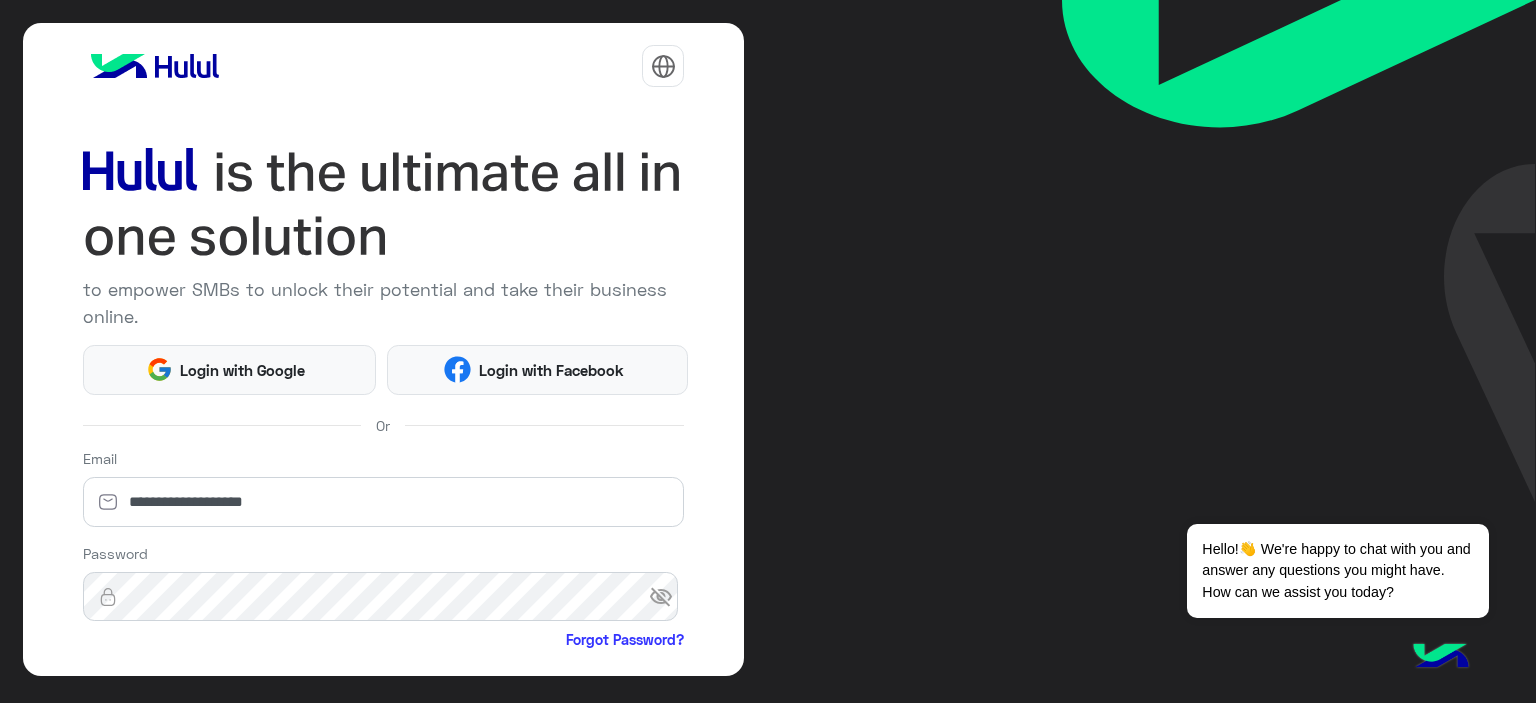 scroll, scrollTop: 0, scrollLeft: 0, axis: both 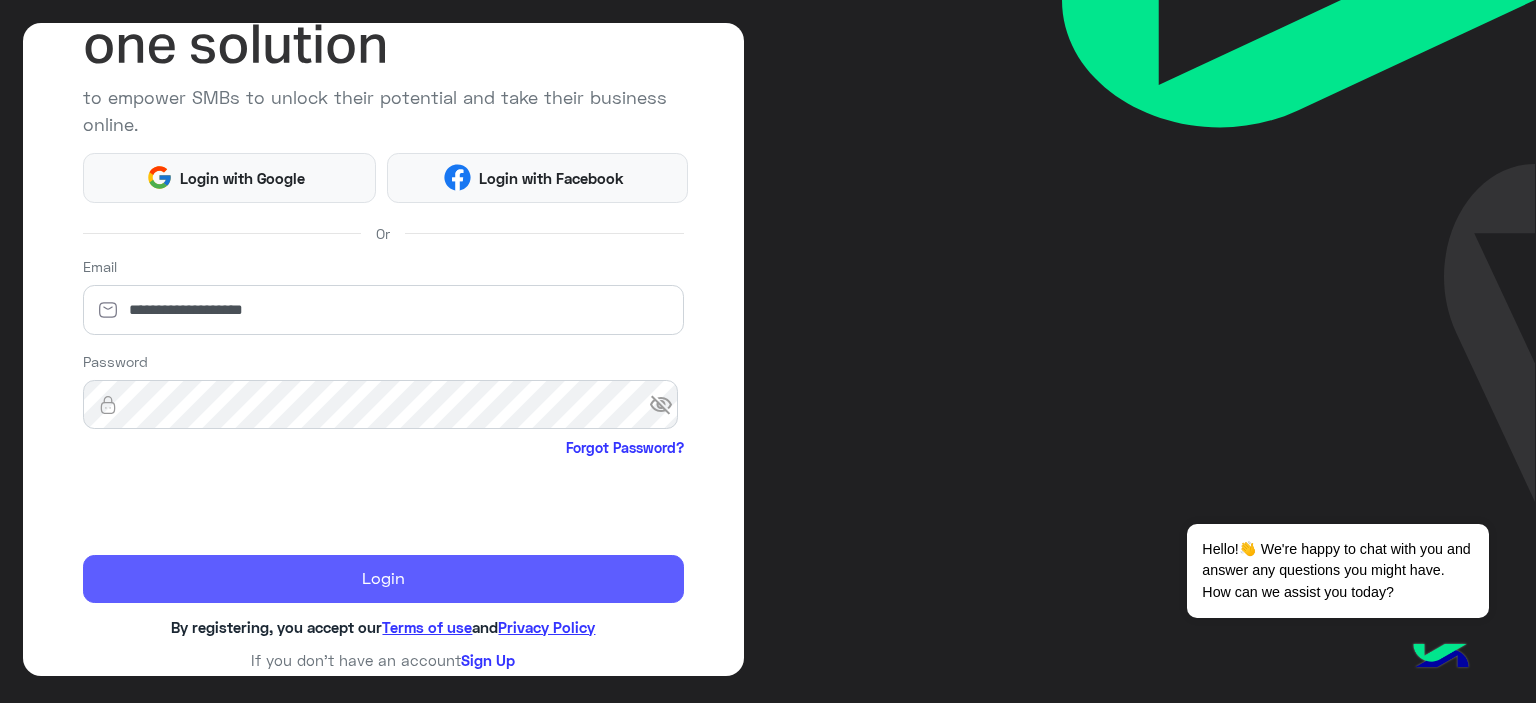 click on "Login" 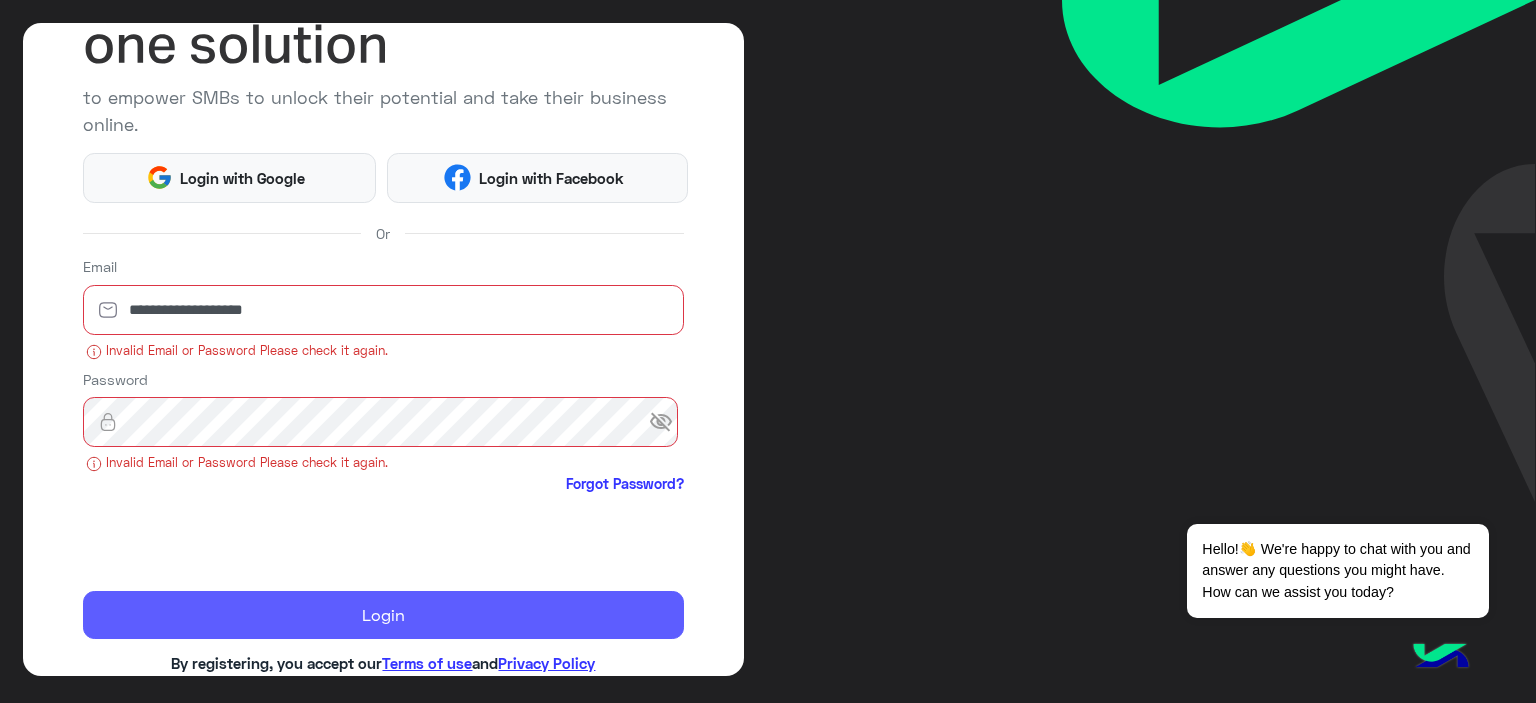 click on "Login" 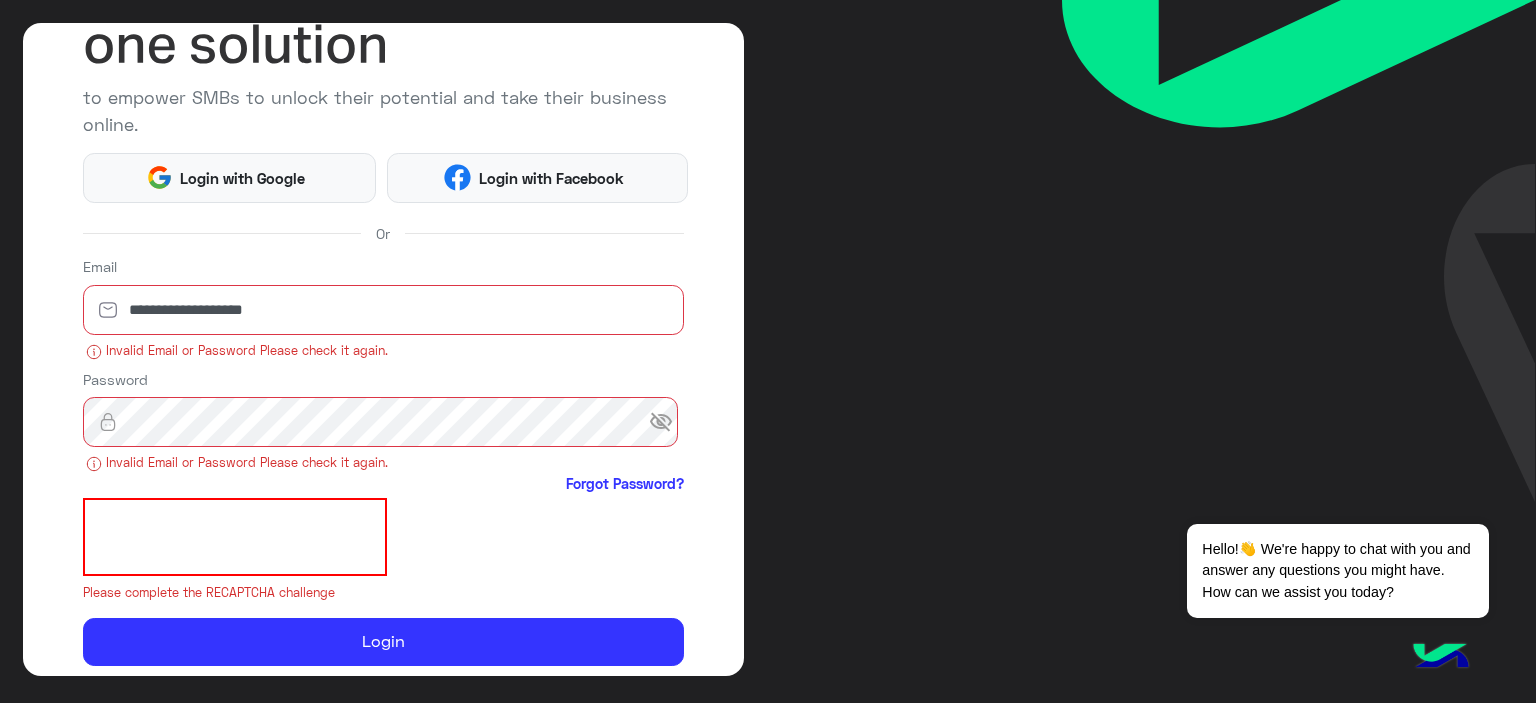 click on "visibility_off" at bounding box center [667, 422] 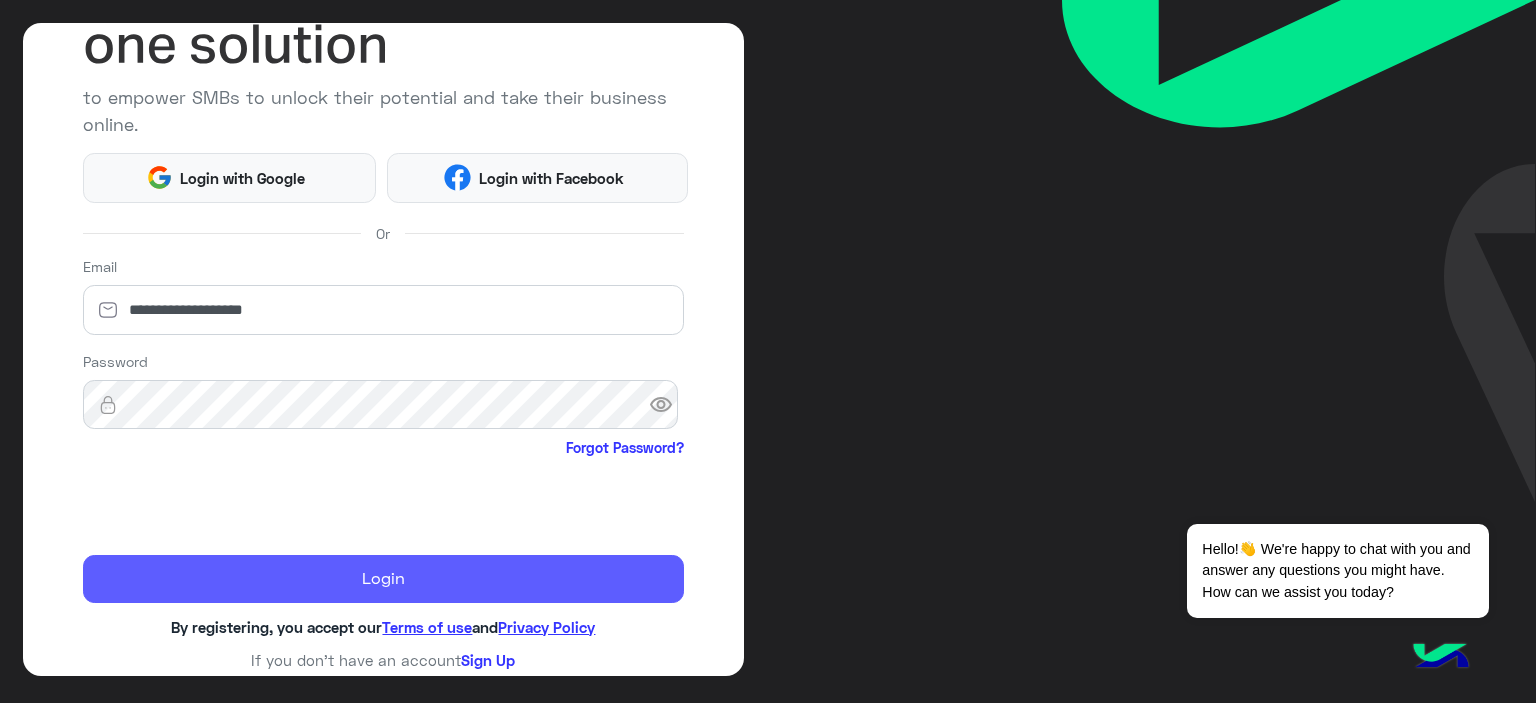 click on "Login" 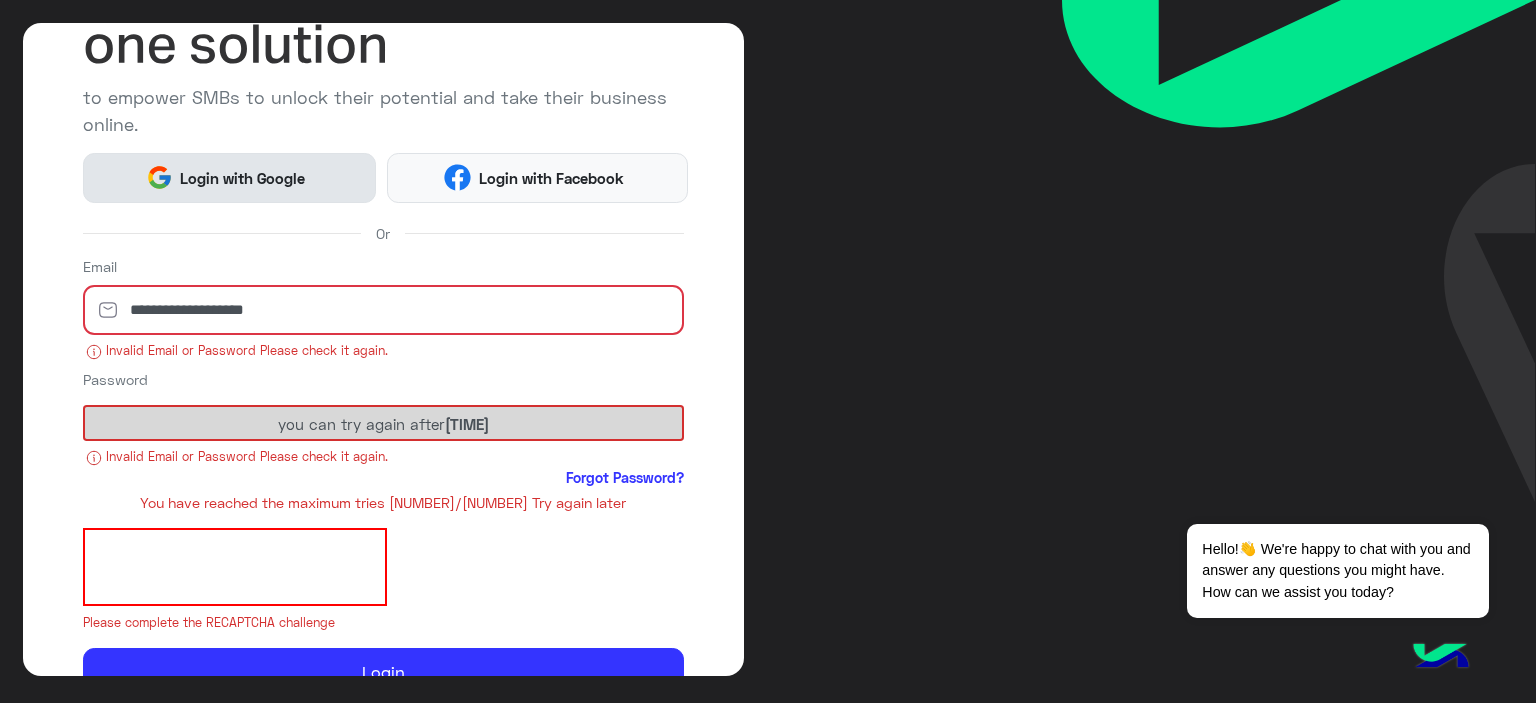 click on "Login with Google" 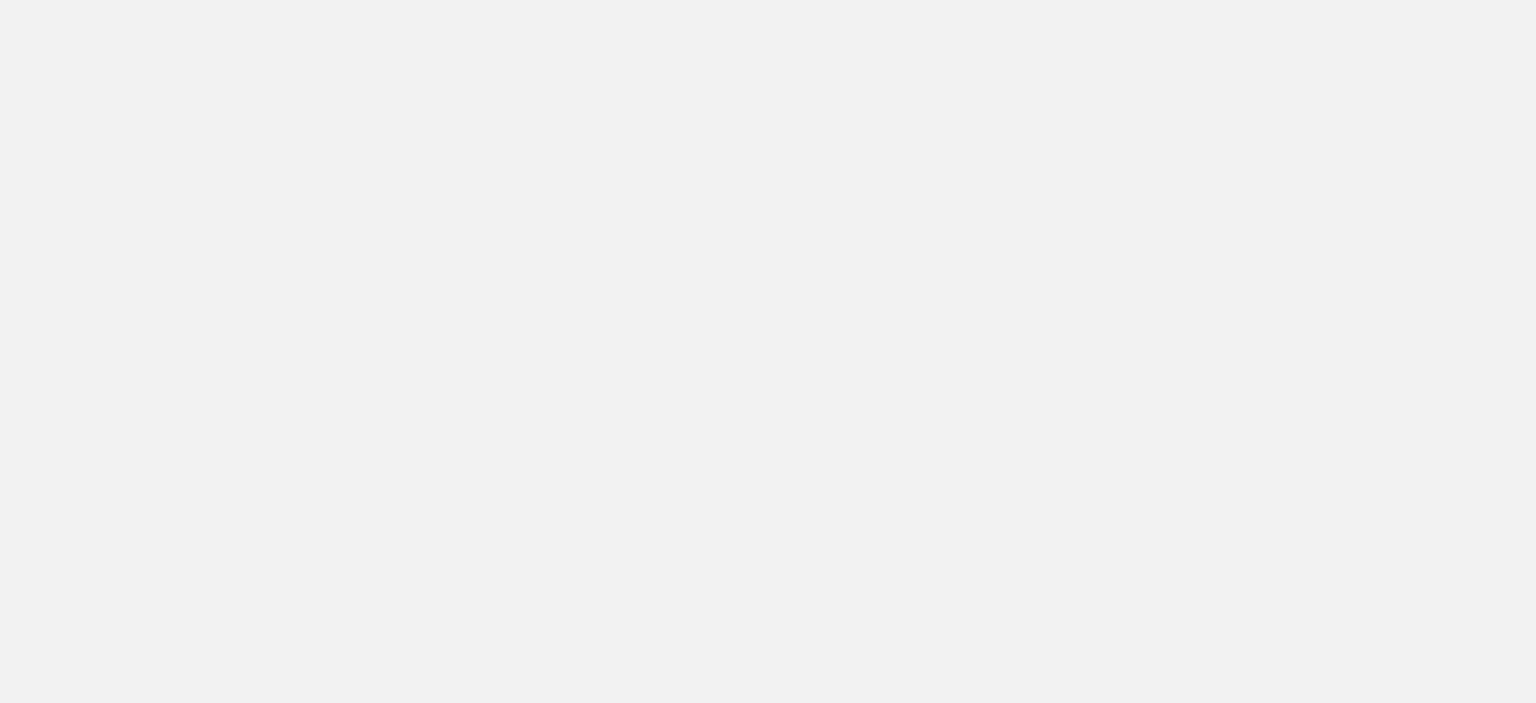 scroll, scrollTop: 0, scrollLeft: 0, axis: both 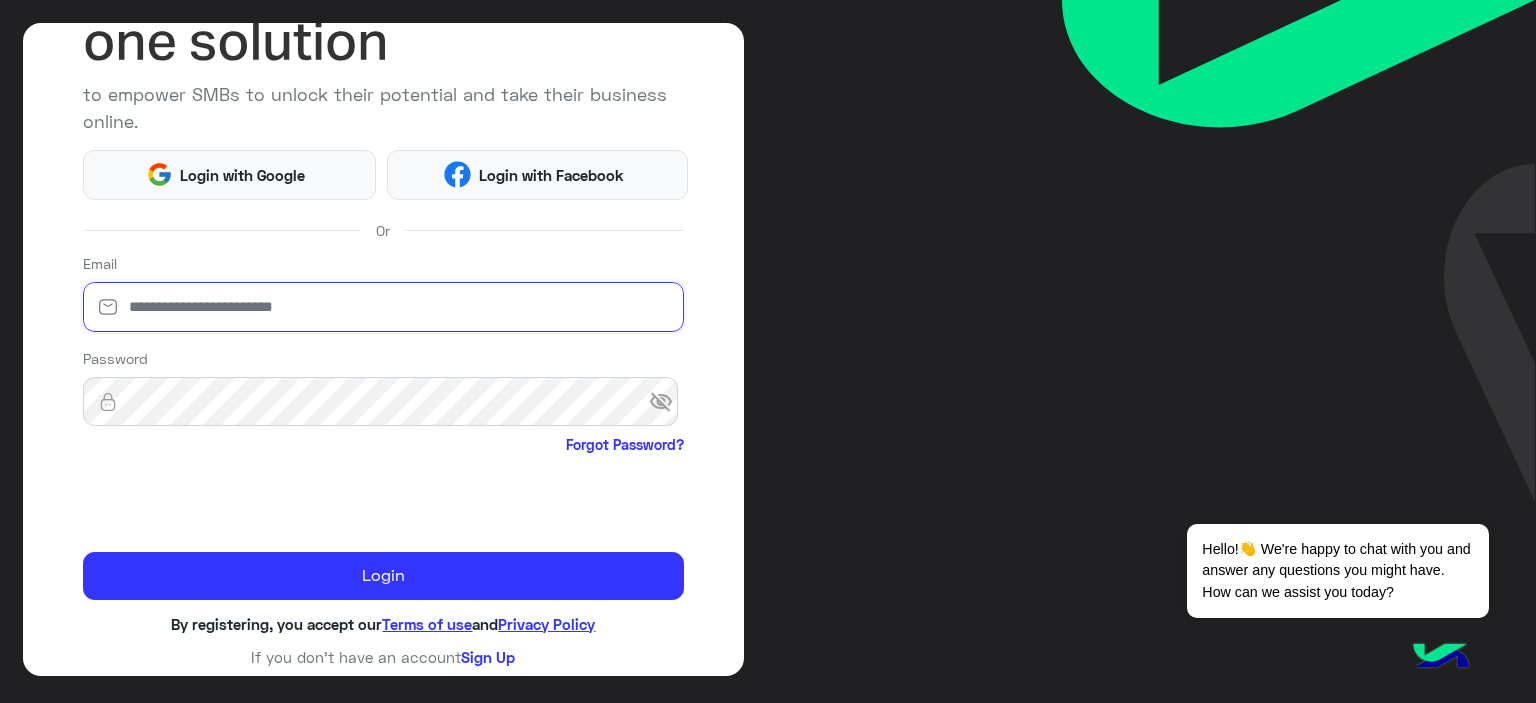 type on "**********" 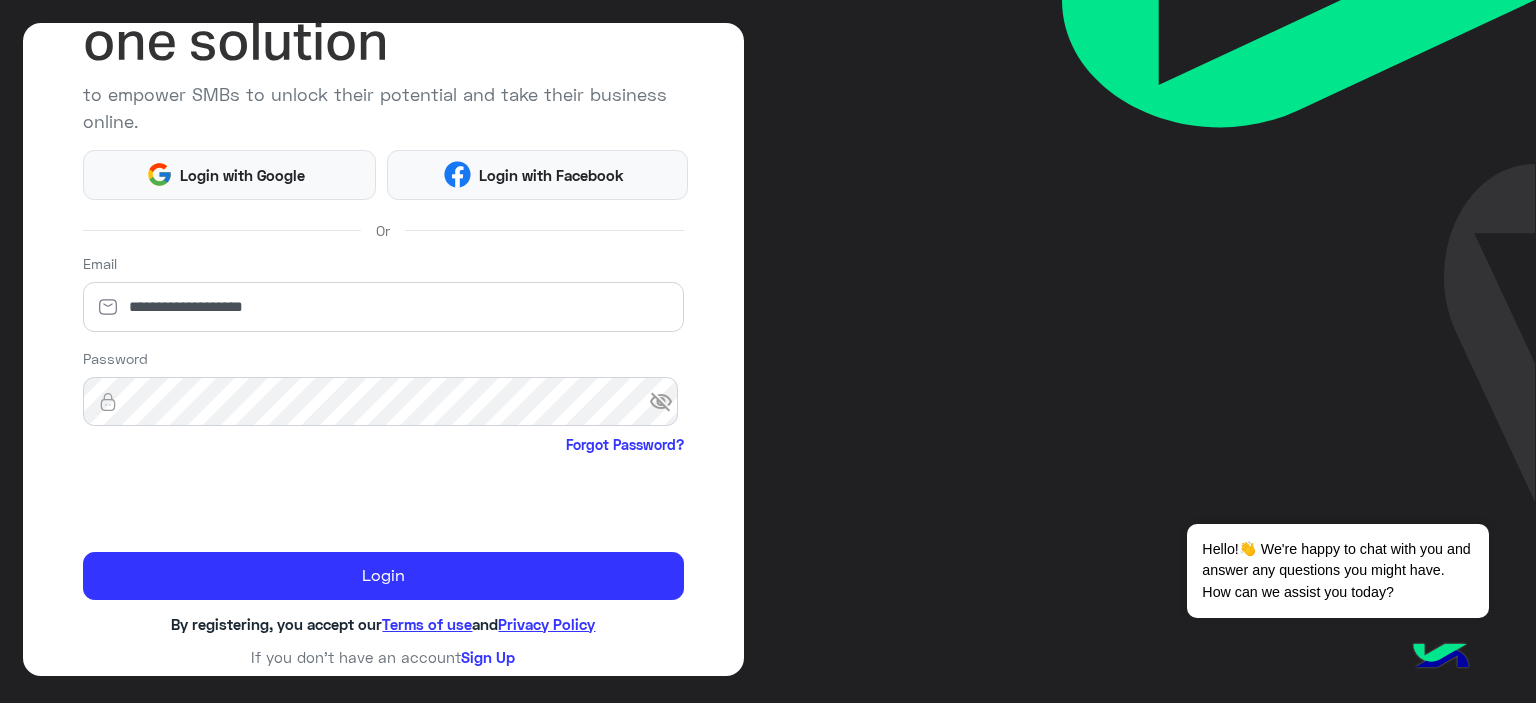 click on "visibility_off" at bounding box center [667, 402] 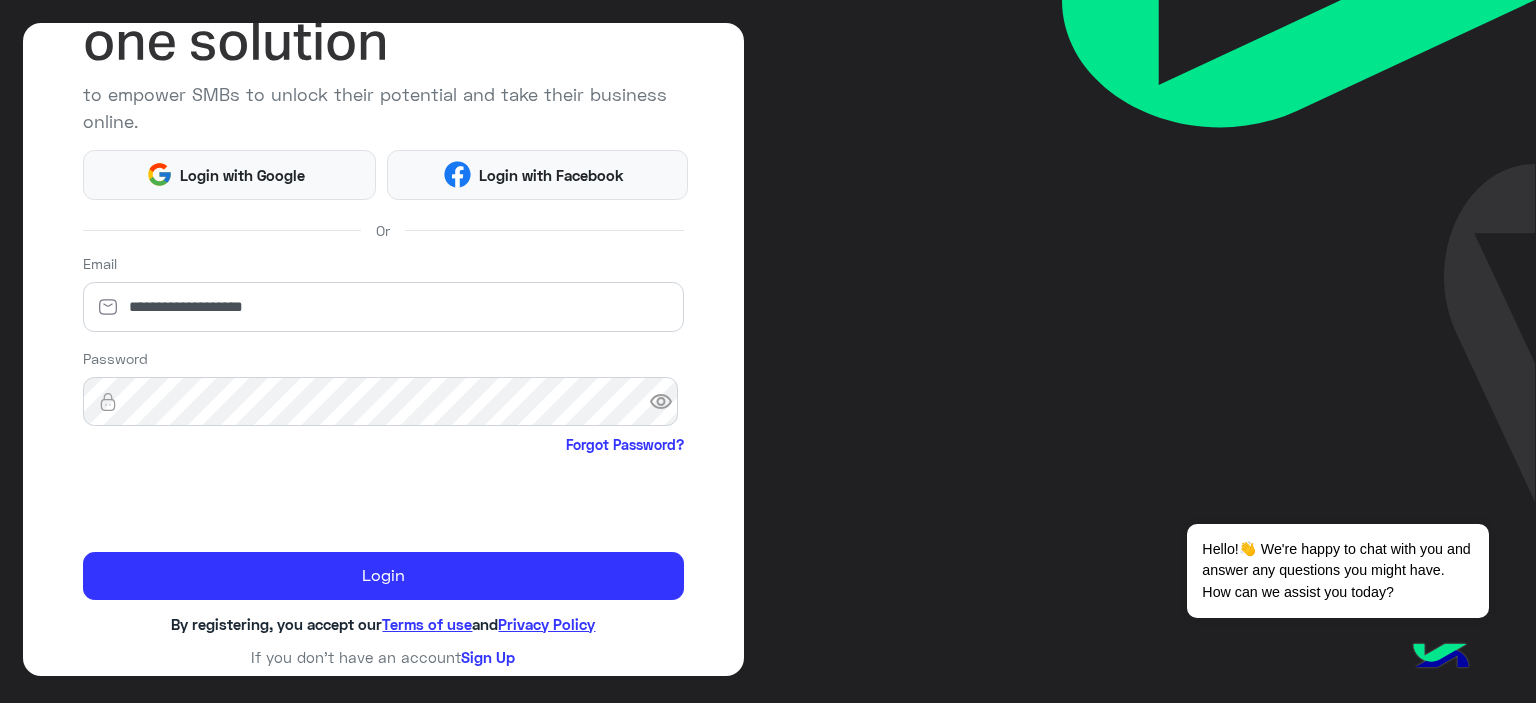 click on "visibility" at bounding box center (667, 402) 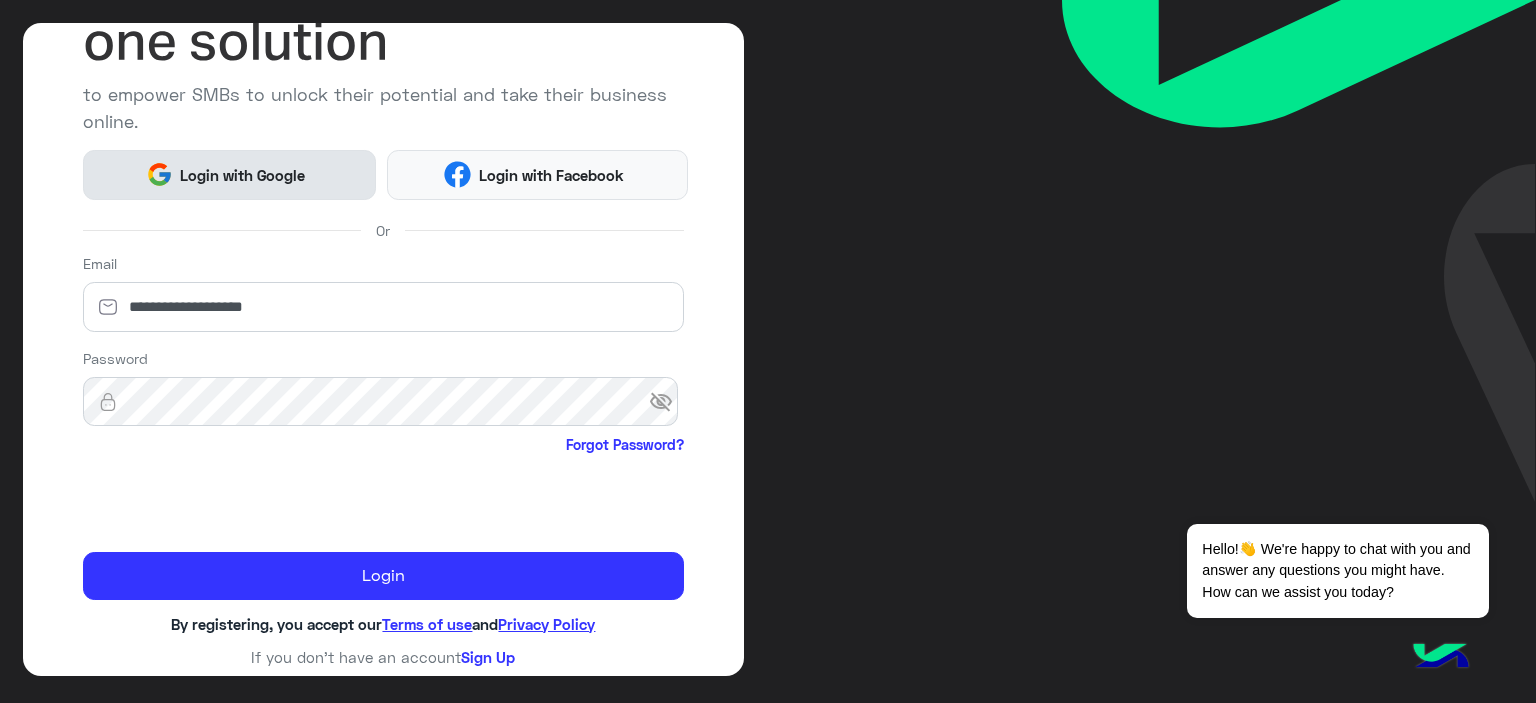 click on "Login with Google" 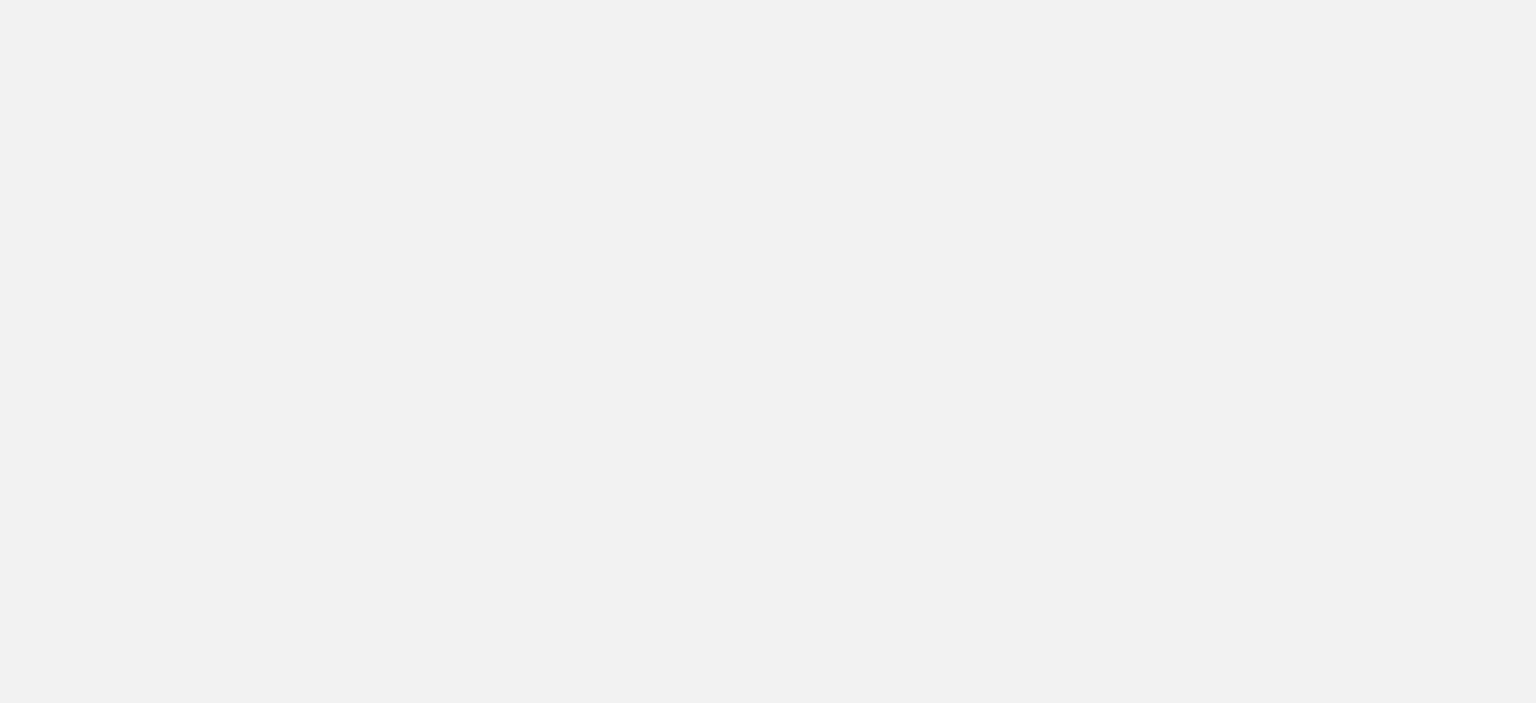 scroll, scrollTop: 0, scrollLeft: 0, axis: both 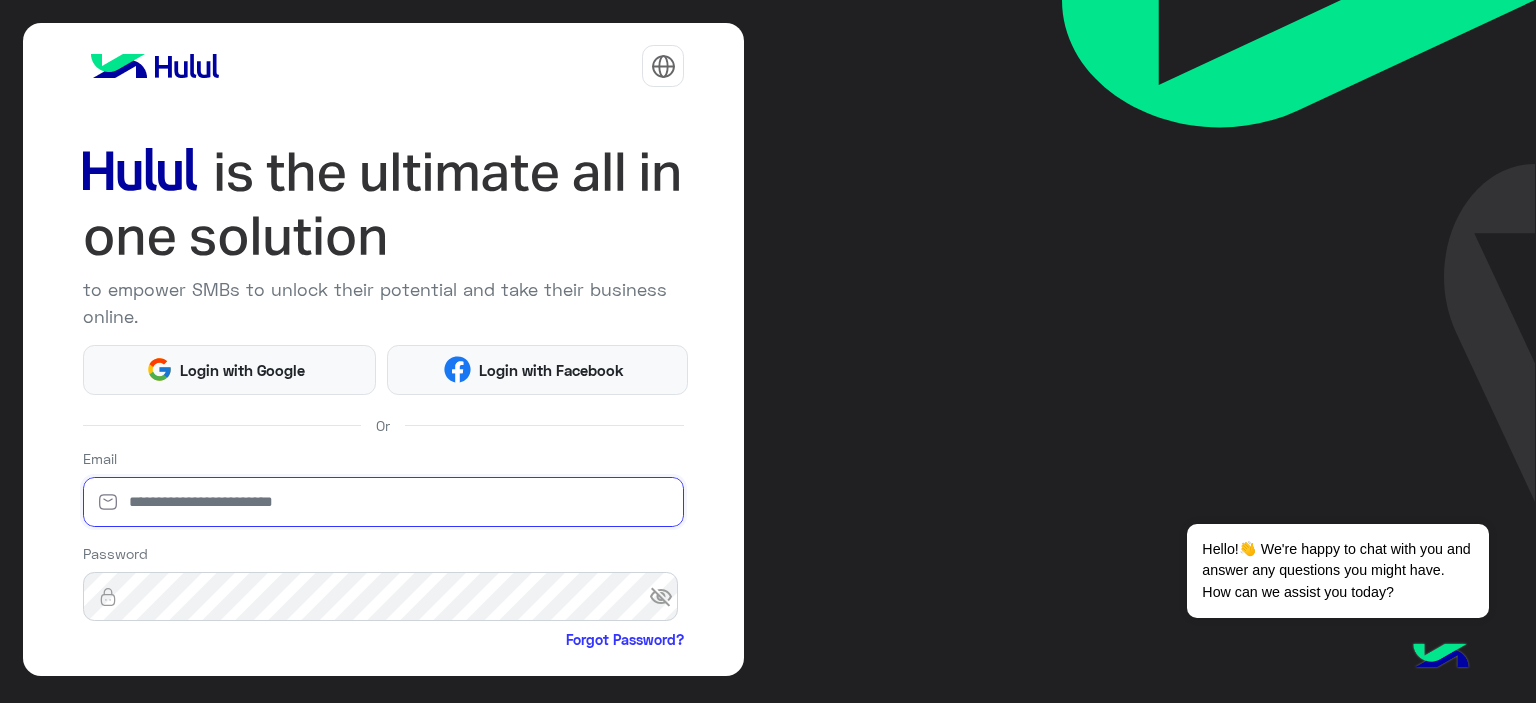 type on "**********" 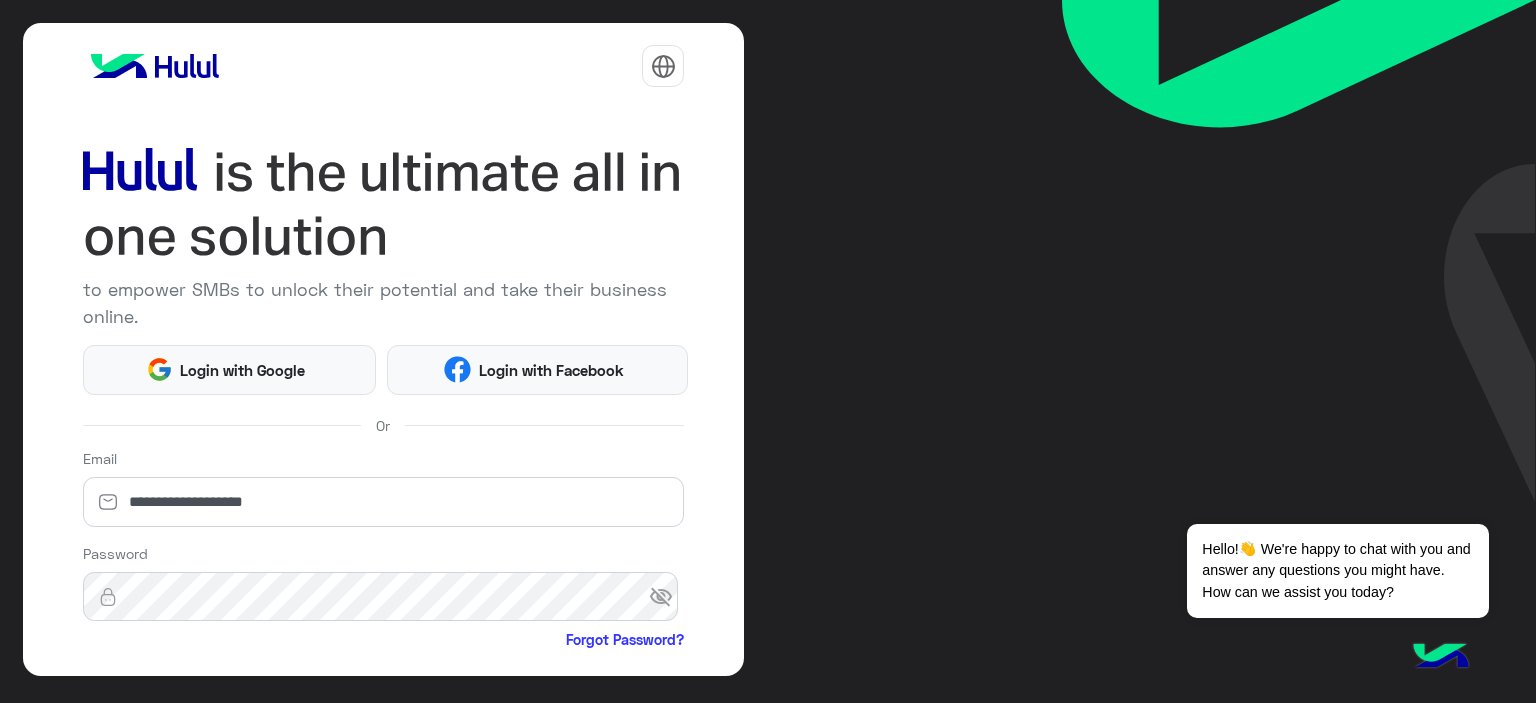 click on "visibility_off" at bounding box center [667, 597] 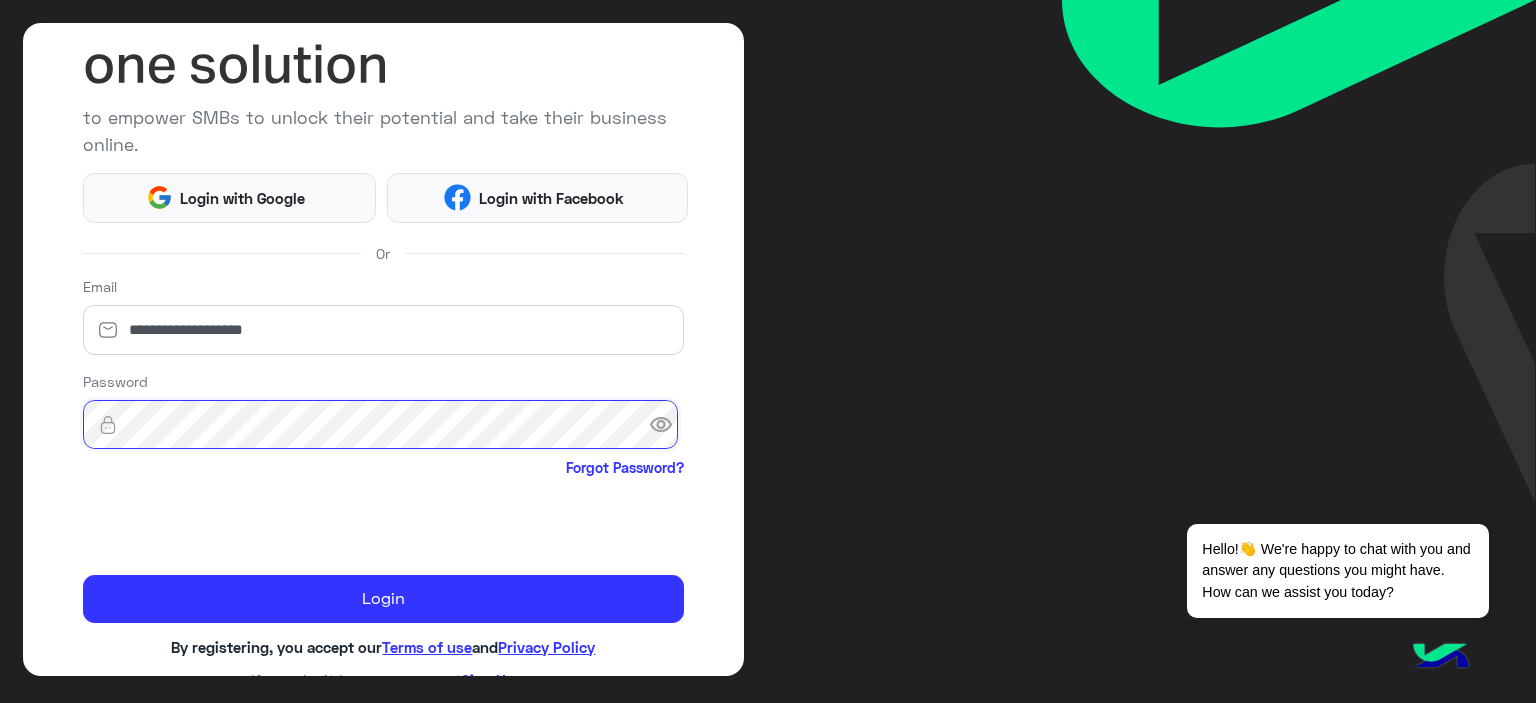 scroll, scrollTop: 172, scrollLeft: 0, axis: vertical 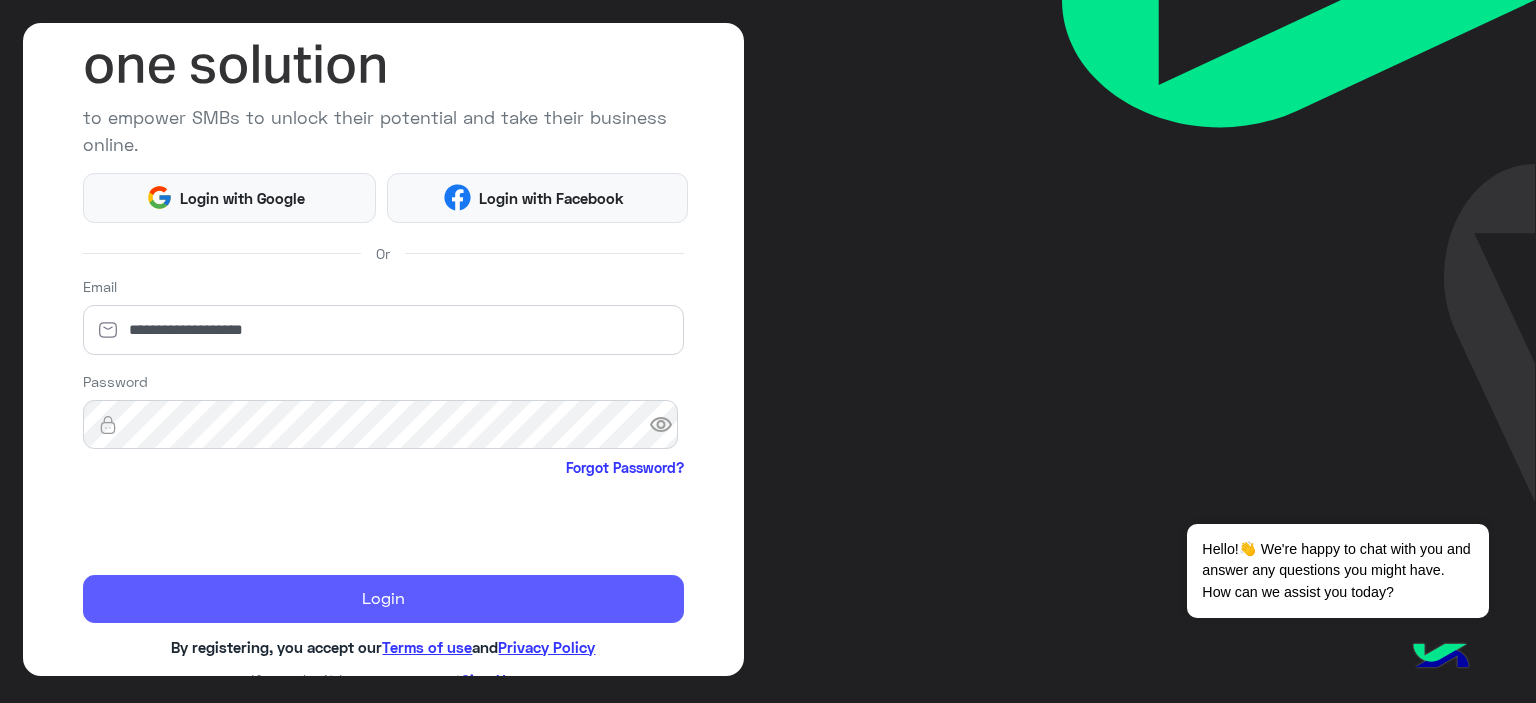 click on "Login" 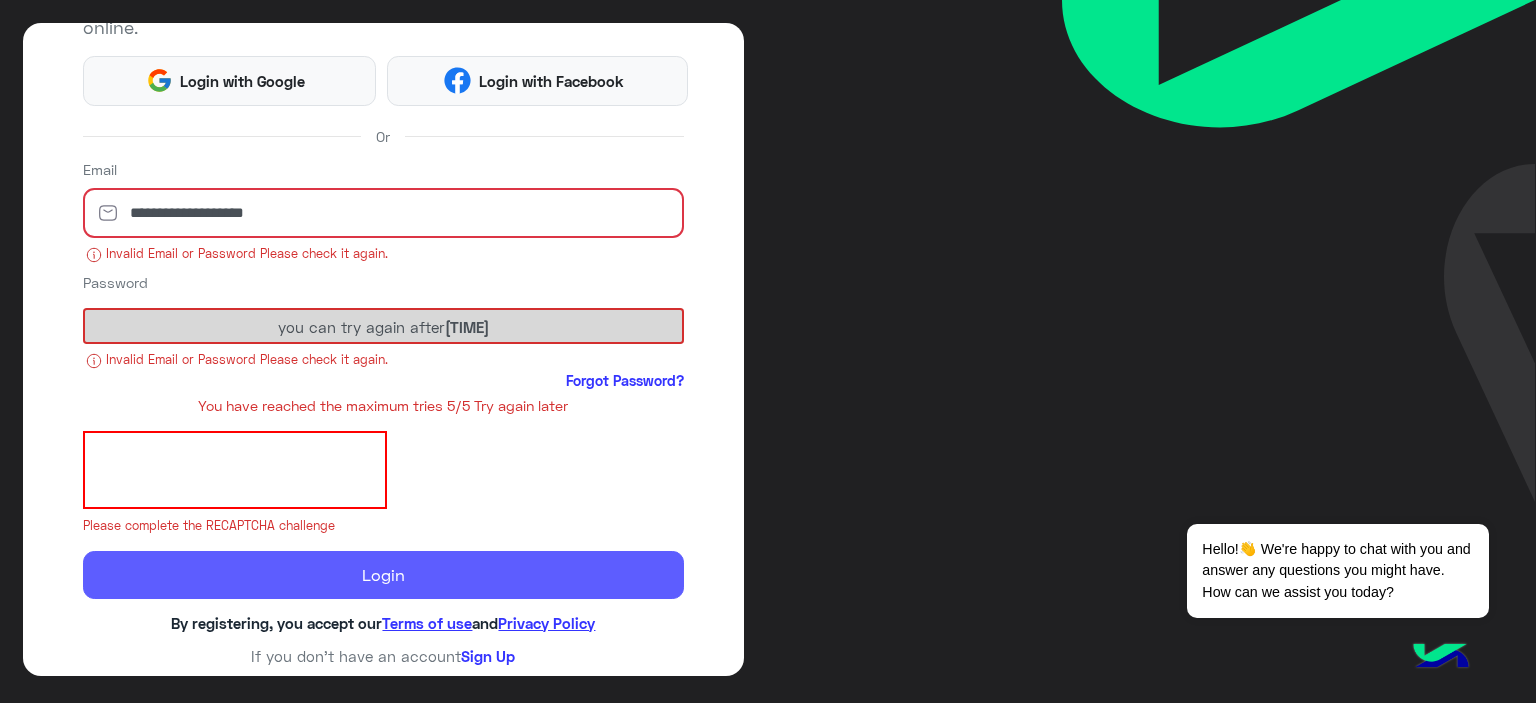 scroll, scrollTop: 288, scrollLeft: 0, axis: vertical 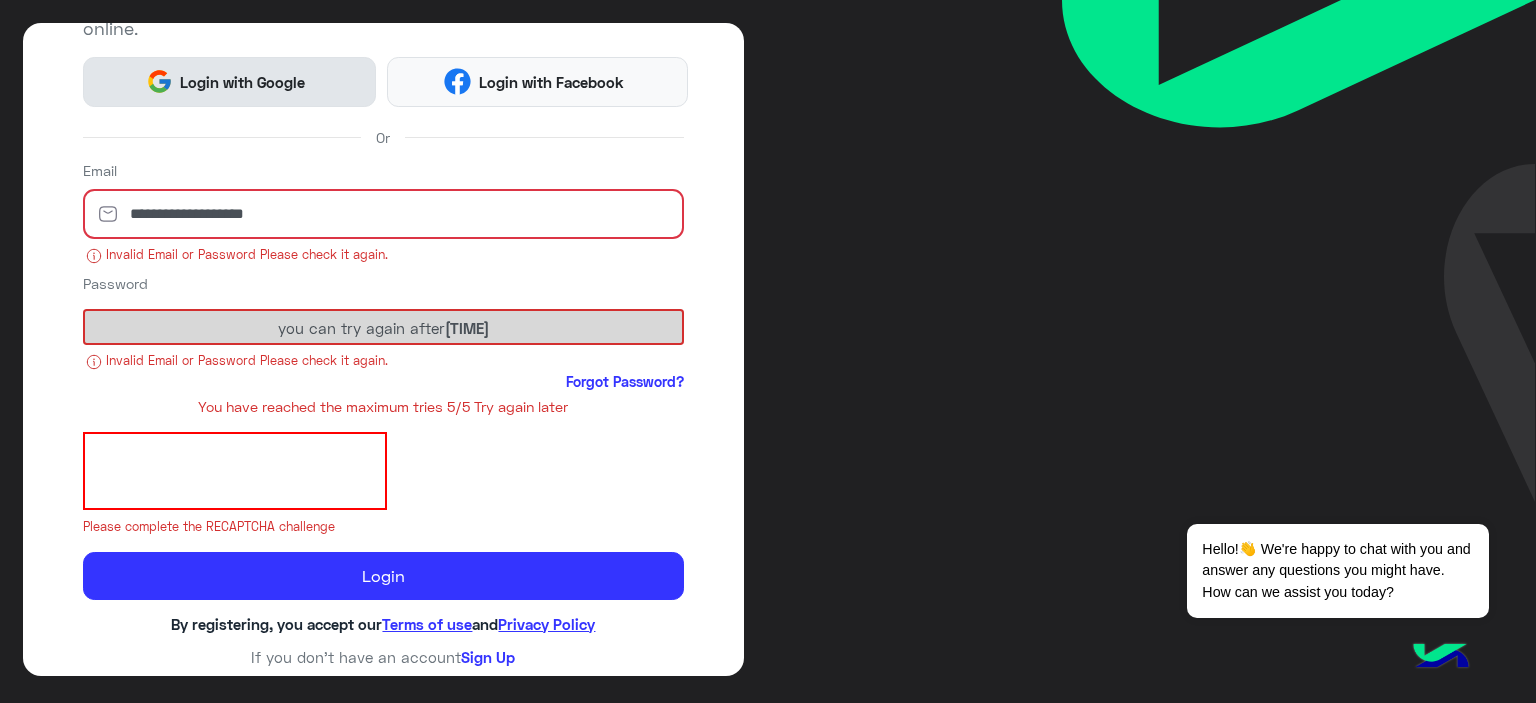 click on "Login with Google" 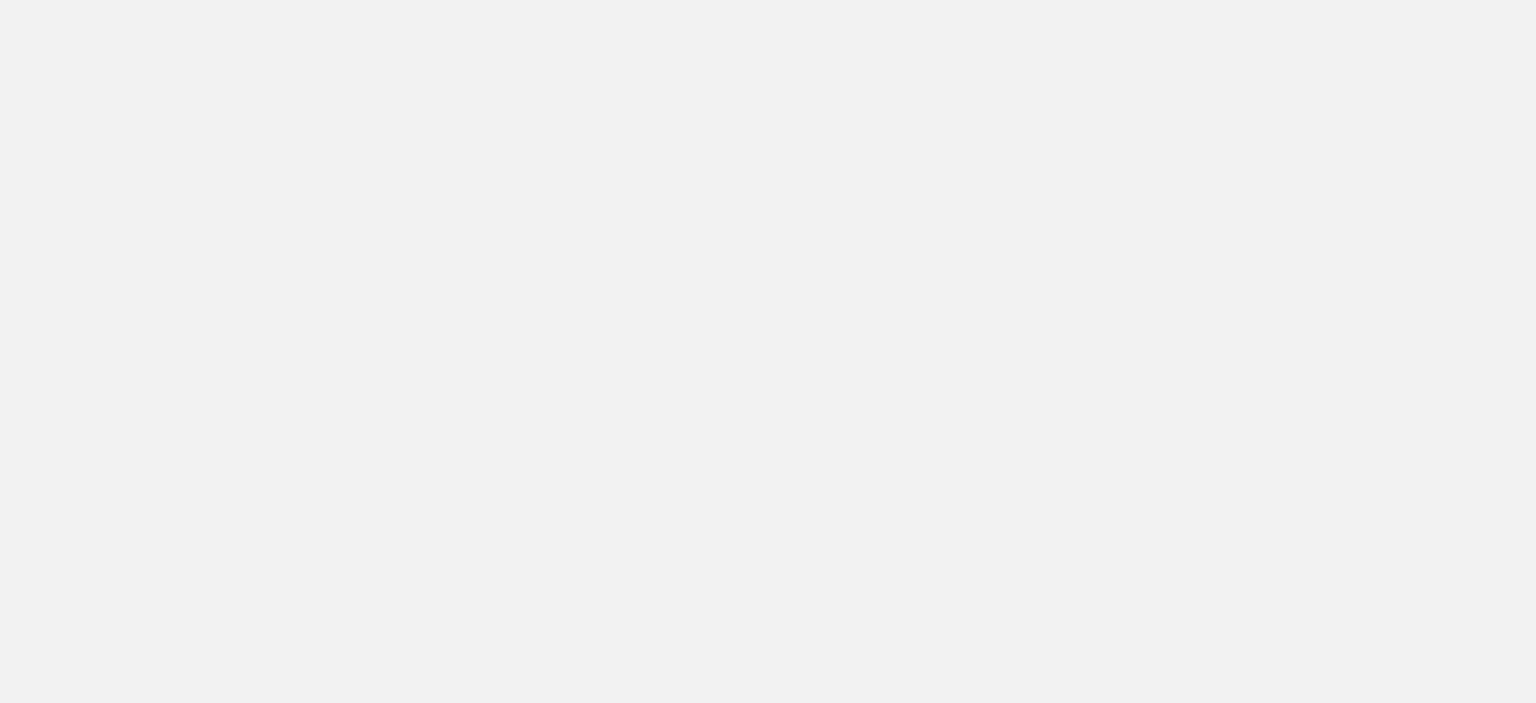 scroll, scrollTop: 0, scrollLeft: 0, axis: both 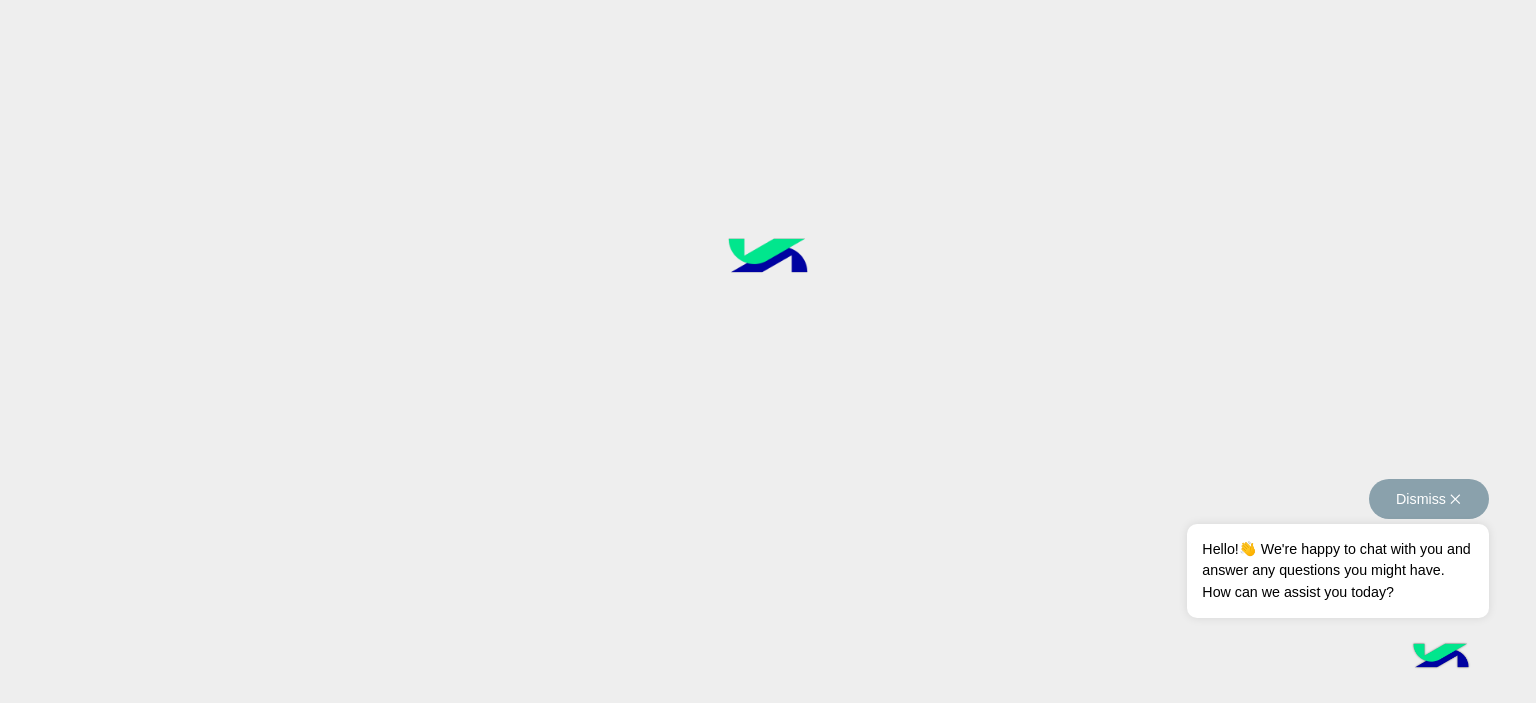 click on "Dismiss ✕" at bounding box center [1429, 499] 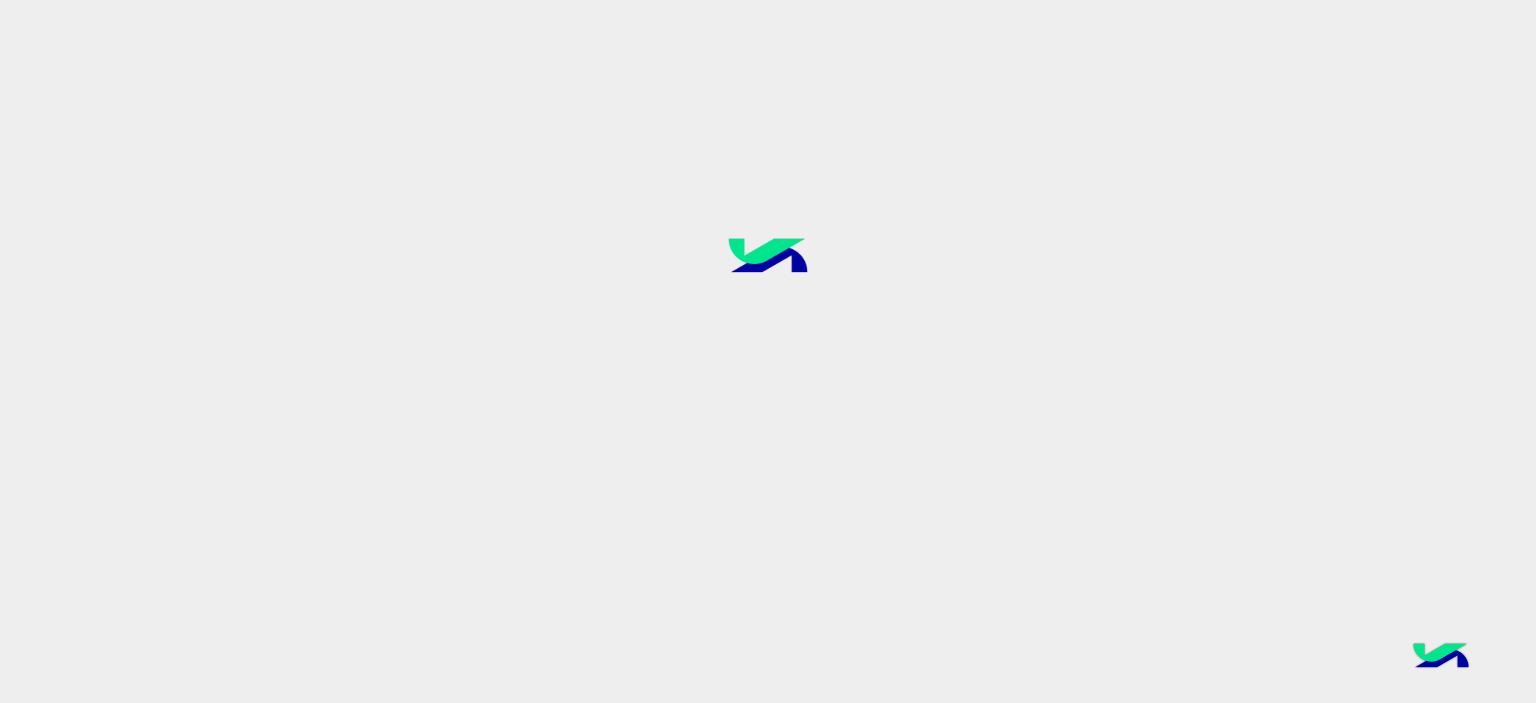 click at bounding box center (768, 259) 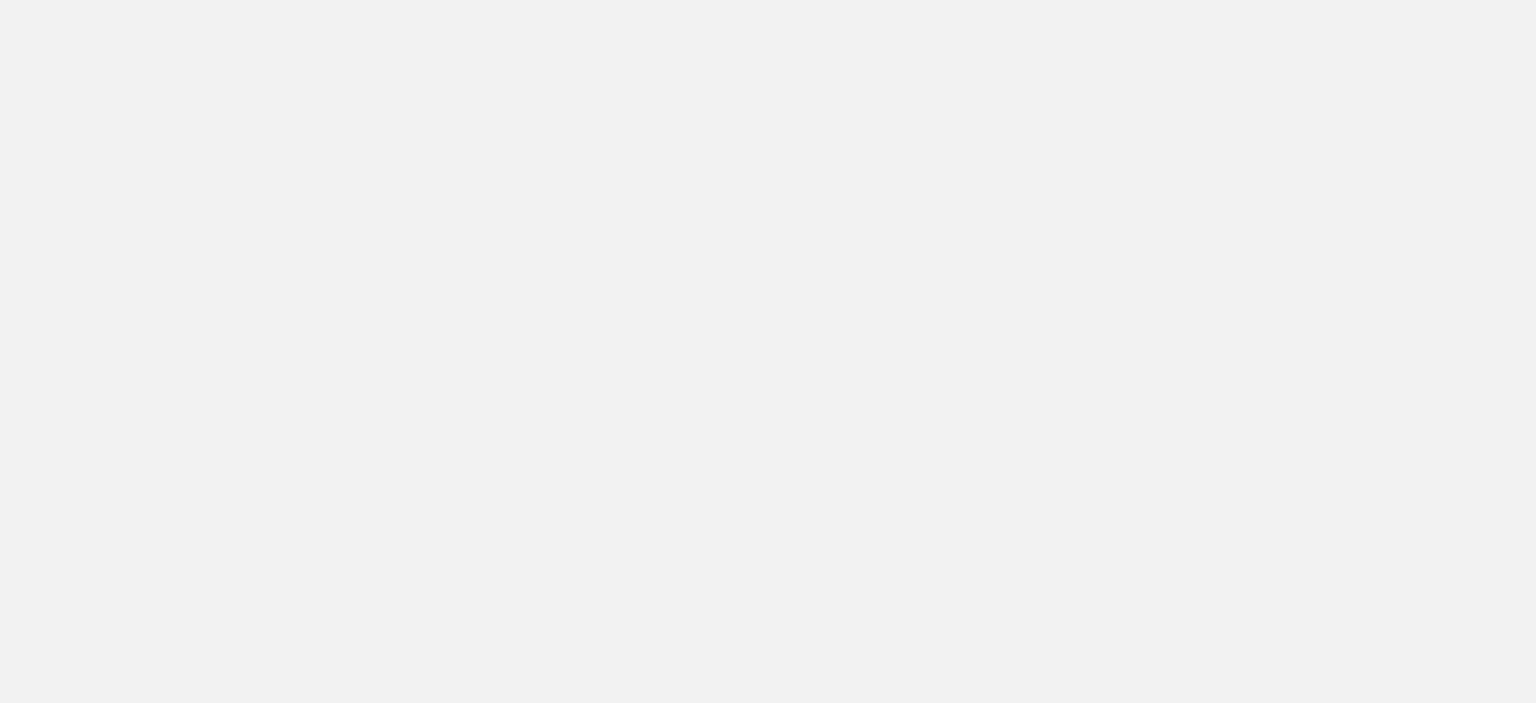 scroll, scrollTop: 0, scrollLeft: 0, axis: both 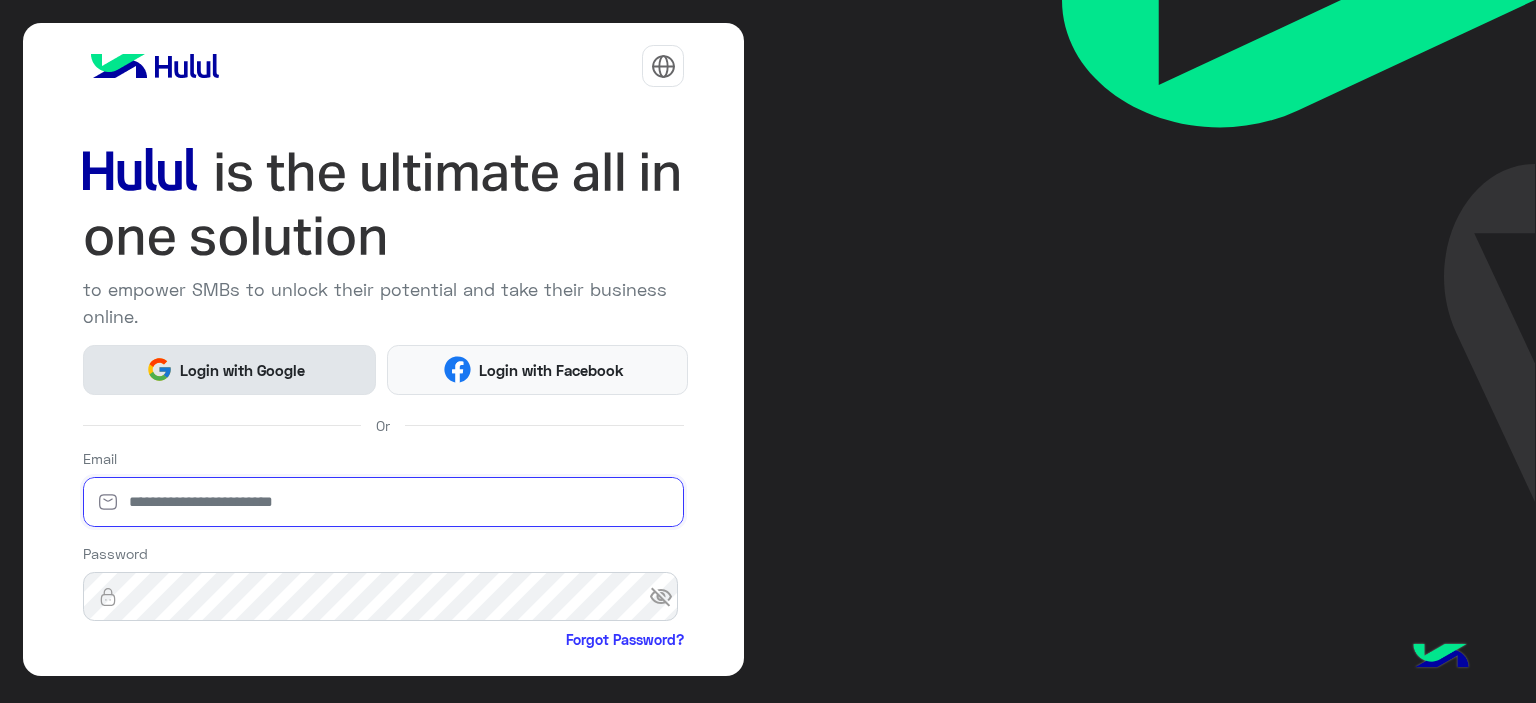 type on "**********" 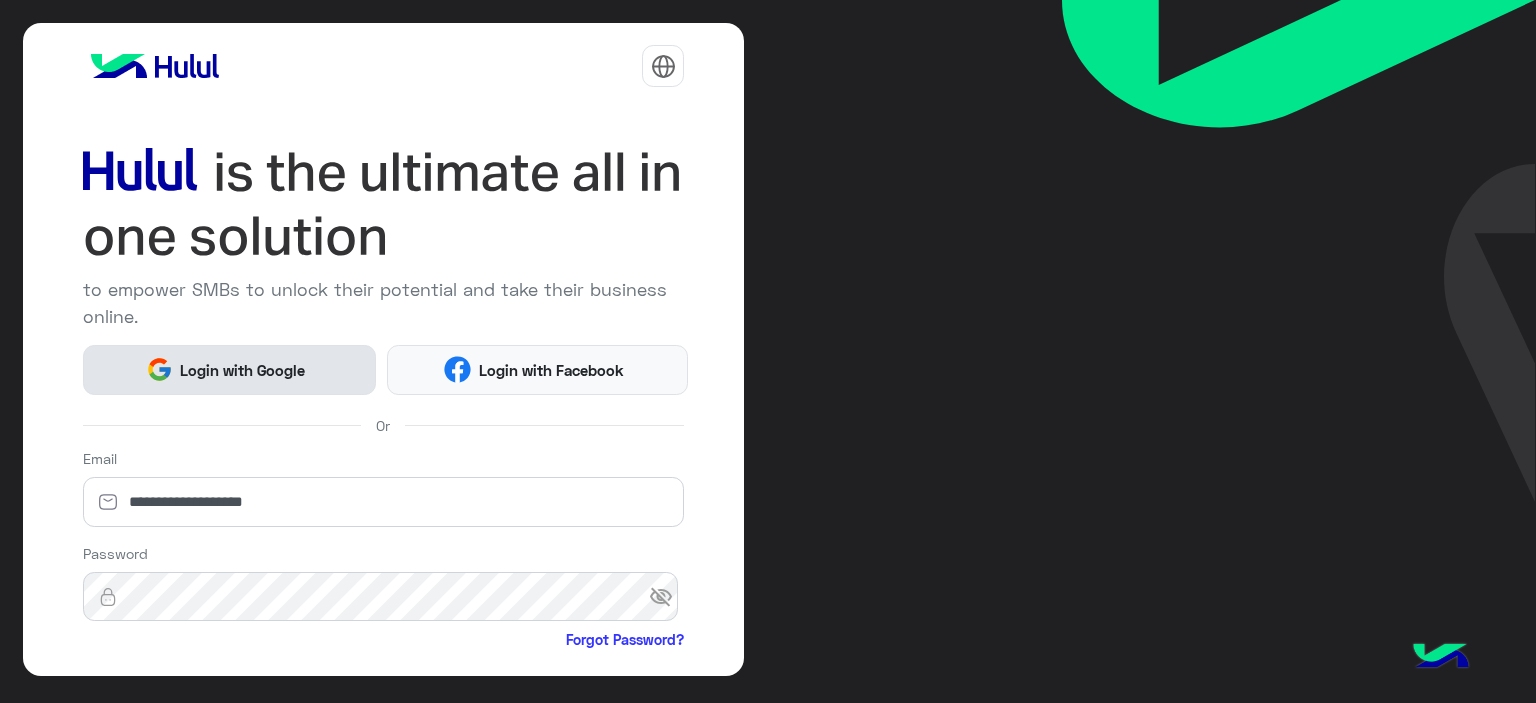 click on "Login with Google" 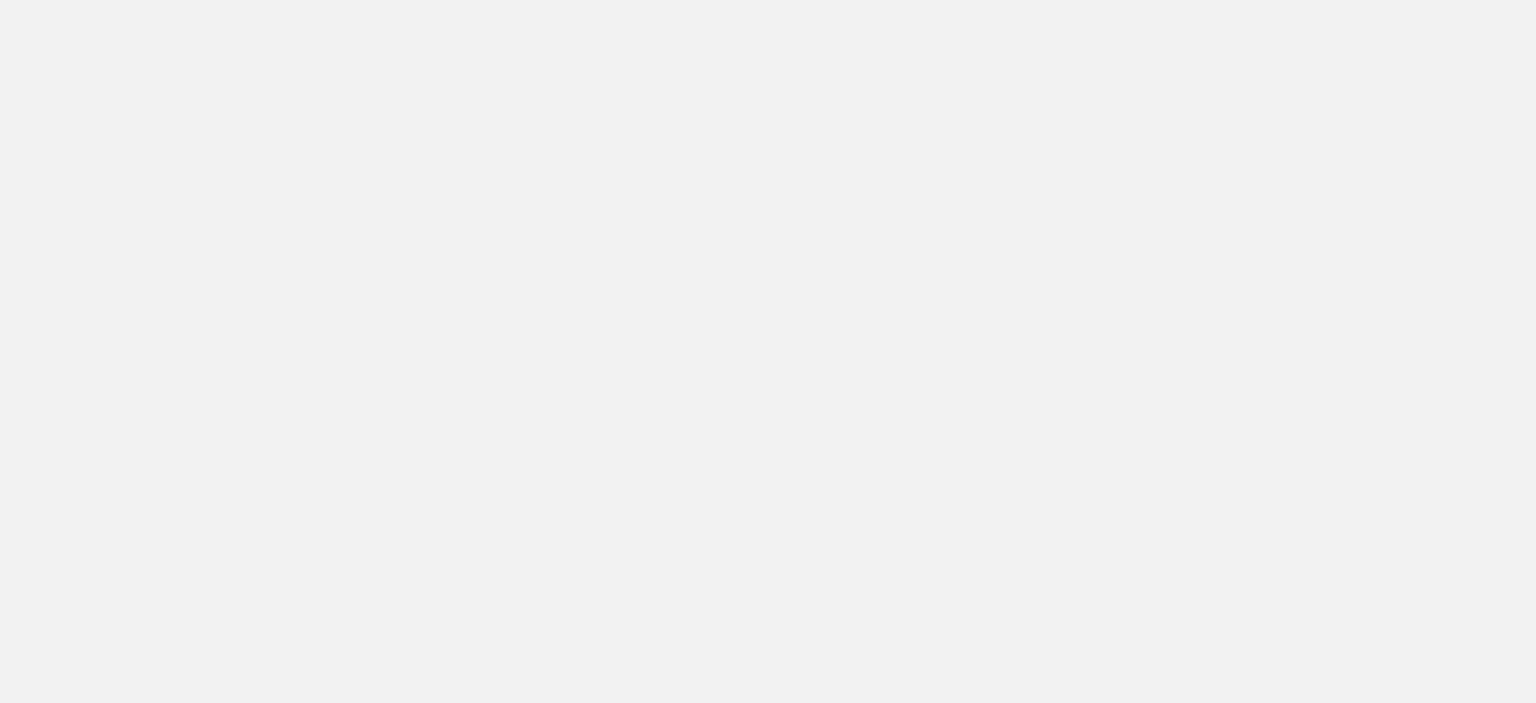 scroll, scrollTop: 0, scrollLeft: 0, axis: both 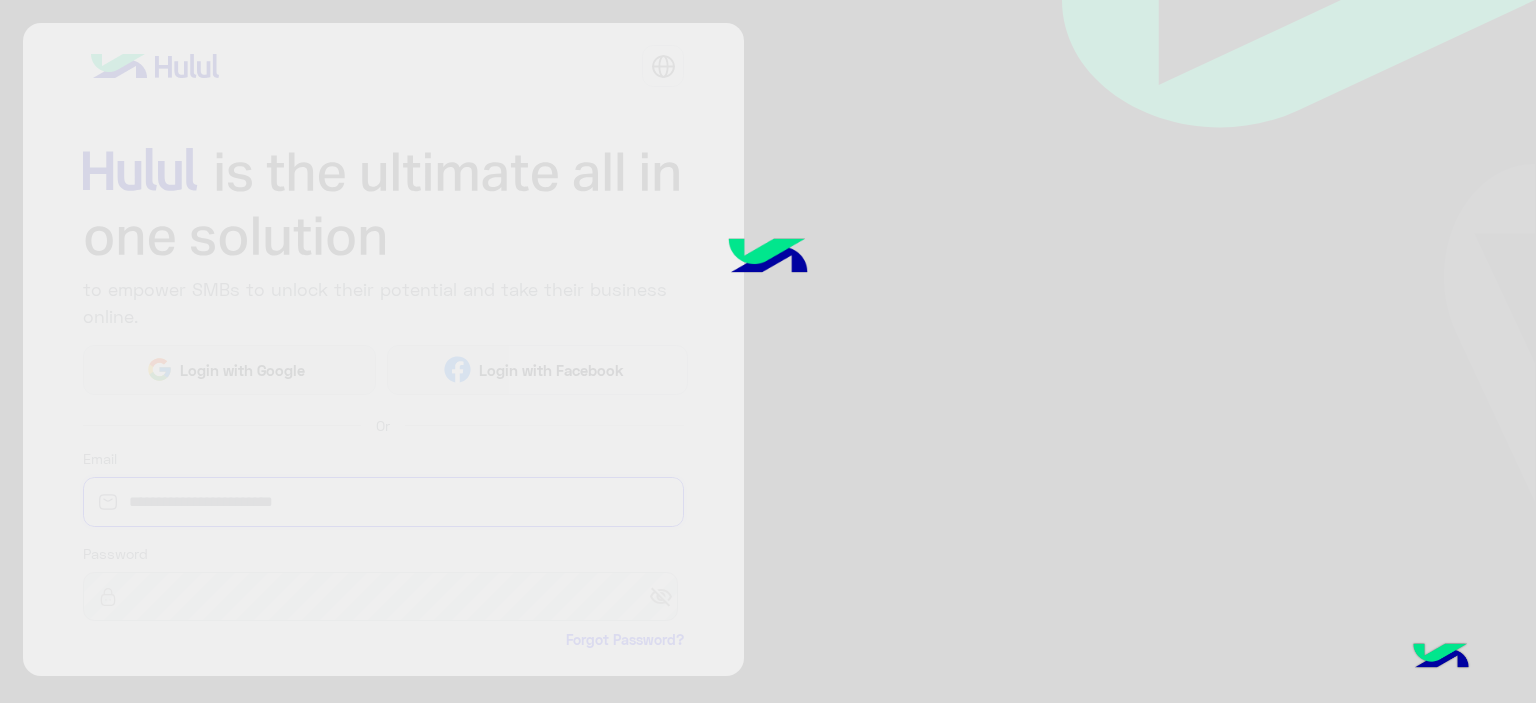 type on "**********" 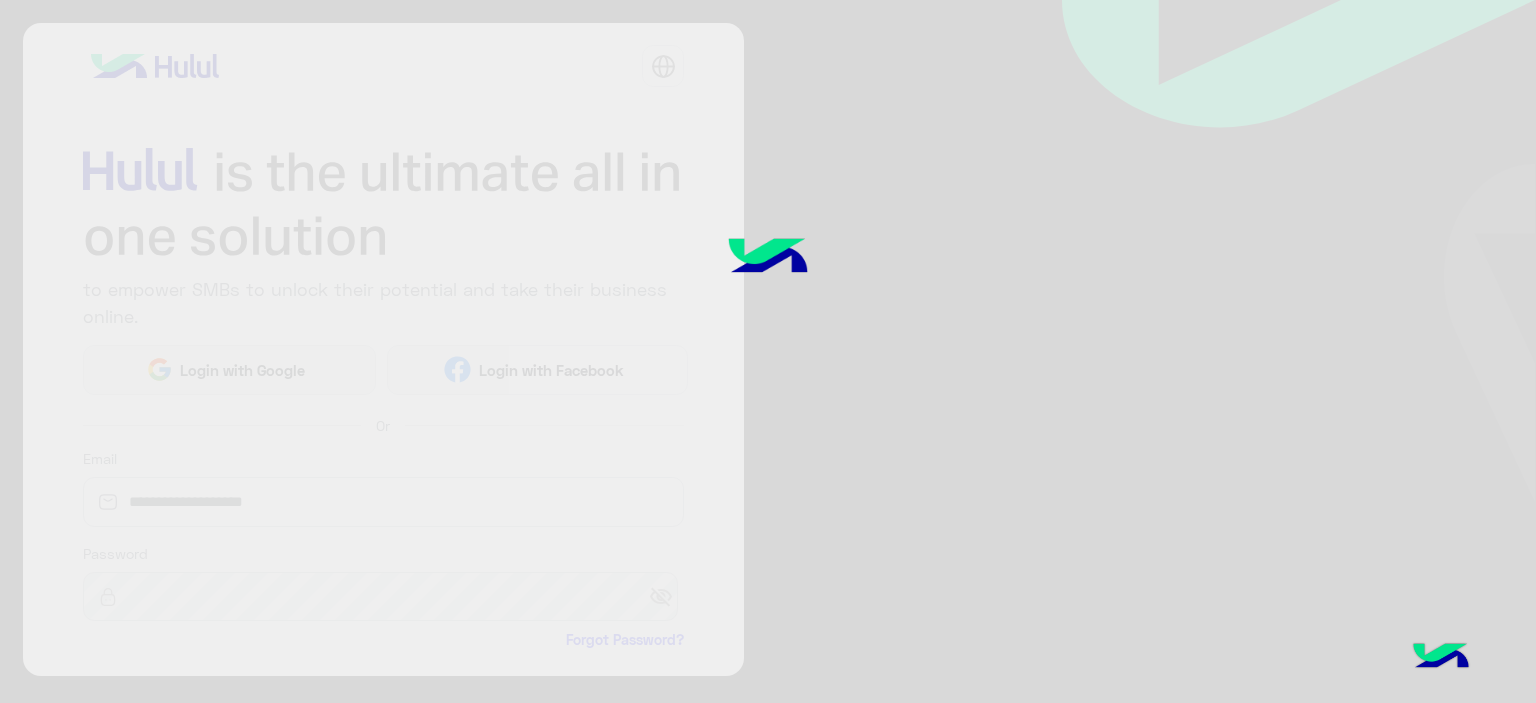 click 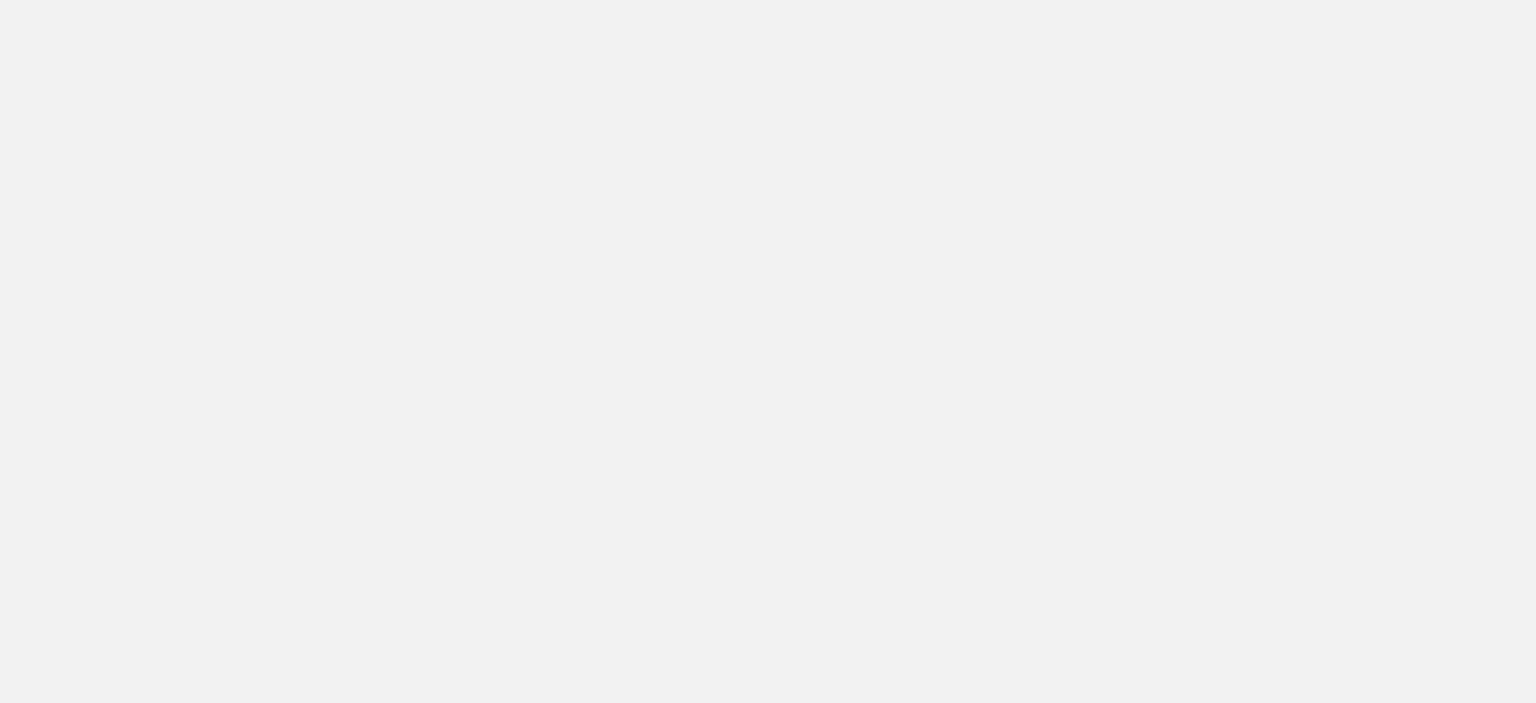 scroll, scrollTop: 0, scrollLeft: 0, axis: both 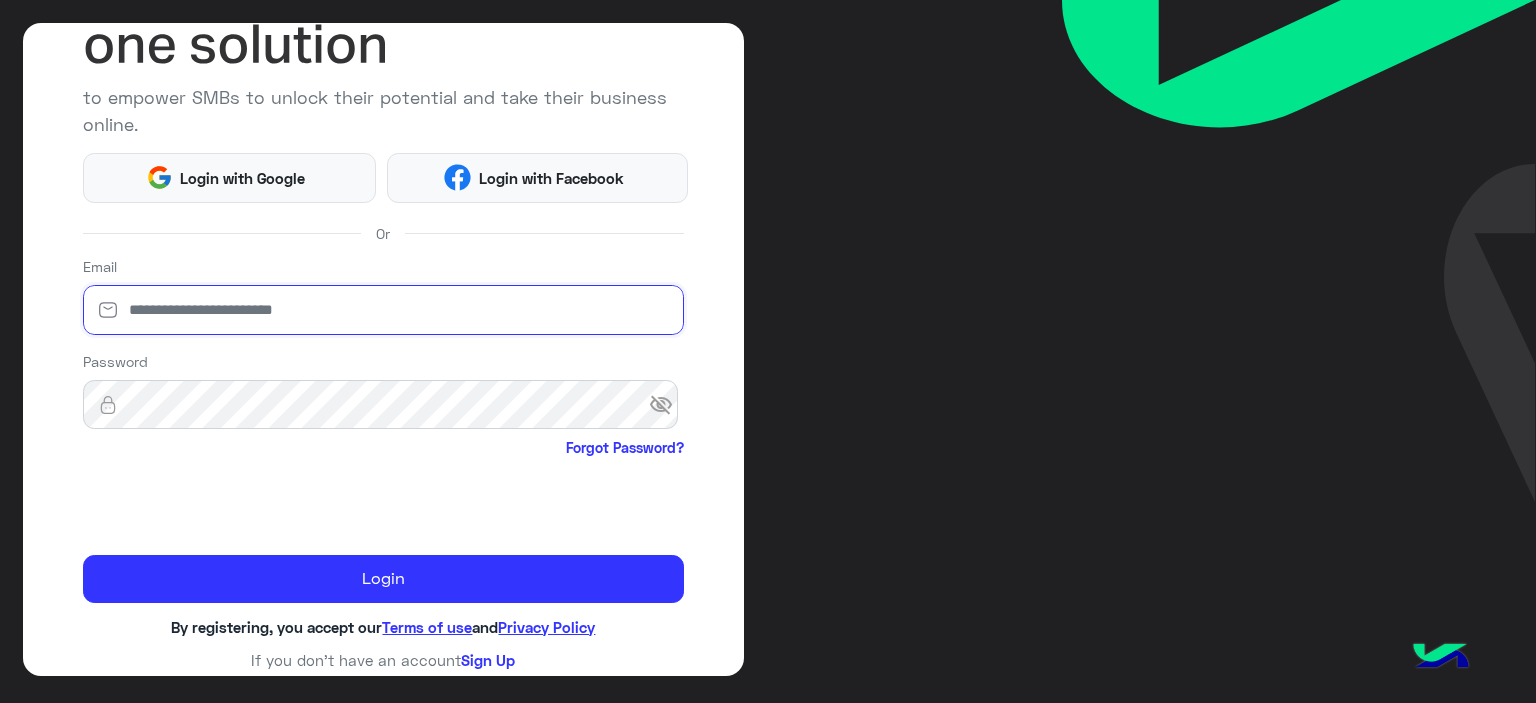 type on "**********" 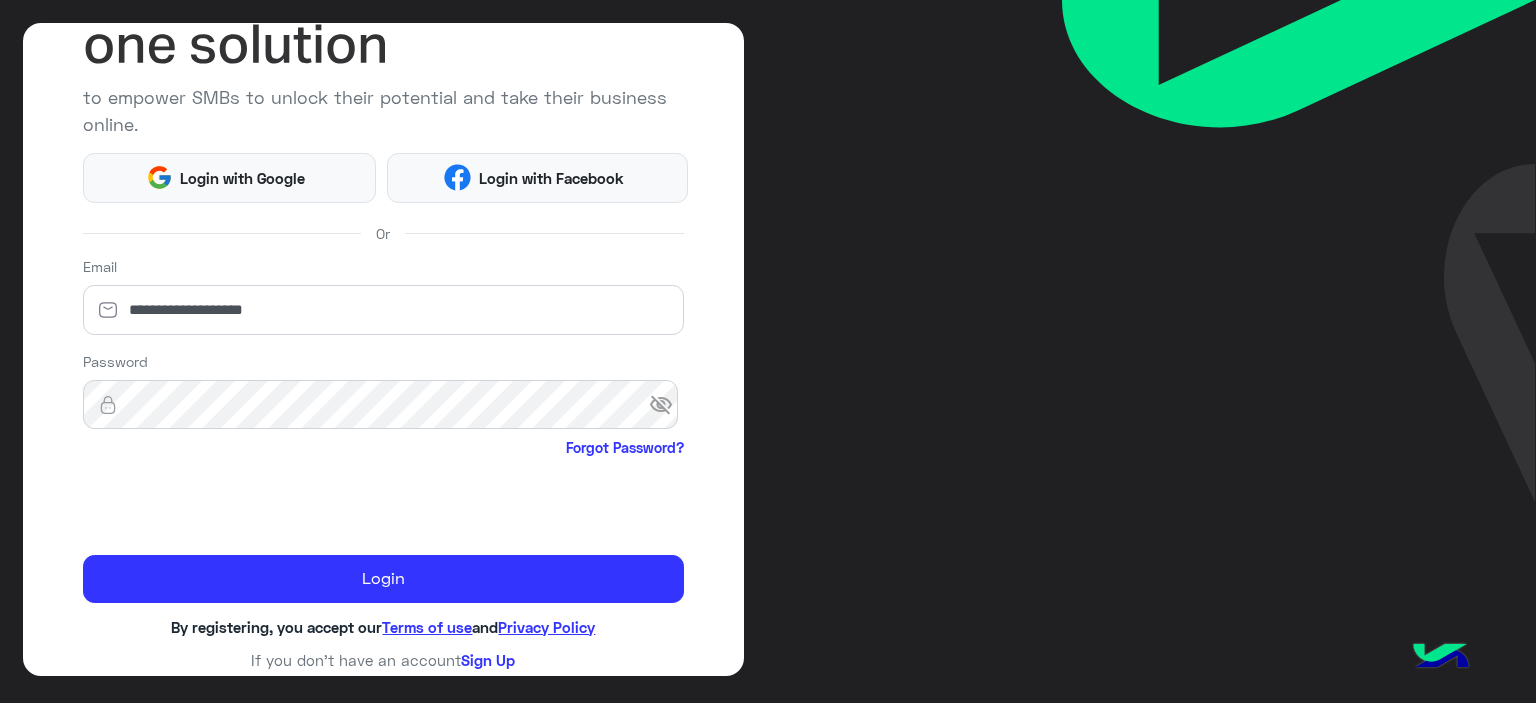 click on "visibility_off" at bounding box center (667, 405) 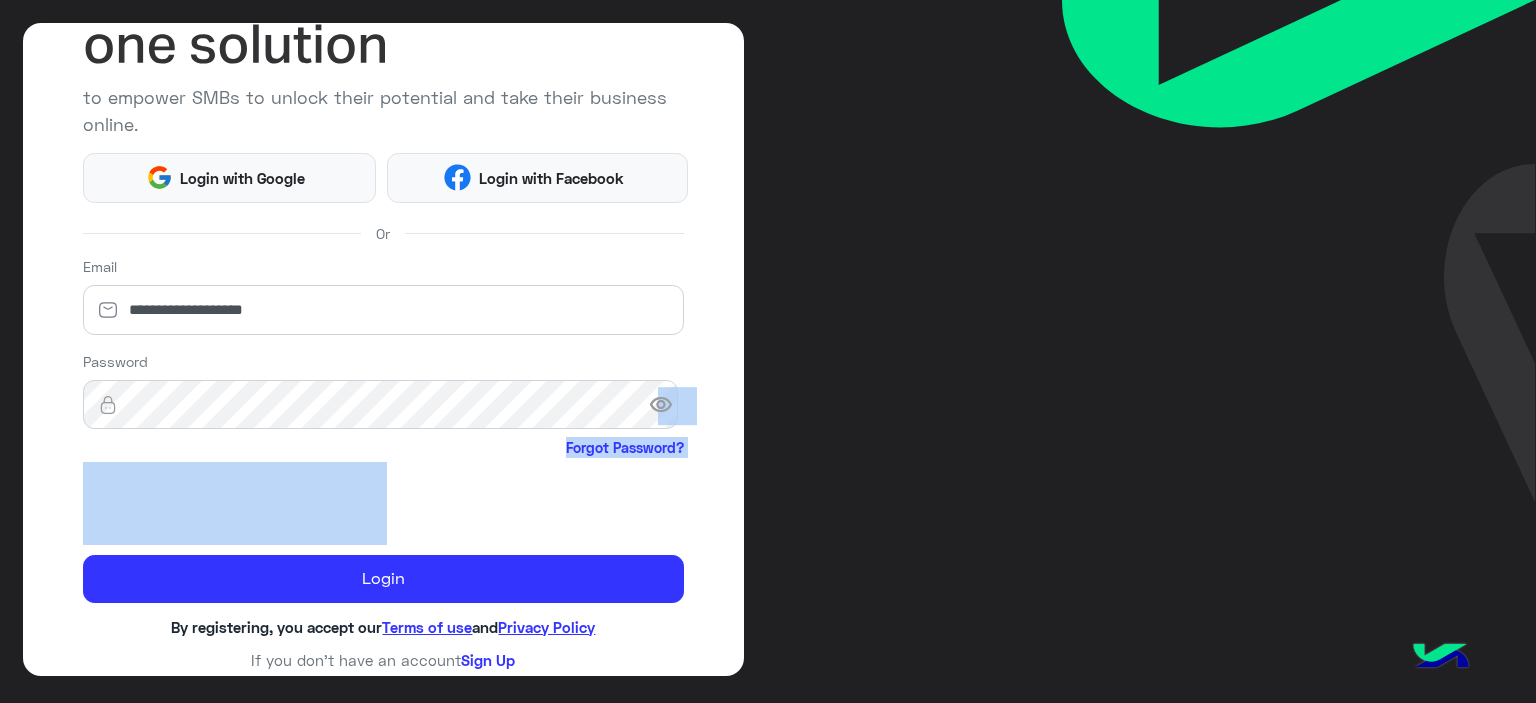 drag, startPoint x: 649, startPoint y: 405, endPoint x: 82, endPoint y: 490, distance: 573.3359 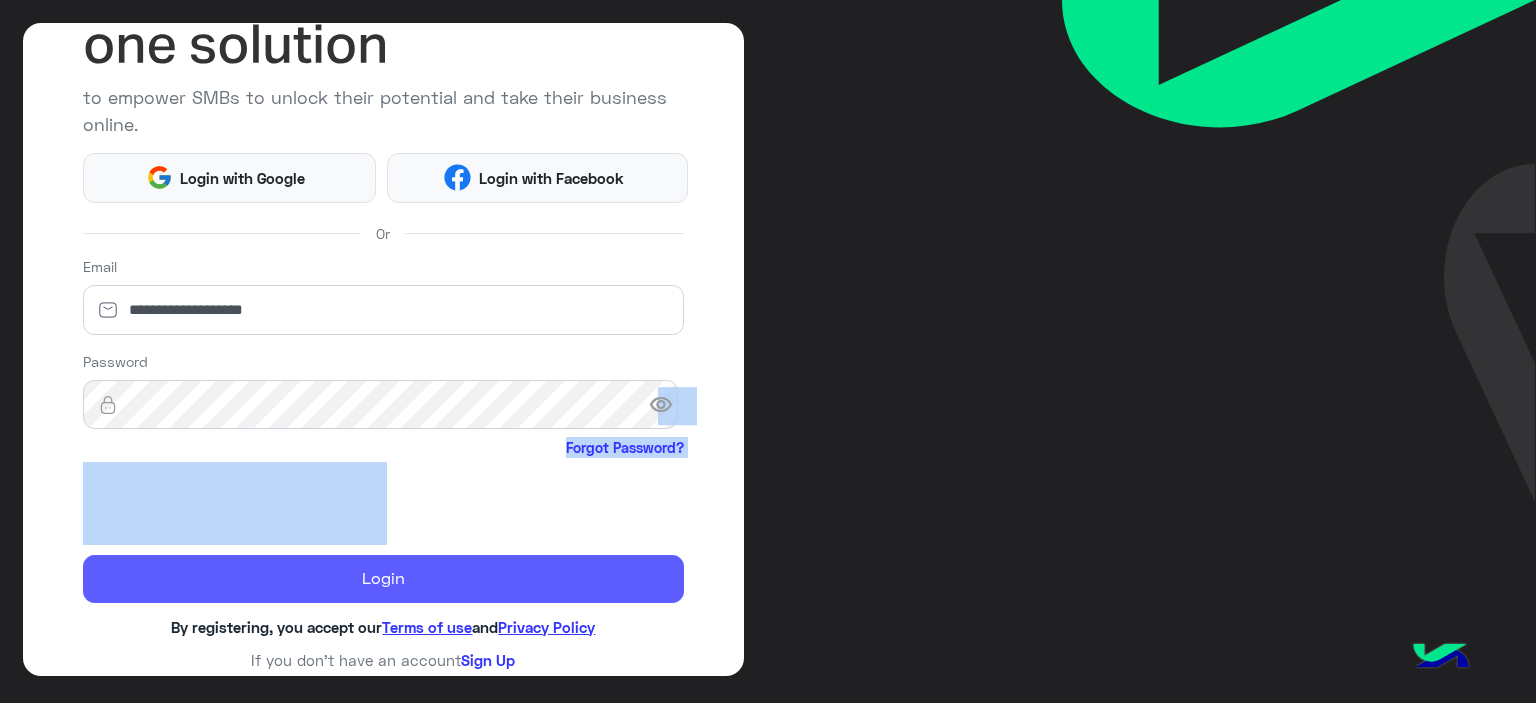 click on "Login" 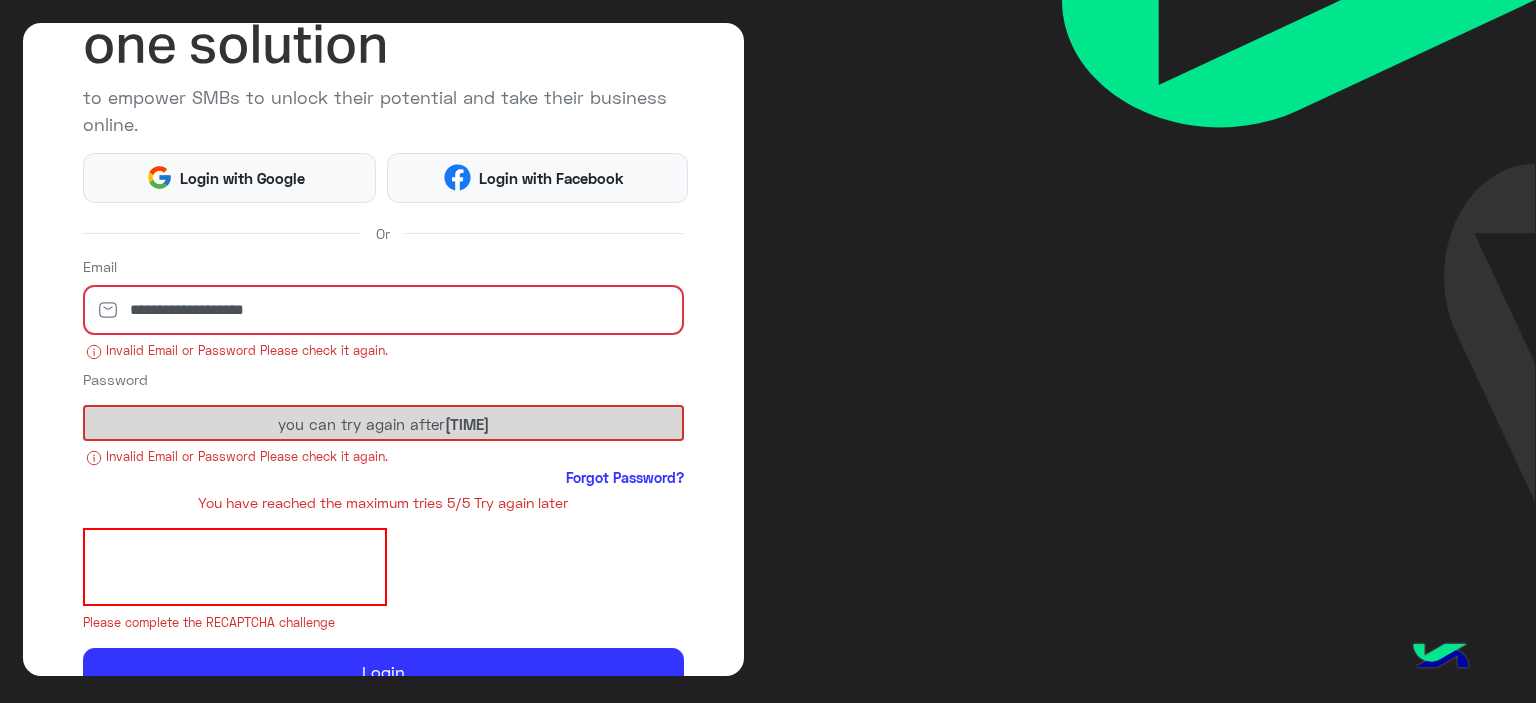 click 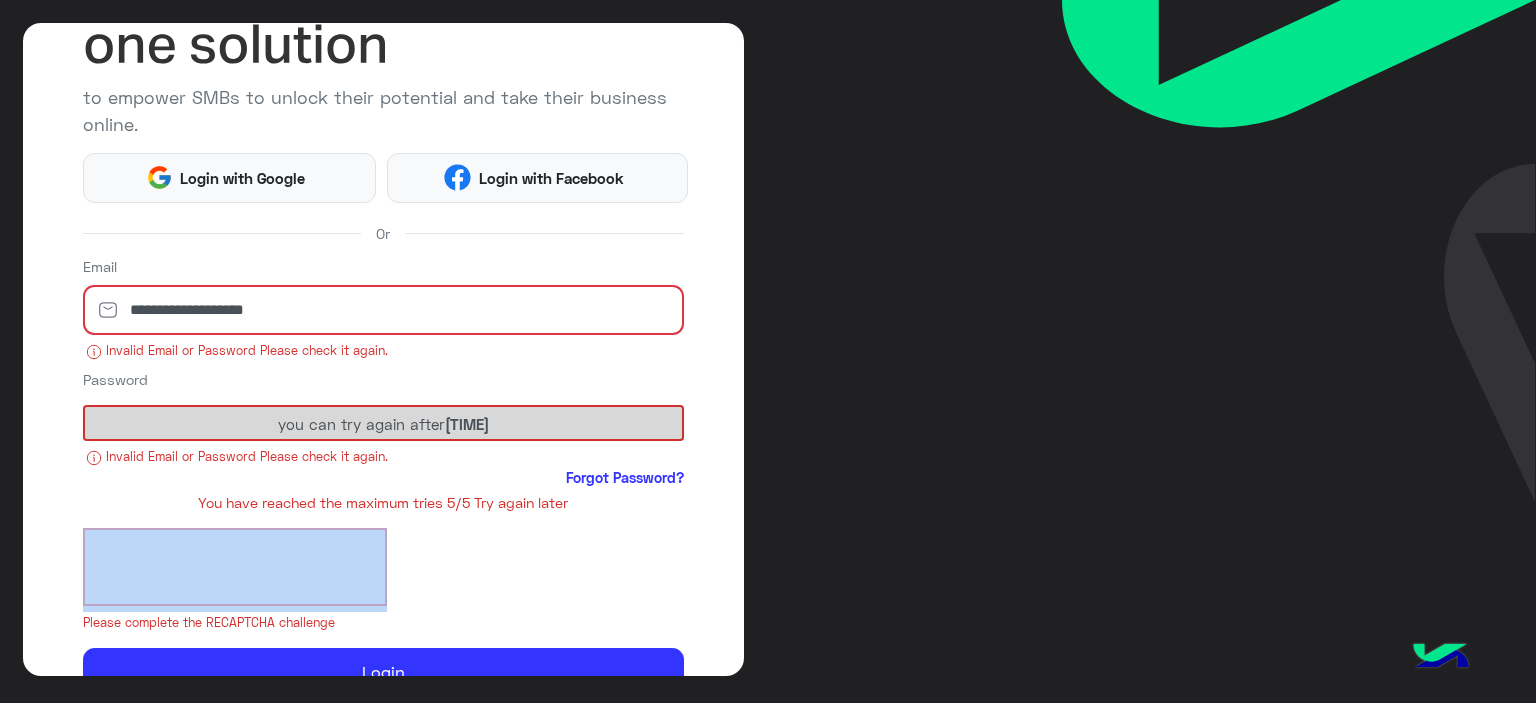 click 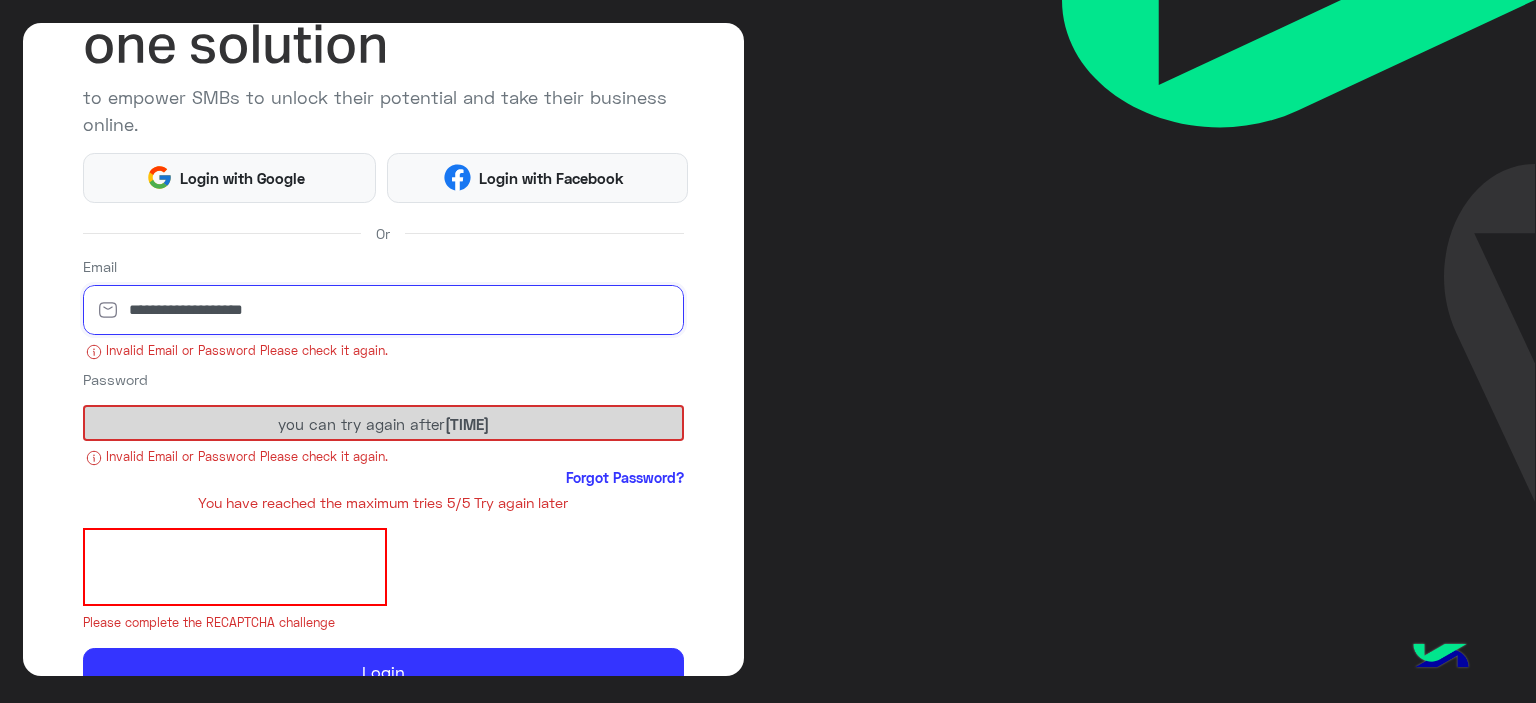 click on "**********" at bounding box center [384, 310] 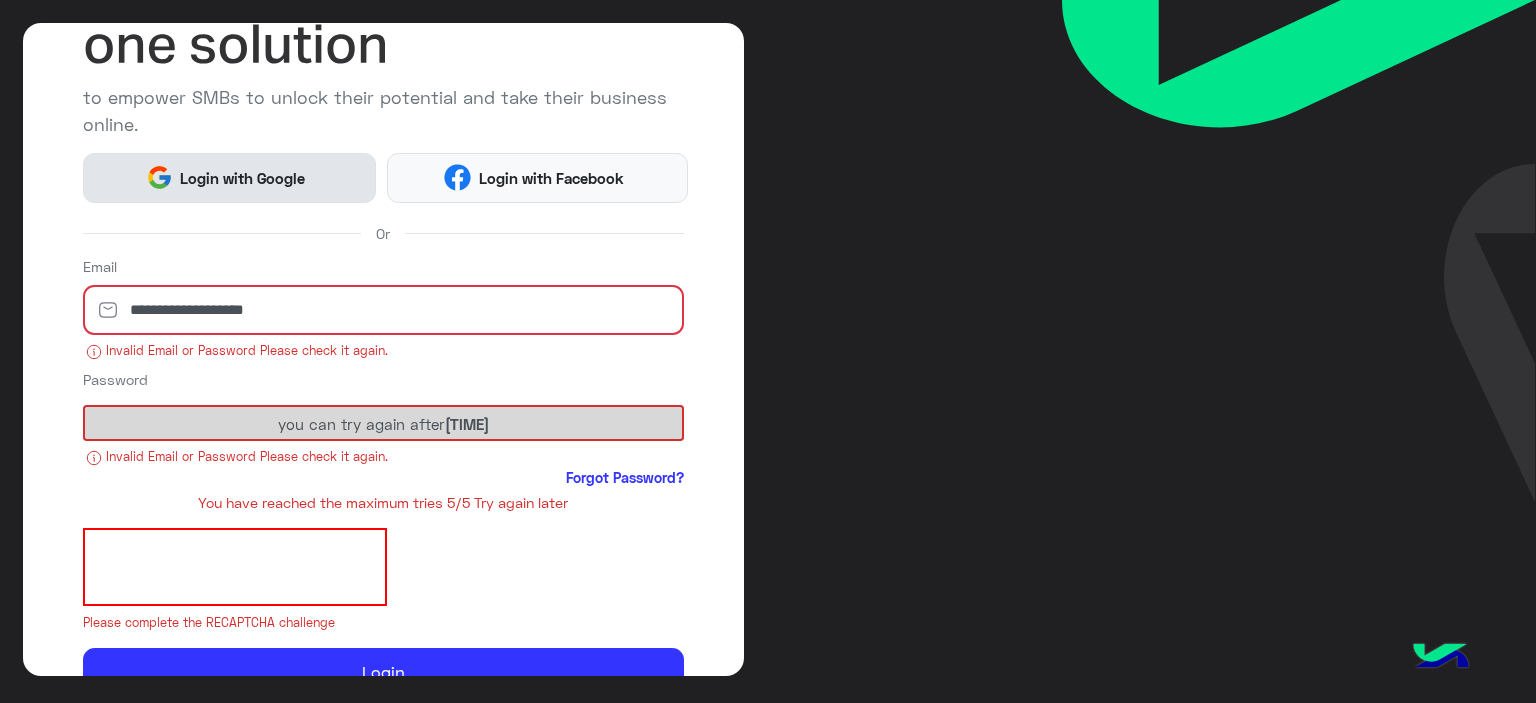 click on "Login with Google" 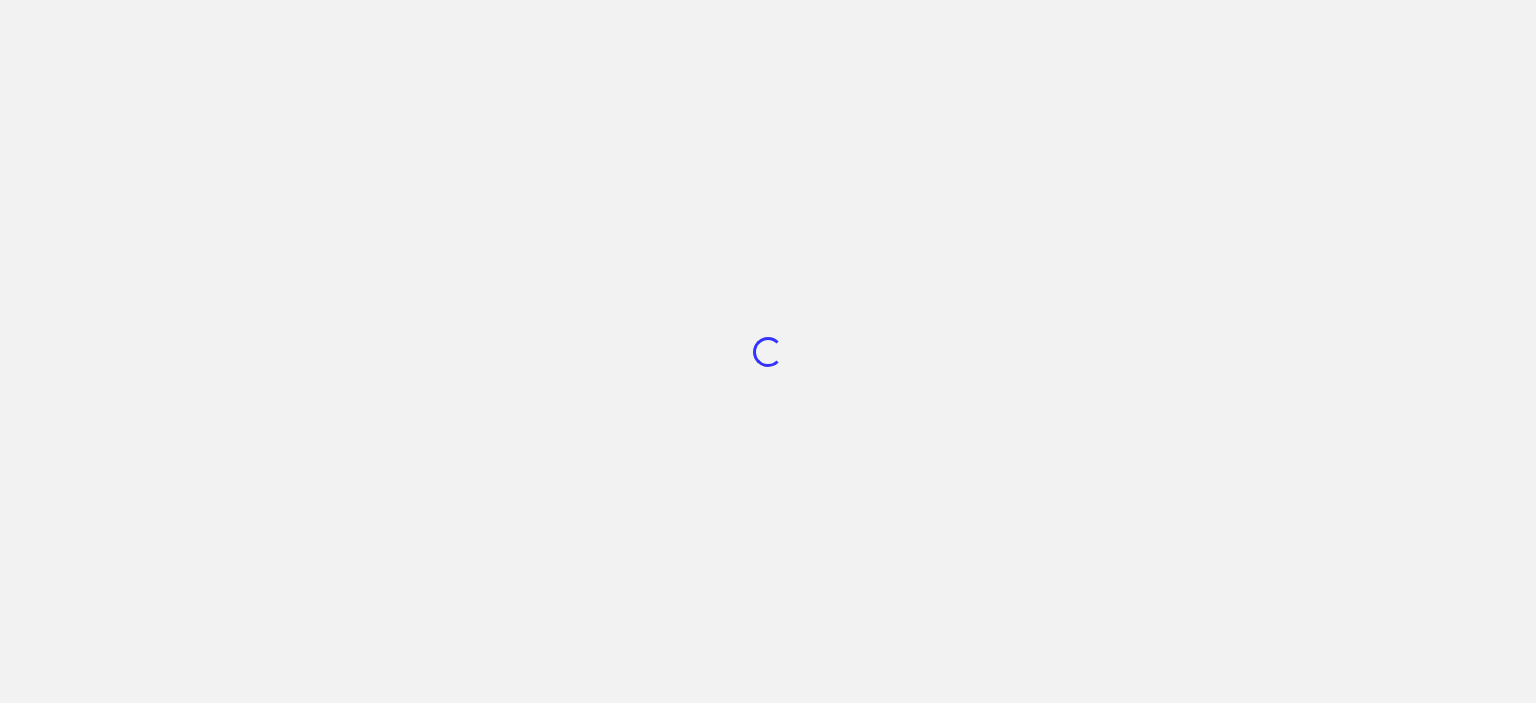 scroll, scrollTop: 0, scrollLeft: 0, axis: both 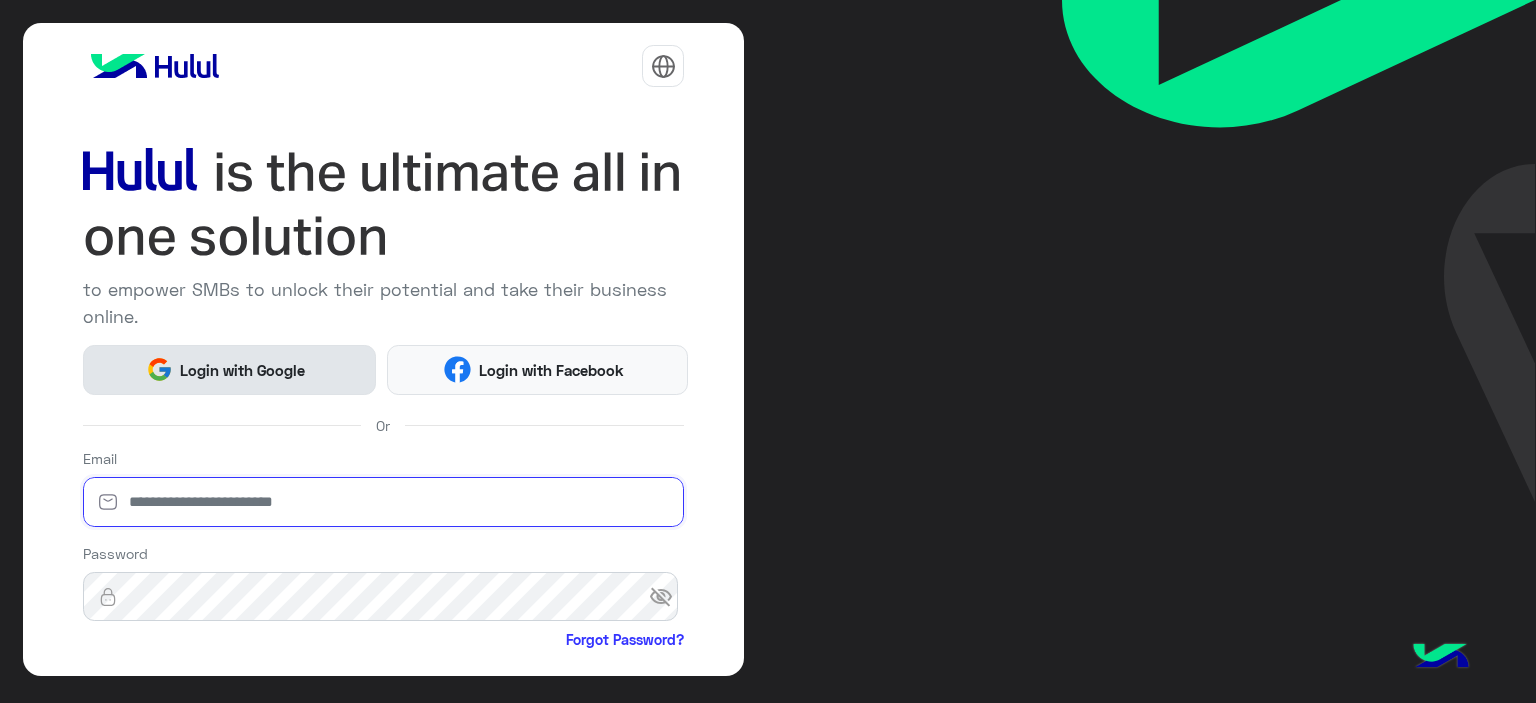 type on "**********" 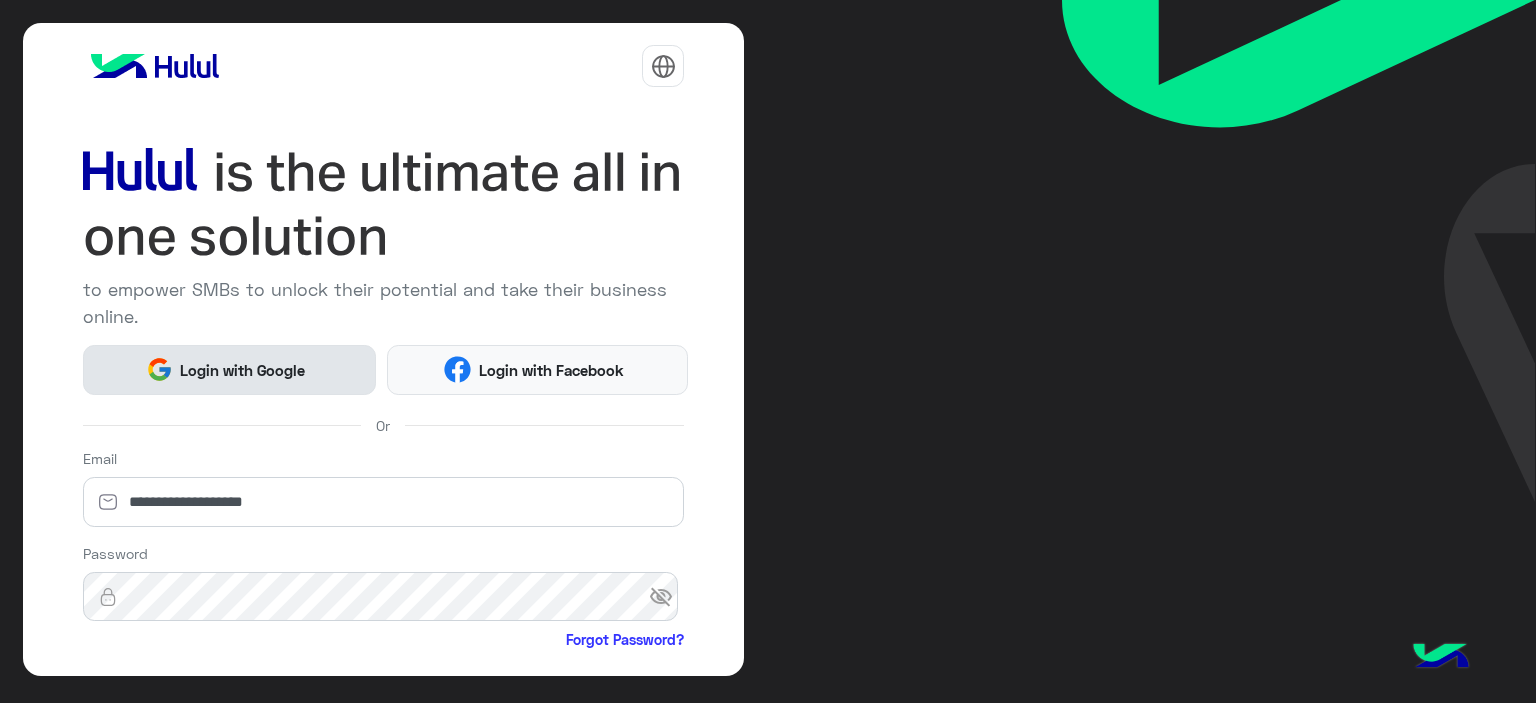 click on "Login with Google" 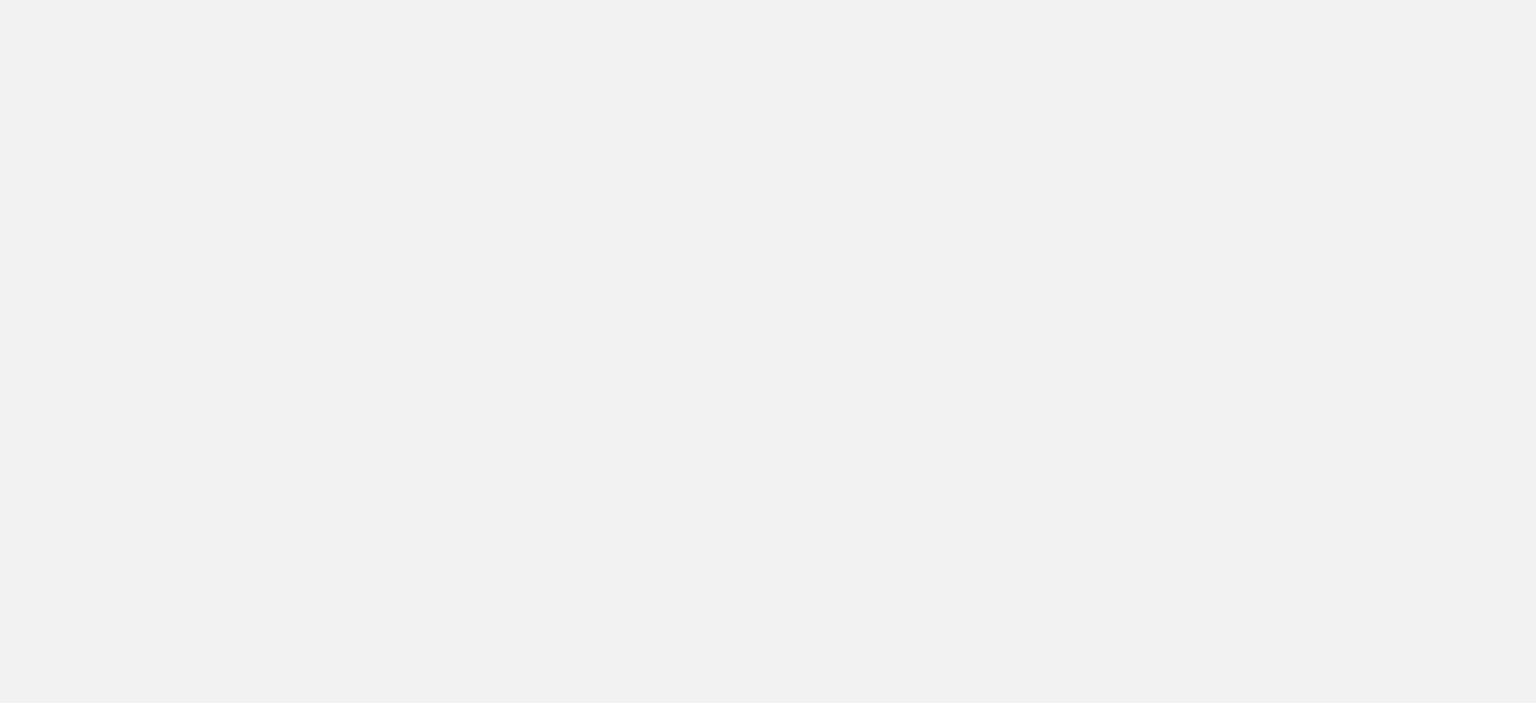 scroll, scrollTop: 0, scrollLeft: 0, axis: both 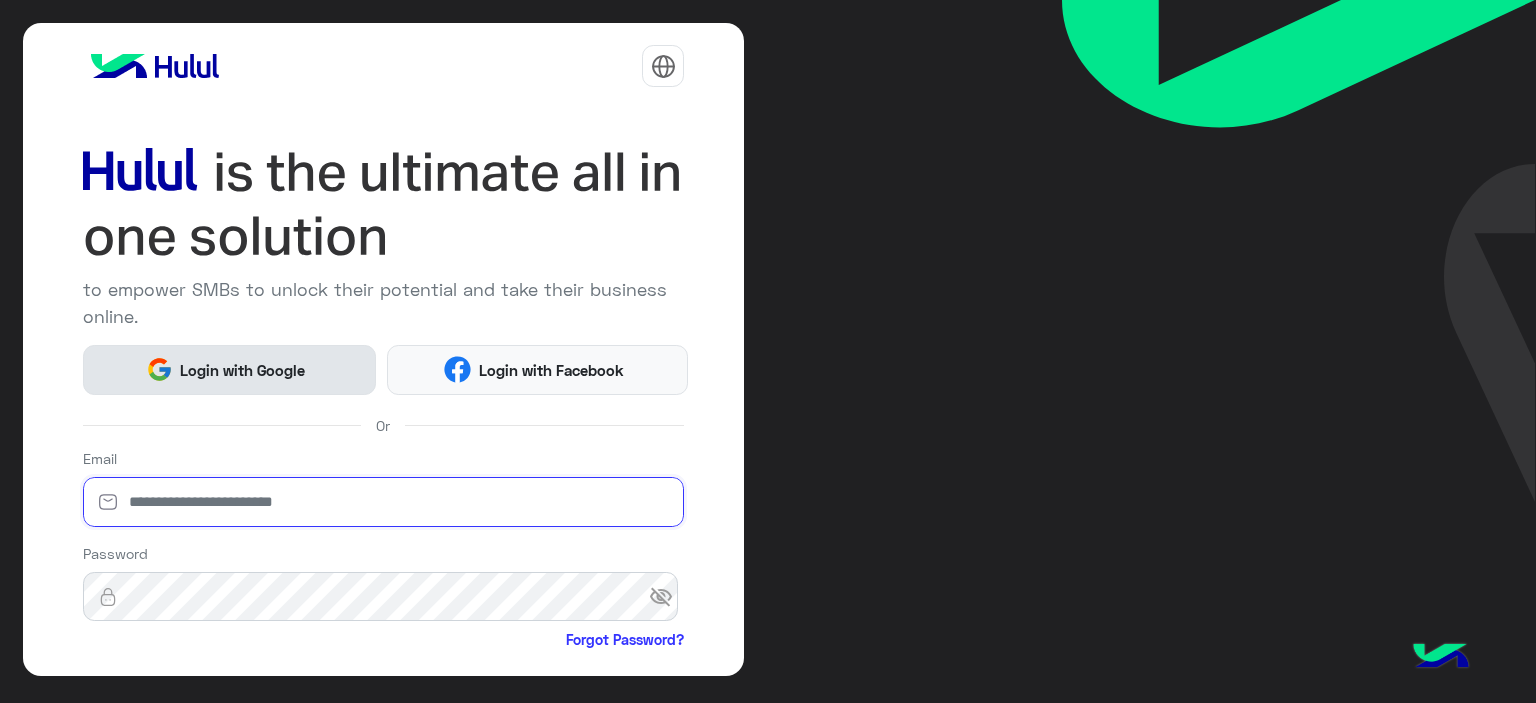 type on "**********" 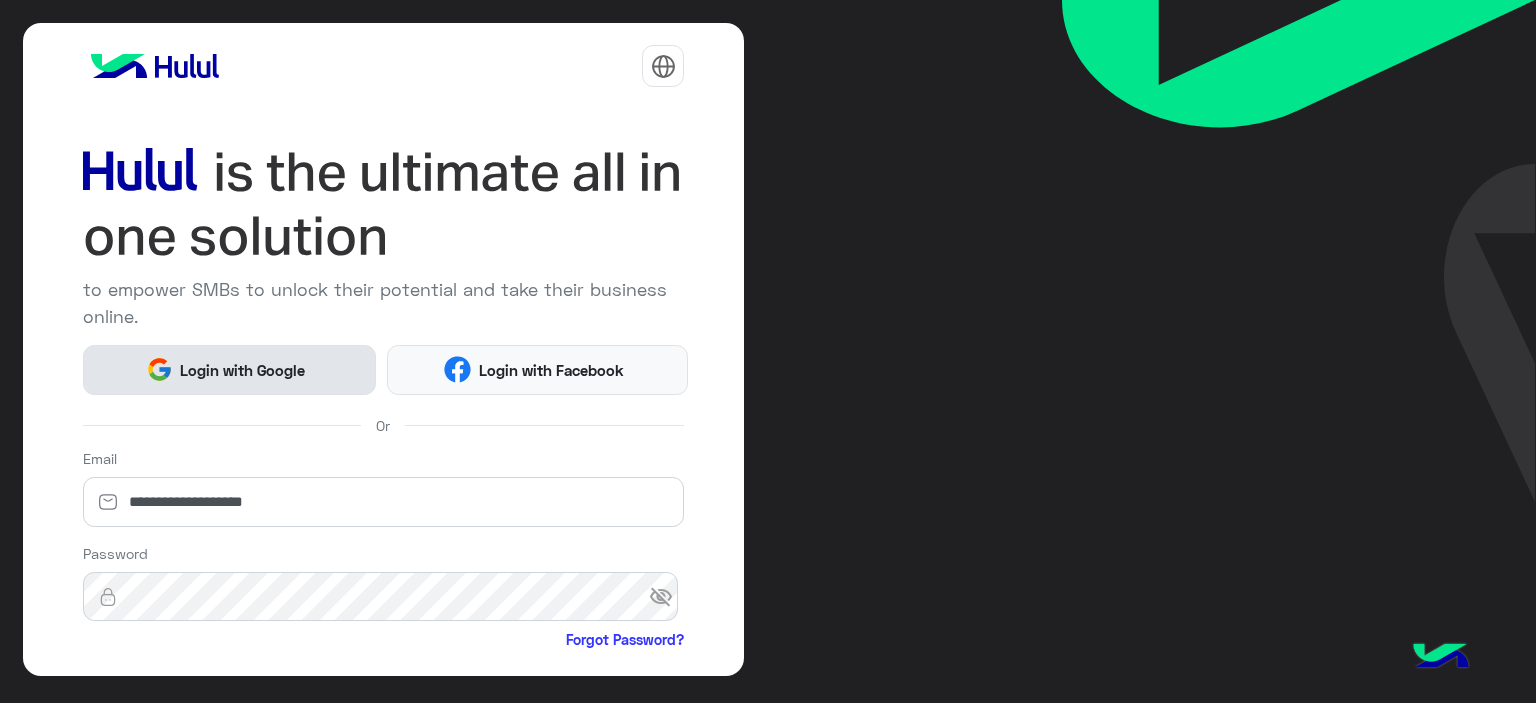 click on "Login with Google" 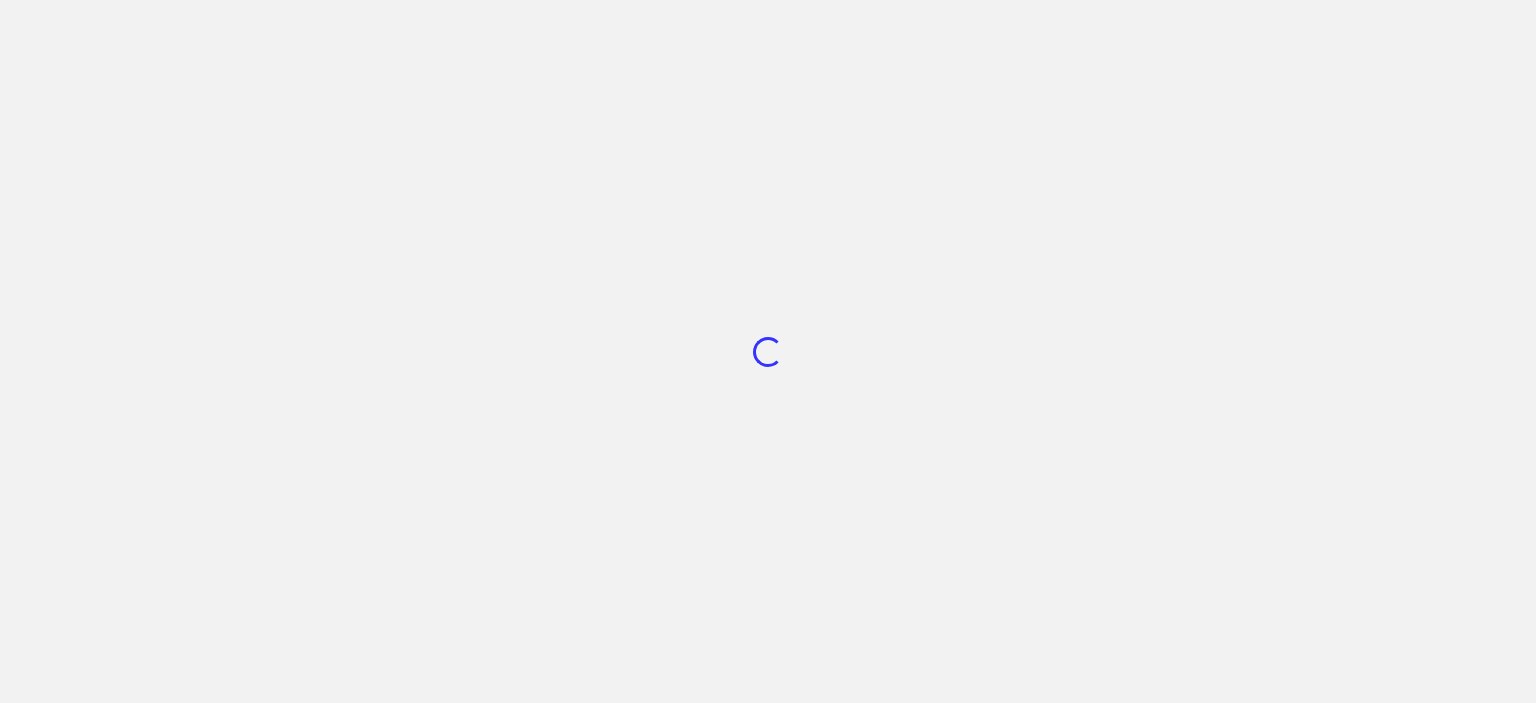 scroll, scrollTop: 0, scrollLeft: 0, axis: both 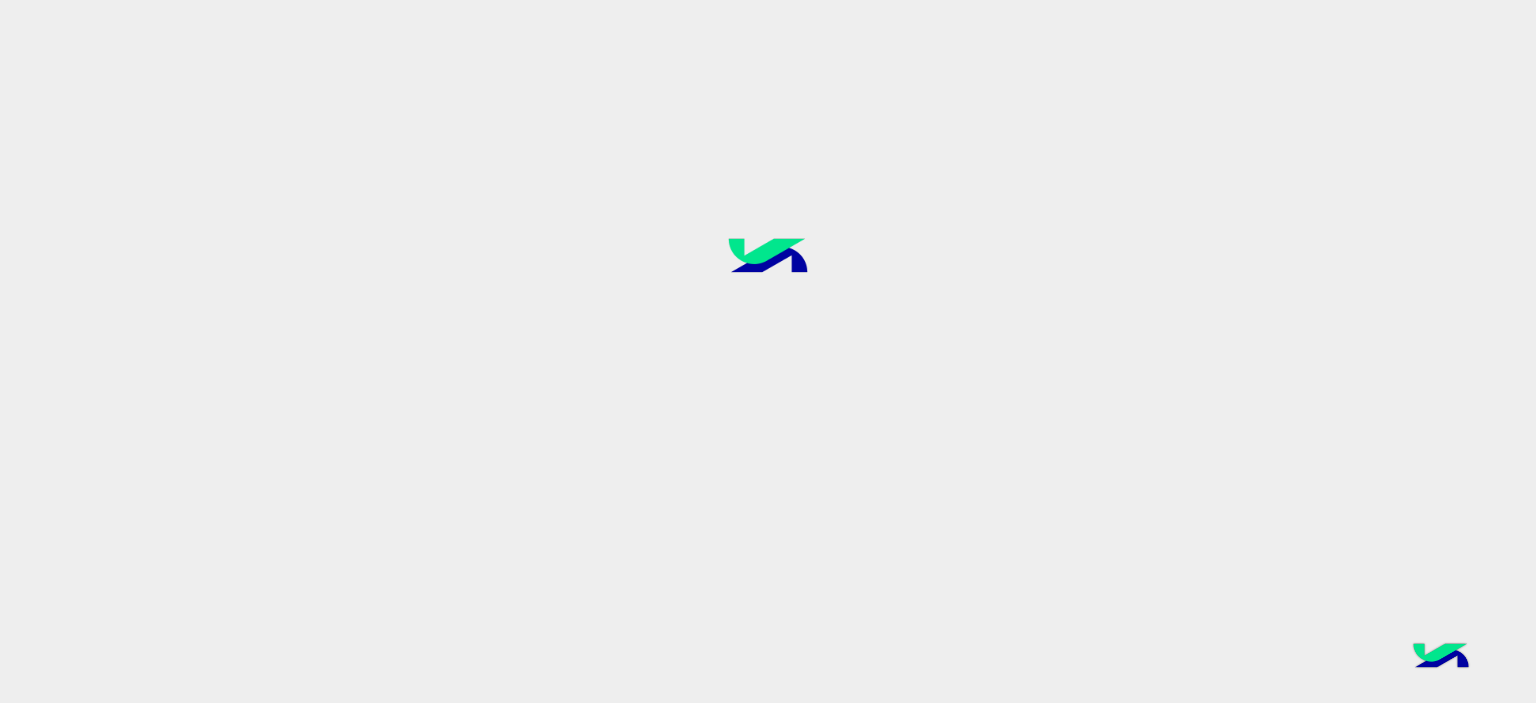 click 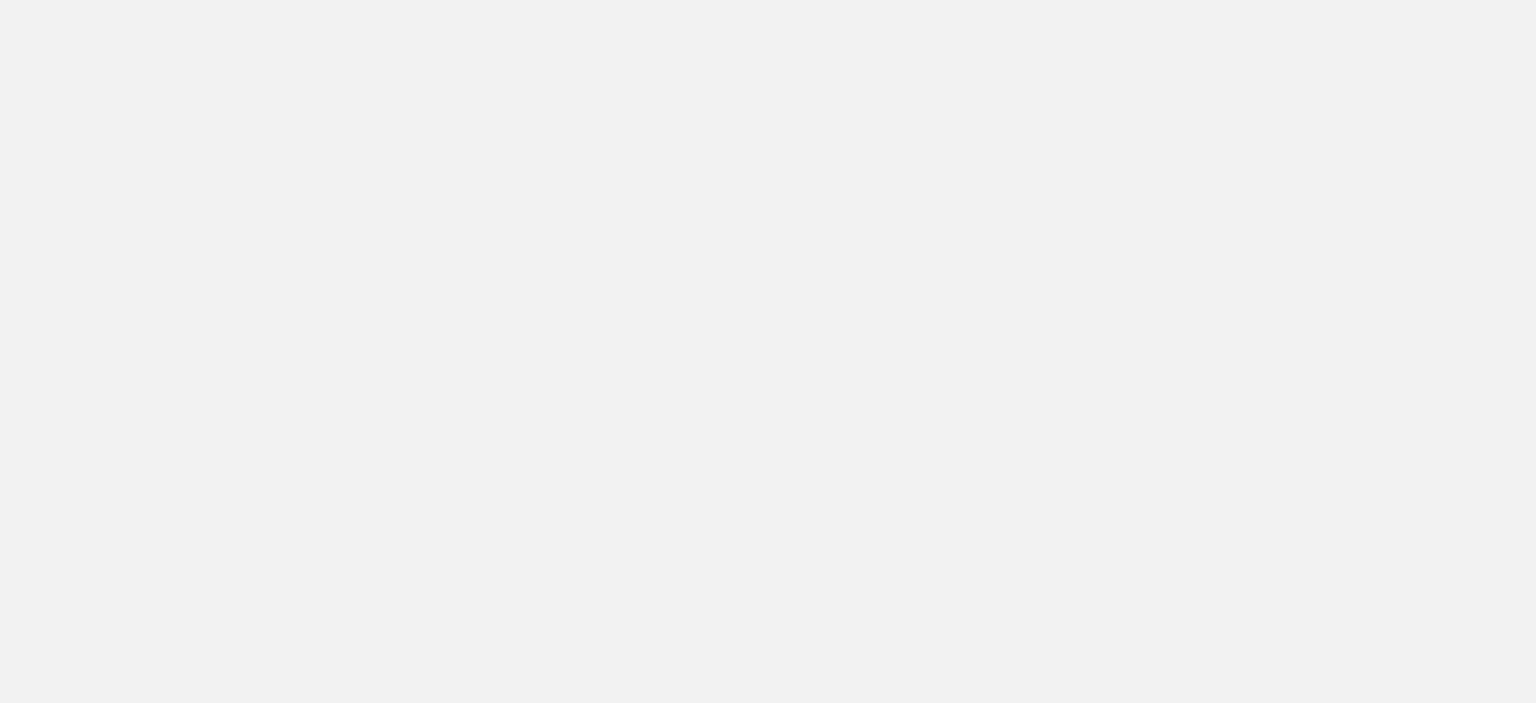 scroll, scrollTop: 0, scrollLeft: 0, axis: both 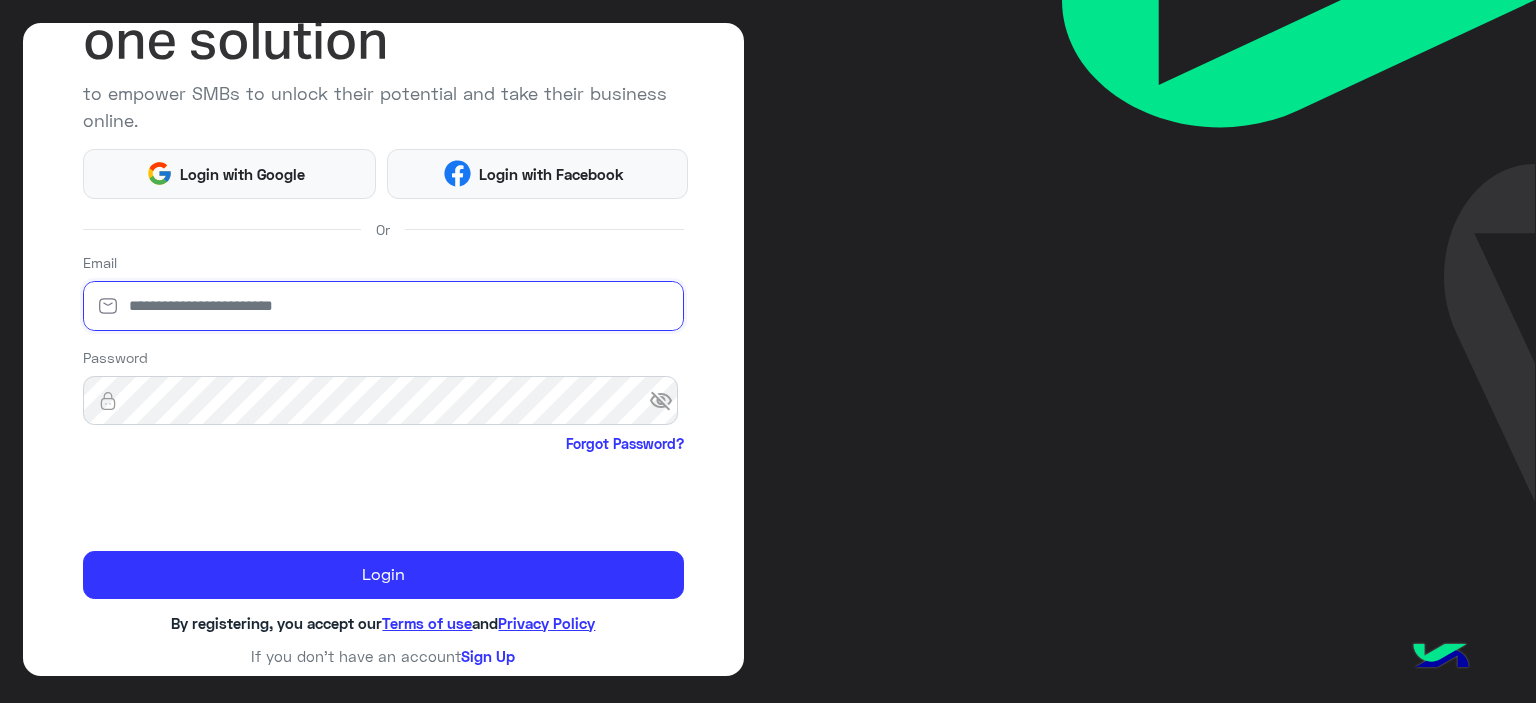 type on "**********" 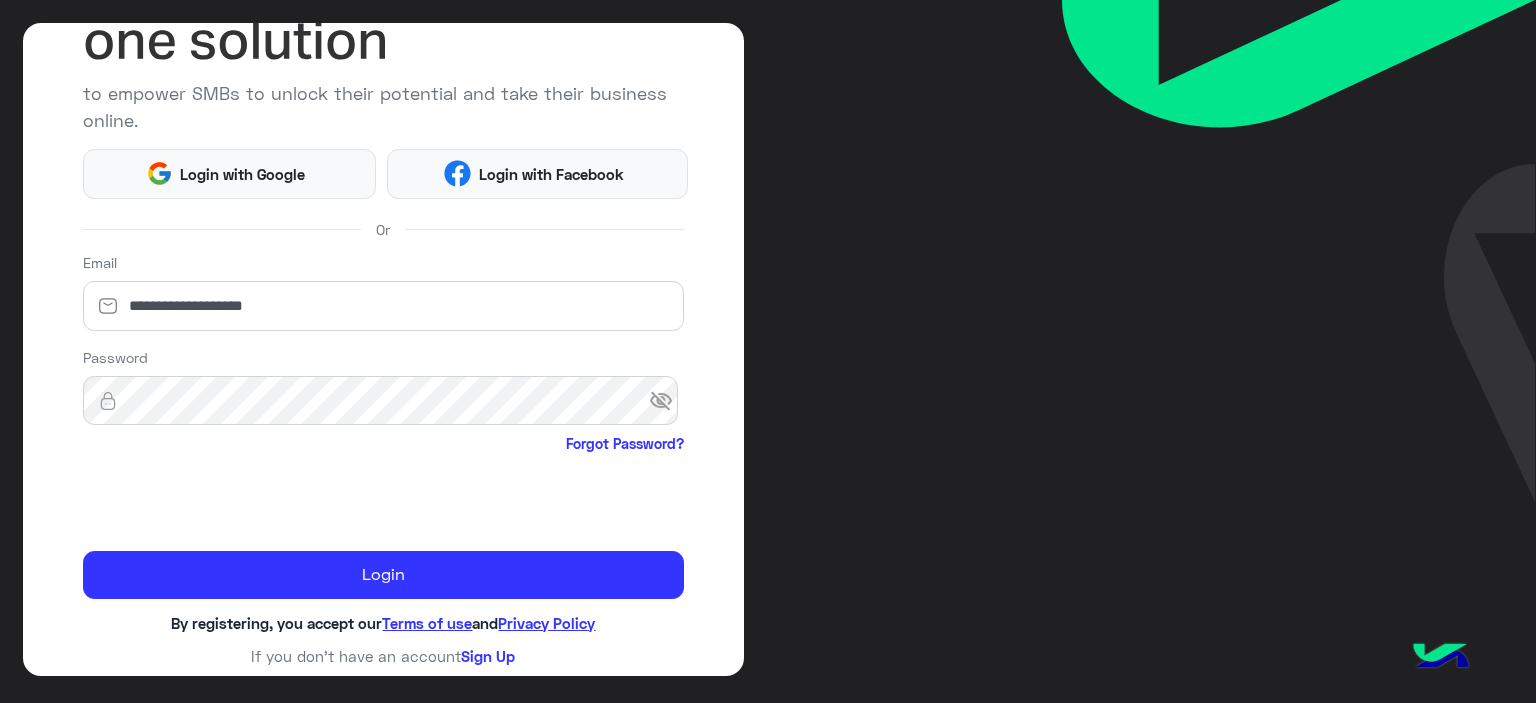 click on "visibility_off" at bounding box center [667, 401] 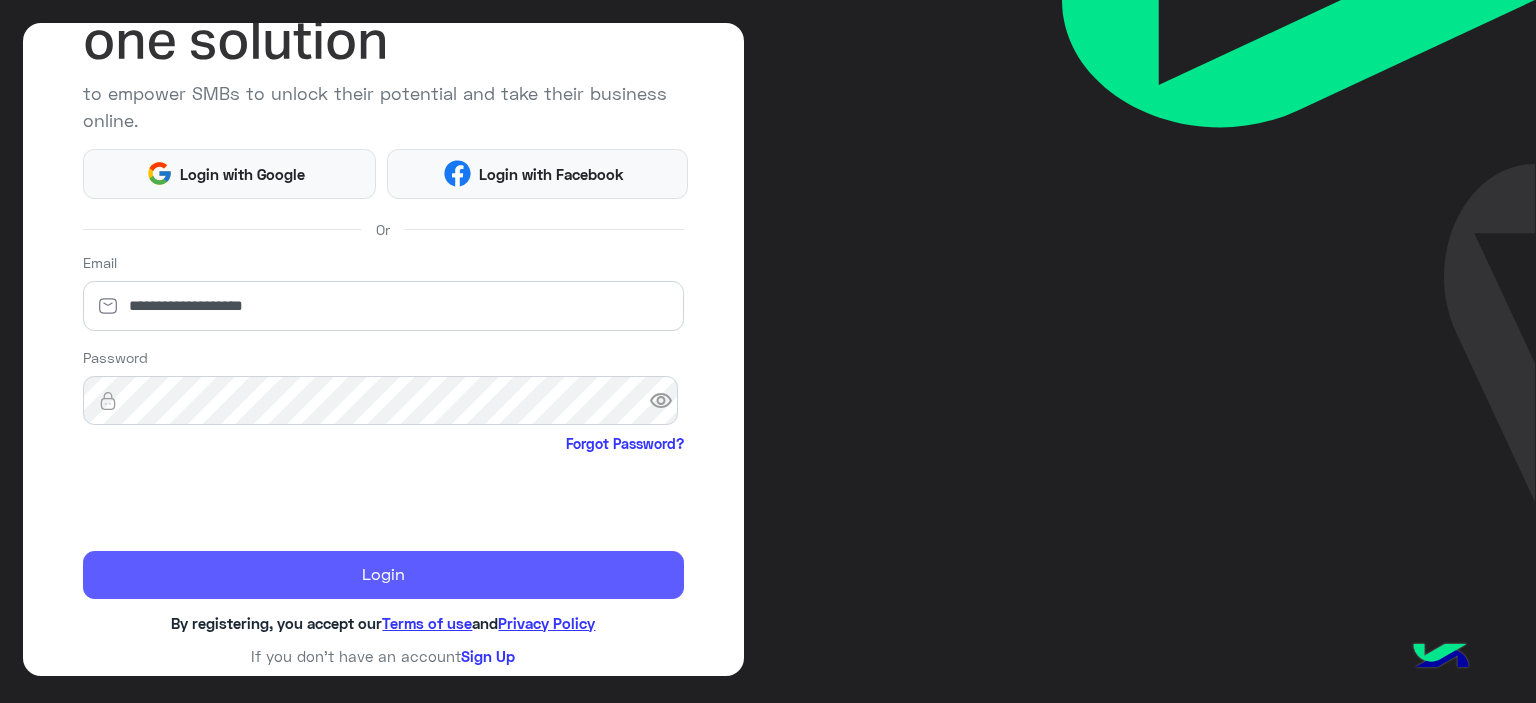 click on "Login" 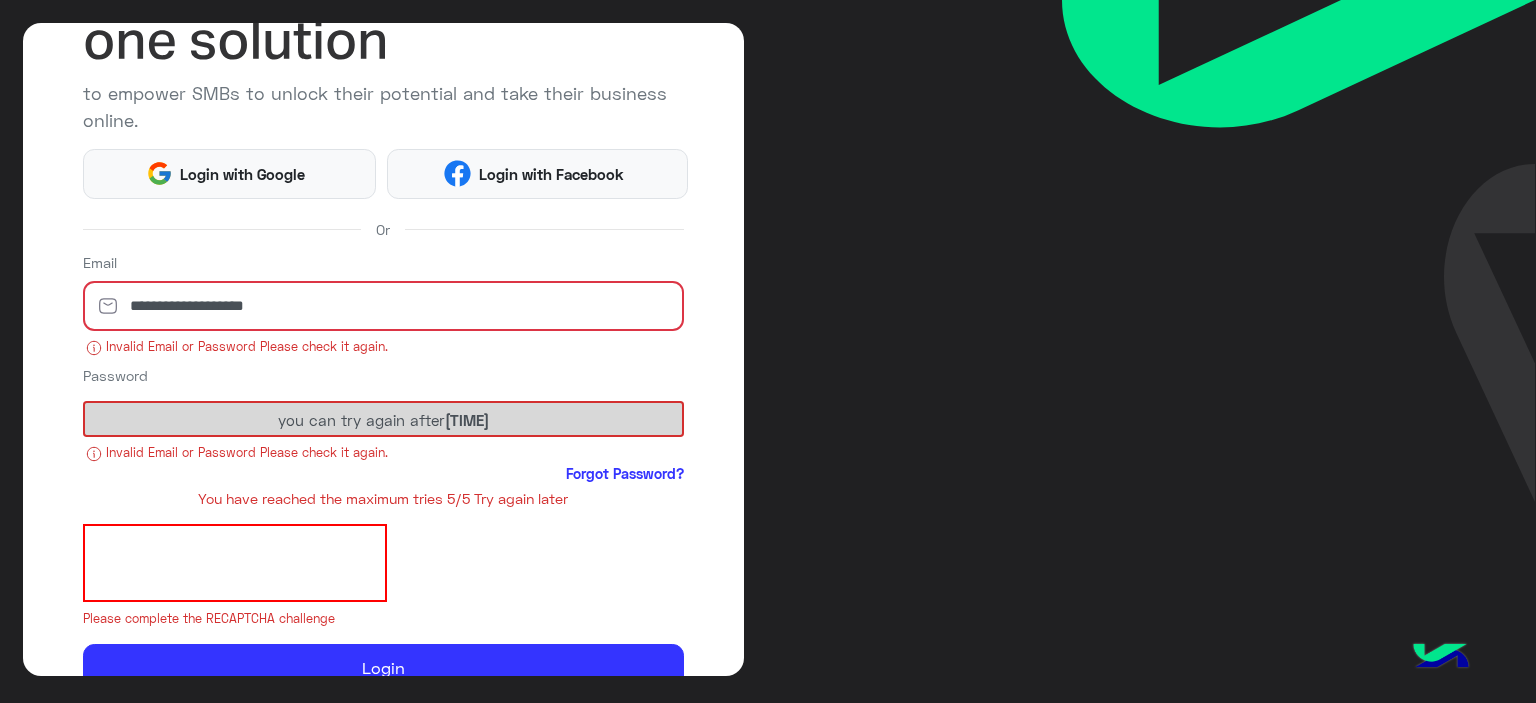 click on "you can try again after  05:35:28" 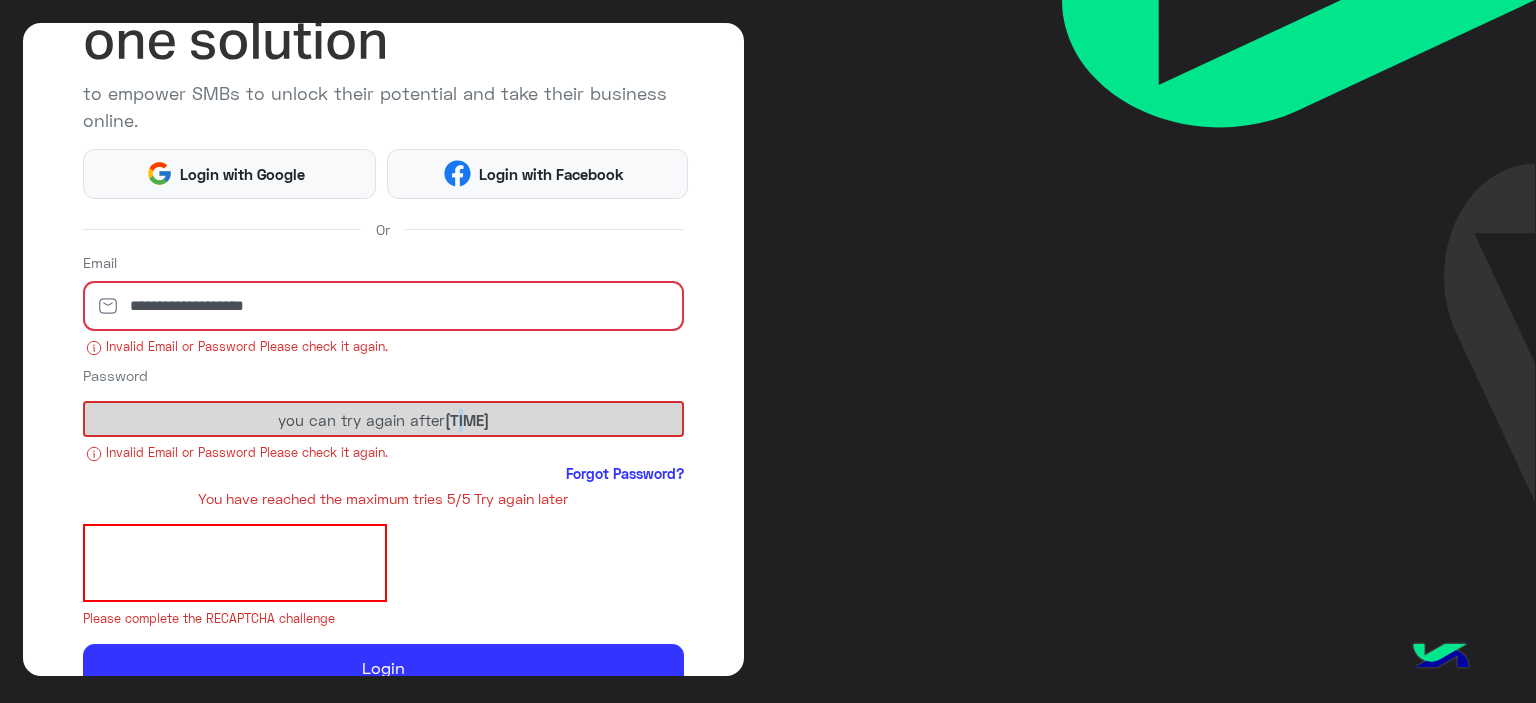 click on "you can try again after  05:35:28" 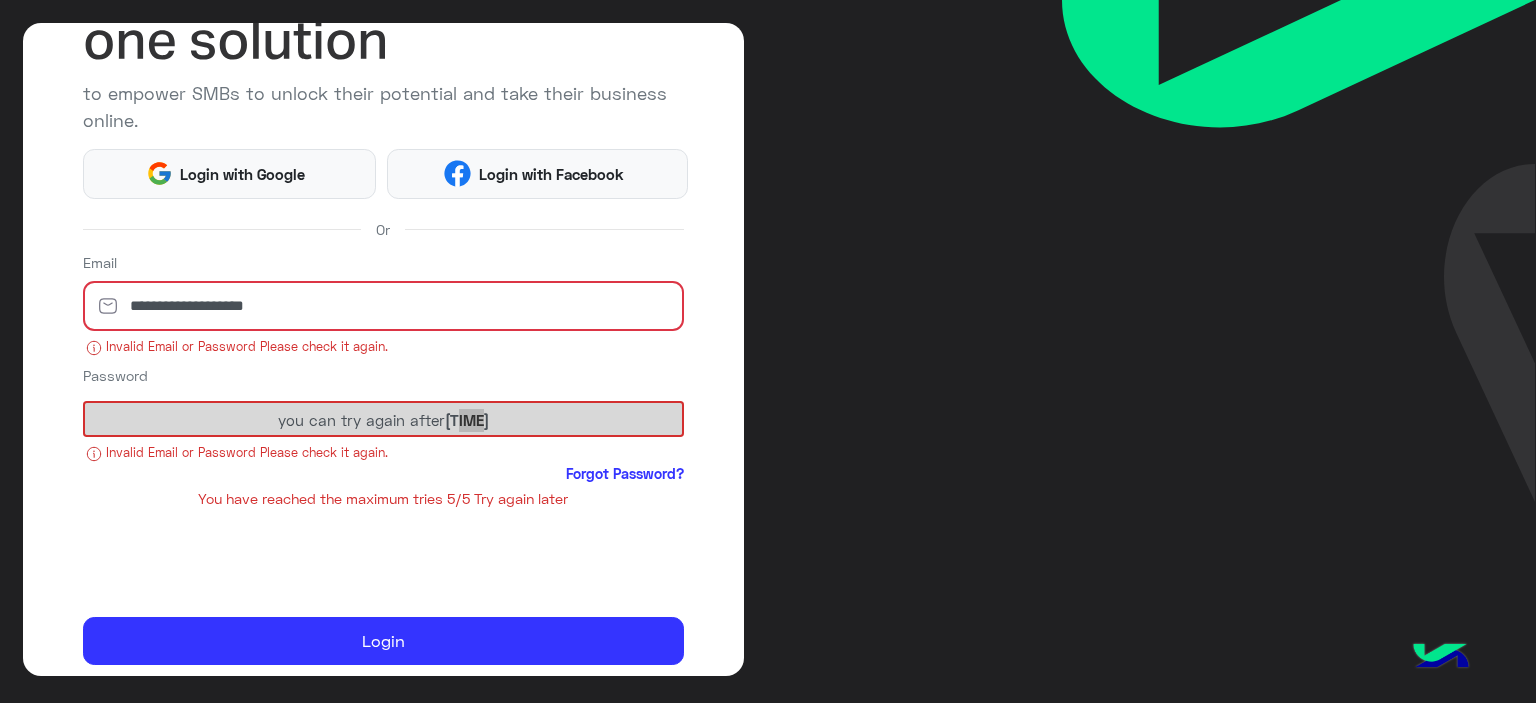 scroll, scrollTop: 262, scrollLeft: 0, axis: vertical 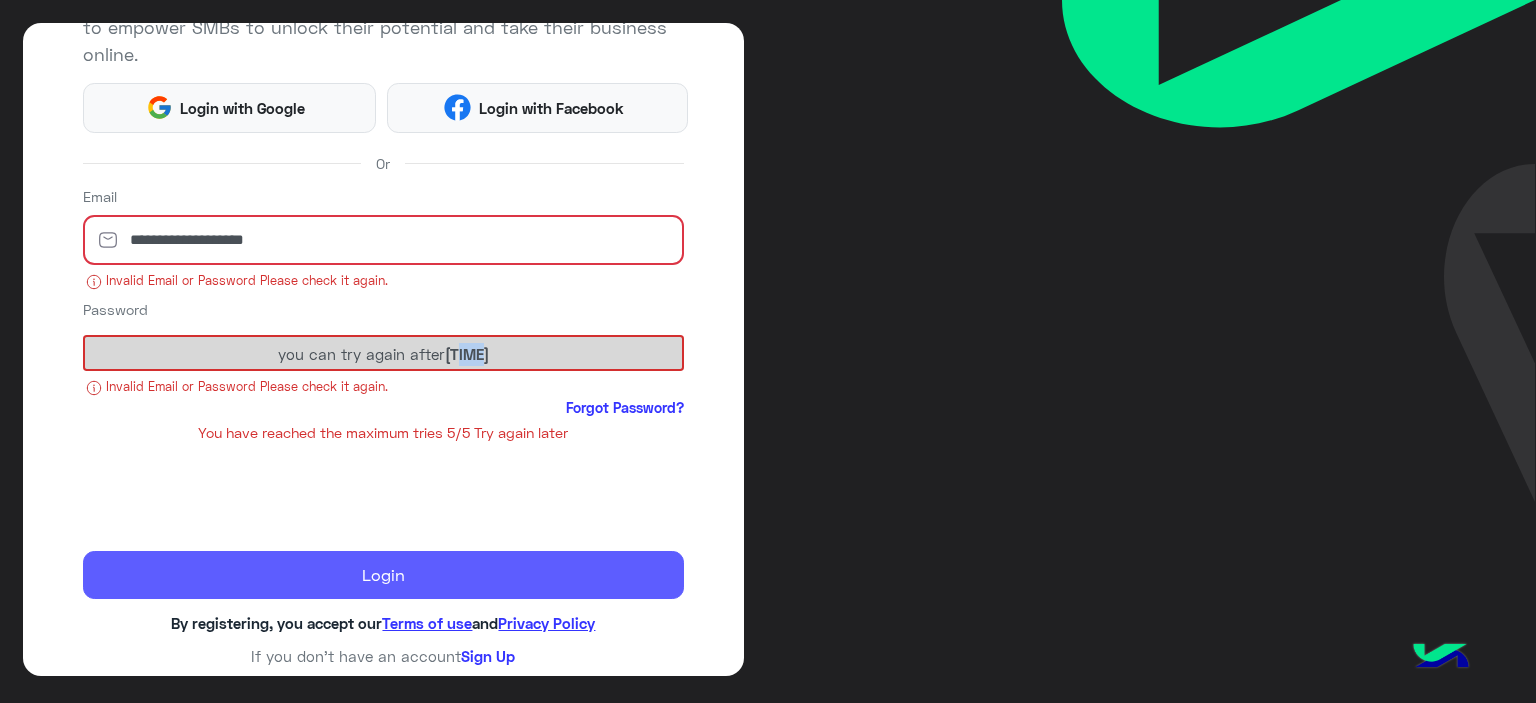 click on "Login" 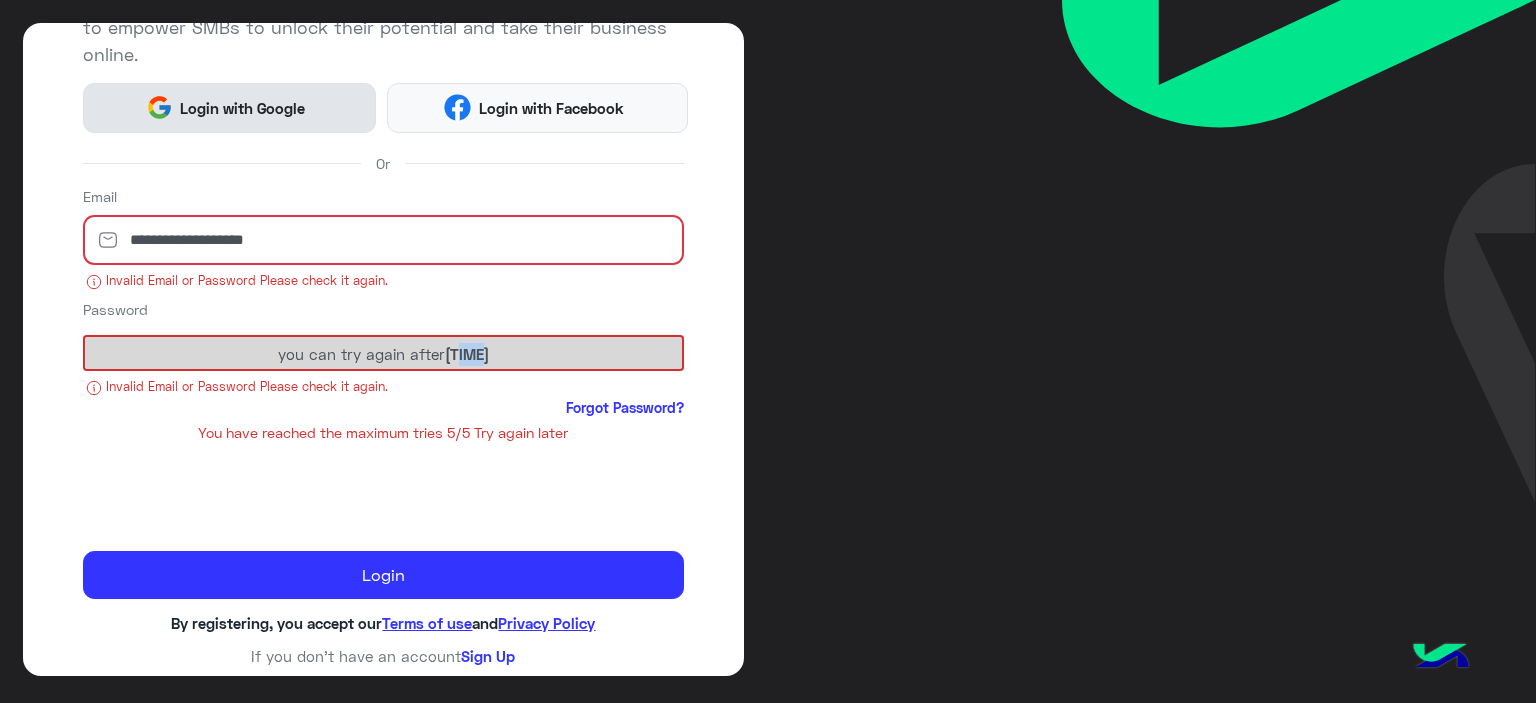 click on "Login with Google" 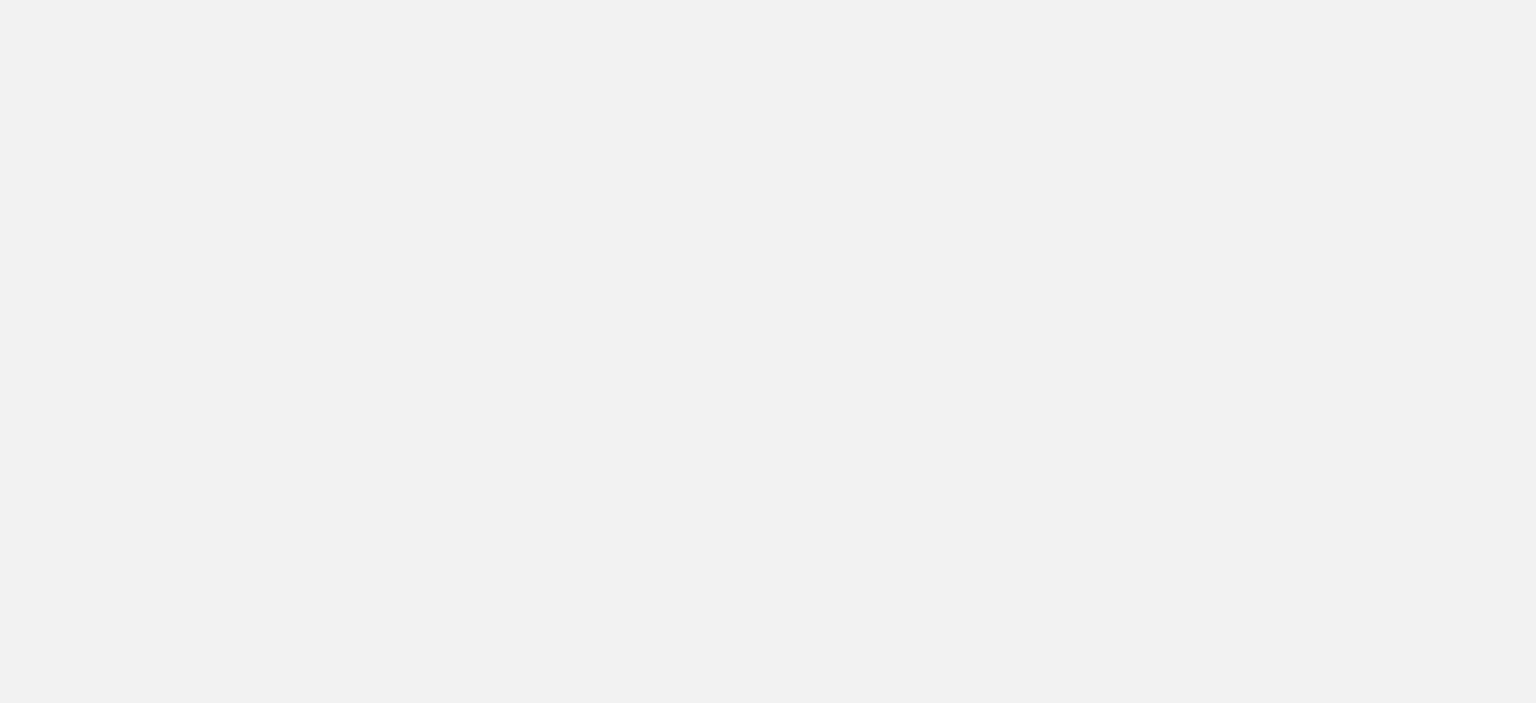 scroll, scrollTop: 0, scrollLeft: 0, axis: both 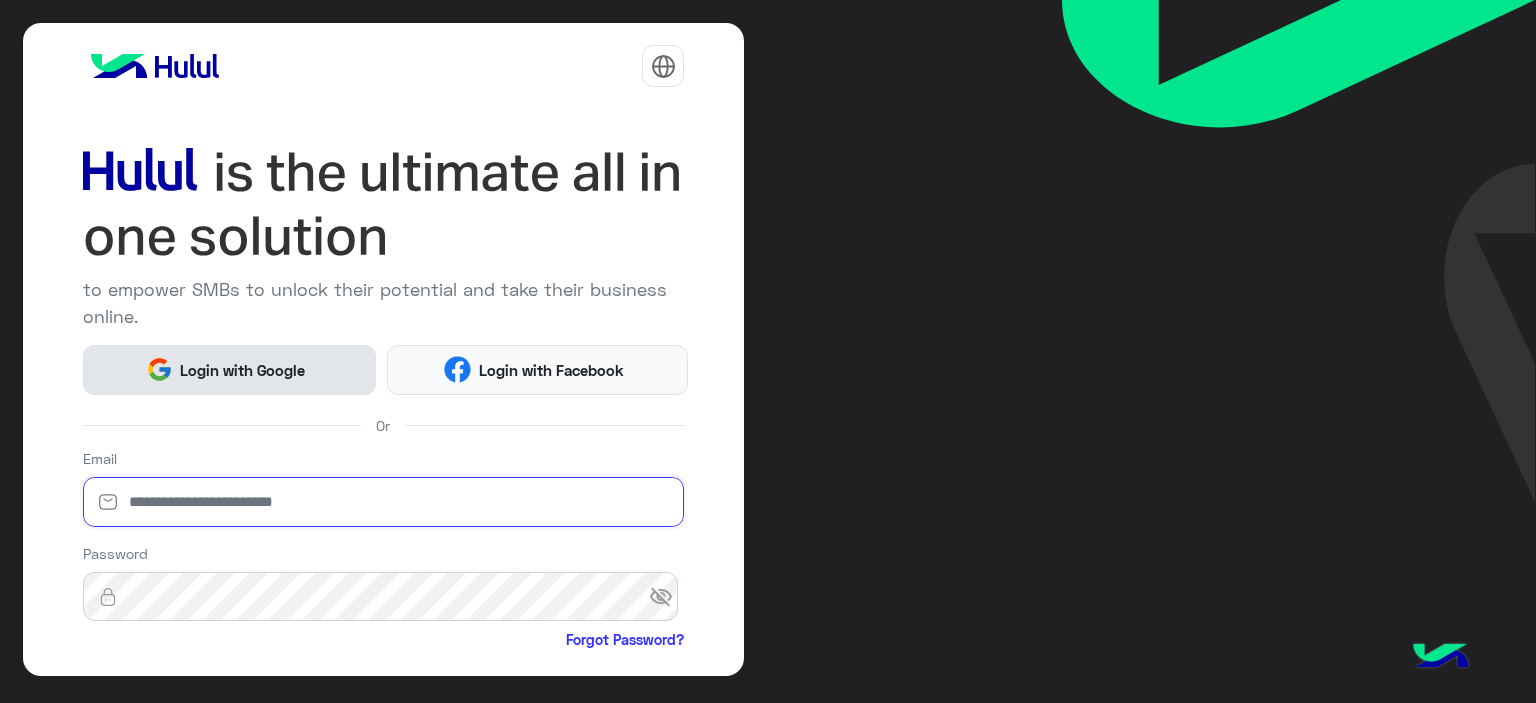 type on "**********" 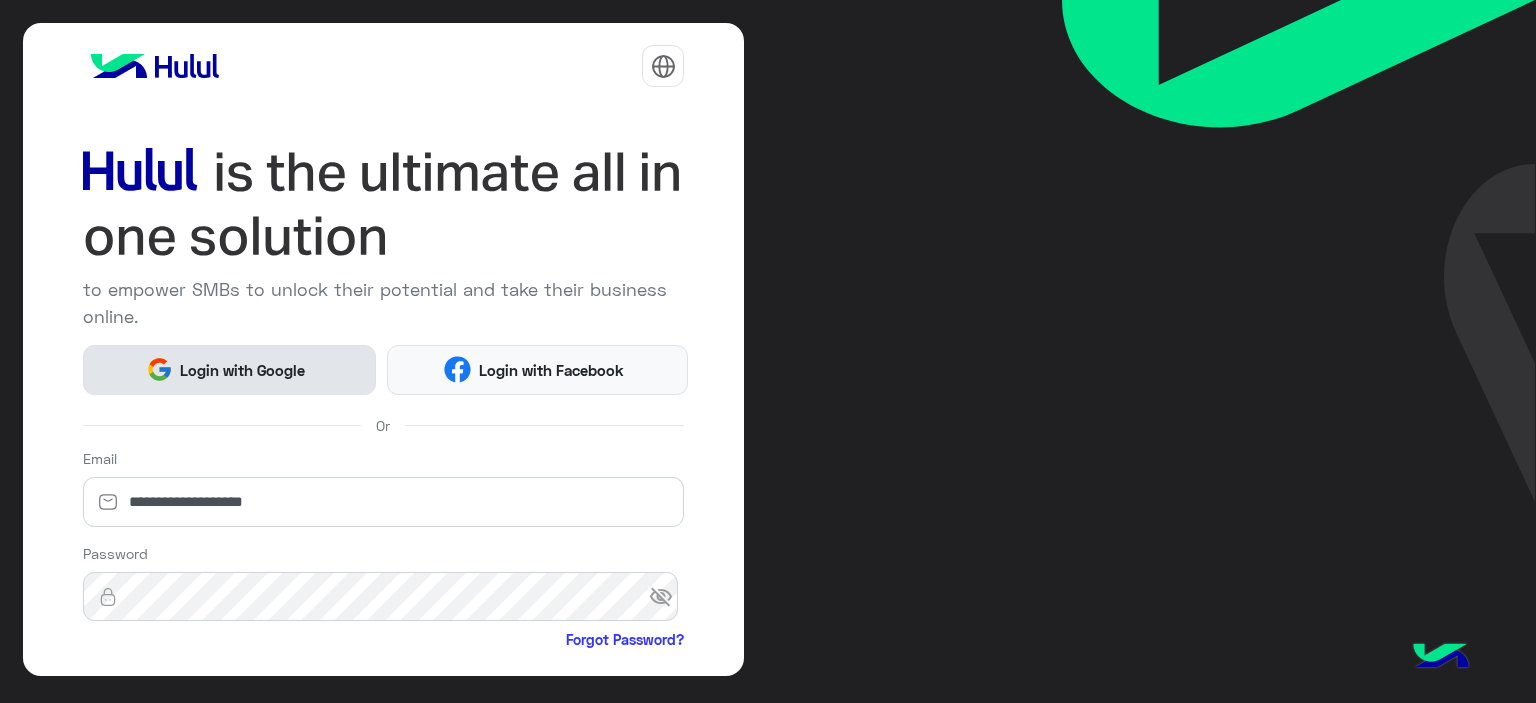 click on "Login with Google" 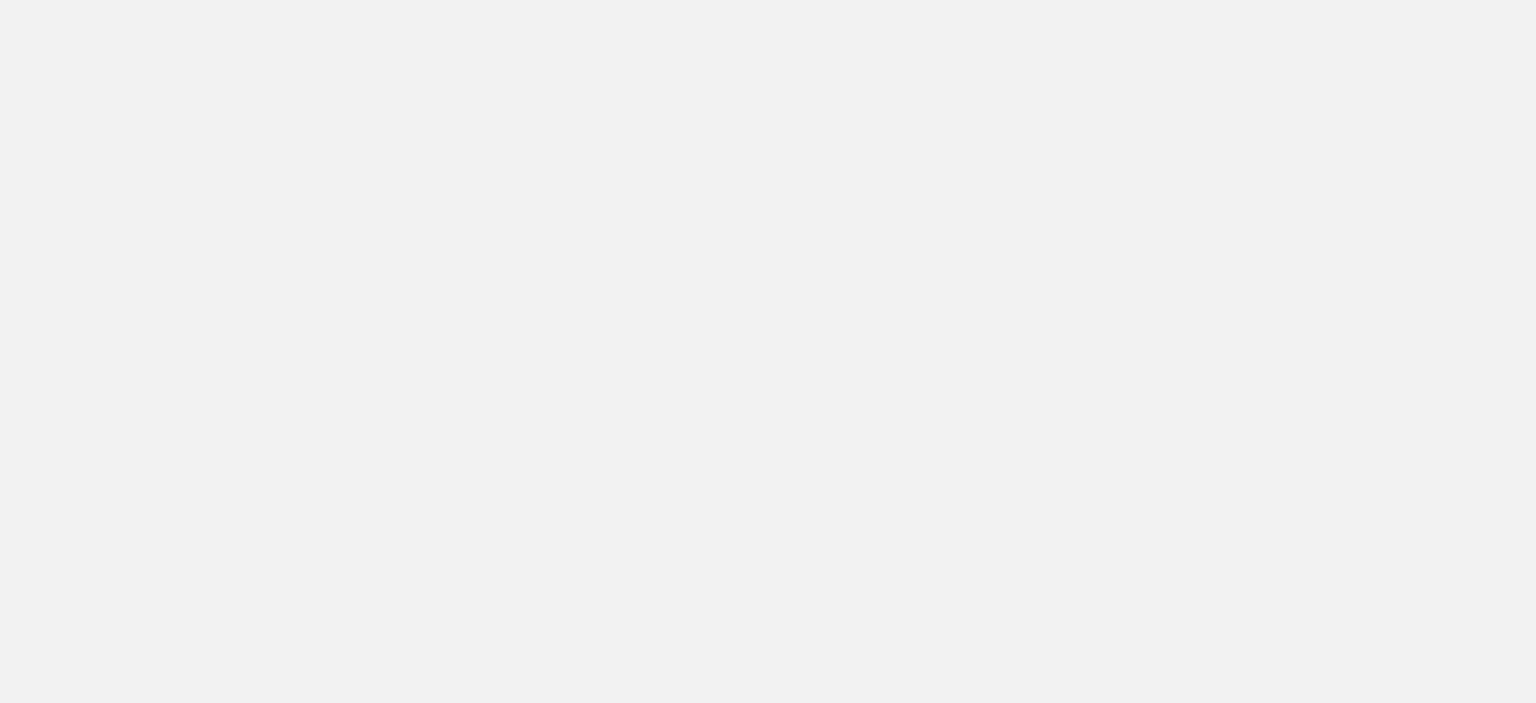 scroll, scrollTop: 0, scrollLeft: 0, axis: both 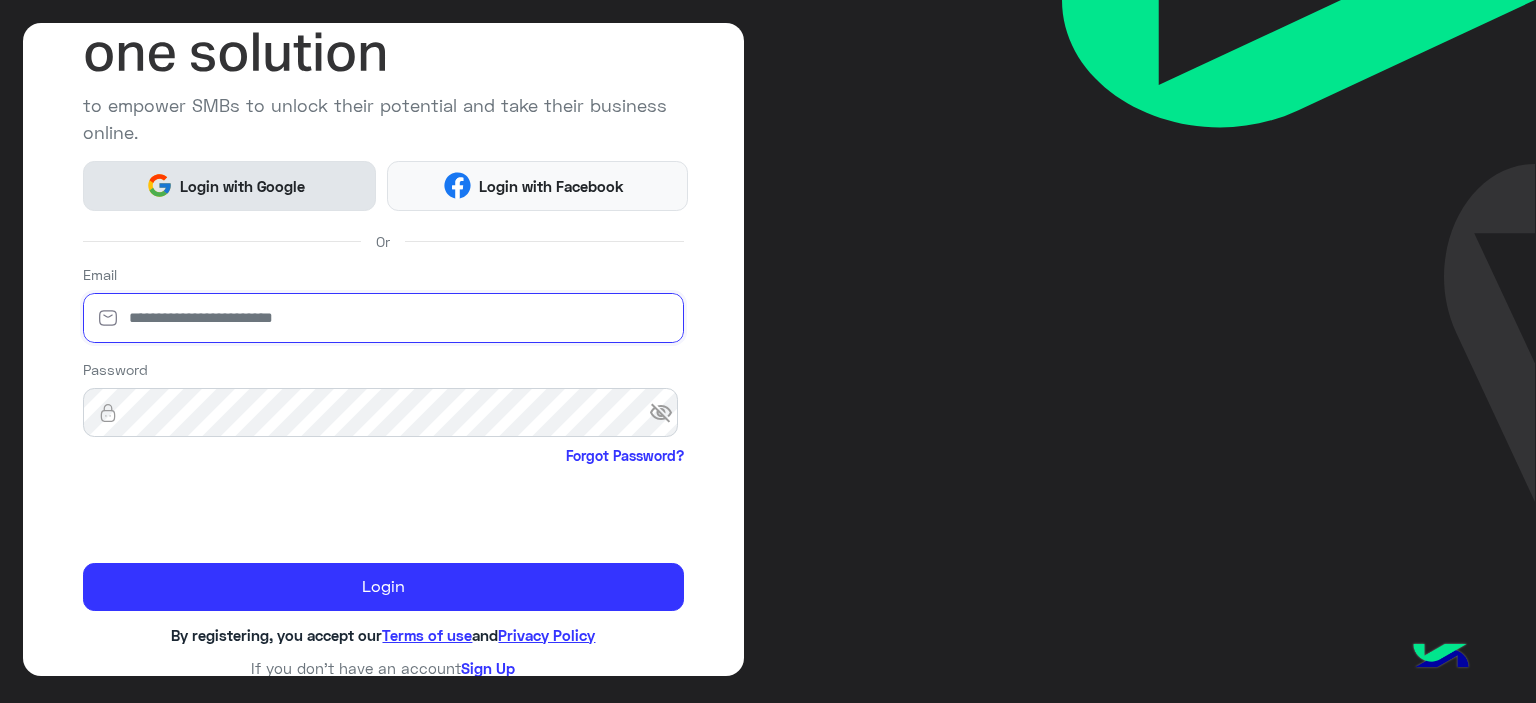 type on "**********" 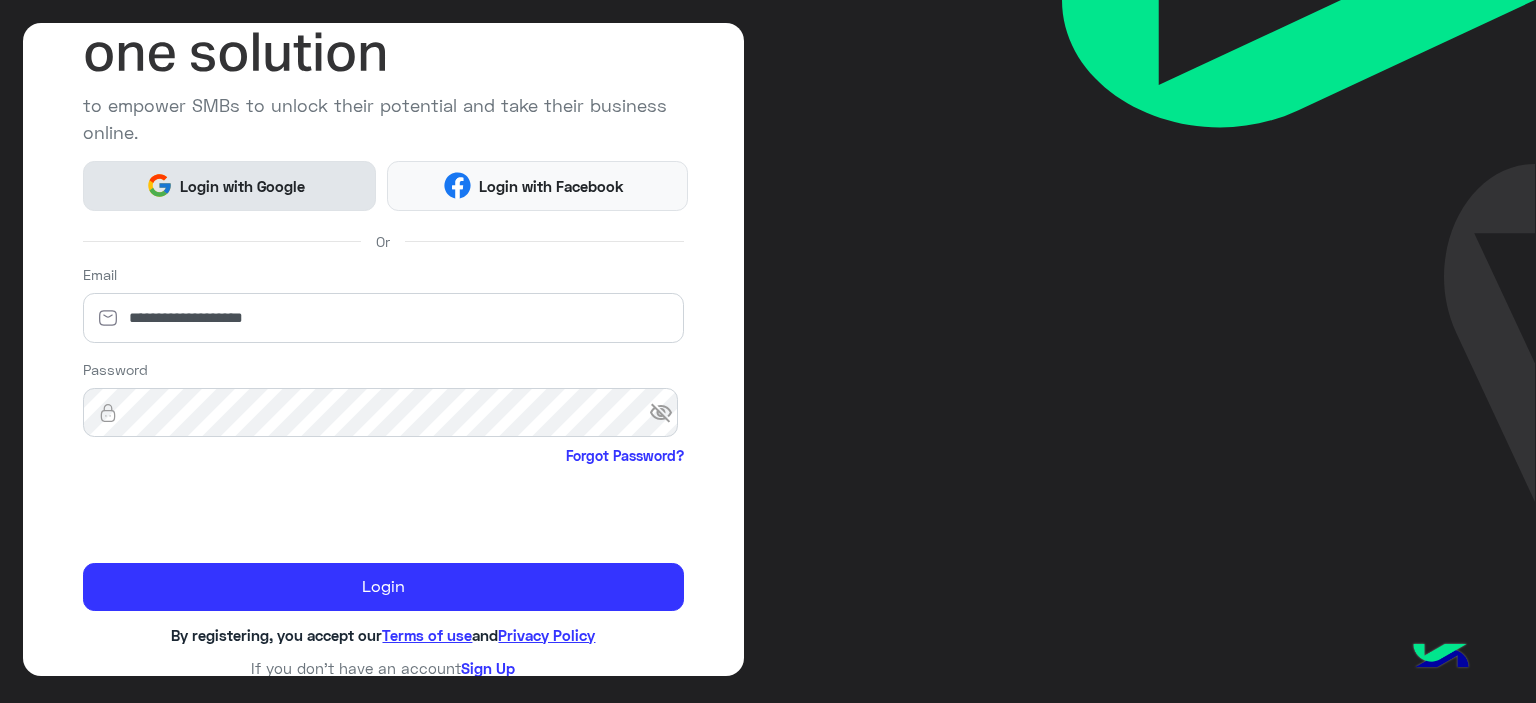 click on "Login with Google" 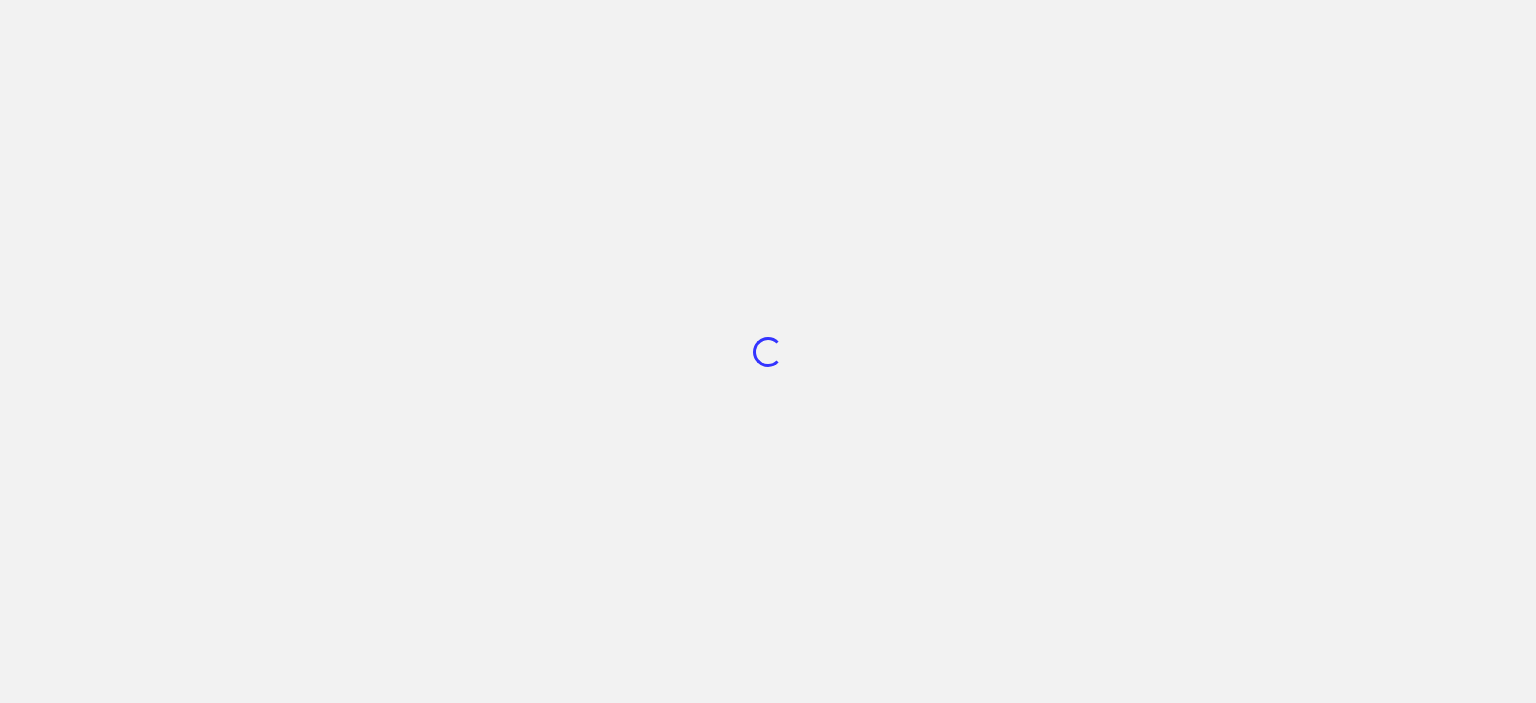 scroll, scrollTop: 0, scrollLeft: 0, axis: both 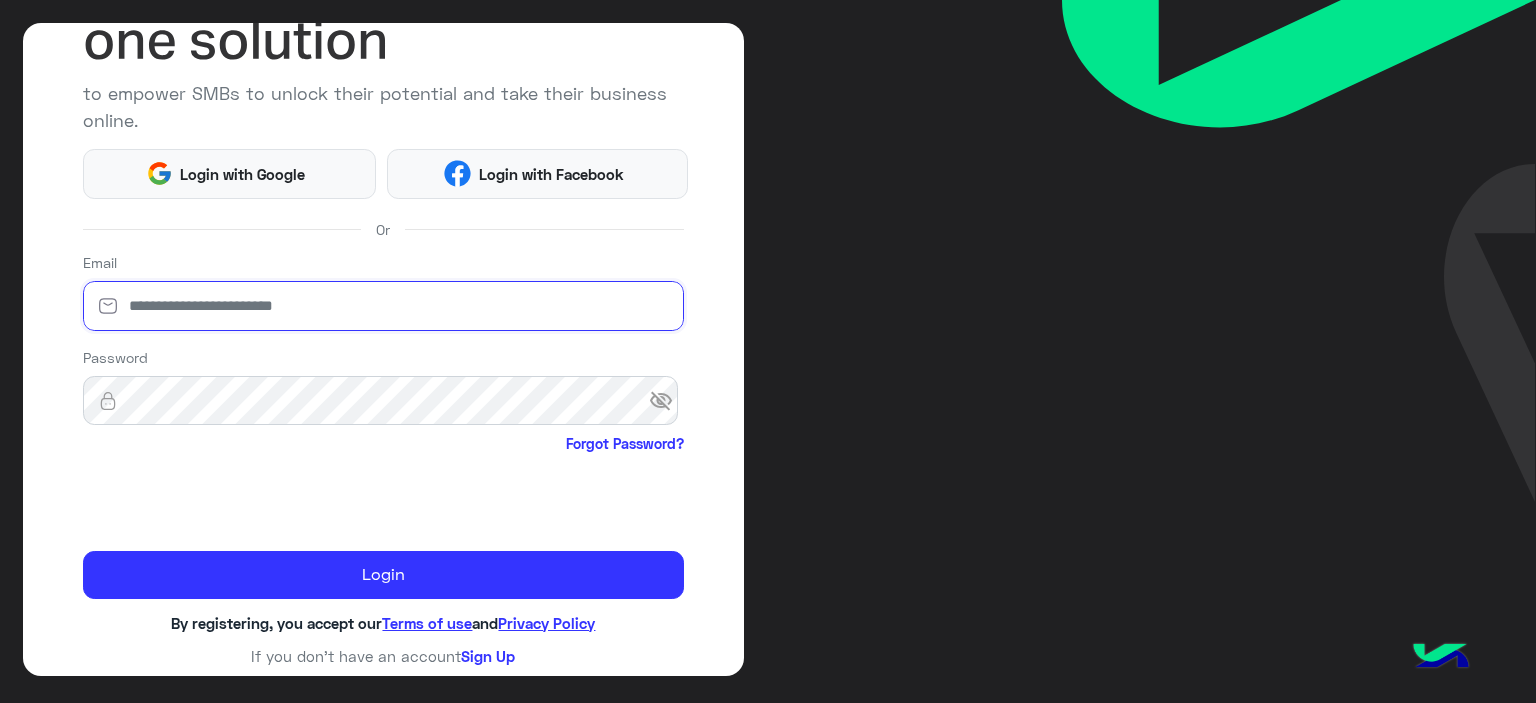 type on "**********" 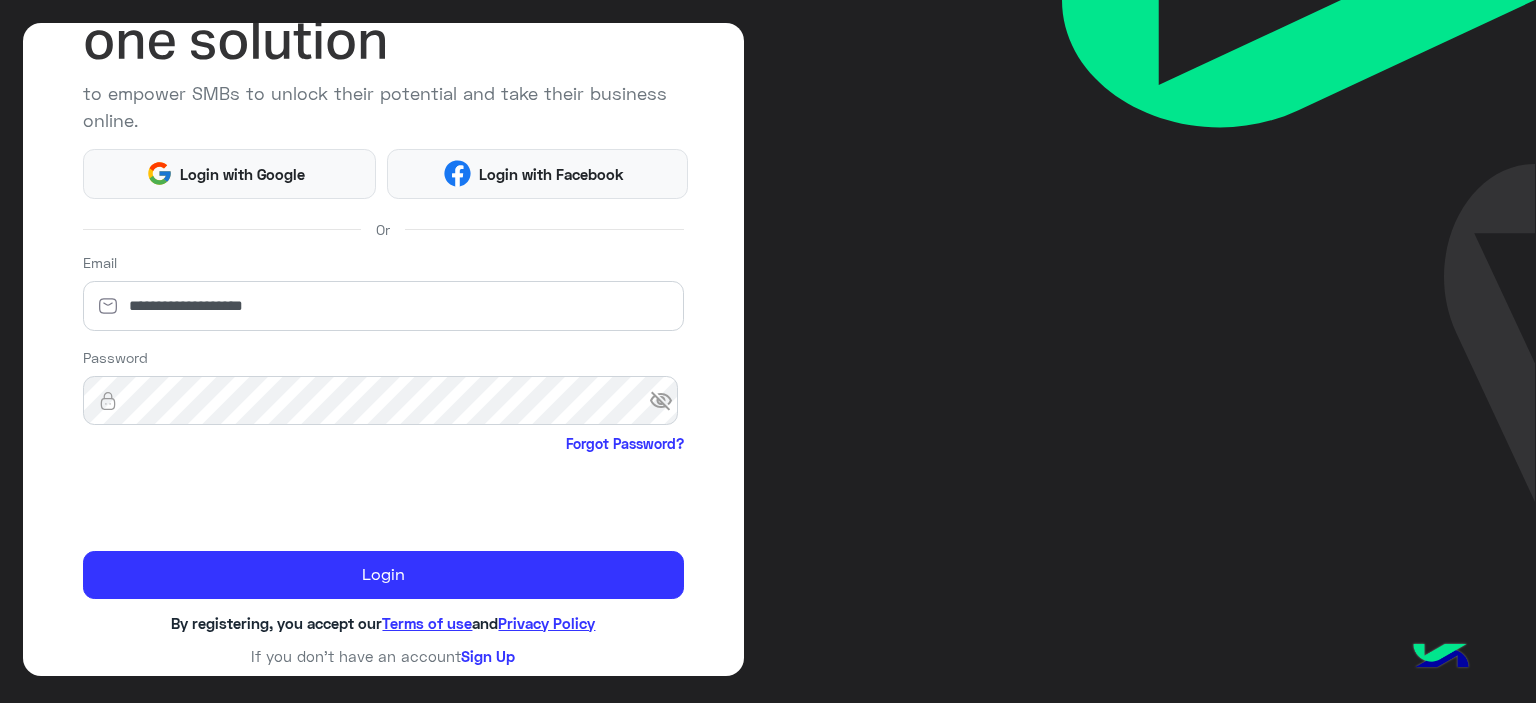 click on "visibility_off" at bounding box center [667, 401] 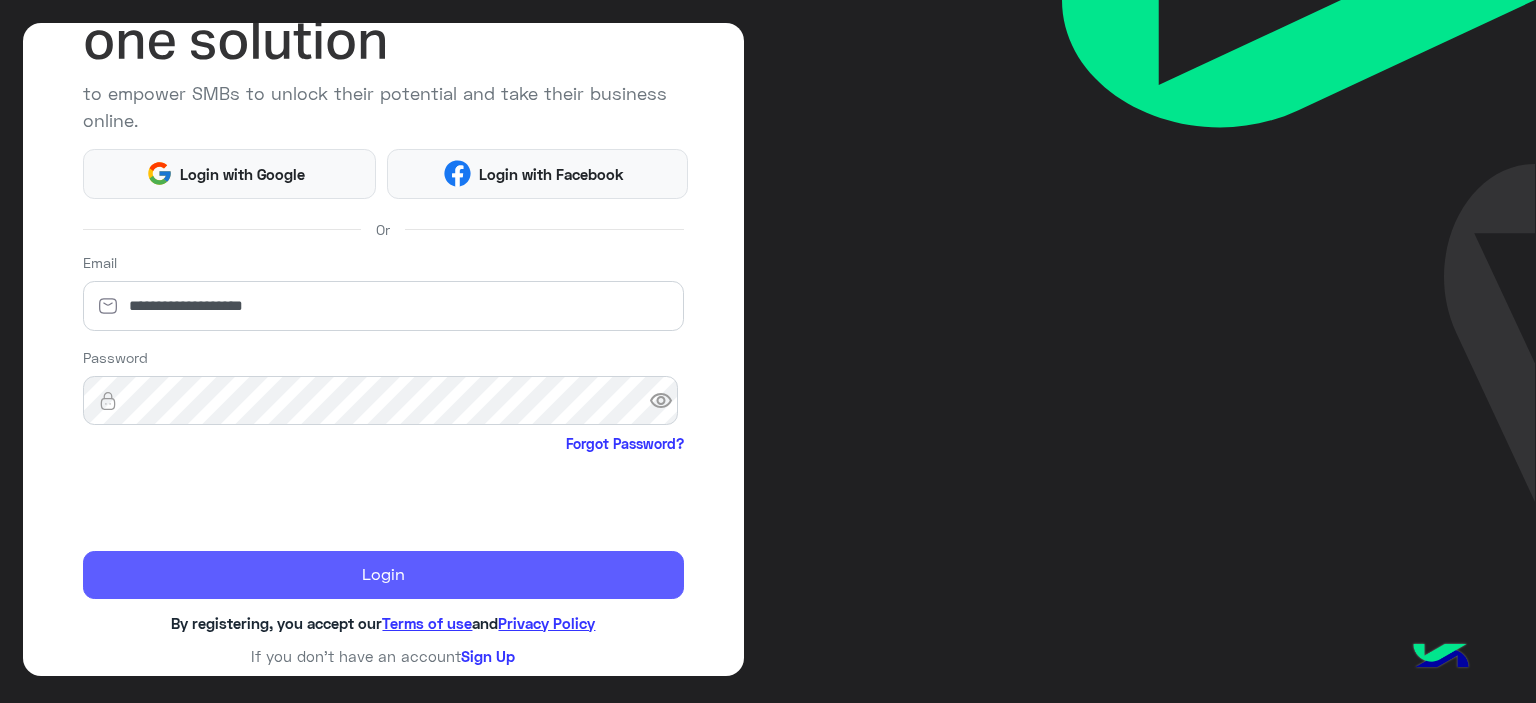 click on "Login" 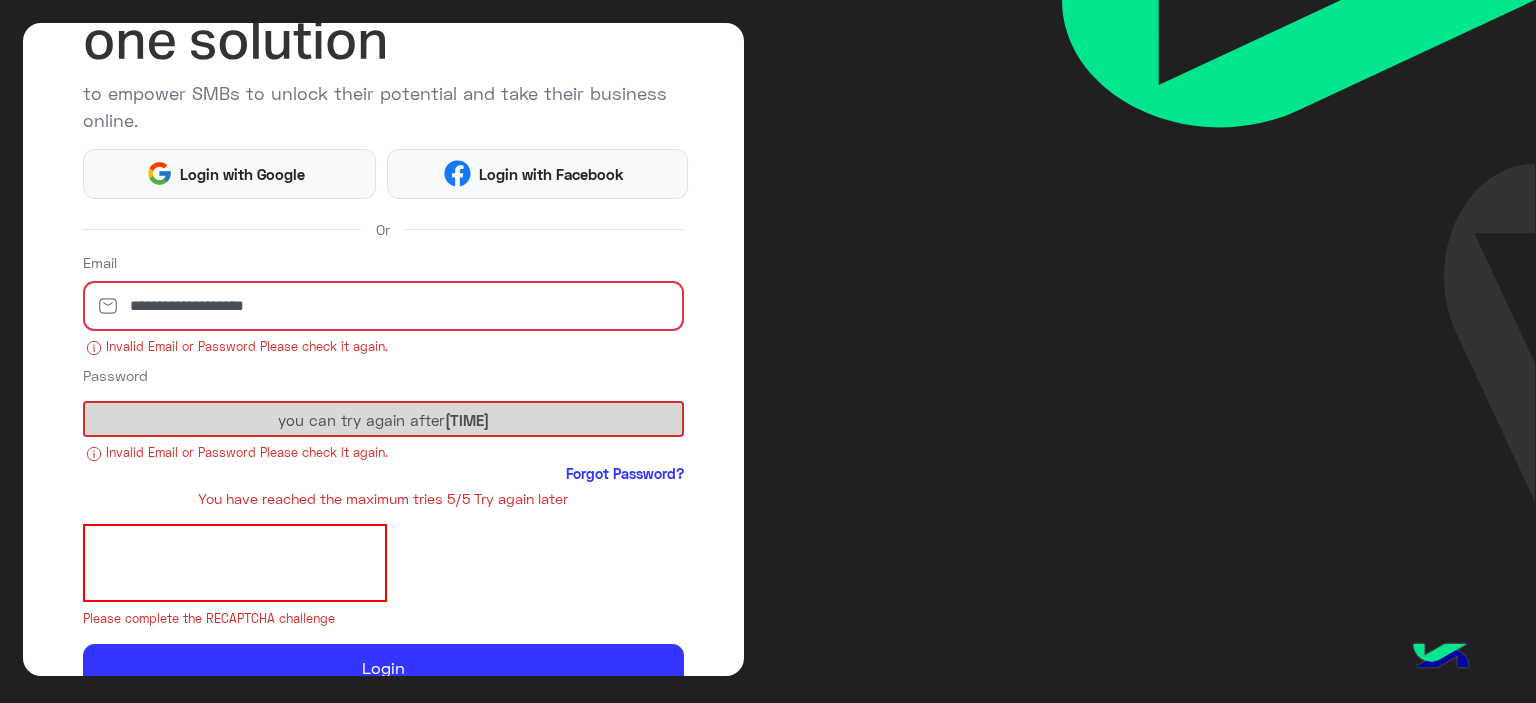 click on "you can try again after  05:29:49" 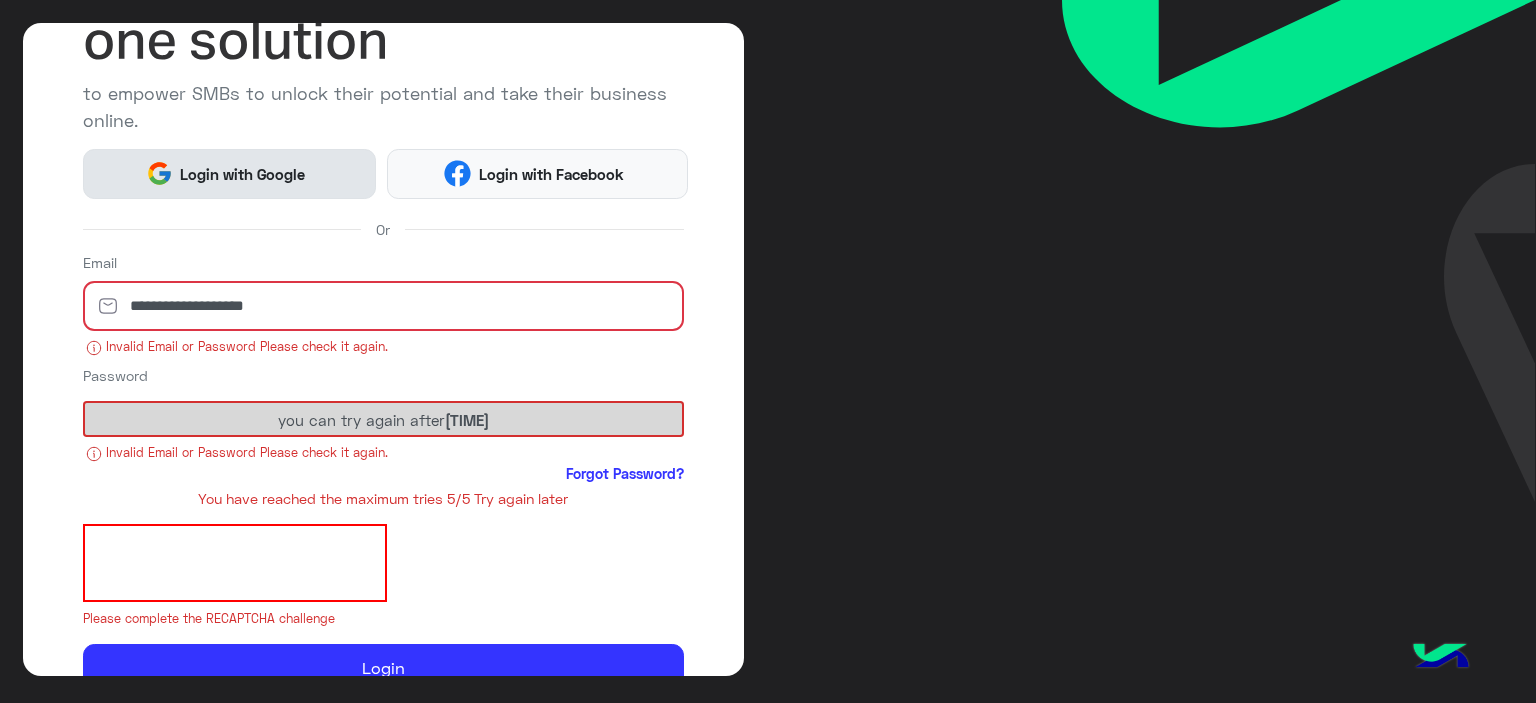 click on "Login with Google" 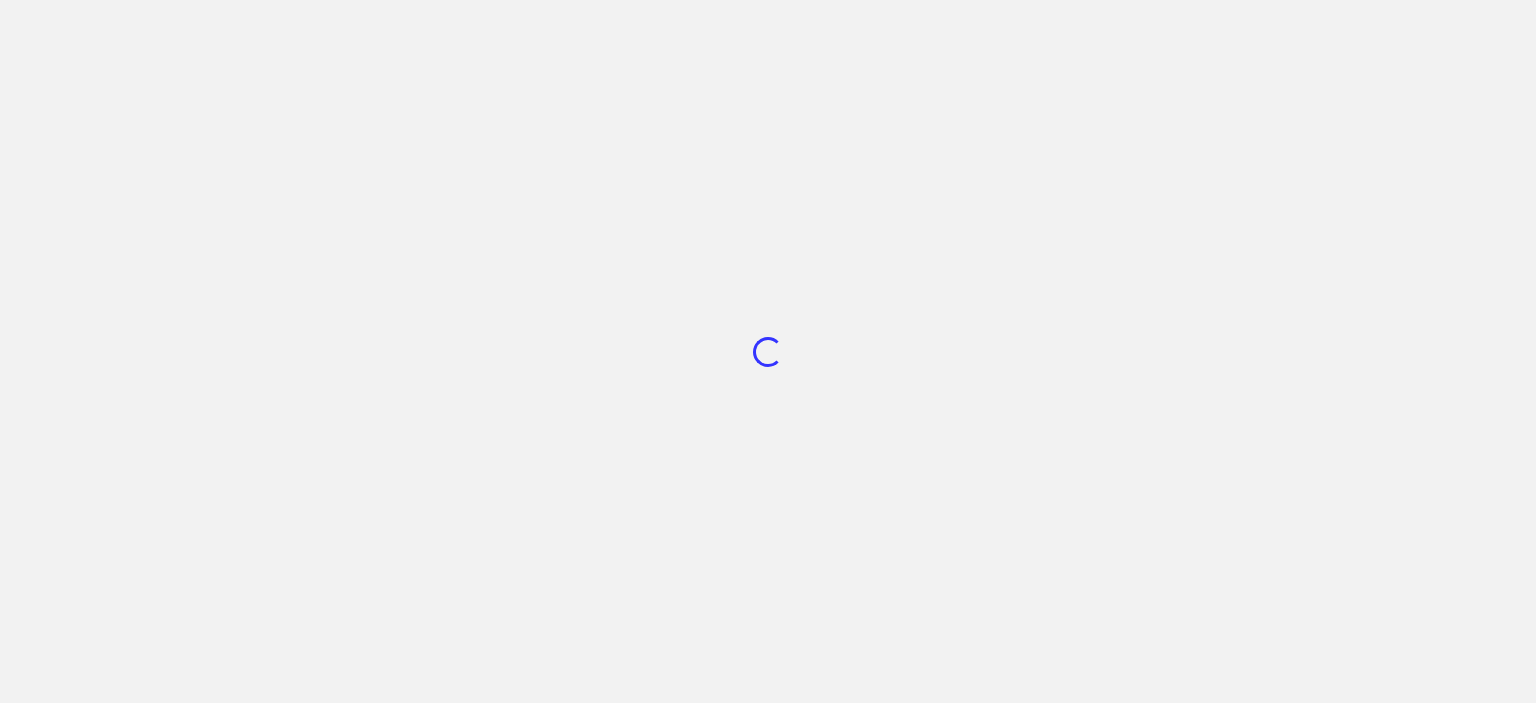 scroll, scrollTop: 0, scrollLeft: 0, axis: both 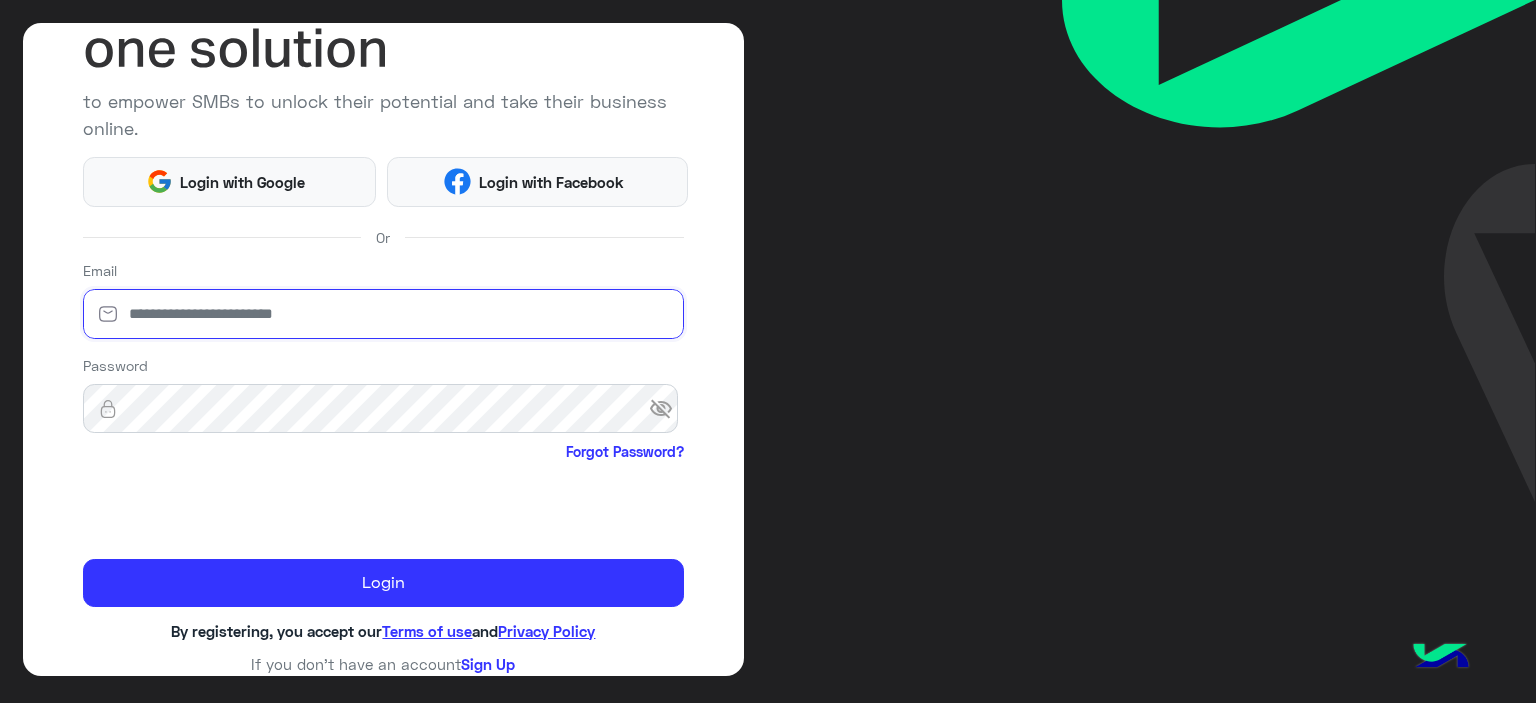 type on "**********" 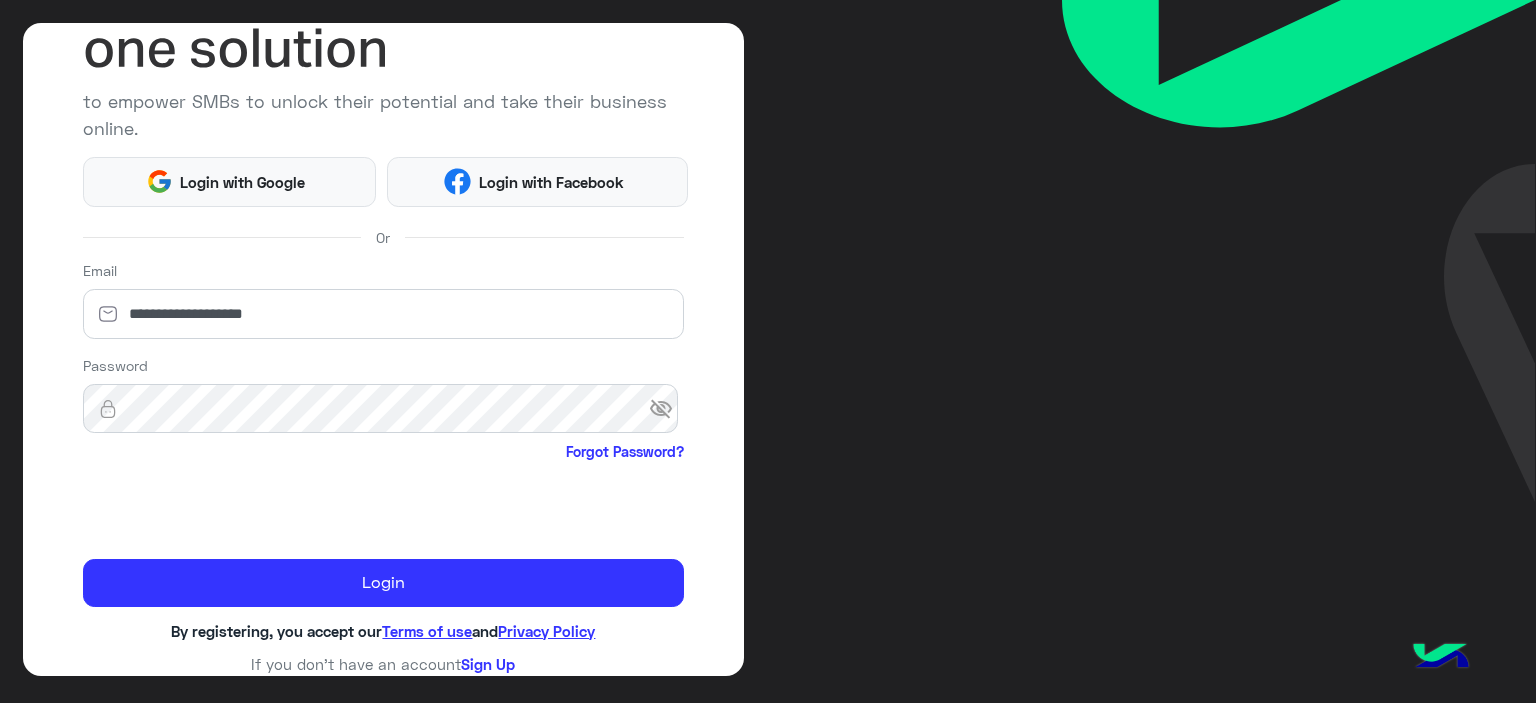 click on "visibility_off" at bounding box center (667, 409) 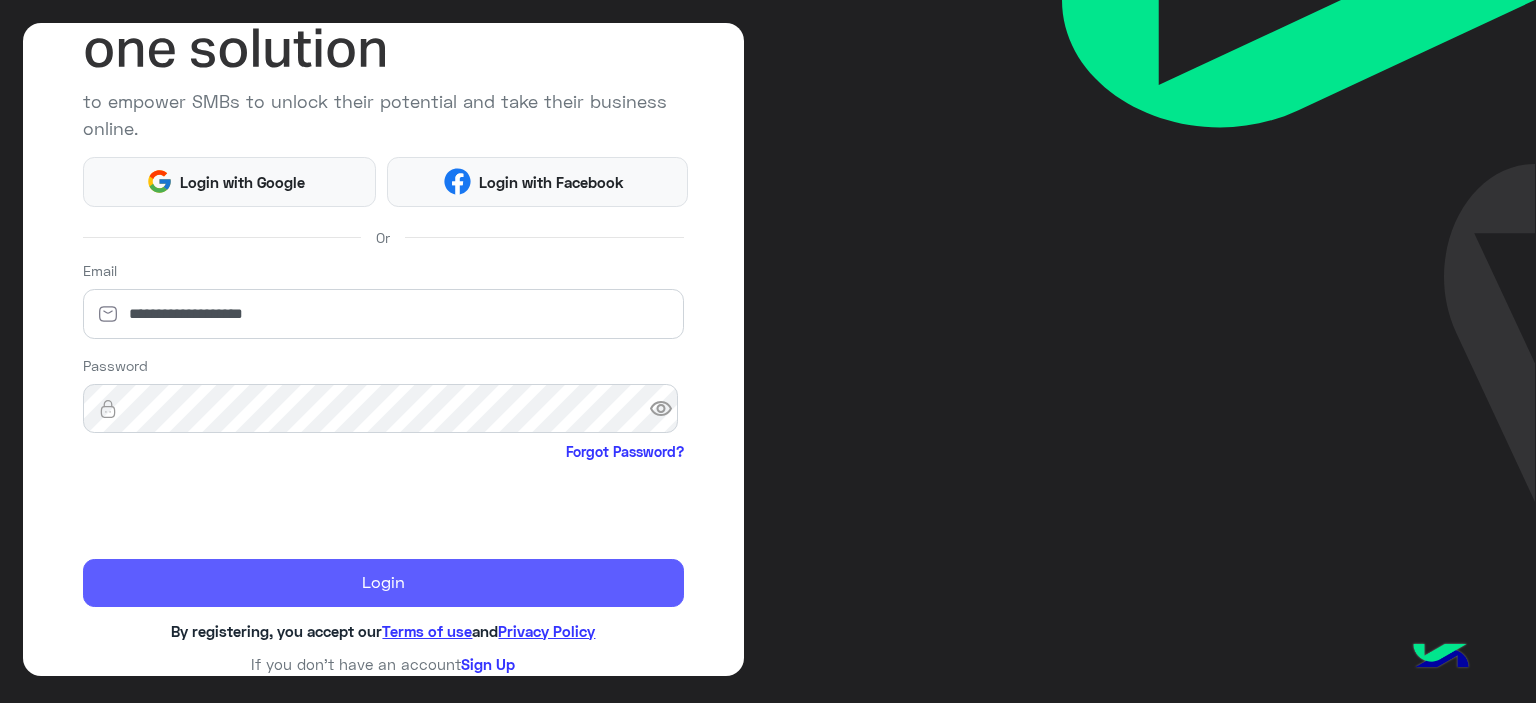 click on "Login" 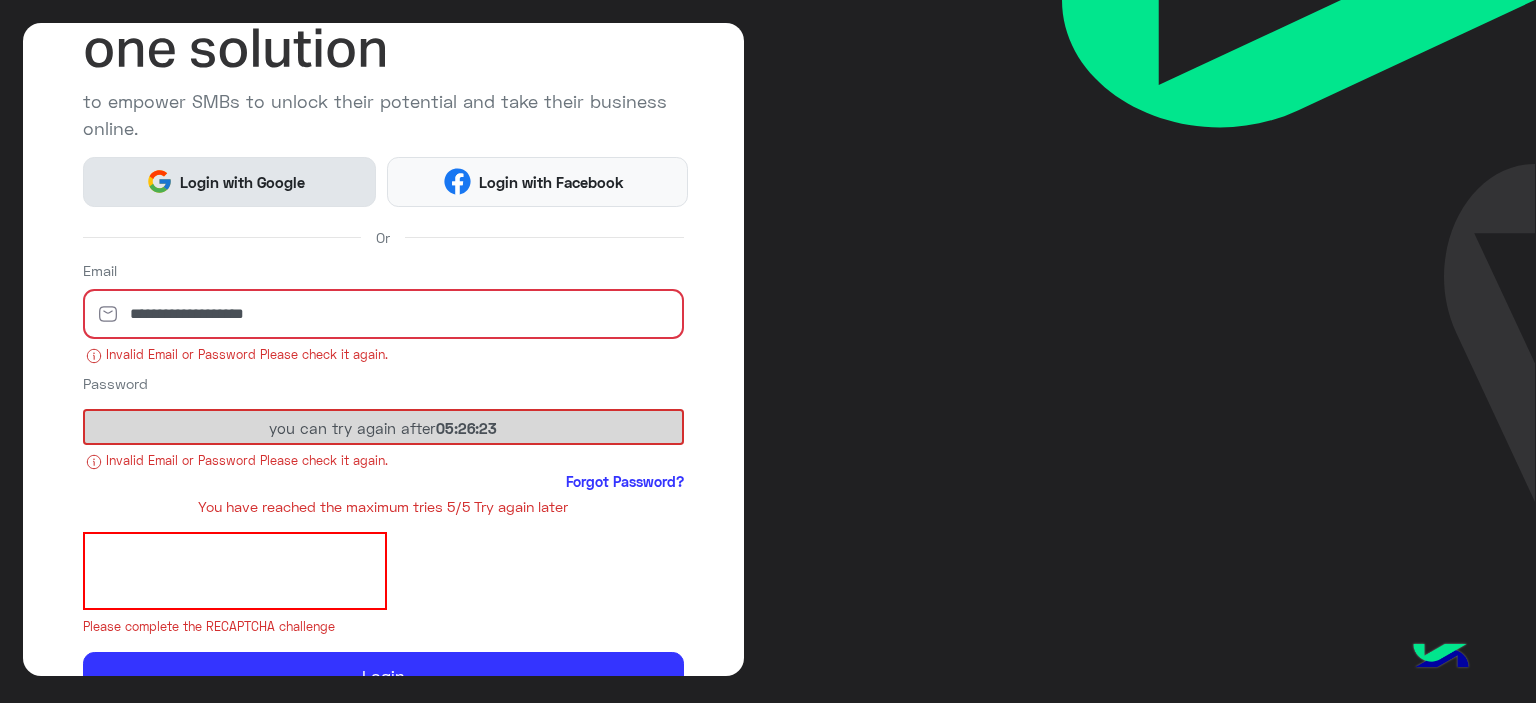 click on "Login with Google" 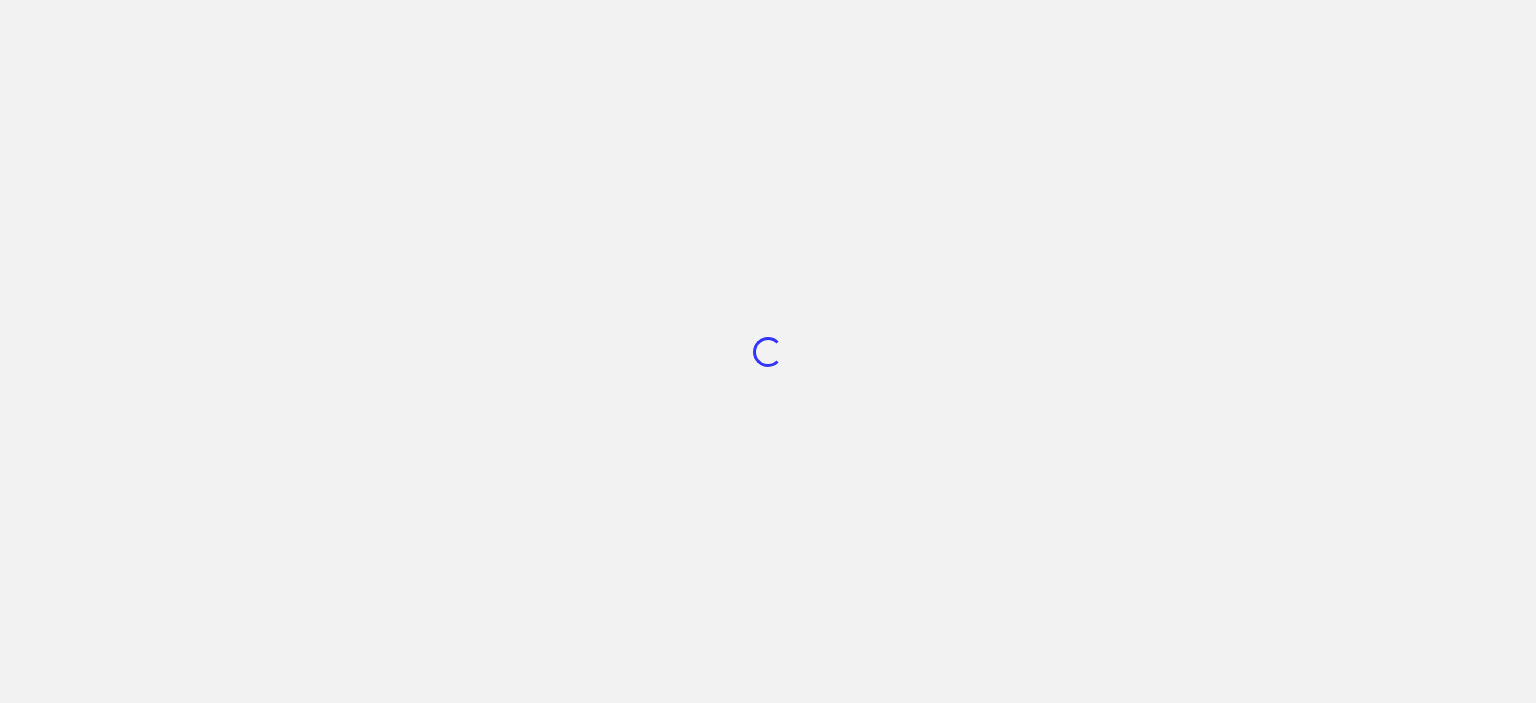 scroll, scrollTop: 0, scrollLeft: 0, axis: both 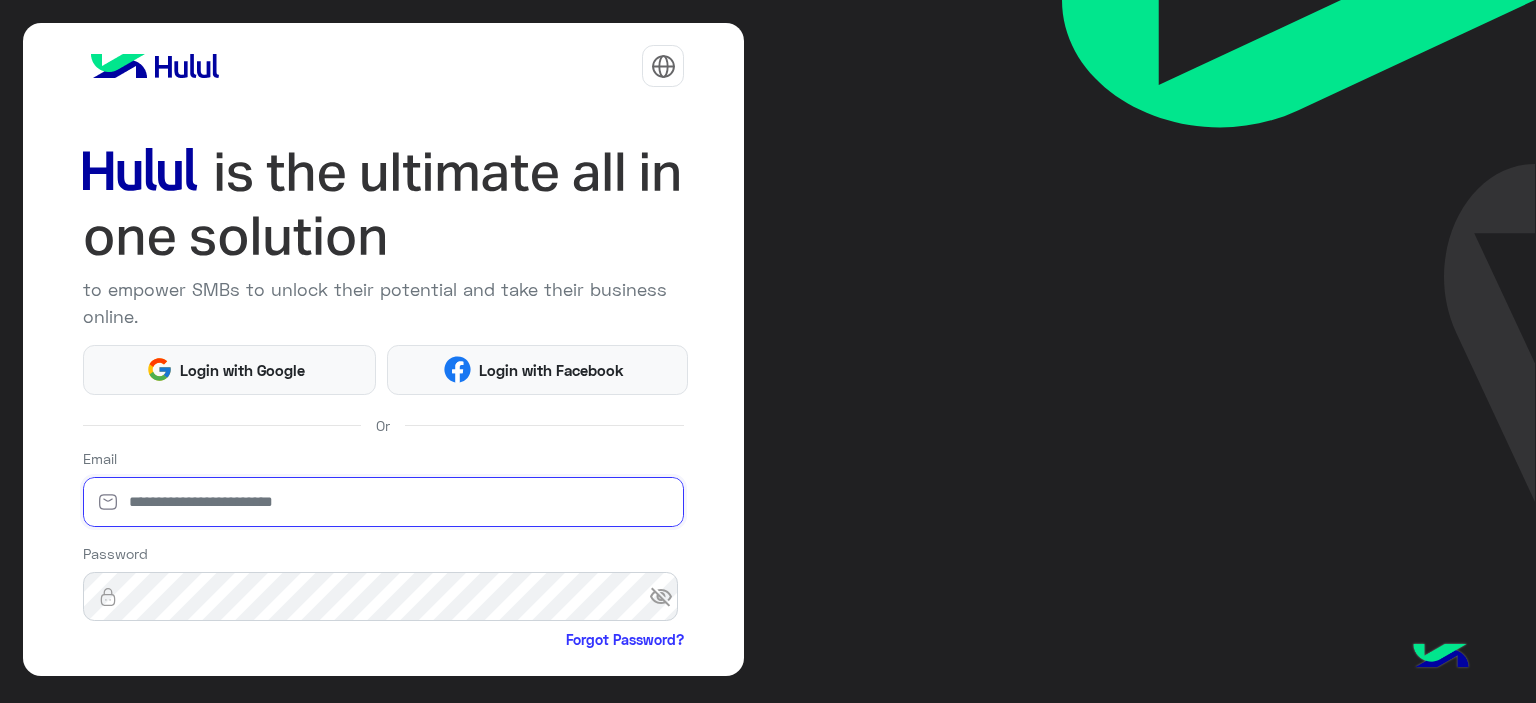 type on "**********" 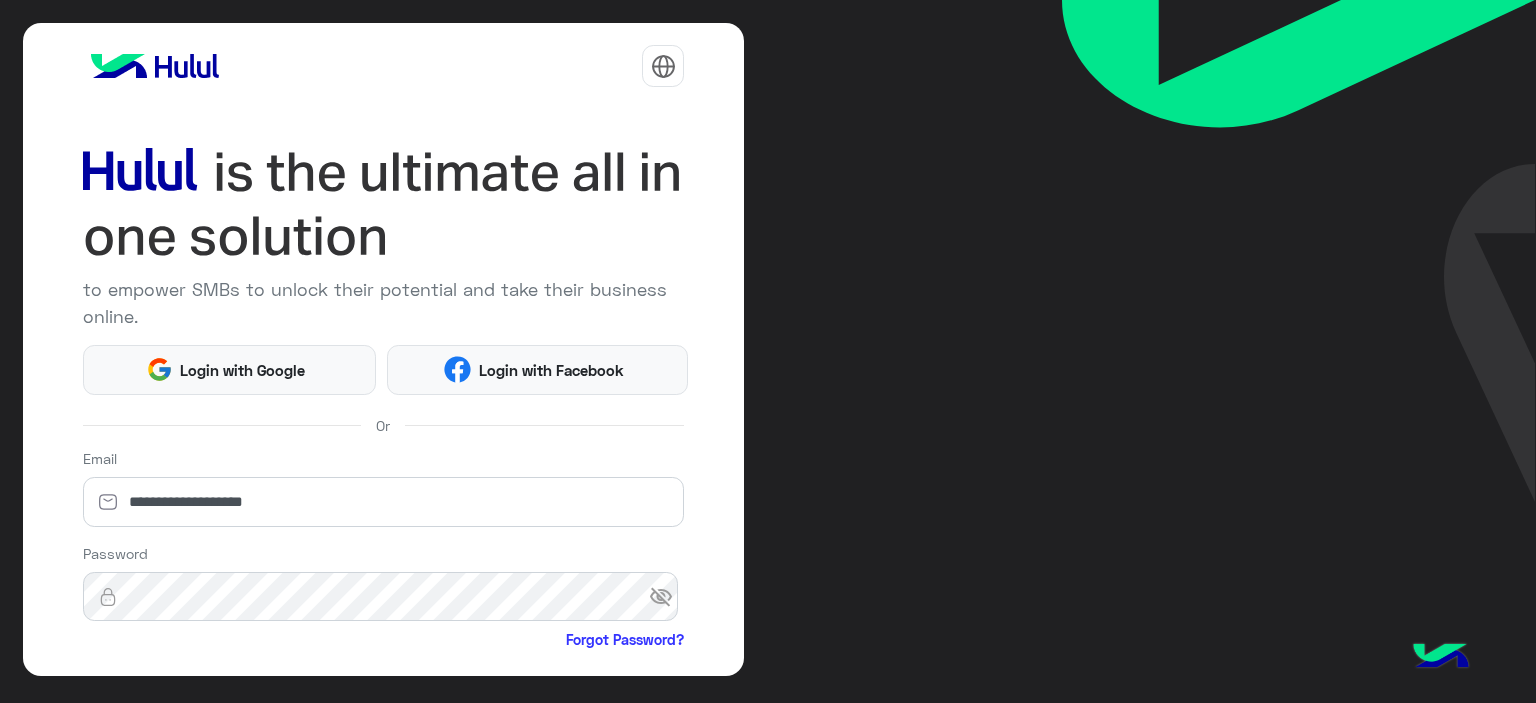 click on "visibility_off" at bounding box center [667, 597] 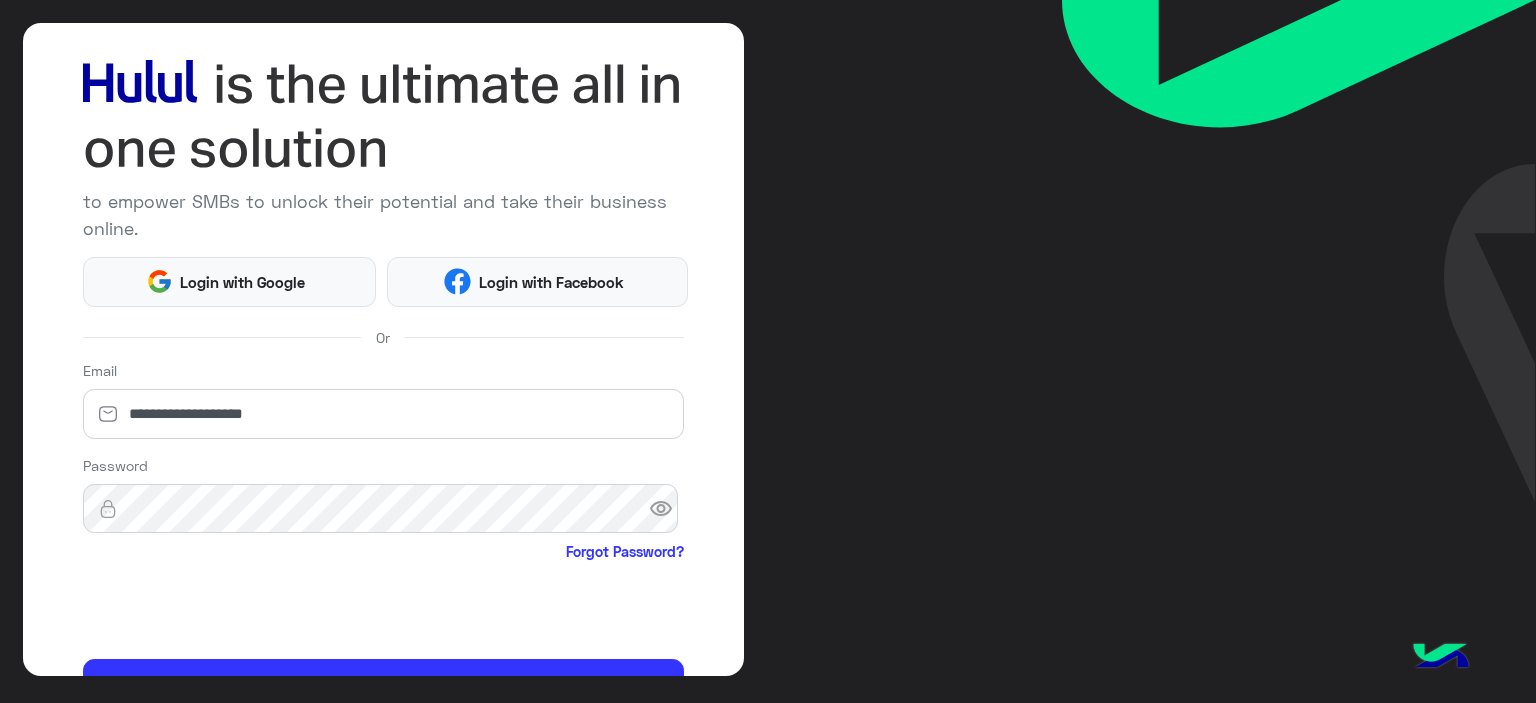 scroll, scrollTop: 88, scrollLeft: 0, axis: vertical 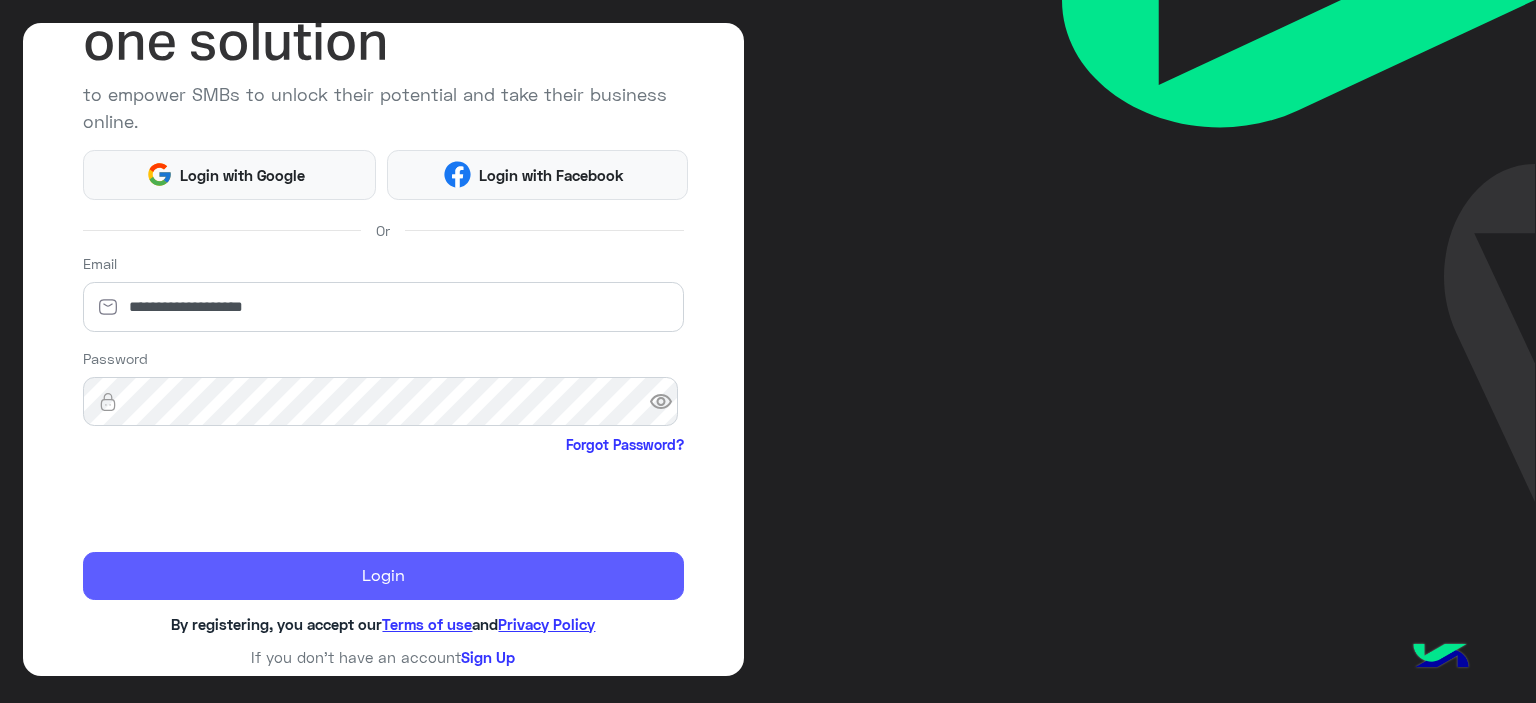 click on "Login" 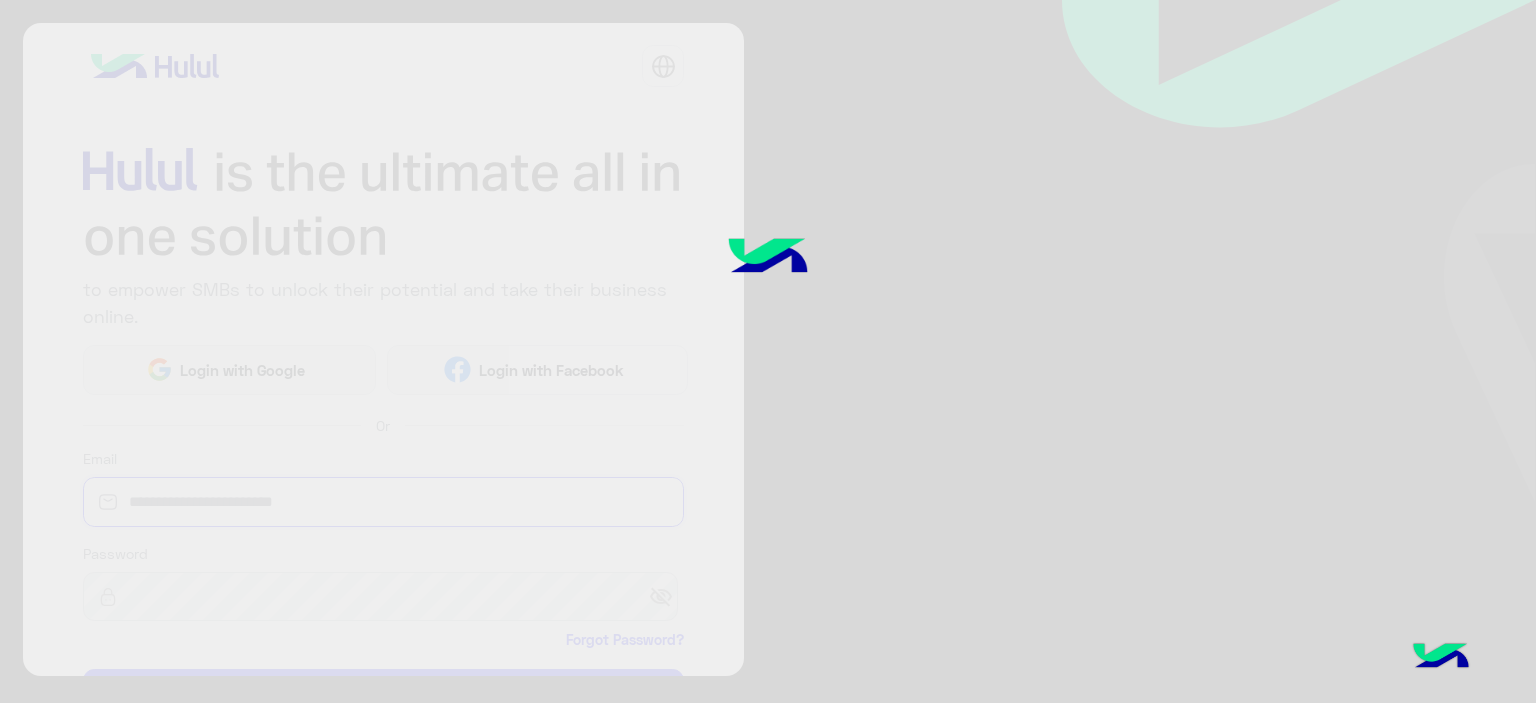 type on "**********" 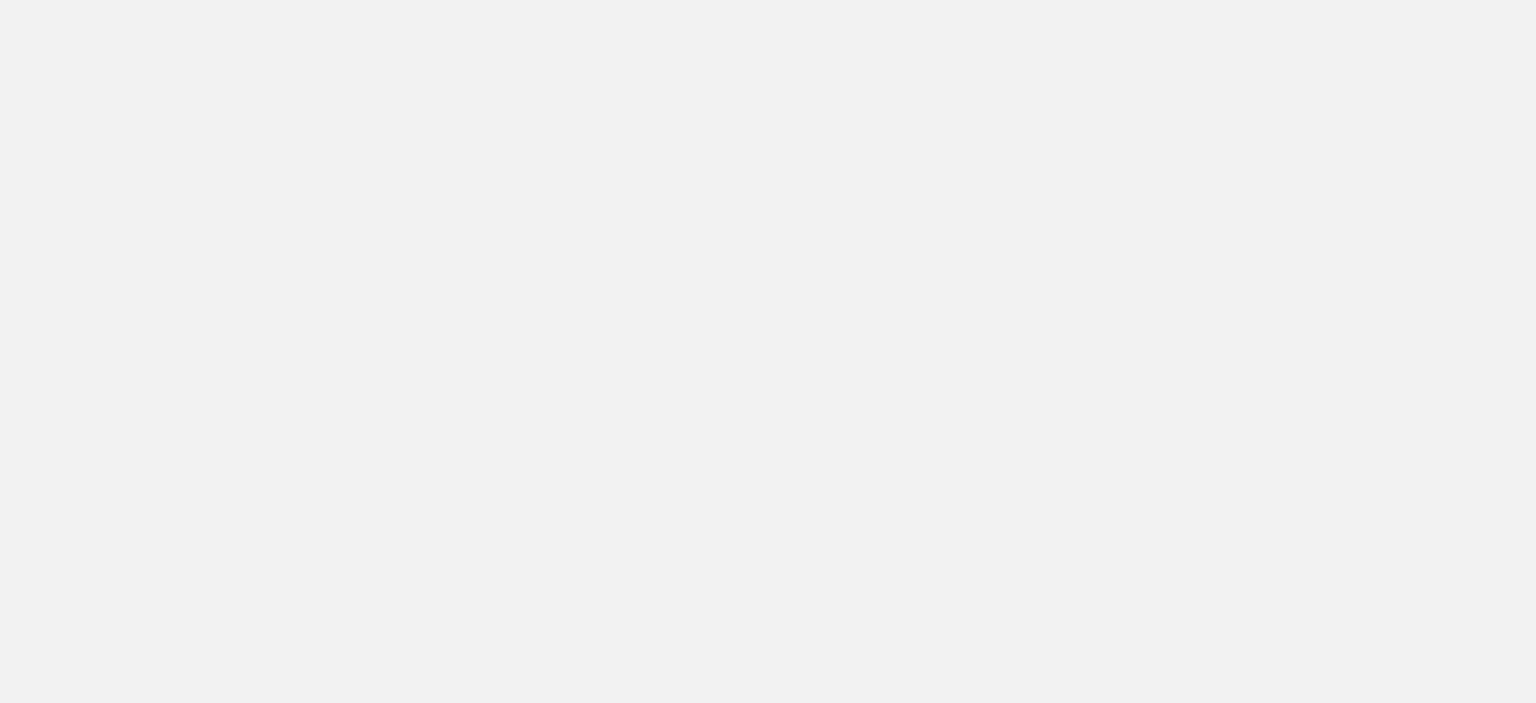 scroll, scrollTop: 0, scrollLeft: 0, axis: both 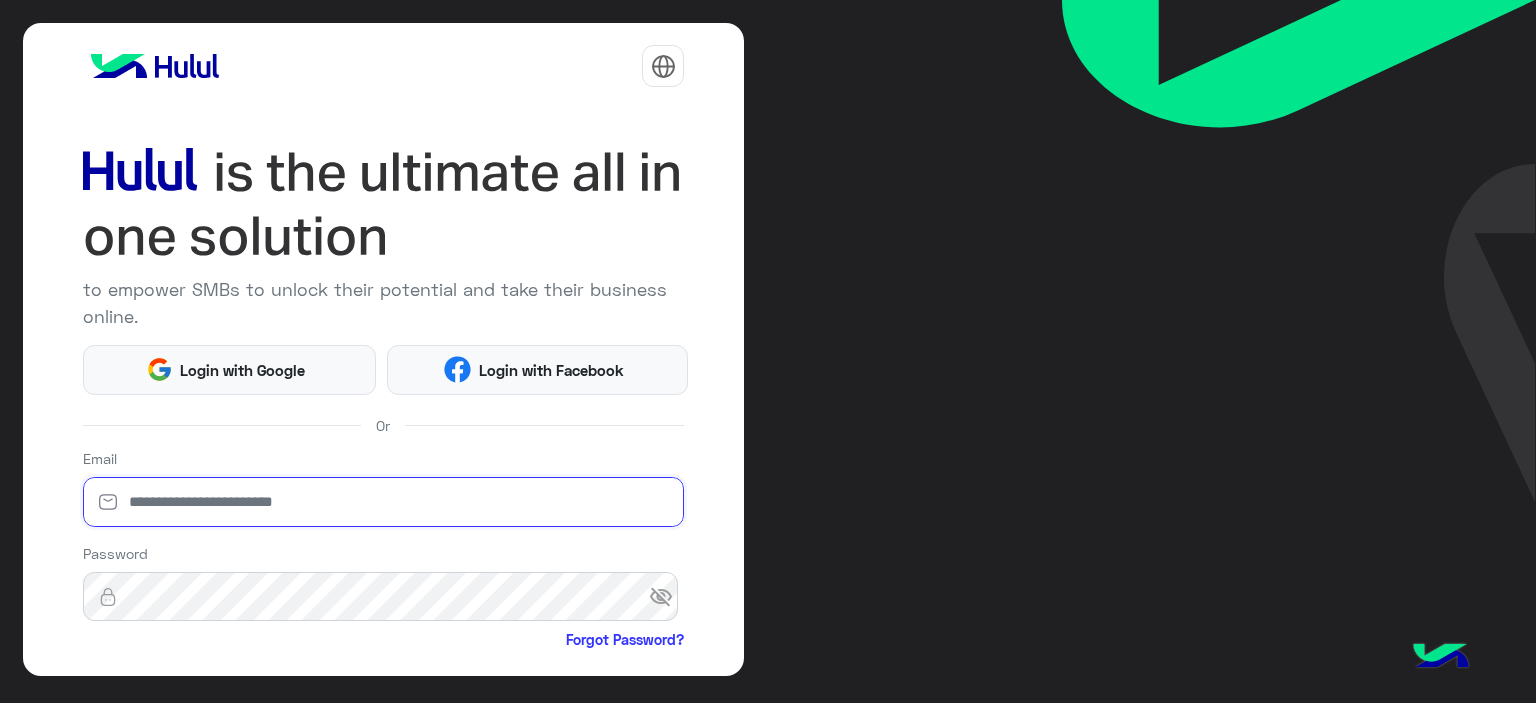 type on "**********" 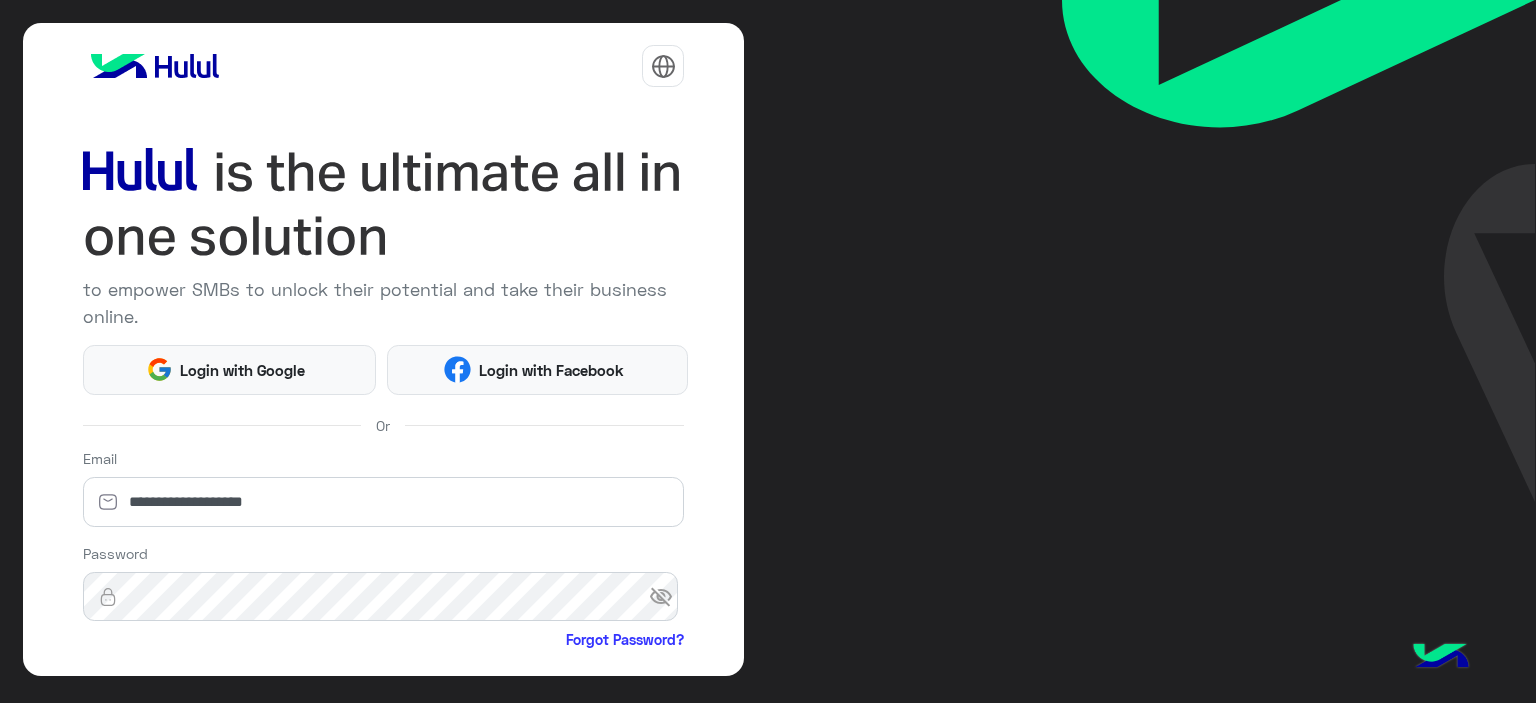 click on "visibility_off" at bounding box center [667, 597] 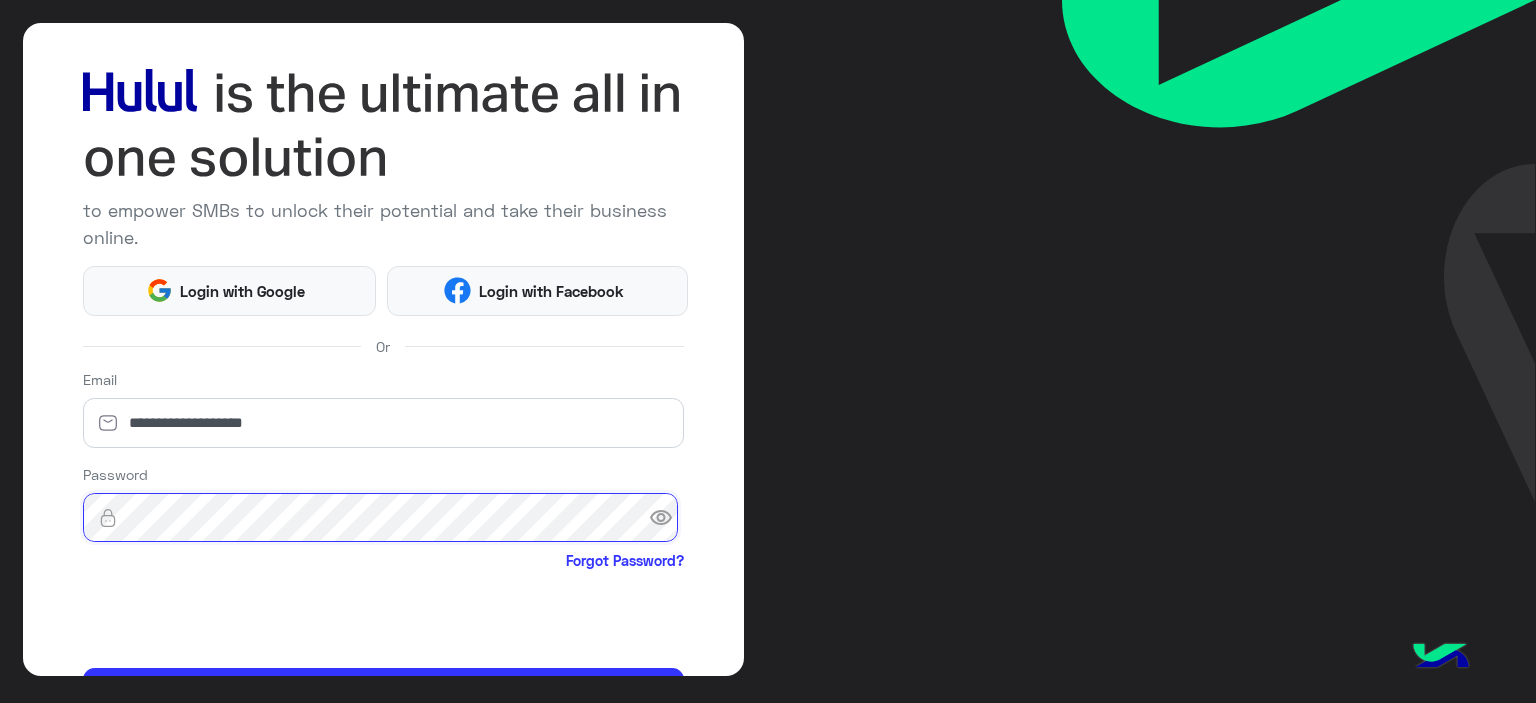 scroll, scrollTop: 84, scrollLeft: 0, axis: vertical 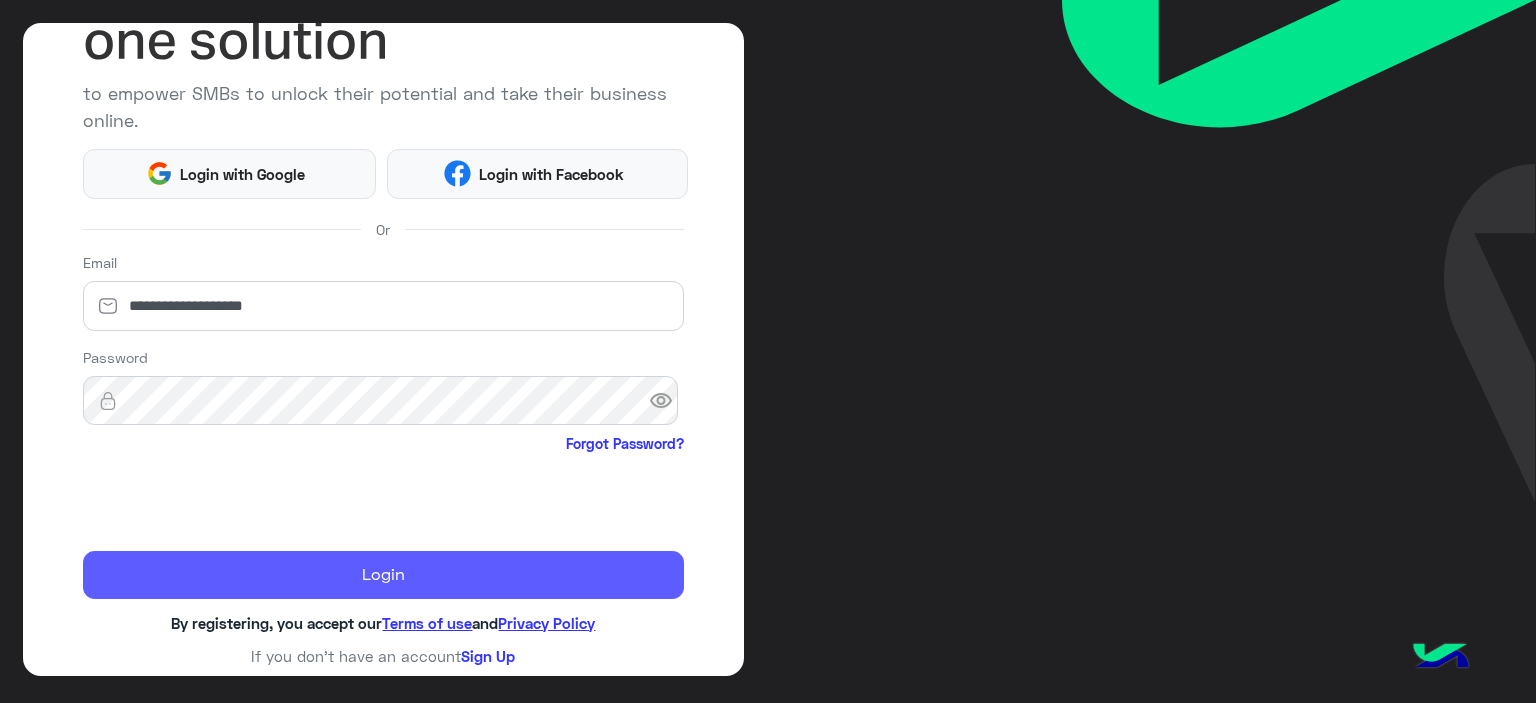 click on "Login" 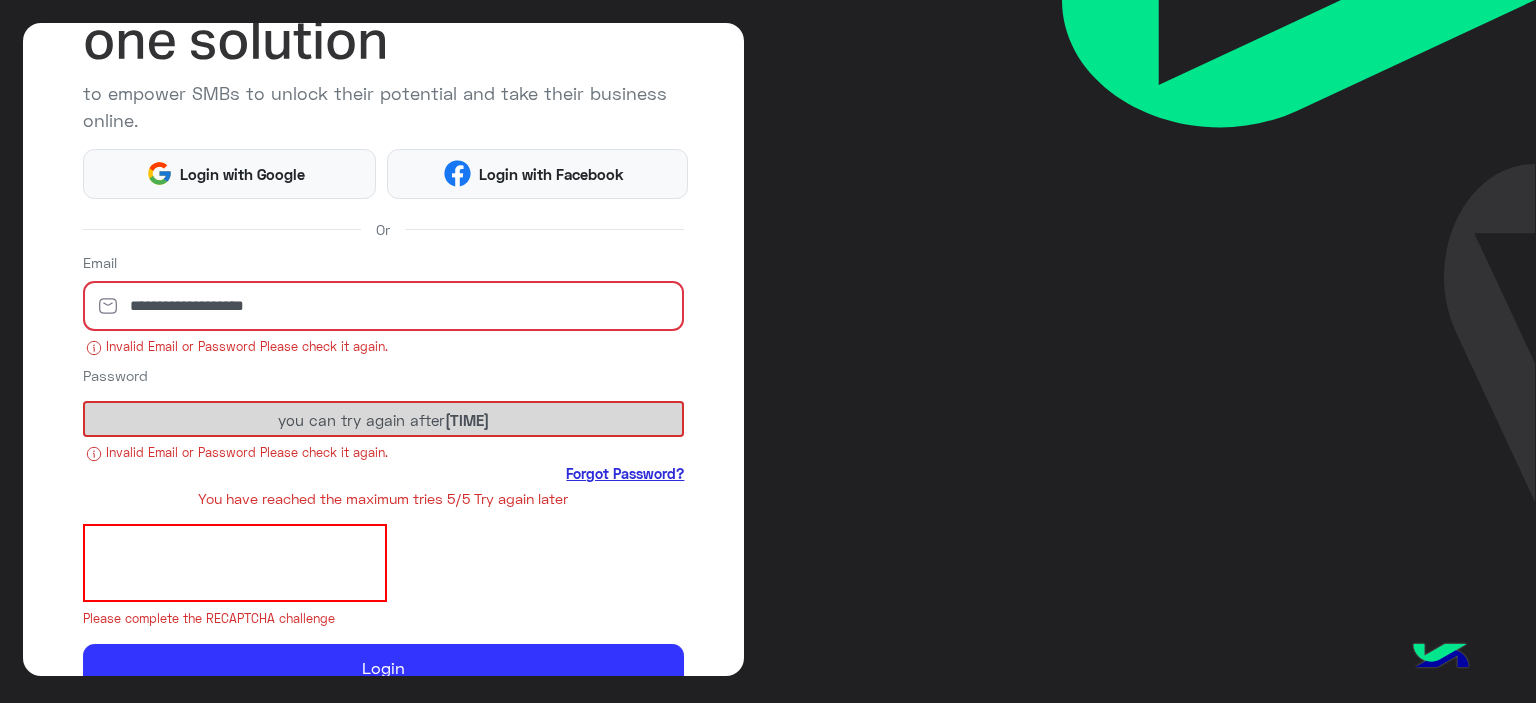 click on "Forgot Password?" 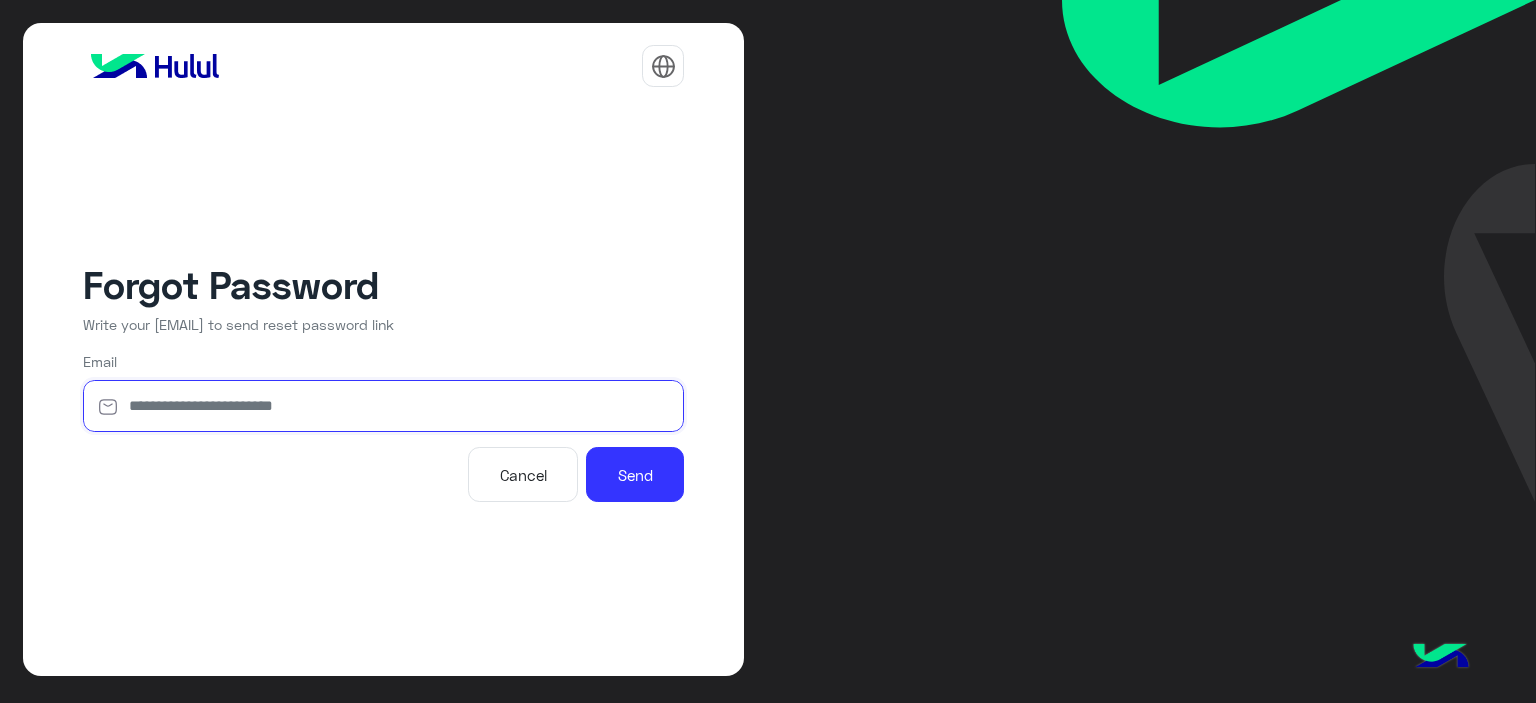 click at bounding box center [384, 406] 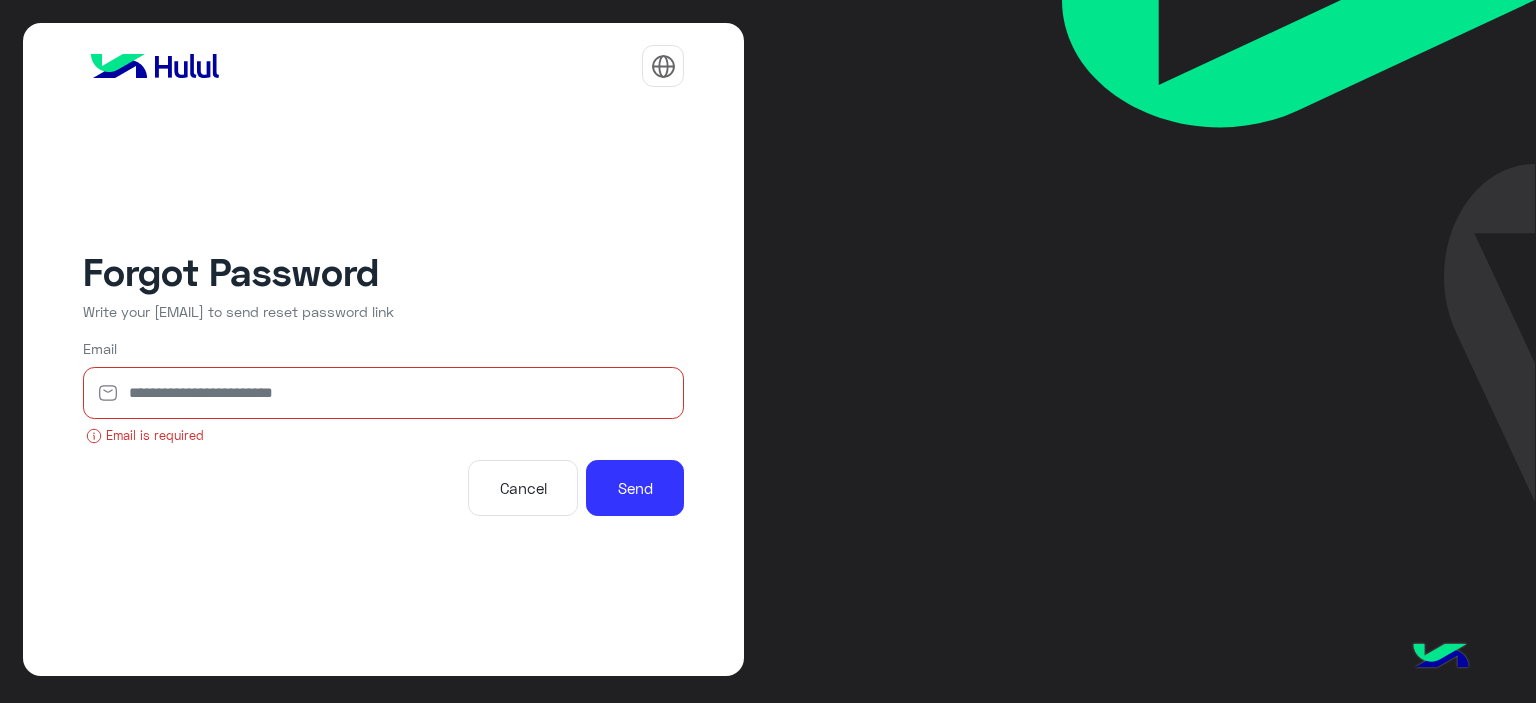 click at bounding box center (384, 393) 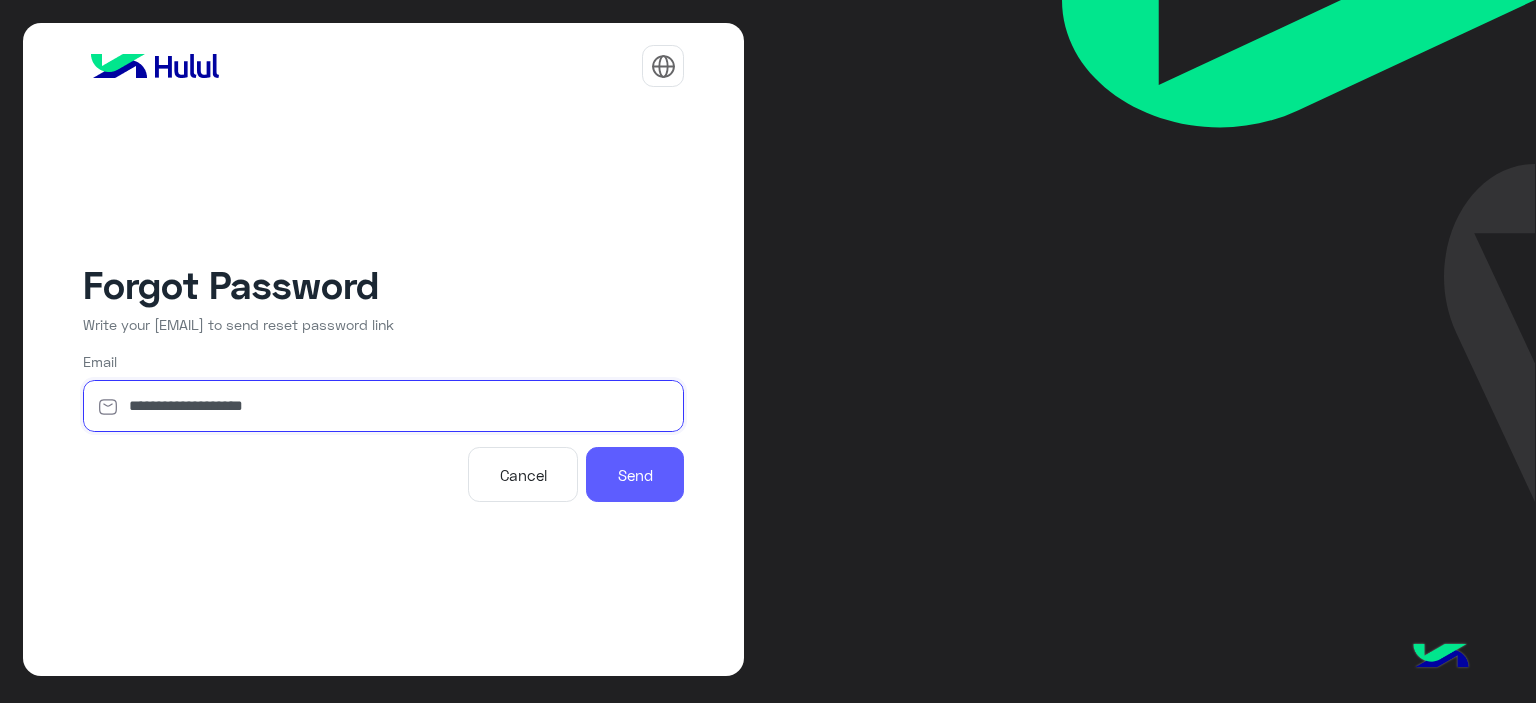 type on "**********" 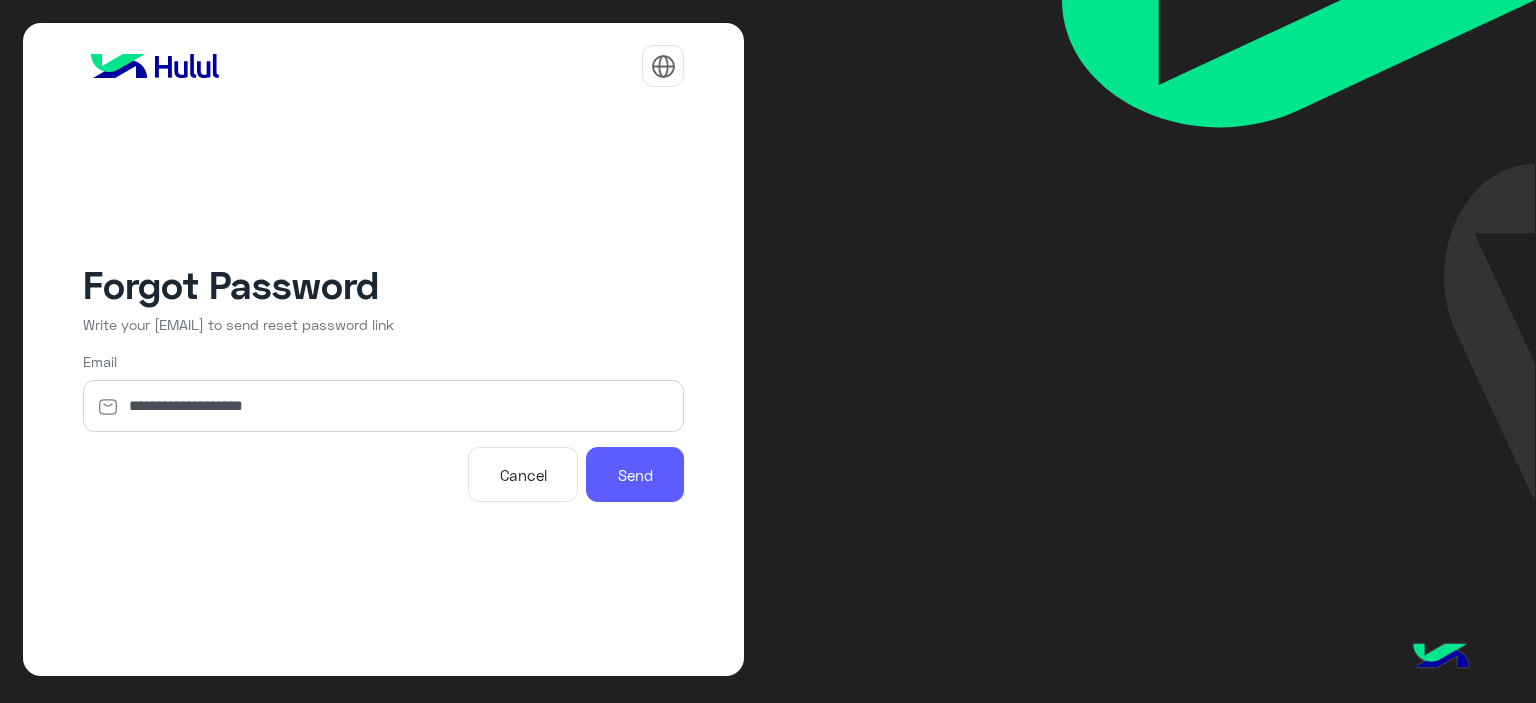 click on "Send" 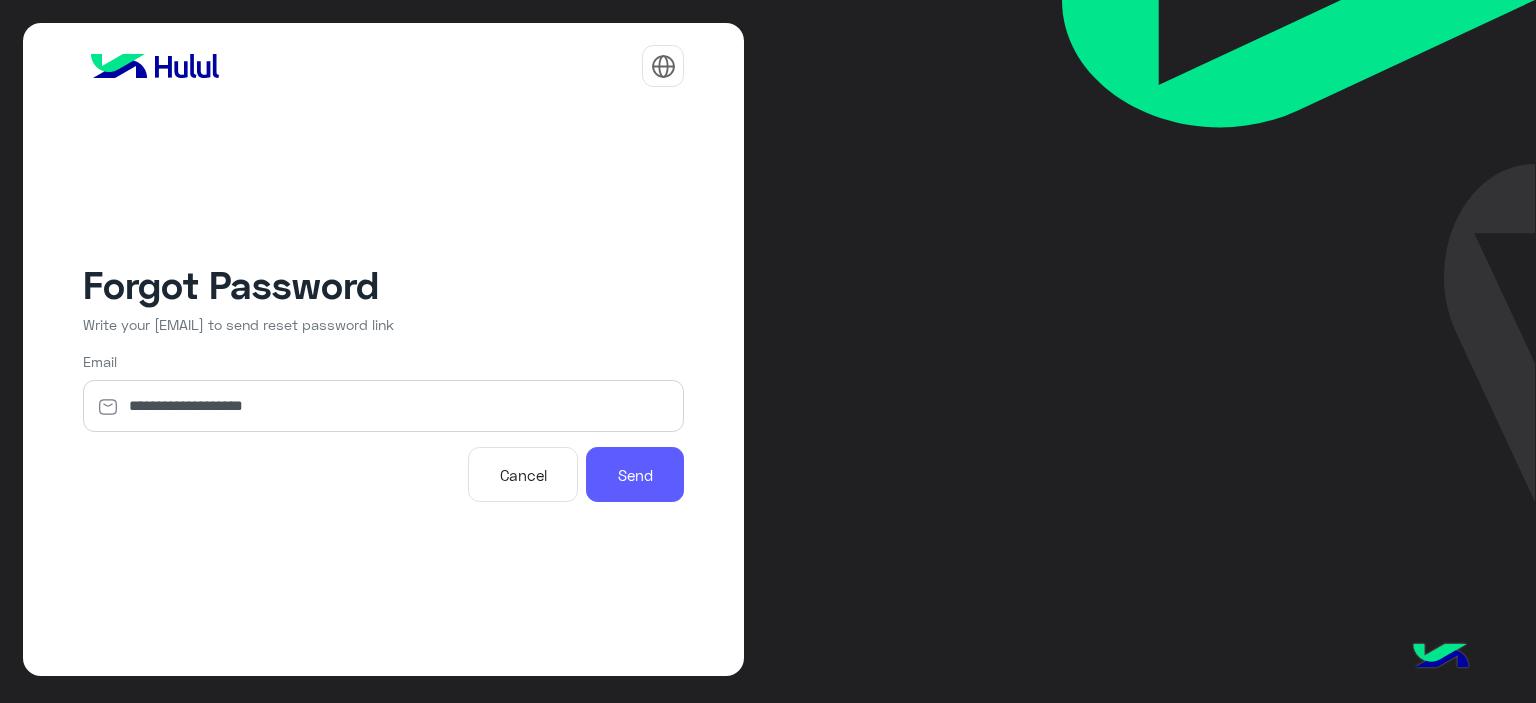 click on "Send" 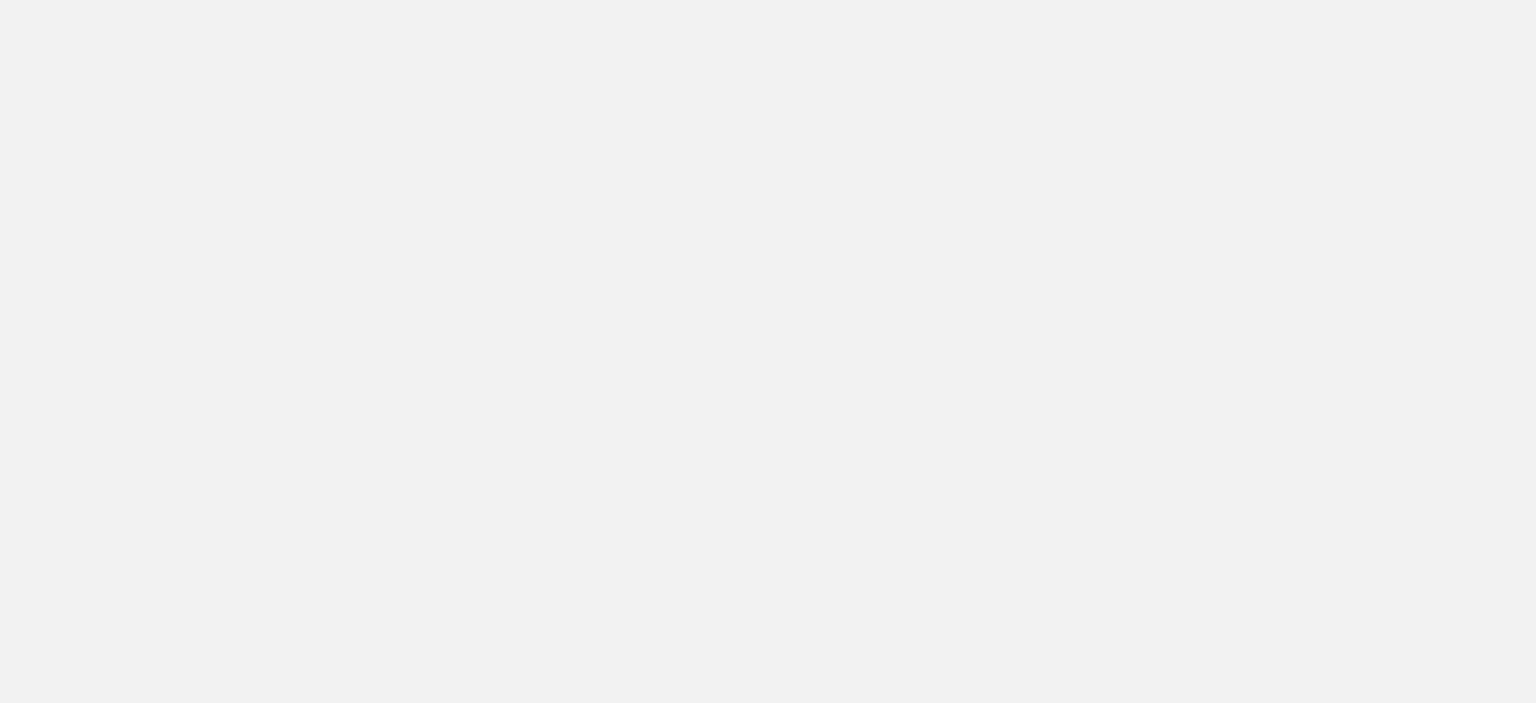 scroll, scrollTop: 0, scrollLeft: 0, axis: both 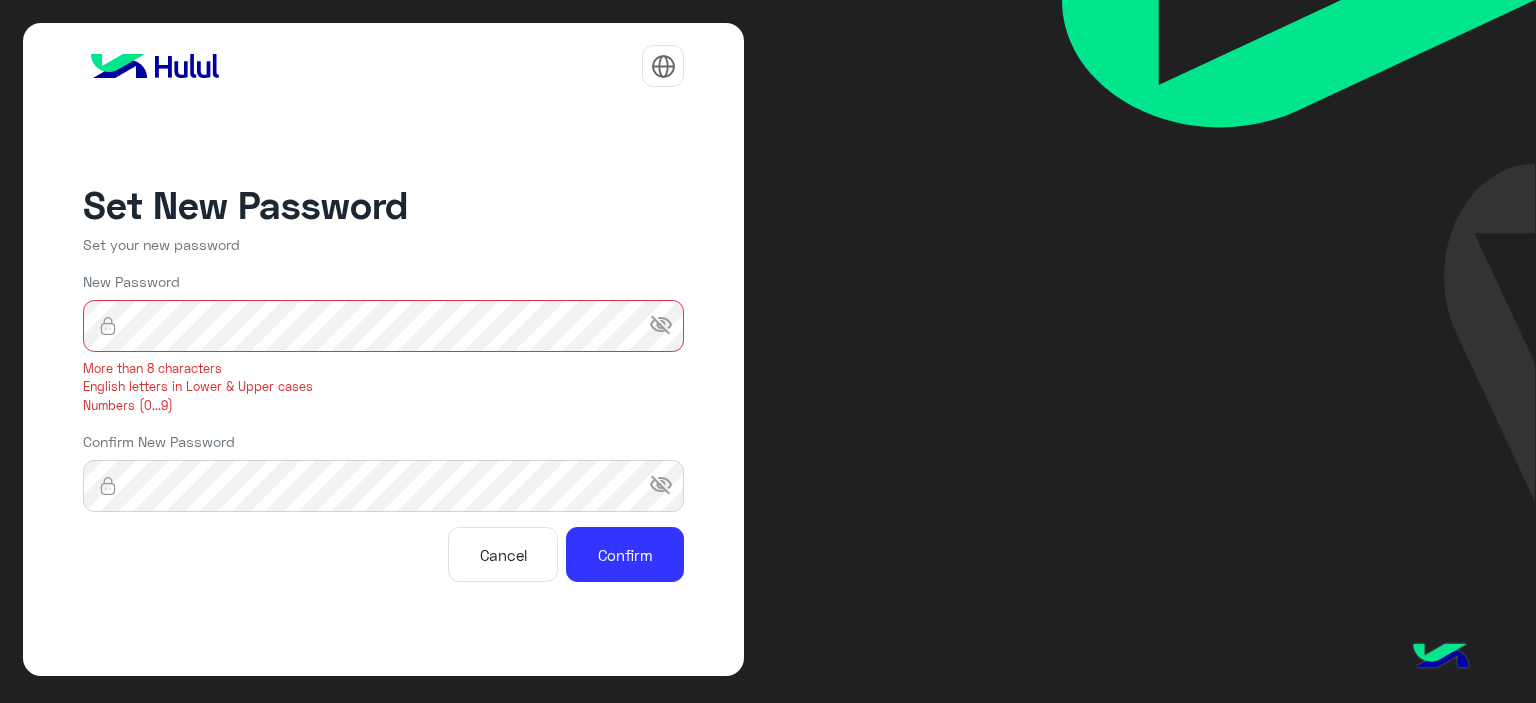 click on "visibility_off" 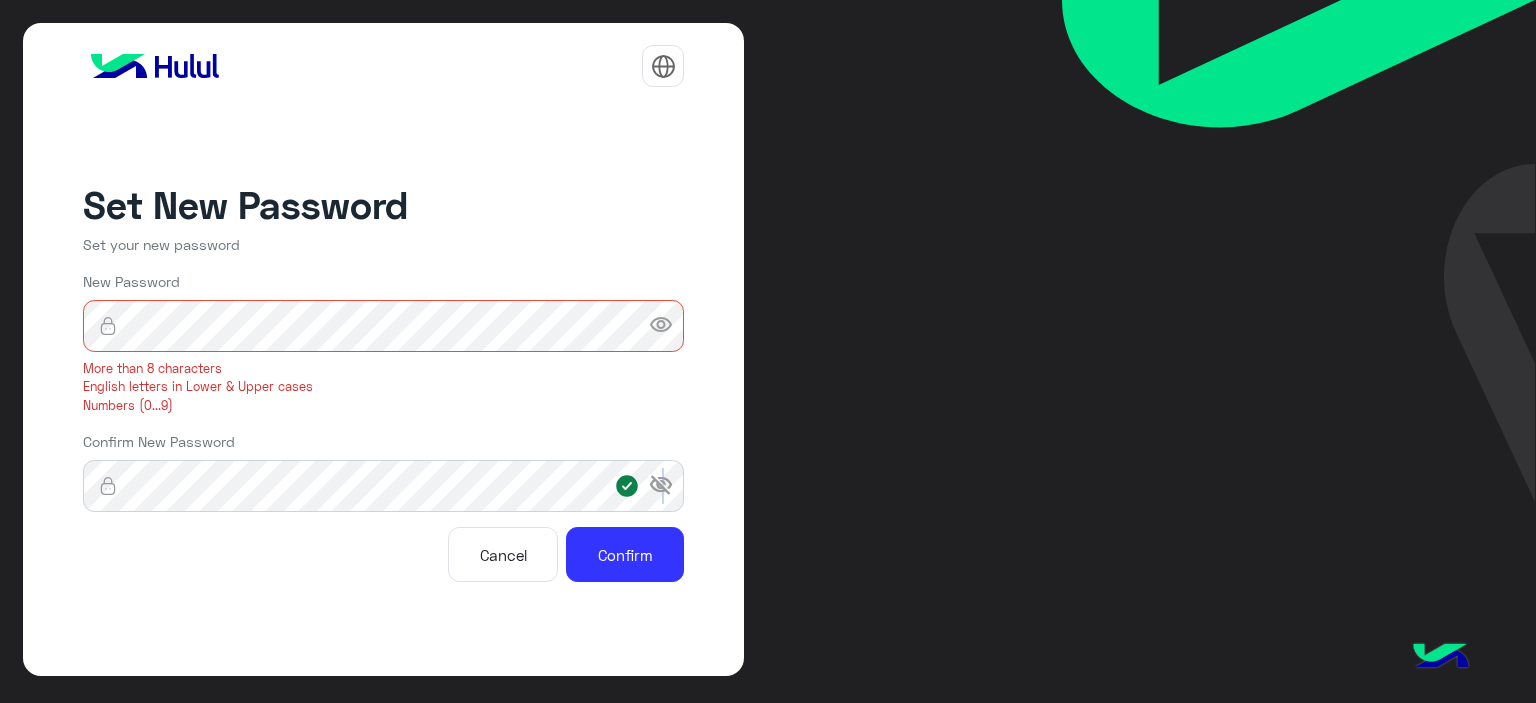 click on "visibility_off" 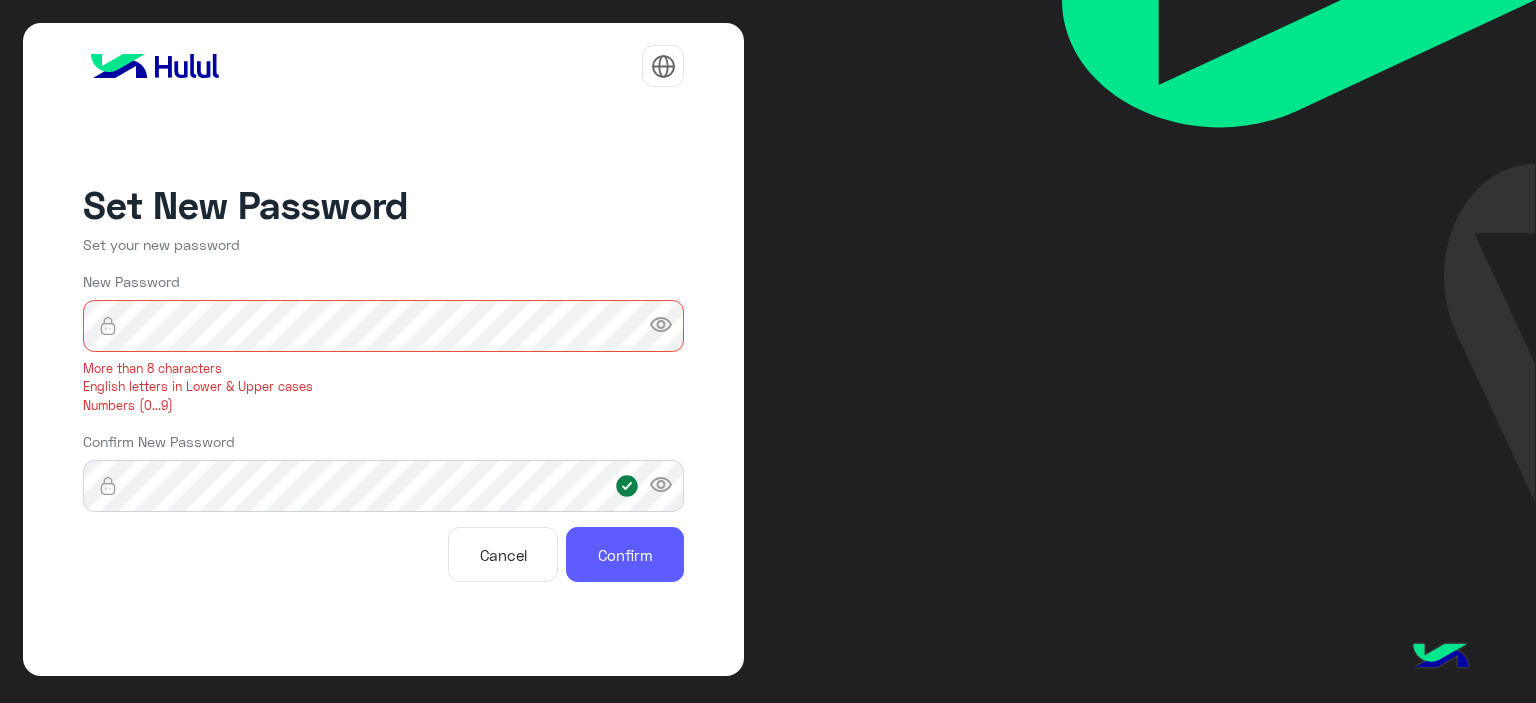 click on "Confirm" 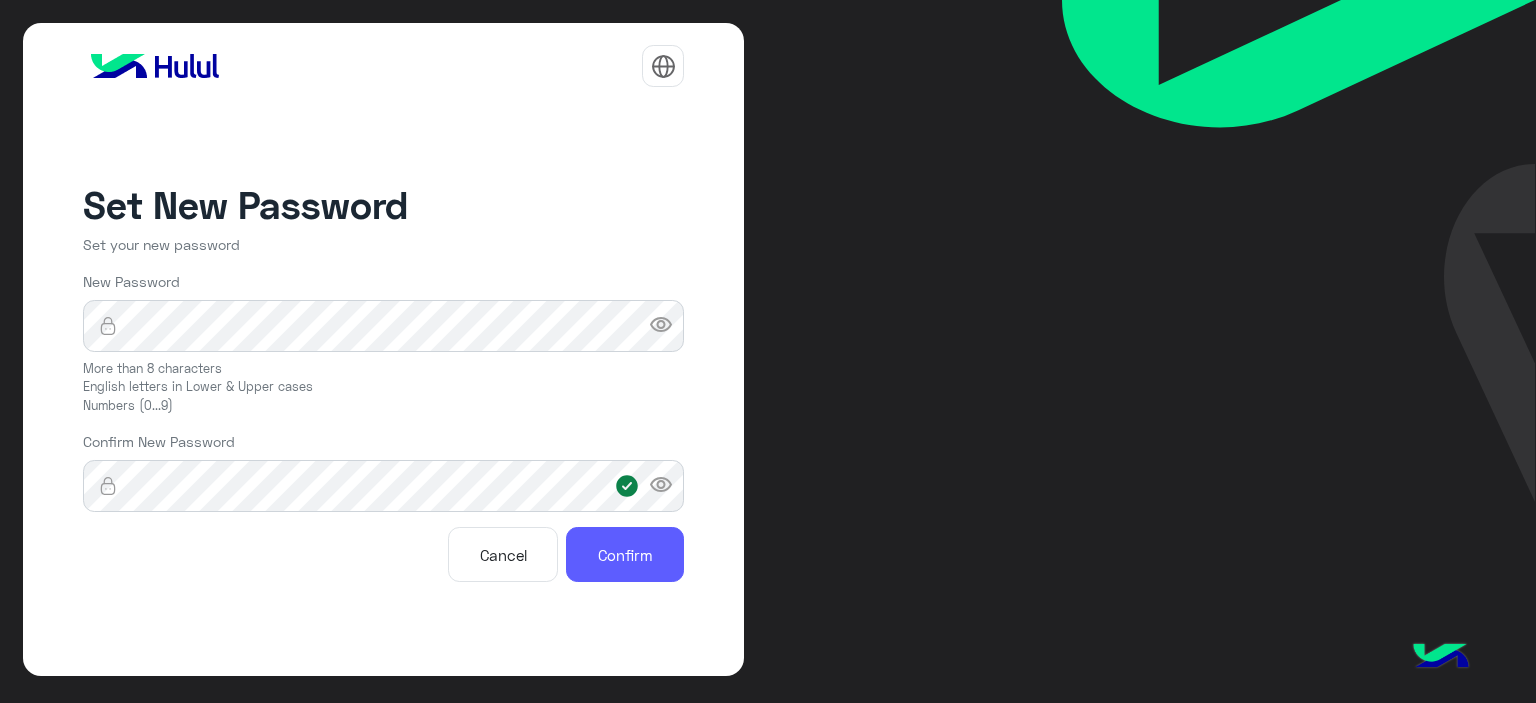 click on "Confirm" 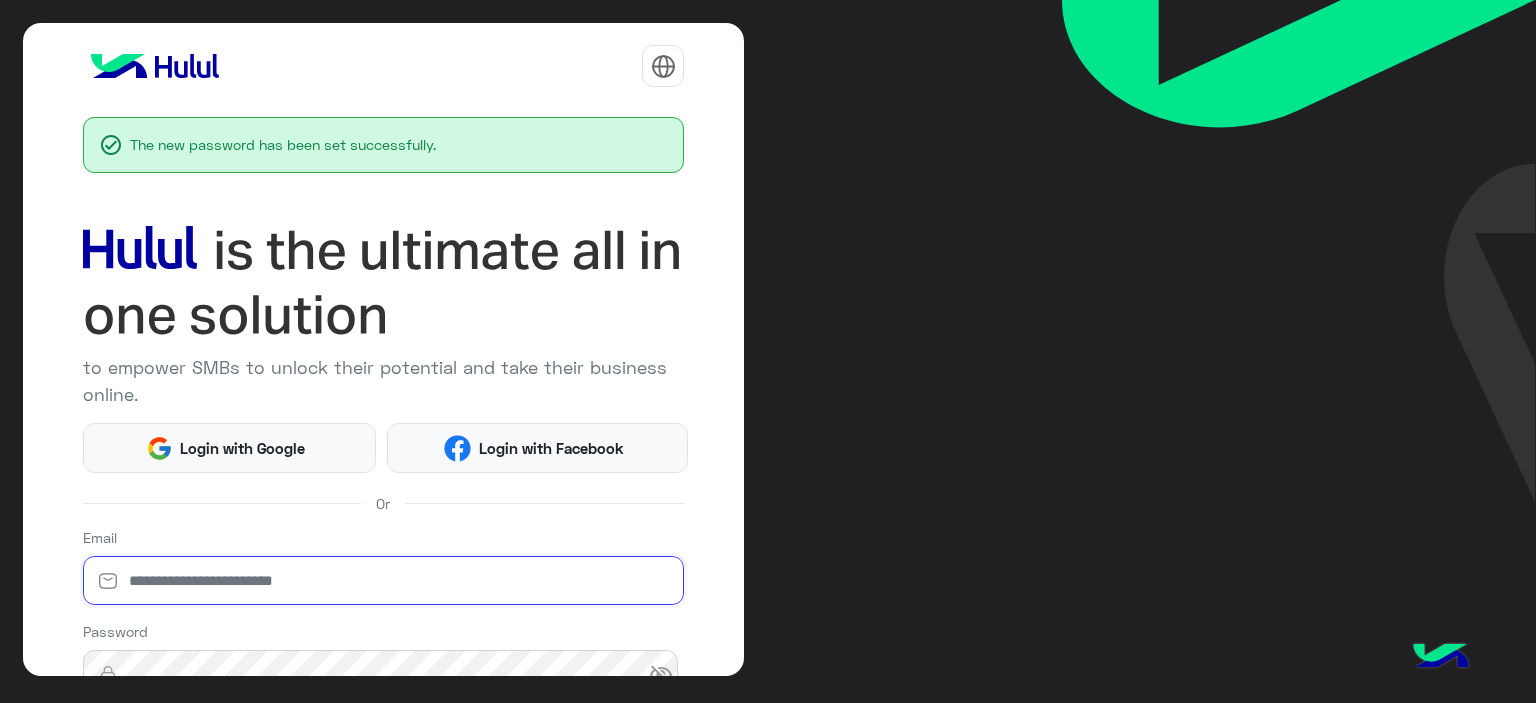 type on "**********" 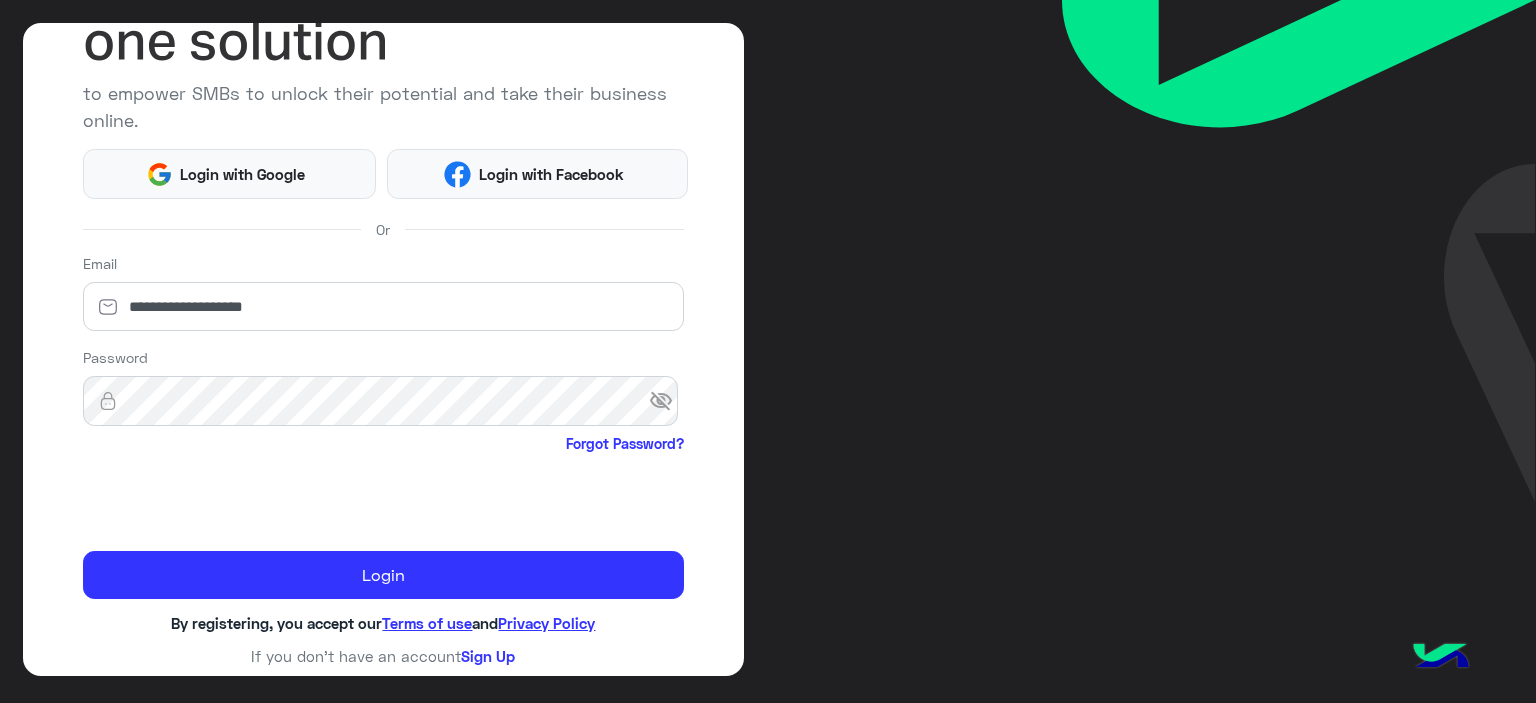 scroll, scrollTop: 273, scrollLeft: 0, axis: vertical 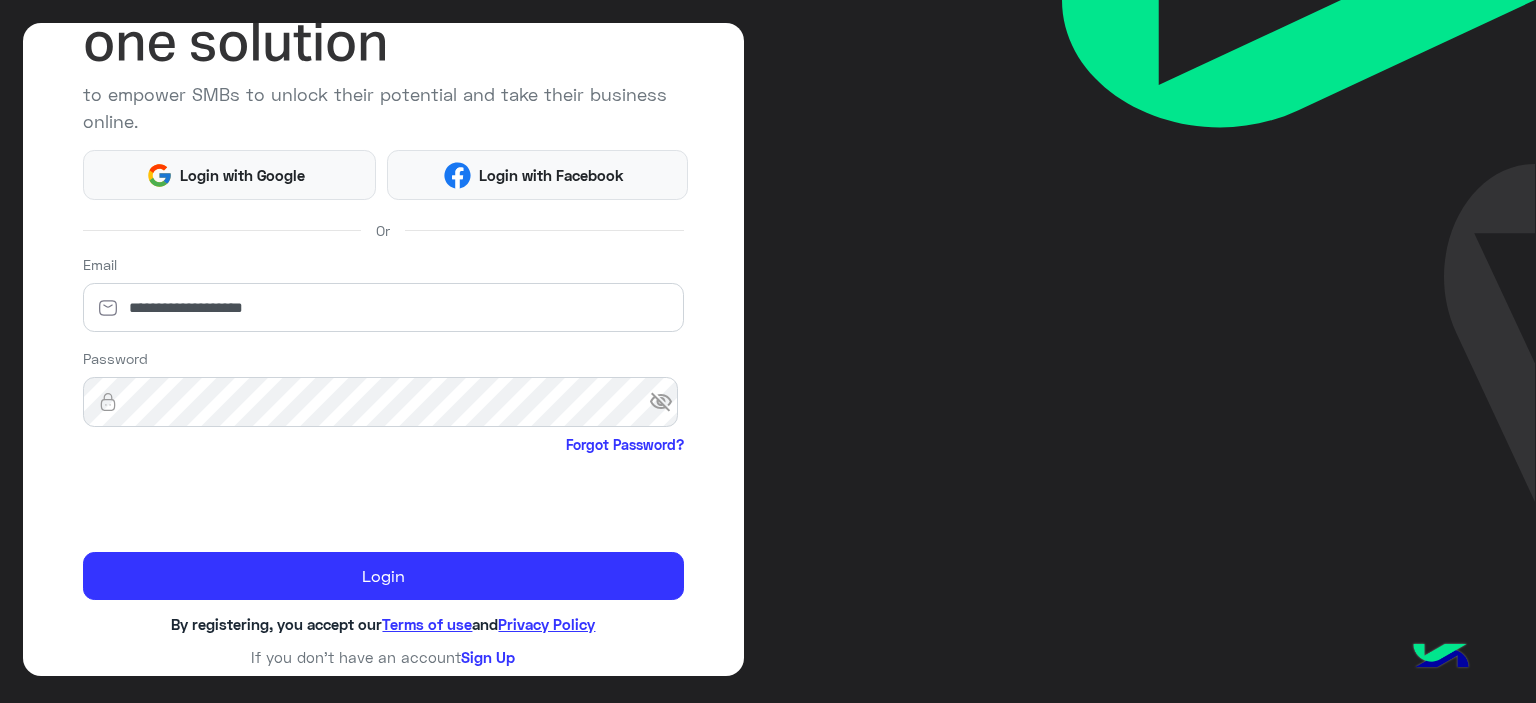 click on "visibility_off" at bounding box center [667, 402] 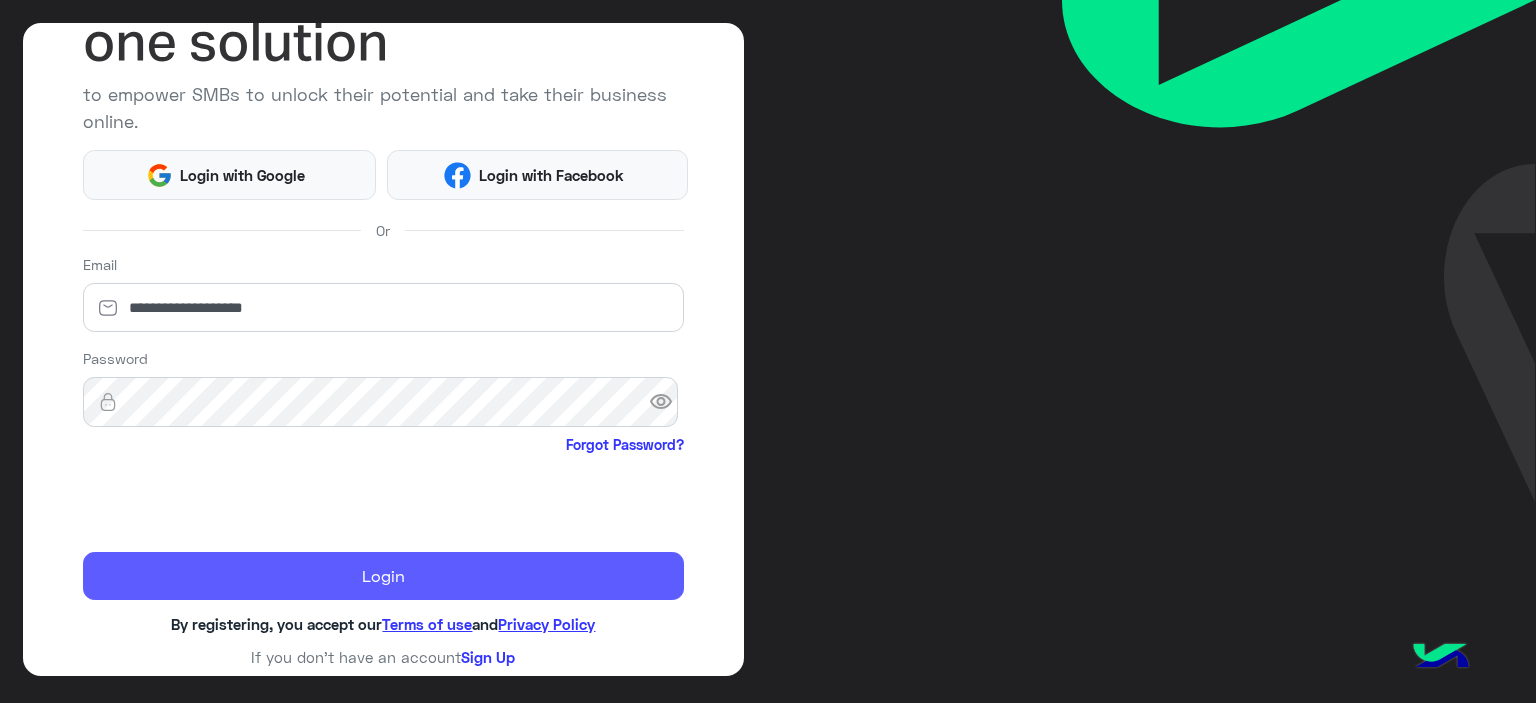 click on "Login" 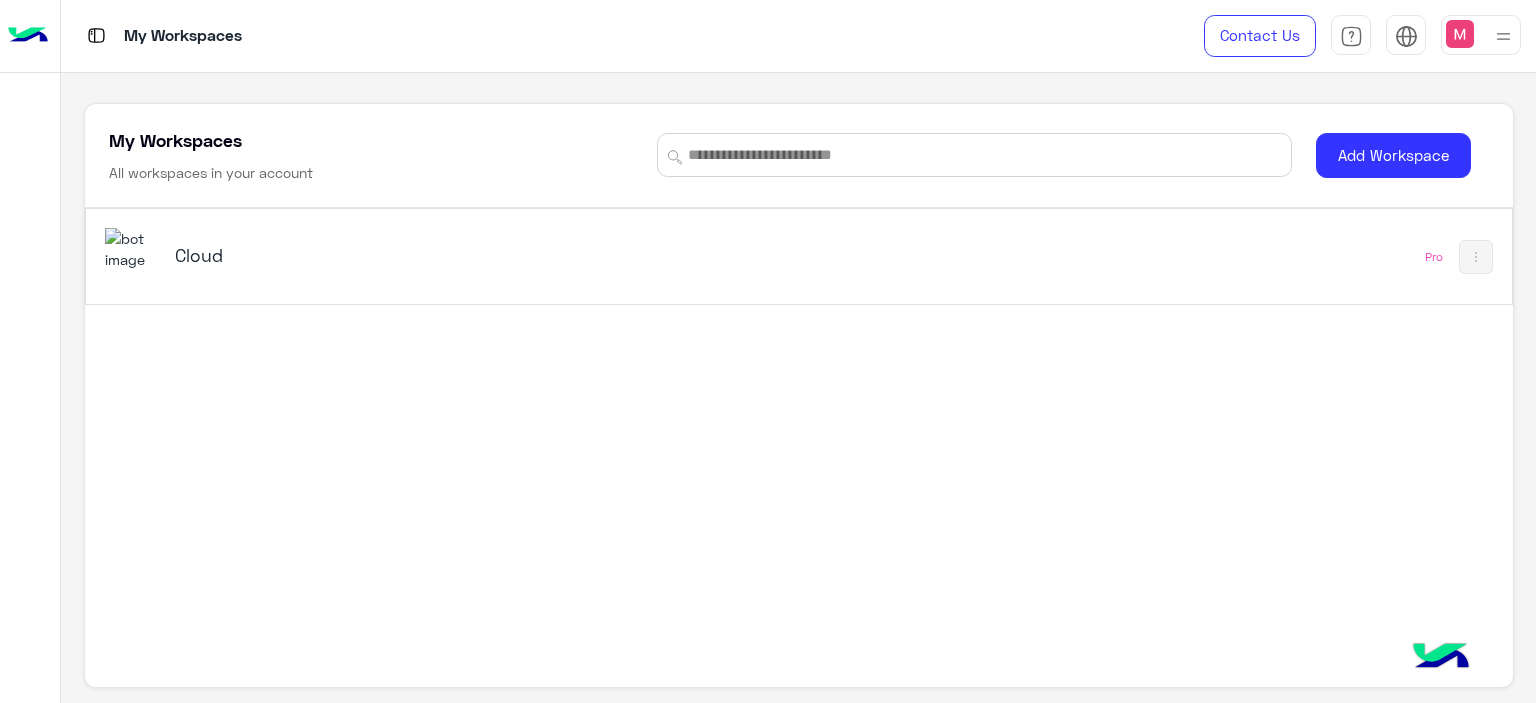 click on "Cloud" at bounding box center (521, 257) 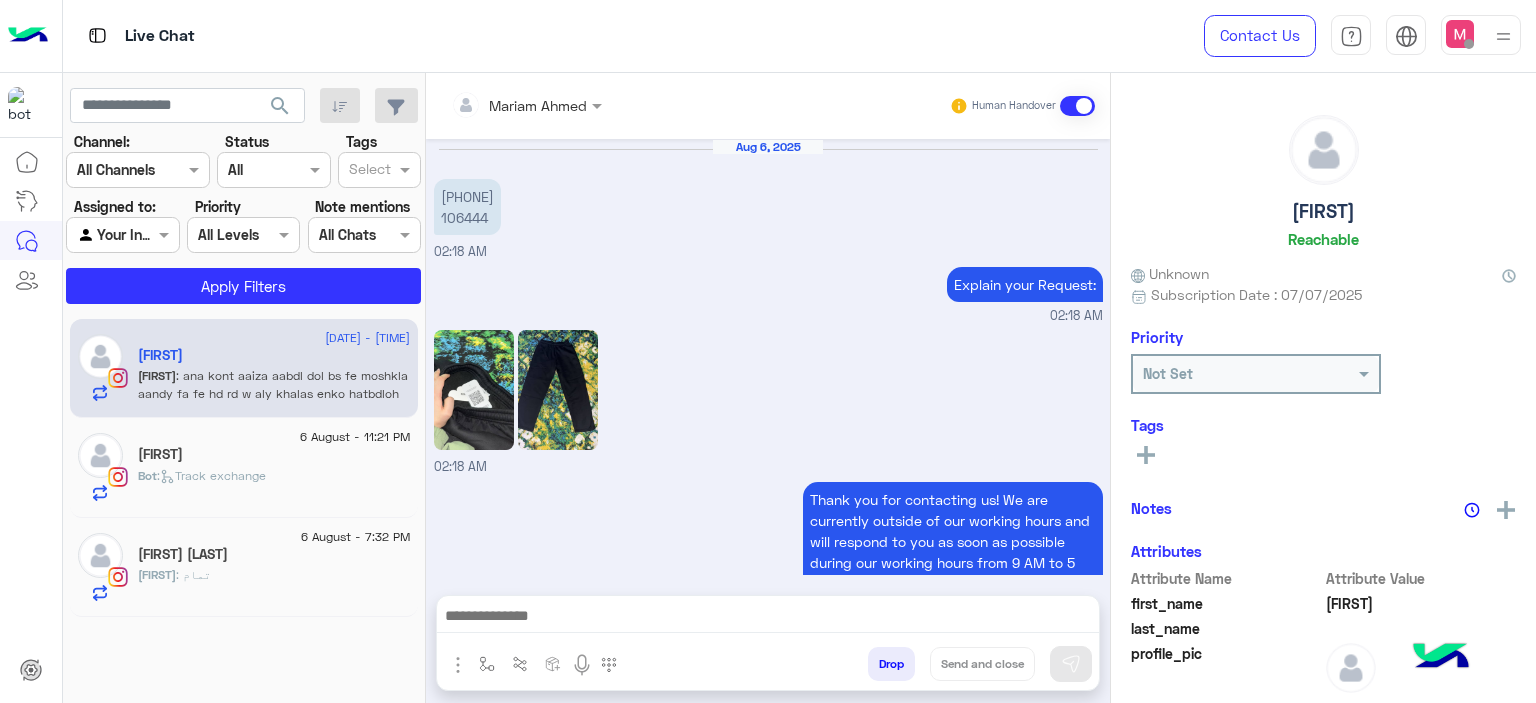 scroll, scrollTop: 2183, scrollLeft: 0, axis: vertical 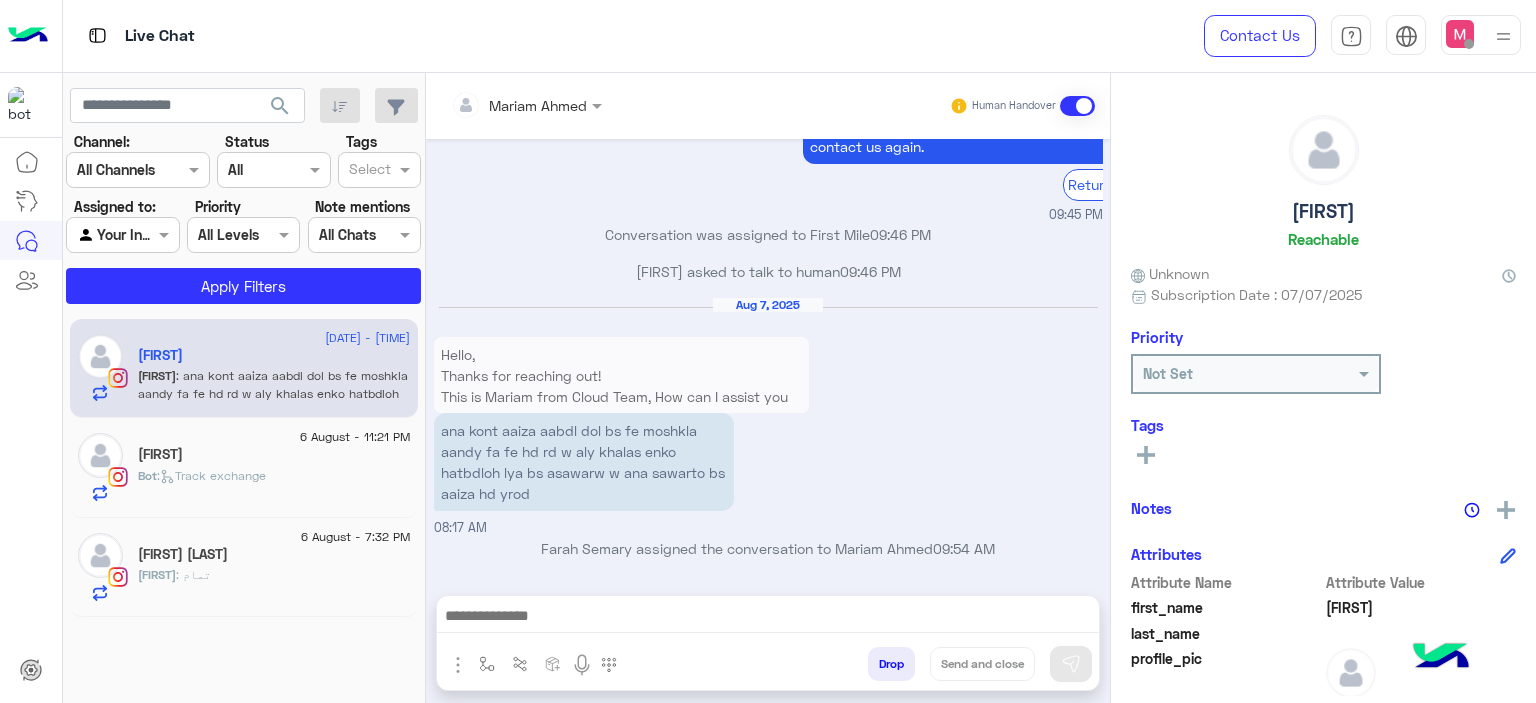 click at bounding box center [1503, 36] 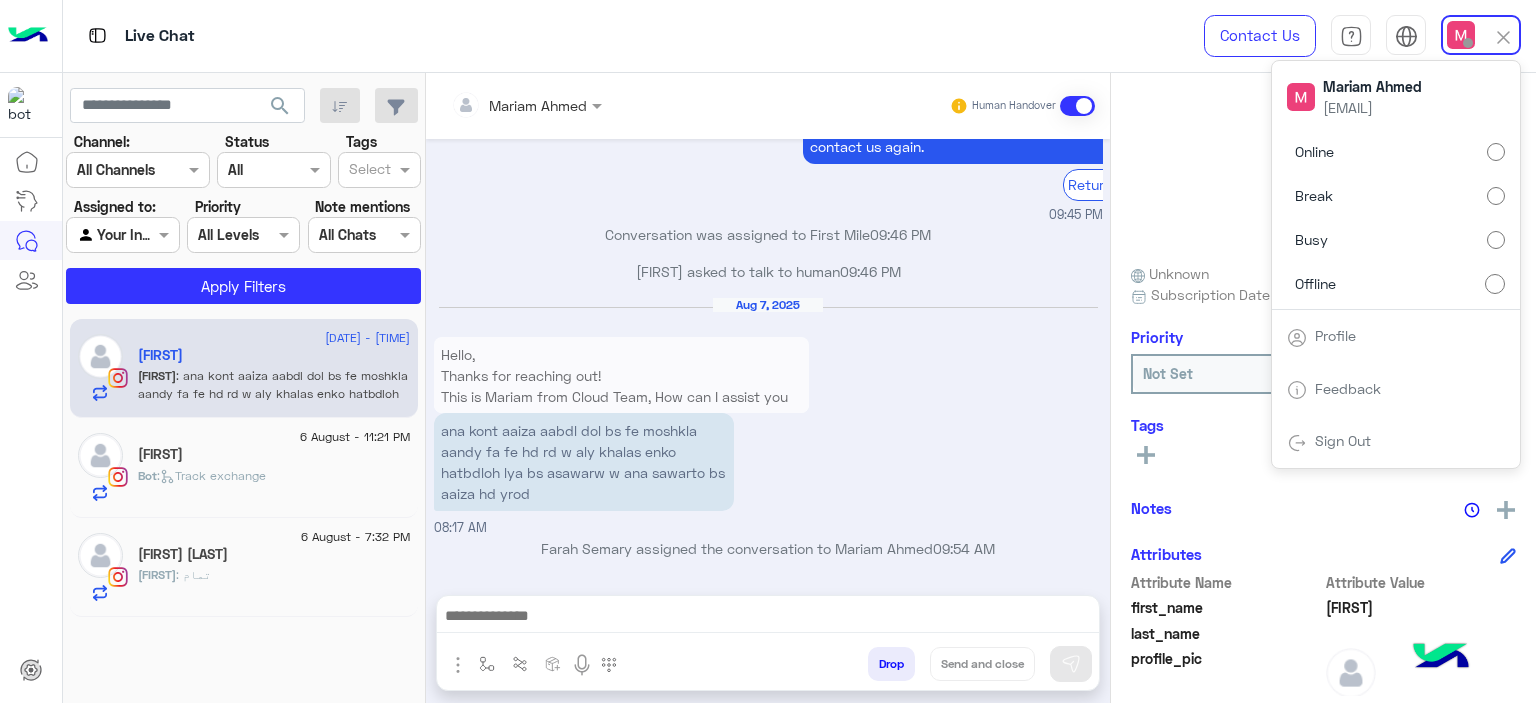 click on "Online" at bounding box center [1396, 152] 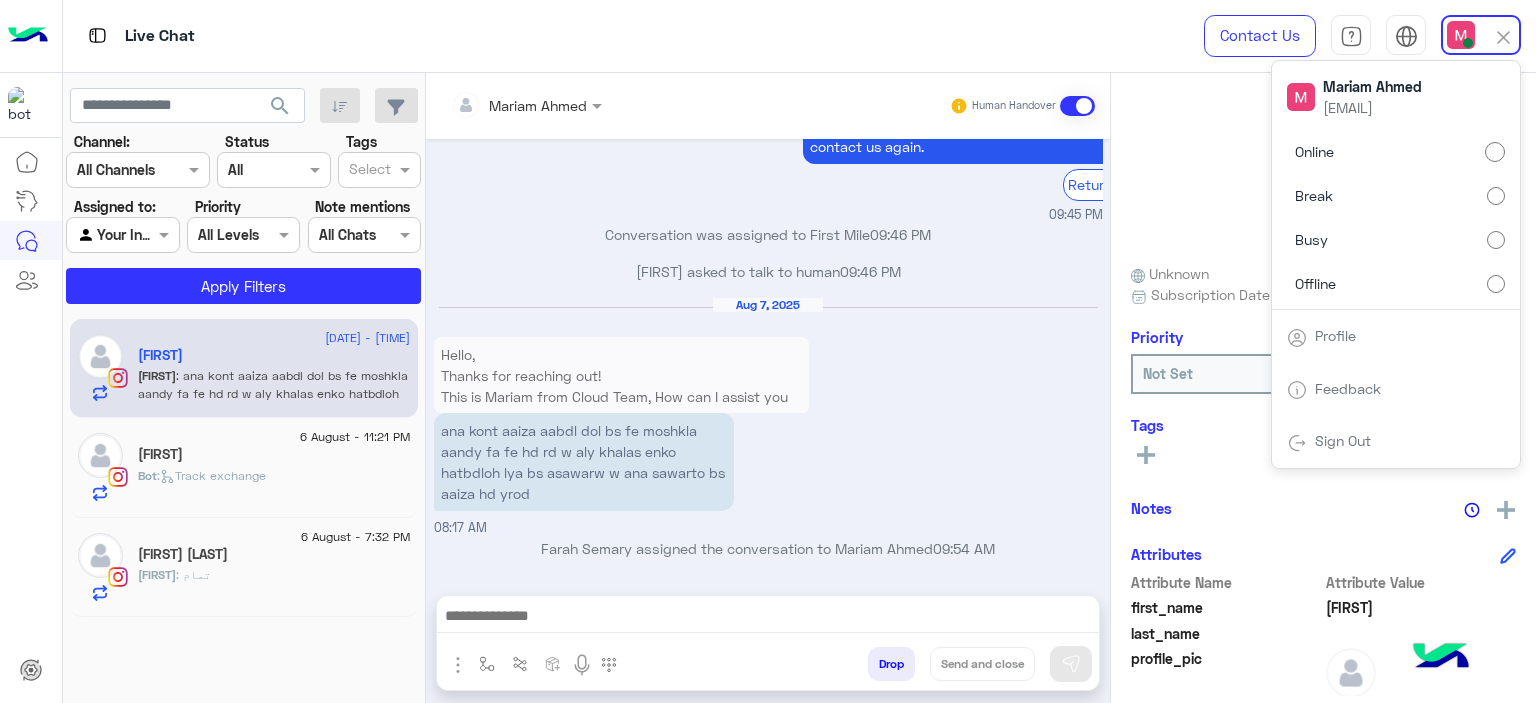 click on "Lely Younes" 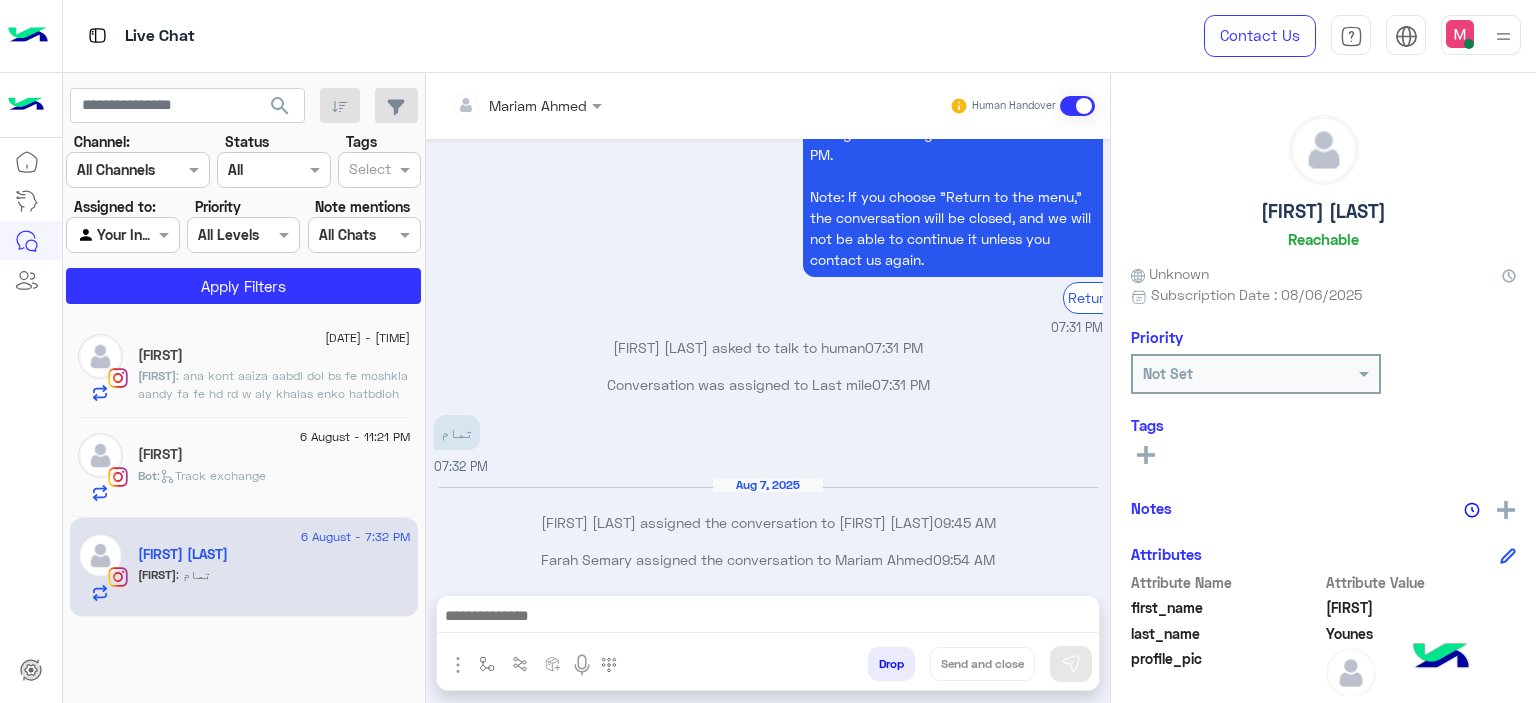 scroll, scrollTop: 1515, scrollLeft: 0, axis: vertical 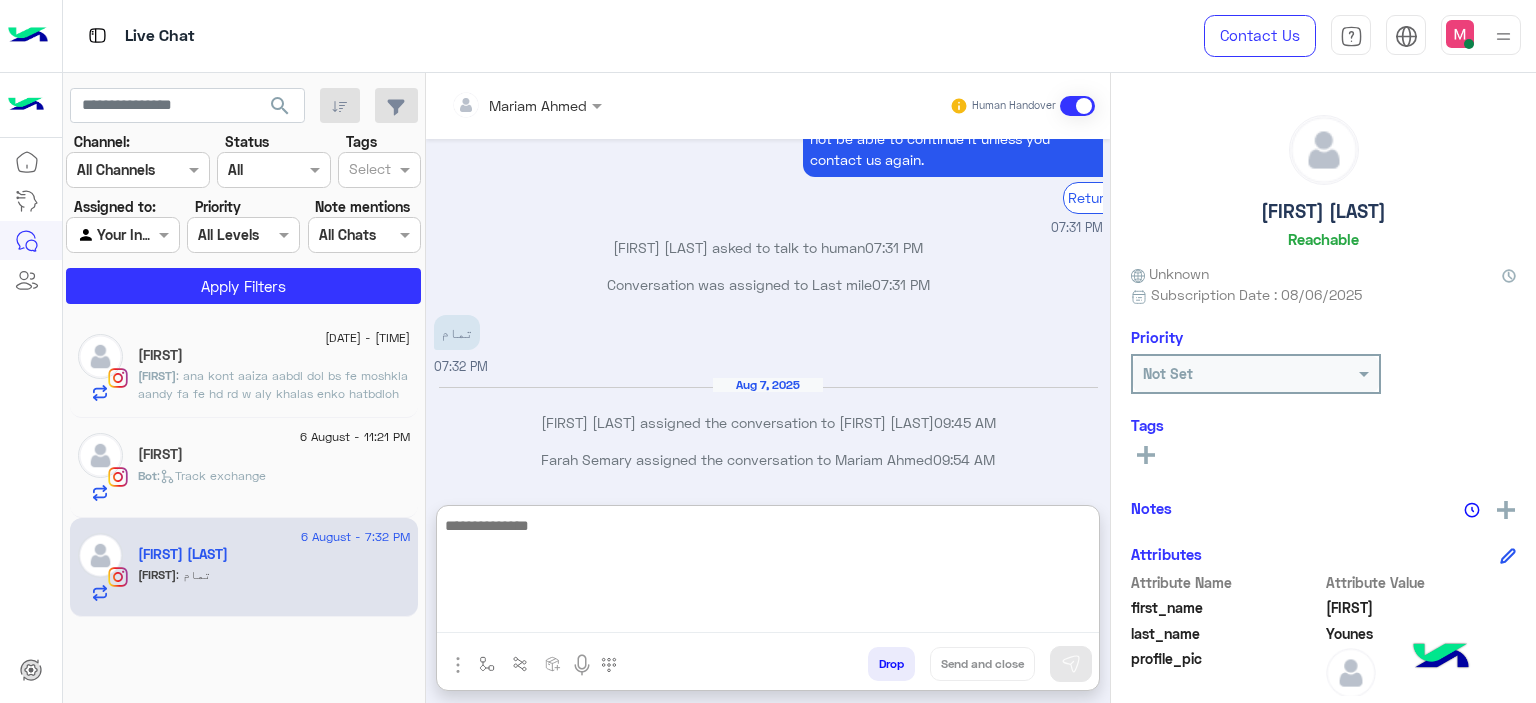 click at bounding box center (768, 573) 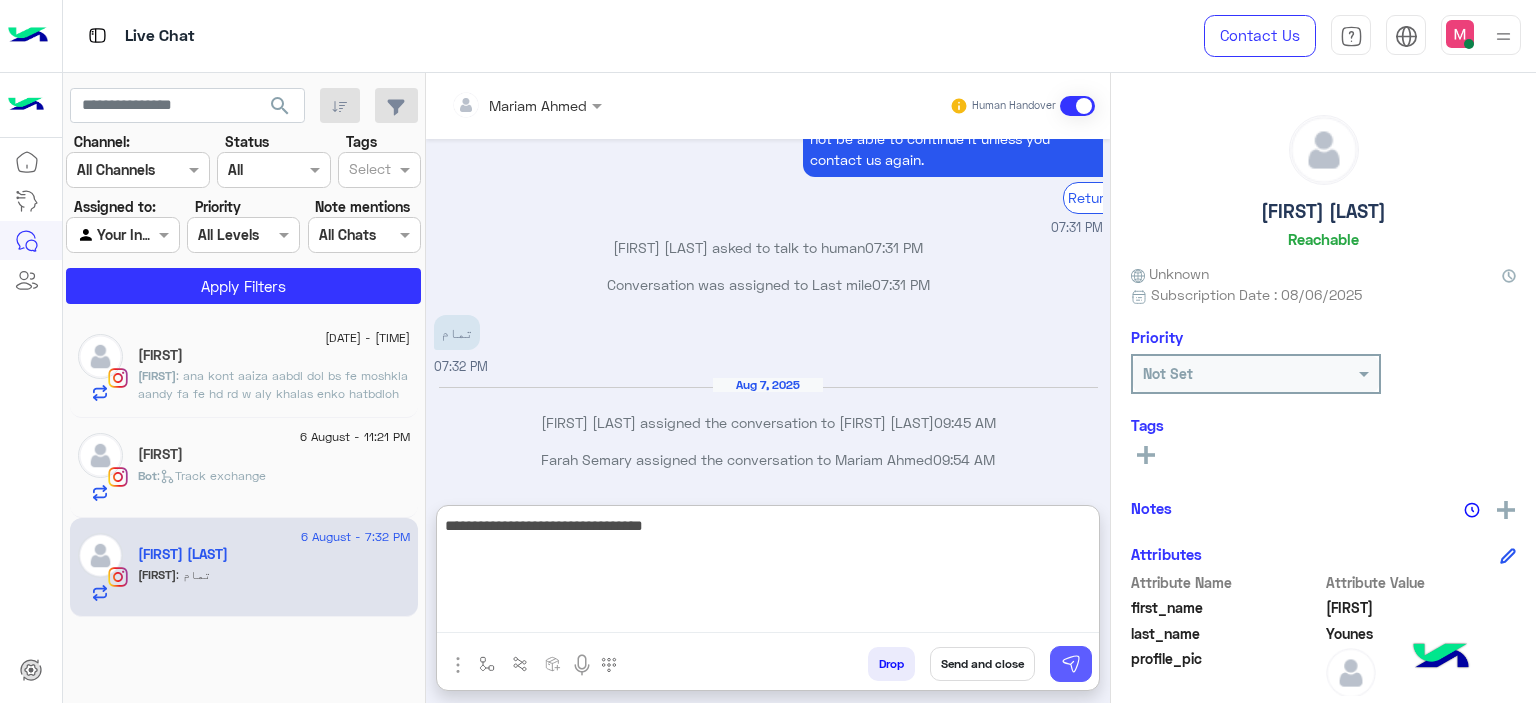 type on "**********" 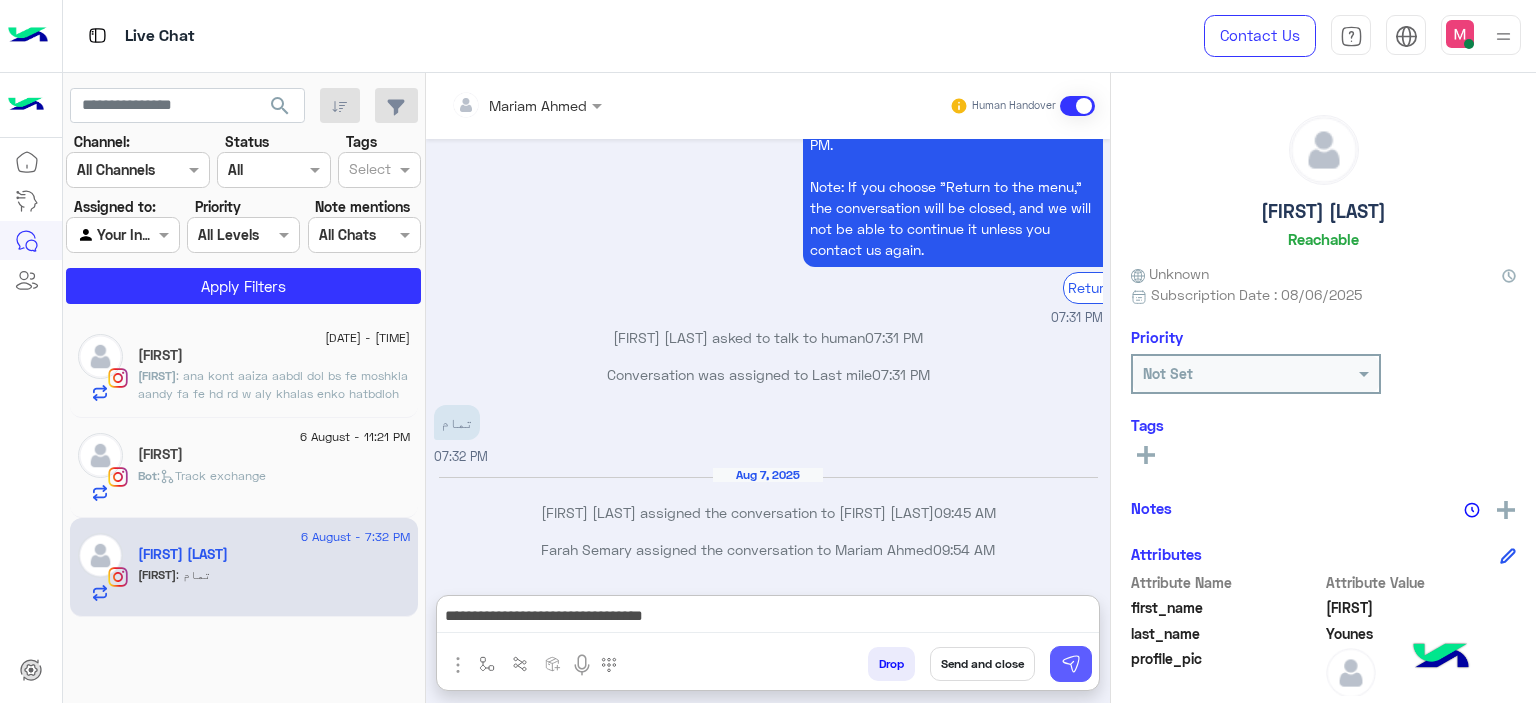 click at bounding box center [1071, 664] 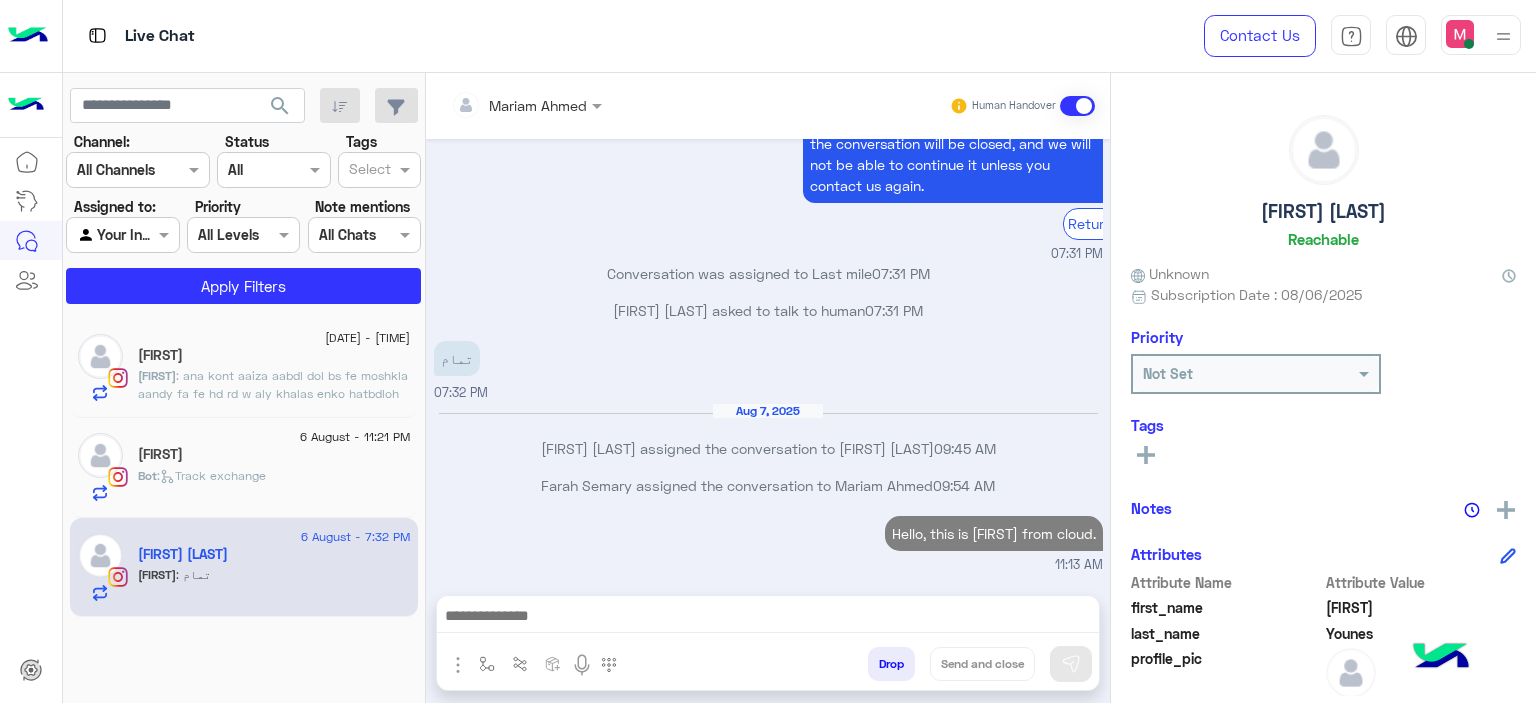 scroll, scrollTop: 1616, scrollLeft: 0, axis: vertical 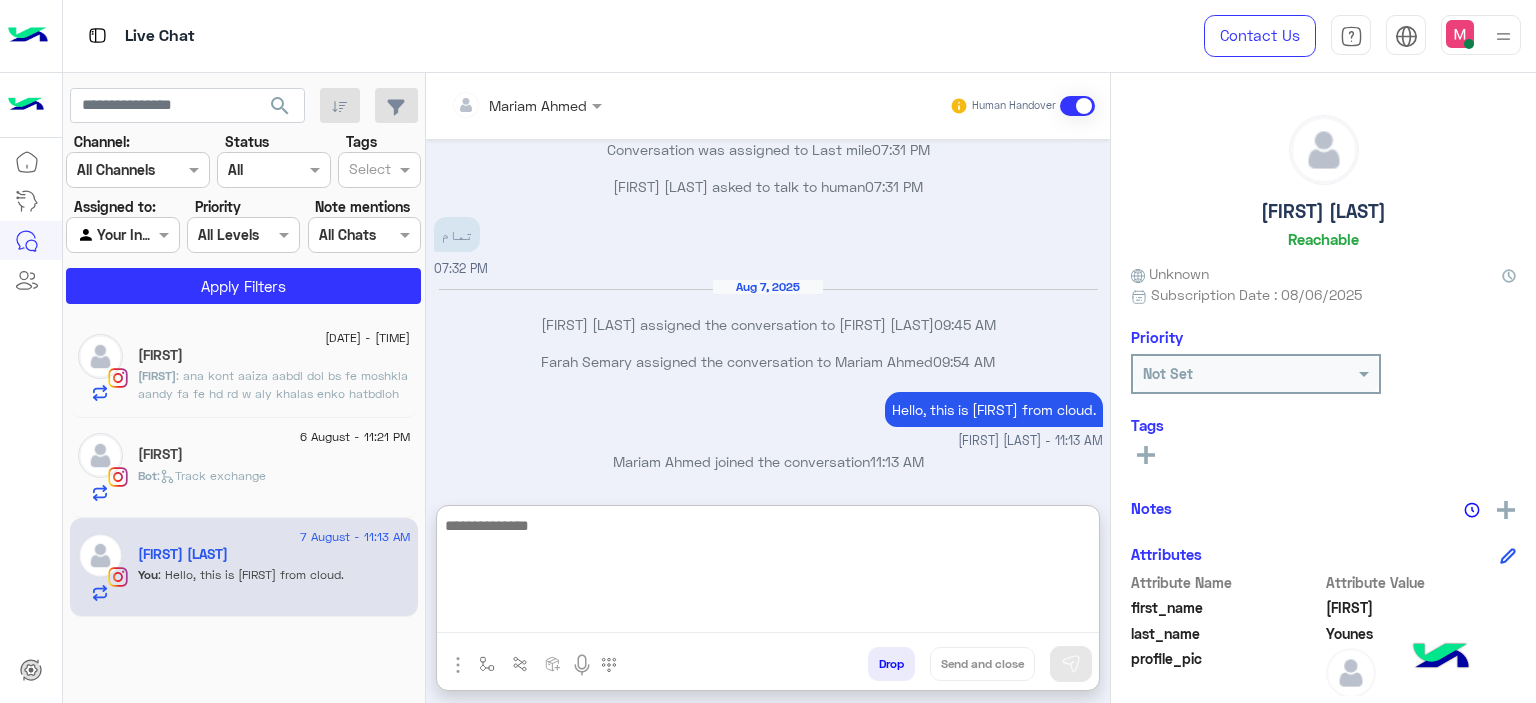 click at bounding box center (768, 573) 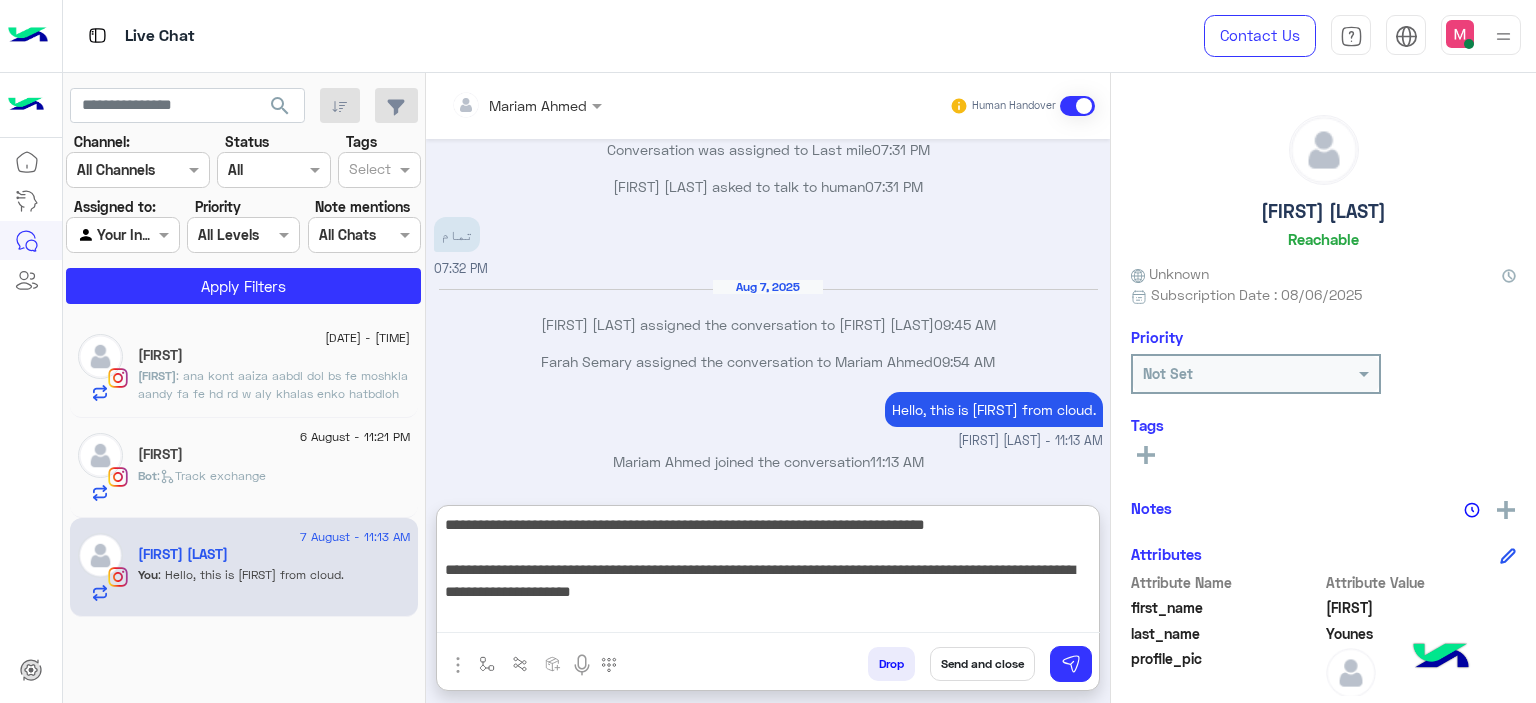 scroll, scrollTop: 64, scrollLeft: 0, axis: vertical 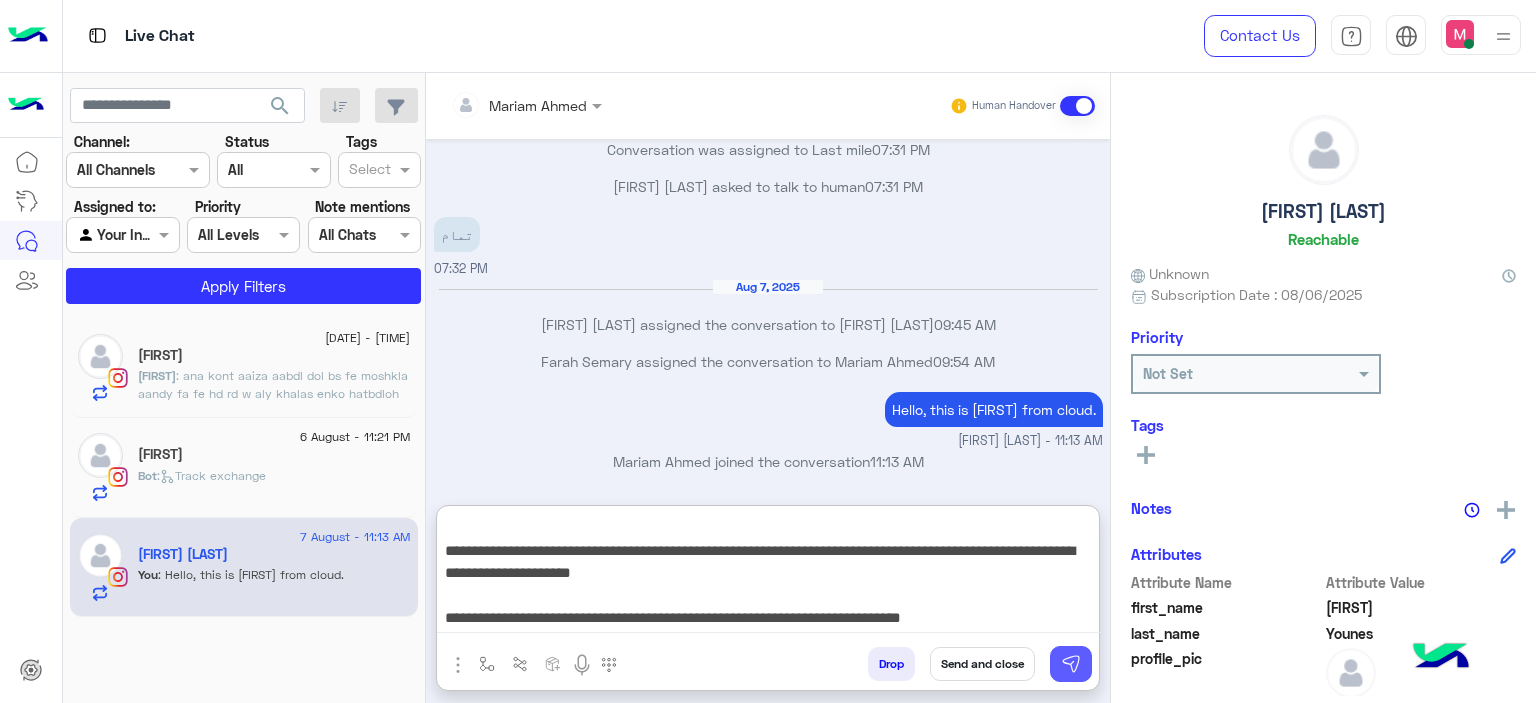 type on "**********" 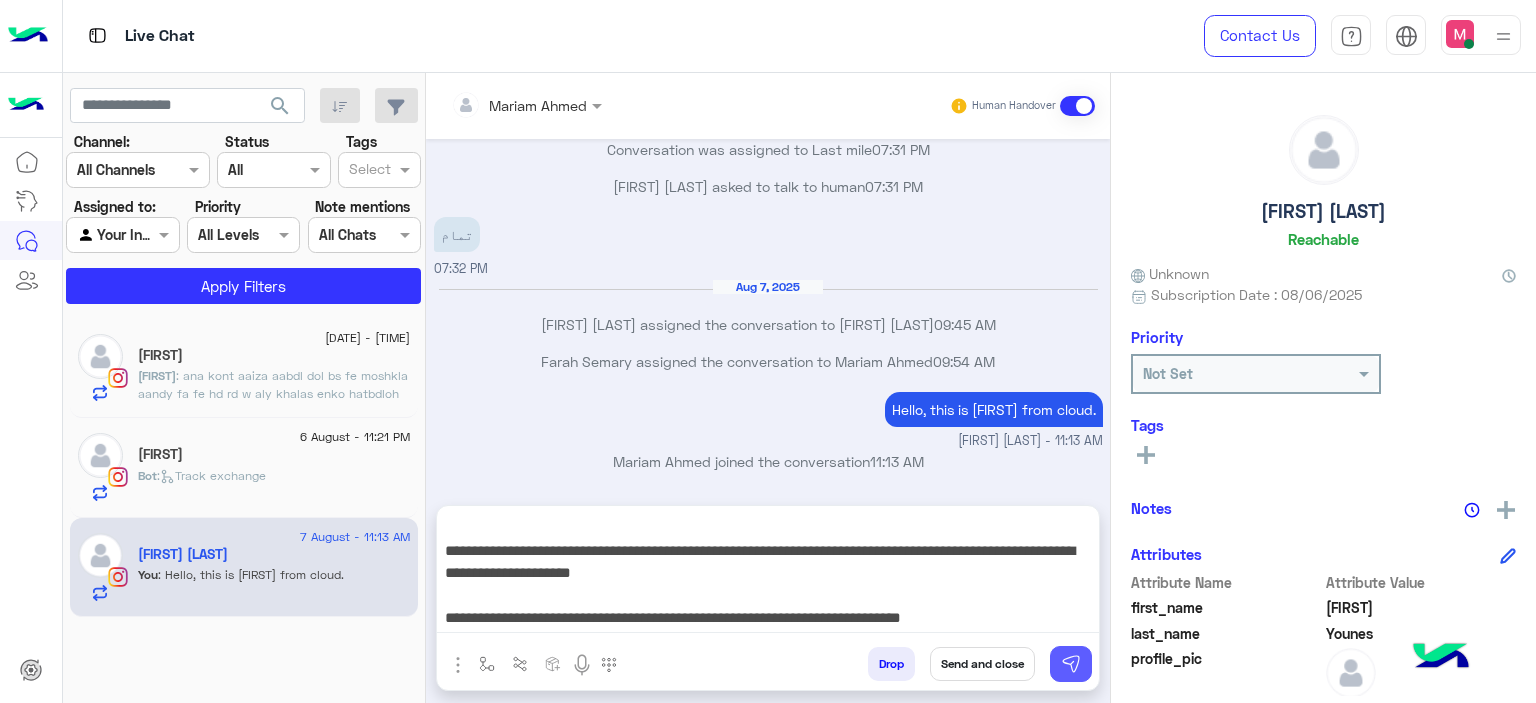 click at bounding box center [1071, 664] 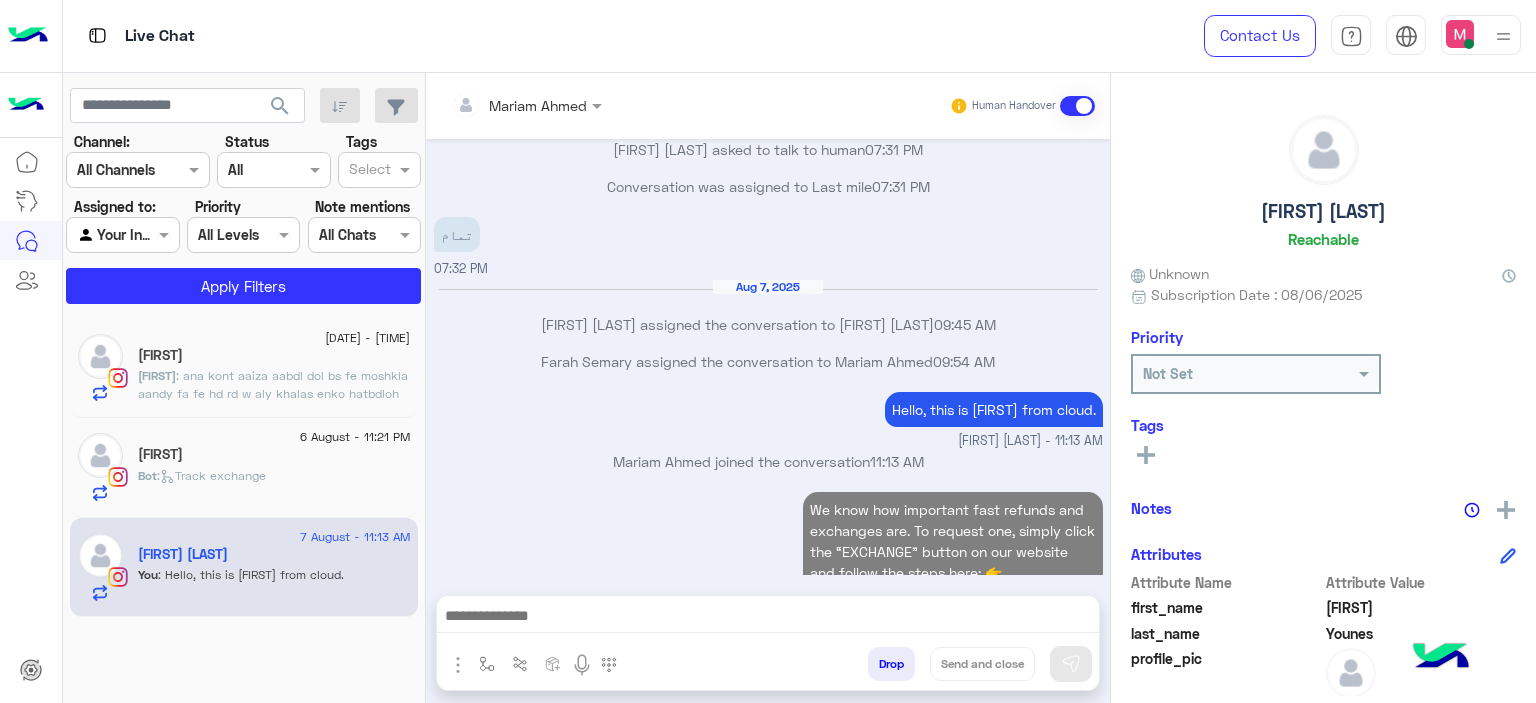 scroll, scrollTop: 1868, scrollLeft: 0, axis: vertical 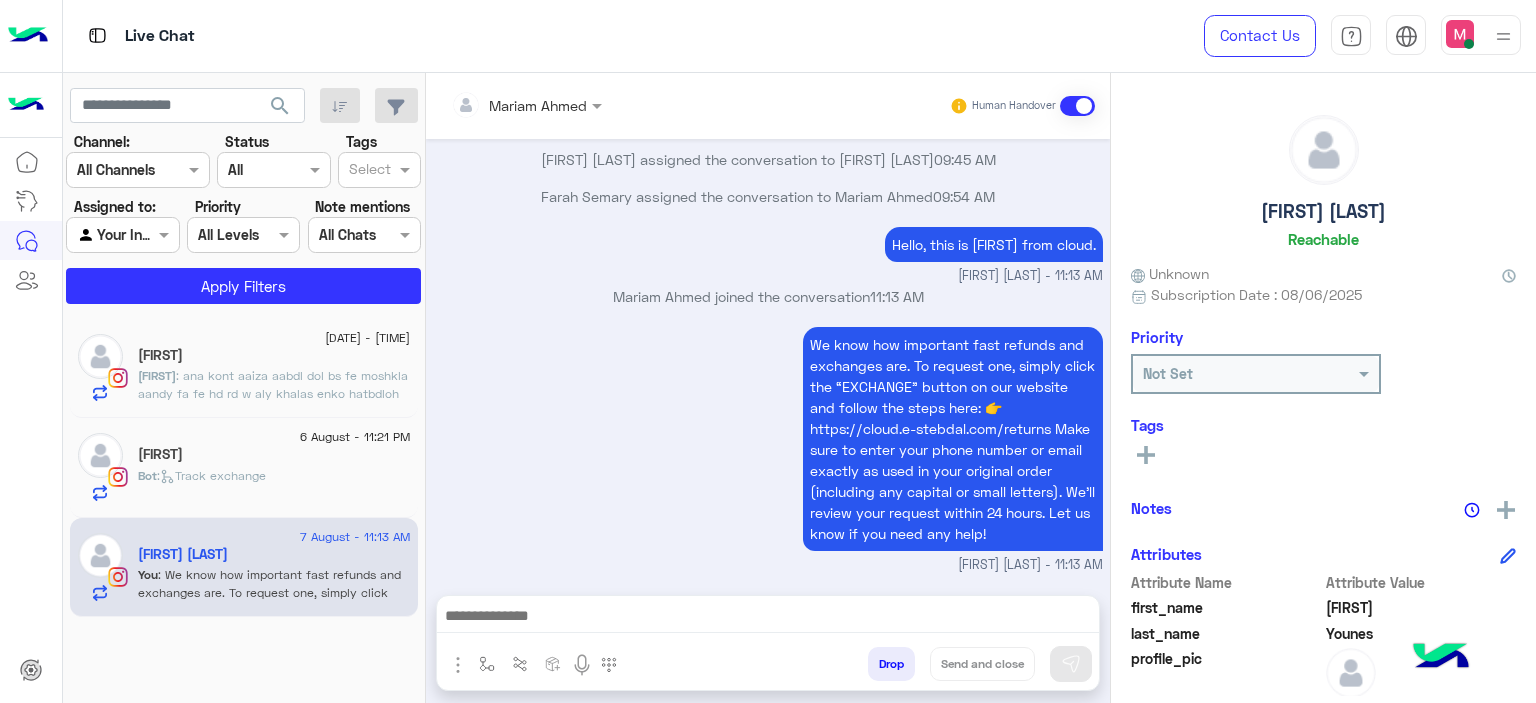 click at bounding box center [768, 618] 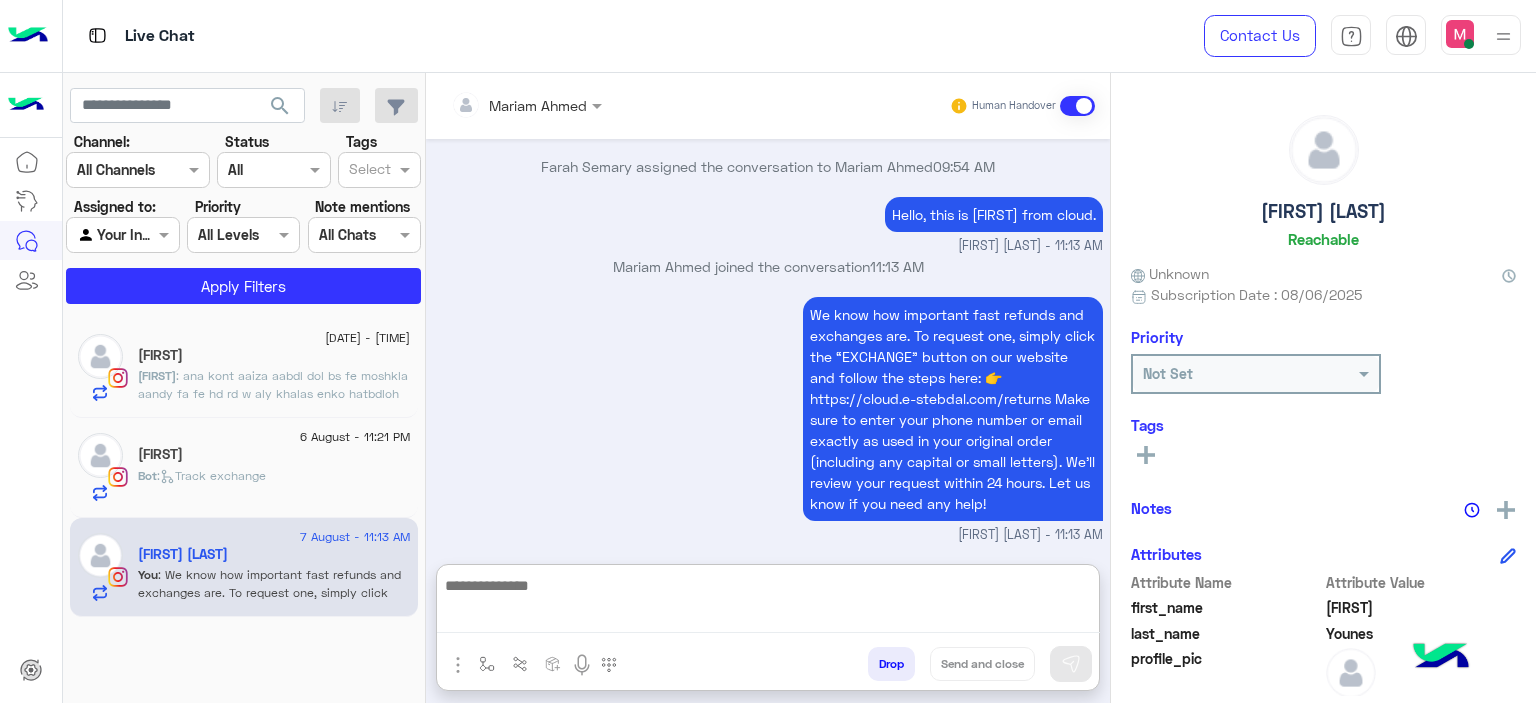 scroll, scrollTop: 1872, scrollLeft: 0, axis: vertical 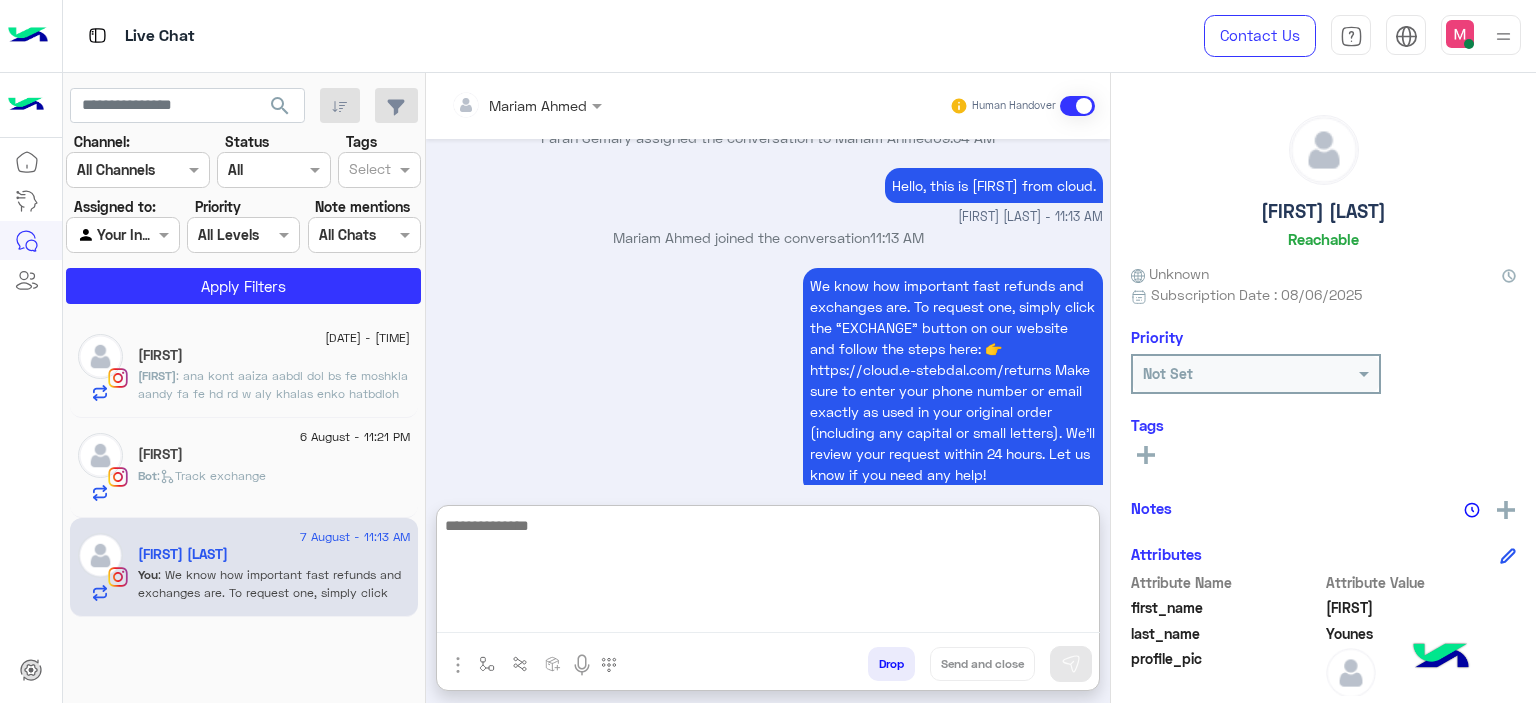 paste on "**********" 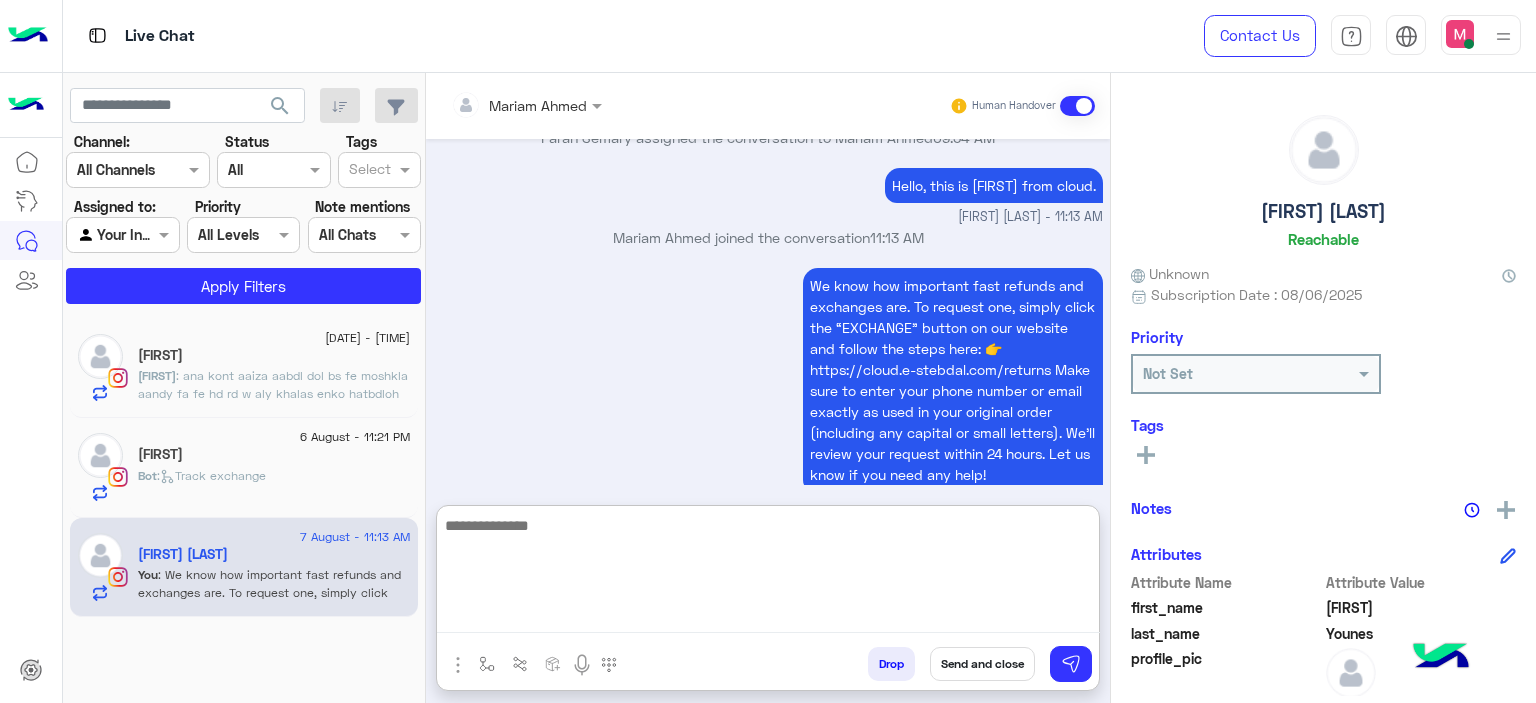 scroll, scrollTop: 0, scrollLeft: 0, axis: both 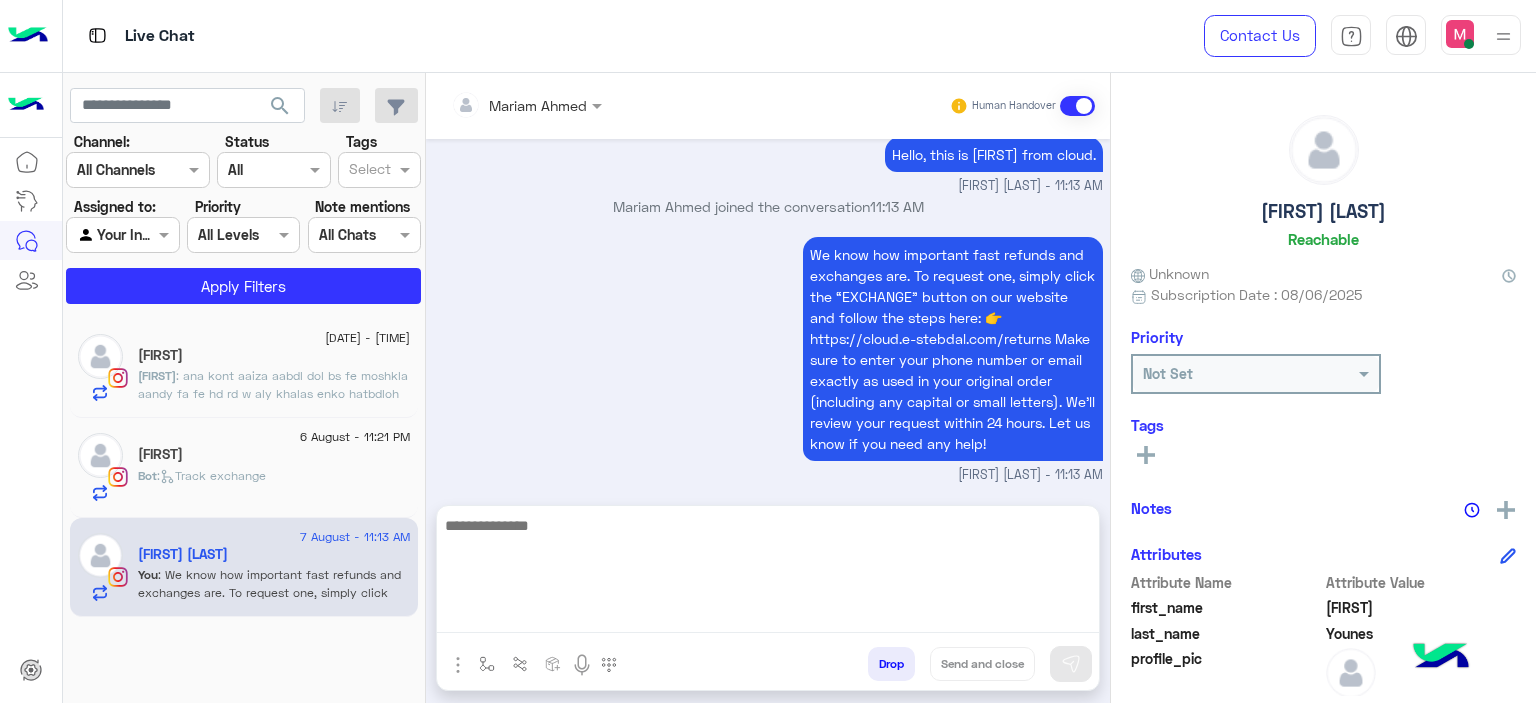 click on ":   Track exchange" 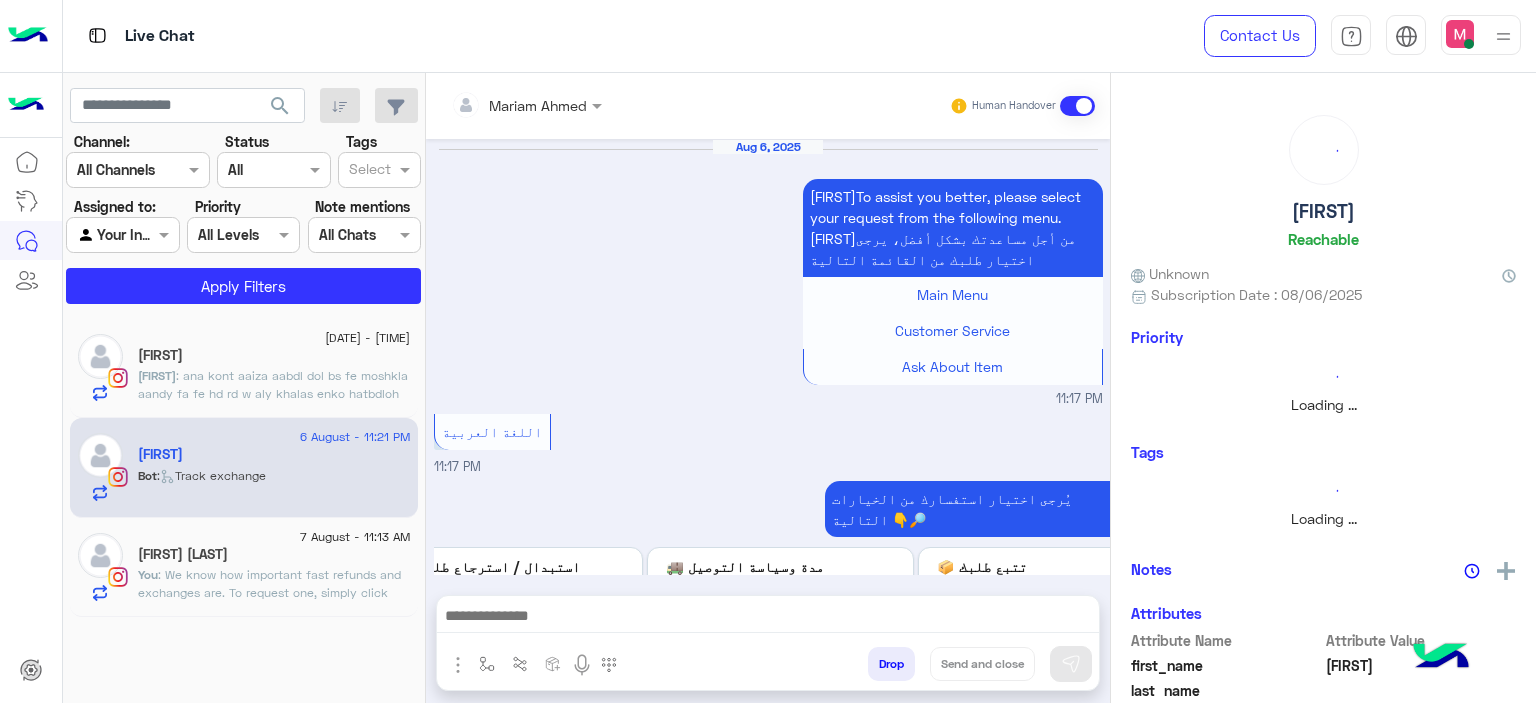 scroll, scrollTop: 2091, scrollLeft: 0, axis: vertical 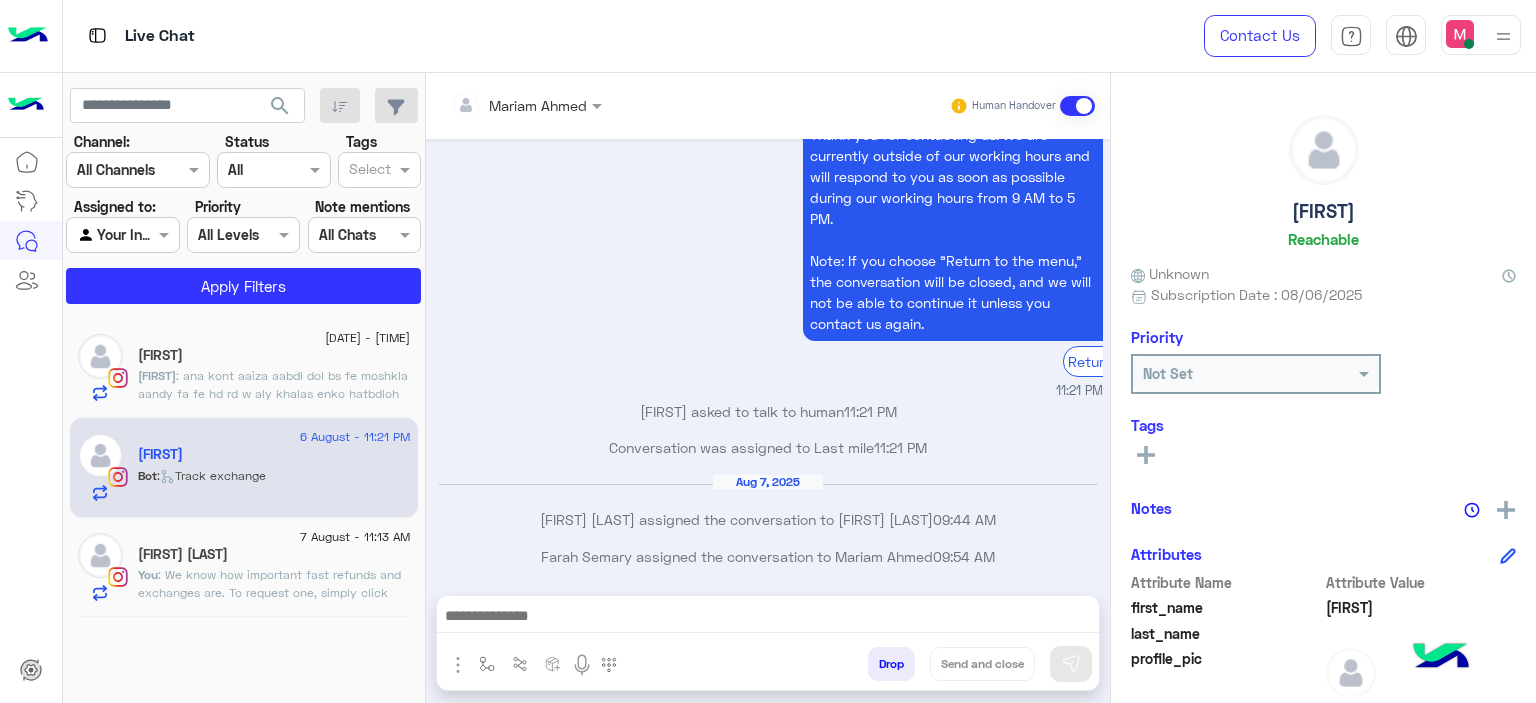click on "menna  asked to talk to human   11:21 PM" at bounding box center [768, 419] 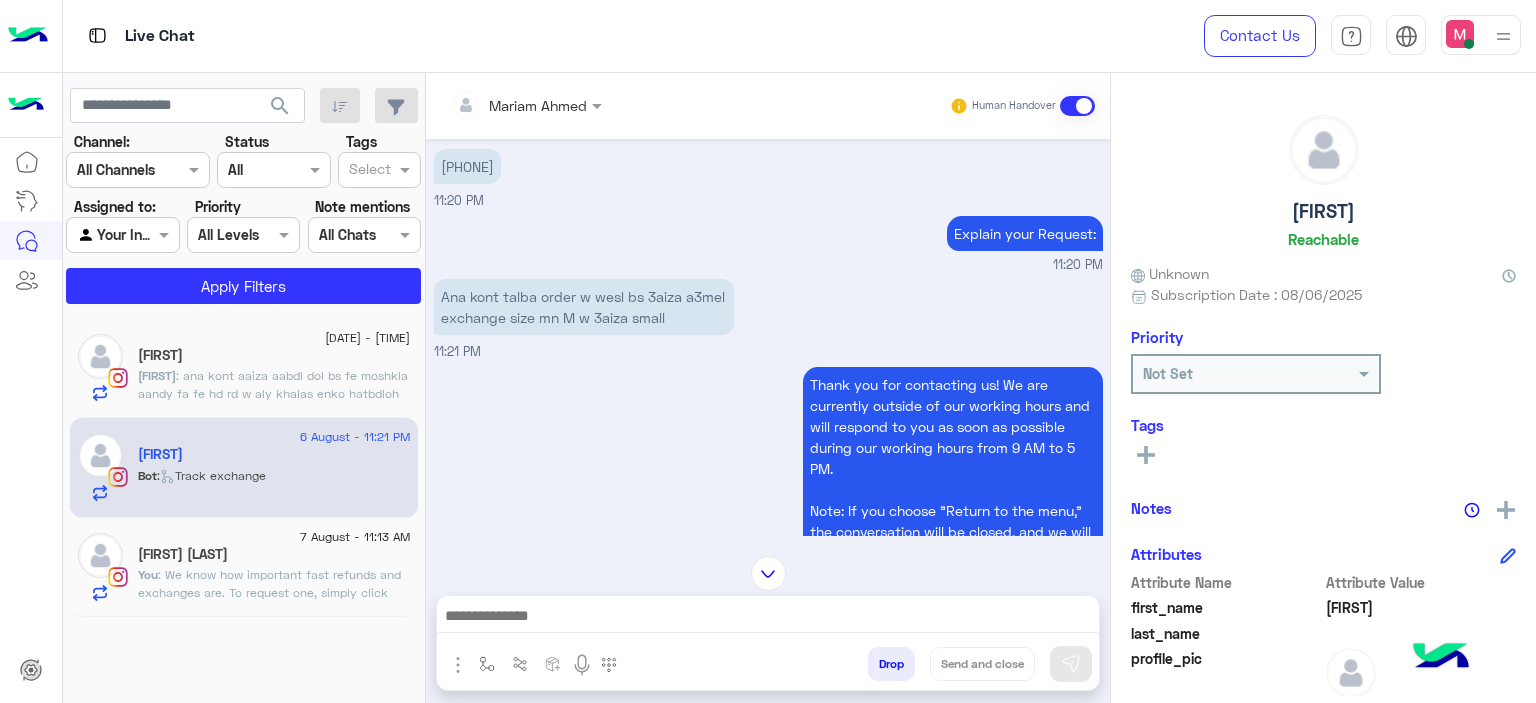 scroll, scrollTop: 1829, scrollLeft: 0, axis: vertical 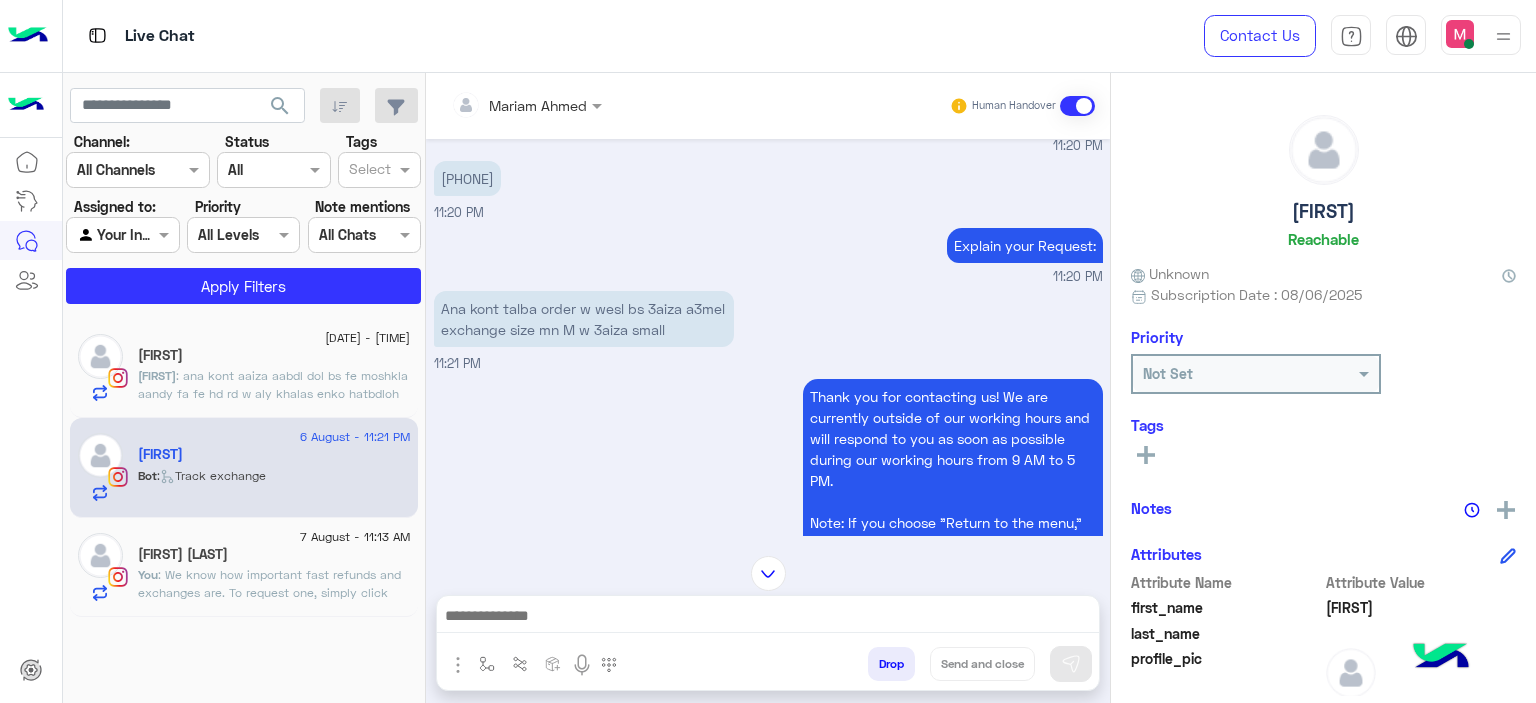 click at bounding box center [768, 618] 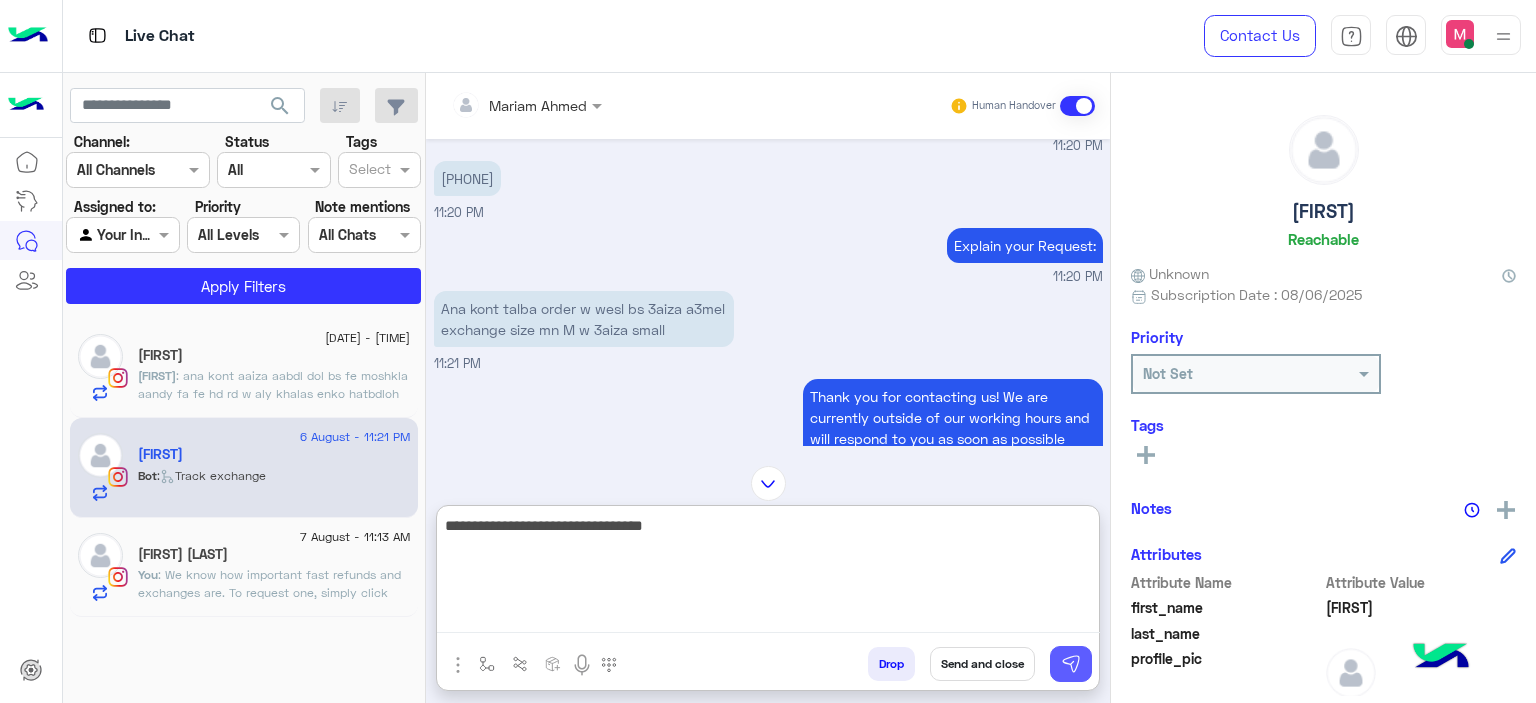 type on "**********" 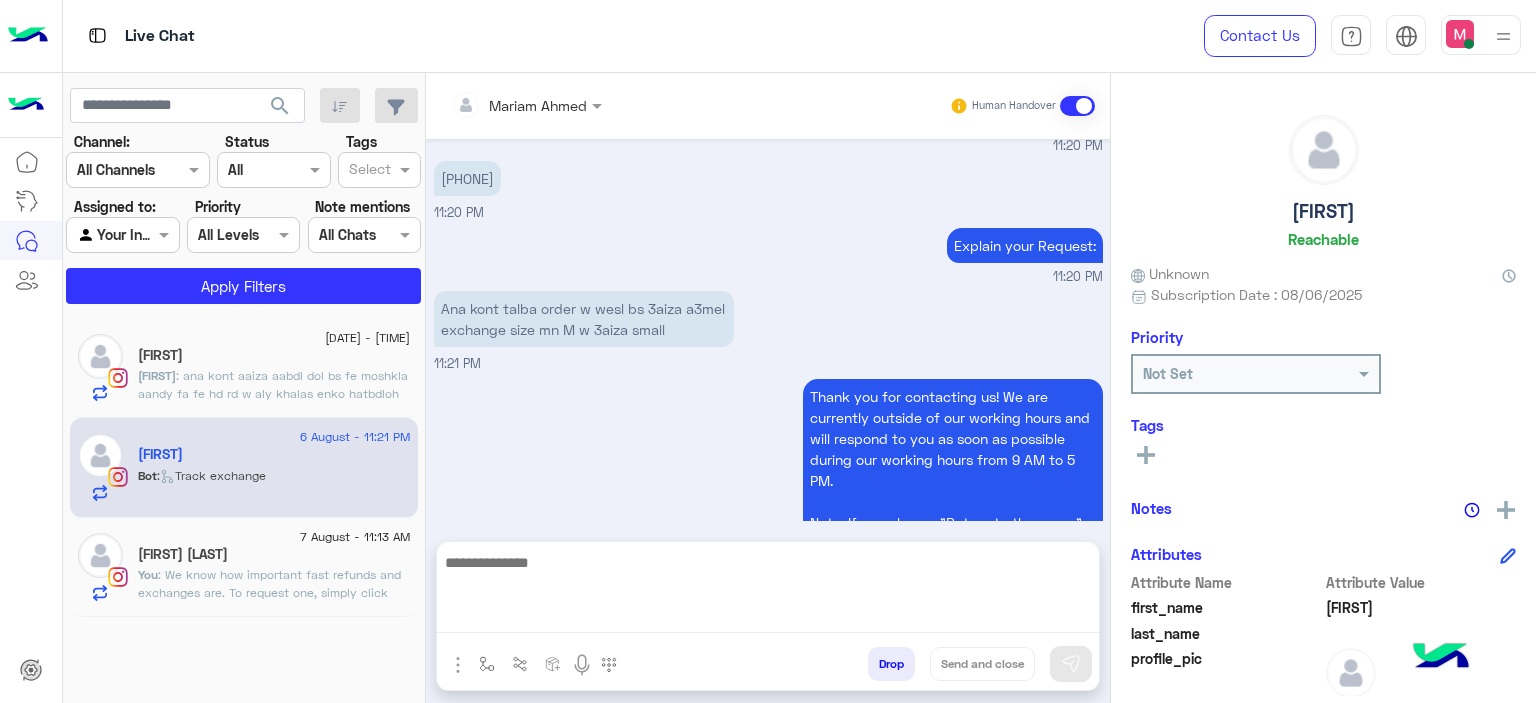 scroll, scrollTop: 2154, scrollLeft: 0, axis: vertical 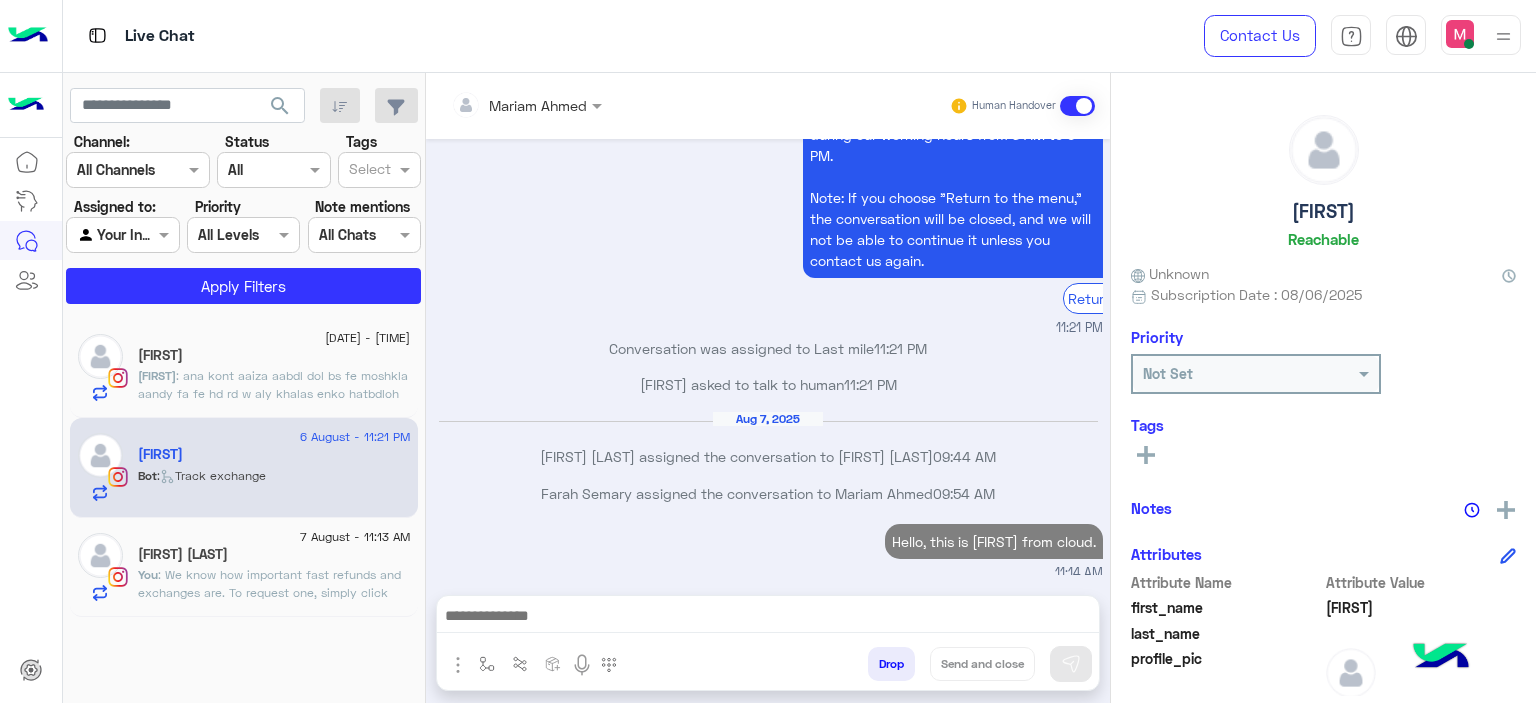 click at bounding box center (768, 618) 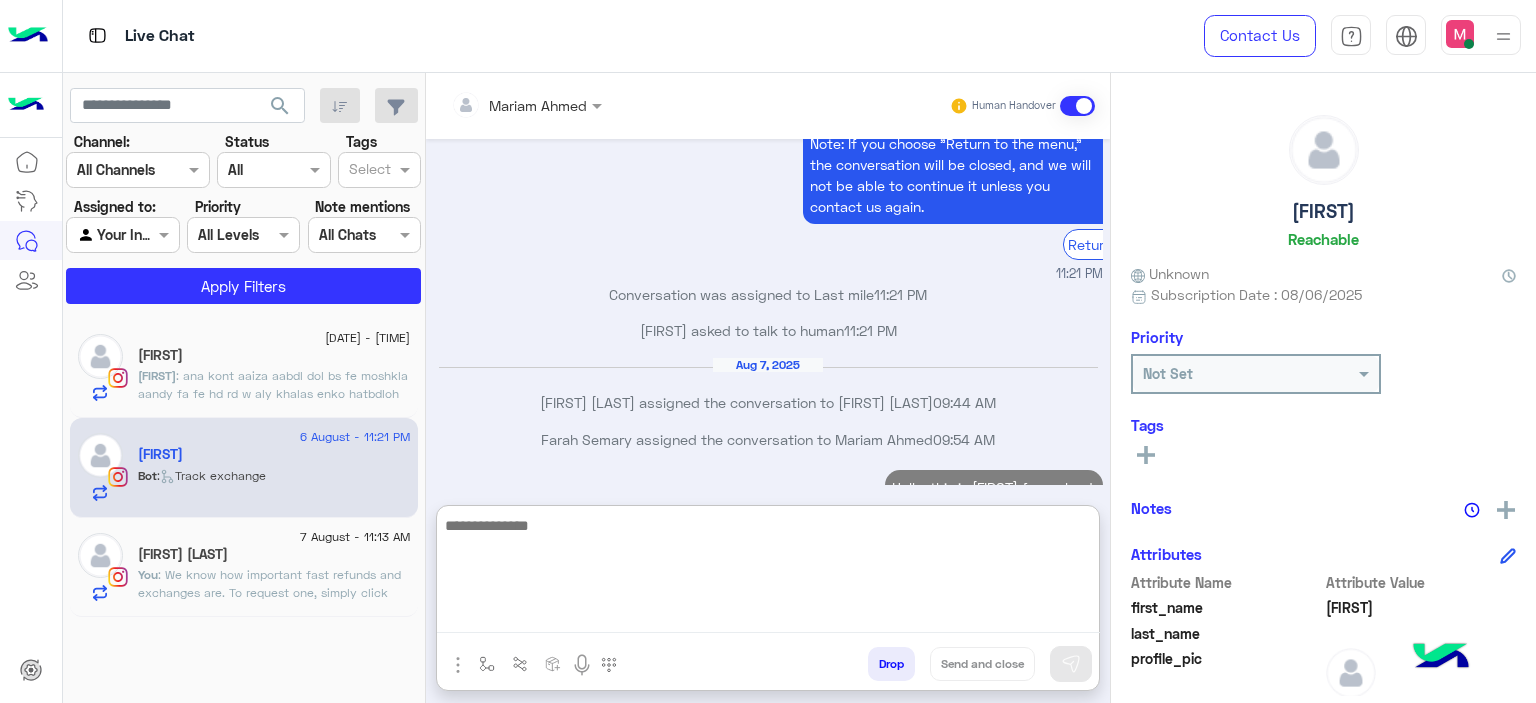 scroll, scrollTop: 2281, scrollLeft: 0, axis: vertical 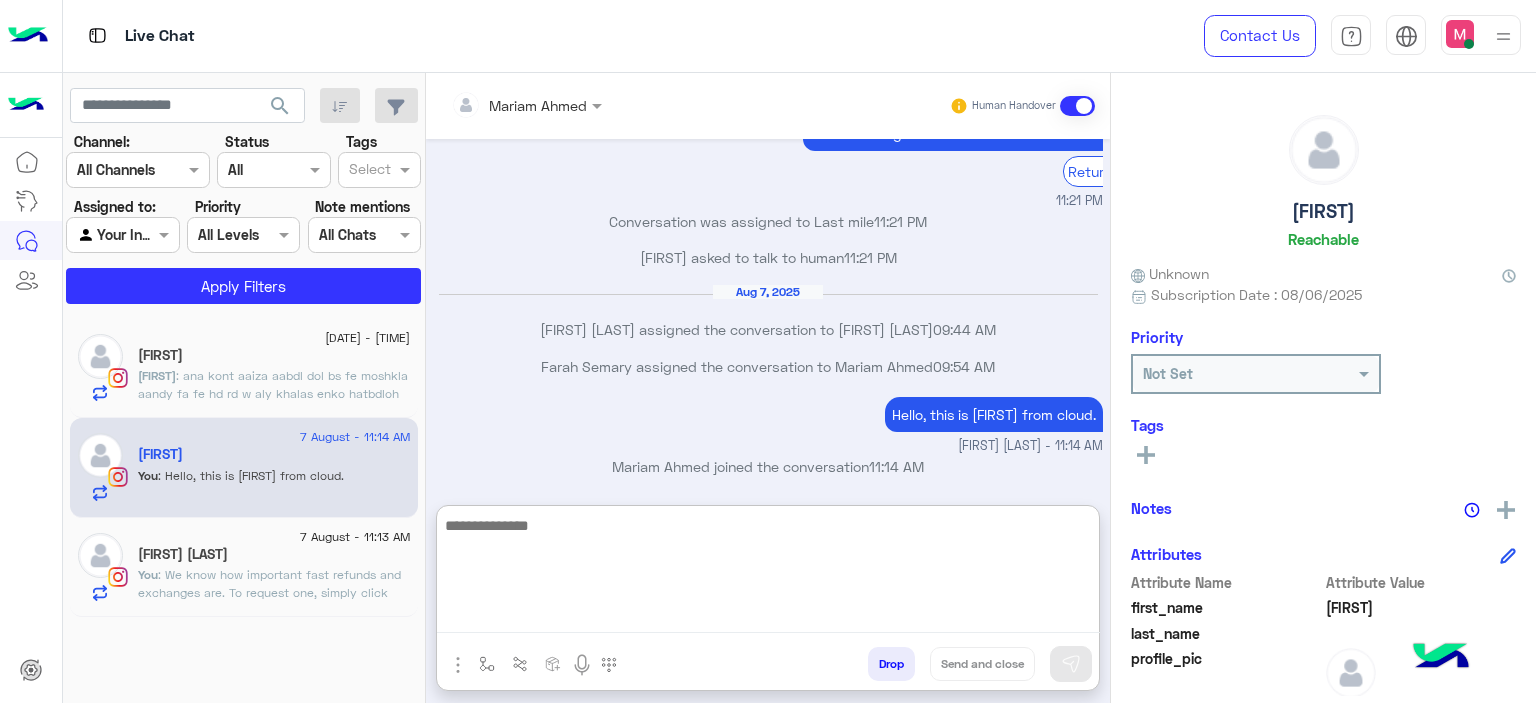paste on "**********" 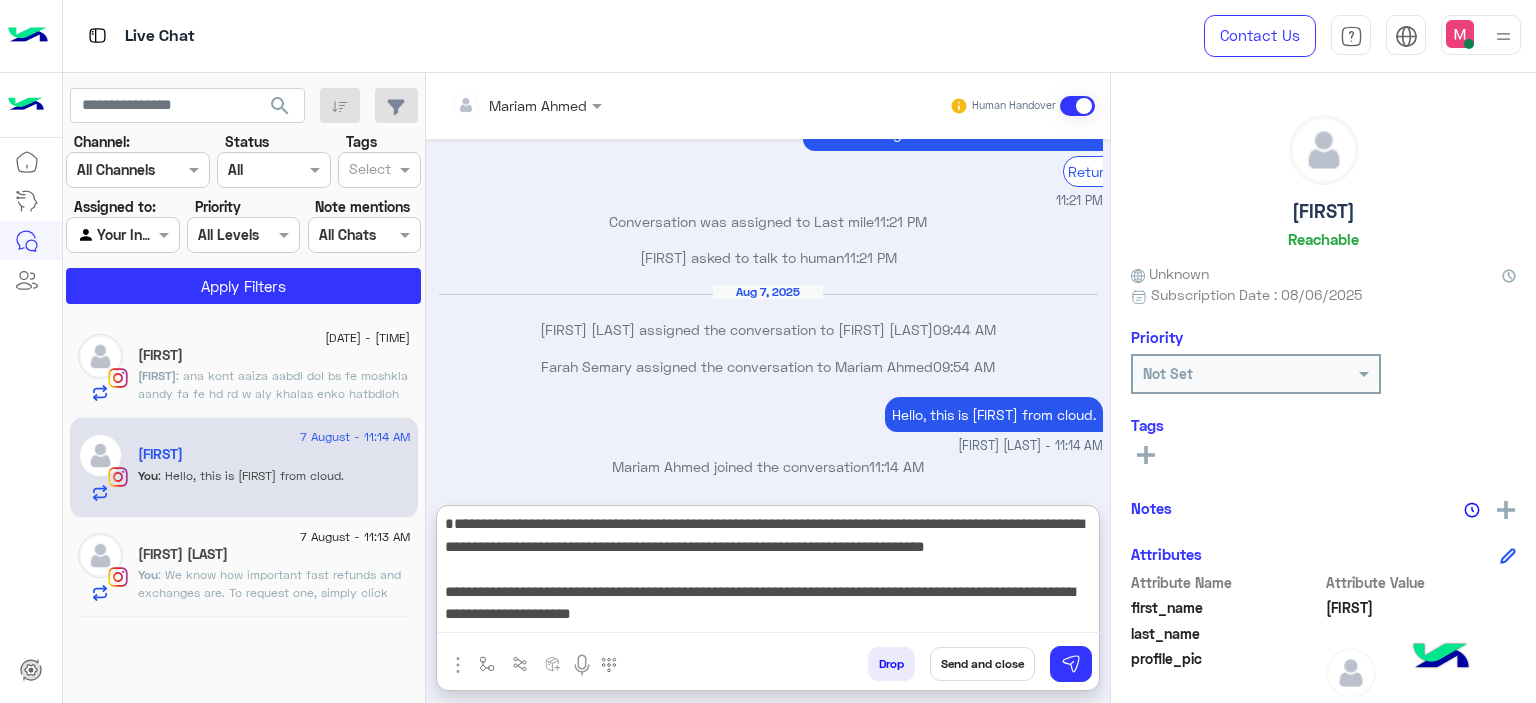 scroll, scrollTop: 64, scrollLeft: 0, axis: vertical 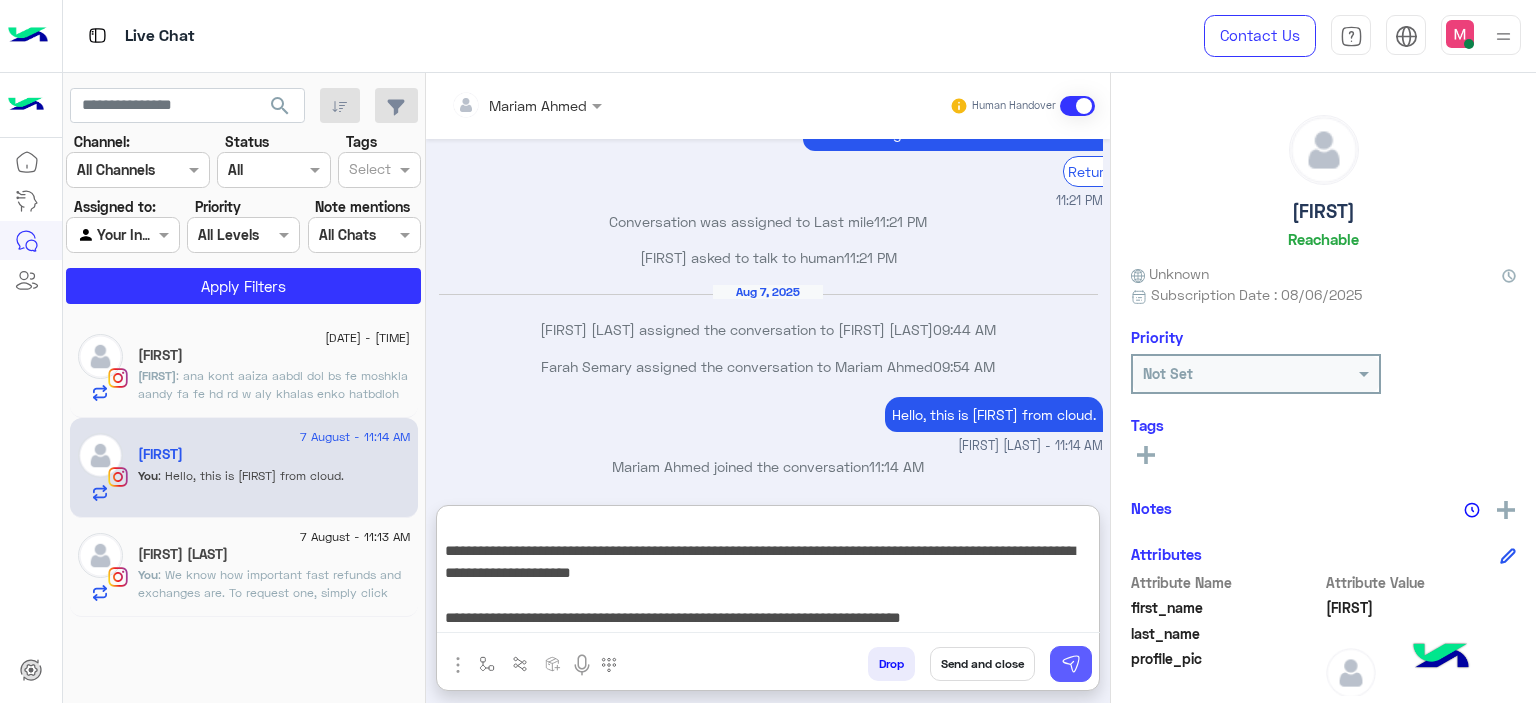 type on "**********" 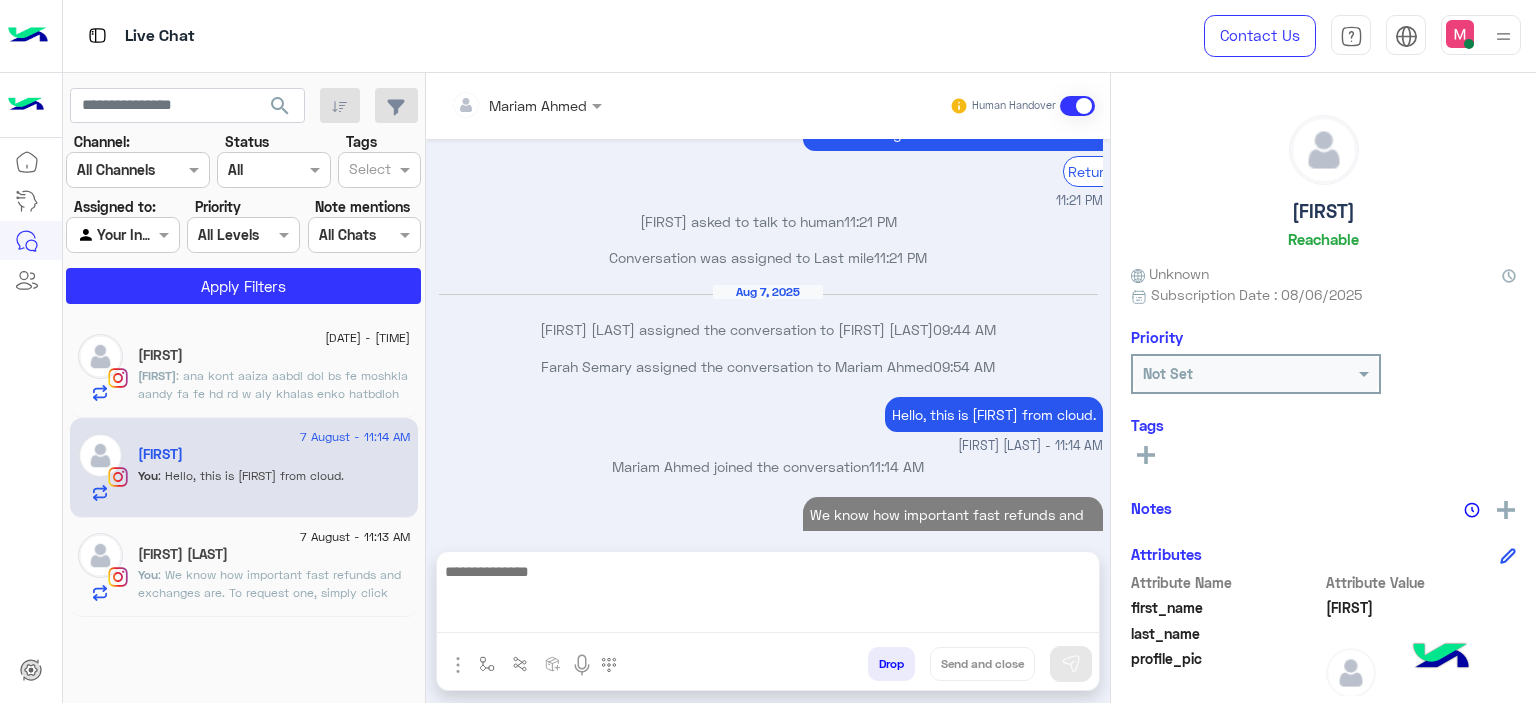scroll, scrollTop: 2444, scrollLeft: 0, axis: vertical 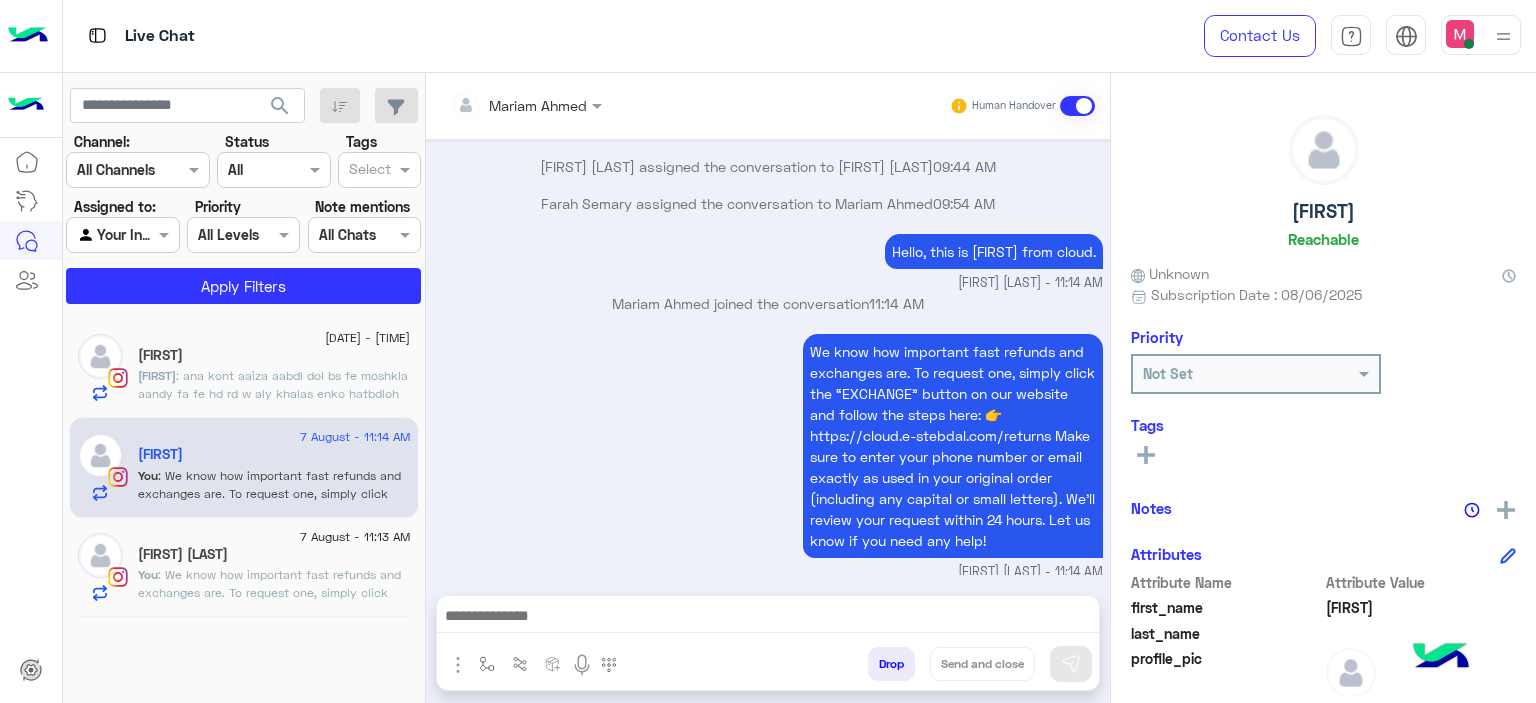 click on "Lely Younes" 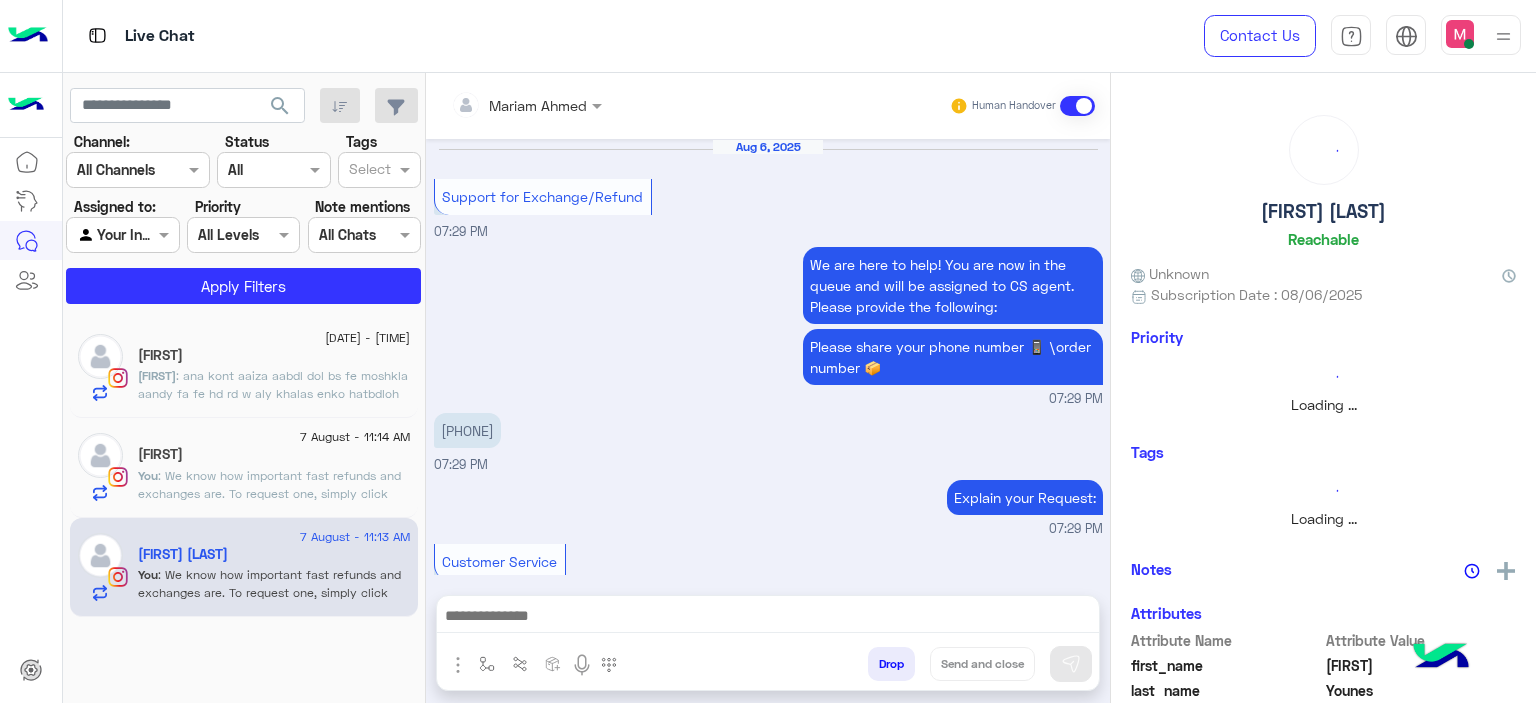 scroll, scrollTop: 1544, scrollLeft: 0, axis: vertical 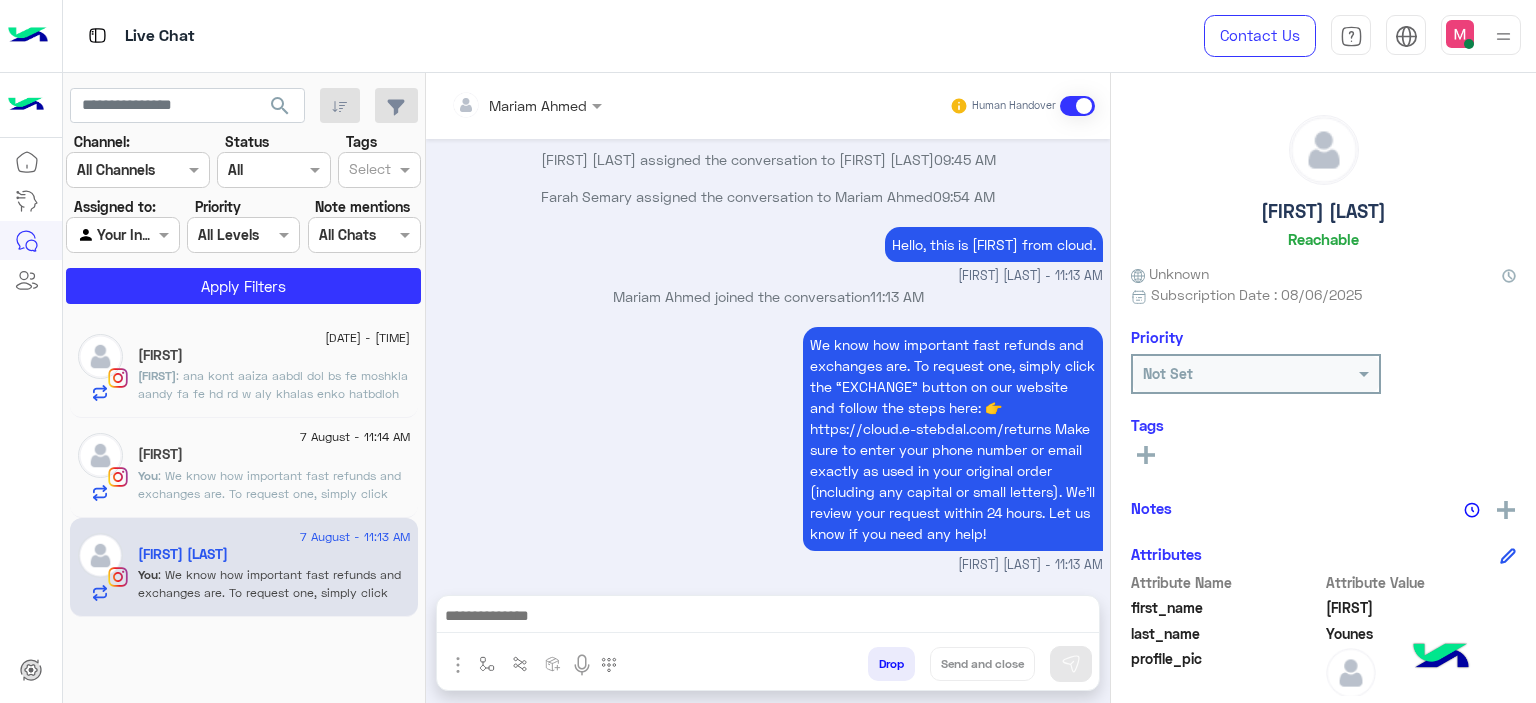 click on ": ana kont aaiza aabdl dol bs fe moshkla aandy fa fe hd rd w aly khalas enko hatbdloh lya bs asawarw w ana sawarto bs aaiza hd yrod" 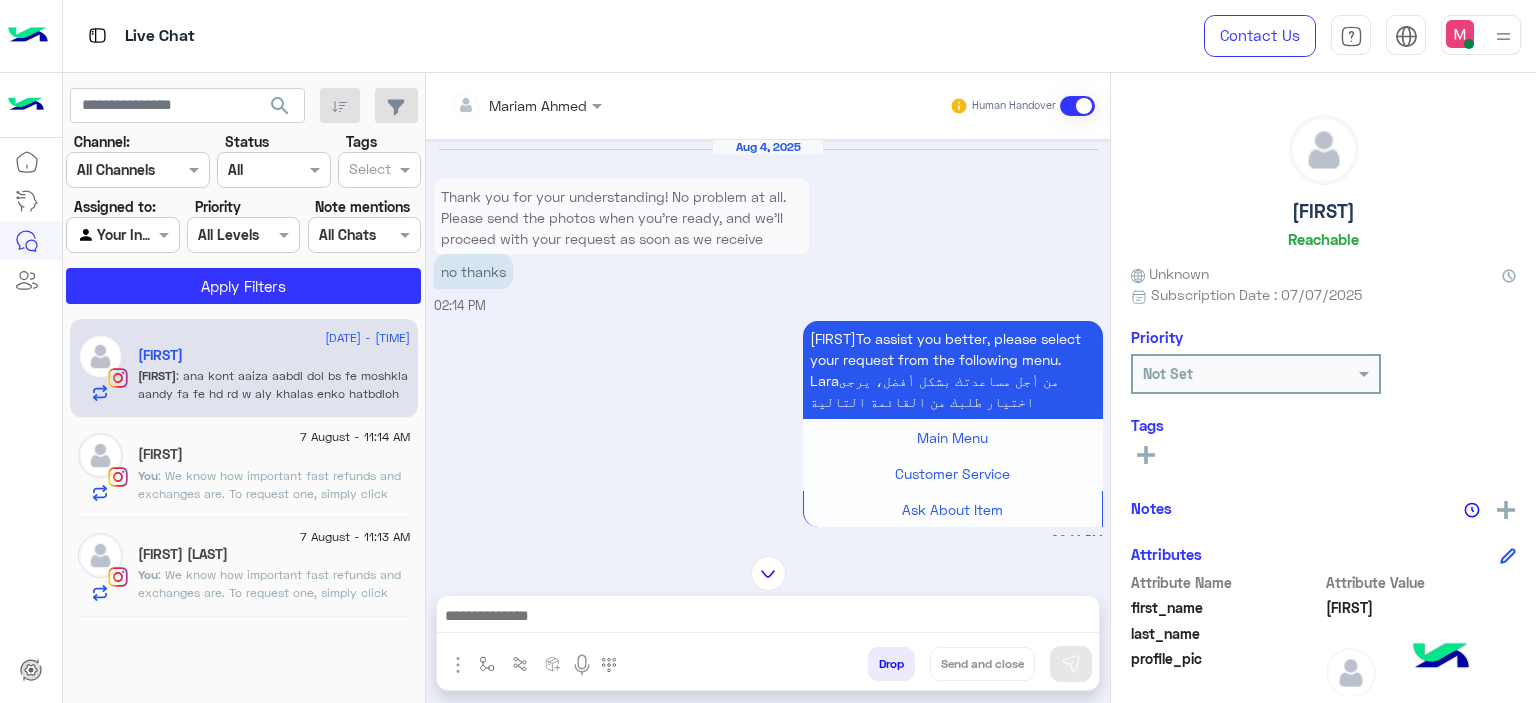 scroll, scrollTop: 3384, scrollLeft: 0, axis: vertical 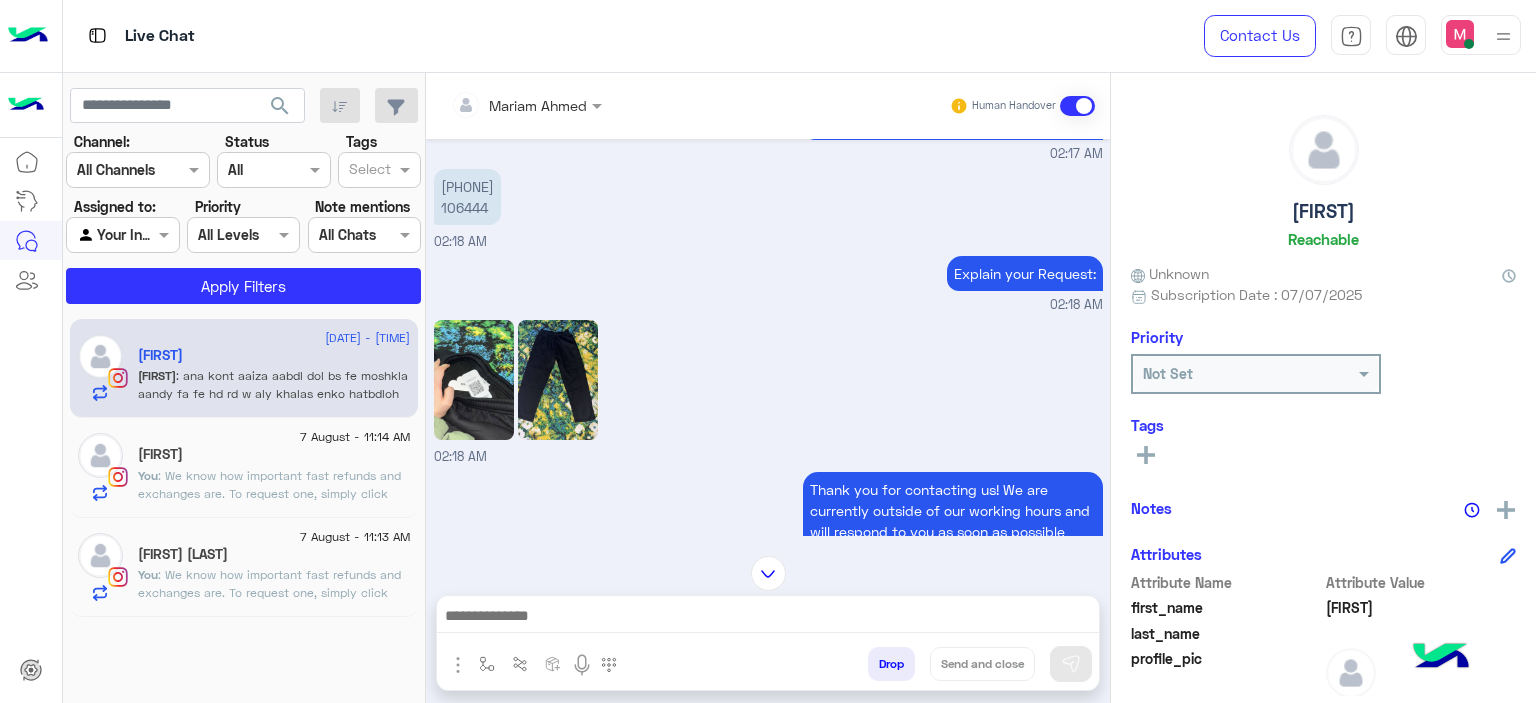click on "01090889176 106444" at bounding box center (467, 197) 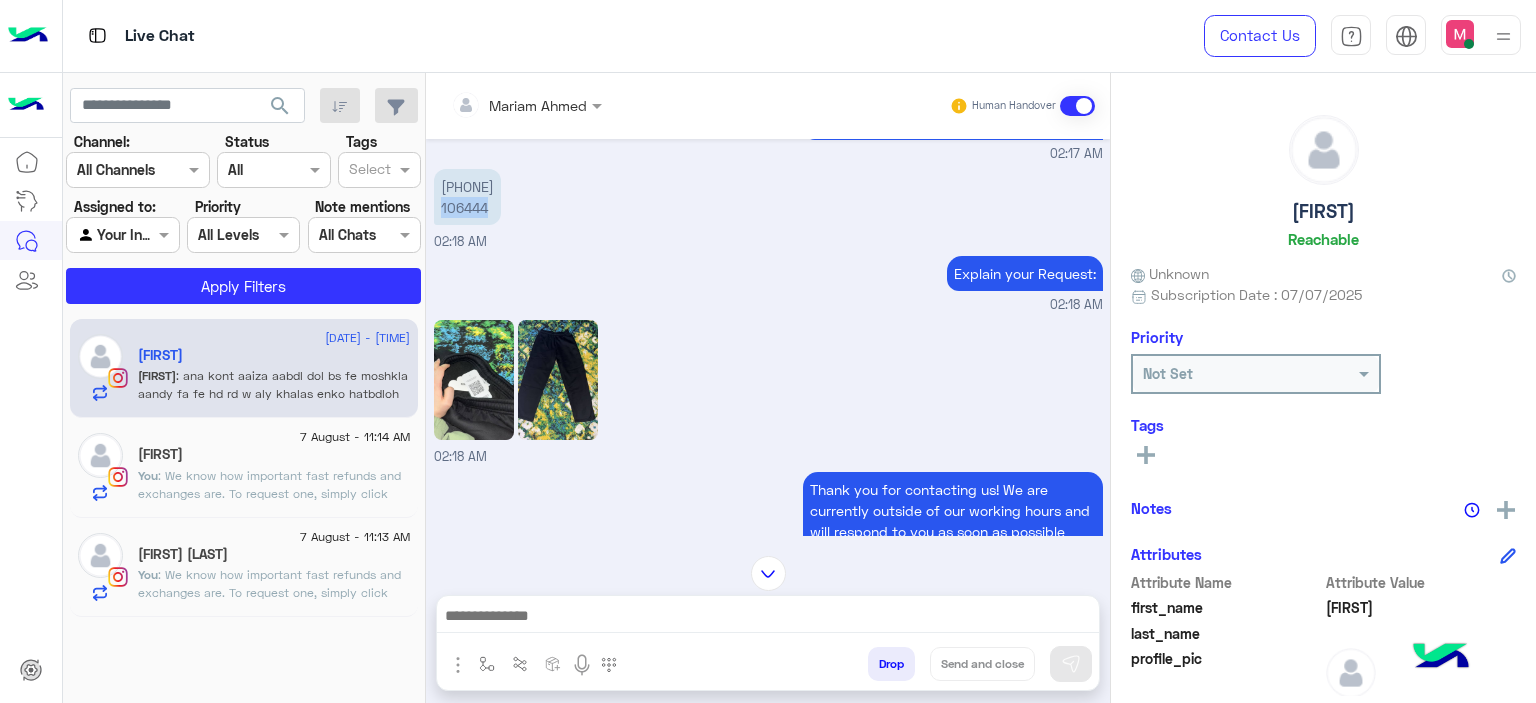 click on "01090889176 106444" at bounding box center [467, 197] 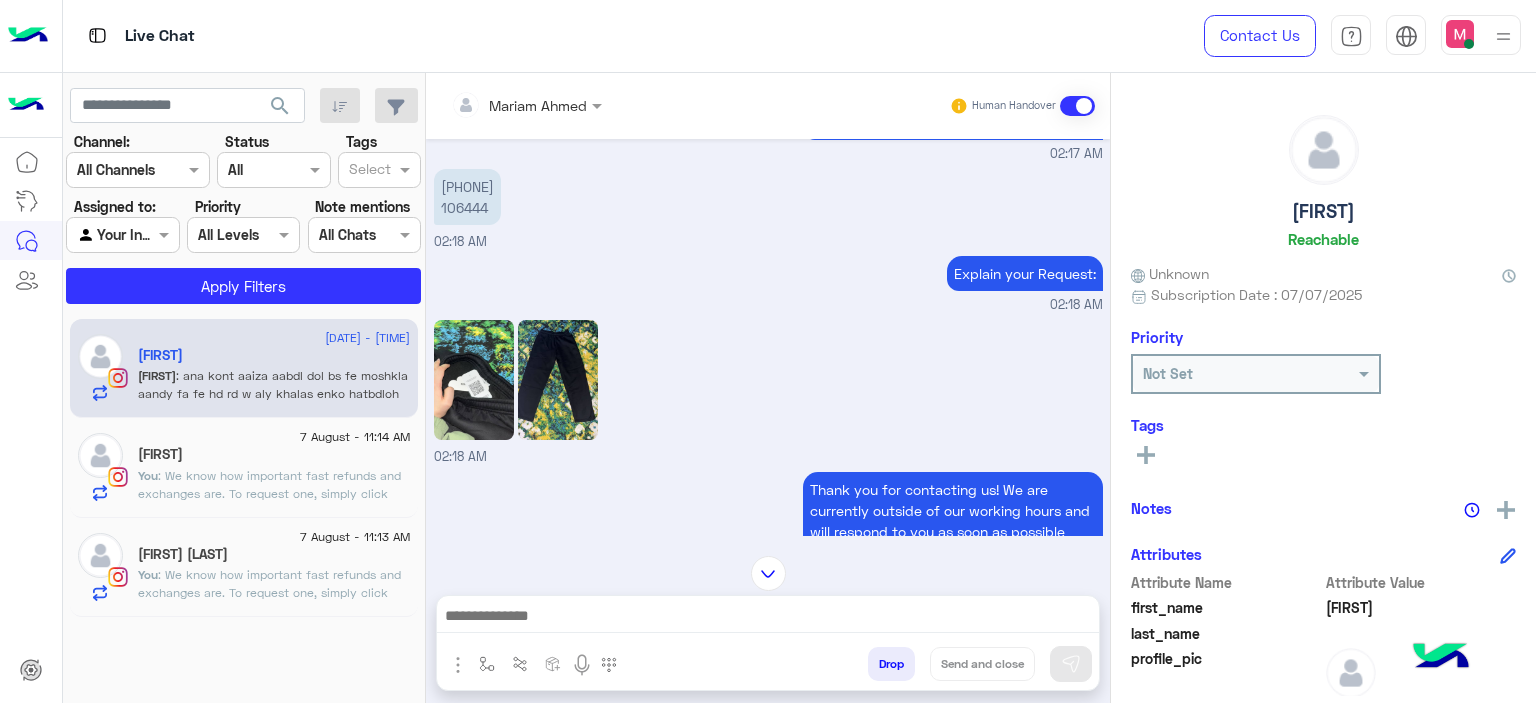 click on "Lely Younes" 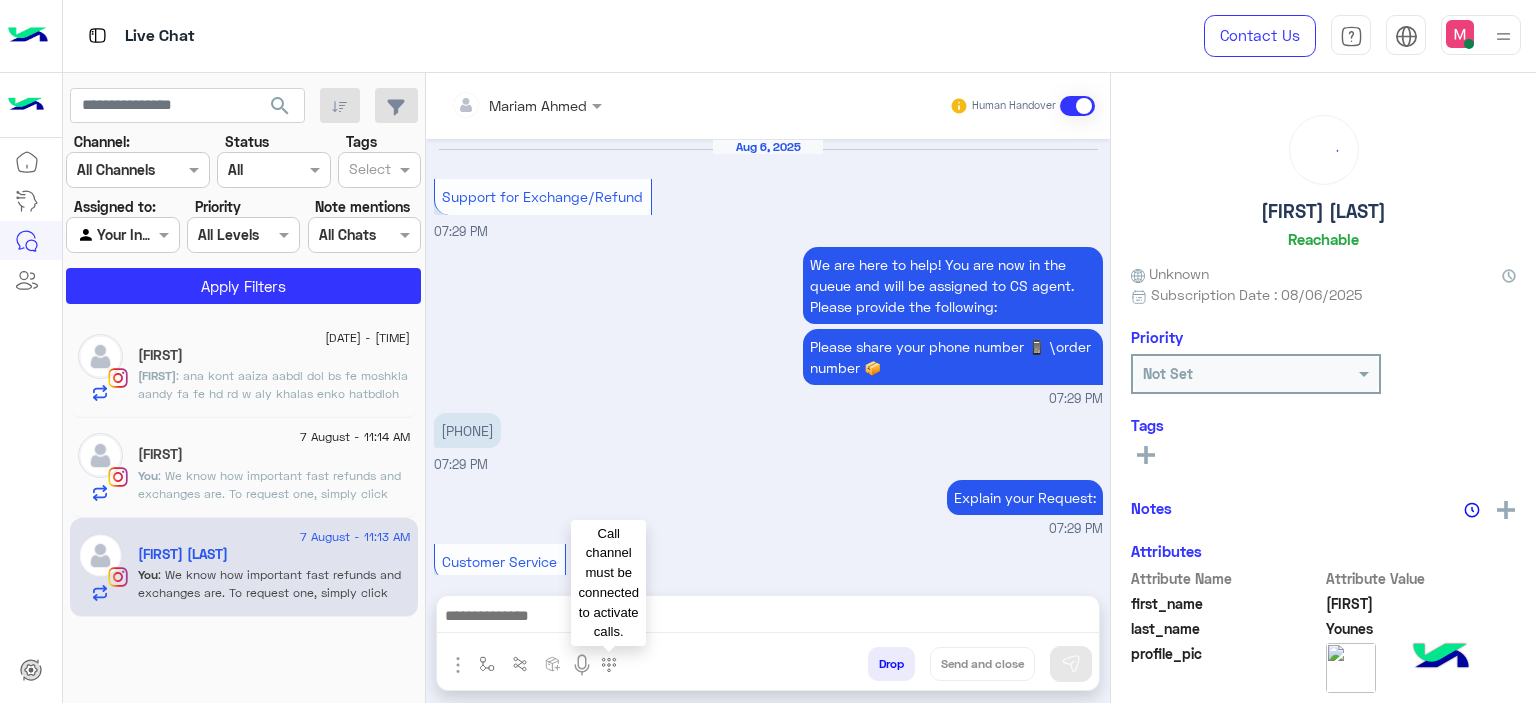 scroll, scrollTop: 1544, scrollLeft: 0, axis: vertical 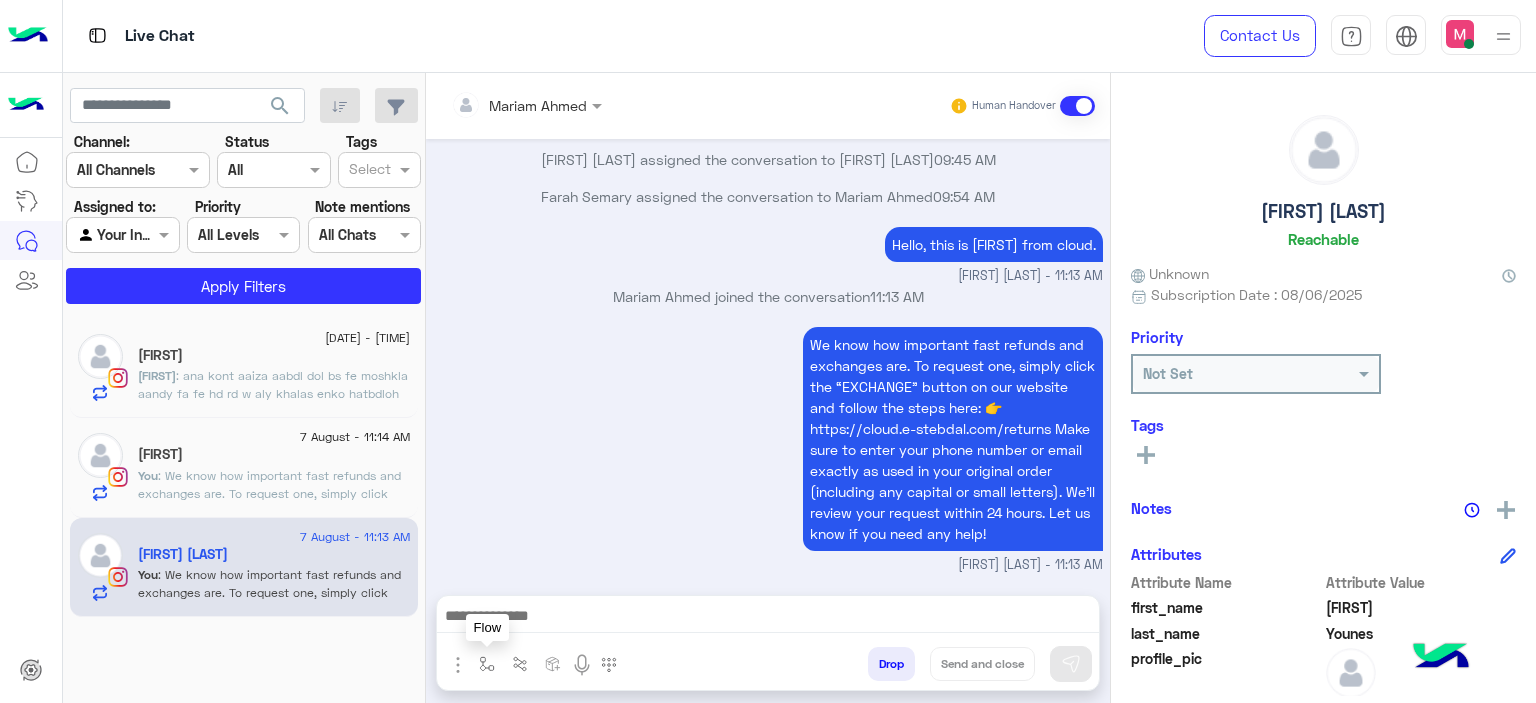 click at bounding box center [487, 664] 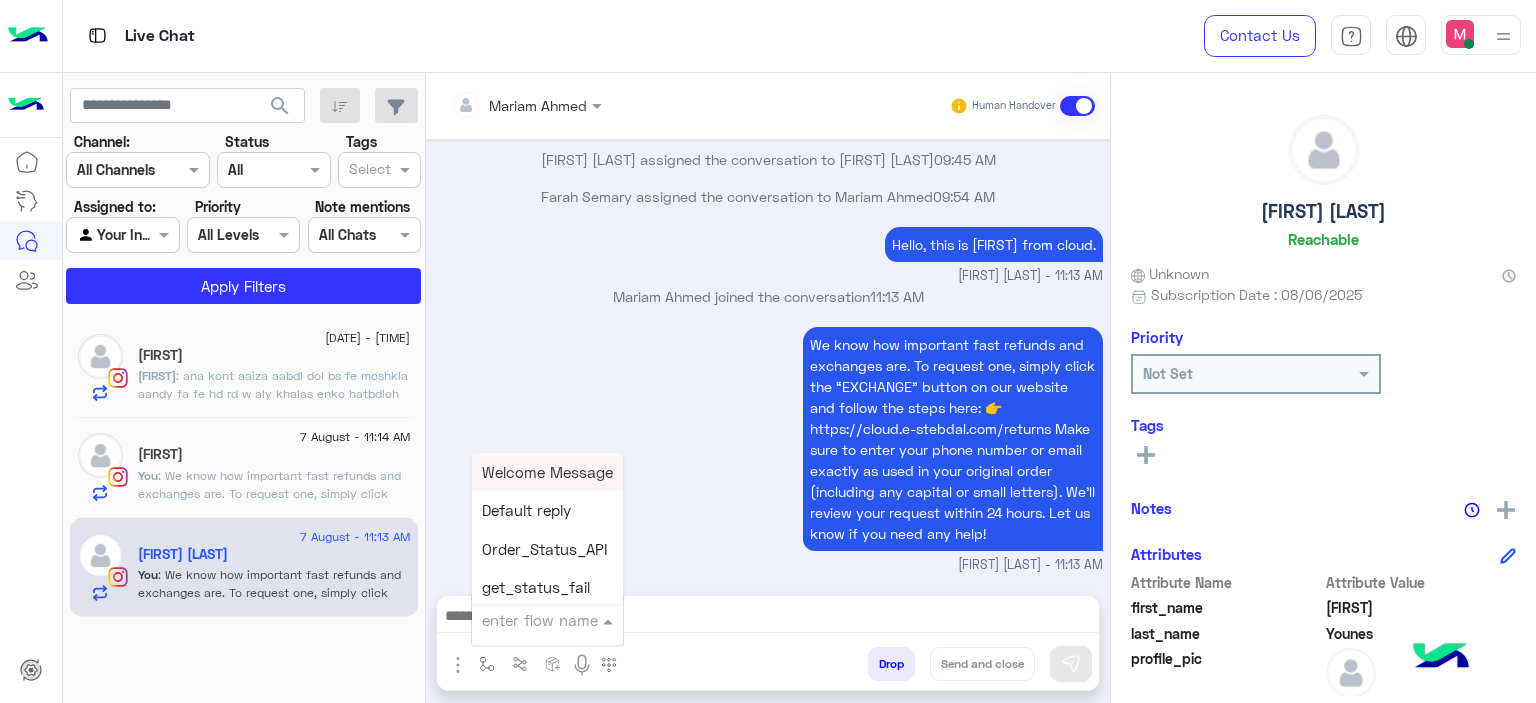 click at bounding box center (523, 620) 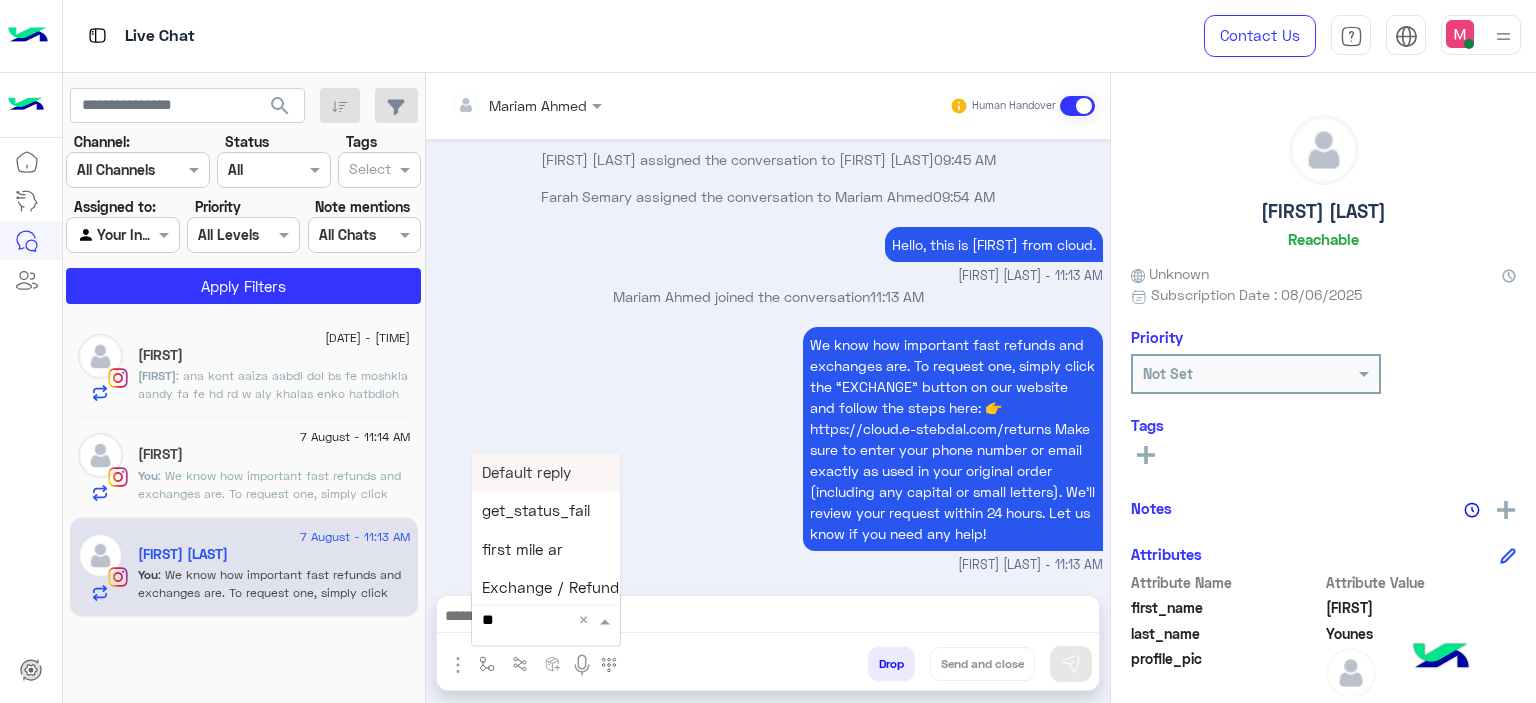 type on "***" 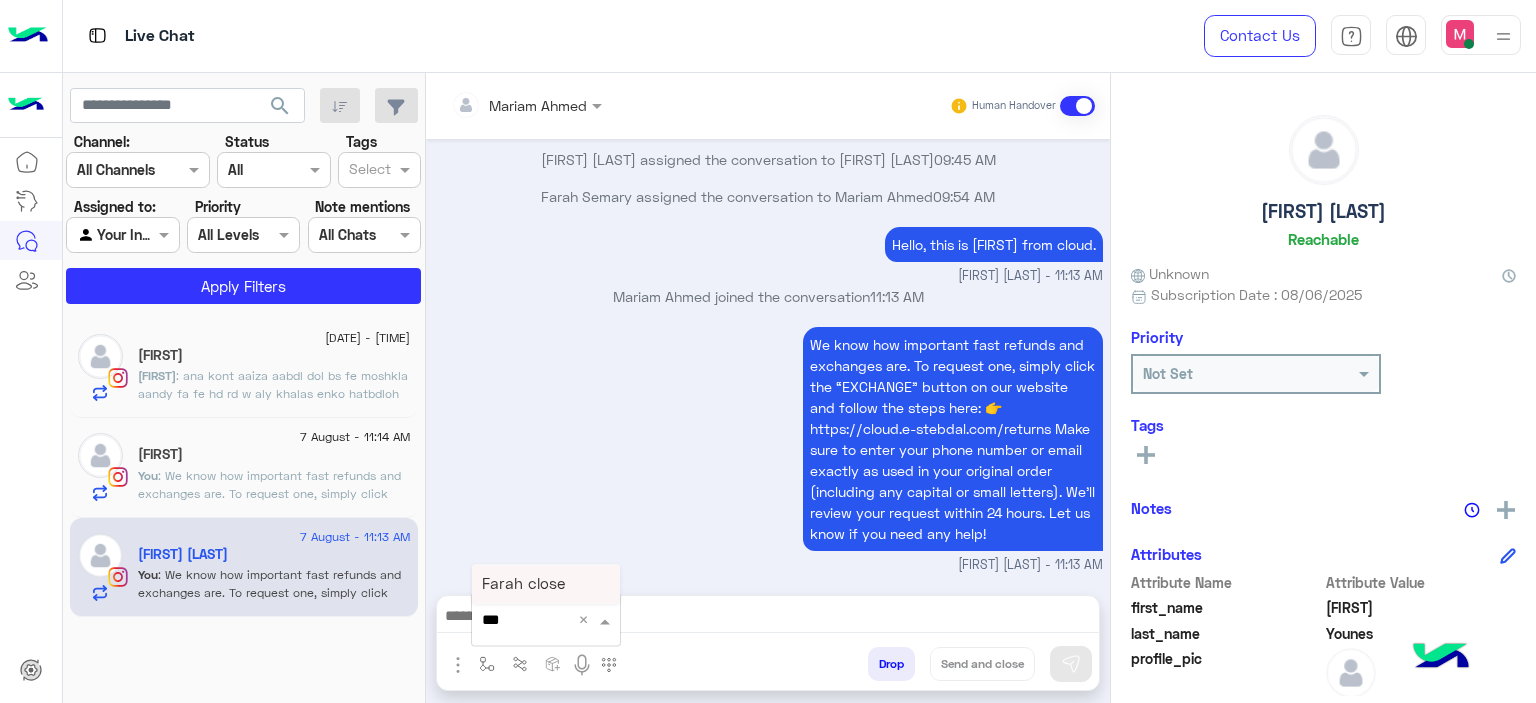click on "Farah close" at bounding box center [546, 584] 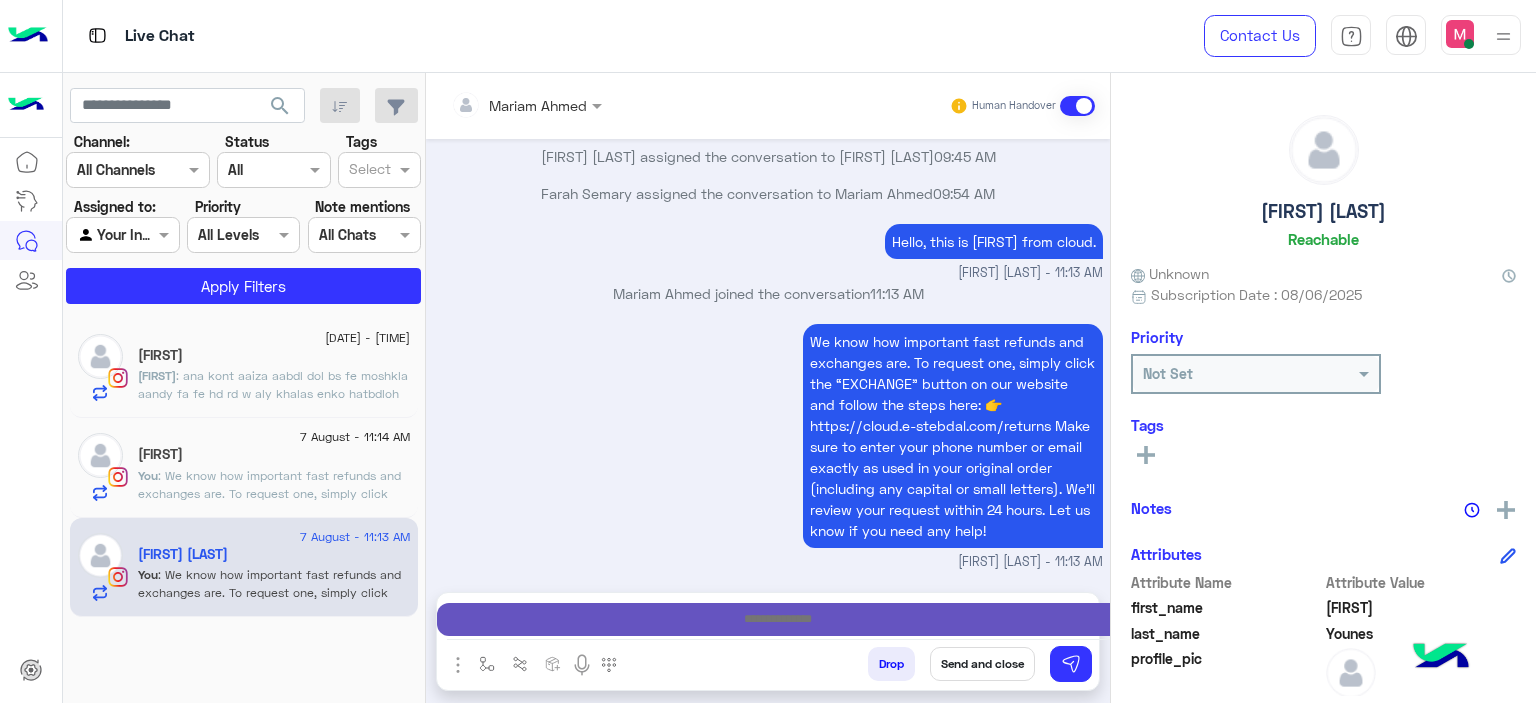type on "**********" 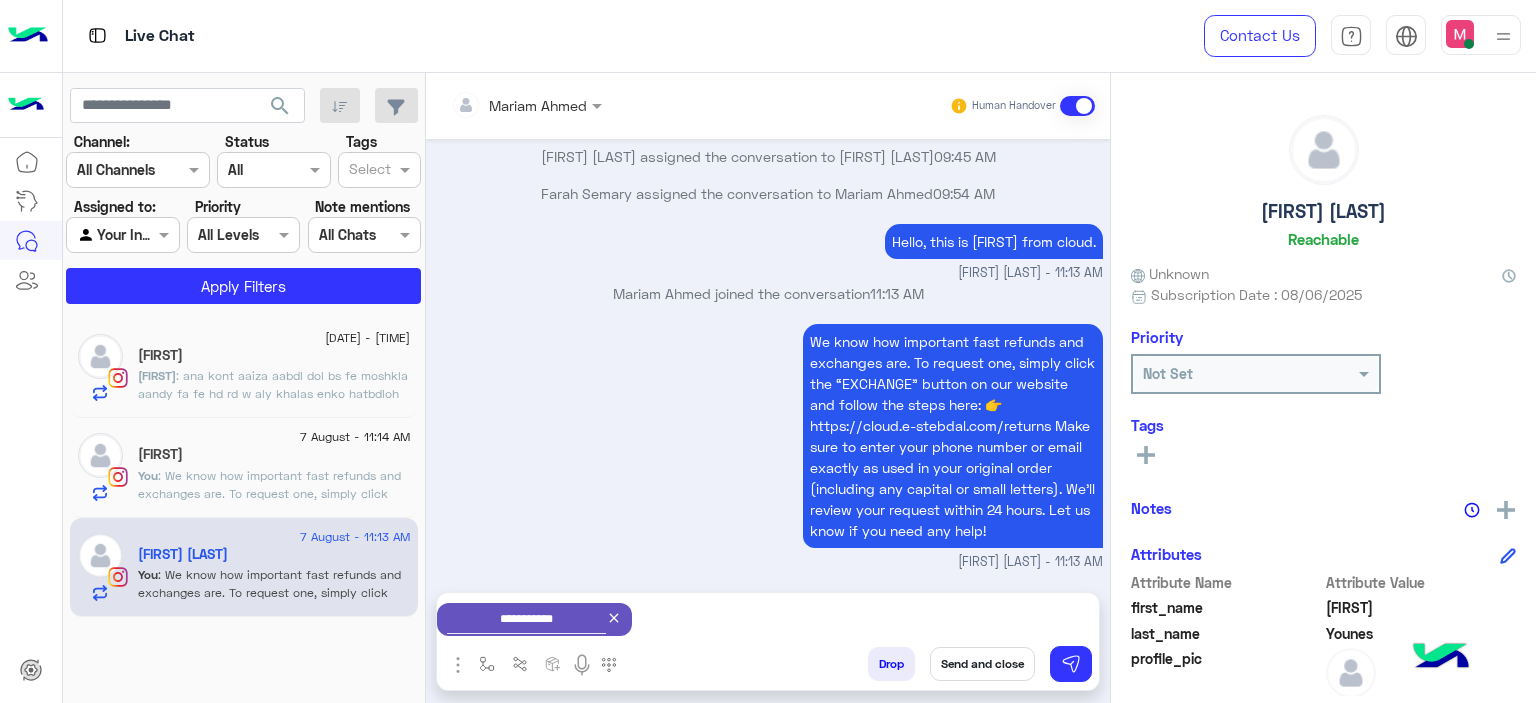 click on "Send and close" at bounding box center [982, 664] 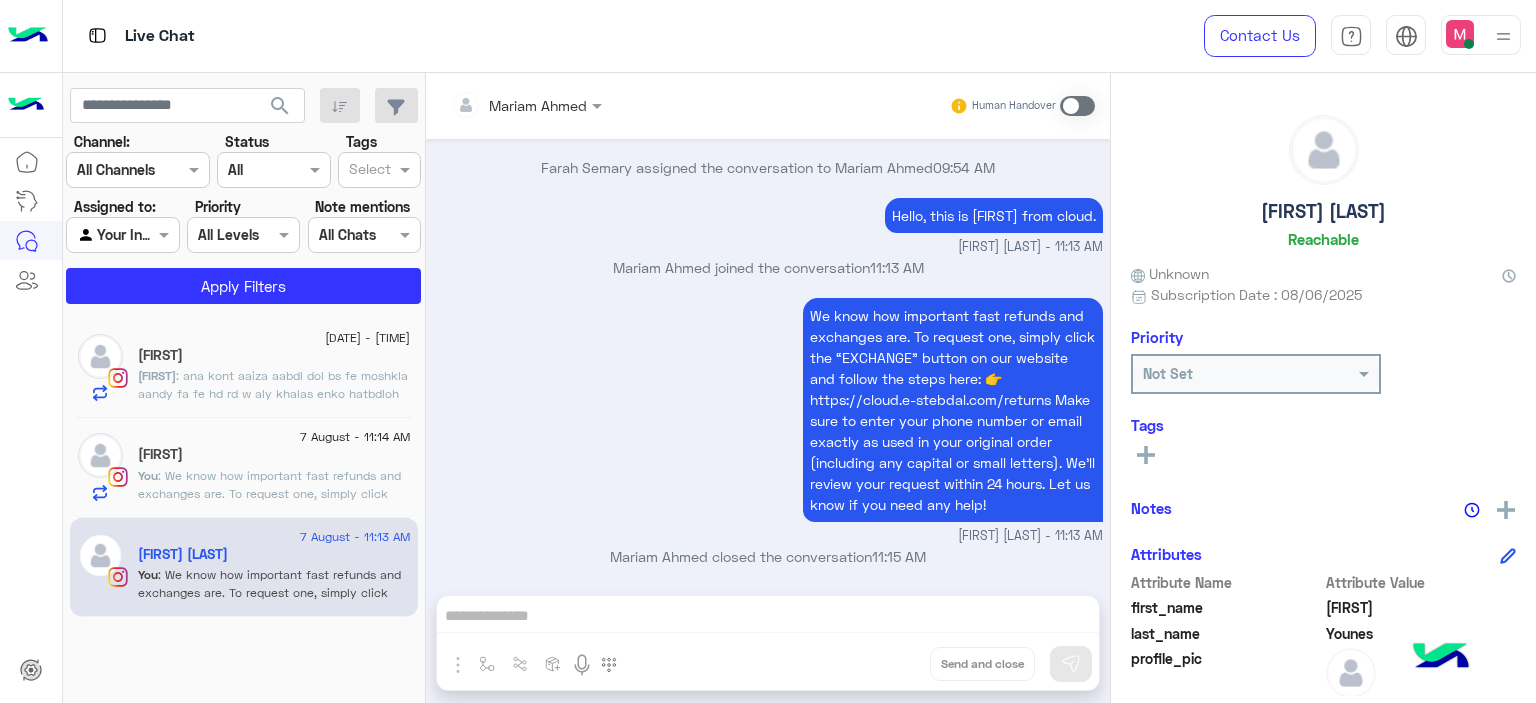 scroll, scrollTop: 1580, scrollLeft: 0, axis: vertical 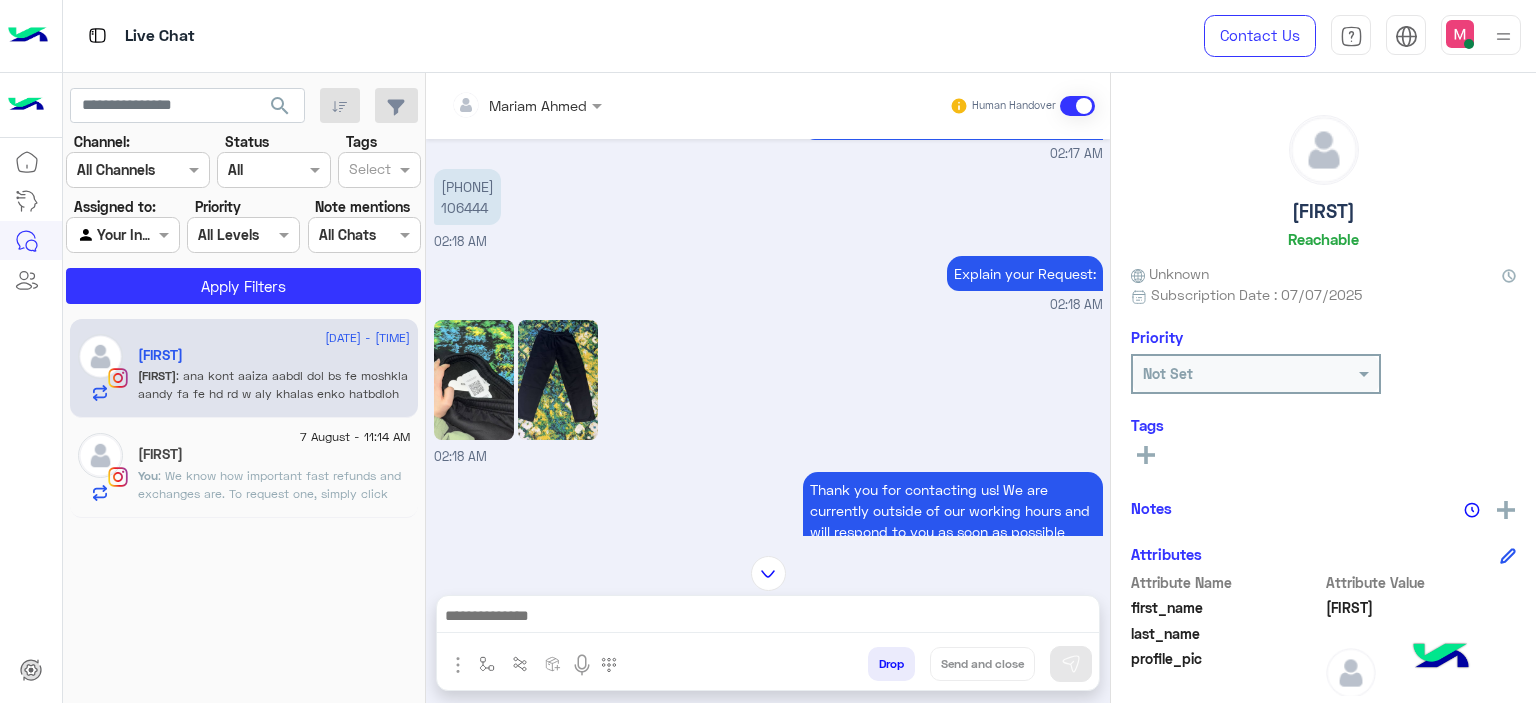 click on ":  We know how important fast refunds and exchanges are. To request one, simply click the “EXCHANGE” button on our website and follow the steps here: 👉 https://cloud.e-stebdal.com/returns
Make sure to enter your phone number or email exactly as used in your original order (including any capital or small letters).
We’ll review your request within 24 hours. Let us know if you need any help!" 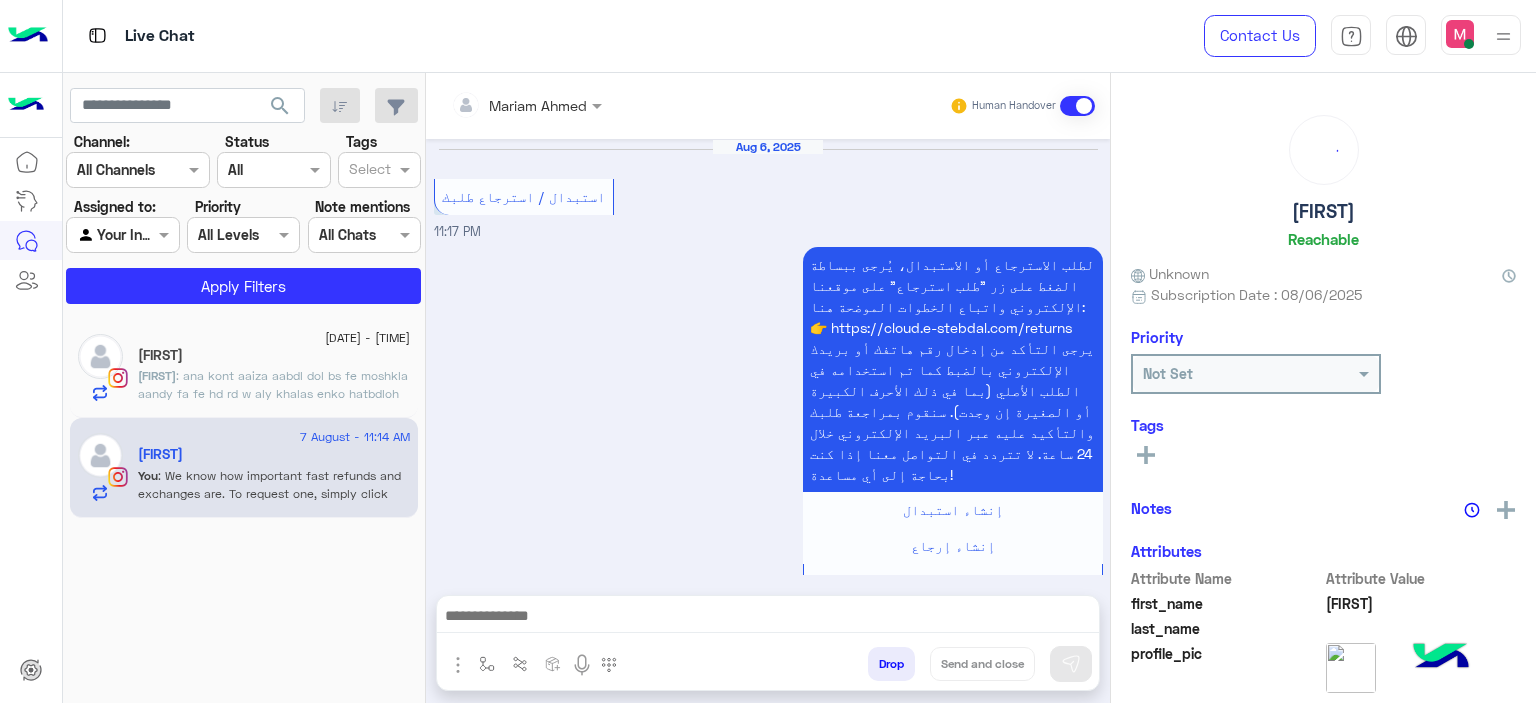 scroll, scrollTop: 1973, scrollLeft: 0, axis: vertical 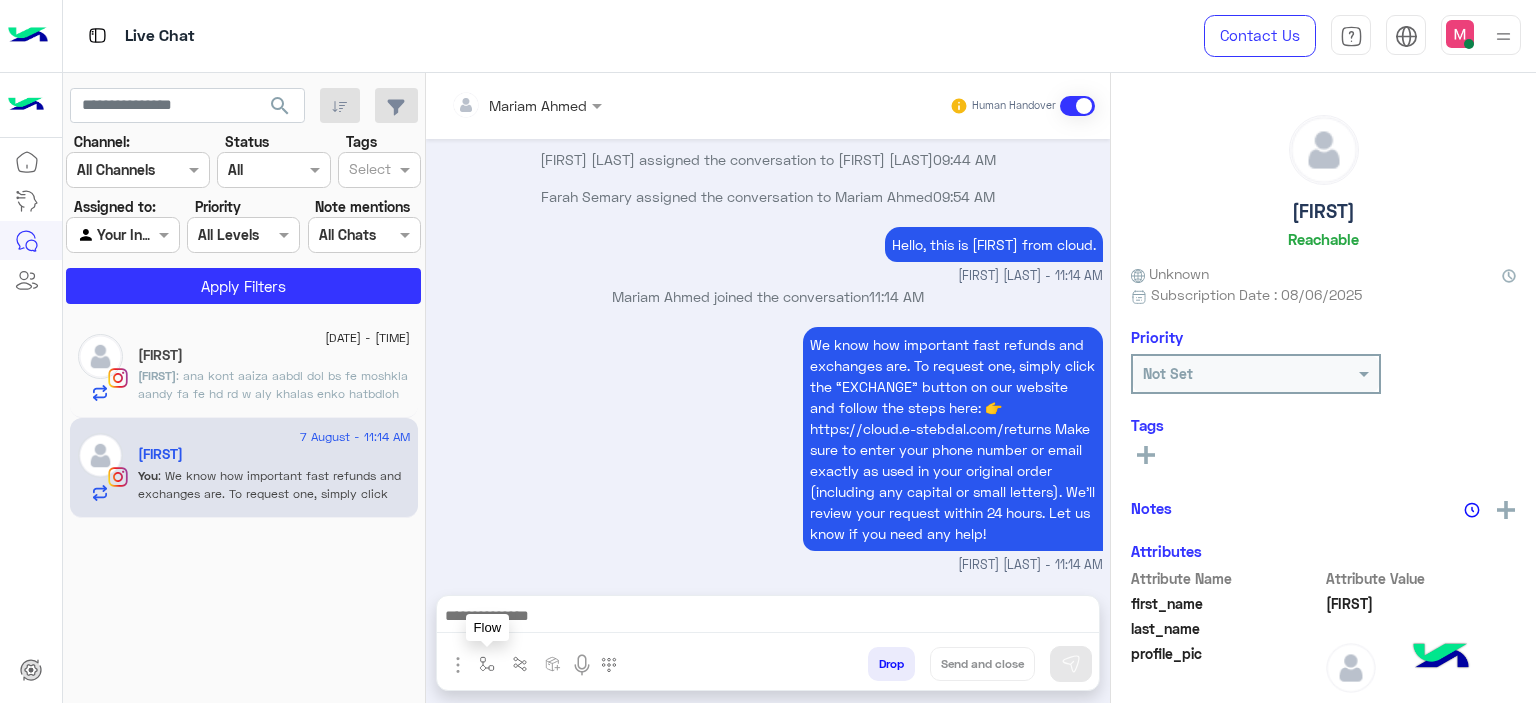 click at bounding box center (487, 664) 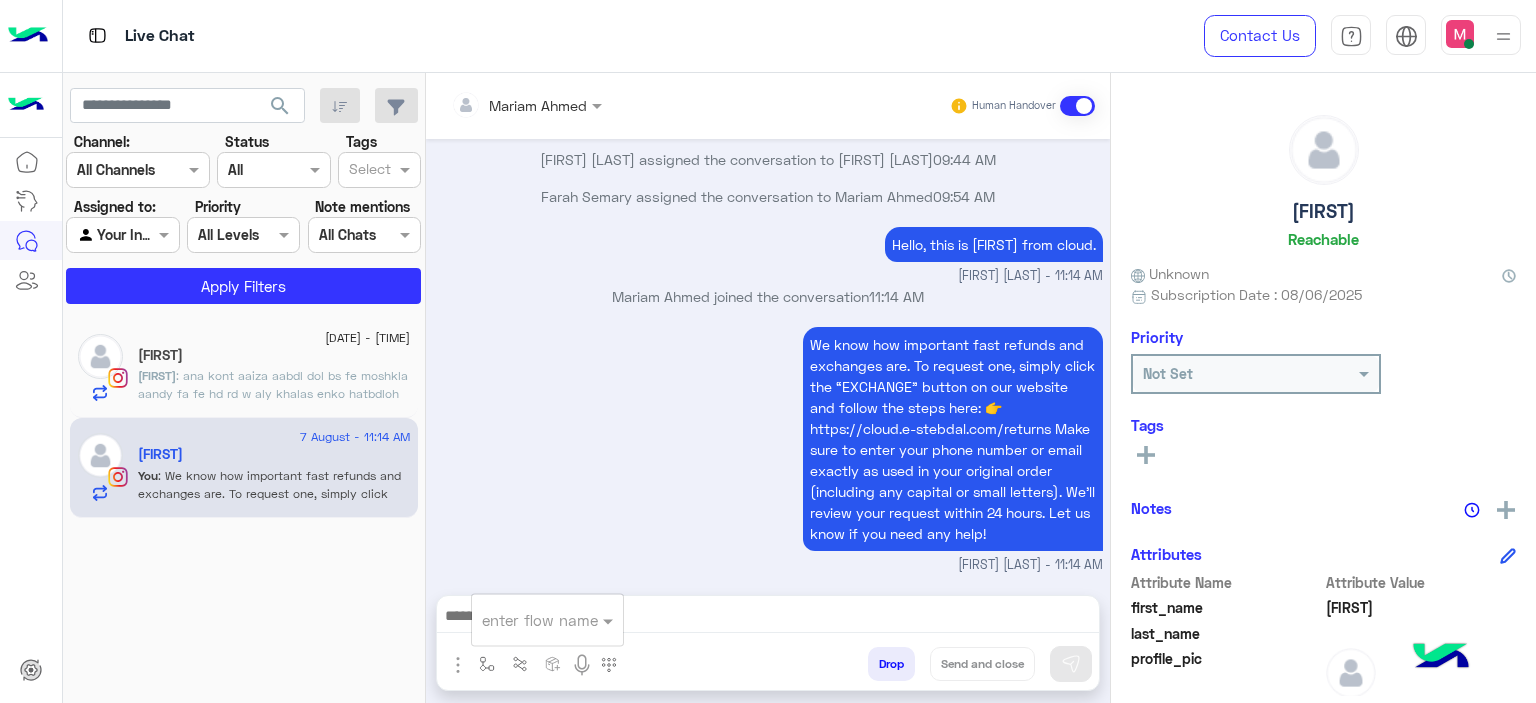 click at bounding box center [523, 620] 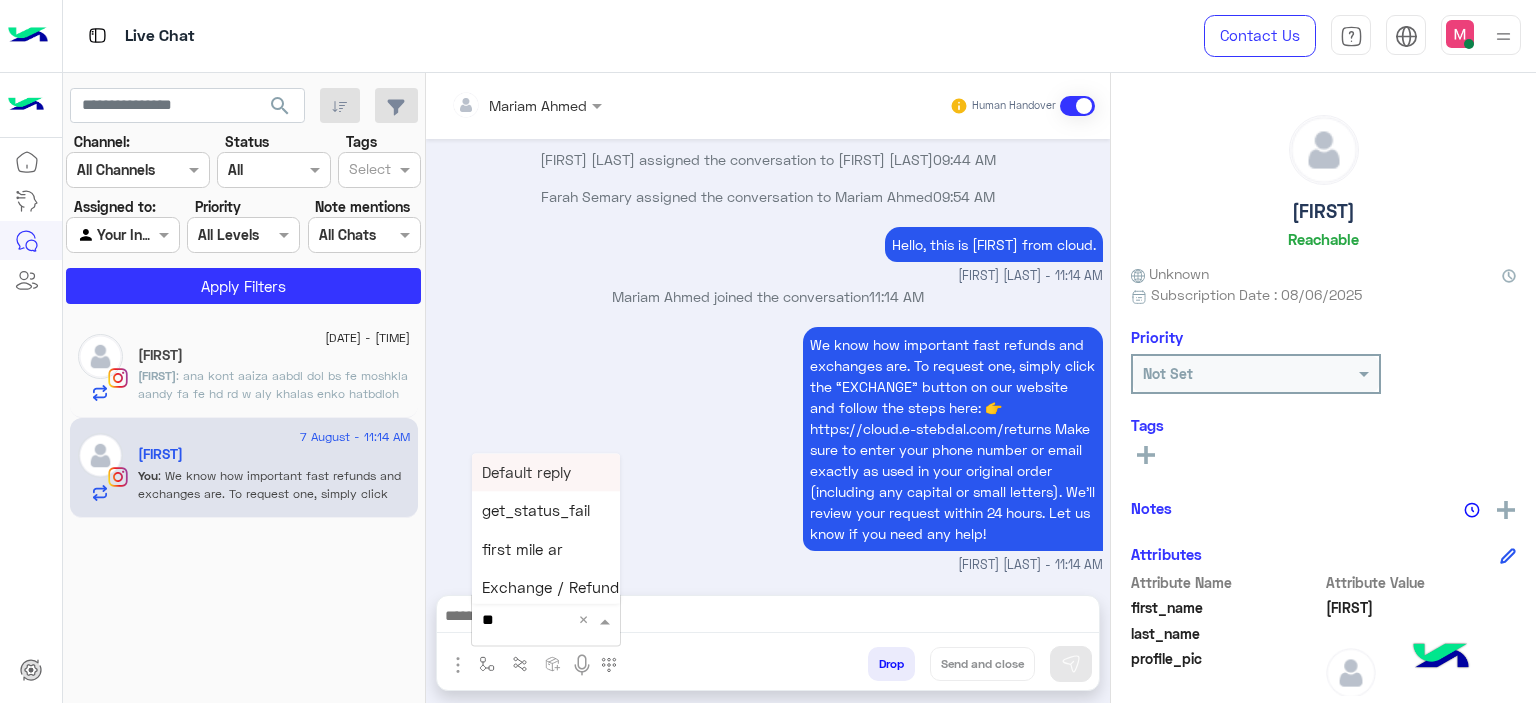 type on "***" 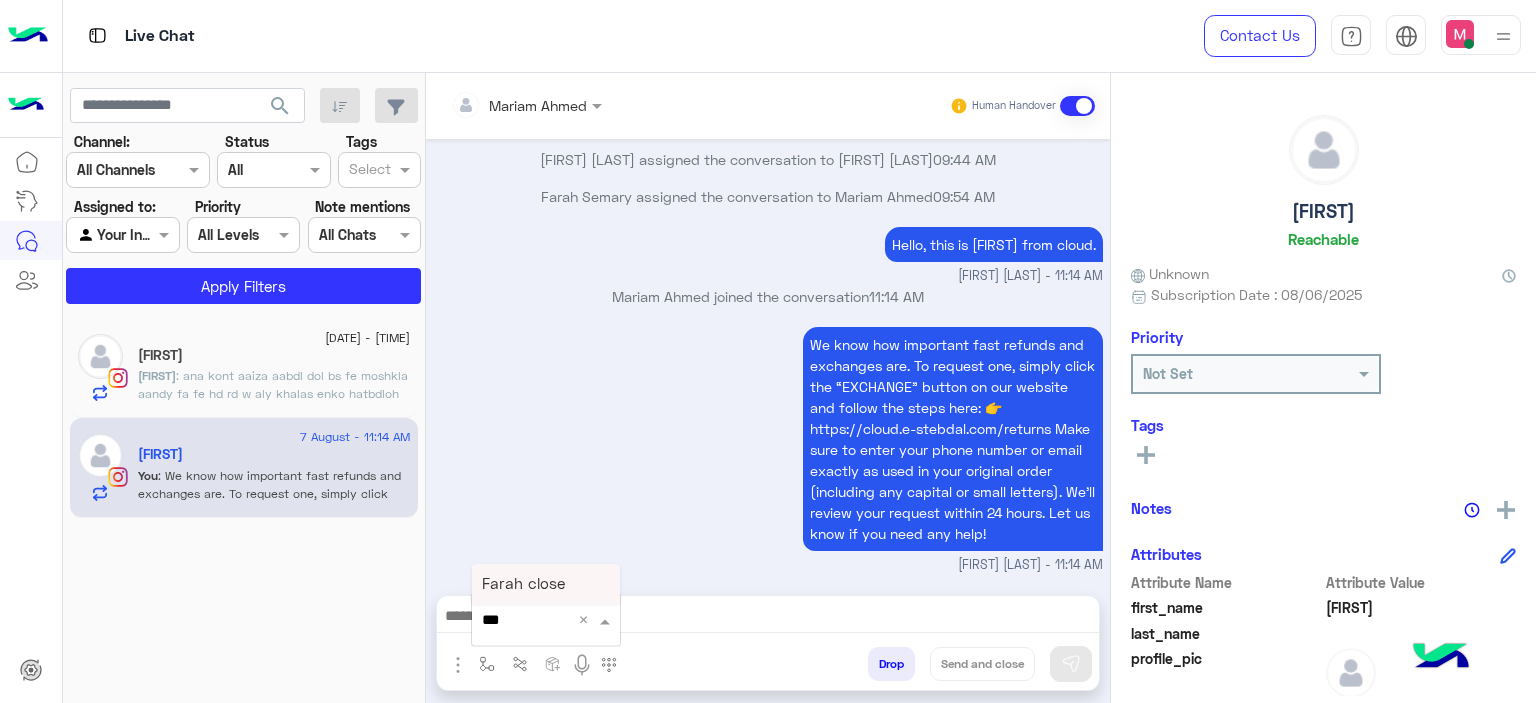 click on "Farah close" at bounding box center [523, 584] 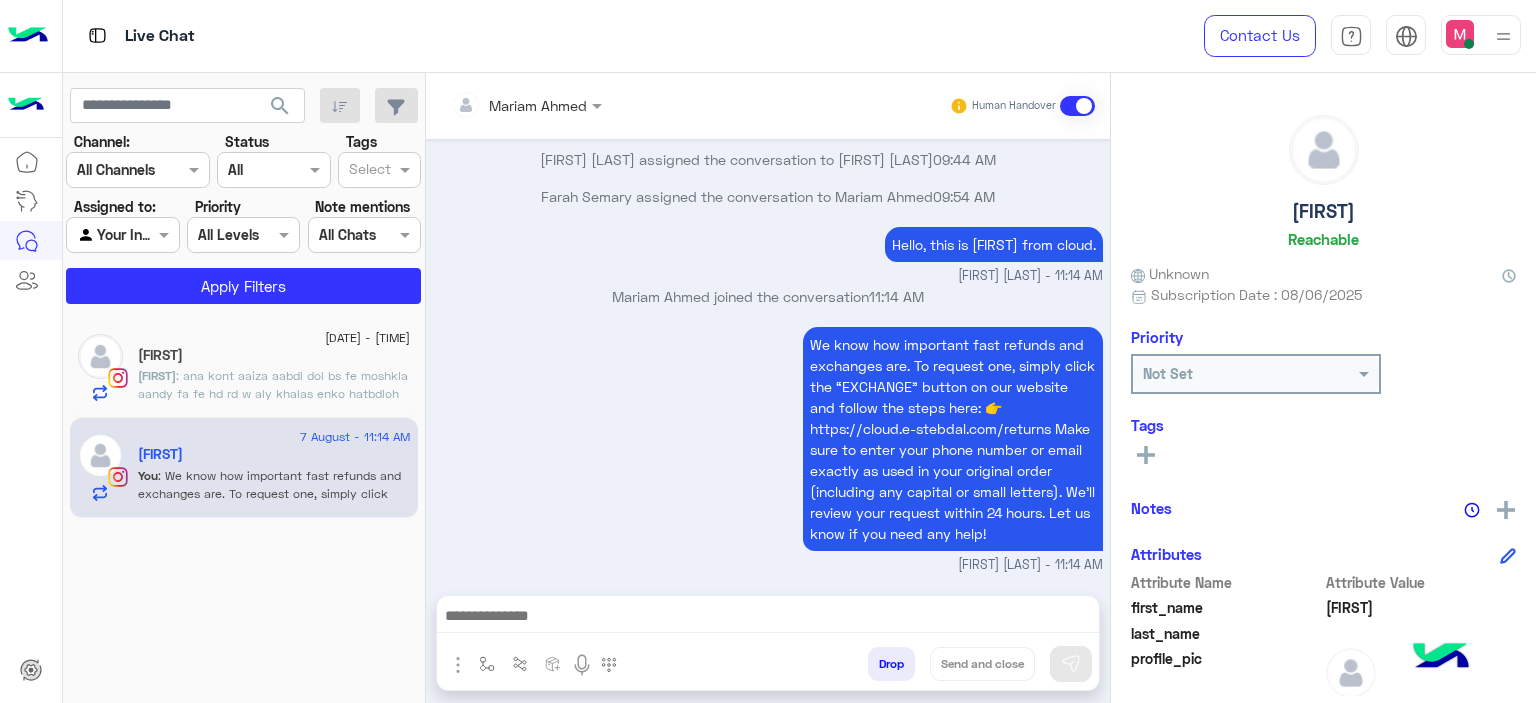 type on "**********" 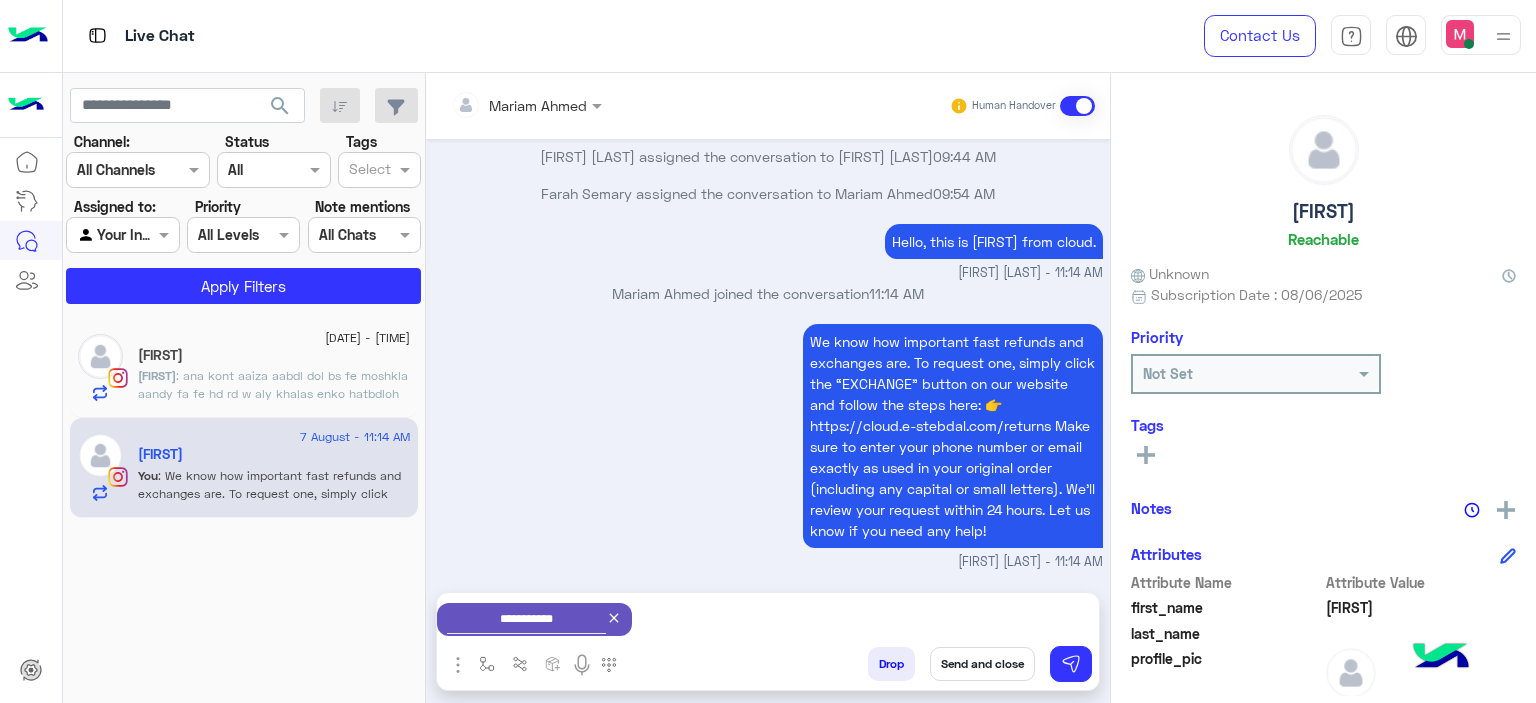 click on "Send and close" at bounding box center (982, 664) 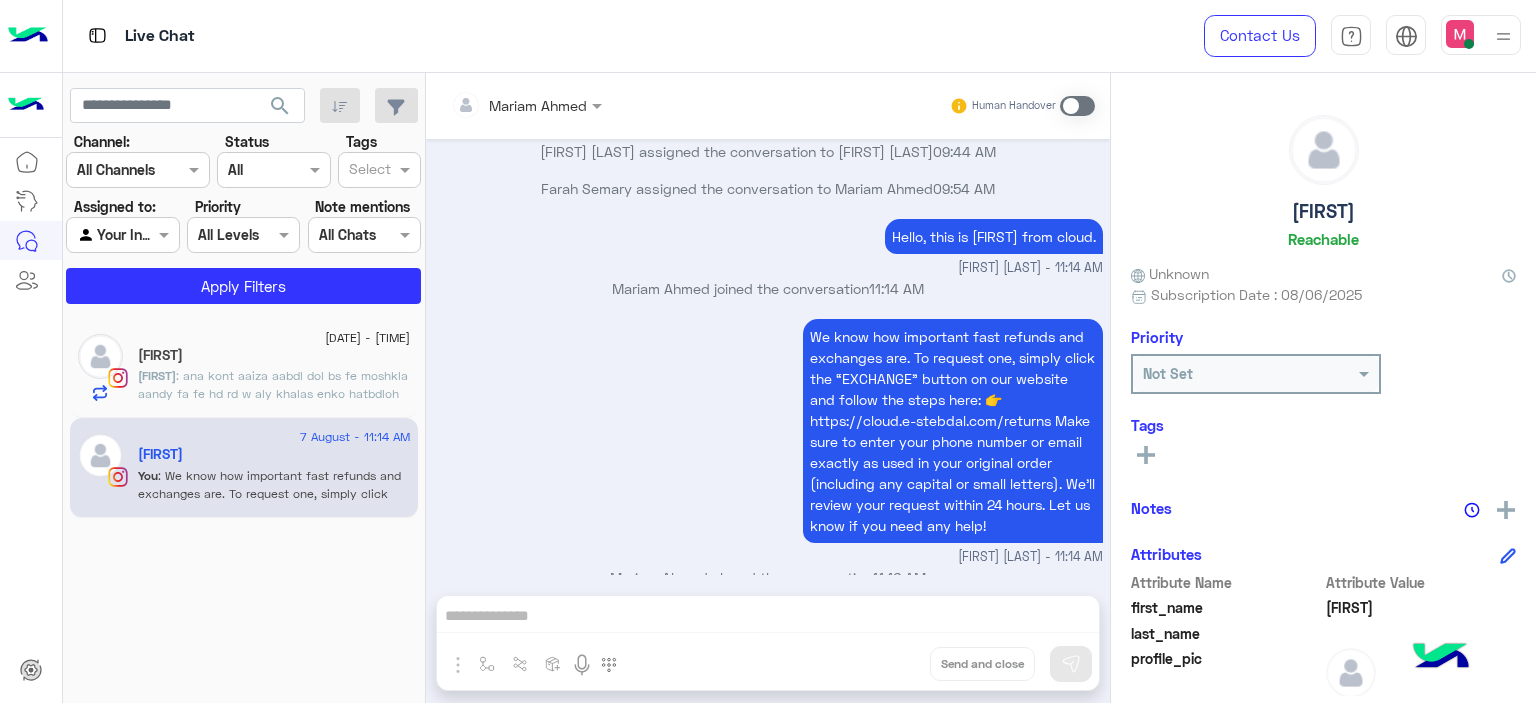 scroll, scrollTop: 2009, scrollLeft: 0, axis: vertical 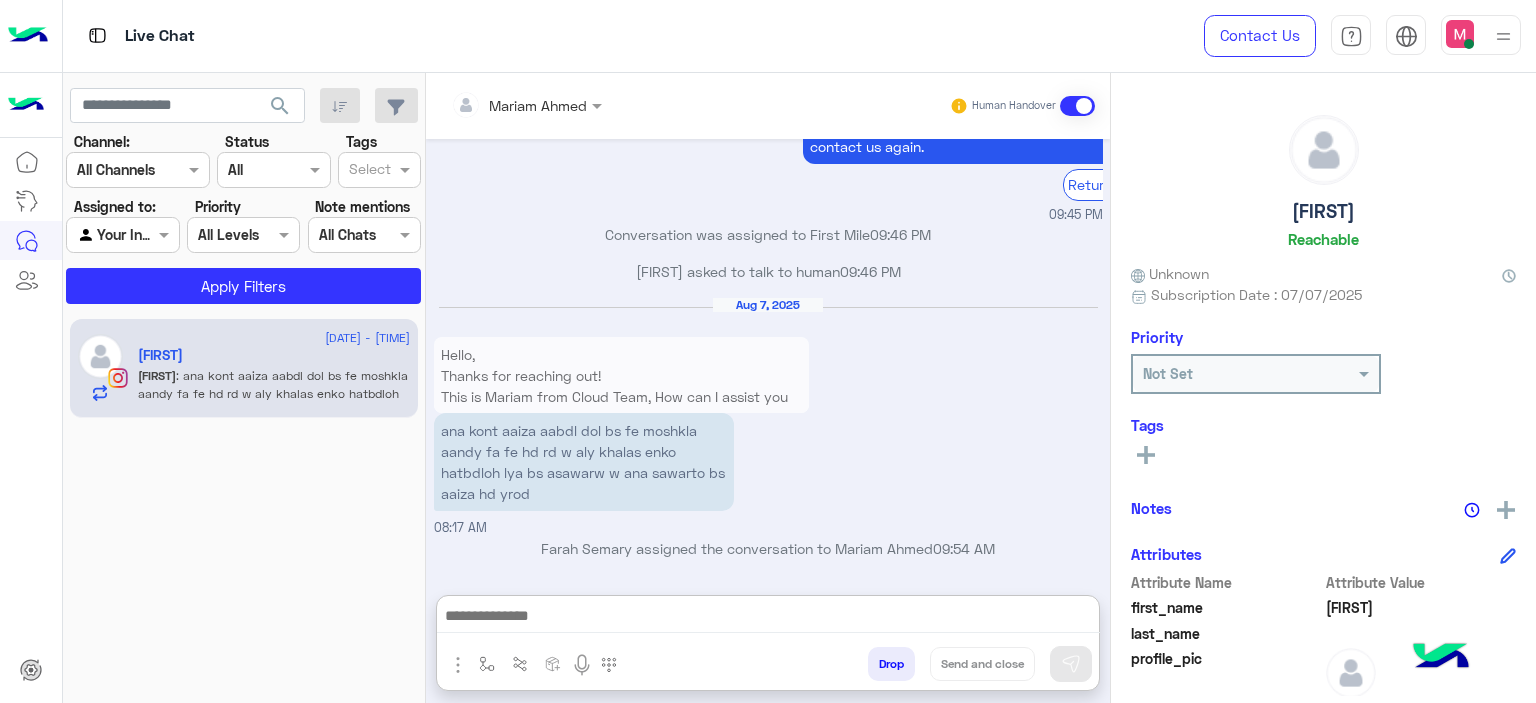 click at bounding box center (768, 618) 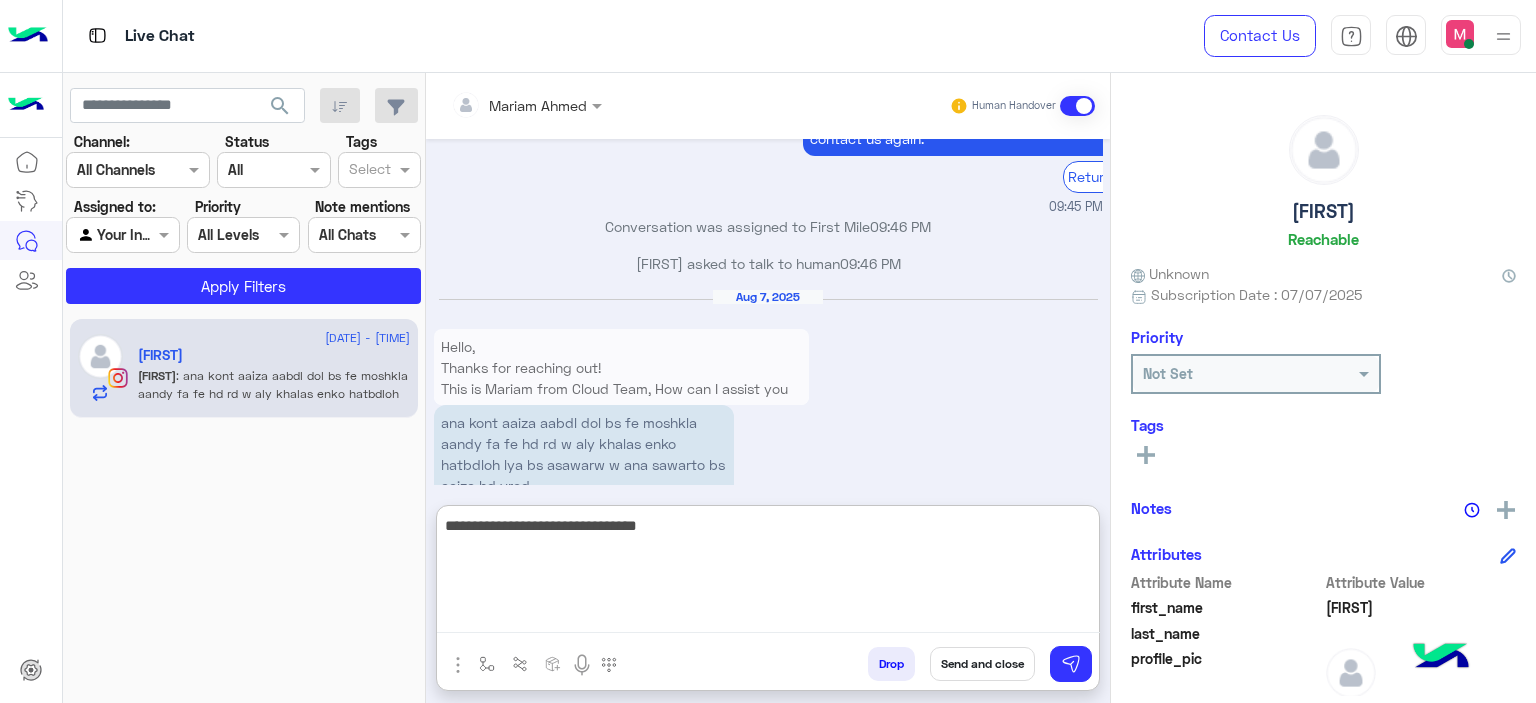 type on "**********" 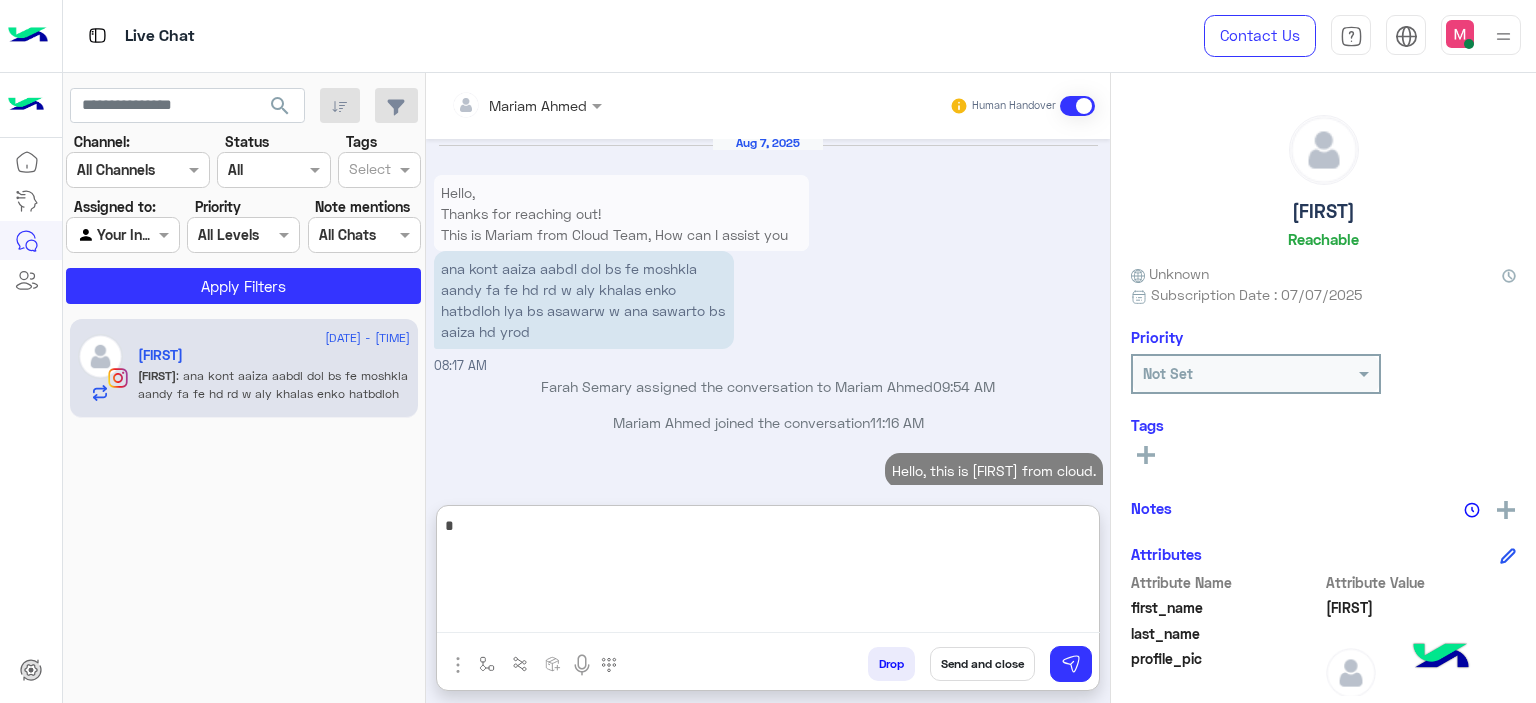scroll, scrollTop: 2373, scrollLeft: 0, axis: vertical 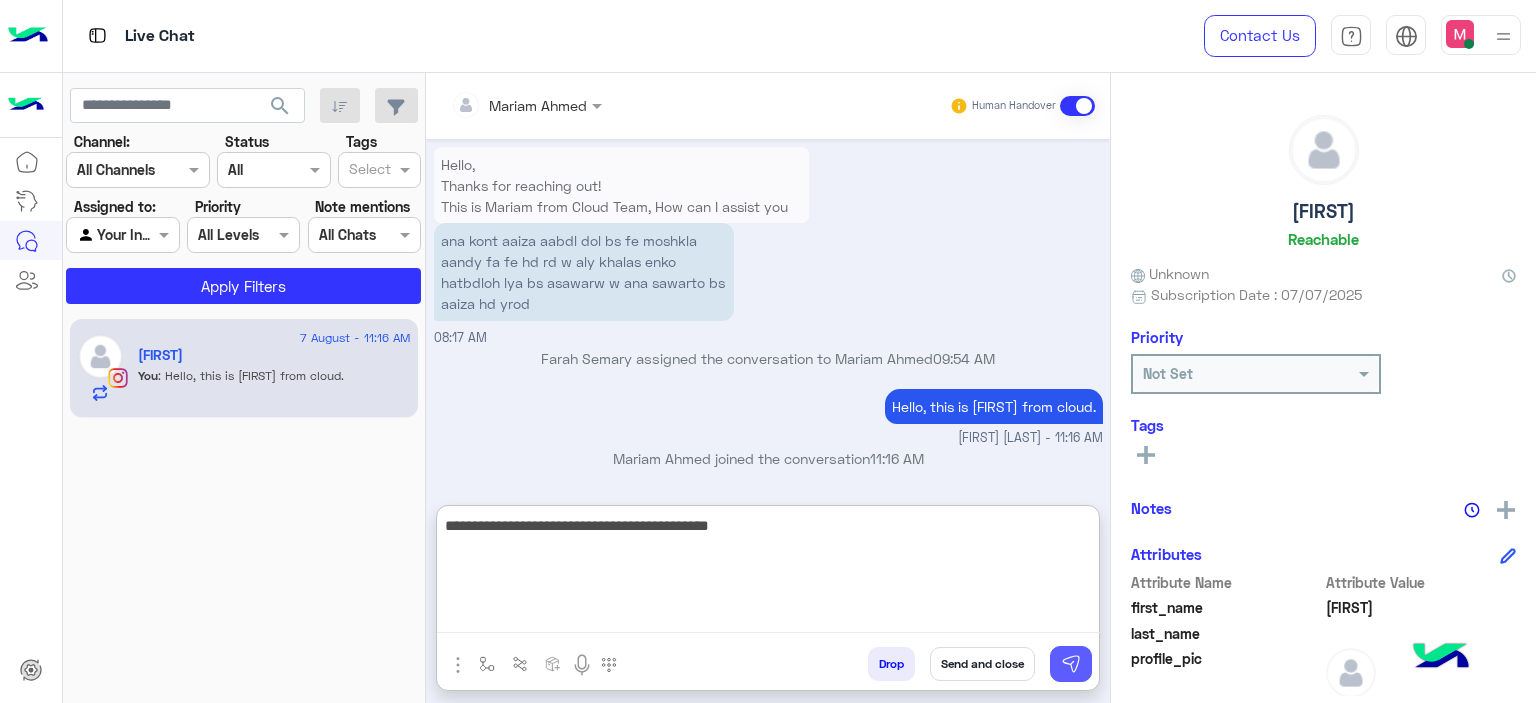 type on "**********" 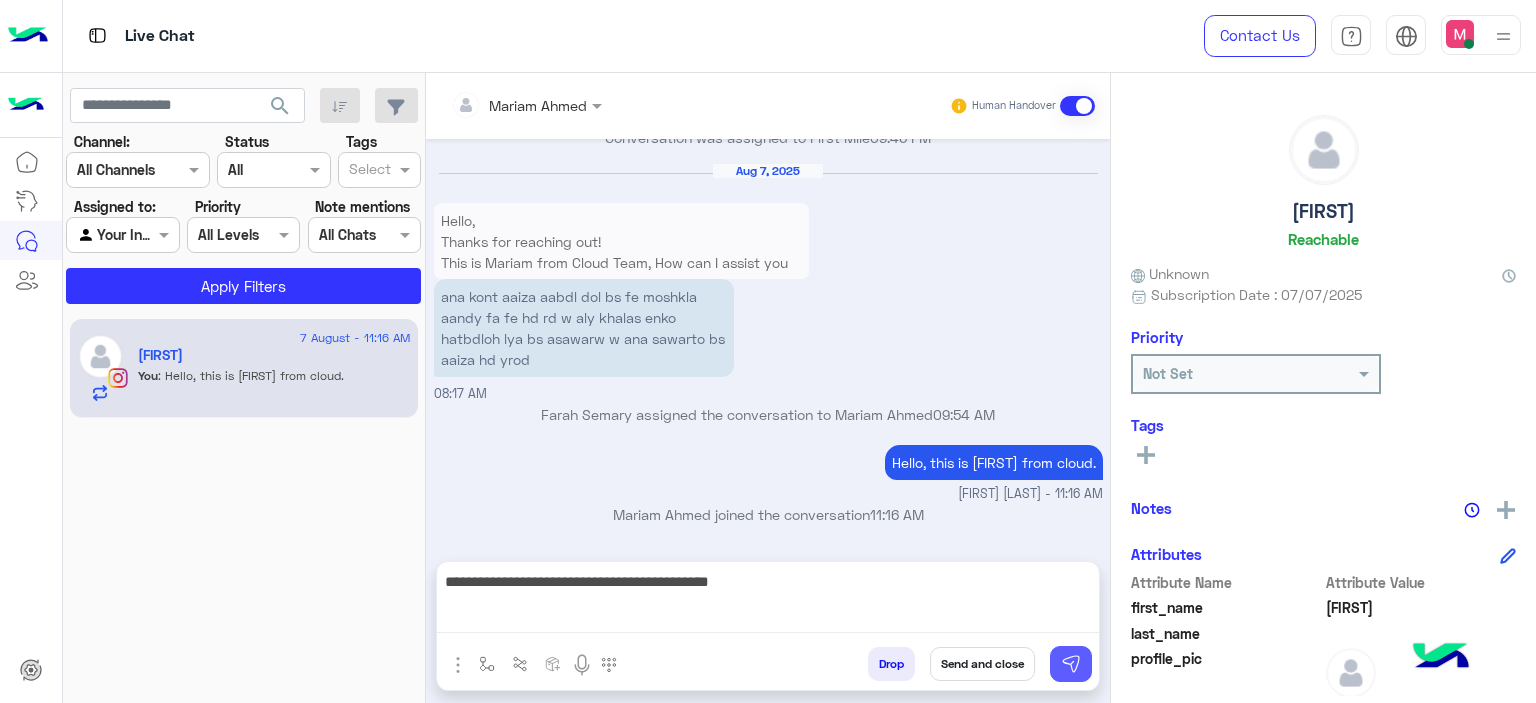 click at bounding box center [1071, 664] 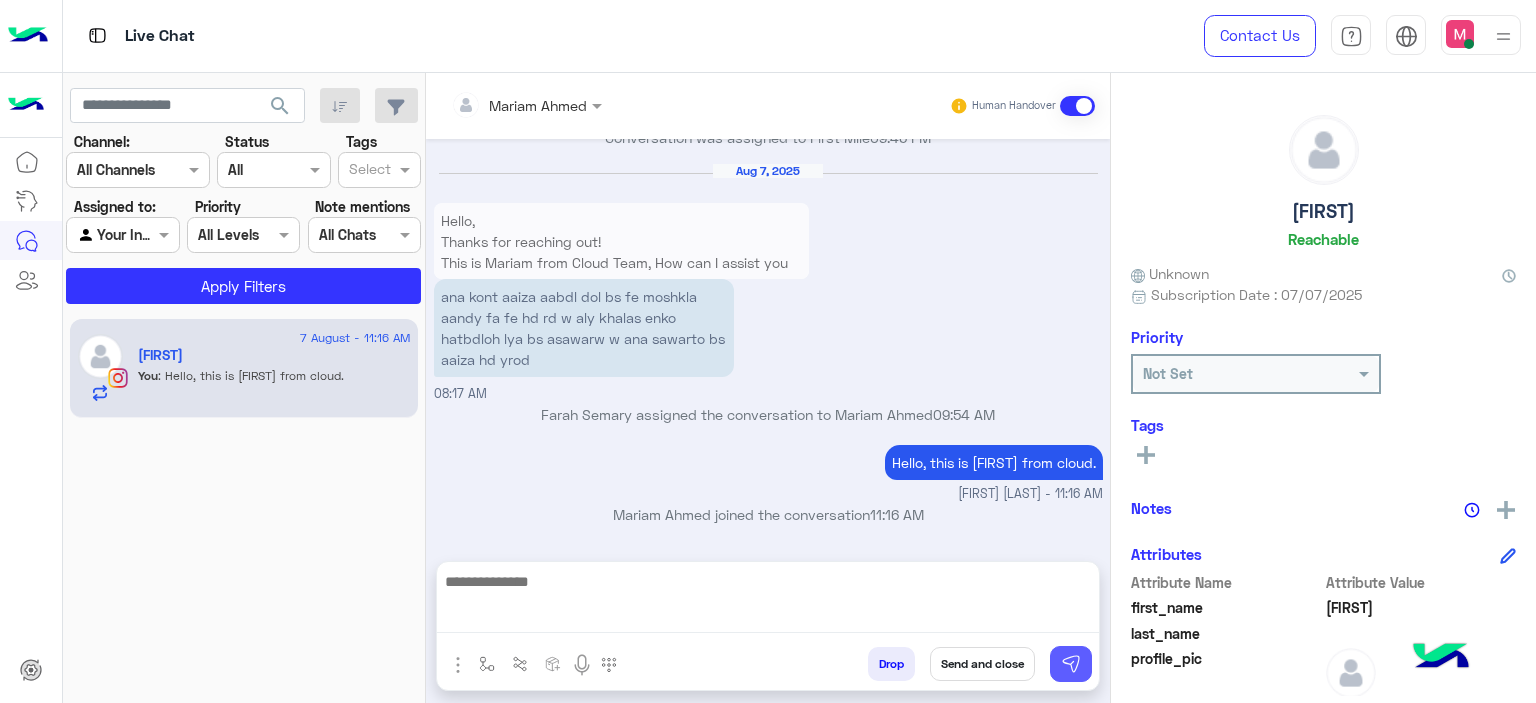 scroll, scrollTop: 2368, scrollLeft: 0, axis: vertical 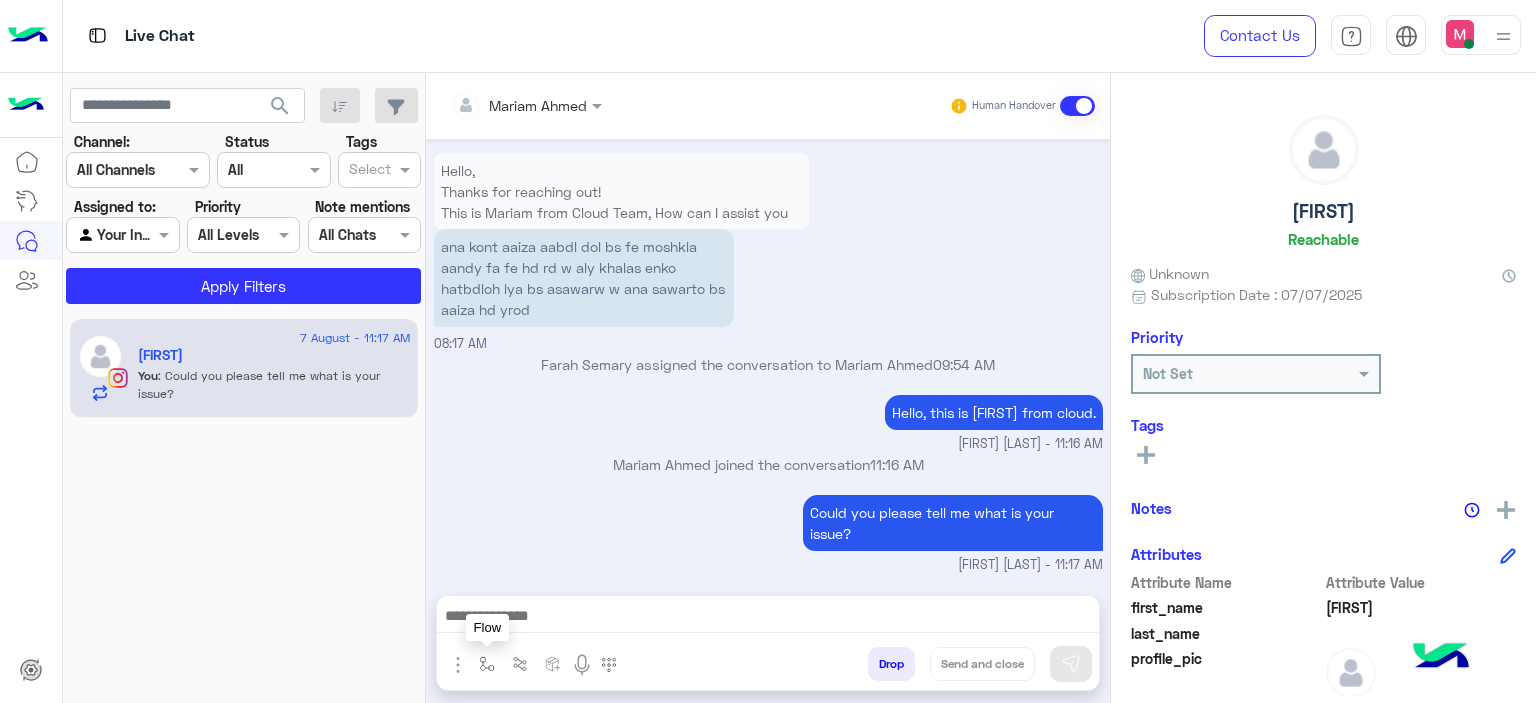 click at bounding box center [487, 664] 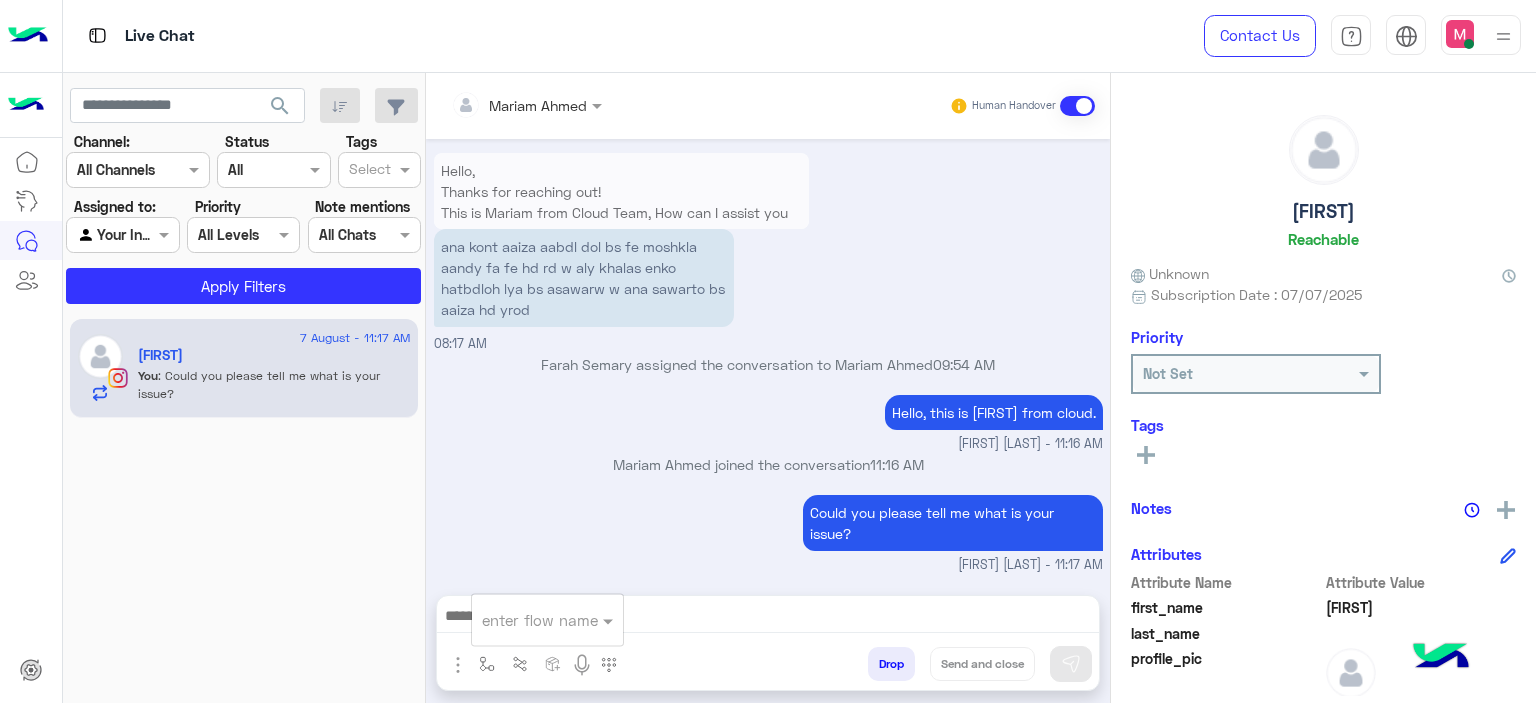 click at bounding box center (523, 620) 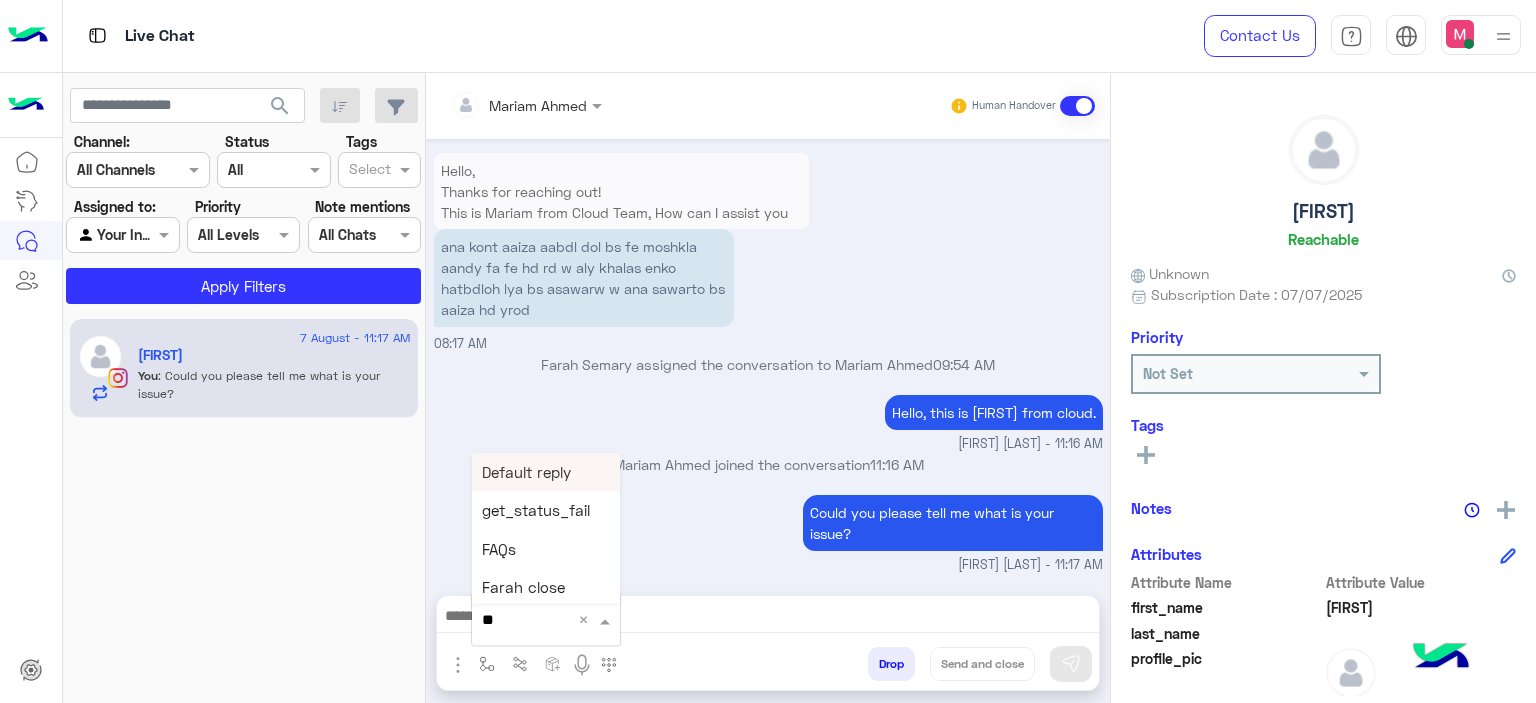 type on "***" 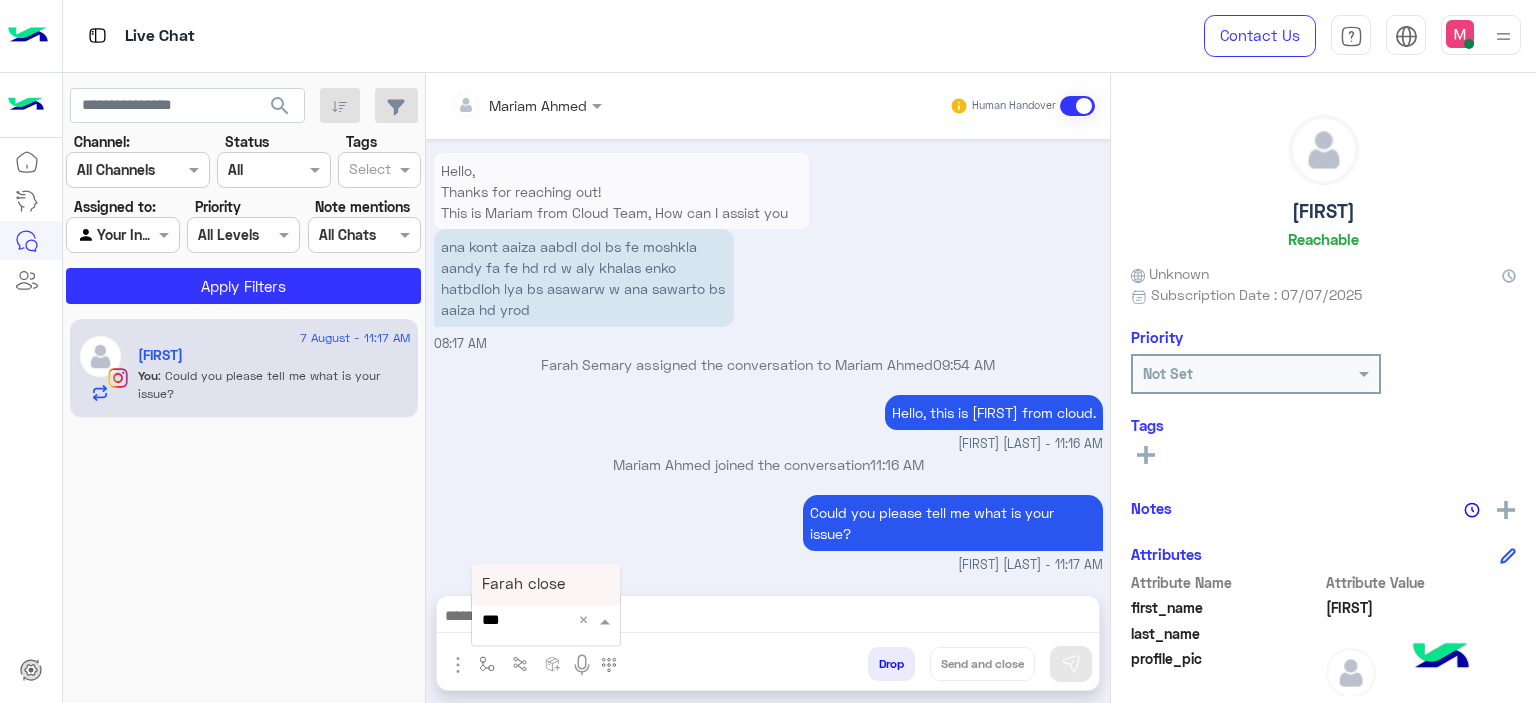 click on "Farah close" at bounding box center (523, 584) 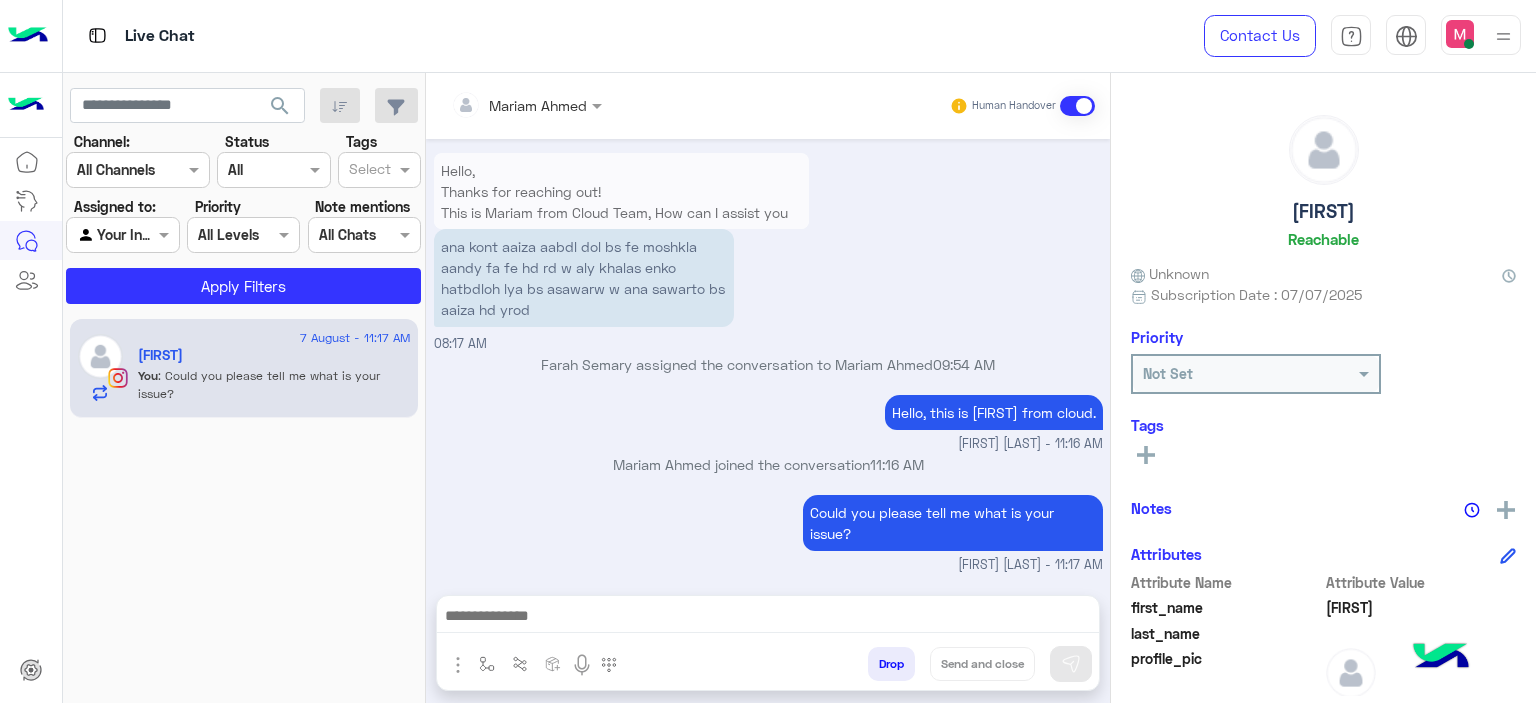 type on "**********" 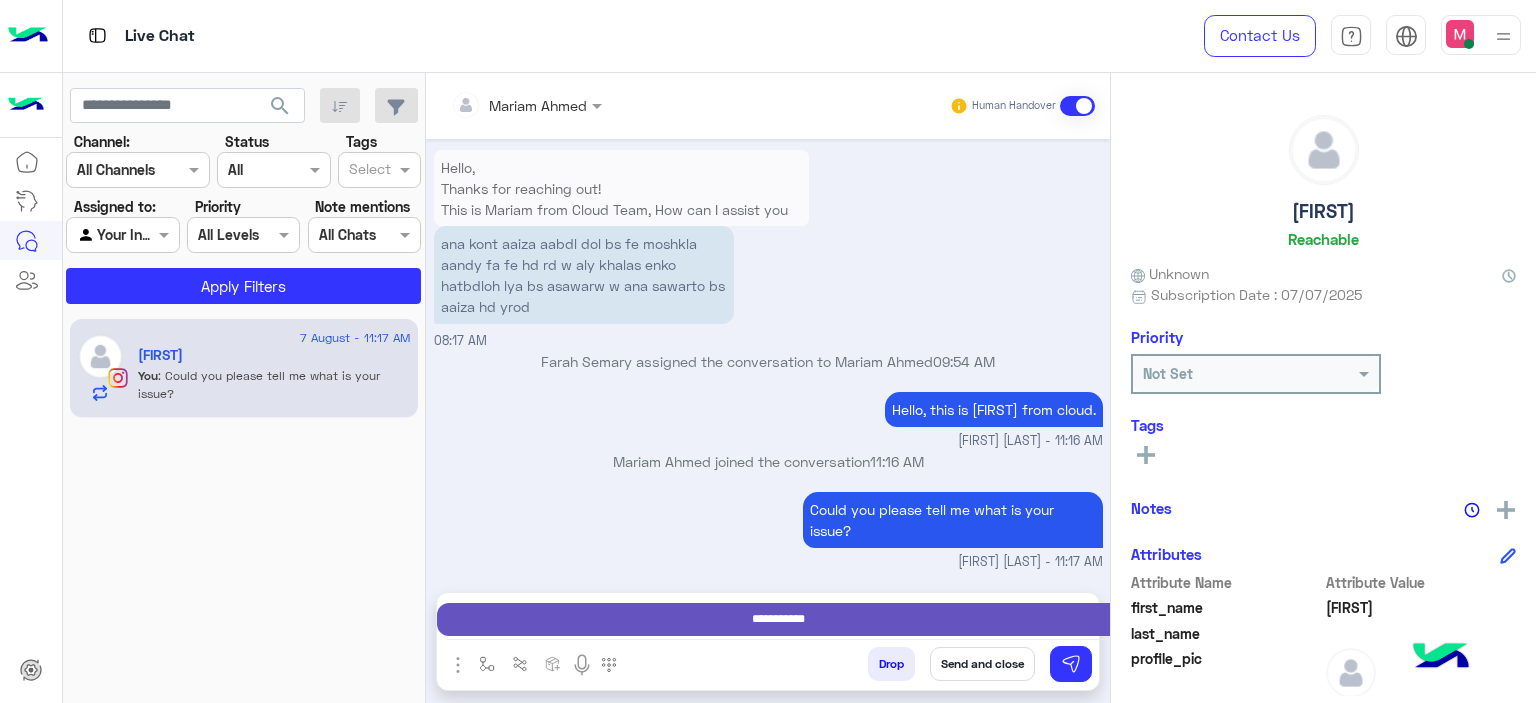 scroll, scrollTop: 2371, scrollLeft: 0, axis: vertical 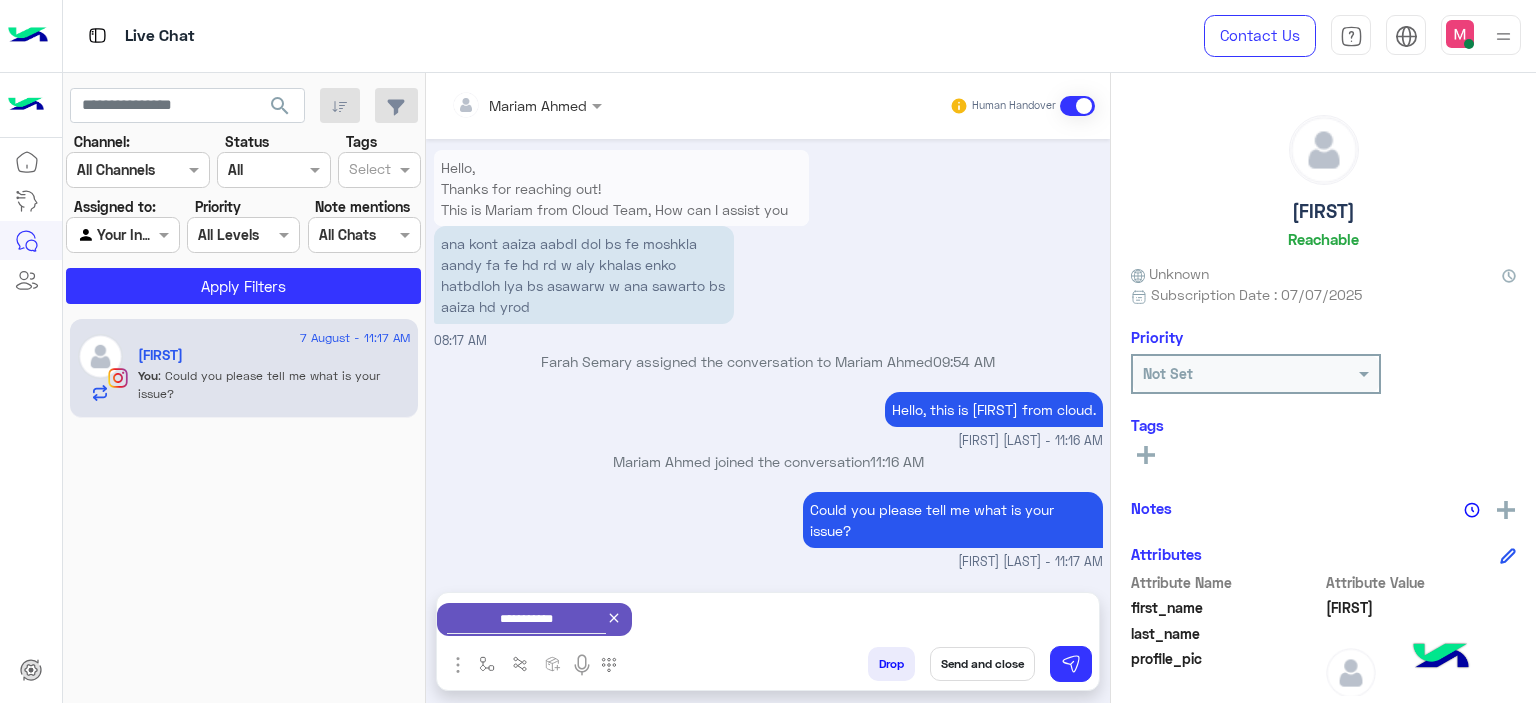 click on "Send and close" at bounding box center [982, 664] 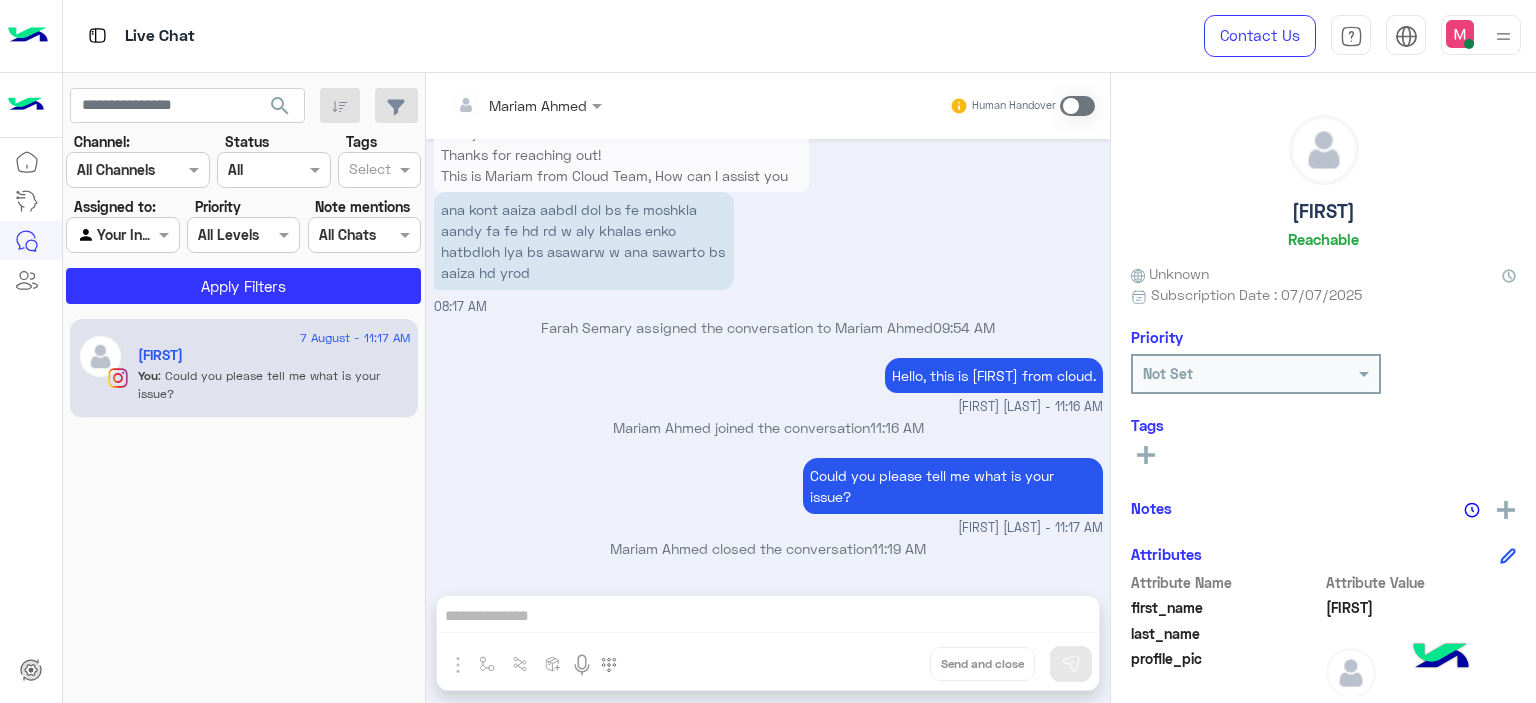 scroll, scrollTop: 2651, scrollLeft: 0, axis: vertical 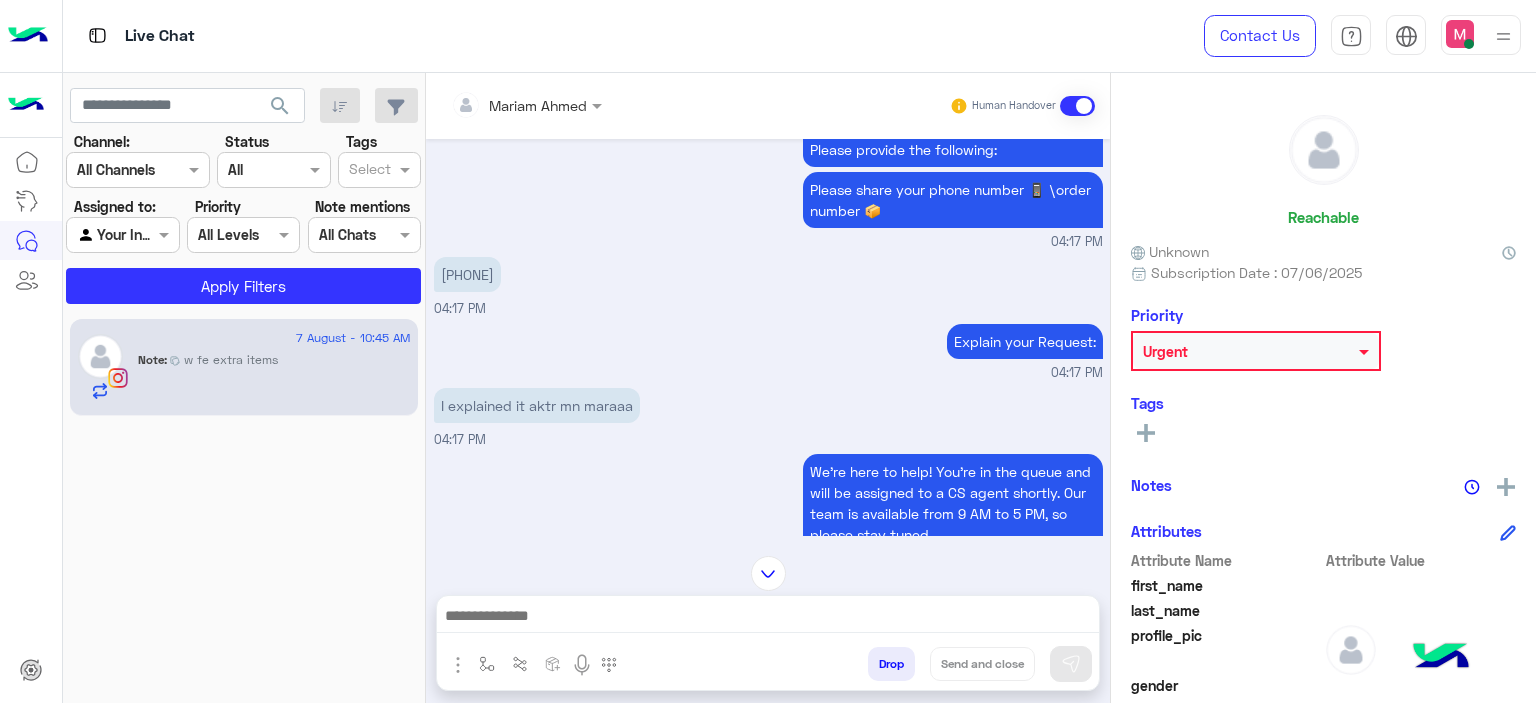 click on "01001212660" at bounding box center (467, 274) 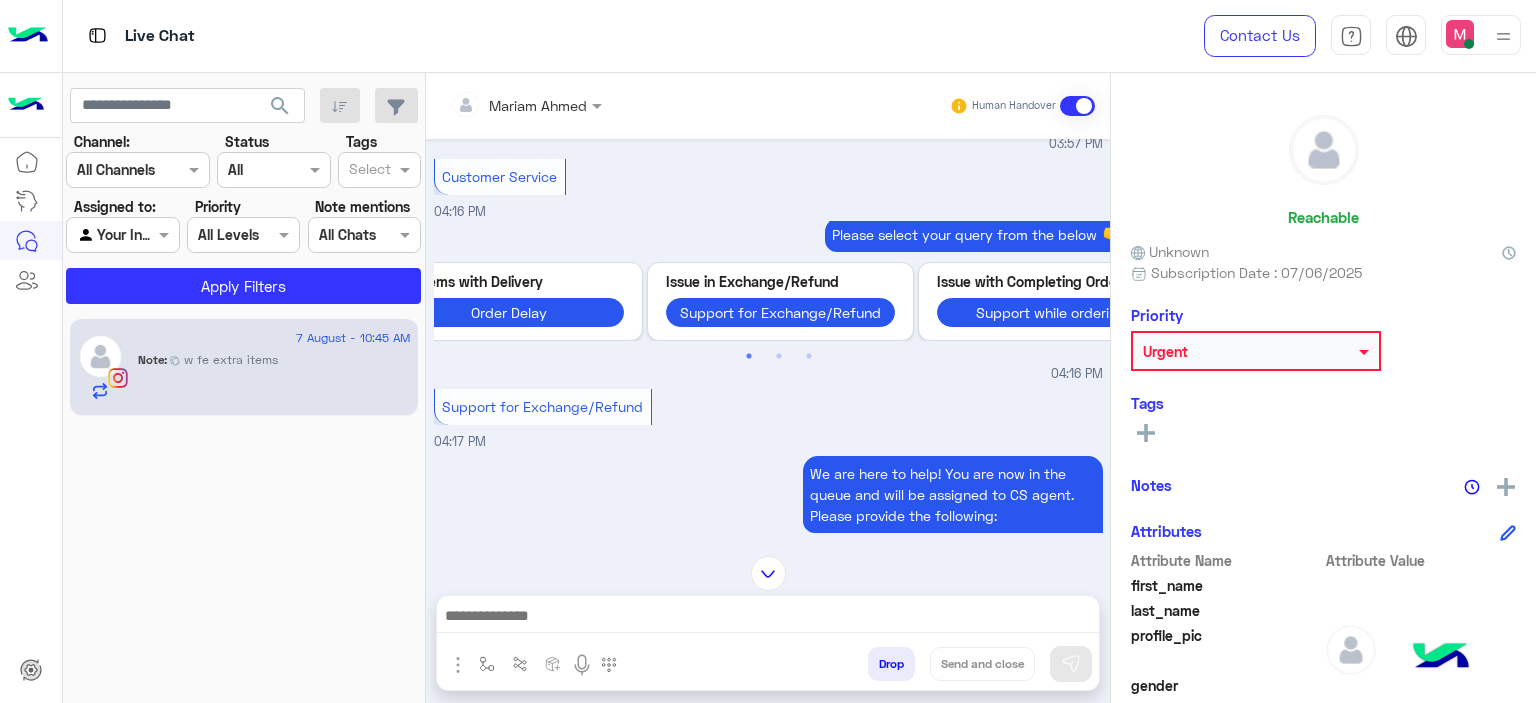 scroll, scrollTop: 2400, scrollLeft: 0, axis: vertical 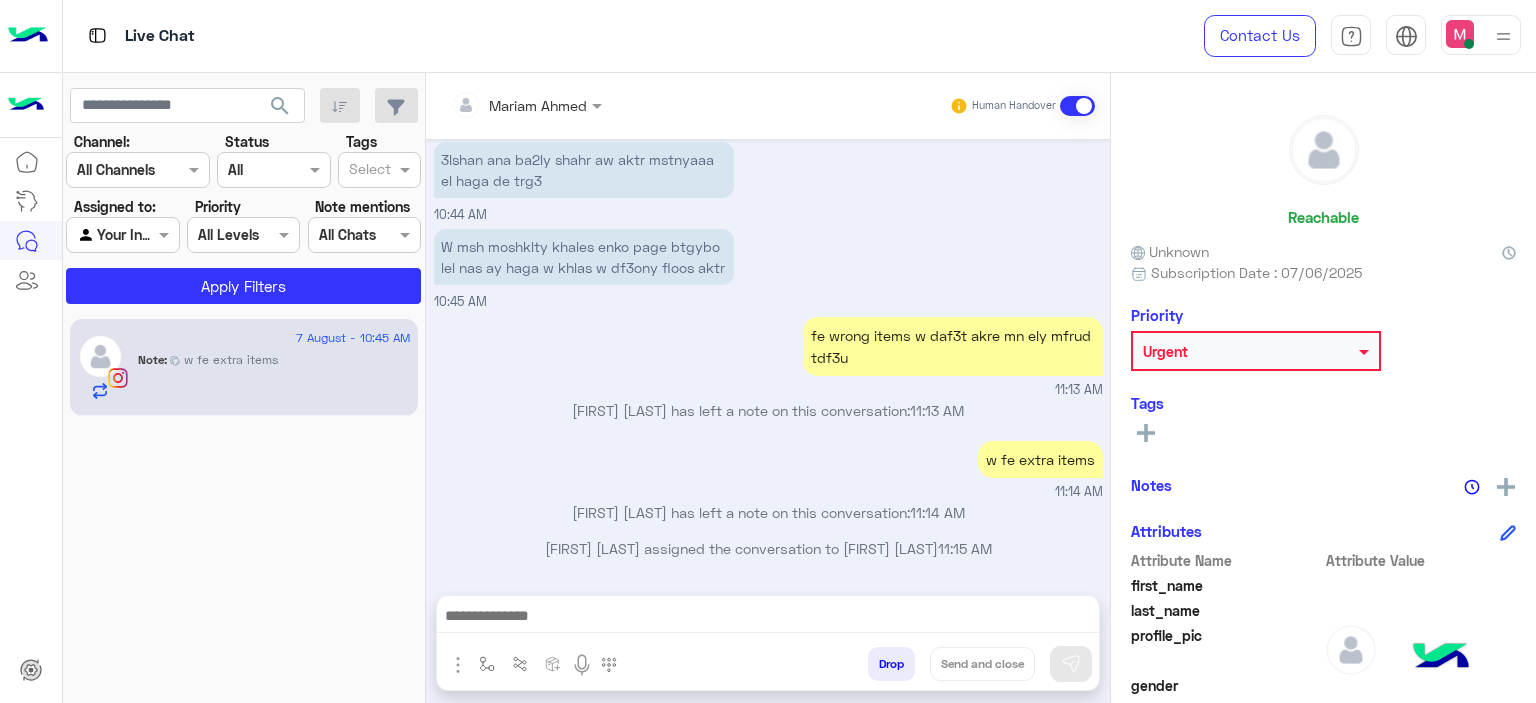 click at bounding box center (768, 618) 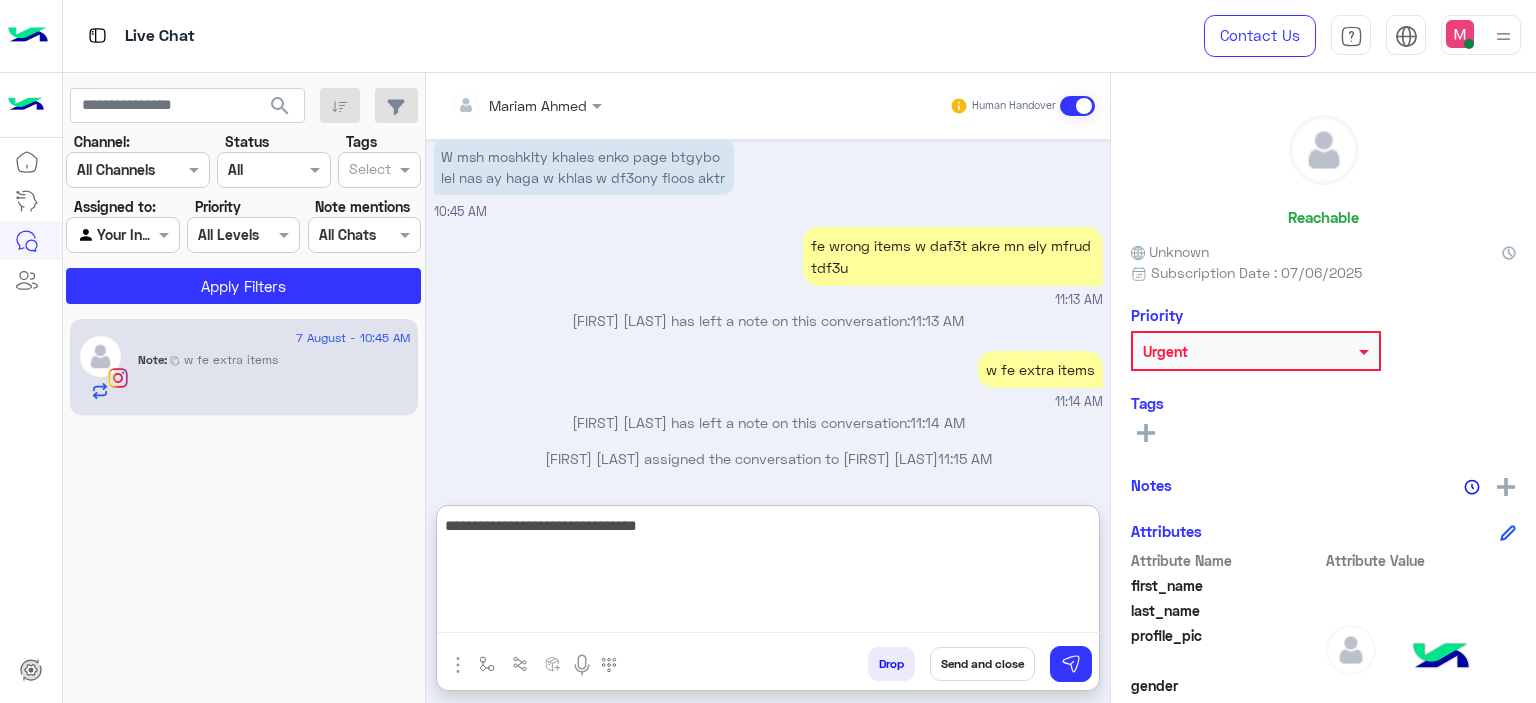 type on "**********" 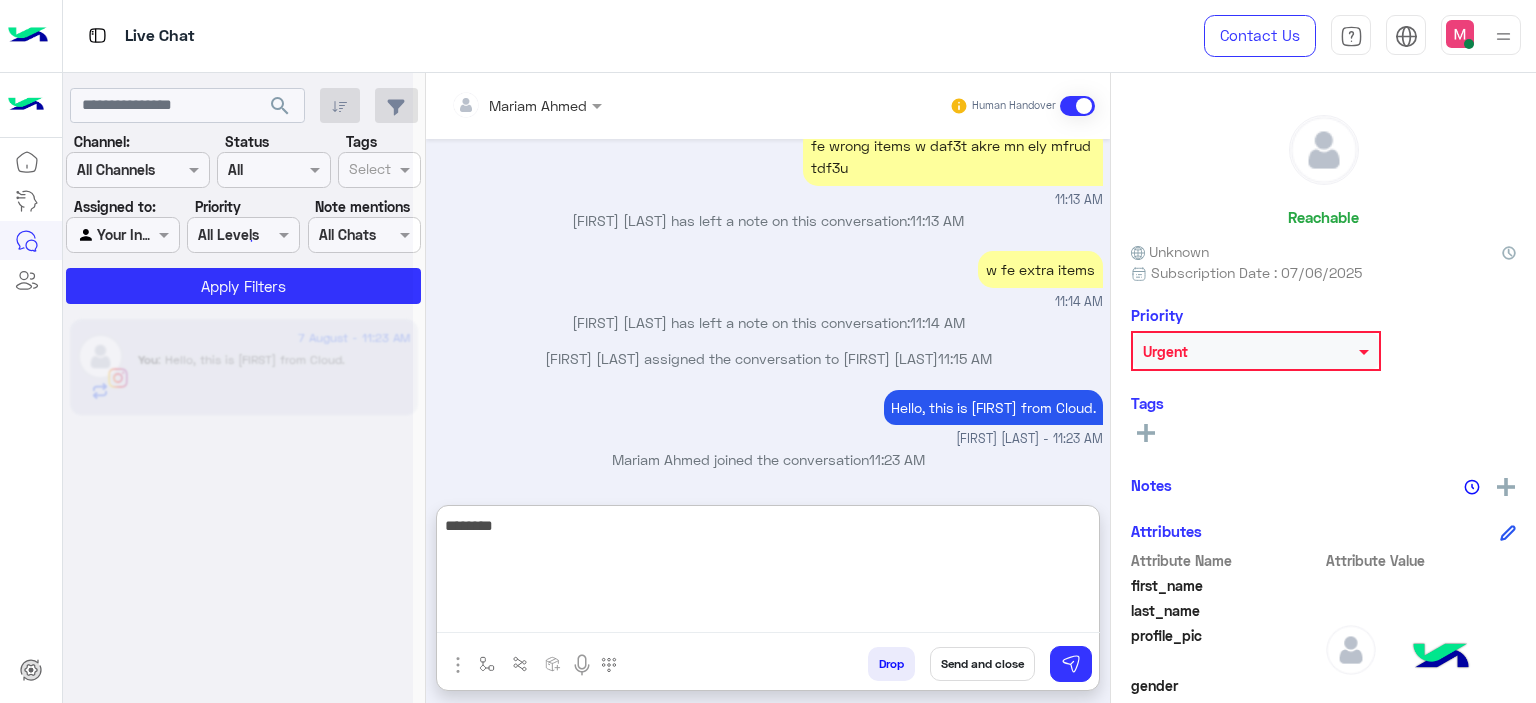 scroll, scrollTop: 6732, scrollLeft: 0, axis: vertical 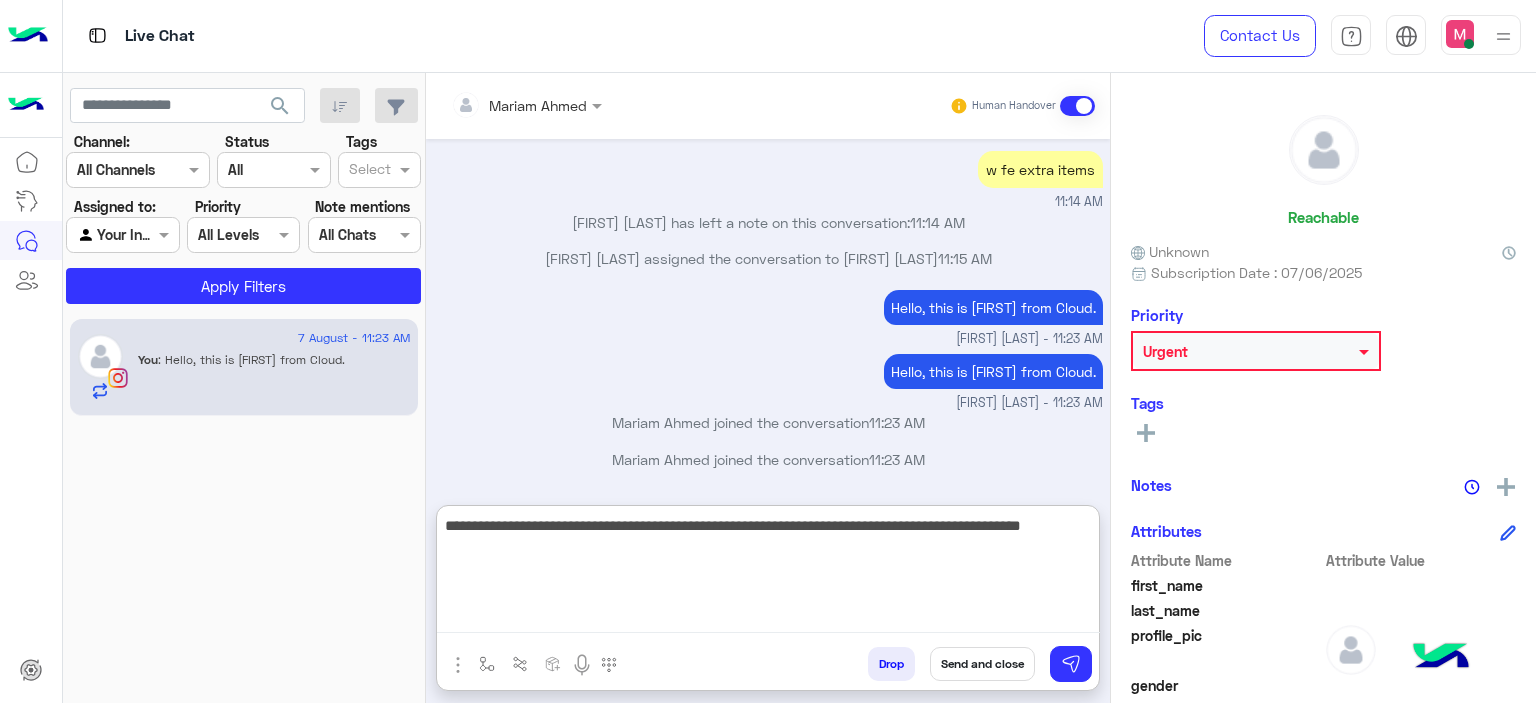 type on "**********" 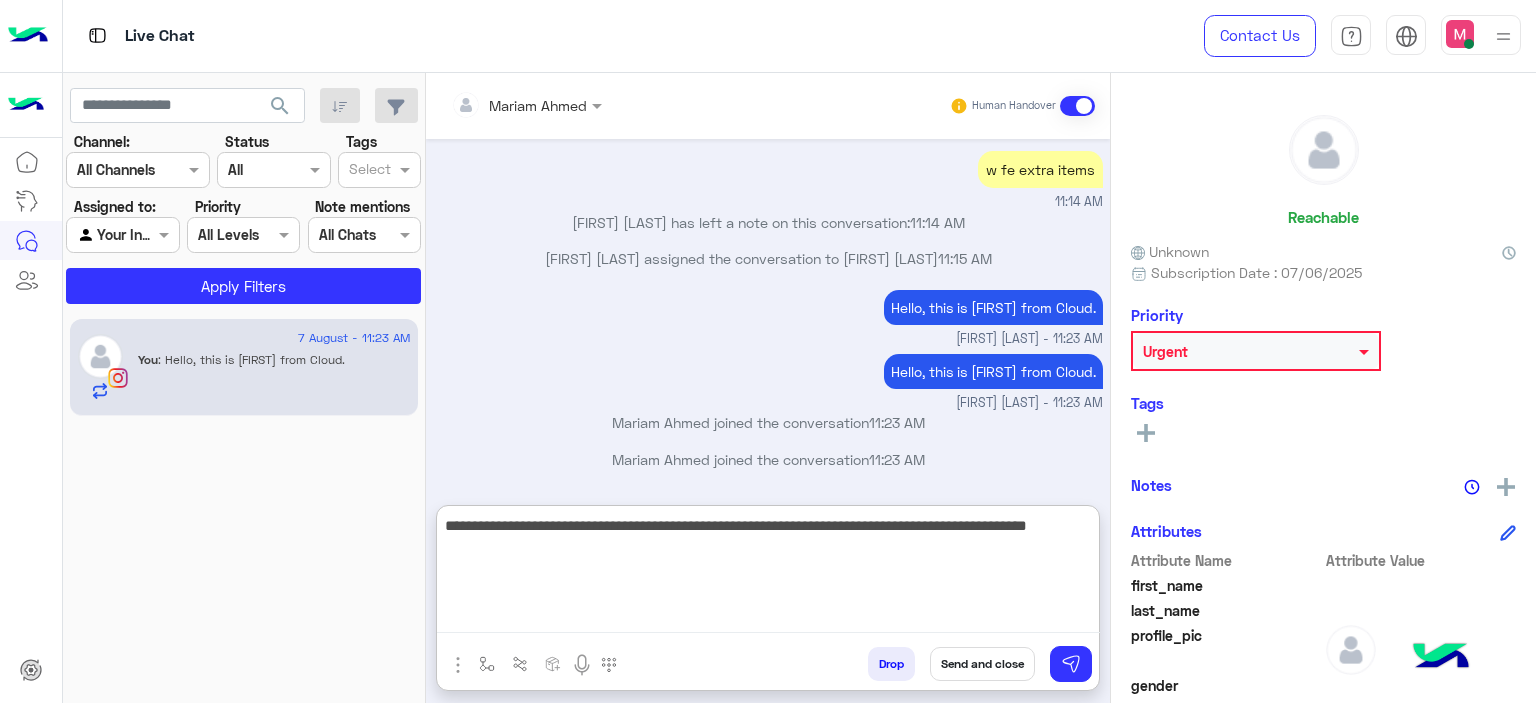 type 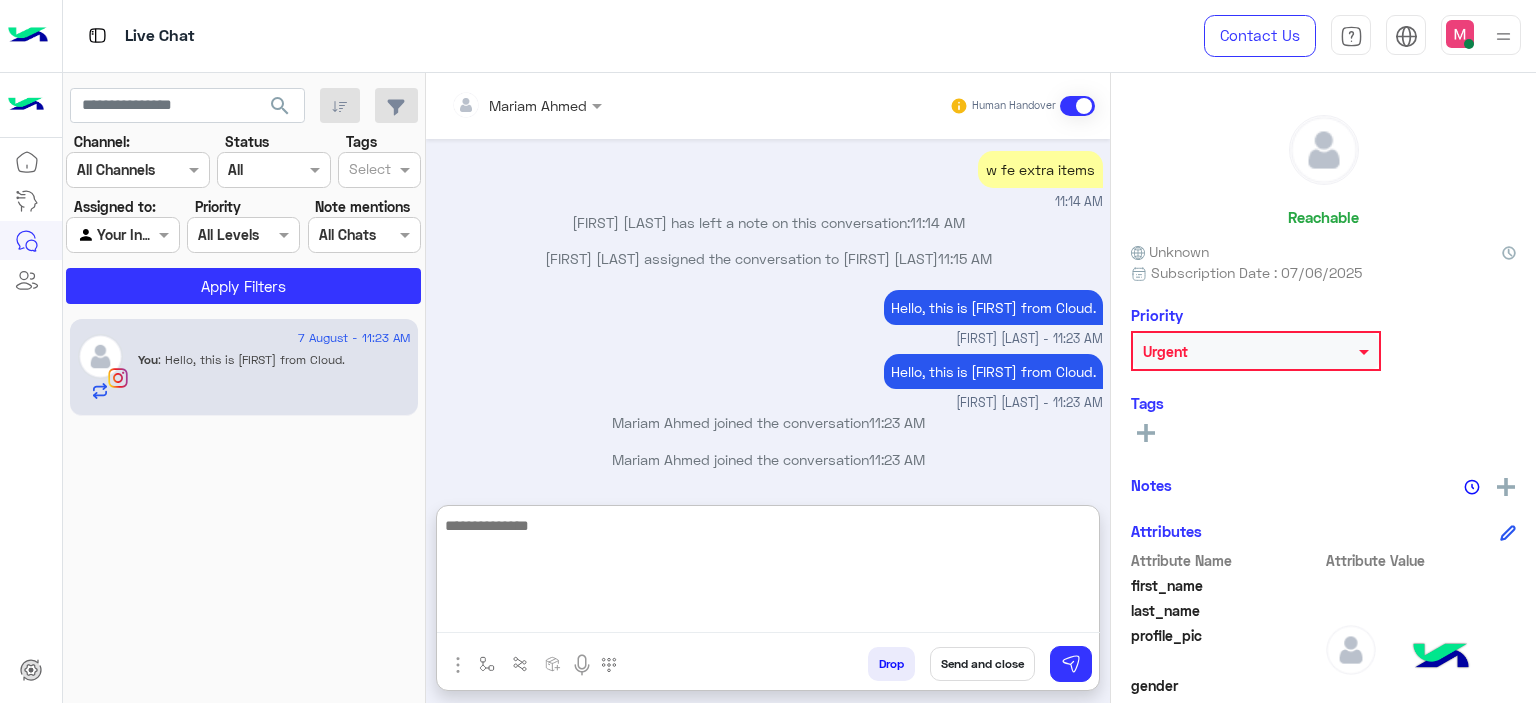 scroll, scrollTop: 6837, scrollLeft: 0, axis: vertical 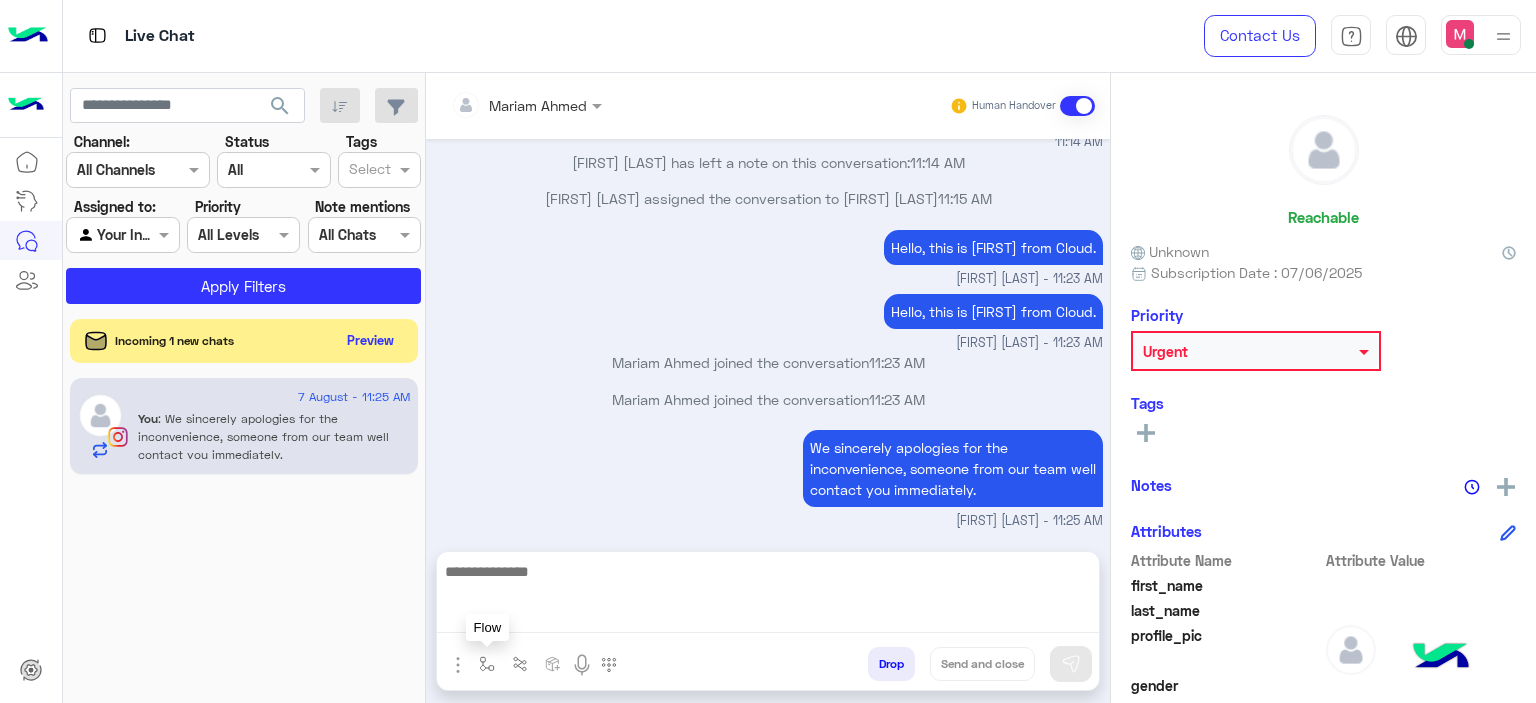 click at bounding box center [487, 664] 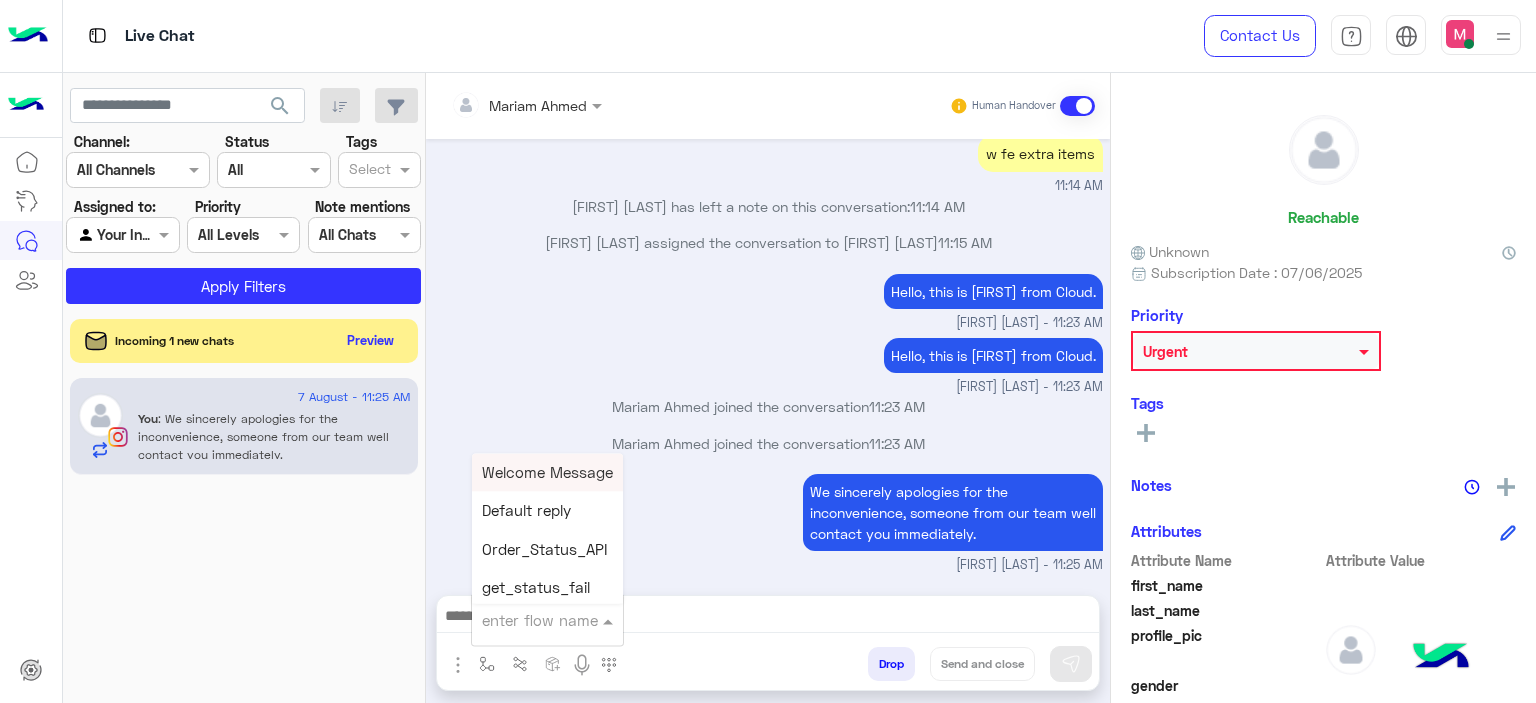 click at bounding box center [523, 620] 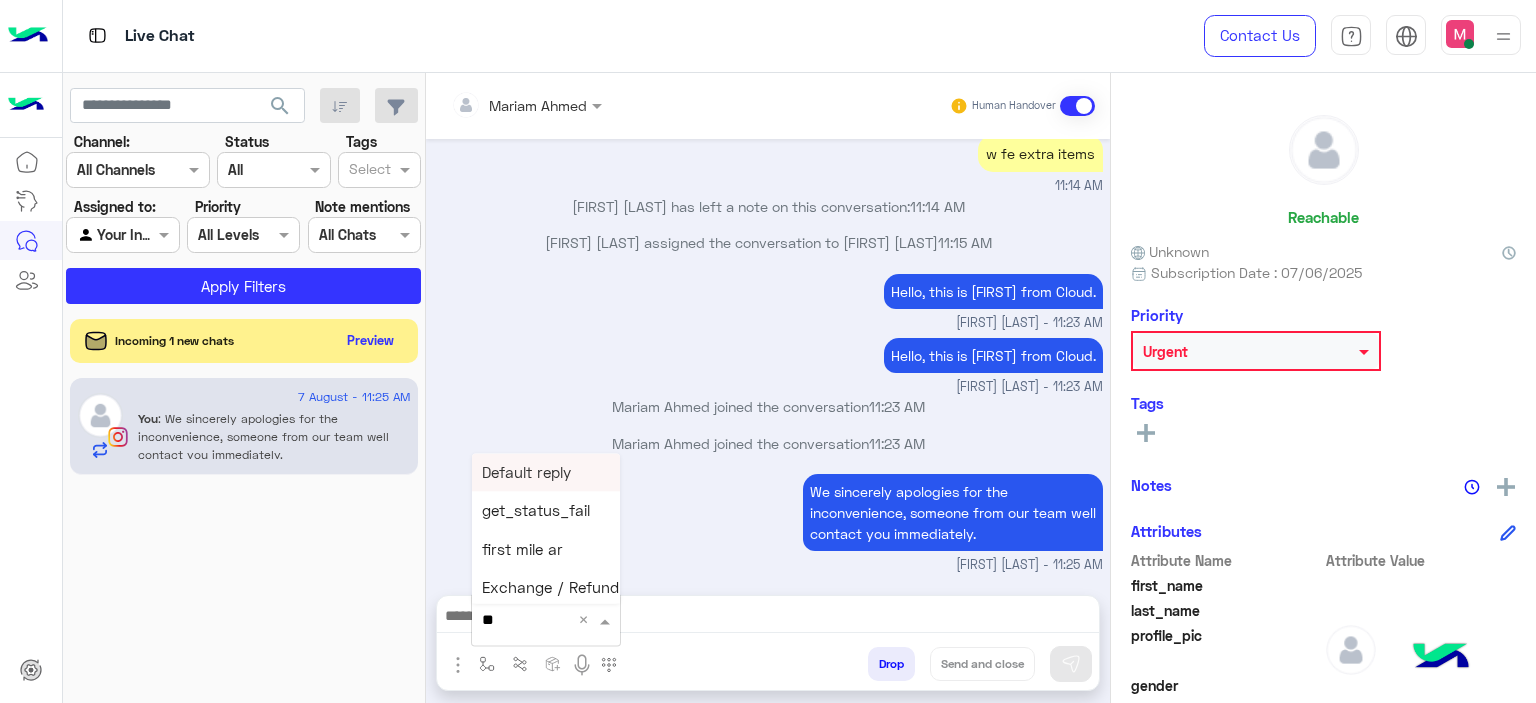 type on "***" 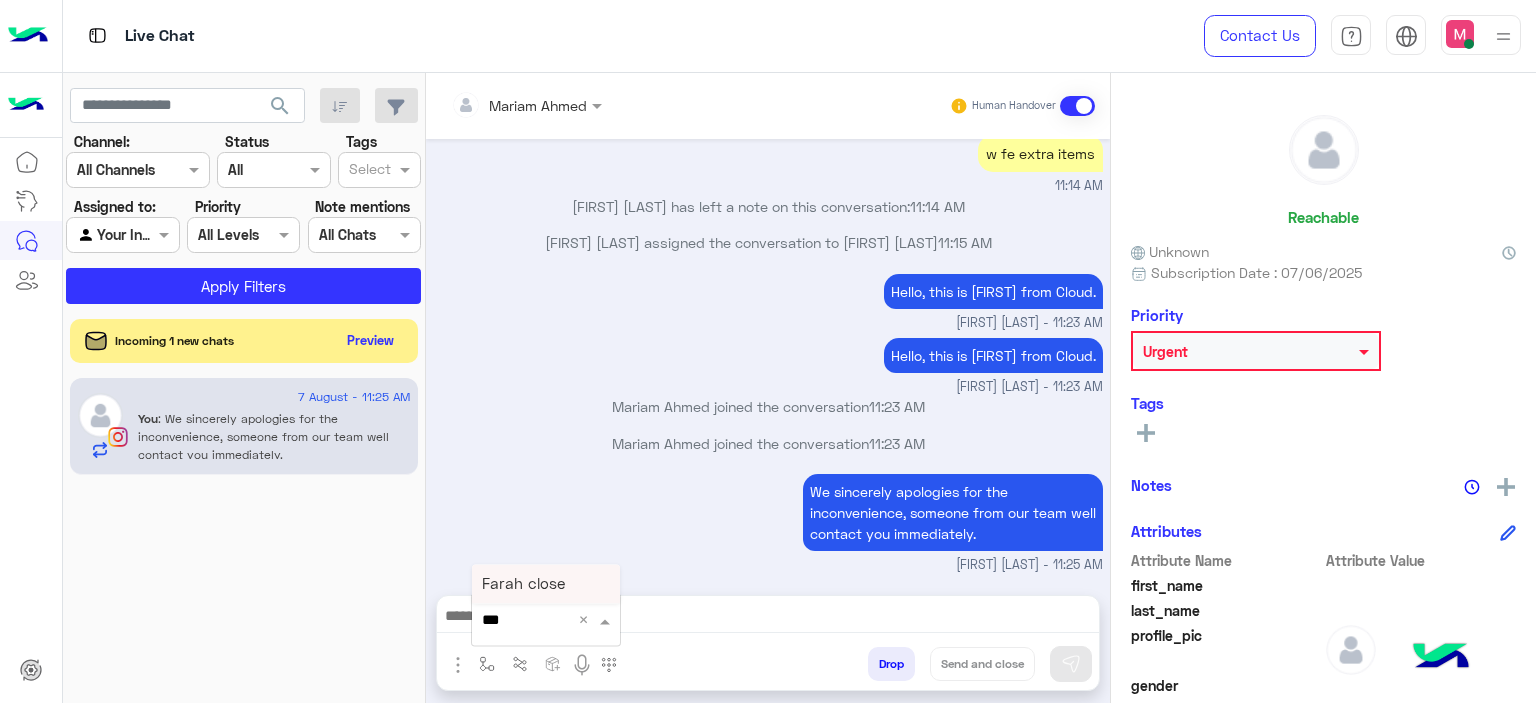 click on "Farah close" at bounding box center (523, 584) 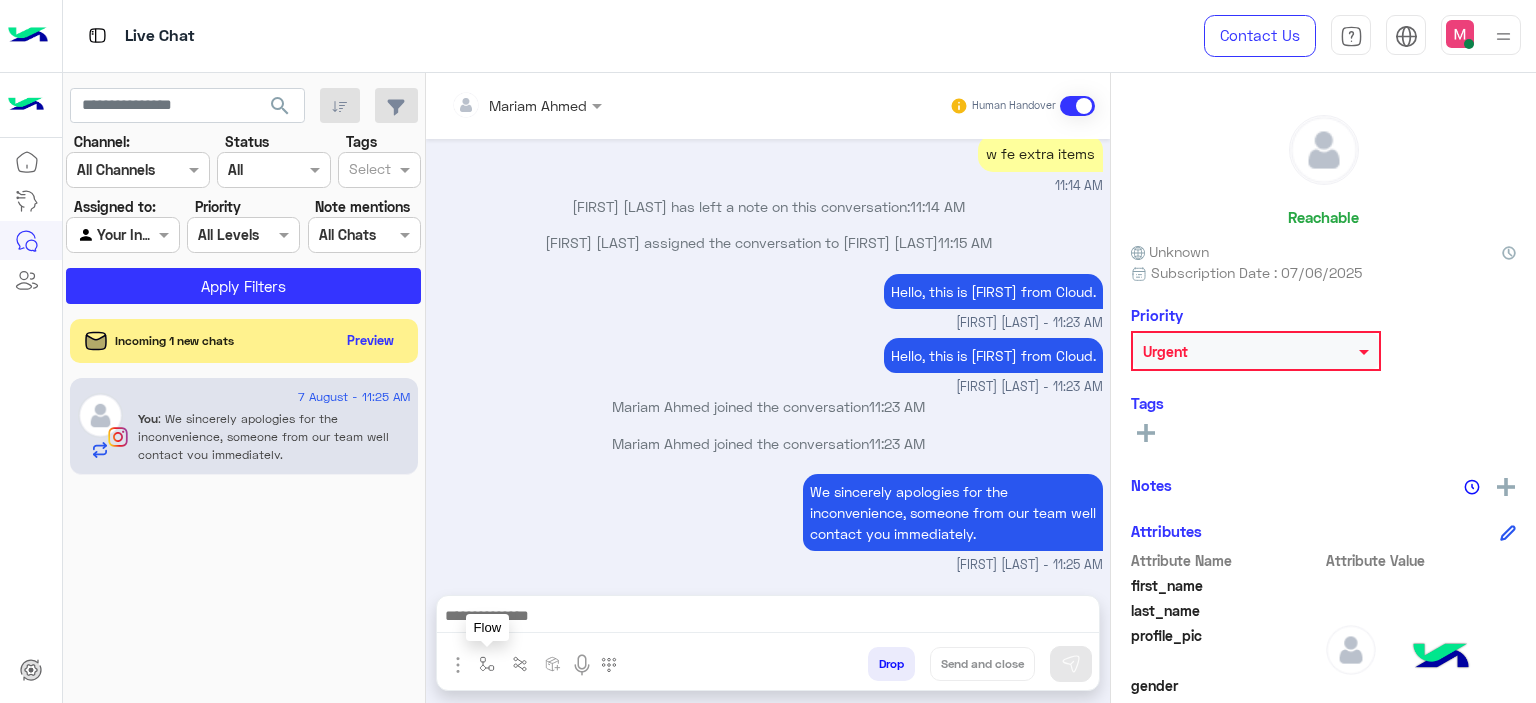 click at bounding box center [487, 663] 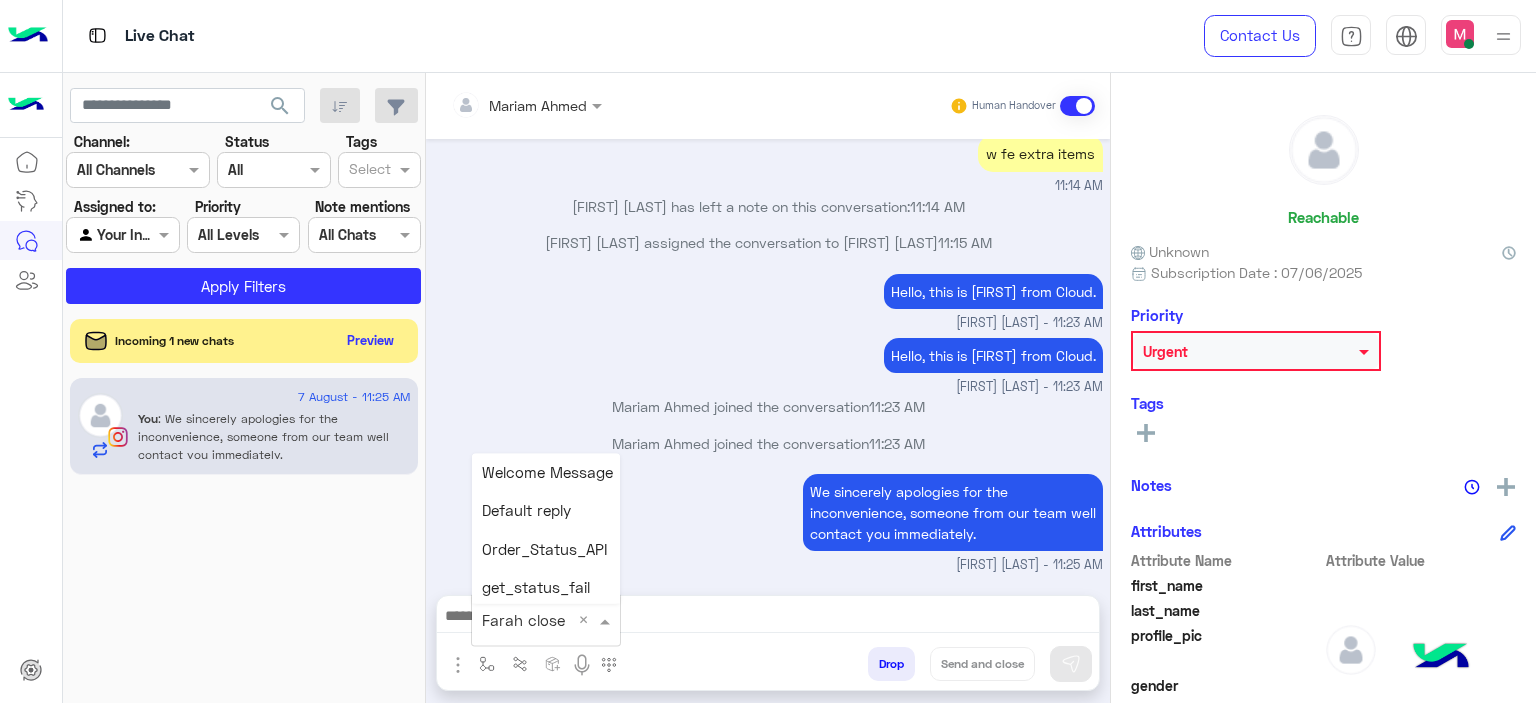 click at bounding box center [521, 620] 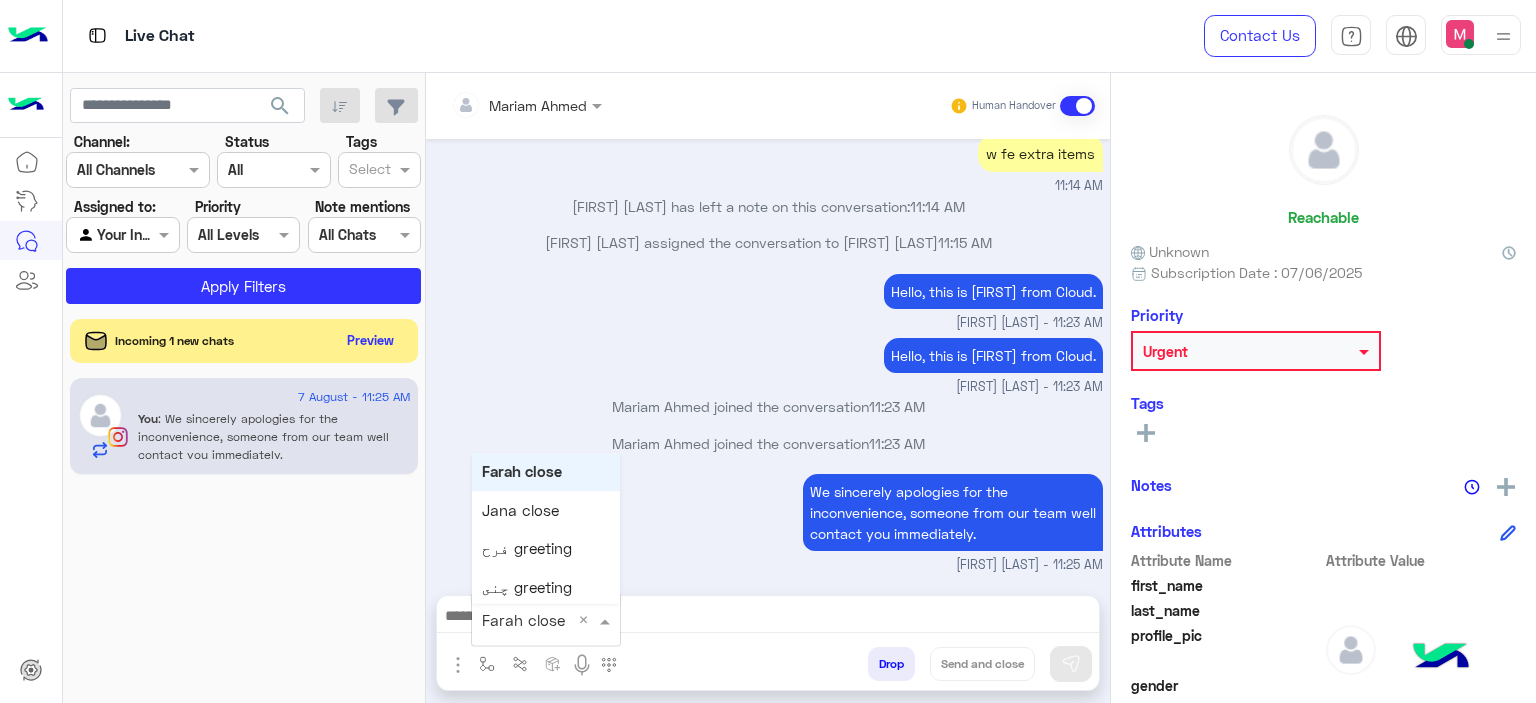 click at bounding box center (521, 620) 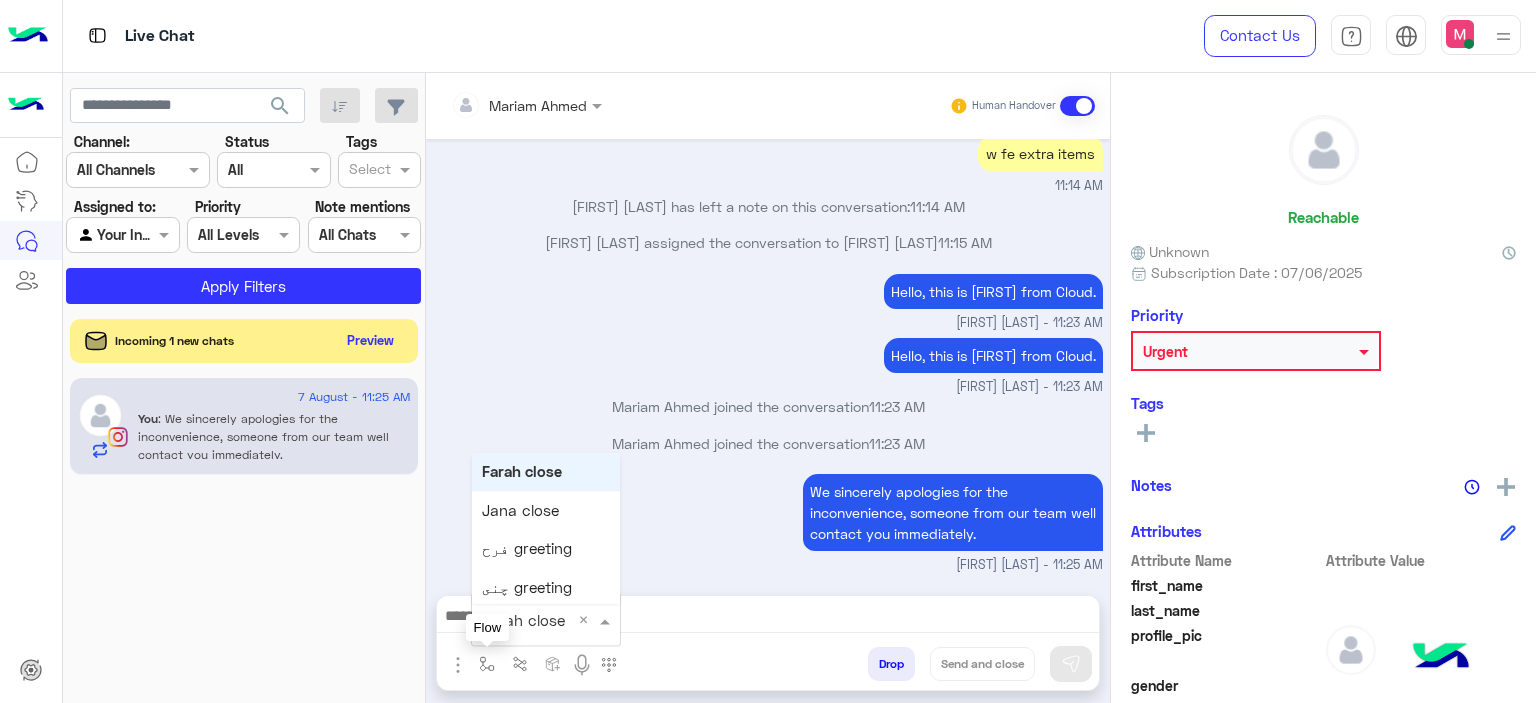click at bounding box center (487, 663) 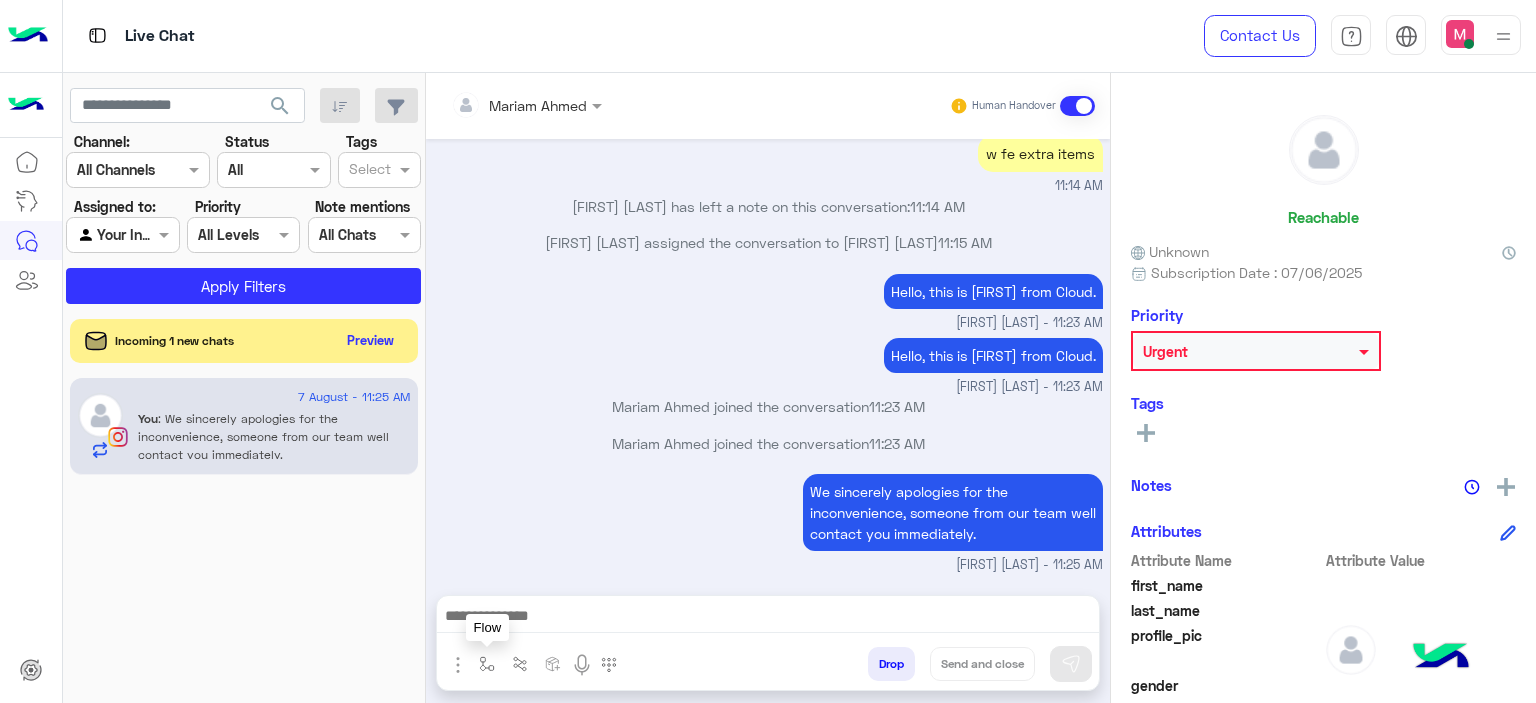 type on "**********" 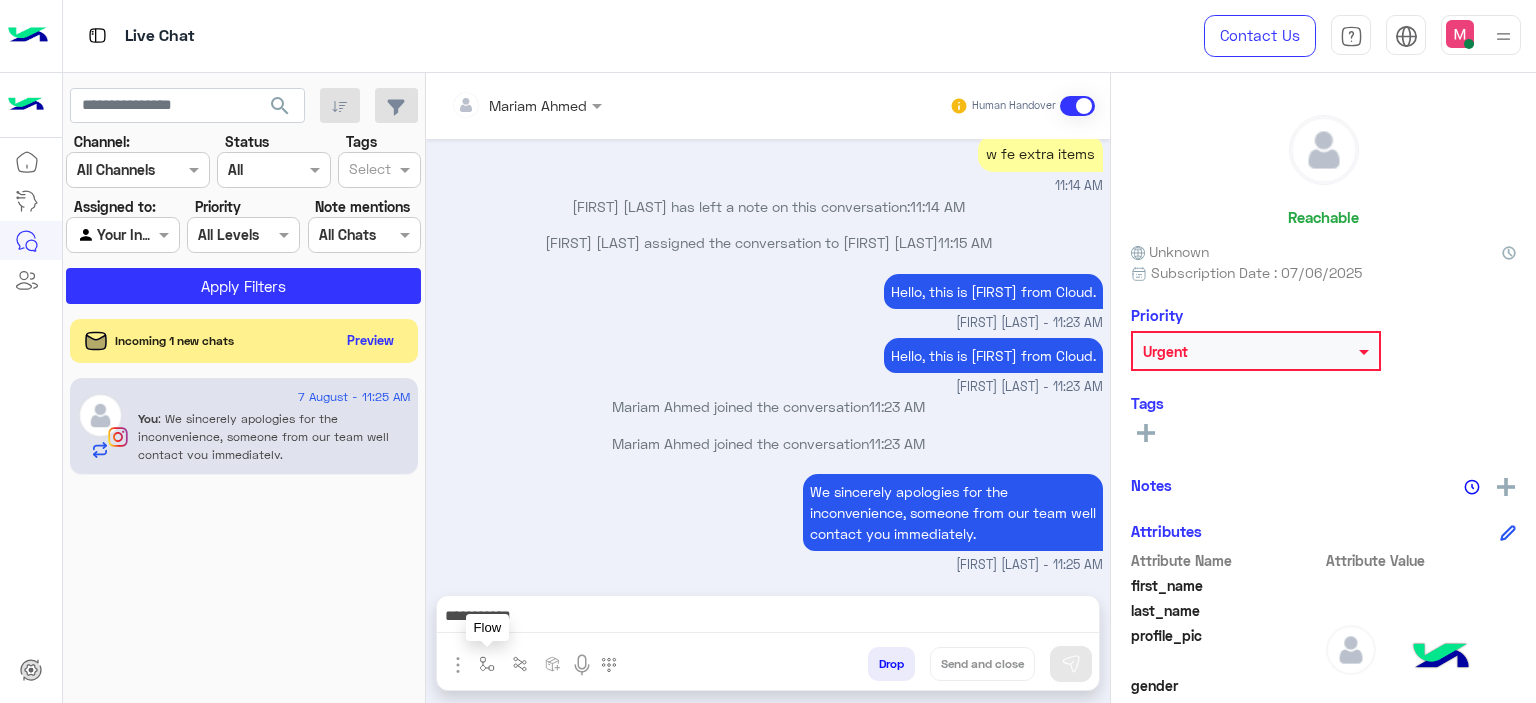 scroll, scrollTop: 6750, scrollLeft: 0, axis: vertical 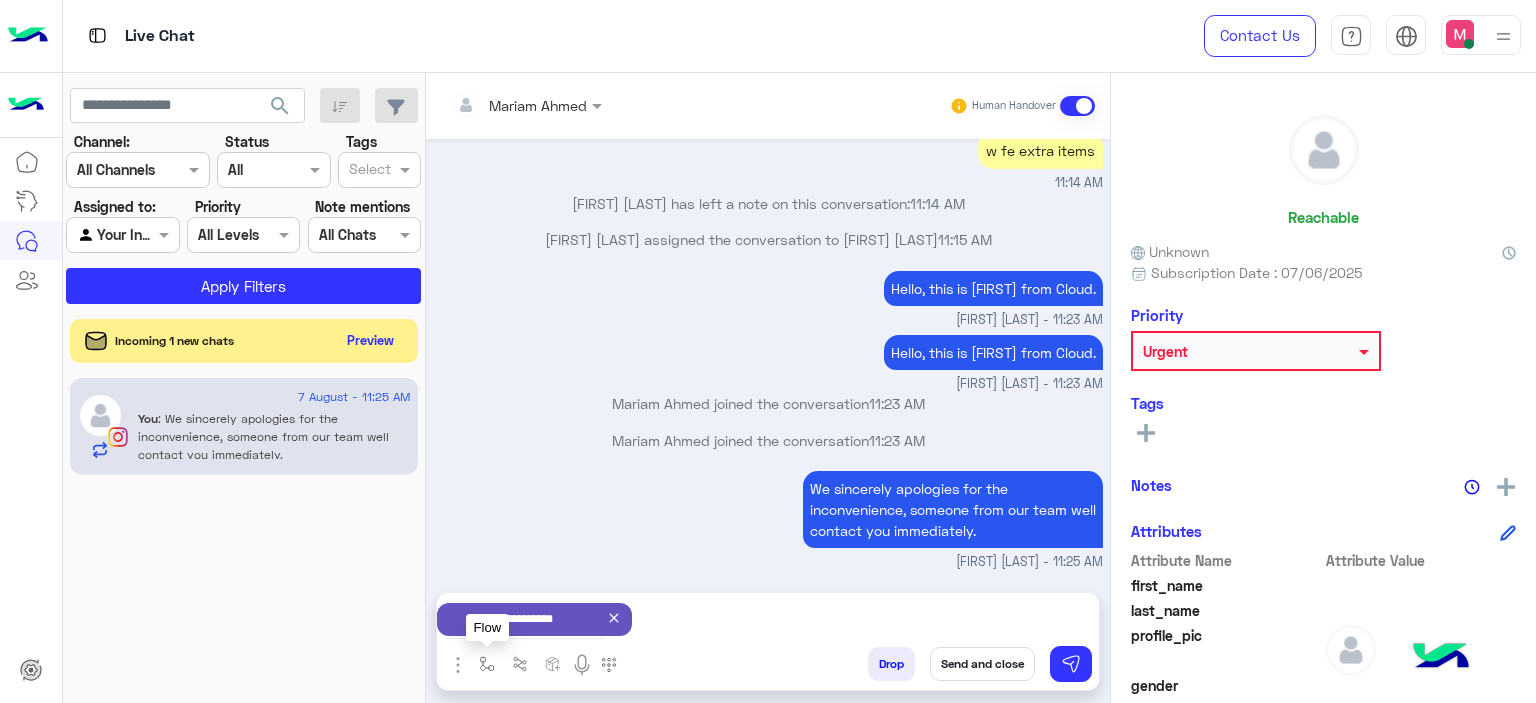 click at bounding box center [487, 664] 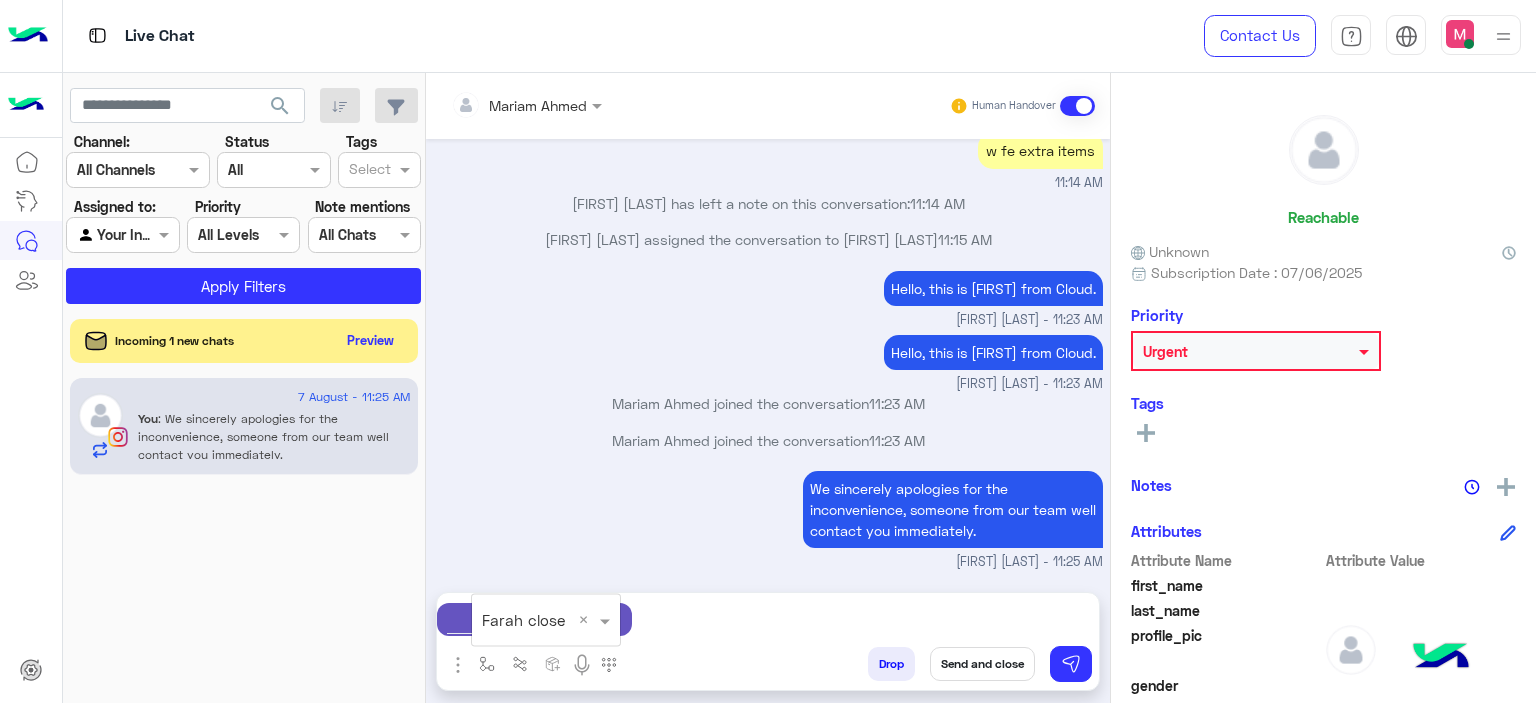 click on "Send and close" at bounding box center (982, 664) 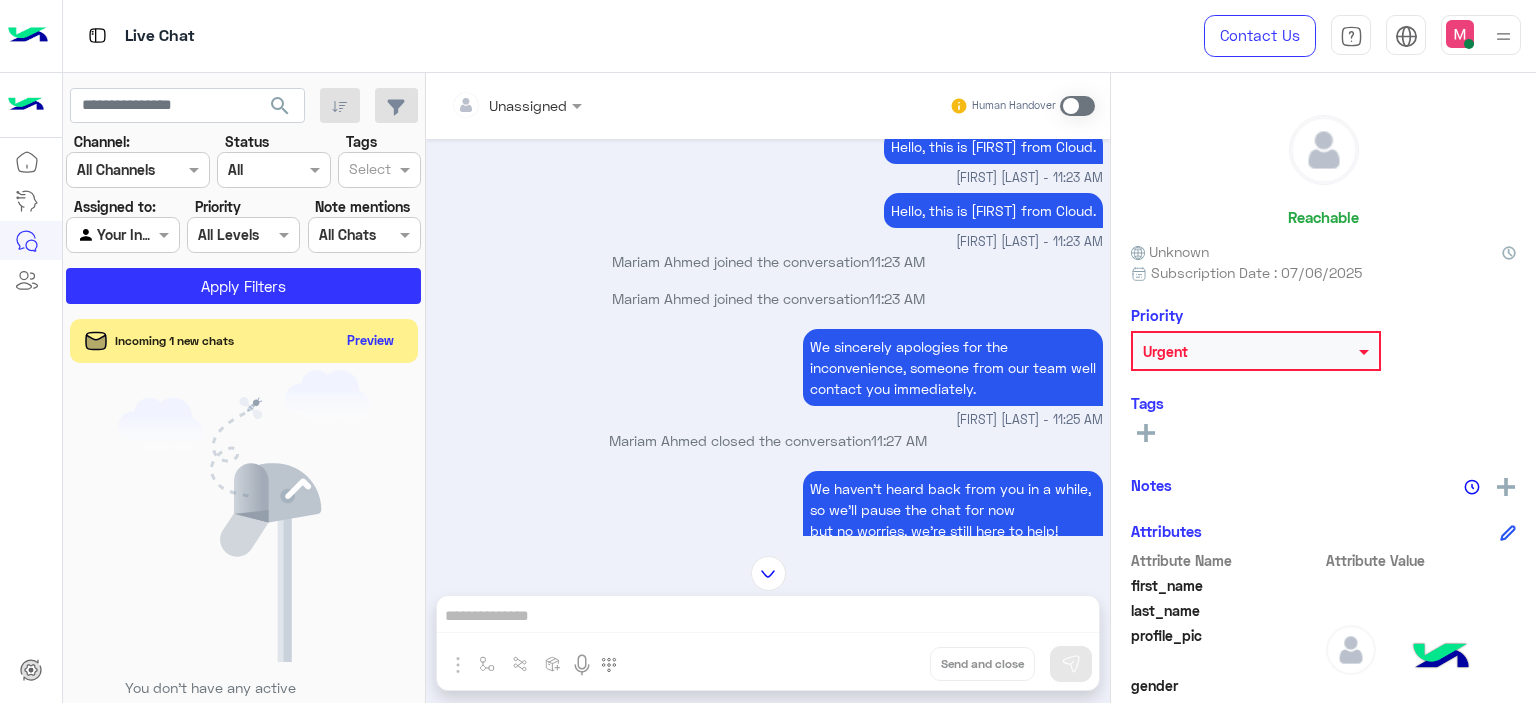 scroll, scrollTop: 7030, scrollLeft: 0, axis: vertical 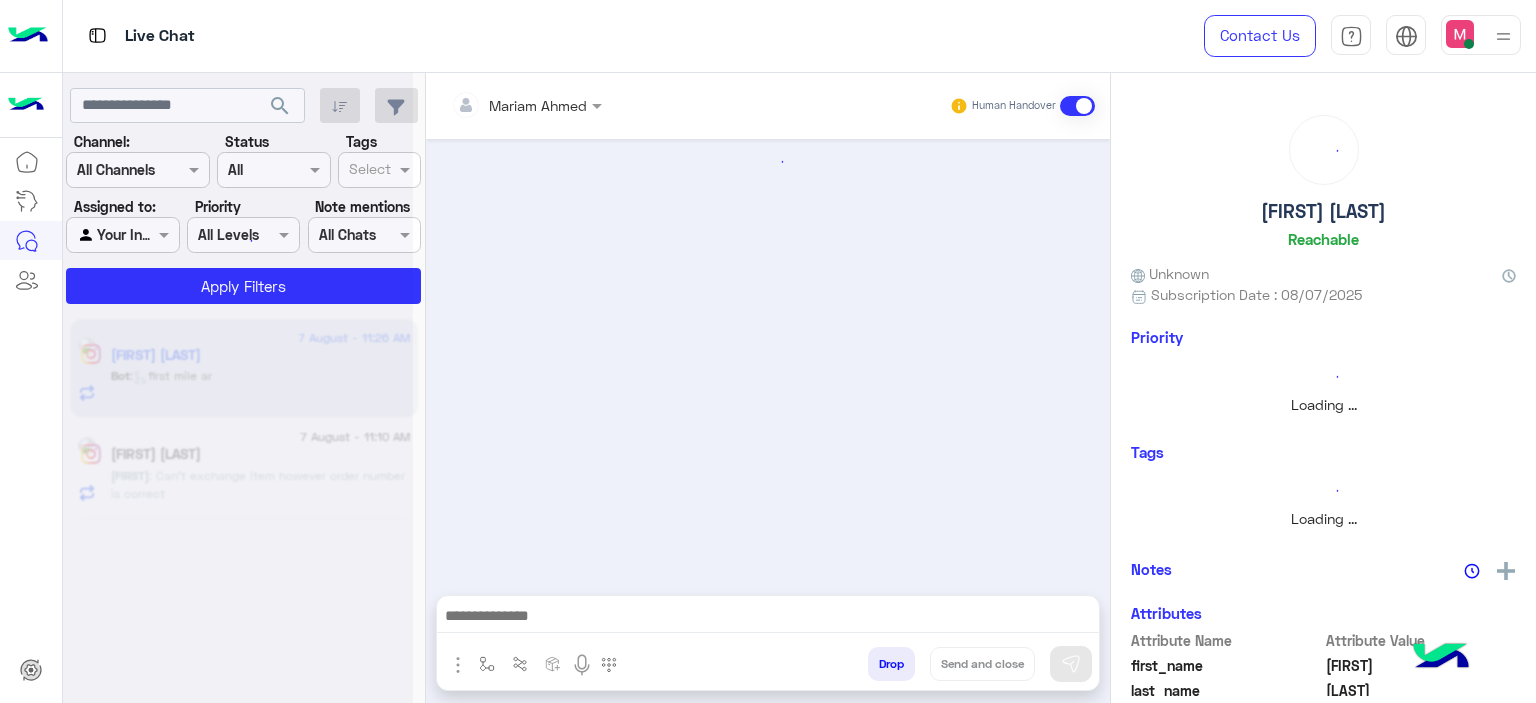 click 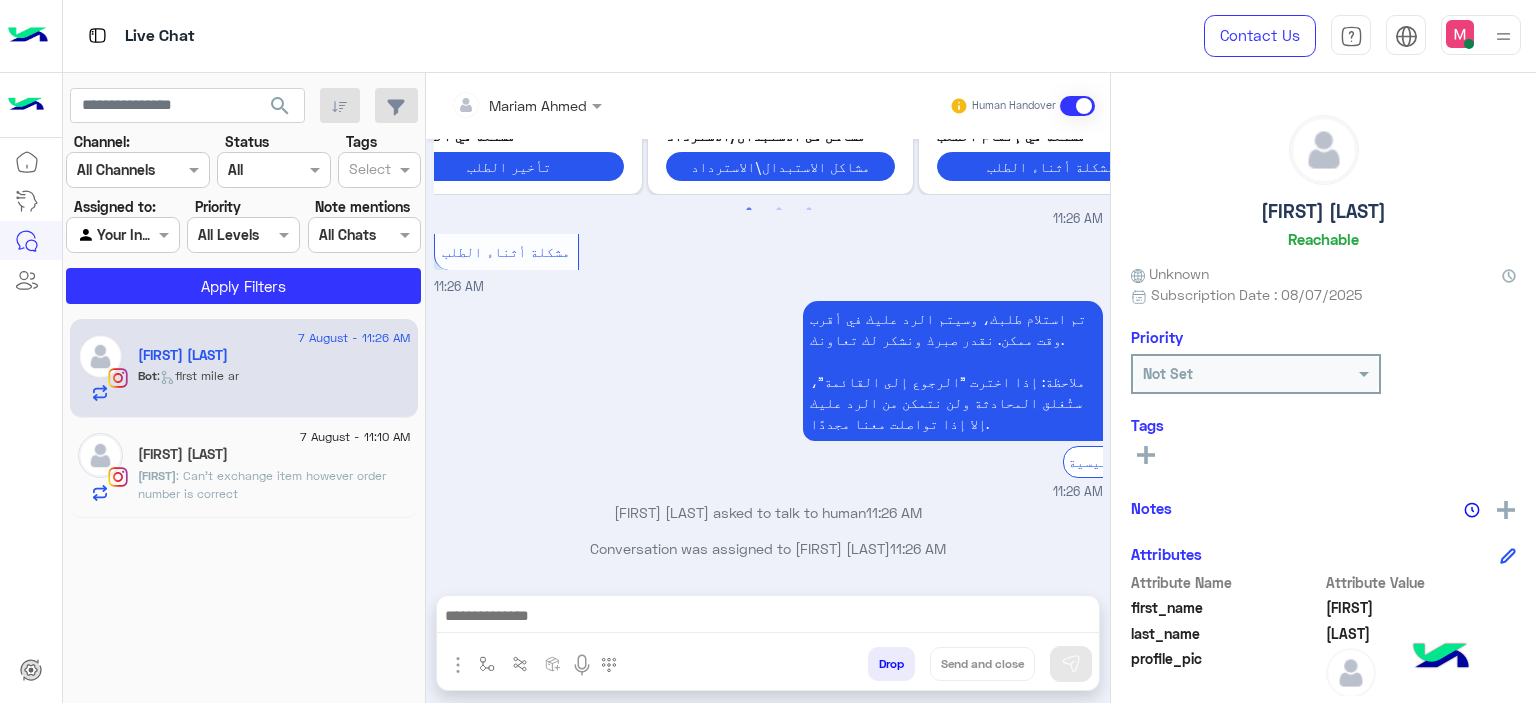 click on "Jana : Can’t exchange item however order number is correct" 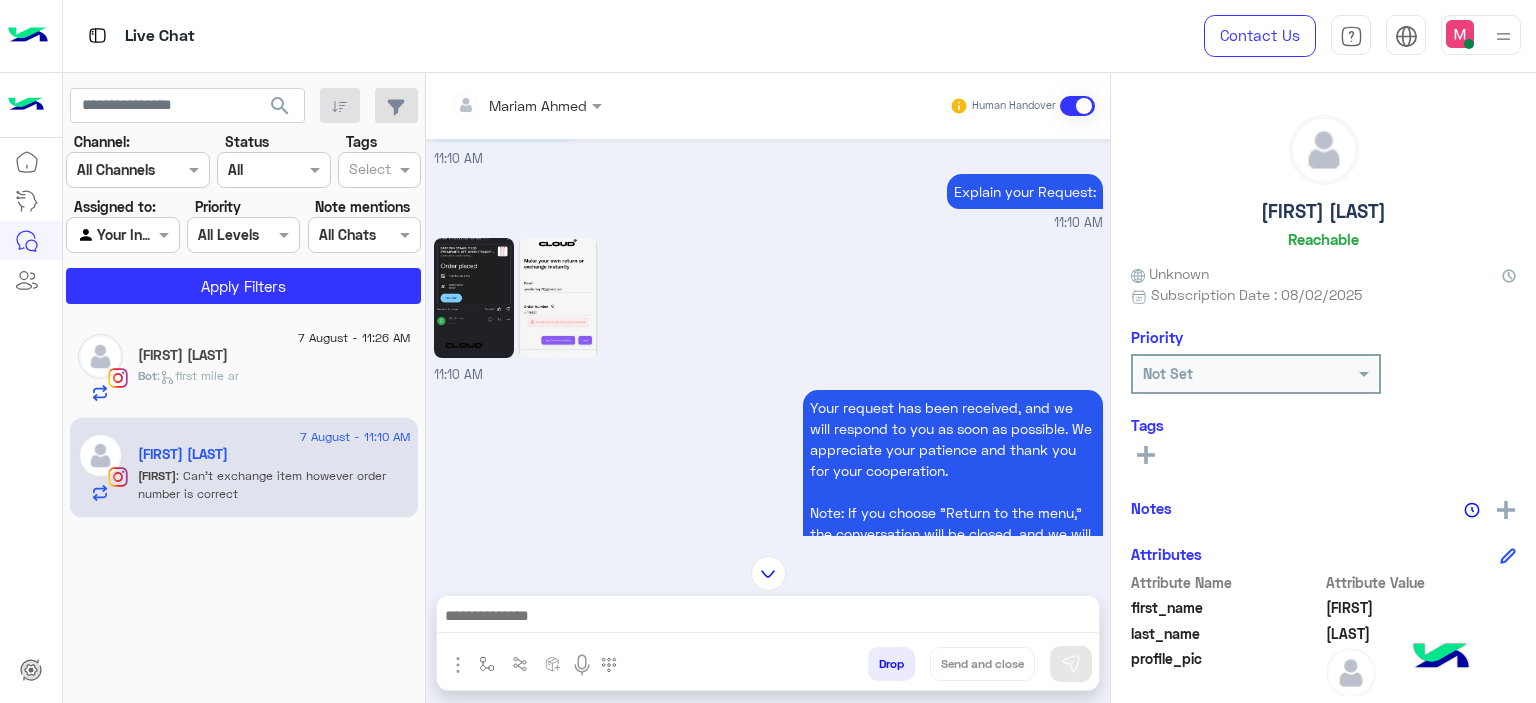 scroll, scrollTop: 1905, scrollLeft: 0, axis: vertical 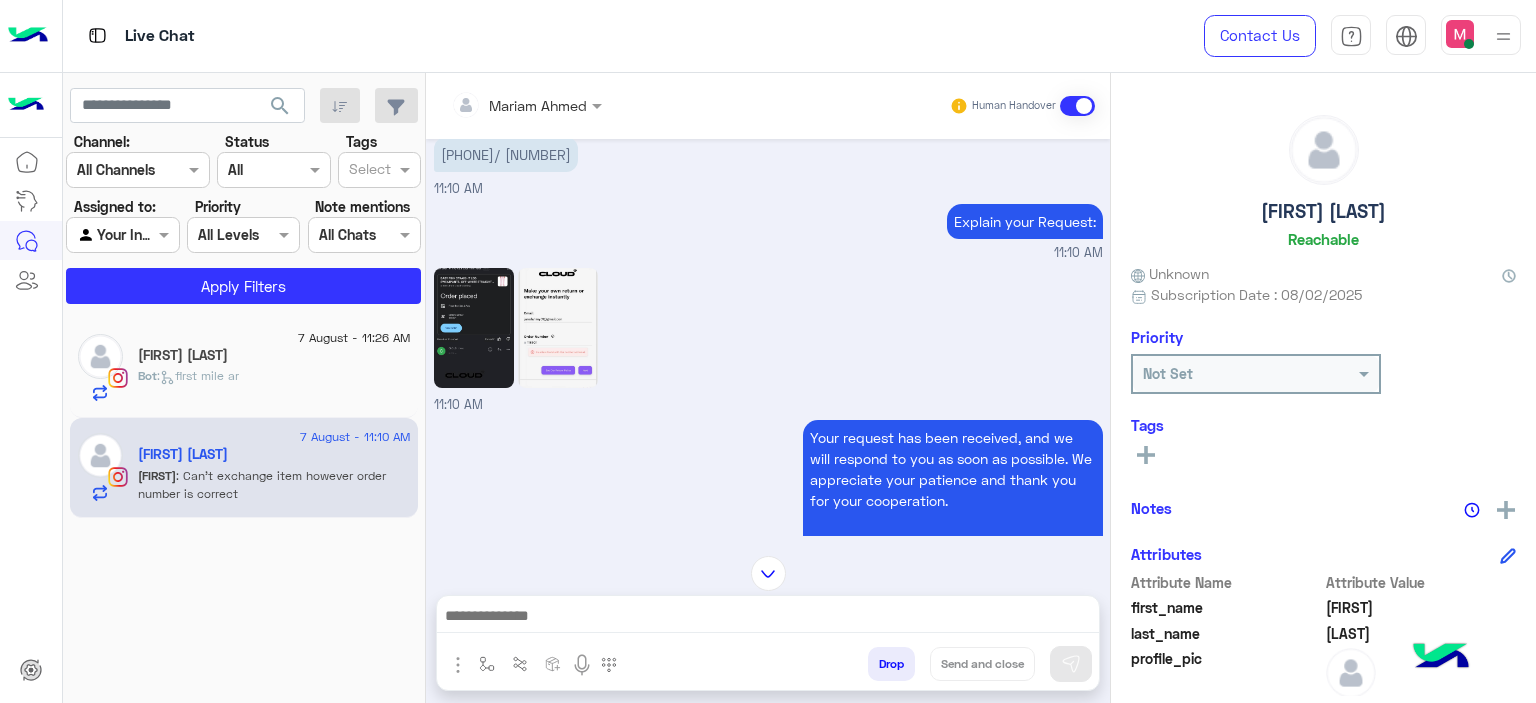 click on "01207910847/ 118921" at bounding box center (506, 154) 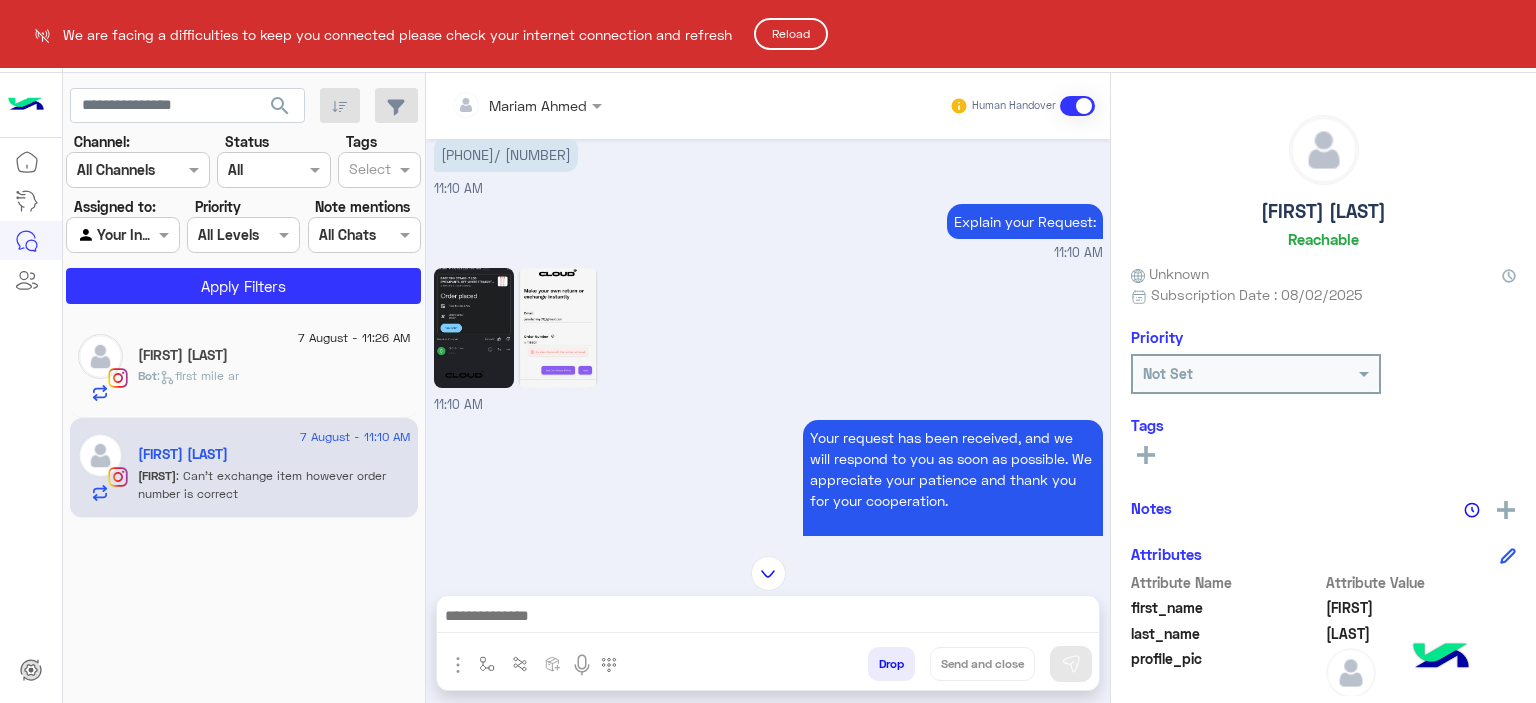 click on "We are facing a difficulties to keep you connected please check your internet connection and refresh Reload  Live Chat   Contact Us  Help Center عربي English search Channel: Channel All Channels Status Channel All Tags Select Assigned to: Agent Filter Your Inbox Priority All Levels All Levels Note mentions Select All Chats Apply Filters 7 August - 11:26 AM  Zeinab Abu Zaid  Bot :   first mile ar  7 August - 11:10 AM  Jana fahmy  Jana : Can’t exchange item however order number is correct Mariam Ahmed Human Handover     Aug 6, 2025  Hello Jana,  I just checked our website and it is working, could you please try again and refresh your internet and page.  Mariam Ahmed -  04:21 PM   Mariam Ahmed joined the conversation   04:21 PM       Mariam Ahmed closed the conversation   04:23 PM      We haven’t heard back from you in a while, so we’ll pause the chat for now  but no worries, we’re still here to help!  Issue in Exchange/Refund   Mariam Ahmed -  04:23 PM  Hello Jana,    05:06 PM  Previous 1" at bounding box center (768, 351) 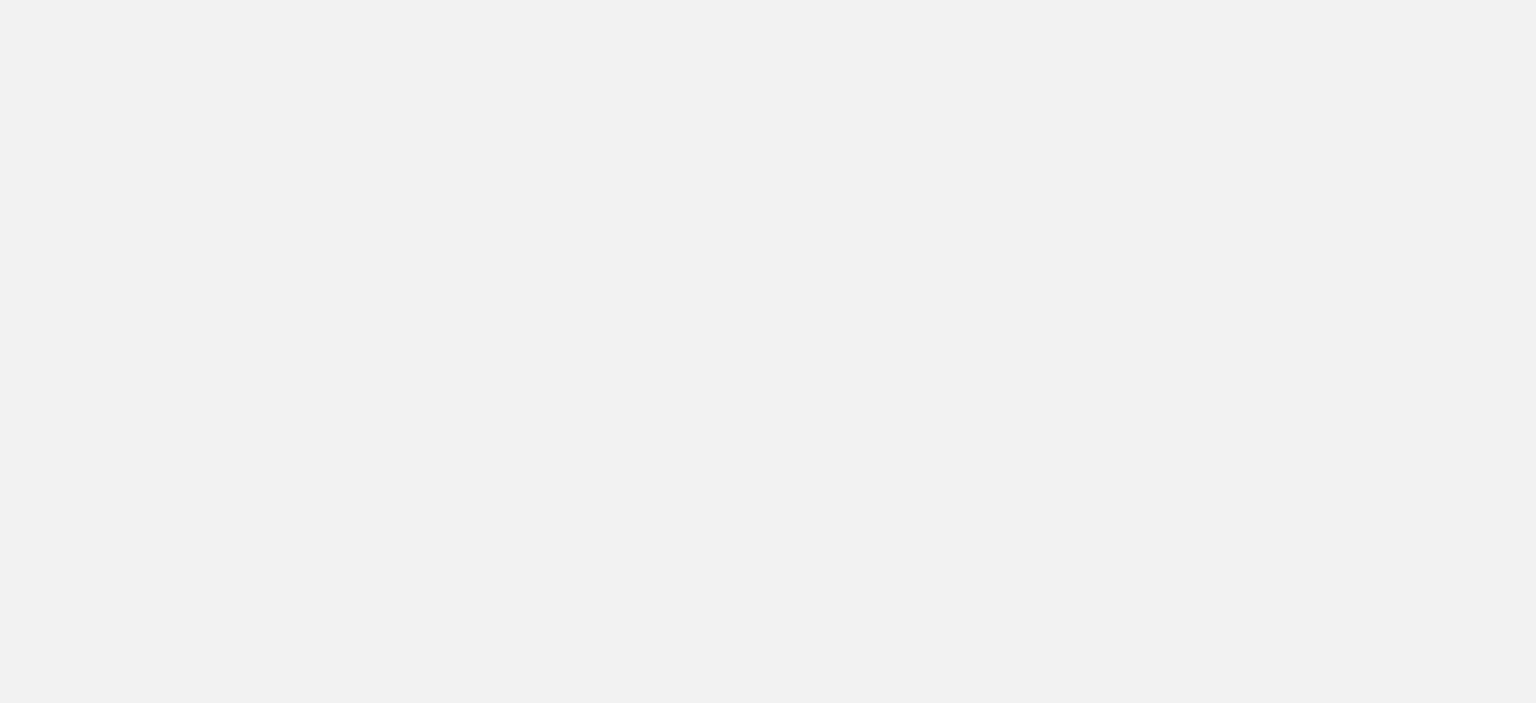 scroll, scrollTop: 0, scrollLeft: 0, axis: both 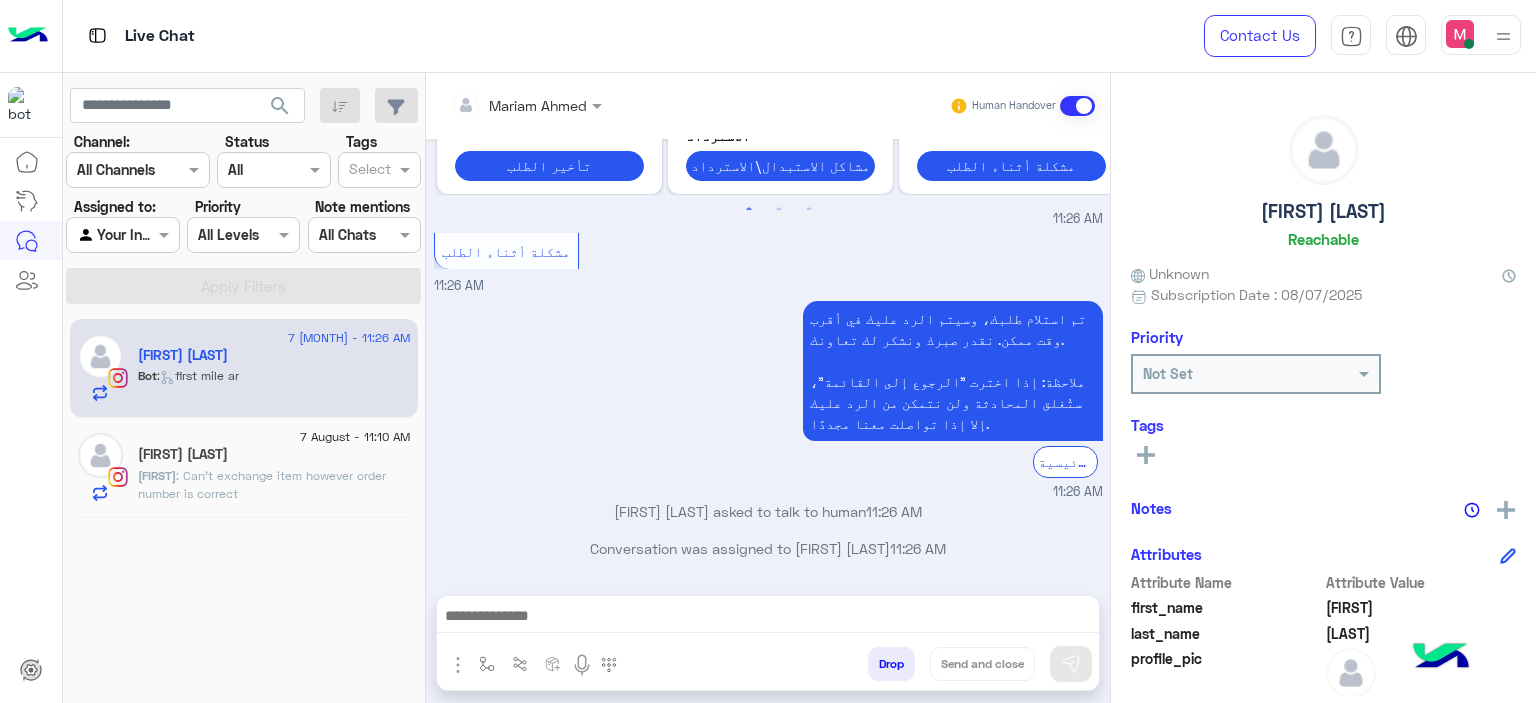 click on ": Can’t exchange item however order number is correct" 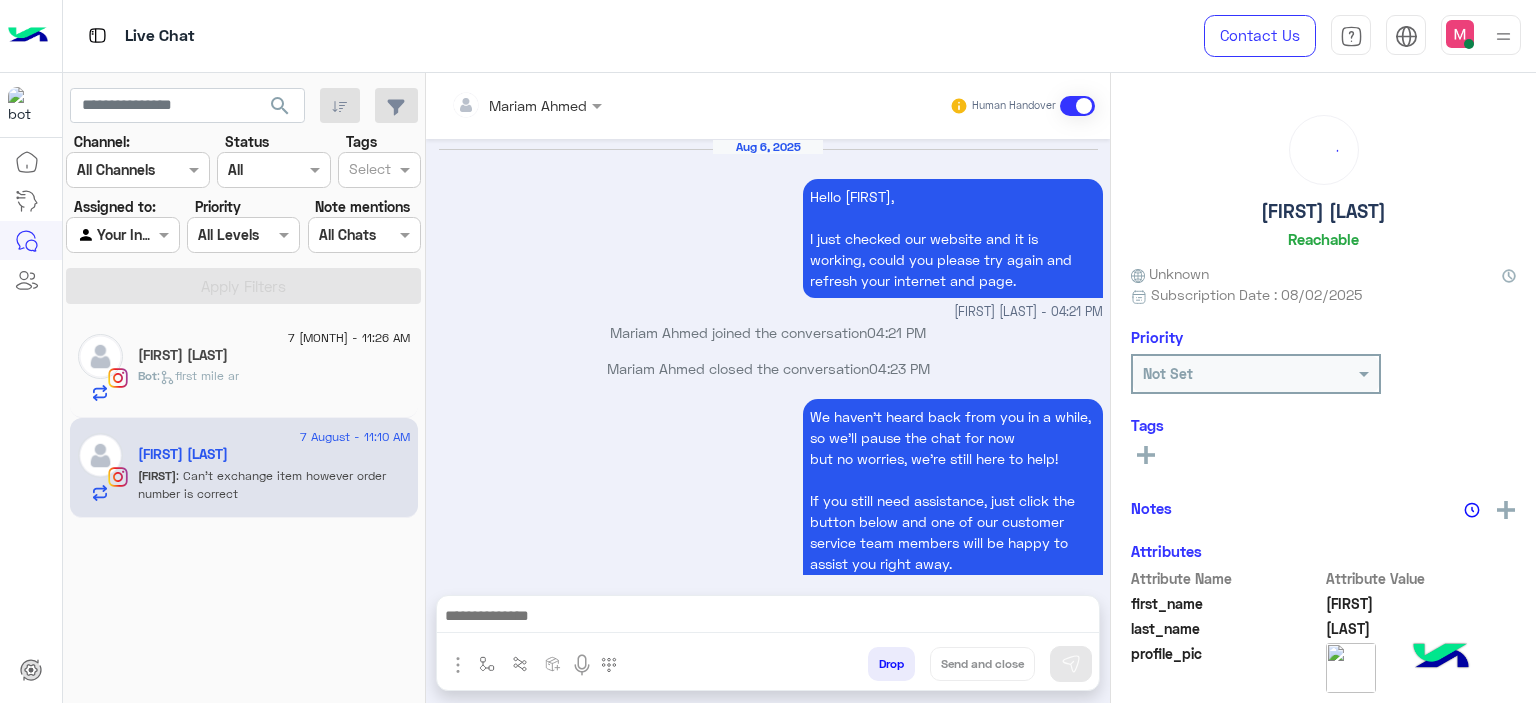 scroll, scrollTop: 2226, scrollLeft: 0, axis: vertical 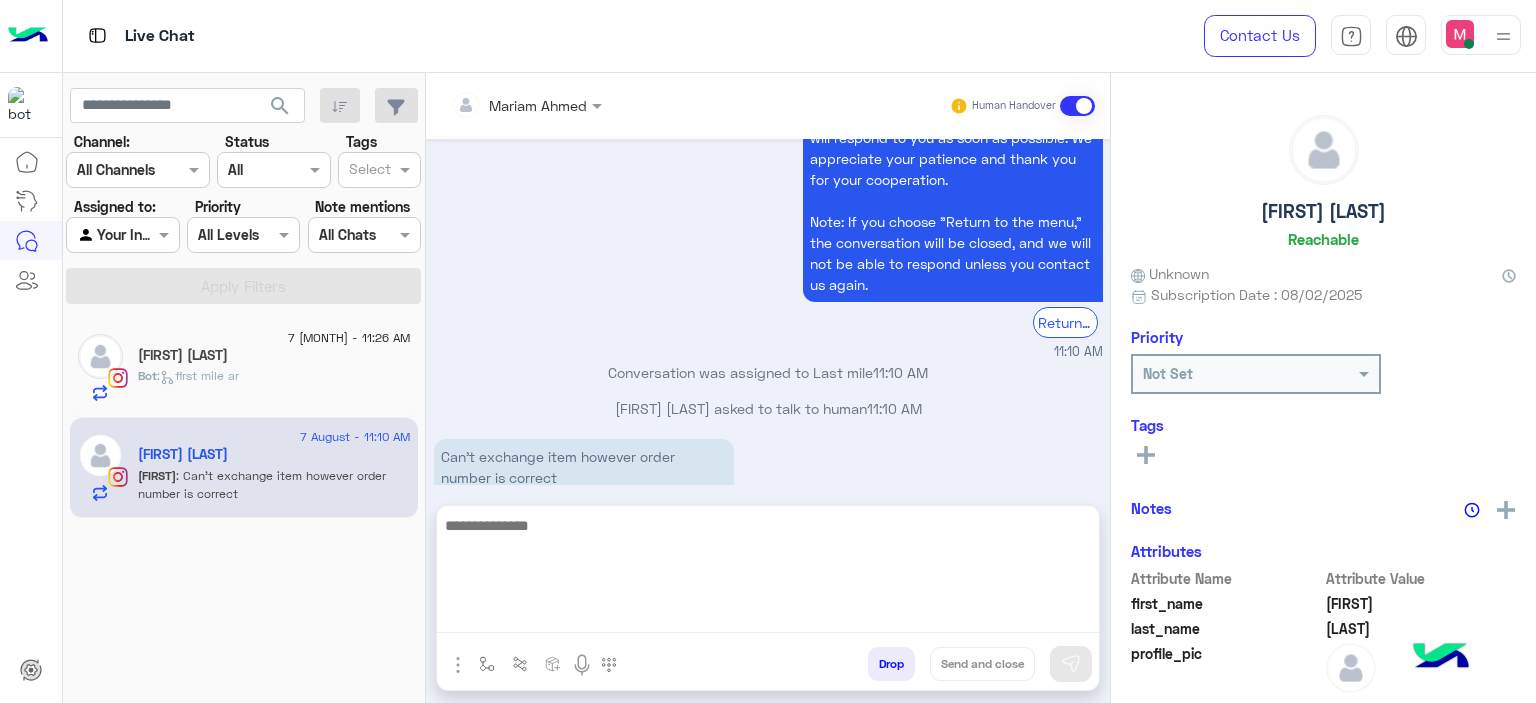 click at bounding box center (768, 573) 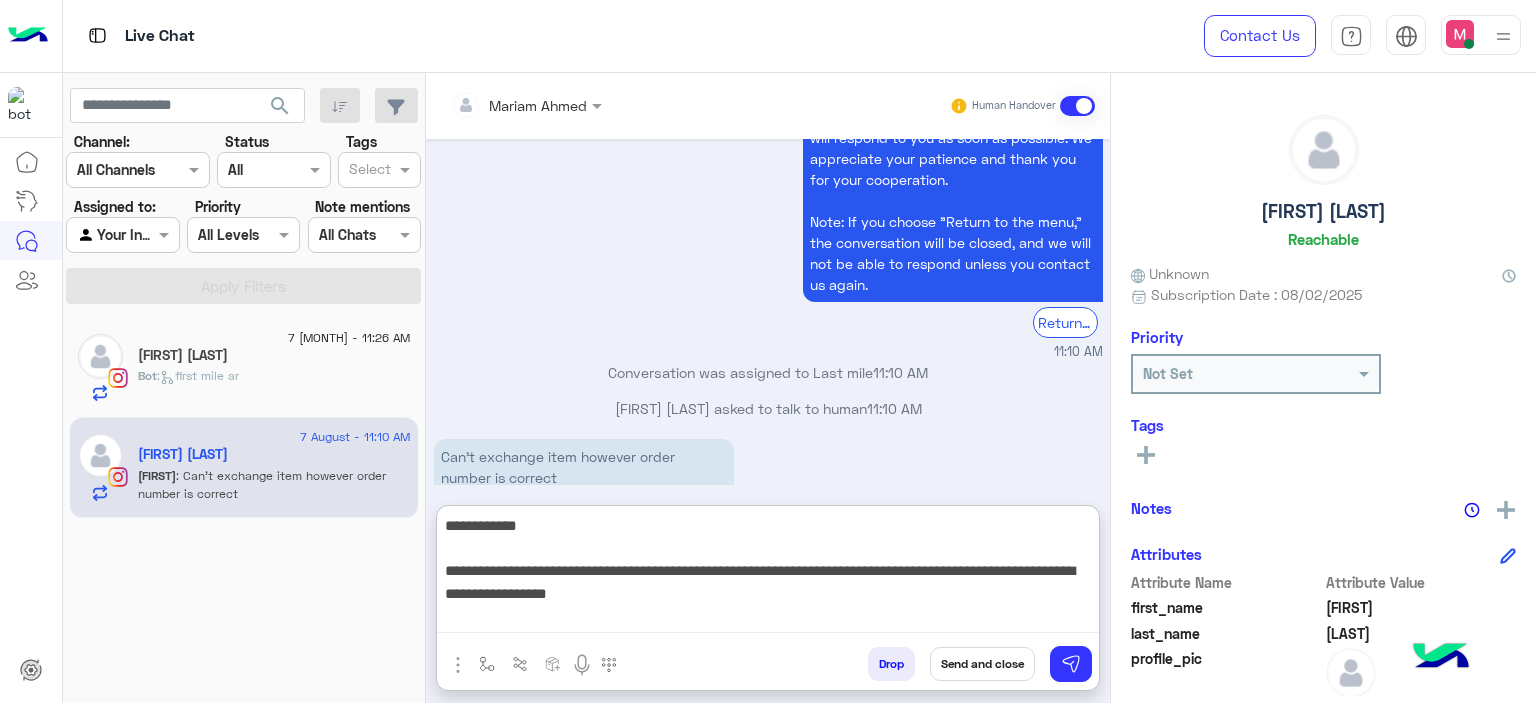 scroll, scrollTop: 15, scrollLeft: 0, axis: vertical 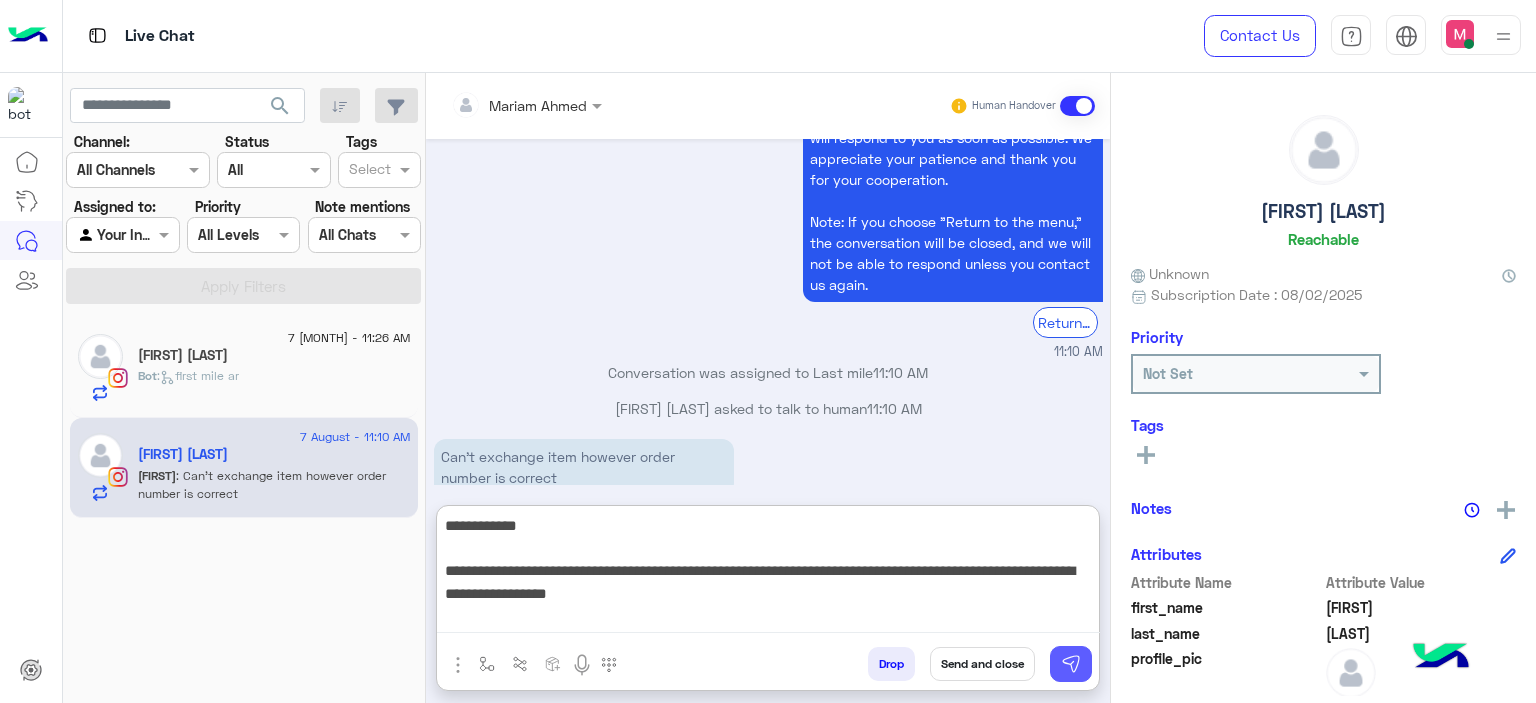 type on "**********" 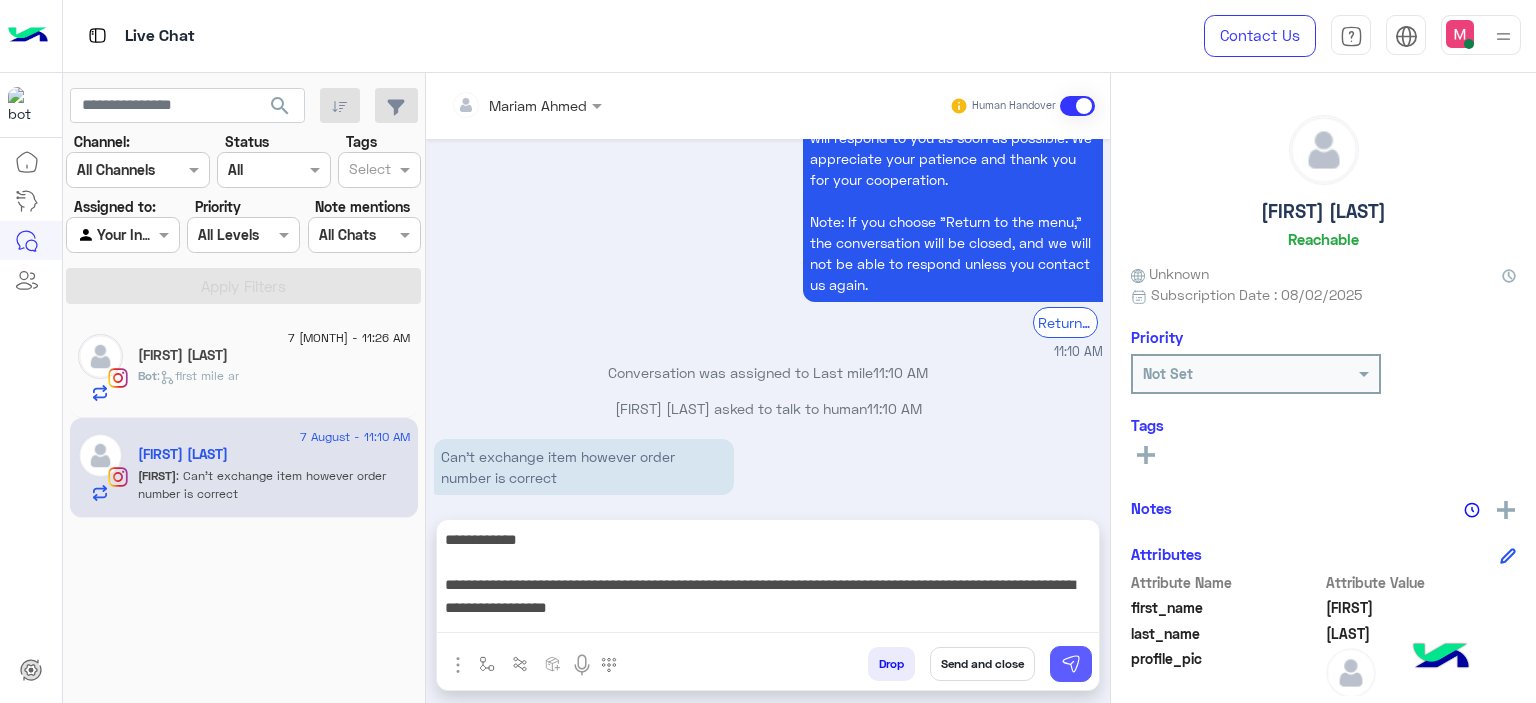 click at bounding box center (1071, 664) 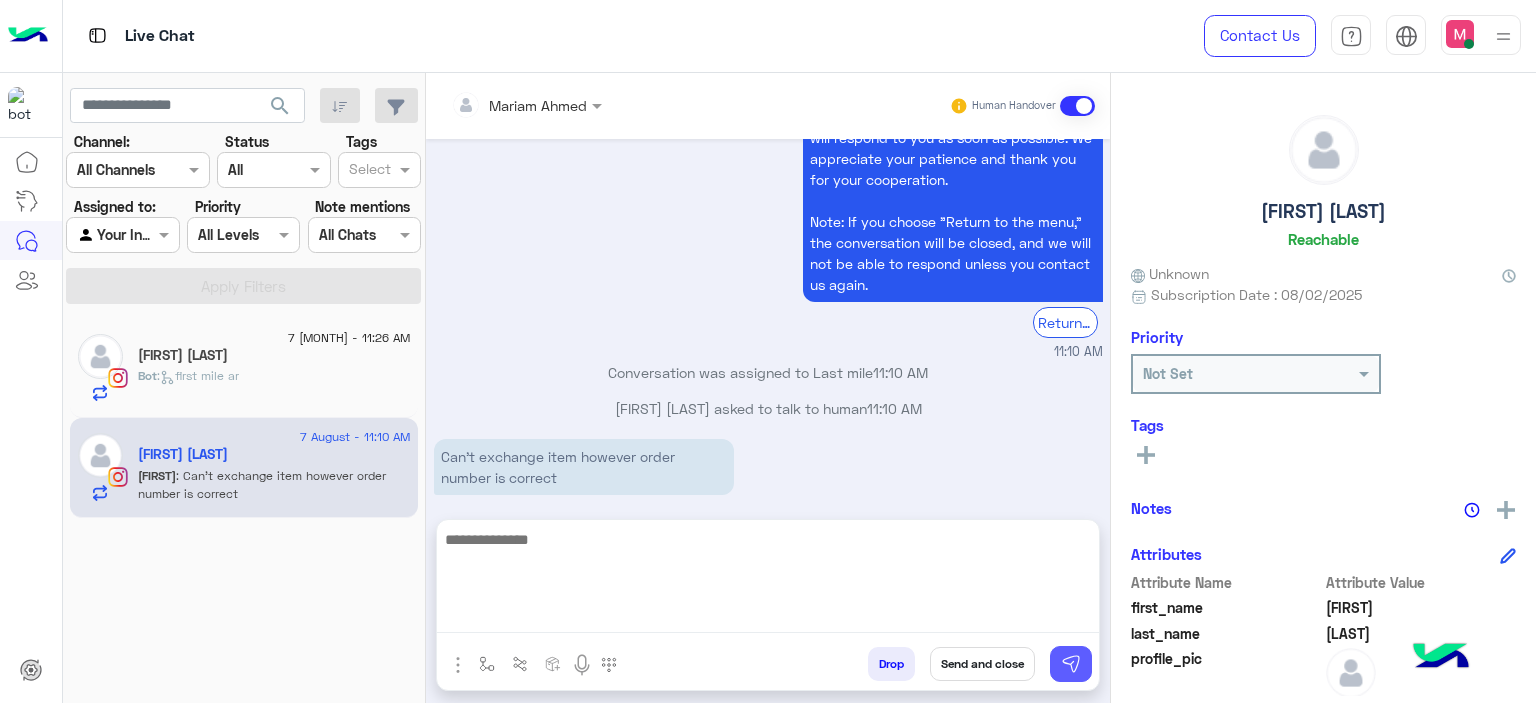 scroll, scrollTop: 0, scrollLeft: 0, axis: both 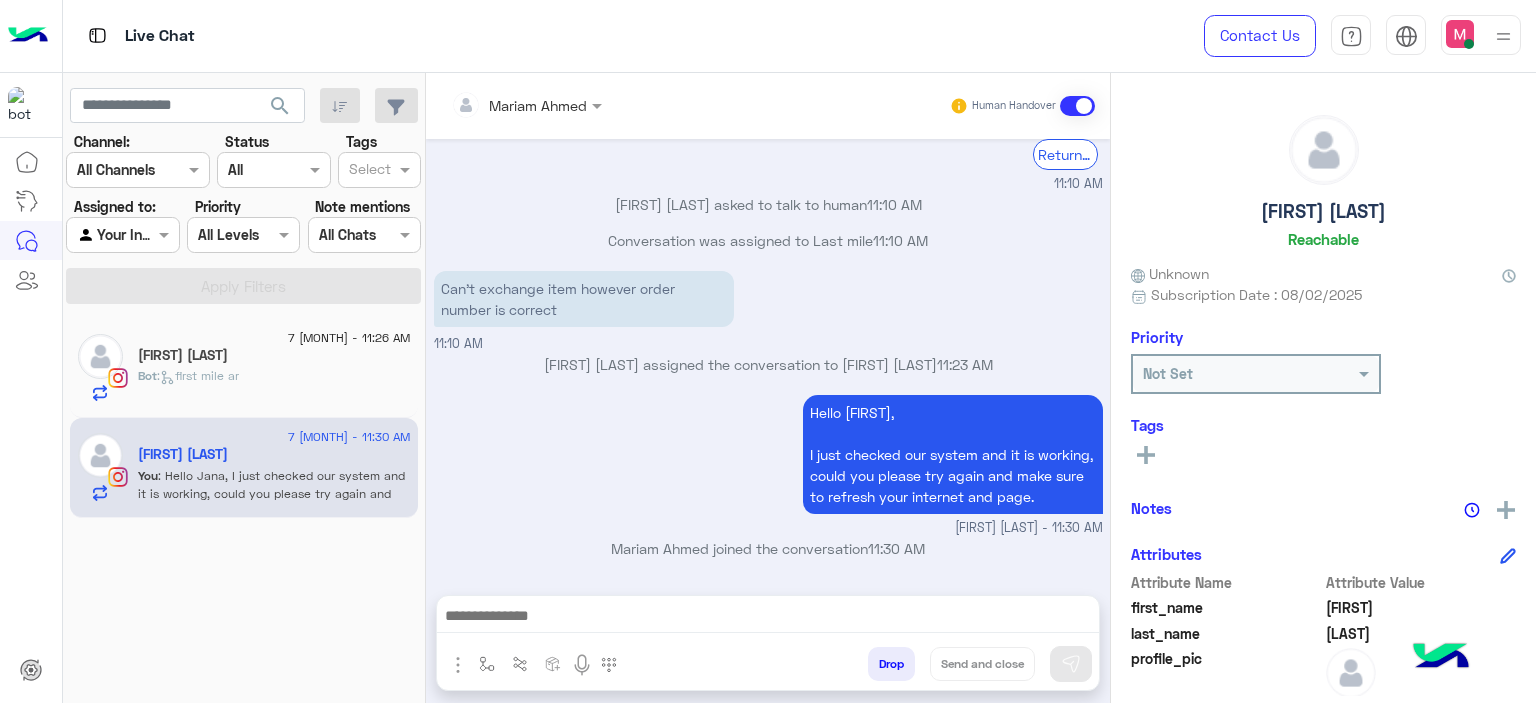 click on "Bot :   first mile ar" 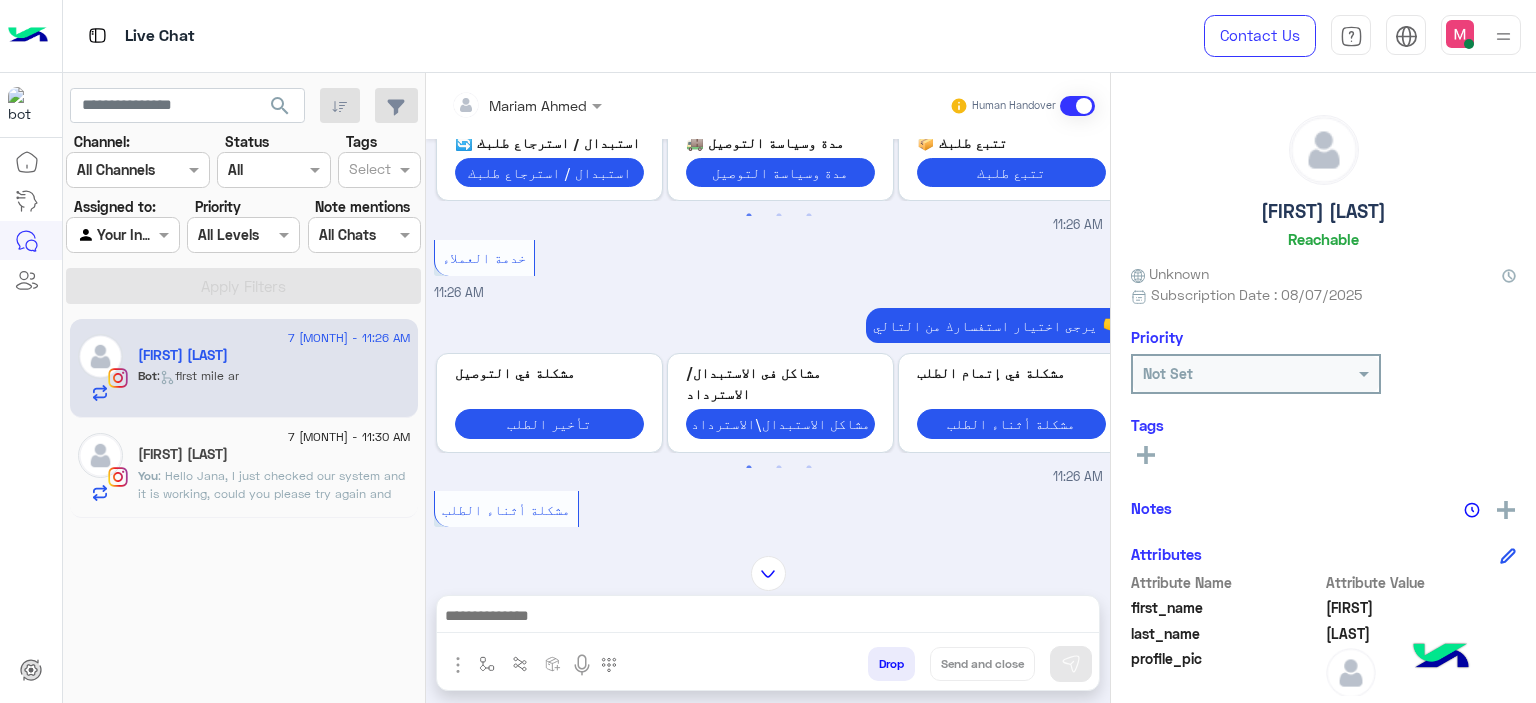 scroll, scrollTop: 2195, scrollLeft: 0, axis: vertical 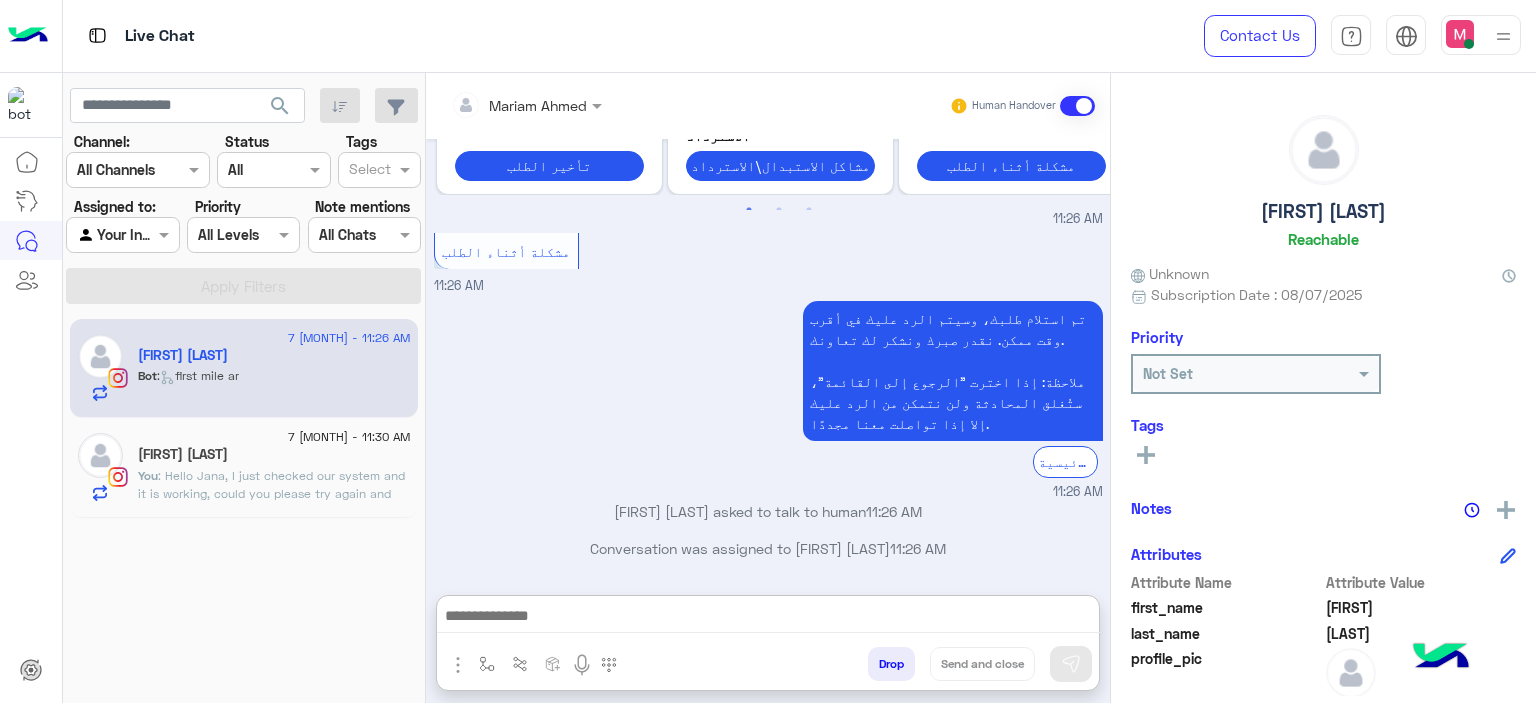 click at bounding box center (768, 618) 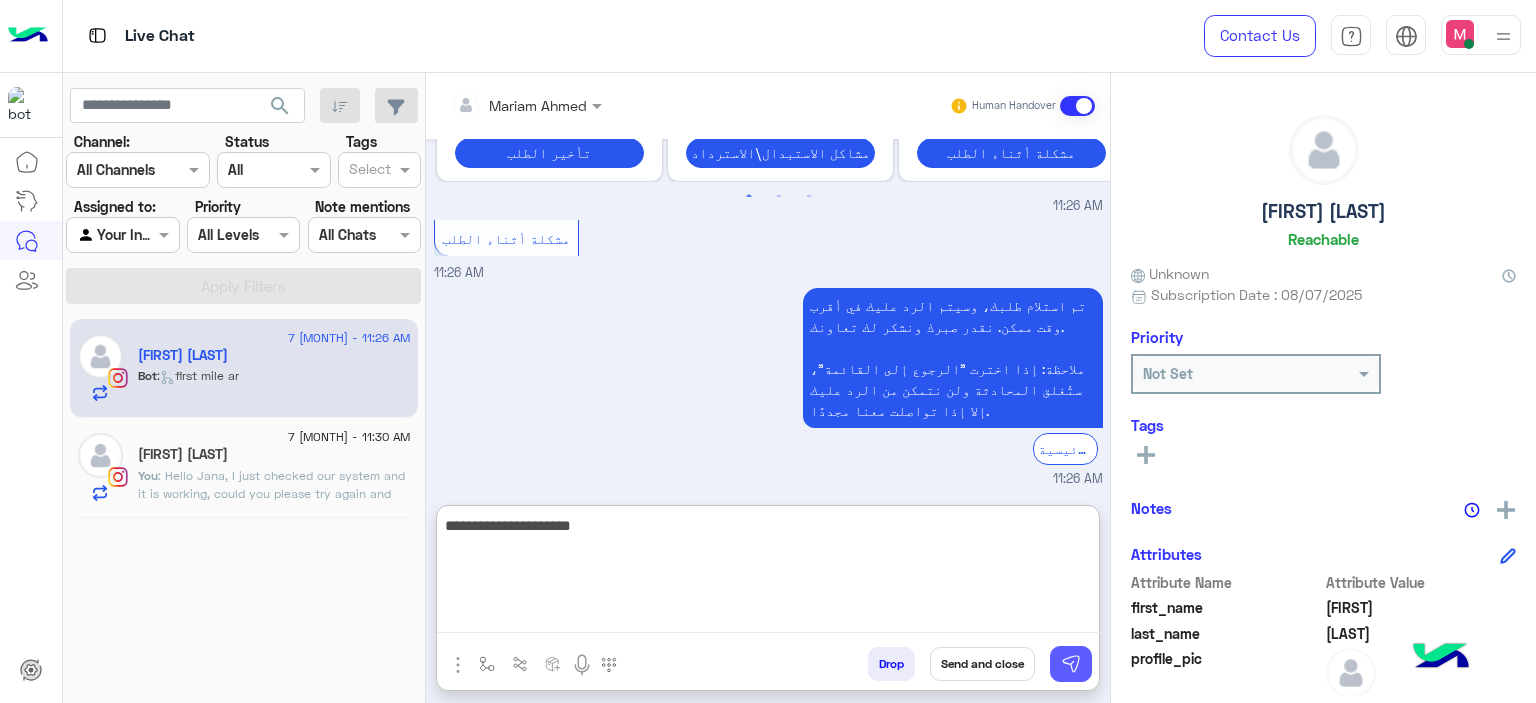 type on "**********" 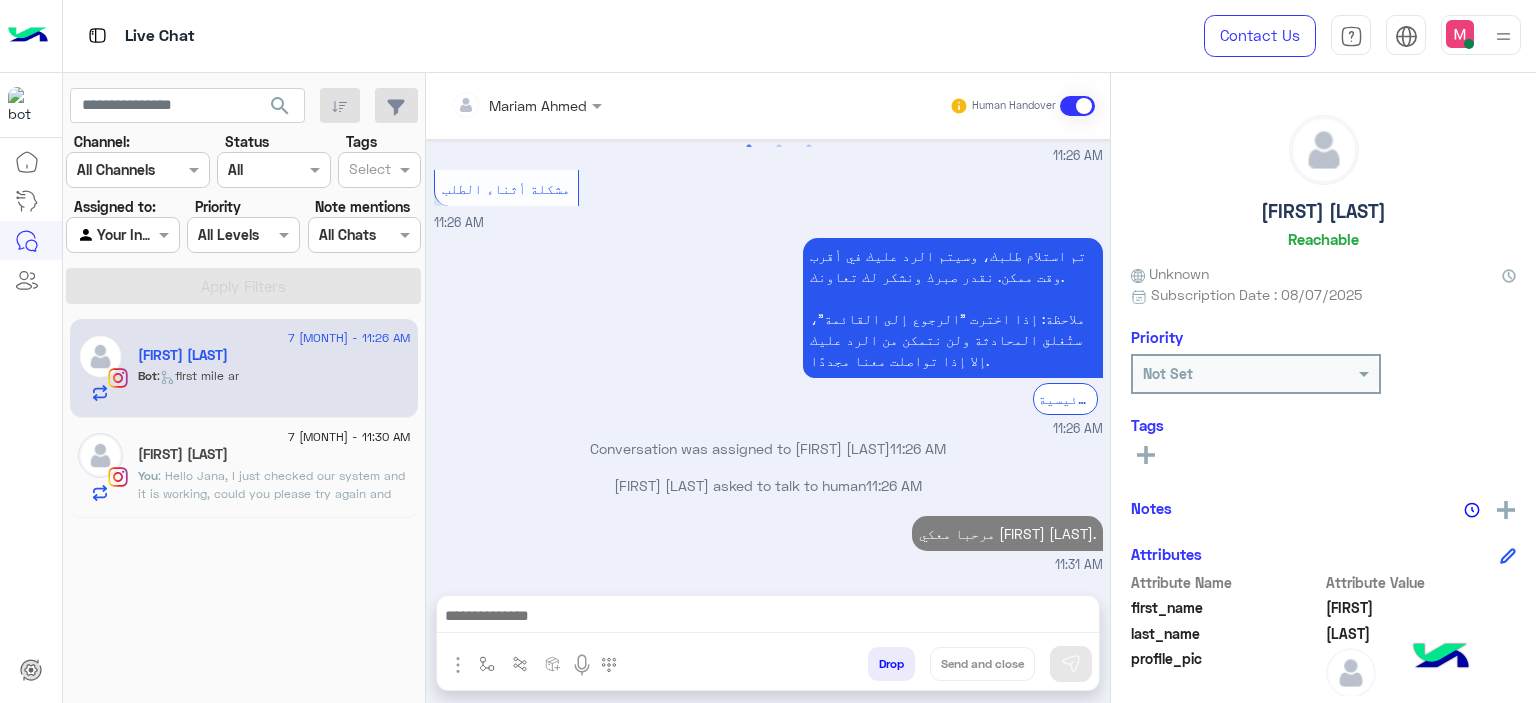 scroll, scrollTop: 2295, scrollLeft: 0, axis: vertical 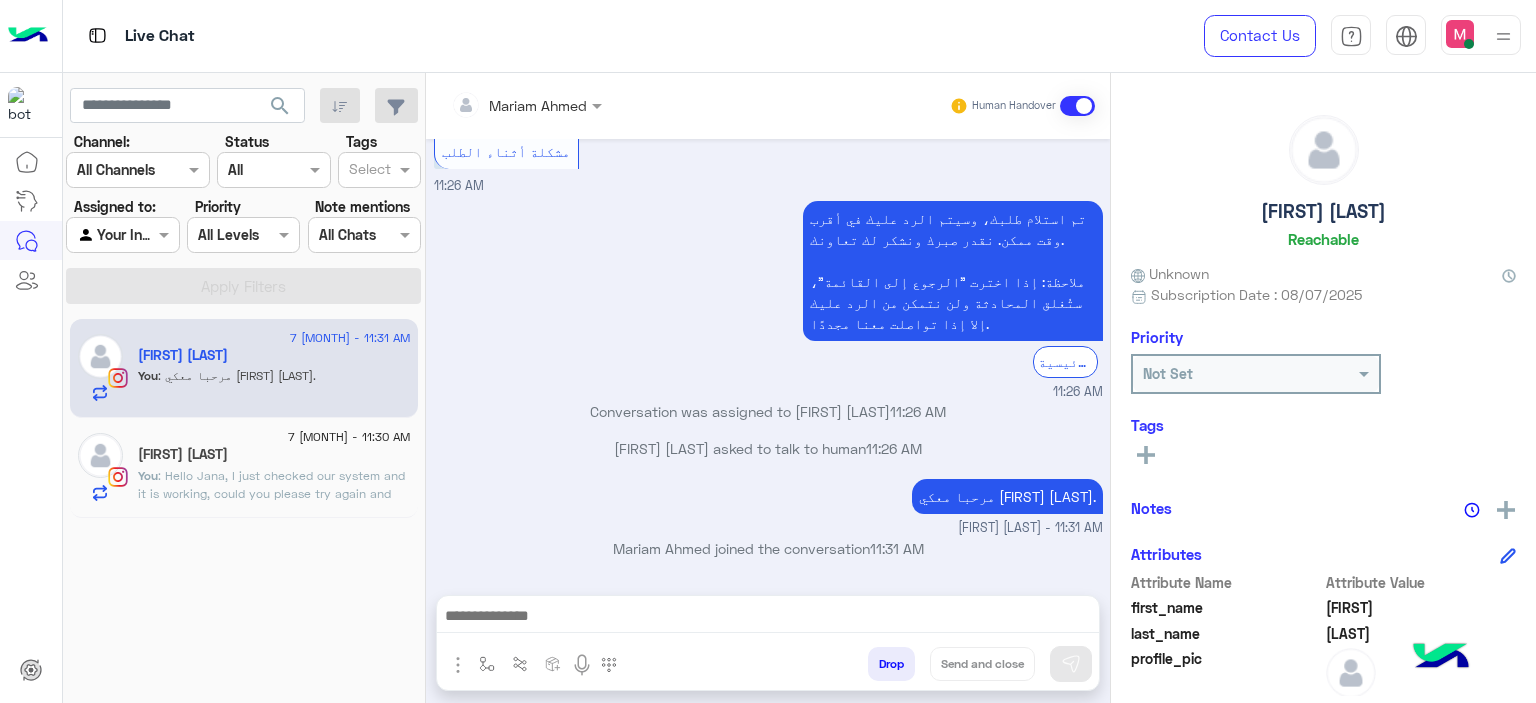 click on ": Hello Jana,
I just checked our system and it is working, could you please try again and make sure to refresh your internet and page." 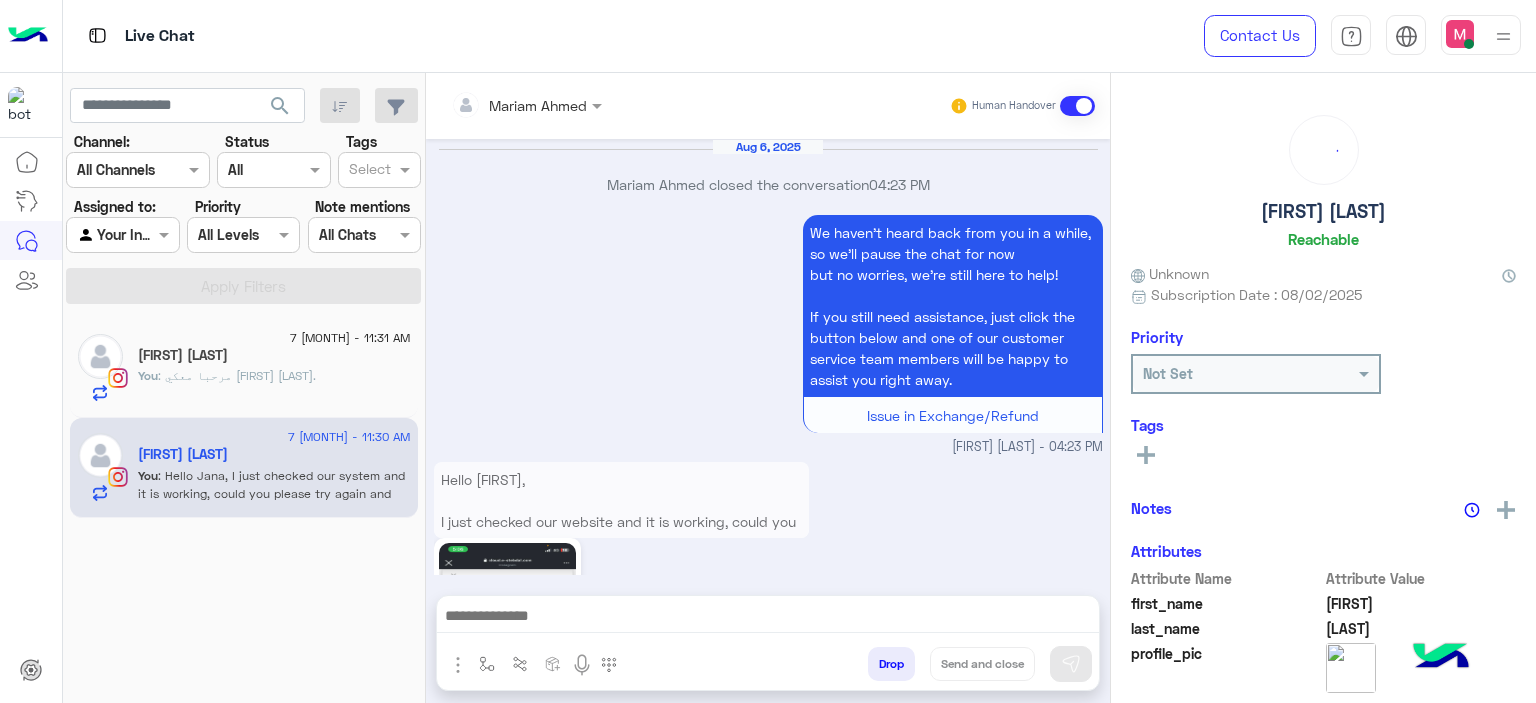 scroll, scrollTop: 2247, scrollLeft: 0, axis: vertical 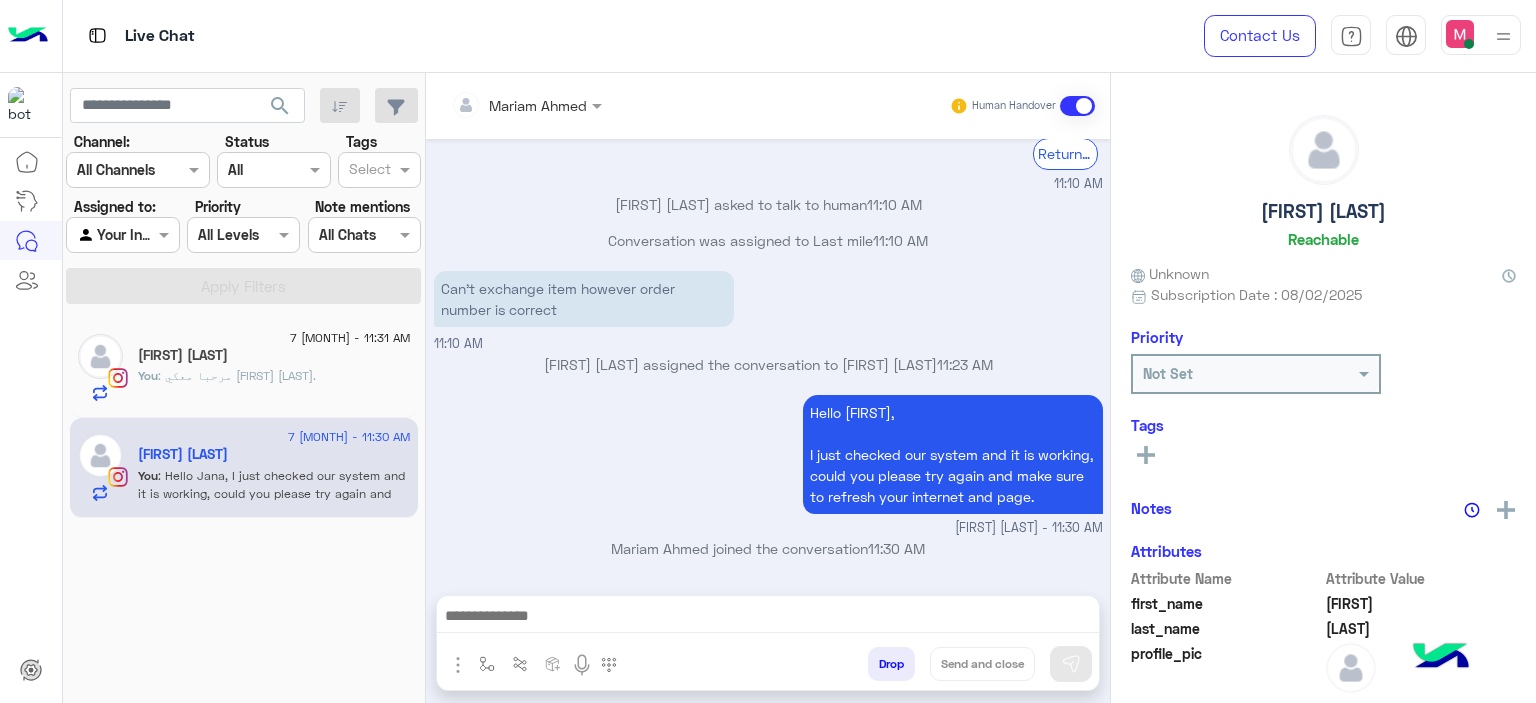 click on "You  : مرحبا معكي مريم كلود." 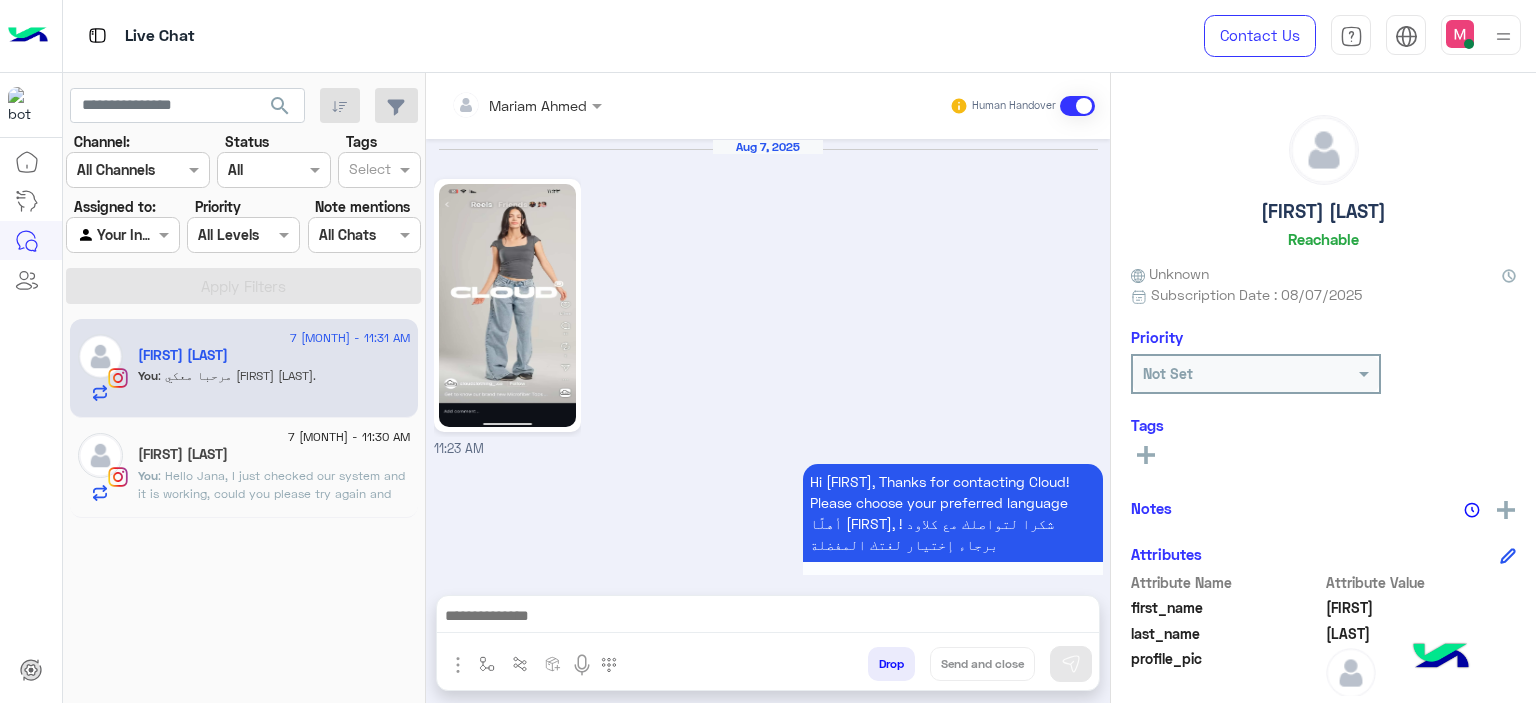 scroll, scrollTop: 2295, scrollLeft: 0, axis: vertical 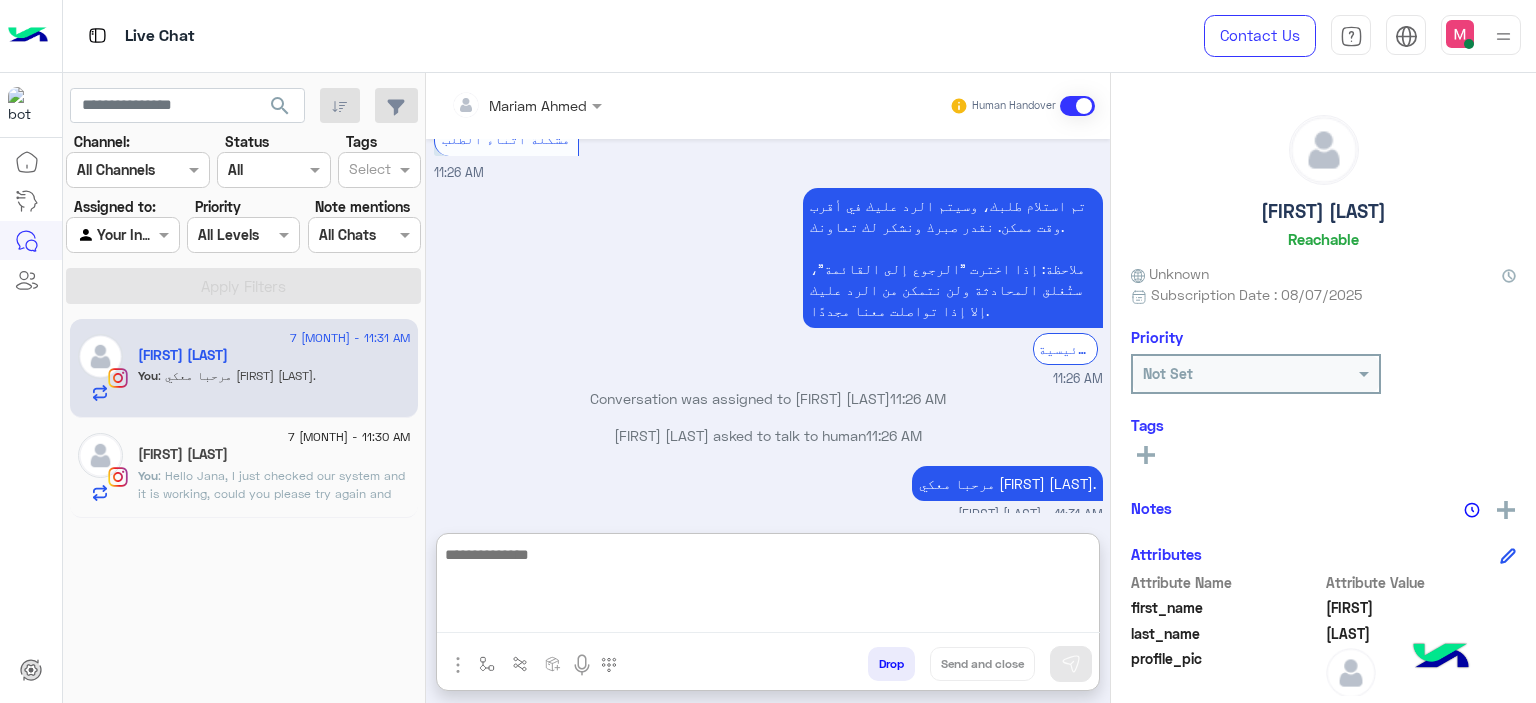 click at bounding box center [768, 588] 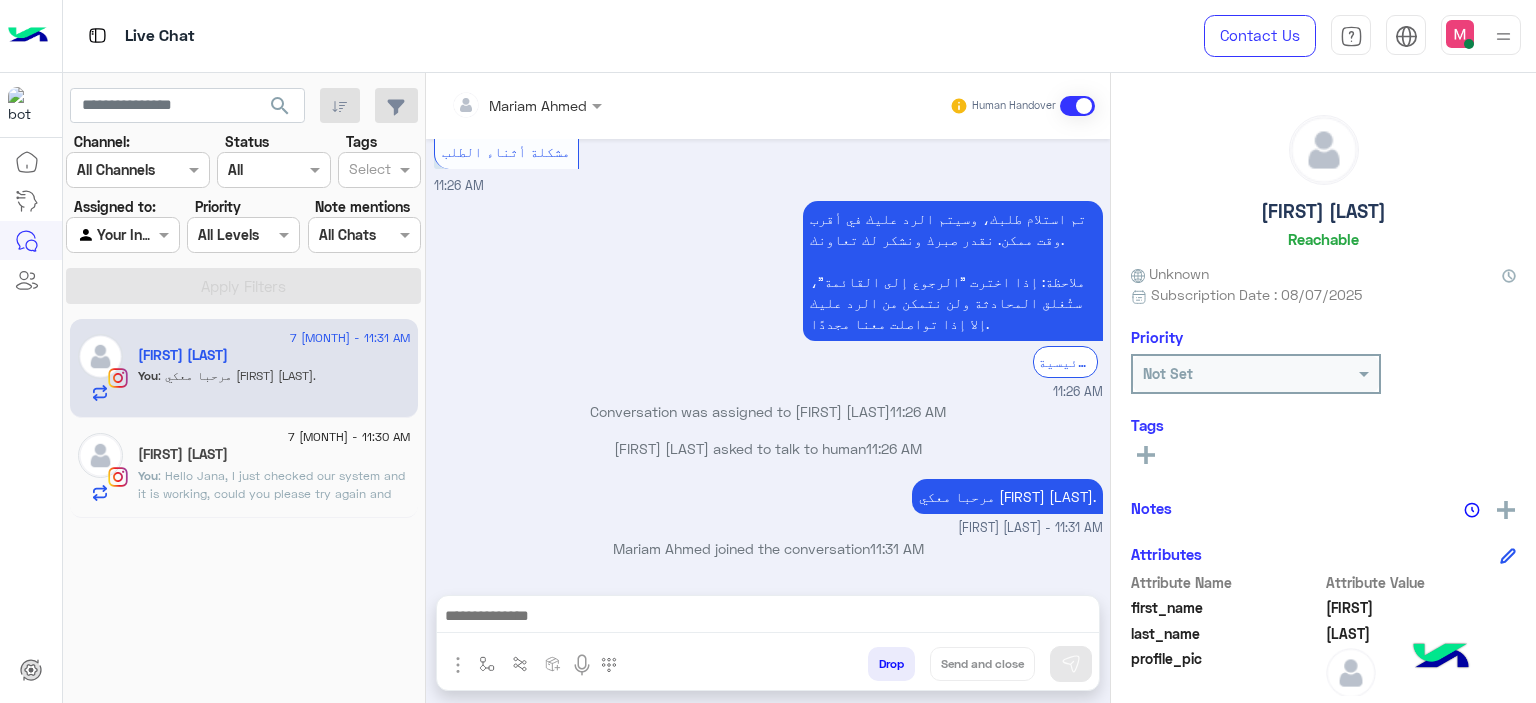 scroll, scrollTop: 2383, scrollLeft: 0, axis: vertical 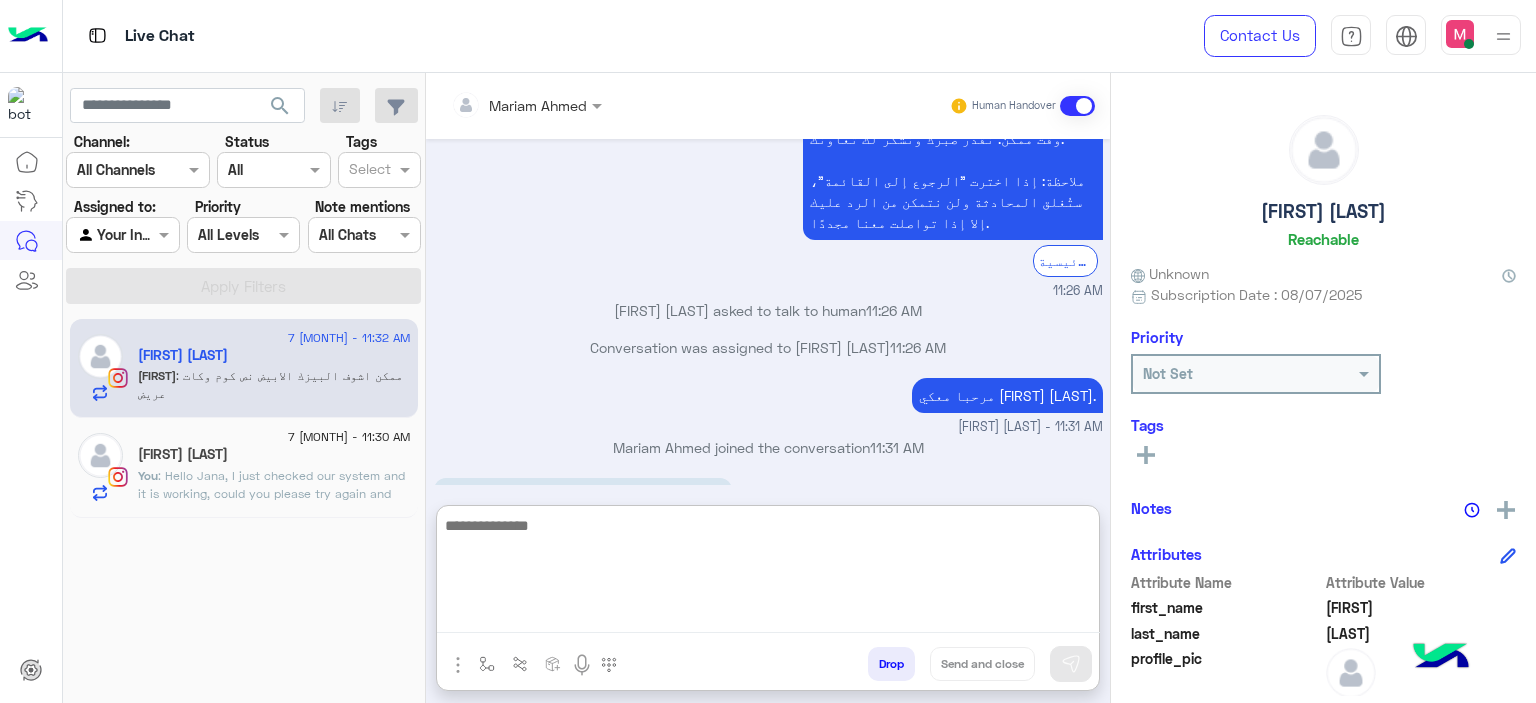 paste on "**********" 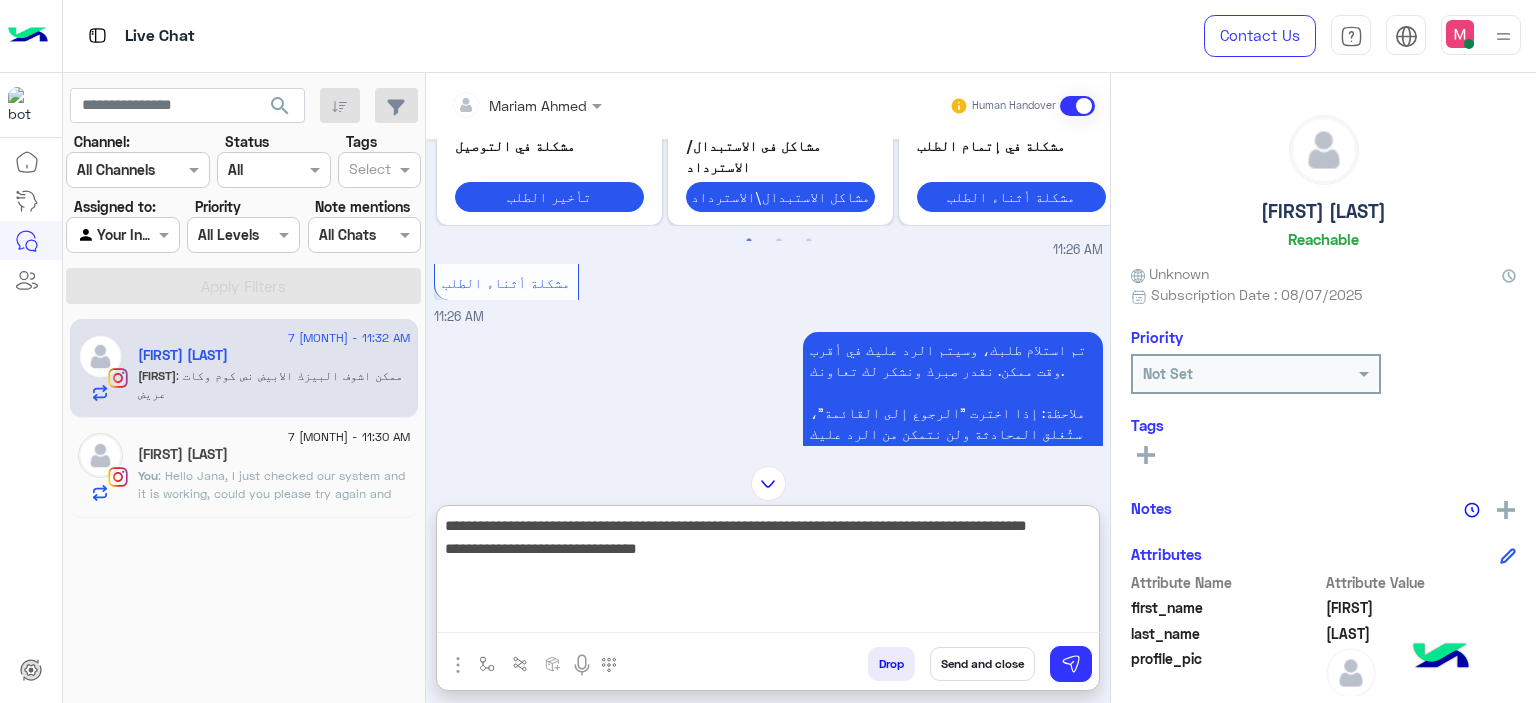 scroll, scrollTop: 2473, scrollLeft: 0, axis: vertical 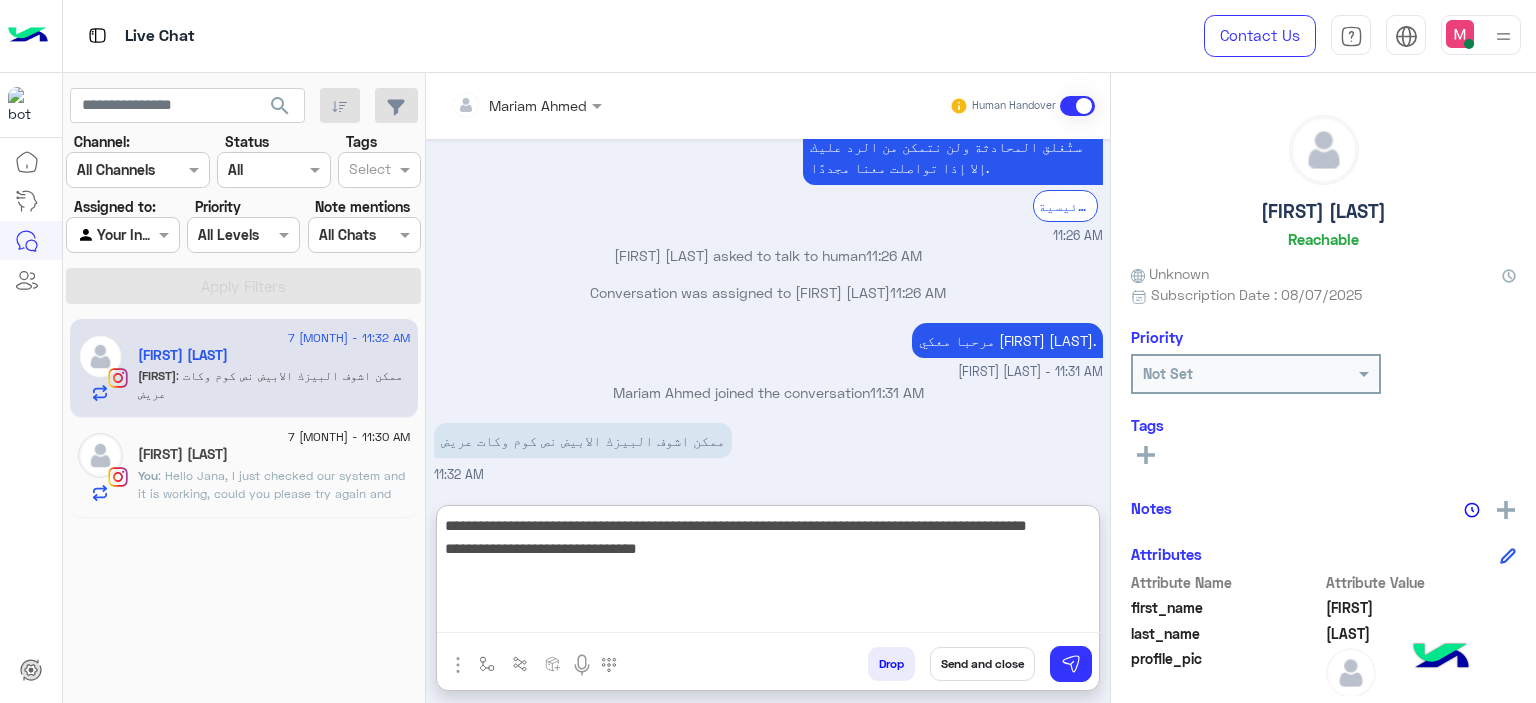 drag, startPoint x: 825, startPoint y: 571, endPoint x: 1097, endPoint y: 514, distance: 277.90826 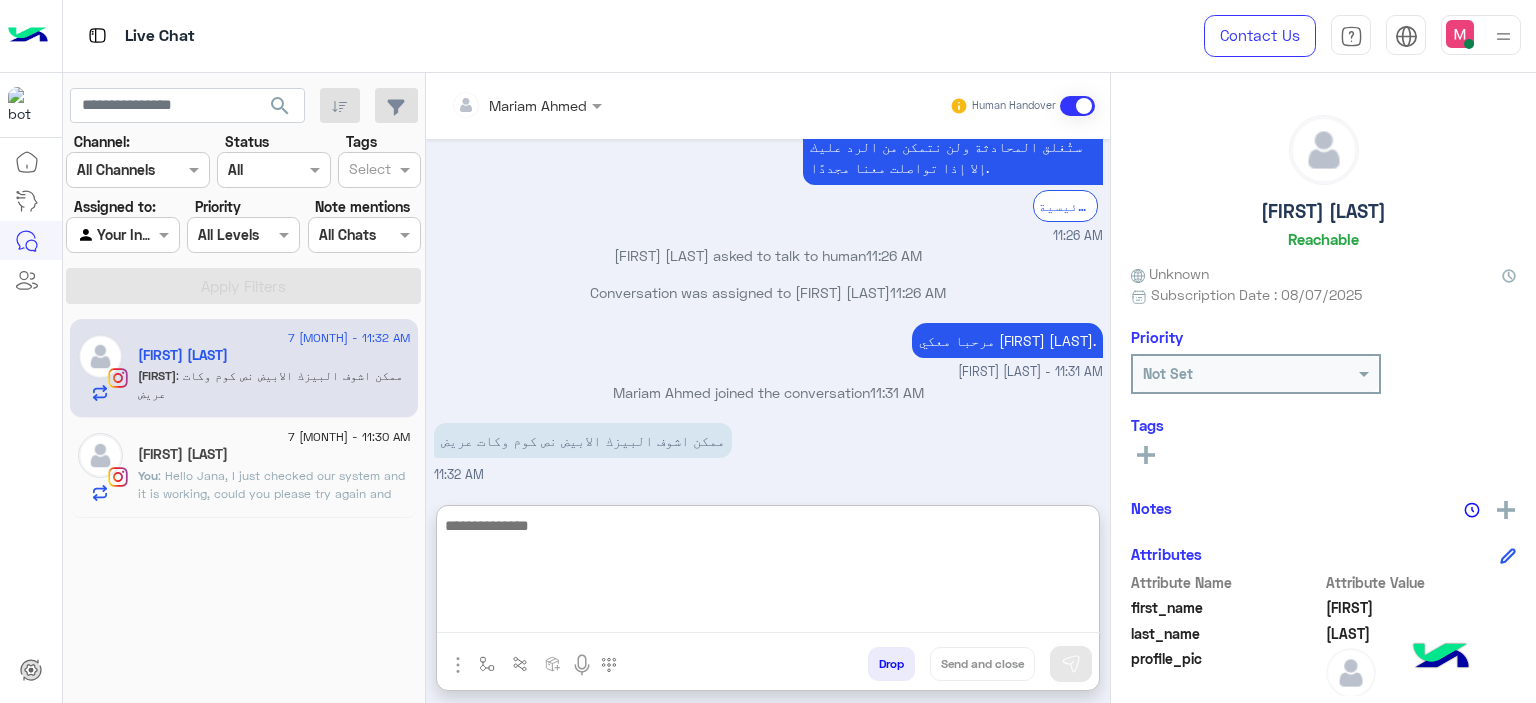 click on "Jana fahmy" 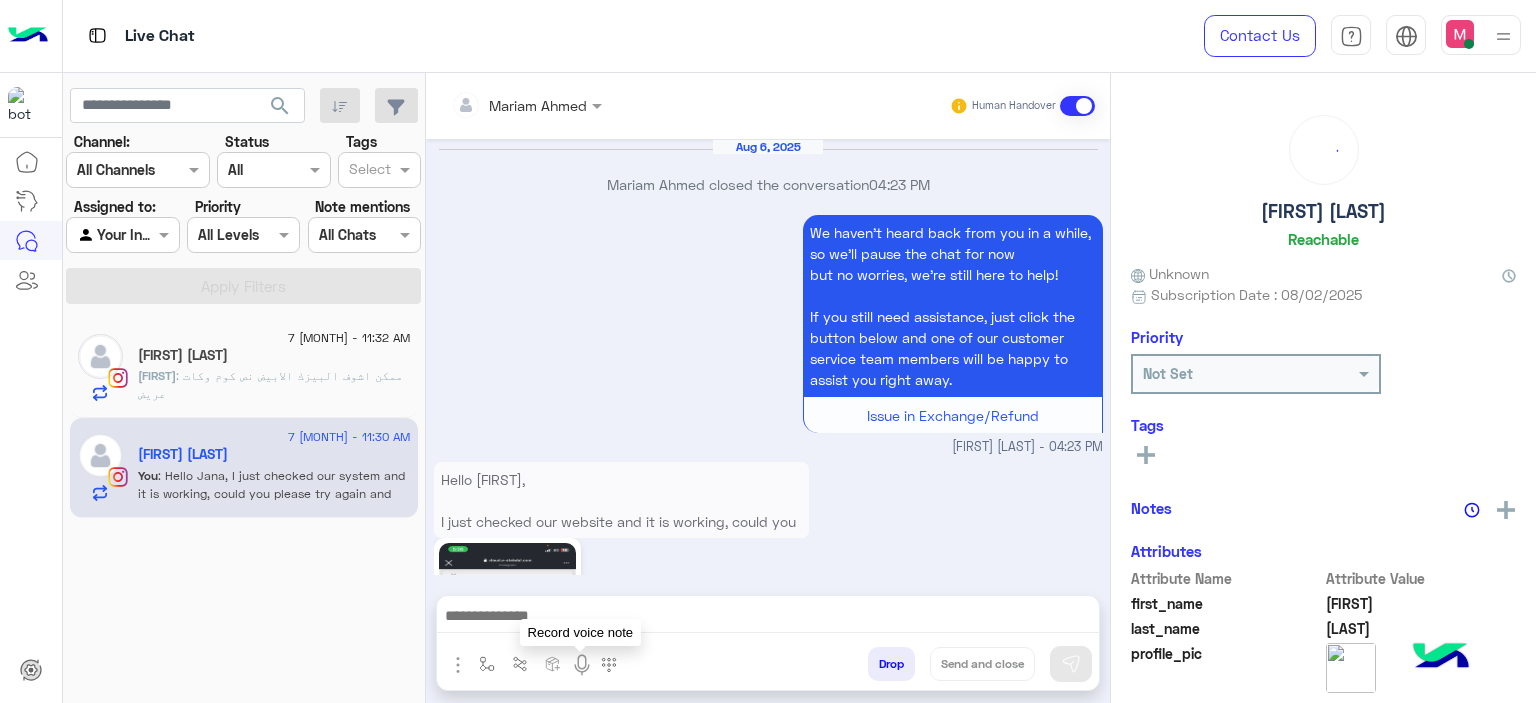 scroll, scrollTop: 2247, scrollLeft: 0, axis: vertical 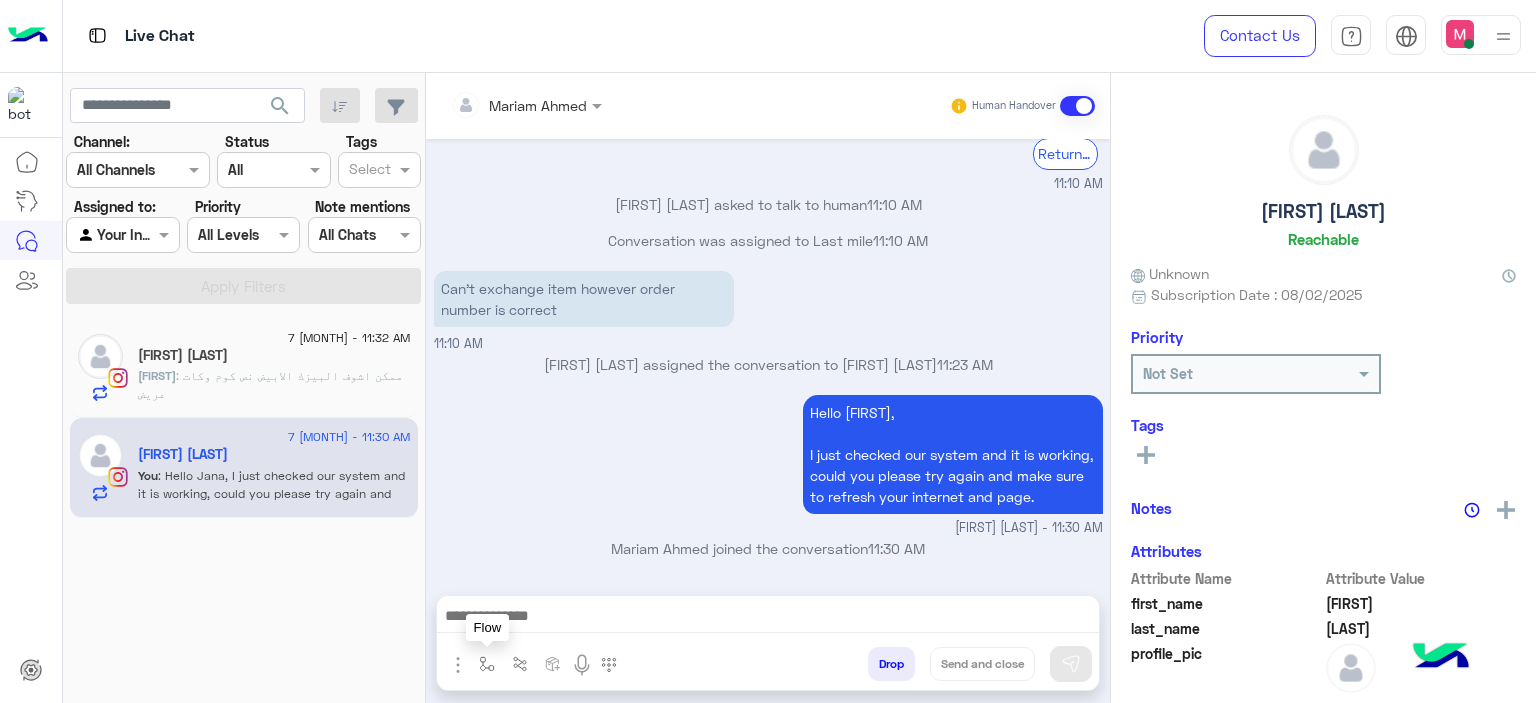 click at bounding box center (487, 664) 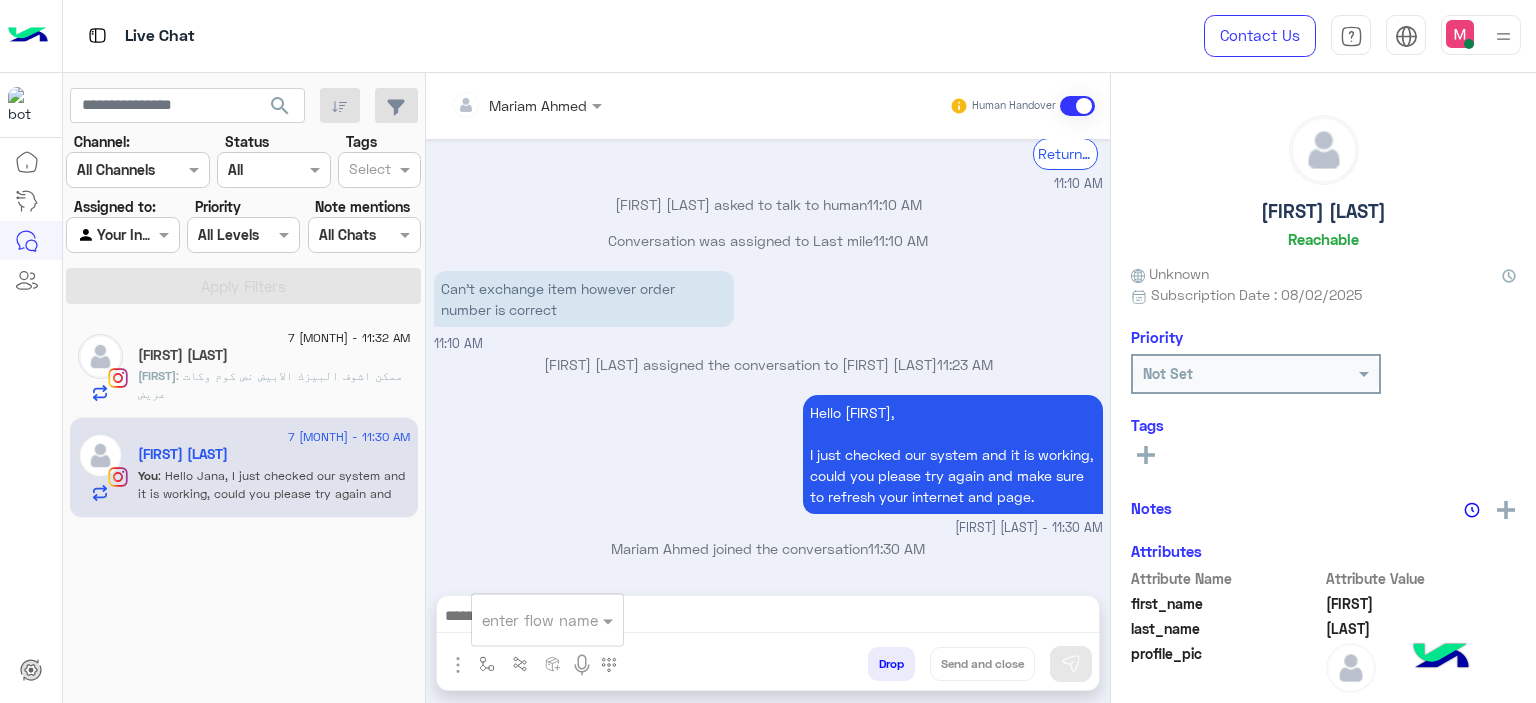 click at bounding box center (523, 620) 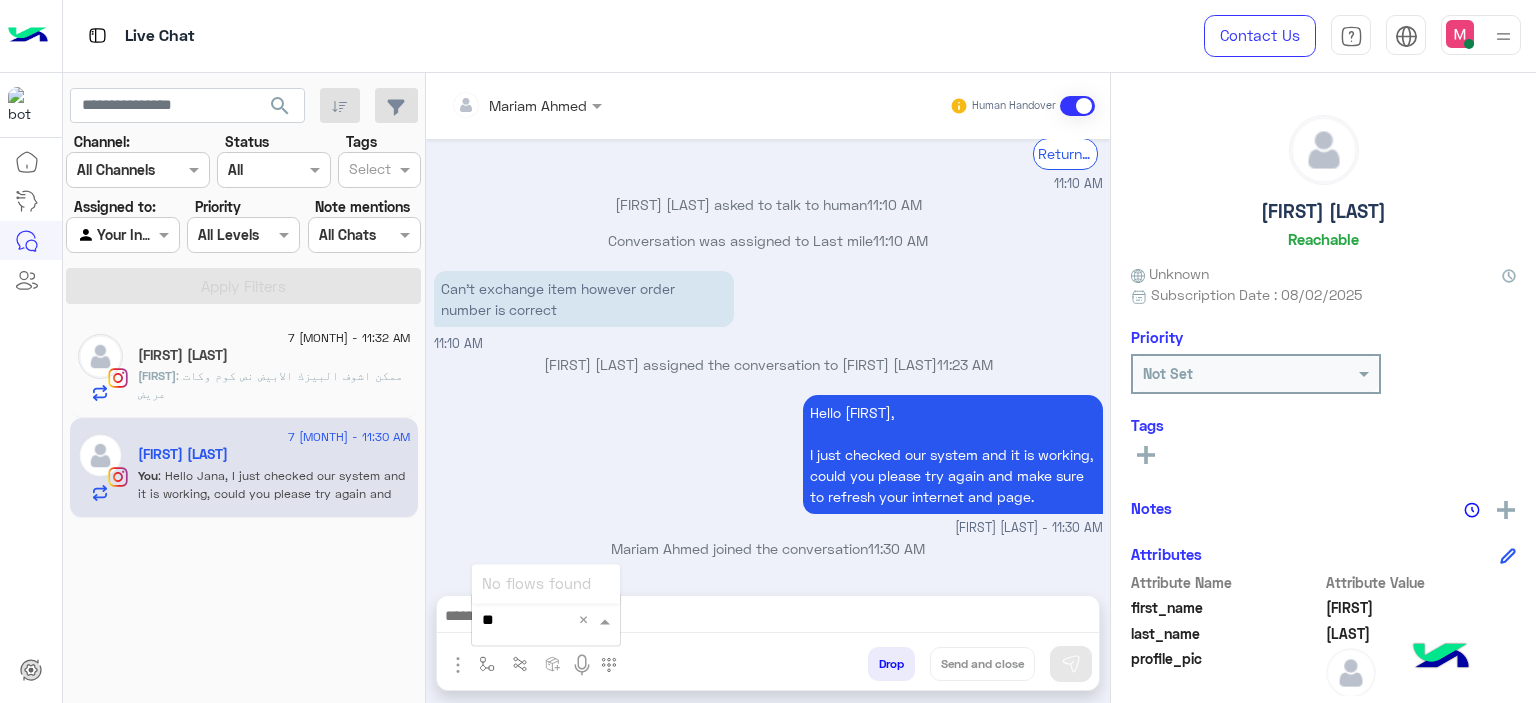 type on "*" 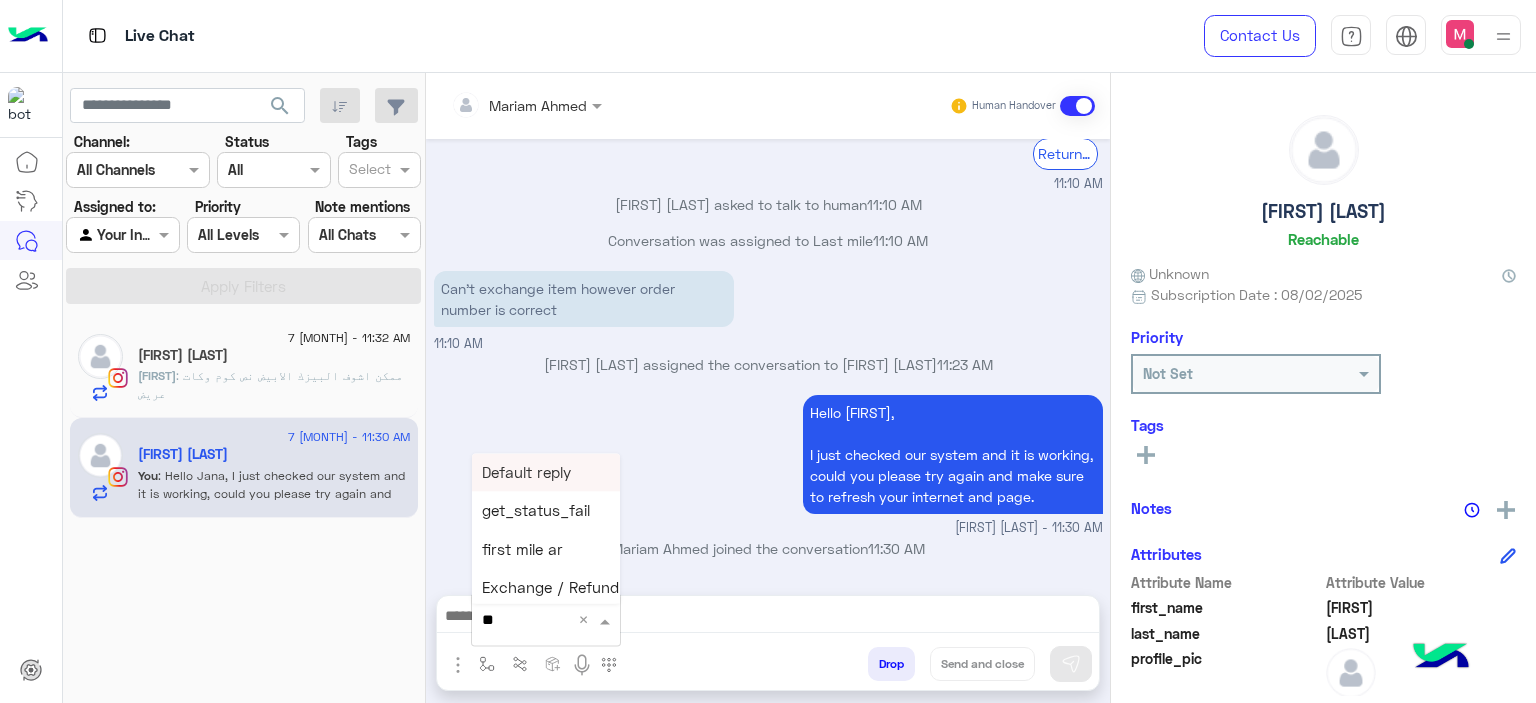 type on "***" 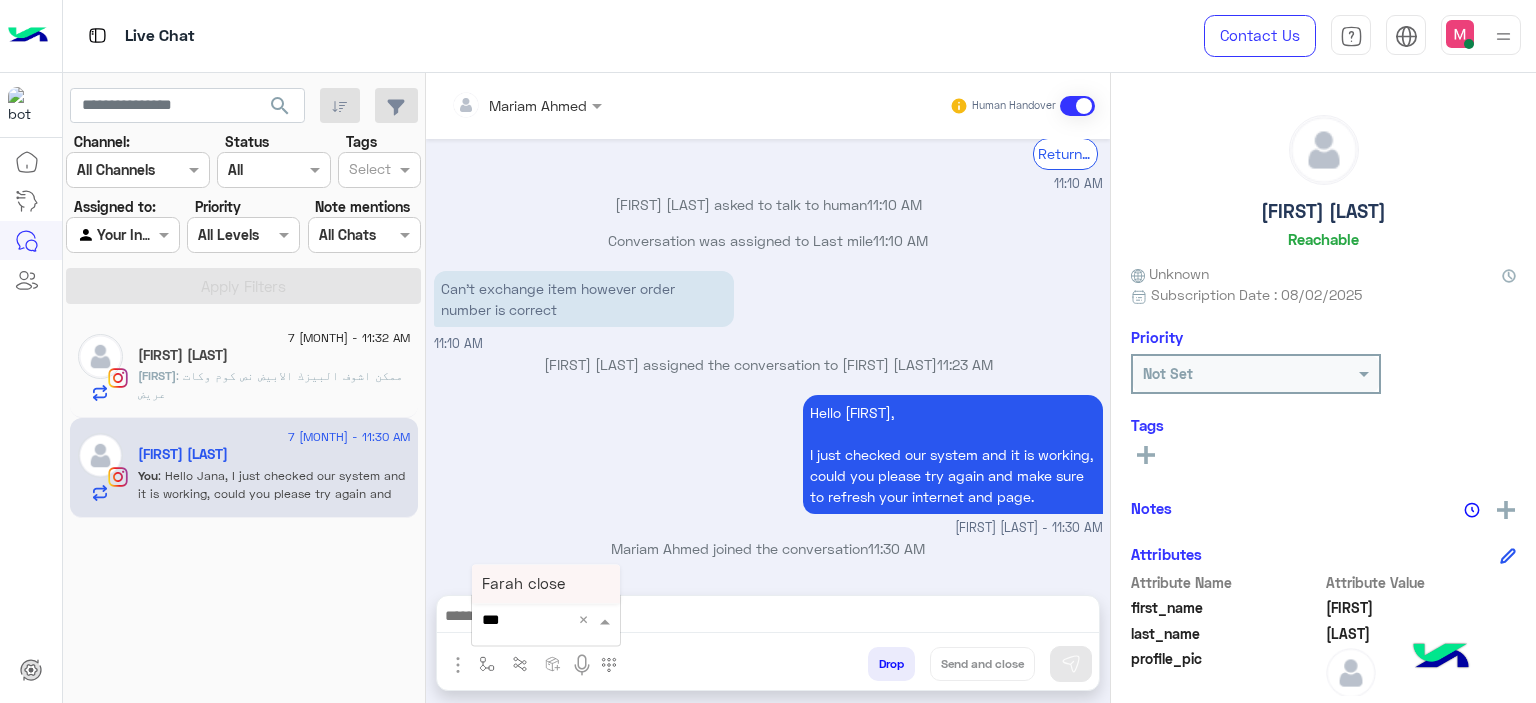 click on "Farah close" at bounding box center (523, 584) 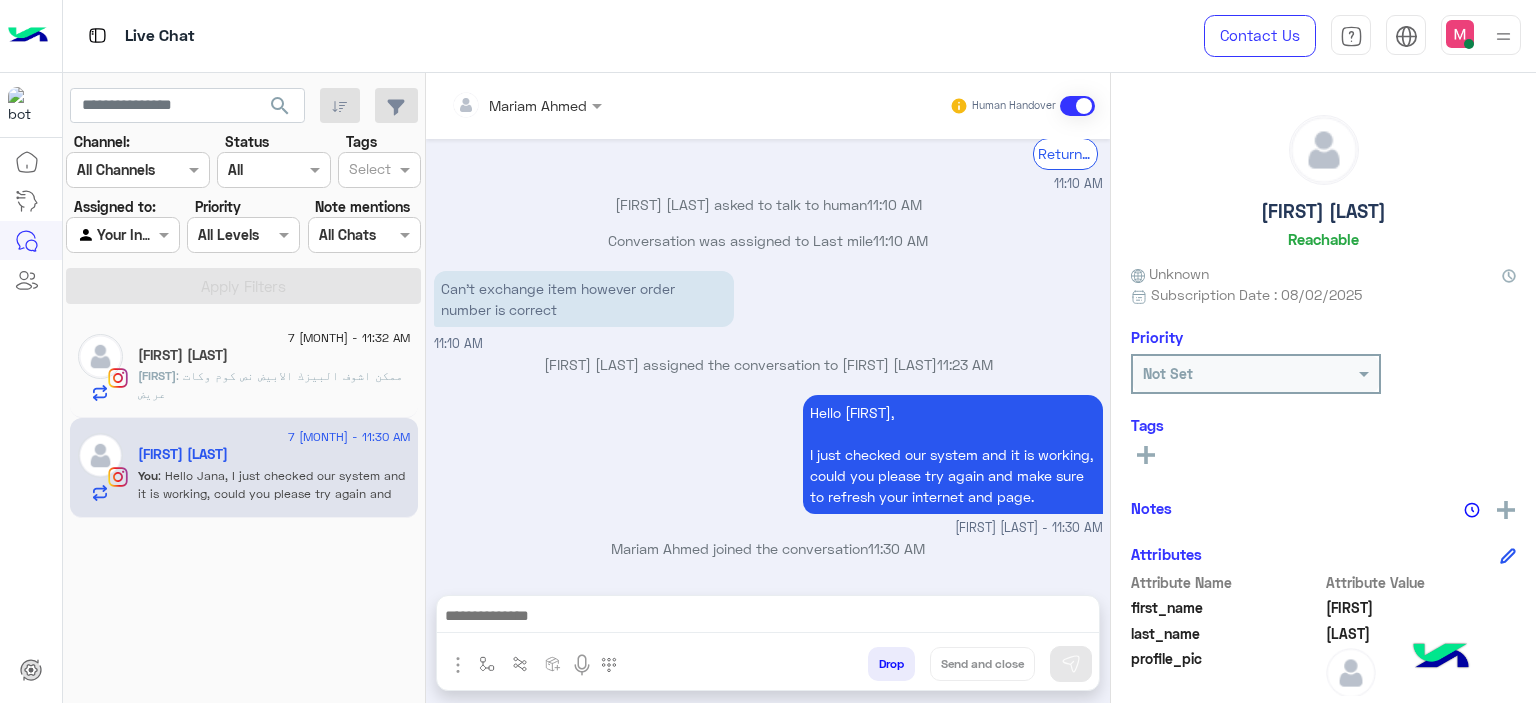 type on "**********" 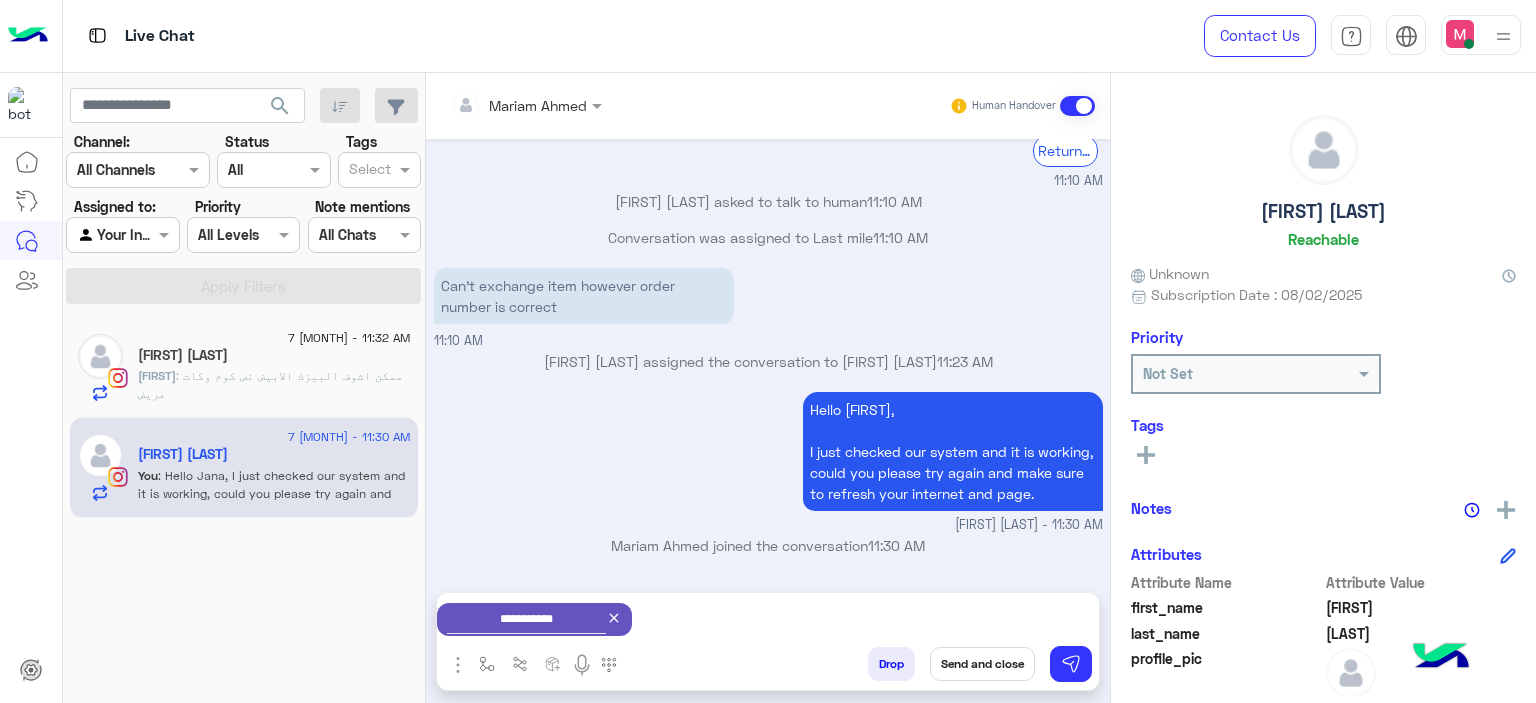 click on "Send and close" at bounding box center (982, 664) 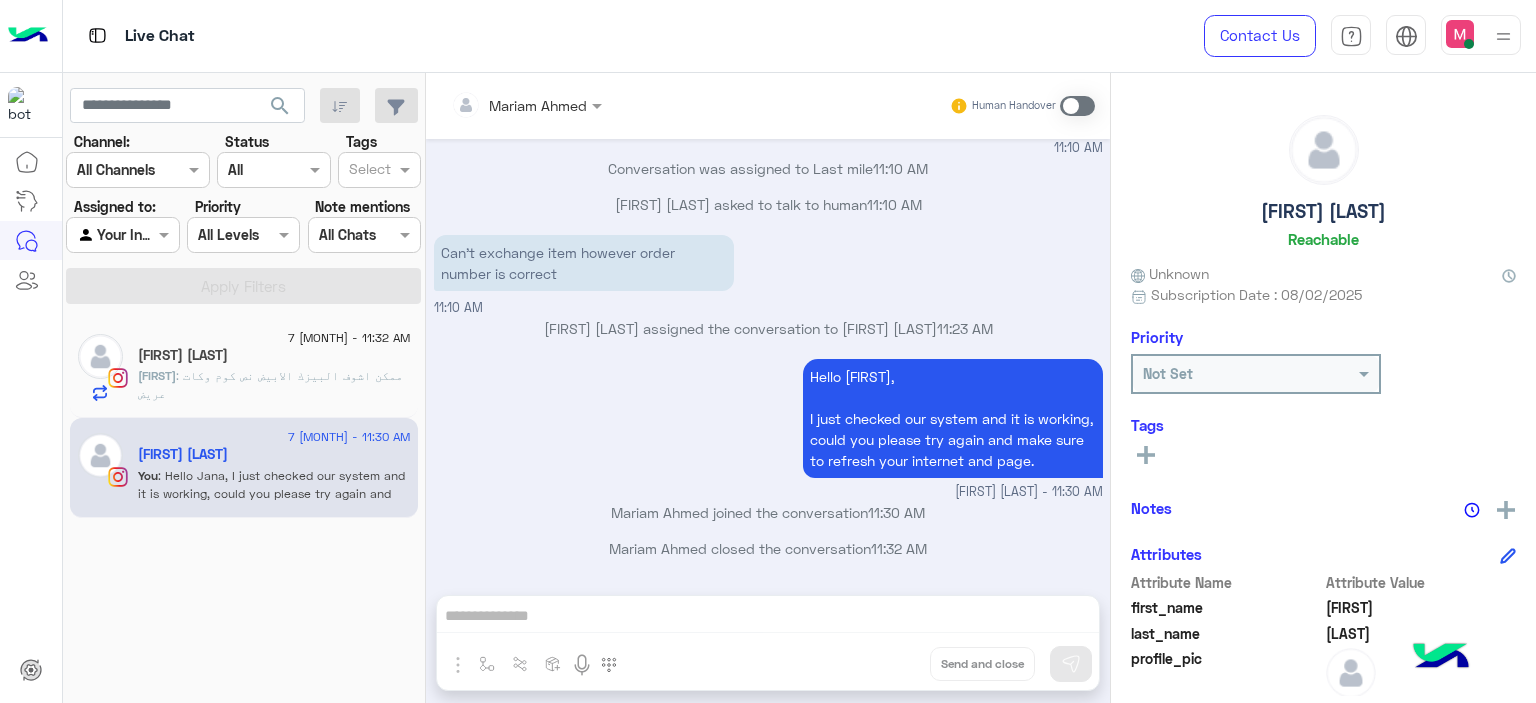 scroll, scrollTop: 2284, scrollLeft: 0, axis: vertical 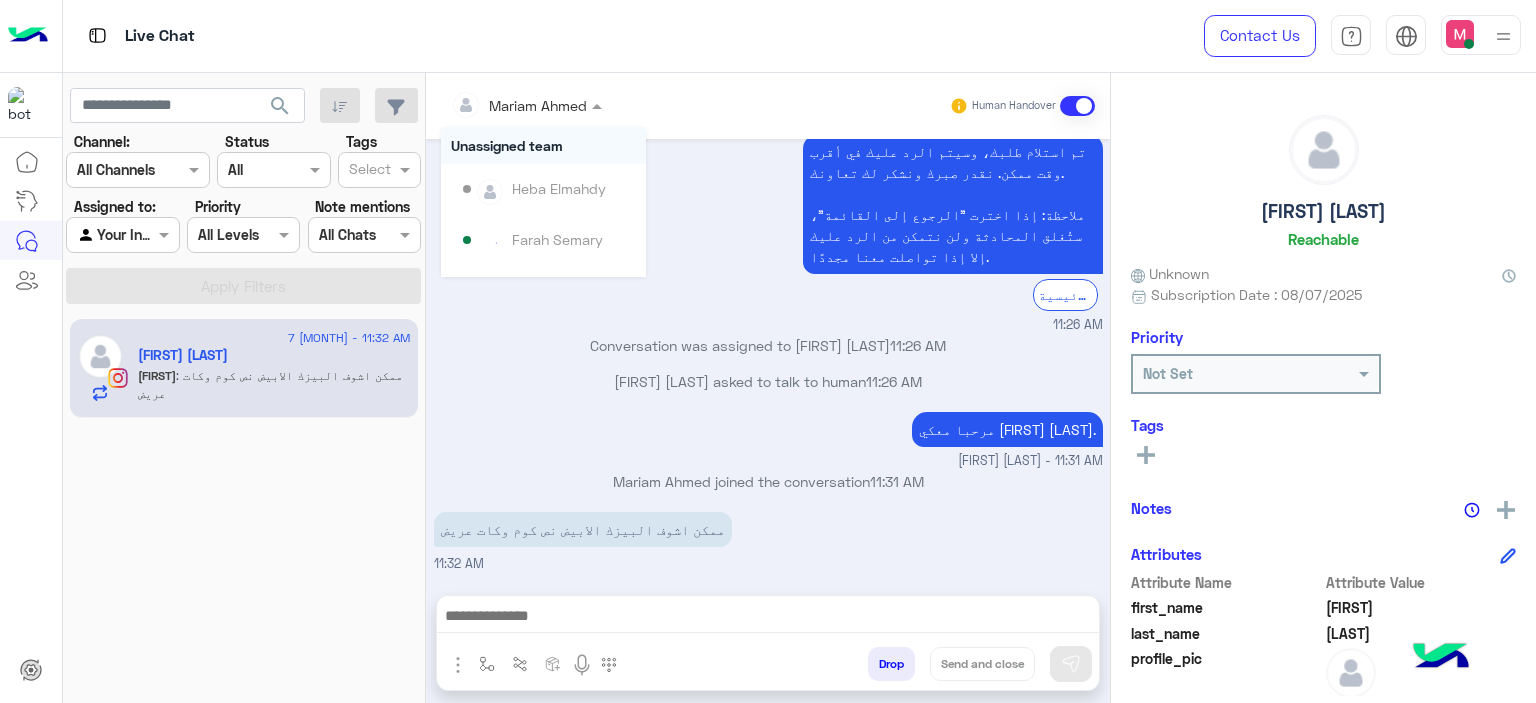 click at bounding box center (526, 104) 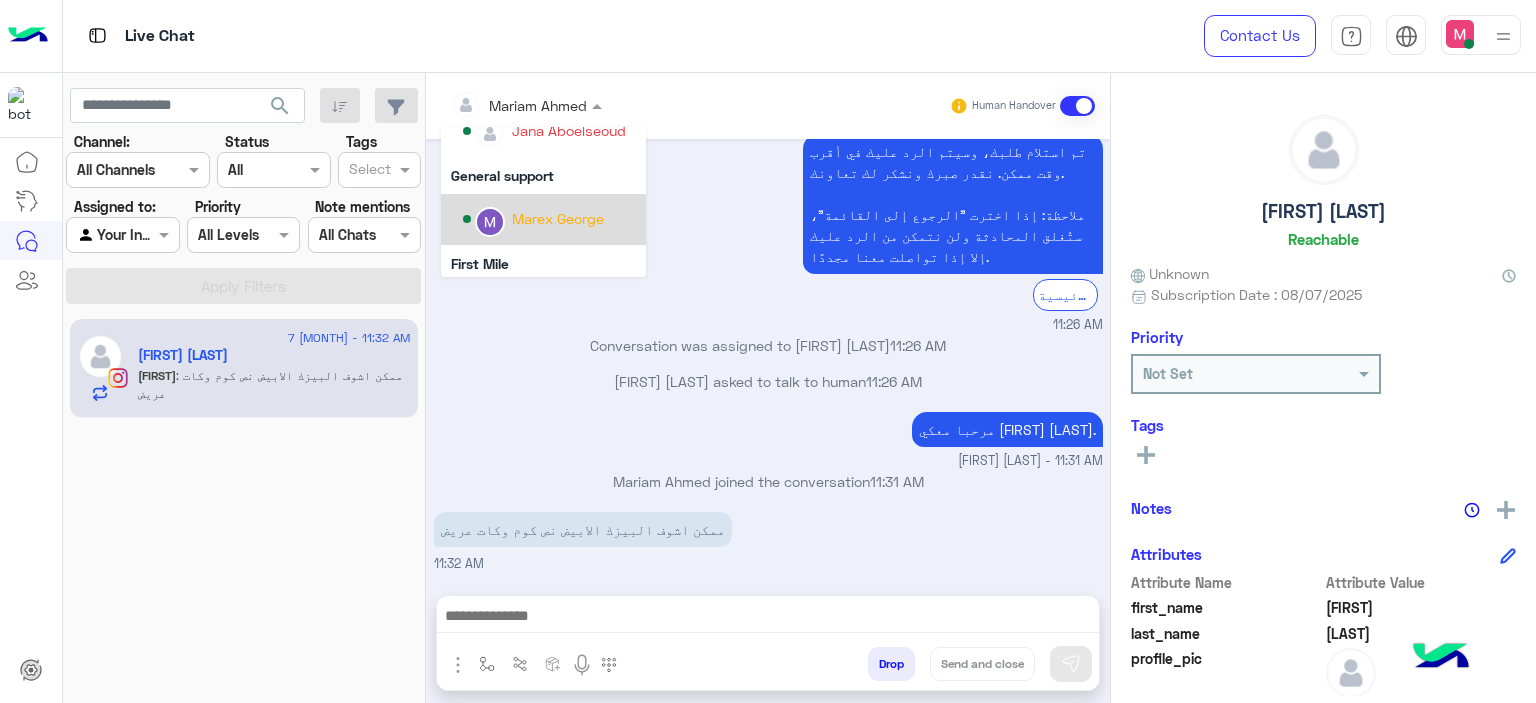 scroll, scrollTop: 348, scrollLeft: 0, axis: vertical 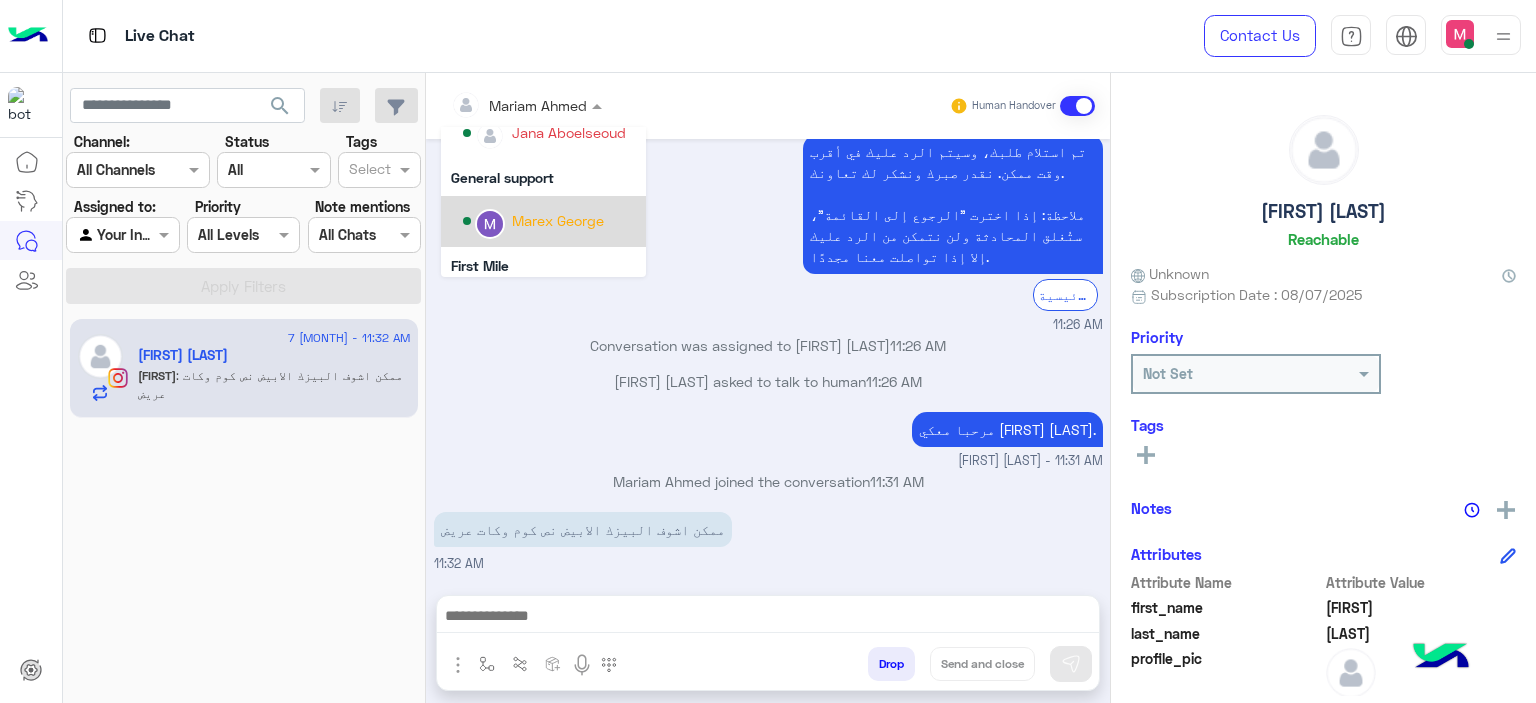 click on "Marex George" at bounding box center (558, 220) 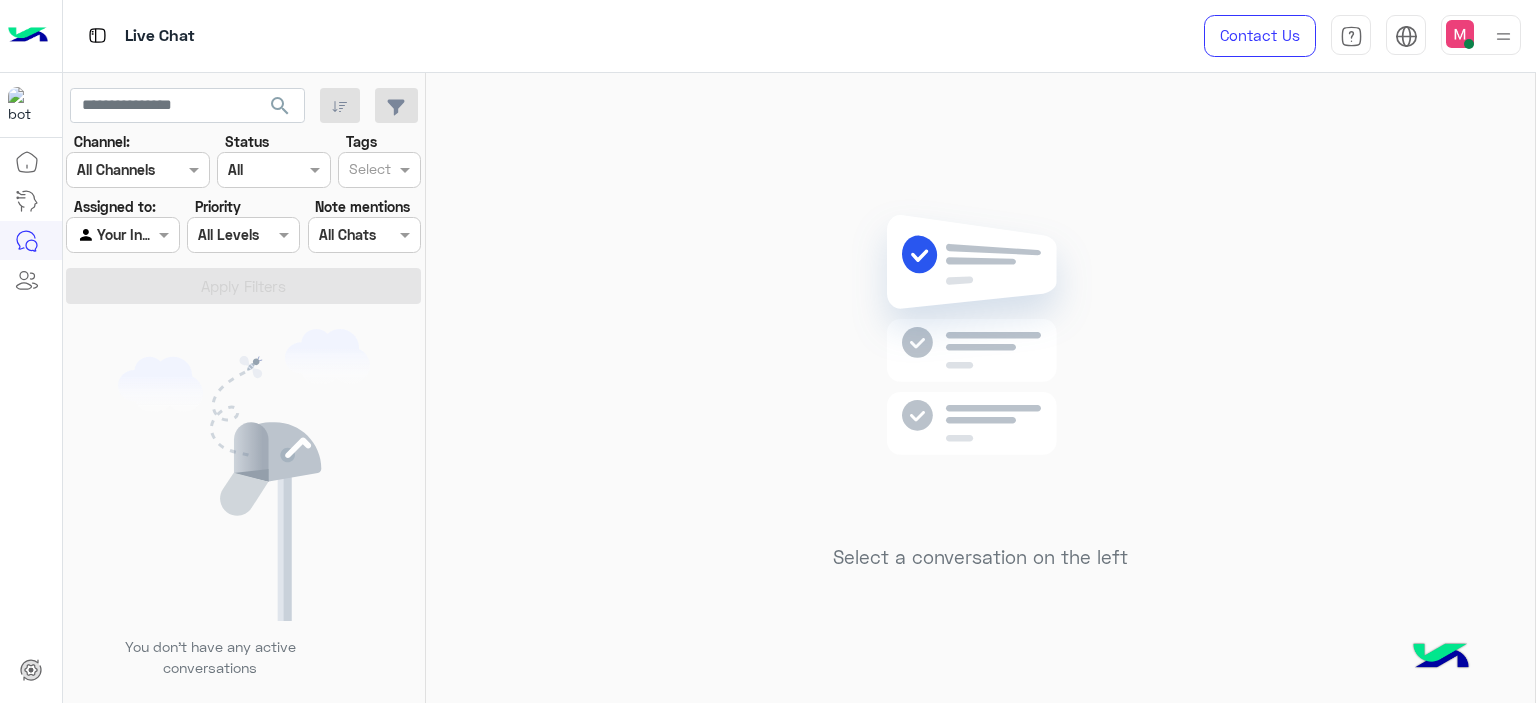 scroll, scrollTop: 0, scrollLeft: 0, axis: both 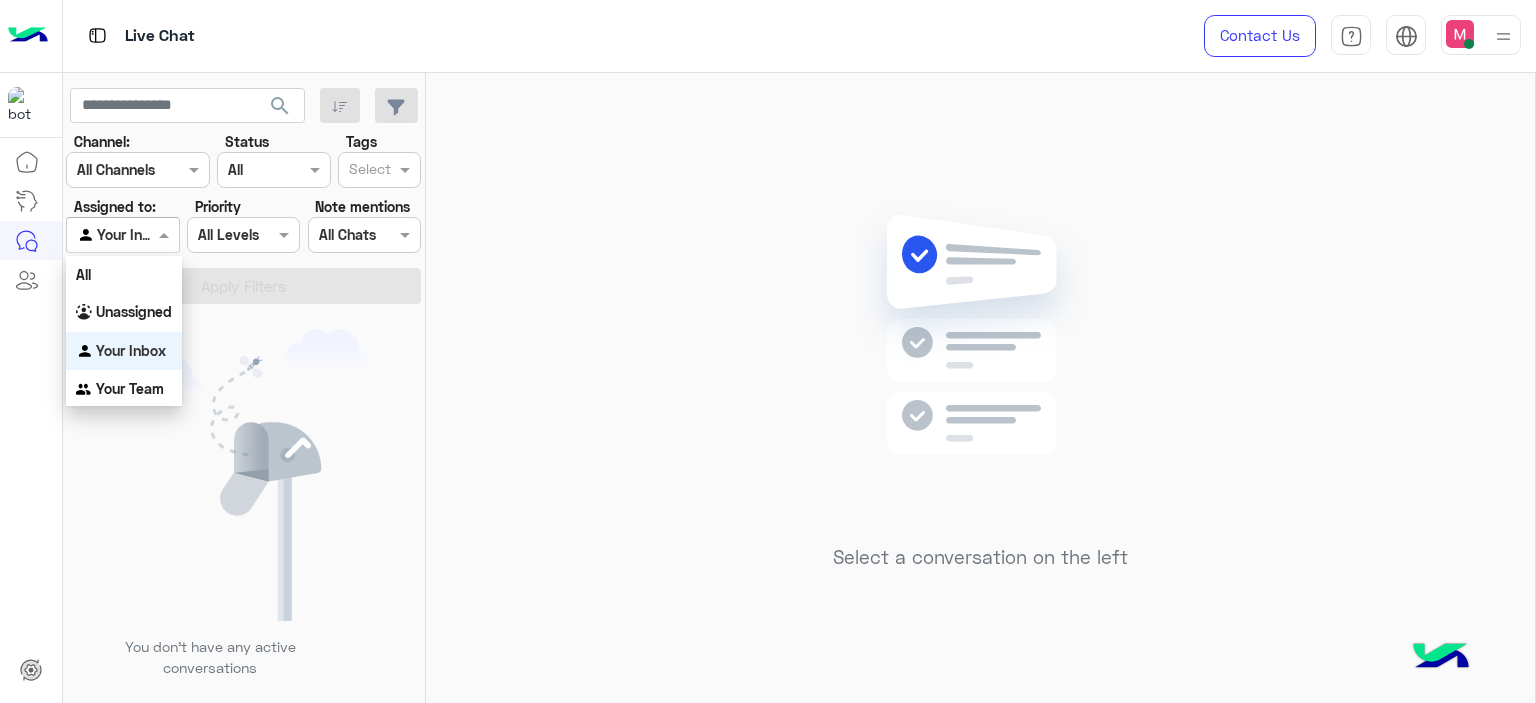 click at bounding box center (122, 234) 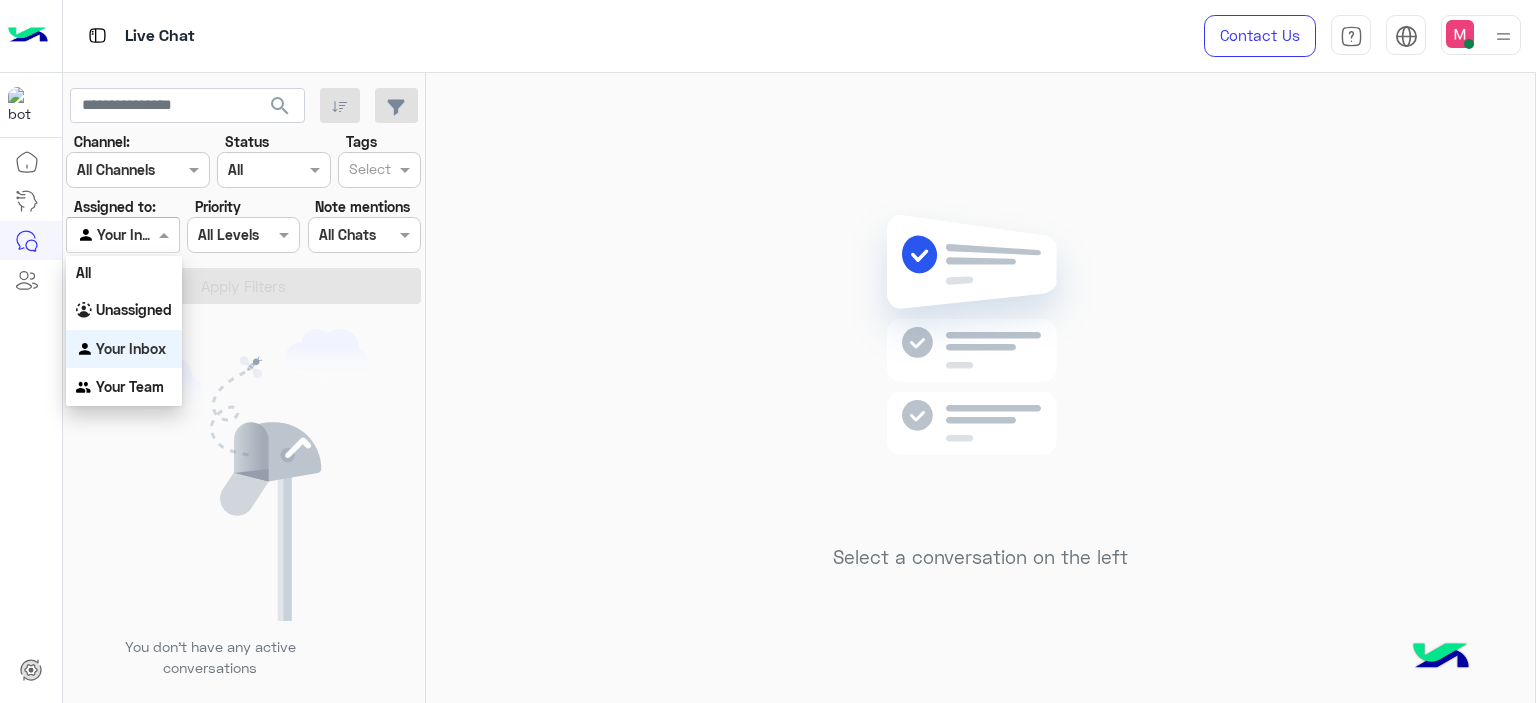 scroll, scrollTop: 1, scrollLeft: 0, axis: vertical 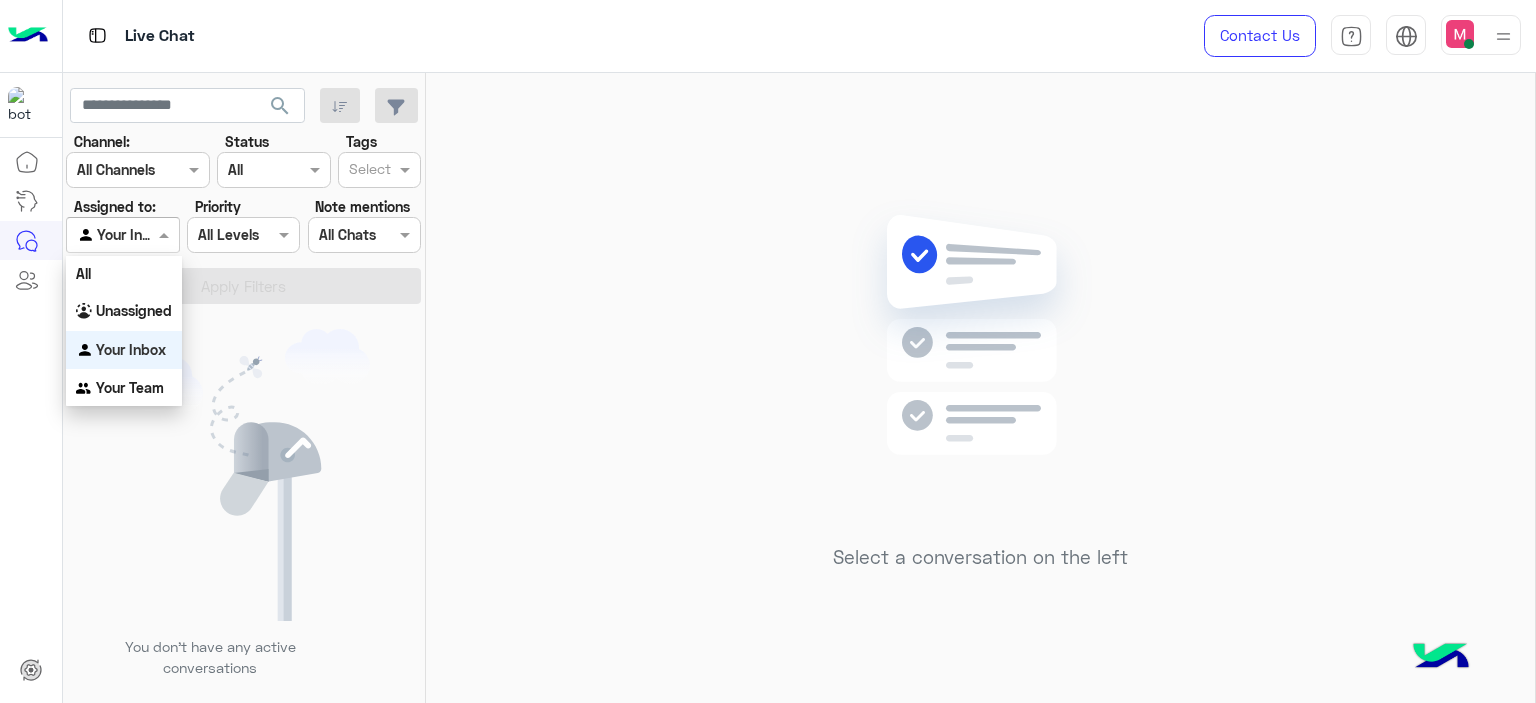 click on "Your Inbox" at bounding box center [131, 349] 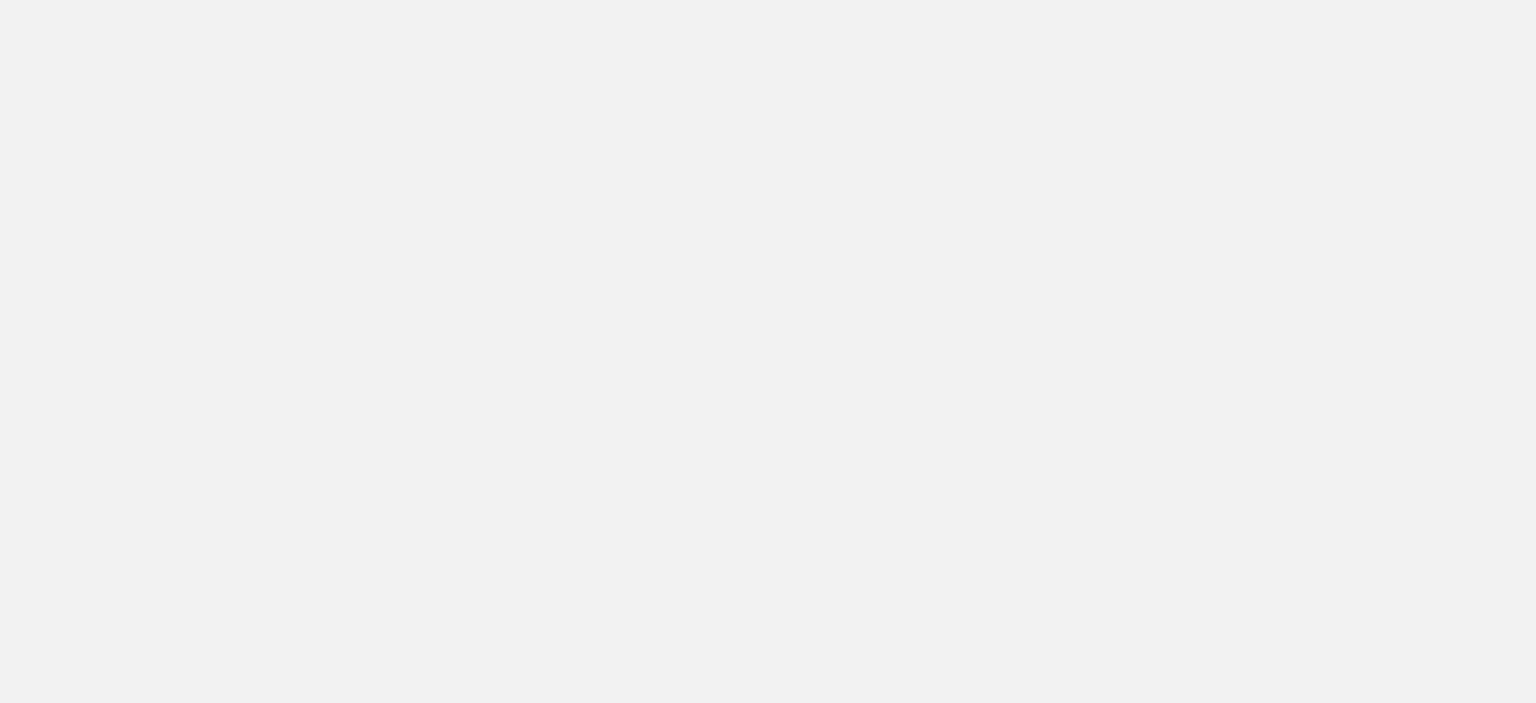 scroll, scrollTop: 0, scrollLeft: 0, axis: both 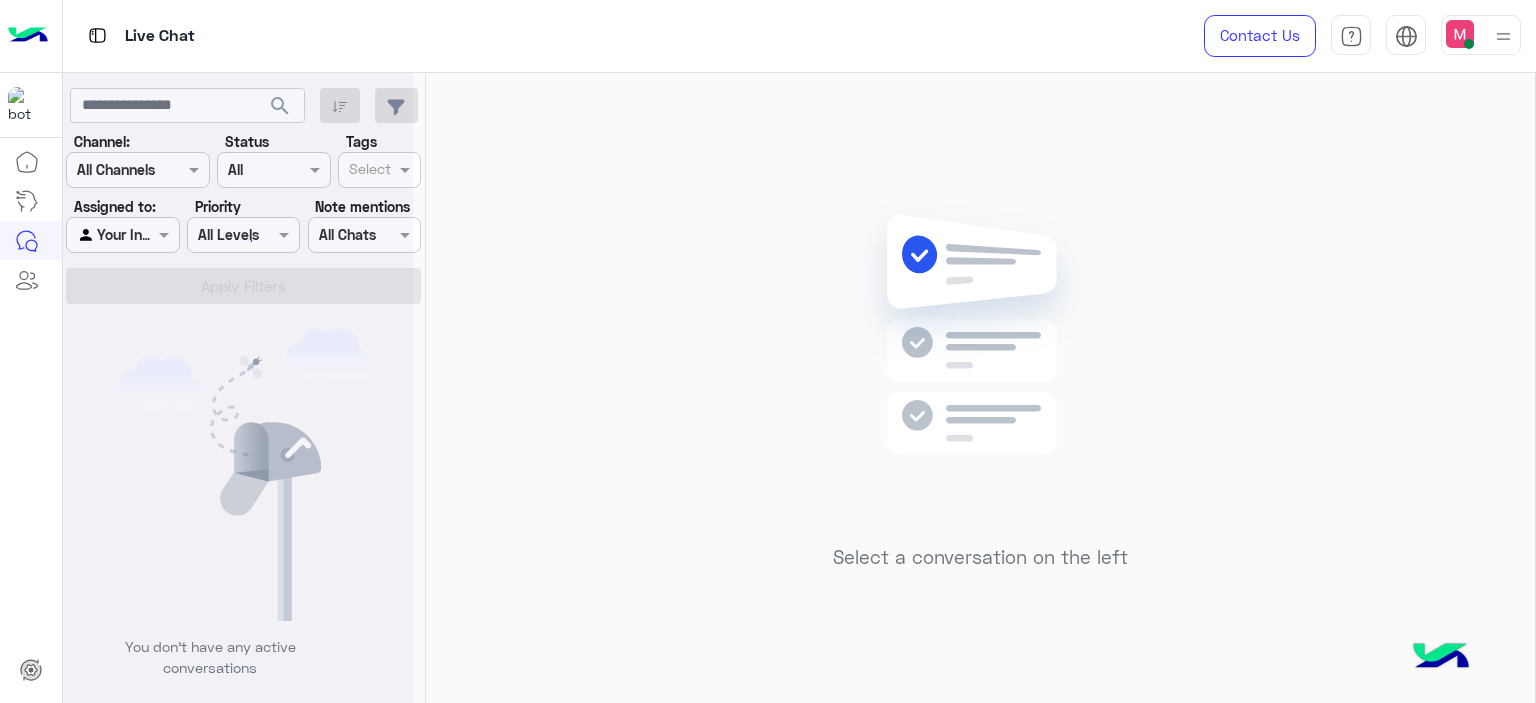 click on "Select a conversation on the left" 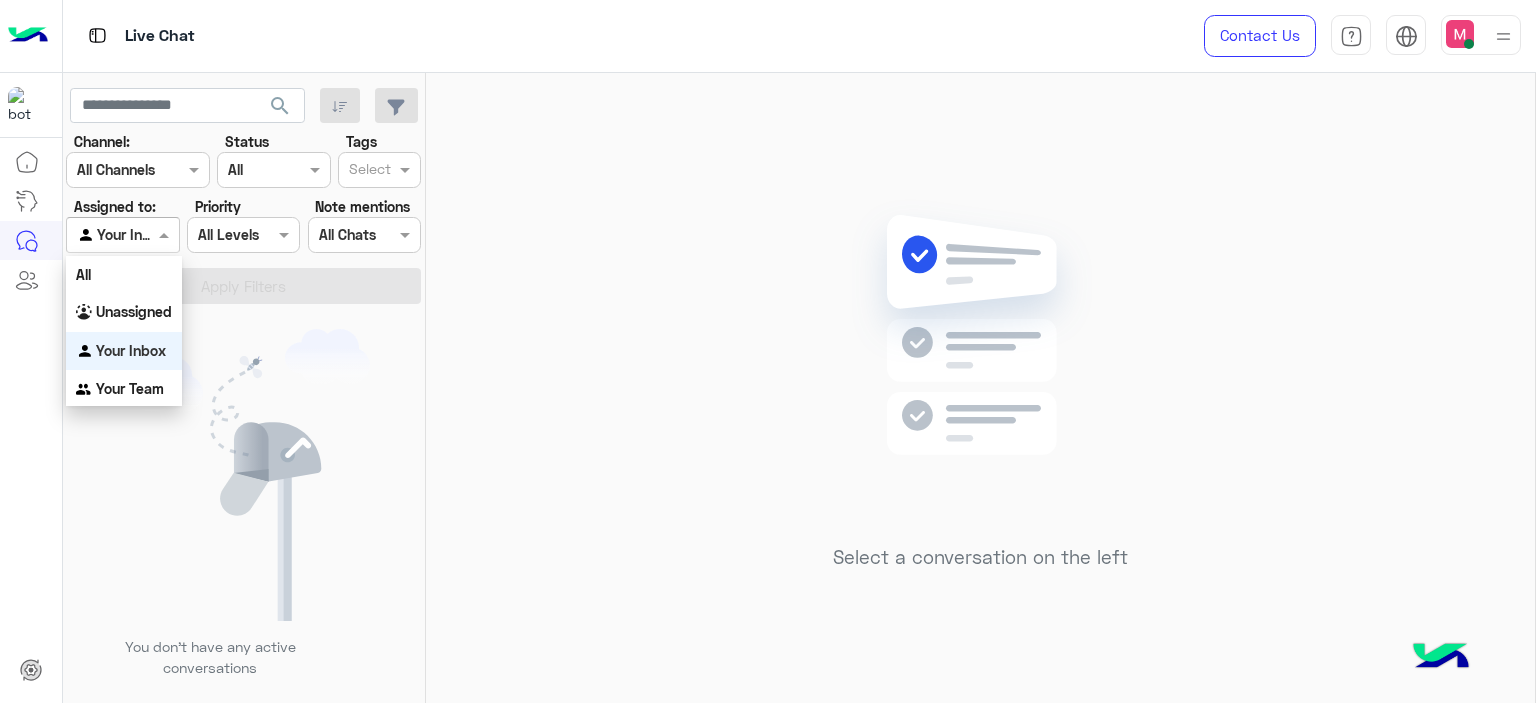 click at bounding box center (166, 234) 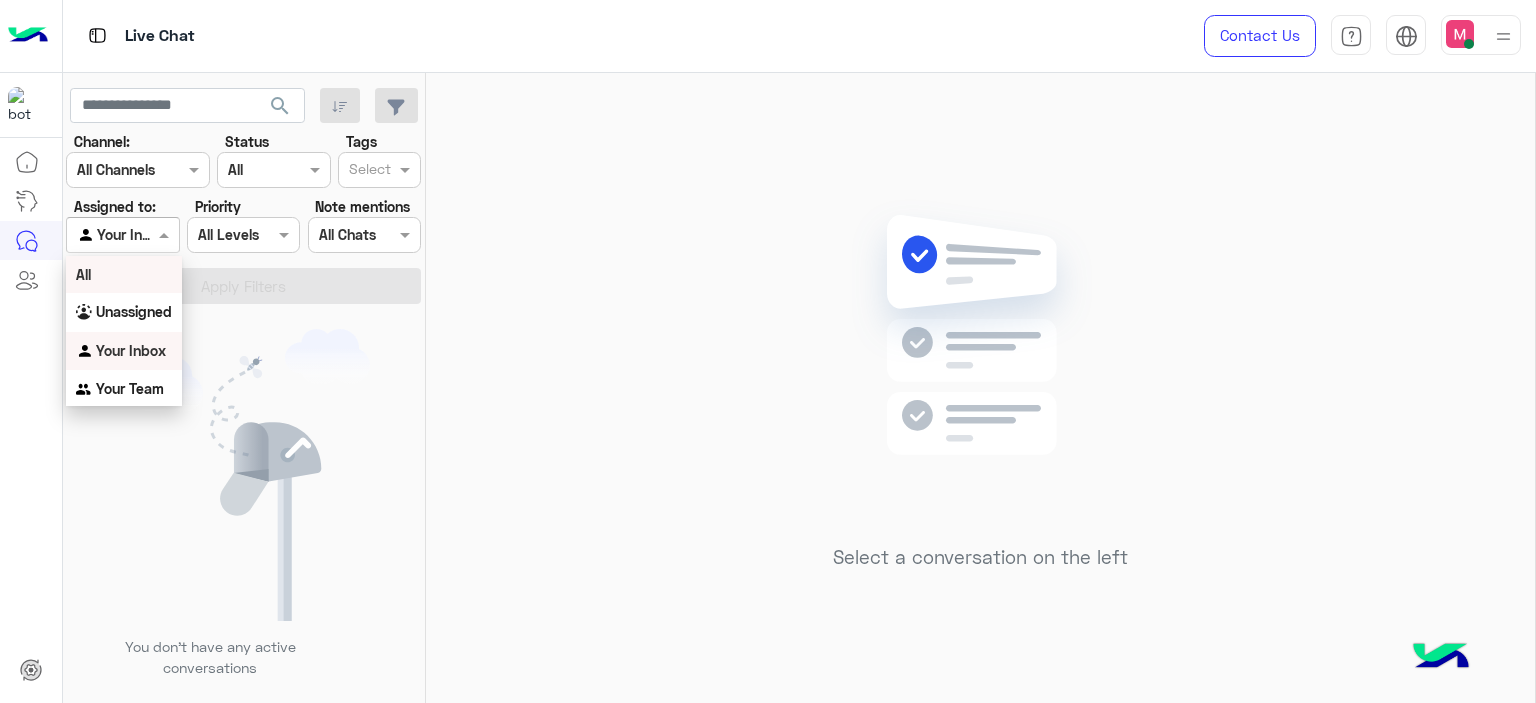 click on "All" at bounding box center (124, 274) 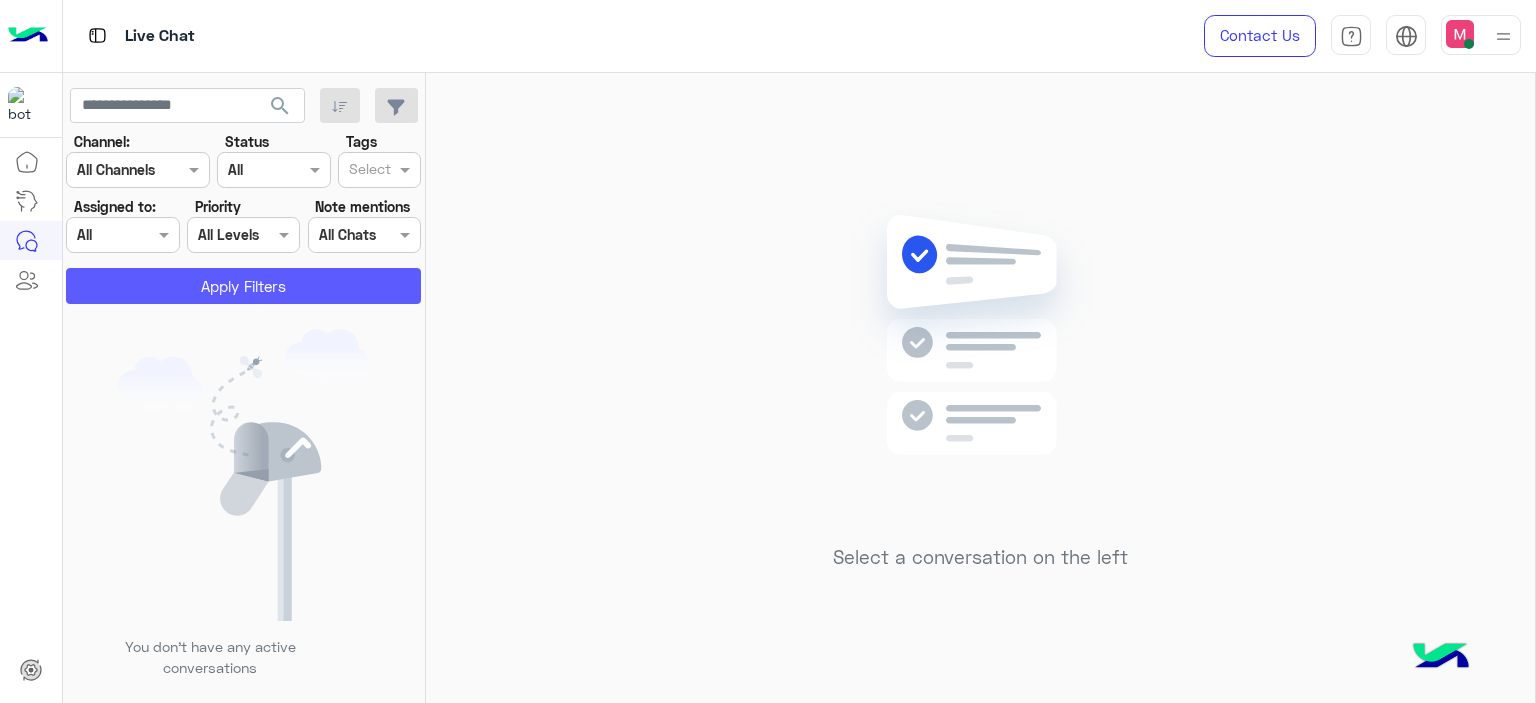 drag, startPoint x: 166, startPoint y: 306, endPoint x: 157, endPoint y: 287, distance: 21.023796 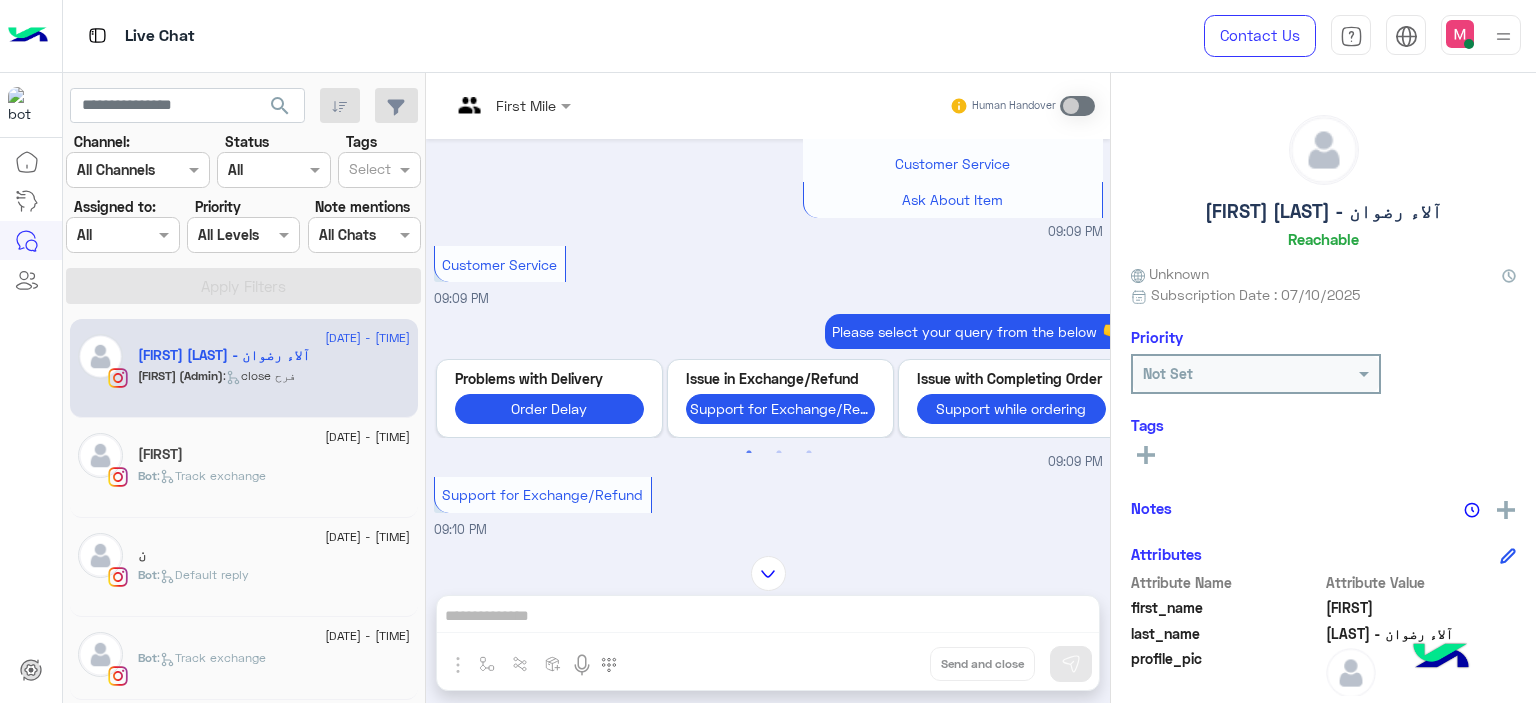scroll, scrollTop: 3182, scrollLeft: 0, axis: vertical 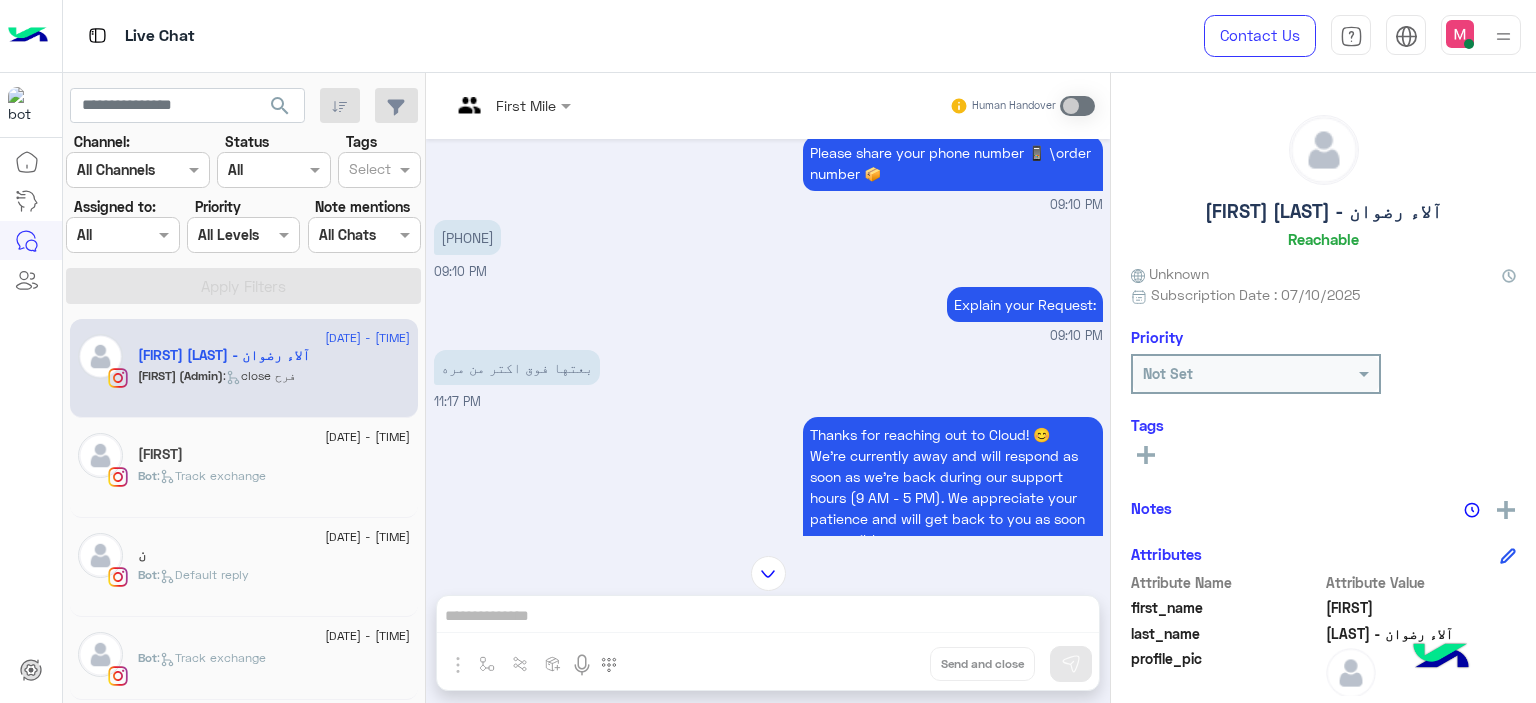 click at bounding box center [511, 104] 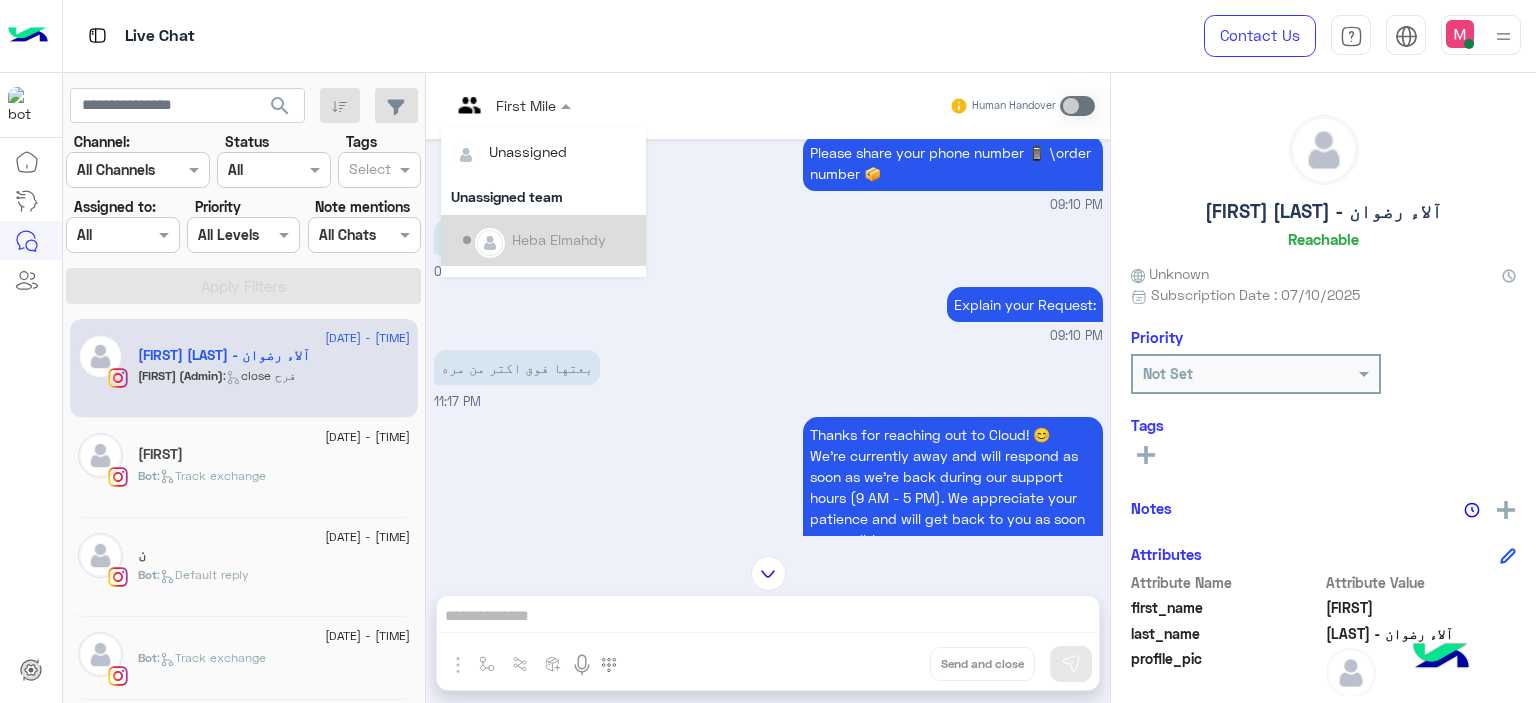 scroll, scrollTop: 405, scrollLeft: 0, axis: vertical 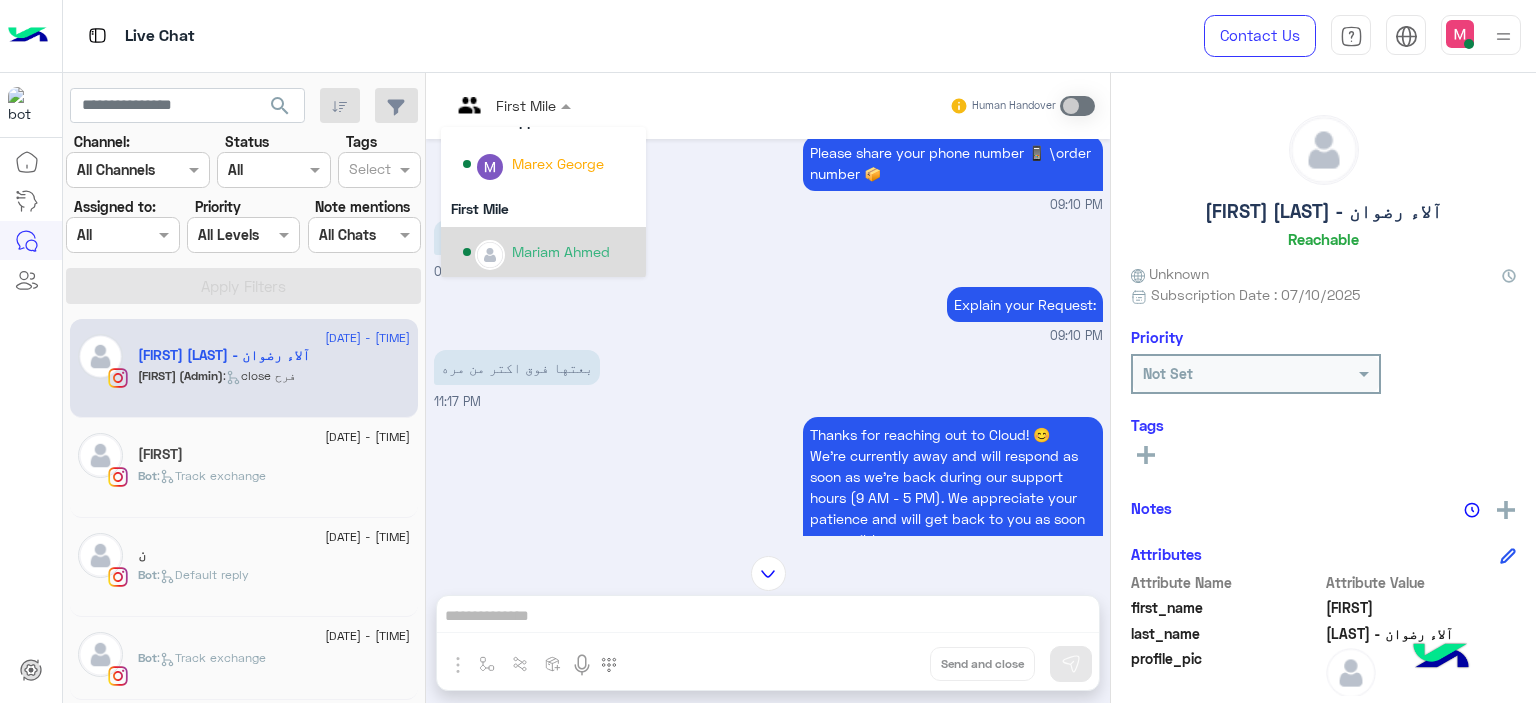 click on "Mariam Ahmed" at bounding box center [561, 251] 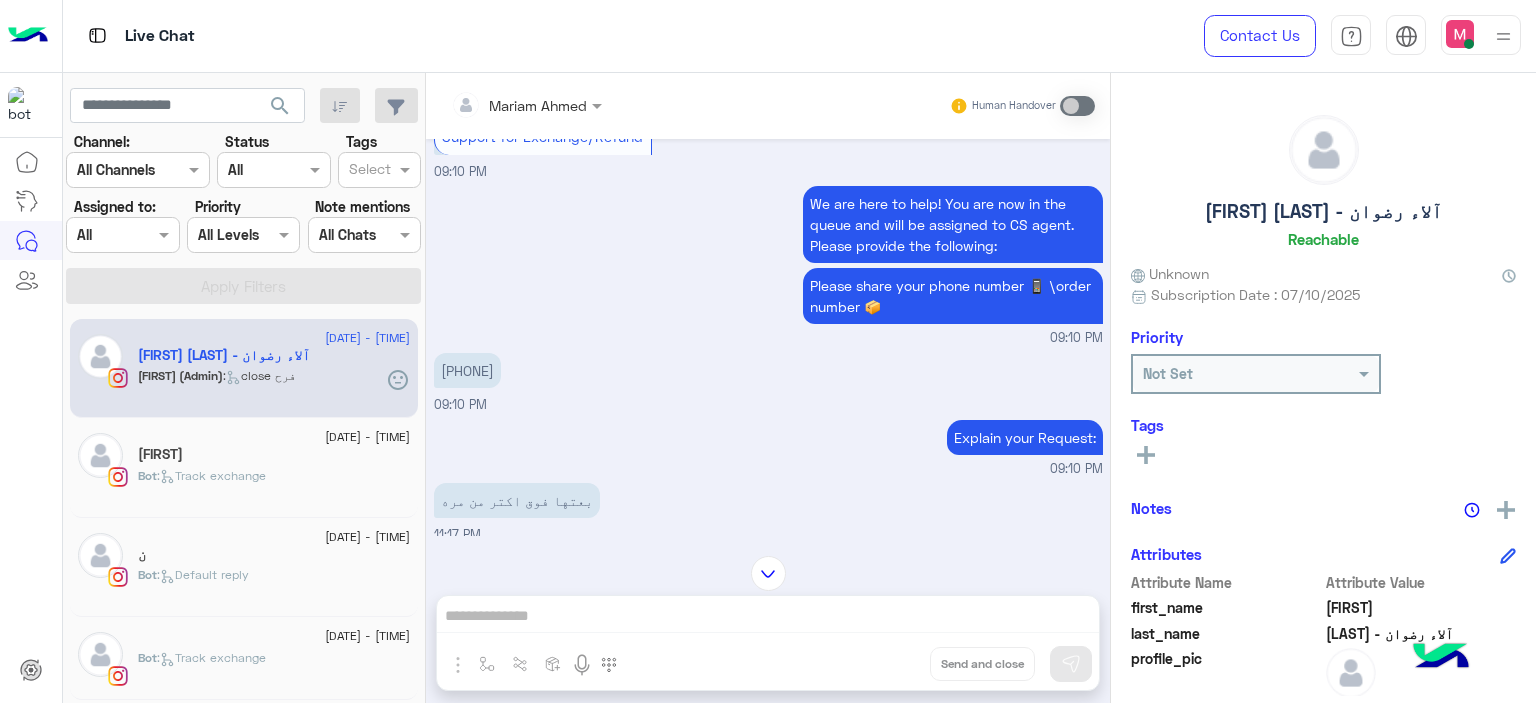 scroll, scrollTop: 6345, scrollLeft: 0, axis: vertical 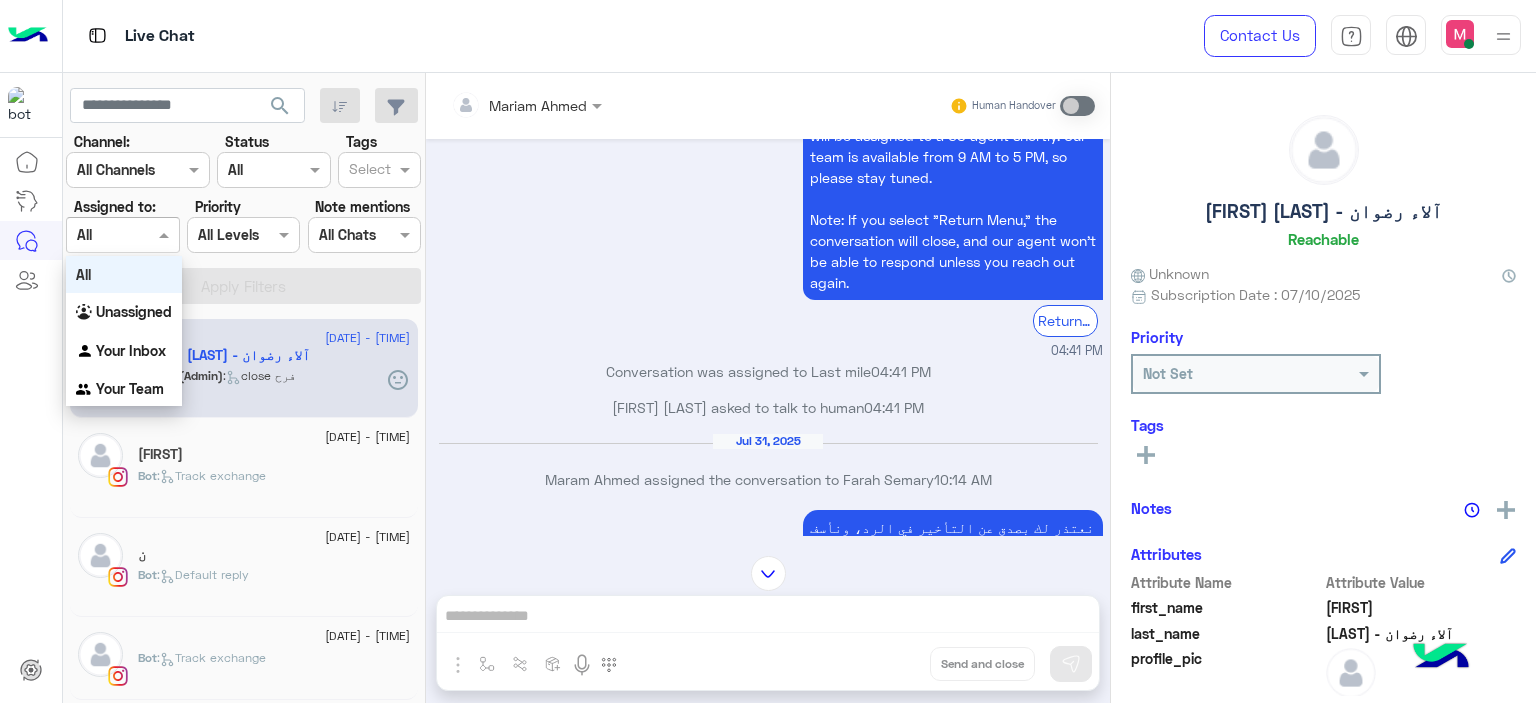 click at bounding box center [166, 234] 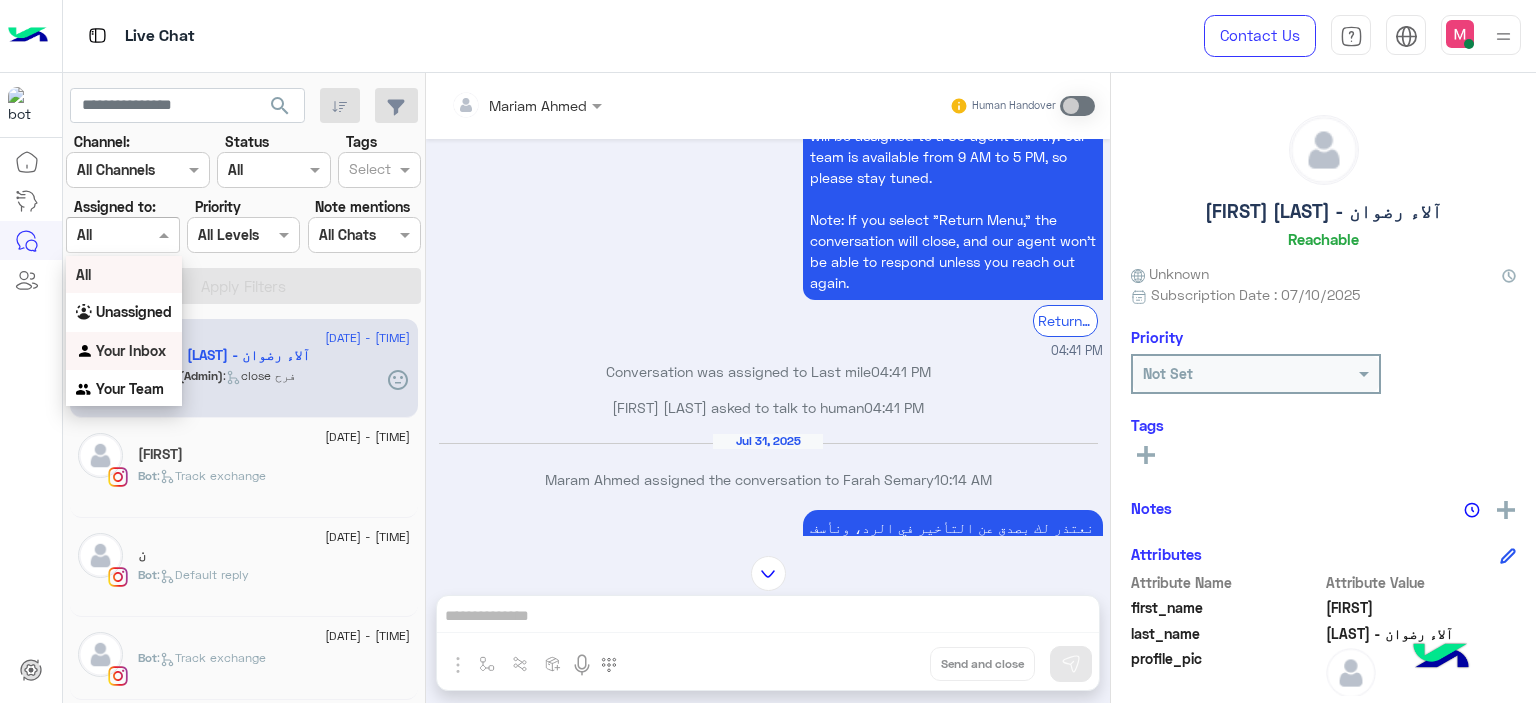 click on "Your Inbox" at bounding box center (131, 350) 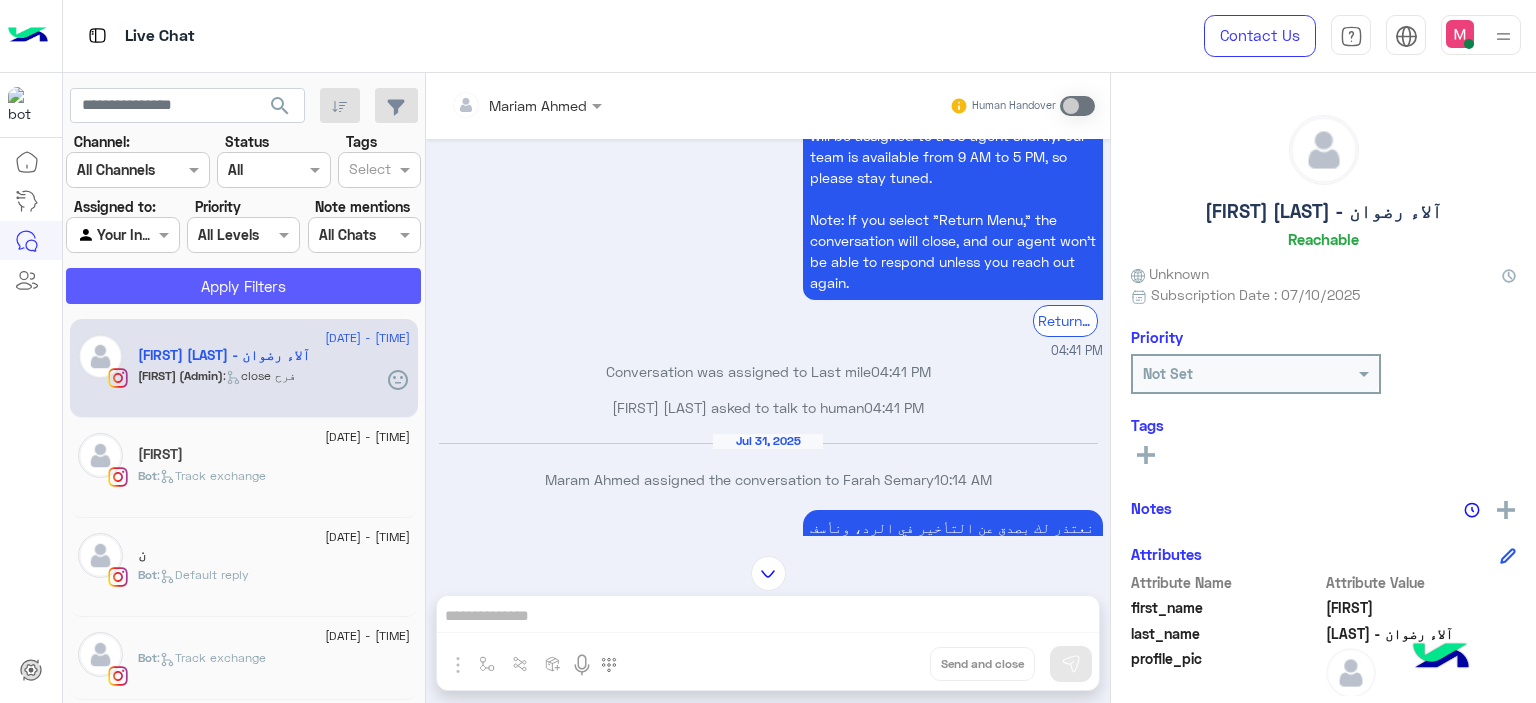 click on "Apply Filters" 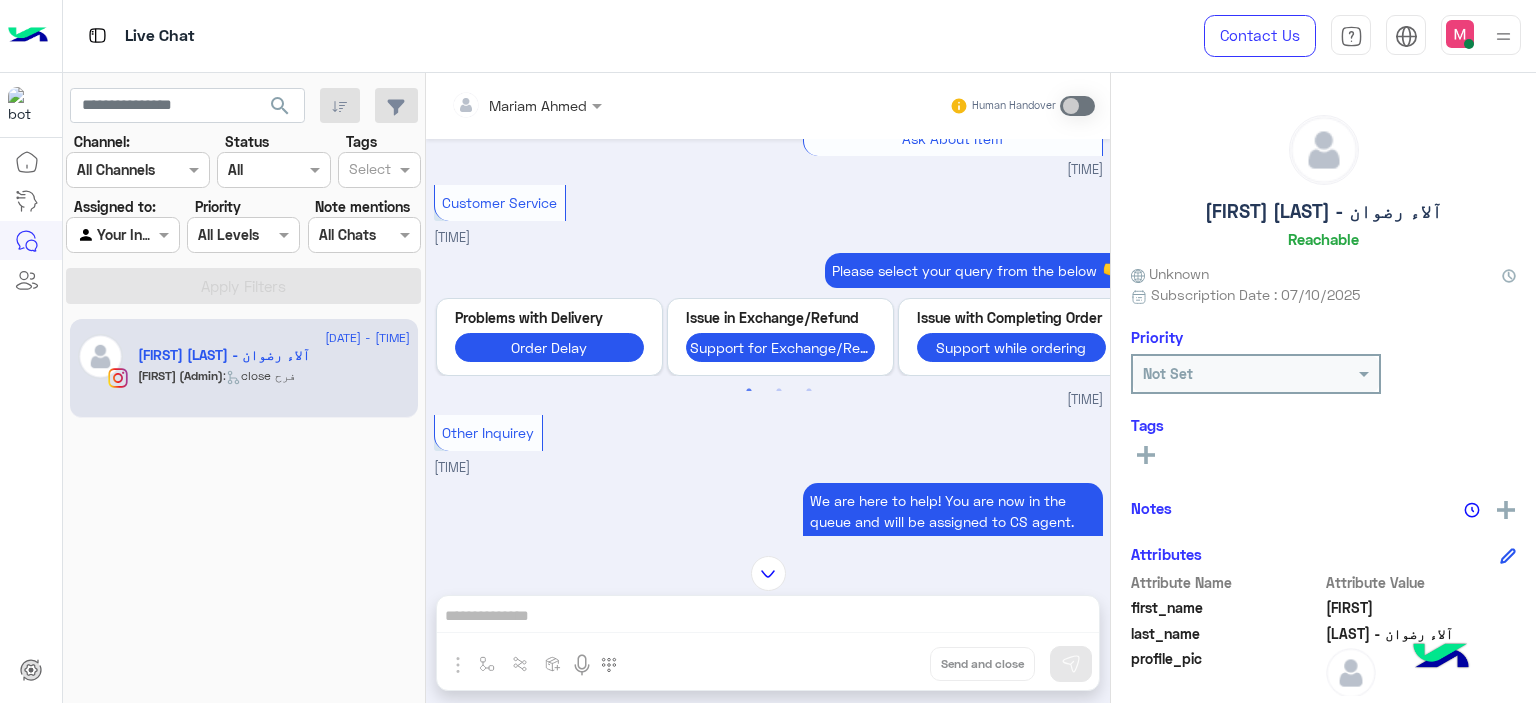 scroll, scrollTop: 2873, scrollLeft: 0, axis: vertical 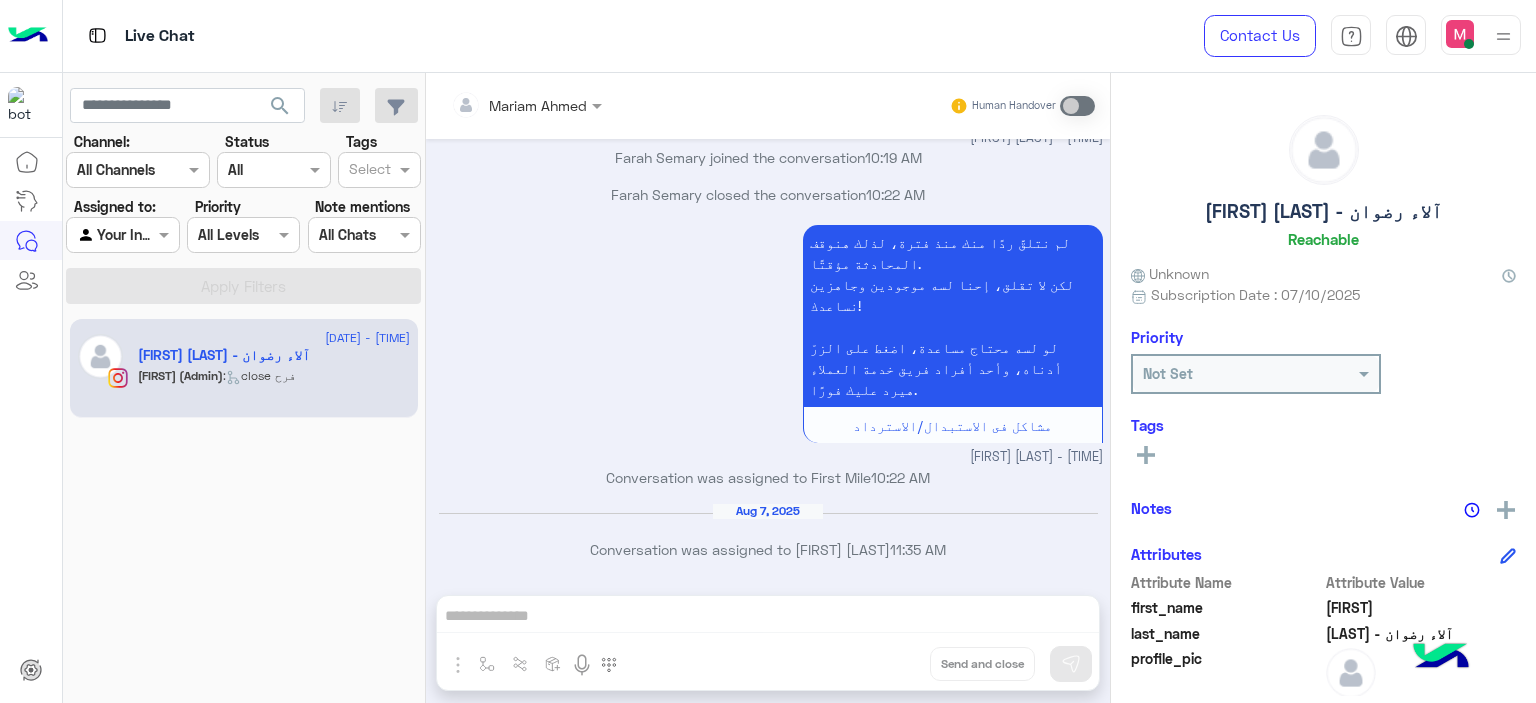 click on "Mariam Ahmed Human Handover     Jul 10, 2025   Conversation was assigned to Jana Aboelseoud   11:00 AM       A'Laa RaDwan - آلاء رضوان asked to talk to human   11:00 AM      Thank you for reaching out, This is Jana, and I’ll be happy to assist you today.  Jana Aboelseoud -  12:07 PM   Jana Aboelseoud joined the conversation   12:07 PM       Jana Aboelseoud closed the conversation   12:08 PM      We're very sorry that the items you’re asking about sold out recently due to high demand. We understand how disappointing that can be, and we truly apologize for the inconvenience. Some of our popular items do tend to go out of stock quickly, but we’re always working to restock as soon as possible. If you'd like, we can notify you once it becomes available again.🤍  Jana Aboelseoud -  12:08 PM  Hi jana   09:21 PM  A'LaaTo assist you better, please select your request from the following menu.  Main Menu   Customer Service   Ask About Item     09:21 PM    09:22 PM   Main Menu   Customer Service  Next 1" at bounding box center [768, 392] 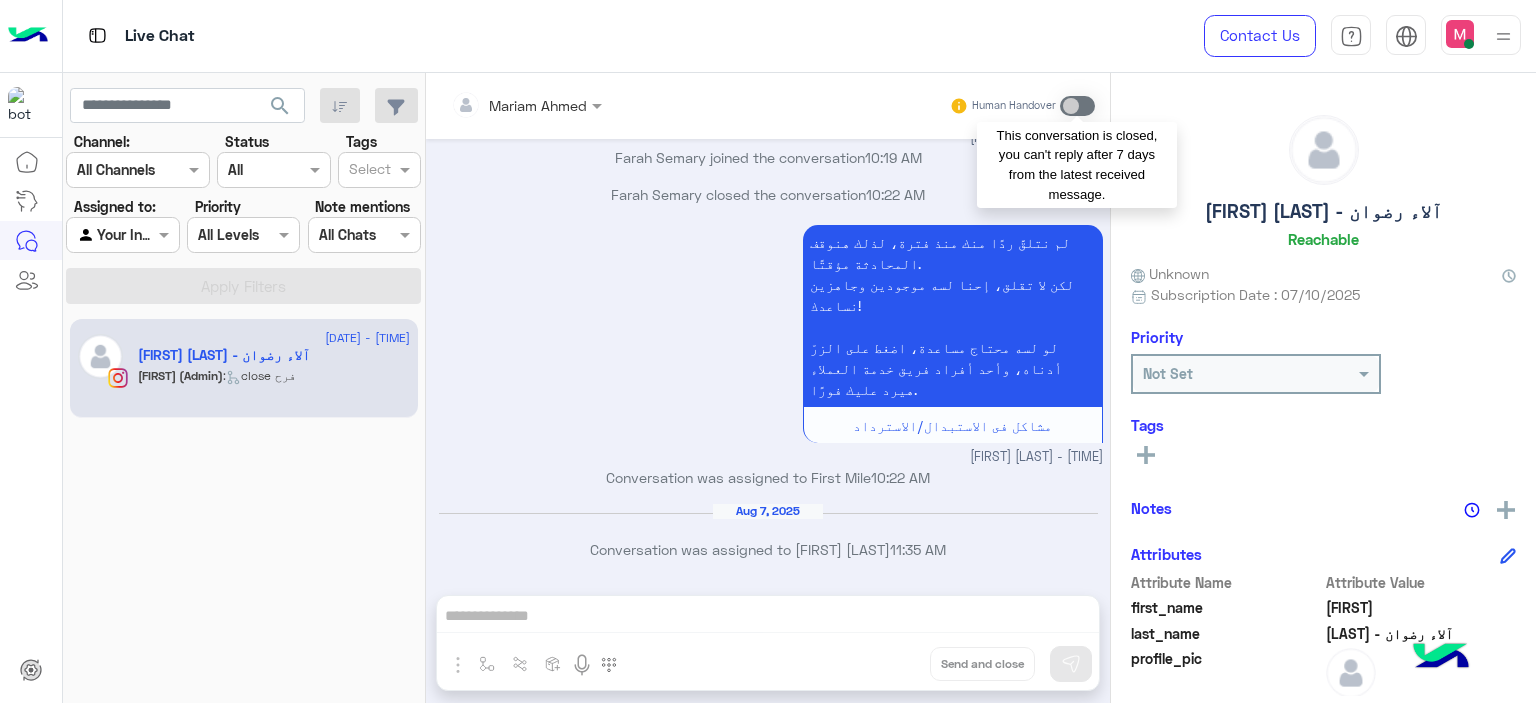 click at bounding box center (1077, 106) 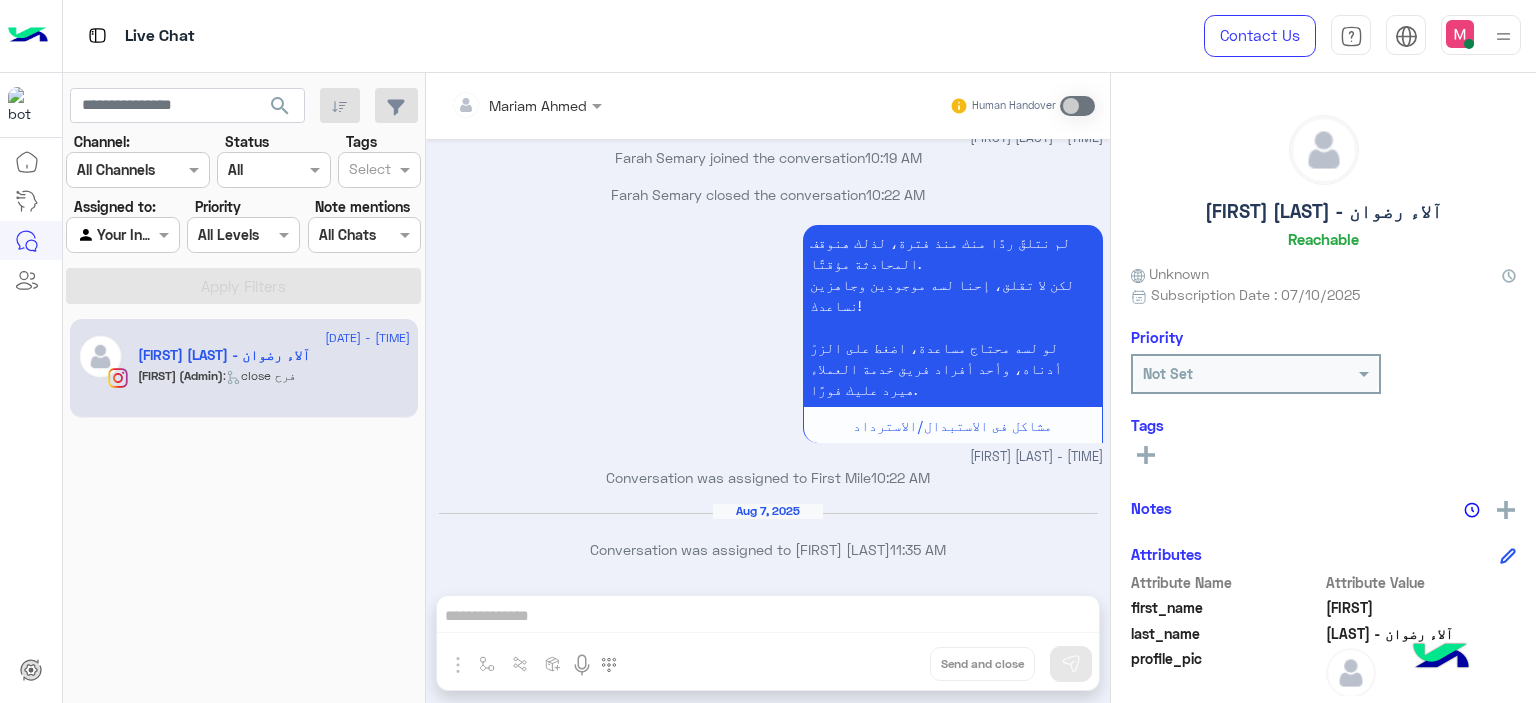 click at bounding box center [526, 104] 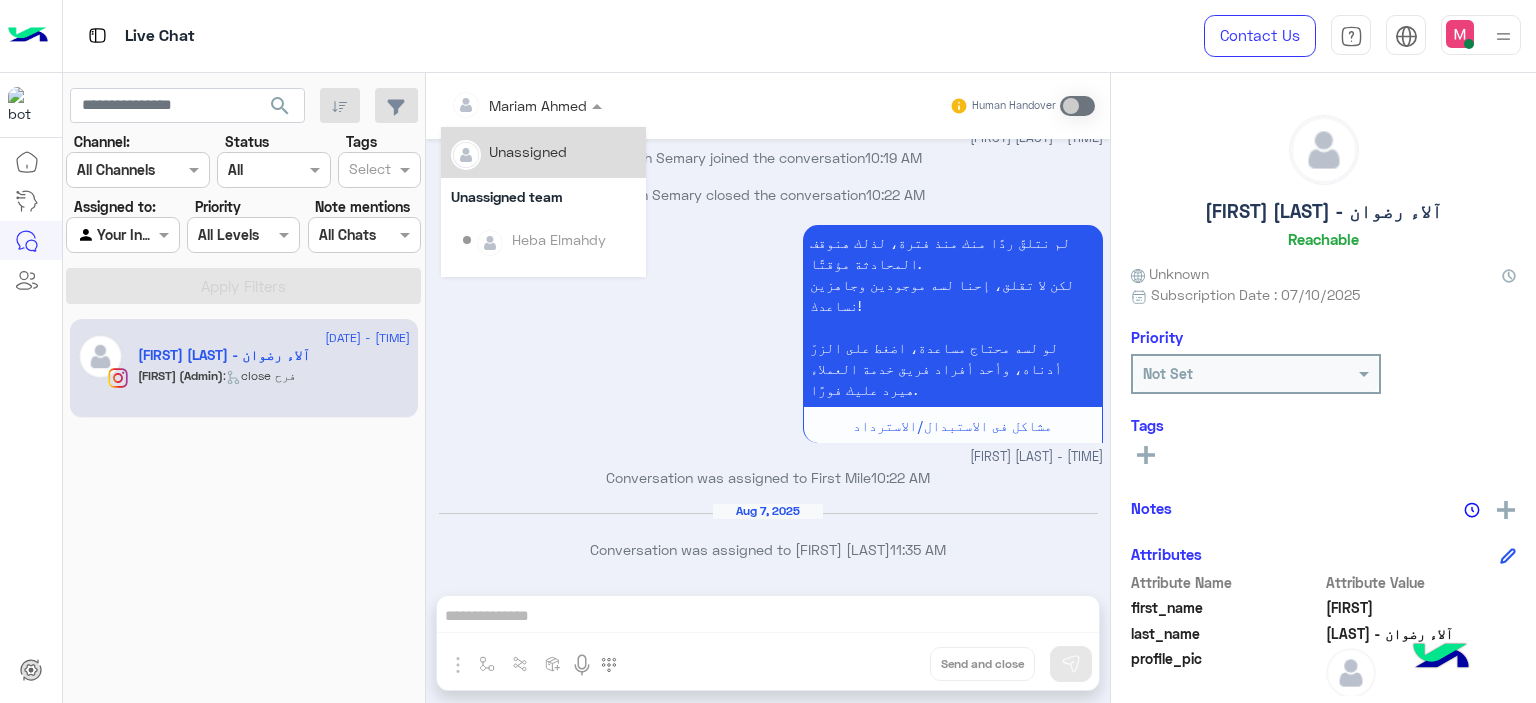 click on "Unassigned" at bounding box center (528, 151) 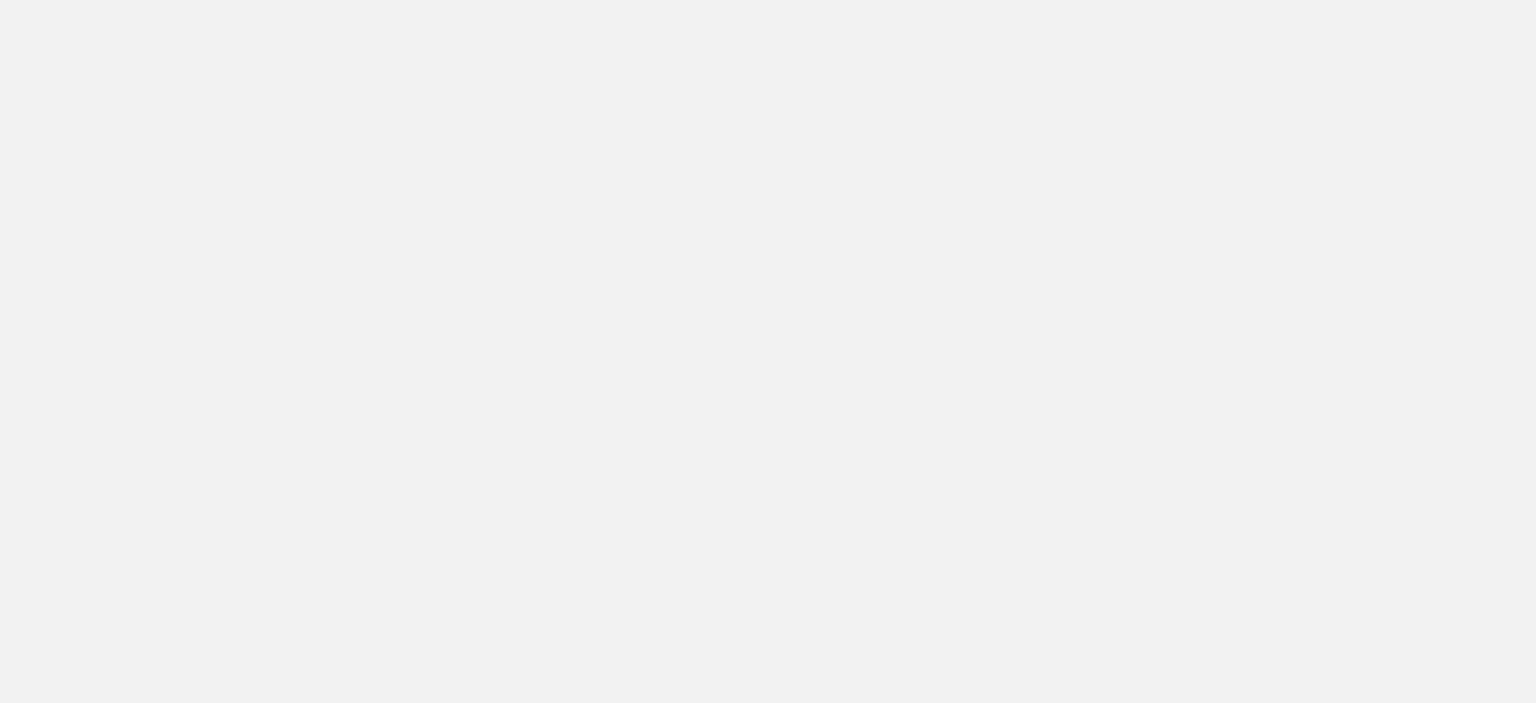 scroll, scrollTop: 0, scrollLeft: 0, axis: both 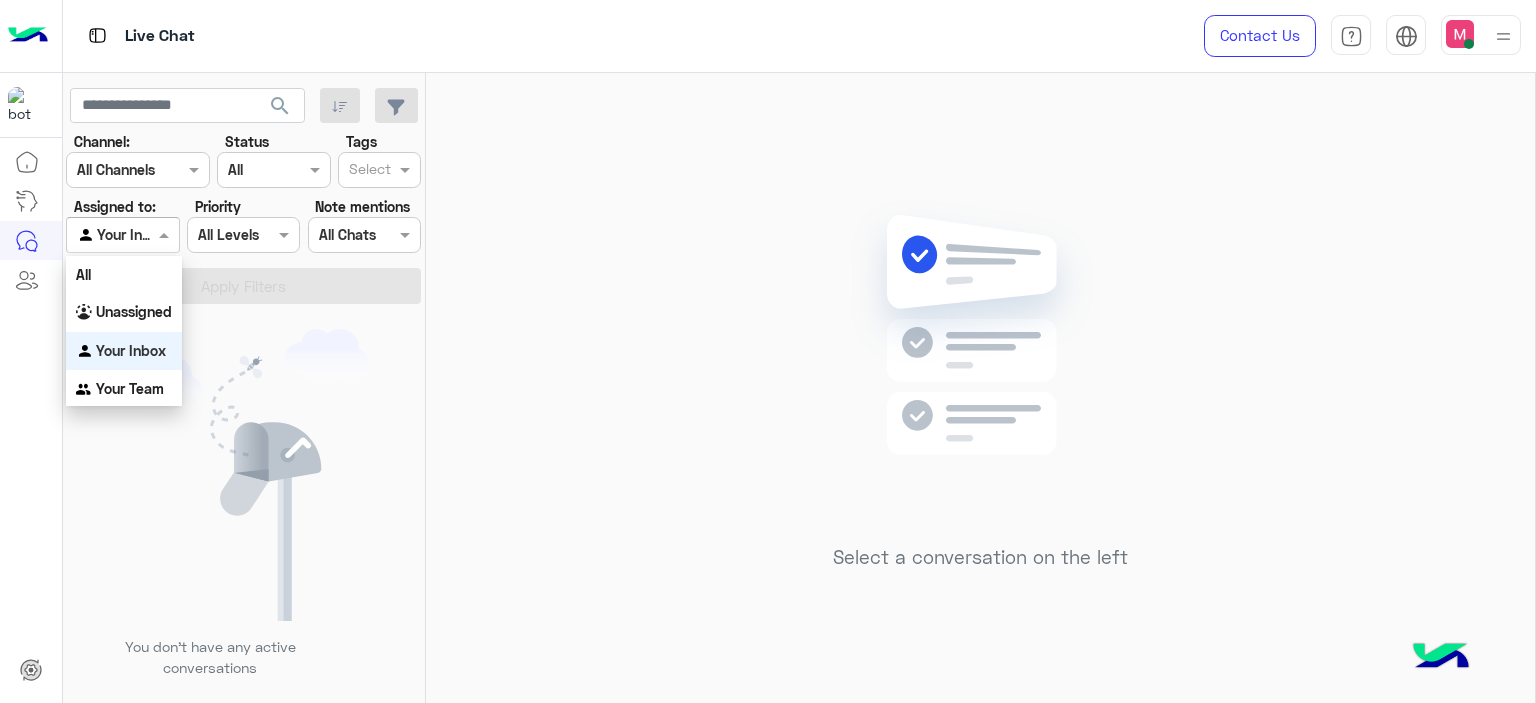click at bounding box center [166, 234] 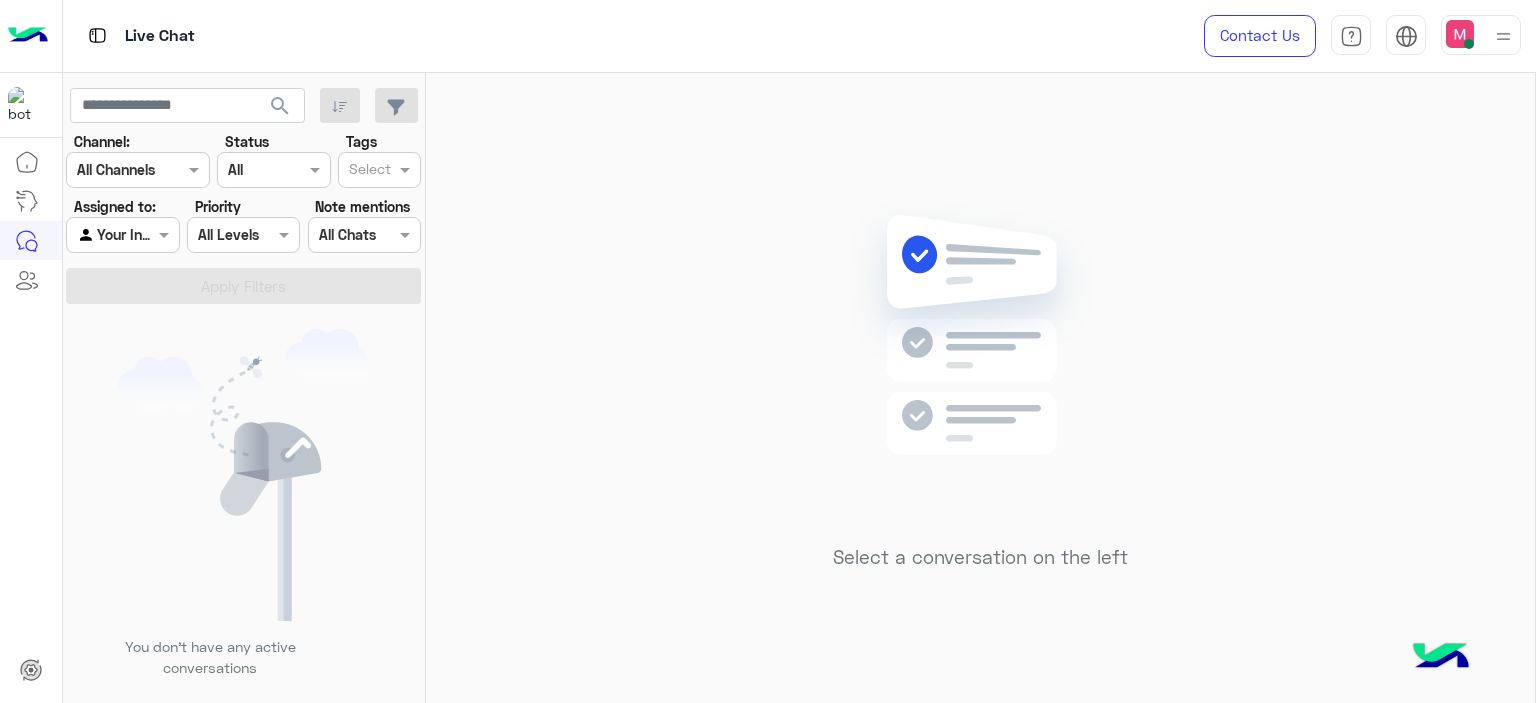 click 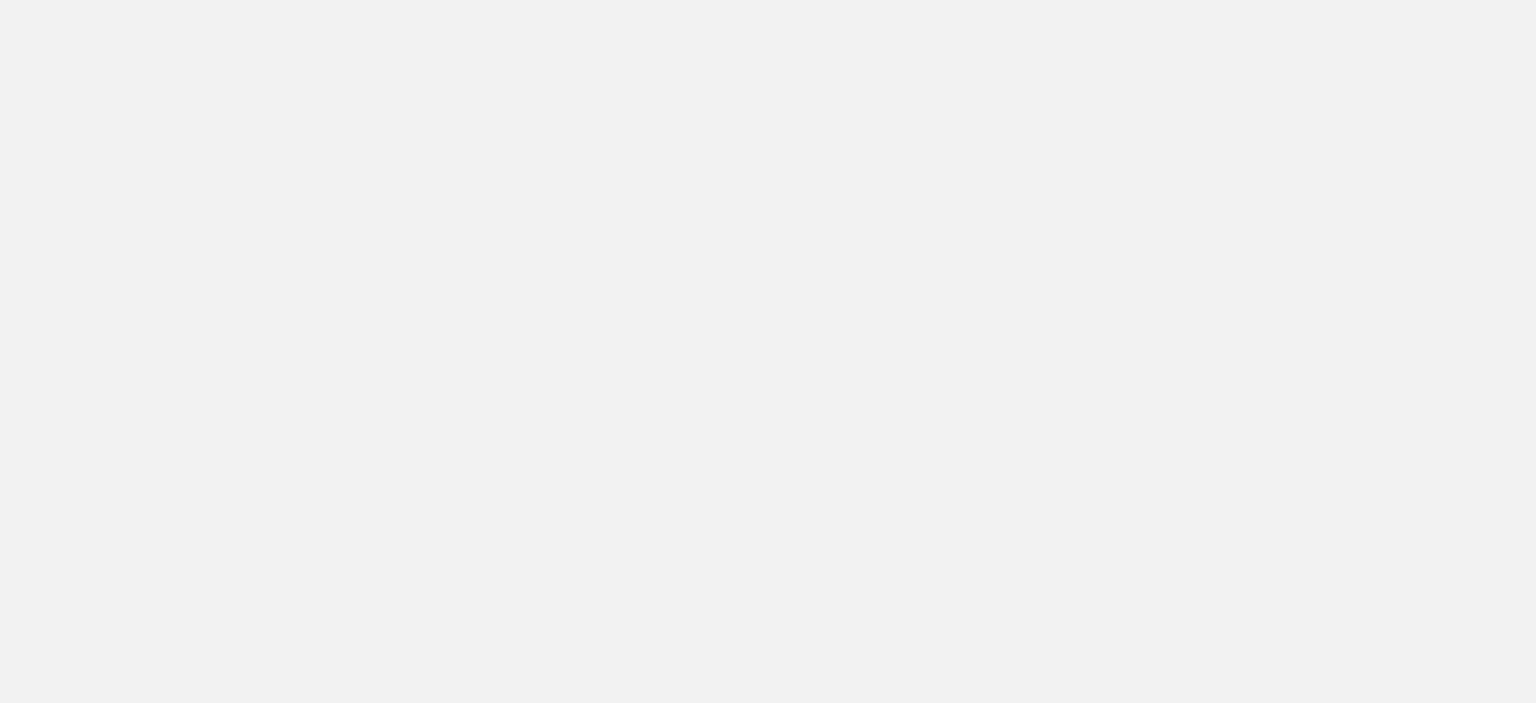 scroll, scrollTop: 0, scrollLeft: 0, axis: both 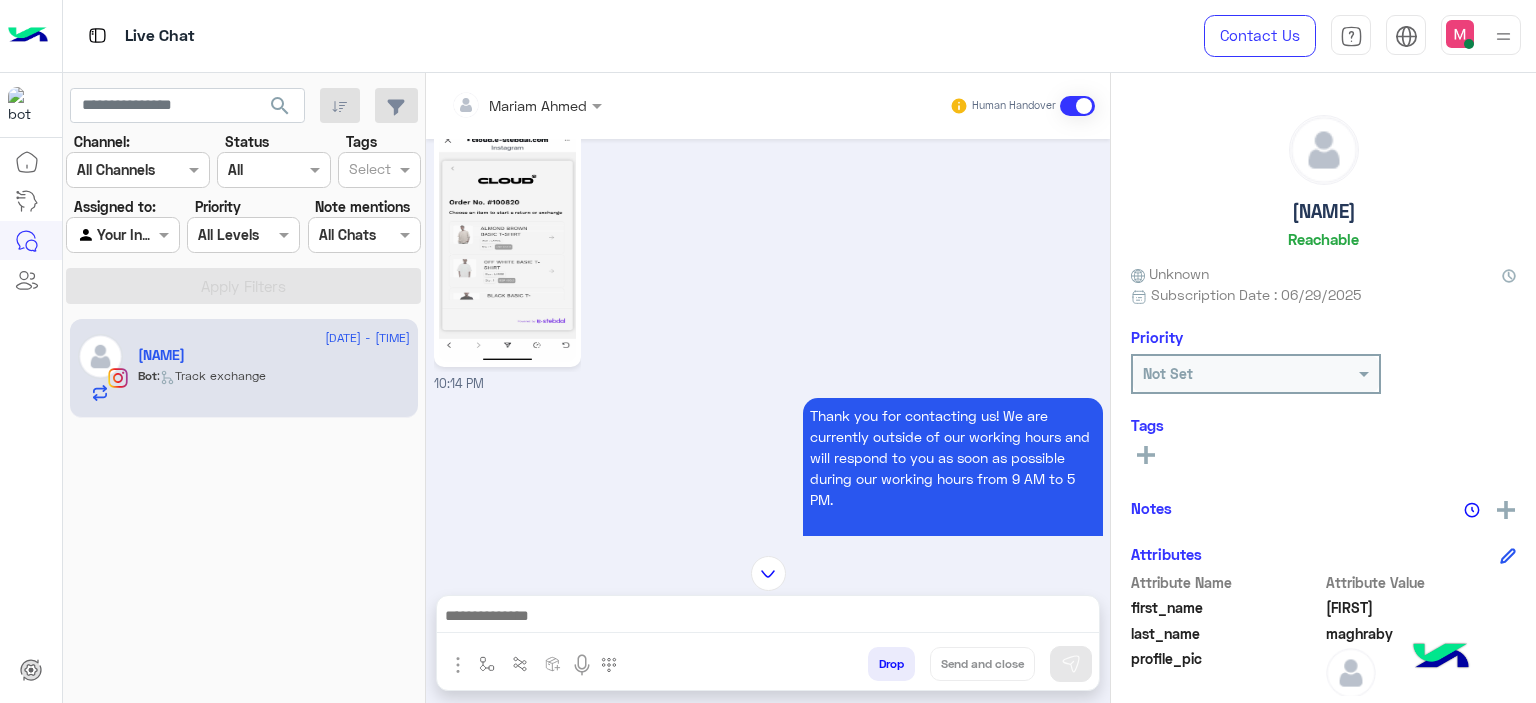 click 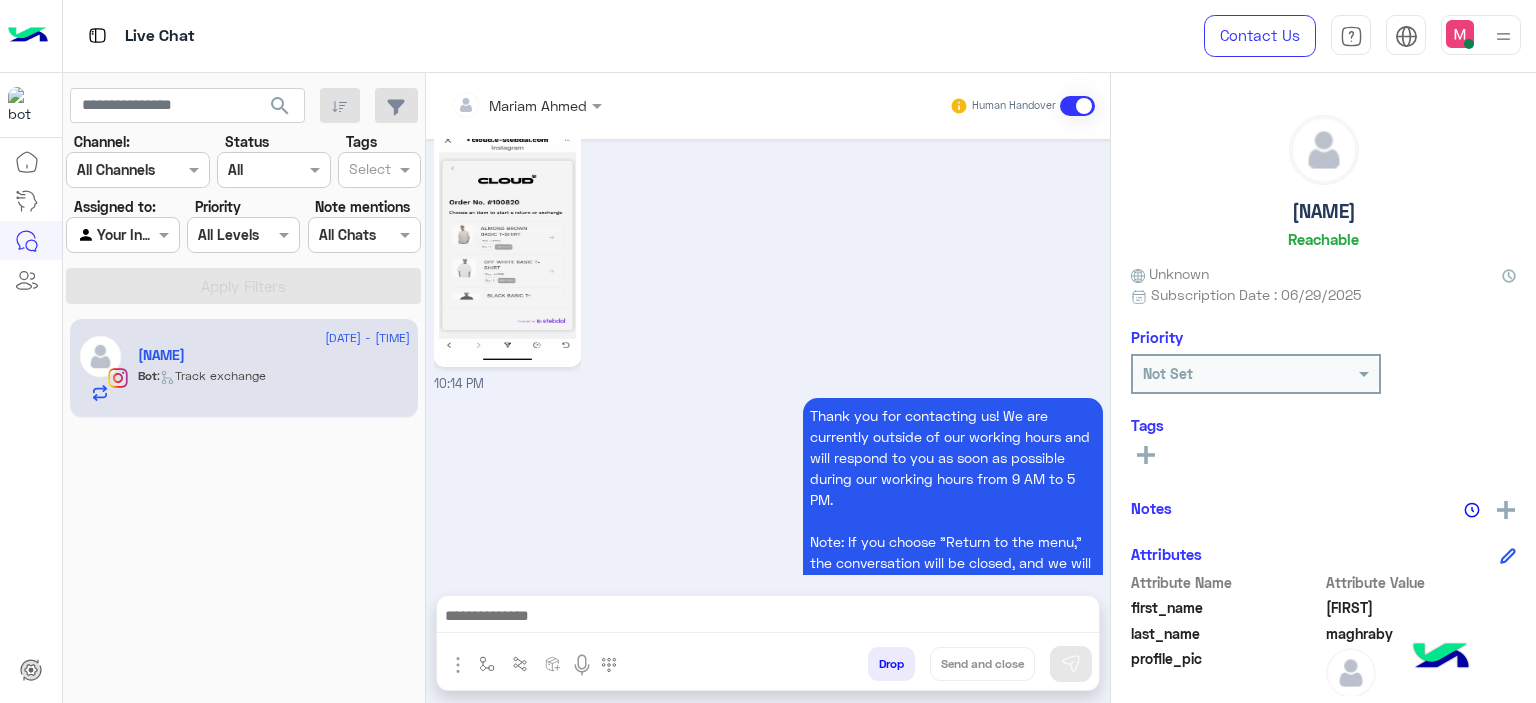 scroll, scrollTop: 2140, scrollLeft: 0, axis: vertical 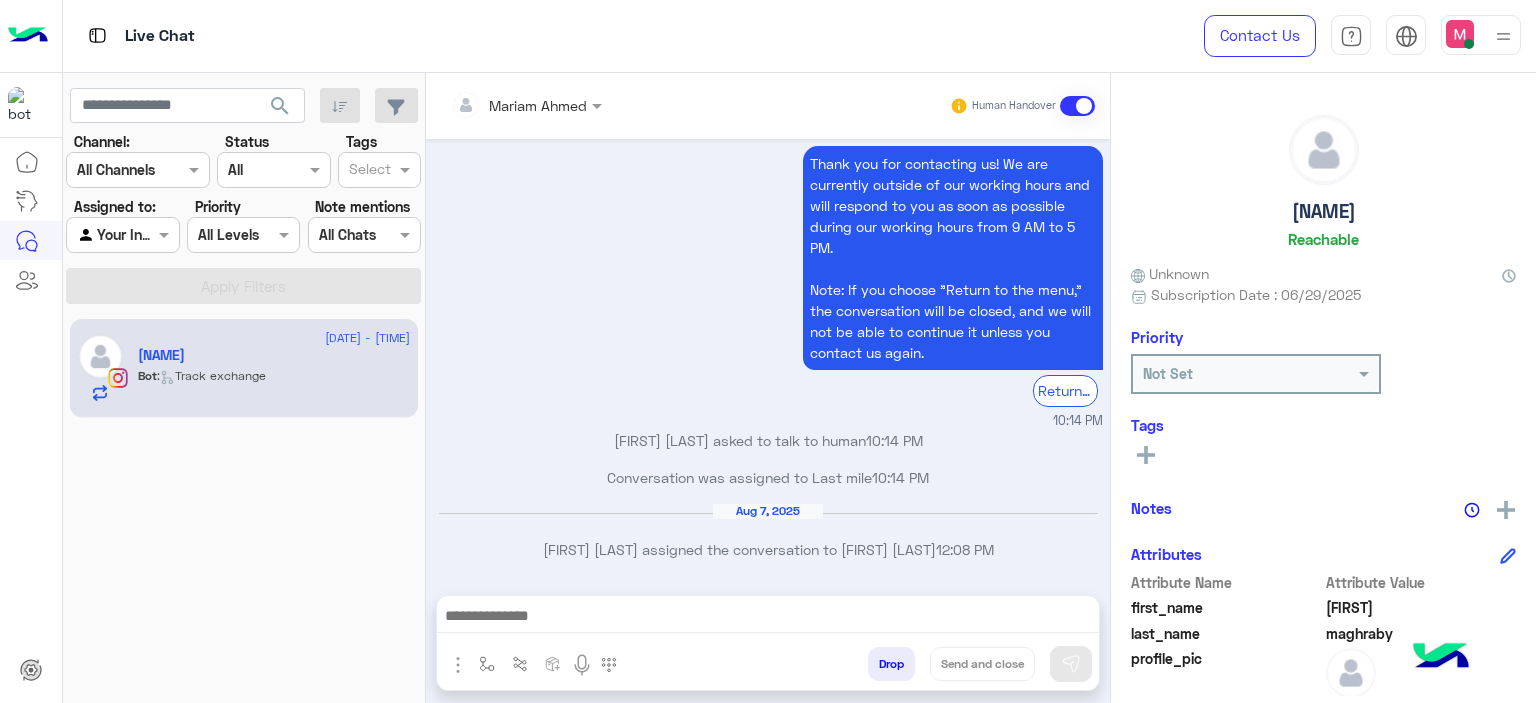 click at bounding box center [768, 621] 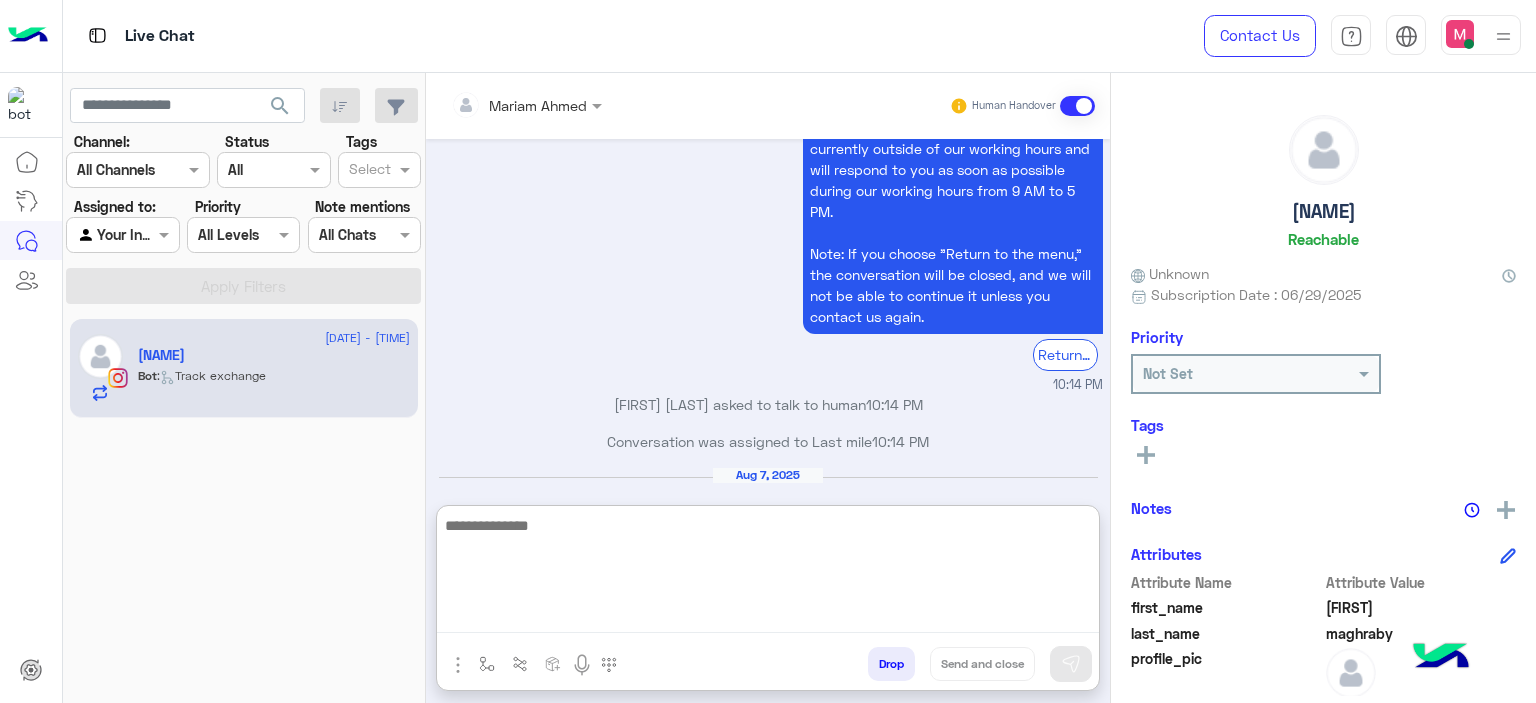 click at bounding box center [768, 573] 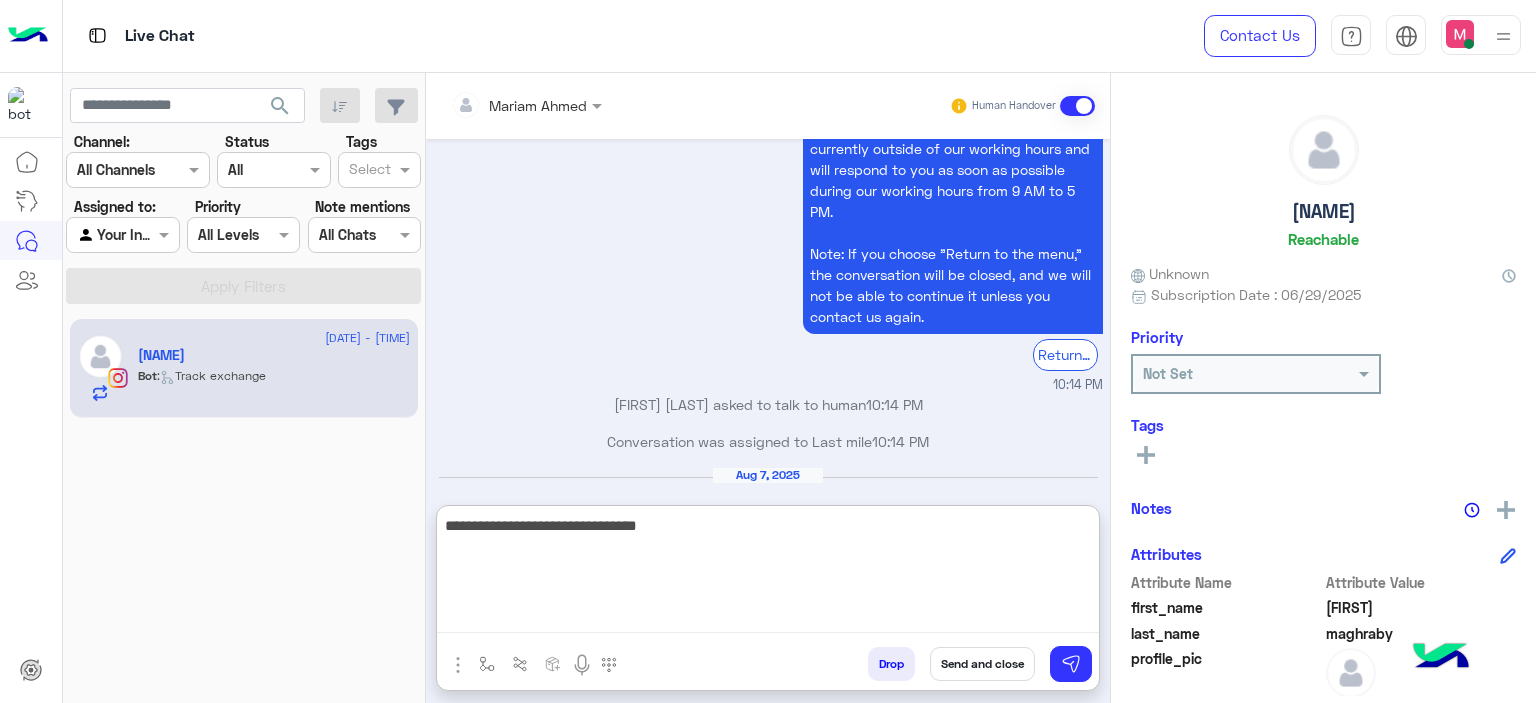 type on "**********" 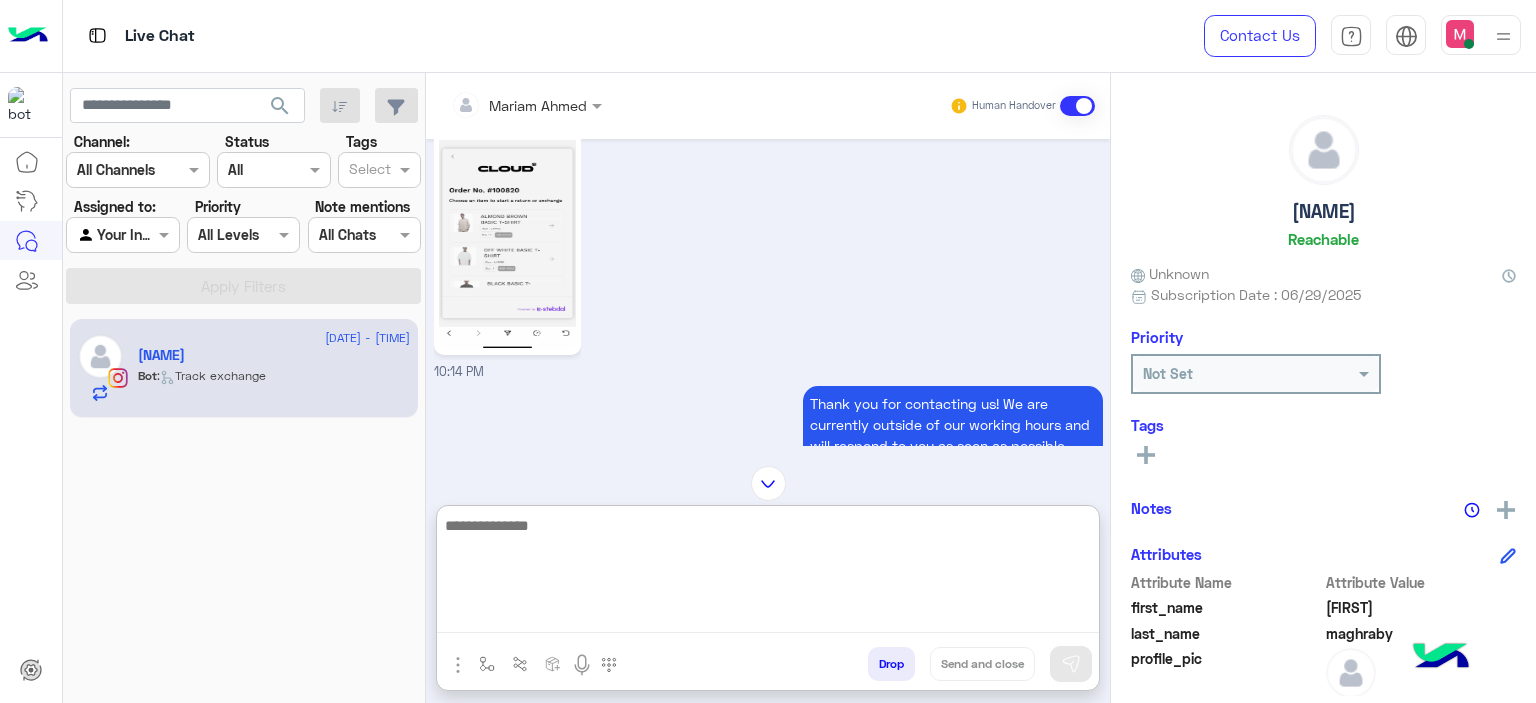 scroll, scrollTop: 2331, scrollLeft: 0, axis: vertical 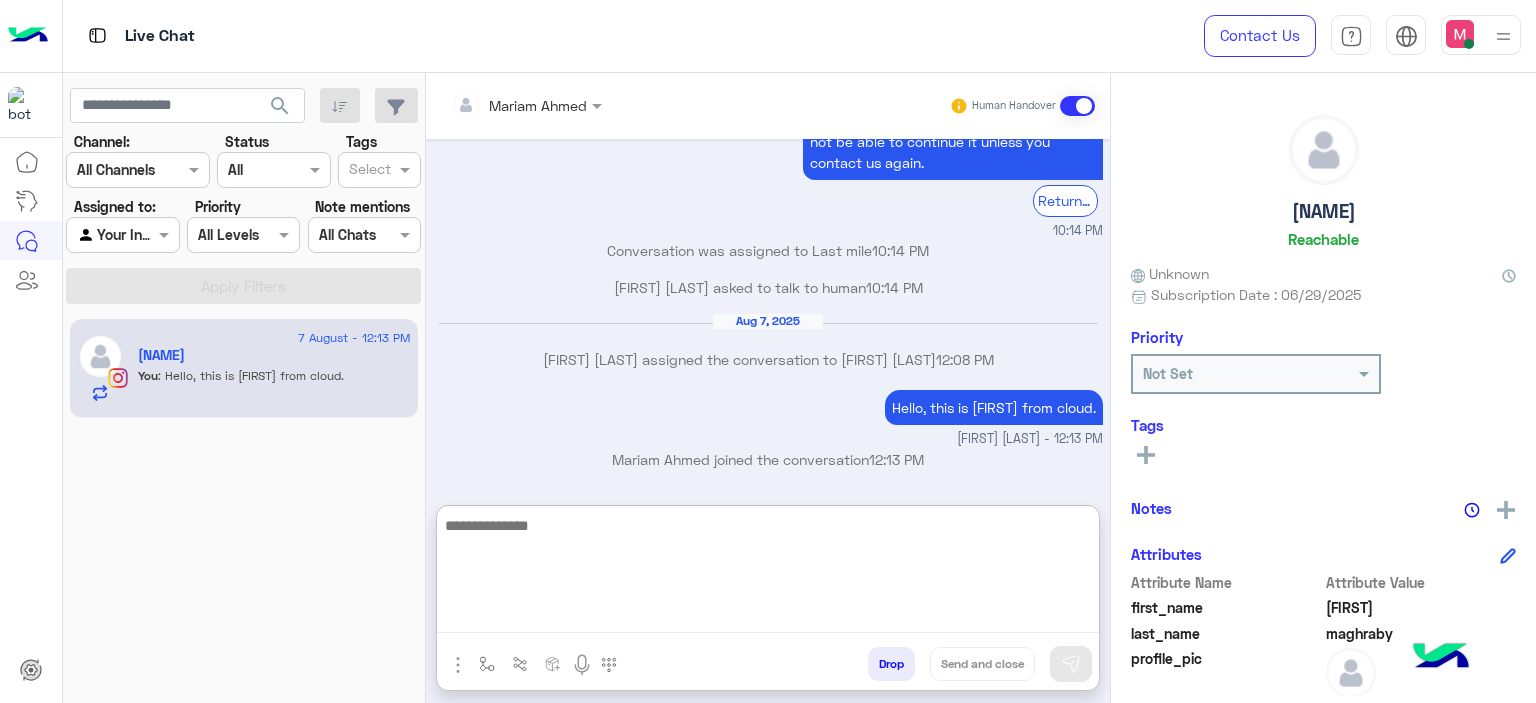 click at bounding box center (768, 573) 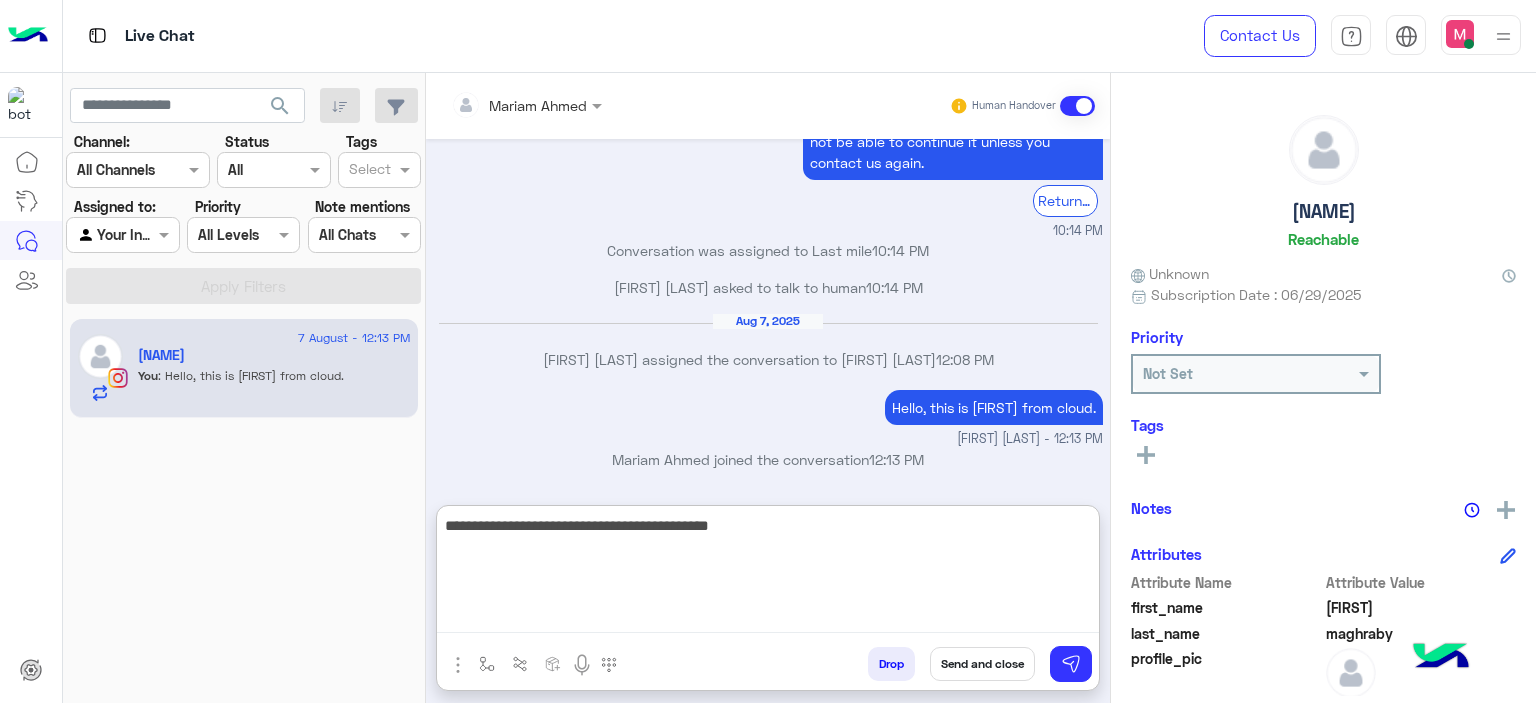 scroll, scrollTop: 2397, scrollLeft: 0, axis: vertical 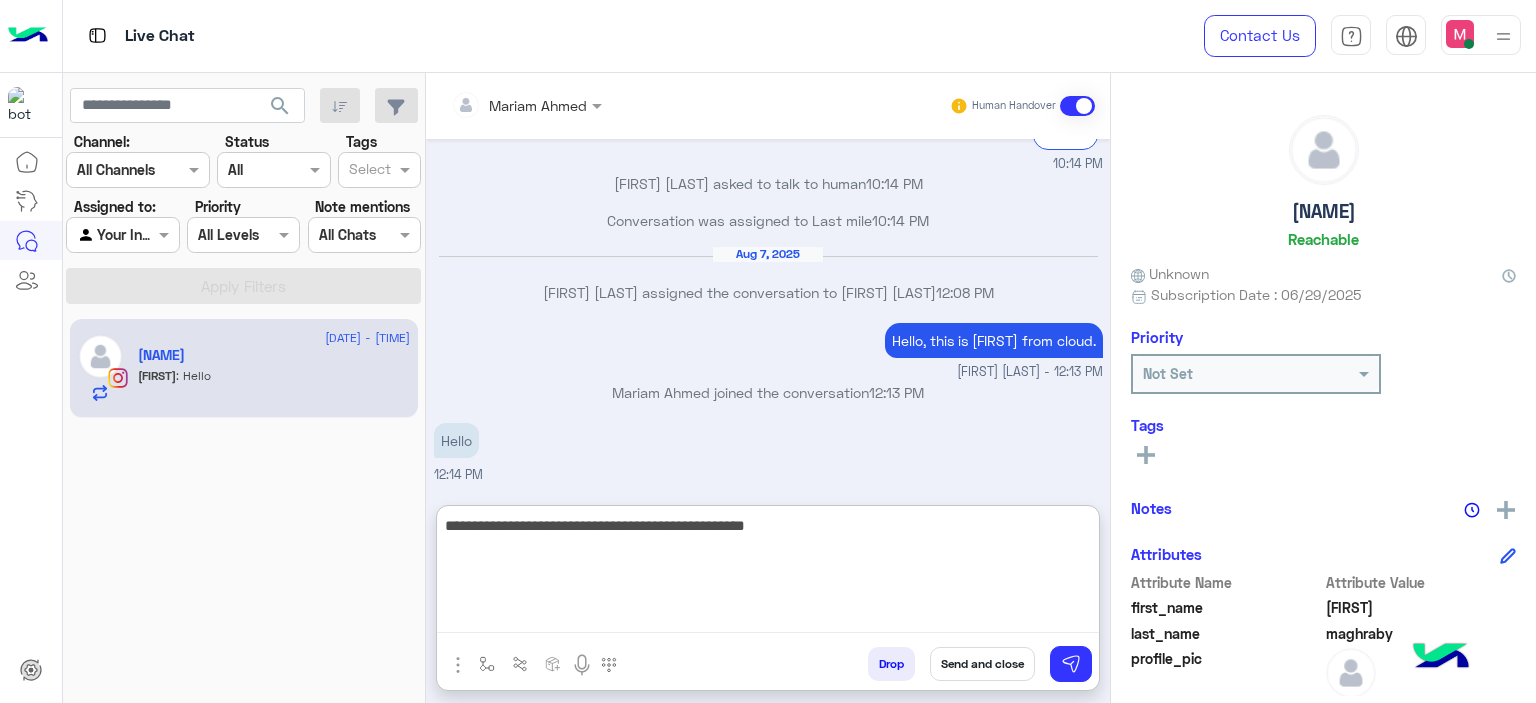 type on "**********" 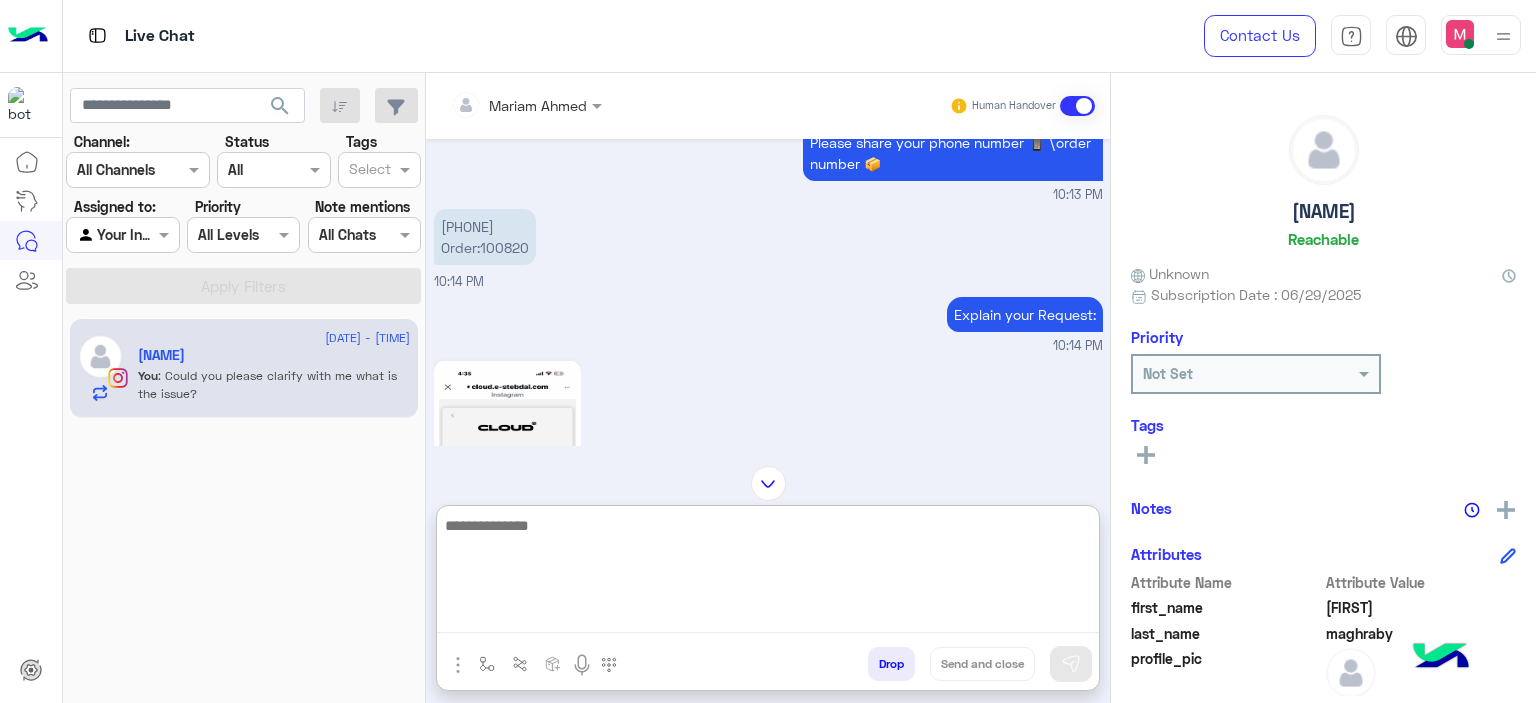 scroll, scrollTop: 1606, scrollLeft: 0, axis: vertical 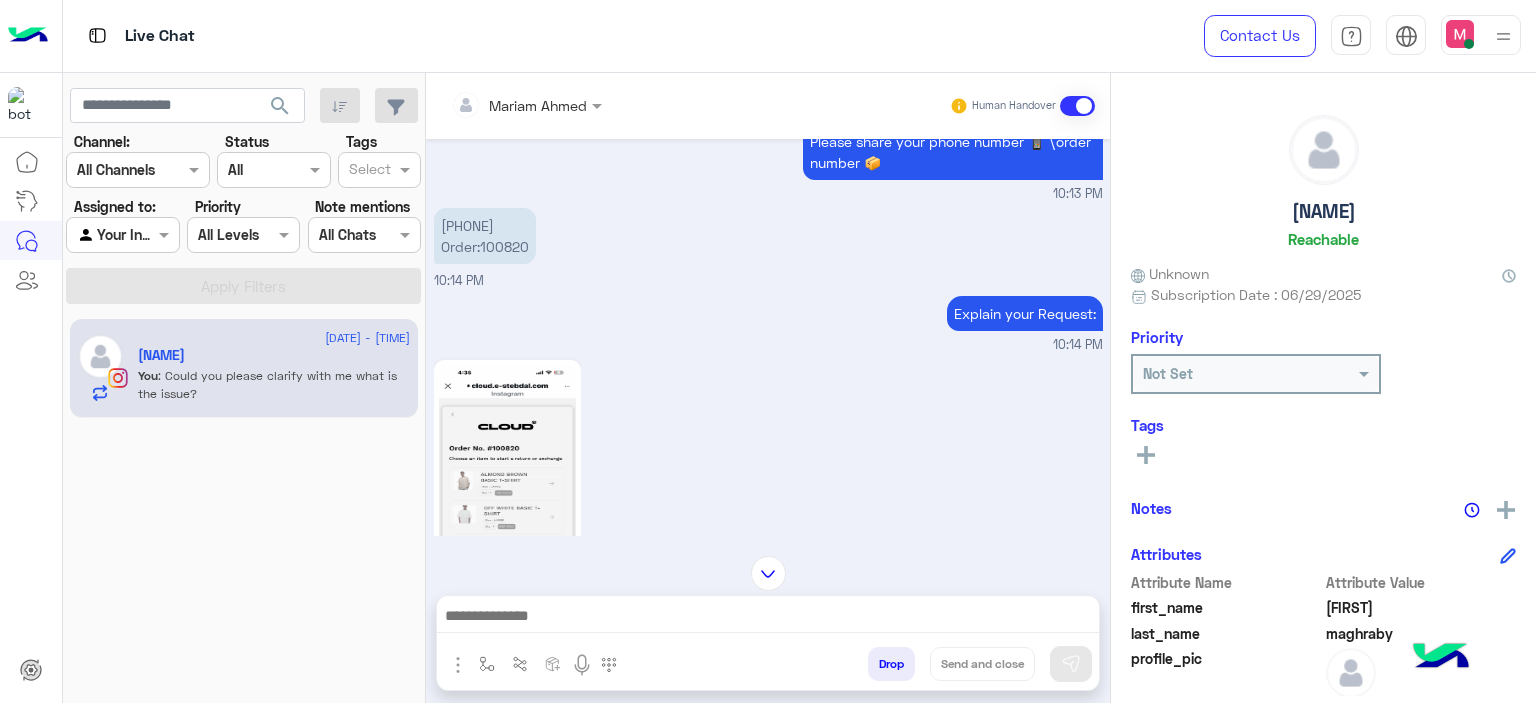 click on "[PHONE] Order:[NUMBER]" at bounding box center (485, 236) 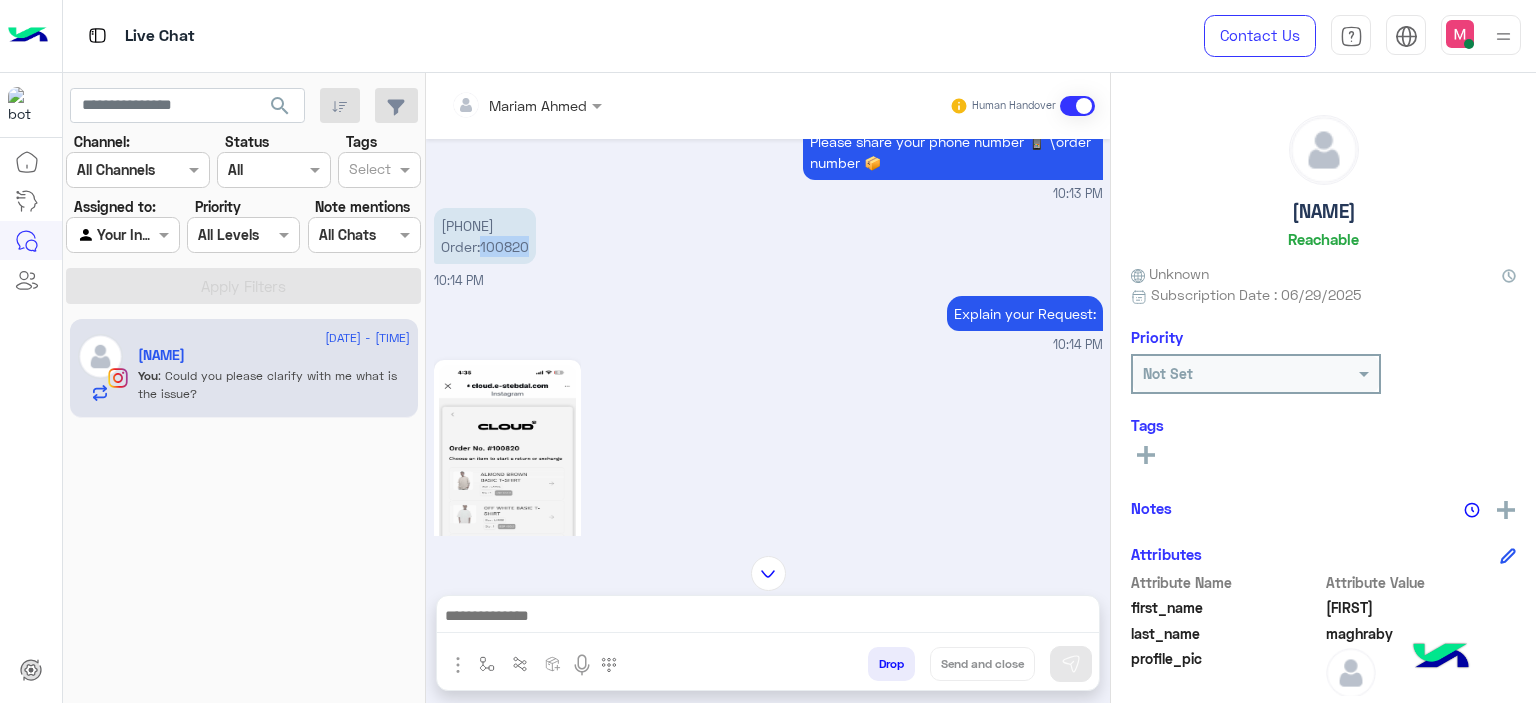 click on "[PHONE] Order:[NUMBER]" at bounding box center (485, 236) 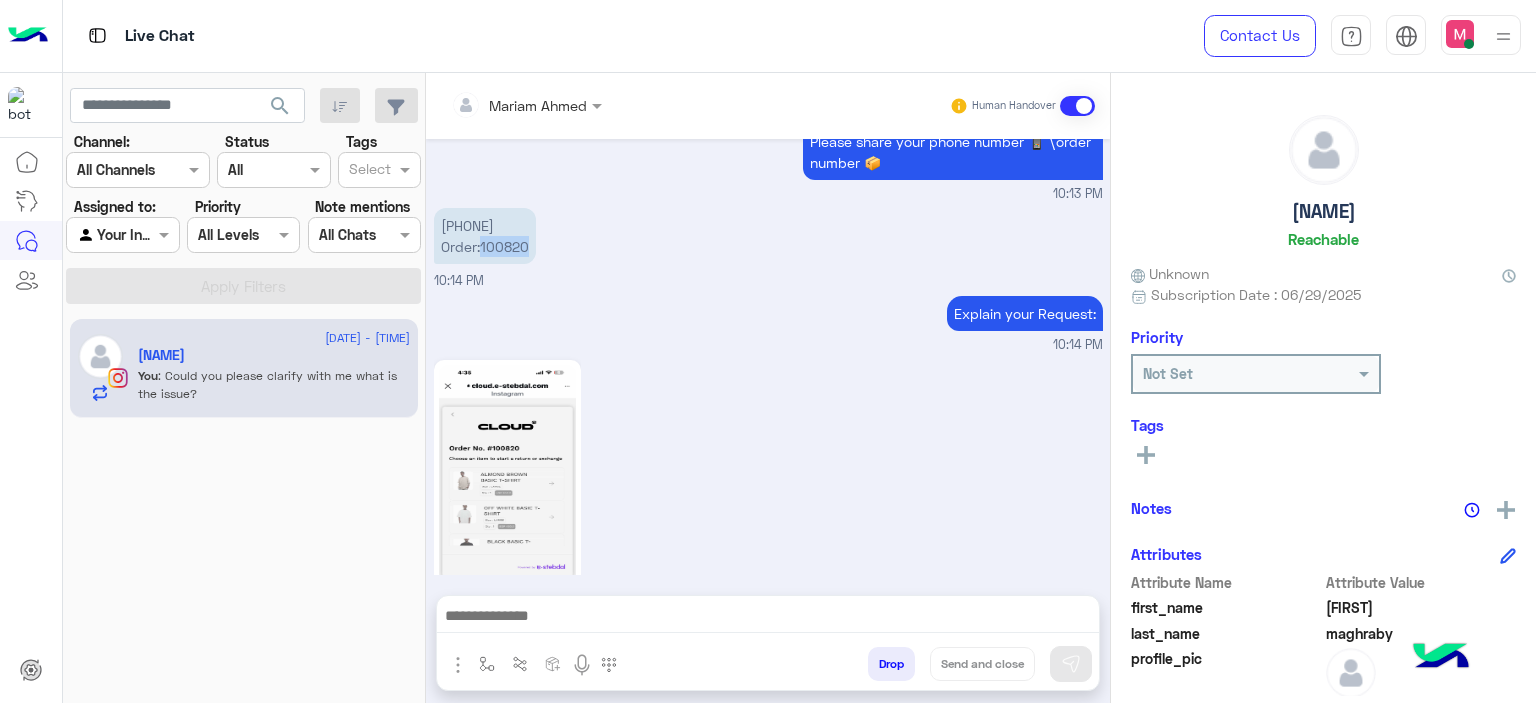 scroll, scrollTop: 2392, scrollLeft: 0, axis: vertical 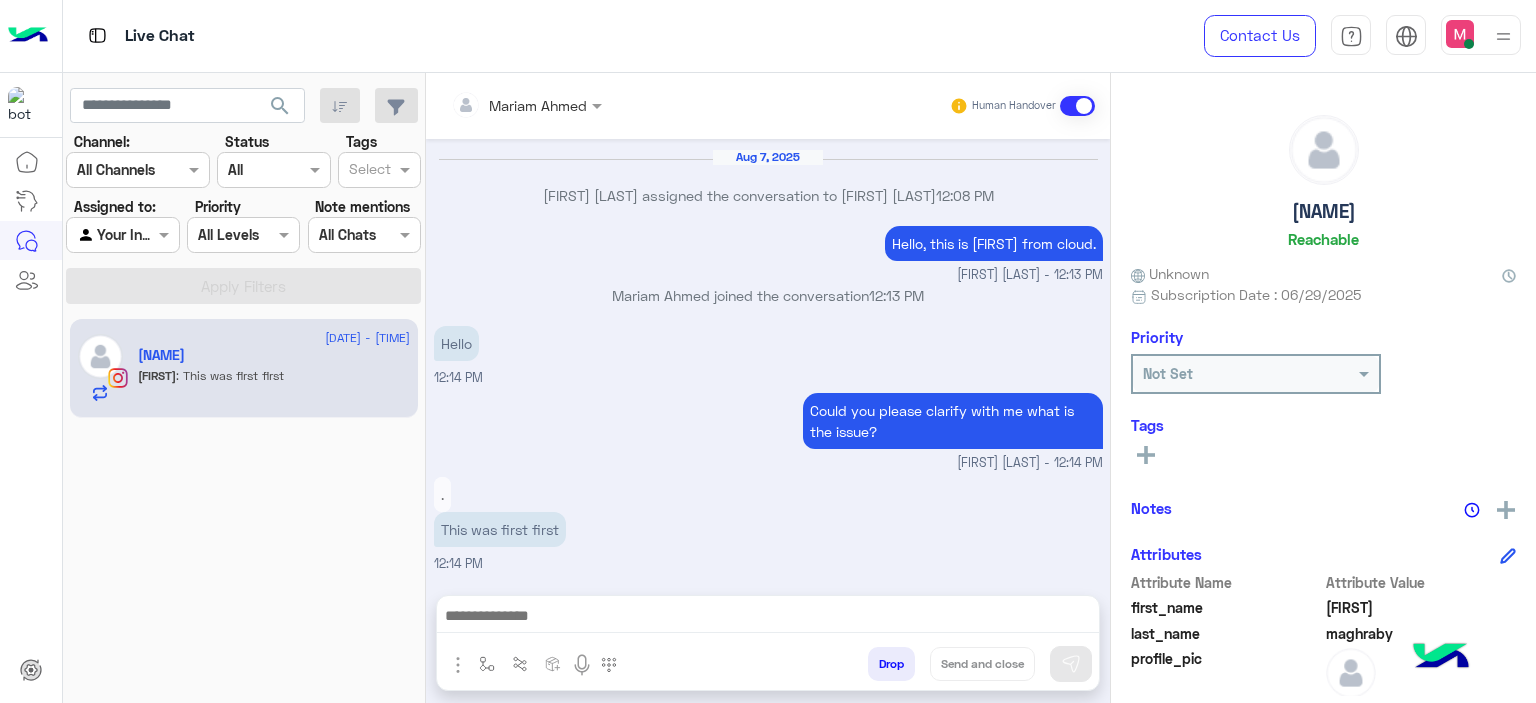 click on "." at bounding box center (442, 494) 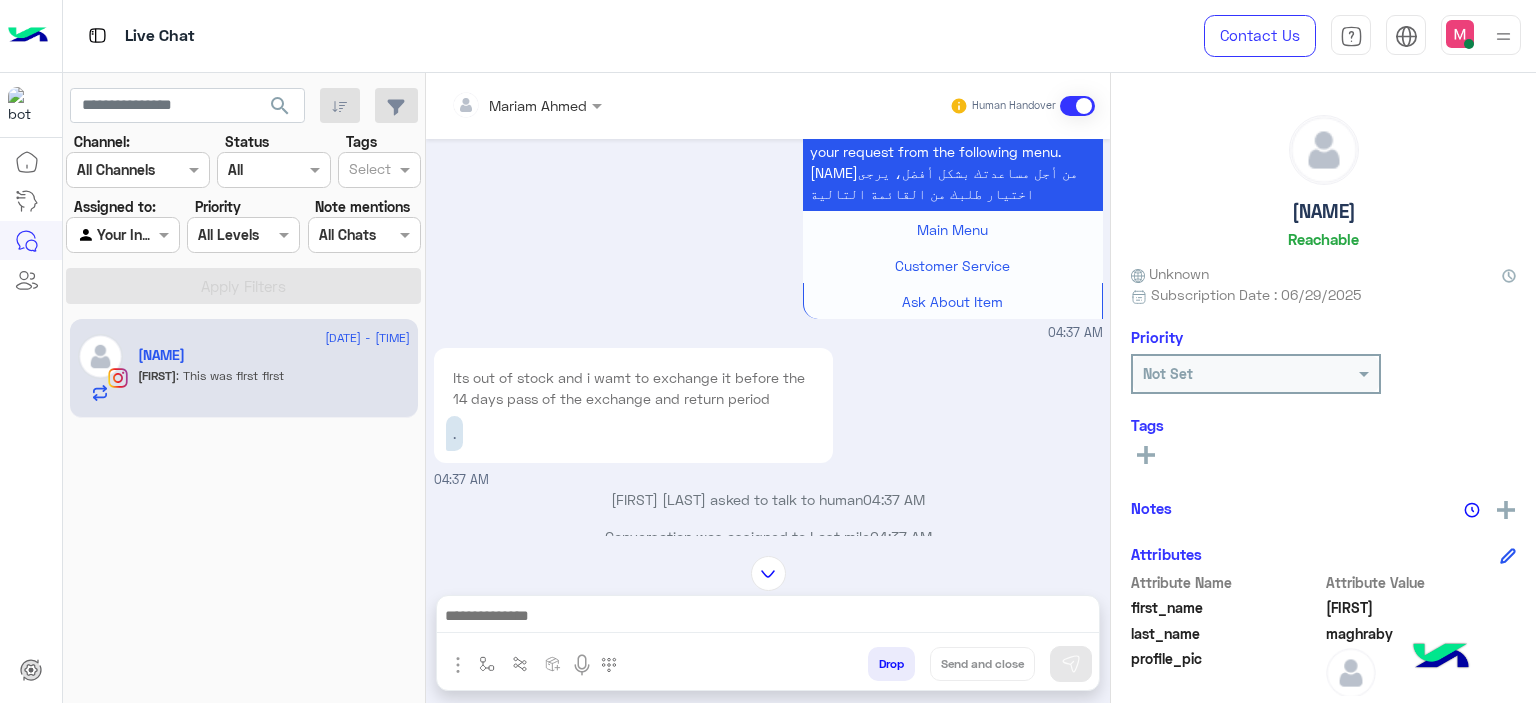 scroll, scrollTop: 2650, scrollLeft: 0, axis: vertical 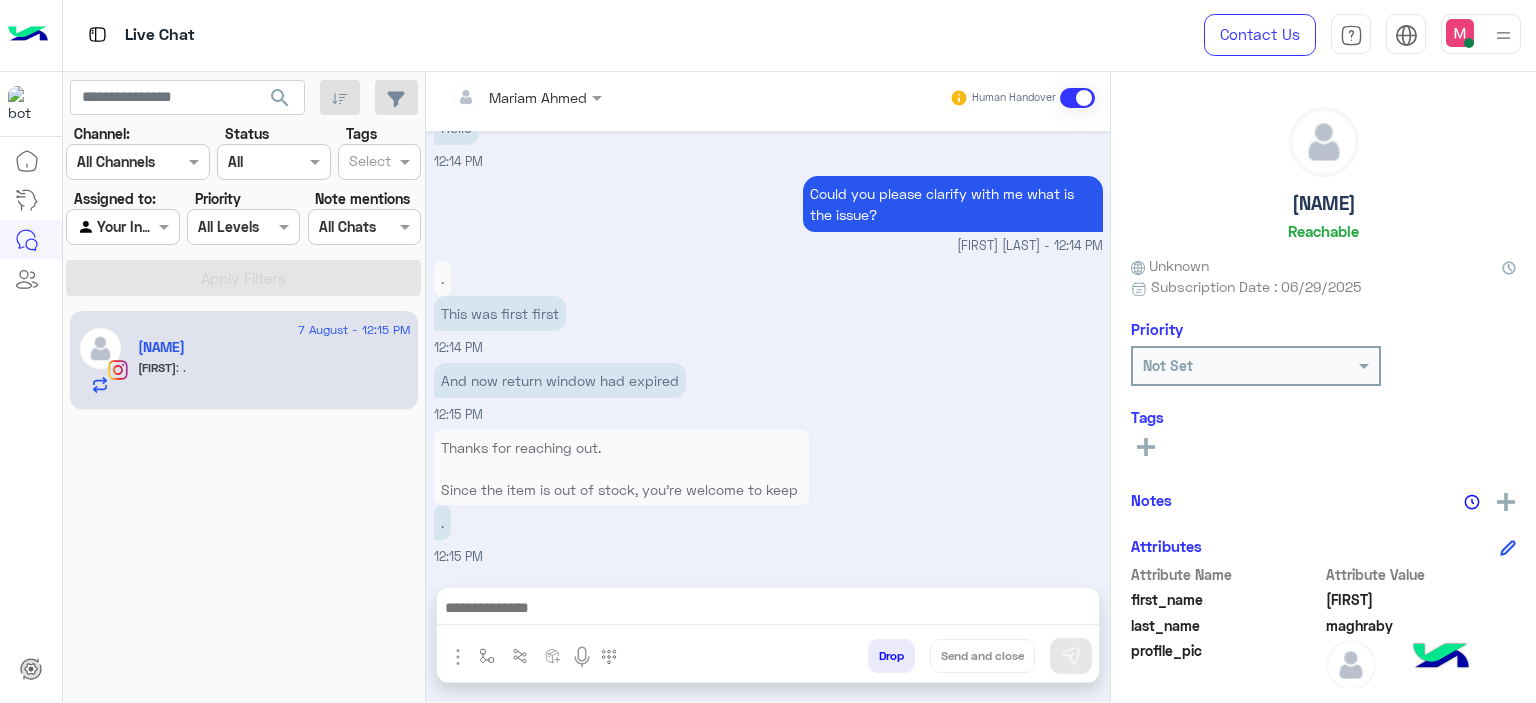 click on "Thanks for reaching out. Since the item is out of stock, you're welcome to keep it for now—we'll still honor the exchange or refund once it's restocked, even if the 14-day period has passed. Let us know if you need anything else!" at bounding box center (621, 521) 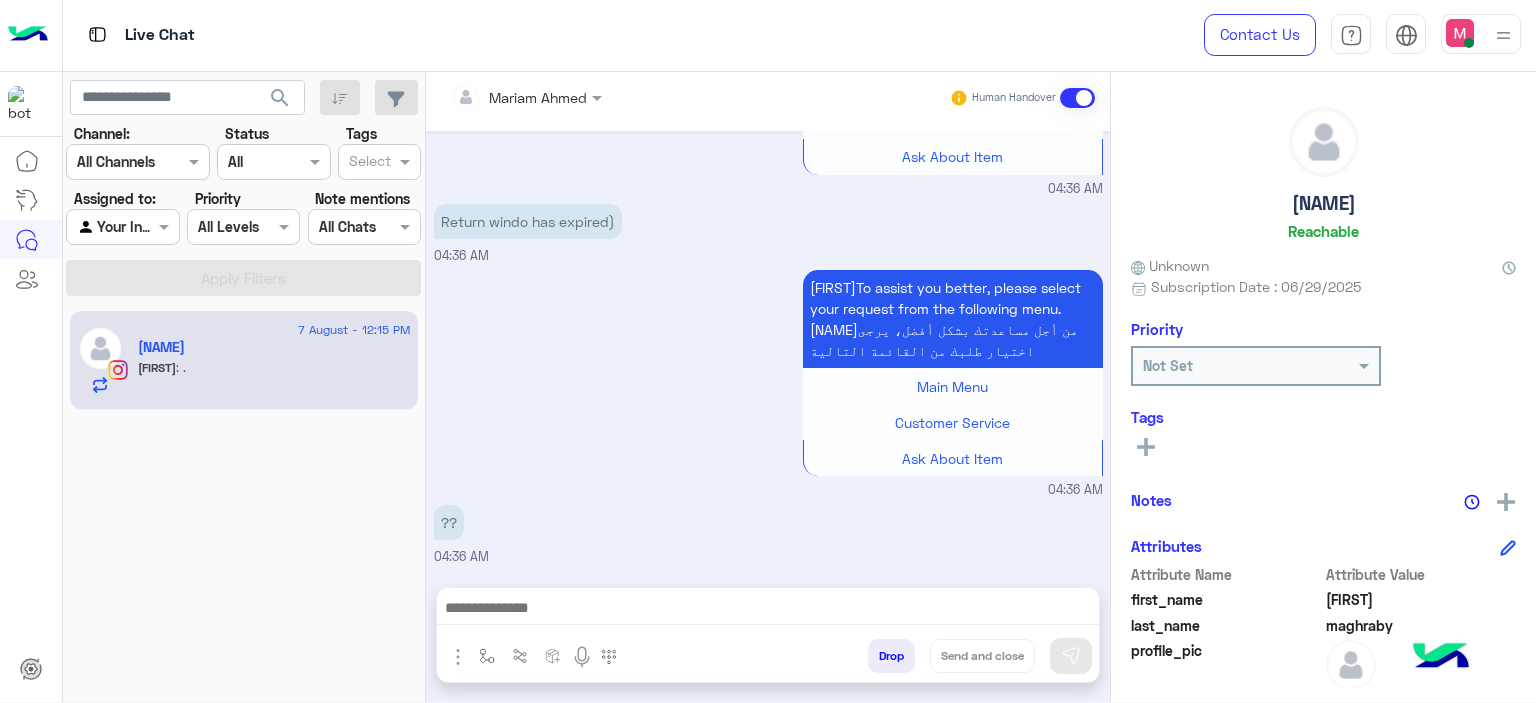 scroll, scrollTop: 2398, scrollLeft: 0, axis: vertical 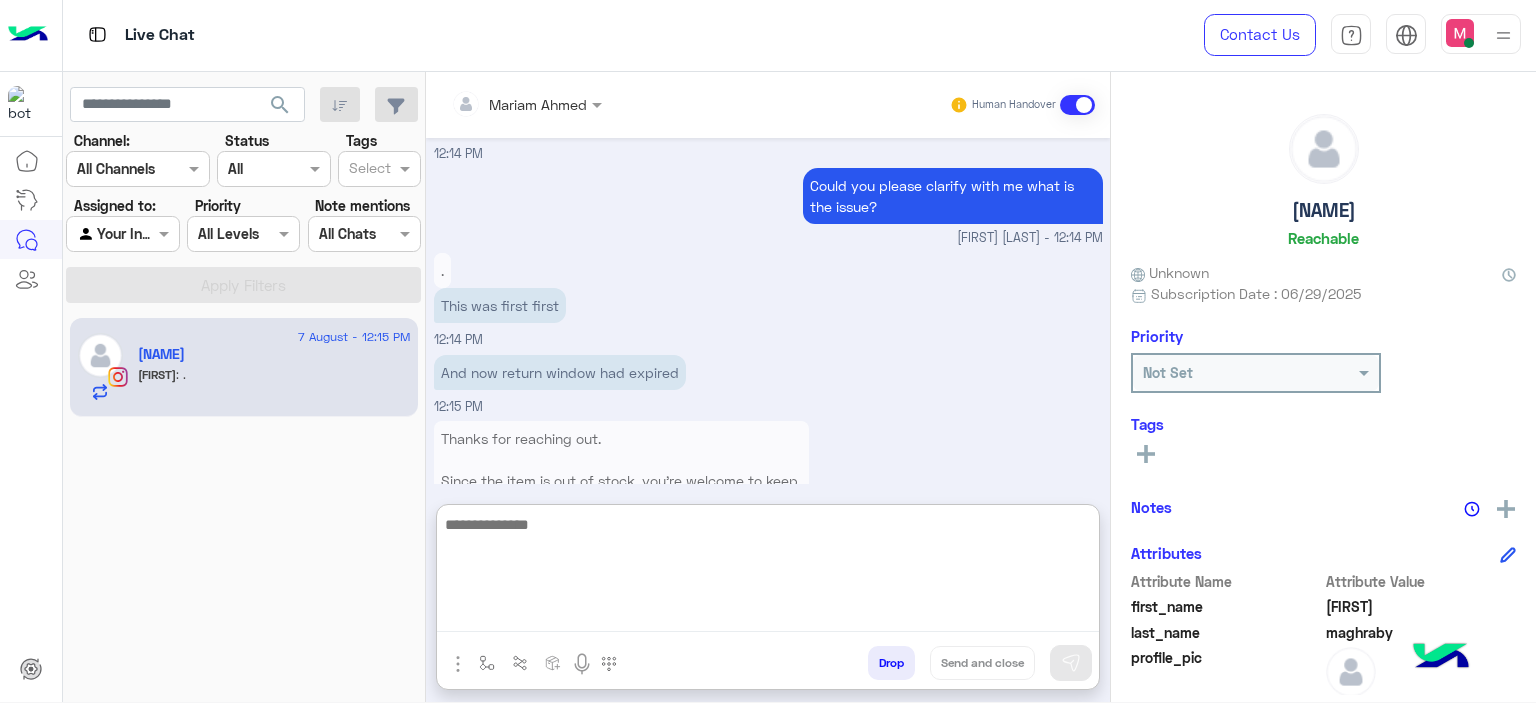 click at bounding box center [768, 572] 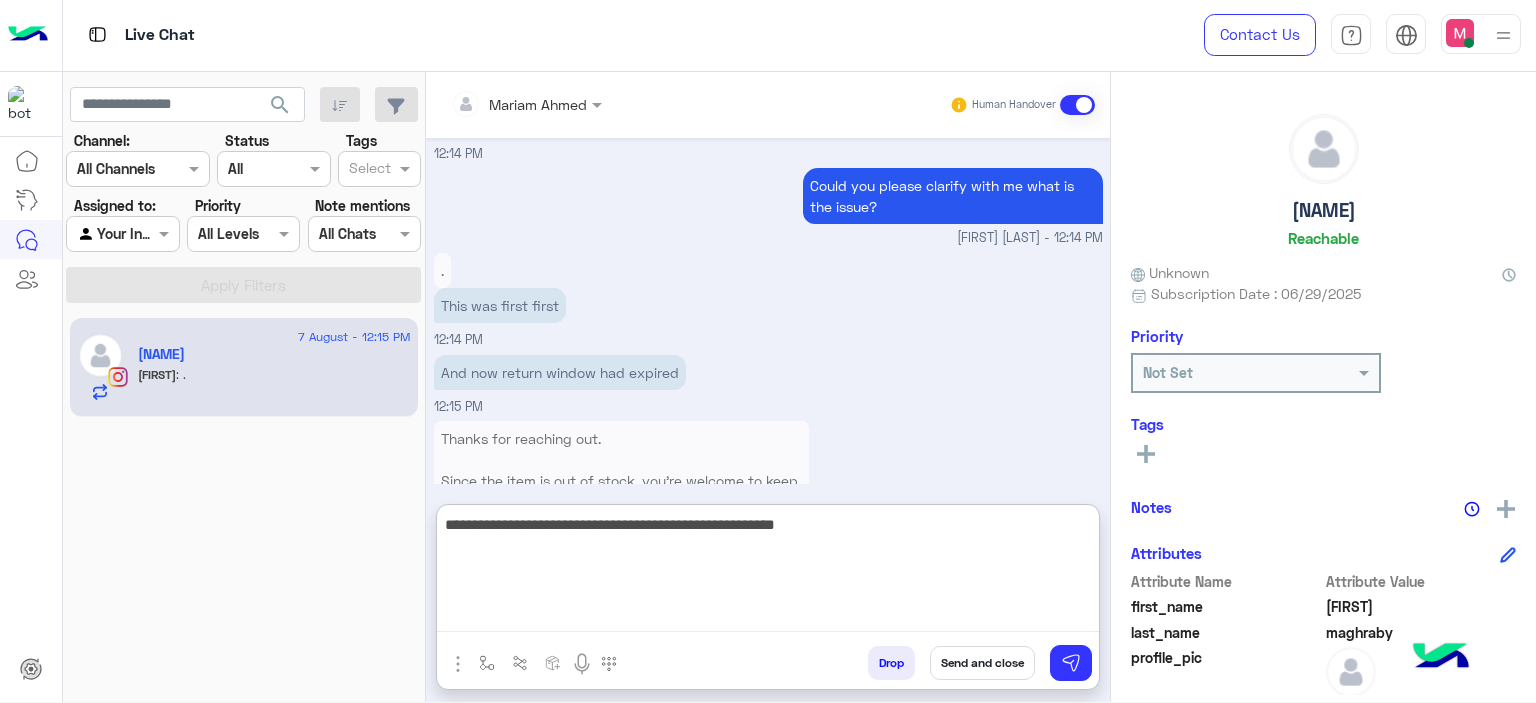click on "**********" at bounding box center (768, 572) 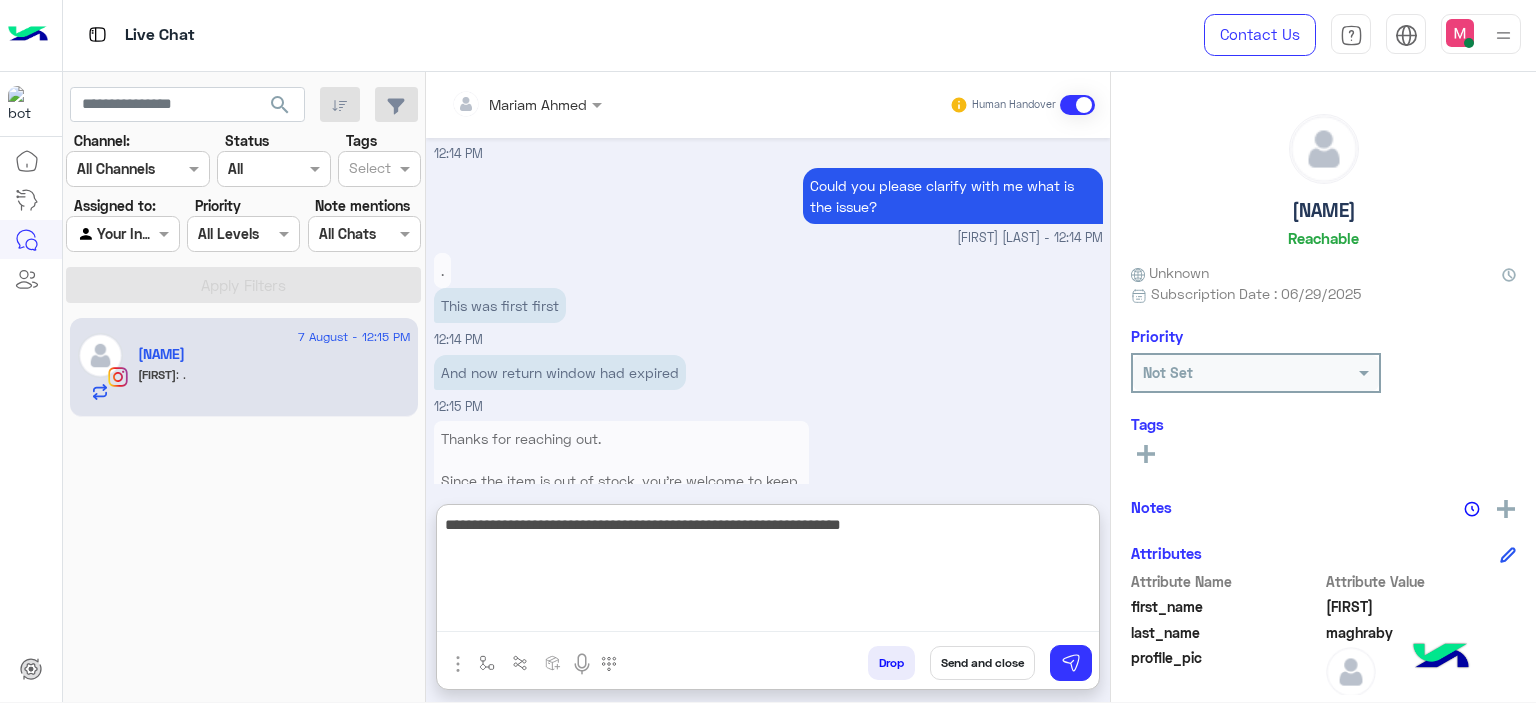 click on "**********" at bounding box center [768, 572] 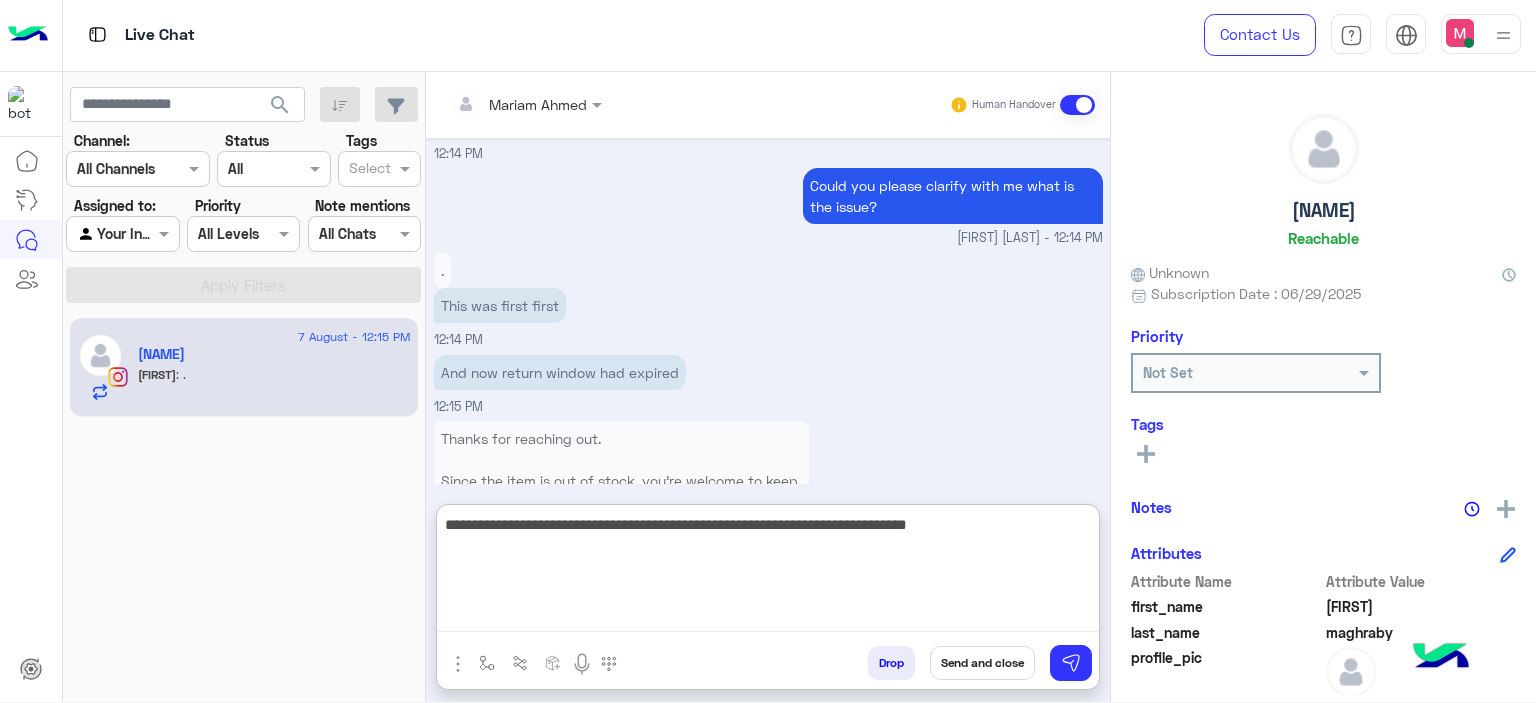 type on "**********" 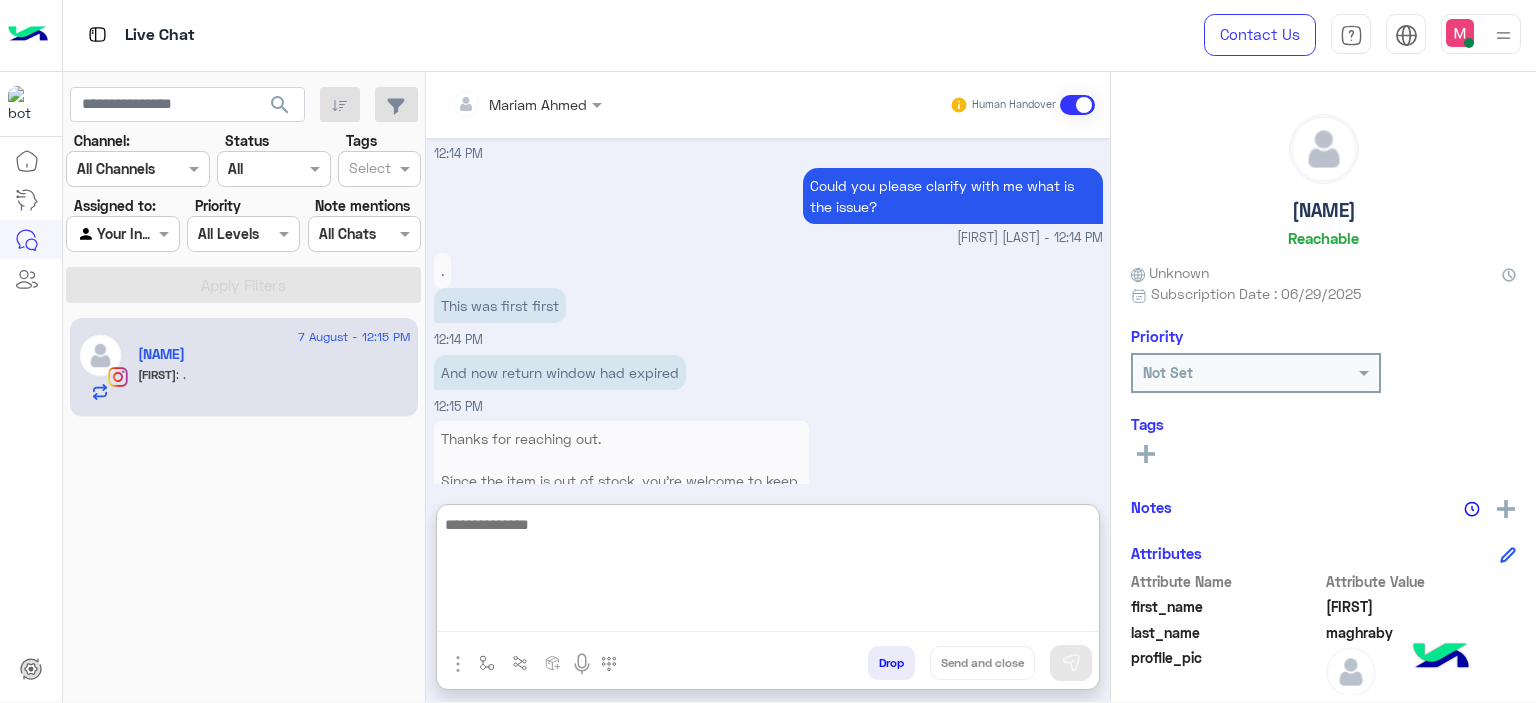 scroll, scrollTop: 1988, scrollLeft: 0, axis: vertical 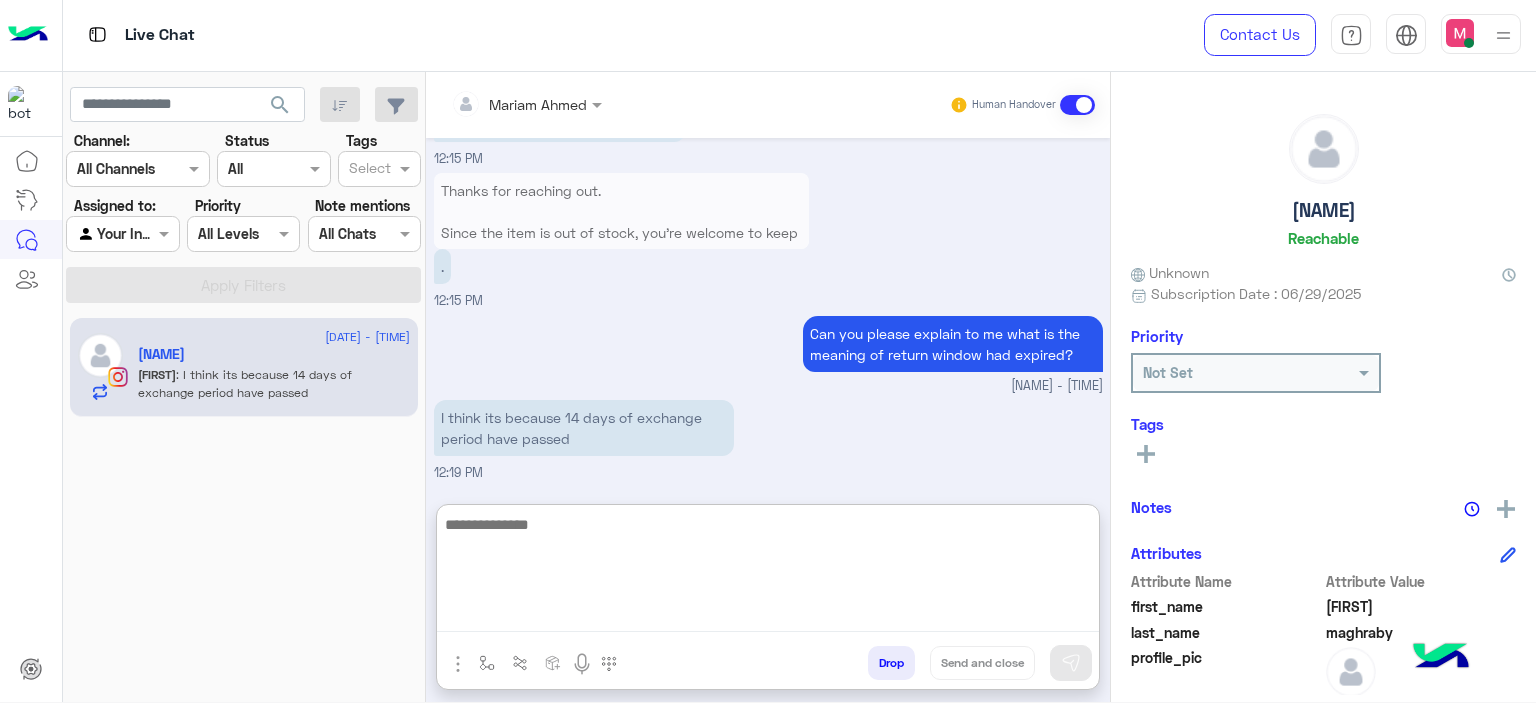 click at bounding box center (768, 572) 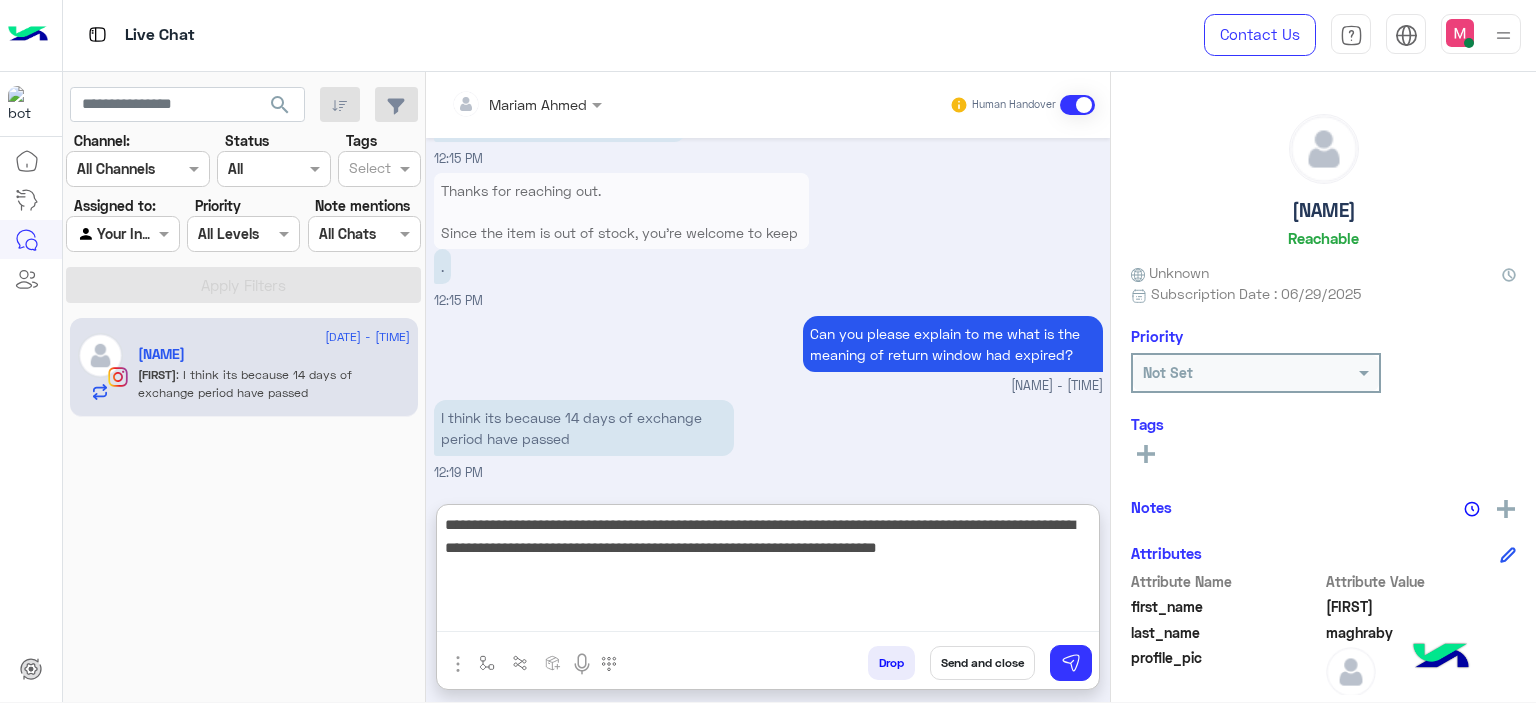 type on "**********" 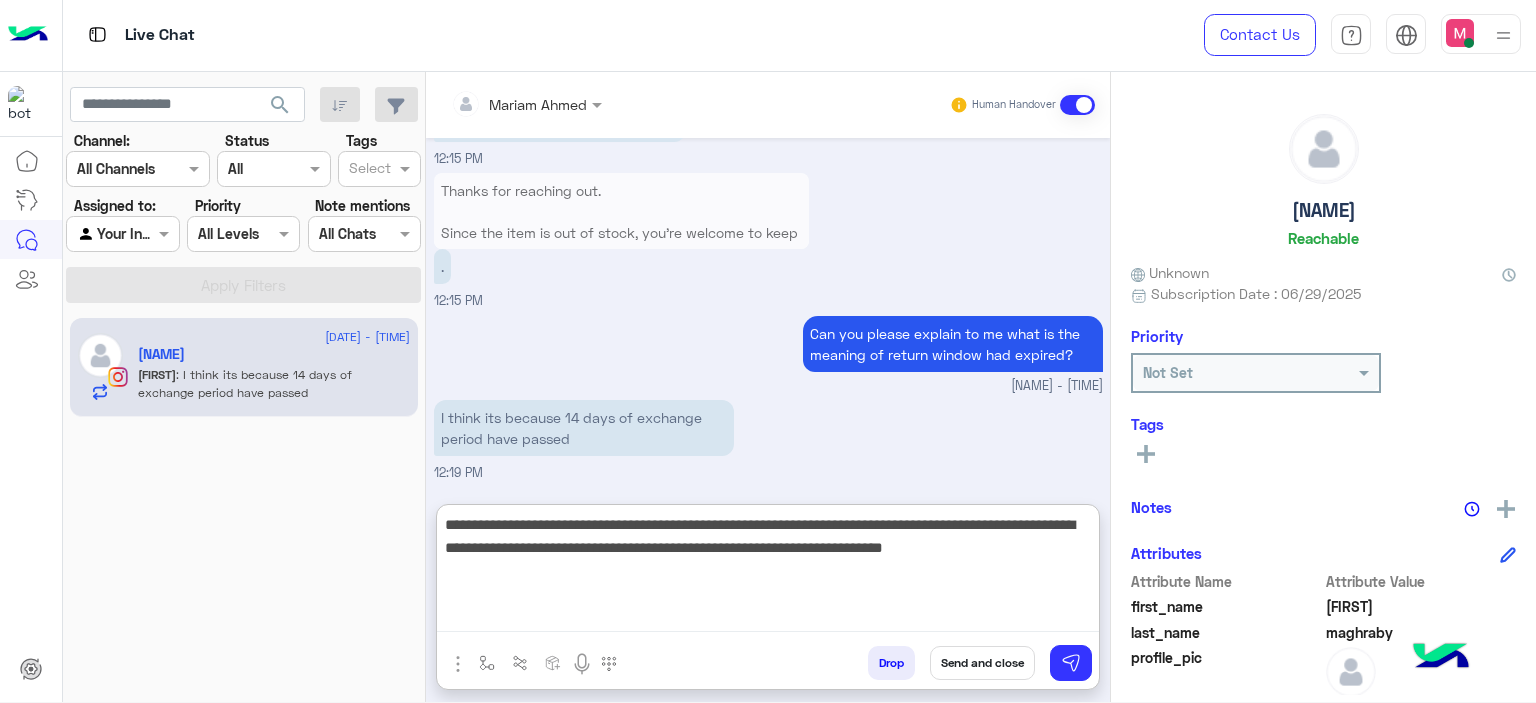 type 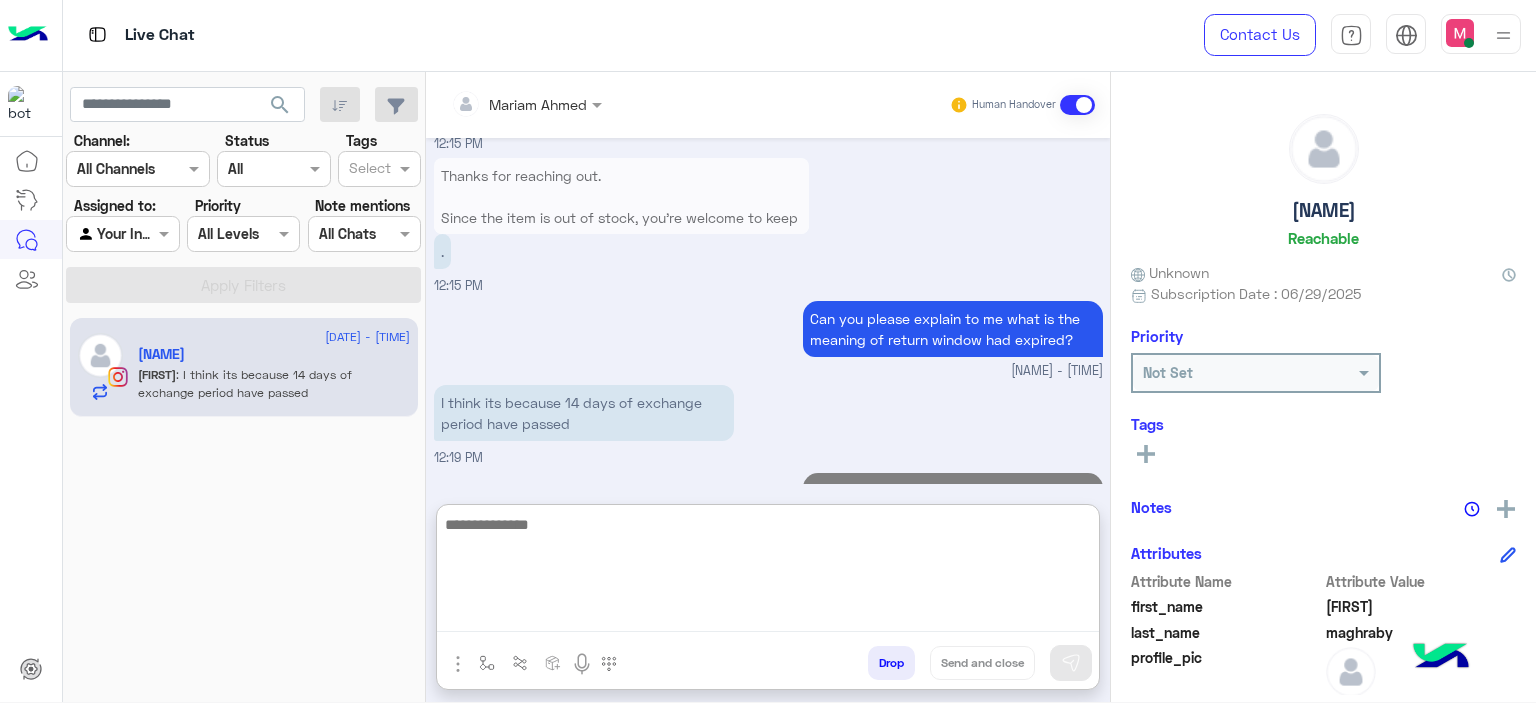 scroll, scrollTop: 2223, scrollLeft: 0, axis: vertical 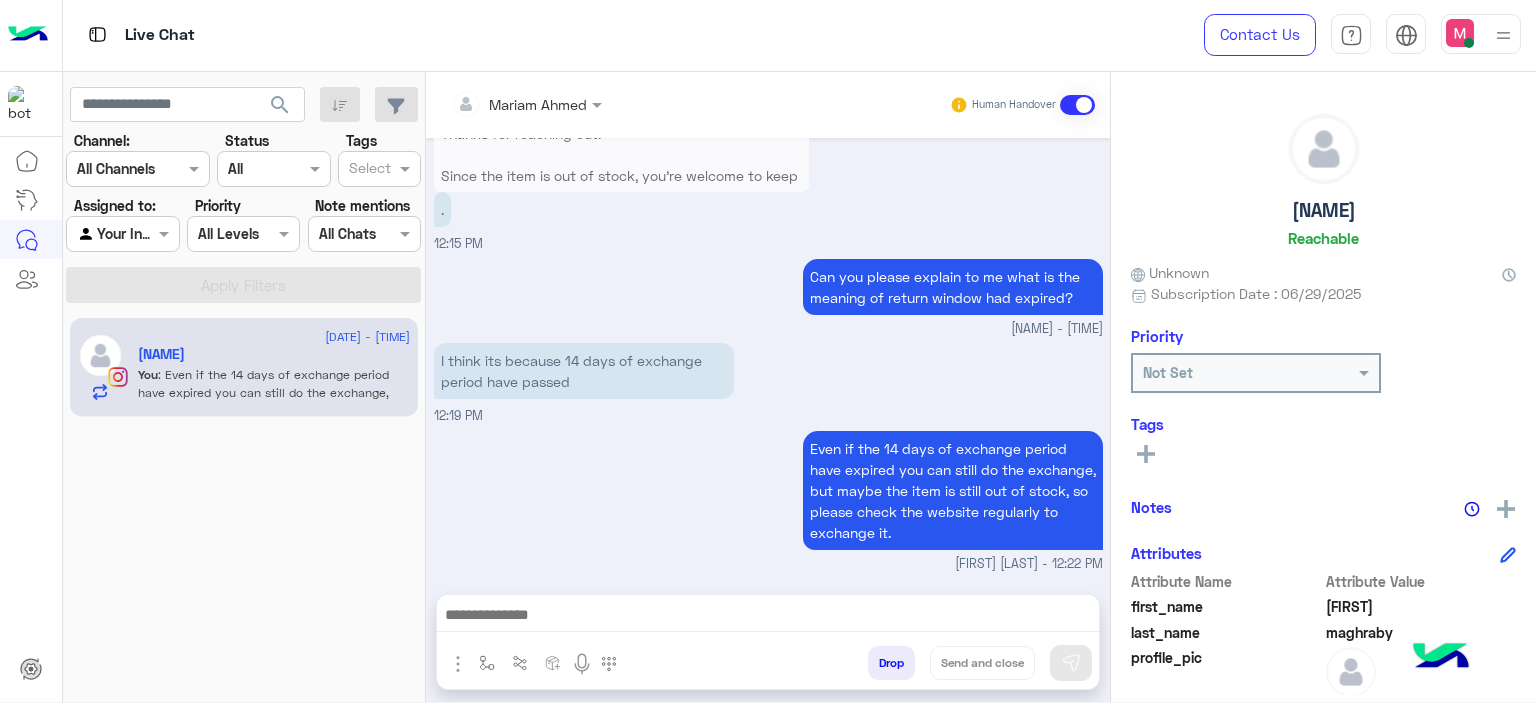 drag, startPoint x: 960, startPoint y: 445, endPoint x: 850, endPoint y: 419, distance: 113.03097 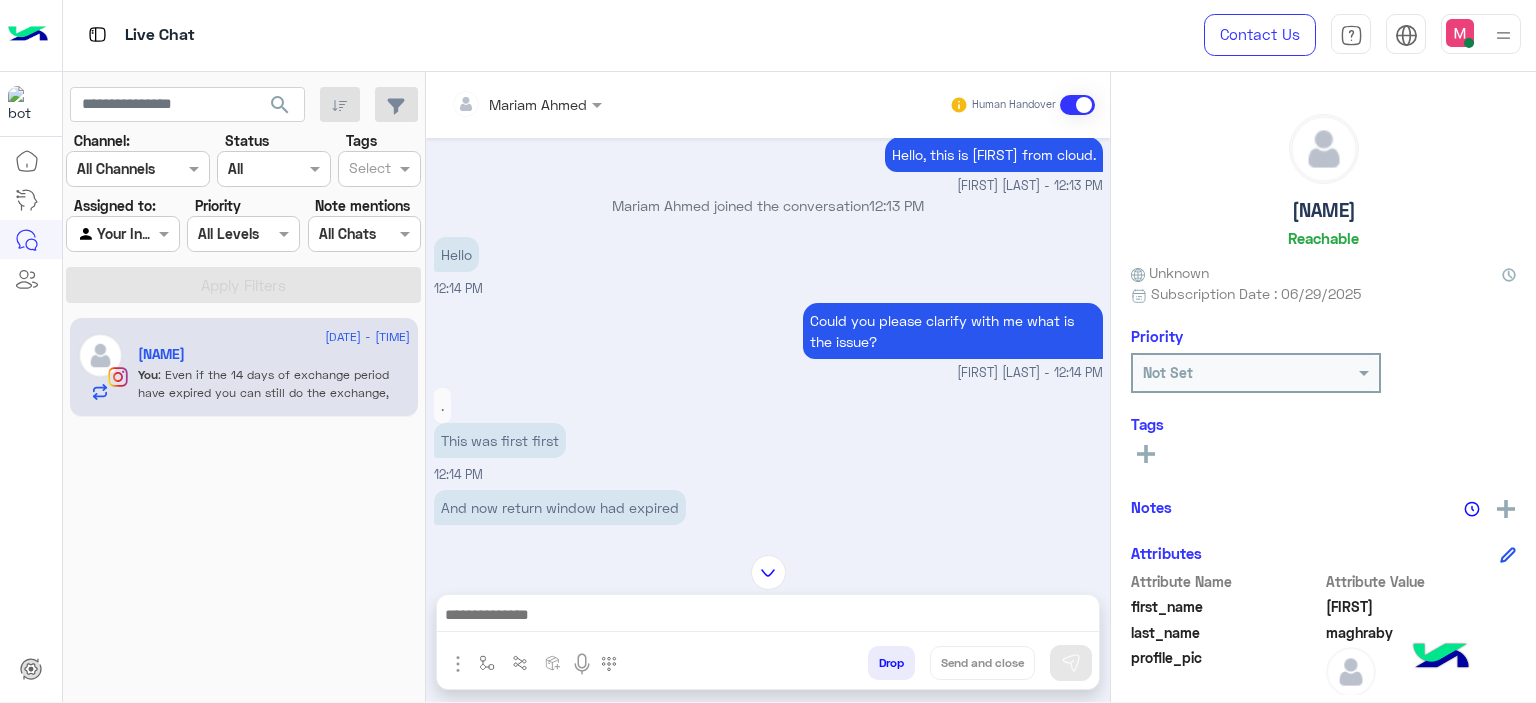scroll, scrollTop: 1705, scrollLeft: 0, axis: vertical 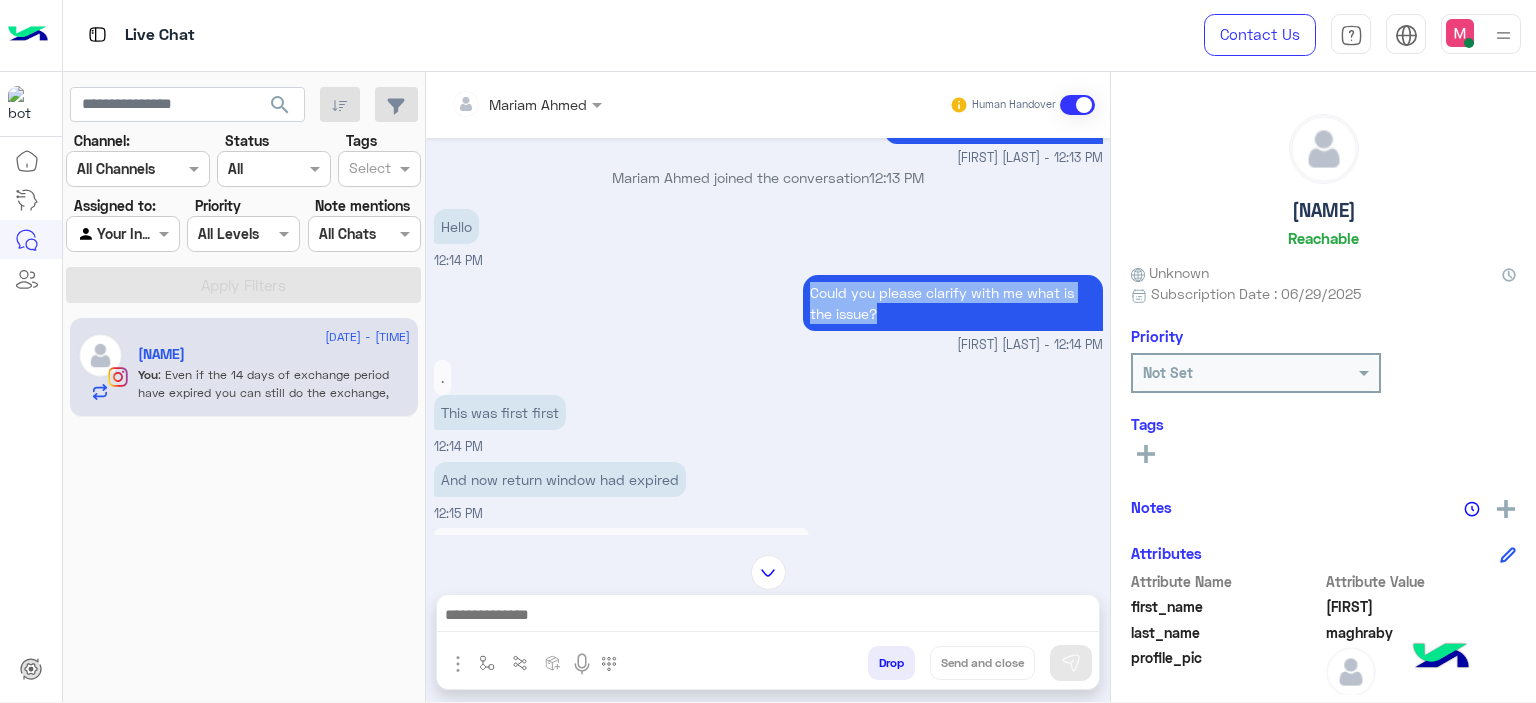 drag, startPoint x: 860, startPoint y: 324, endPoint x: 782, endPoint y: 295, distance: 83.21658 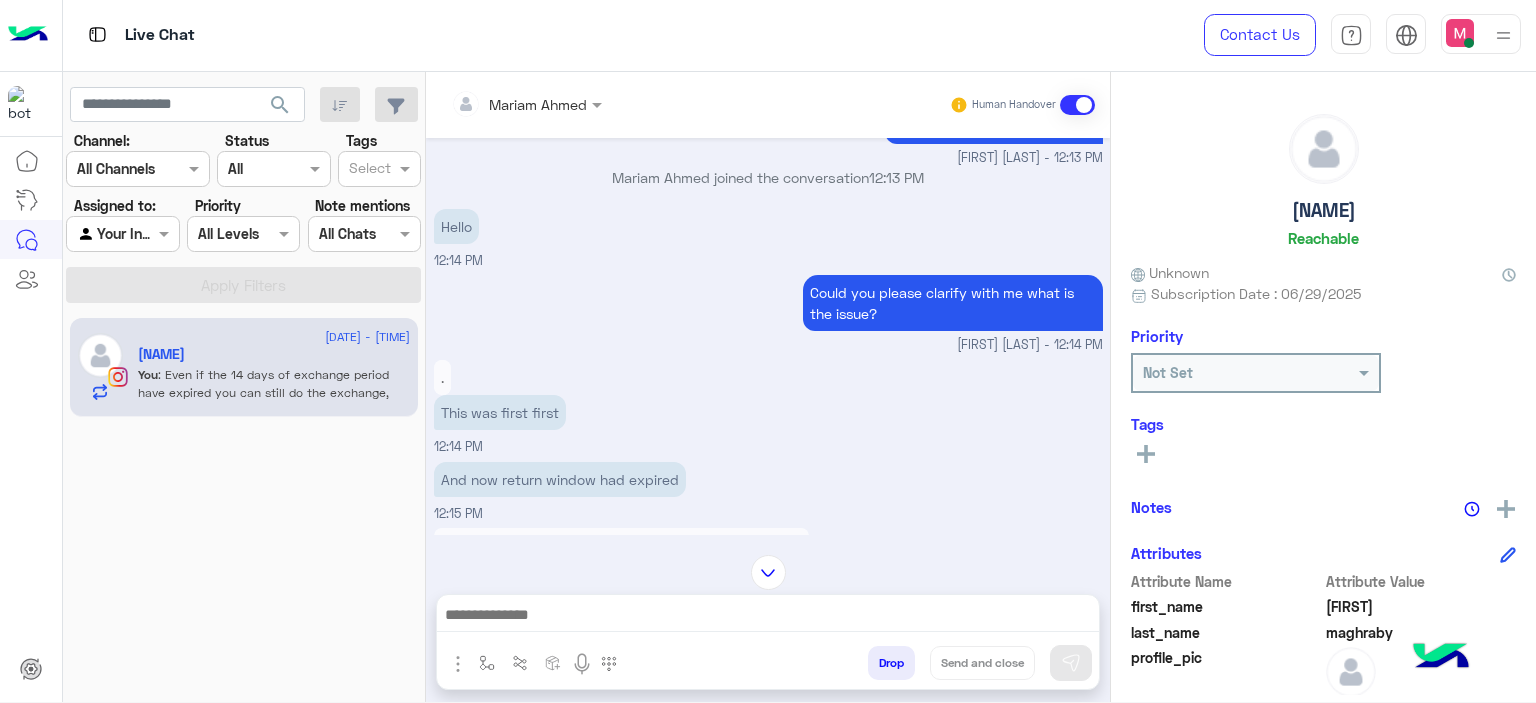 click on "And now return window had expired   12:15 PM" at bounding box center [768, 490] 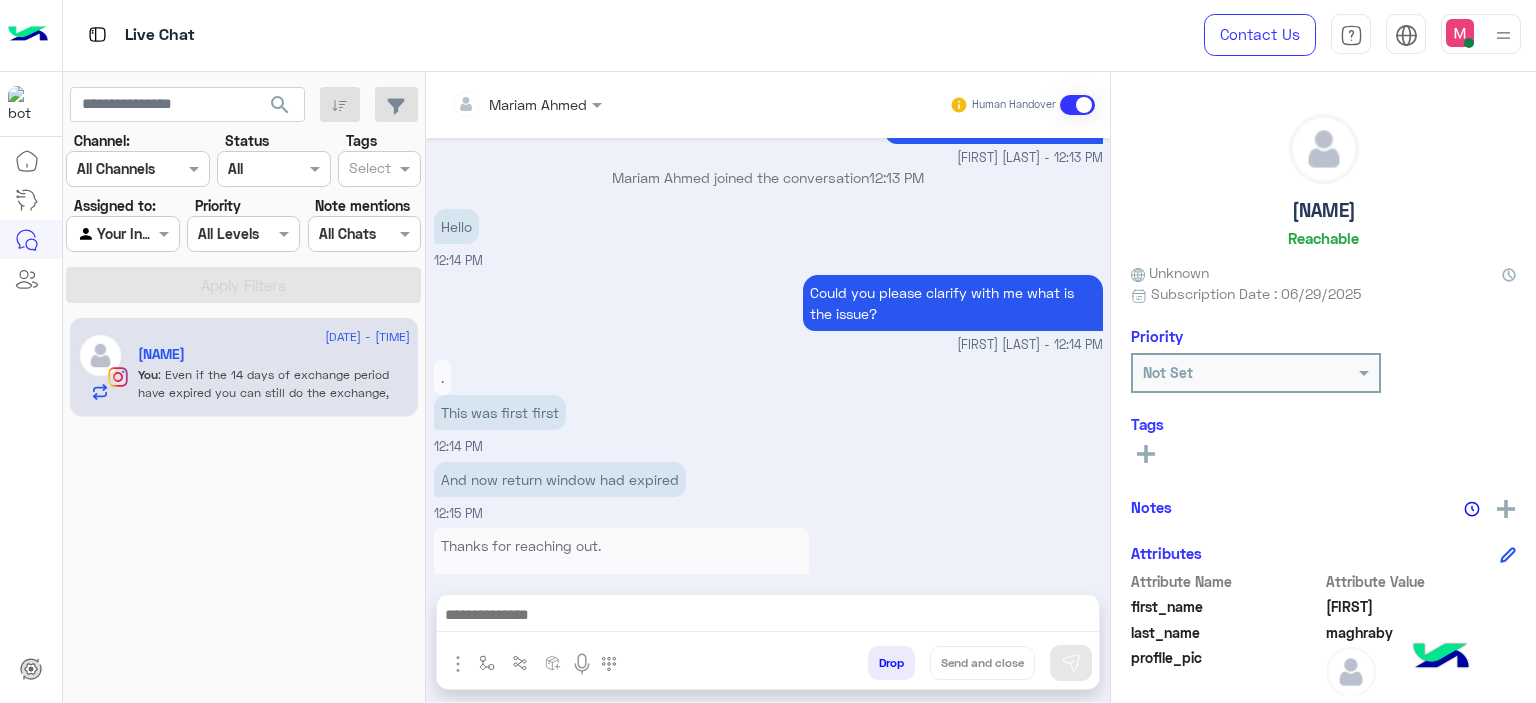 scroll, scrollTop: 2132, scrollLeft: 0, axis: vertical 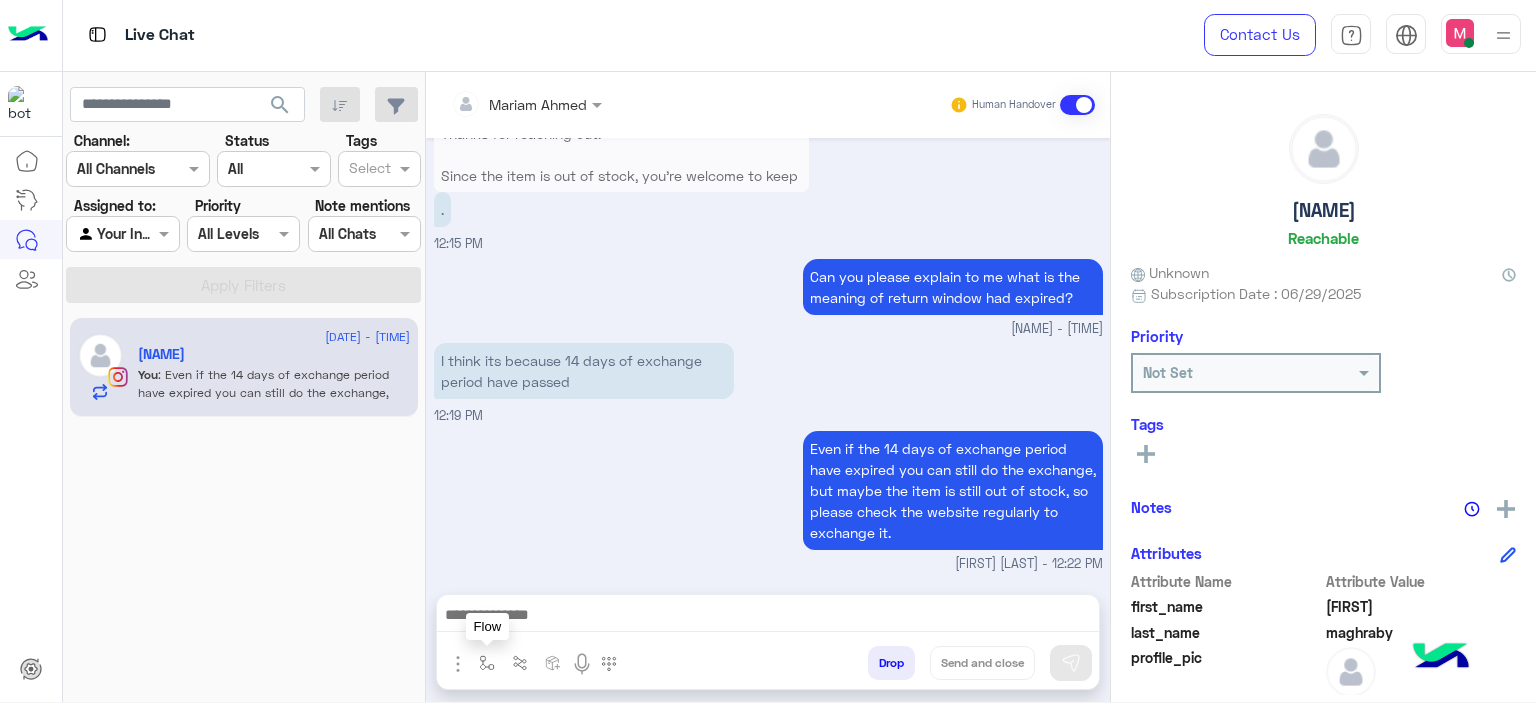 click at bounding box center (487, 662) 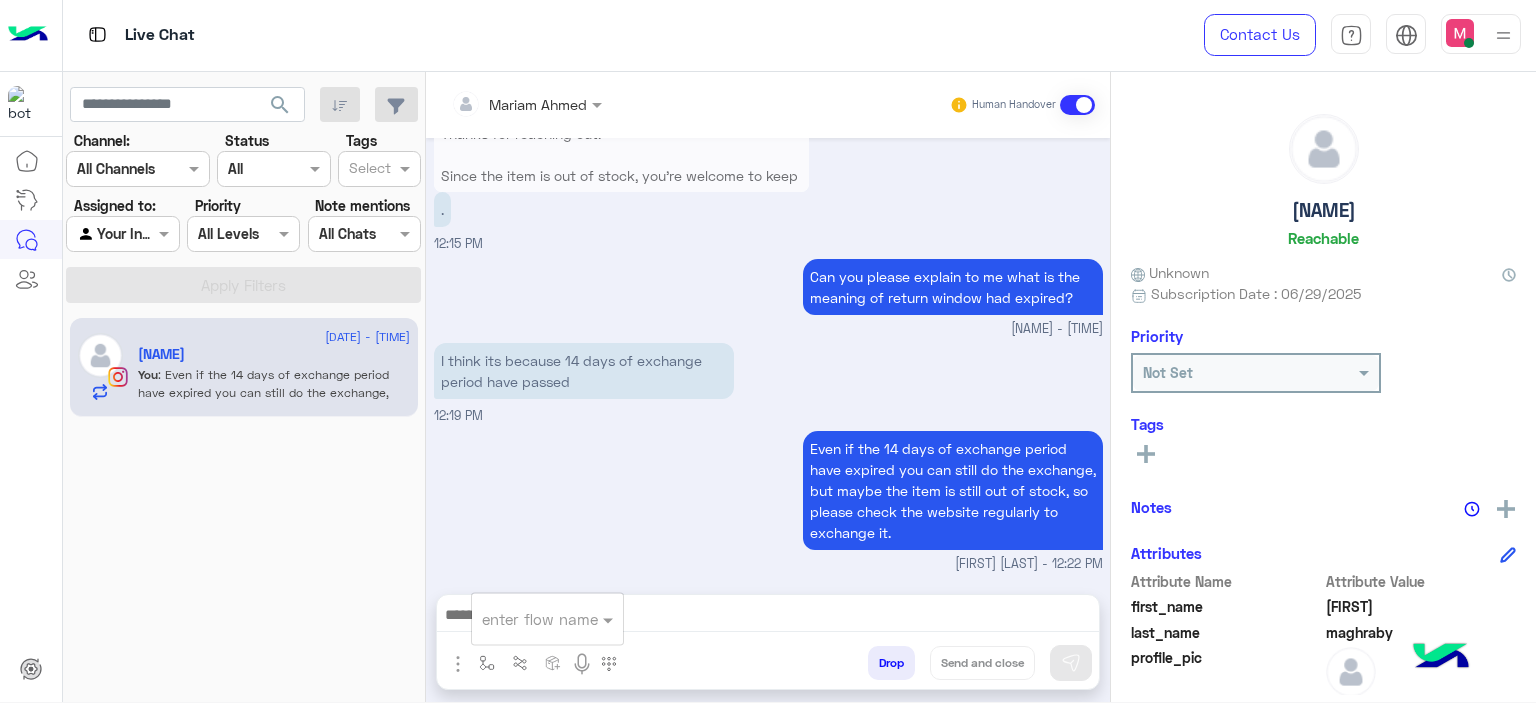 click at bounding box center (523, 619) 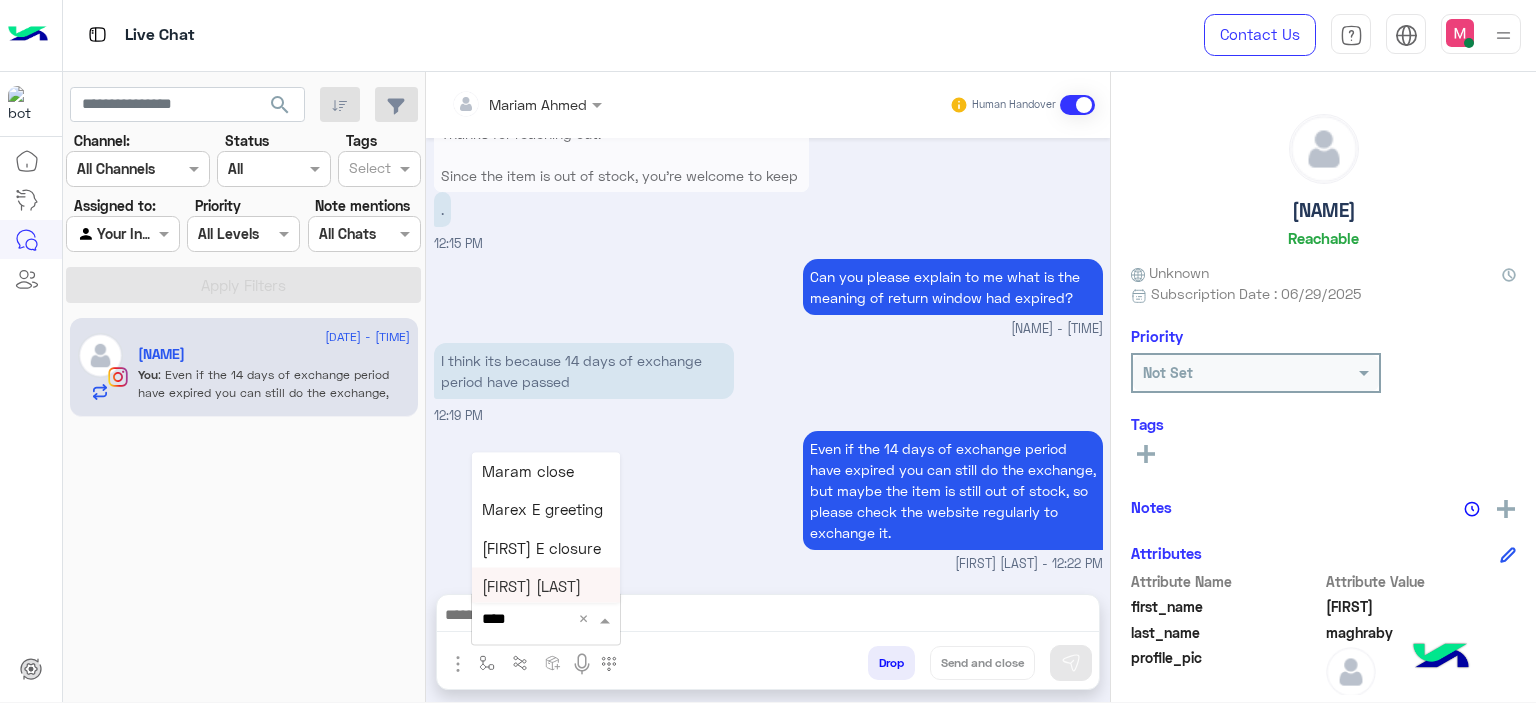type on "*****" 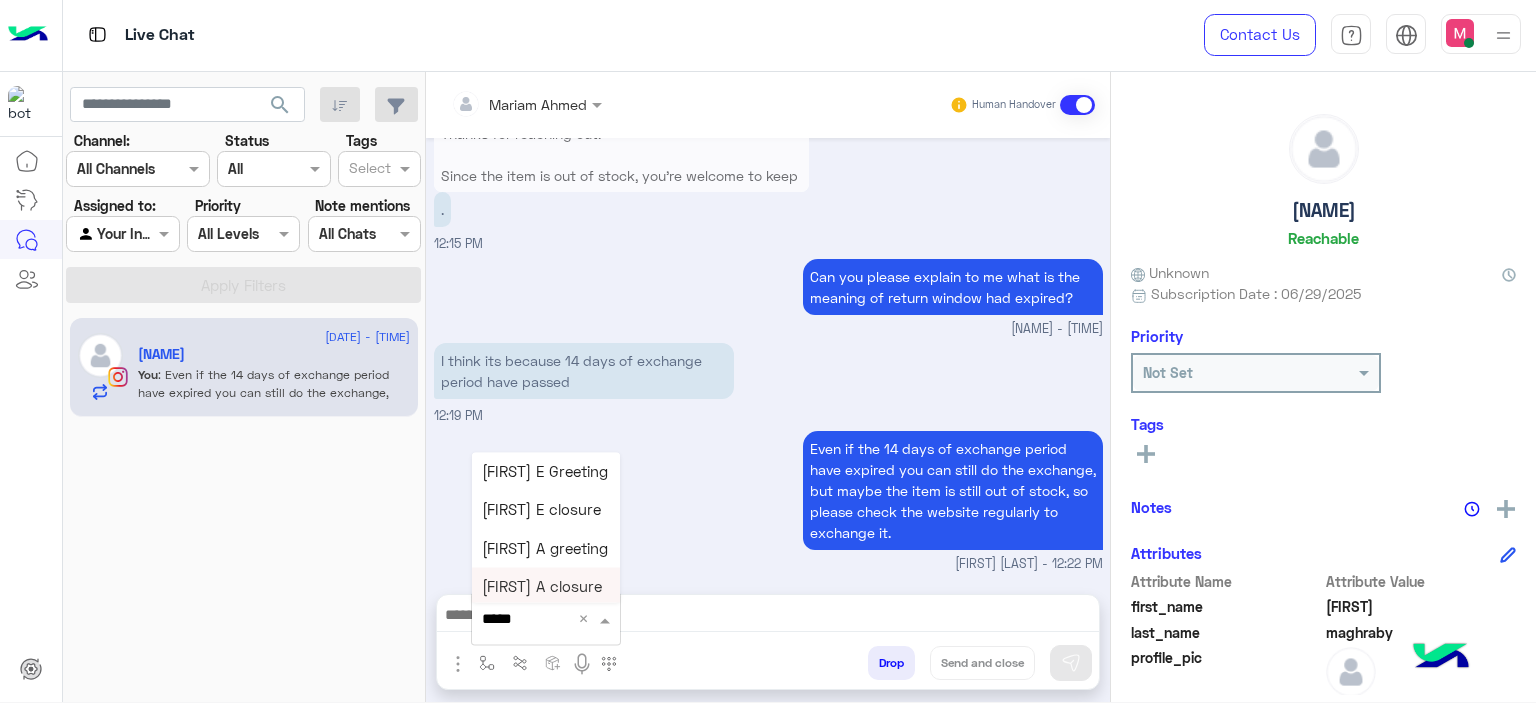 click on "[FIRST] A closure" at bounding box center (542, 587) 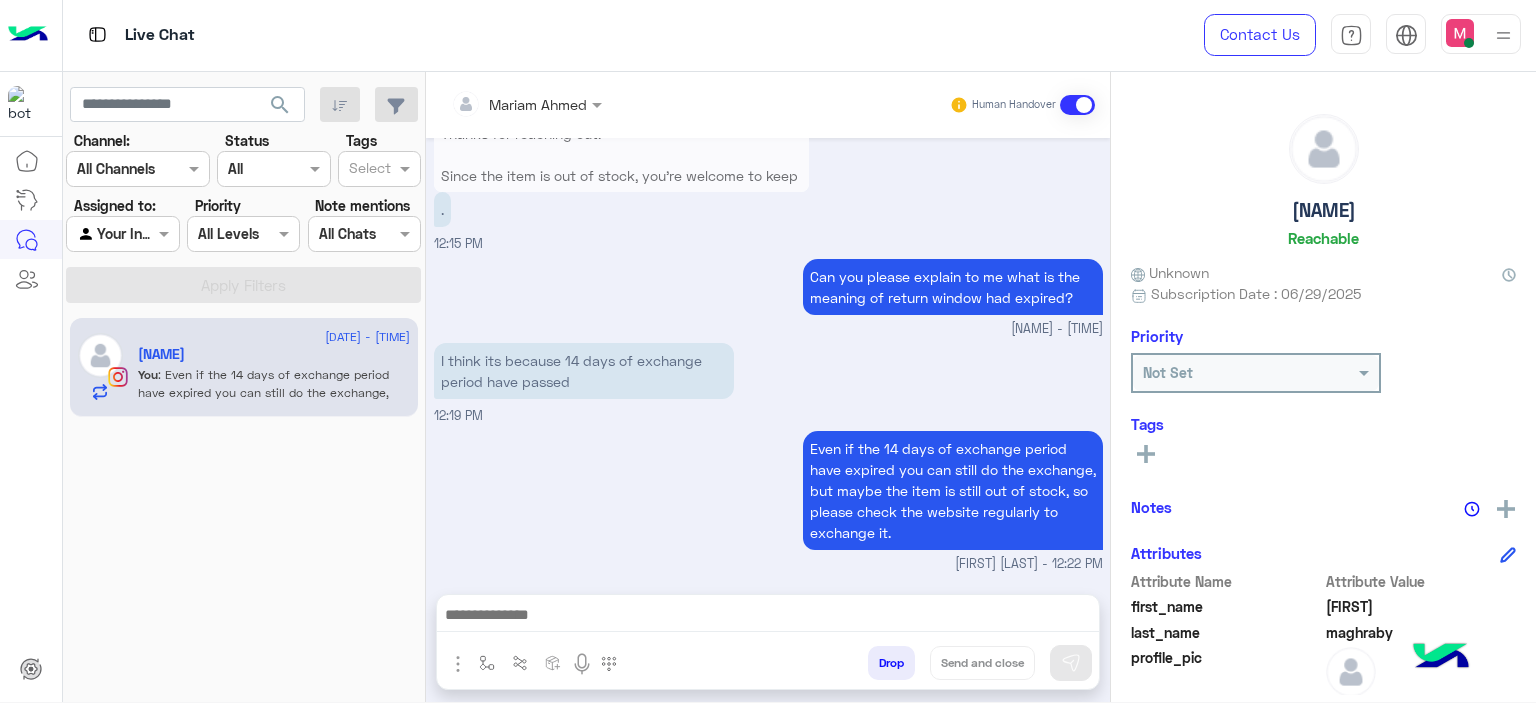 type on "**********" 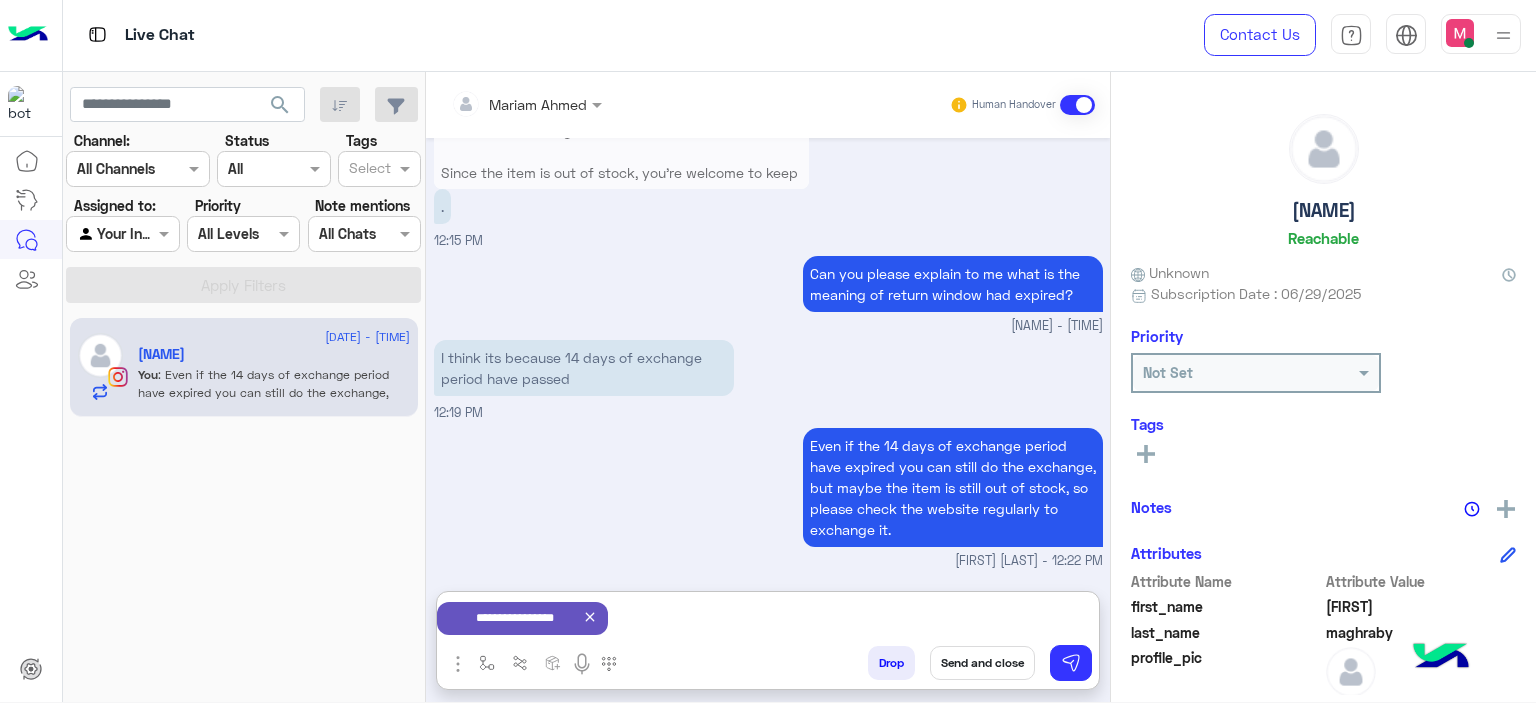 click on "**********" at bounding box center (514, 657) 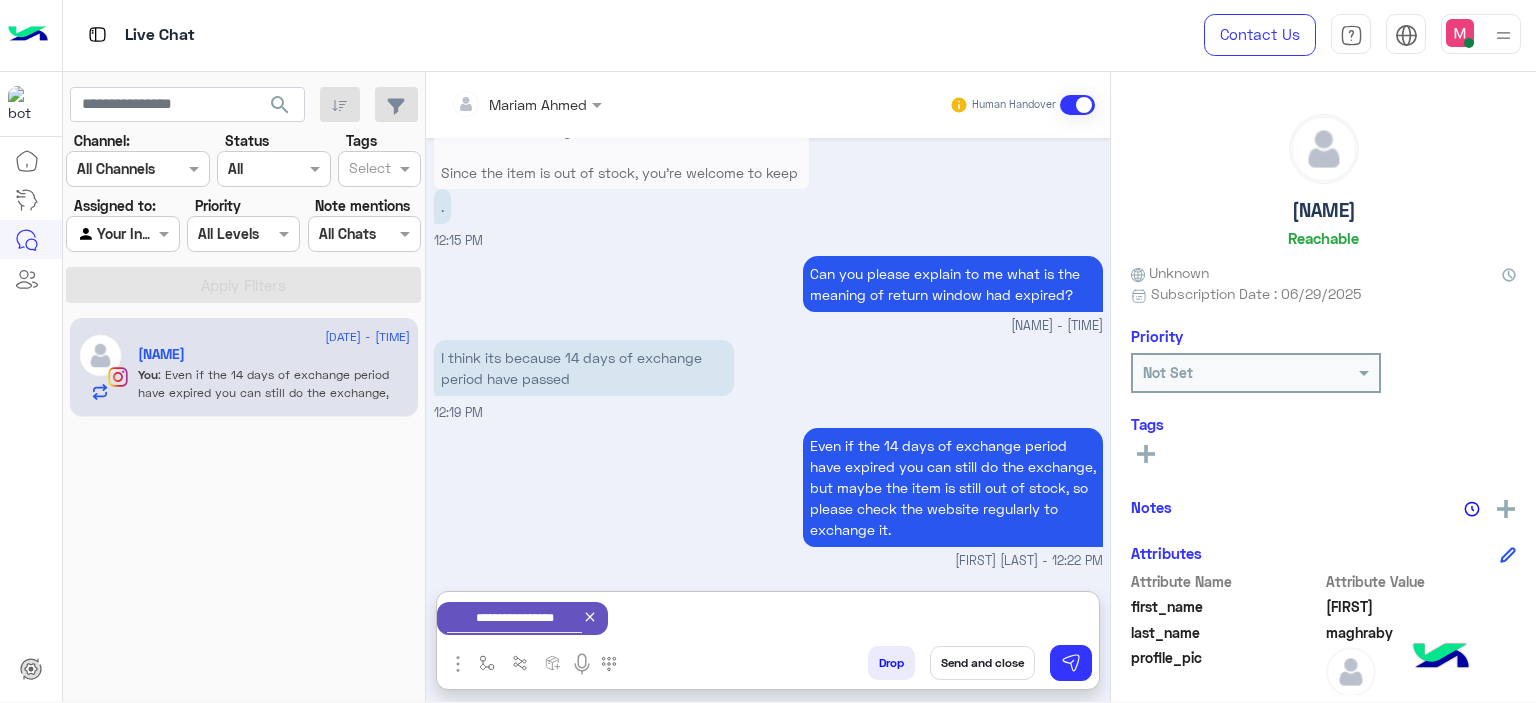 click on "Send and close" at bounding box center (982, 663) 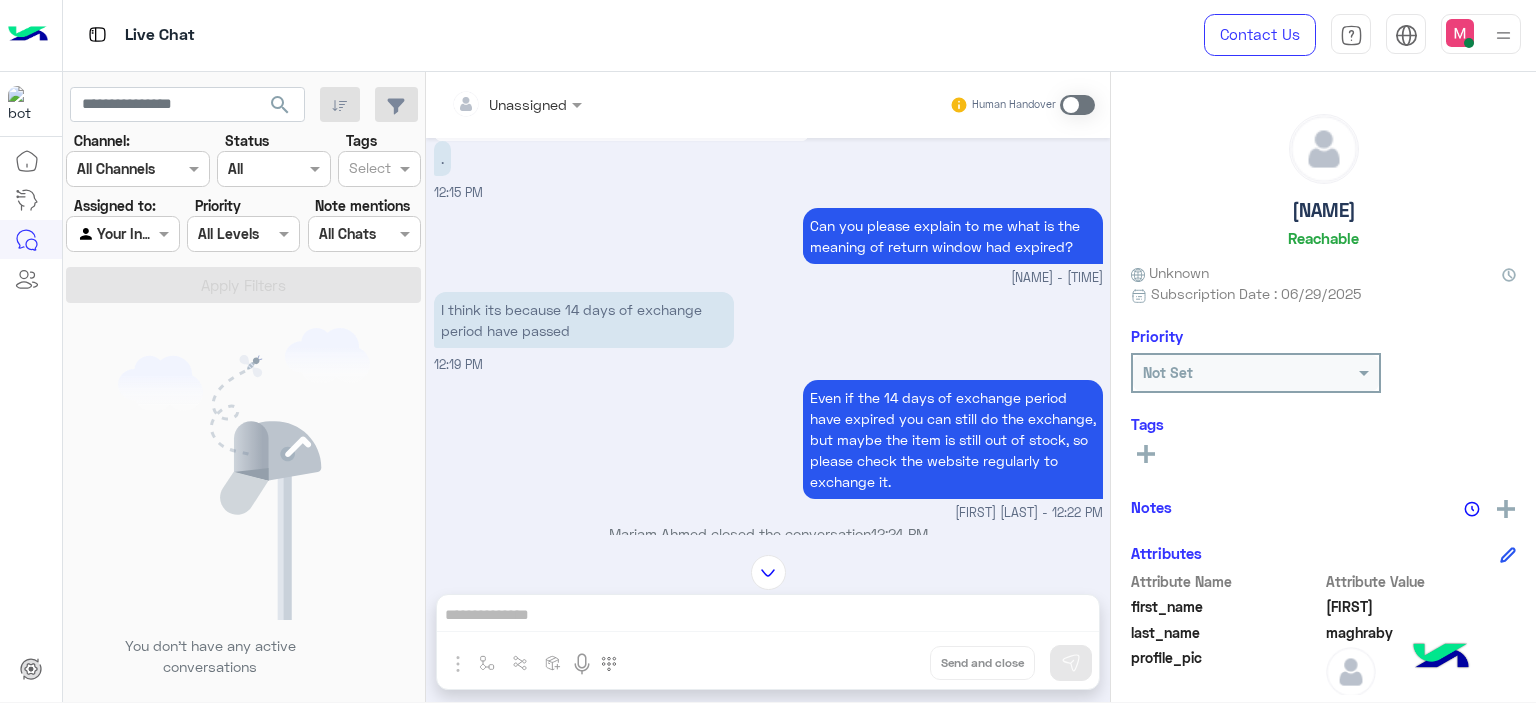 scroll, scrollTop: 2395, scrollLeft: 0, axis: vertical 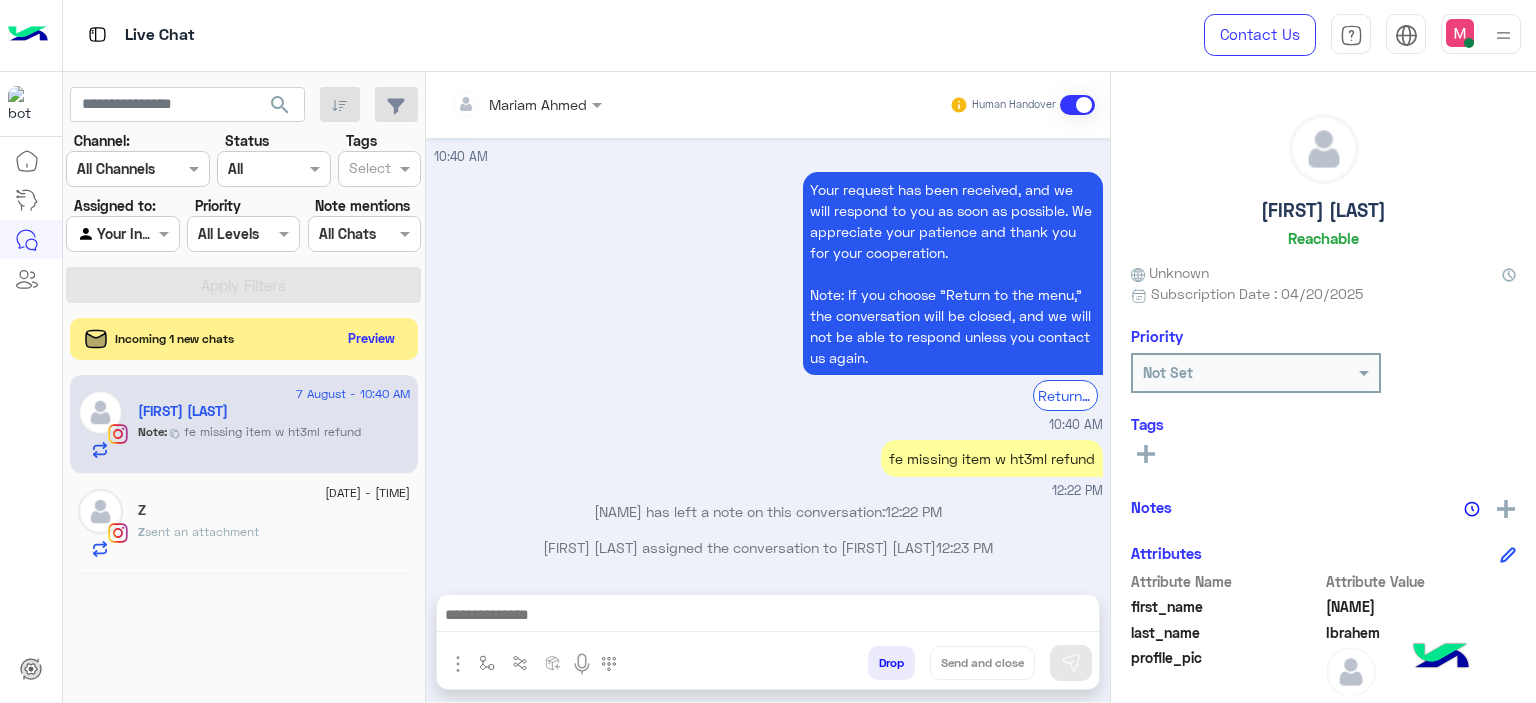 click on "Preview" 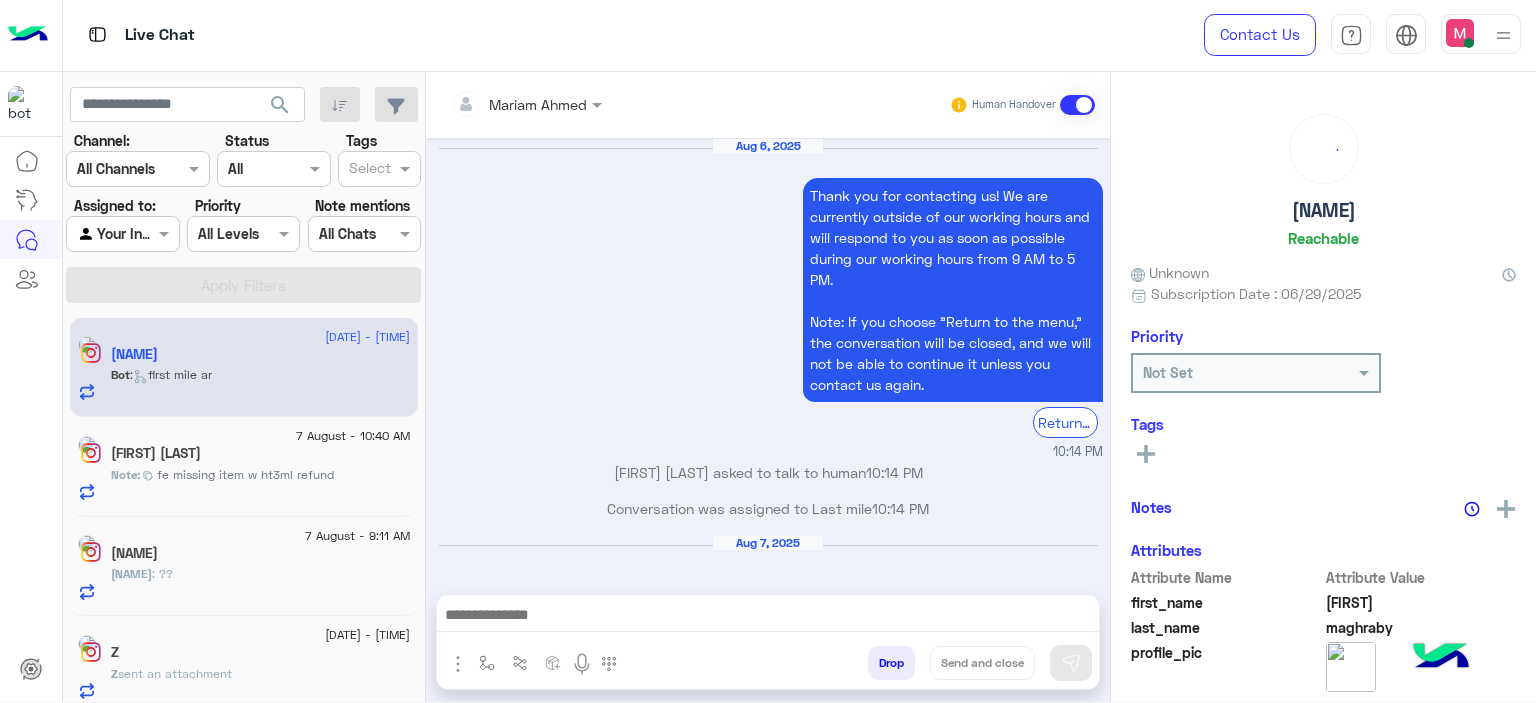 scroll, scrollTop: 1519, scrollLeft: 0, axis: vertical 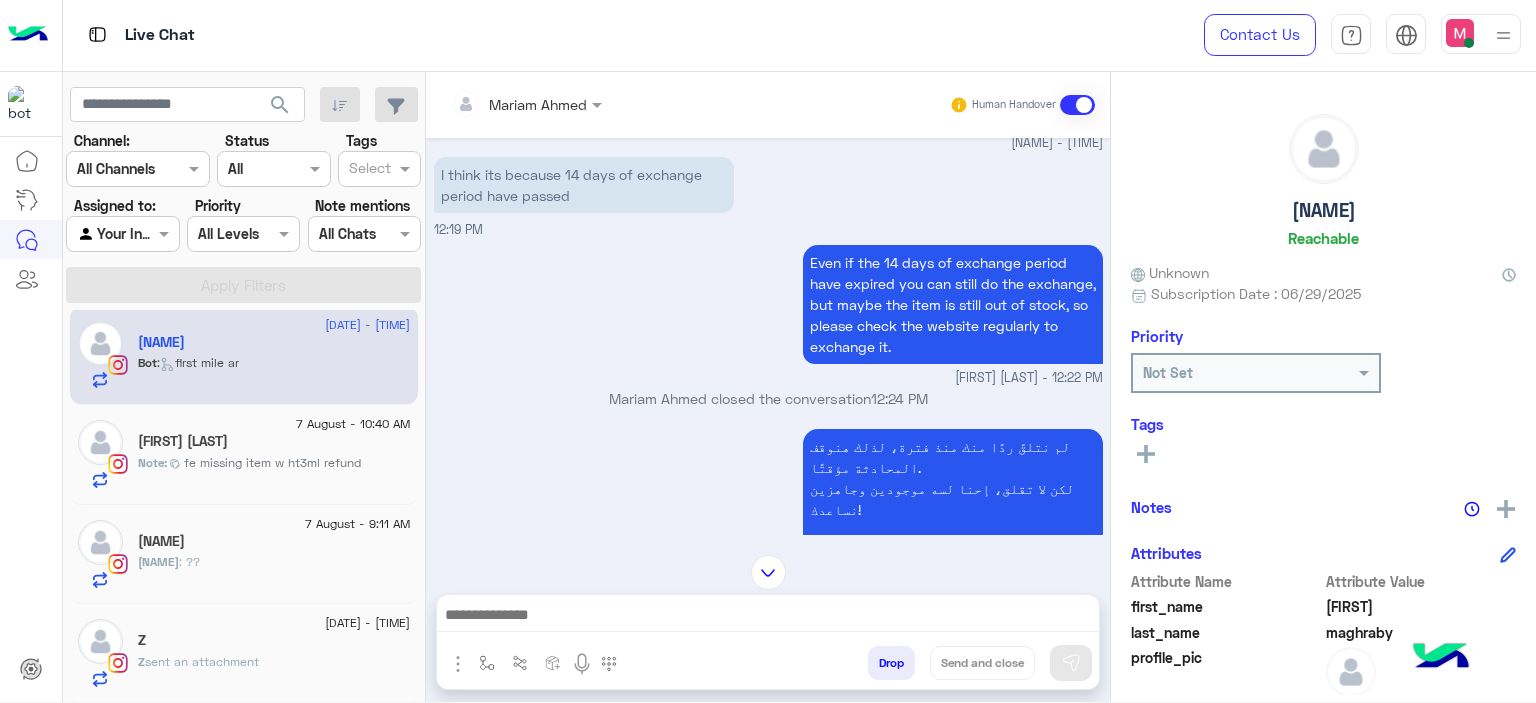 click on "7 August - 1:16 AM" 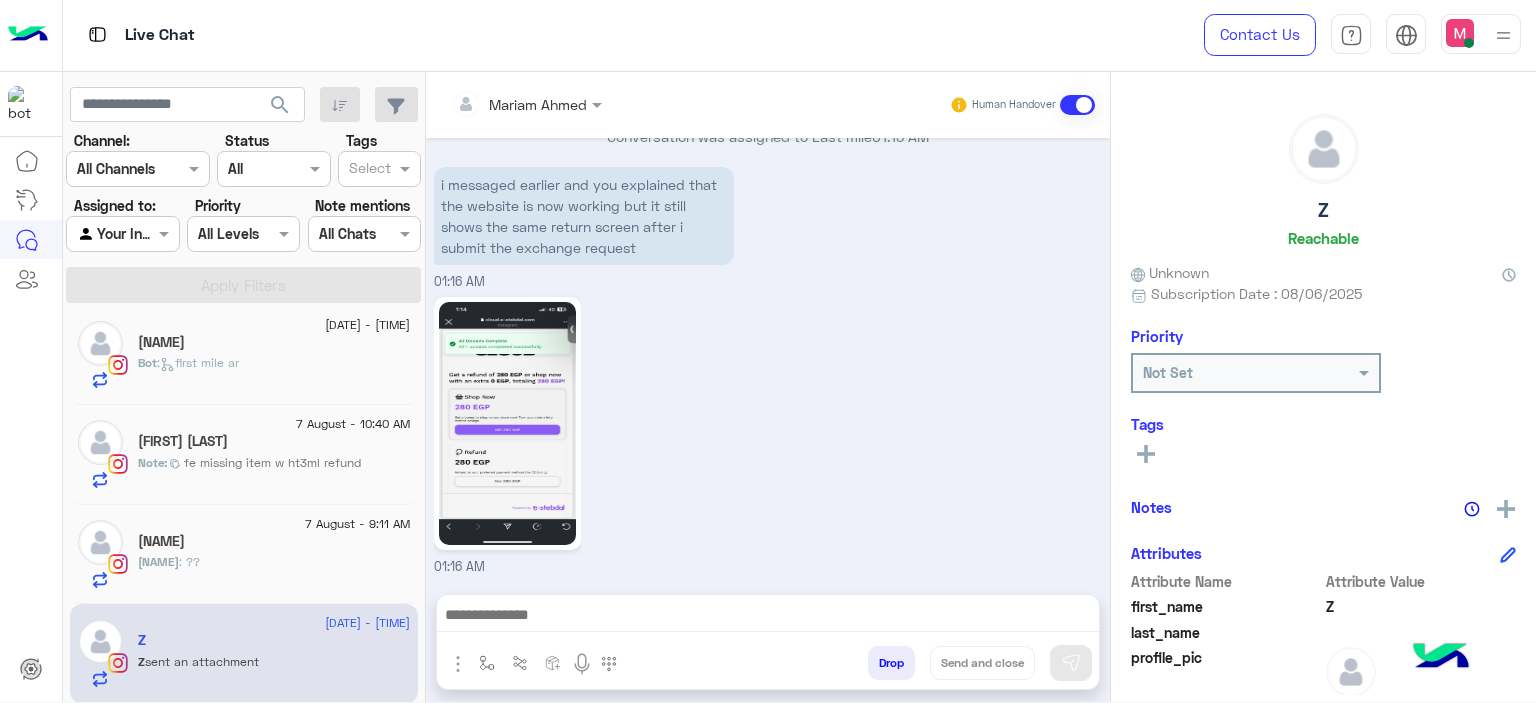 scroll, scrollTop: 2412, scrollLeft: 0, axis: vertical 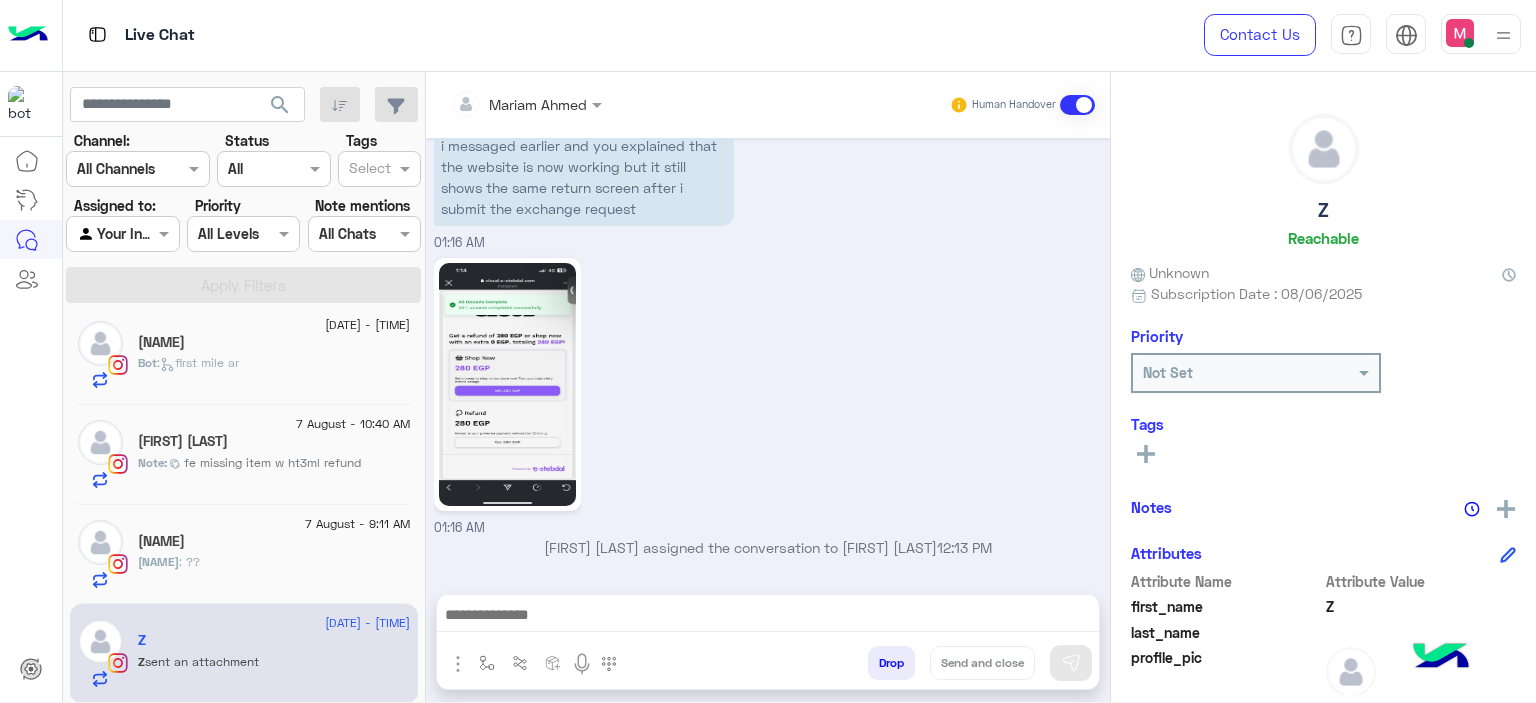 click 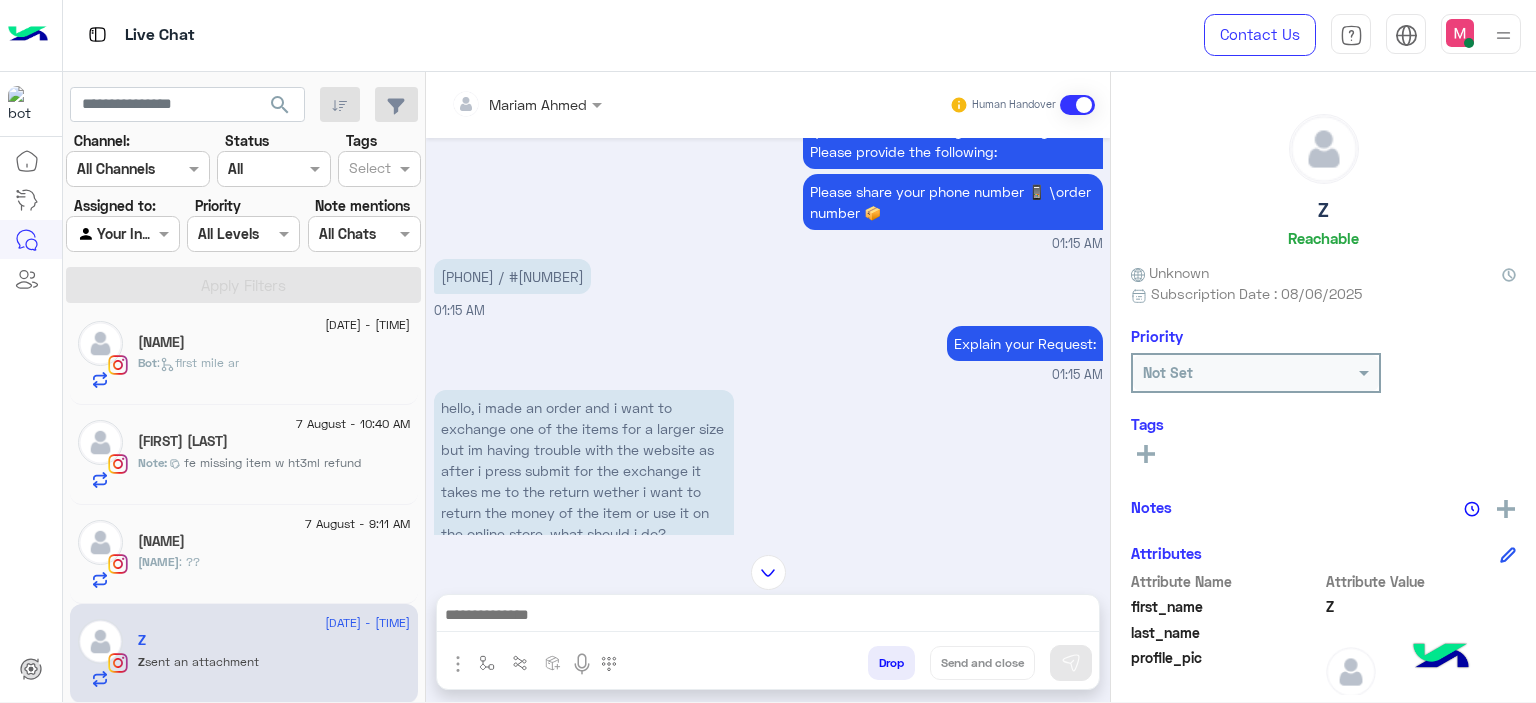 scroll, scrollTop: 1560, scrollLeft: 0, axis: vertical 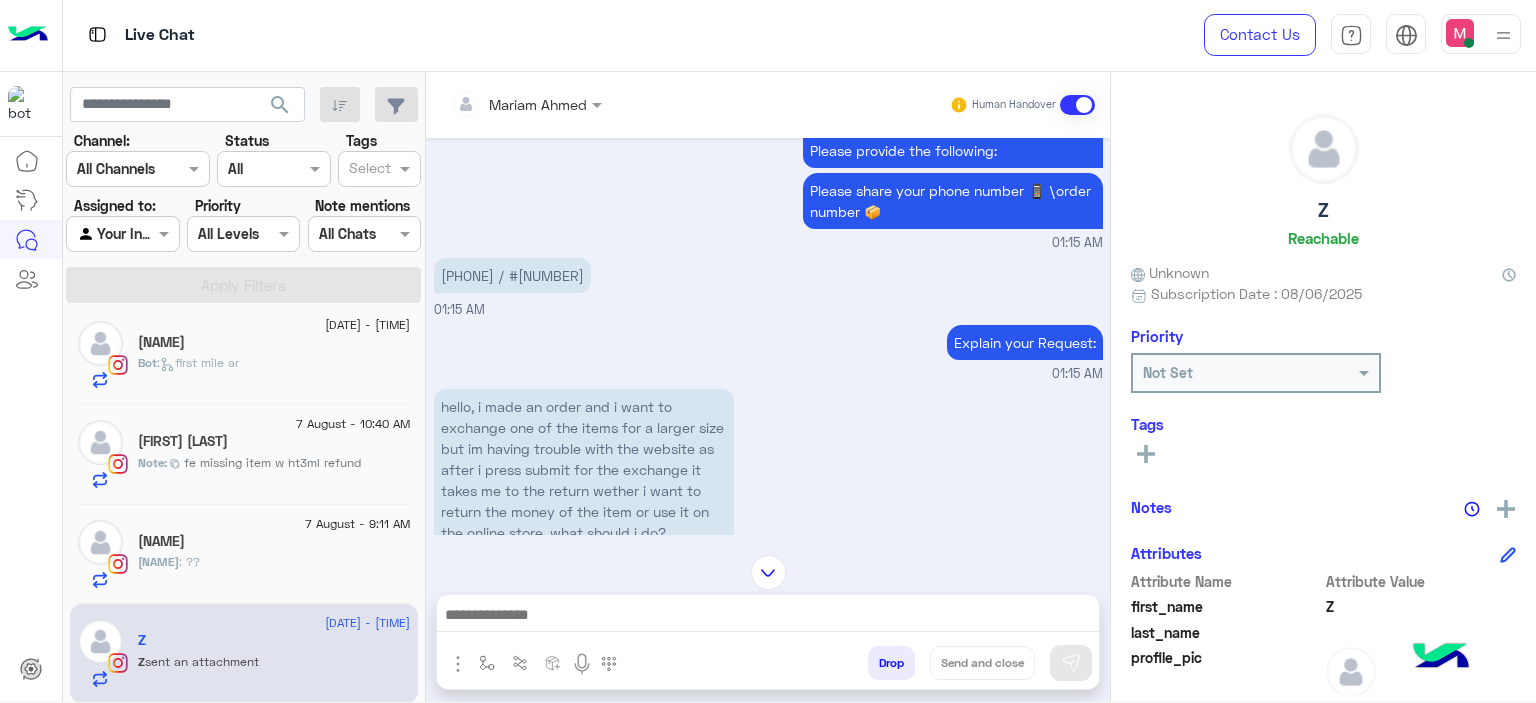 click on "01285558870 / #119089" at bounding box center (512, 275) 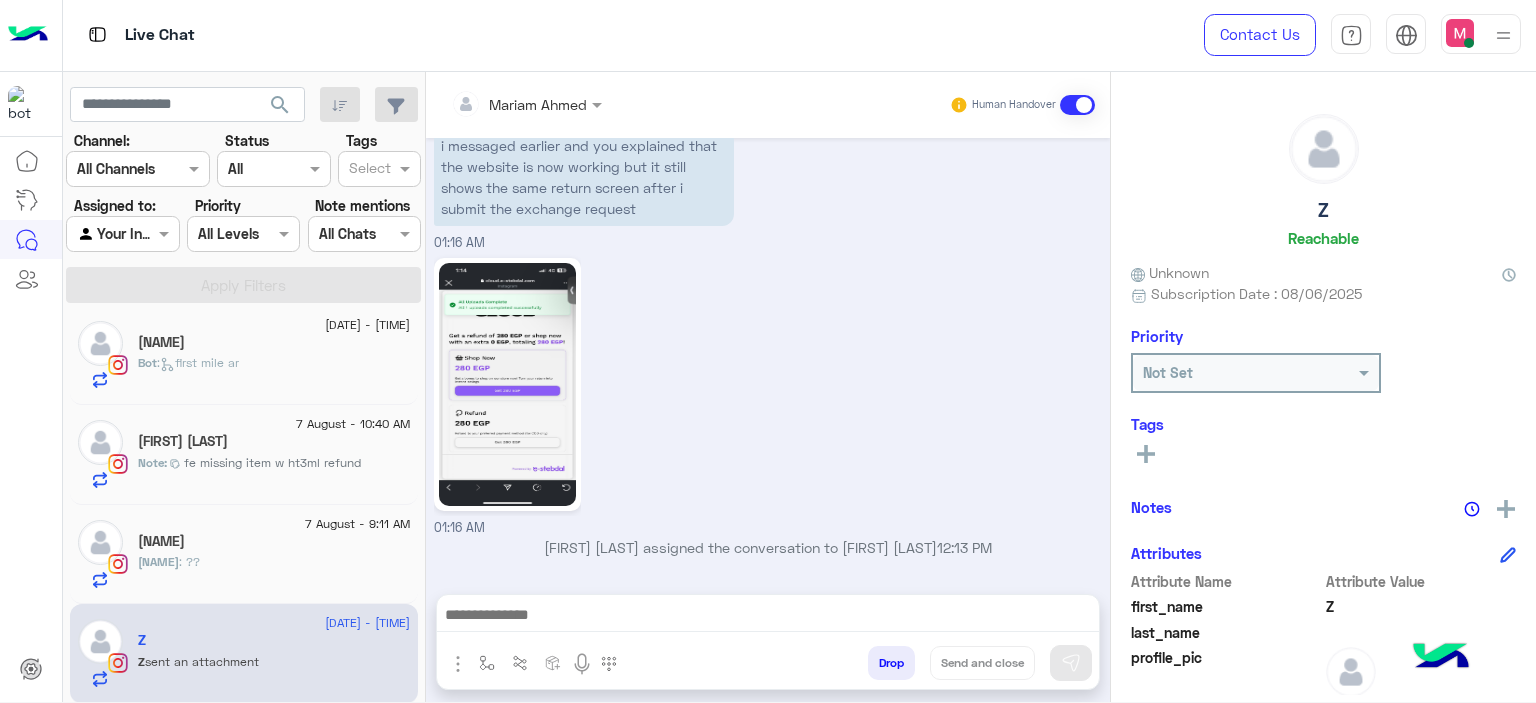 scroll, scrollTop: 2375, scrollLeft: 0, axis: vertical 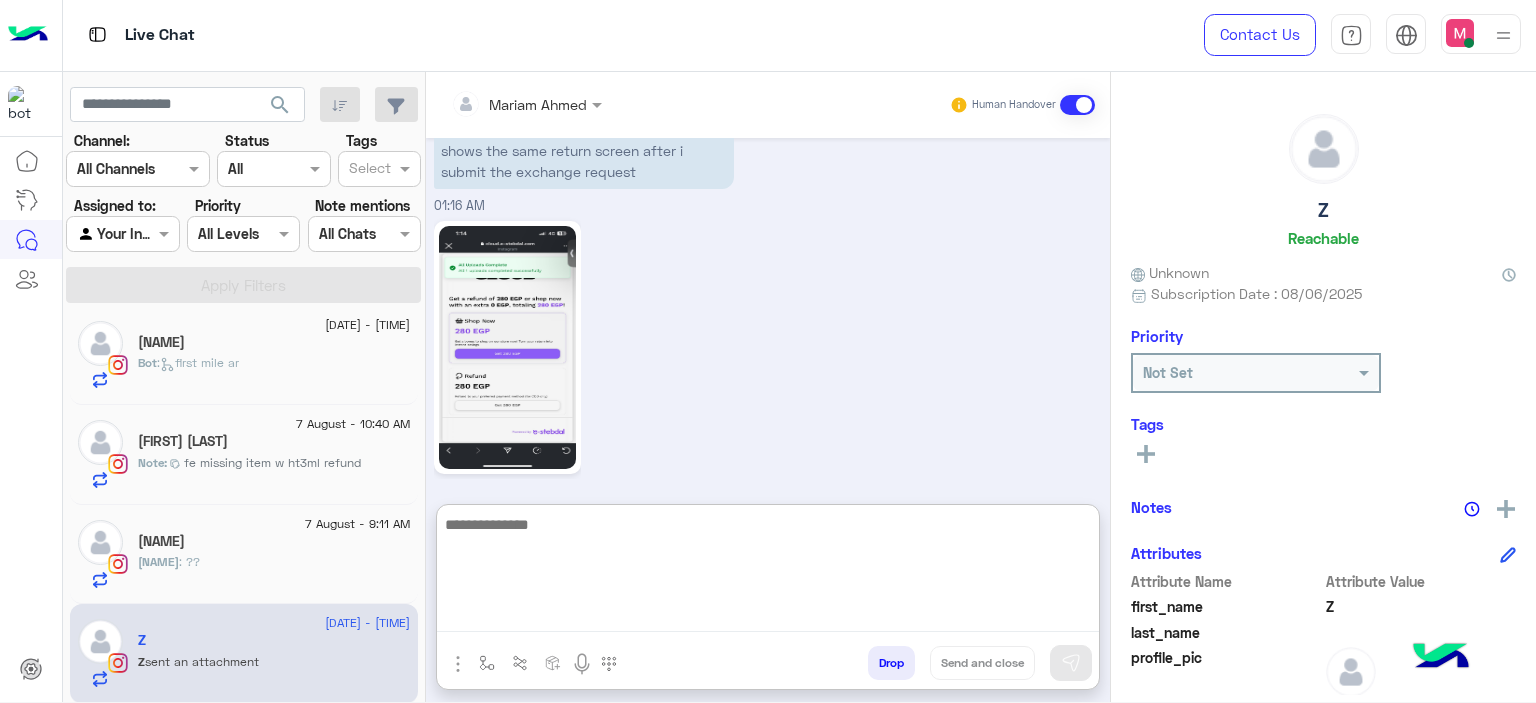 click at bounding box center [768, 572] 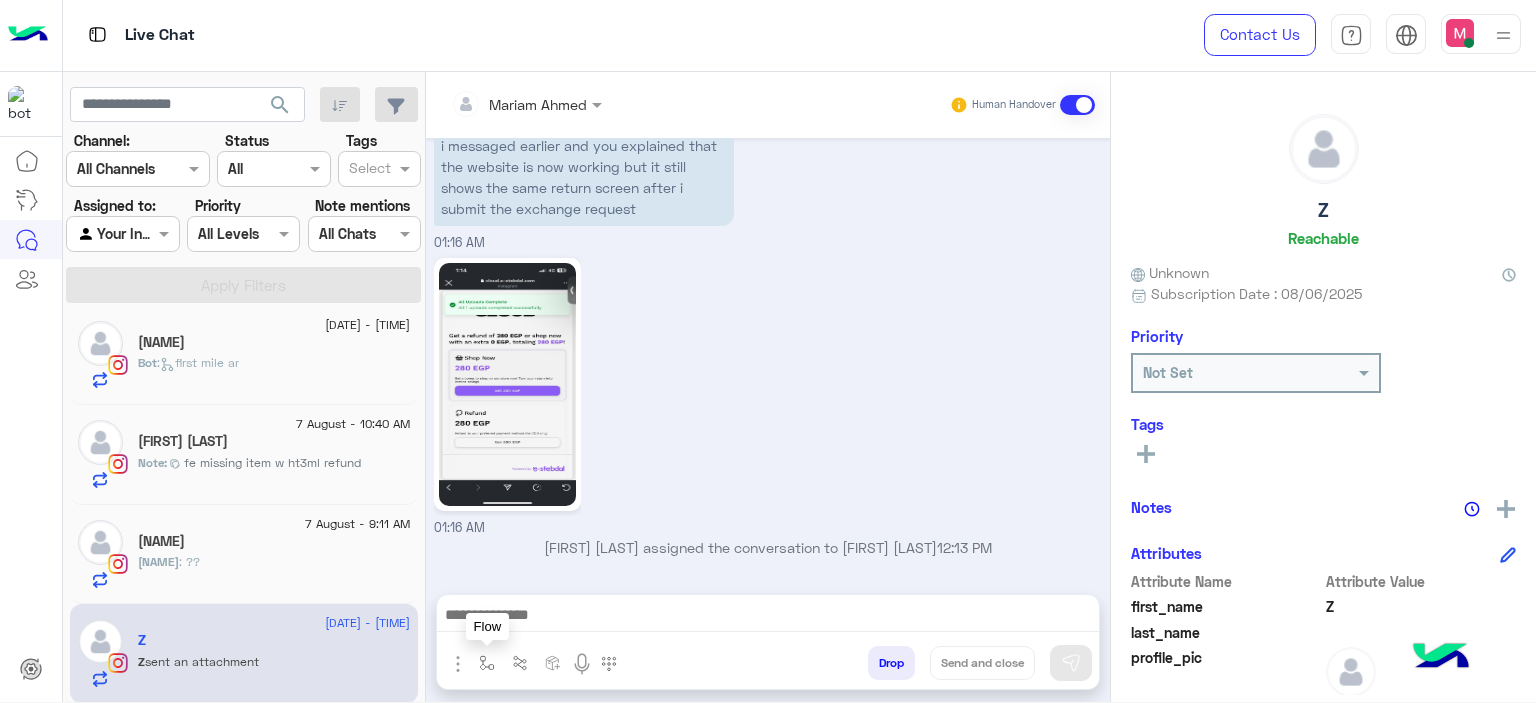 click at bounding box center [487, 662] 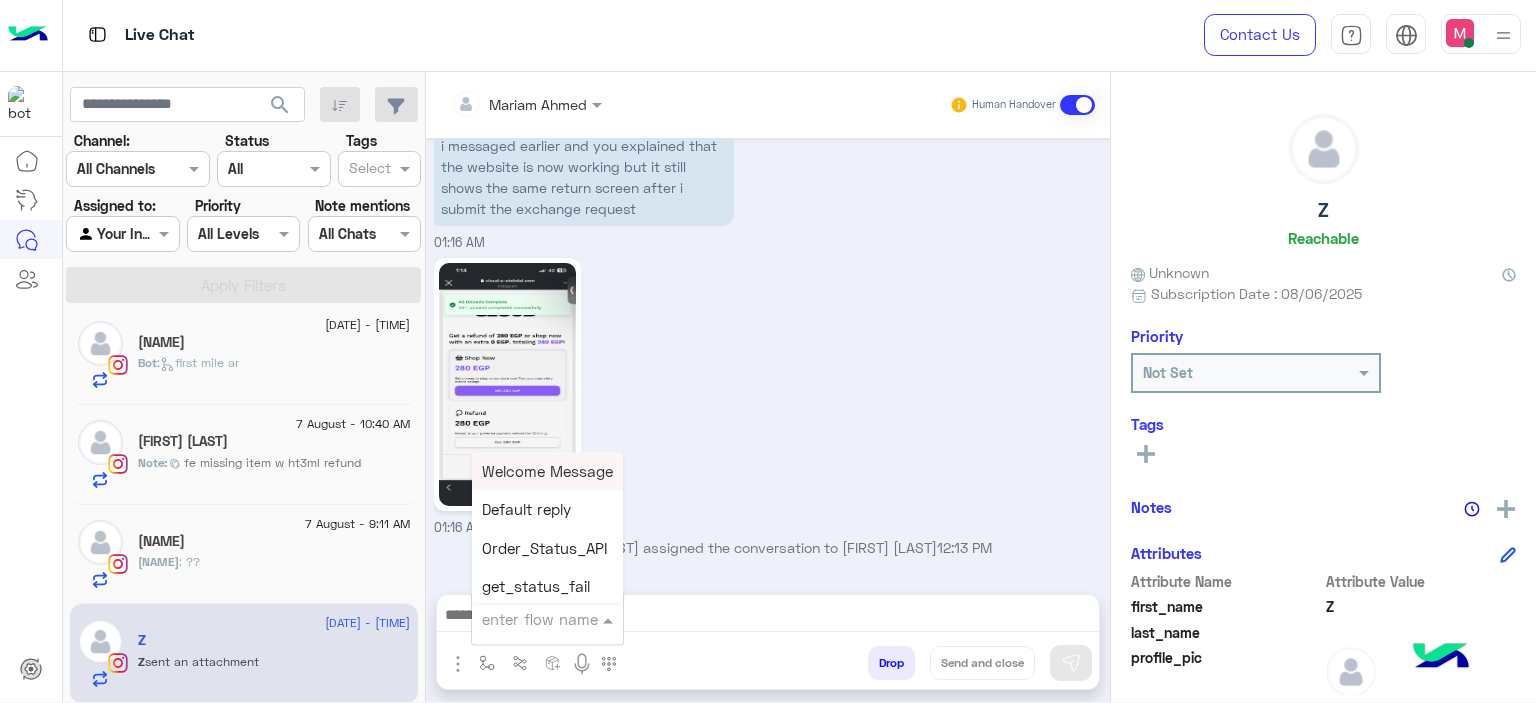 click at bounding box center [523, 619] 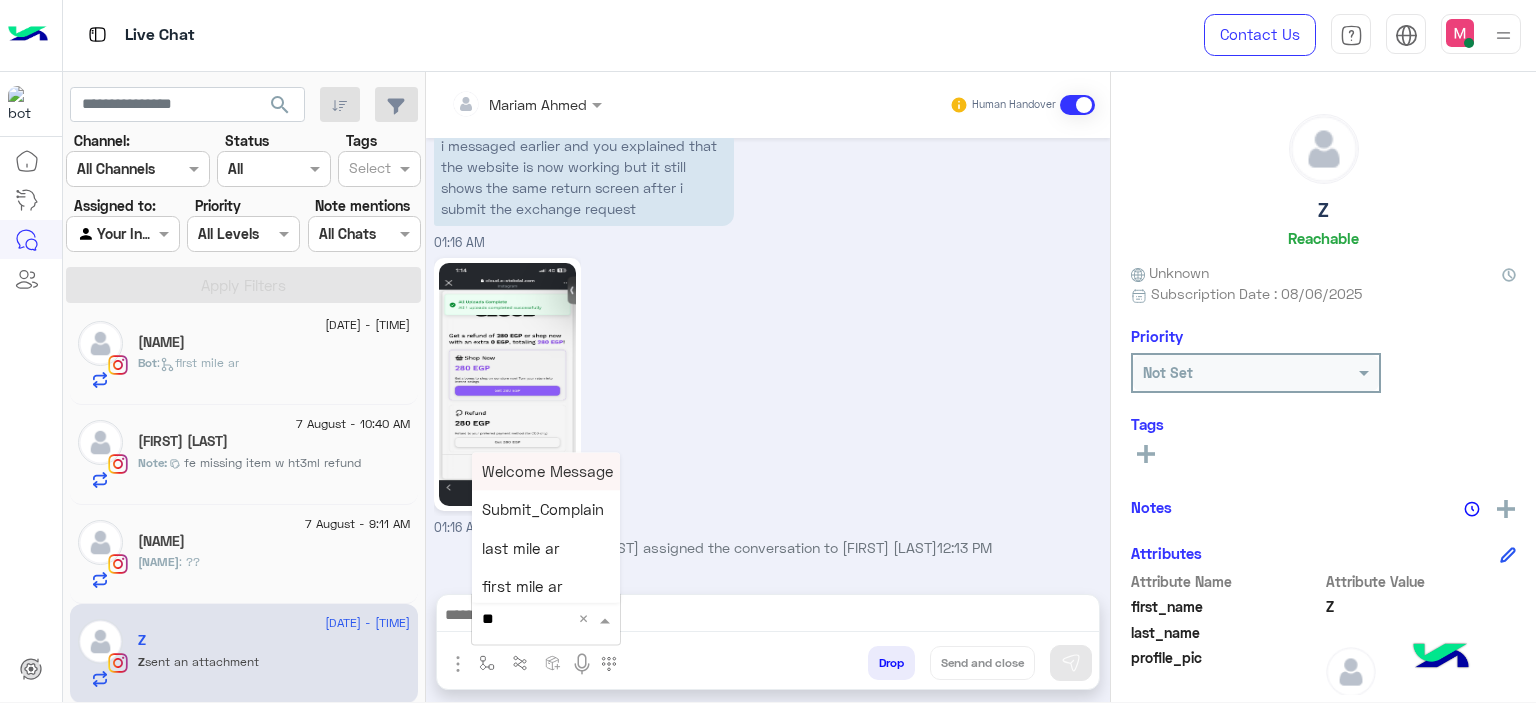 type on "***" 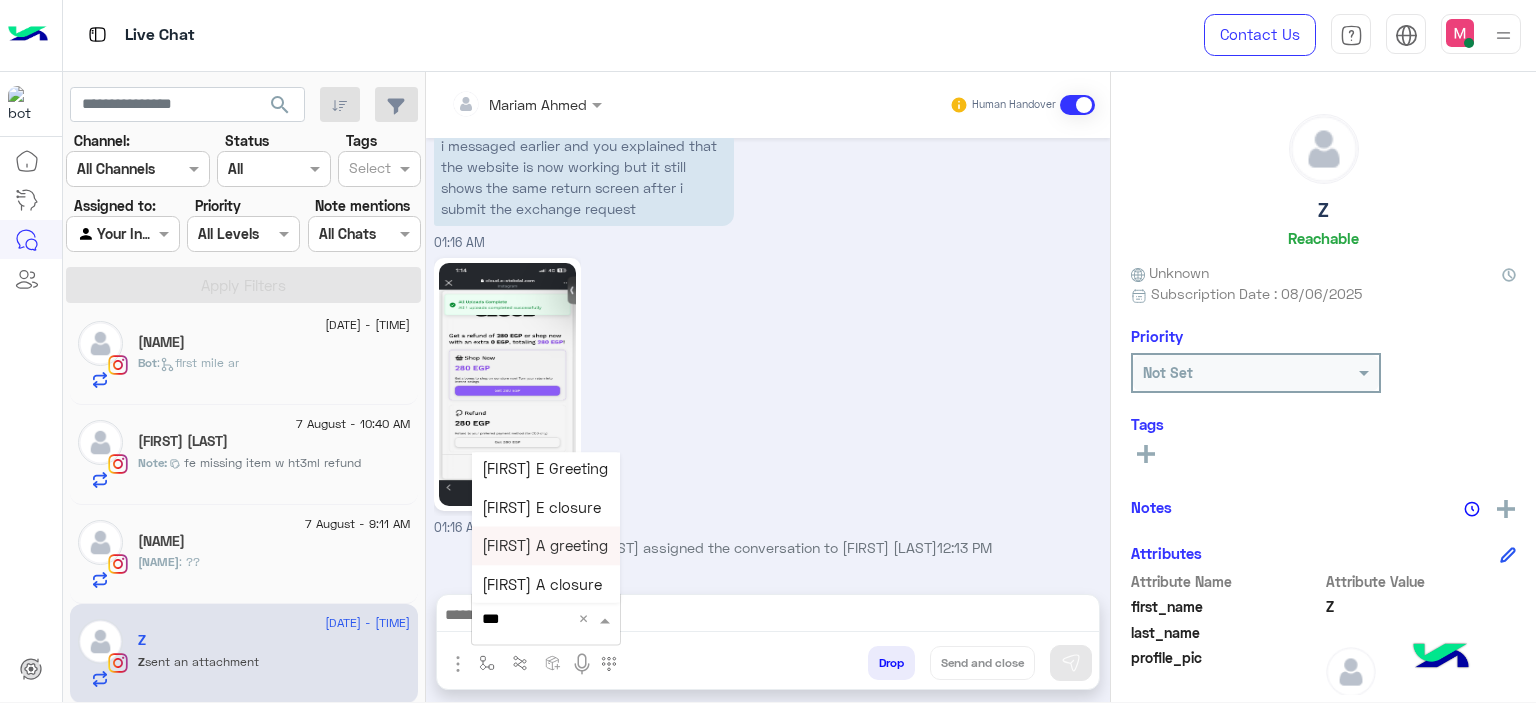scroll, scrollTop: 194, scrollLeft: 0, axis: vertical 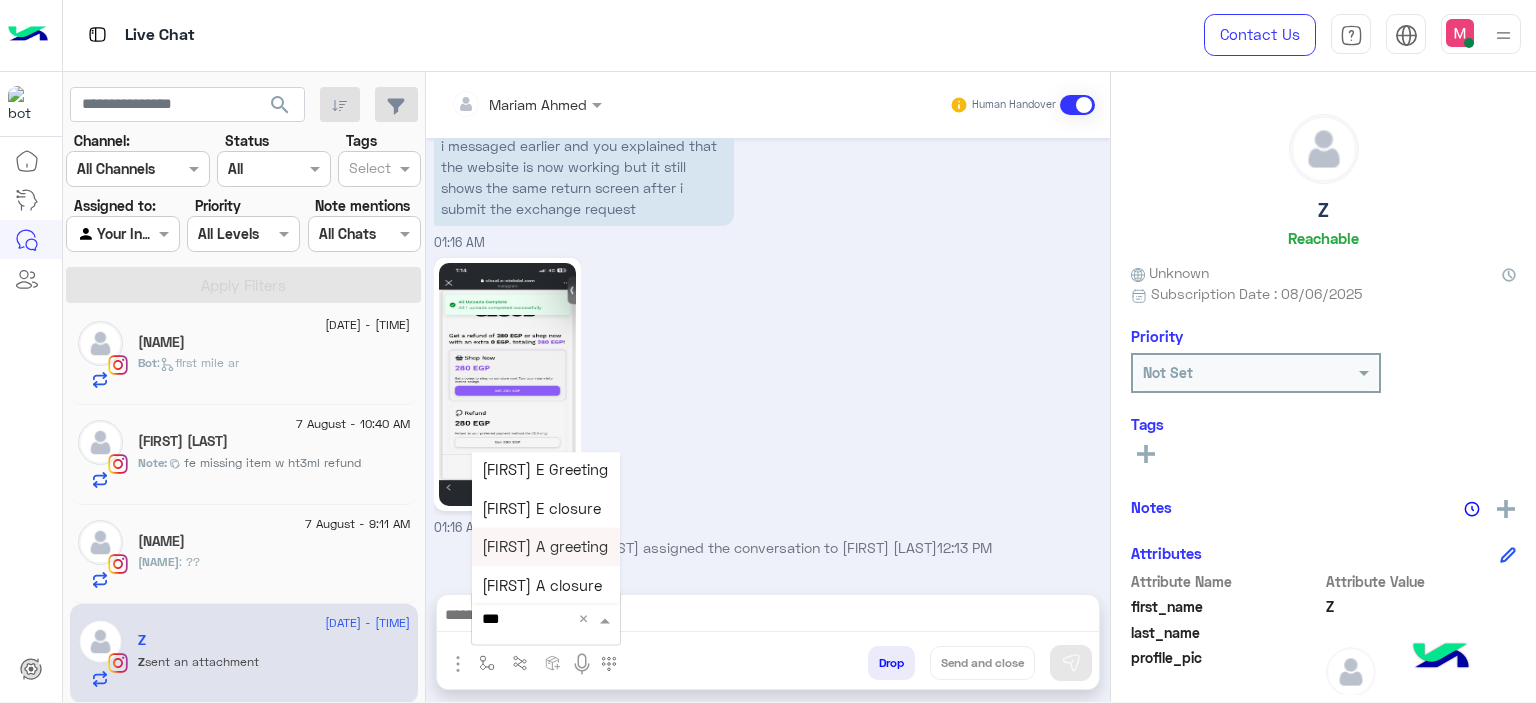 click on "Mariam A greeting" at bounding box center (545, 547) 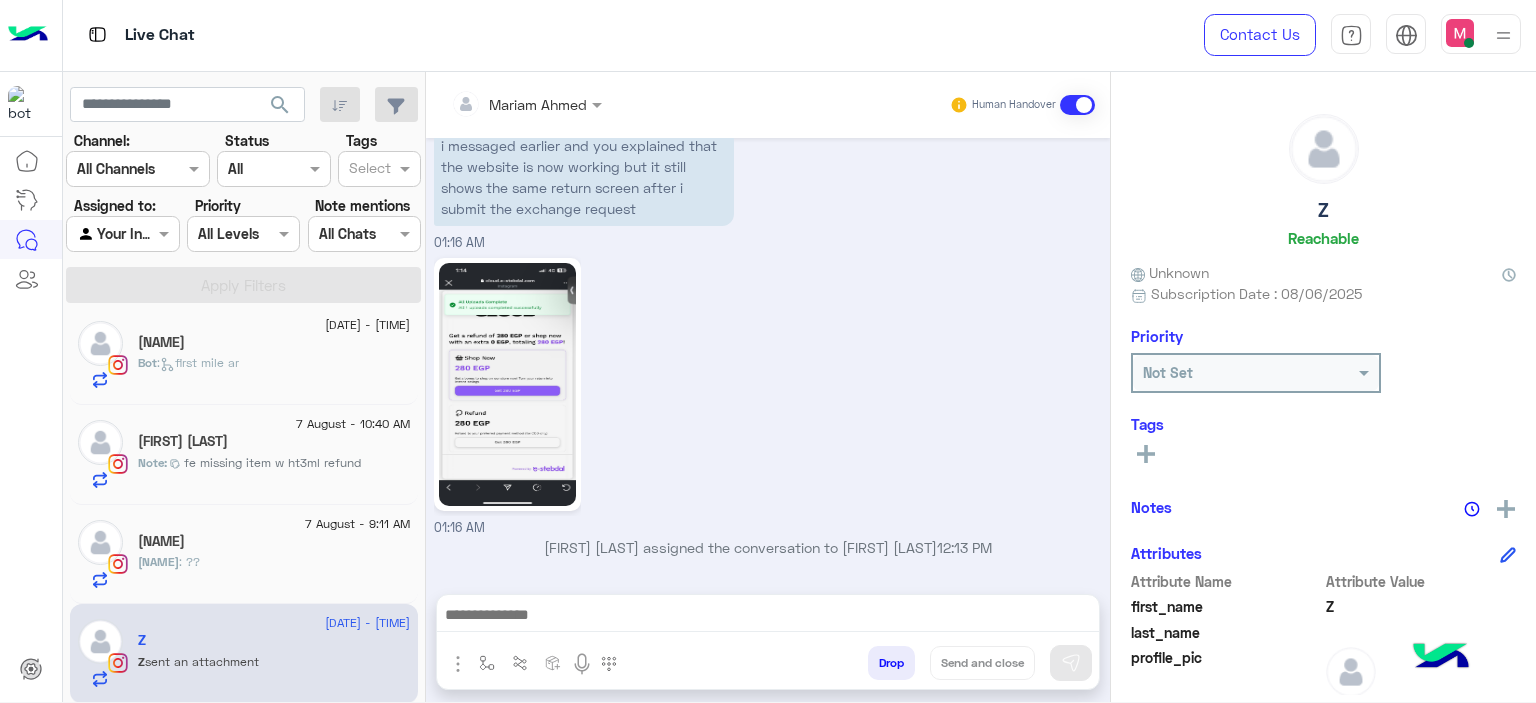 type on "**********" 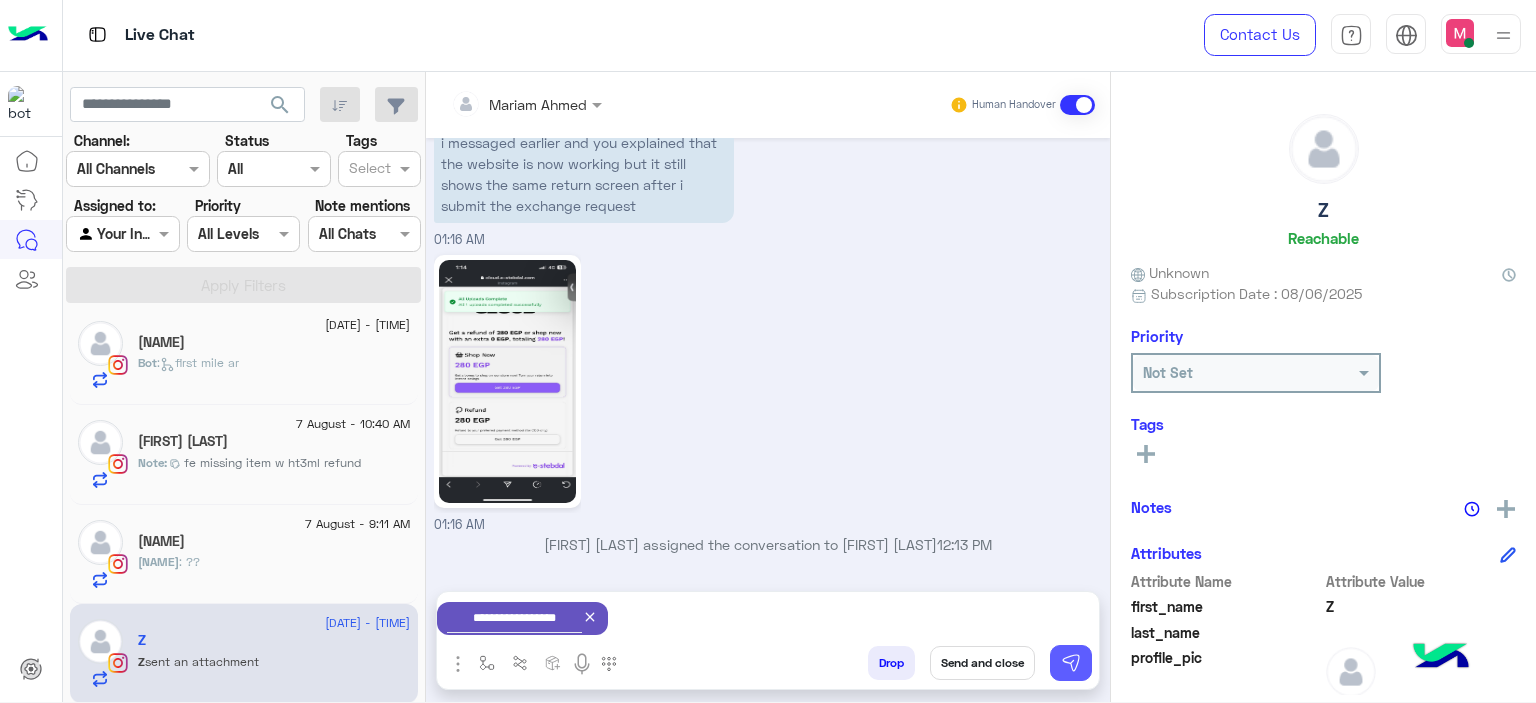 click at bounding box center (1071, 663) 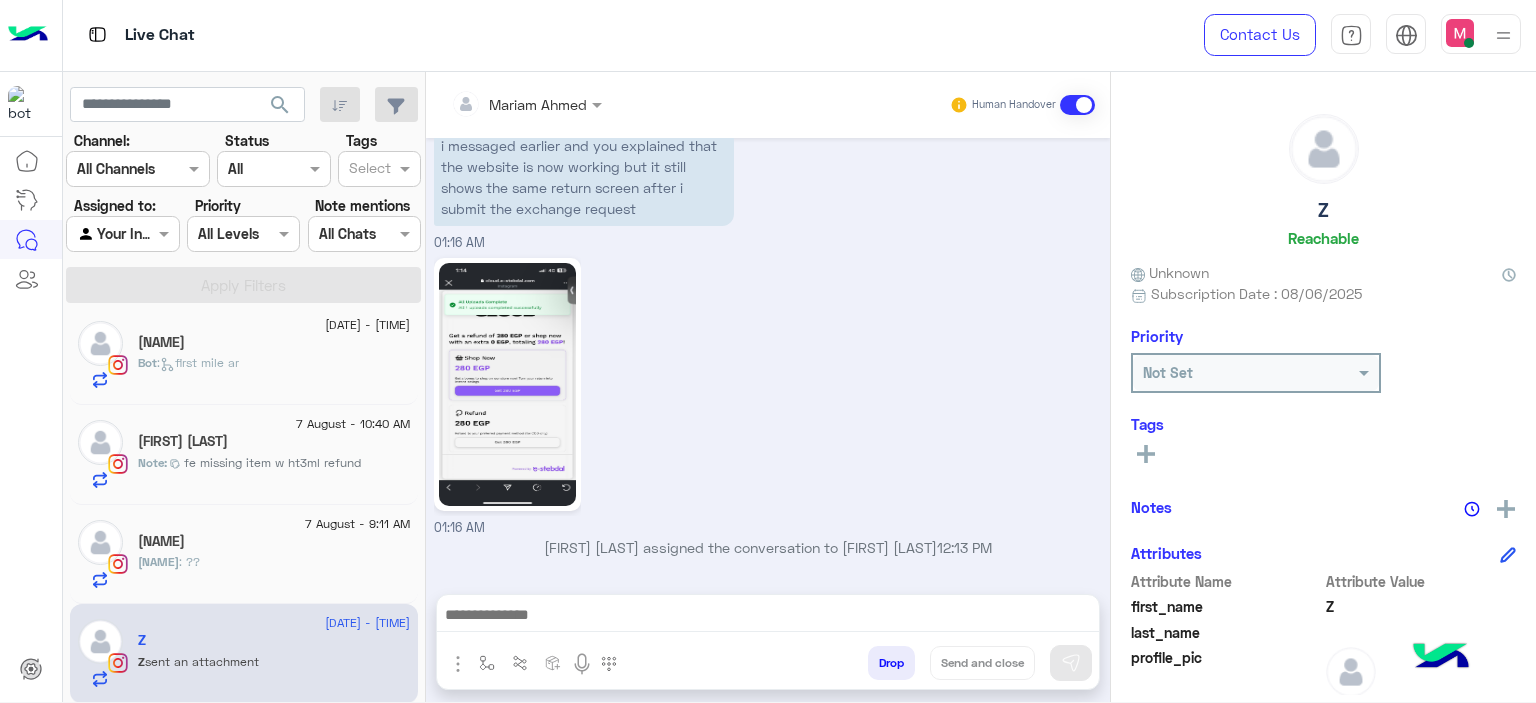 scroll, scrollTop: 2412, scrollLeft: 0, axis: vertical 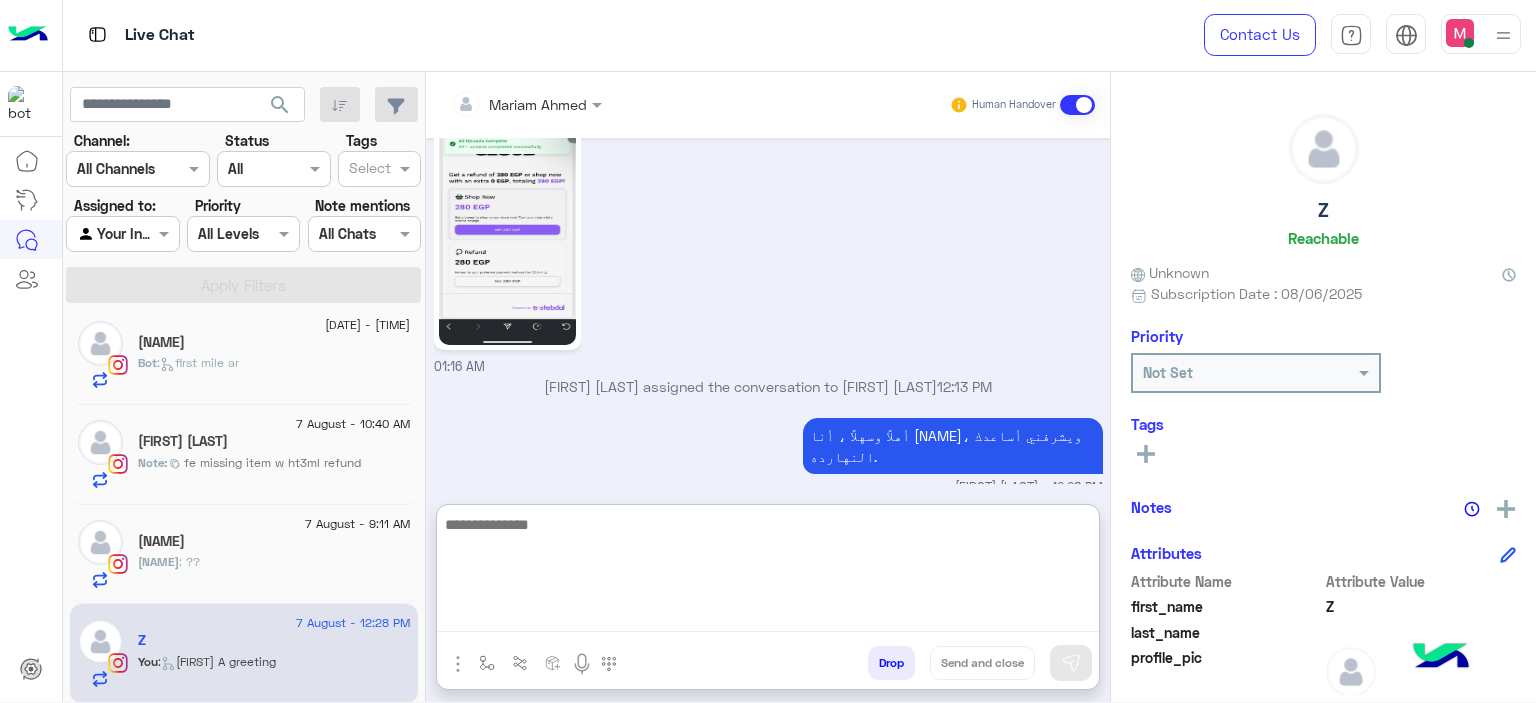 click at bounding box center [768, 572] 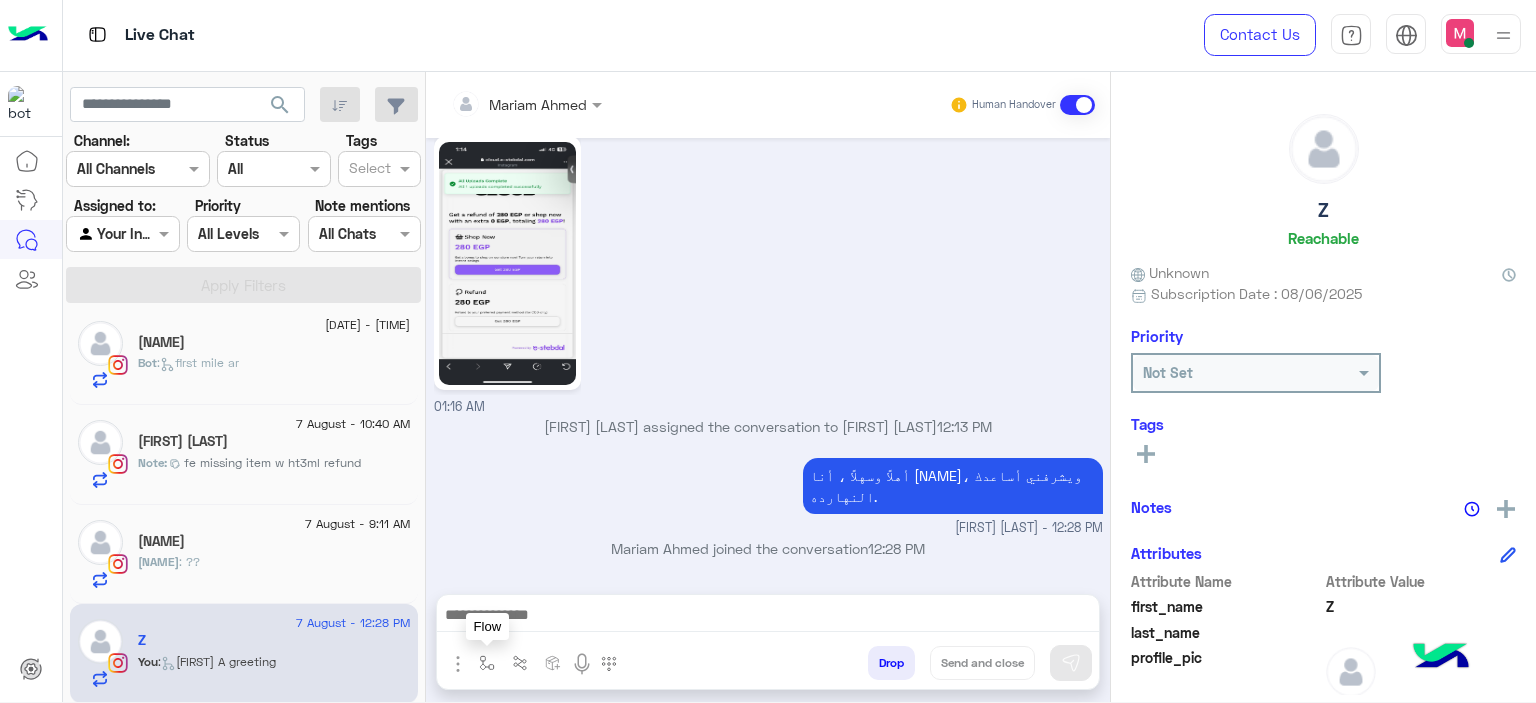 click at bounding box center [487, 663] 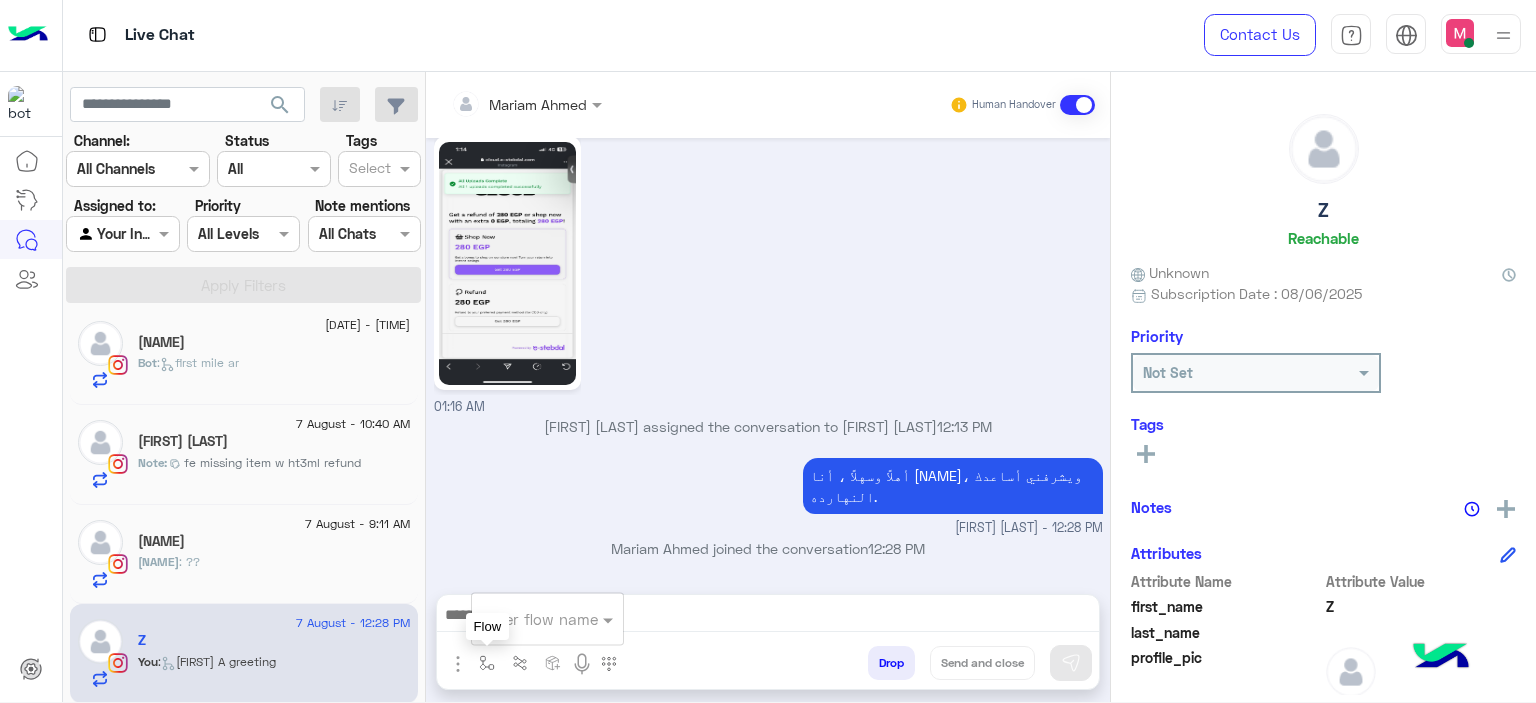 scroll, scrollTop: 2512, scrollLeft: 0, axis: vertical 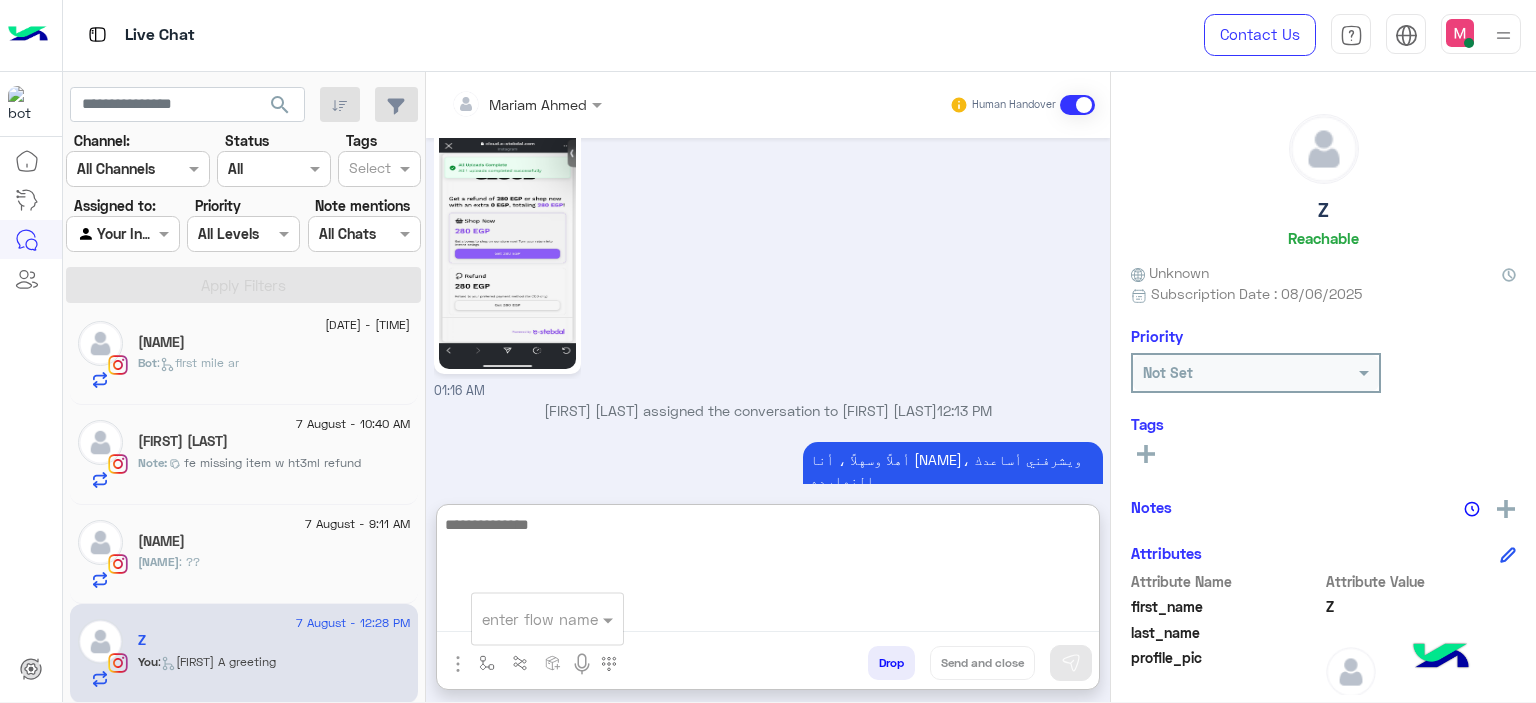 click at bounding box center (768, 572) 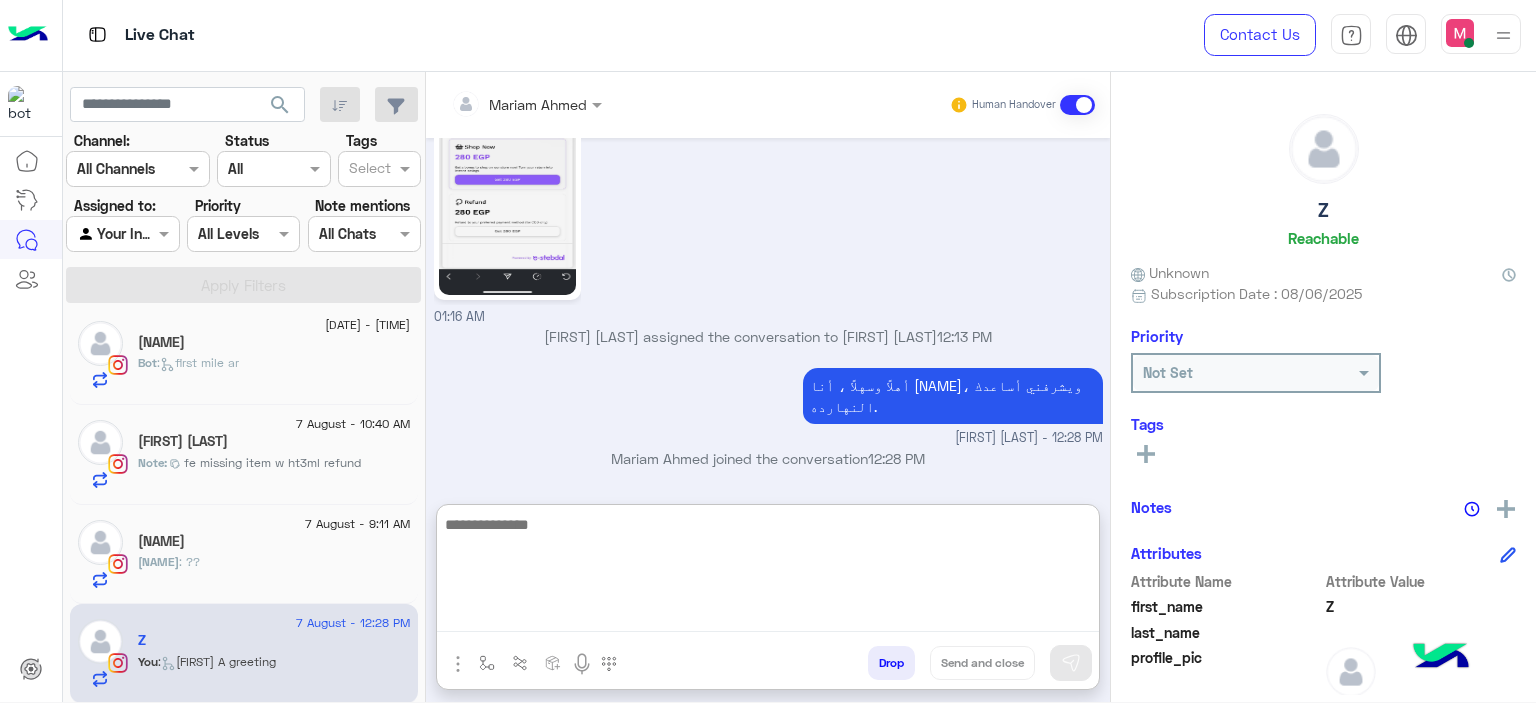scroll, scrollTop: 2603, scrollLeft: 0, axis: vertical 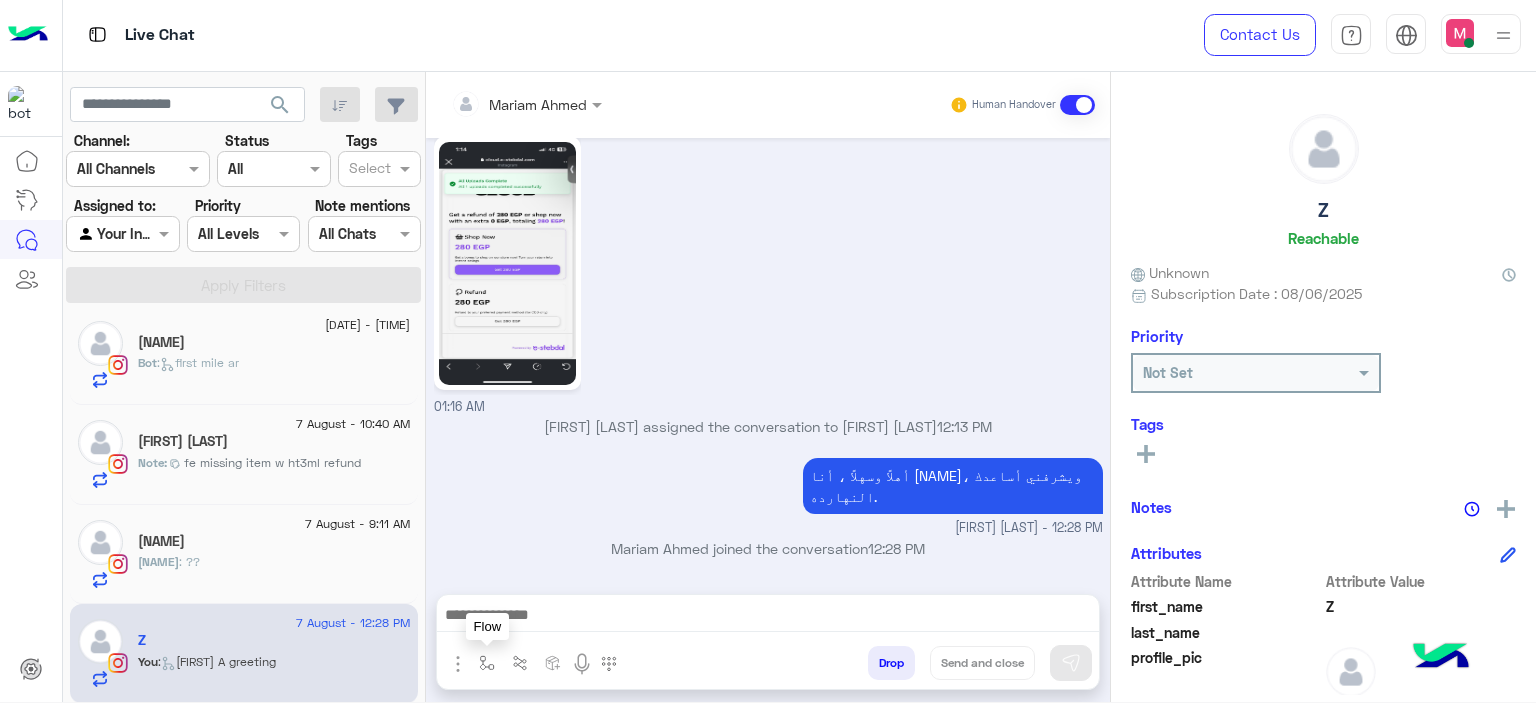 click at bounding box center (487, 663) 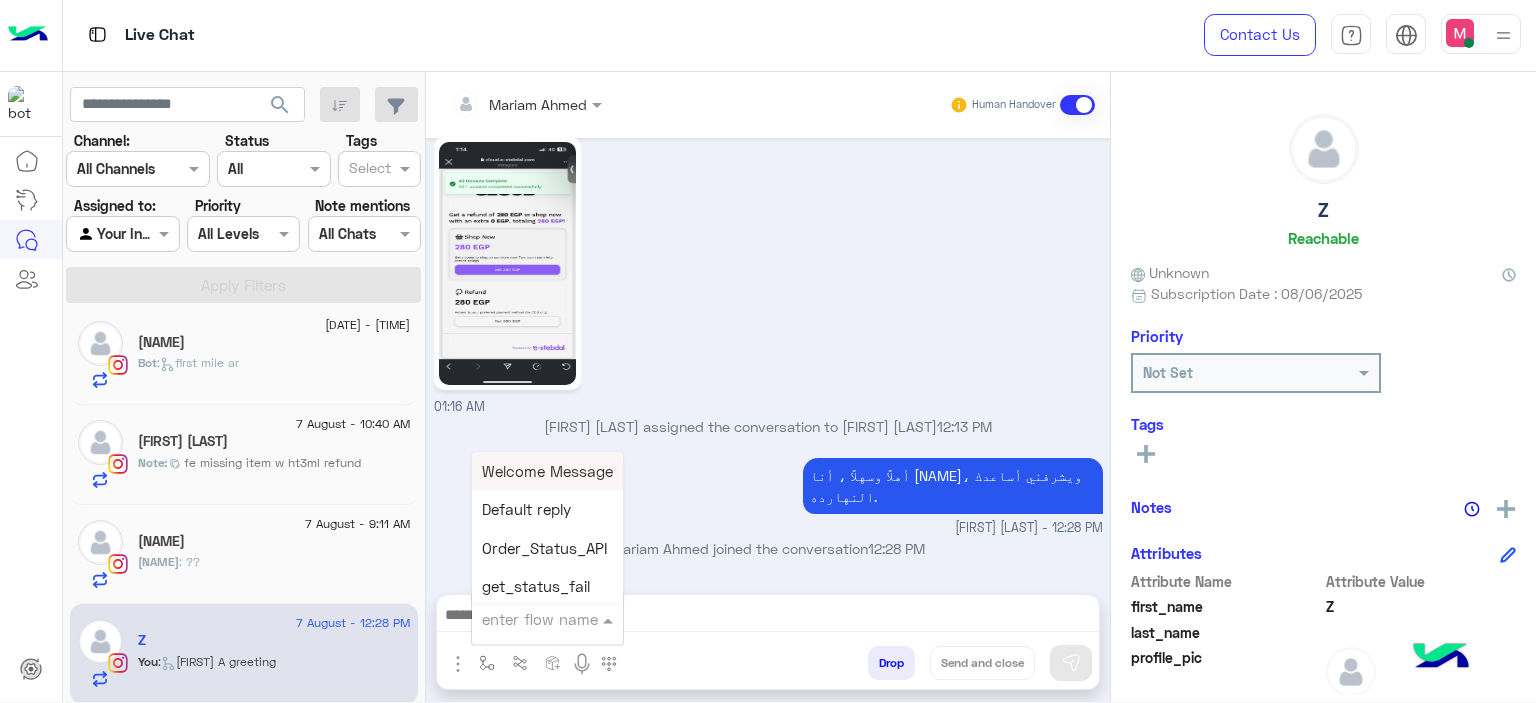 click at bounding box center (523, 619) 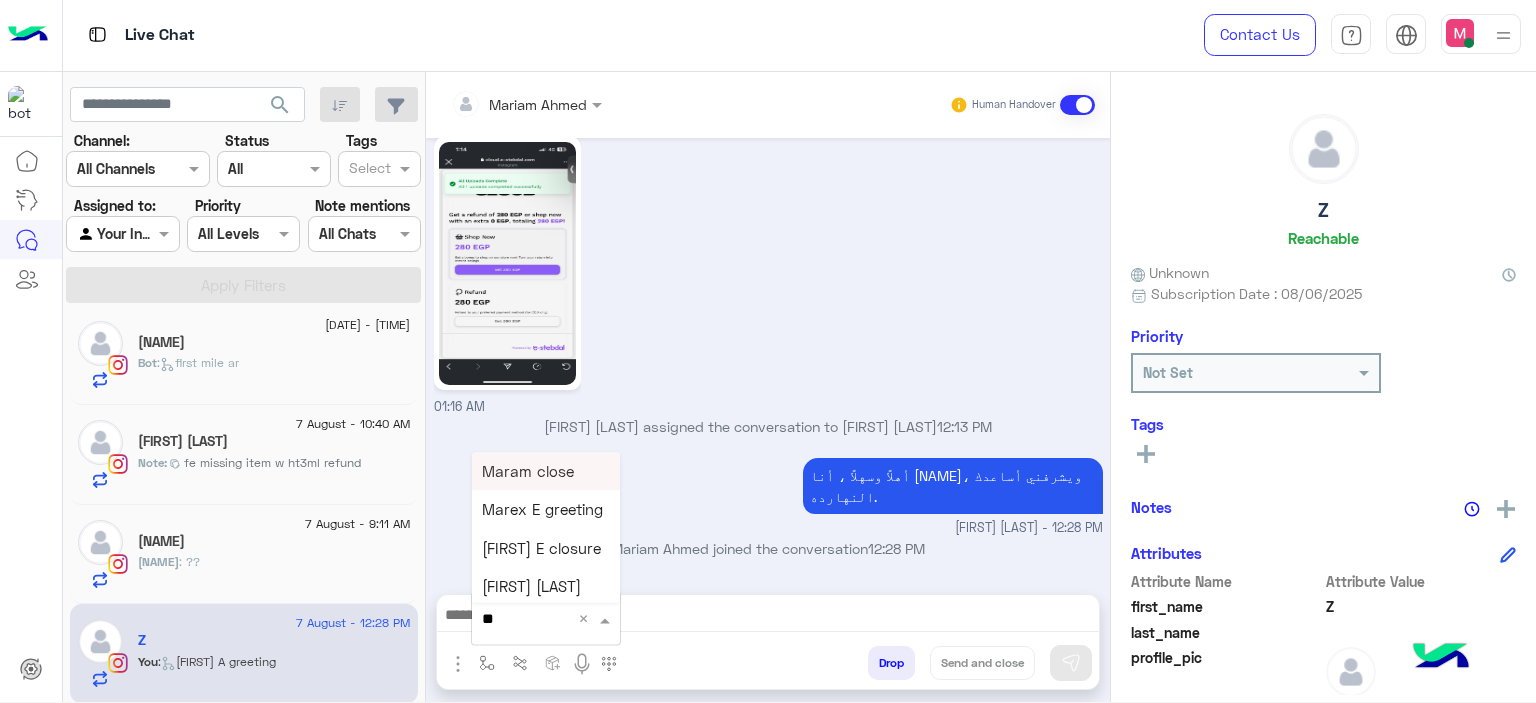 type on "***" 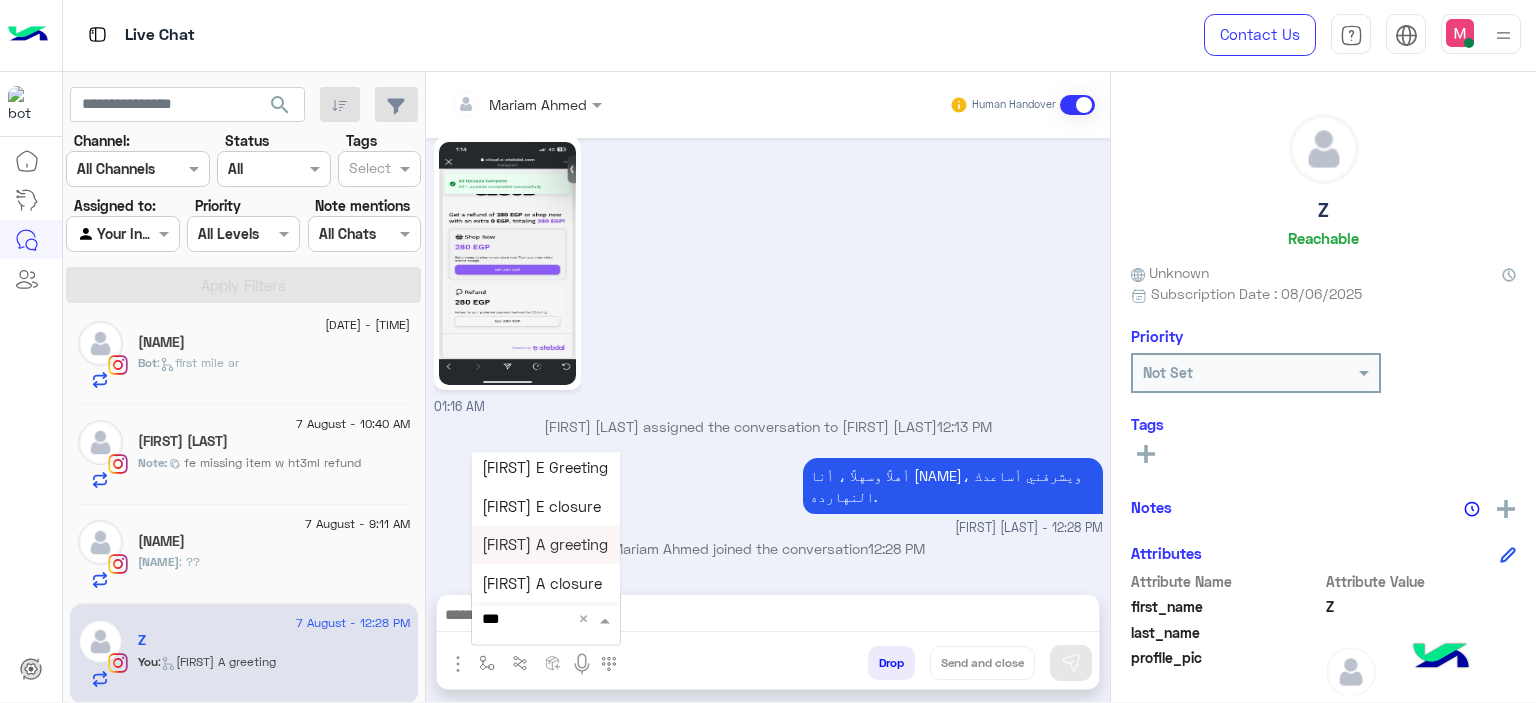 scroll, scrollTop: 196, scrollLeft: 0, axis: vertical 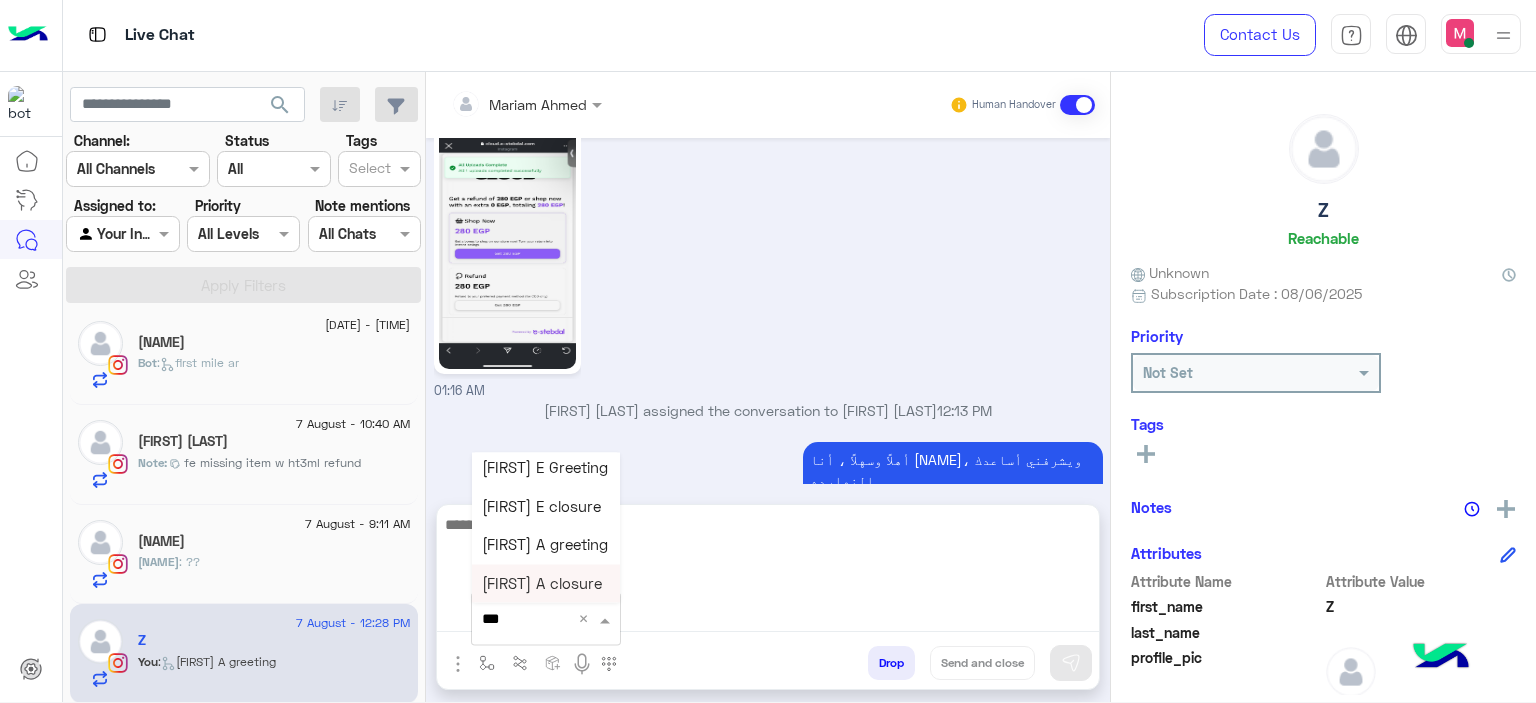 type 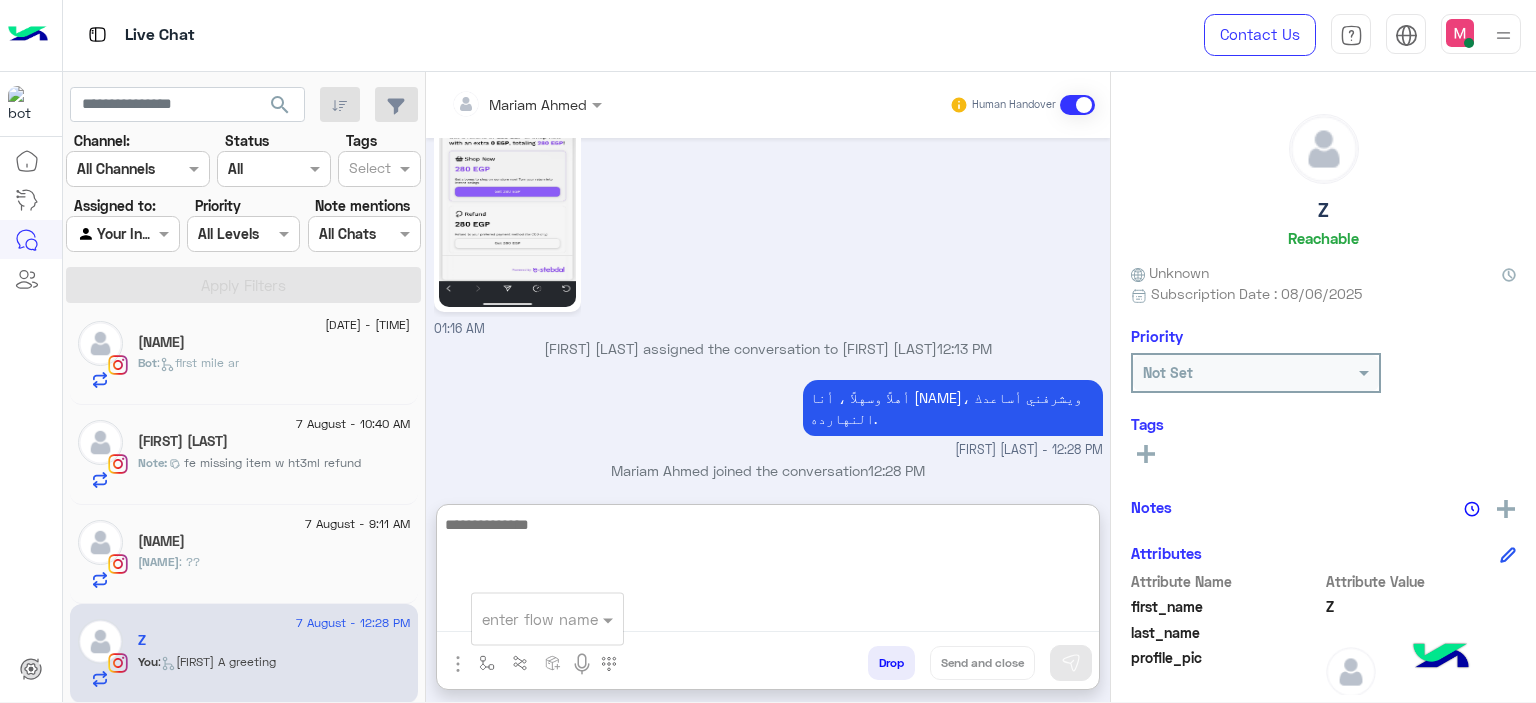 click at bounding box center [768, 572] 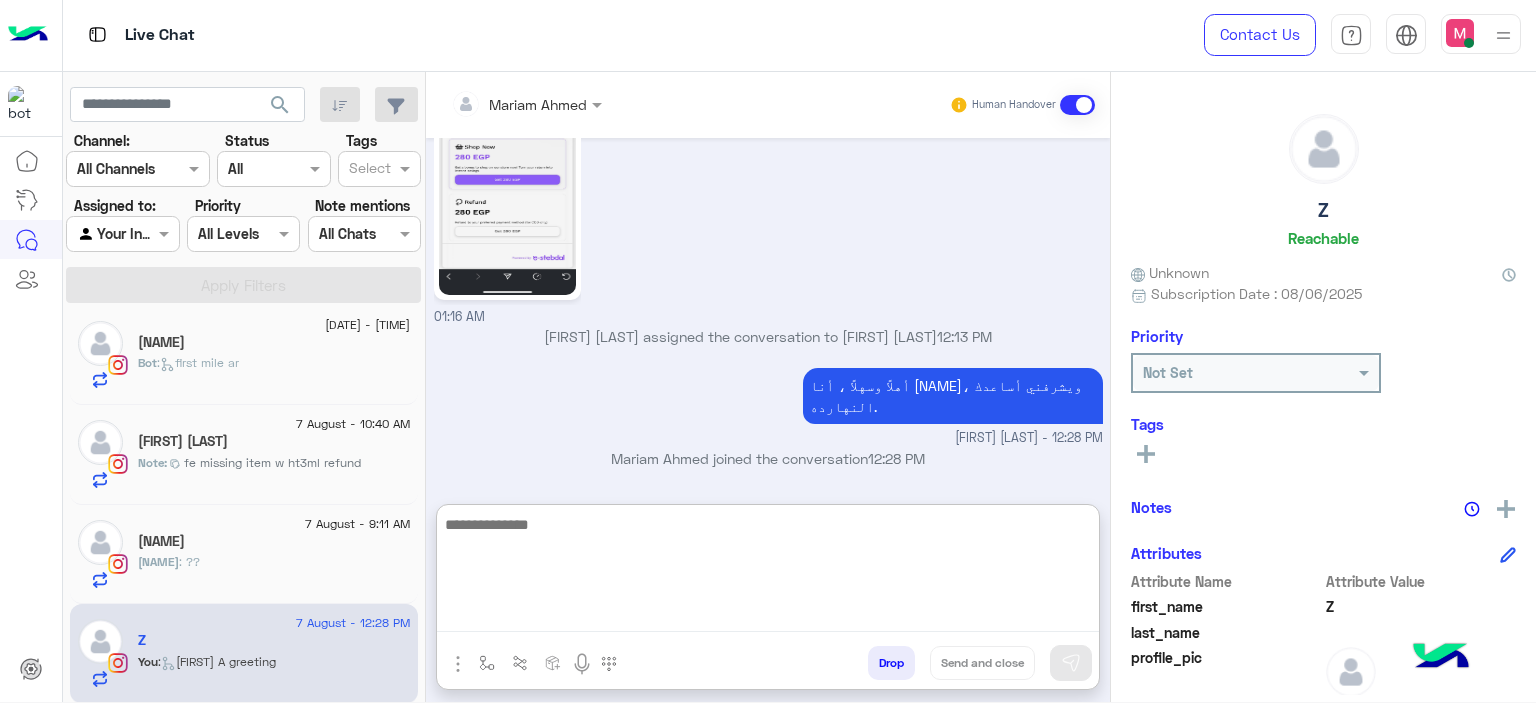 scroll, scrollTop: 2603, scrollLeft: 0, axis: vertical 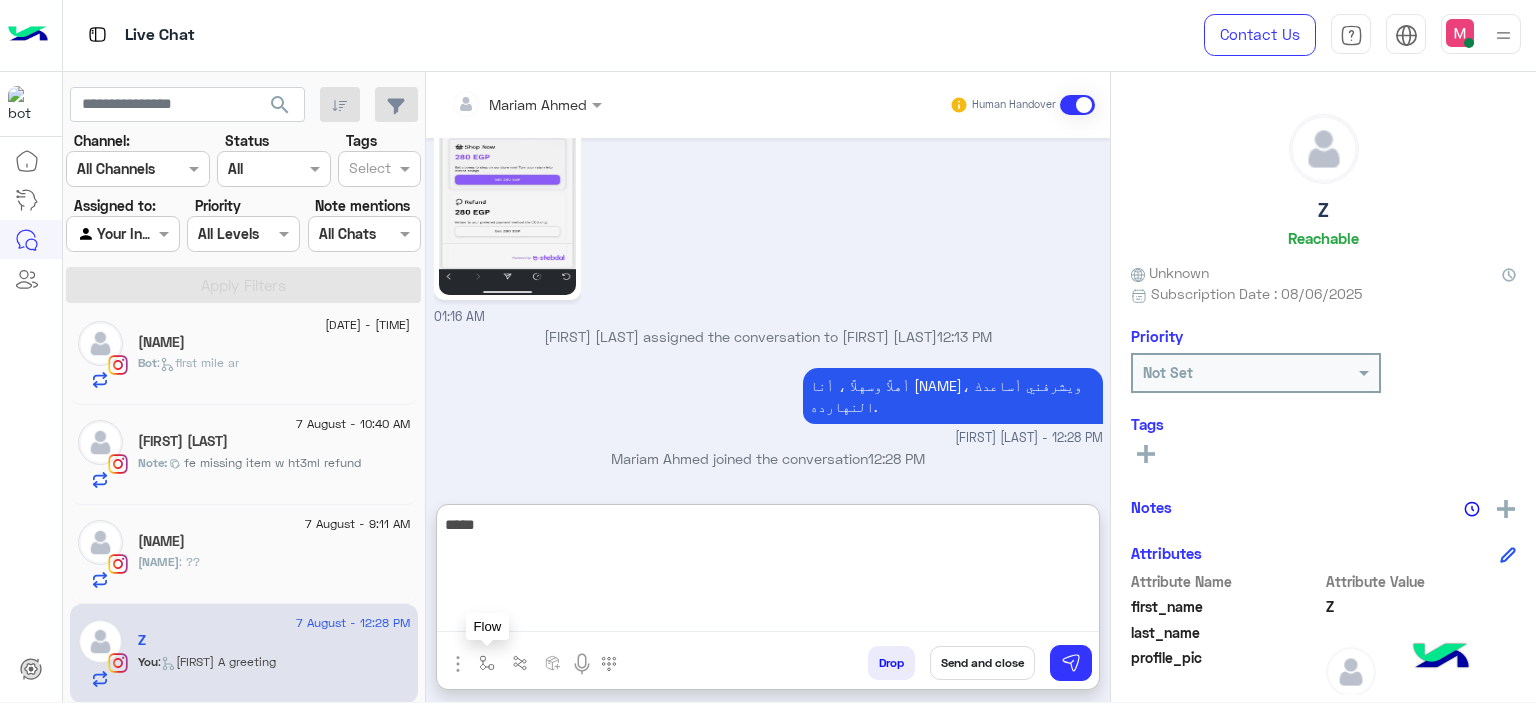 type on "*****" 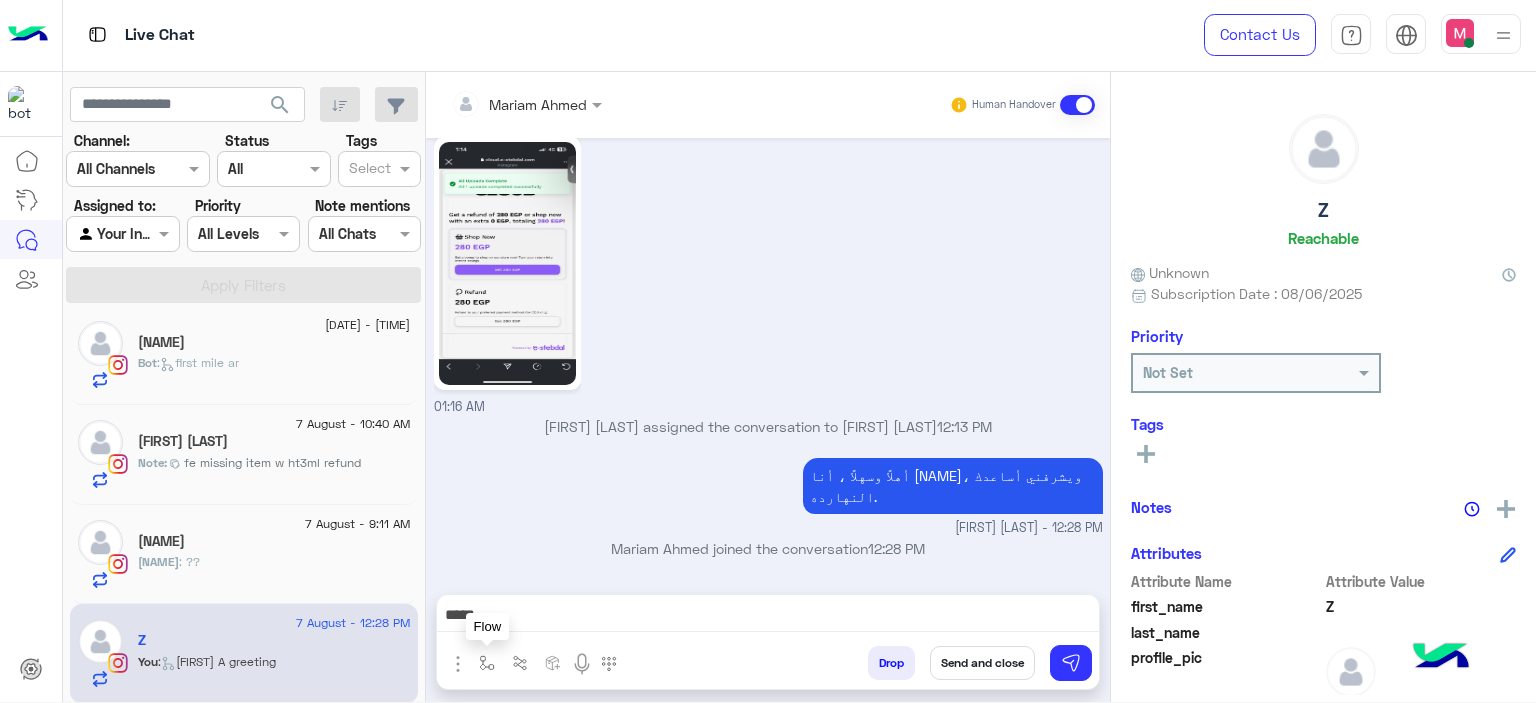 click at bounding box center [487, 662] 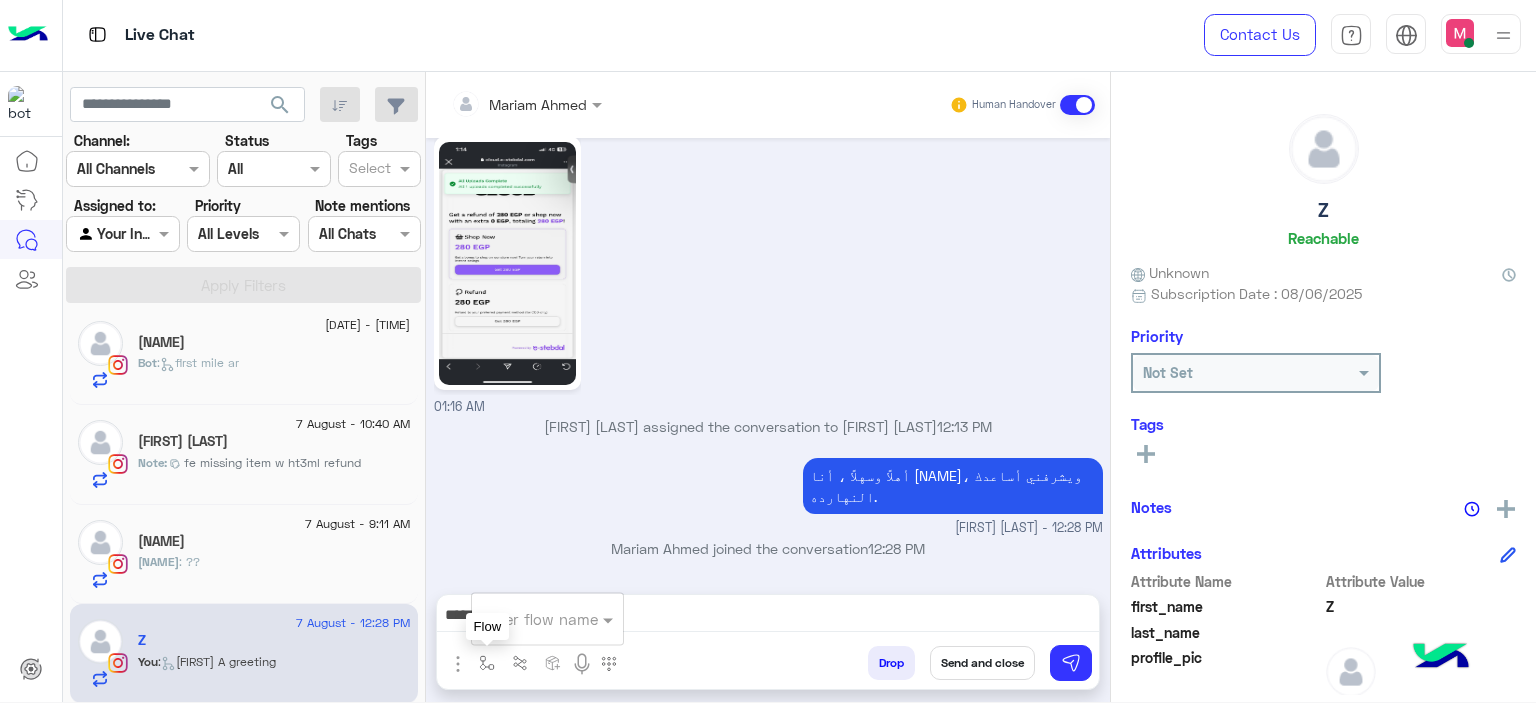 scroll, scrollTop: 2512, scrollLeft: 0, axis: vertical 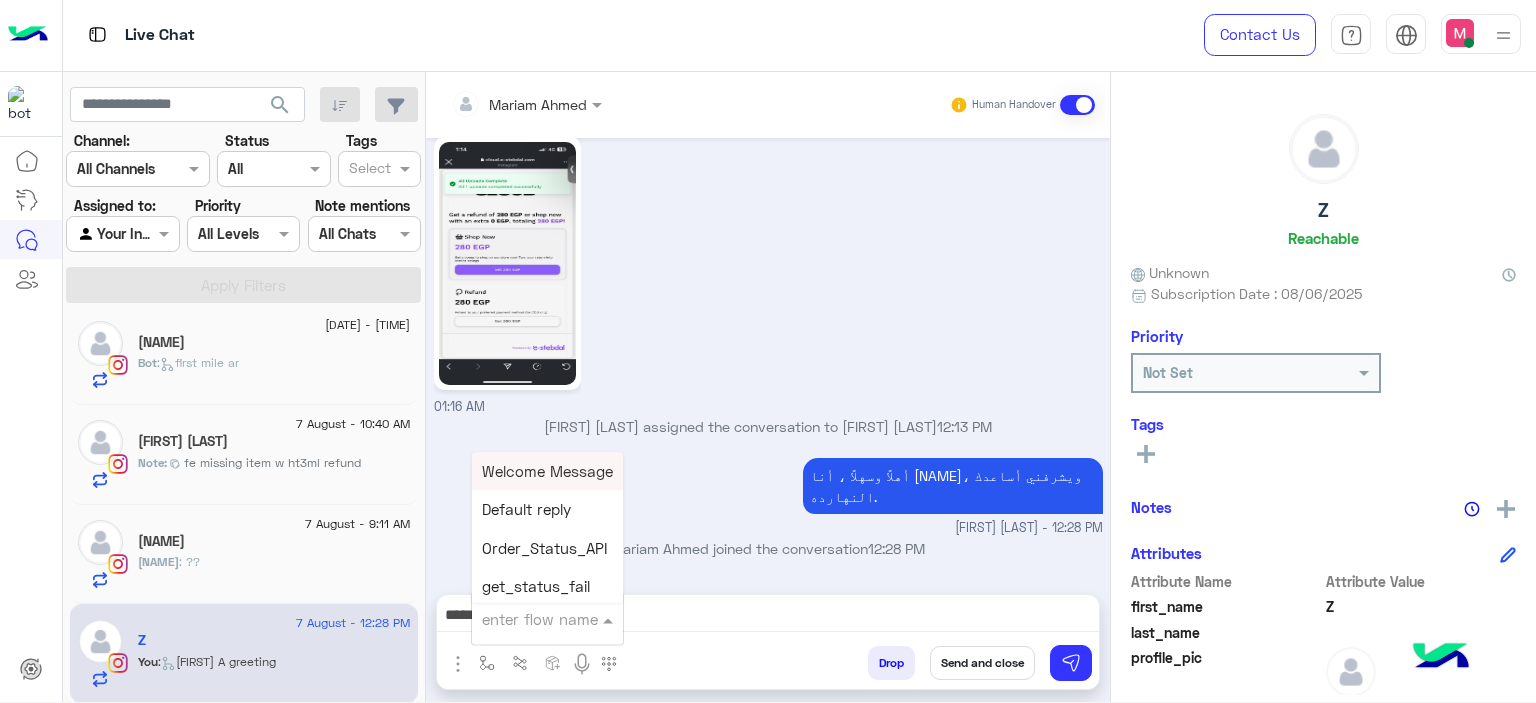 click at bounding box center (523, 619) 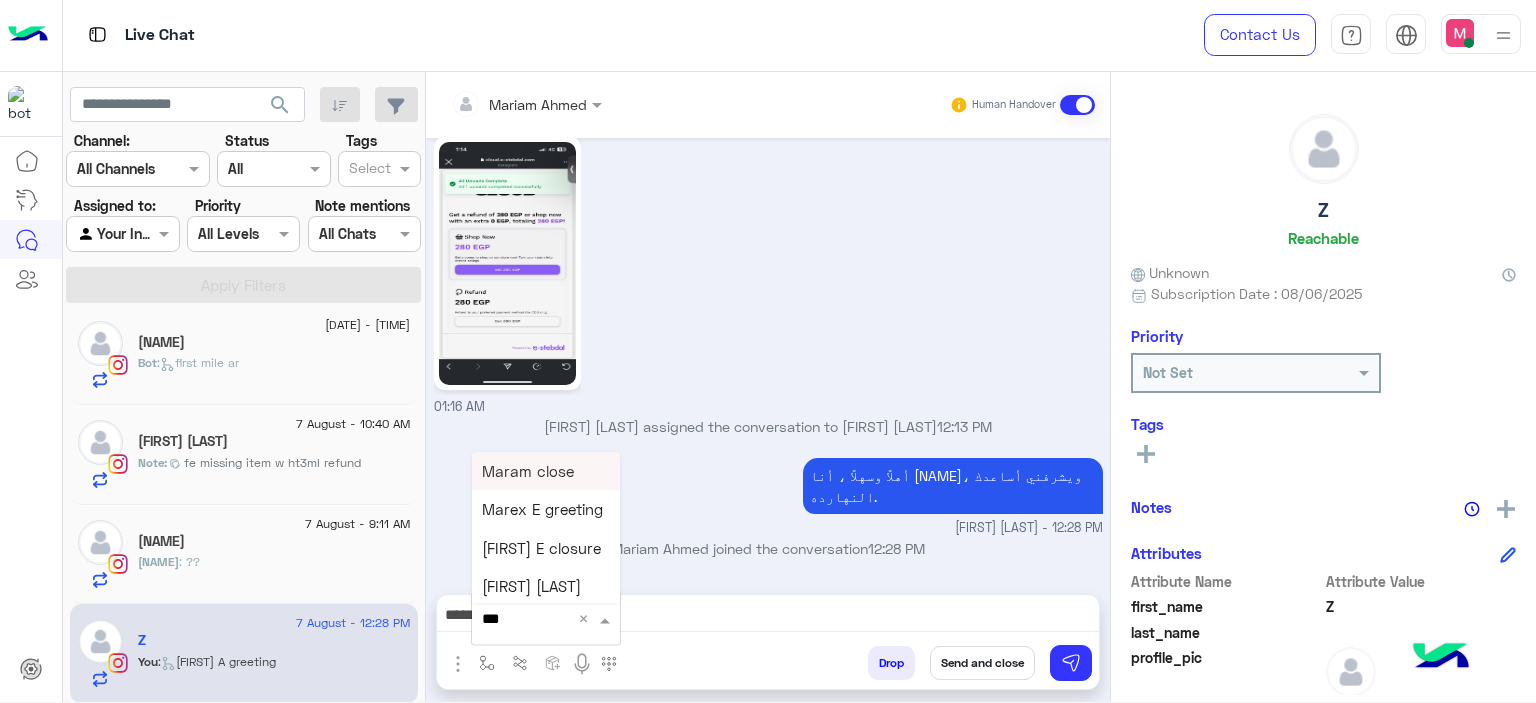 type on "****" 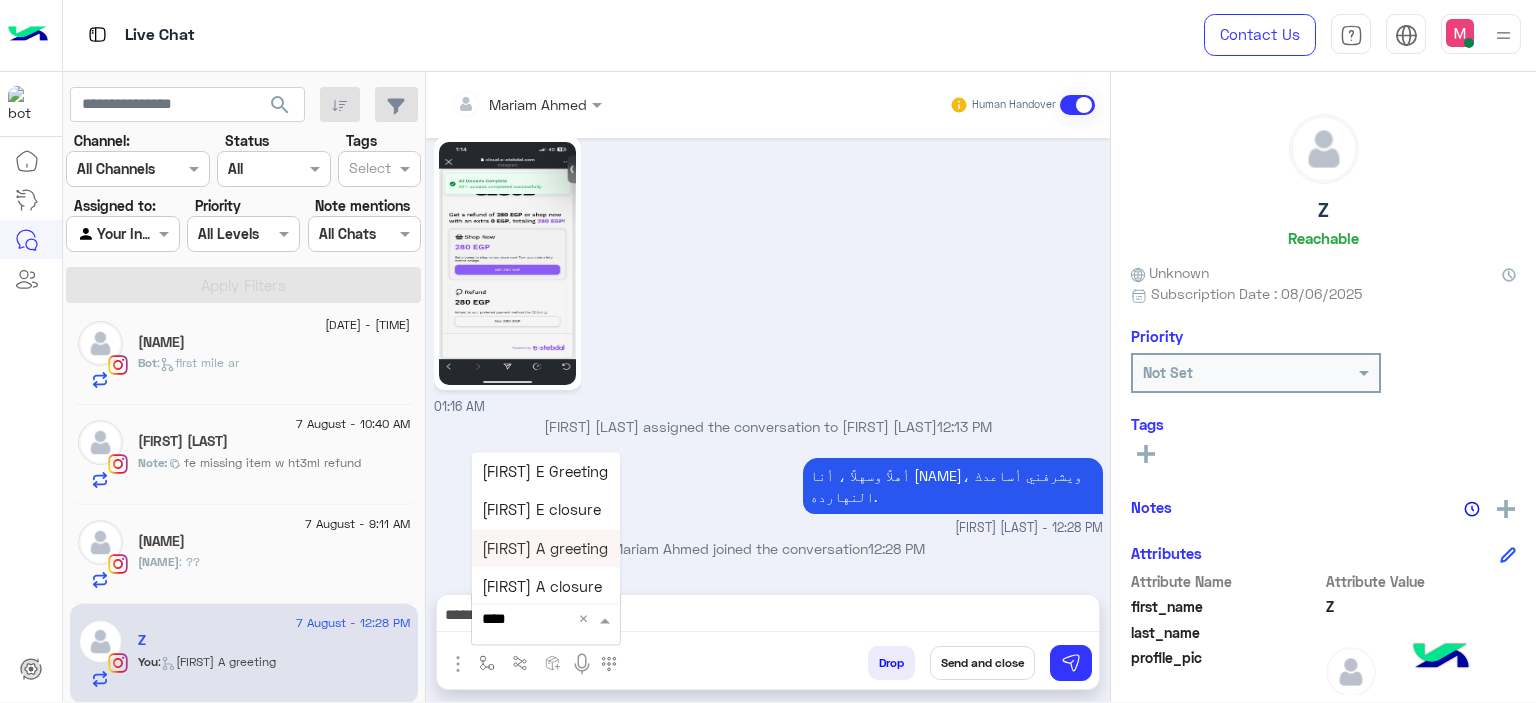 scroll, scrollTop: 4, scrollLeft: 0, axis: vertical 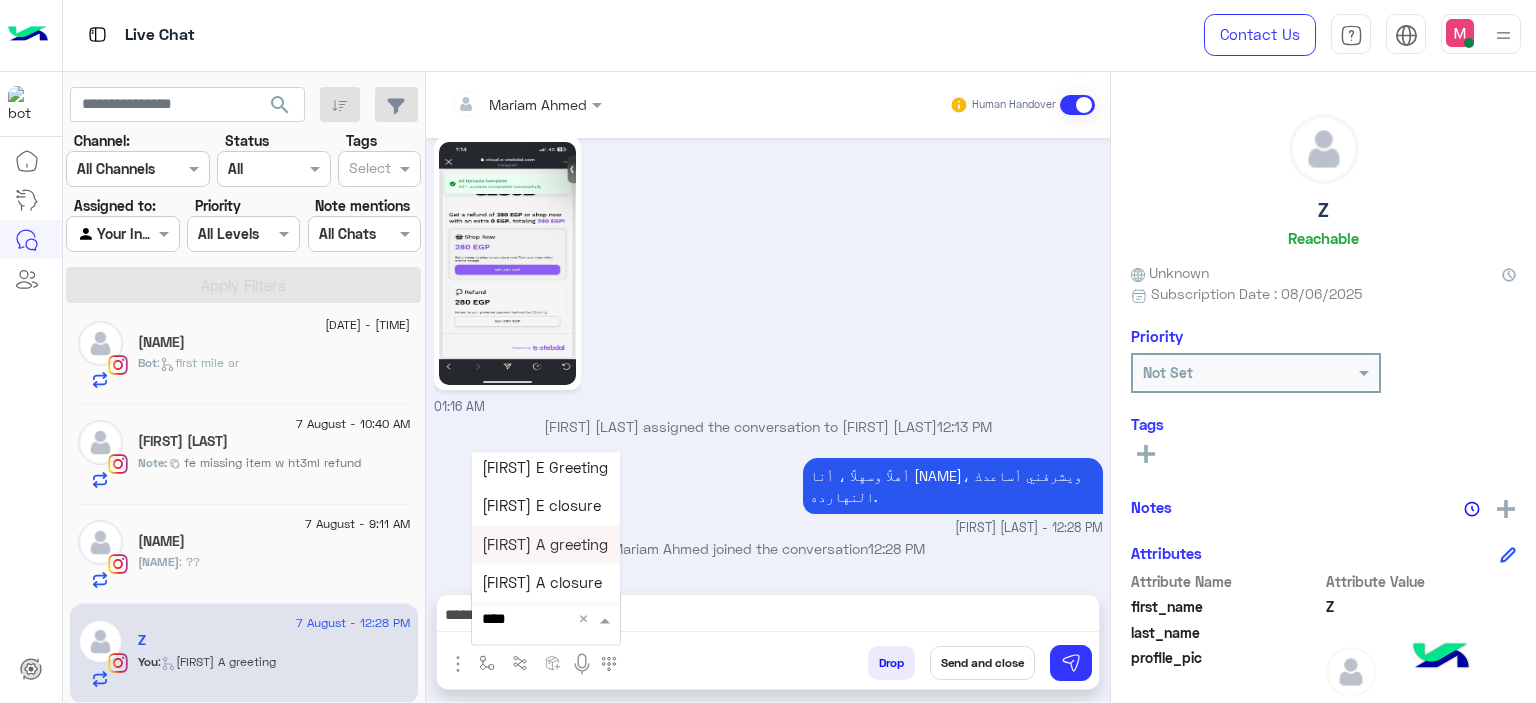 click on "[NAME] [LAST] greeting" at bounding box center (545, 544) 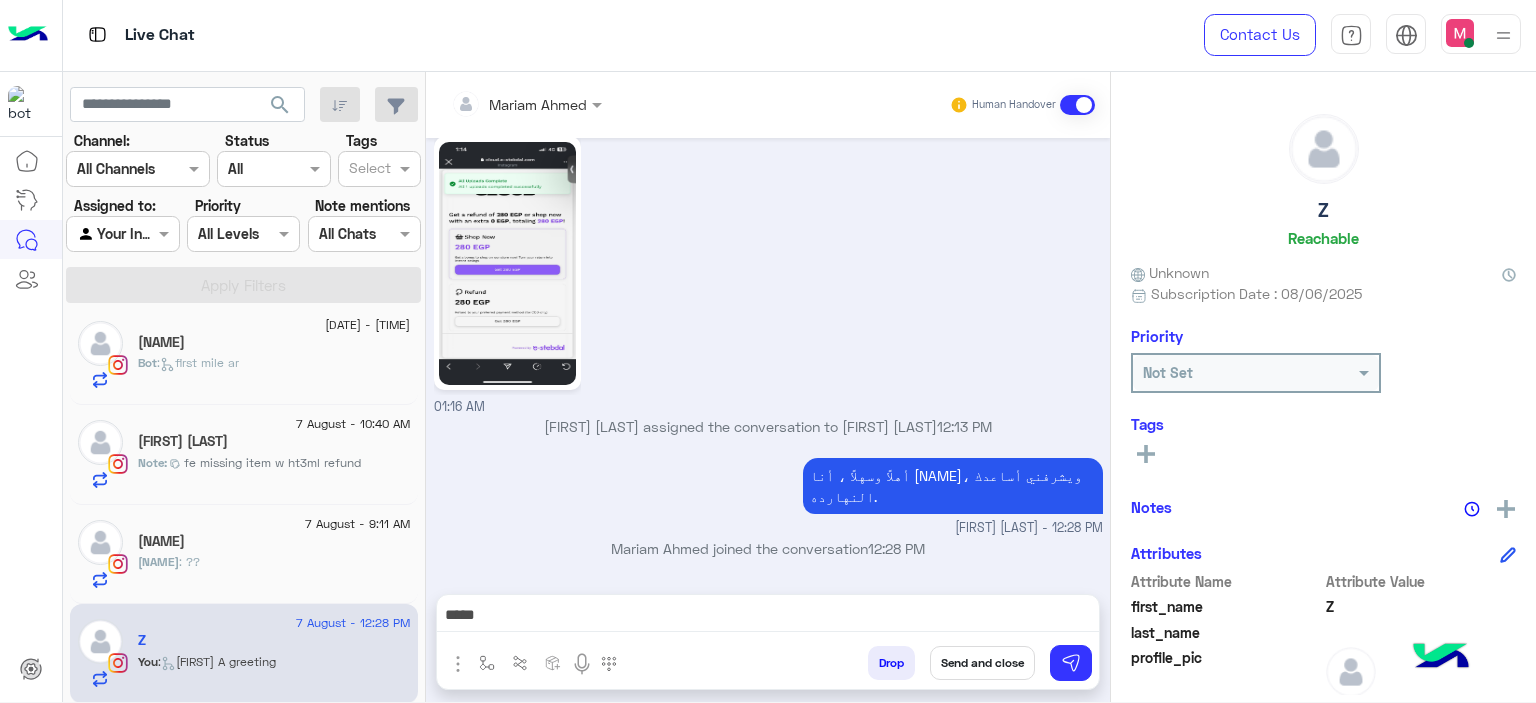 type on "**********" 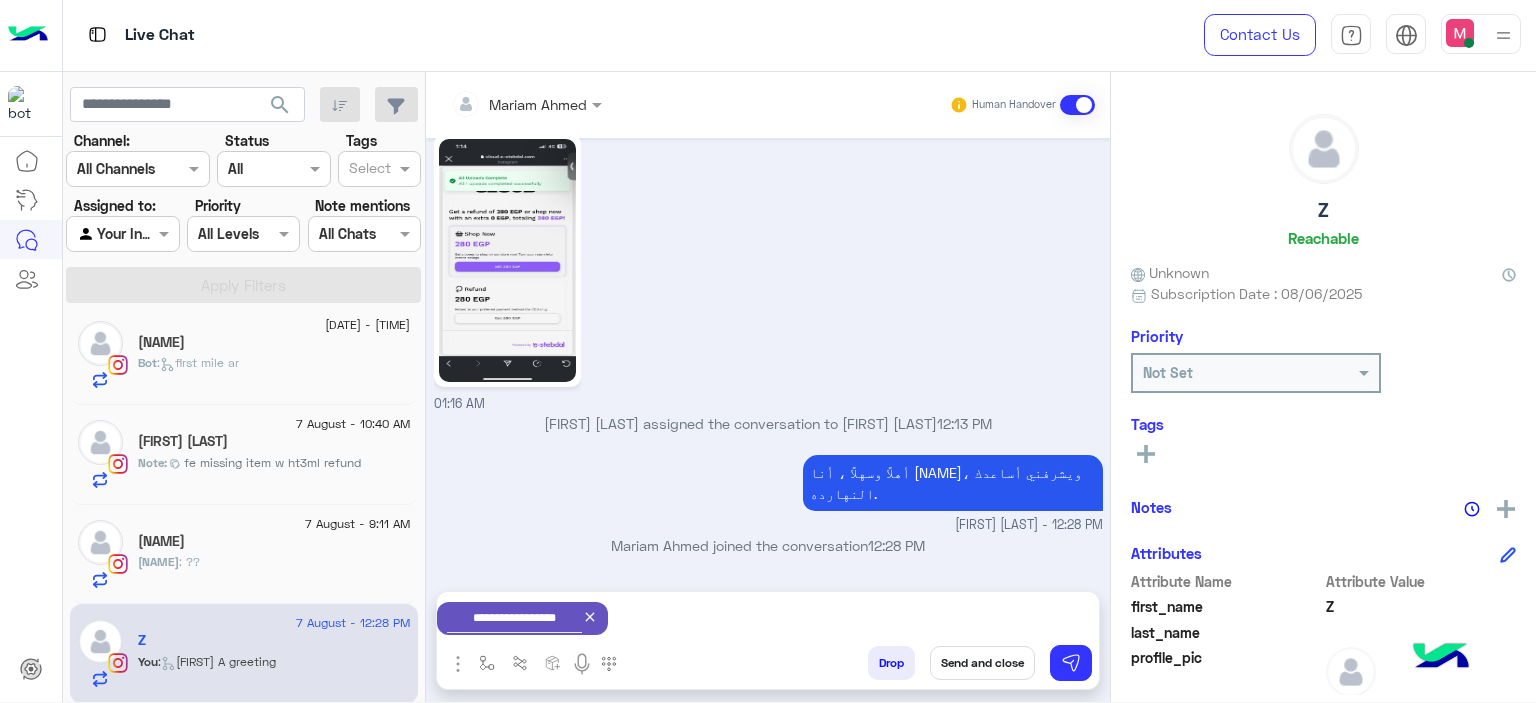 scroll, scrollTop: 2516, scrollLeft: 0, axis: vertical 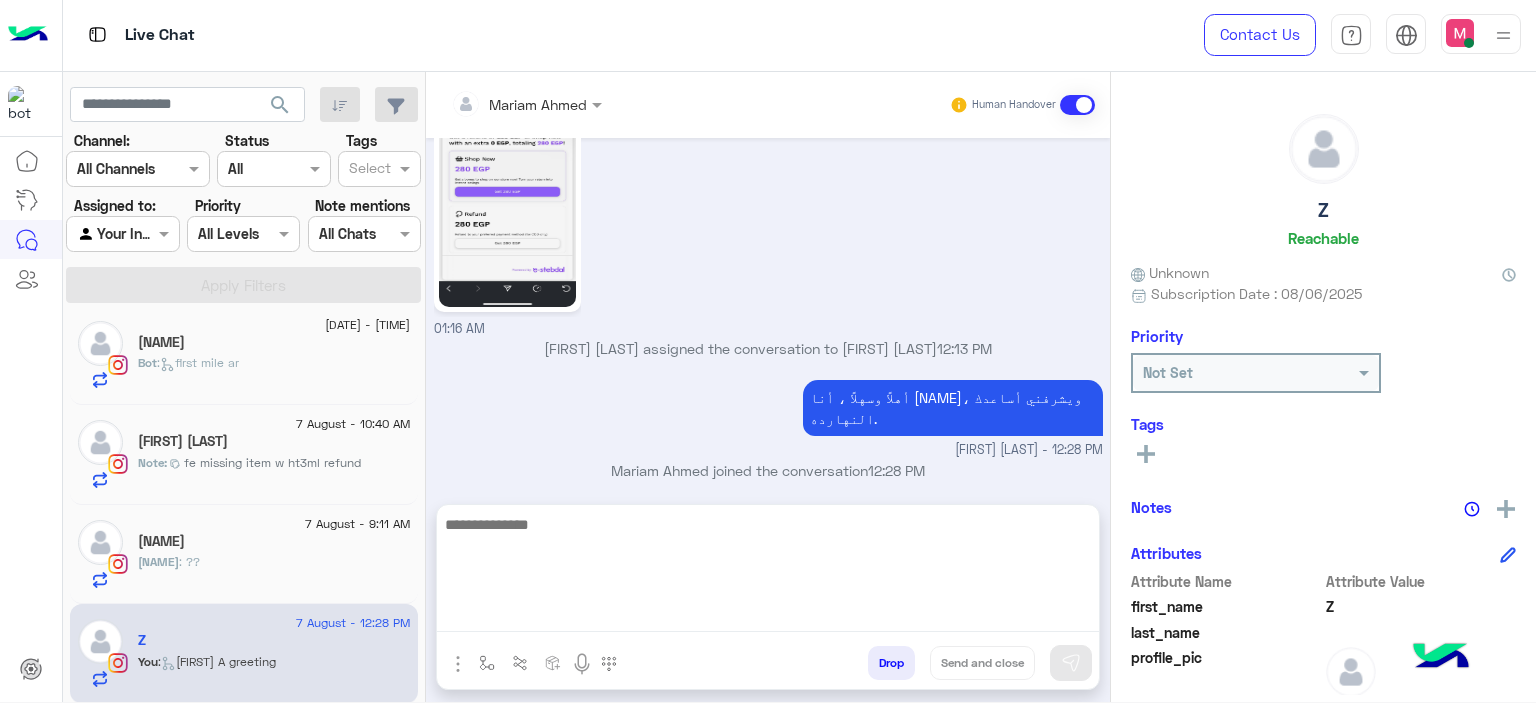 click at bounding box center [768, 572] 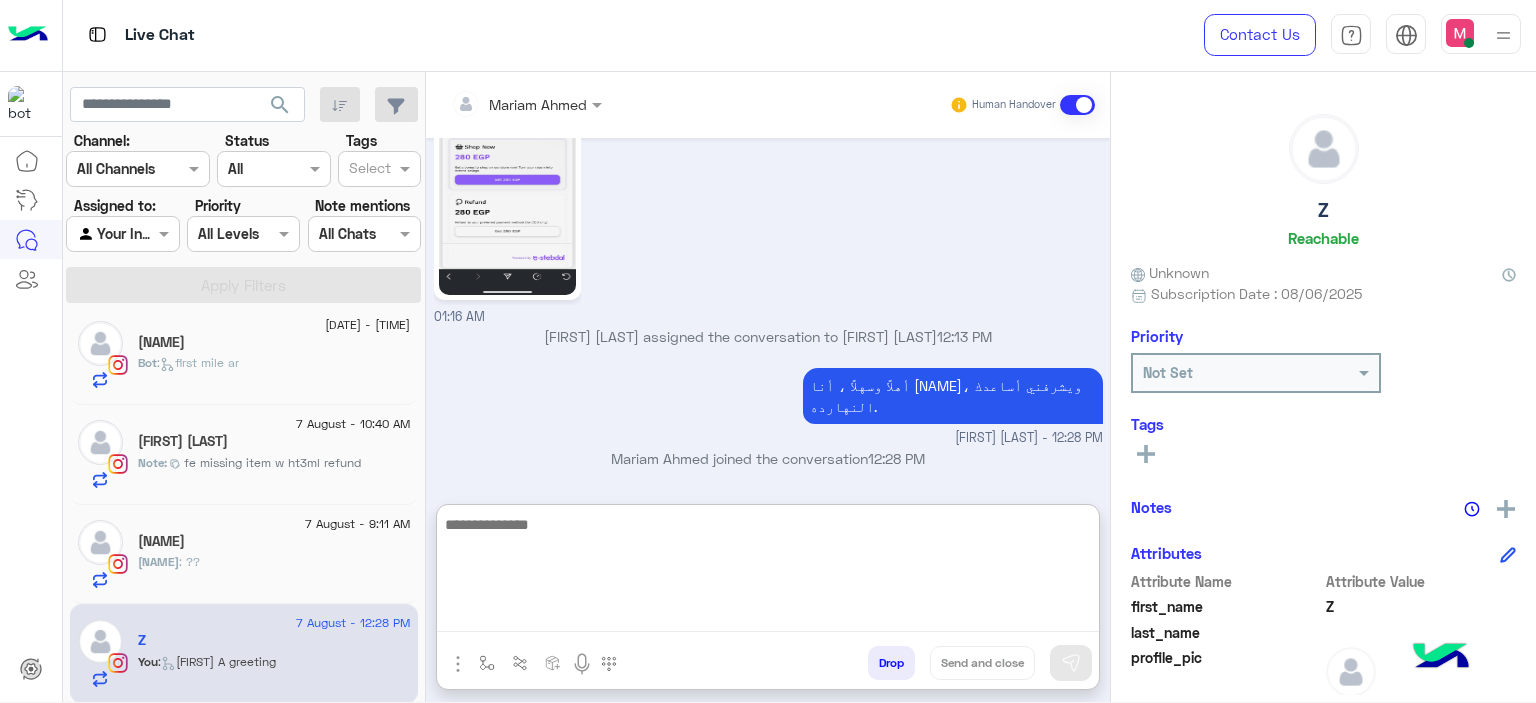scroll, scrollTop: 2603, scrollLeft: 0, axis: vertical 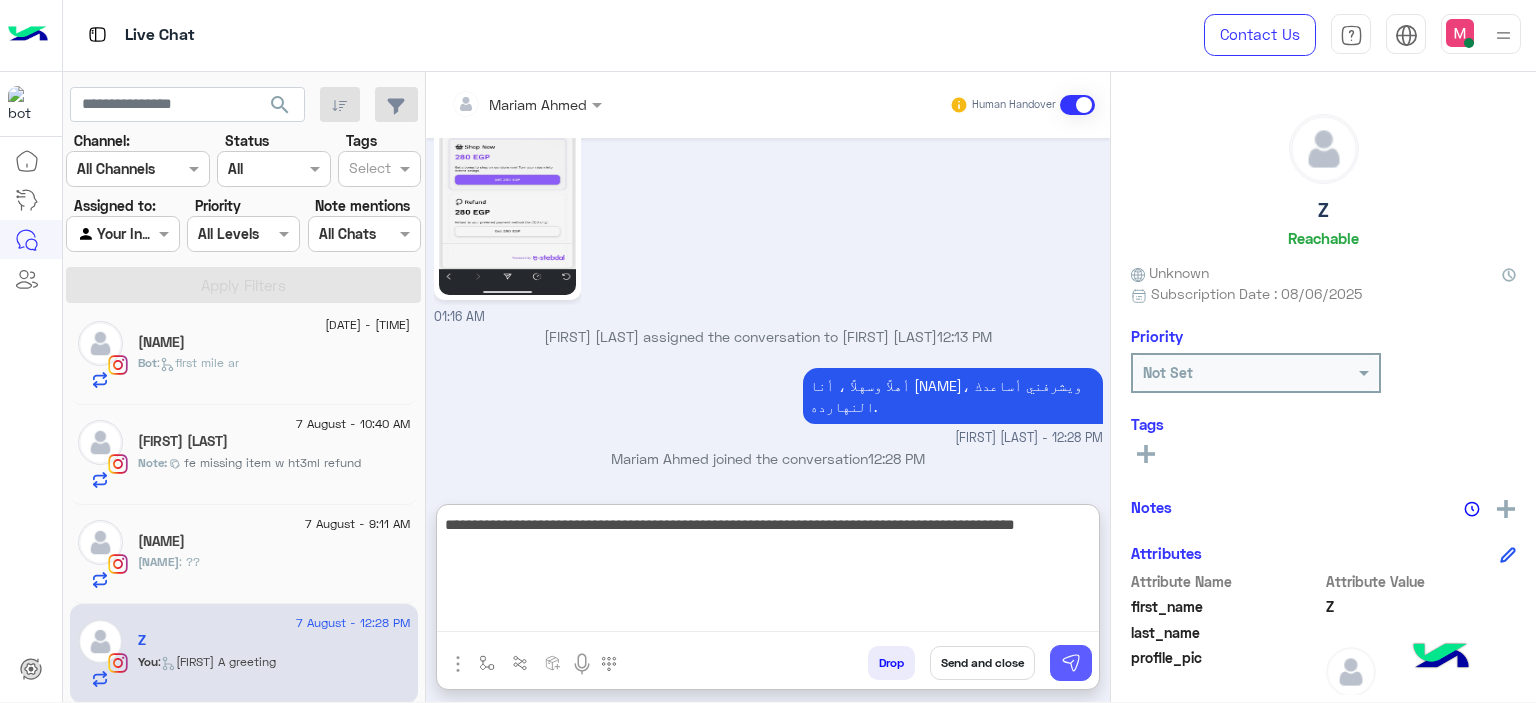 type on "**********" 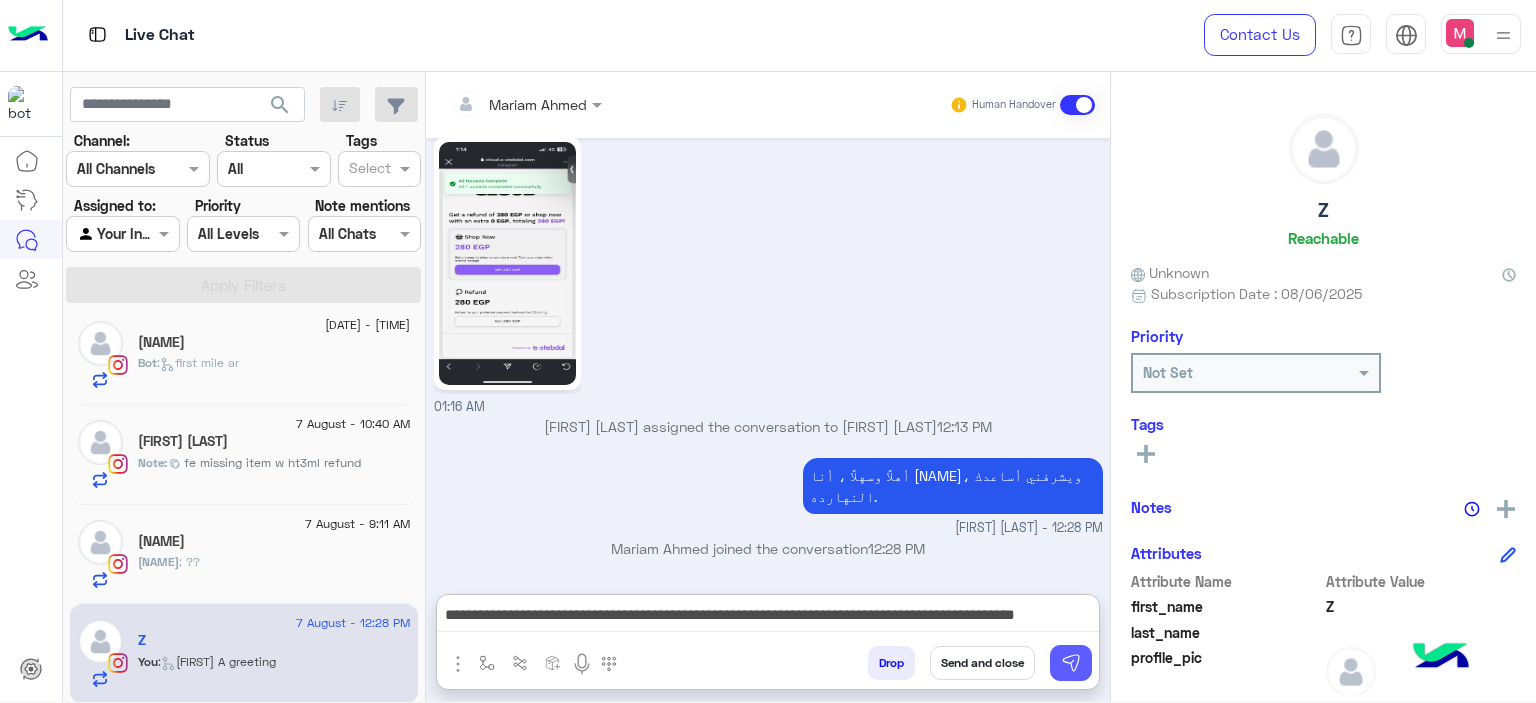click at bounding box center (1071, 663) 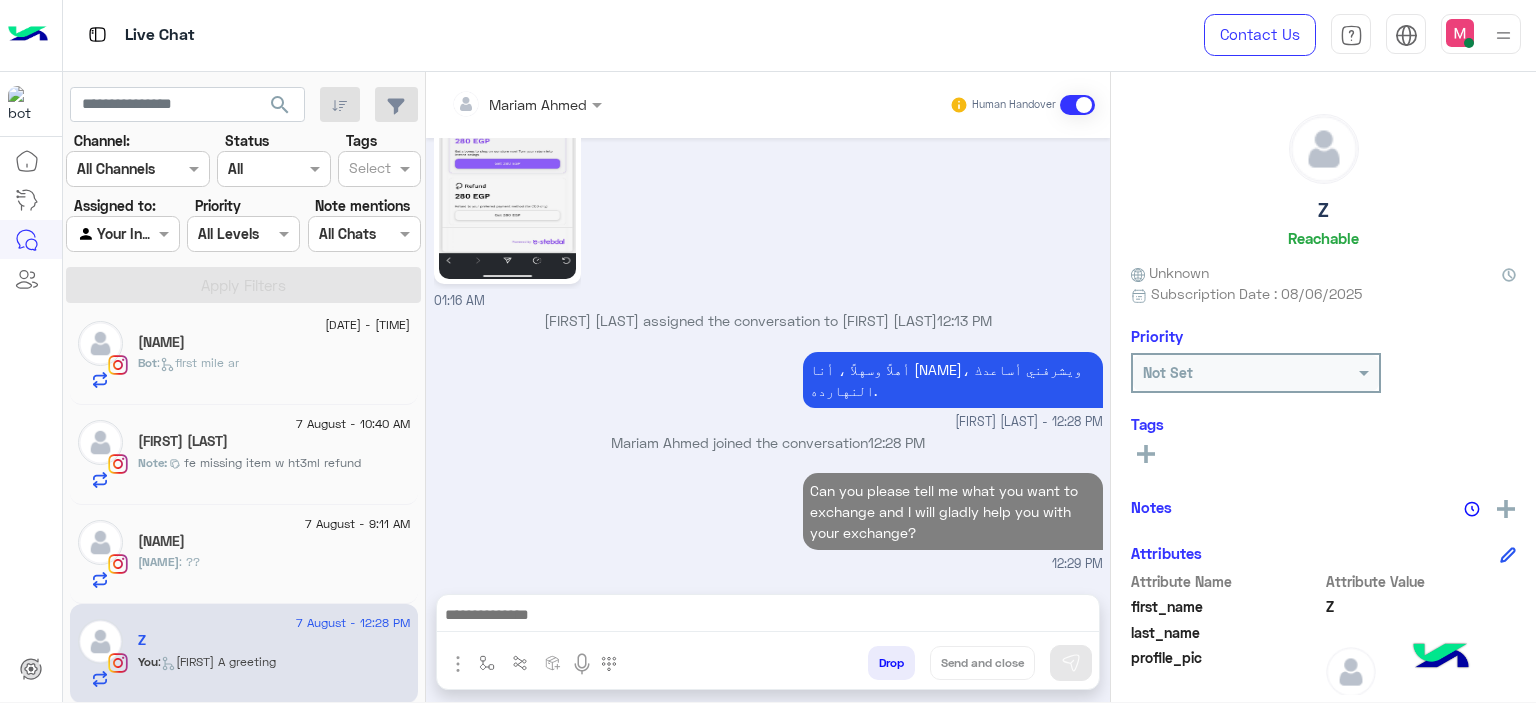 scroll, scrollTop: 2618, scrollLeft: 0, axis: vertical 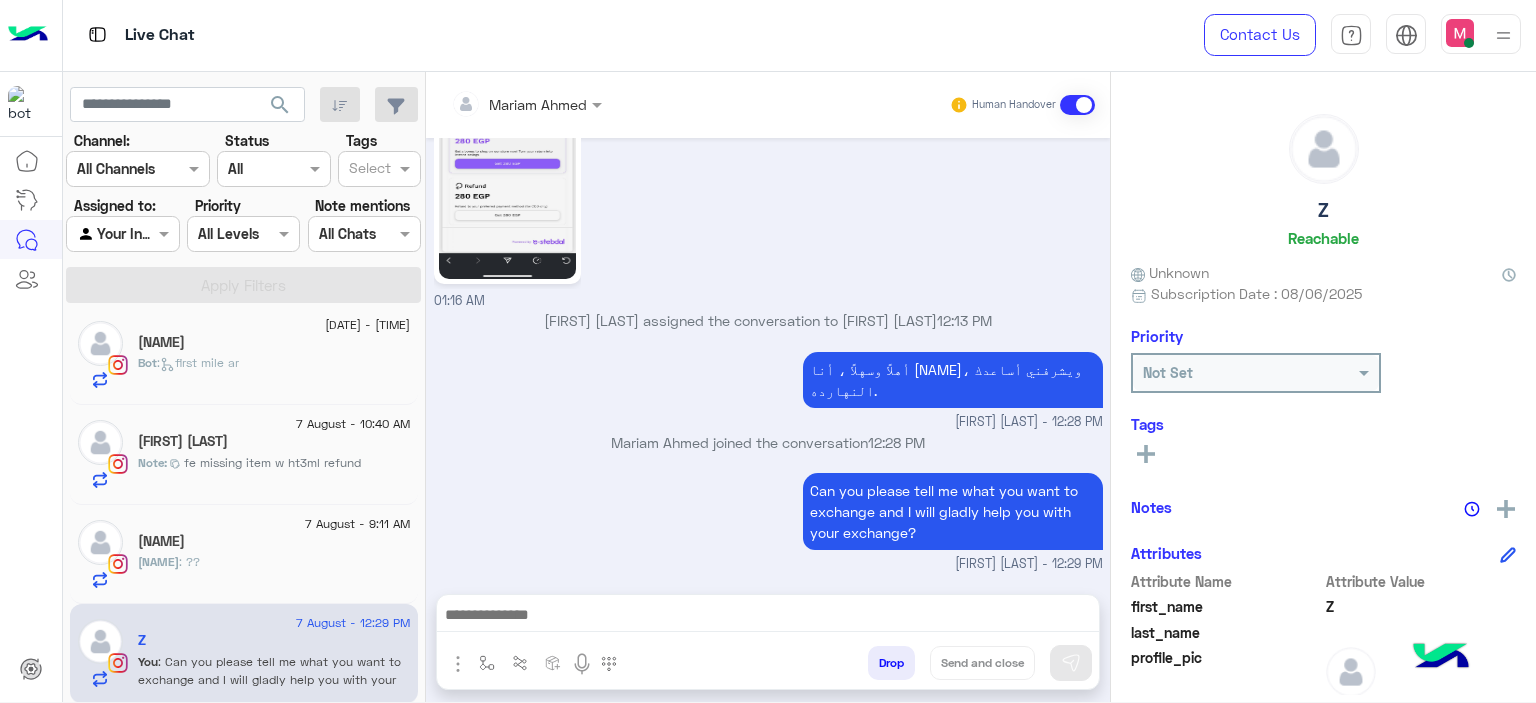 click on "Luna" 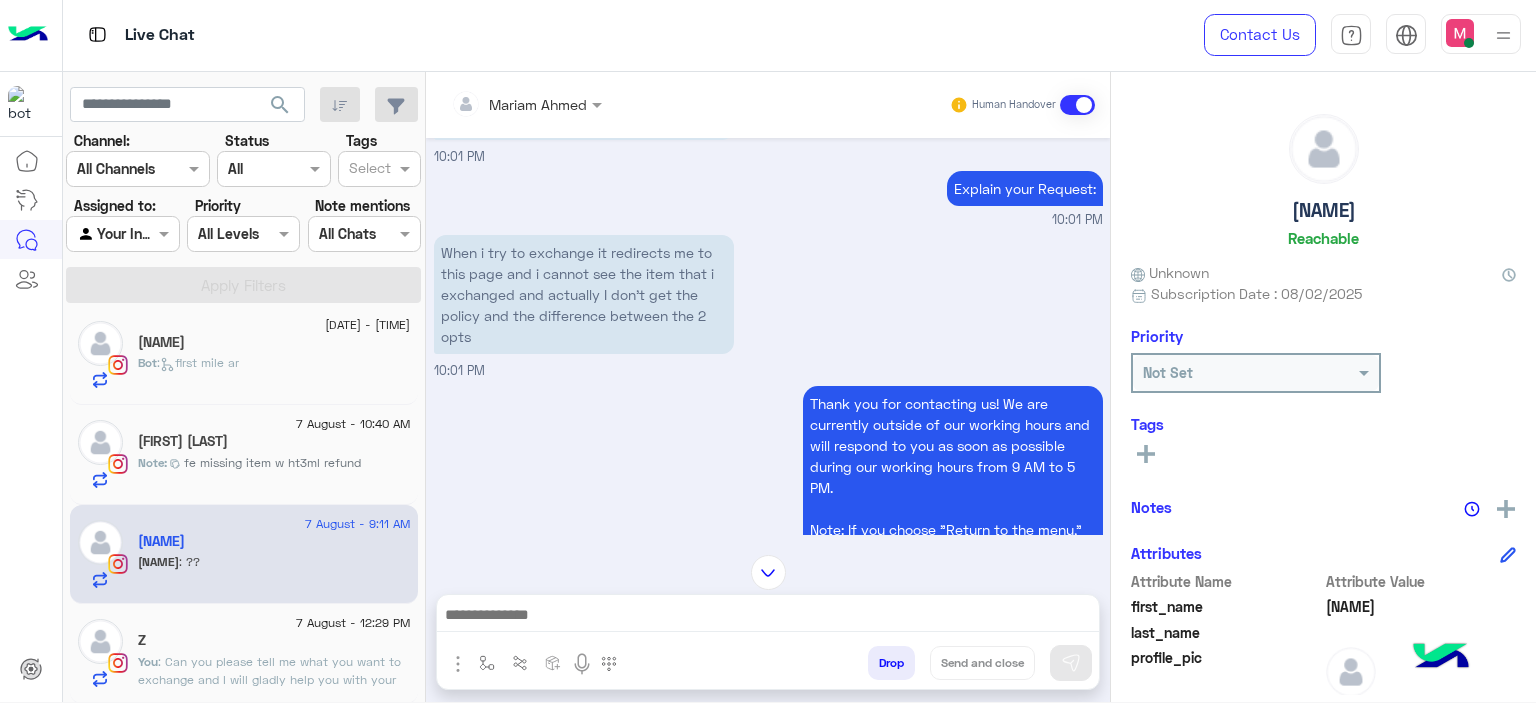 scroll, scrollTop: 2540, scrollLeft: 0, axis: vertical 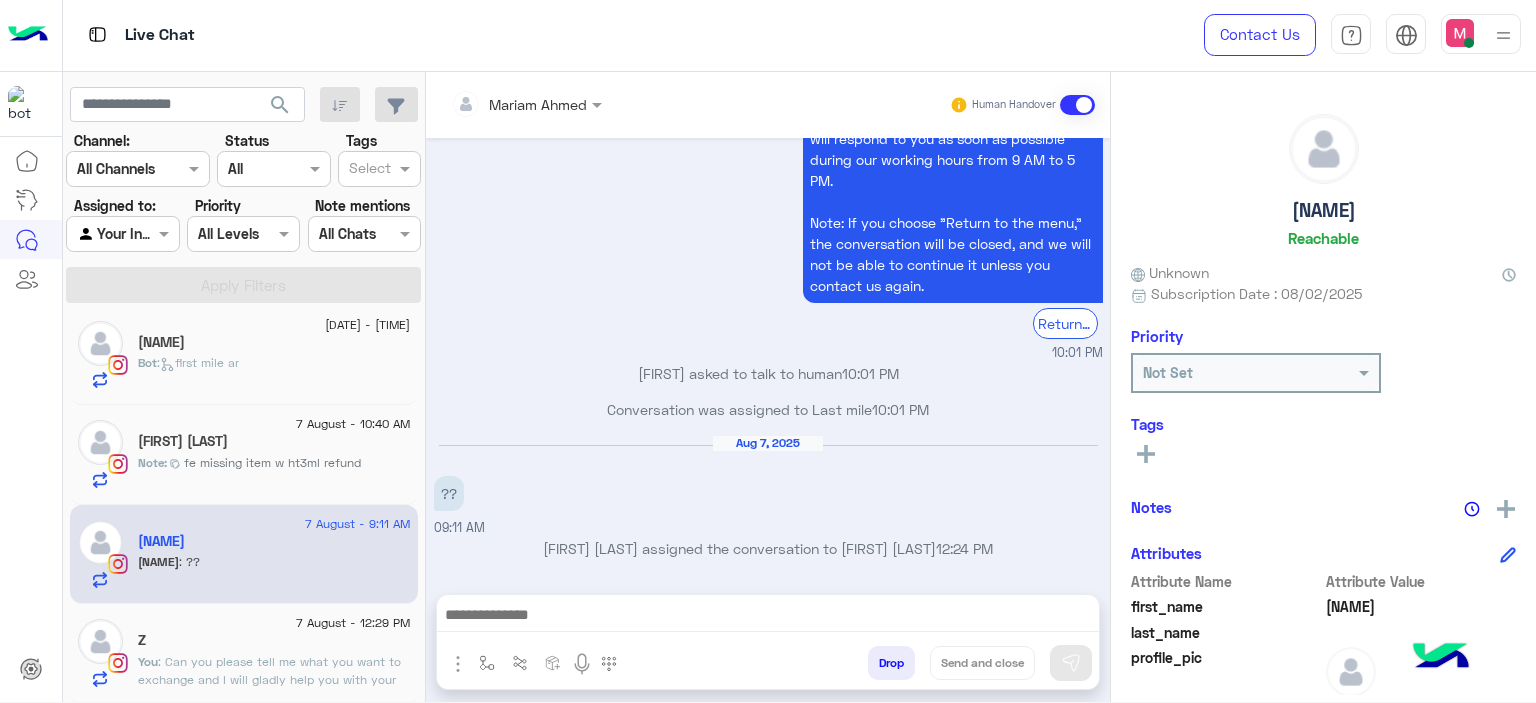 click on "7 August - 12:29 PM" 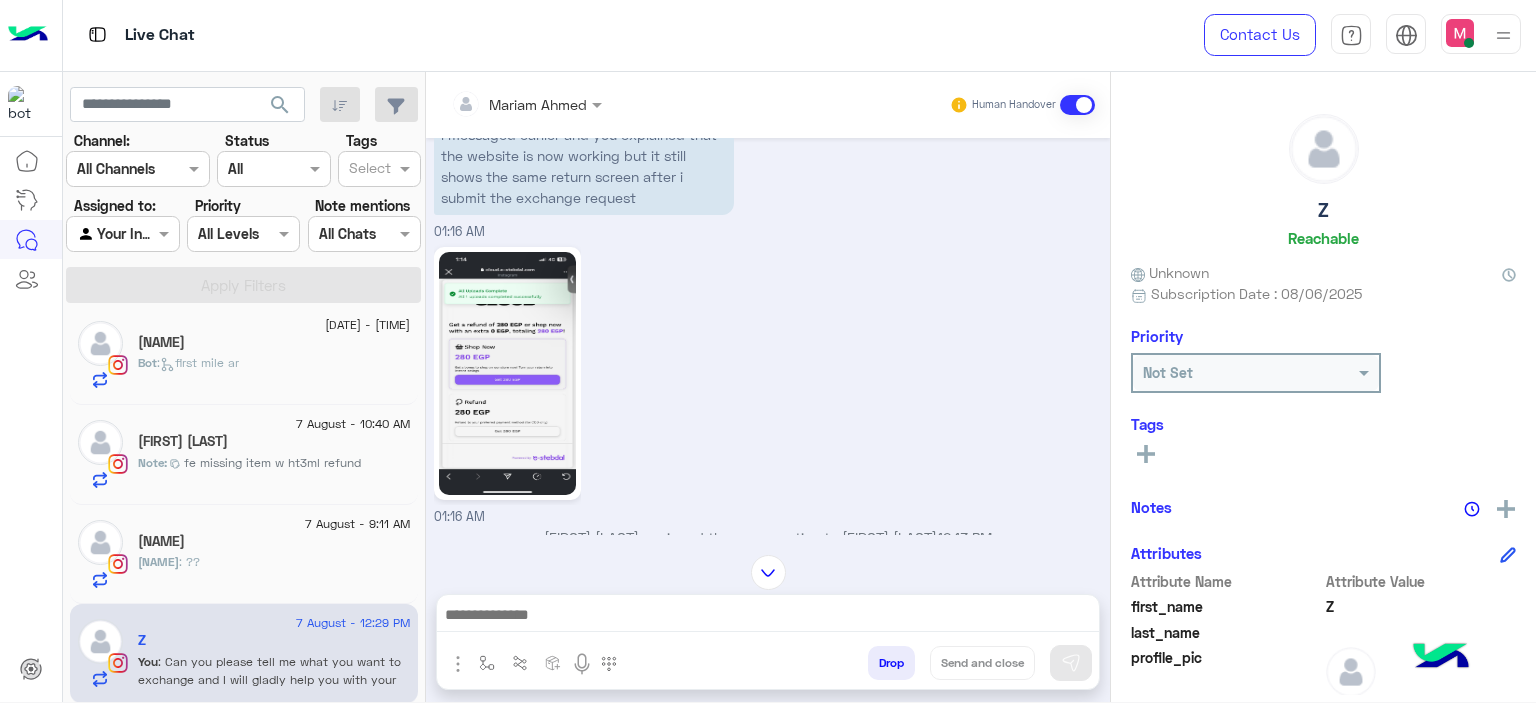 scroll, scrollTop: 2263, scrollLeft: 0, axis: vertical 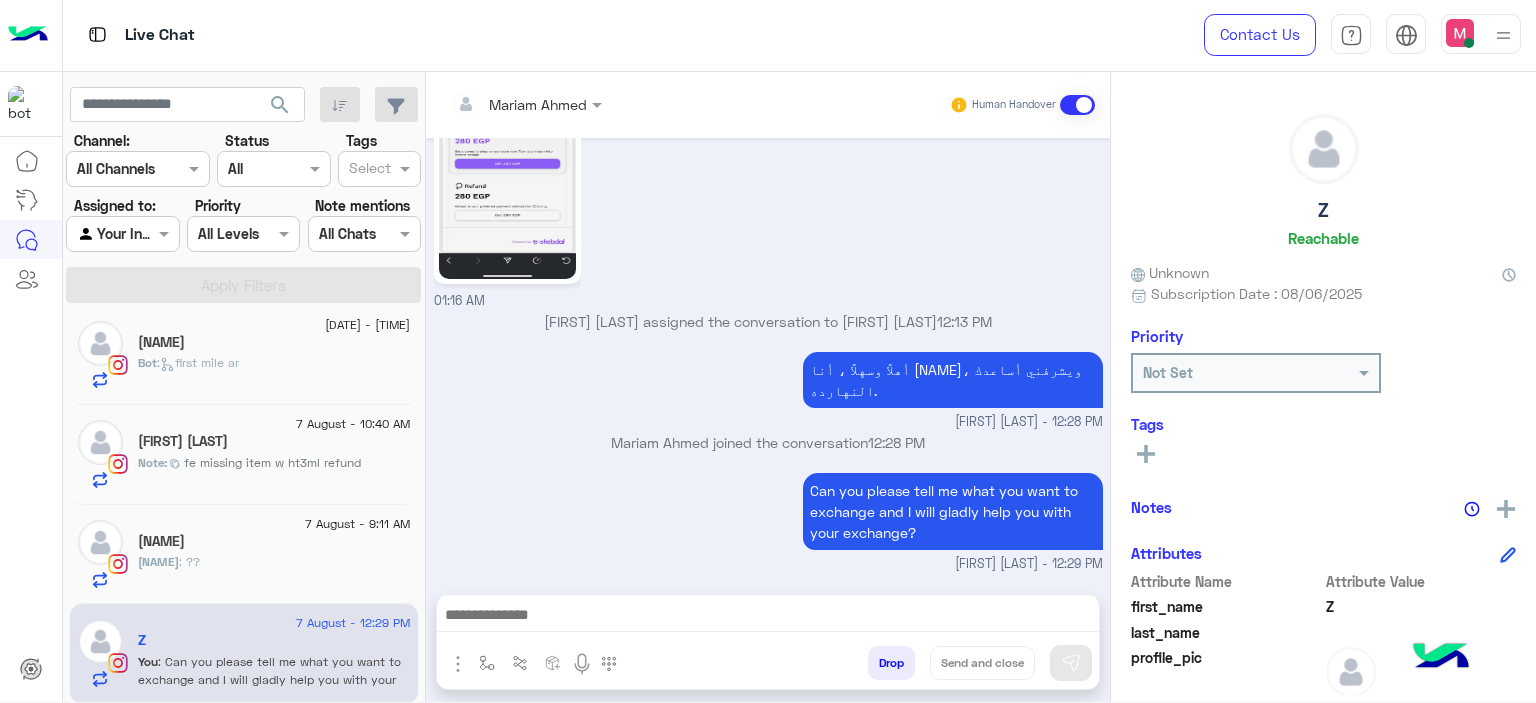 click on "Luna : ??" 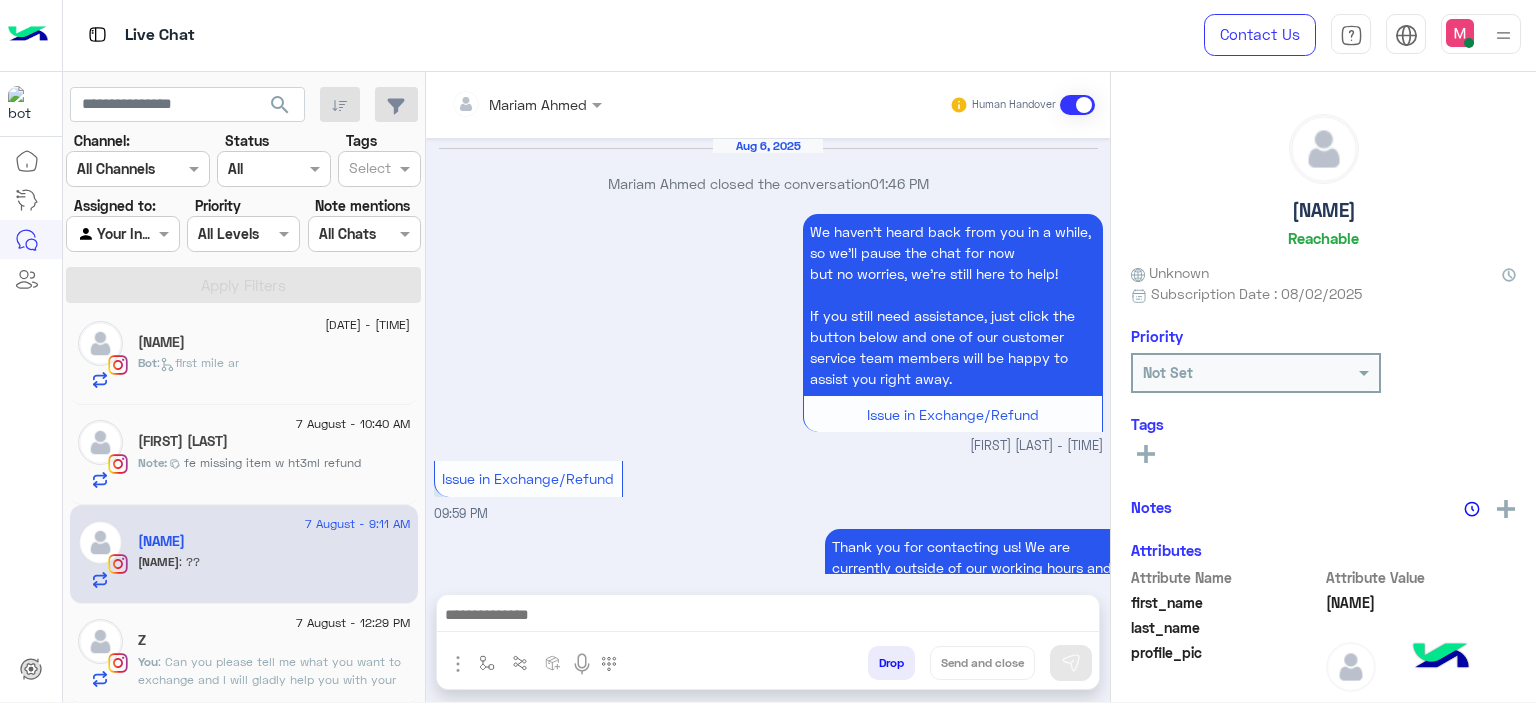 scroll, scrollTop: 2540, scrollLeft: 0, axis: vertical 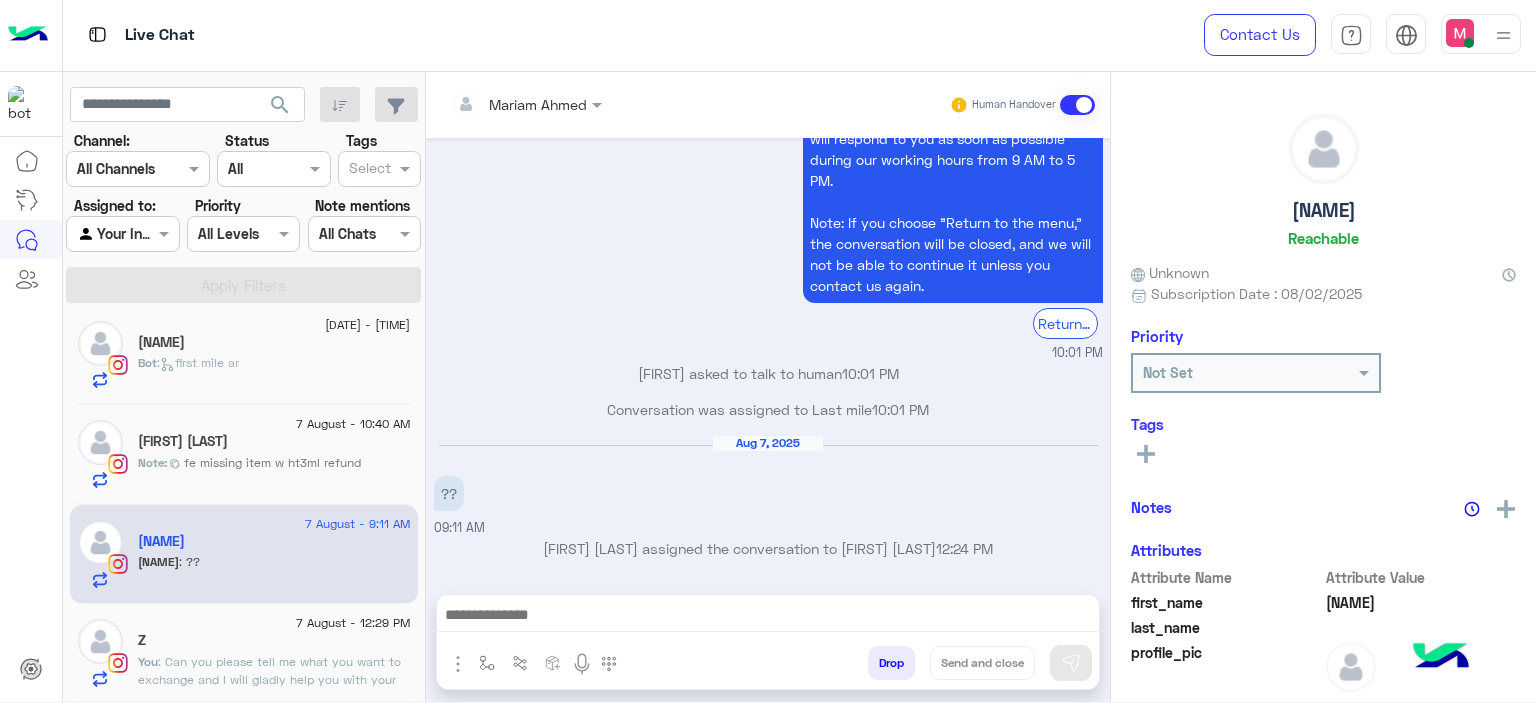 click on "Marven Ibrahem" 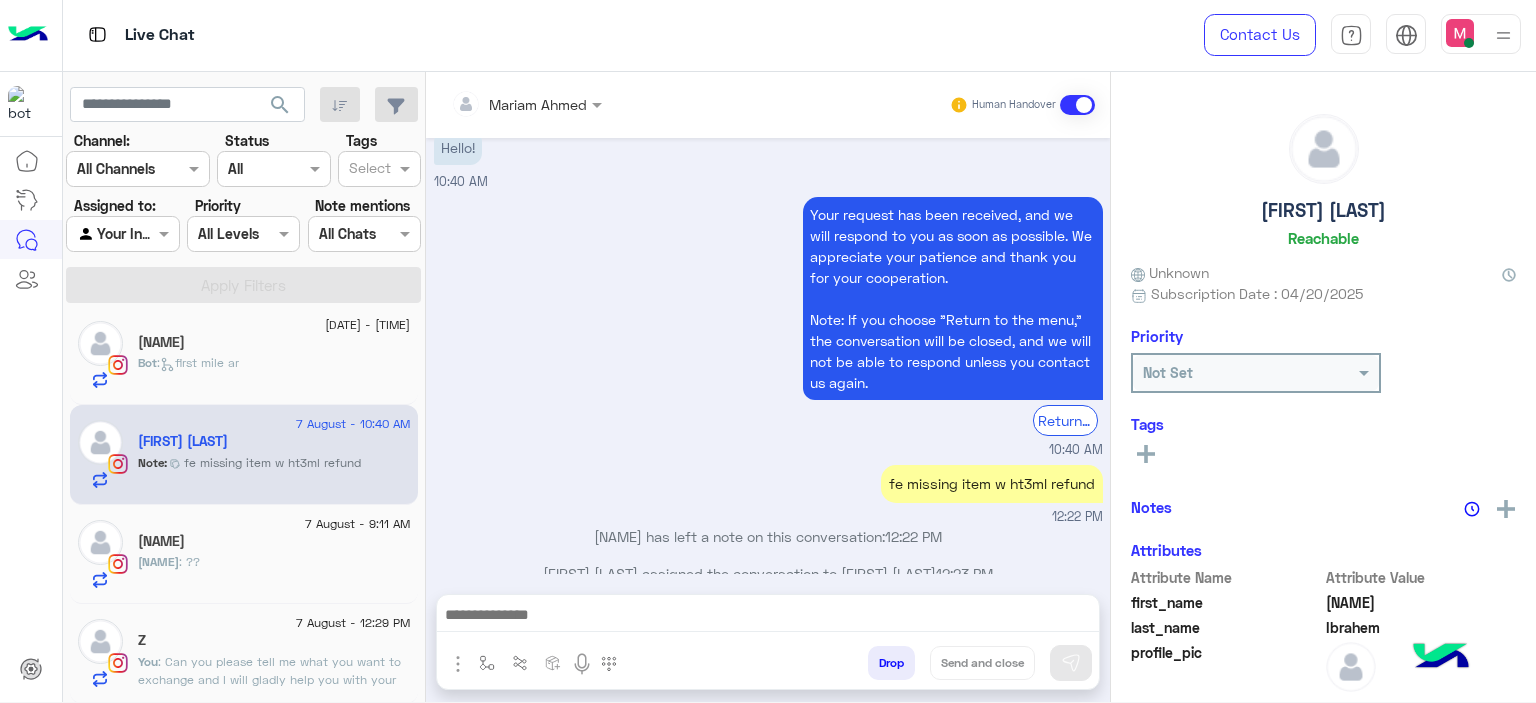 scroll, scrollTop: 1508, scrollLeft: 0, axis: vertical 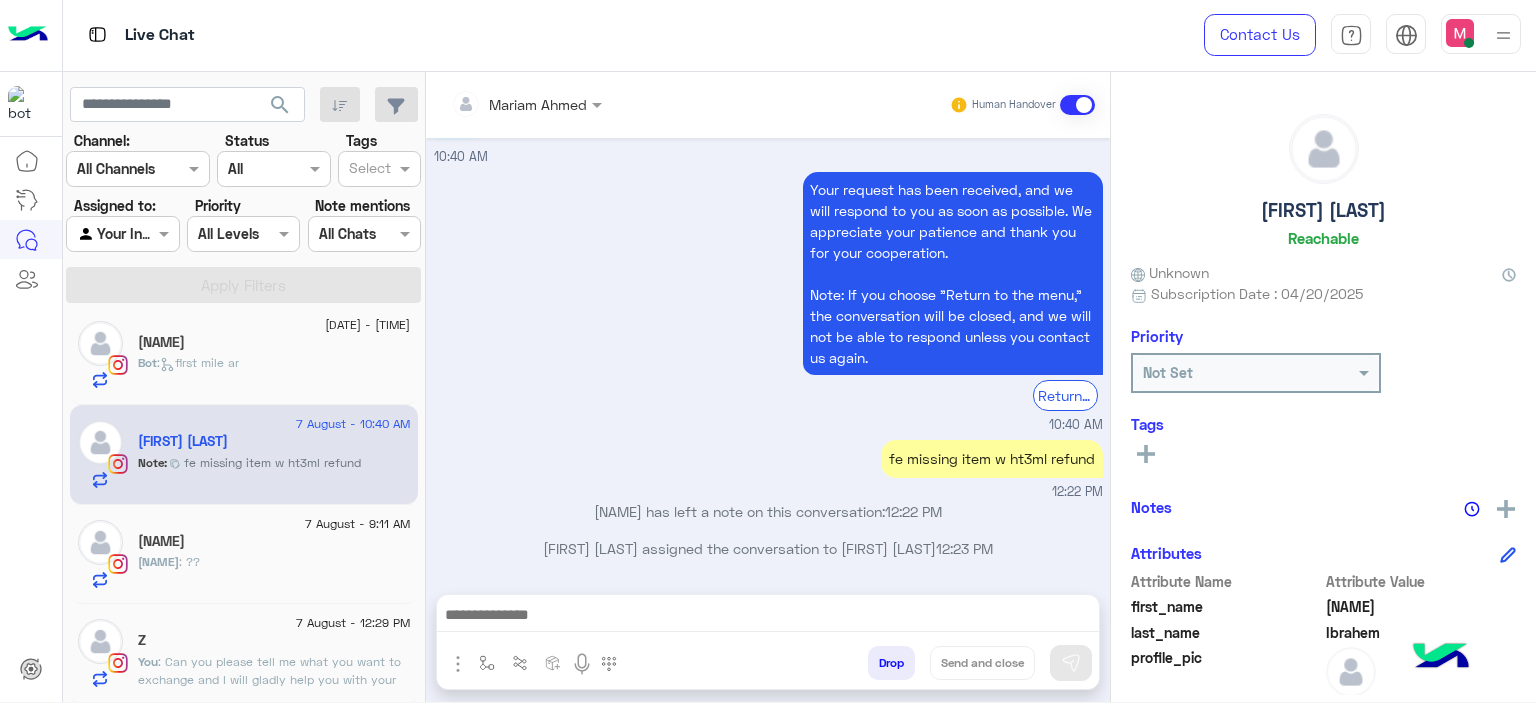 click on "Z" 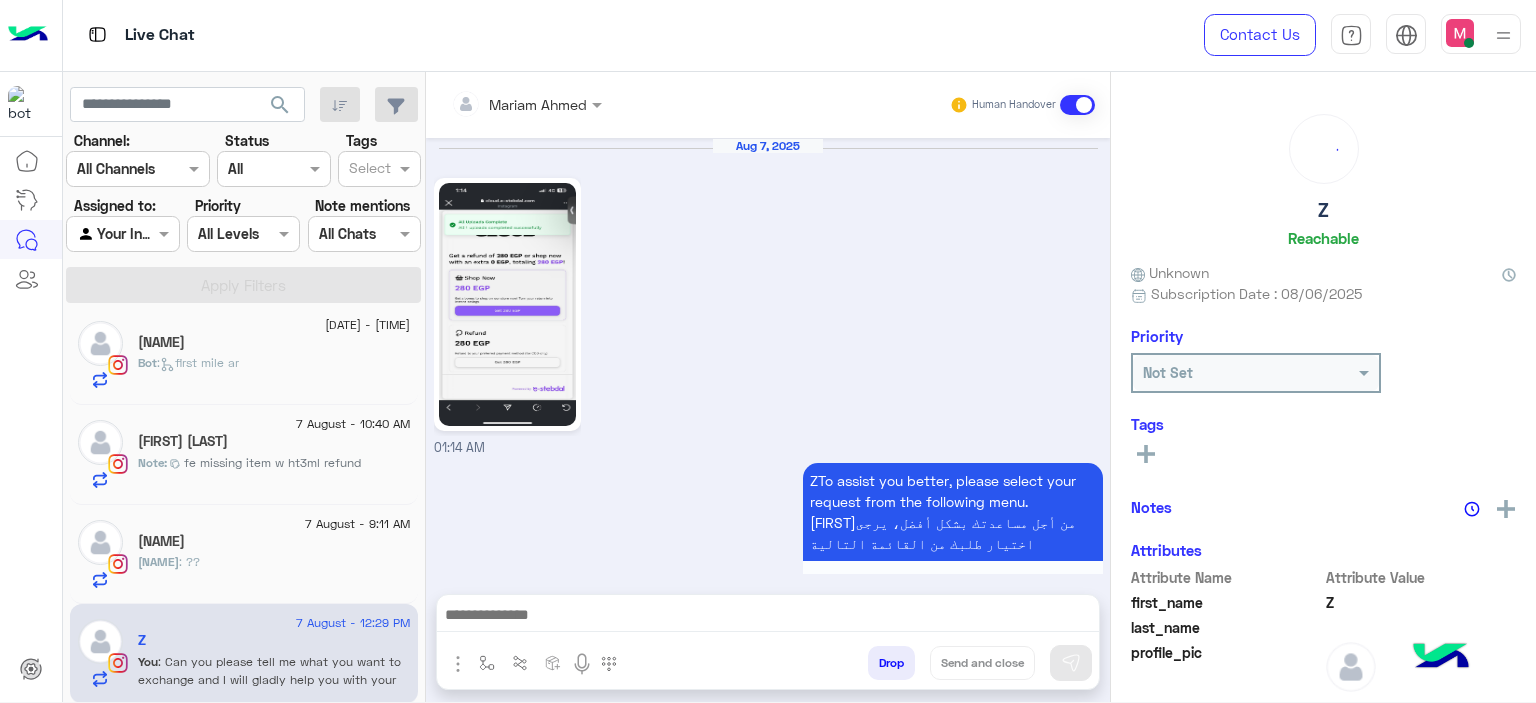 scroll, scrollTop: 2263, scrollLeft: 0, axis: vertical 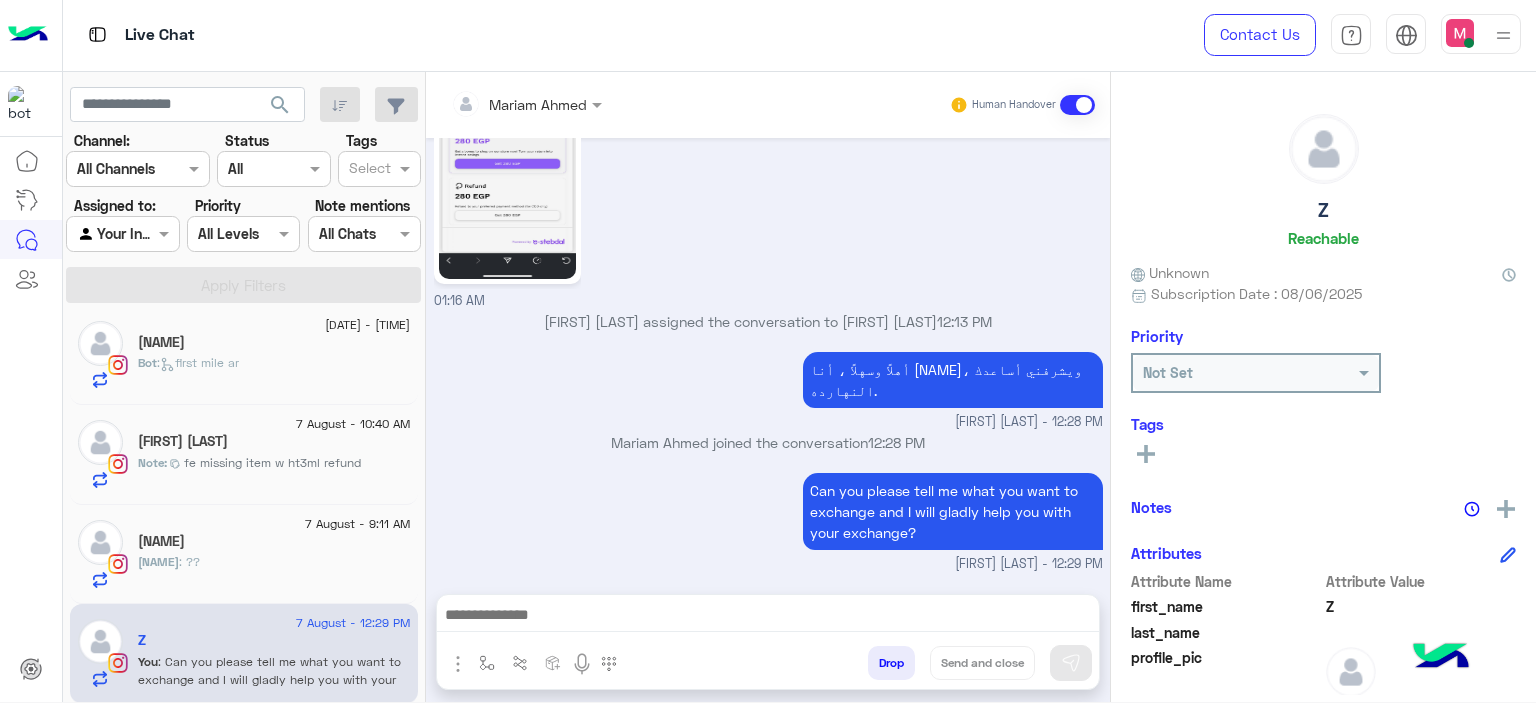 click on "Mariam Ahmed joined the conversation   12:28 PM" at bounding box center [768, 442] 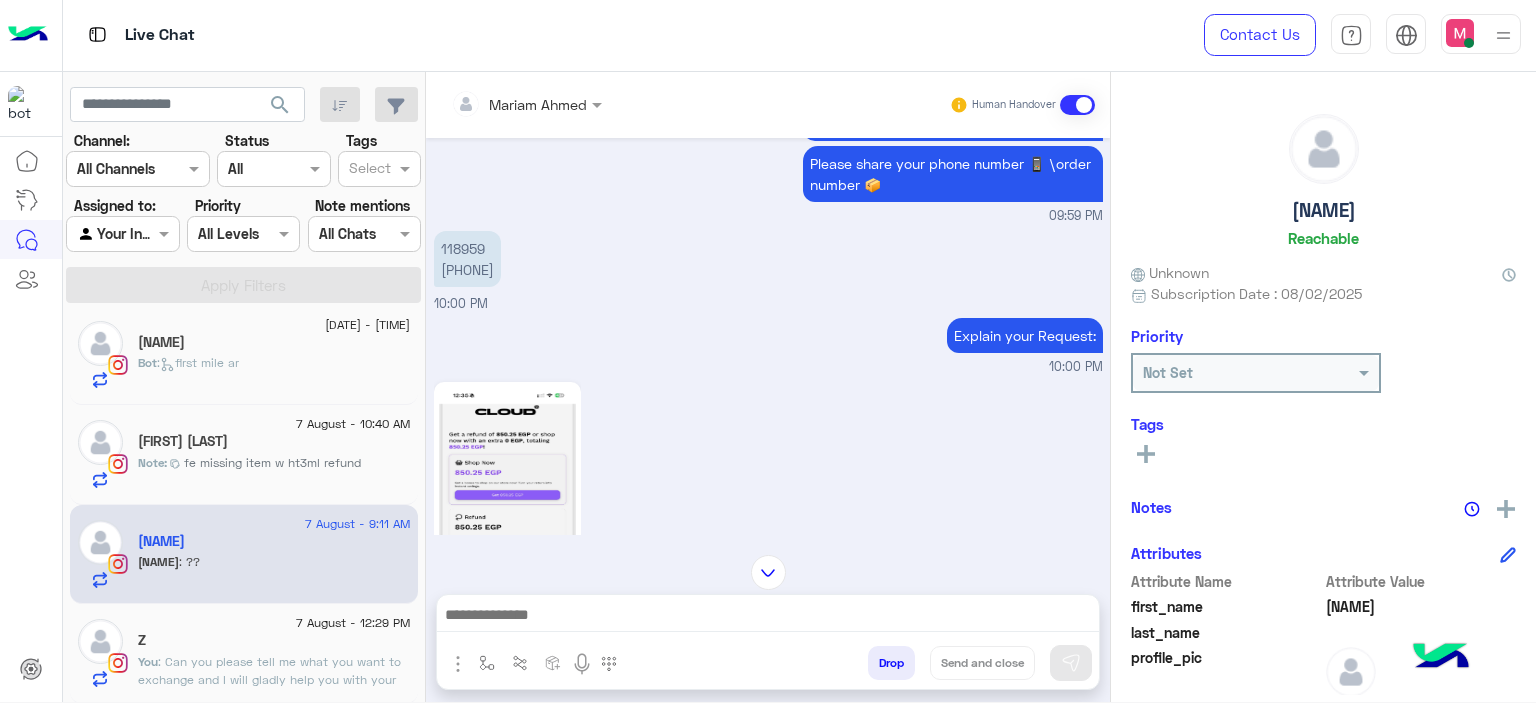 scroll, scrollTop: 980, scrollLeft: 0, axis: vertical 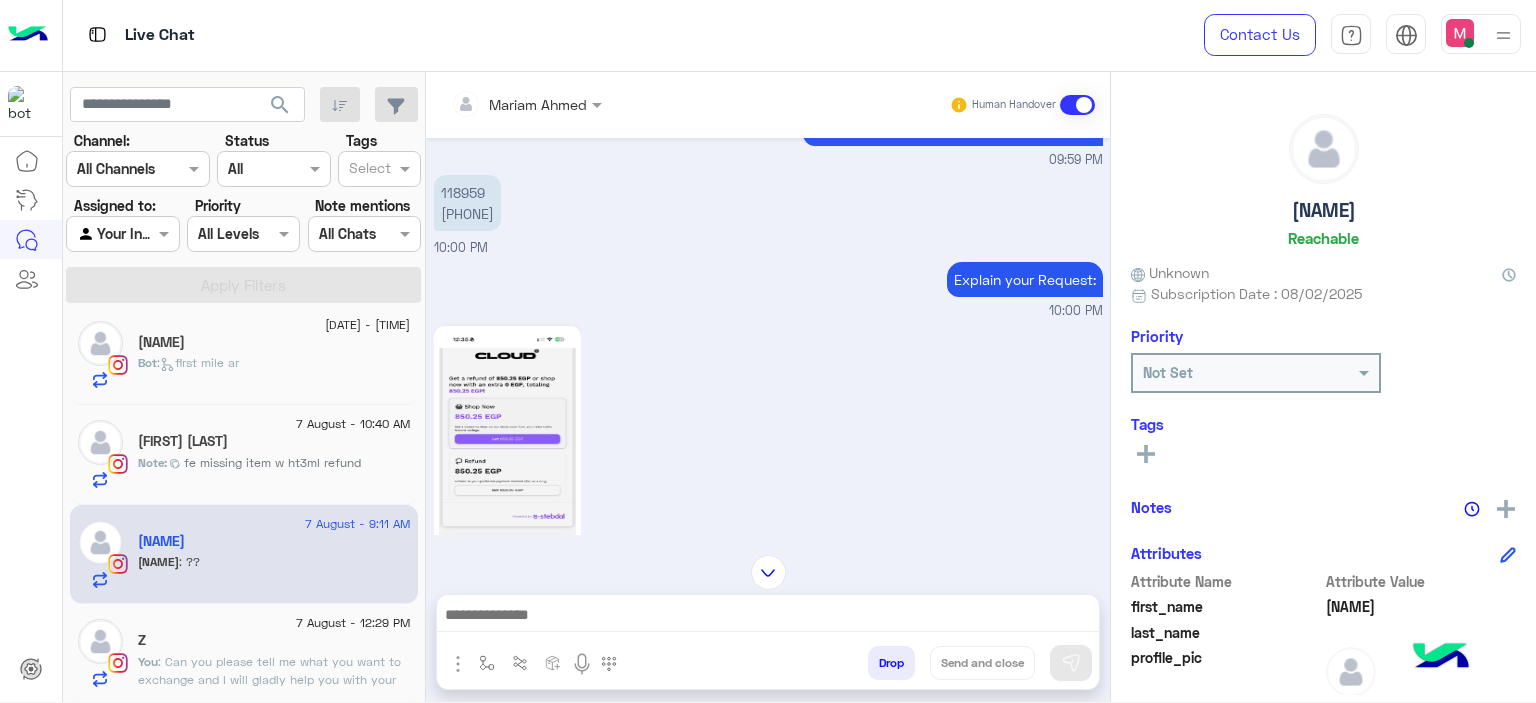 click on "118959 01091487646" at bounding box center (467, 203) 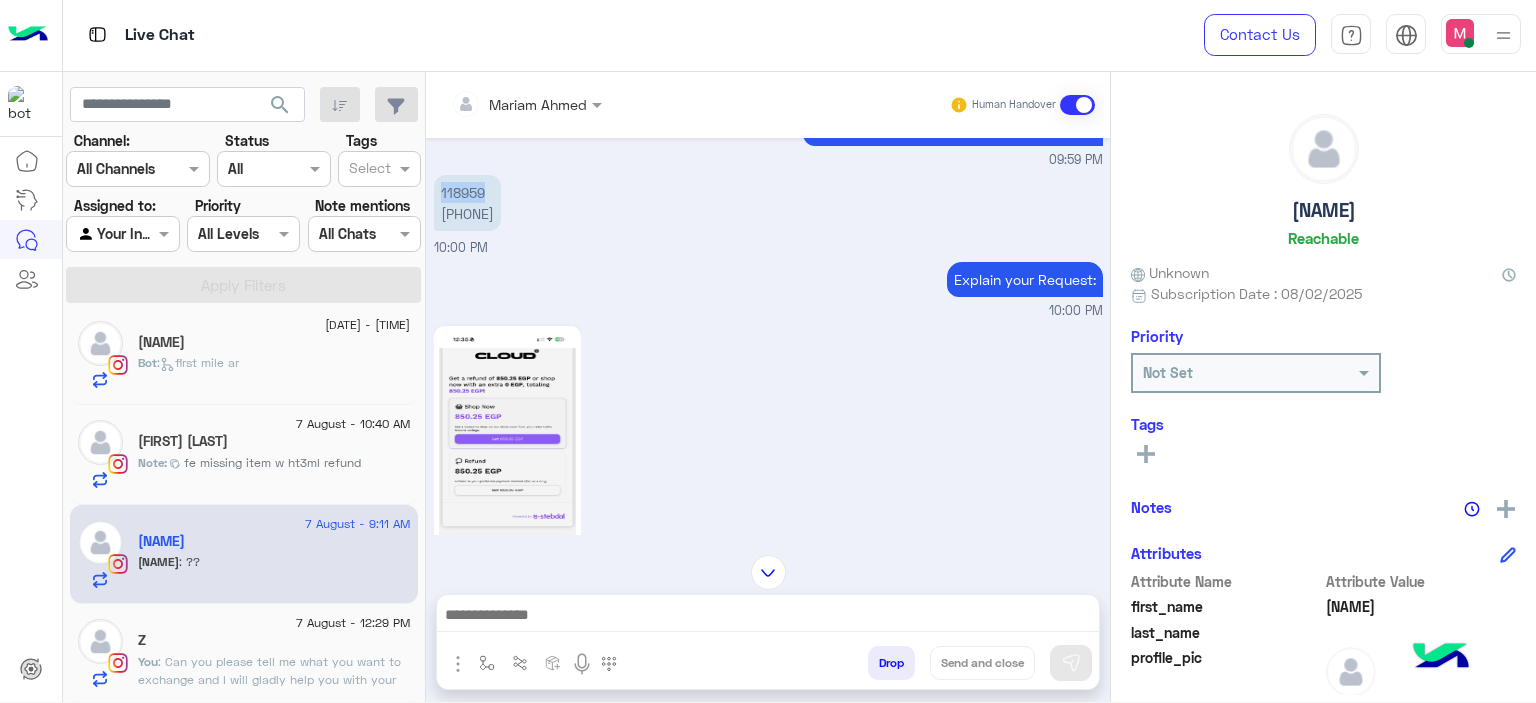 click on "118959 01091487646" at bounding box center [467, 203] 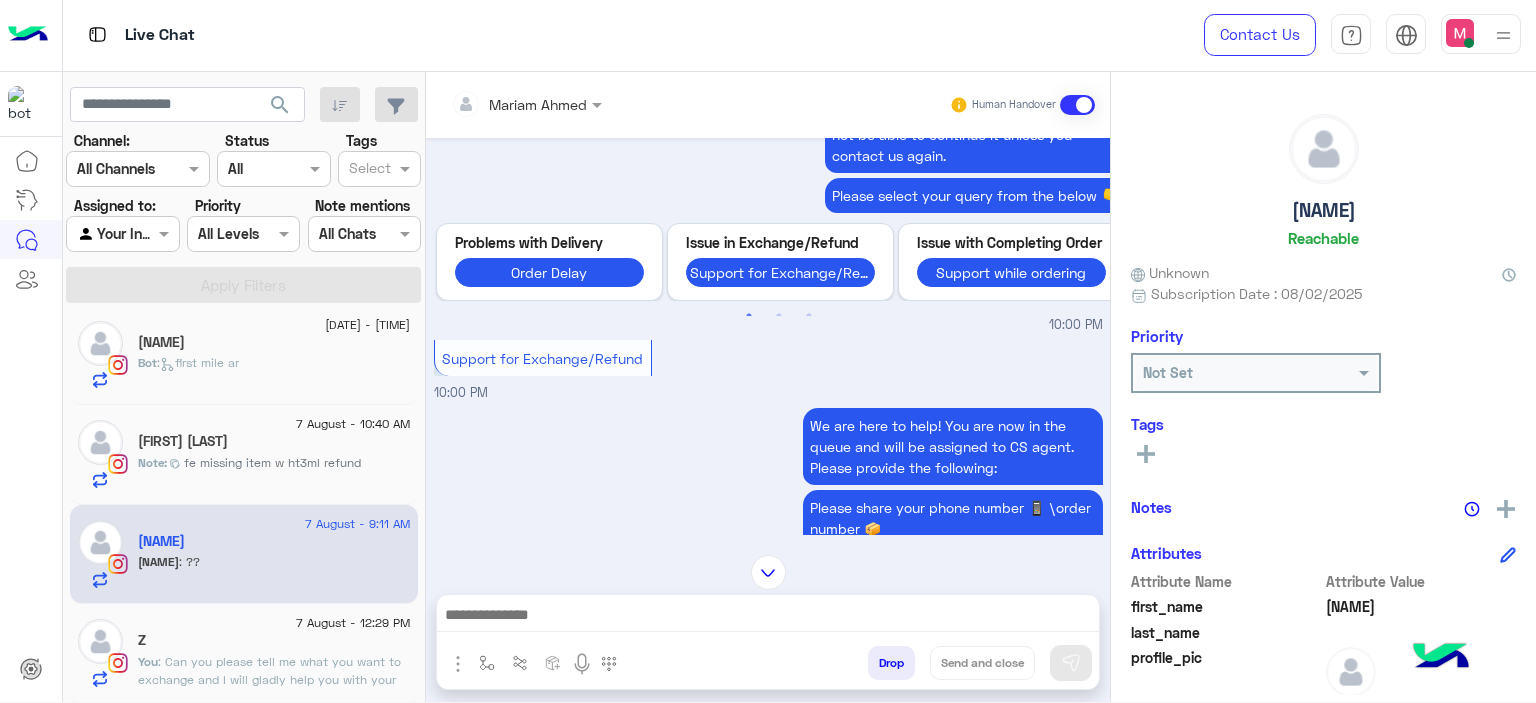 scroll, scrollTop: 1644, scrollLeft: 0, axis: vertical 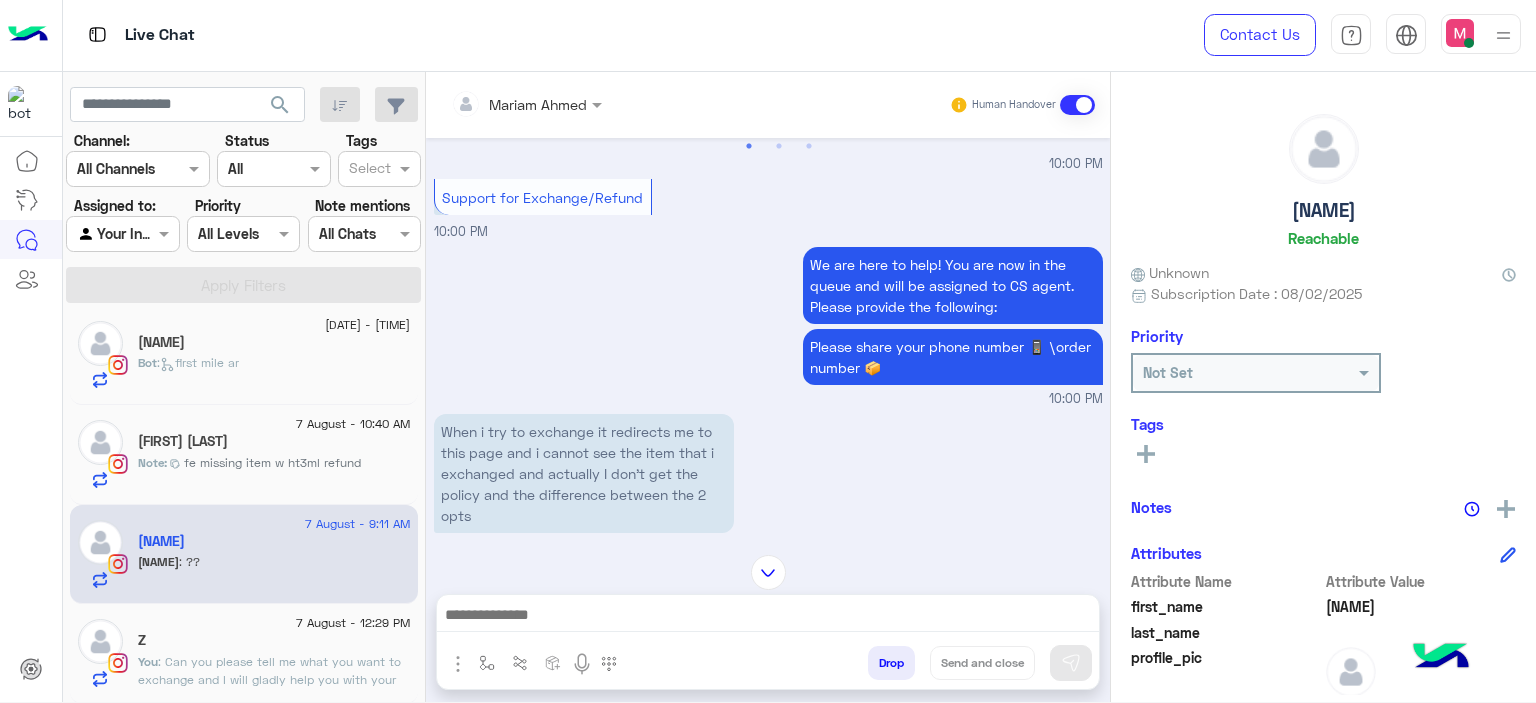 click on "7 August - 12:29 PM" 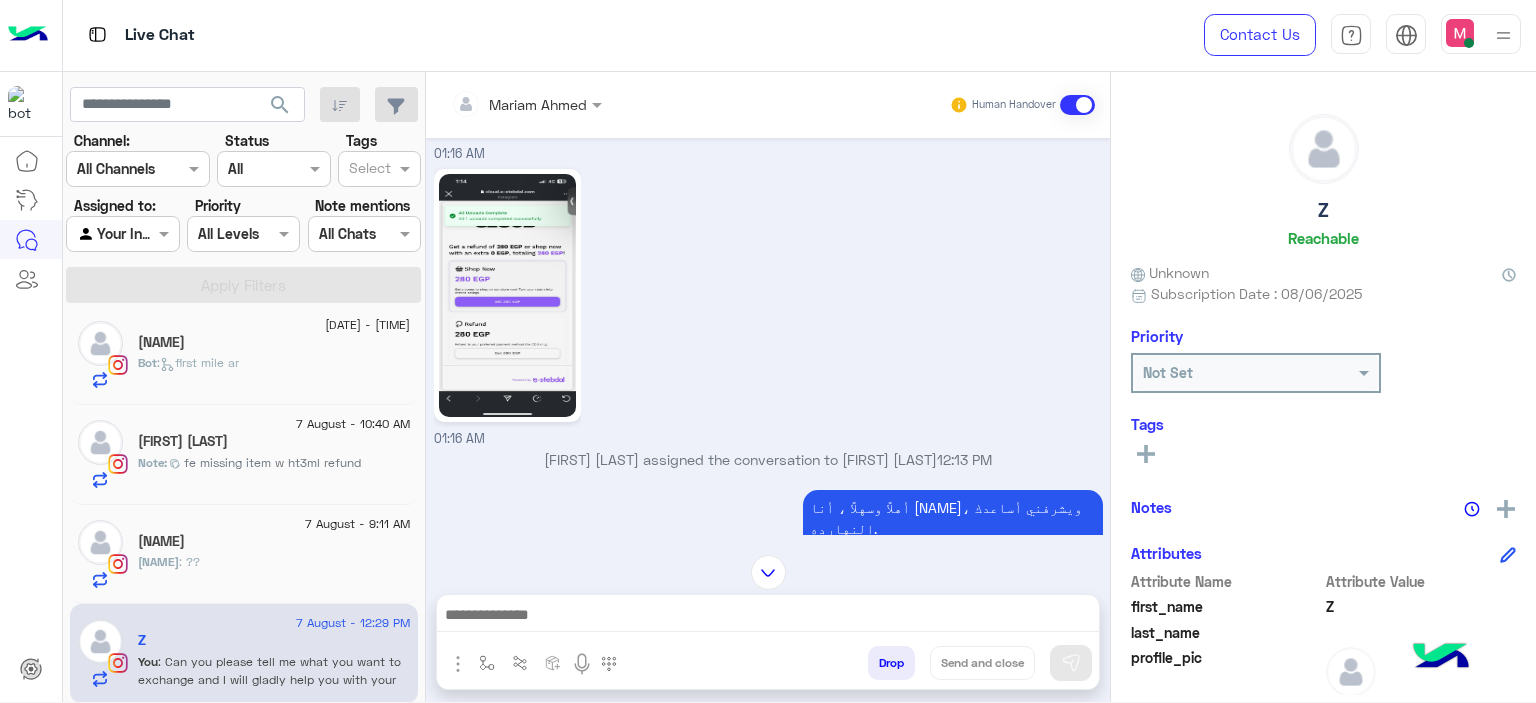 scroll, scrollTop: 2263, scrollLeft: 0, axis: vertical 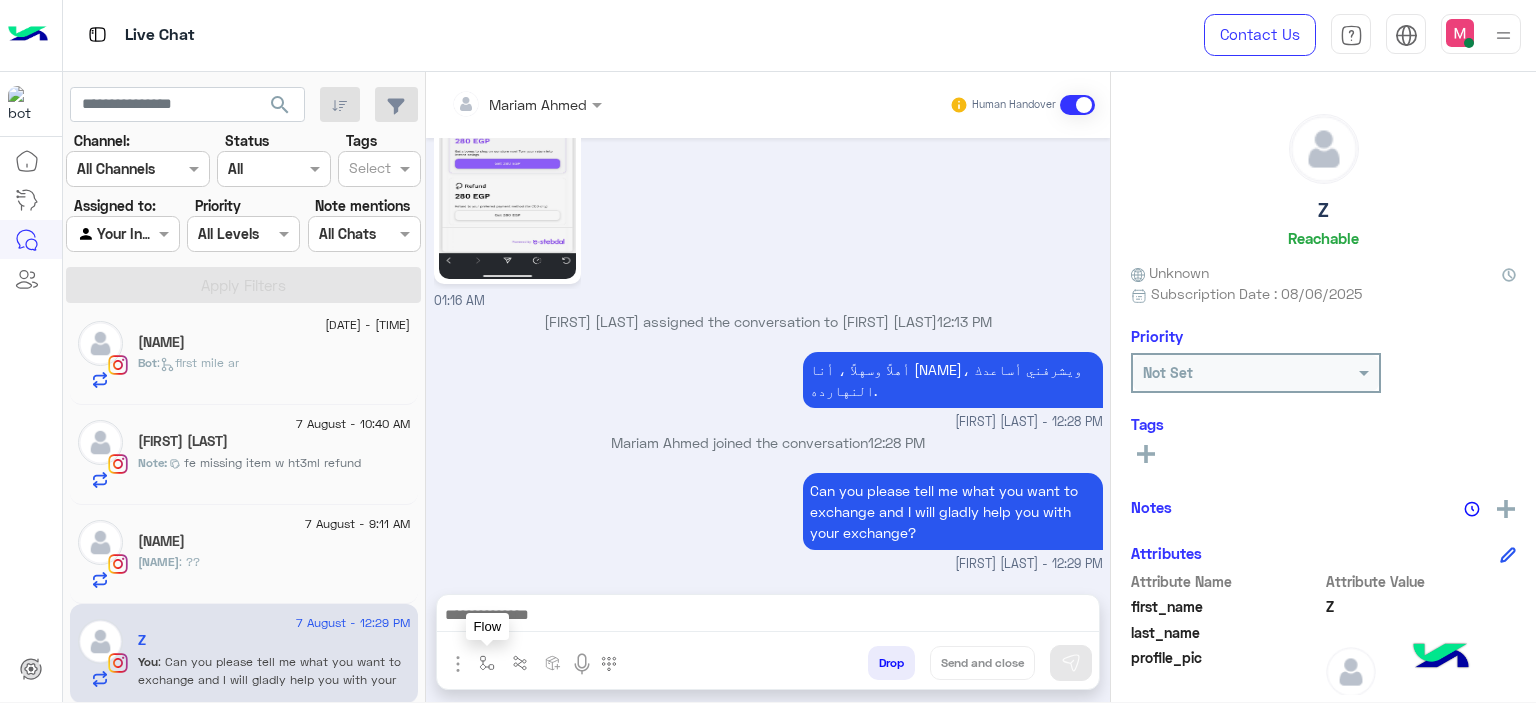 click at bounding box center [487, 663] 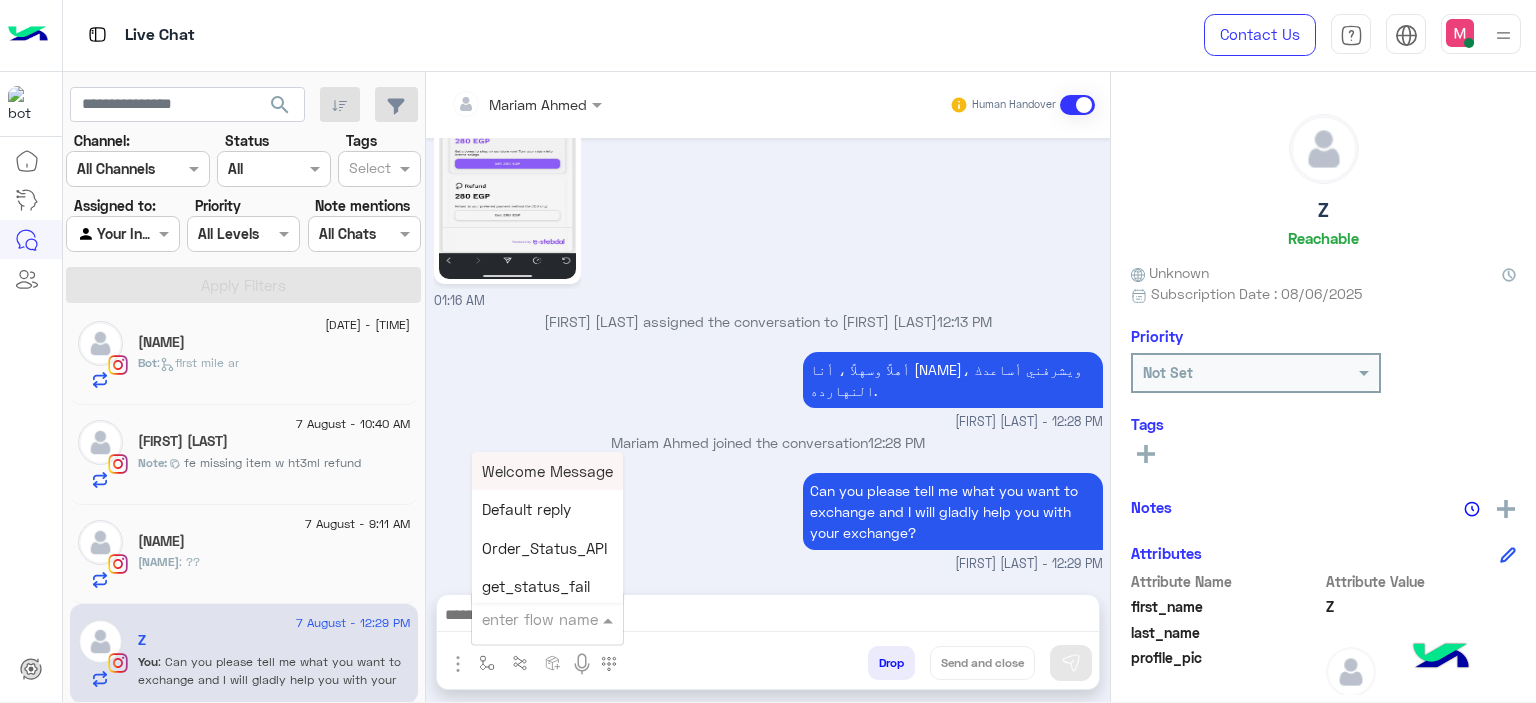 click at bounding box center (523, 619) 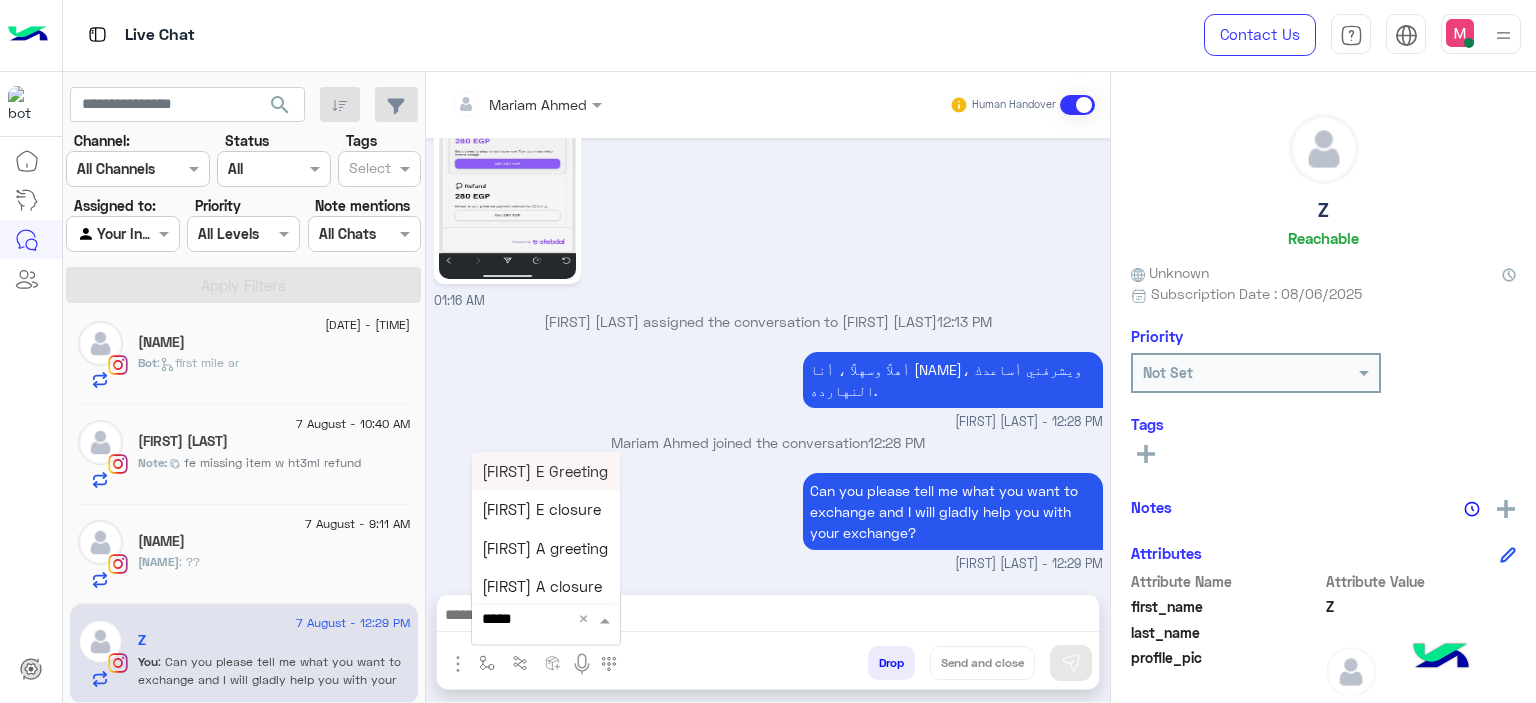 type on "******" 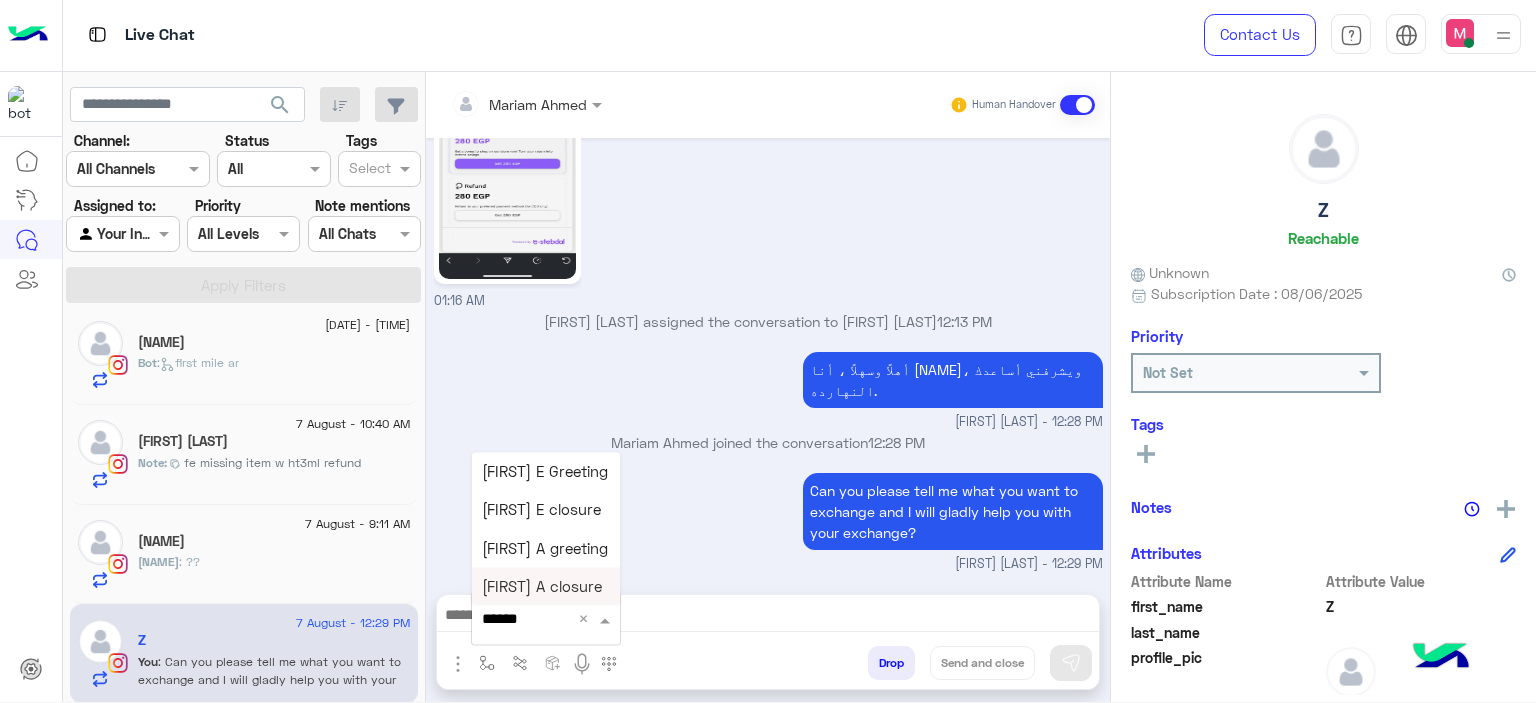 click on "Mariam A closure" at bounding box center [542, 587] 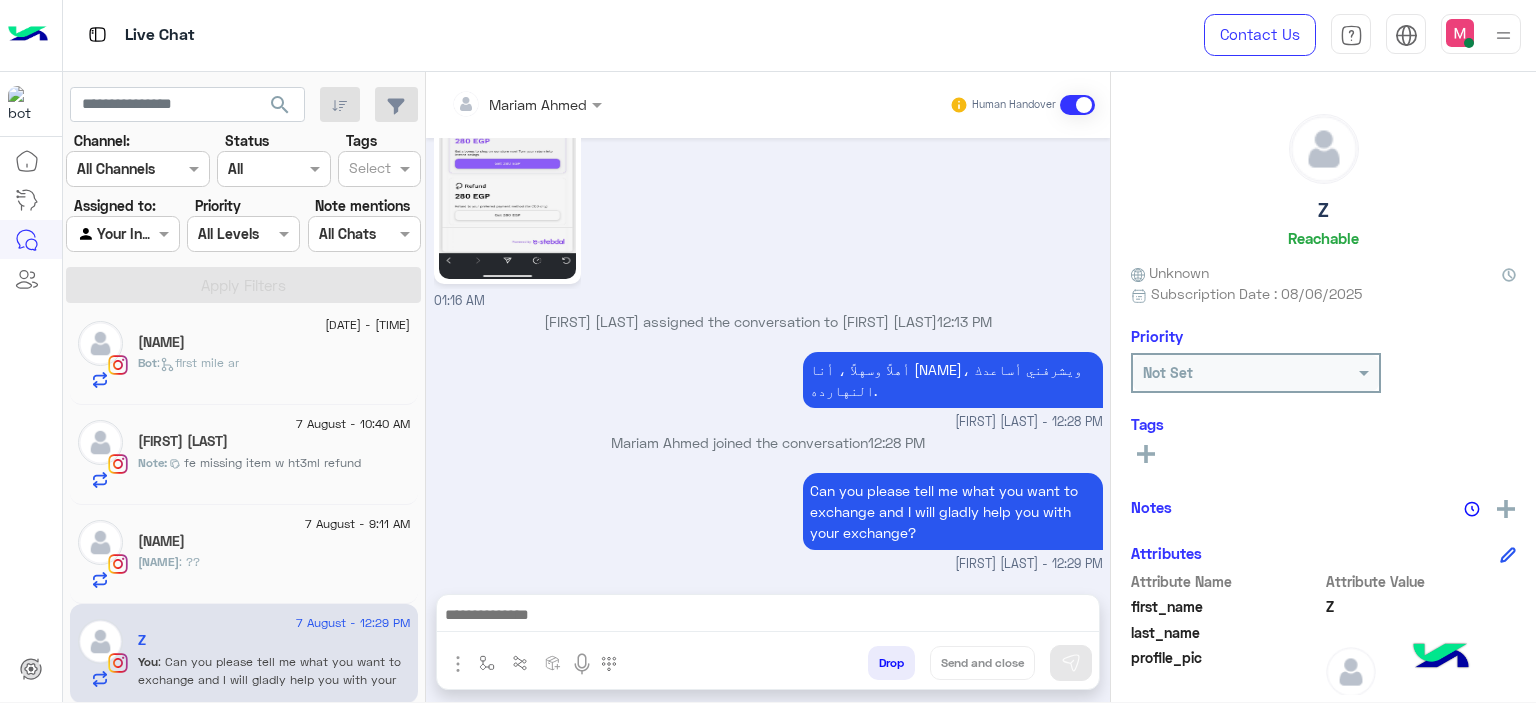 type on "**********" 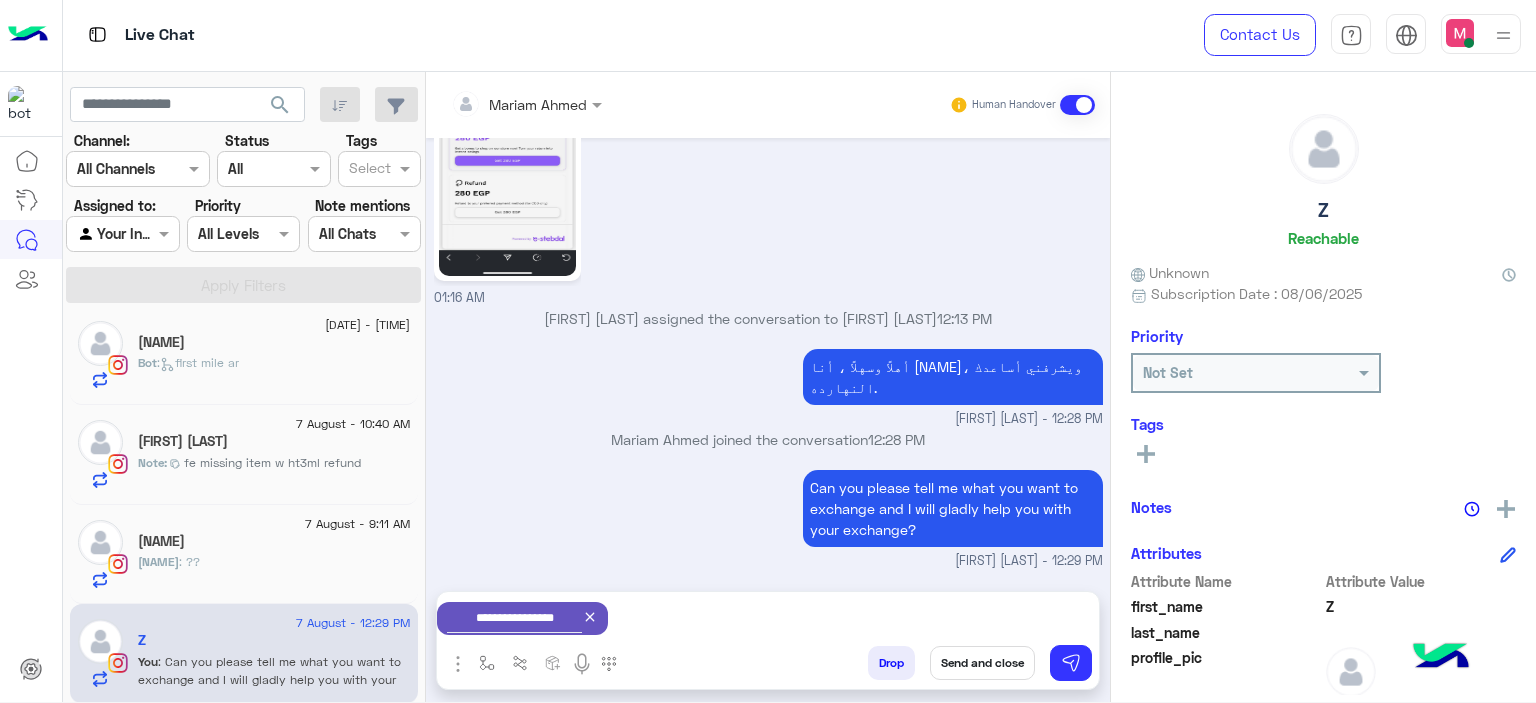 click on "Send and close" at bounding box center [982, 663] 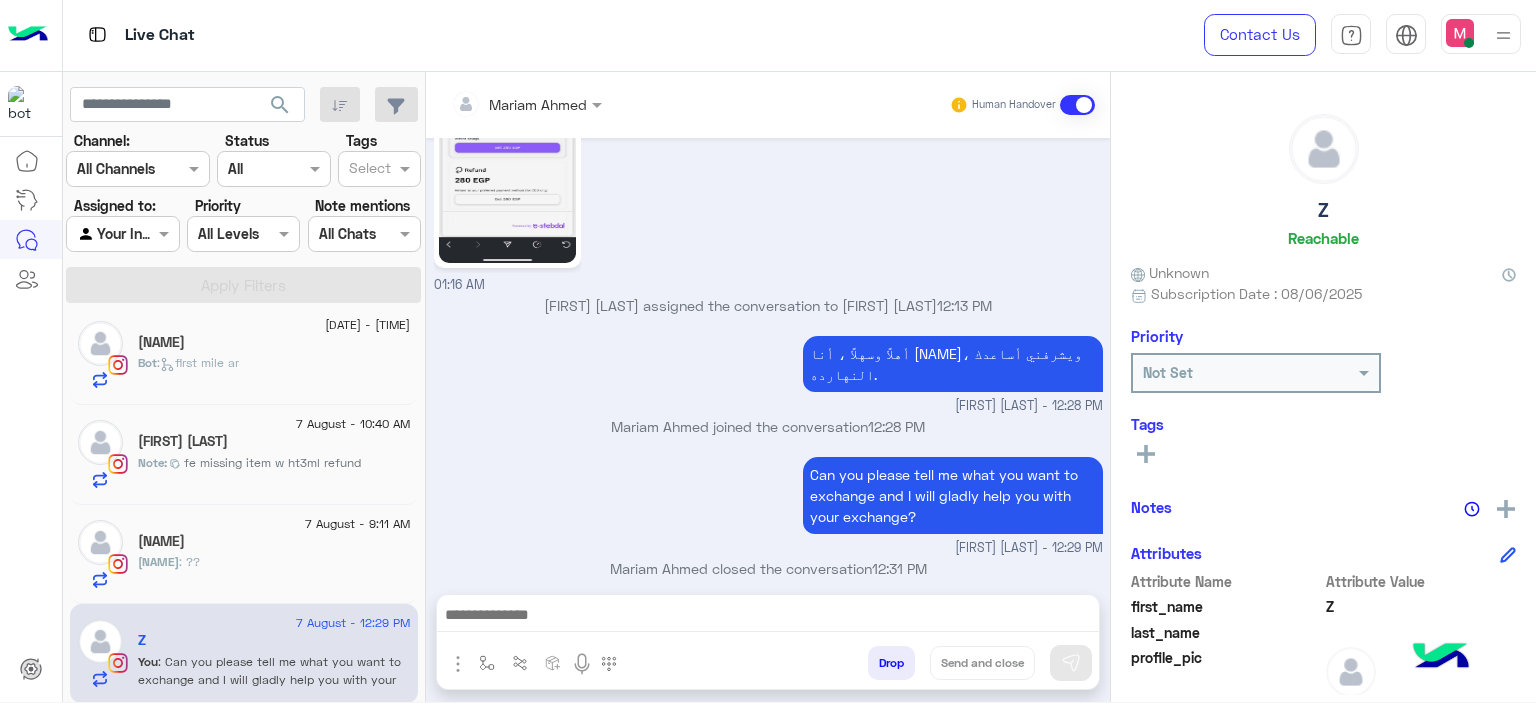 scroll, scrollTop: 2300, scrollLeft: 0, axis: vertical 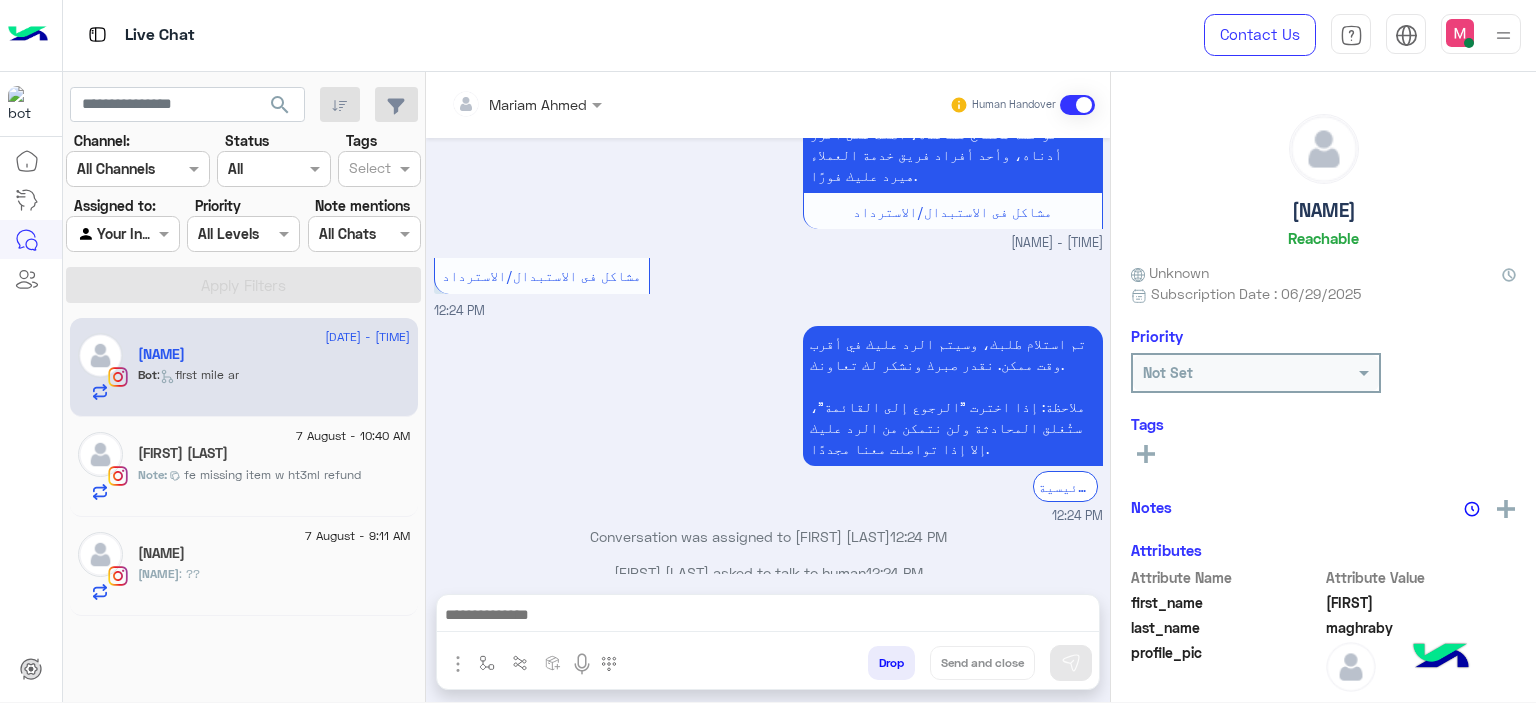 click on "Luna" 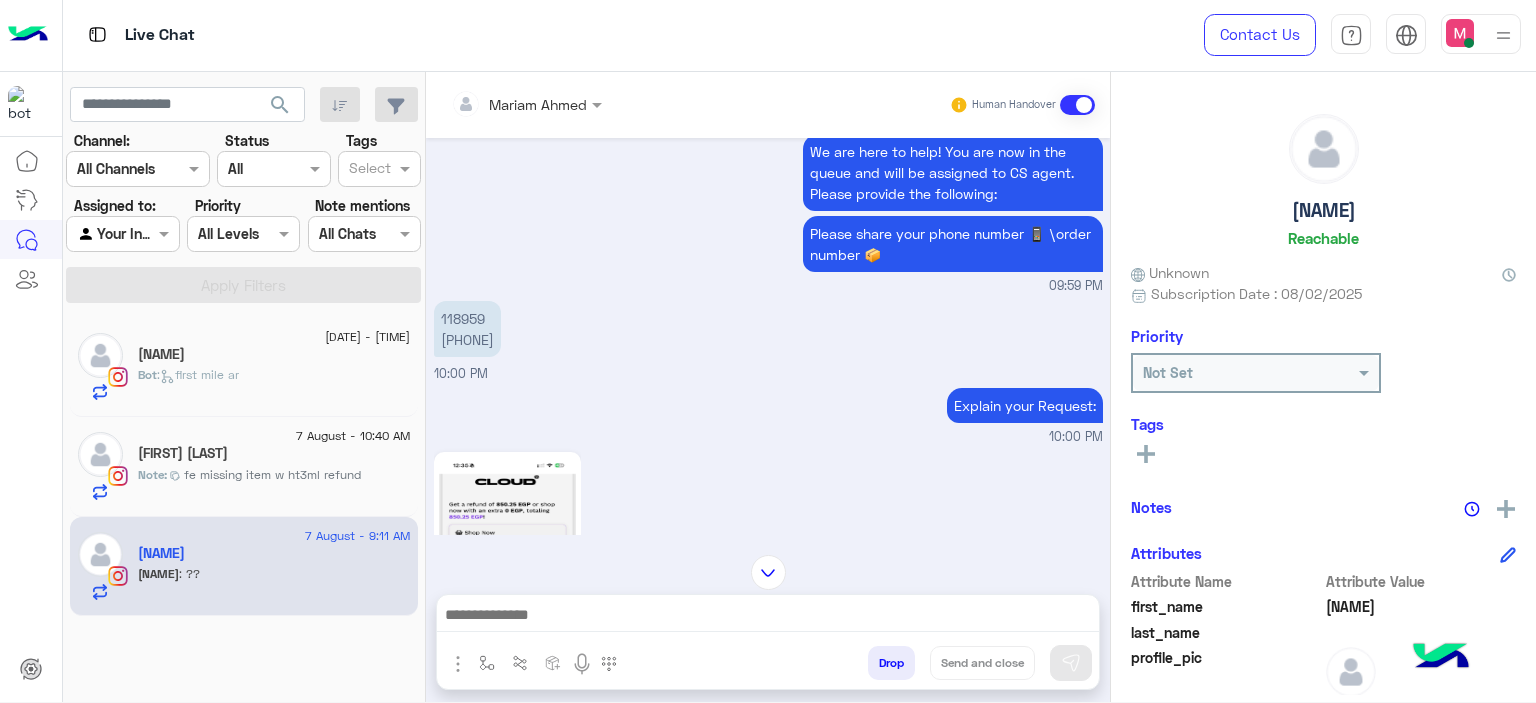 scroll, scrollTop: 847, scrollLeft: 0, axis: vertical 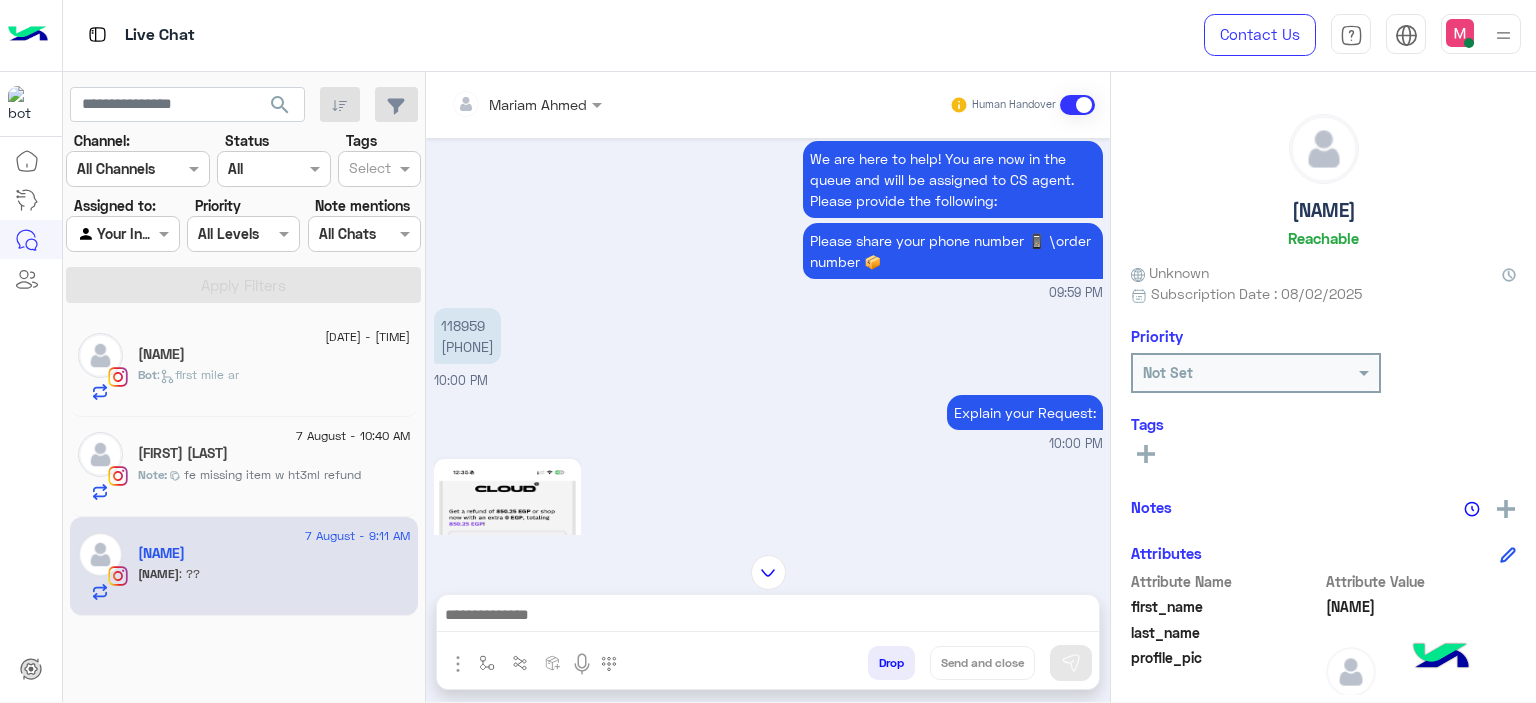 click on "118959 01091487646" at bounding box center [467, 336] 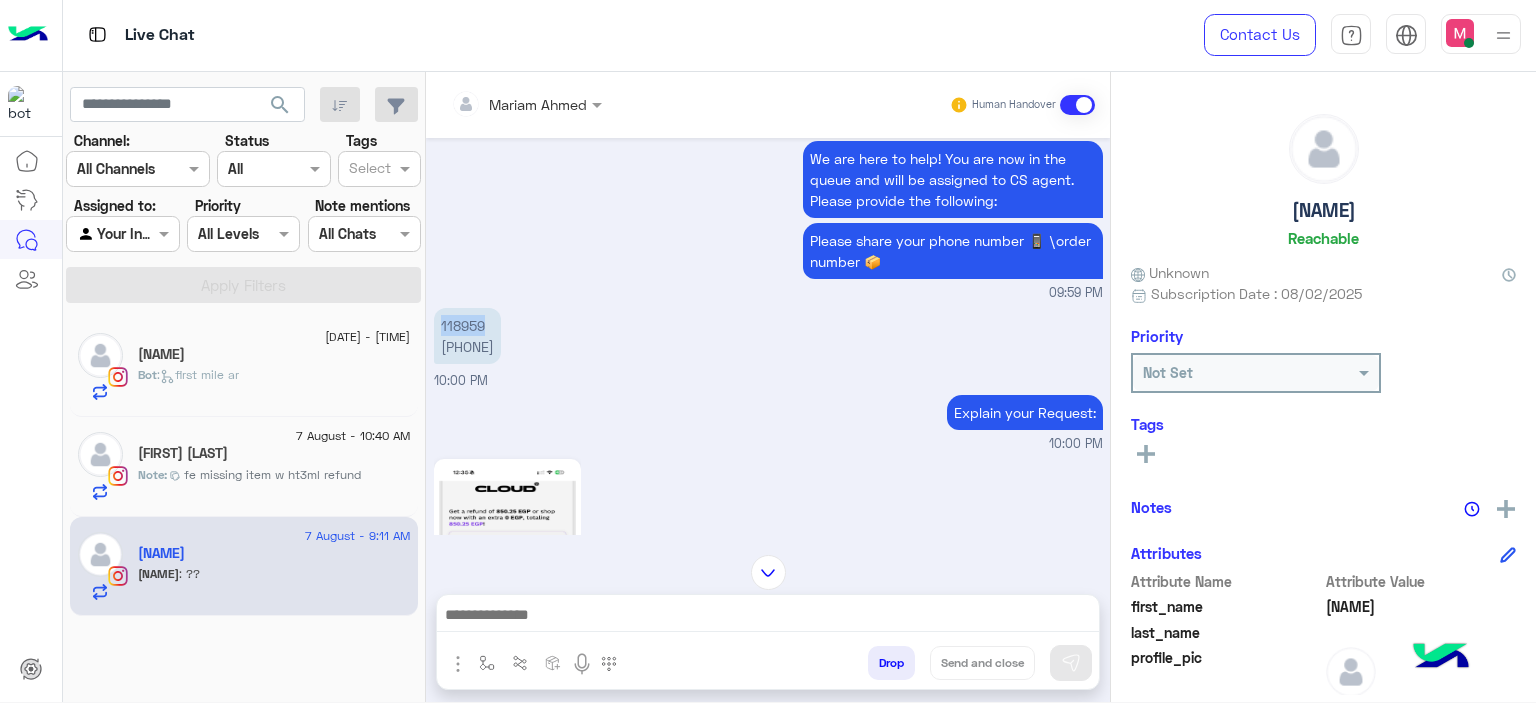 click on "118959 01091487646" at bounding box center [467, 336] 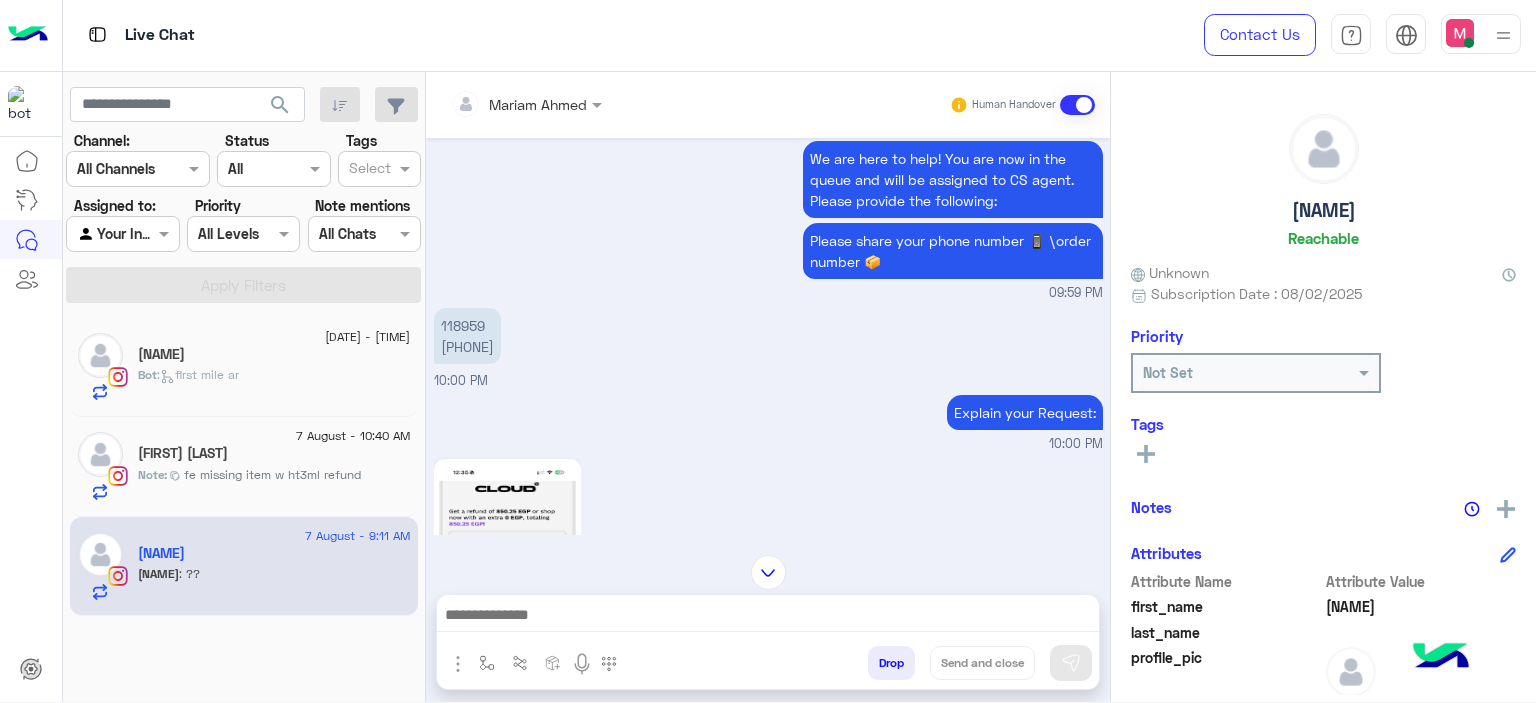 click on "10:00 PM" at bounding box center [768, 444] 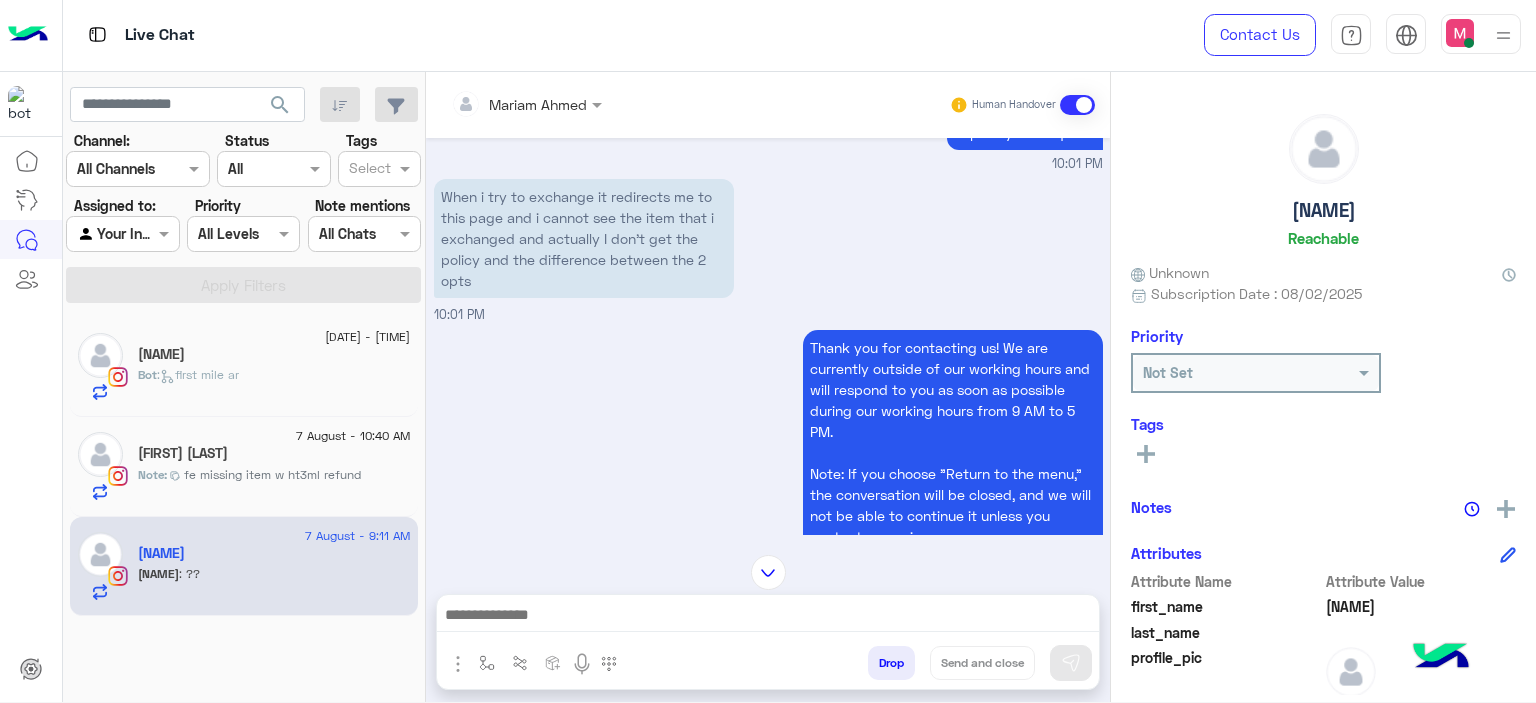 scroll, scrollTop: 2252, scrollLeft: 0, axis: vertical 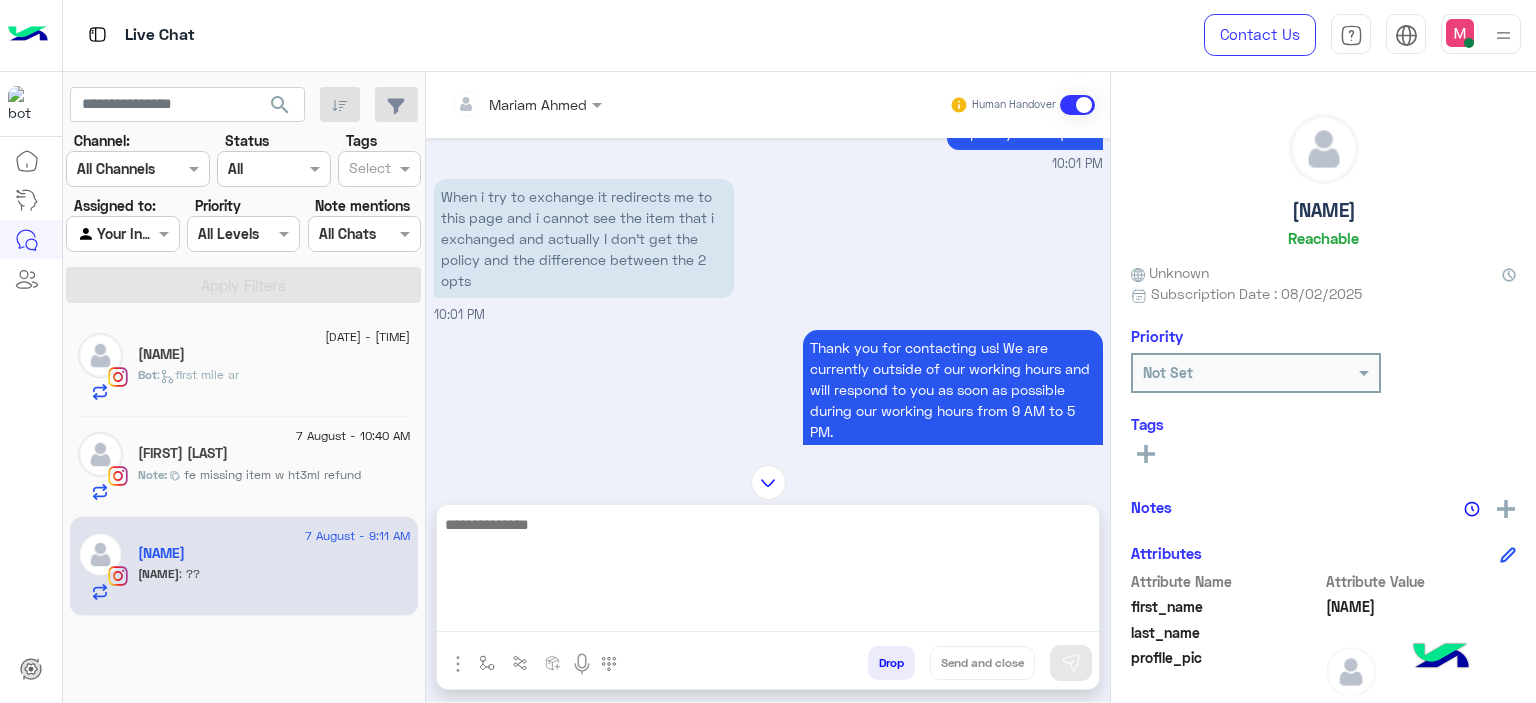 click at bounding box center (768, 572) 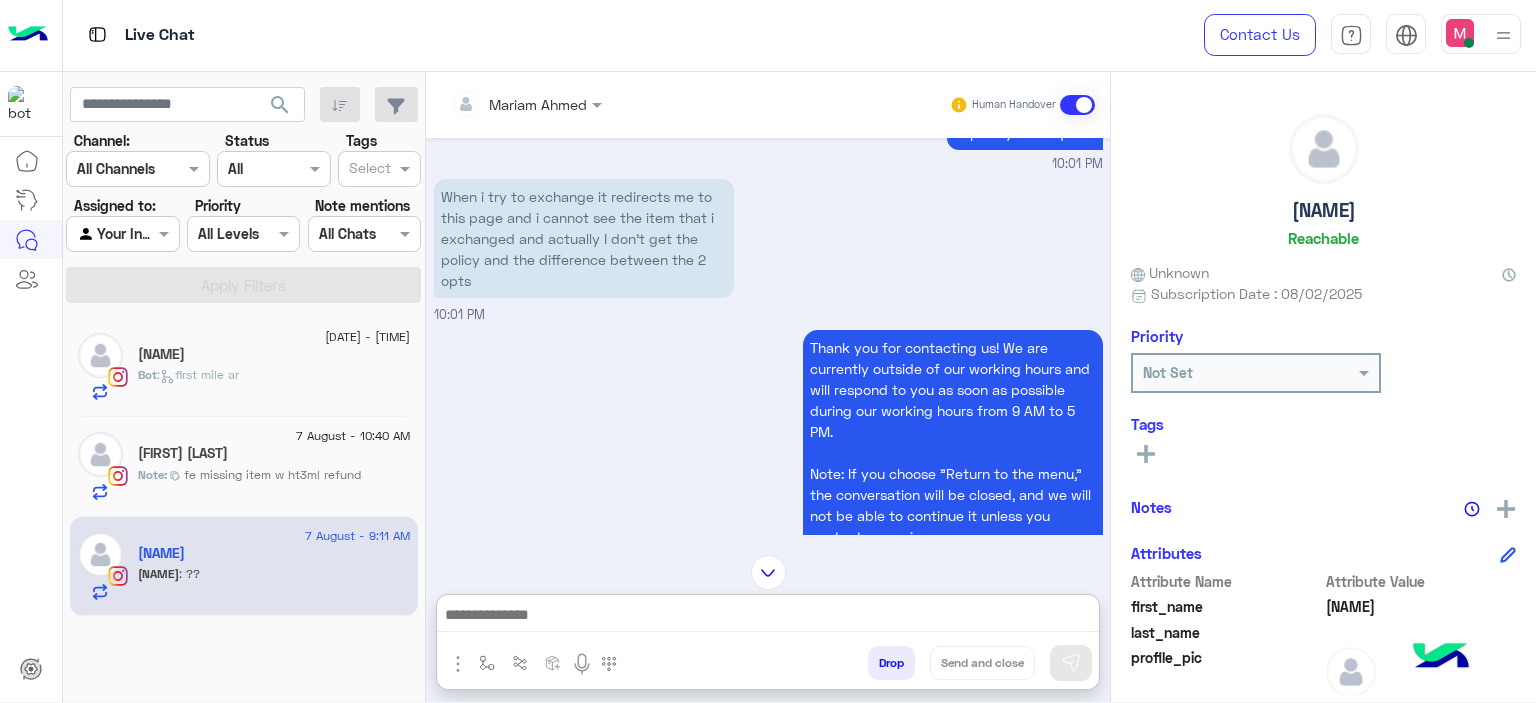 click at bounding box center (487, 663) 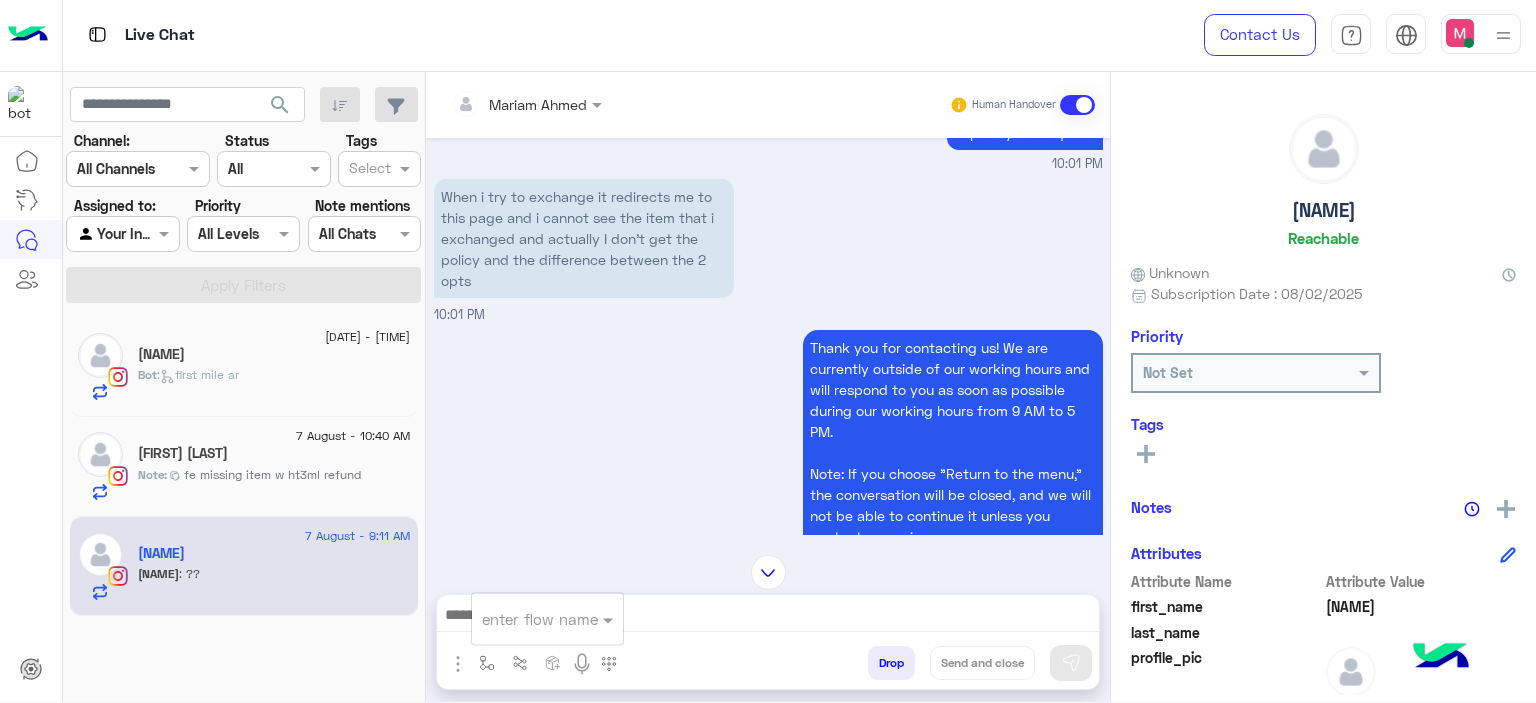 click at bounding box center [523, 619] 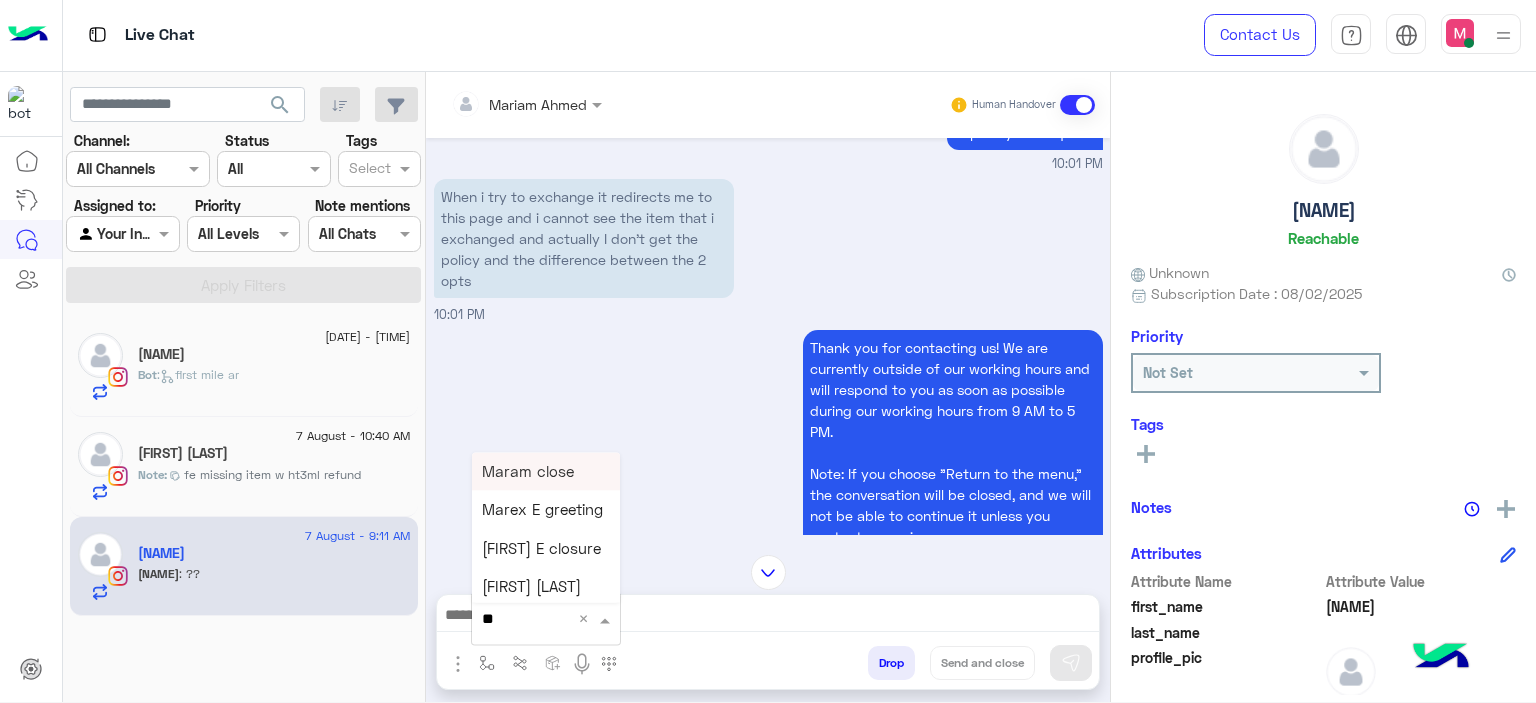 type on "***" 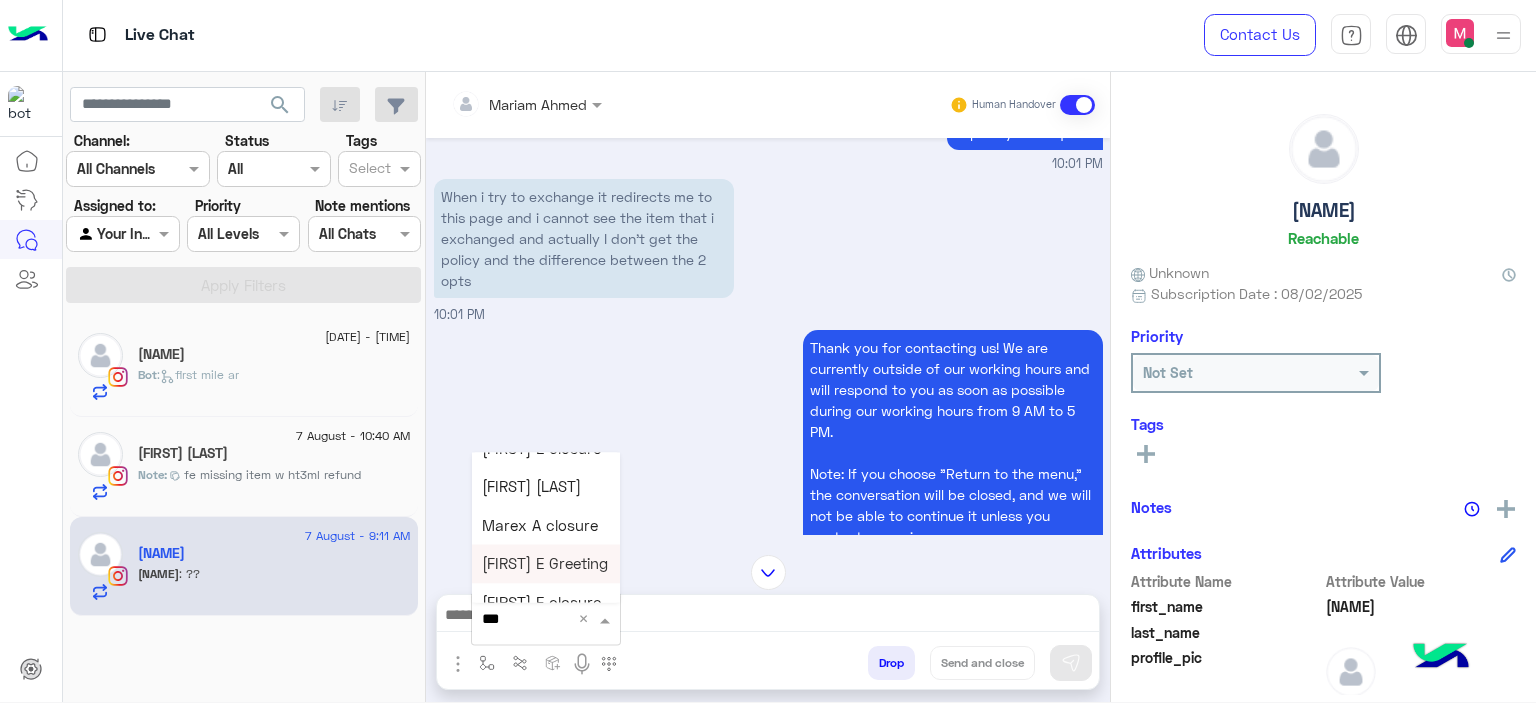 scroll, scrollTop: 196, scrollLeft: 0, axis: vertical 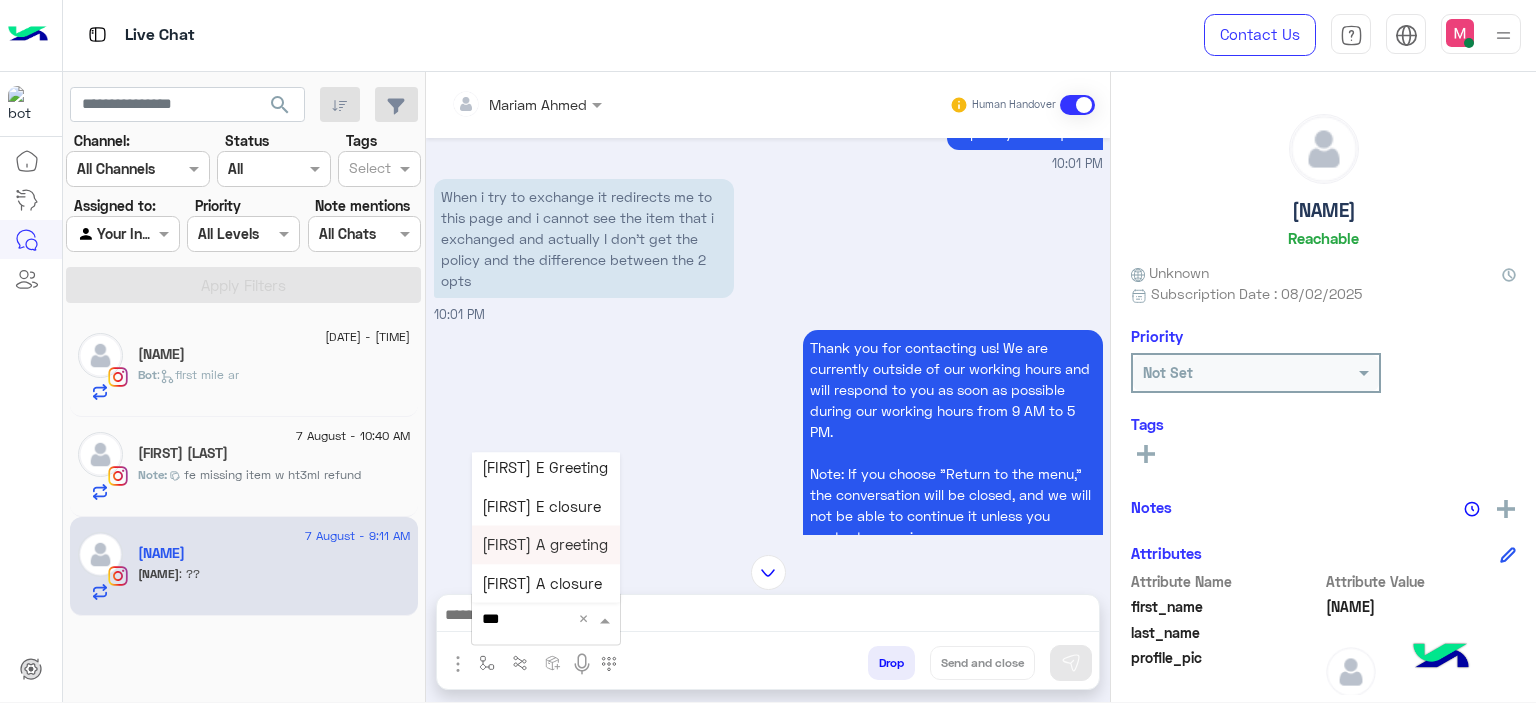 click on "[FIRST] [LAST_INITIAL] greeting" at bounding box center [545, 545] 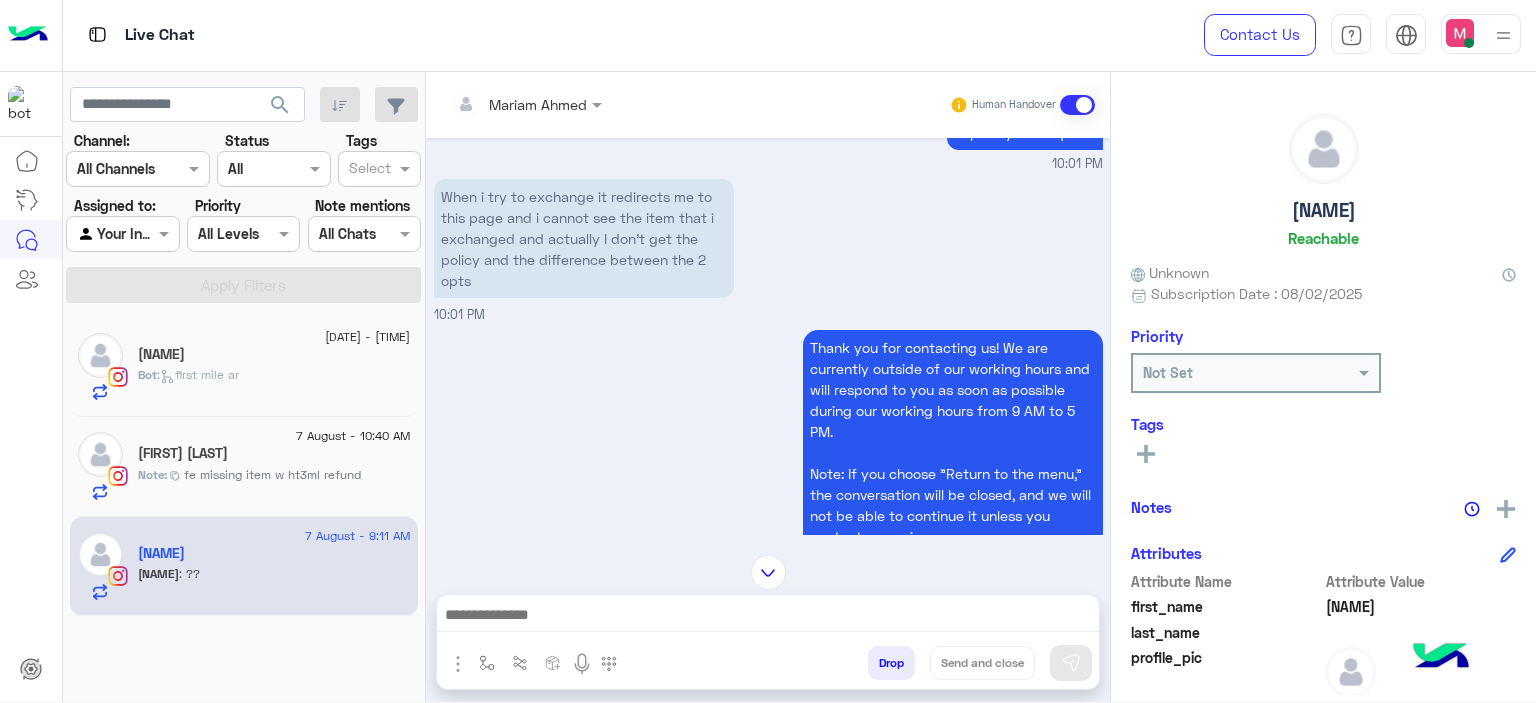 type on "**********" 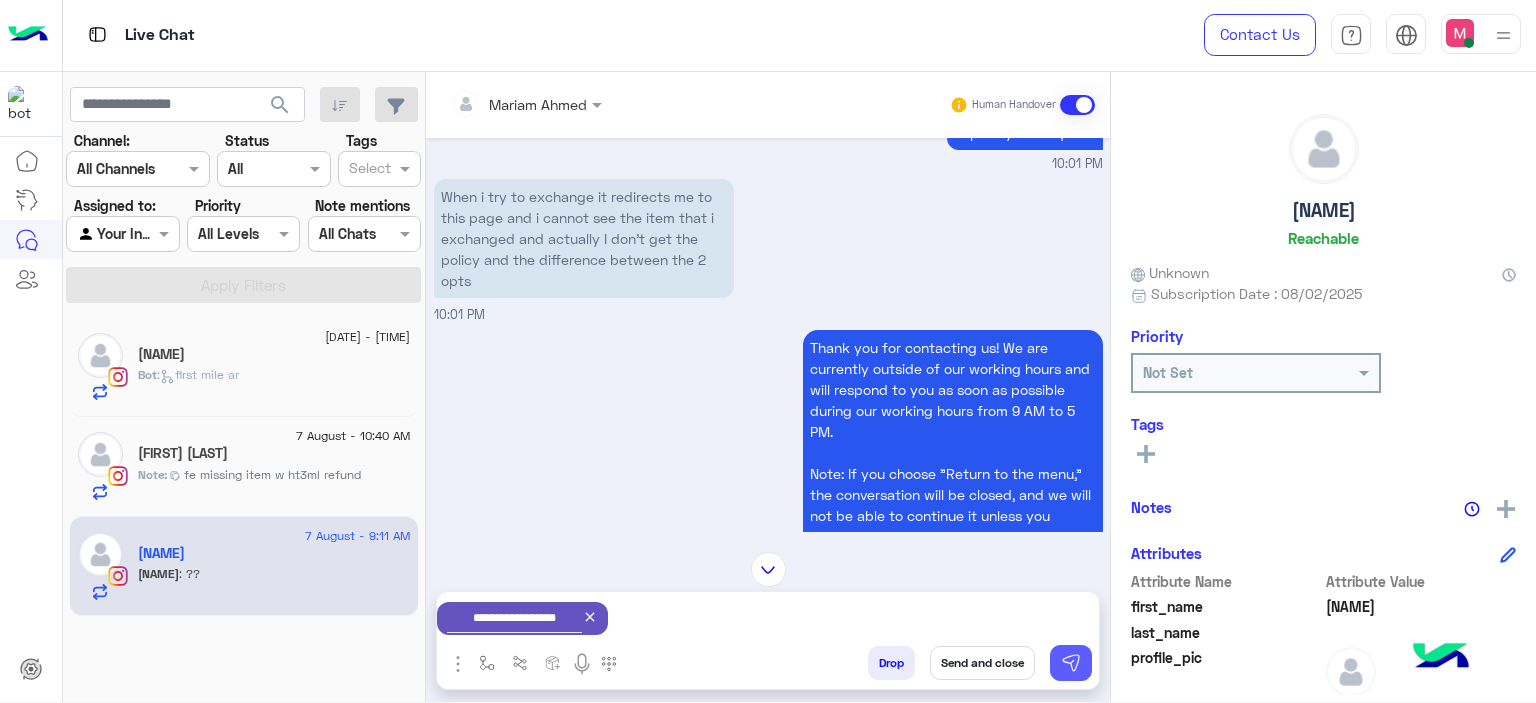 click at bounding box center [1071, 663] 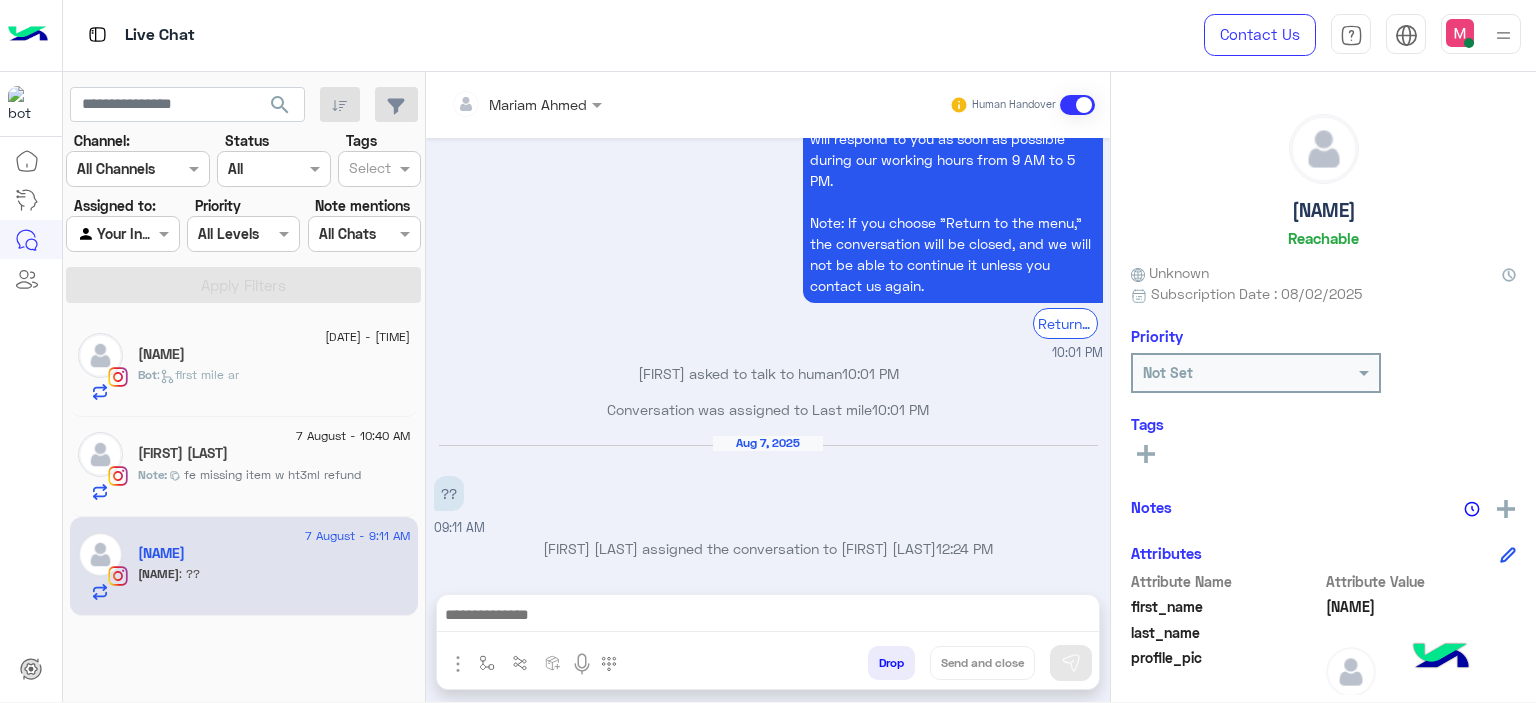 scroll, scrollTop: 2640, scrollLeft: 0, axis: vertical 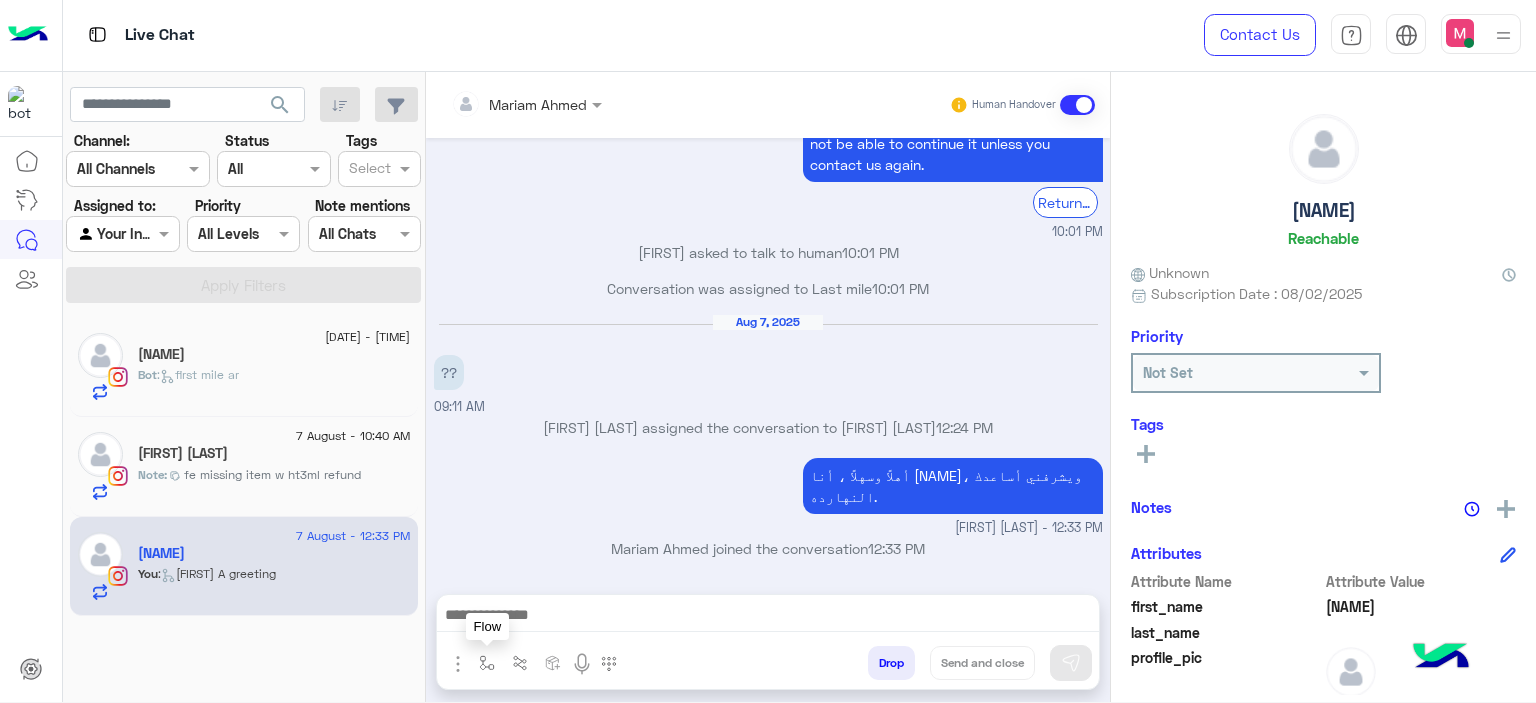 click at bounding box center [487, 663] 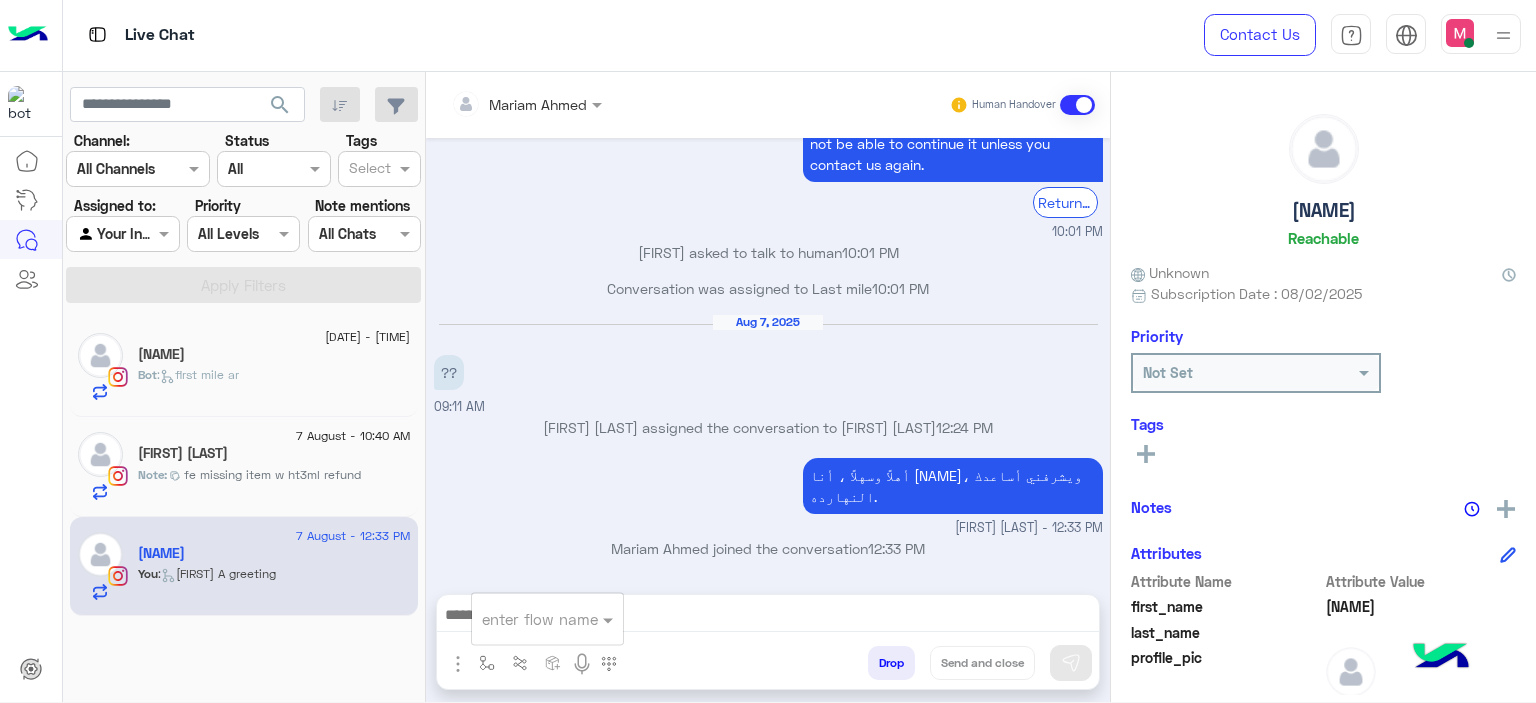 click at bounding box center (547, 618) 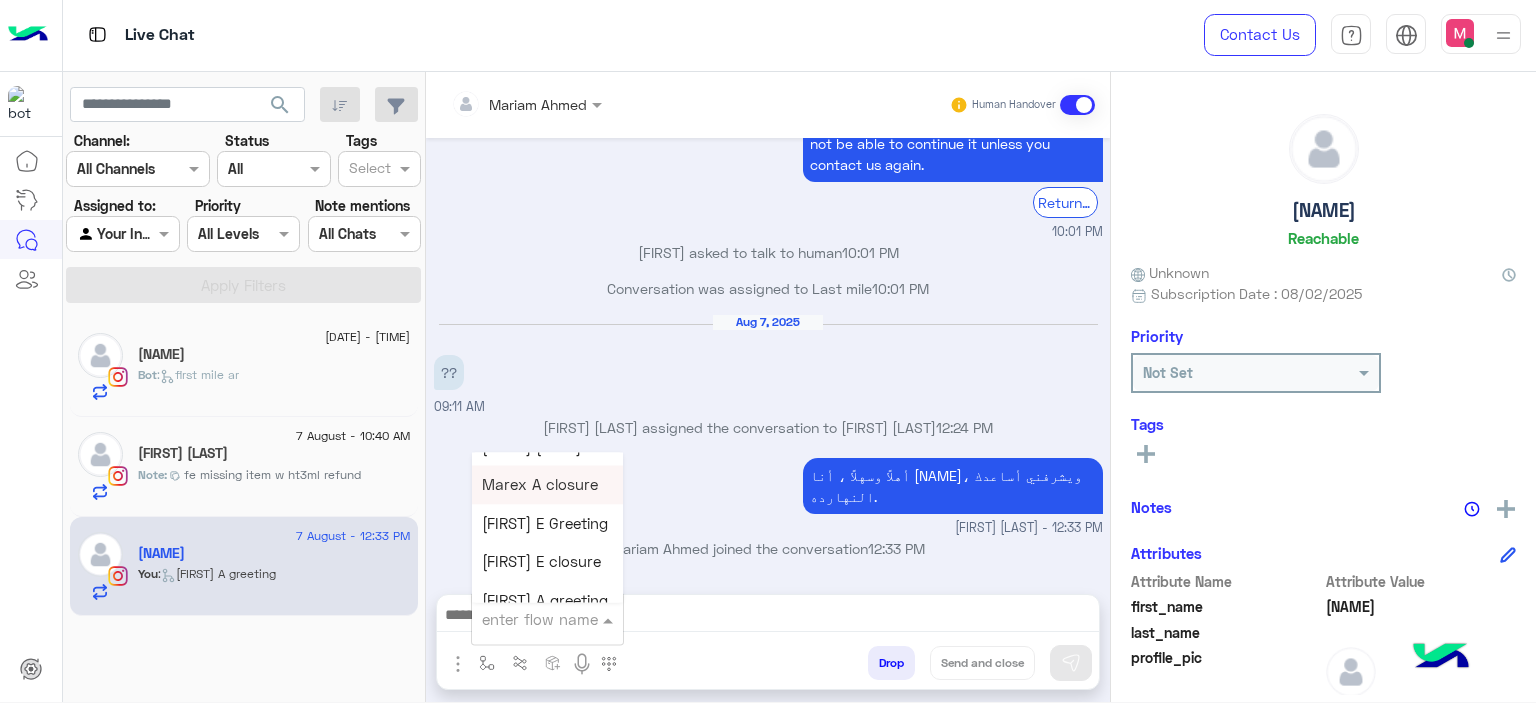 scroll, scrollTop: 3031, scrollLeft: 0, axis: vertical 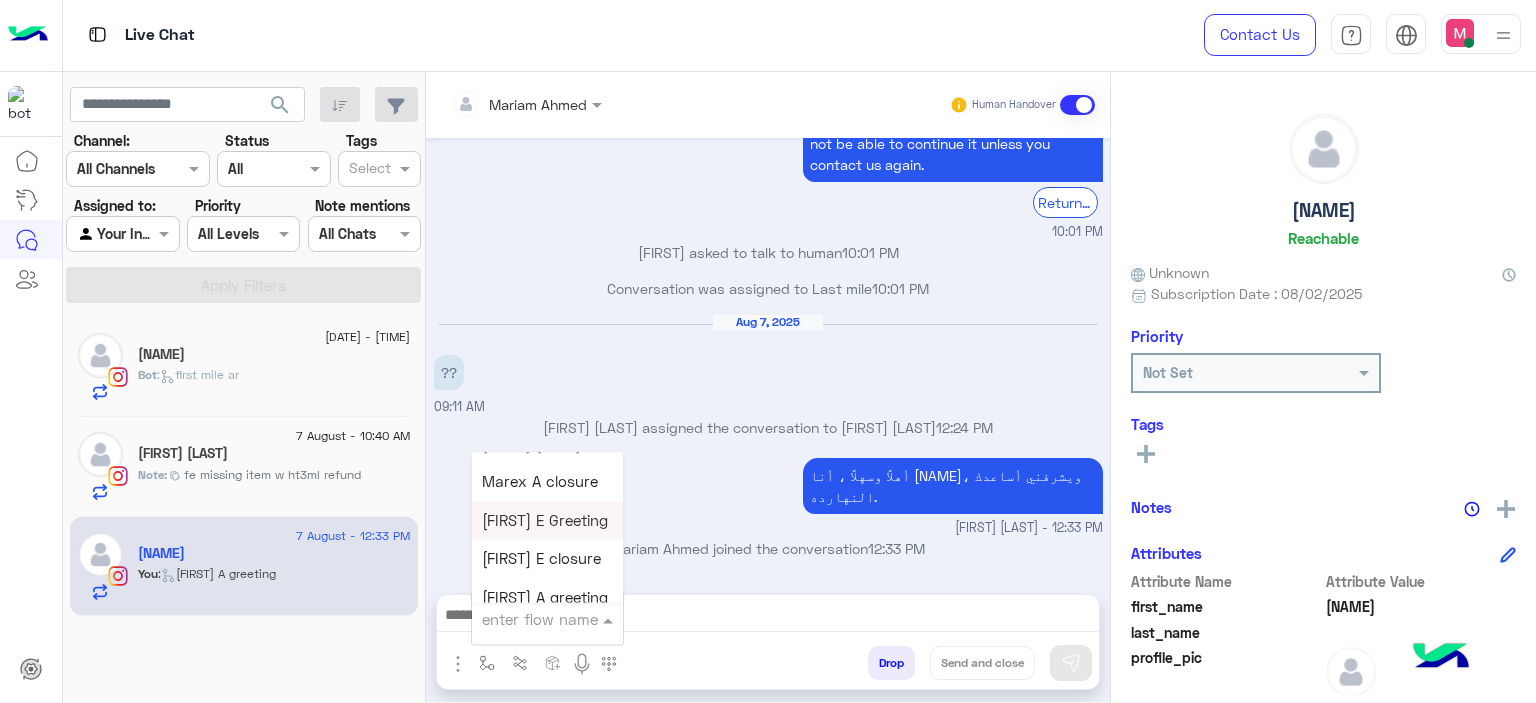 click on "[FIRST] [LAST_INITIAL] Greeting" at bounding box center (545, 520) 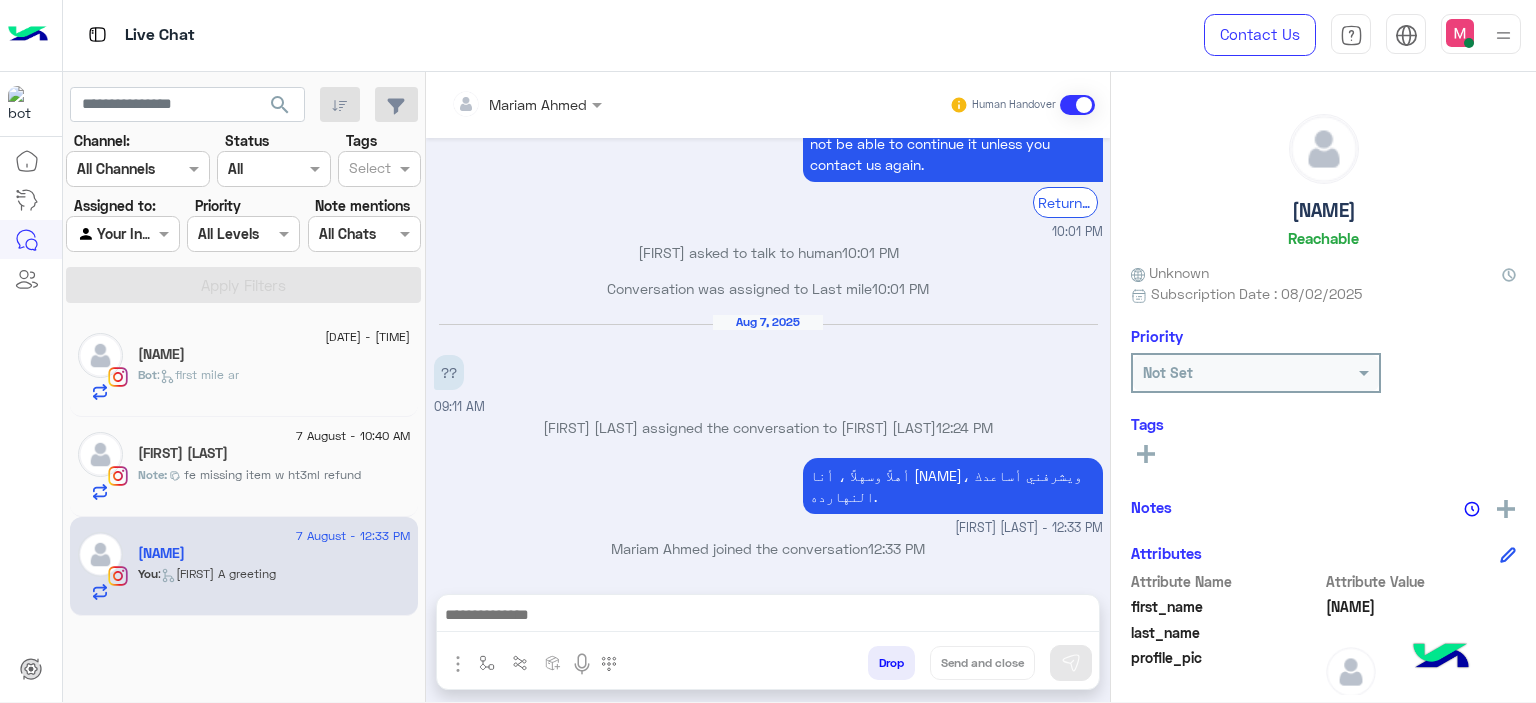 type on "**********" 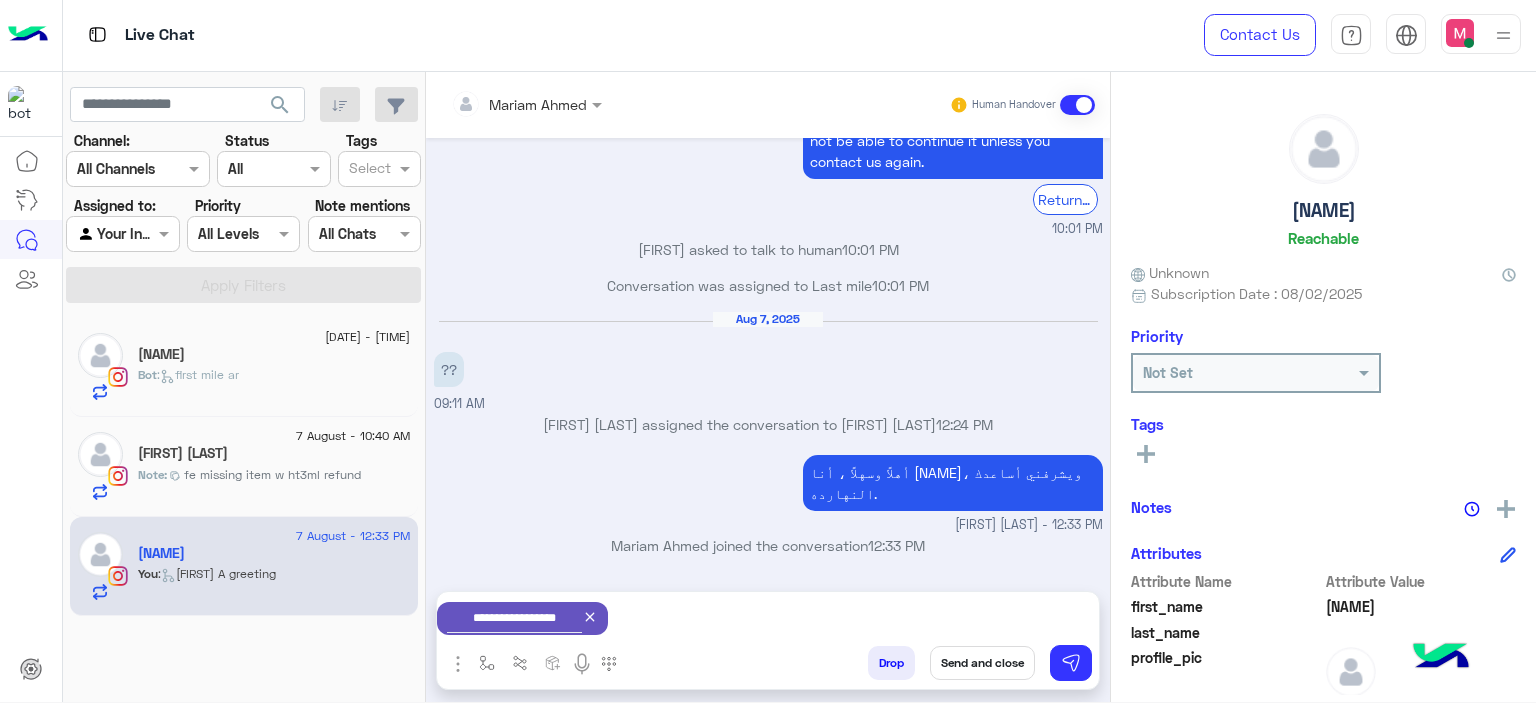 click 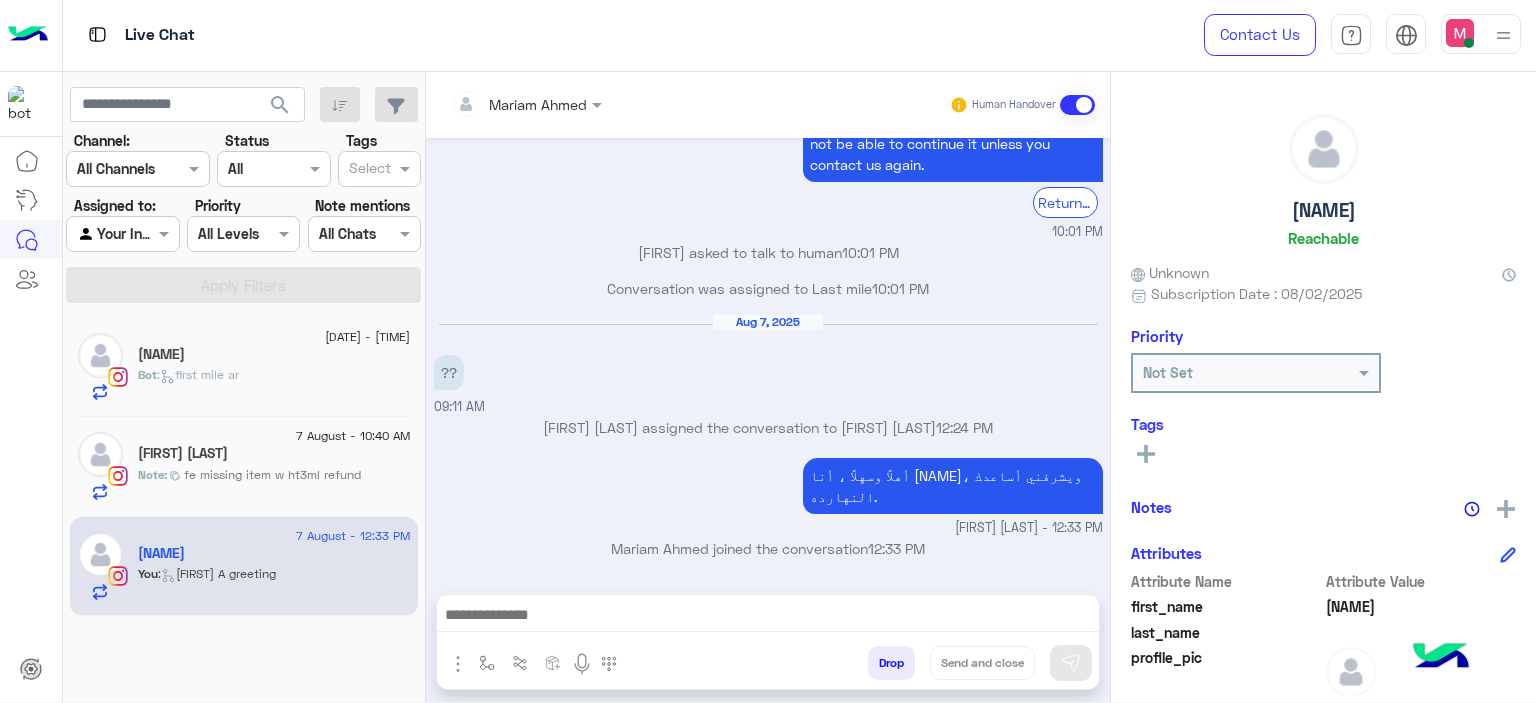 scroll, scrollTop: 2640, scrollLeft: 0, axis: vertical 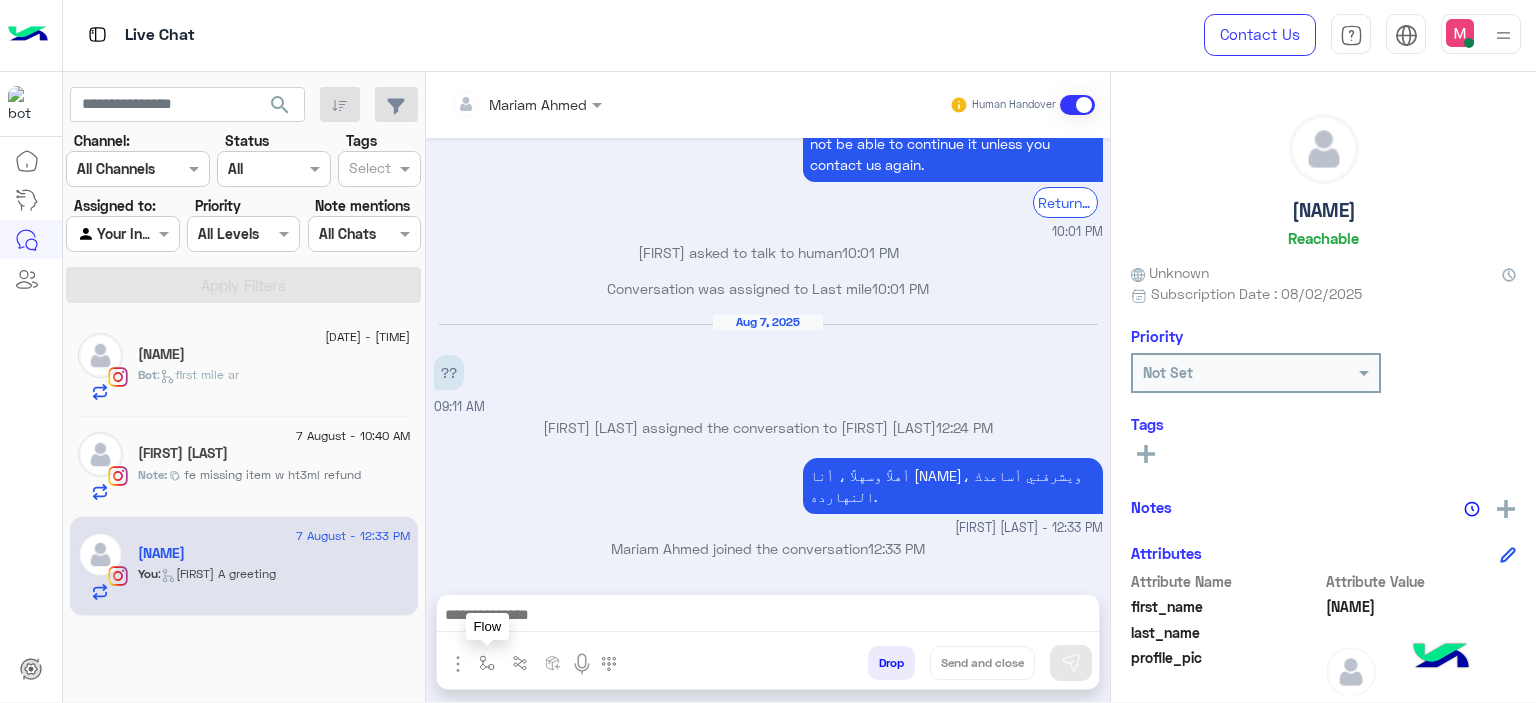 click at bounding box center [487, 662] 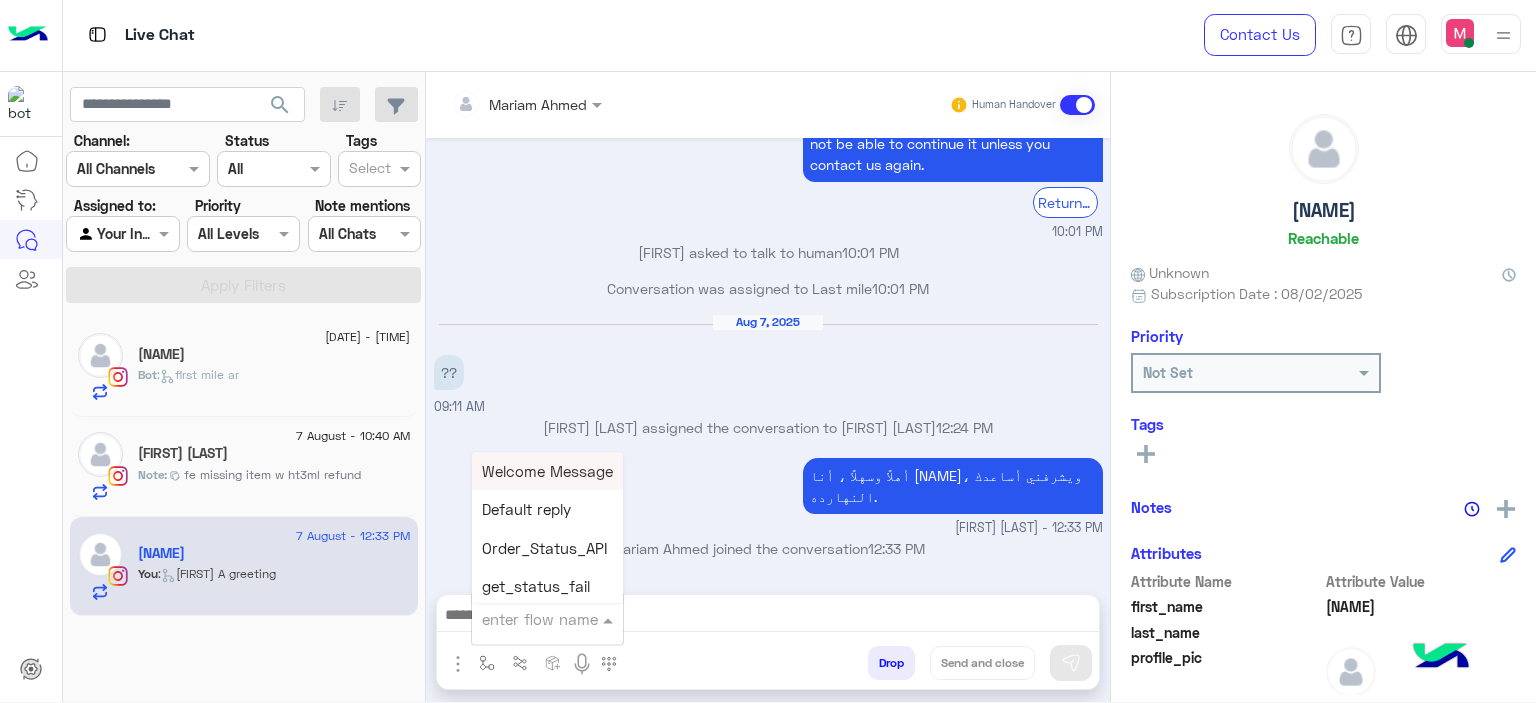 click at bounding box center (547, 618) 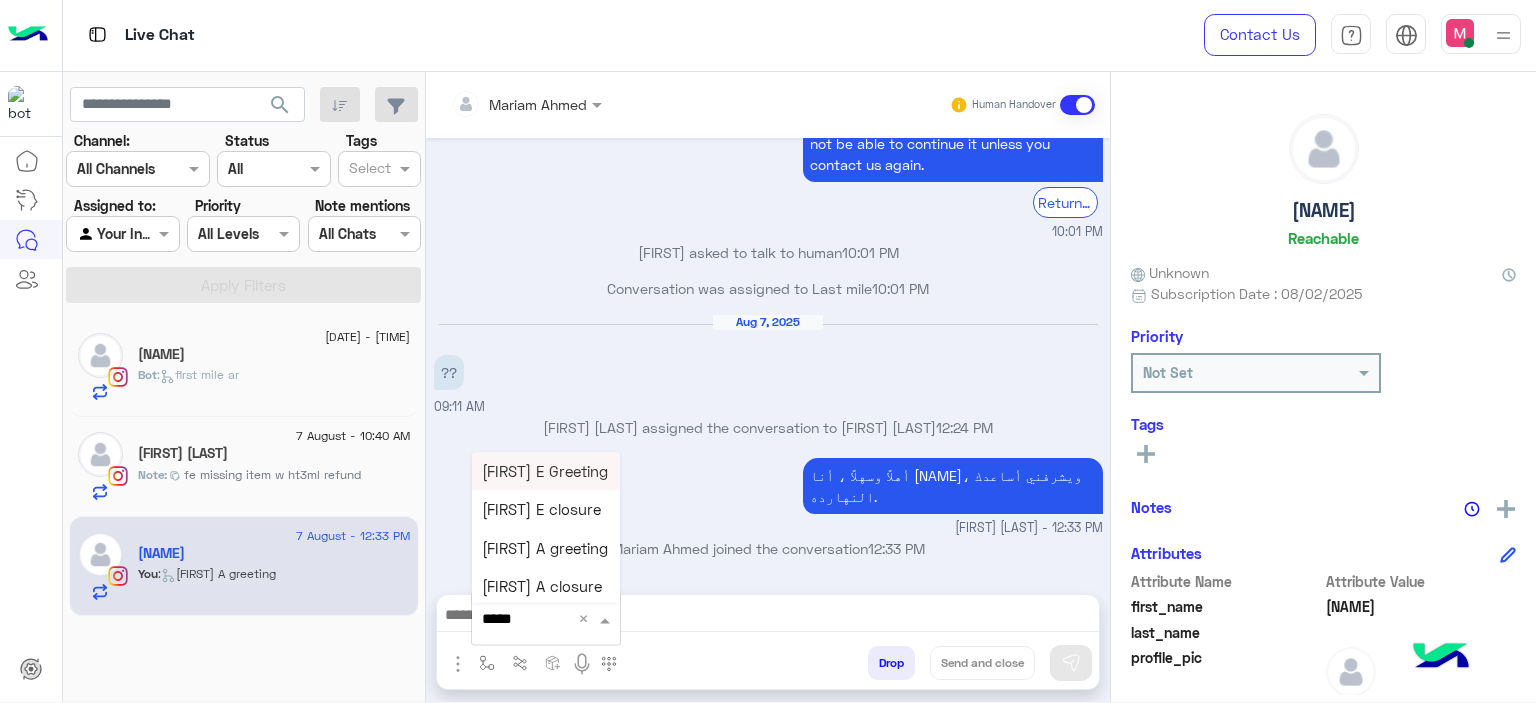 type on "******" 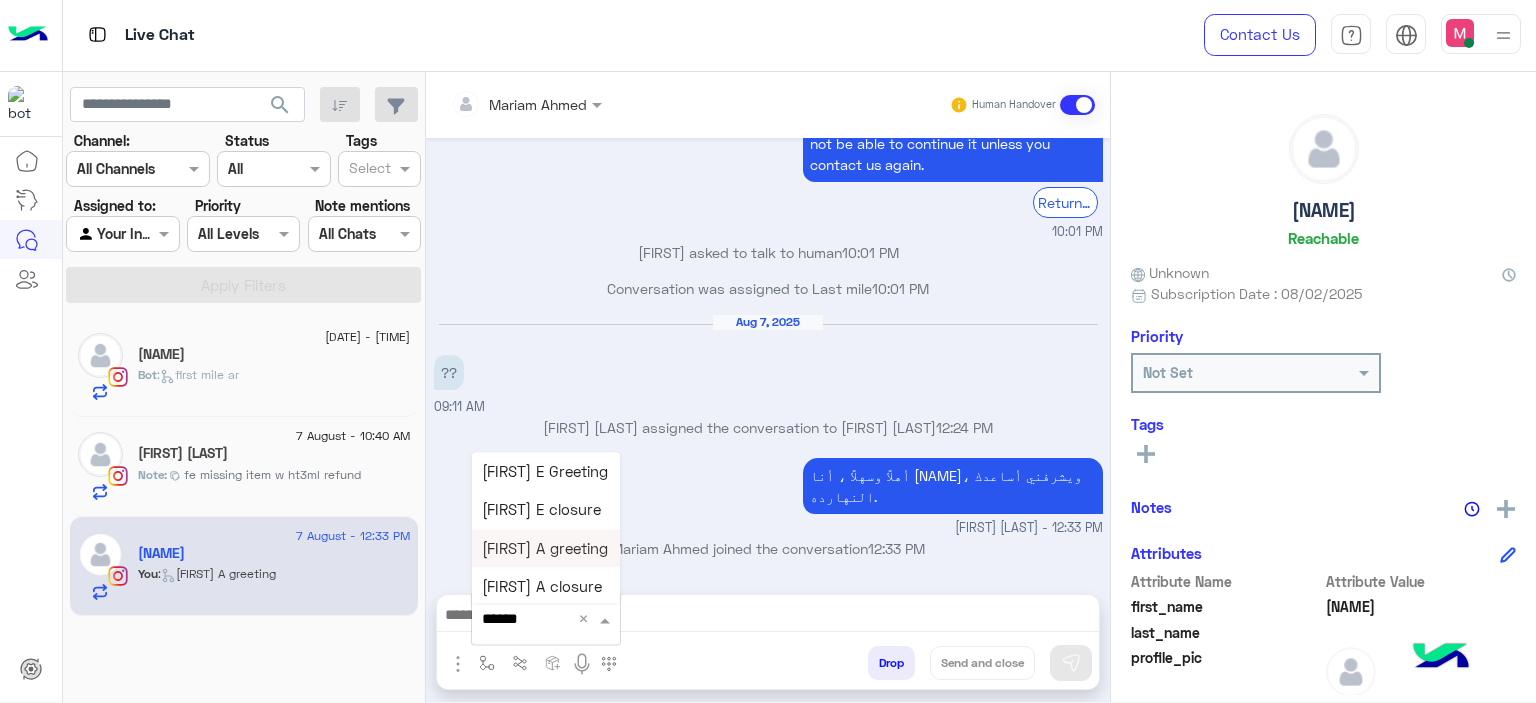 scroll, scrollTop: 4, scrollLeft: 0, axis: vertical 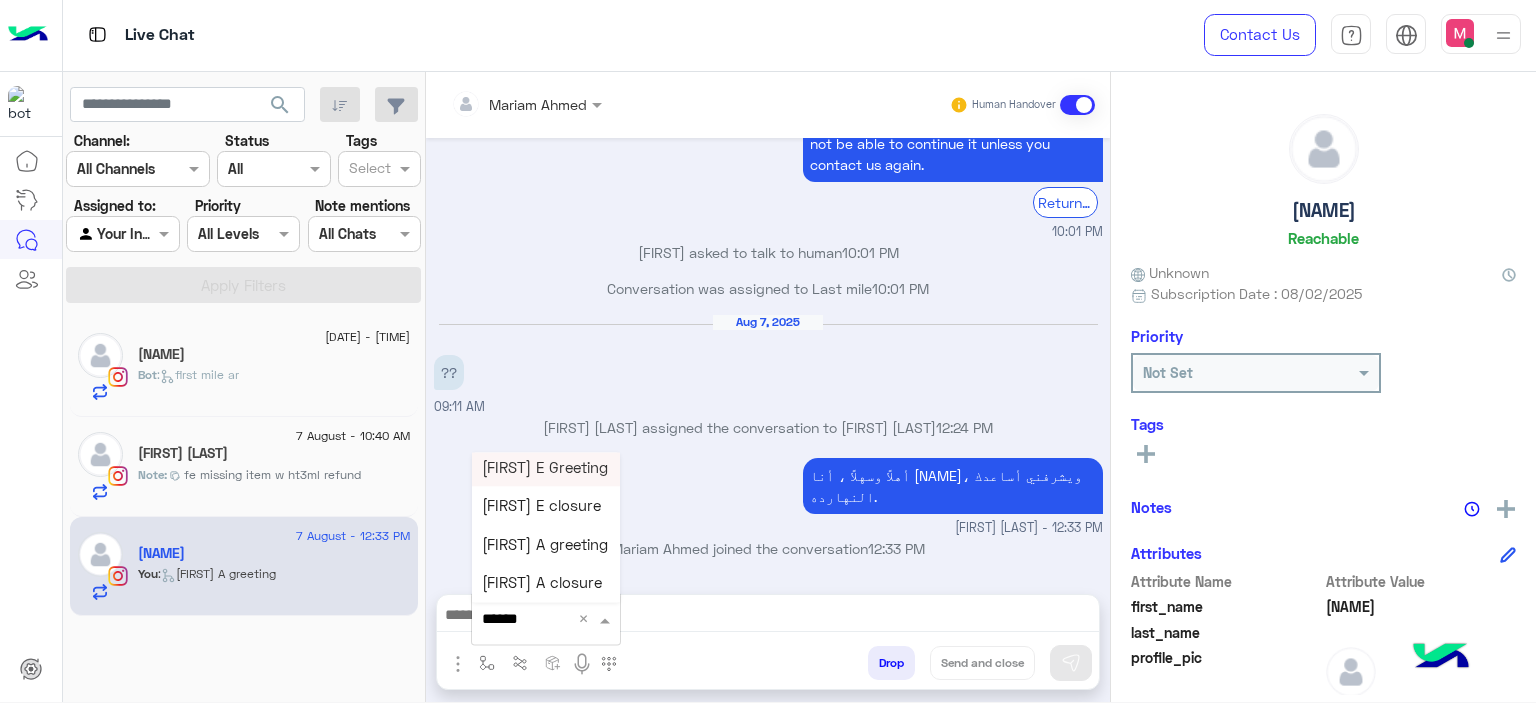 click on "[FIRST] [LAST_INITIAL] Greeting" at bounding box center [545, 467] 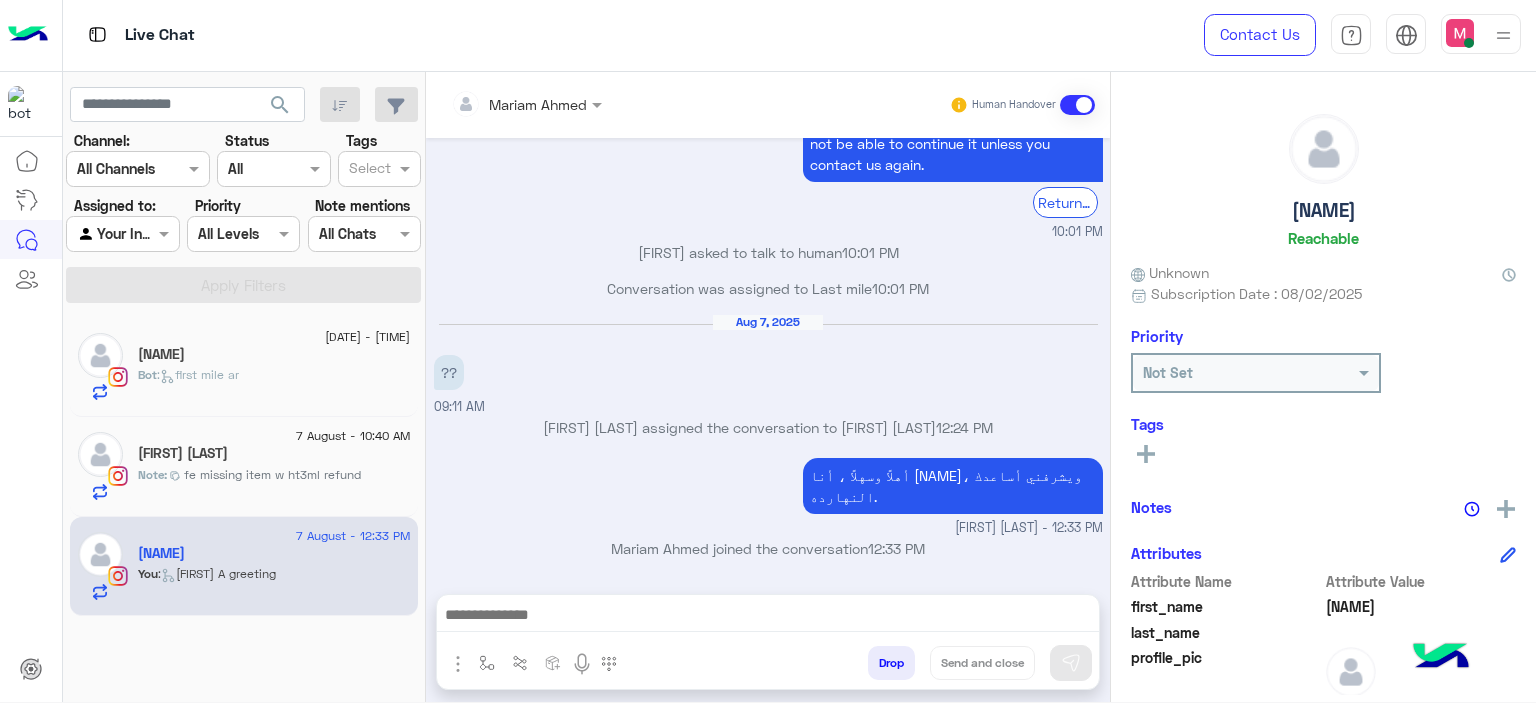 type on "**********" 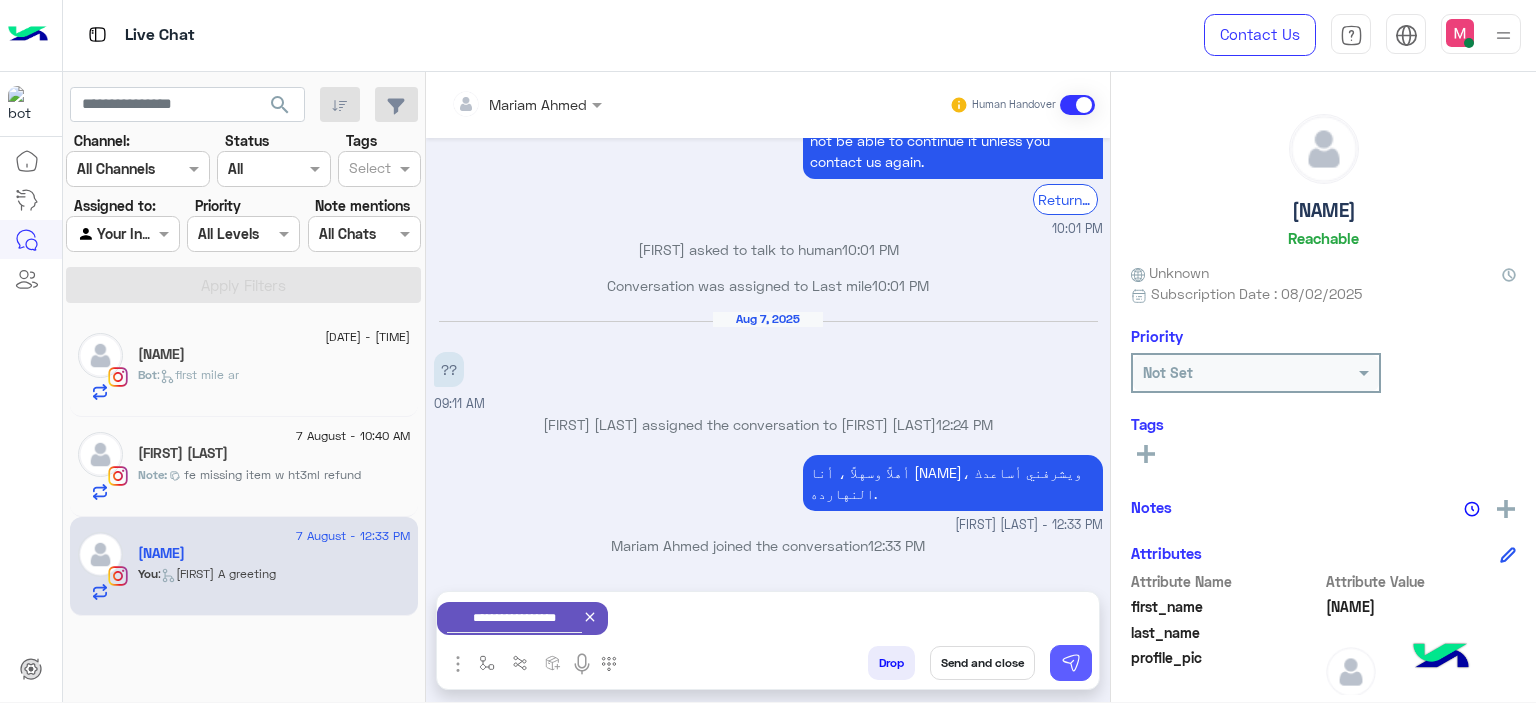 click at bounding box center [1071, 663] 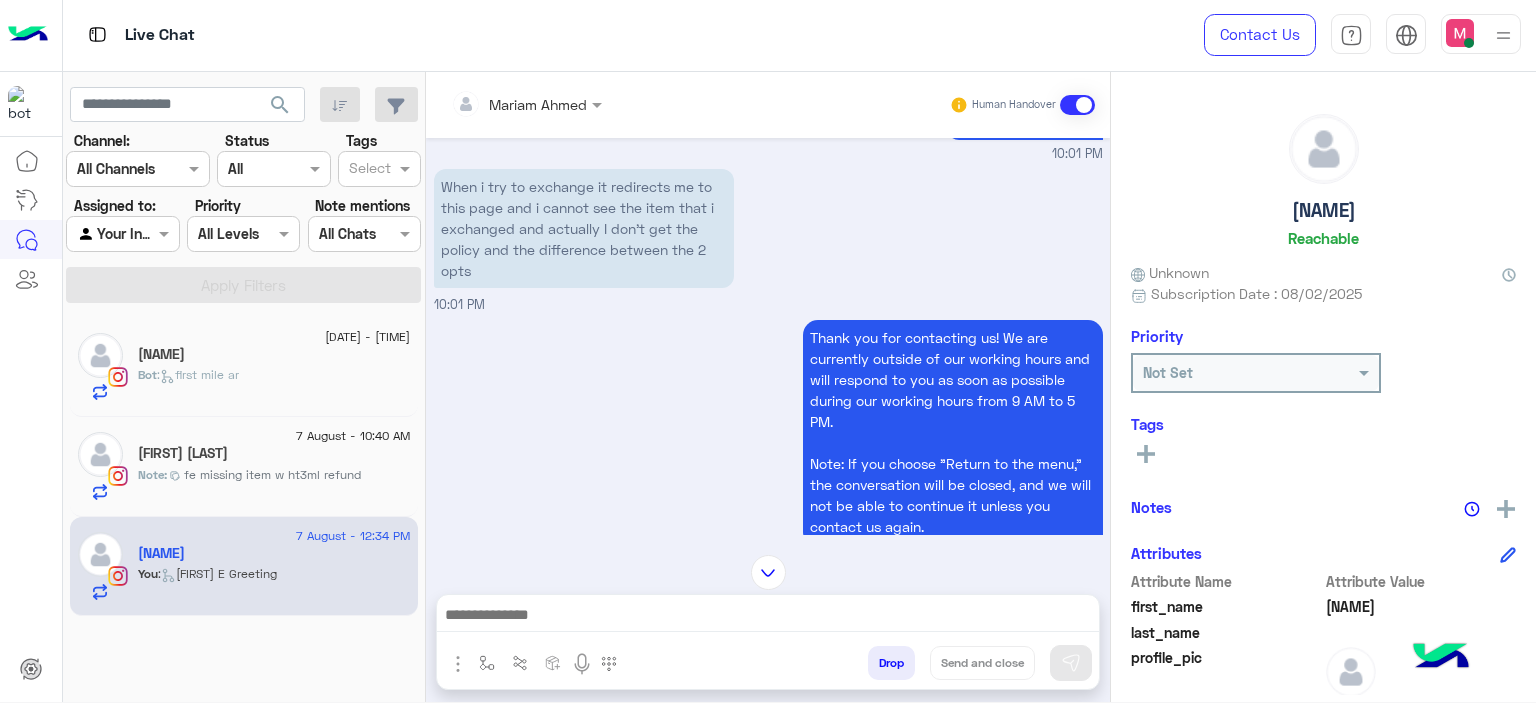 scroll, scrollTop: 2745, scrollLeft: 0, axis: vertical 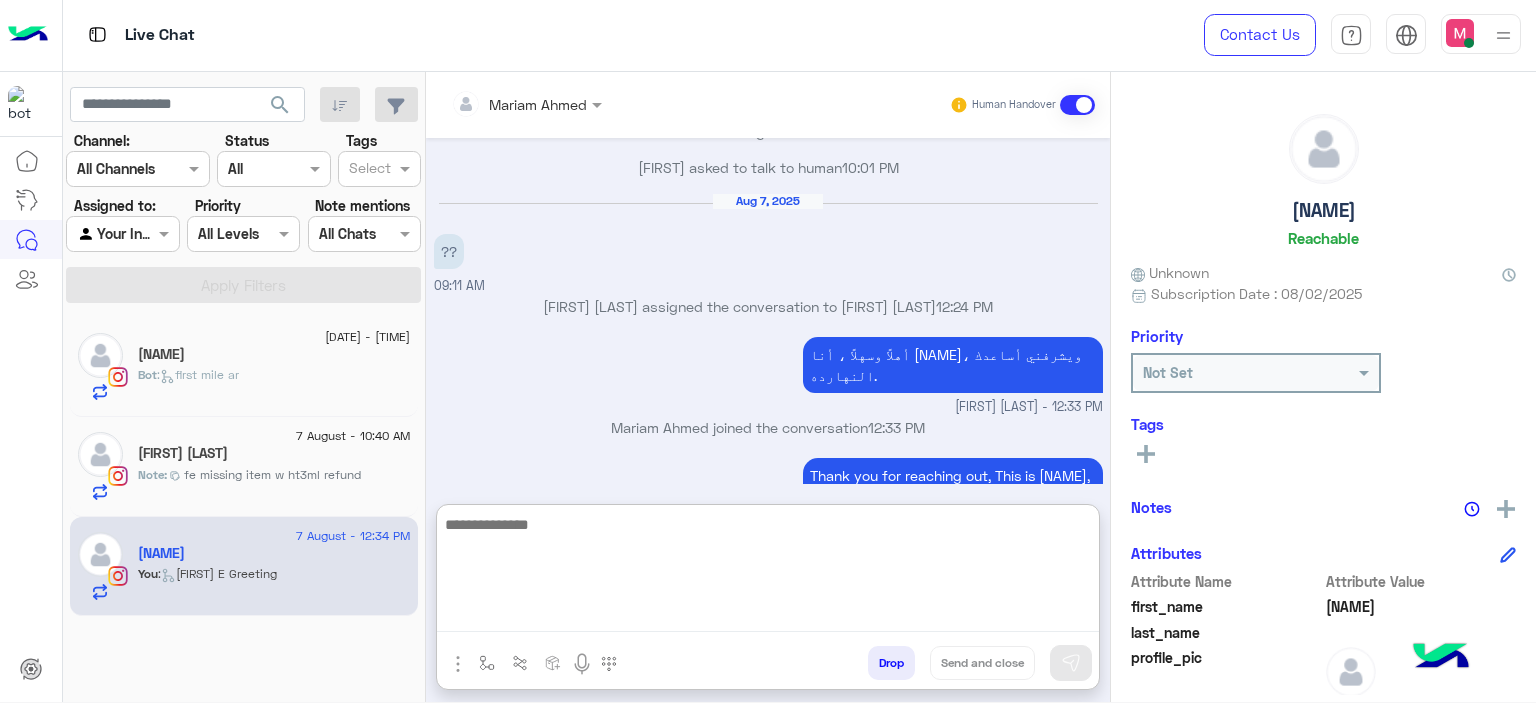 click at bounding box center [768, 572] 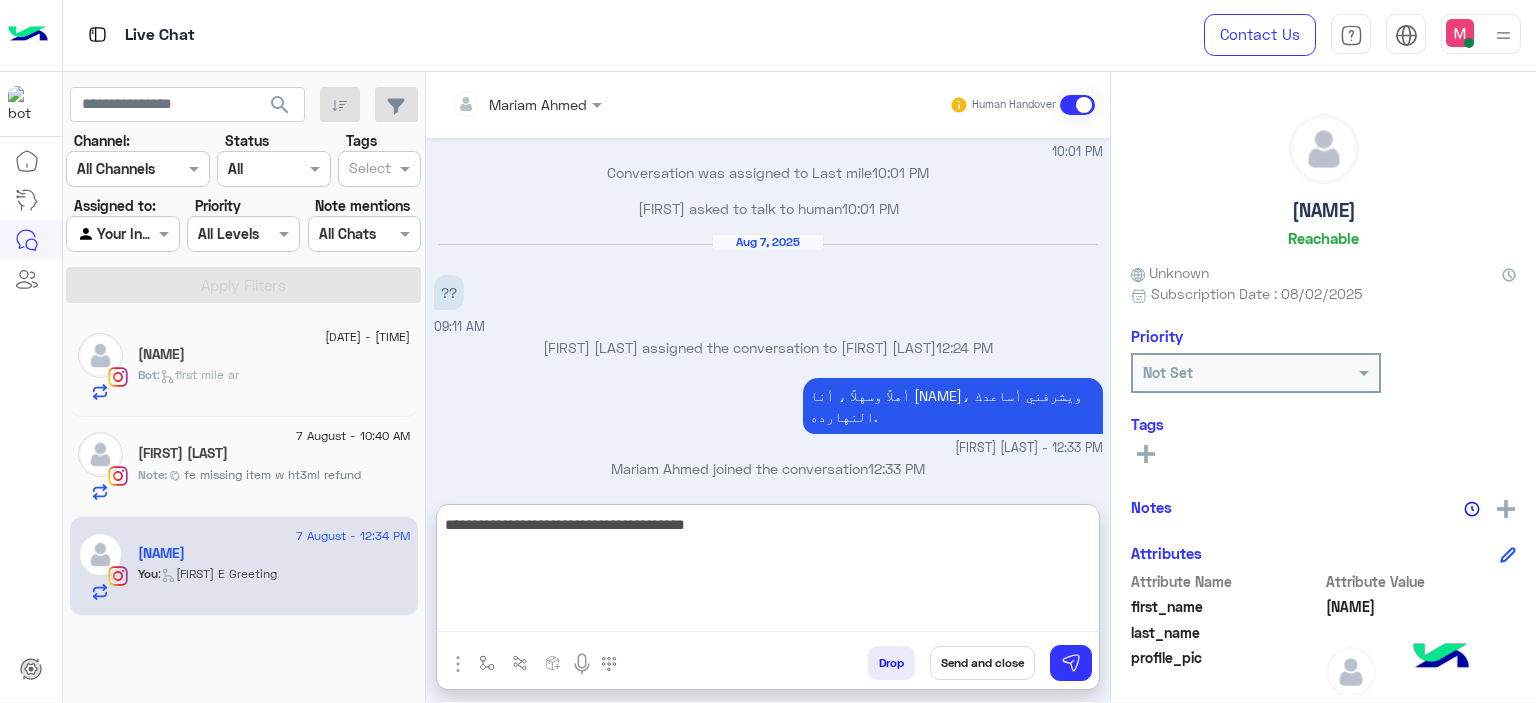 scroll, scrollTop: 2836, scrollLeft: 0, axis: vertical 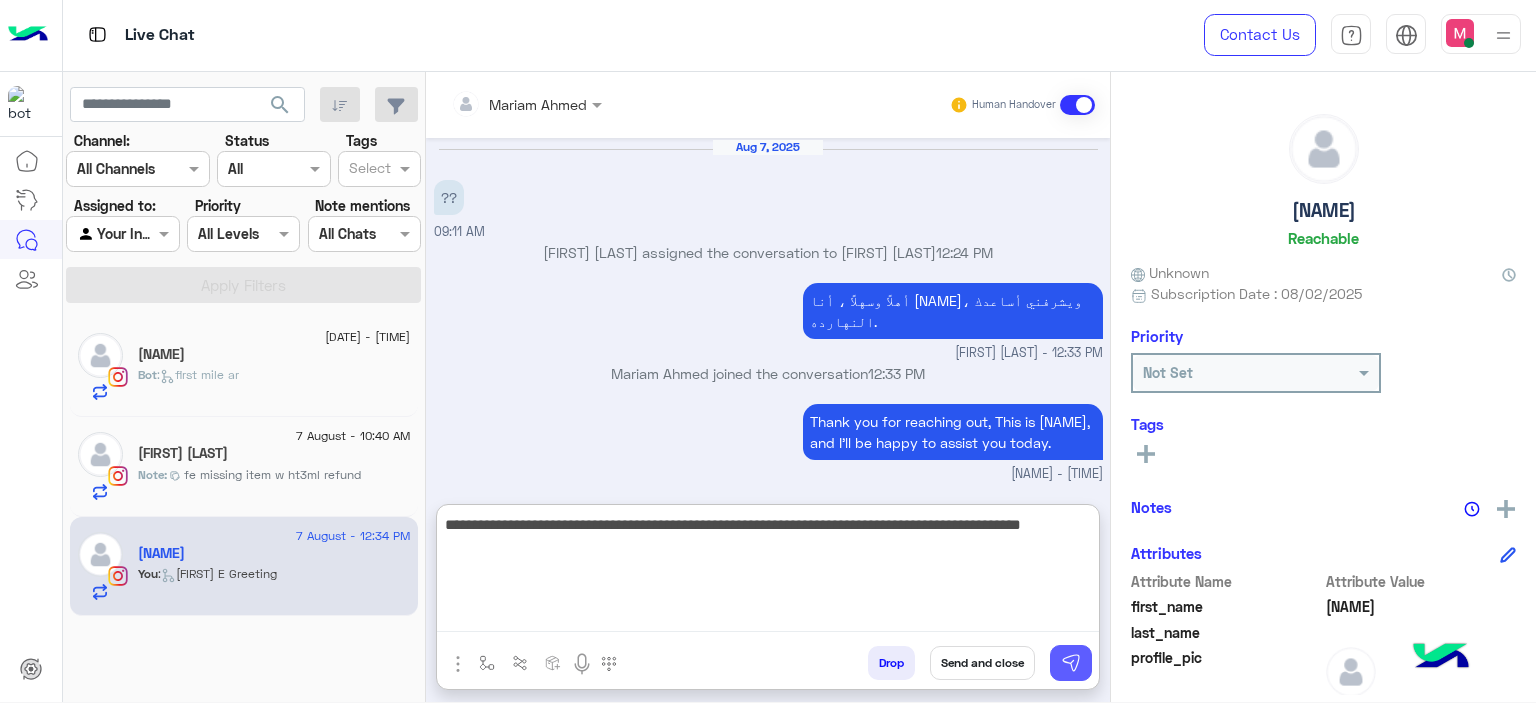 type on "**********" 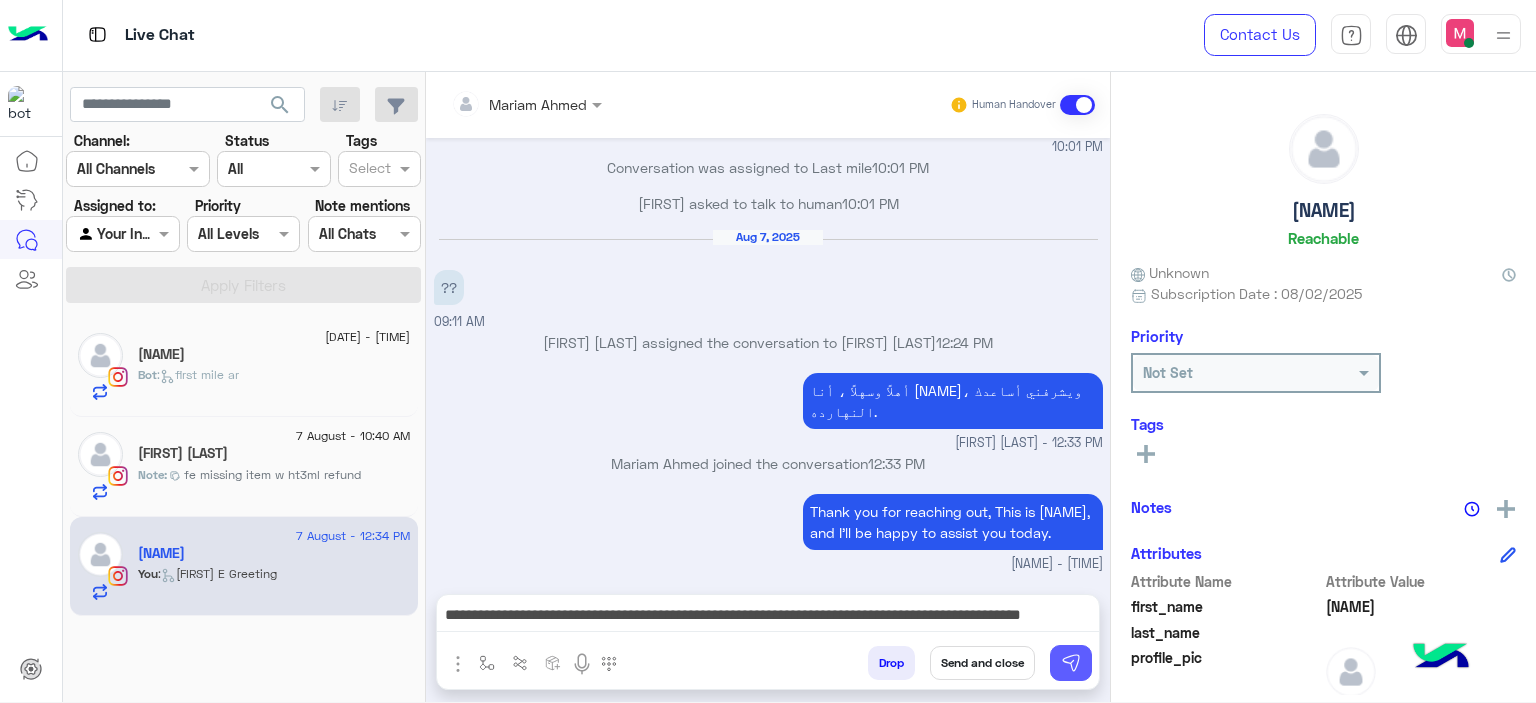 scroll, scrollTop: 2851, scrollLeft: 0, axis: vertical 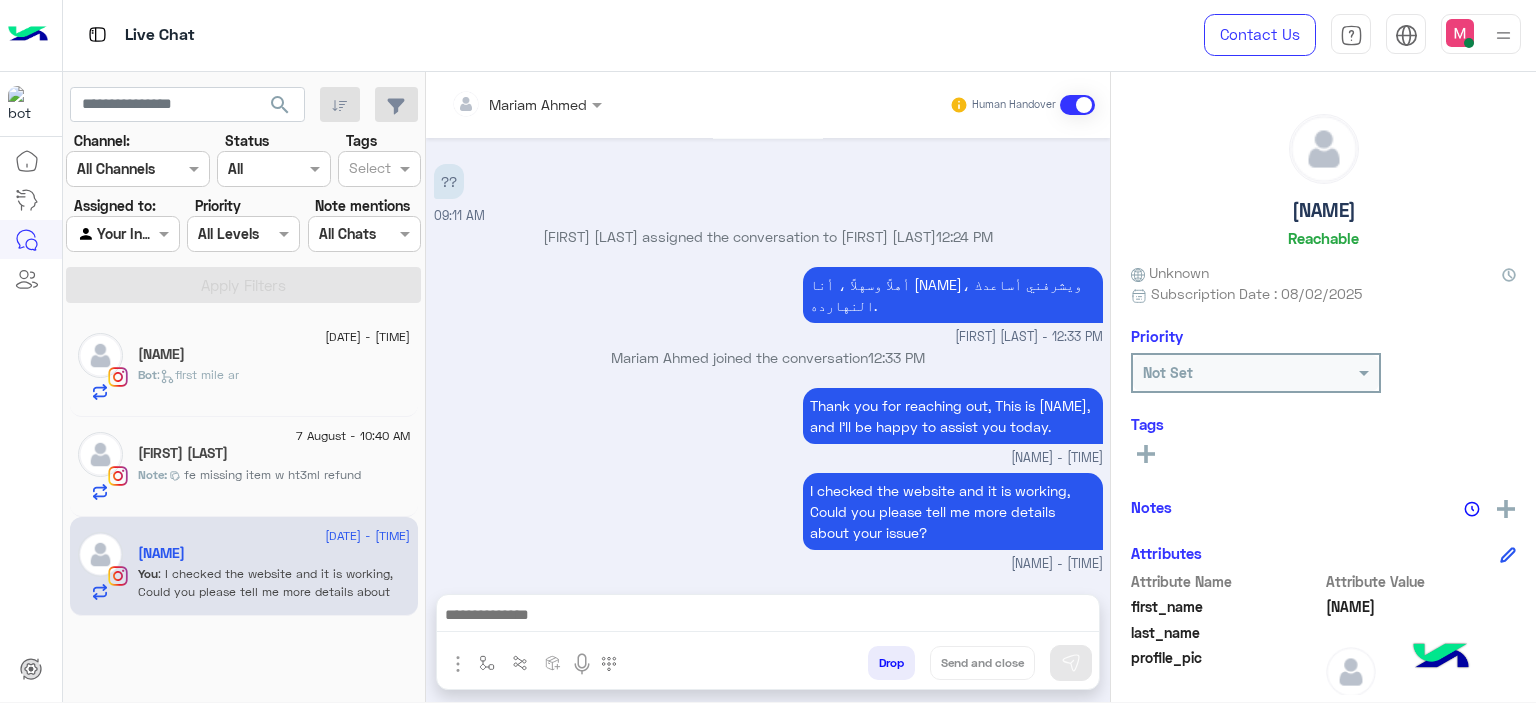 click on "fe missing item w ht3ml refund" 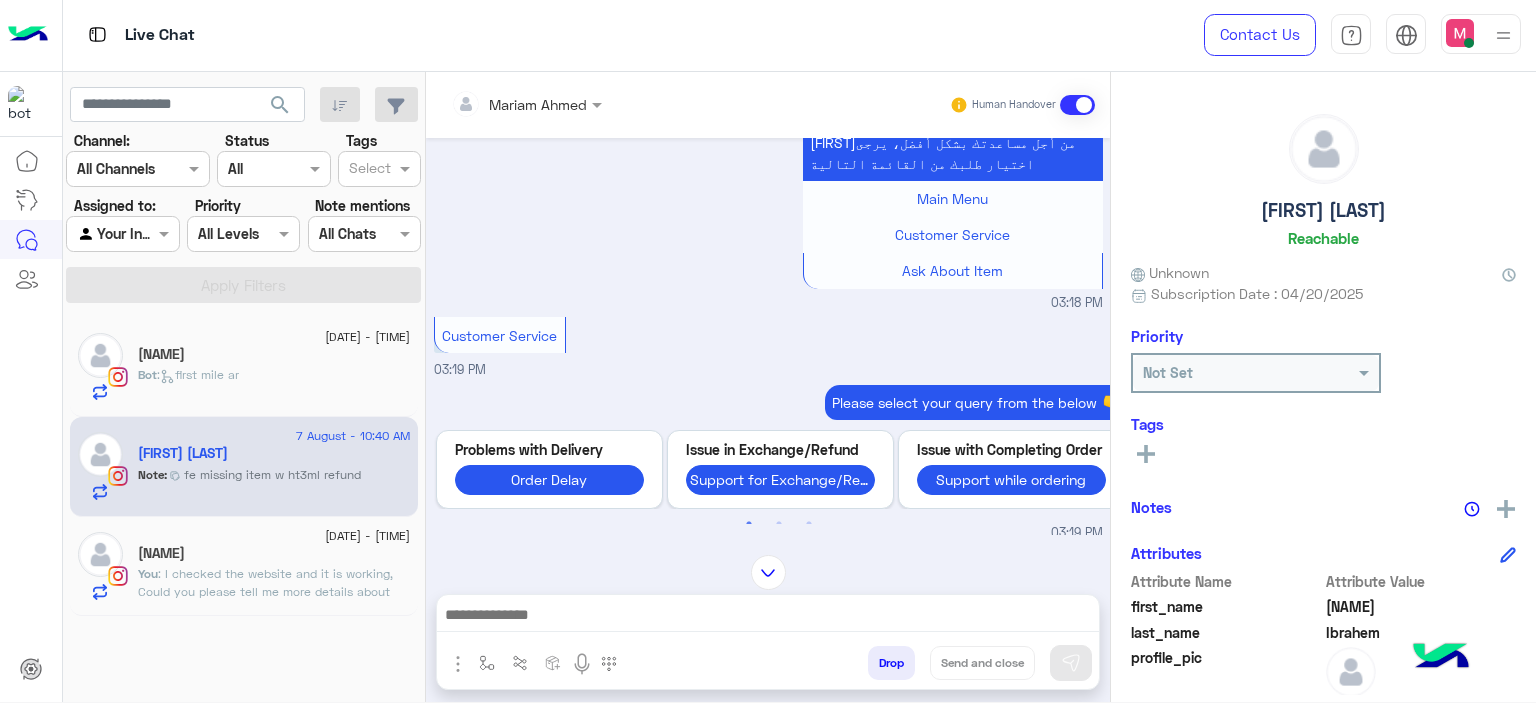 scroll, scrollTop: 4404, scrollLeft: 0, axis: vertical 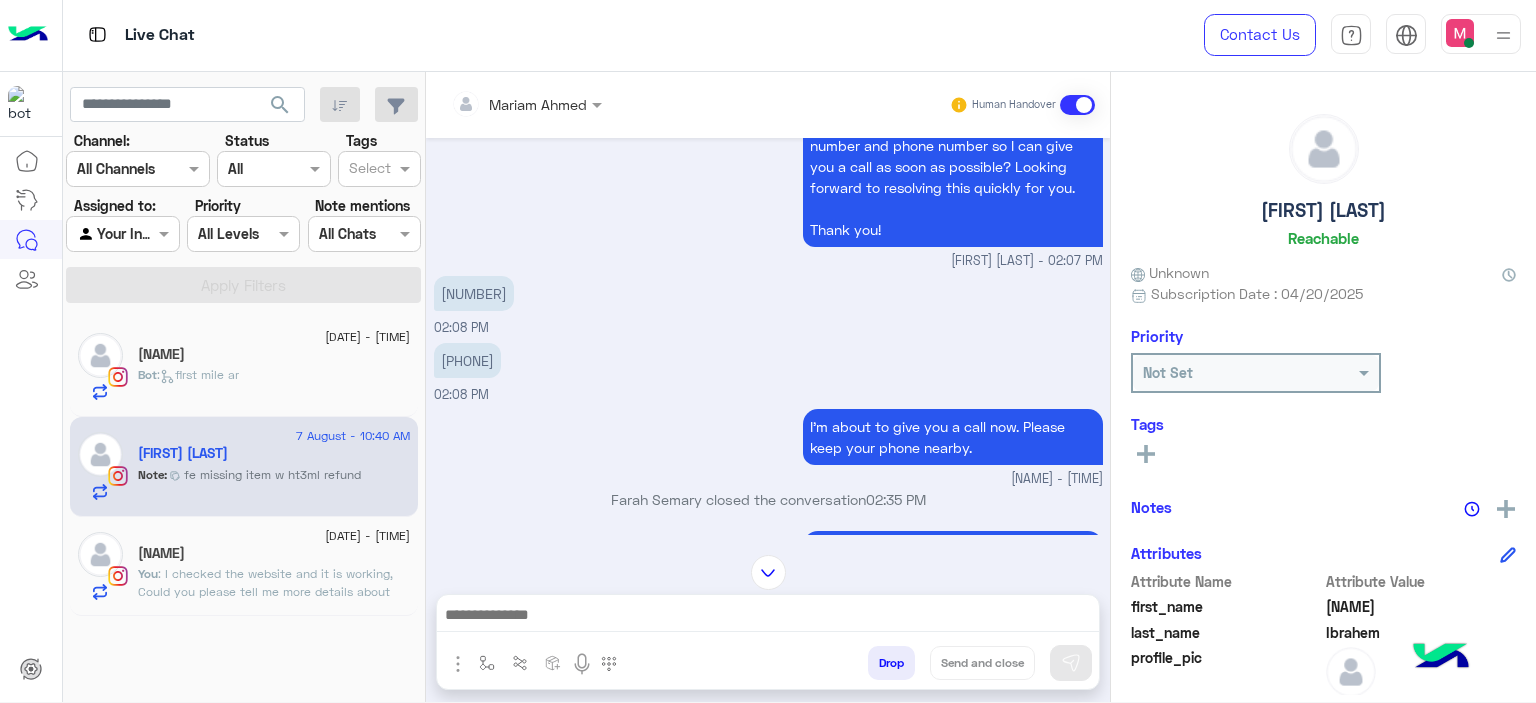 click on "82129" at bounding box center (474, 293) 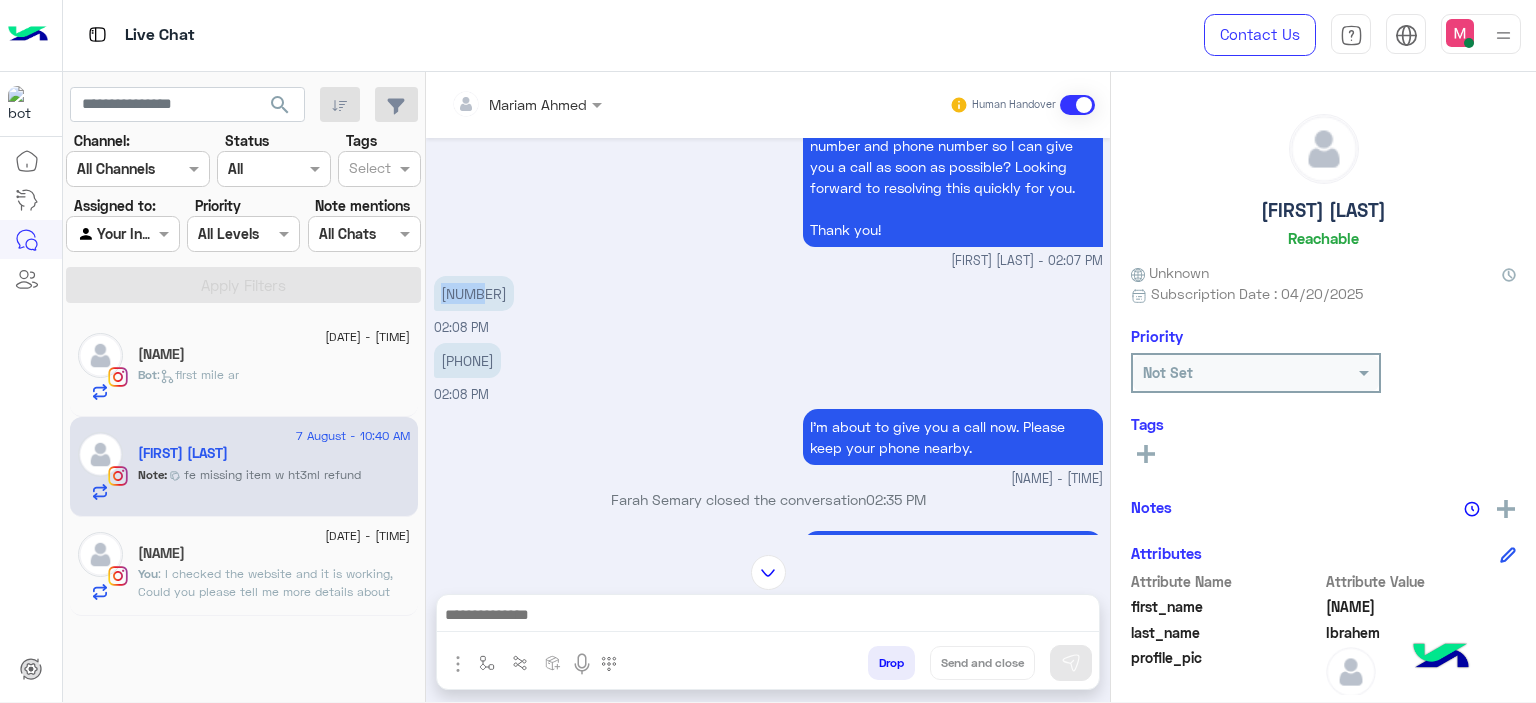 click on "82129" at bounding box center (474, 293) 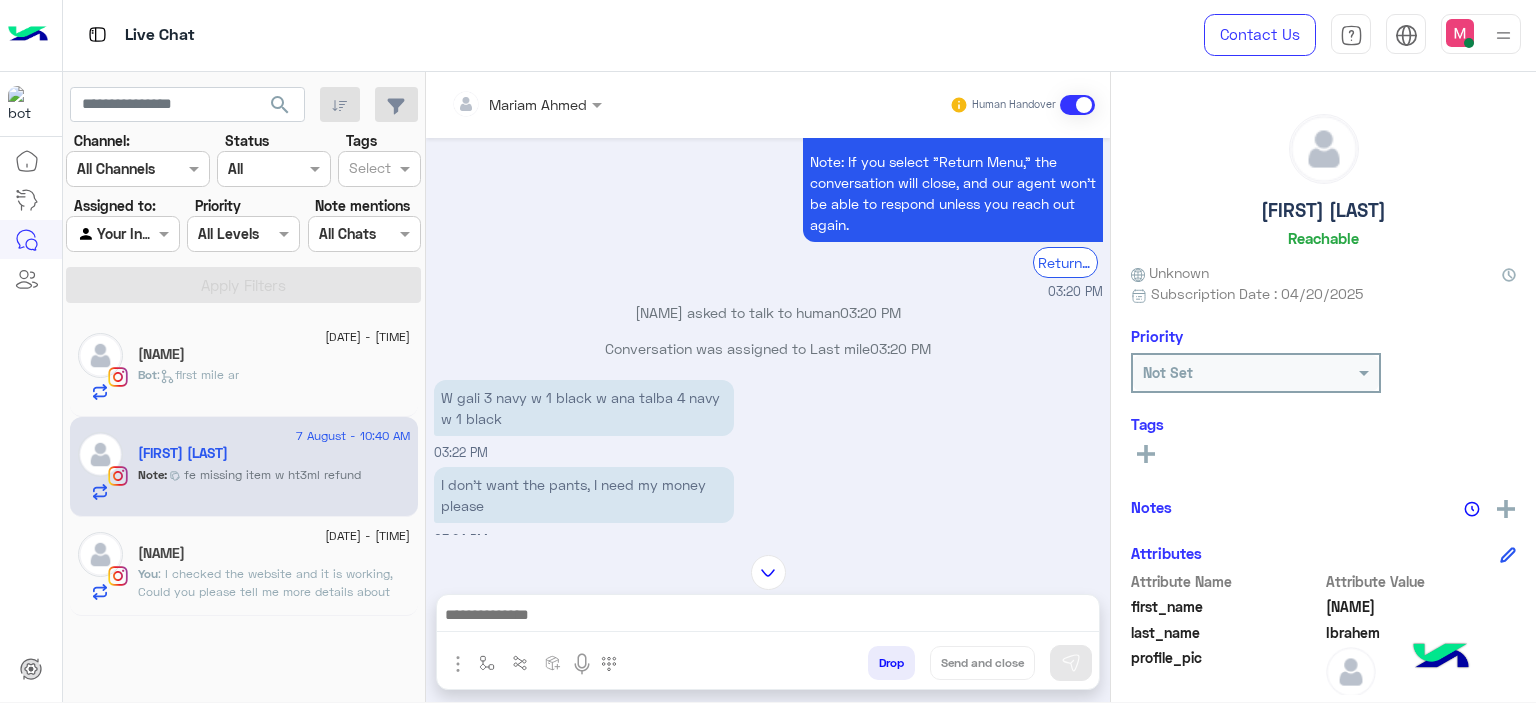 scroll, scrollTop: 7726, scrollLeft: 0, axis: vertical 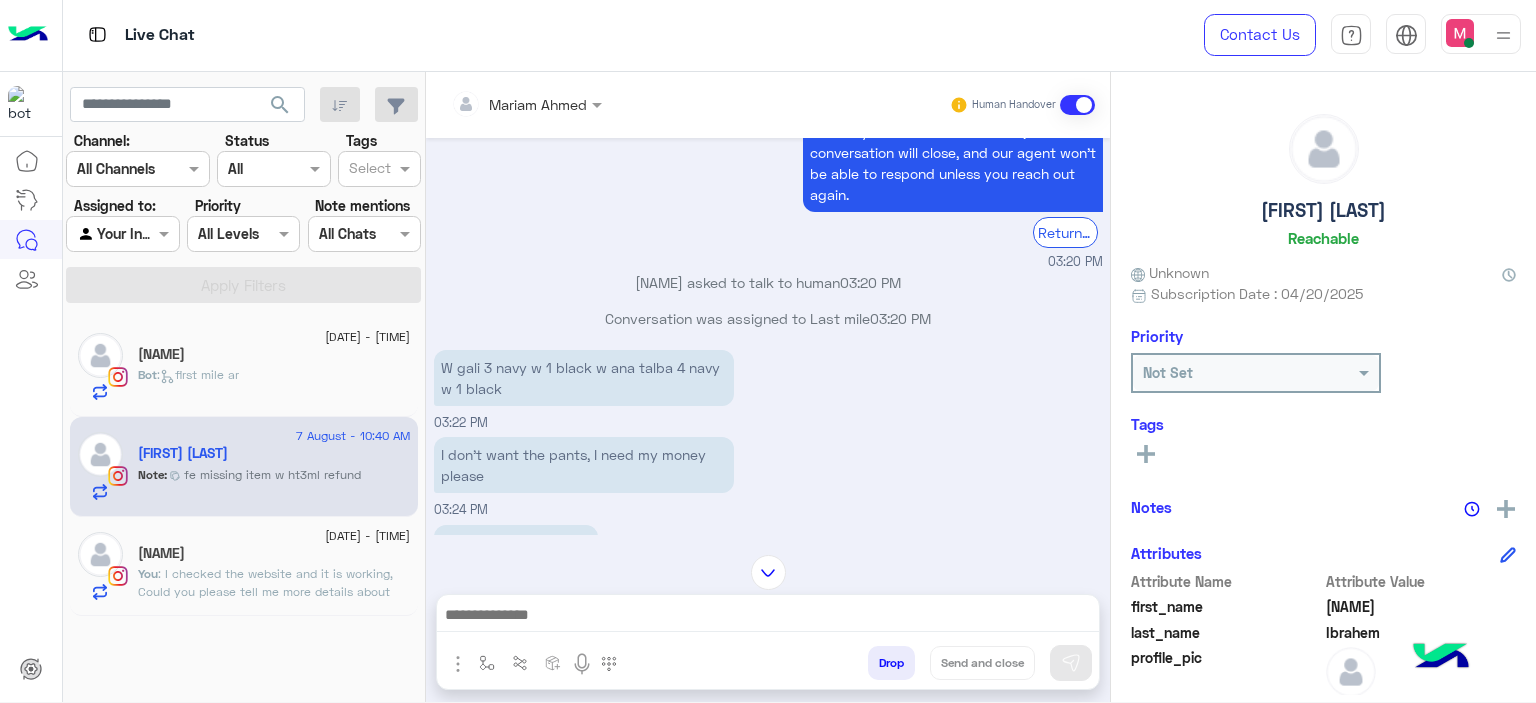 click on "I don't want the pants, I need my money please" at bounding box center (584, 465) 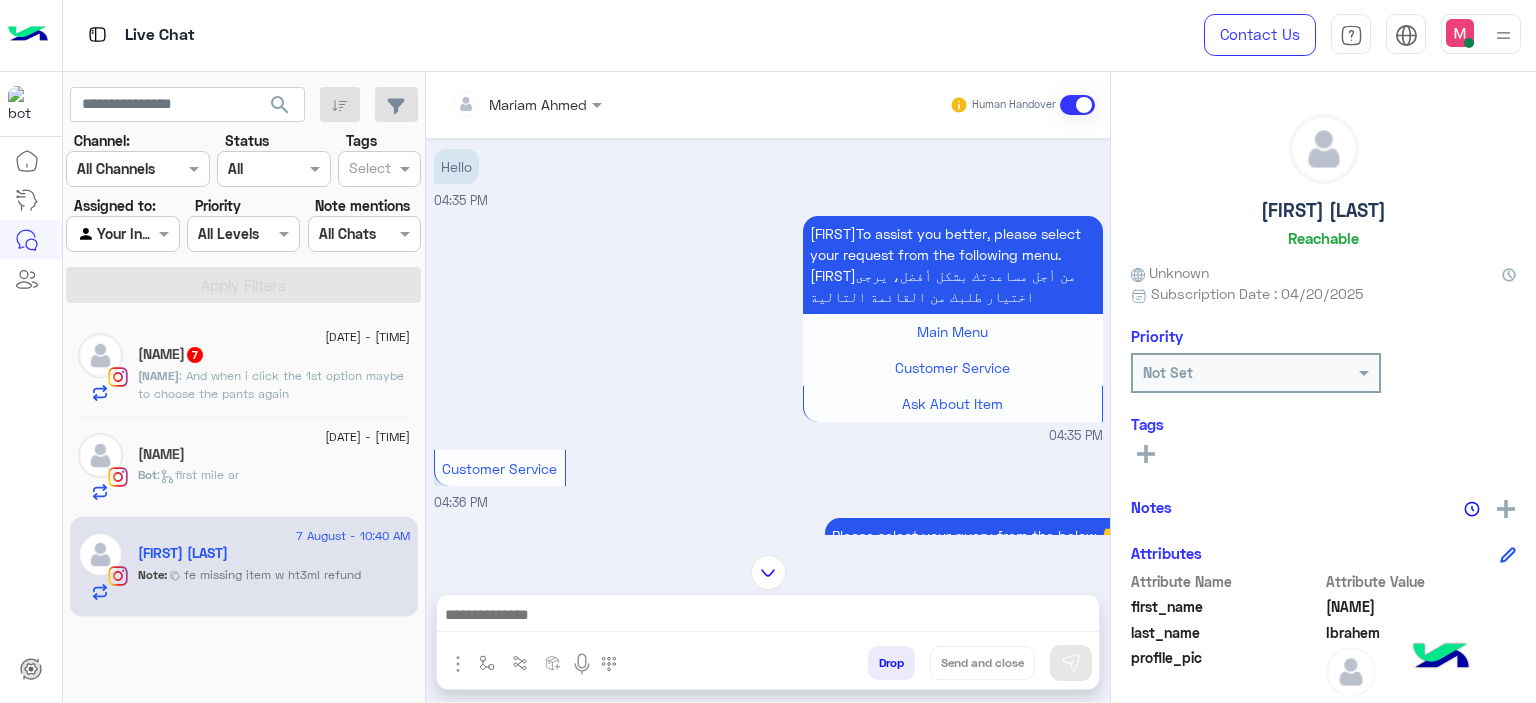 scroll, scrollTop: 8512, scrollLeft: 0, axis: vertical 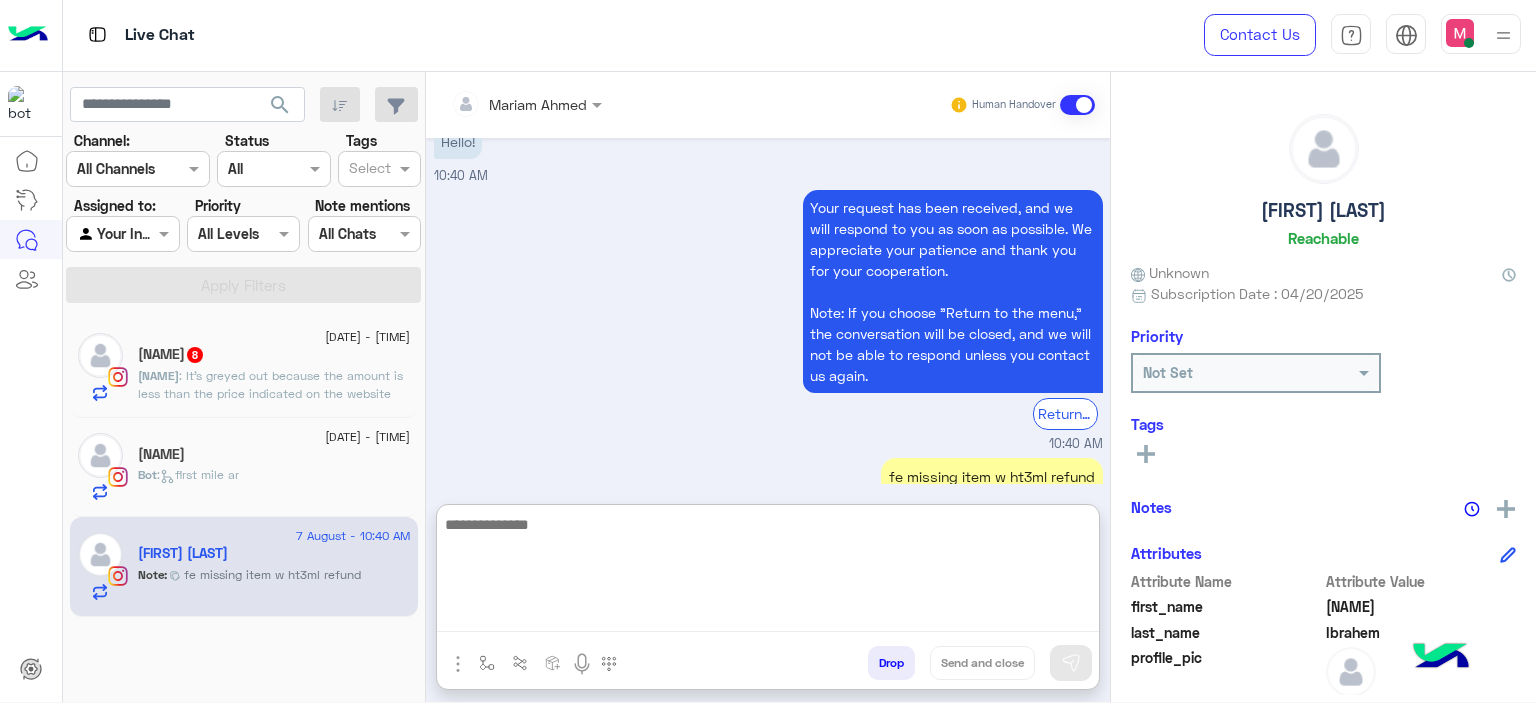 click at bounding box center [768, 572] 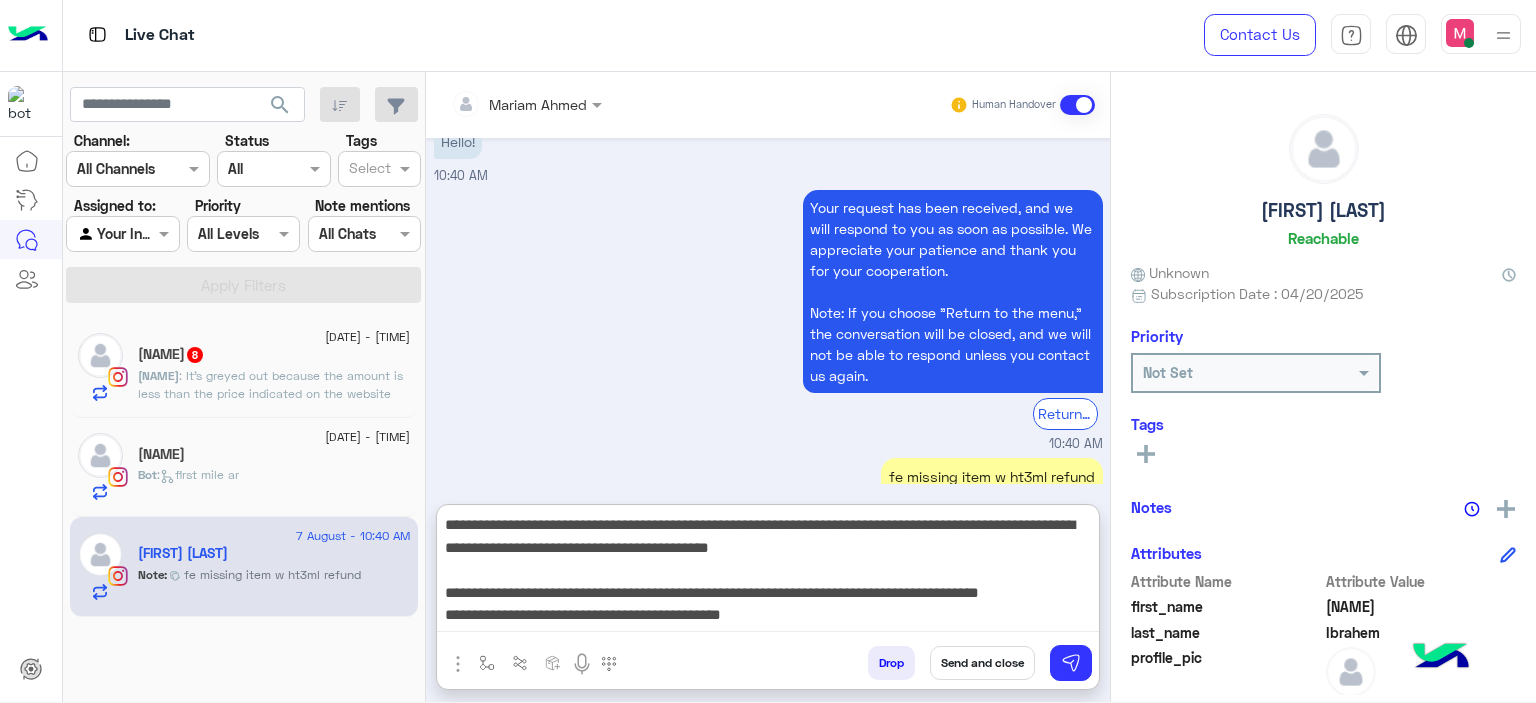 drag, startPoint x: 798, startPoint y: 615, endPoint x: 438, endPoint y: 519, distance: 372.5802 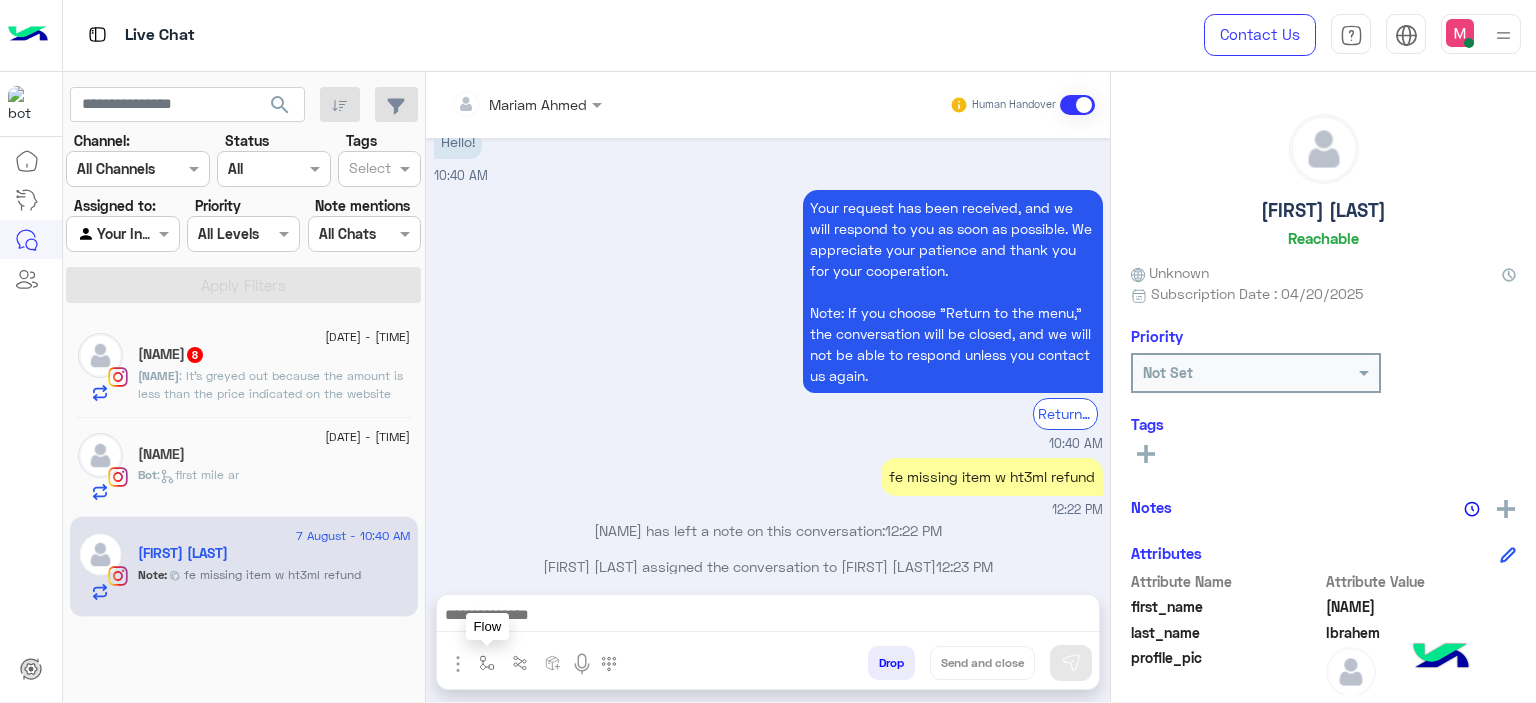 click at bounding box center (487, 662) 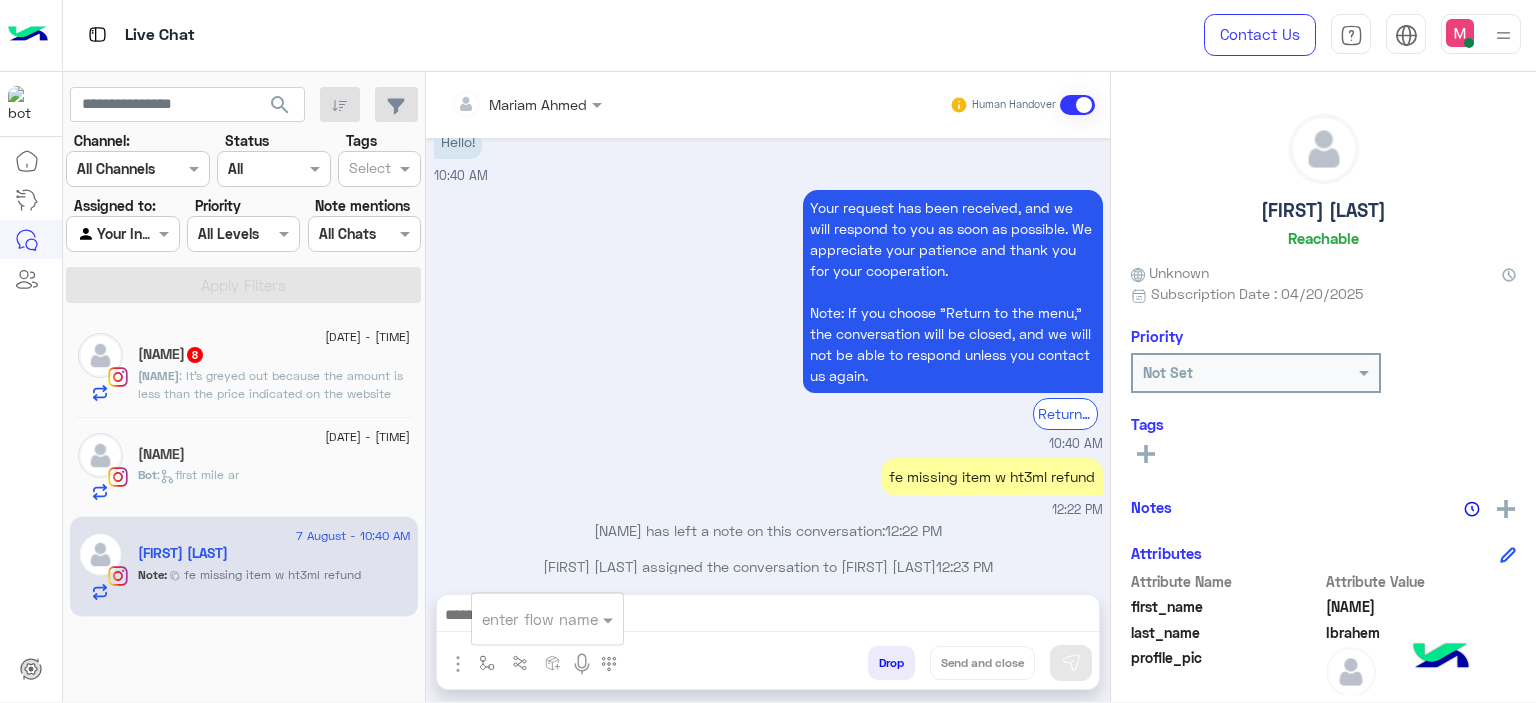 click at bounding box center [523, 619] 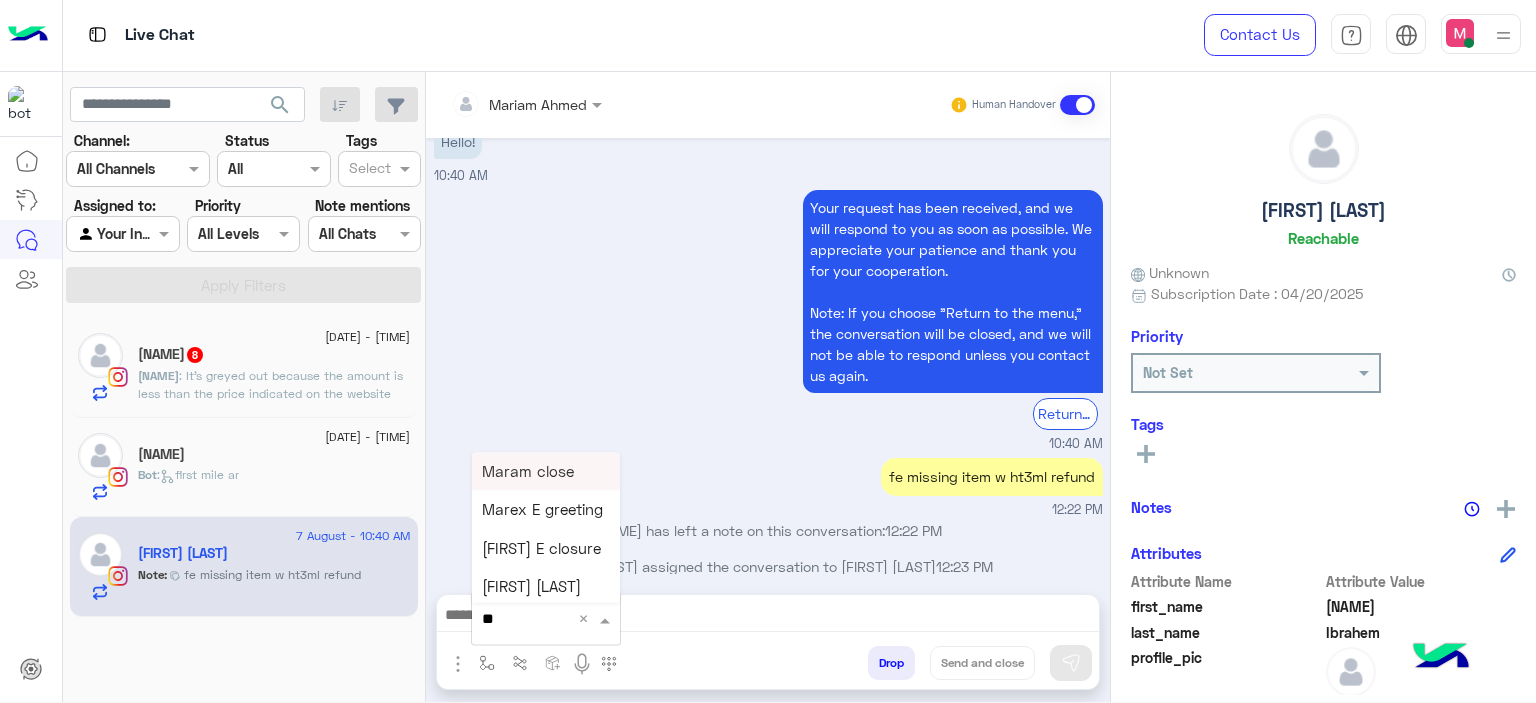 type on "***" 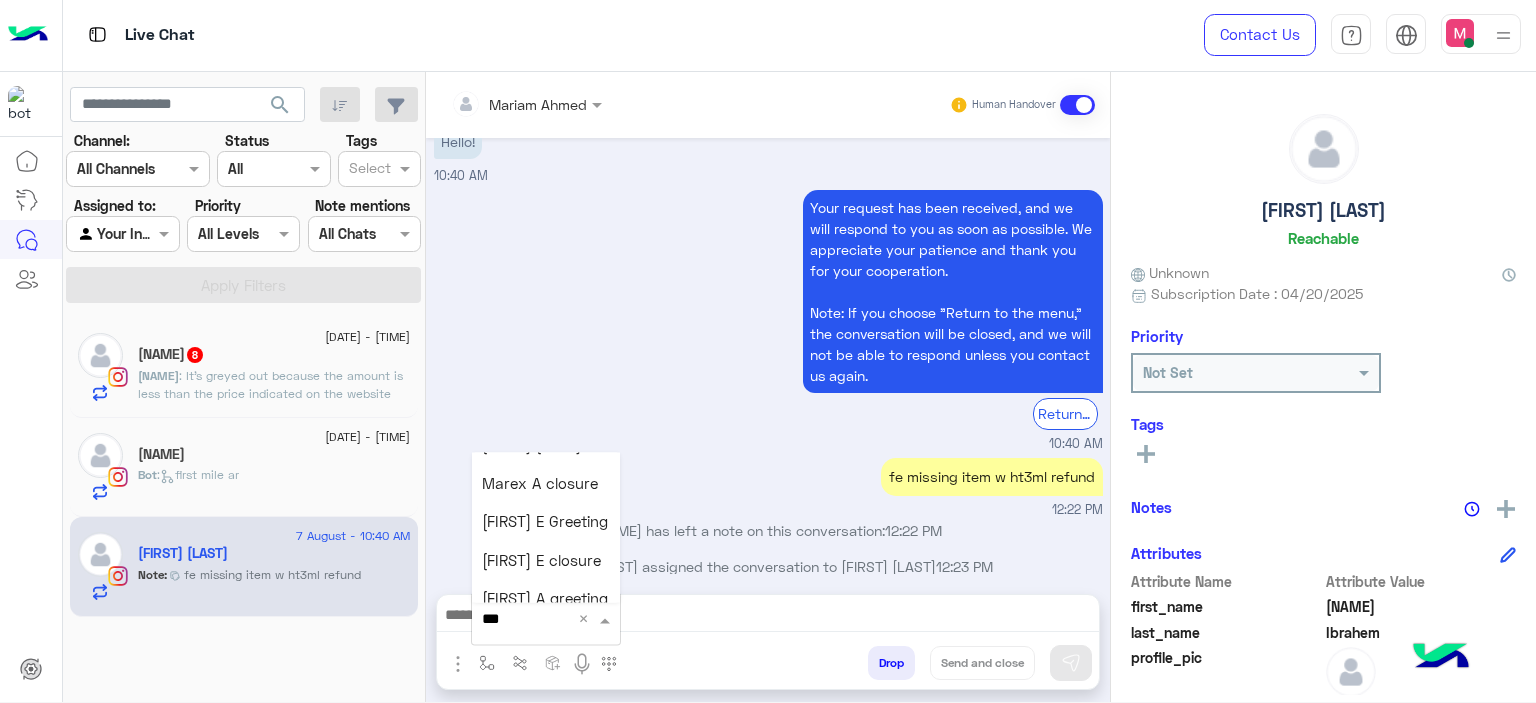 scroll, scrollTop: 140, scrollLeft: 0, axis: vertical 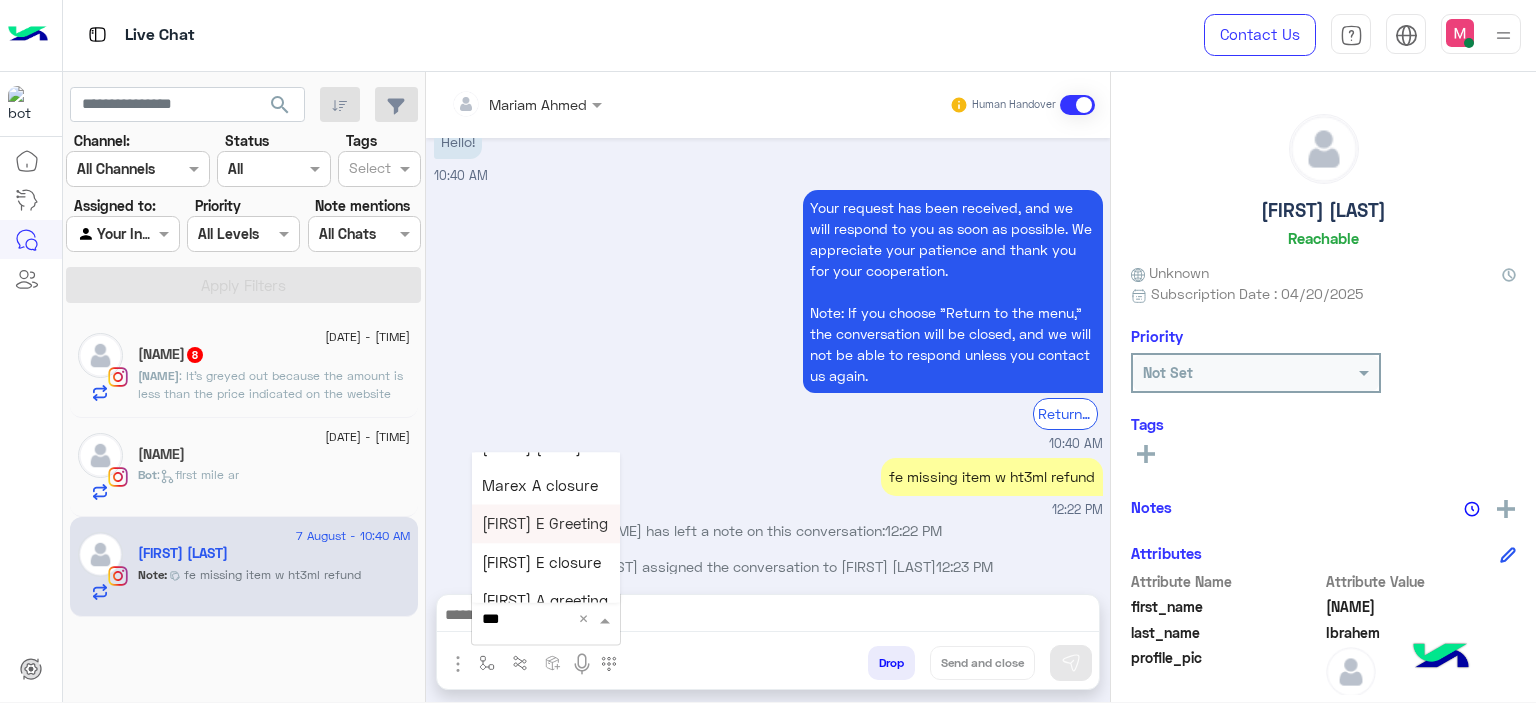 click on "[FIRST] [LAST_INITIAL] Greeting" at bounding box center (545, 524) 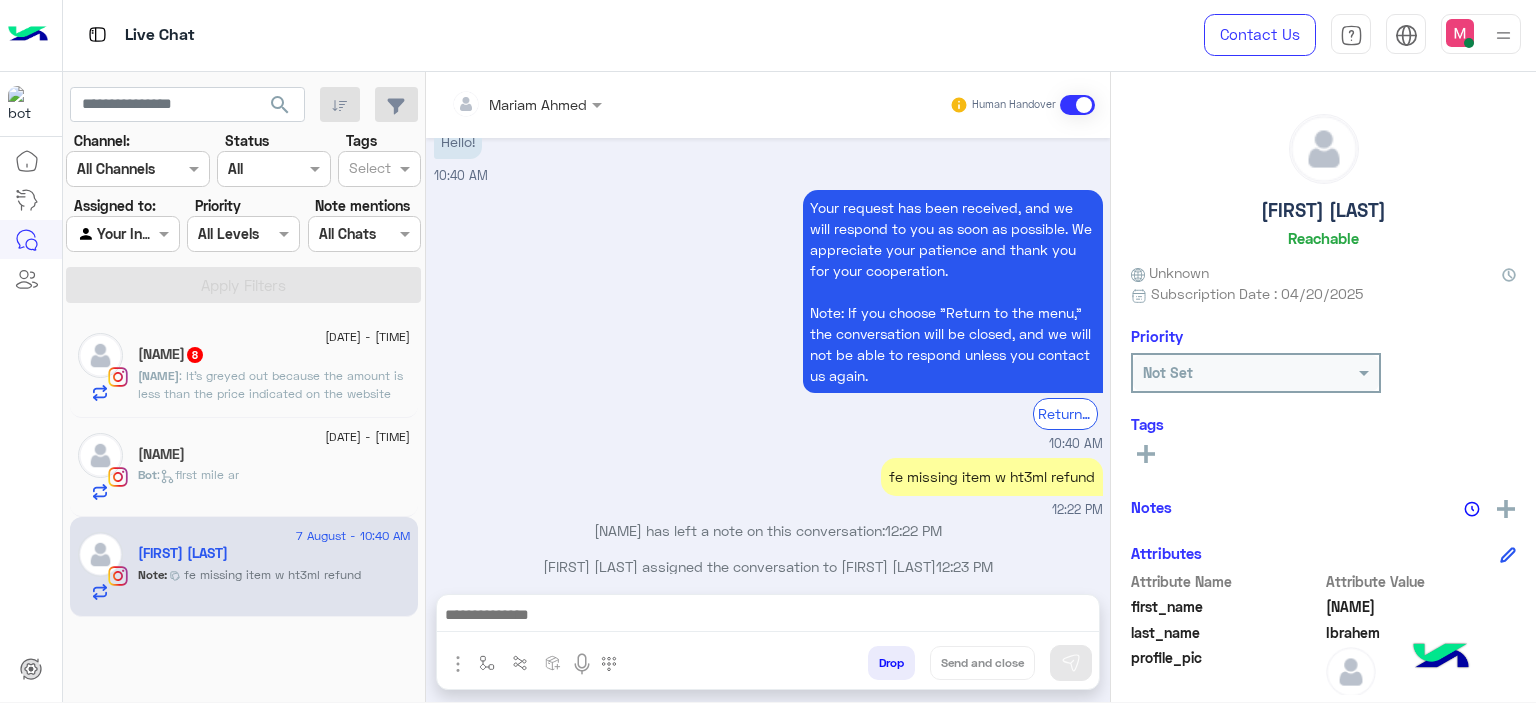 type on "**********" 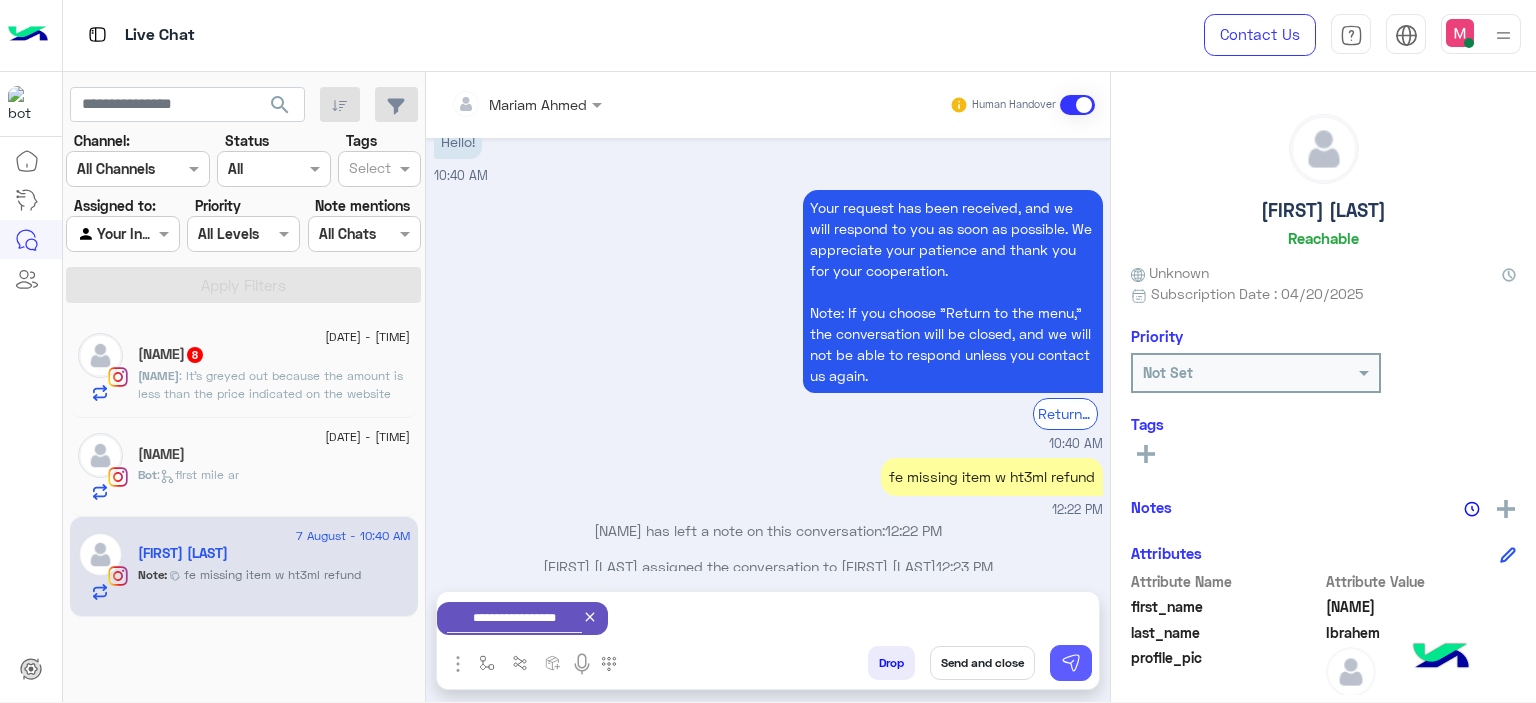 click at bounding box center (1071, 663) 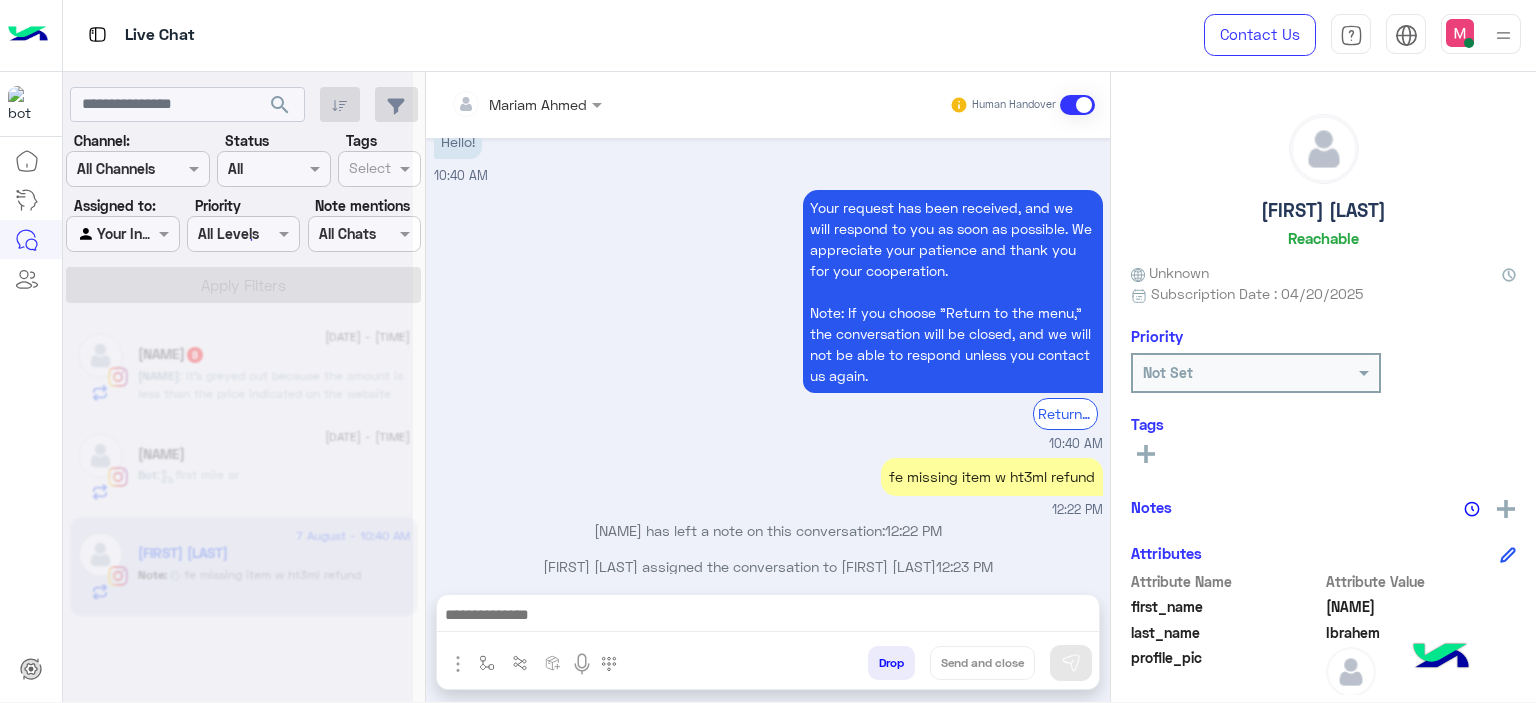 scroll, scrollTop: 9336, scrollLeft: 0, axis: vertical 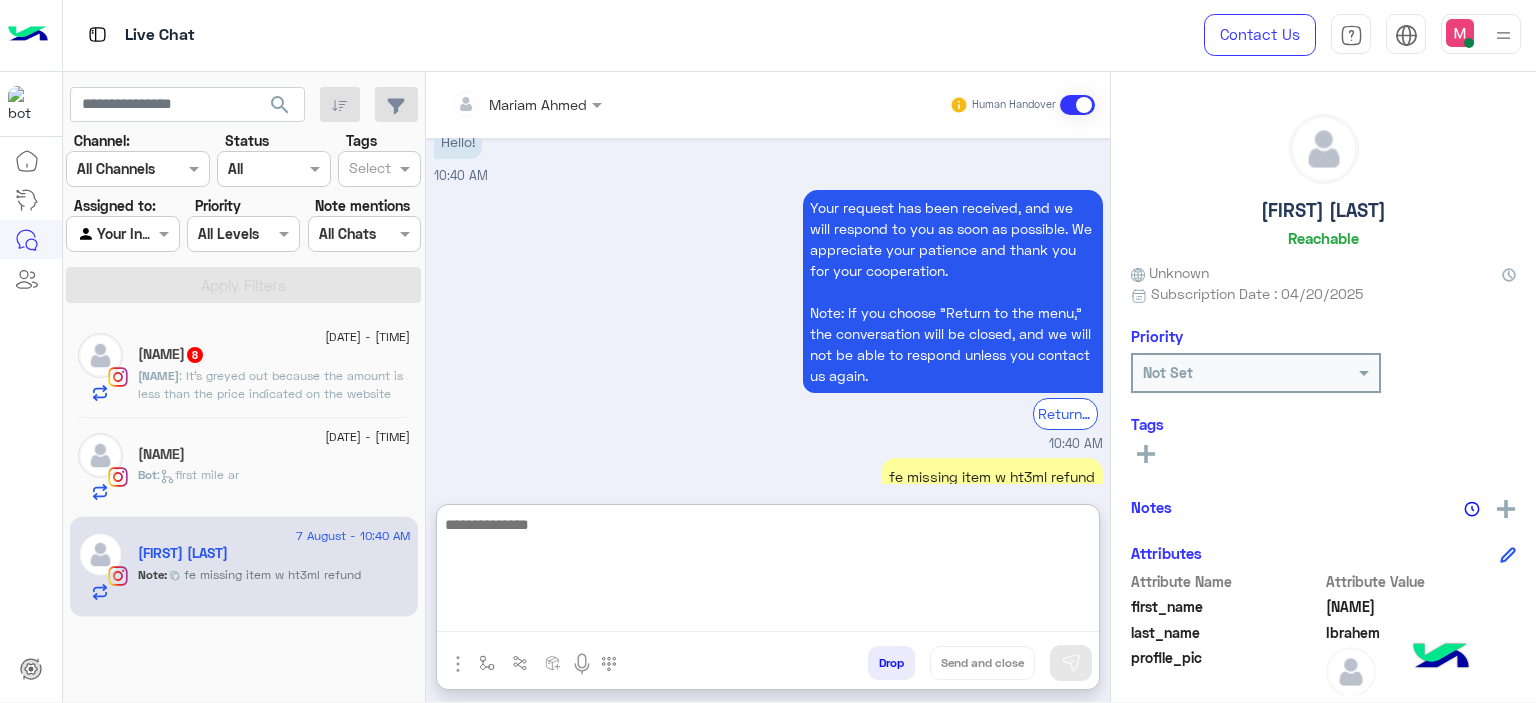 click at bounding box center (768, 572) 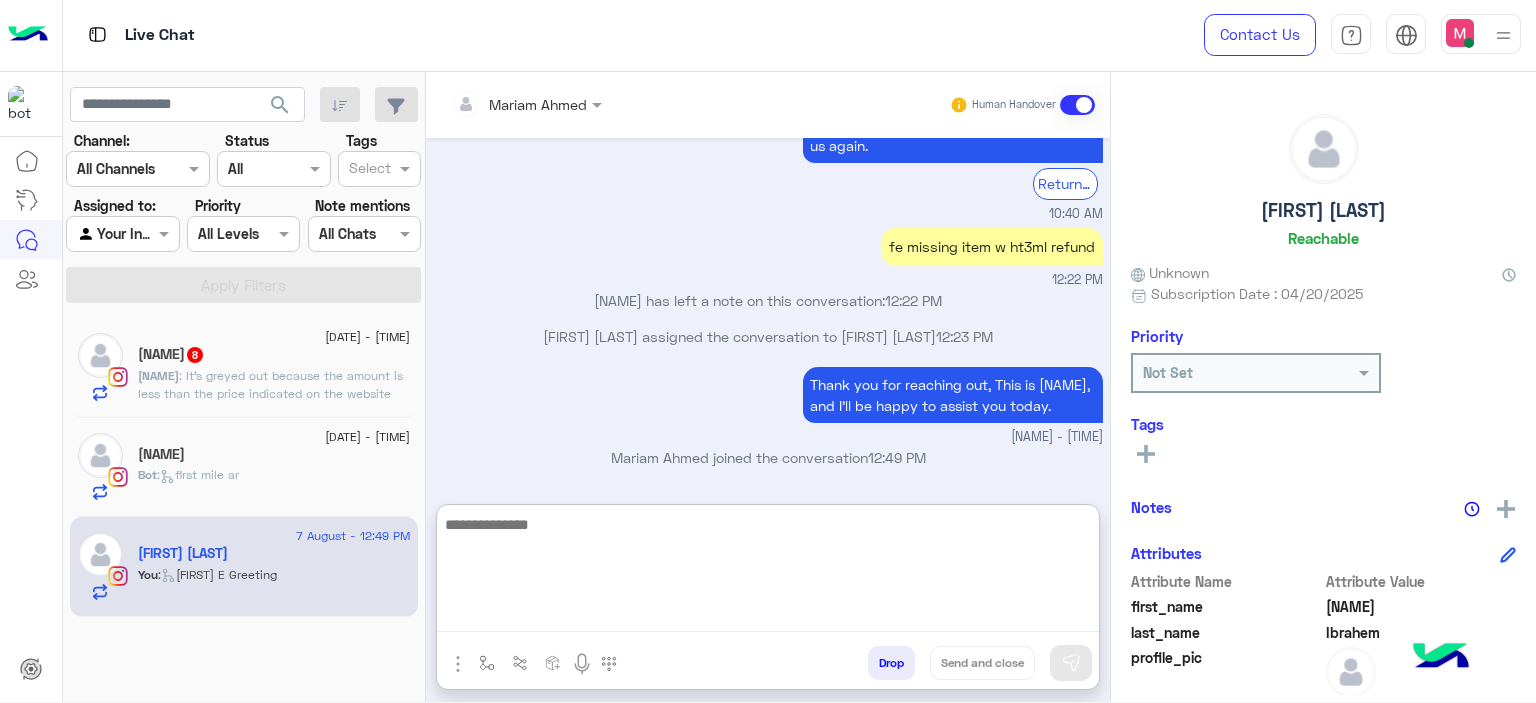 paste on "**********" 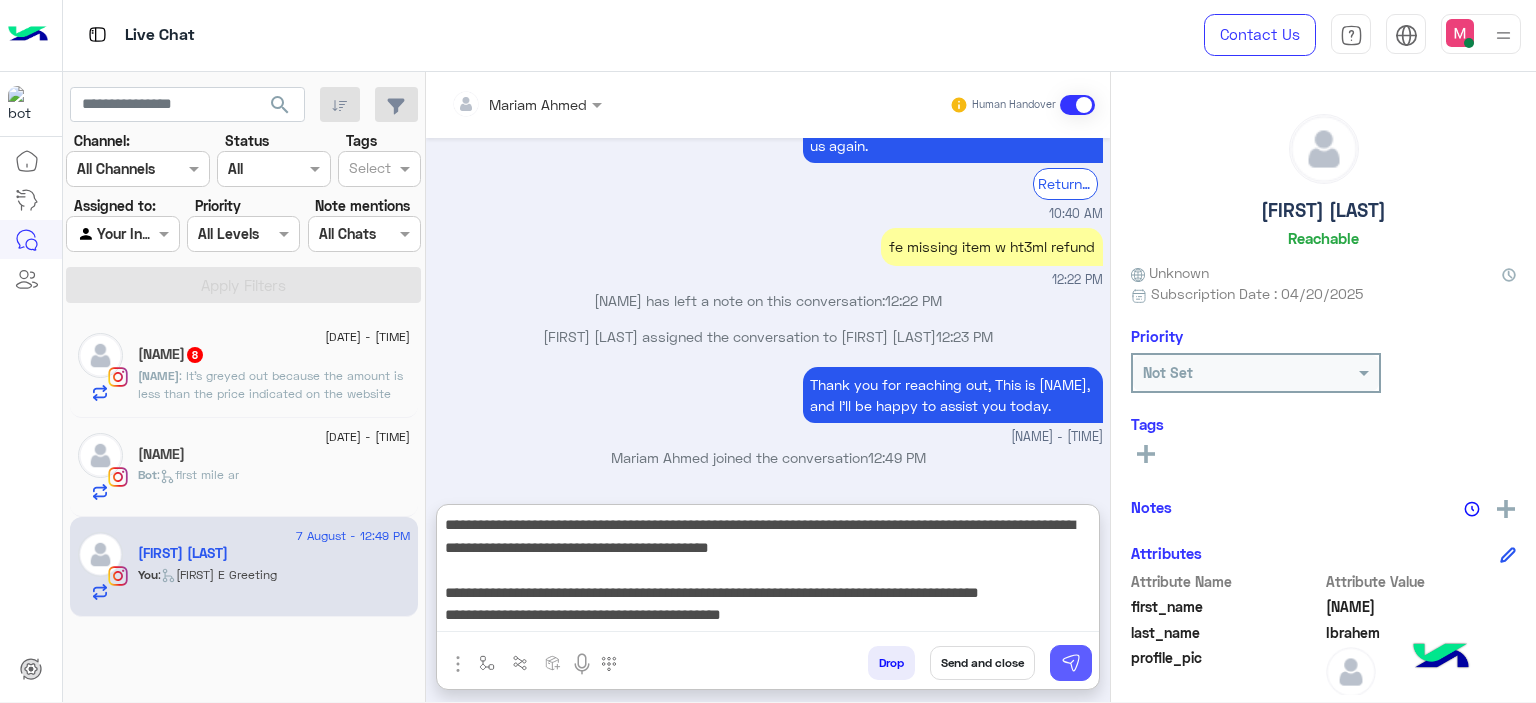 type on "**********" 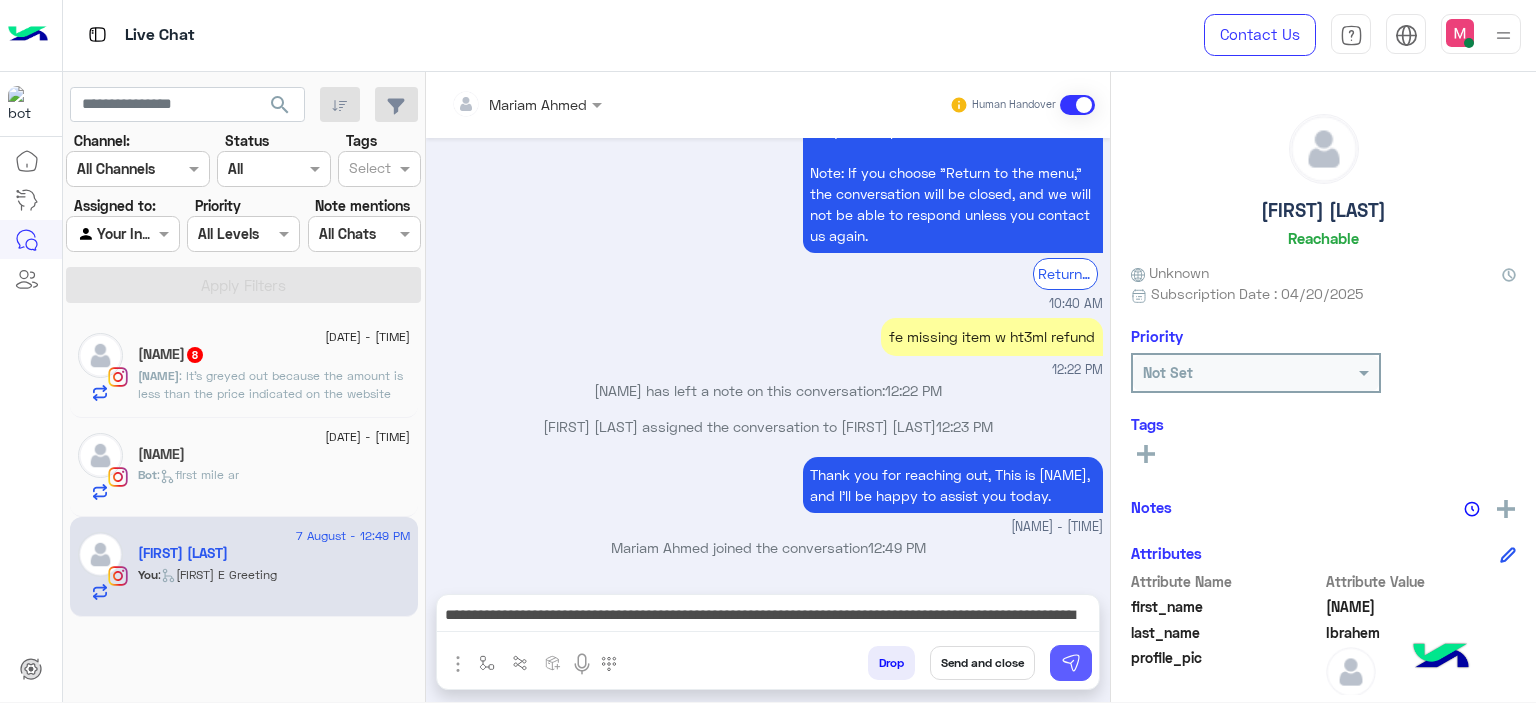 click at bounding box center (1071, 663) 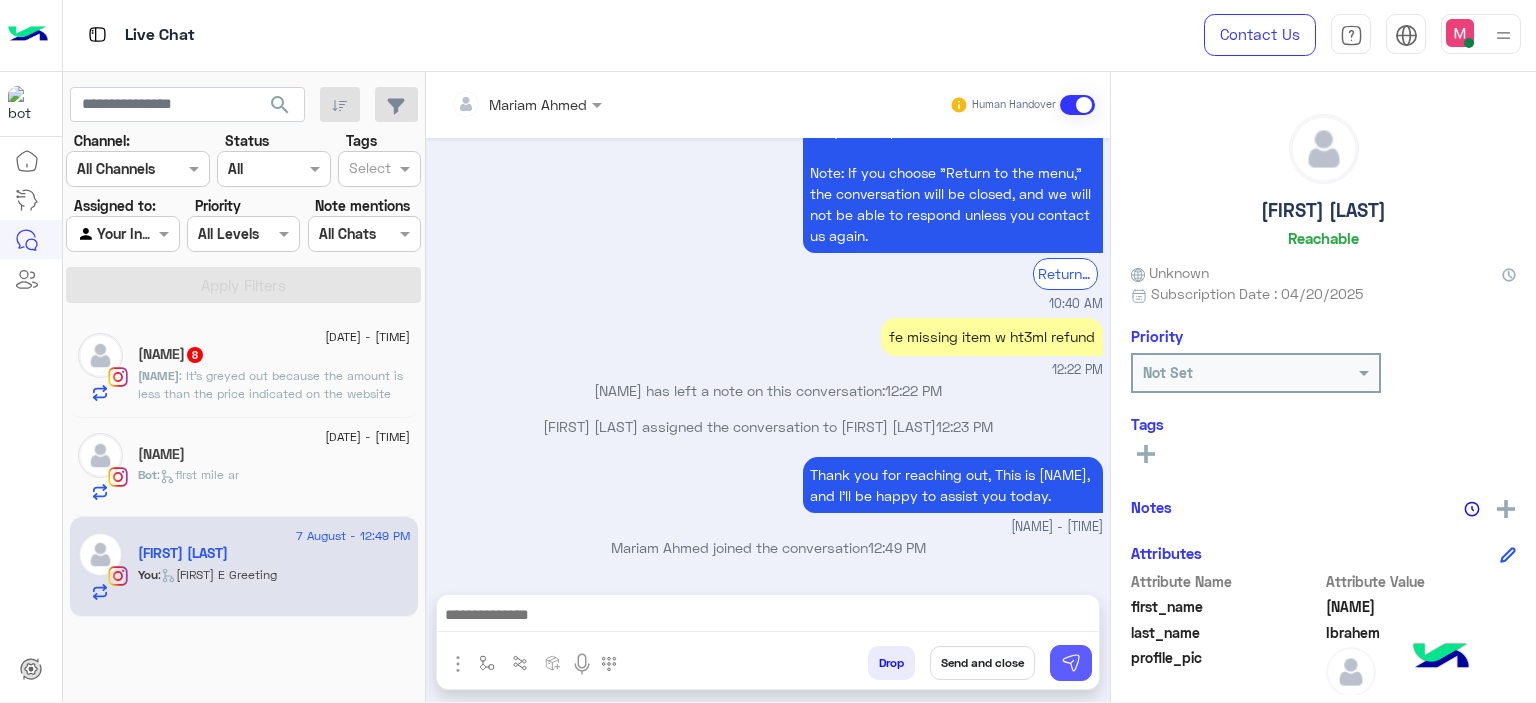 scroll, scrollTop: 9732, scrollLeft: 0, axis: vertical 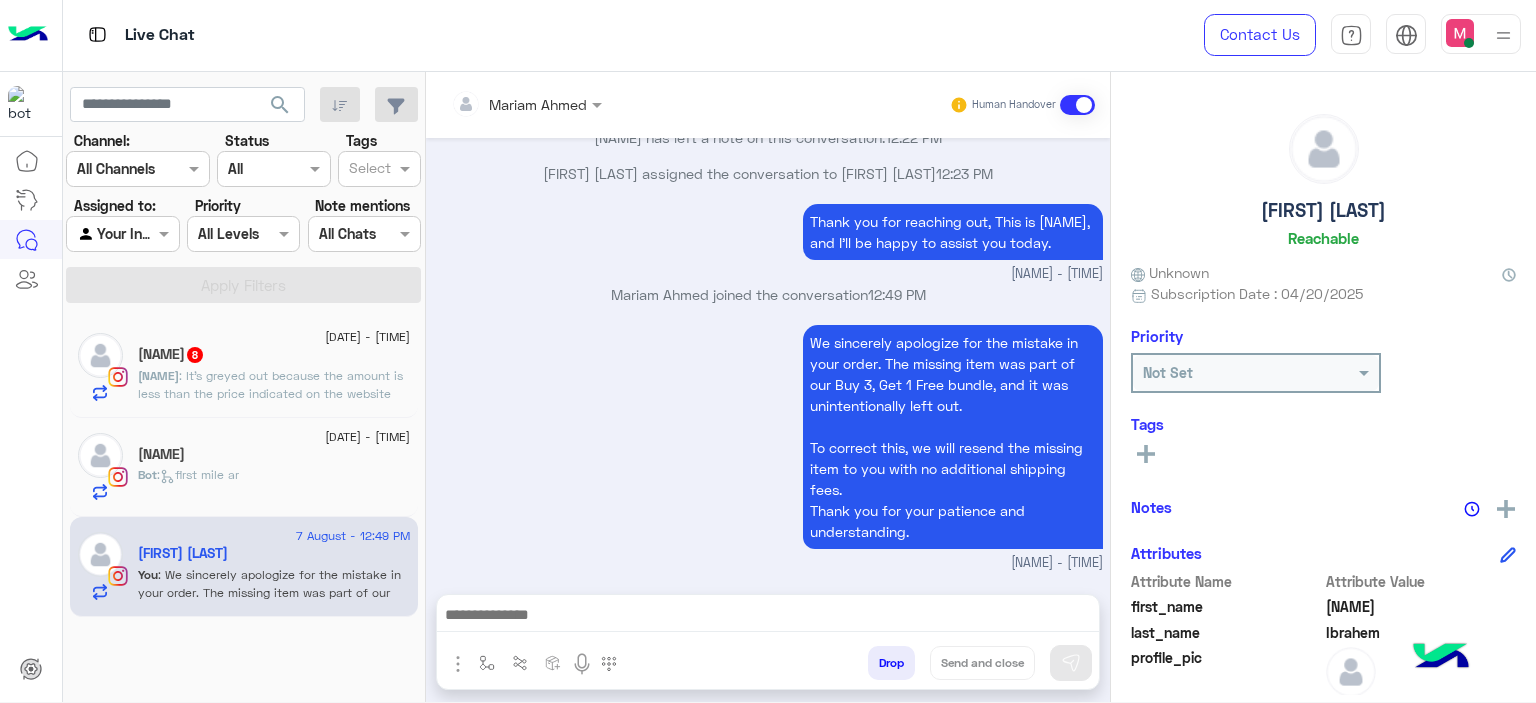 click on "Abdallah maghraby" 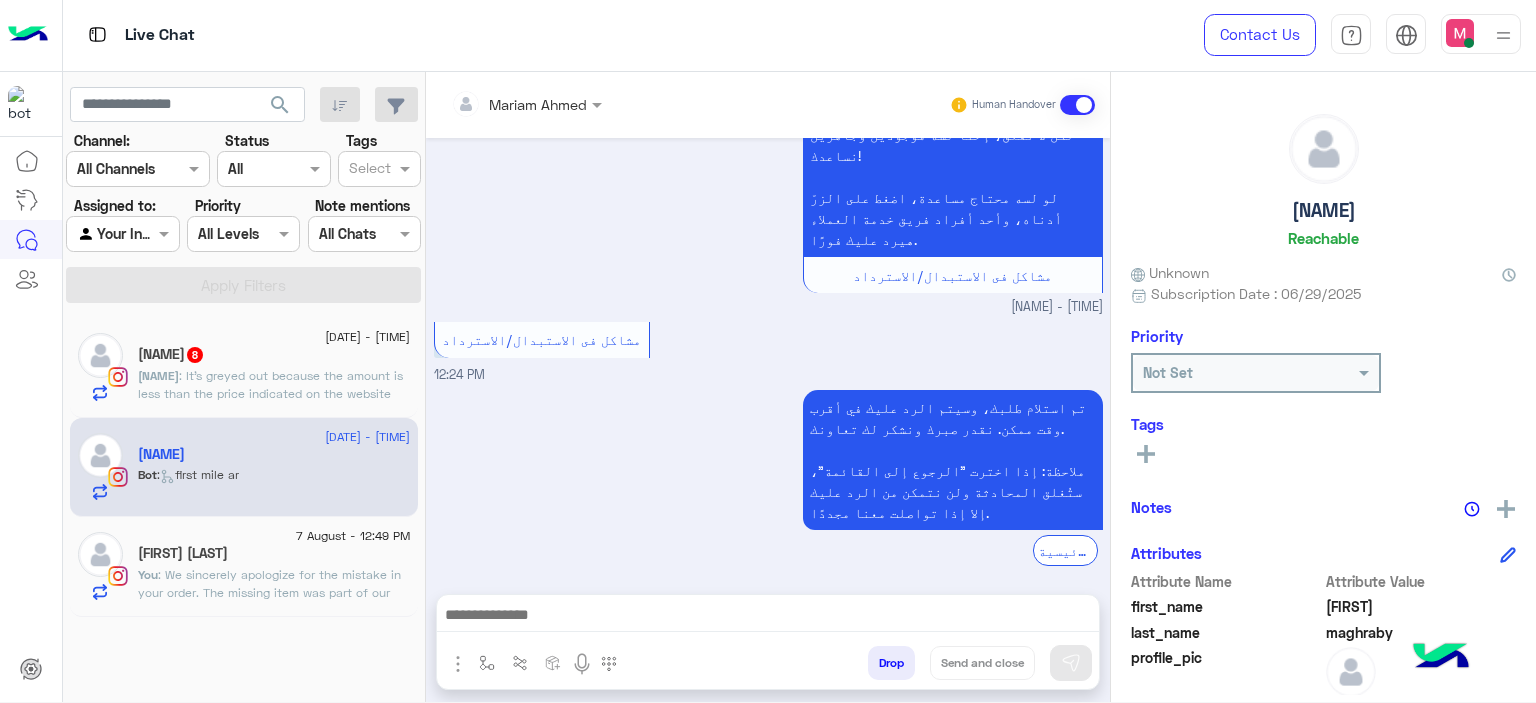 scroll, scrollTop: 1519, scrollLeft: 0, axis: vertical 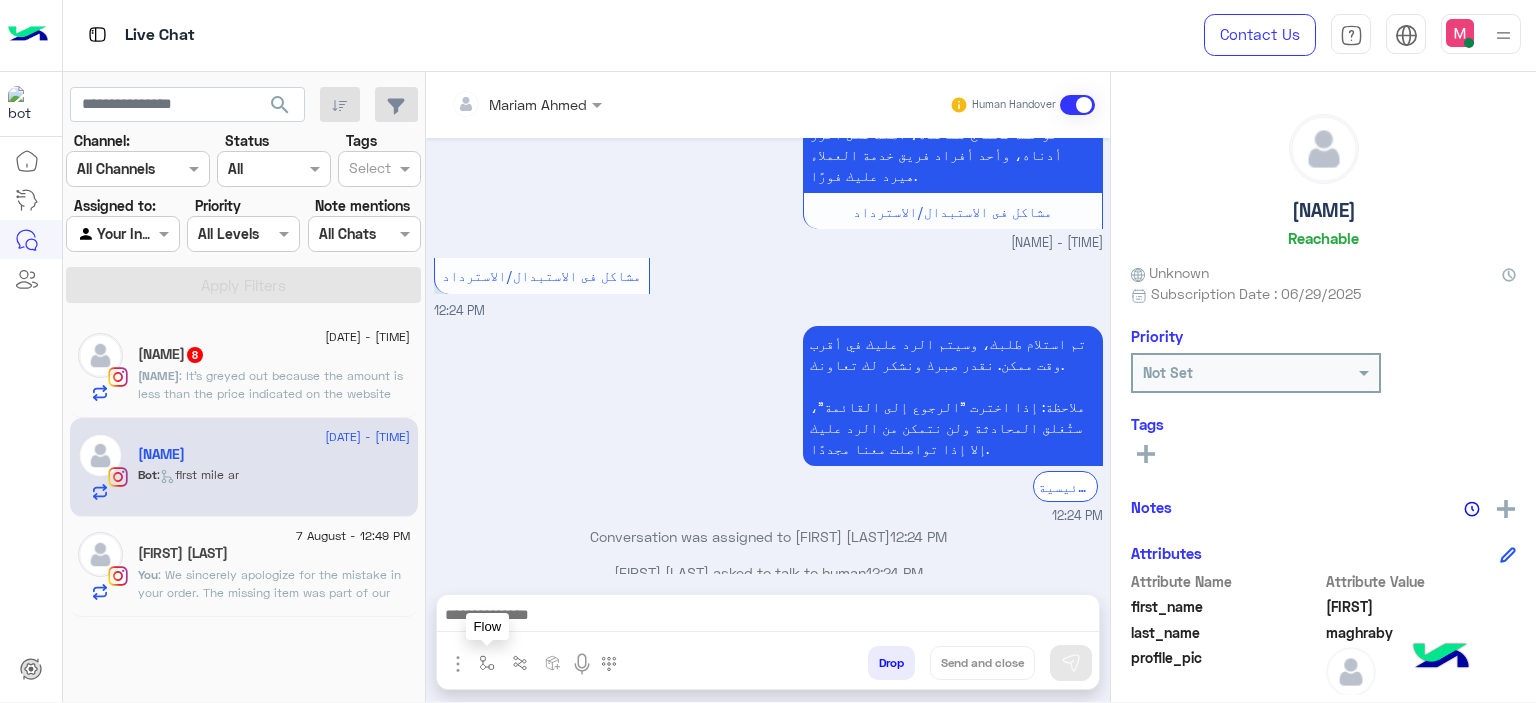 click at bounding box center [487, 663] 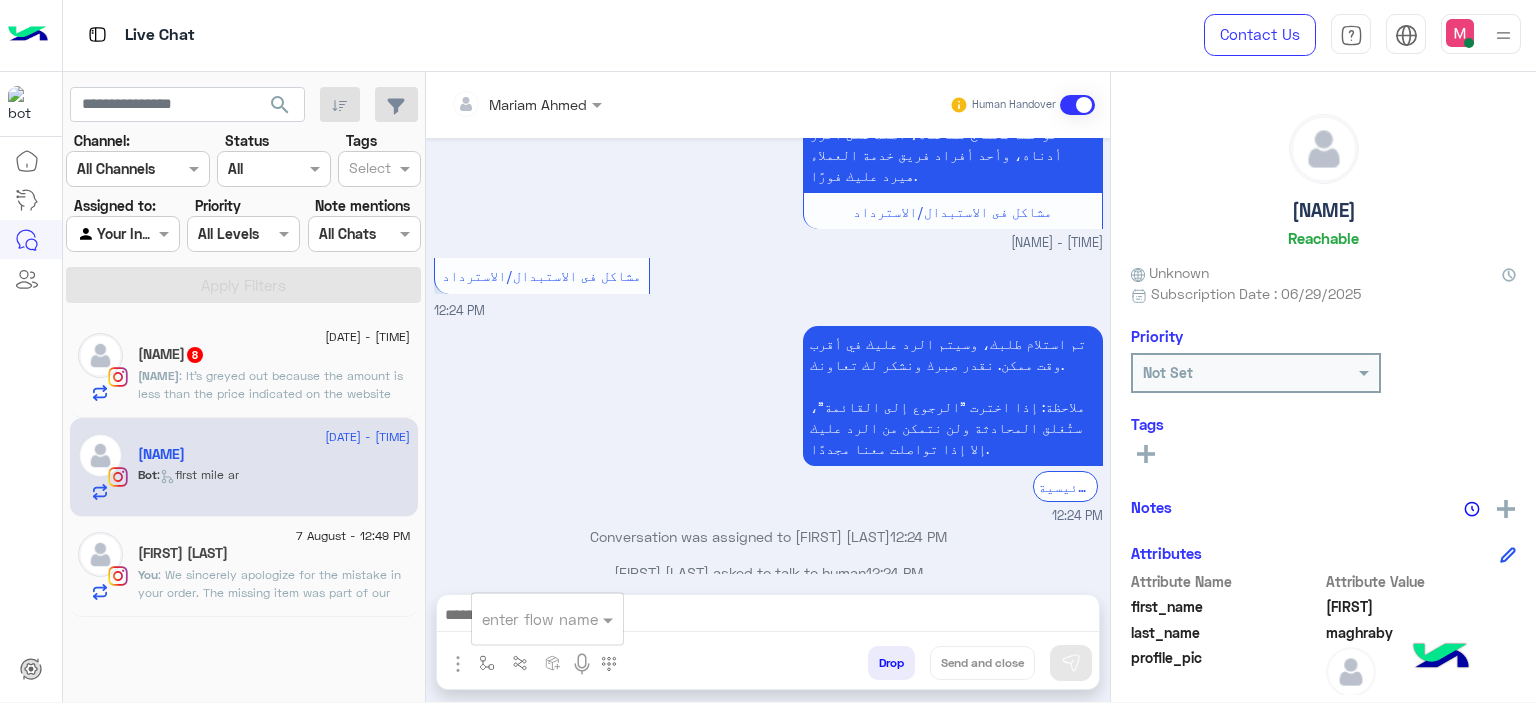 click at bounding box center [768, 620] 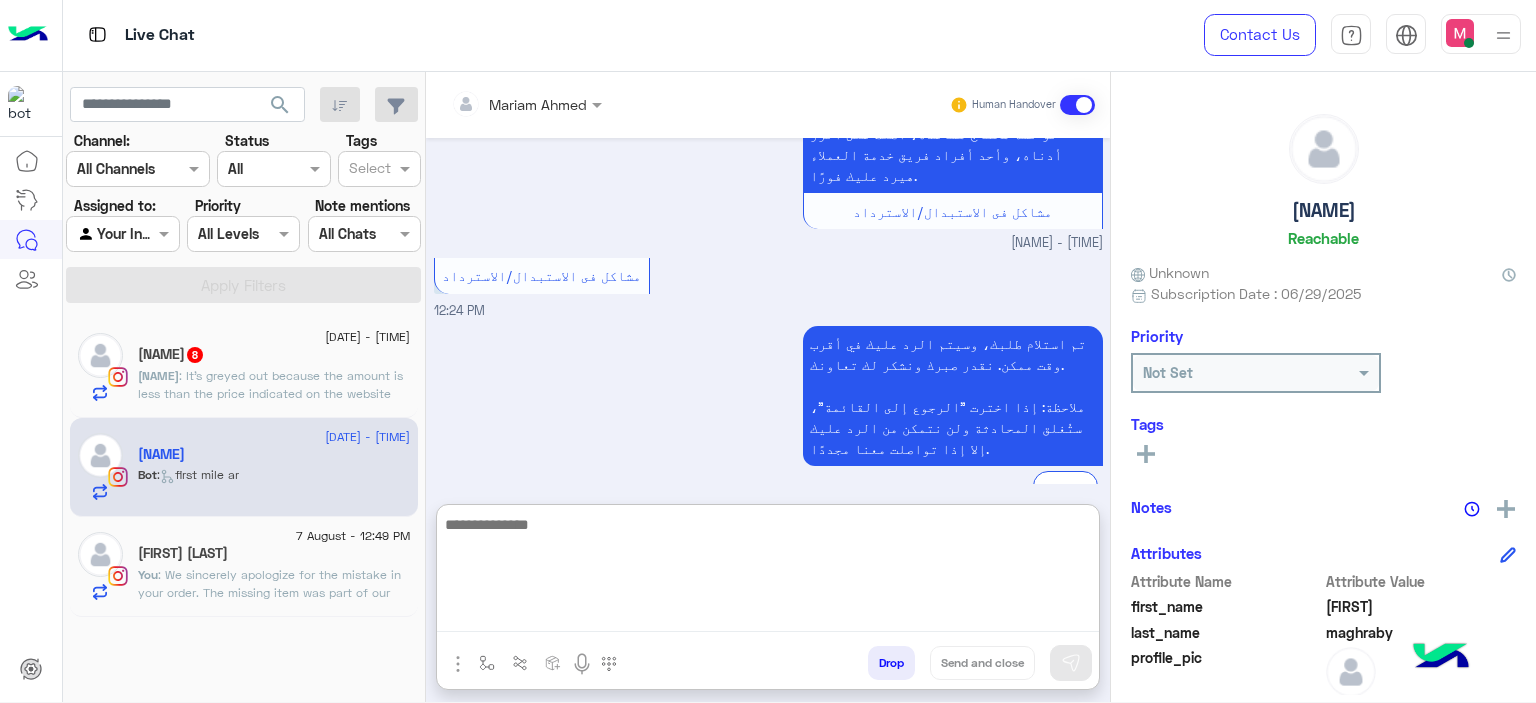 click at bounding box center (768, 572) 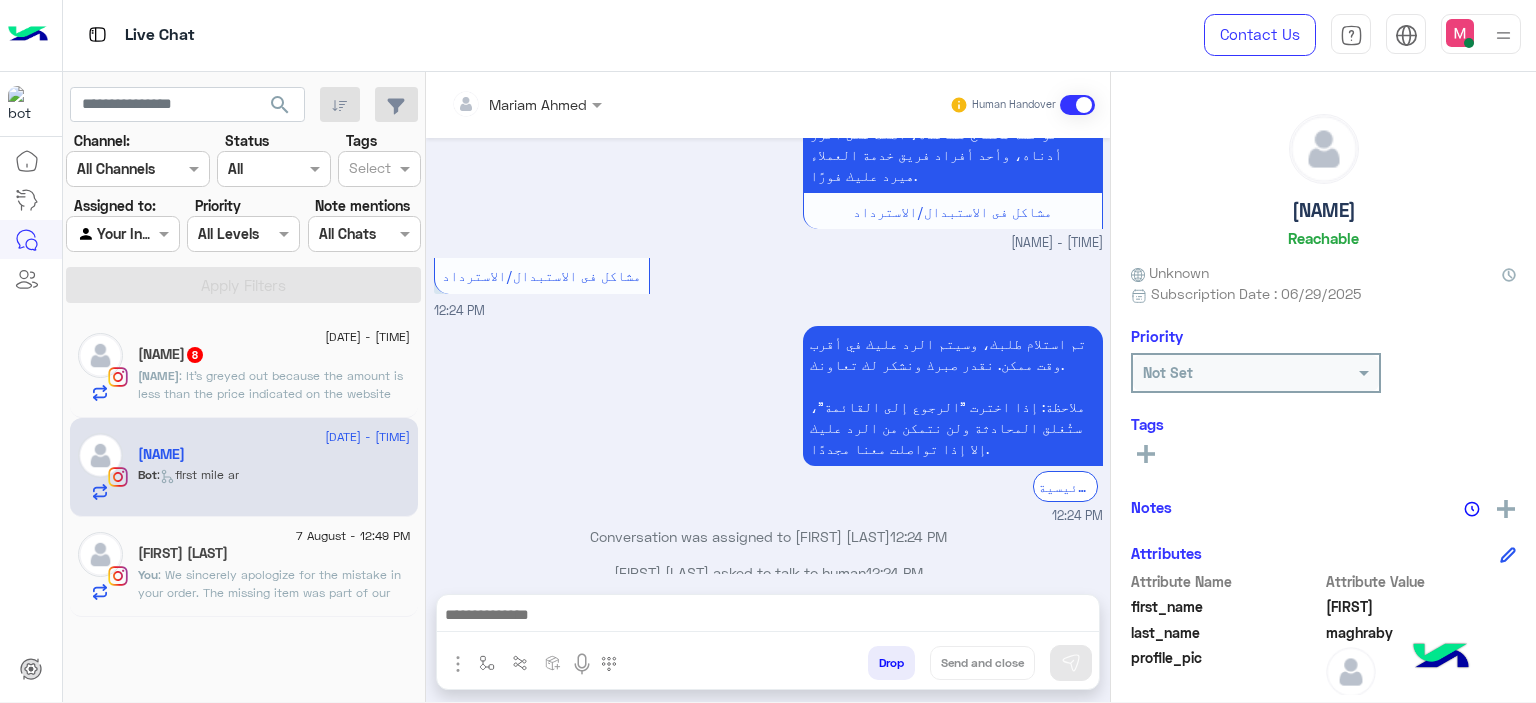 click on "تم استلام طلبك، وسيتم الرد عليك في أقرب وقت ممكن. نقدر صبرك ونشكر لك تعاونك. ملاحظة: إذا اخترت "الرجوع إلى القائمة"، ستُغلق المحادثة ولن نتمكن من الرد عليك إلا إذا تواصلت معنا مجددًا.  الرجوع للقائمة الرئيسية     12:24 PM" at bounding box center (768, 423) 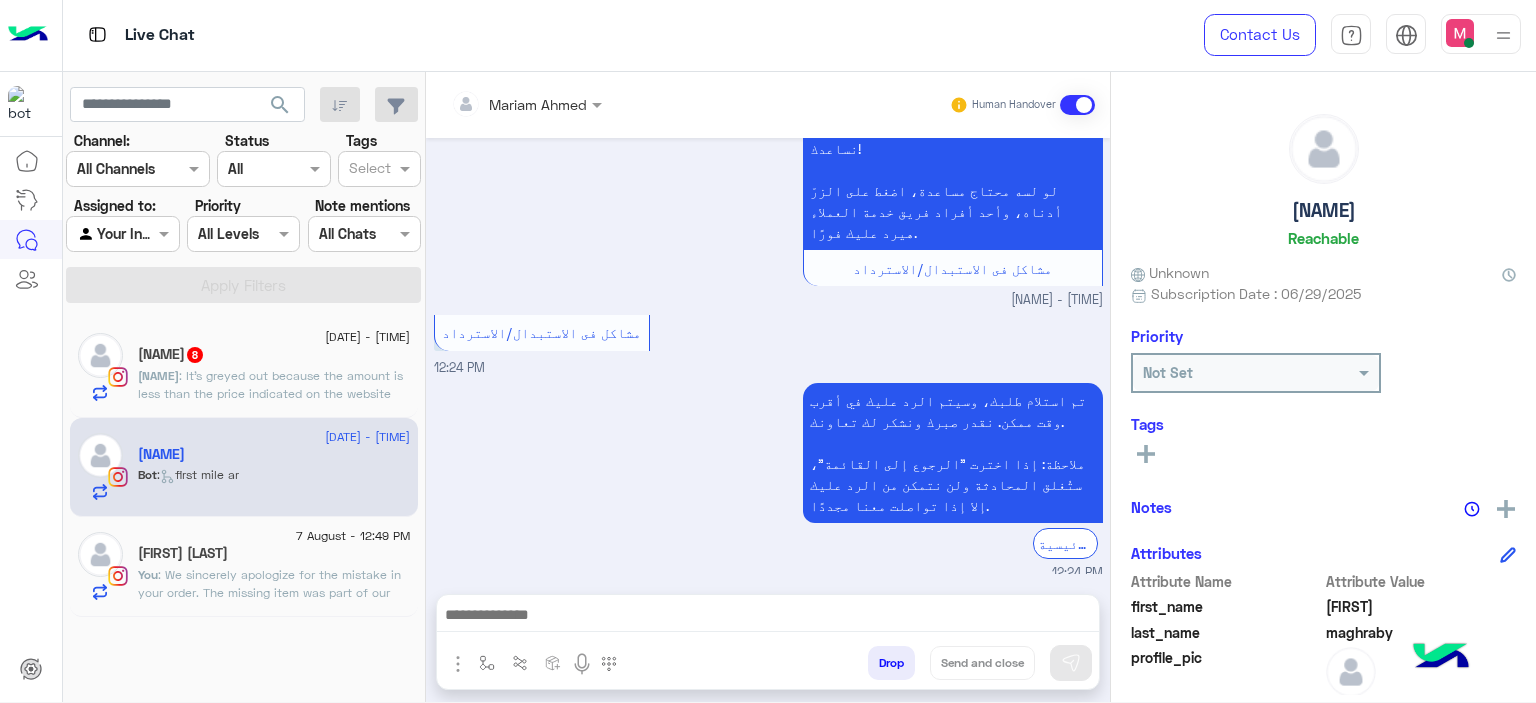 scroll, scrollTop: 1519, scrollLeft: 0, axis: vertical 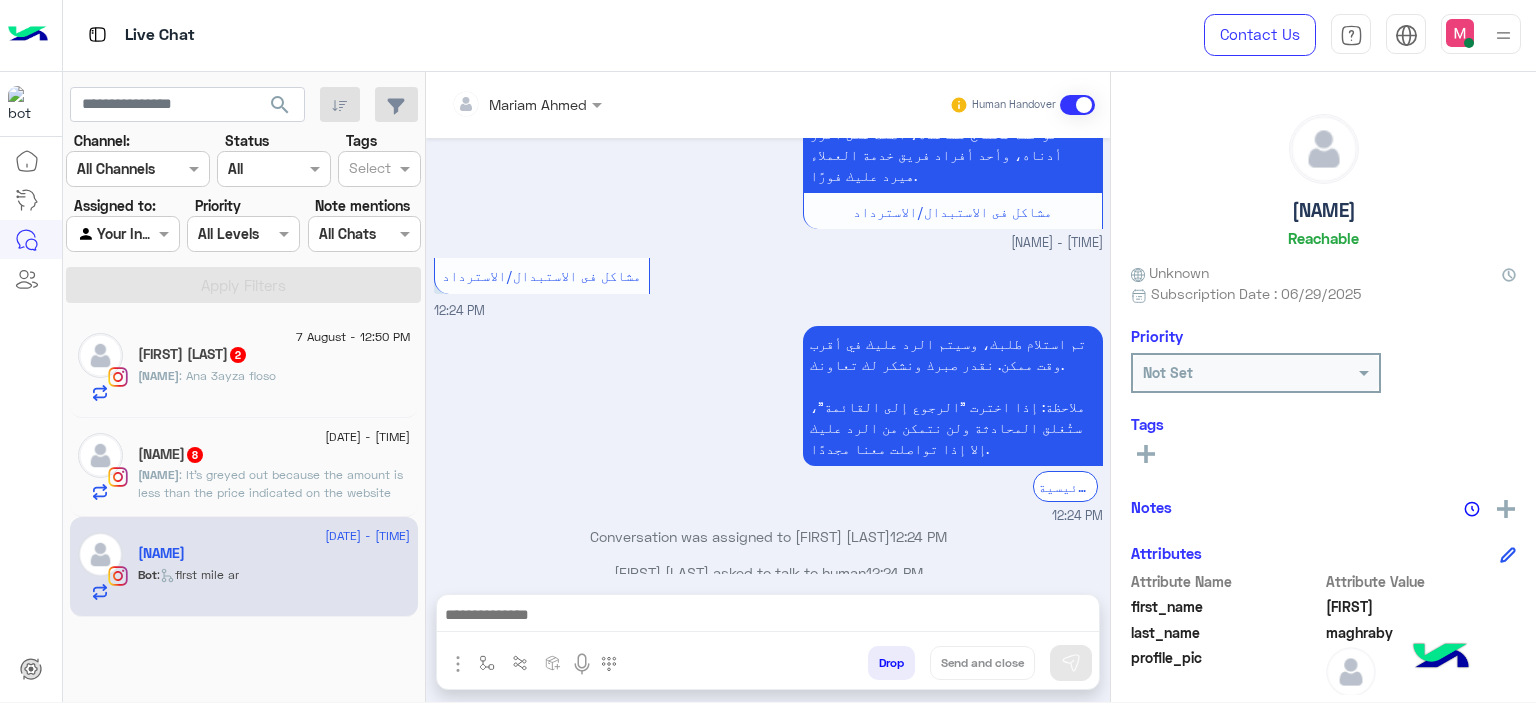 click on "Marven : Ana 3ayza floso" 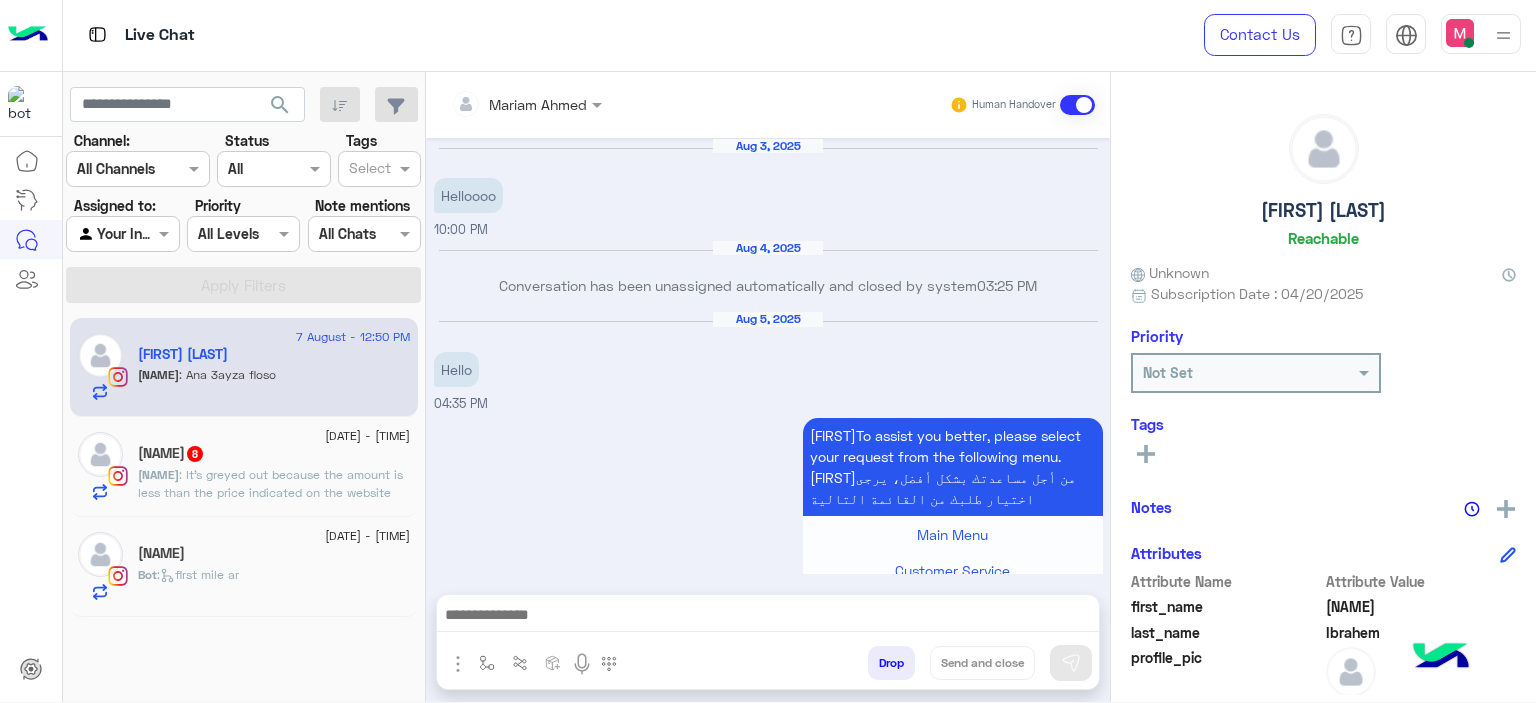 scroll, scrollTop: 1722, scrollLeft: 0, axis: vertical 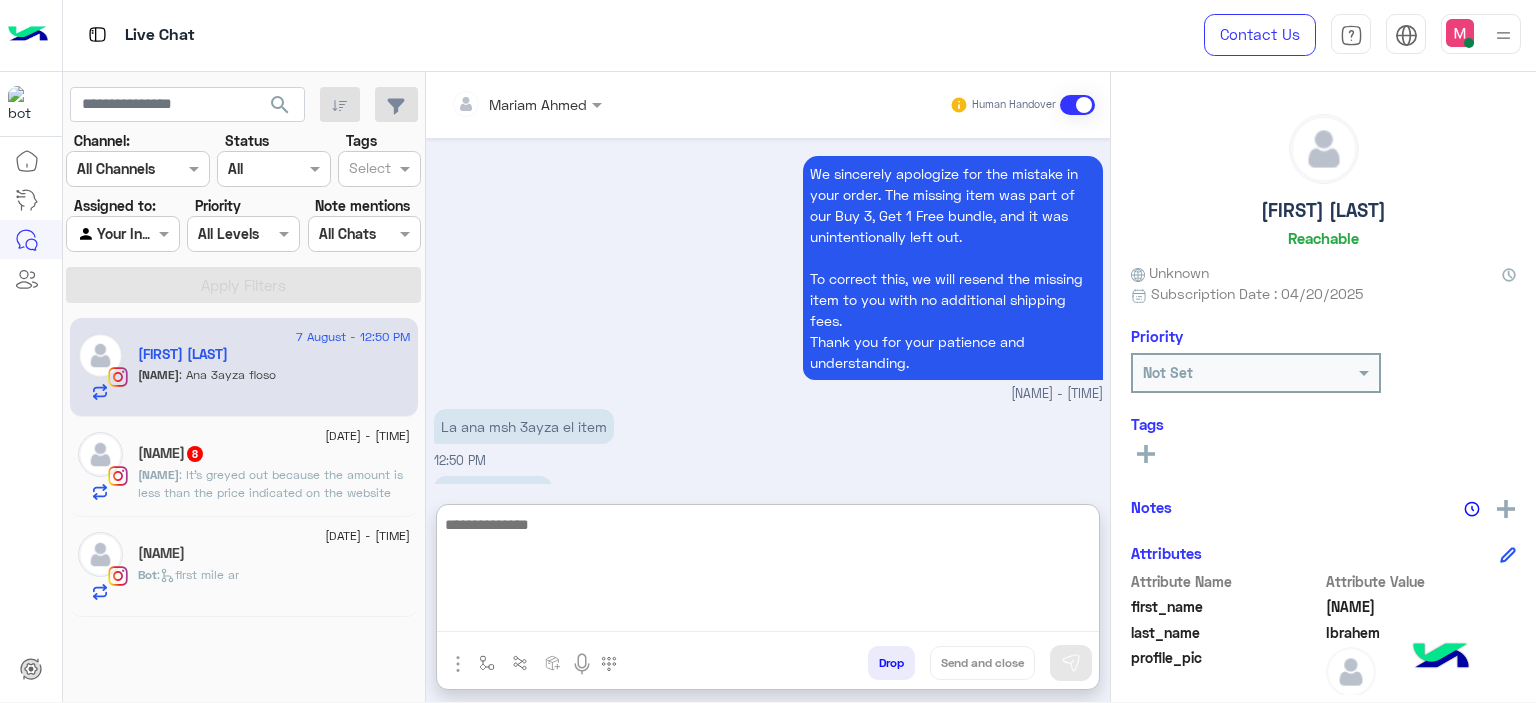 click at bounding box center [768, 572] 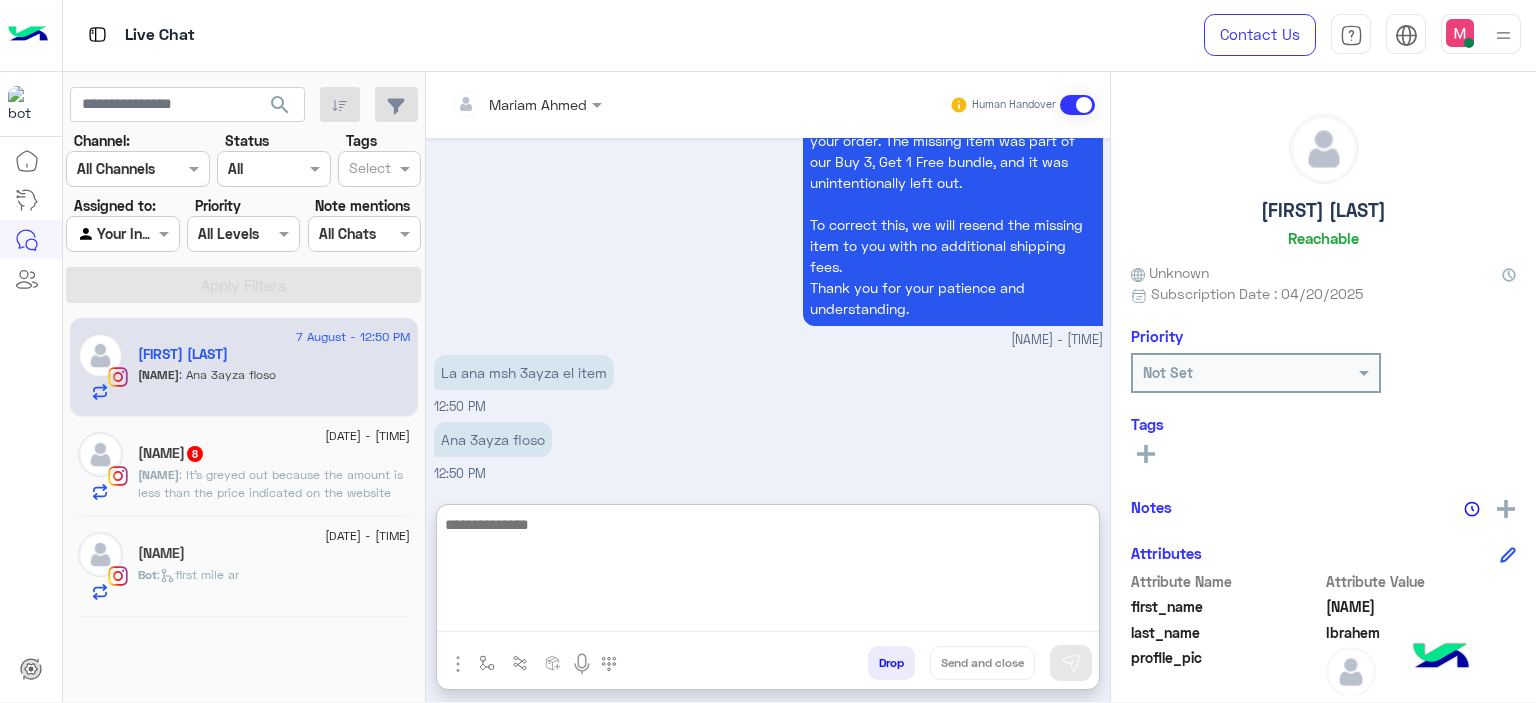 type on "*" 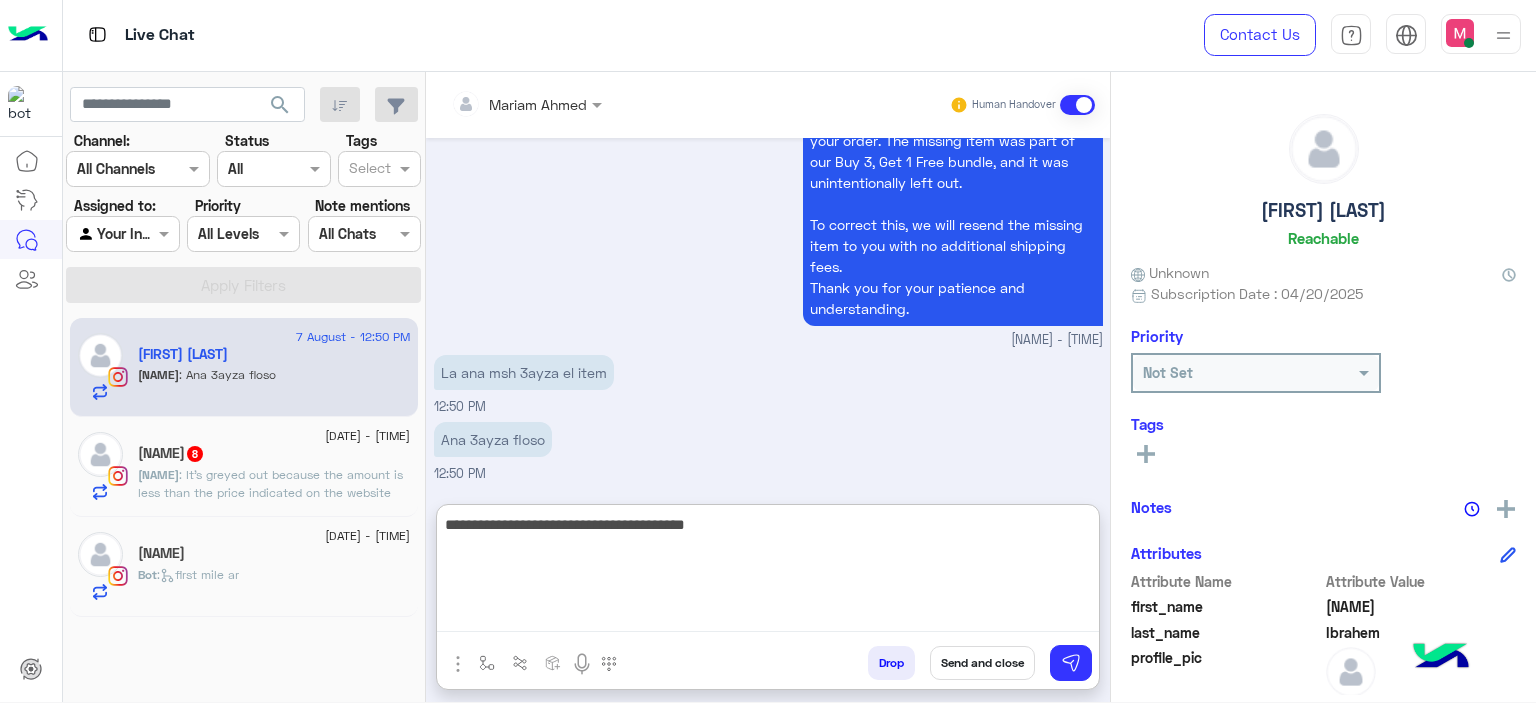 type on "**********" 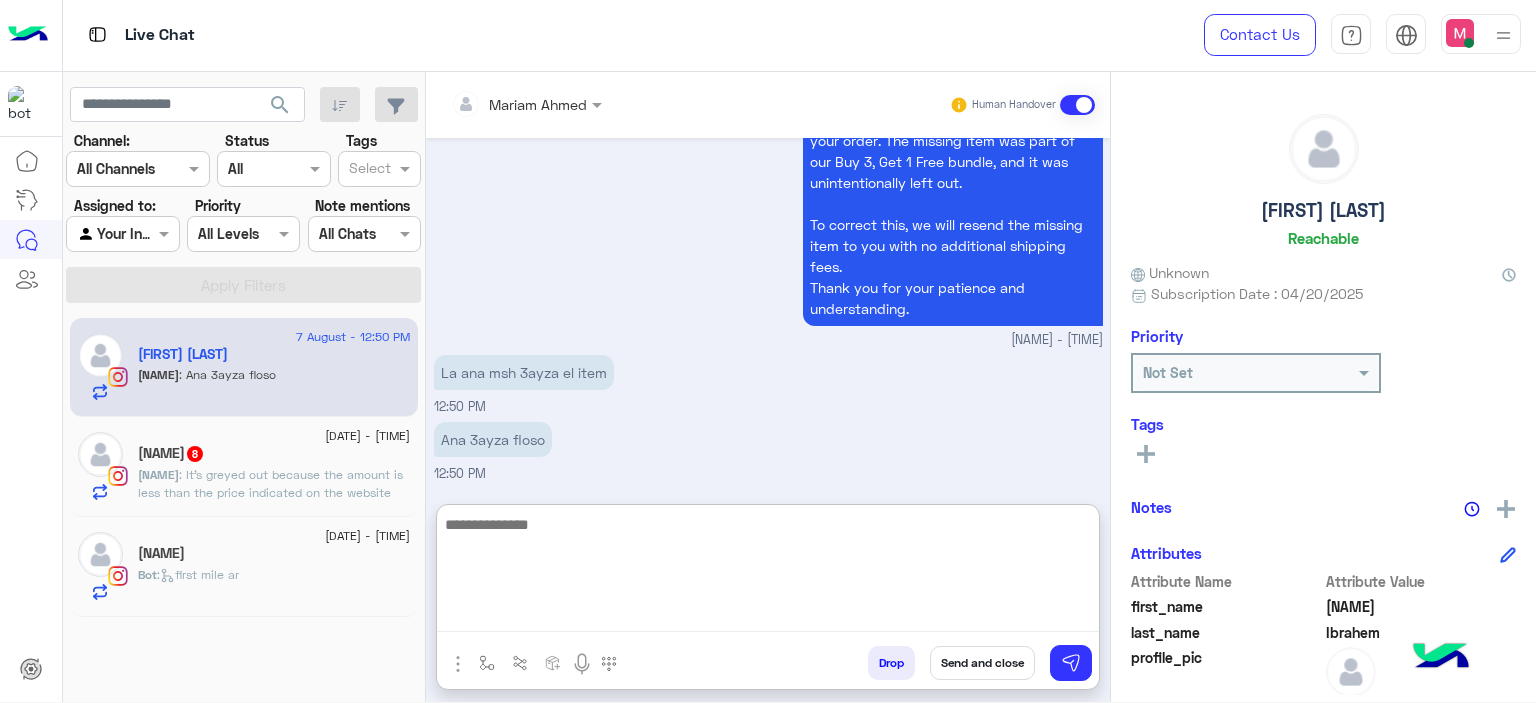 scroll, scrollTop: 1897, scrollLeft: 0, axis: vertical 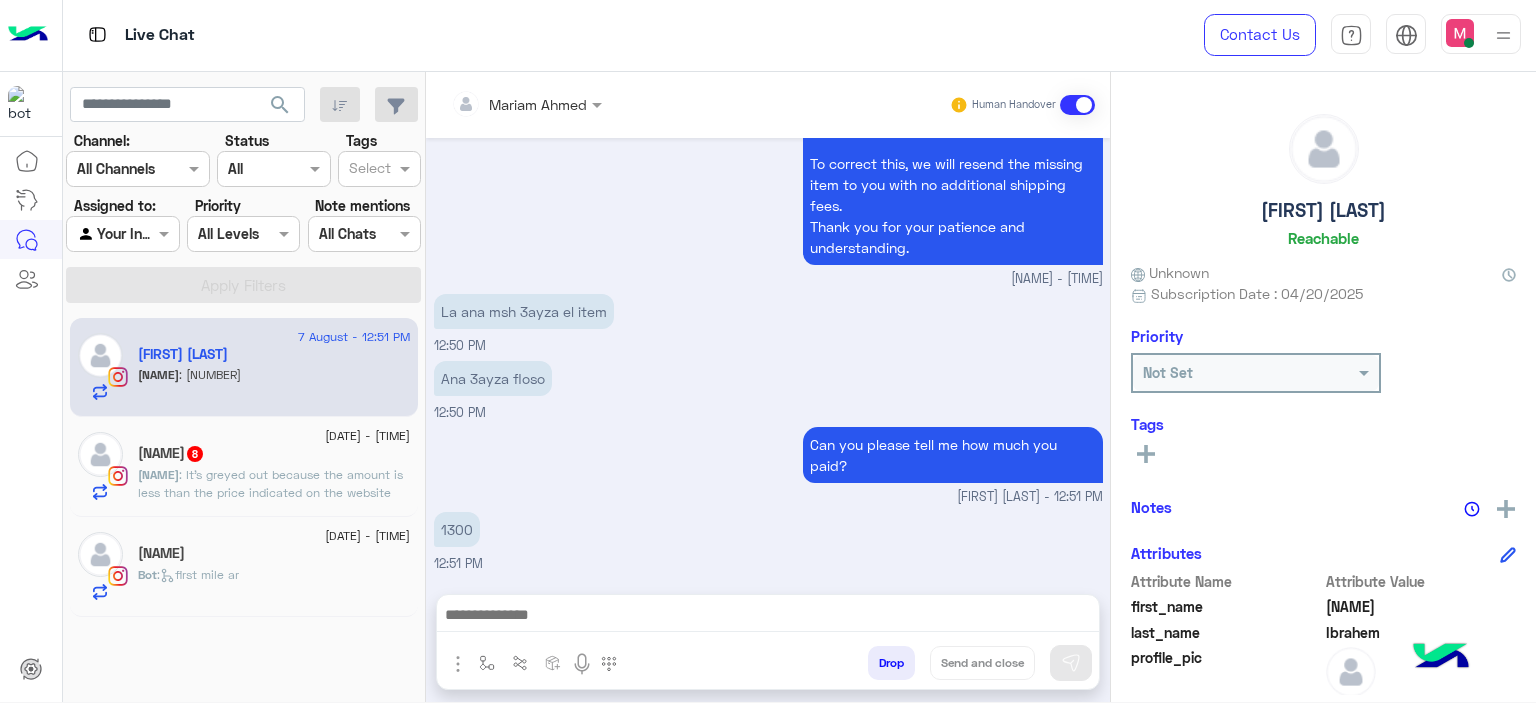 click on "Abdallah maghraby" 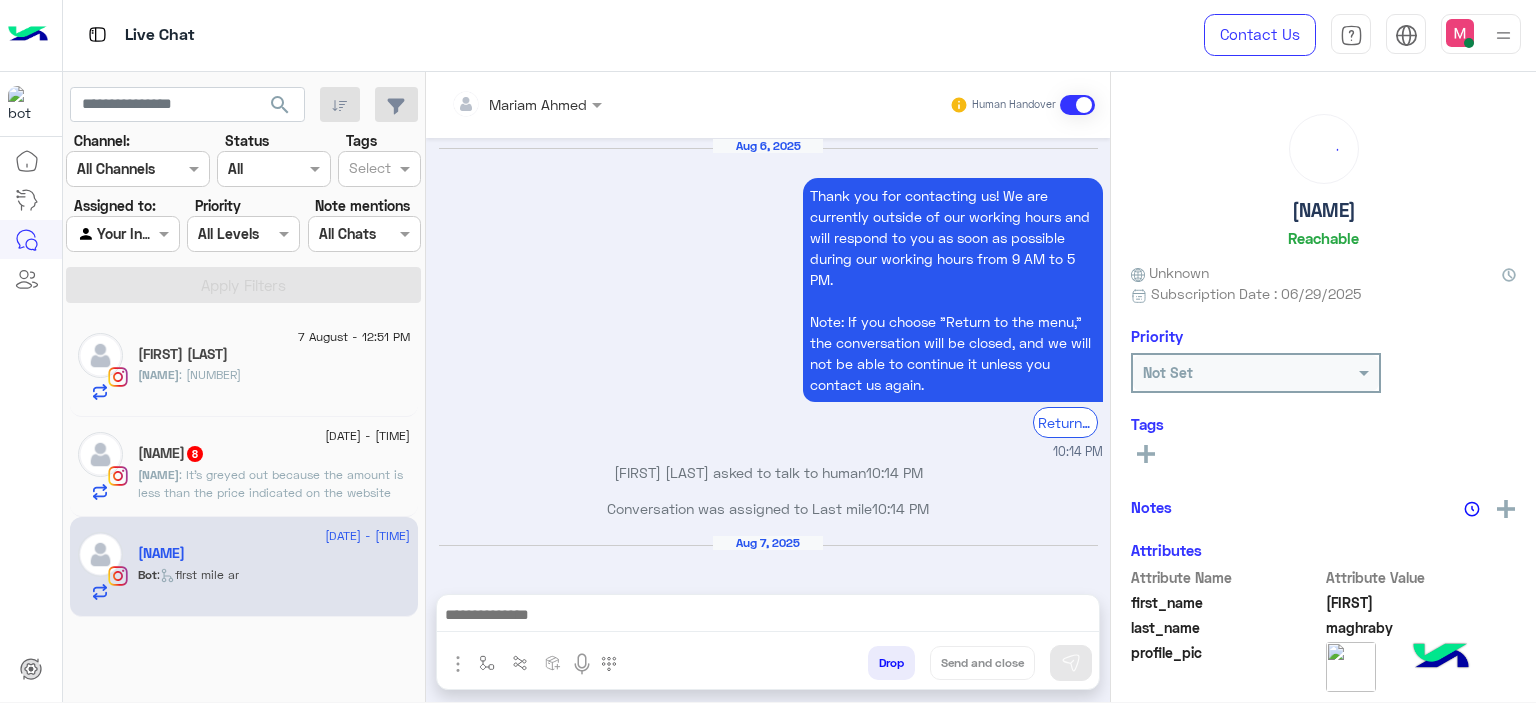 scroll, scrollTop: 1519, scrollLeft: 0, axis: vertical 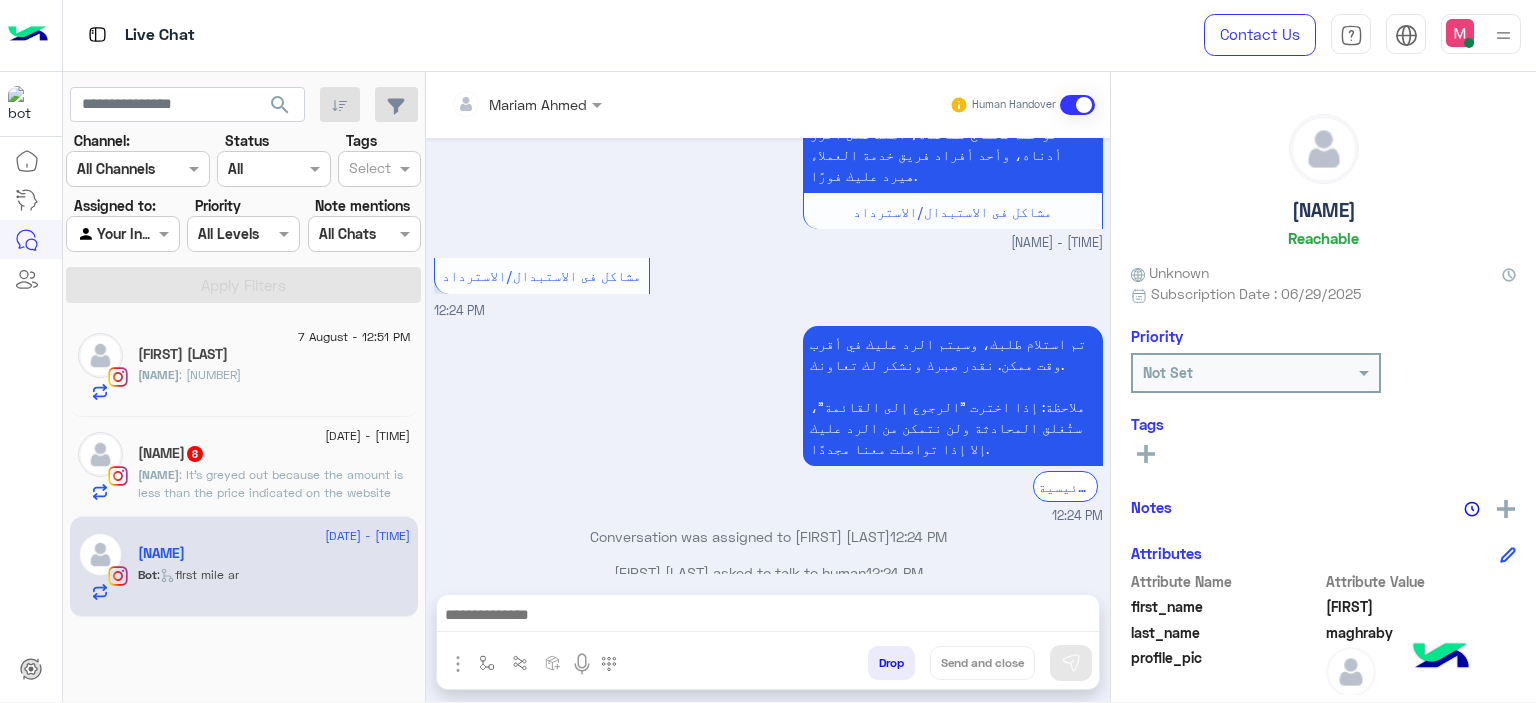 click on ": It's greyed out because the amount is less than the price indicated on the website" 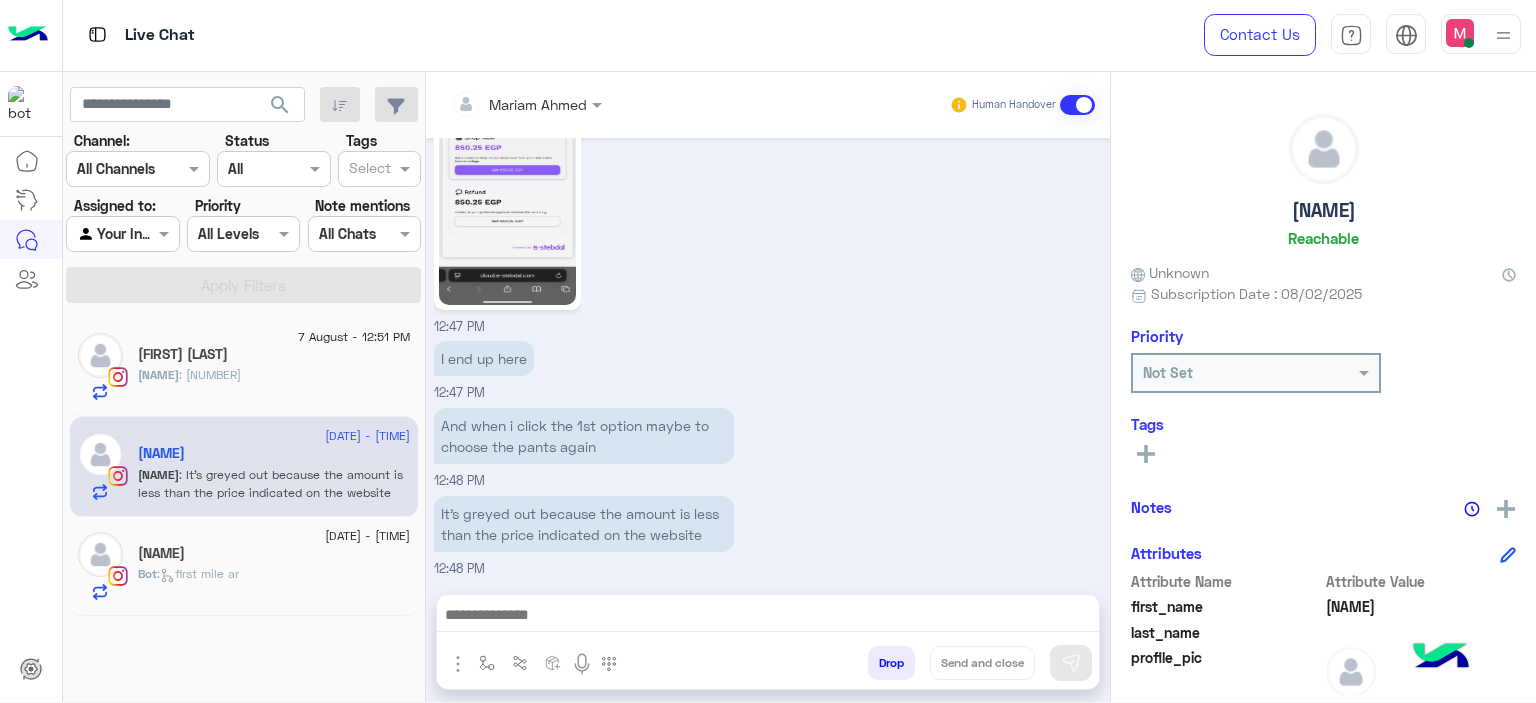 scroll, scrollTop: 1627, scrollLeft: 0, axis: vertical 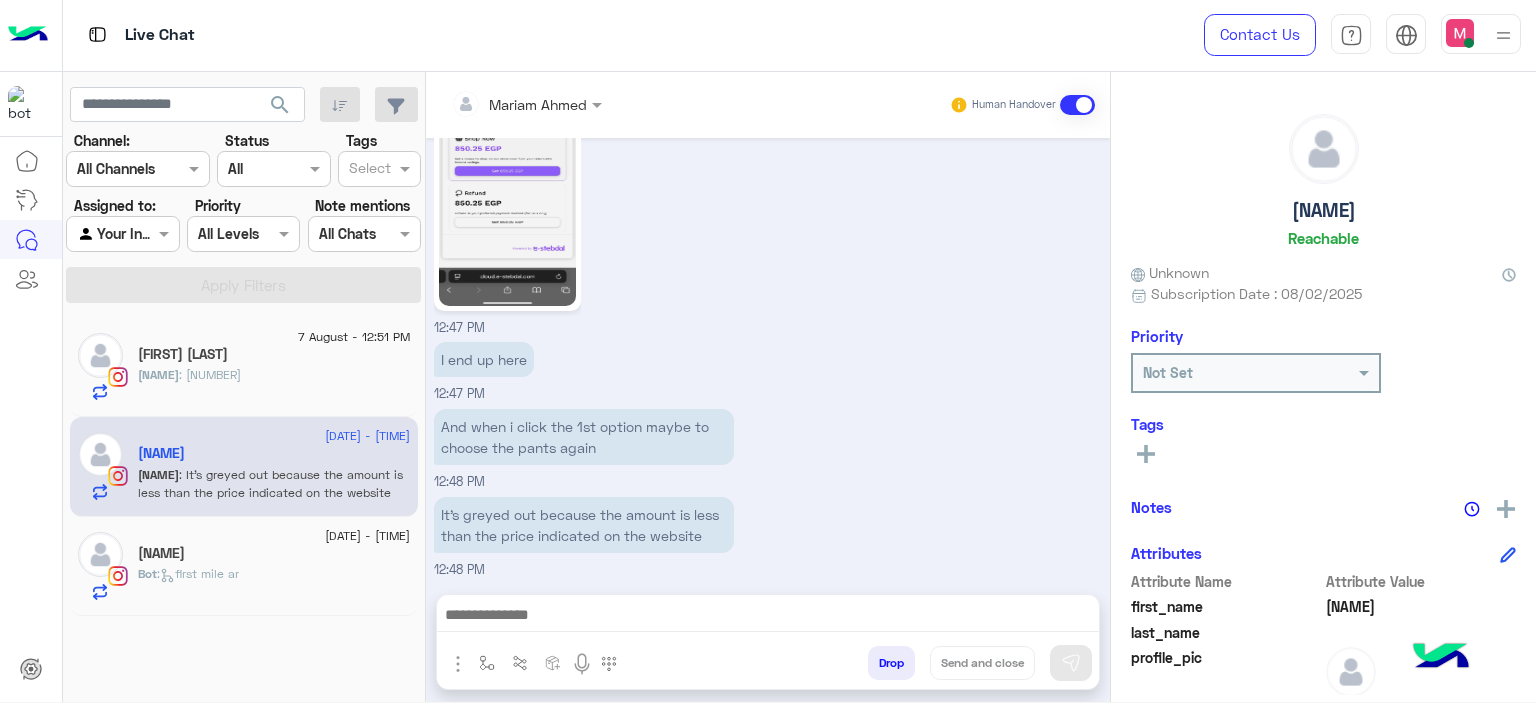 click on "Marven : 1300" 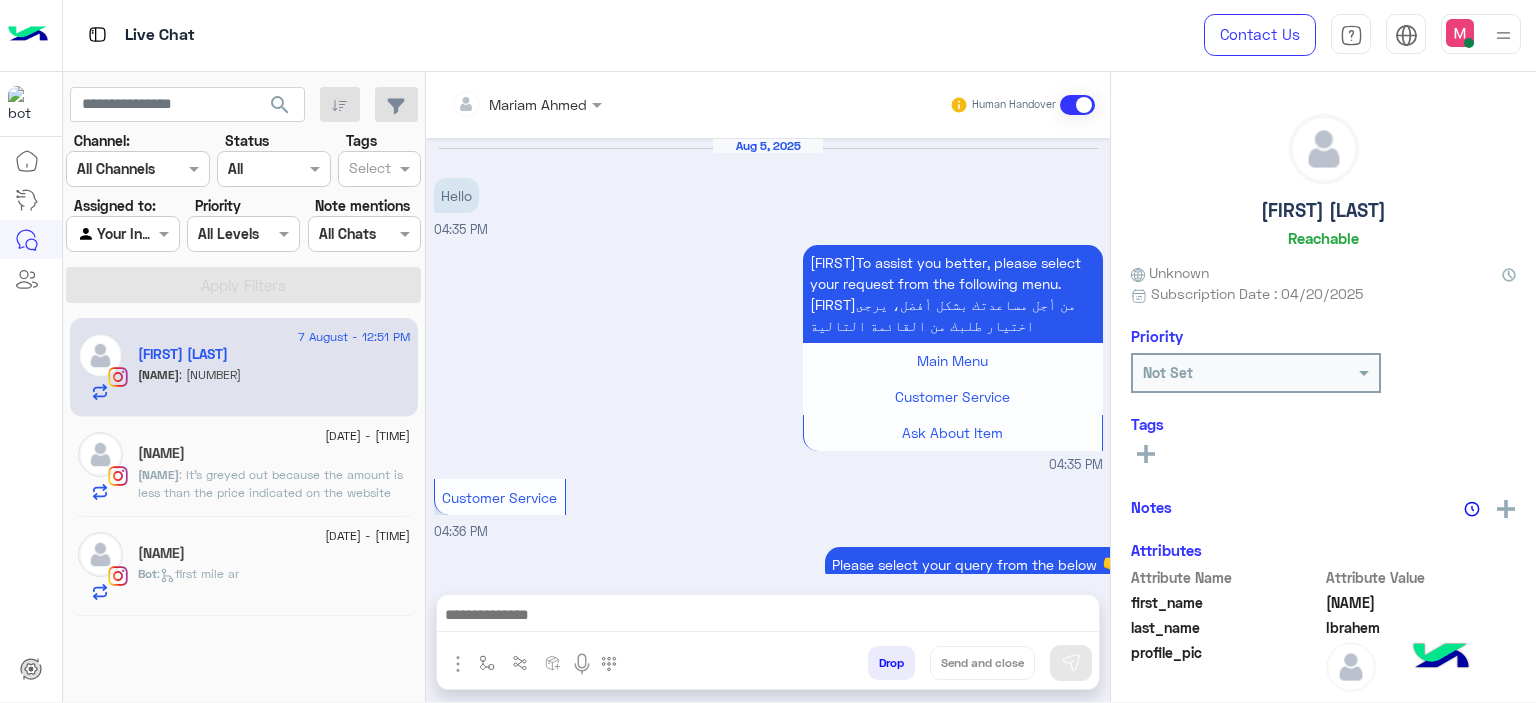 scroll, scrollTop: 1700, scrollLeft: 0, axis: vertical 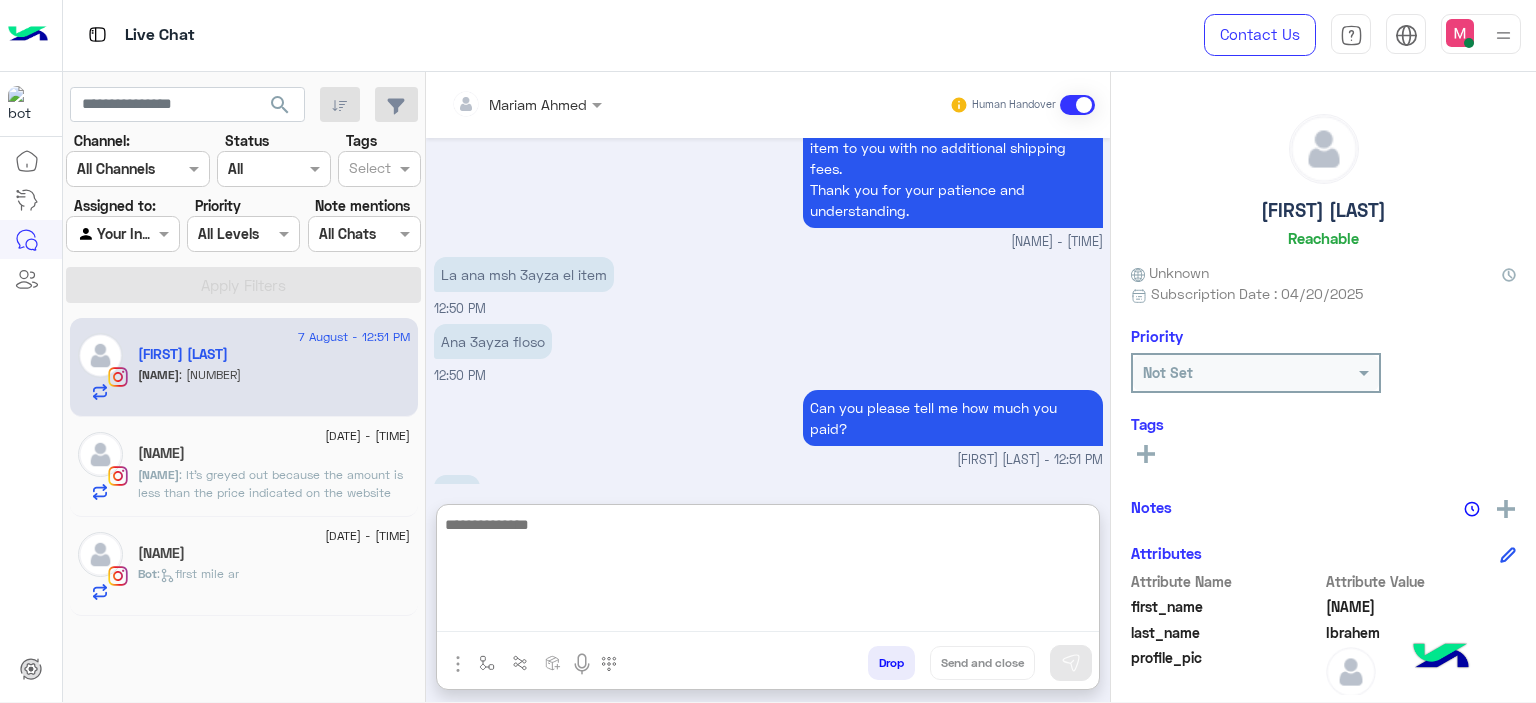 click at bounding box center (768, 572) 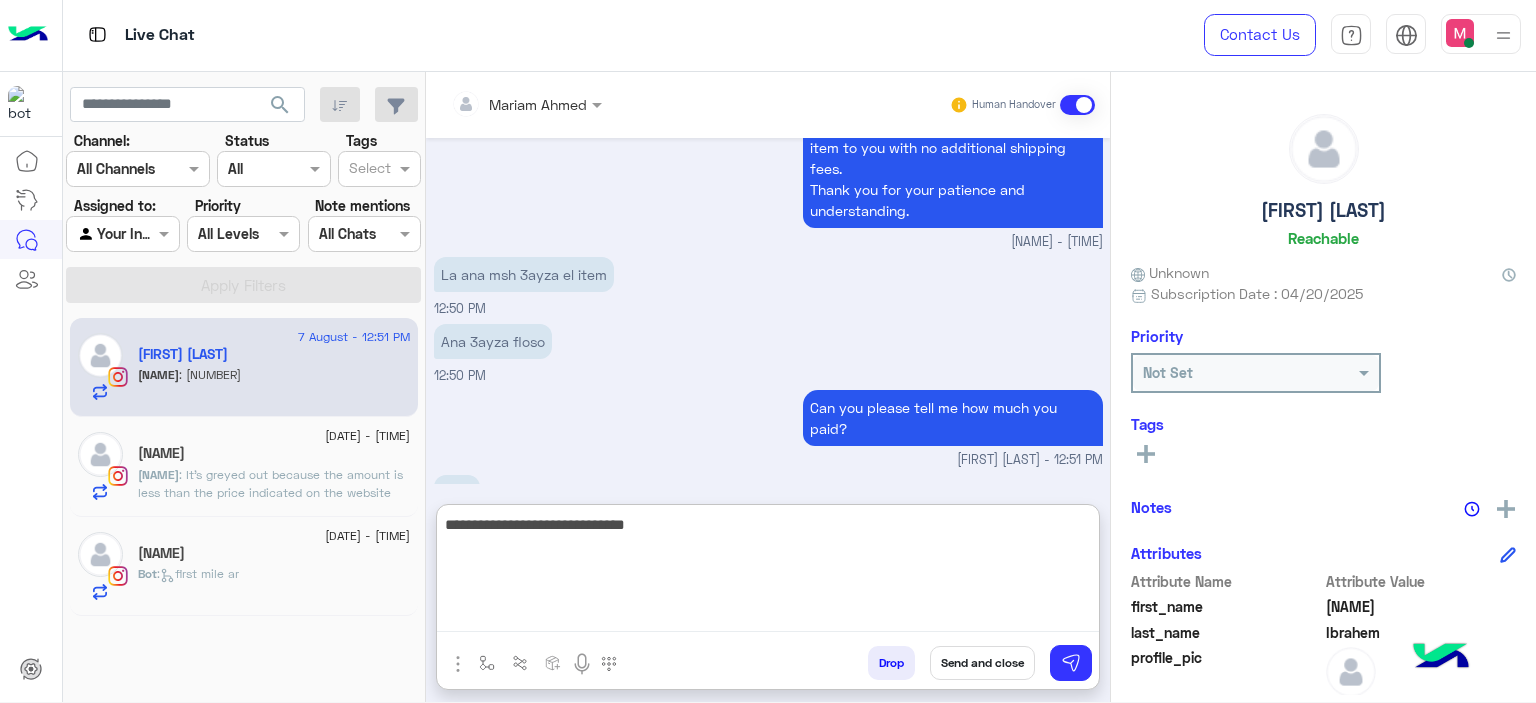 type on "**********" 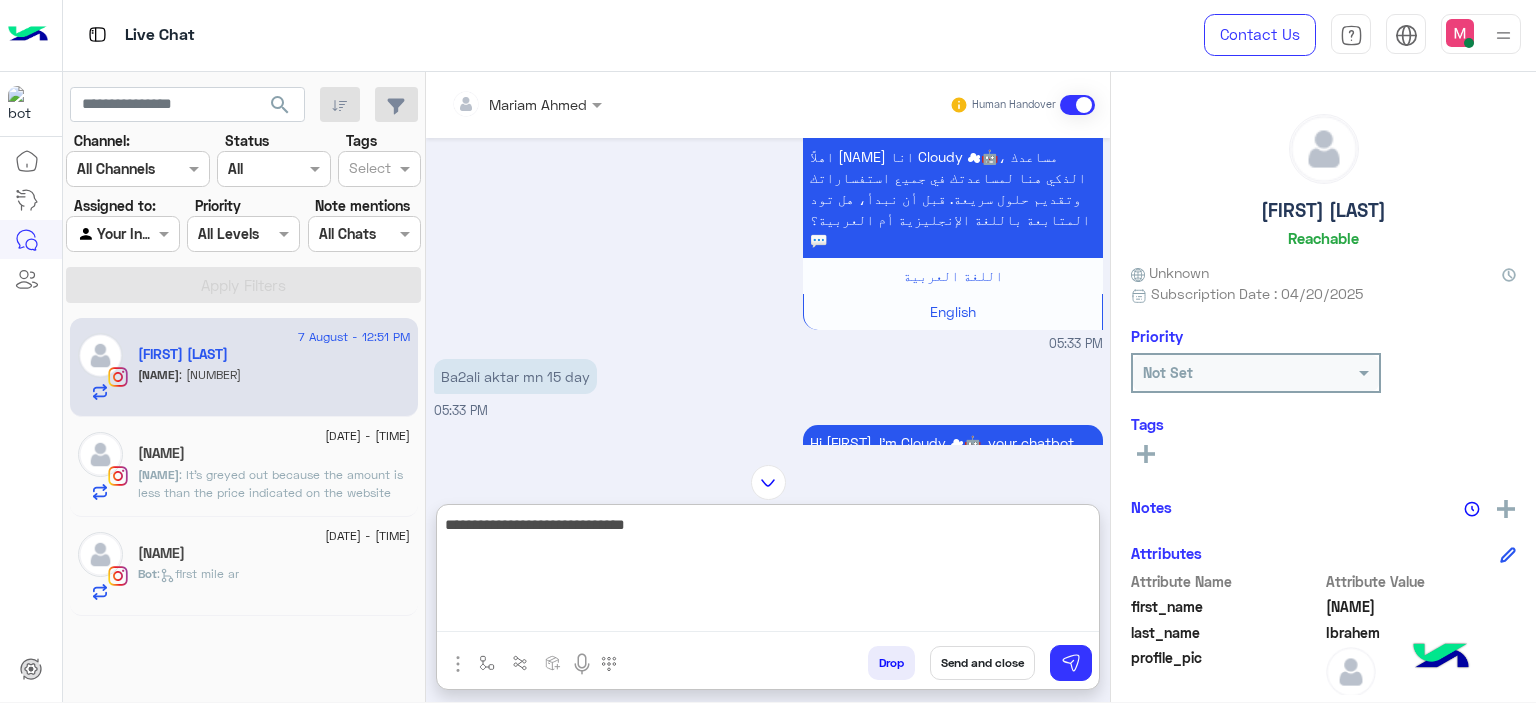 scroll, scrollTop: 185, scrollLeft: 0, axis: vertical 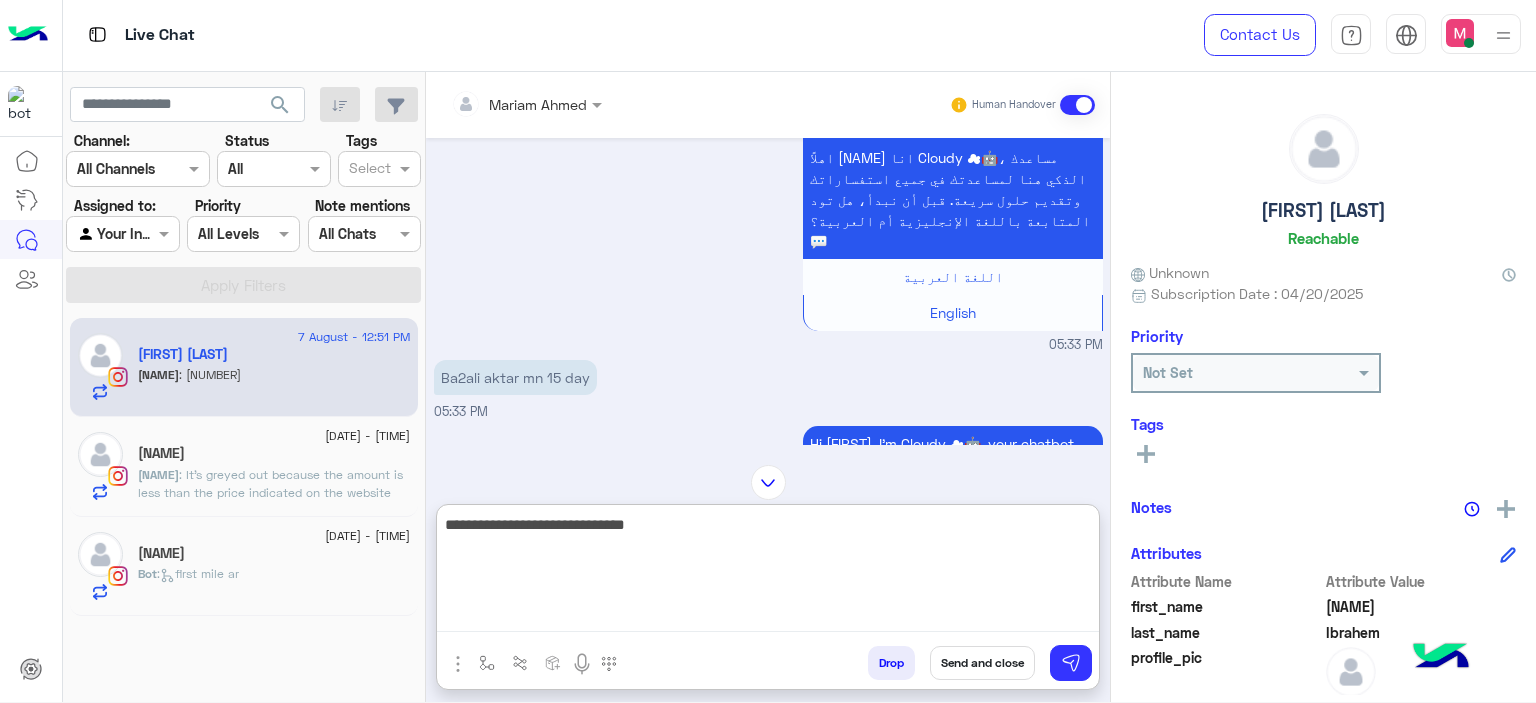 drag, startPoint x: 673, startPoint y: 535, endPoint x: 441, endPoint y: 504, distance: 234.06195 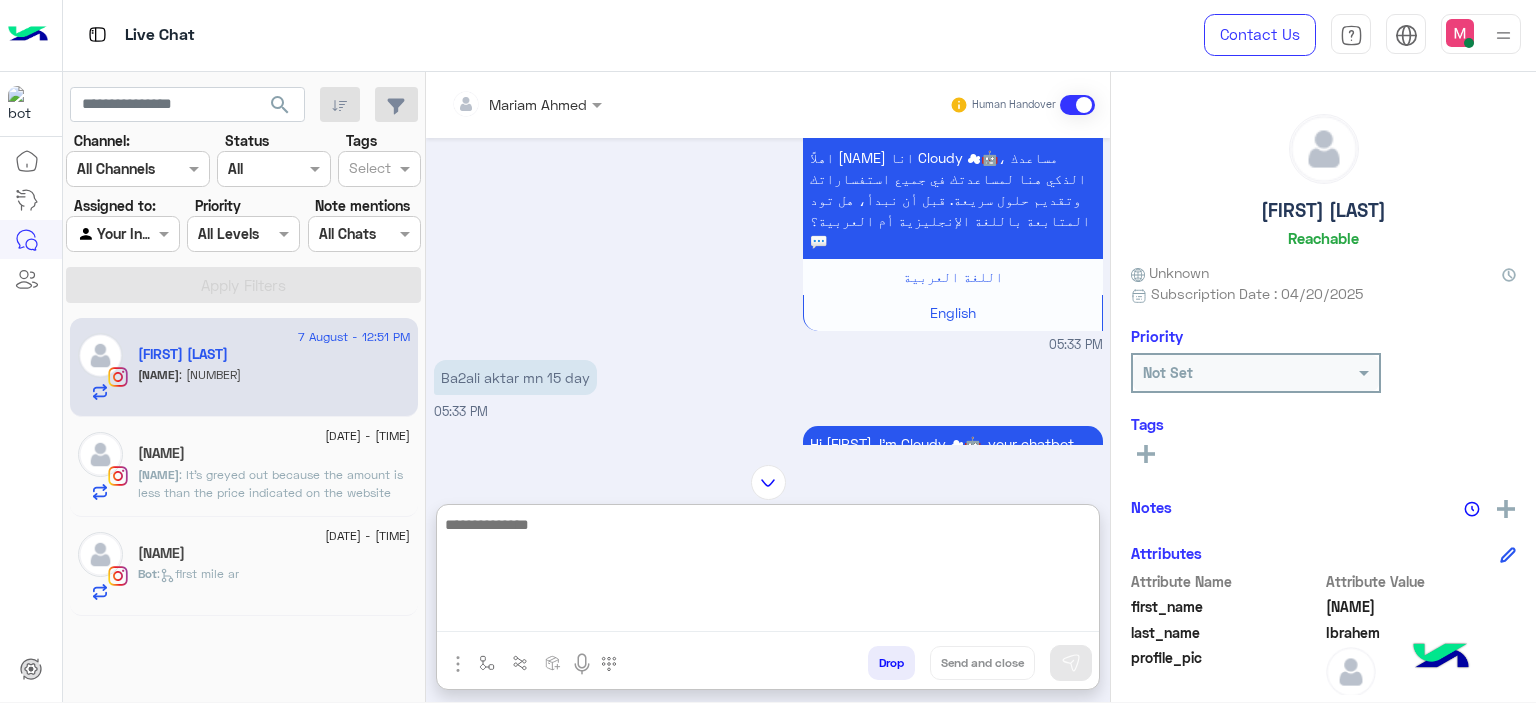 scroll, scrollTop: 1309, scrollLeft: 0, axis: vertical 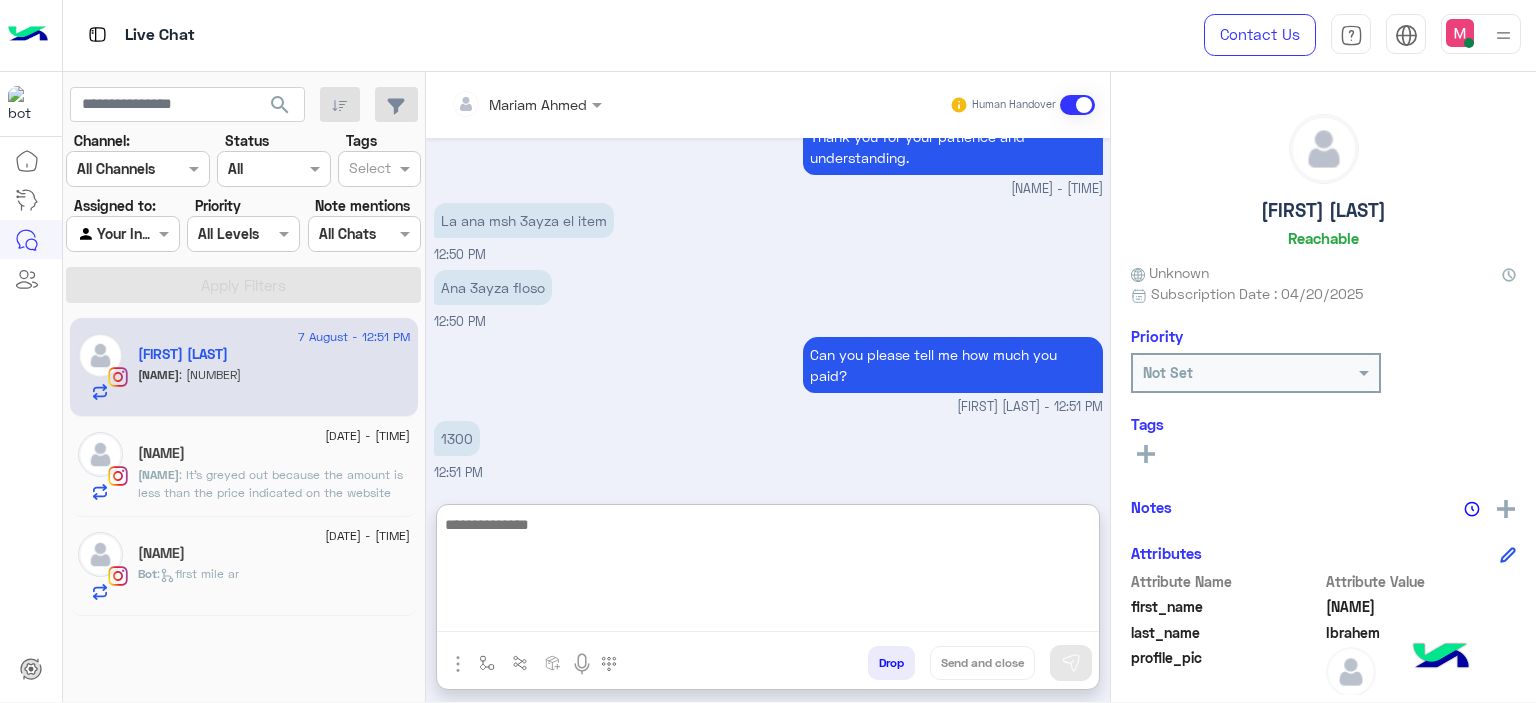 paste on "**********" 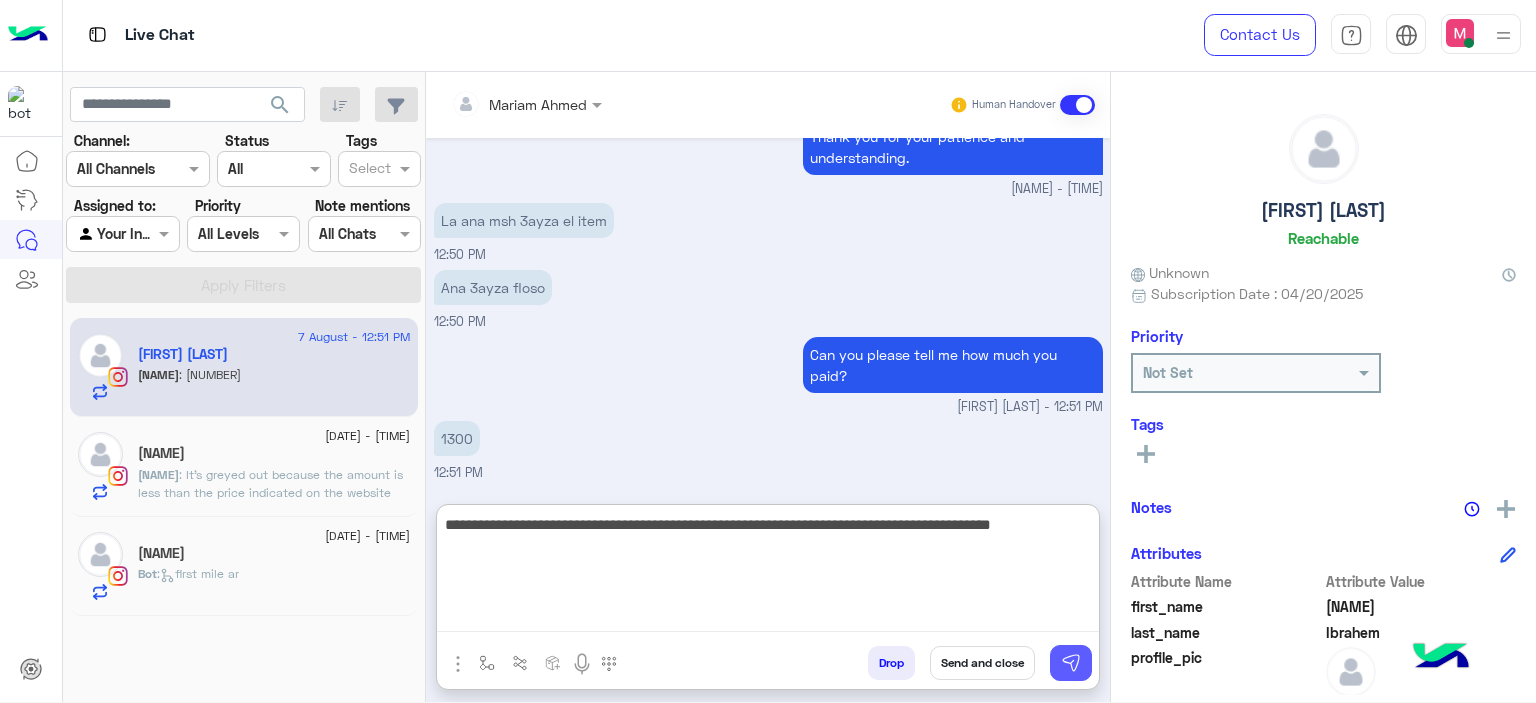 type on "**********" 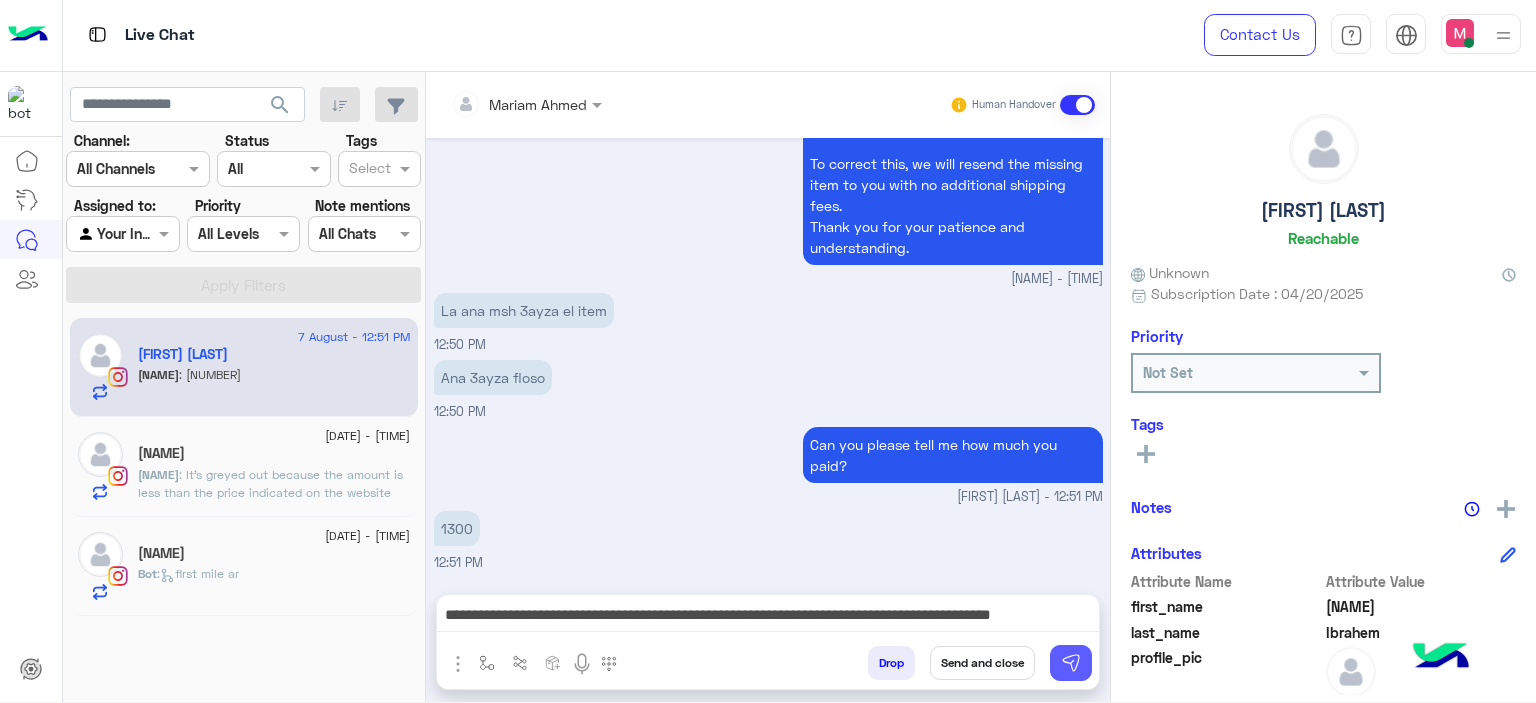 click at bounding box center [1071, 663] 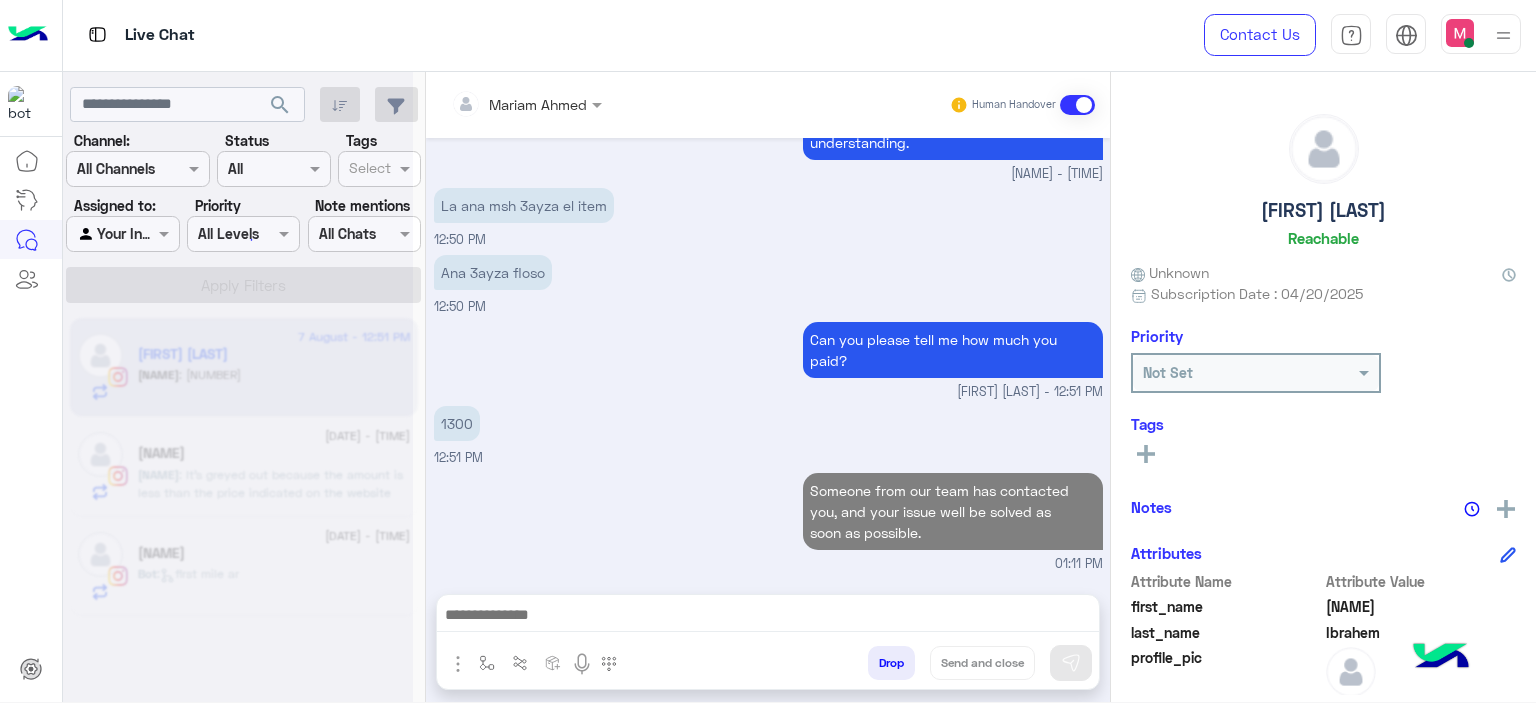 scroll, scrollTop: 10100, scrollLeft: 0, axis: vertical 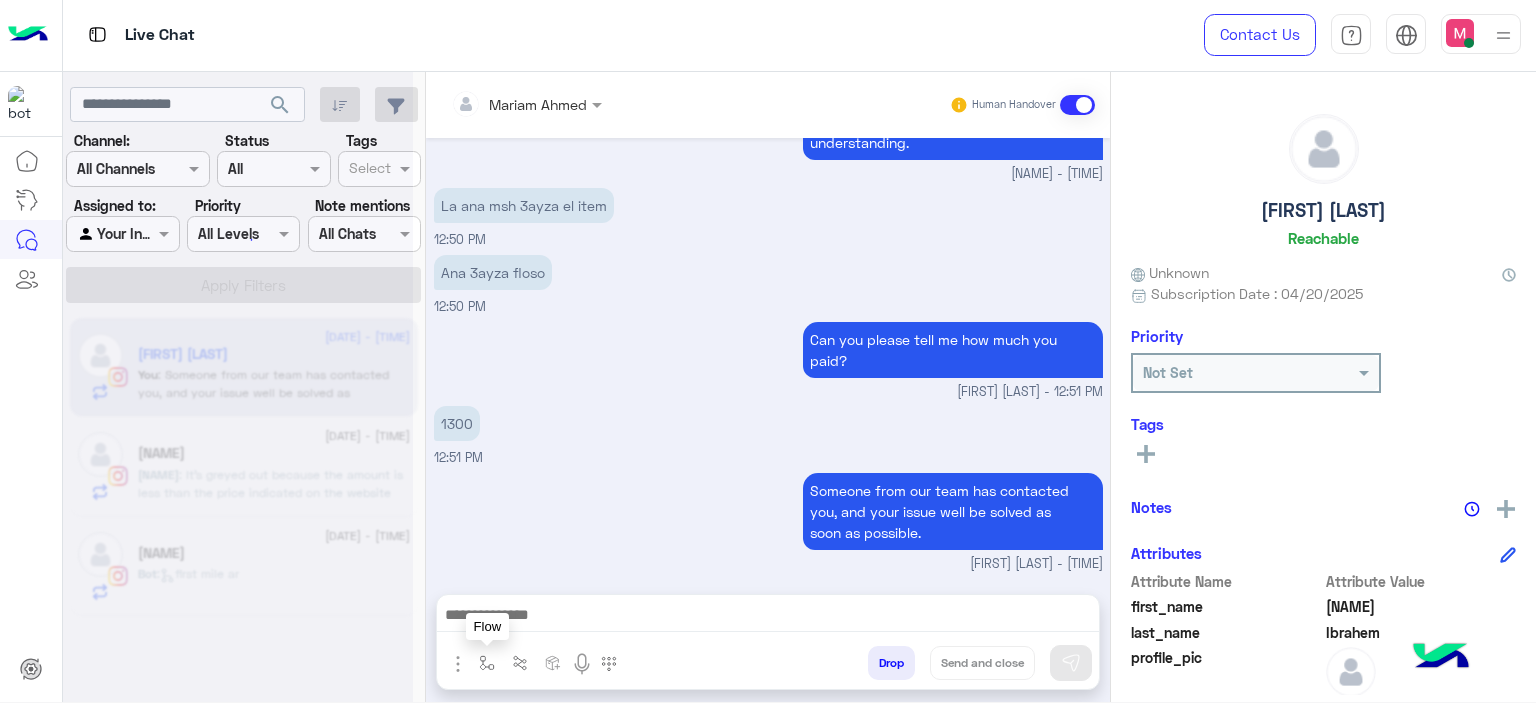 click at bounding box center [487, 663] 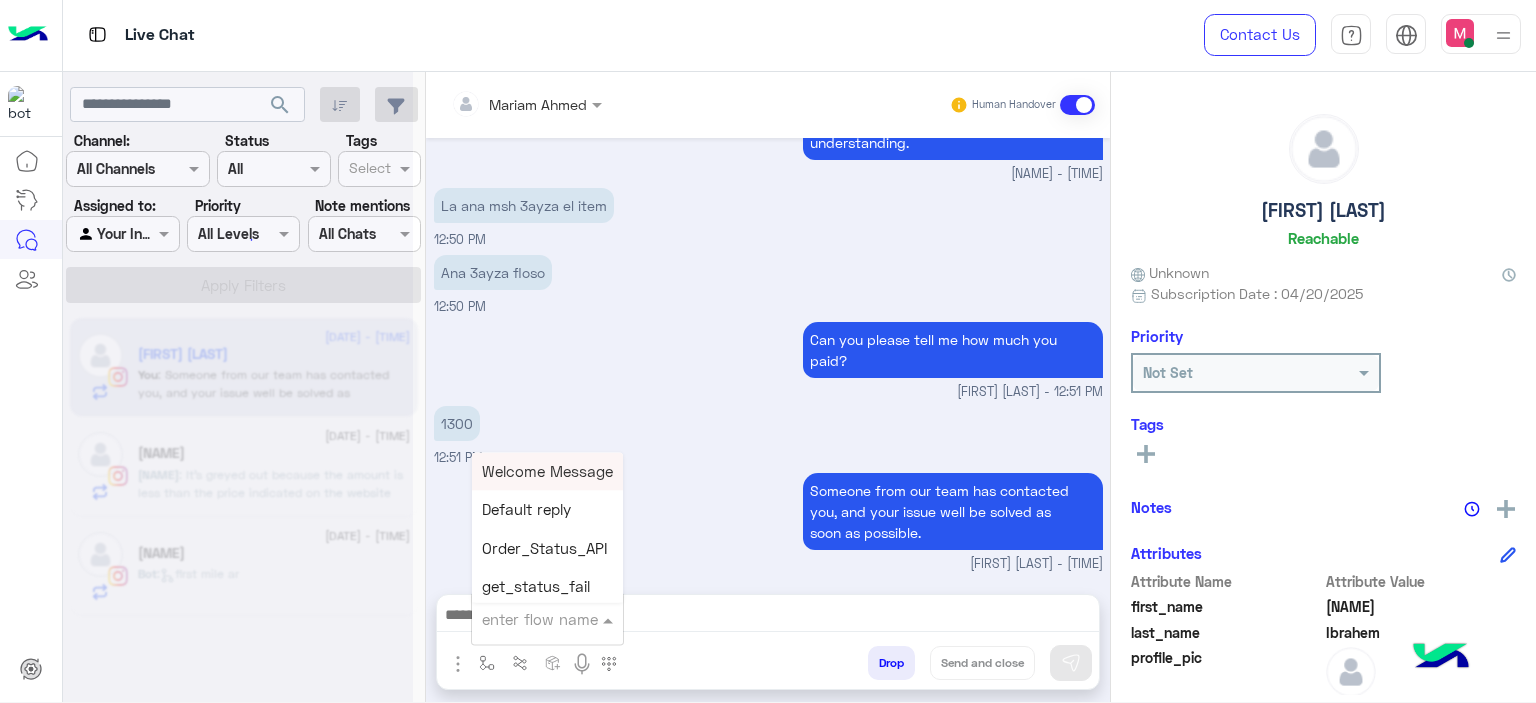 click at bounding box center [523, 619] 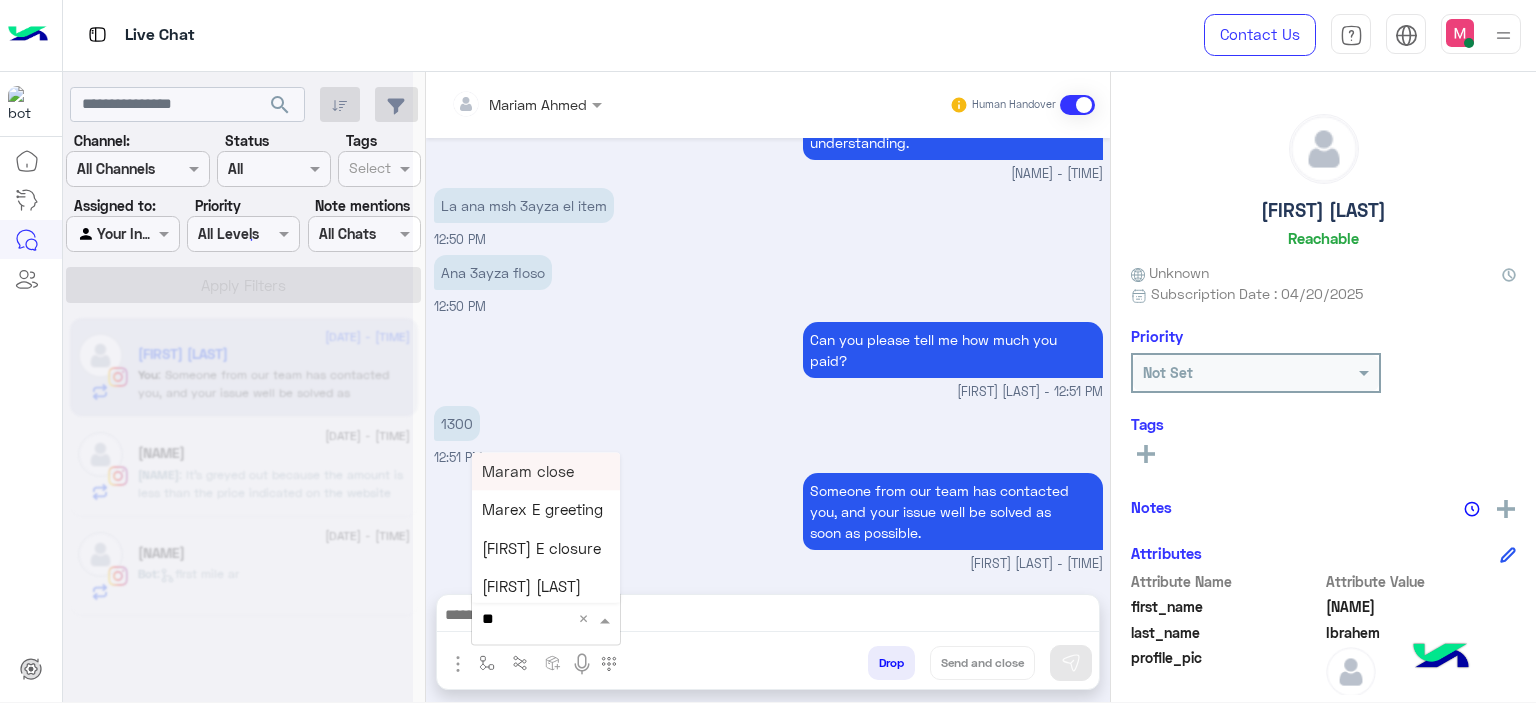 type on "***" 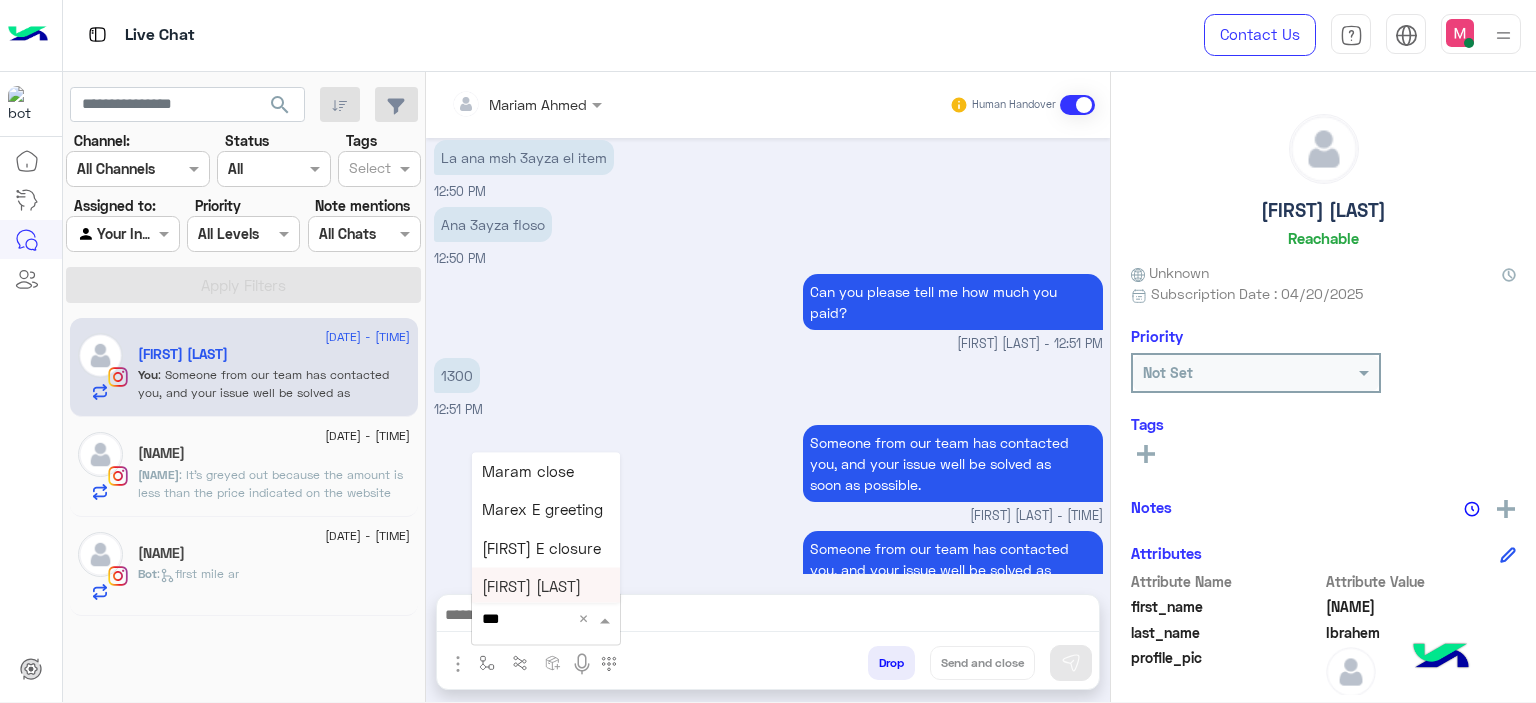 scroll, scrollTop: 10160, scrollLeft: 0, axis: vertical 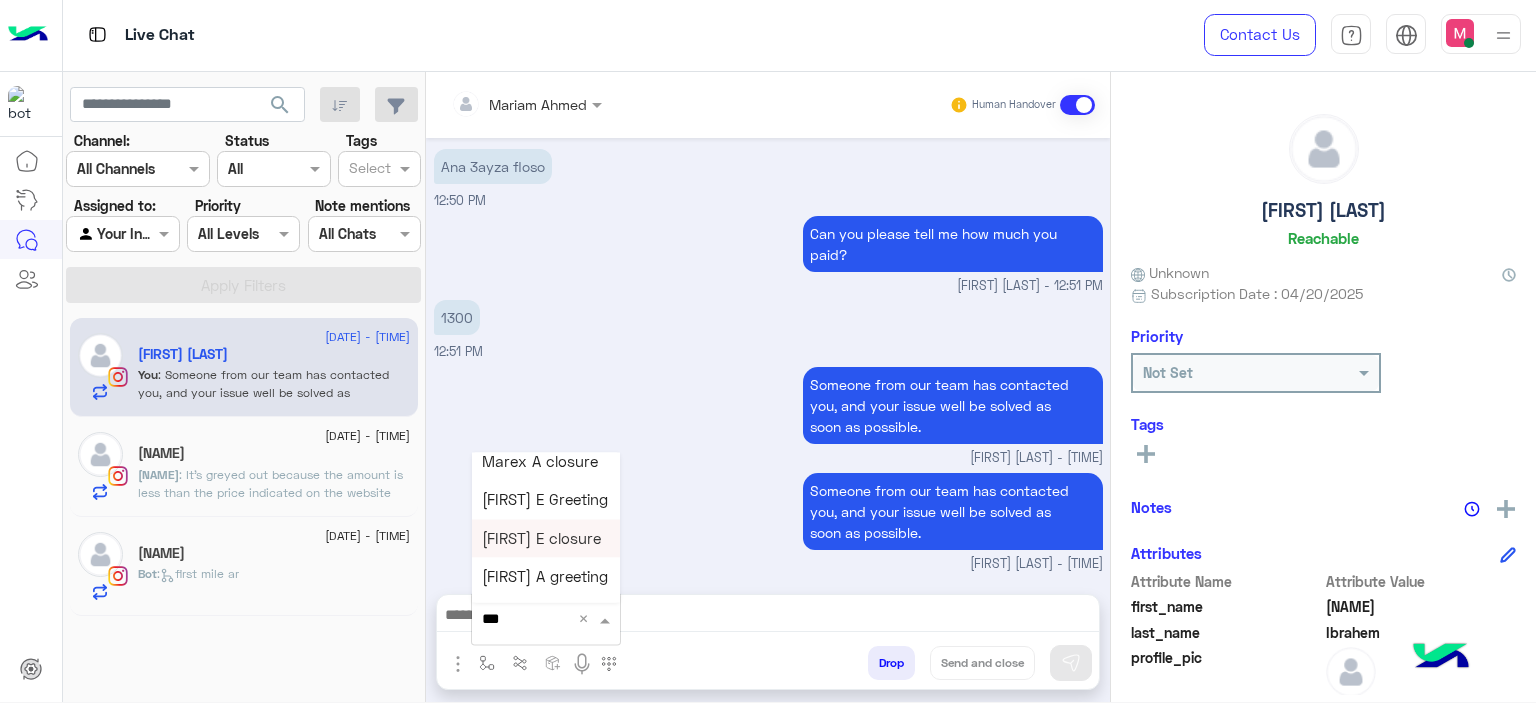 click on "Mariam E closure" at bounding box center [546, 538] 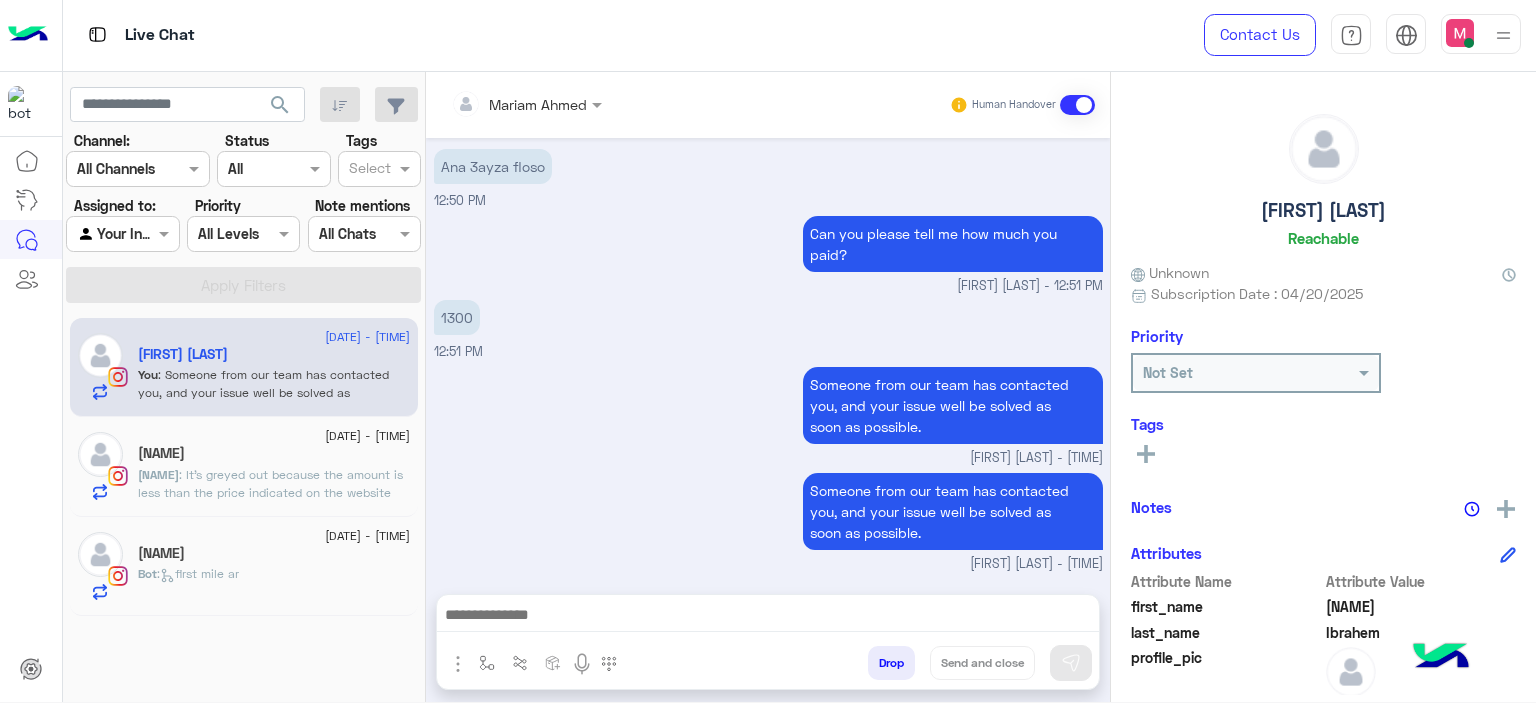 type on "**********" 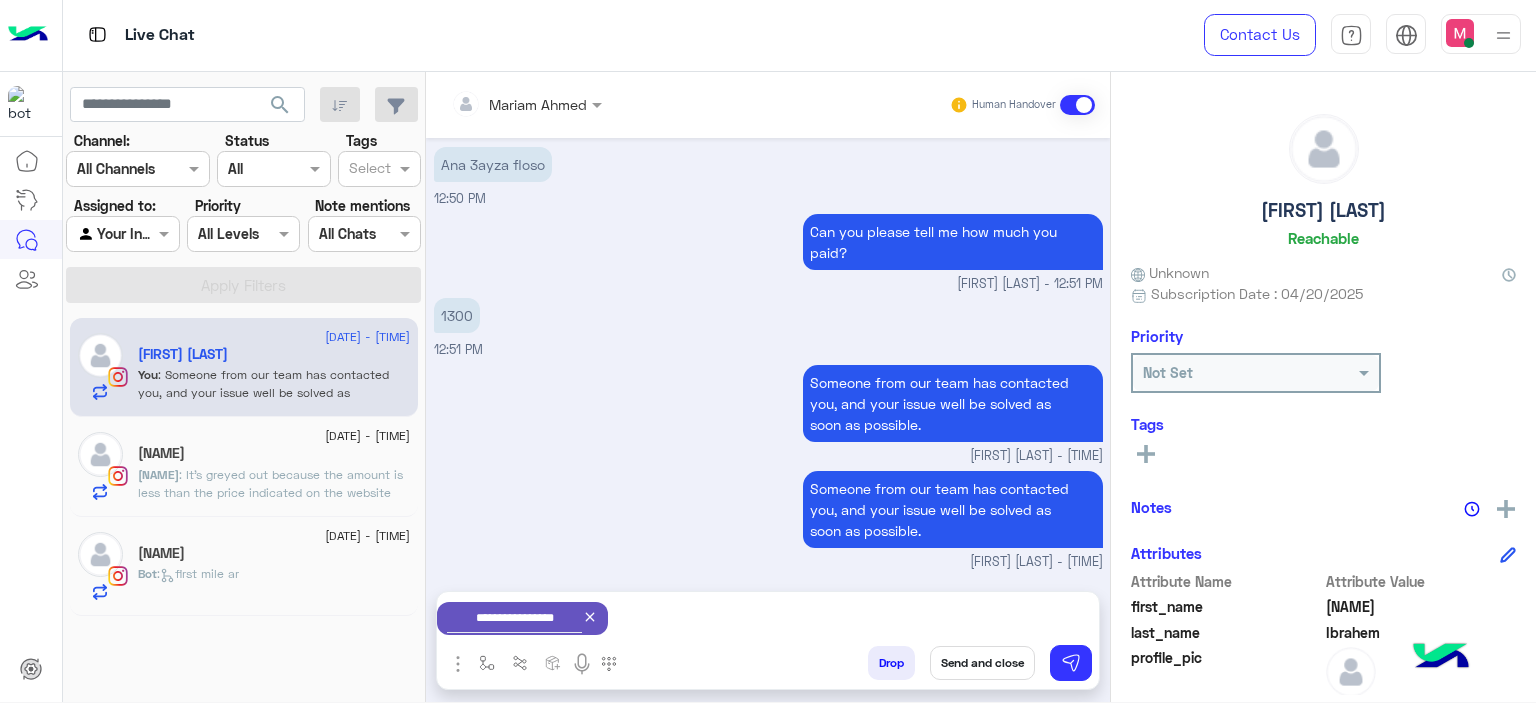 scroll, scrollTop: 10164, scrollLeft: 0, axis: vertical 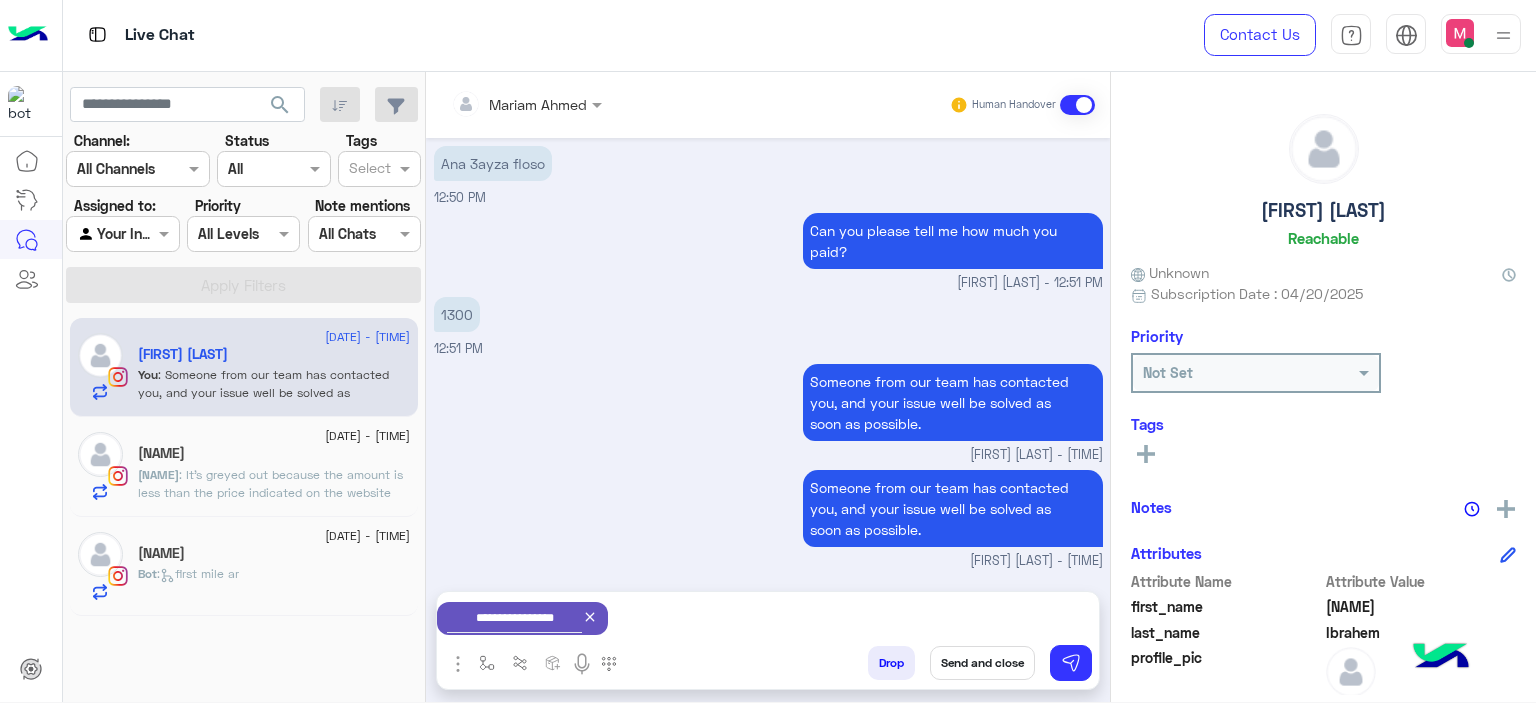 click on "Send and close" at bounding box center (982, 663) 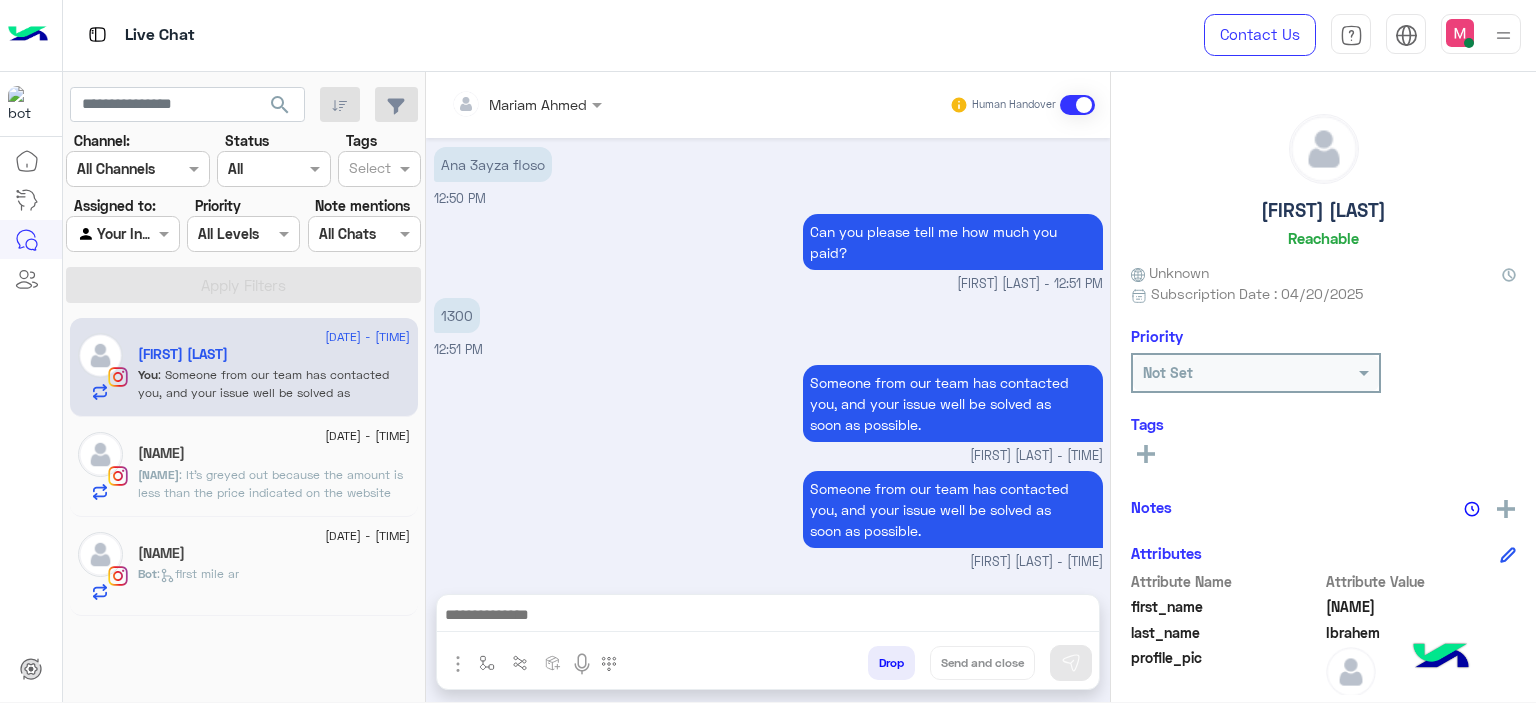 scroll, scrollTop: 10196, scrollLeft: 0, axis: vertical 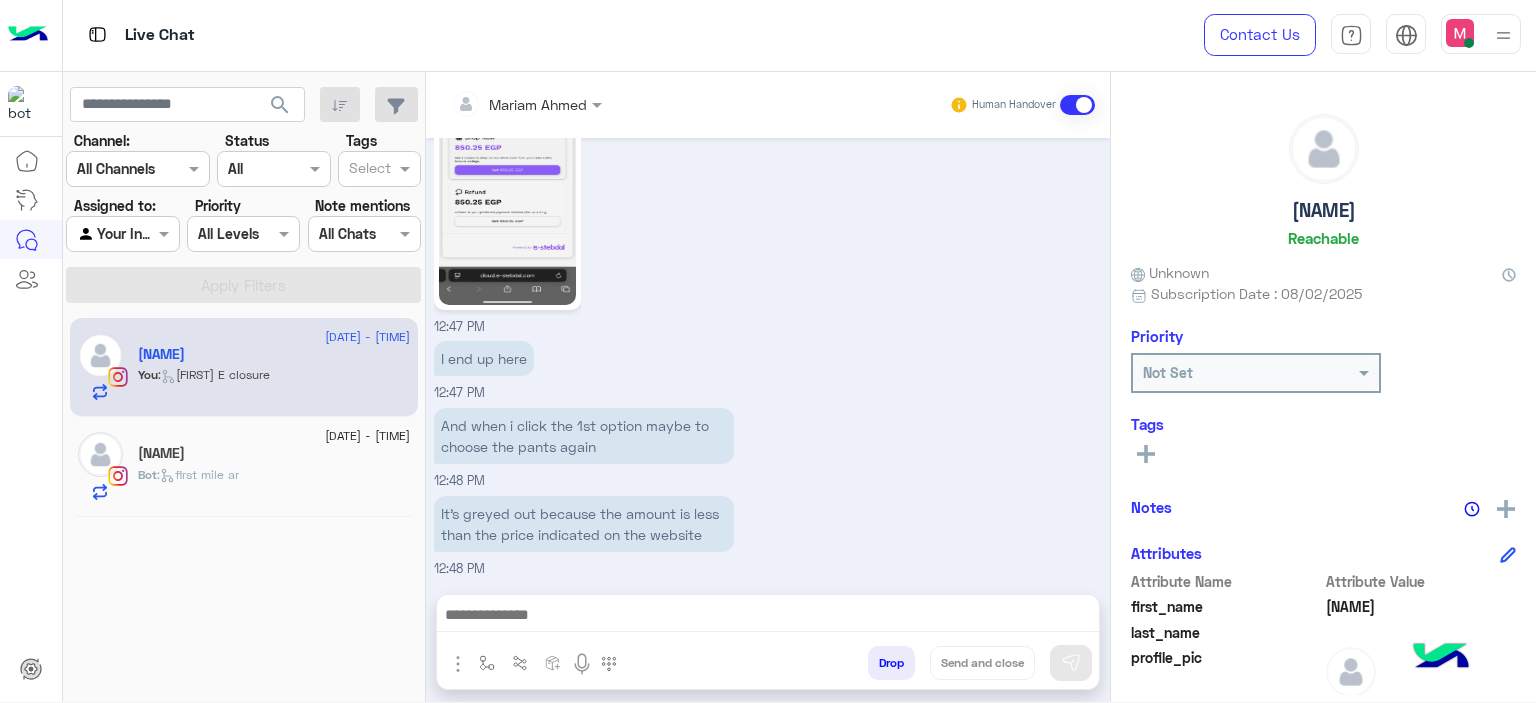 click at bounding box center [1503, 35] 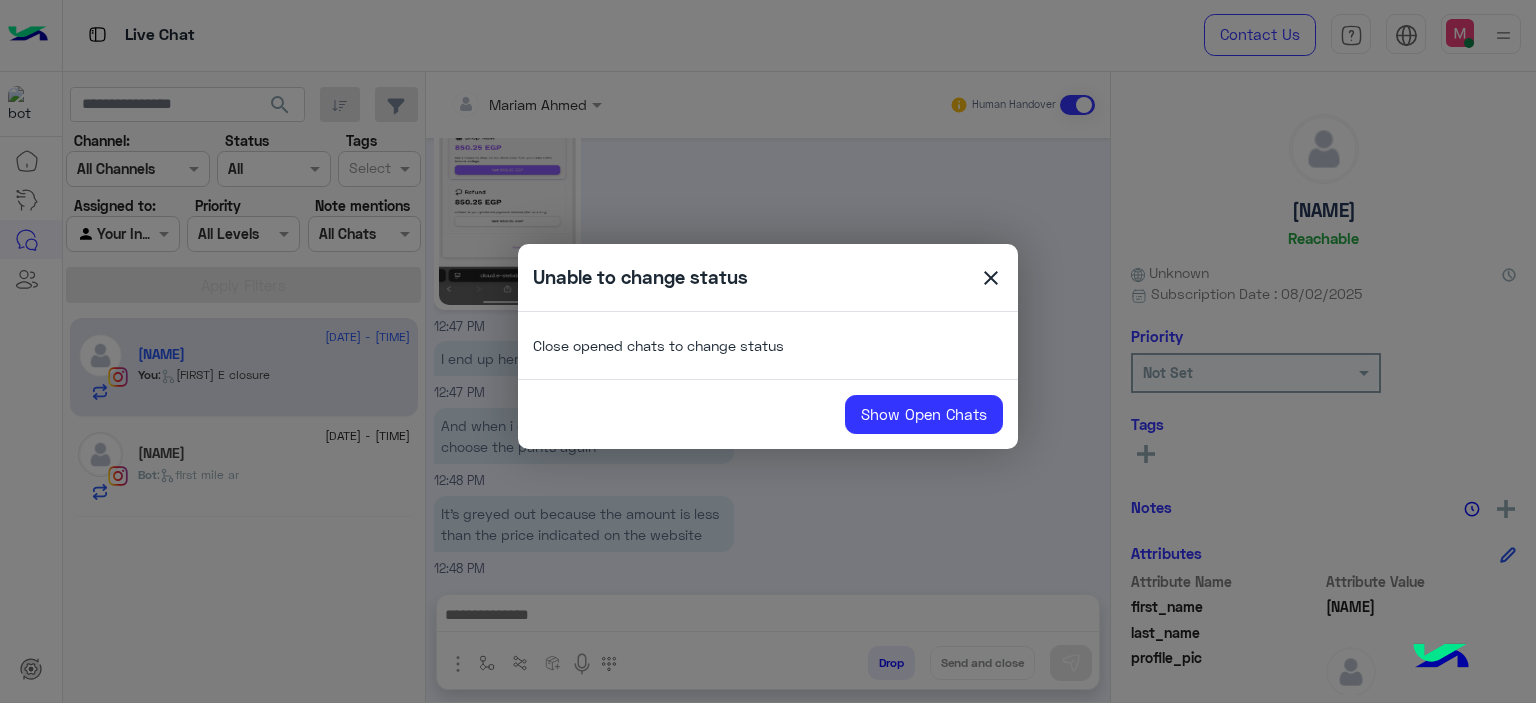 click on "close" 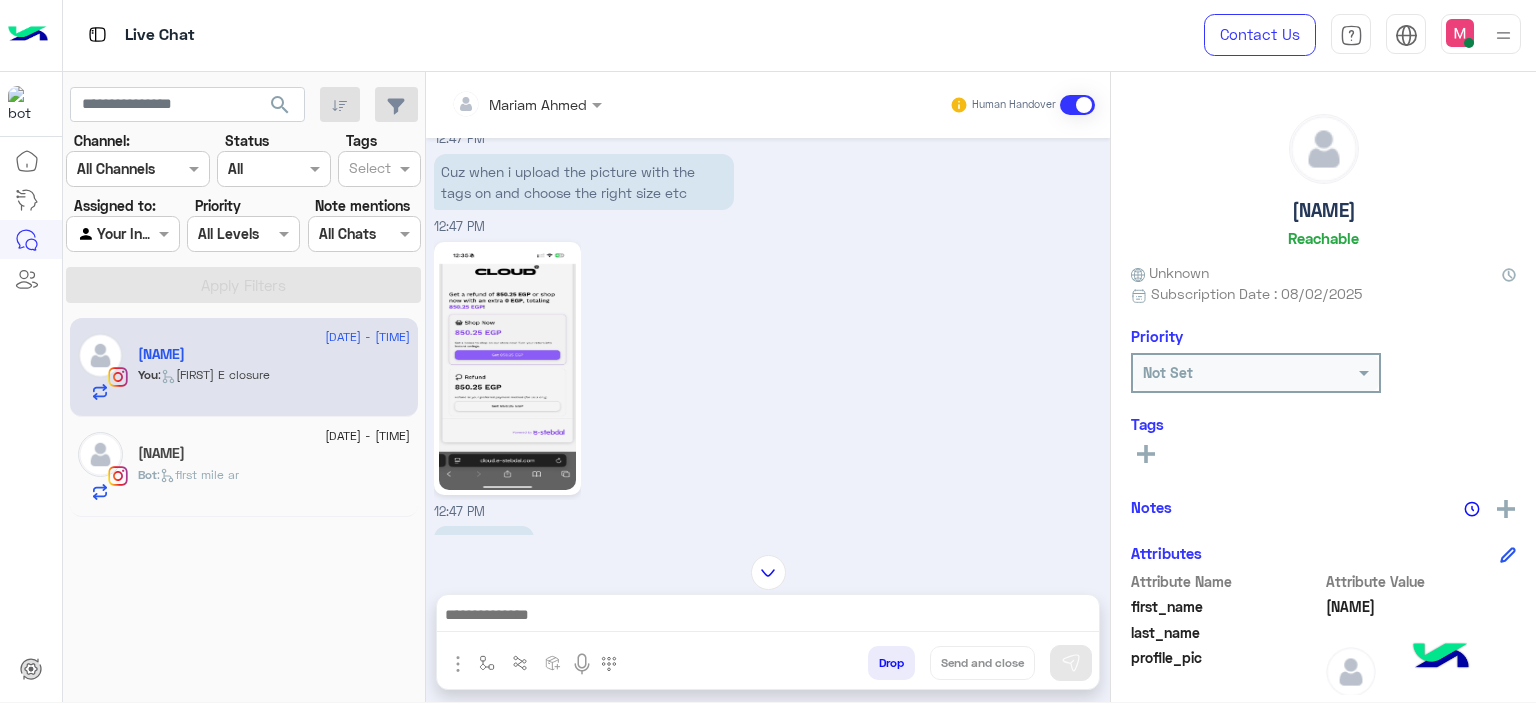 scroll, scrollTop: 1528, scrollLeft: 0, axis: vertical 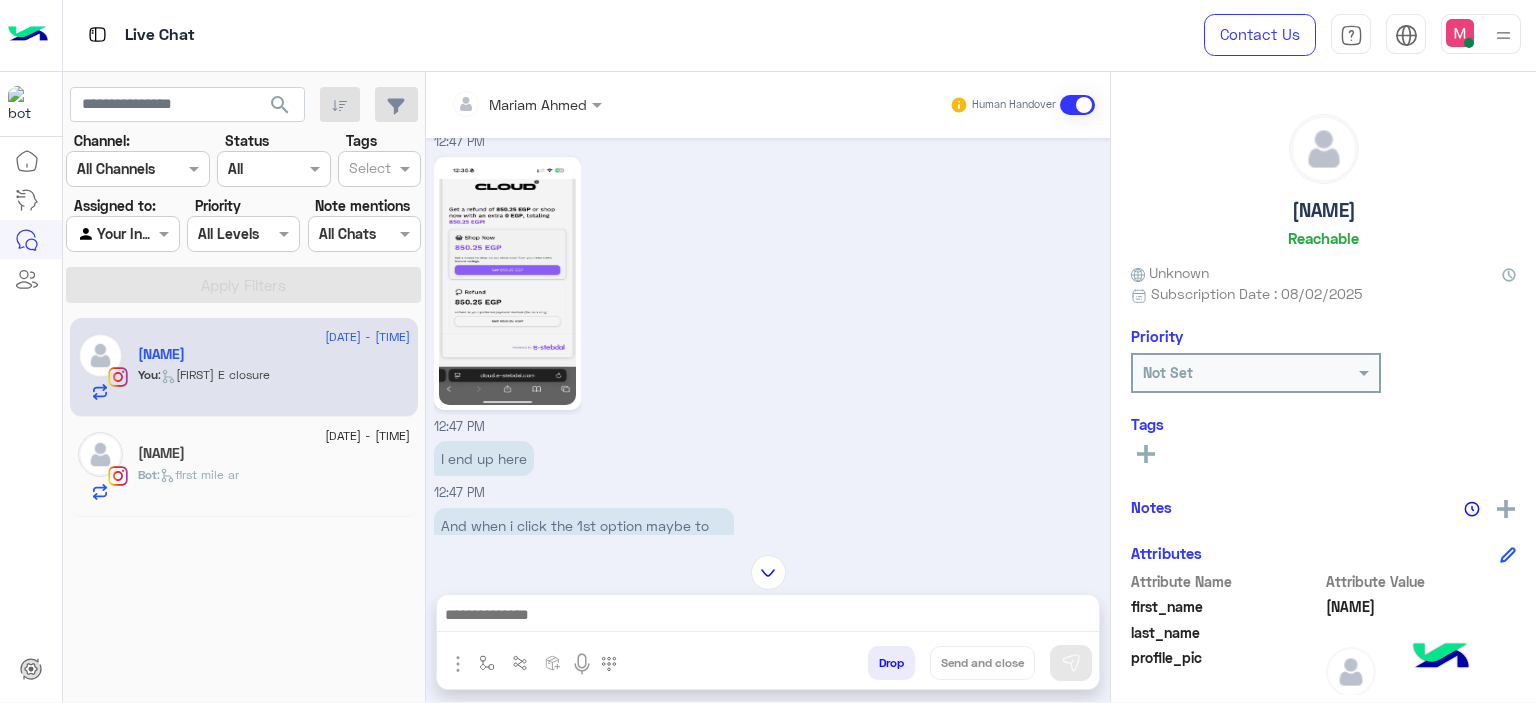 click 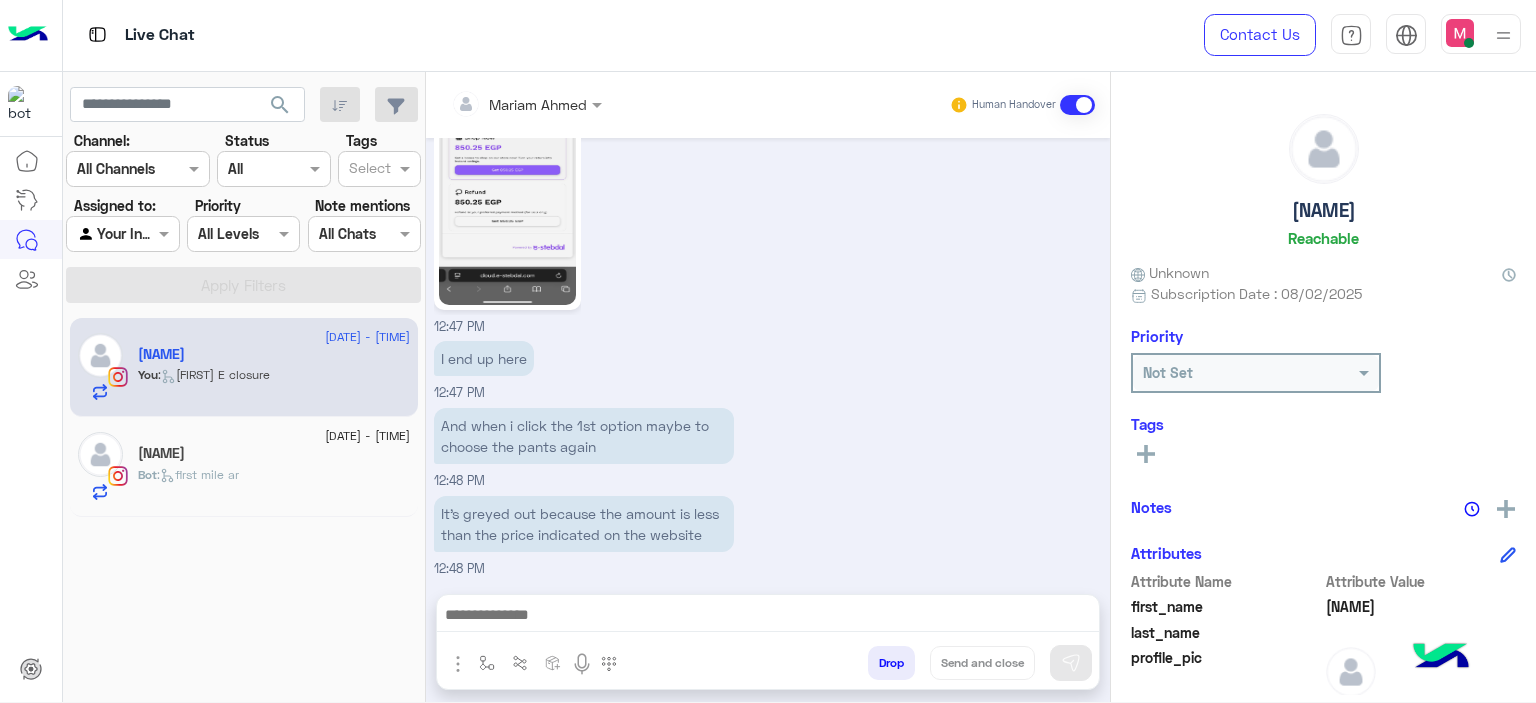 scroll, scrollTop: 1627, scrollLeft: 0, axis: vertical 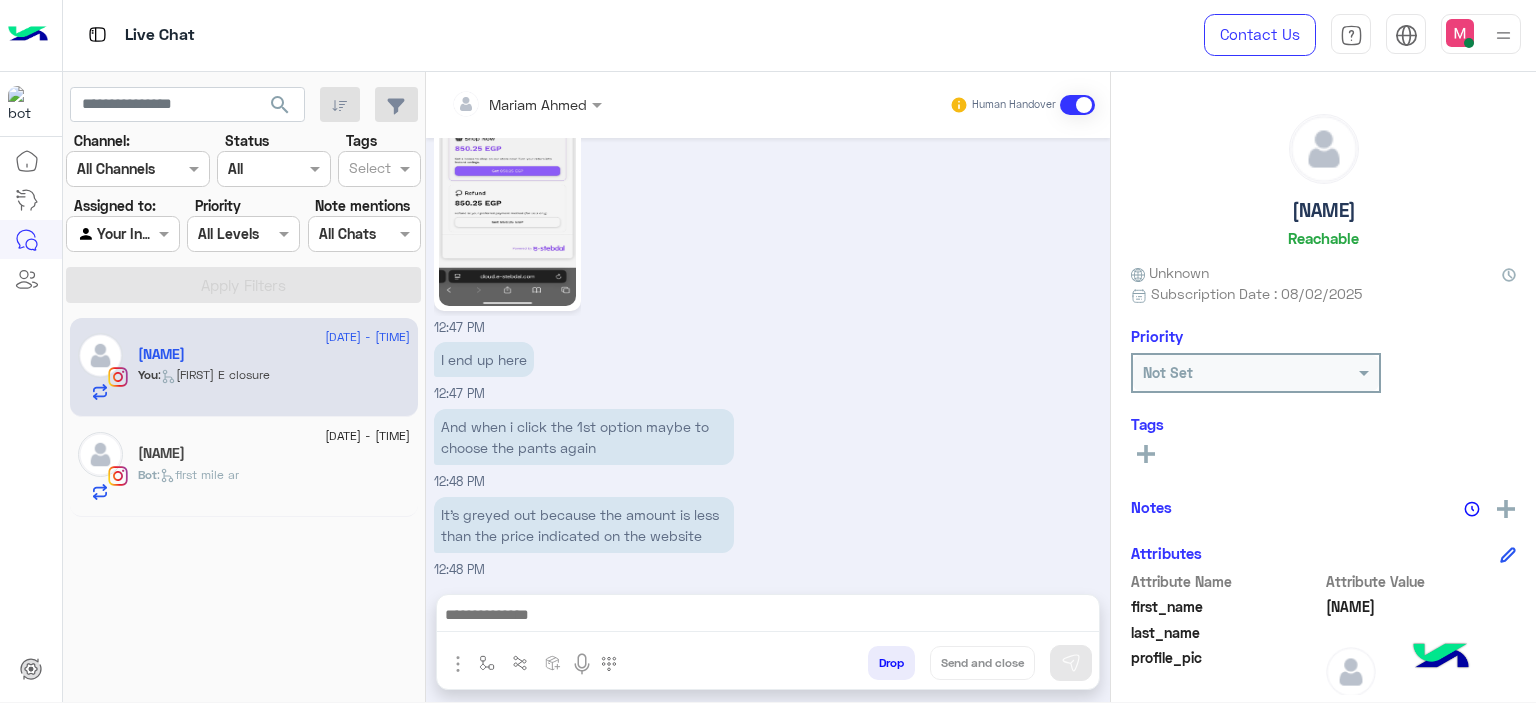 click 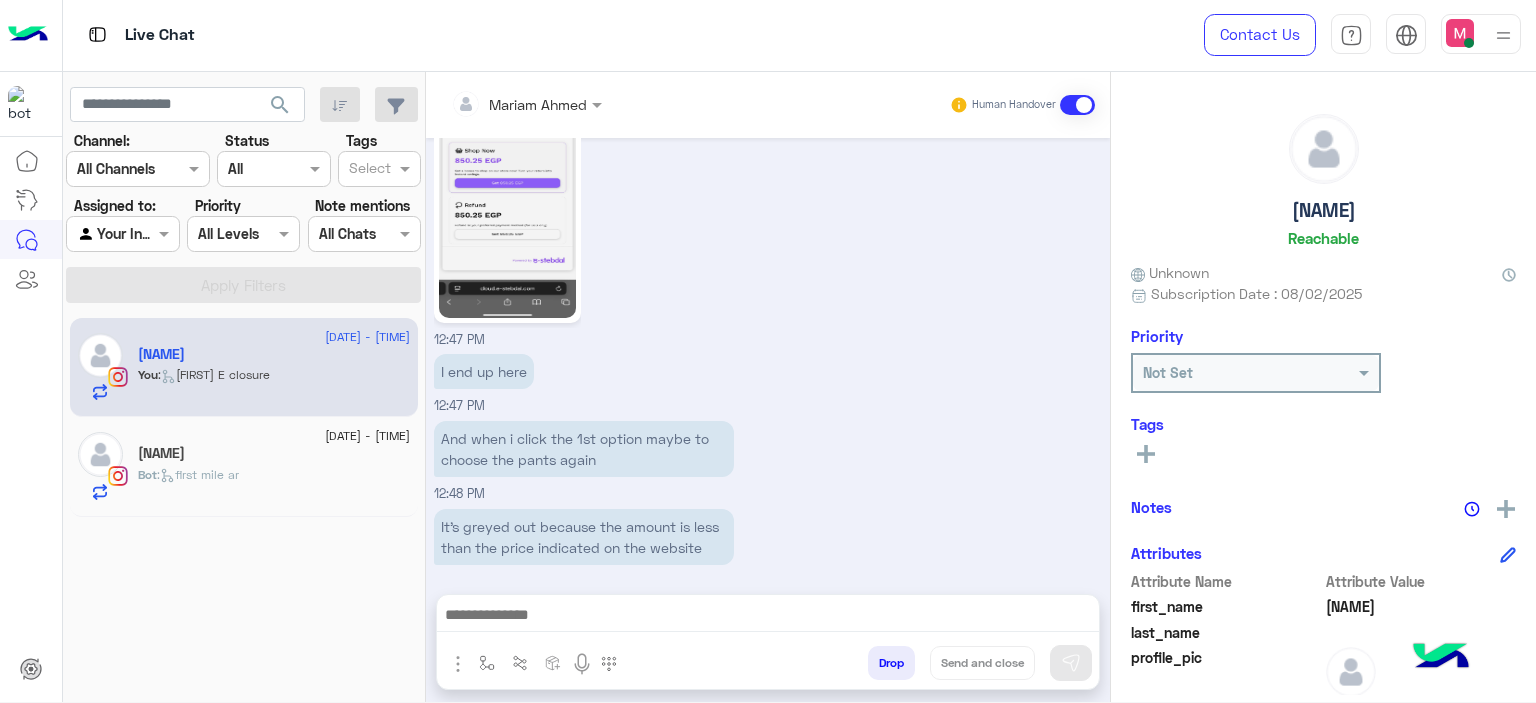 scroll, scrollTop: 1628, scrollLeft: 0, axis: vertical 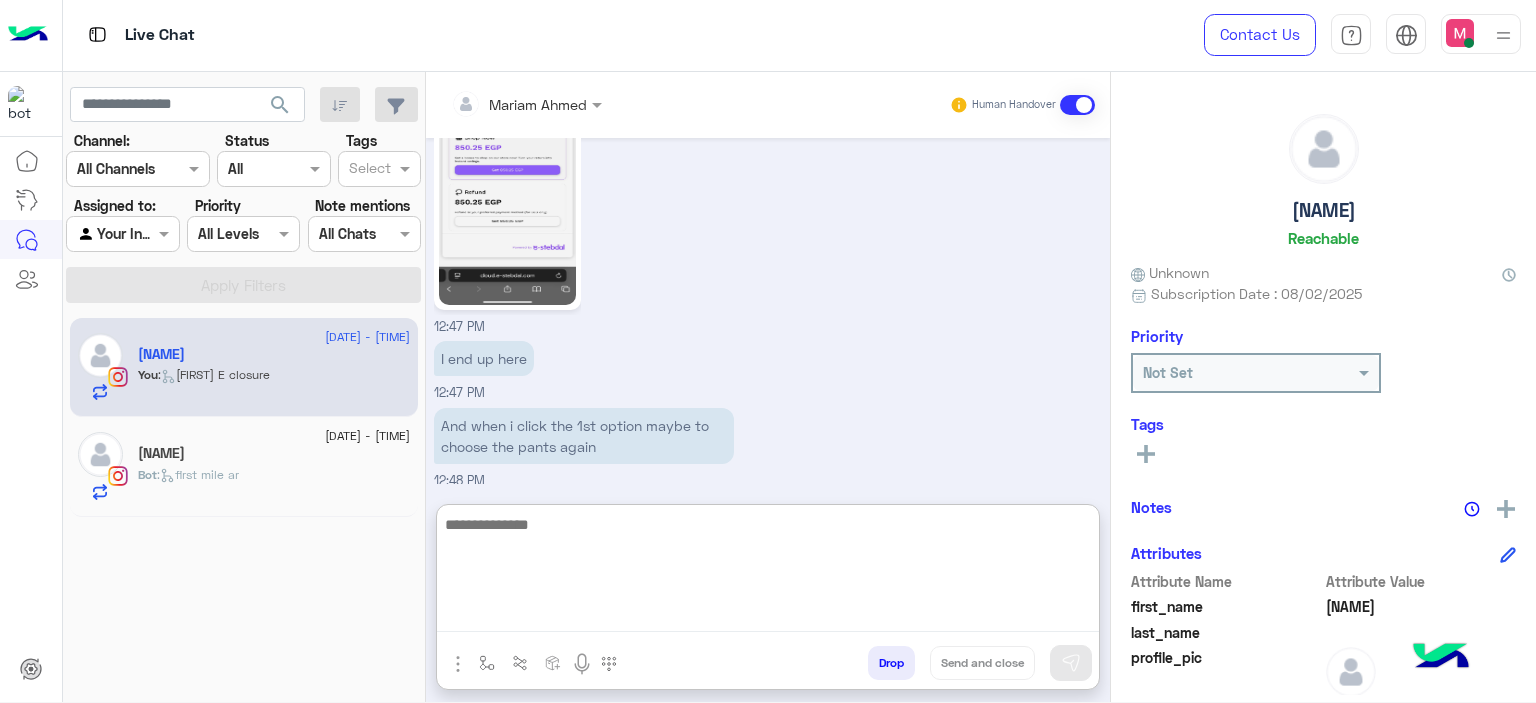 click at bounding box center (768, 572) 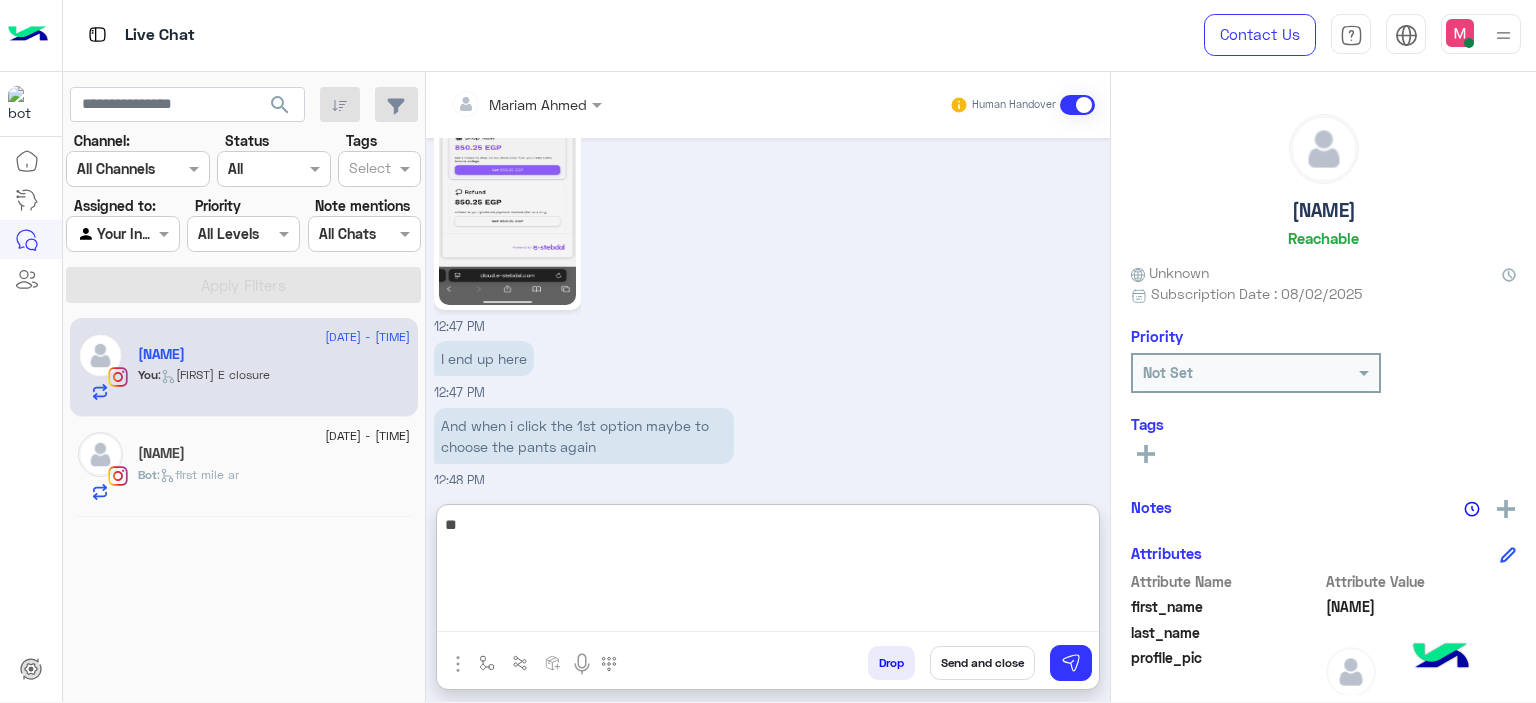type on "*" 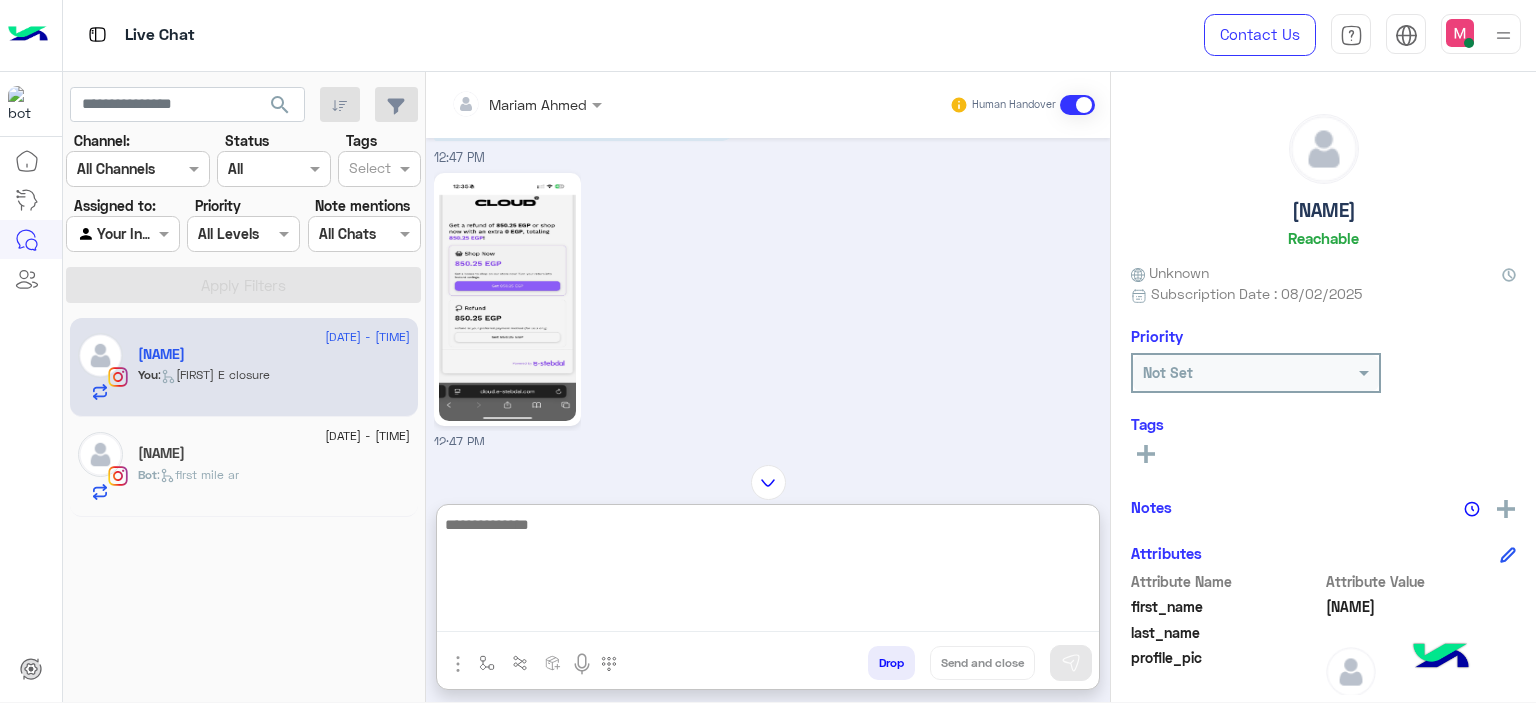 scroll, scrollTop: 1512, scrollLeft: 0, axis: vertical 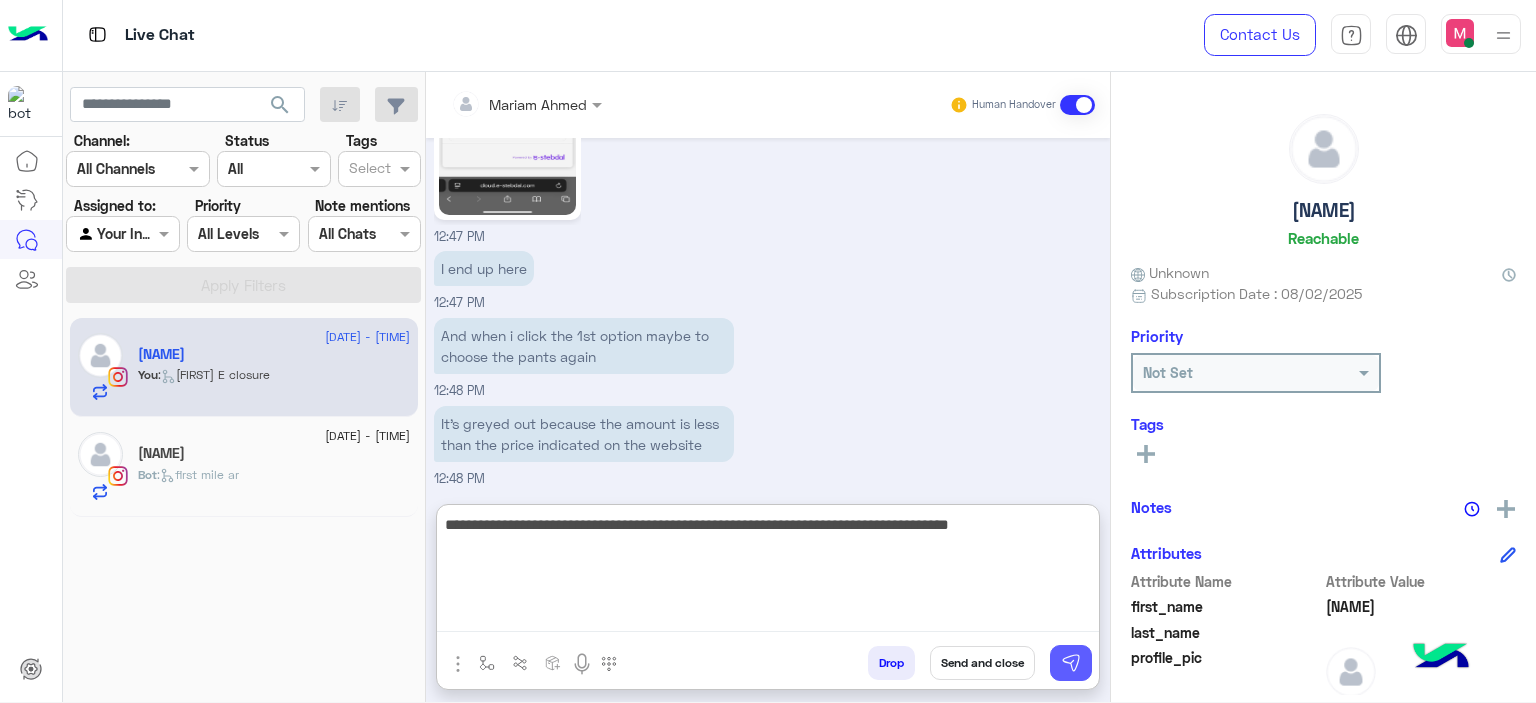 type on "**********" 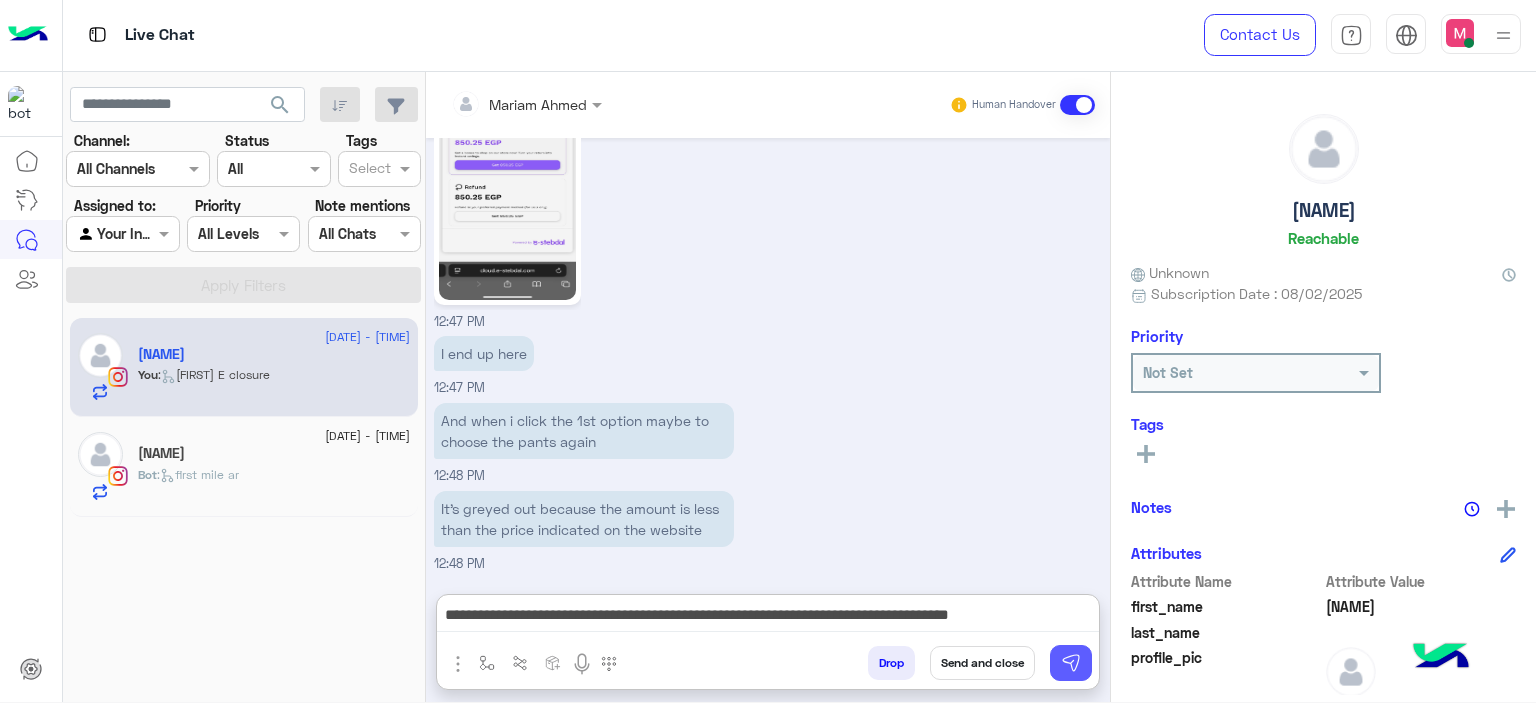 click at bounding box center (1071, 663) 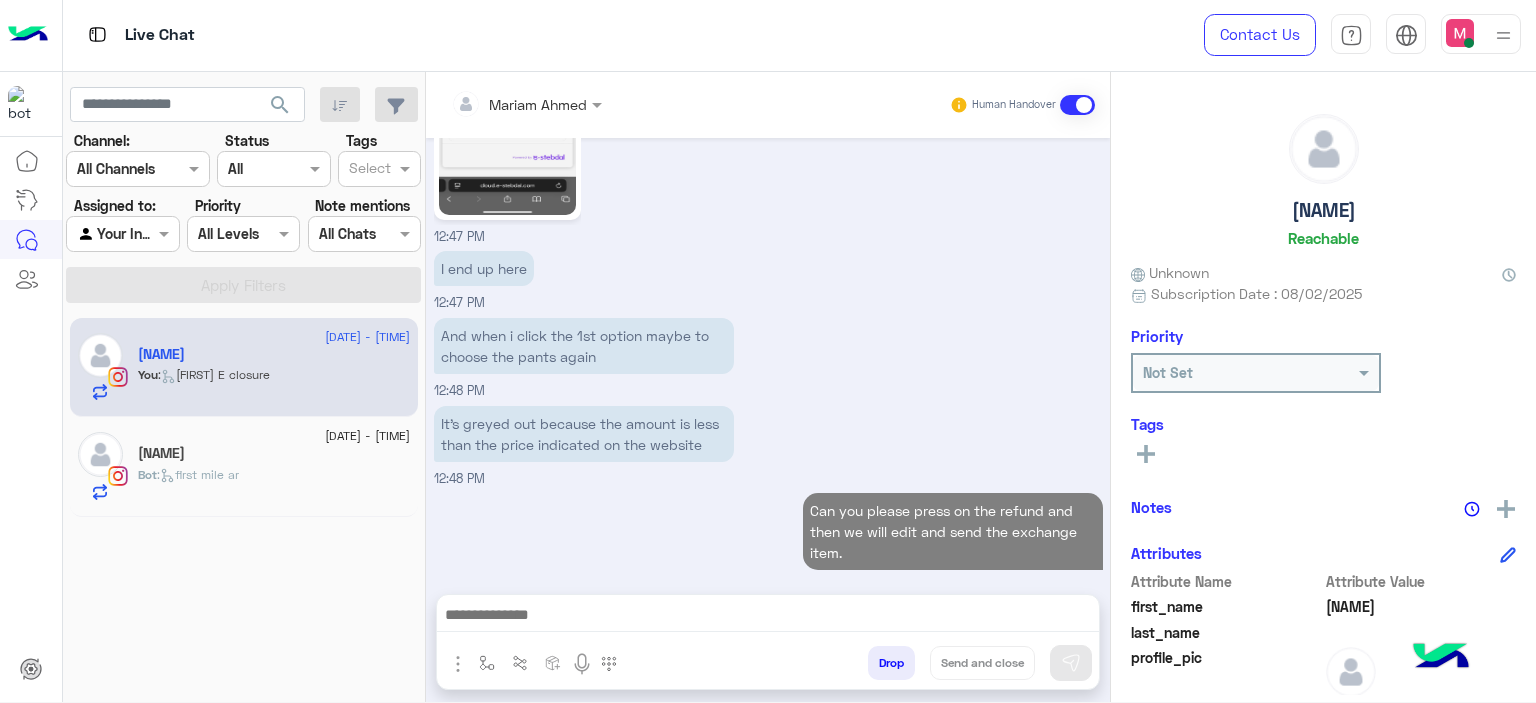 scroll, scrollTop: 1733, scrollLeft: 0, axis: vertical 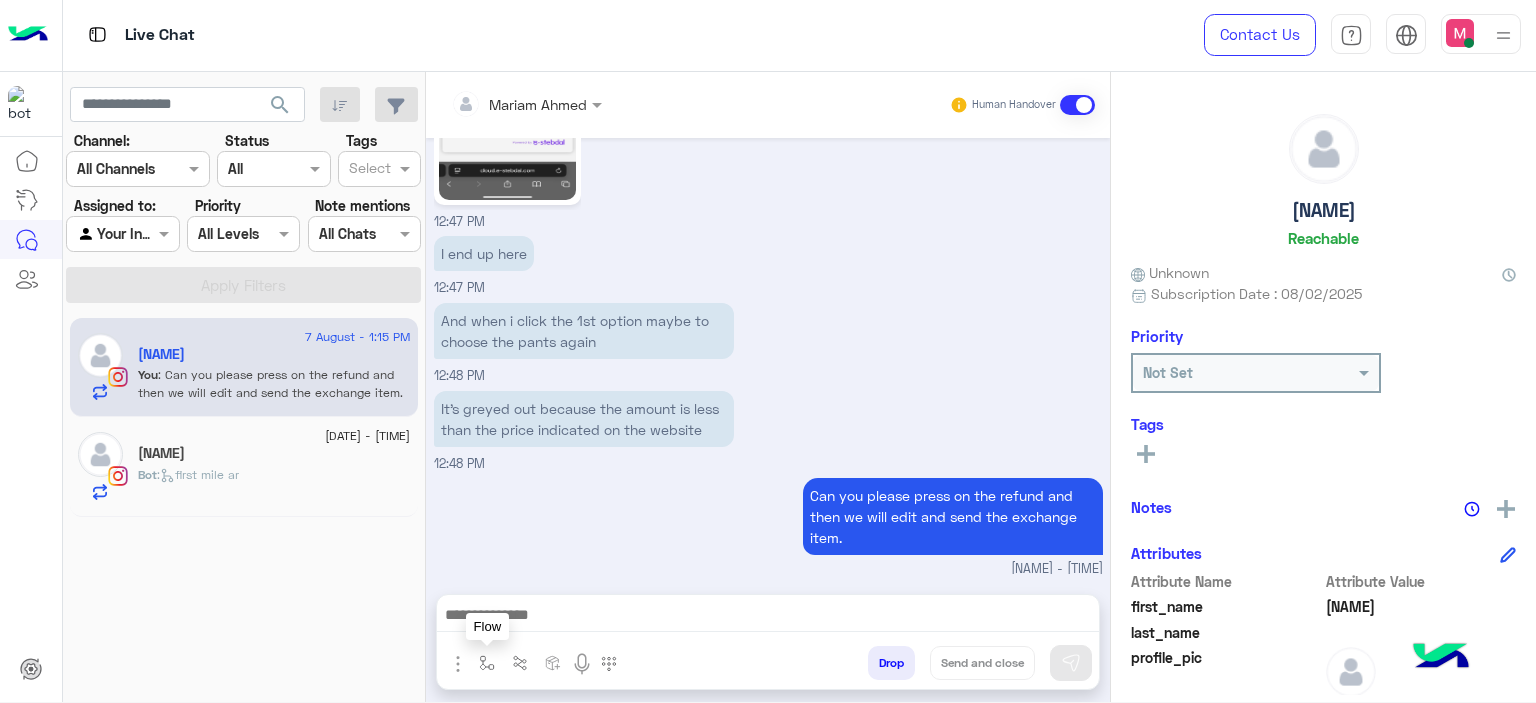 click at bounding box center (487, 663) 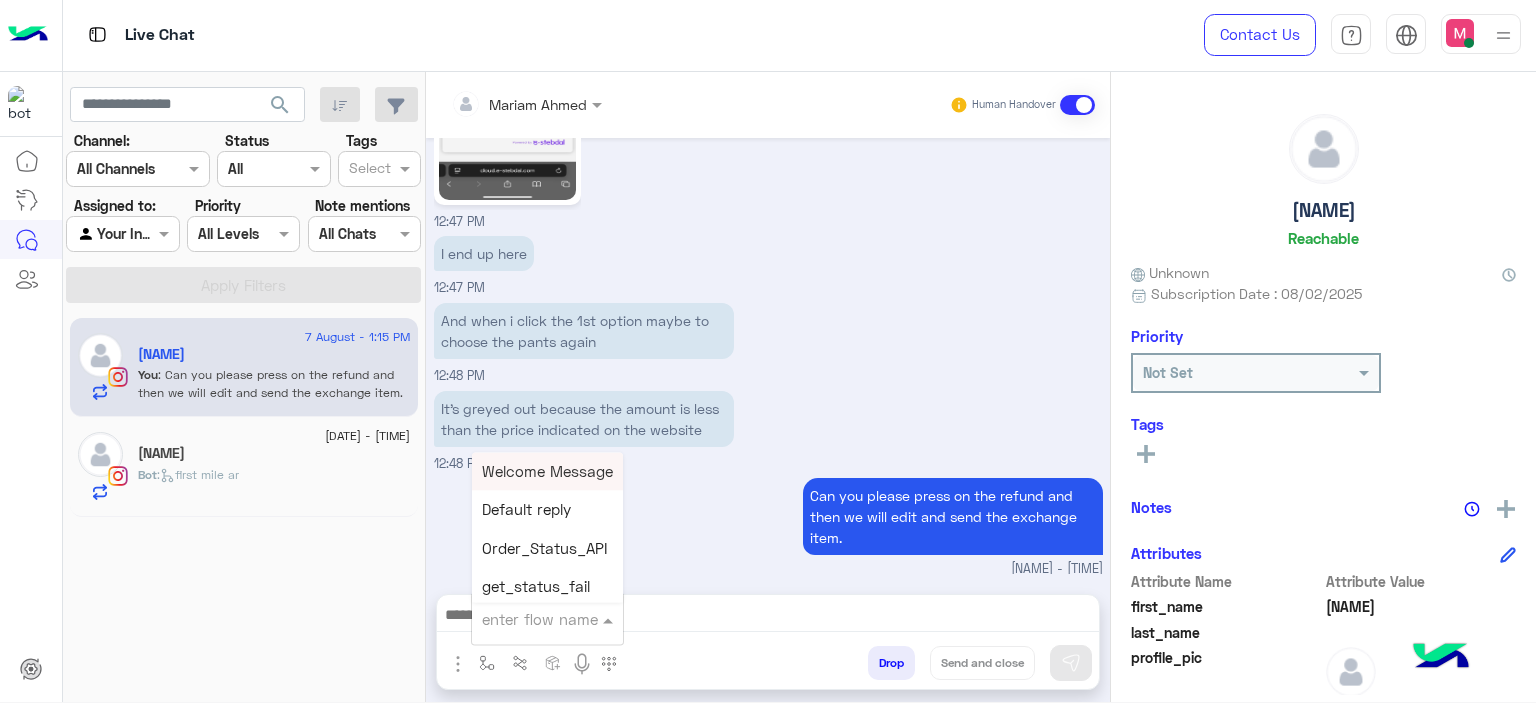 click at bounding box center [523, 619] 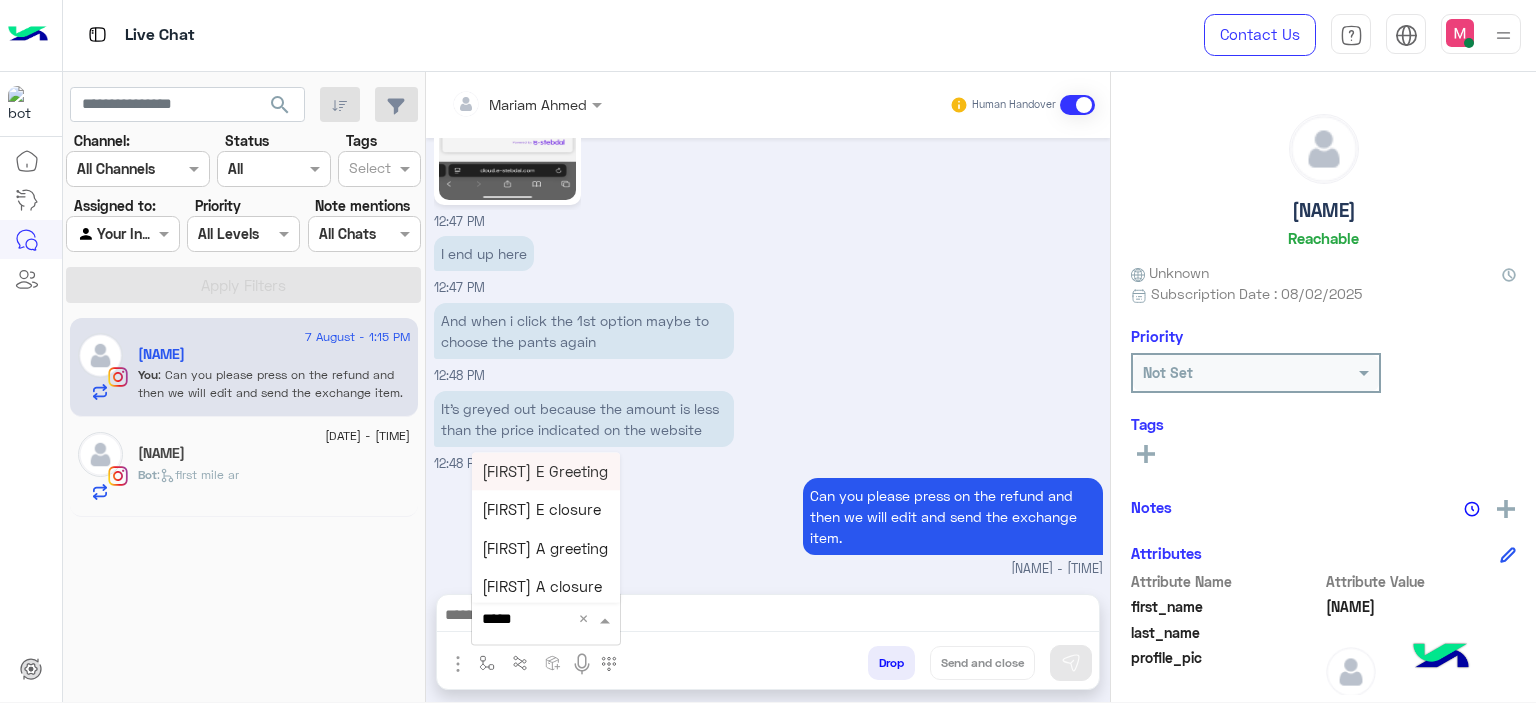 type on "******" 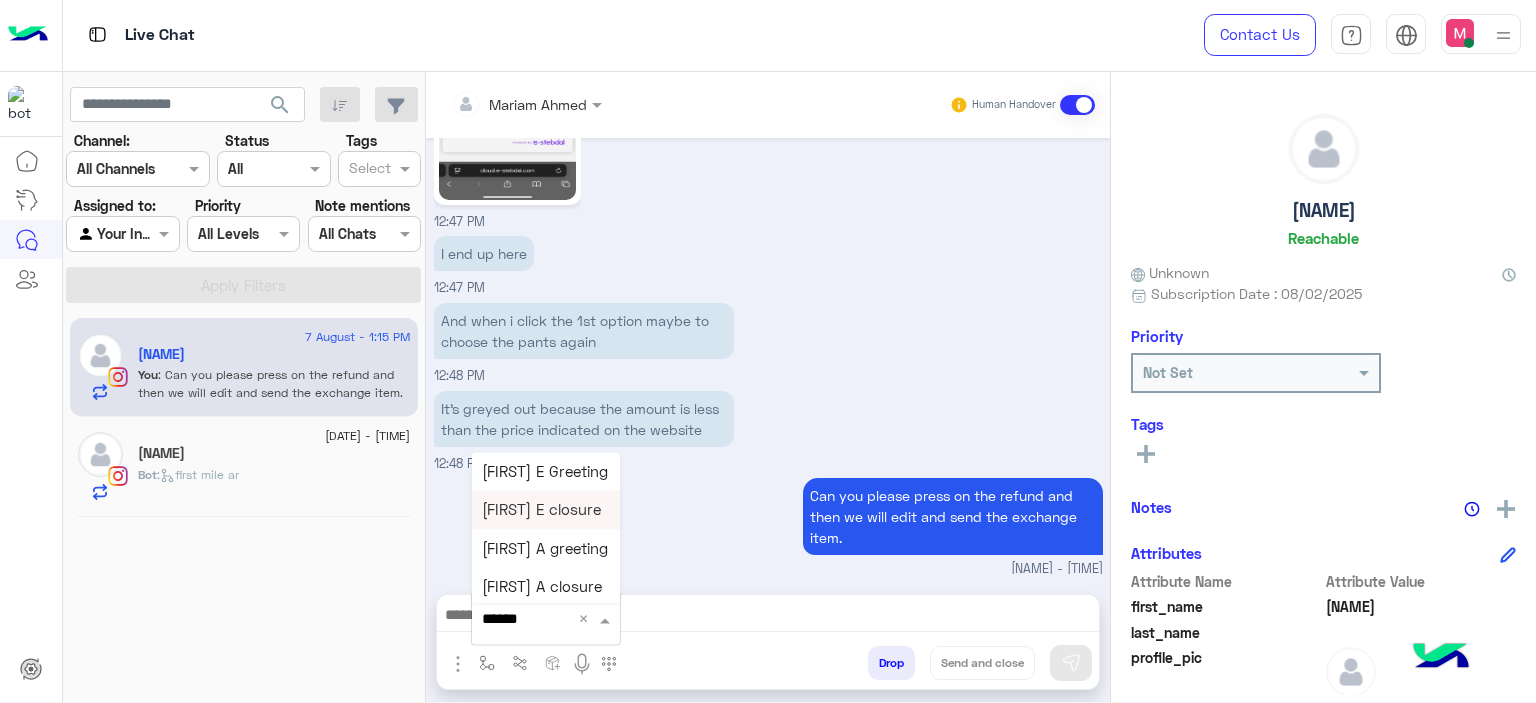 click on "Mariam E closure" at bounding box center [541, 510] 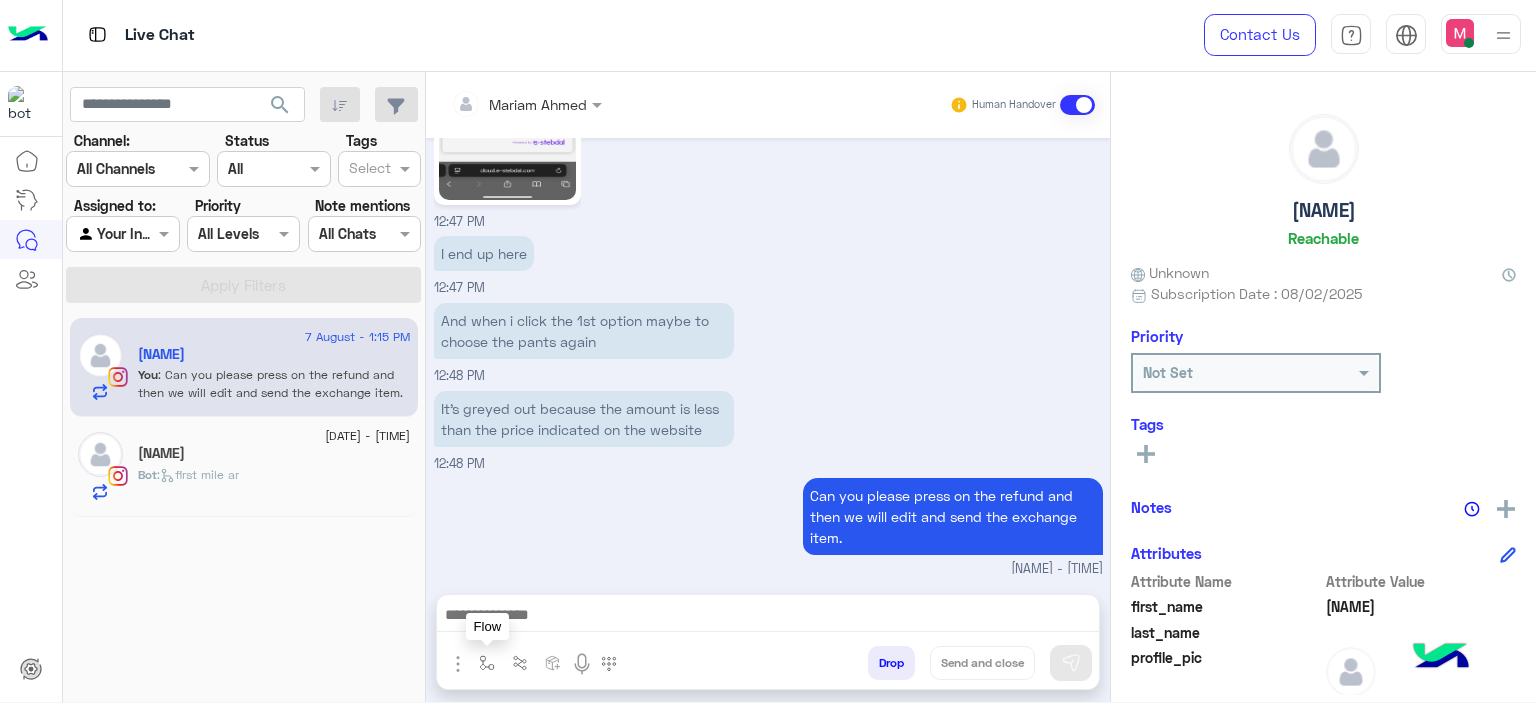 click at bounding box center (487, 662) 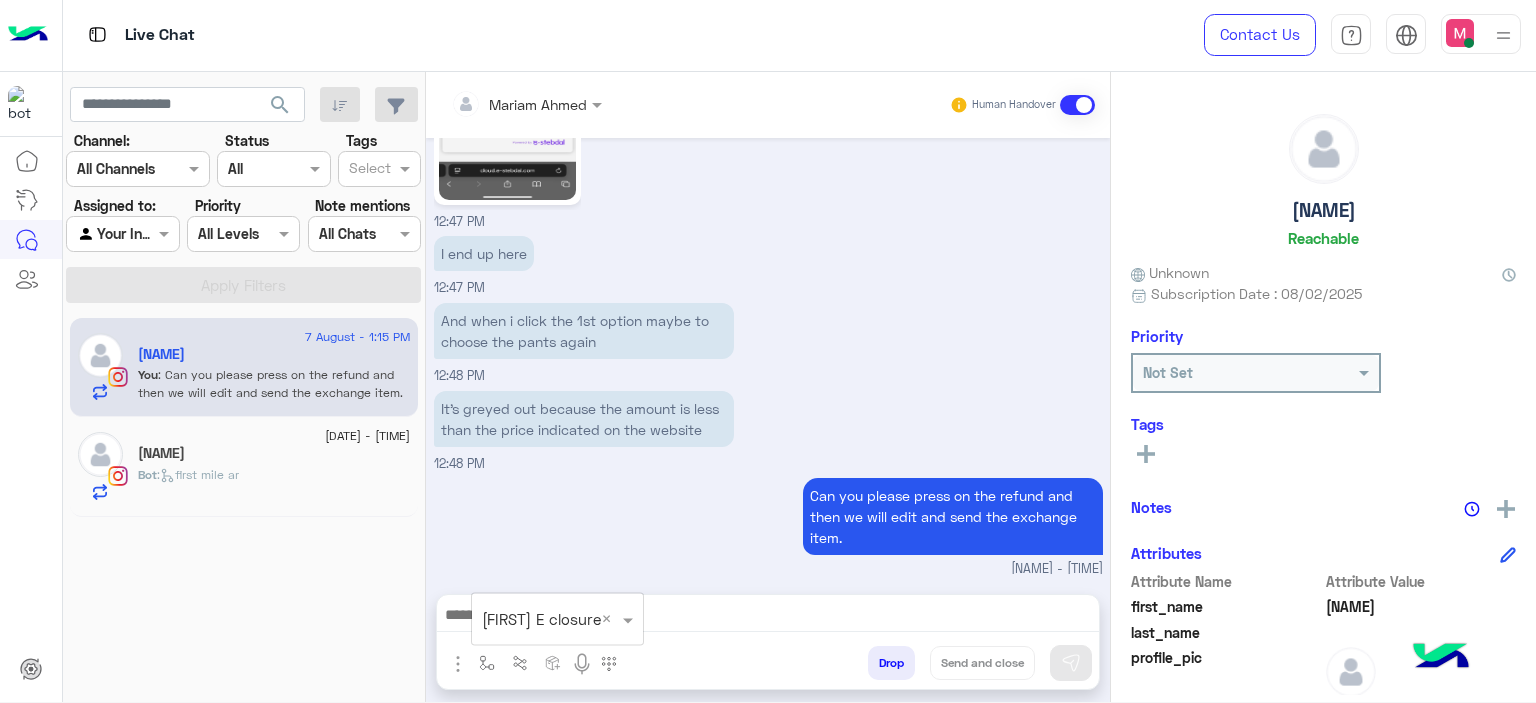 type on "**********" 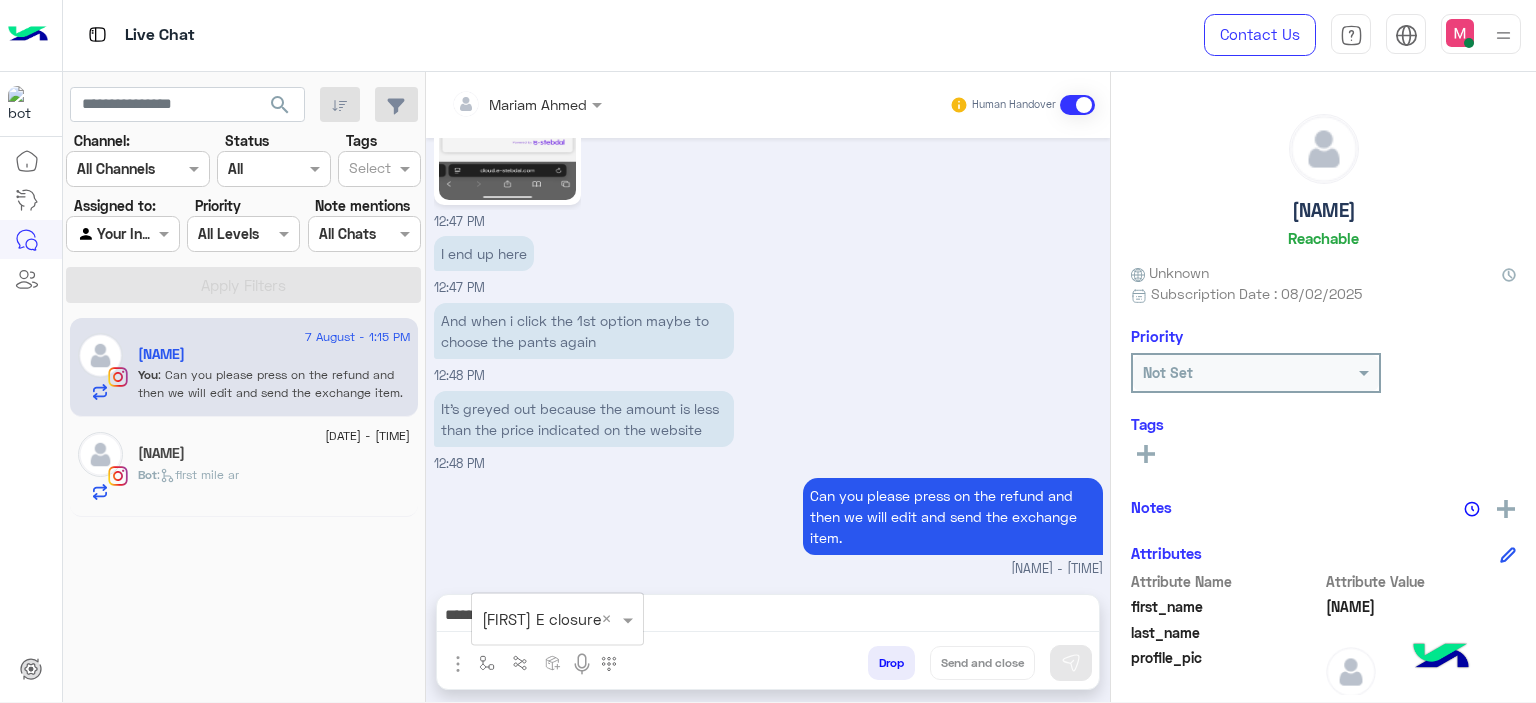 scroll, scrollTop: 1736, scrollLeft: 0, axis: vertical 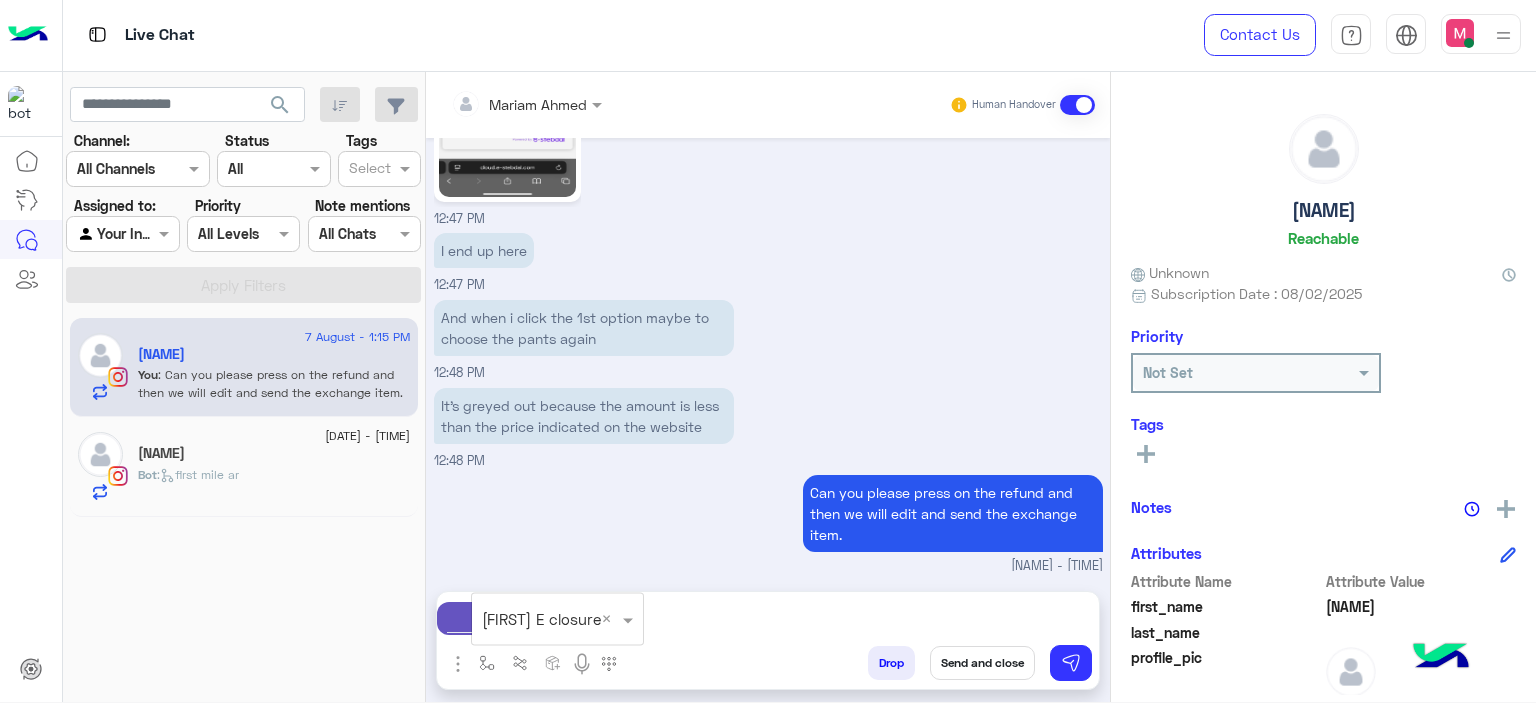 click on "**********" at bounding box center [768, 618] 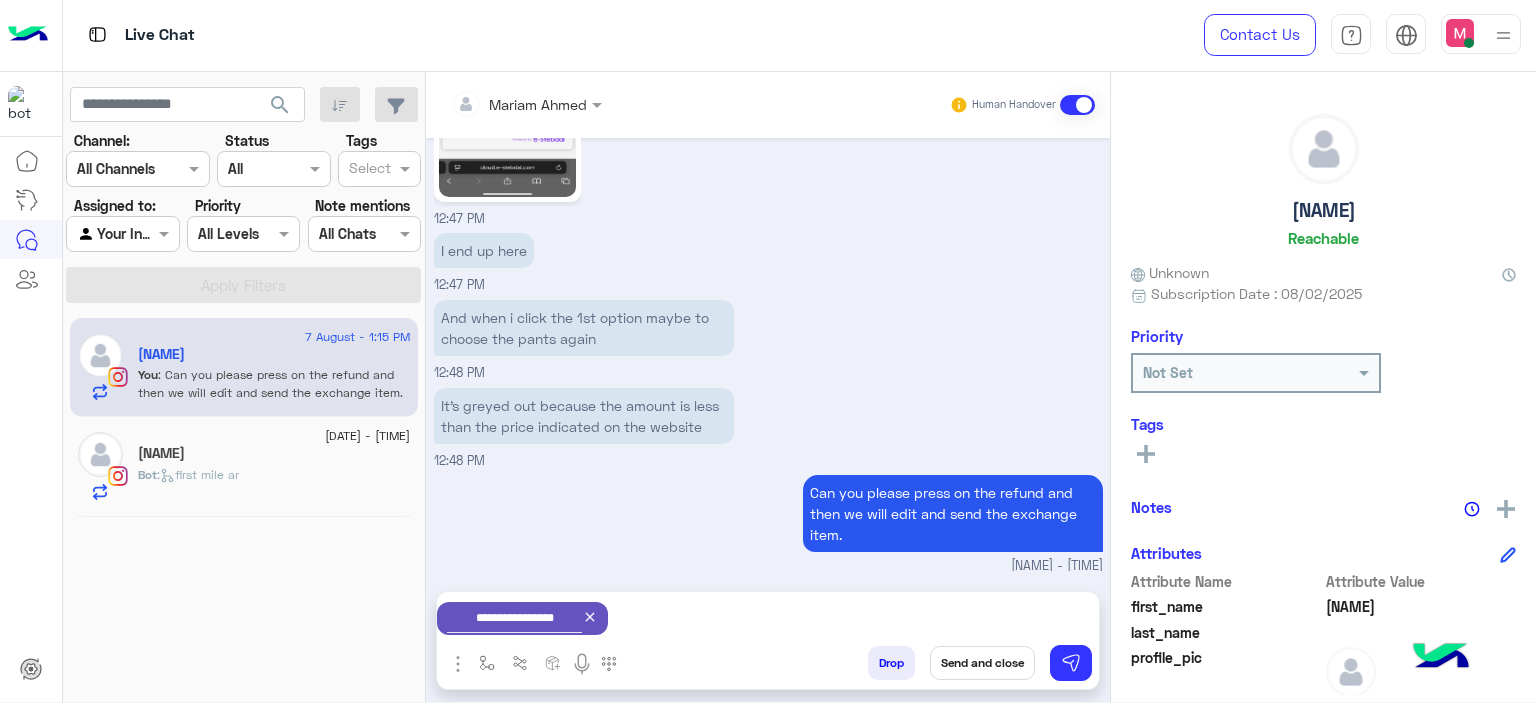 click on "Send and close" at bounding box center (982, 663) 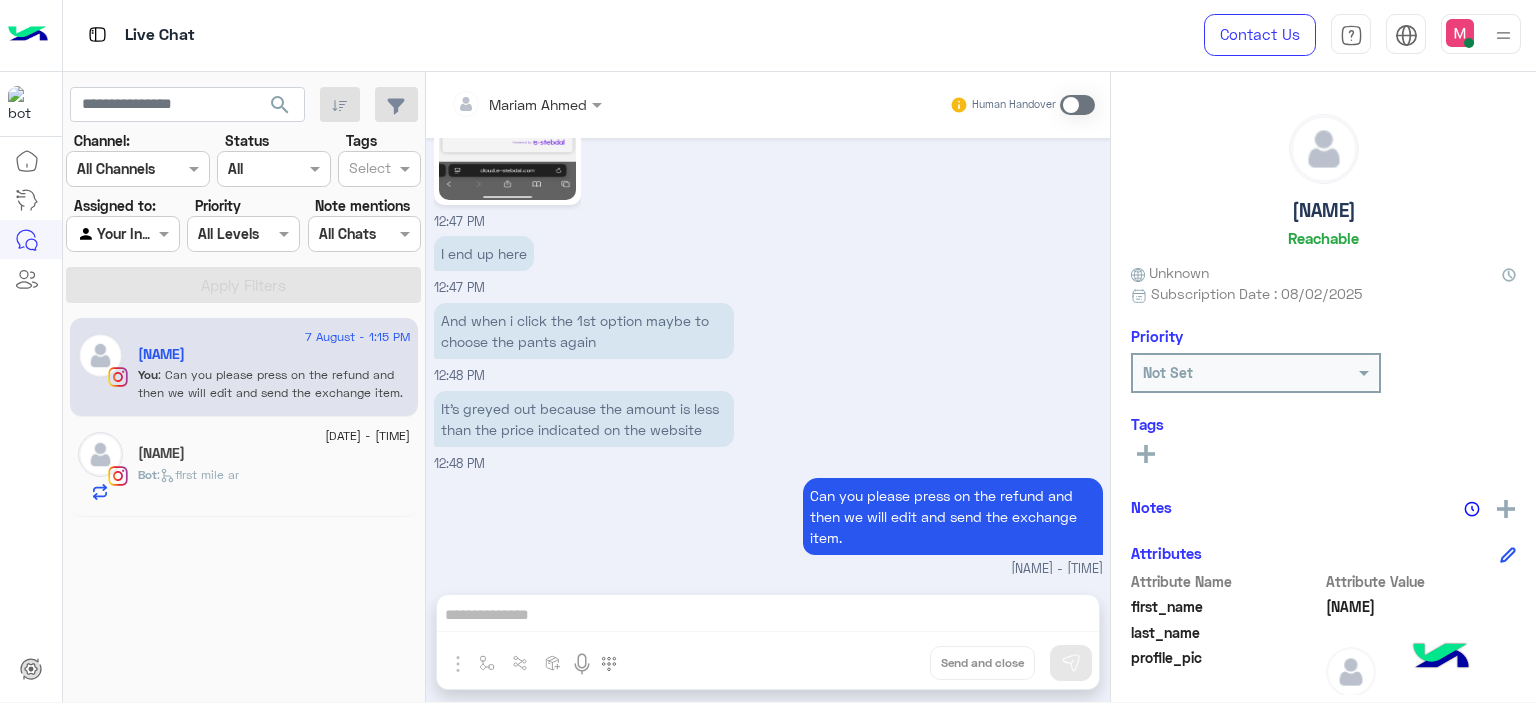 scroll, scrollTop: 1769, scrollLeft: 0, axis: vertical 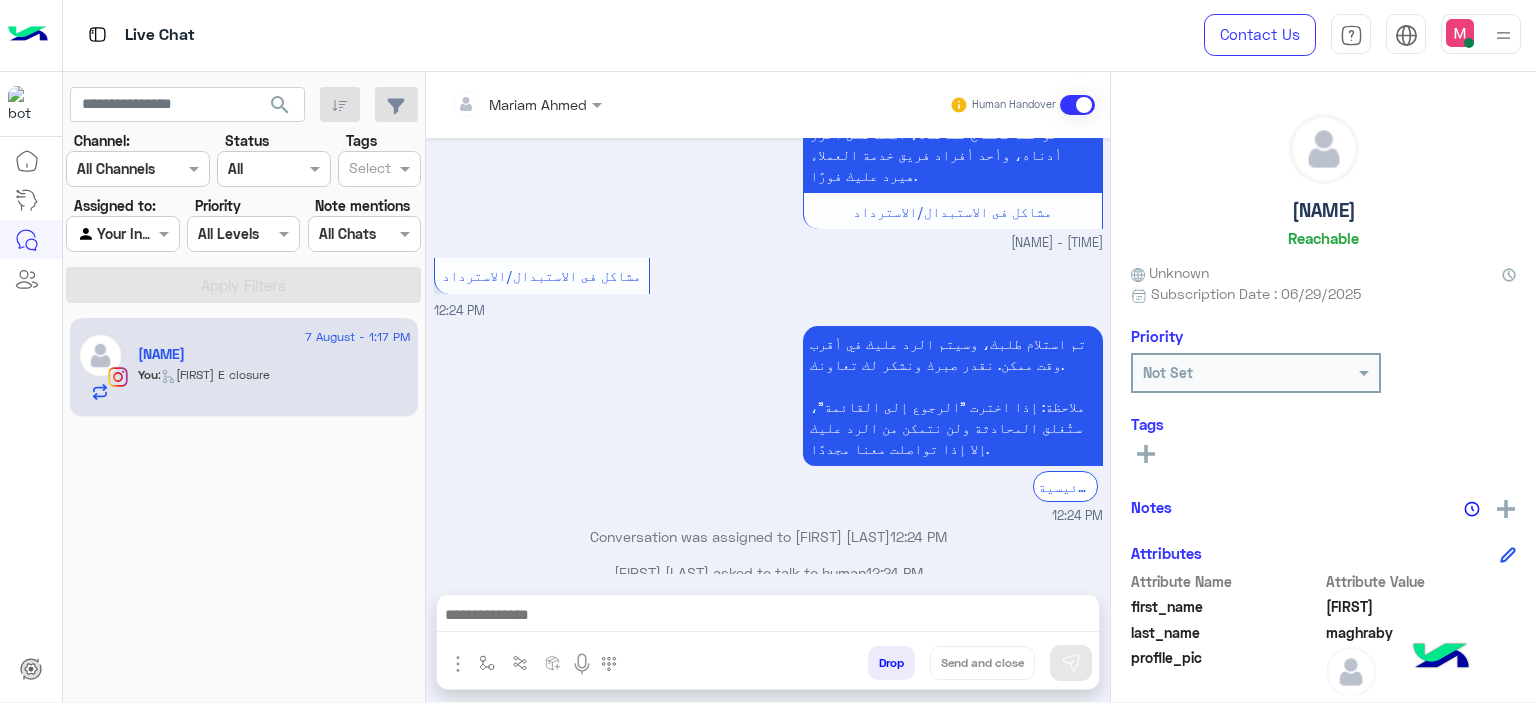 click at bounding box center (1481, 34) 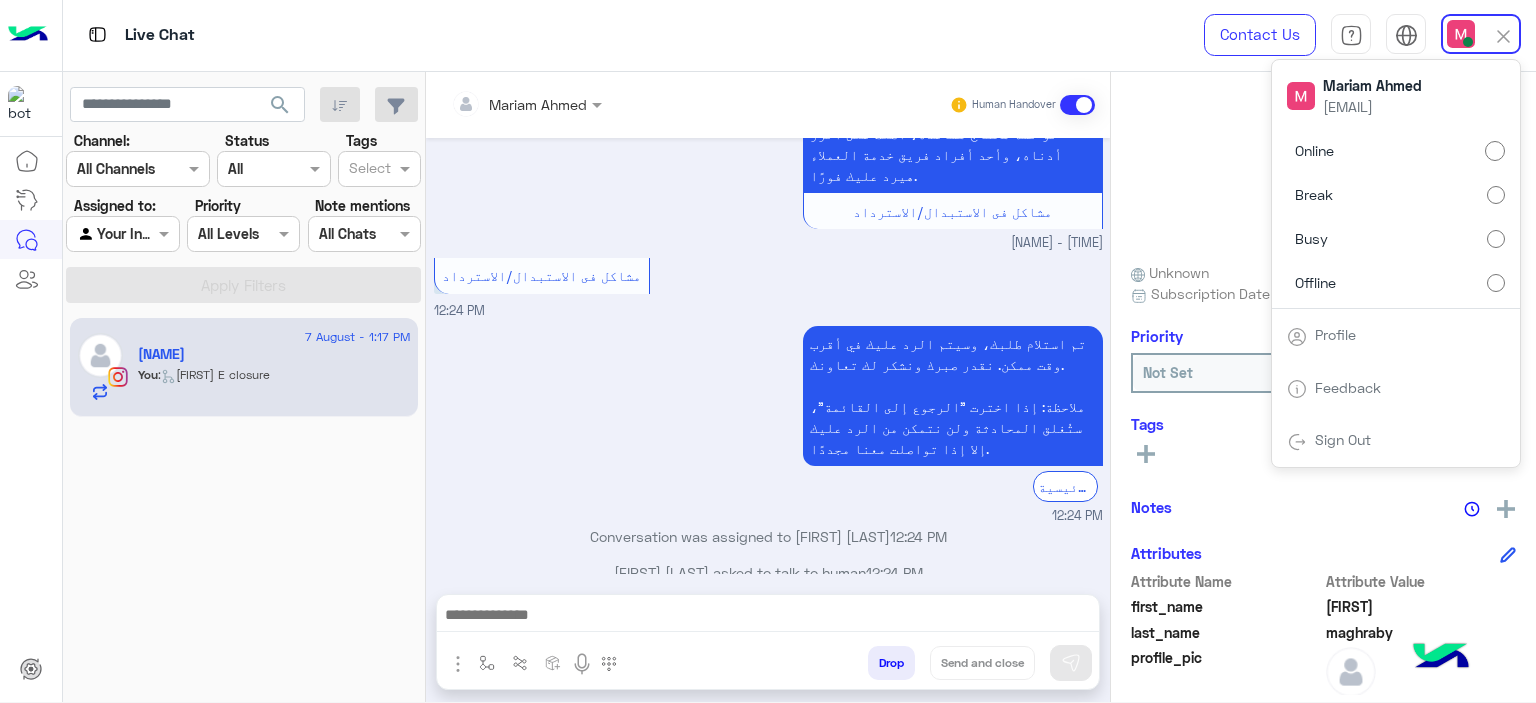 click on "Break" at bounding box center (1396, 195) 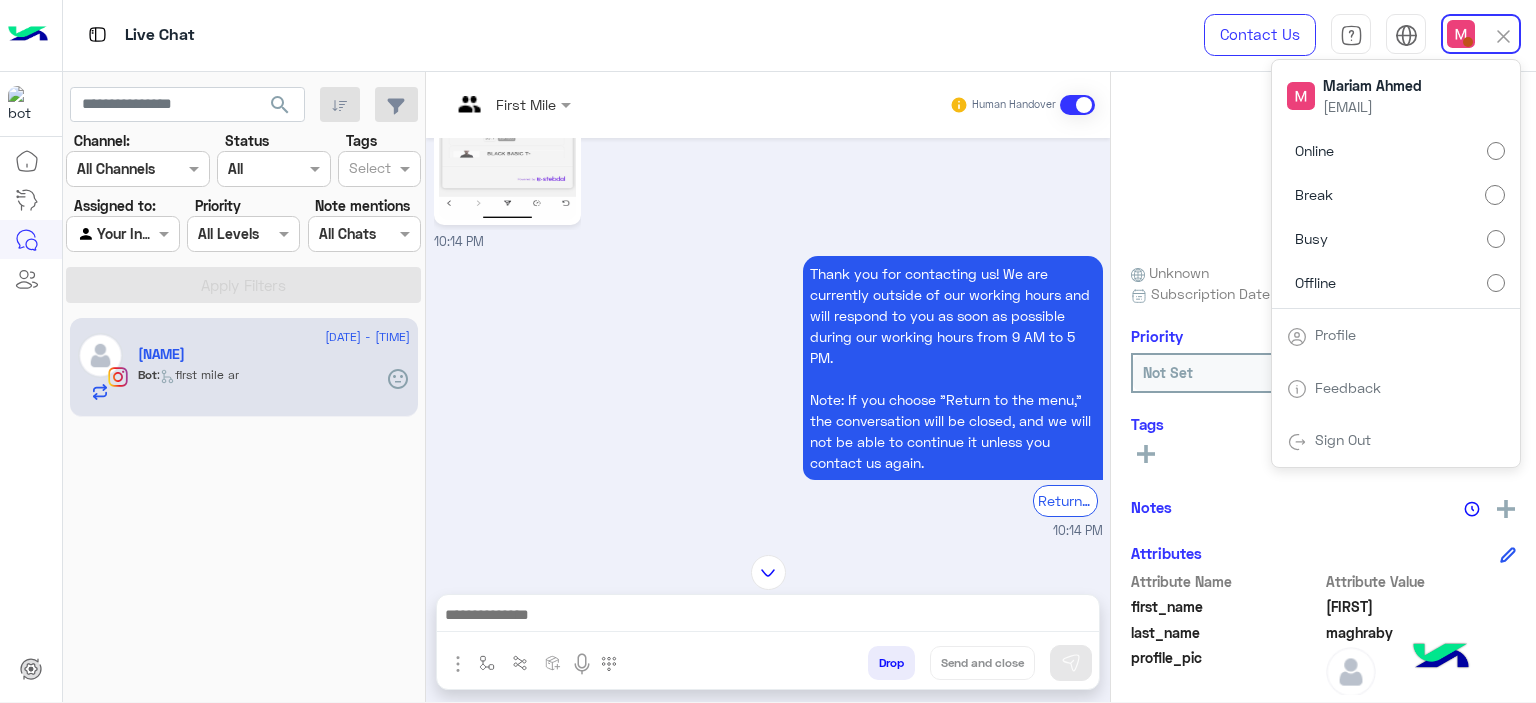 scroll, scrollTop: 4787, scrollLeft: 0, axis: vertical 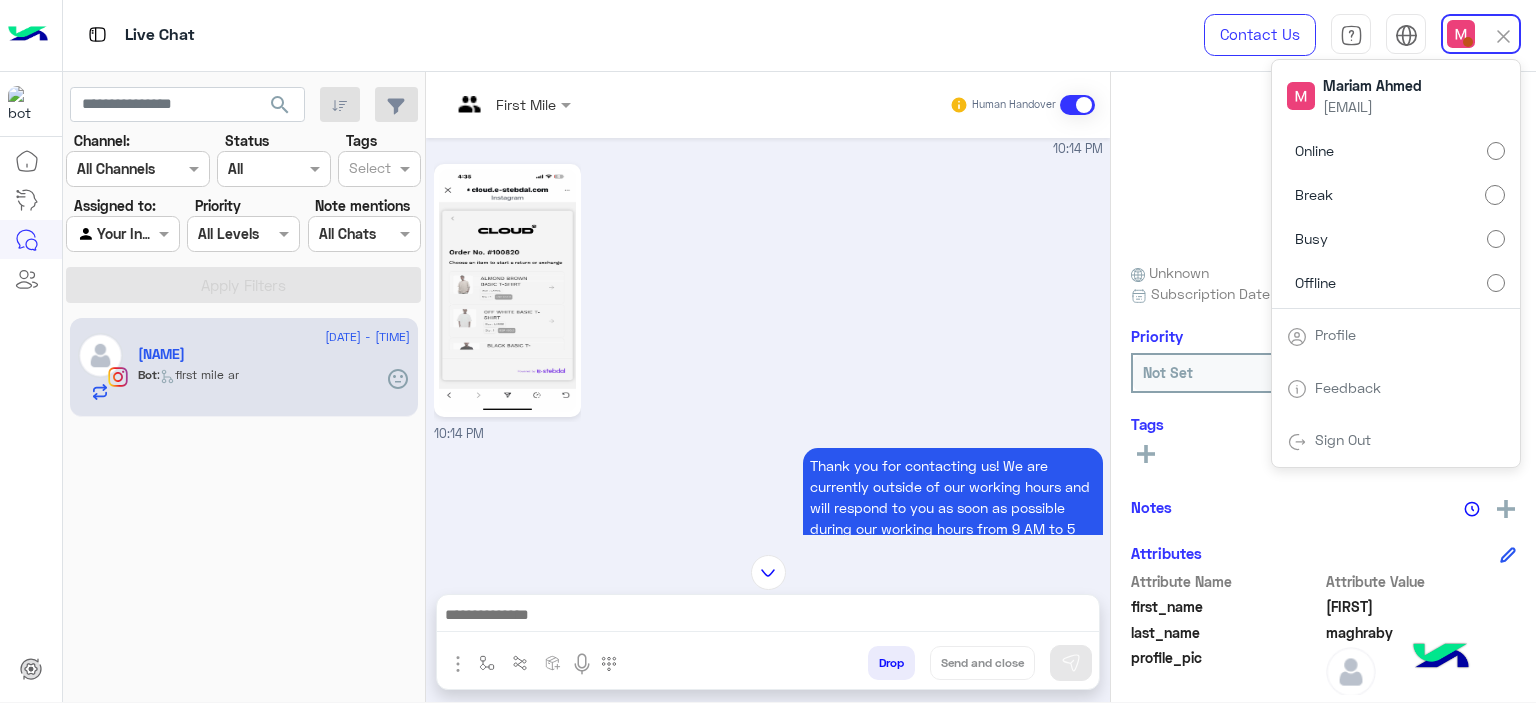 click 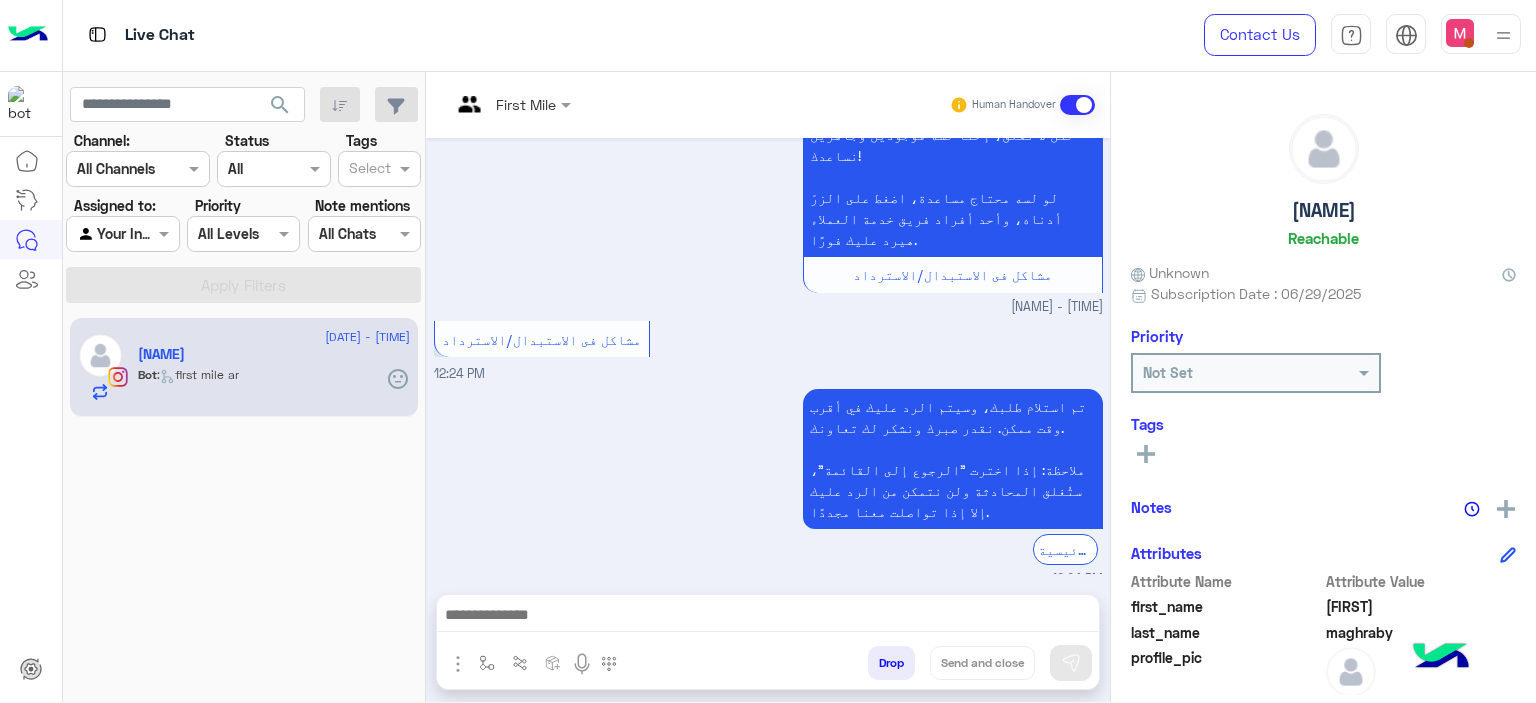 scroll, scrollTop: 6630, scrollLeft: 0, axis: vertical 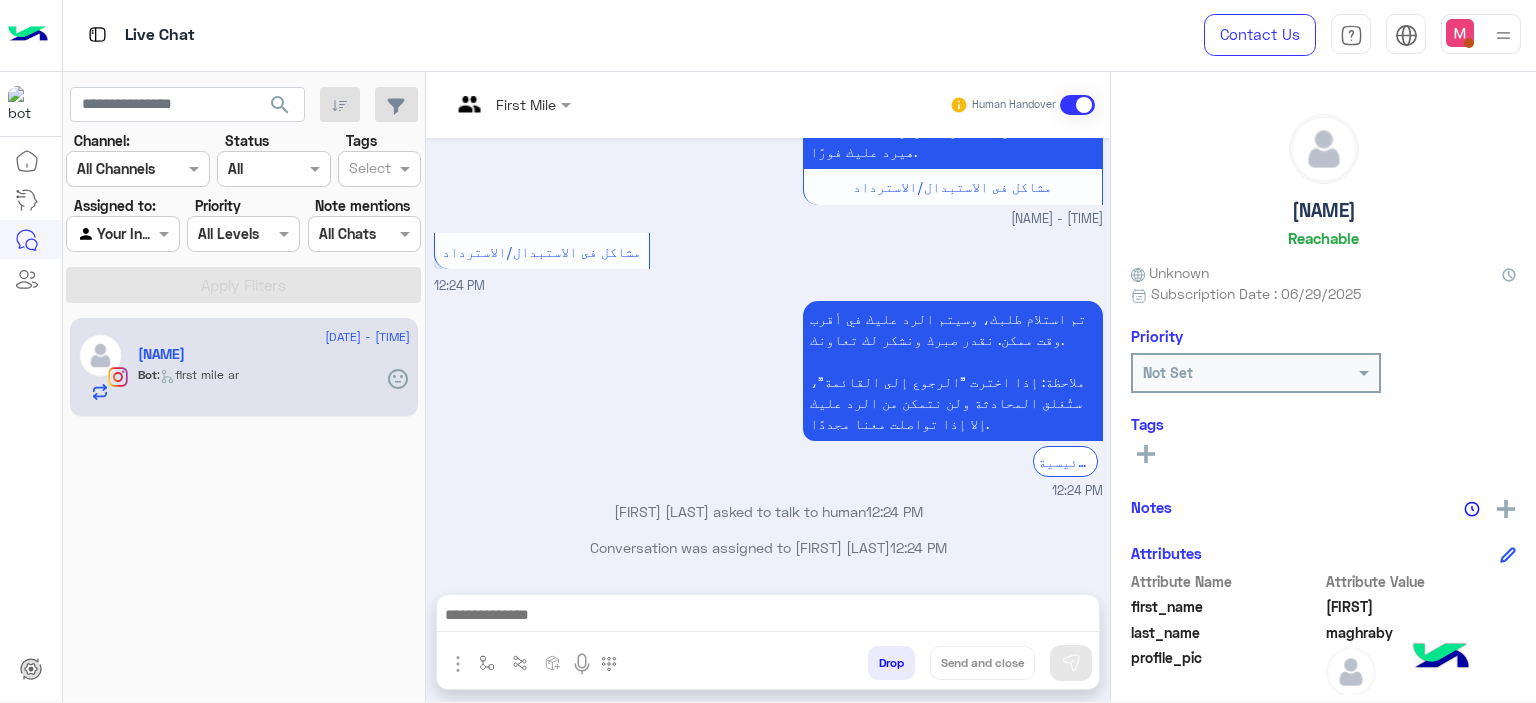 click at bounding box center [1503, 35] 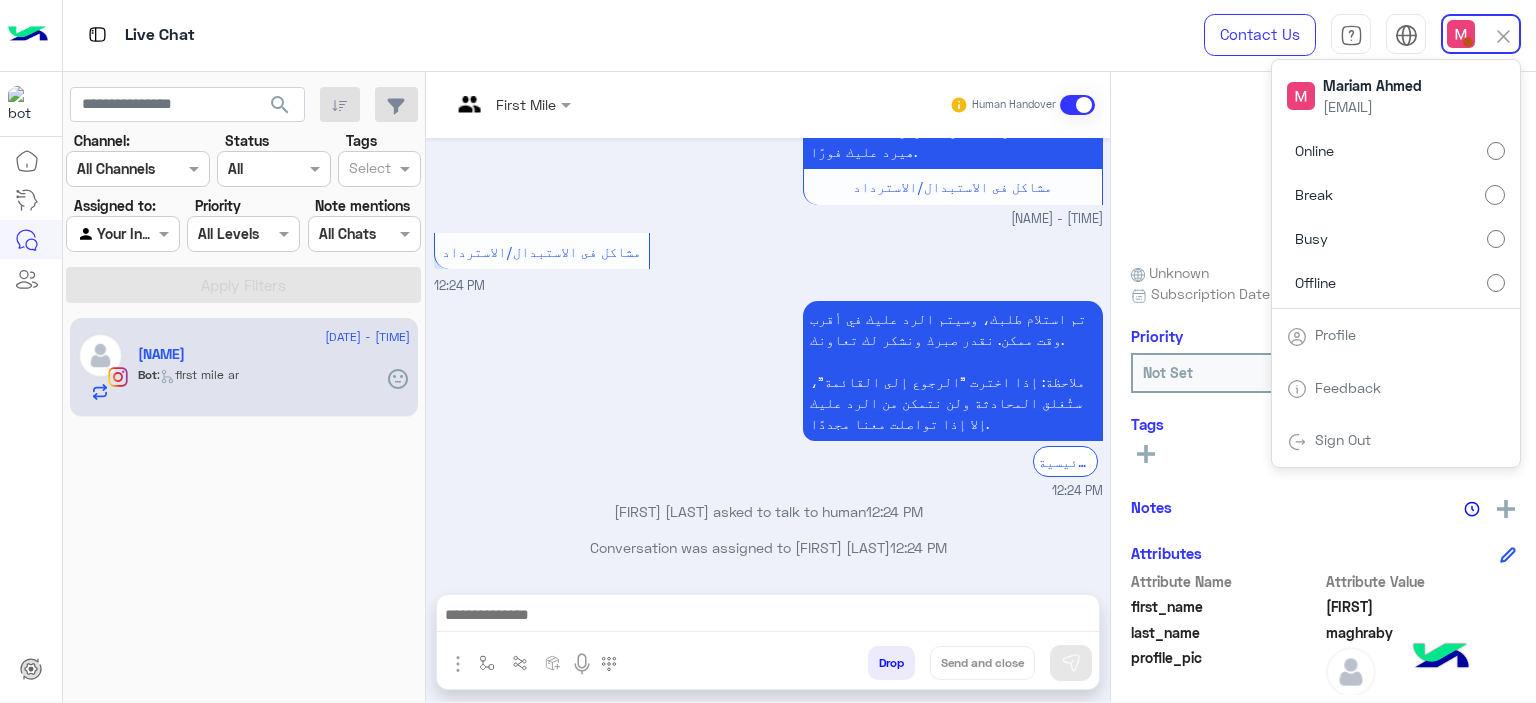 click on "Online" at bounding box center [1396, 151] 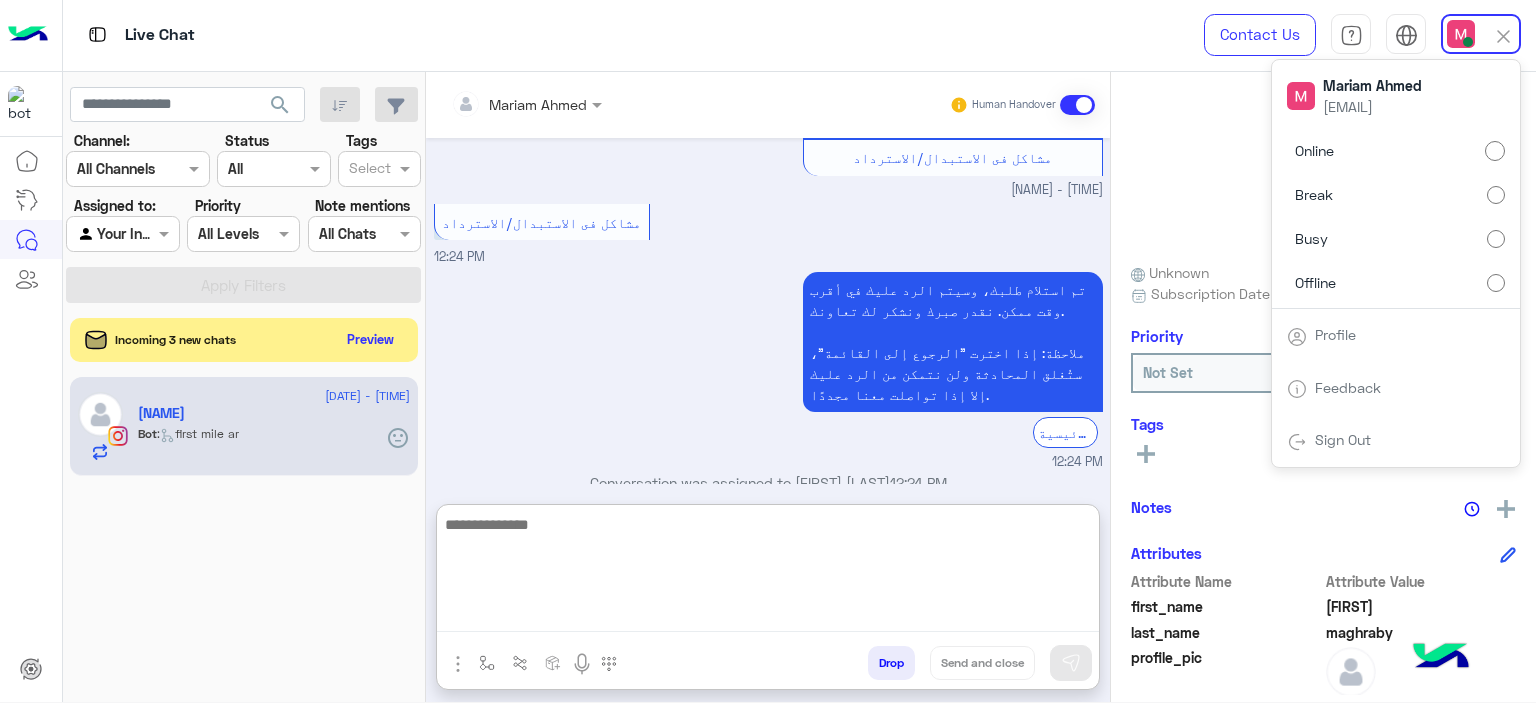 click at bounding box center (768, 572) 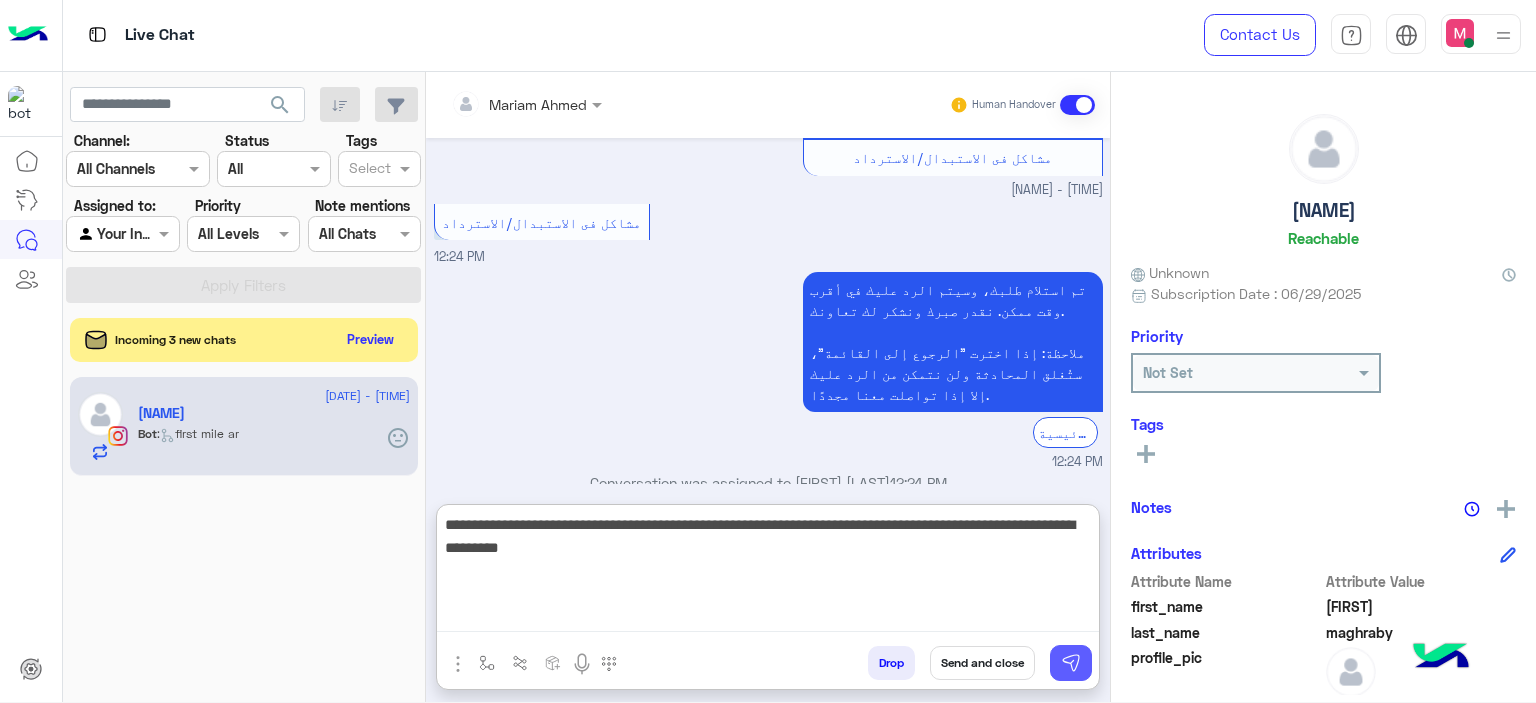 type on "**********" 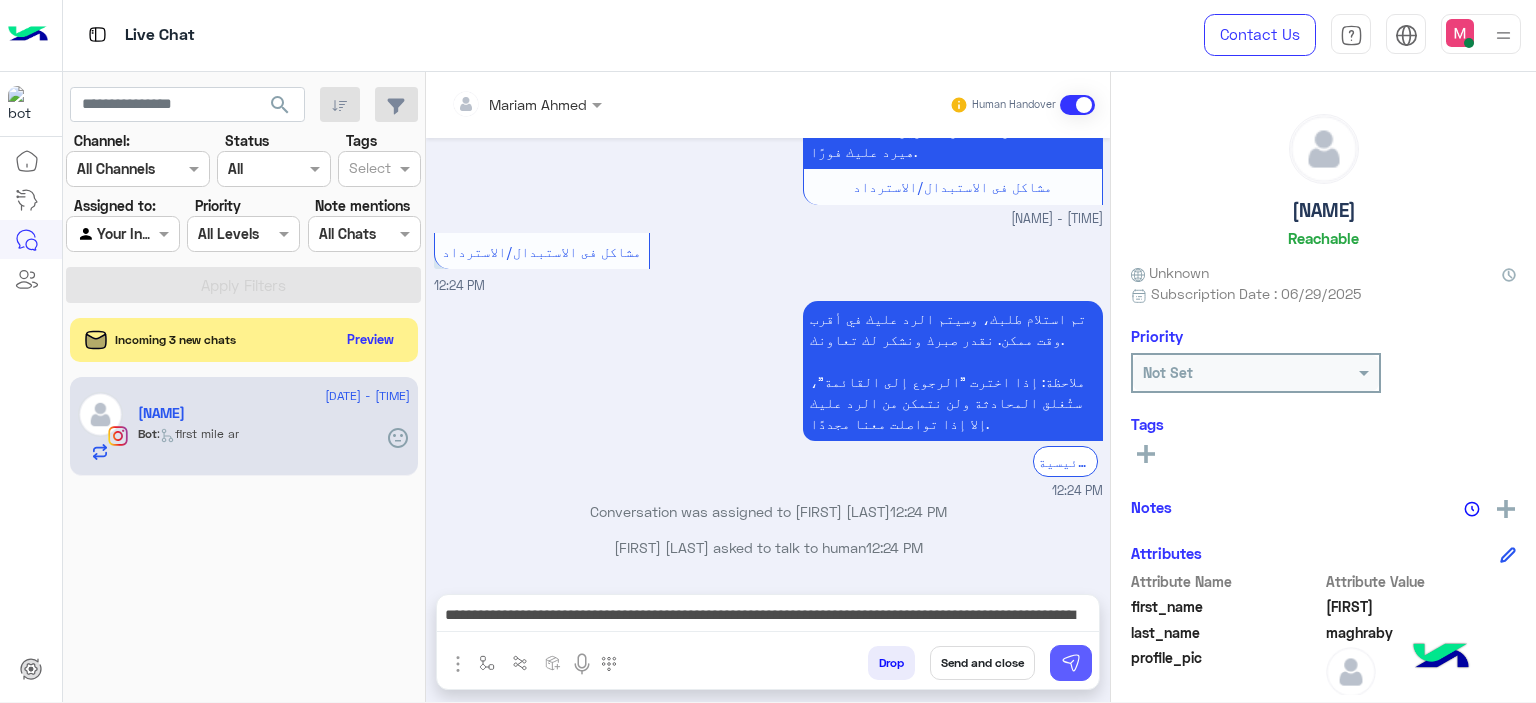 click at bounding box center [1071, 663] 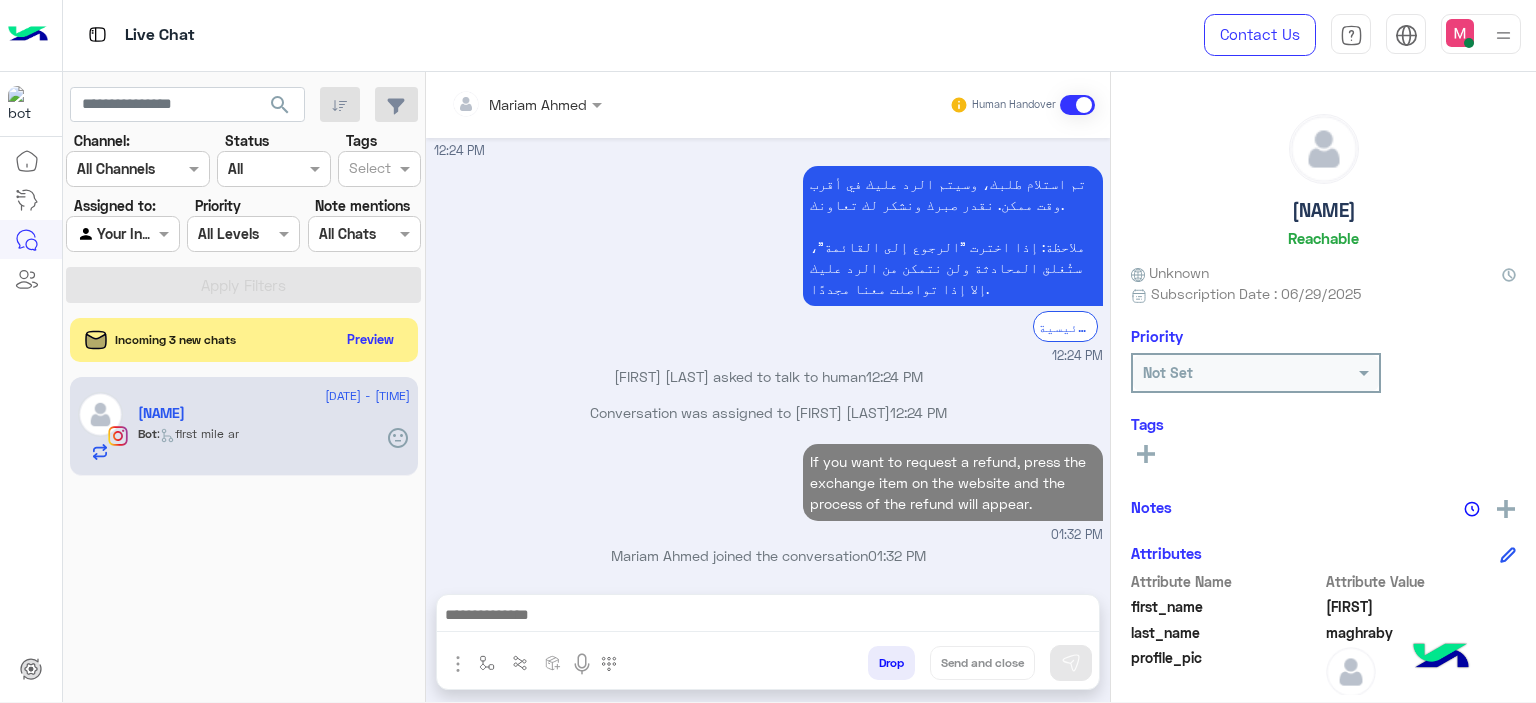 scroll, scrollTop: 6772, scrollLeft: 0, axis: vertical 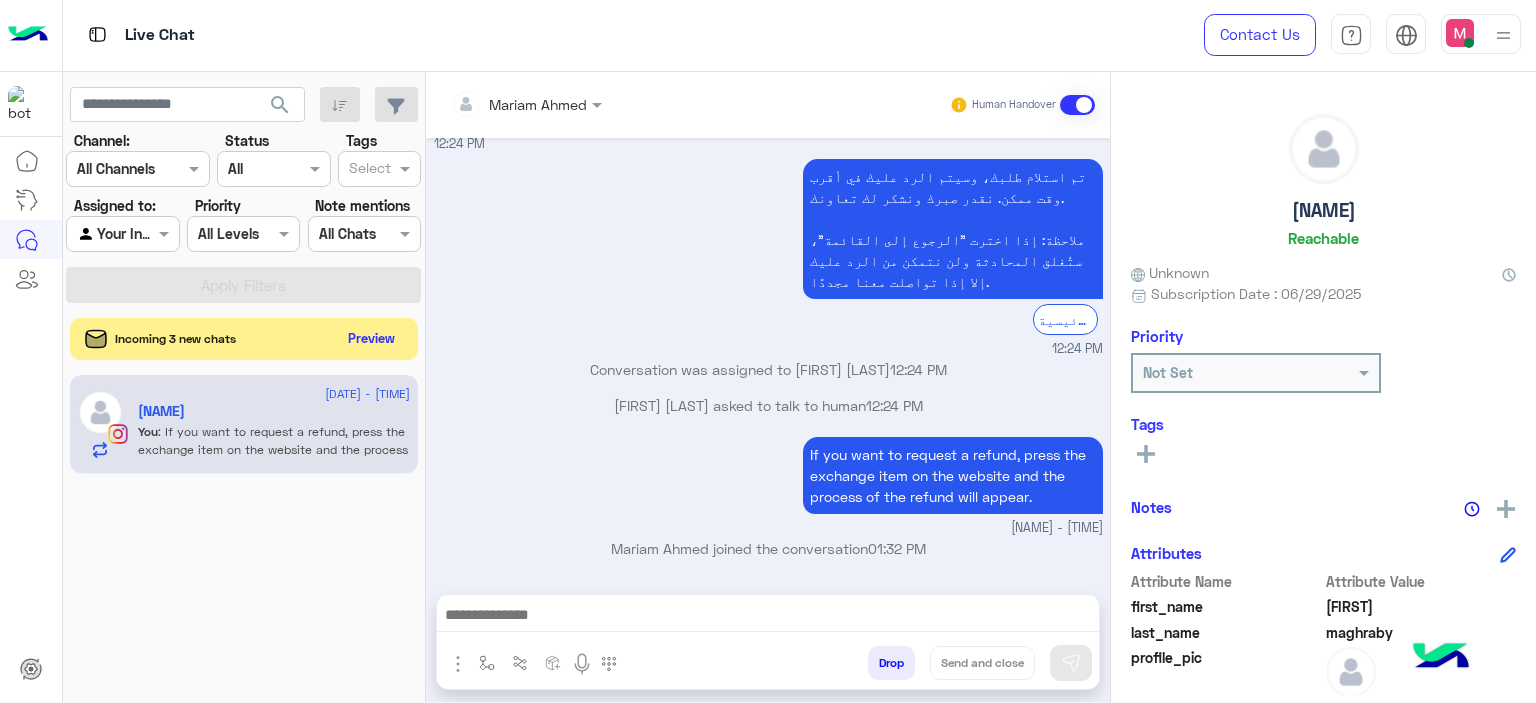 click on "Preview" 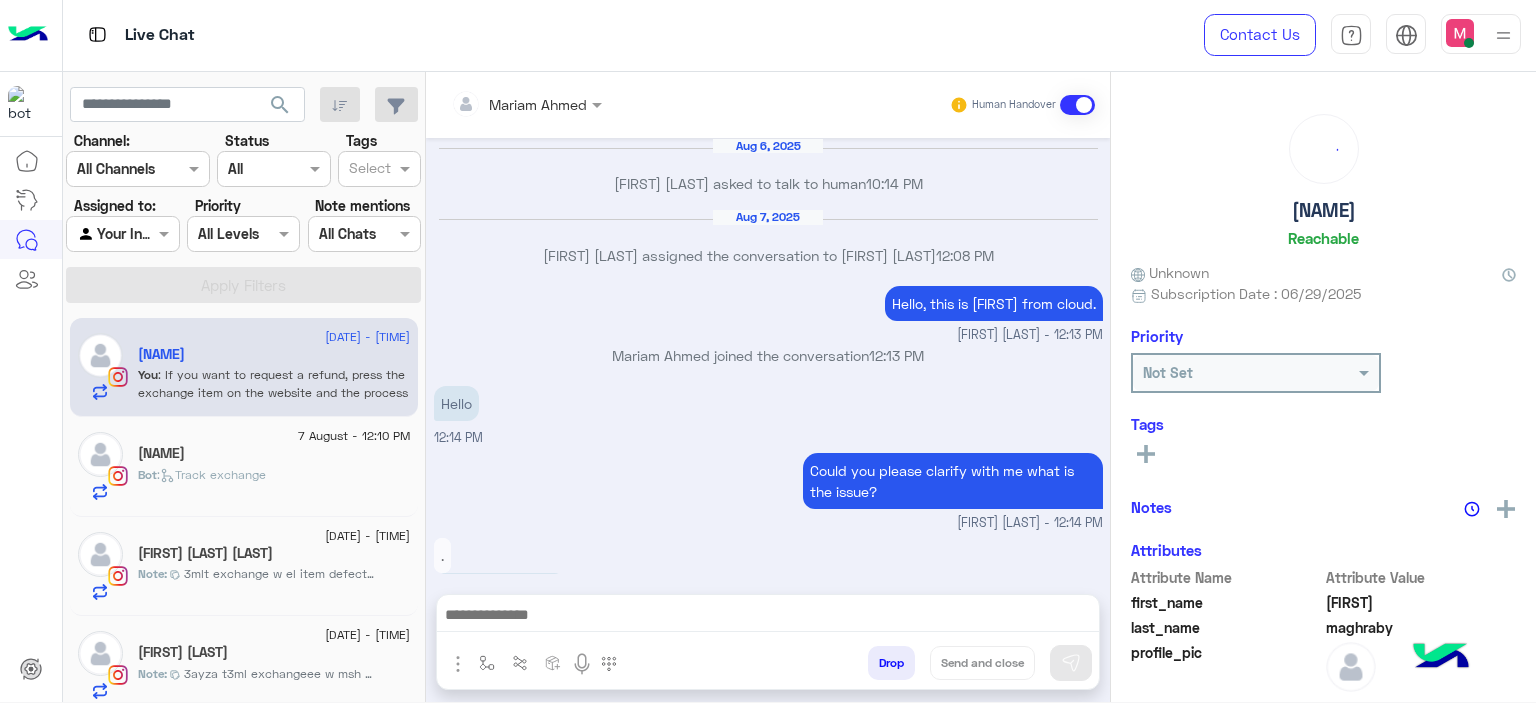 scroll, scrollTop: 1336, scrollLeft: 0, axis: vertical 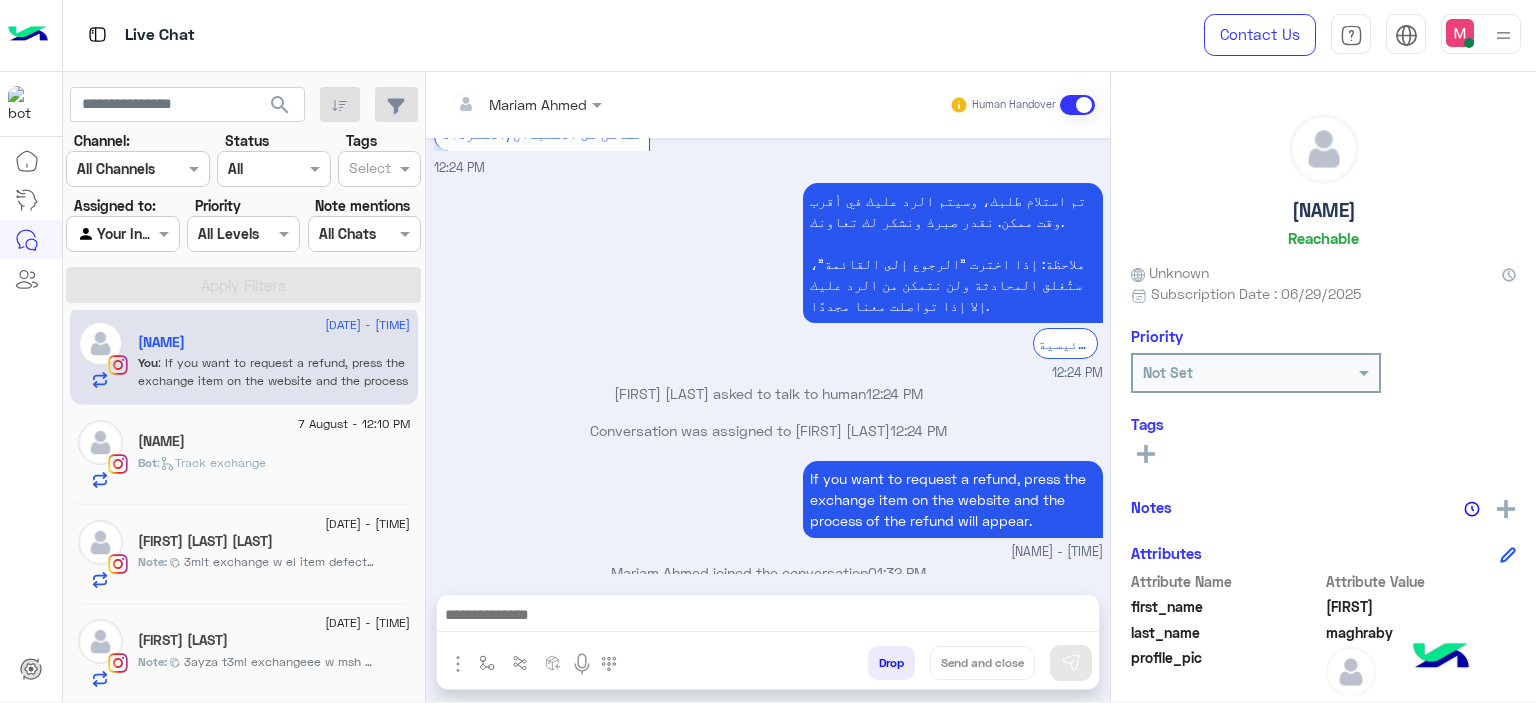 click on "Jana fahmy" 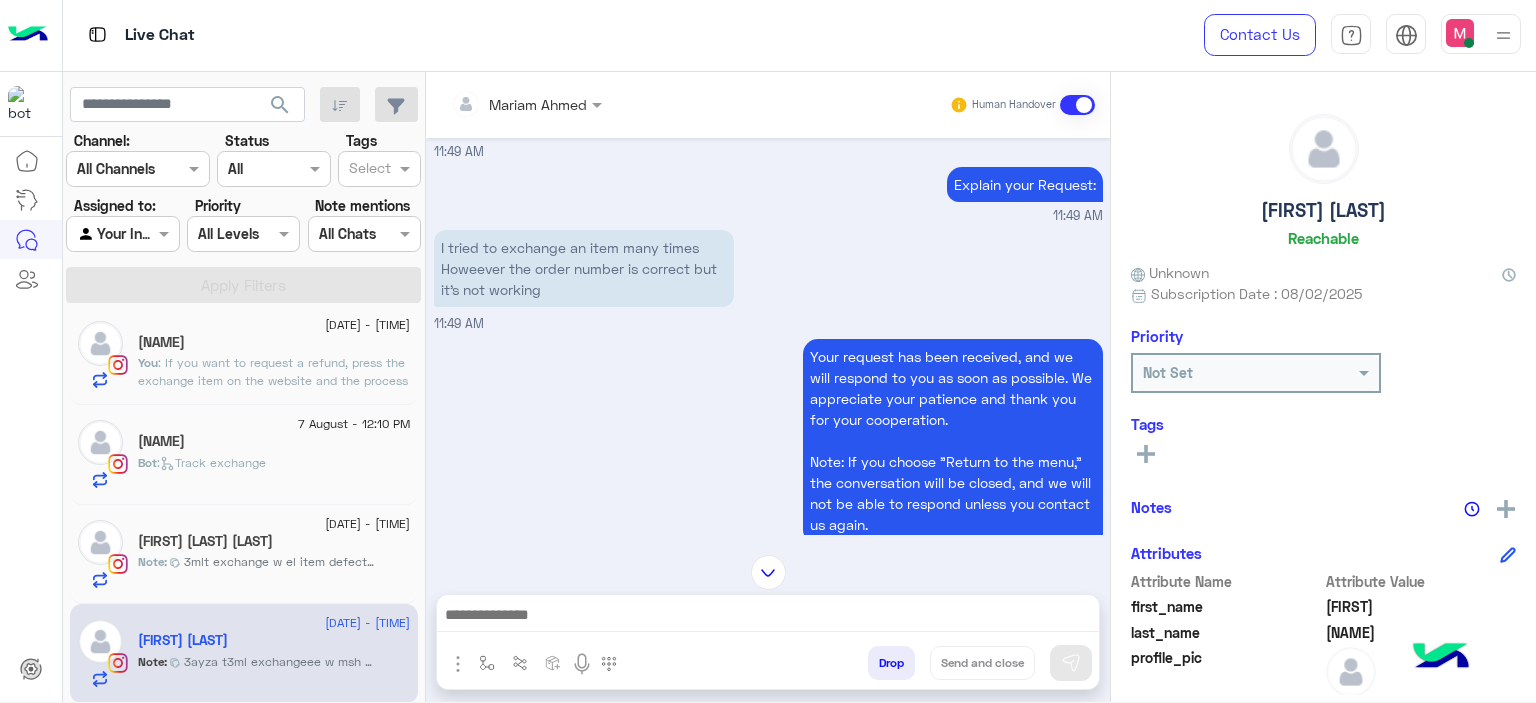 scroll, scrollTop: 6748, scrollLeft: 0, axis: vertical 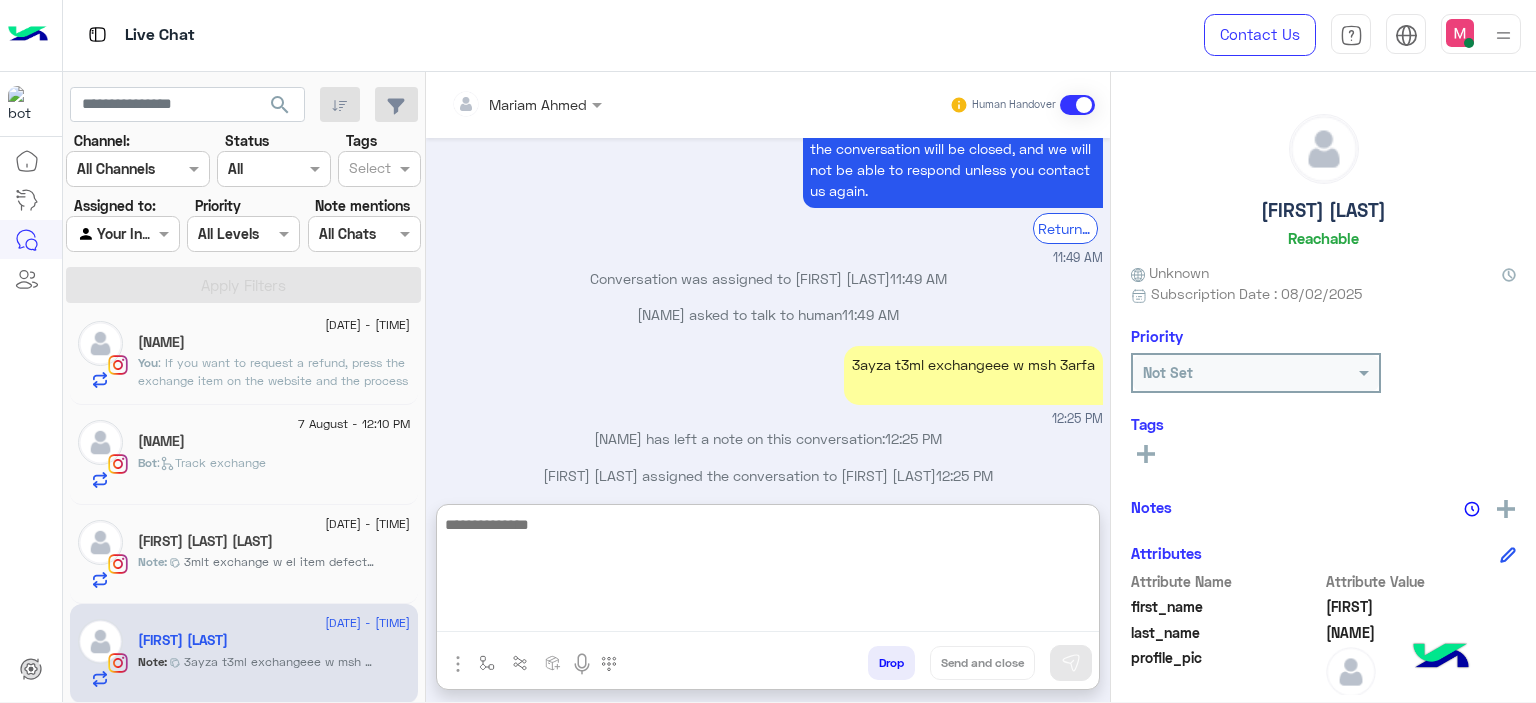 click at bounding box center (768, 572) 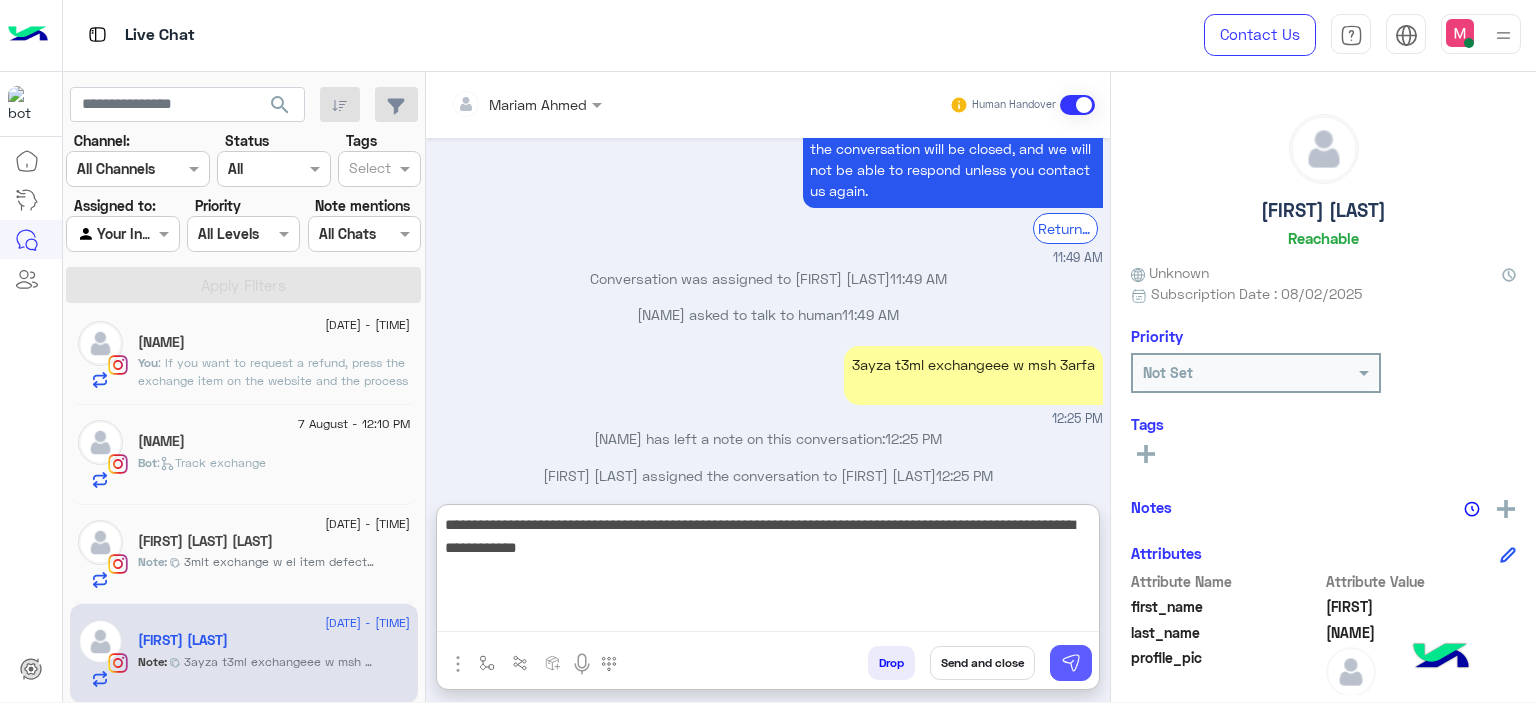 type on "**********" 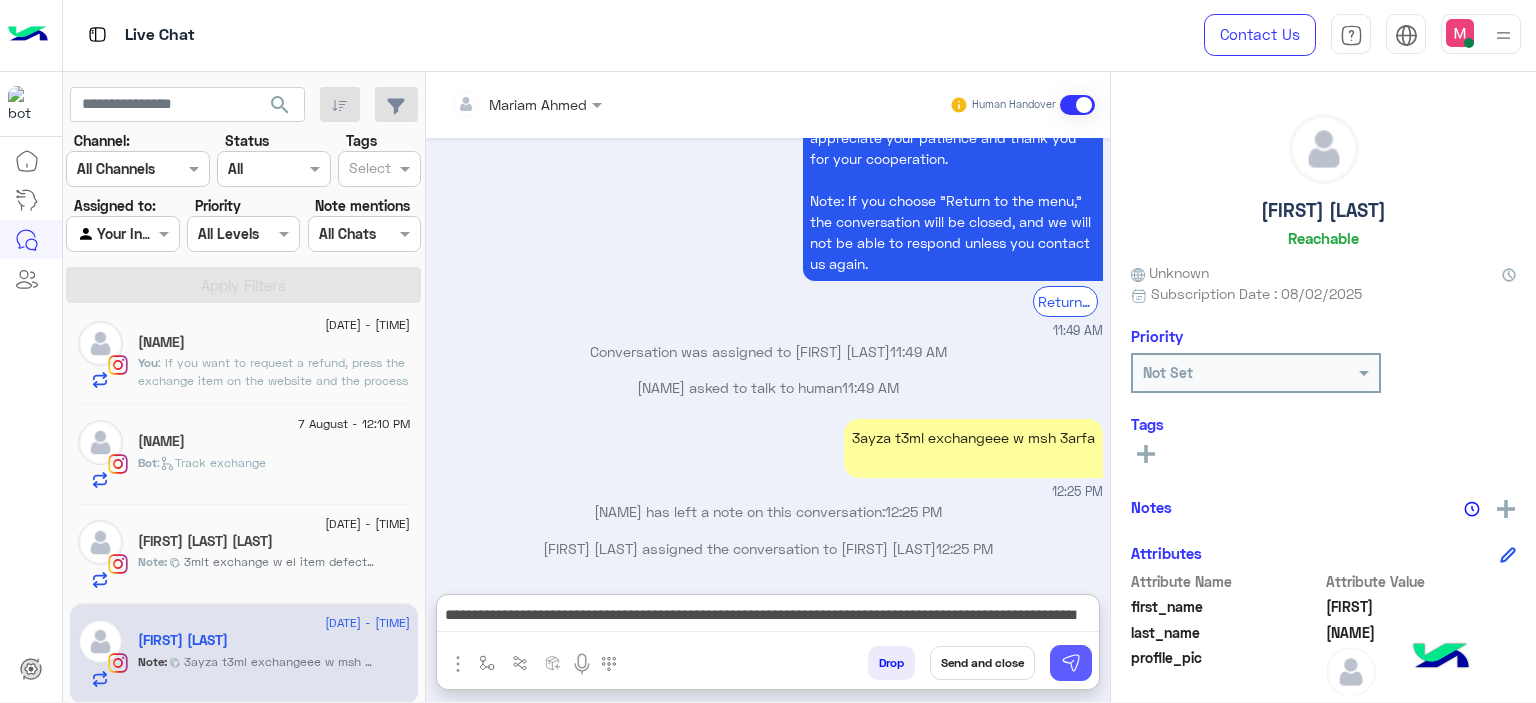 click at bounding box center (1071, 663) 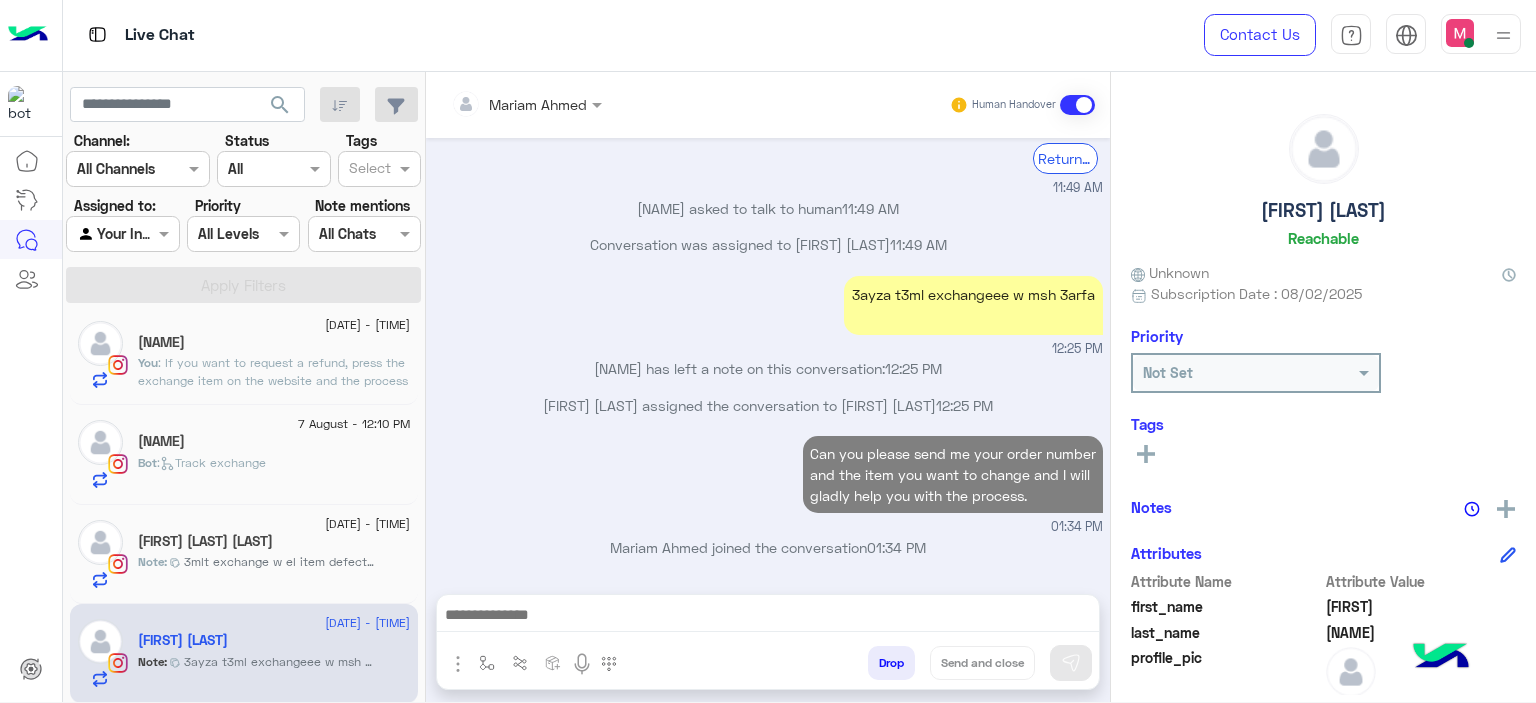 scroll, scrollTop: 6890, scrollLeft: 0, axis: vertical 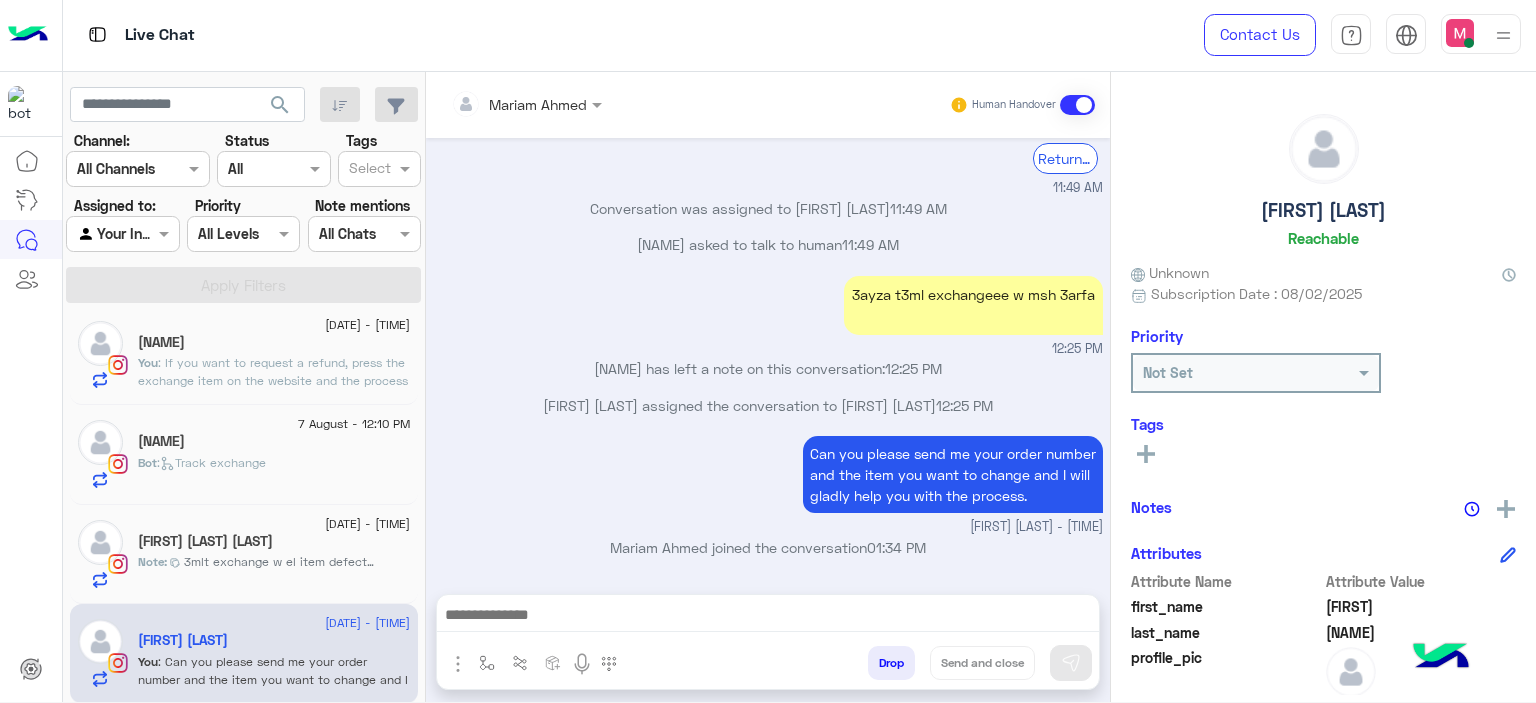 click on ": If you want to request a refund, press the exchange item on the website and the process of the refund will appear." 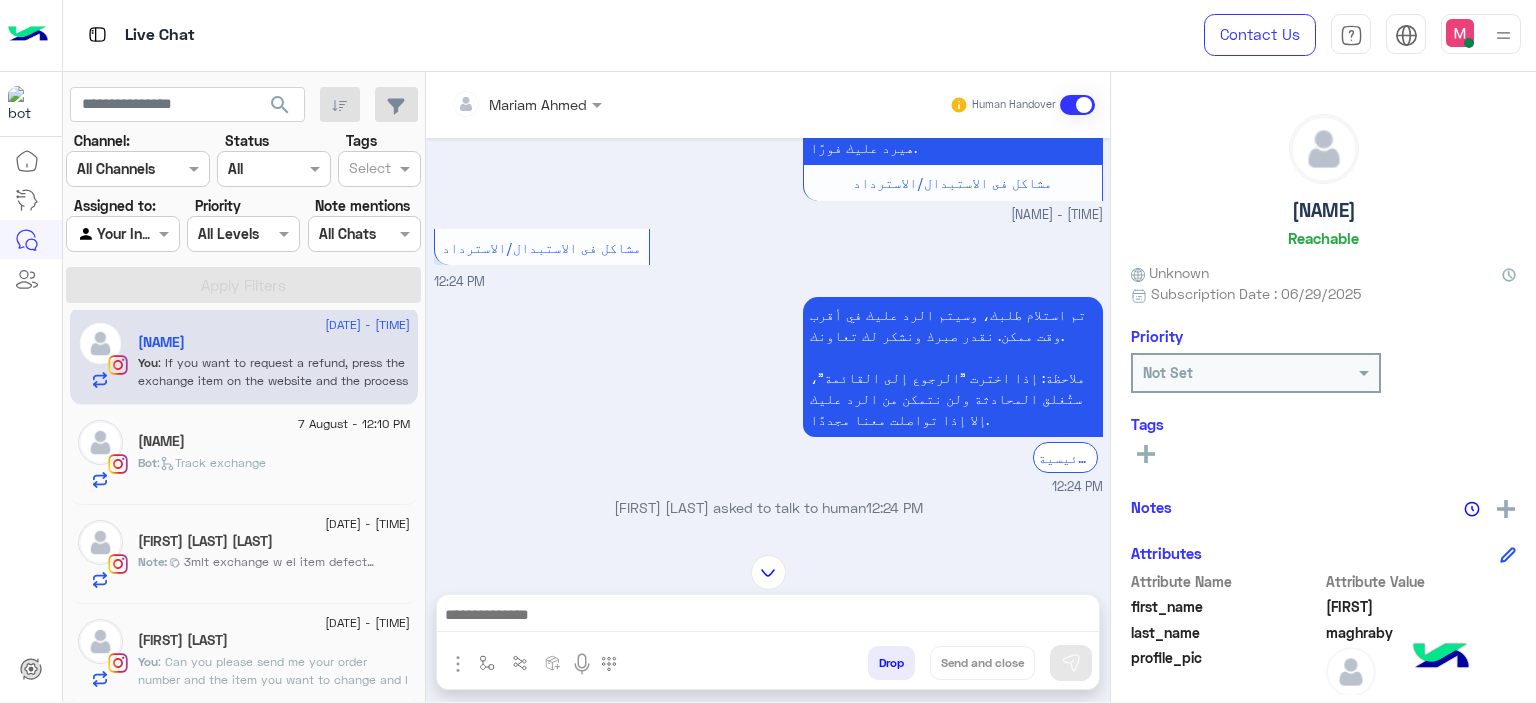 scroll, scrollTop: 1336, scrollLeft: 0, axis: vertical 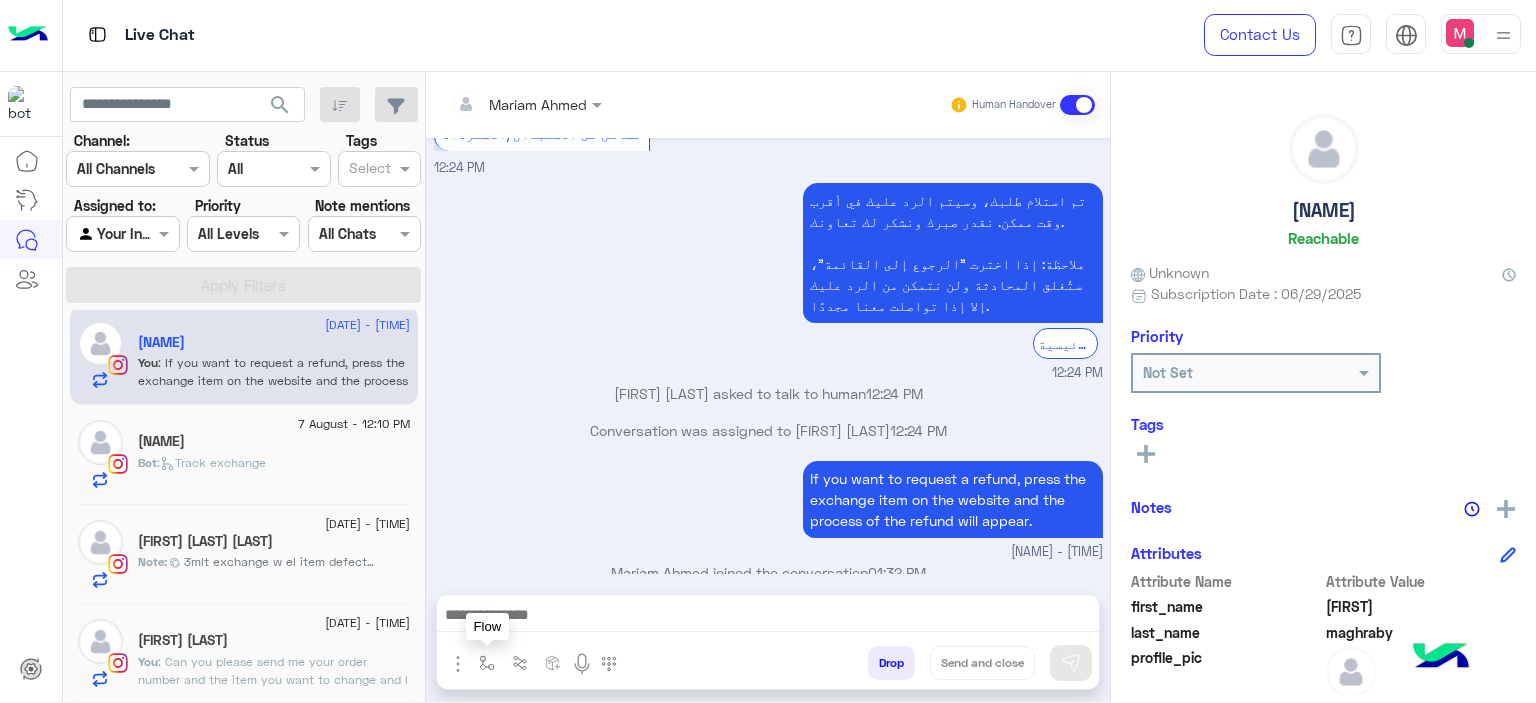 click at bounding box center (487, 663) 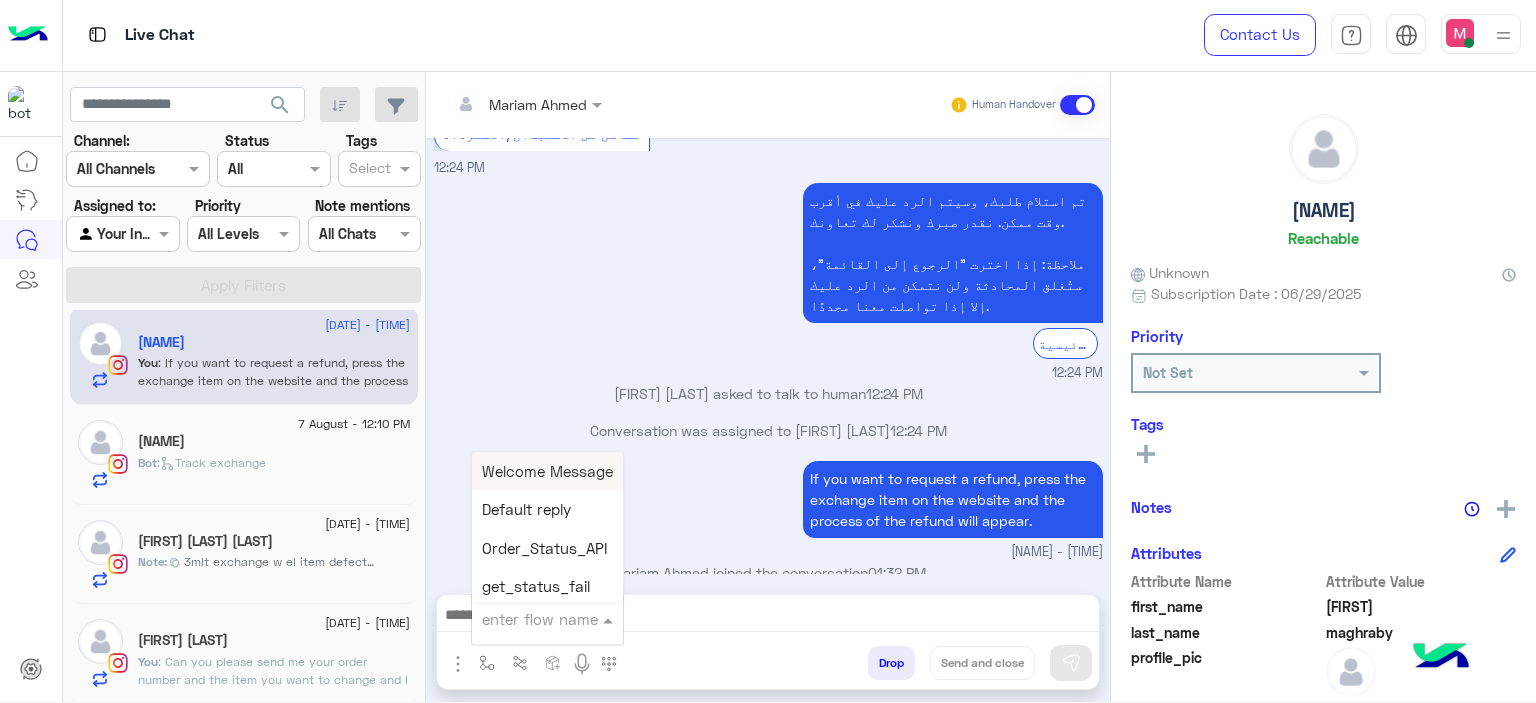 click at bounding box center (523, 619) 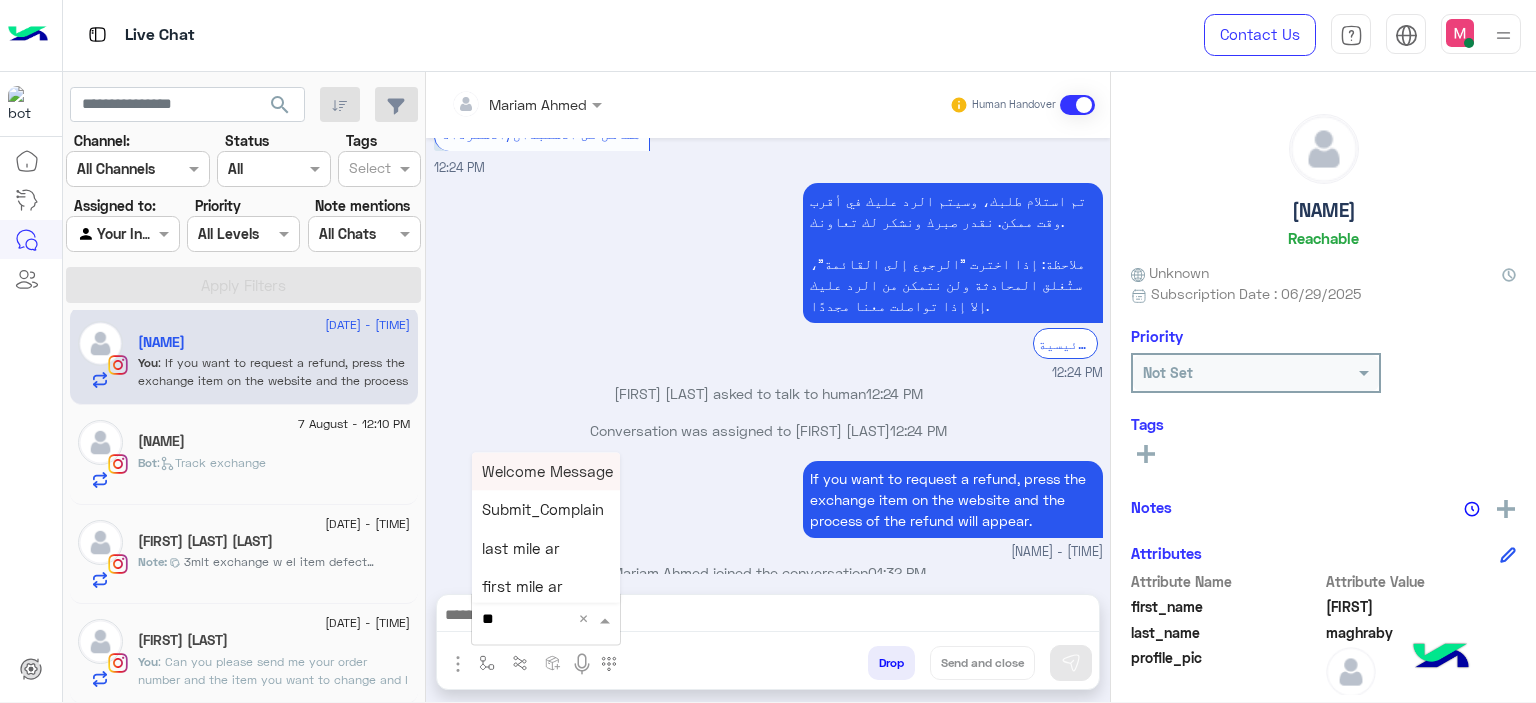 type on "***" 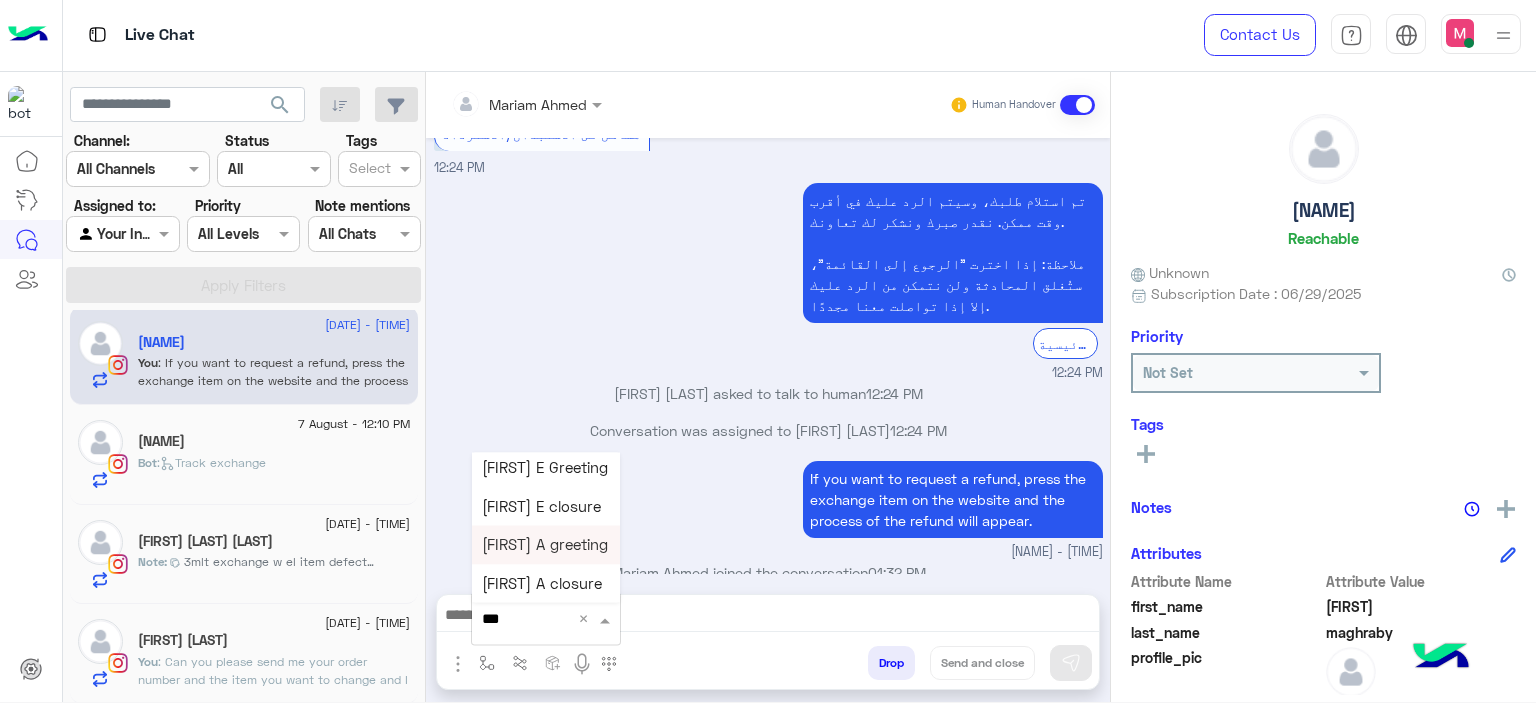 scroll, scrollTop: 195, scrollLeft: 0, axis: vertical 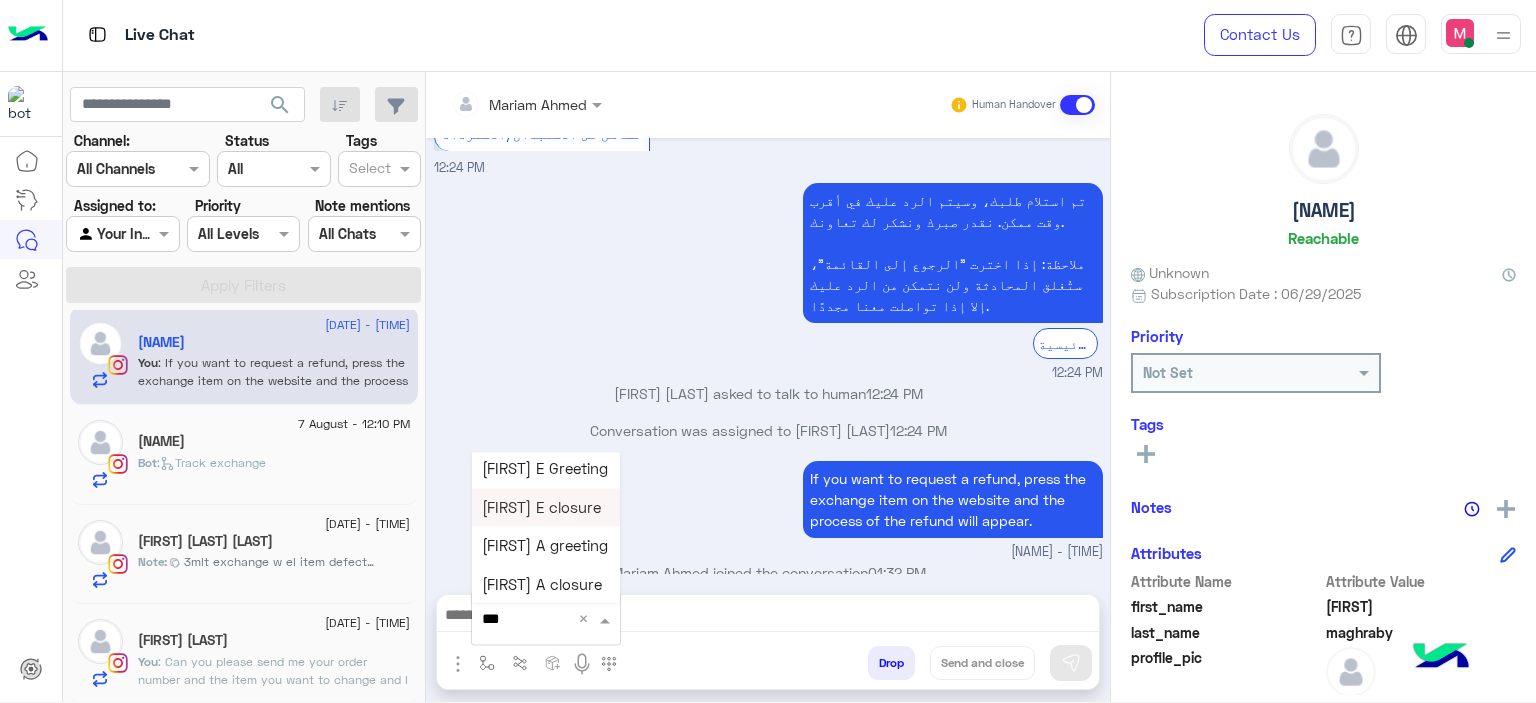 click on "Mariam E closure" at bounding box center [541, 507] 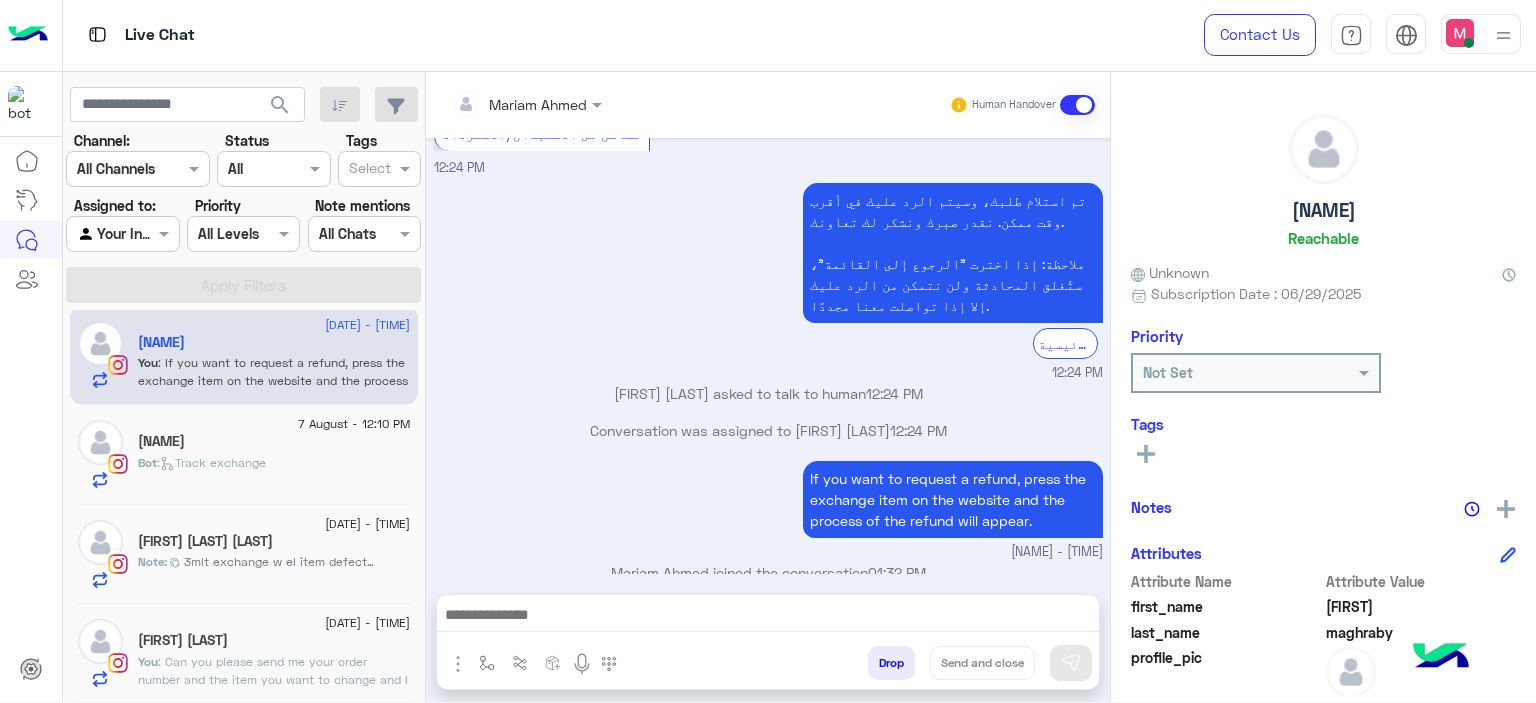 type on "**********" 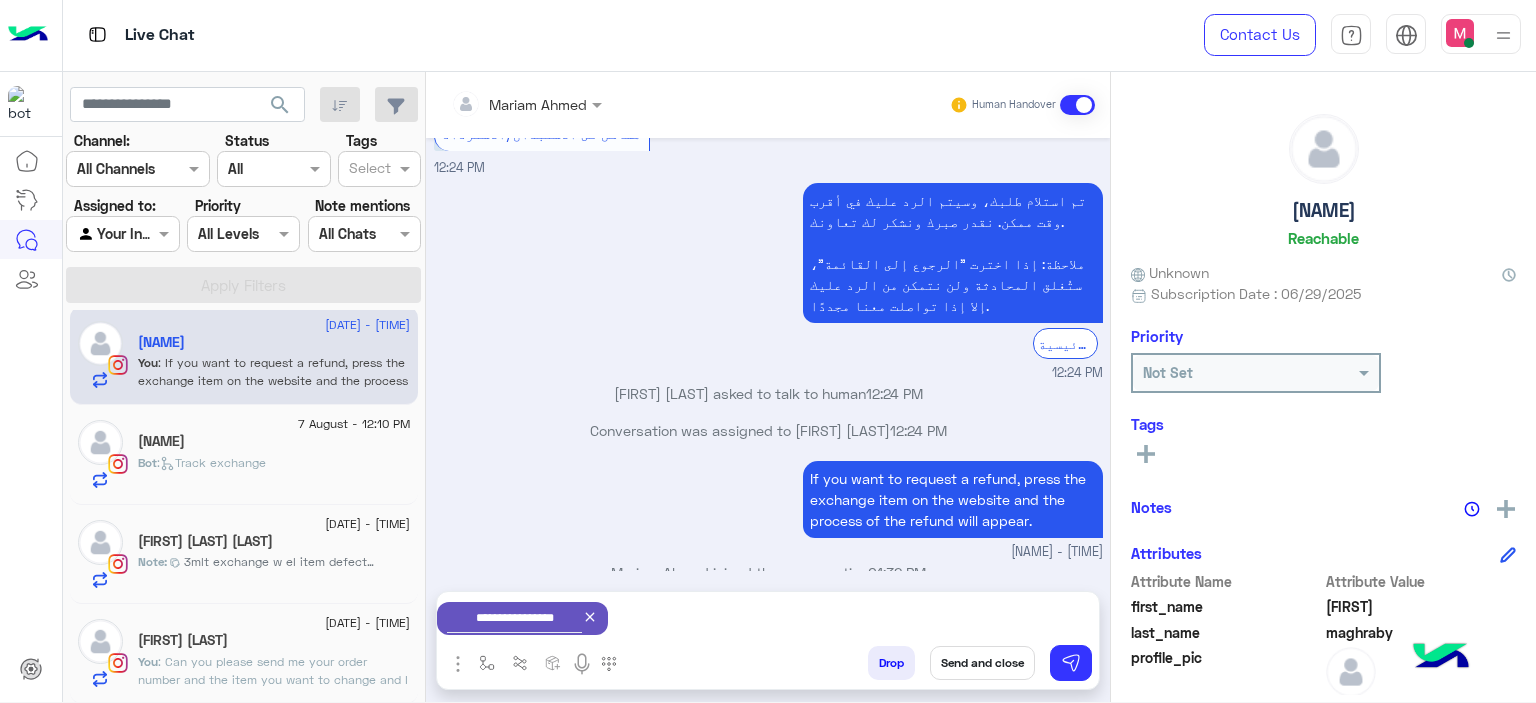 scroll, scrollTop: 1338, scrollLeft: 0, axis: vertical 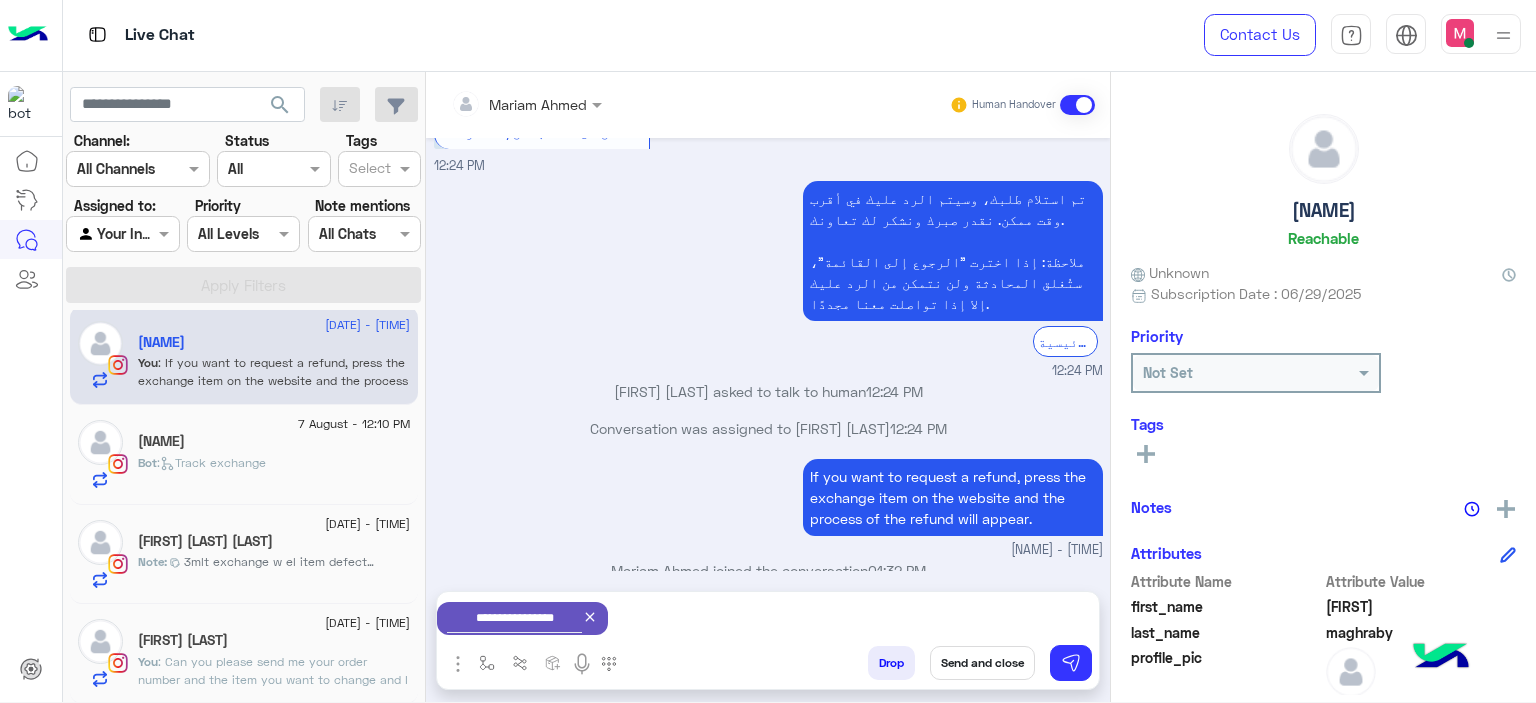 click on "Send and close" at bounding box center (982, 663) 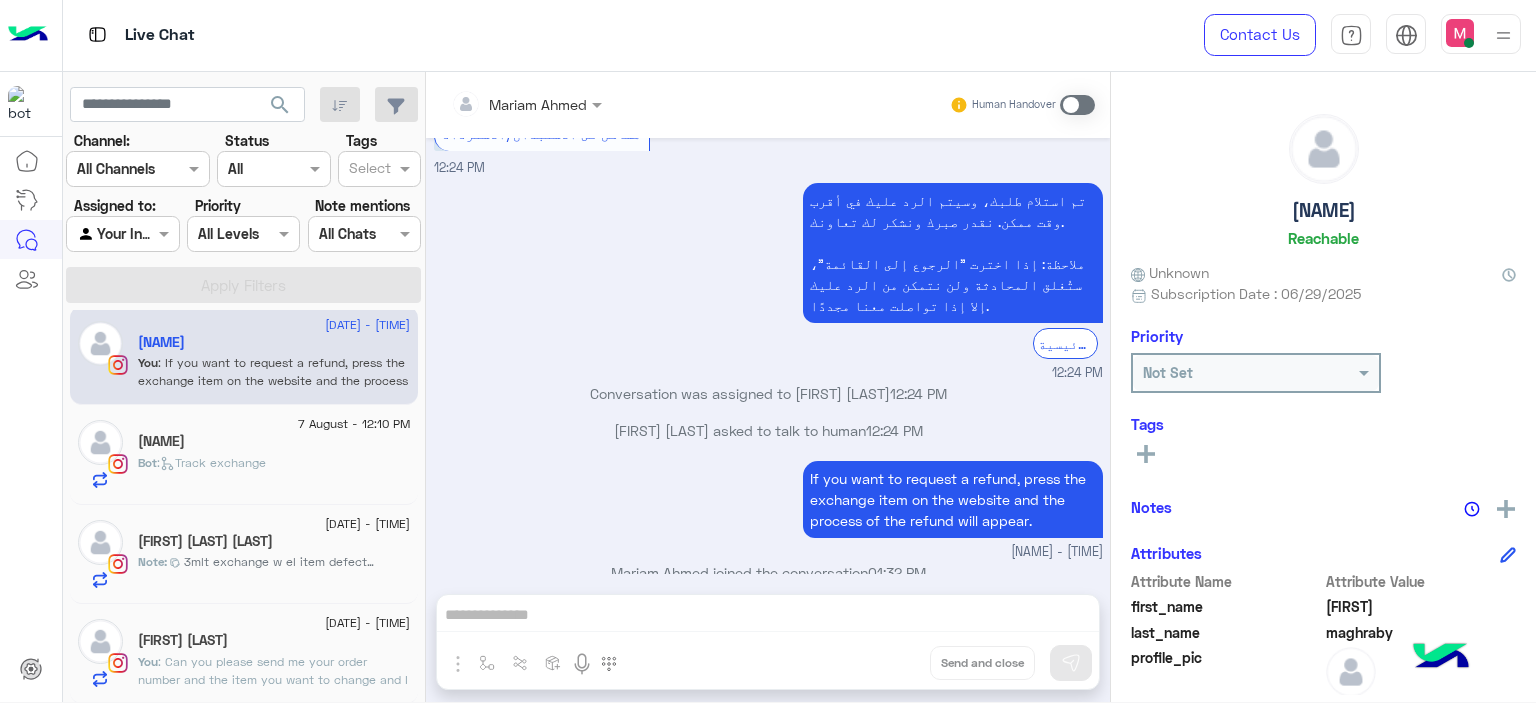 scroll, scrollTop: 1372, scrollLeft: 0, axis: vertical 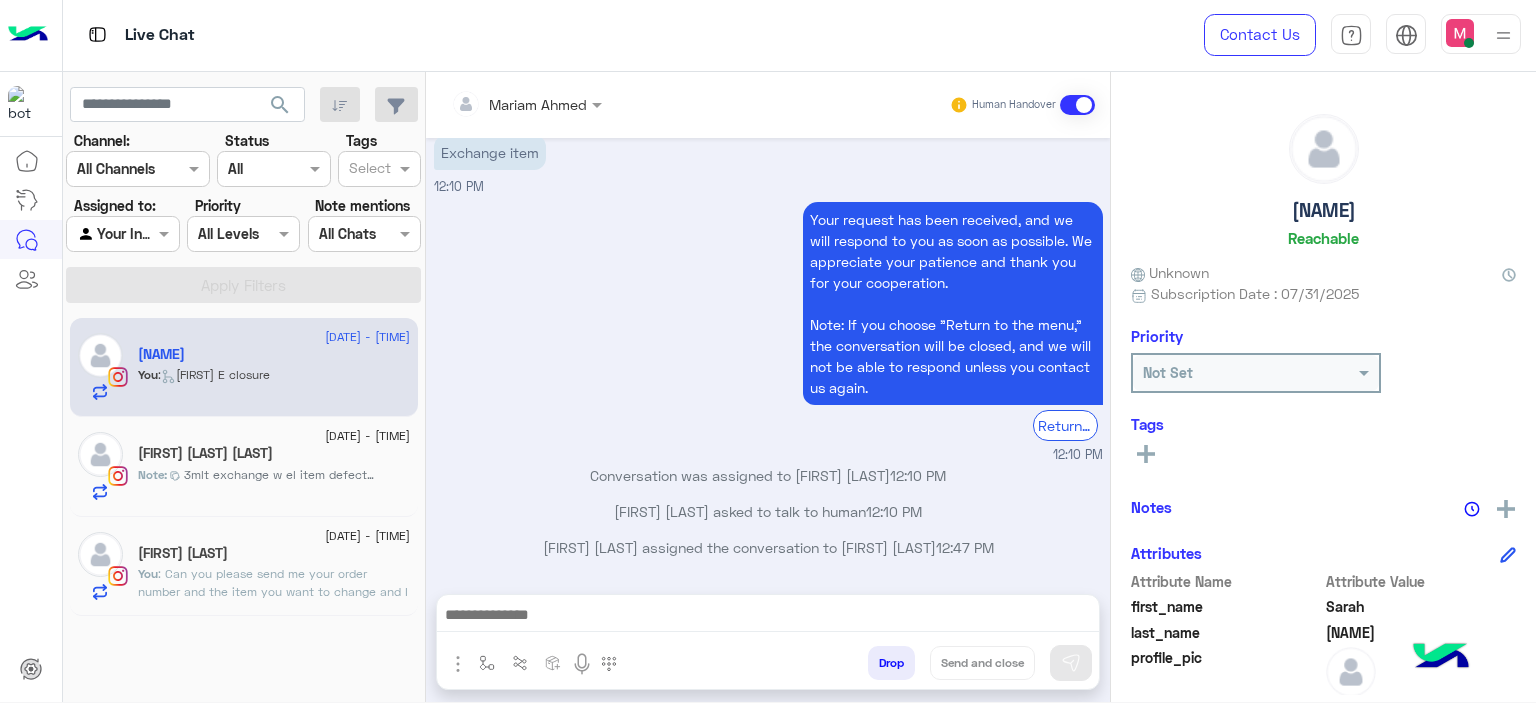 click on "Alia Moustafa Besheer" 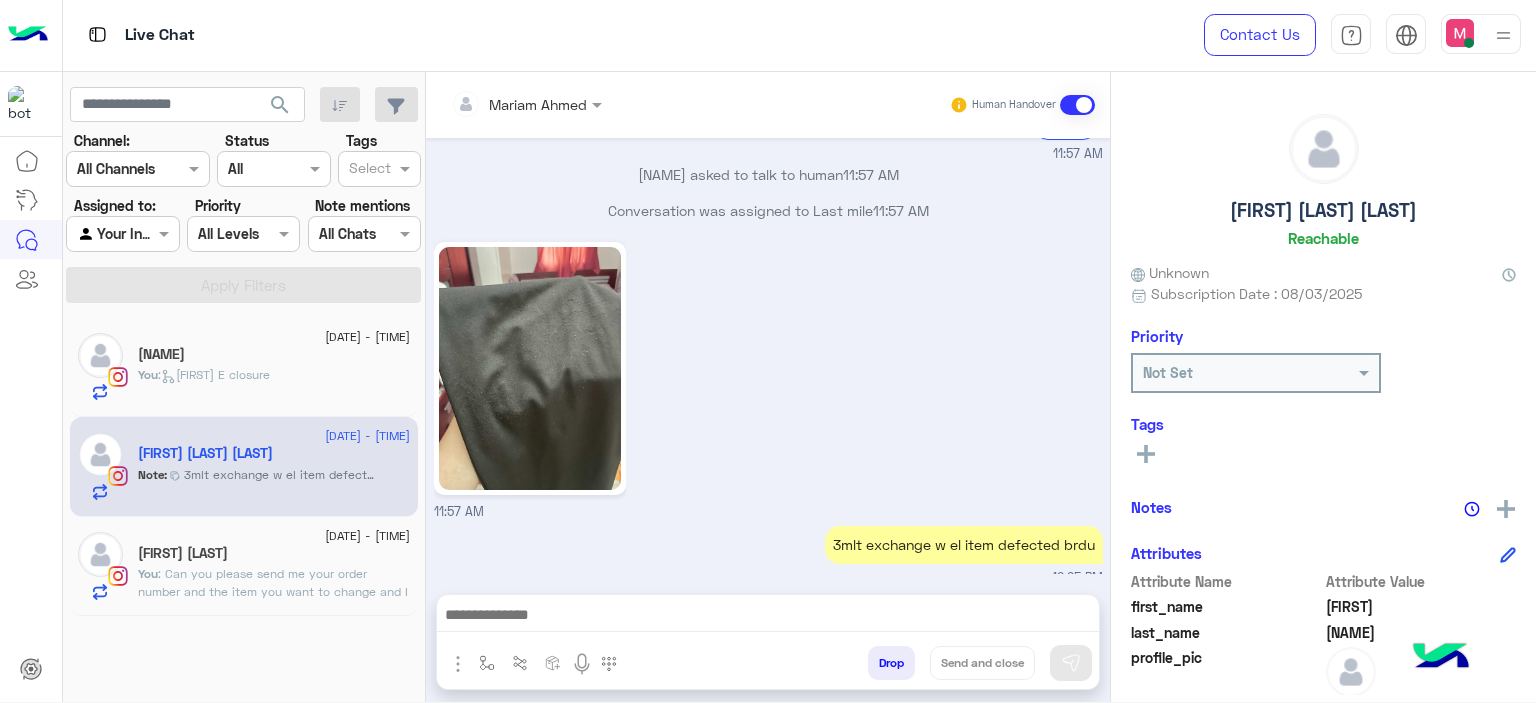 scroll, scrollTop: 2358, scrollLeft: 0, axis: vertical 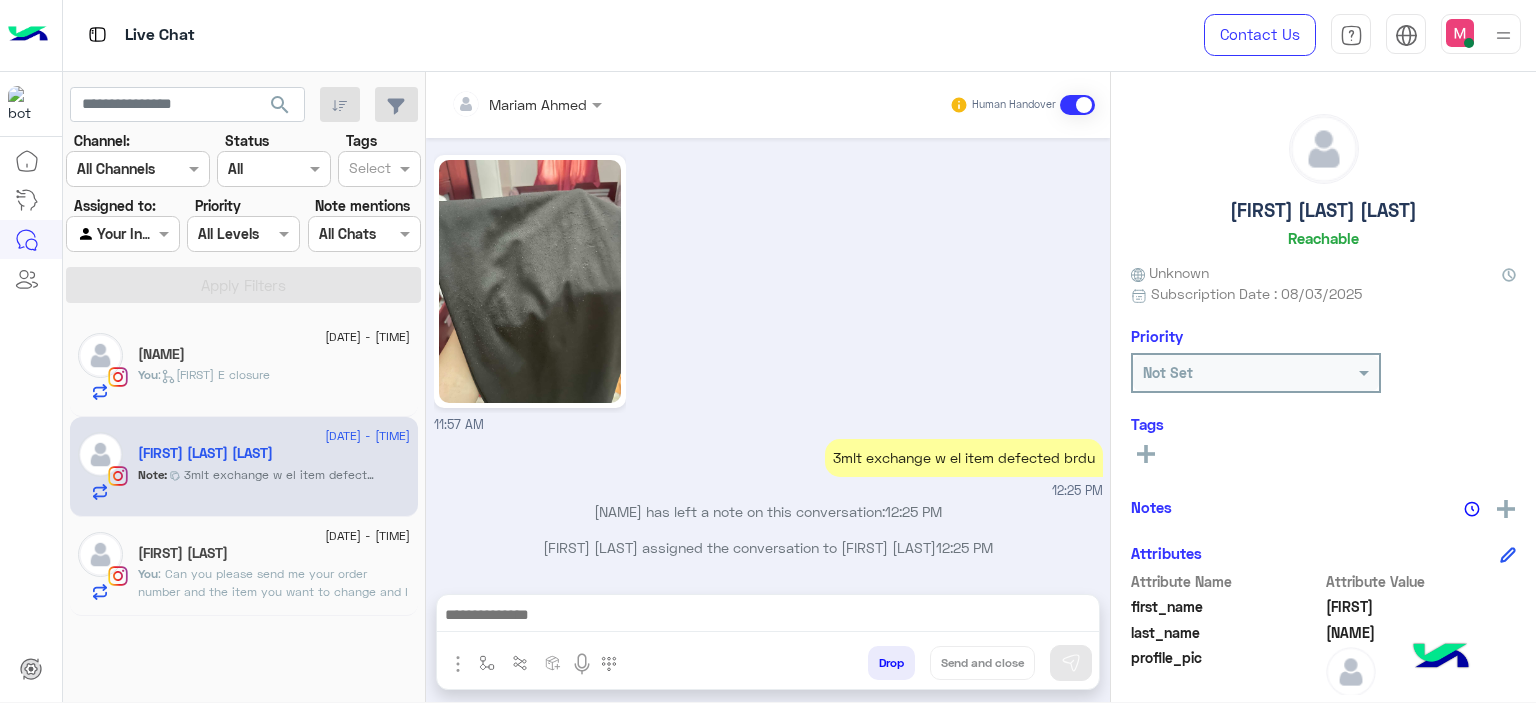 click on "Jana fahmy" 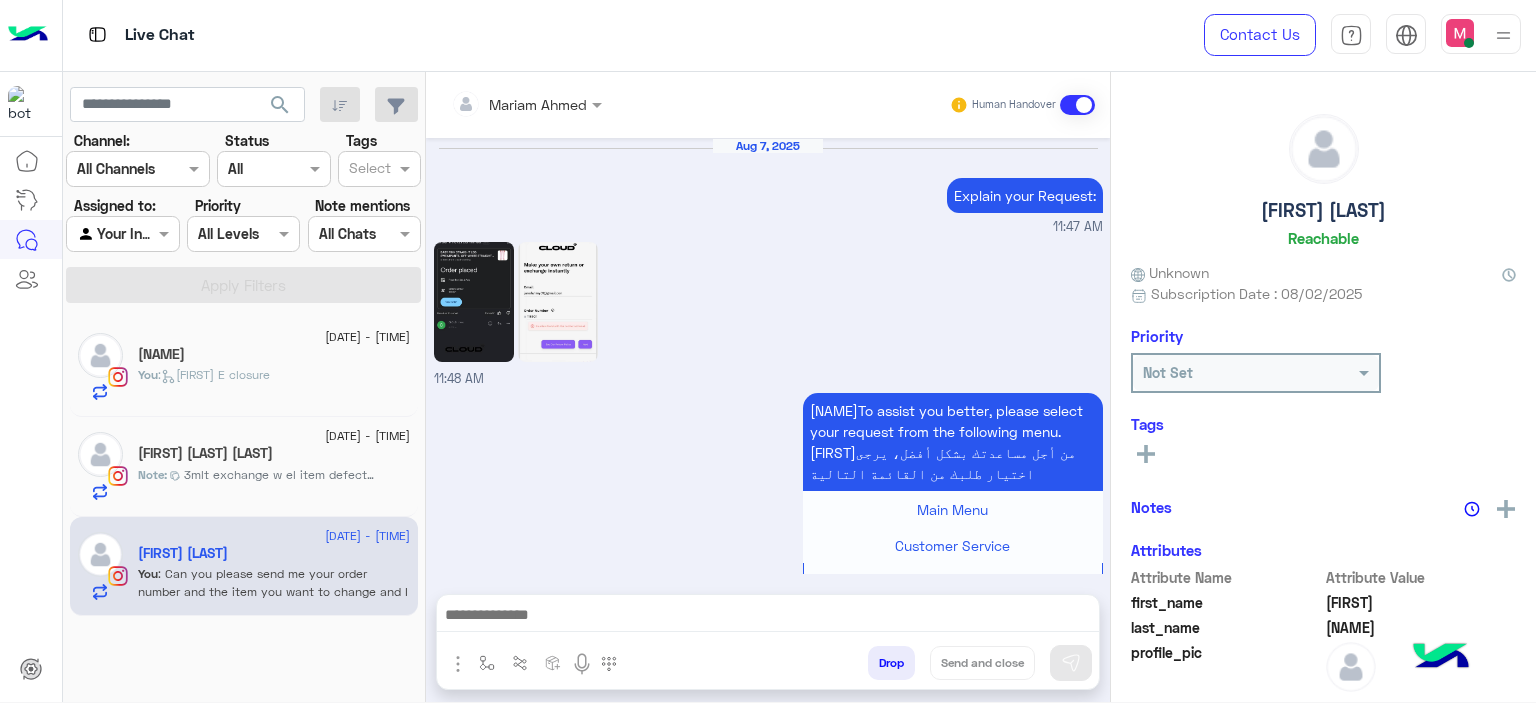 scroll, scrollTop: 1800, scrollLeft: 0, axis: vertical 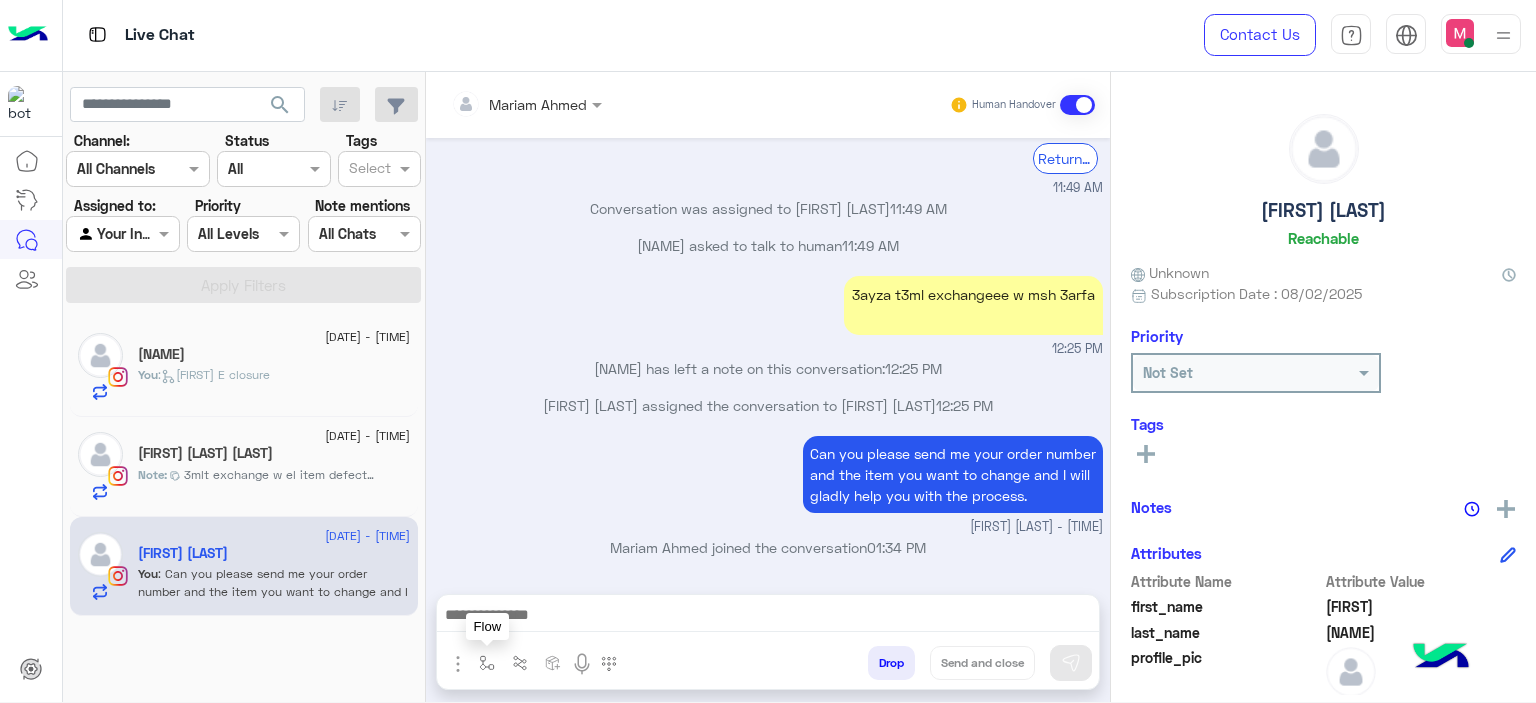 click at bounding box center [487, 663] 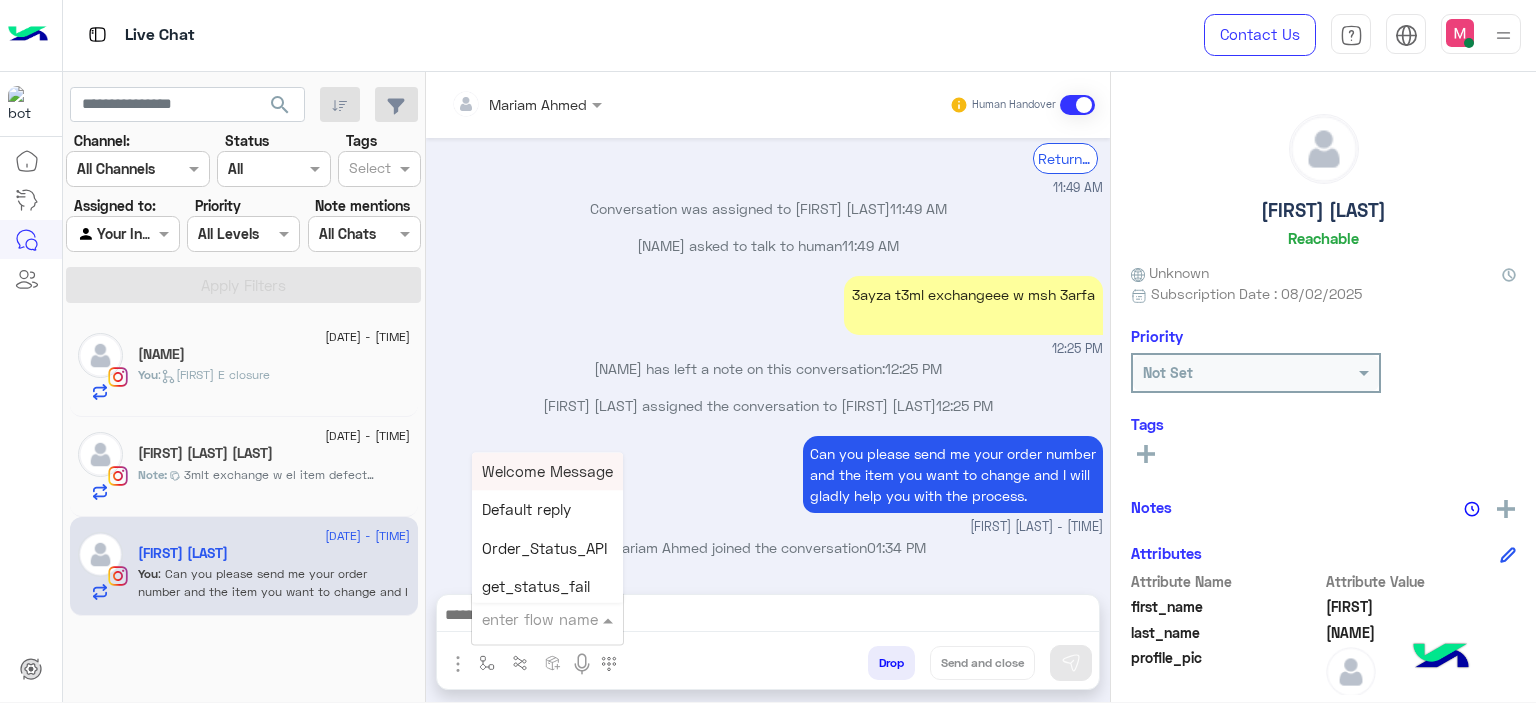 click at bounding box center [523, 619] 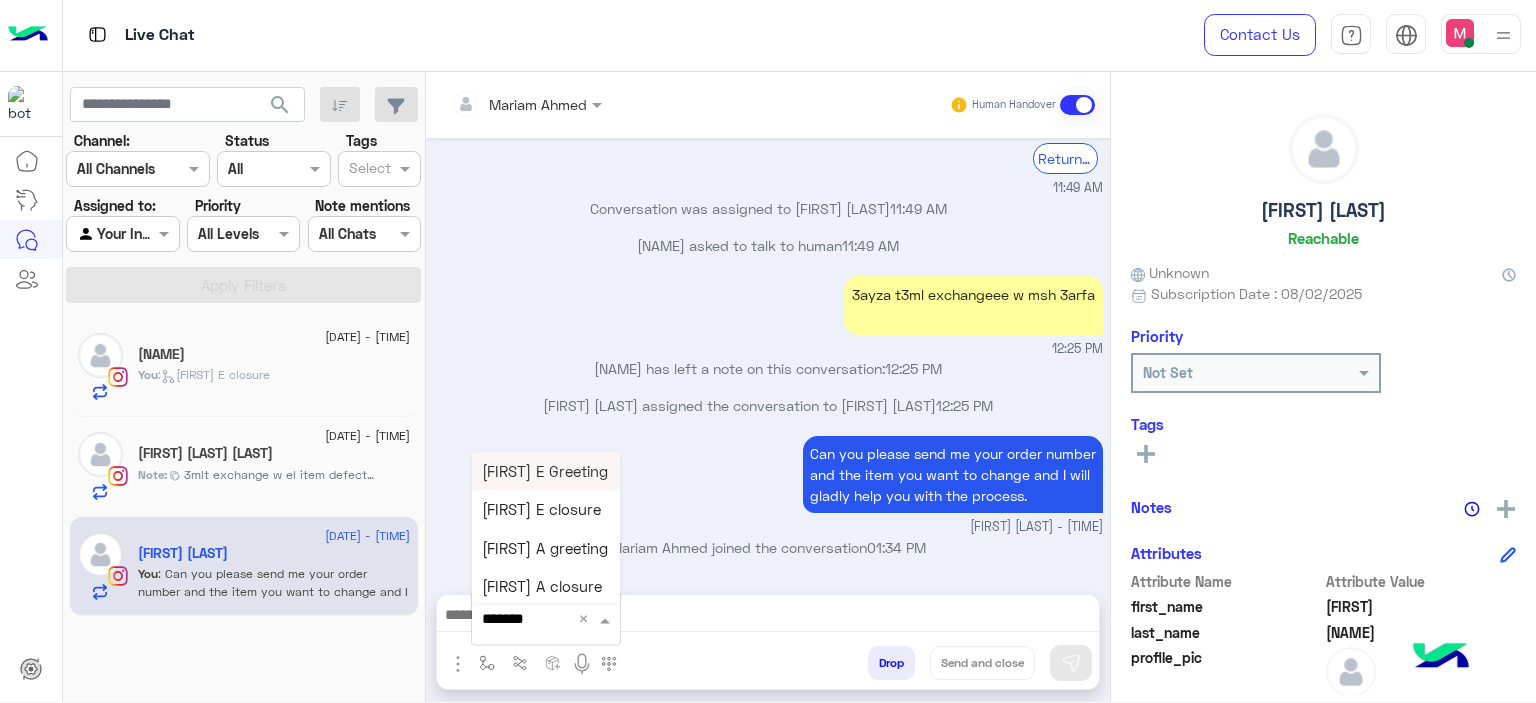 type on "********" 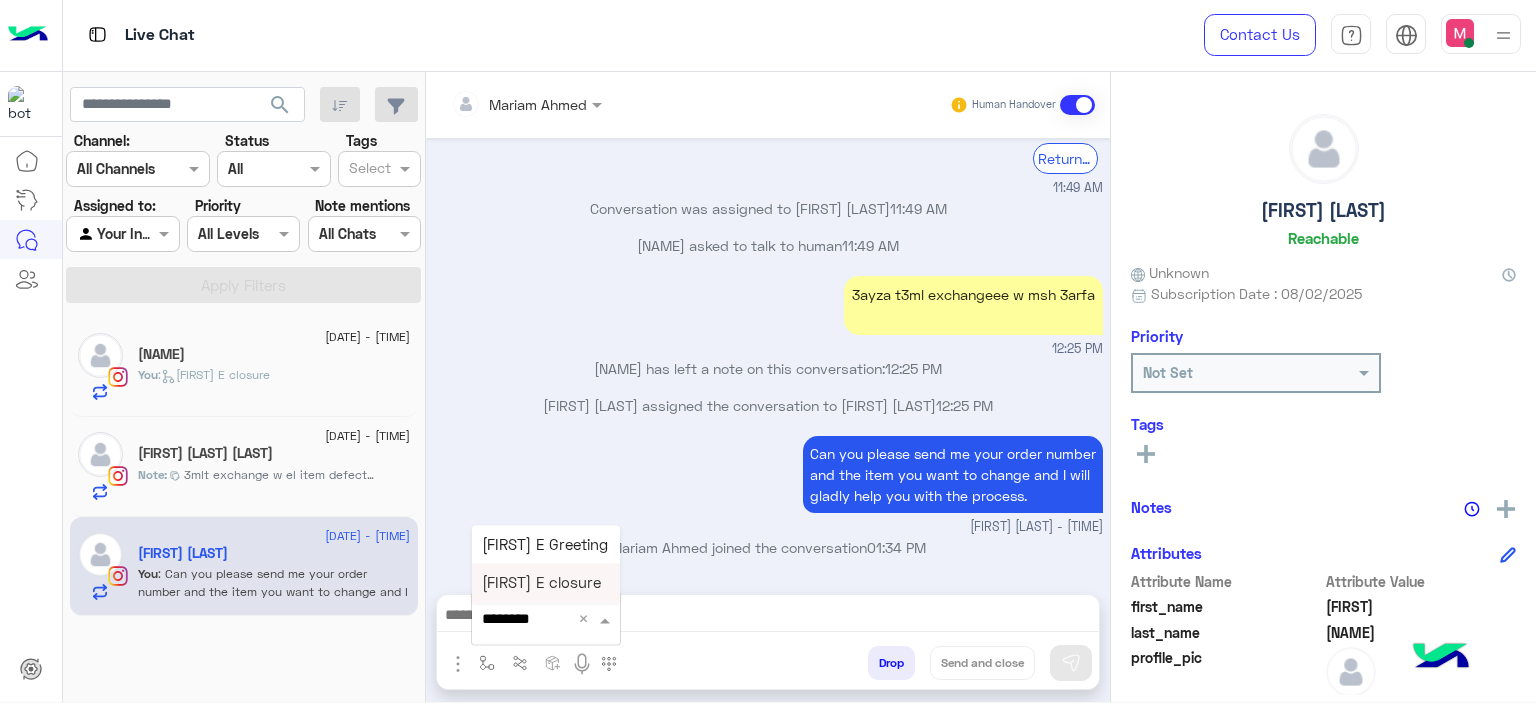 click on "Mariam E closure" at bounding box center (541, 583) 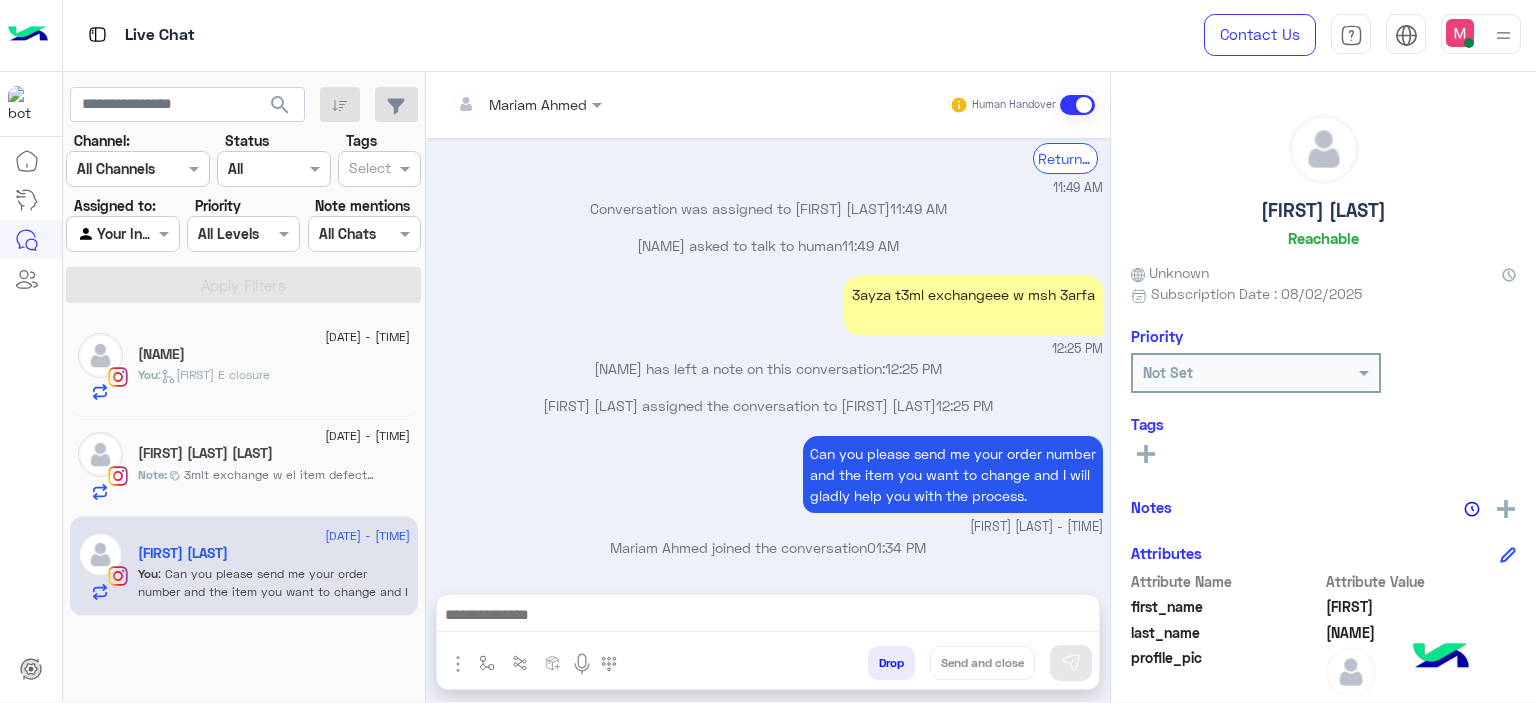 type on "**********" 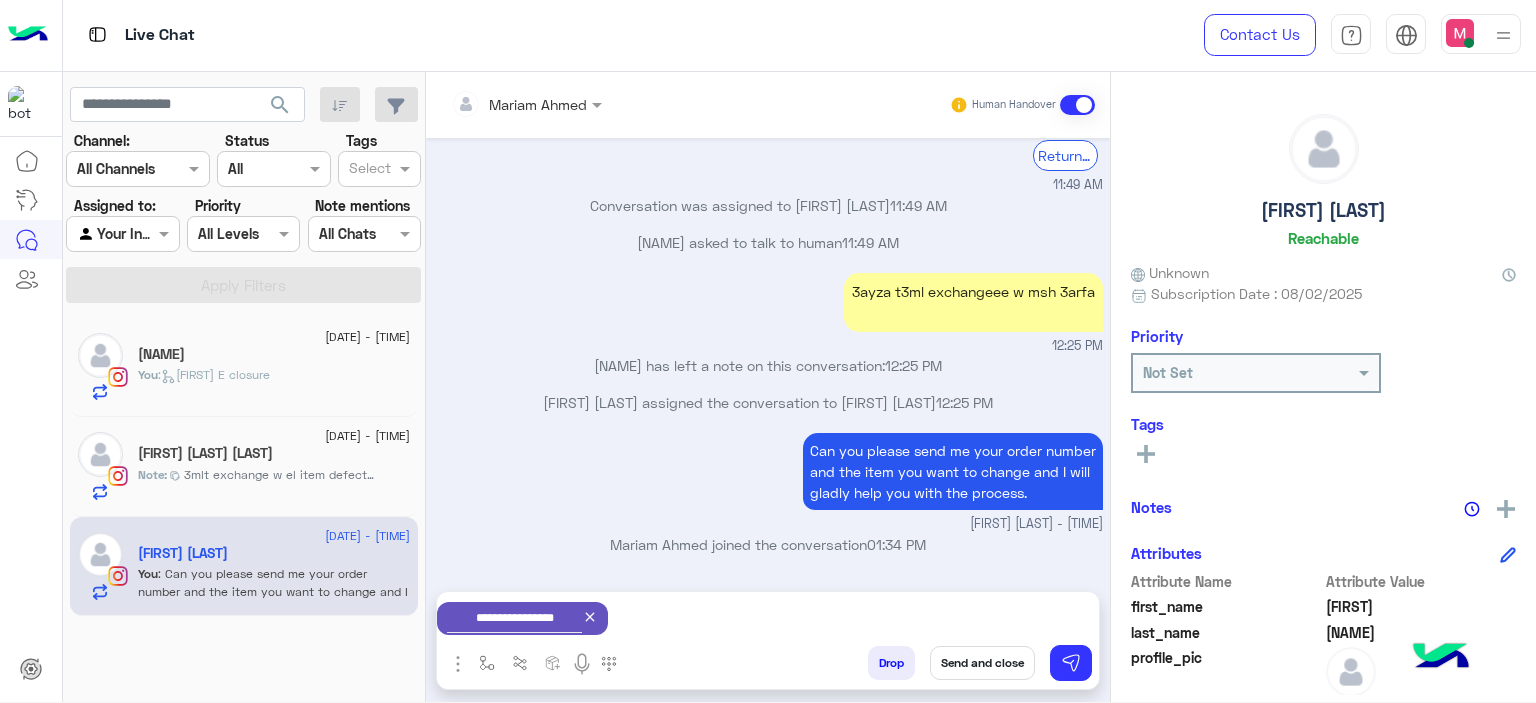 click on "Send and close" at bounding box center (982, 663) 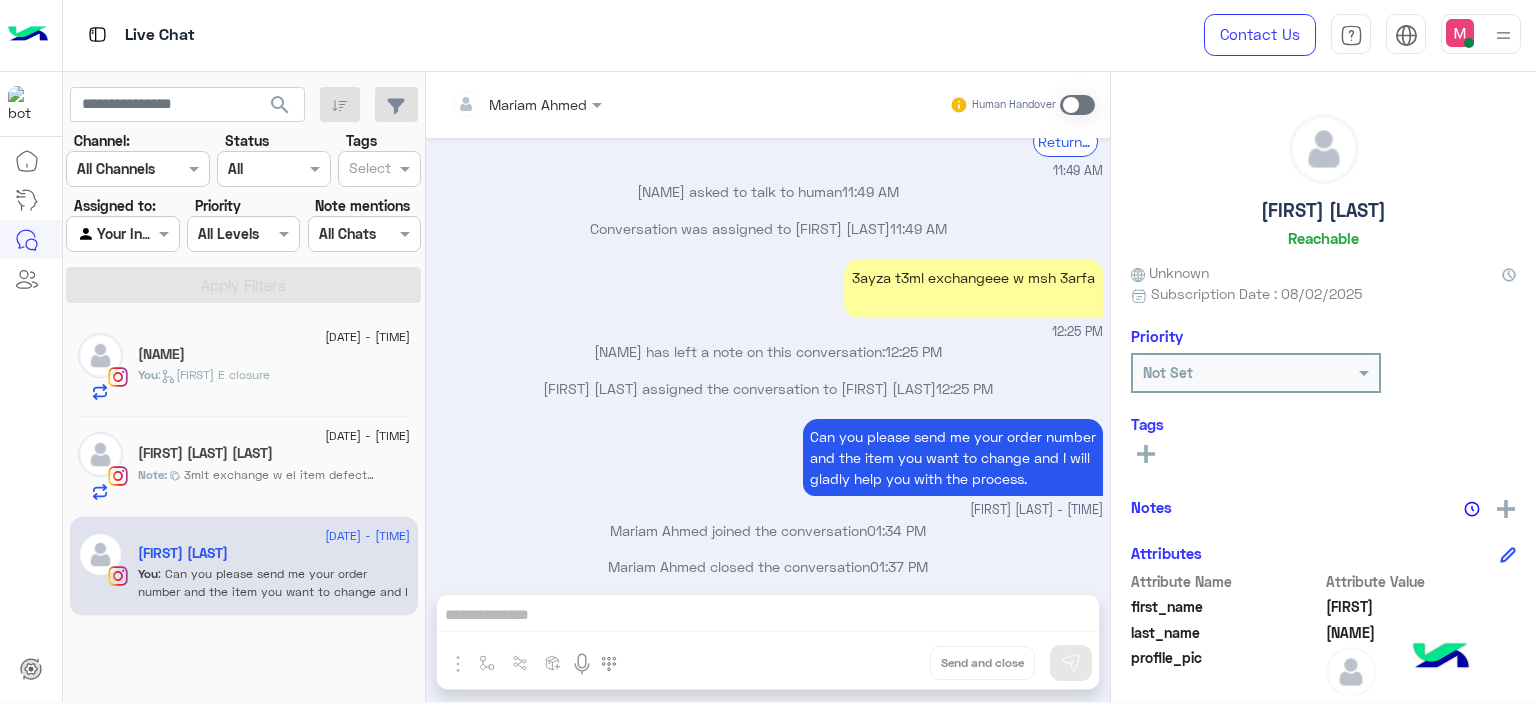 scroll, scrollTop: 1836, scrollLeft: 0, axis: vertical 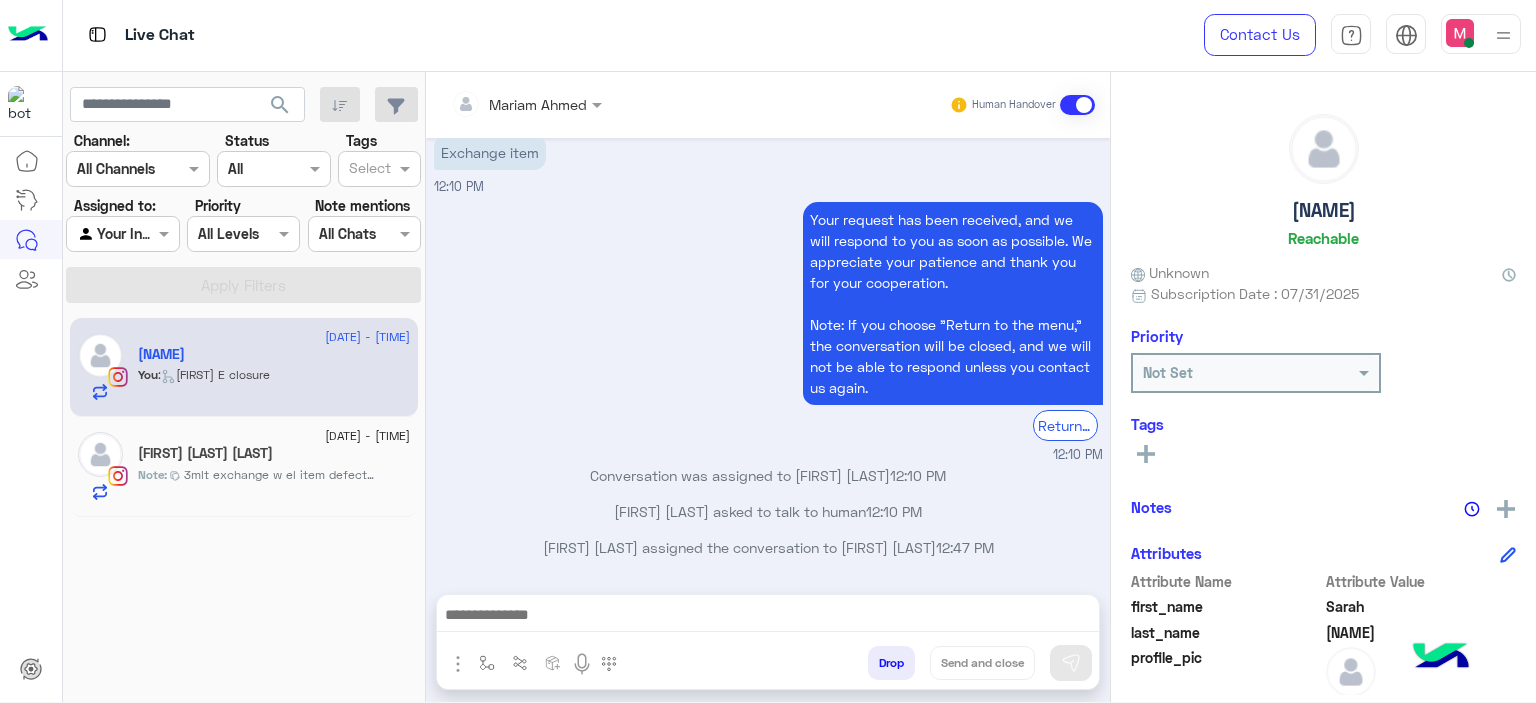 click on "Alia Moustafa Besheer" 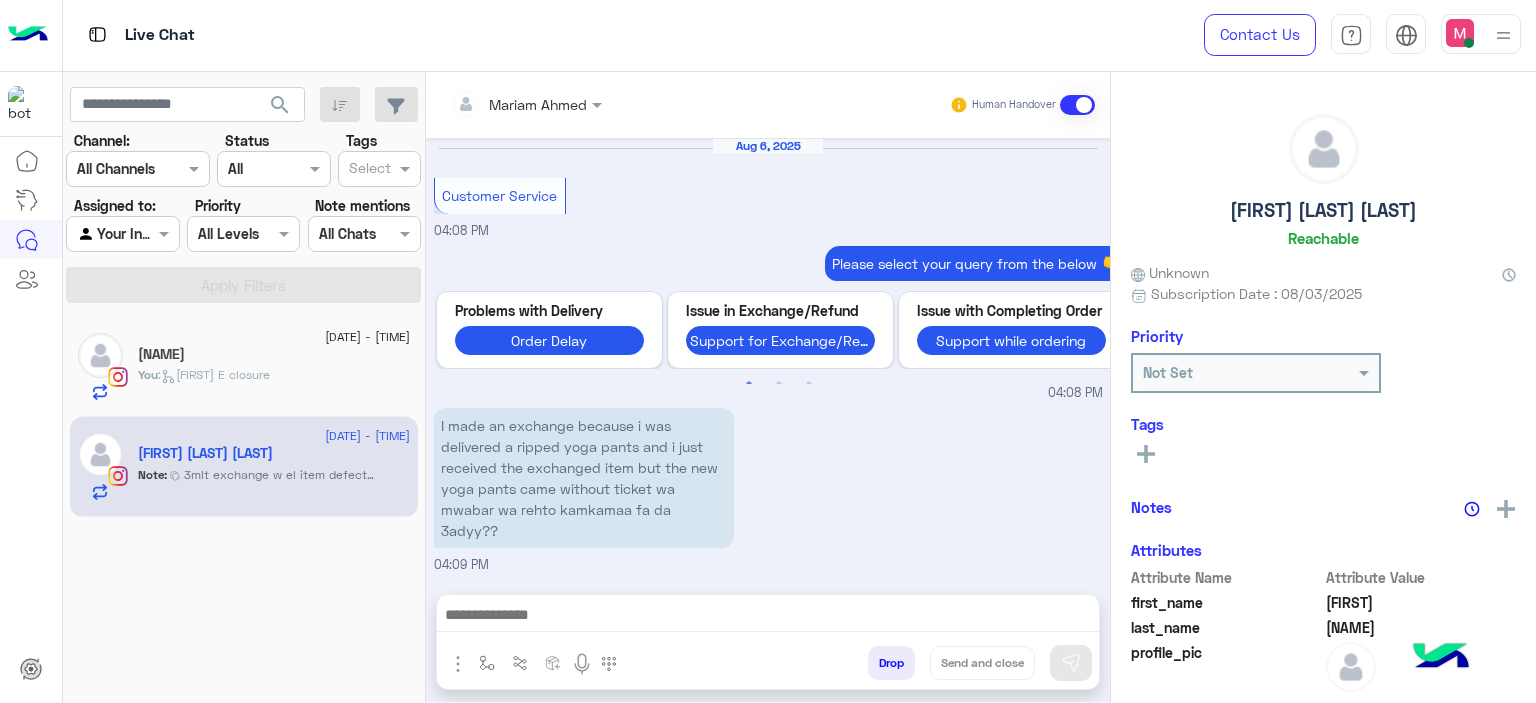 scroll, scrollTop: 2358, scrollLeft: 0, axis: vertical 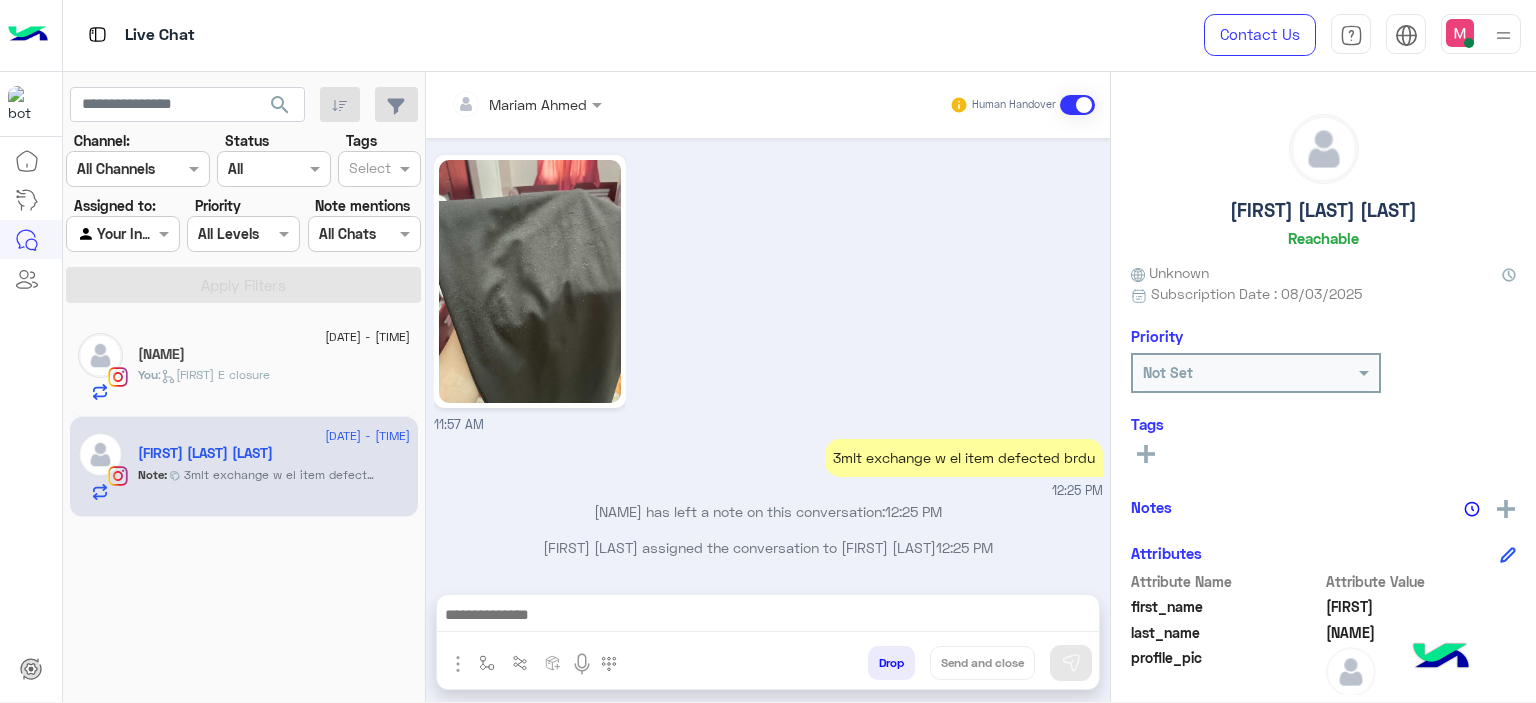 click on "You  :   Mariam E closure" 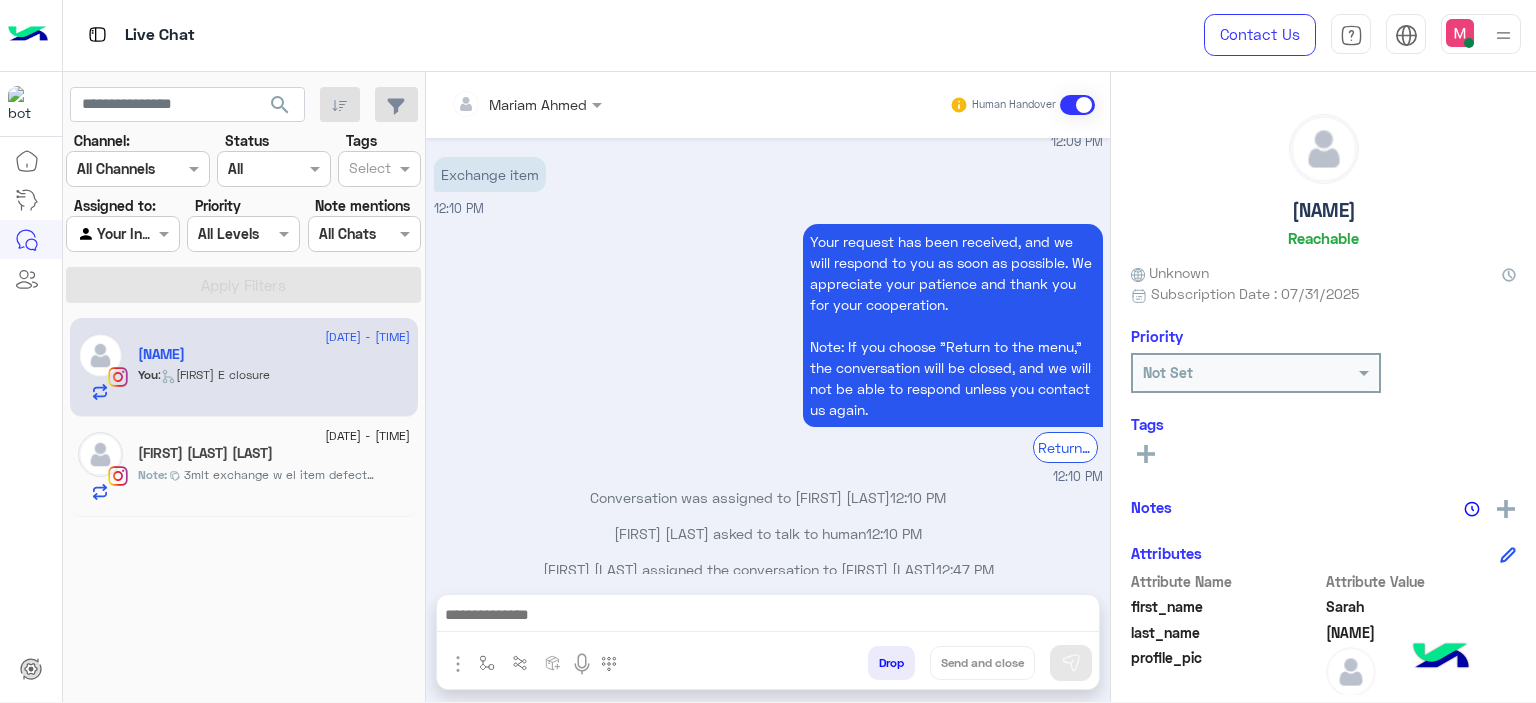scroll, scrollTop: 1696, scrollLeft: 0, axis: vertical 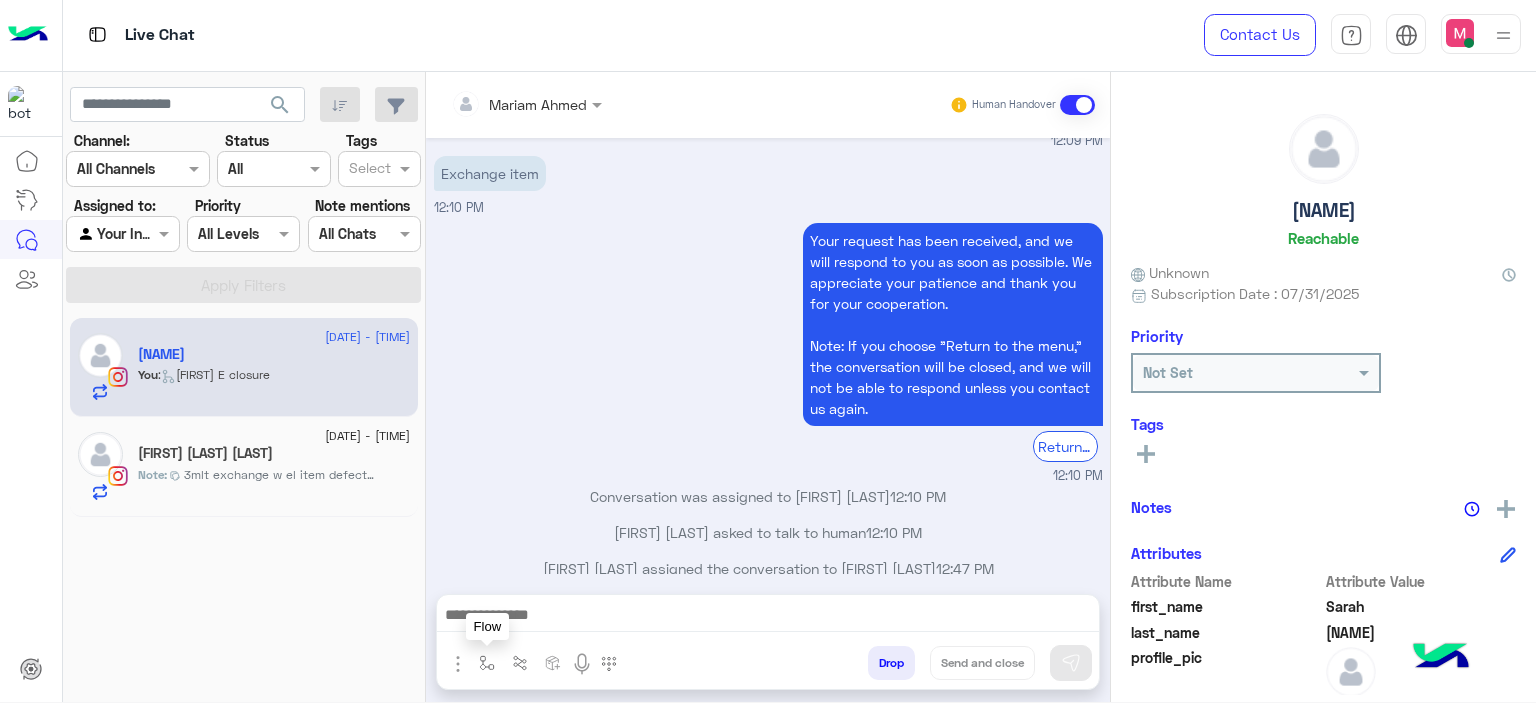 click at bounding box center (487, 662) 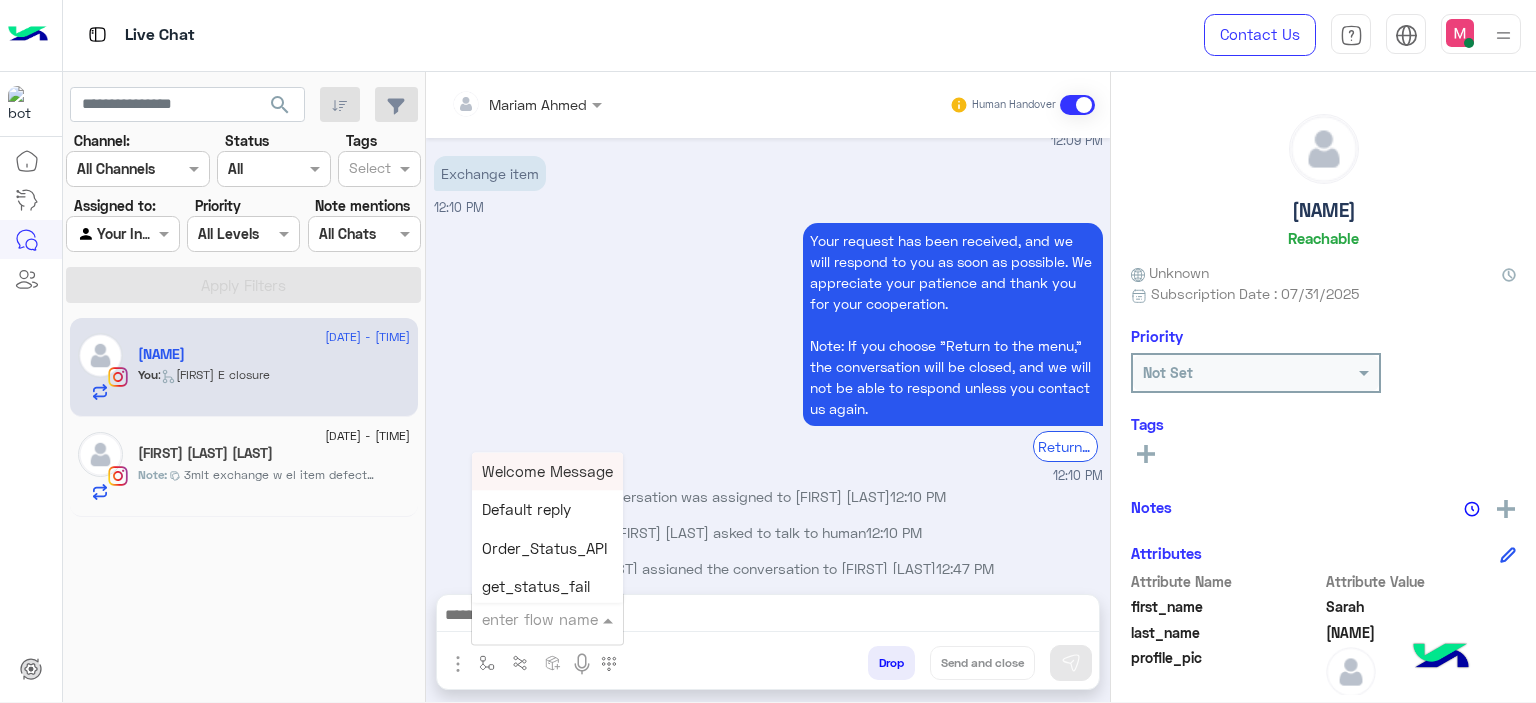 click at bounding box center (523, 619) 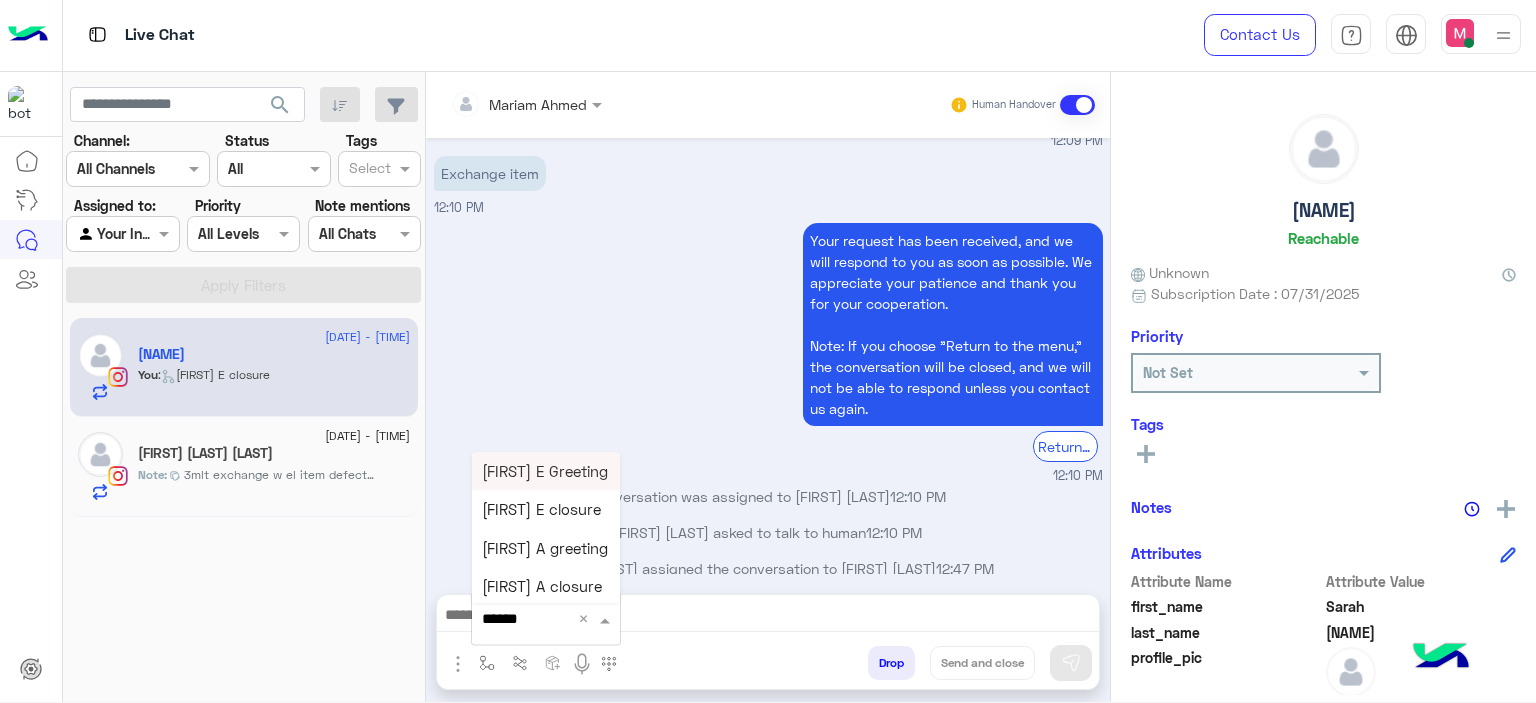 type on "******" 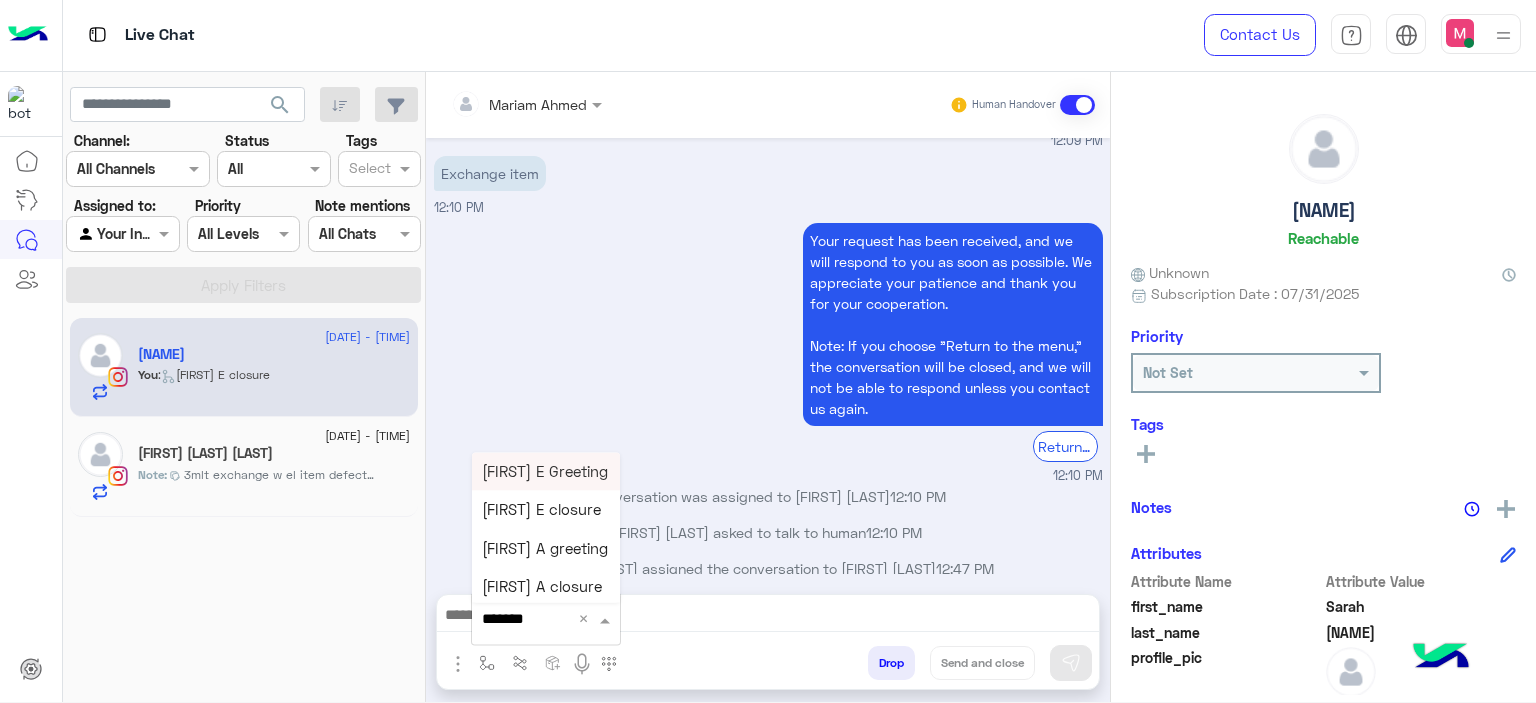 click on "[FIRST] [LAST_INITIAL] Greeting" at bounding box center (545, 471) 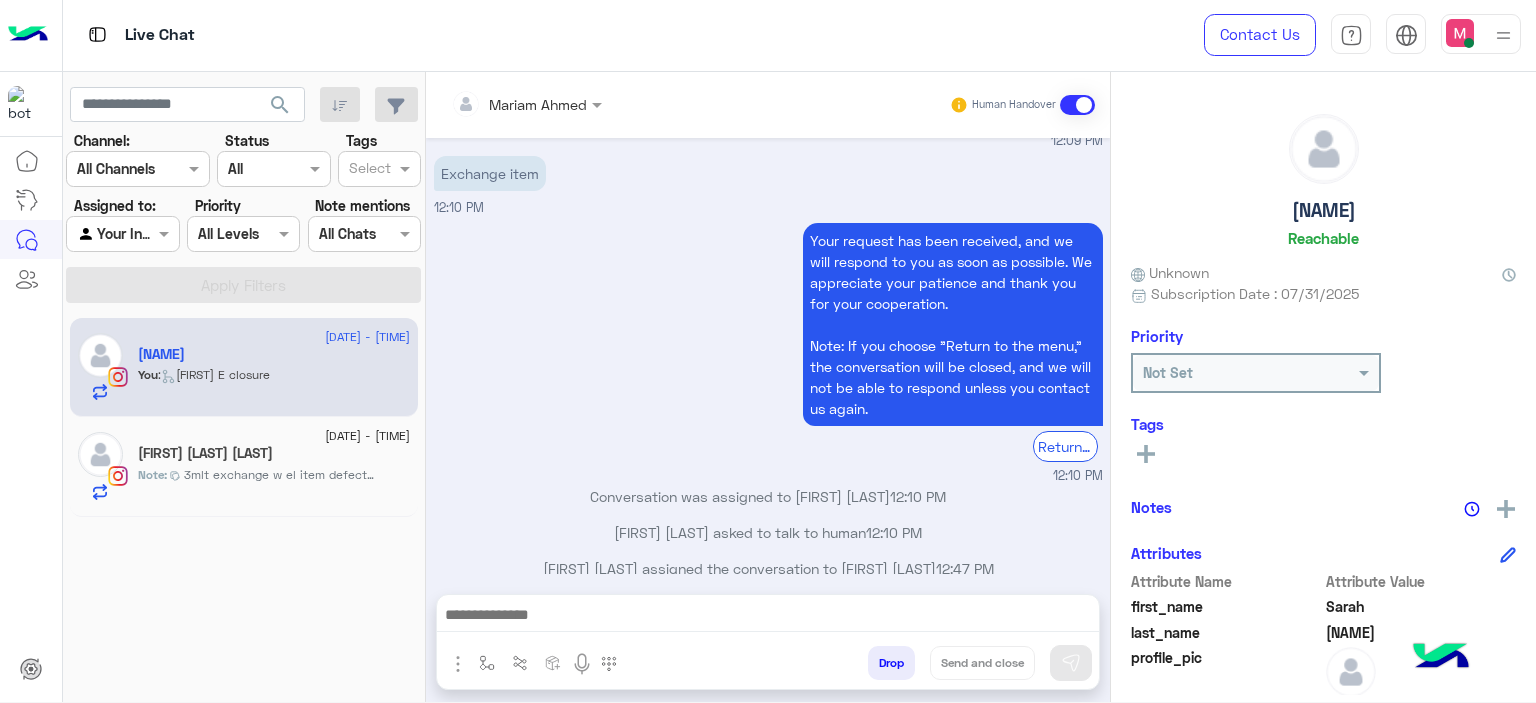 type on "**********" 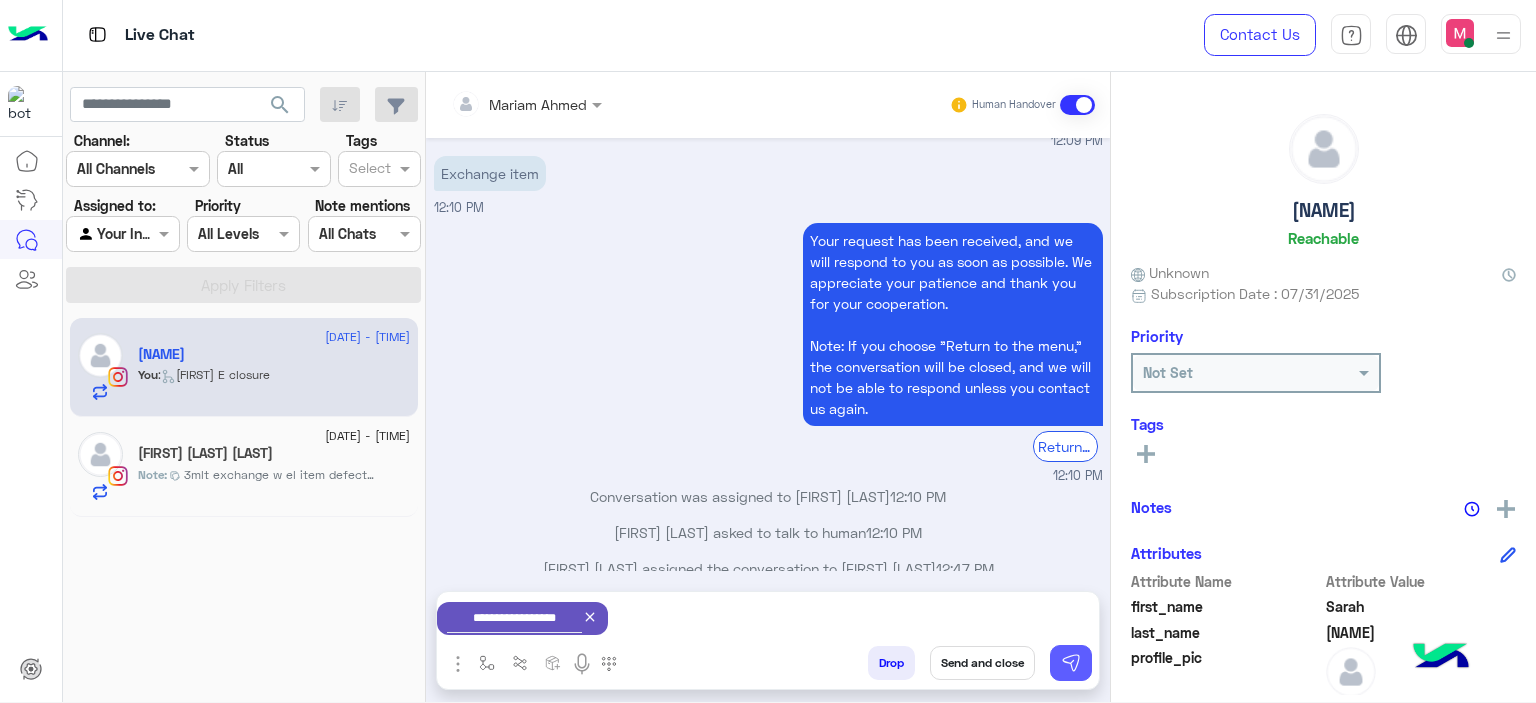 click at bounding box center (1071, 663) 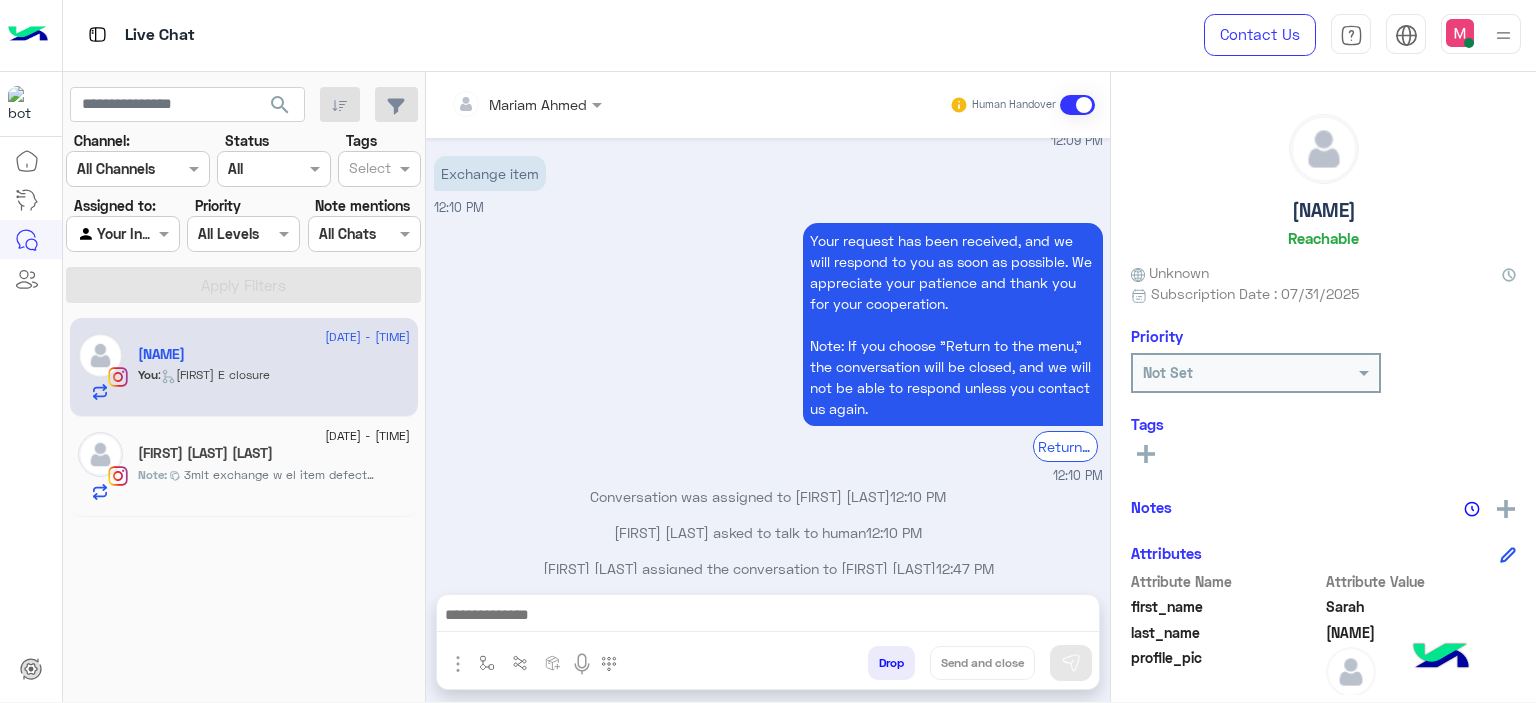scroll, scrollTop: 1728, scrollLeft: 0, axis: vertical 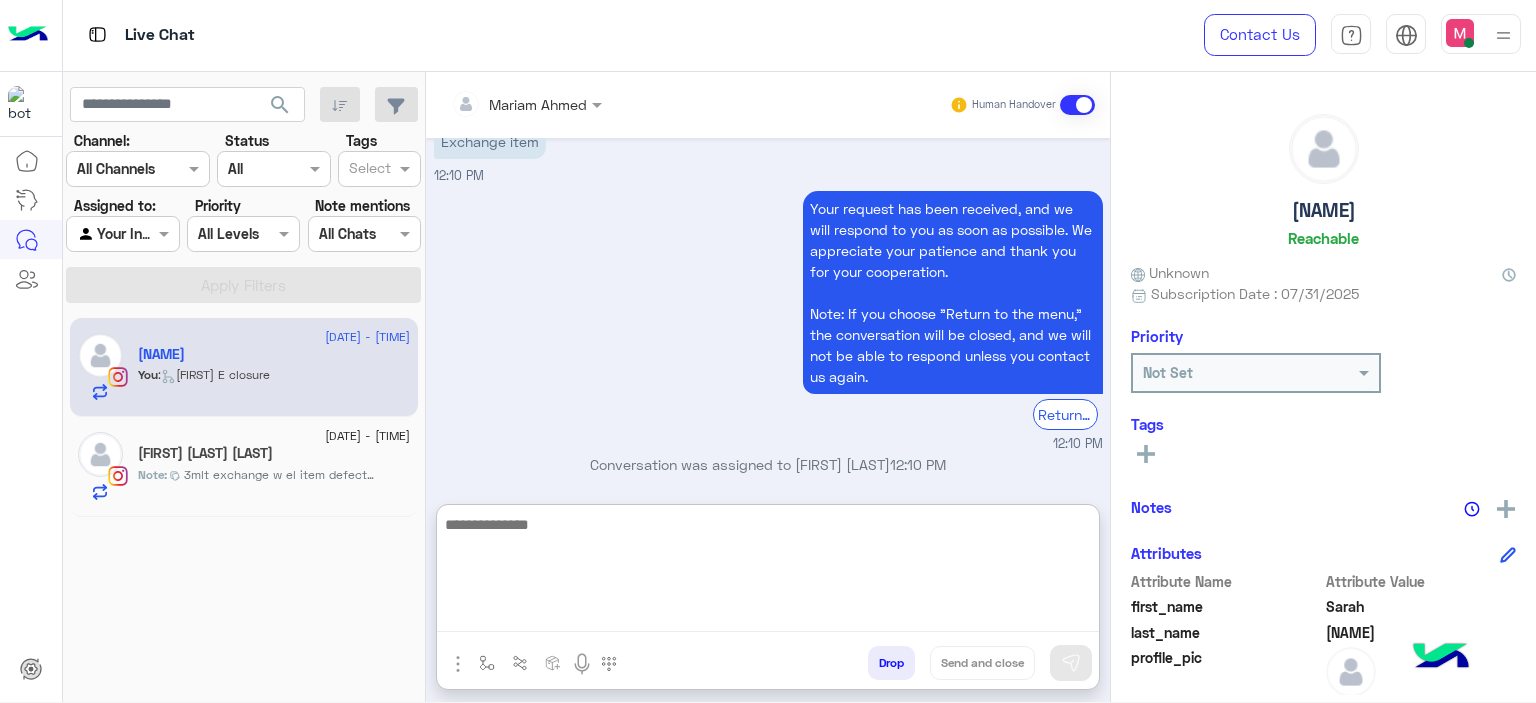 click at bounding box center (768, 572) 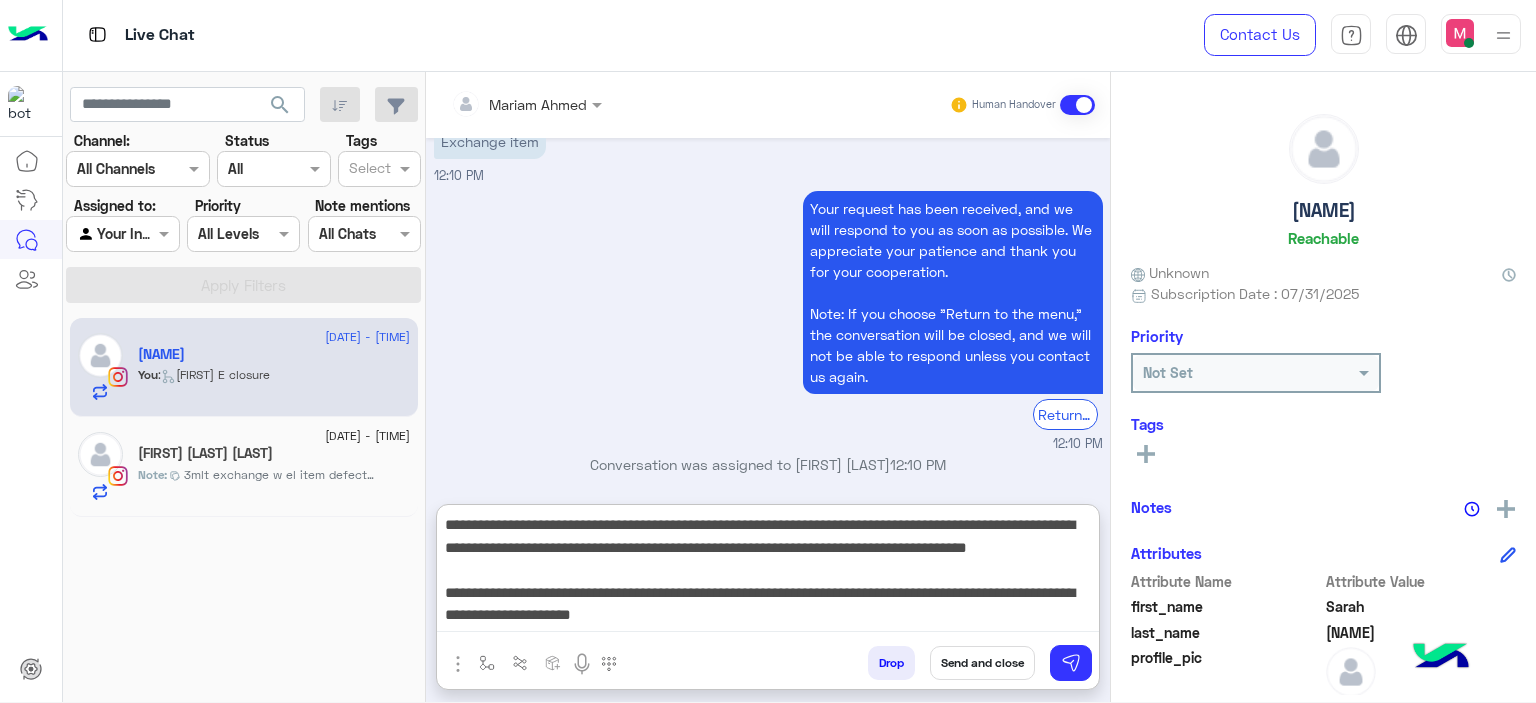 scroll, scrollTop: 60, scrollLeft: 0, axis: vertical 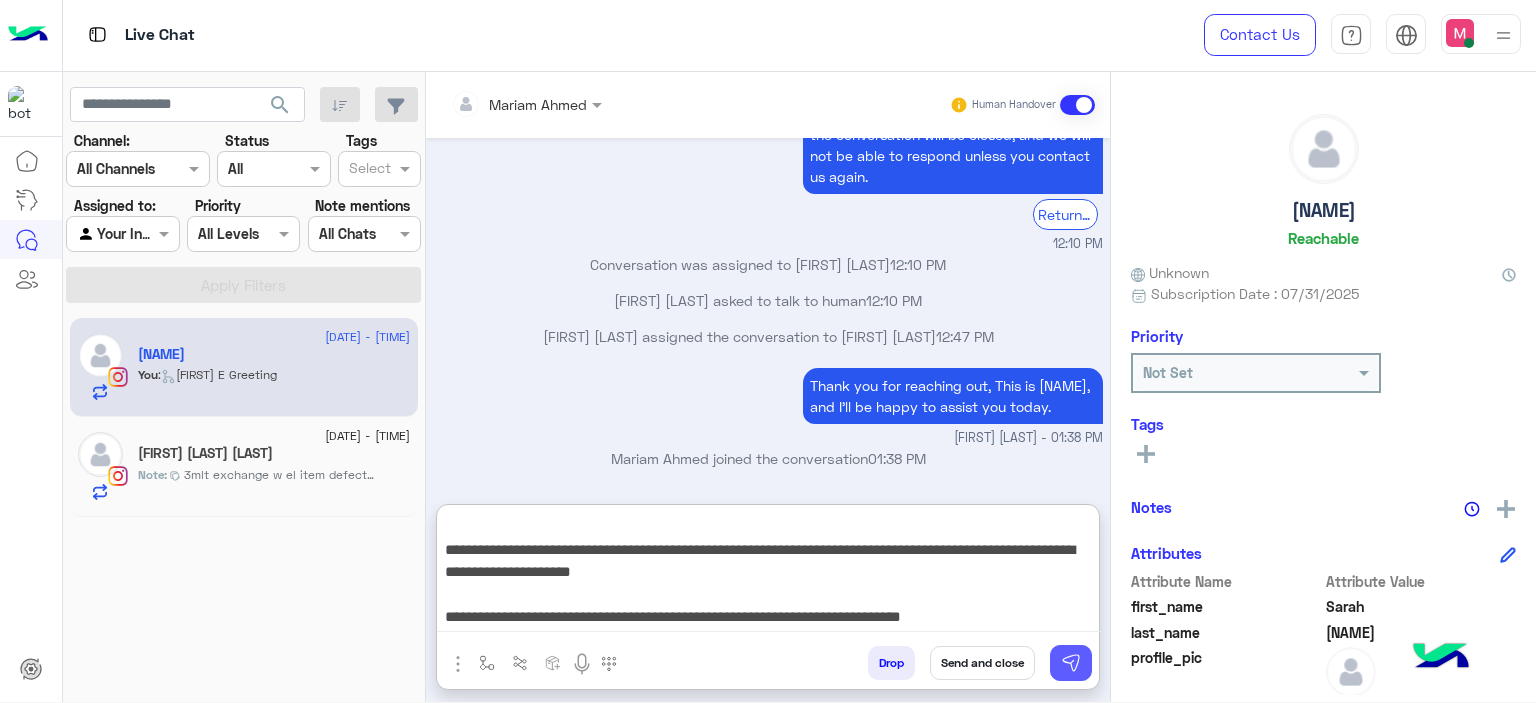 type on "**********" 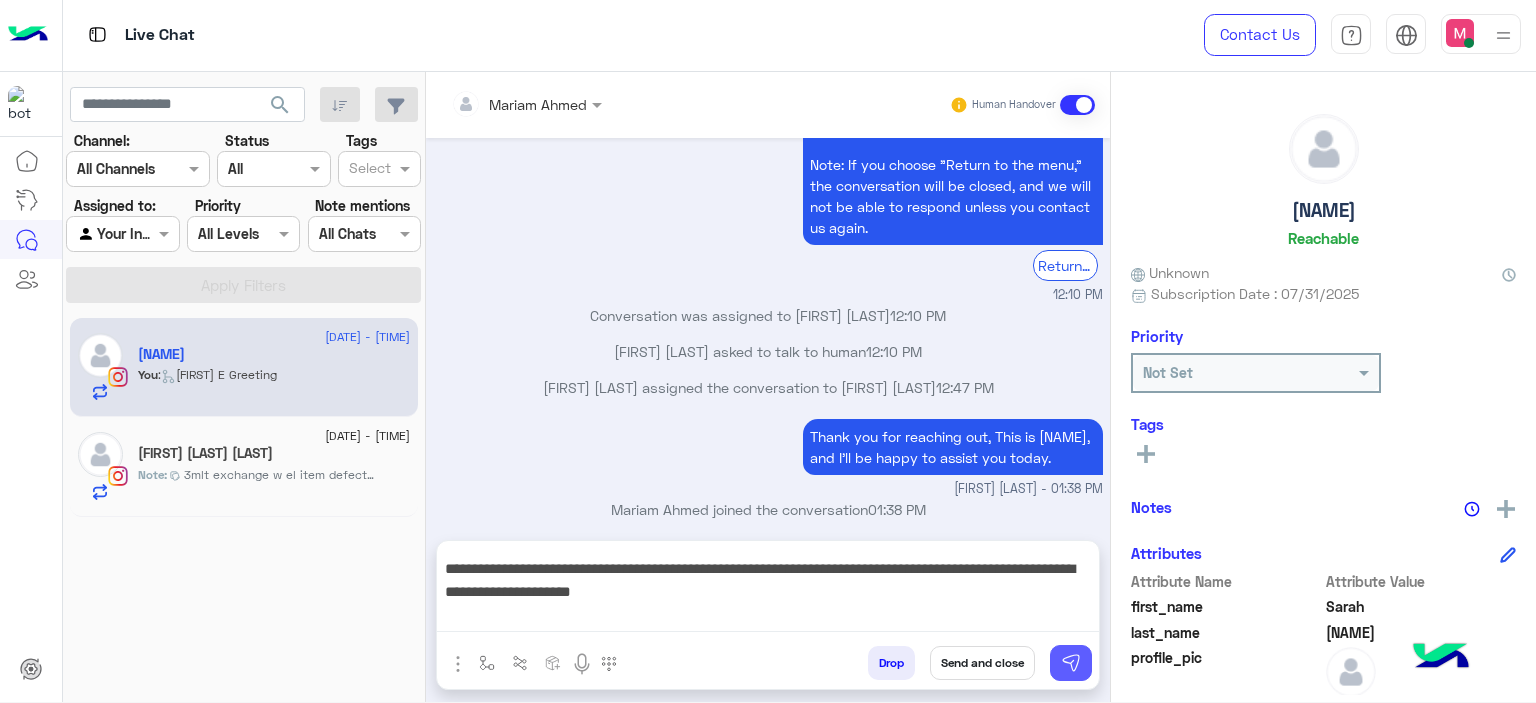 click at bounding box center (1071, 663) 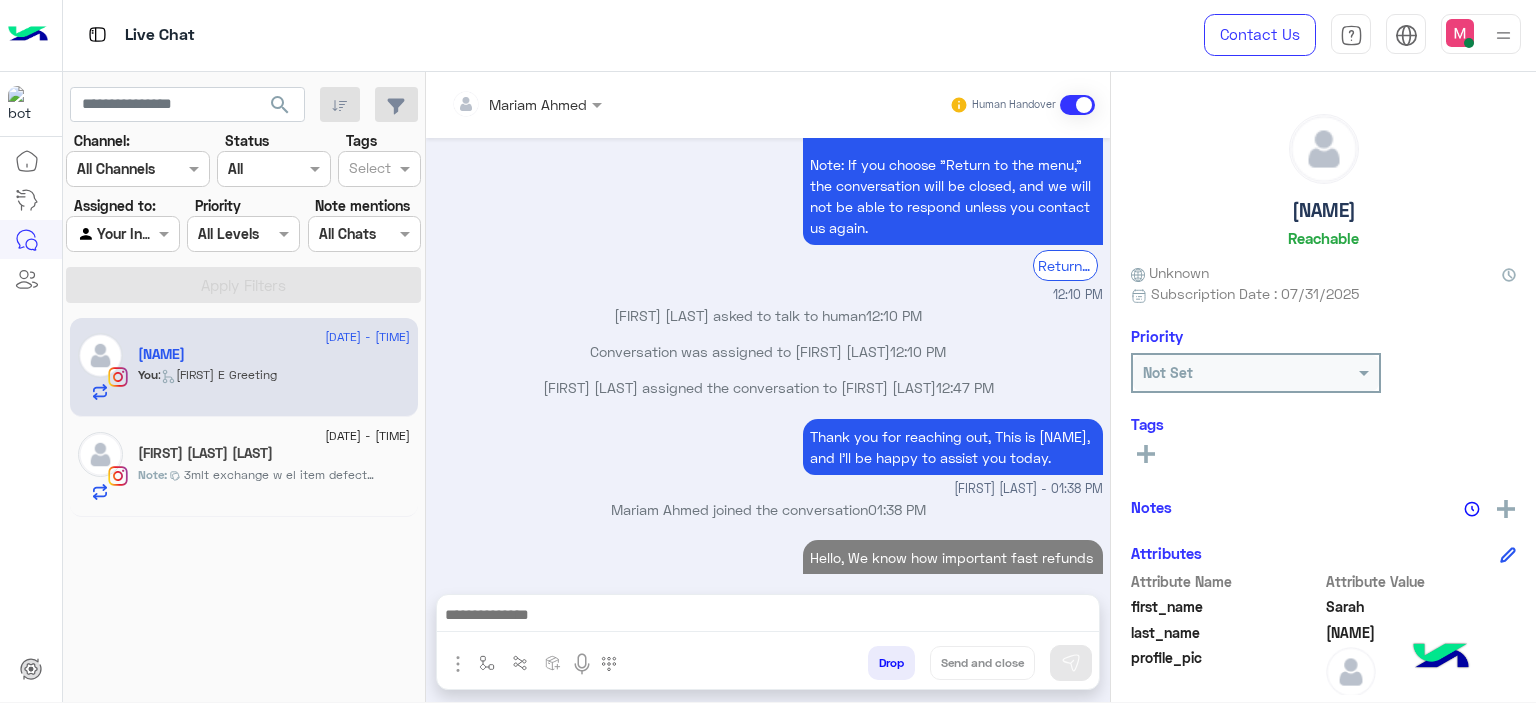 scroll, scrollTop: 2129, scrollLeft: 0, axis: vertical 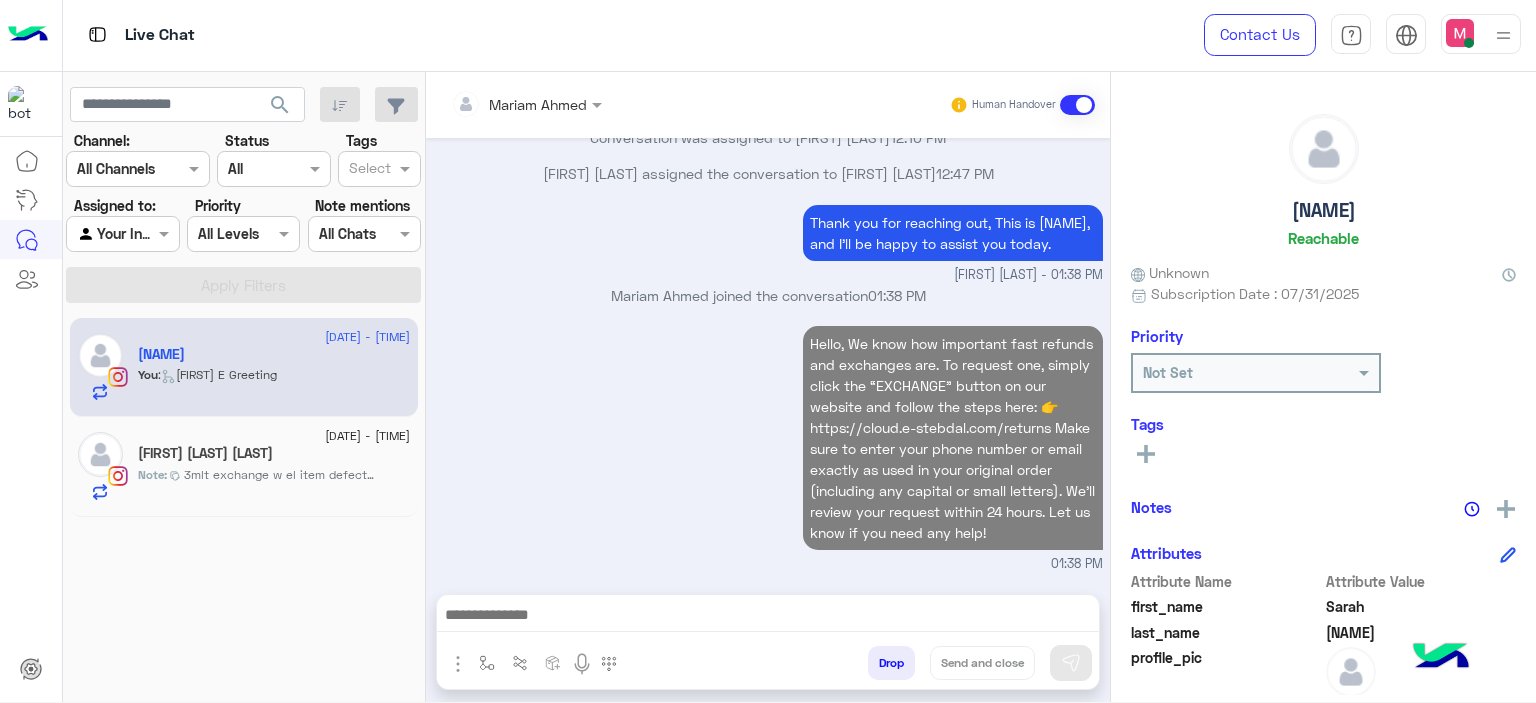 click on "3mlt exchange w el item defected brdu" 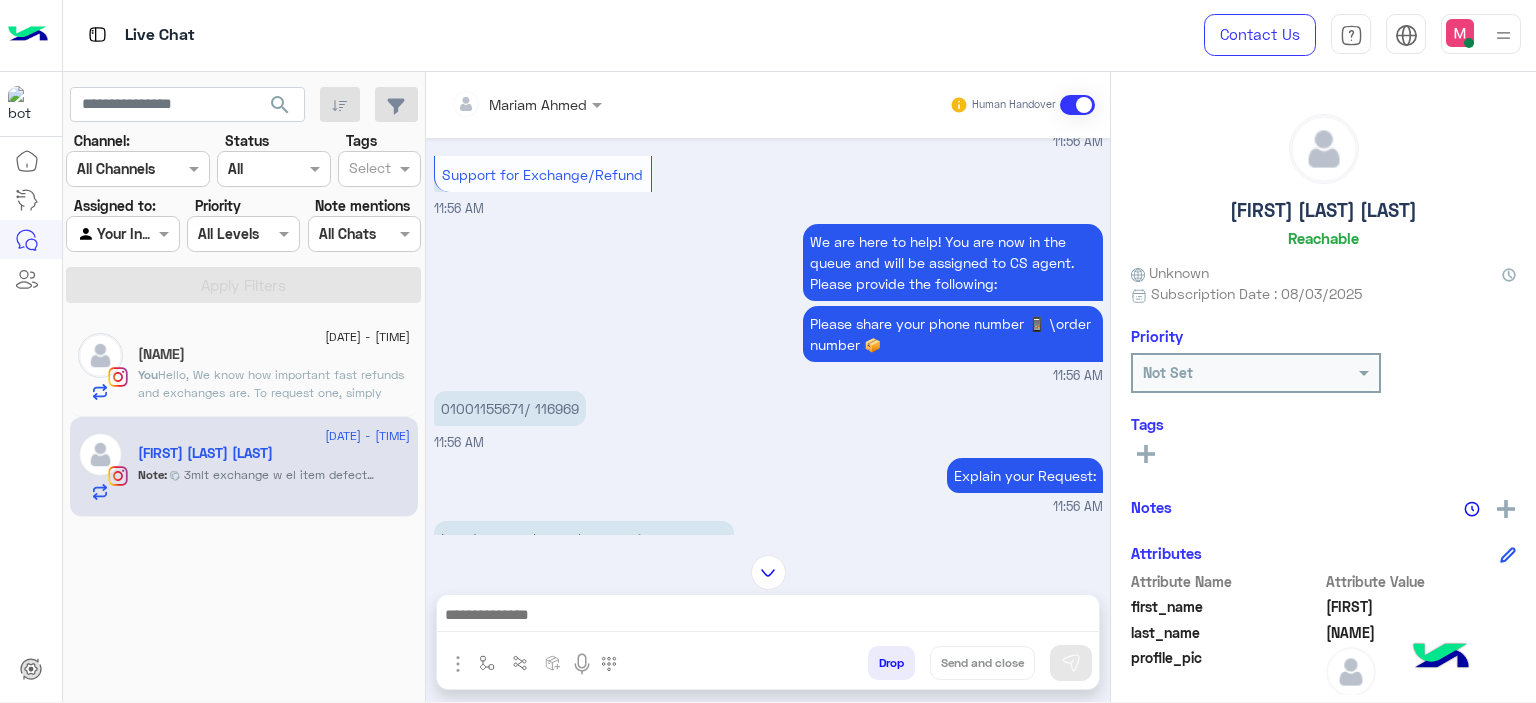 scroll, scrollTop: 1445, scrollLeft: 0, axis: vertical 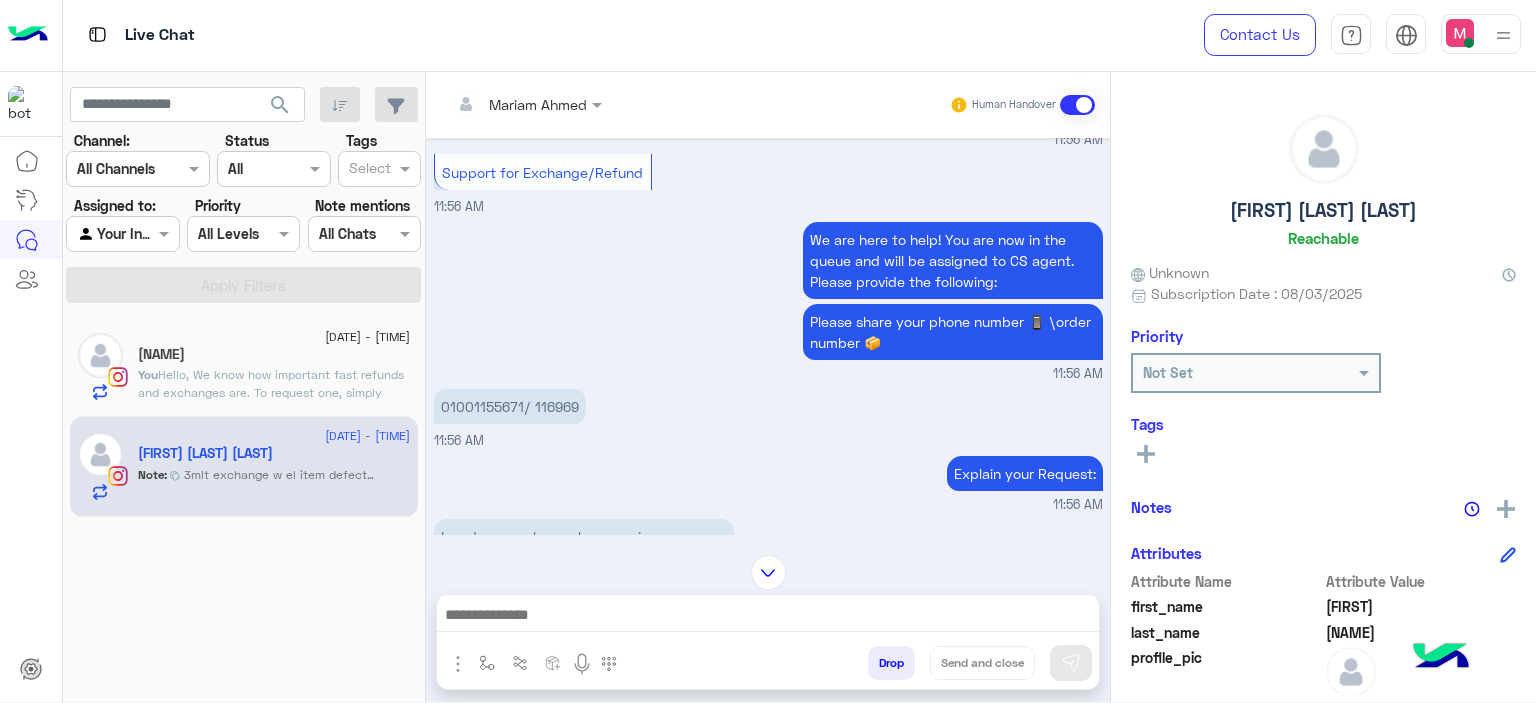 click on "01001155671/ 116969" at bounding box center (510, 406) 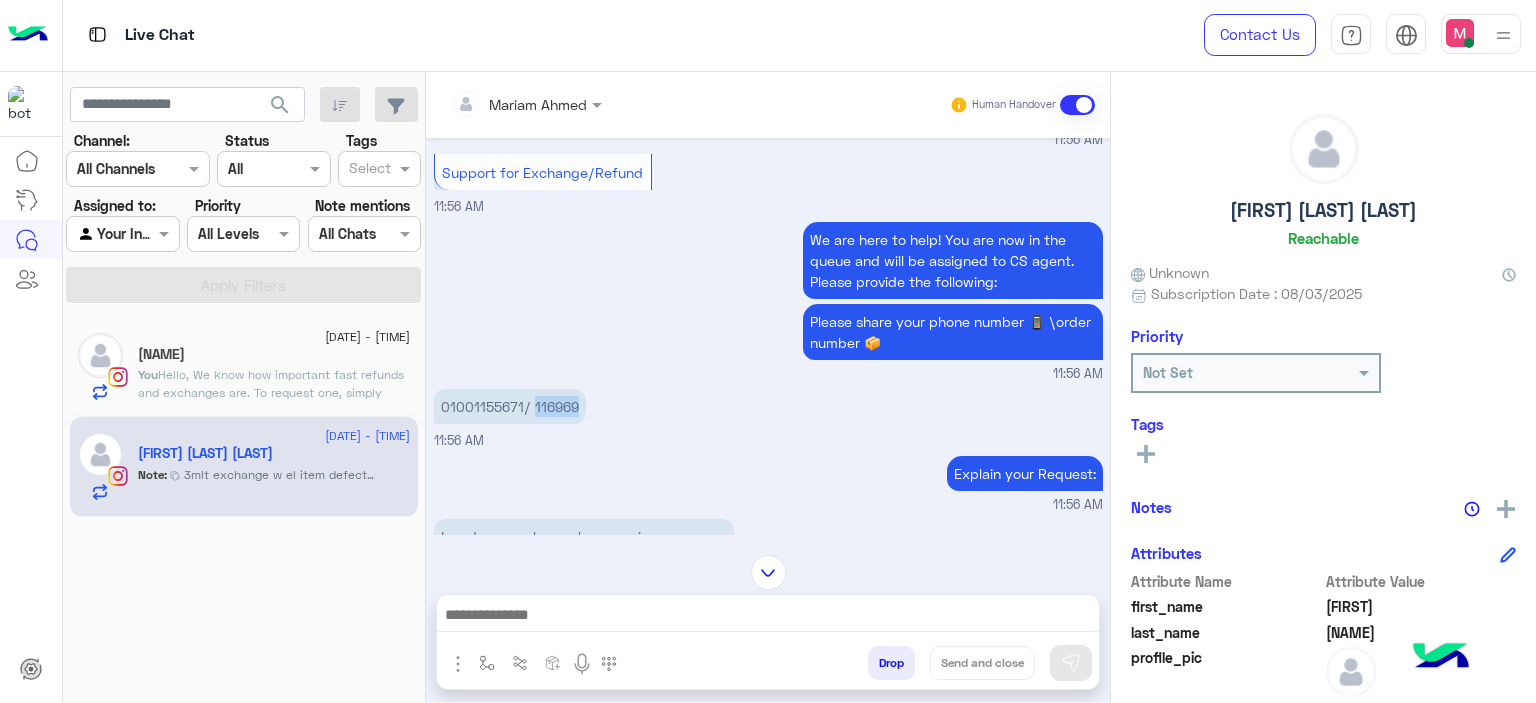 click on "01001155671/ 116969" at bounding box center (510, 406) 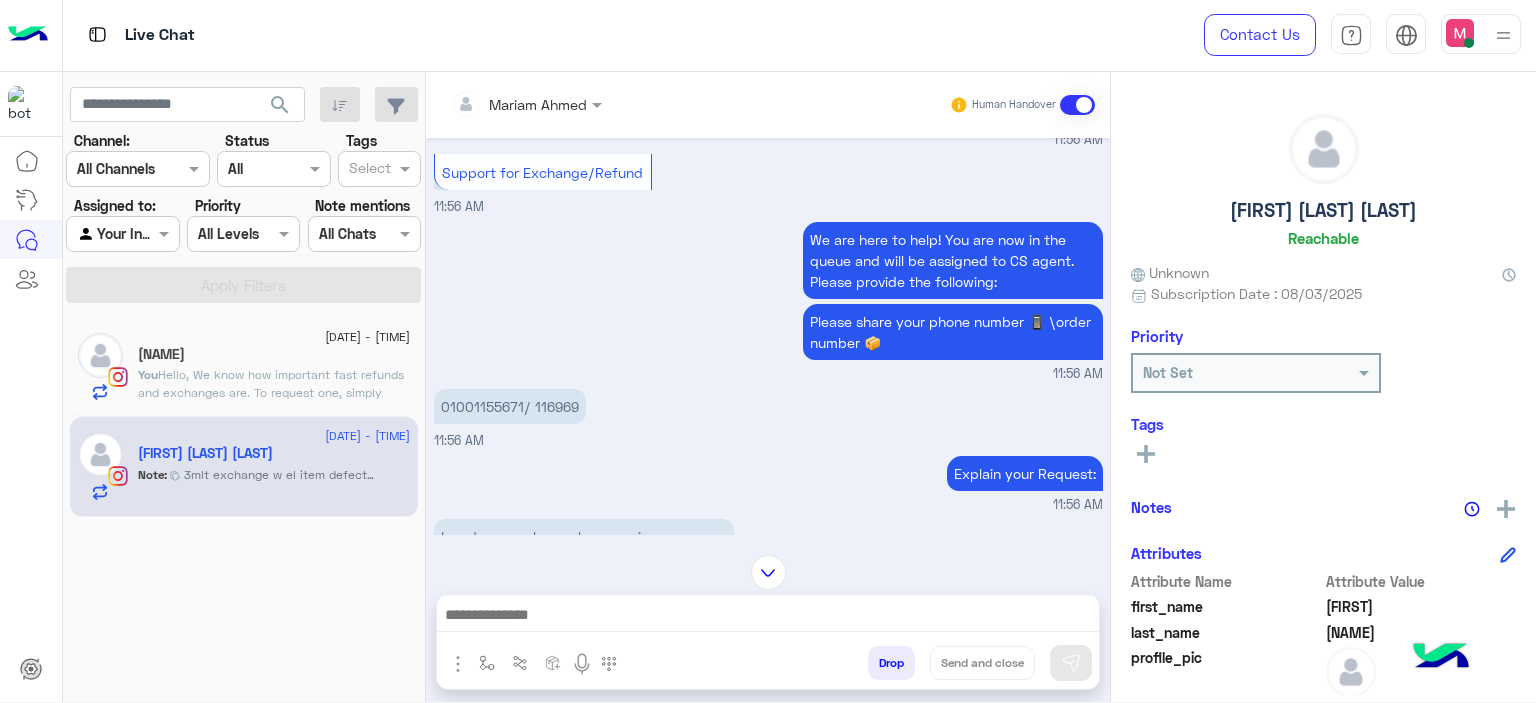click on "11:56 AM" at bounding box center (768, 374) 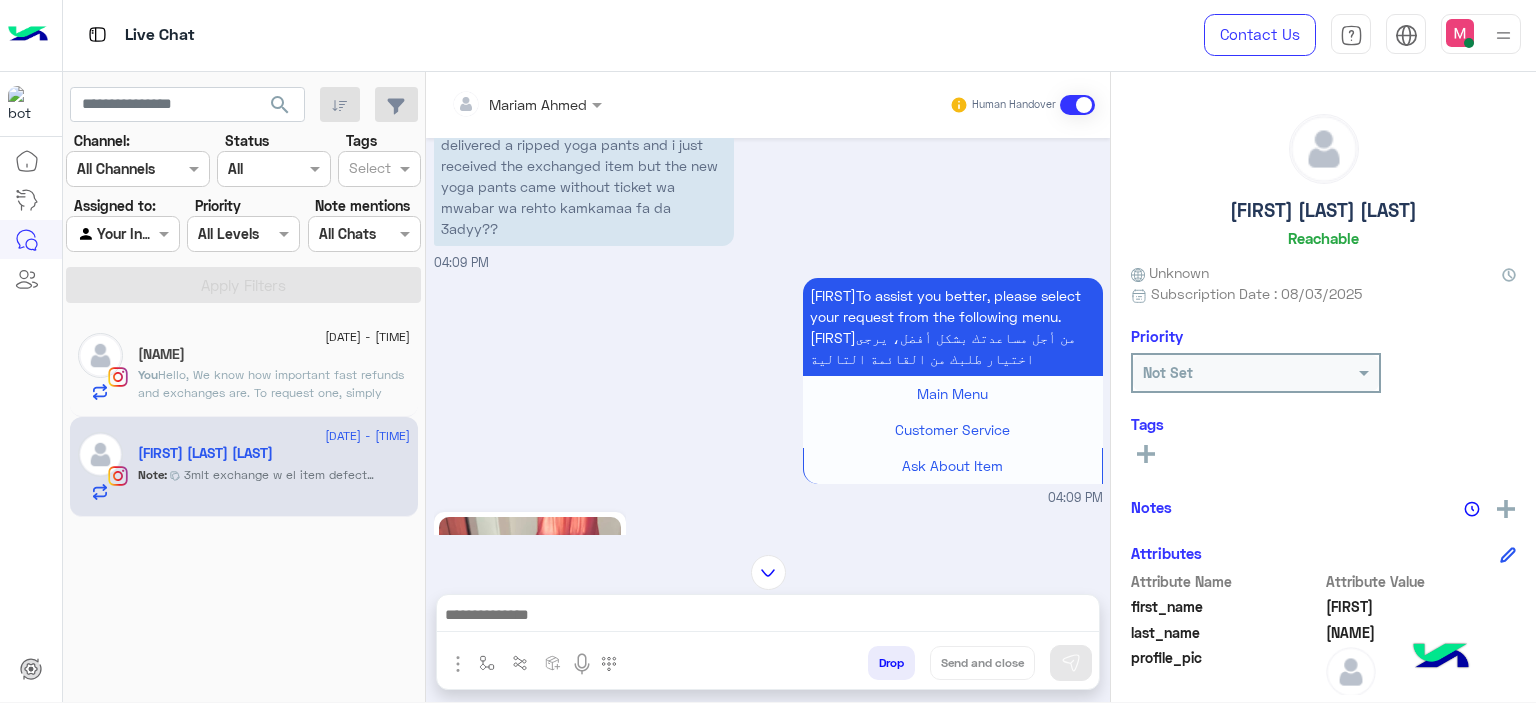 scroll, scrollTop: 231, scrollLeft: 0, axis: vertical 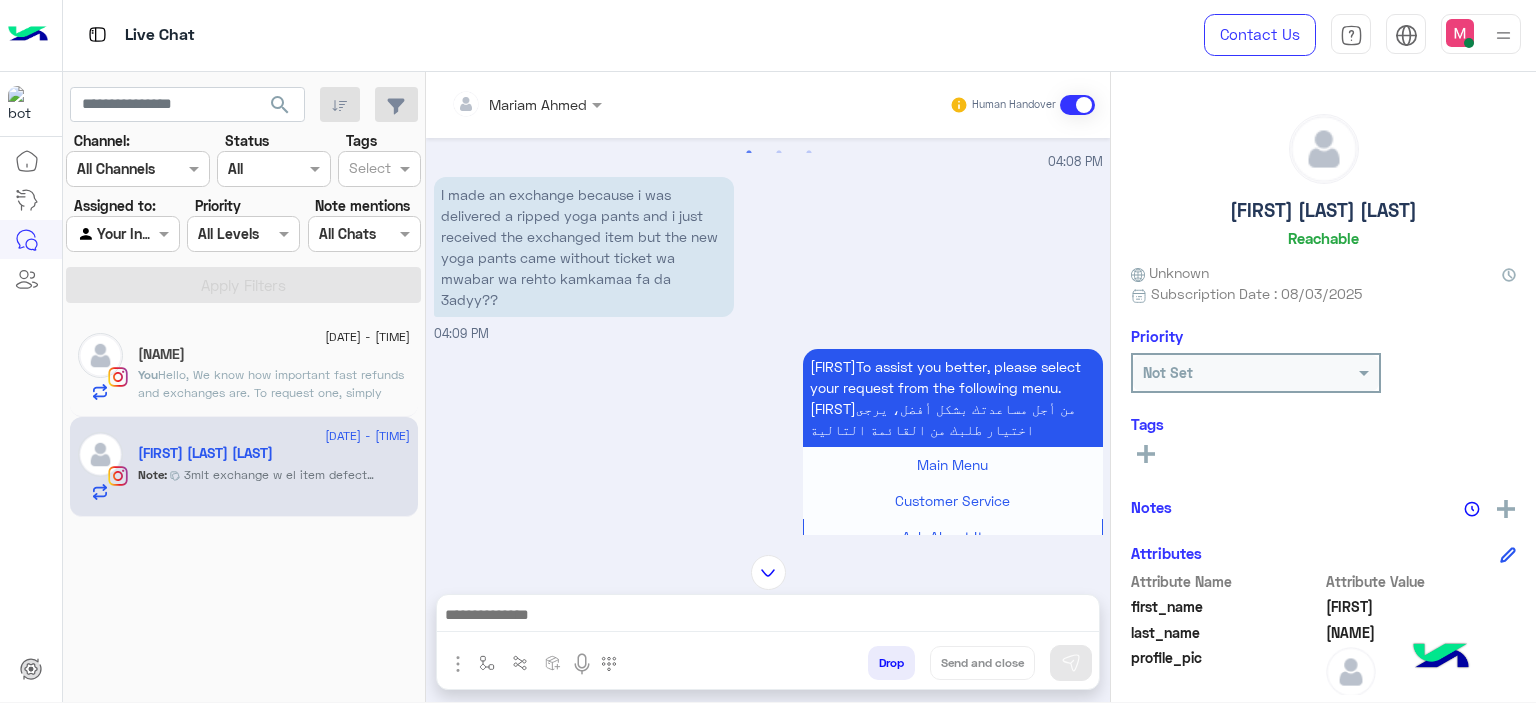 click on ": Hello, We know how important fast refunds and exchanges are. To request one, simply click the “EXCHANGE” button on our website and follow the steps here: 👉 https://cloud.e-stebdal.com/returns
Make sure to enter your phone number or email exactly as used in your original order (including any capital or small letters).
We’ll review your request within 24 hours. Let us know if you need any help!" 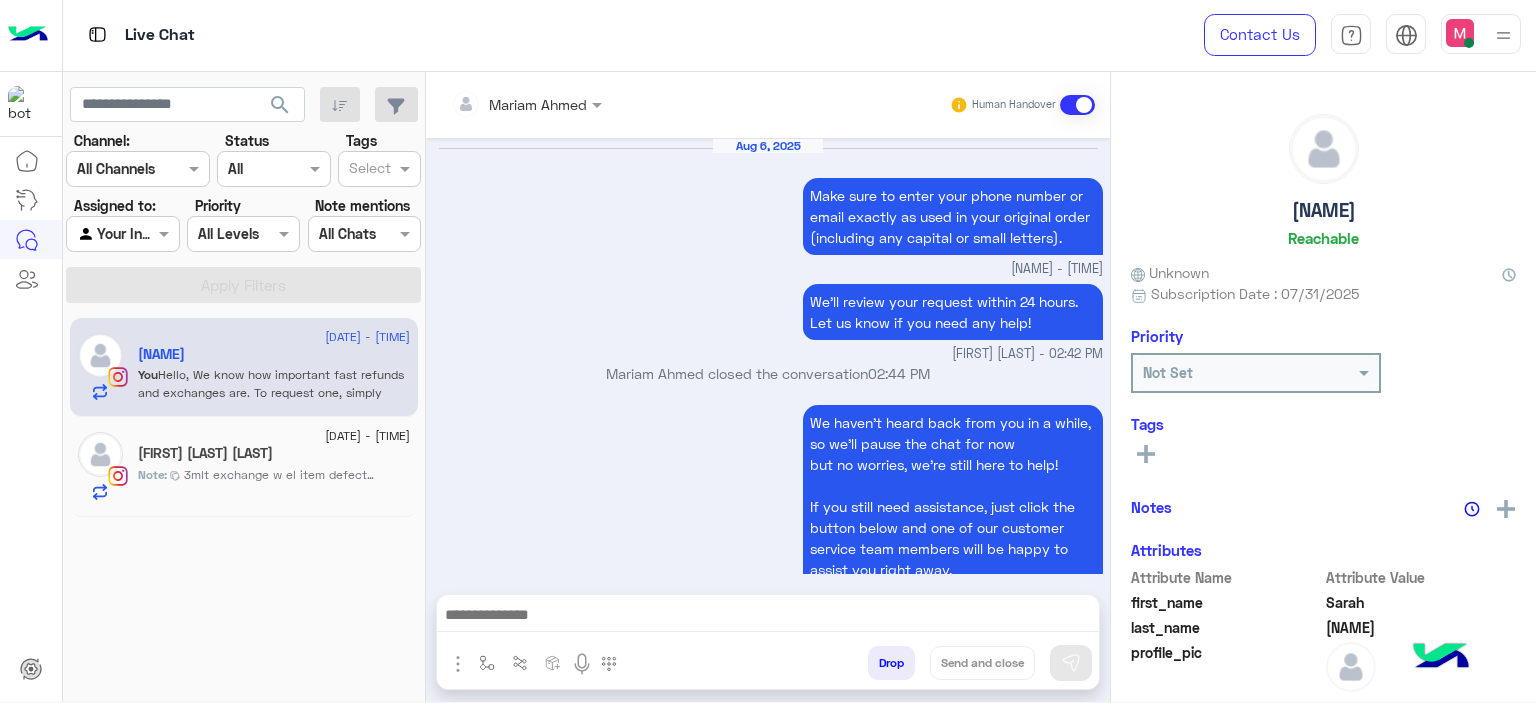 scroll, scrollTop: 1881, scrollLeft: 0, axis: vertical 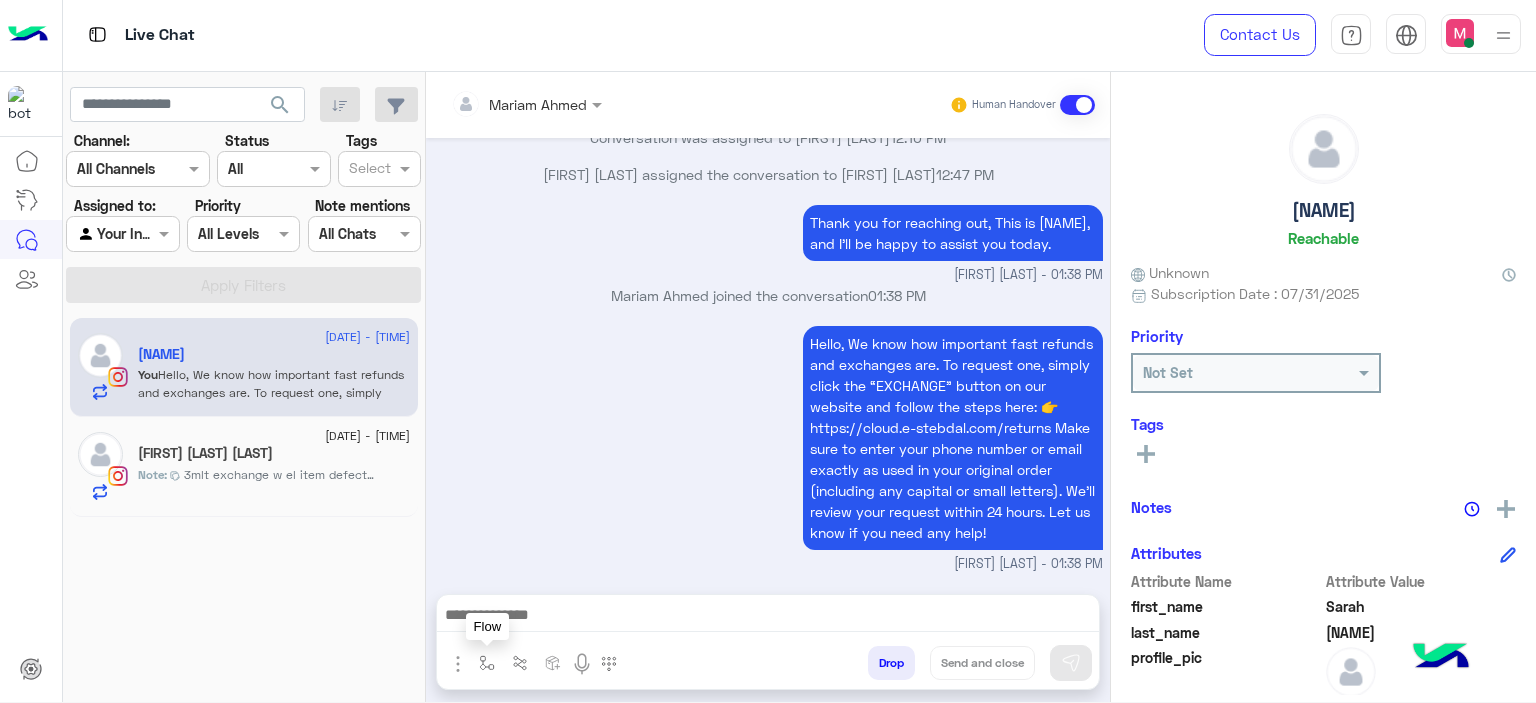 click at bounding box center [487, 663] 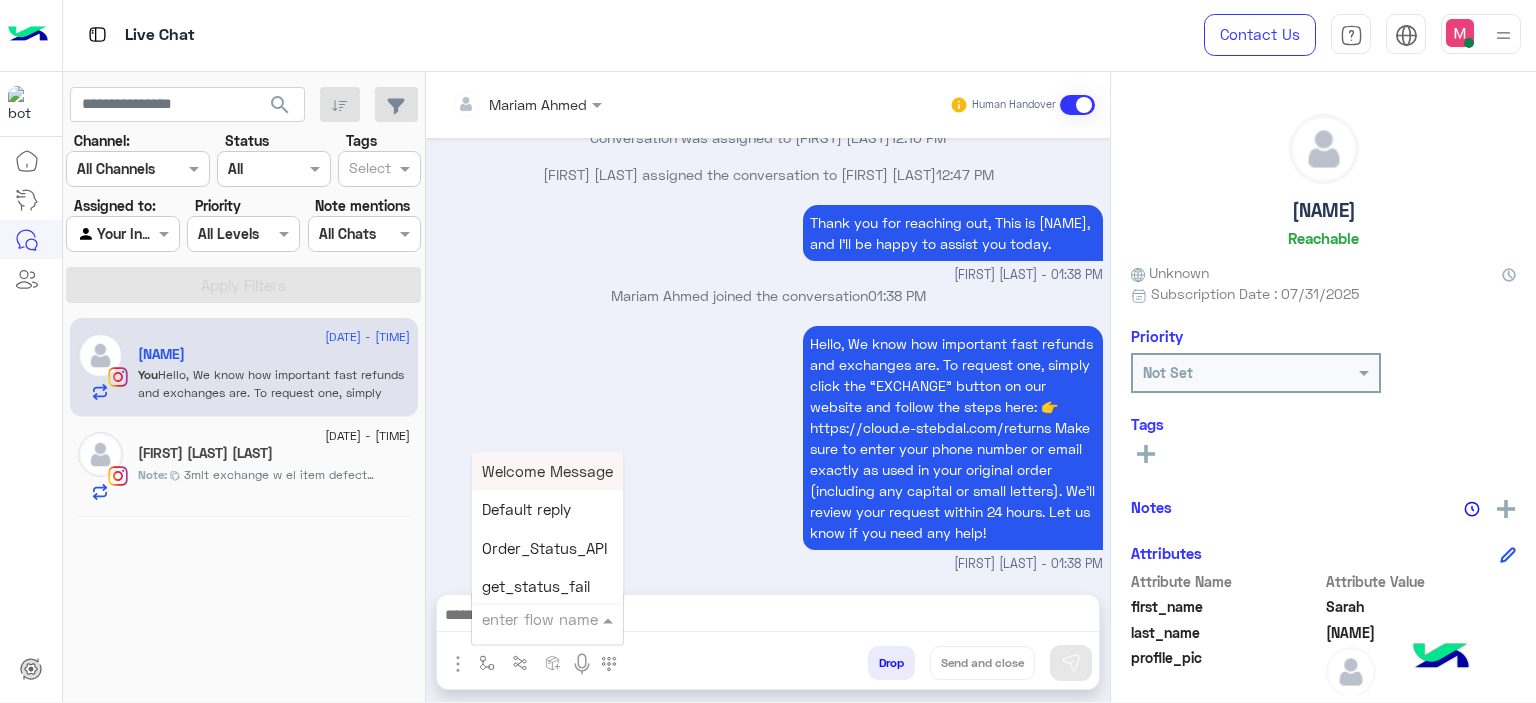 click at bounding box center [523, 619] 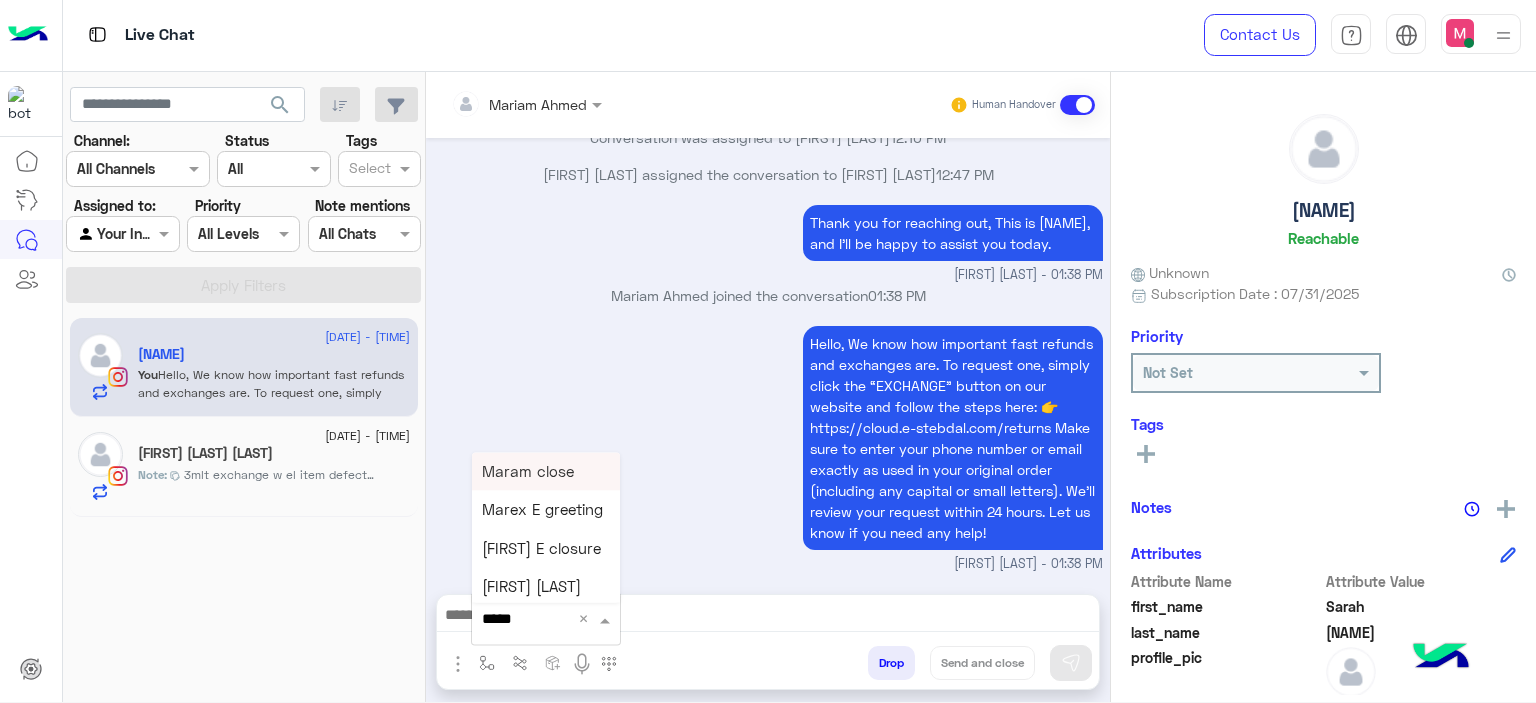 type on "******" 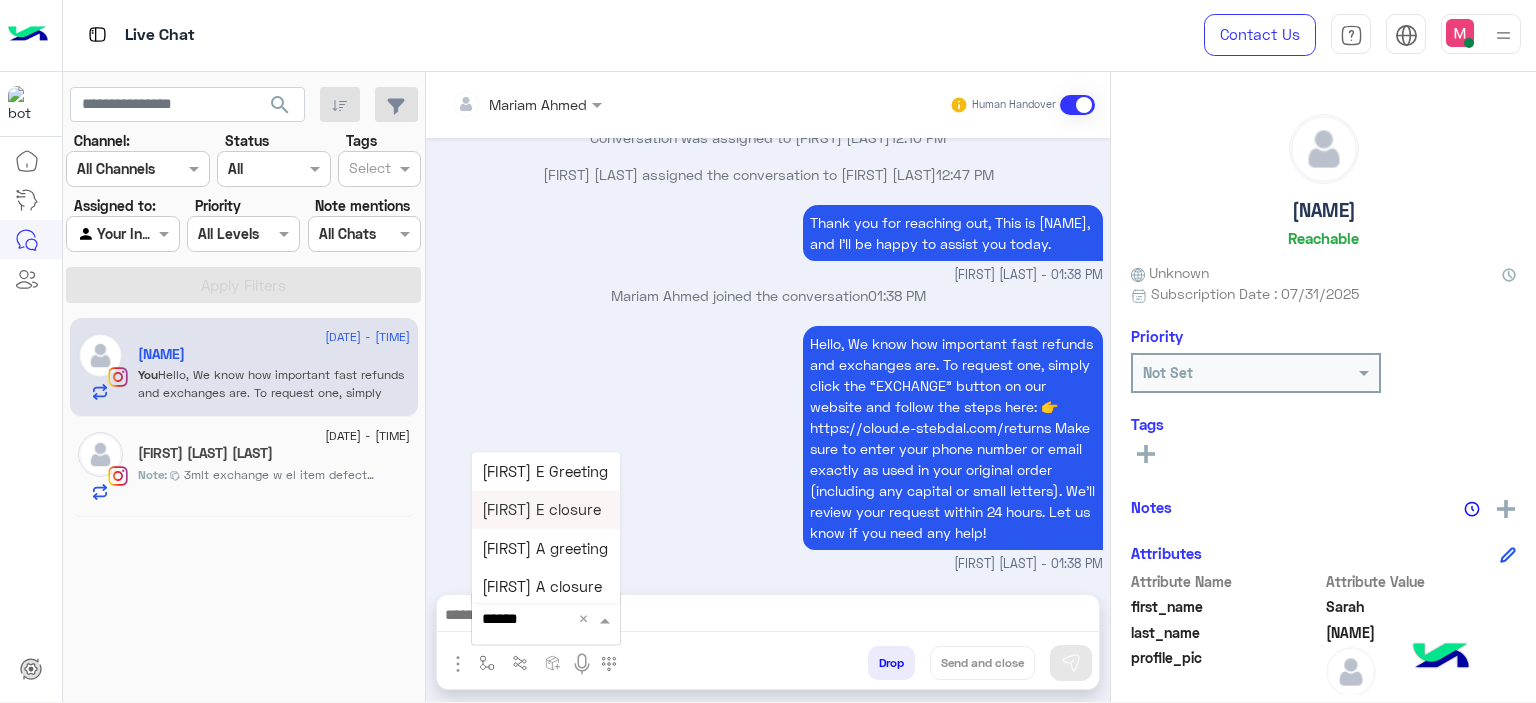click on "Mariam E closure" at bounding box center [541, 510] 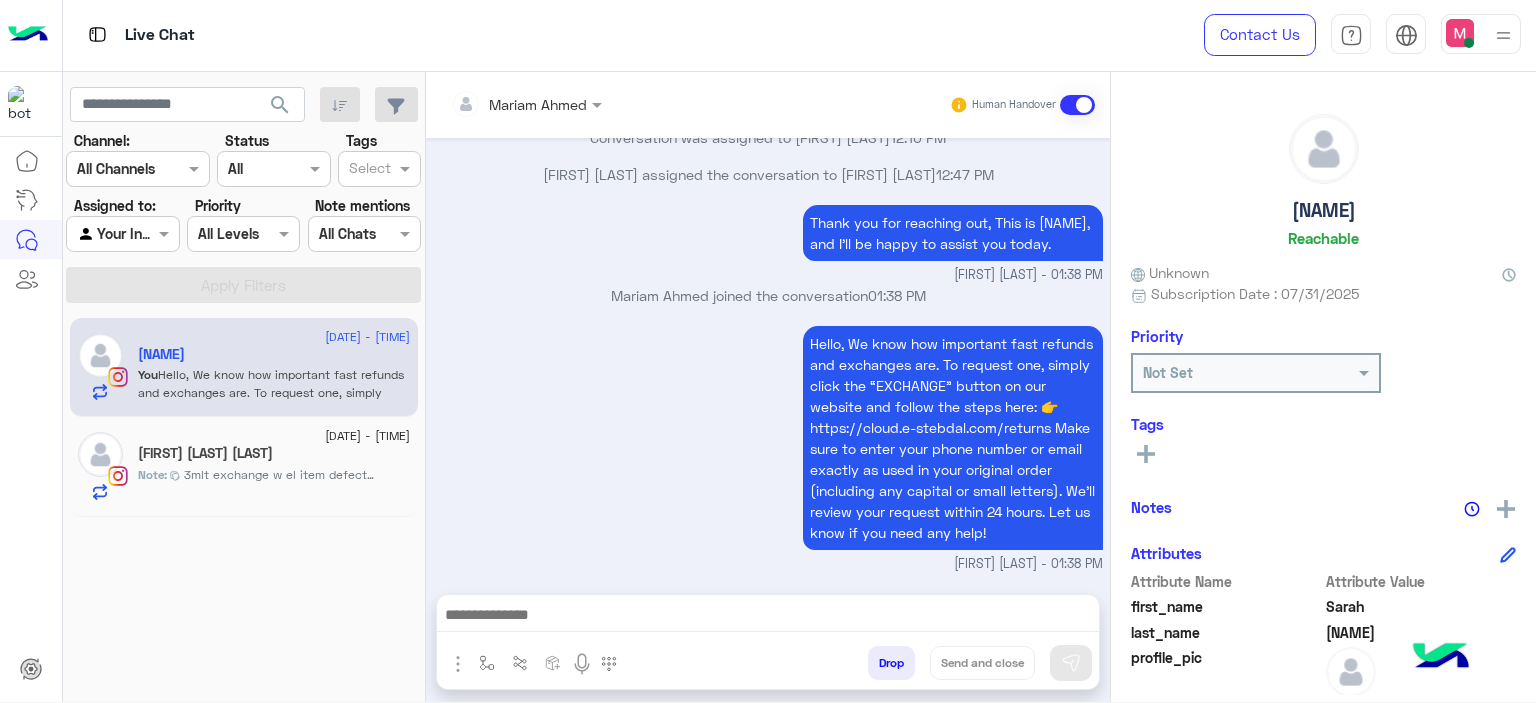 type on "**********" 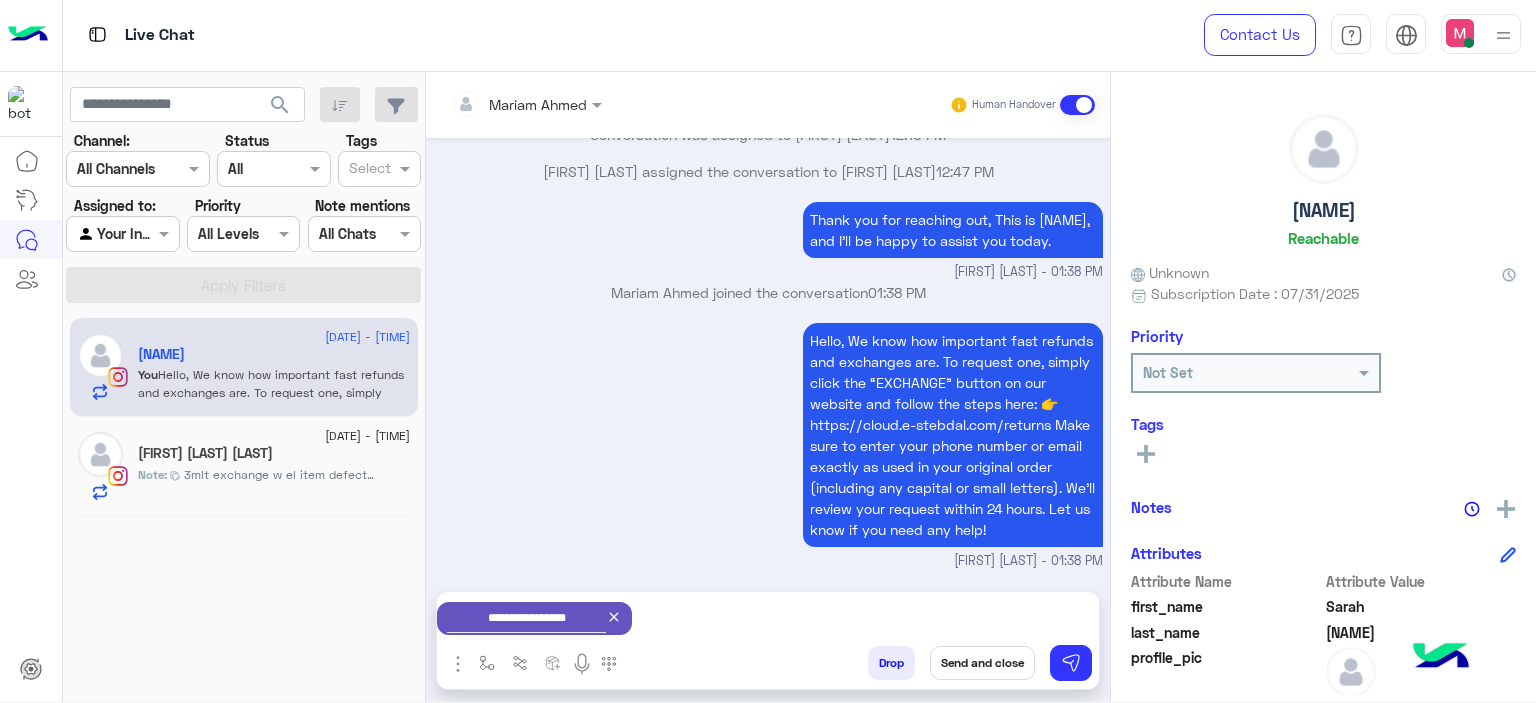 click on "Send and close" at bounding box center (982, 663) 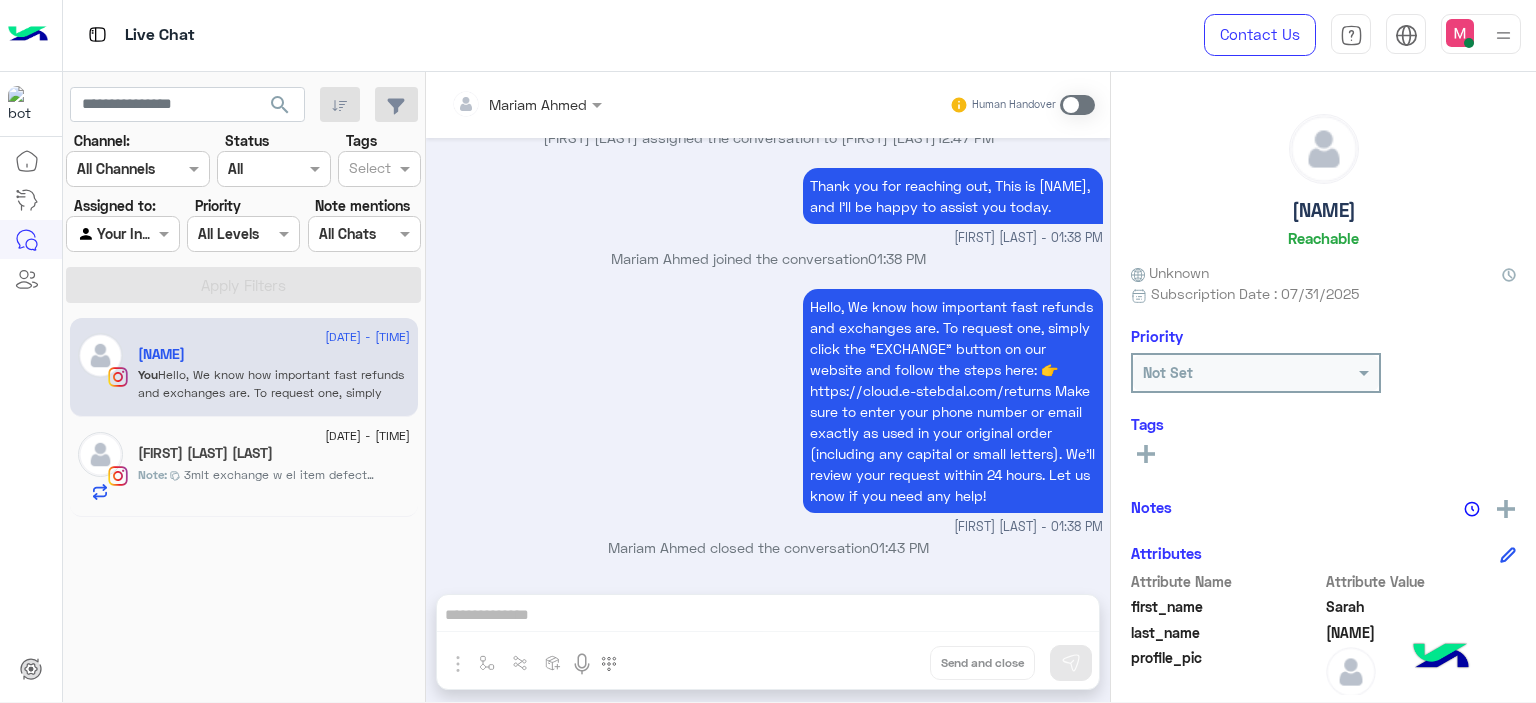 scroll, scrollTop: 1917, scrollLeft: 0, axis: vertical 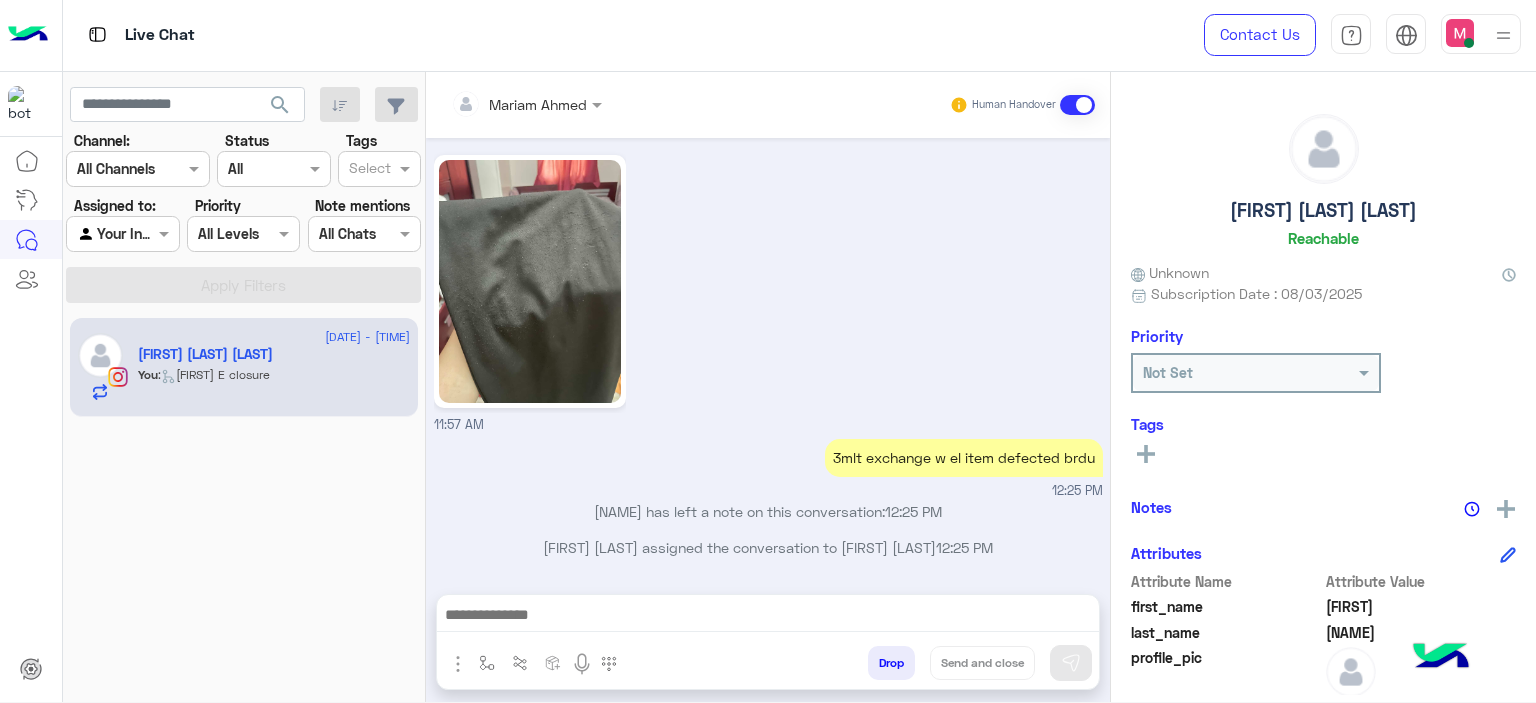 click on "11:57 AM" at bounding box center (768, 292) 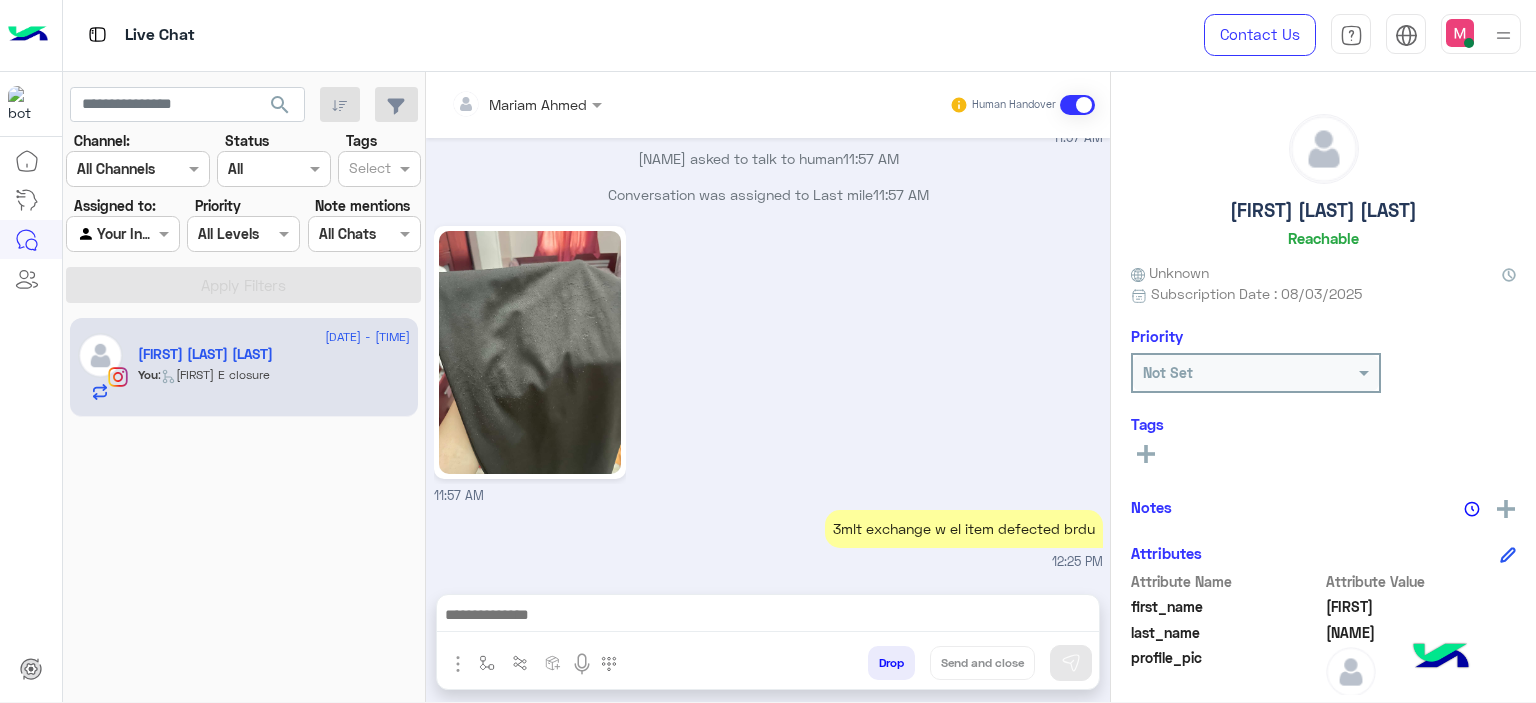 scroll, scrollTop: 2358, scrollLeft: 0, axis: vertical 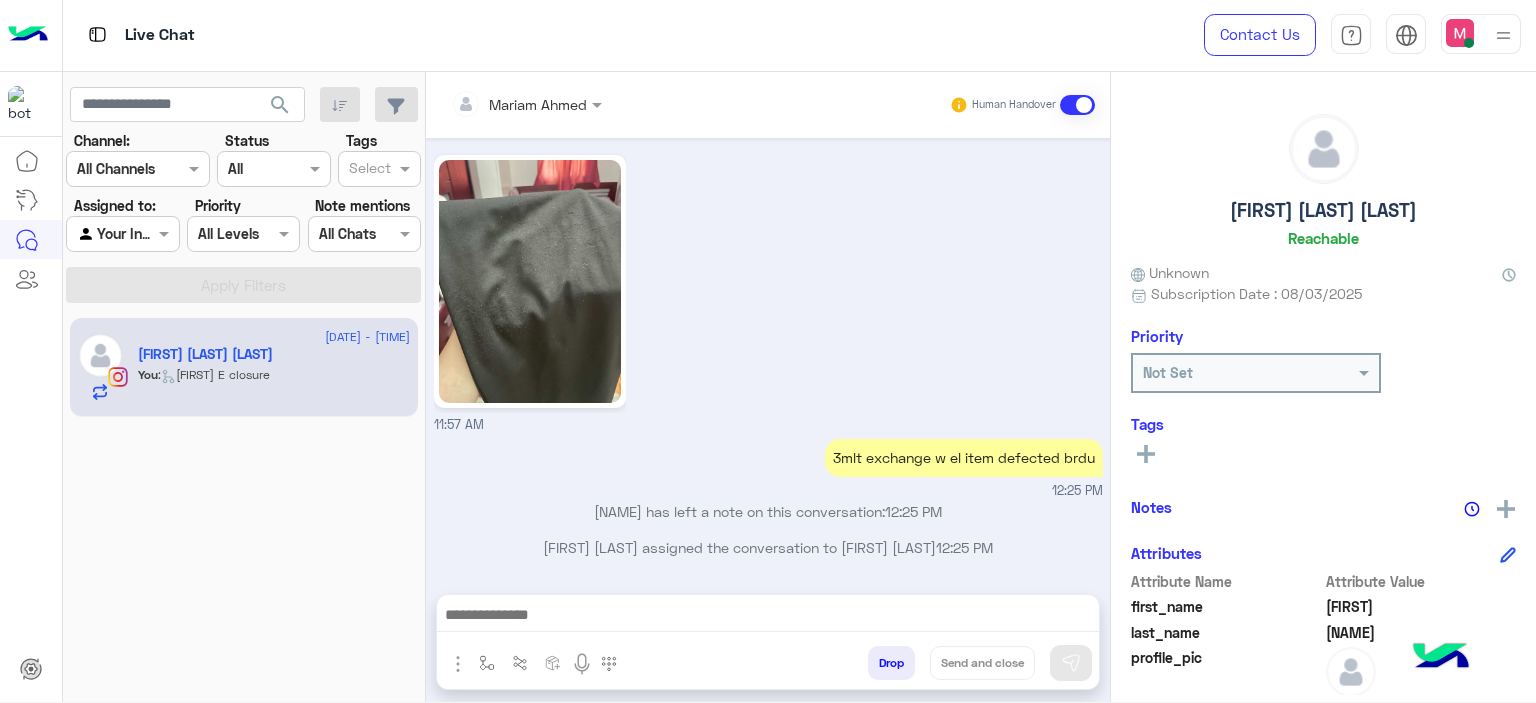 click at bounding box center (768, 620) 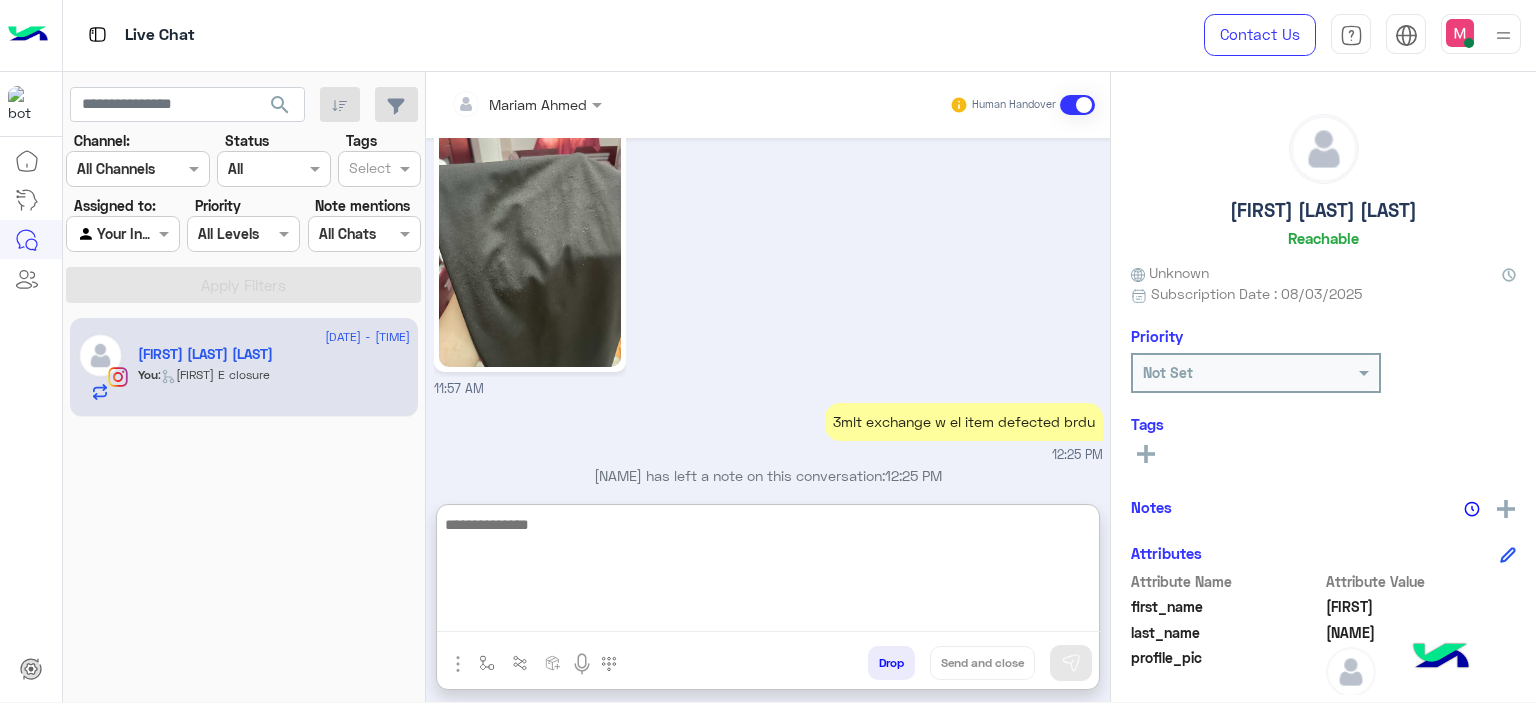 paste on "**********" 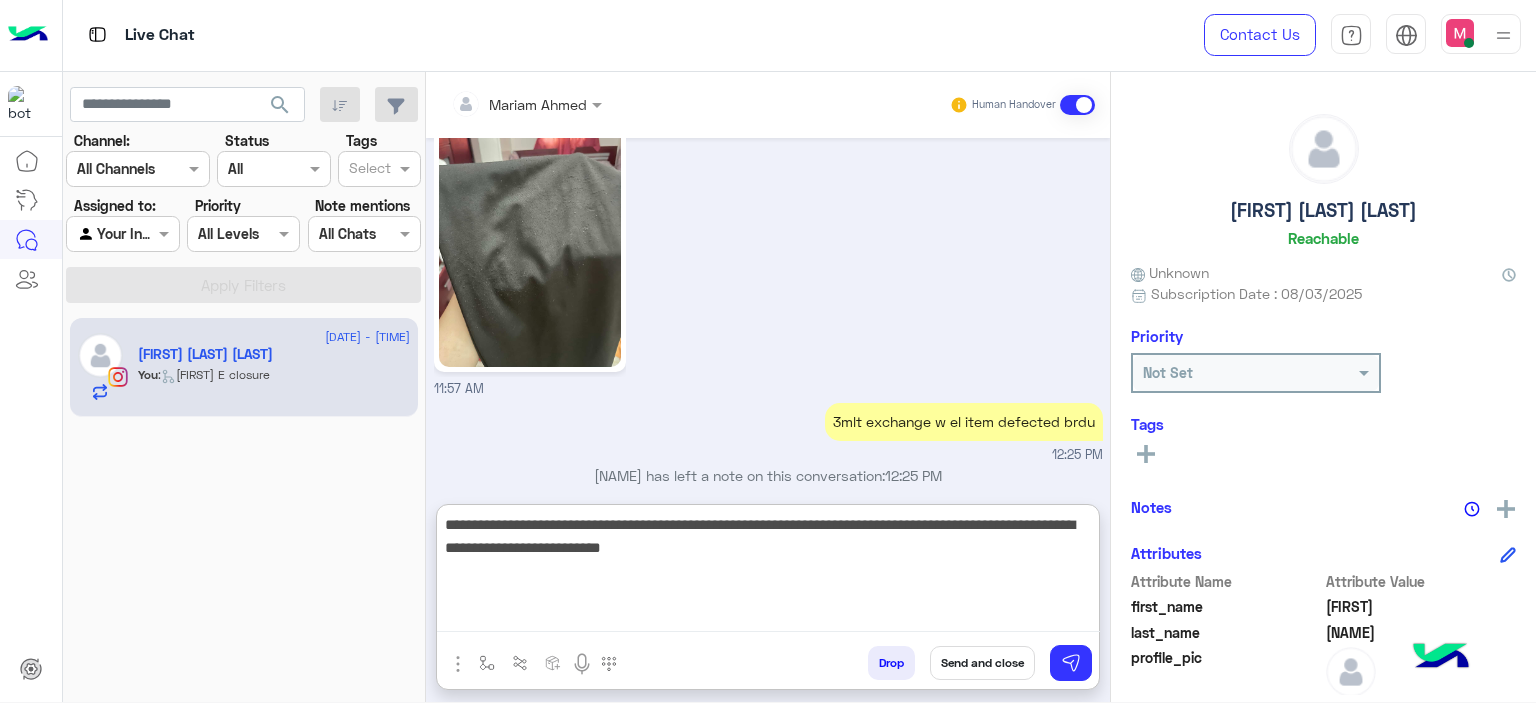 type on "**********" 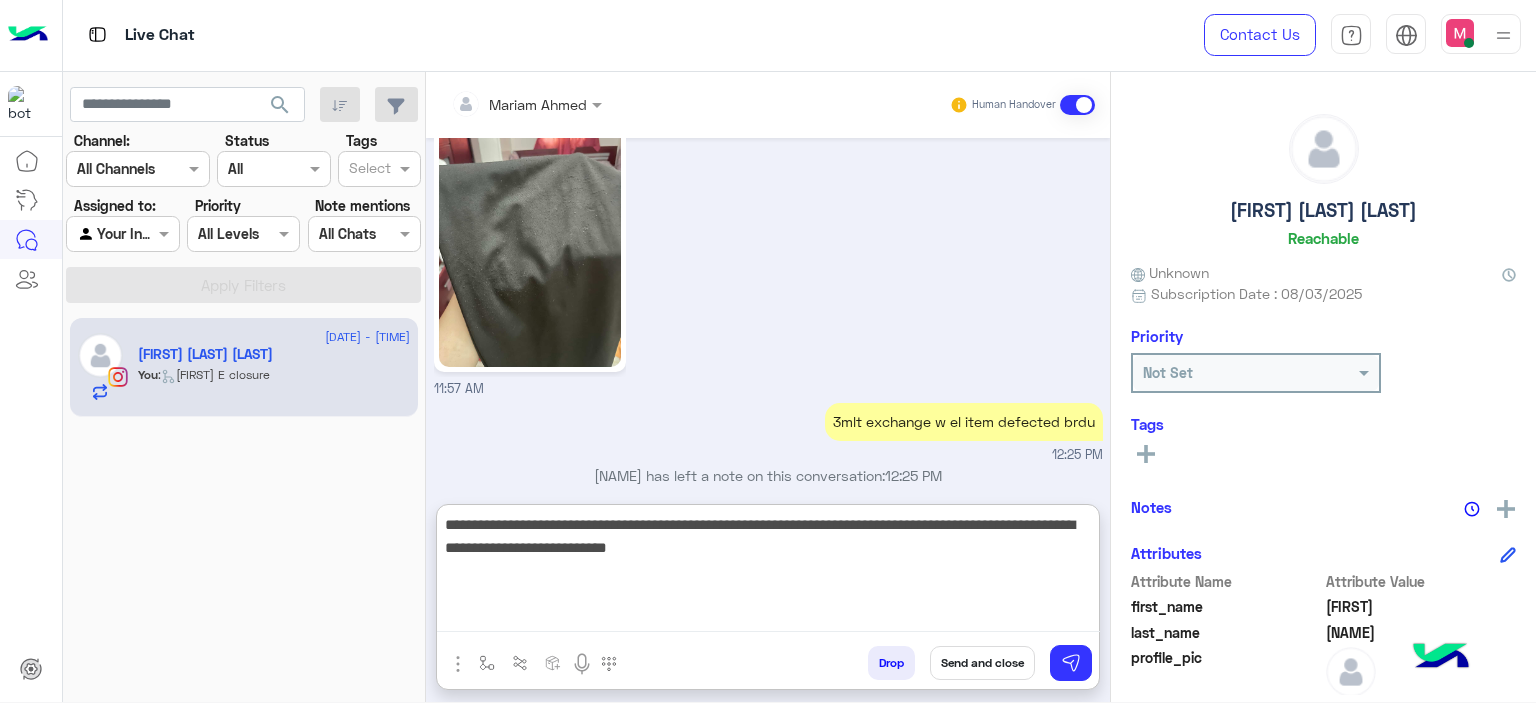 type 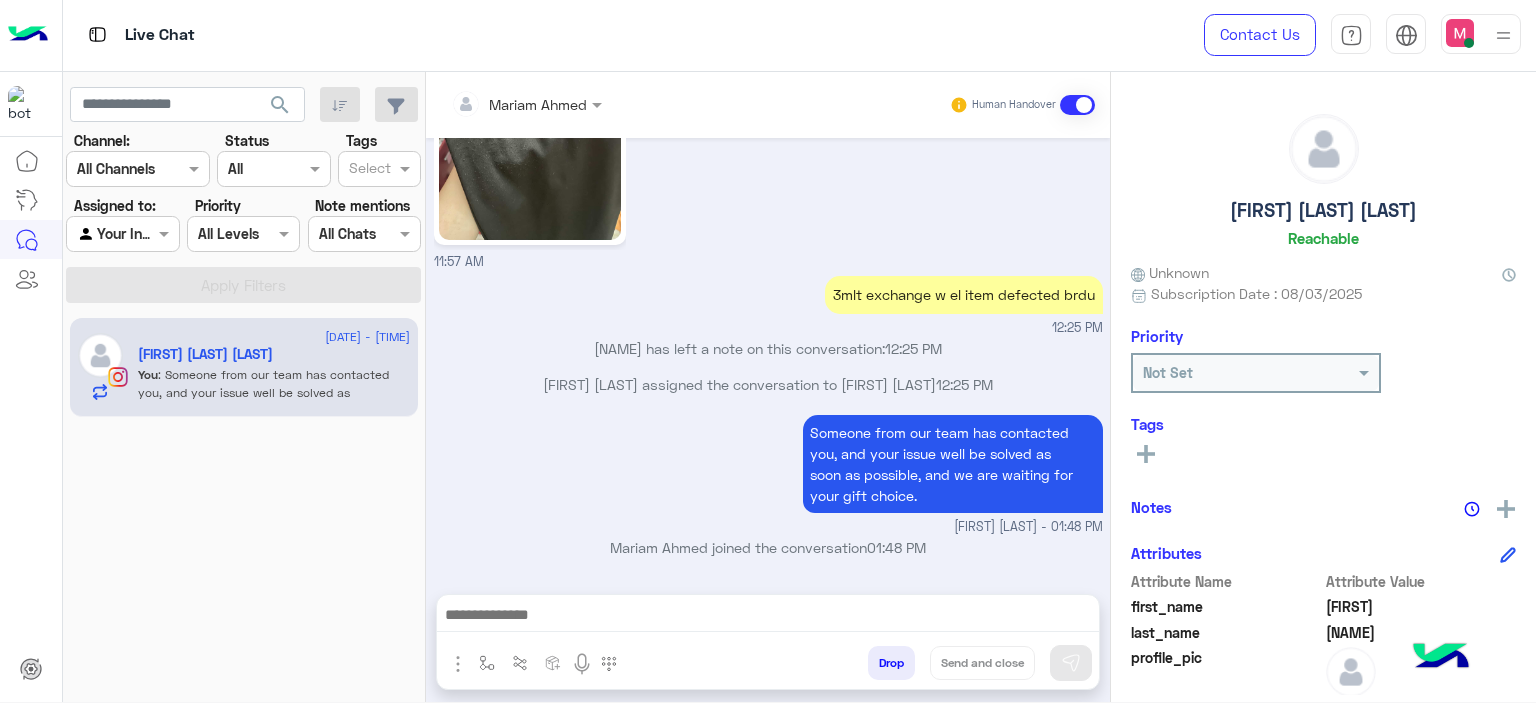 scroll, scrollTop: 2520, scrollLeft: 0, axis: vertical 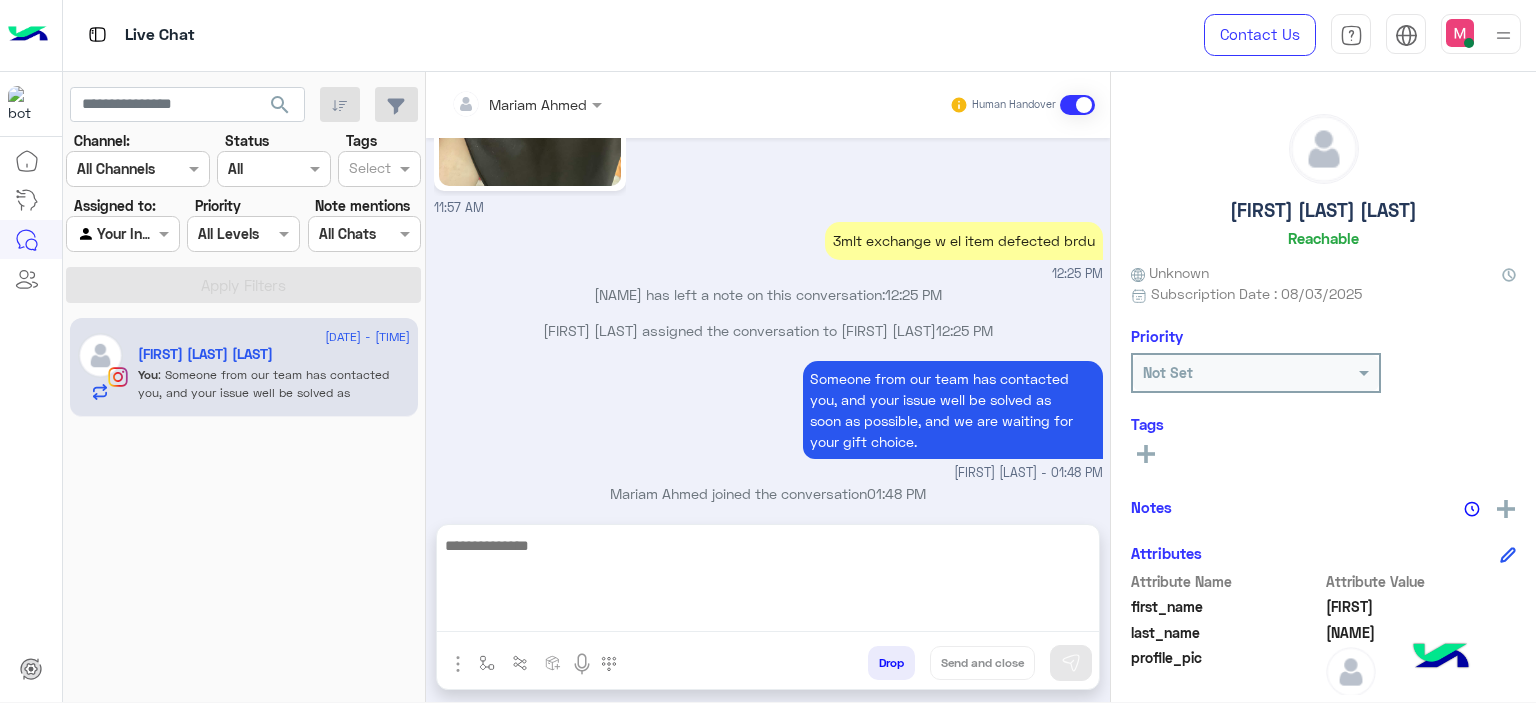 click 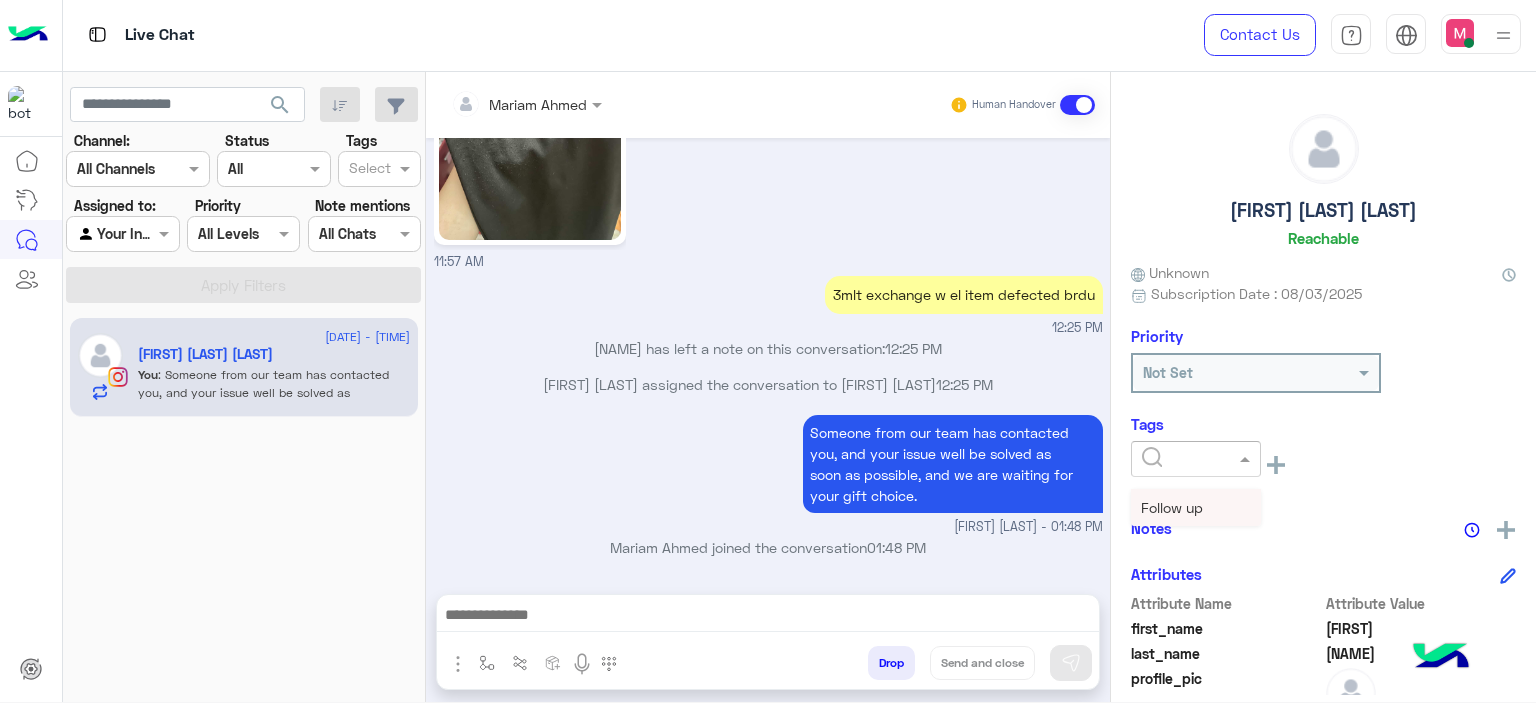 click 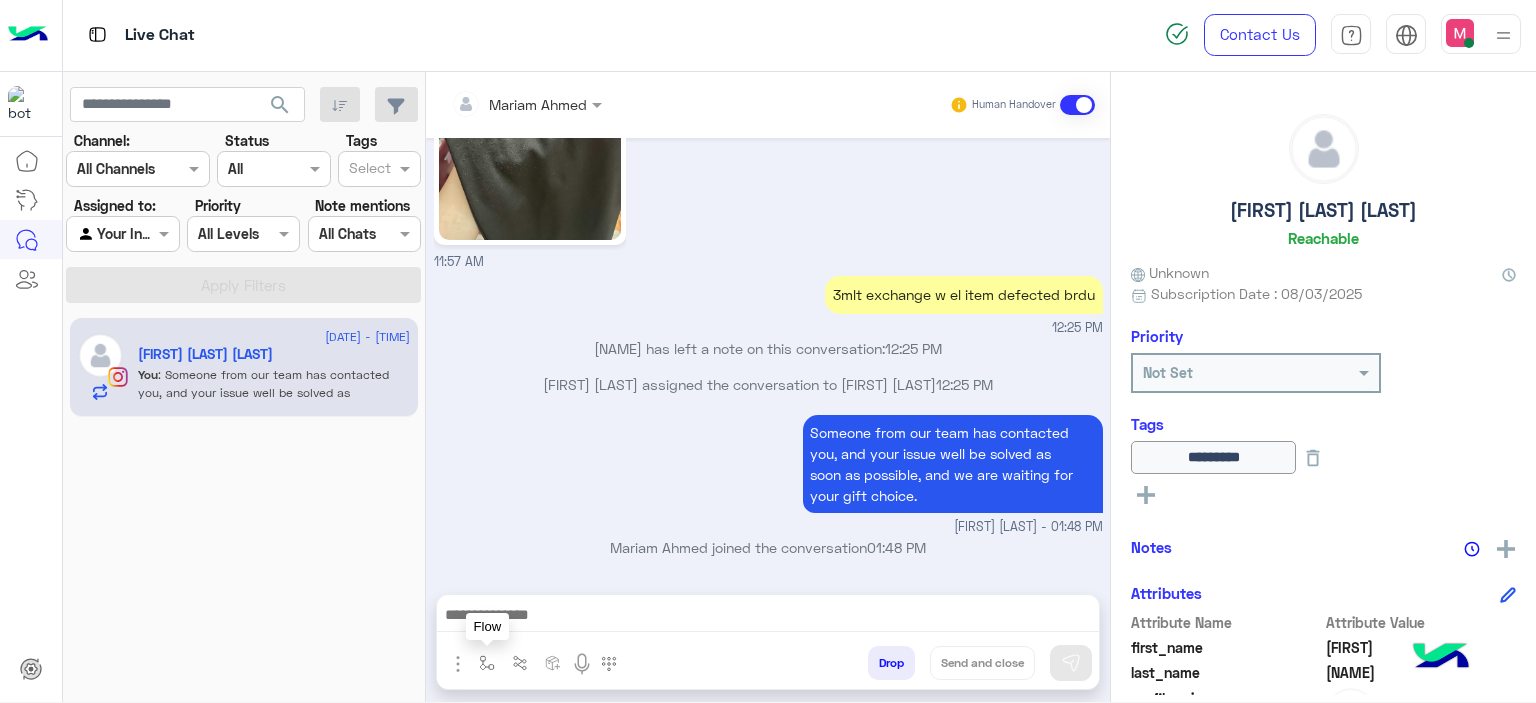 click at bounding box center [487, 662] 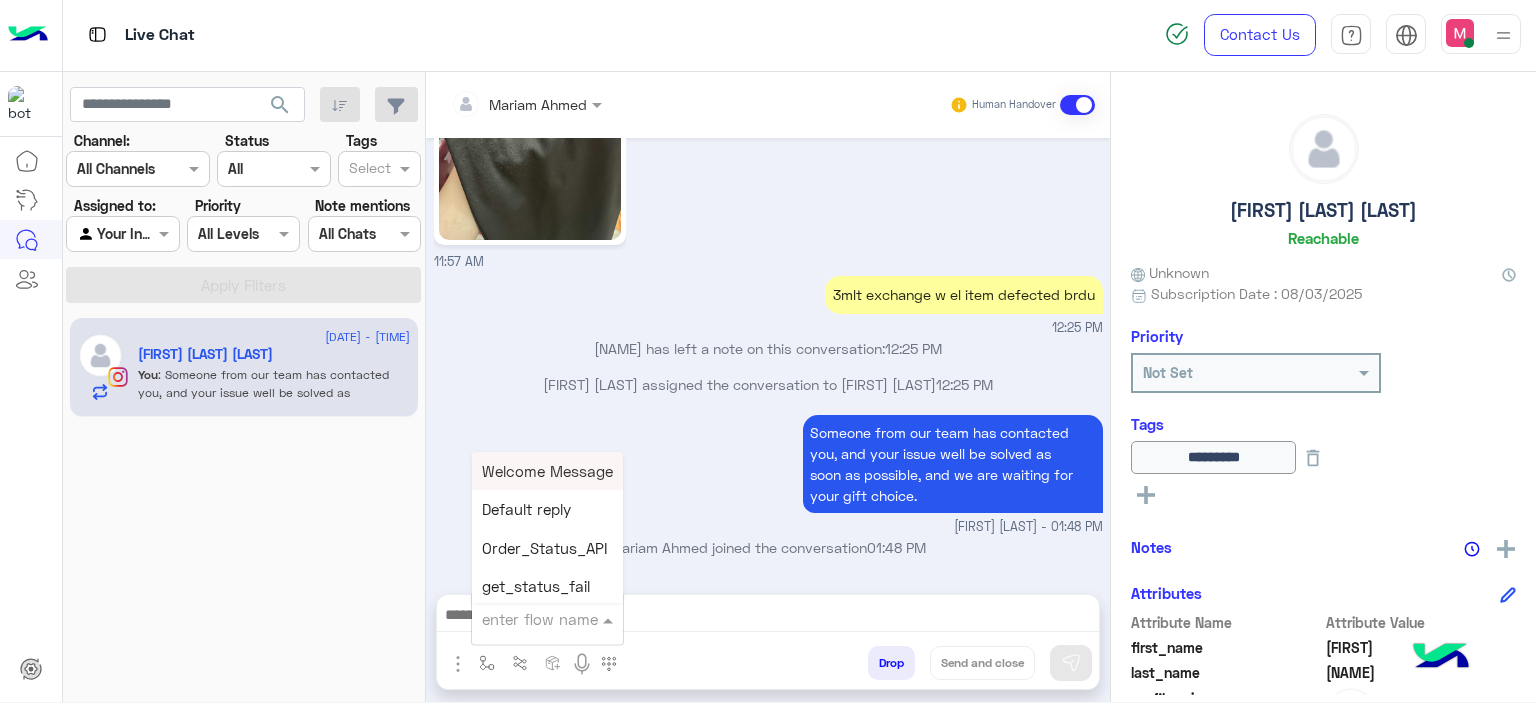 click at bounding box center (523, 619) 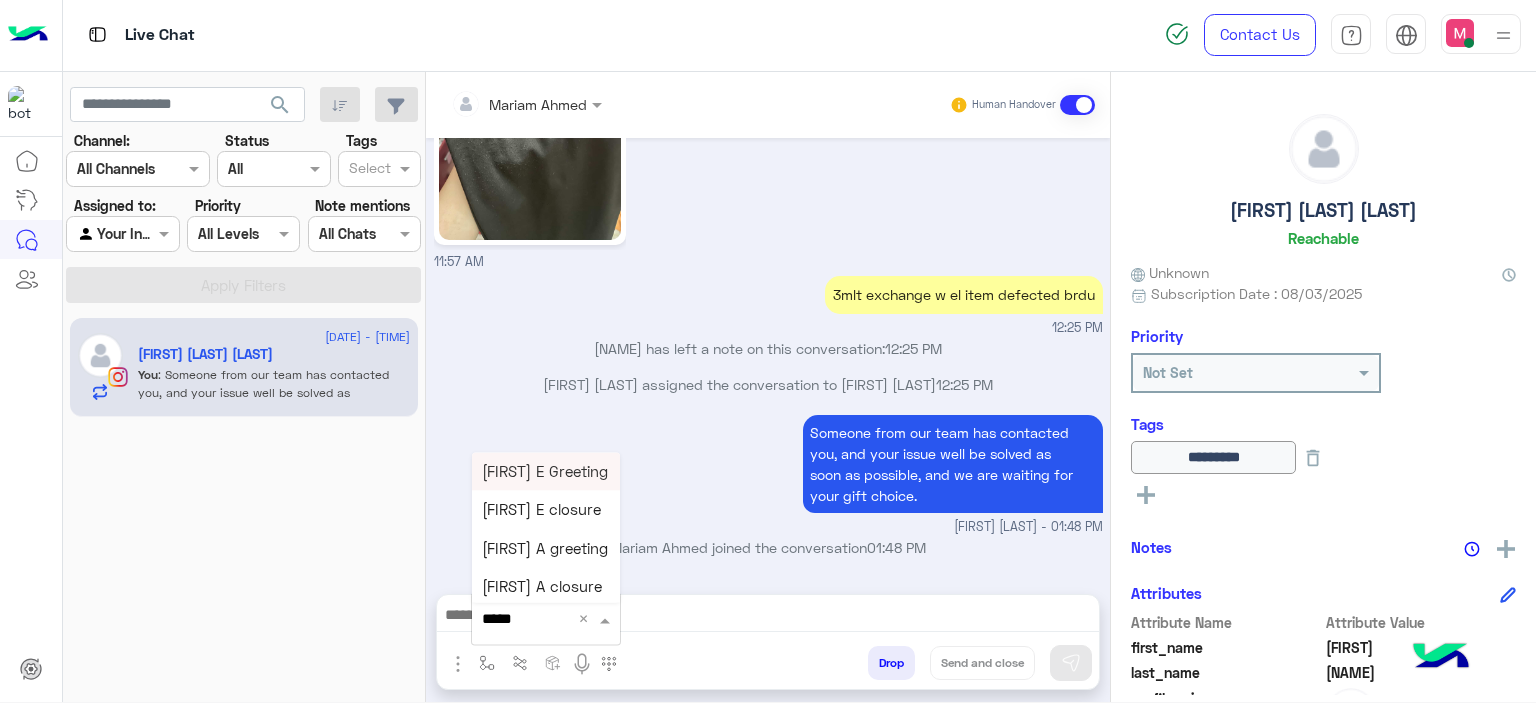type on "******" 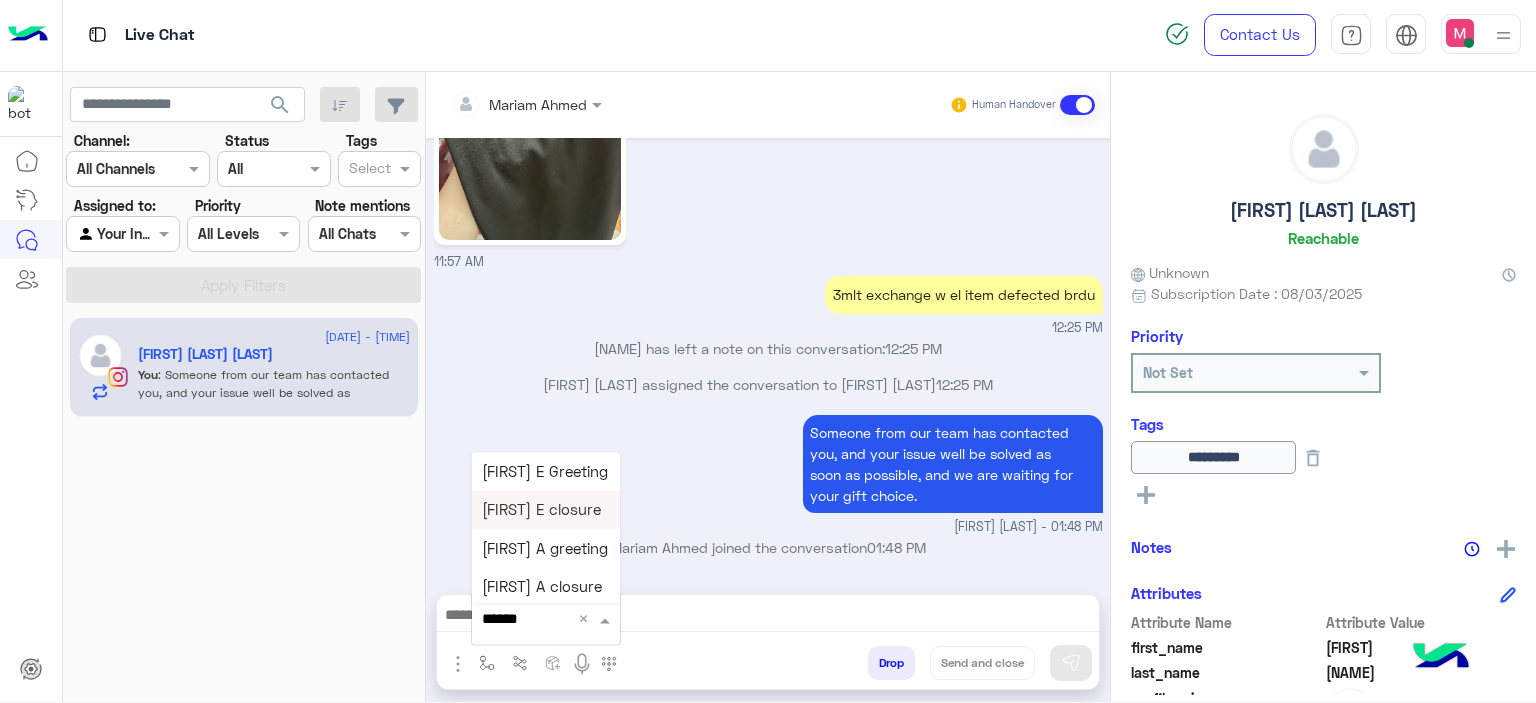 click on "Mariam E closure" at bounding box center [541, 510] 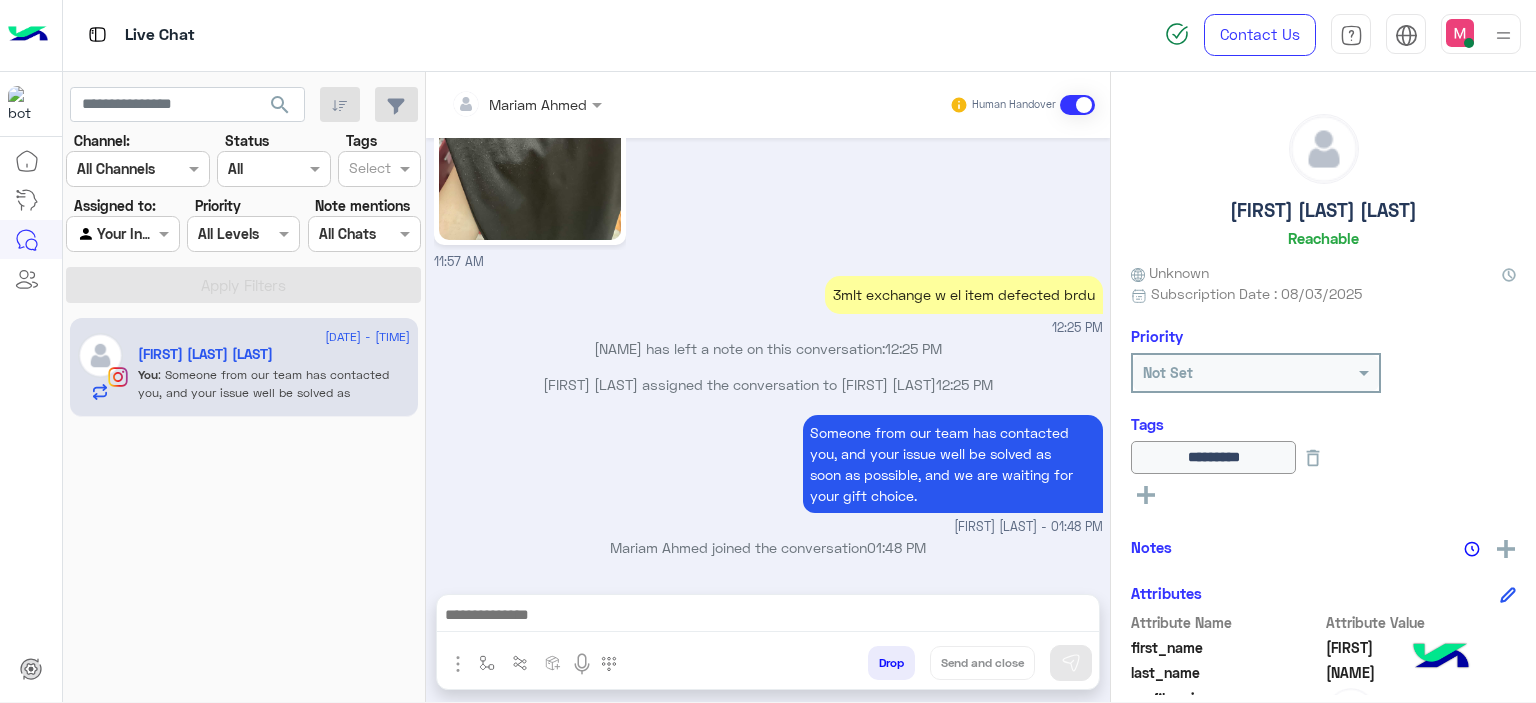 type on "**********" 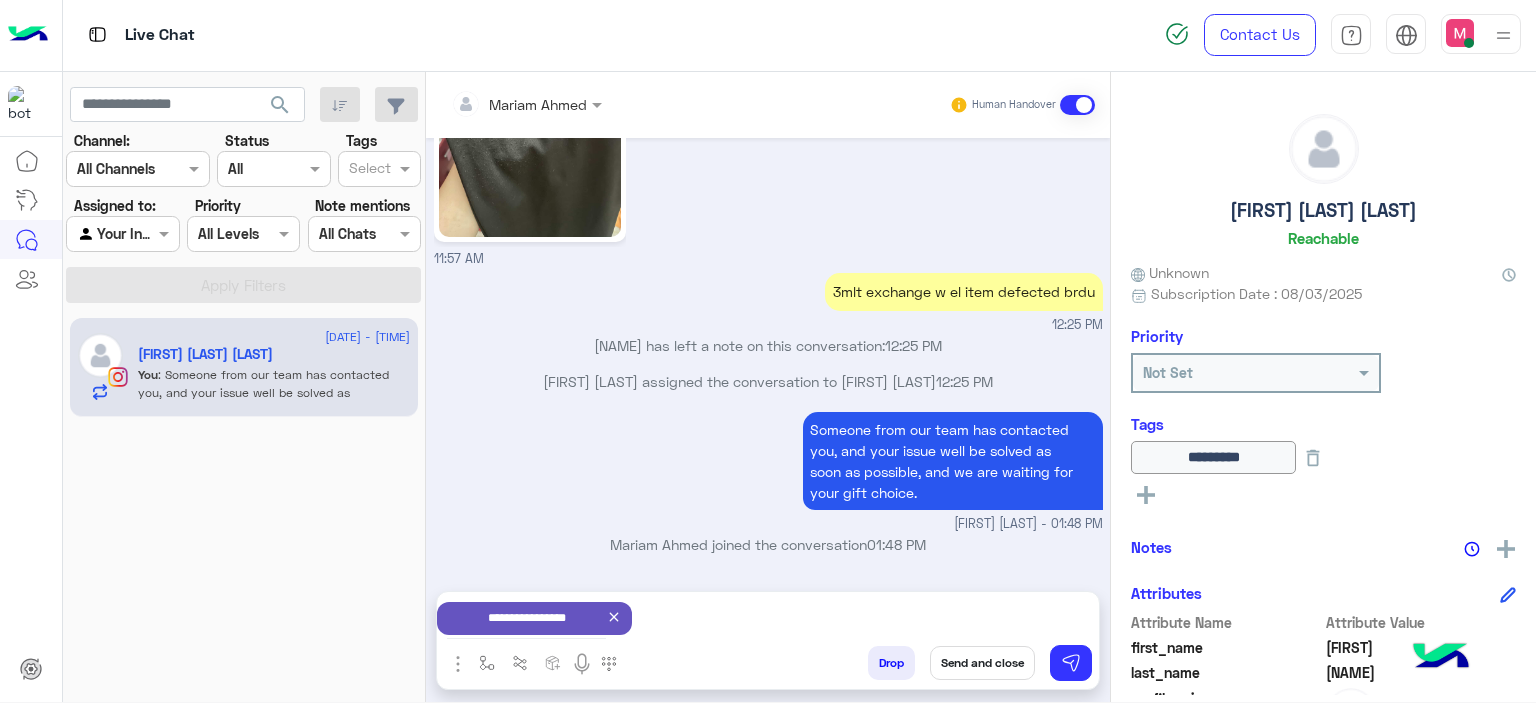 scroll, scrollTop: 2524, scrollLeft: 0, axis: vertical 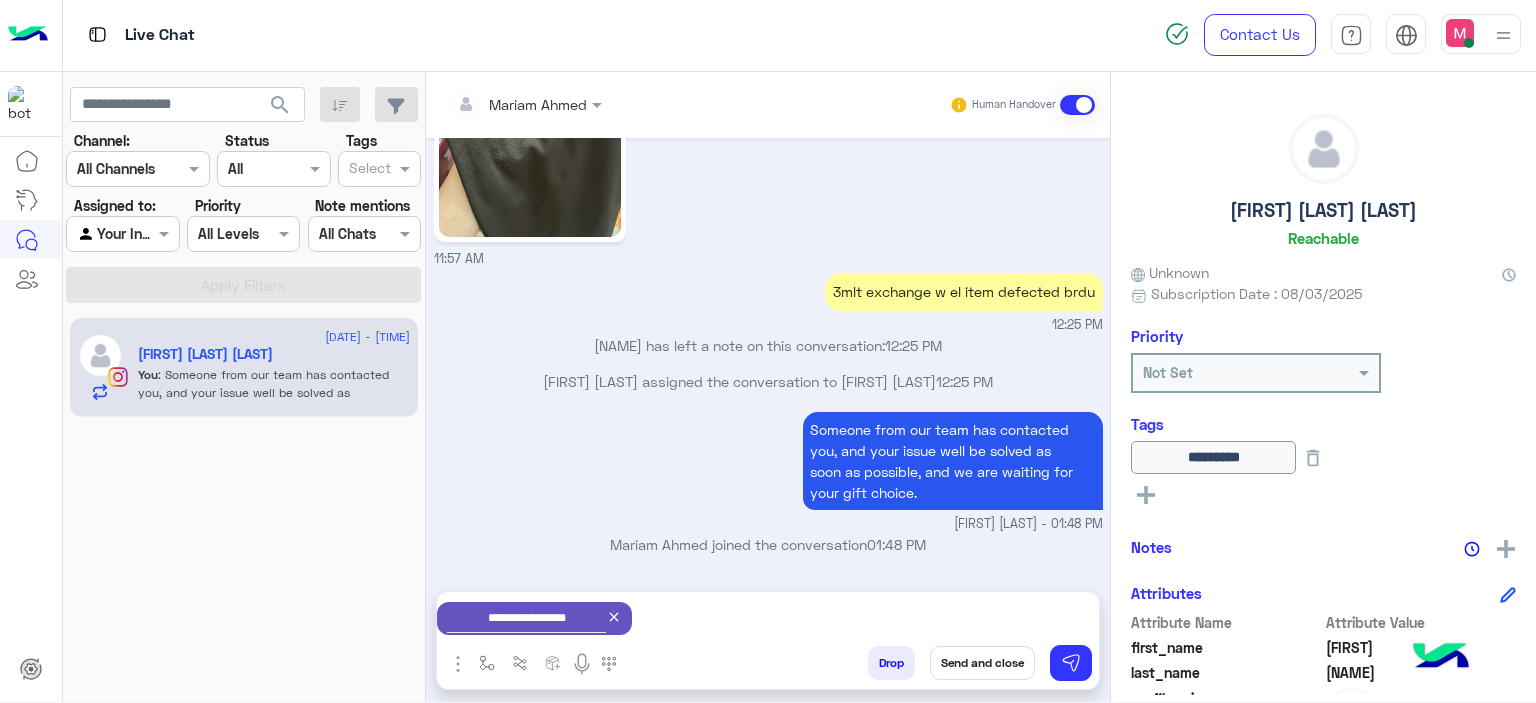 click on "Send and close" at bounding box center (982, 663) 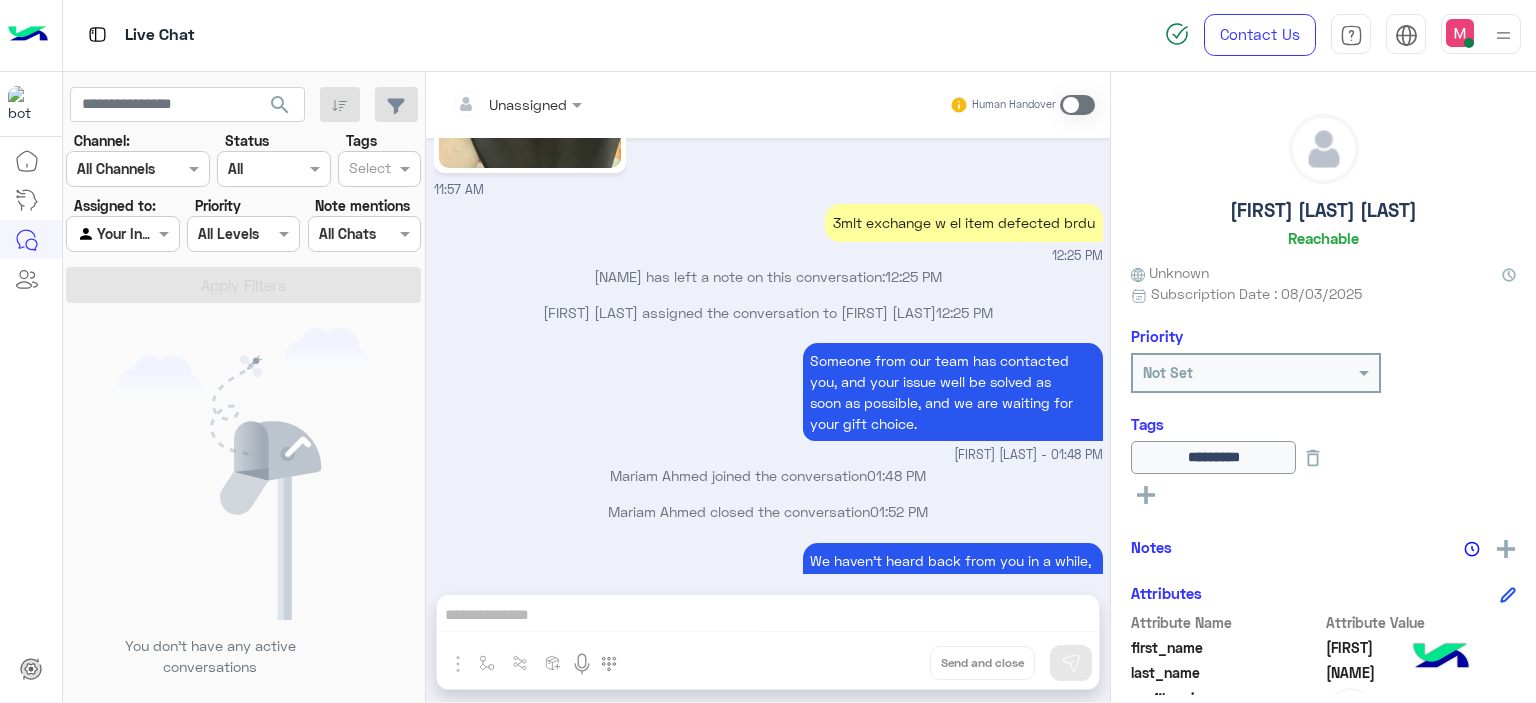 scroll, scrollTop: 2804, scrollLeft: 0, axis: vertical 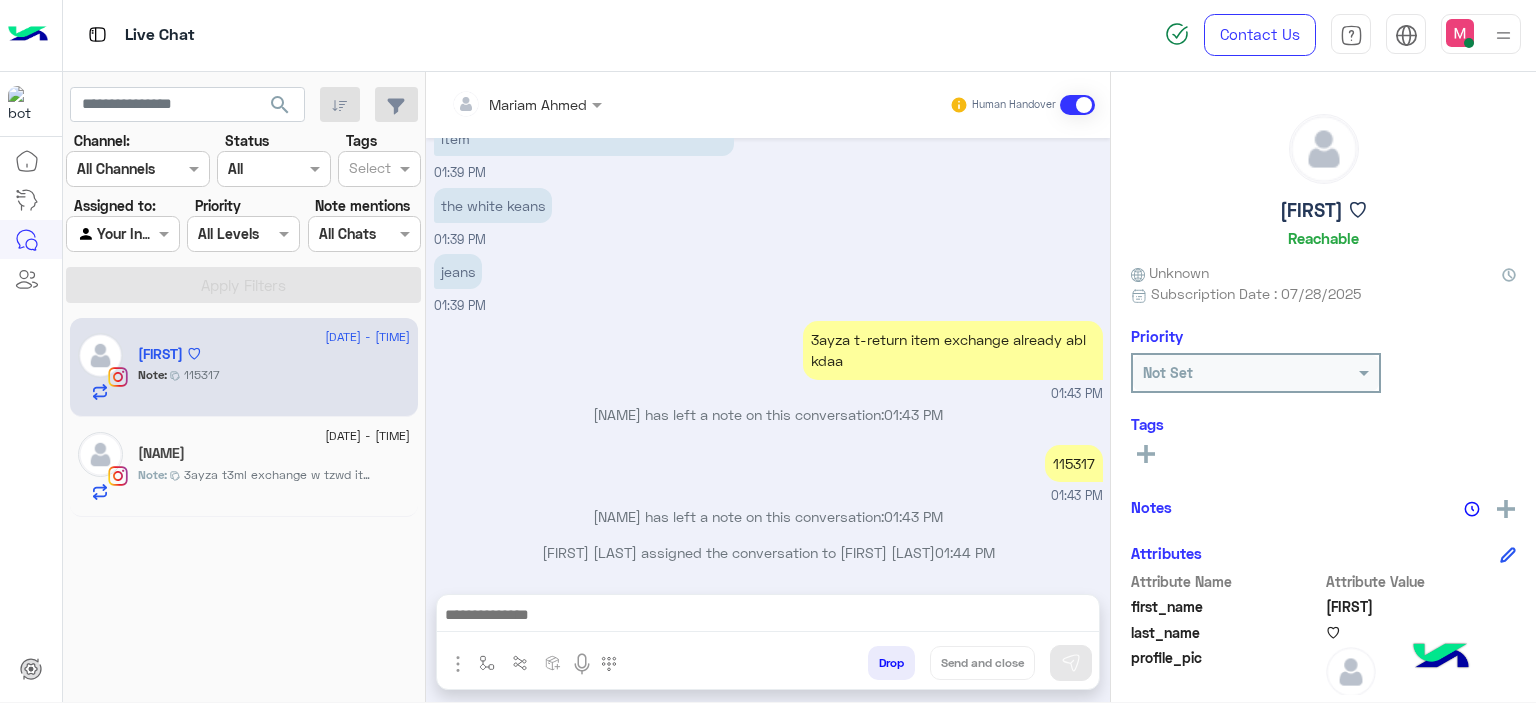 click on "3ayza t3ml exchange w tzwd item" 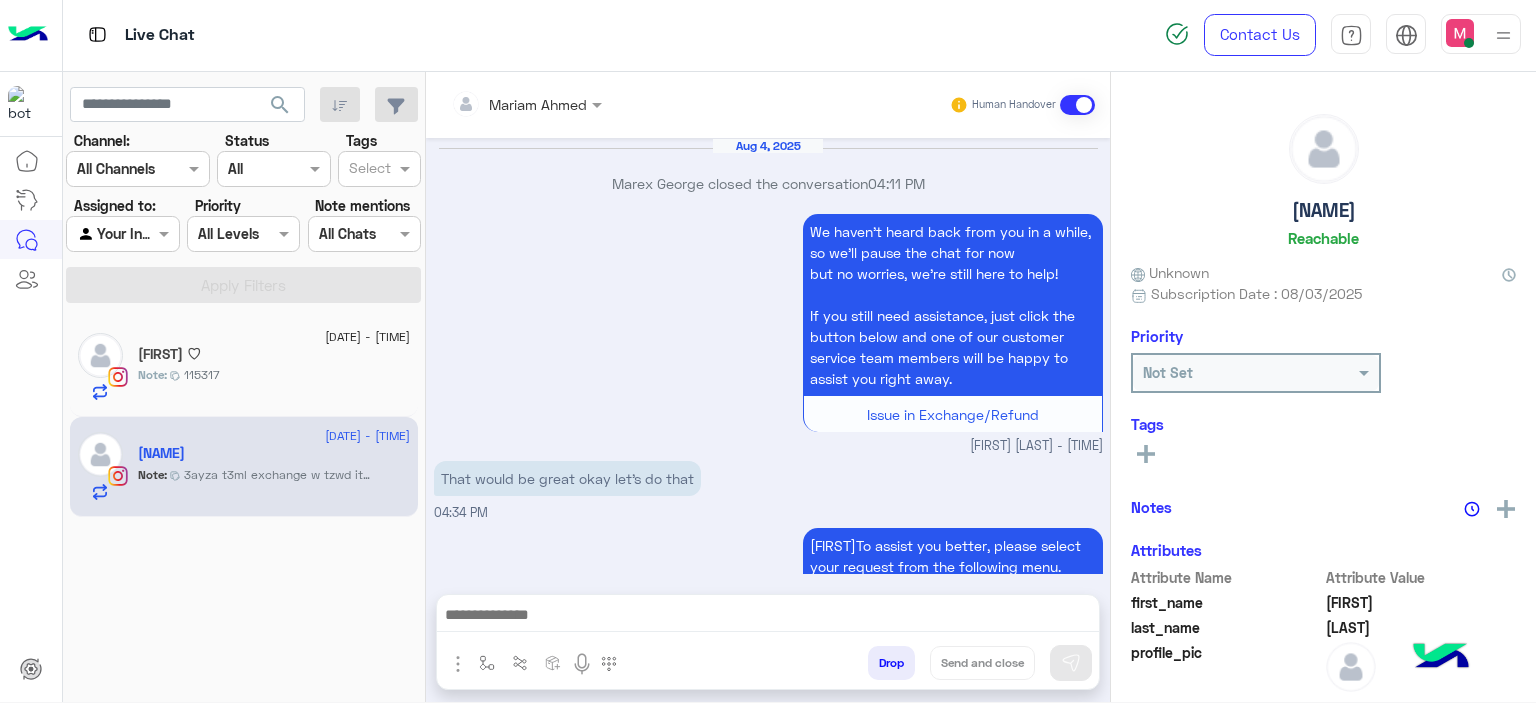 scroll, scrollTop: 1948, scrollLeft: 0, axis: vertical 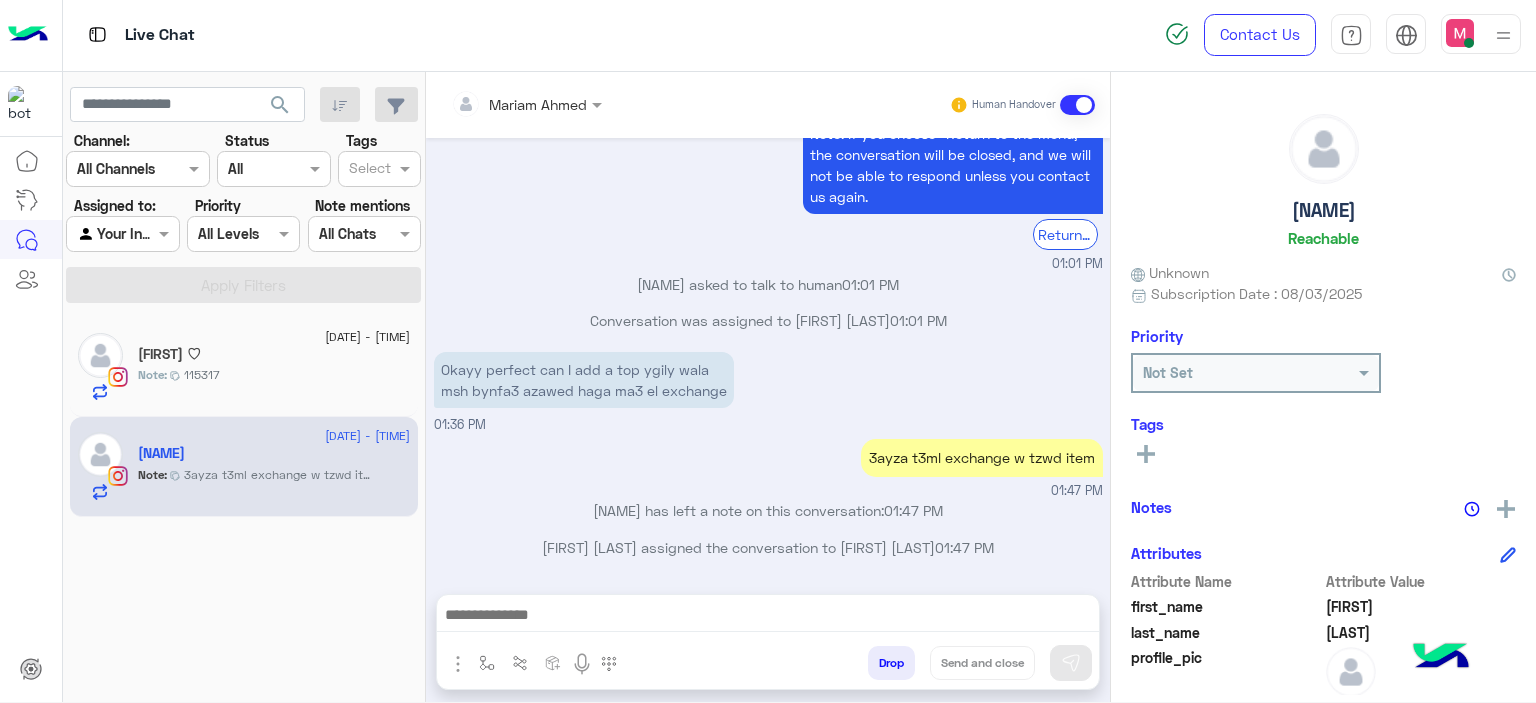 click on "Note :  115317" 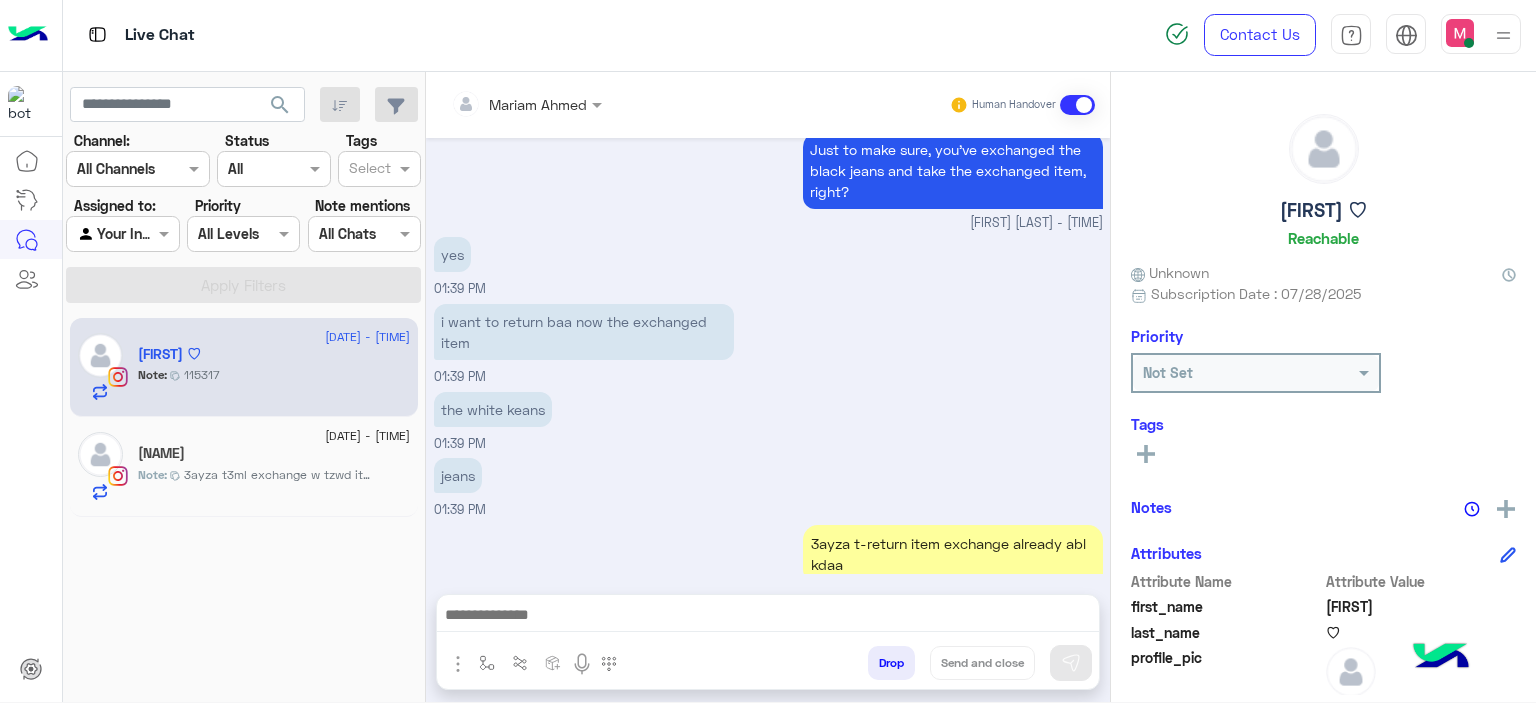 scroll, scrollTop: 1436, scrollLeft: 0, axis: vertical 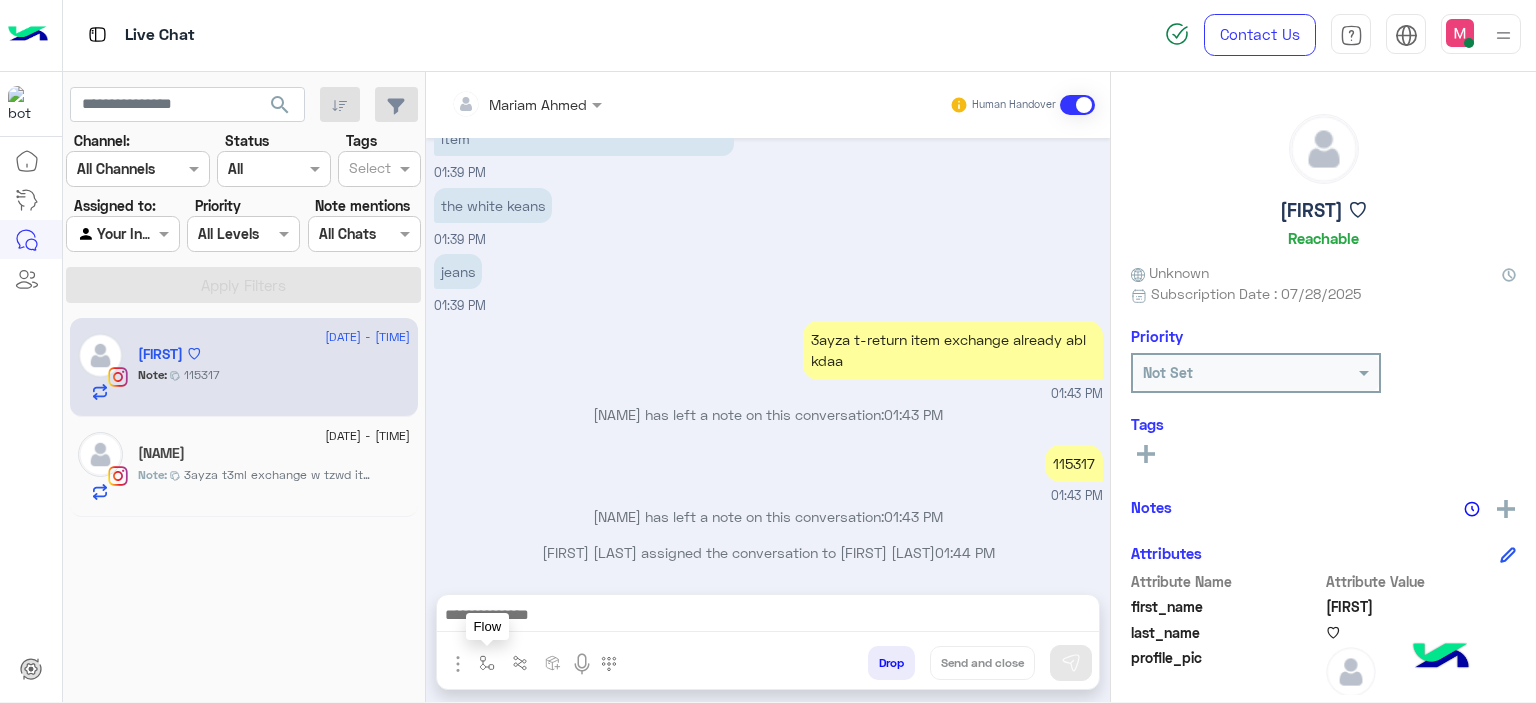 click at bounding box center (487, 663) 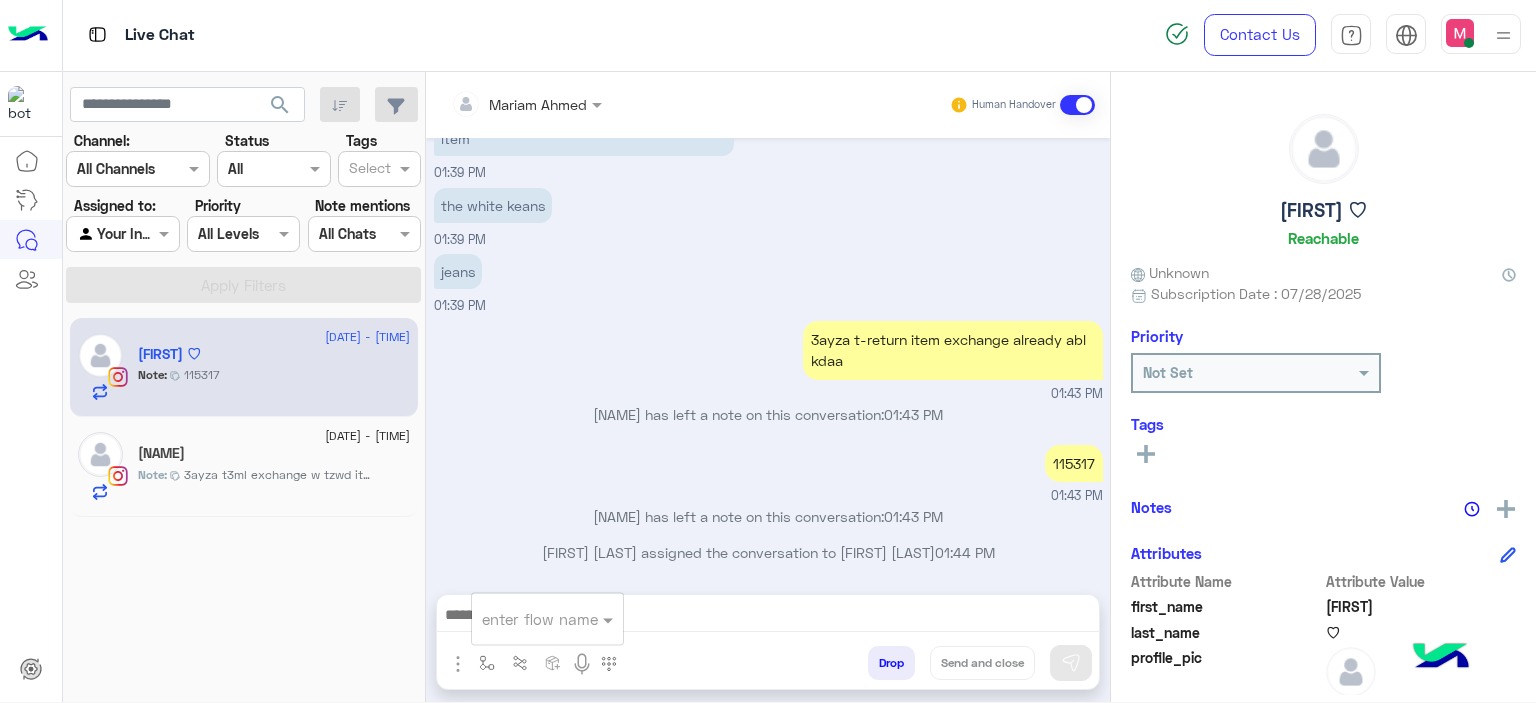click at bounding box center [523, 619] 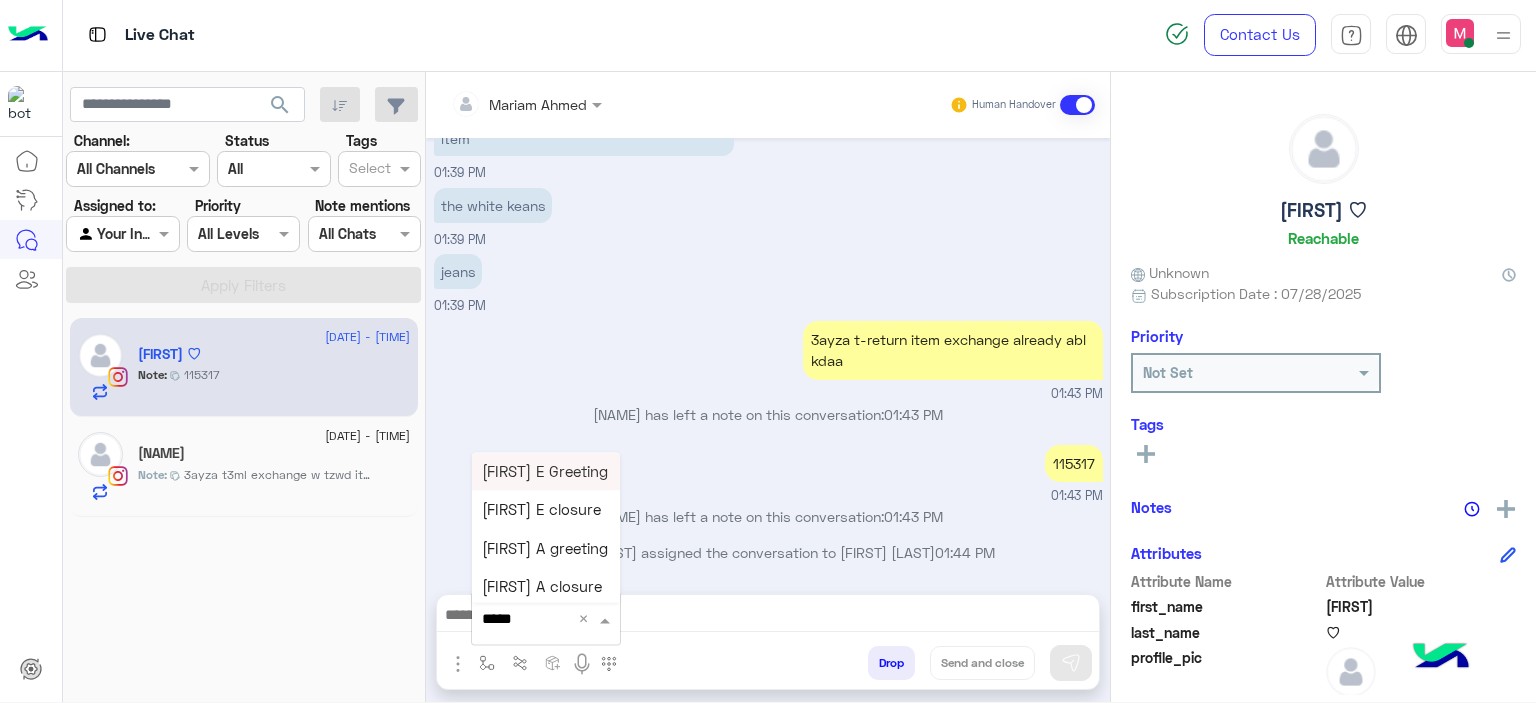 type on "******" 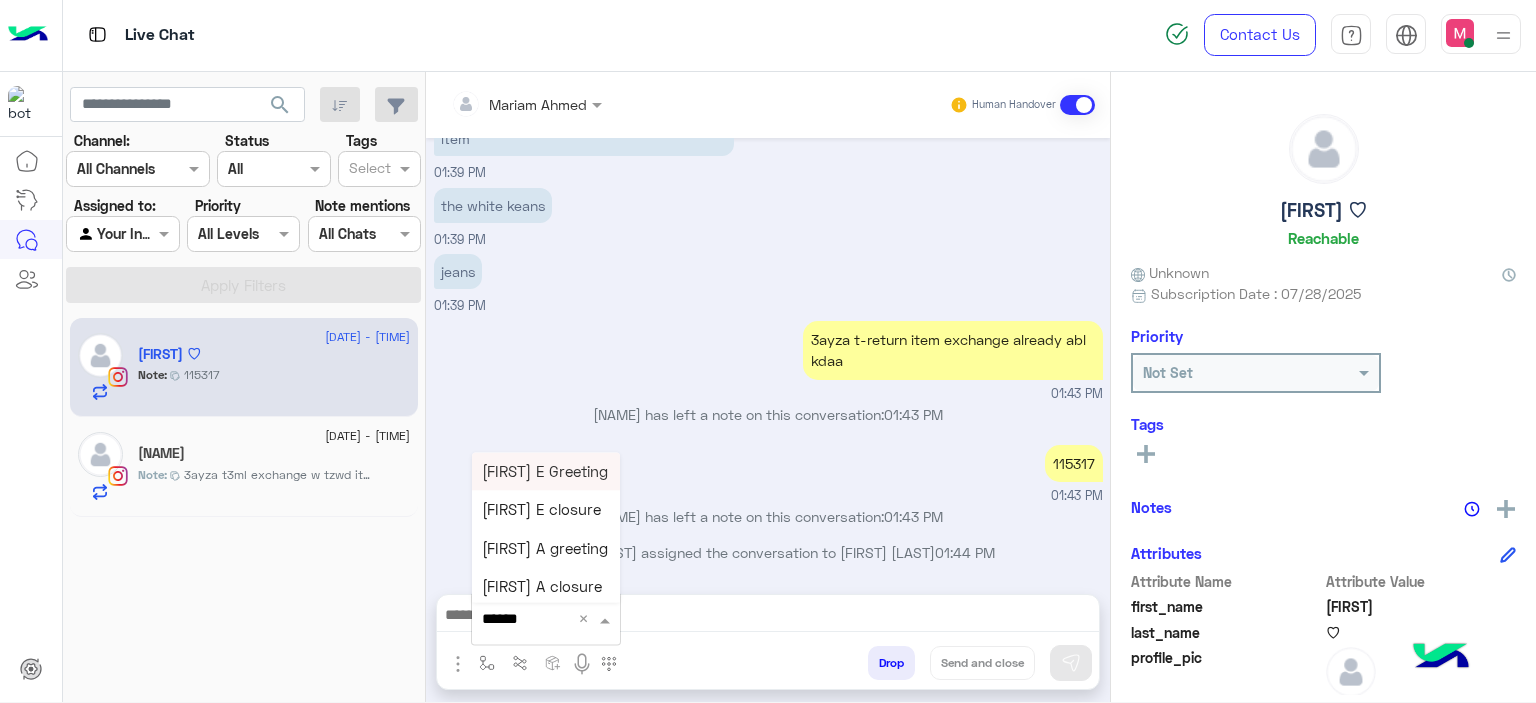 click on "Mariam E Greeting" at bounding box center [546, 471] 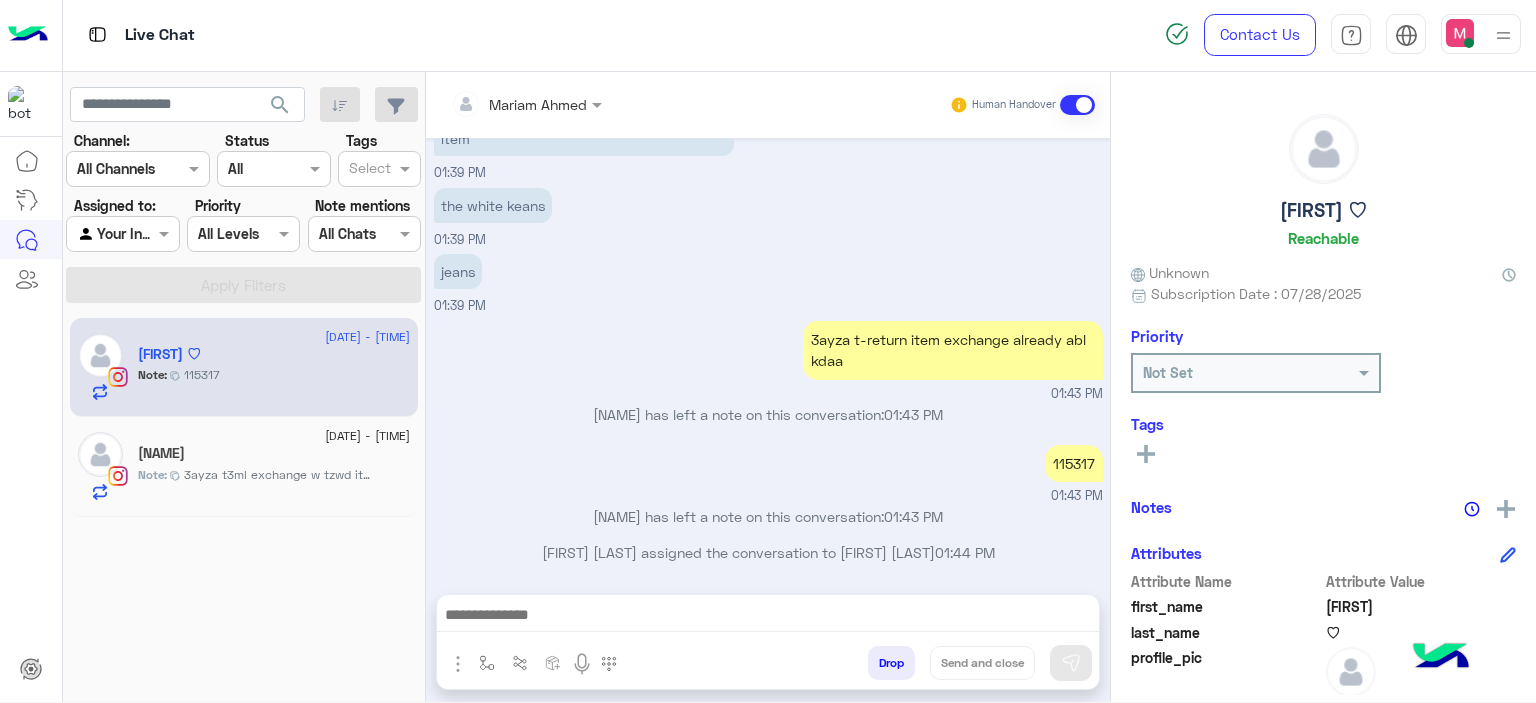 type on "**********" 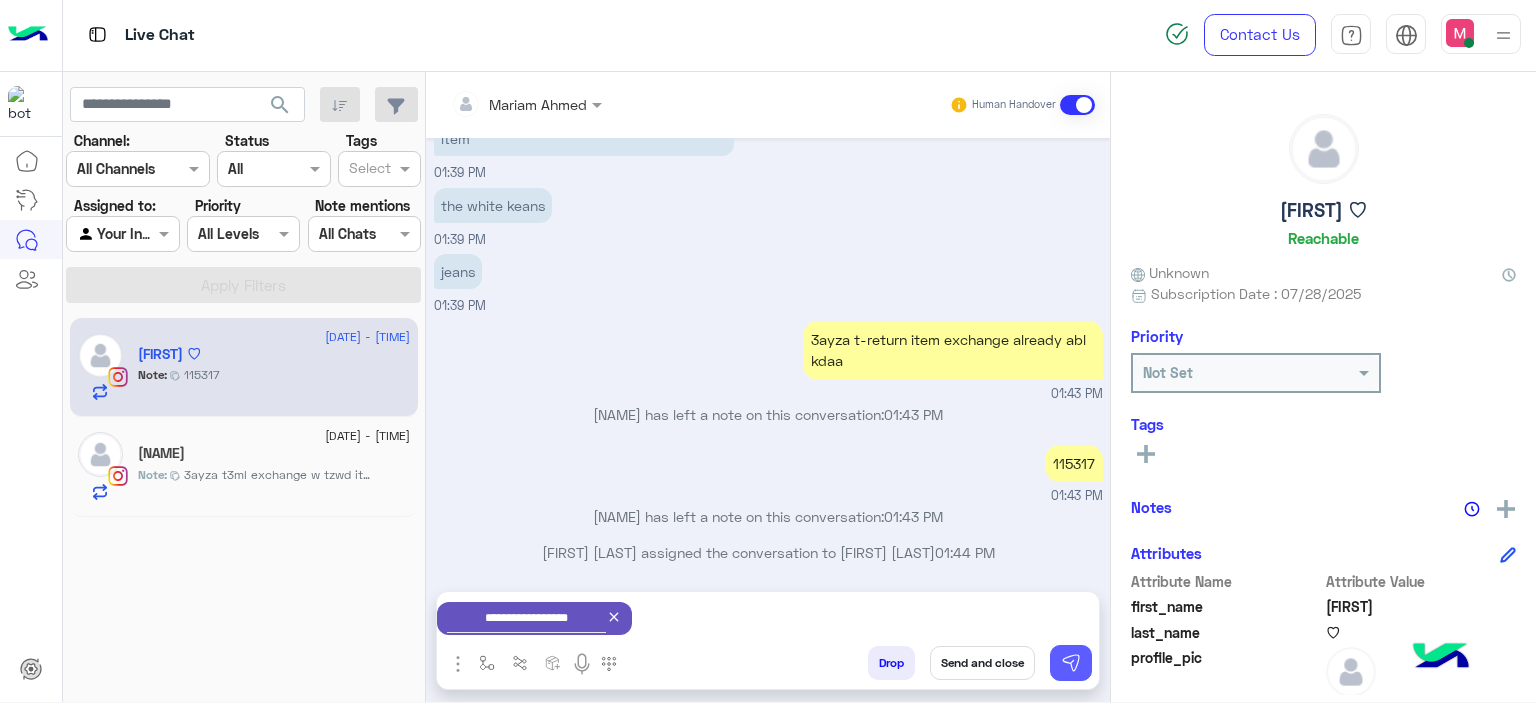 click at bounding box center (1071, 663) 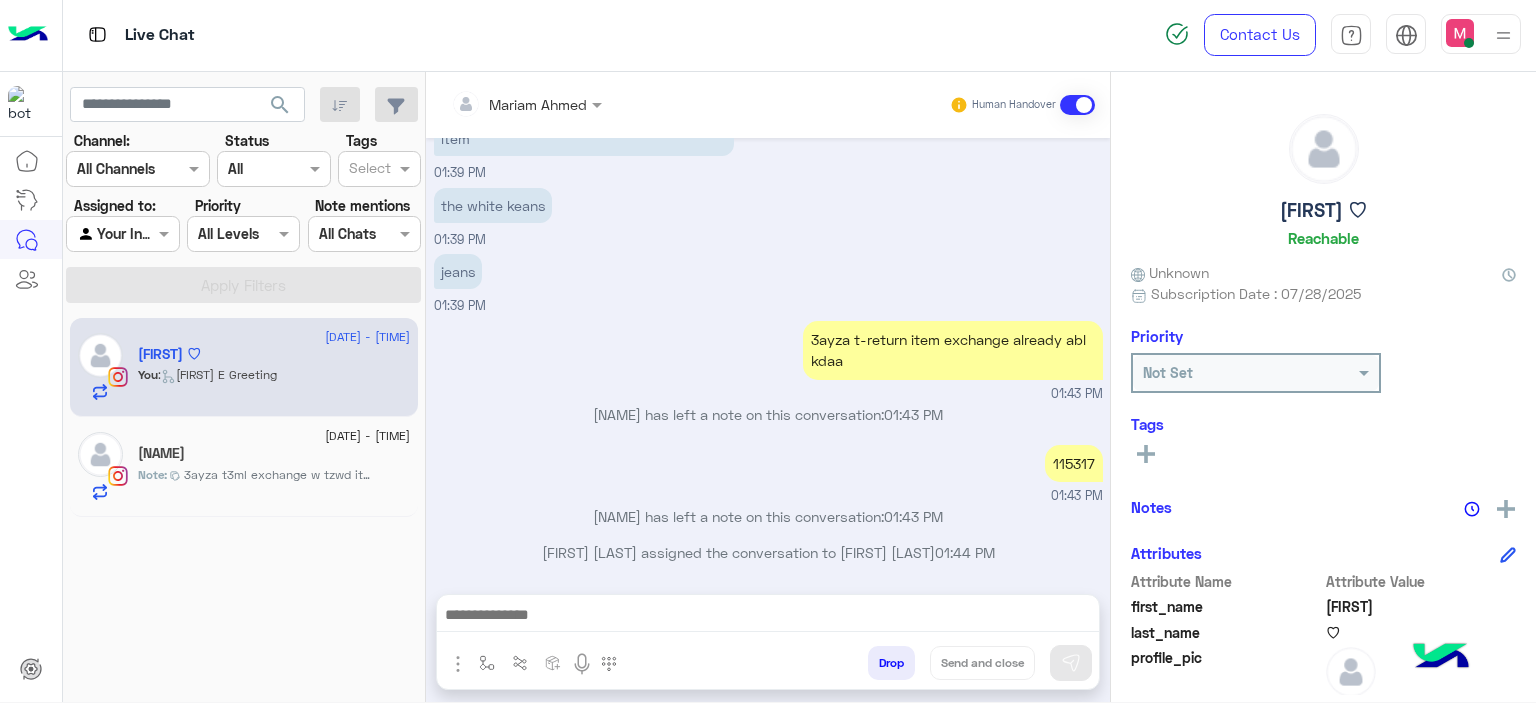 scroll, scrollTop: 1579, scrollLeft: 0, axis: vertical 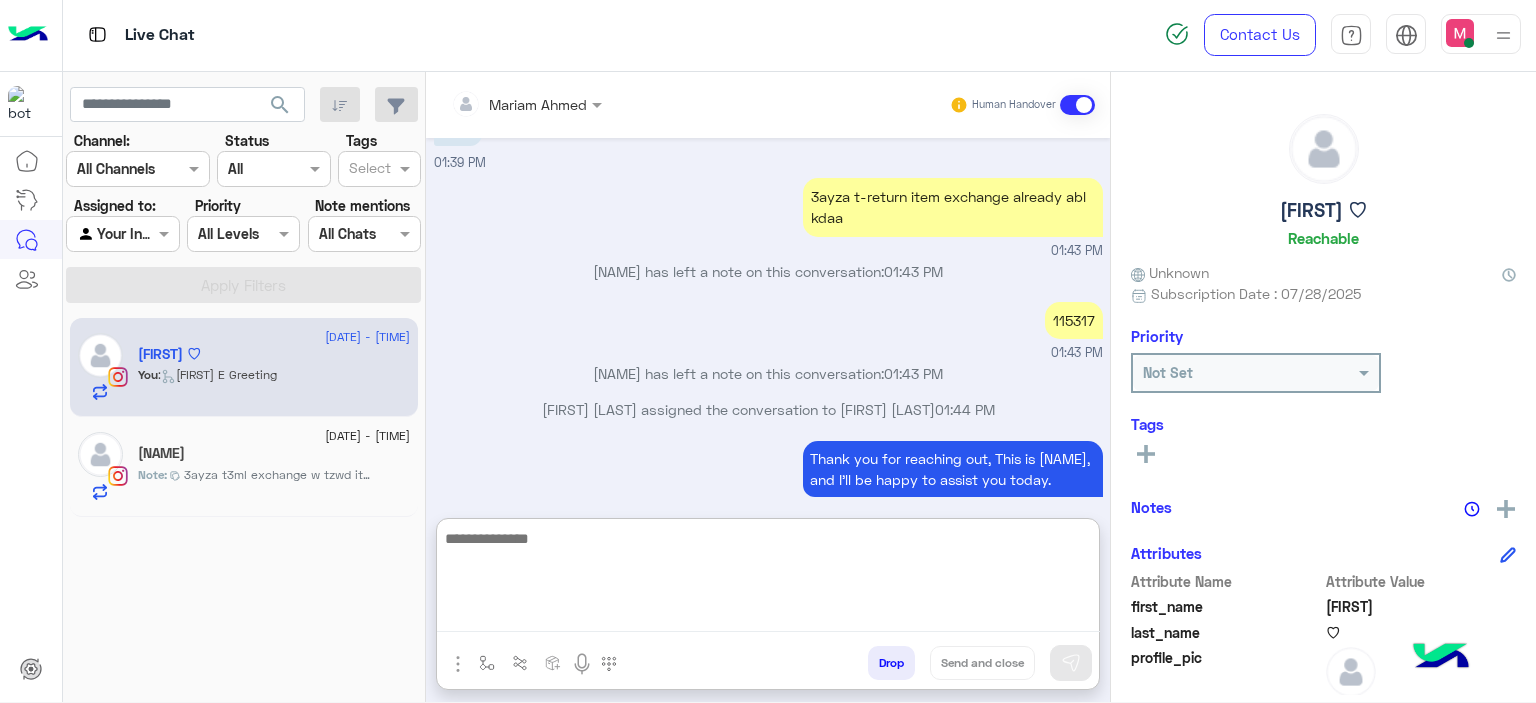 click at bounding box center (768, 579) 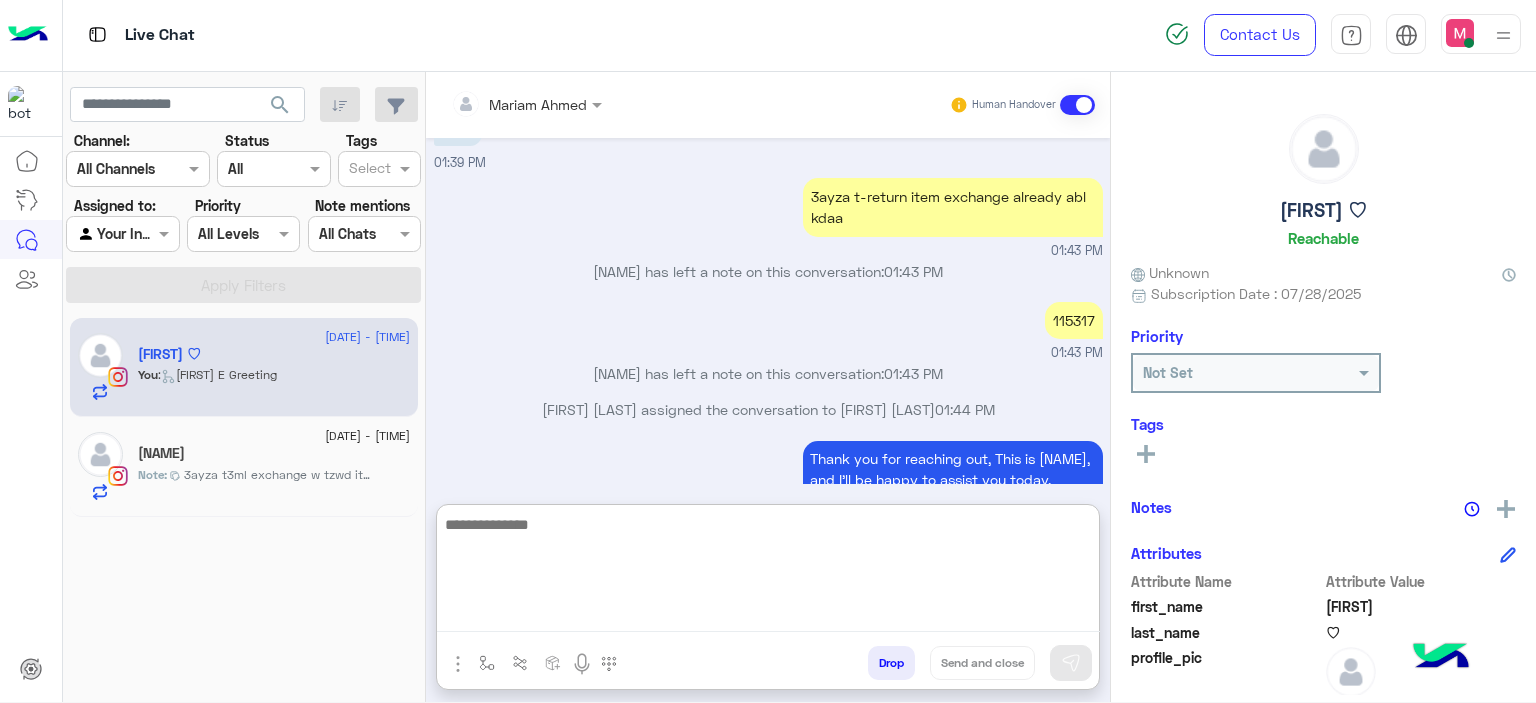 paste on "**********" 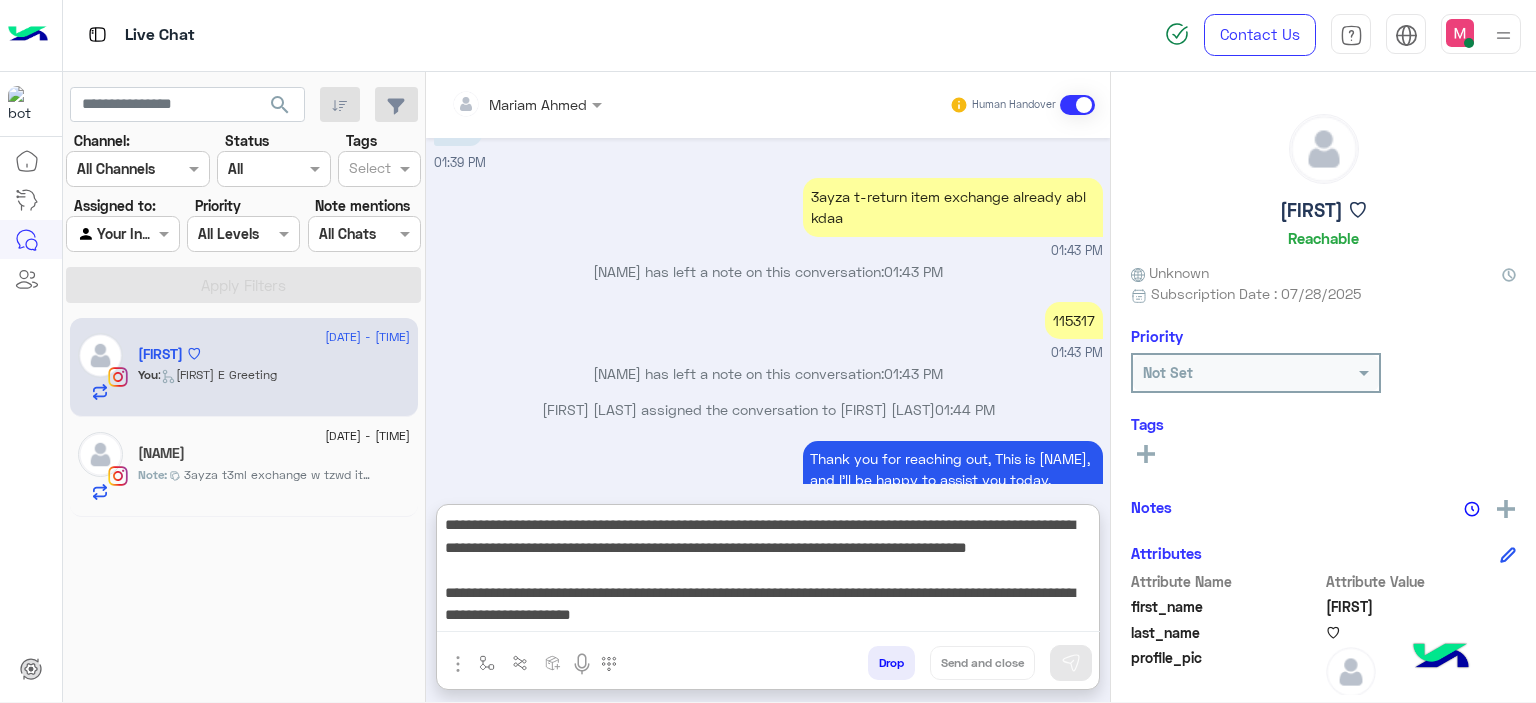 scroll, scrollTop: 60, scrollLeft: 0, axis: vertical 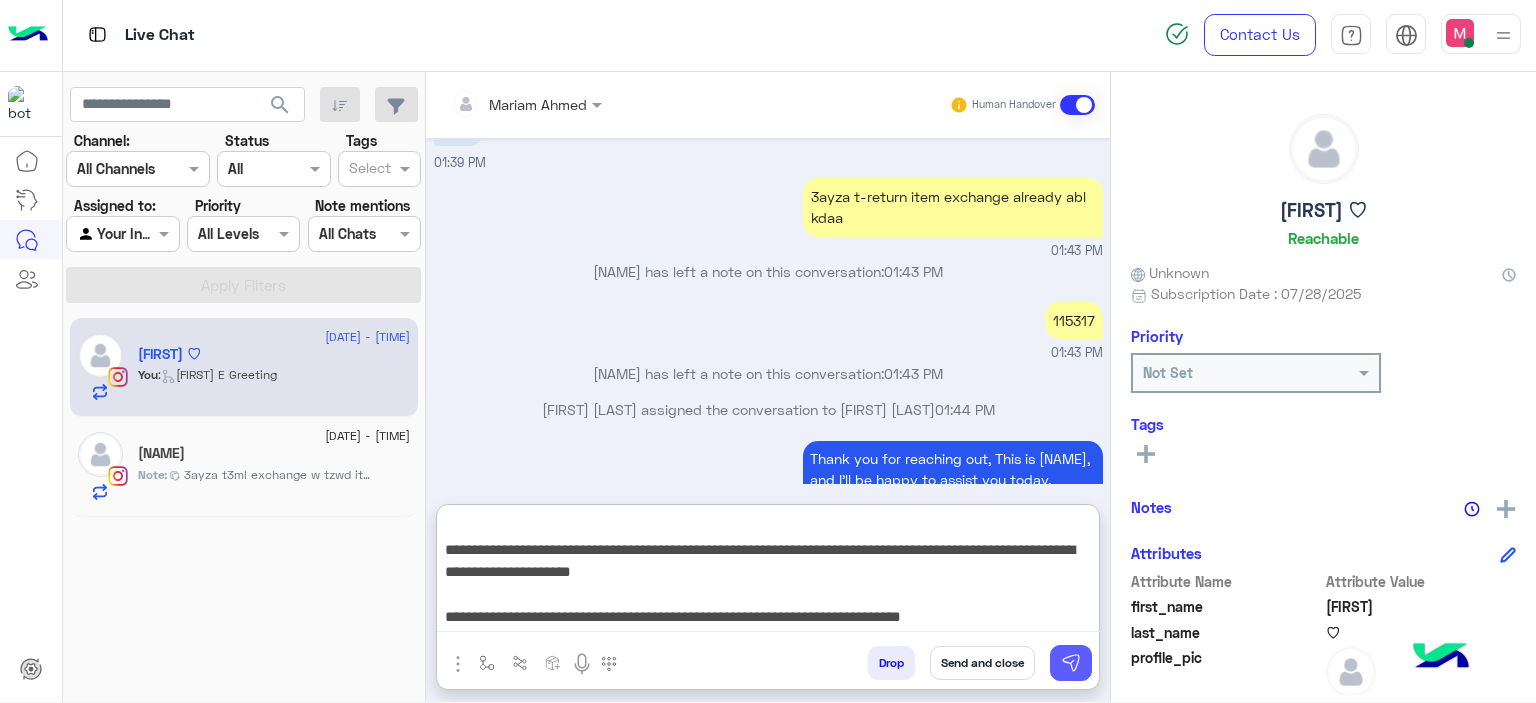 type on "**********" 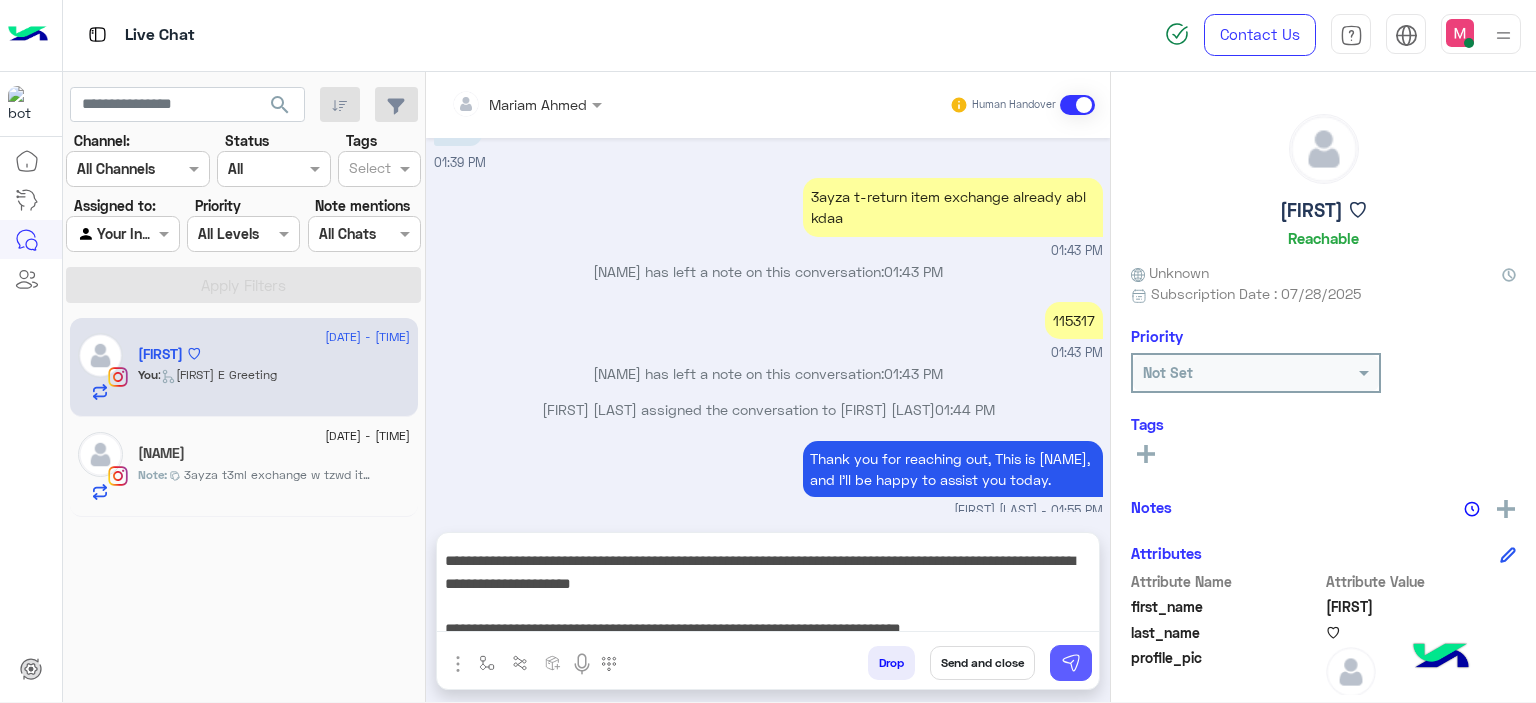 click at bounding box center [1071, 663] 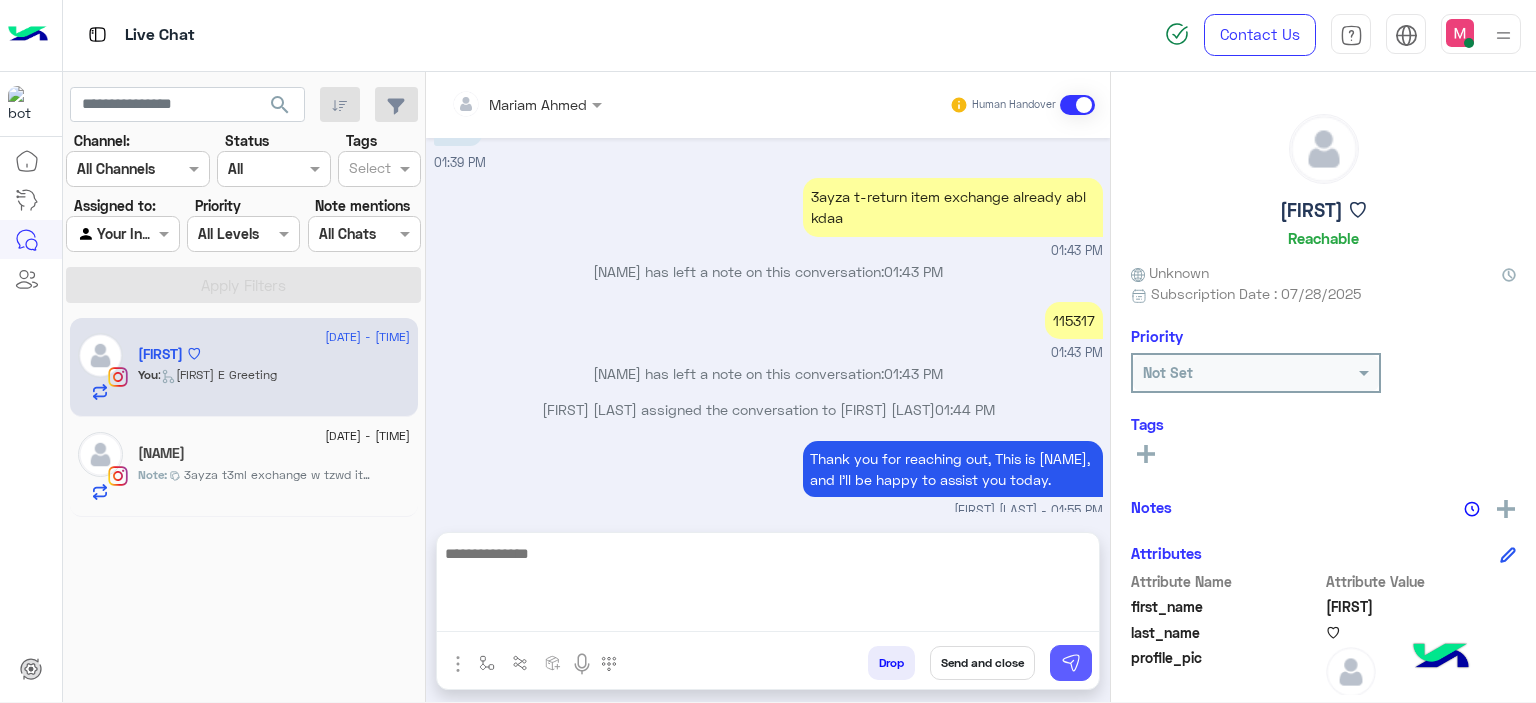 scroll, scrollTop: 0, scrollLeft: 0, axis: both 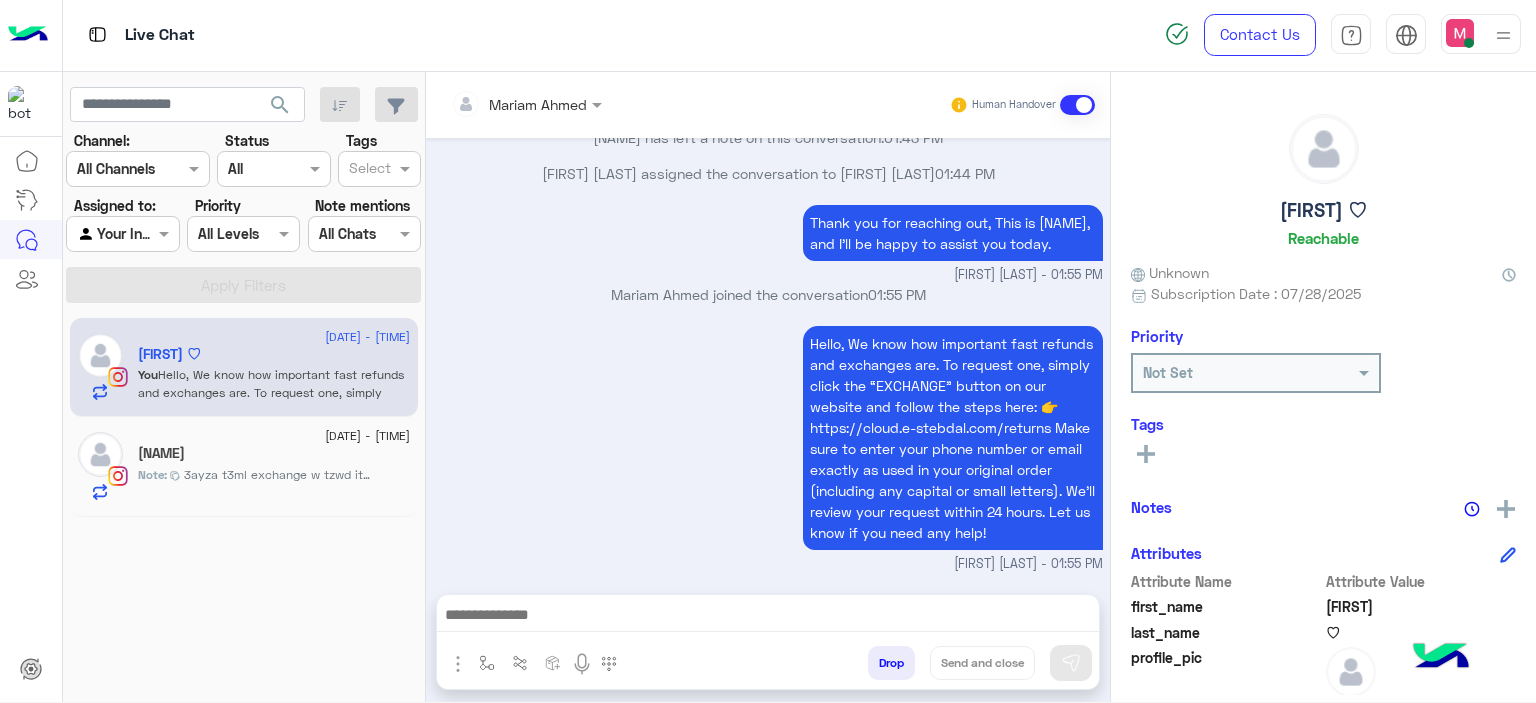 click on "Alia Shalaby" 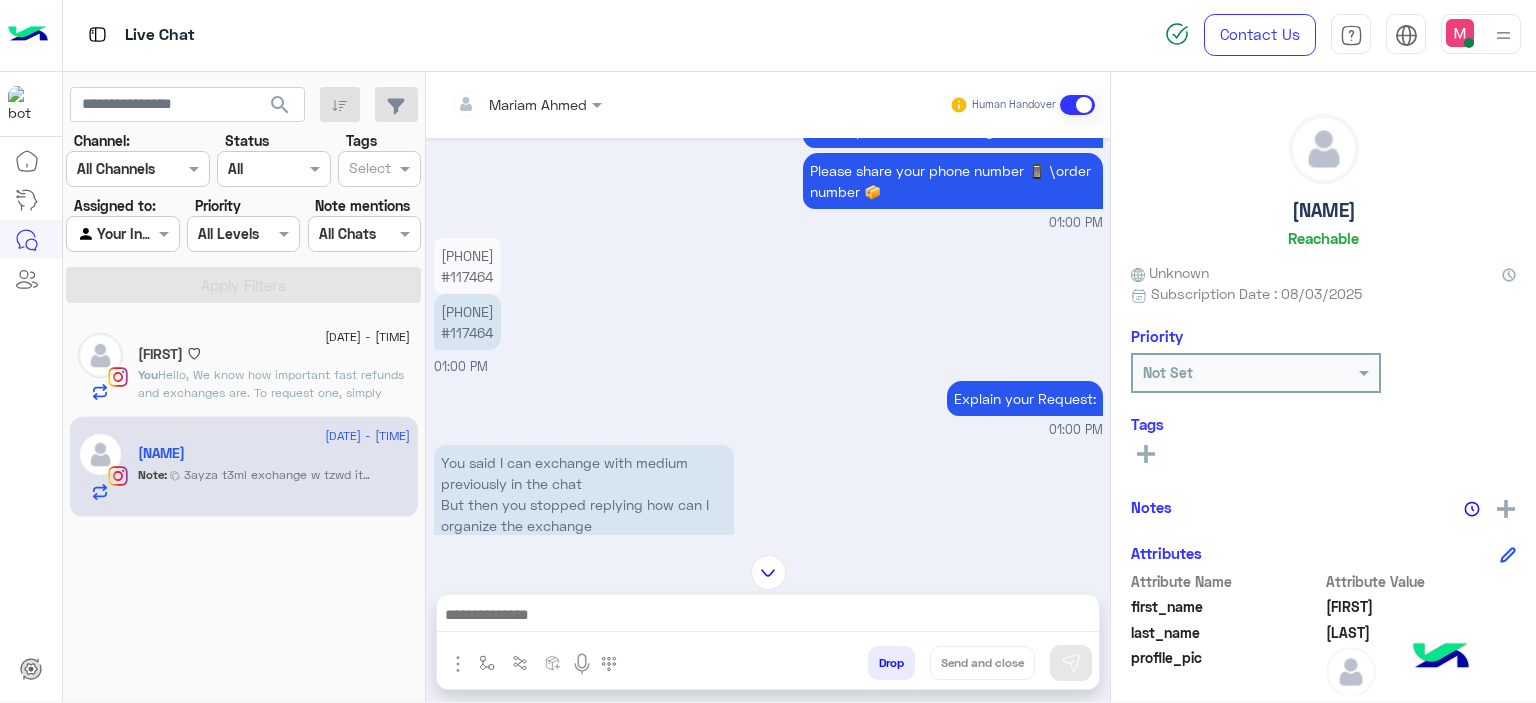 scroll, scrollTop: 1334, scrollLeft: 0, axis: vertical 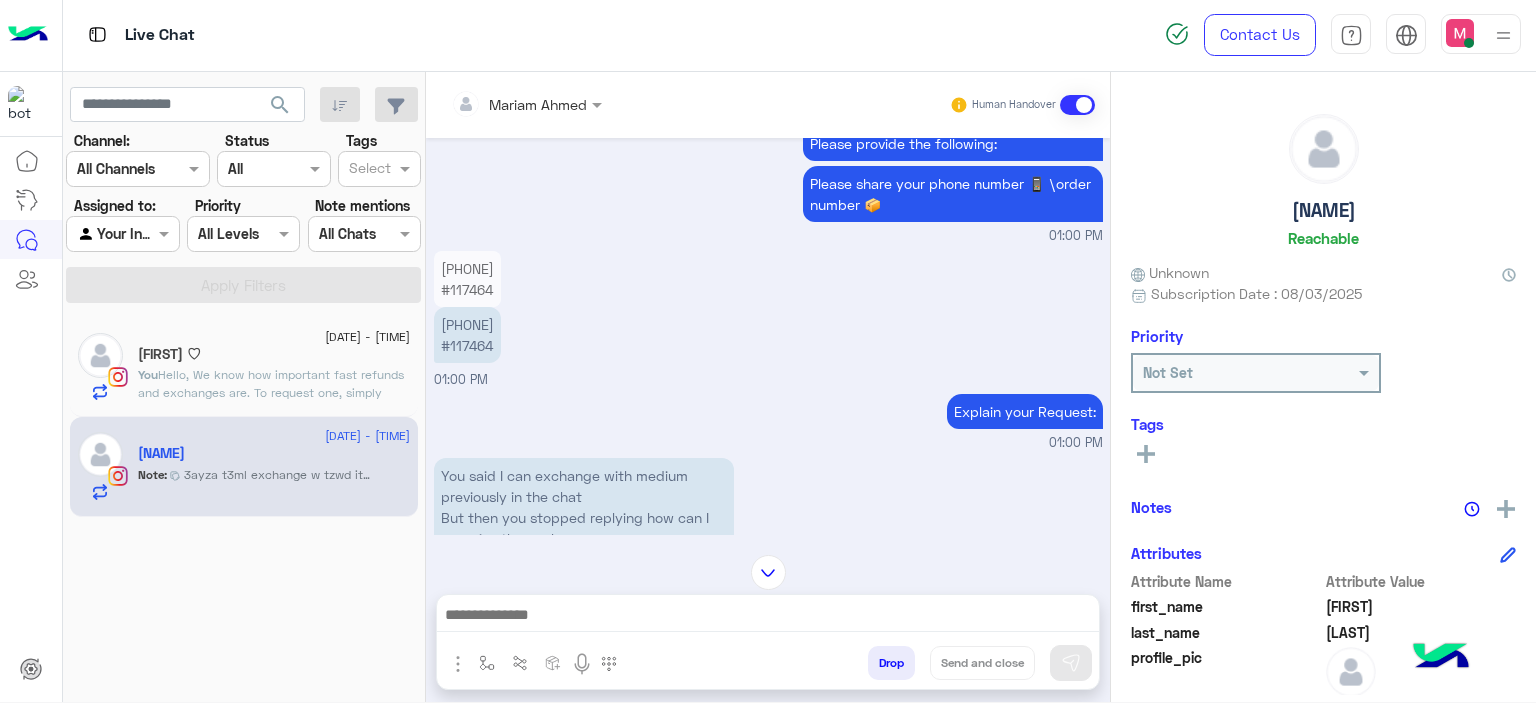 click on "01124305211 #117464" at bounding box center [467, 335] 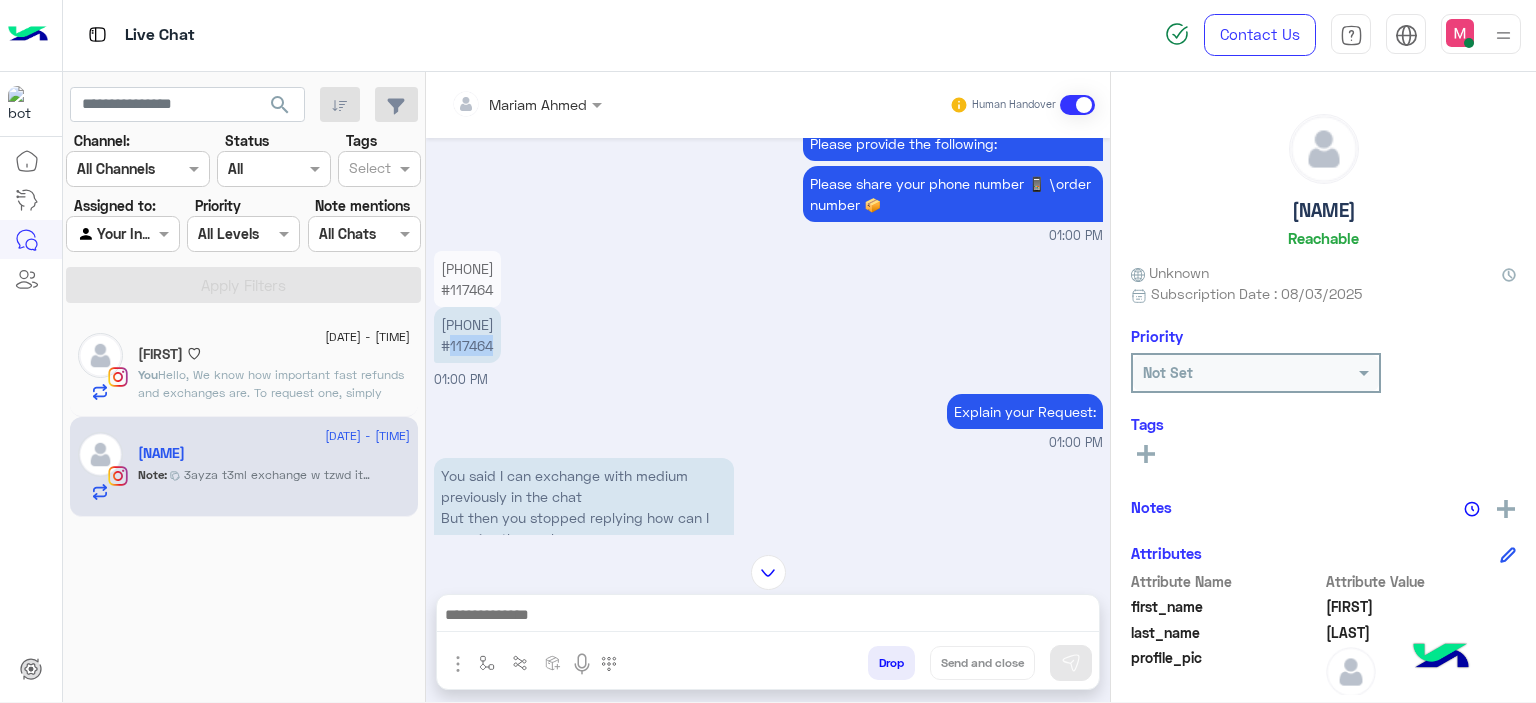click on "01124305211 #117464" at bounding box center (467, 335) 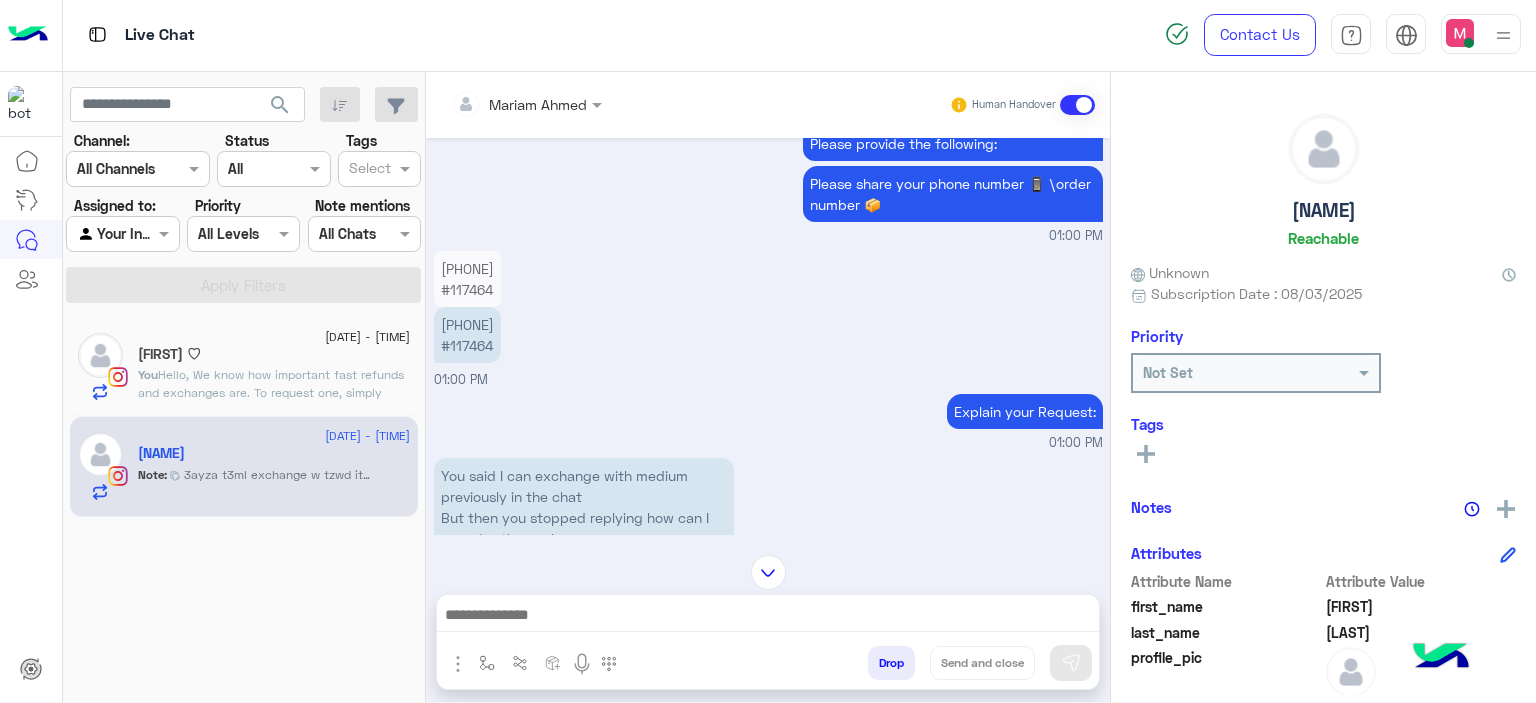 click on "01124305211 #117464 01124305211 #117464   01:00 PM" at bounding box center [768, 318] 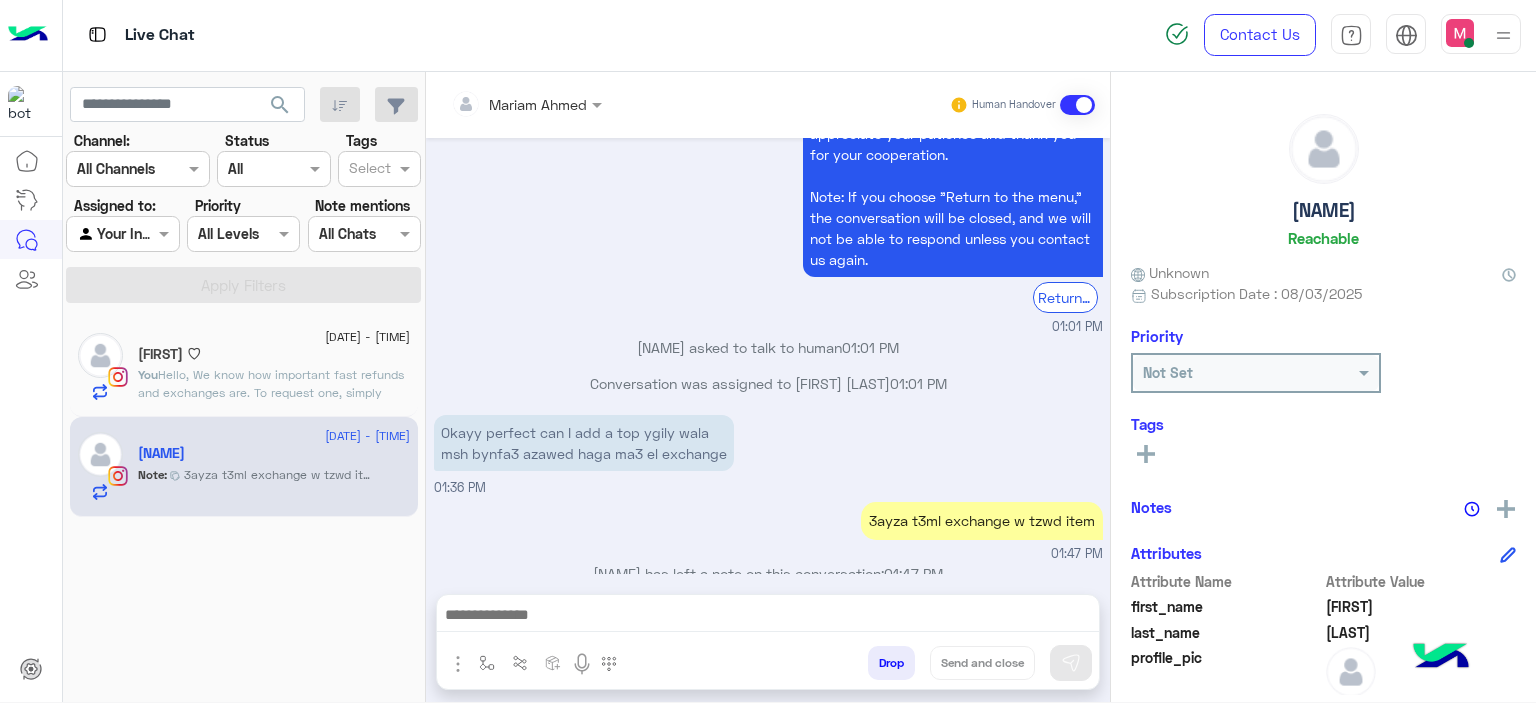 scroll, scrollTop: 1948, scrollLeft: 0, axis: vertical 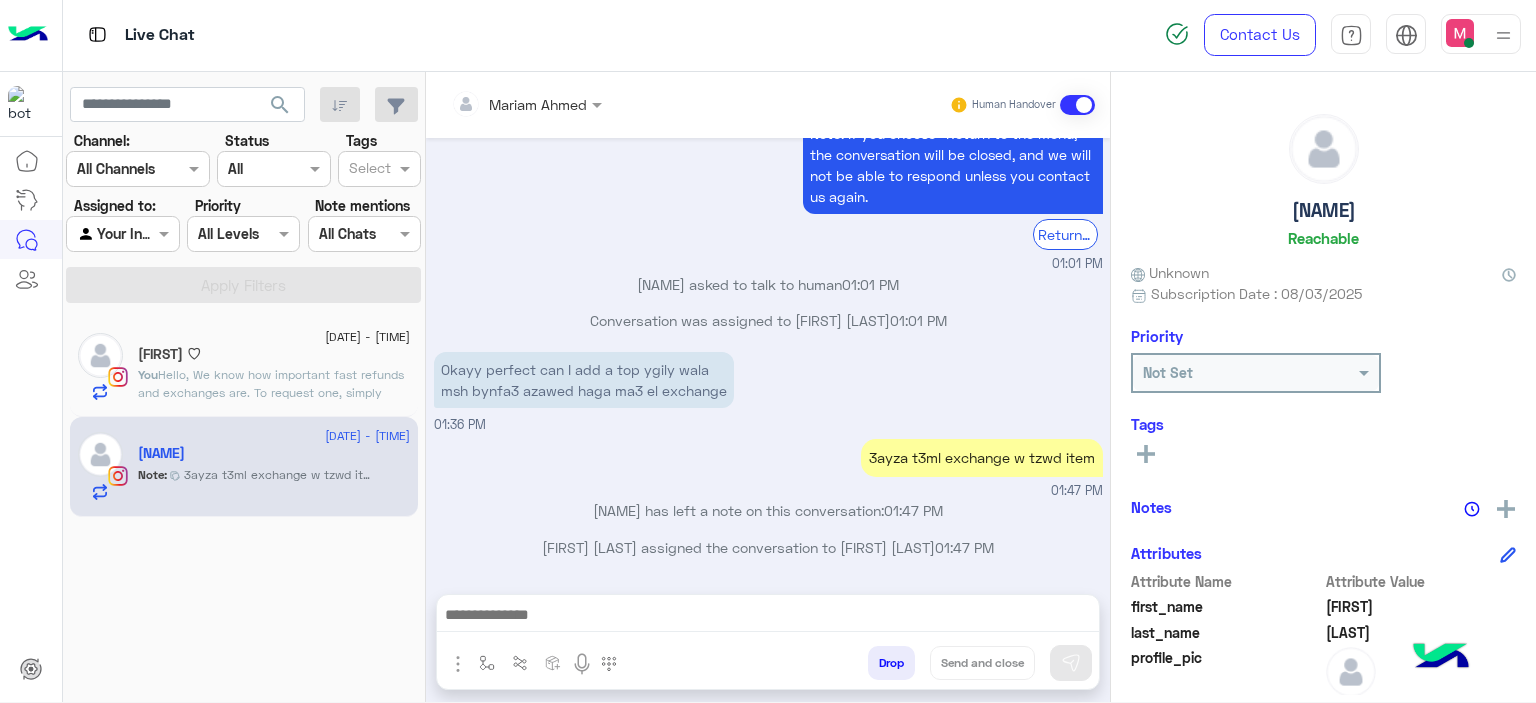 click at bounding box center (768, 617) 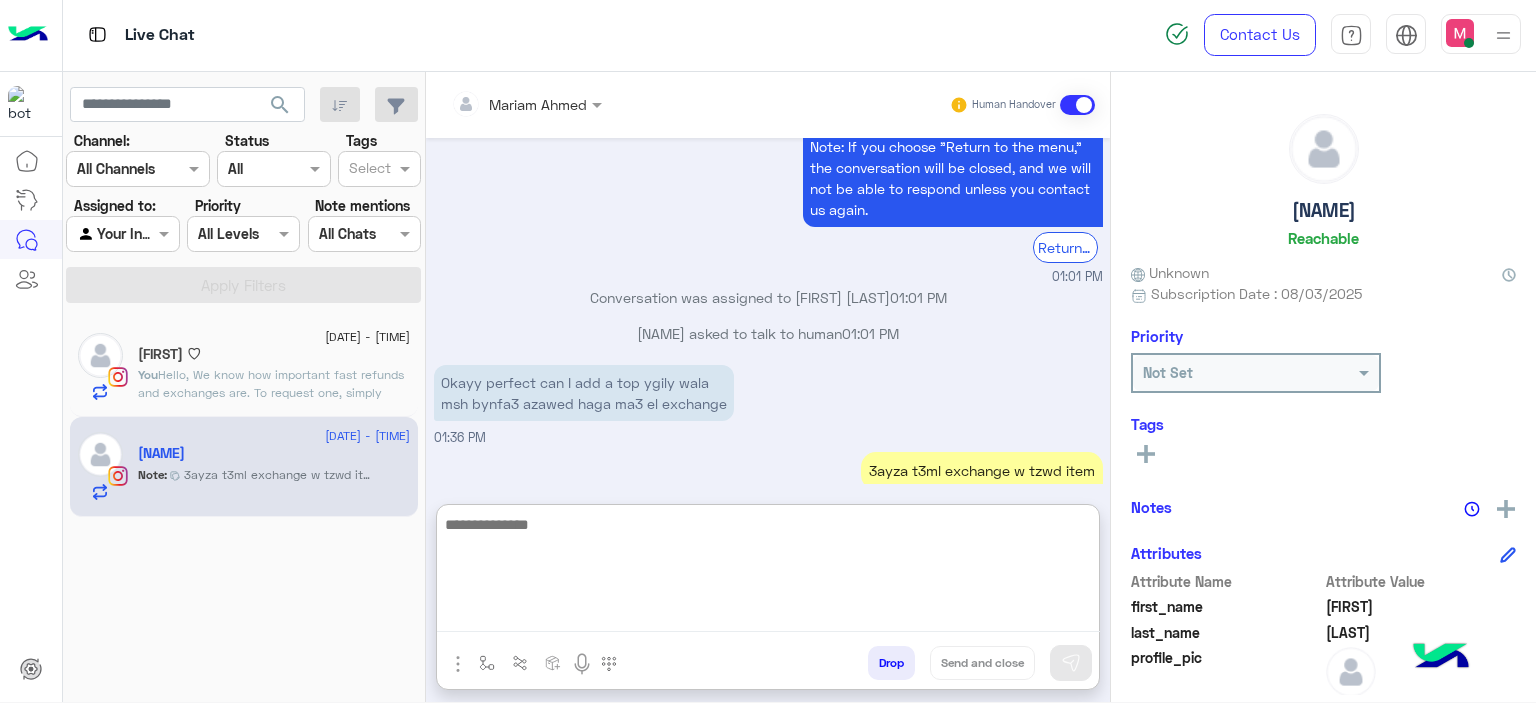 scroll, scrollTop: 4123, scrollLeft: 0, axis: vertical 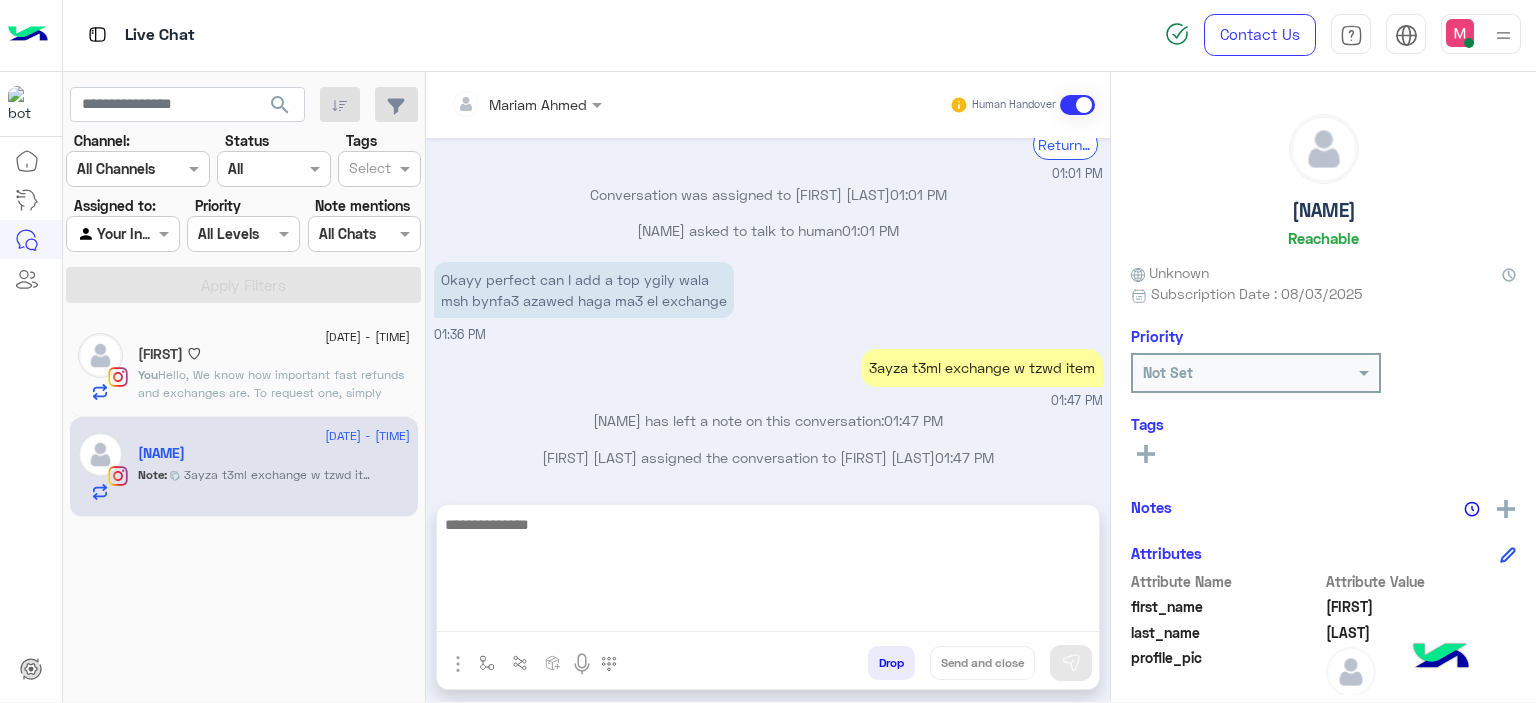 click on ": Hello, We know how important fast refunds and exchanges are. To request one, simply click the “EXCHANGE” button on our website and follow the steps here: 👉 https://cloud.e-stebdal.com/returns
Make sure to enter your phone number or email exactly as used in your original order (including any capital or small letters).
We’ll review your request within 24 hours. Let us know if you need any help!" 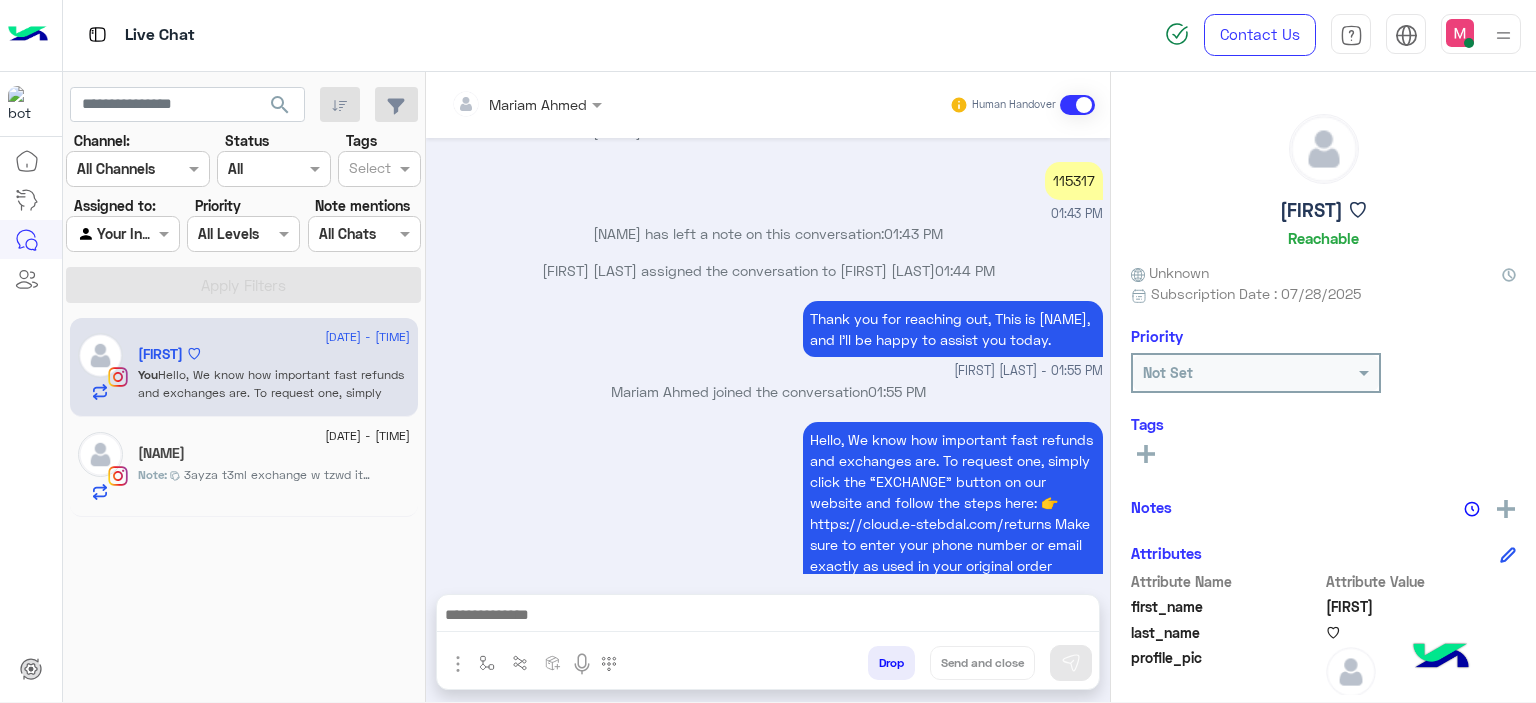 scroll, scrollTop: 1426, scrollLeft: 0, axis: vertical 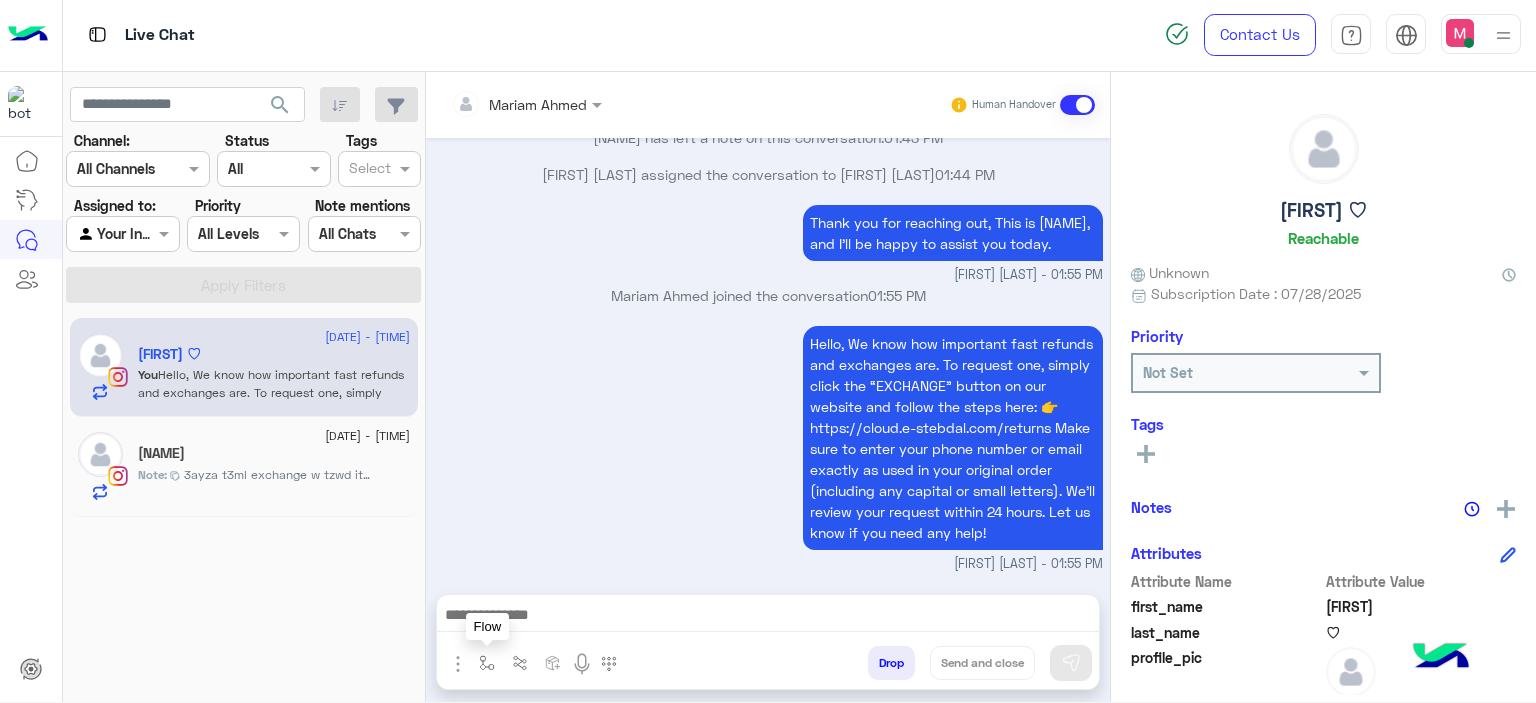 click at bounding box center [487, 663] 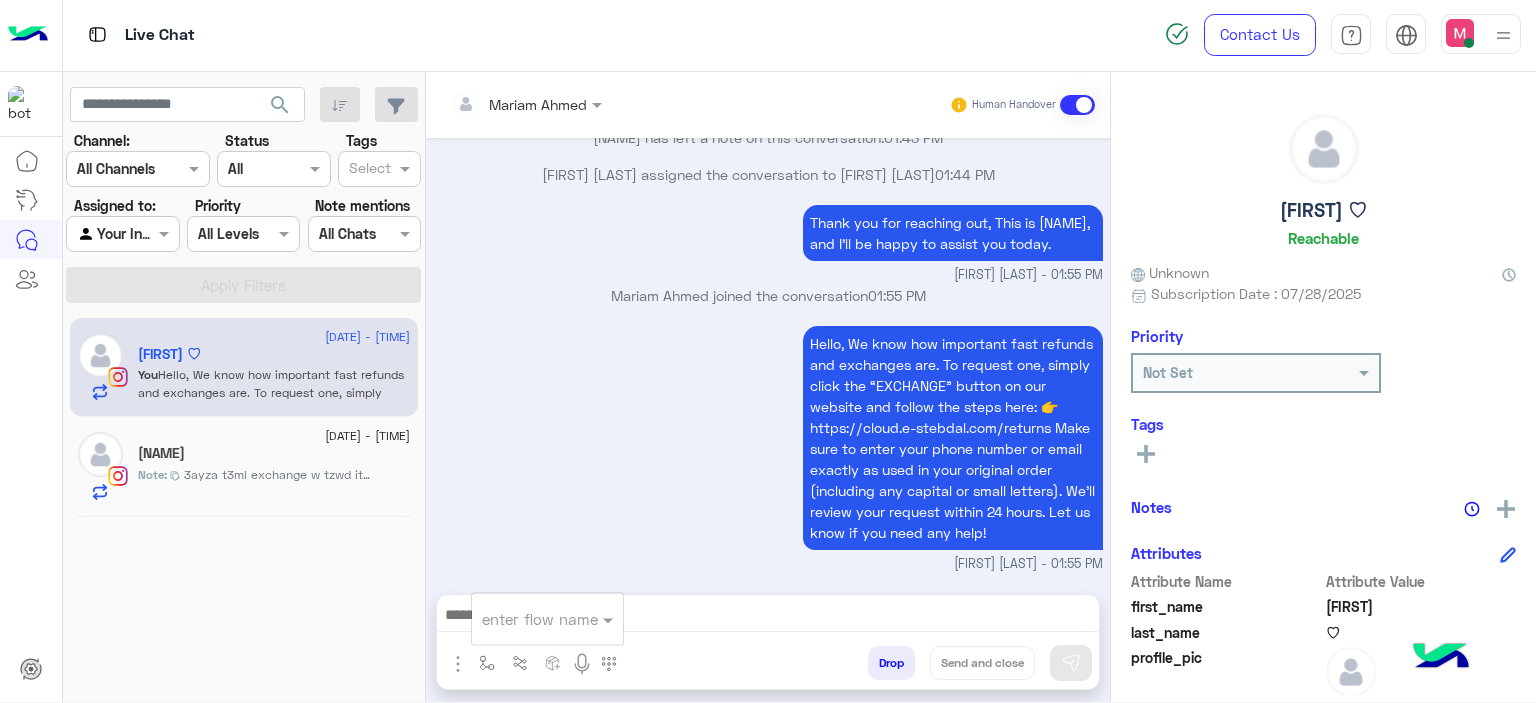 click on "Hello, We know how important fast refunds and exchanges are. To request one, simply click the “EXCHANGE” button on our website and follow the steps here: 👉 https://cloud.e-stebdal.com/returns
Make sure to enter your phone number or email exactly as used in your original order (including any capital or small letters).
We’ll review your request within 24 hours. Let us know if you need any help!     Mariam Ahmed -  01:55 PM" at bounding box center [768, 447] 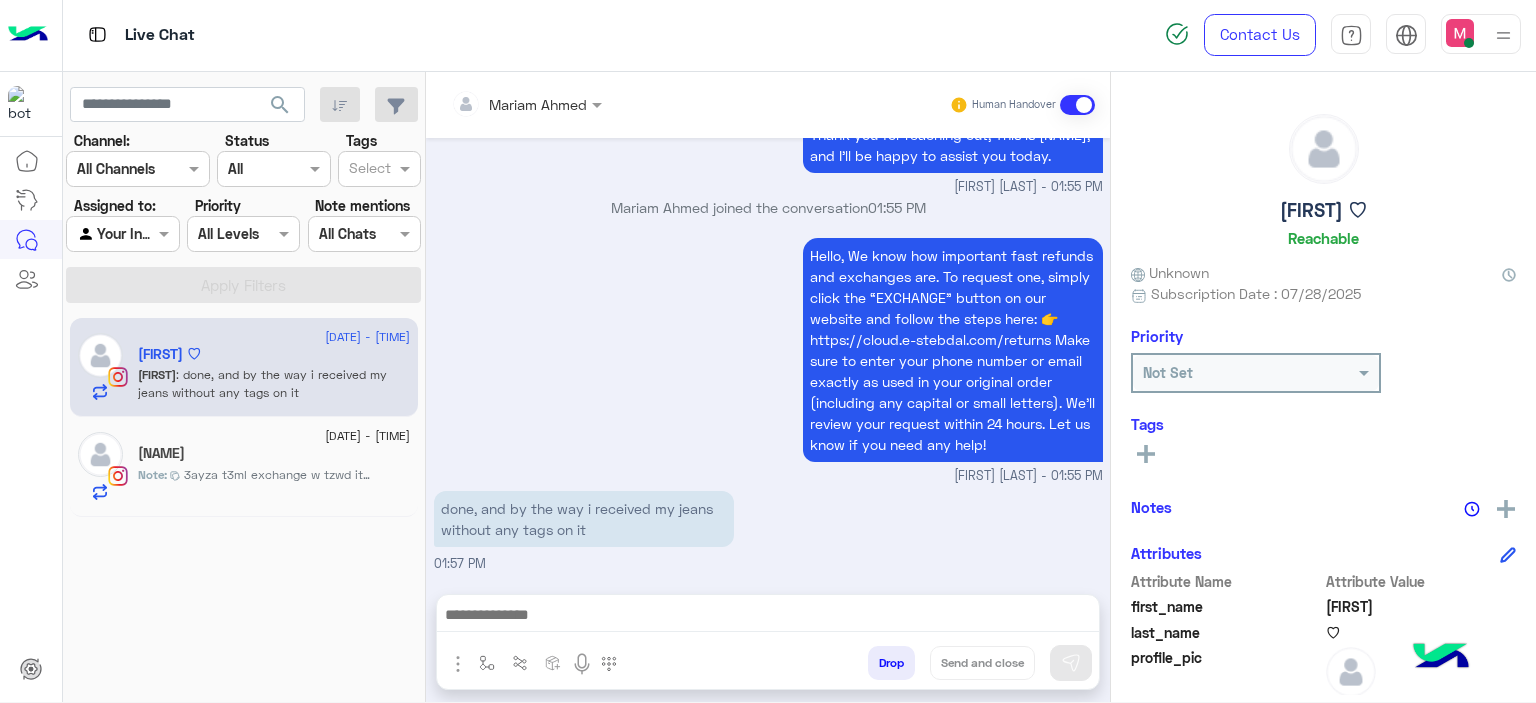 scroll, scrollTop: 1600, scrollLeft: 0, axis: vertical 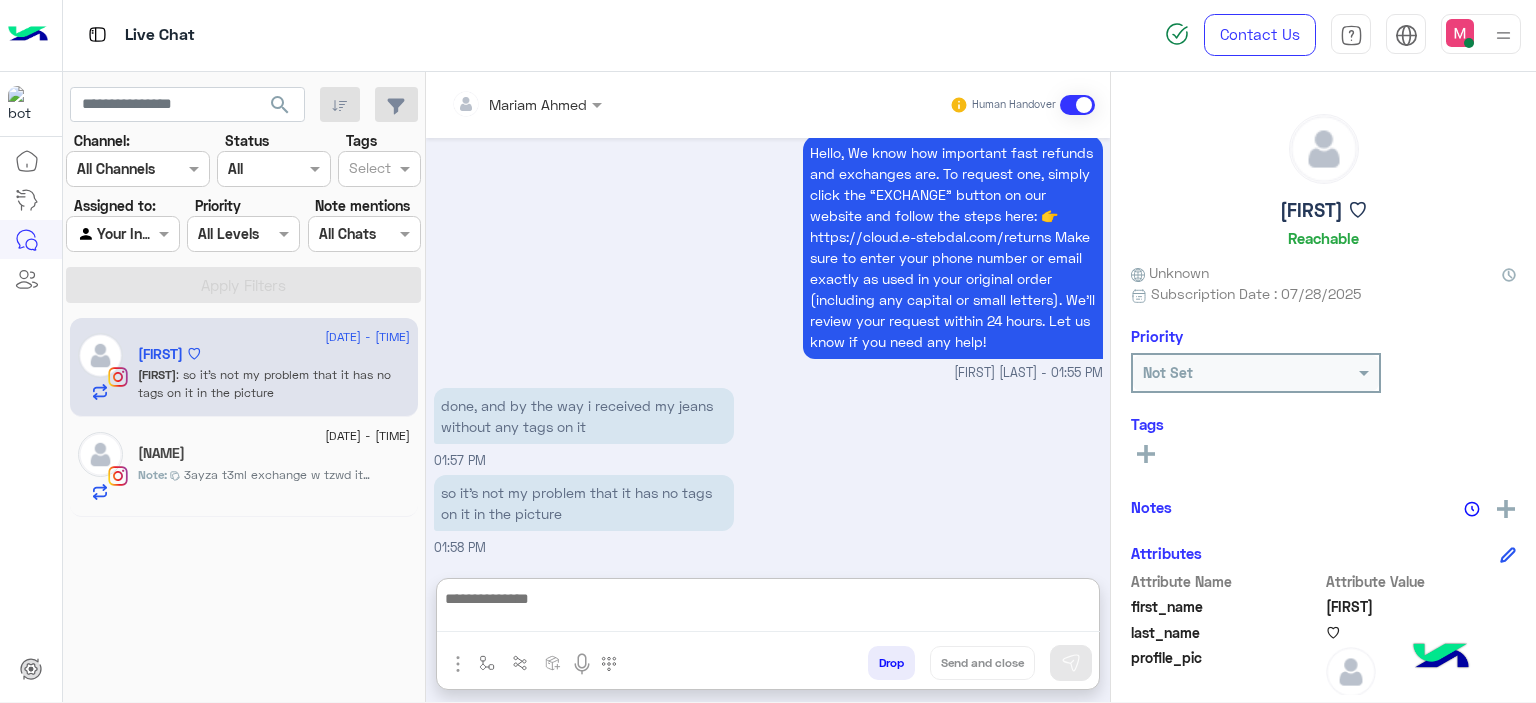 click at bounding box center [768, 609] 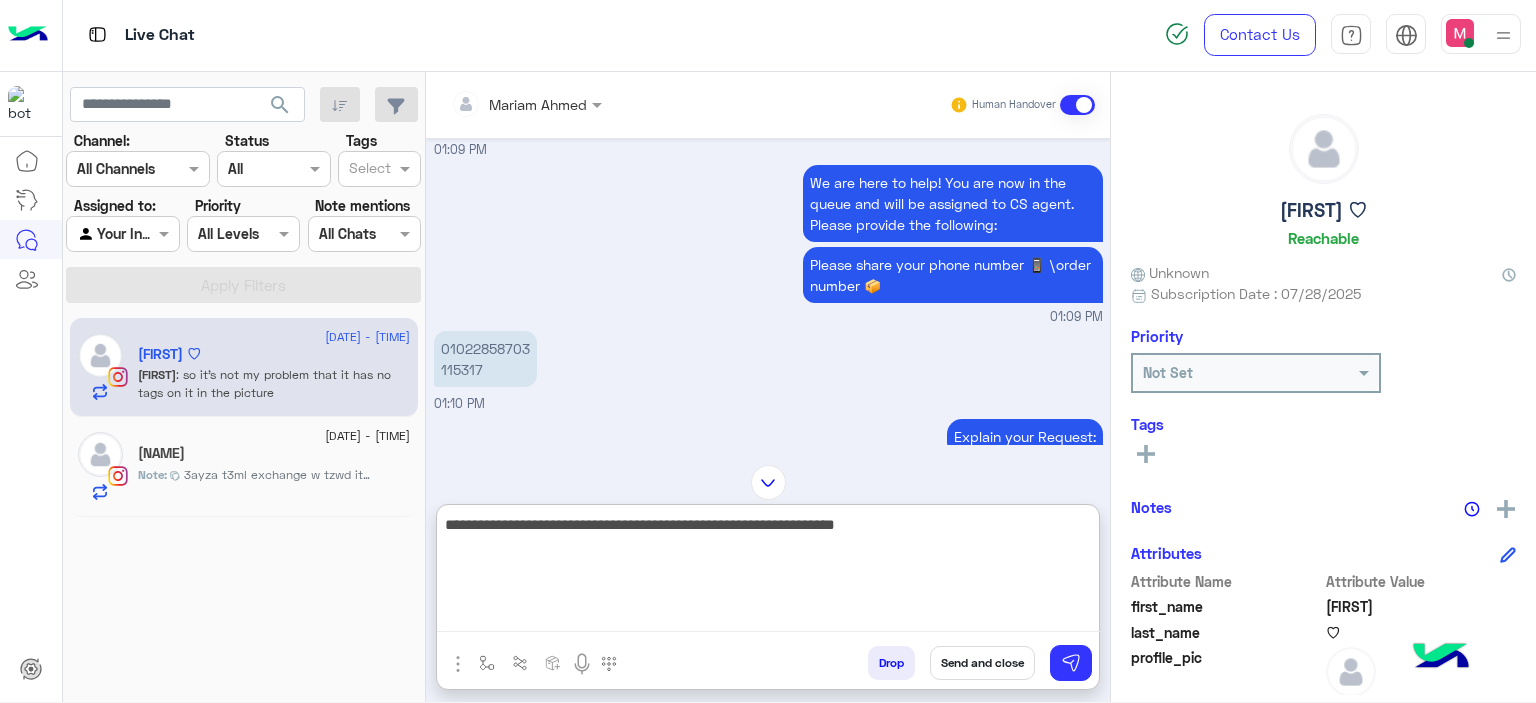 scroll, scrollTop: 1250, scrollLeft: 0, axis: vertical 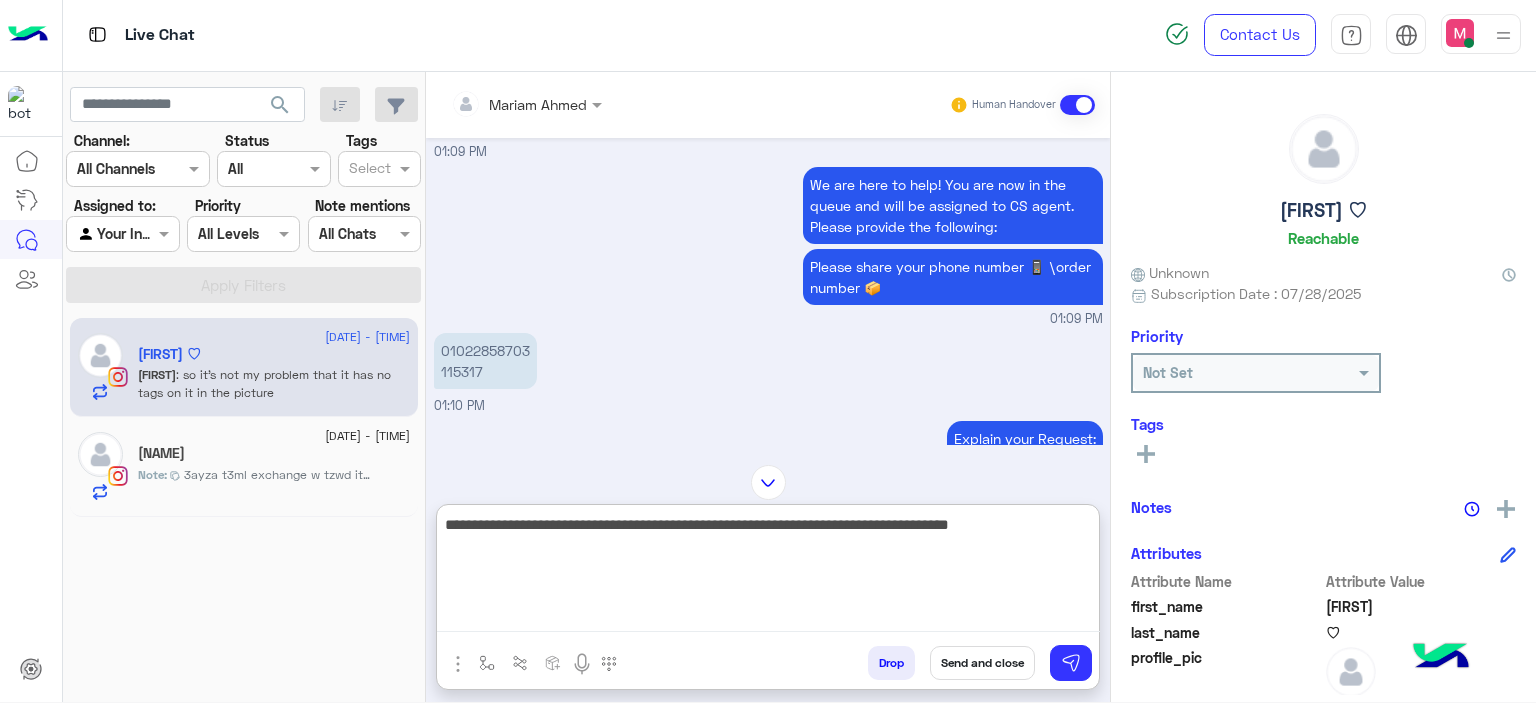 type on "**********" 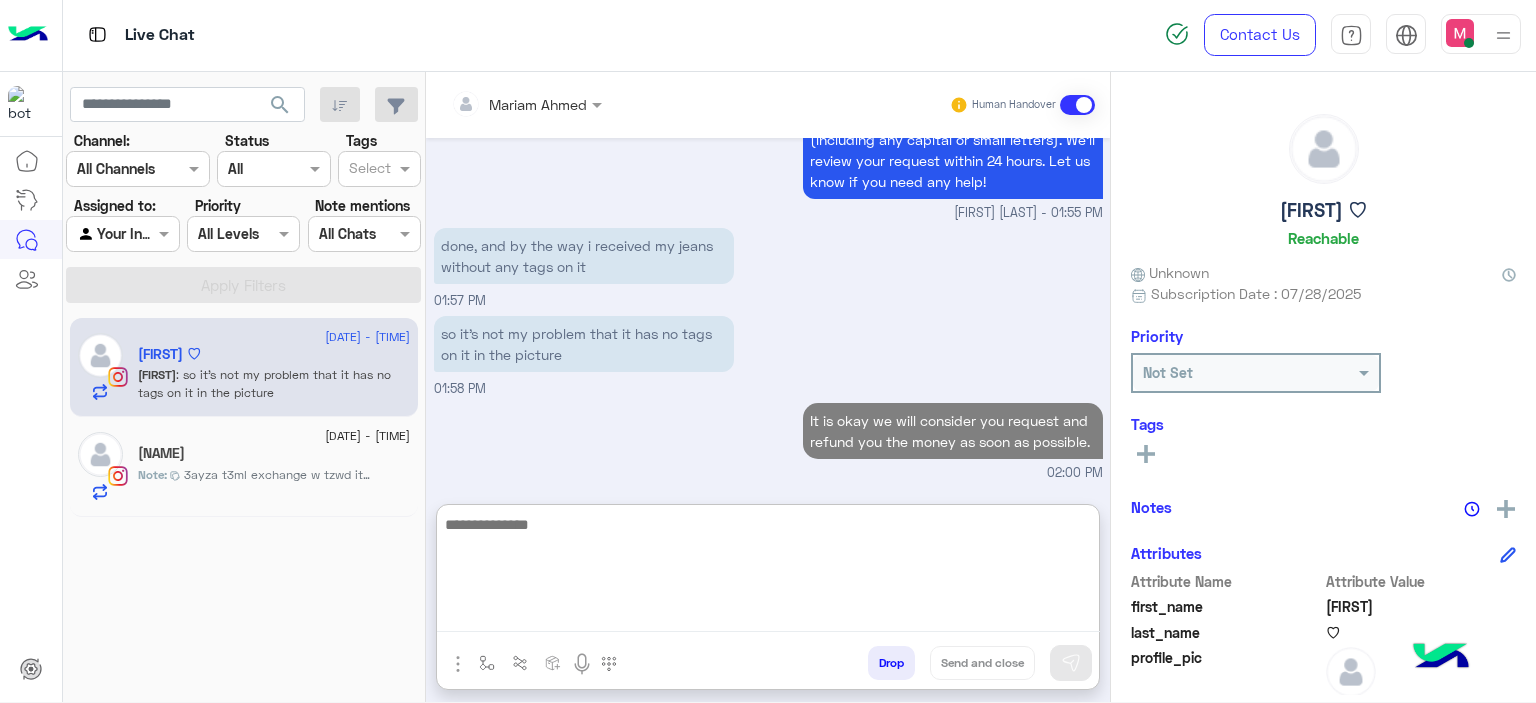 scroll, scrollTop: 4205, scrollLeft: 0, axis: vertical 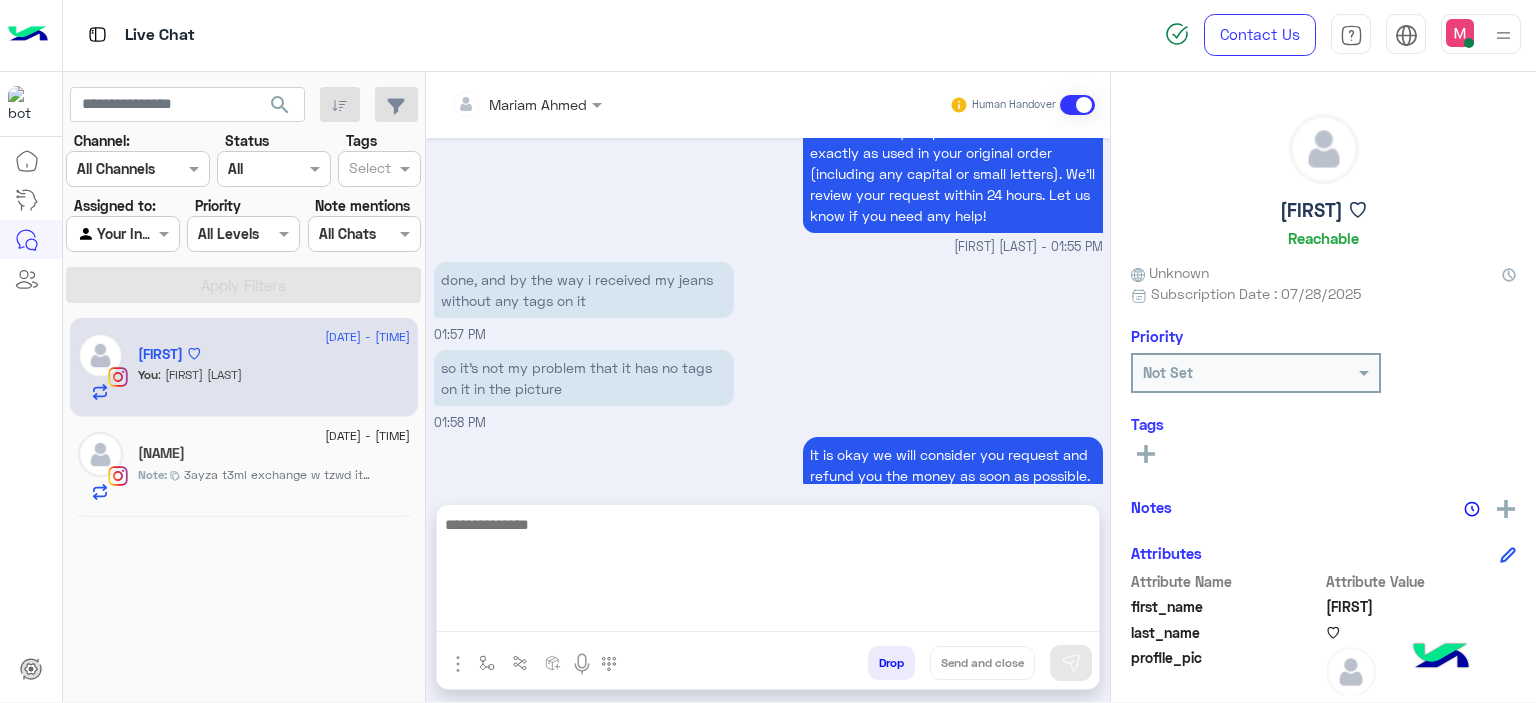 click on "3ayza t3ml exchange w tzwd item" 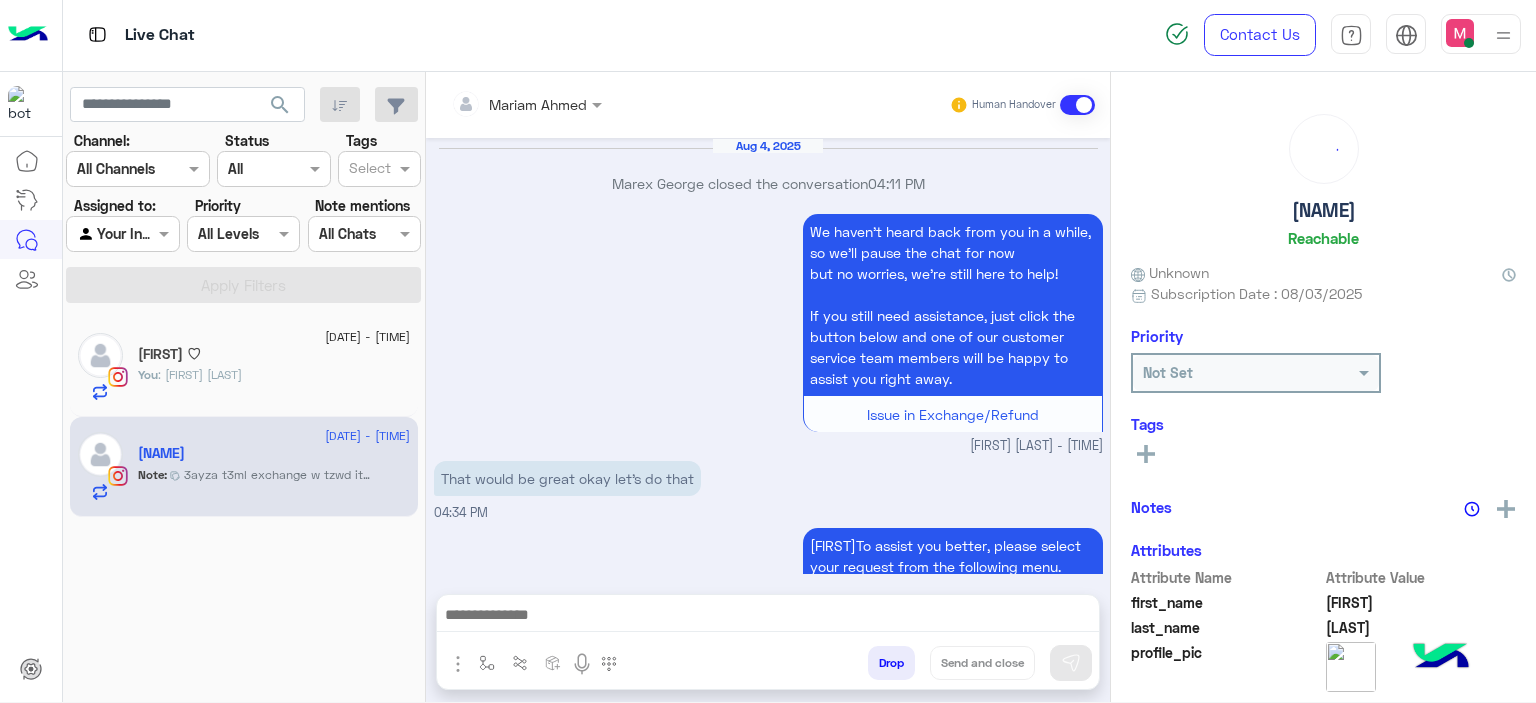 scroll, scrollTop: 1948, scrollLeft: 0, axis: vertical 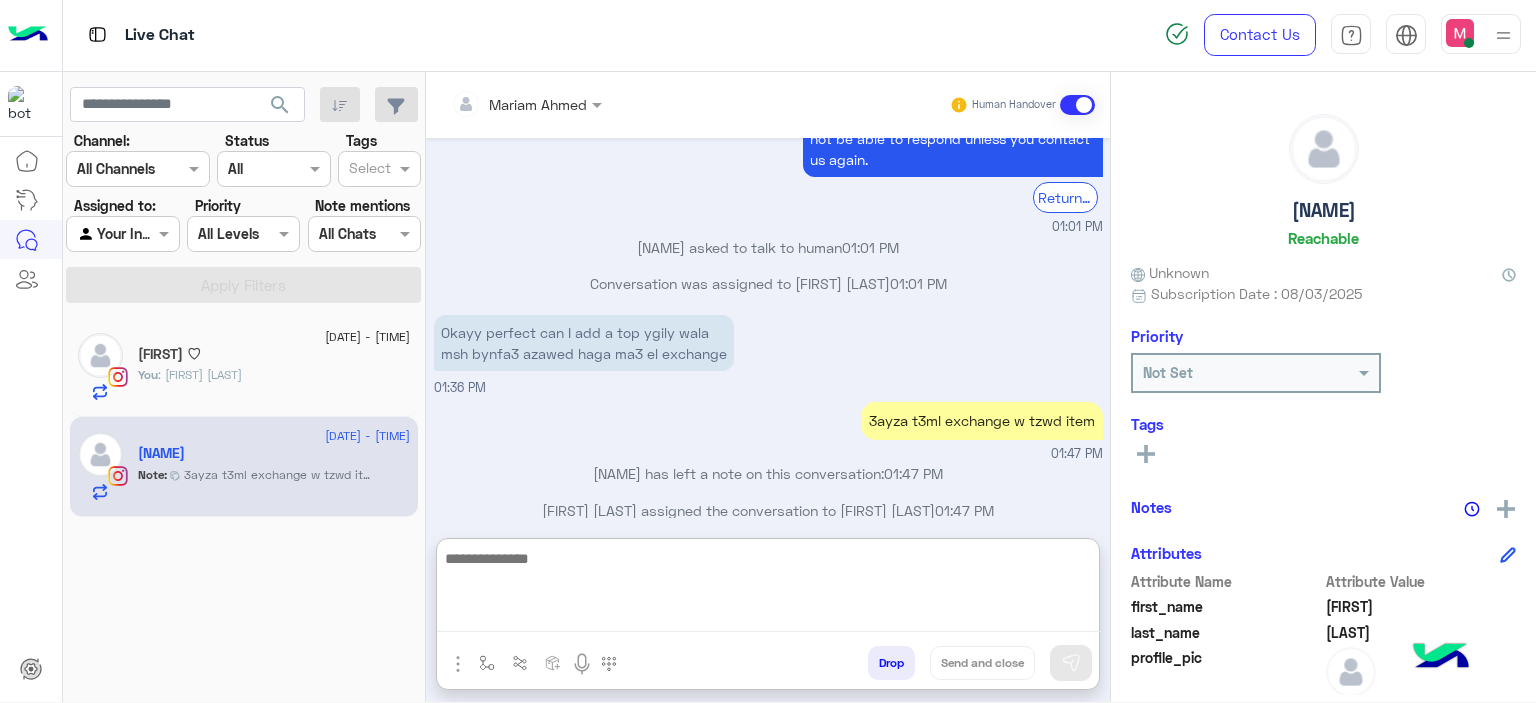 click at bounding box center [768, 589] 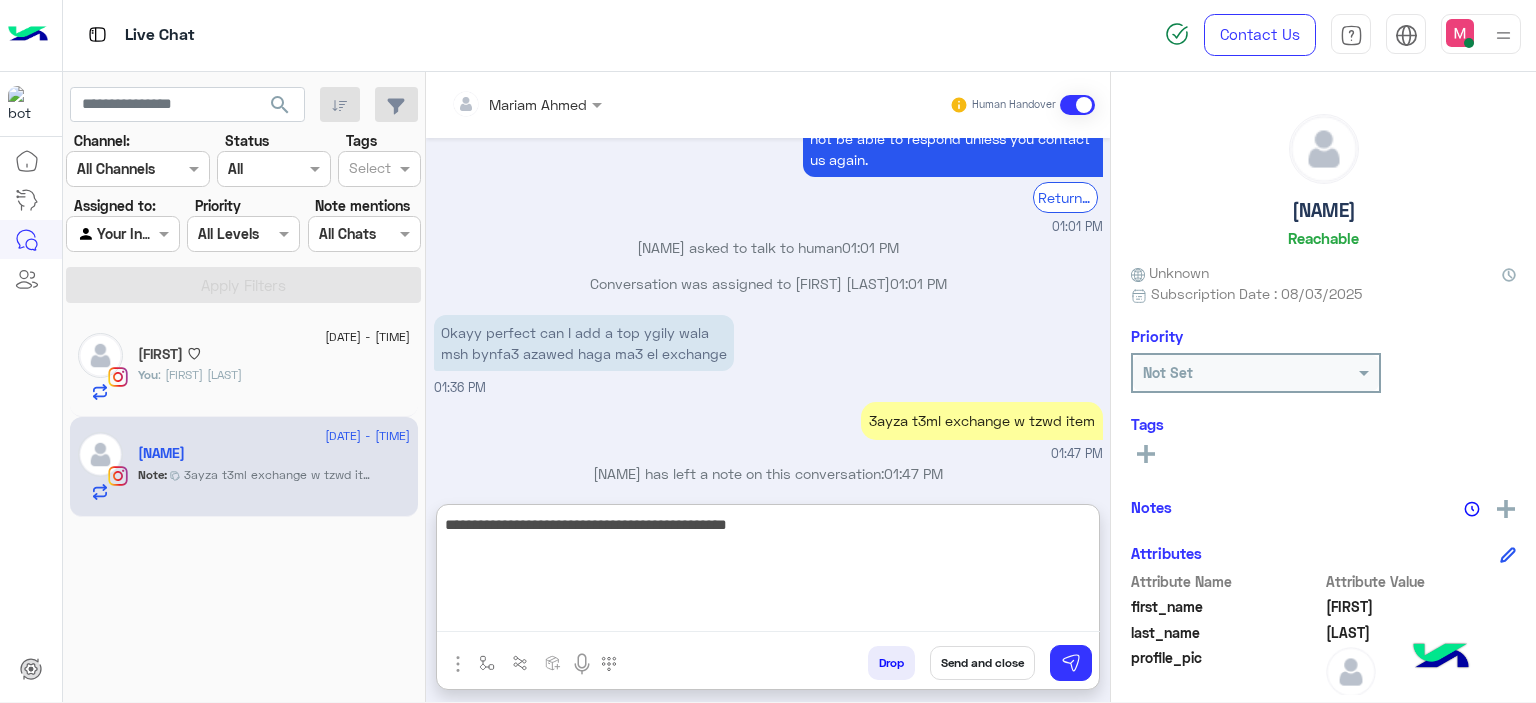 click on "**********" at bounding box center [768, 572] 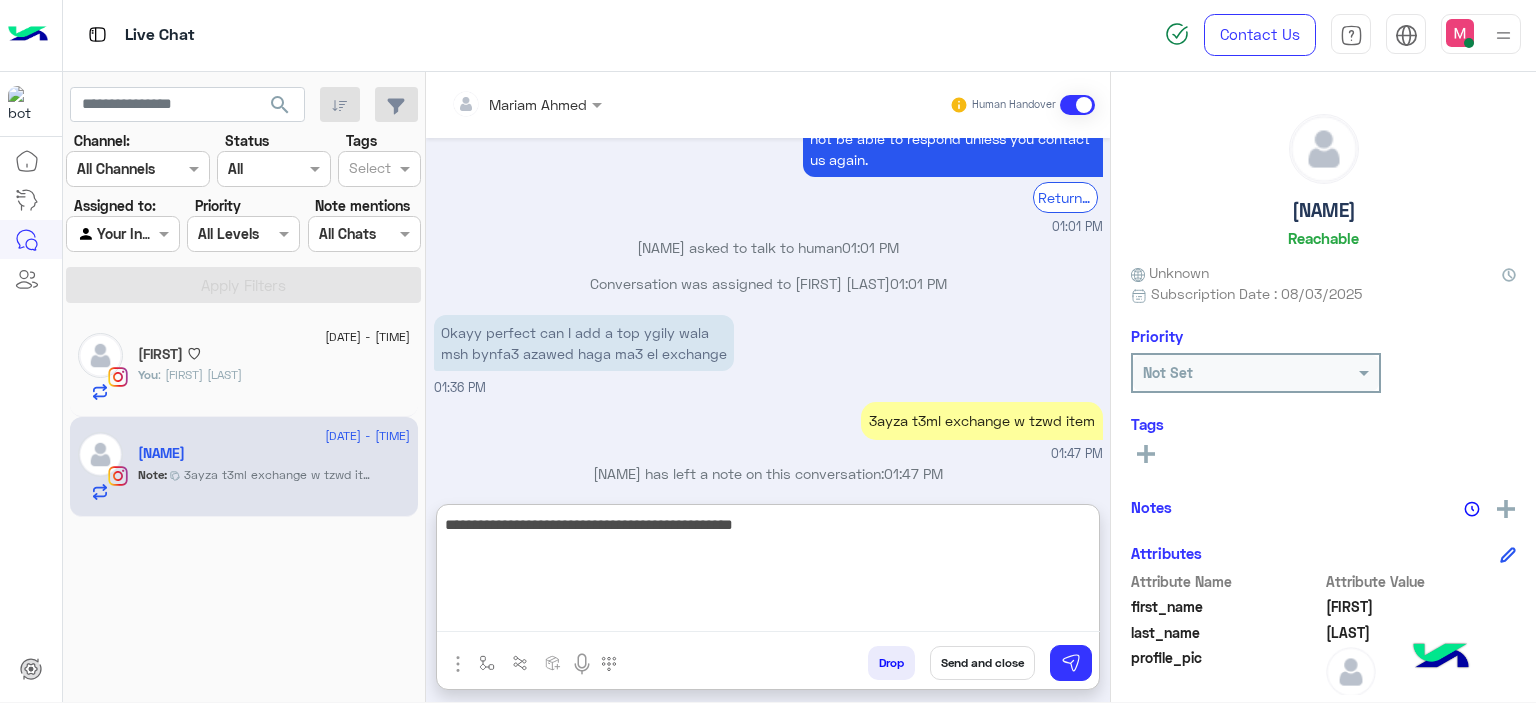 click on "**********" at bounding box center (768, 572) 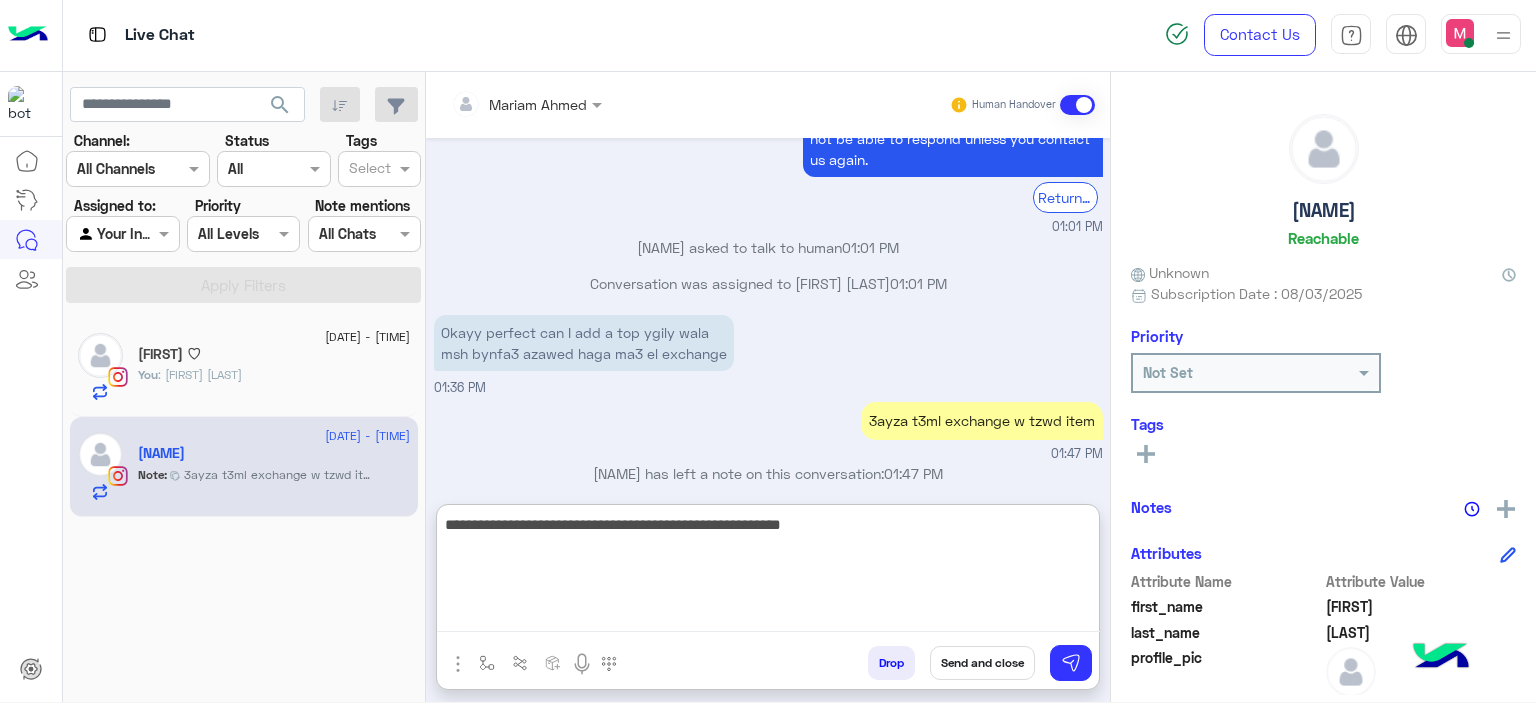 type on "**********" 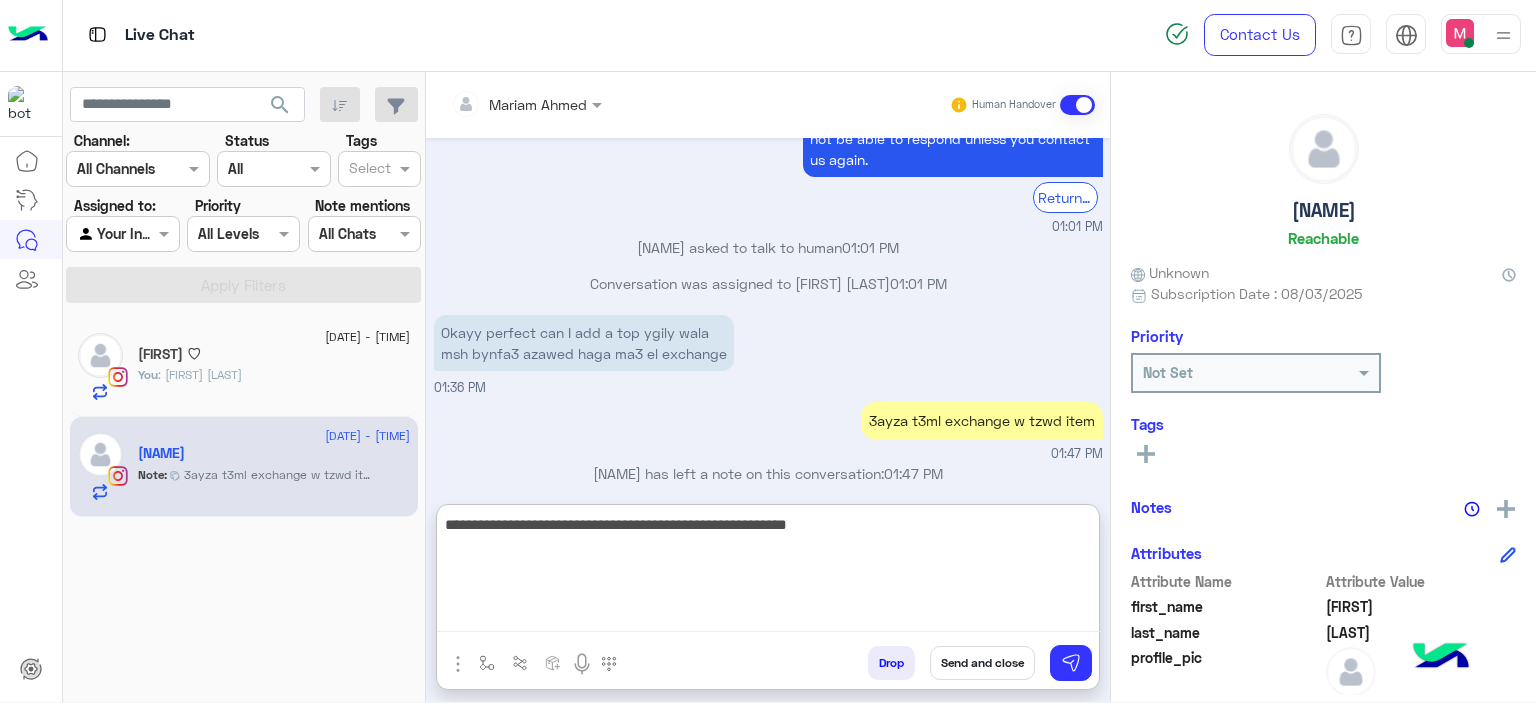 type 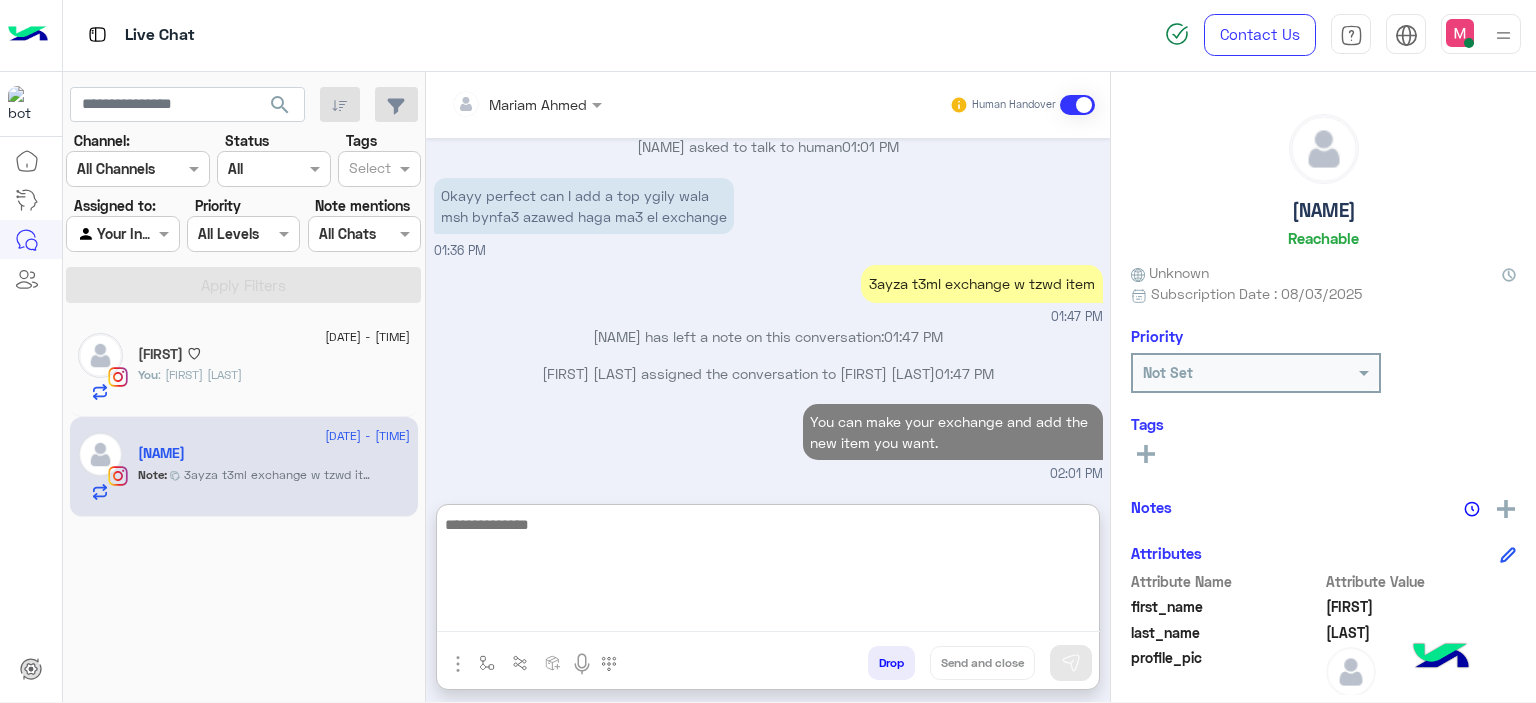 scroll, scrollTop: 2159, scrollLeft: 0, axis: vertical 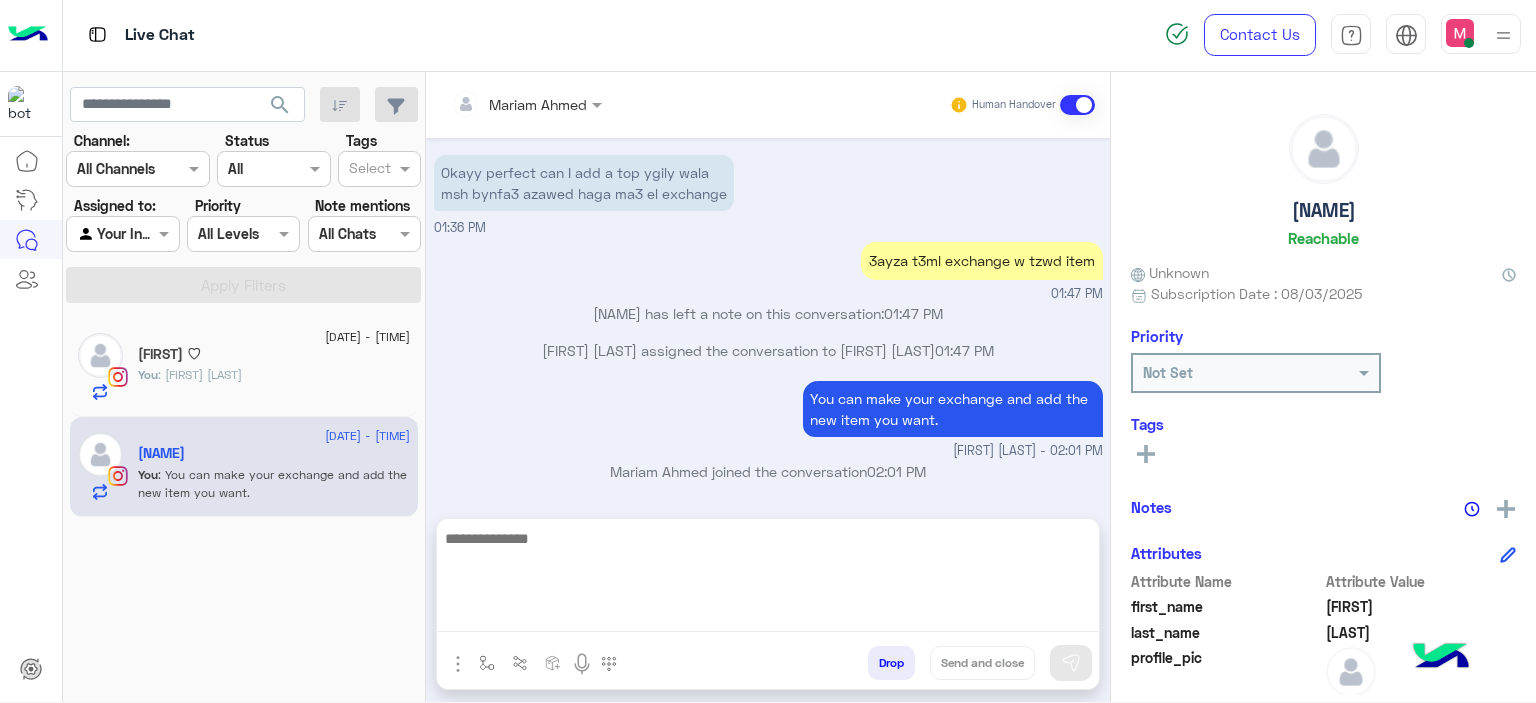 click on ": It is okay we will consider you request and refund you the money as soon as possible." 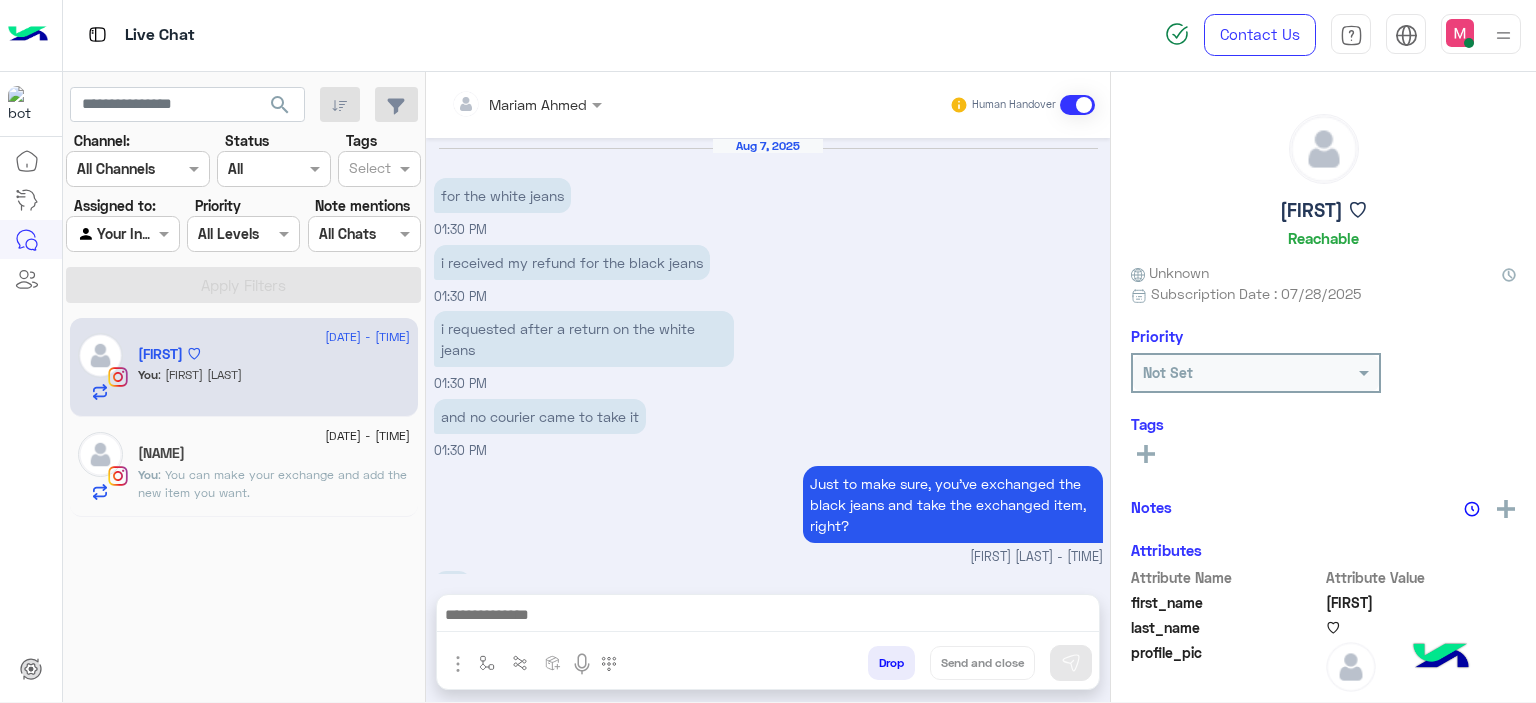 scroll, scrollTop: 1194, scrollLeft: 0, axis: vertical 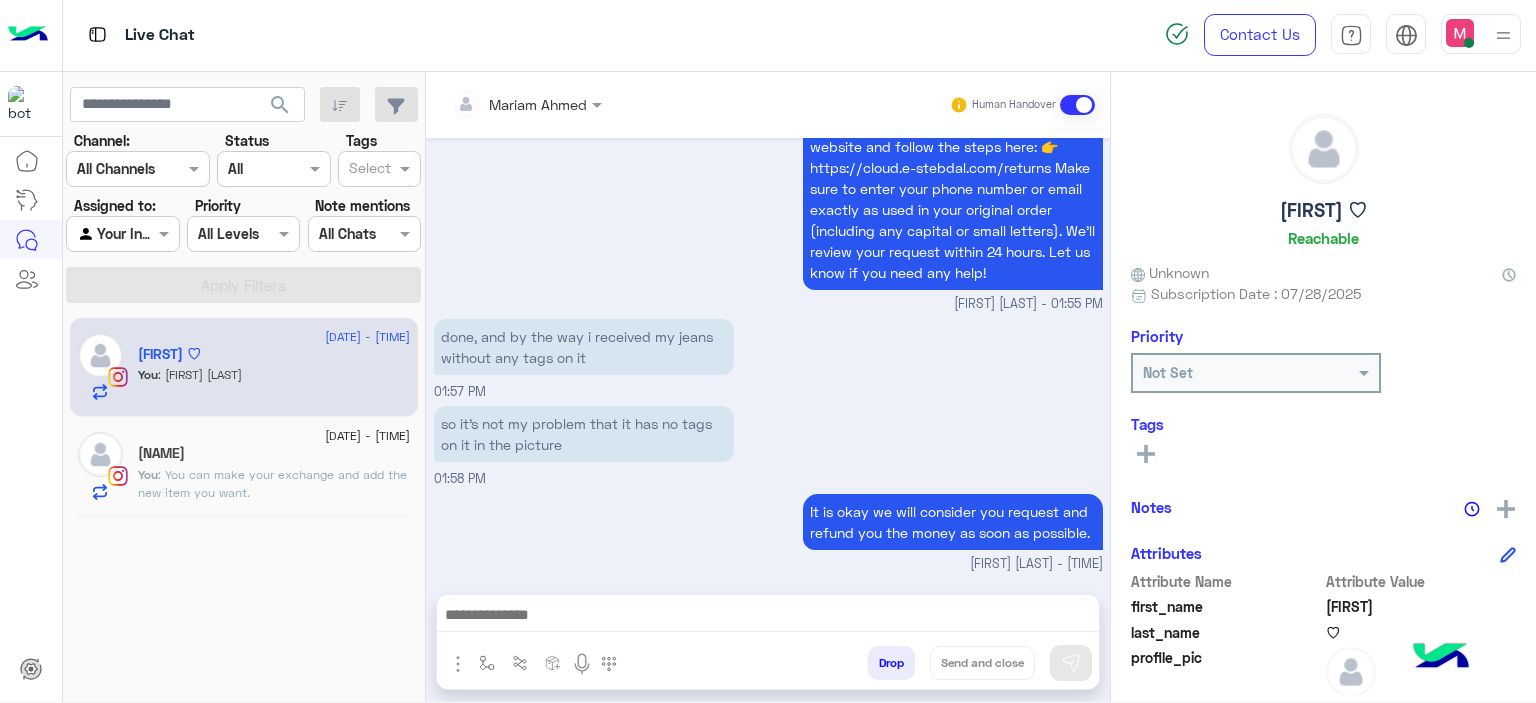 drag, startPoint x: 663, startPoint y: 488, endPoint x: 721, endPoint y: 498, distance: 58.855755 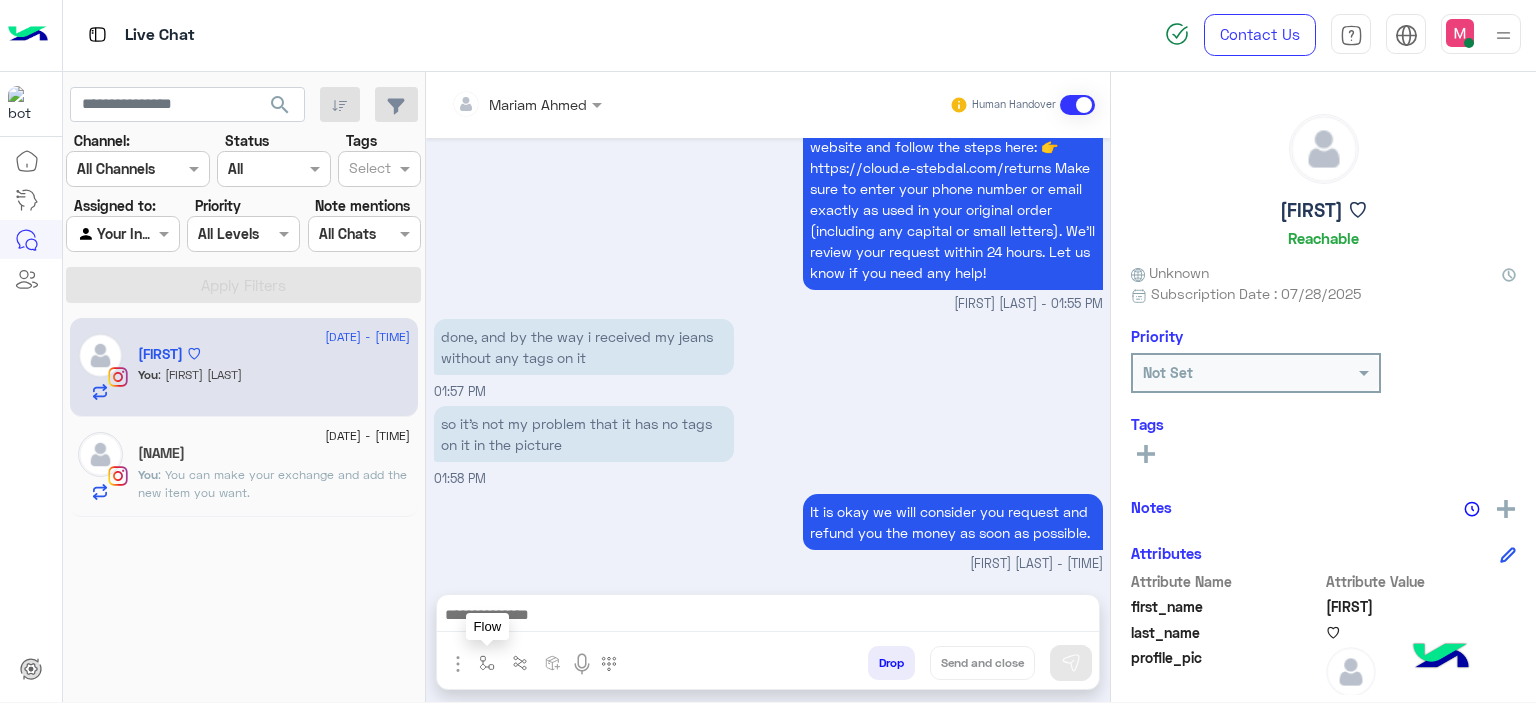 click at bounding box center (487, 663) 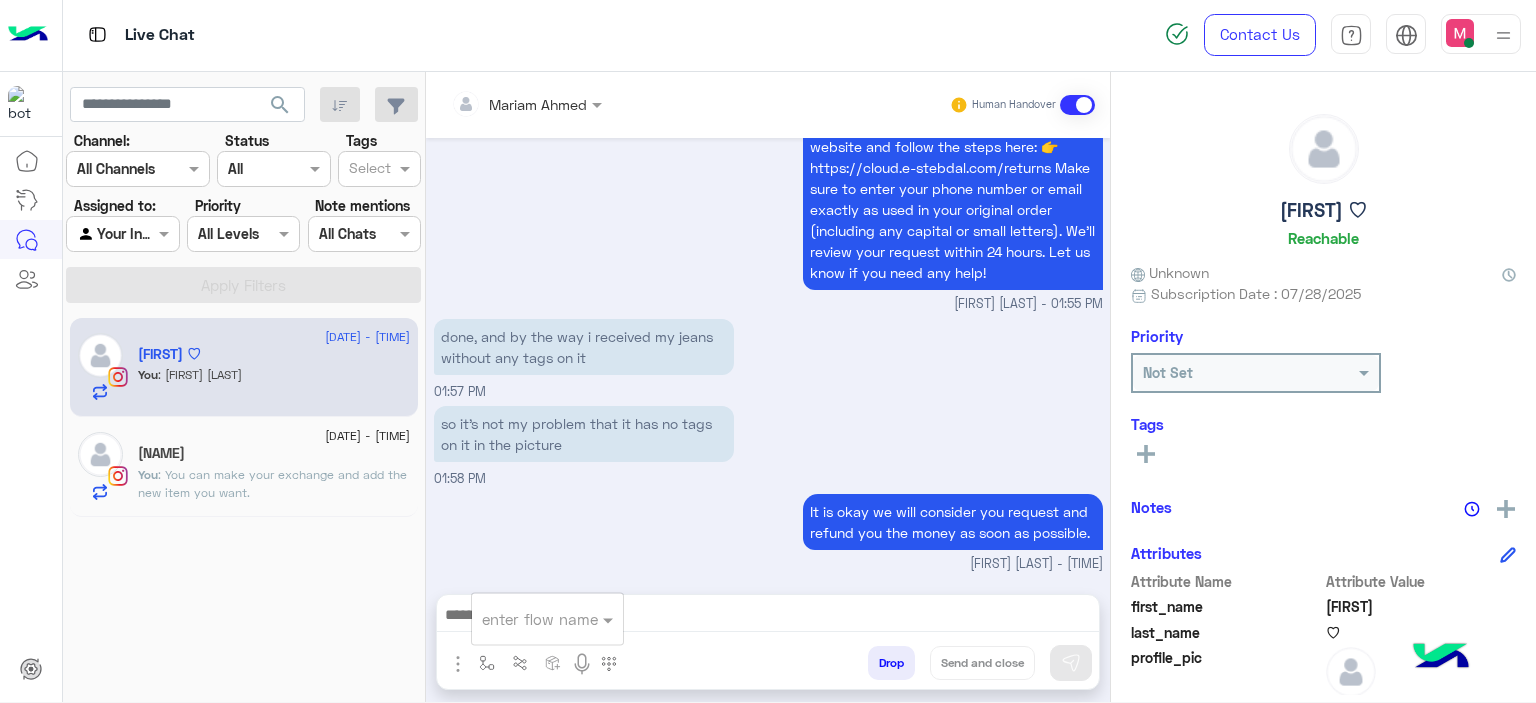 click on "enter flow name" at bounding box center (535, 619) 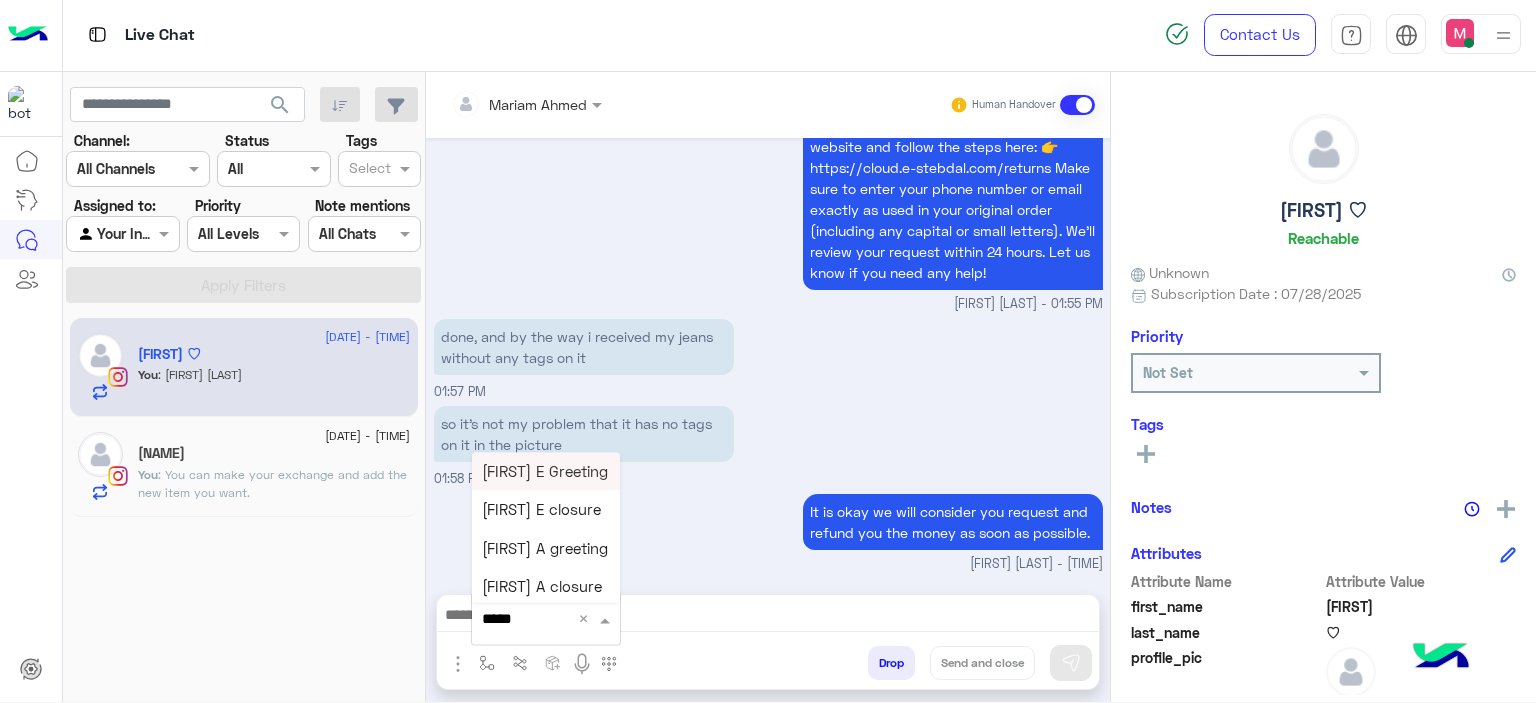 type on "******" 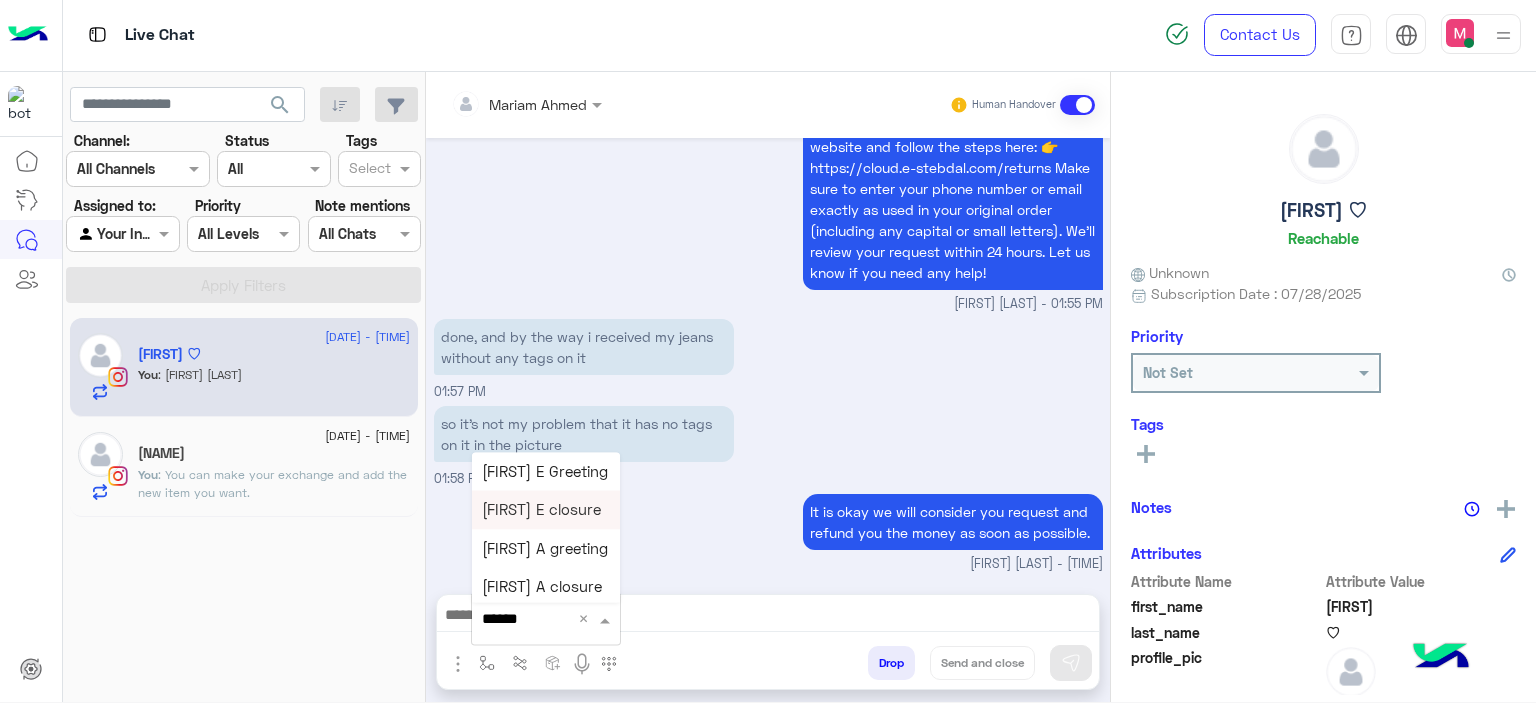 click on "Mariam E closure" at bounding box center [541, 510] 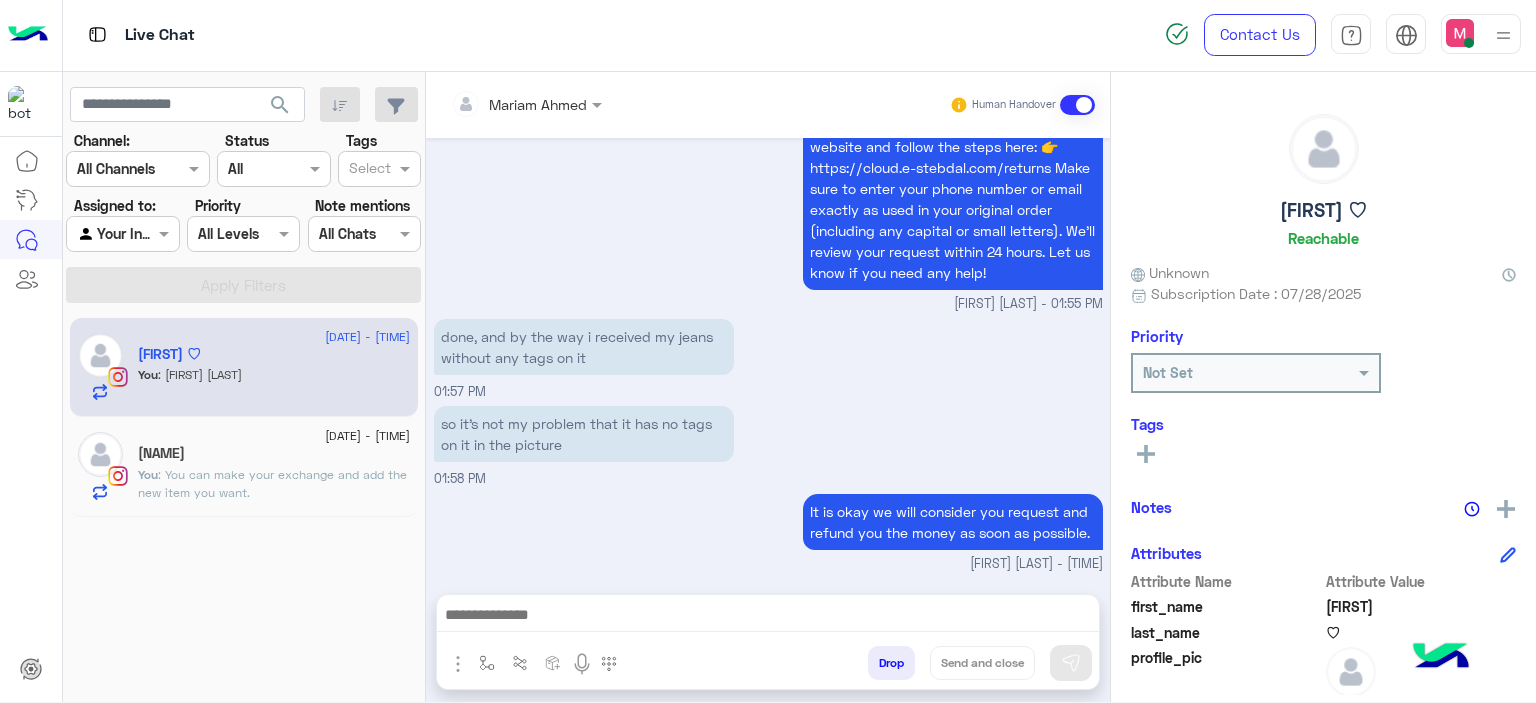 type on "**********" 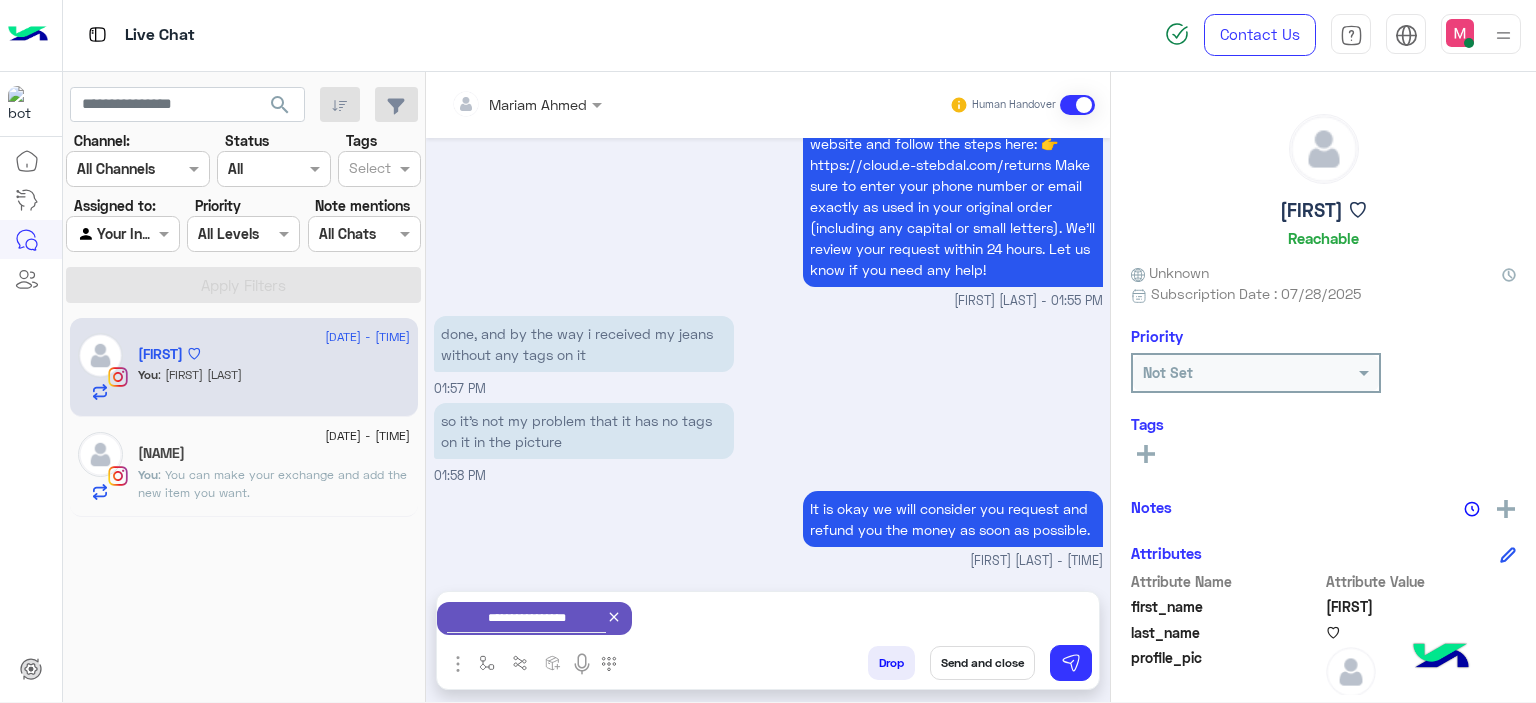 click on "Send and close" at bounding box center (982, 663) 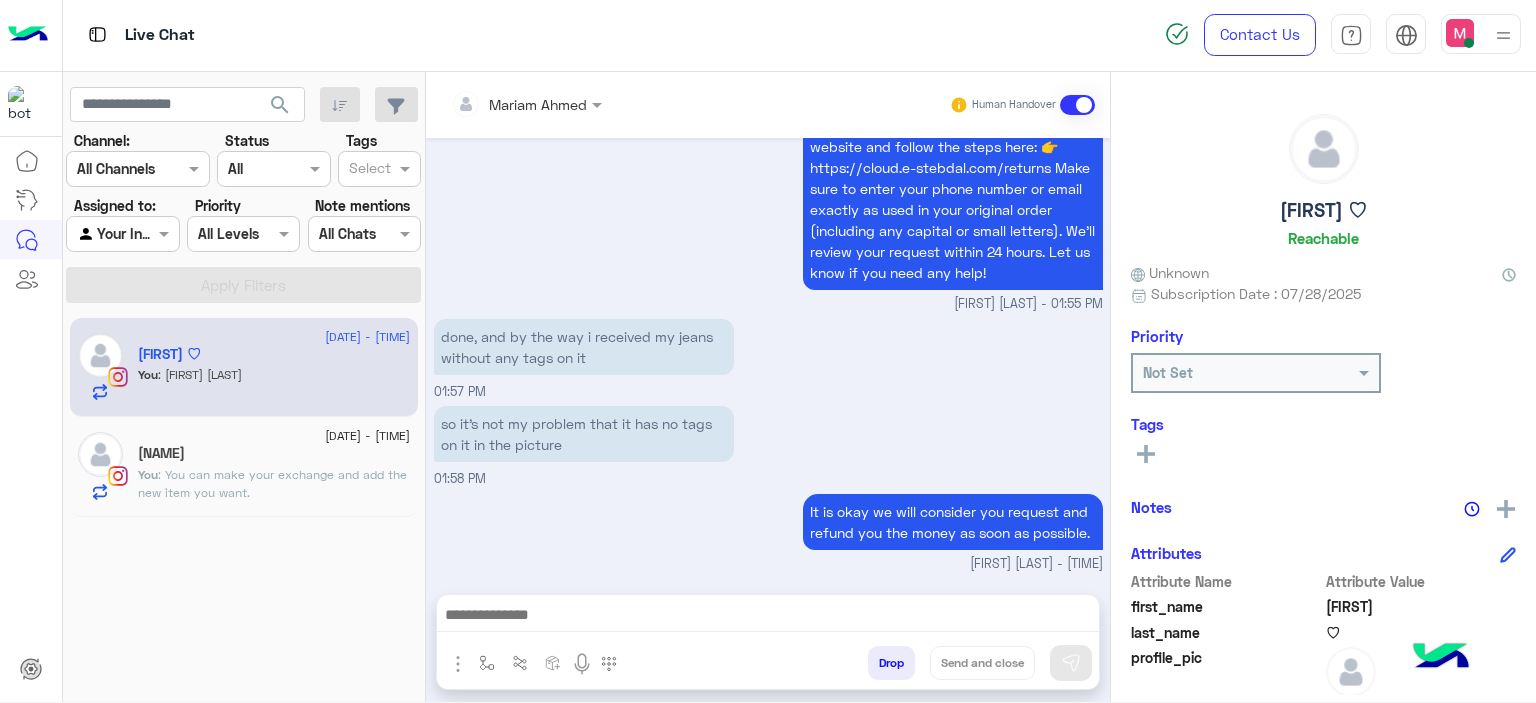 scroll, scrollTop: 1230, scrollLeft: 0, axis: vertical 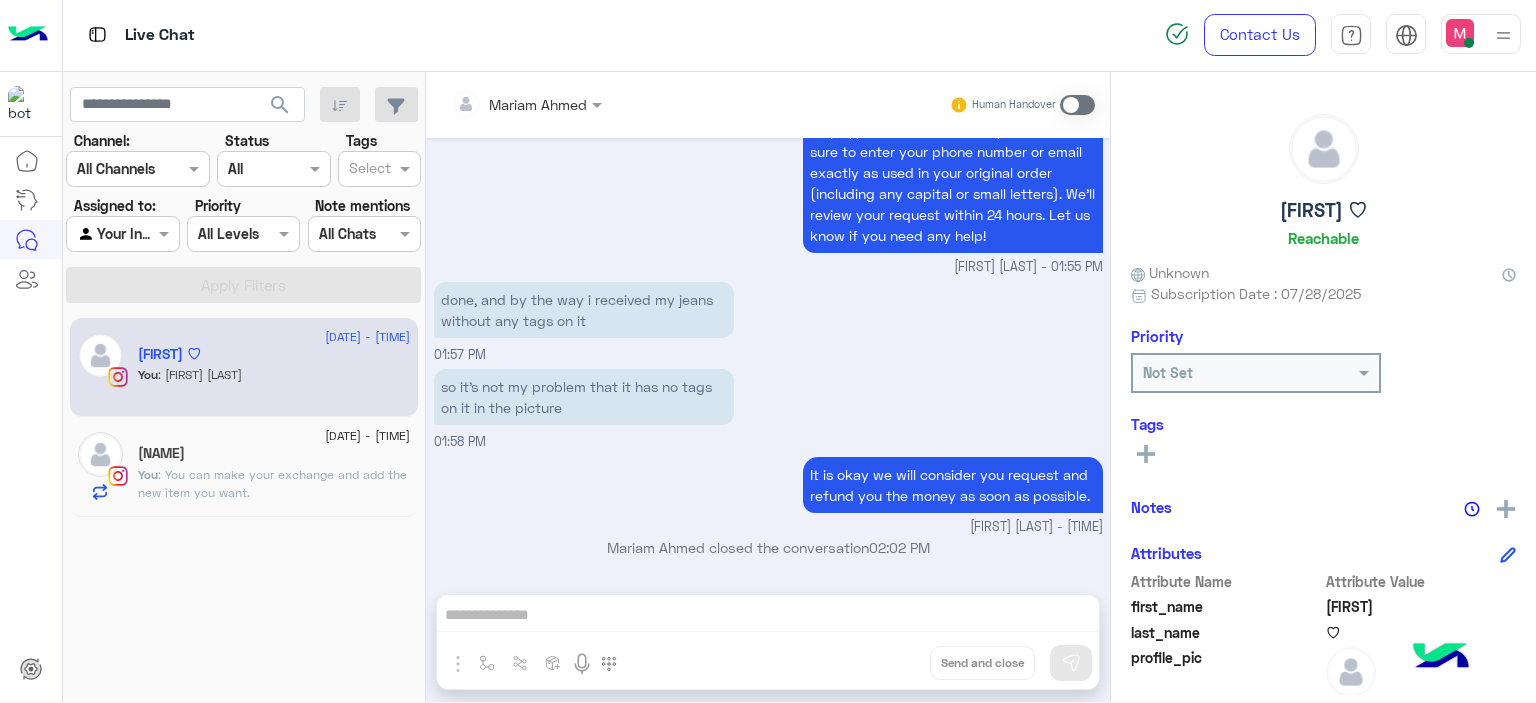 click on ": You can make your exchange and add the new item you want." 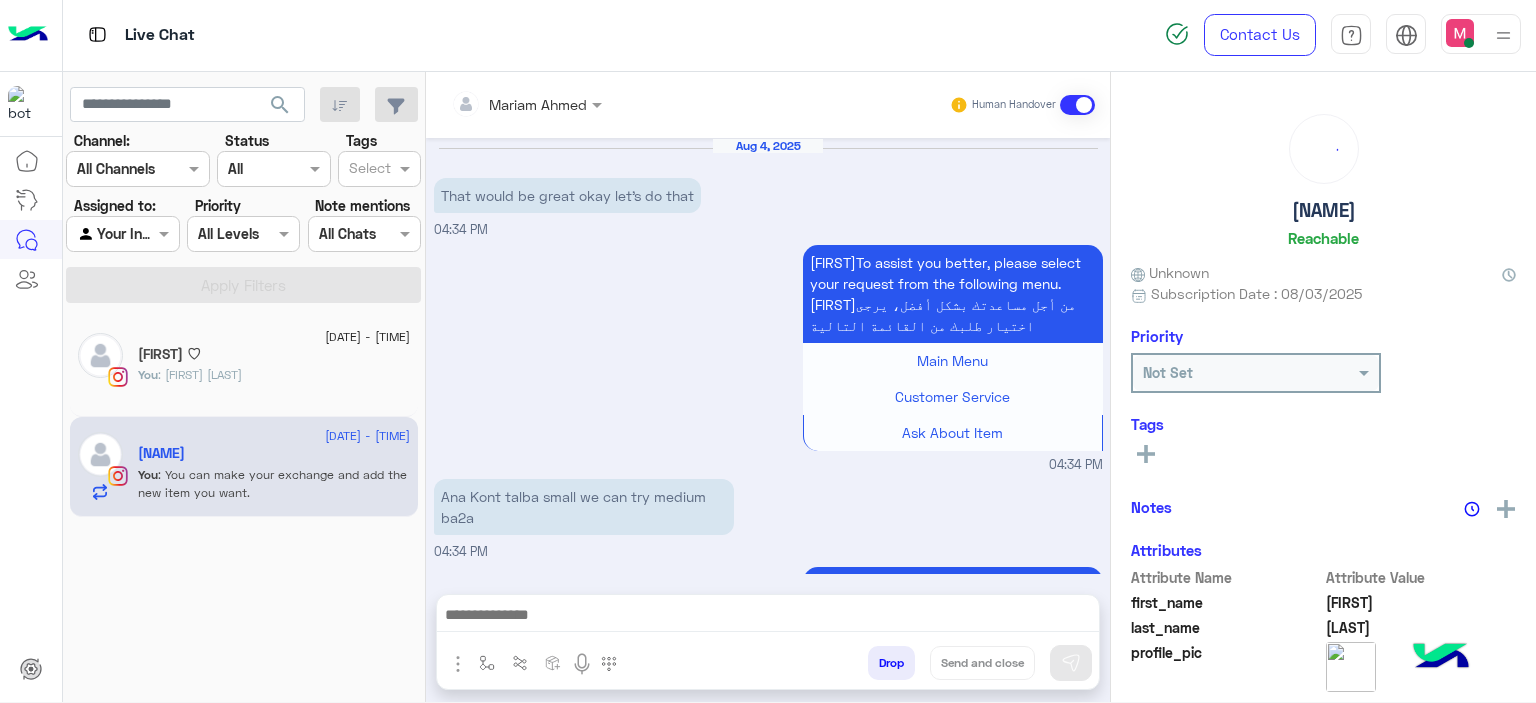 scroll, scrollTop: 1786, scrollLeft: 0, axis: vertical 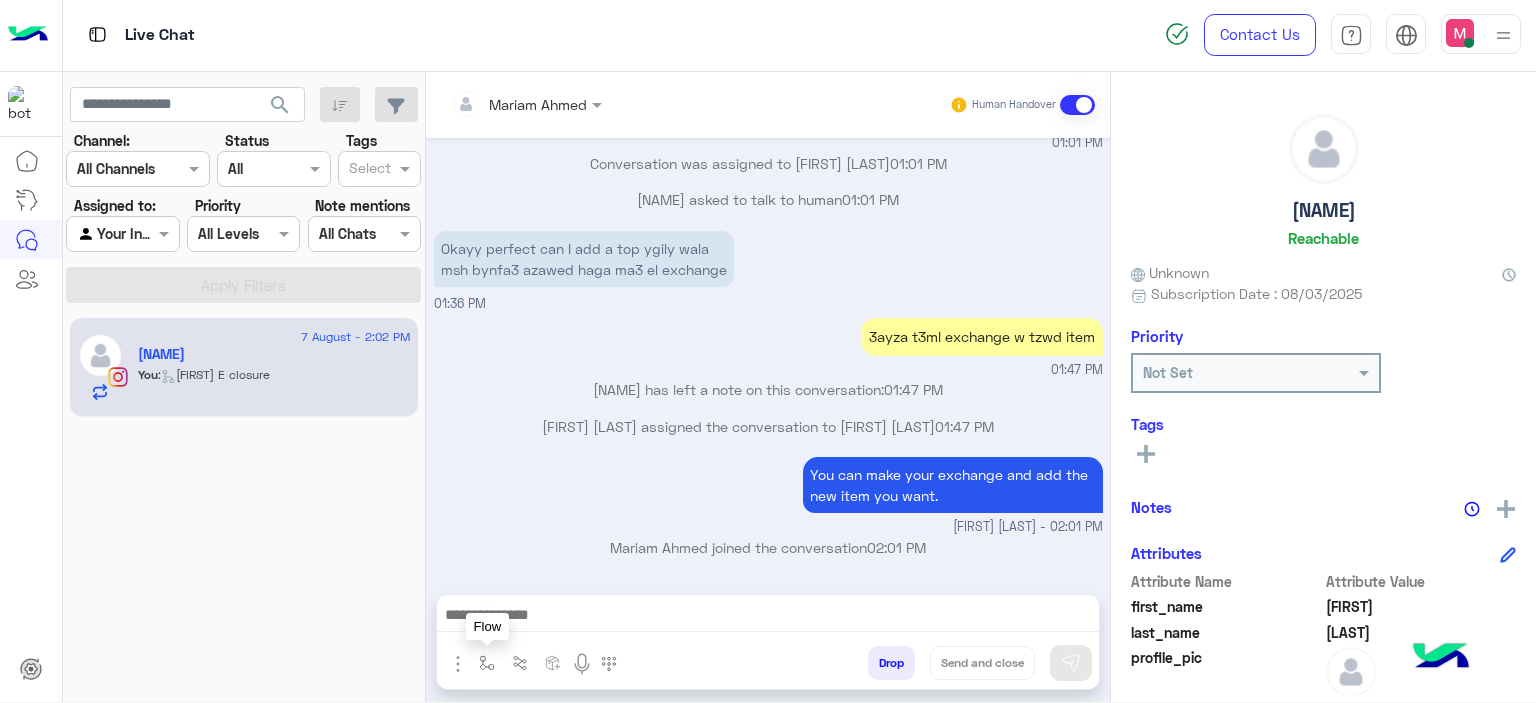 click at bounding box center (487, 663) 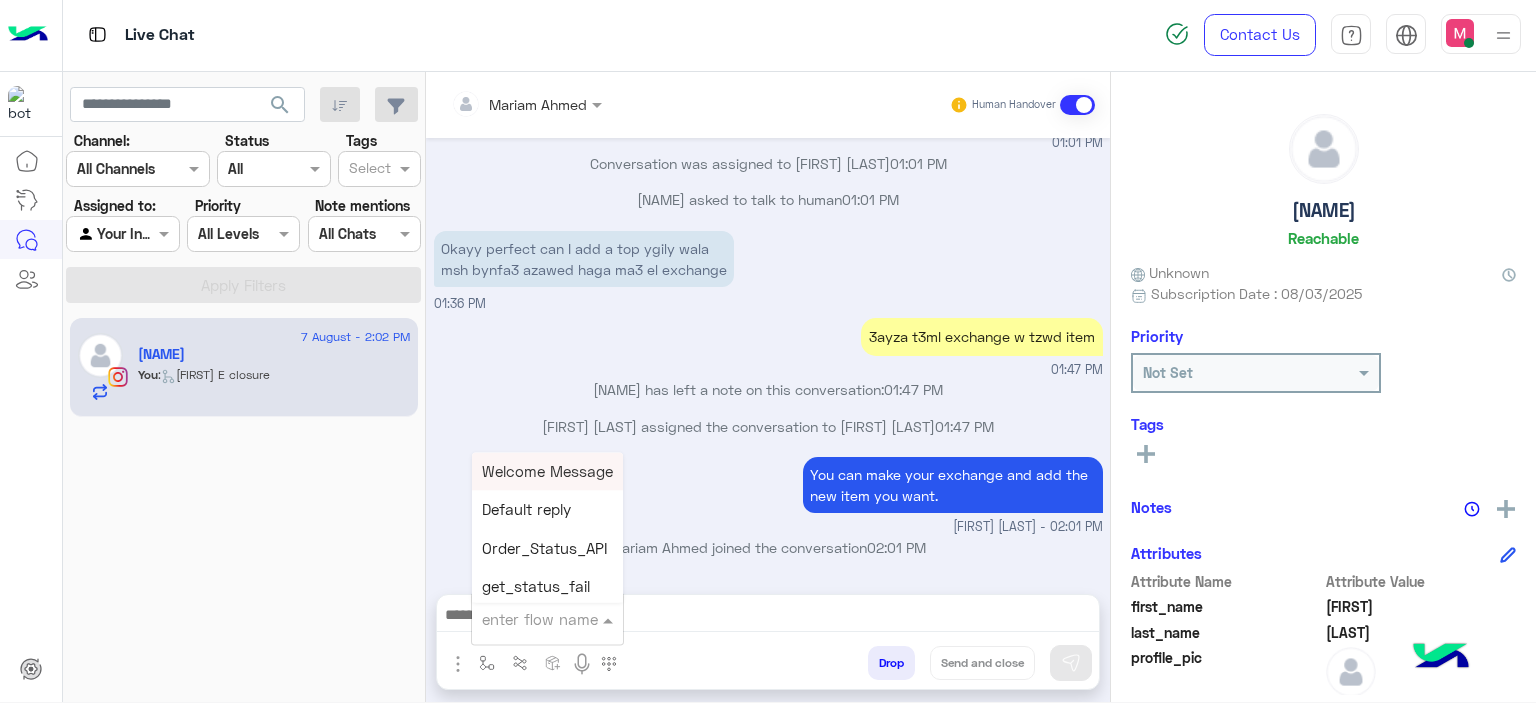 click at bounding box center (523, 619) 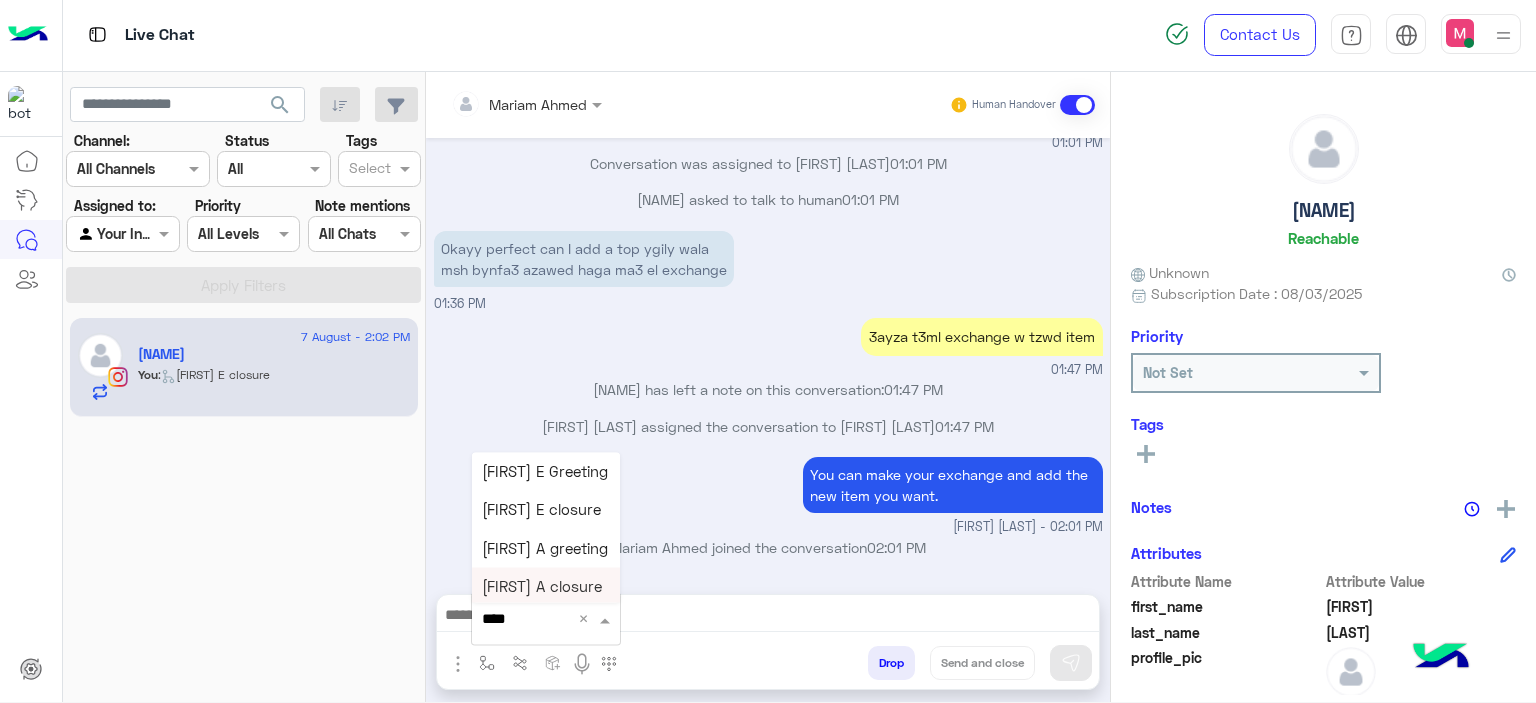 type on "*****" 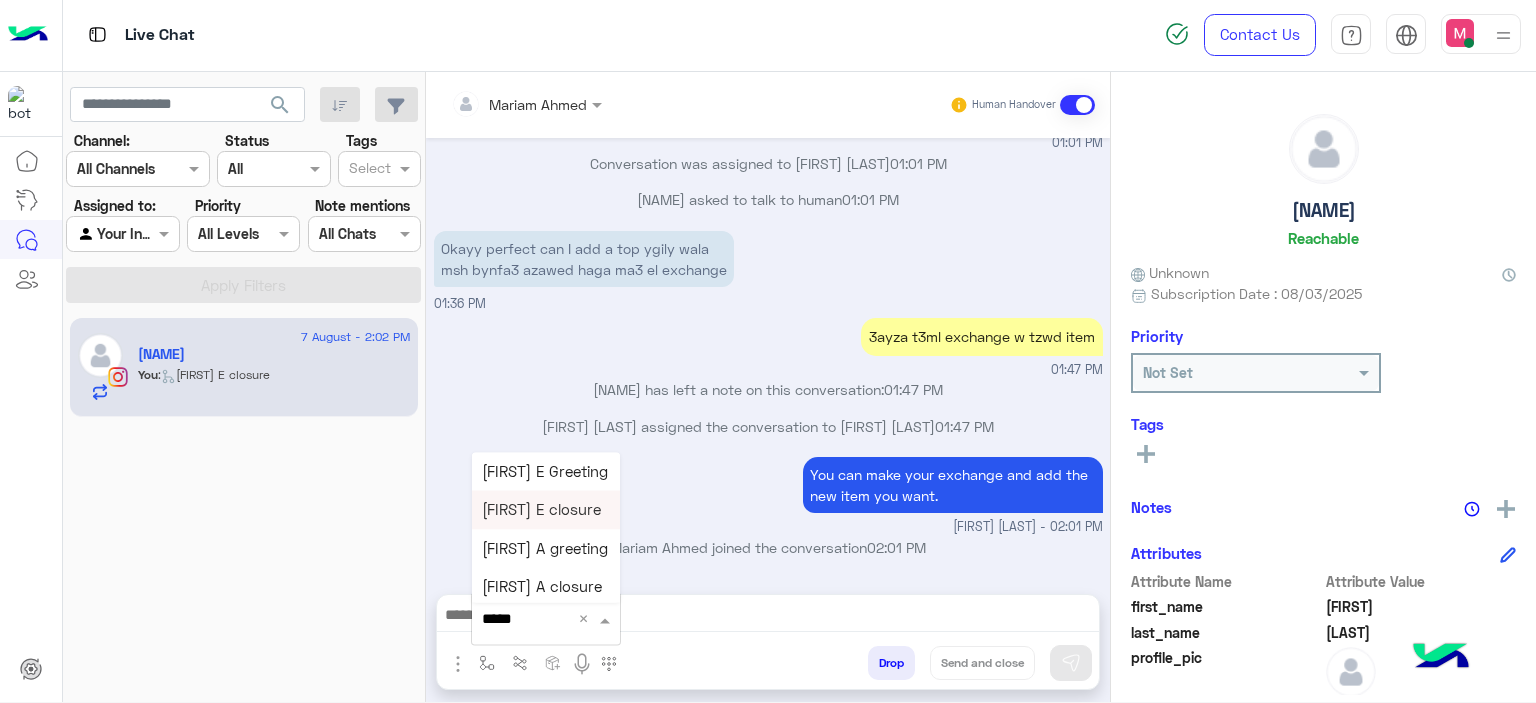 click on "Mariam E closure" at bounding box center (541, 510) 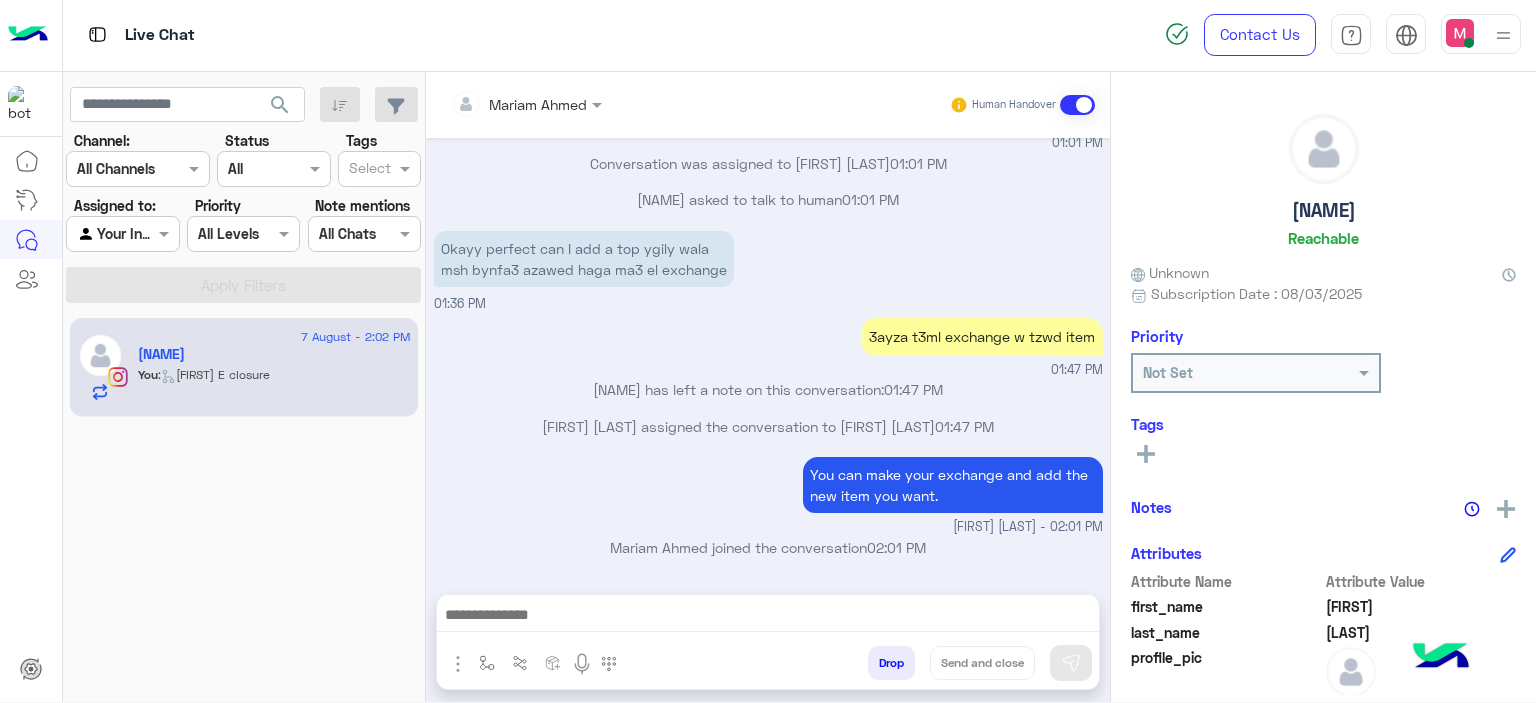 type on "**********" 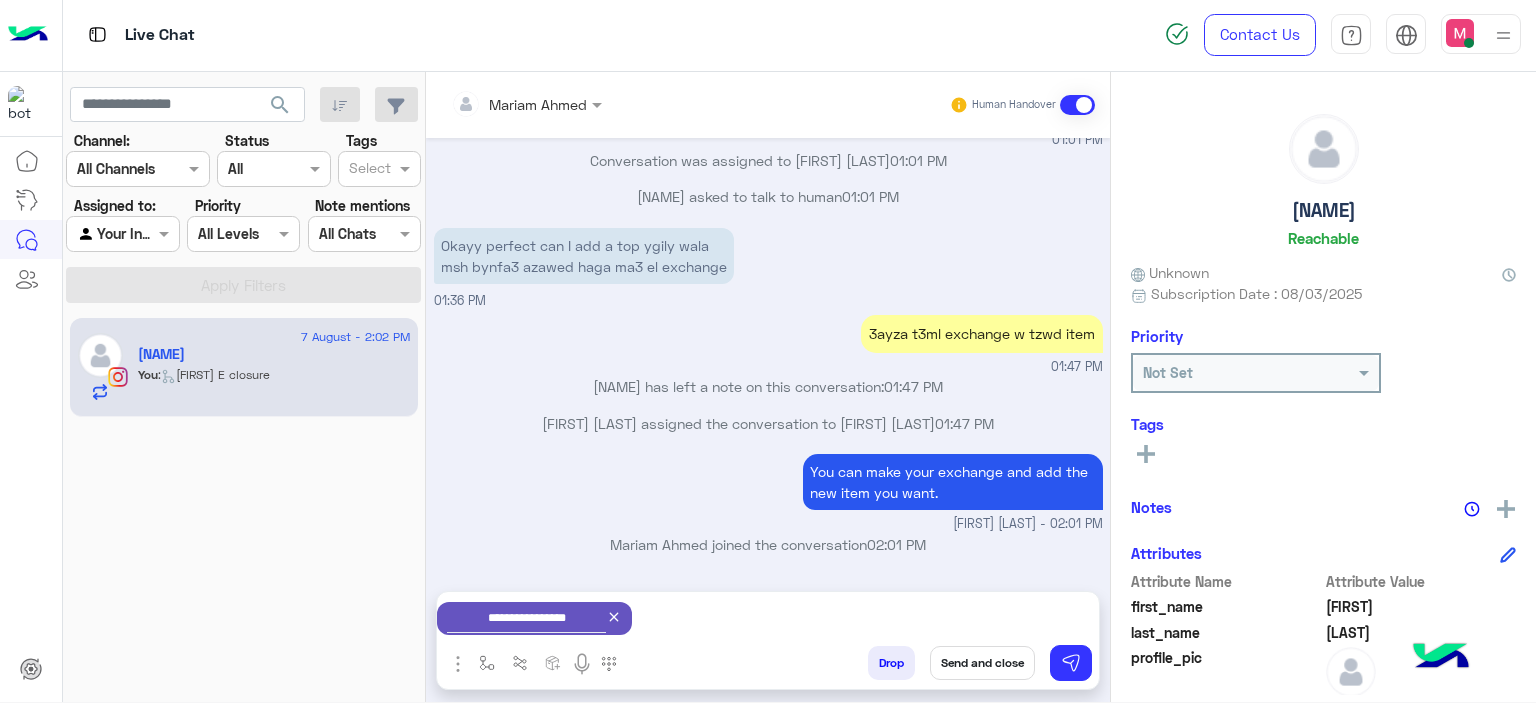 click on "Send and close" at bounding box center (982, 663) 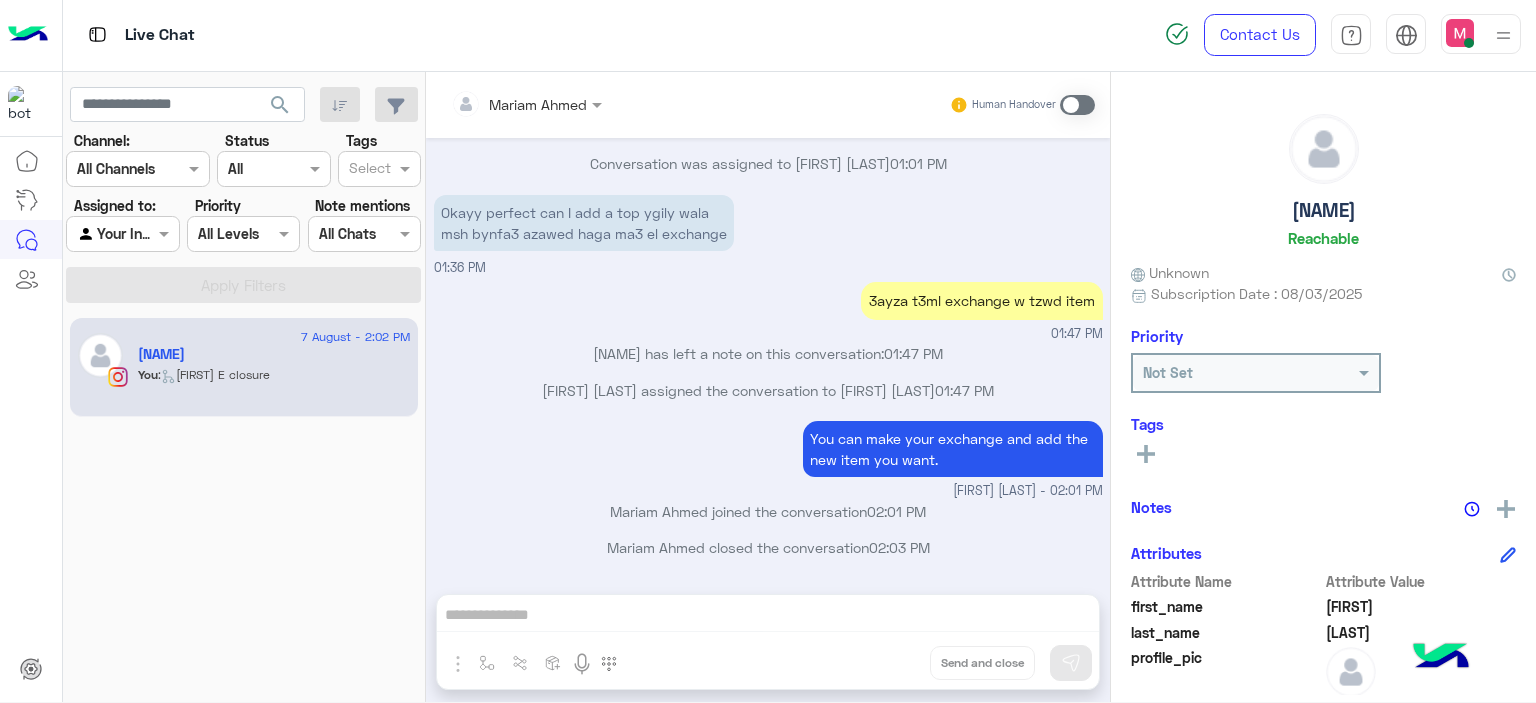 scroll, scrollTop: 2068, scrollLeft: 0, axis: vertical 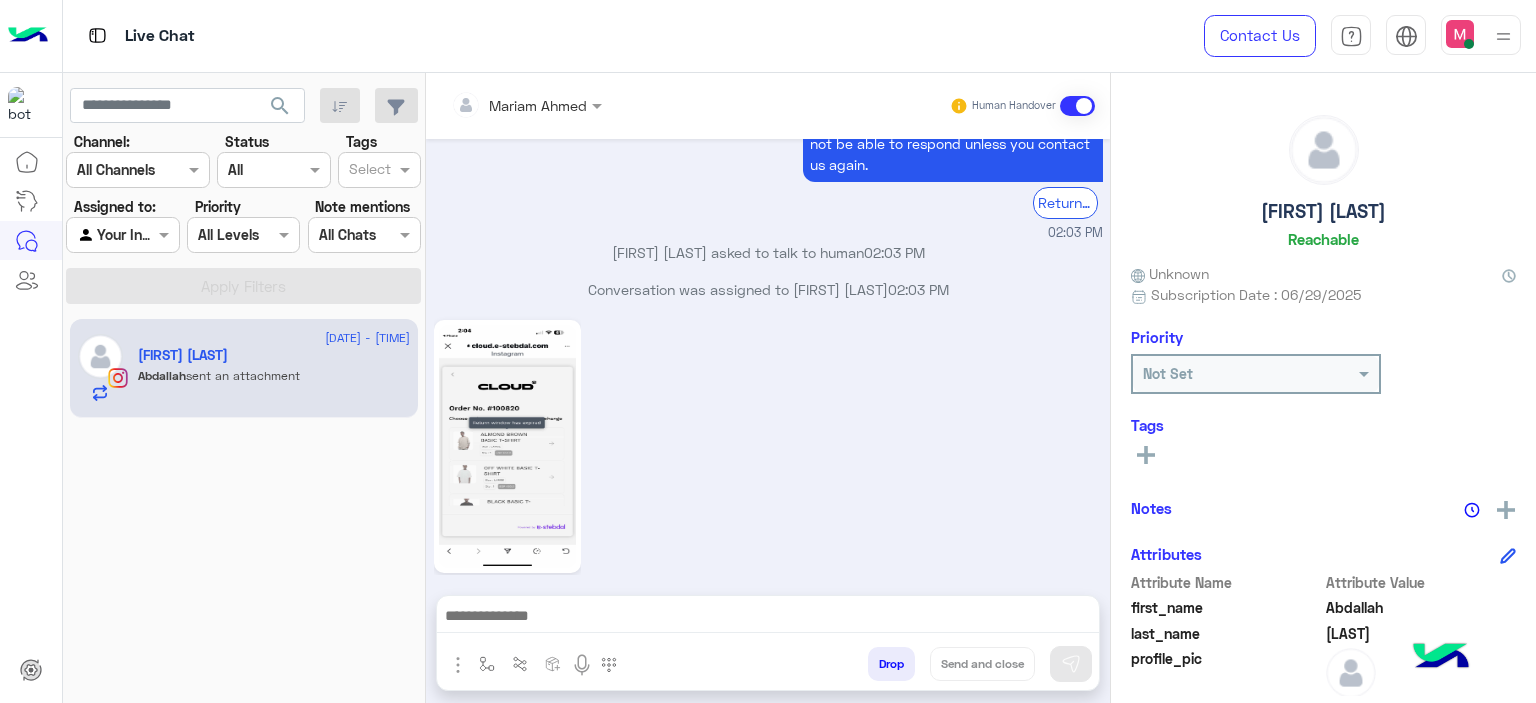 click 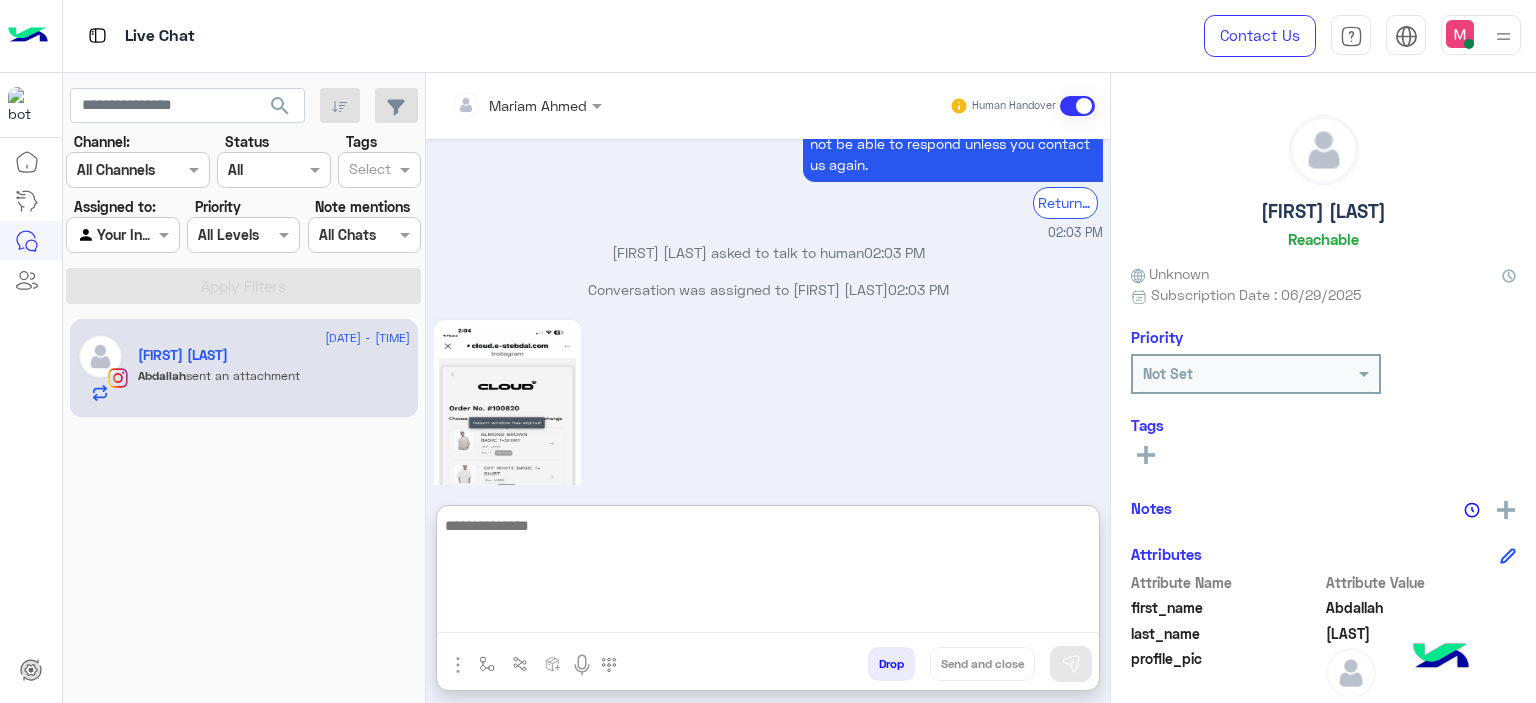 click at bounding box center [768, 573] 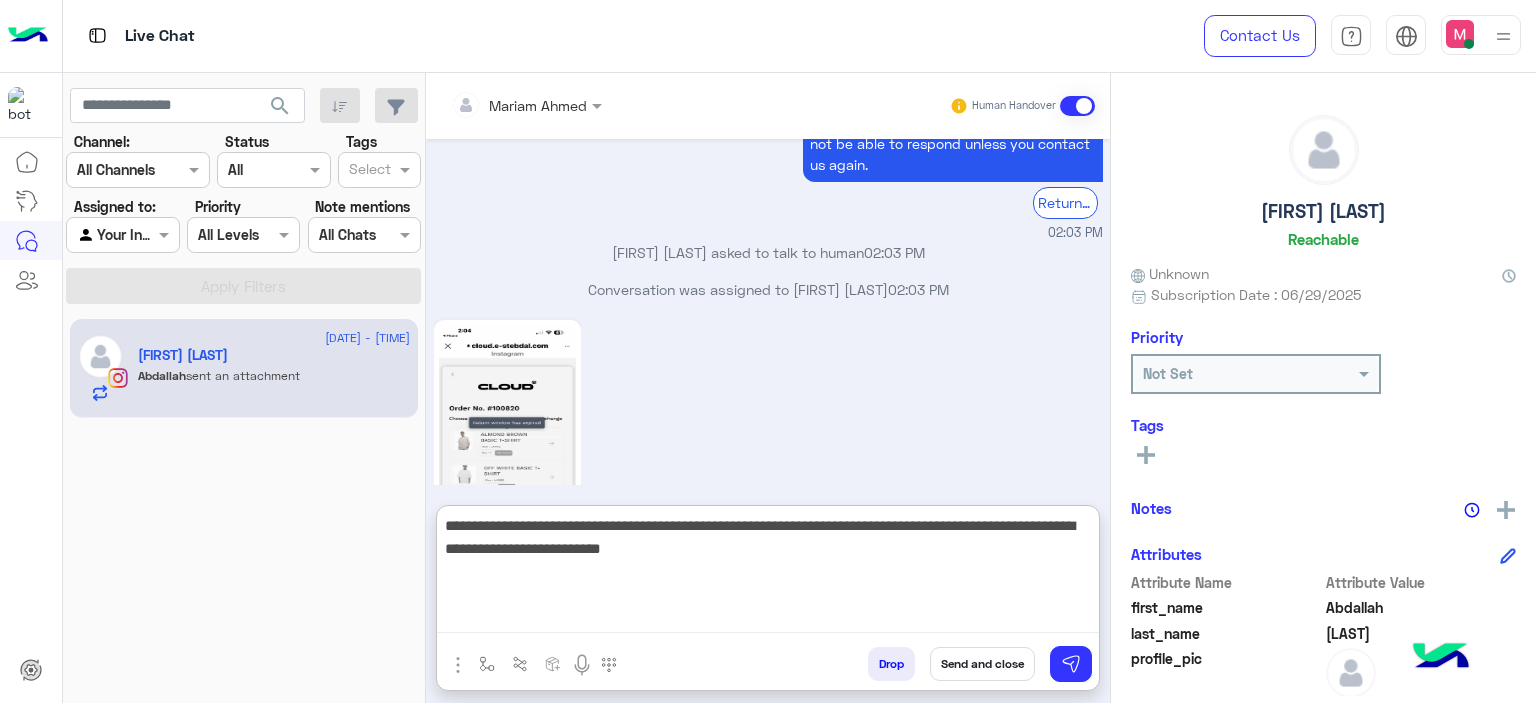 type on "**********" 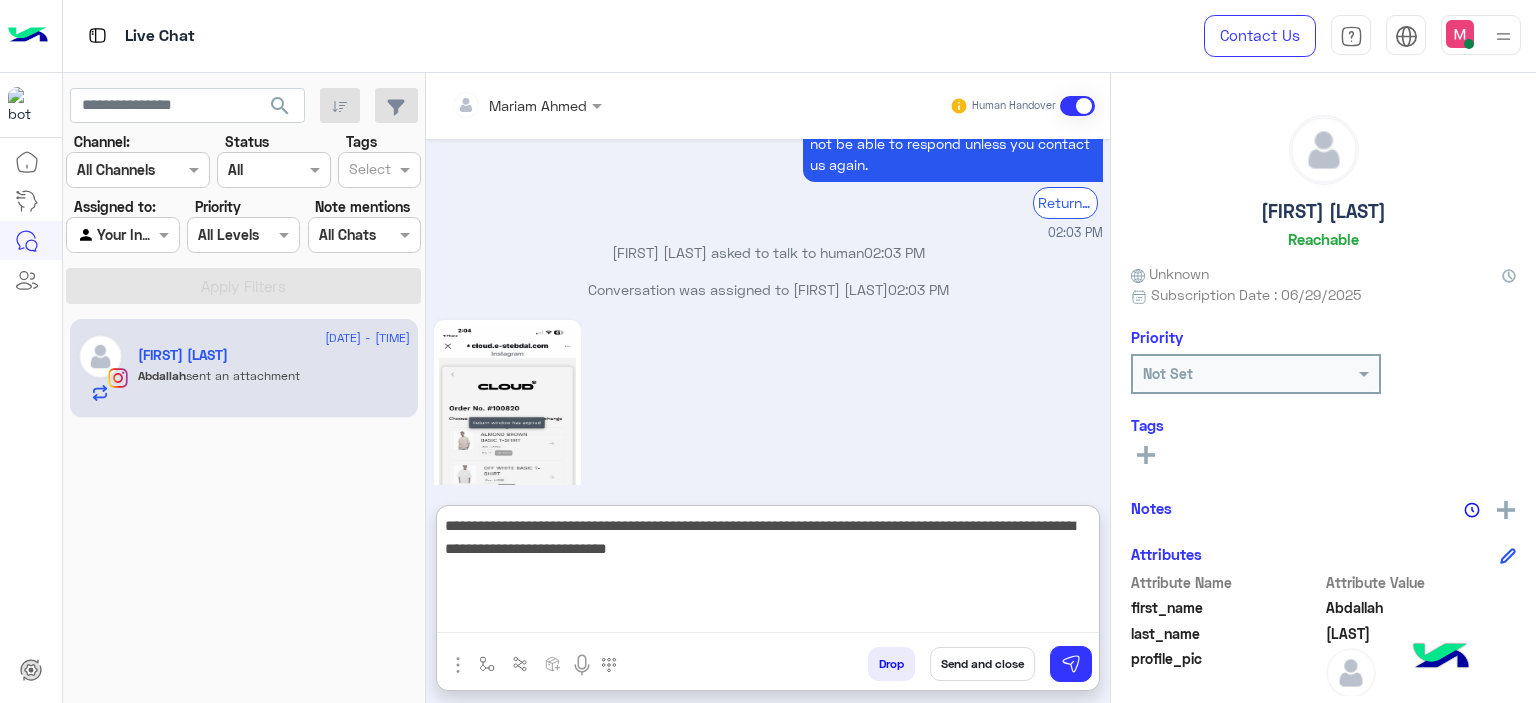type 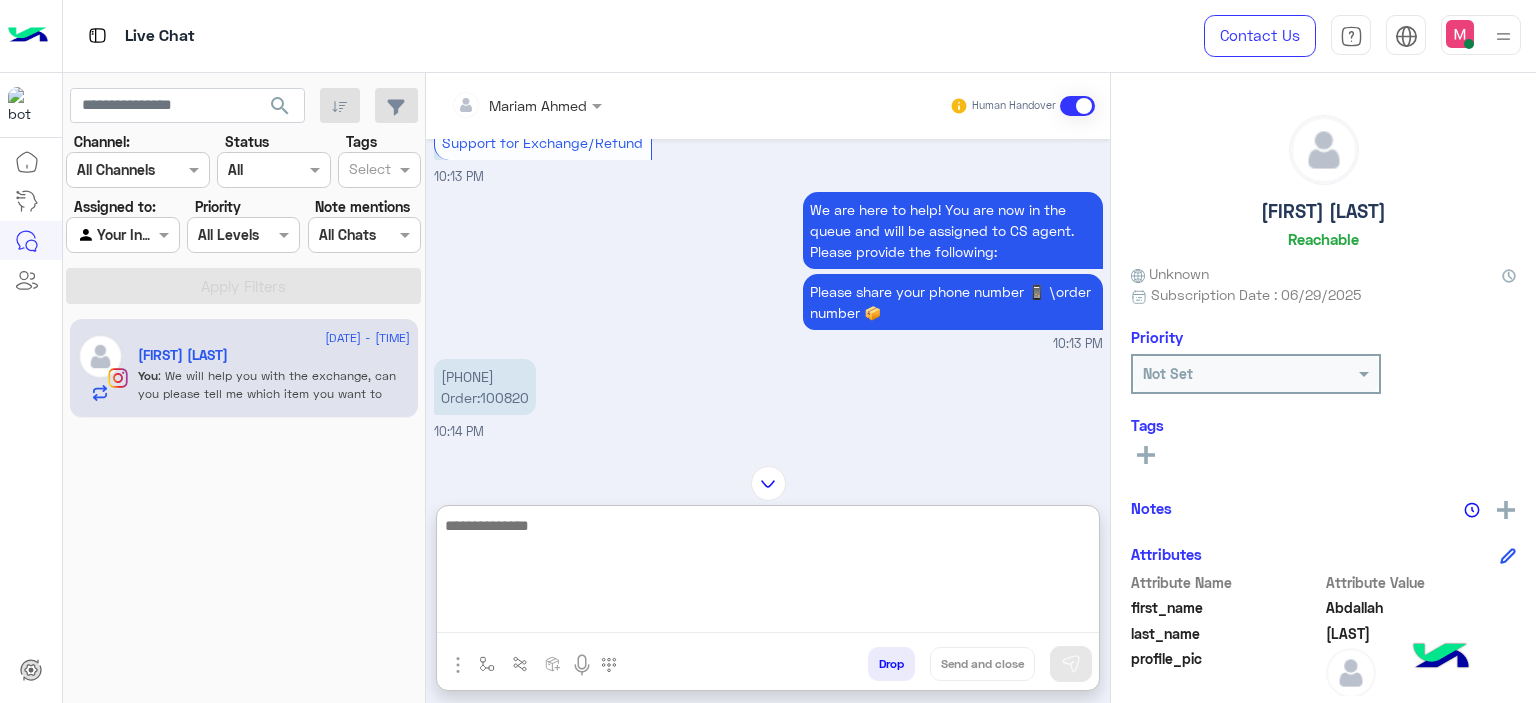 scroll, scrollTop: 660, scrollLeft: 0, axis: vertical 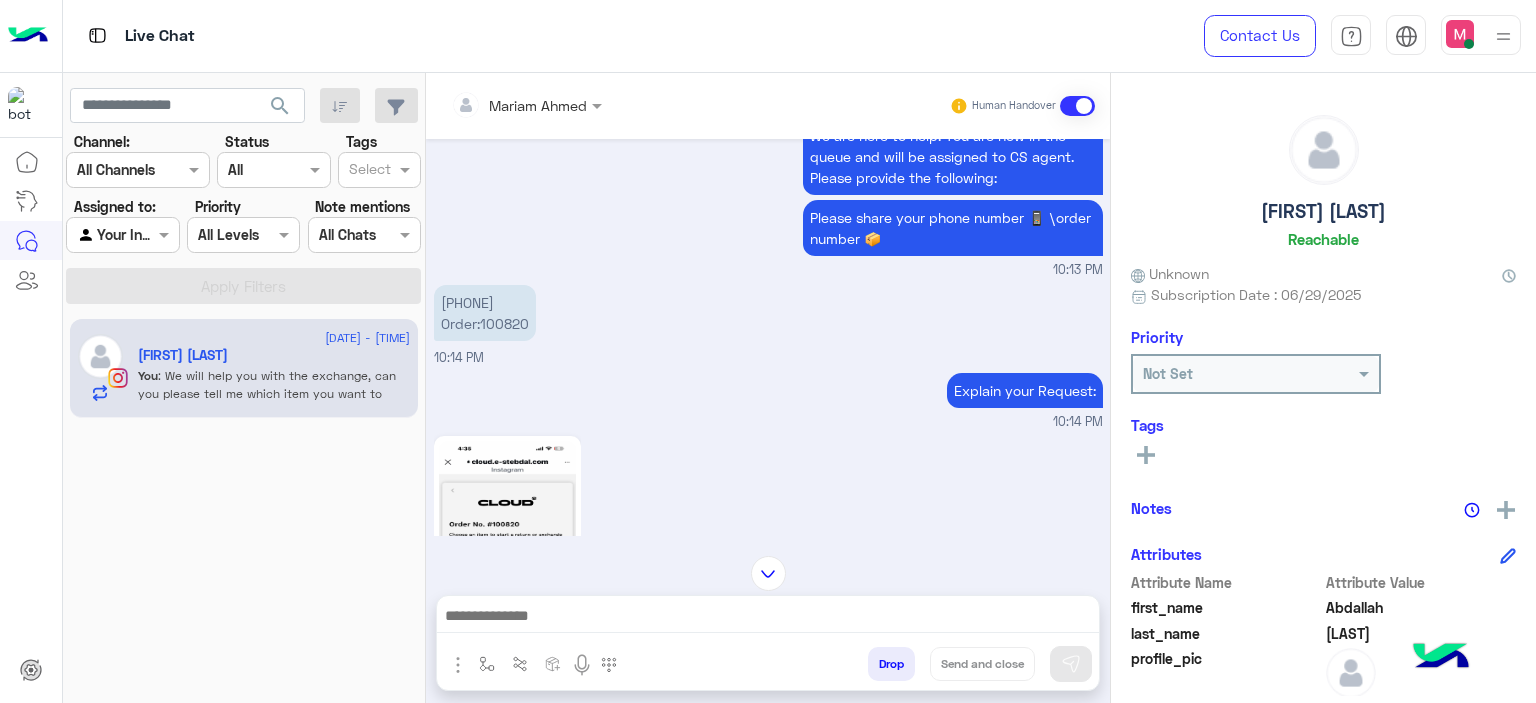 click on "[PHONE] Order:[NUMBER]" at bounding box center (485, 313) 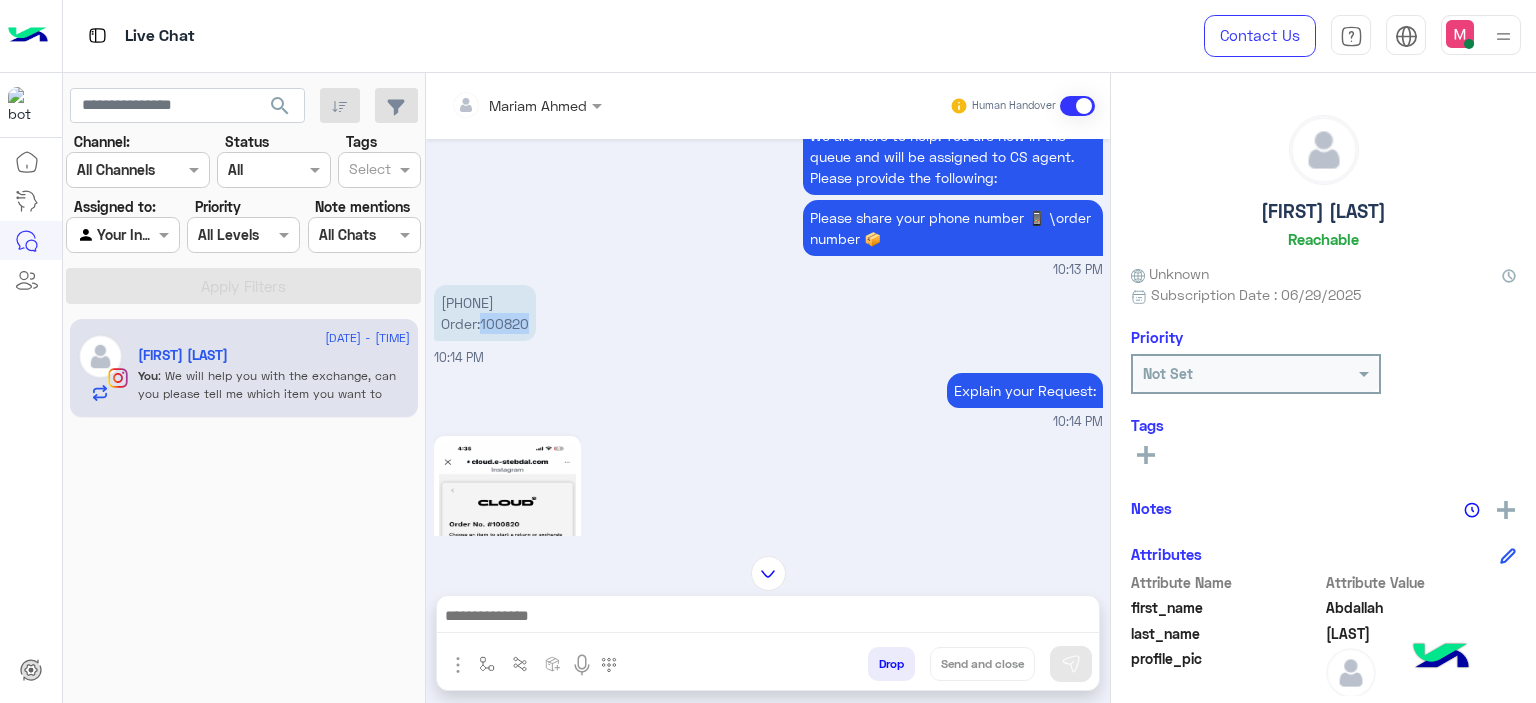 click on "[PHONE] Order:[NUMBER]" at bounding box center (485, 313) 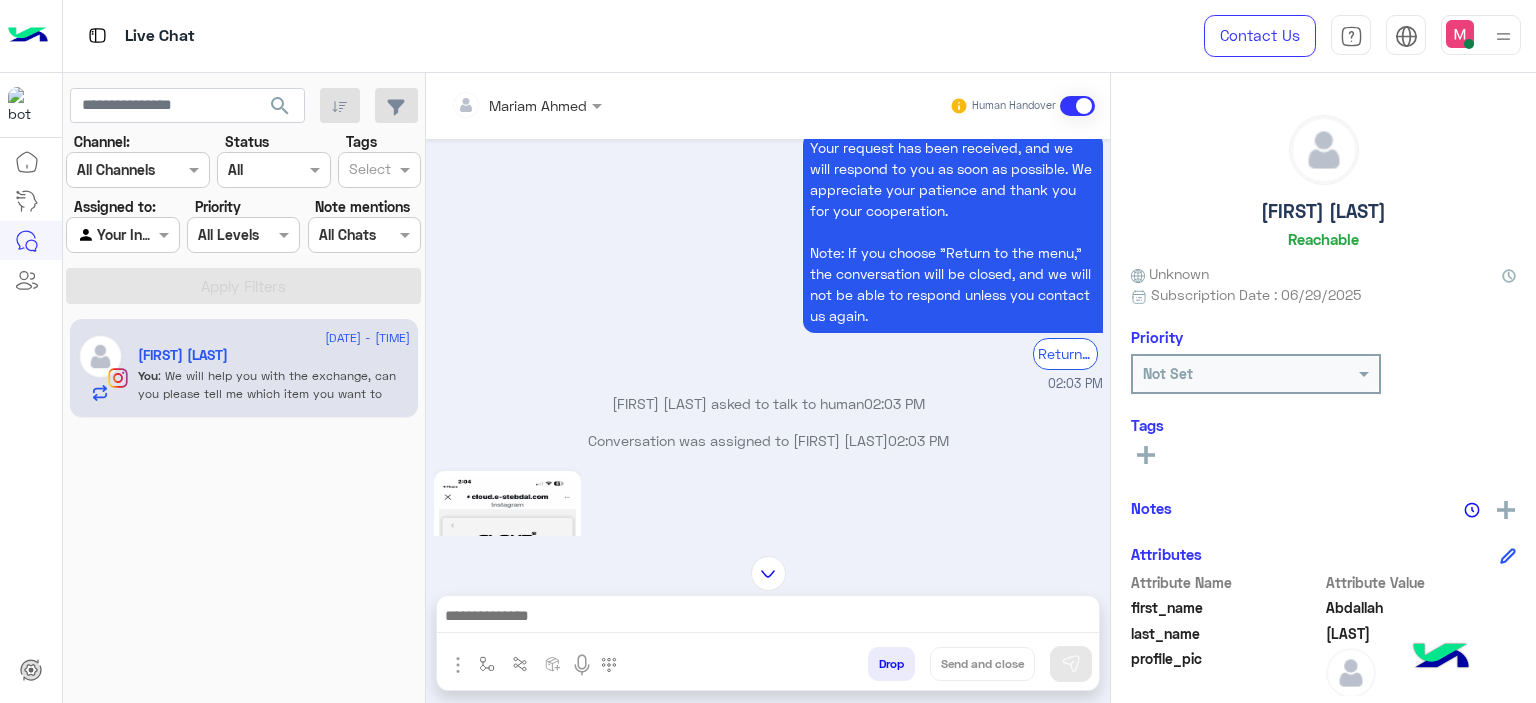 scroll, scrollTop: 4020, scrollLeft: 0, axis: vertical 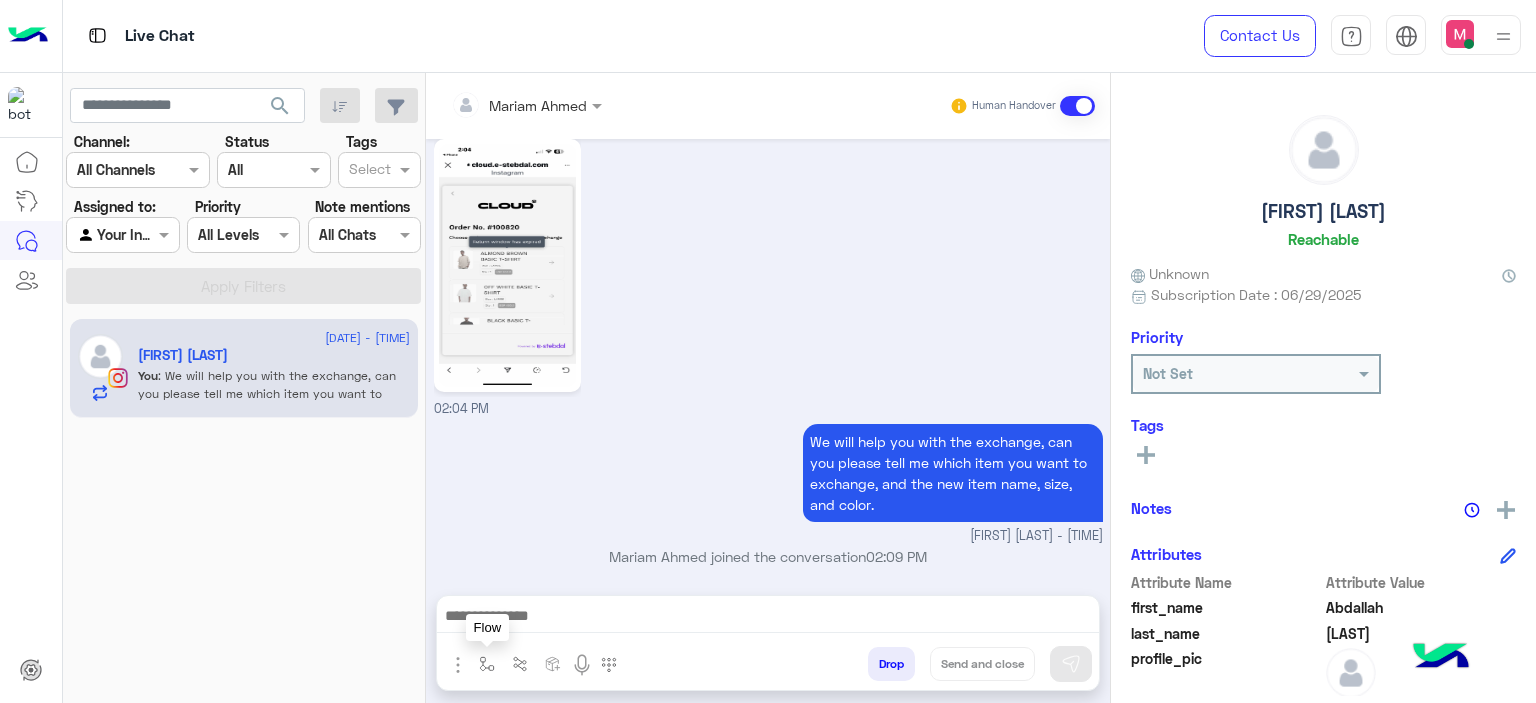 click at bounding box center (487, 664) 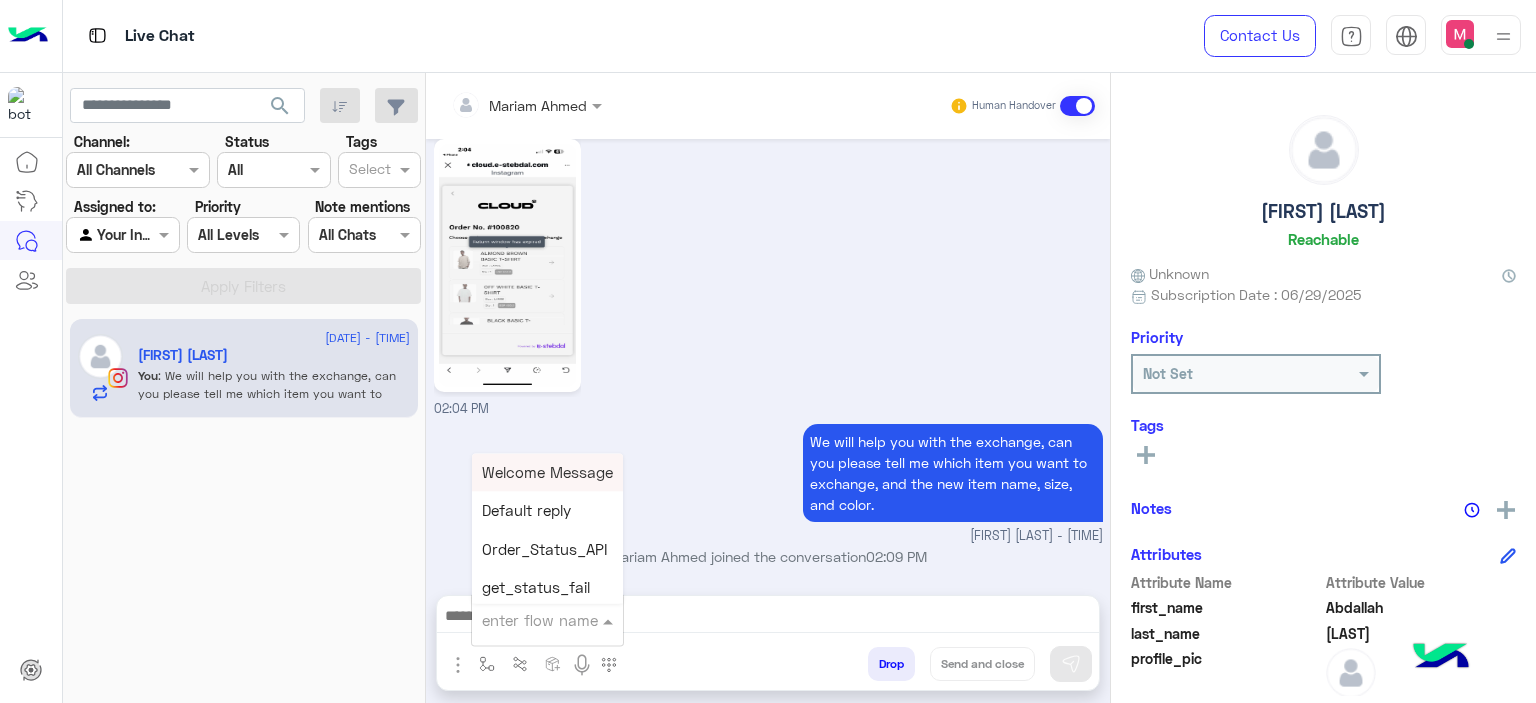 click at bounding box center [523, 620] 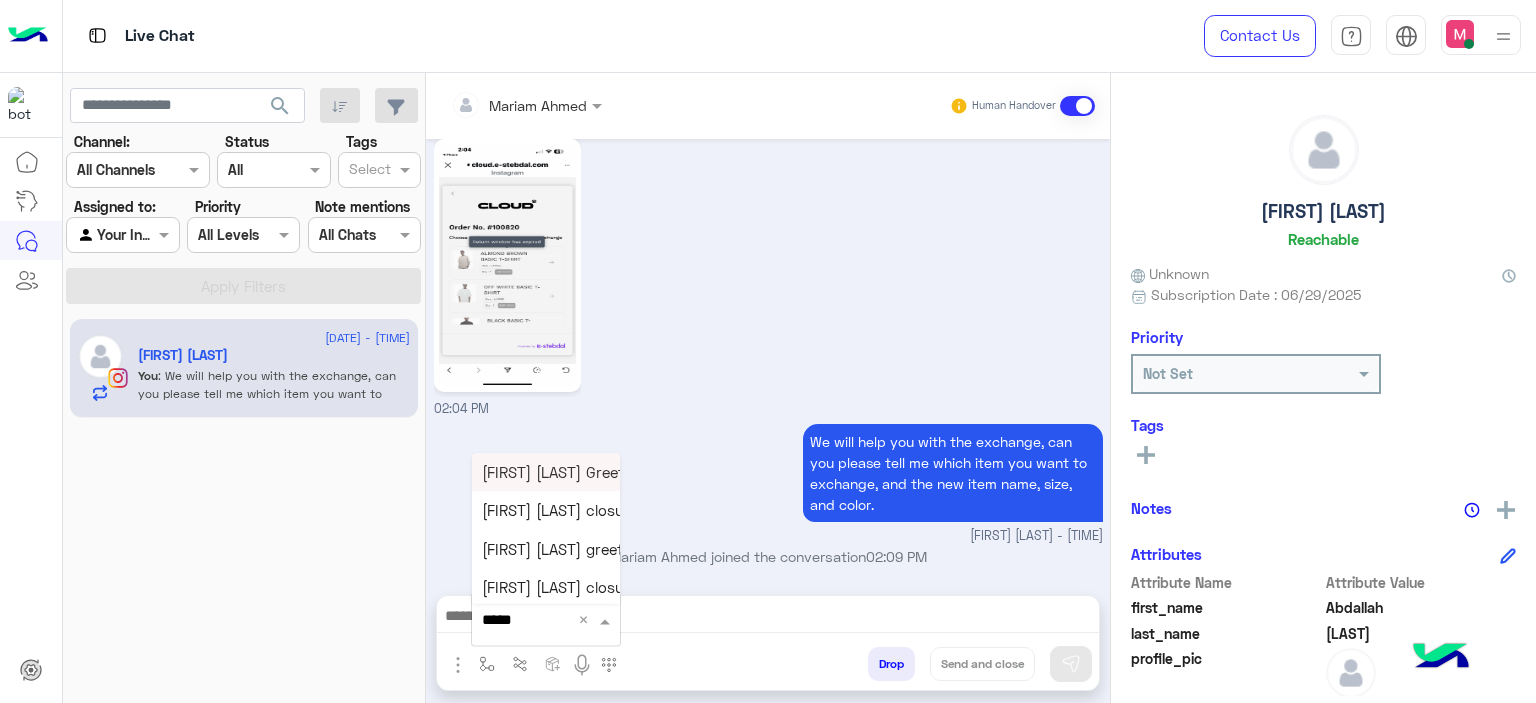 type on "******" 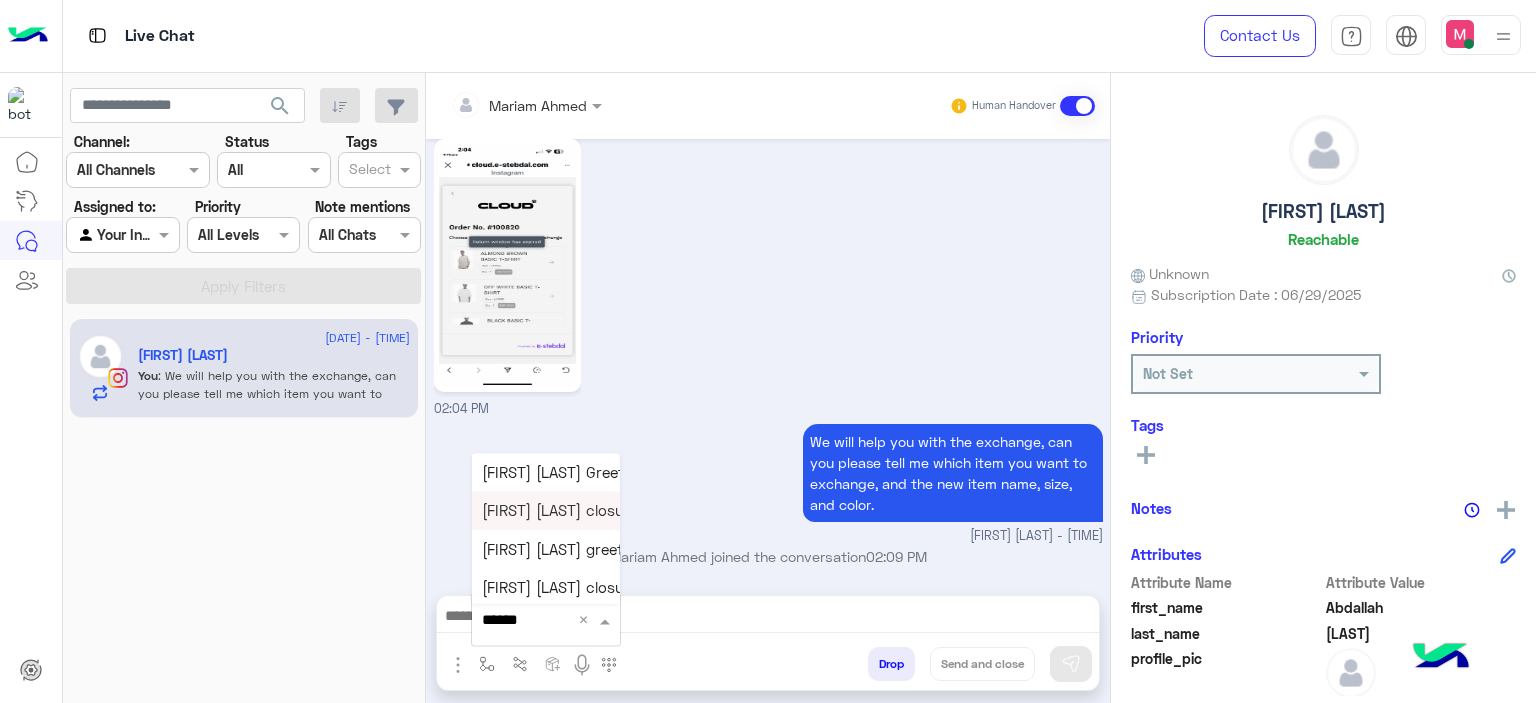 click on "[FIRST] E closure" at bounding box center (560, 511) 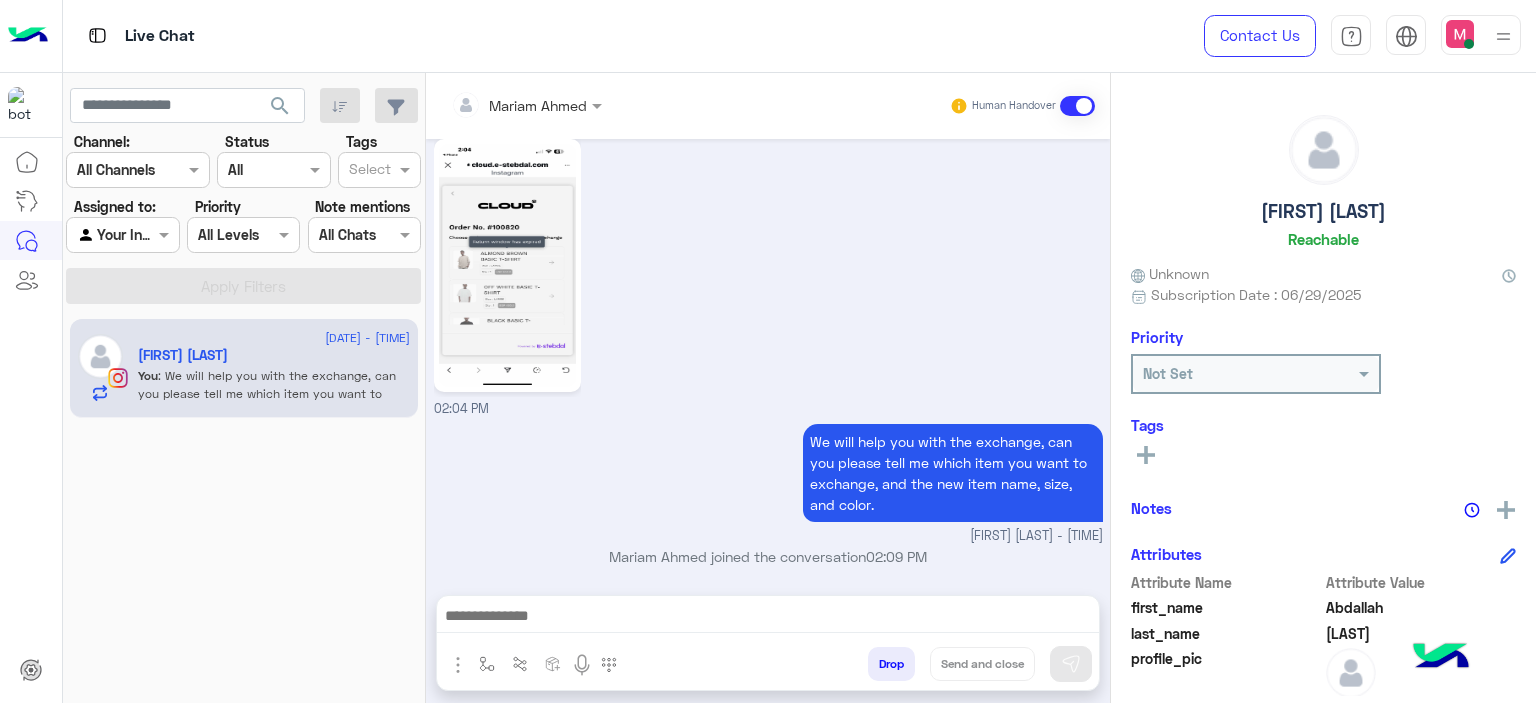 type on "**********" 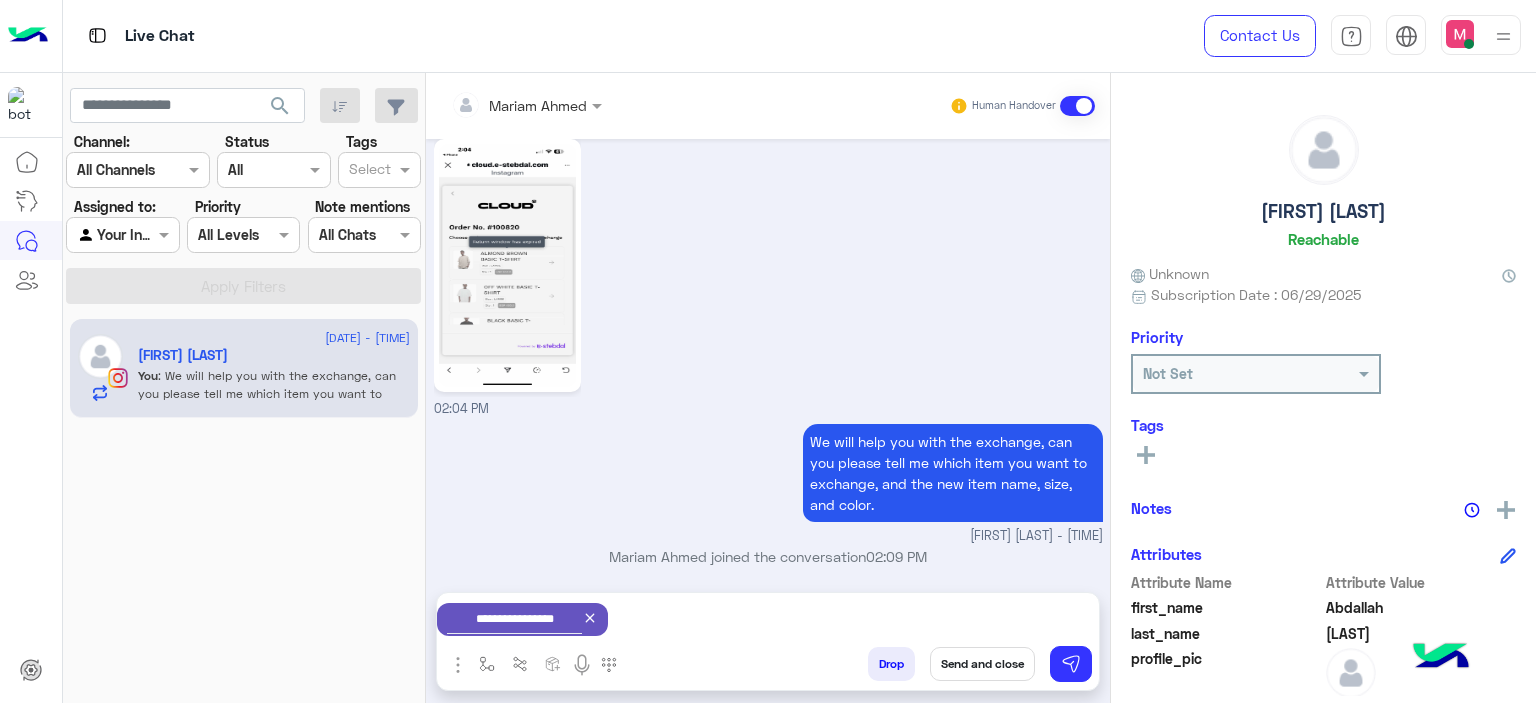 scroll, scrollTop: 4023, scrollLeft: 0, axis: vertical 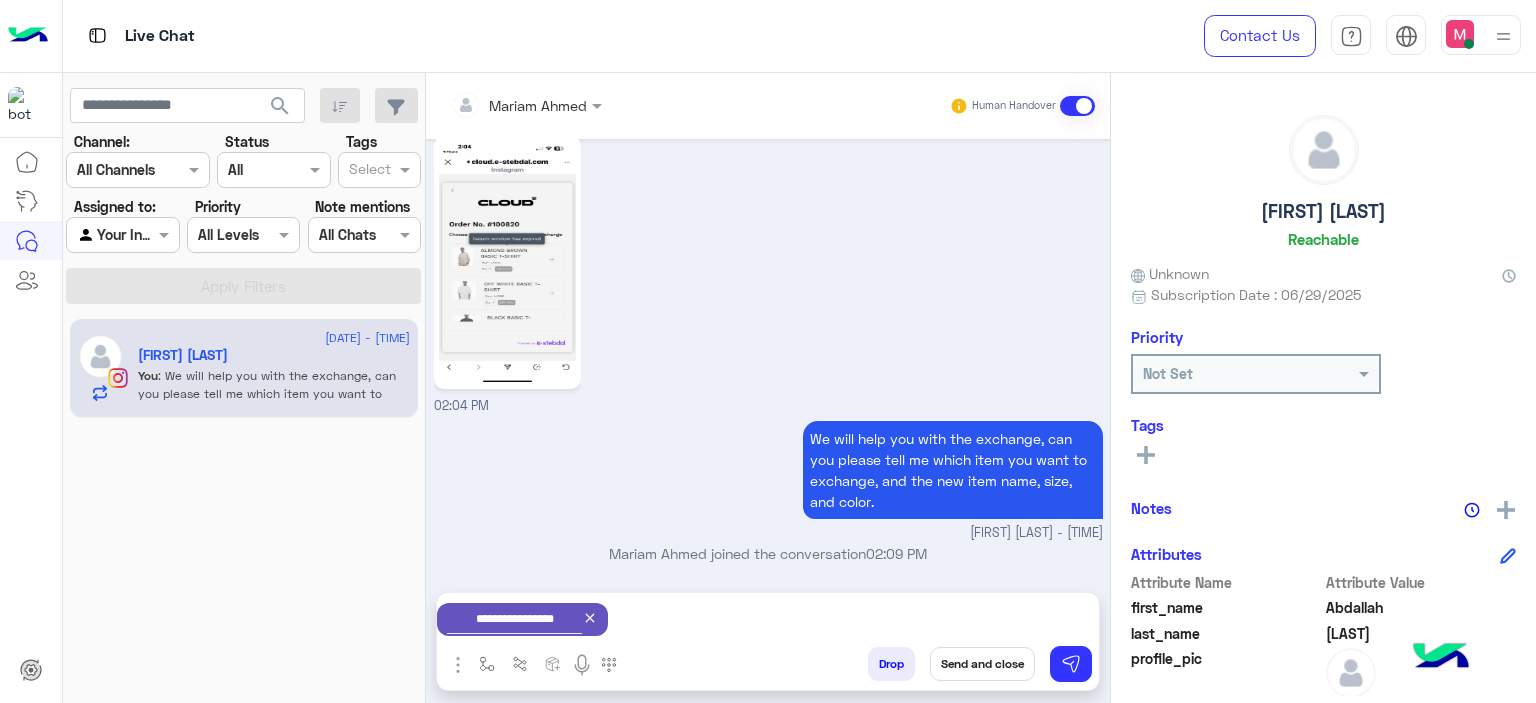 click on "Send and close" at bounding box center [982, 664] 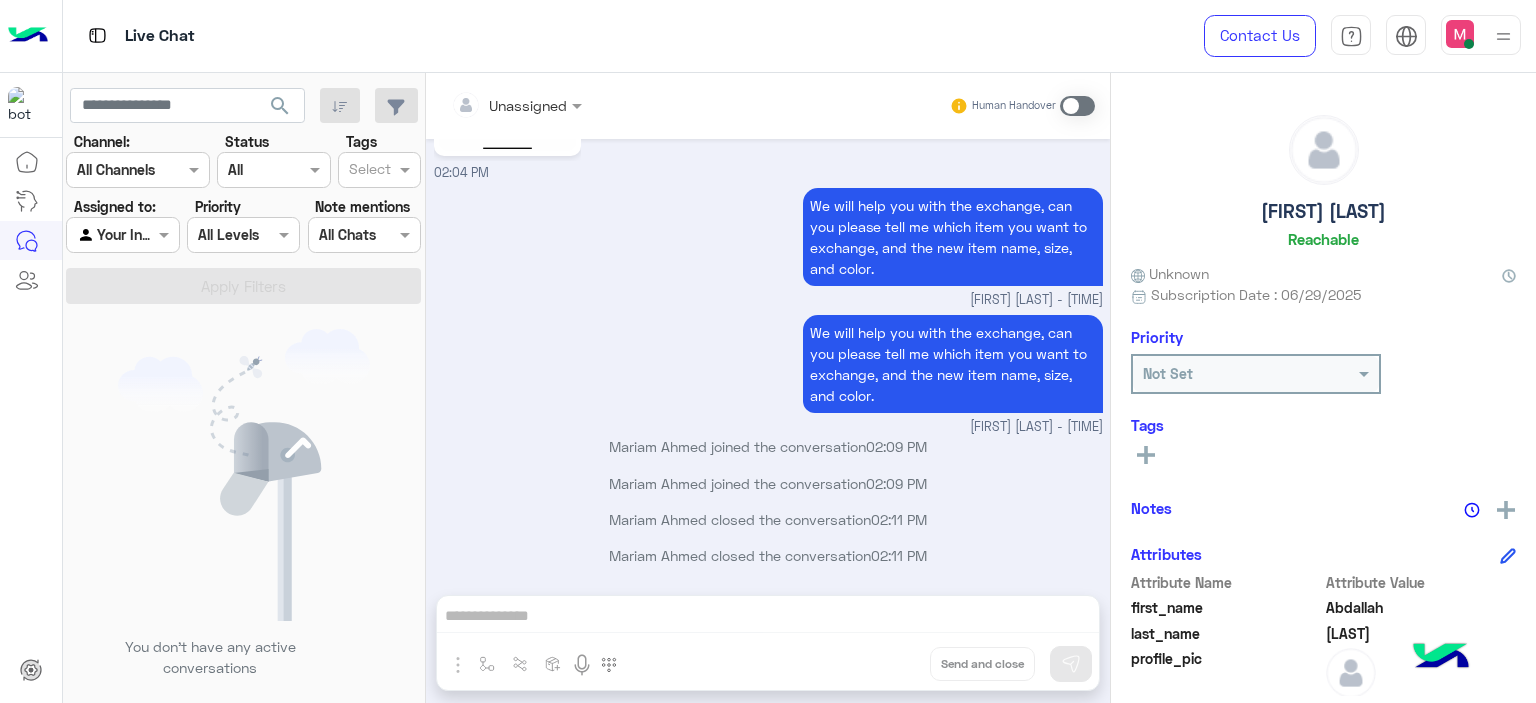 scroll, scrollTop: 4502, scrollLeft: 0, axis: vertical 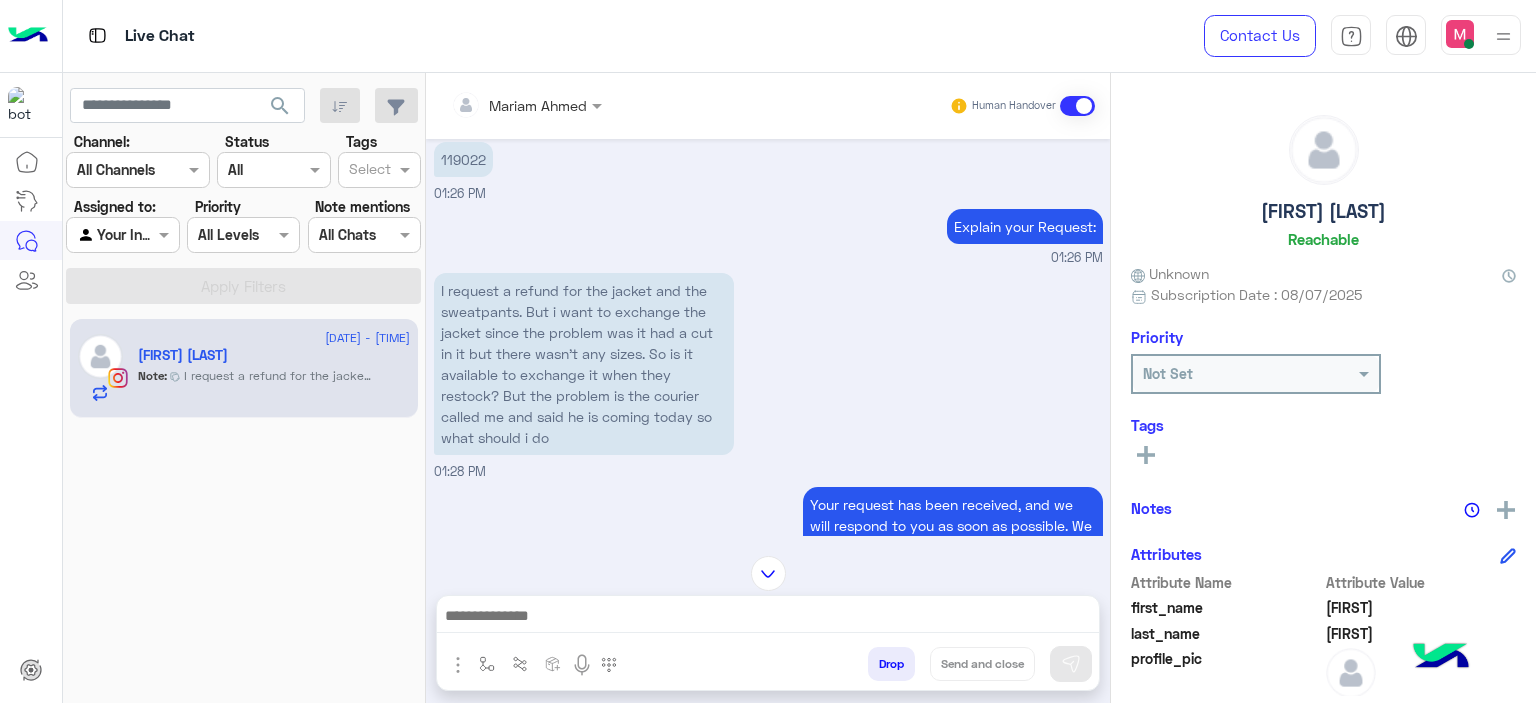 click on "119022" at bounding box center (463, 159) 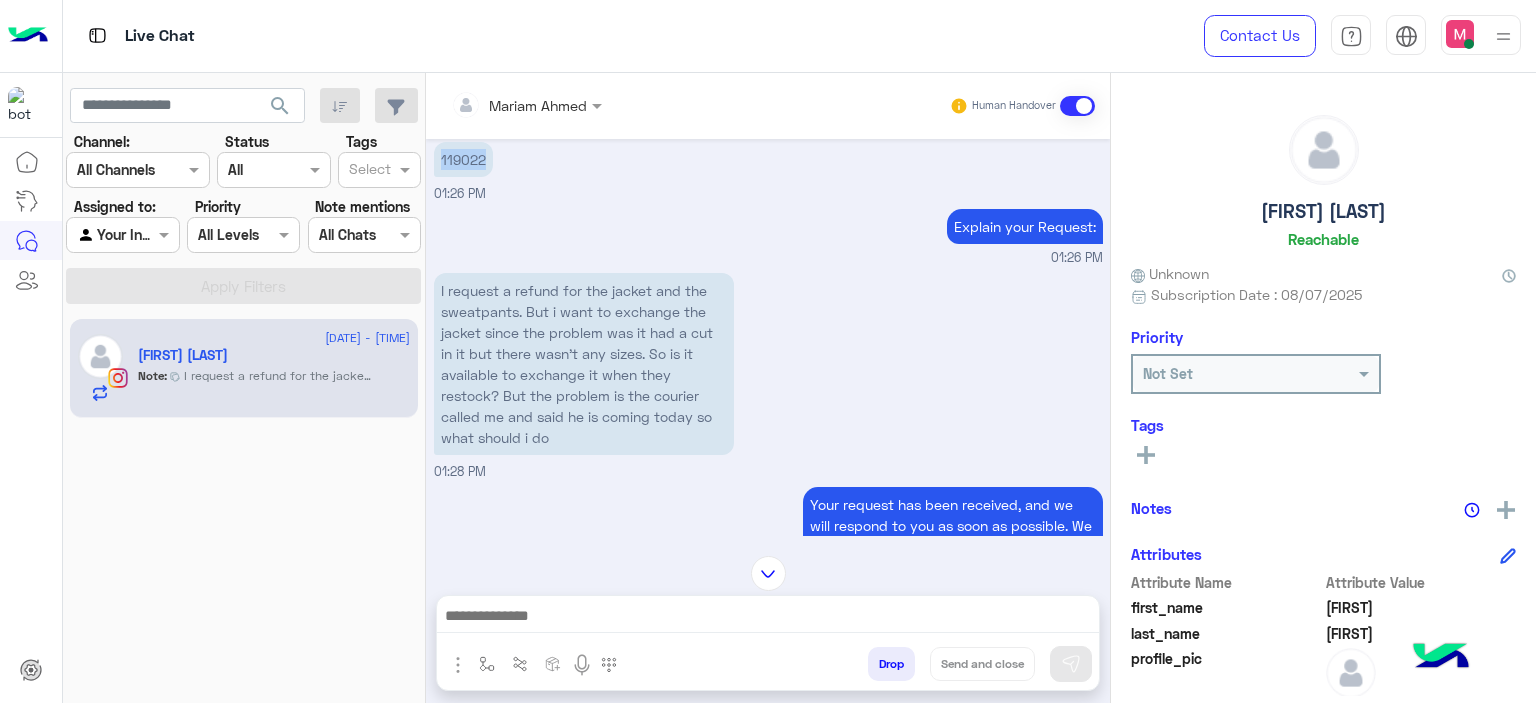 click on "119022" at bounding box center (463, 159) 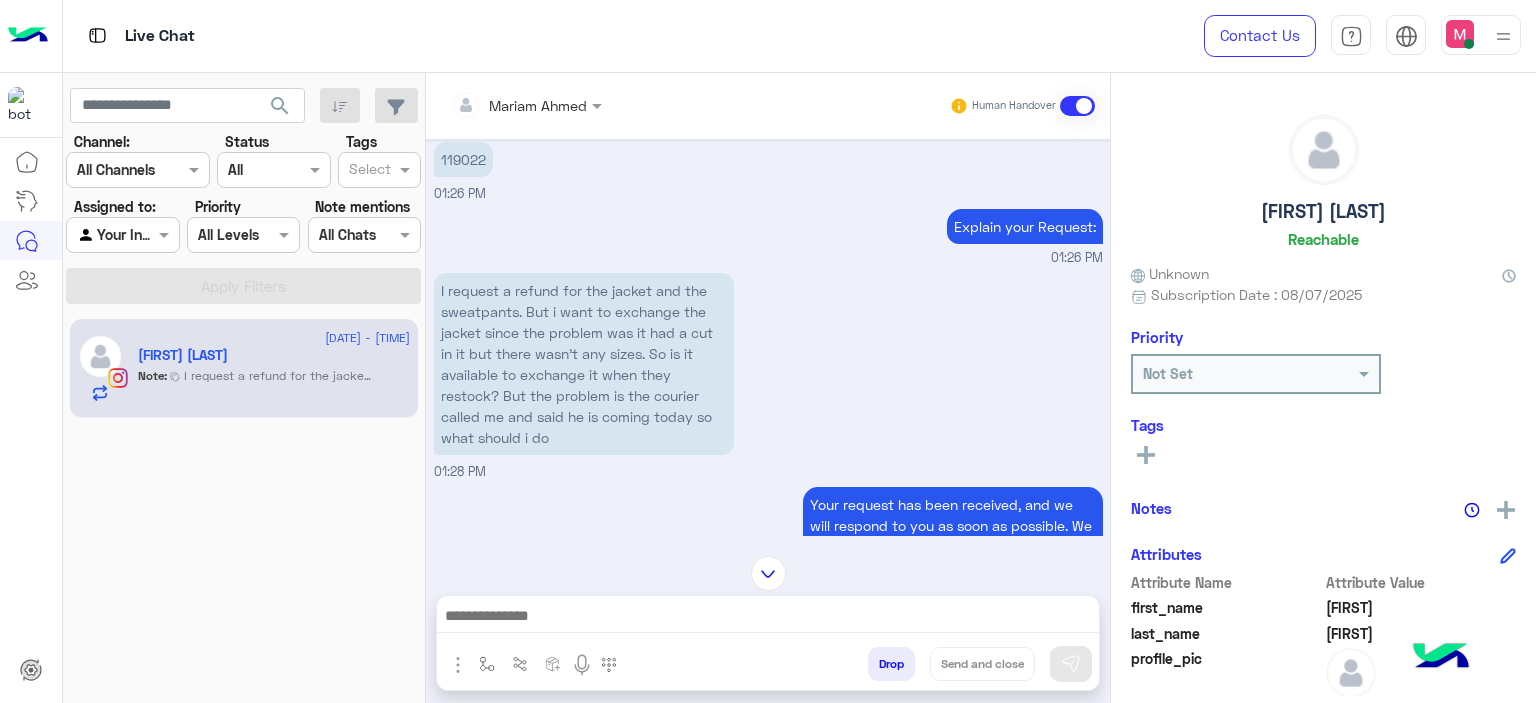 click on "I request a refund for the jacket and the sweatpants. But i want to exchange the jacket since the problem was it had a cut in it but there wasn’t any sizes. So is it available to exchange it when they restock? But the problem is the courier called me and said he is coming today so what should i do   01:28 PM" at bounding box center (768, 375) 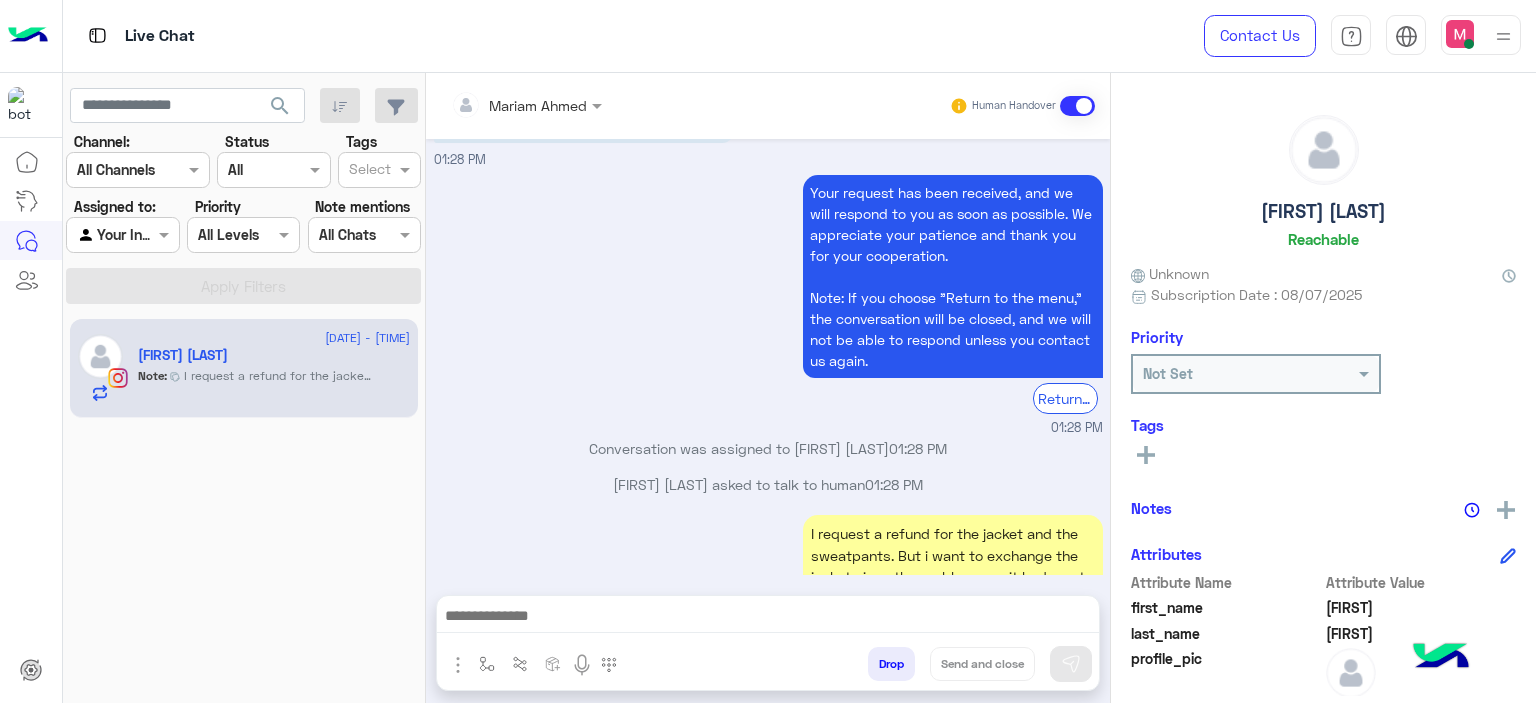 scroll, scrollTop: 1628, scrollLeft: 0, axis: vertical 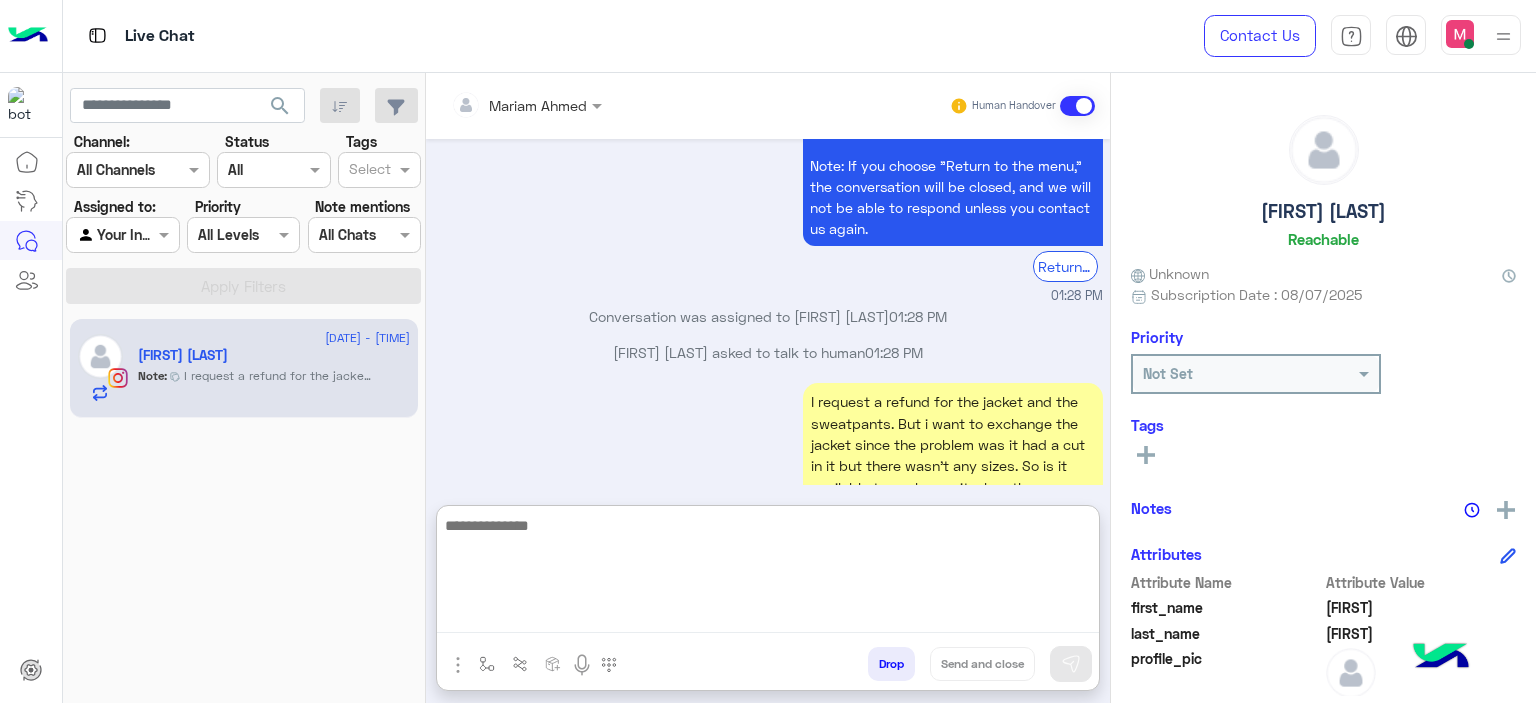 click at bounding box center (768, 573) 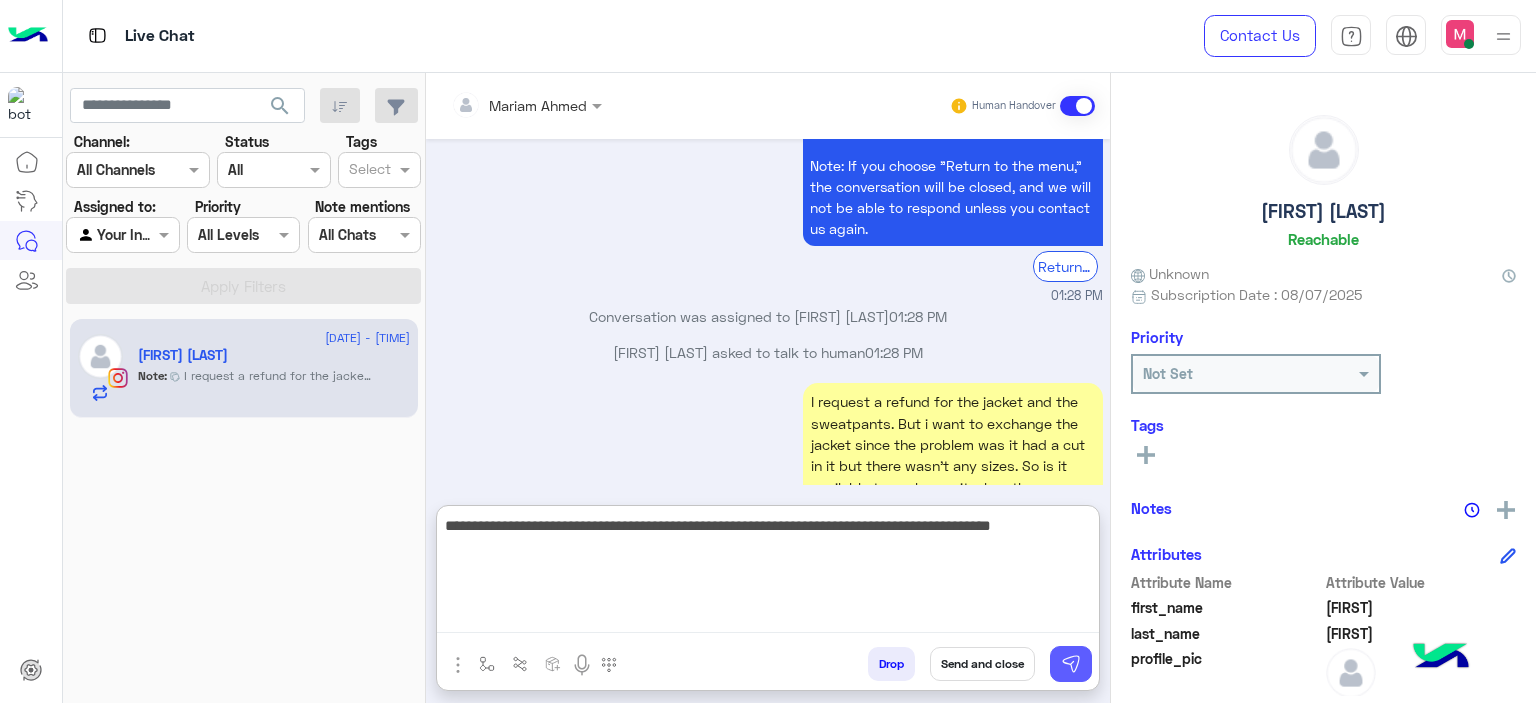 type on "**********" 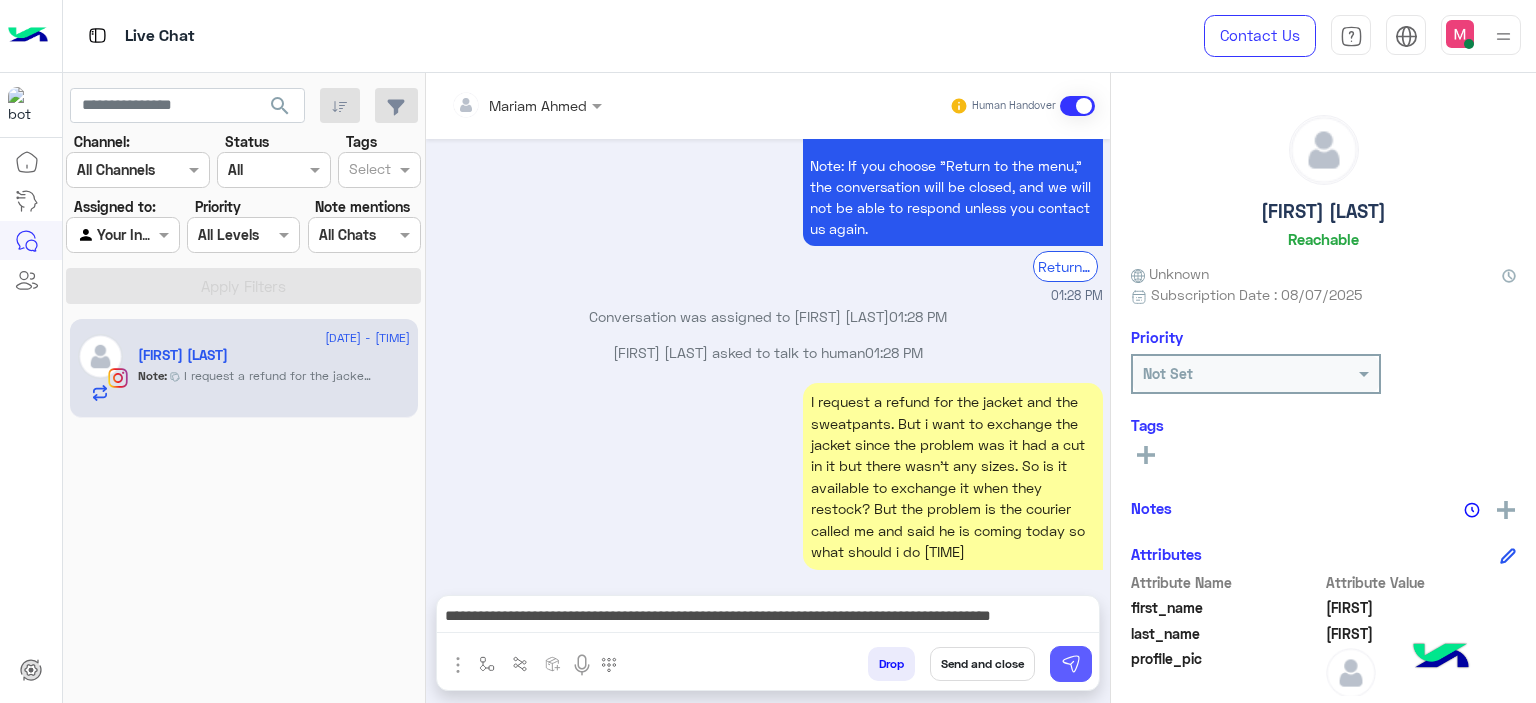 click at bounding box center (1071, 664) 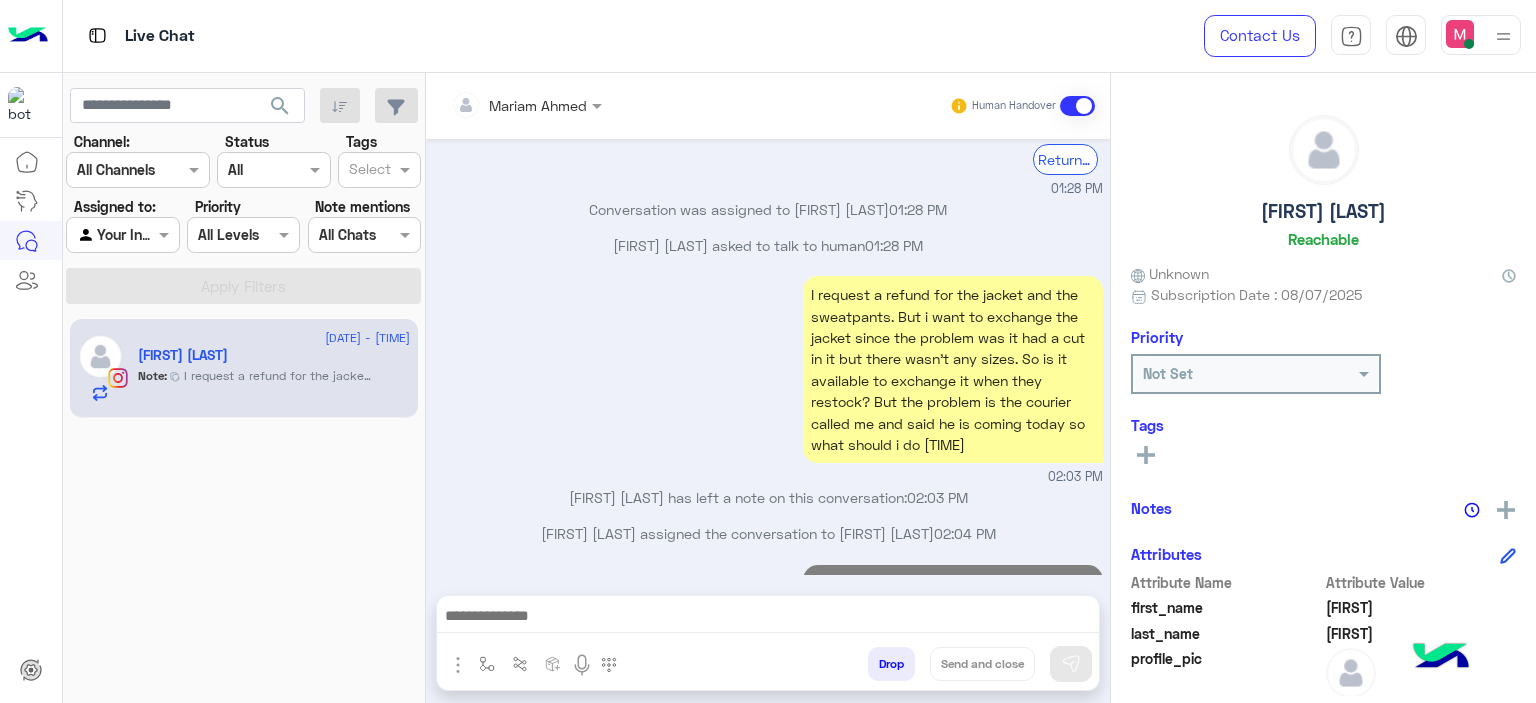 scroll, scrollTop: 1771, scrollLeft: 0, axis: vertical 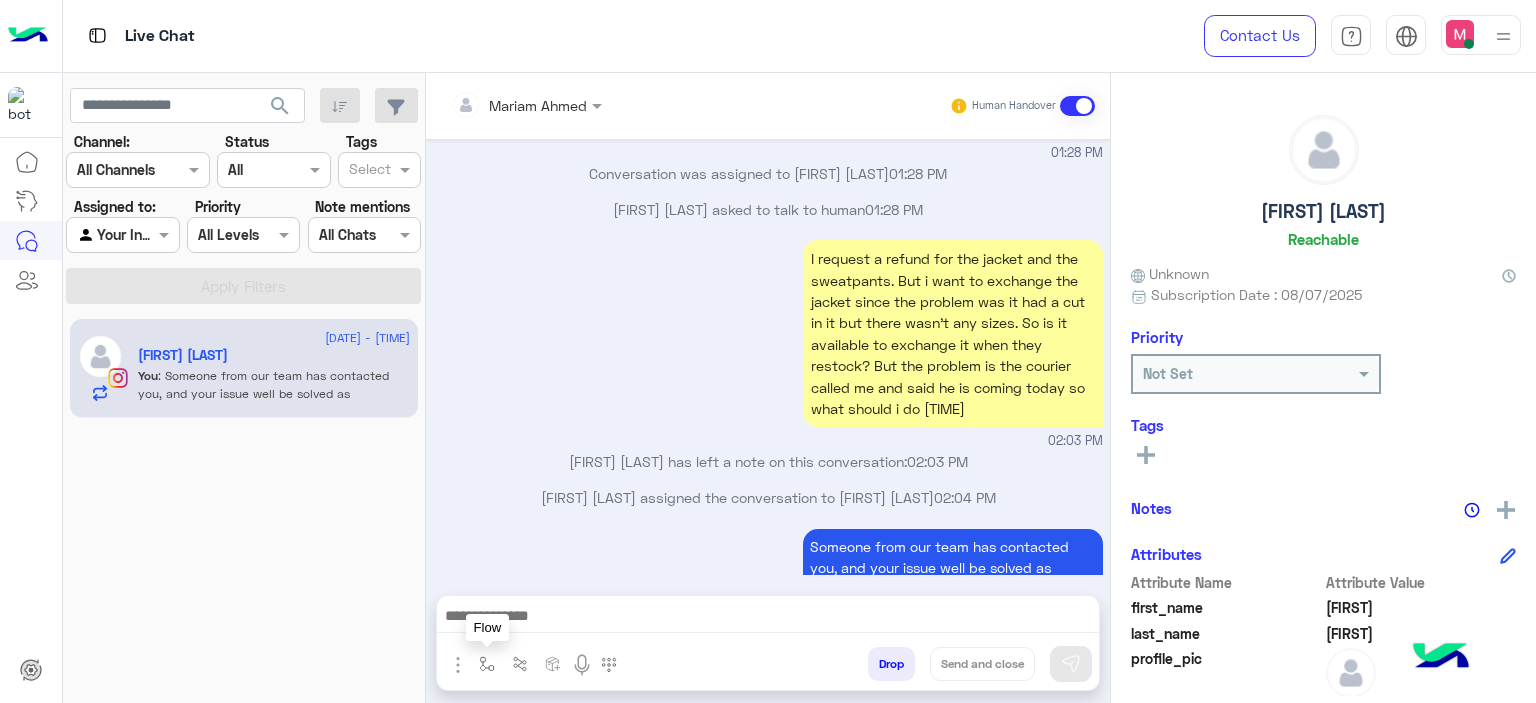 click at bounding box center [487, 664] 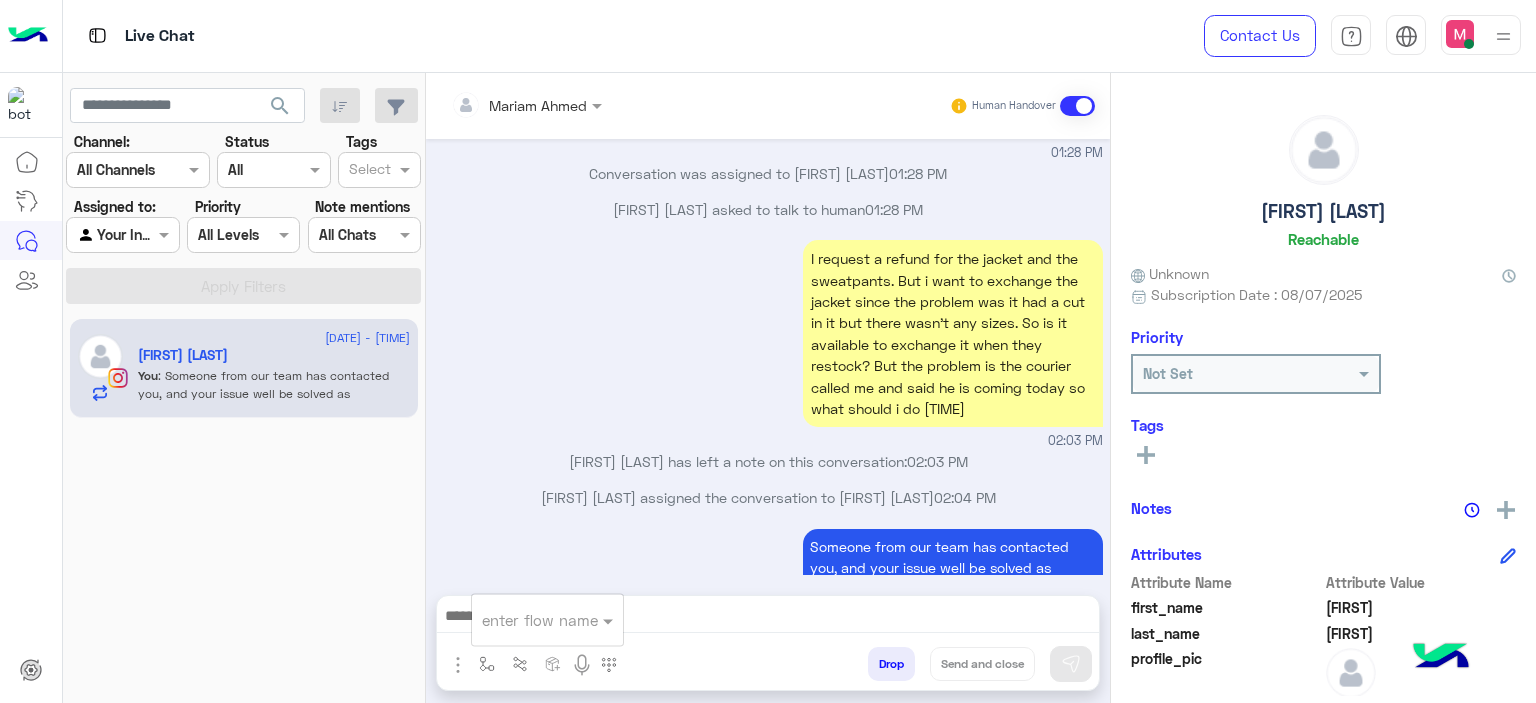 click at bounding box center [523, 620] 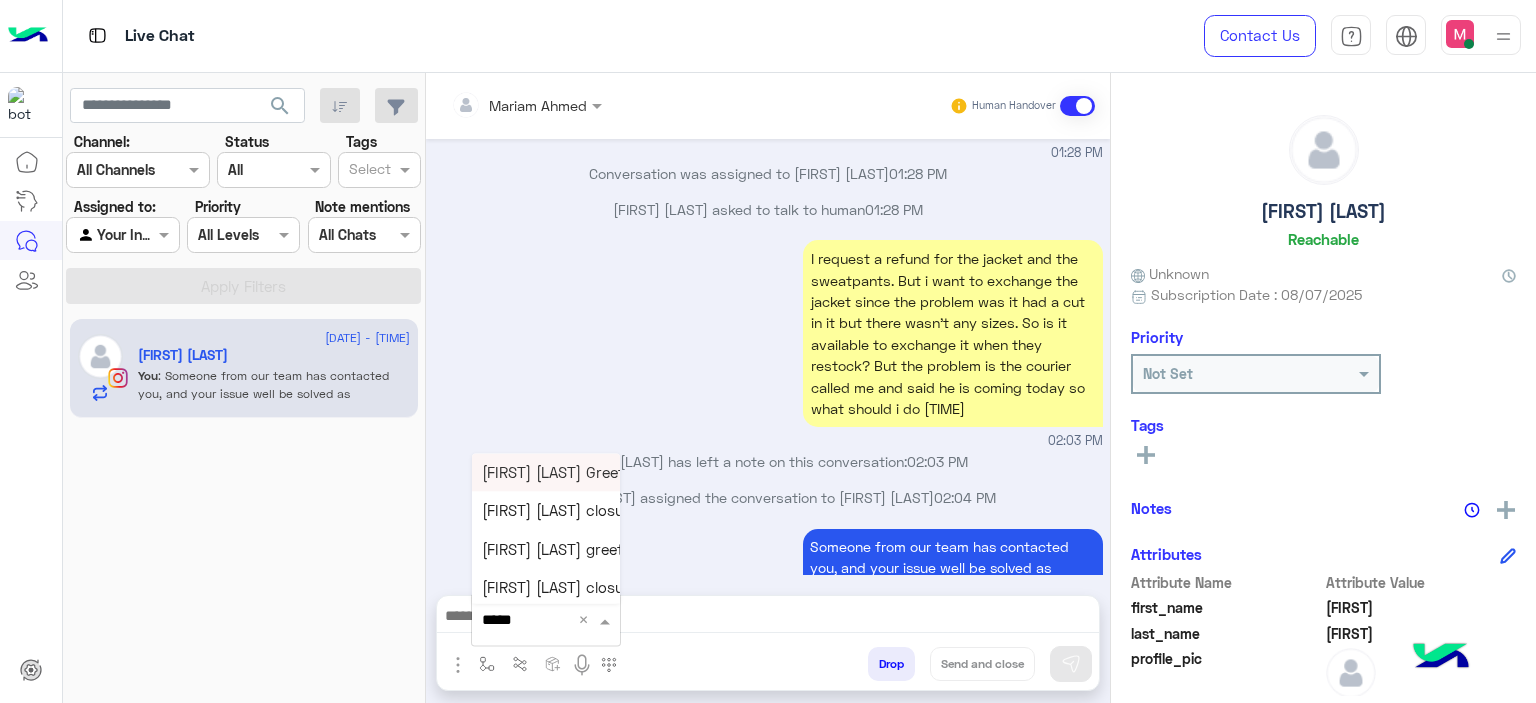 type on "******" 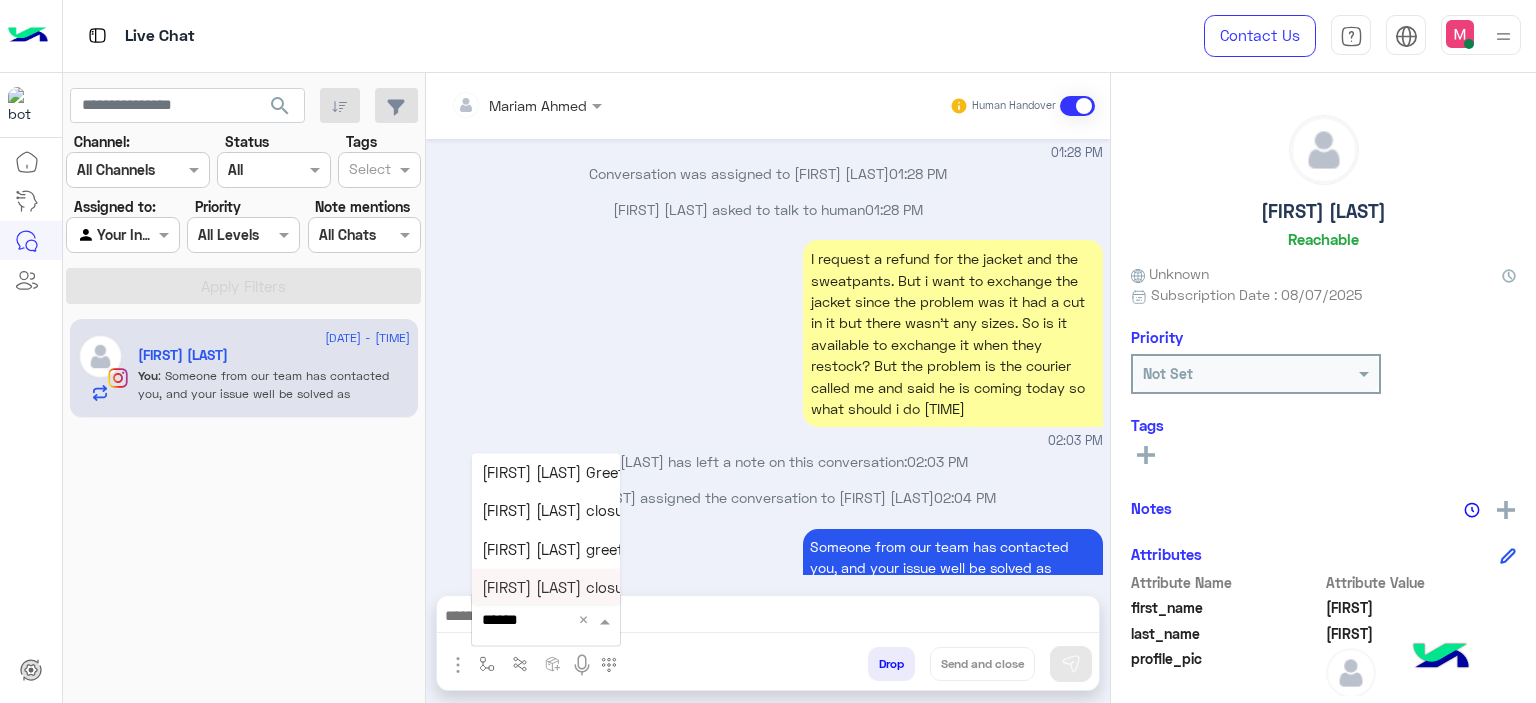 scroll, scrollTop: 4, scrollLeft: 0, axis: vertical 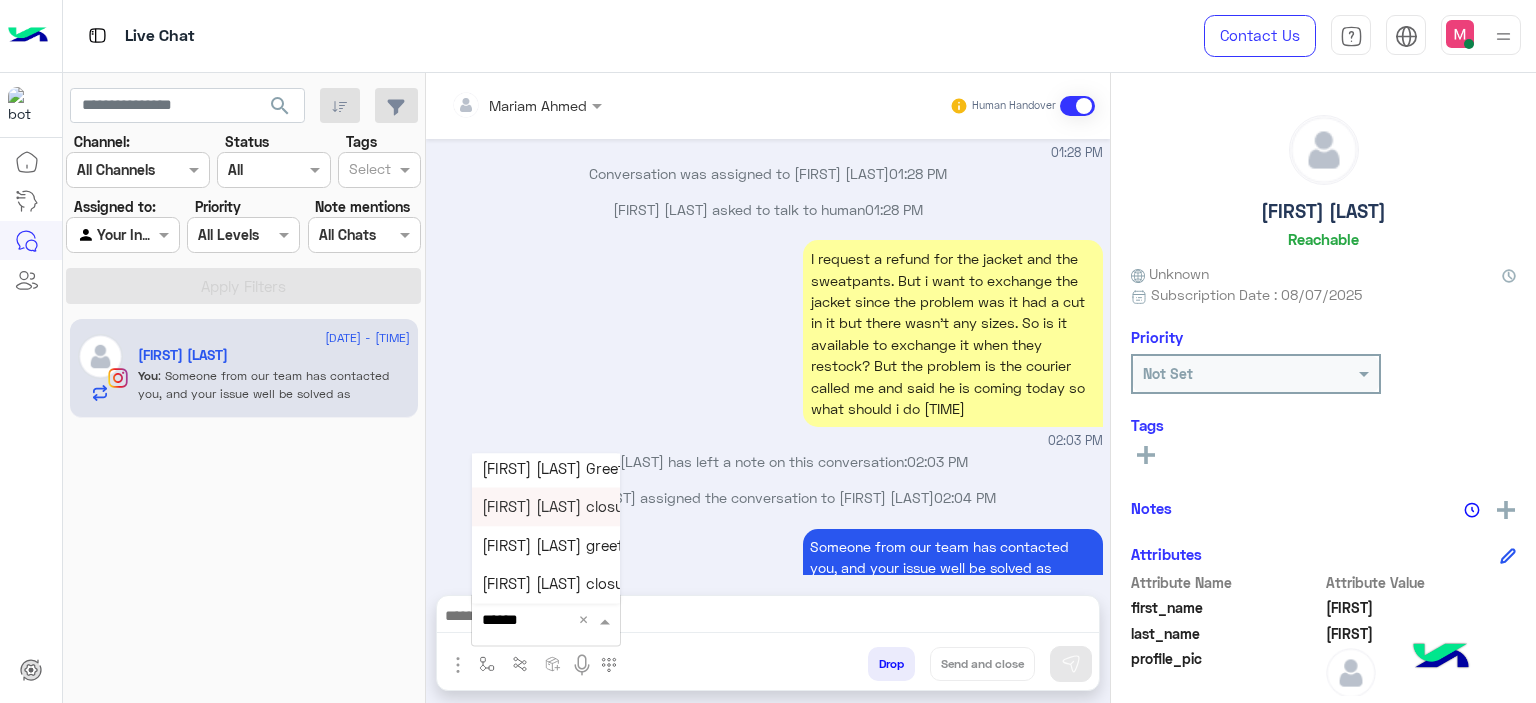 click on "Mariam E closure" at bounding box center [560, 507] 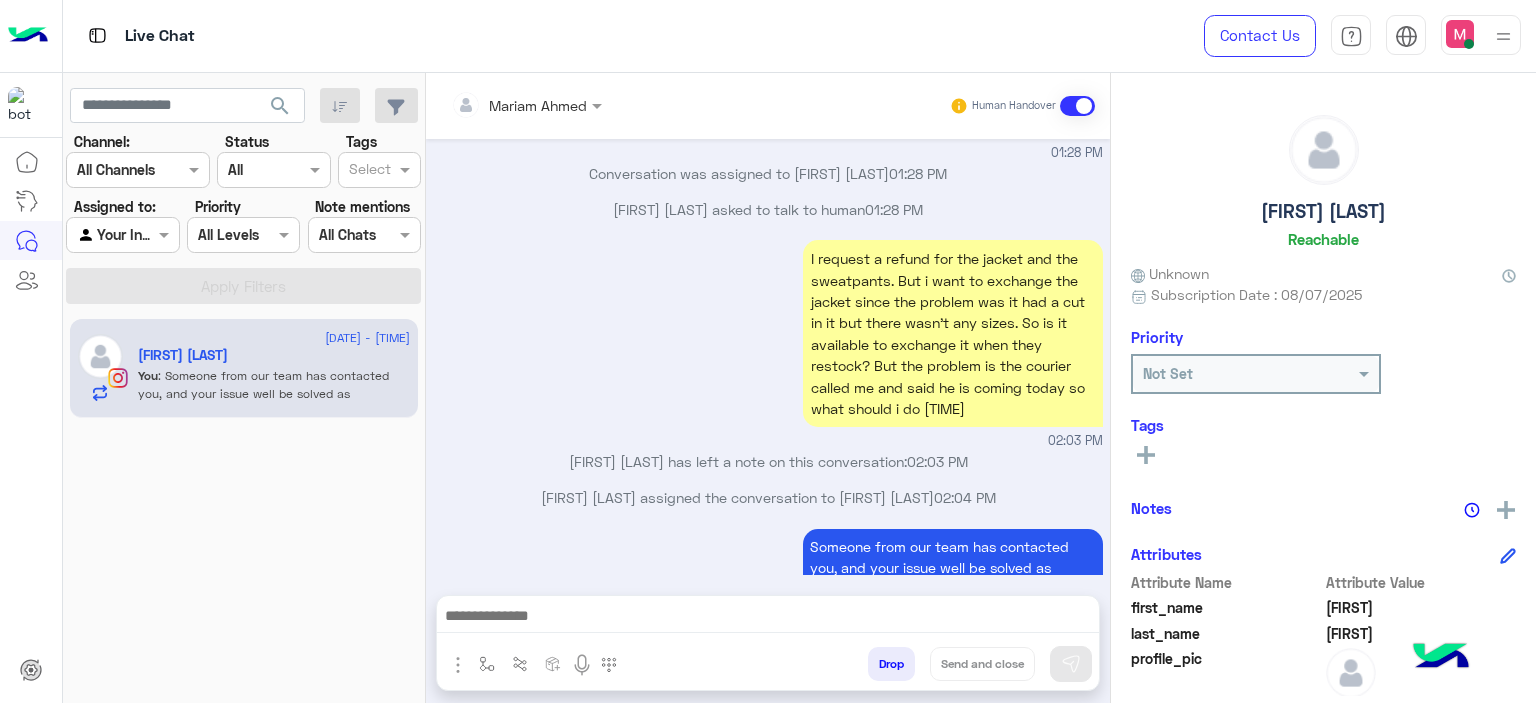 type on "**********" 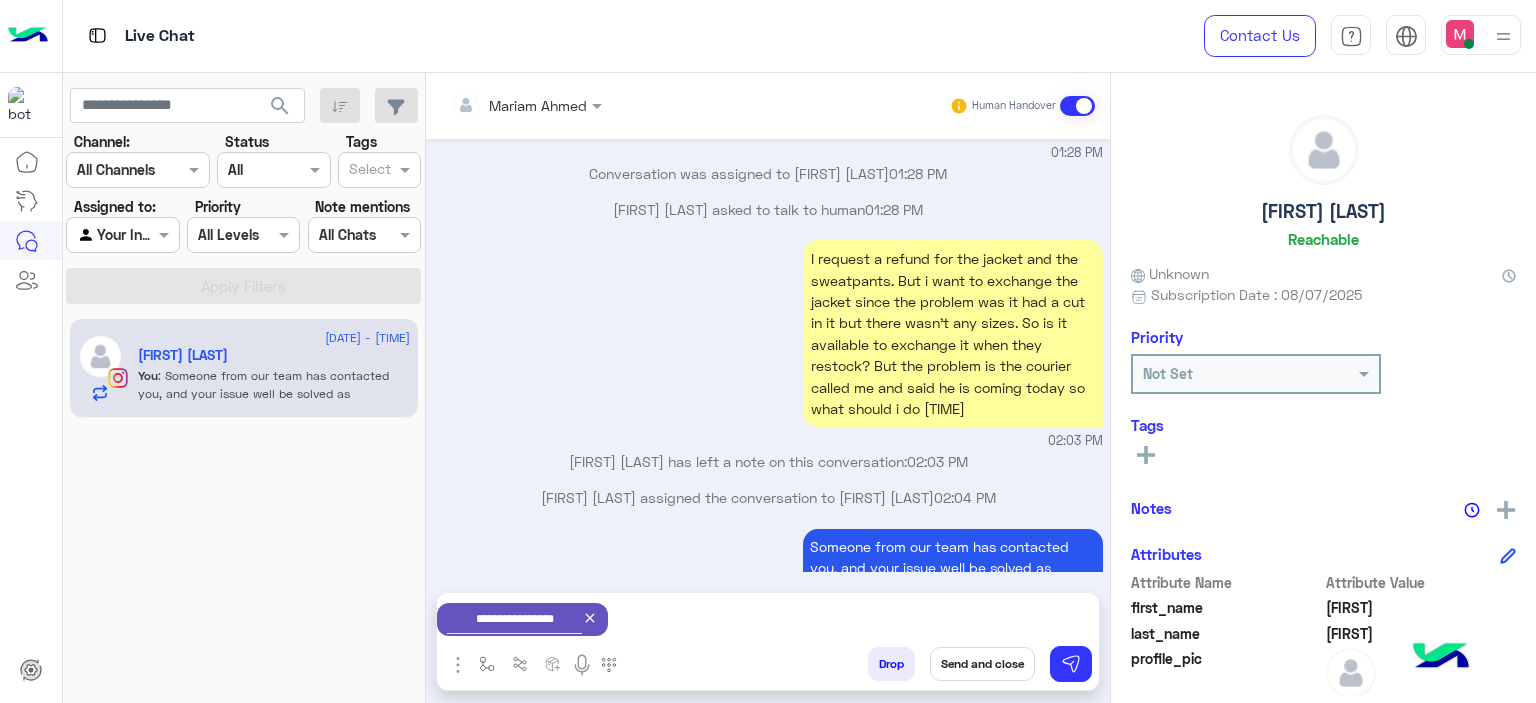 scroll, scrollTop: 1774, scrollLeft: 0, axis: vertical 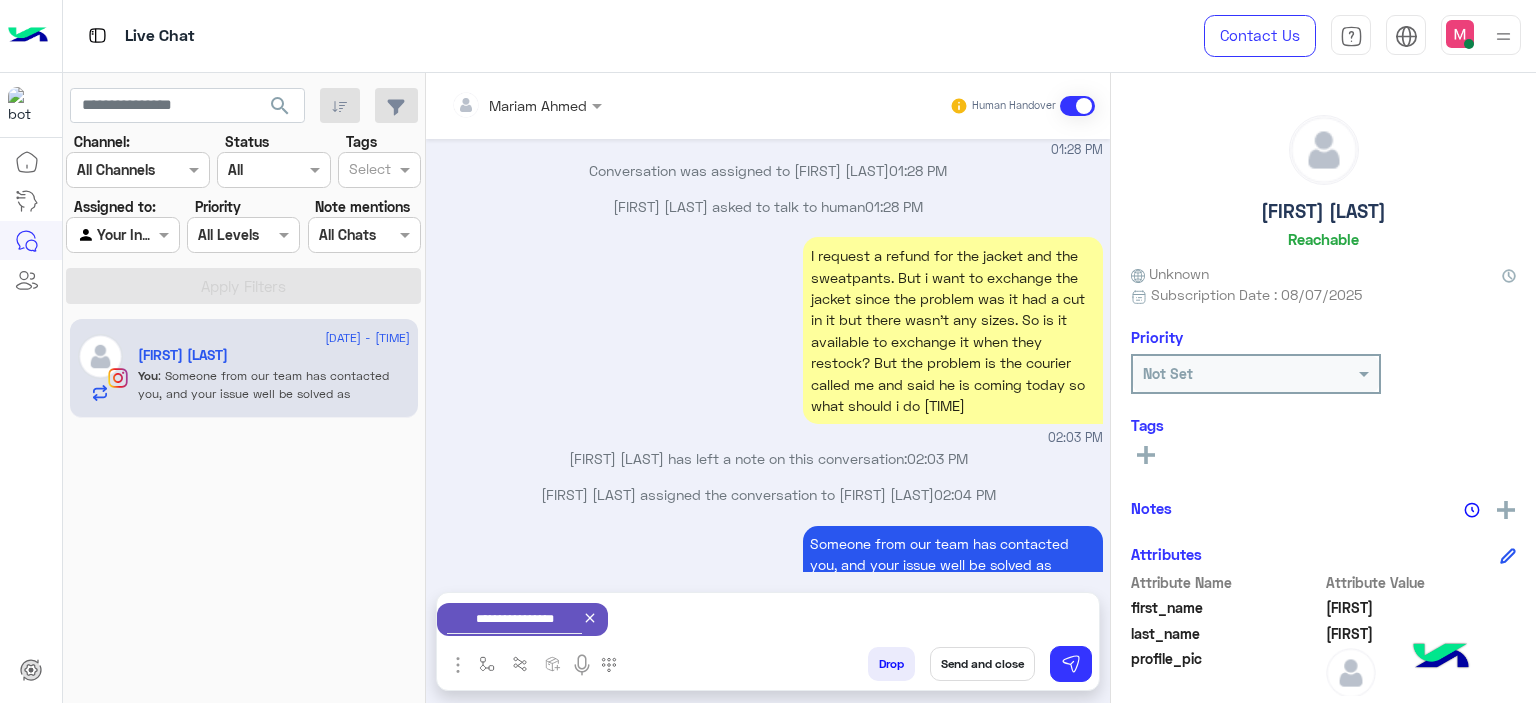 click on "Send and close" at bounding box center (982, 664) 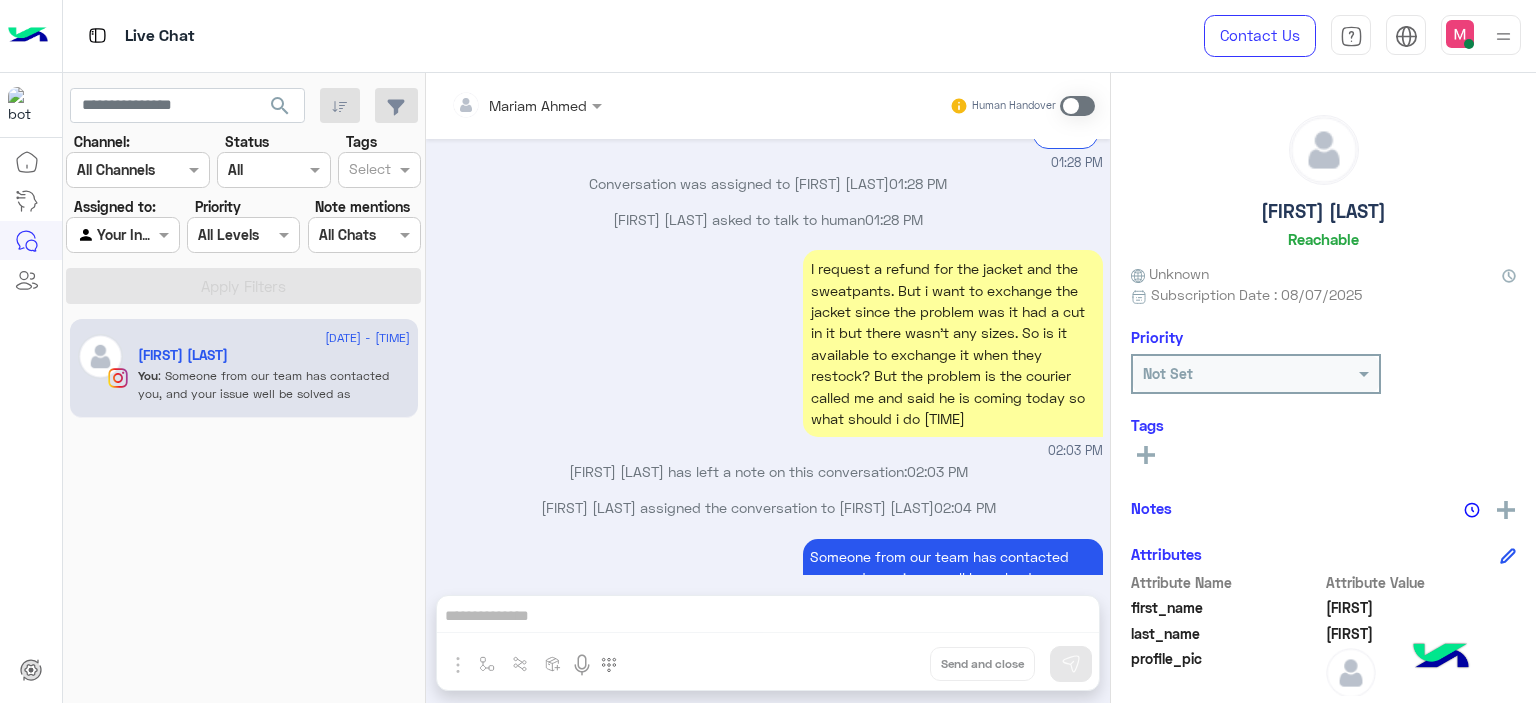 scroll, scrollTop: 1771, scrollLeft: 0, axis: vertical 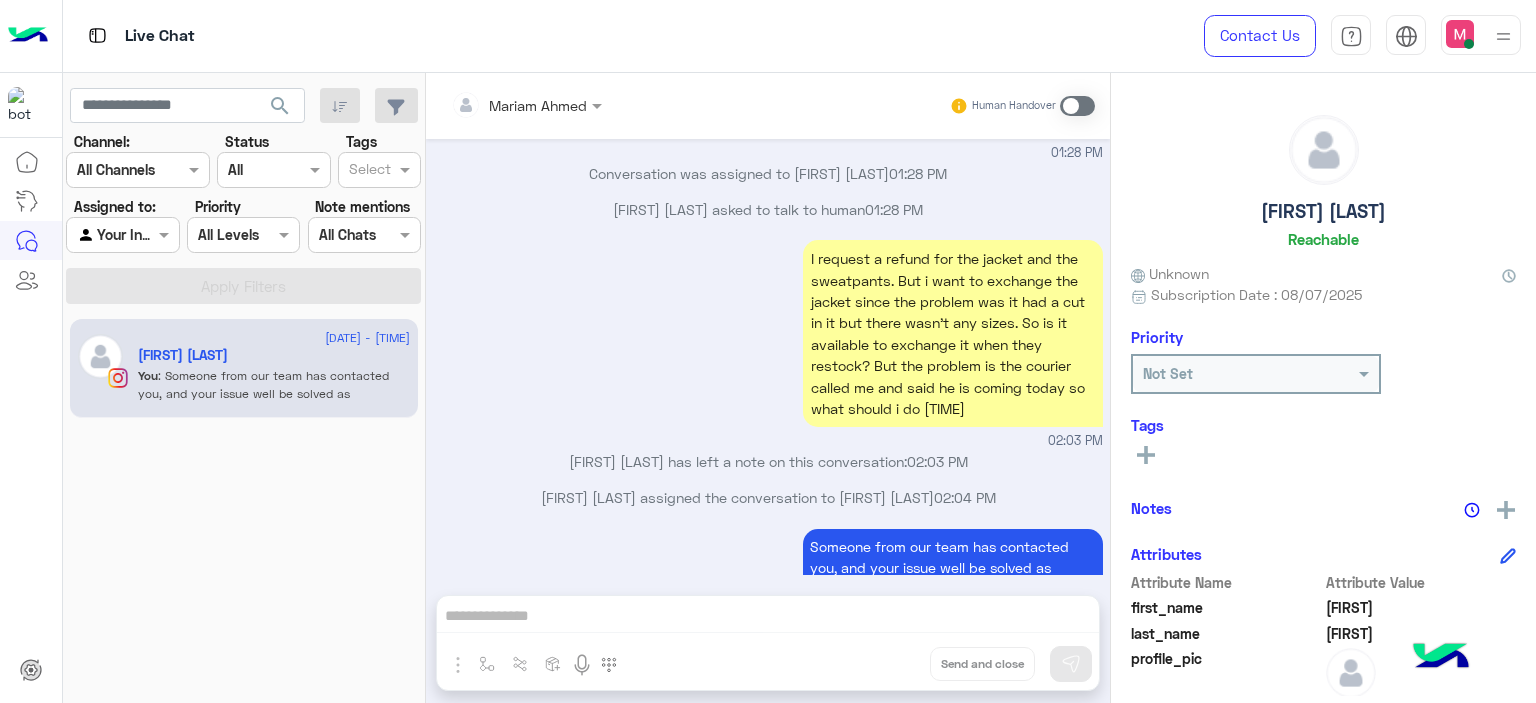 click on "Someone from our team has contacted you, and your issue well be solved as soon as possible.  Mariam Ahmed -  02:17 PM" at bounding box center (768, 577) 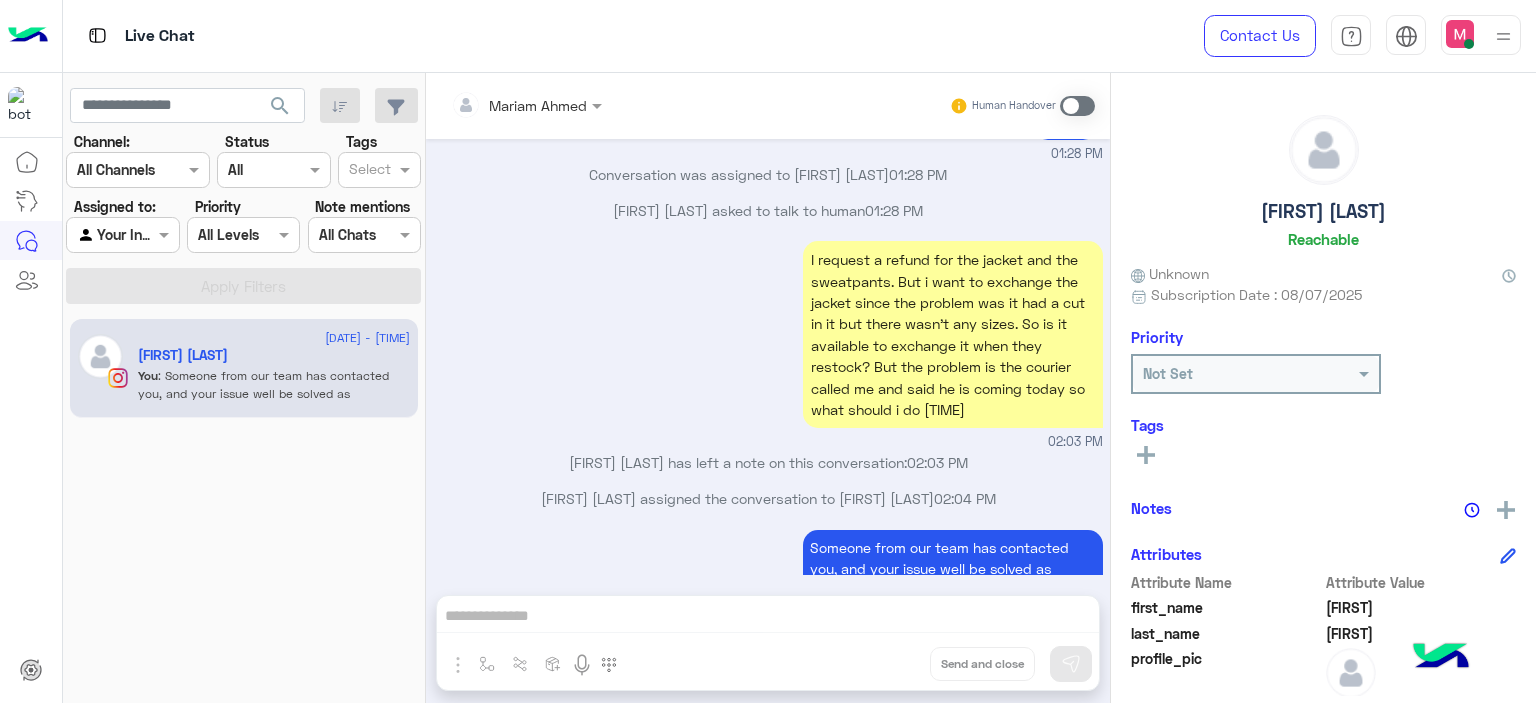 click on "Mariam Ahmed Human Handover     Aug 7, 2025  Hii   01:26 PM  Hi Habiba, Thanks for contacting Cloud! Please choose your preferred language أهلًا Habiba, شكرا لتواصلك مع كلاود ! برجاء إختيار لغتك المفضلة  اللغة العربية    English     01:26 PM   English    01:26 PM  Please be informed that our website is currently being updated, and as a result, it will not be possible to place any new orders at this time. We apologize for any inconvenience this may cause, and the service will be resumed as soon as possible. Please select your query from the below 👇🔎 Previous Exchange / Refund your order 🔄  Exchange / Refund   Delivery time & Policy 🚚  Delivery Time  Cancel Your Order  Cancel Order  Track your Order 📦  Track Order  Other Questions 💬  FAQ's  Talk to customer service 📞  Customer service  Next 1 2 3 4    01:26 PM   Customer service    01:26 PM  Please select your query from the below 👇 Previous Problems with Delivery  Order Delay  1 2" at bounding box center (768, 392) 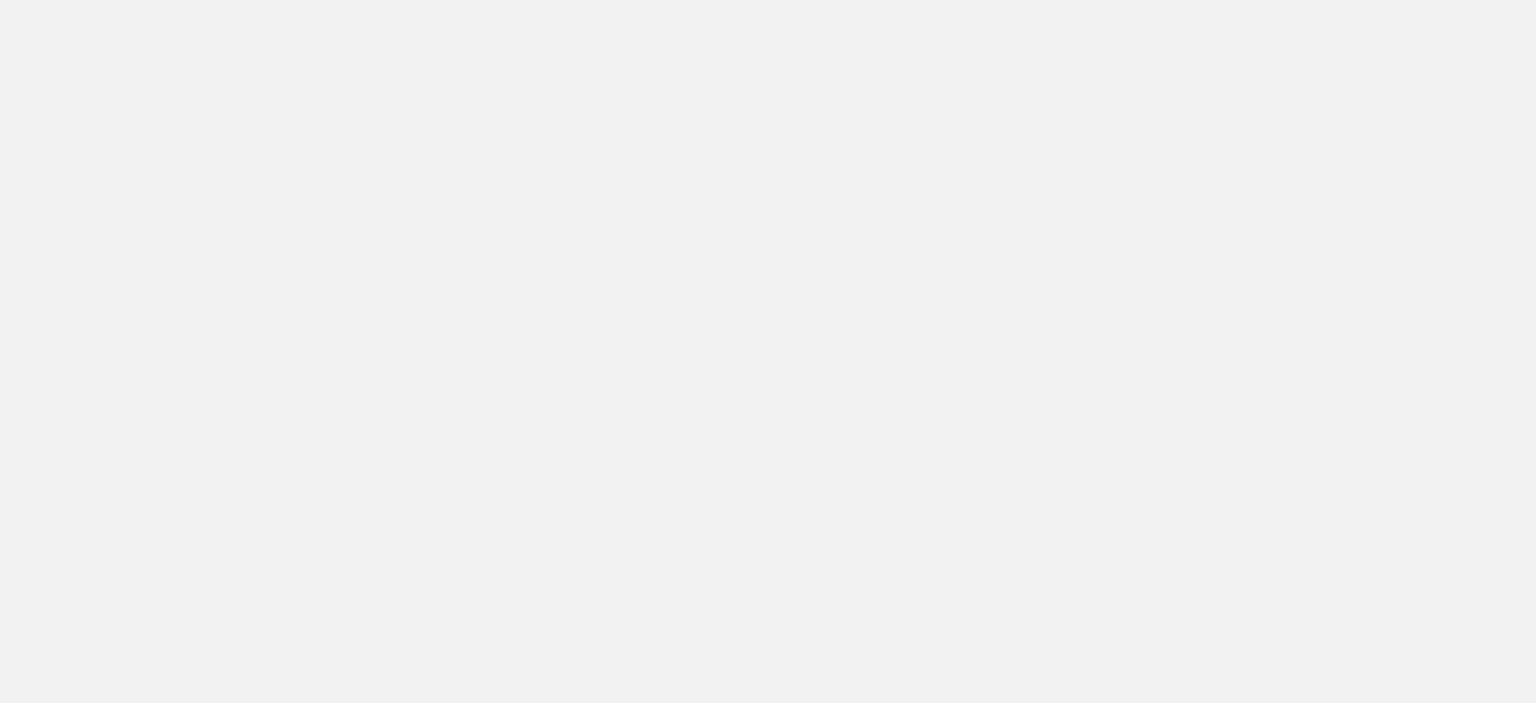 scroll, scrollTop: 0, scrollLeft: 0, axis: both 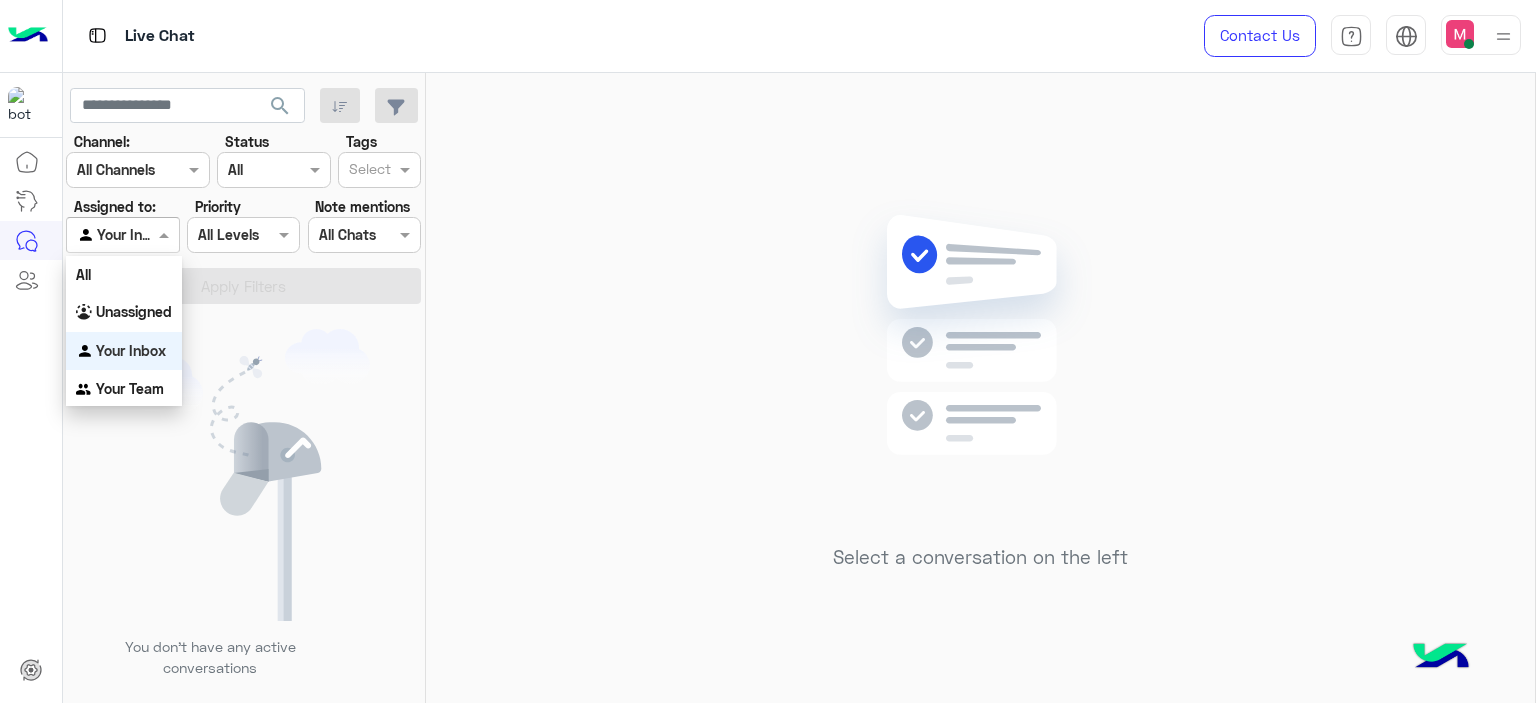 click at bounding box center [166, 234] 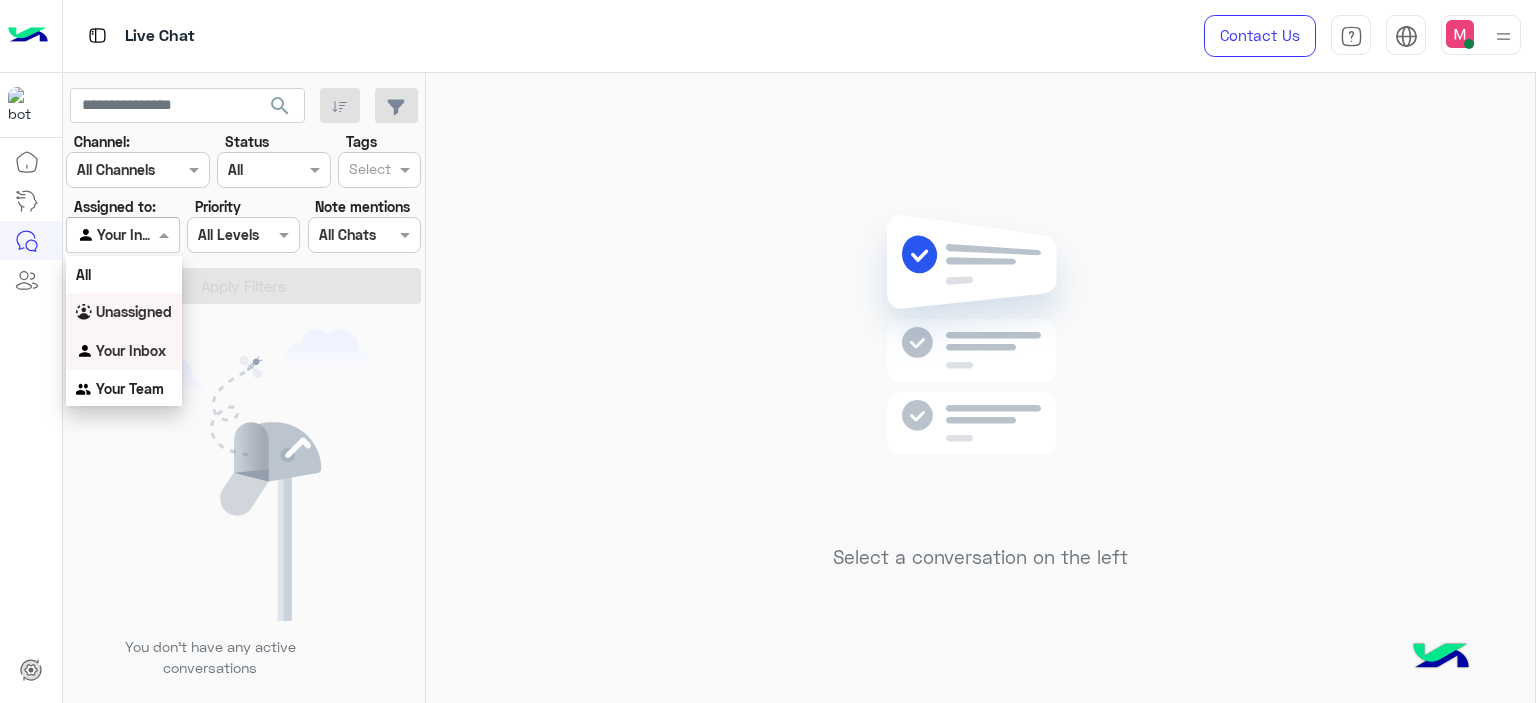 click on "Unassigned" at bounding box center (134, 311) 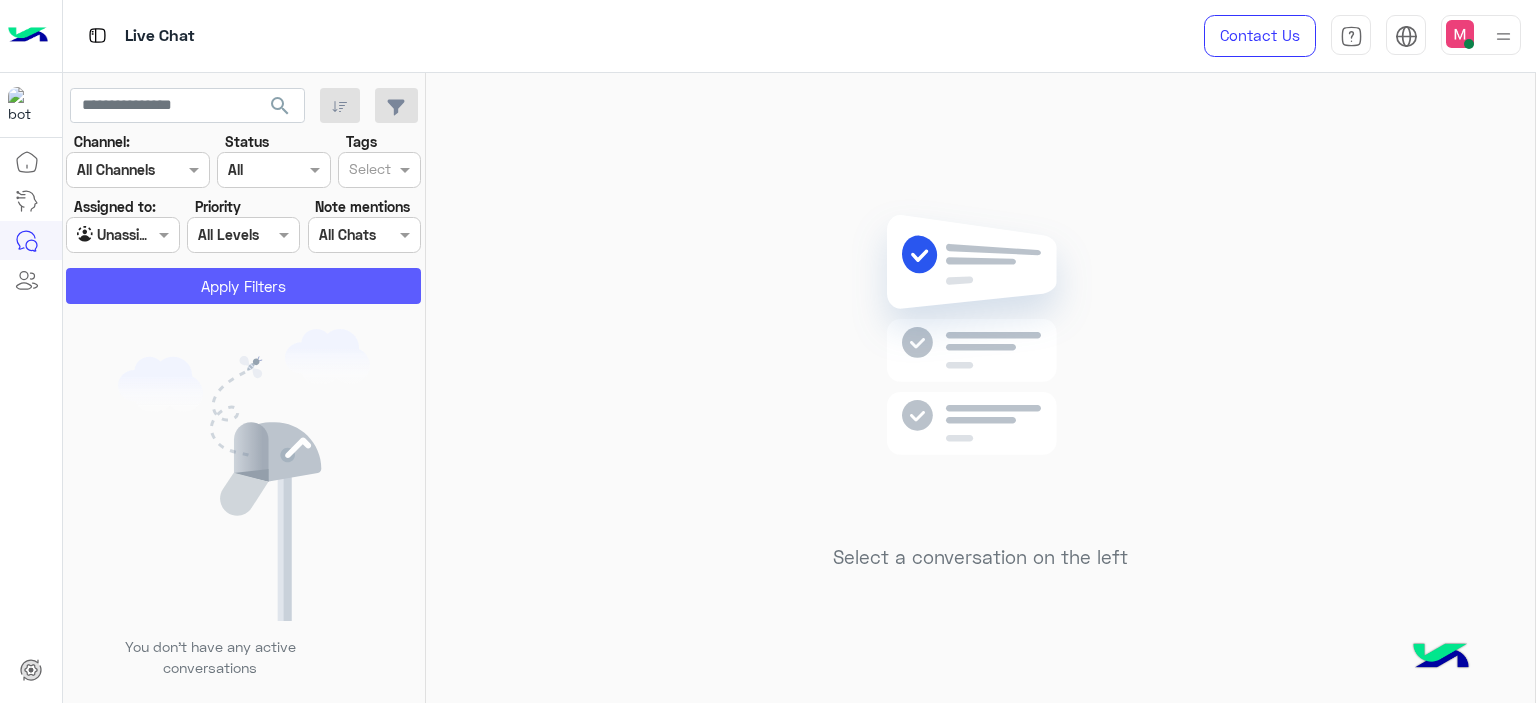 click on "Apply Filters" 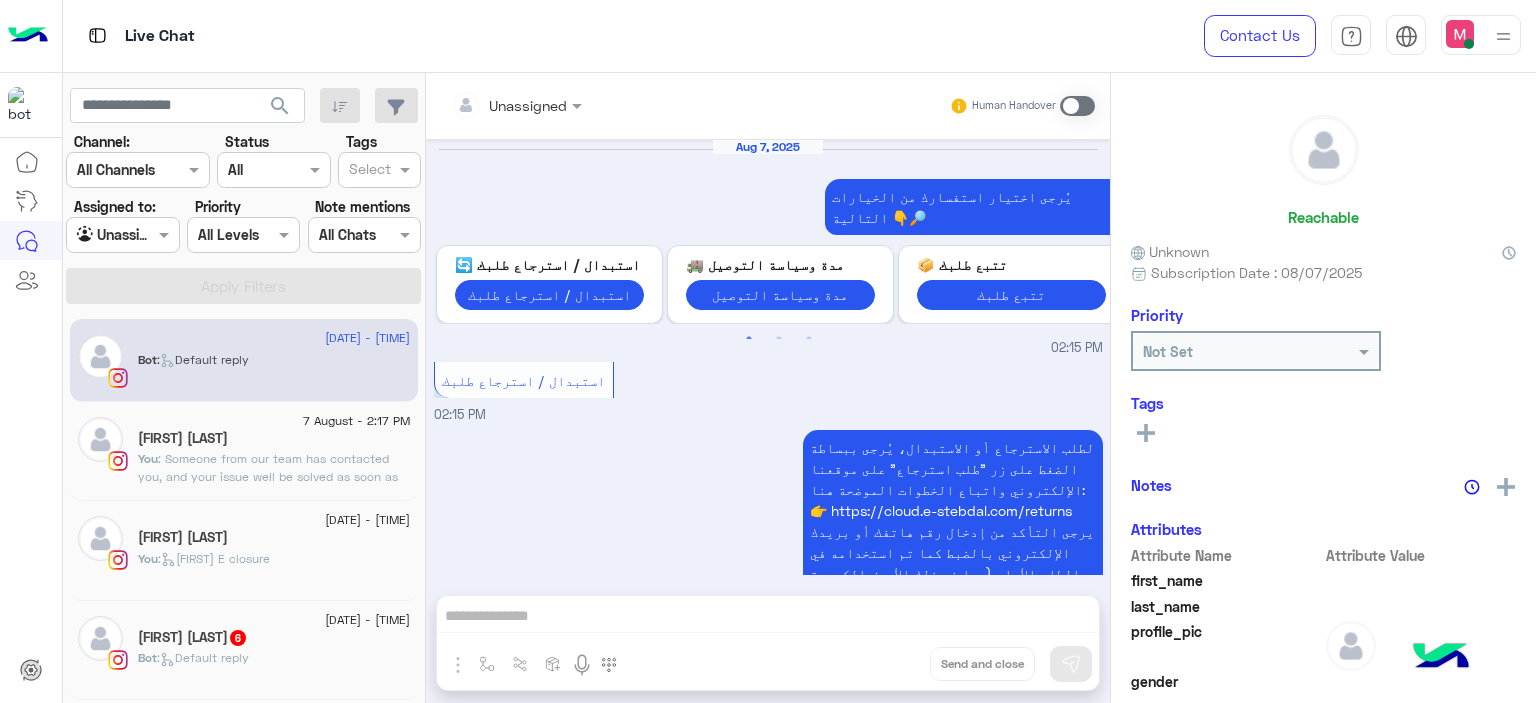 scroll, scrollTop: 2598, scrollLeft: 0, axis: vertical 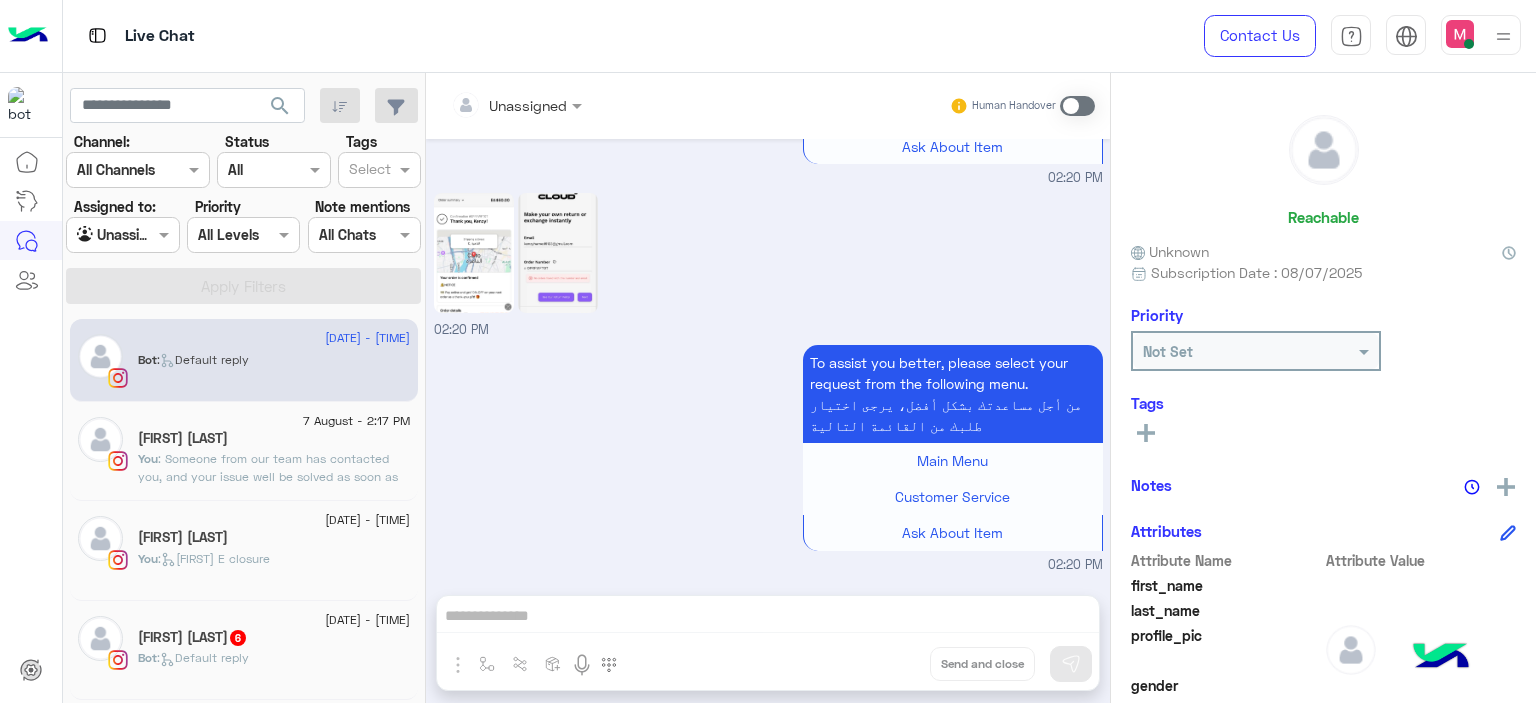 click on ": Someone from our team has contacted you, and your issue well be solved as soon as possible." 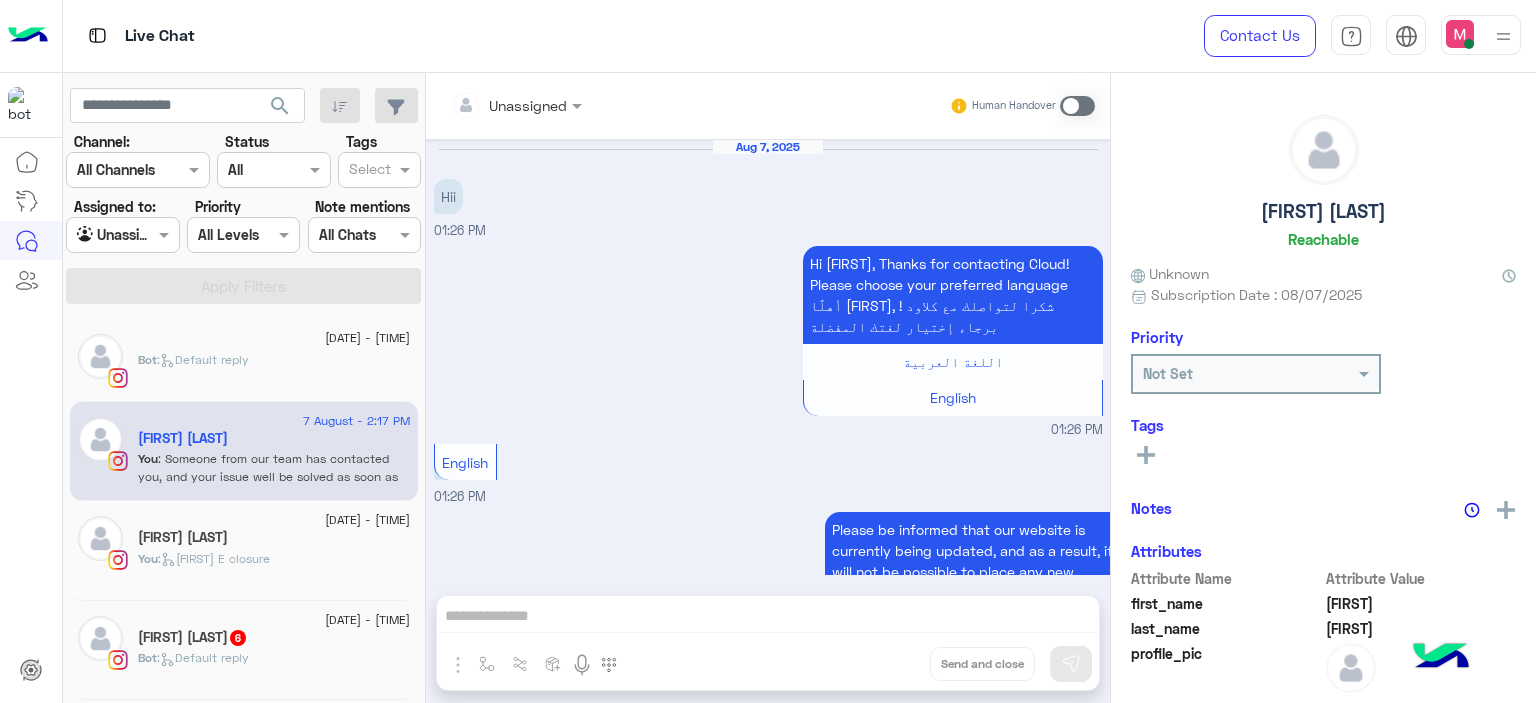 scroll, scrollTop: 1808, scrollLeft: 0, axis: vertical 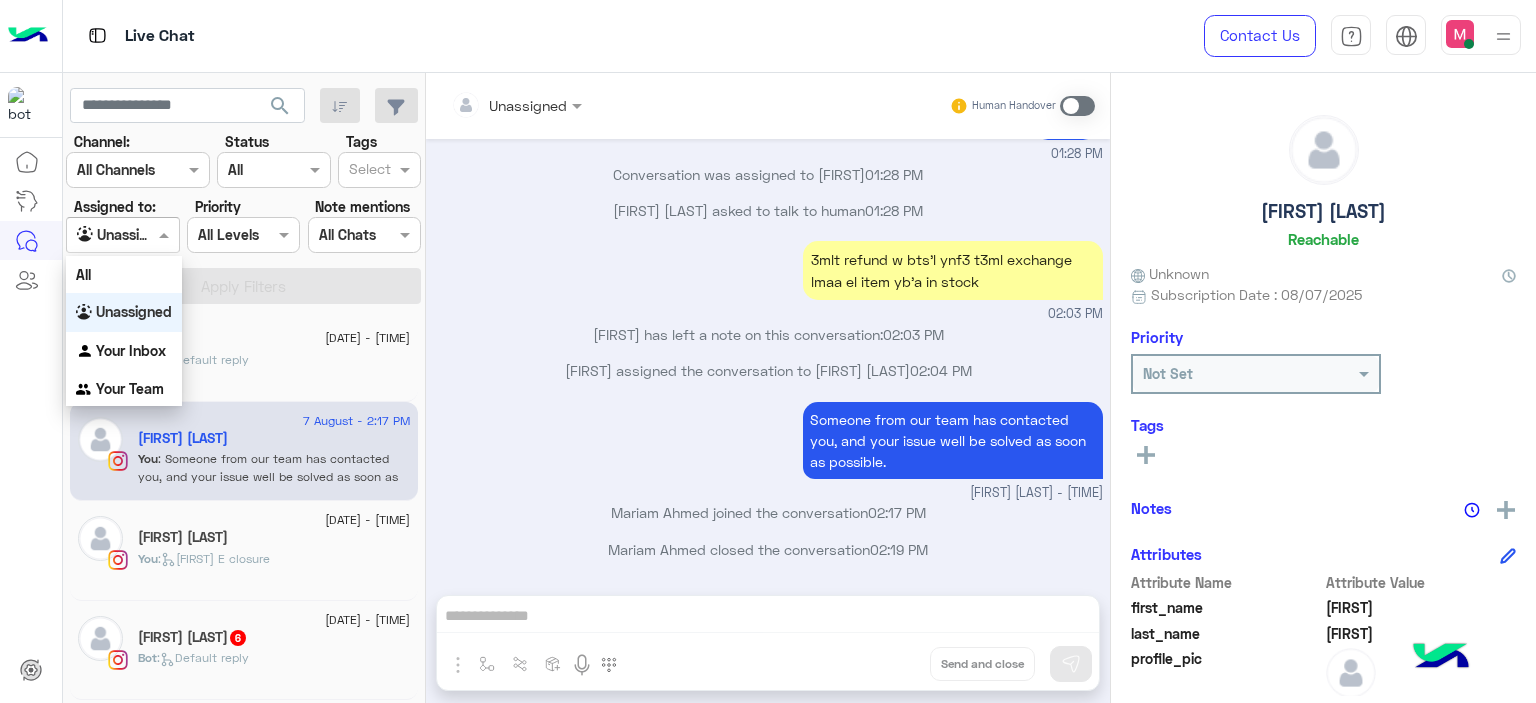 click at bounding box center (166, 234) 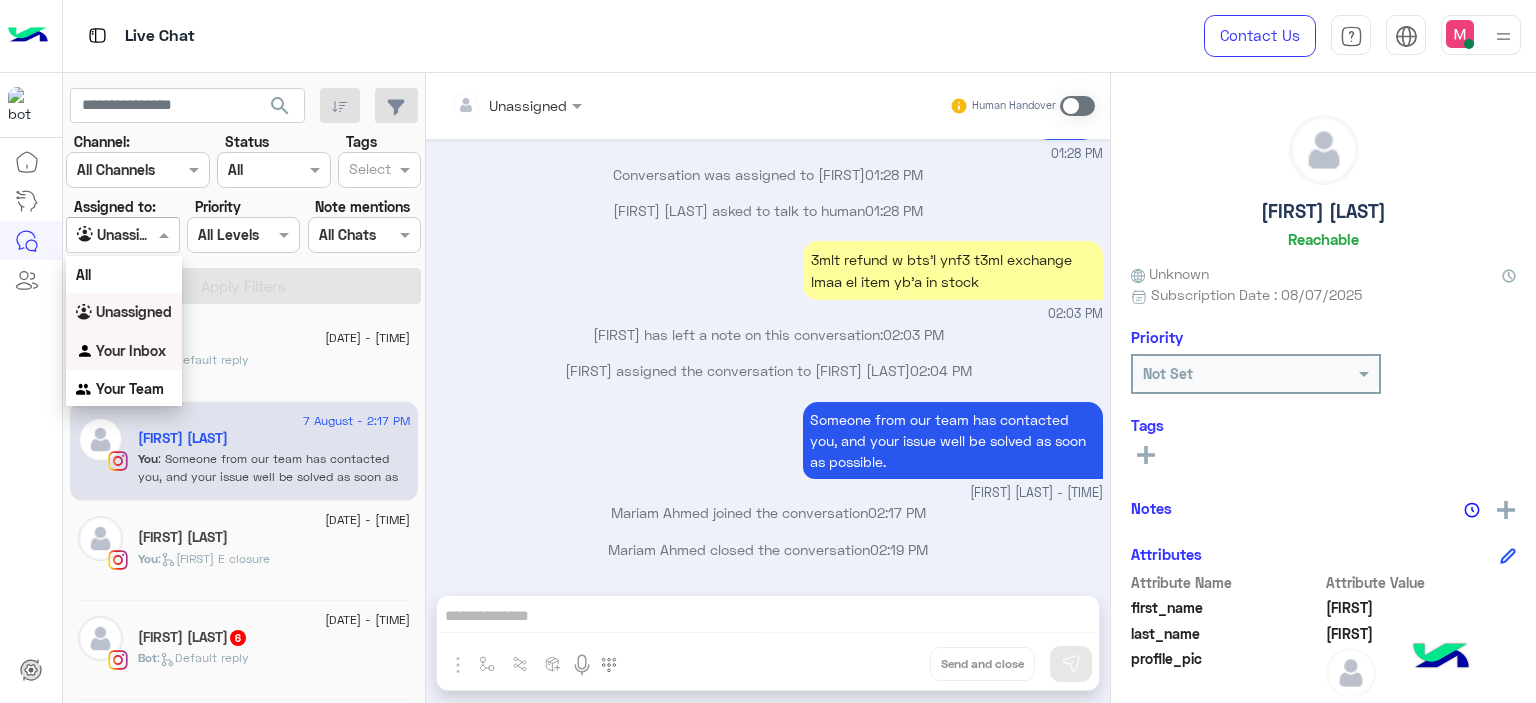 click on "Your Inbox" at bounding box center (124, 351) 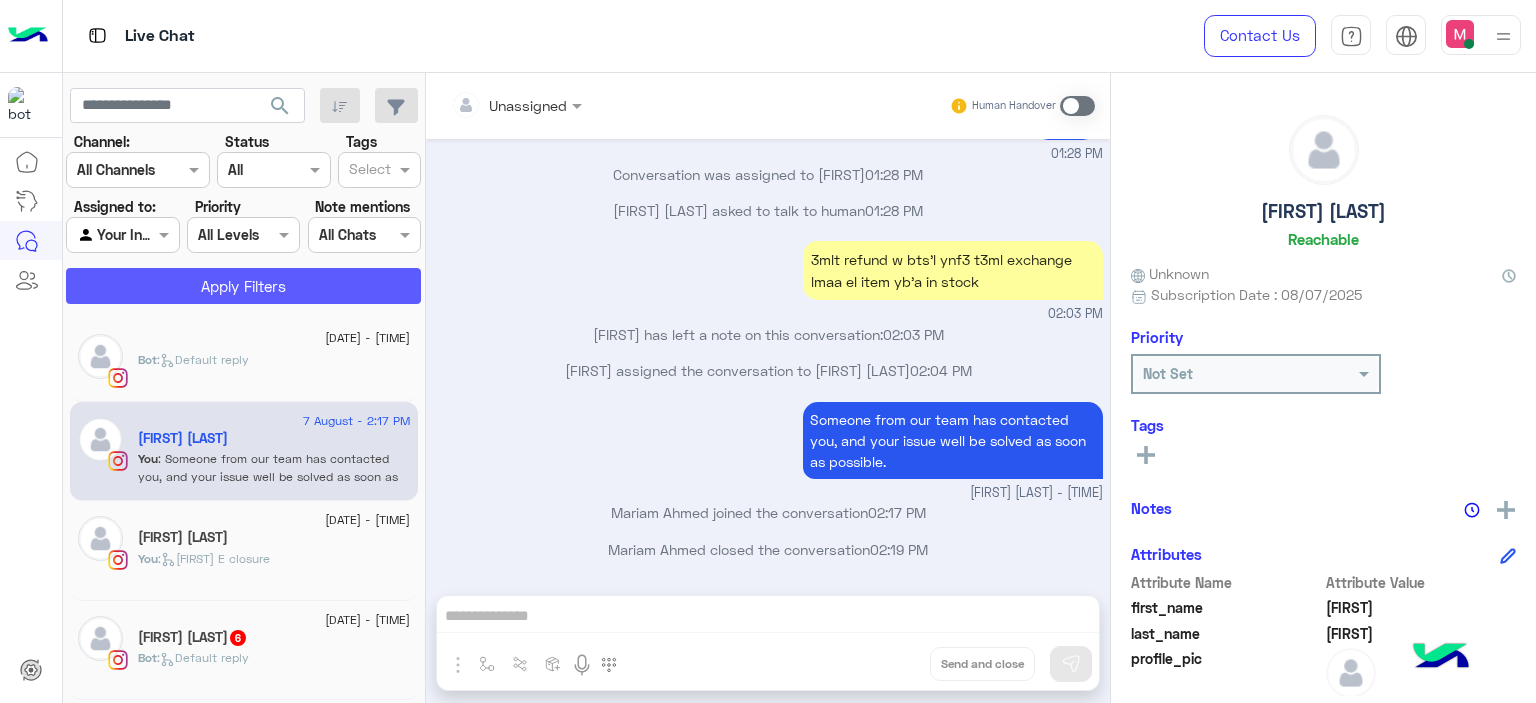 click on "Apply Filters" 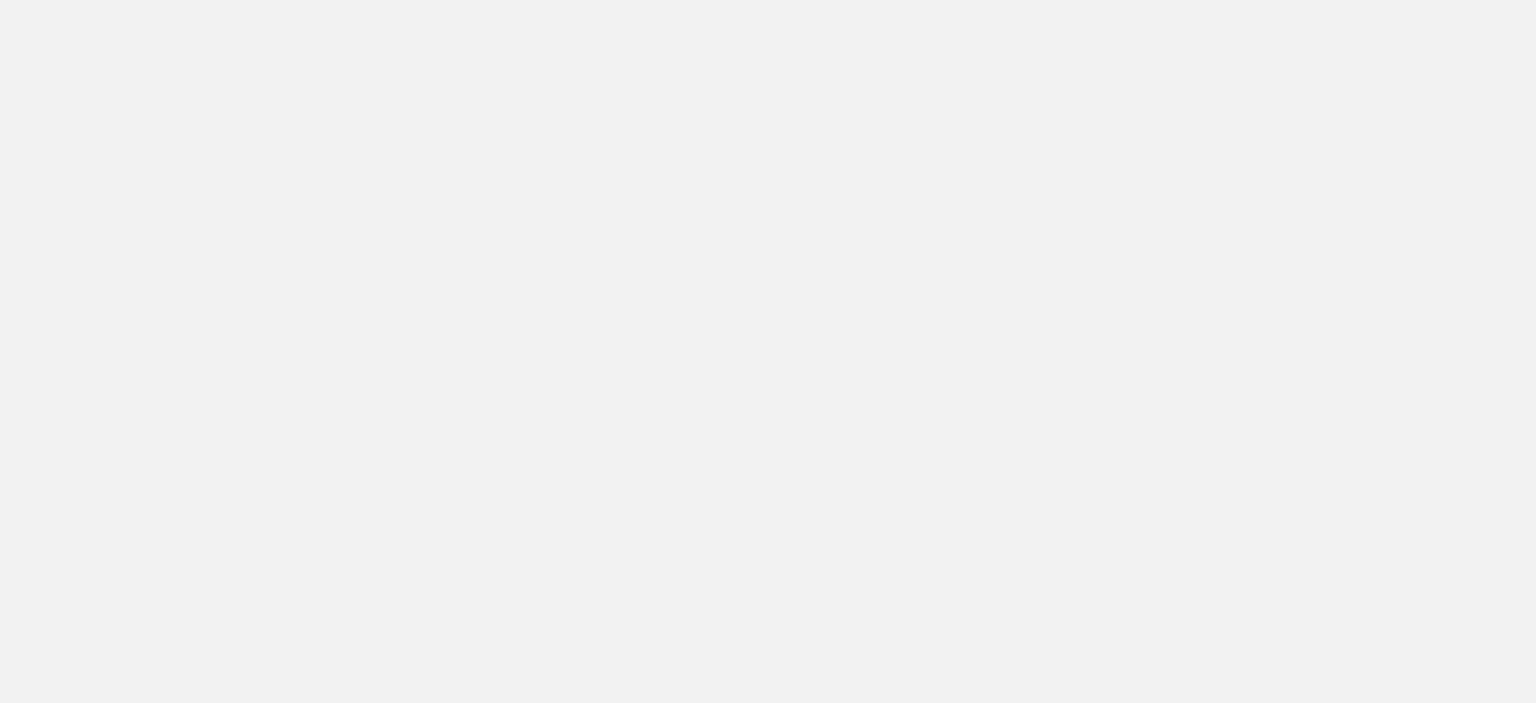 scroll, scrollTop: 0, scrollLeft: 0, axis: both 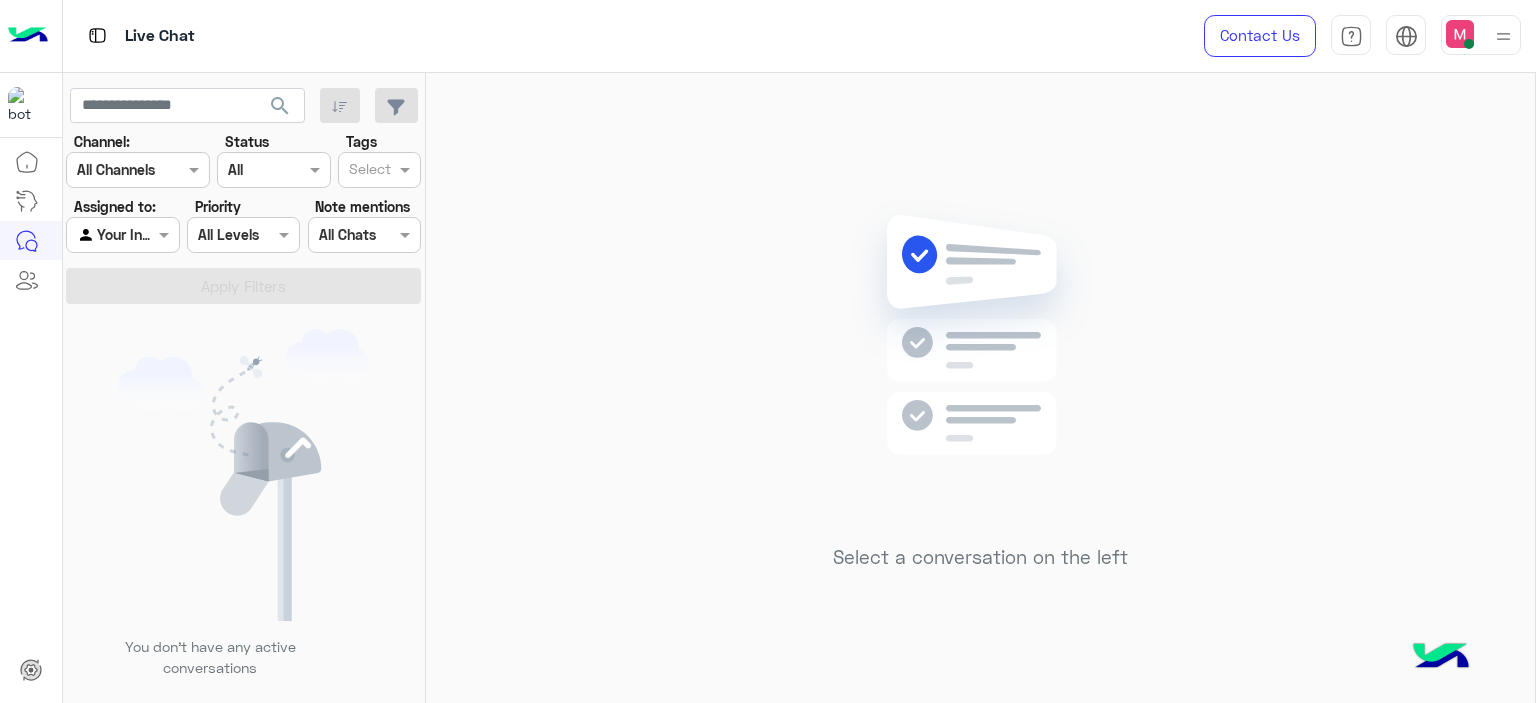 click at bounding box center [1503, 36] 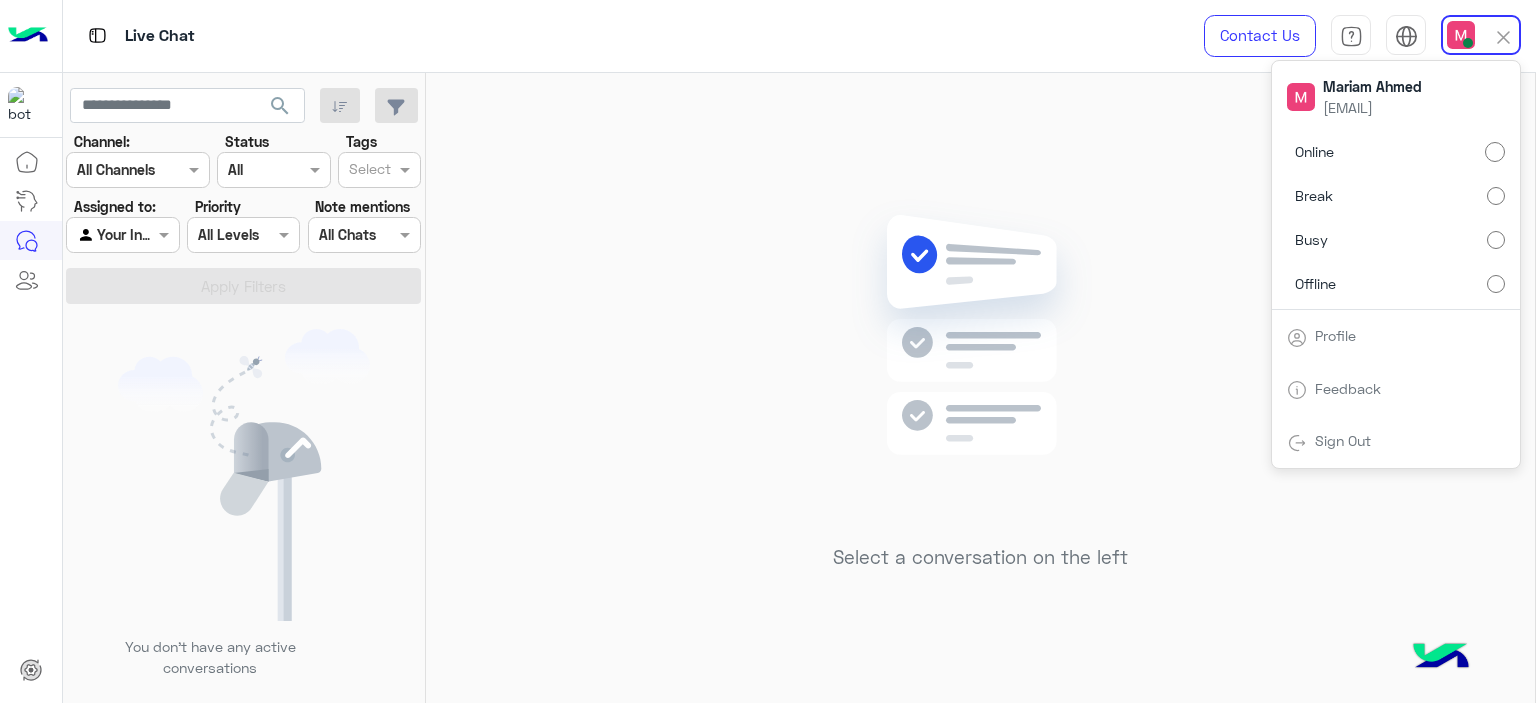 click on "Break" at bounding box center [1396, 196] 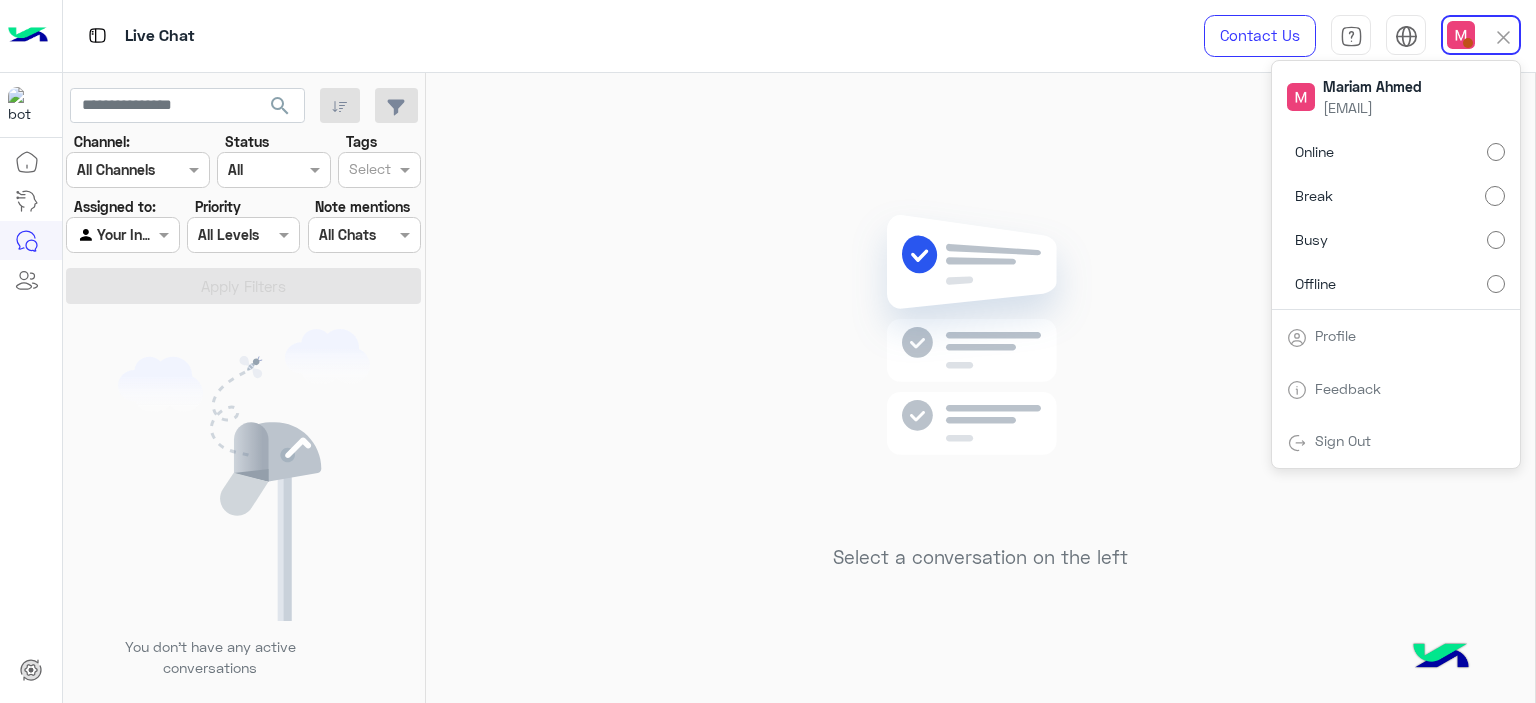 click on "Online" at bounding box center (1396, 152) 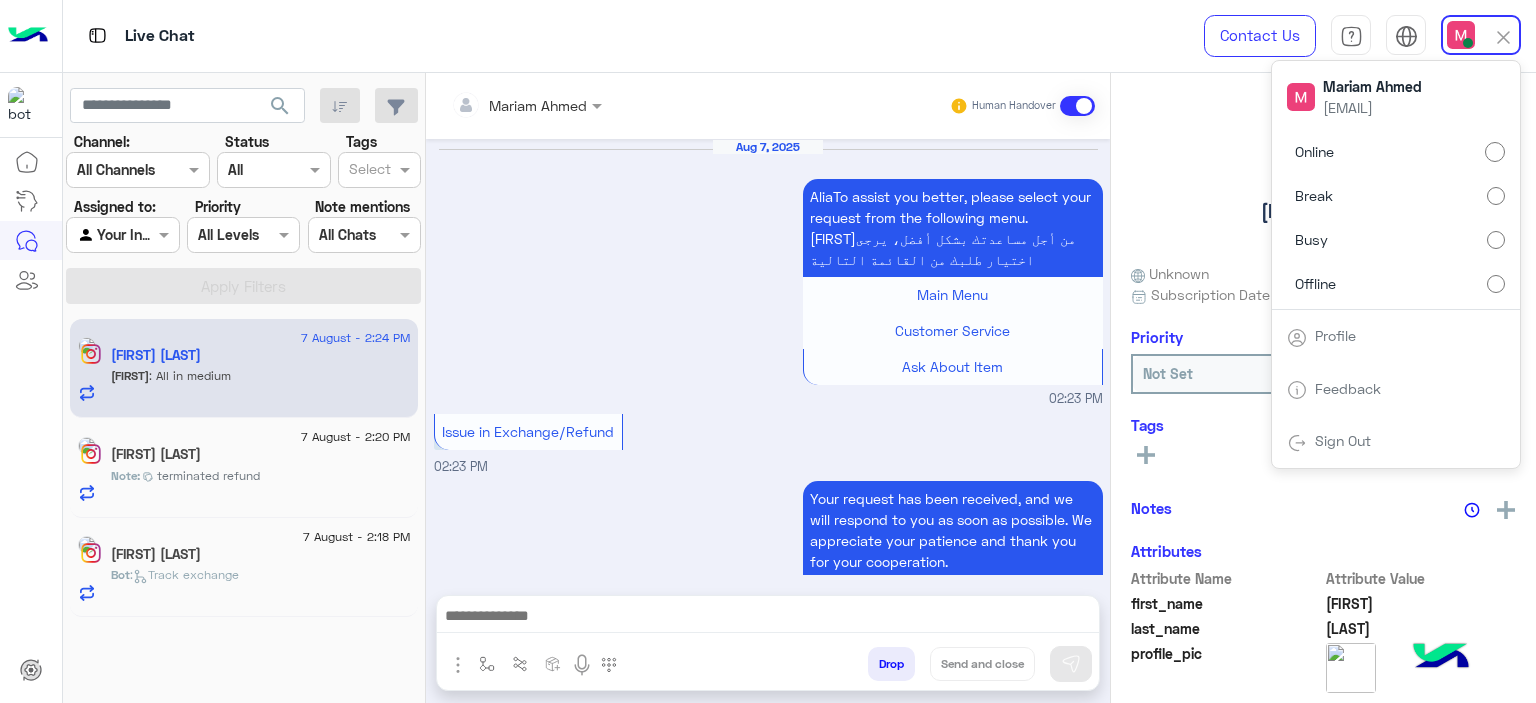 scroll, scrollTop: 1702, scrollLeft: 0, axis: vertical 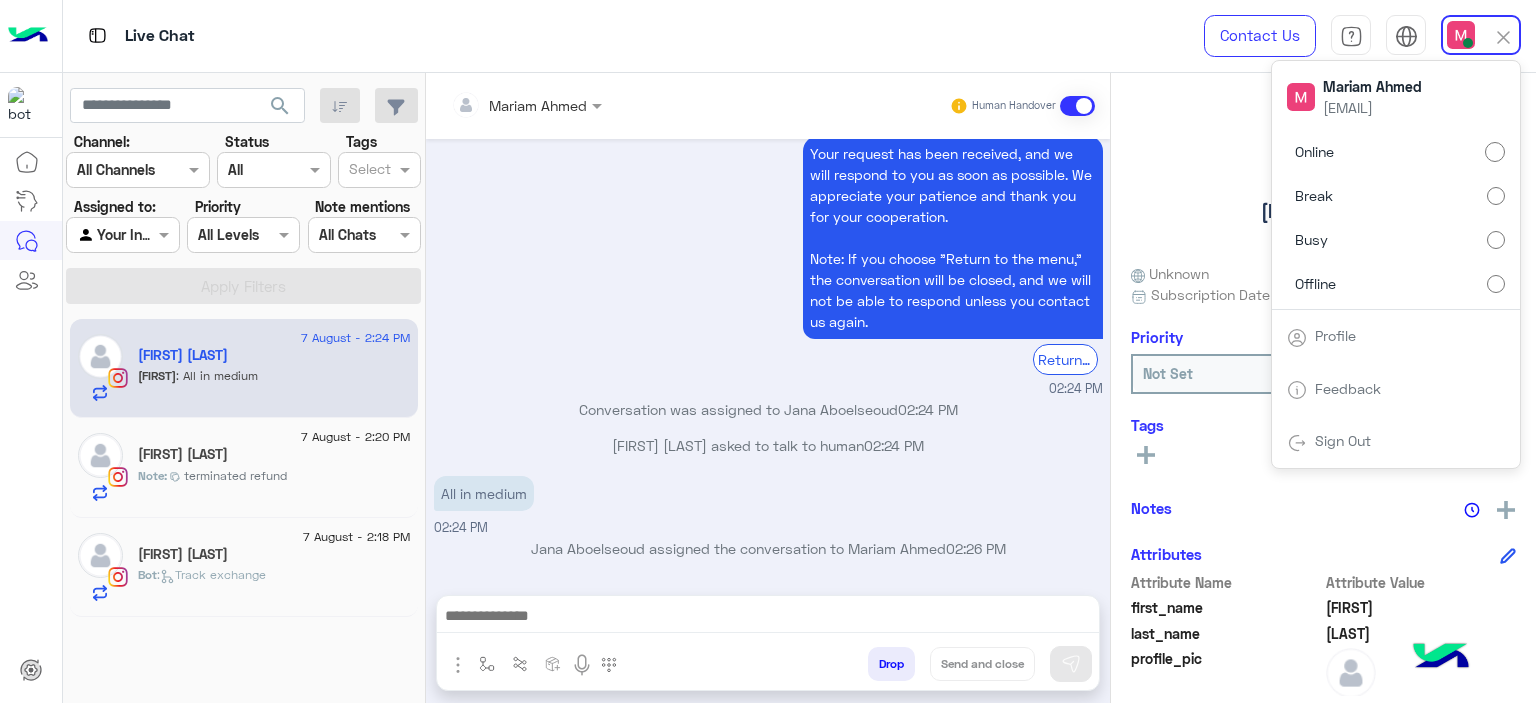 click on "Dina Elwardany" 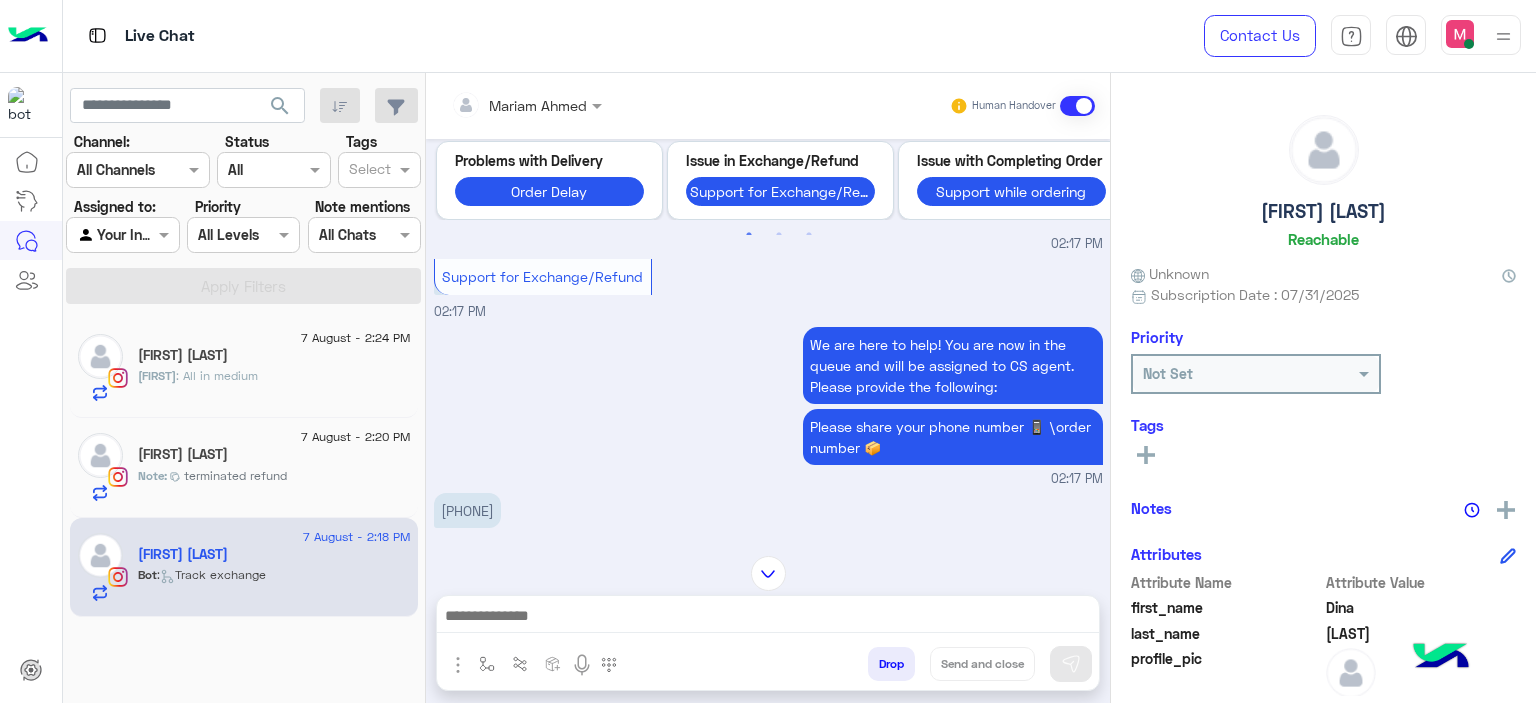 scroll, scrollTop: 1927, scrollLeft: 0, axis: vertical 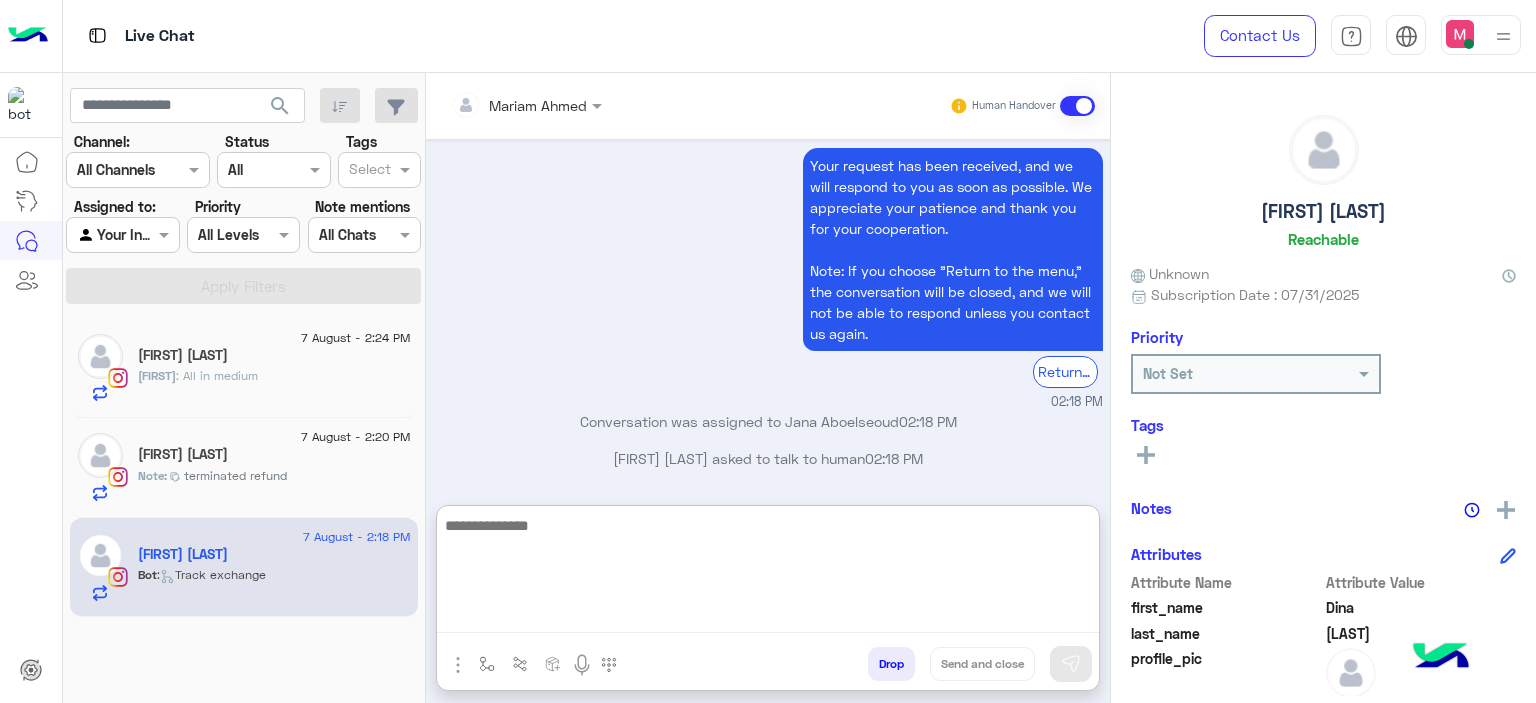click at bounding box center (768, 573) 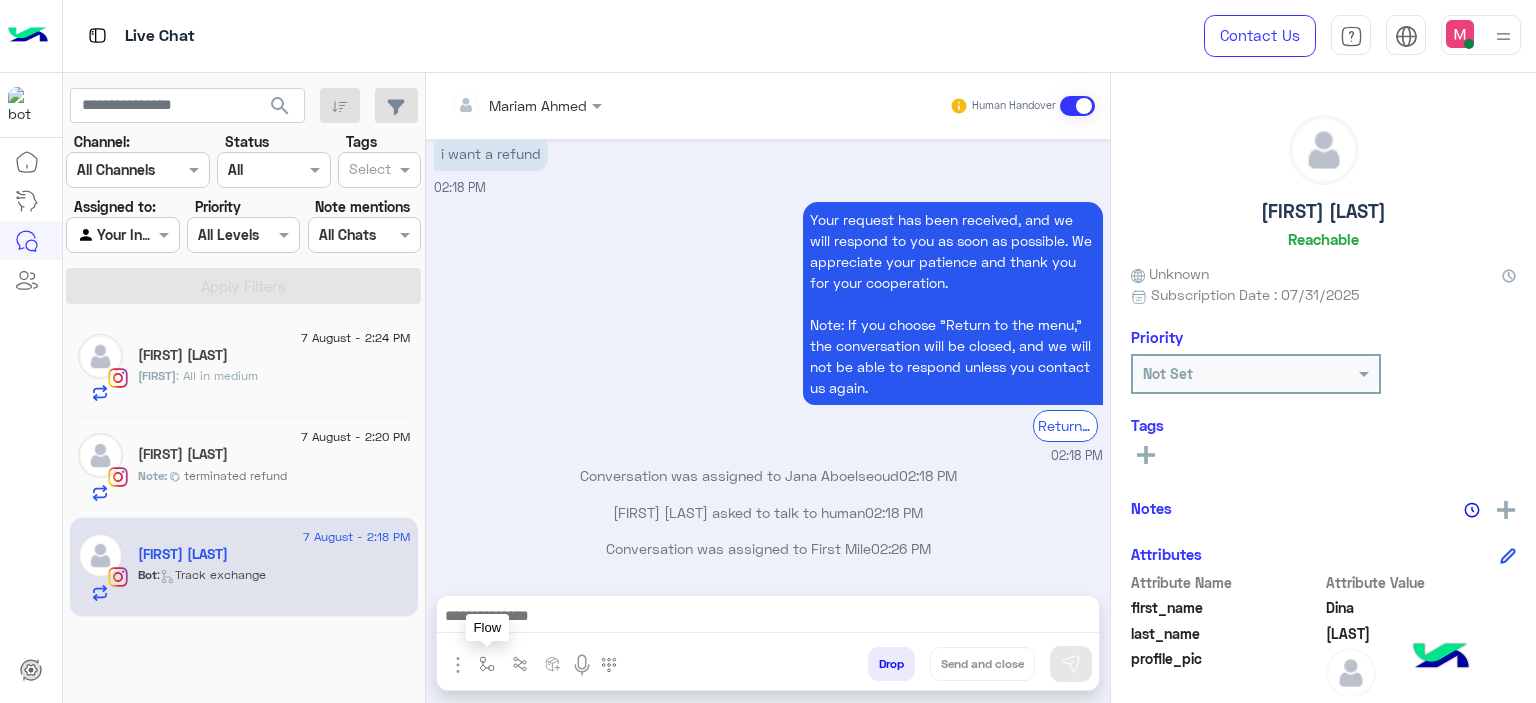 click at bounding box center [487, 664] 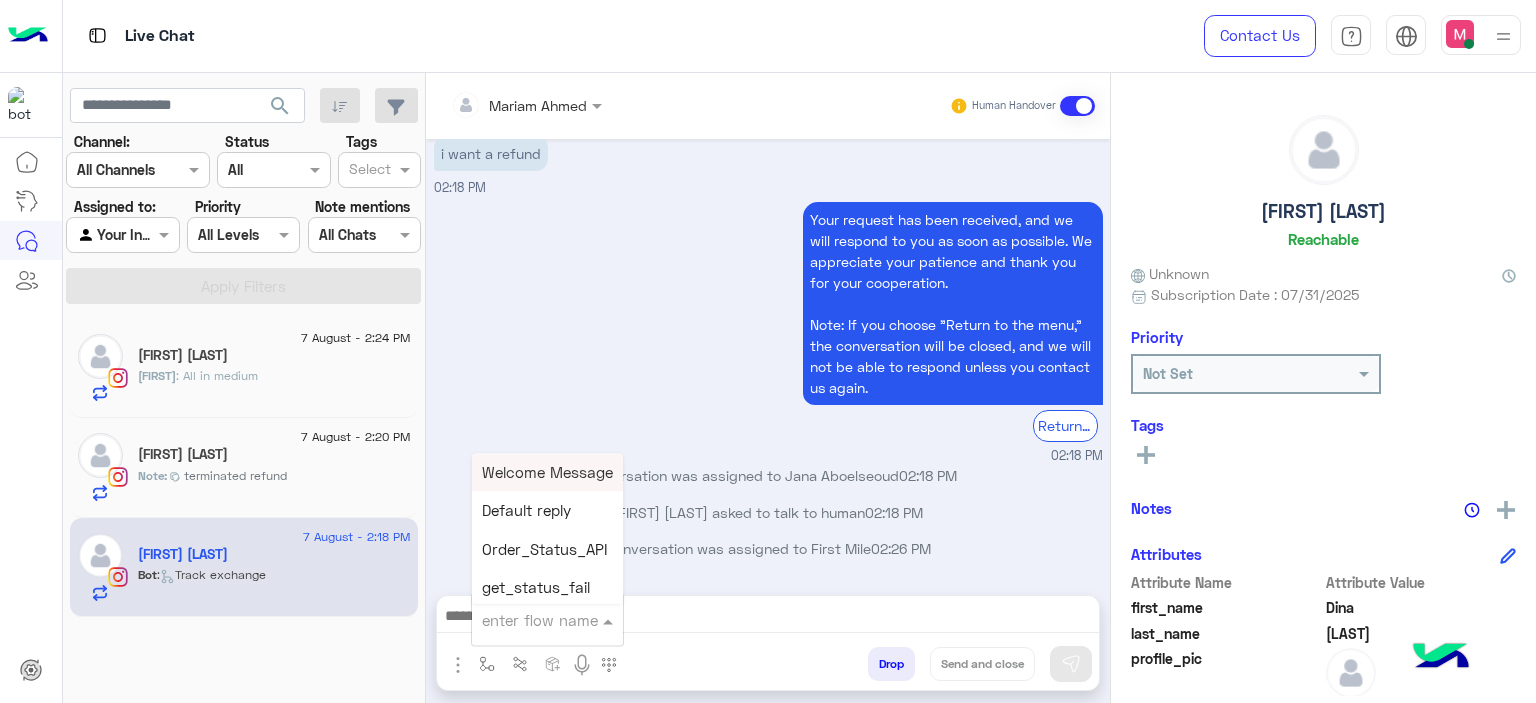 click at bounding box center (523, 620) 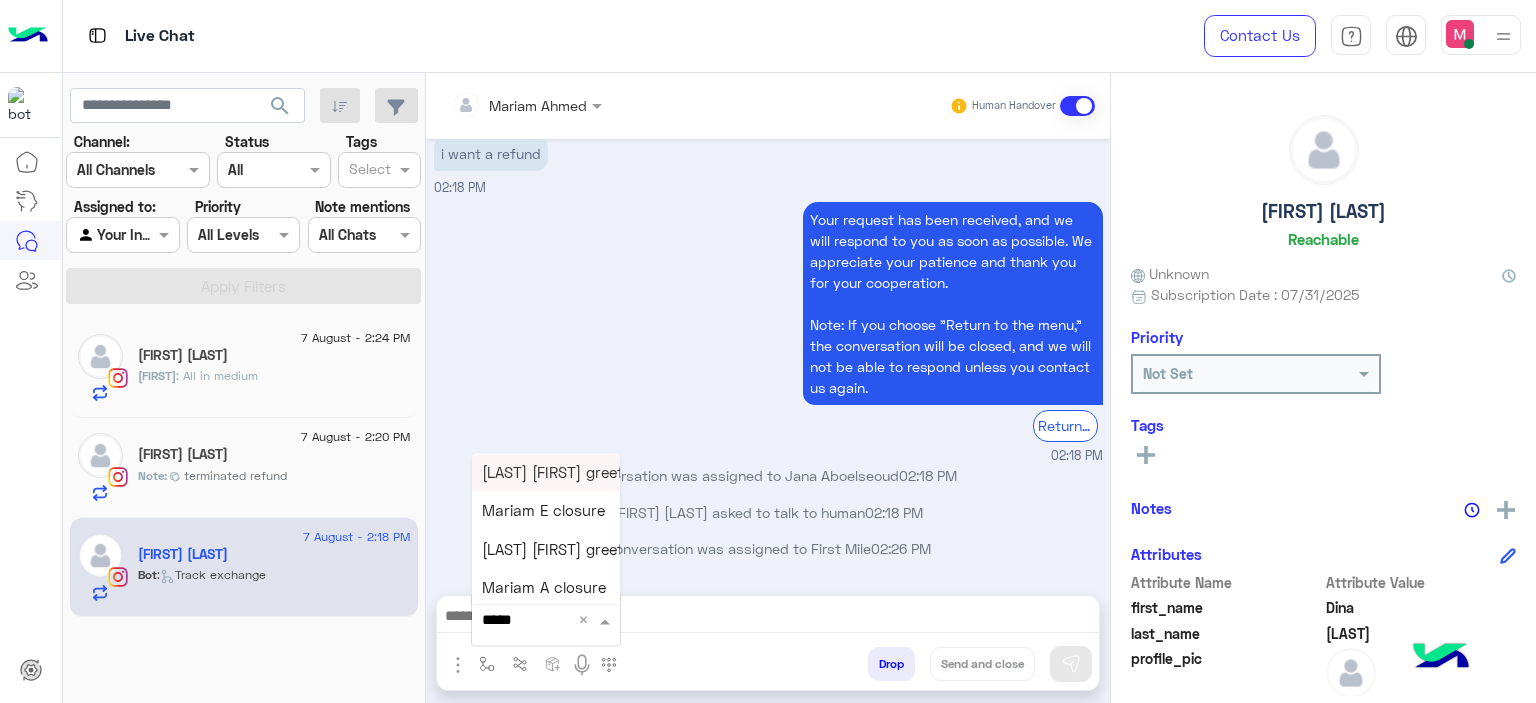 type on "******" 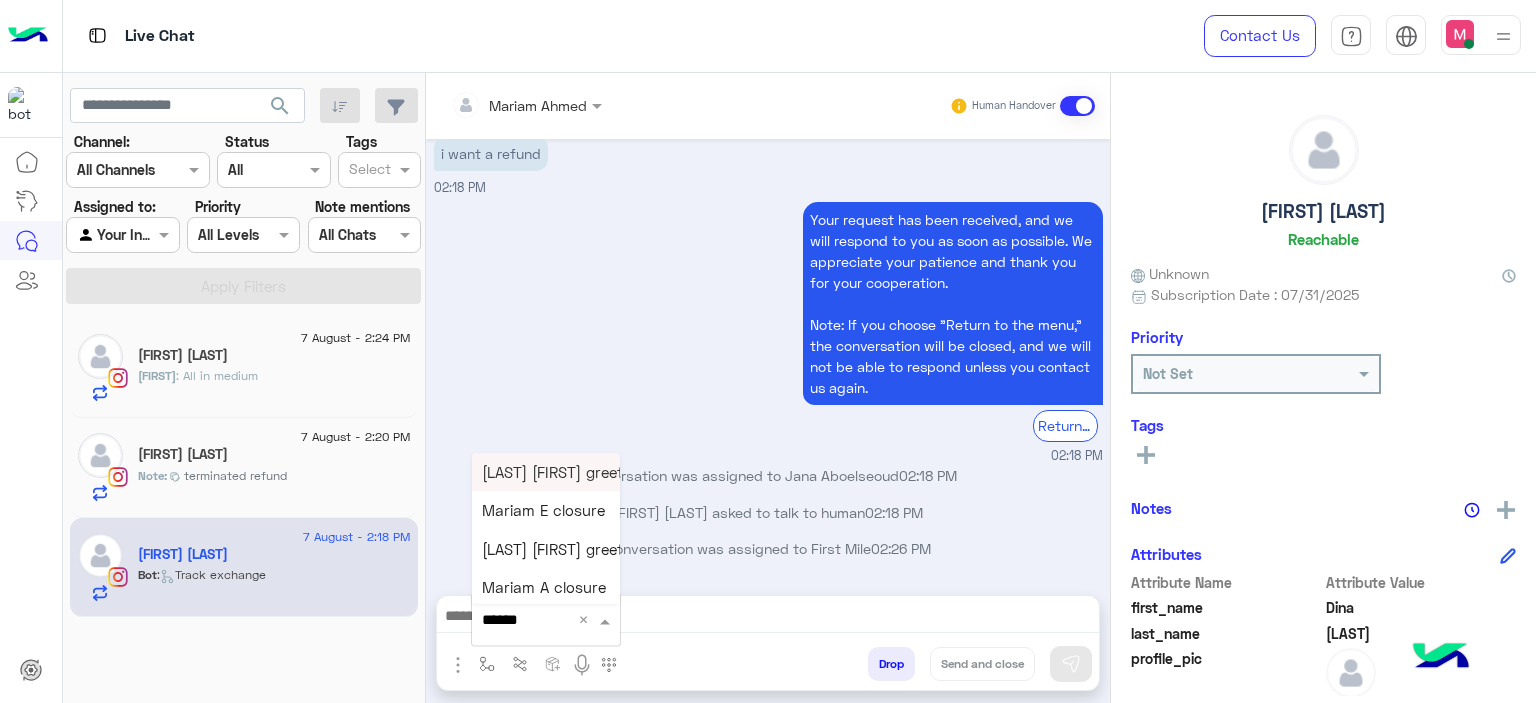 click on "[FIRST] E Greeting" at bounding box center [563, 472] 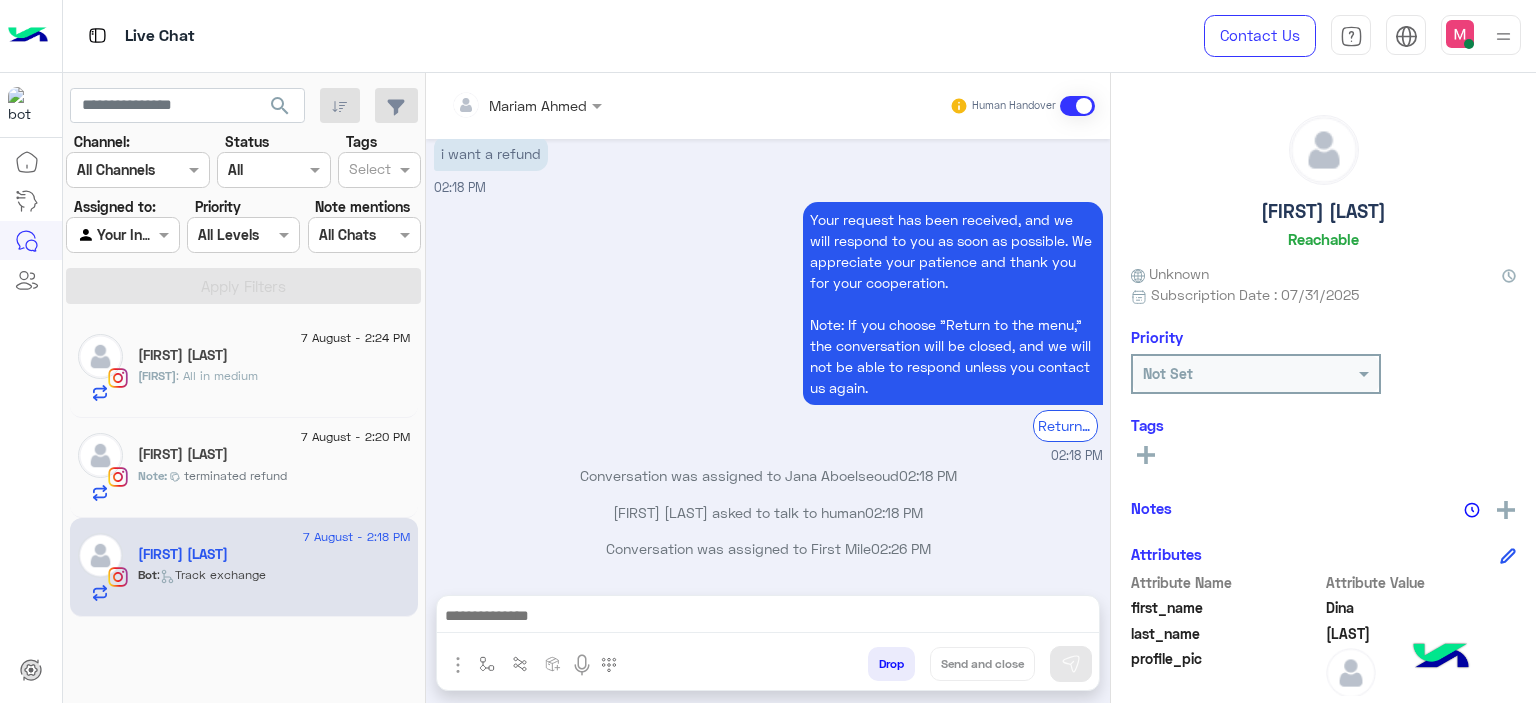 type on "**********" 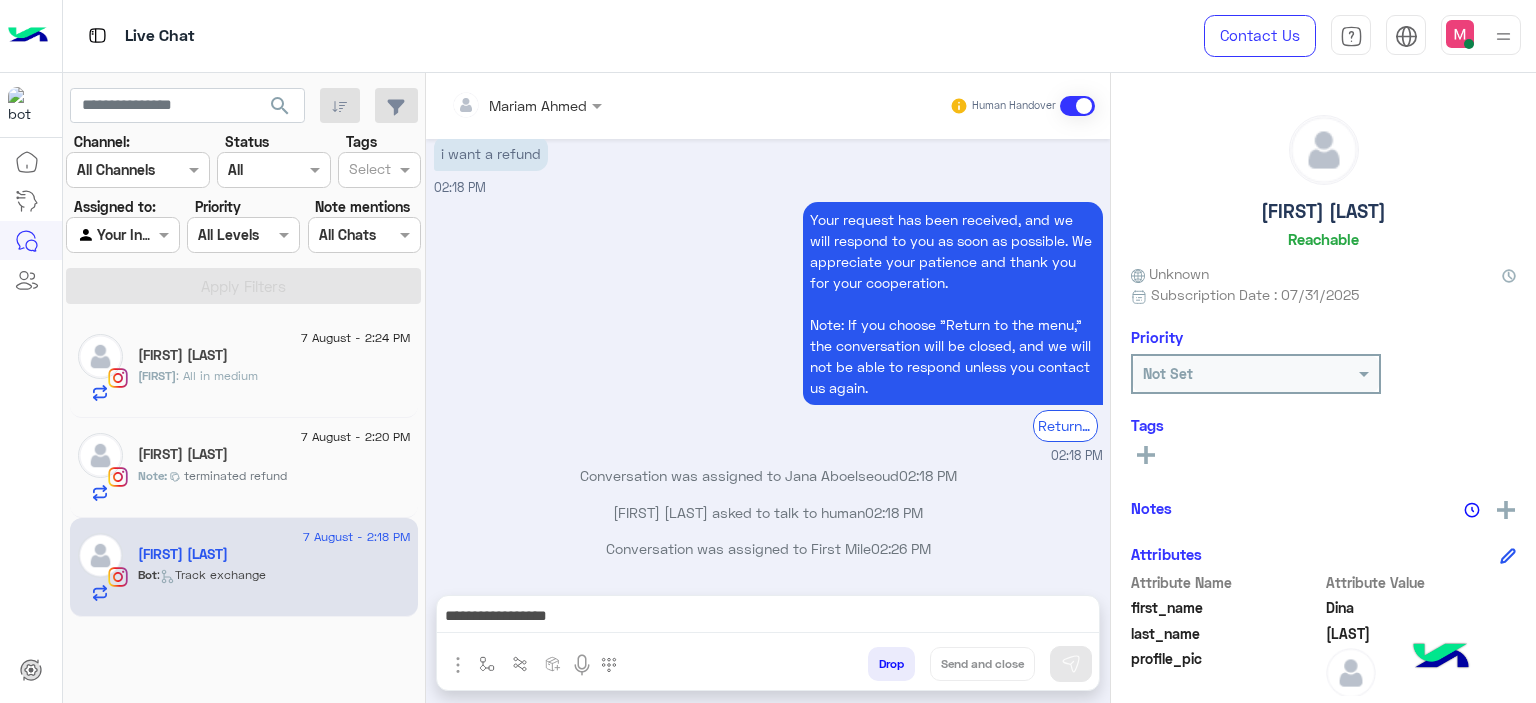 scroll, scrollTop: 1930, scrollLeft: 0, axis: vertical 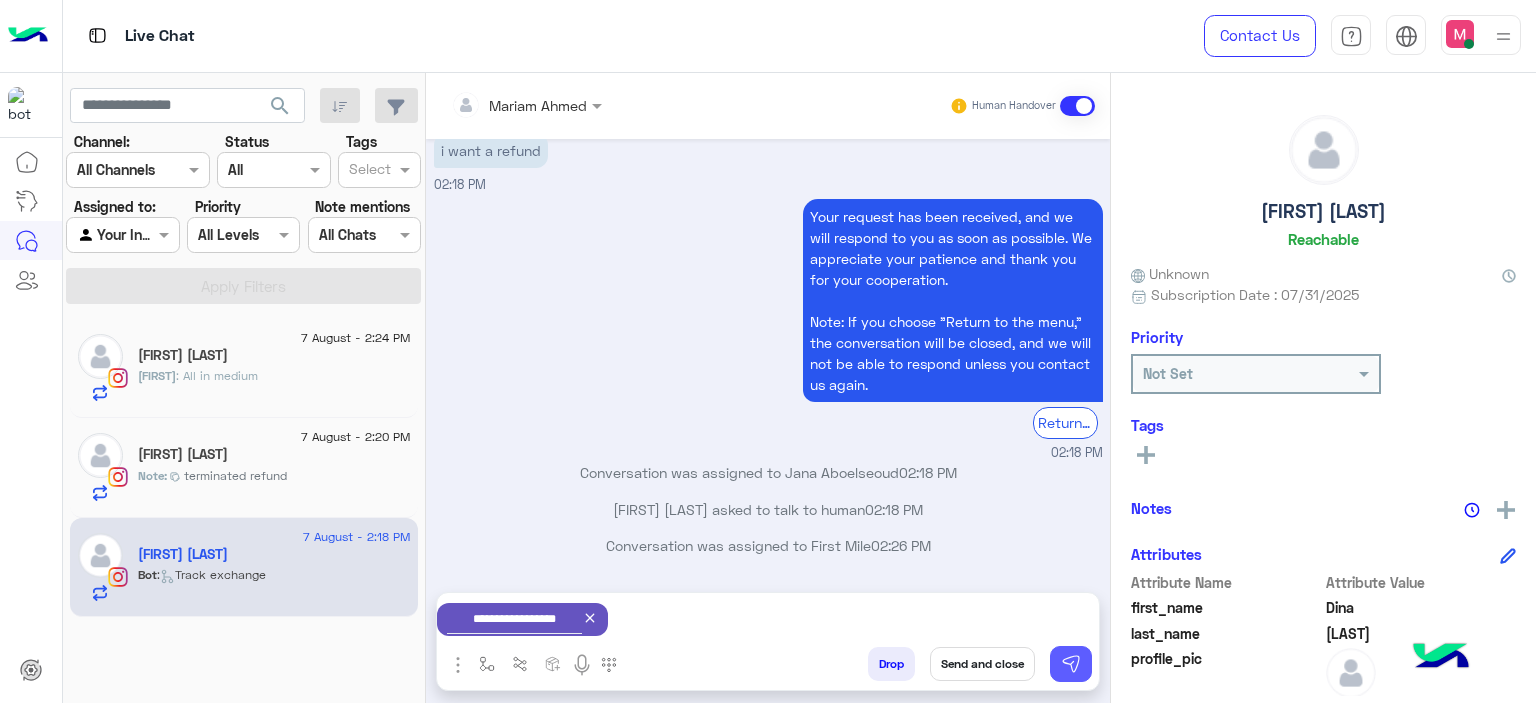 click at bounding box center (1071, 664) 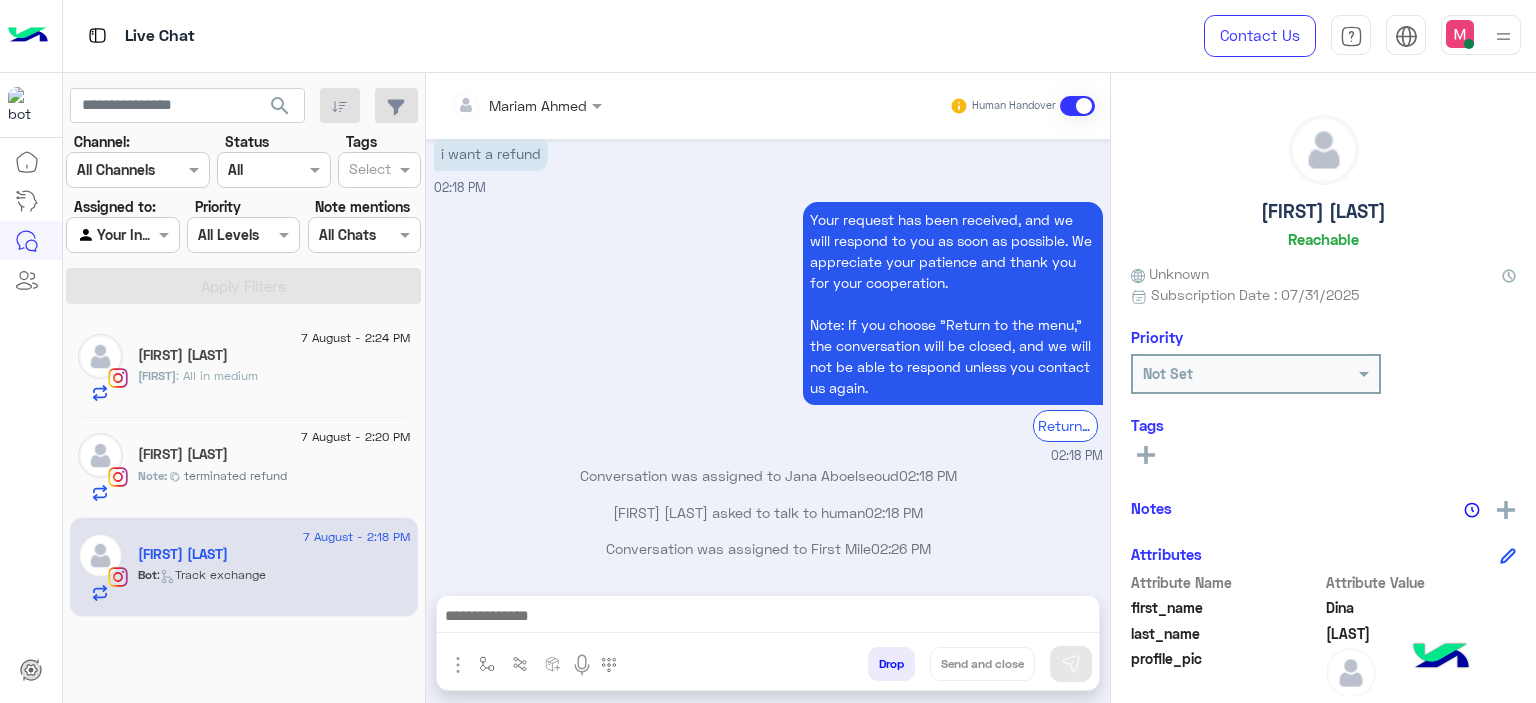 scroll, scrollTop: 1927, scrollLeft: 0, axis: vertical 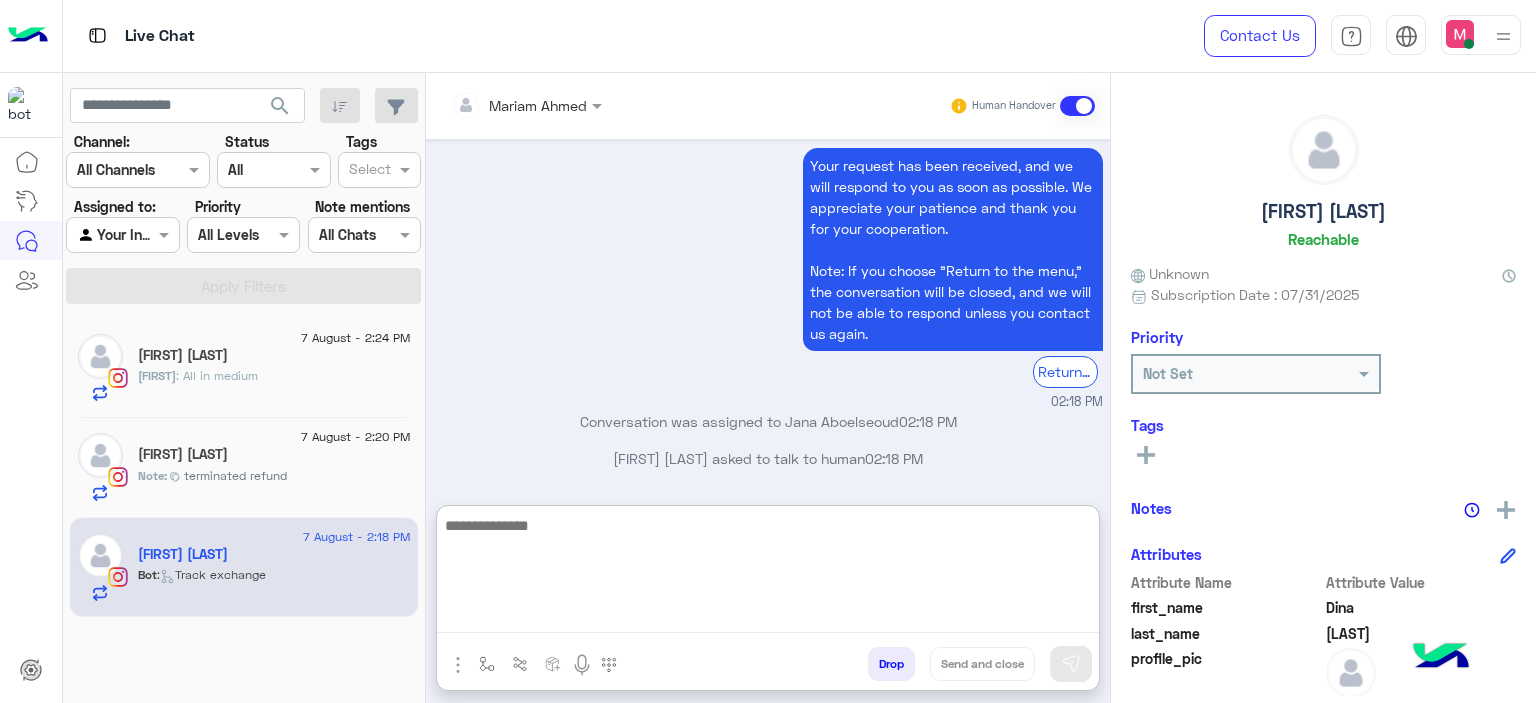 click at bounding box center (768, 573) 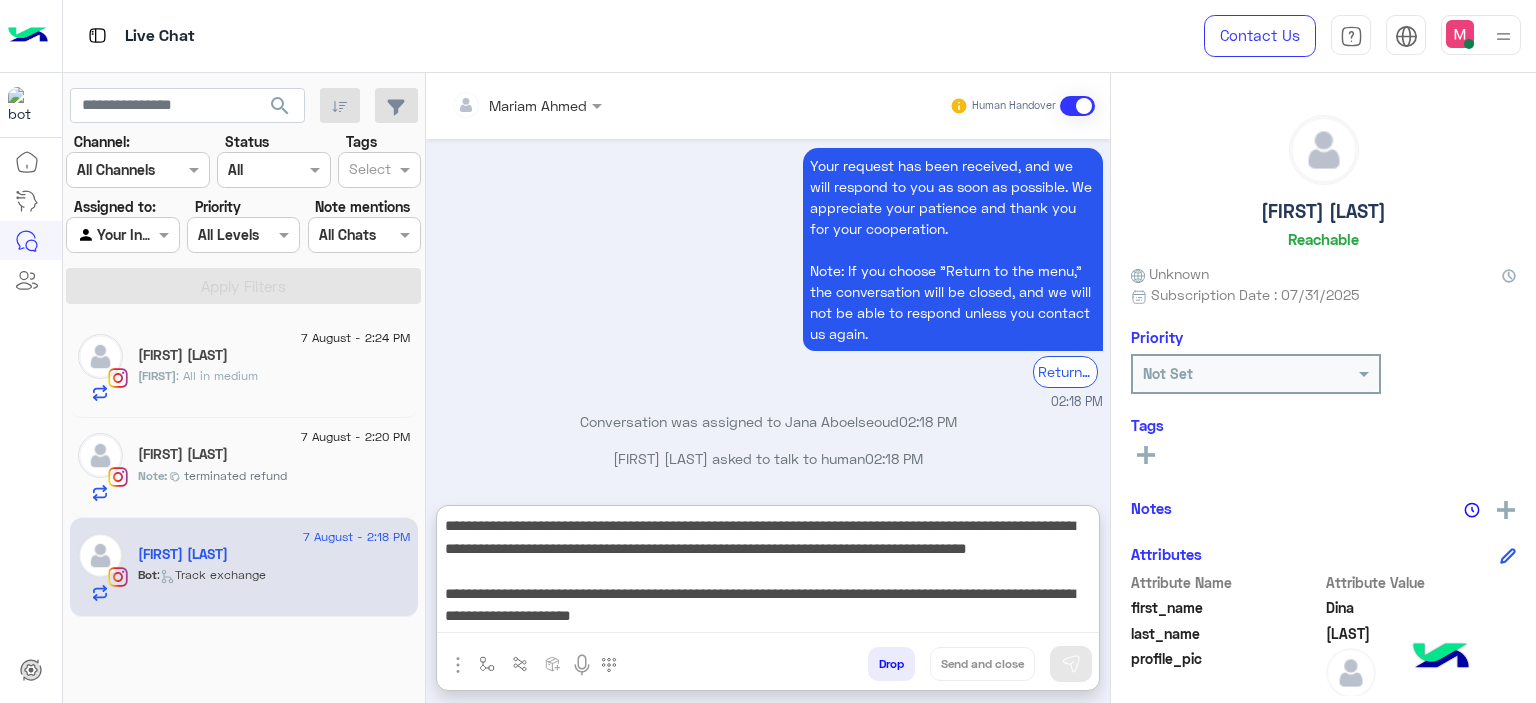scroll, scrollTop: 60, scrollLeft: 0, axis: vertical 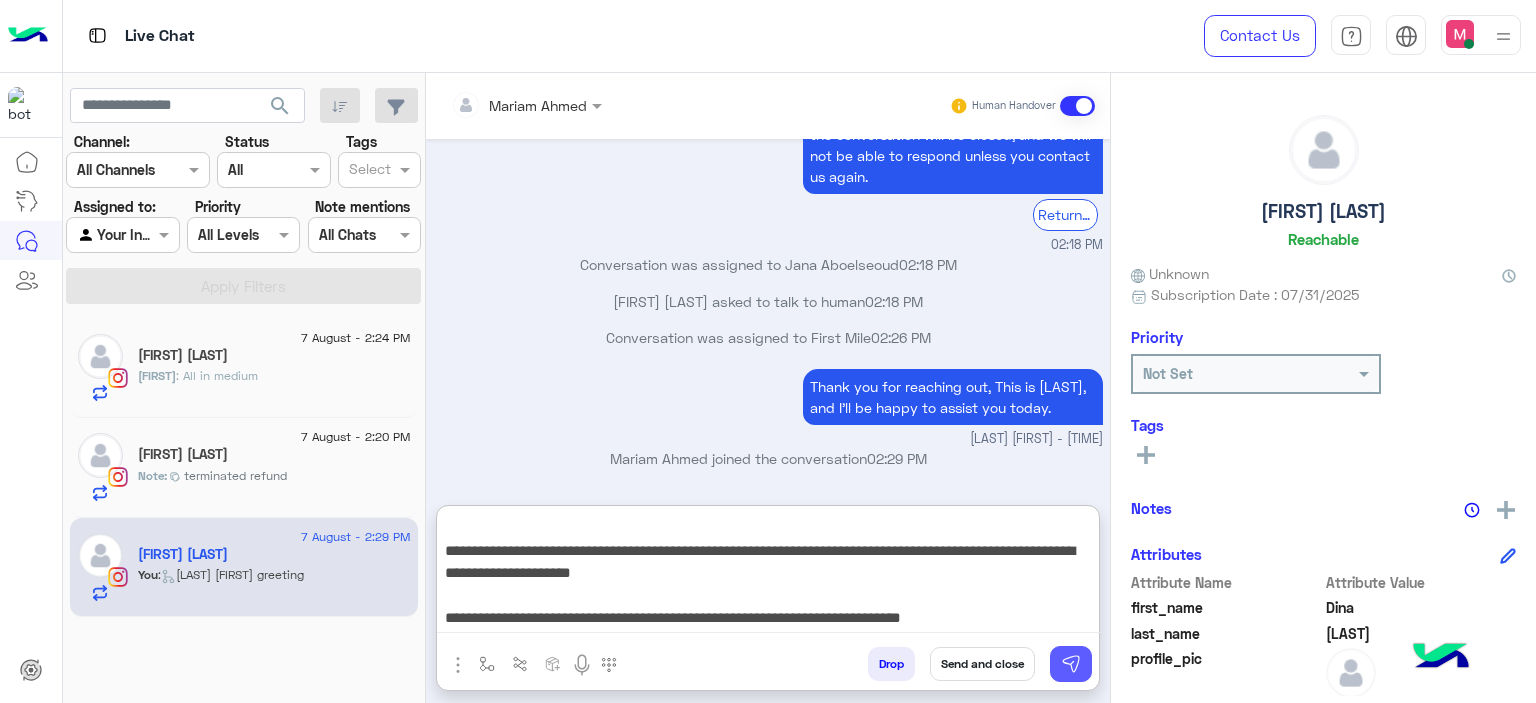 type on "**********" 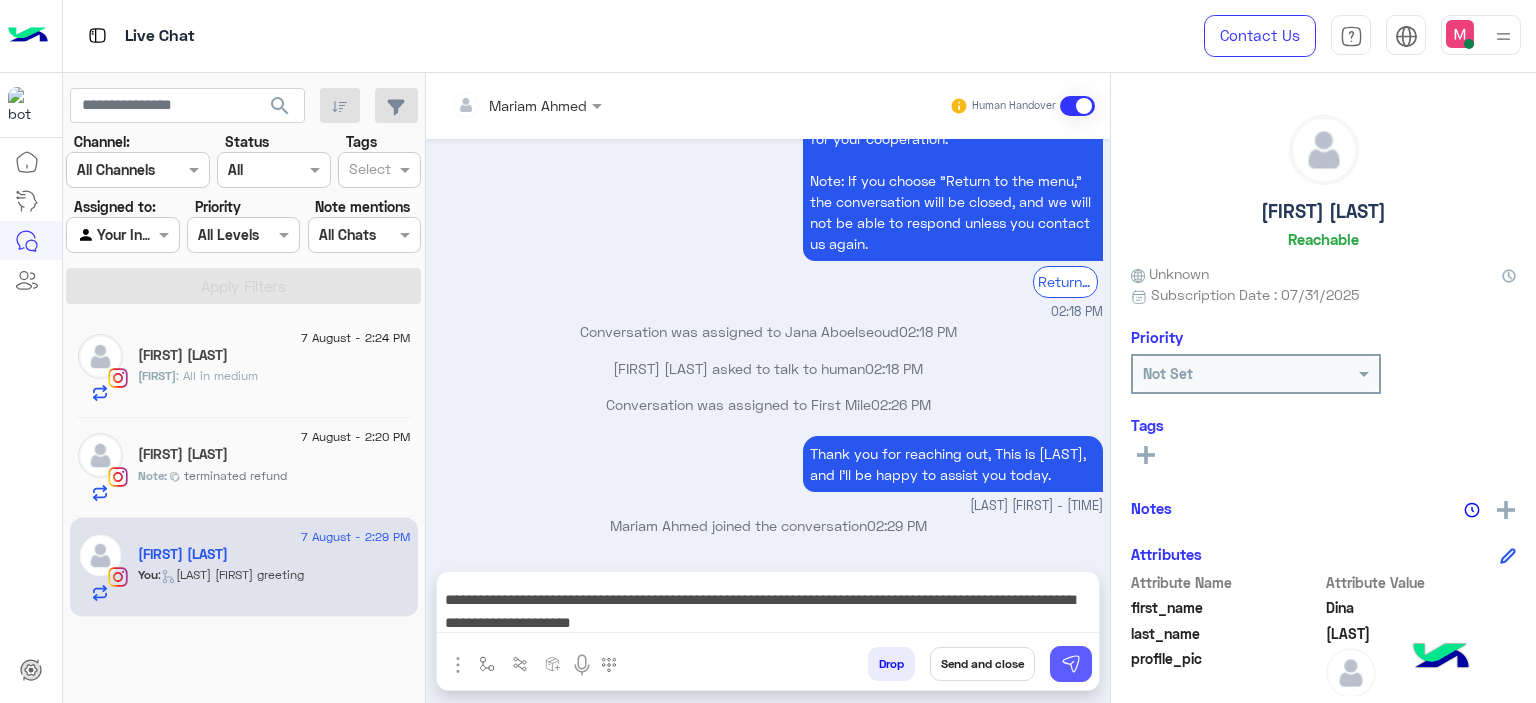 click at bounding box center (1071, 664) 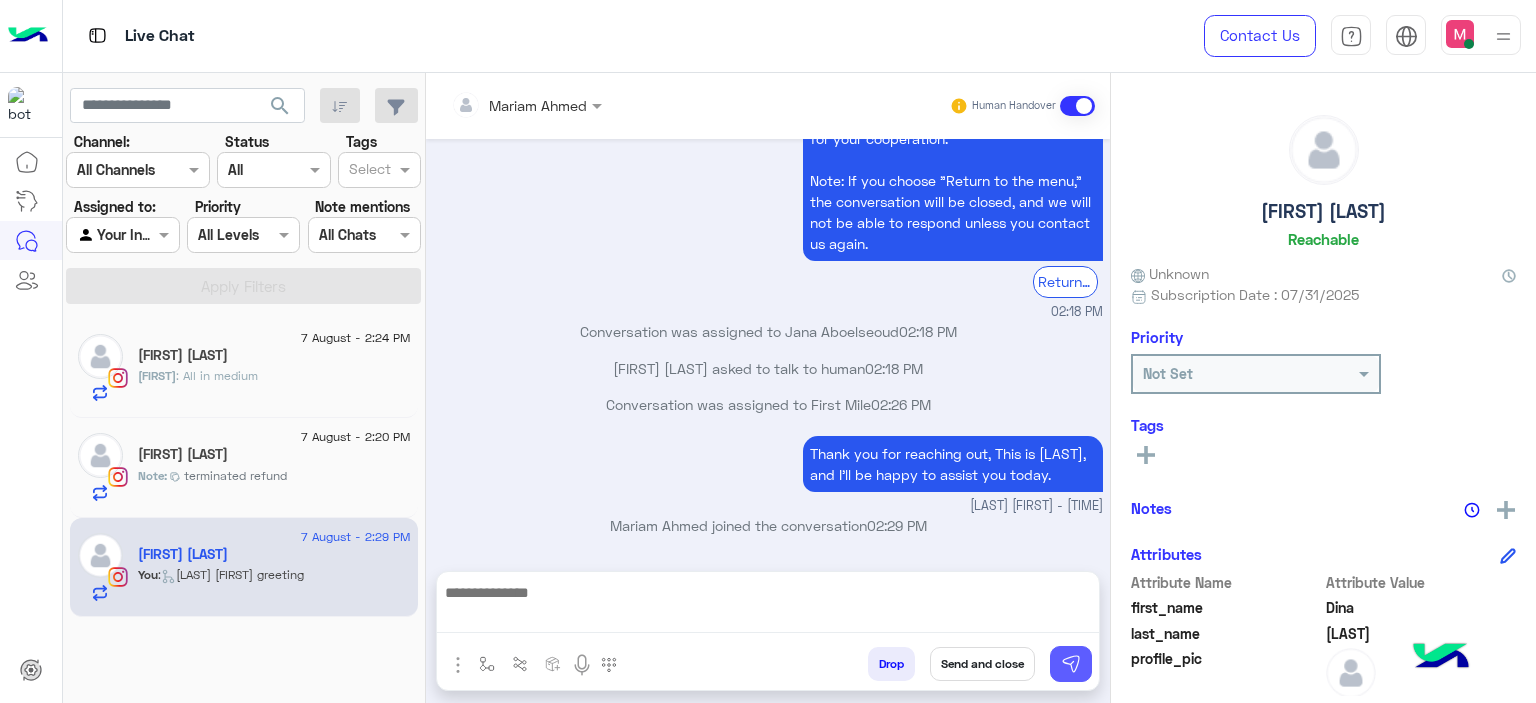 scroll, scrollTop: 2321, scrollLeft: 0, axis: vertical 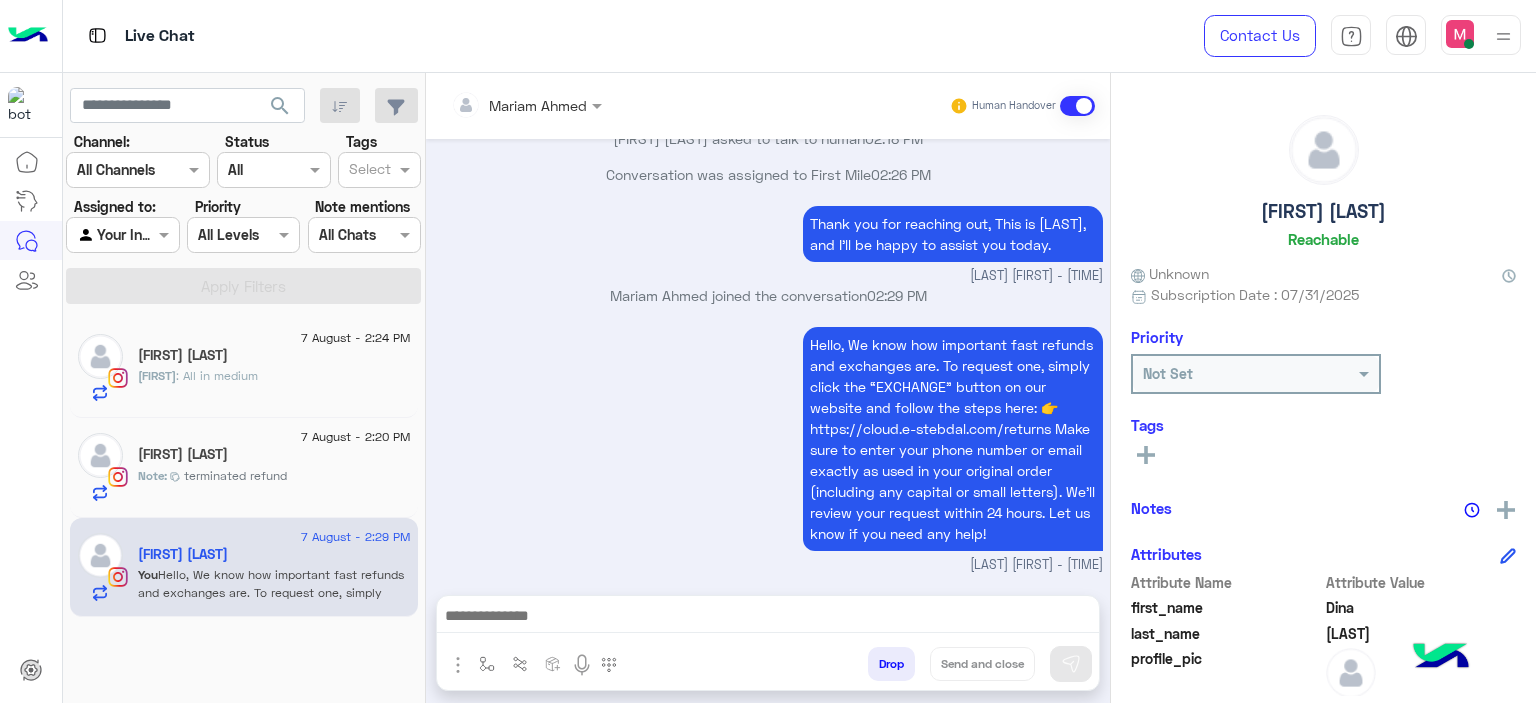 click on "Yasmine El Tayeb" 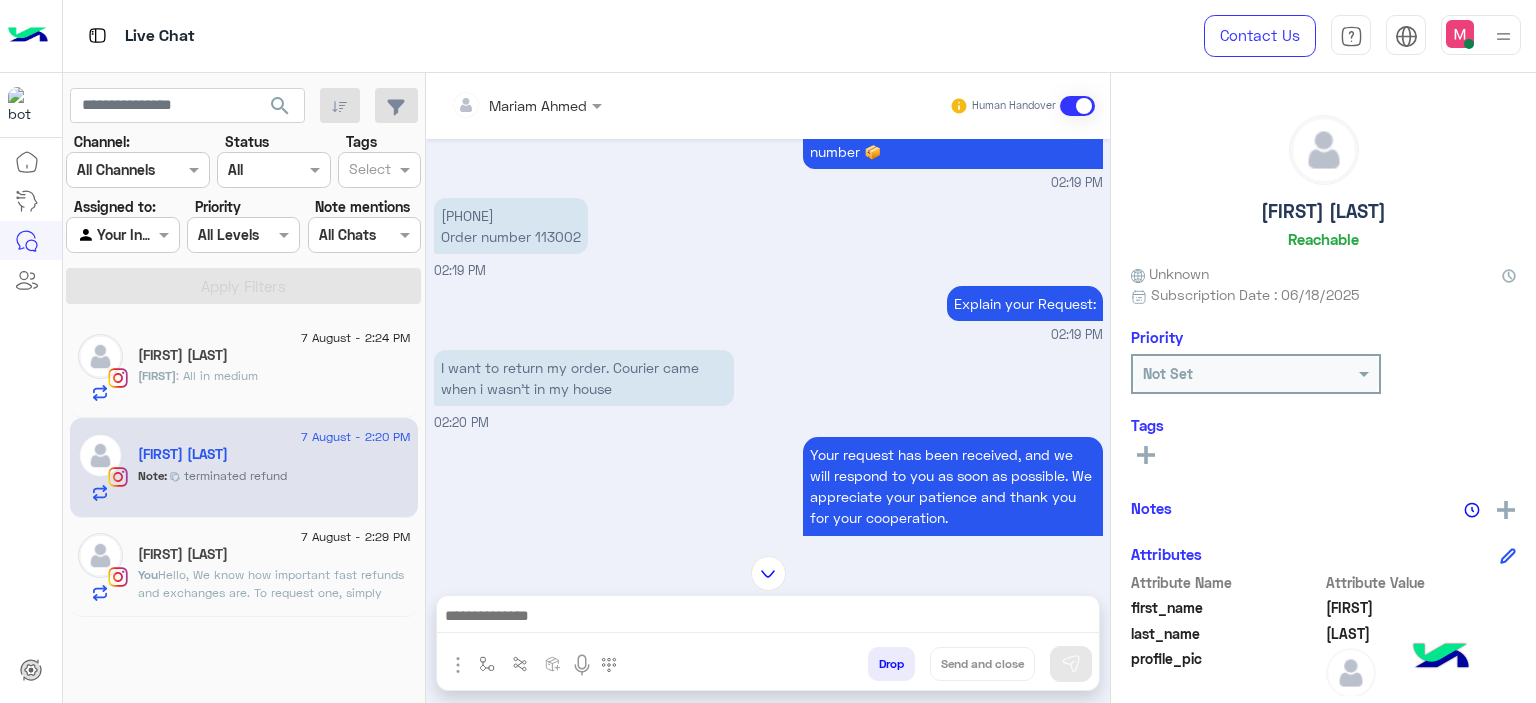 scroll, scrollTop: 1424, scrollLeft: 0, axis: vertical 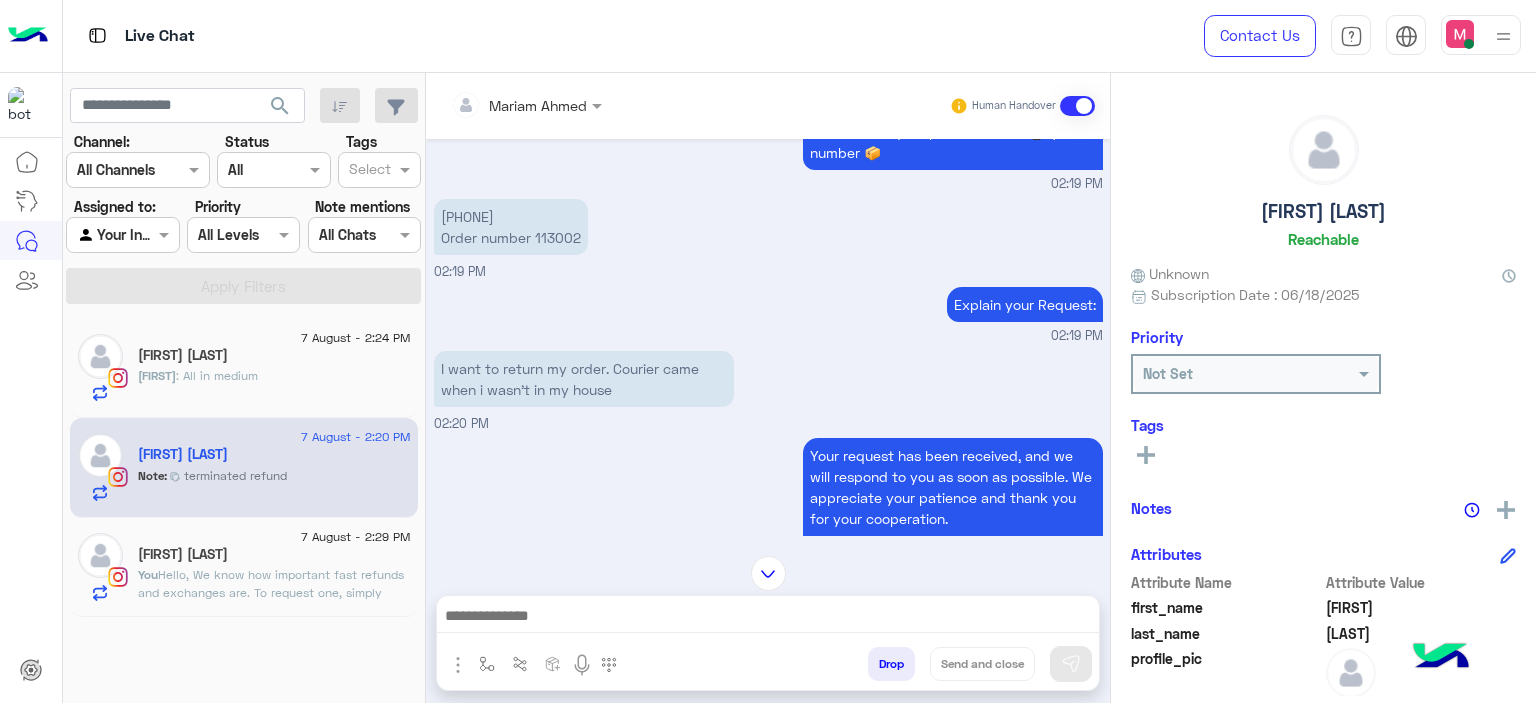 click on "01221426464  Order number 113002" at bounding box center (511, 227) 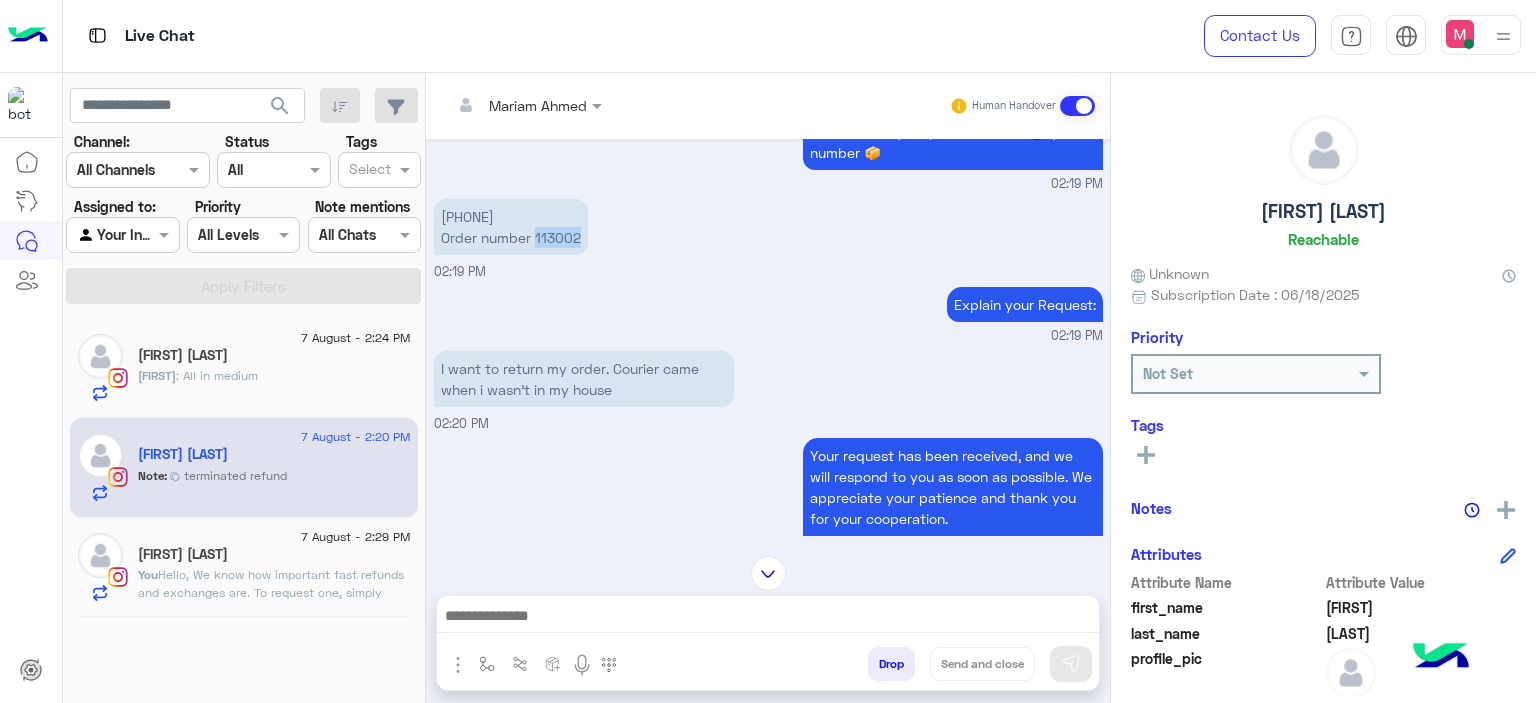 click on "01221426464  Order number 113002" at bounding box center [511, 227] 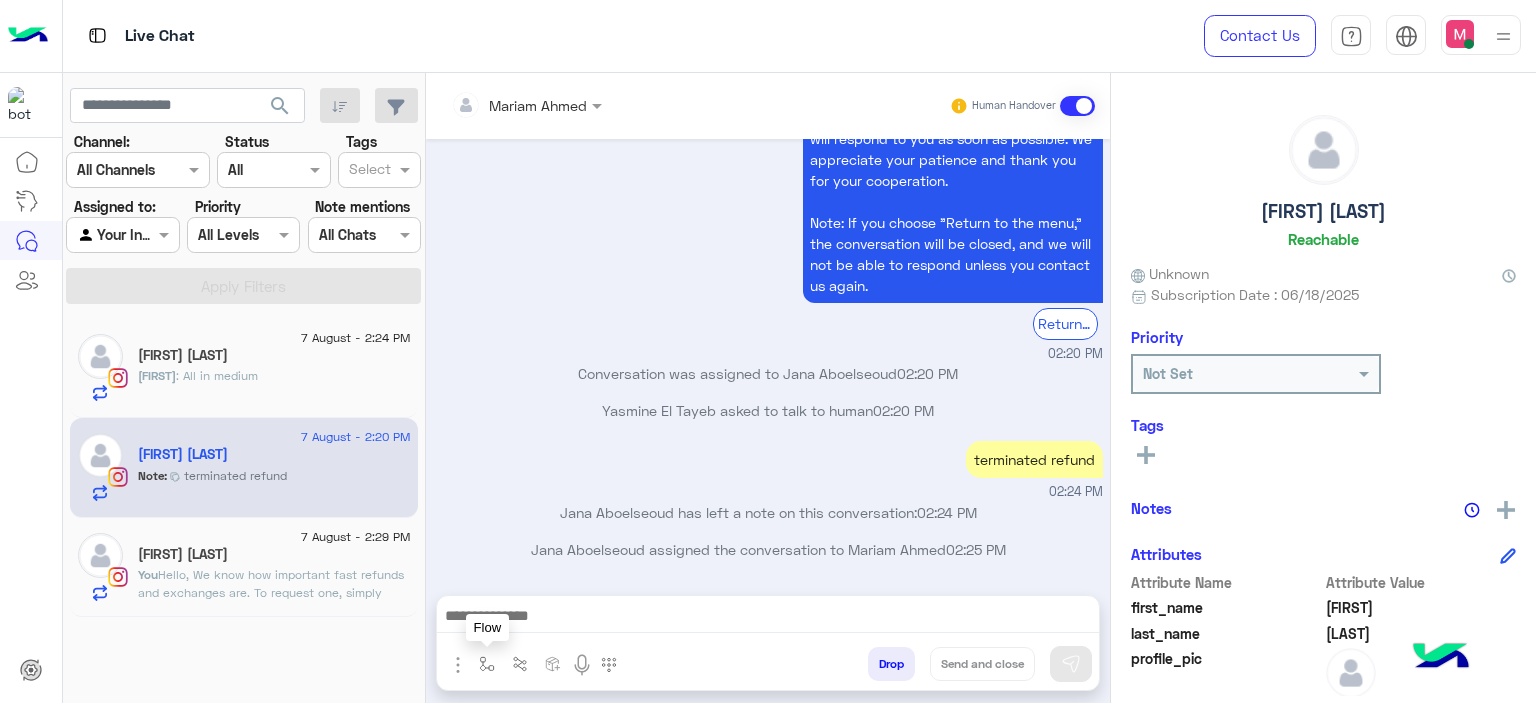 drag, startPoint x: 484, startPoint y: 653, endPoint x: 483, endPoint y: 663, distance: 10.049875 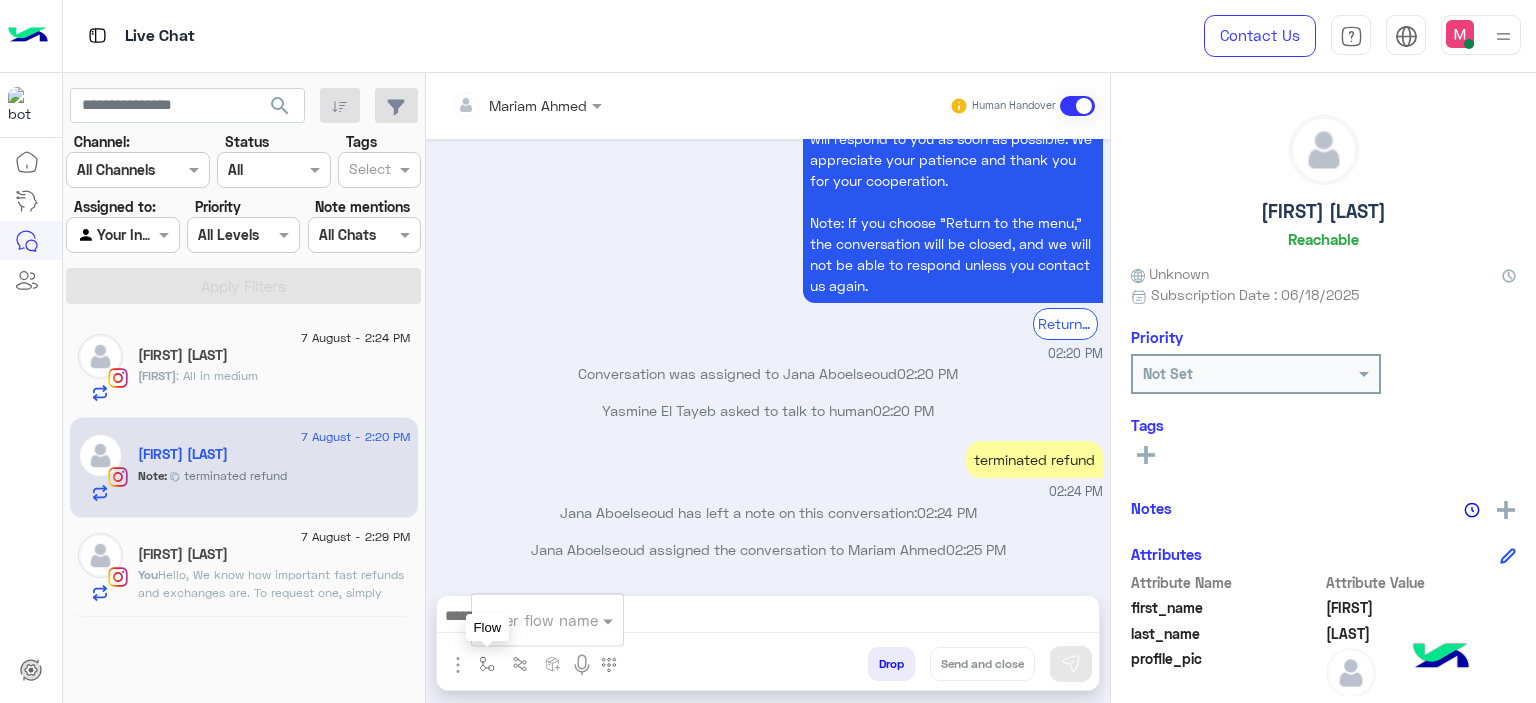 click at bounding box center [487, 664] 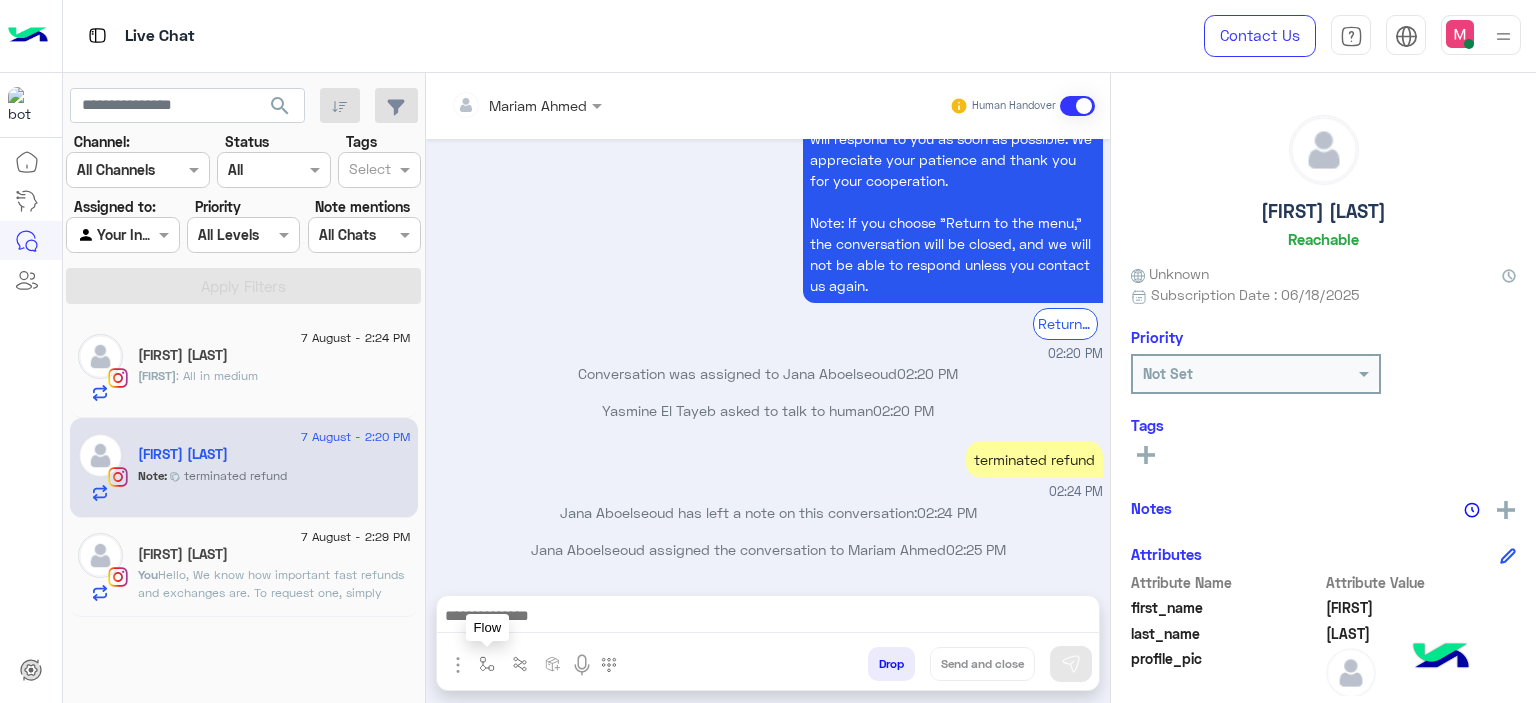 click at bounding box center [487, 664] 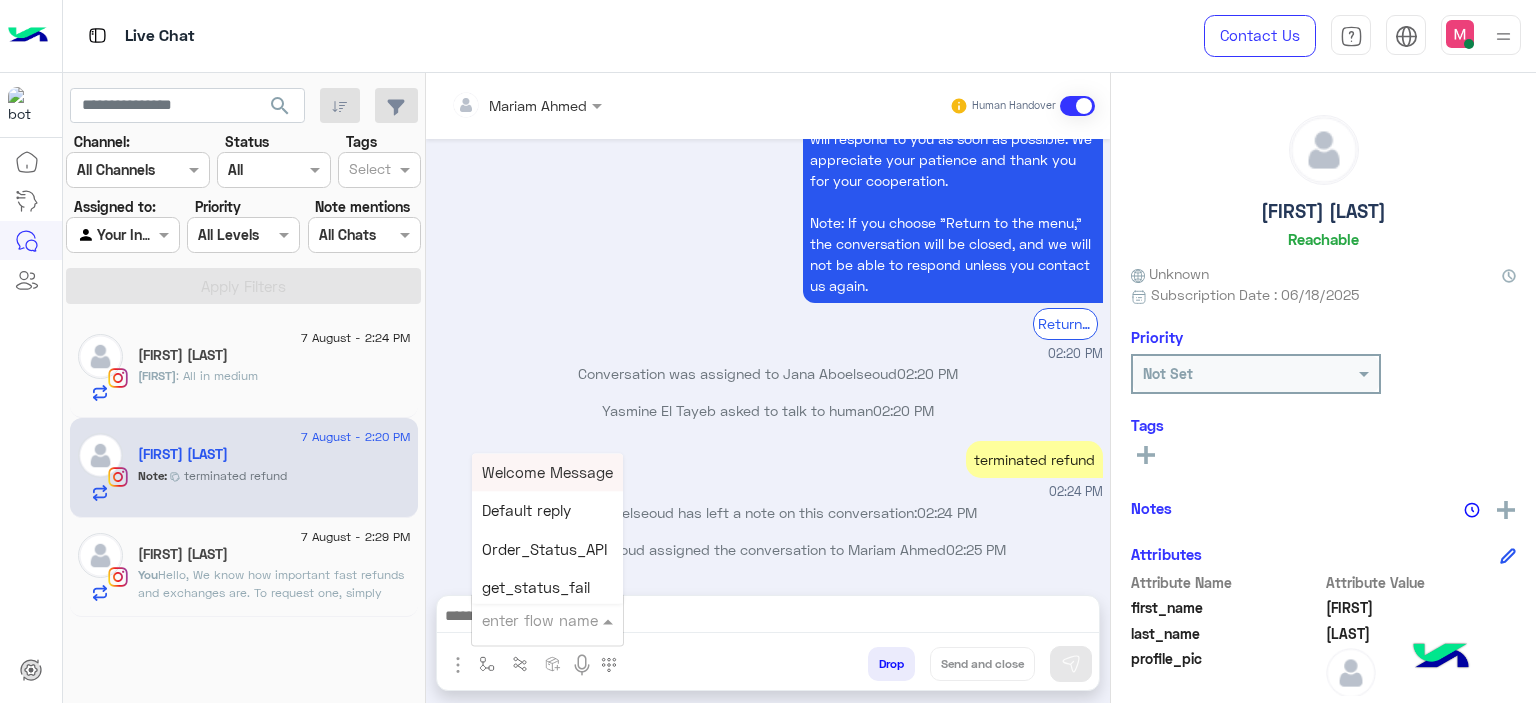 click at bounding box center (523, 620) 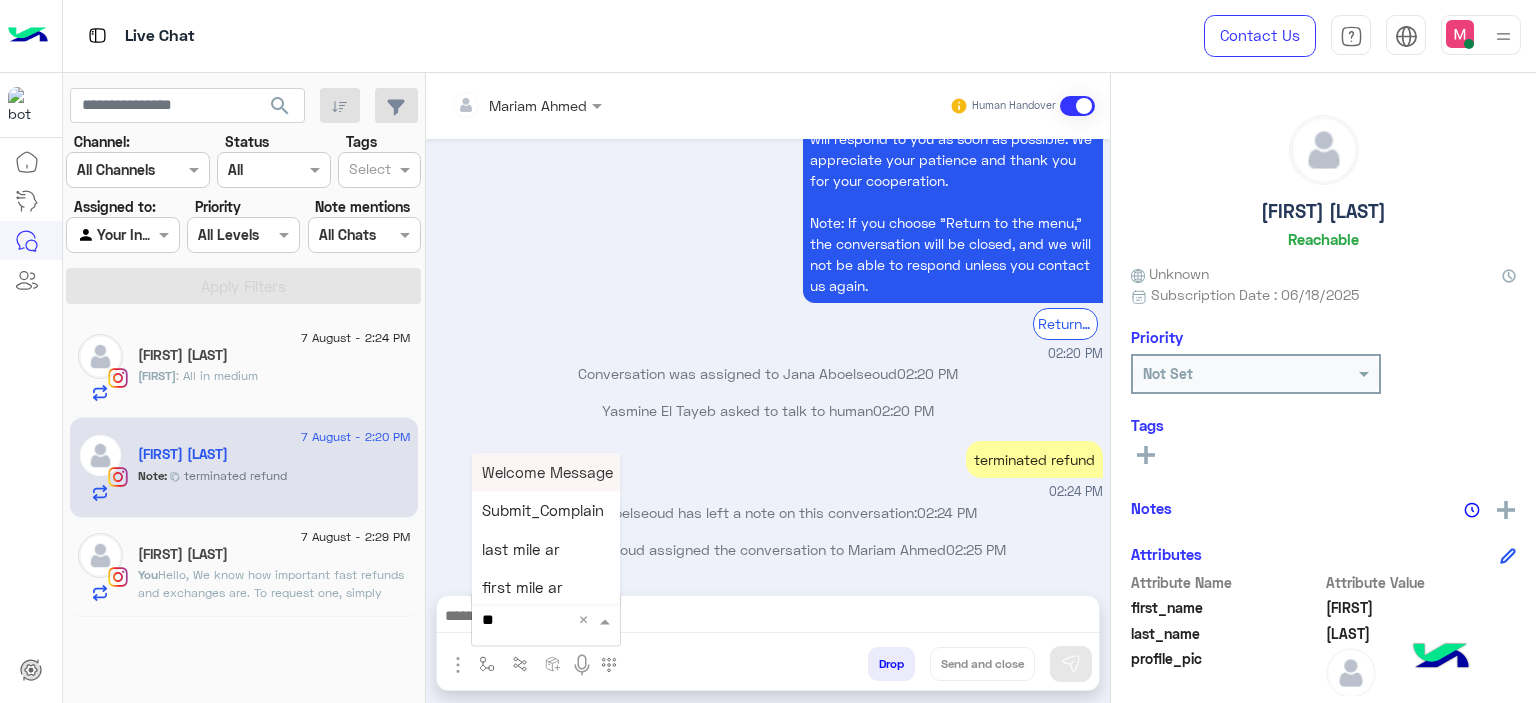 type on "***" 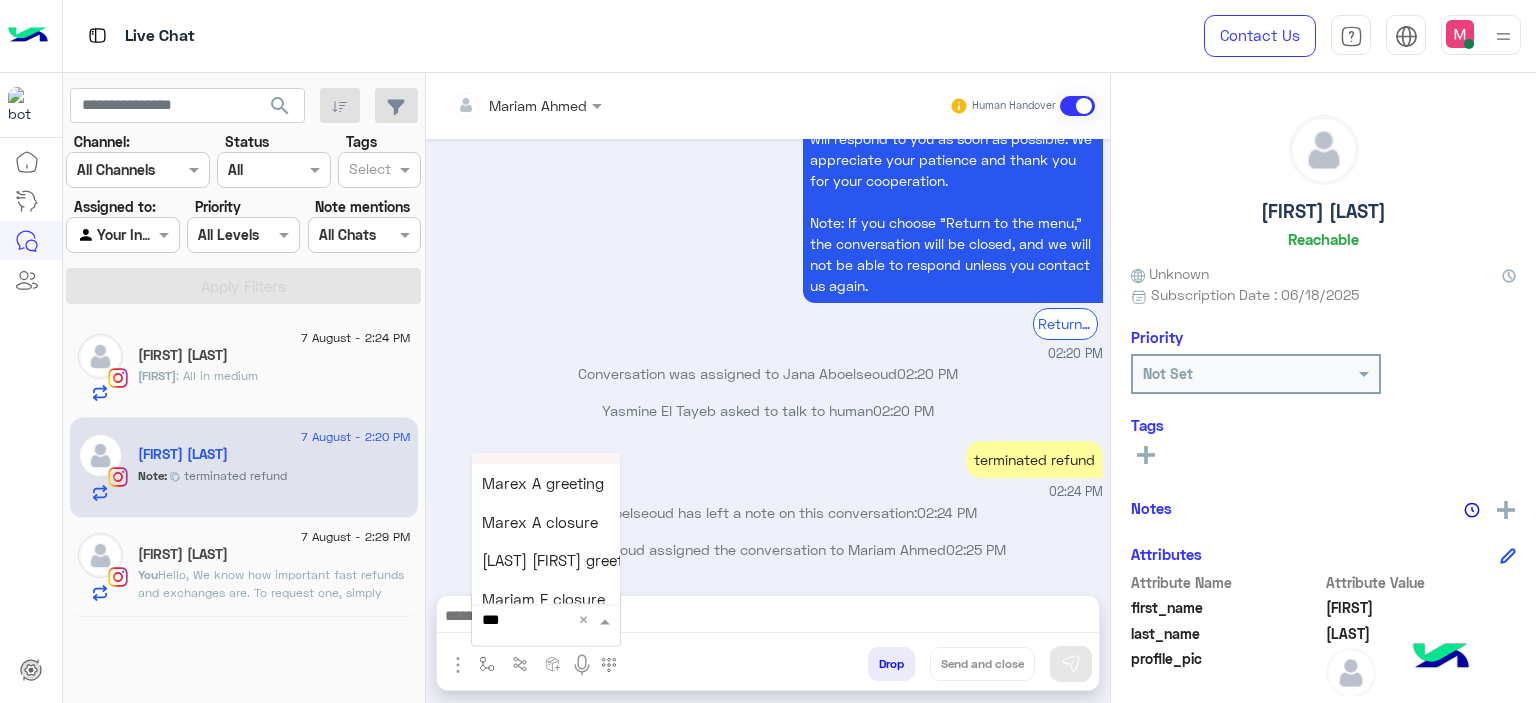 scroll, scrollTop: 104, scrollLeft: 0, axis: vertical 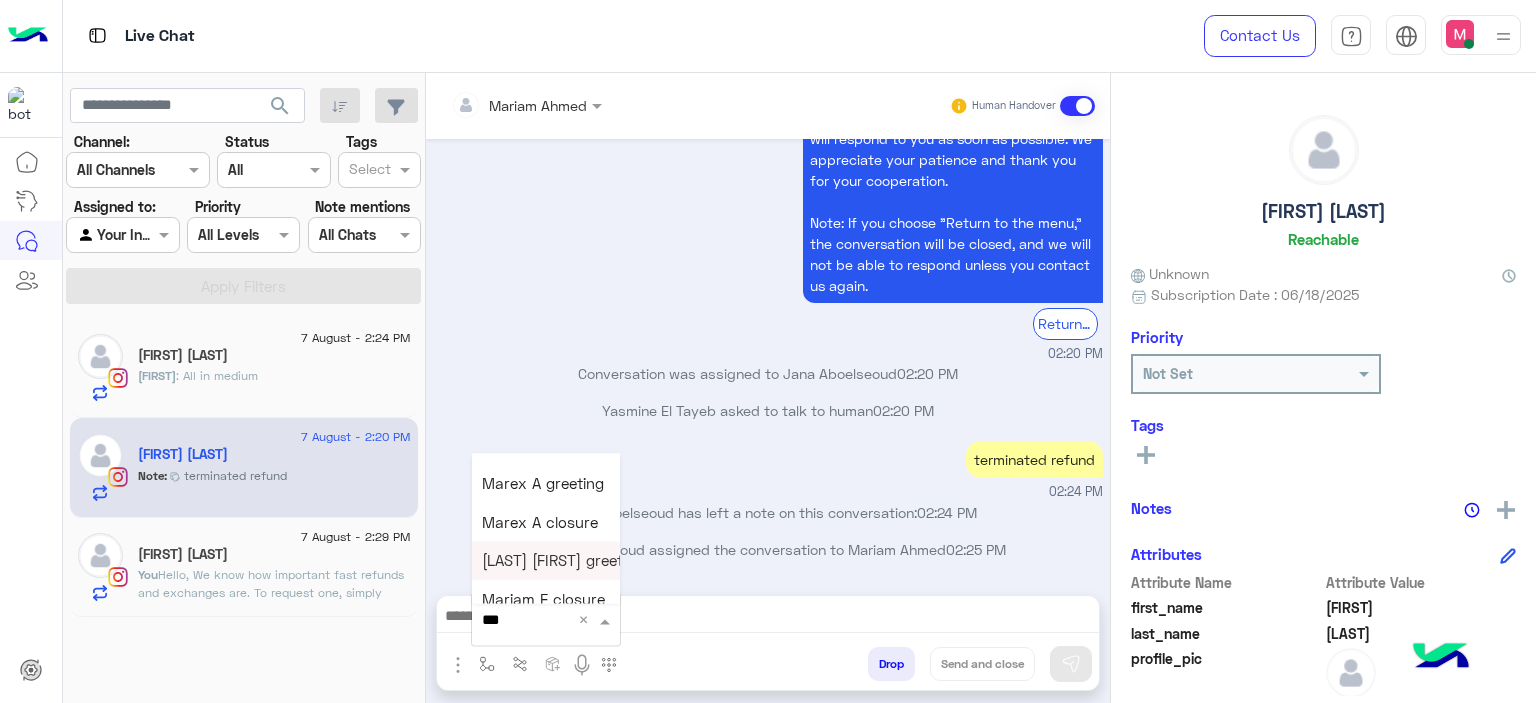 click on "[FIRST] E Greeting" at bounding box center [563, 561] 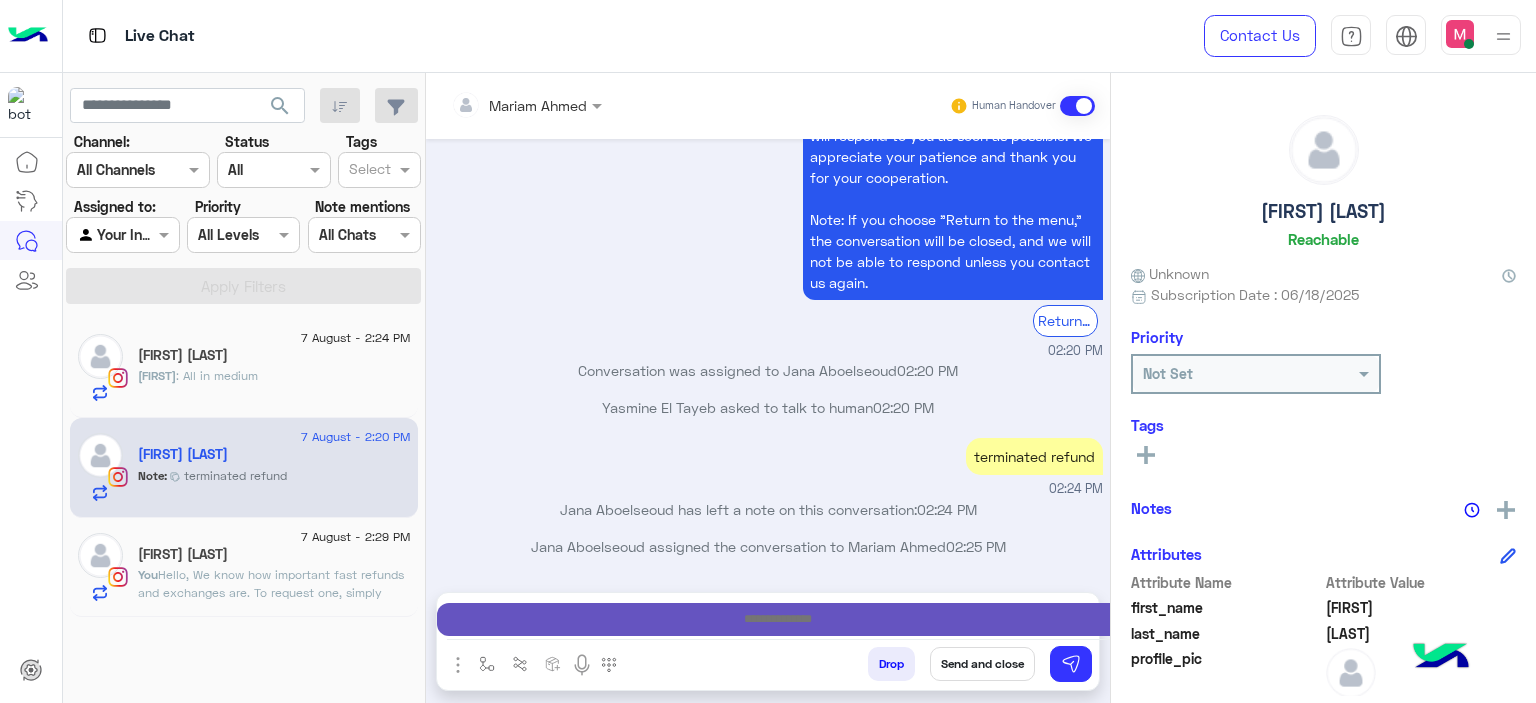 type on "**********" 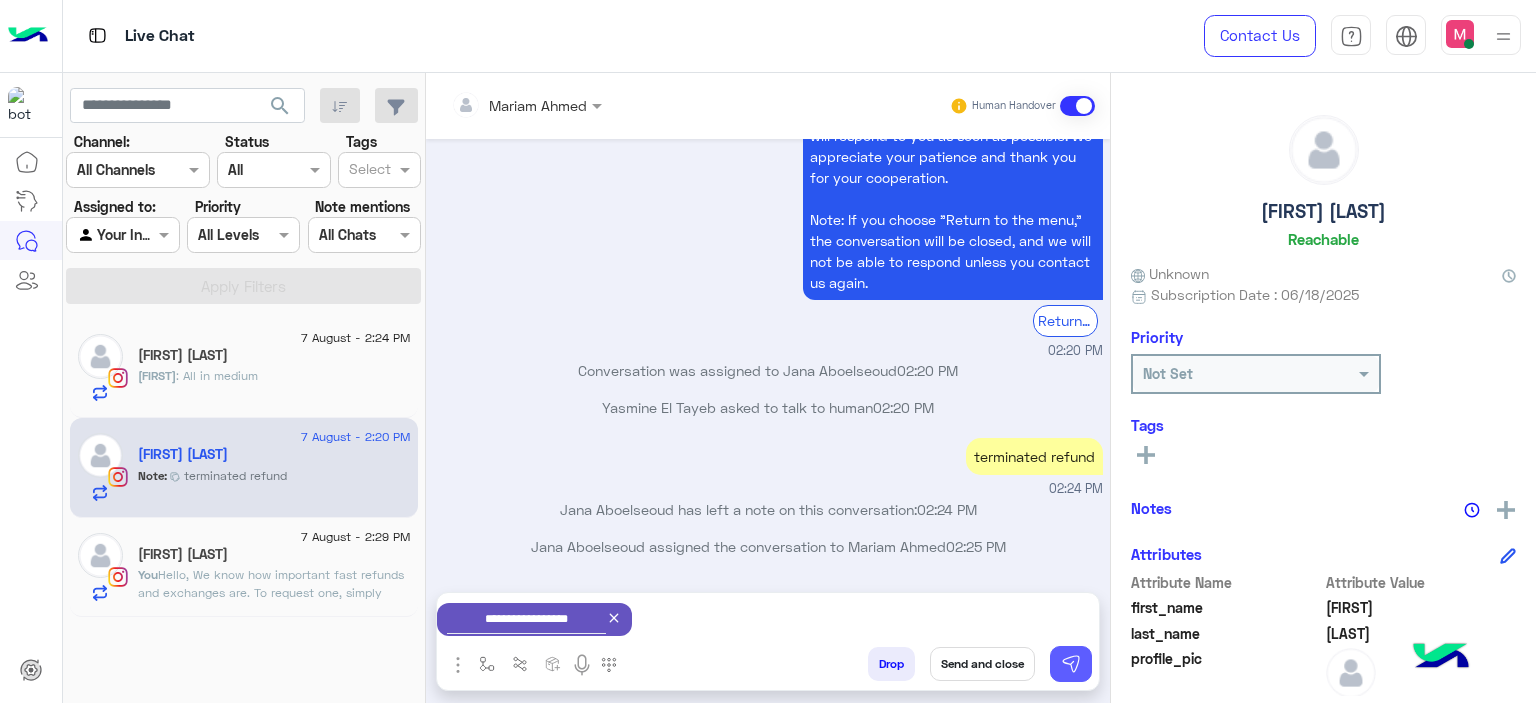 click at bounding box center (1071, 664) 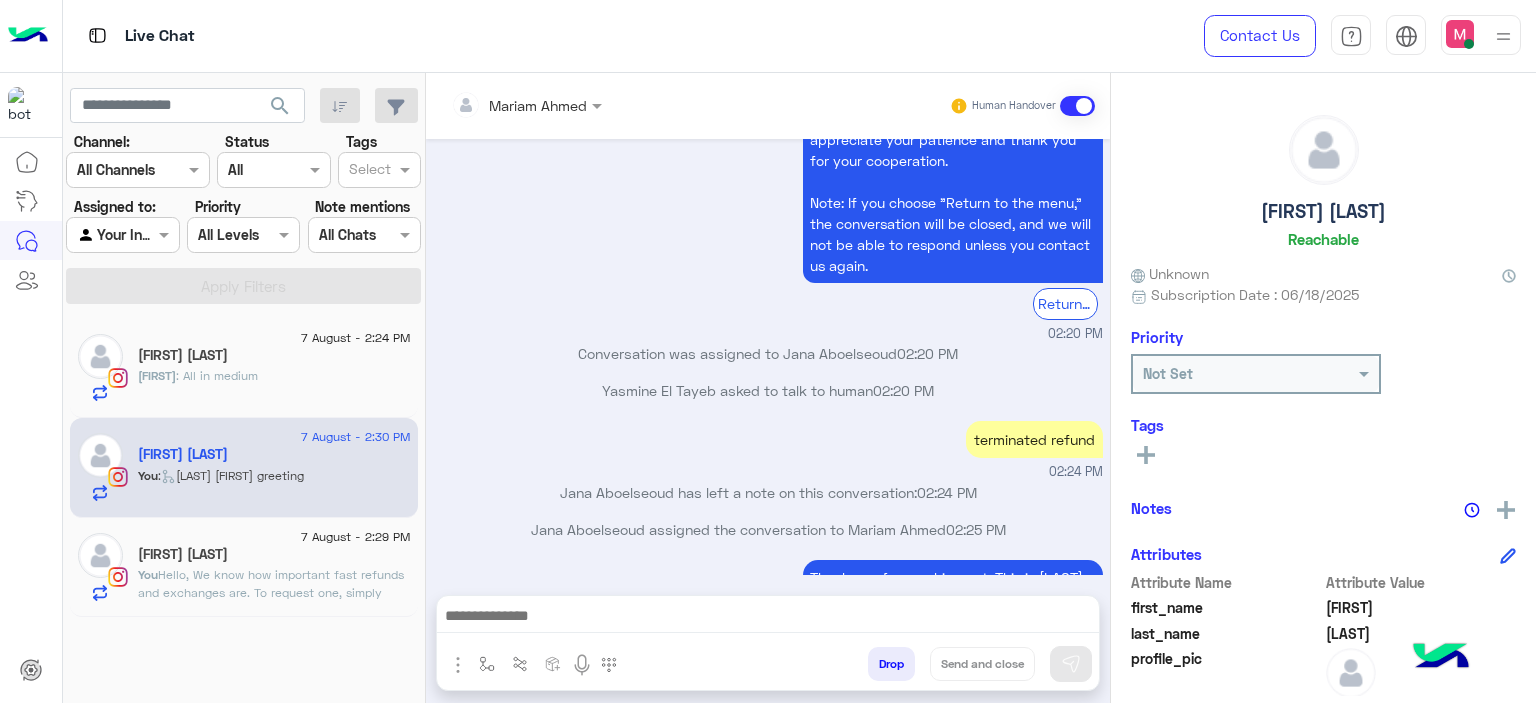scroll, scrollTop: 1983, scrollLeft: 0, axis: vertical 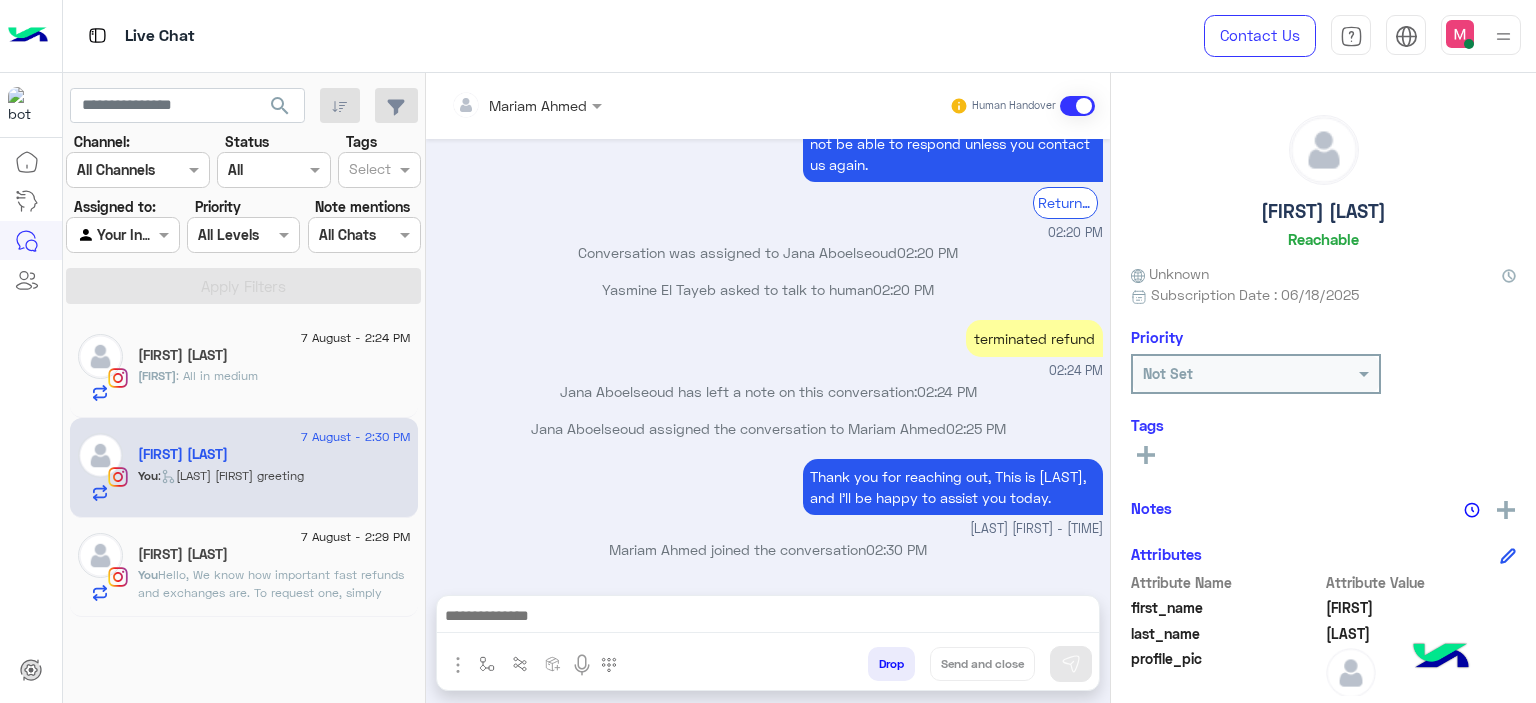 click at bounding box center [768, 618] 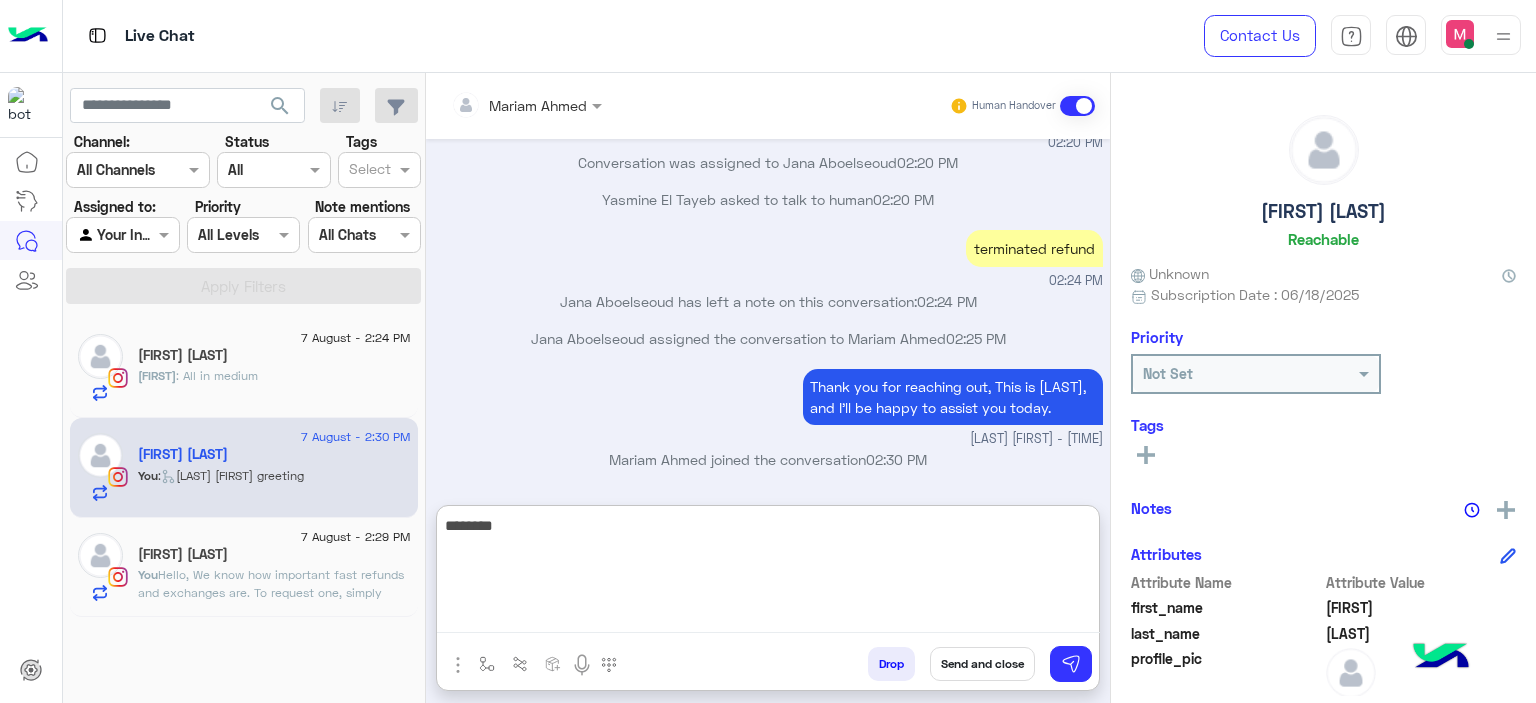 scroll, scrollTop: 2140, scrollLeft: 0, axis: vertical 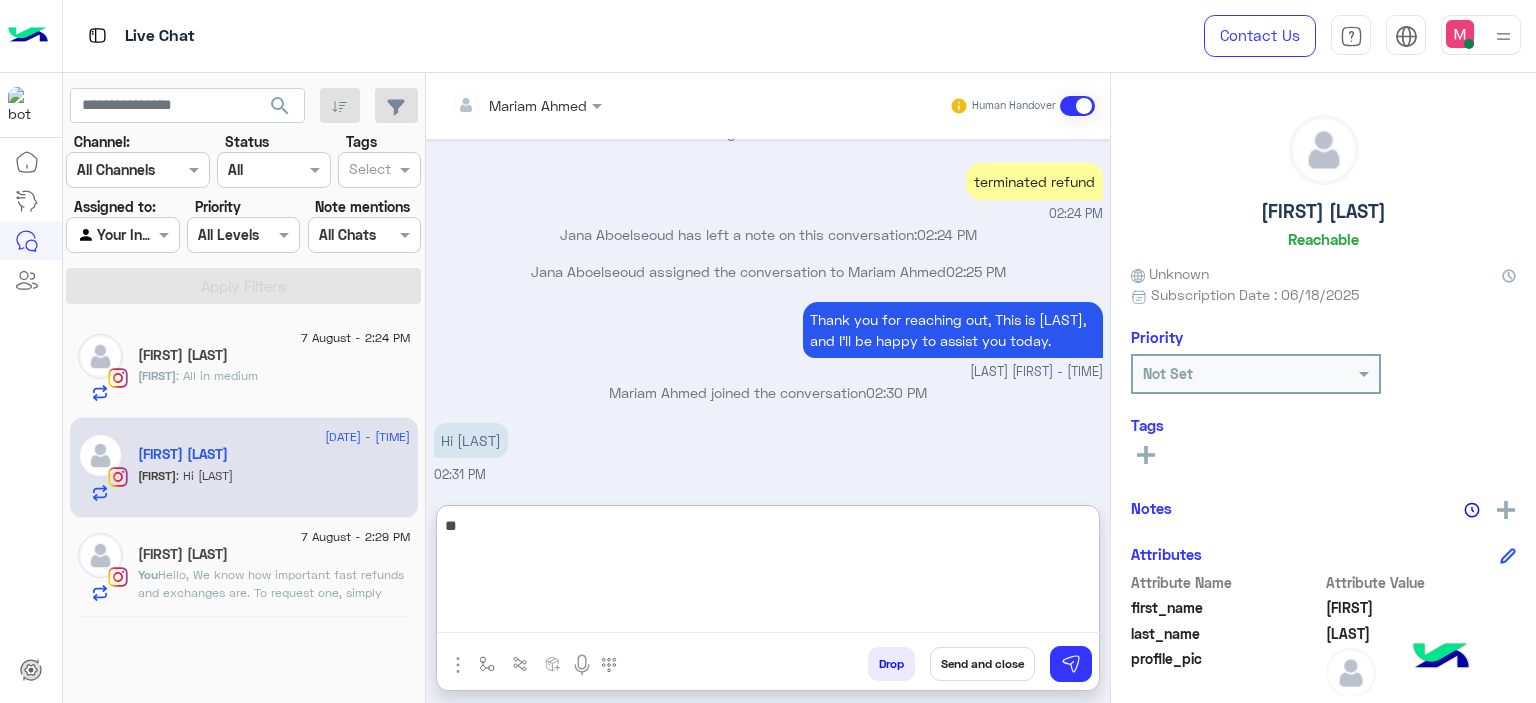 type on "*" 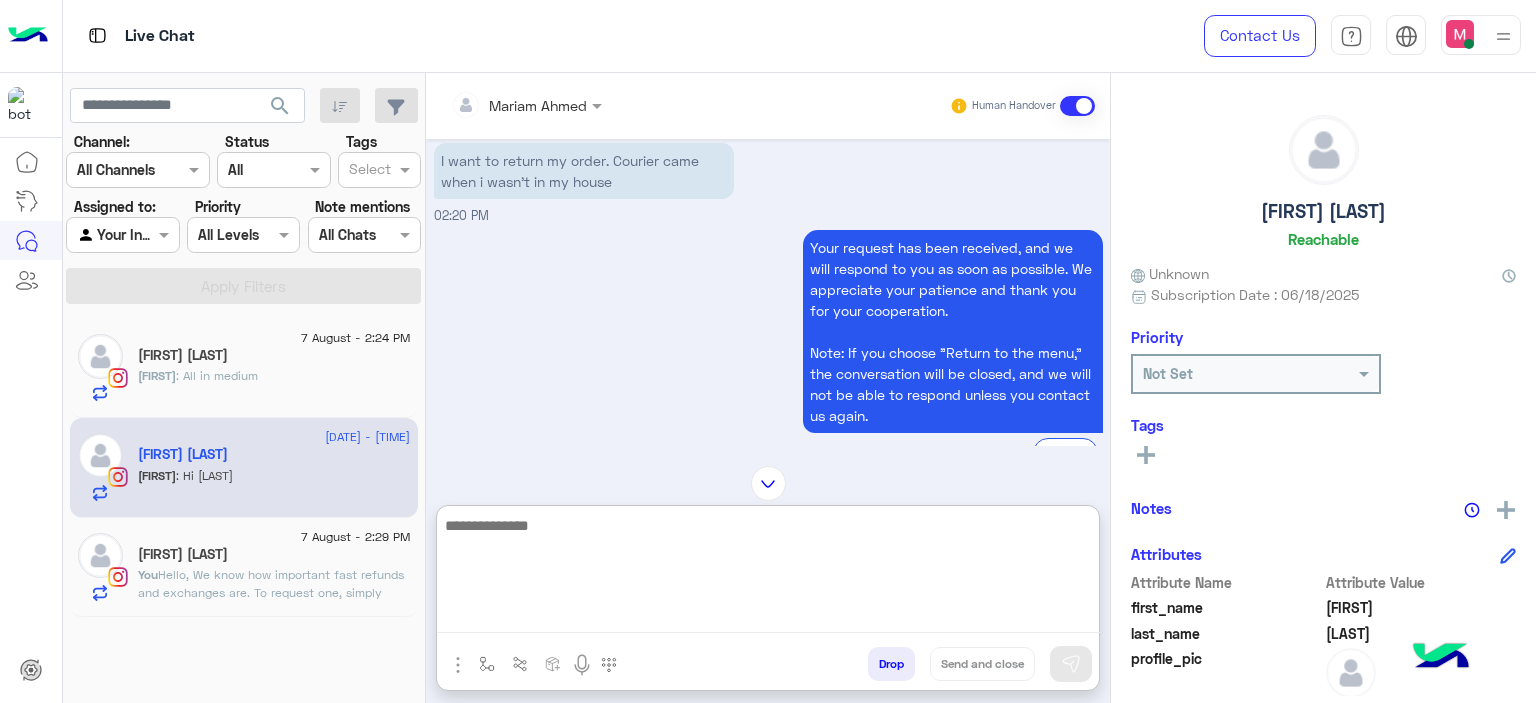 scroll, scrollTop: 2206, scrollLeft: 0, axis: vertical 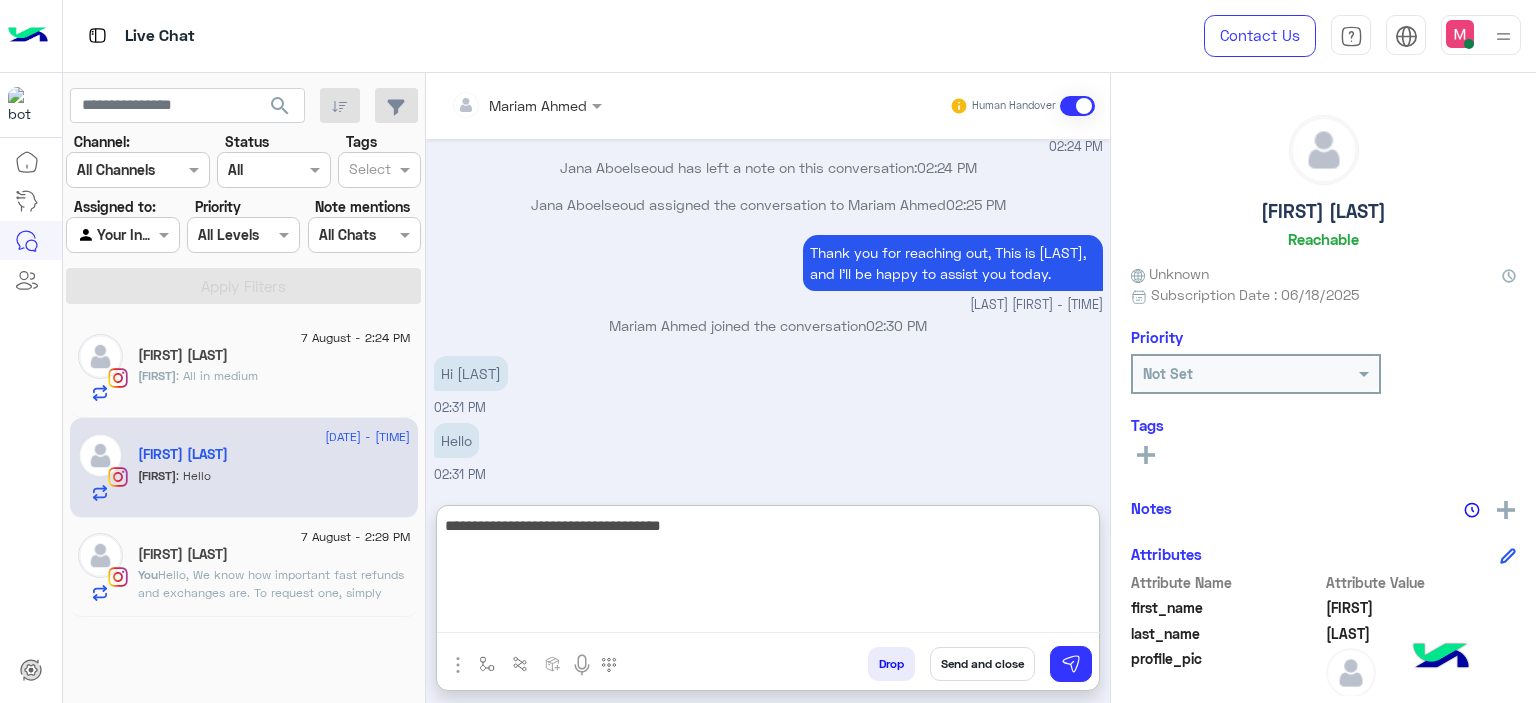 type on "**********" 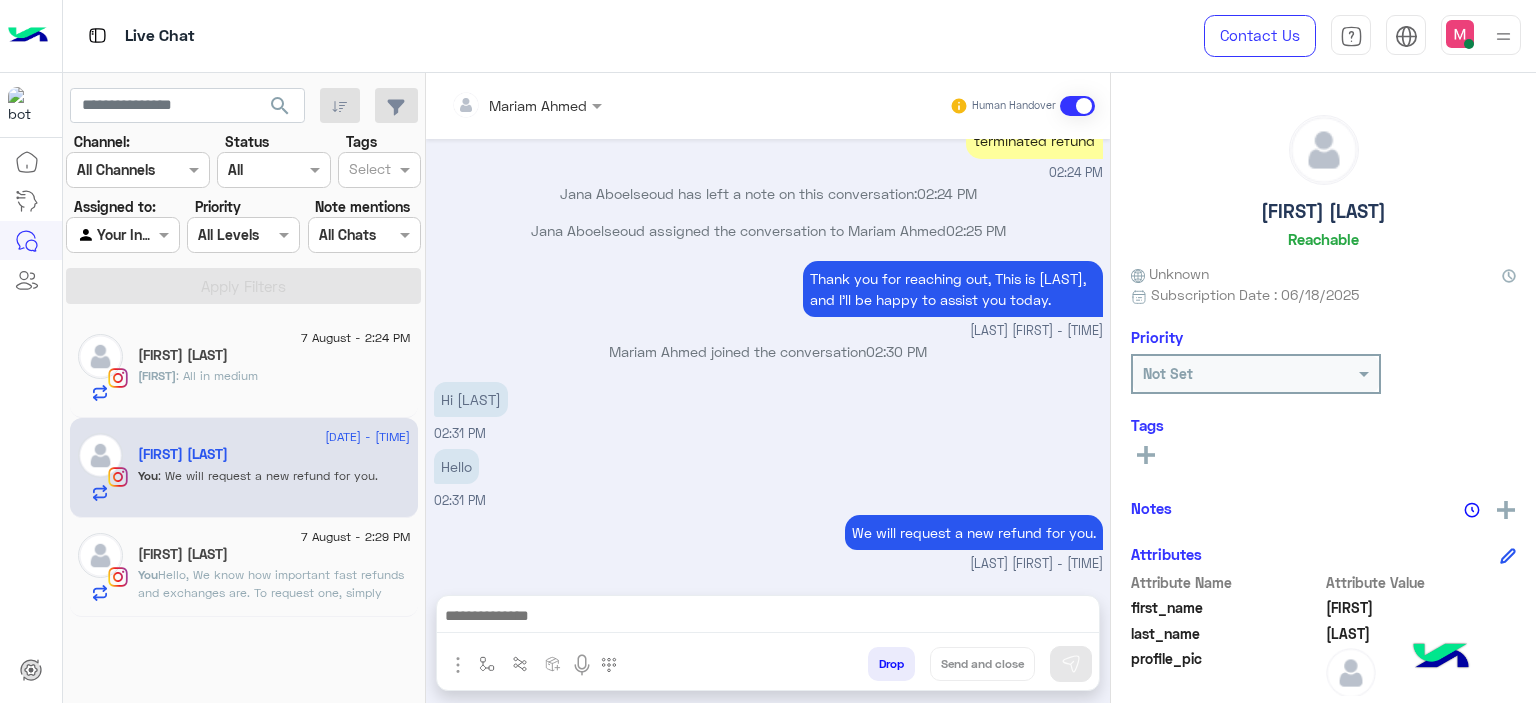 scroll, scrollTop: 2180, scrollLeft: 0, axis: vertical 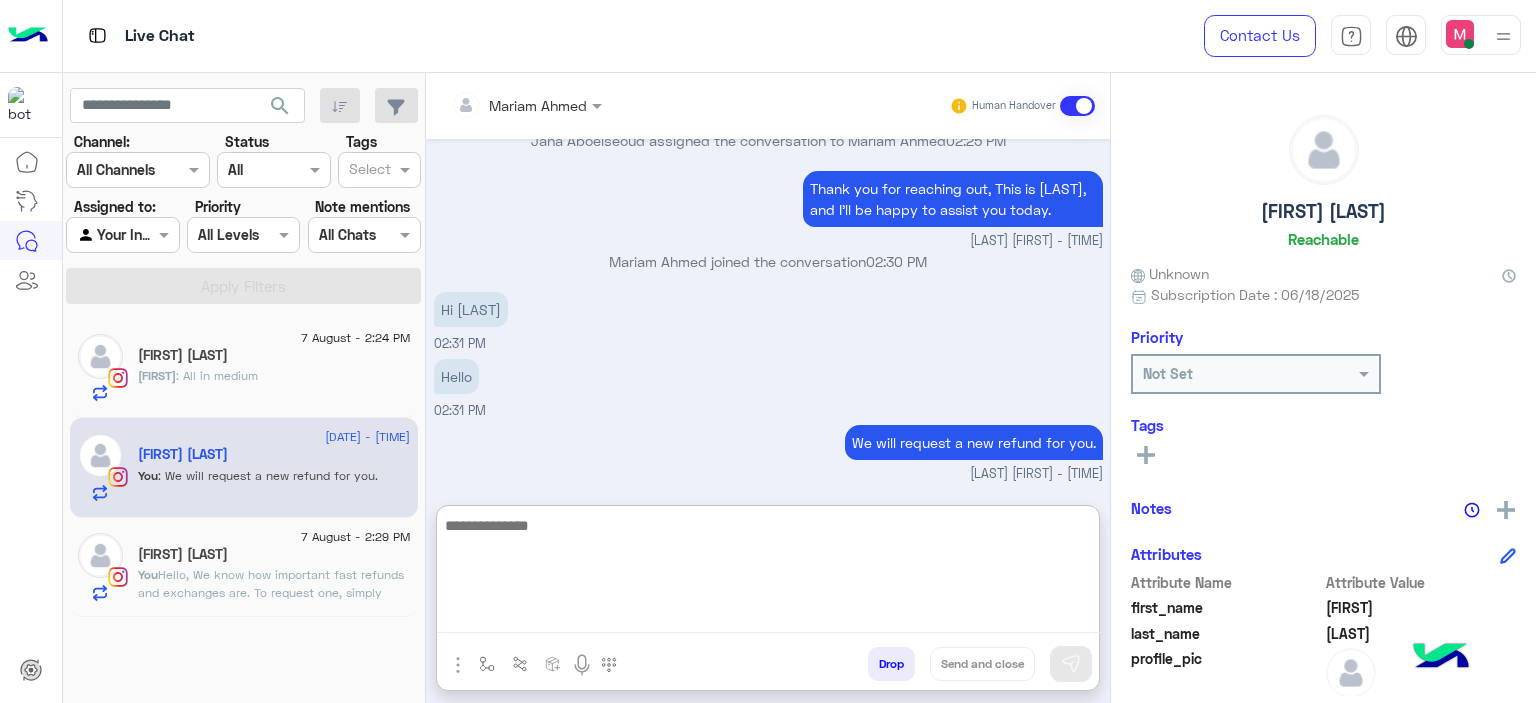 paste on "**********" 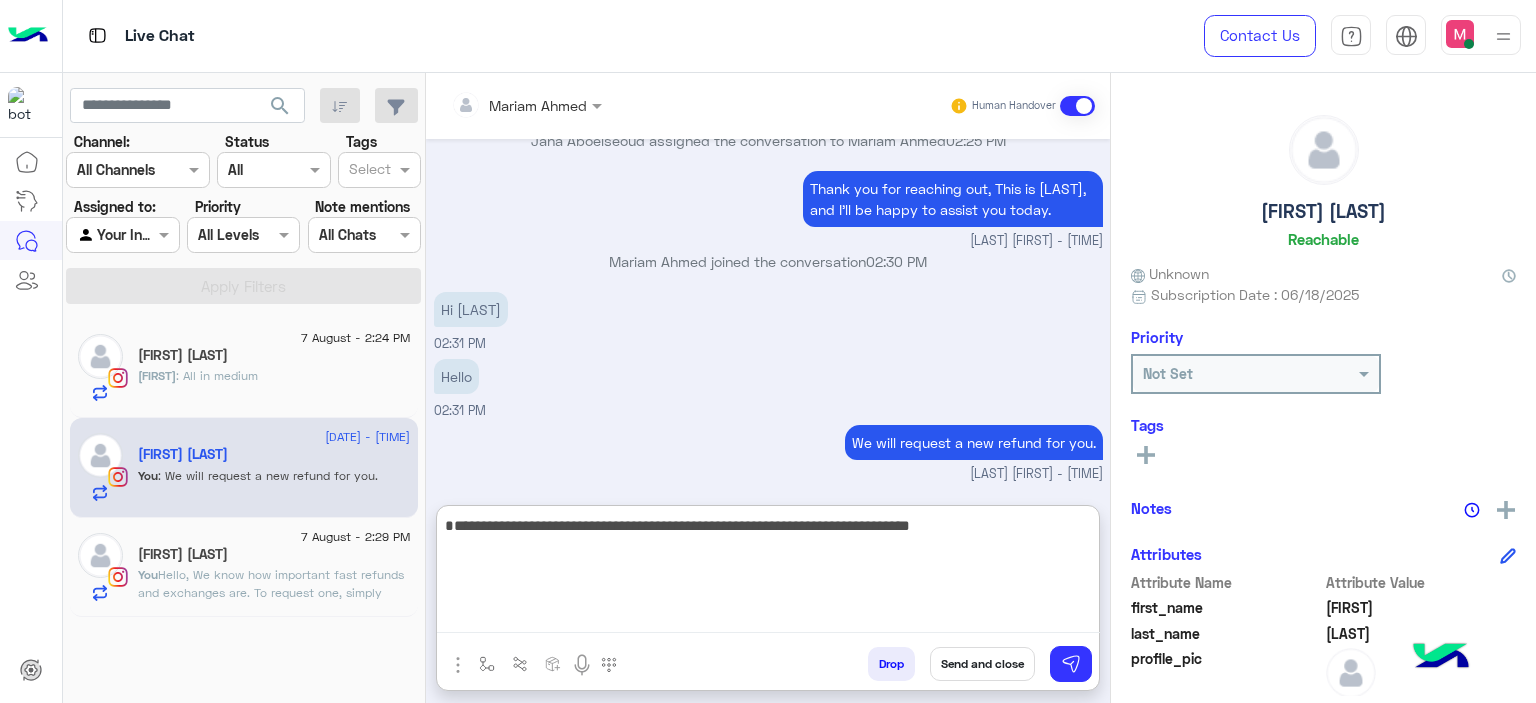 type 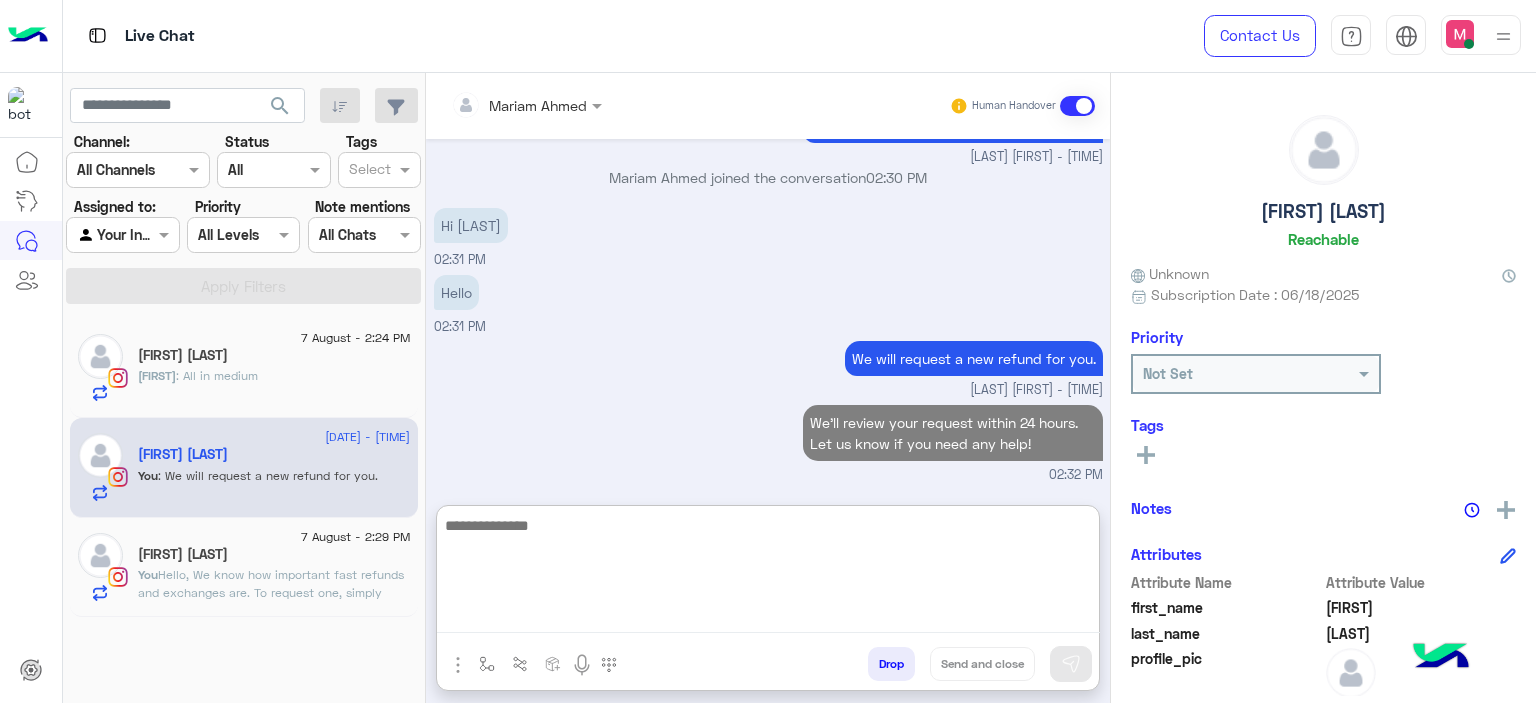 scroll, scrollTop: 2355, scrollLeft: 0, axis: vertical 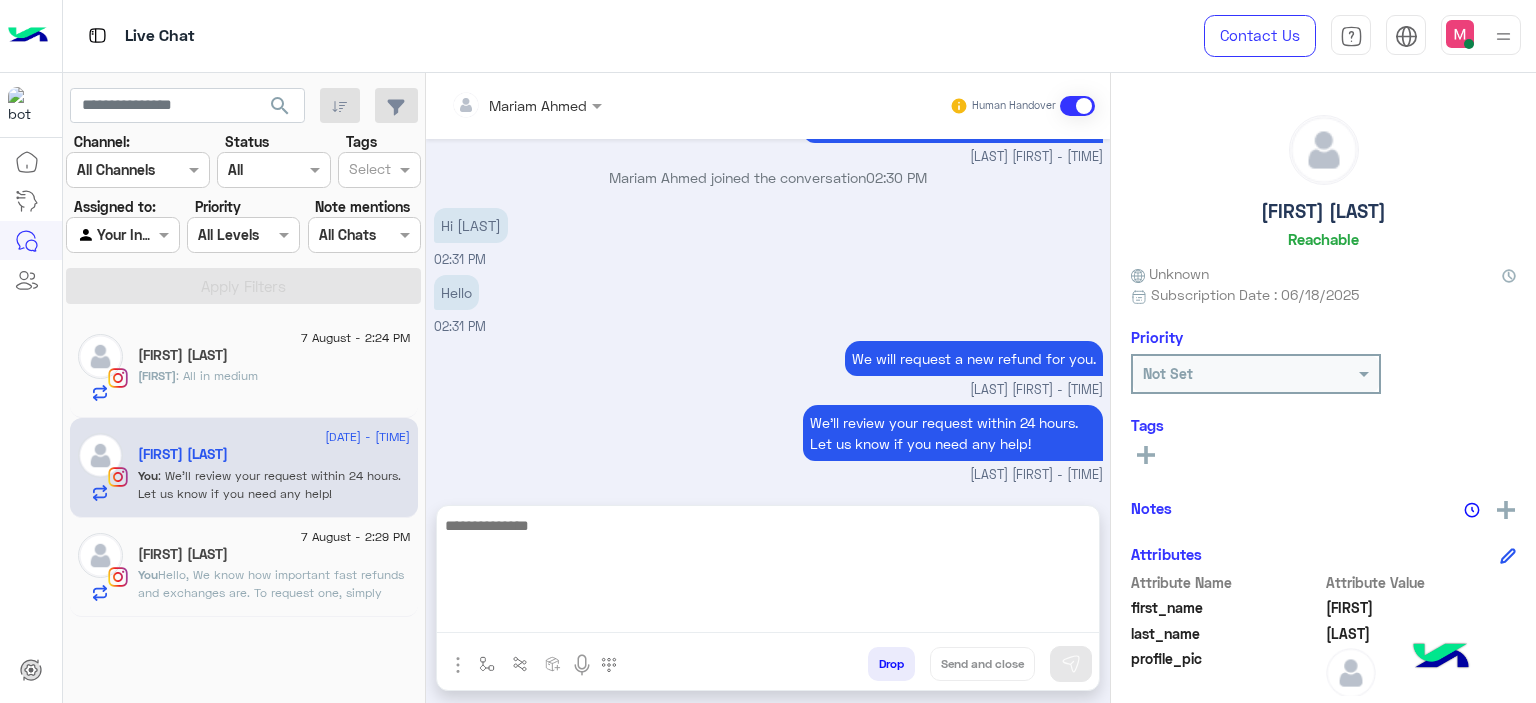 click on ": Hello, We know how important fast refunds and exchanges are. To request one, simply click the “EXCHANGE” button on our website and follow the steps here: 👉 https://cloud.e-stebdal.com/returns
Make sure to enter your phone number or email exactly as used in your original order (including any capital or small letters).
We’ll review your request within 24 hours. Let us know if you need any help!" 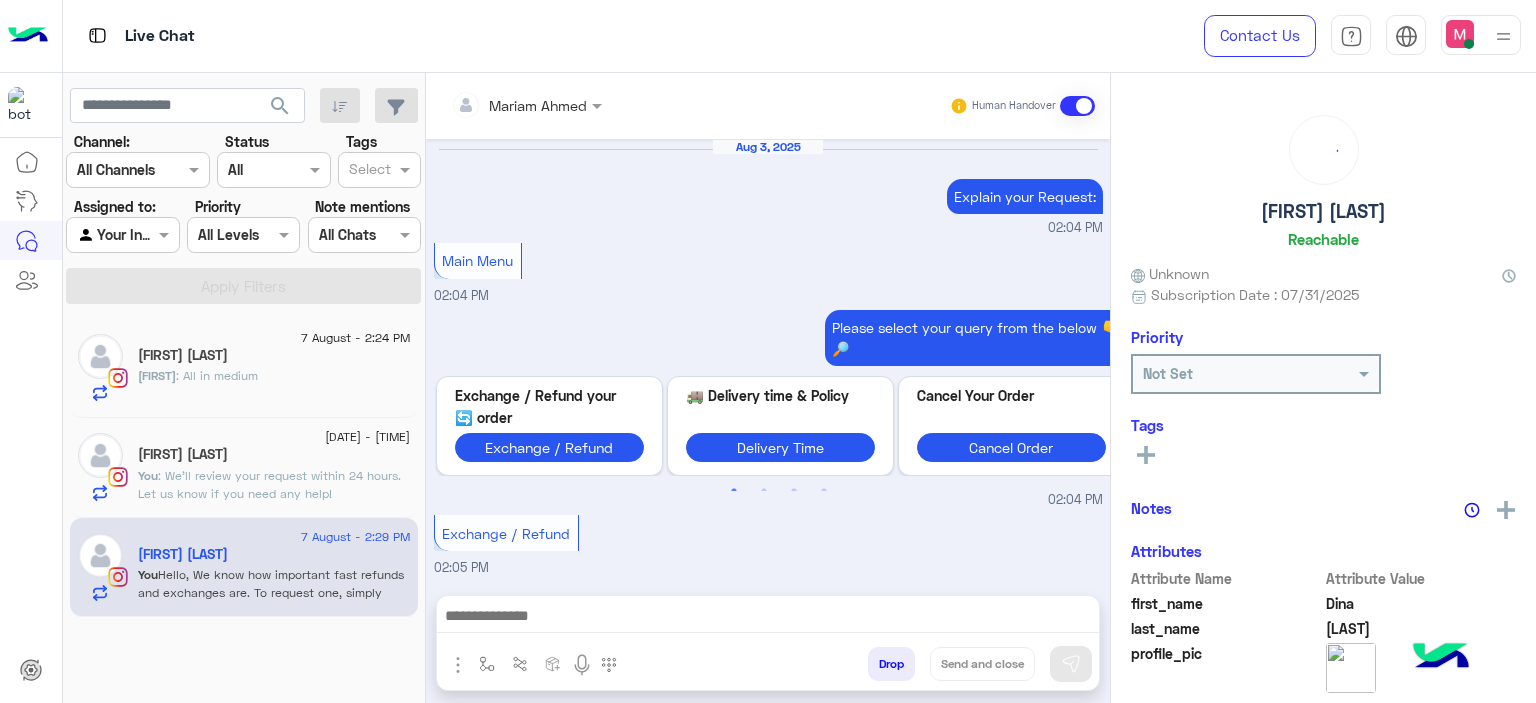scroll, scrollTop: 2021, scrollLeft: 0, axis: vertical 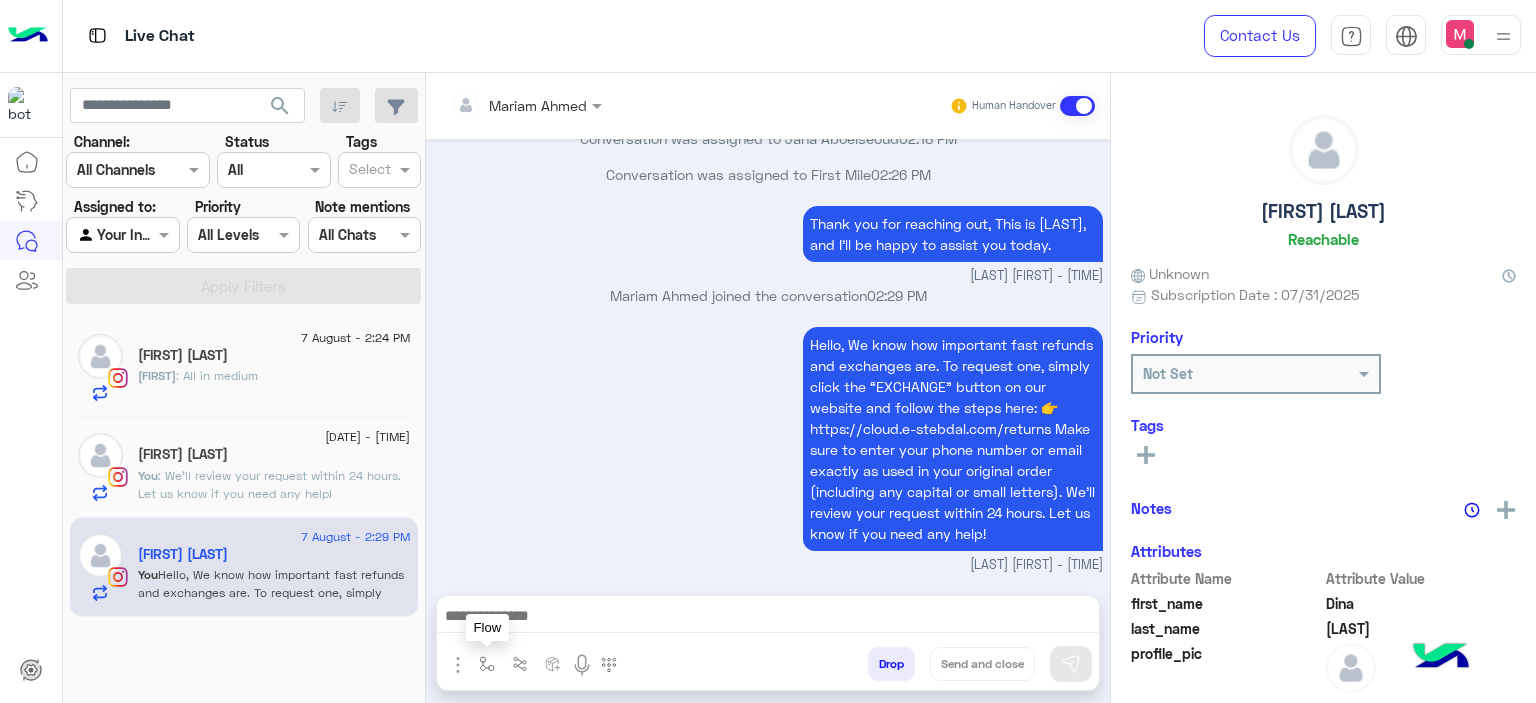 click at bounding box center [487, 664] 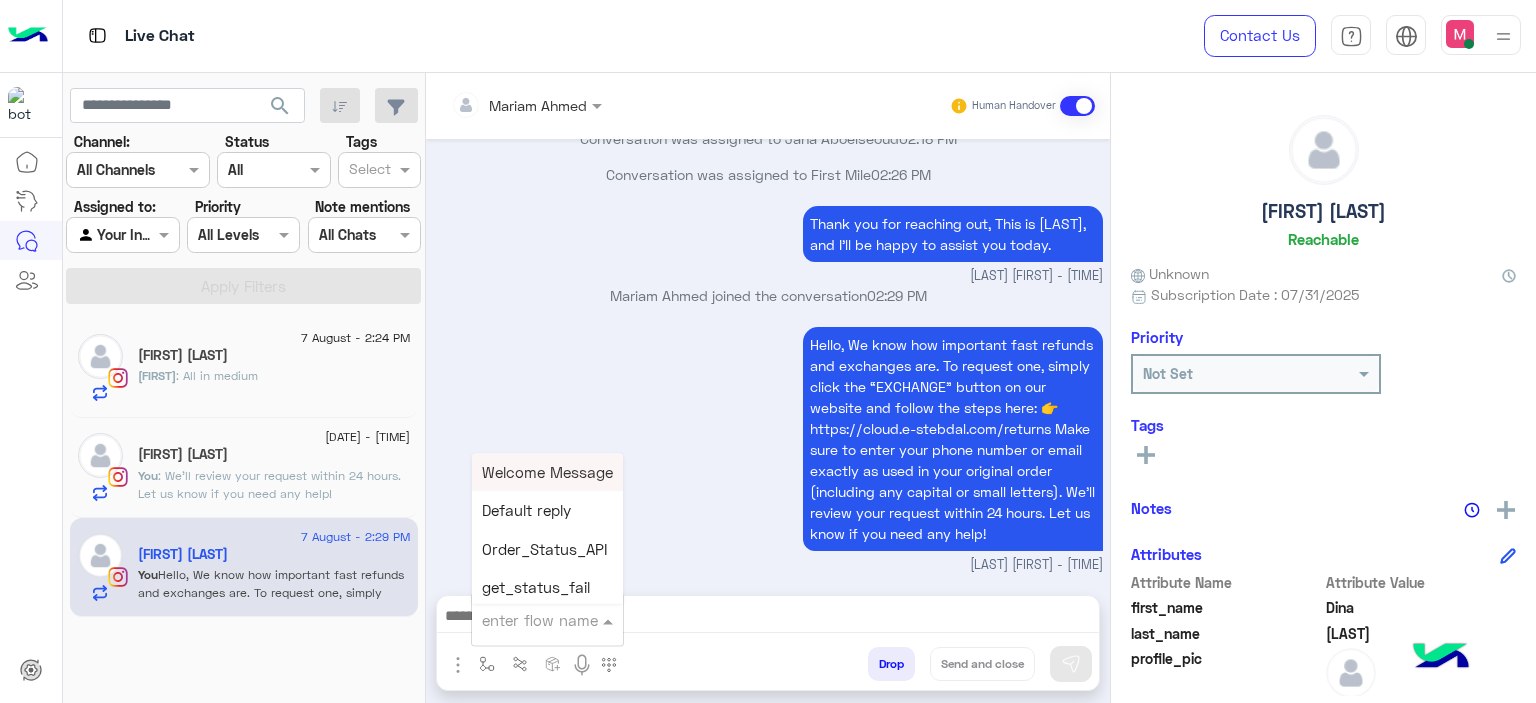 click at bounding box center [523, 620] 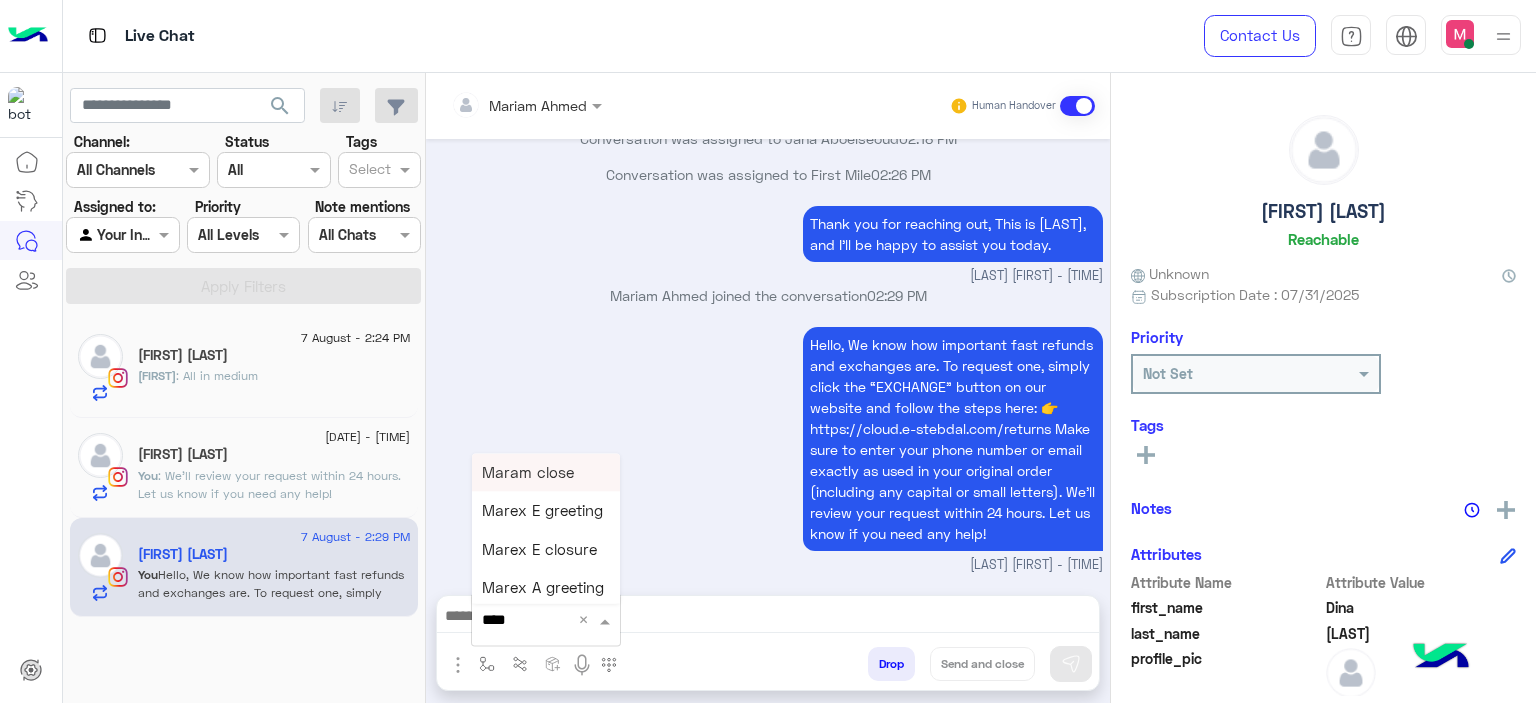type on "*****" 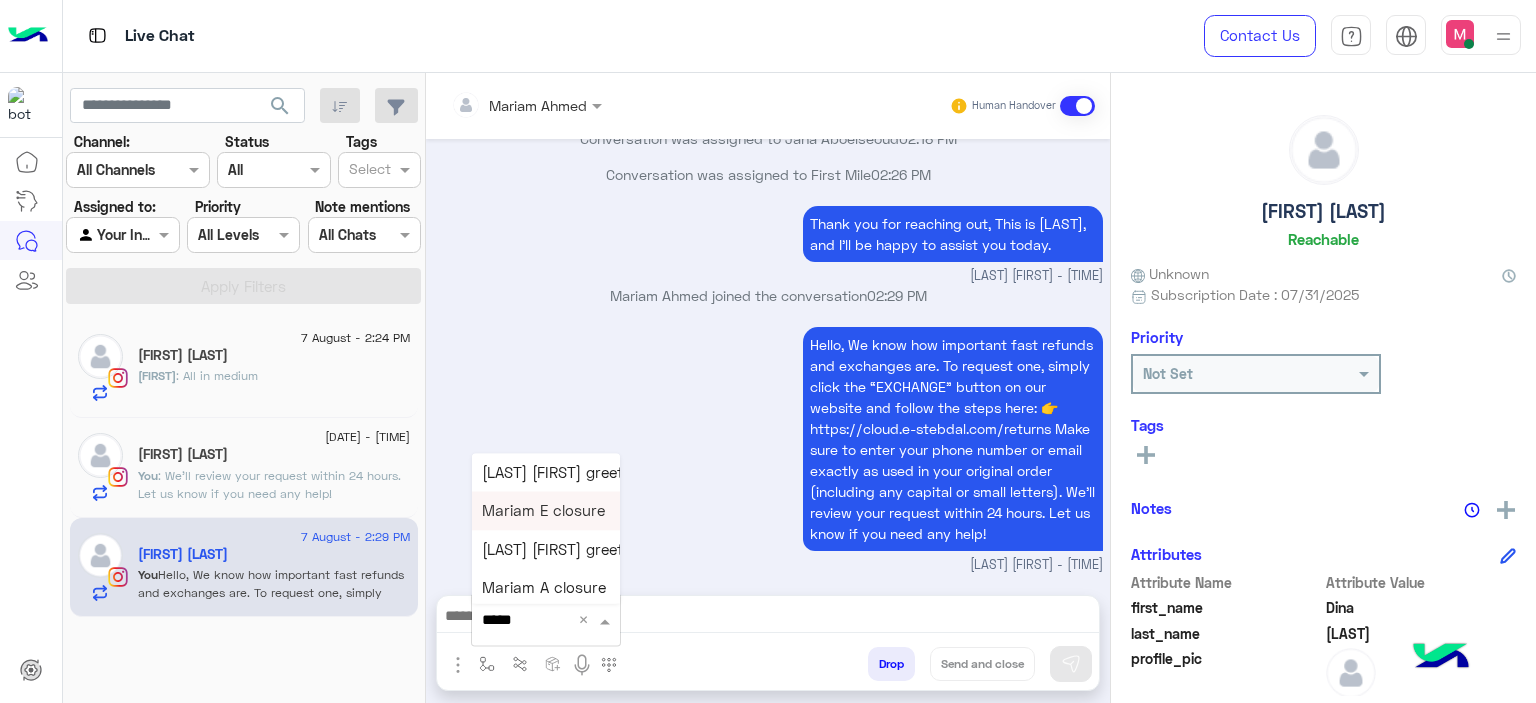 click on "Mariam E closure" at bounding box center (543, 511) 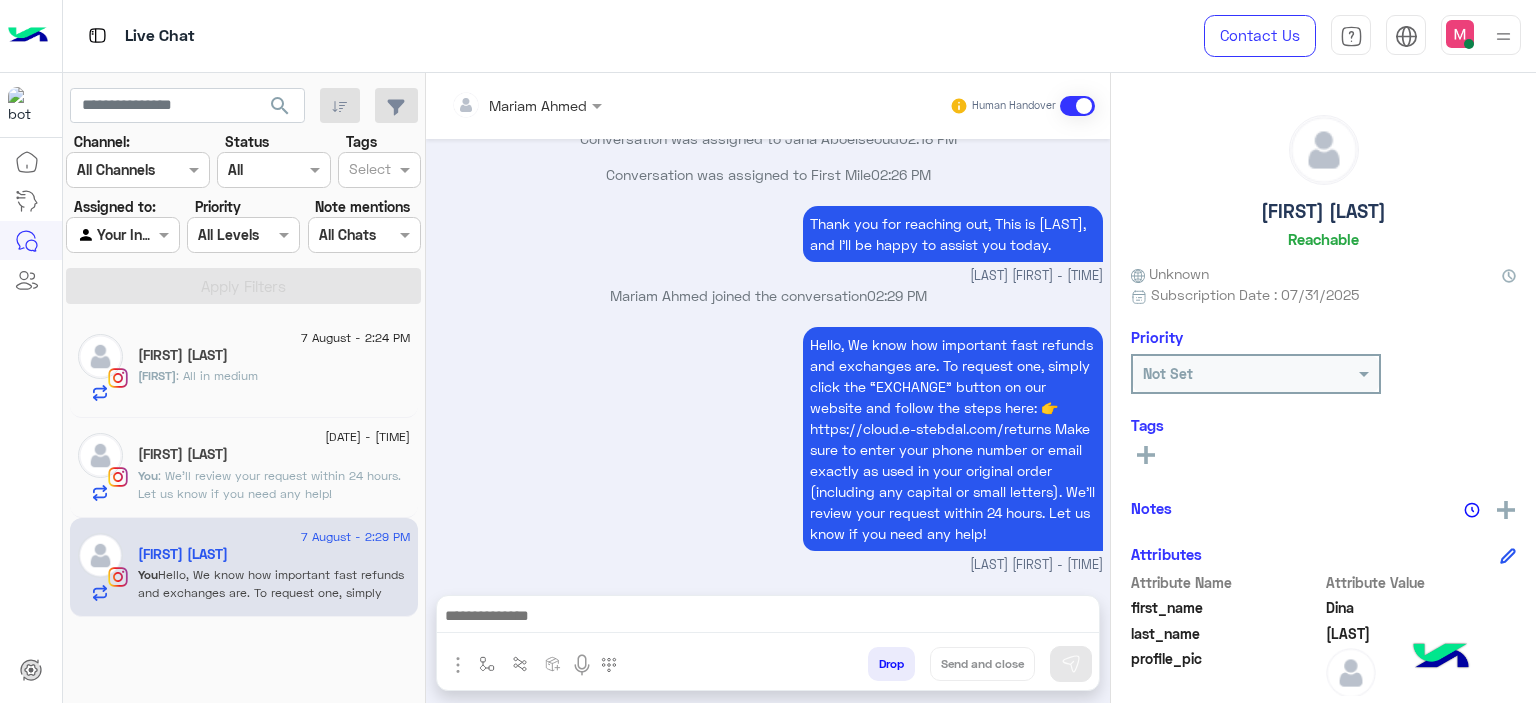 type on "**********" 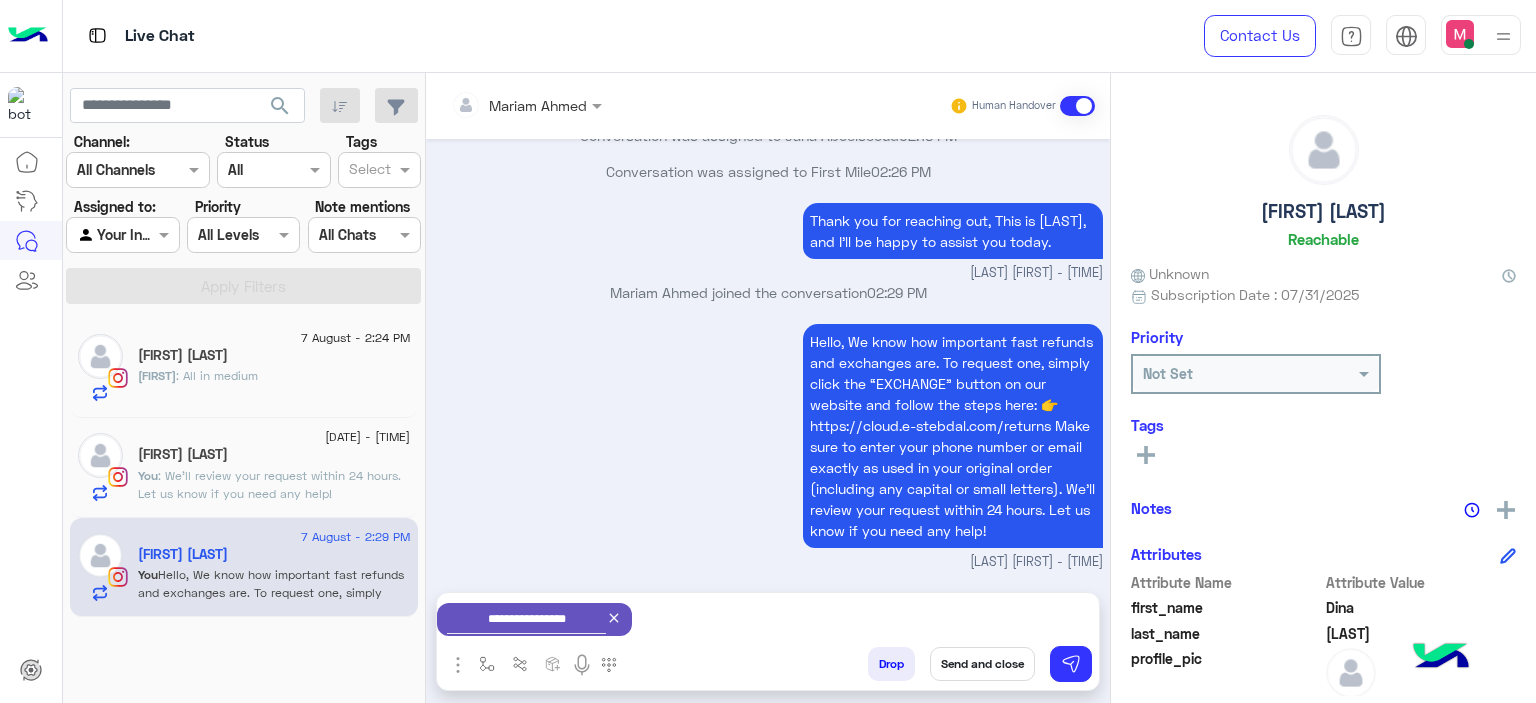 click on "Send and close" at bounding box center [982, 664] 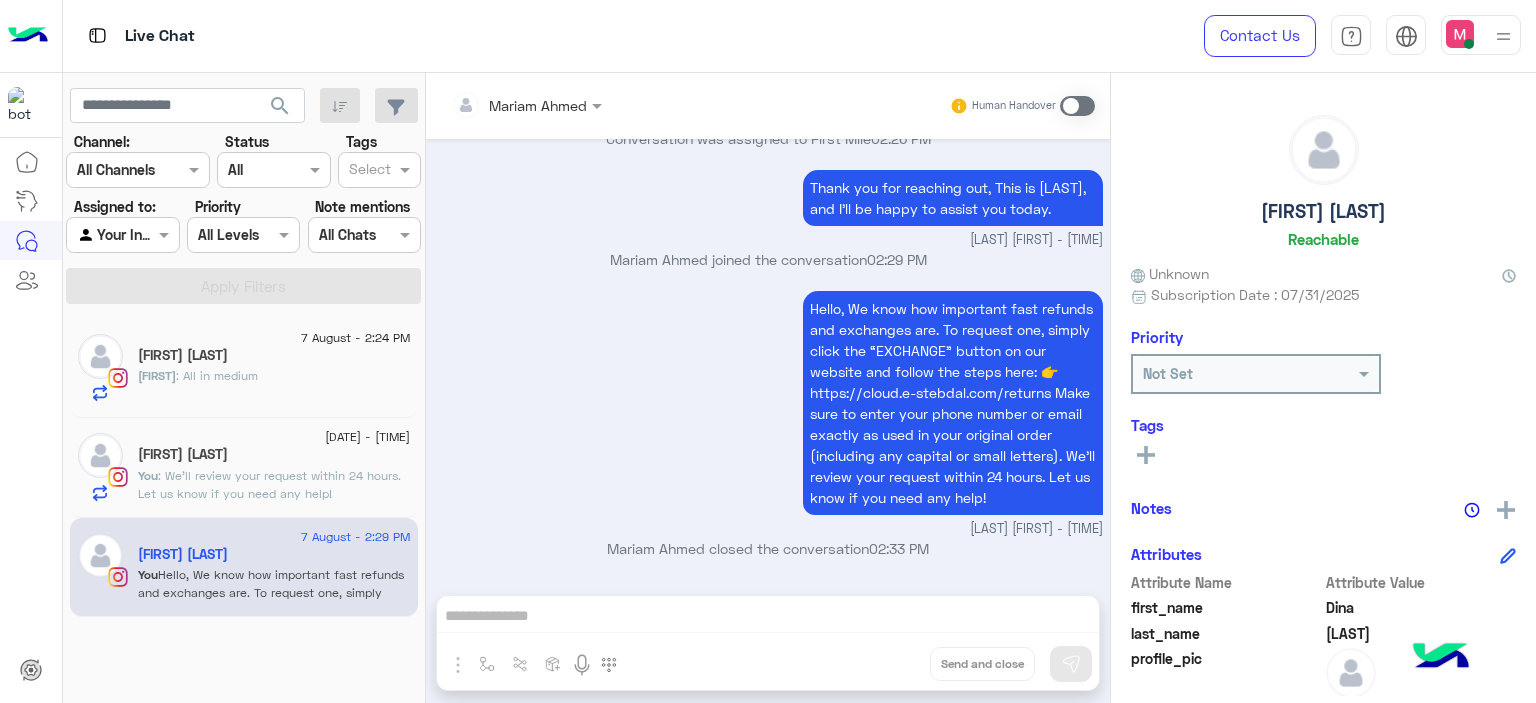 scroll, scrollTop: 2057, scrollLeft: 0, axis: vertical 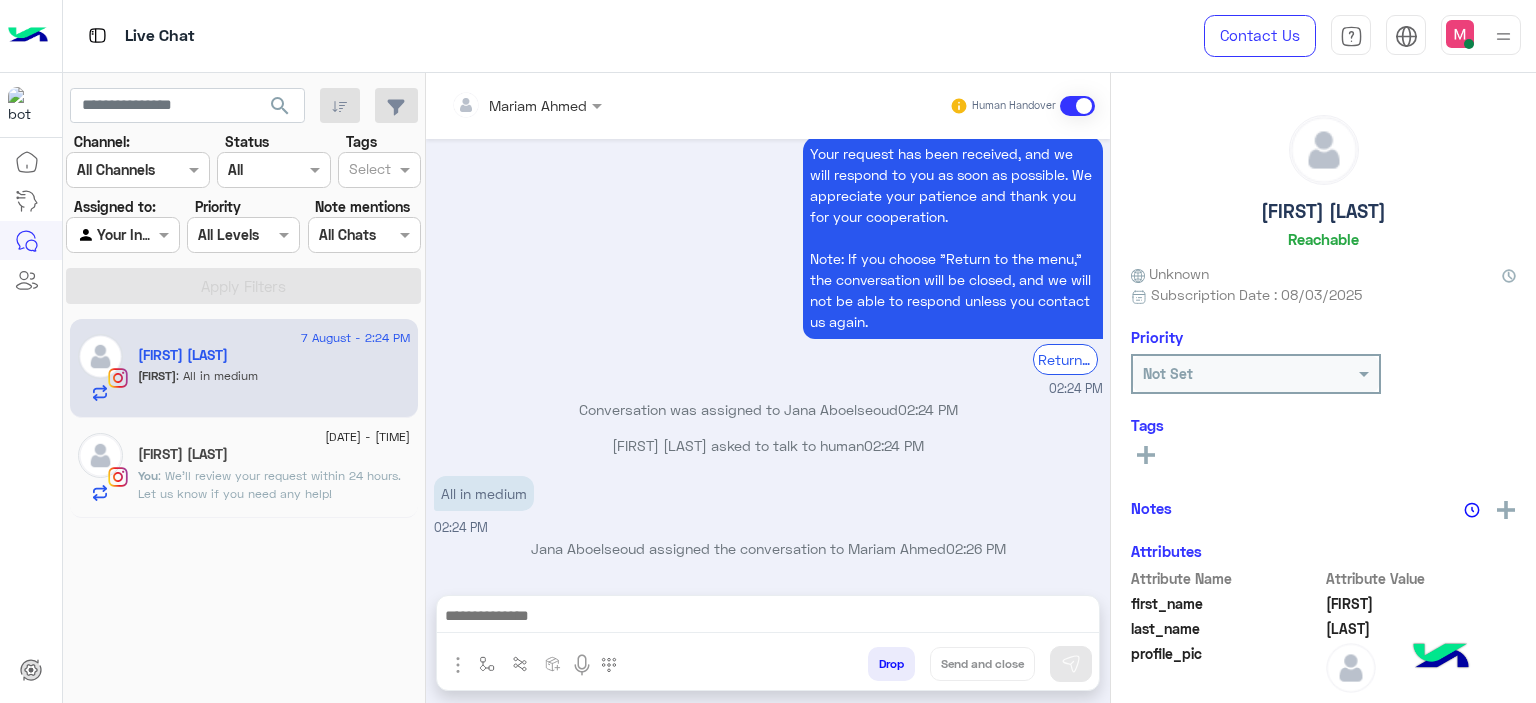 click on ":
We’ll review your request within 24 hours. Let us know if you need any help!" 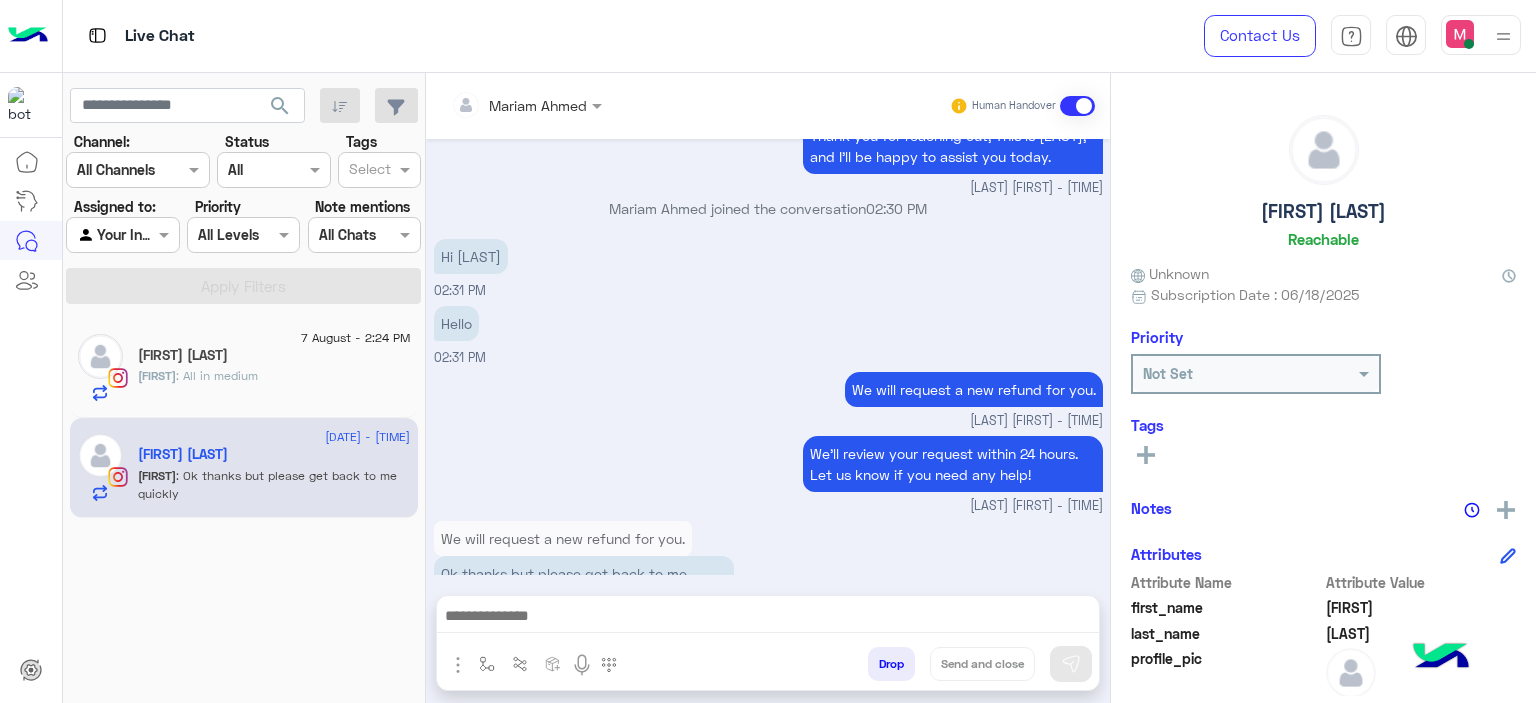 scroll, scrollTop: 1580, scrollLeft: 0, axis: vertical 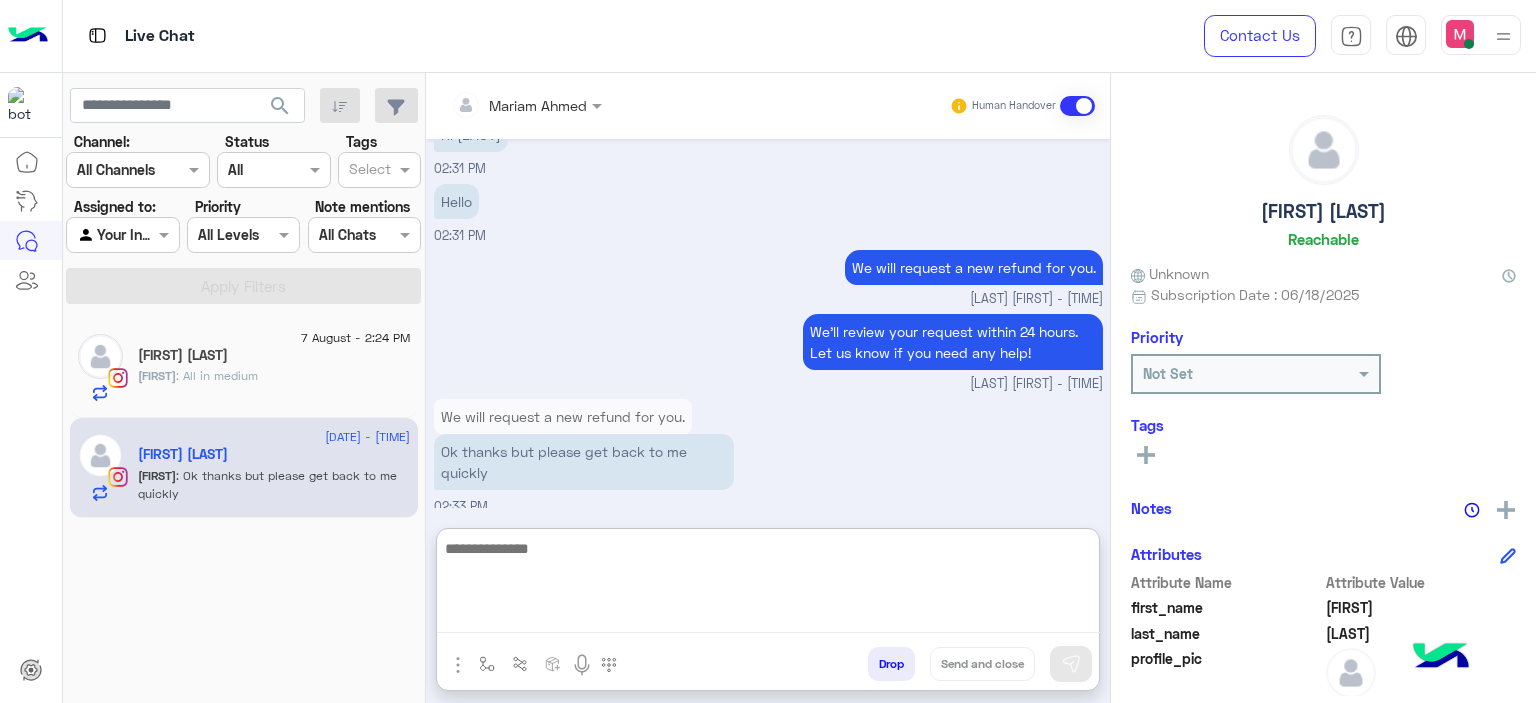 click at bounding box center [768, 584] 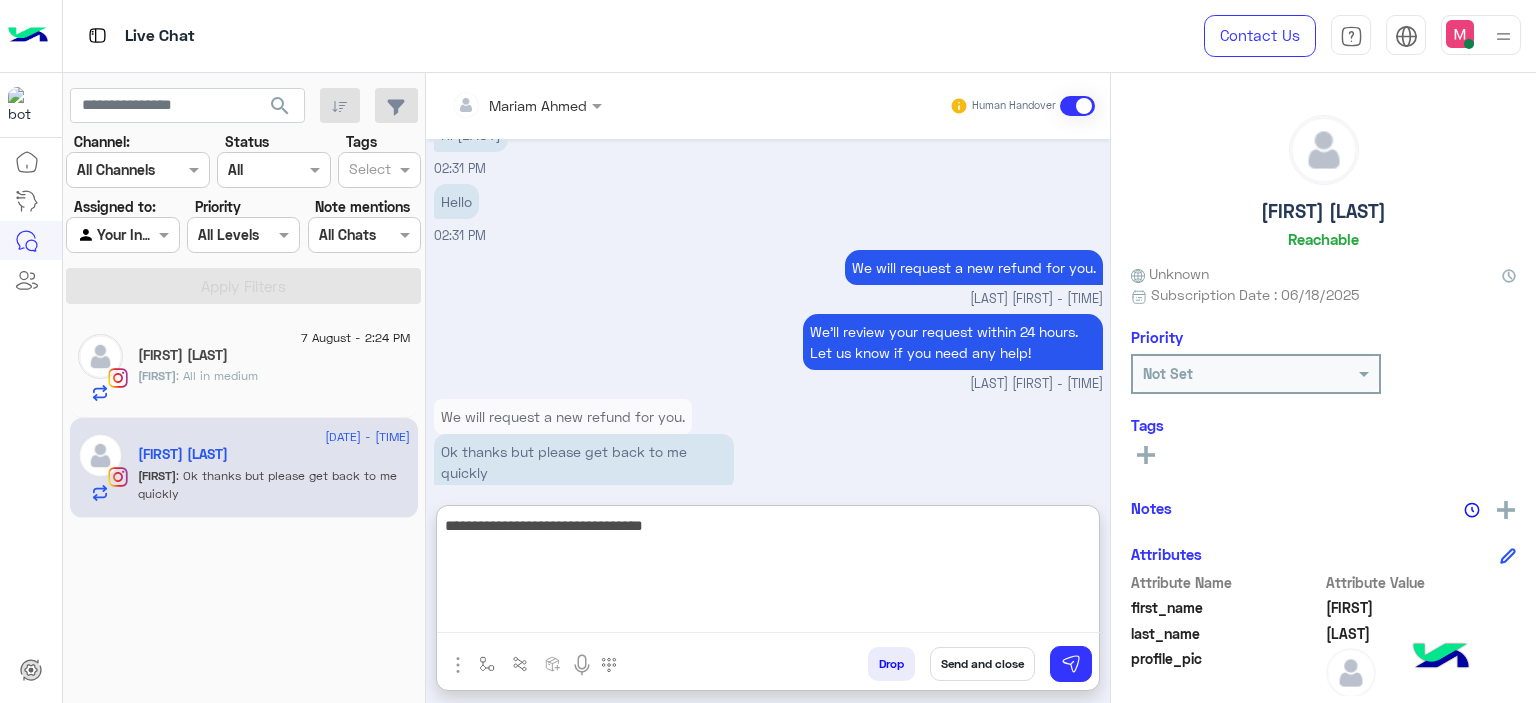 type on "**********" 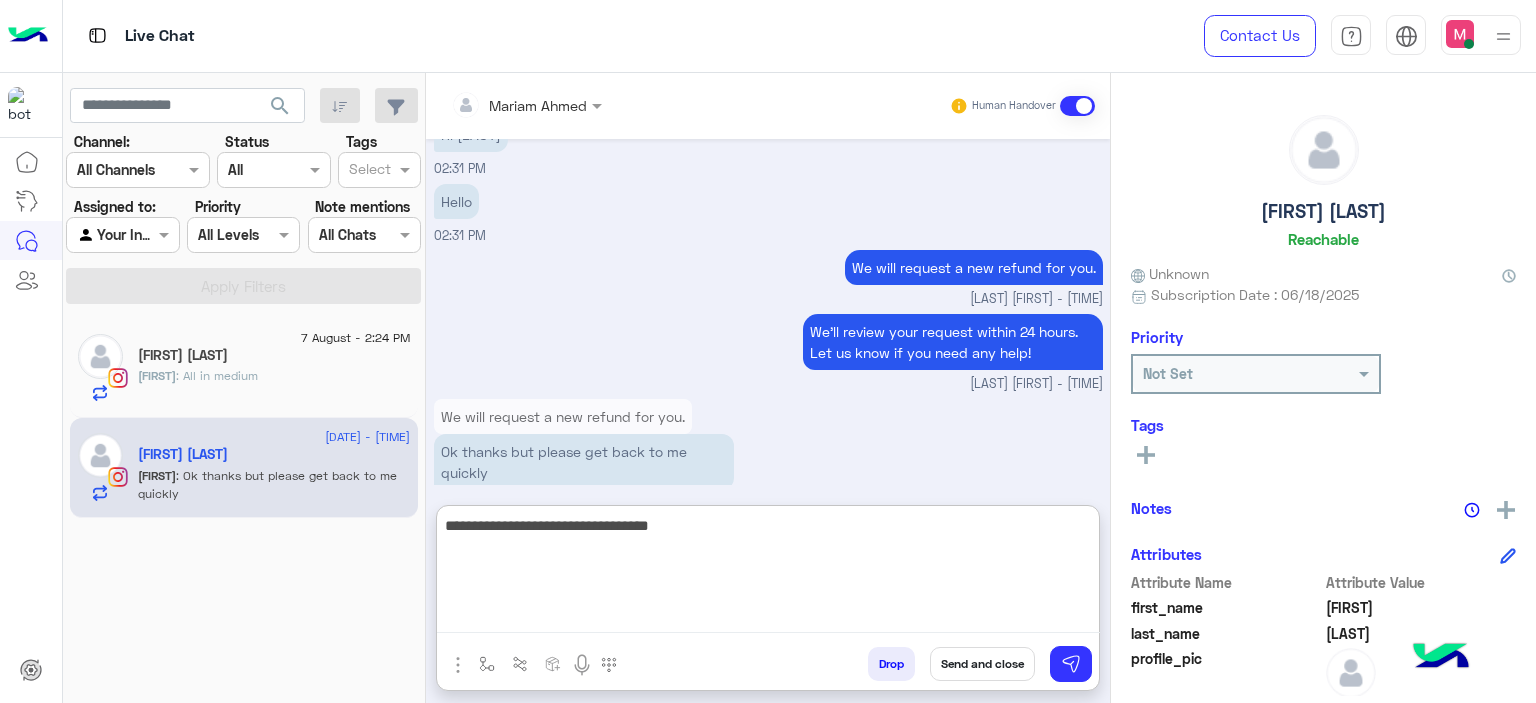type 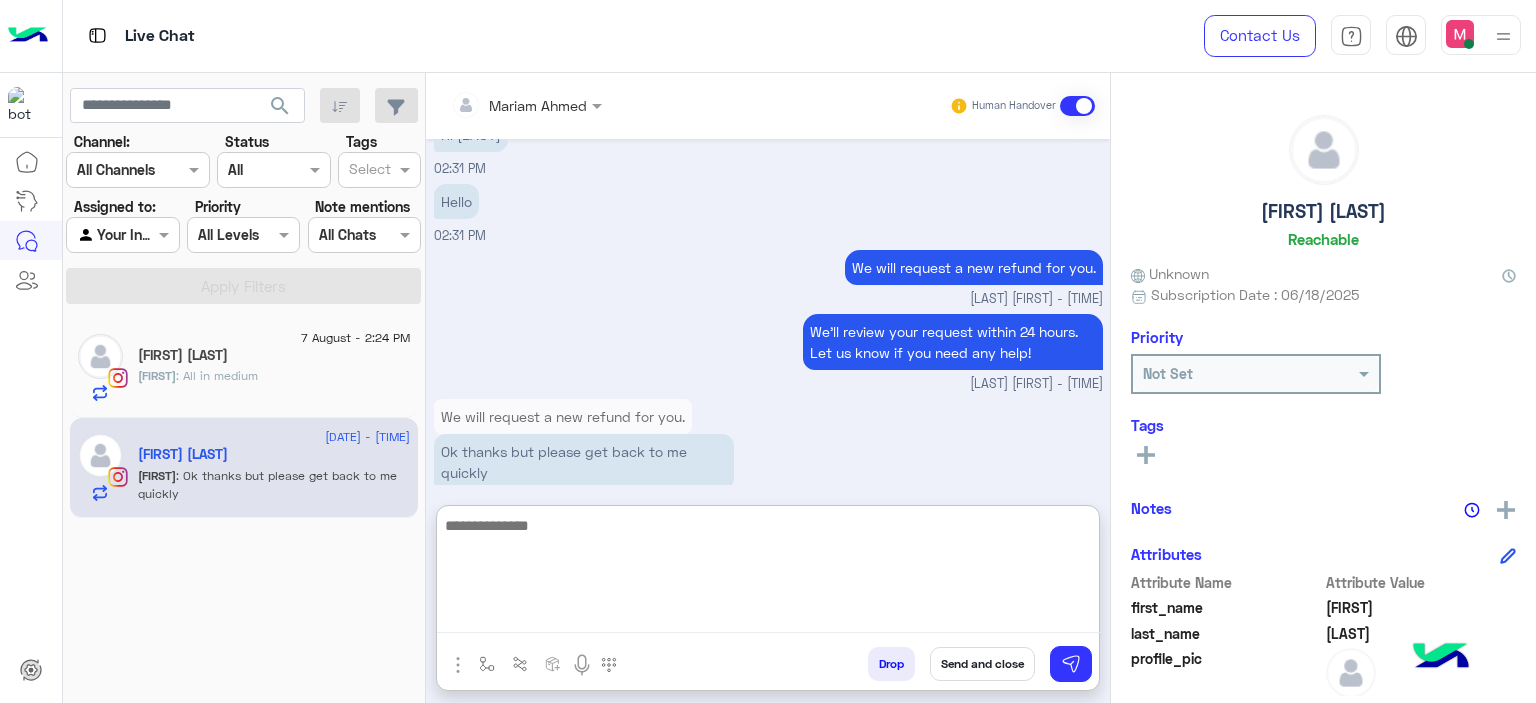 scroll, scrollTop: 1734, scrollLeft: 0, axis: vertical 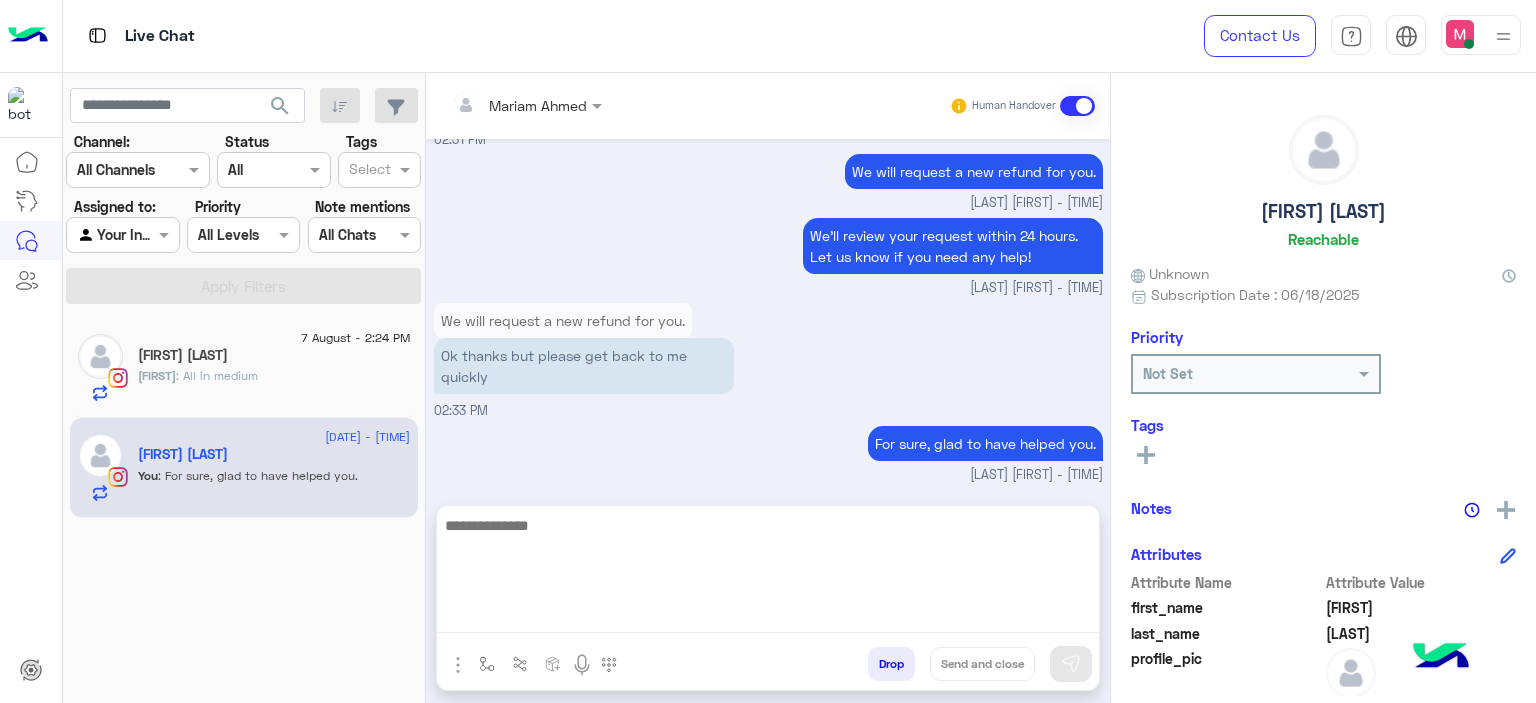 click on ": All in medium" 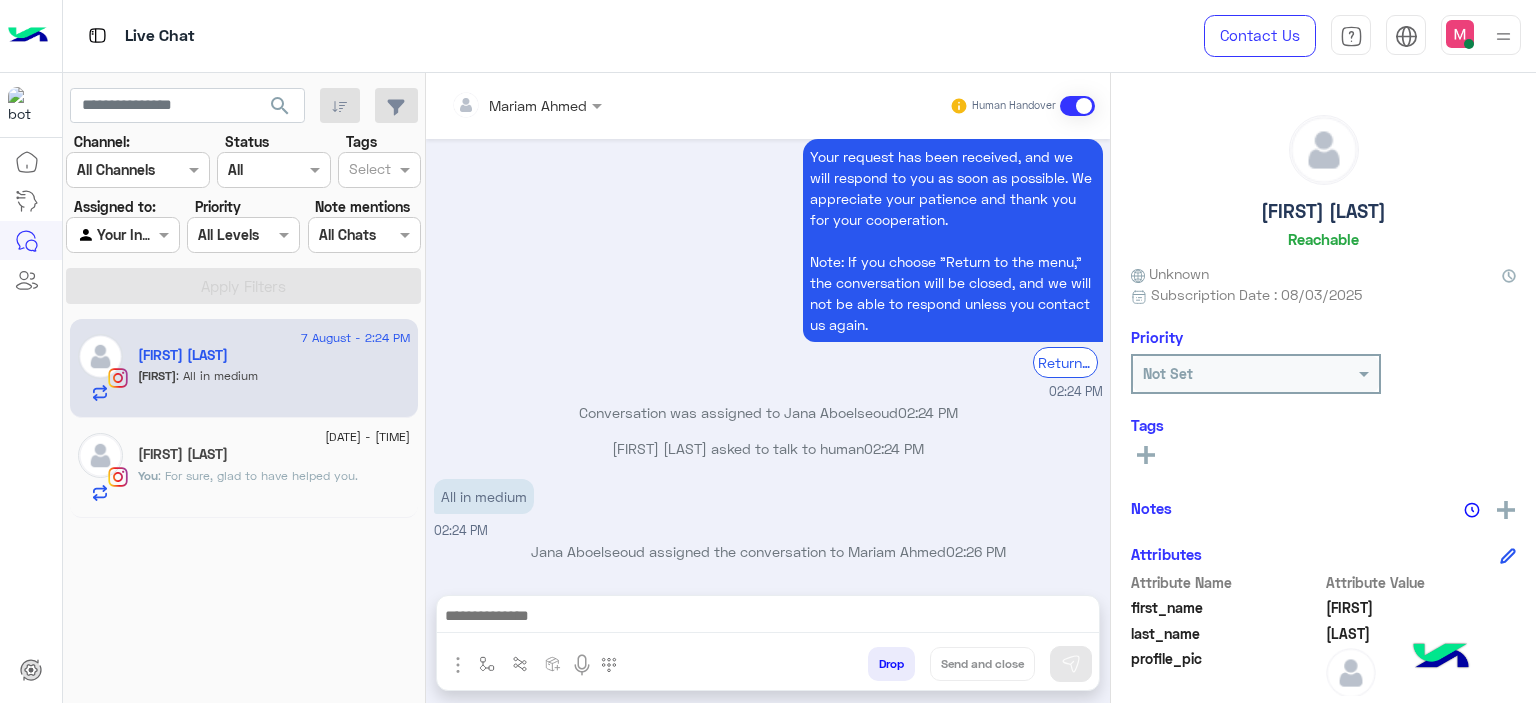 scroll, scrollTop: 1702, scrollLeft: 0, axis: vertical 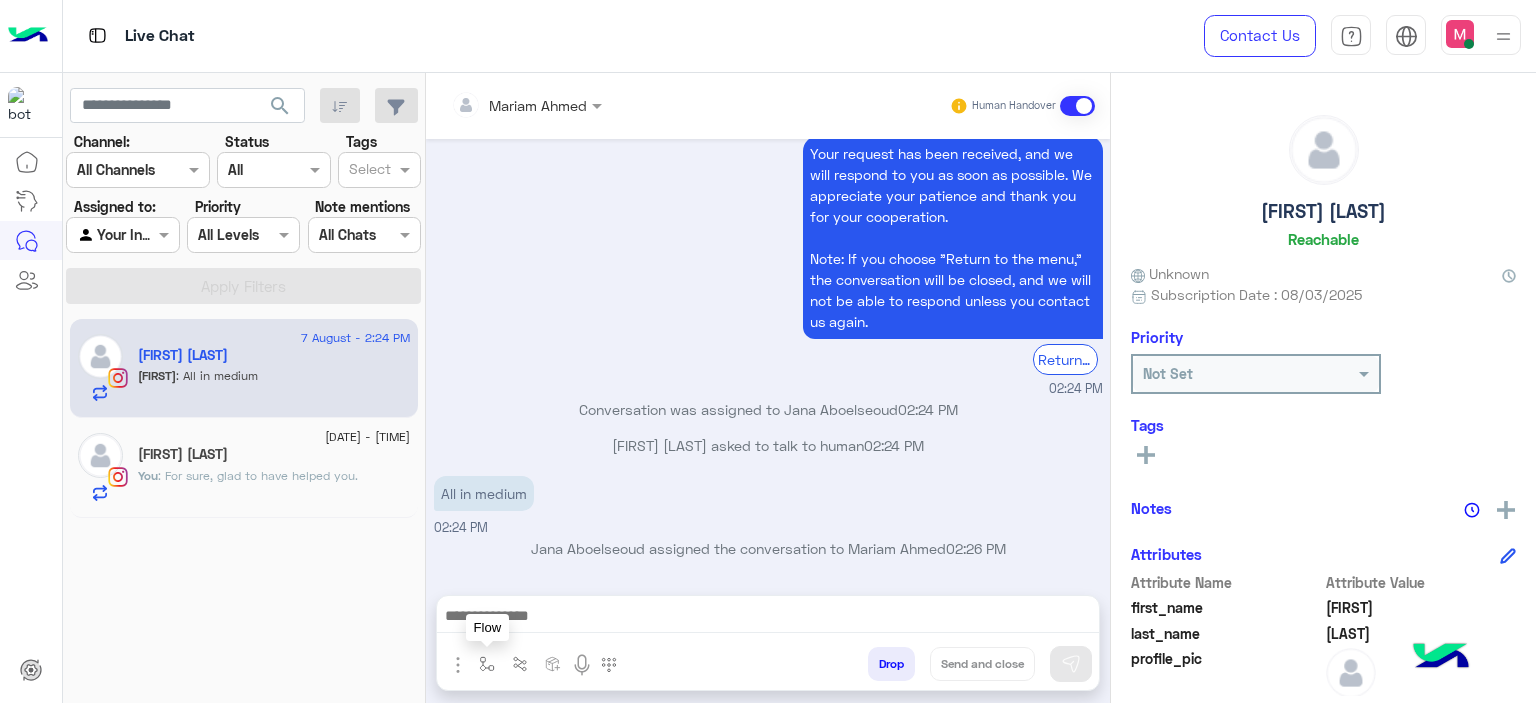 click at bounding box center (487, 663) 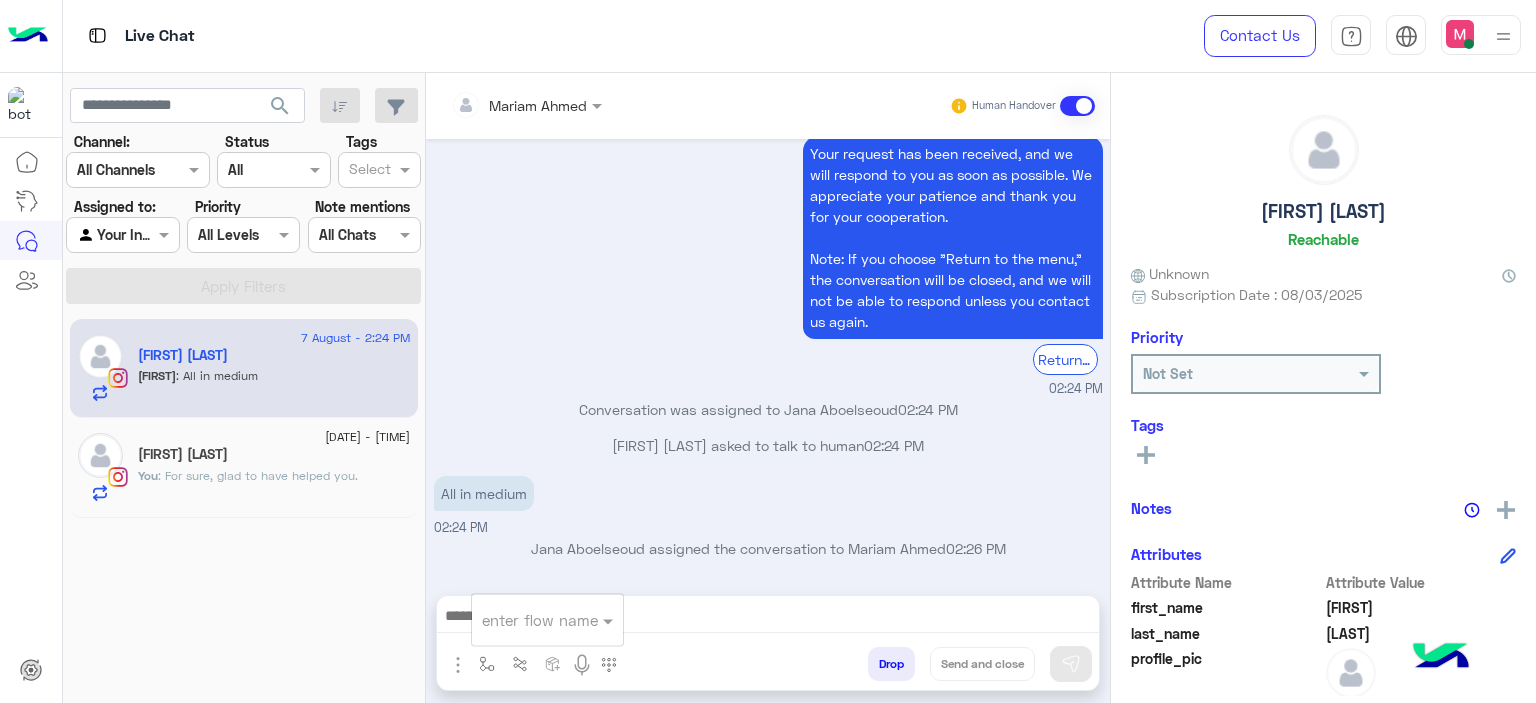 click on "Yasmine El Tayeb" 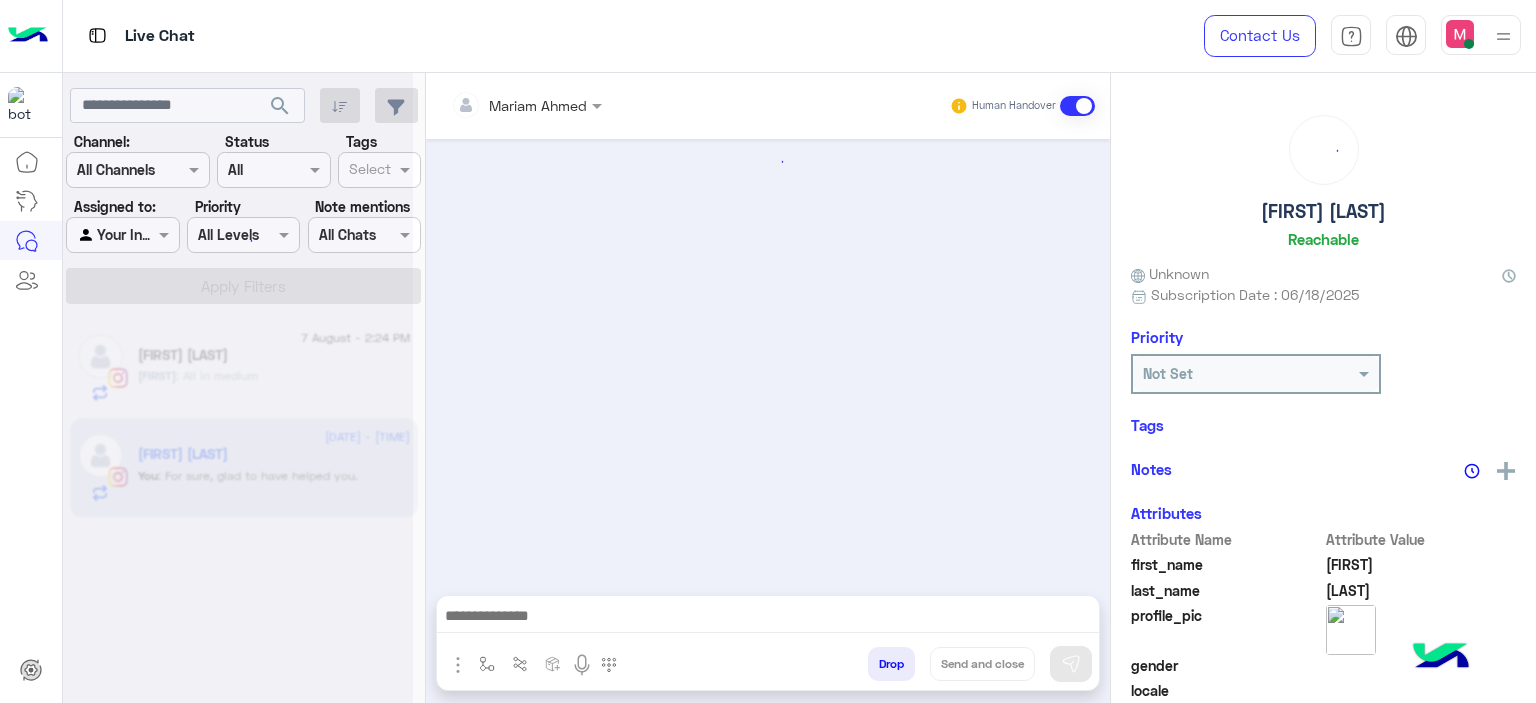 scroll, scrollTop: 1342, scrollLeft: 0, axis: vertical 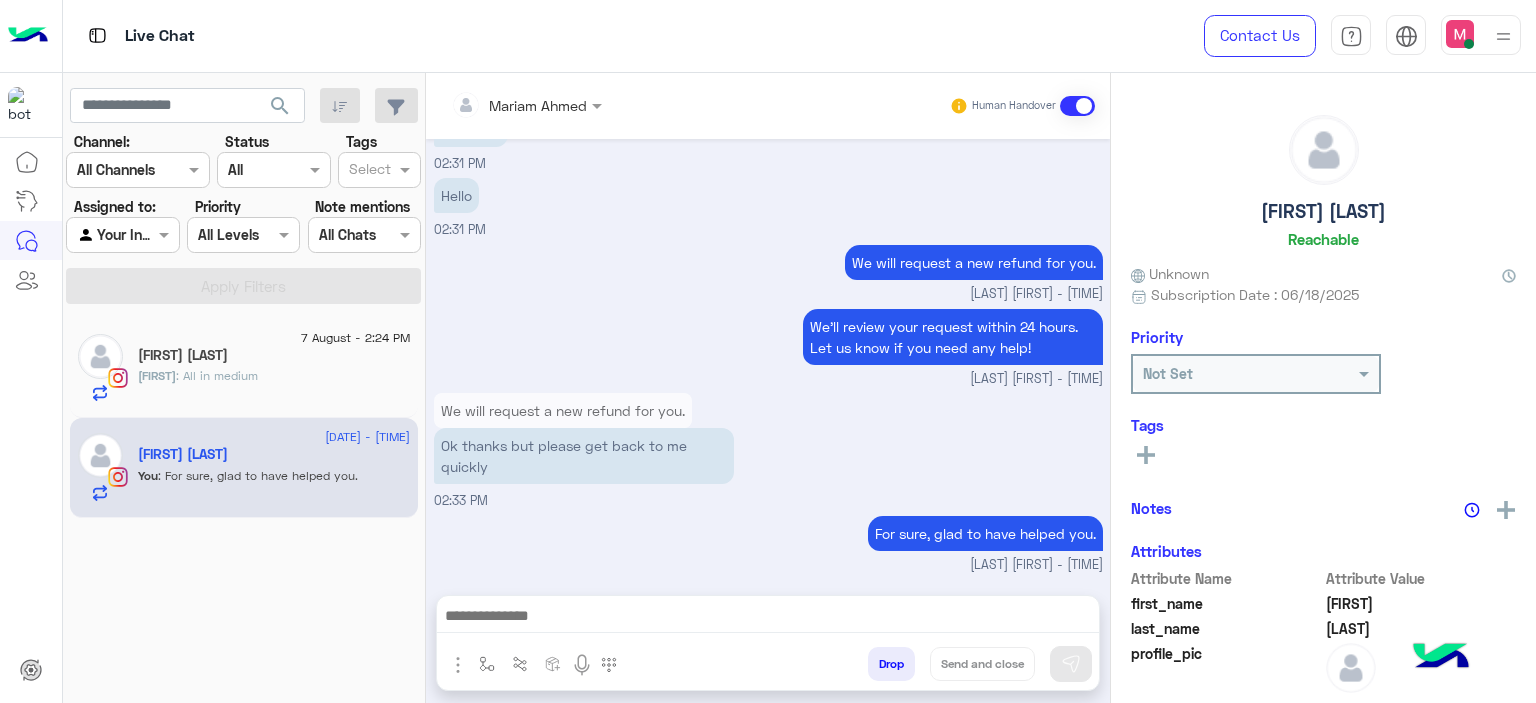 click on "Alia : All in medium" 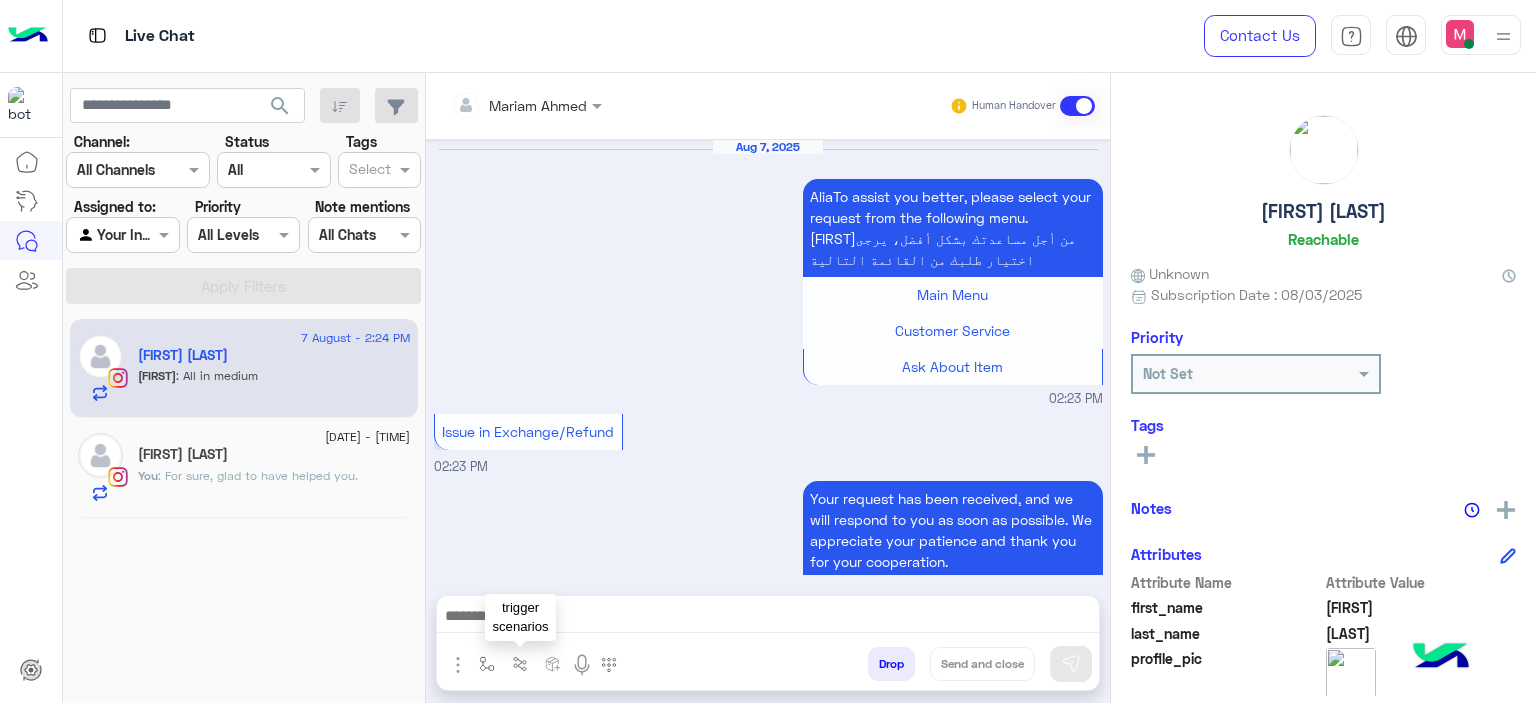 scroll, scrollTop: 1702, scrollLeft: 0, axis: vertical 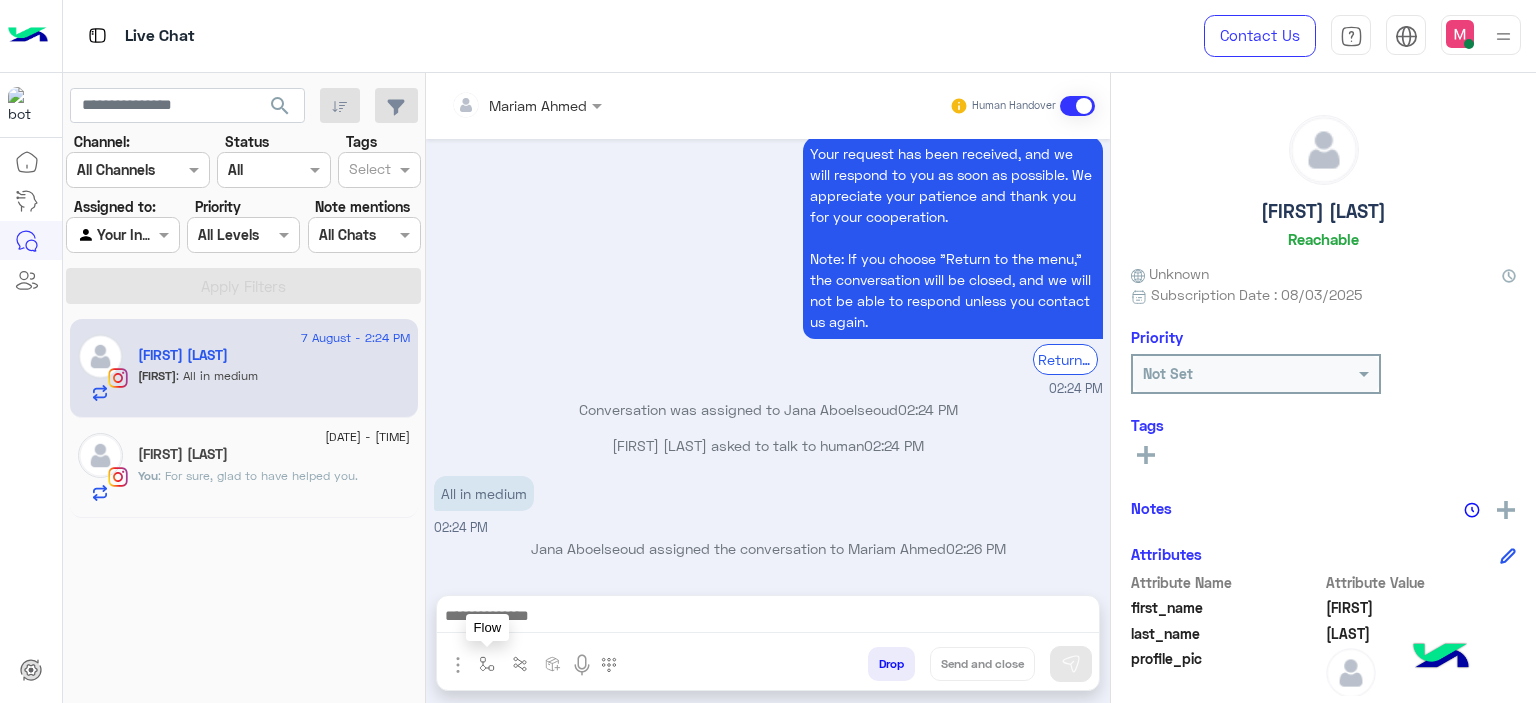 click at bounding box center [487, 663] 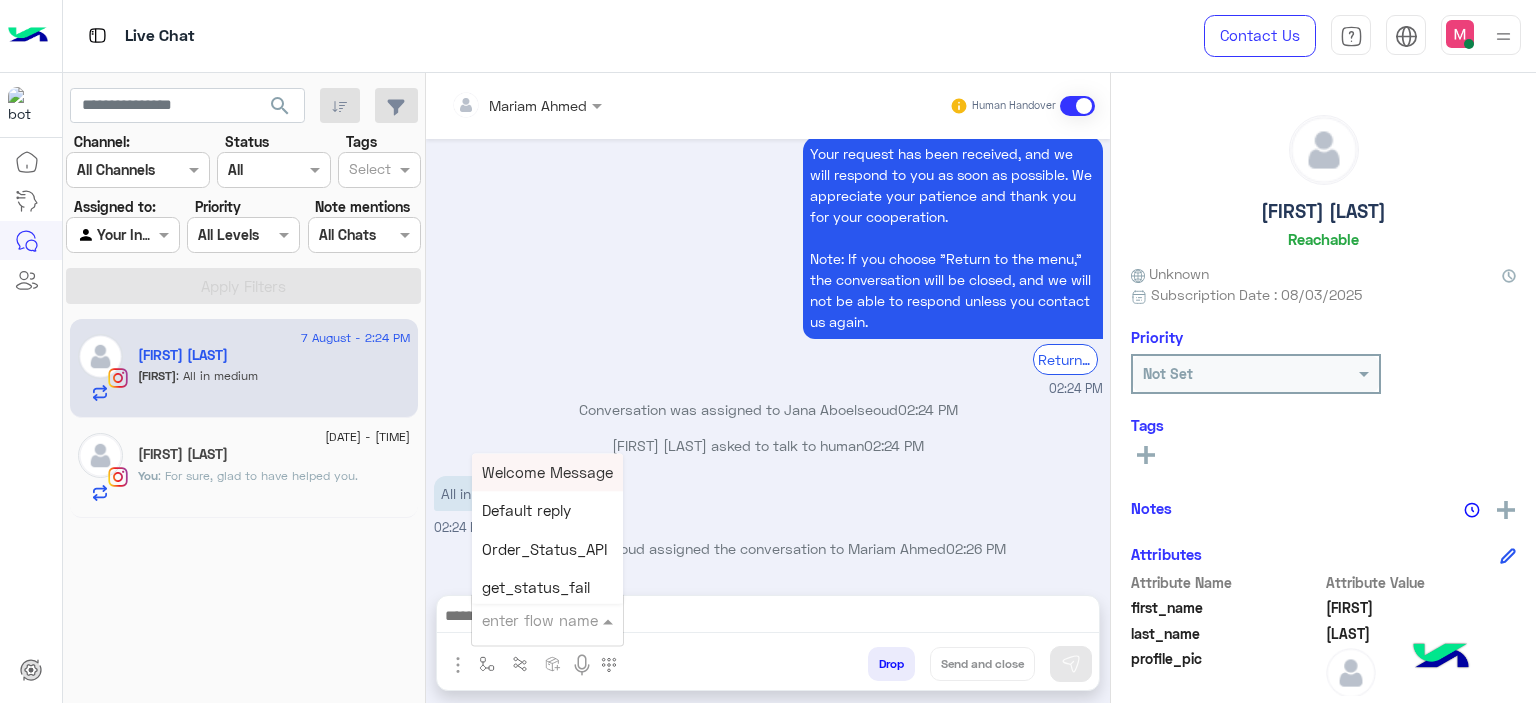 click on "enter flow name" at bounding box center (540, 620) 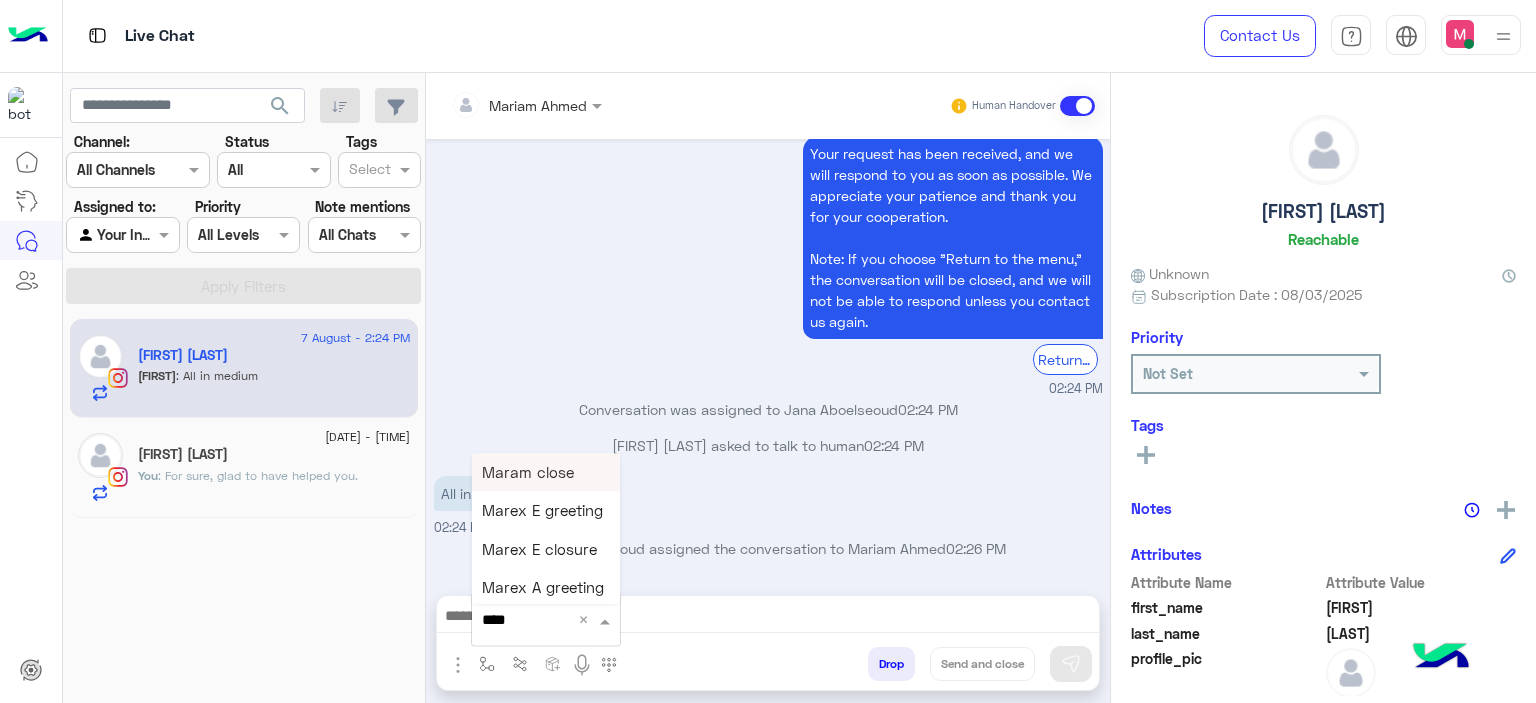 type on "*****" 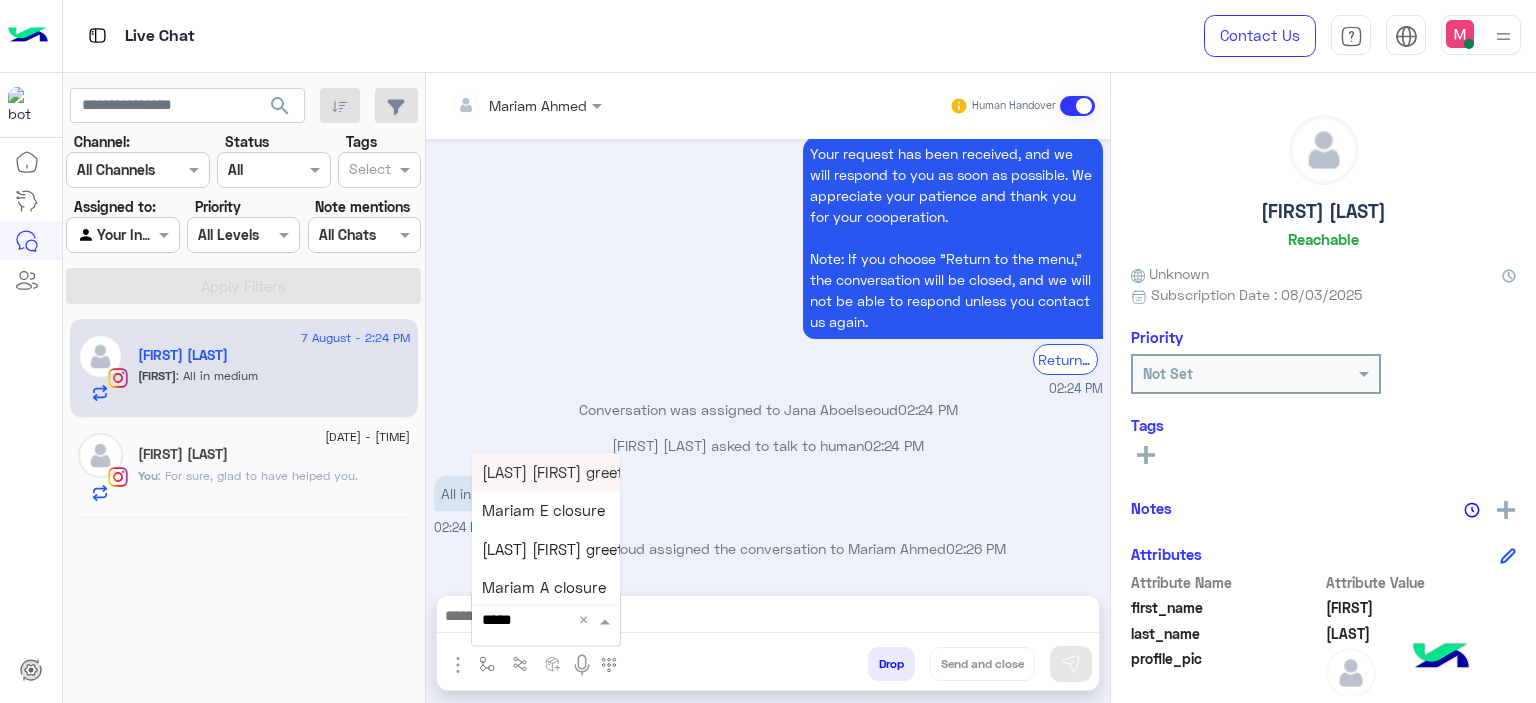 click on "Mariam E Greeting" at bounding box center (563, 472) 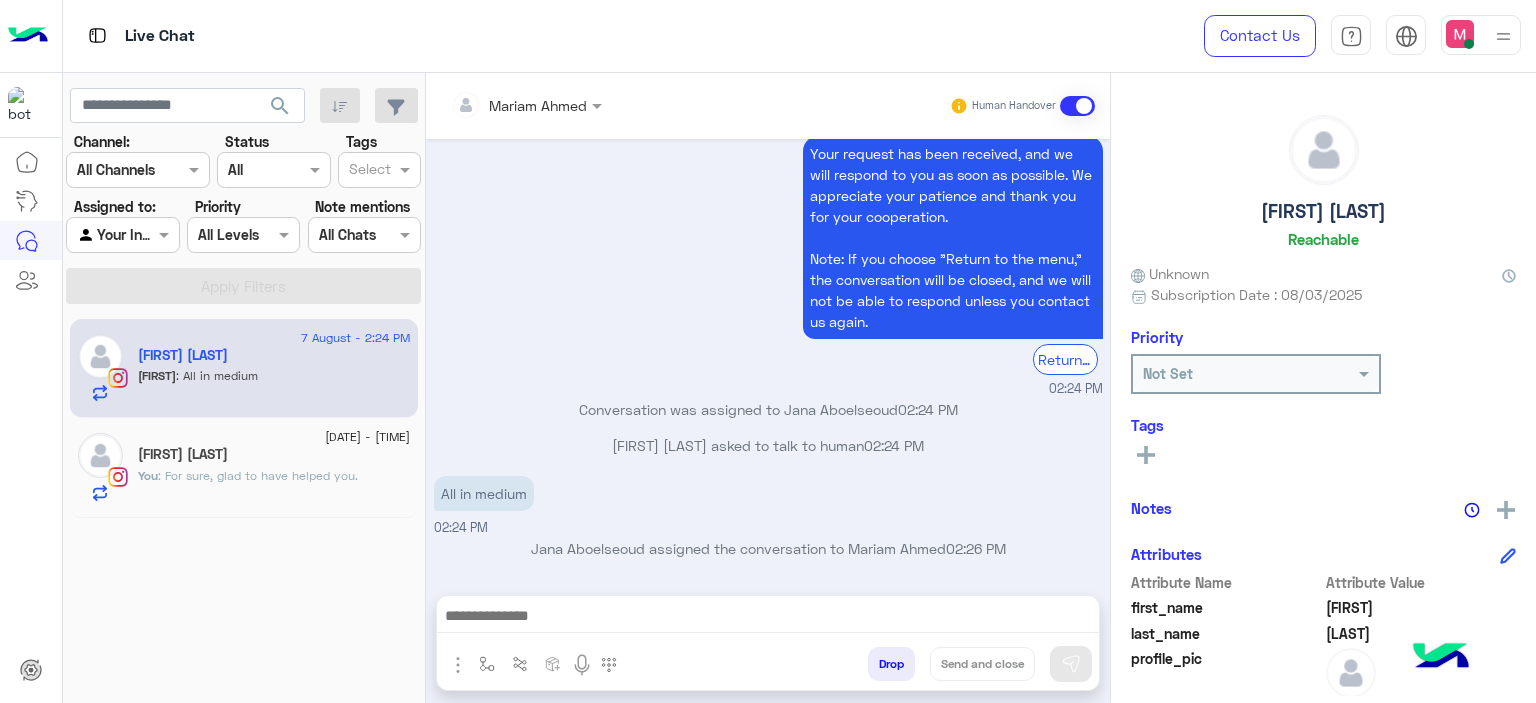 type on "**********" 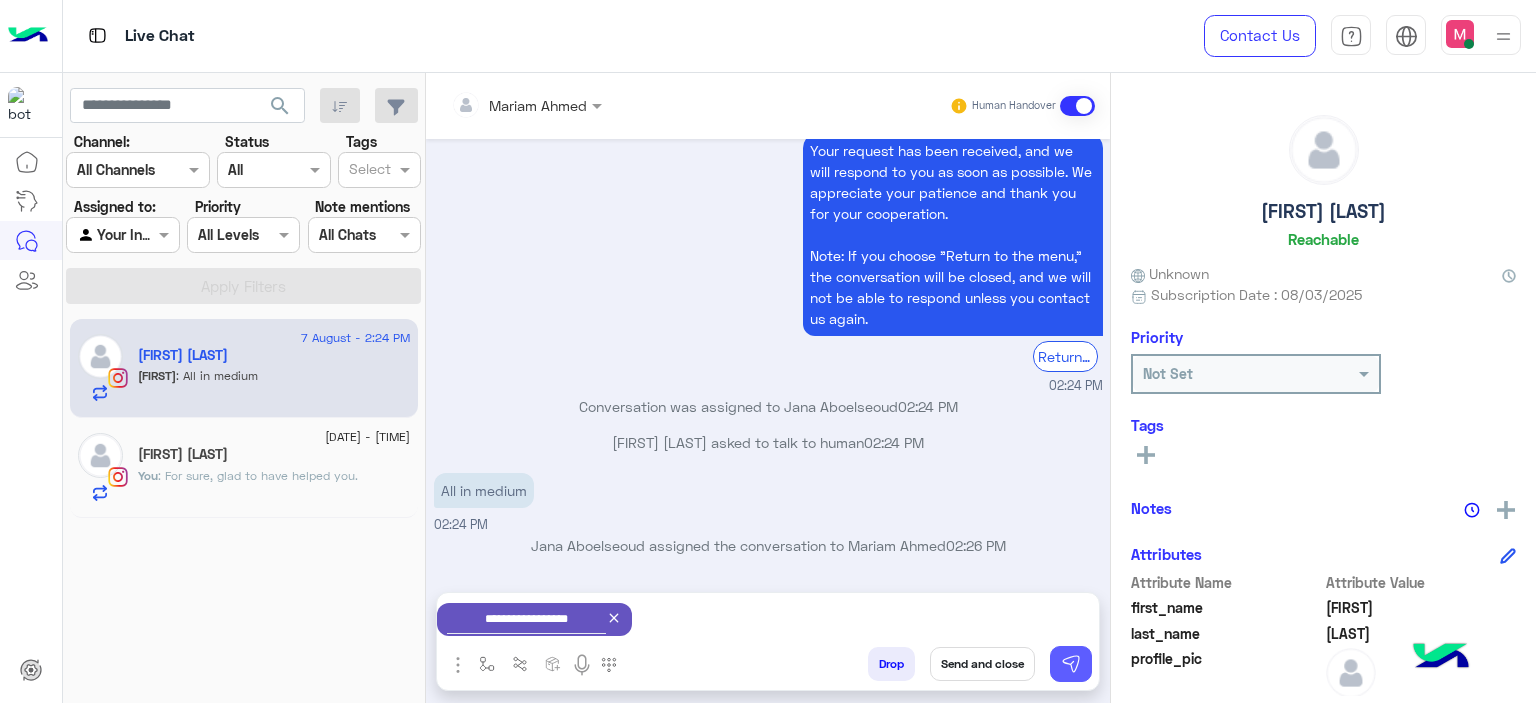 click at bounding box center [1071, 664] 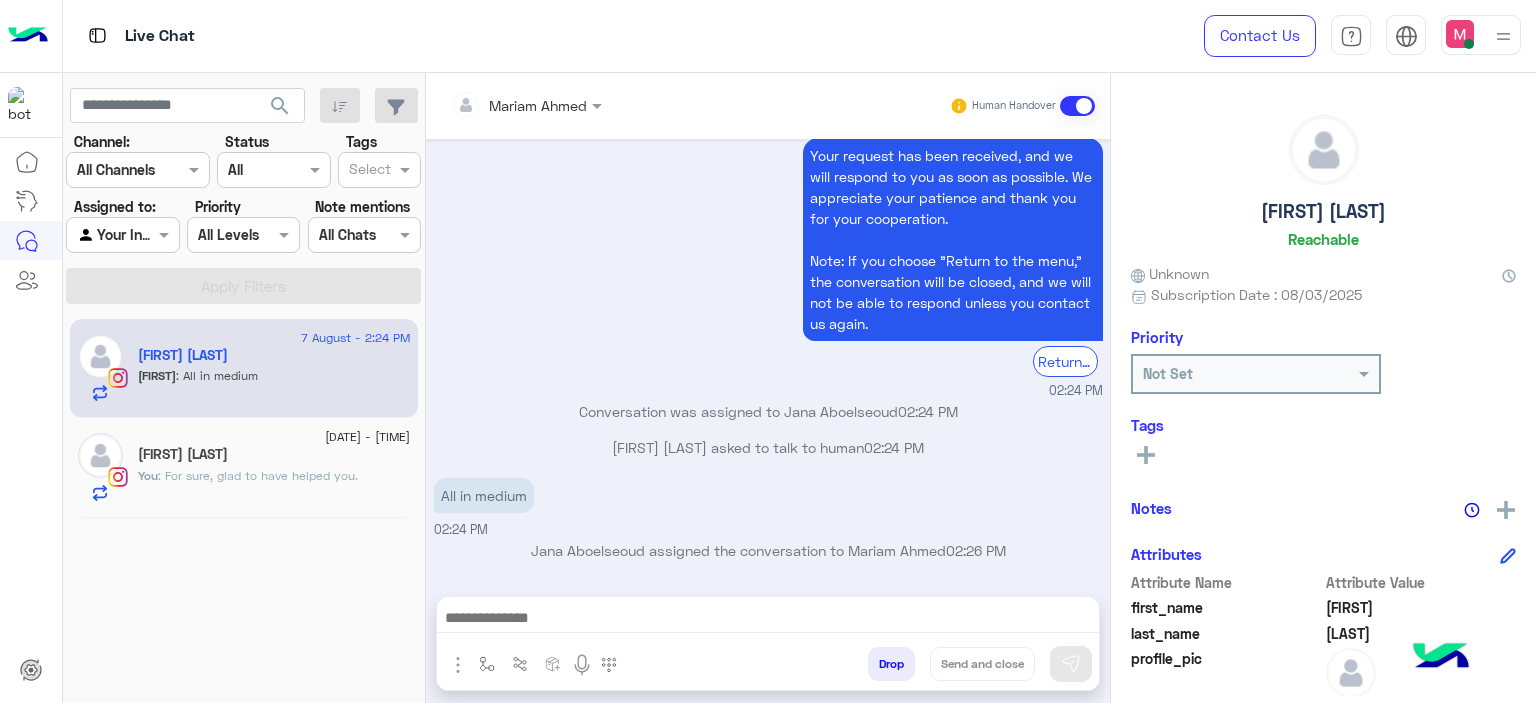 scroll, scrollTop: 1702, scrollLeft: 0, axis: vertical 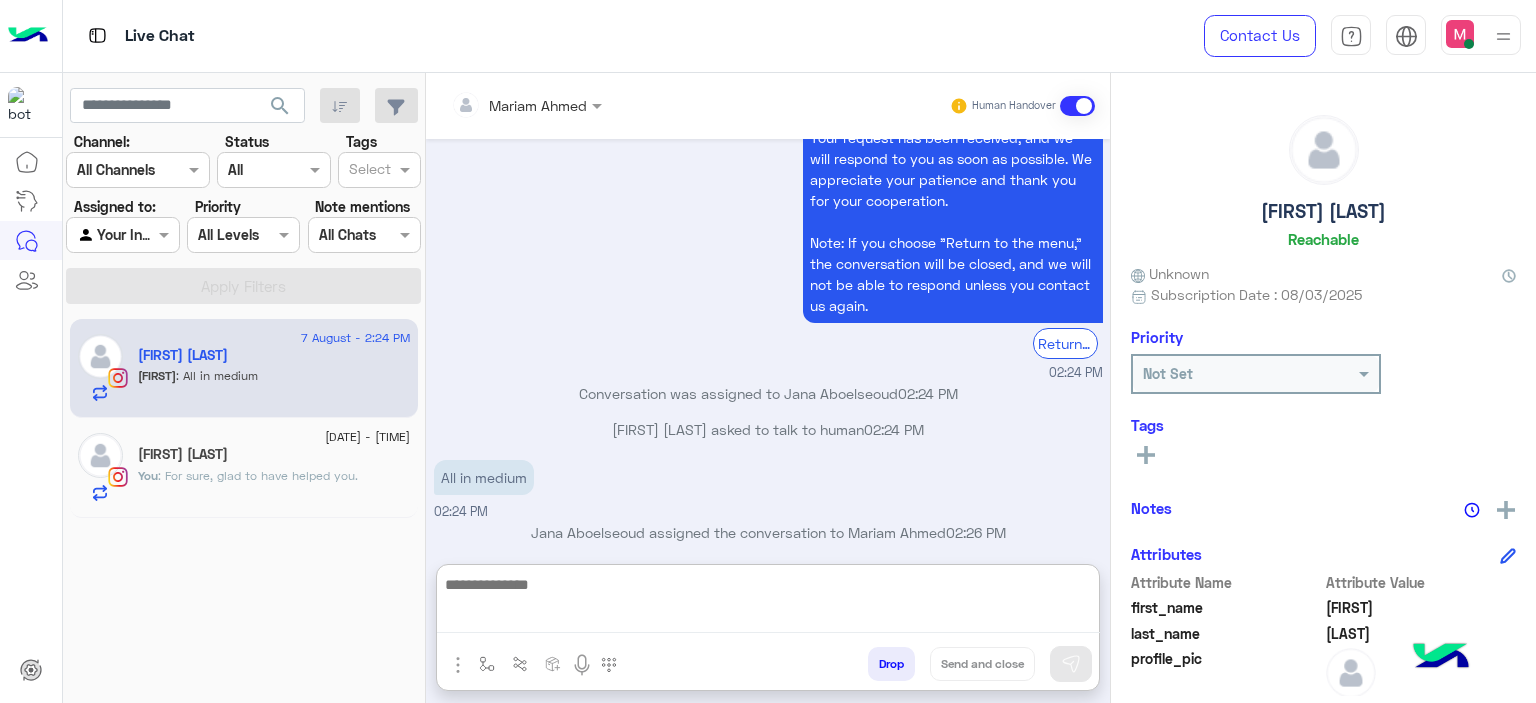 click at bounding box center (768, 602) 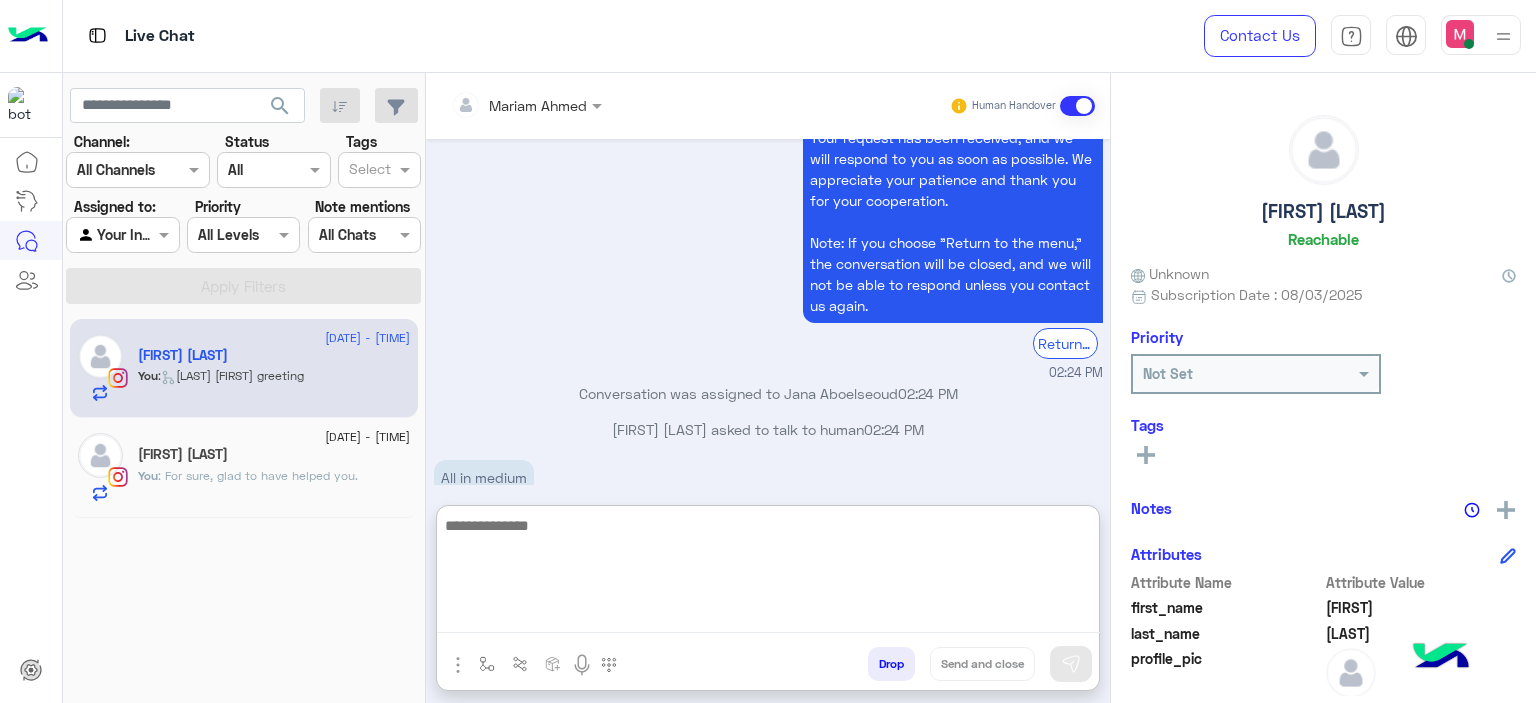 scroll, scrollTop: 1931, scrollLeft: 0, axis: vertical 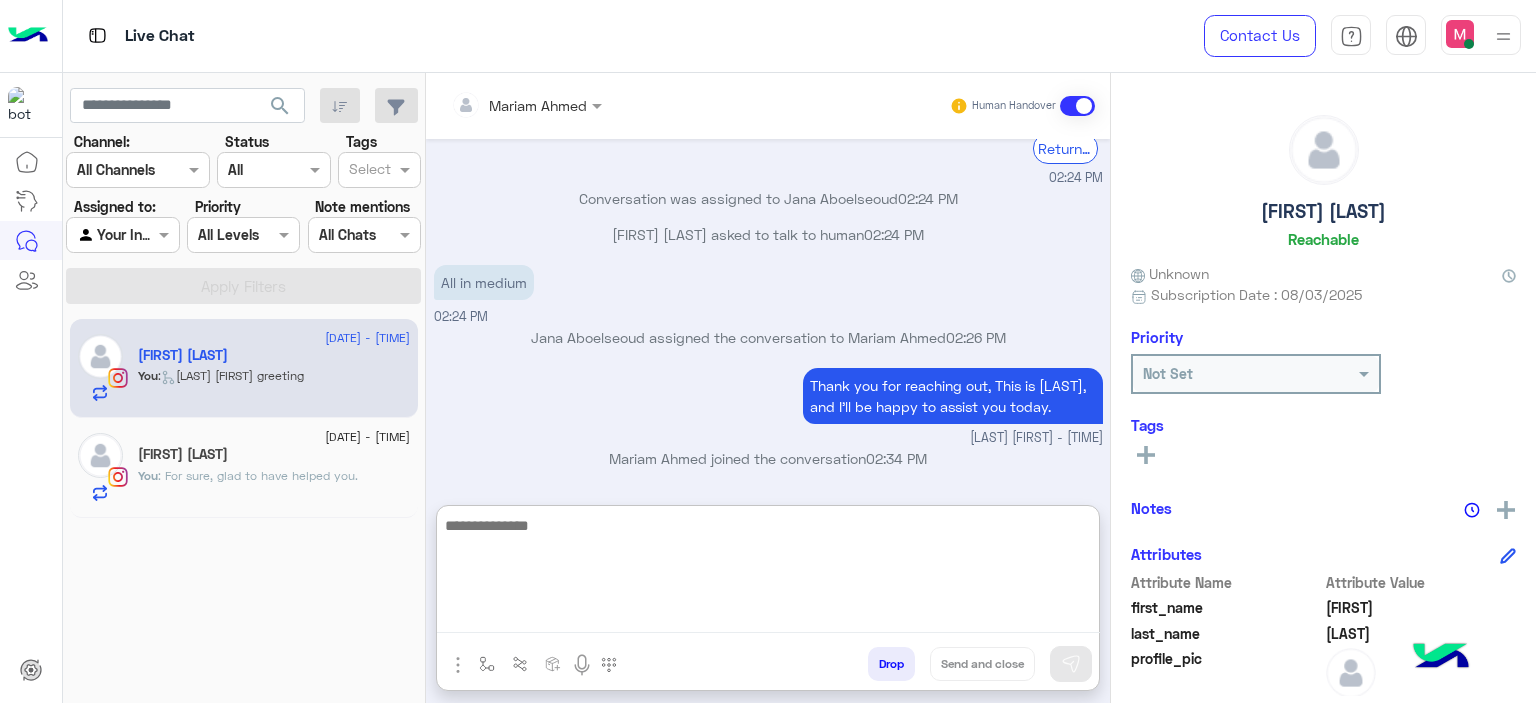 paste on "**********" 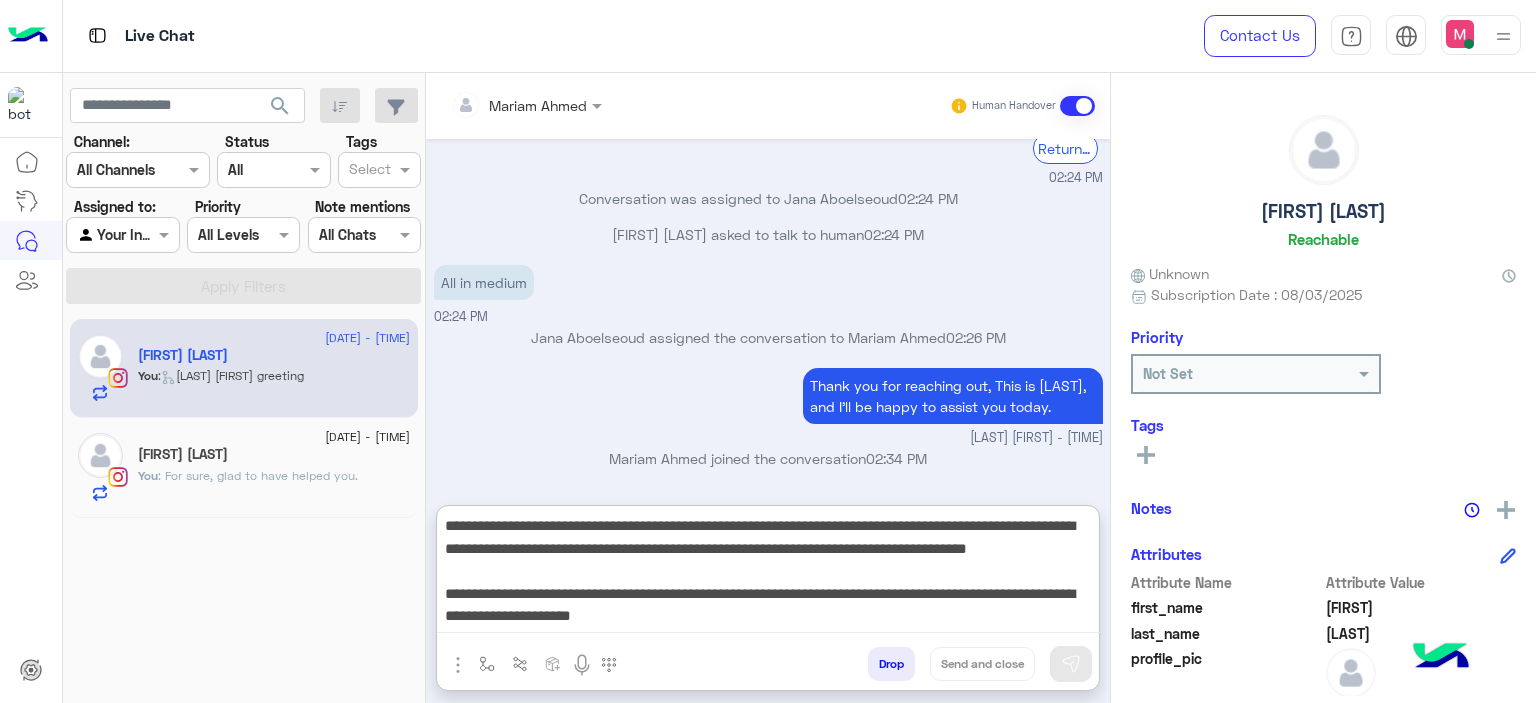 scroll, scrollTop: 60, scrollLeft: 0, axis: vertical 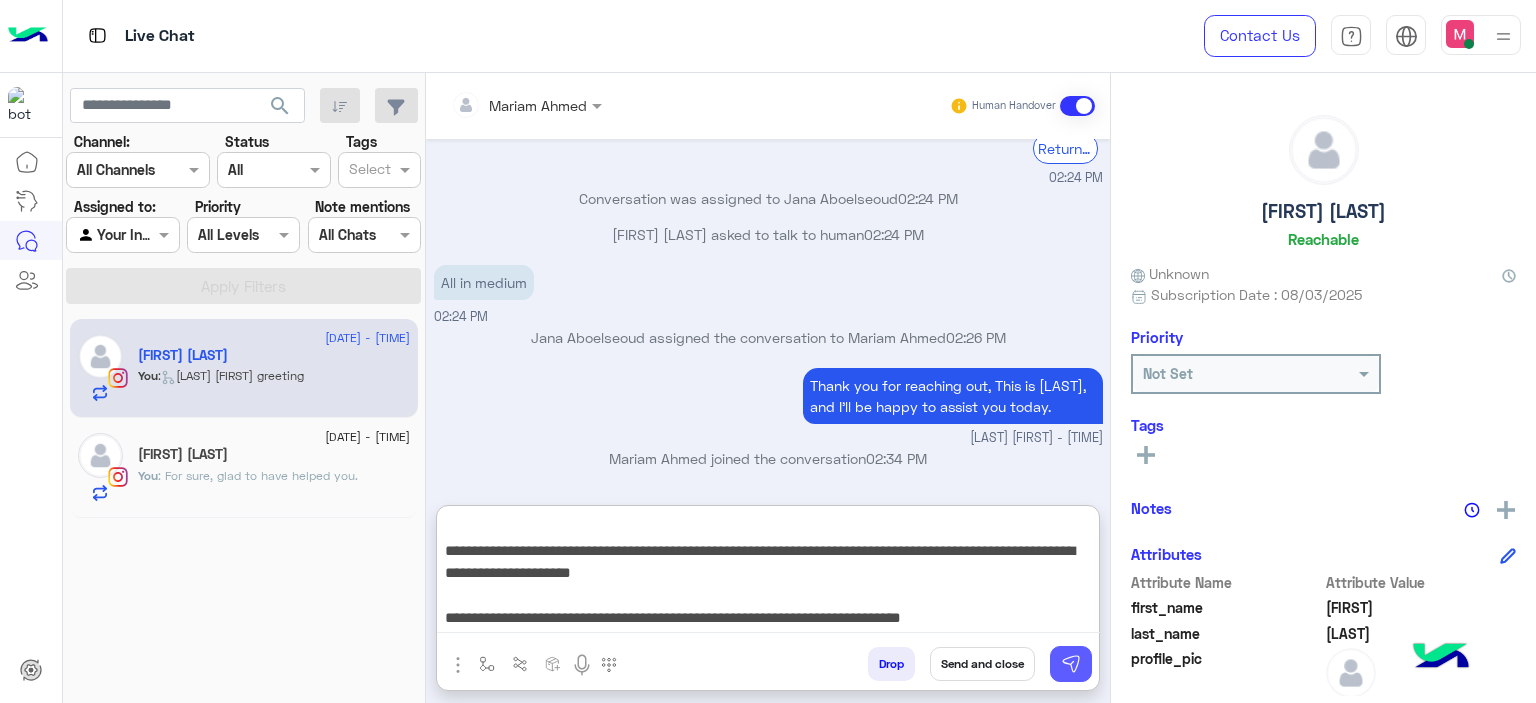 type on "**********" 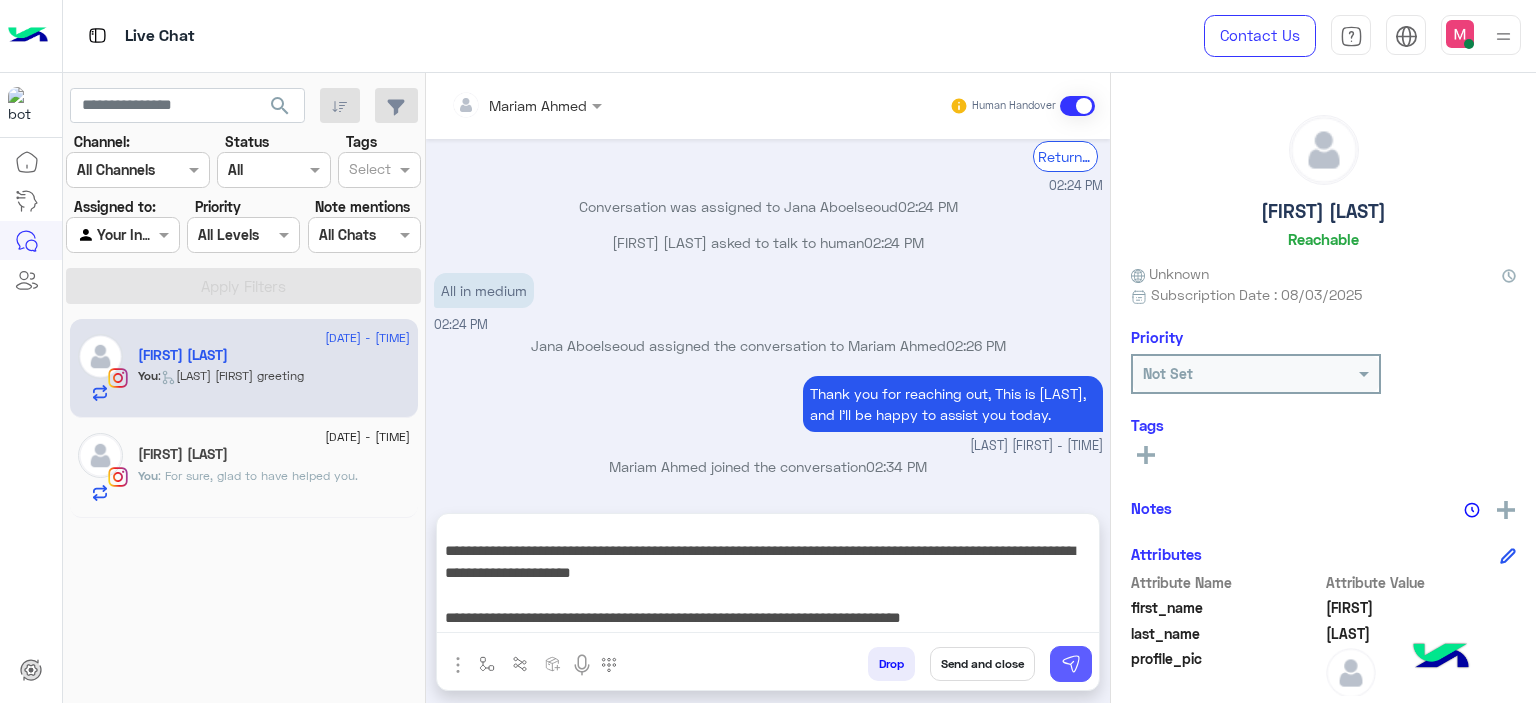 scroll, scrollTop: 2100, scrollLeft: 0, axis: vertical 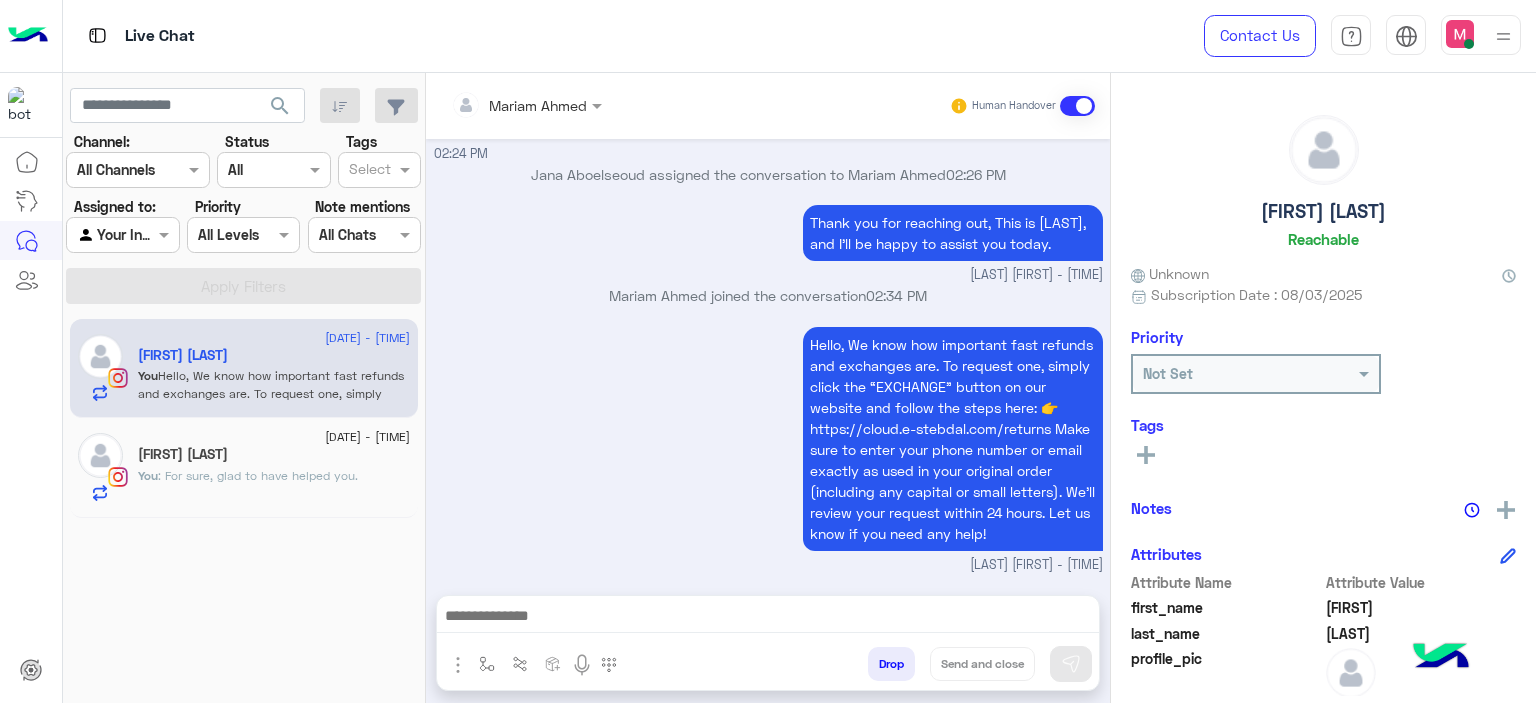 click on "[FIRST] [LAST]" 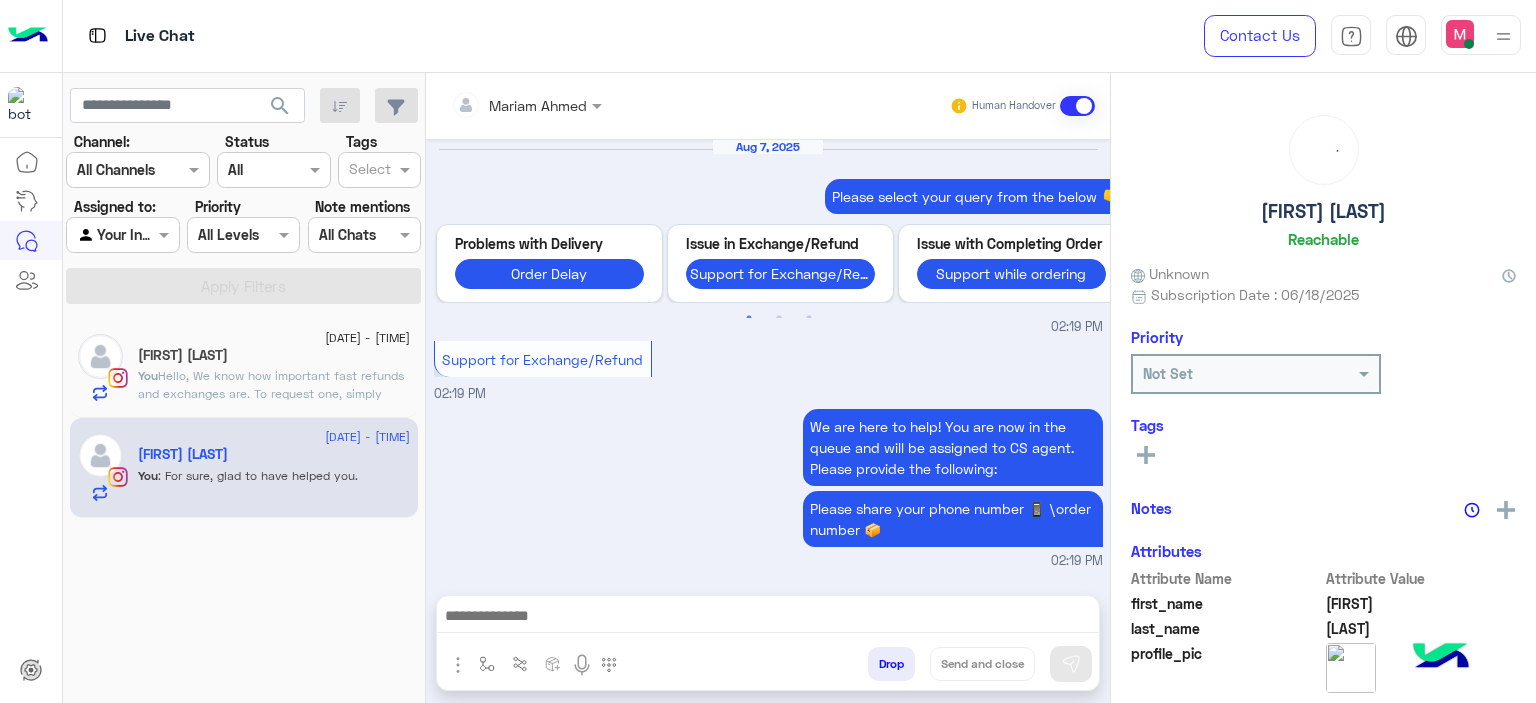 scroll, scrollTop: 1342, scrollLeft: 0, axis: vertical 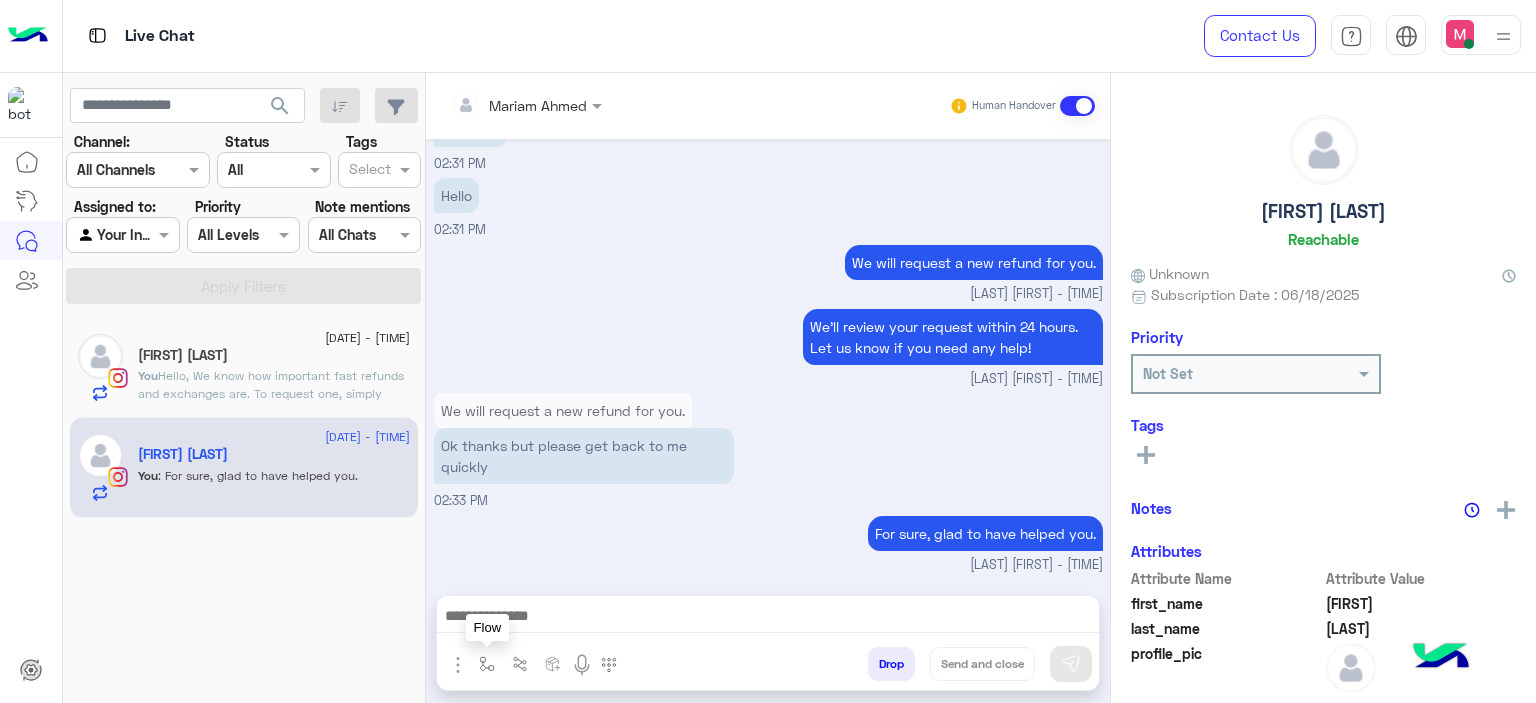 click at bounding box center (487, 664) 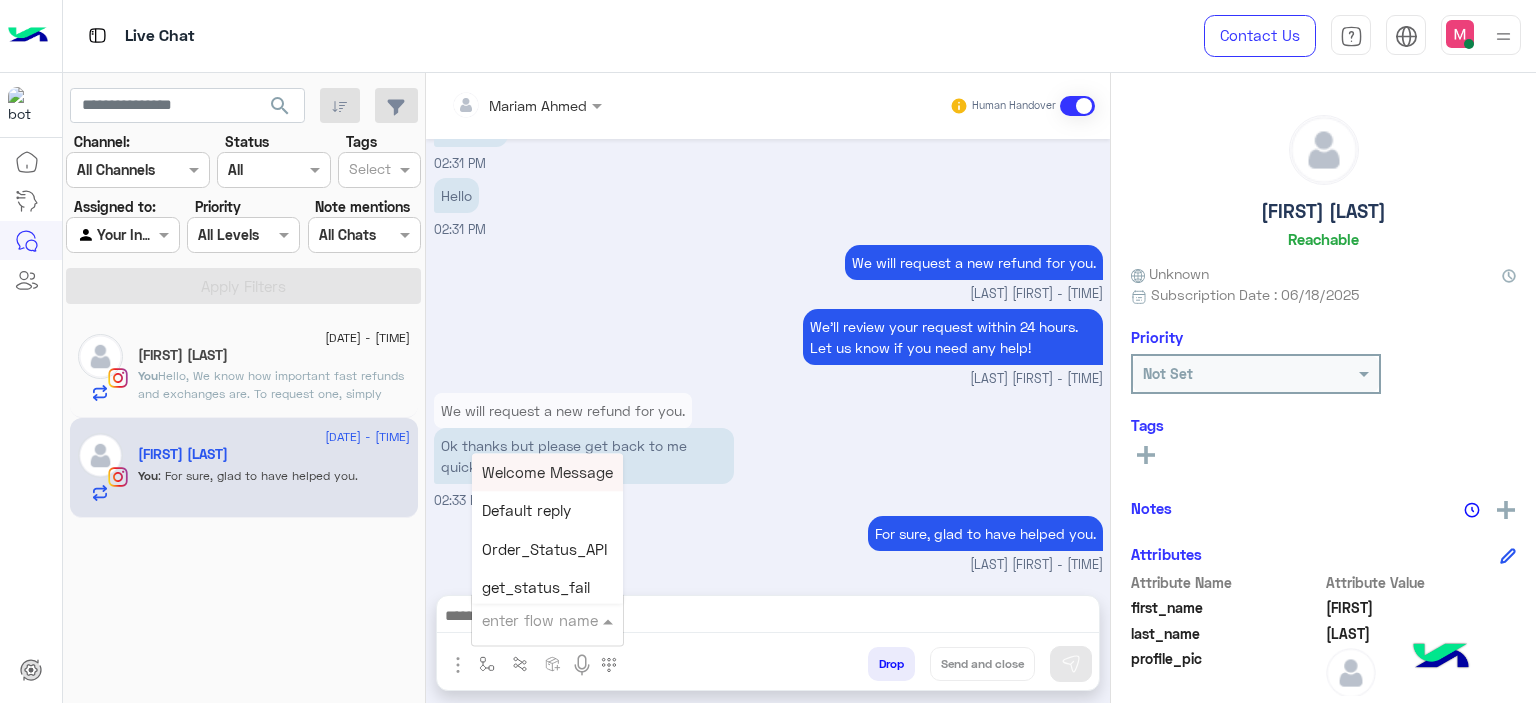 click at bounding box center (523, 620) 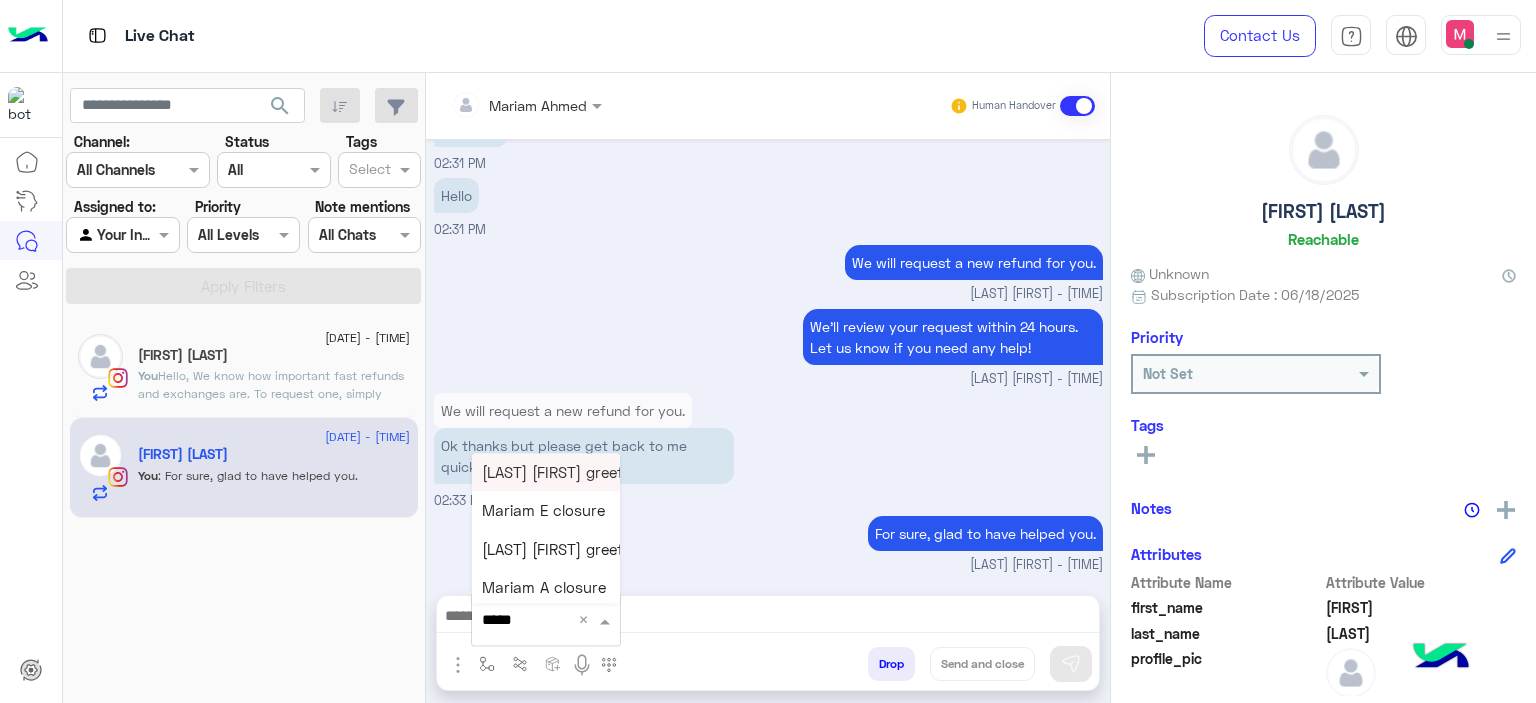 type on "******" 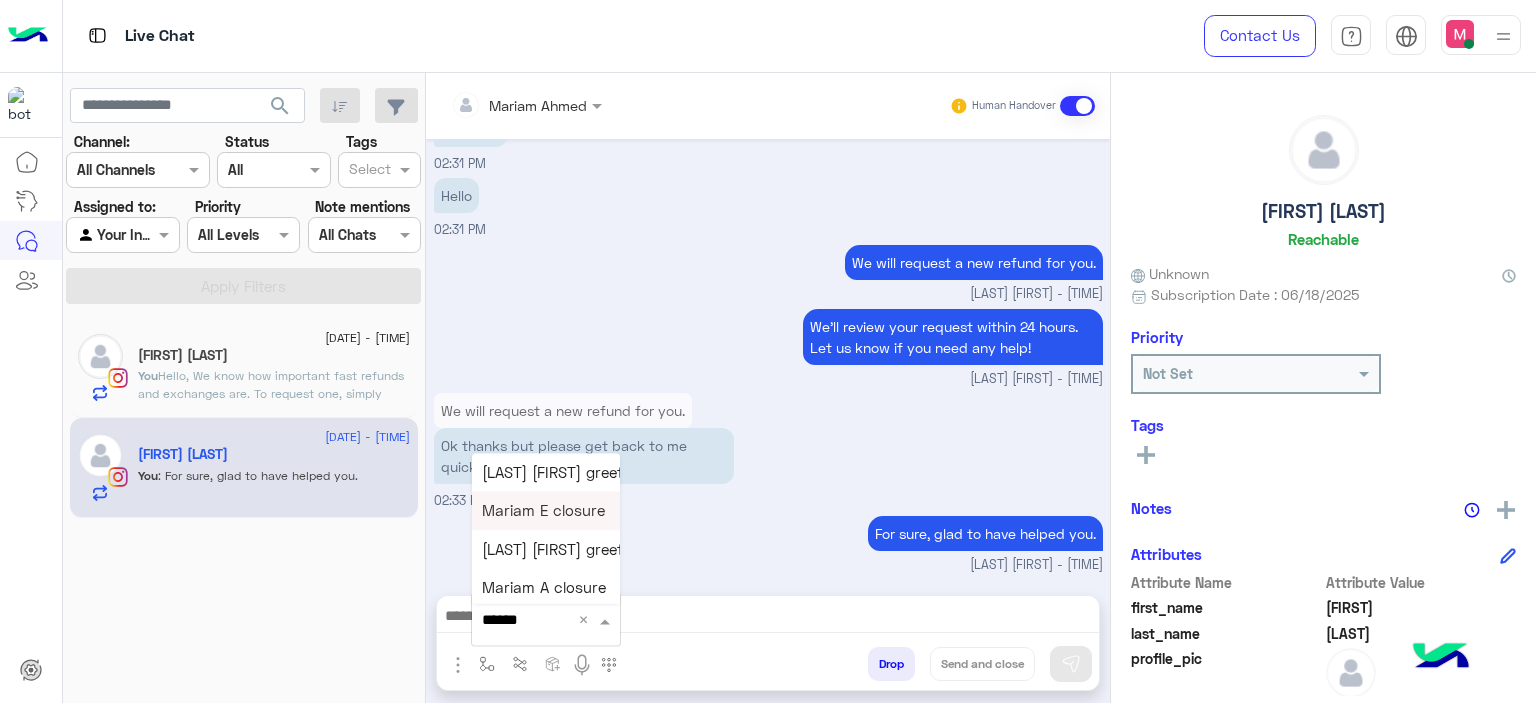 click on "Mariam E closure" at bounding box center [543, 511] 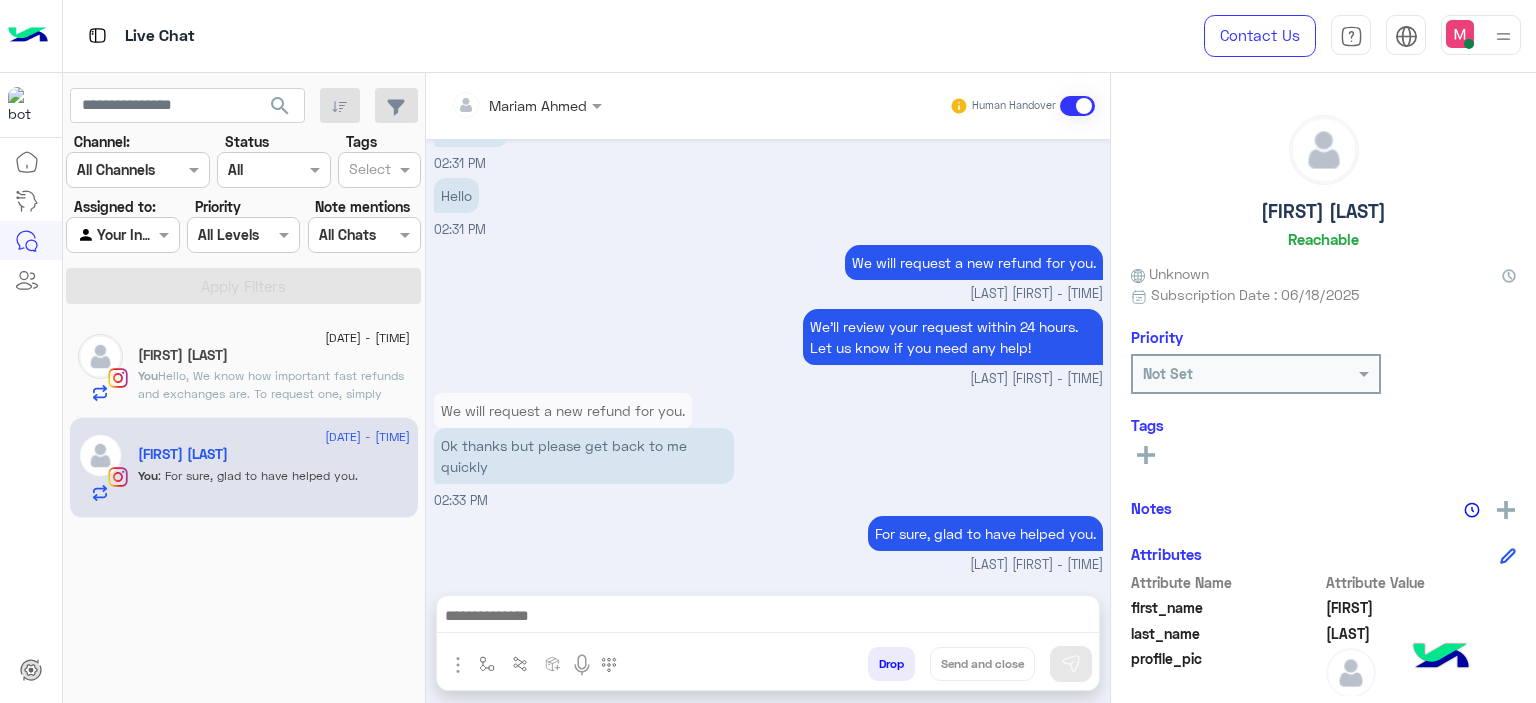 type on "**********" 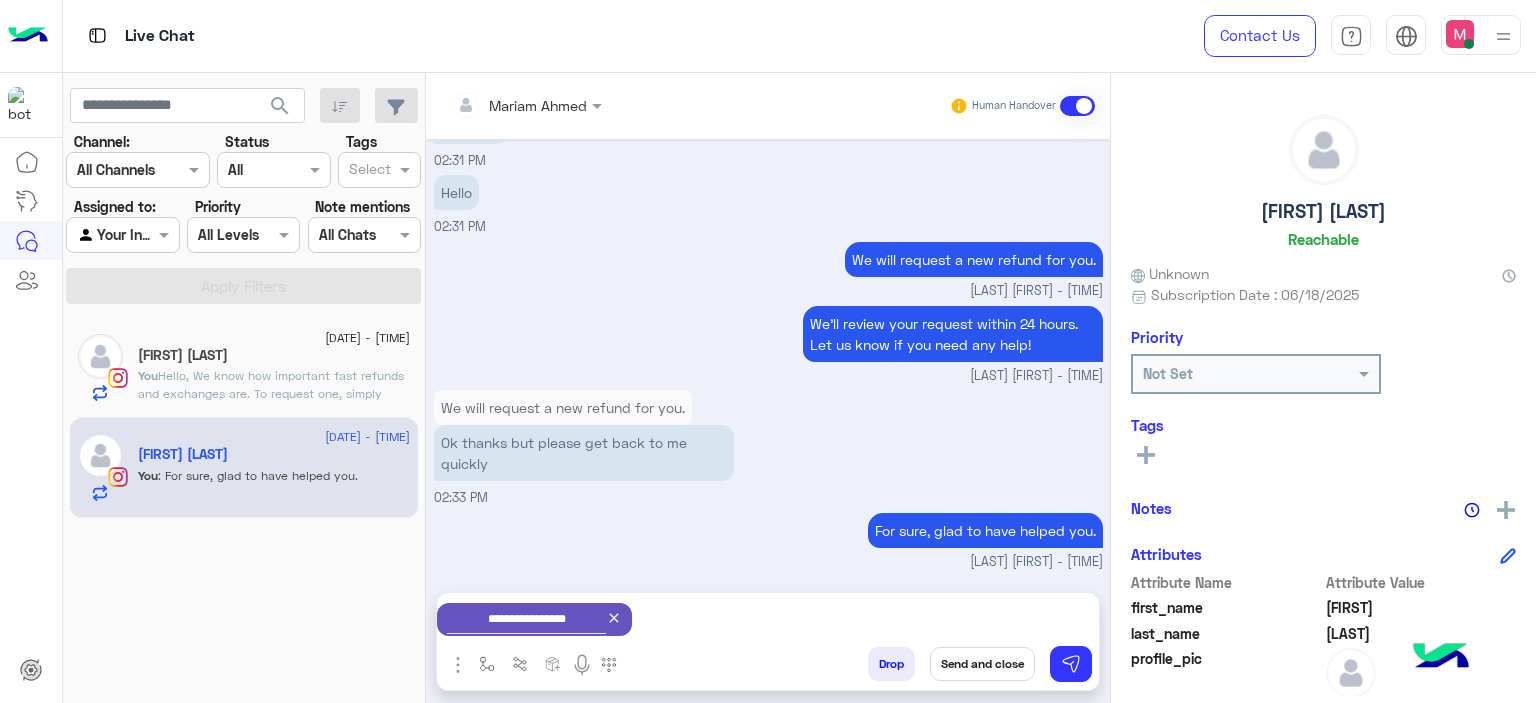 click on "Send and close" at bounding box center (982, 664) 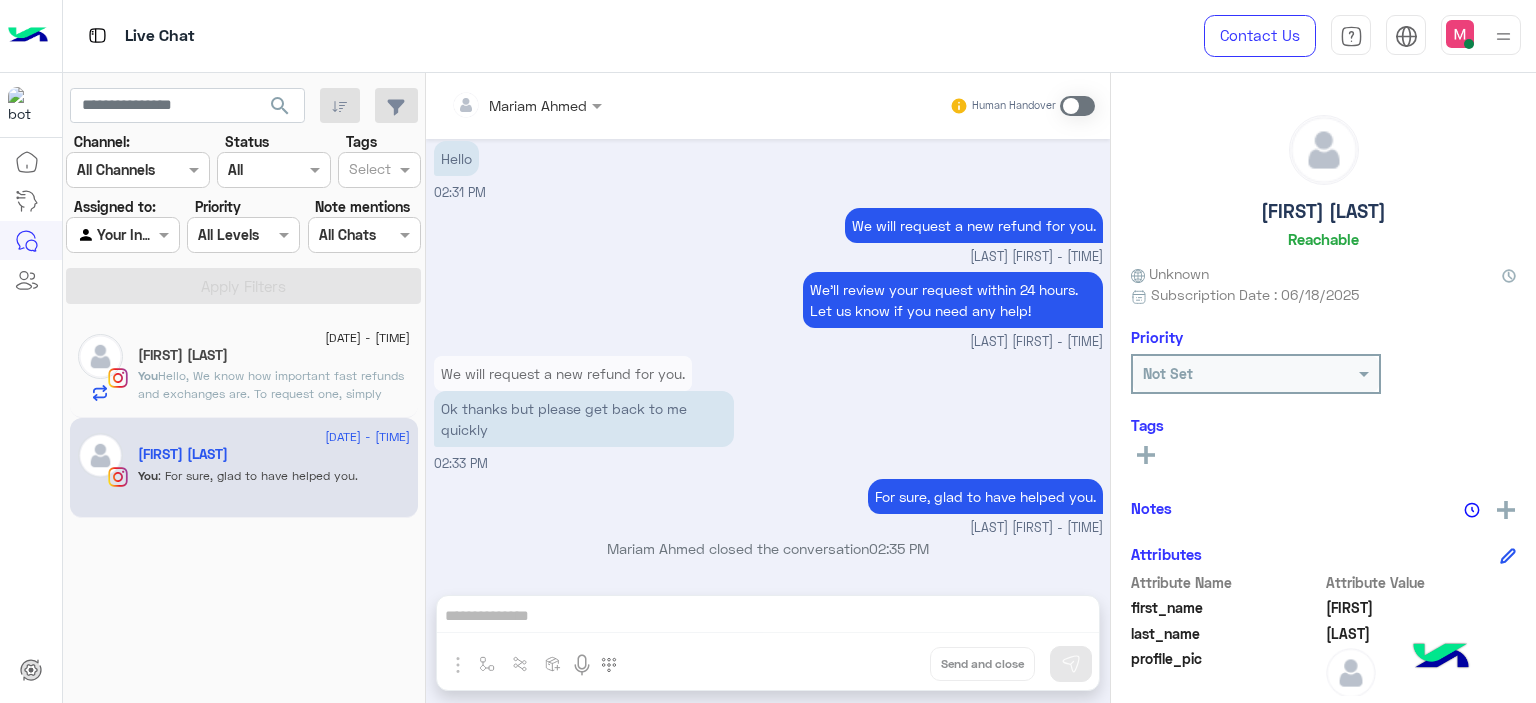 scroll, scrollTop: 1378, scrollLeft: 0, axis: vertical 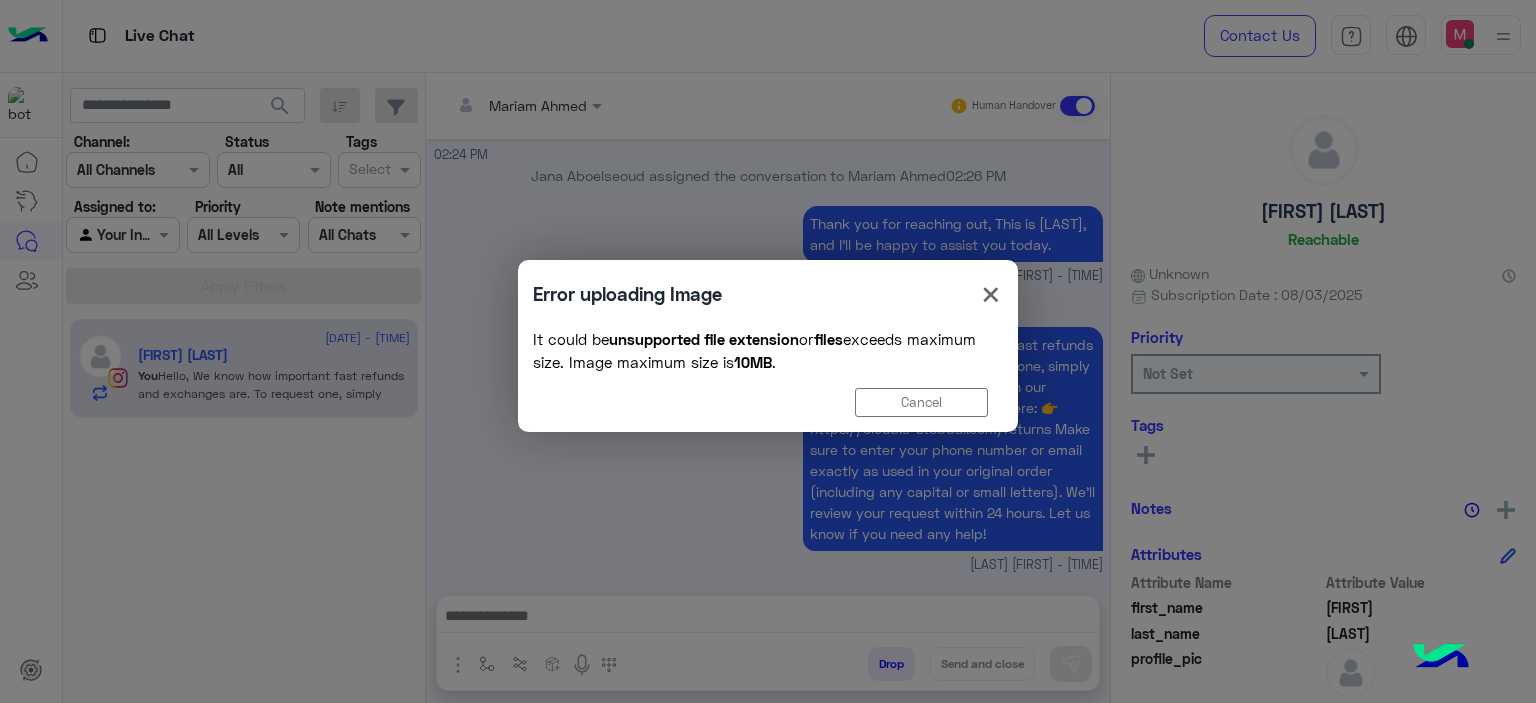 click on "Error uploading Image  ×  It could be   unsupported file extension   or  files  exceeds maximum size.  Image maximum size is   10MB  .   Cancel" 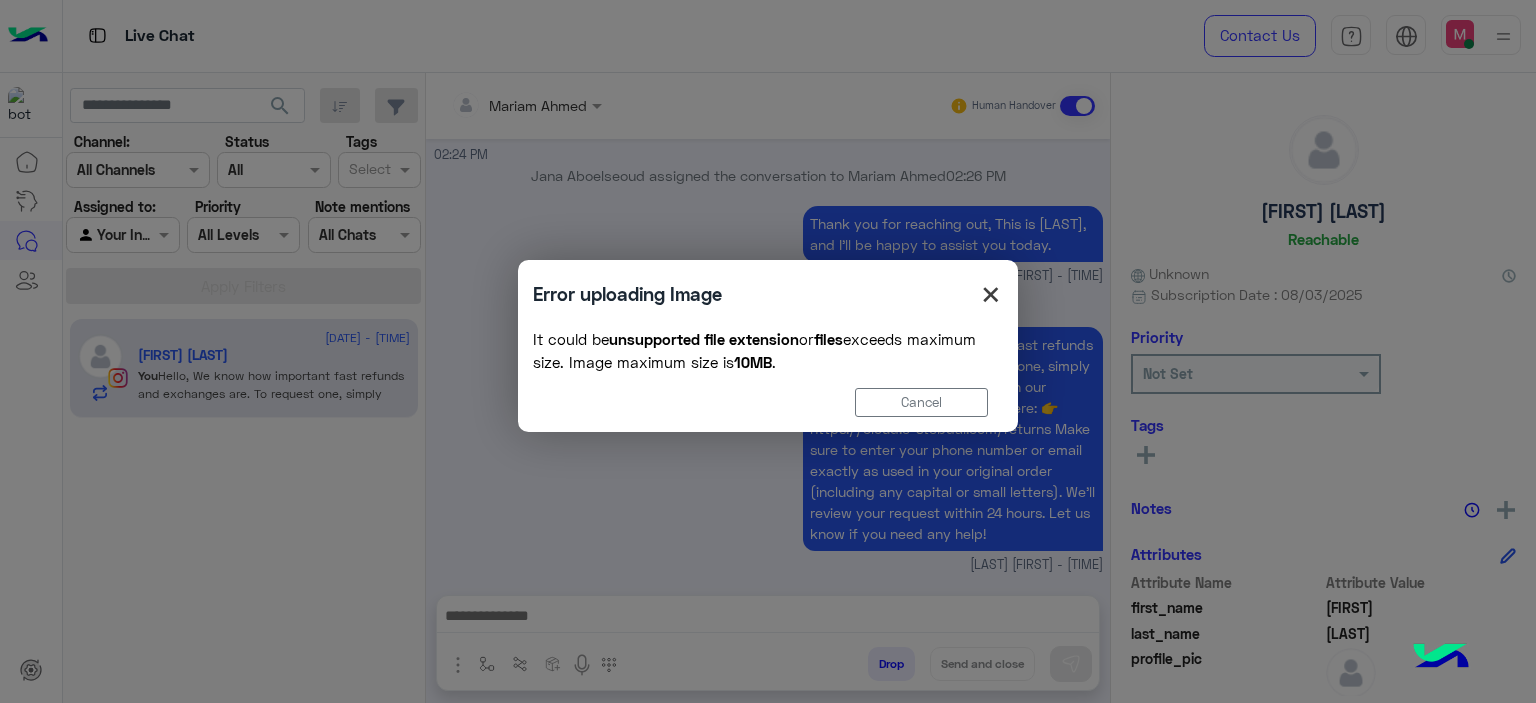 click on "×" 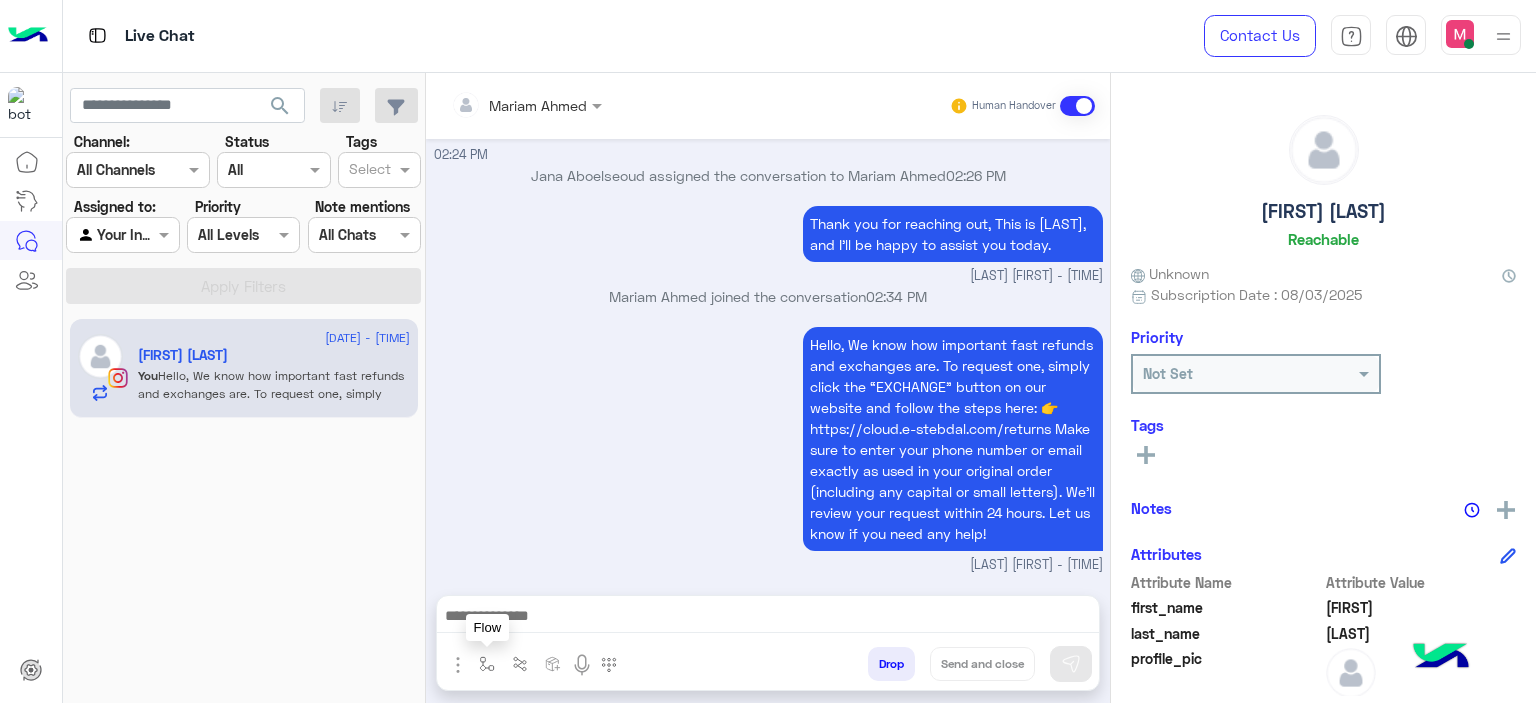 click at bounding box center (487, 663) 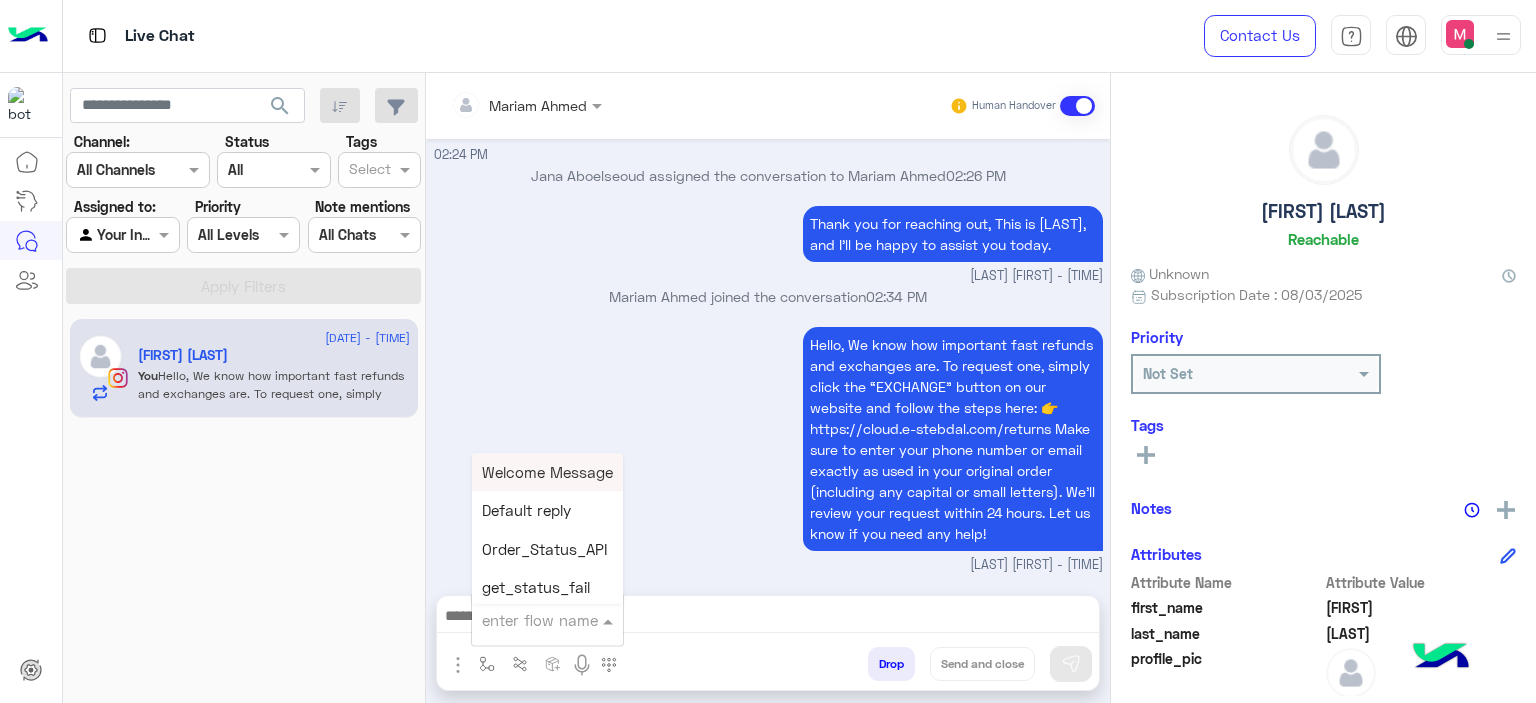 click at bounding box center (523, 620) 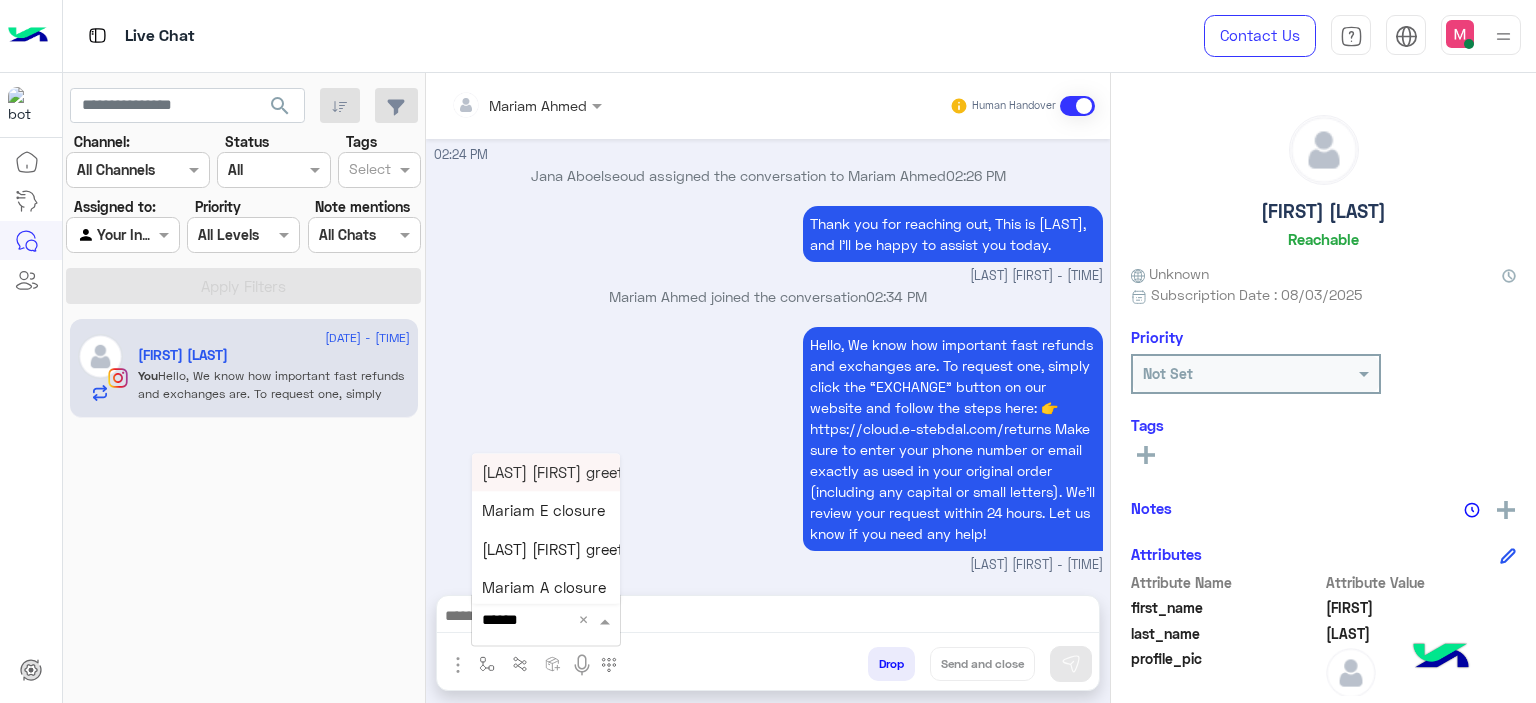 type on "******" 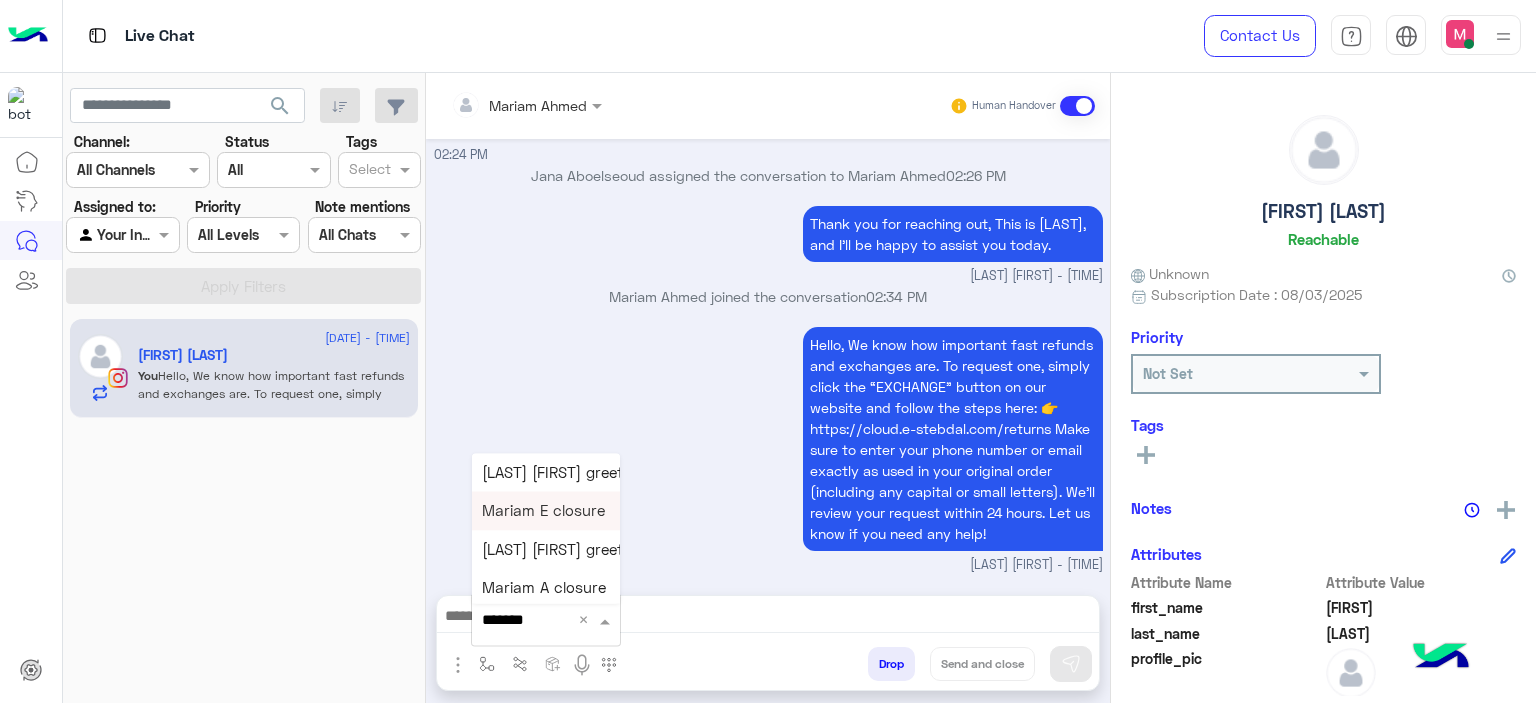 click on "Mariam E closure" at bounding box center [543, 511] 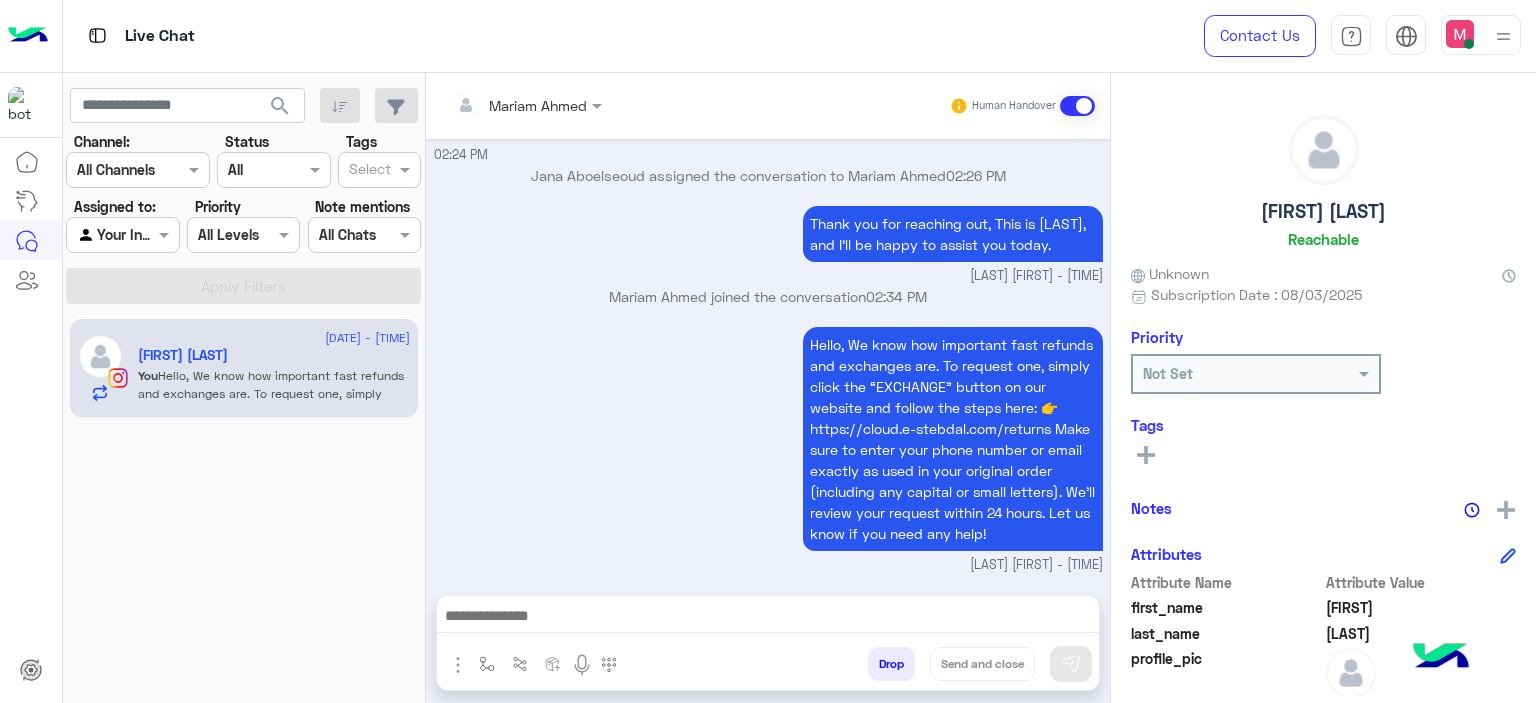 type on "**********" 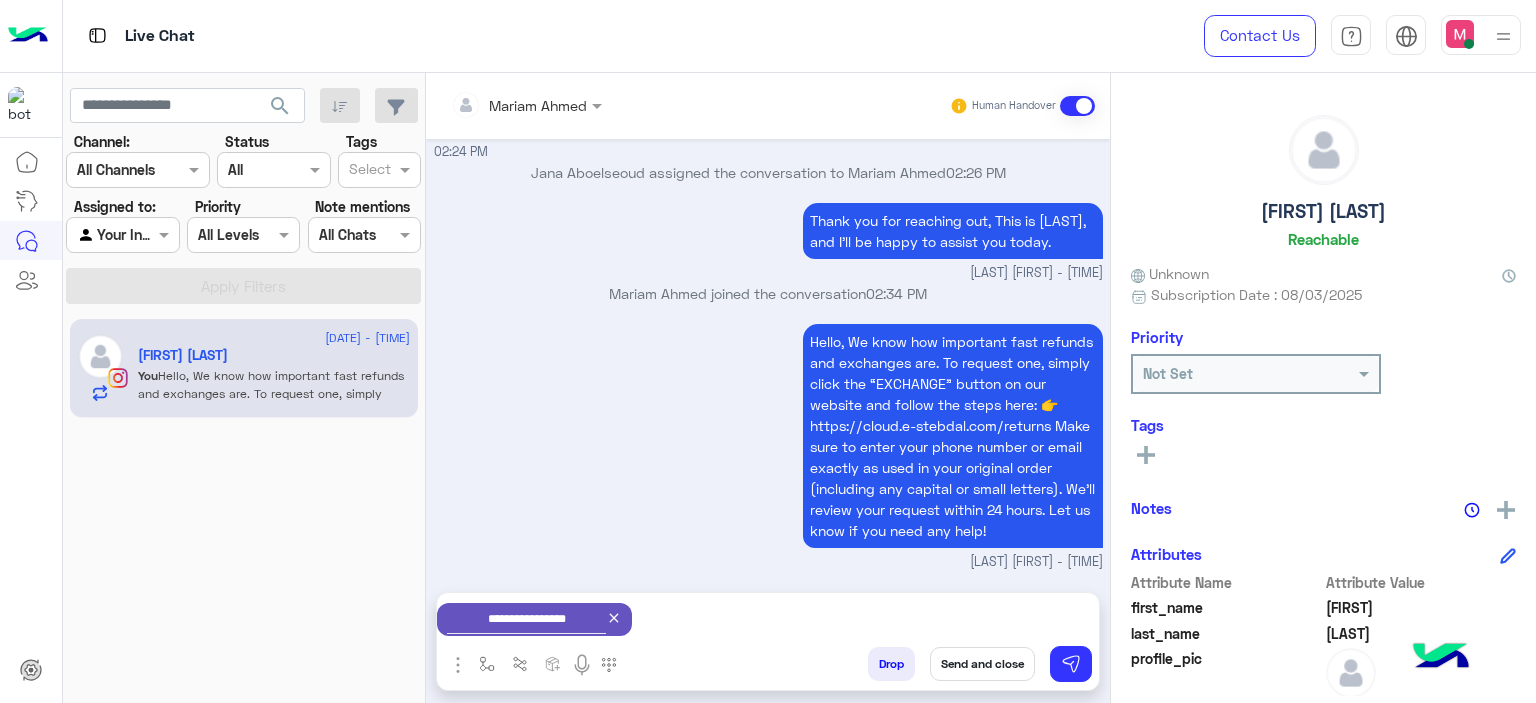 click on "Send and close" at bounding box center (982, 664) 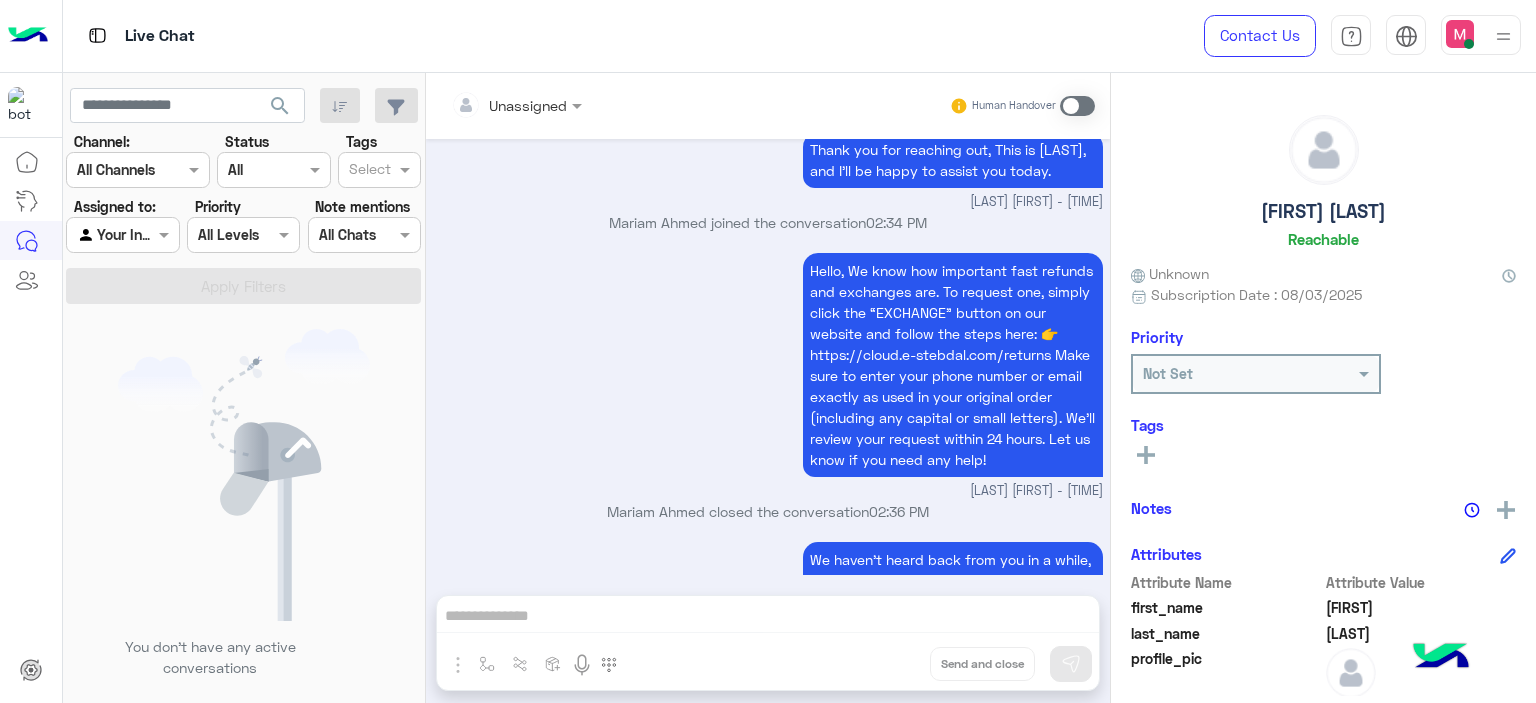 scroll, scrollTop: 1810, scrollLeft: 0, axis: vertical 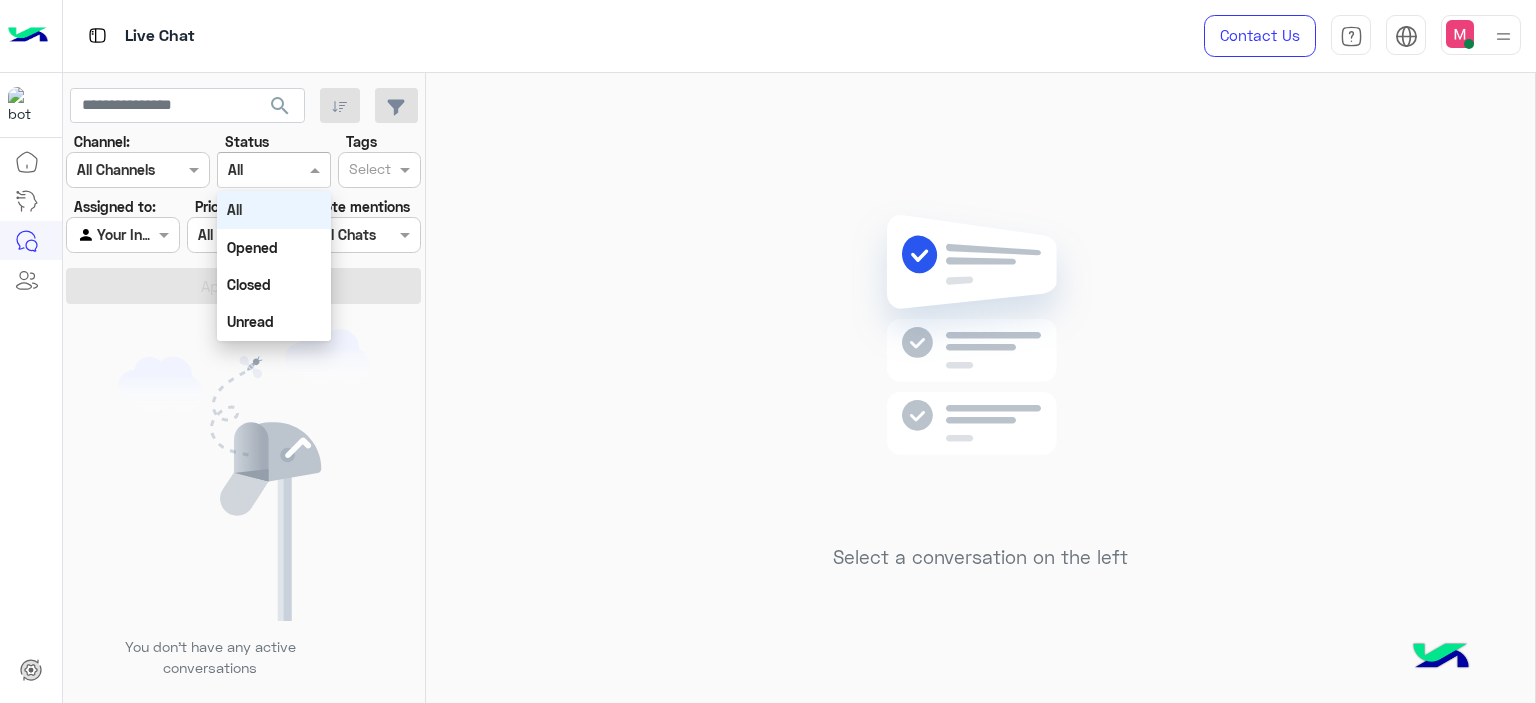 click at bounding box center (273, 169) 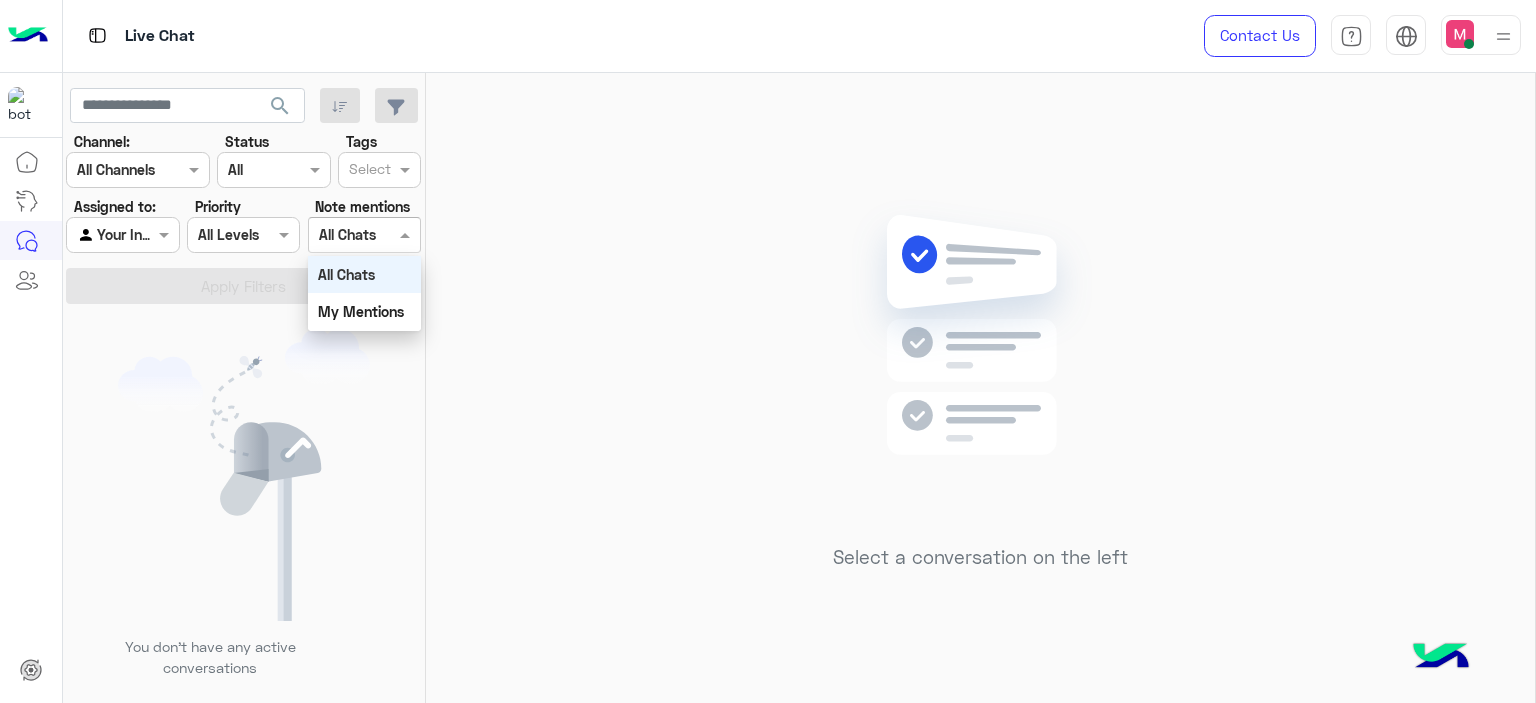 click at bounding box center (364, 234) 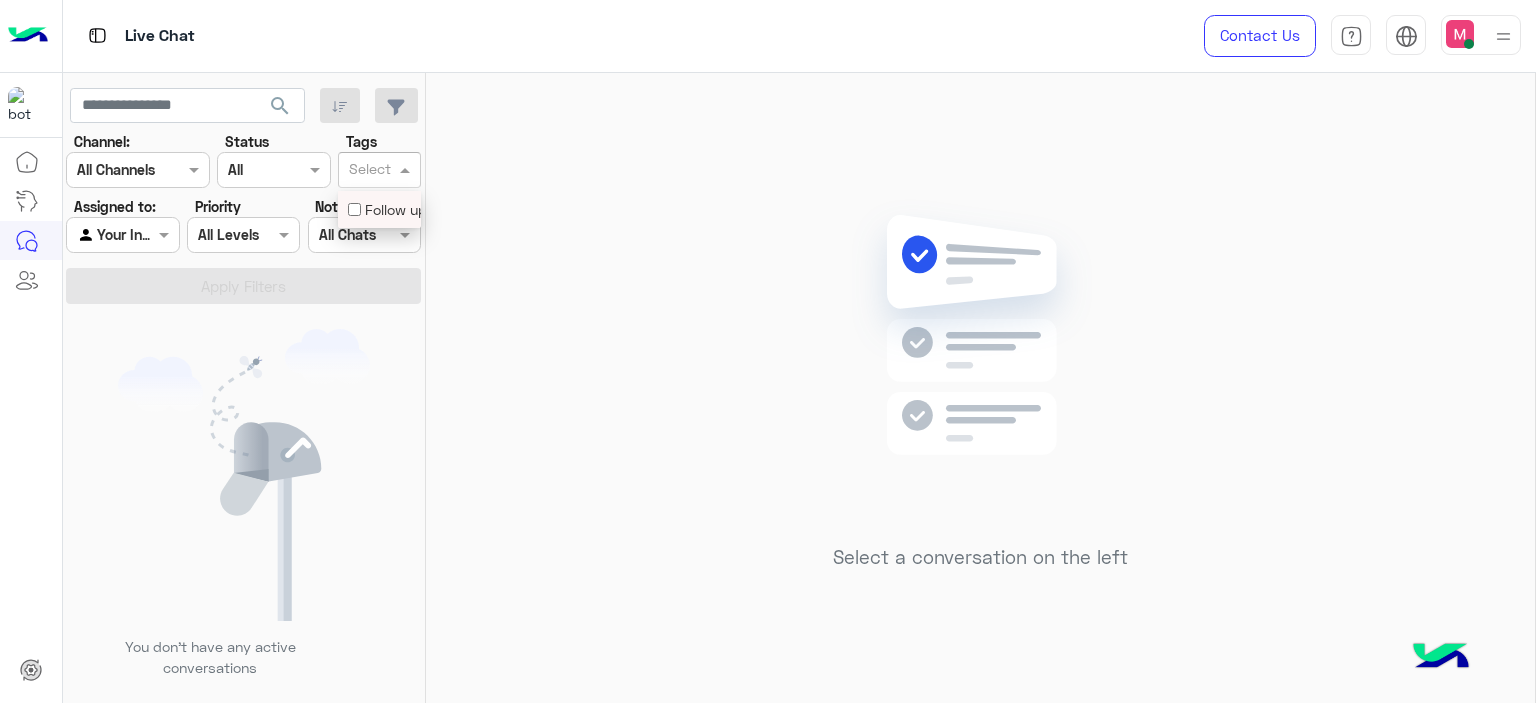 click at bounding box center [407, 169] 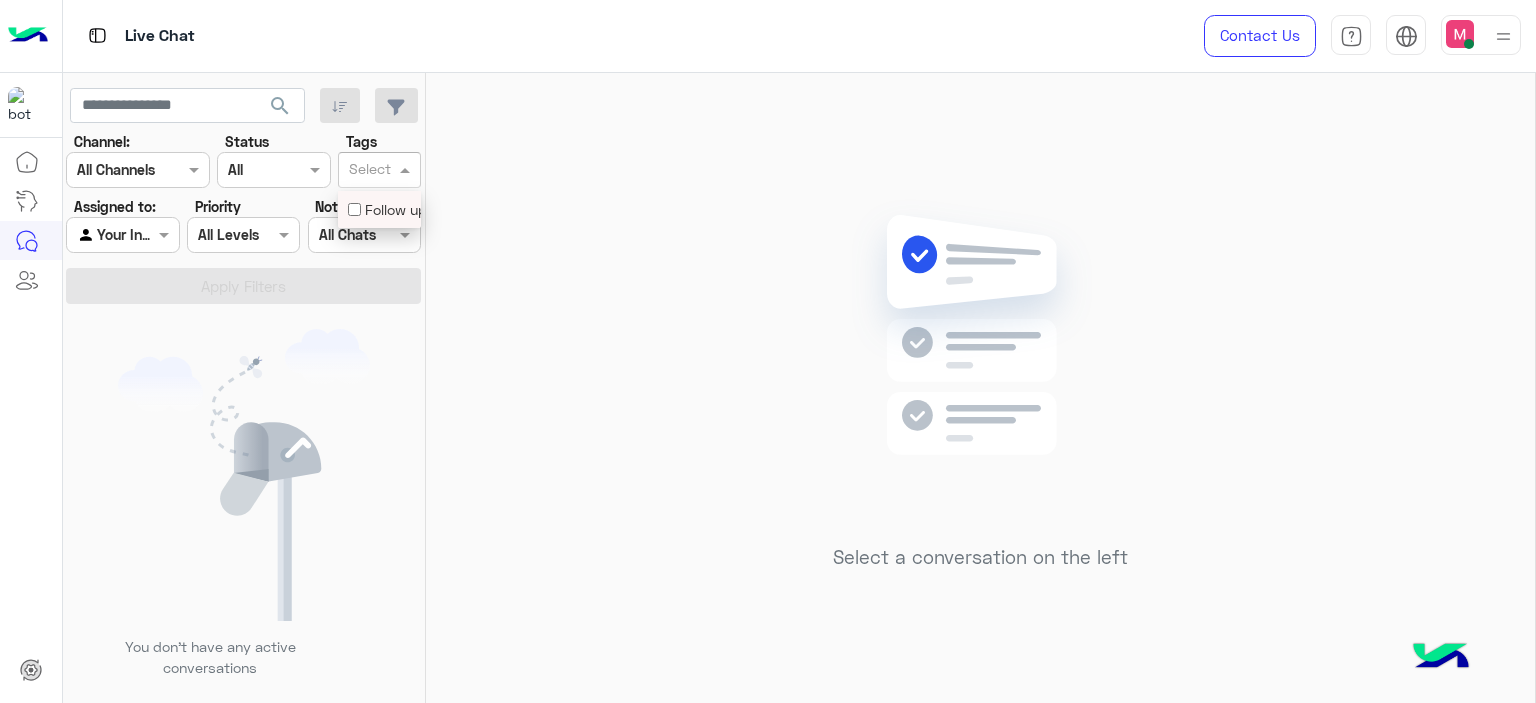 click on "Follow up" at bounding box center [379, 209] 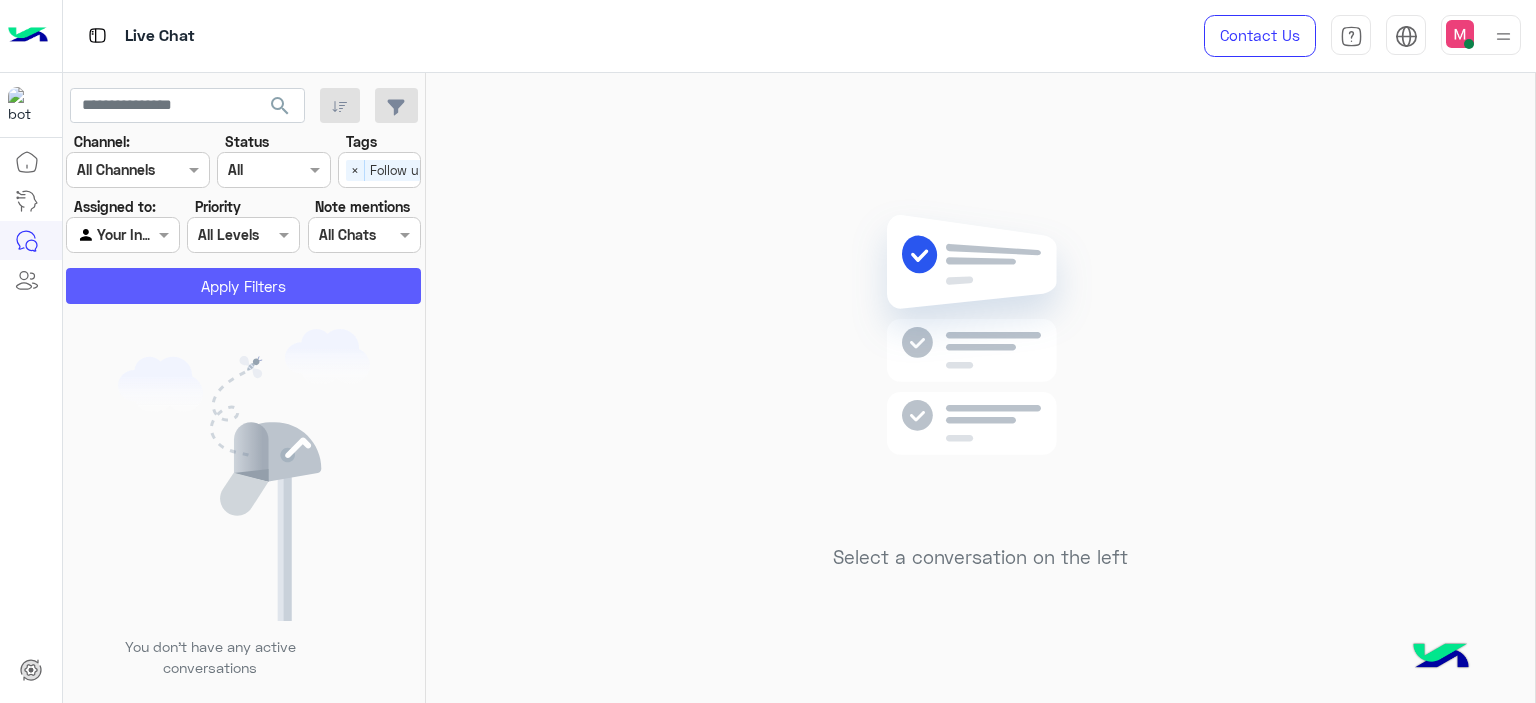 click on "Apply Filters" 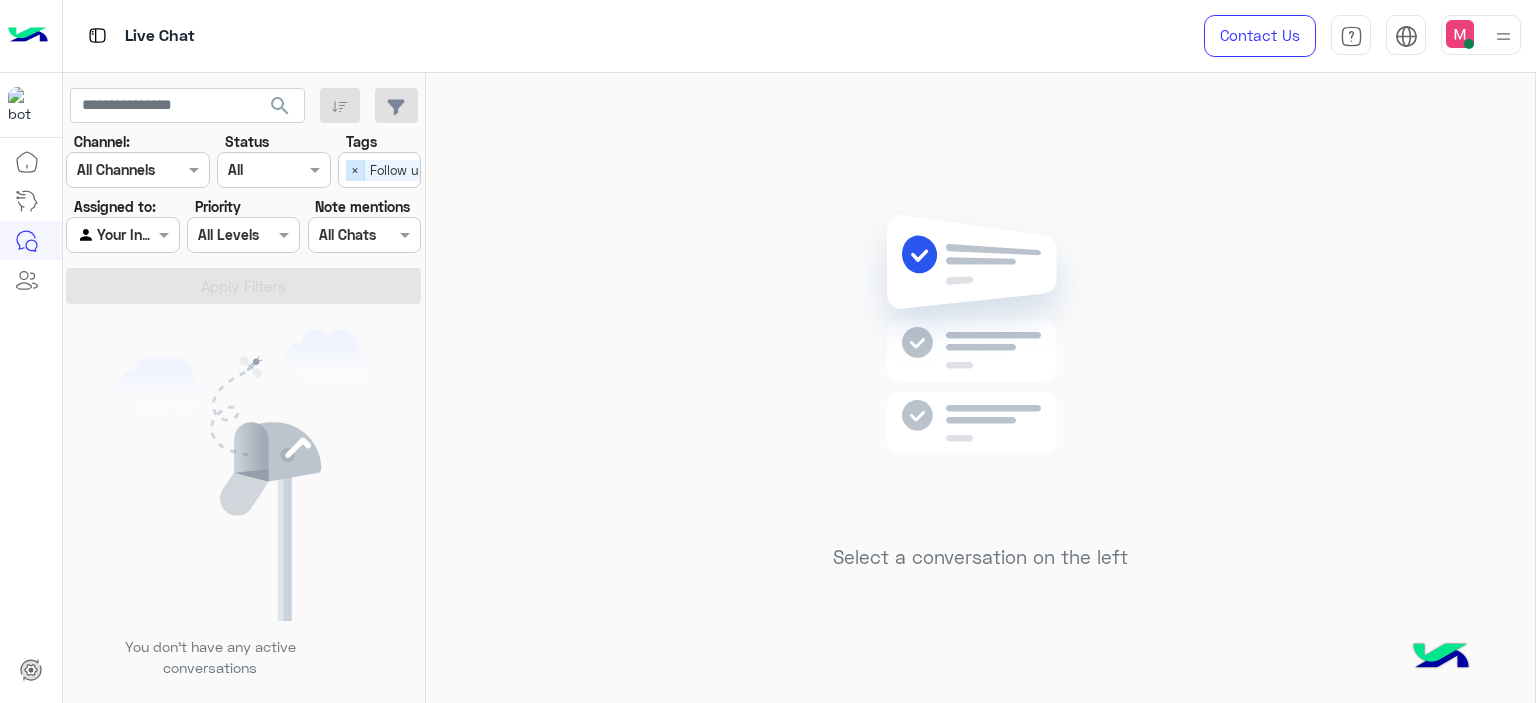 click on "×" at bounding box center (355, 170) 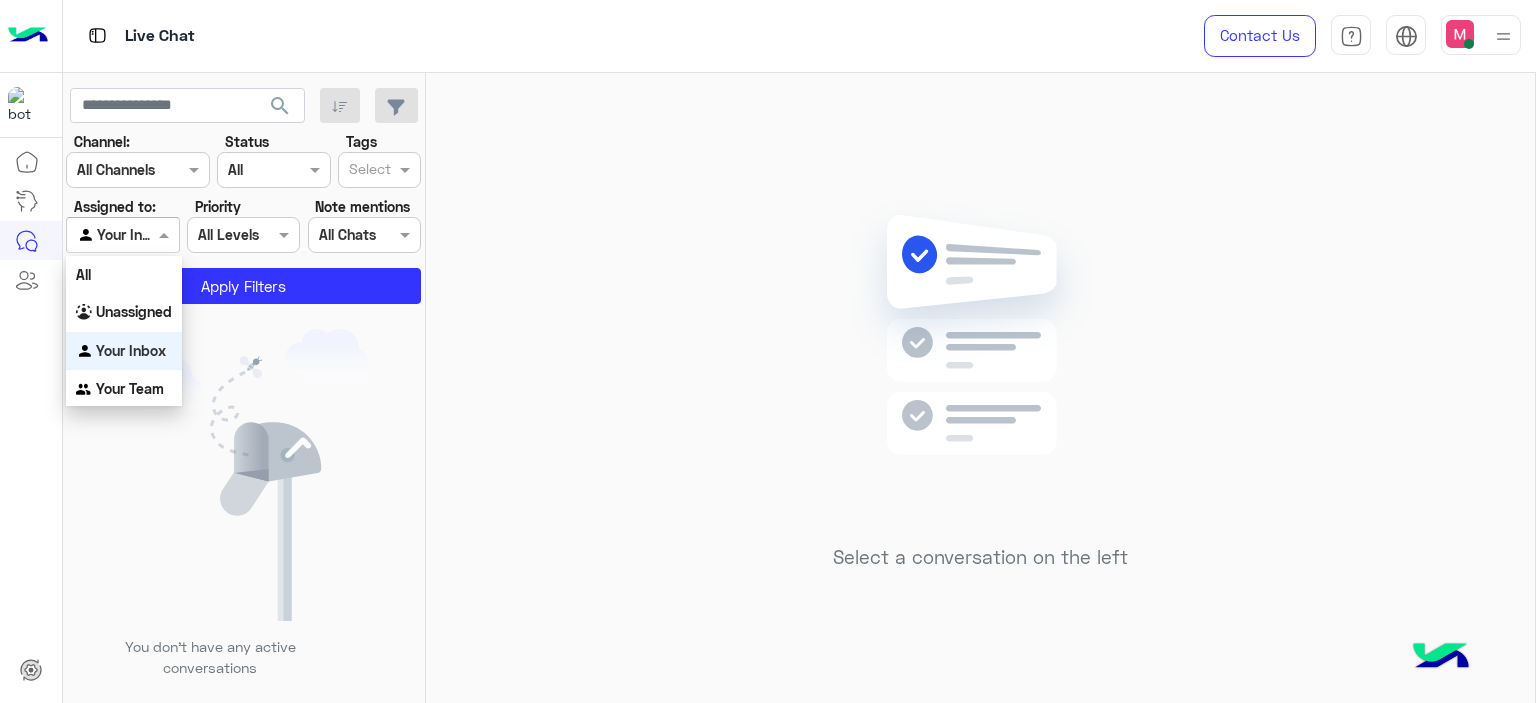 click at bounding box center [122, 234] 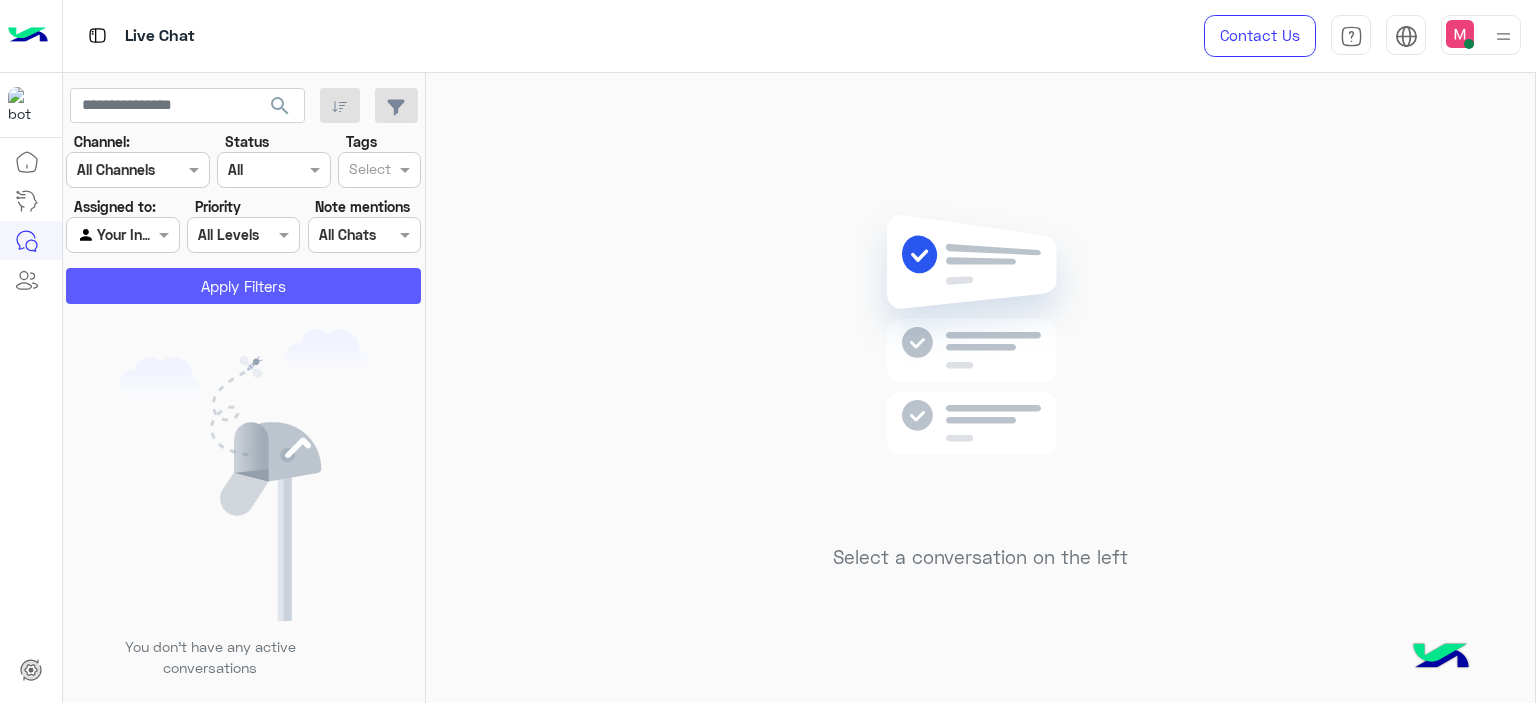 click on "Apply Filters" 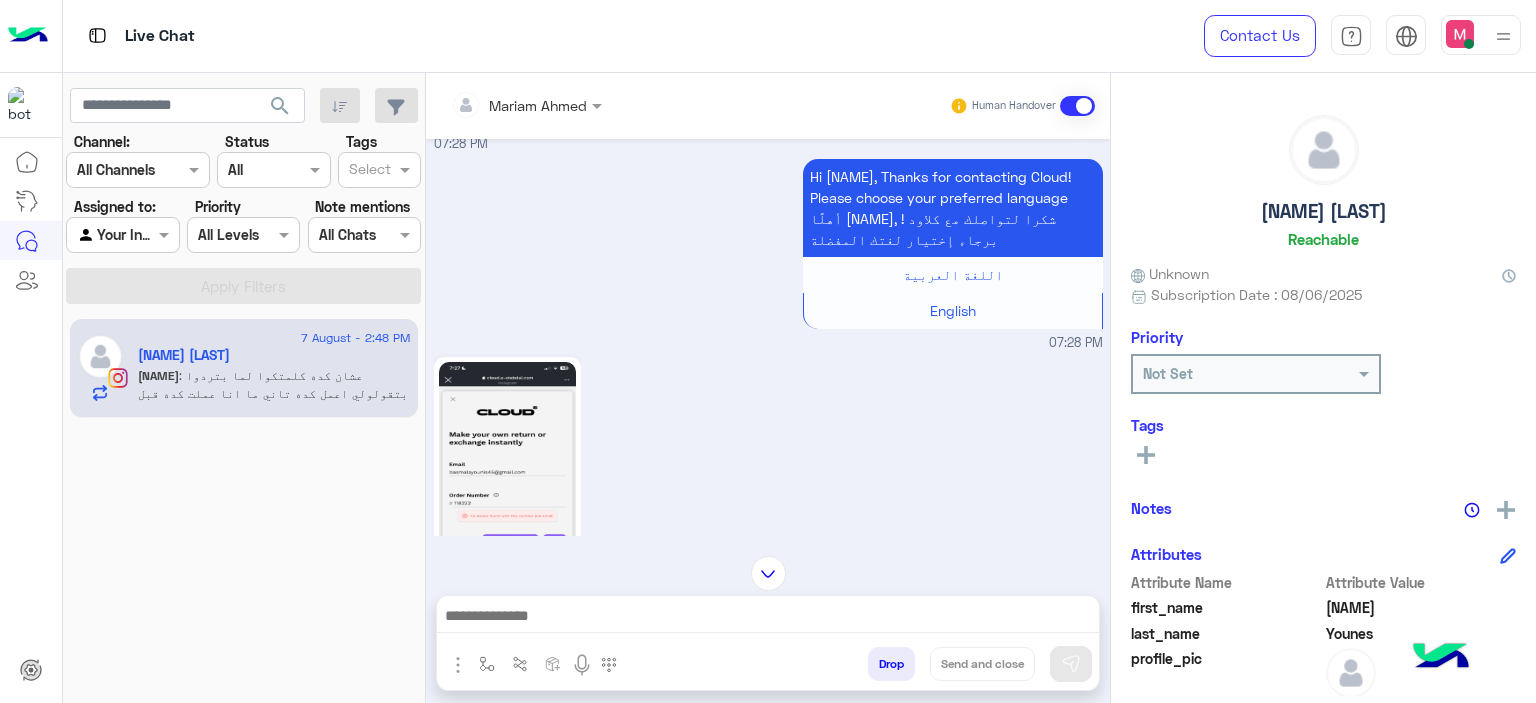 scroll, scrollTop: 193, scrollLeft: 0, axis: vertical 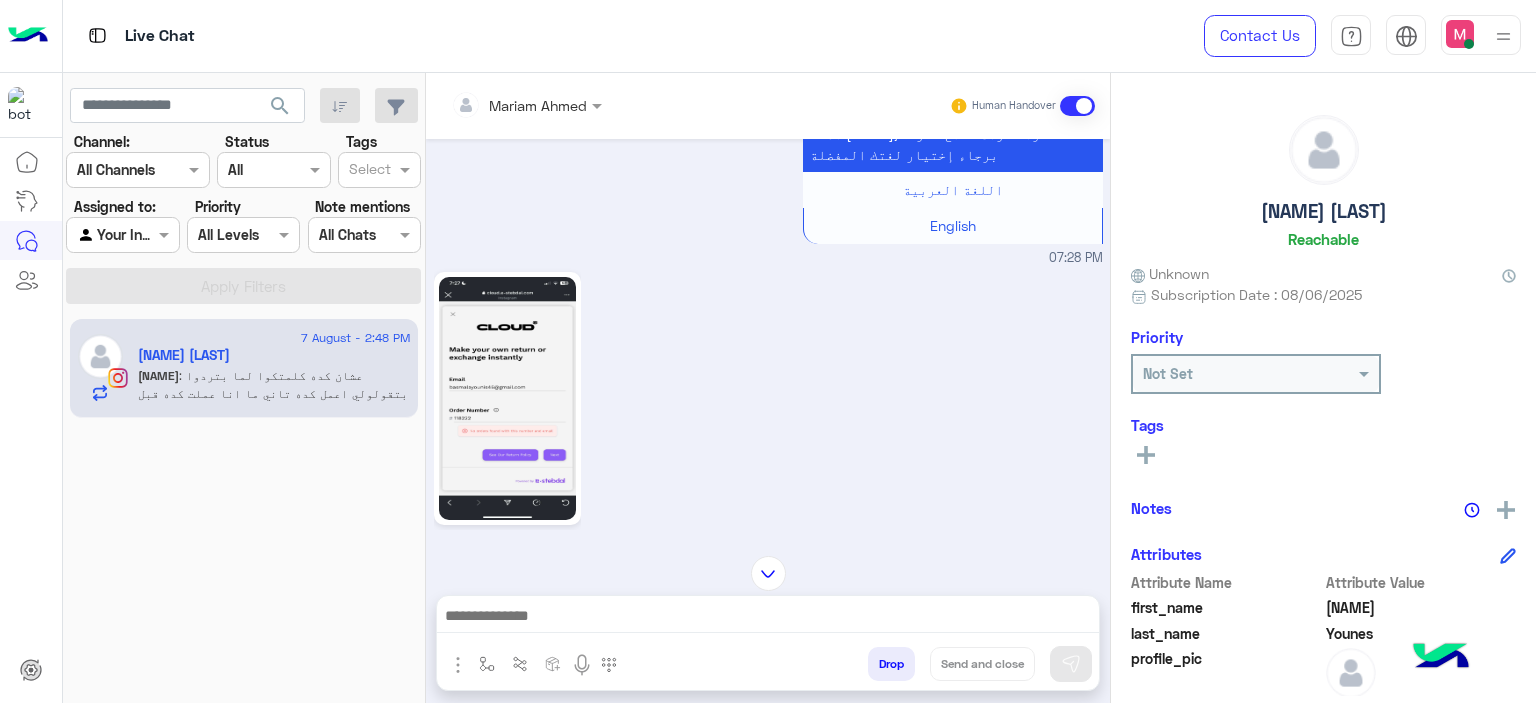 click 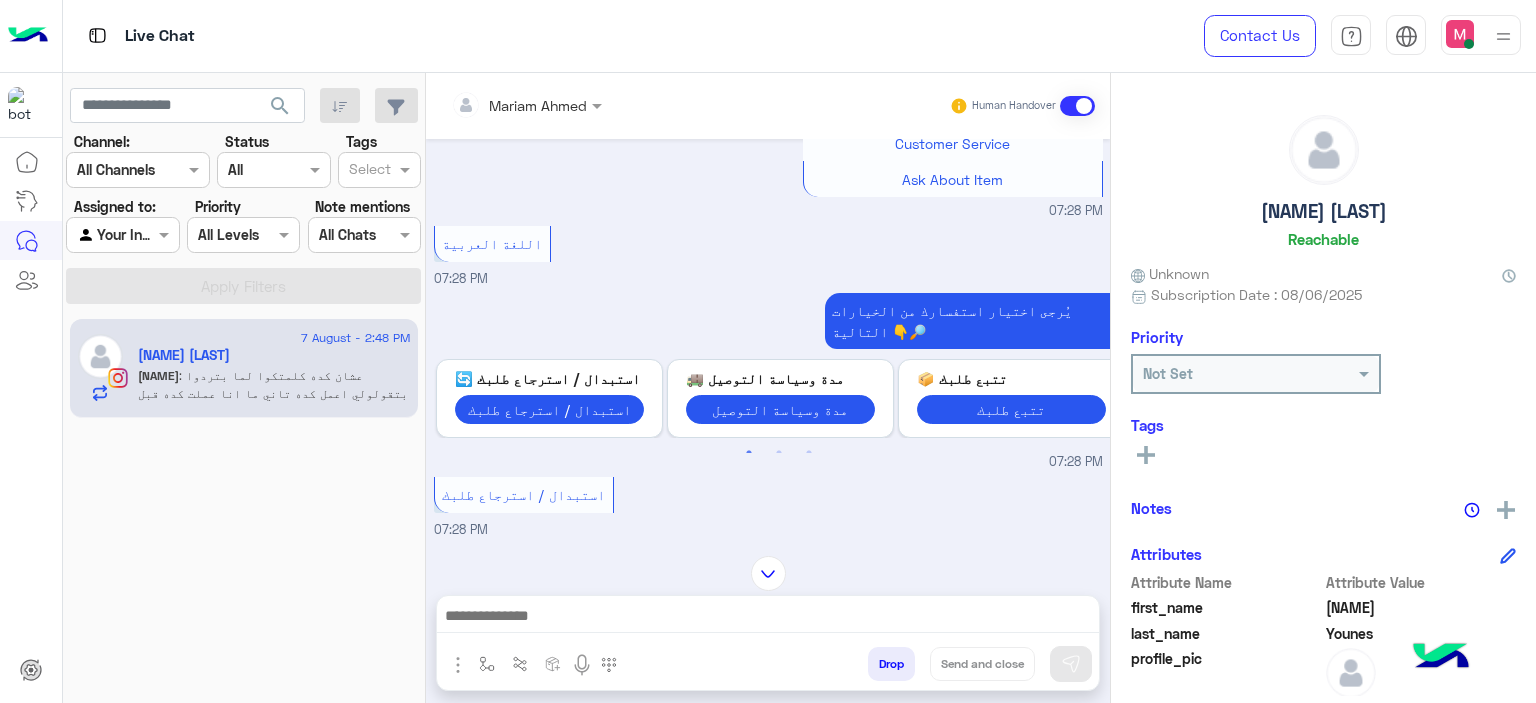 scroll, scrollTop: 800, scrollLeft: 0, axis: vertical 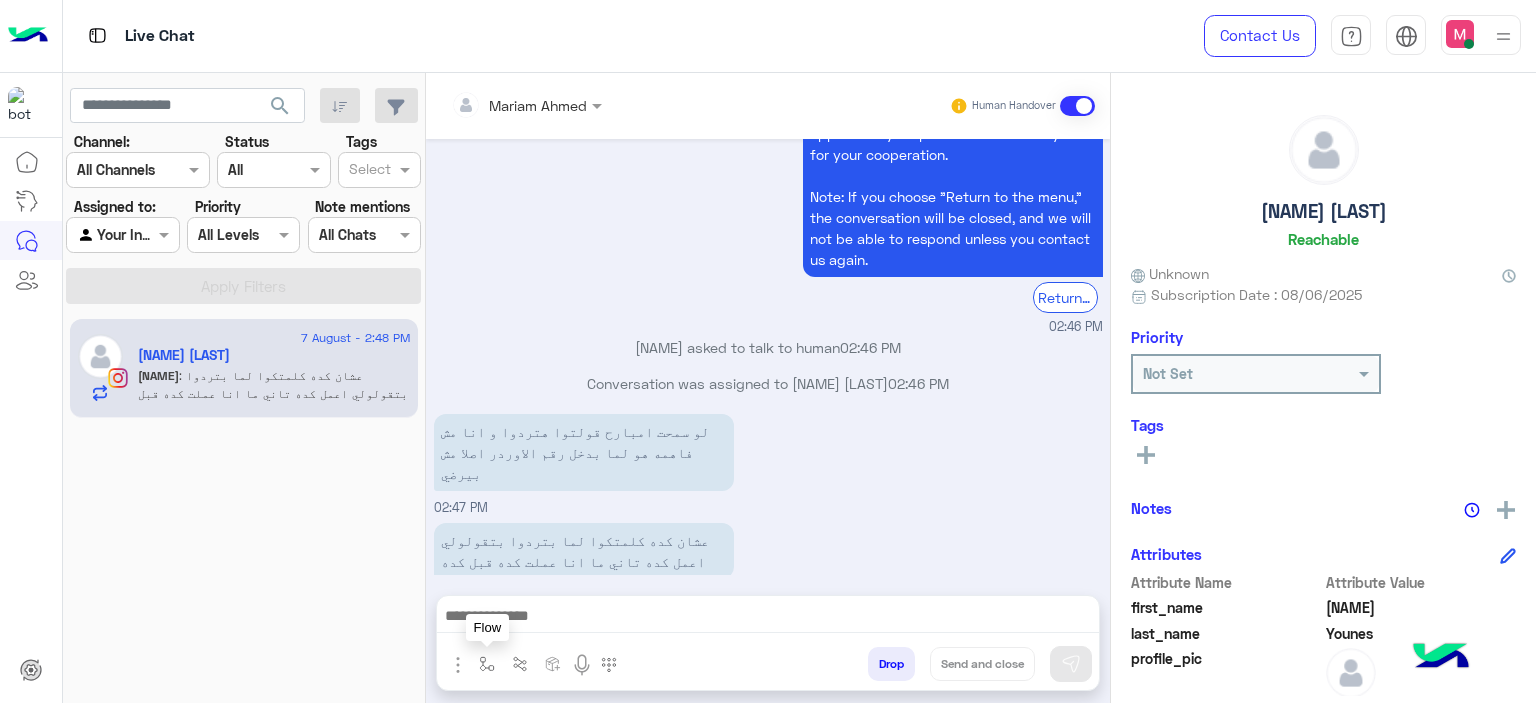 click at bounding box center [487, 664] 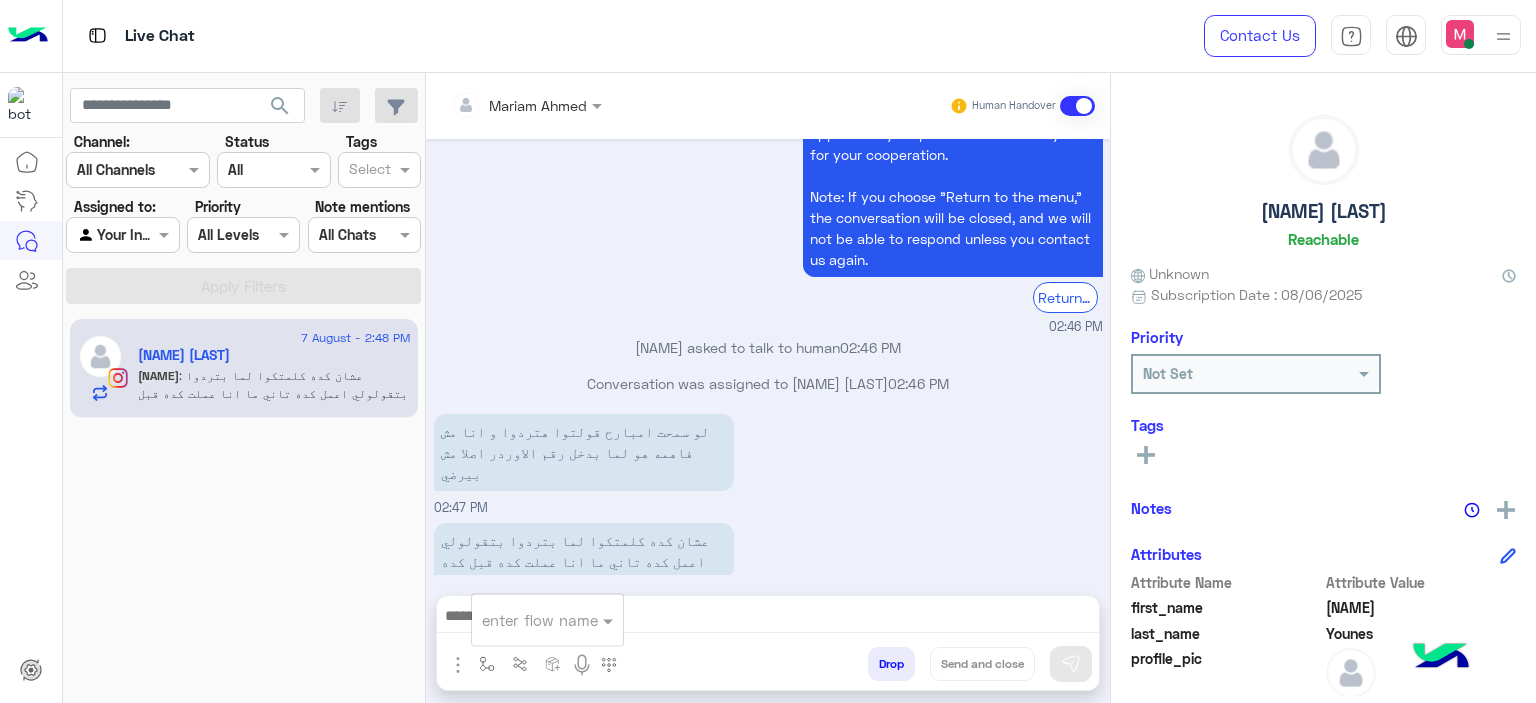 click at bounding box center (523, 620) 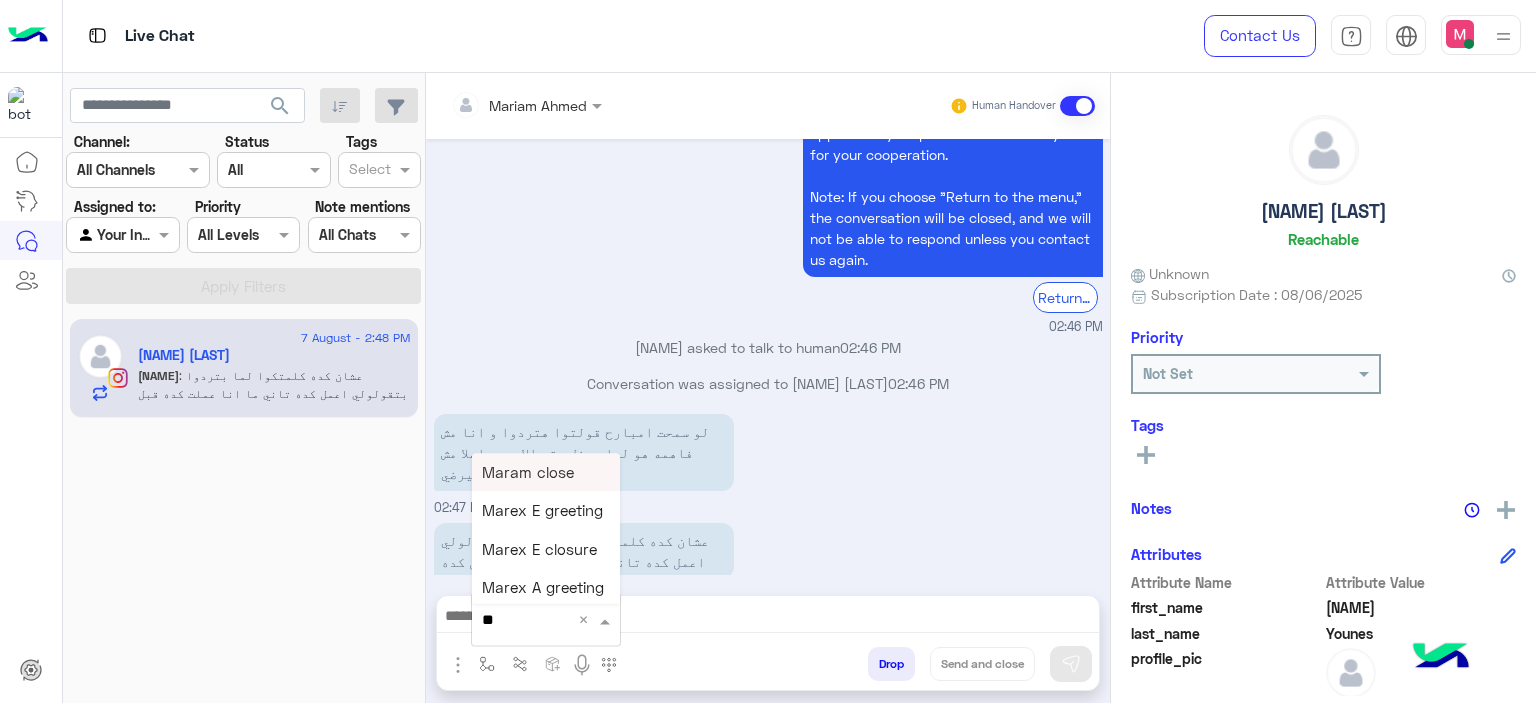 type on "***" 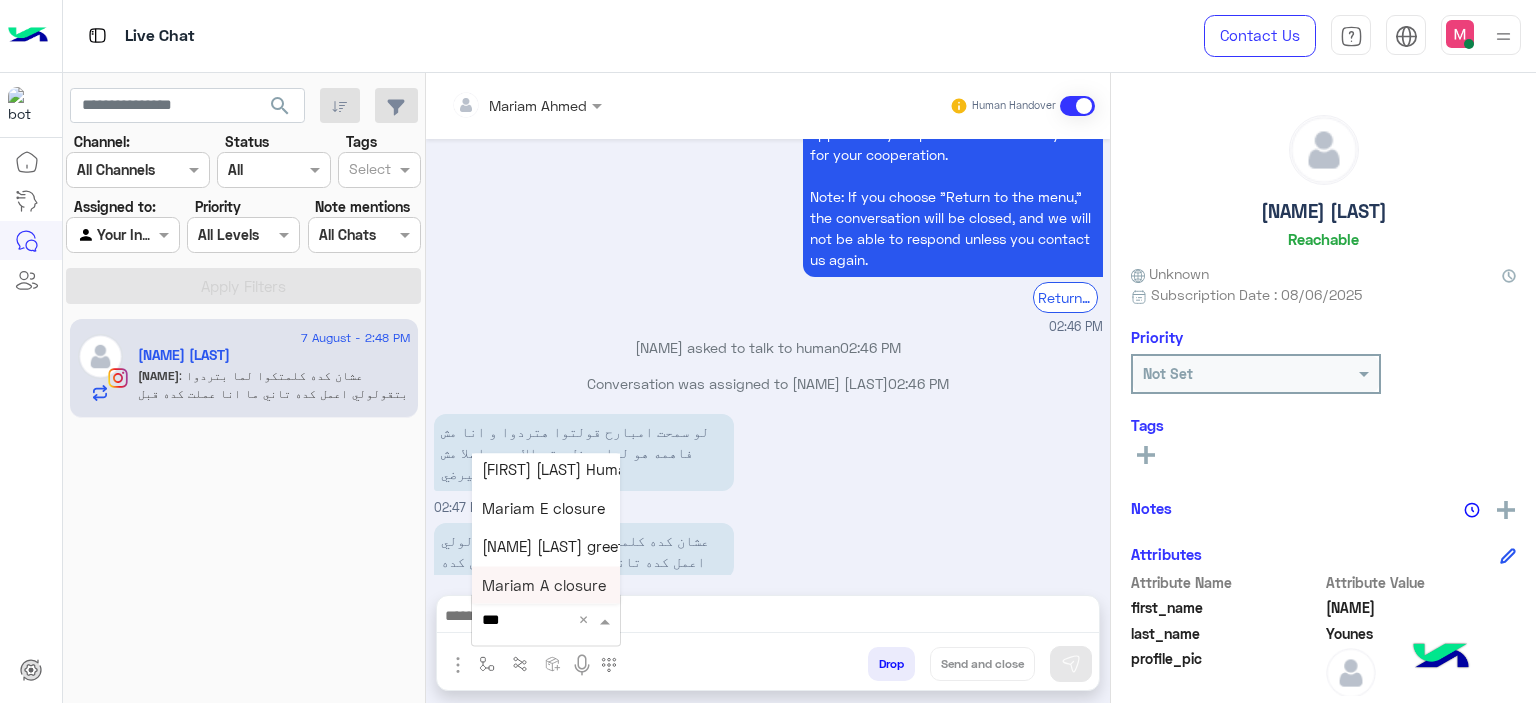 scroll, scrollTop: 196, scrollLeft: 0, axis: vertical 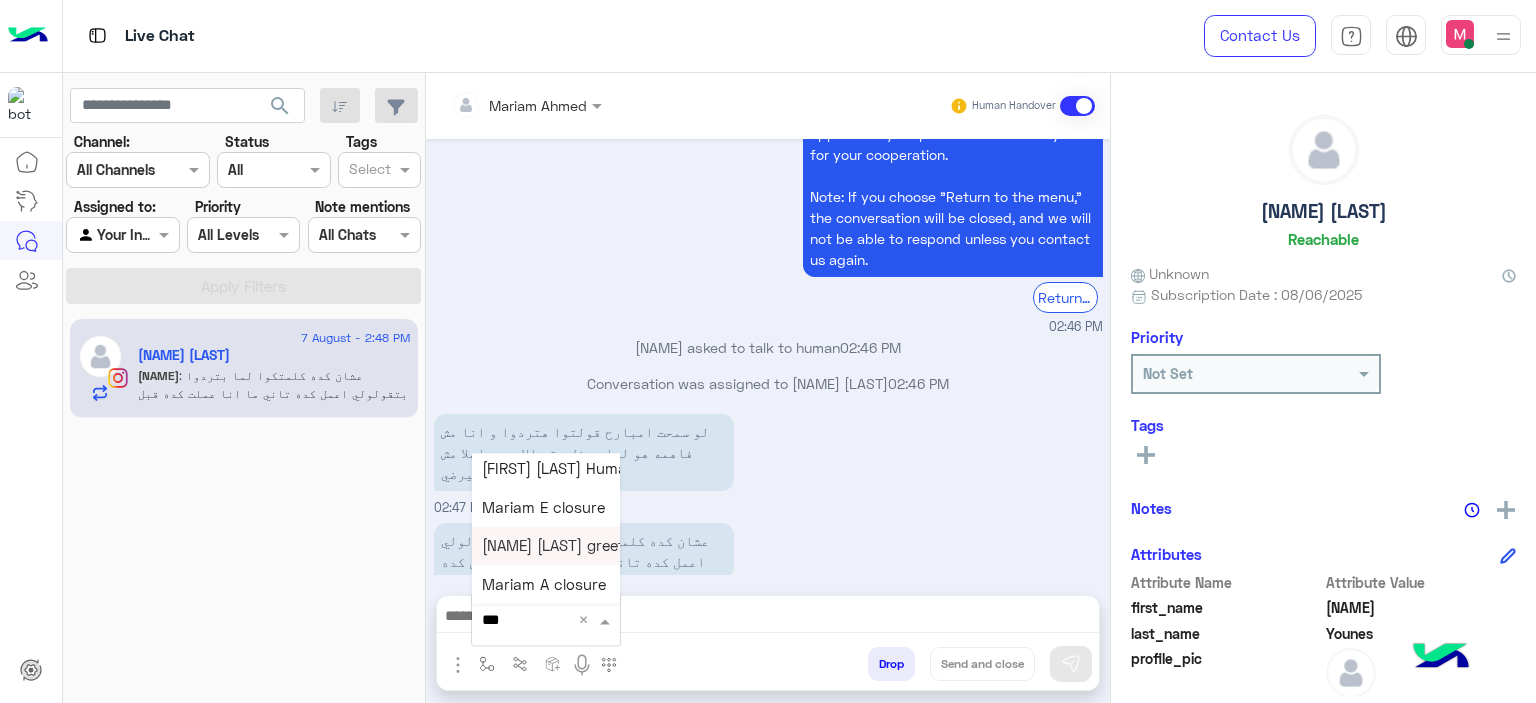 click on "[AGENT_NAME] A greeting" at bounding box center [563, 546] 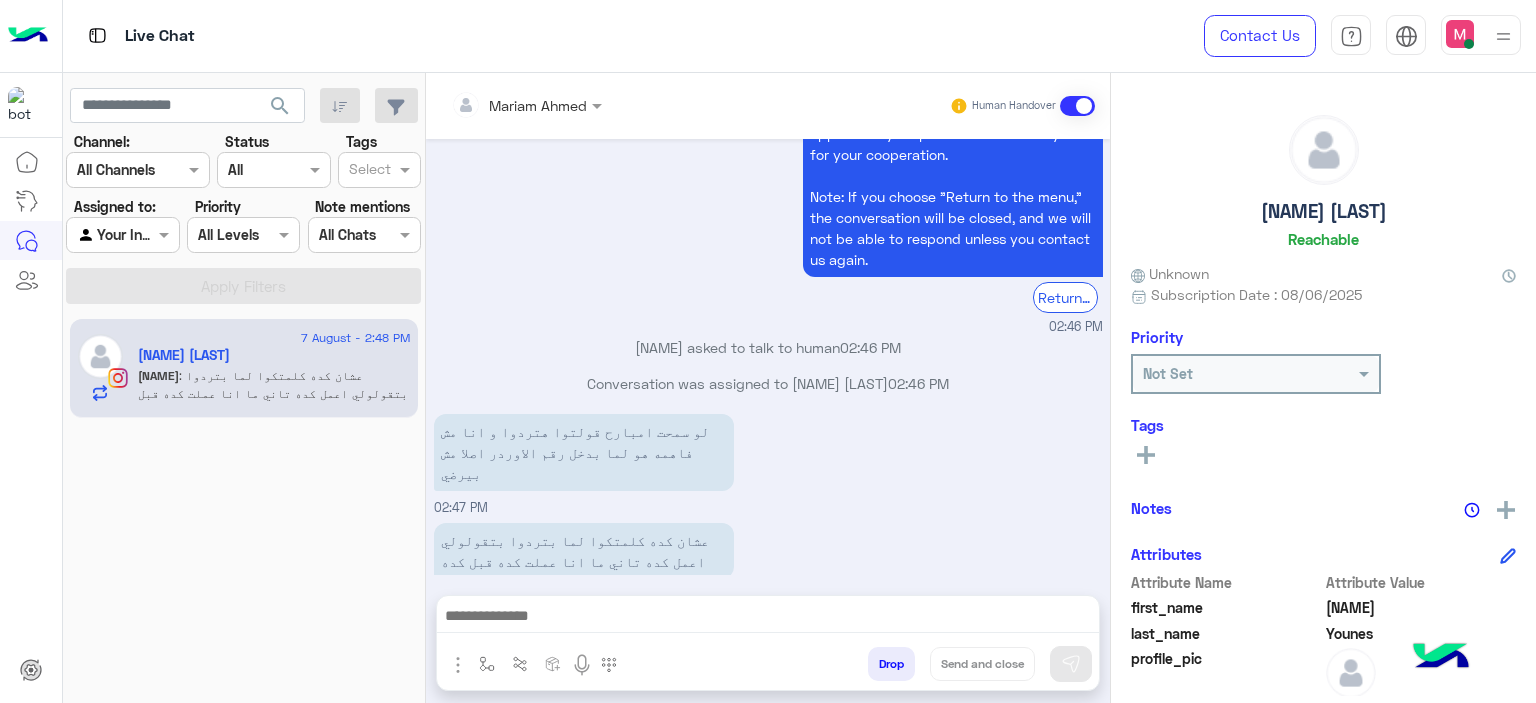 type on "**********" 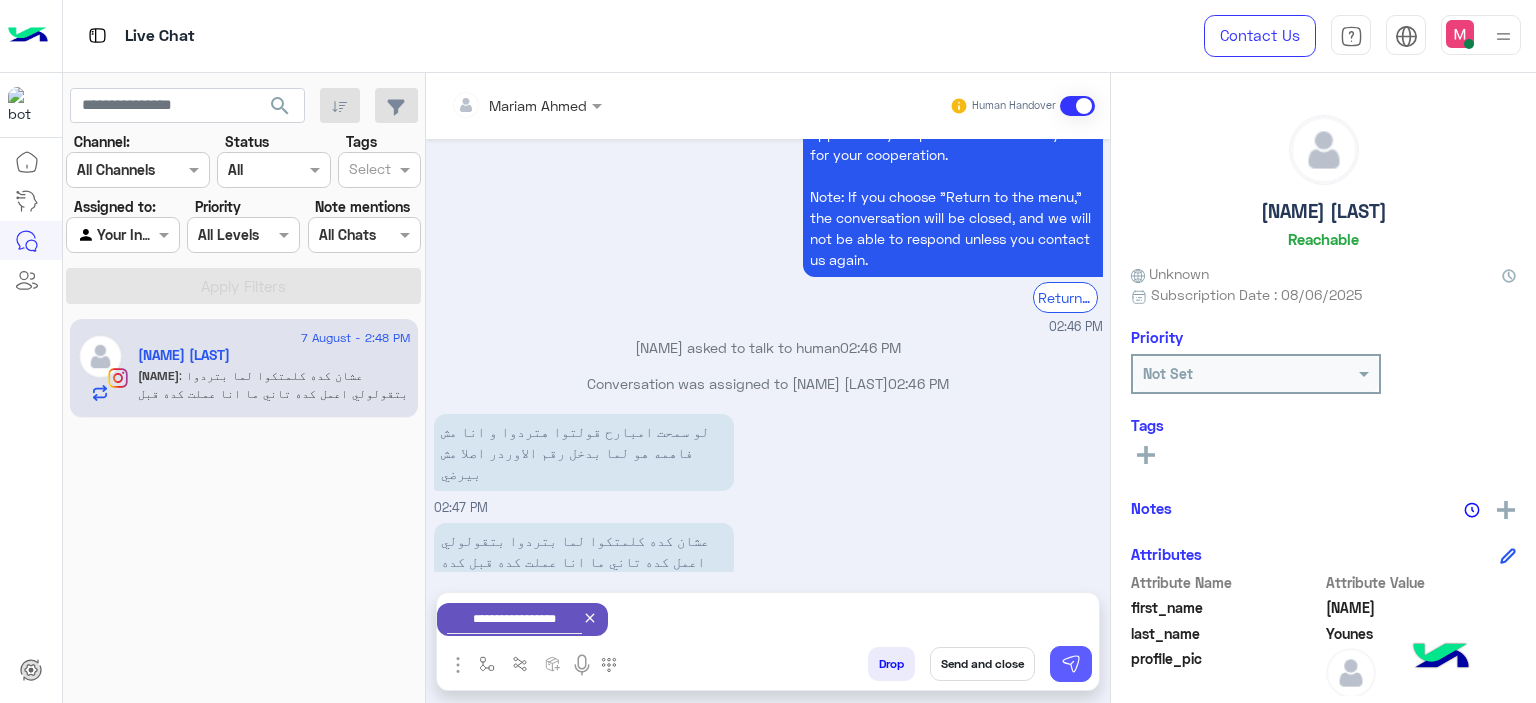 click at bounding box center (1071, 664) 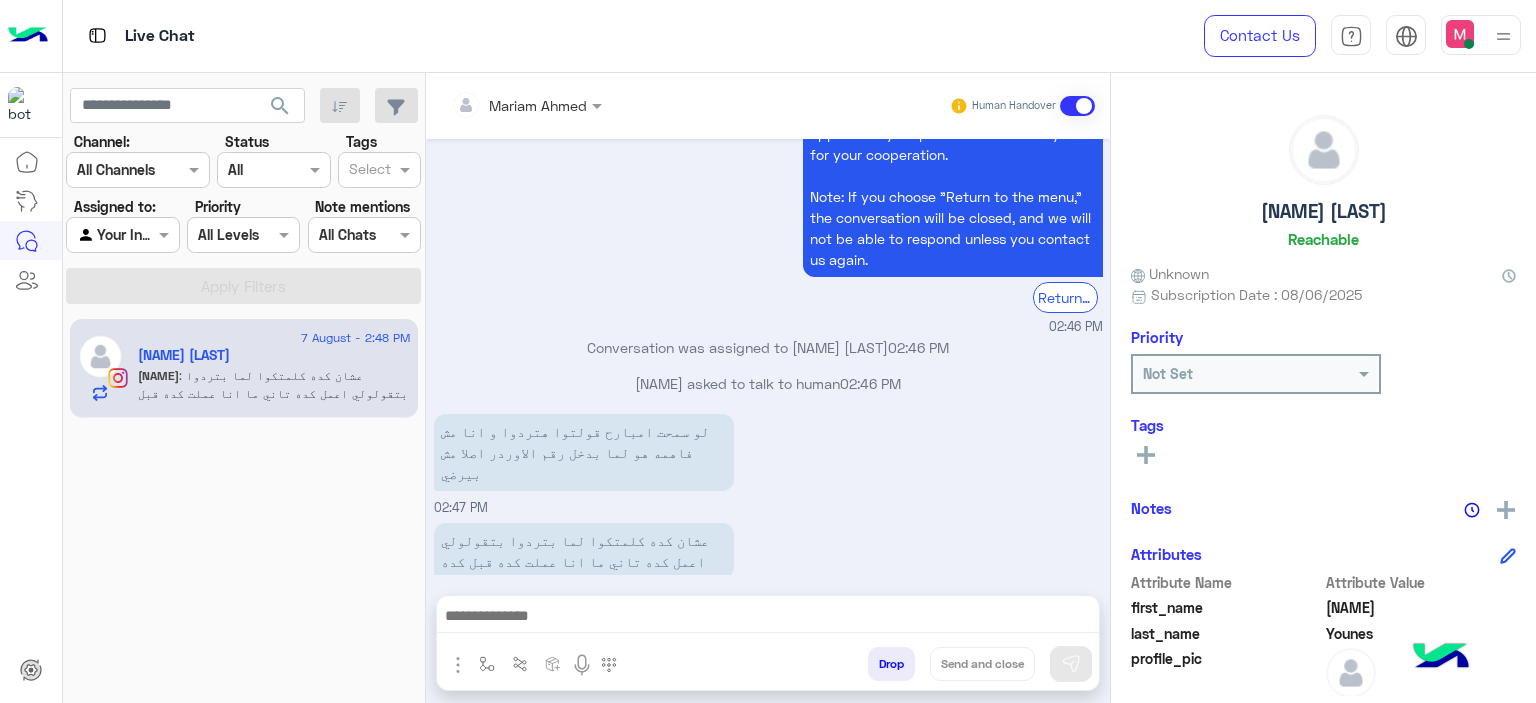 scroll, scrollTop: 4344, scrollLeft: 0, axis: vertical 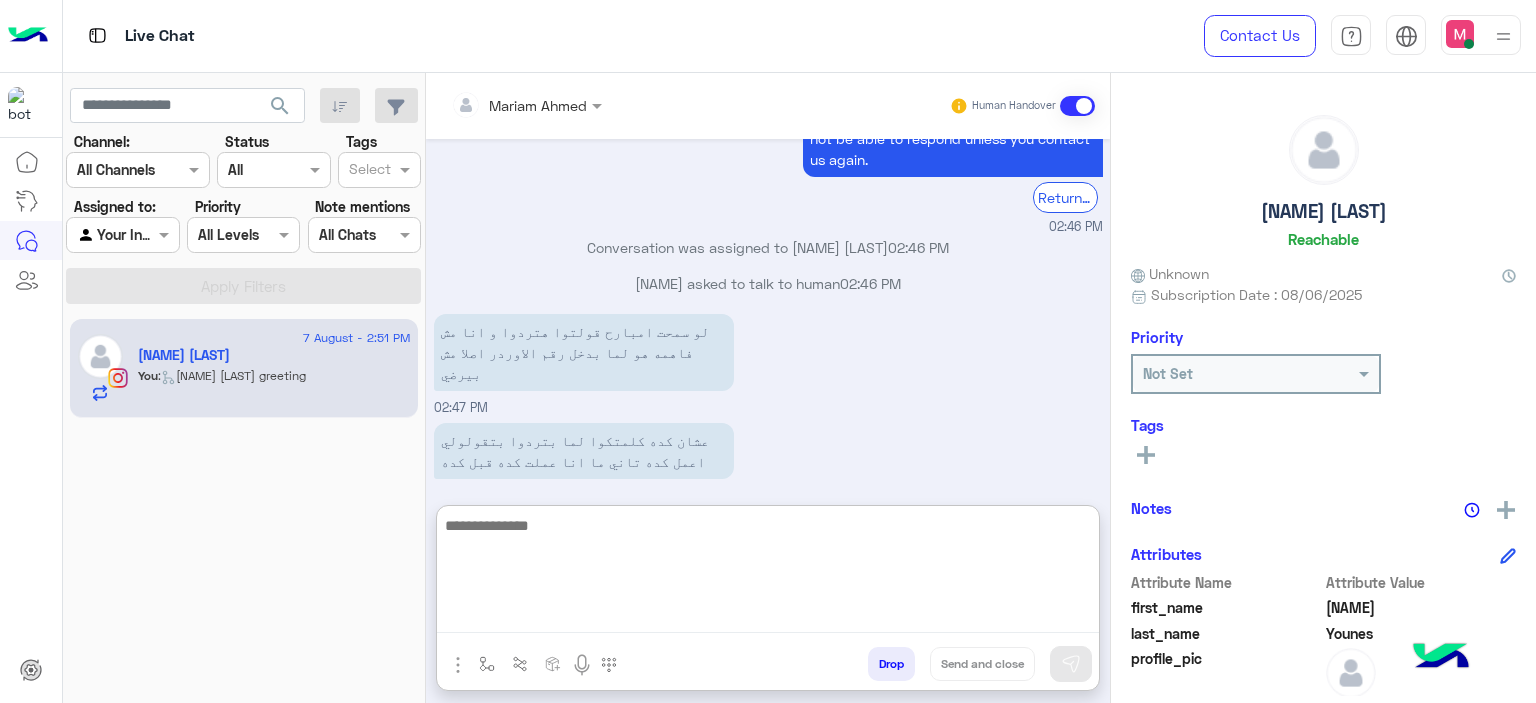 click at bounding box center (768, 573) 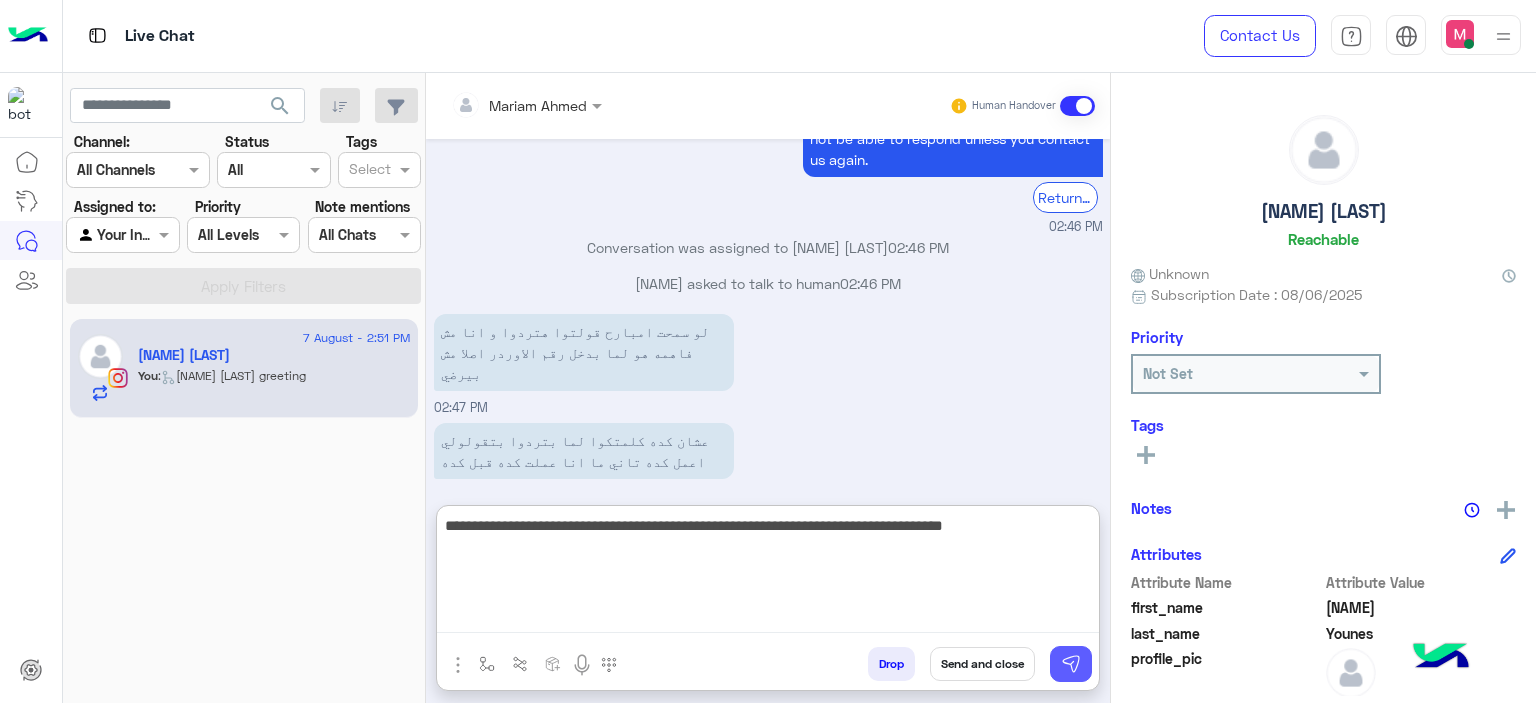 type on "**********" 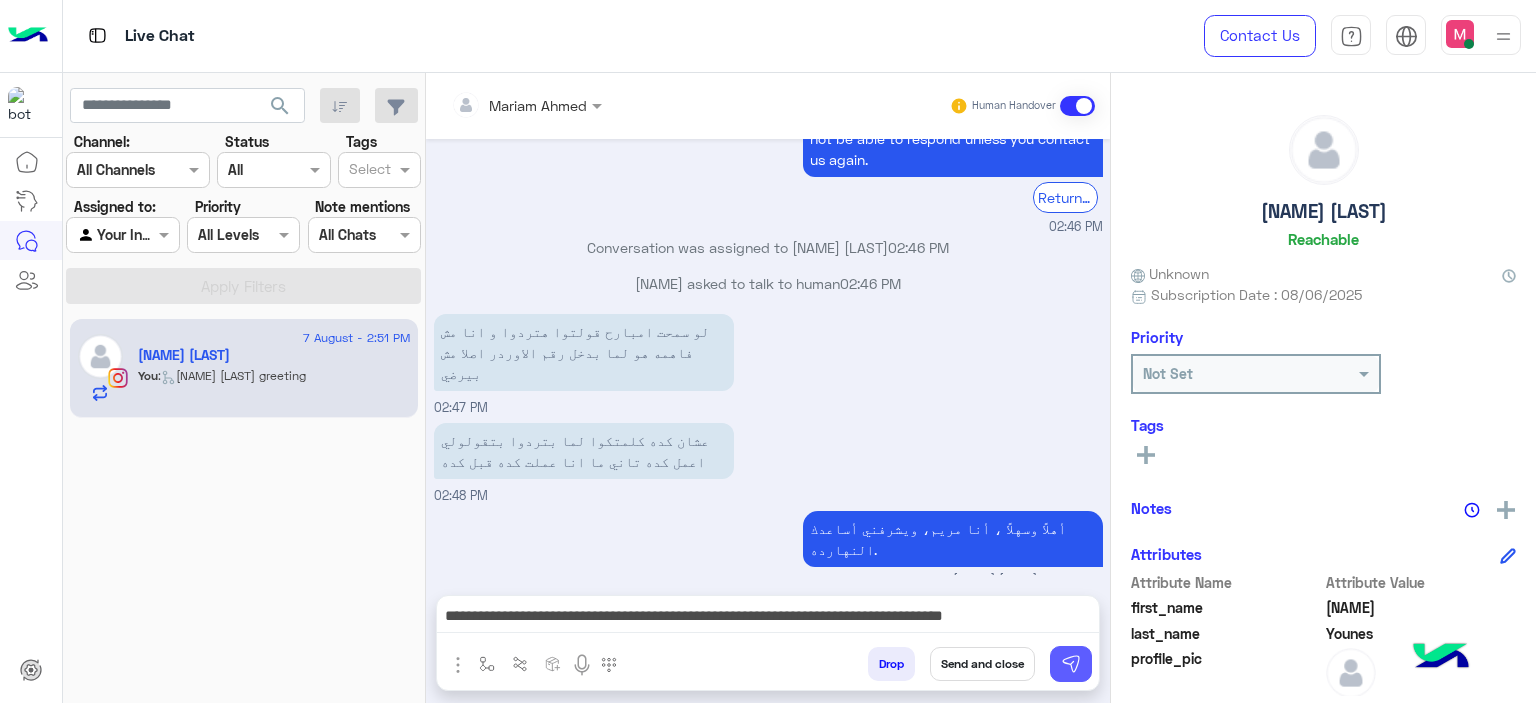 click at bounding box center (1071, 664) 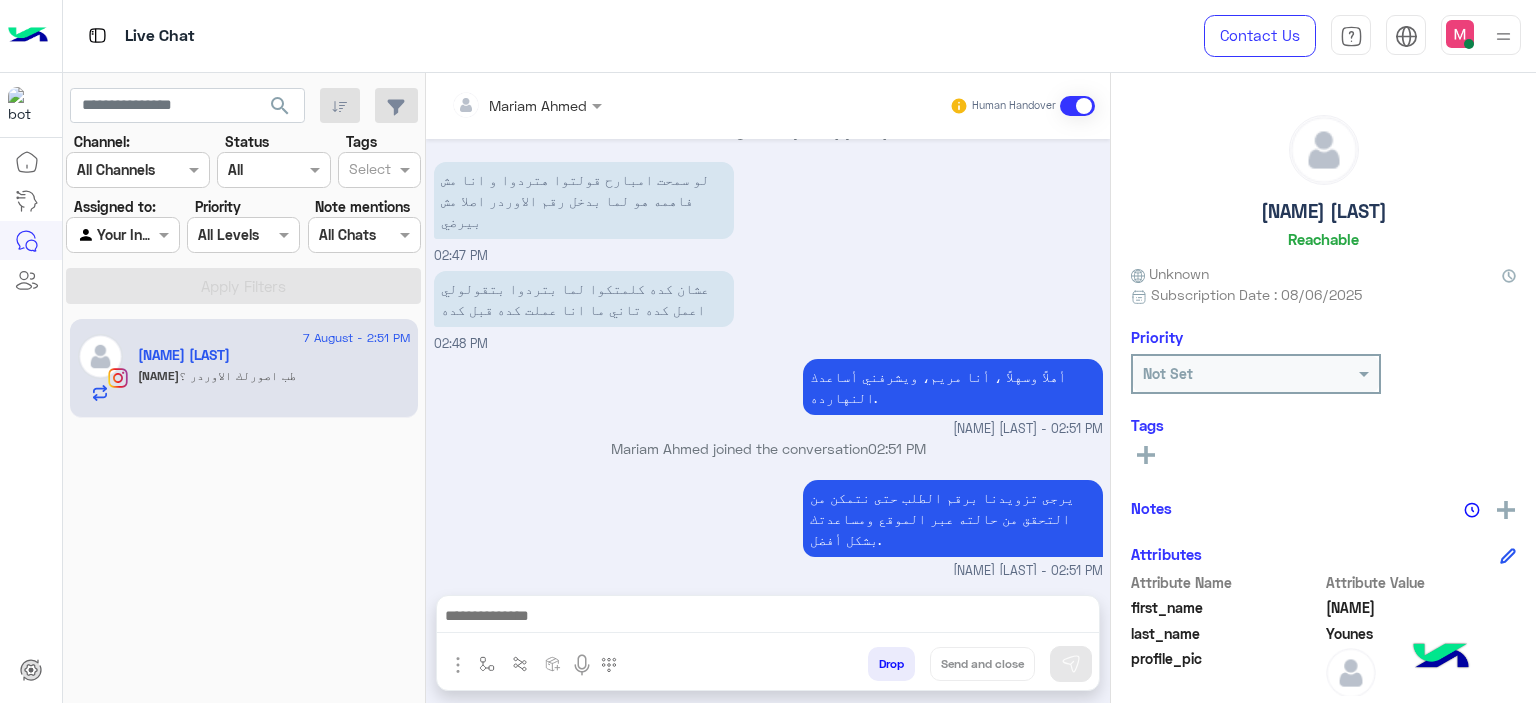 scroll, scrollTop: 4583, scrollLeft: 0, axis: vertical 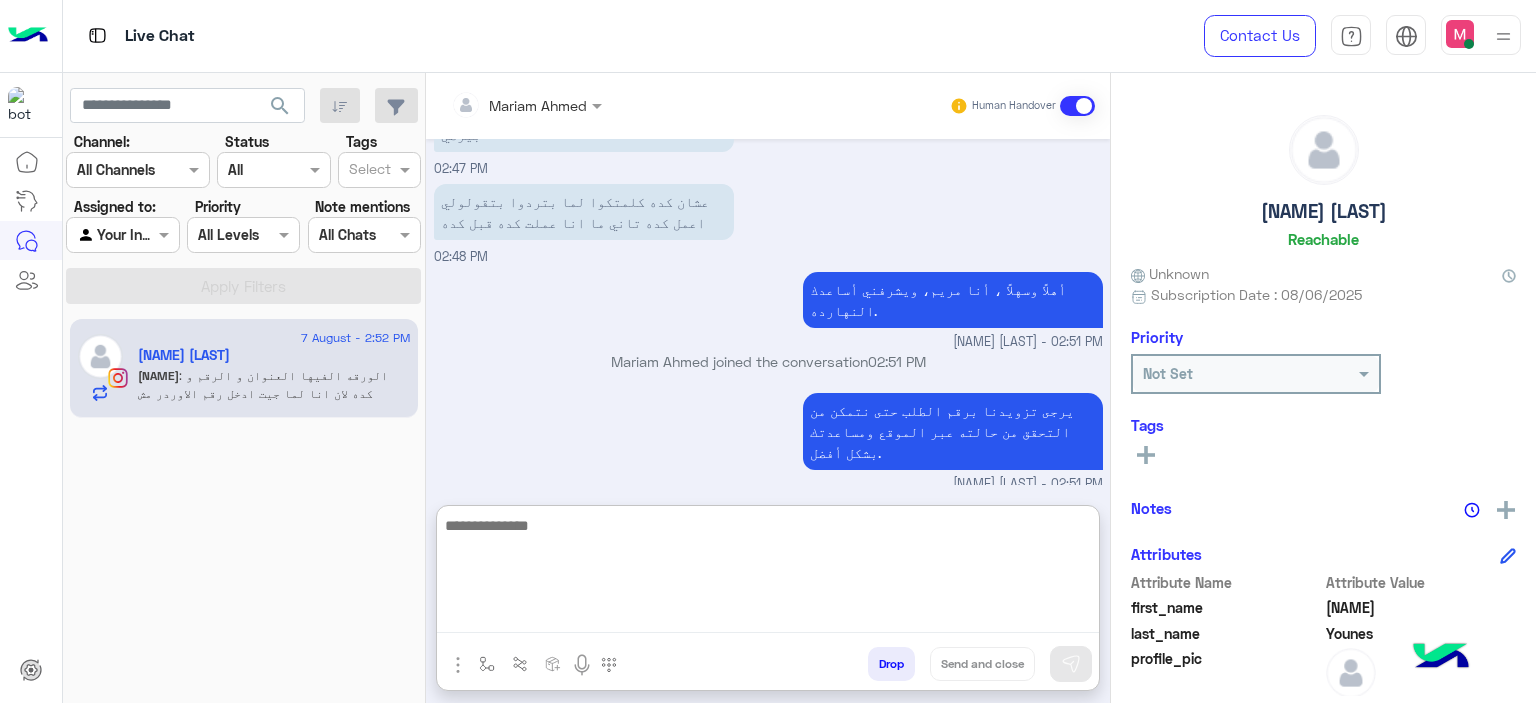 click at bounding box center (768, 573) 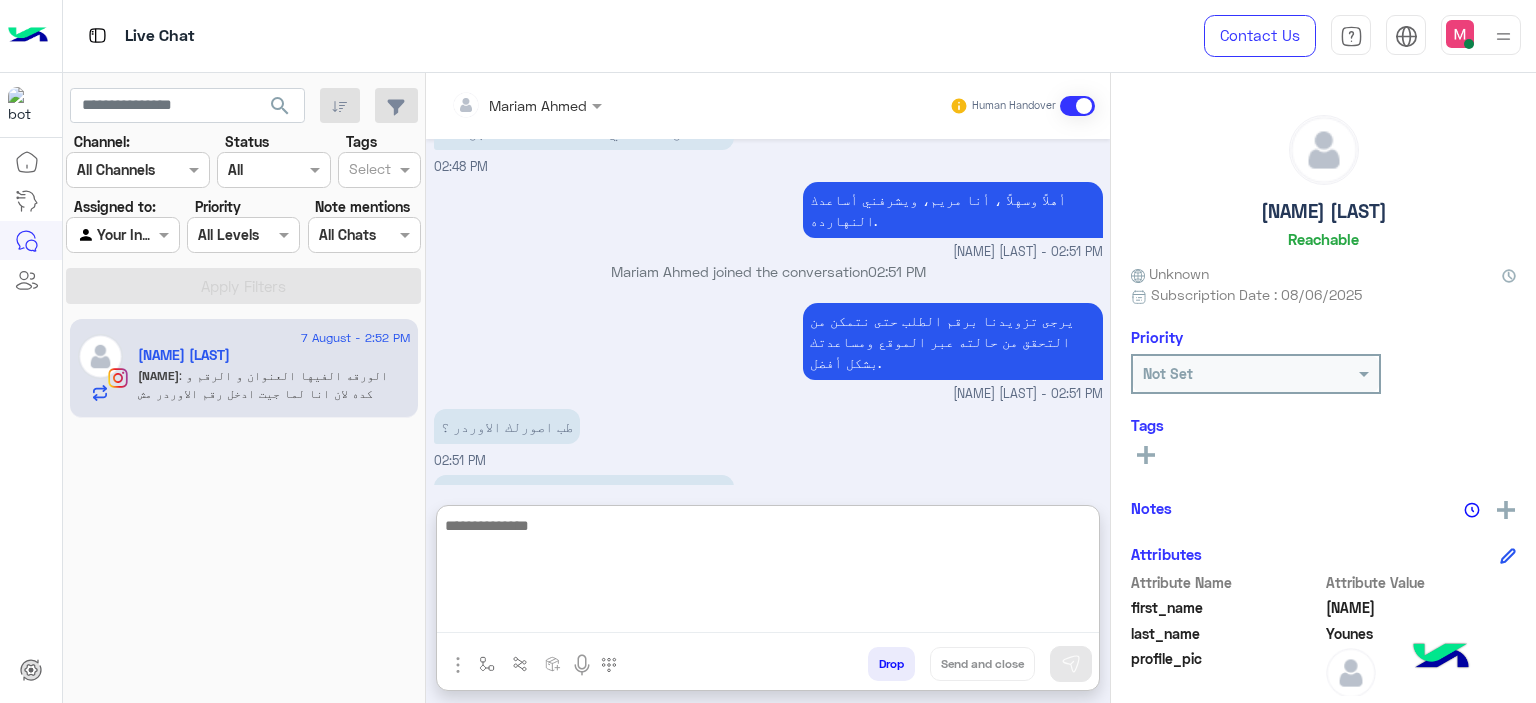 click at bounding box center [768, 573] 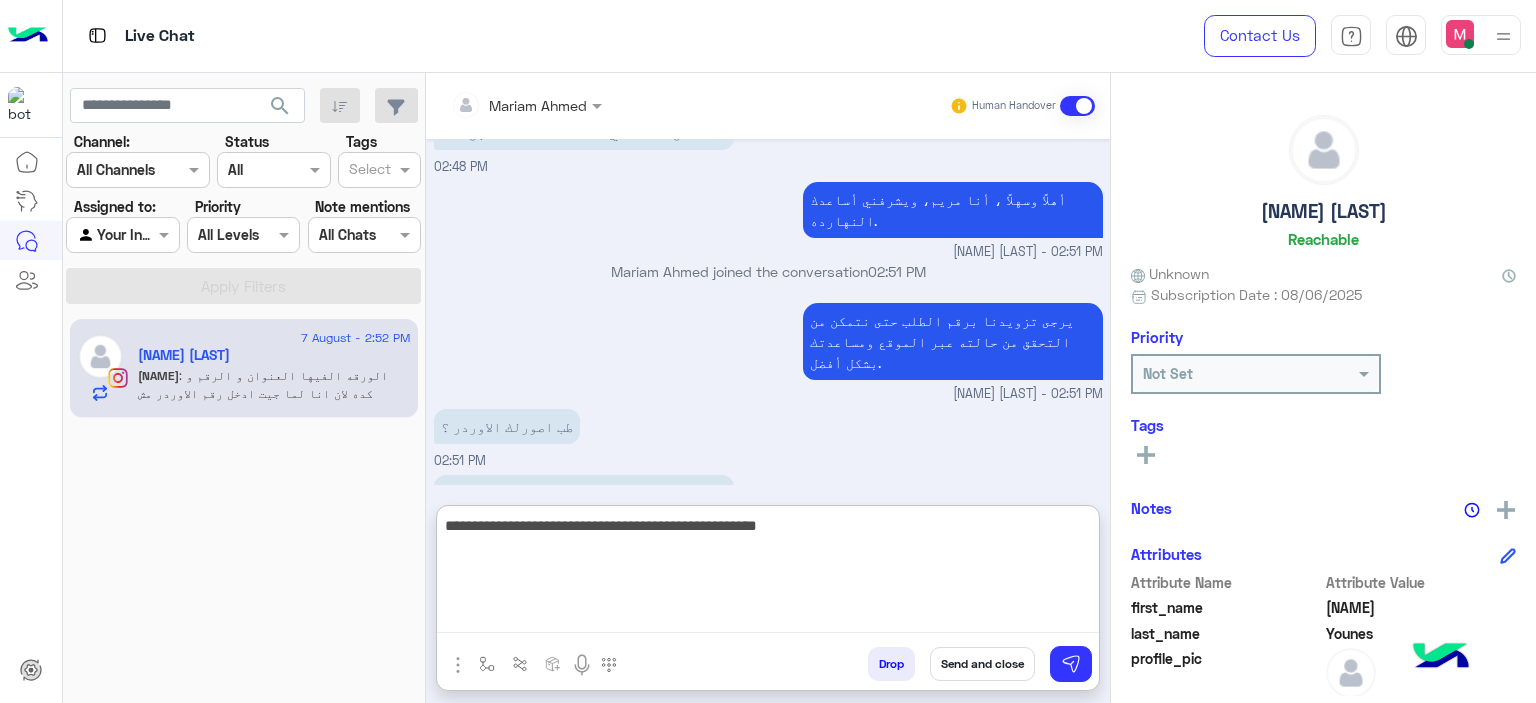 type on "**********" 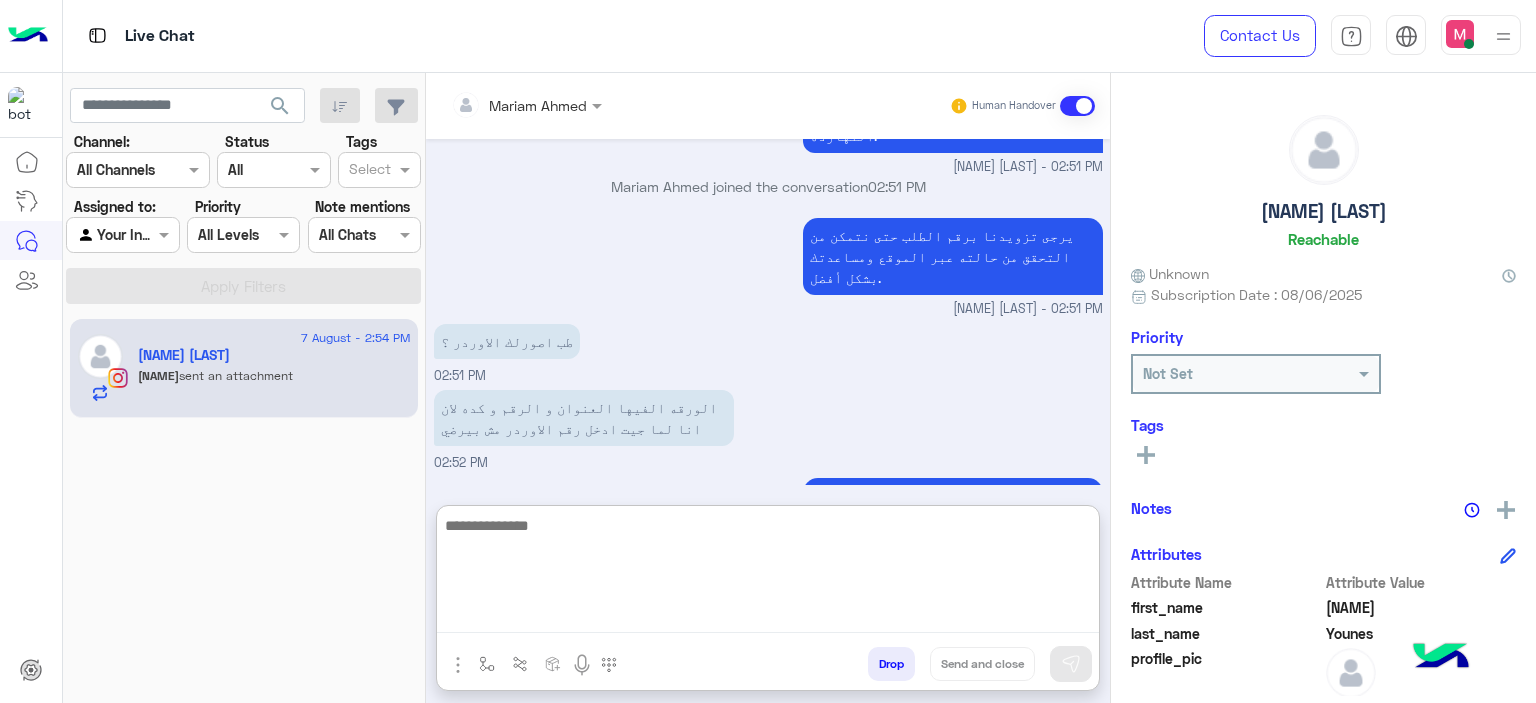 scroll, scrollTop: 5042, scrollLeft: 0, axis: vertical 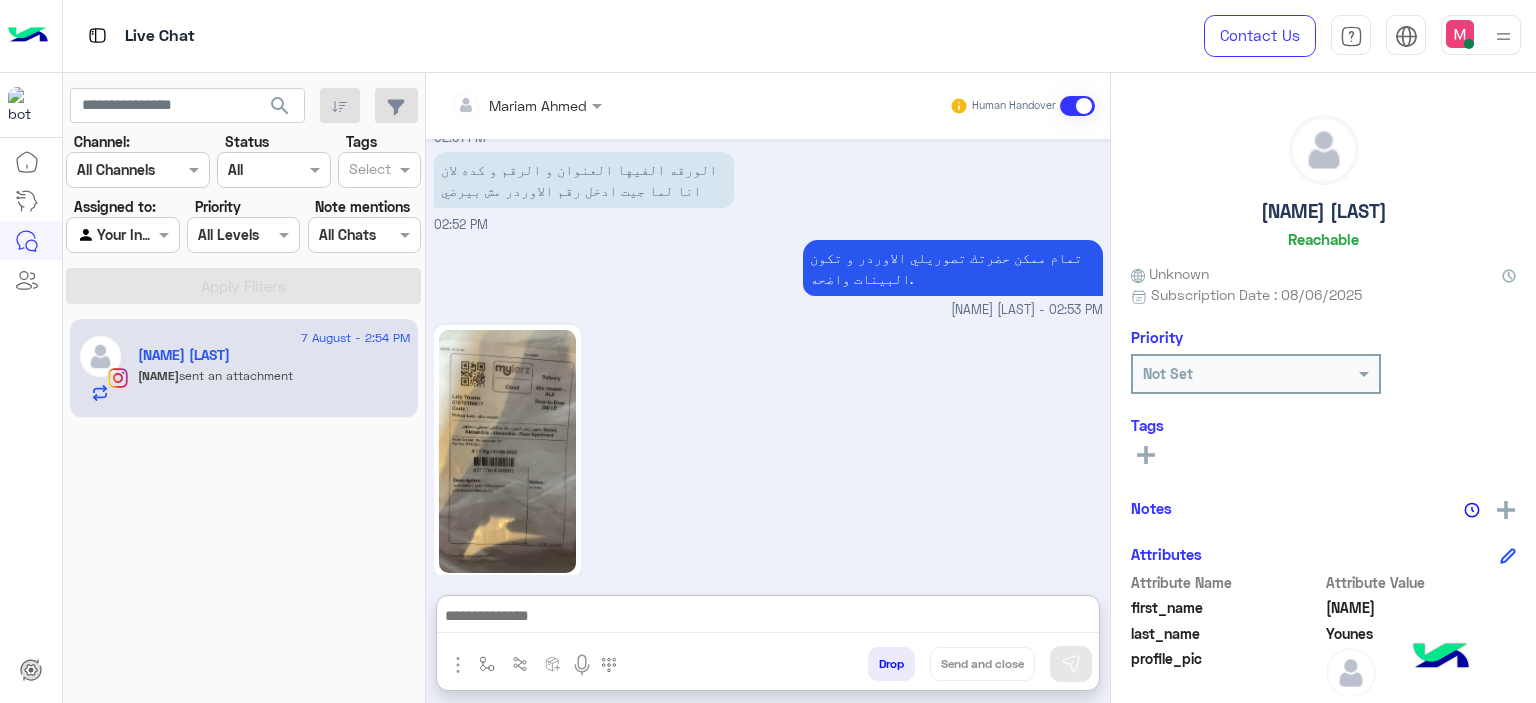 click 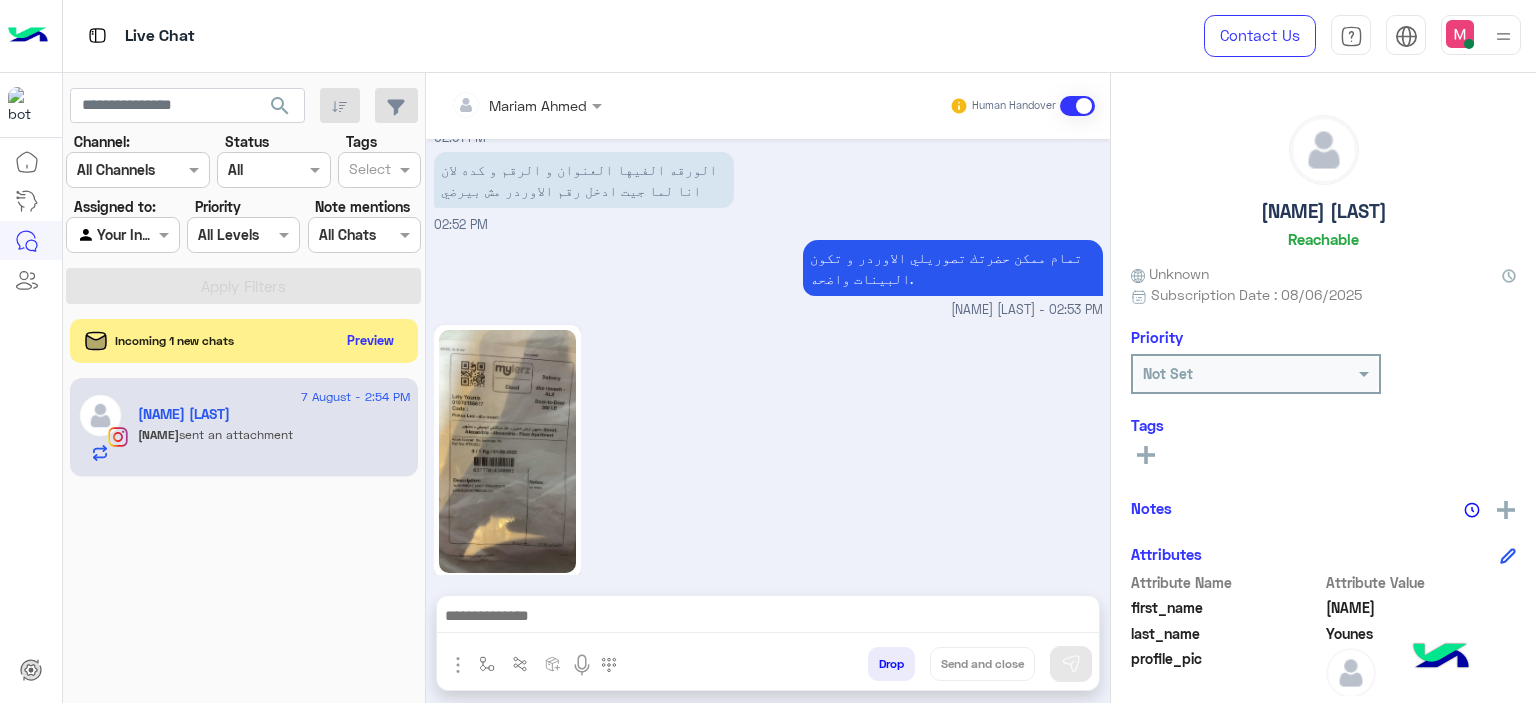scroll, scrollTop: 5236, scrollLeft: 0, axis: vertical 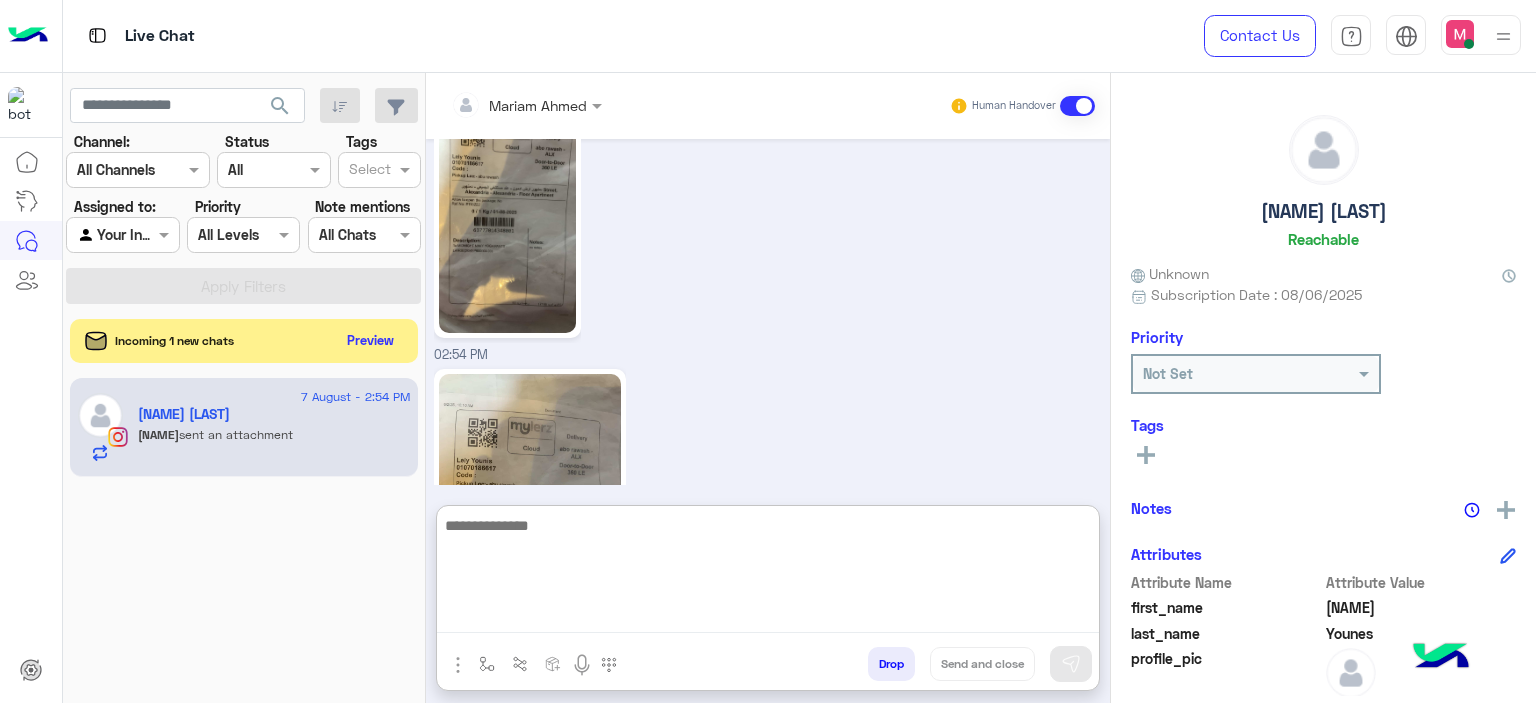 click at bounding box center [768, 573] 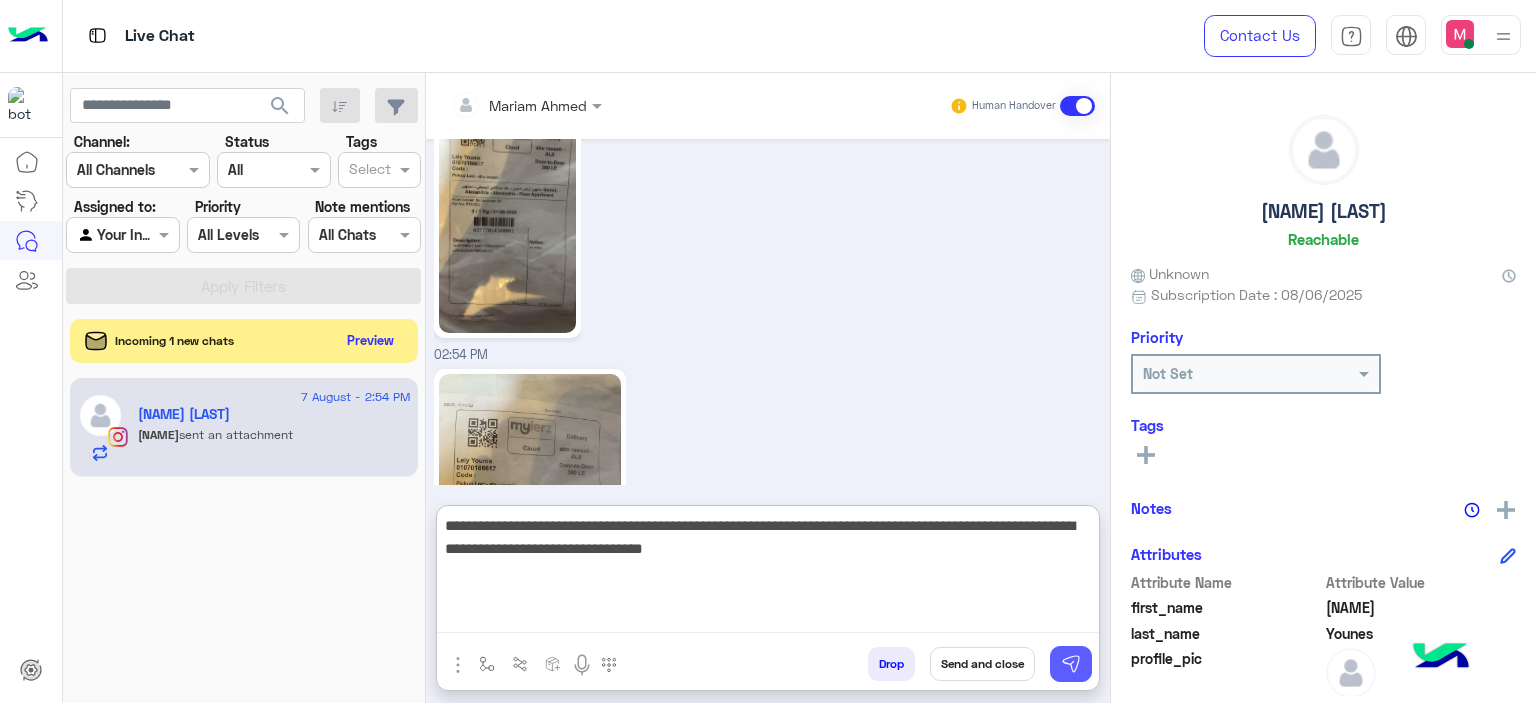 type on "**********" 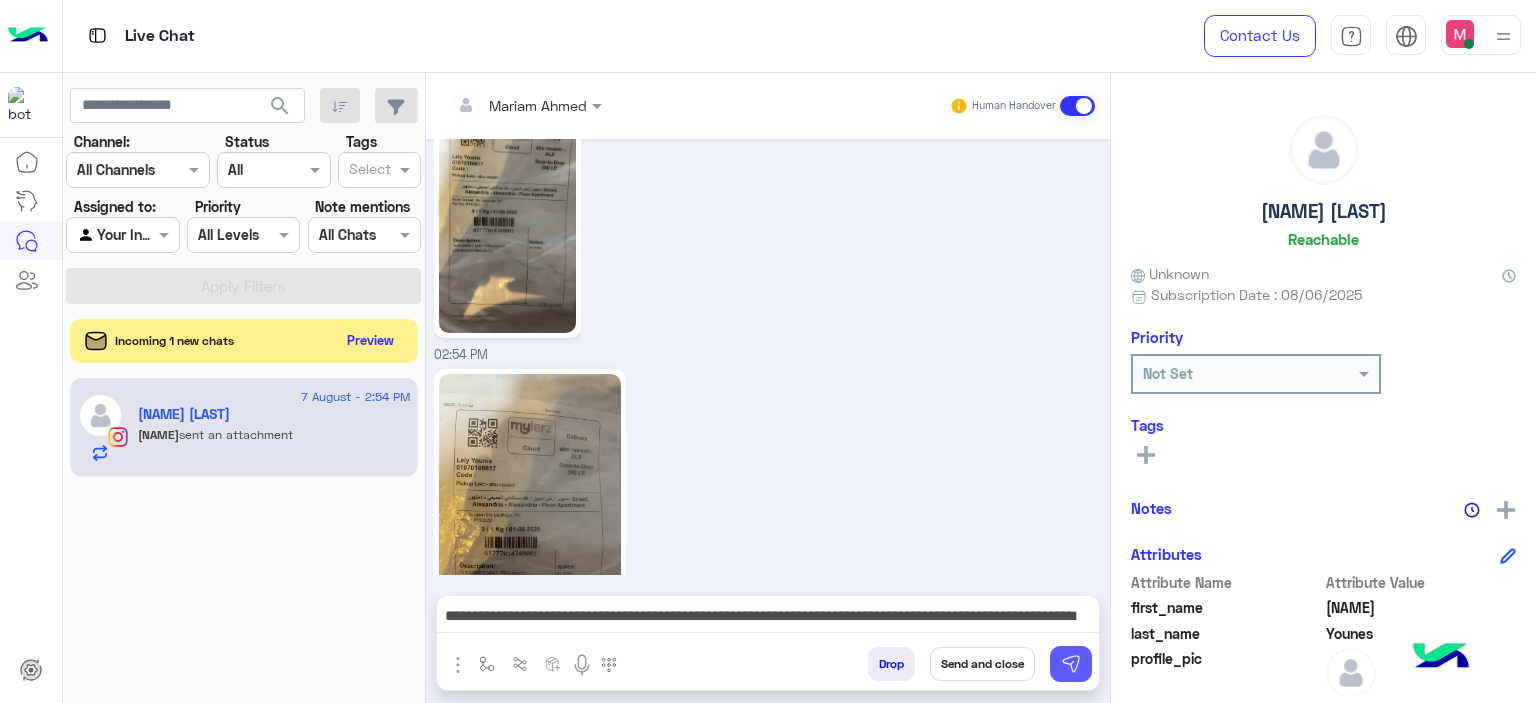click at bounding box center [1071, 664] 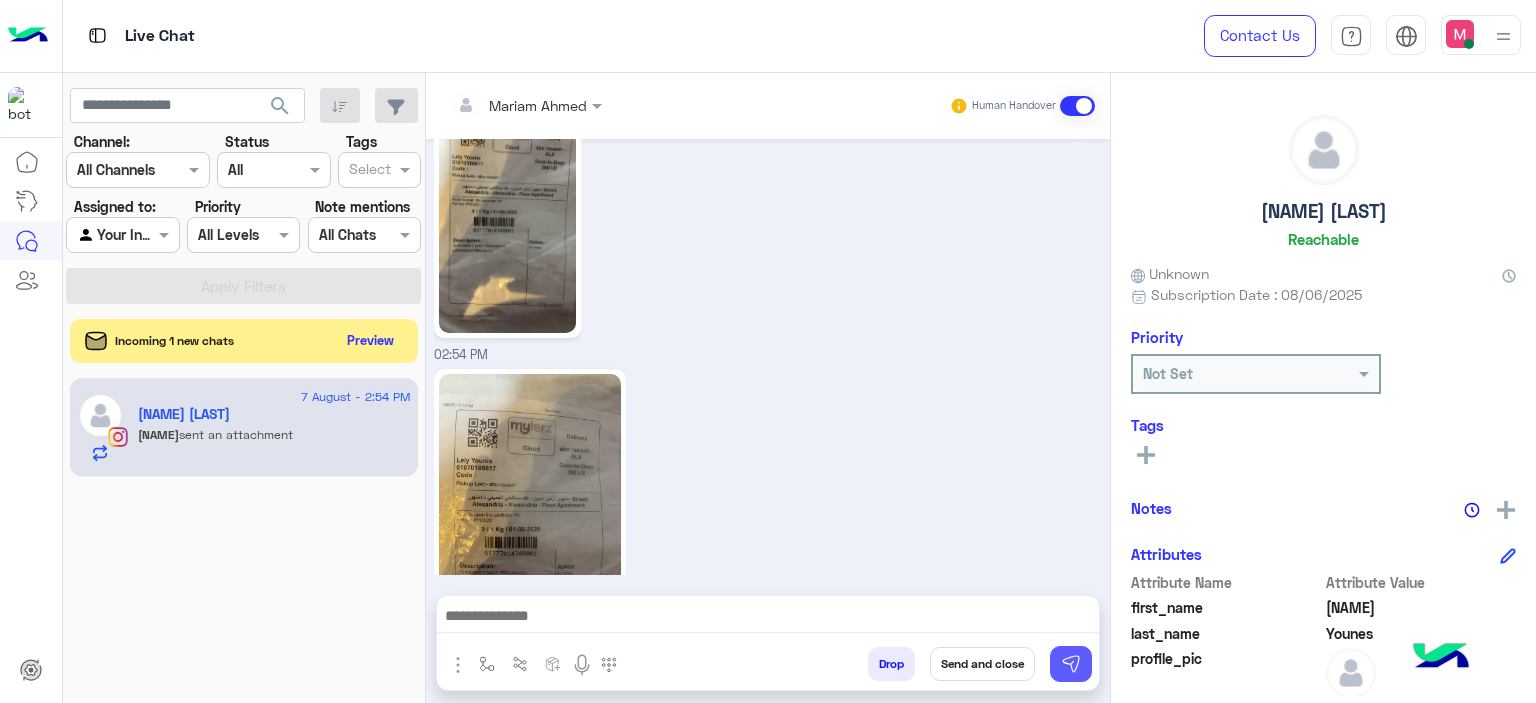 scroll, scrollTop: 5363, scrollLeft: 0, axis: vertical 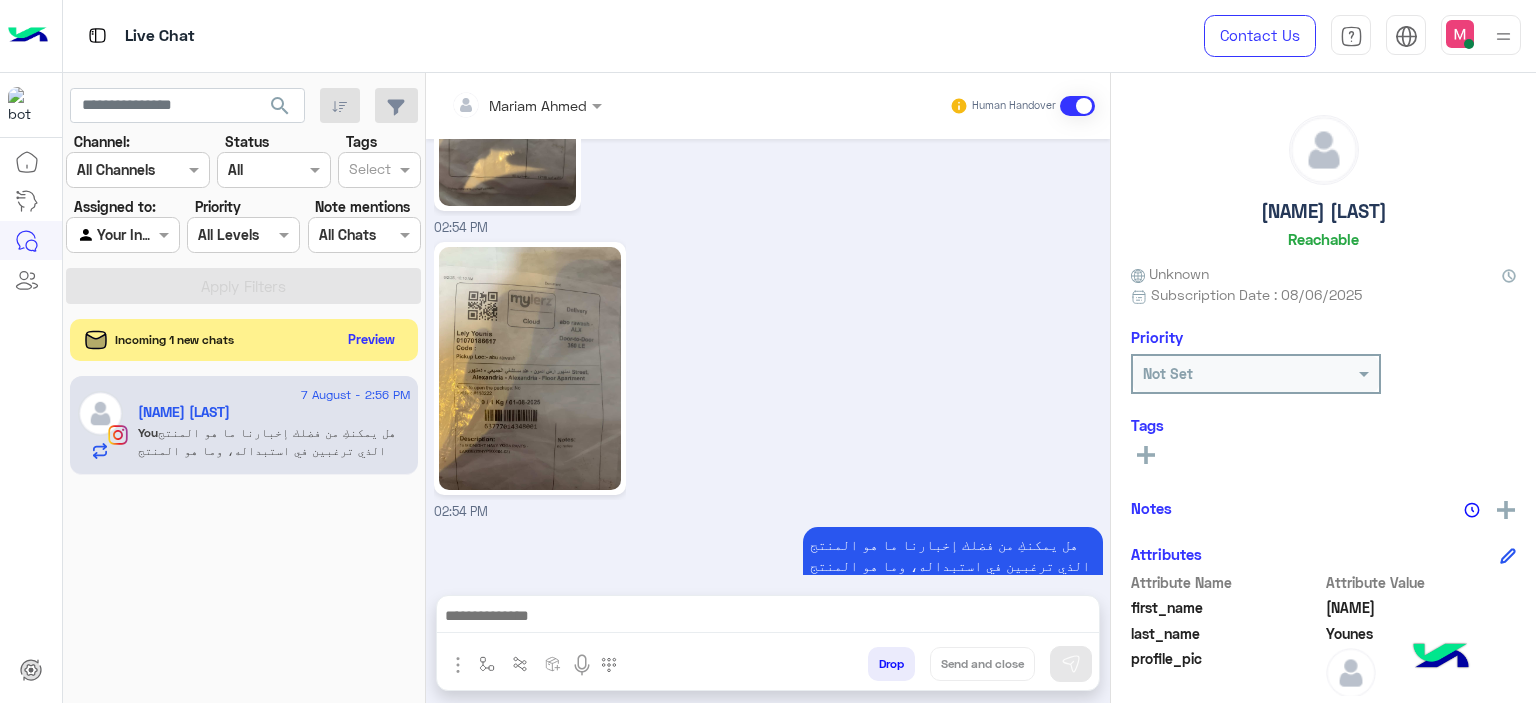 click on "Preview" 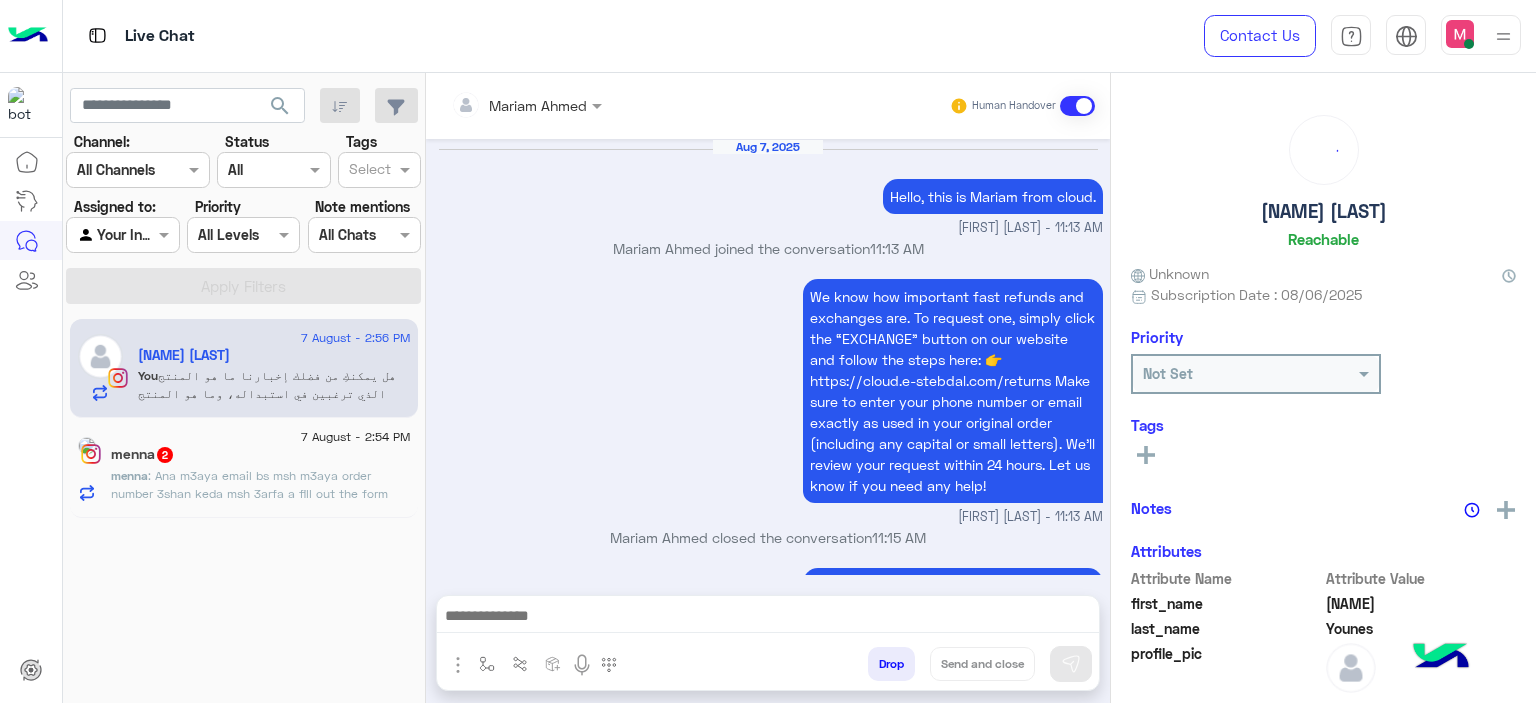 scroll, scrollTop: 1935, scrollLeft: 0, axis: vertical 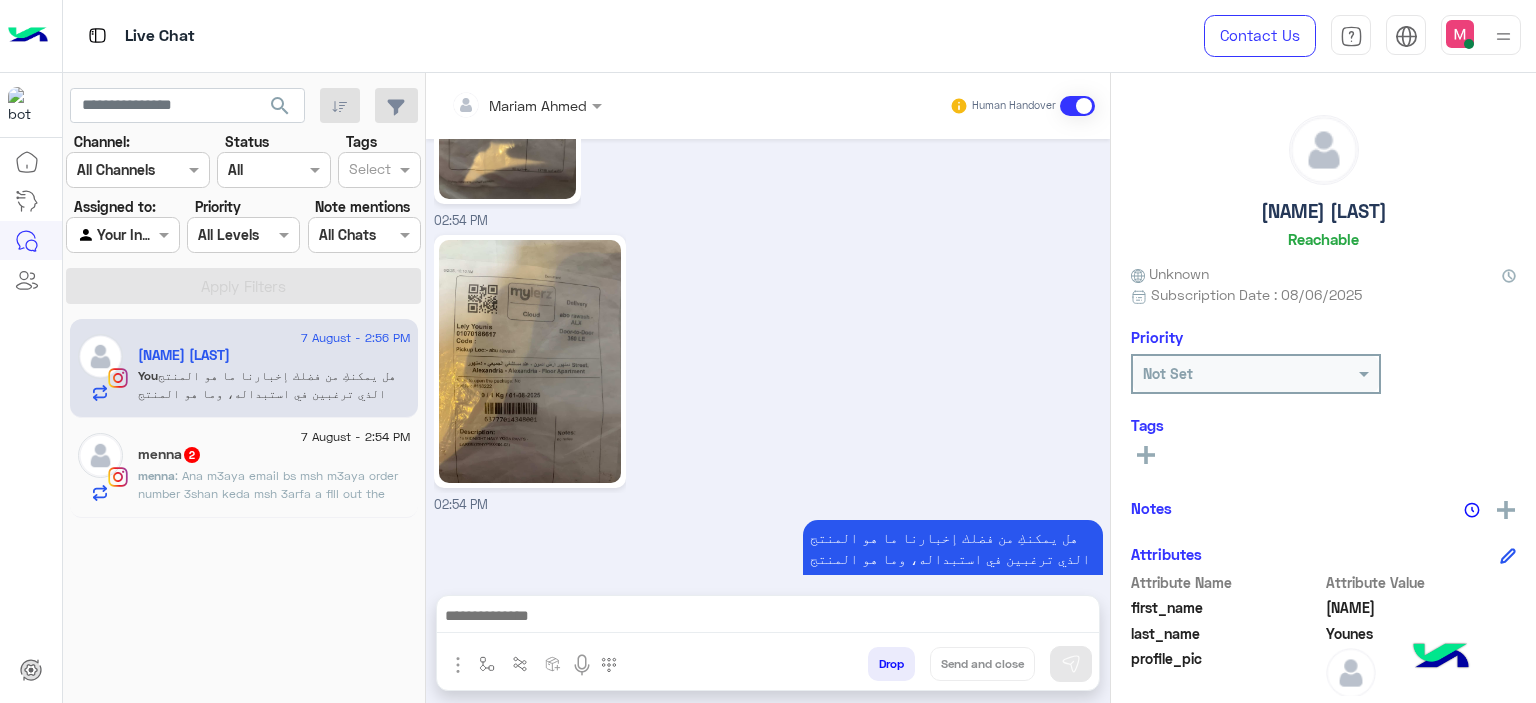 click on ": Ana m3aya email bs msh m3aya order number 3shan keda msh 3arfa a fill out the form" 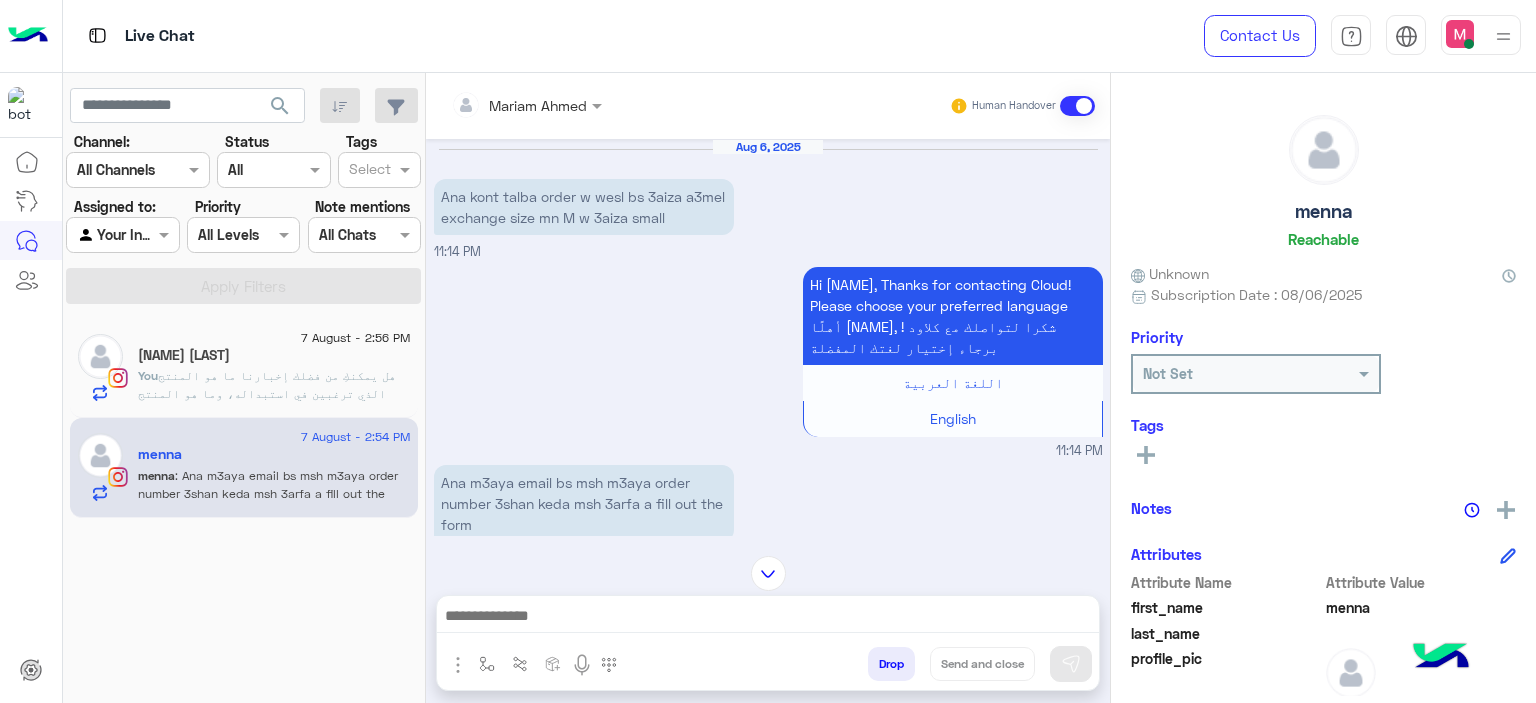 scroll, scrollTop: 1902, scrollLeft: 0, axis: vertical 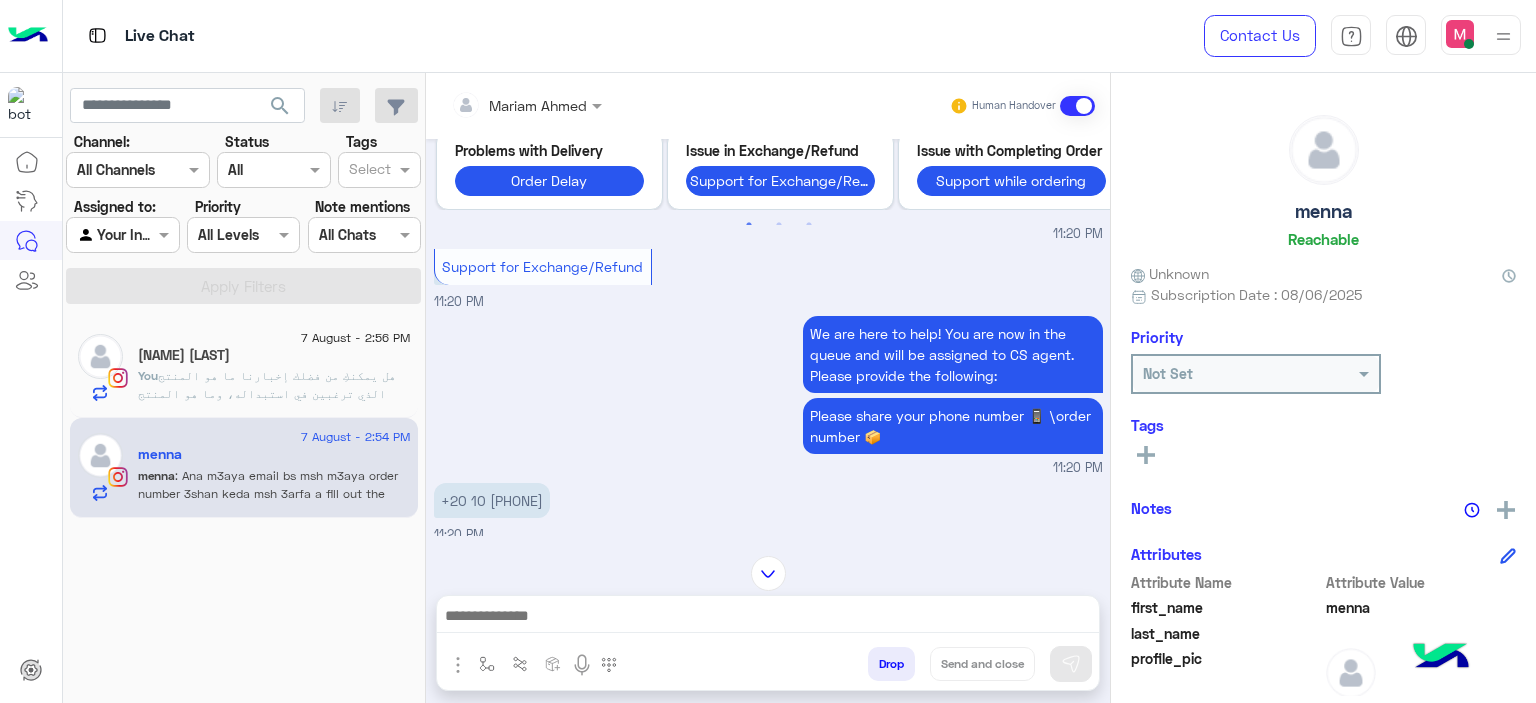 click on "+20 10 96020875" at bounding box center [492, 500] 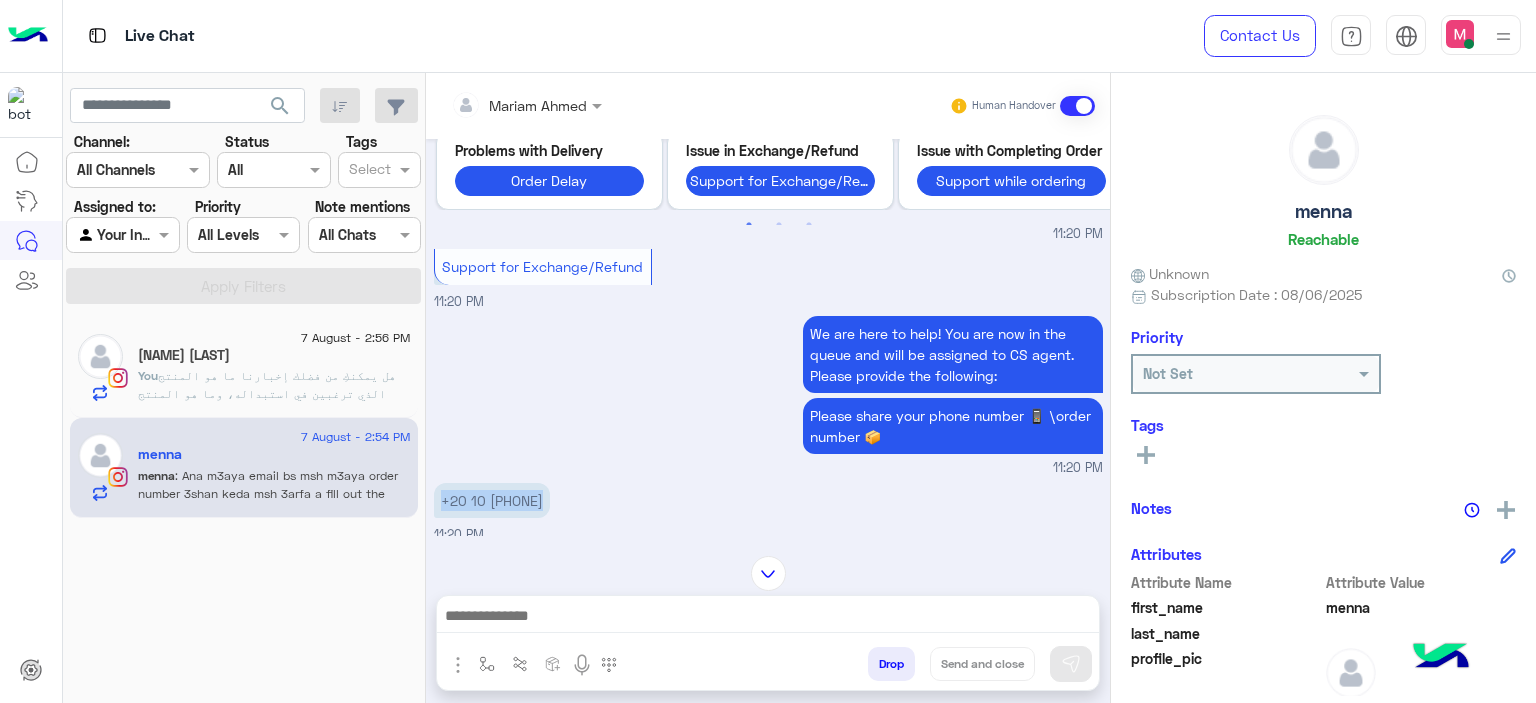 click on "+20 10 96020875" at bounding box center [492, 500] 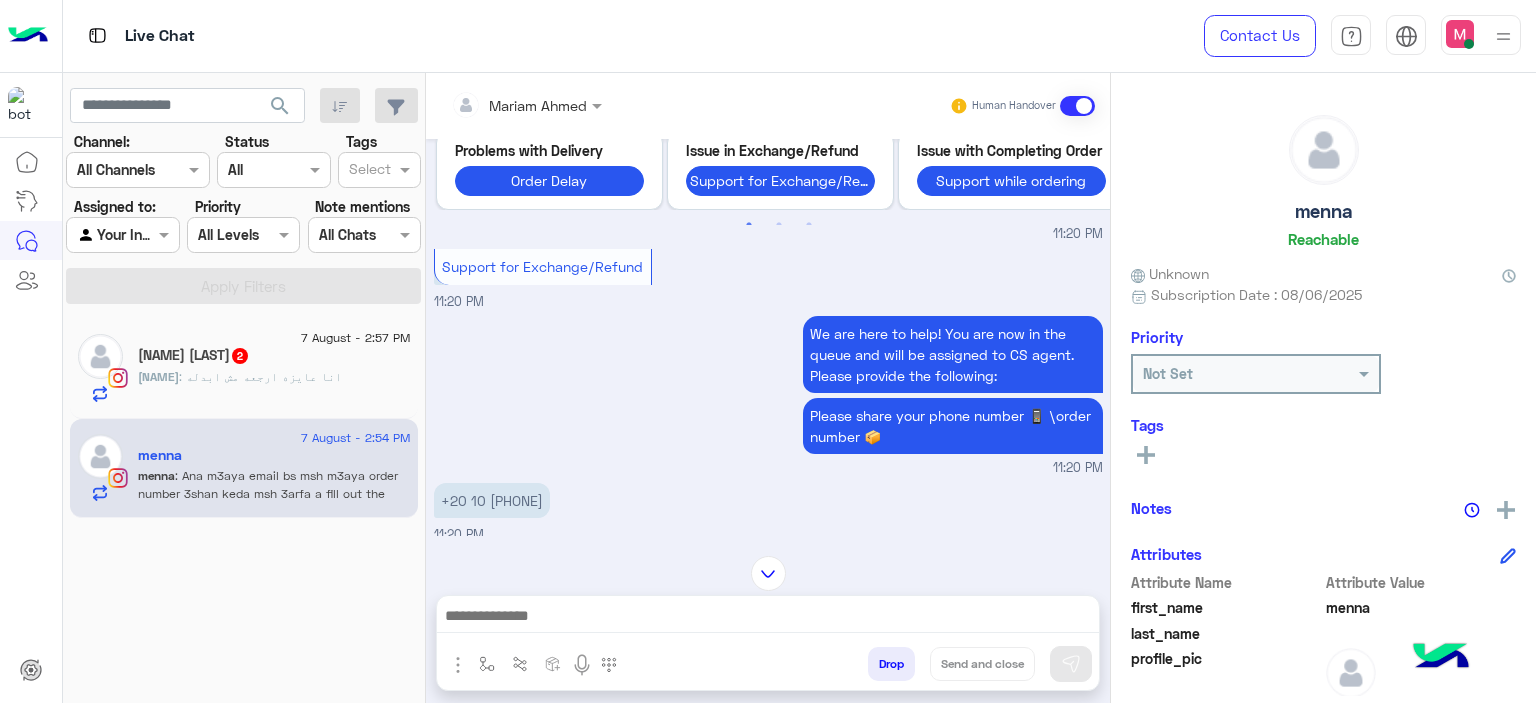 click on "Lely Younes  2" 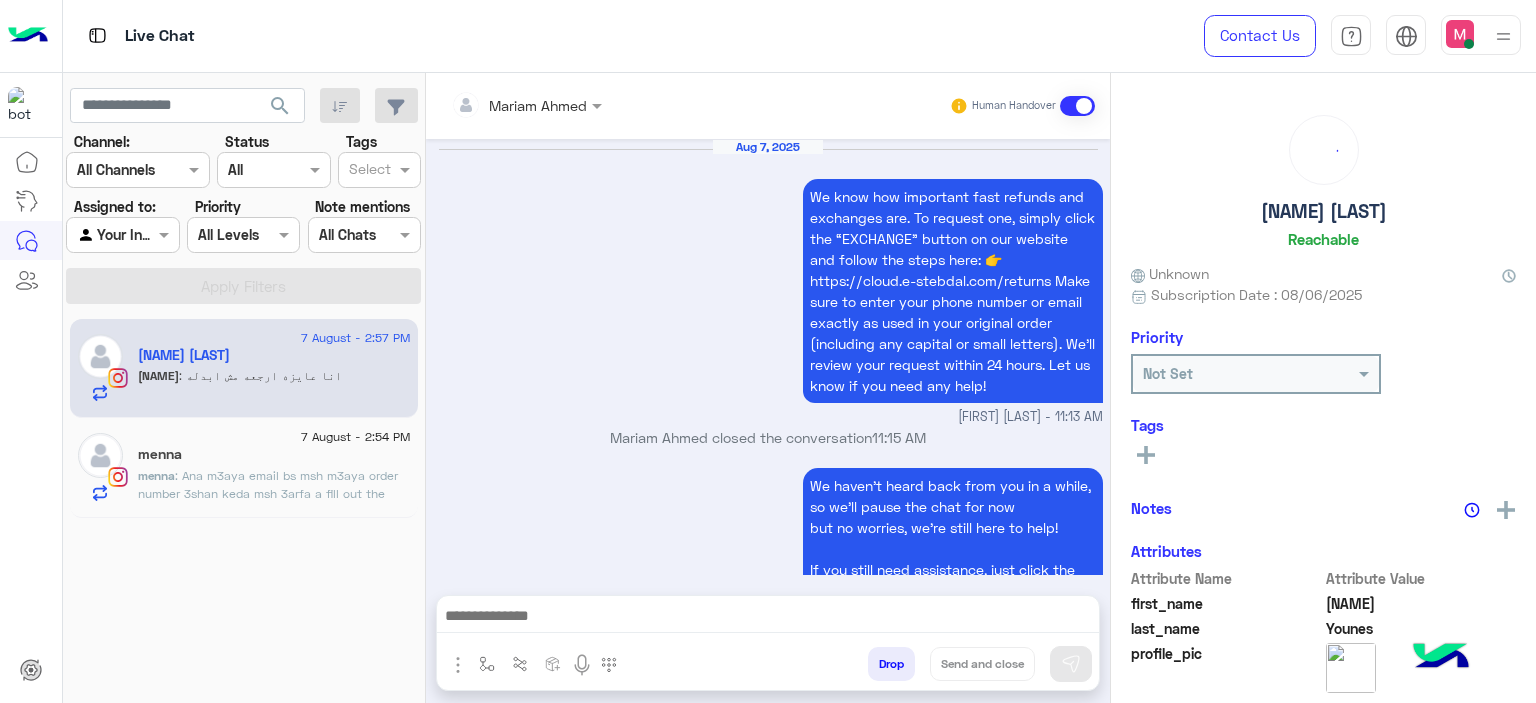 scroll, scrollTop: 1968, scrollLeft: 0, axis: vertical 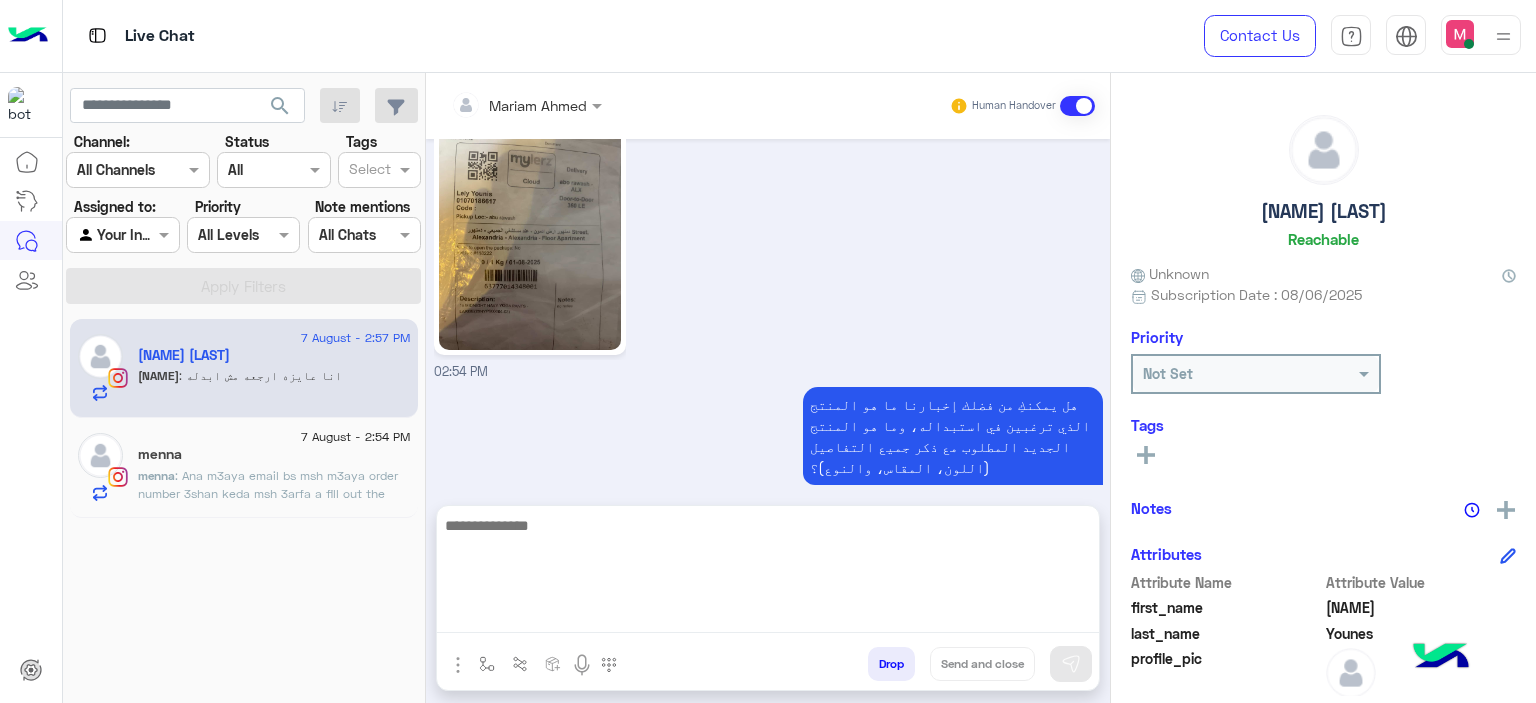 click at bounding box center (768, 573) 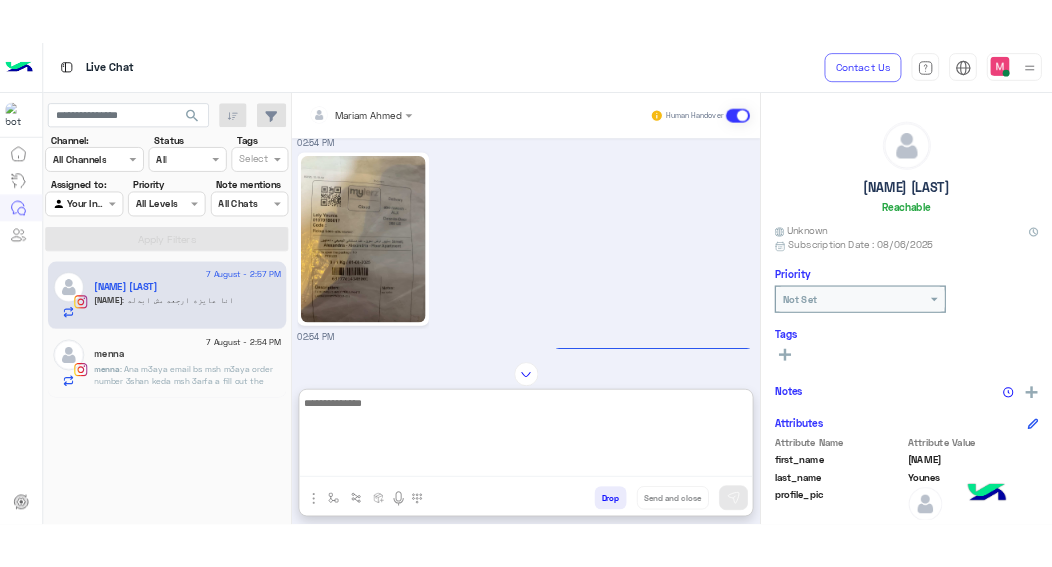 scroll, scrollTop: 1969, scrollLeft: 0, axis: vertical 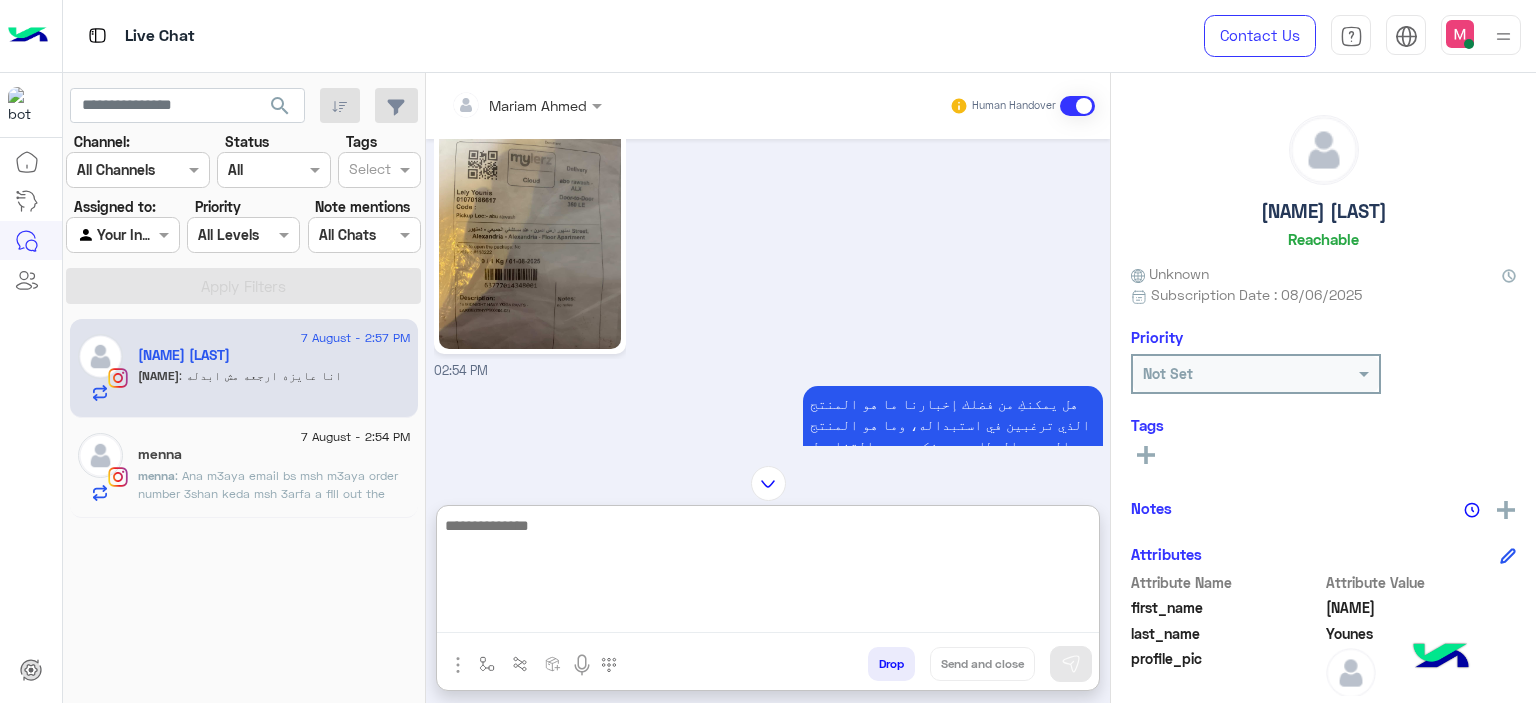click at bounding box center (768, 573) 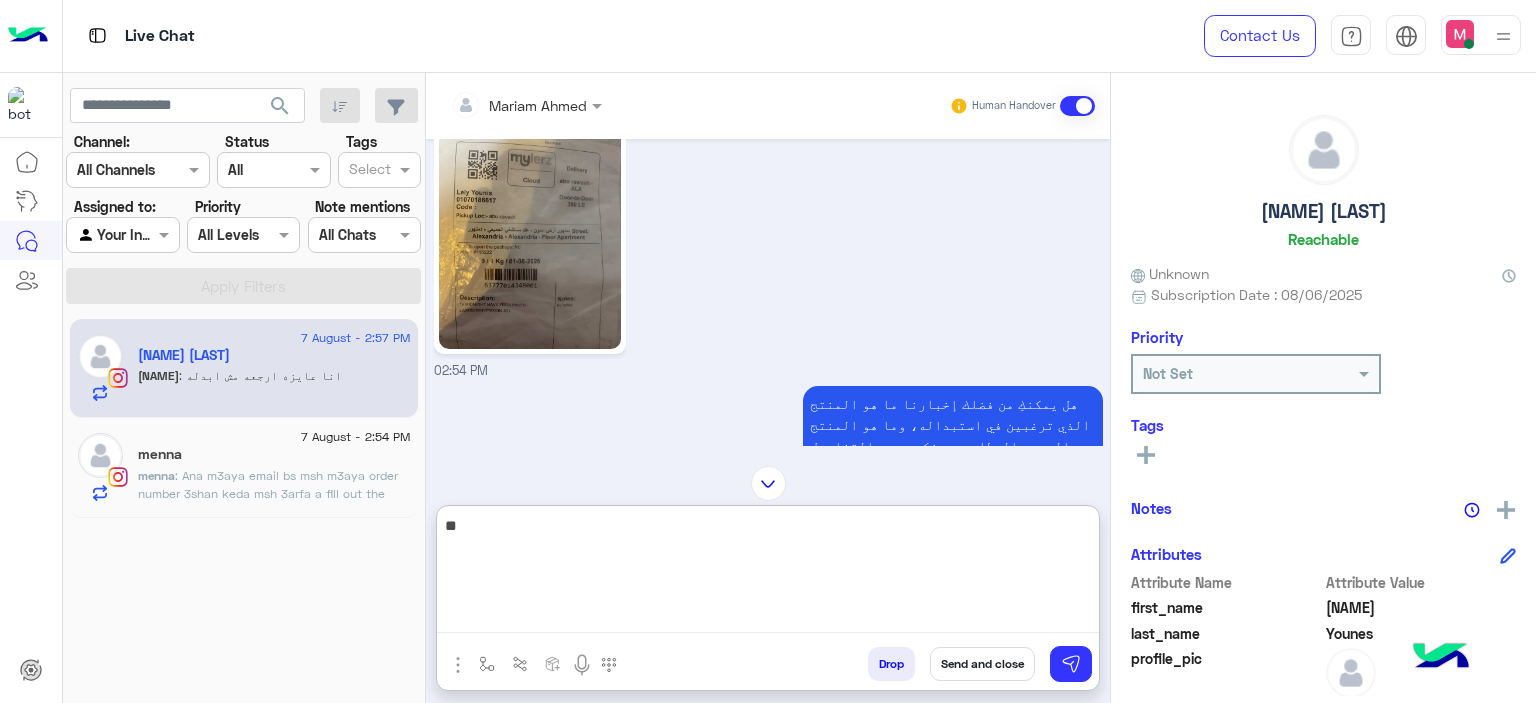 type on "*" 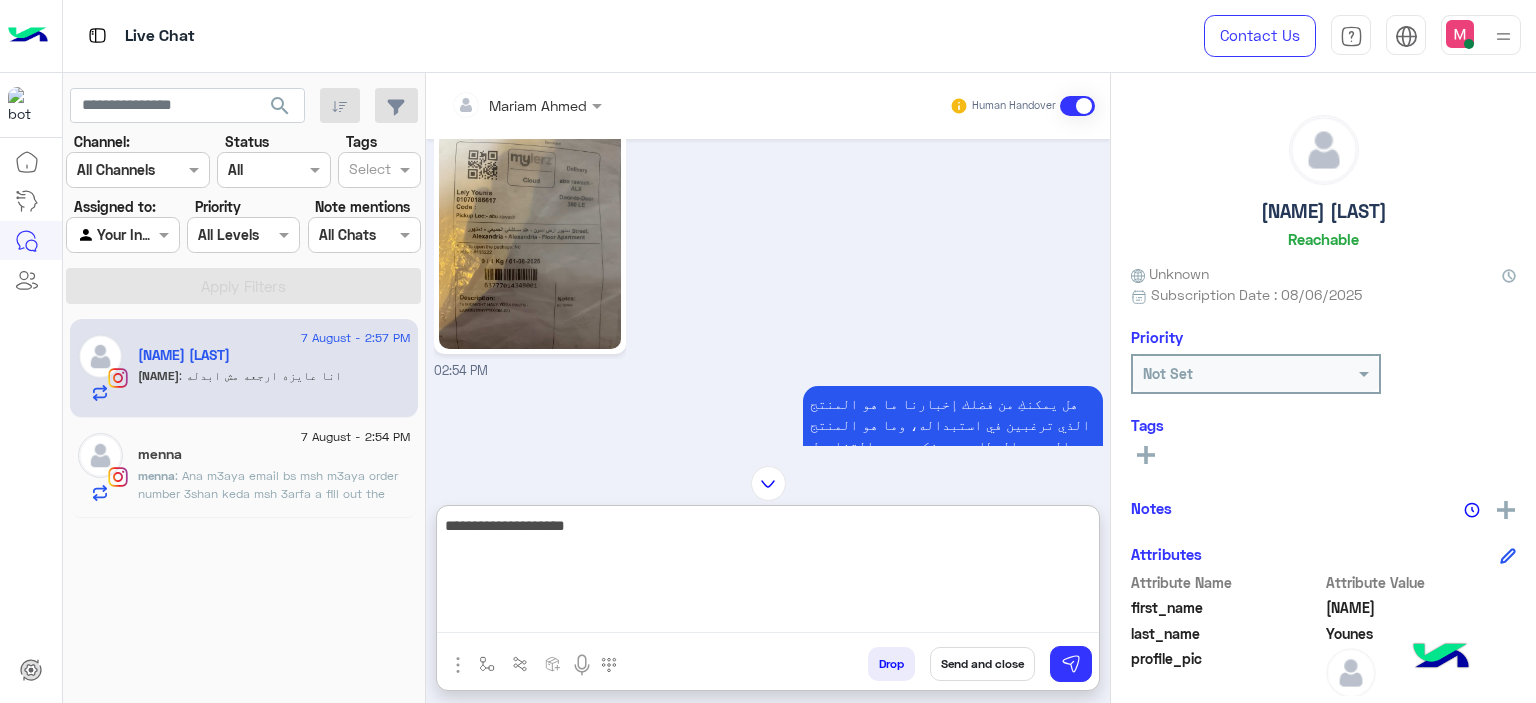 type on "**********" 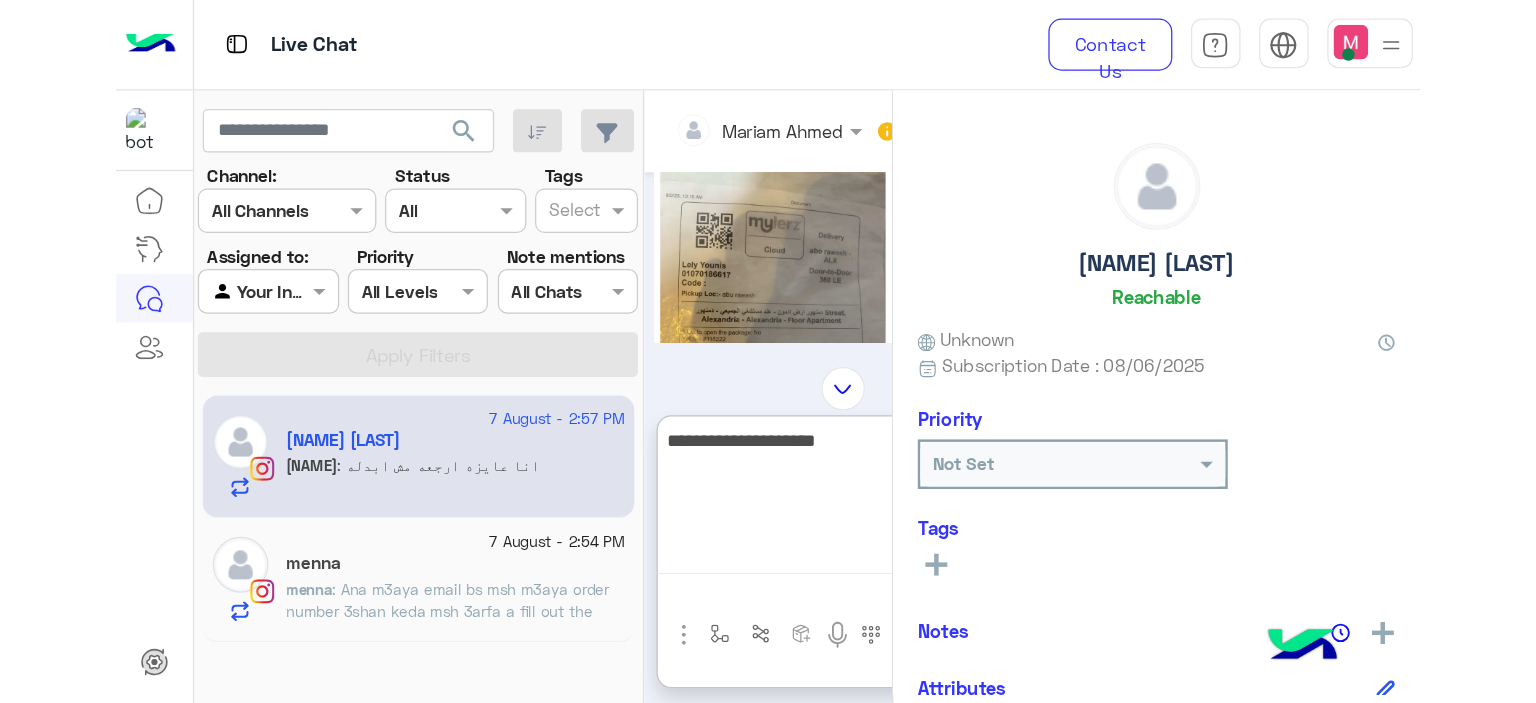 scroll, scrollTop: 2055, scrollLeft: 0, axis: vertical 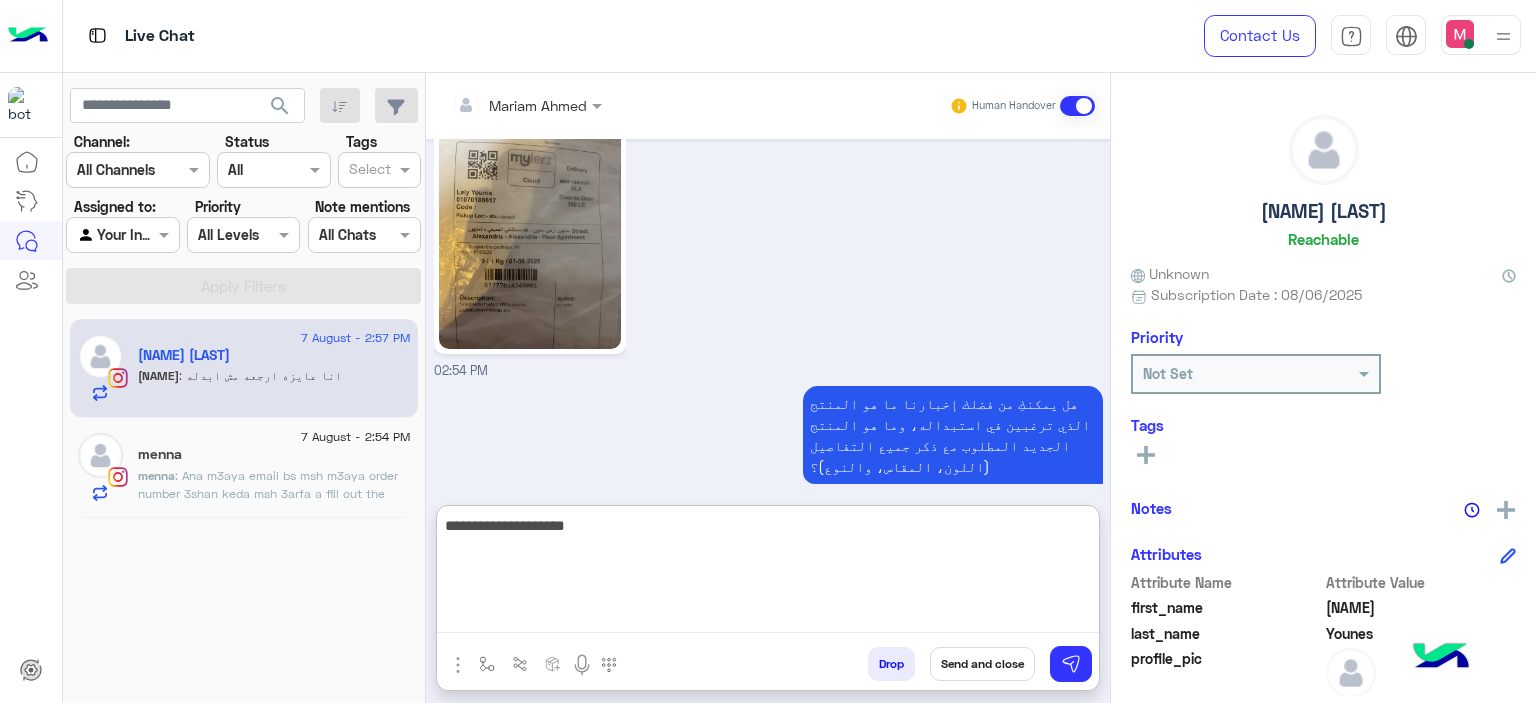drag, startPoint x: 936, startPoint y: 527, endPoint x: 1100, endPoint y: 522, distance: 164.0762 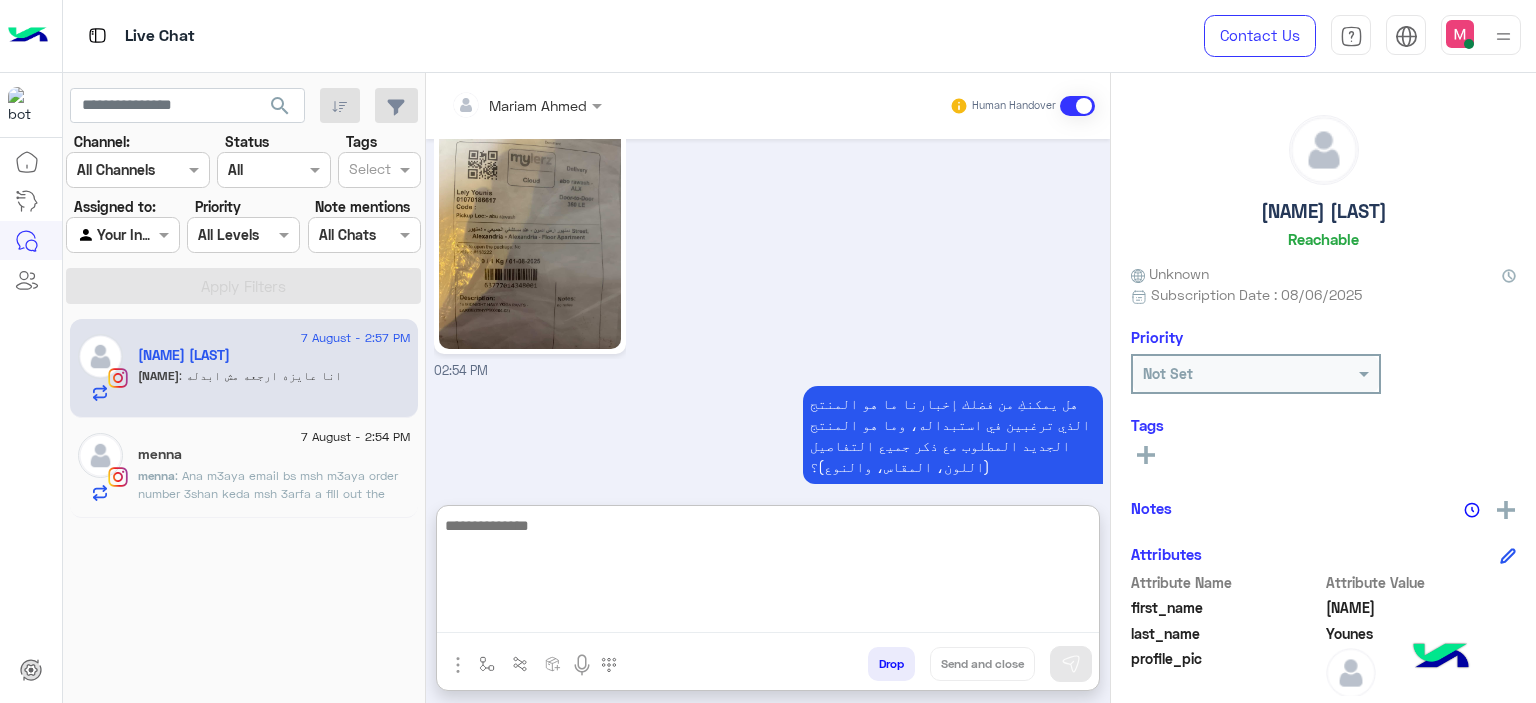 click at bounding box center [768, 573] 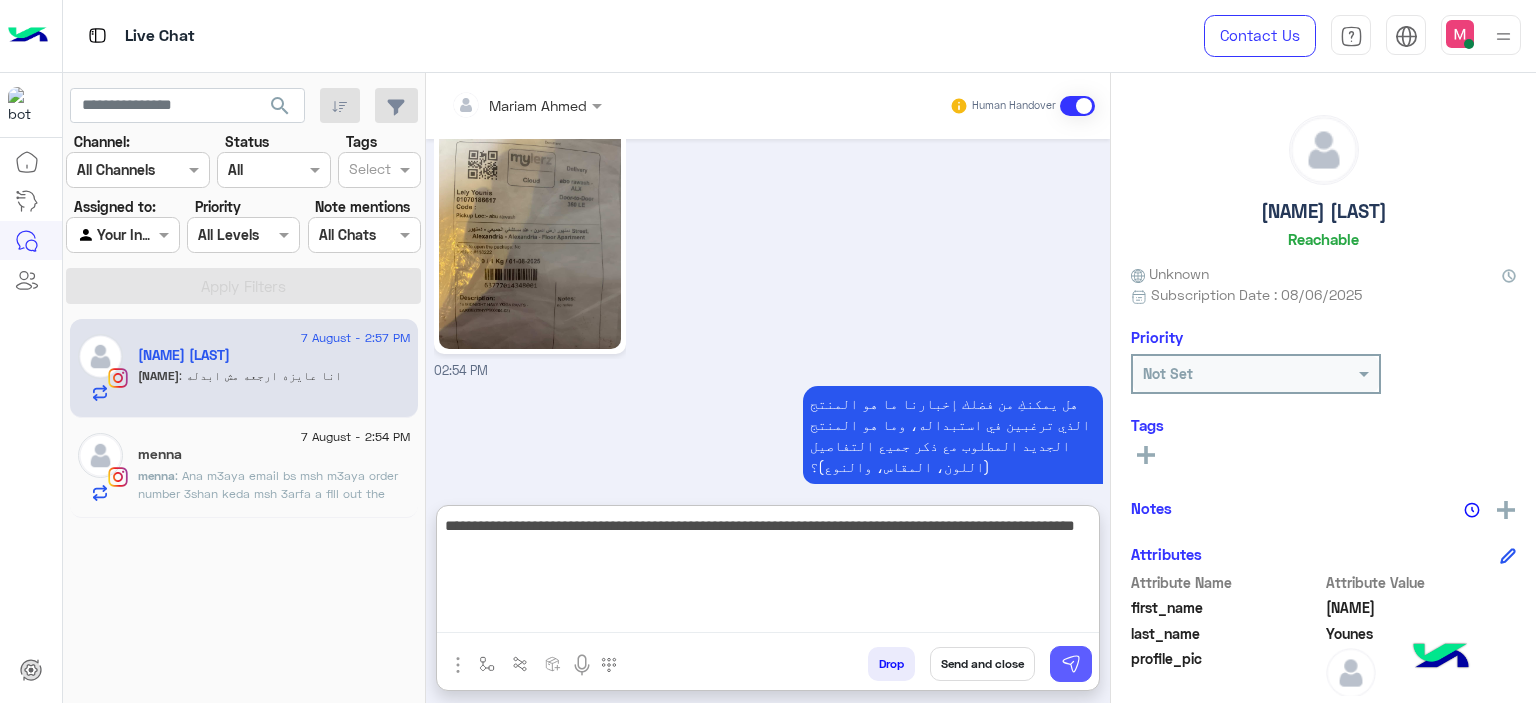 type on "**********" 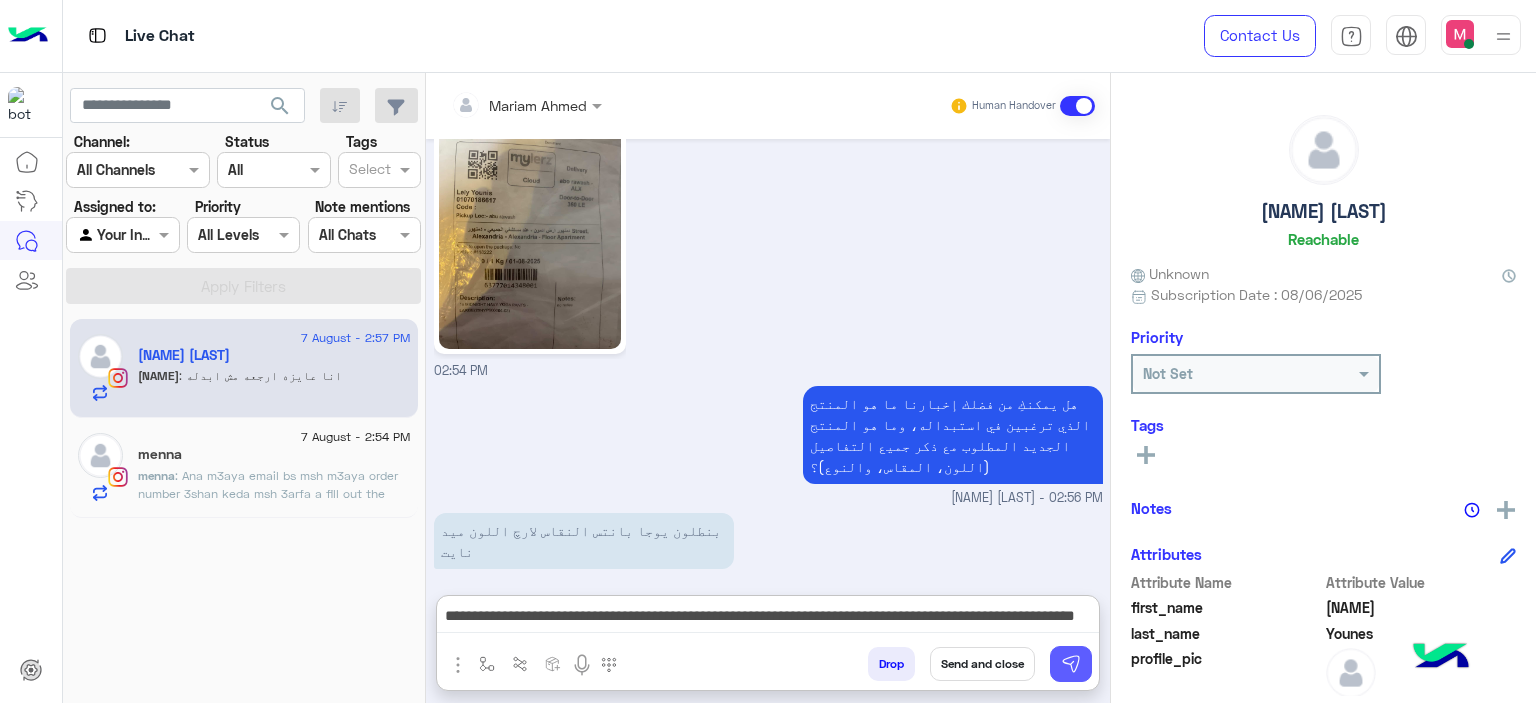 click at bounding box center [1071, 664] 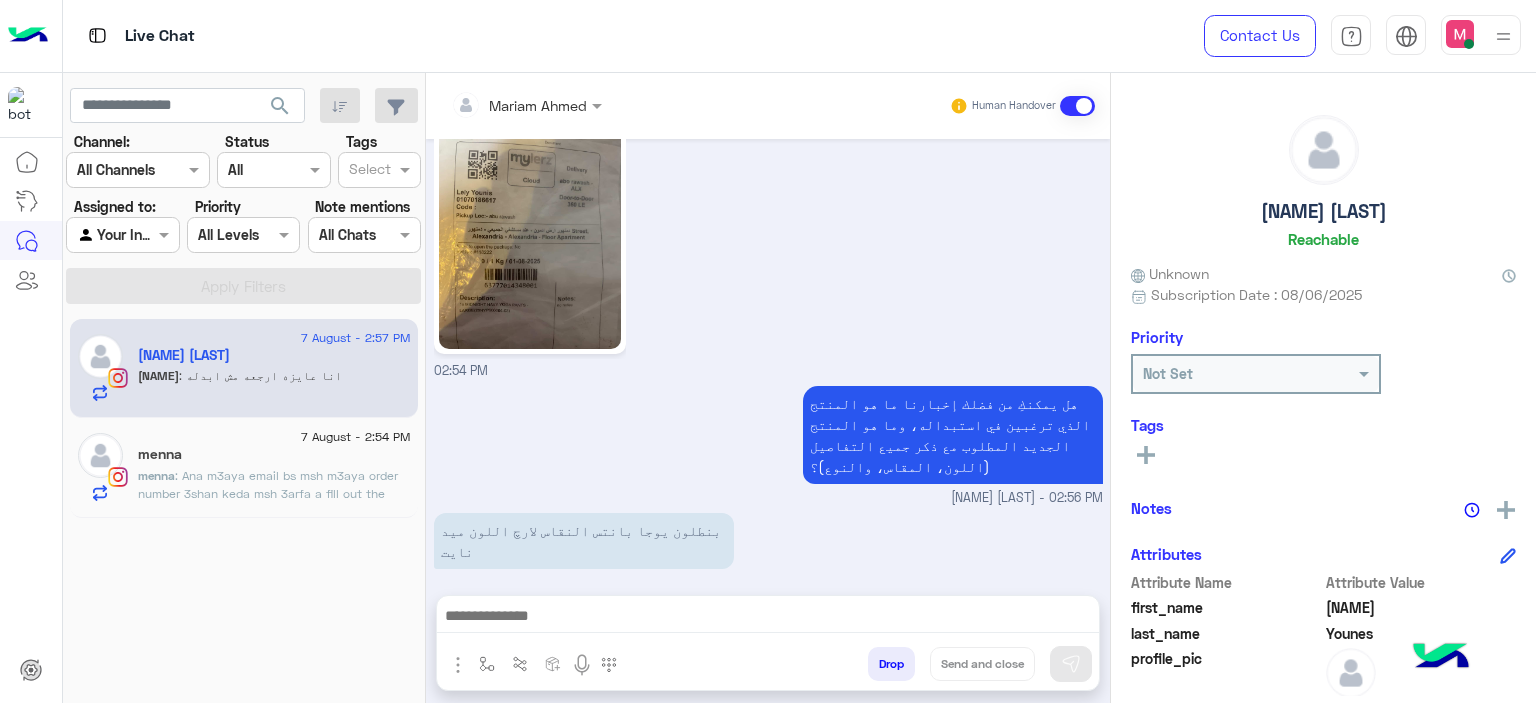 scroll, scrollTop: 2073, scrollLeft: 0, axis: vertical 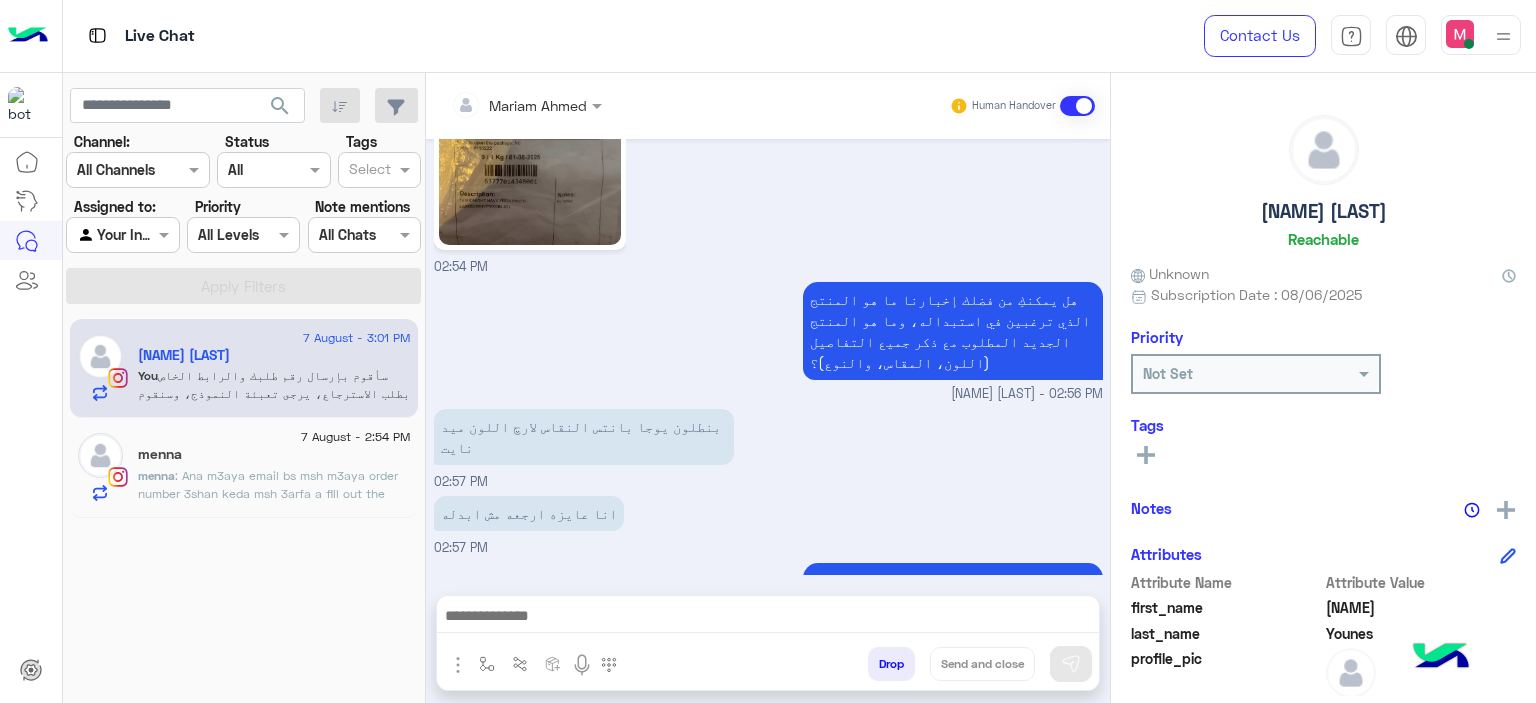 click on ": Ana m3aya email bs msh m3aya order number 3shan keda msh 3arfa a fill out the form" 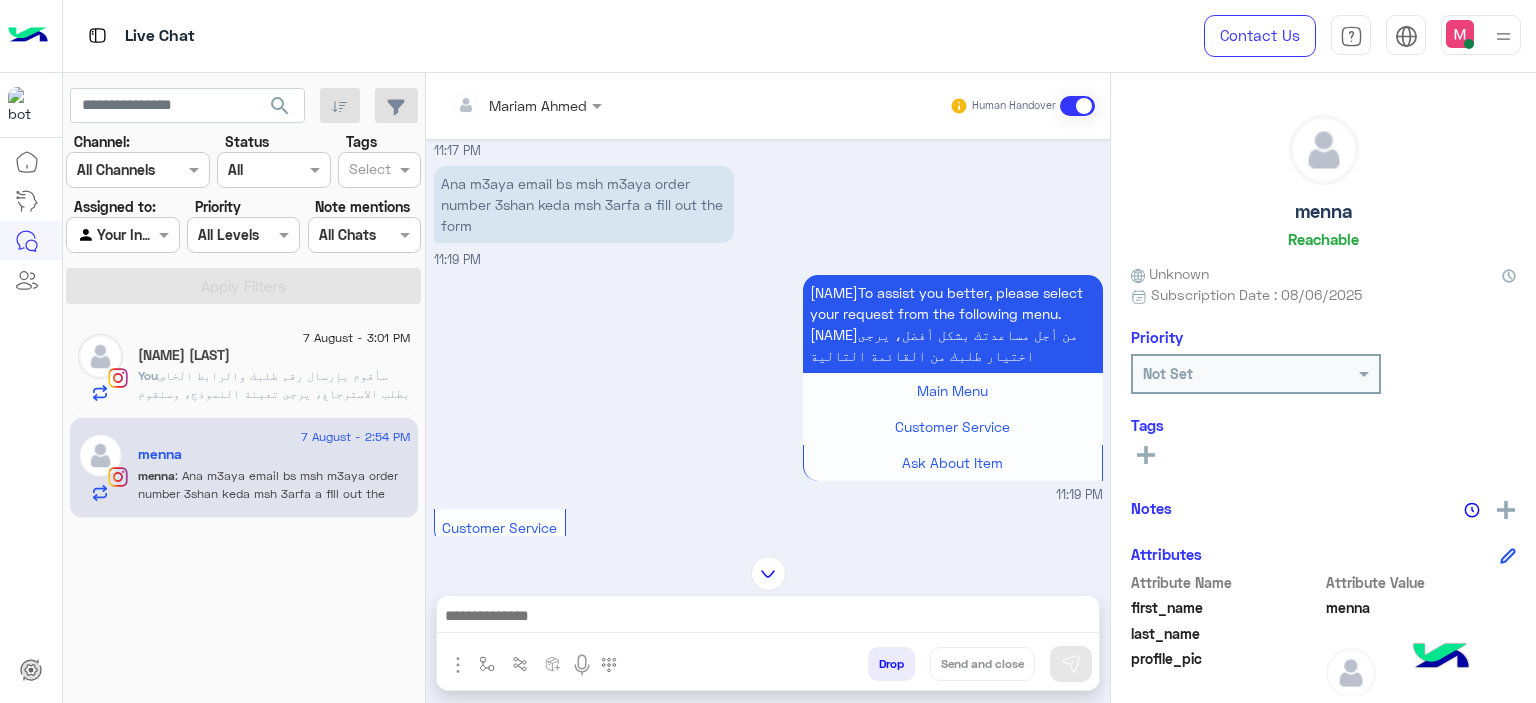 scroll, scrollTop: 1612, scrollLeft: 0, axis: vertical 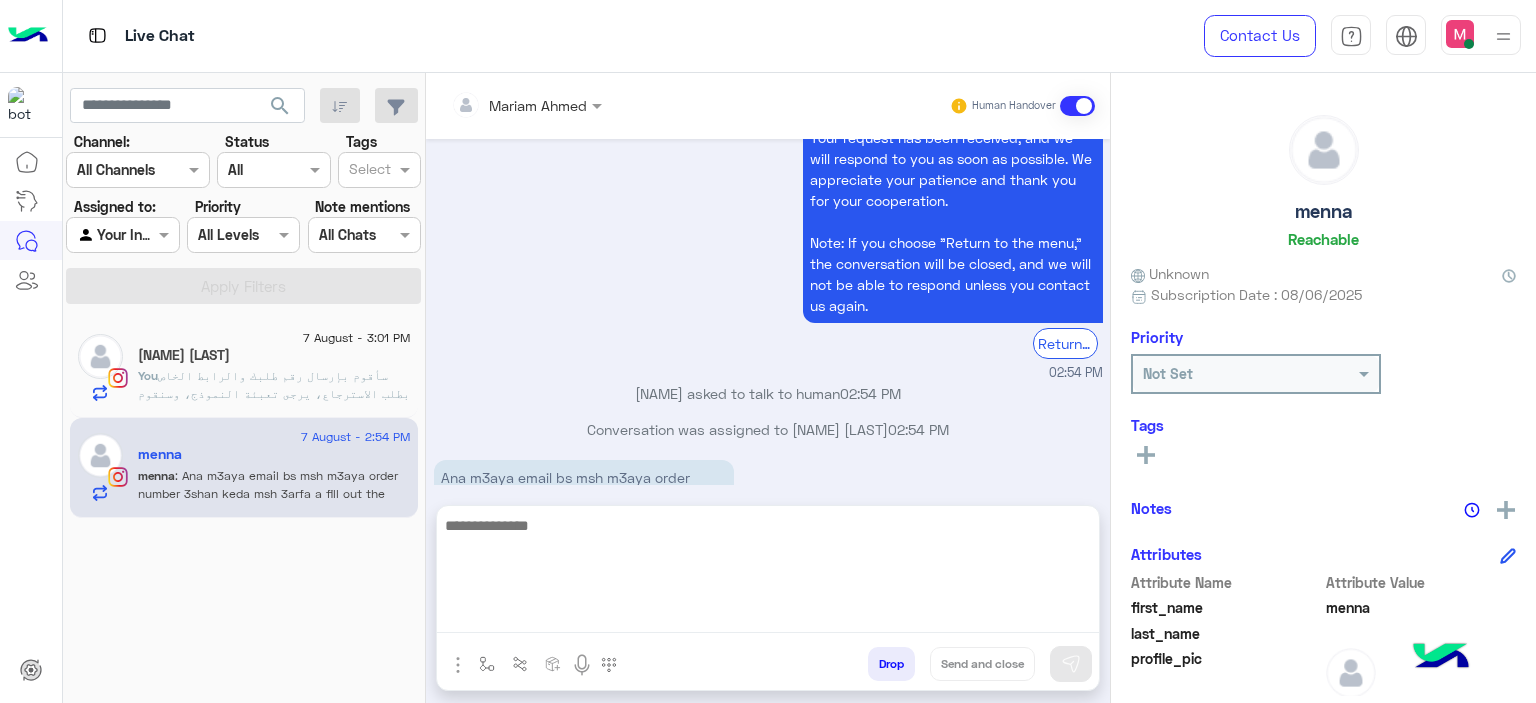 click at bounding box center (768, 573) 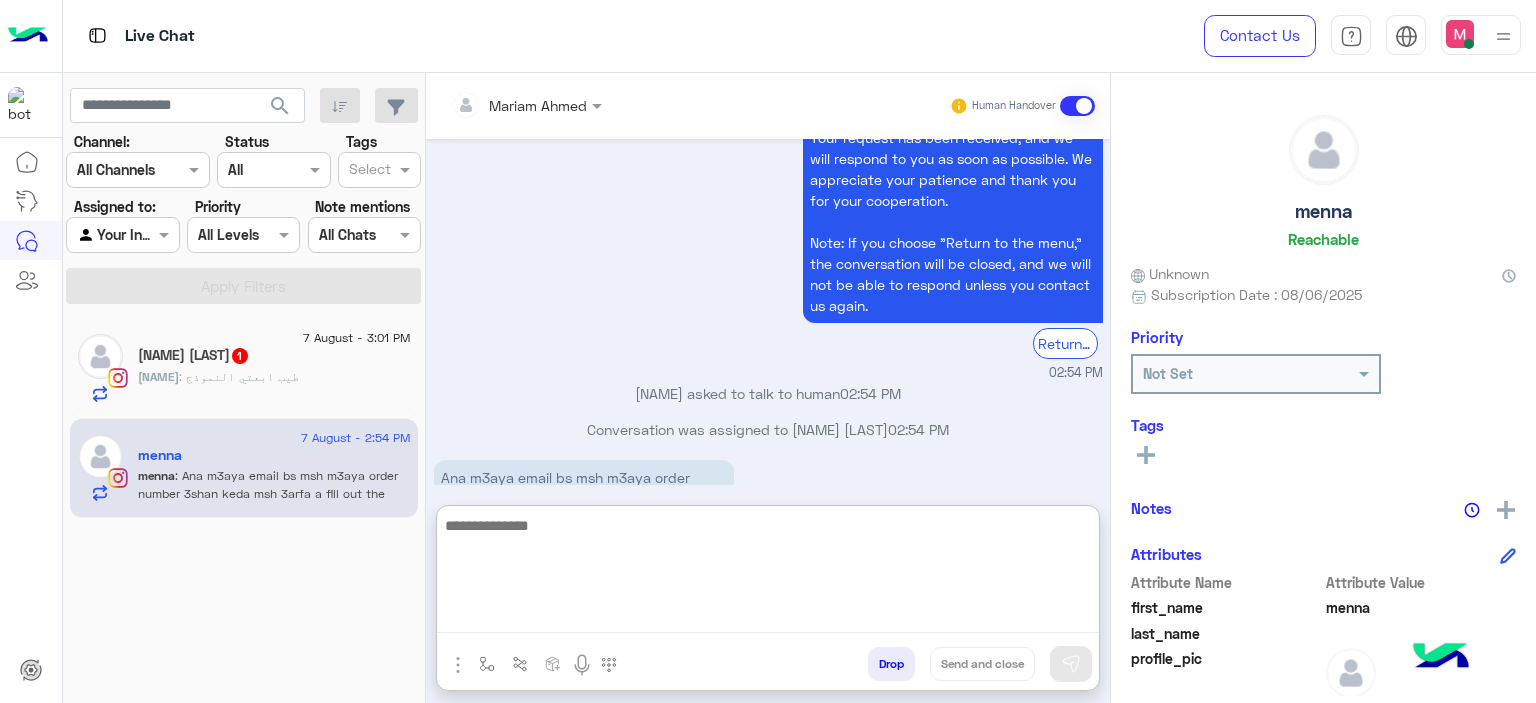 type on "*" 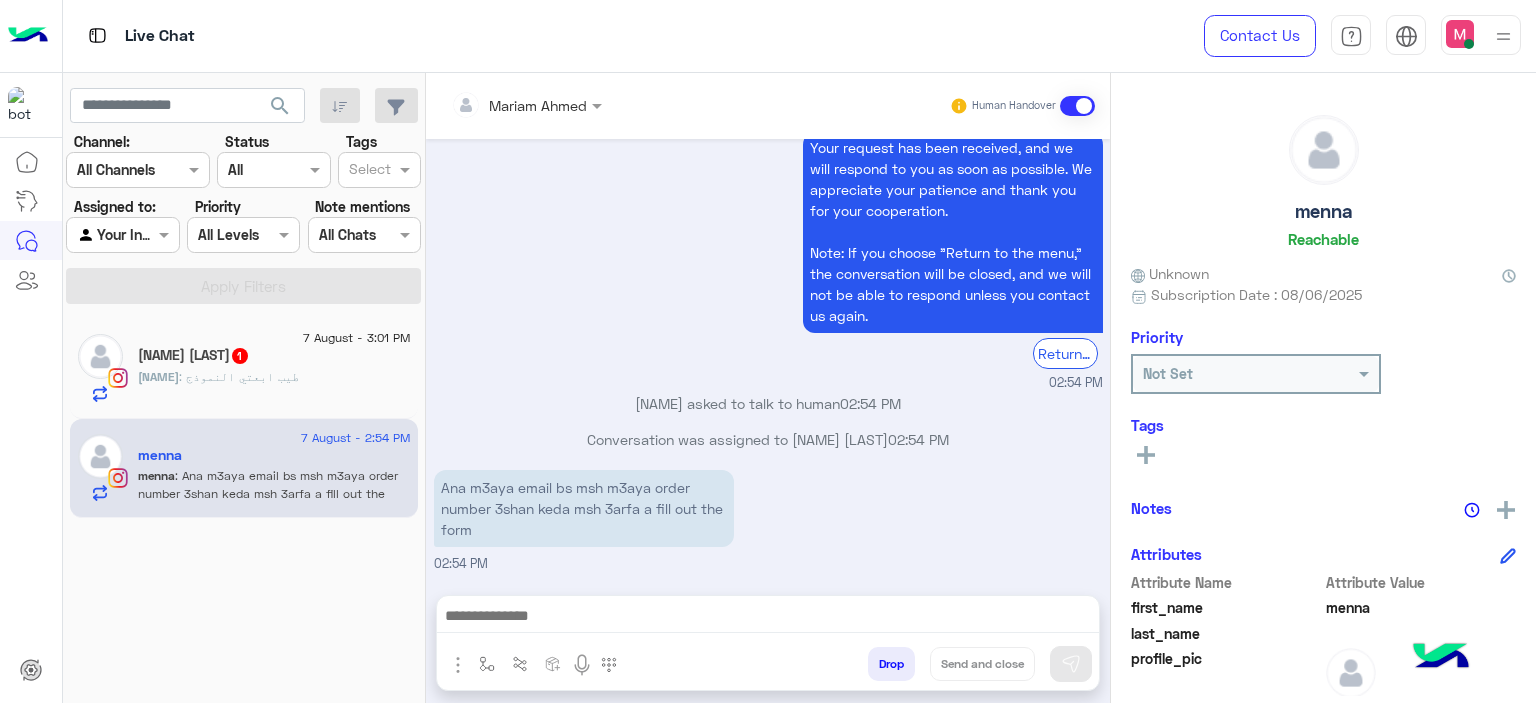 click on ": طيب ابعتي النموذج" 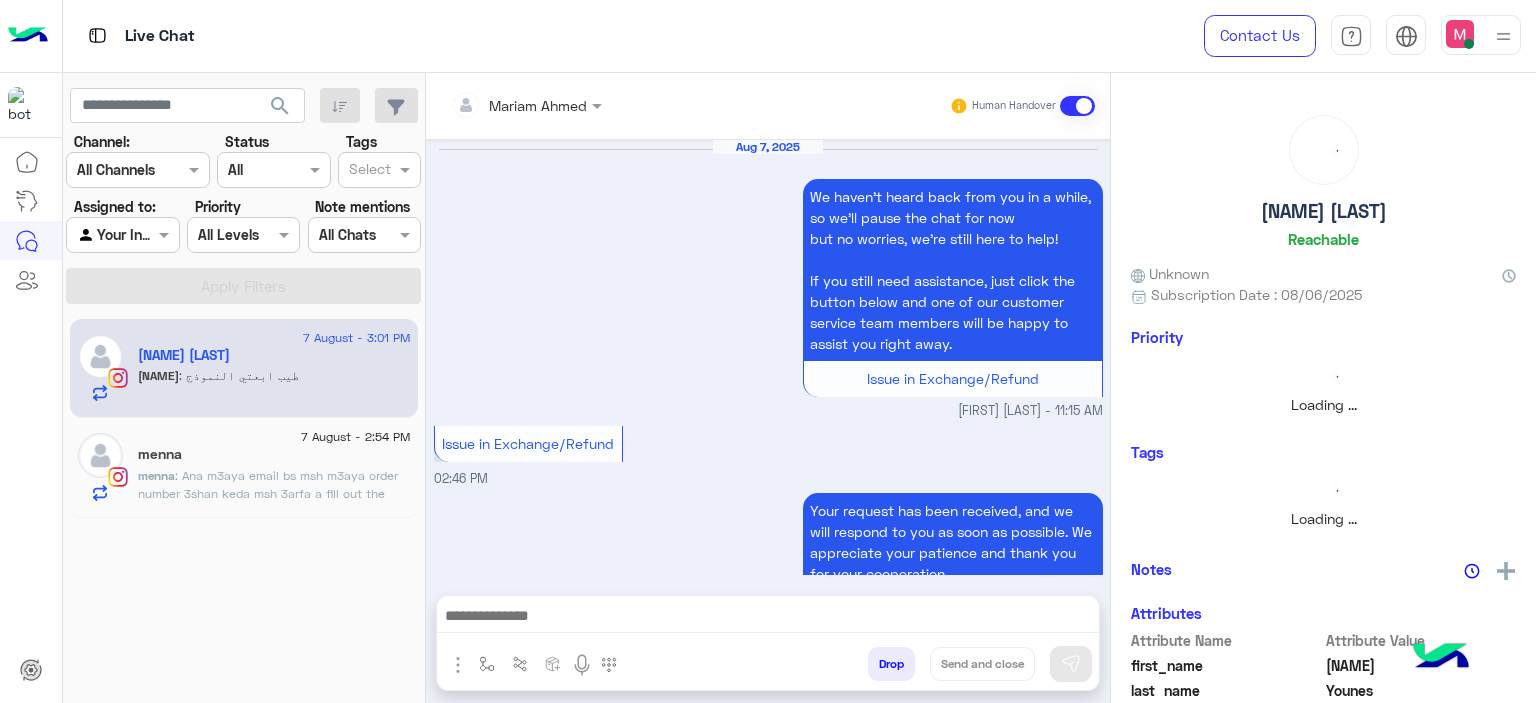 scroll, scrollTop: 1851, scrollLeft: 0, axis: vertical 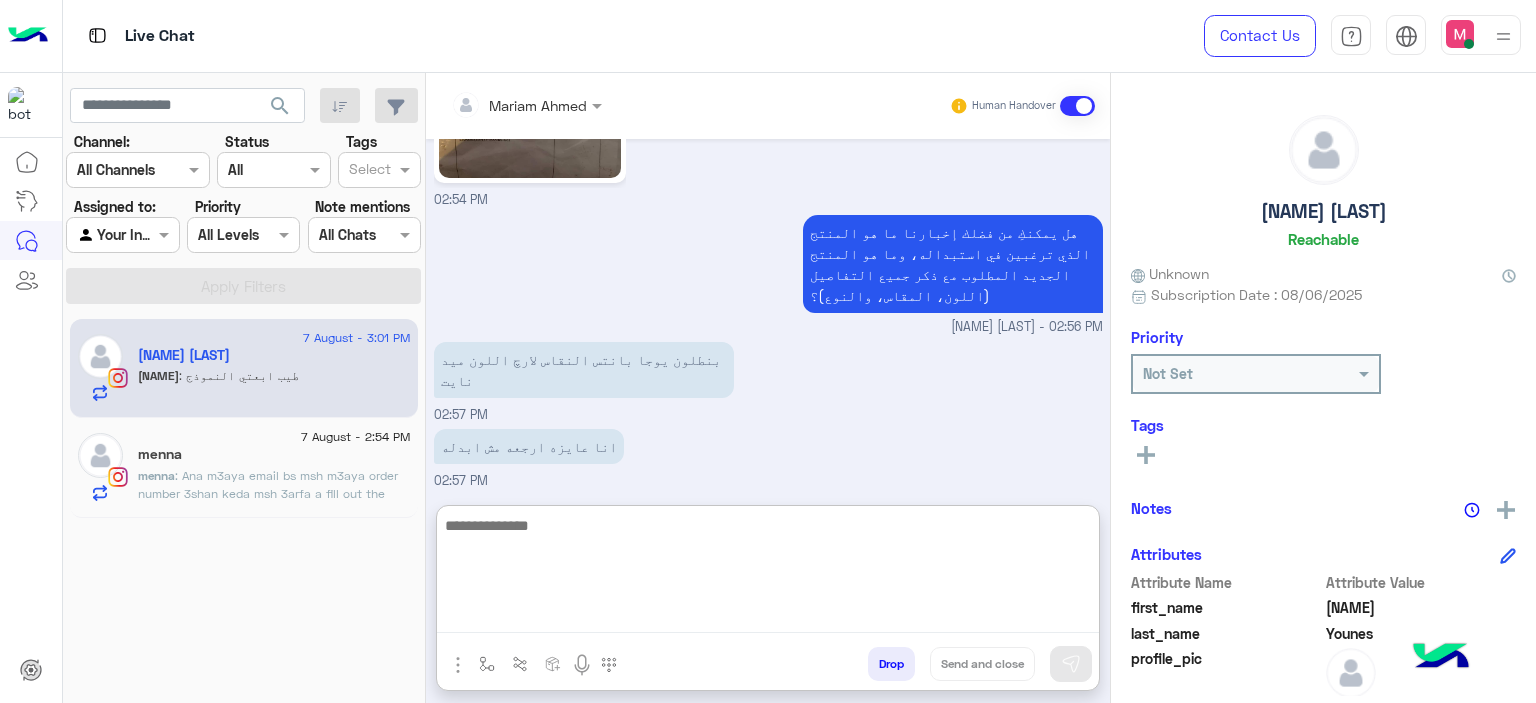click at bounding box center [768, 573] 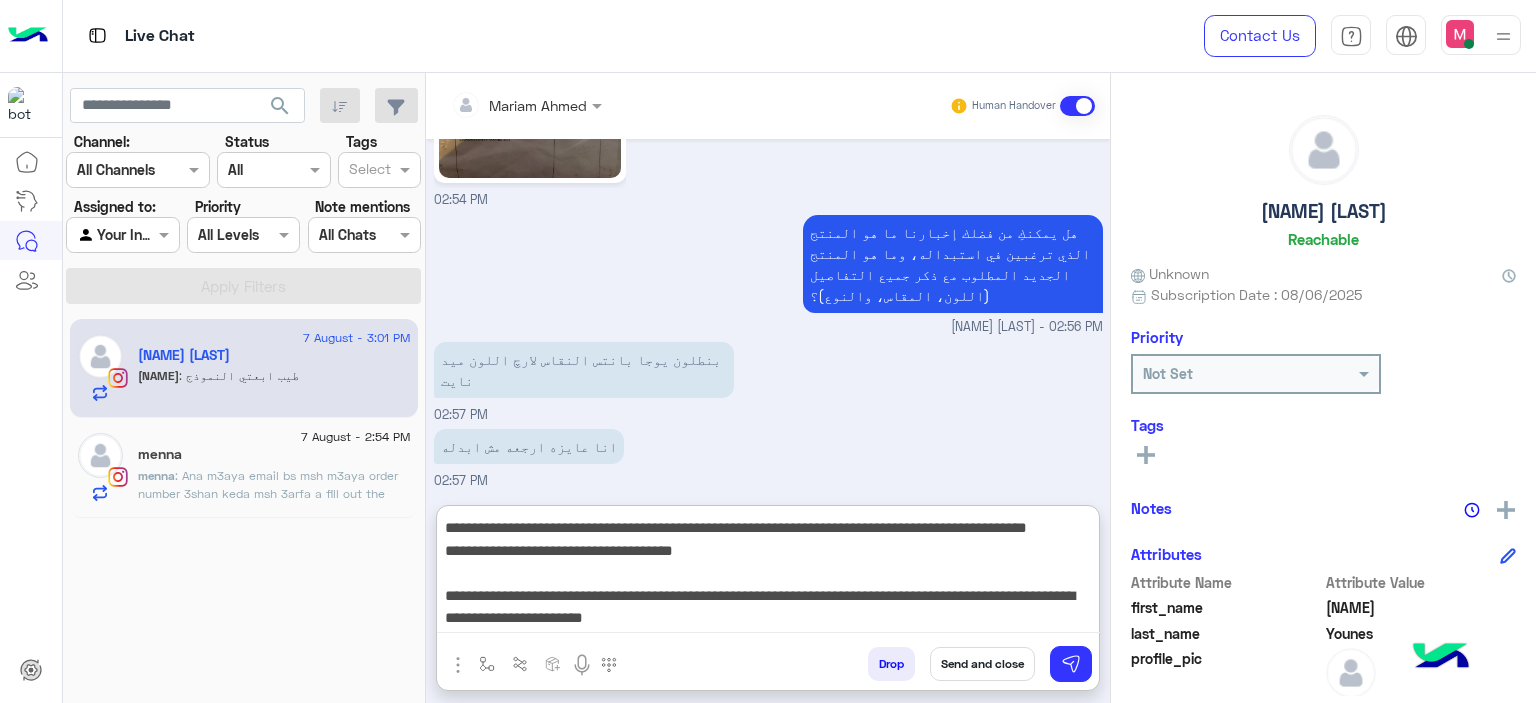 scroll, scrollTop: 0, scrollLeft: 0, axis: both 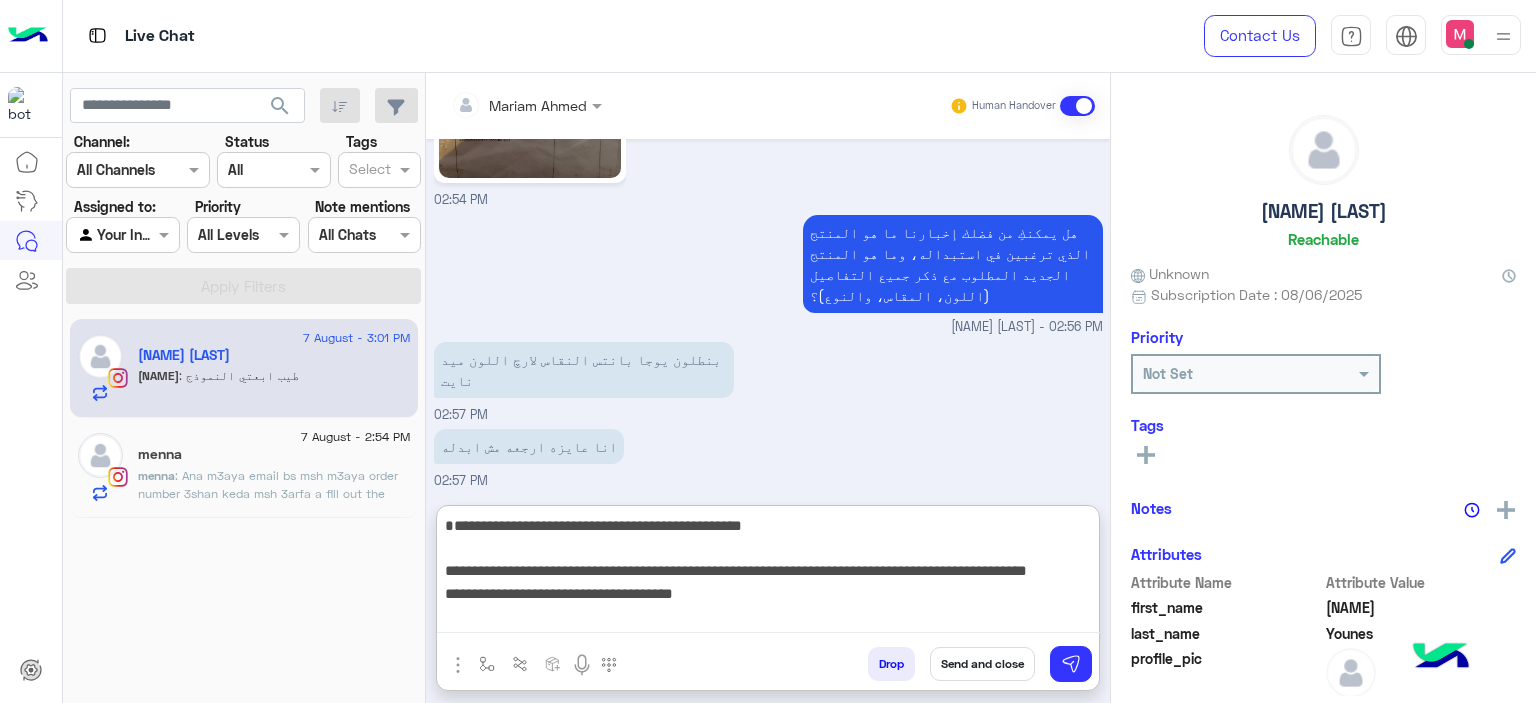 click on "**********" at bounding box center (768, 573) 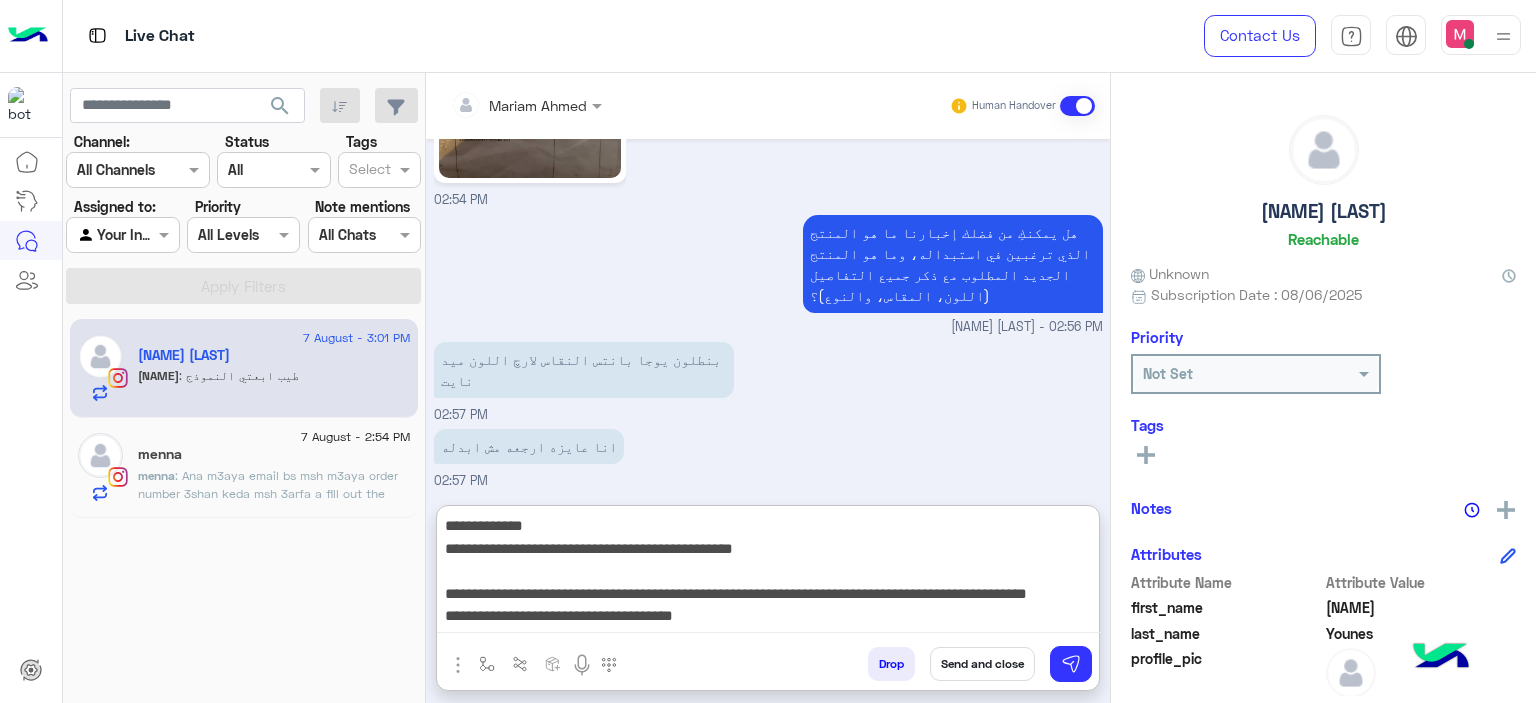click on "بنطلون يوجا بانتس النقاس لارچ اللون ميد نايت   02:57 PM" at bounding box center (768, 381) 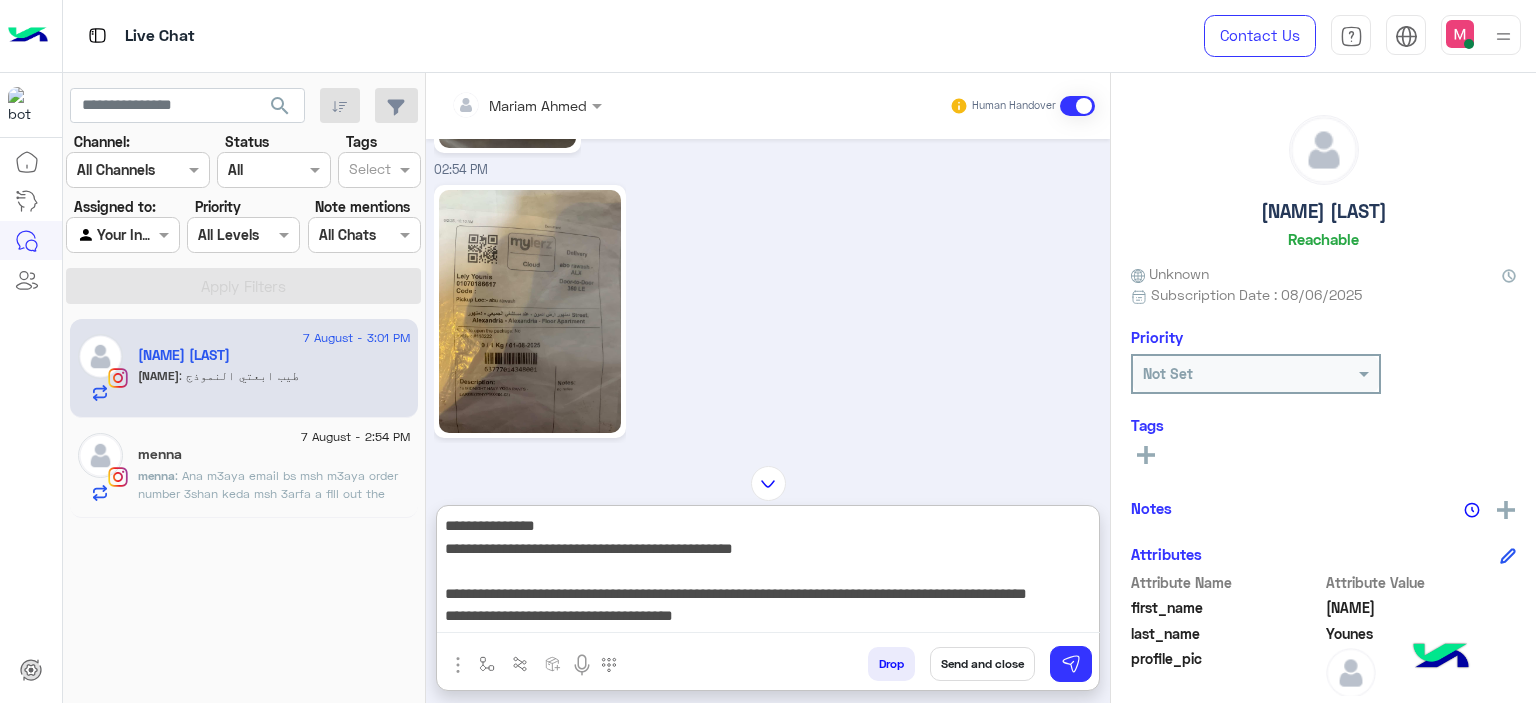 scroll, scrollTop: 1941, scrollLeft: 0, axis: vertical 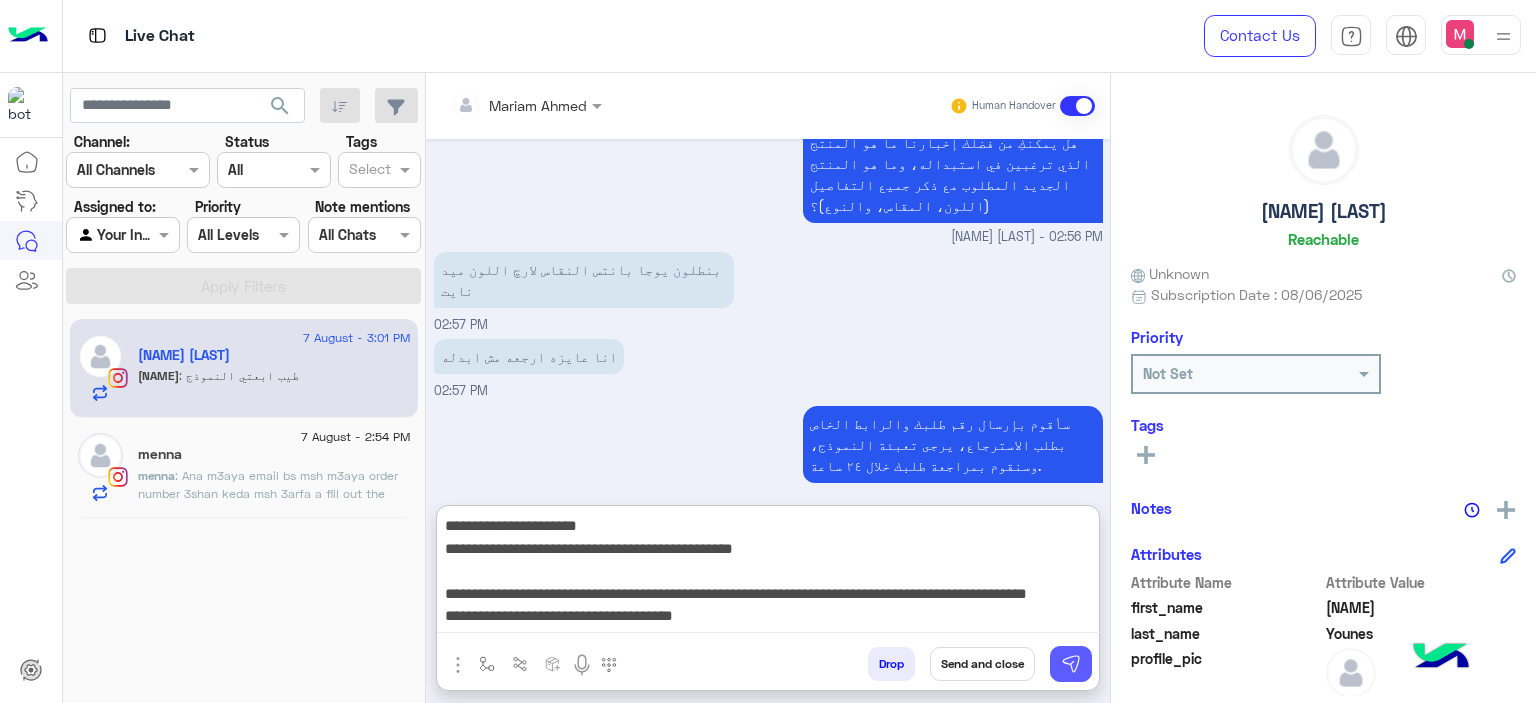 type on "**********" 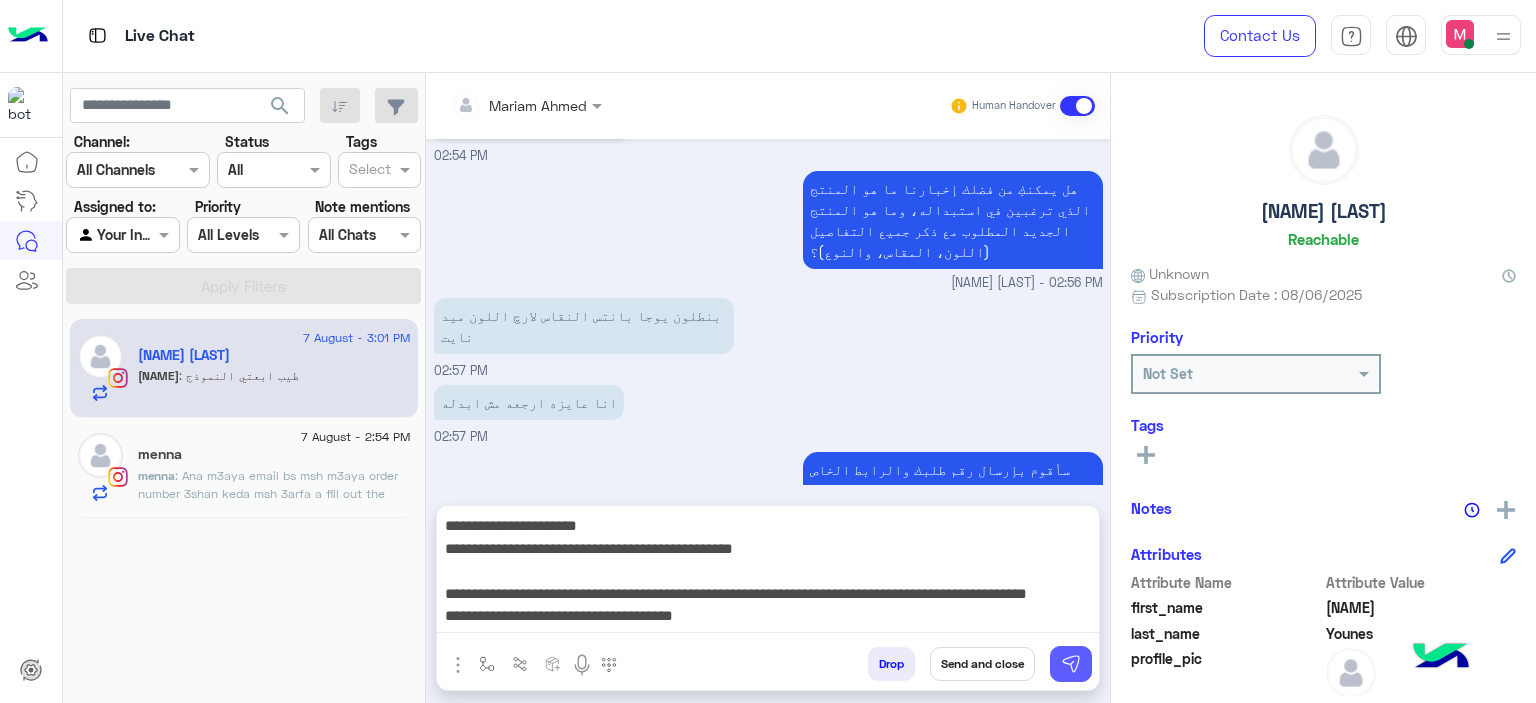 click at bounding box center [1071, 664] 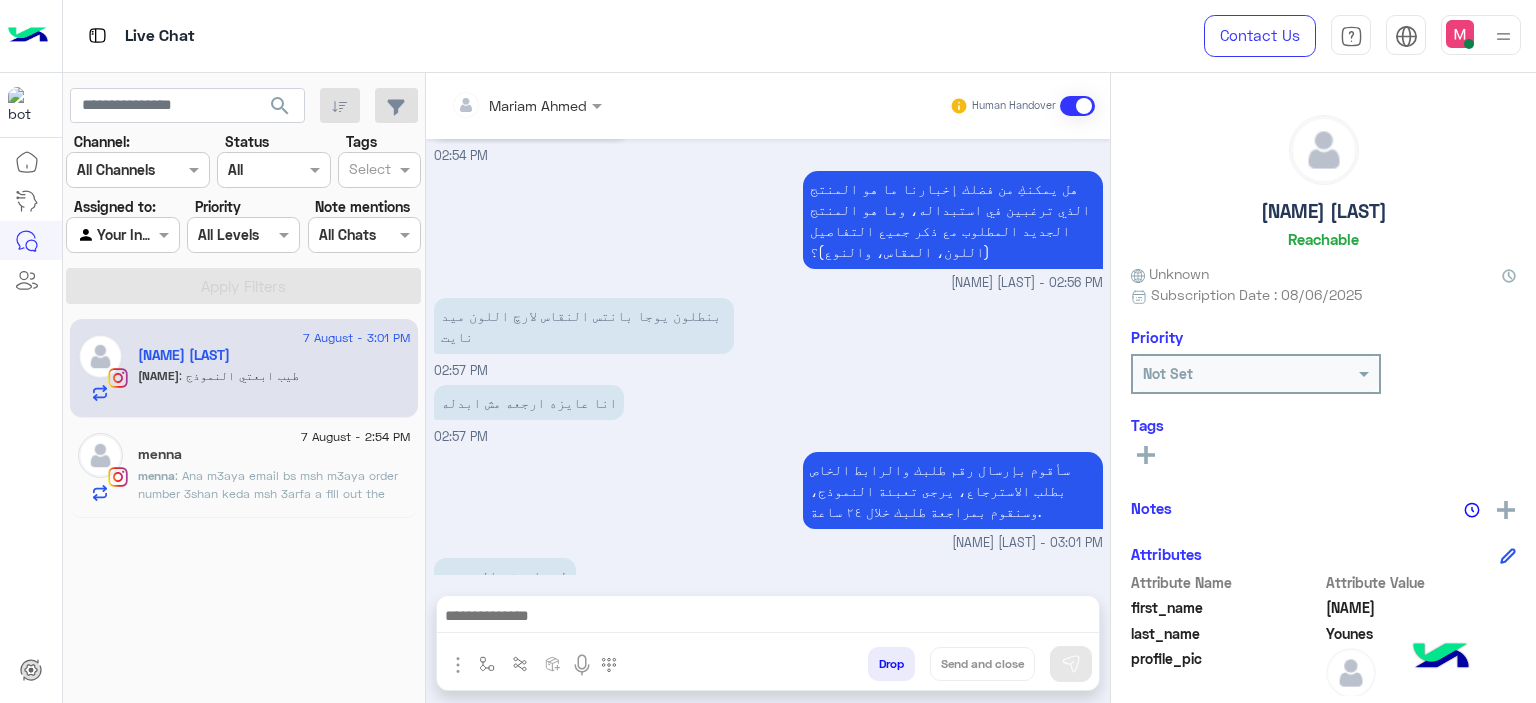 scroll, scrollTop: 2061, scrollLeft: 0, axis: vertical 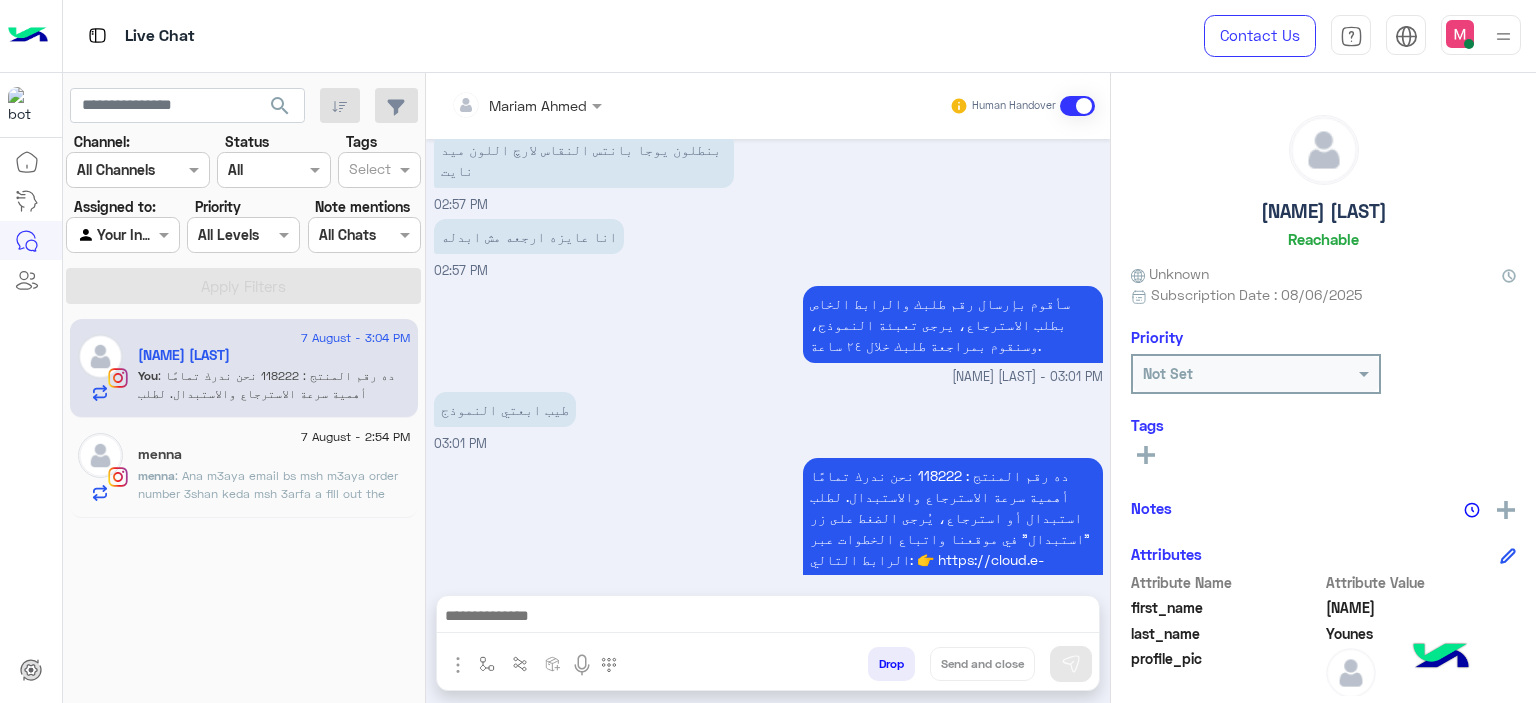 click on "menna : Ana m3aya email bs msh m3aya order number 3shan keda msh 3arfa a fill out the form" 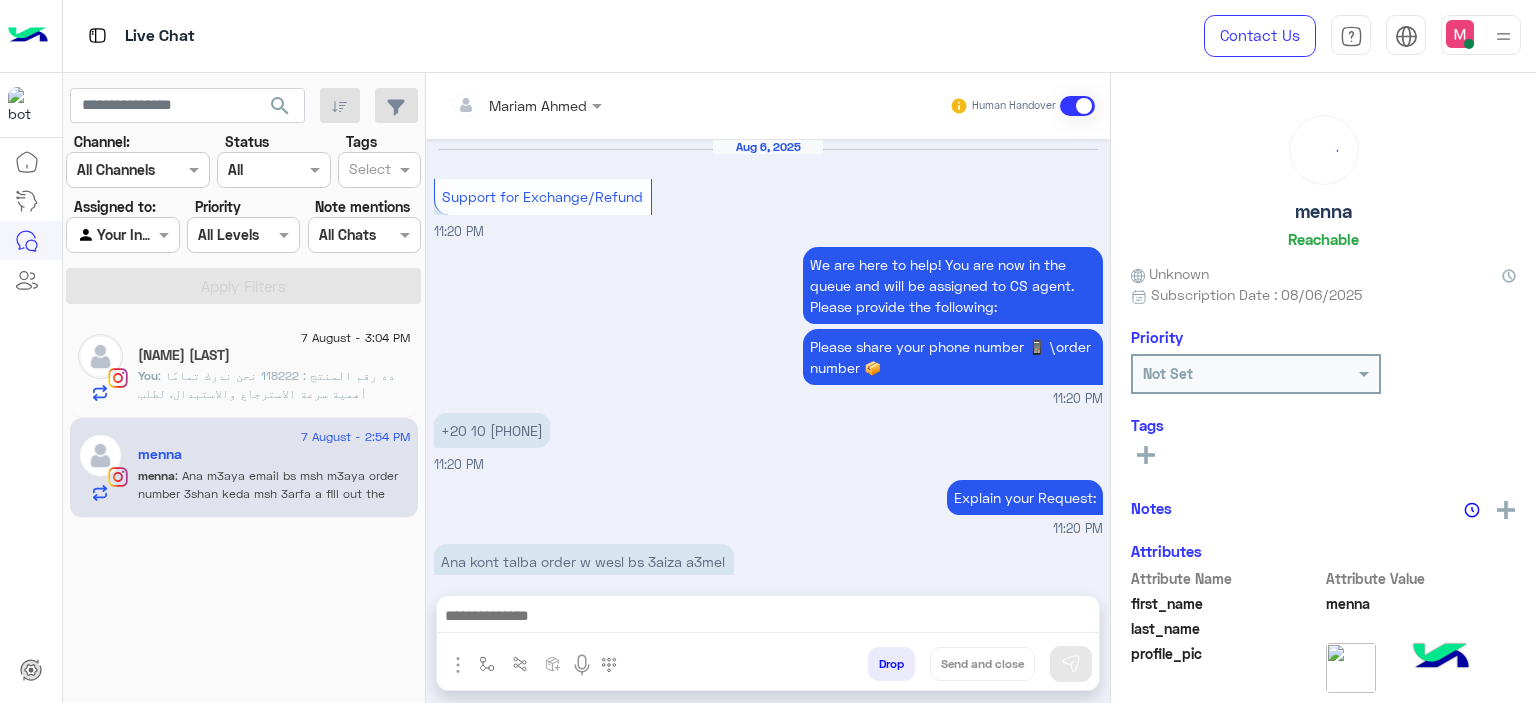 scroll, scrollTop: 1671, scrollLeft: 0, axis: vertical 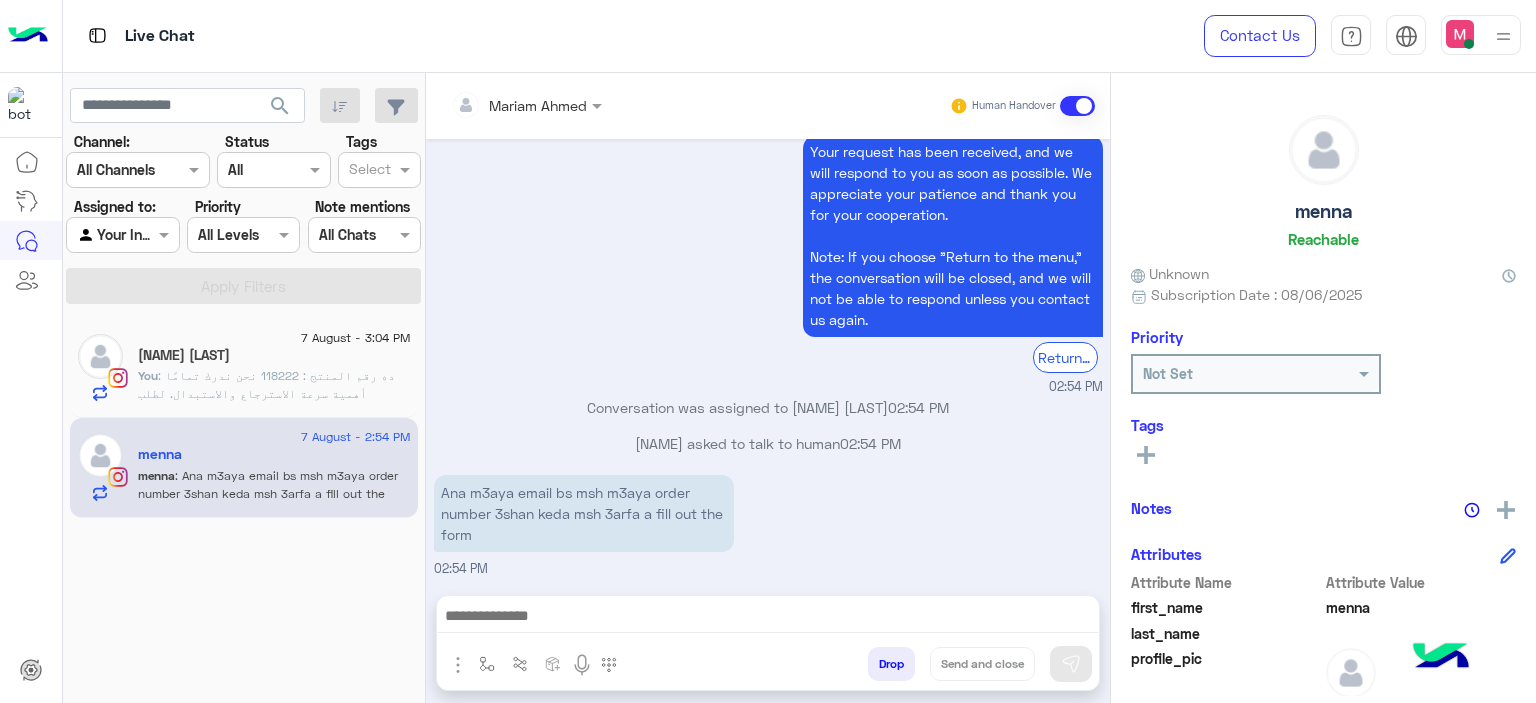 click at bounding box center (768, 621) 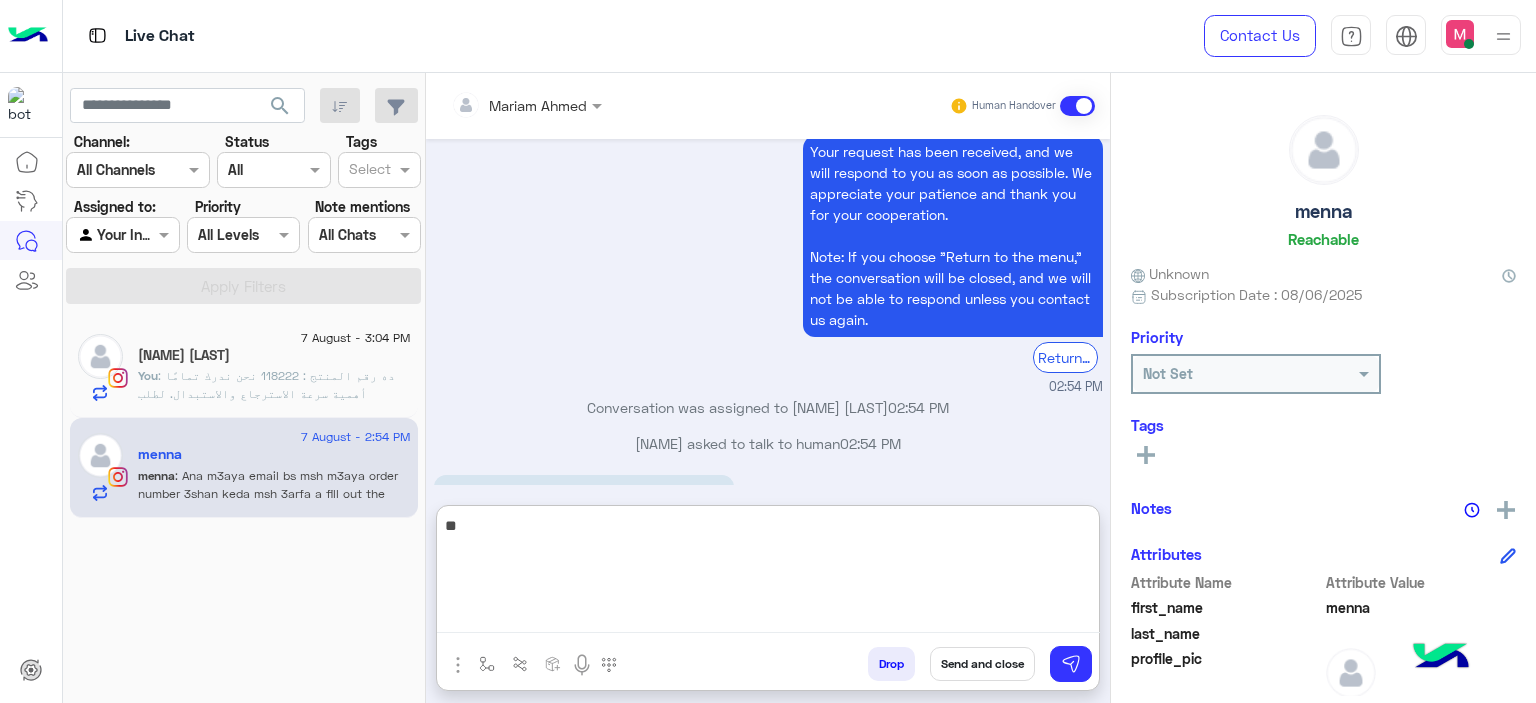 type on "*" 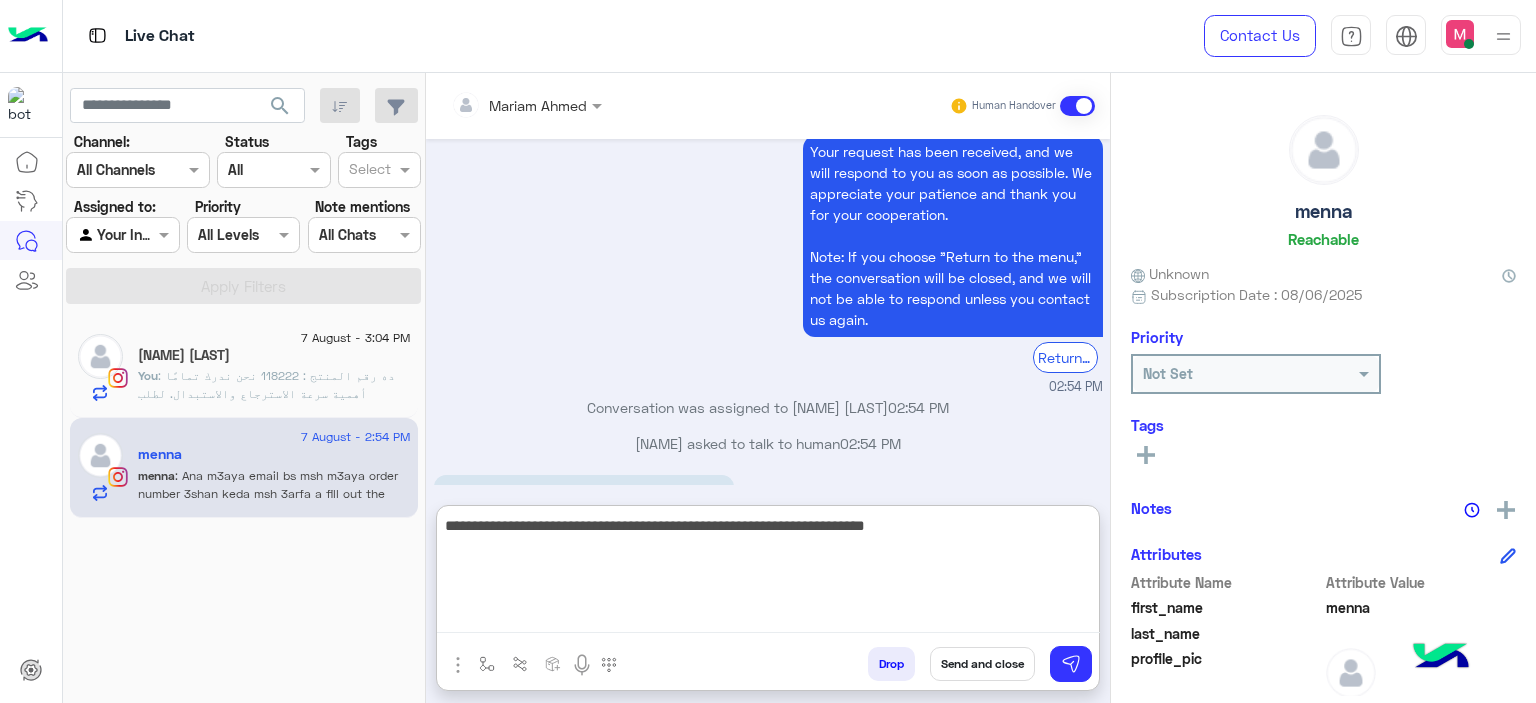 type on "**********" 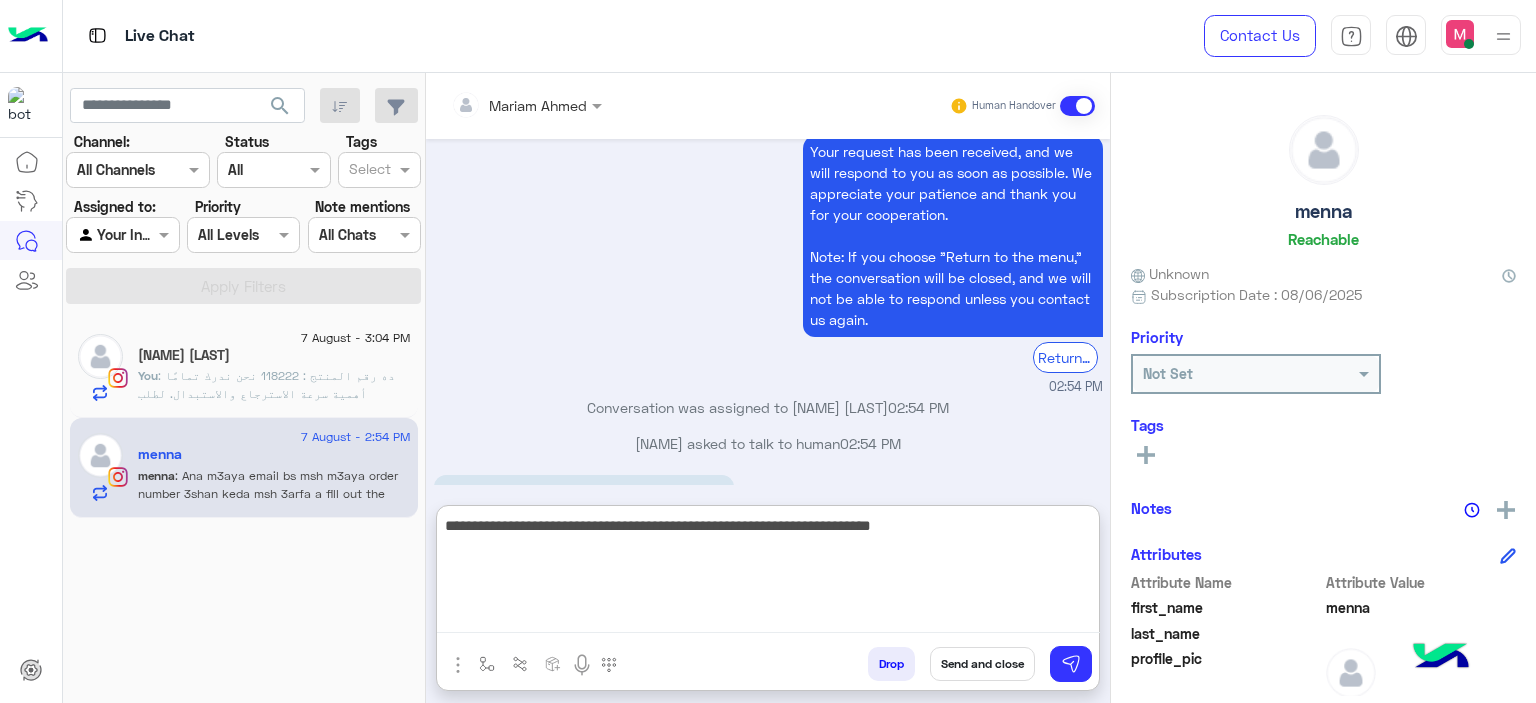 type 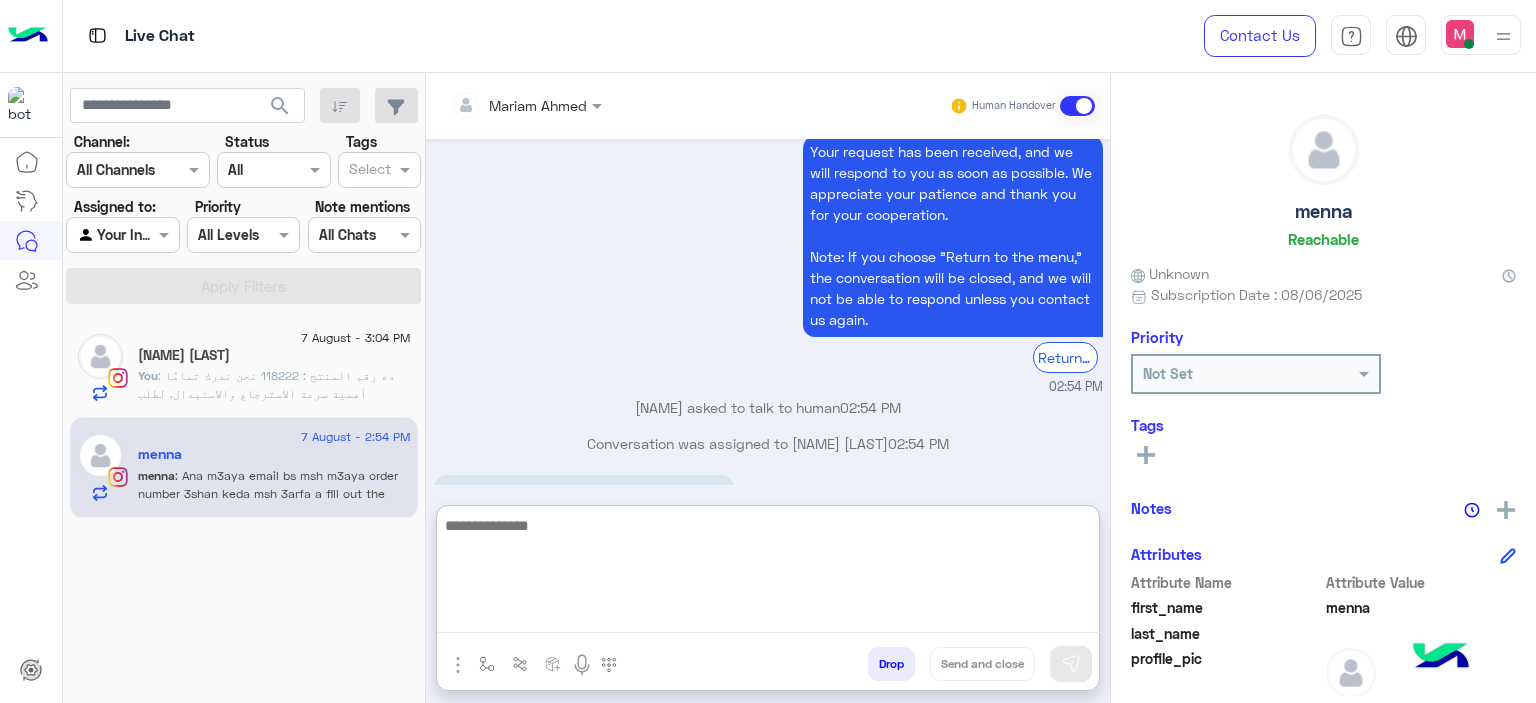 scroll, scrollTop: 1846, scrollLeft: 0, axis: vertical 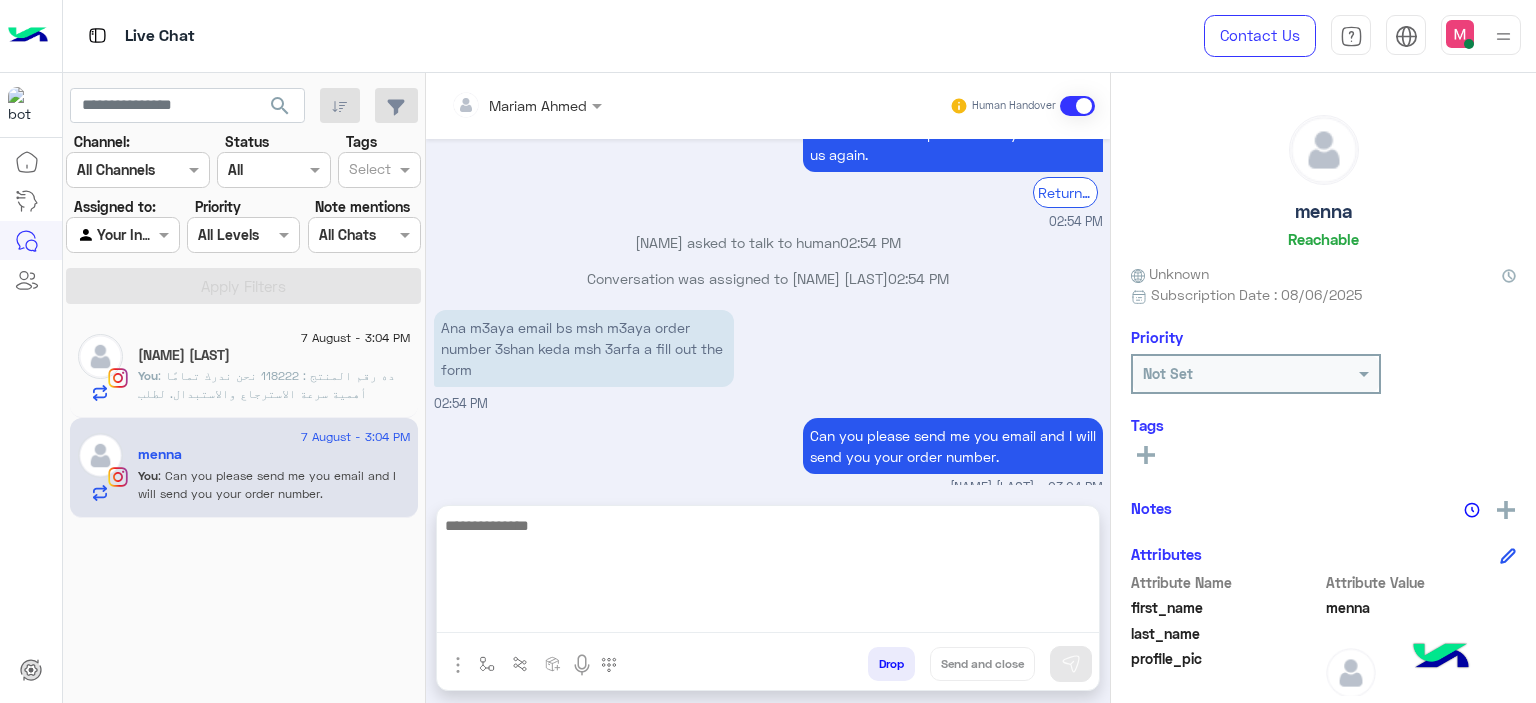 click on "You  : ده رقم المنتج : 118222
نحن ندرك تمامًا أهمية سرعة الاسترجاع والاستبدال.
لطلب استبدال أو استرجاع، يُرجى الضغط على زر "استبدال" في موقعنا واتباع الخطوات عبر الرابط التالي:
👉 https://cloud.e-stebdal.com/returns
يرجى التأكد من إدخال رقم الهاتف أو البريد الإلكتروني تمامًا كما تم استخدامه في الطلب الأصلي، مع مراعاة الأحرف الكبيرة والصغيرة." 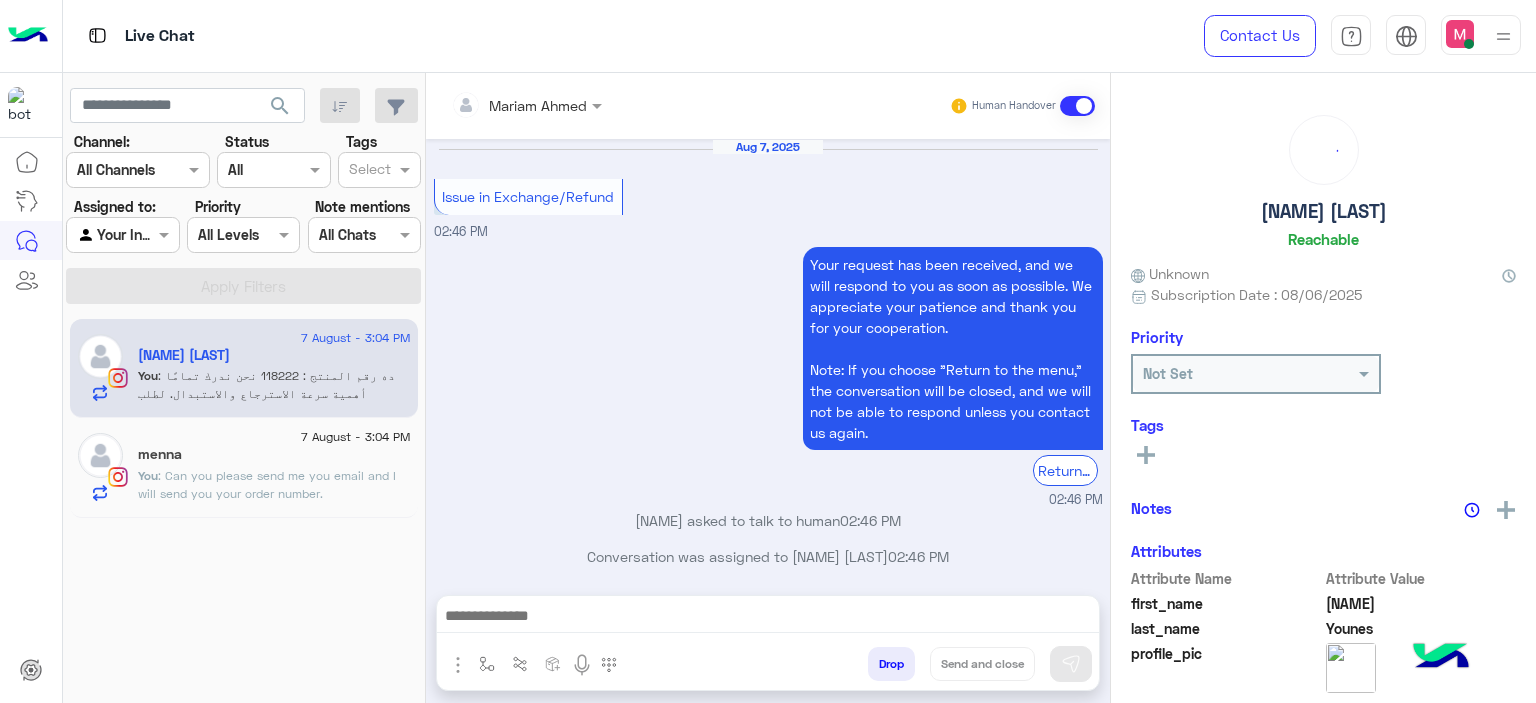scroll, scrollTop: 1815, scrollLeft: 0, axis: vertical 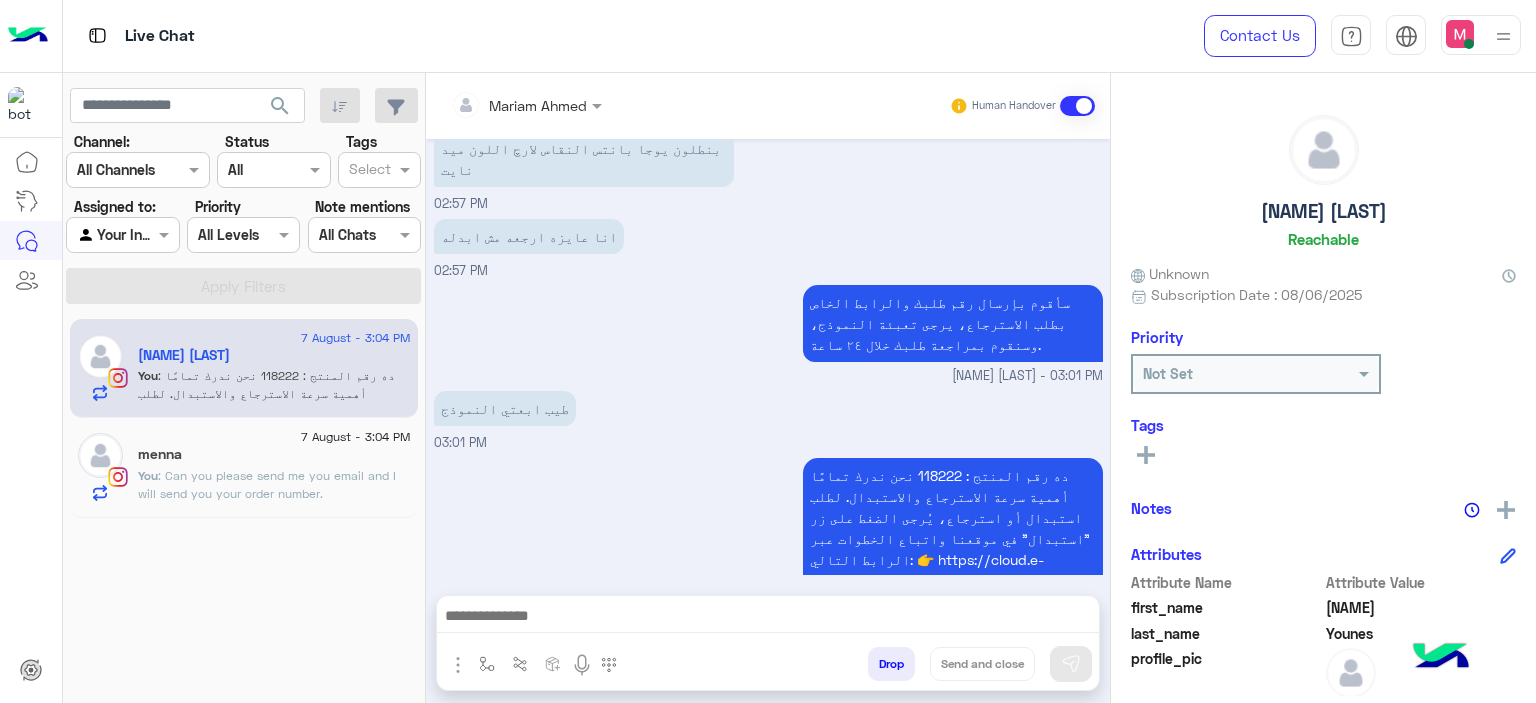 click on "menna" 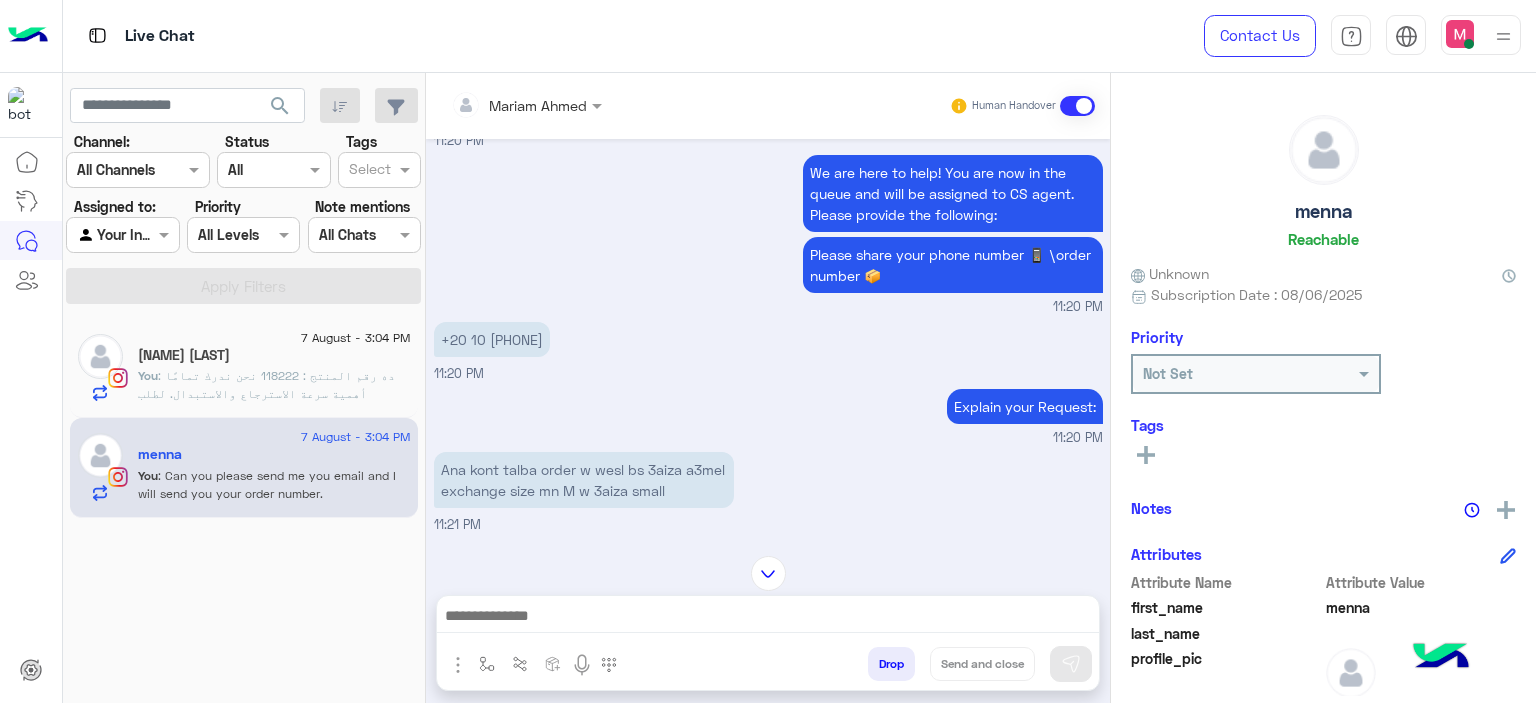 scroll, scrollTop: 2035, scrollLeft: 0, axis: vertical 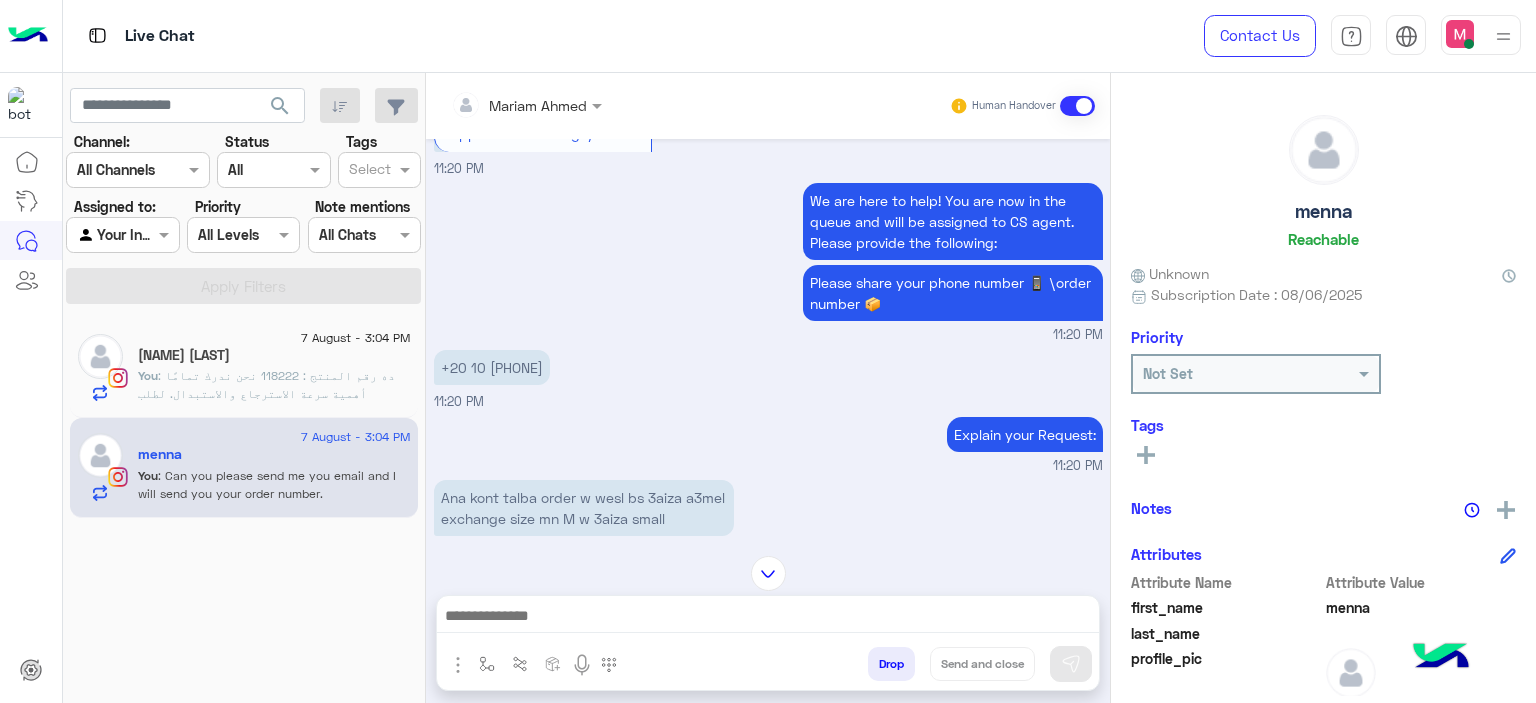 click on "+20 10 96020875" at bounding box center [492, 367] 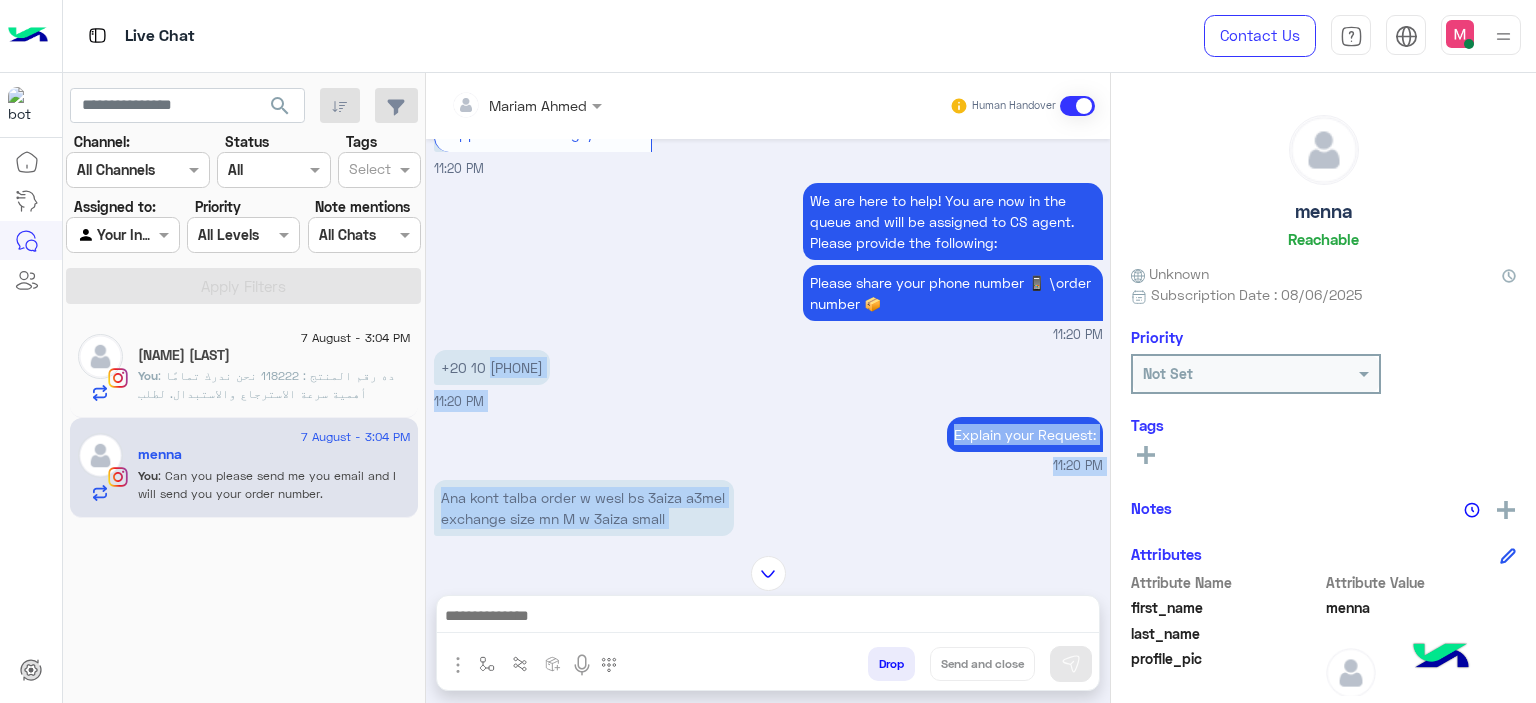 scroll, scrollTop: 3805, scrollLeft: 0, axis: vertical 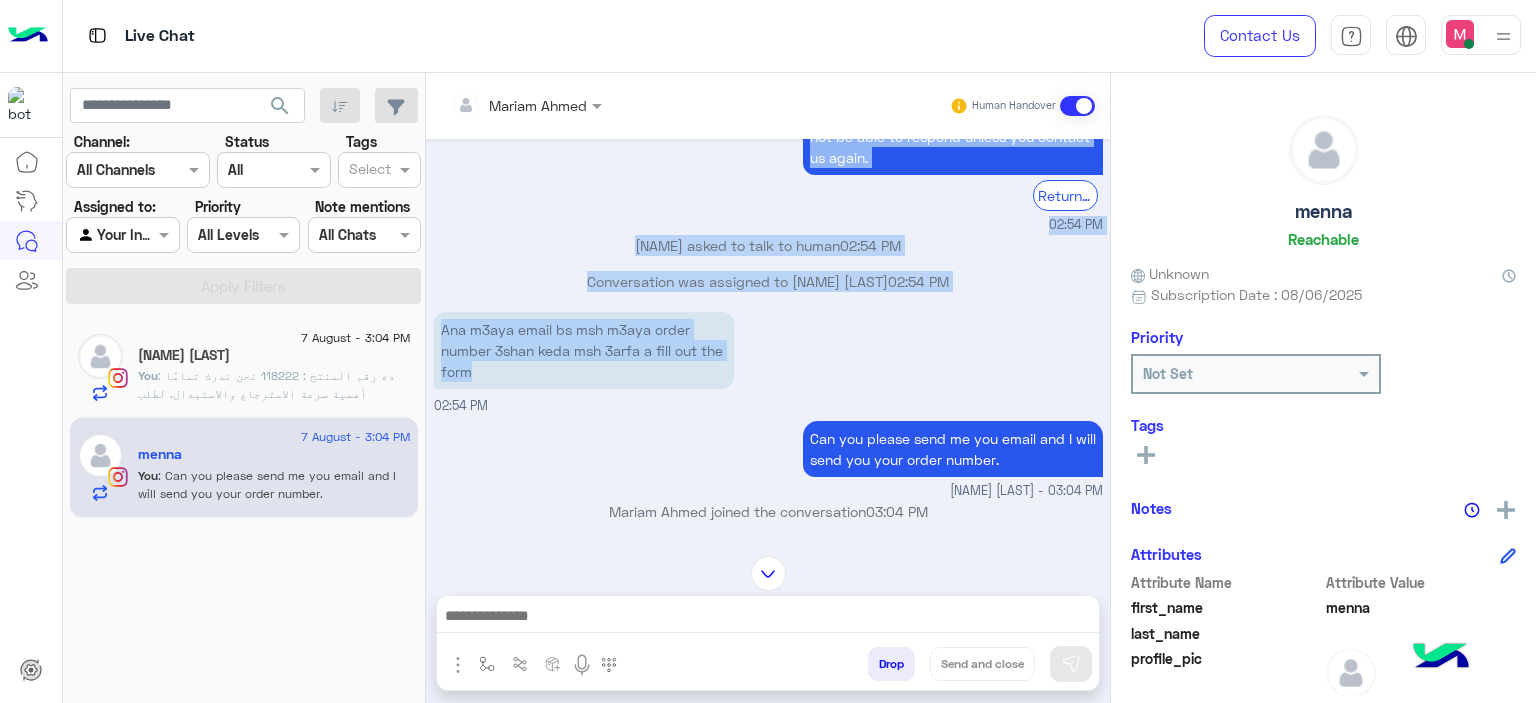 click on "Aug 6, 2025  Ana kont talba order w wesl bs 3aiza a3mel exchange size mn M w 3aiza small   11:14 PM  Hi menna, Thanks for contacting Cloud! Please choose your preferred language أهلًا menna, شكرا لتواصلك مع كلاود ! برجاء إختيار لغتك المفضلة  اللغة العربية    English     11:14 PM  Ana m3aya email bs msh m3aya order number 3shan keda msh 3arfa a fill out the form   11:17 PM  mennaTo assist you better, please select your request from the following menu. mennaمن أجل مساعدتك بشكل أفضل، يرجى اختيار طلبك من القائمة التالية  Main Menu   Customer Service   Ask About Item     11:17 PM   اللغة العربية     11:17 PM  يُرجى اختيار استفسارك من الخيارات التالية 👇🔎 Previous استبدال / استرجاع طلبك 🔄  استبدال / استرجاع طلبك  مدة وسياسة التوصيل 🚚  مدة وسياسة التوصيل  تتبع طلبك 📦 Next 1" at bounding box center (768, 337) 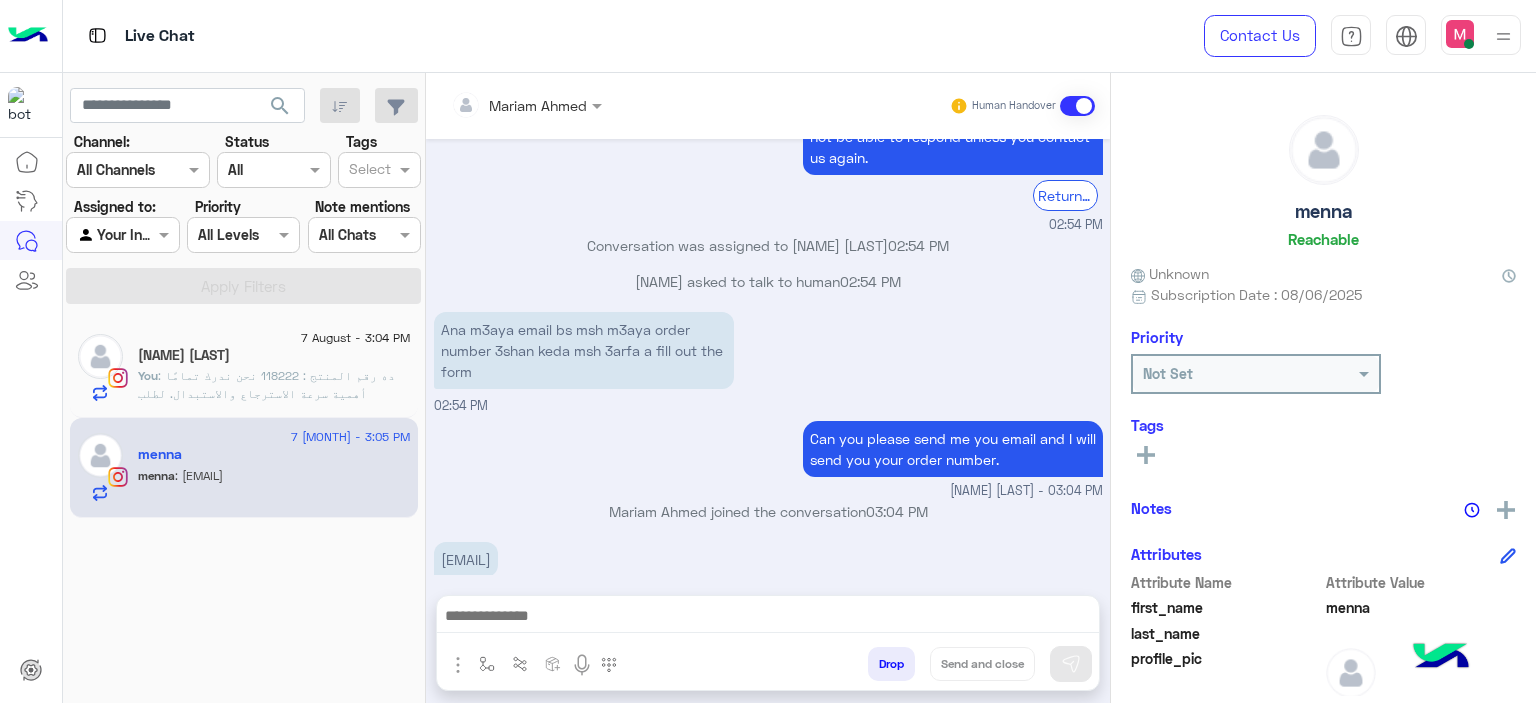 click on "Can you please send me you email and I will send you your order number.  Mariam Ahmed -  03:04 PM" at bounding box center (768, 458) 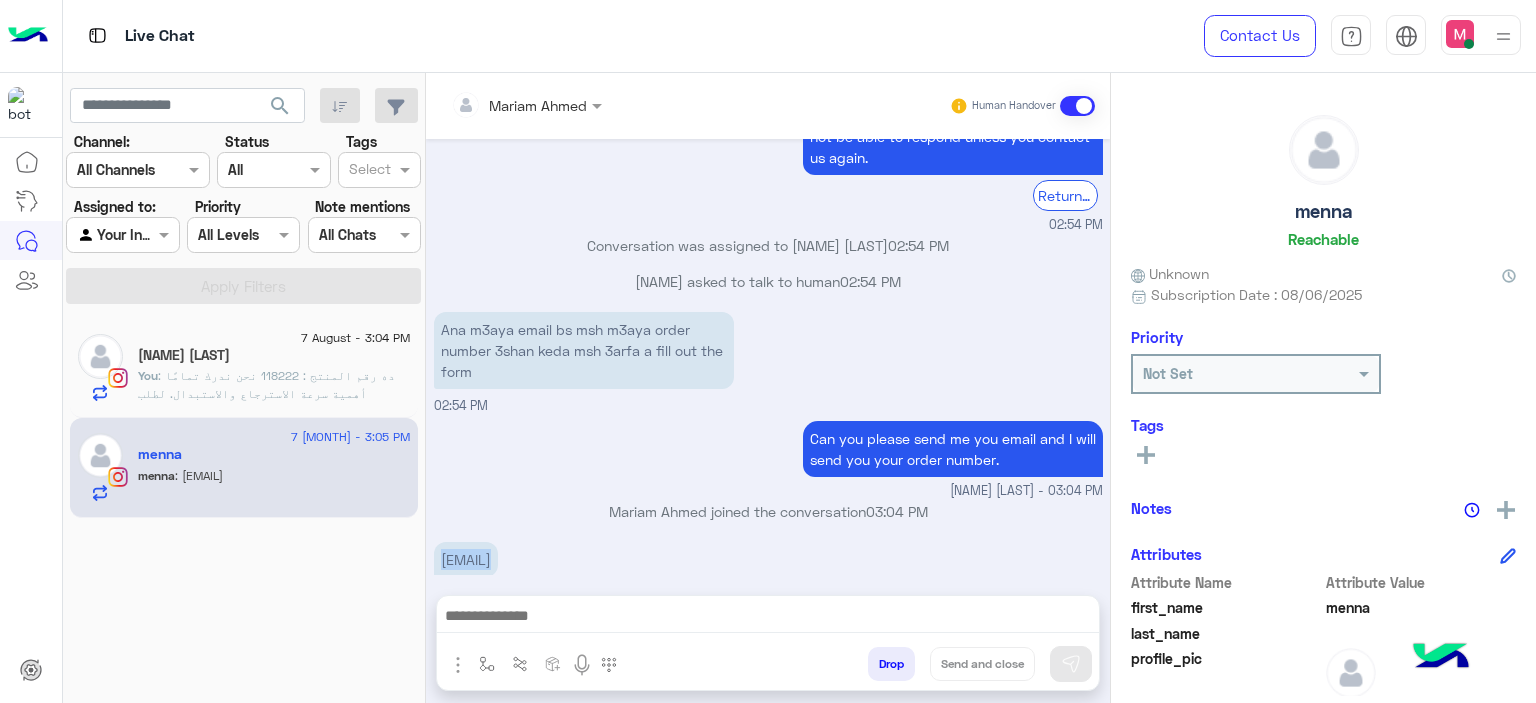 click on "Hanamohamedfathy2006@icloud.com" at bounding box center [466, 559] 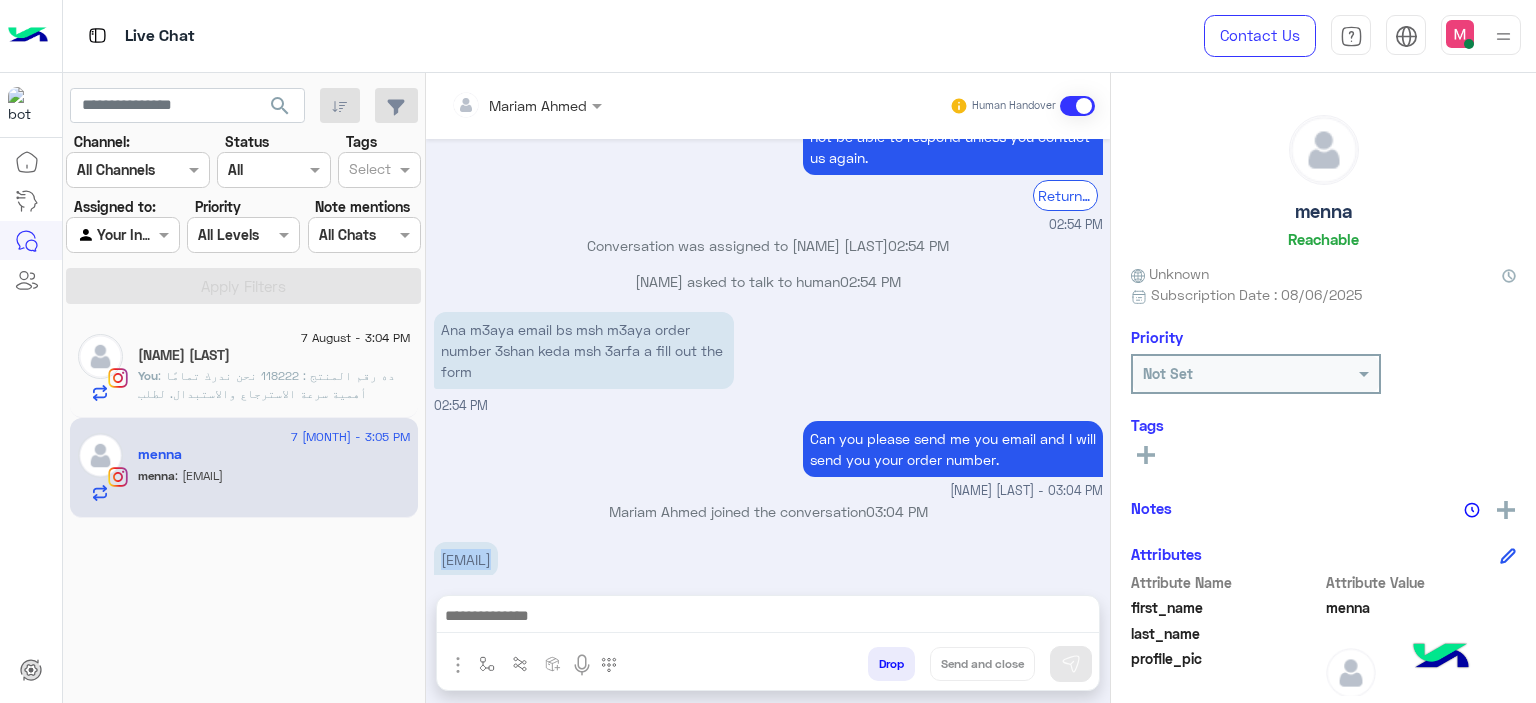 copy on "Hanamohamedfathy2006@icloud.com" 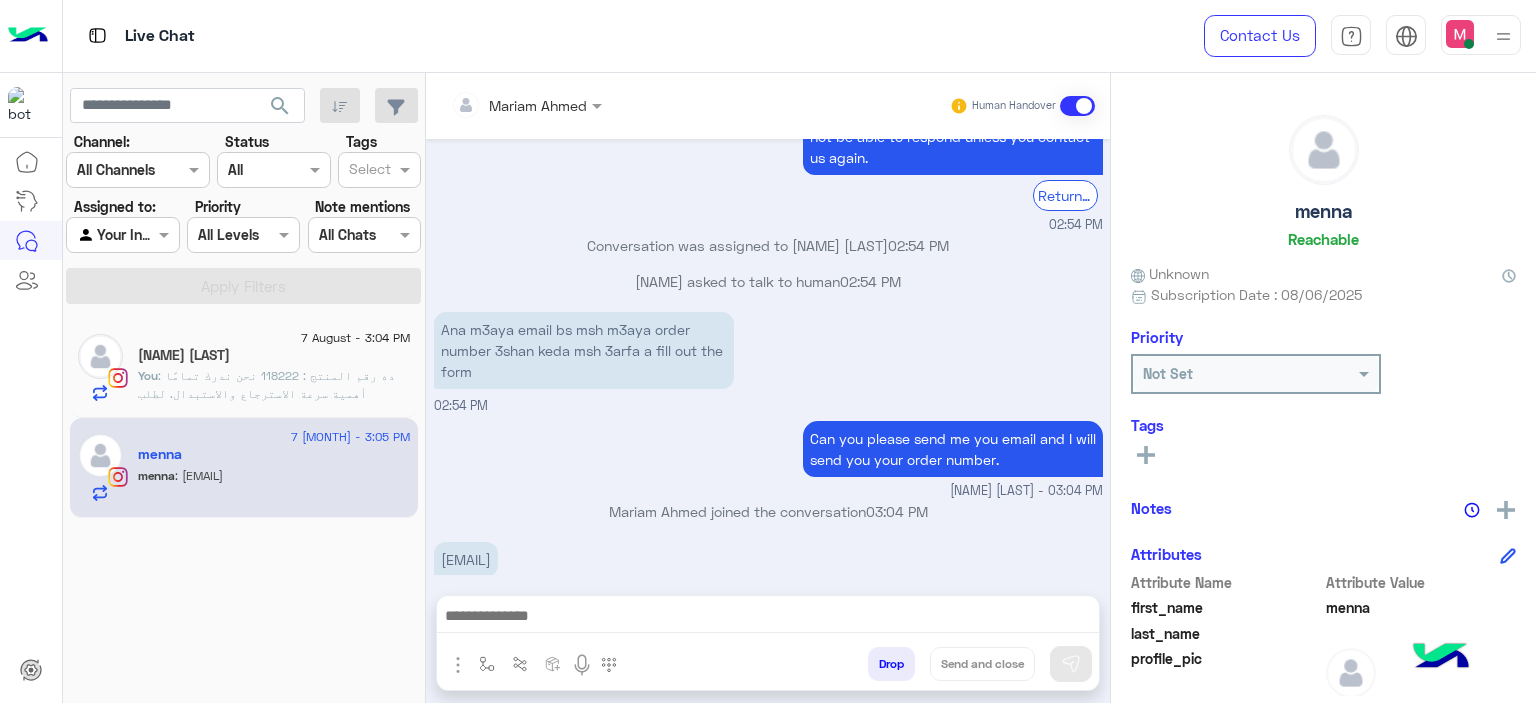 click on "Hanamohamedfathy2006@icloud.com   03:05 PM" at bounding box center (768, 570) 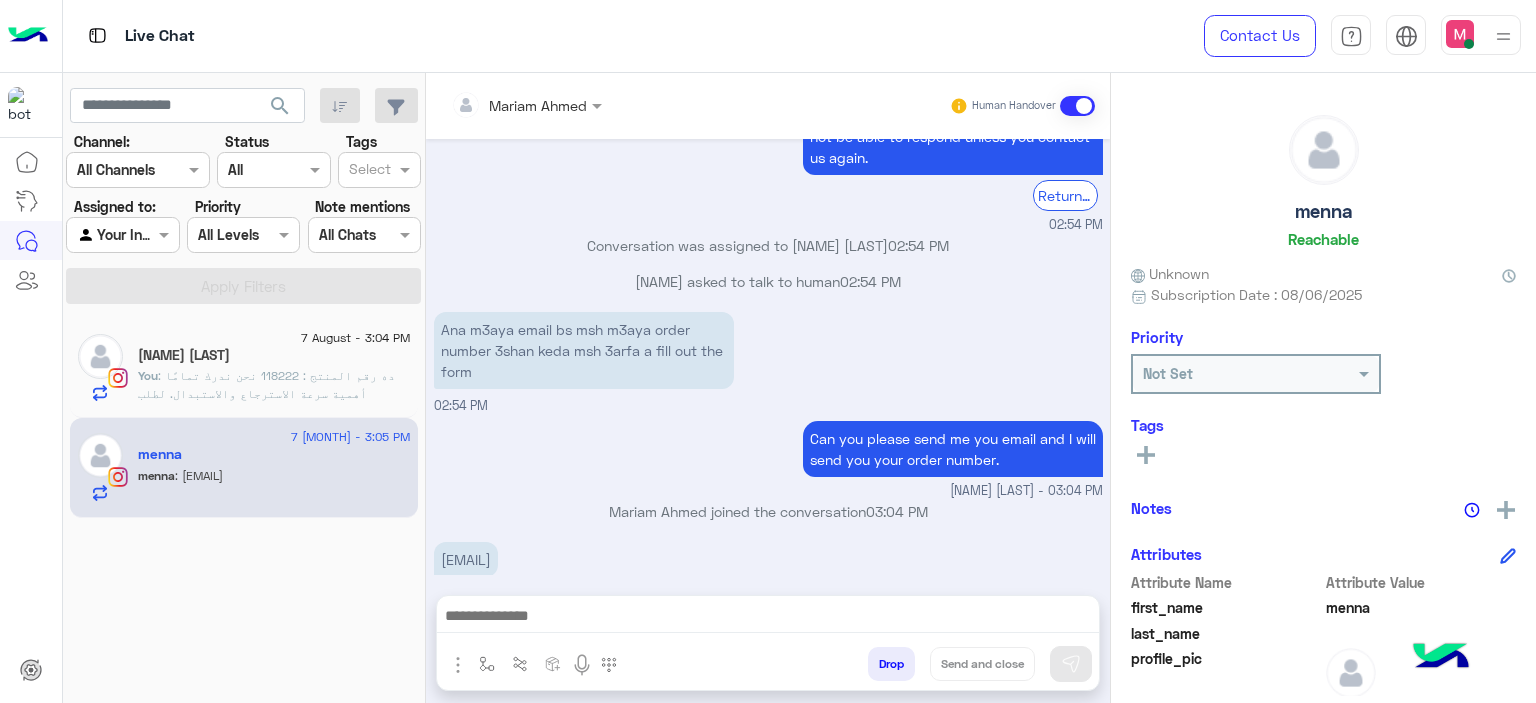 click on ": ده رقم المنتج : 118222
نحن ندرك تمامًا أهمية سرعة الاسترجاع والاستبدال.
لطلب استبدال أو استرجاع، يُرجى الضغط على زر "استبدال" في موقعنا واتباع الخطوات عبر الرابط التالي:
👉 https://cloud.e-stebdal.com/returns
يرجى التأكد من إدخال رقم الهاتف أو البريد الإلكتروني تمامًا كما تم استخدامه في الطلب الأصلي، مع مراعاة الأحرف الكبيرة والصغيرة." 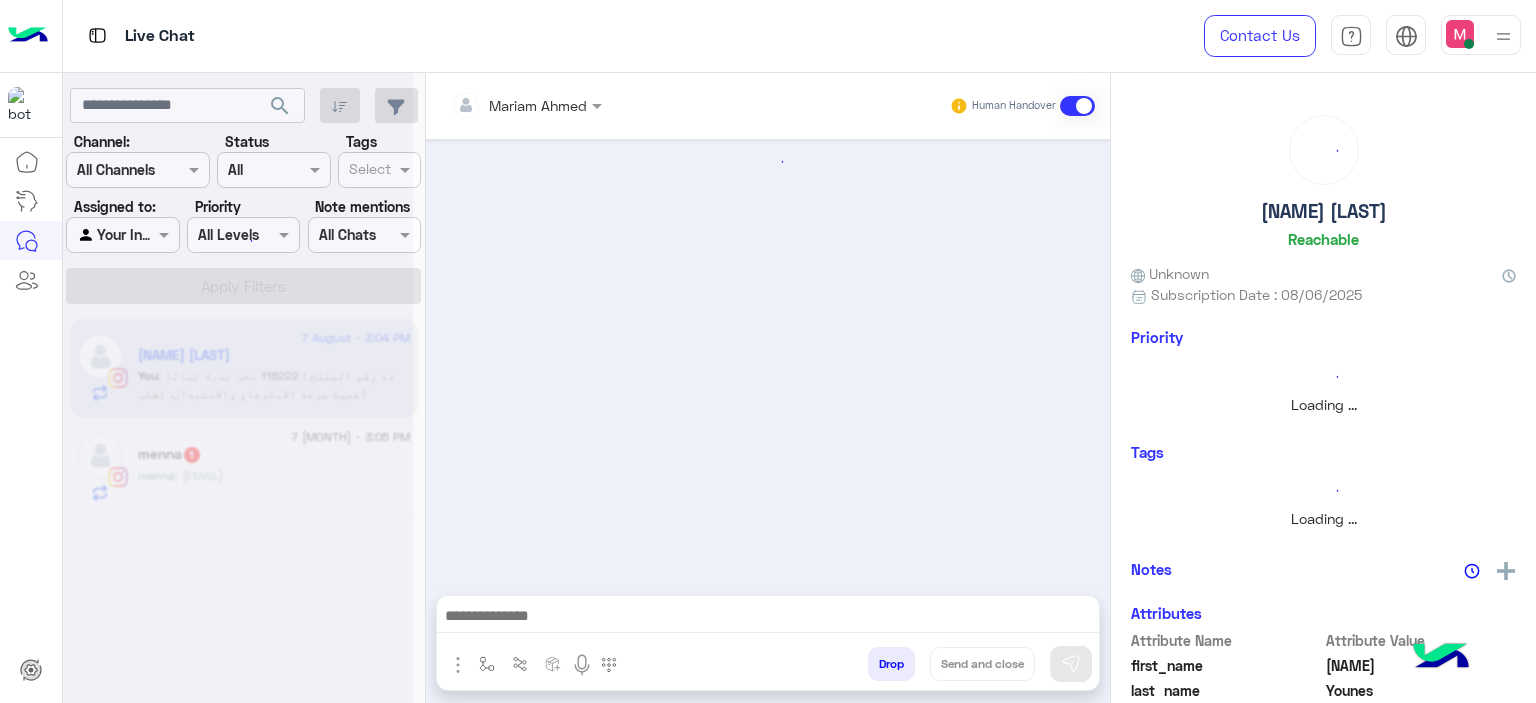 scroll, scrollTop: 0, scrollLeft: 0, axis: both 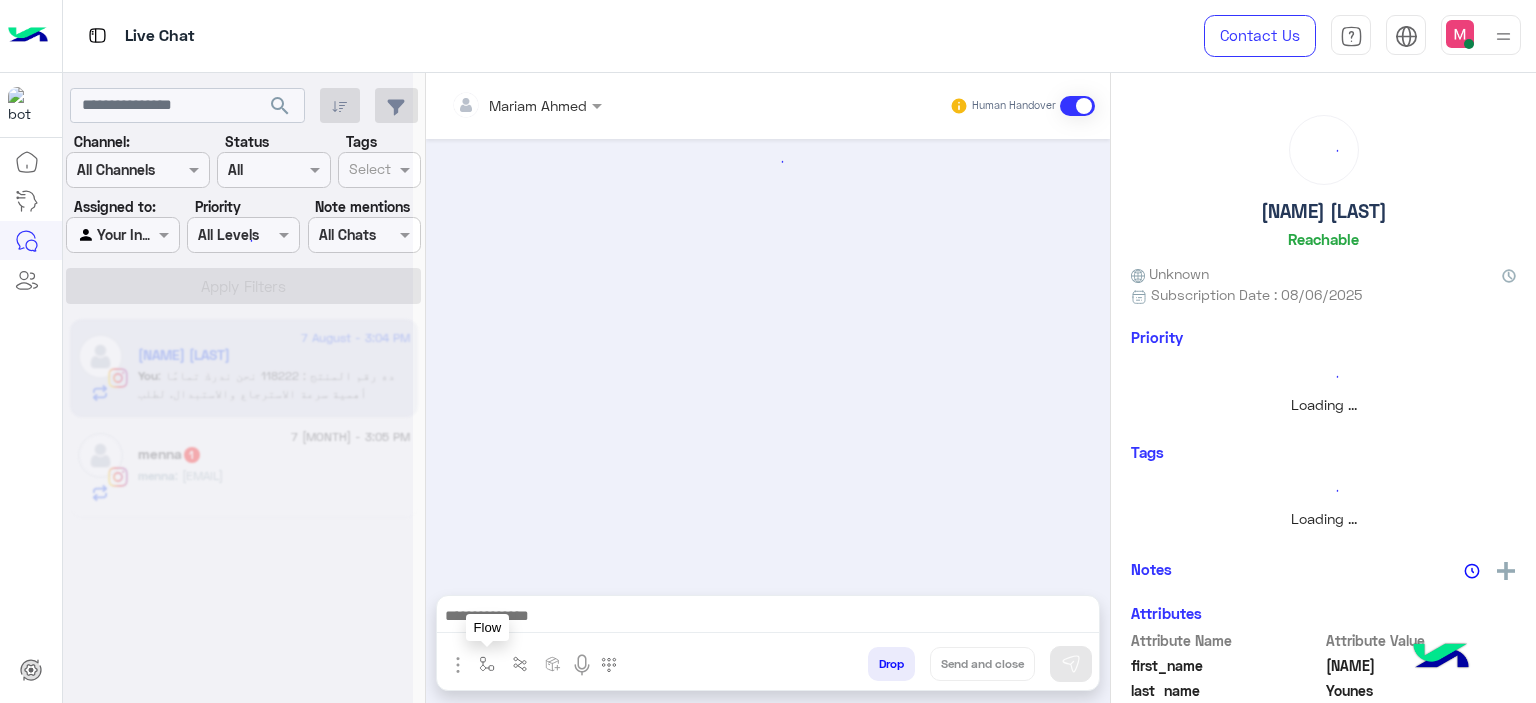 click at bounding box center (487, 663) 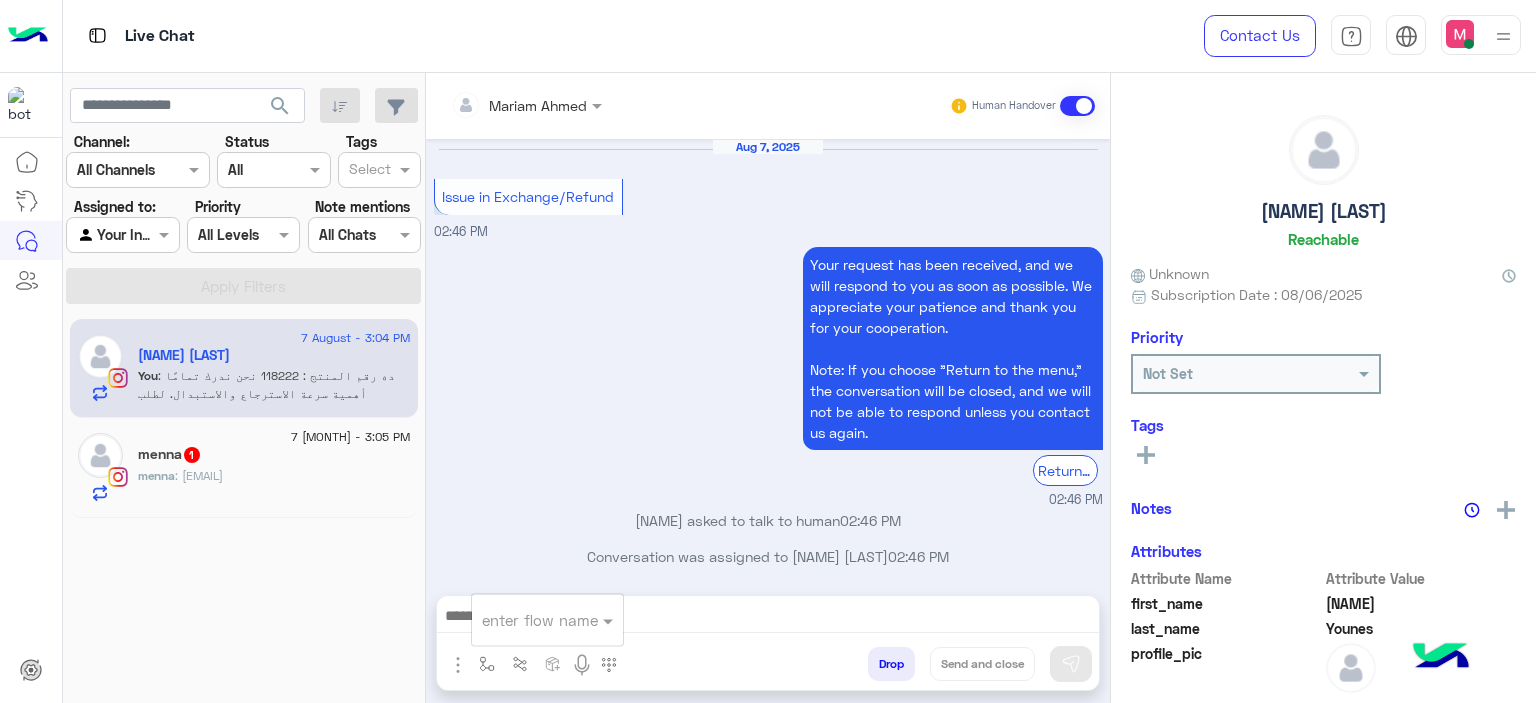 scroll, scrollTop: 1815, scrollLeft: 0, axis: vertical 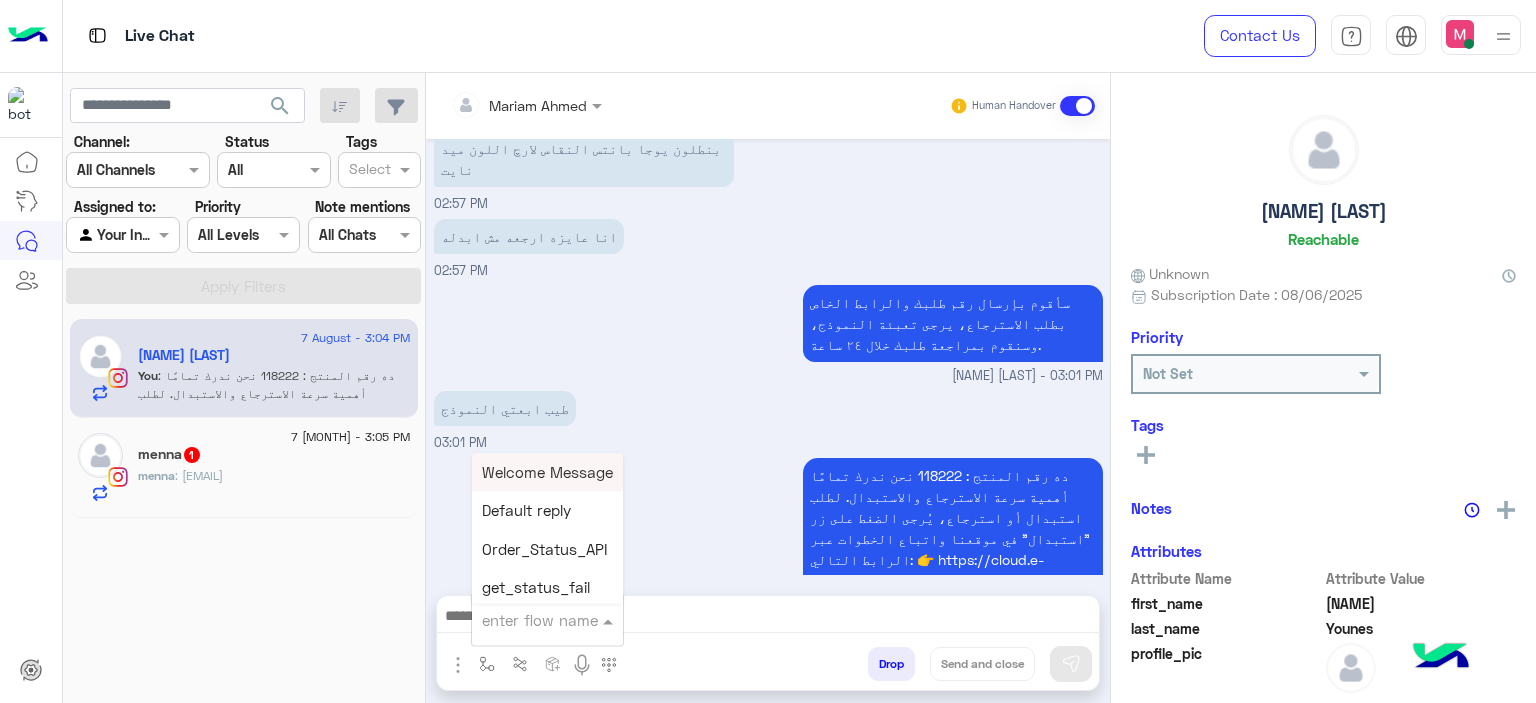 click at bounding box center (523, 620) 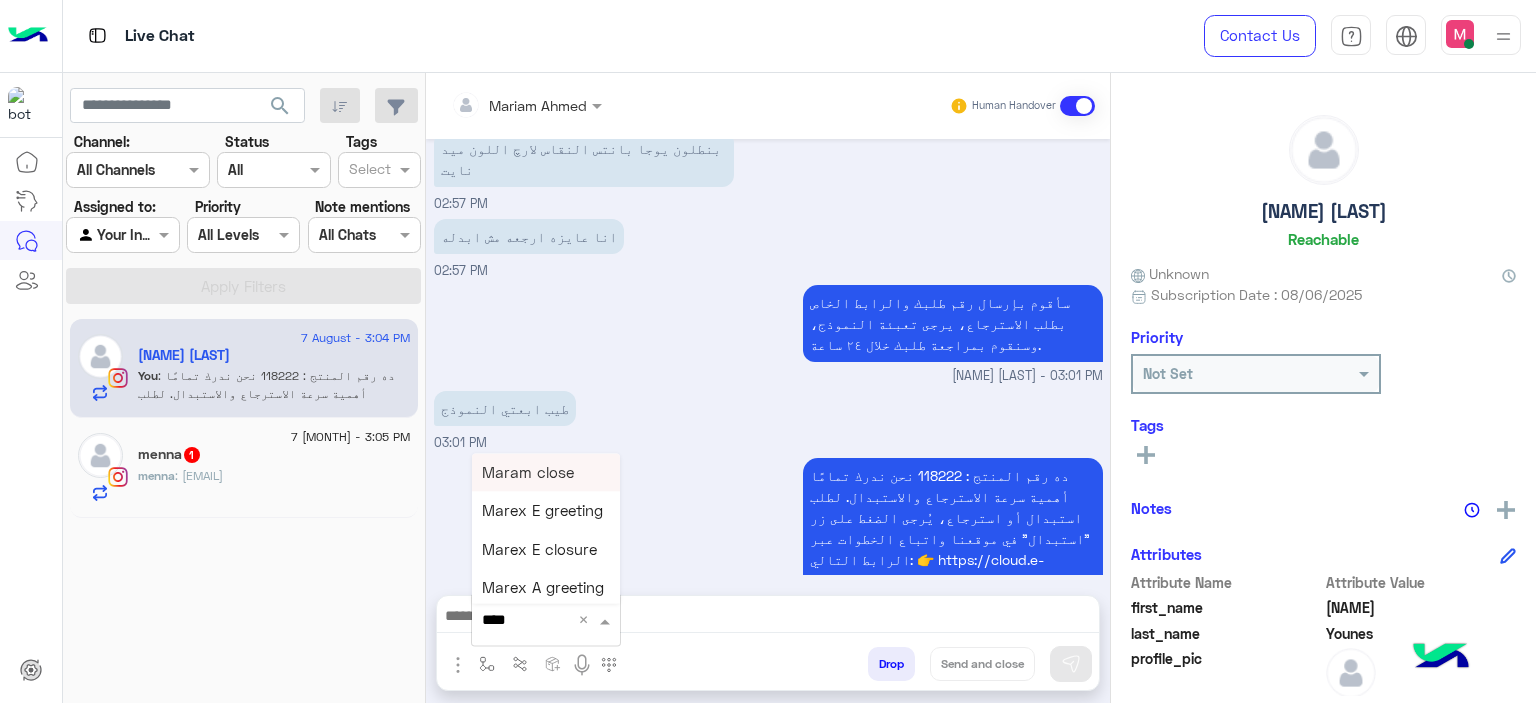 type on "*****" 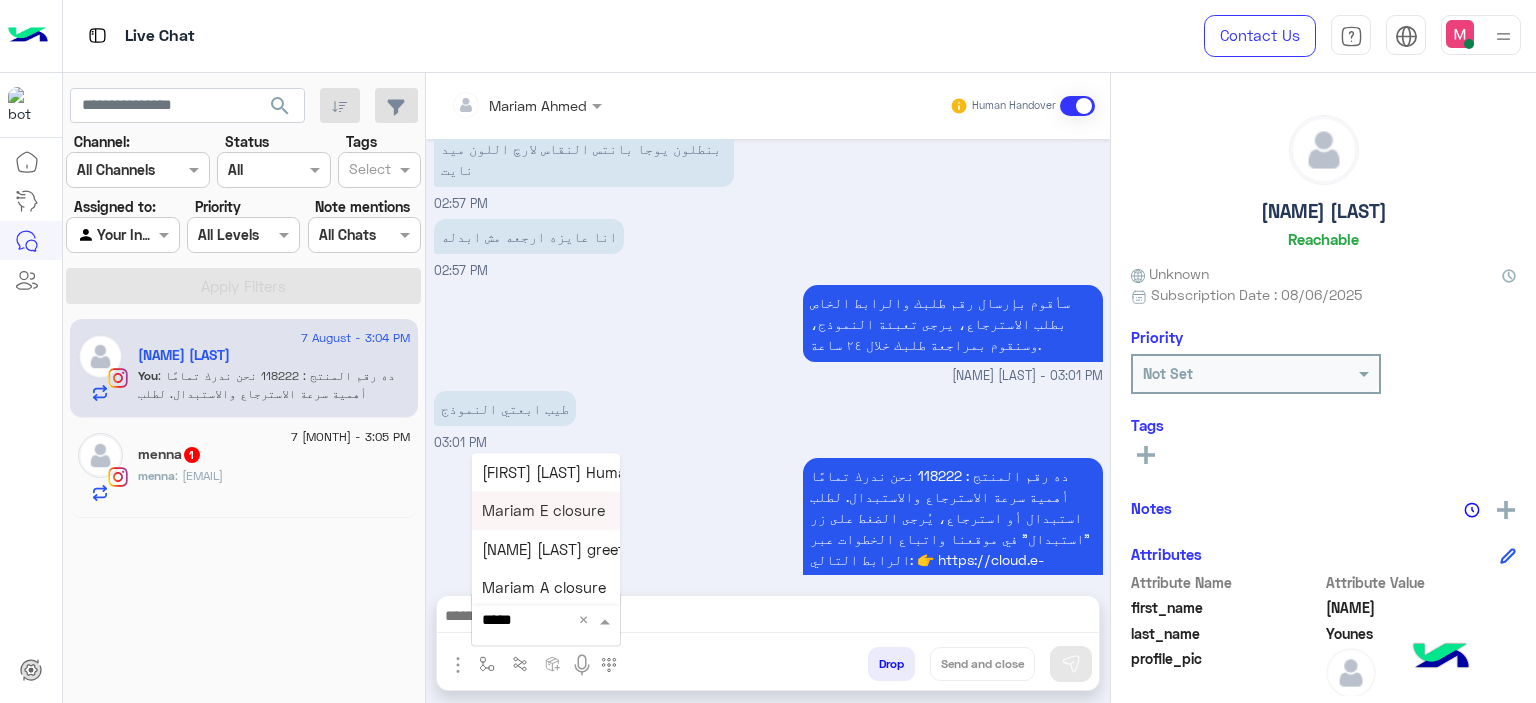 click on "Mariam E closure" at bounding box center [543, 511] 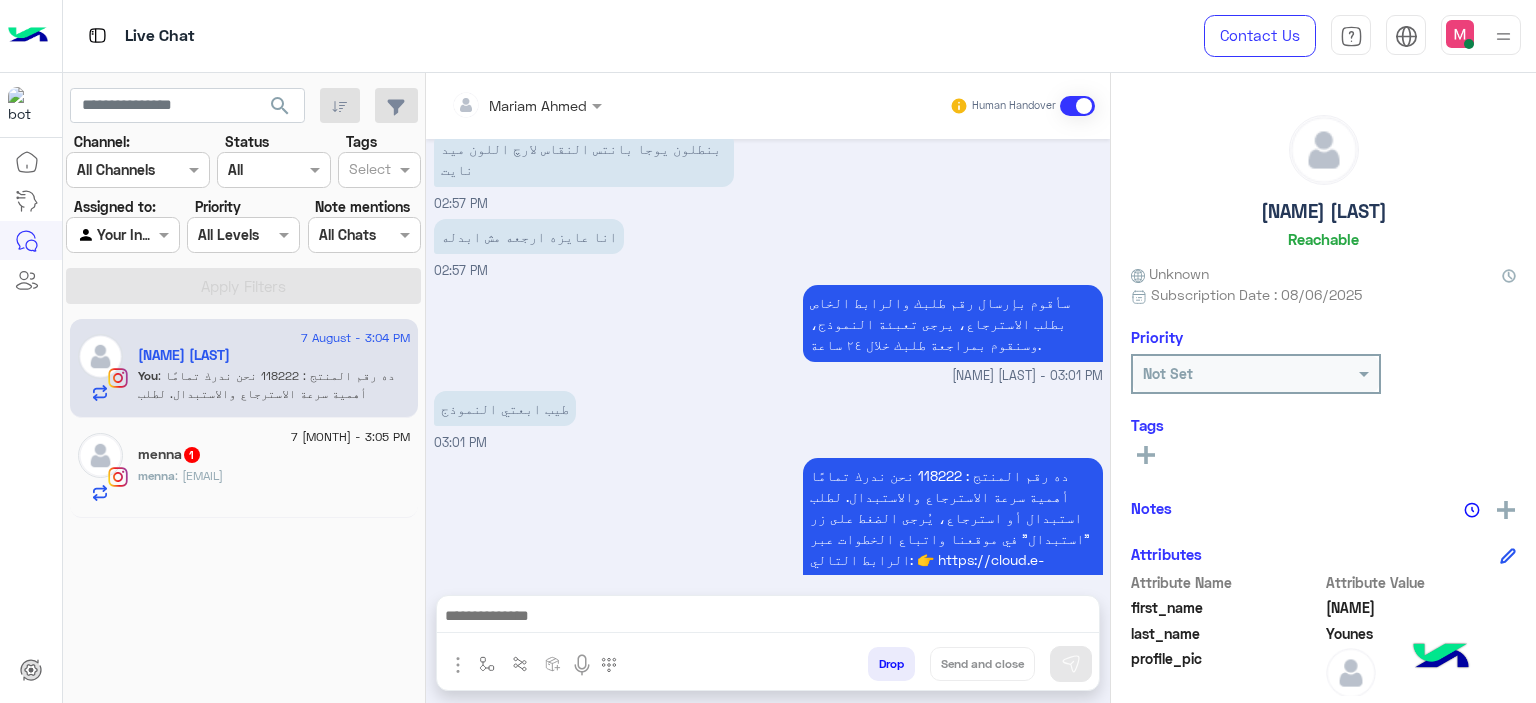 type on "**********" 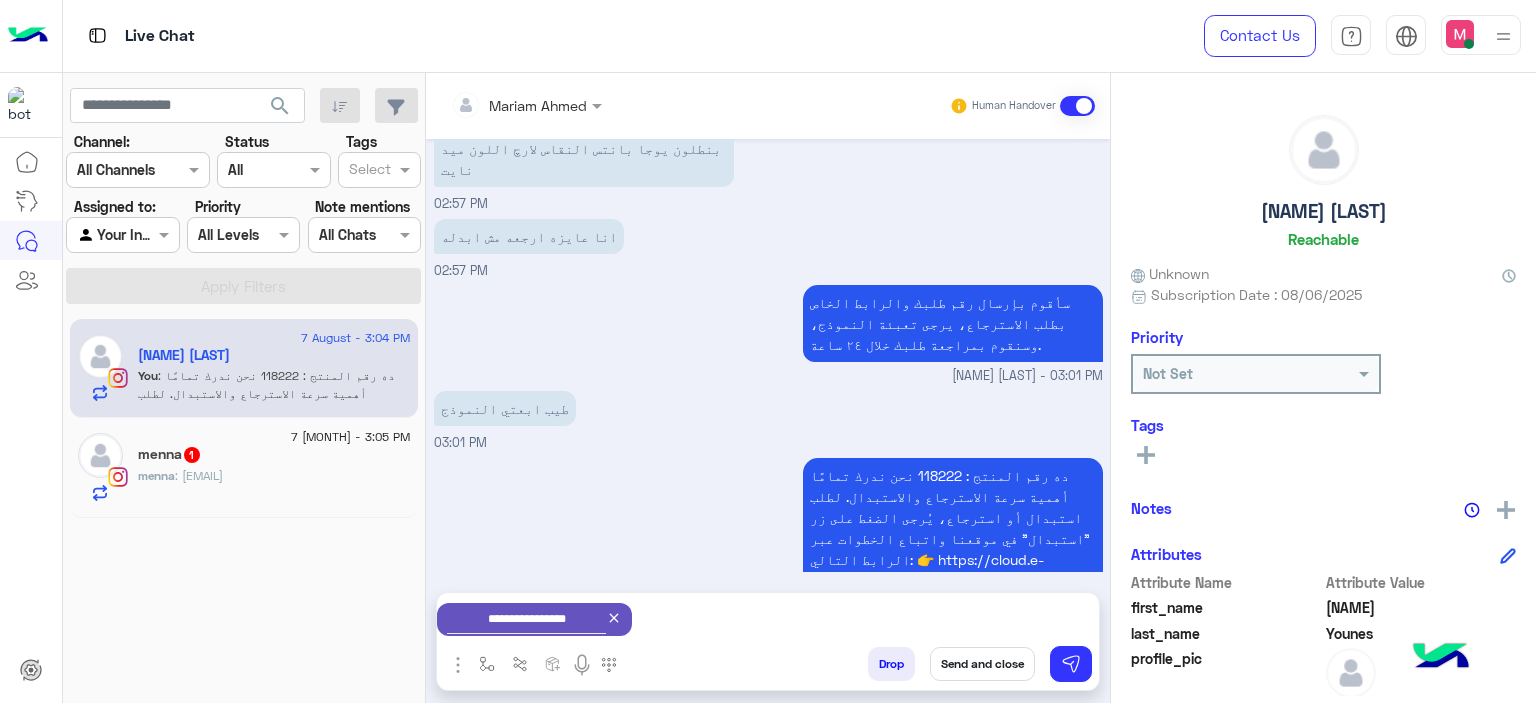 click 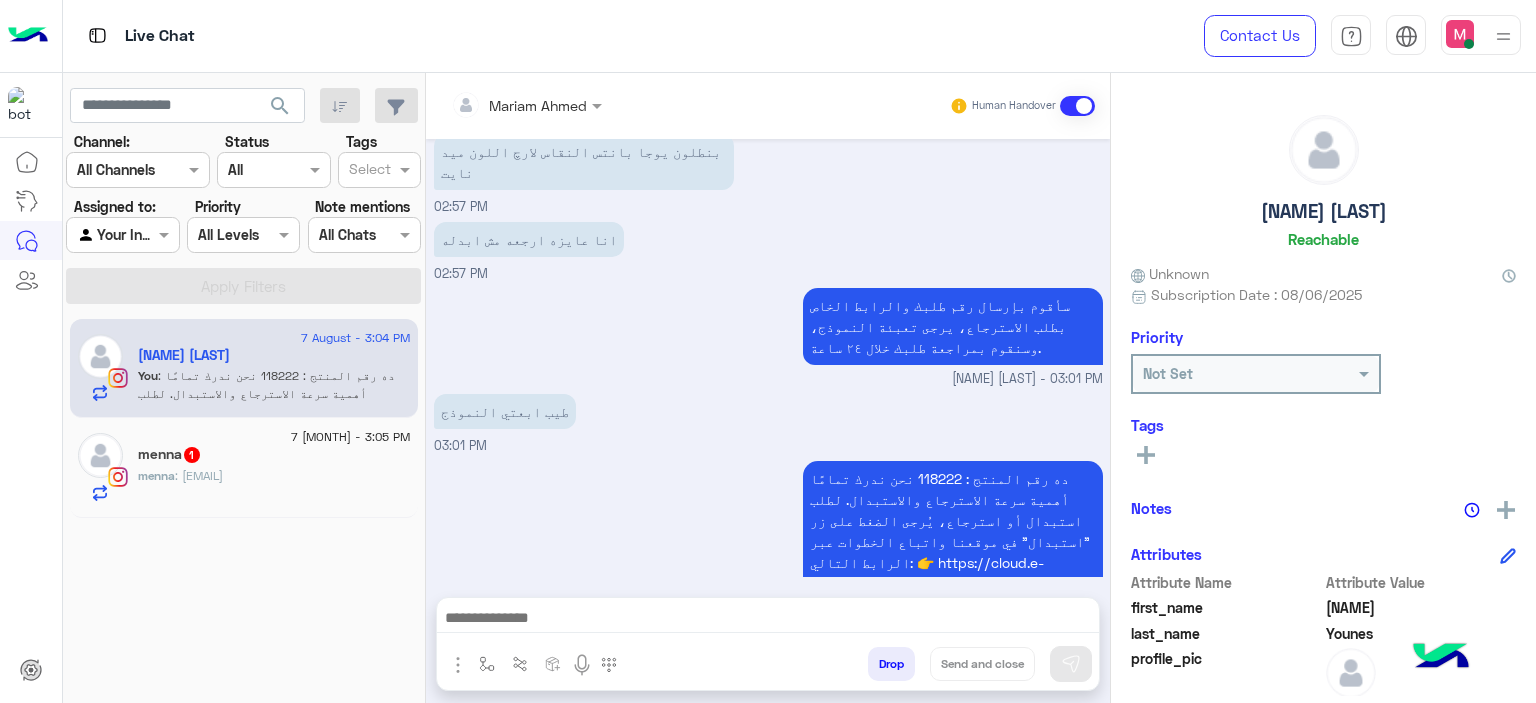 scroll, scrollTop: 1815, scrollLeft: 0, axis: vertical 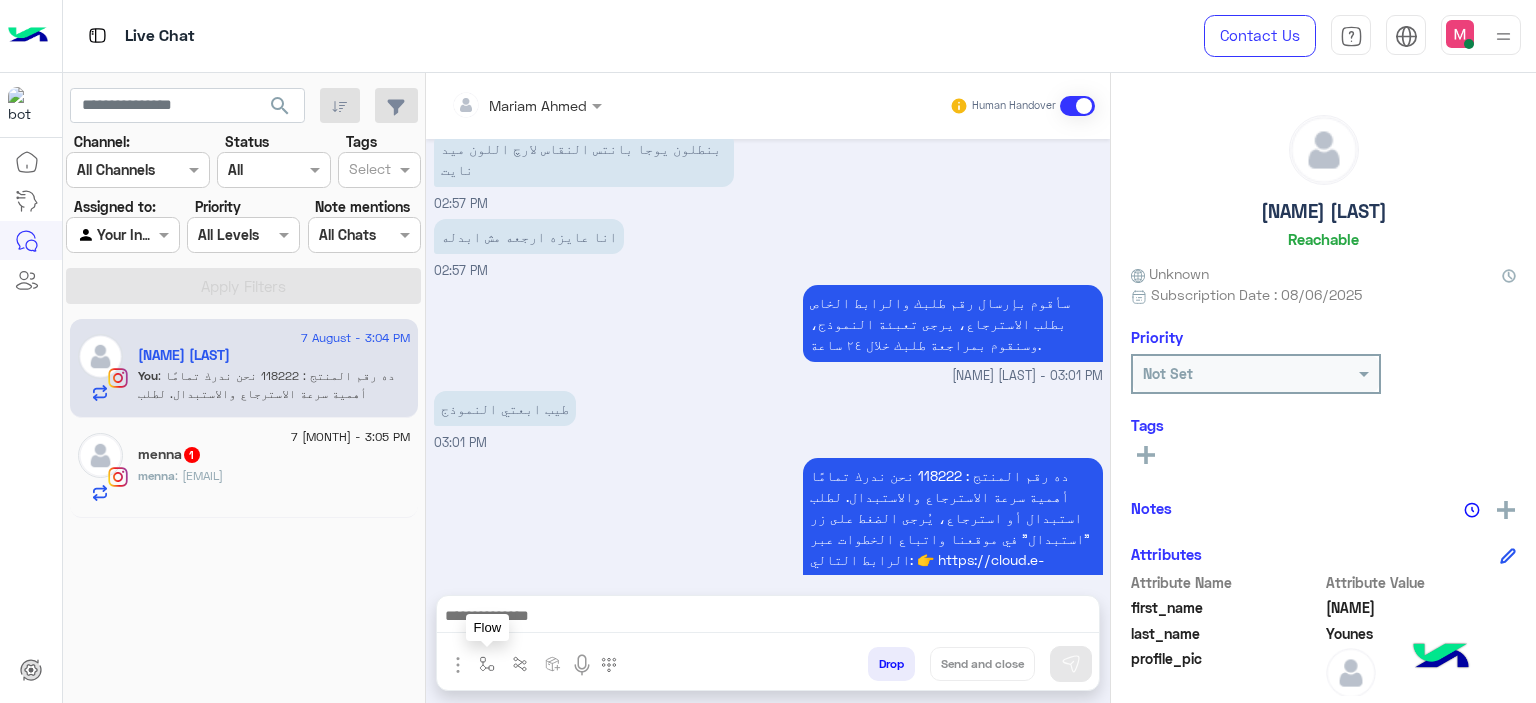 click at bounding box center [487, 663] 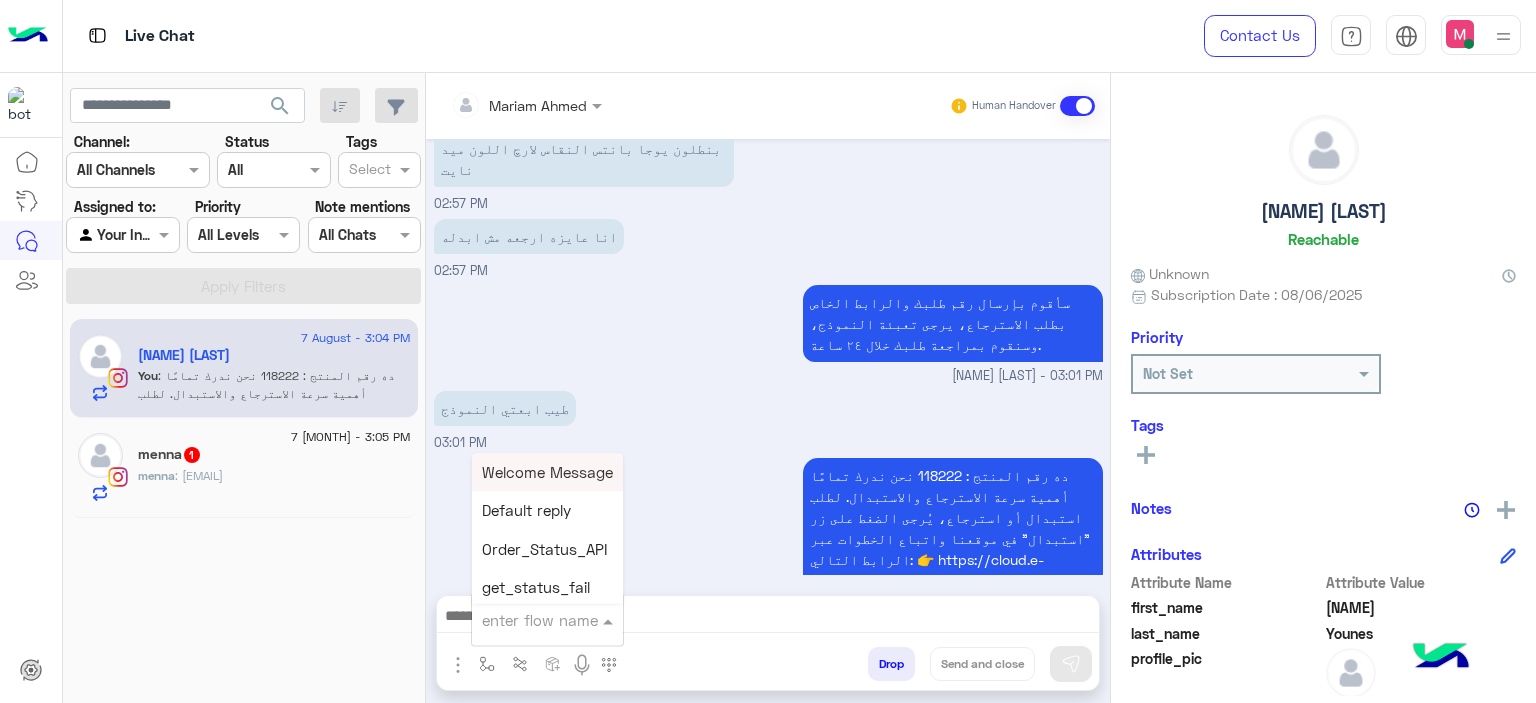click at bounding box center [523, 620] 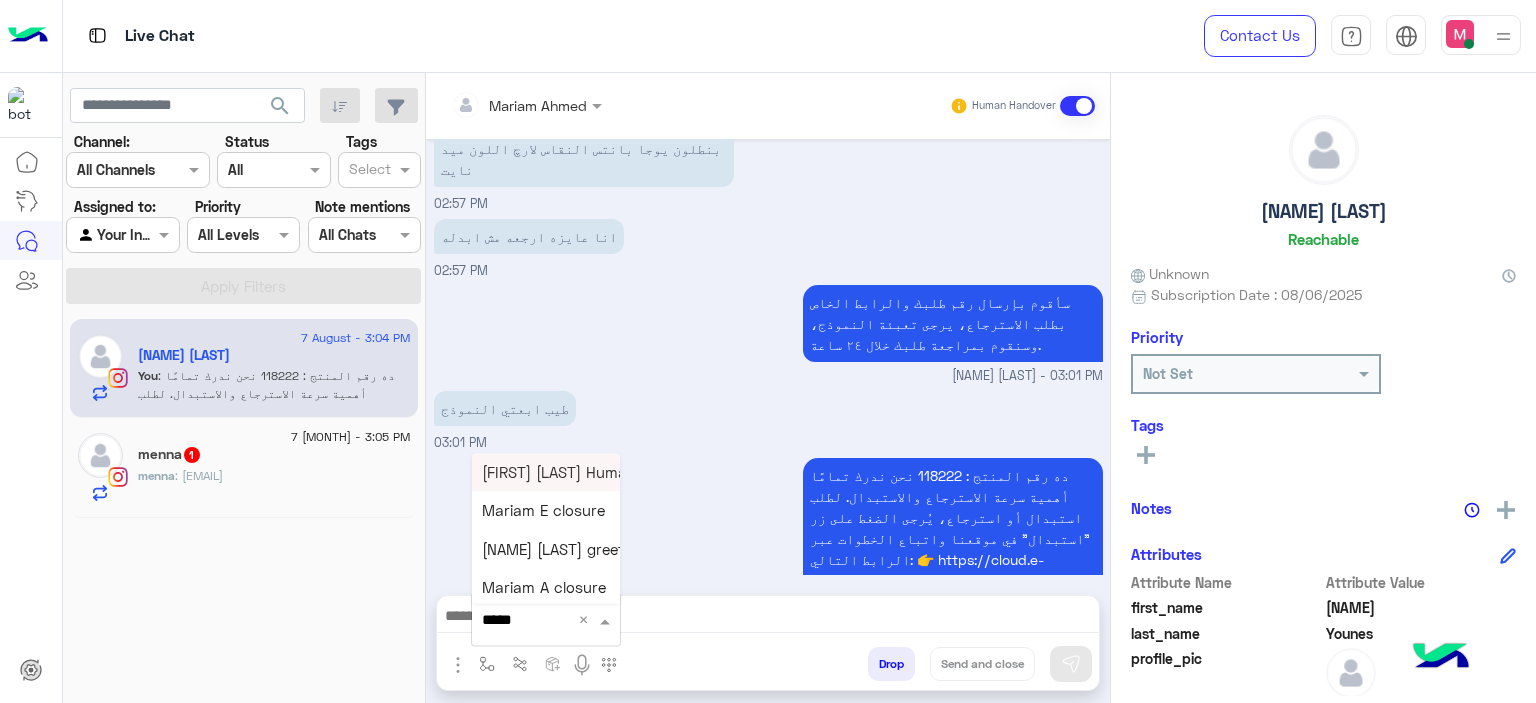 type on "******" 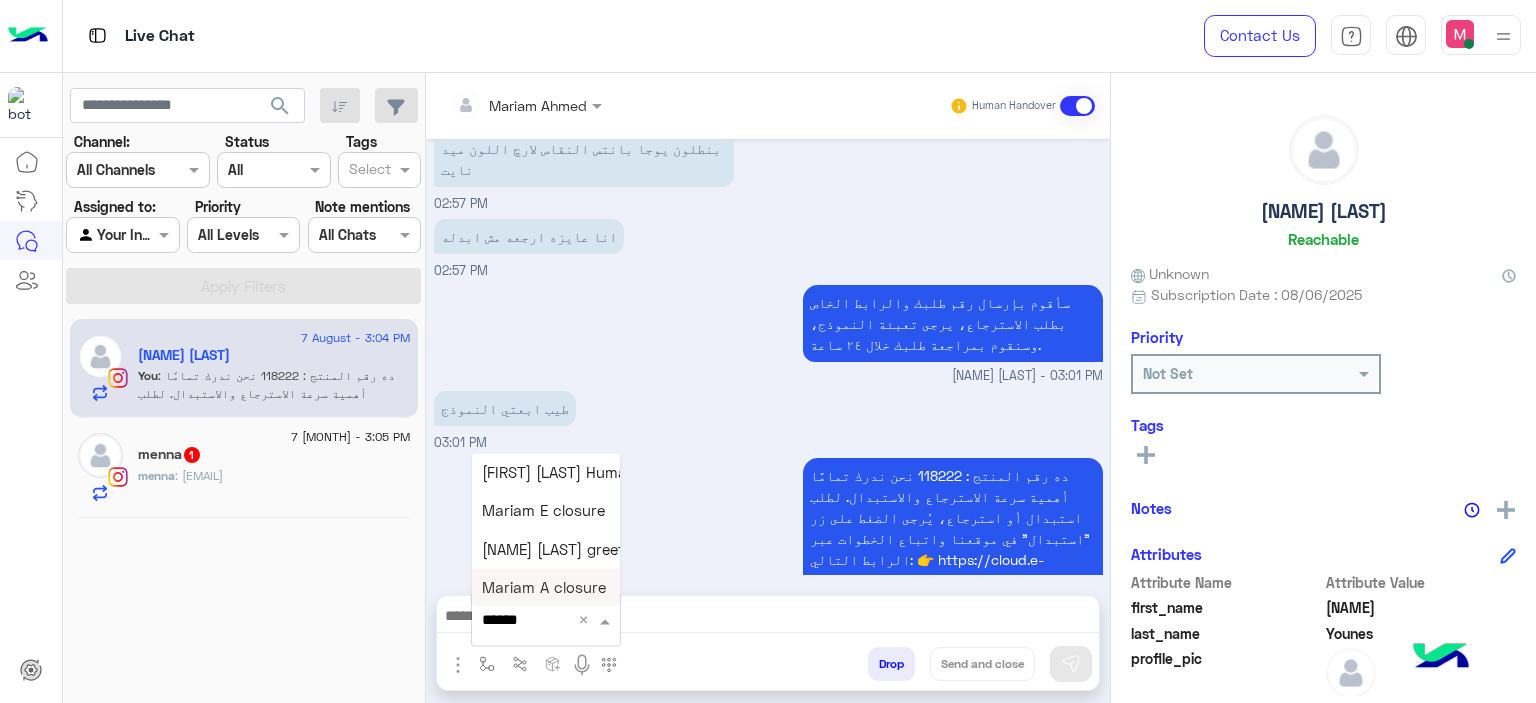 click on "Mariam A closure" at bounding box center [544, 588] 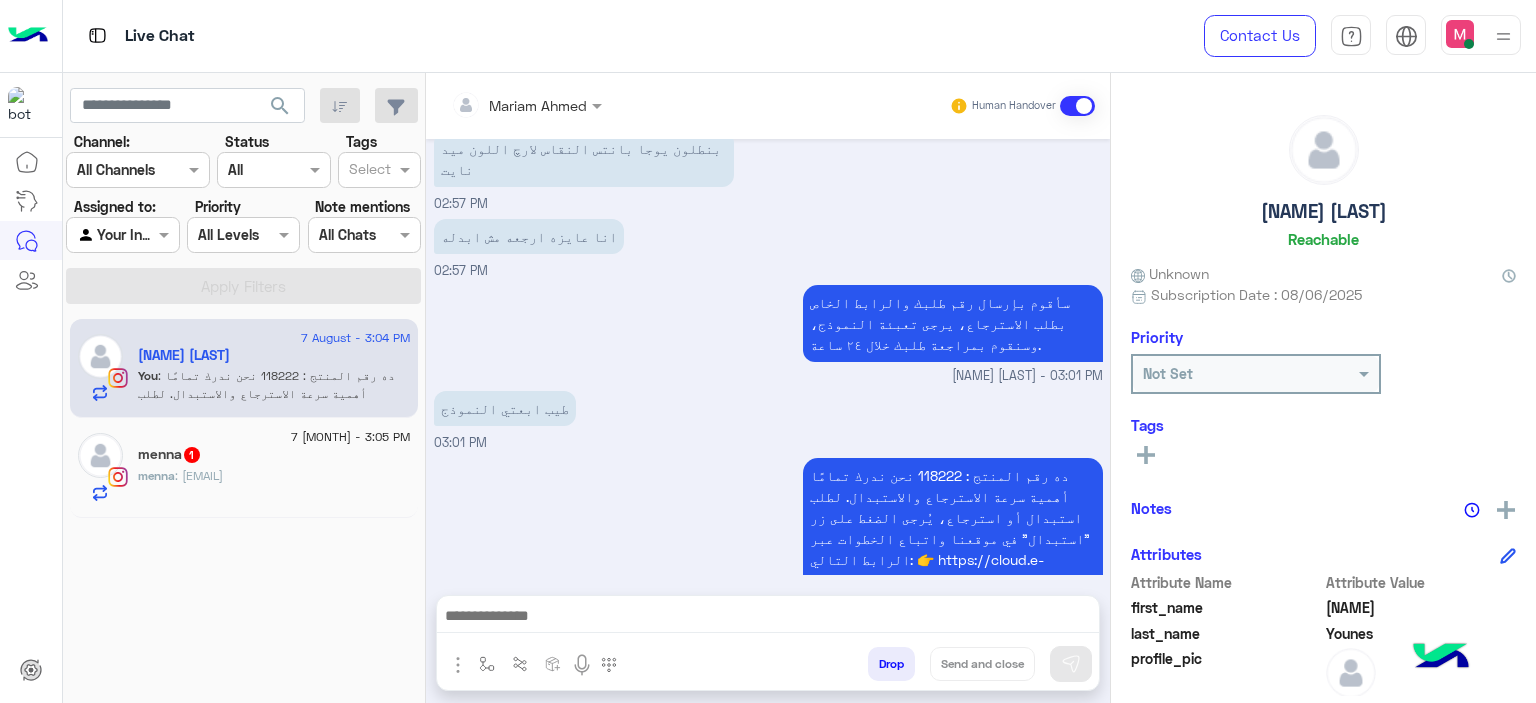 type on "**********" 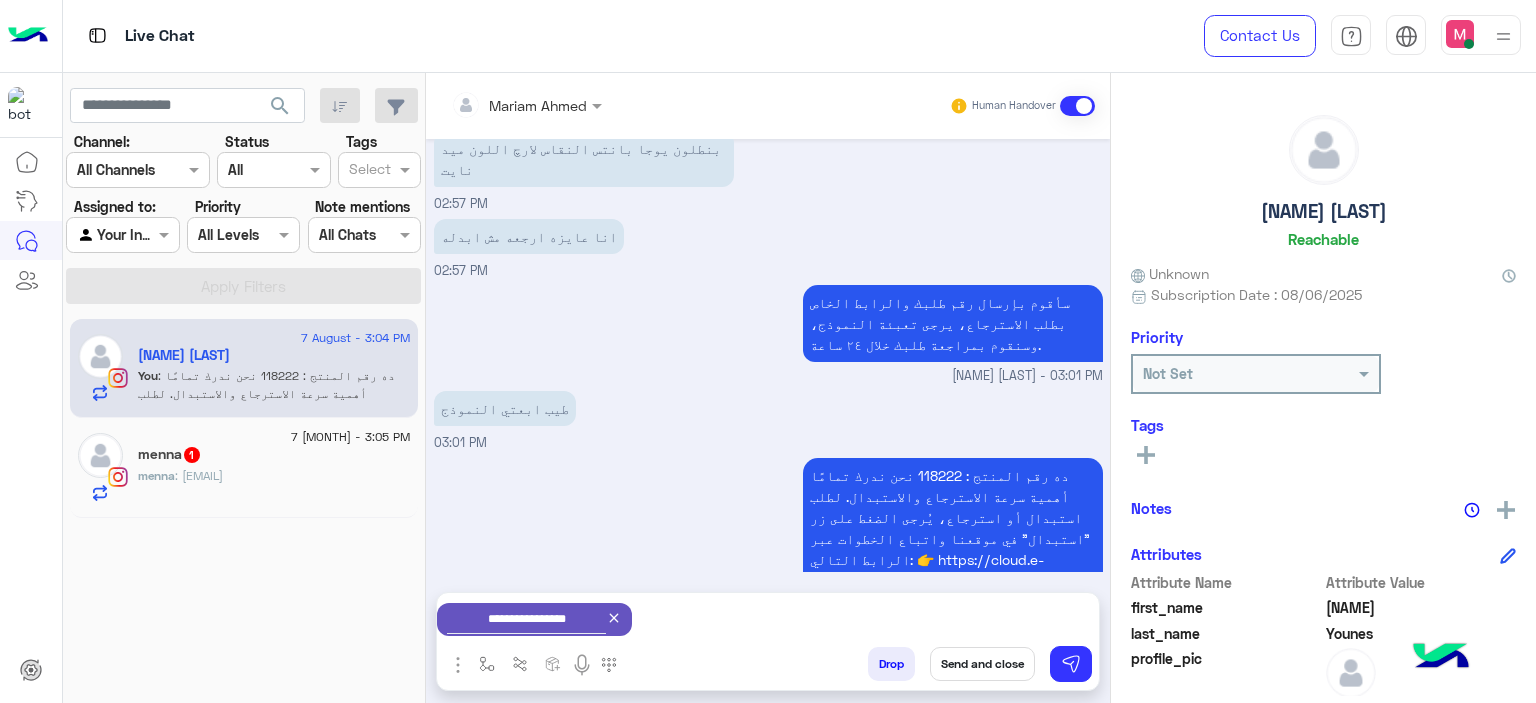 click on "Send and close" at bounding box center [982, 664] 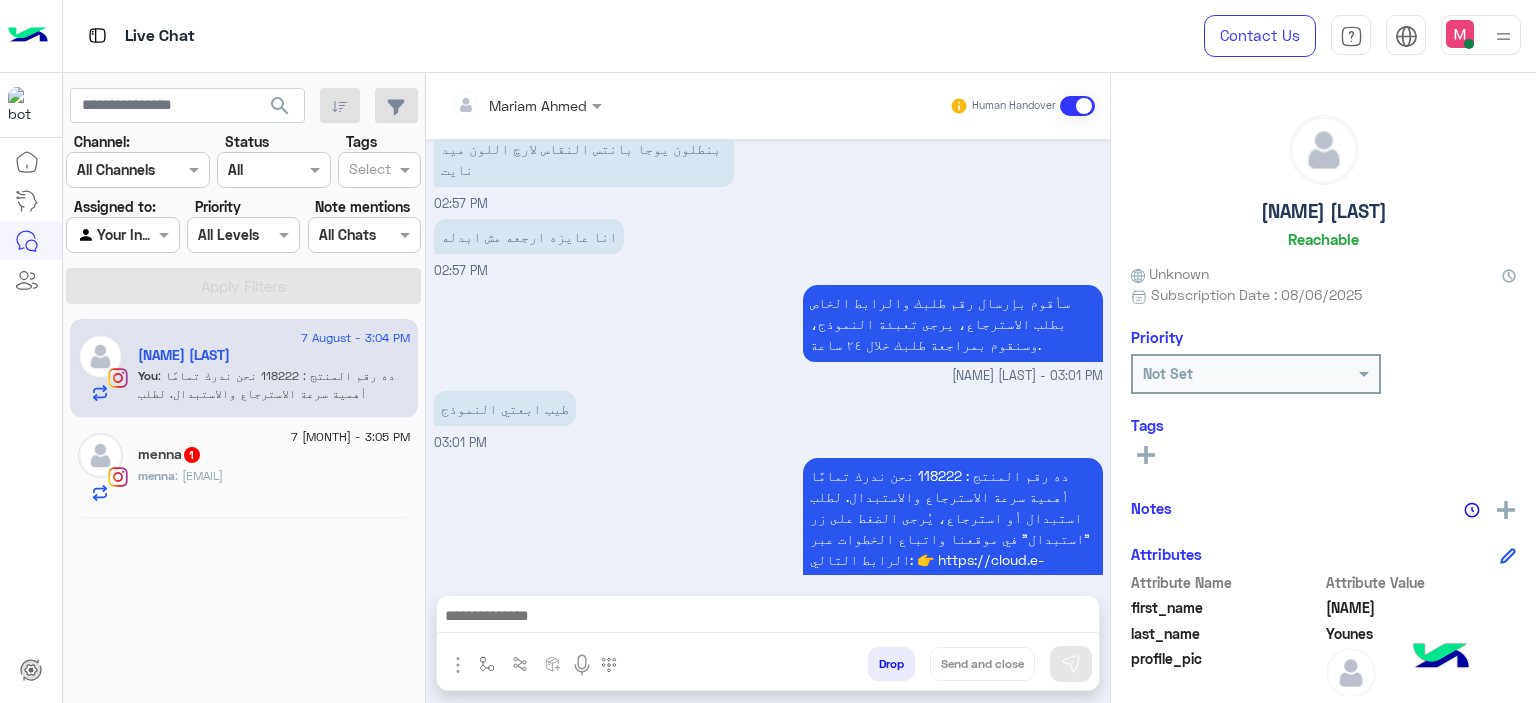 scroll, scrollTop: 1852, scrollLeft: 0, axis: vertical 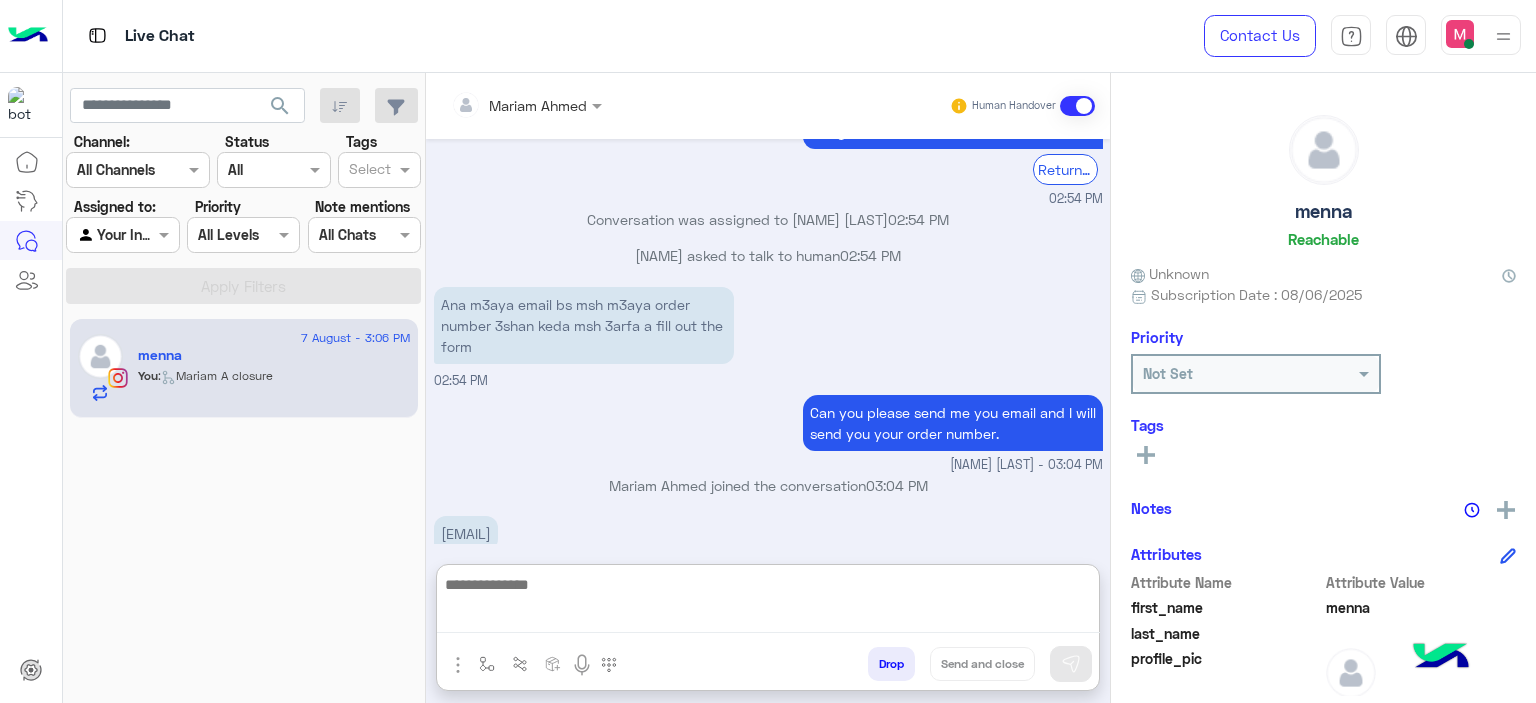click at bounding box center [768, 602] 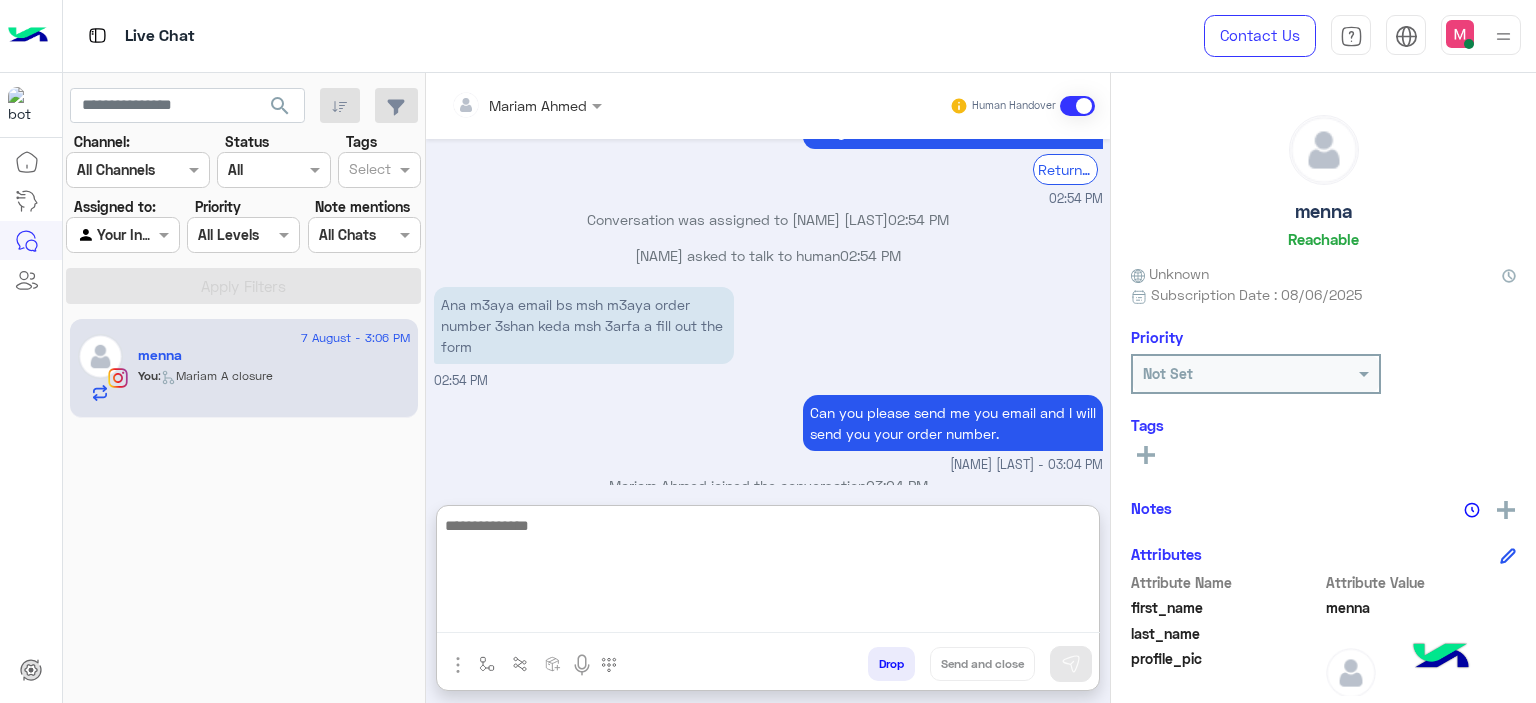 paste on "**********" 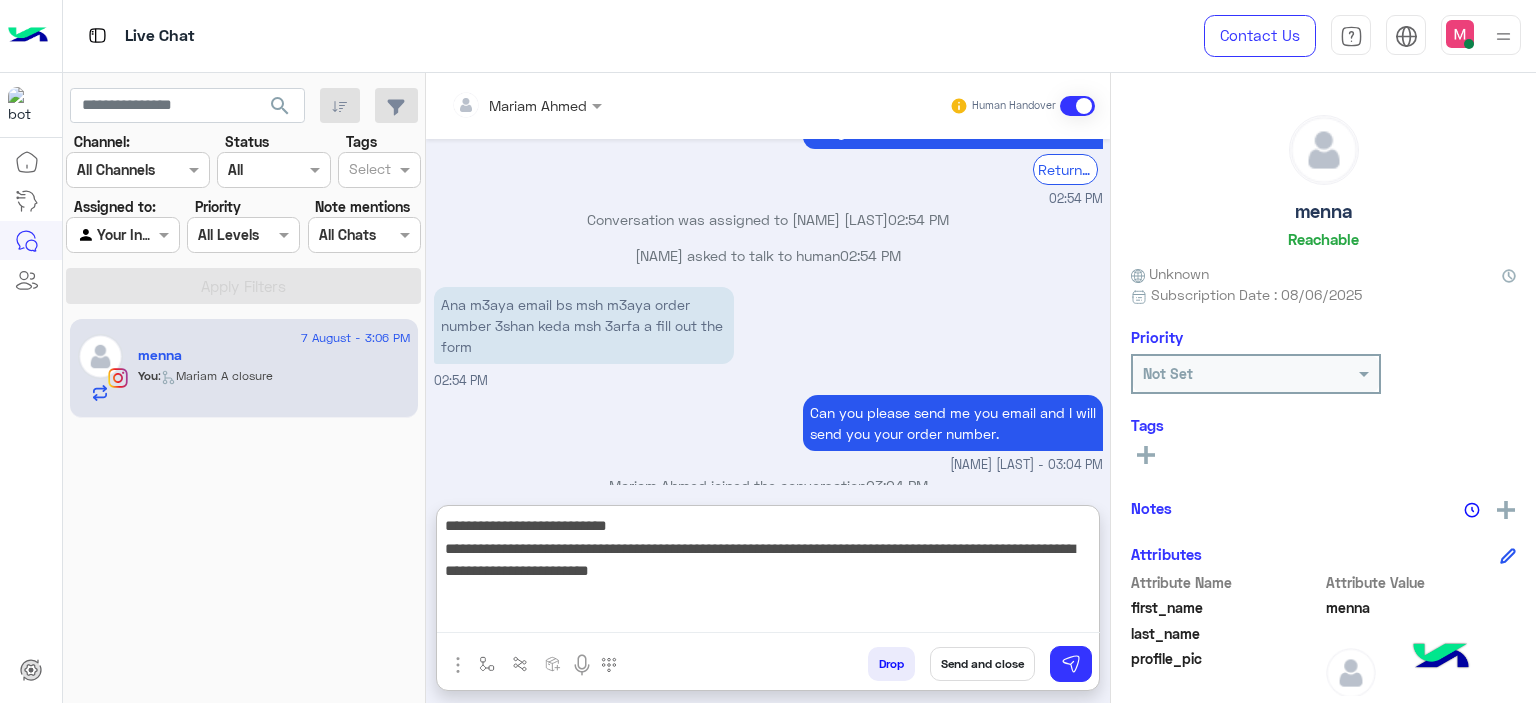 click on "**********" at bounding box center (768, 573) 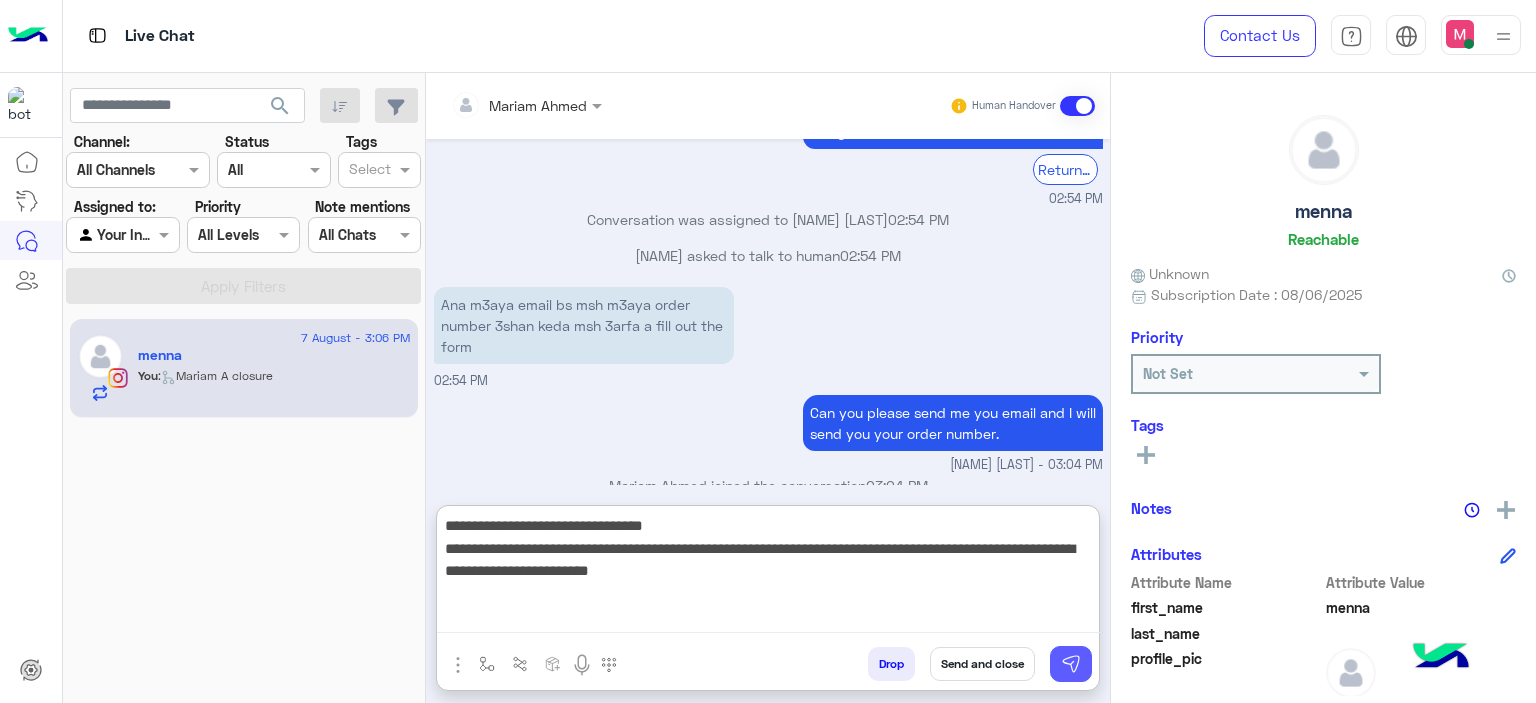 type on "**********" 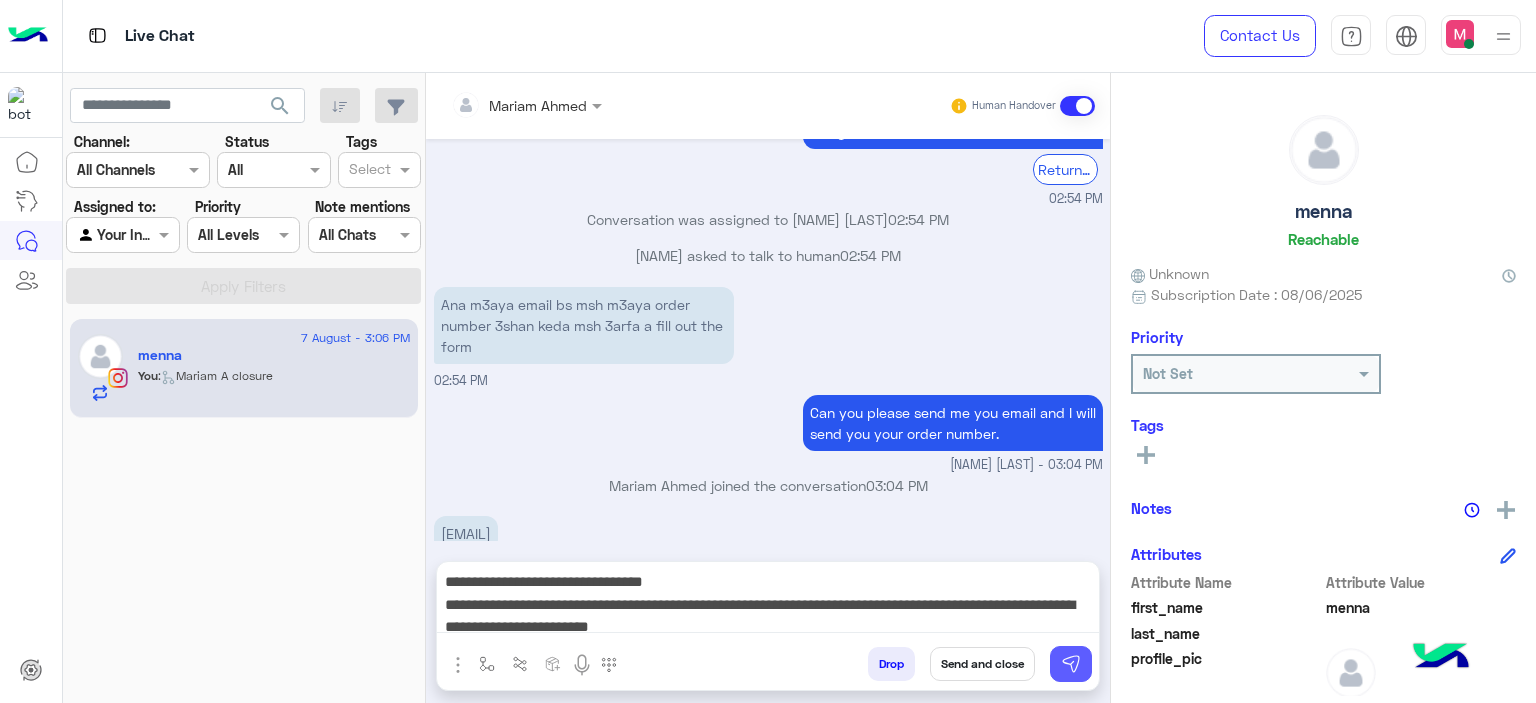 click at bounding box center (1071, 664) 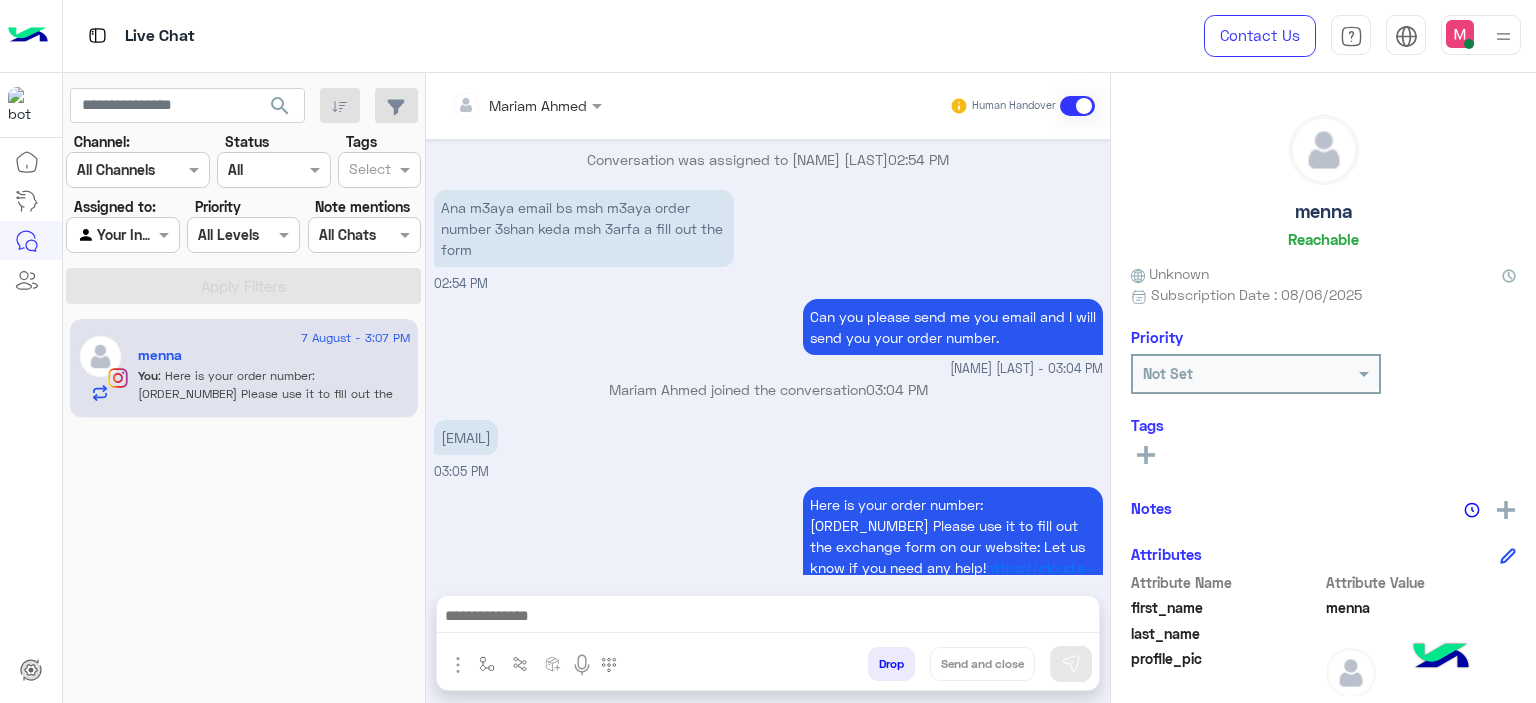 scroll, scrollTop: 3932, scrollLeft: 0, axis: vertical 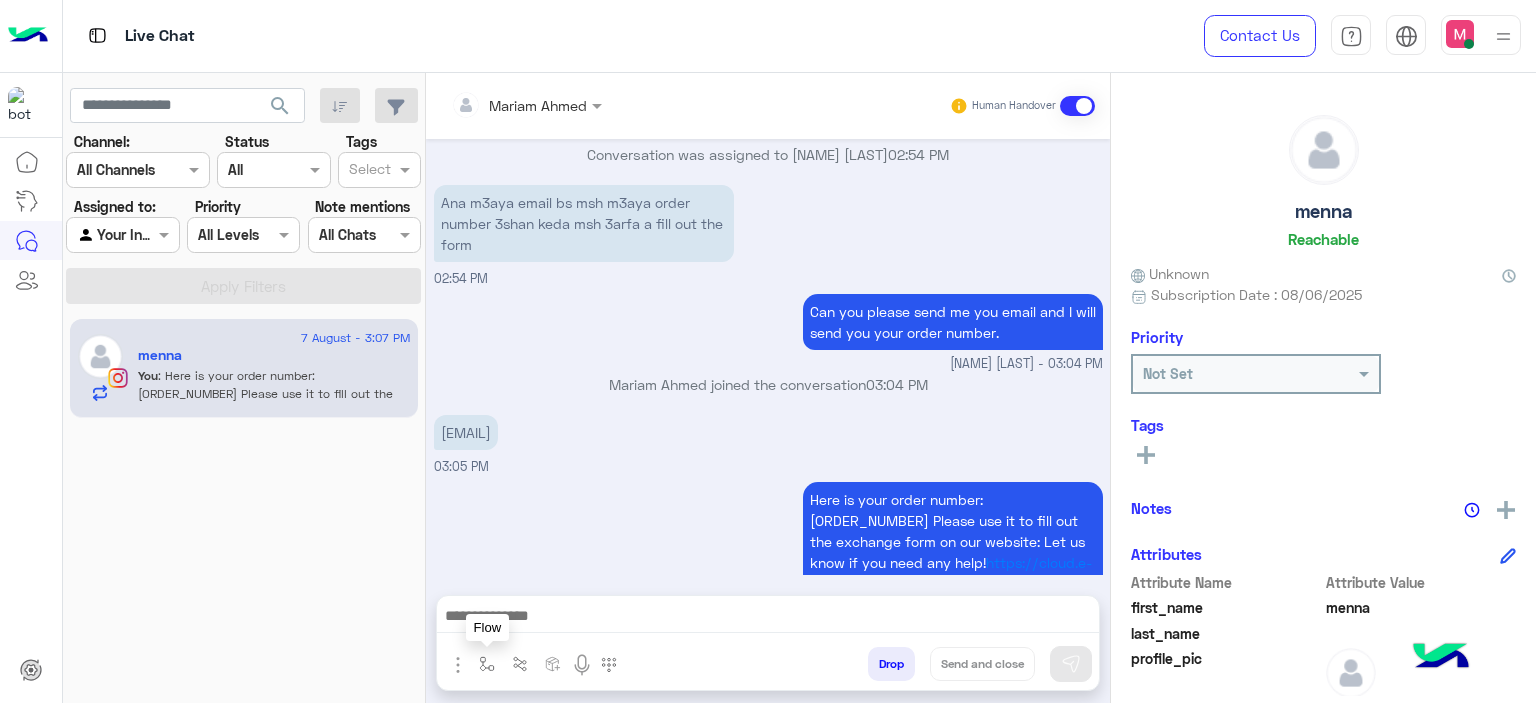 click at bounding box center (487, 664) 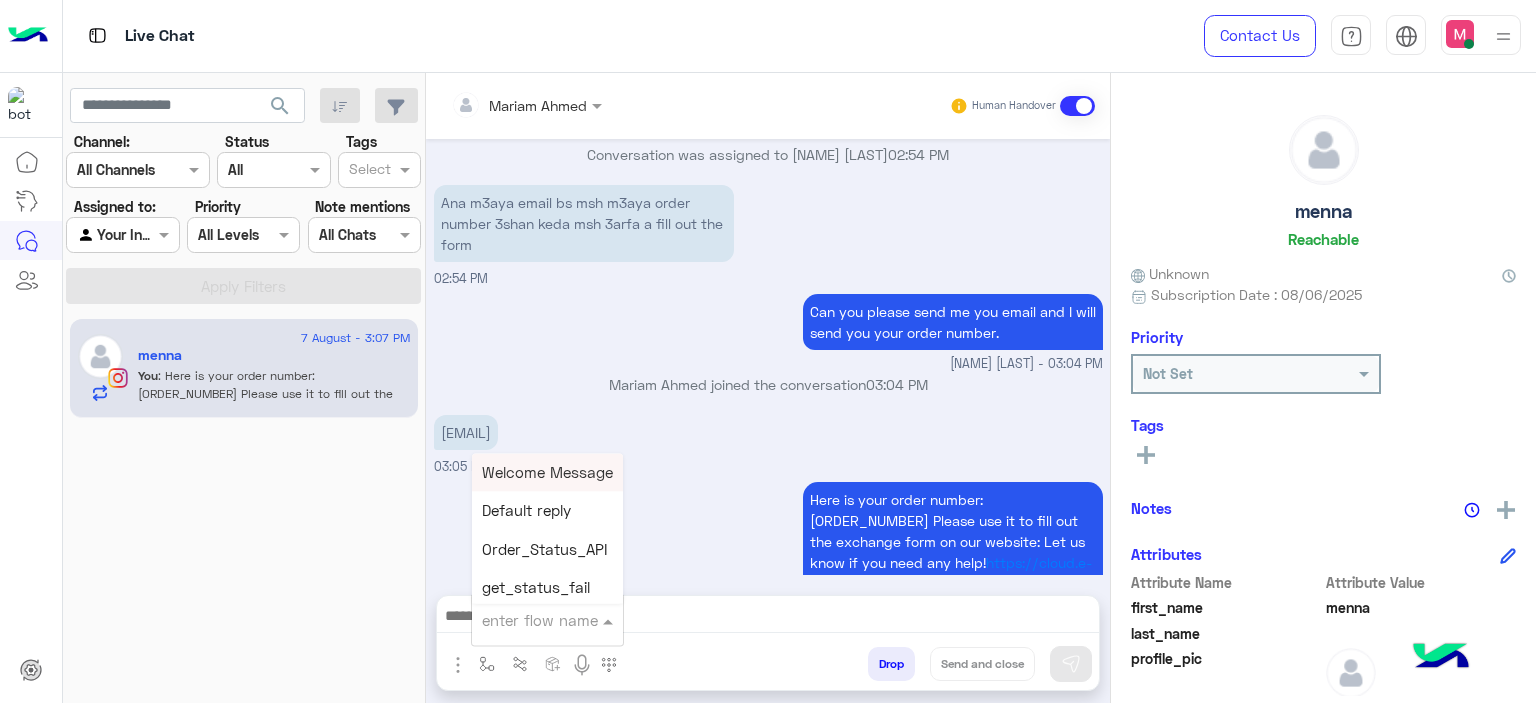 click at bounding box center (523, 620) 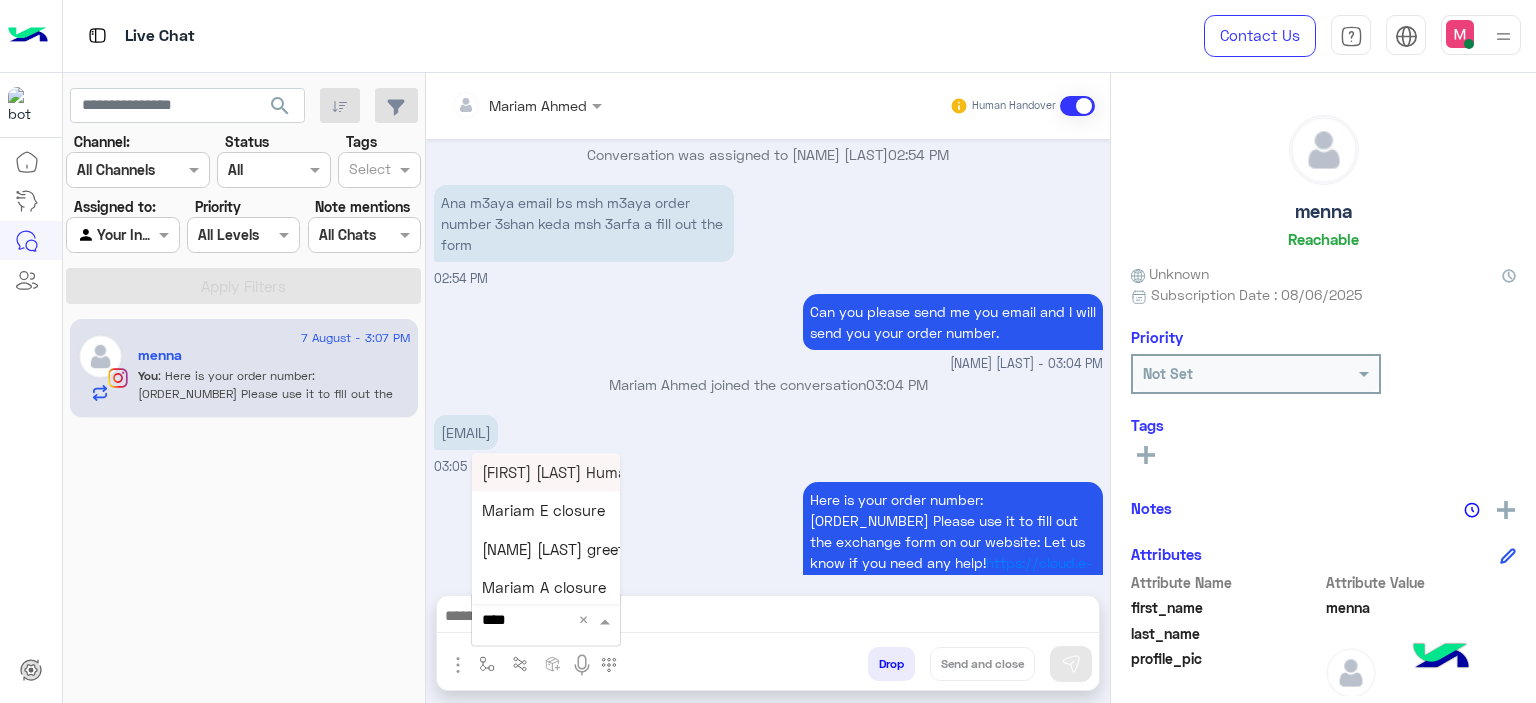 type on "*****" 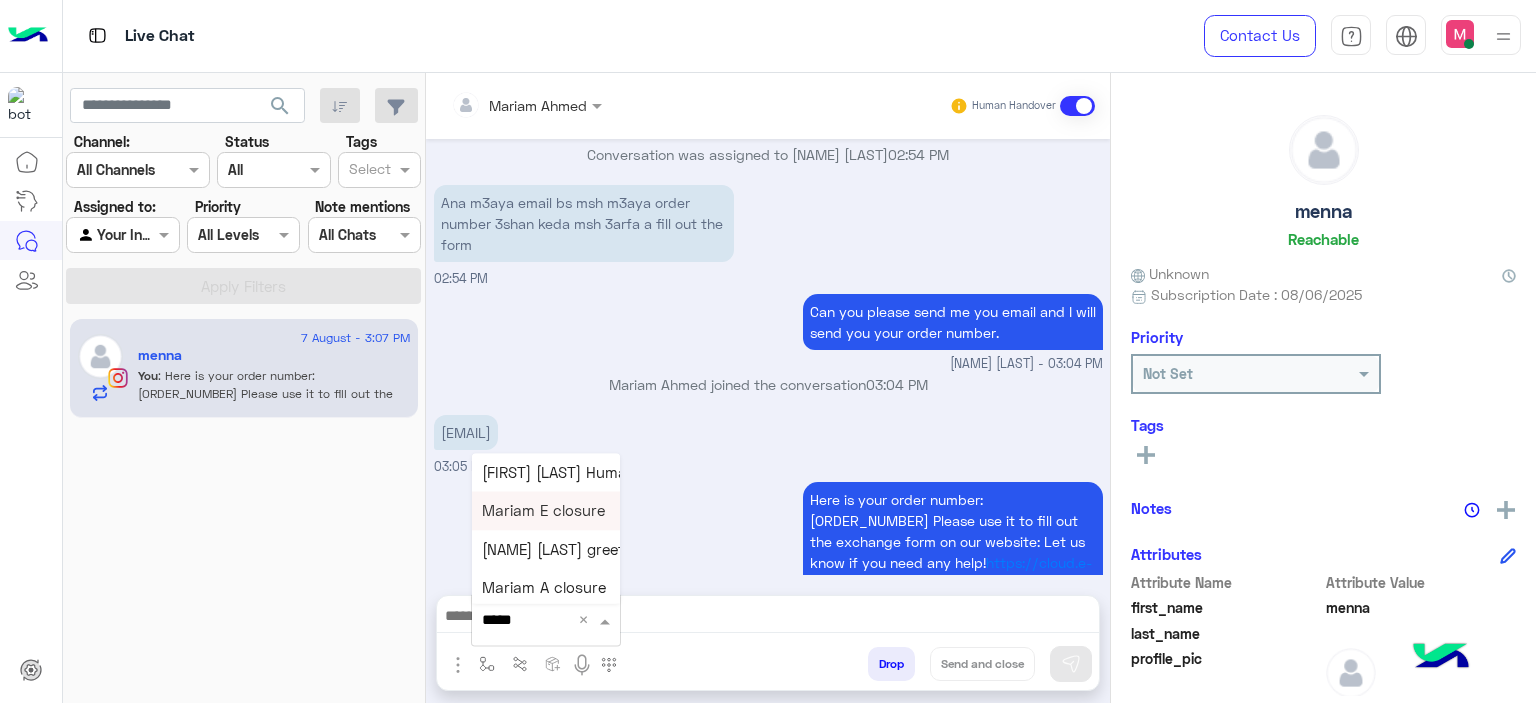 click on "Mariam E closure" at bounding box center [543, 511] 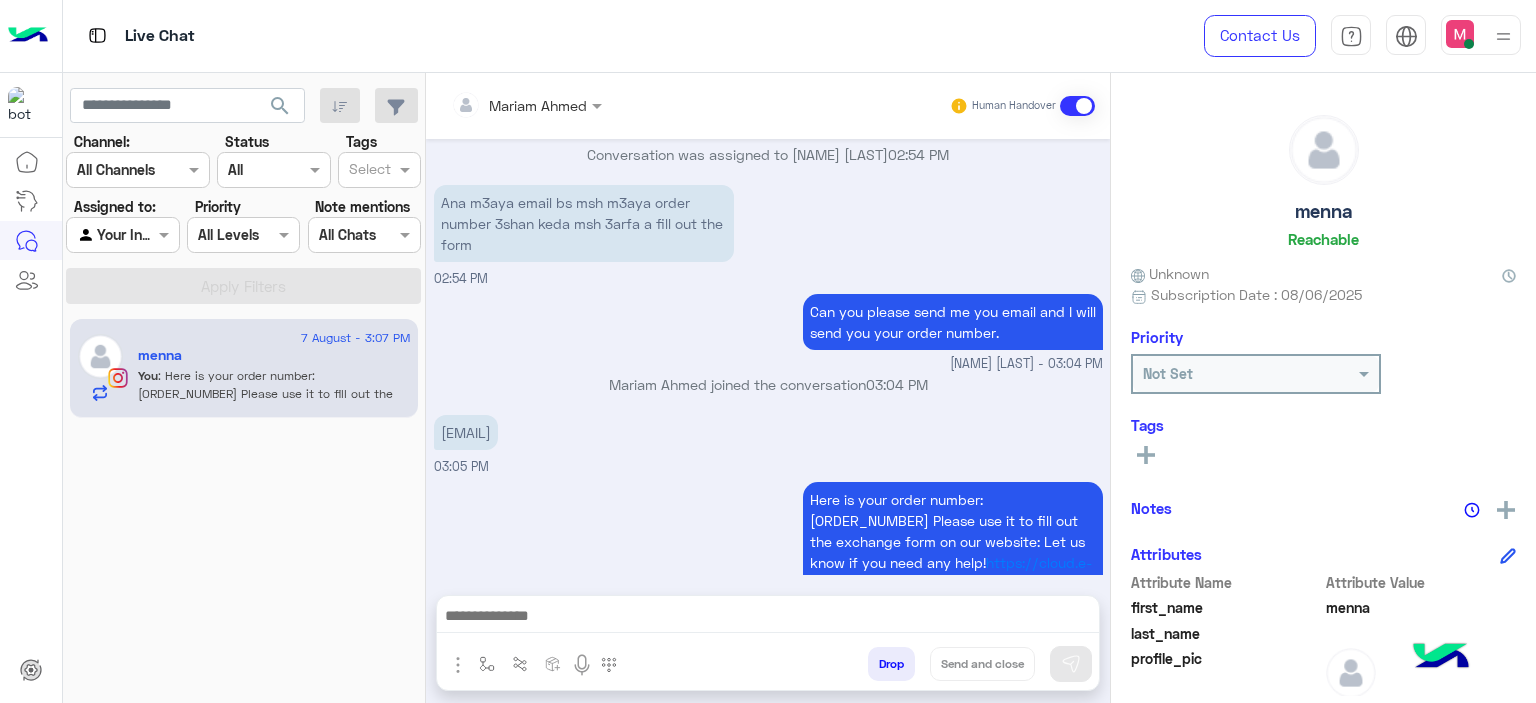 type on "**********" 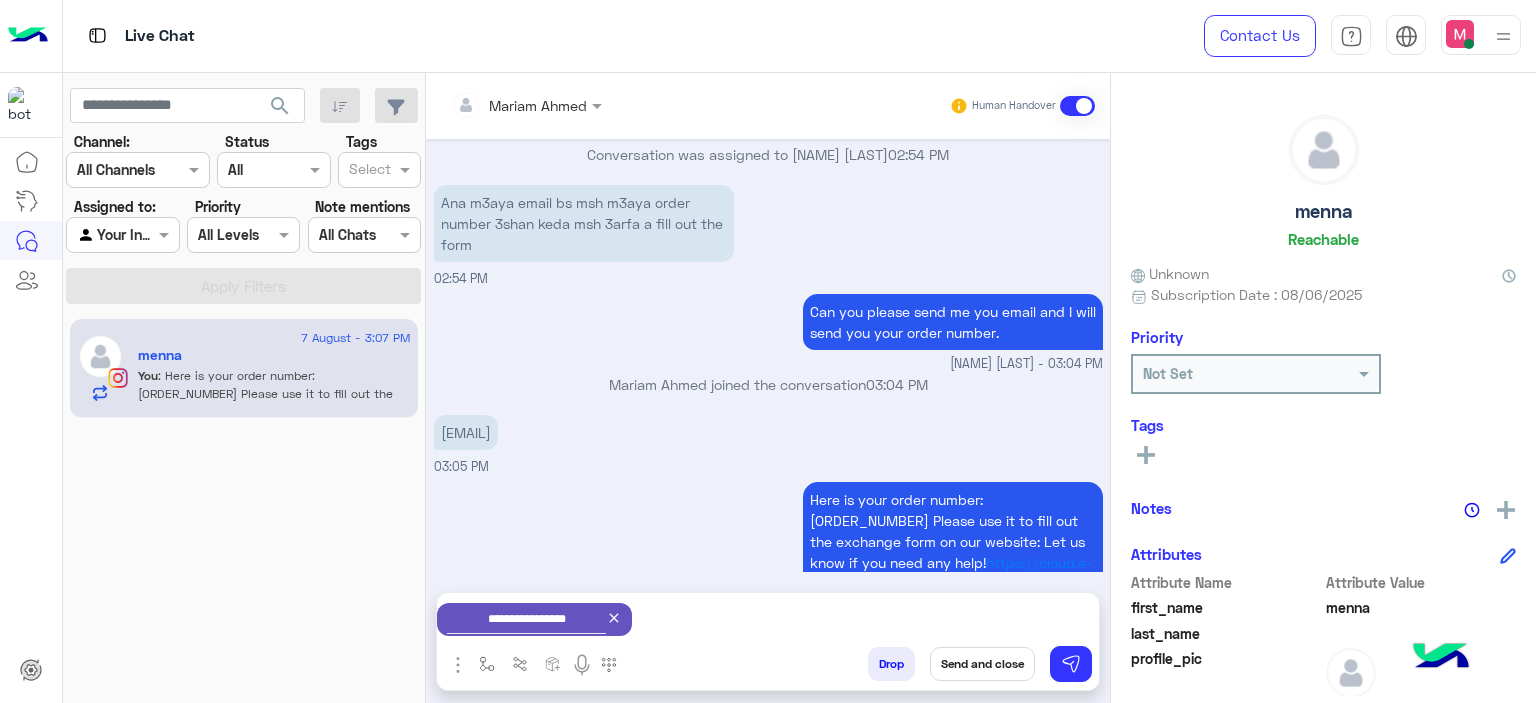 click on "Send and close" at bounding box center (982, 664) 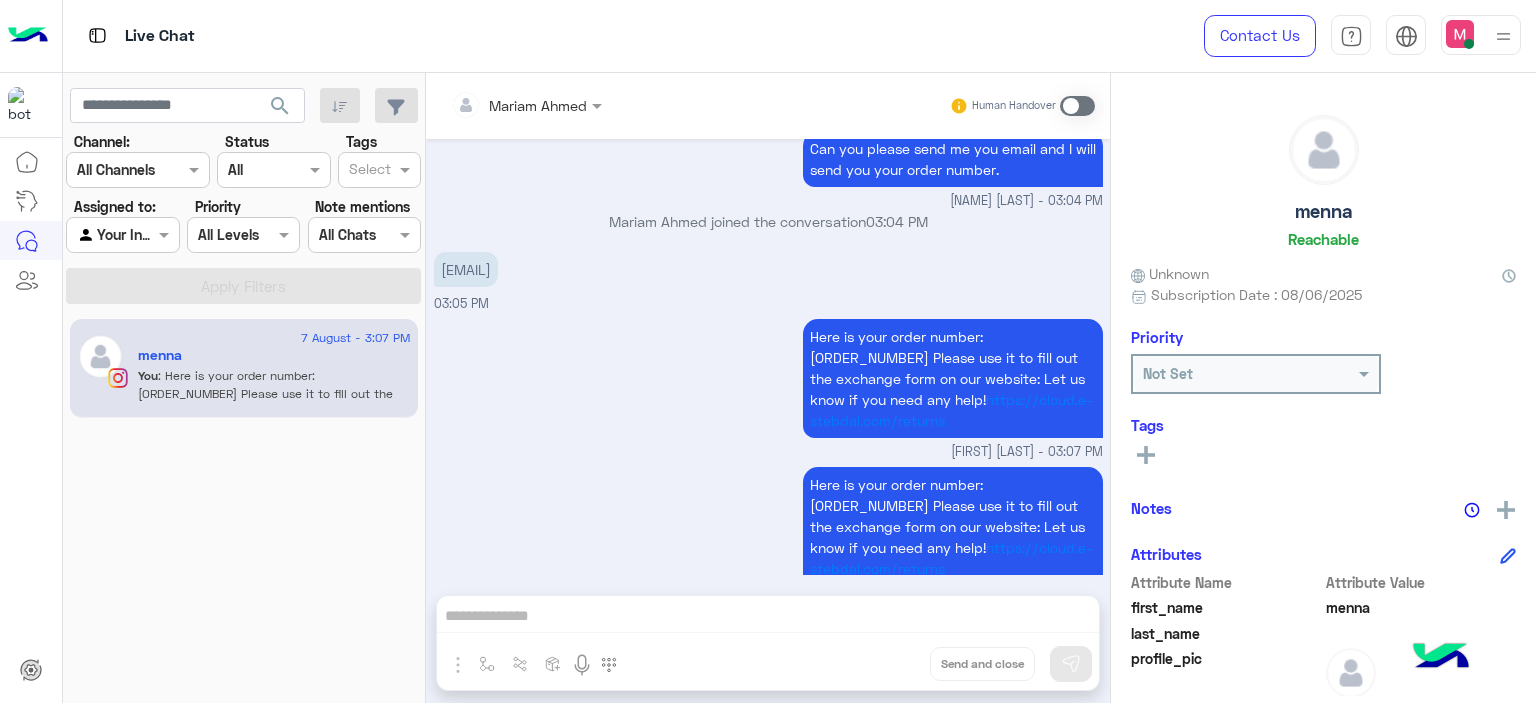 scroll, scrollTop: 4342, scrollLeft: 0, axis: vertical 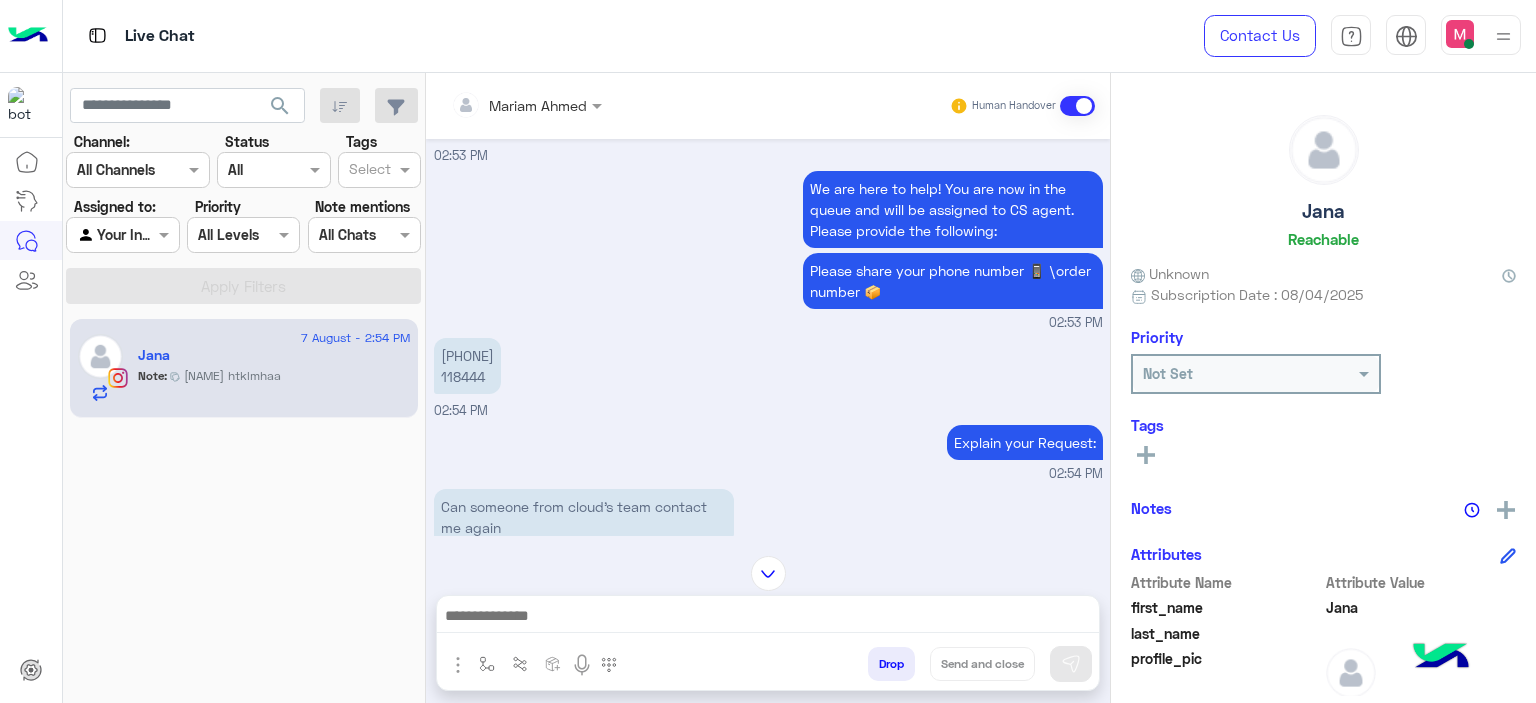 click on "01014409123 118444" at bounding box center [467, 366] 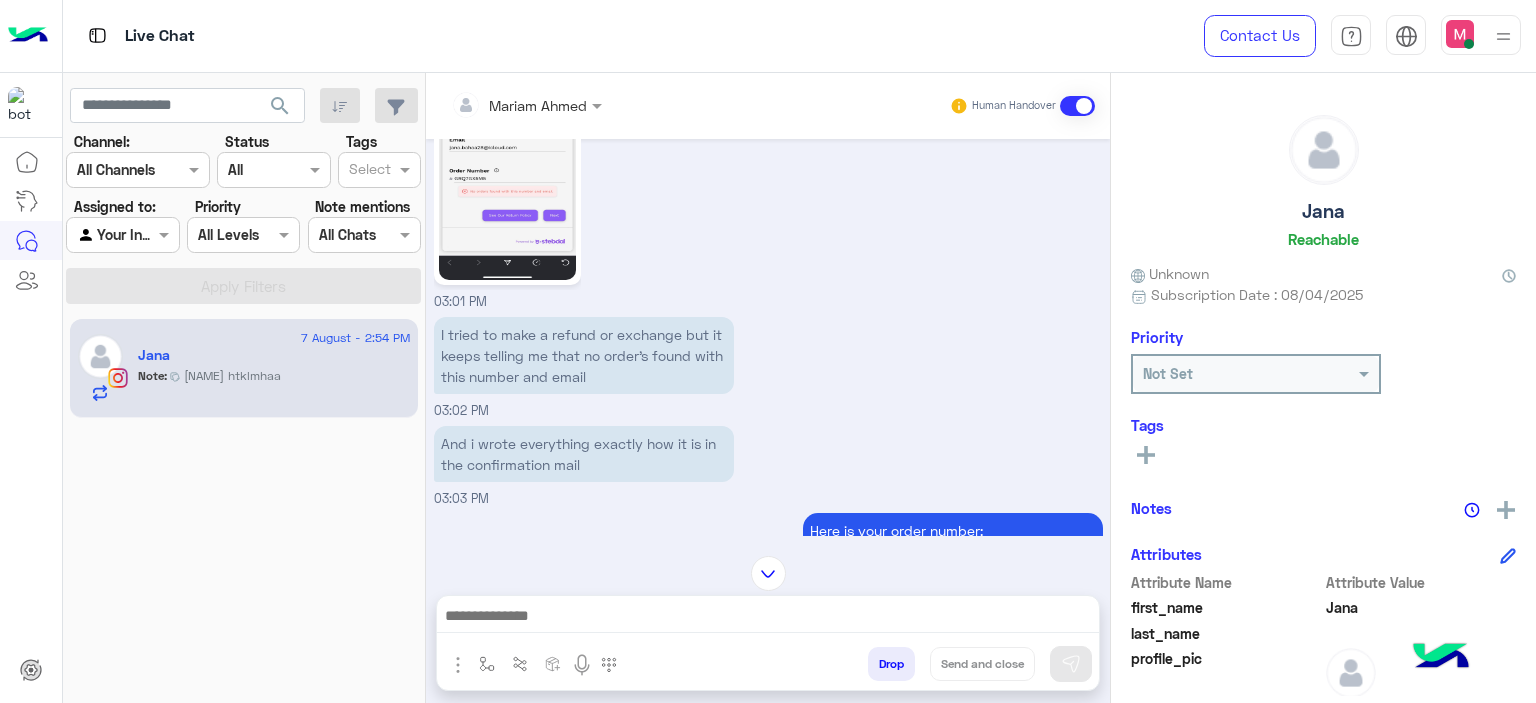 scroll, scrollTop: 792, scrollLeft: 0, axis: vertical 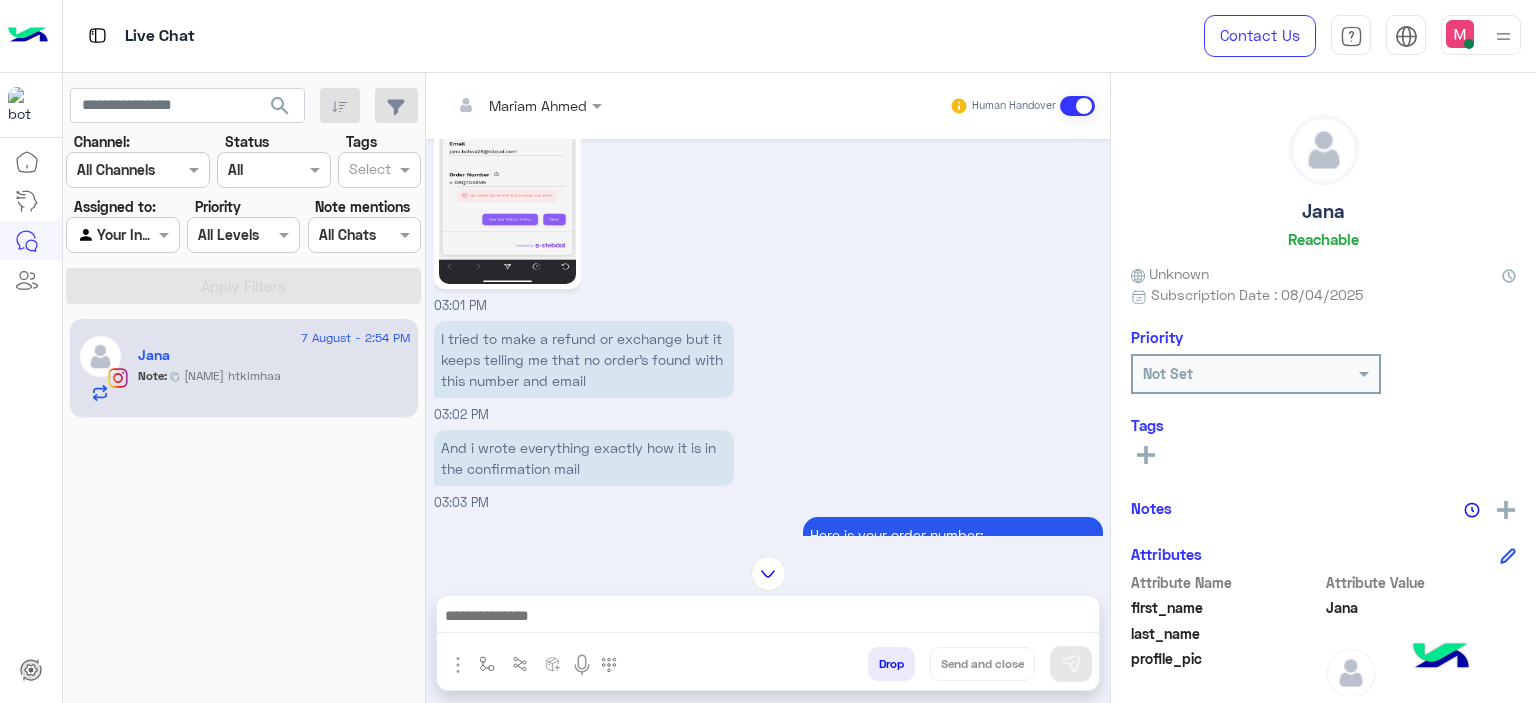 click on "I tried to make a refund or exchange but it keeps telling me that no order’s found with this number and email   03:02 PM" at bounding box center [768, 370] 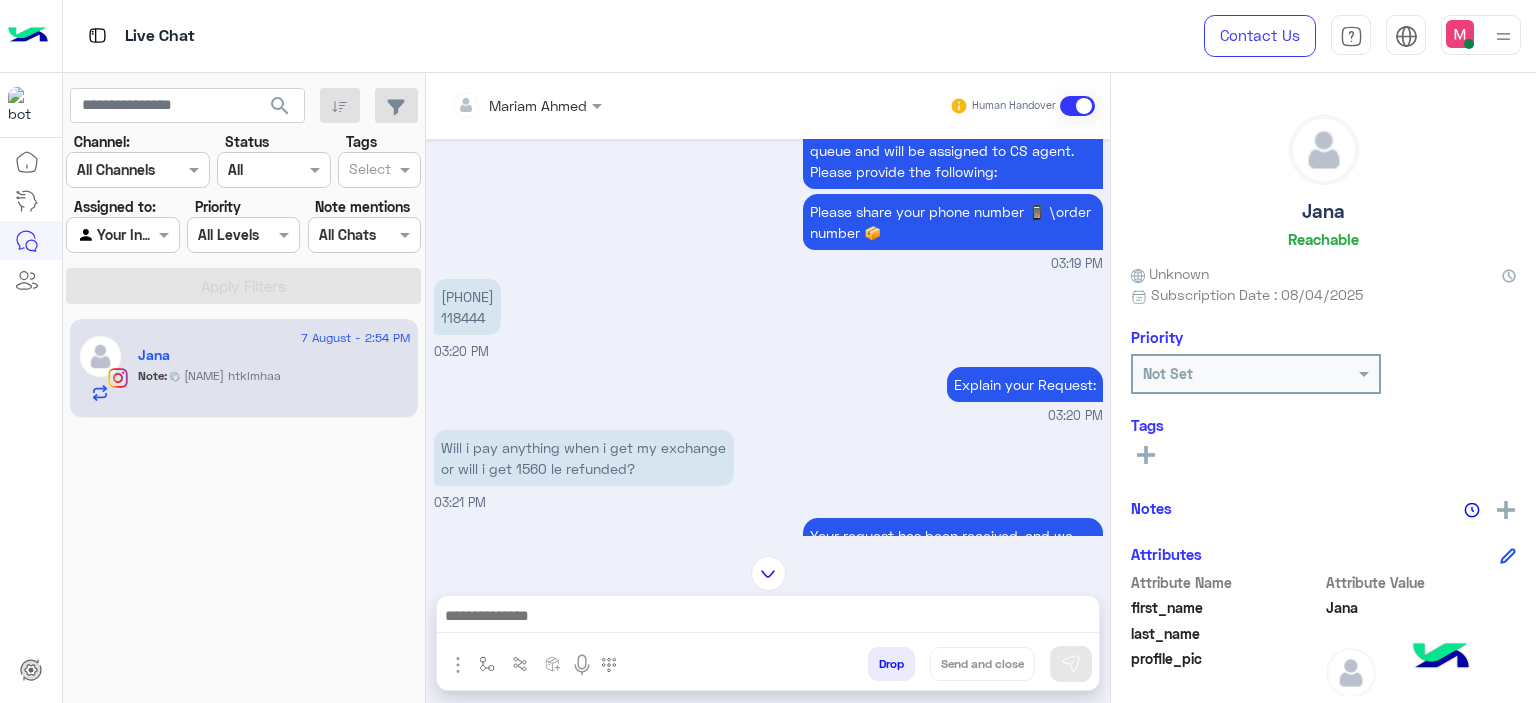 scroll, scrollTop: 2247, scrollLeft: 0, axis: vertical 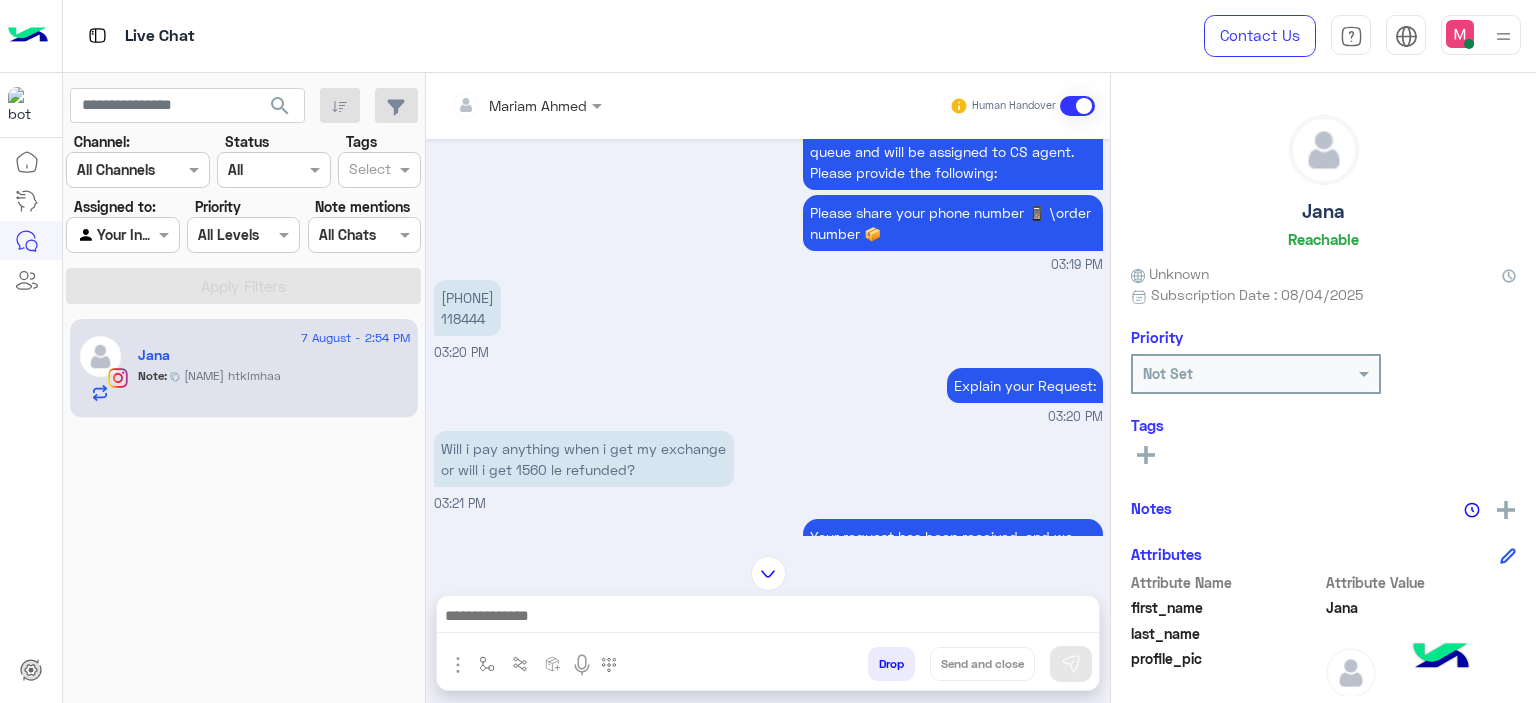 click on "01014409123 118444" at bounding box center (467, 308) 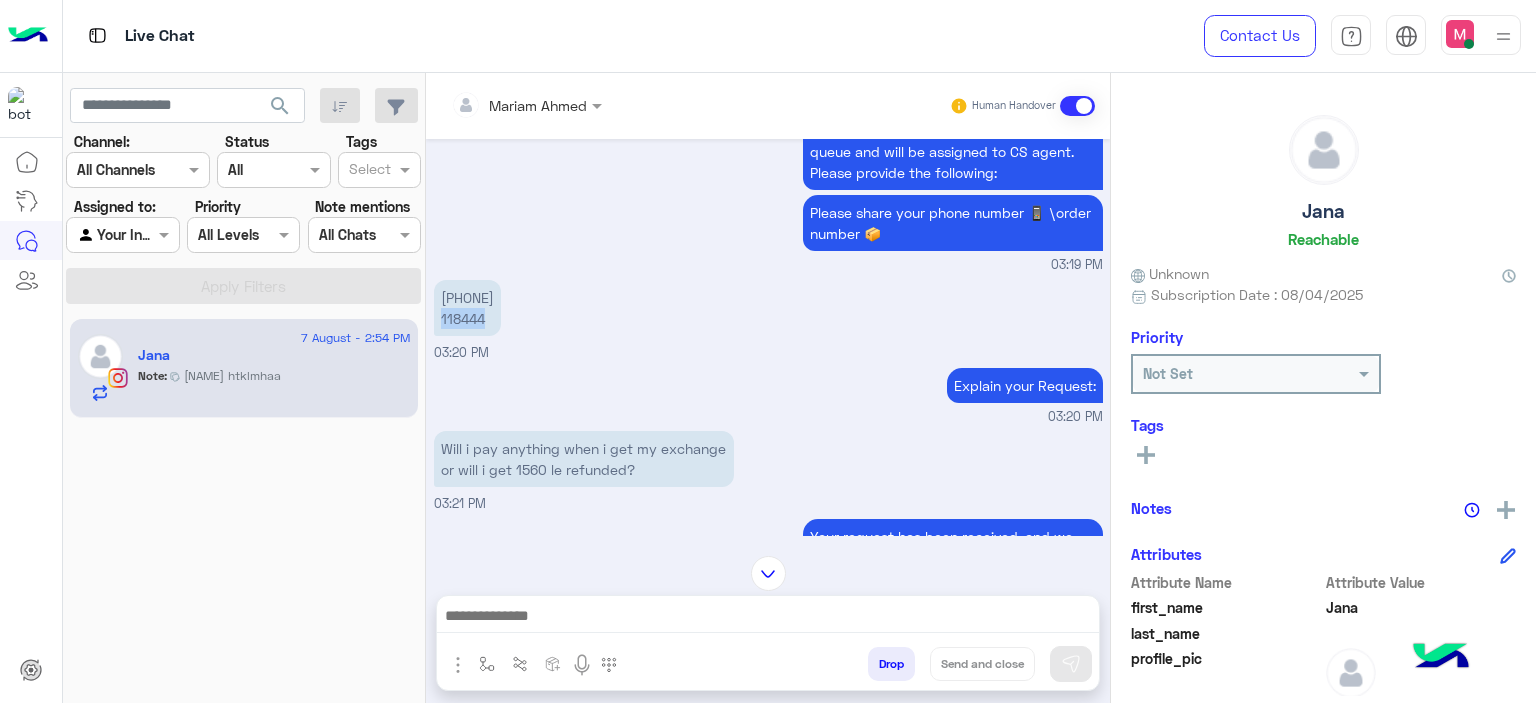 click on "01014409123 118444" at bounding box center [467, 308] 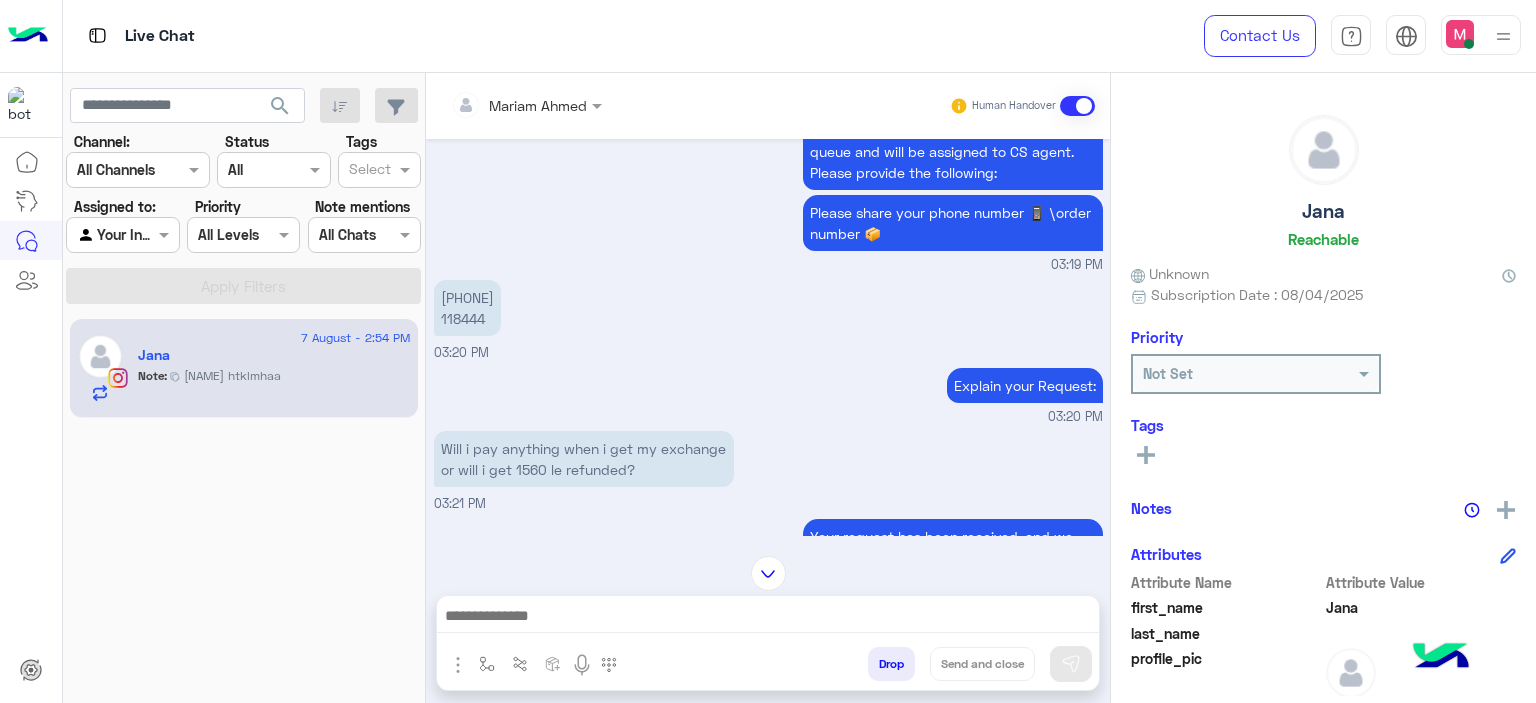 click at bounding box center (768, 573) 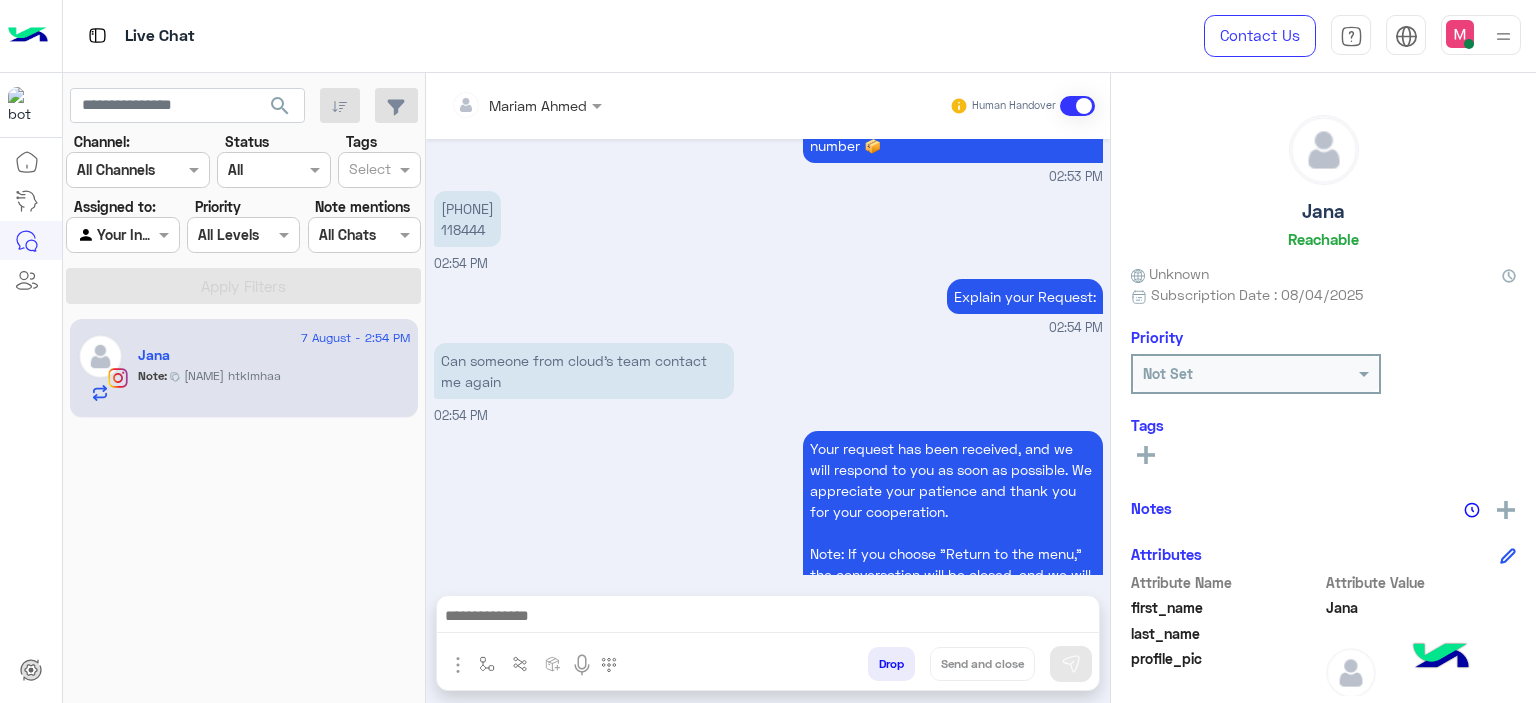 scroll, scrollTop: 6564, scrollLeft: 0, axis: vertical 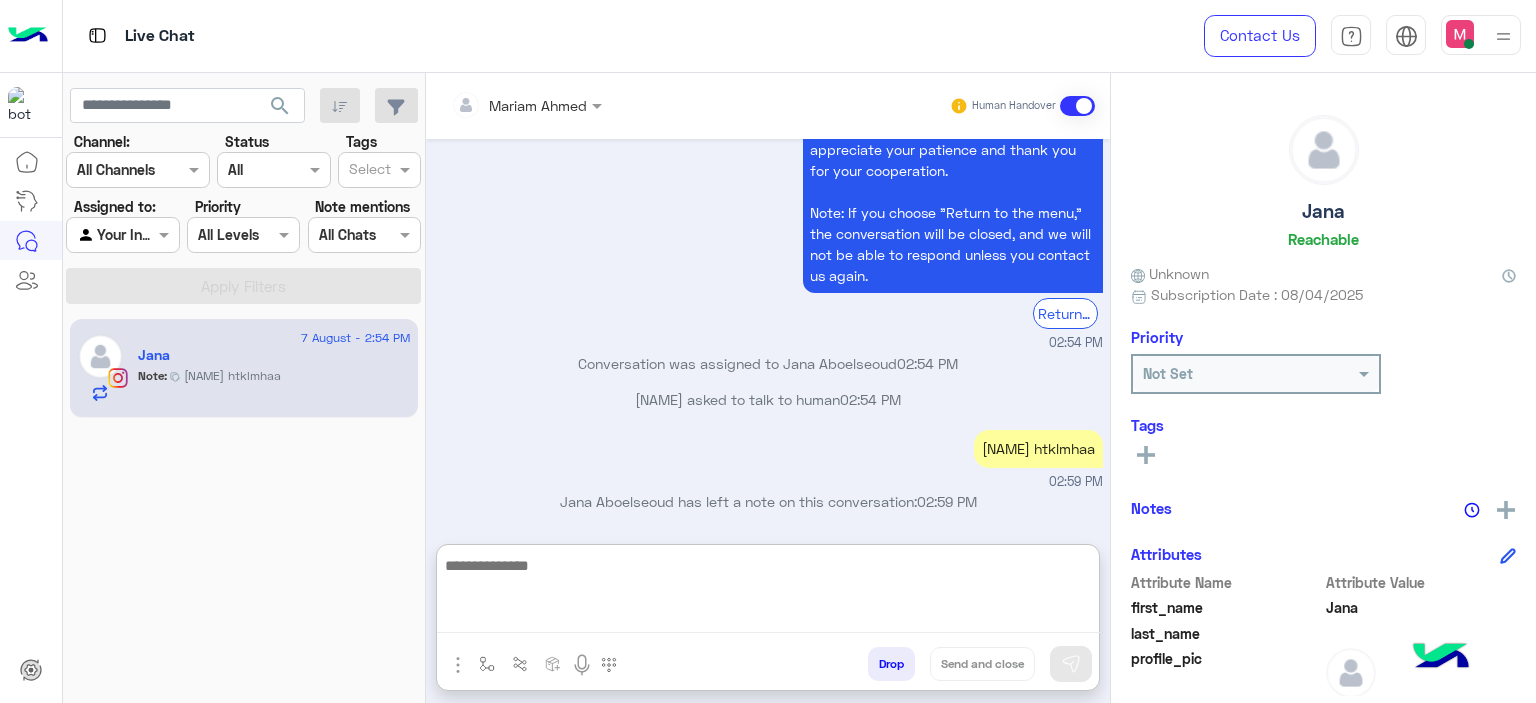 click at bounding box center (768, 593) 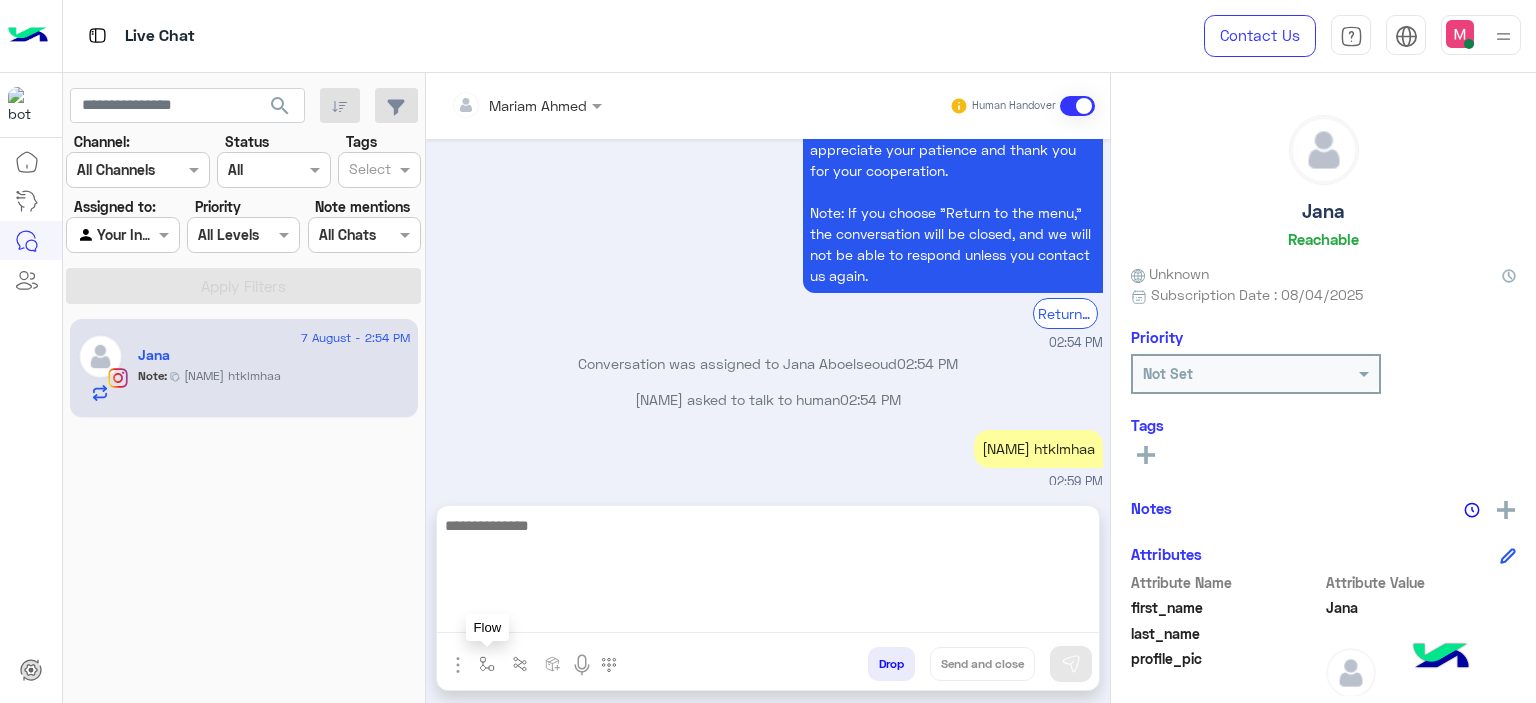 click at bounding box center [487, 664] 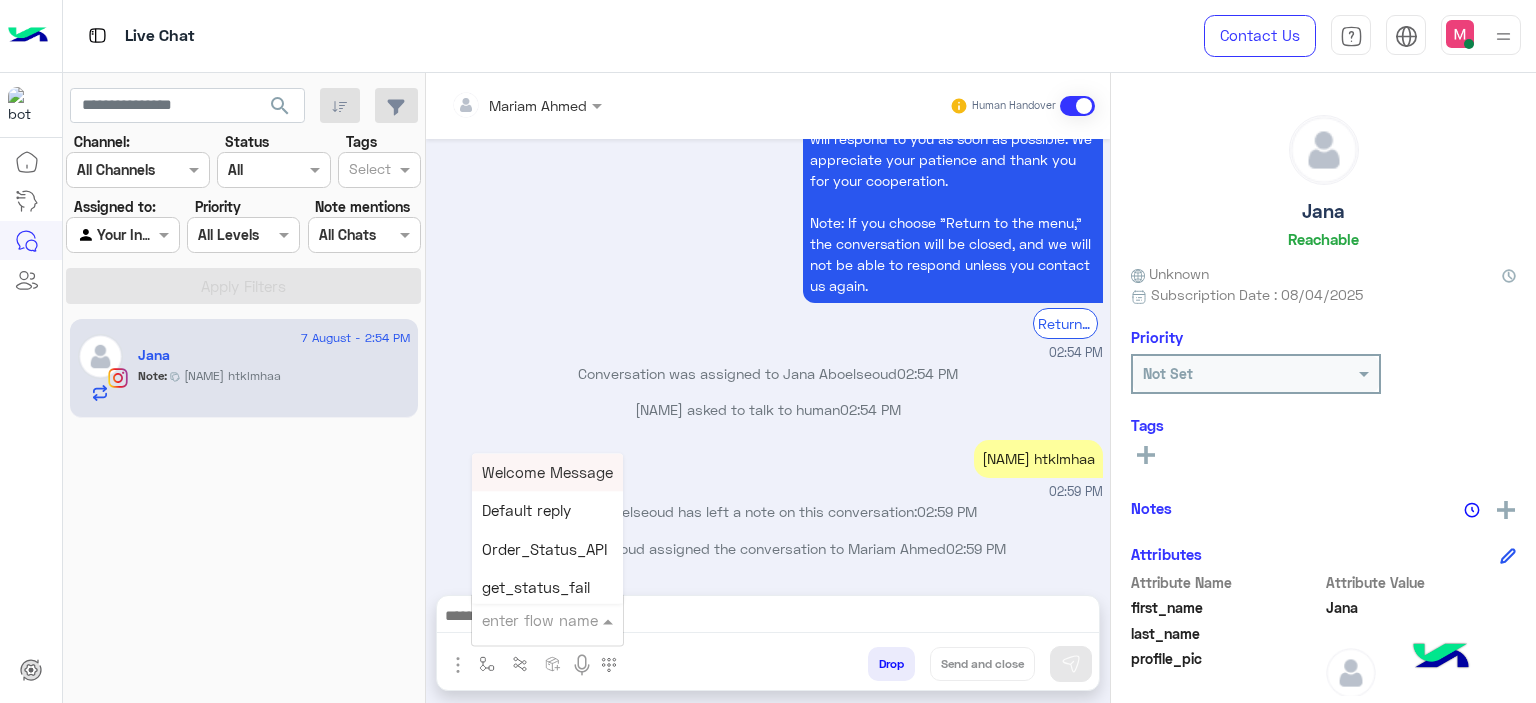 click at bounding box center (523, 620) 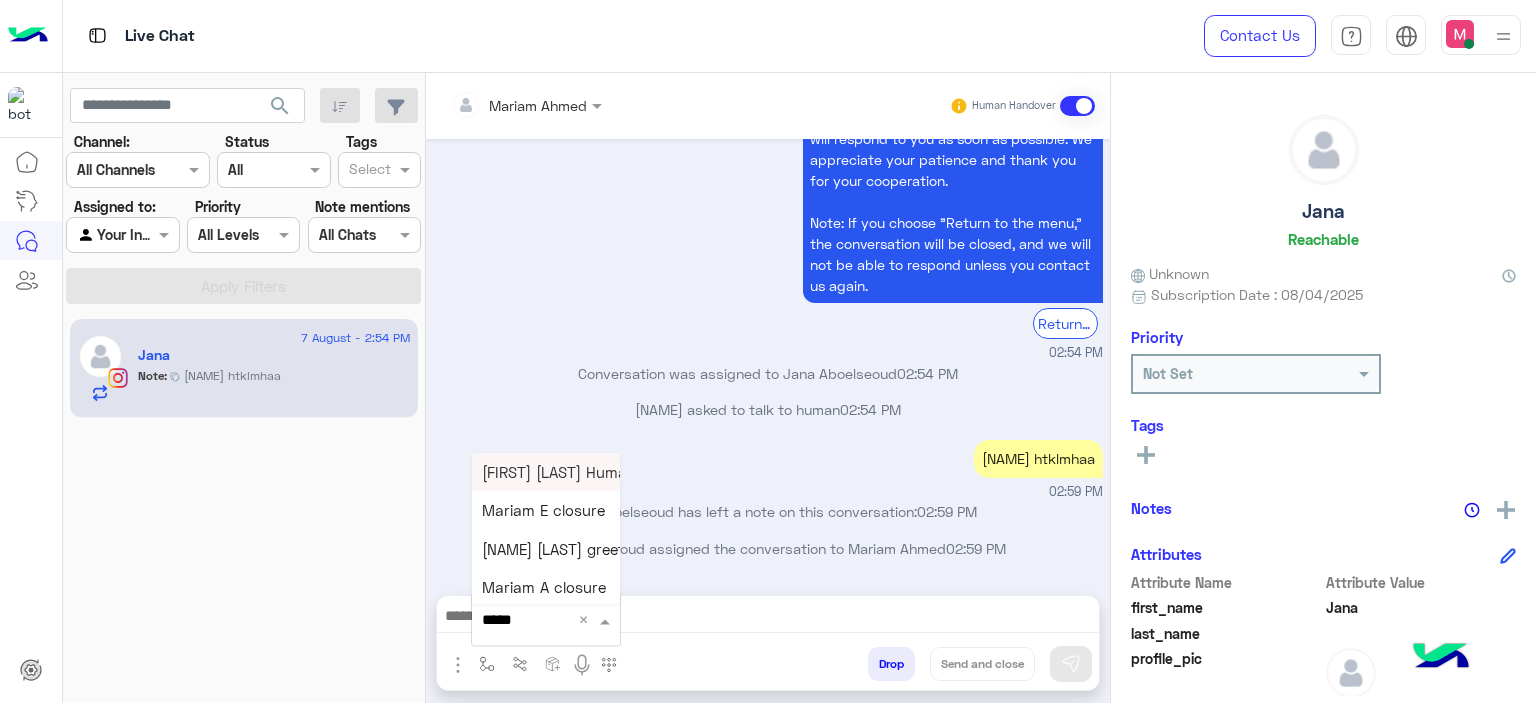 type on "******" 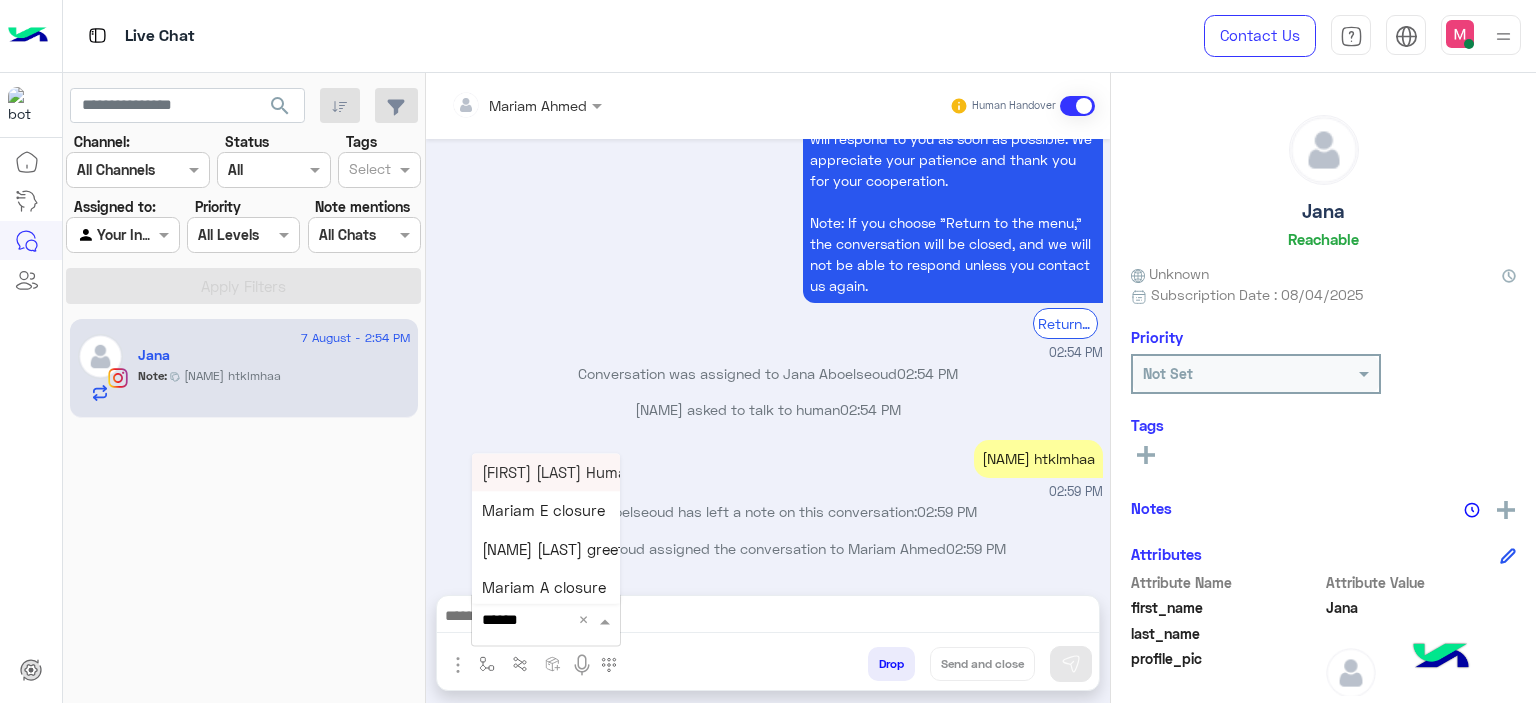 click on "[FIRST] [LAST_INITIAL] Greeting" at bounding box center (595, 472) 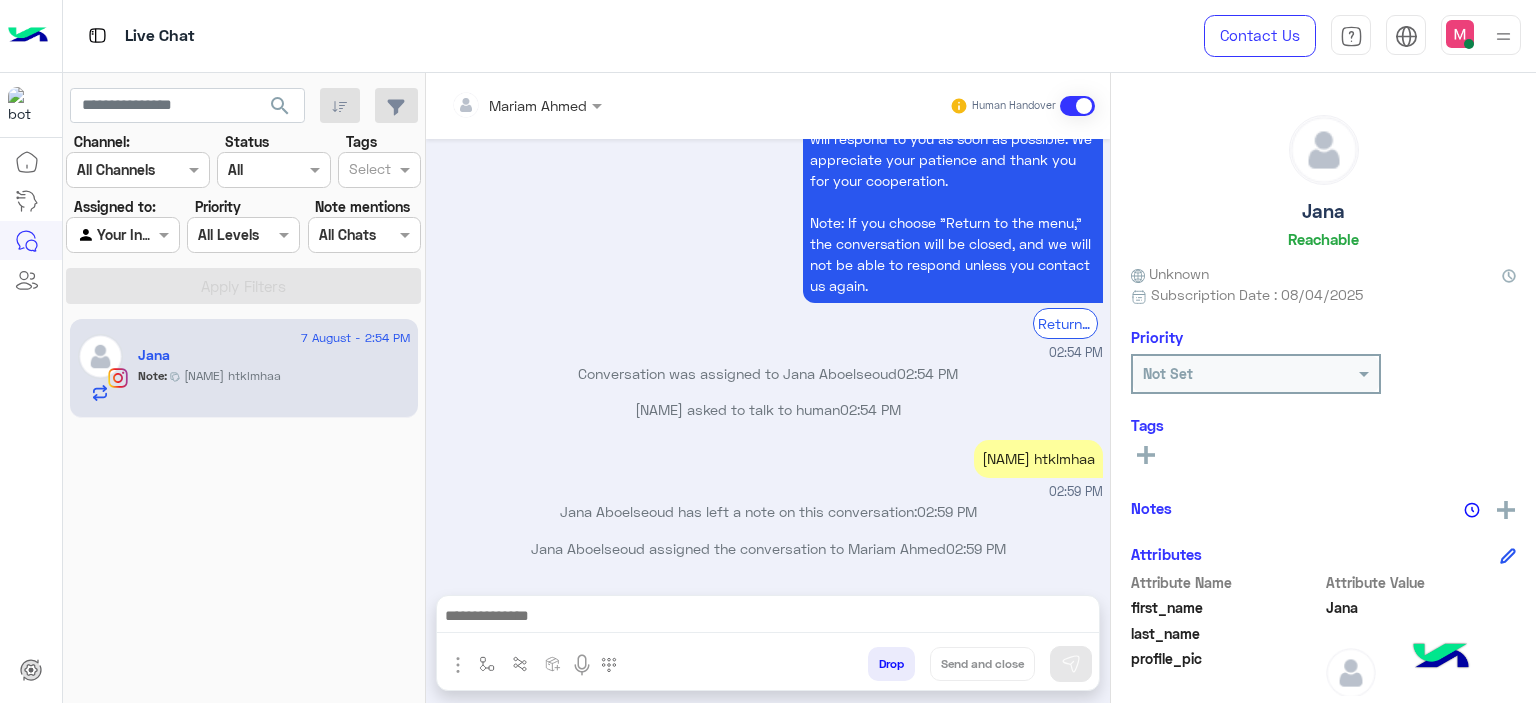 type on "**********" 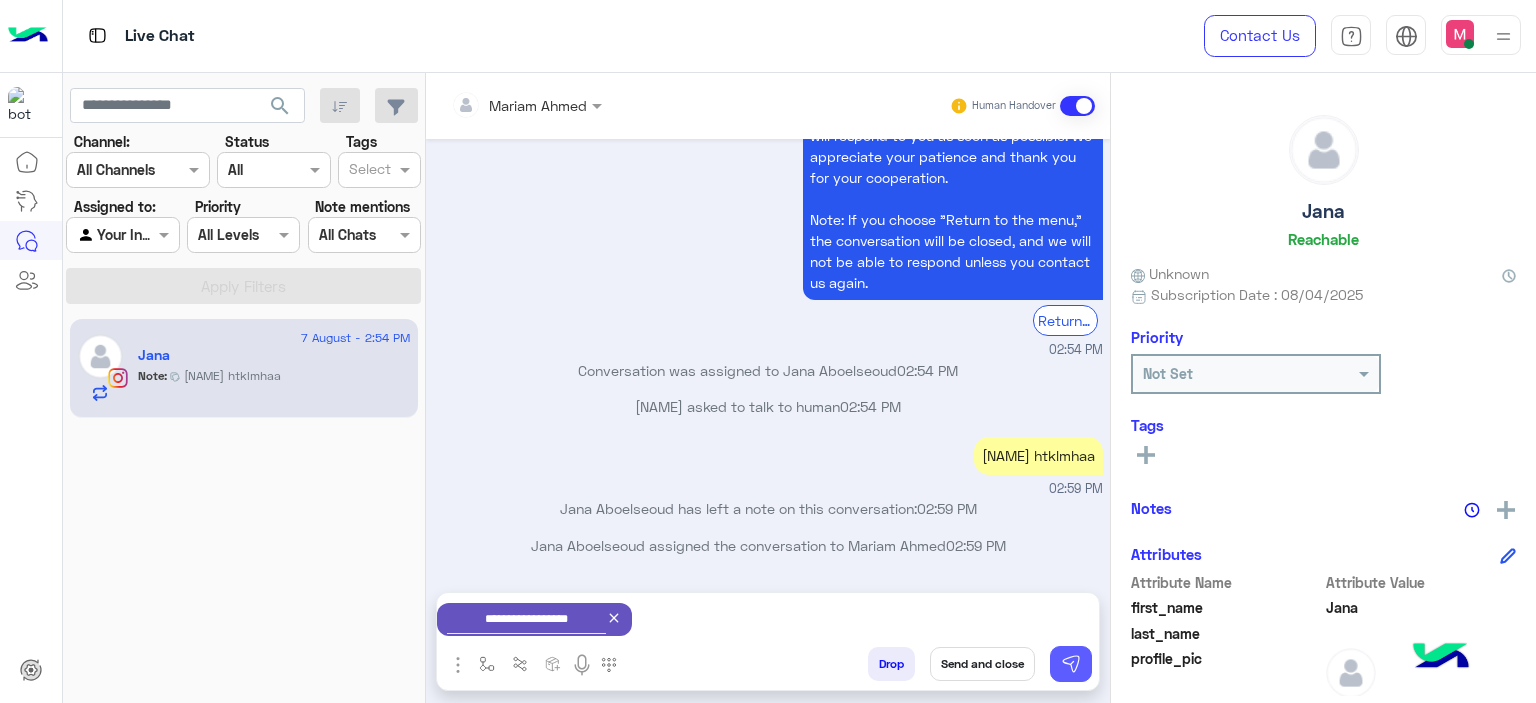 click at bounding box center (1071, 664) 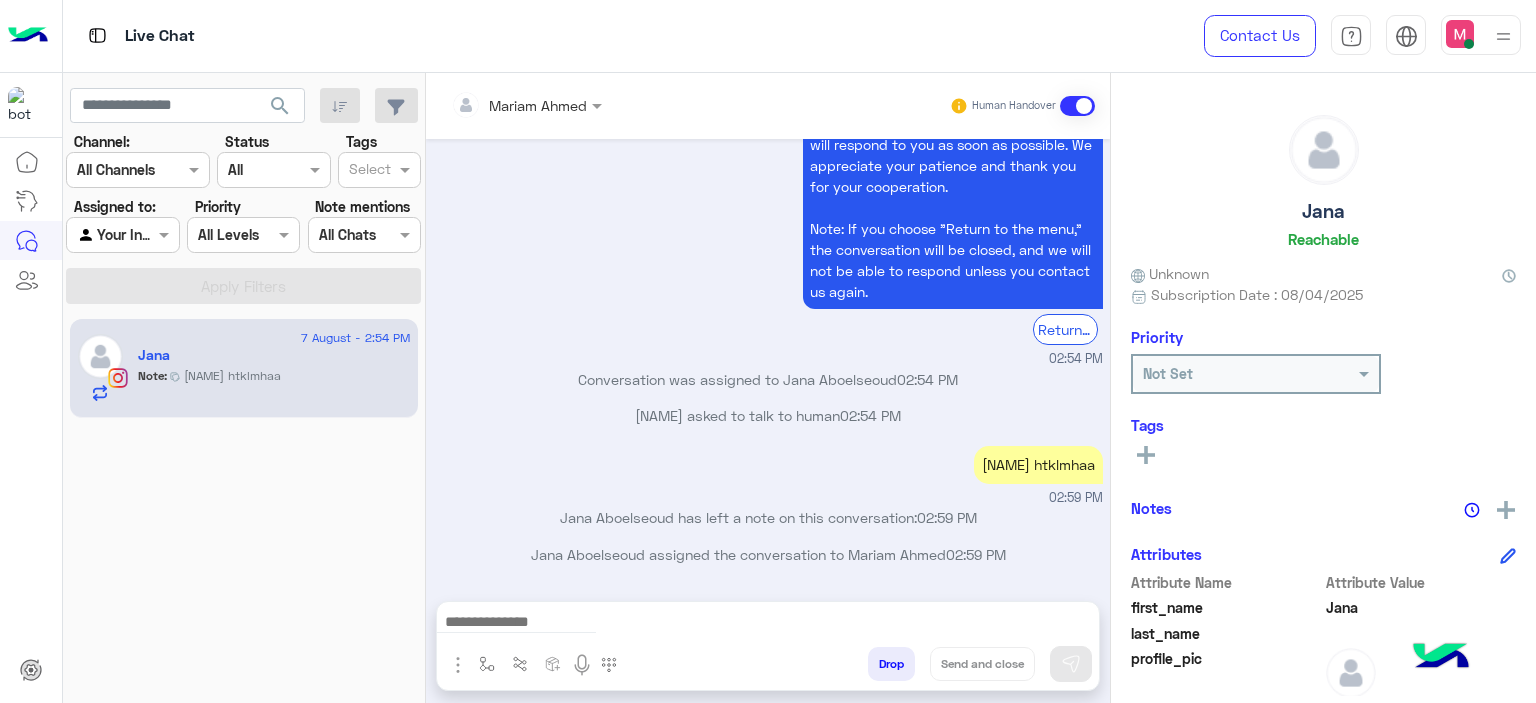 scroll, scrollTop: 6564, scrollLeft: 0, axis: vertical 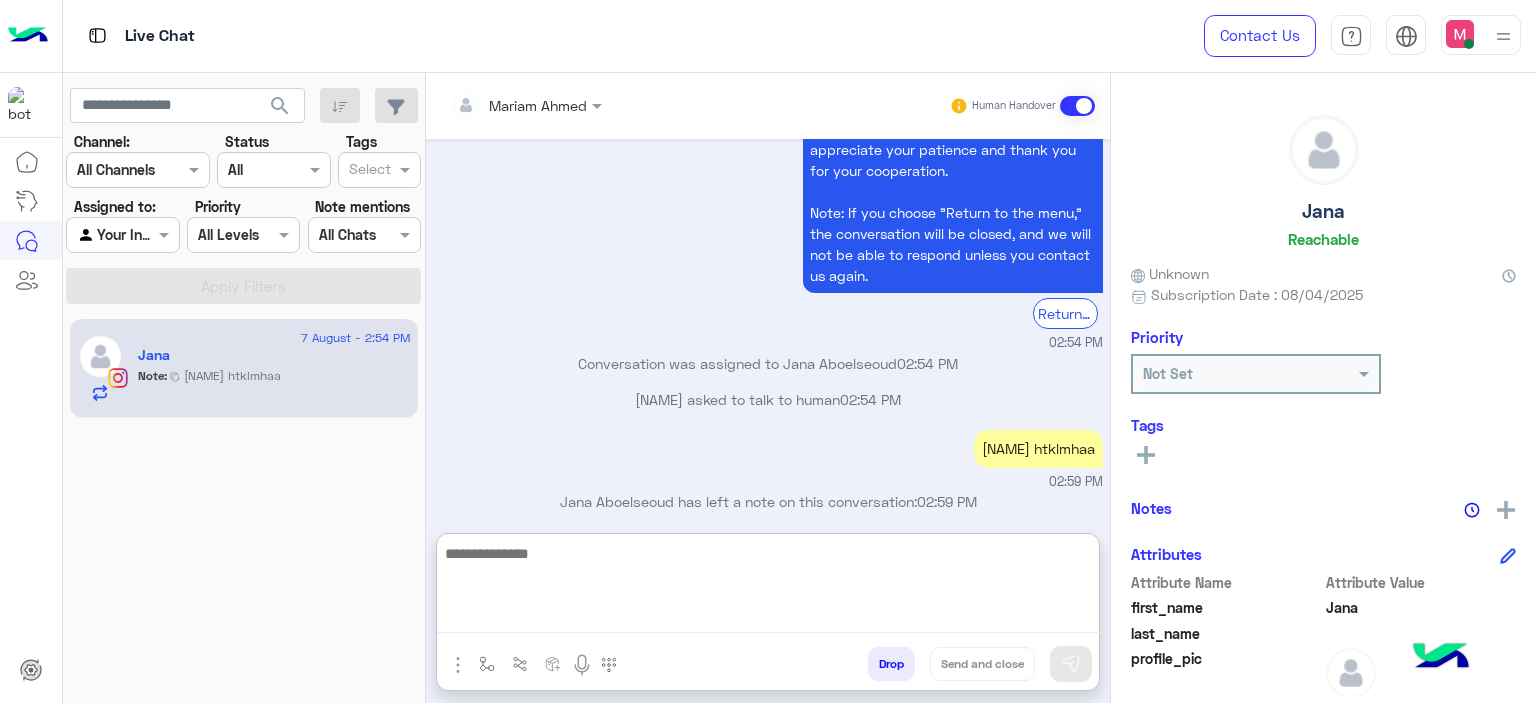 click at bounding box center (768, 587) 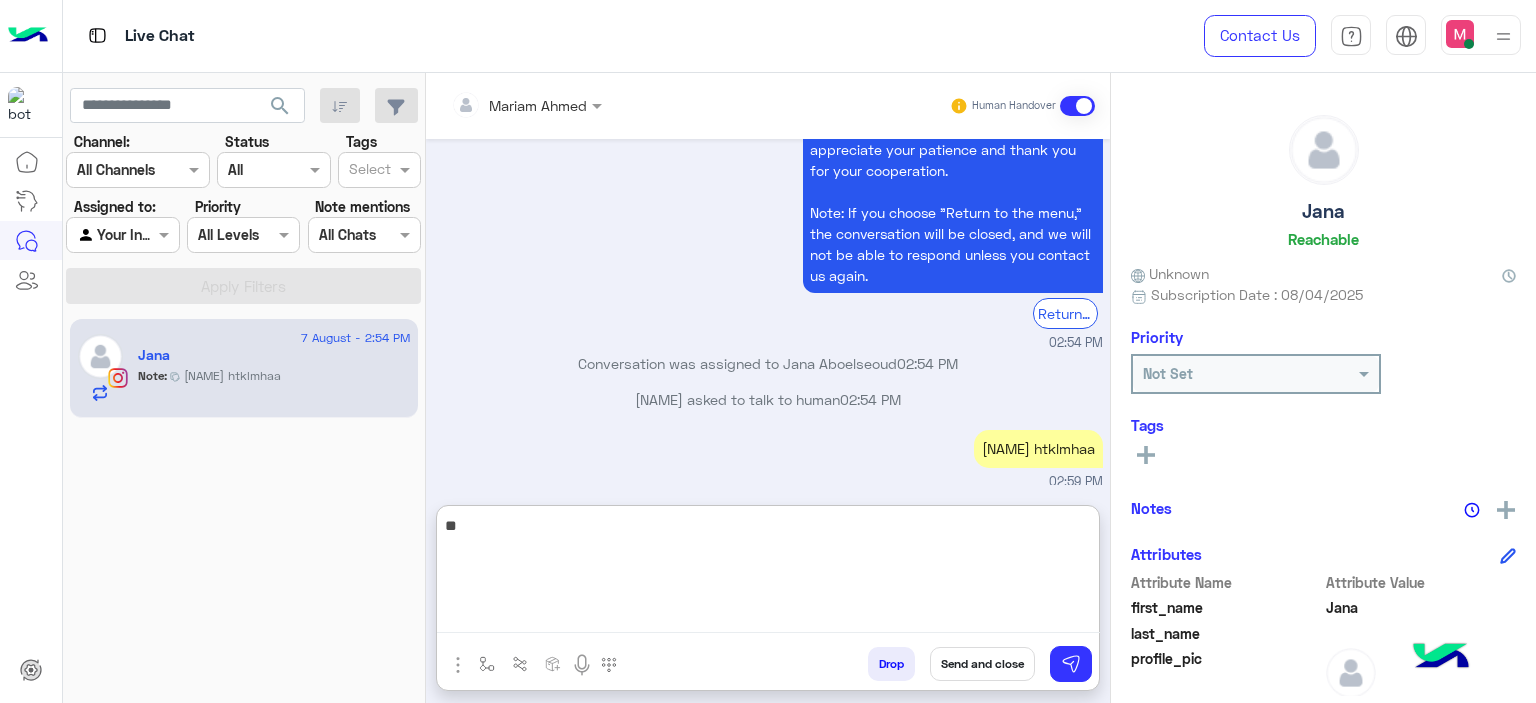 scroll, scrollTop: 6796, scrollLeft: 0, axis: vertical 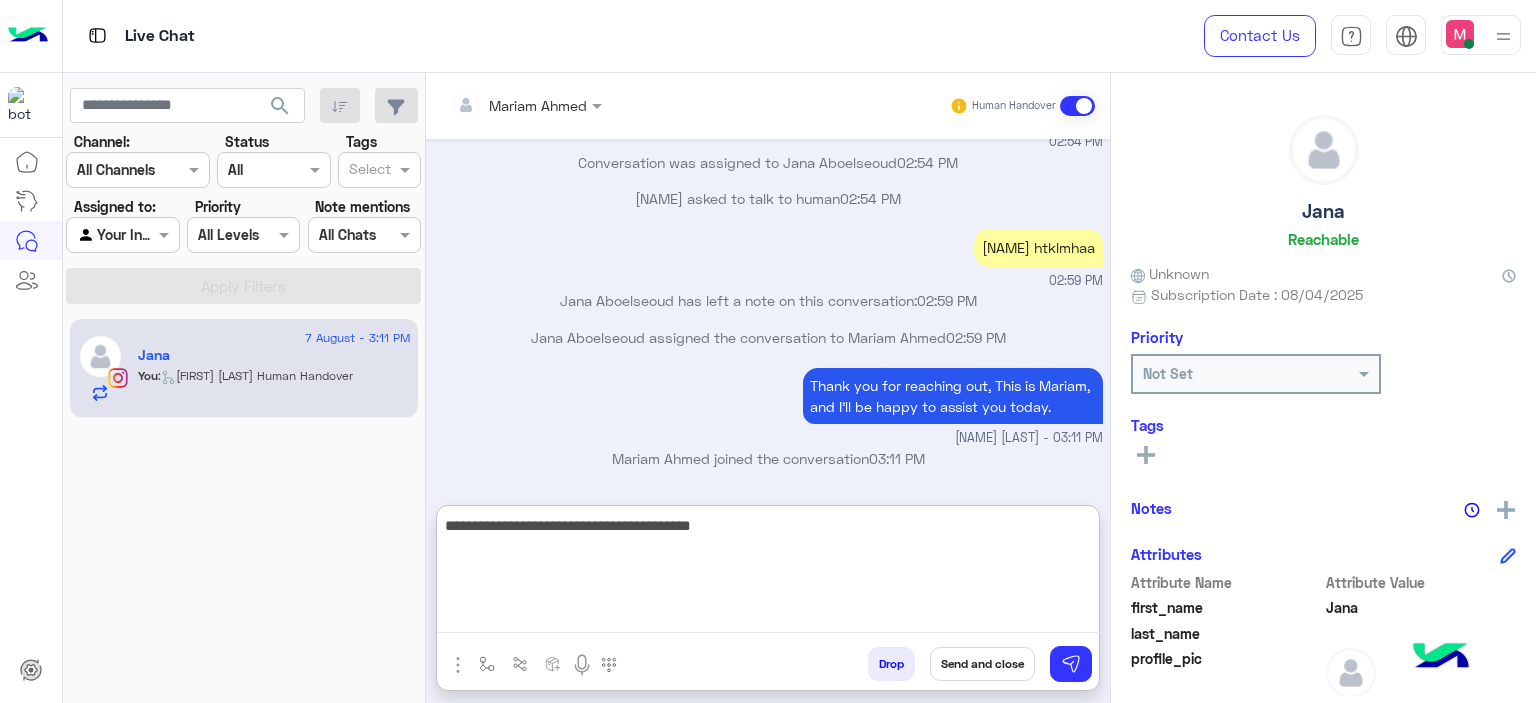 type on "**********" 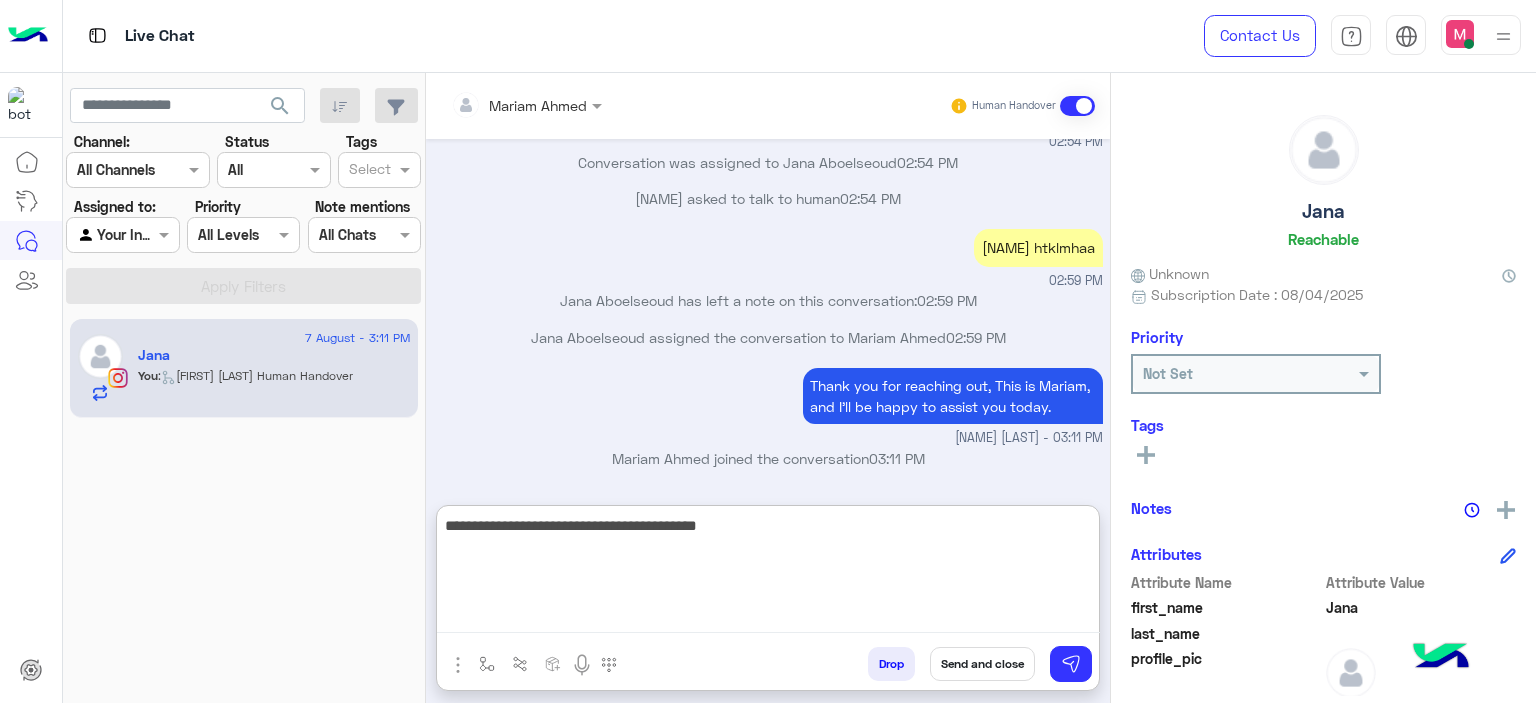 type 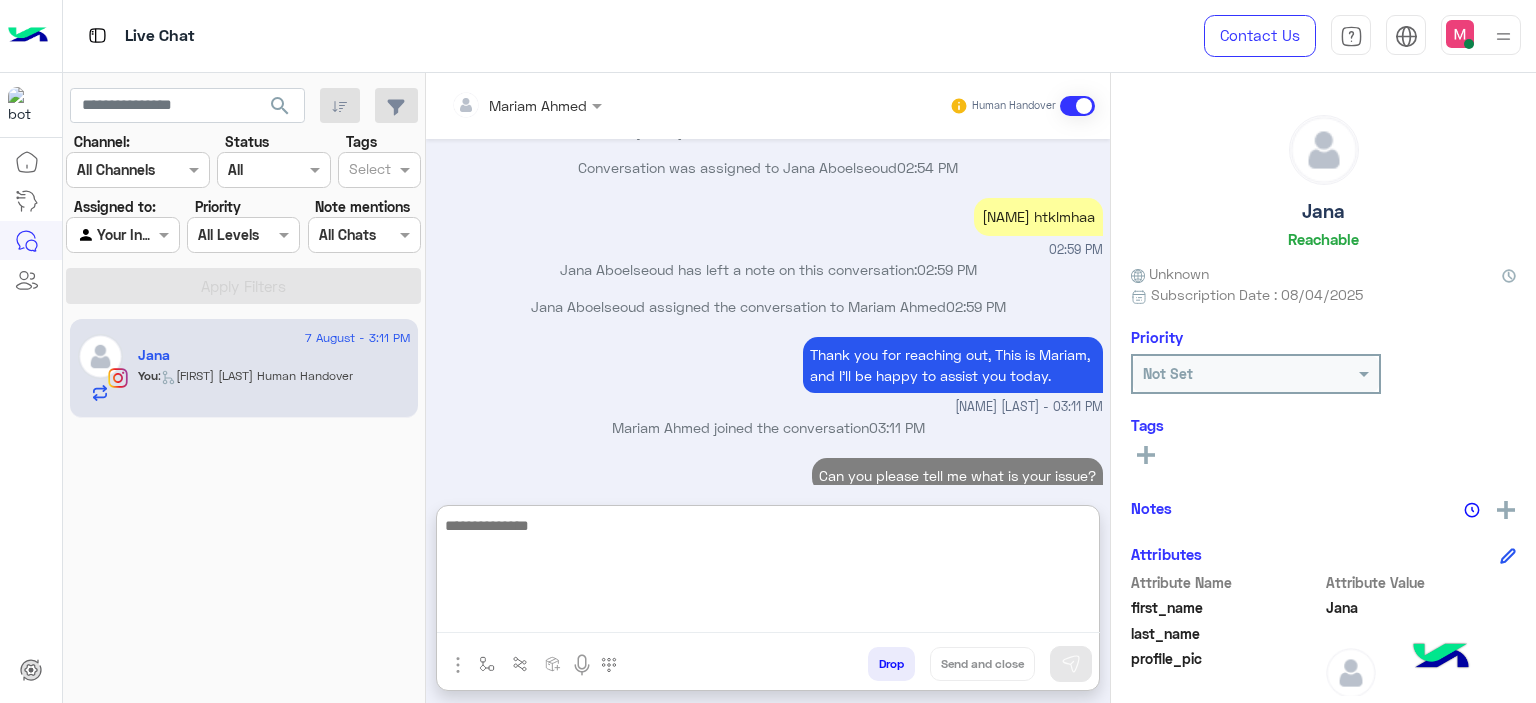 scroll, scrollTop: 6860, scrollLeft: 0, axis: vertical 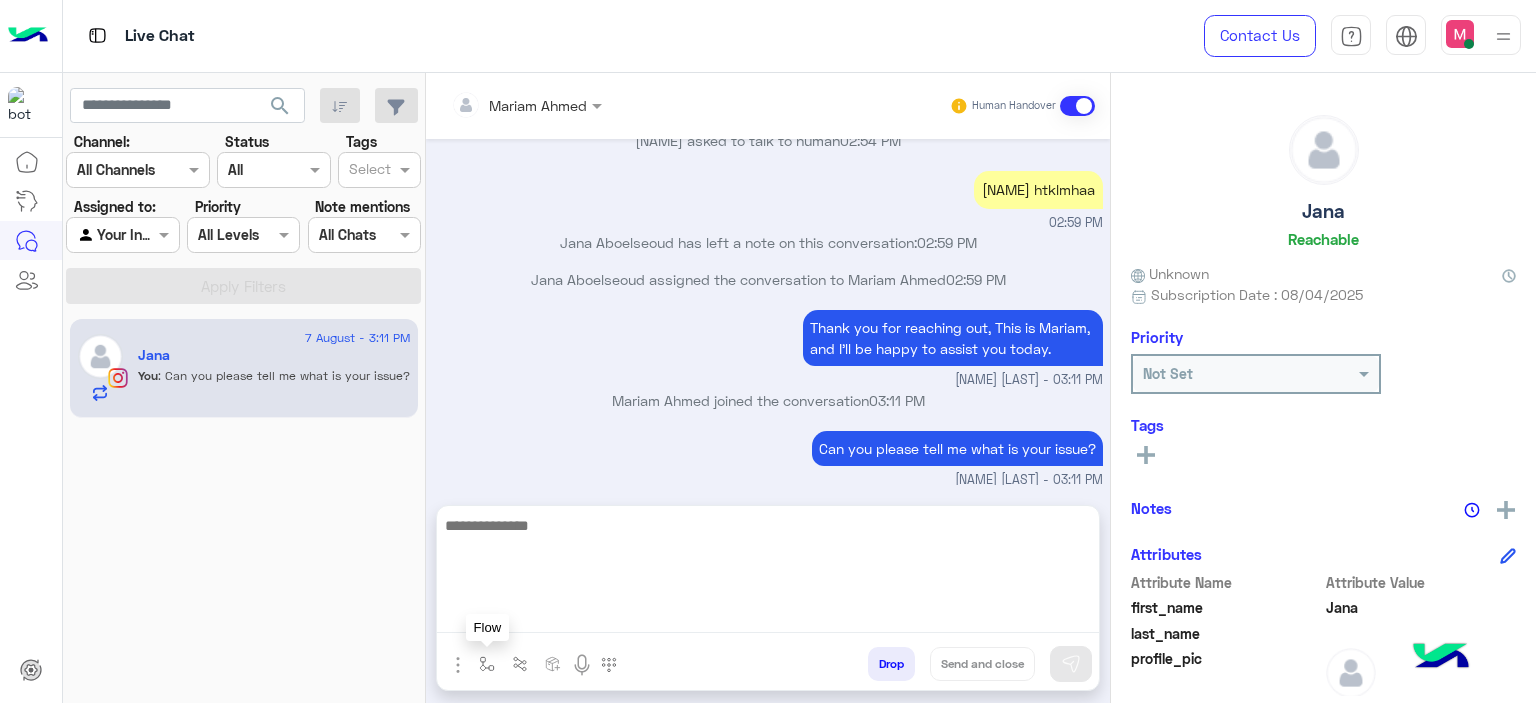 click at bounding box center (487, 663) 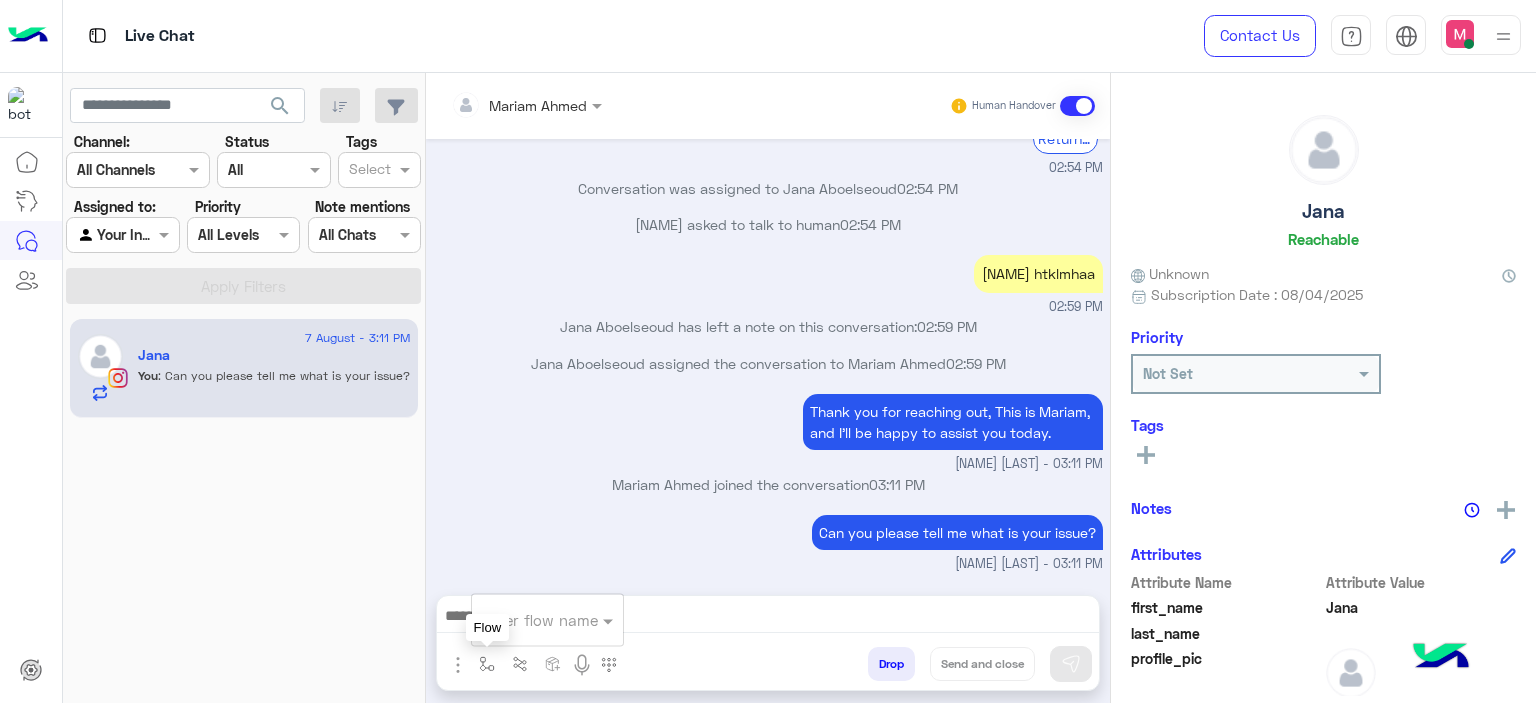 scroll, scrollTop: 6769, scrollLeft: 0, axis: vertical 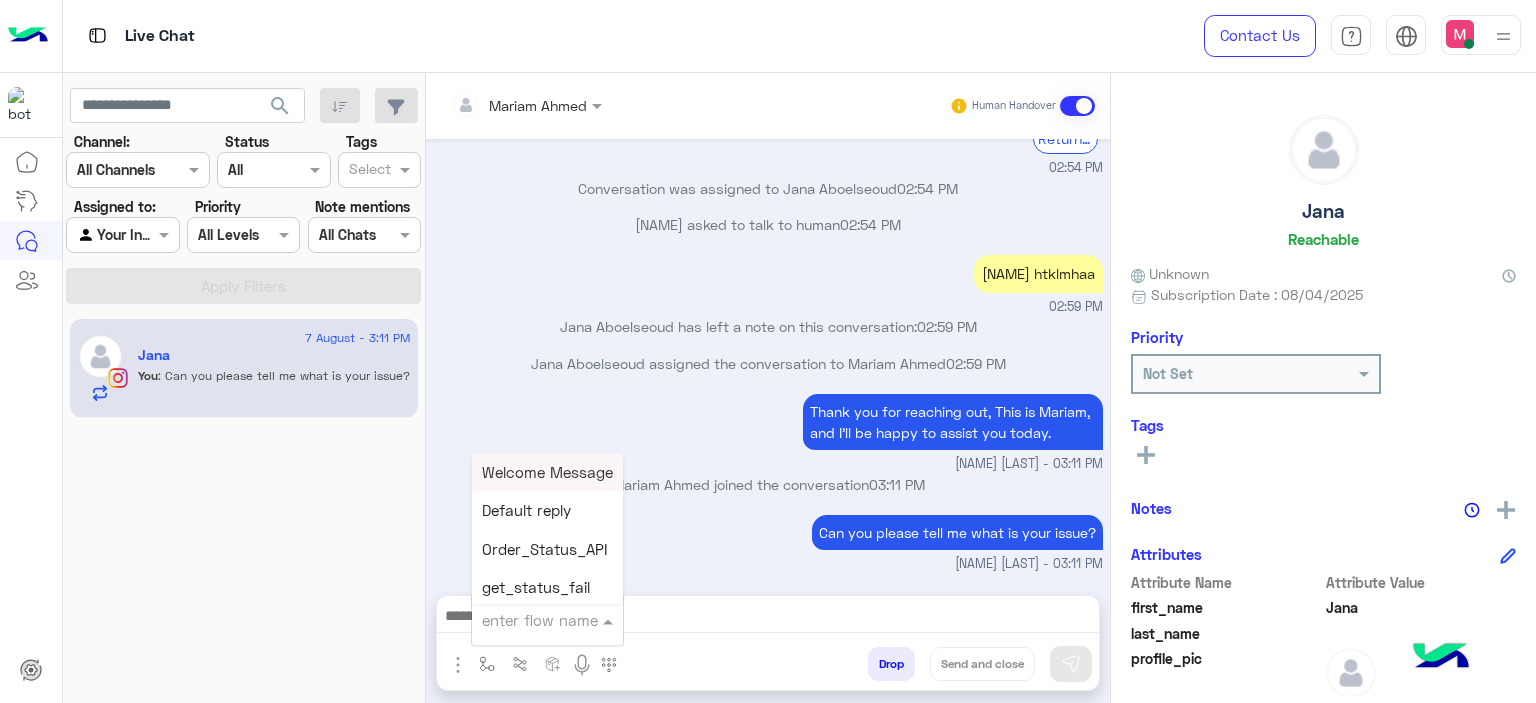 click at bounding box center (523, 620) 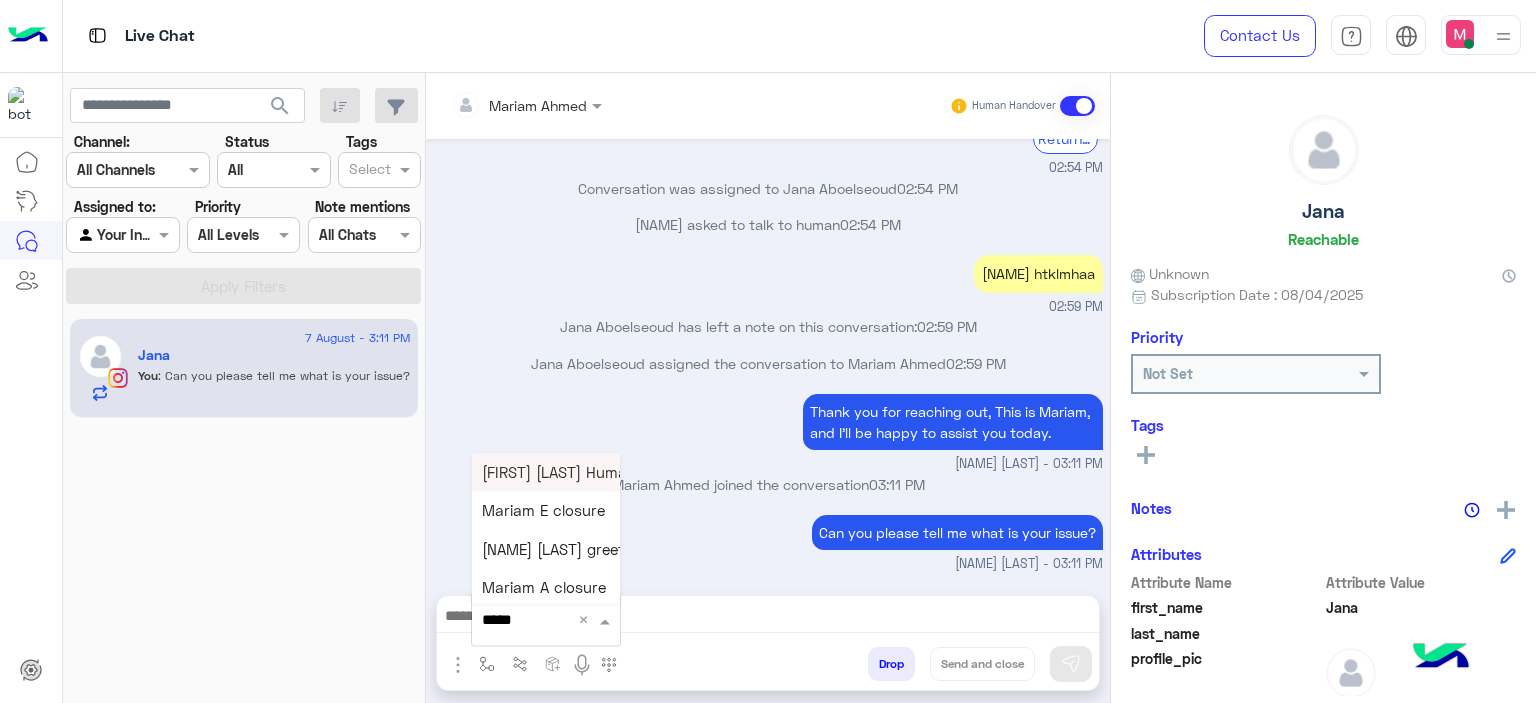 type on "******" 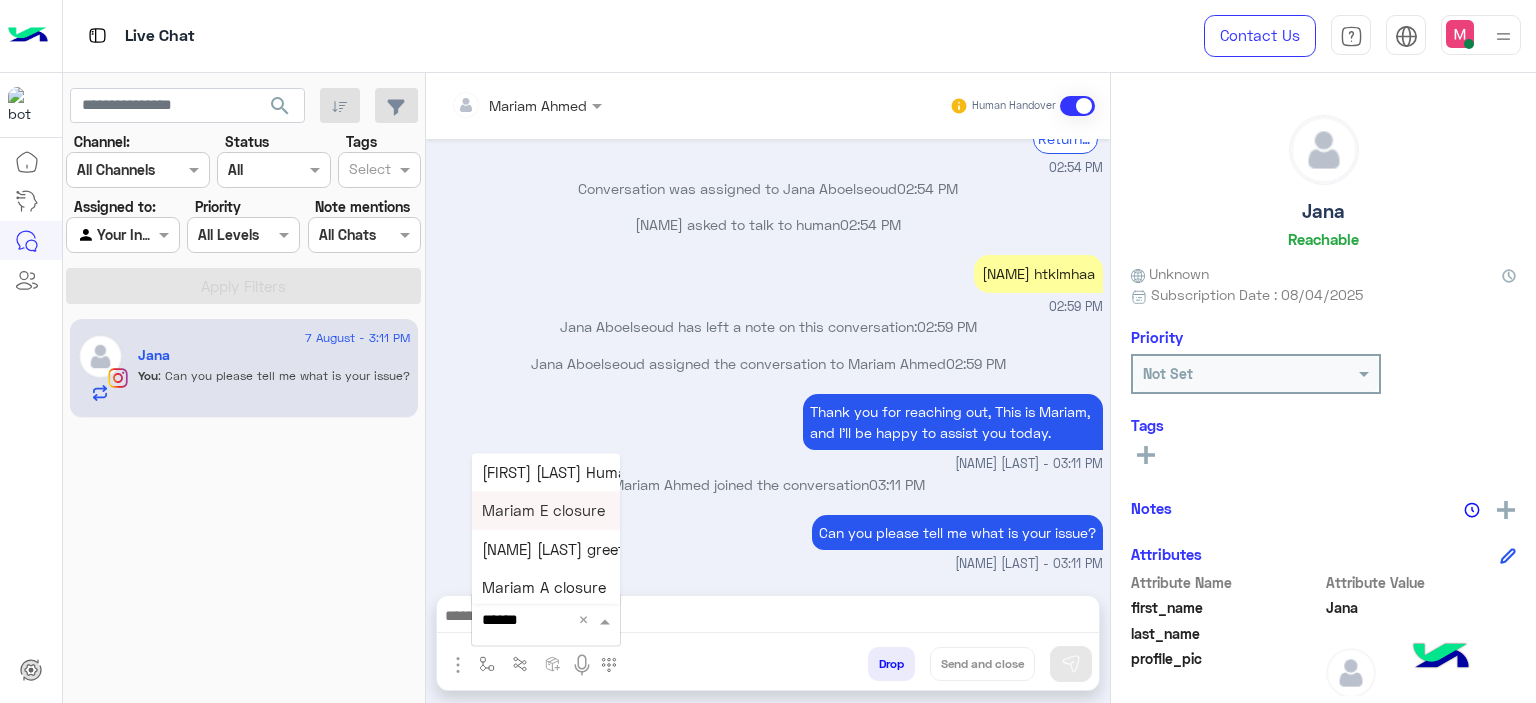 click on "Mariam E closure" at bounding box center [543, 511] 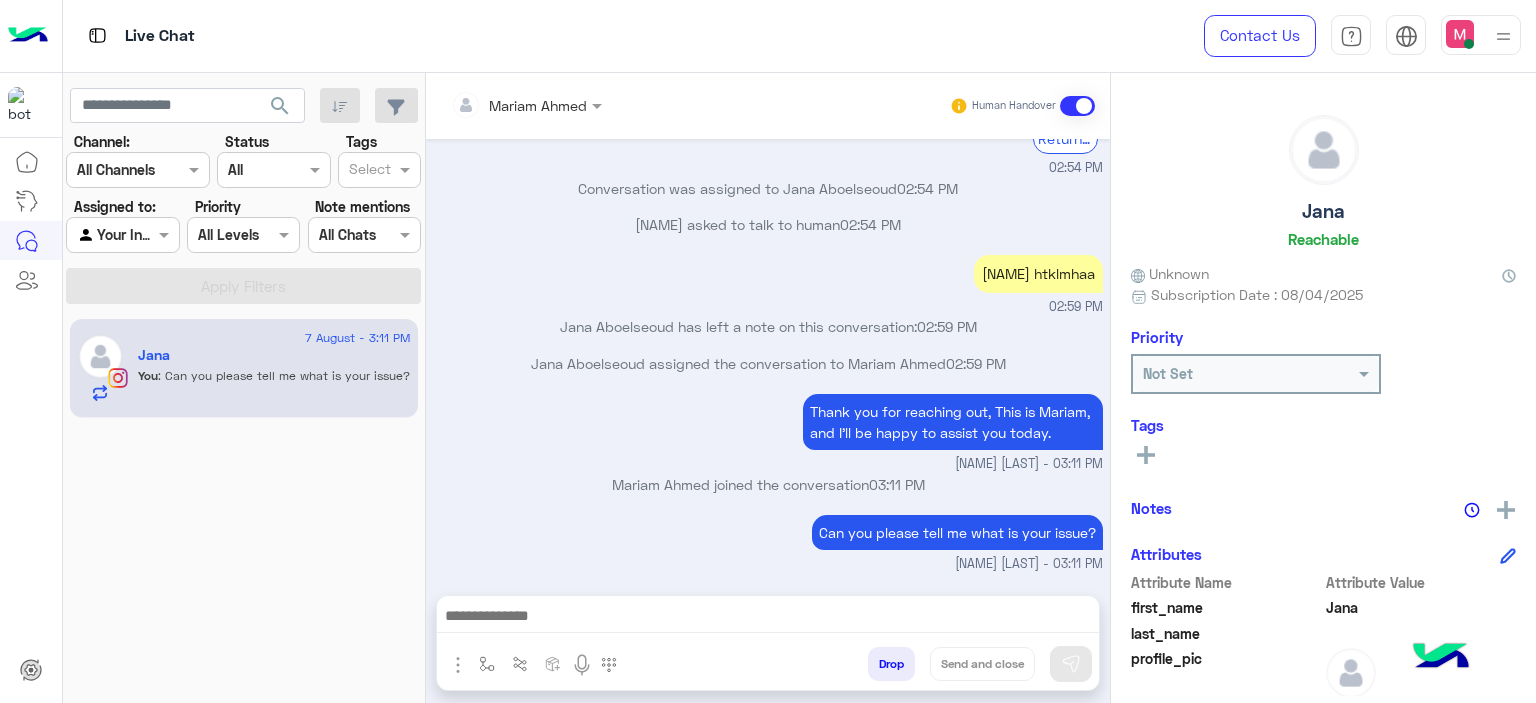 type on "**********" 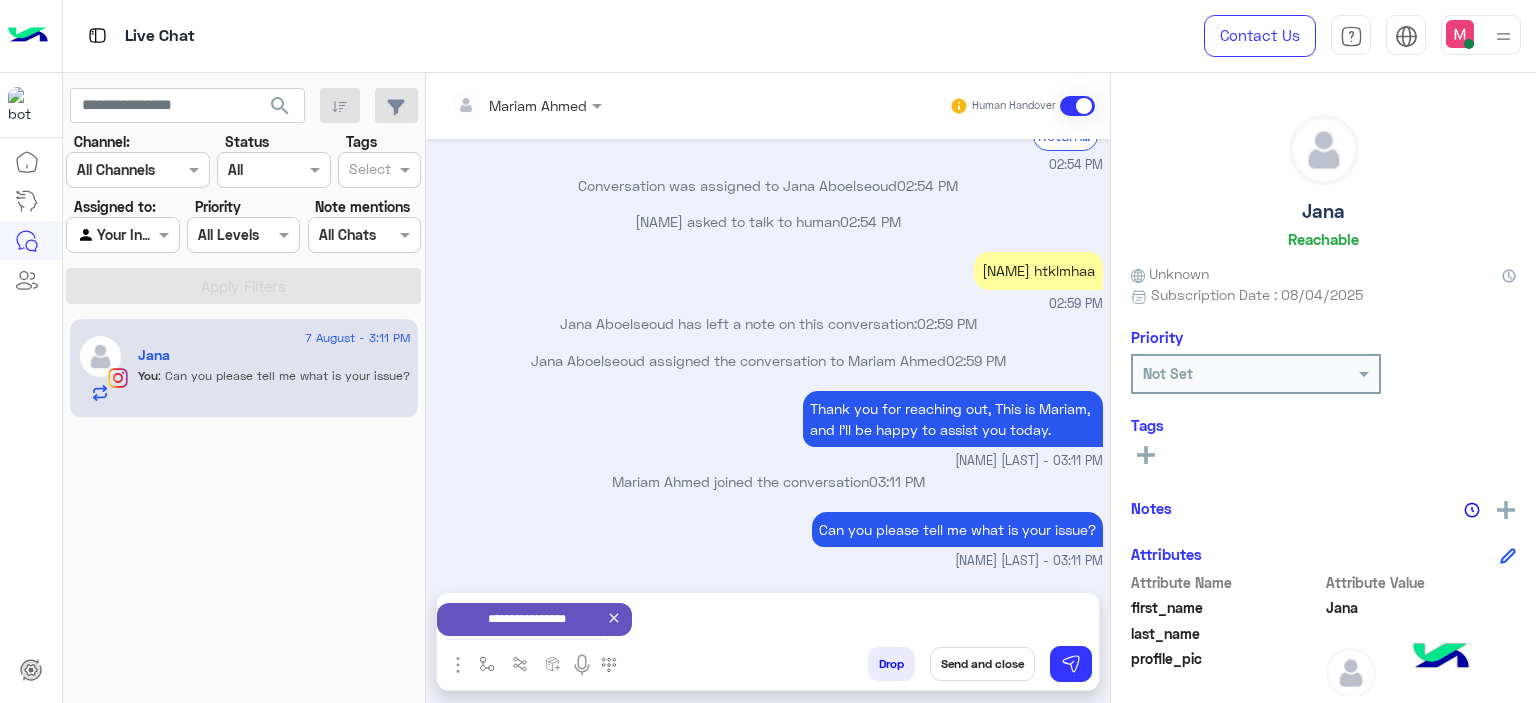 scroll, scrollTop: 6772, scrollLeft: 0, axis: vertical 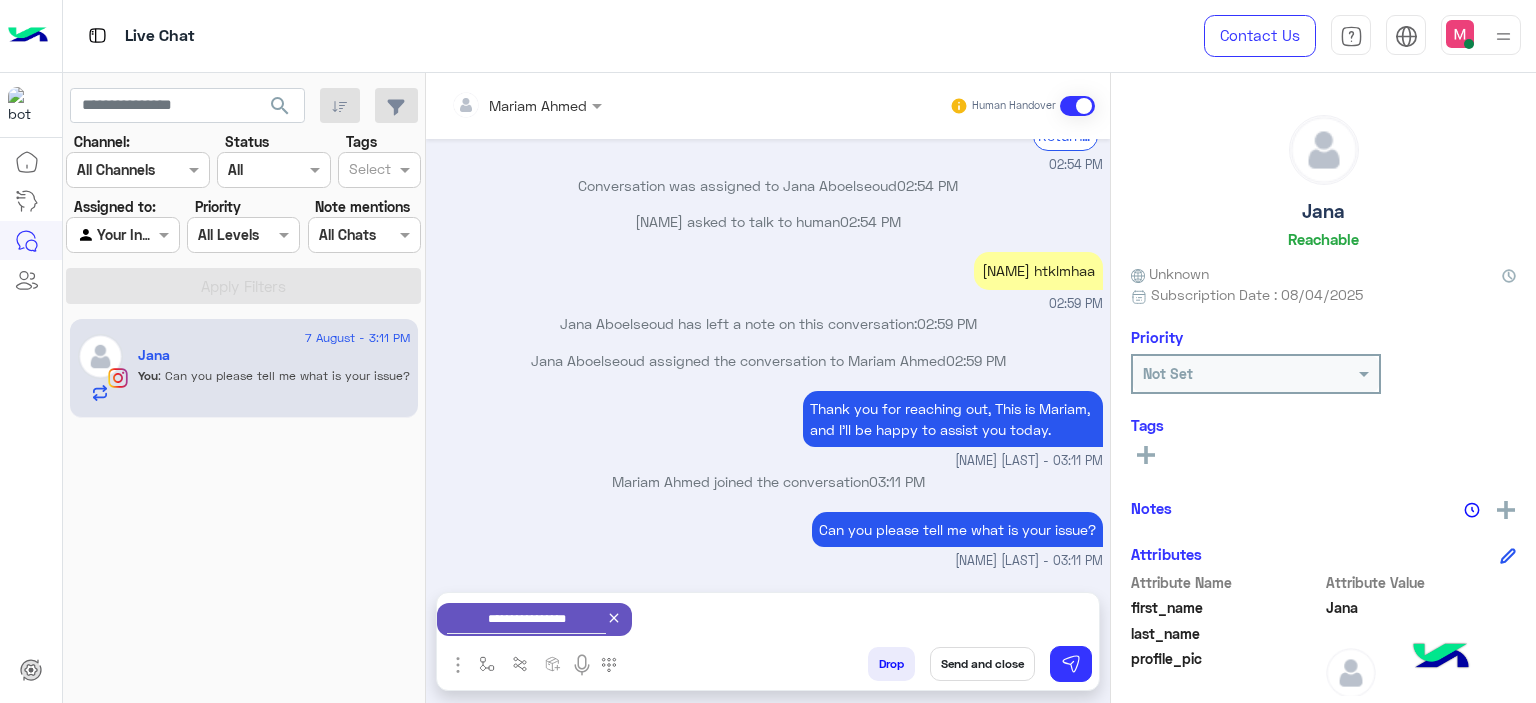click on "Send and close" at bounding box center [982, 664] 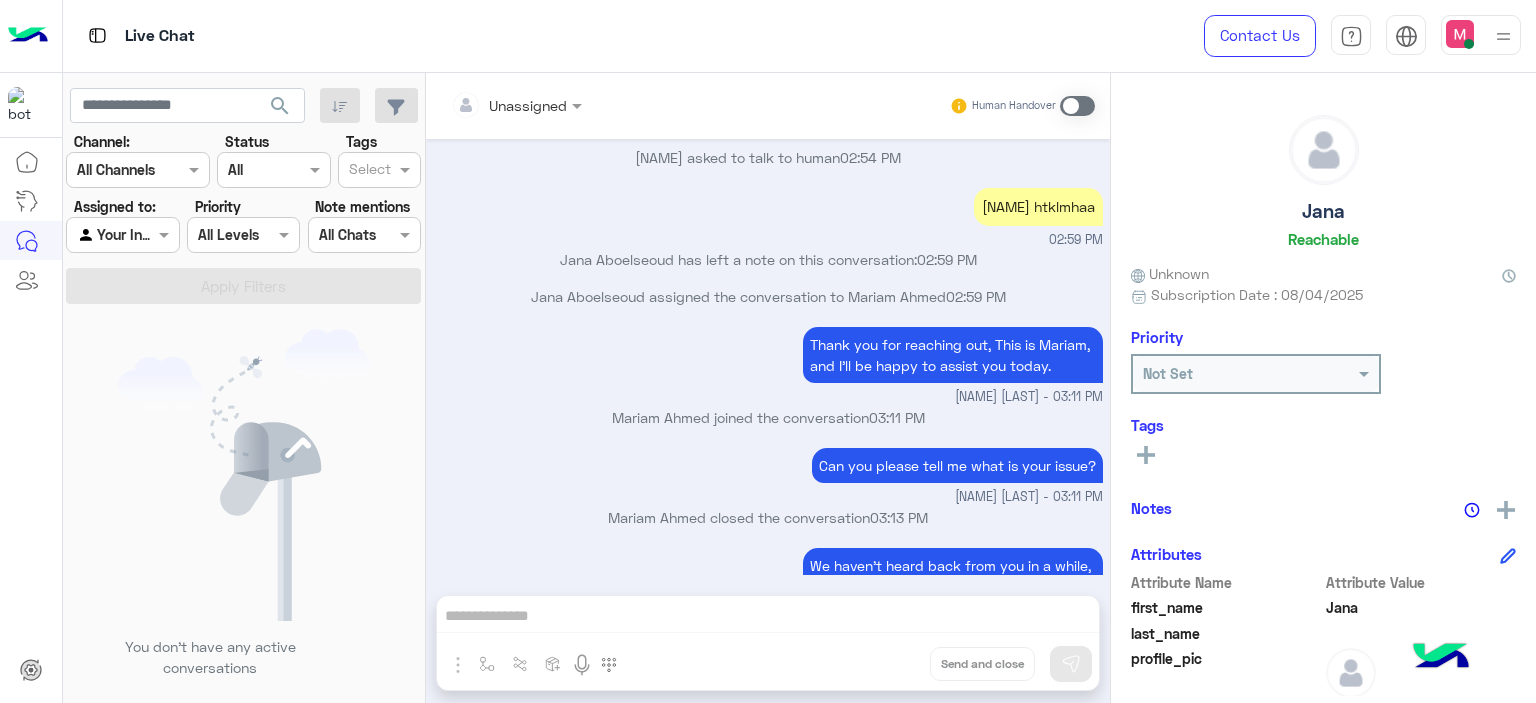 scroll, scrollTop: 7052, scrollLeft: 0, axis: vertical 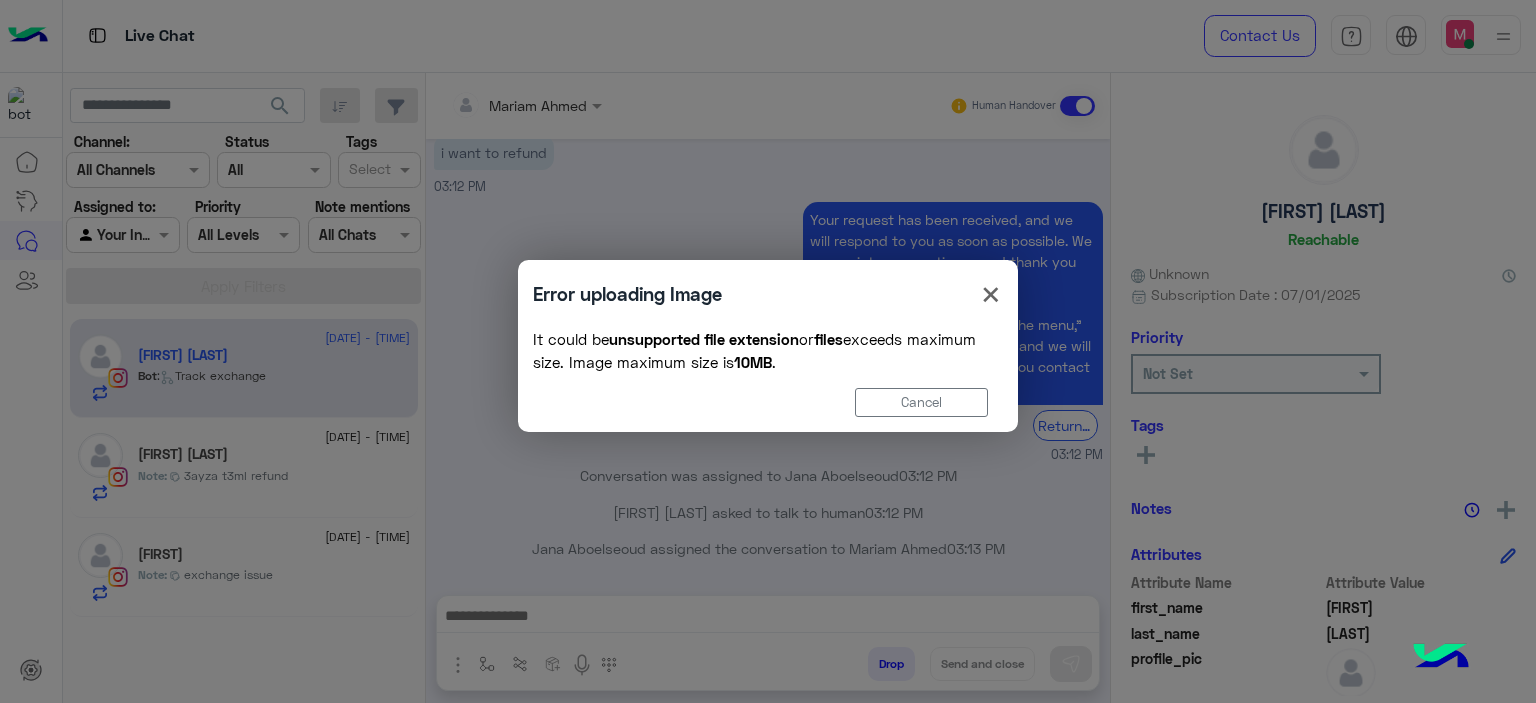 click on "Error uploading Image  ×  It could be   unsupported file extension   or  files  exceeds maximum size.  Image maximum size is   10MB  .   Cancel" 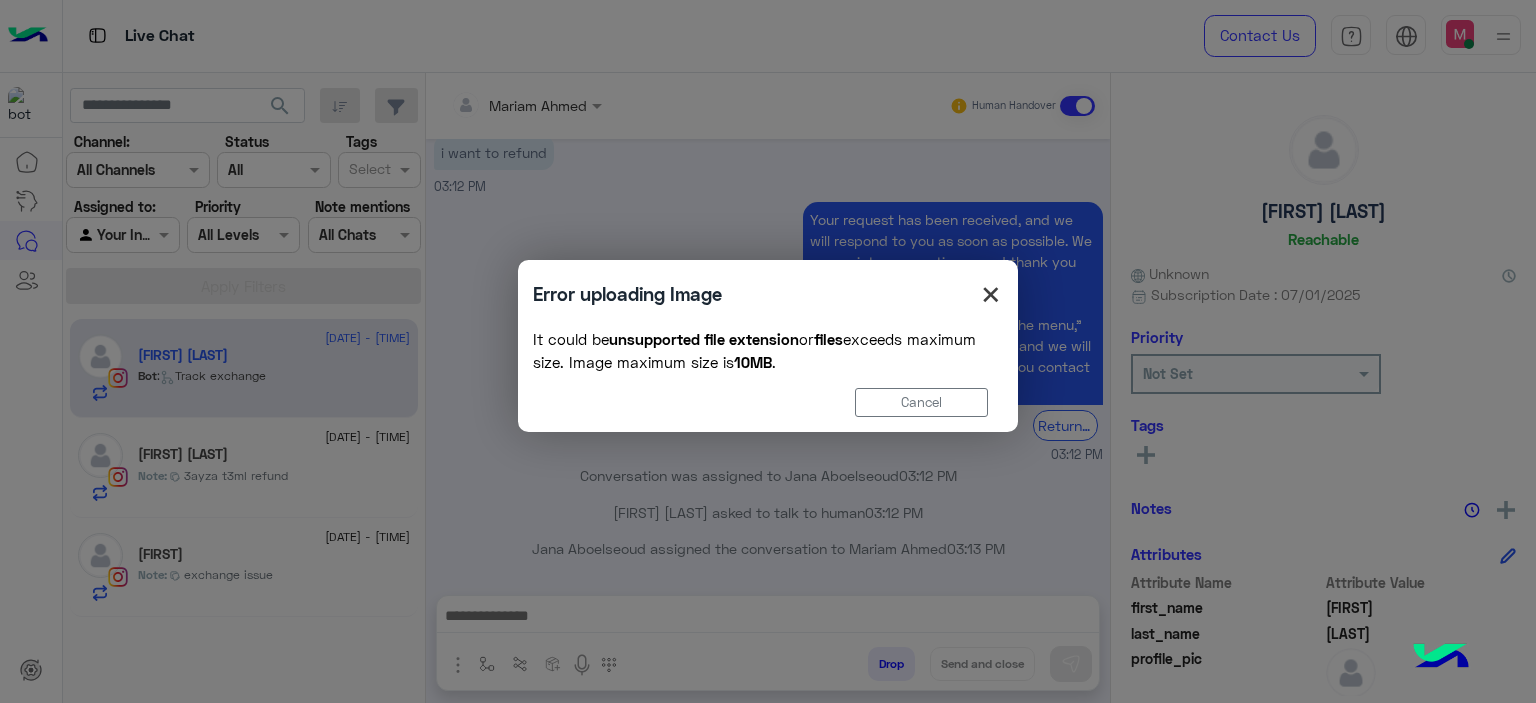 click on "×" 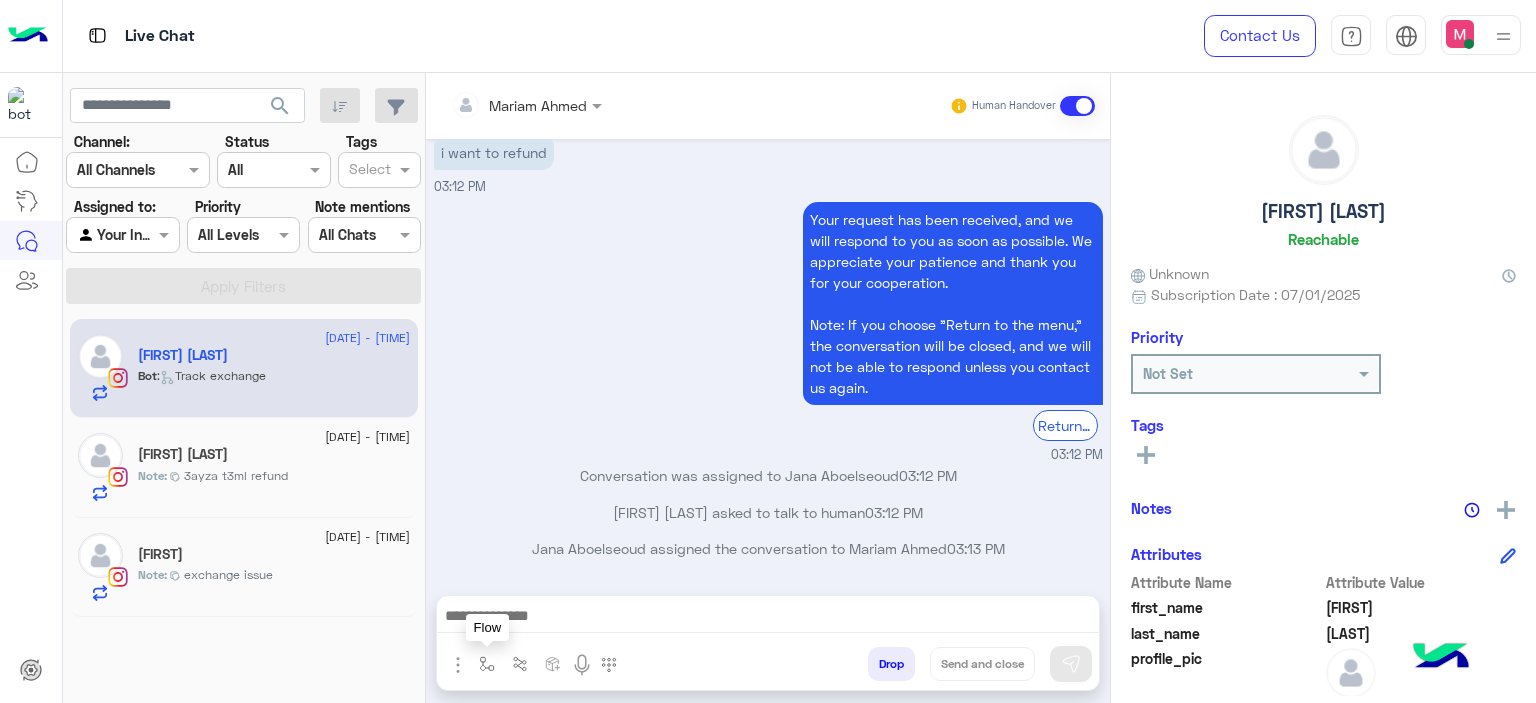 click at bounding box center (487, 663) 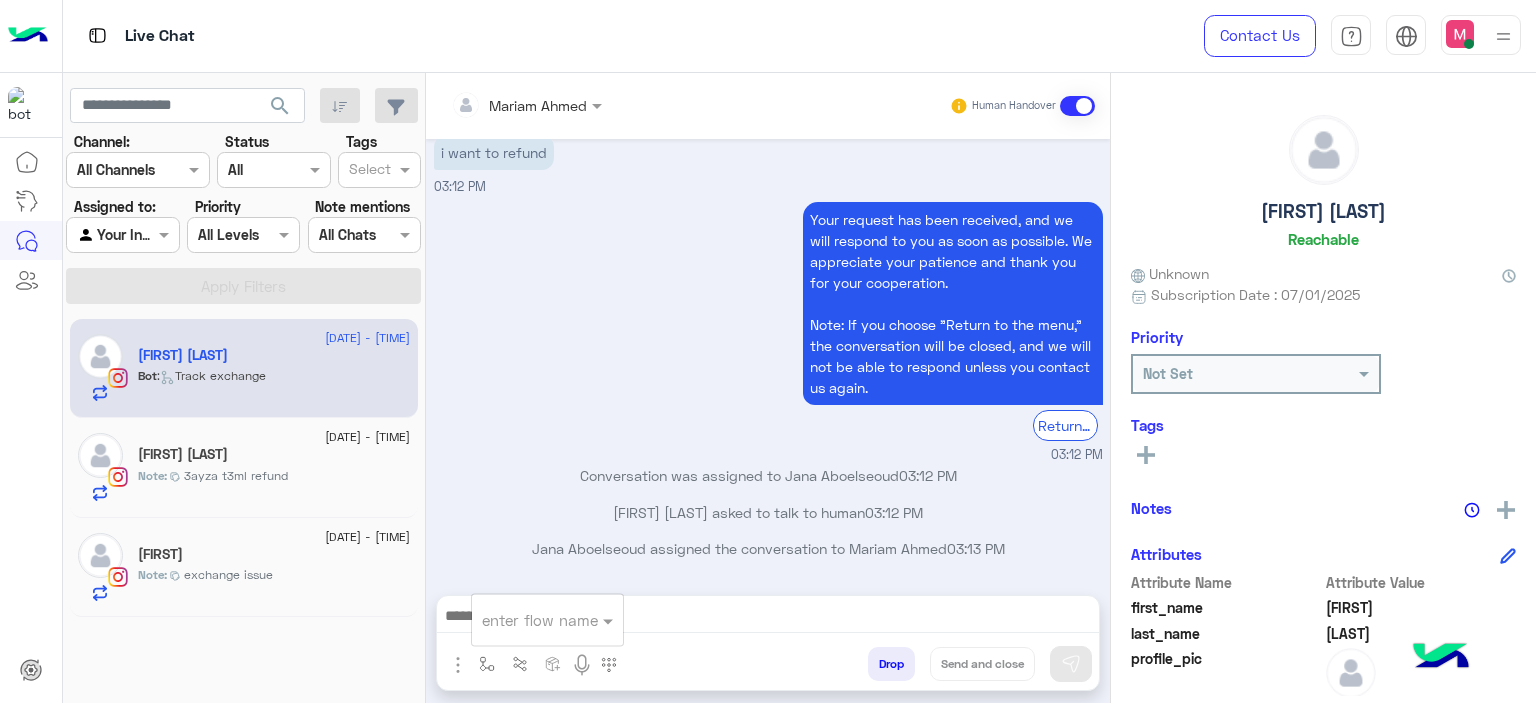 click at bounding box center (523, 620) 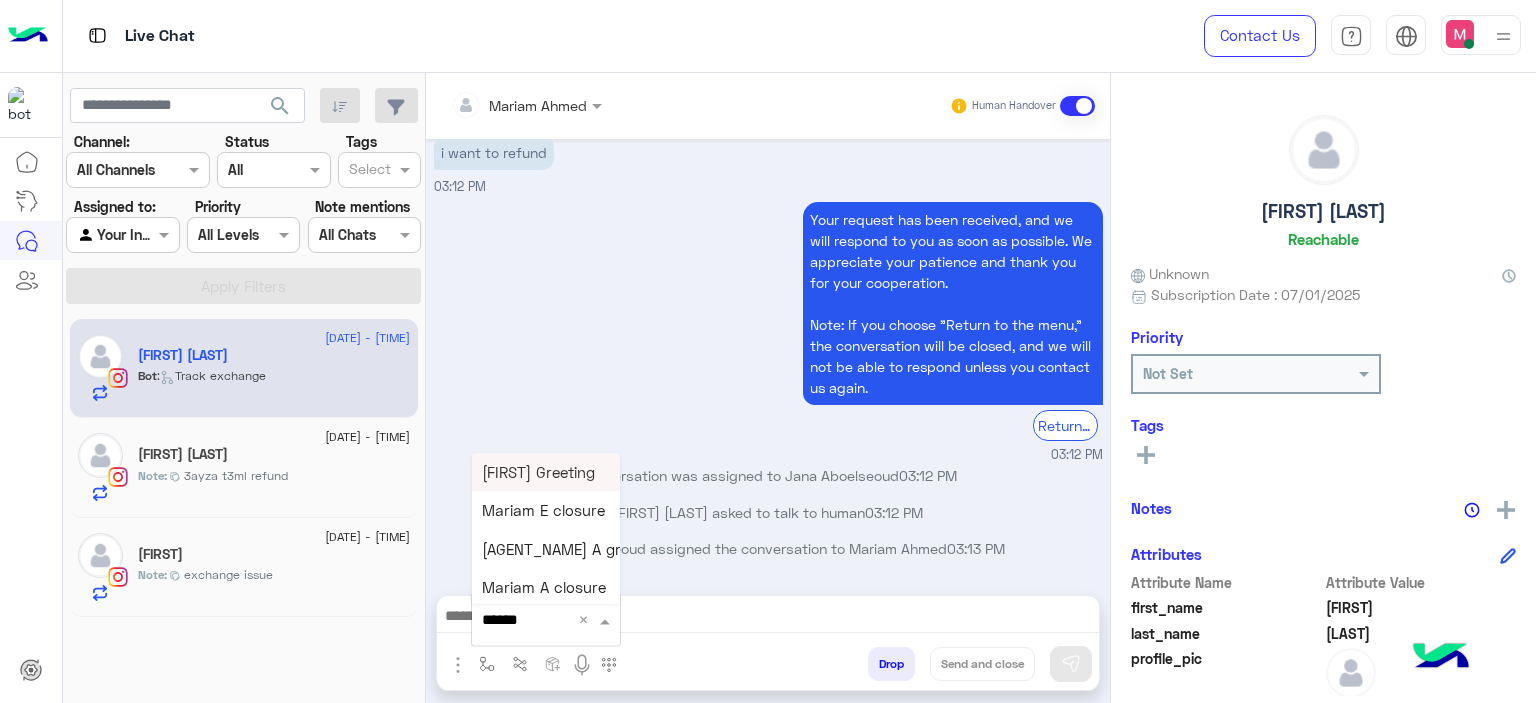 type on "******" 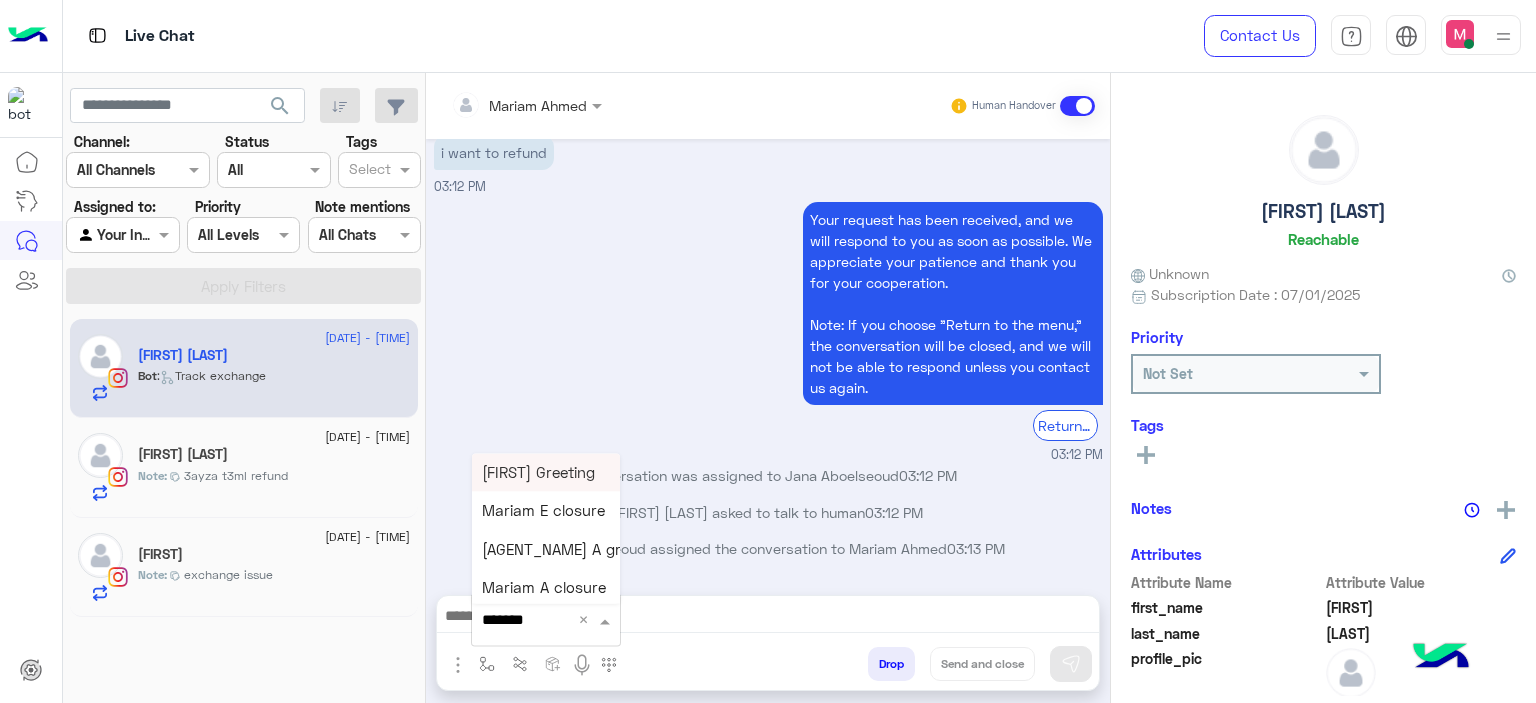 click on "[FIRST] Greeting" at bounding box center [538, 472] 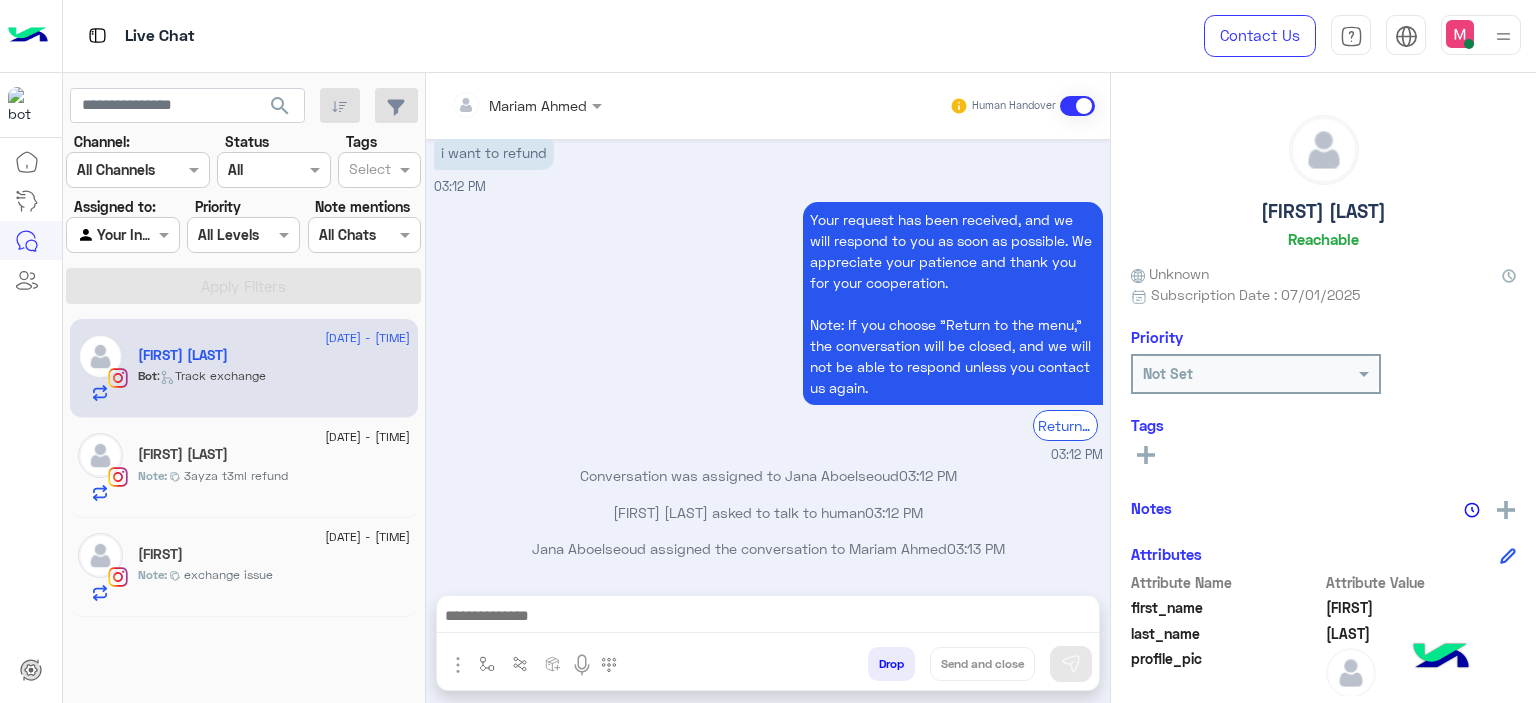 type on "**********" 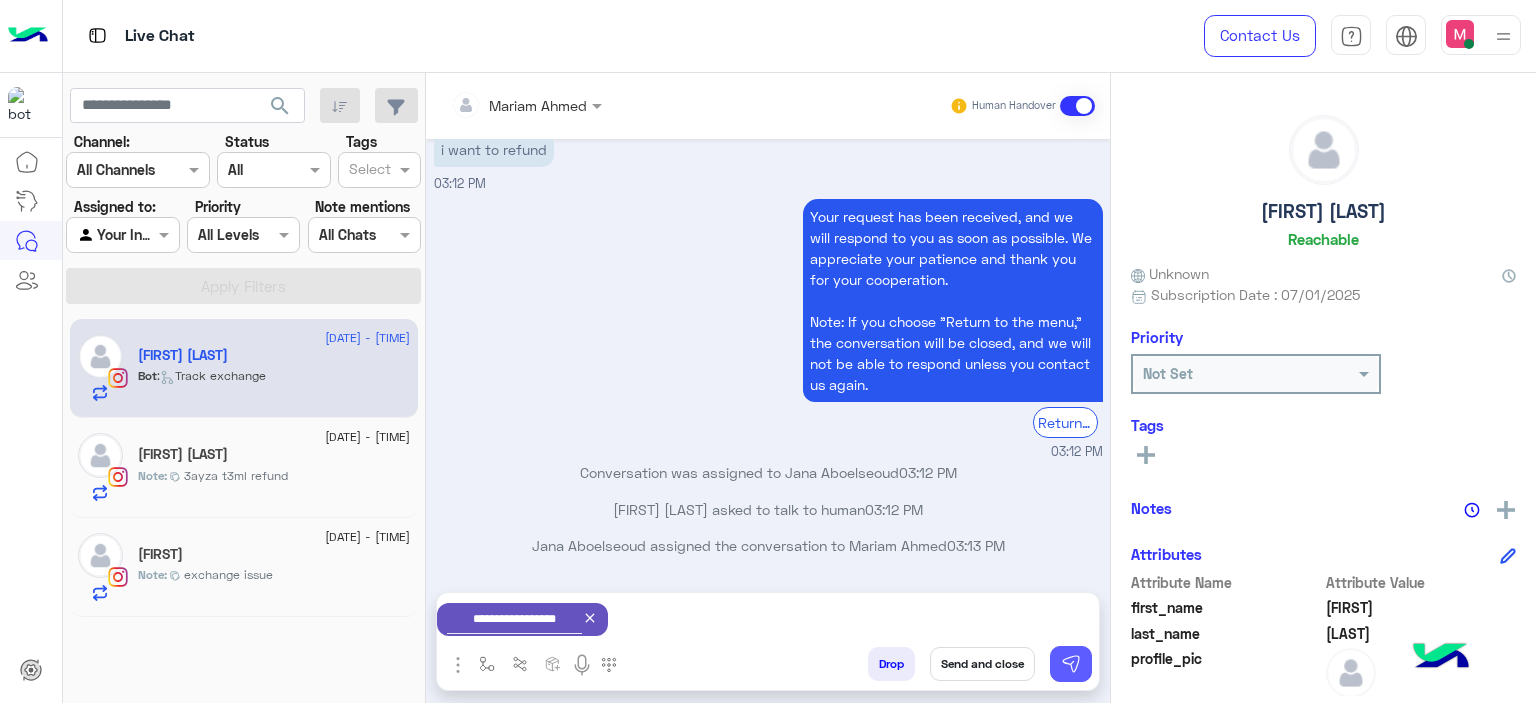 click at bounding box center (1071, 664) 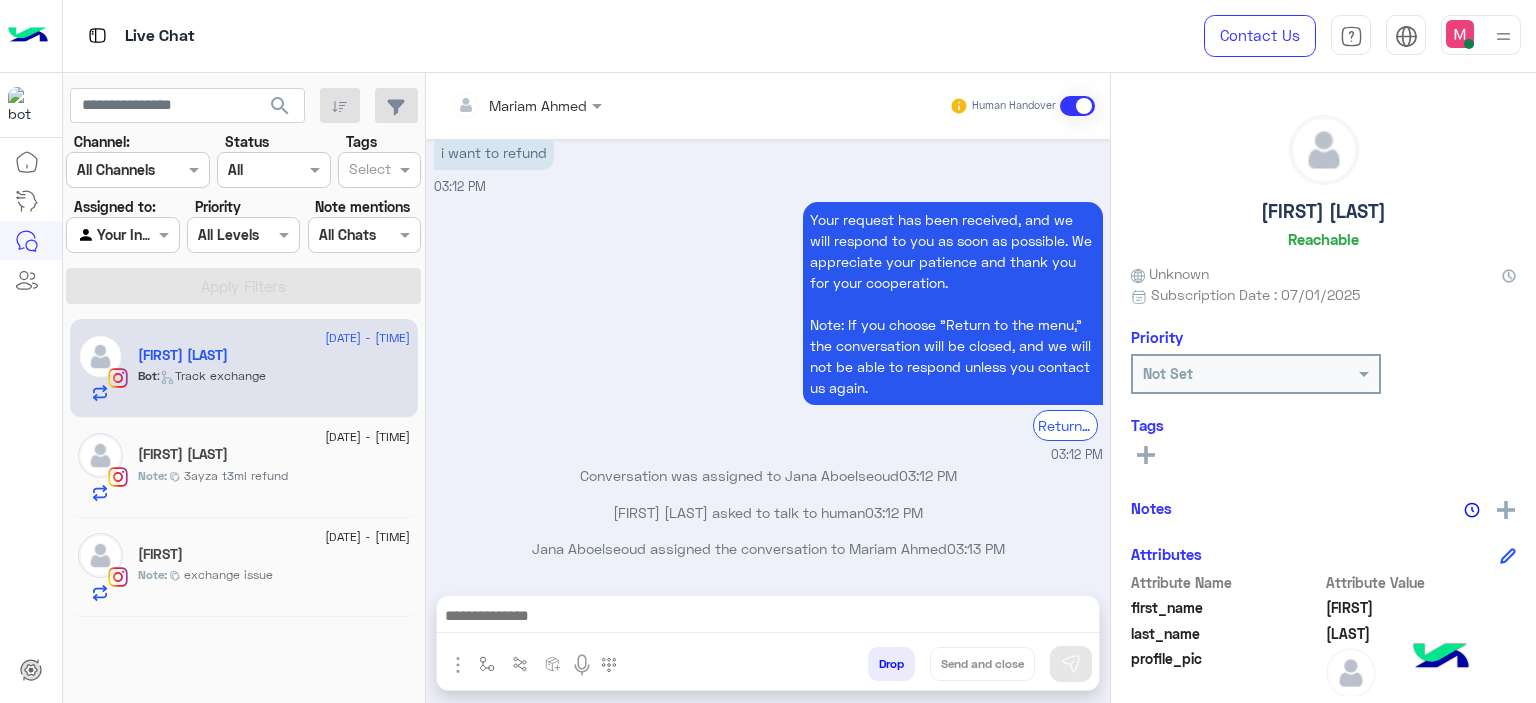 scroll, scrollTop: 1603, scrollLeft: 0, axis: vertical 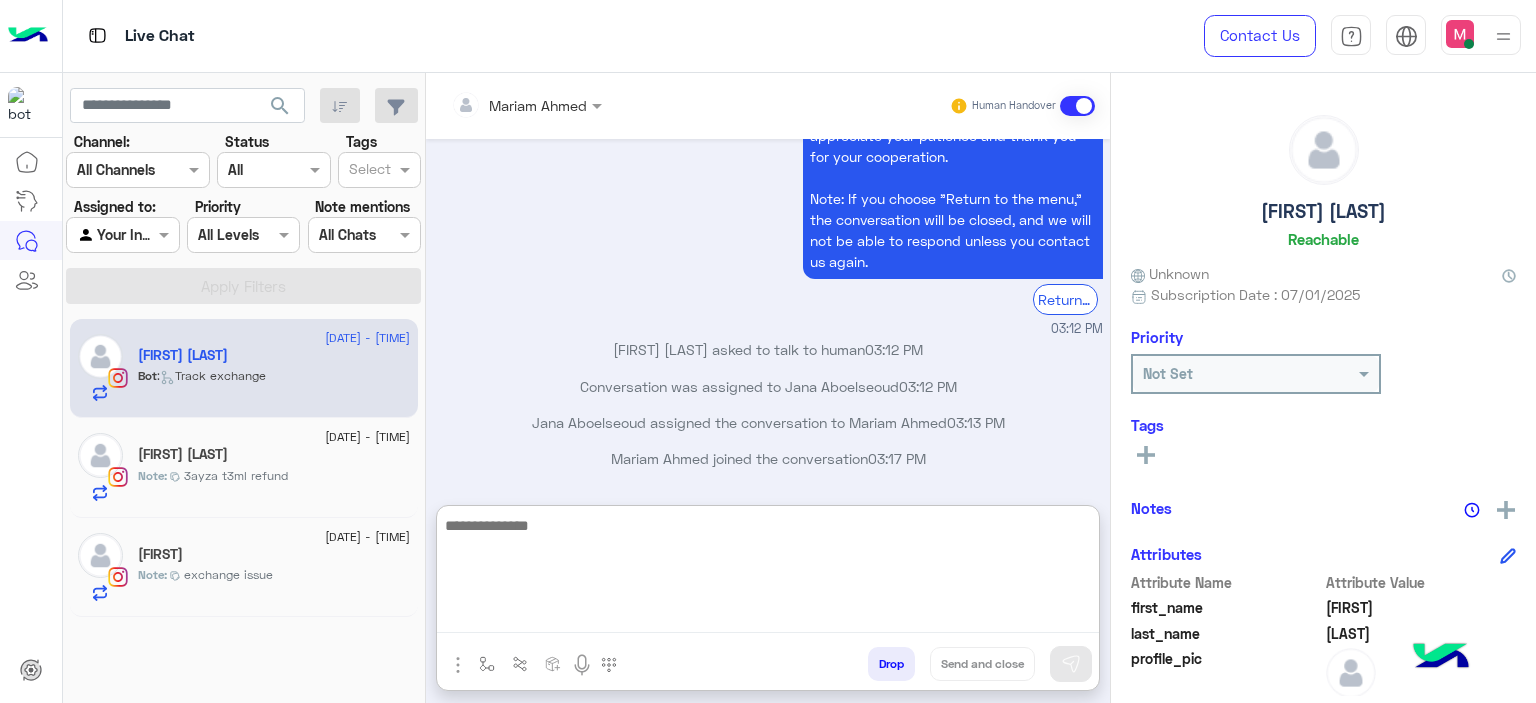 click at bounding box center [768, 573] 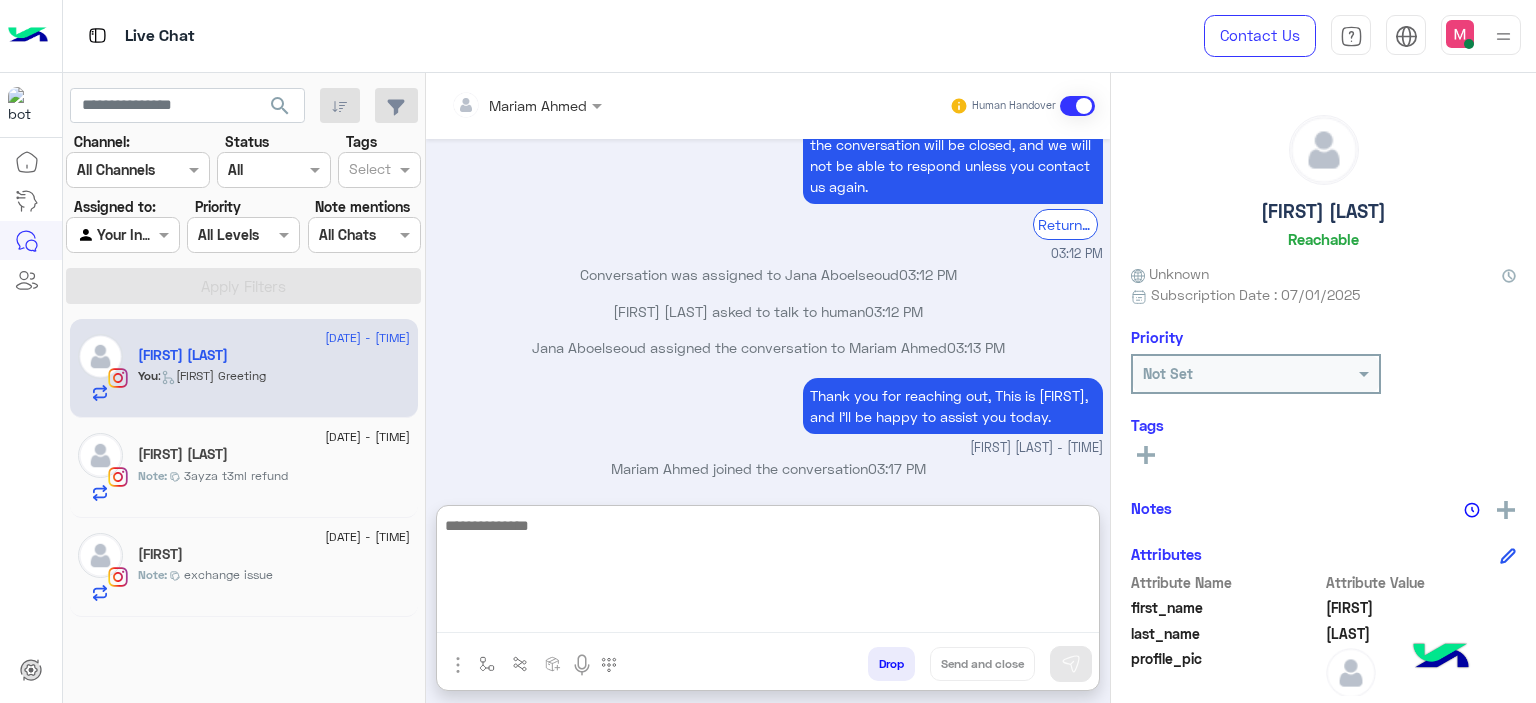 paste on "**********" 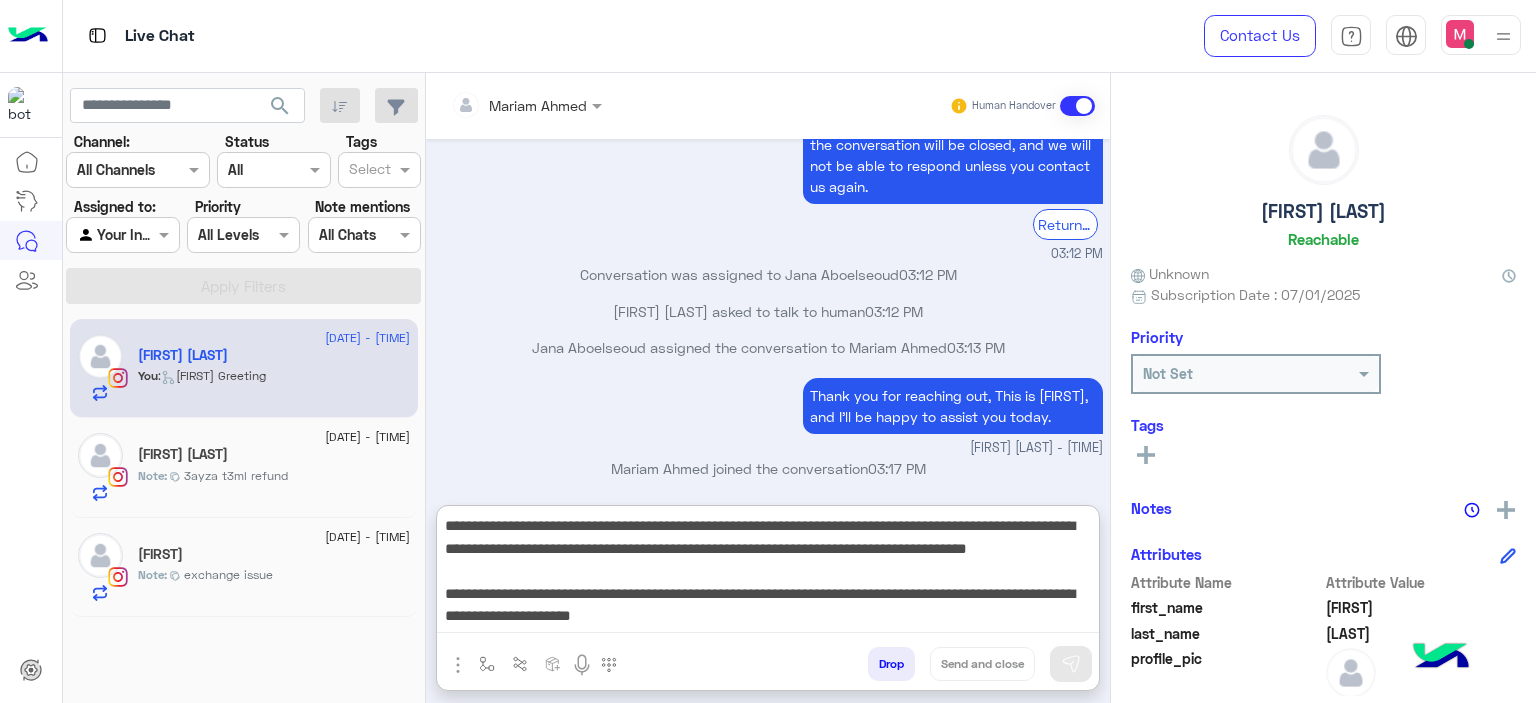 scroll, scrollTop: 60, scrollLeft: 0, axis: vertical 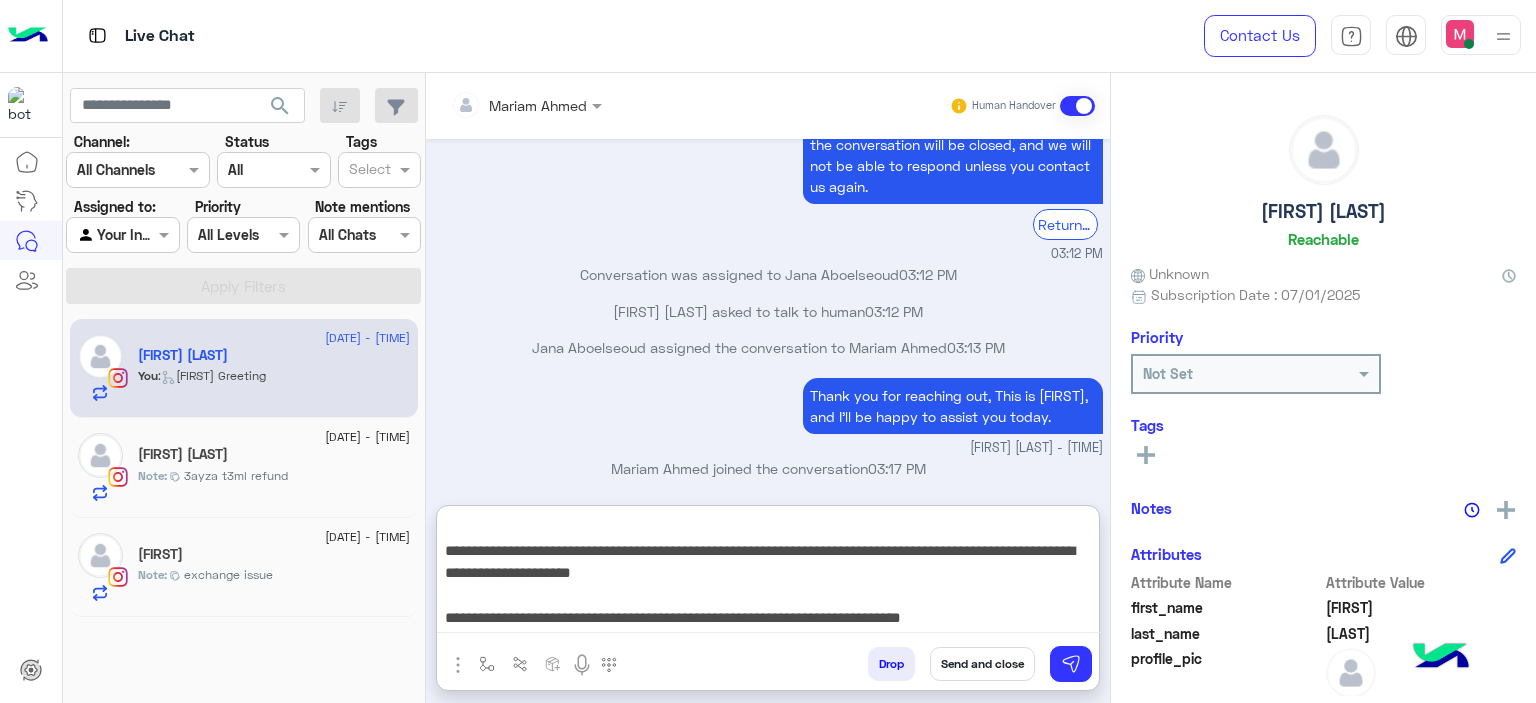 type 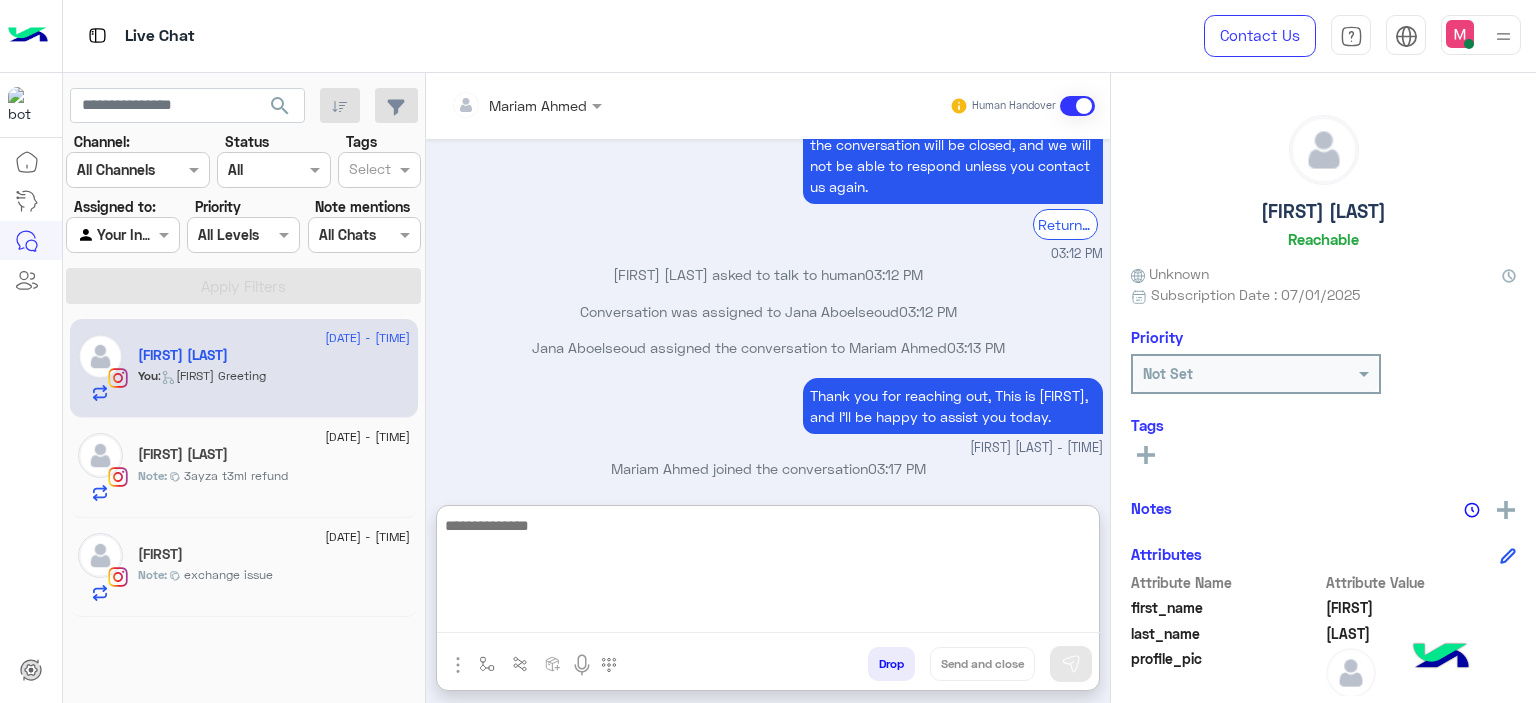 scroll, scrollTop: 0, scrollLeft: 0, axis: both 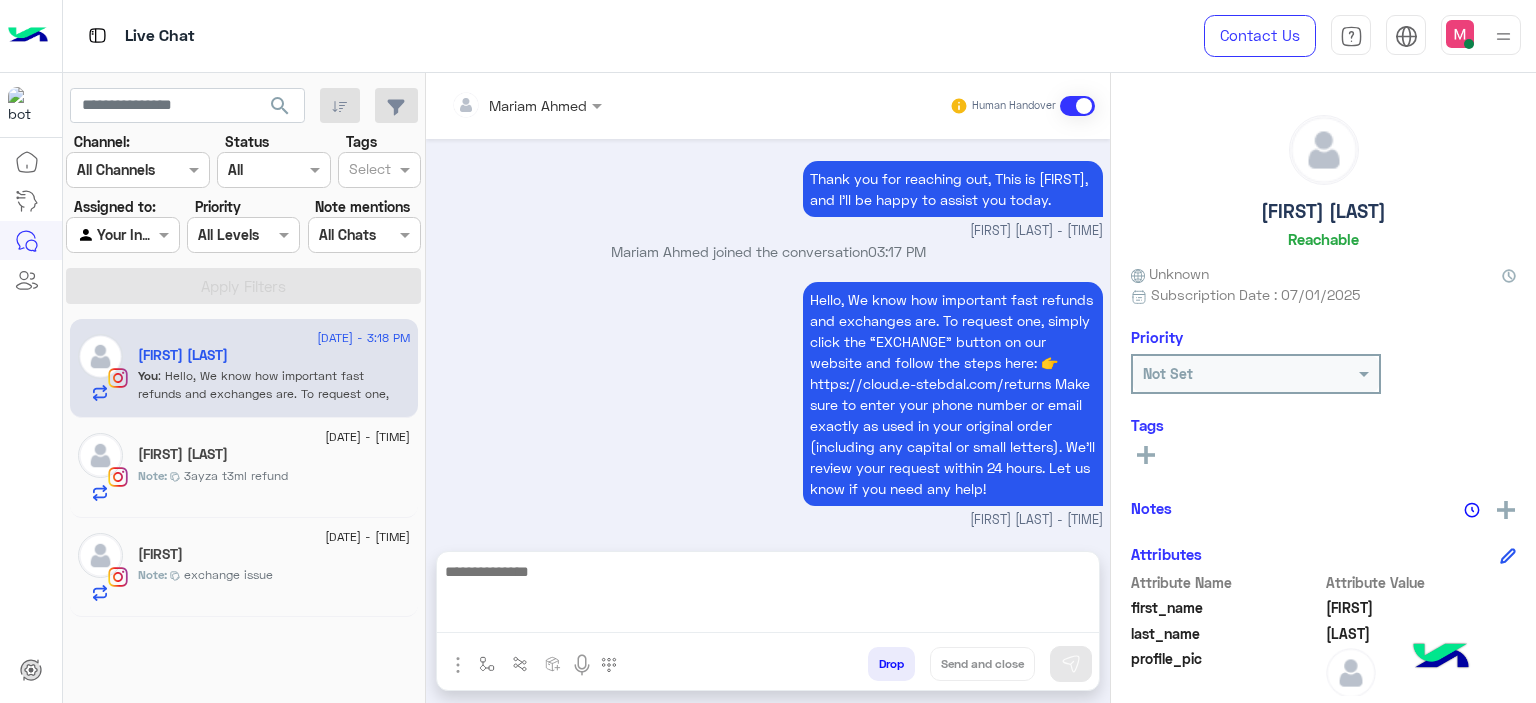 click on "3ayza t3ml refund" 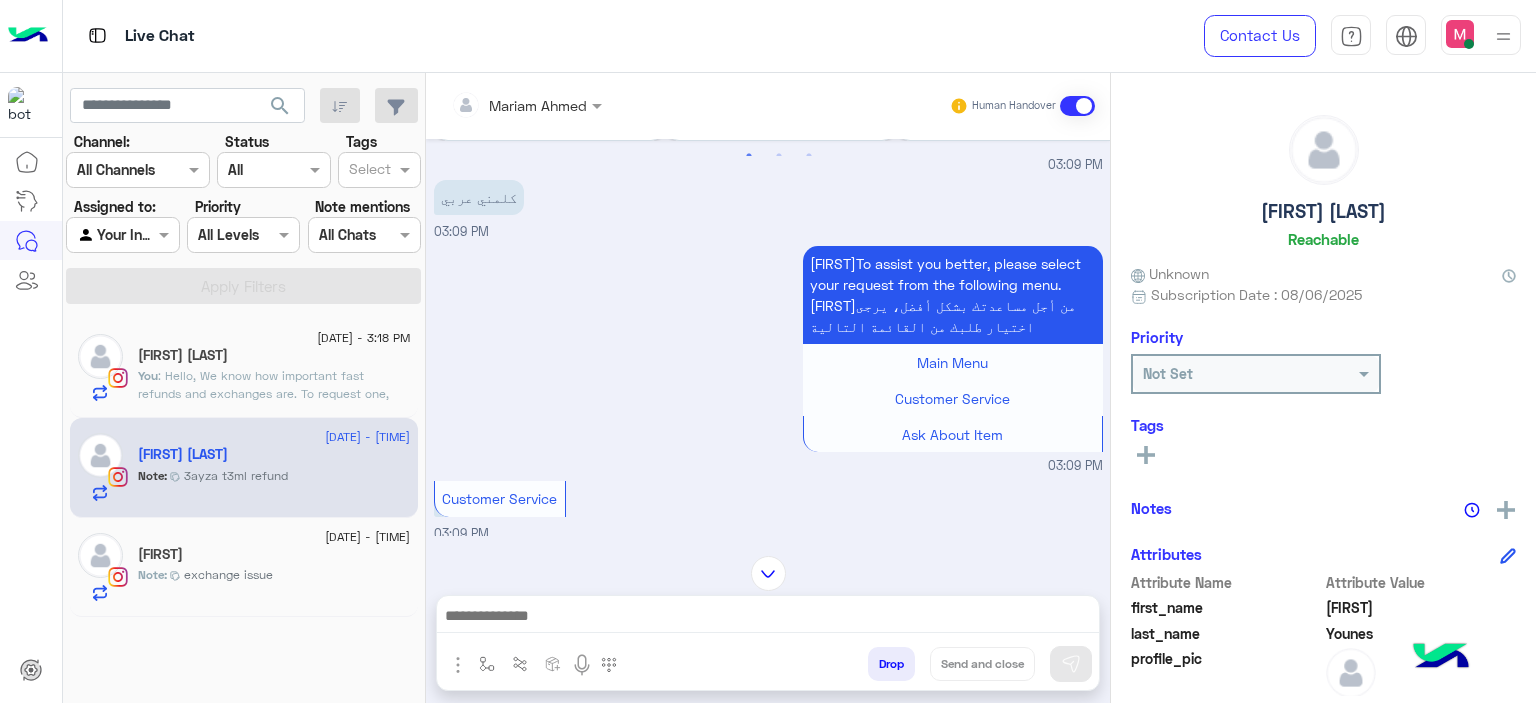 scroll, scrollTop: 3656, scrollLeft: 0, axis: vertical 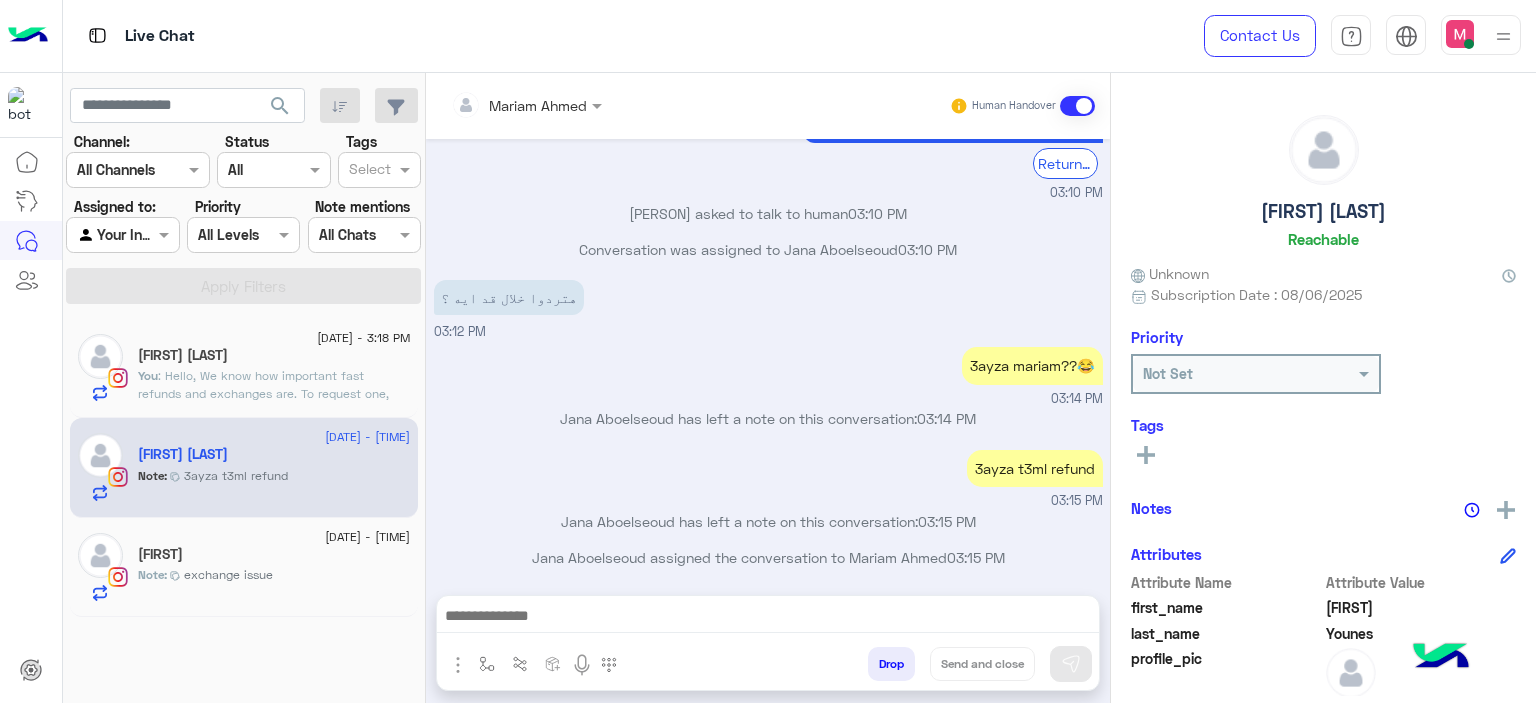 click on "[DATE] - [TIME]" 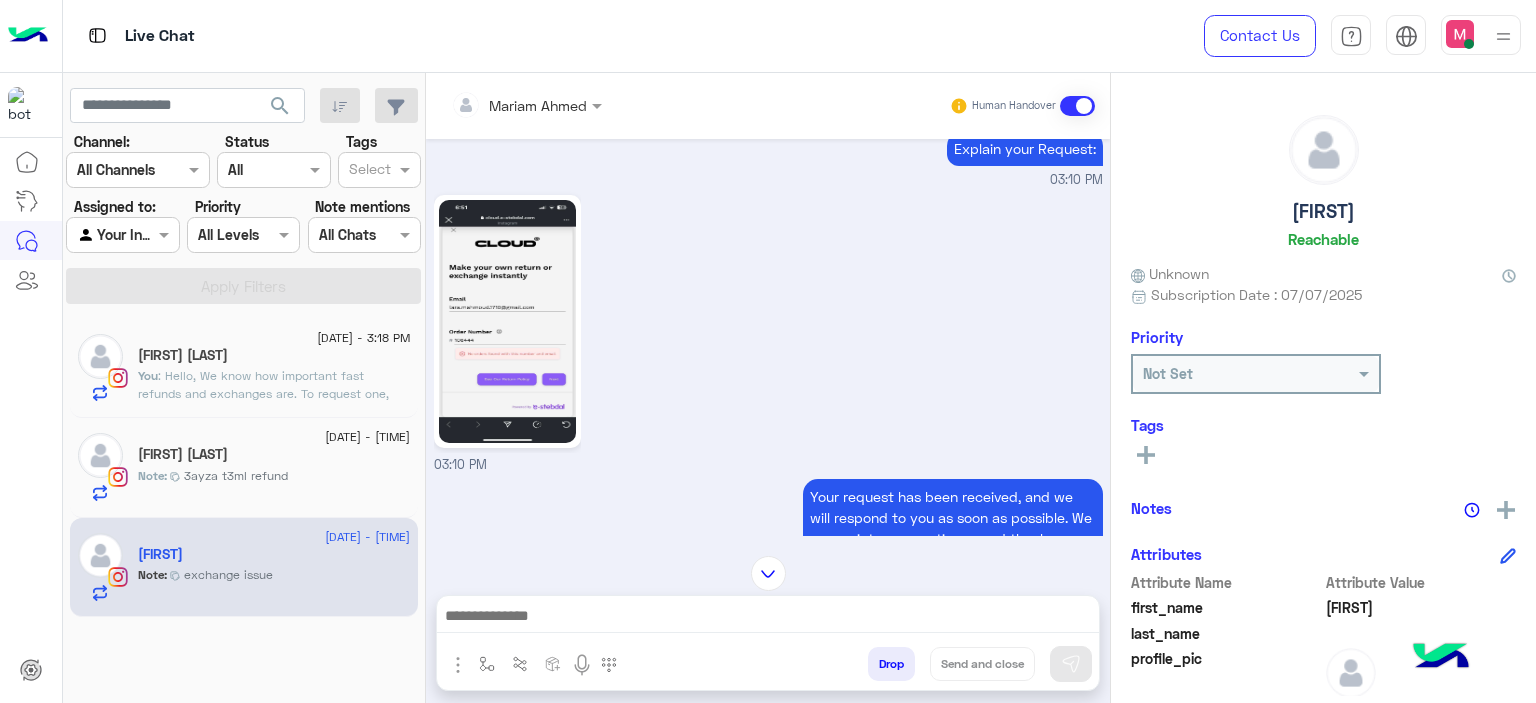 scroll, scrollTop: 2169, scrollLeft: 0, axis: vertical 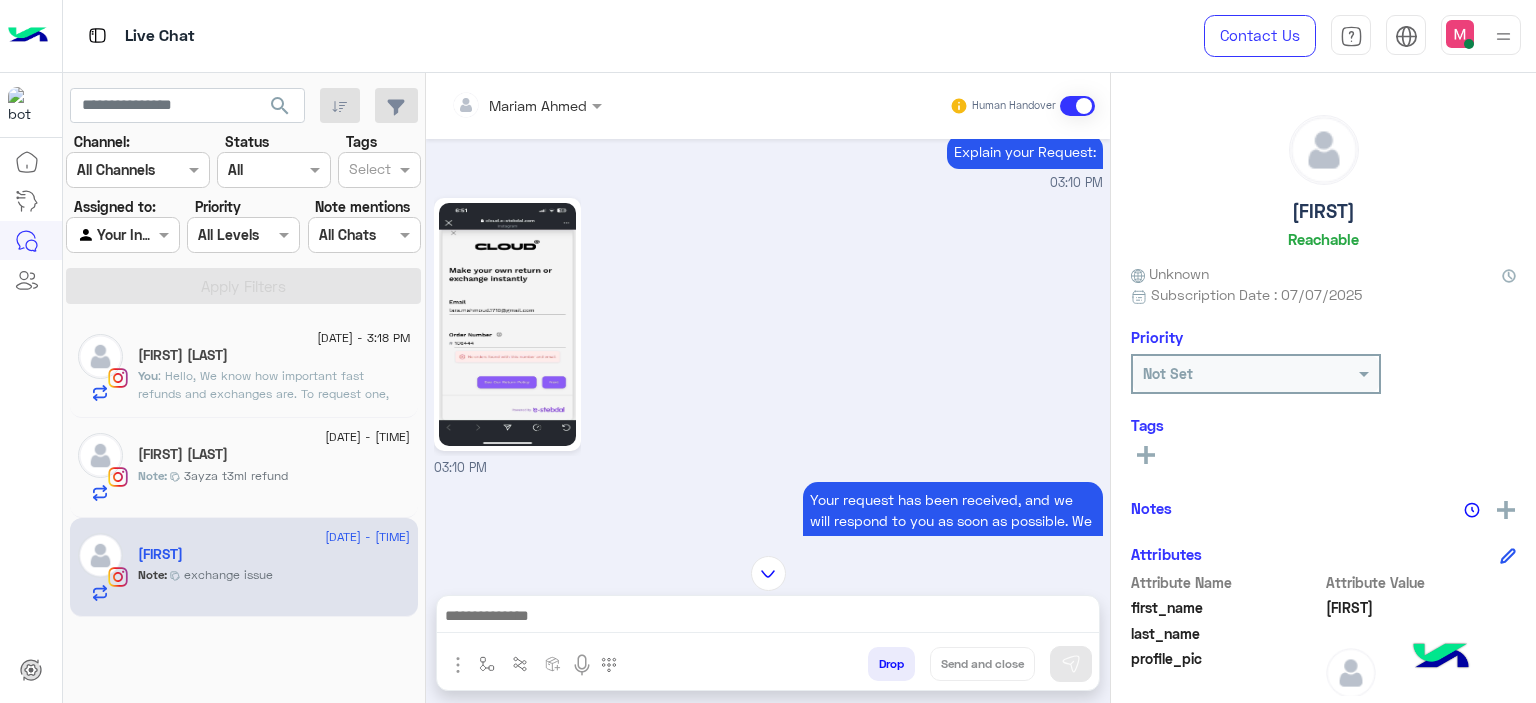 click 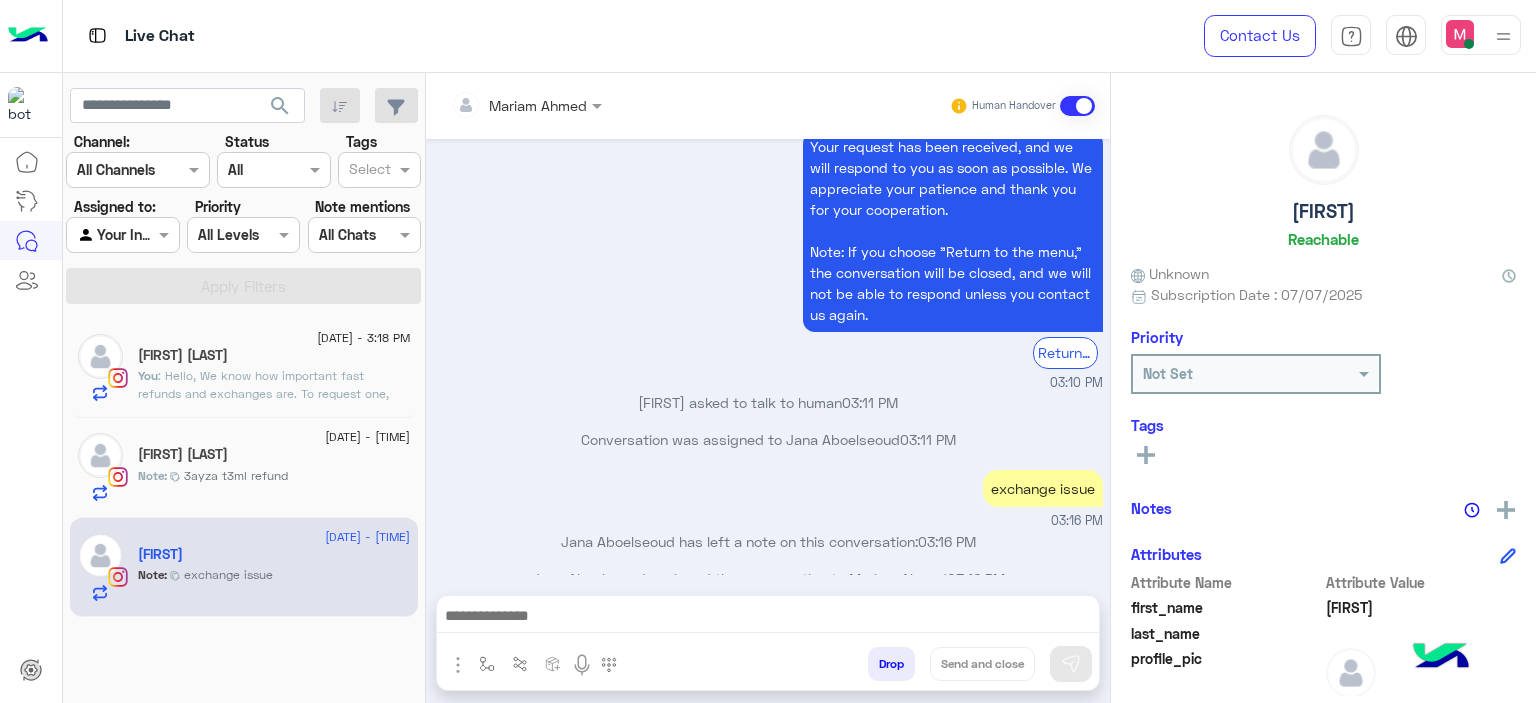 scroll, scrollTop: 2546, scrollLeft: 0, axis: vertical 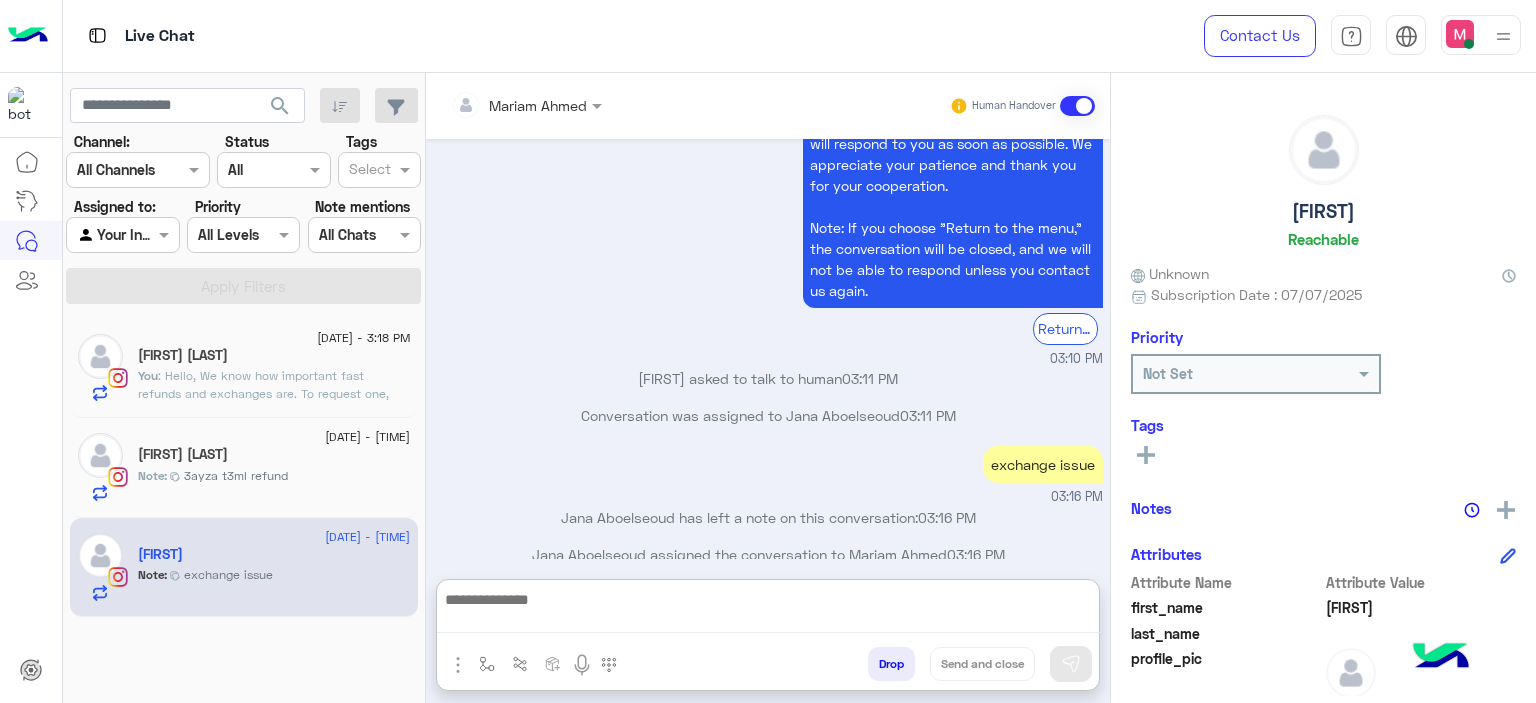 click at bounding box center (768, 610) 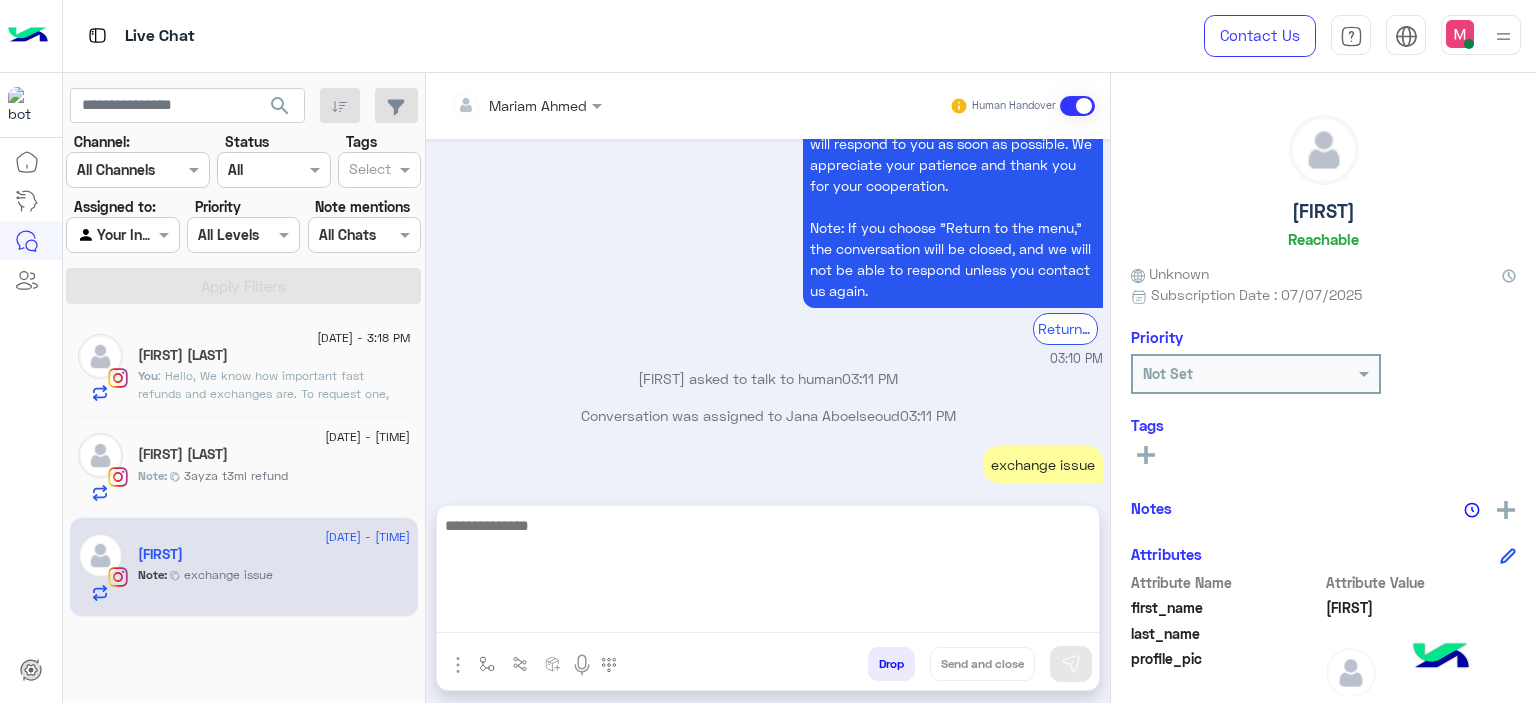 click on "Lely Younes" 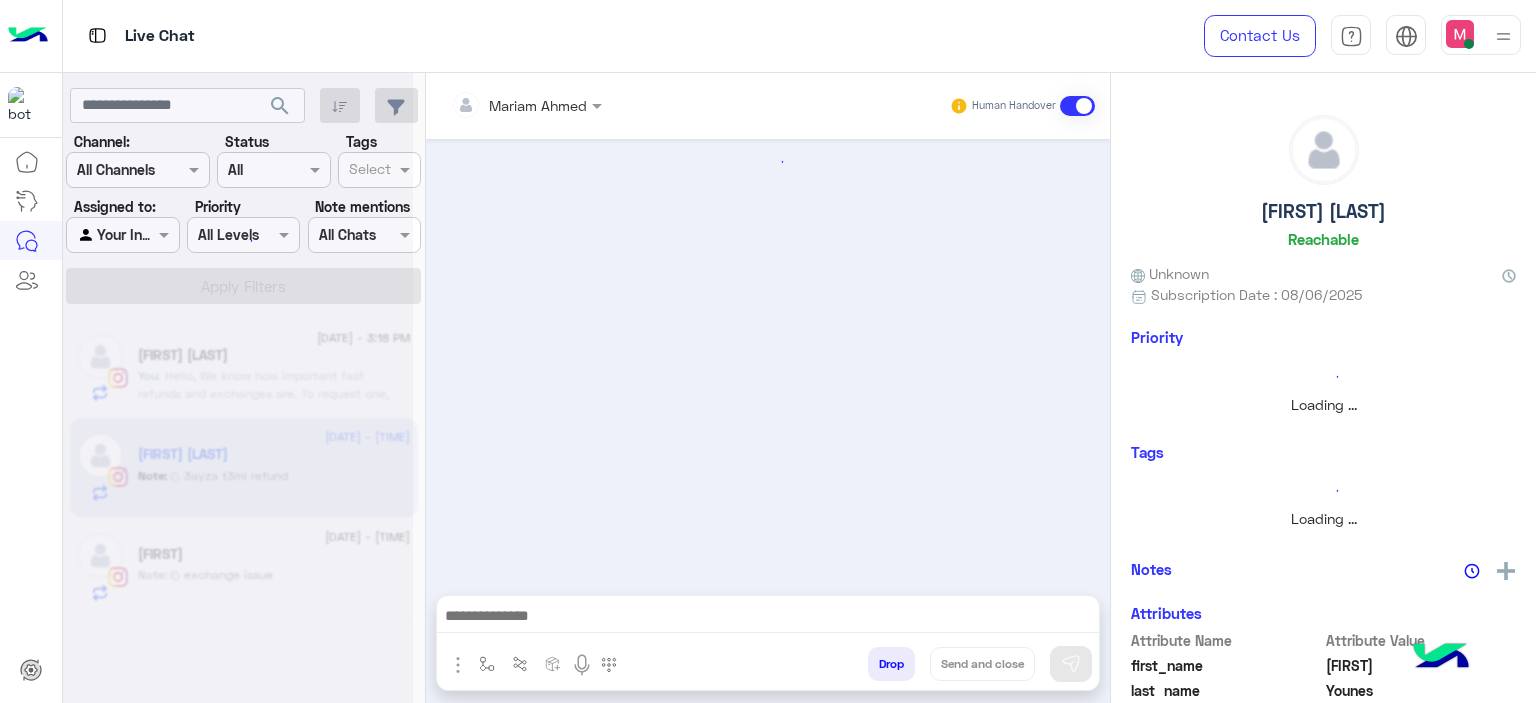 scroll, scrollTop: 1499, scrollLeft: 0, axis: vertical 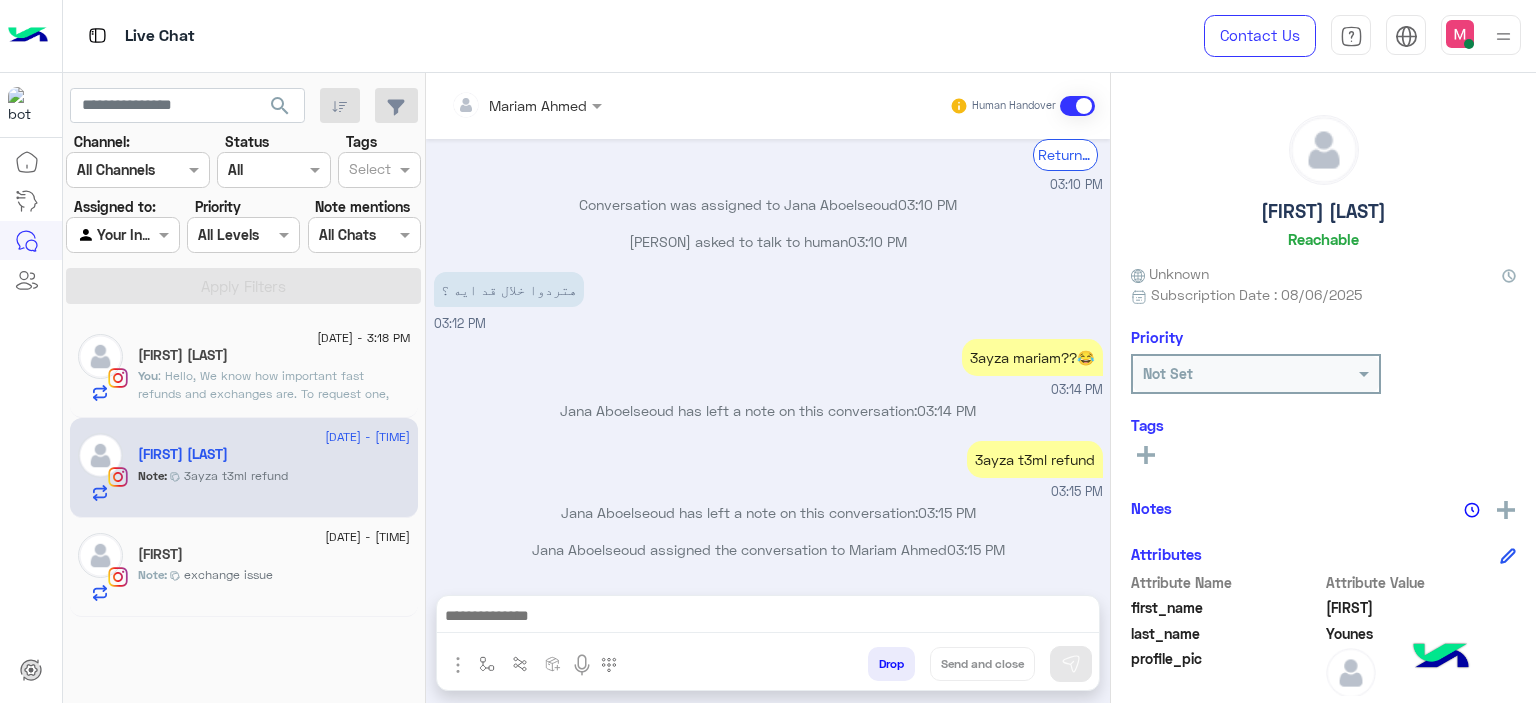 drag, startPoint x: 336, startPoint y: 363, endPoint x: 498, endPoint y: 553, distance: 249.6878 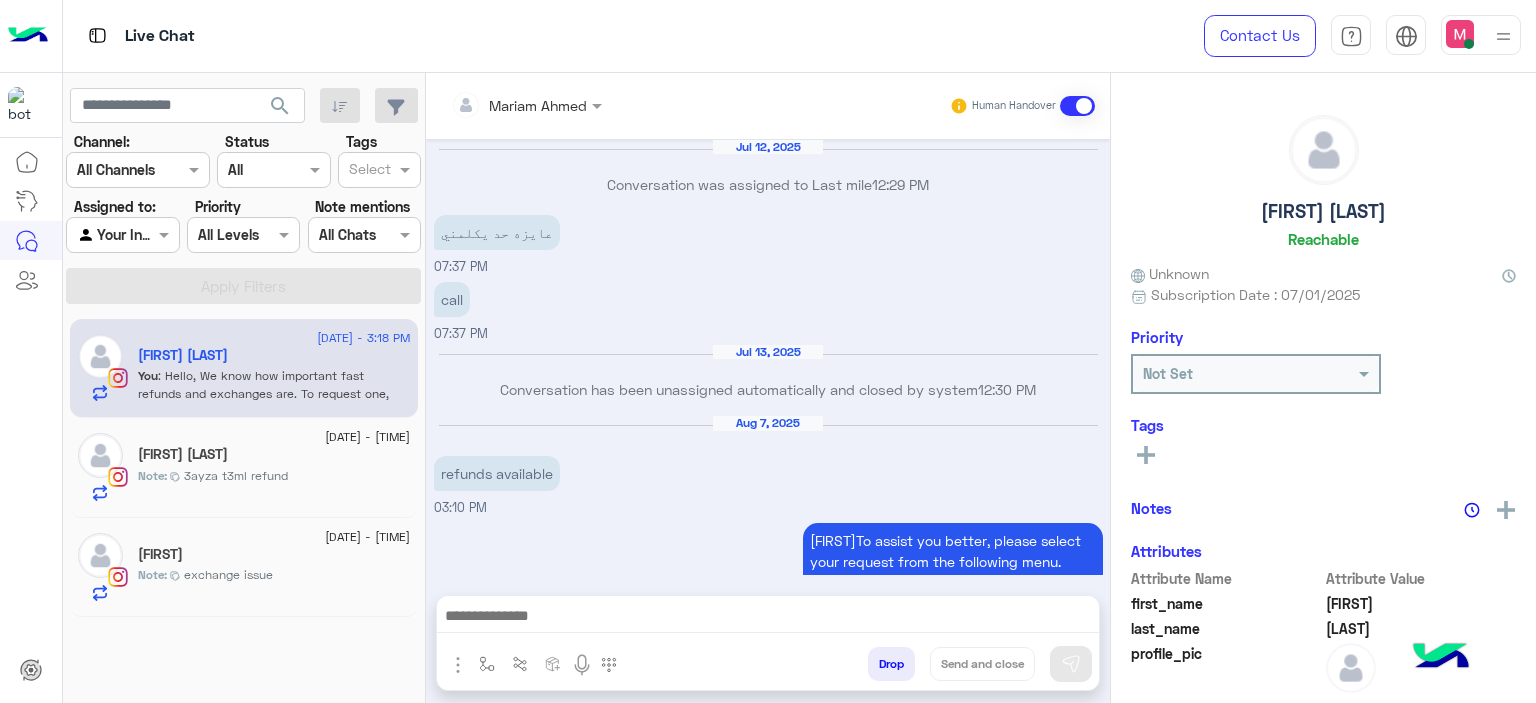 scroll, scrollTop: 1627, scrollLeft: 0, axis: vertical 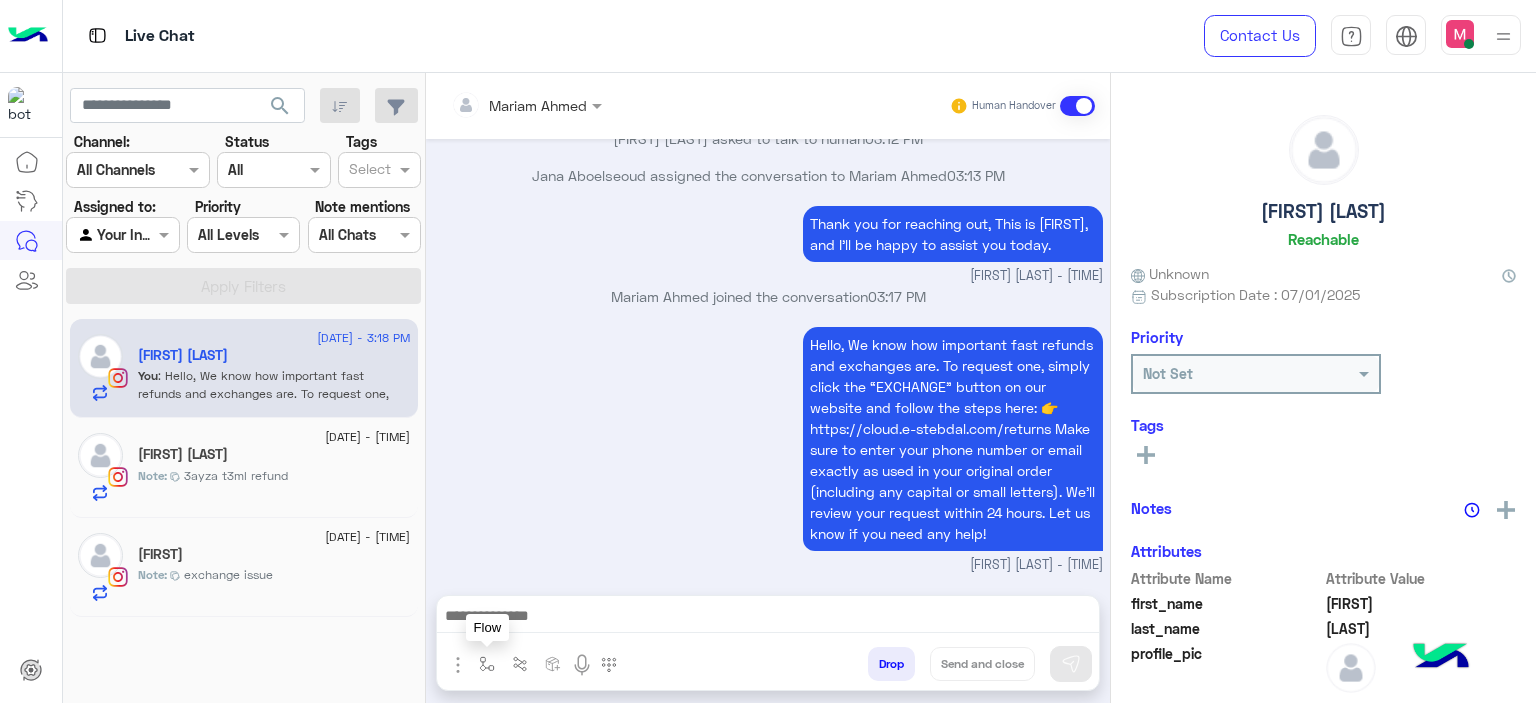 click at bounding box center [487, 664] 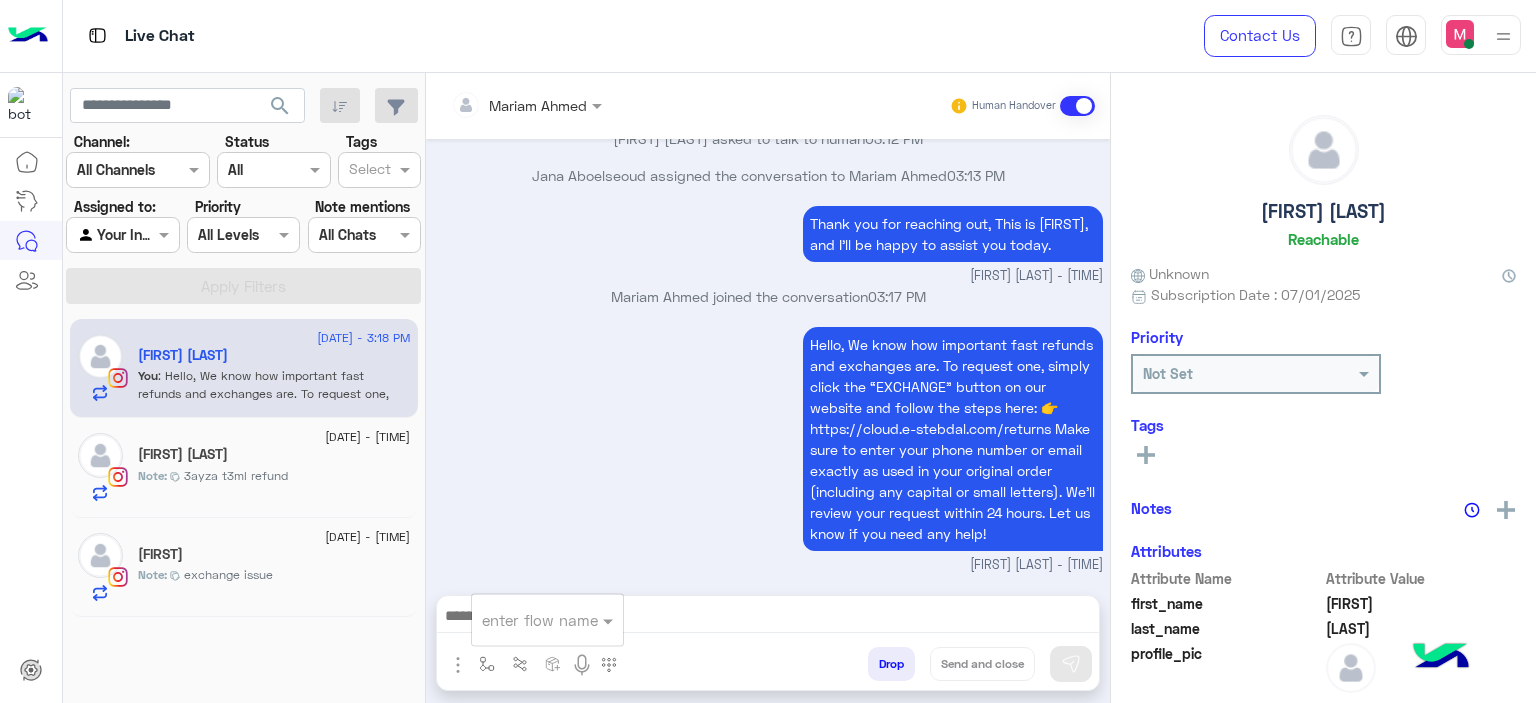 click at bounding box center (523, 620) 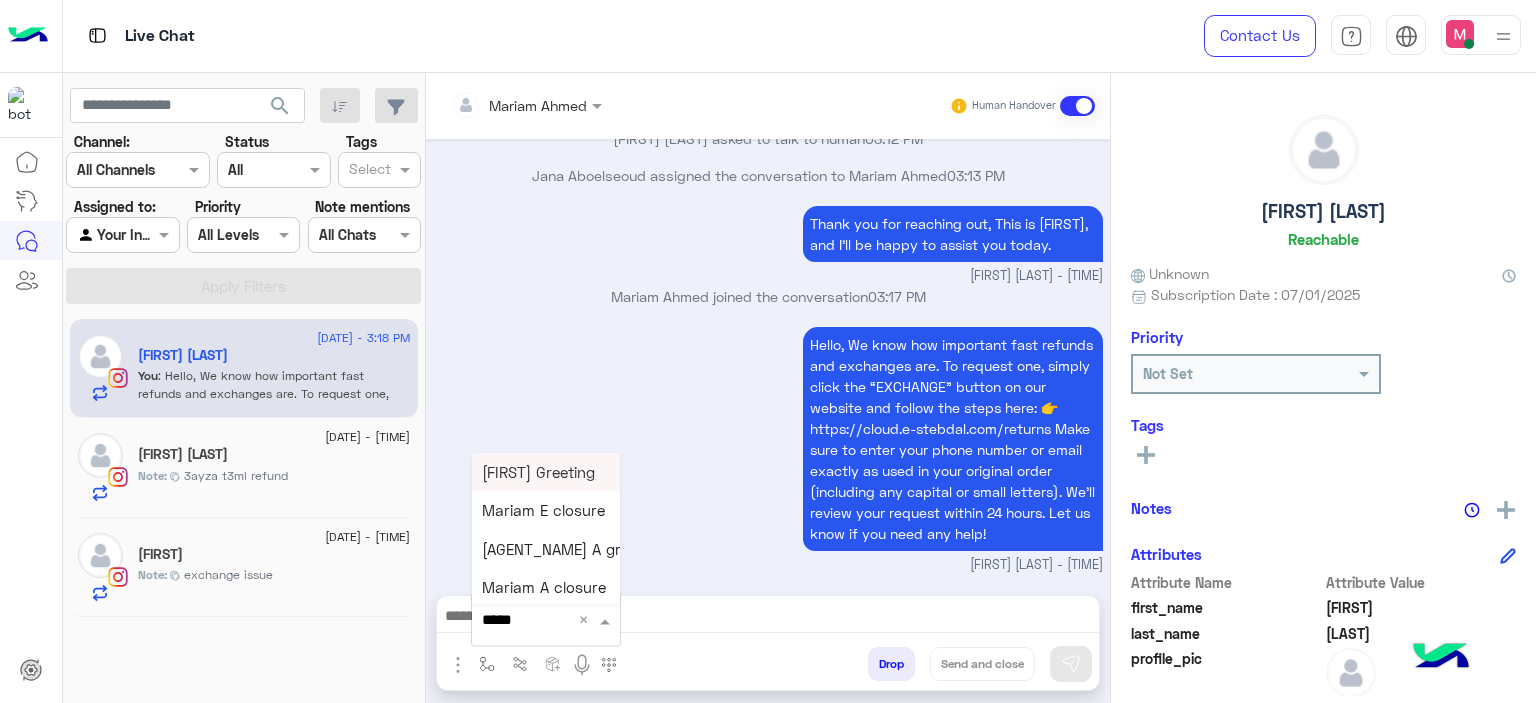 type on "******" 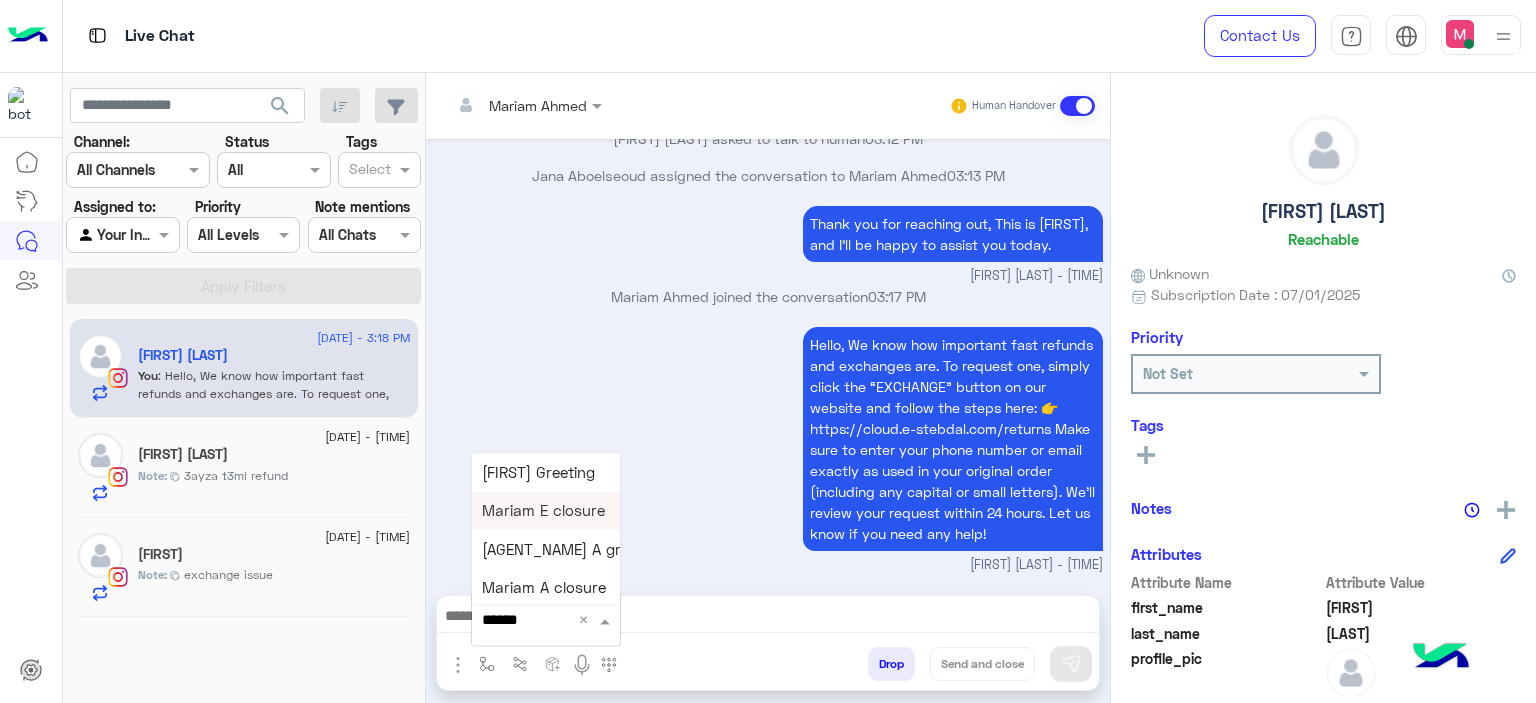 click on "Mariam E closure" at bounding box center (543, 511) 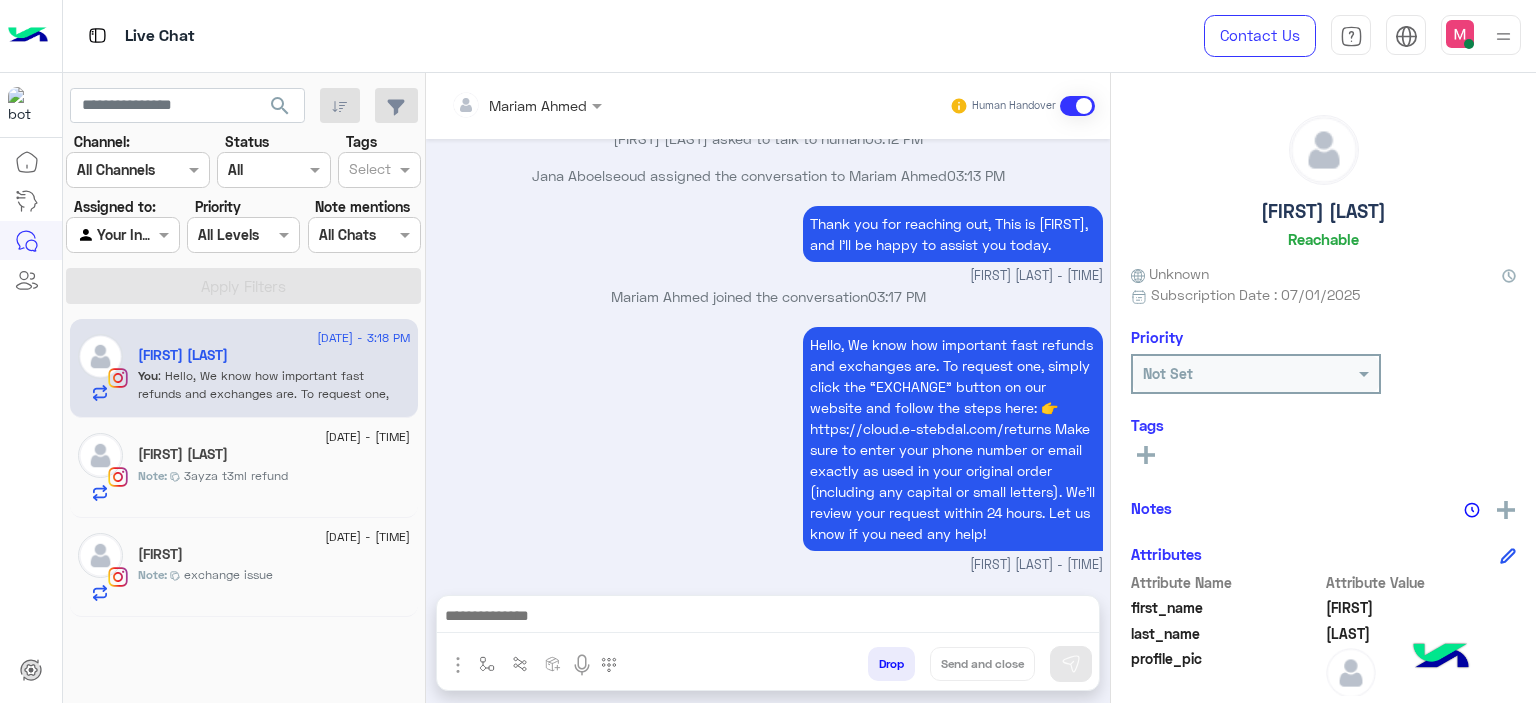 type on "**********" 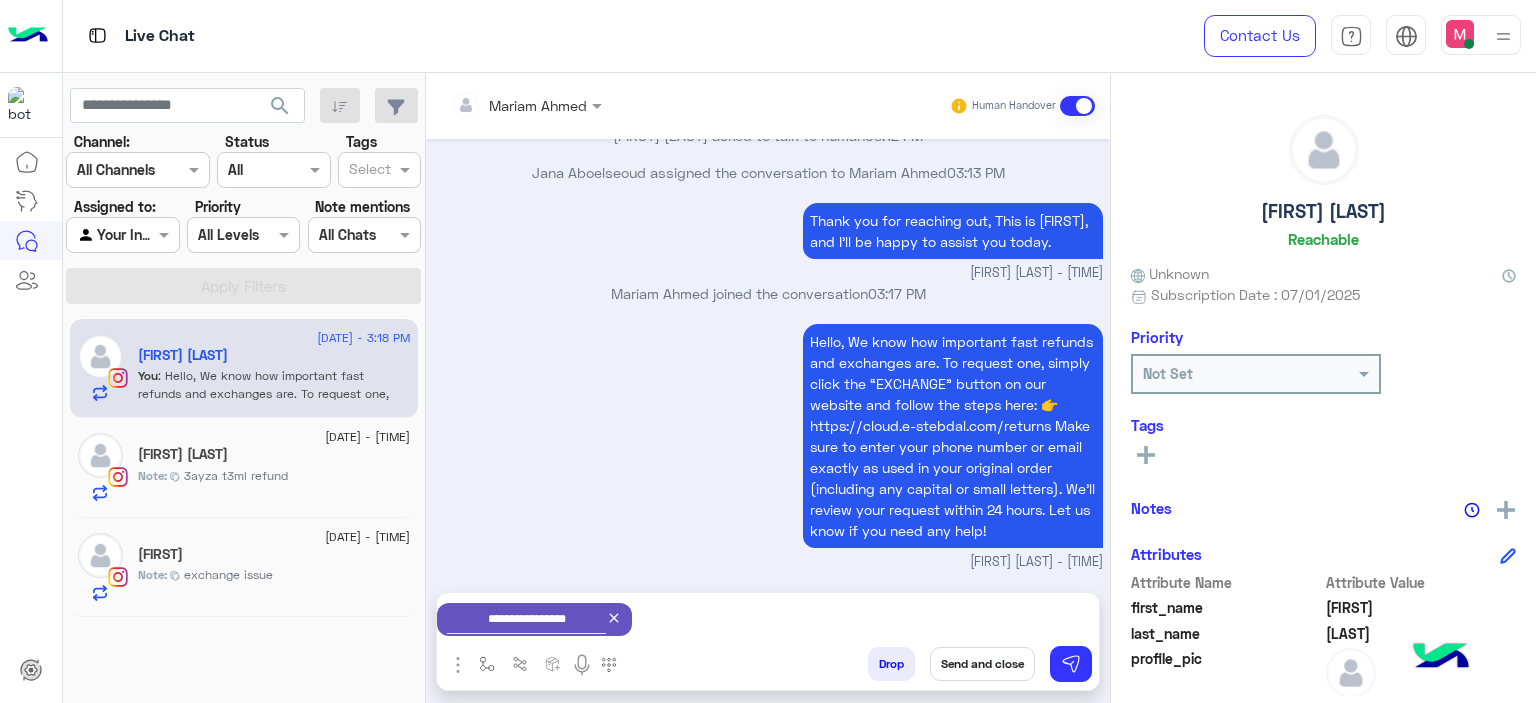 click on "Send and close" at bounding box center [982, 664] 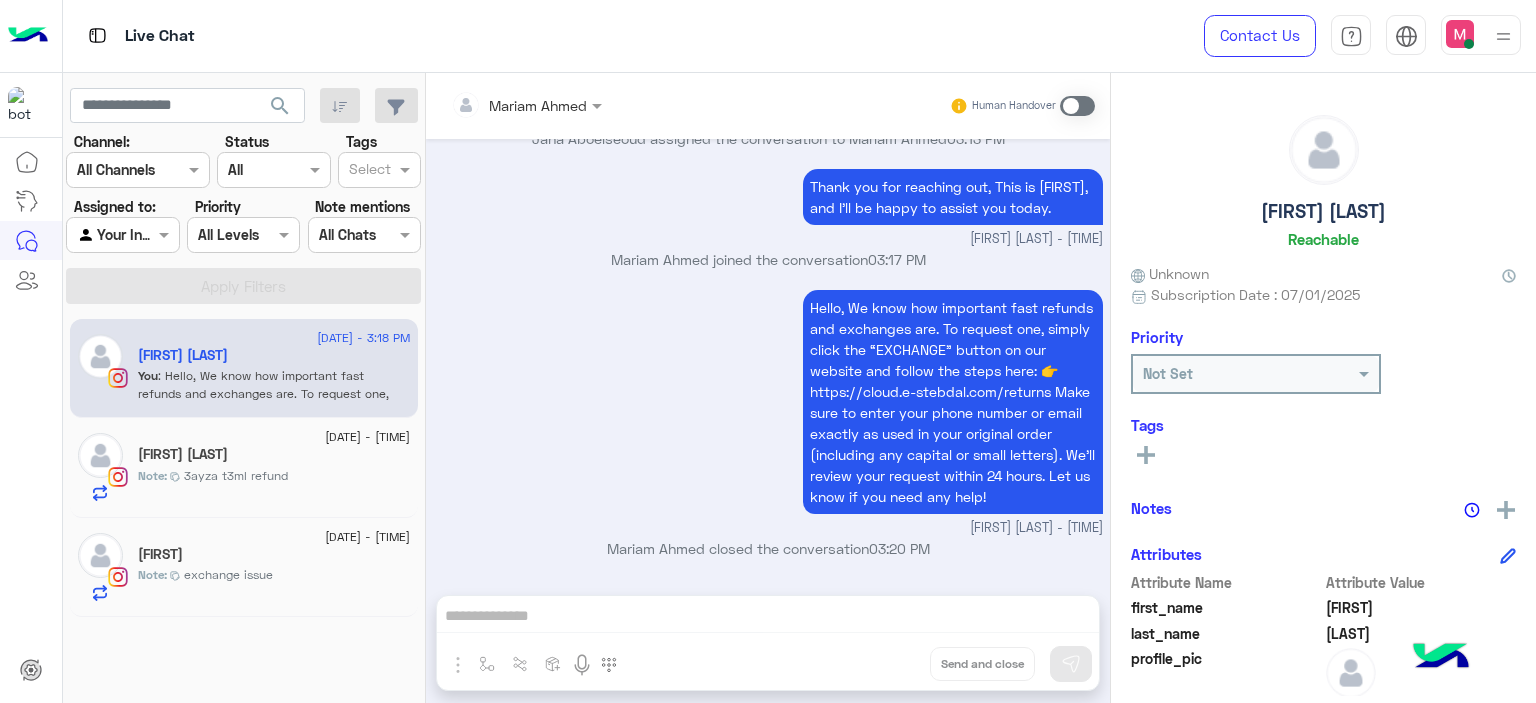 scroll, scrollTop: 1664, scrollLeft: 0, axis: vertical 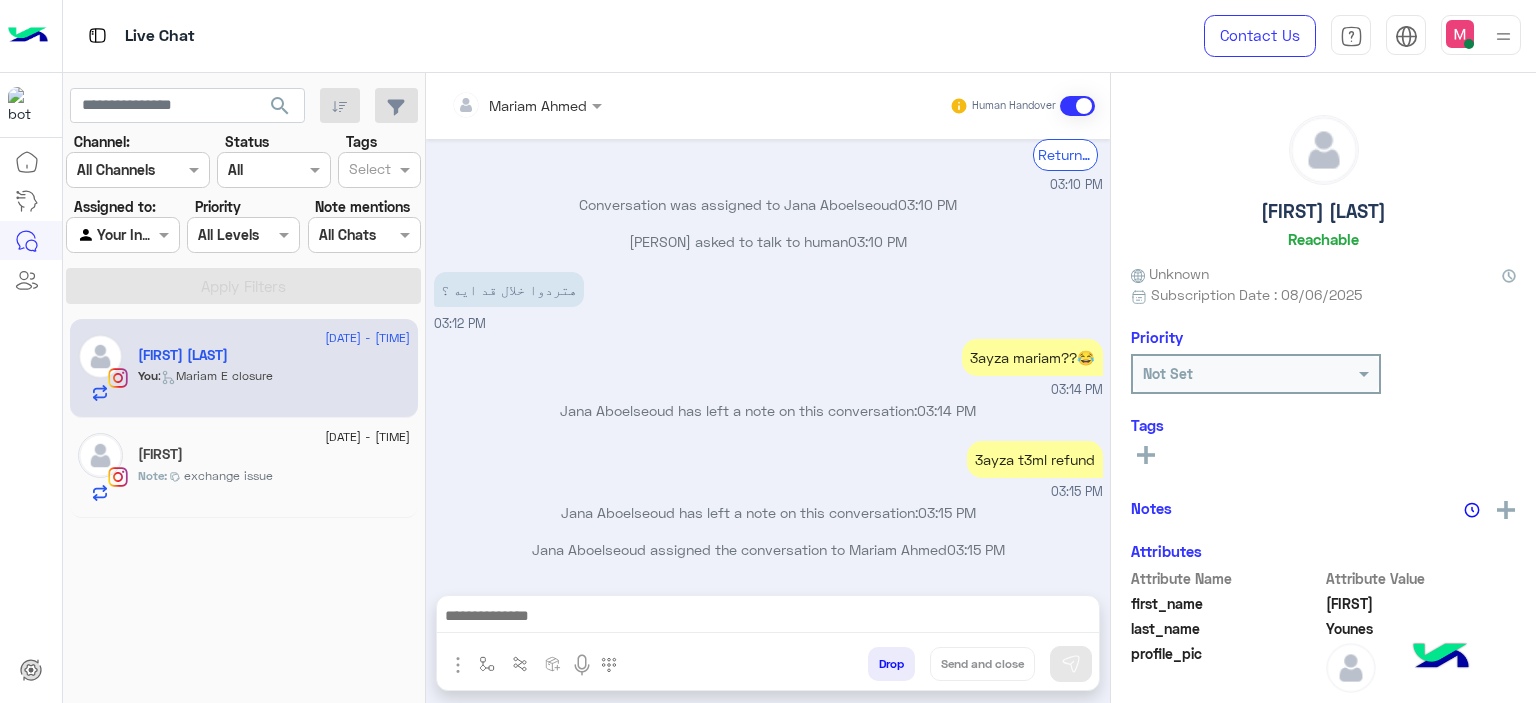 click on "Lara" 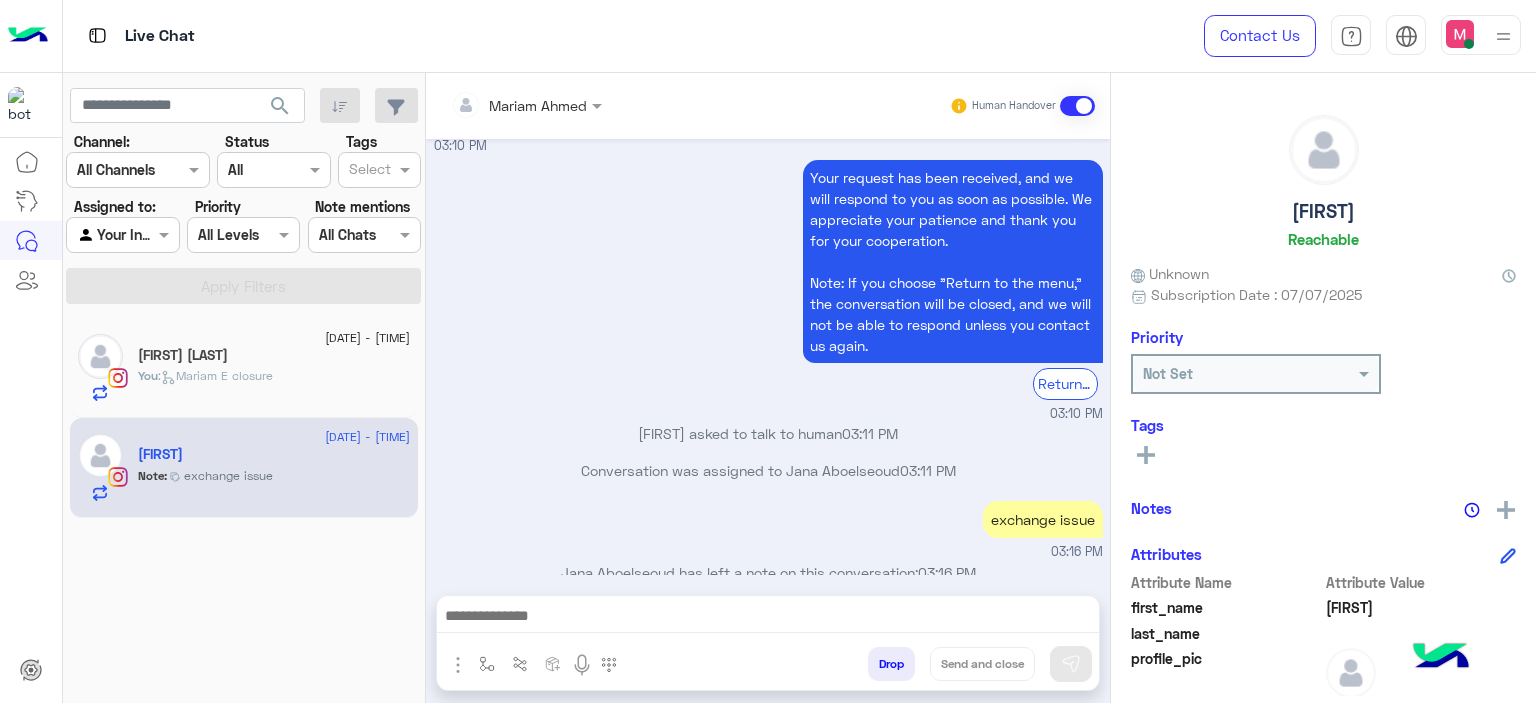 scroll, scrollTop: 2546, scrollLeft: 0, axis: vertical 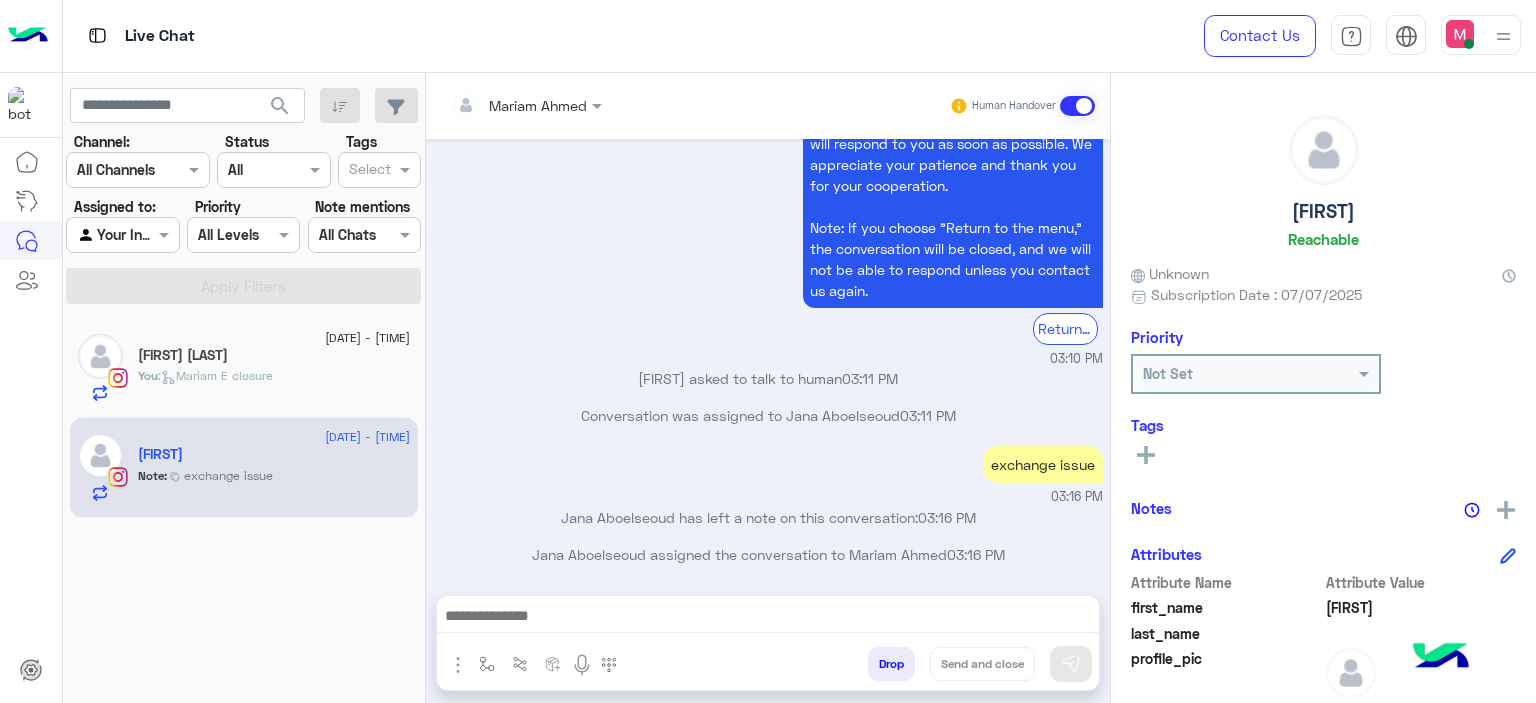 click at bounding box center [768, 618] 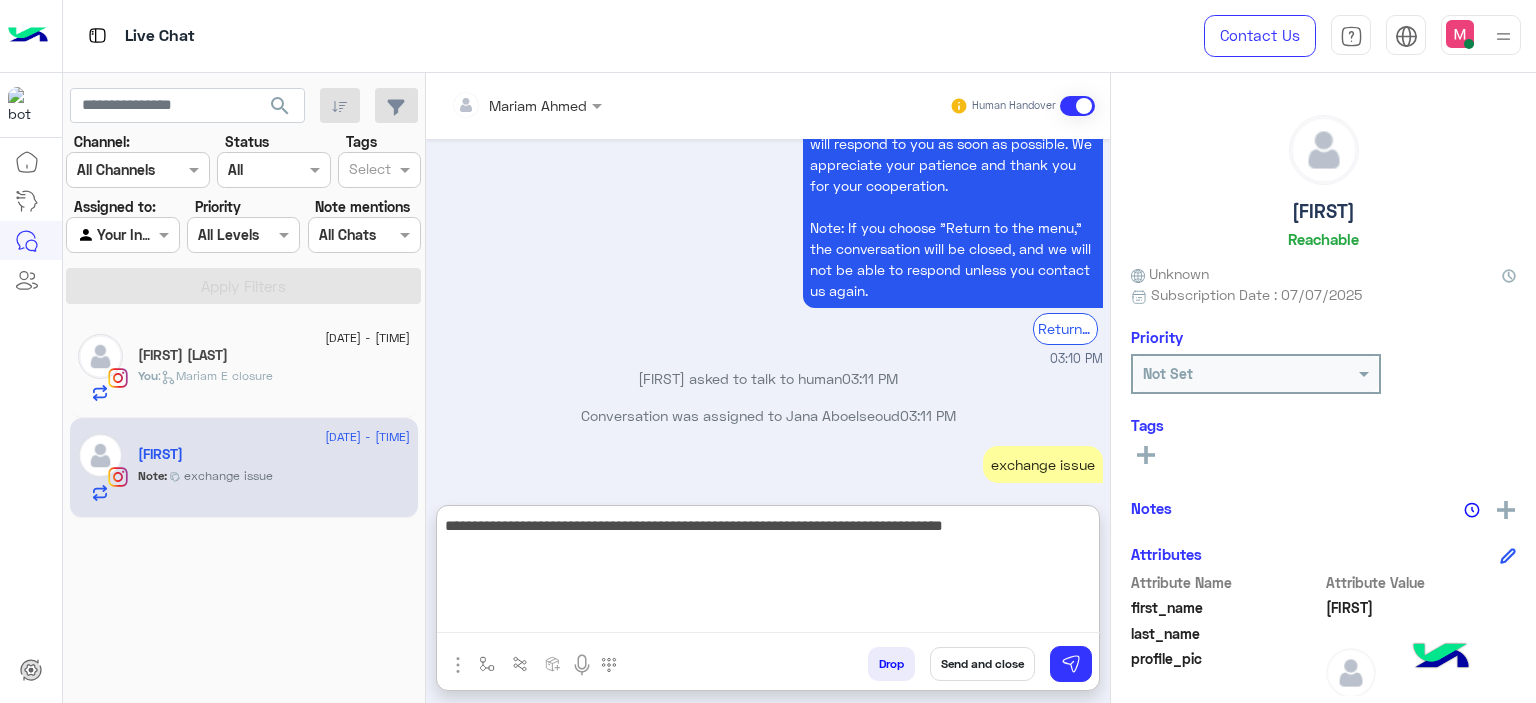 type on "**********" 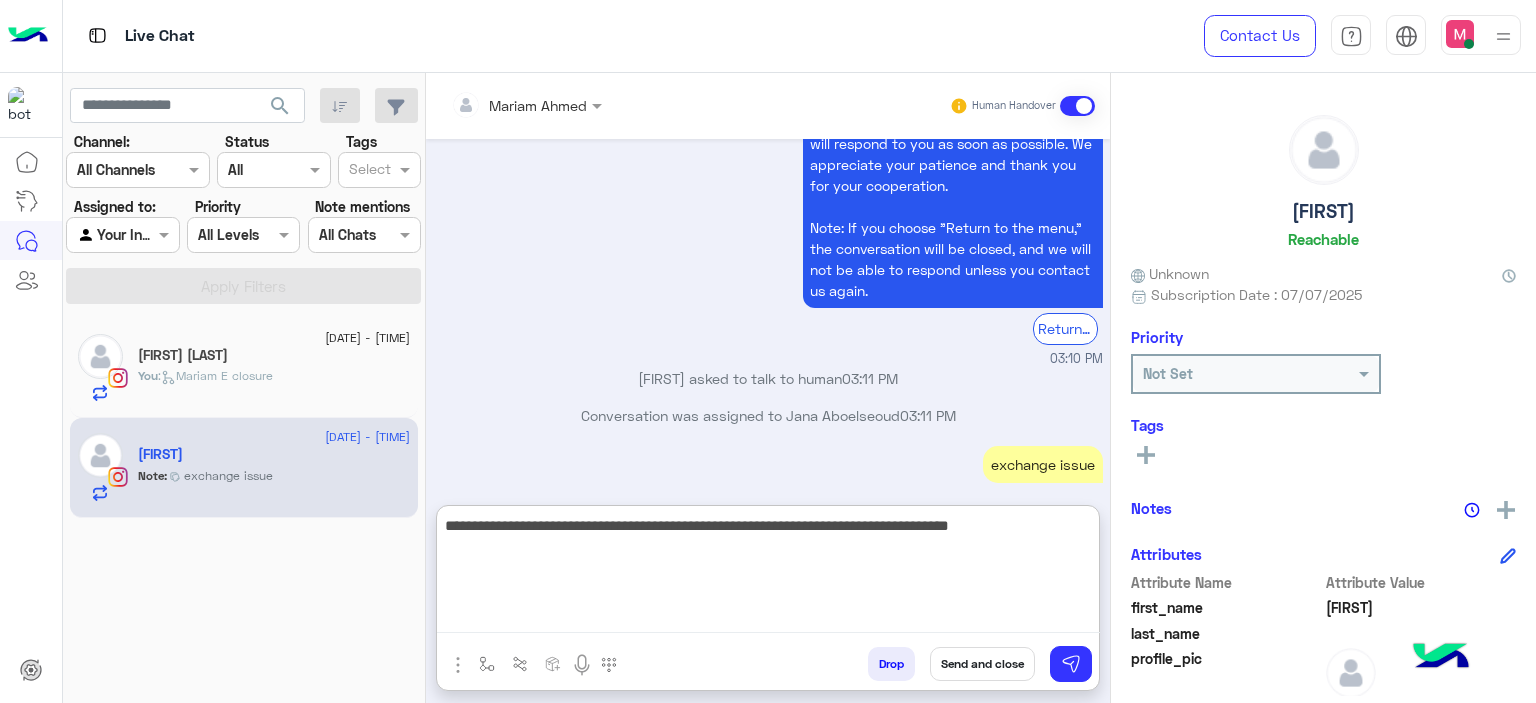 type 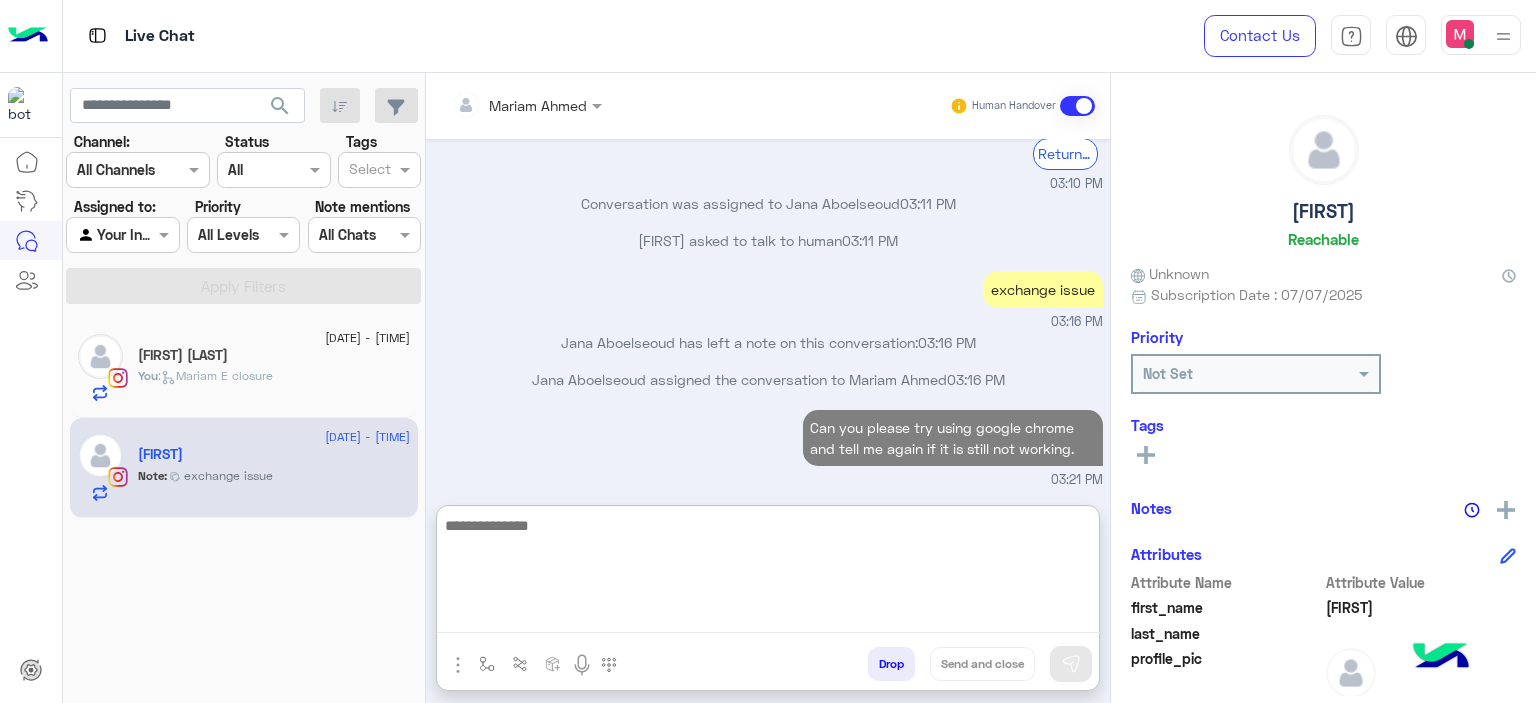 scroll, scrollTop: 2757, scrollLeft: 0, axis: vertical 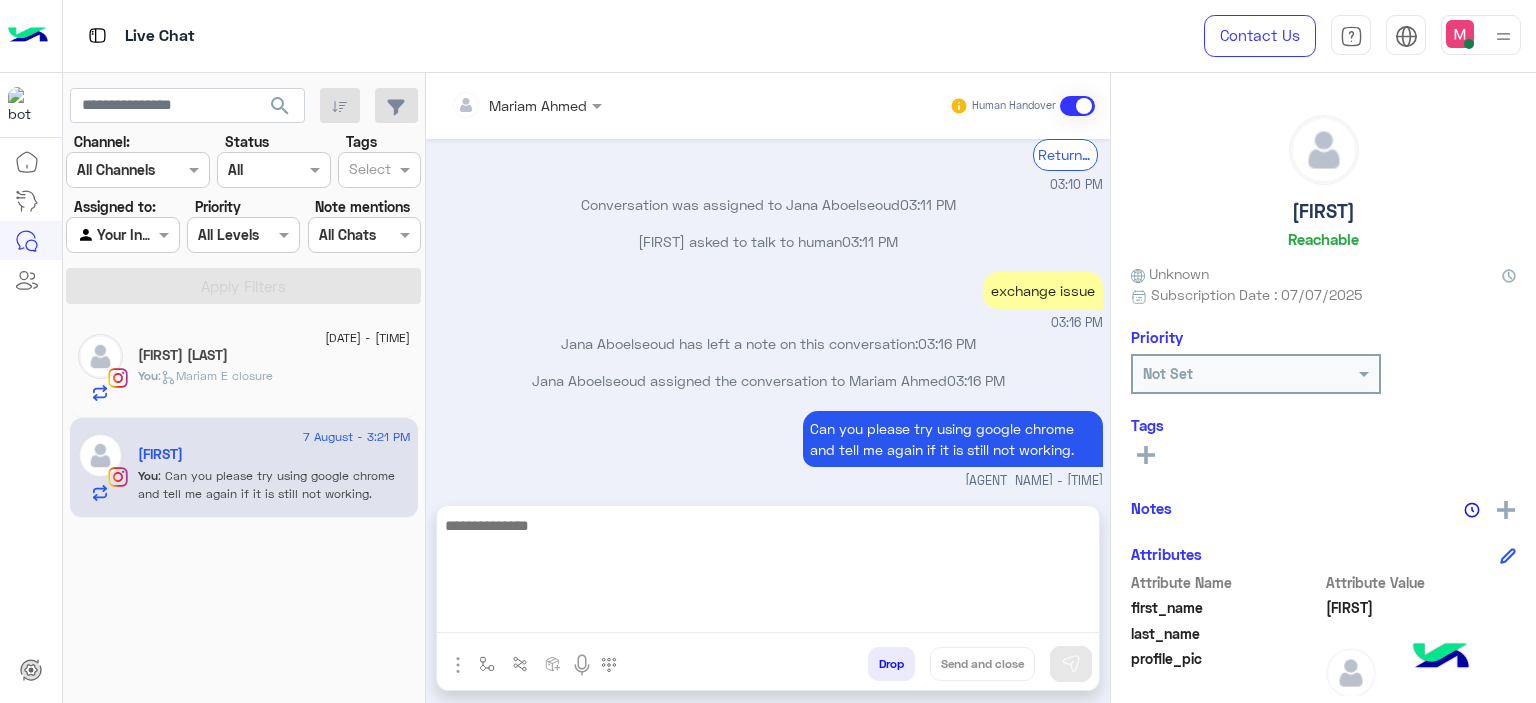 click on "You  :   Mariam E closure" 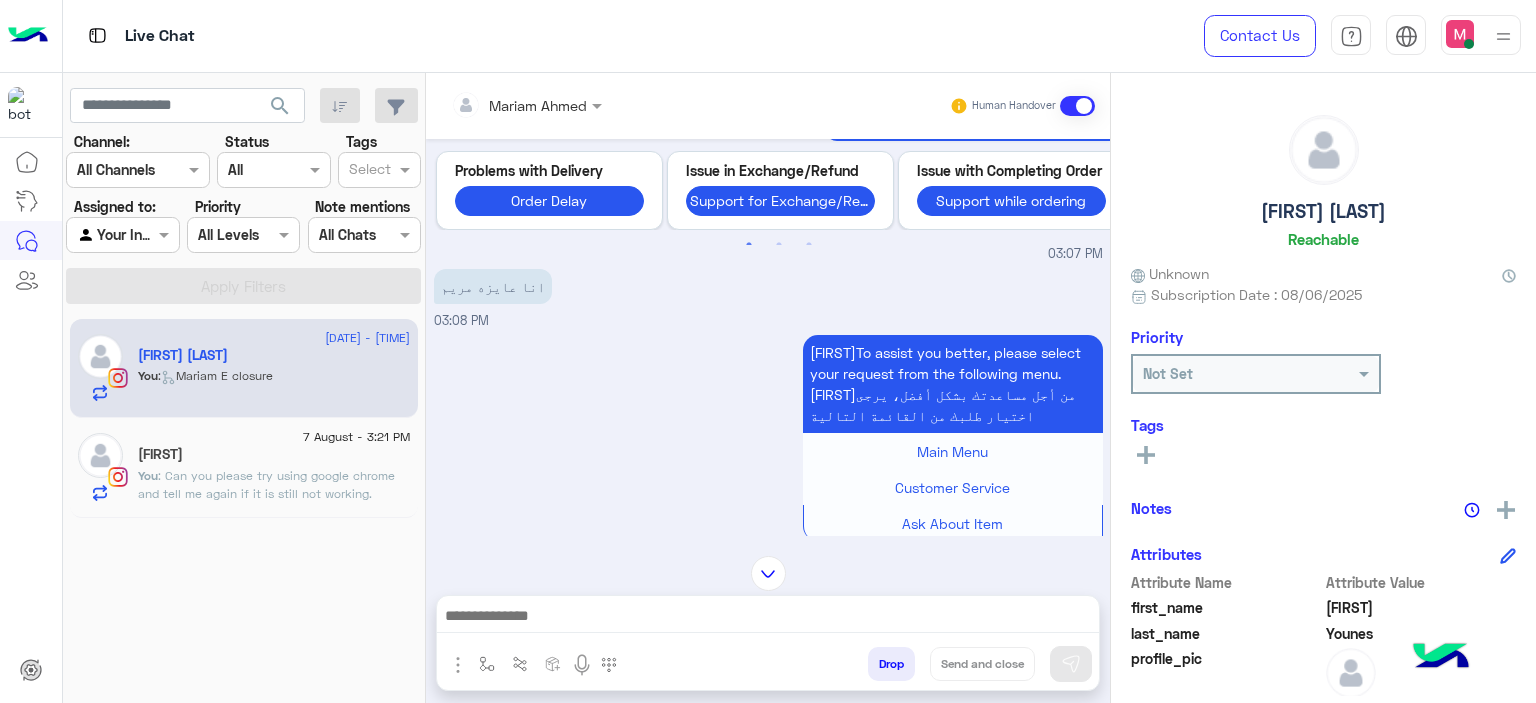 scroll, scrollTop: 2610, scrollLeft: 0, axis: vertical 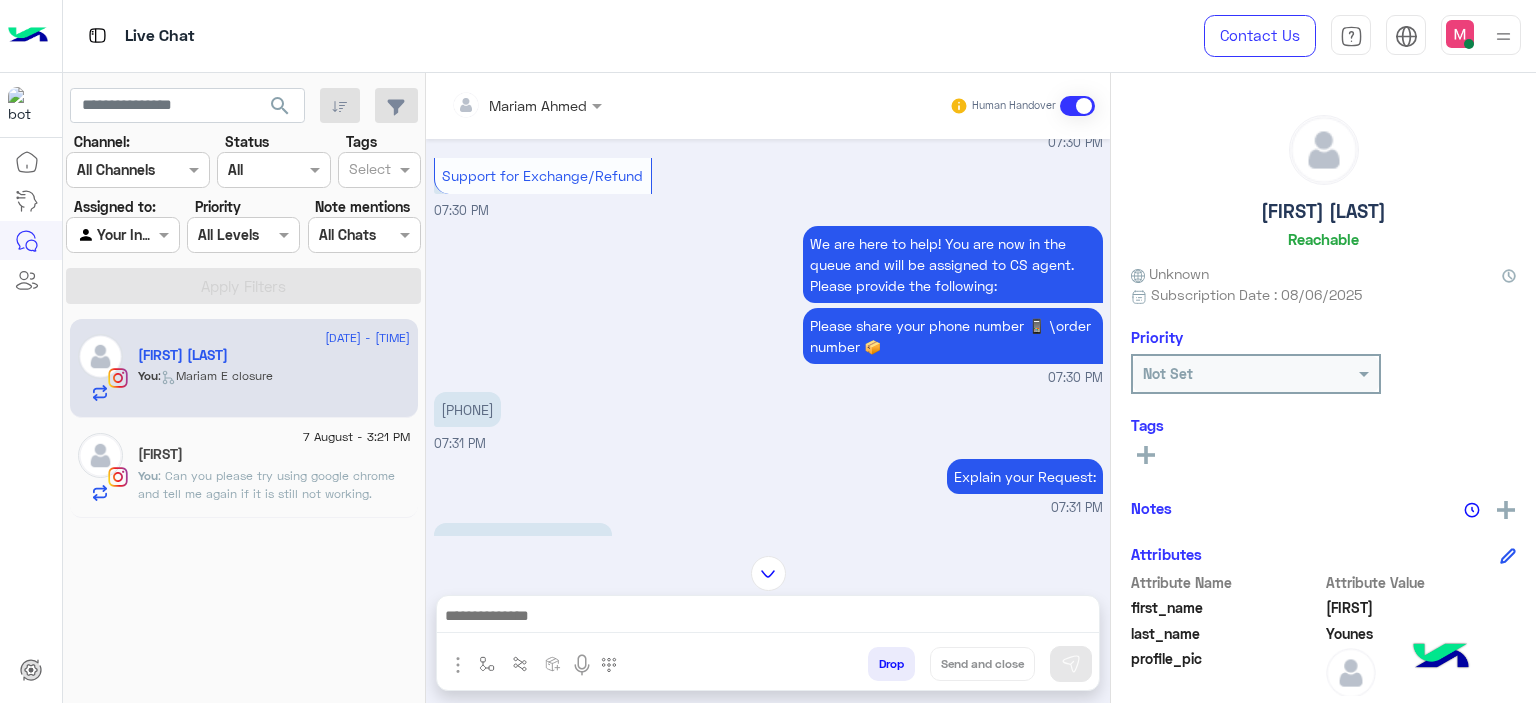 click on ": Can you please try using google chrome and tell me again if it is still not working." 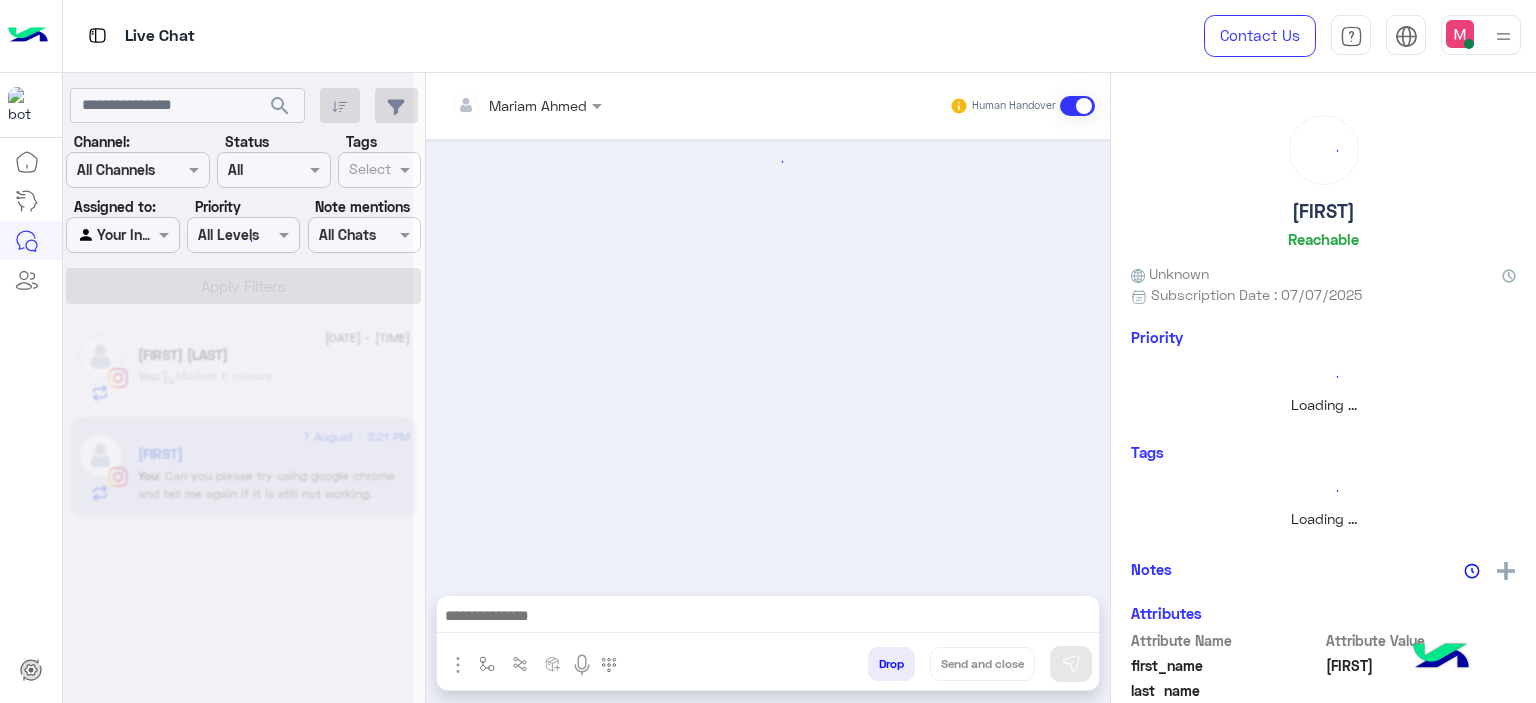scroll, scrollTop: 0, scrollLeft: 0, axis: both 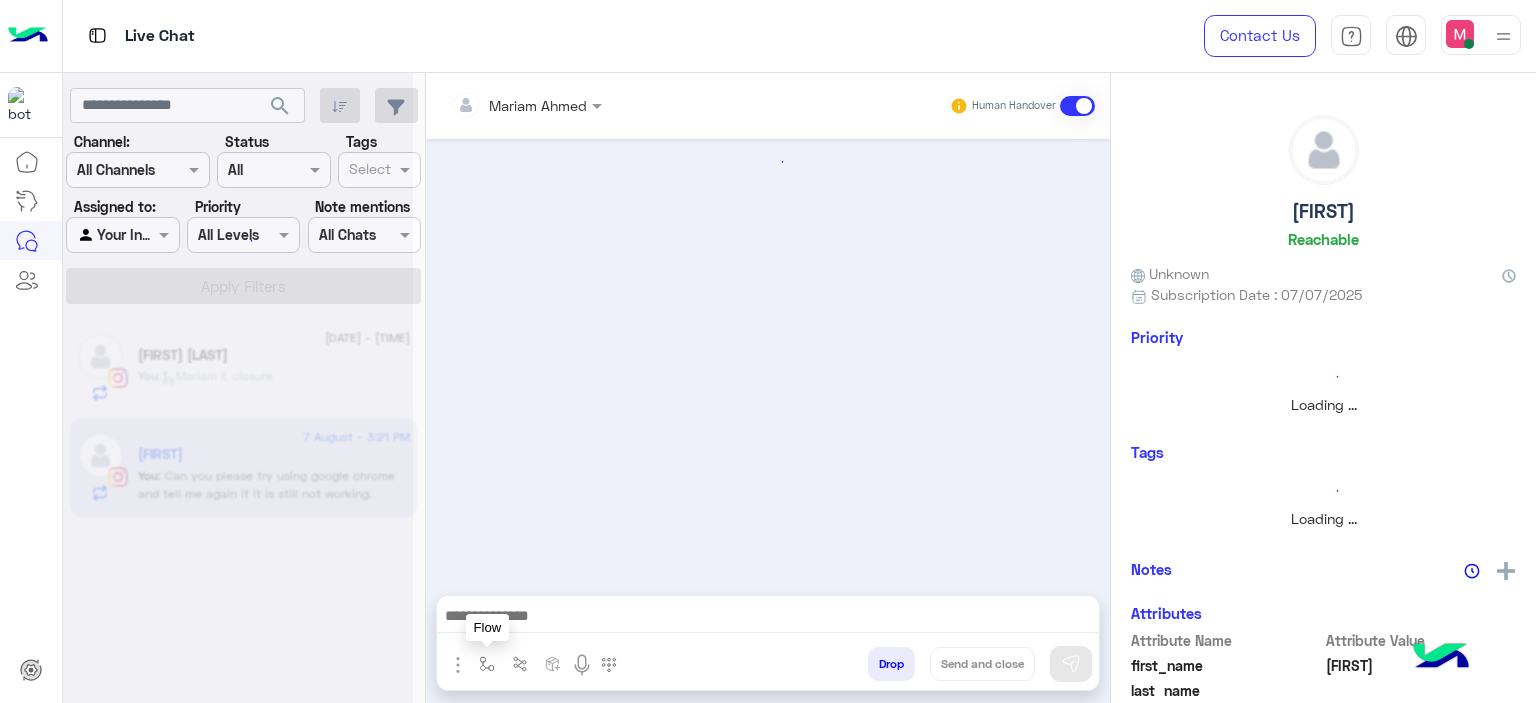click at bounding box center [487, 664] 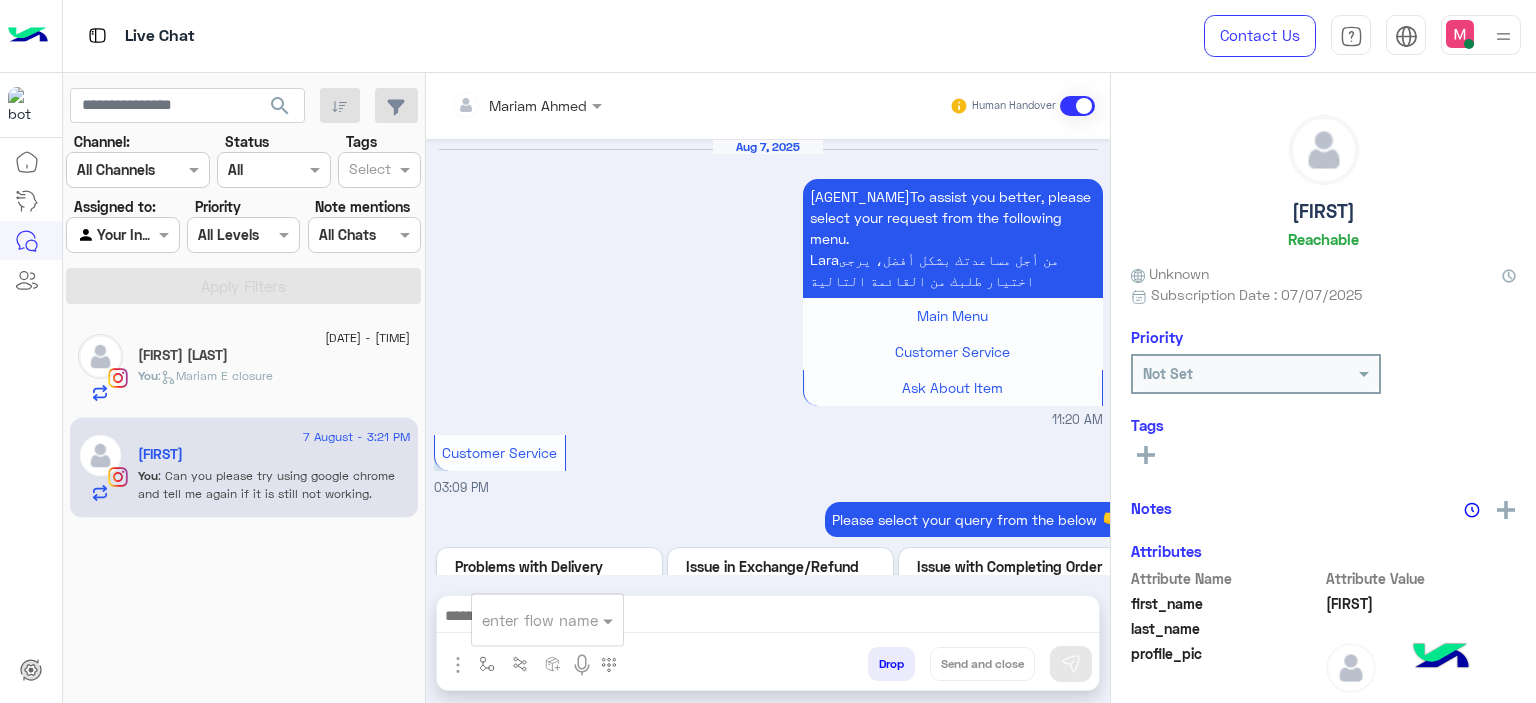 scroll, scrollTop: 2136, scrollLeft: 0, axis: vertical 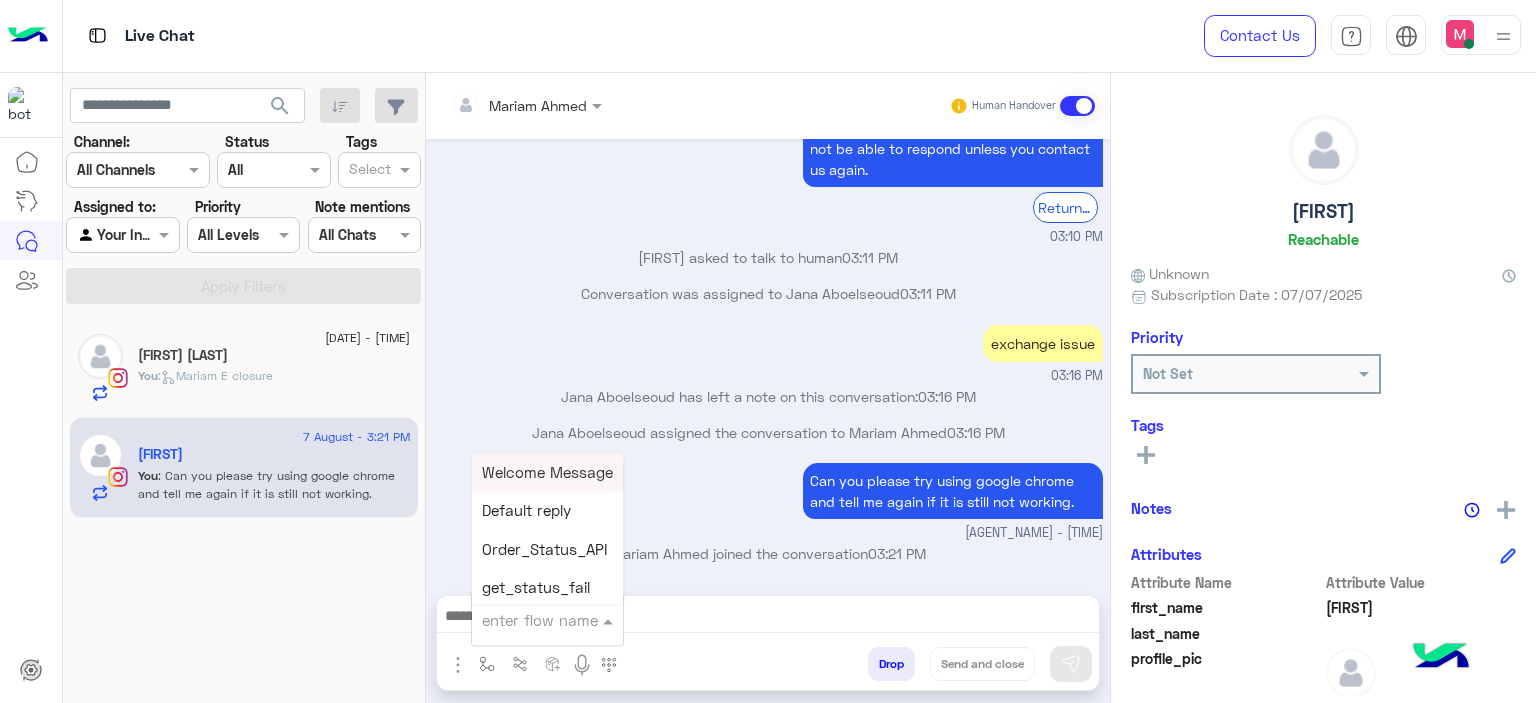 click at bounding box center (523, 620) 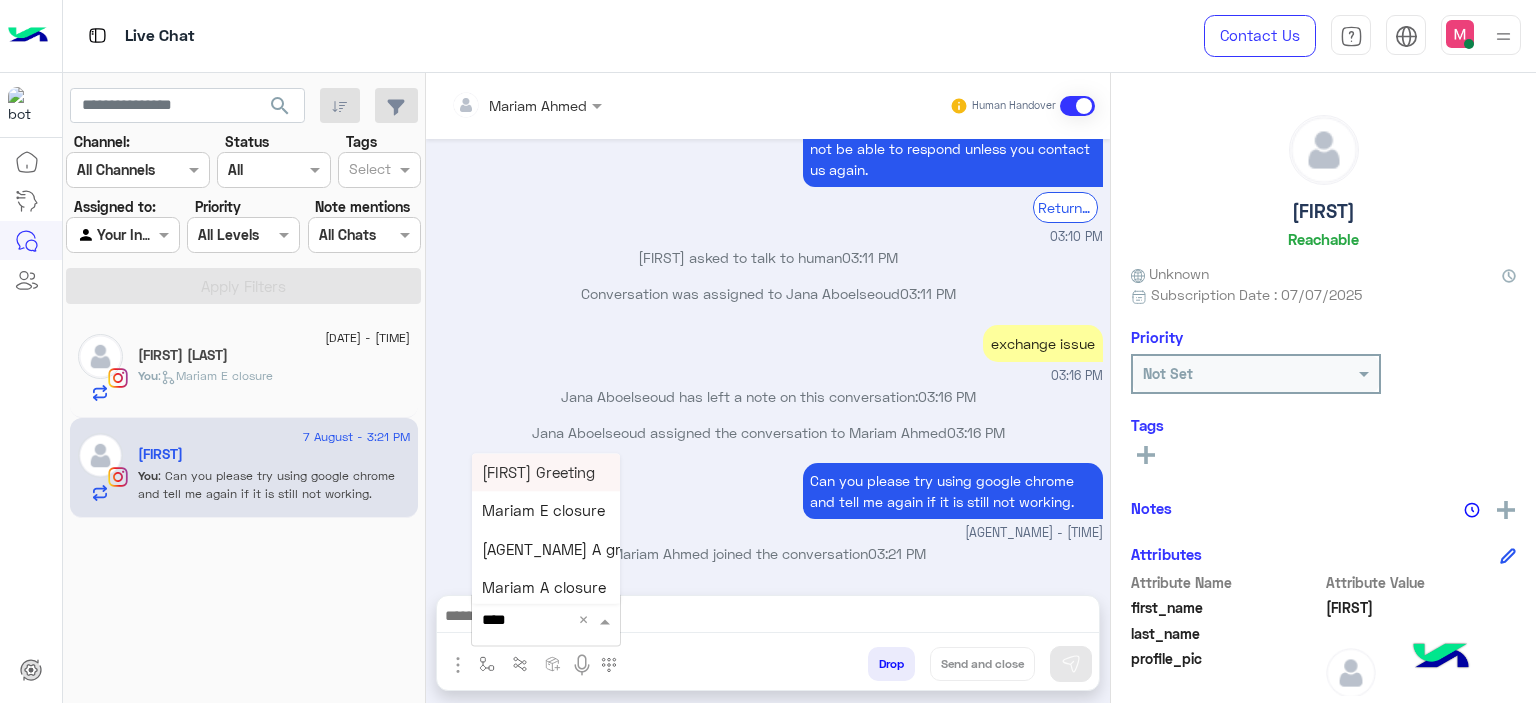 type on "*****" 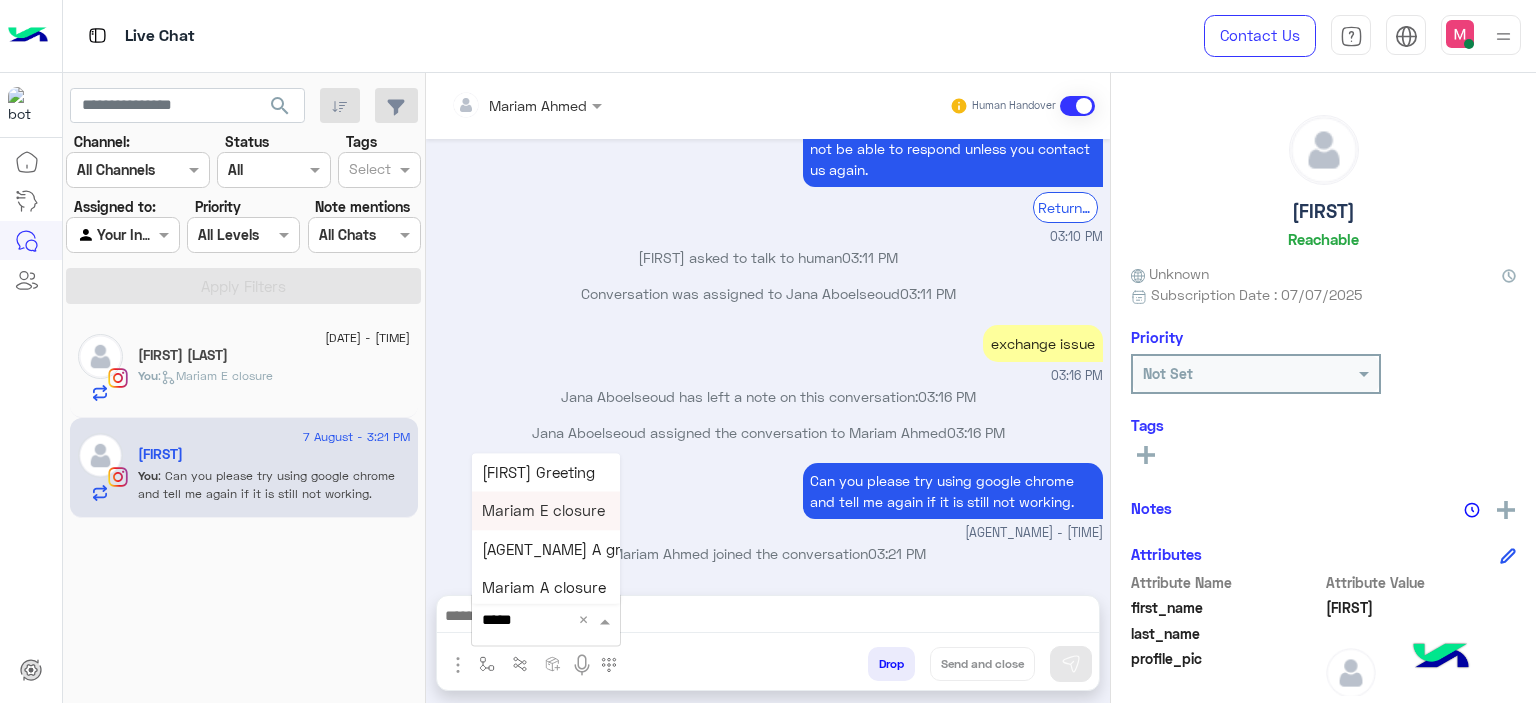 click on "Mariam E closure" at bounding box center [543, 511] 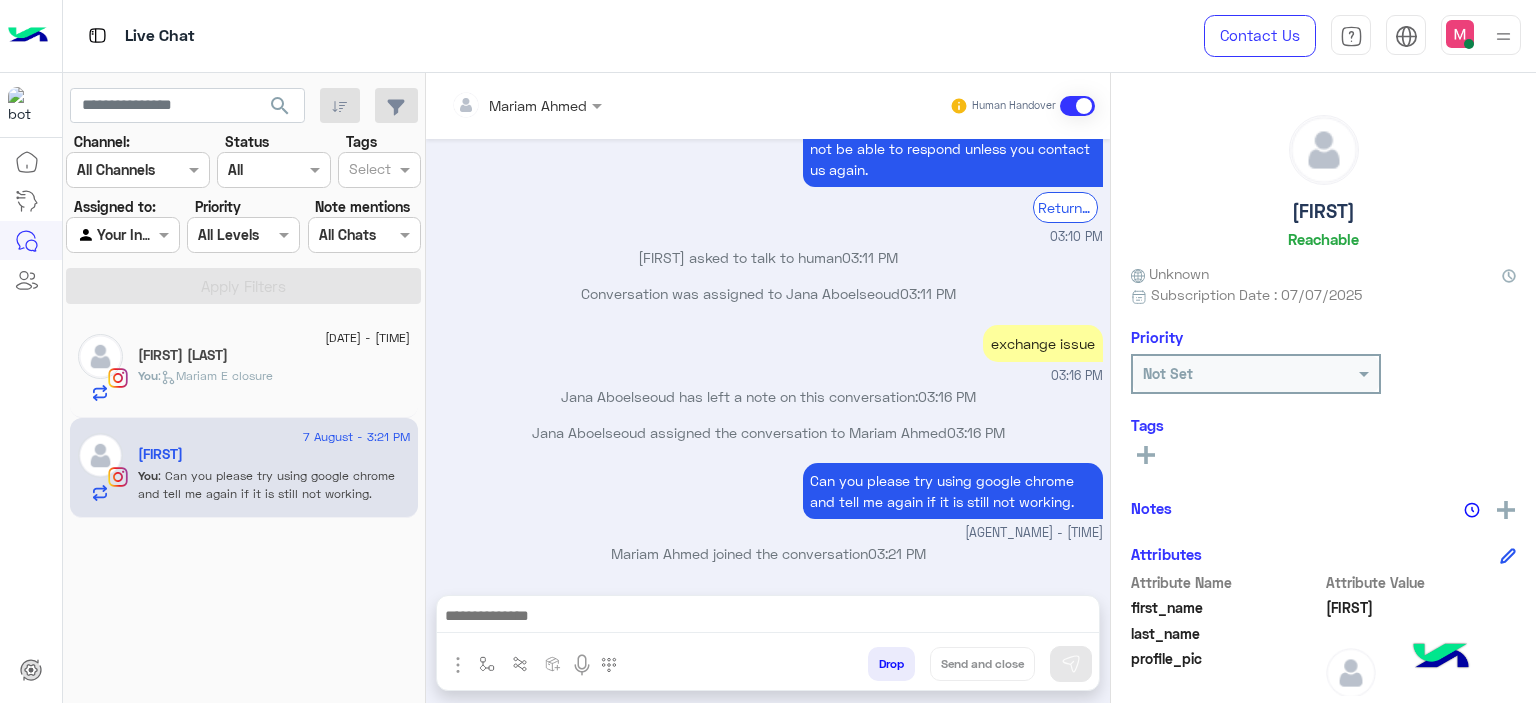 type on "**********" 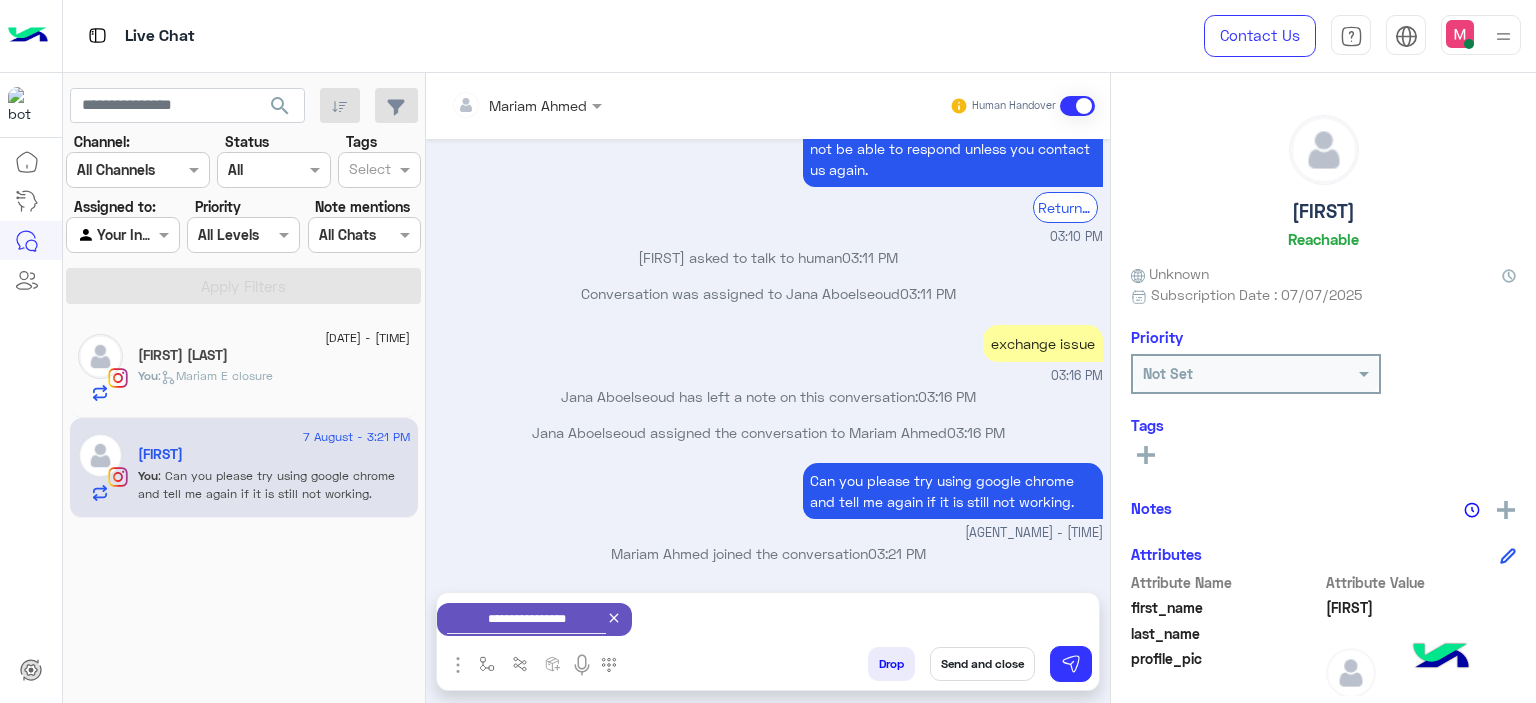 click on "Send and close" at bounding box center [982, 664] 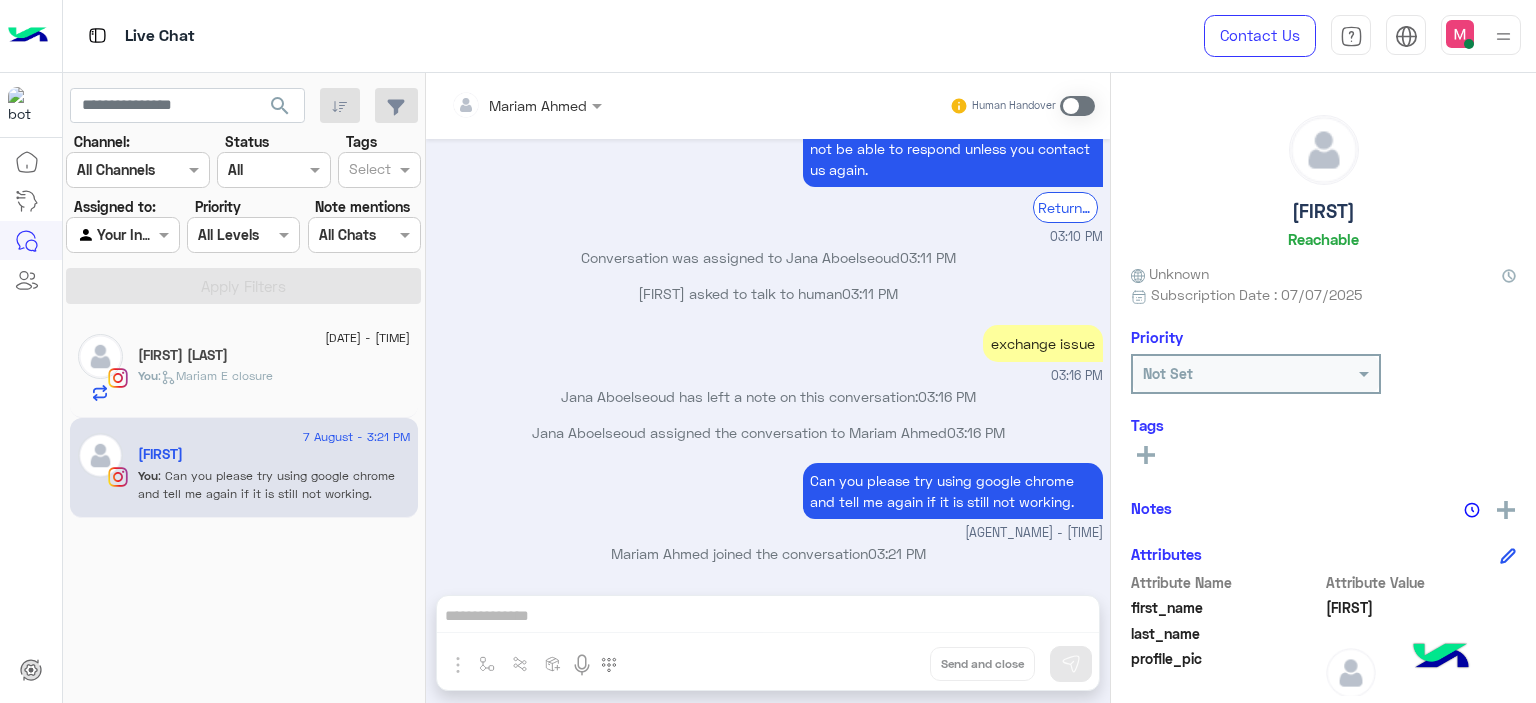 scroll, scrollTop: 2172, scrollLeft: 0, axis: vertical 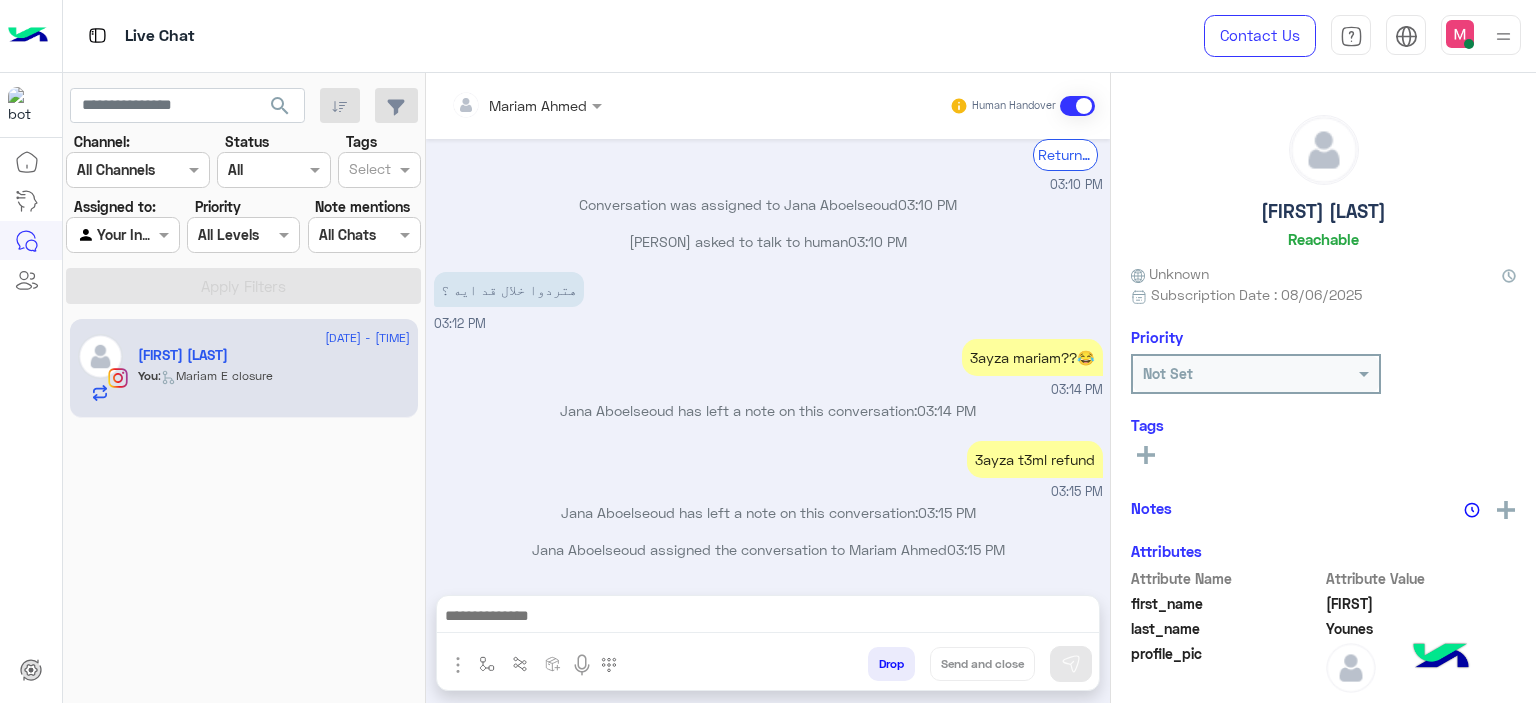 click on "You  :   Mariam E closure" 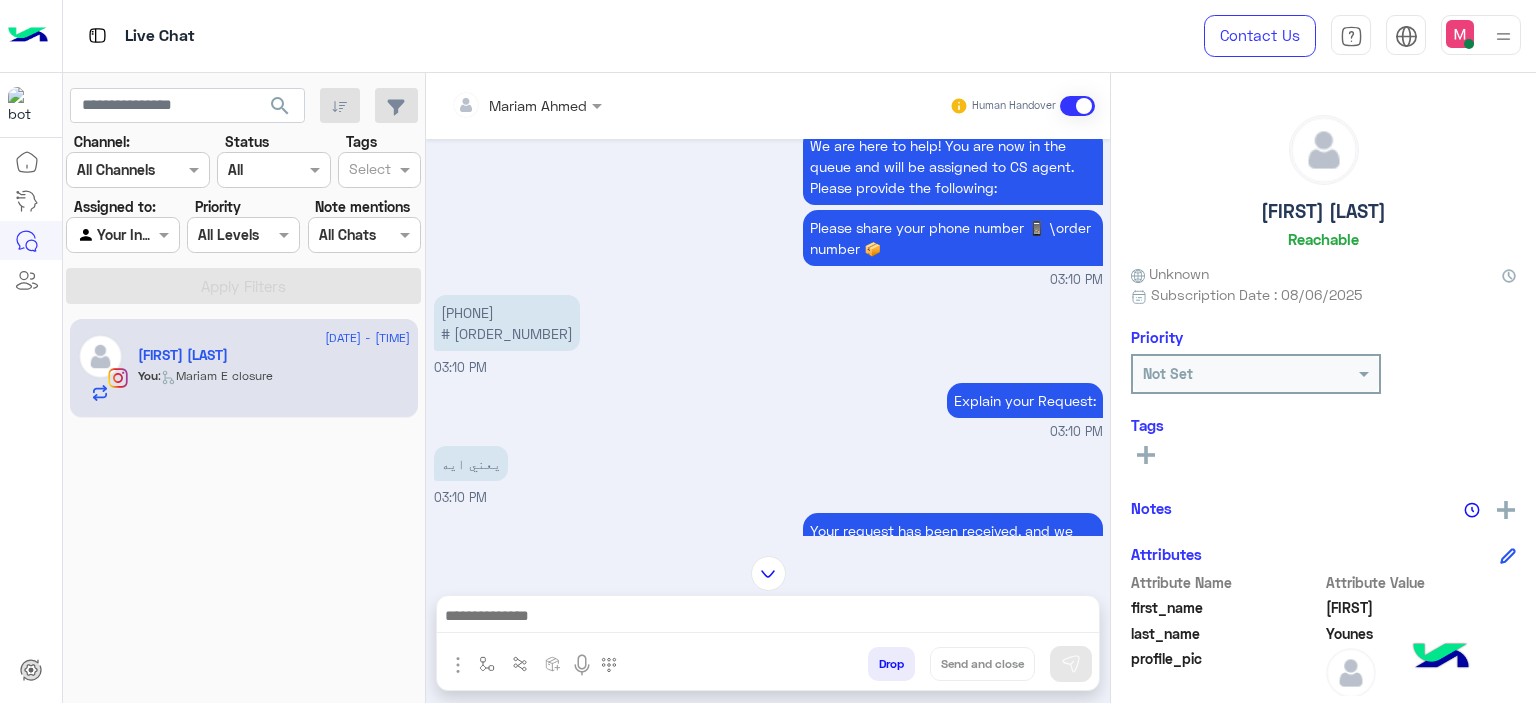 scroll, scrollTop: 878, scrollLeft: 0, axis: vertical 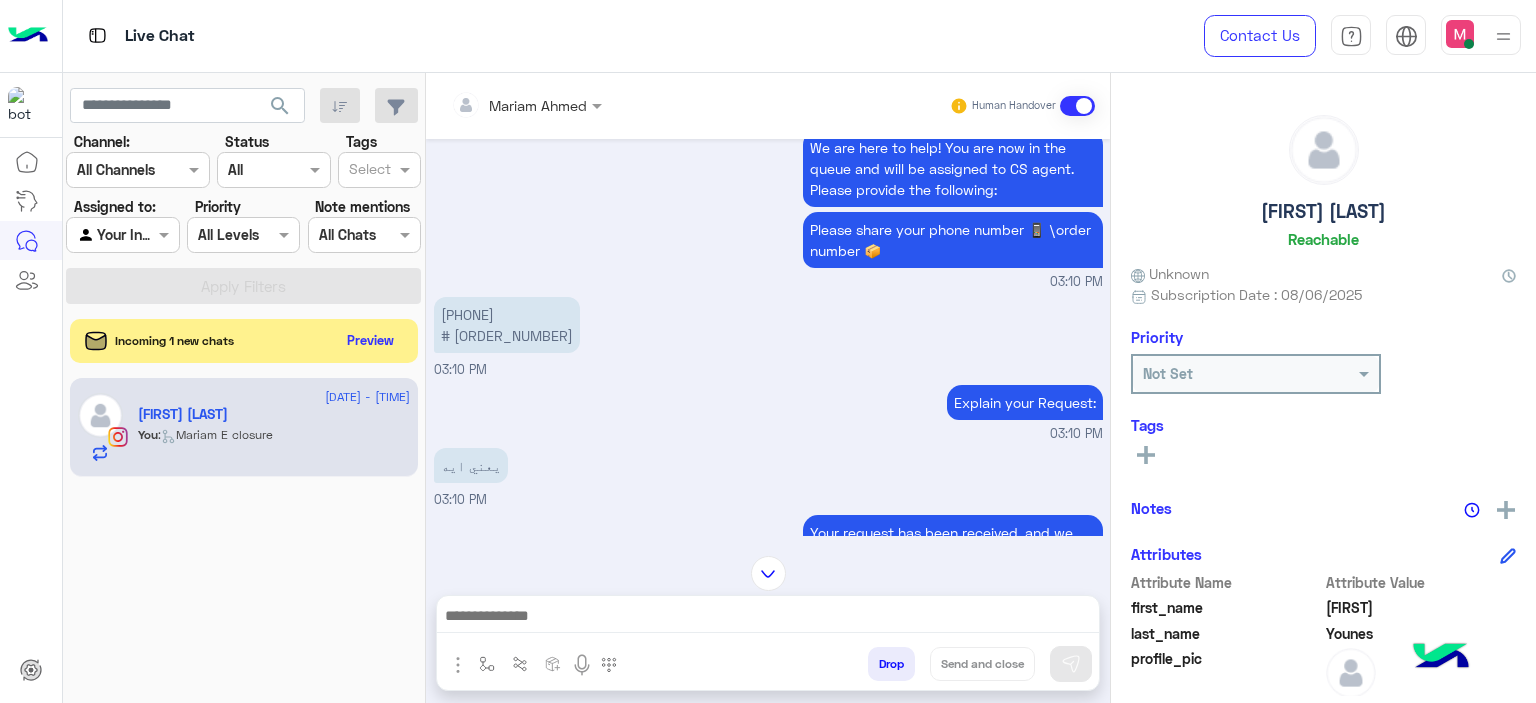 click on "01070186617 # 118222" at bounding box center [507, 325] 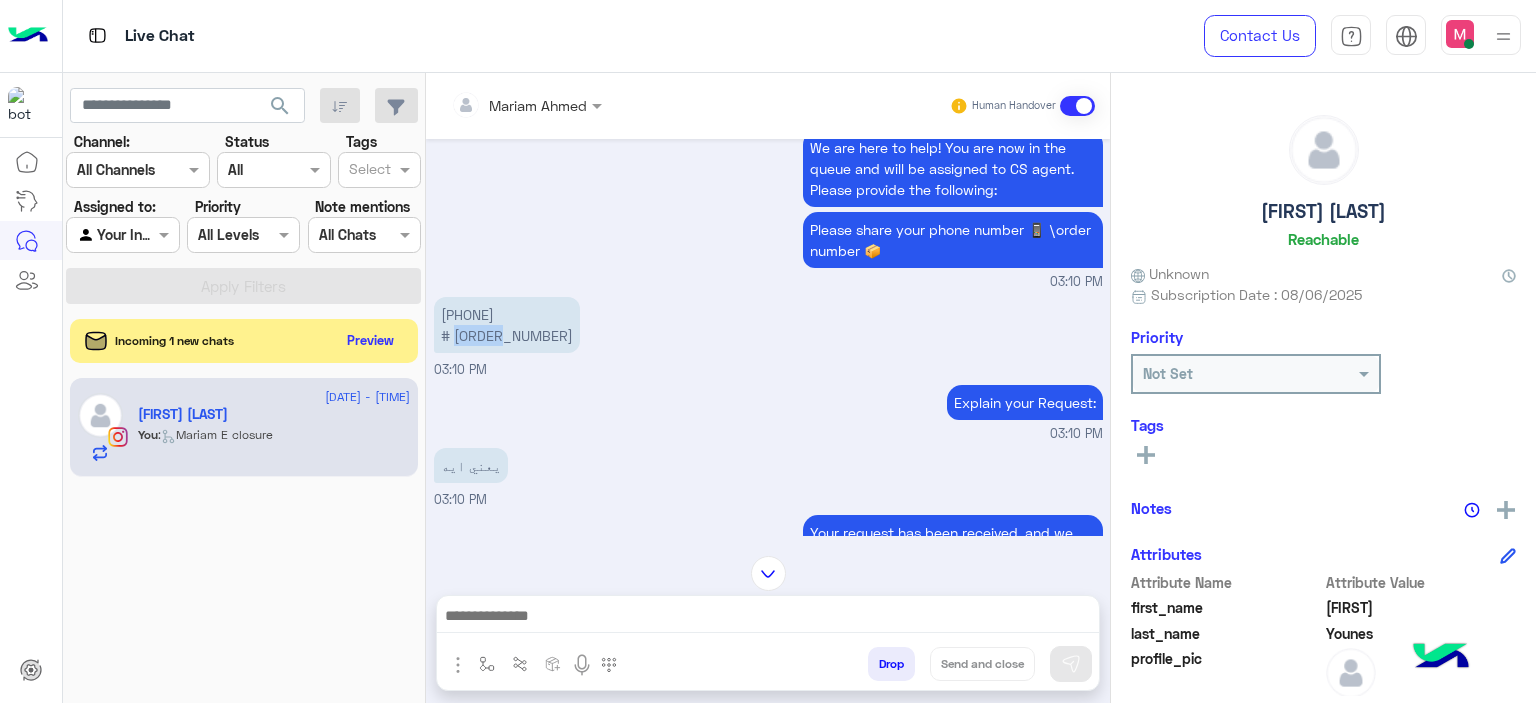 click on "01070186617 # 118222" at bounding box center (507, 325) 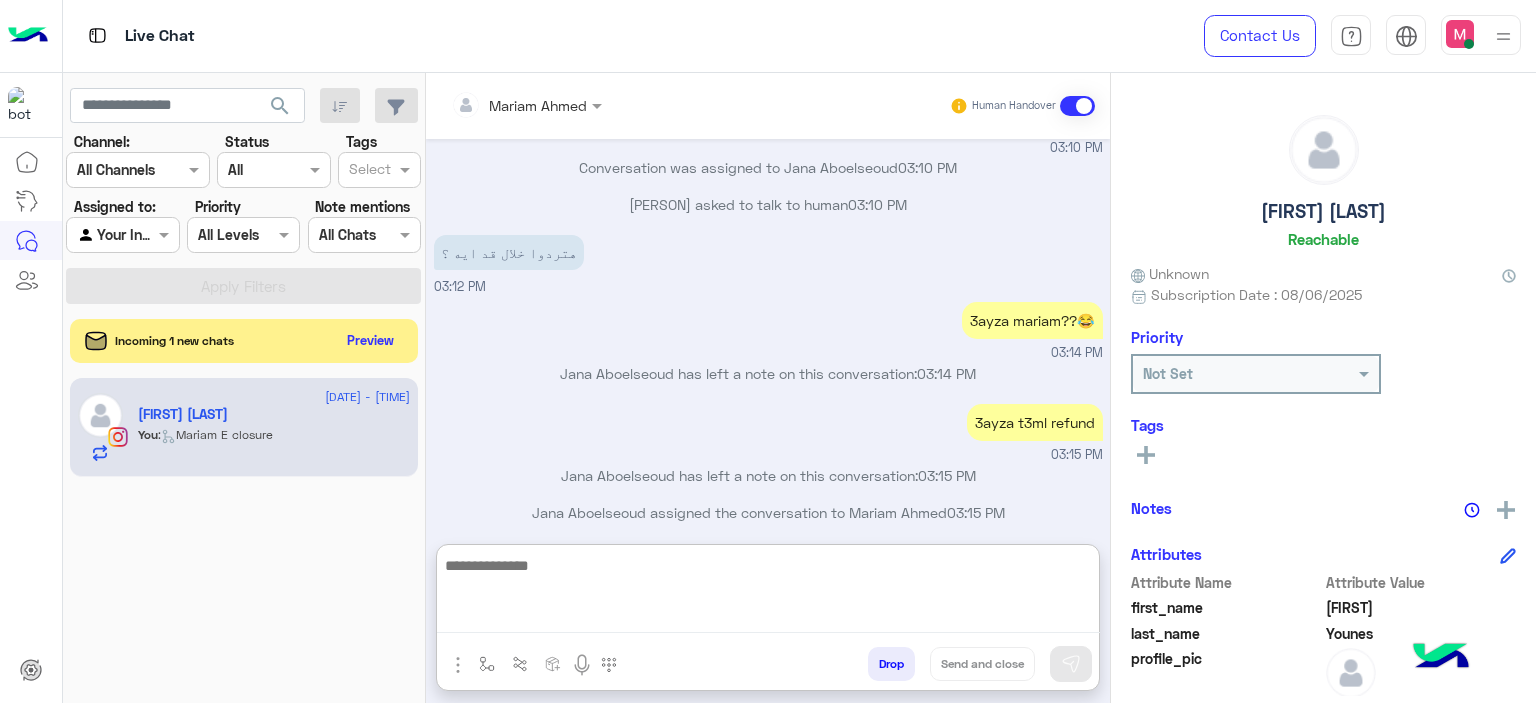 click at bounding box center [768, 593] 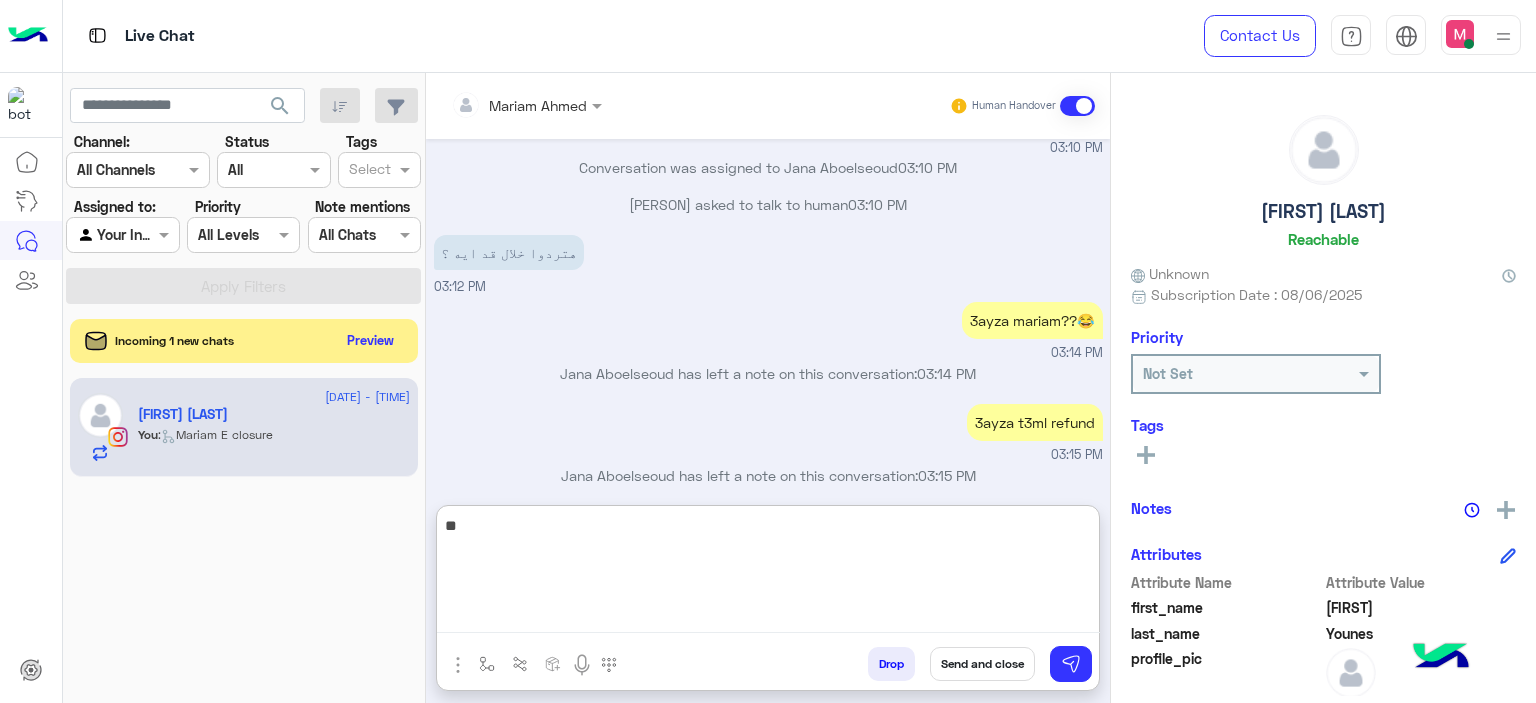 type on "*" 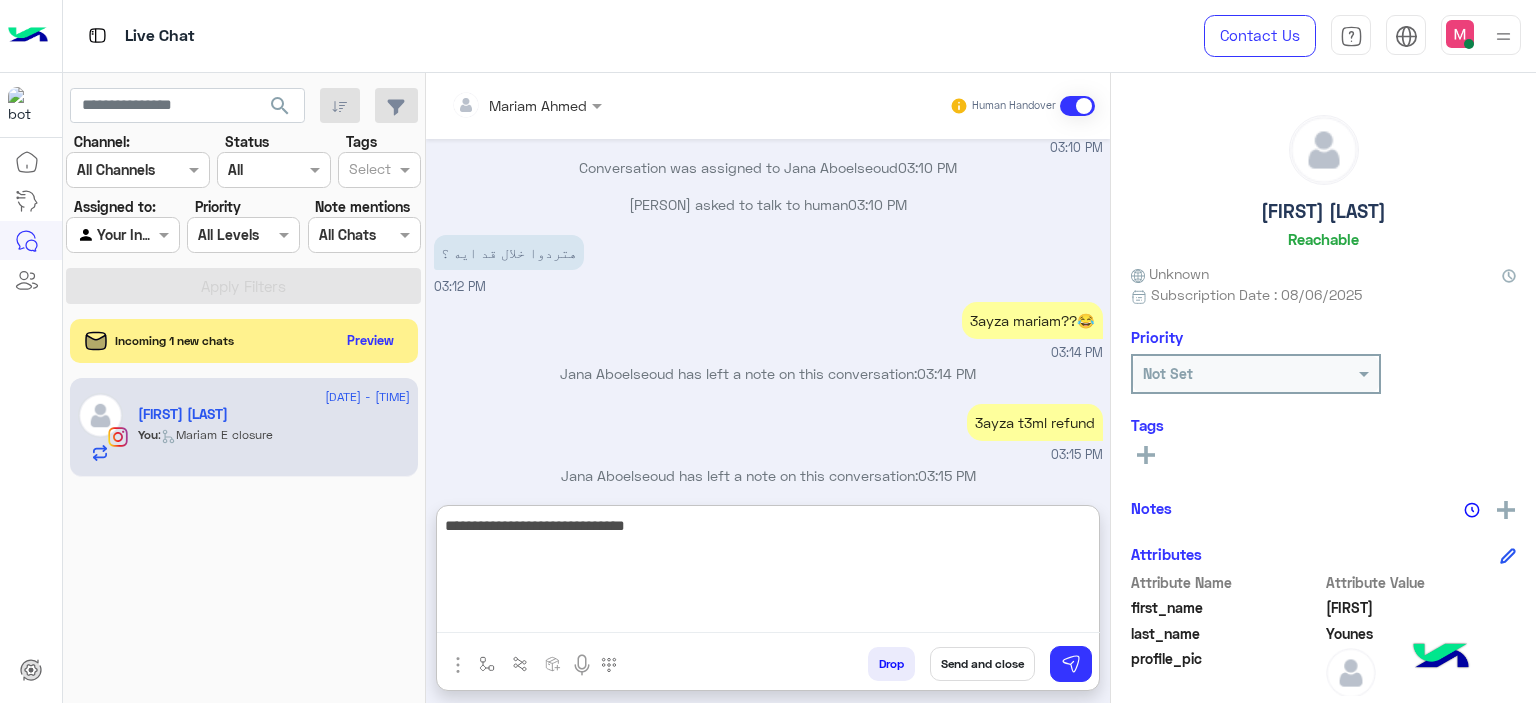 paste on "**********" 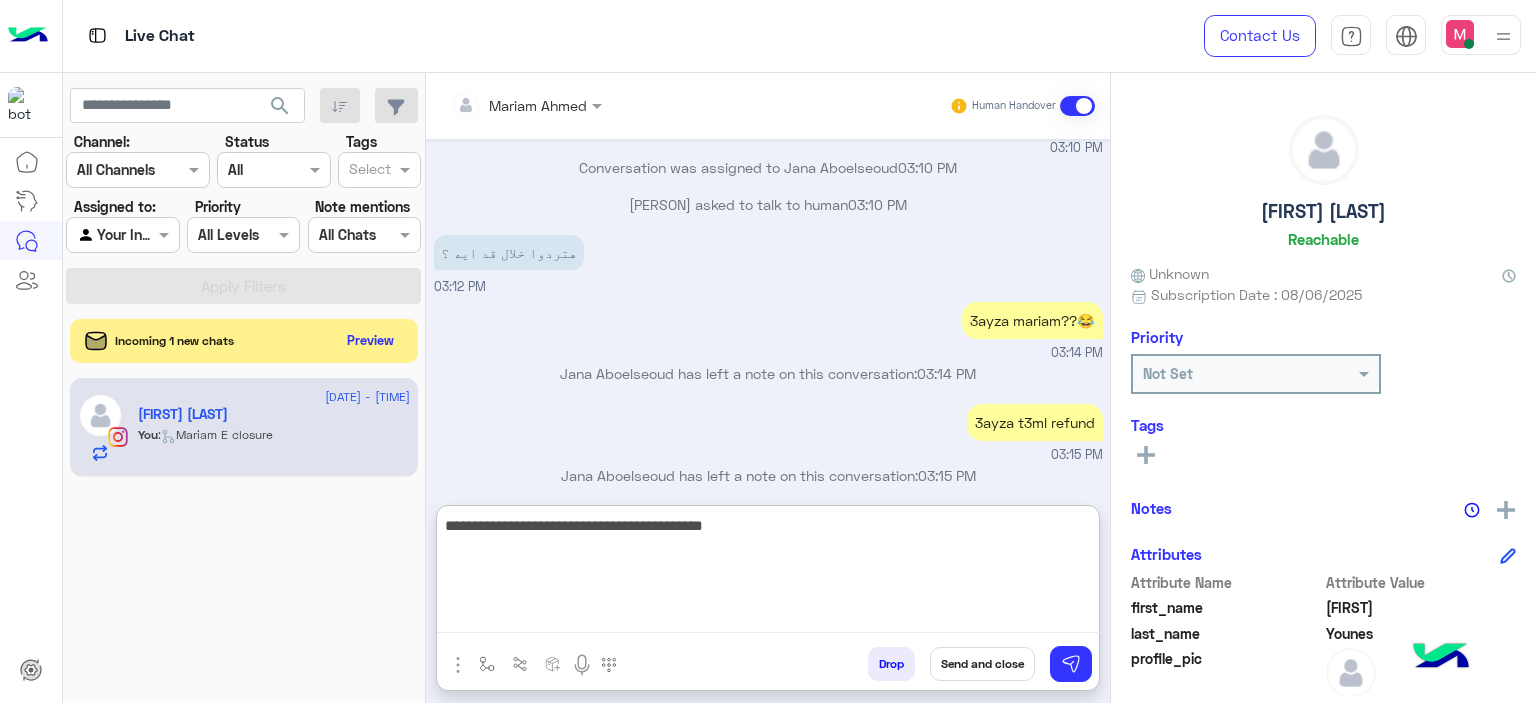 drag, startPoint x: 896, startPoint y: 527, endPoint x: 852, endPoint y: 525, distance: 44.04543 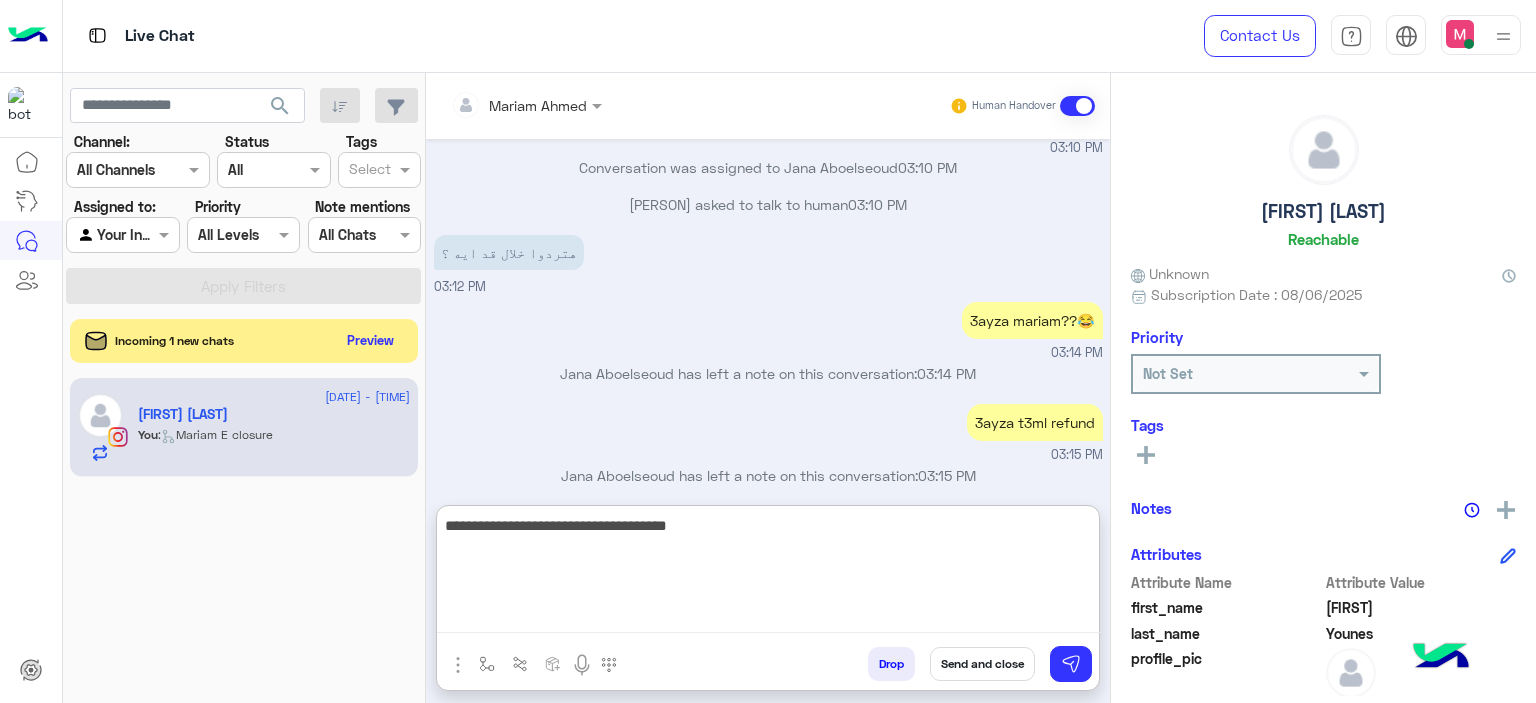 drag, startPoint x: 824, startPoint y: 527, endPoint x: 892, endPoint y: 523, distance: 68.117546 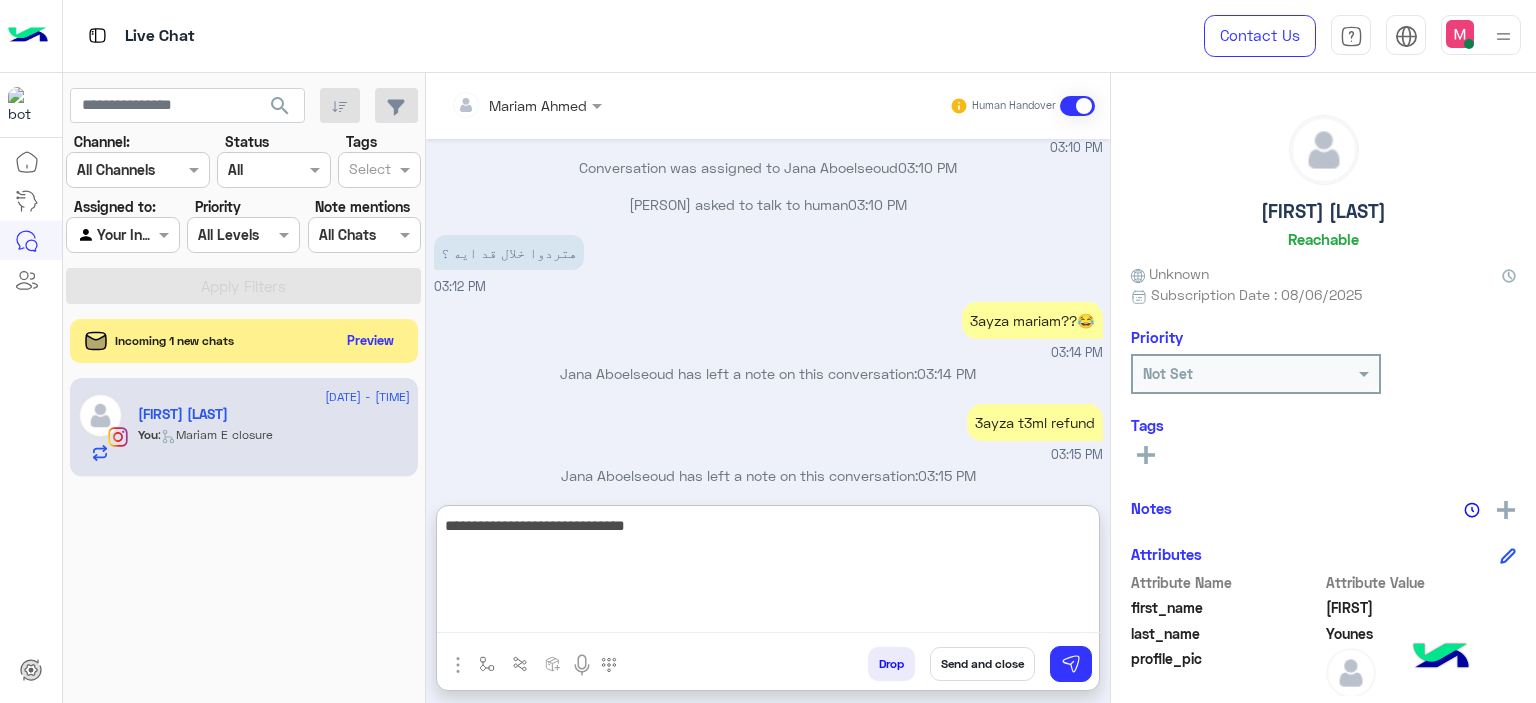 click on "**********" at bounding box center (768, 573) 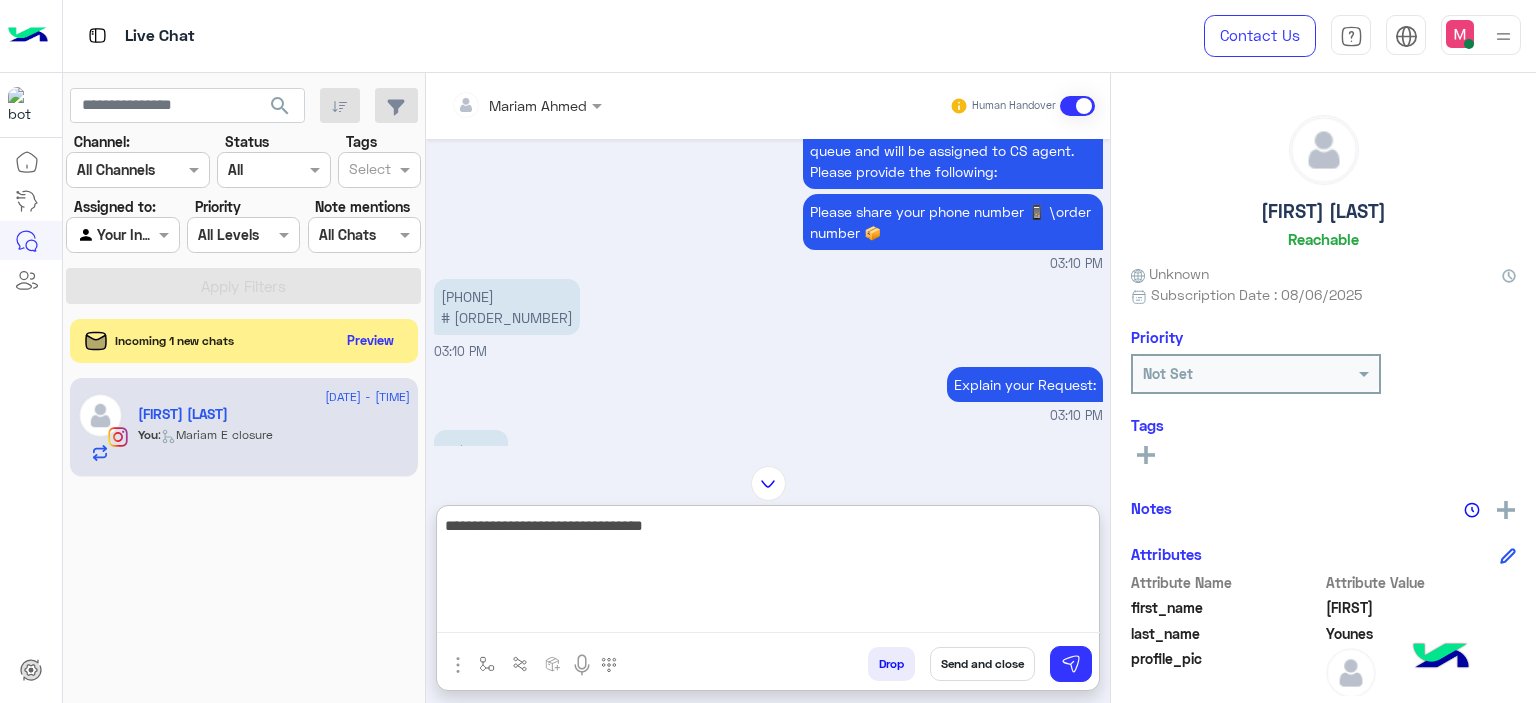 scroll, scrollTop: 895, scrollLeft: 0, axis: vertical 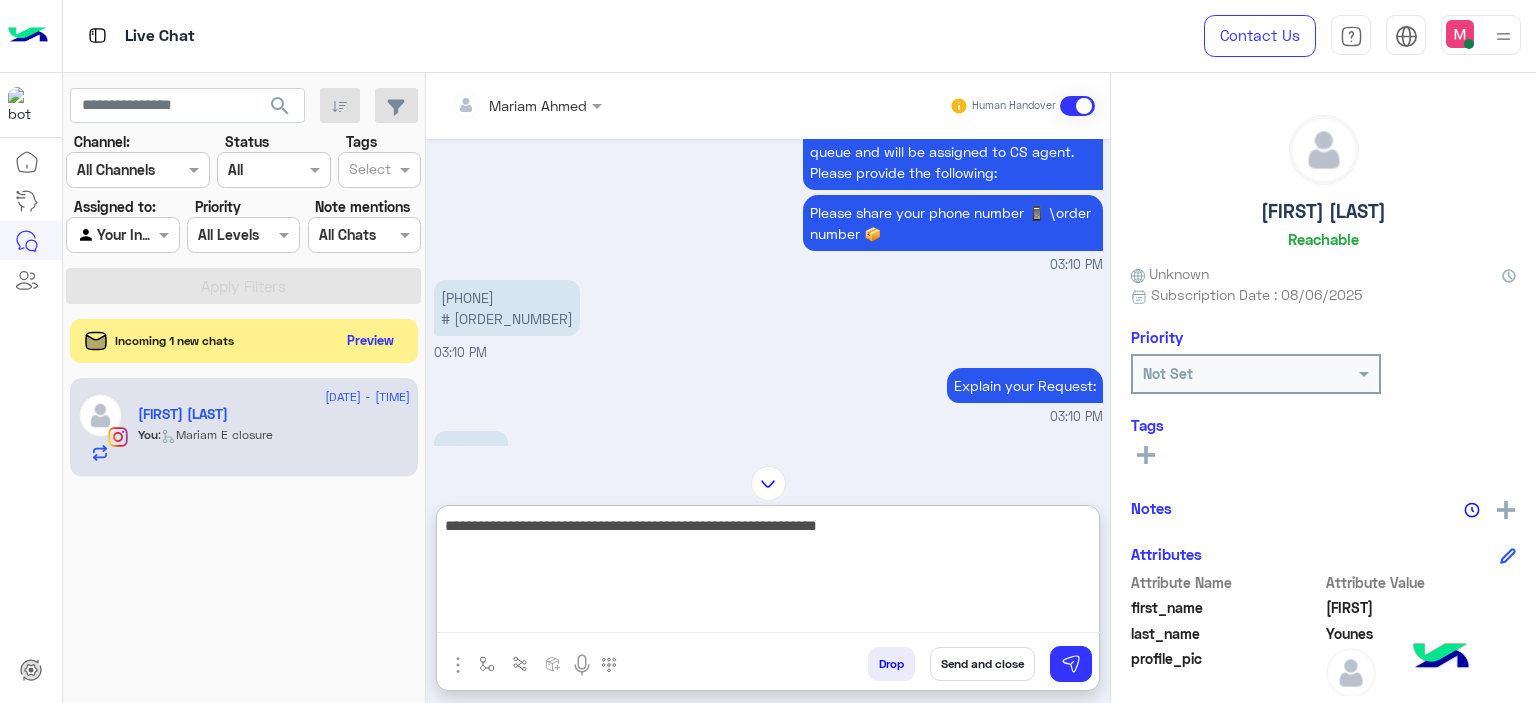 type on "**********" 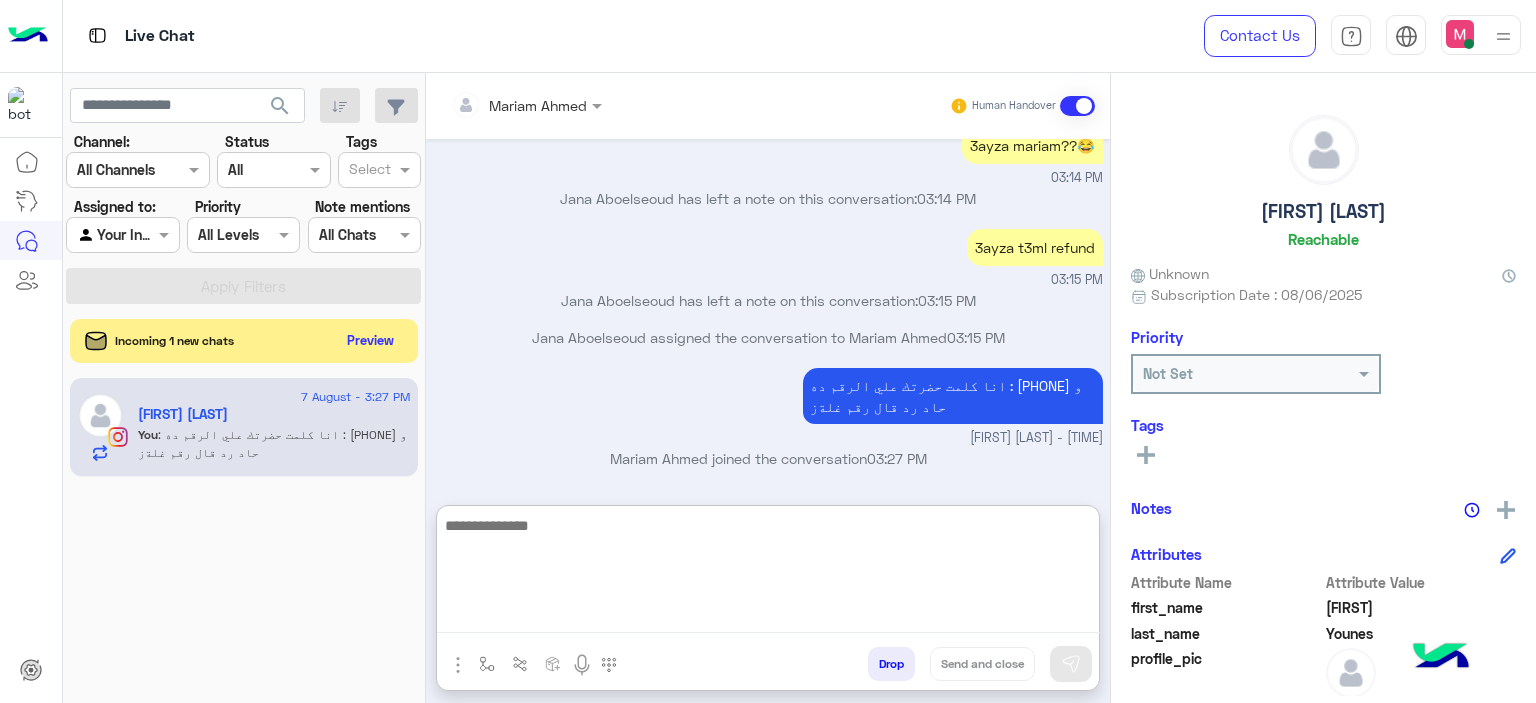 scroll, scrollTop: 1710, scrollLeft: 0, axis: vertical 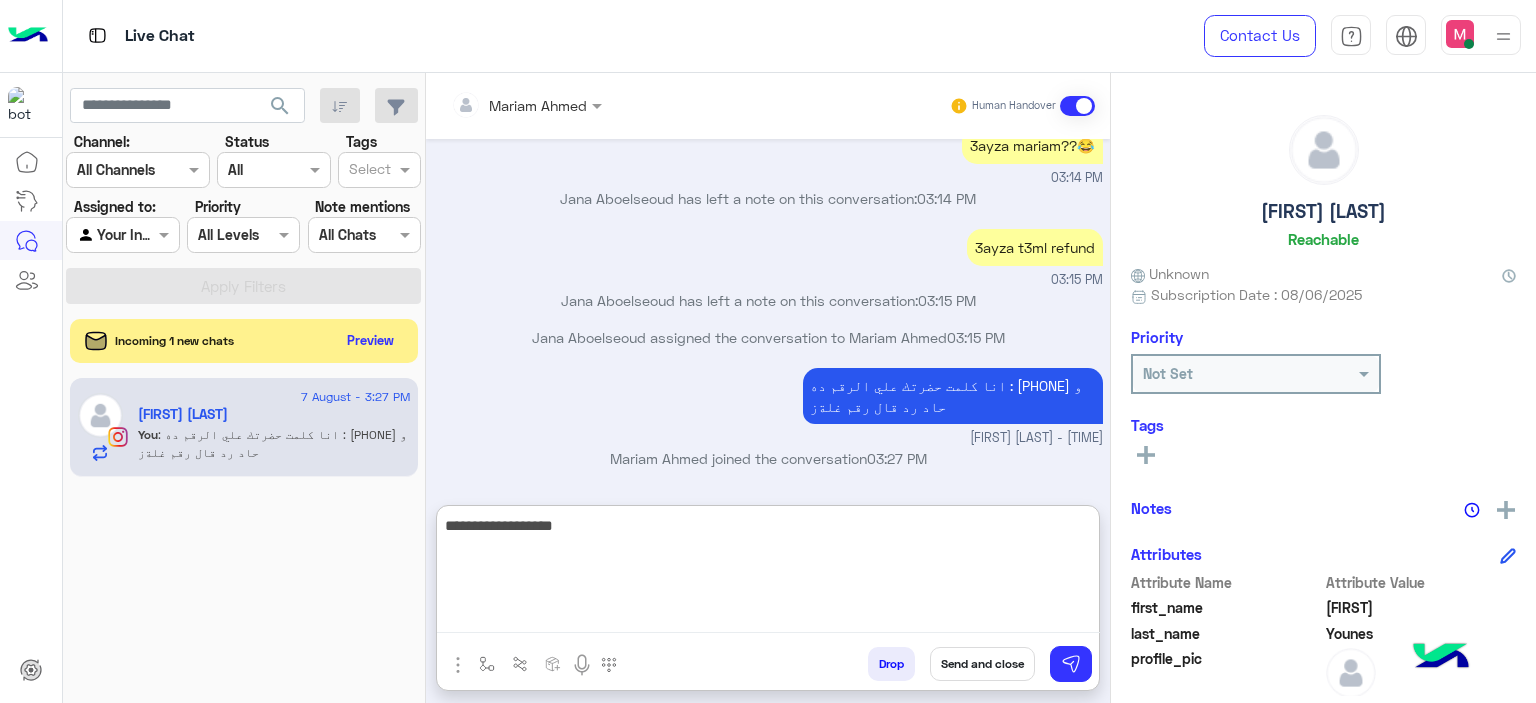 type on "**********" 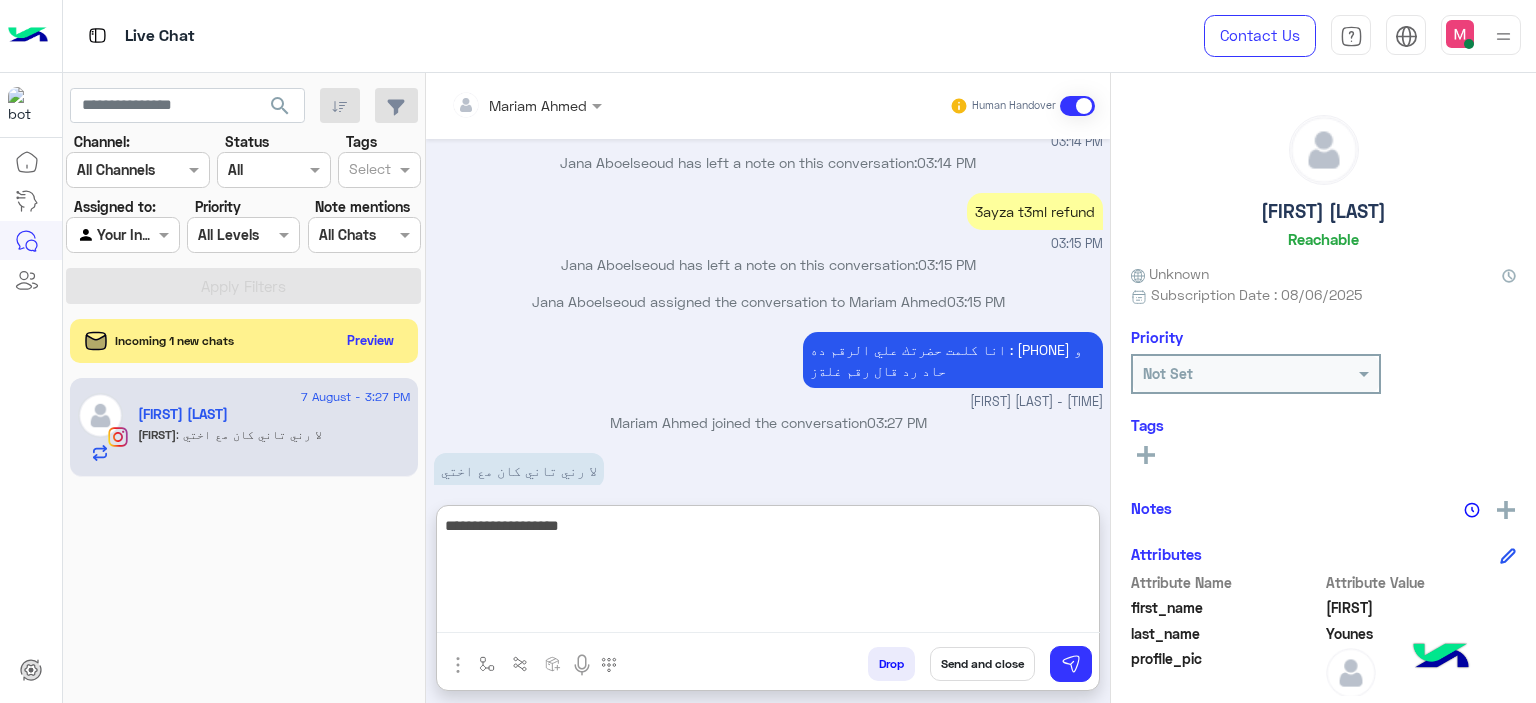 scroll, scrollTop: 1776, scrollLeft: 0, axis: vertical 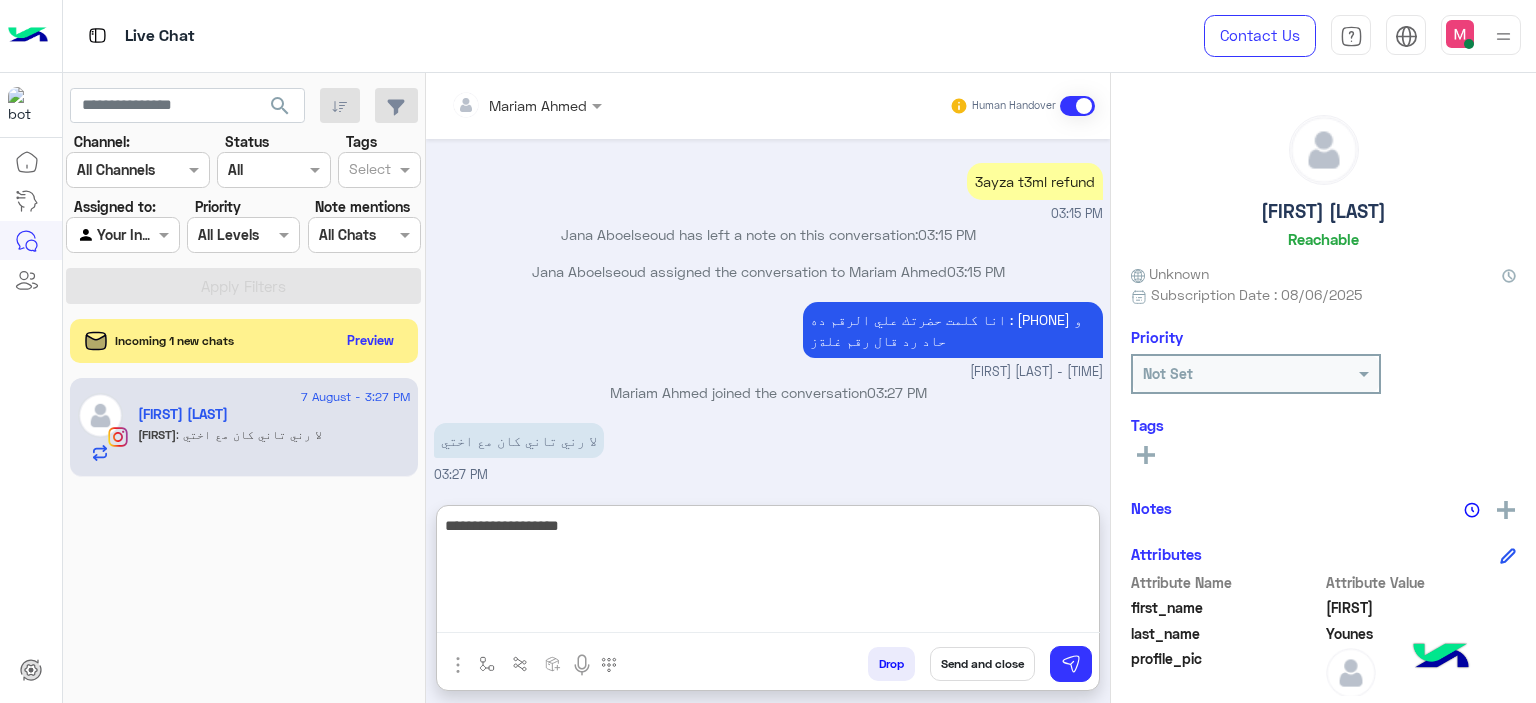 drag, startPoint x: 940, startPoint y: 527, endPoint x: 1105, endPoint y: 530, distance: 165.02727 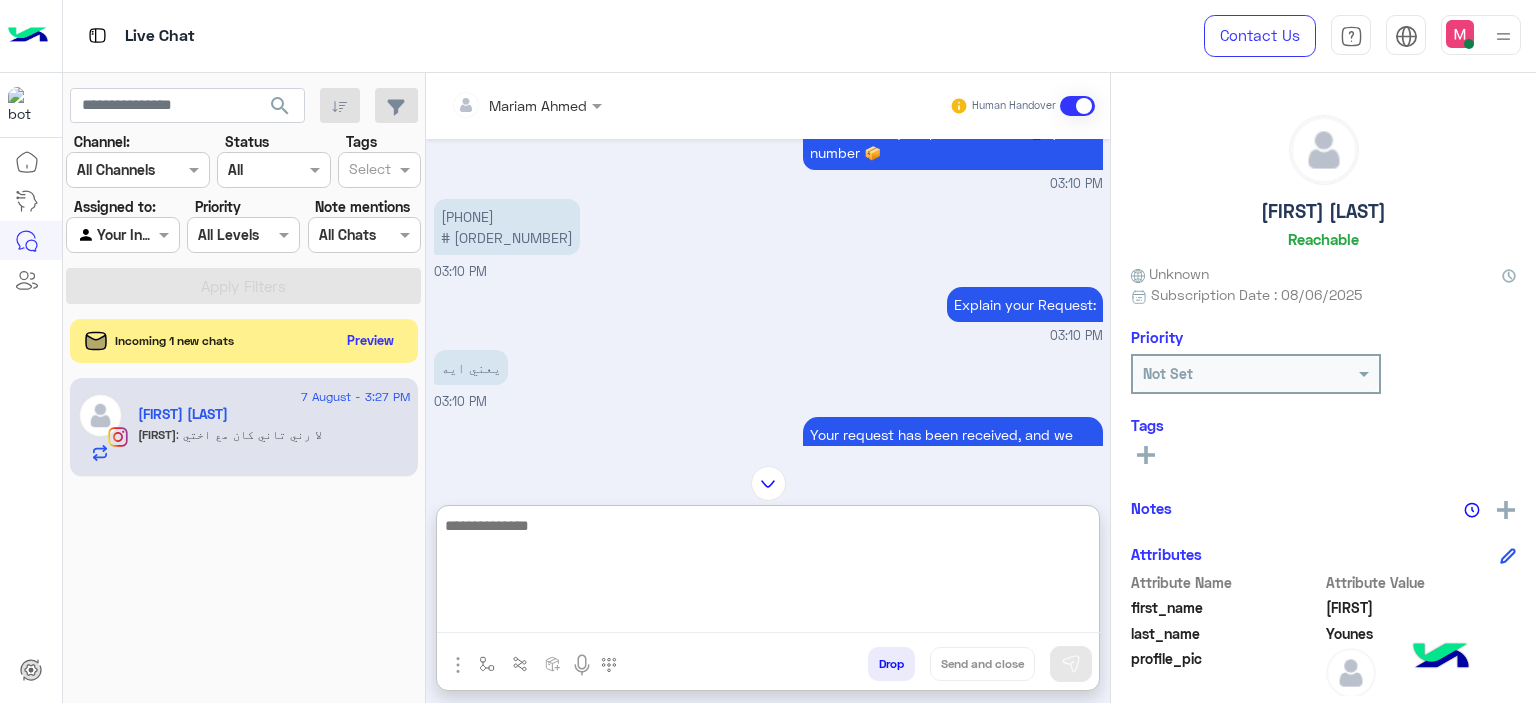 scroll, scrollTop: 977, scrollLeft: 0, axis: vertical 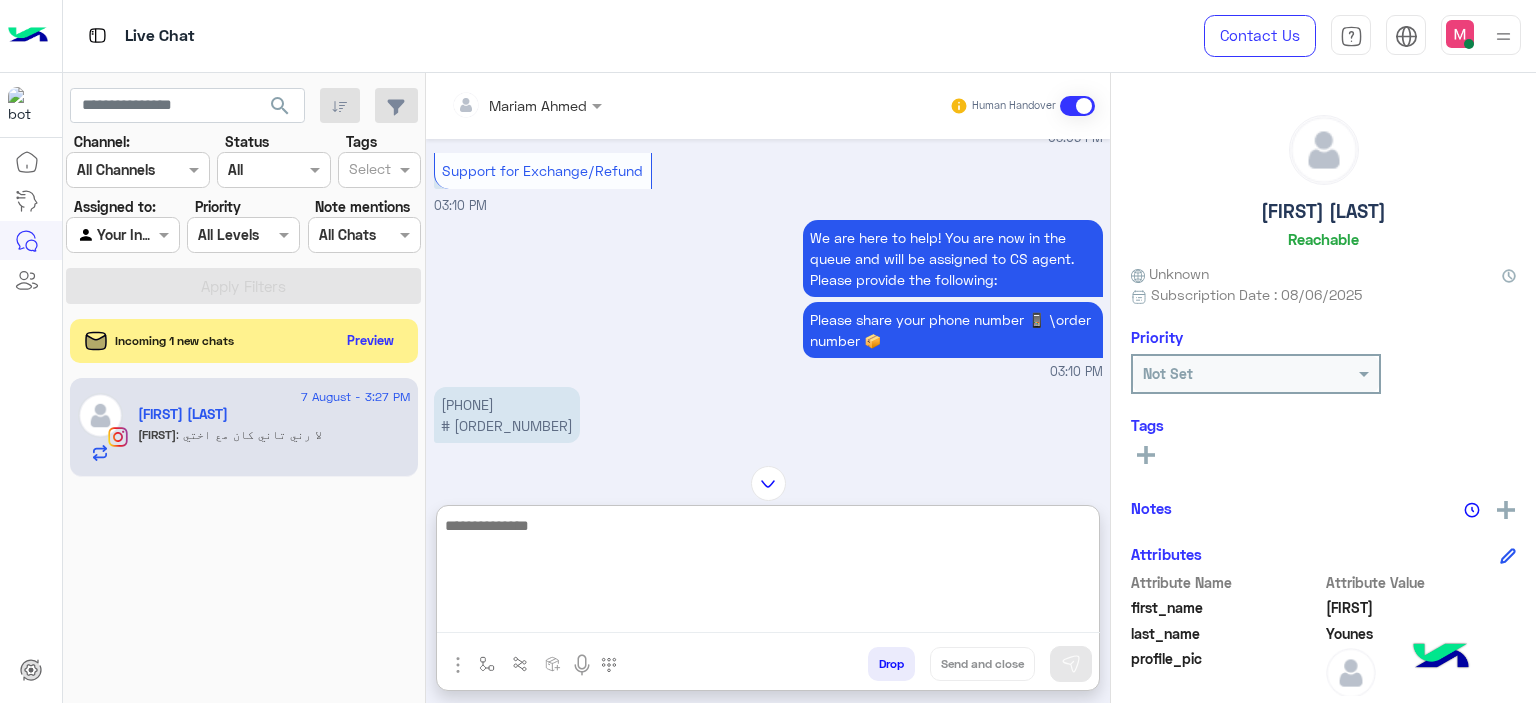 click at bounding box center [768, 573] 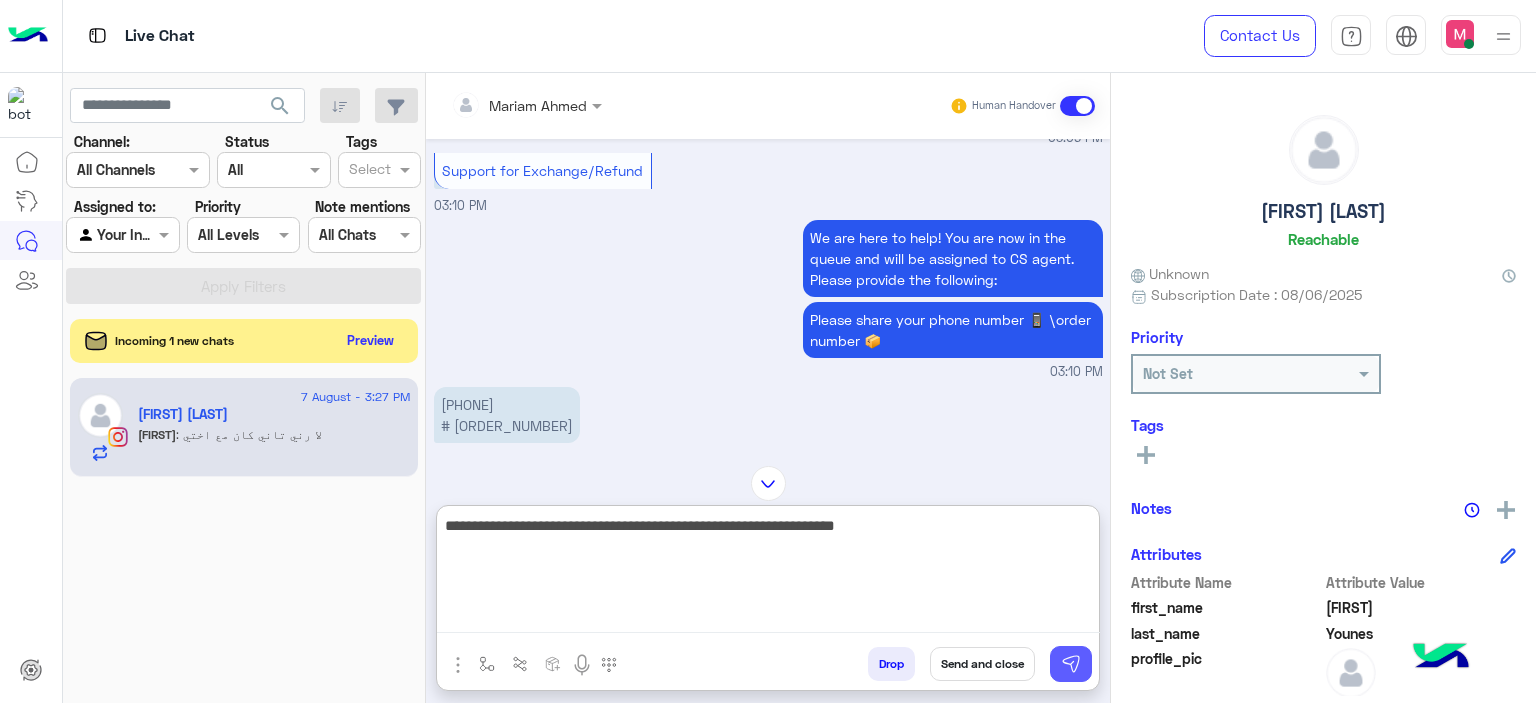 type on "**********" 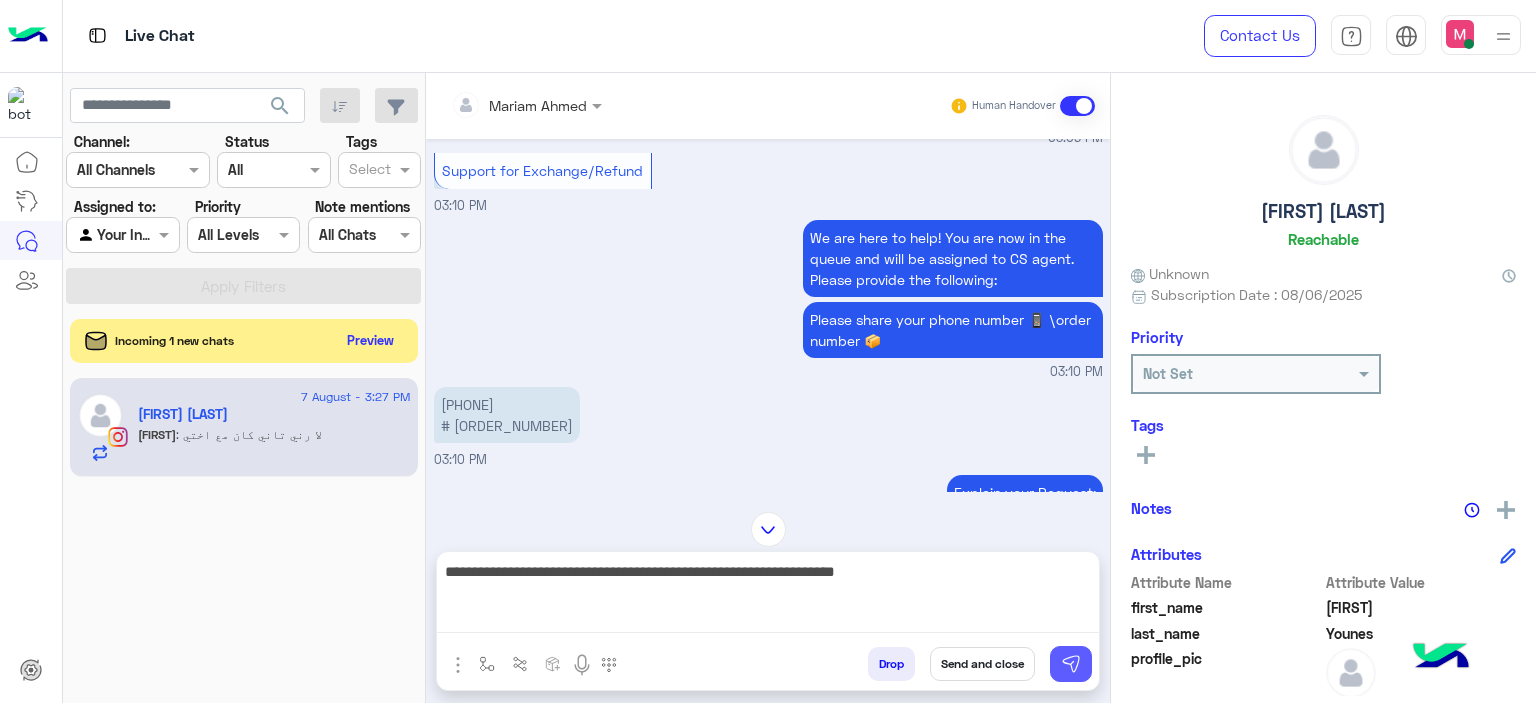click at bounding box center [1071, 664] 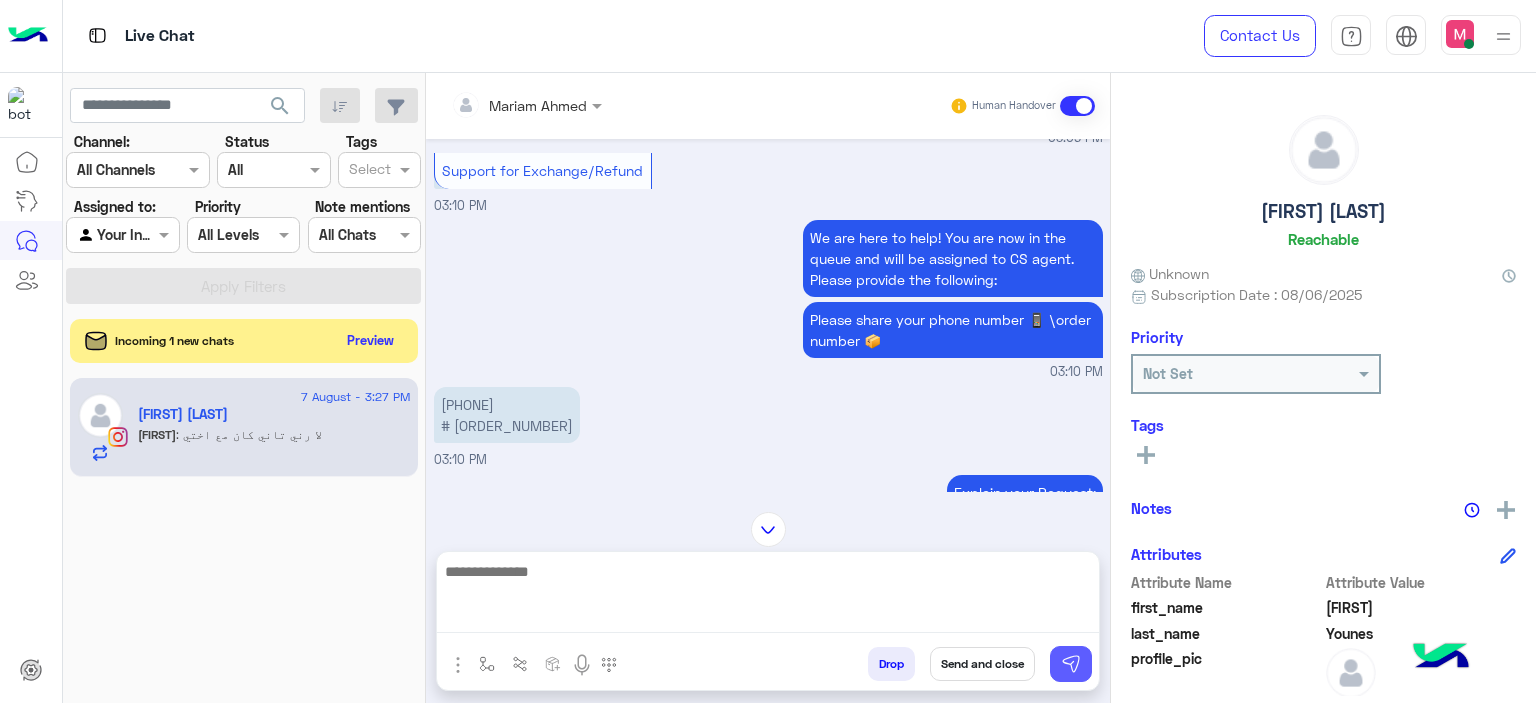 scroll, scrollTop: 6622, scrollLeft: 0, axis: vertical 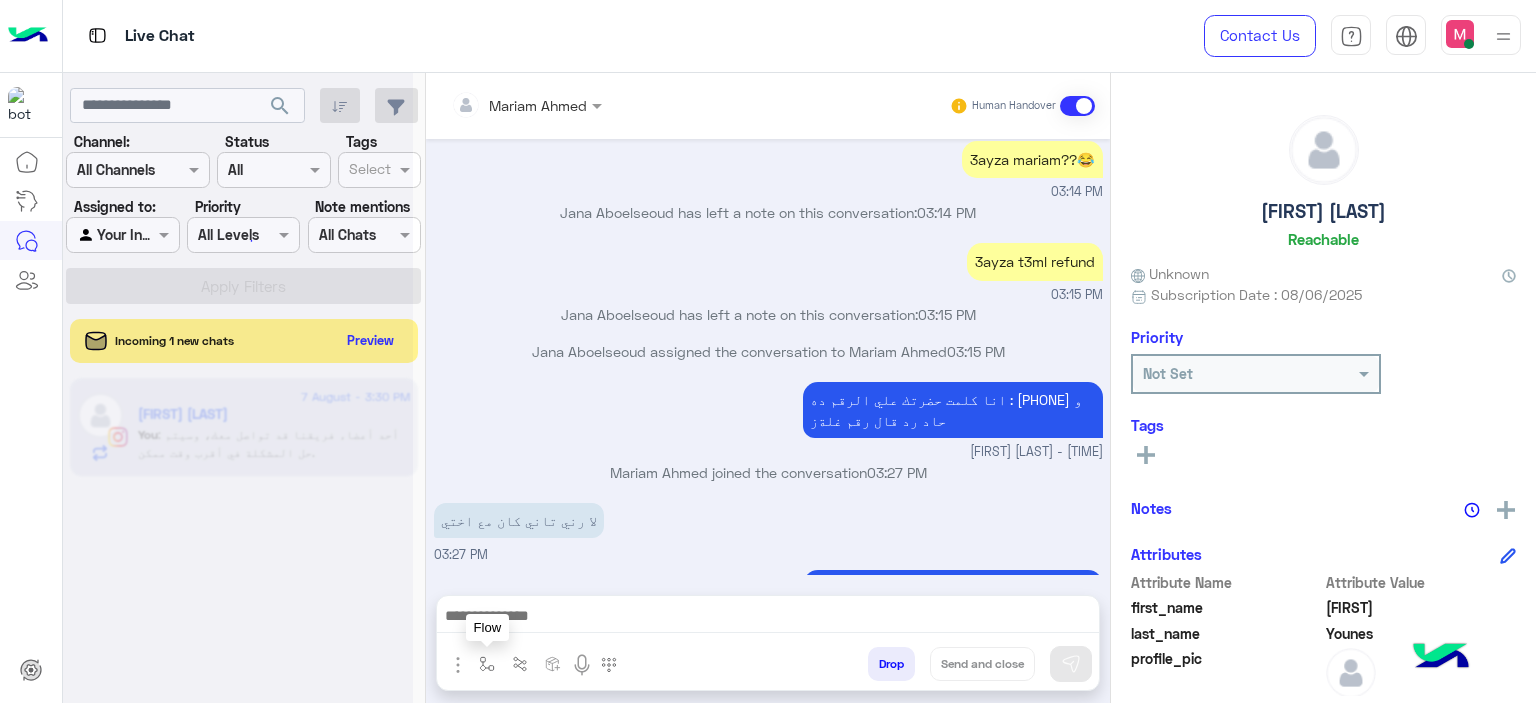 click at bounding box center (487, 664) 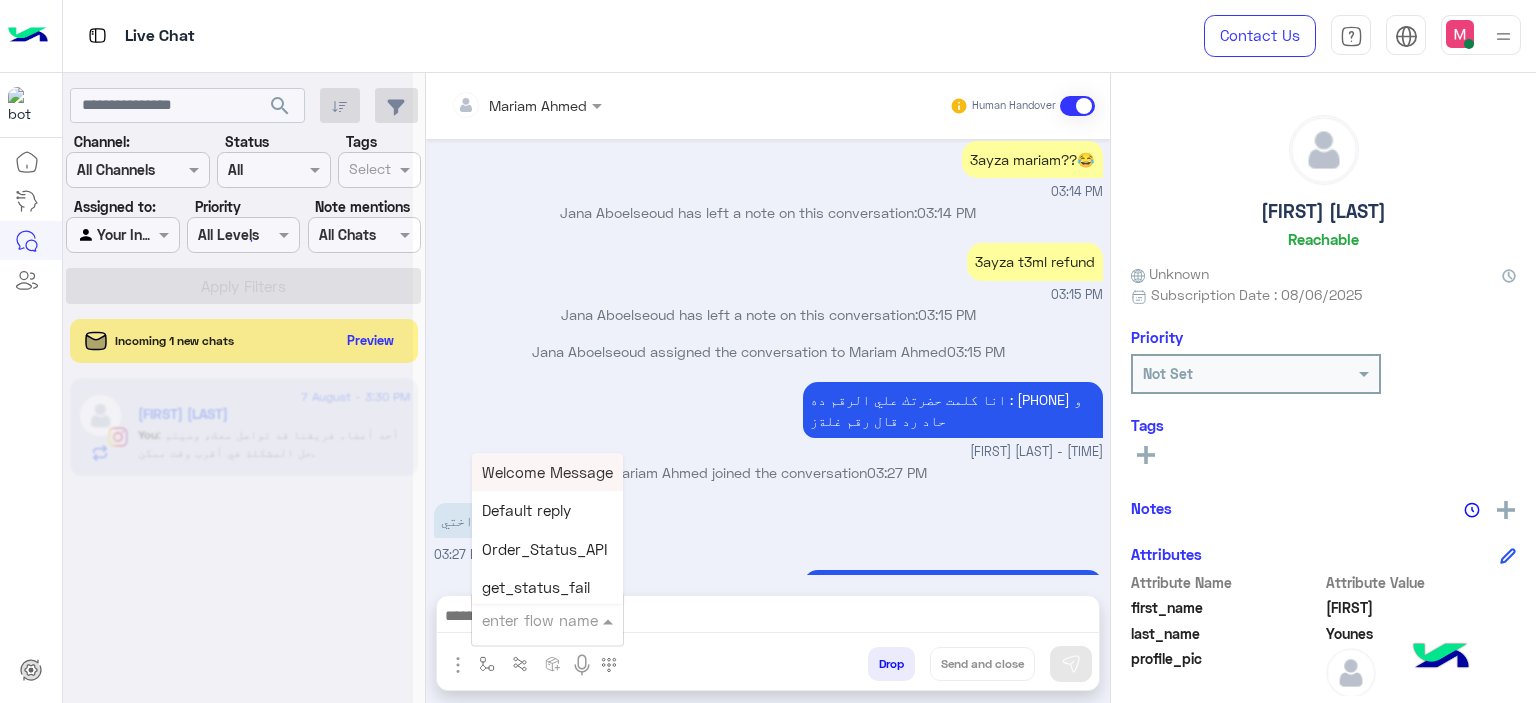 click at bounding box center (523, 620) 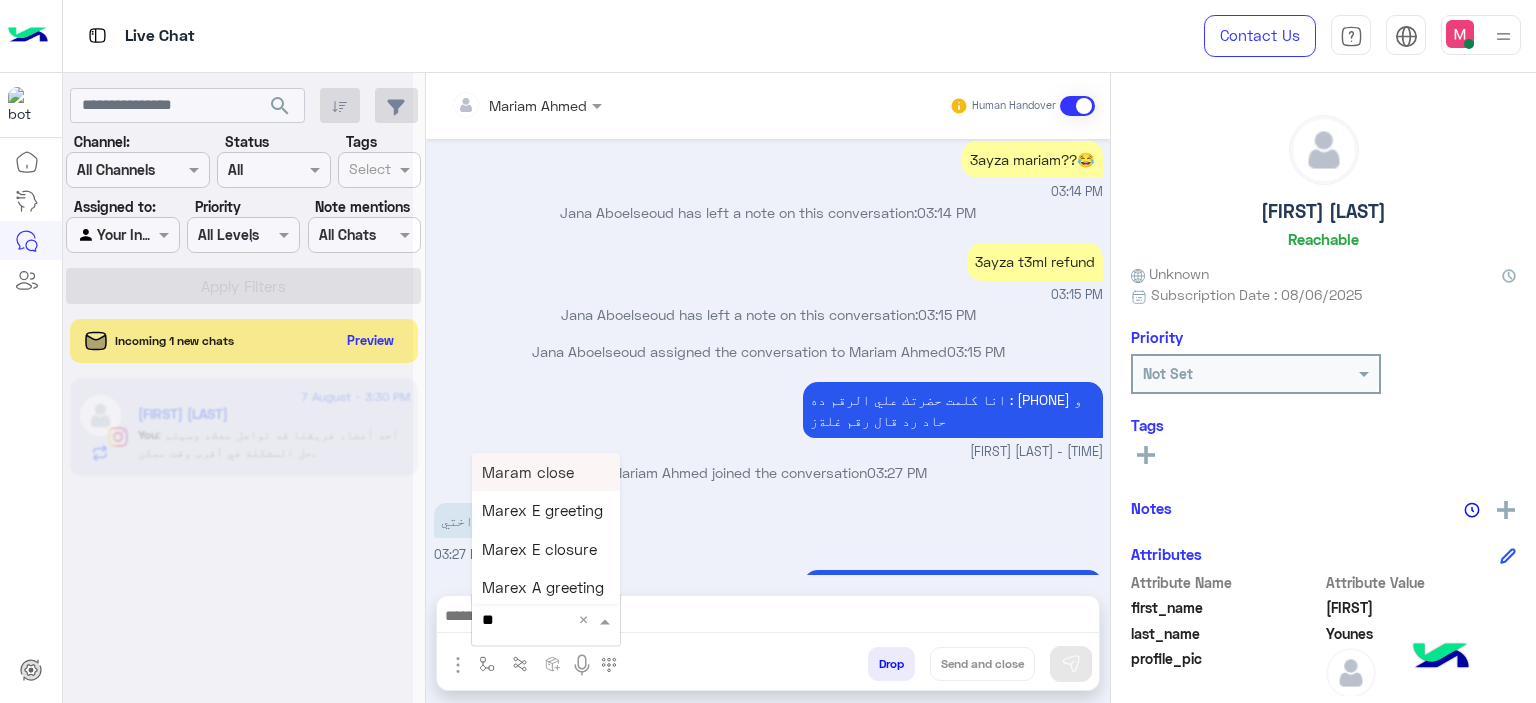 type on "***" 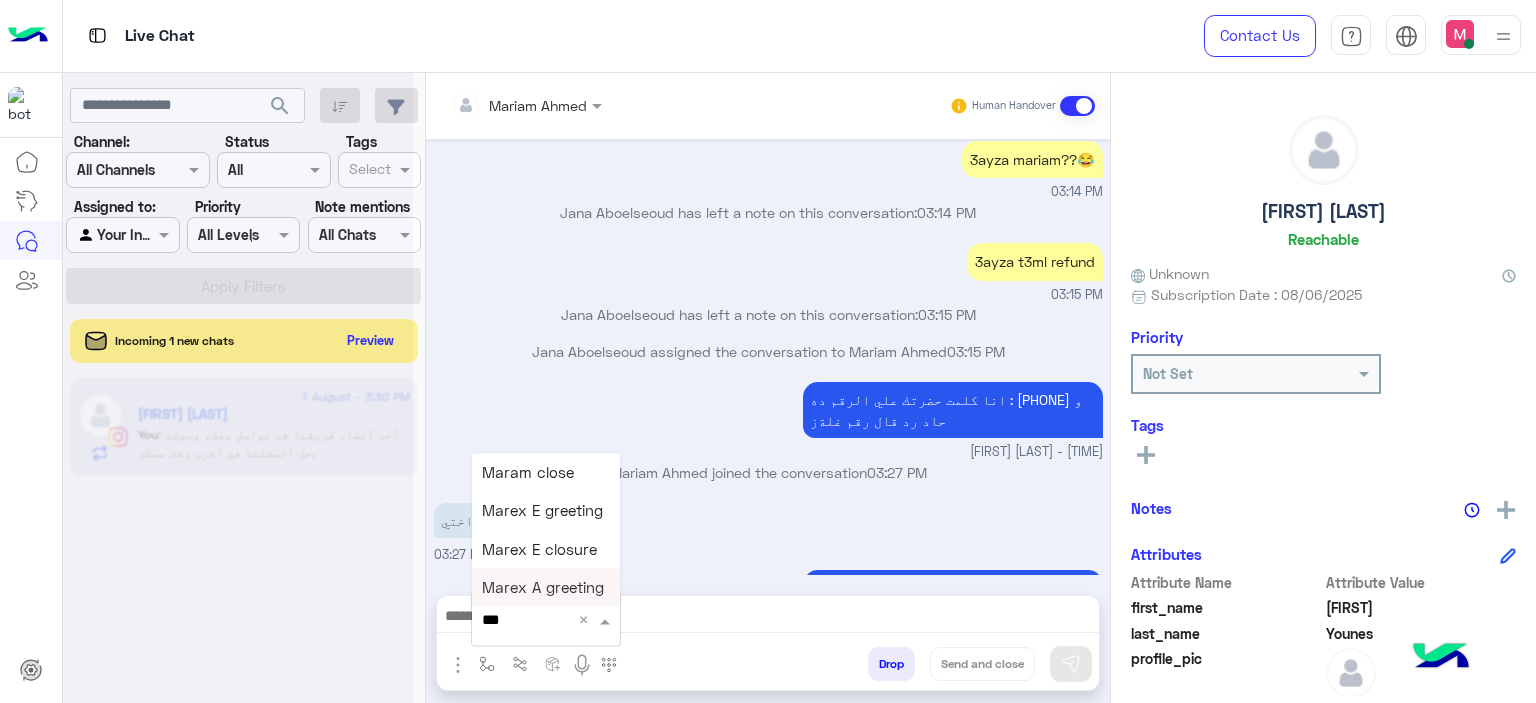 scroll, scrollTop: 196, scrollLeft: 0, axis: vertical 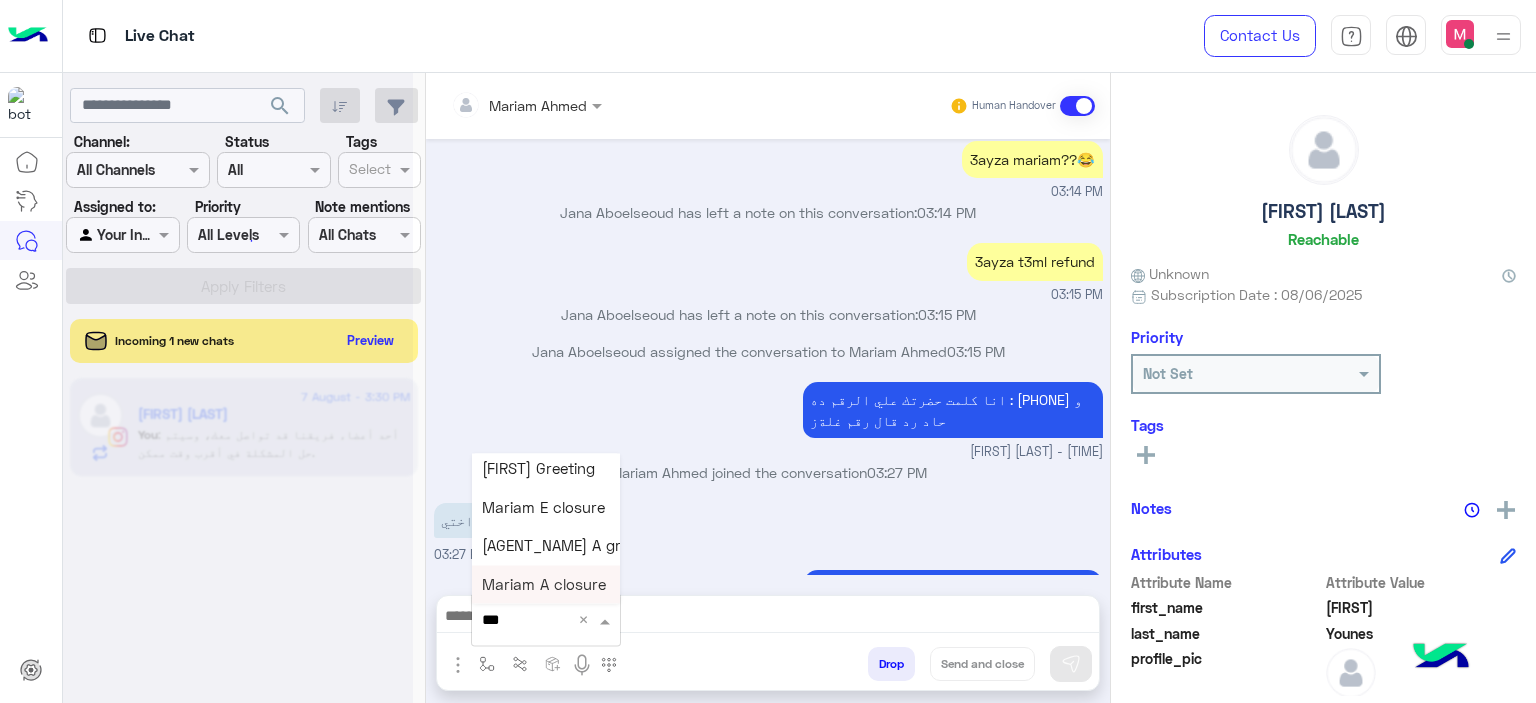 click on "Mariam A closure" at bounding box center (544, 584) 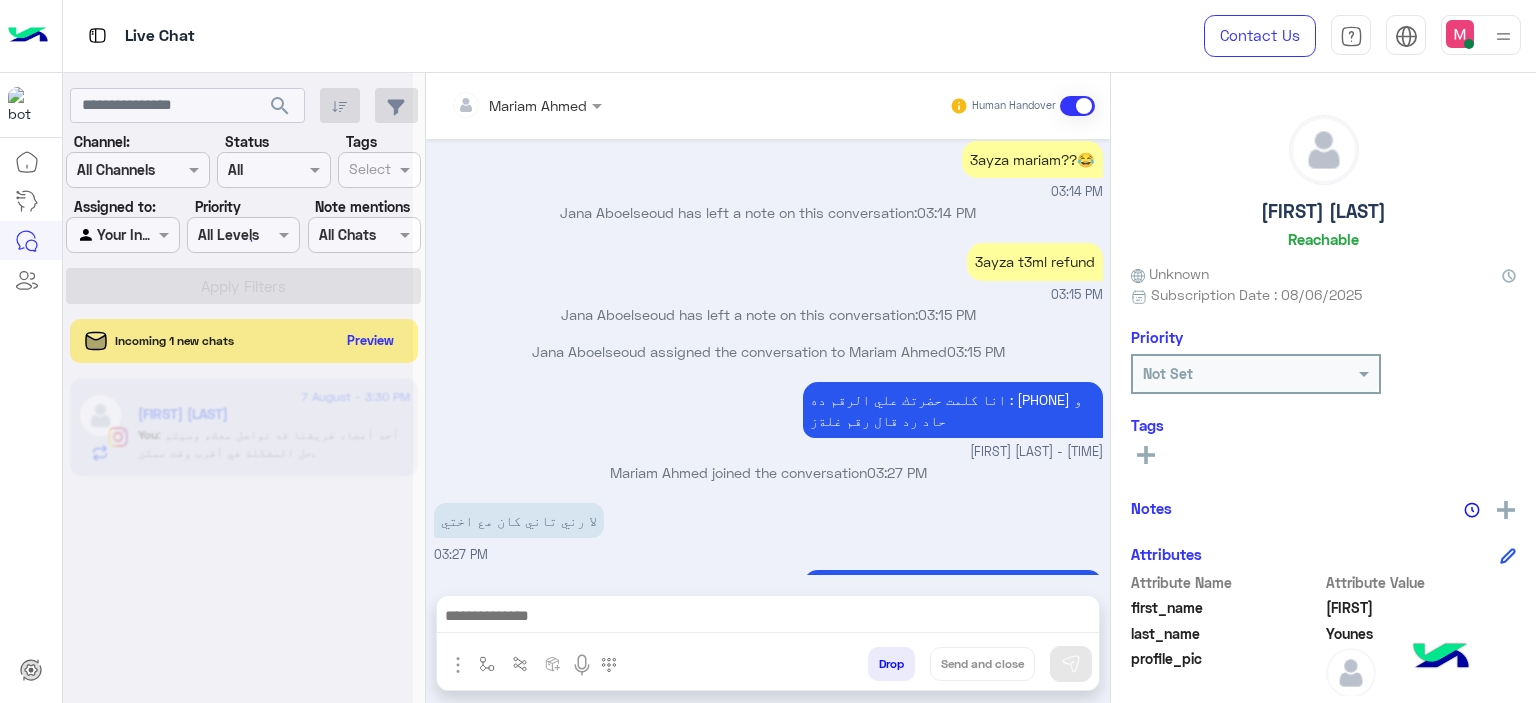 type on "**********" 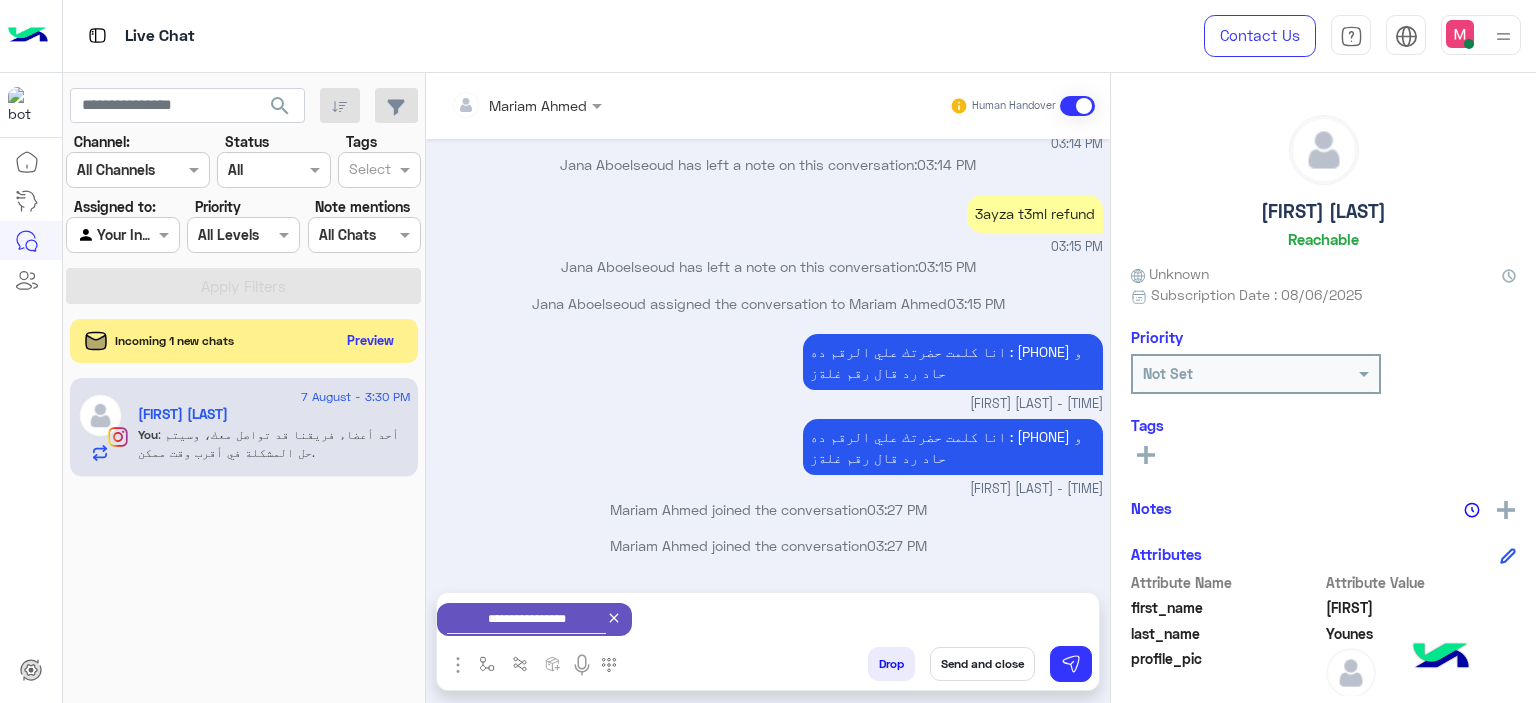scroll, scrollTop: 6786, scrollLeft: 0, axis: vertical 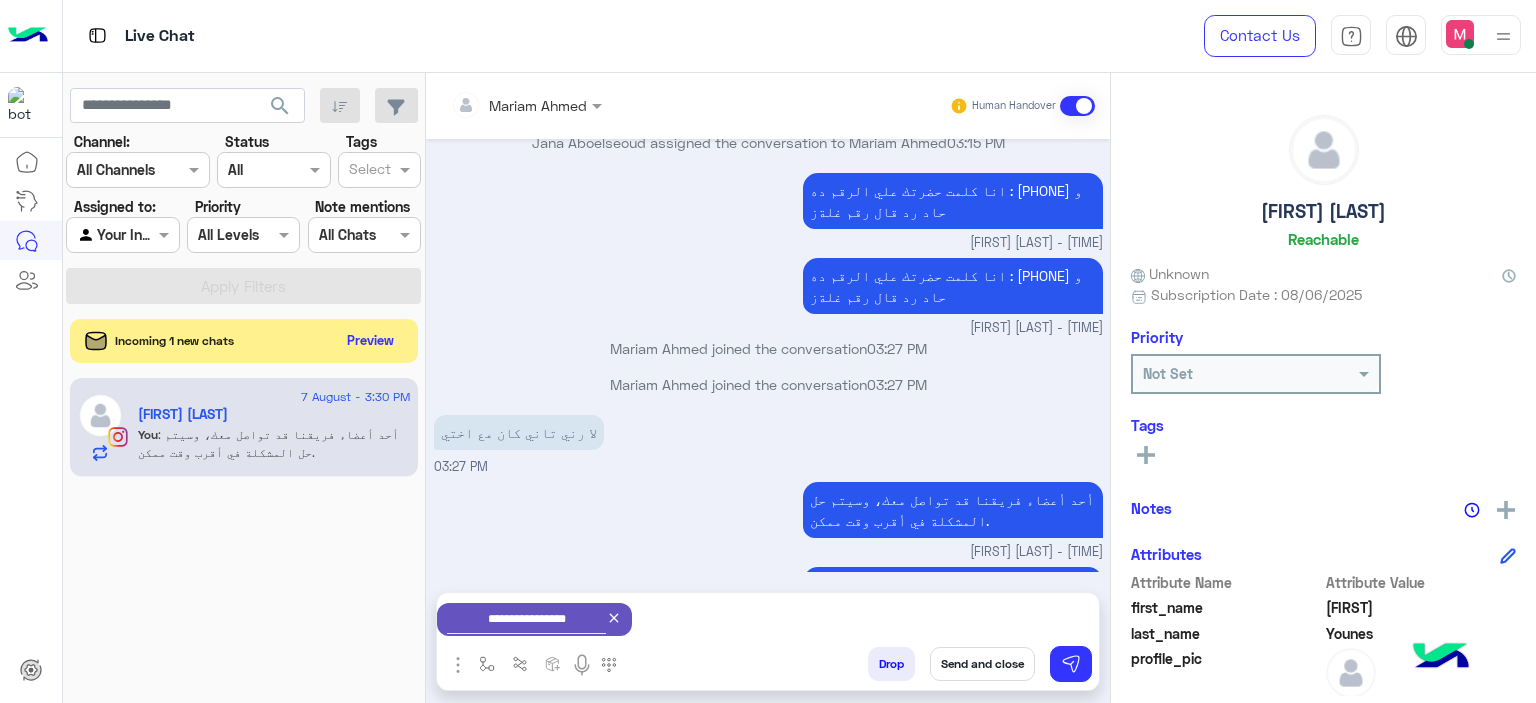 click on "Send and close" at bounding box center (982, 664) 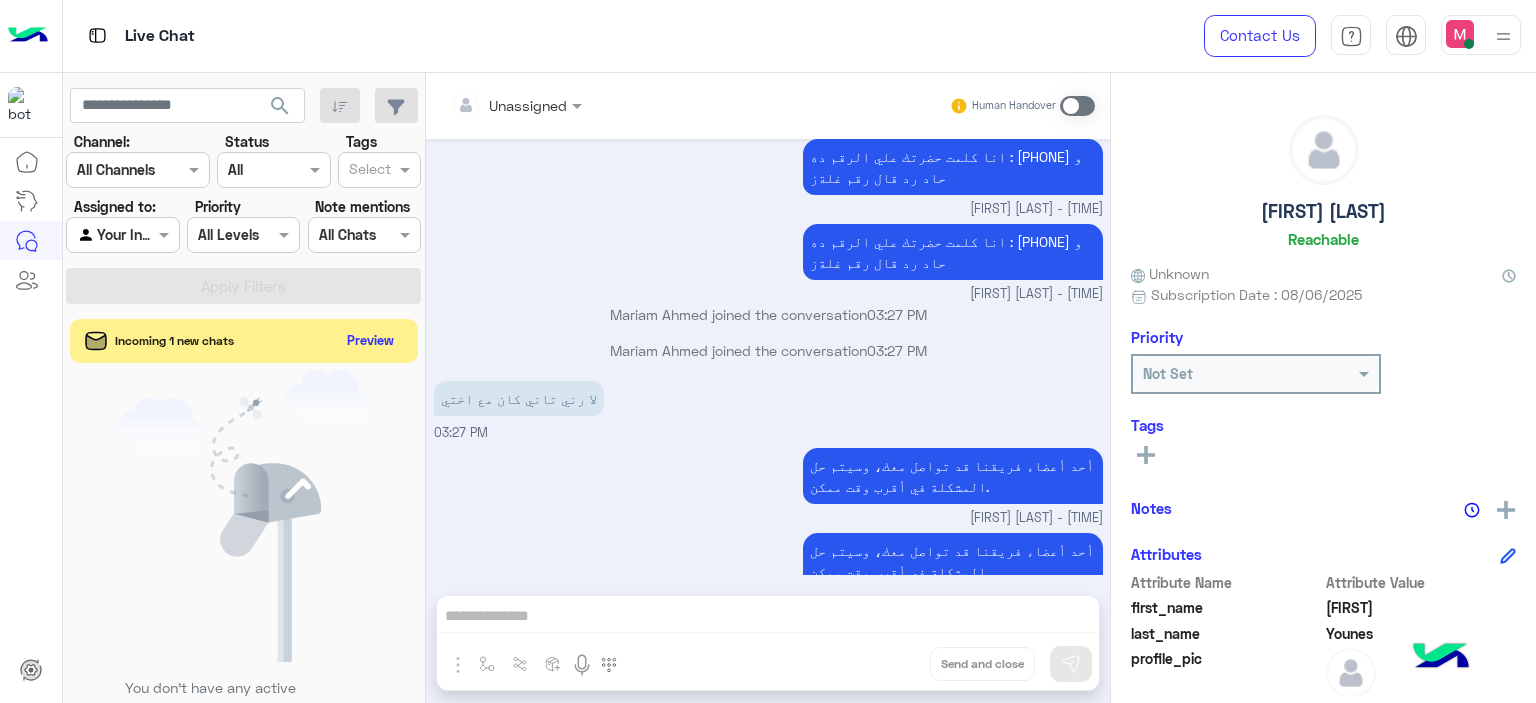 scroll, scrollTop: 7045, scrollLeft: 0, axis: vertical 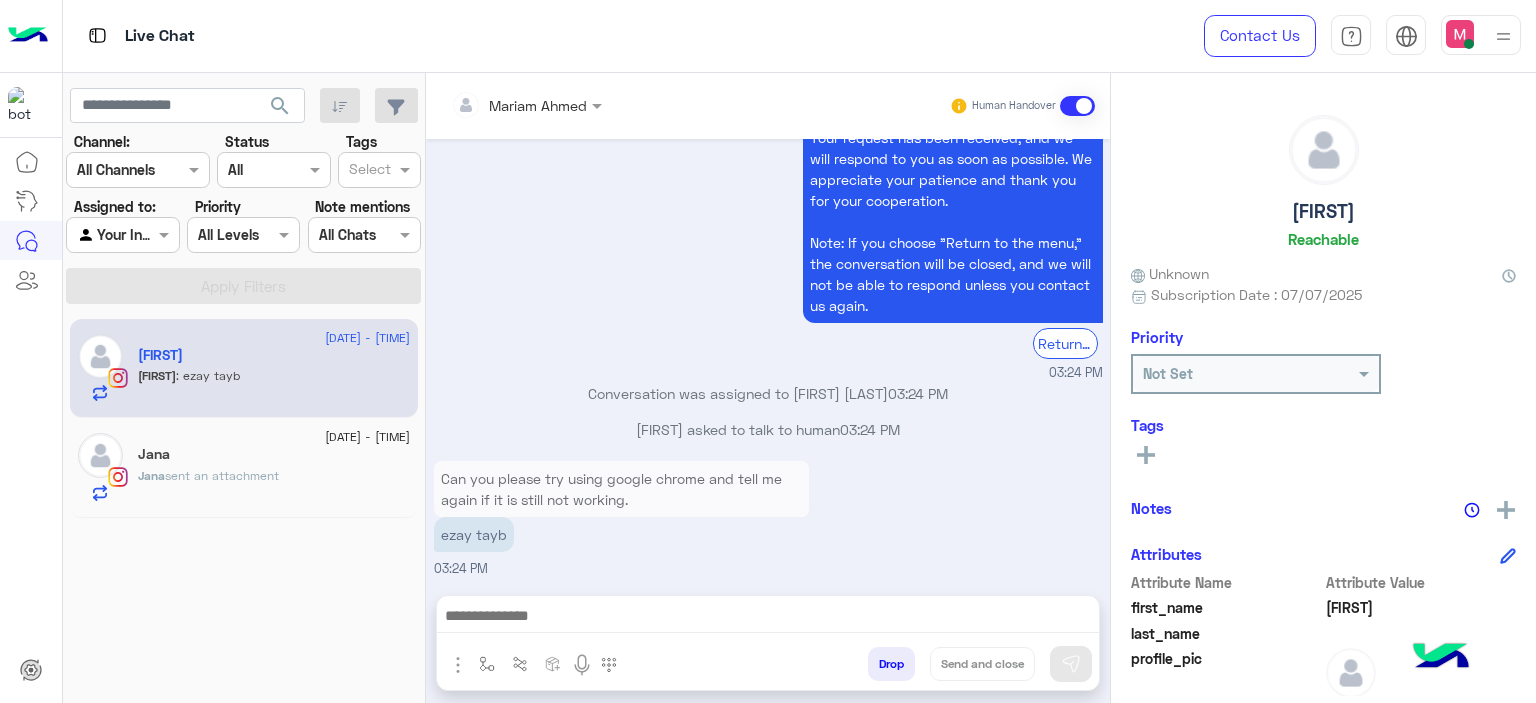 click on "Jana  sent an attachment" 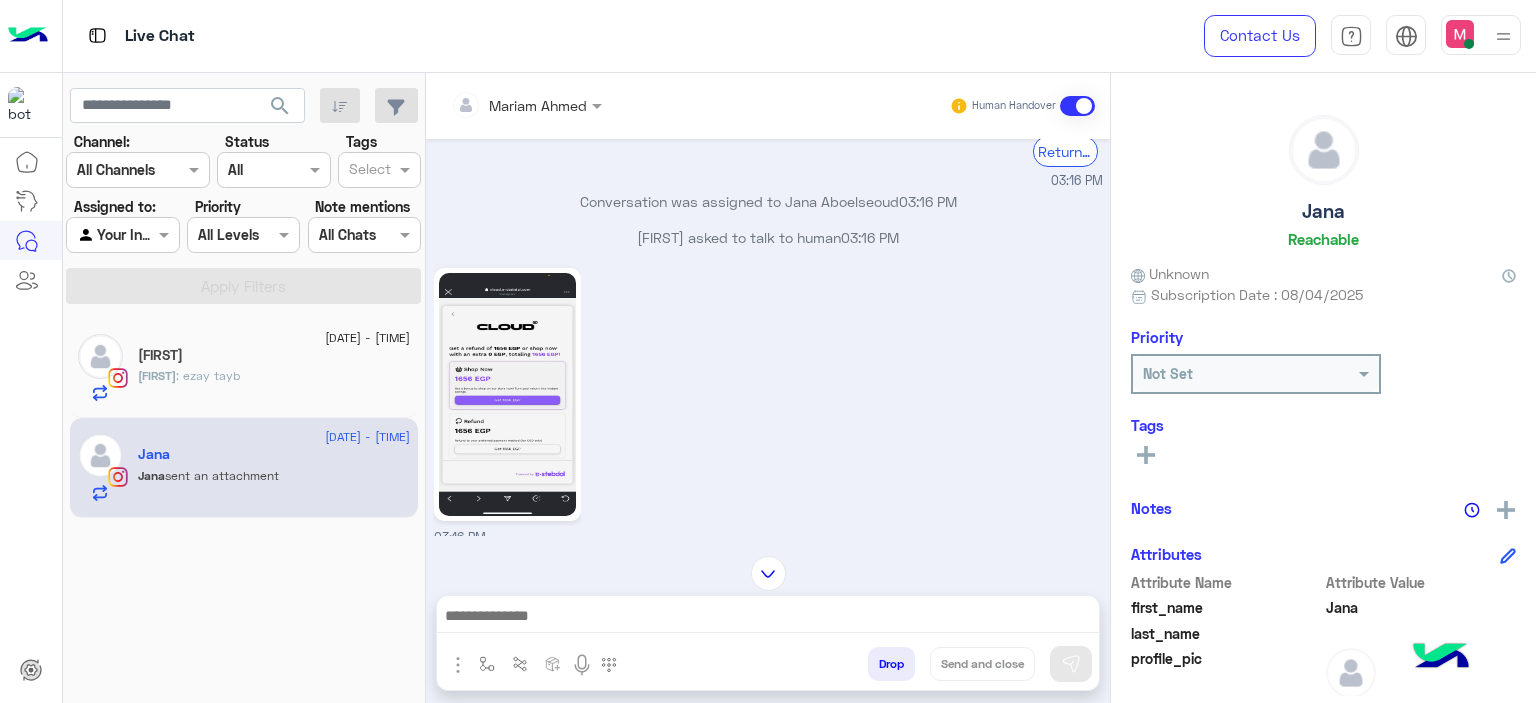 scroll, scrollTop: 2227, scrollLeft: 0, axis: vertical 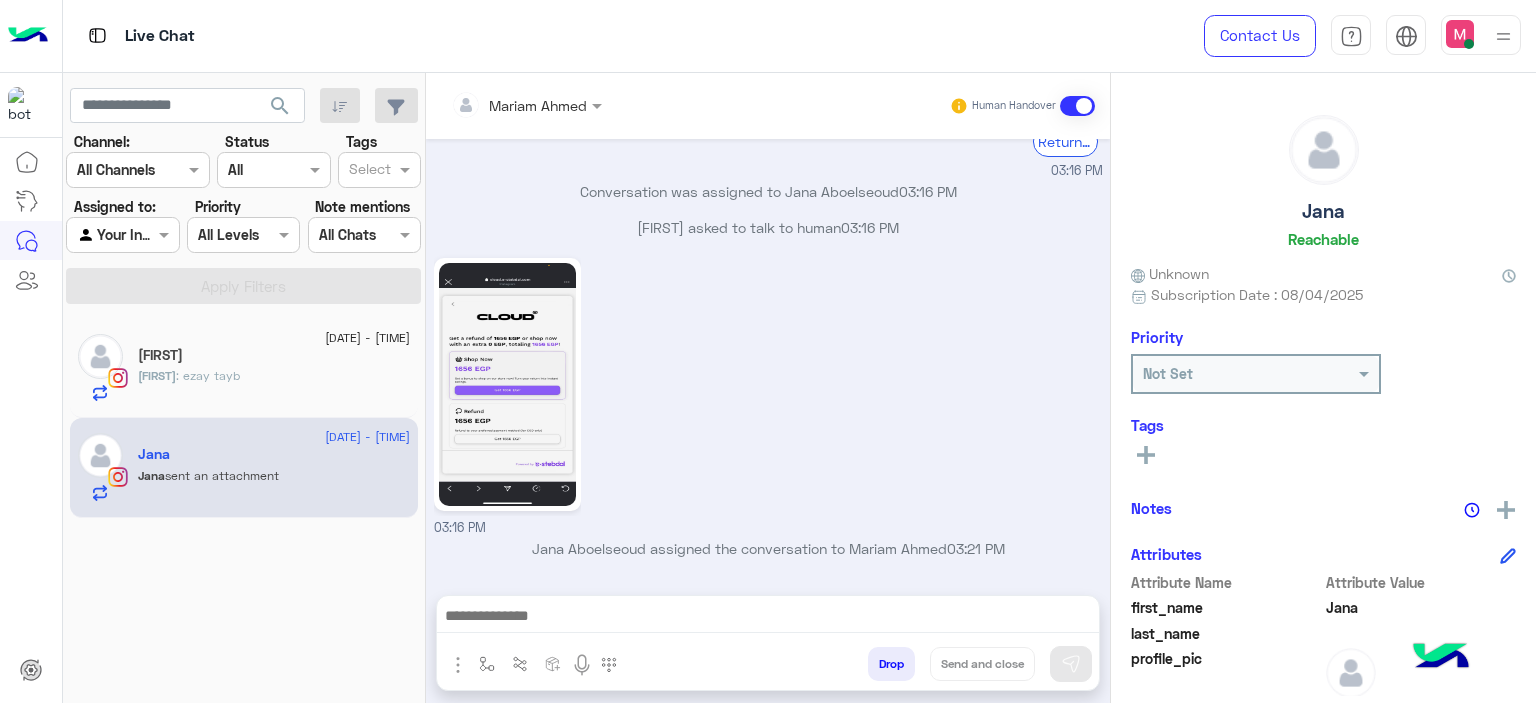 click on "Lara : ezay tayb" 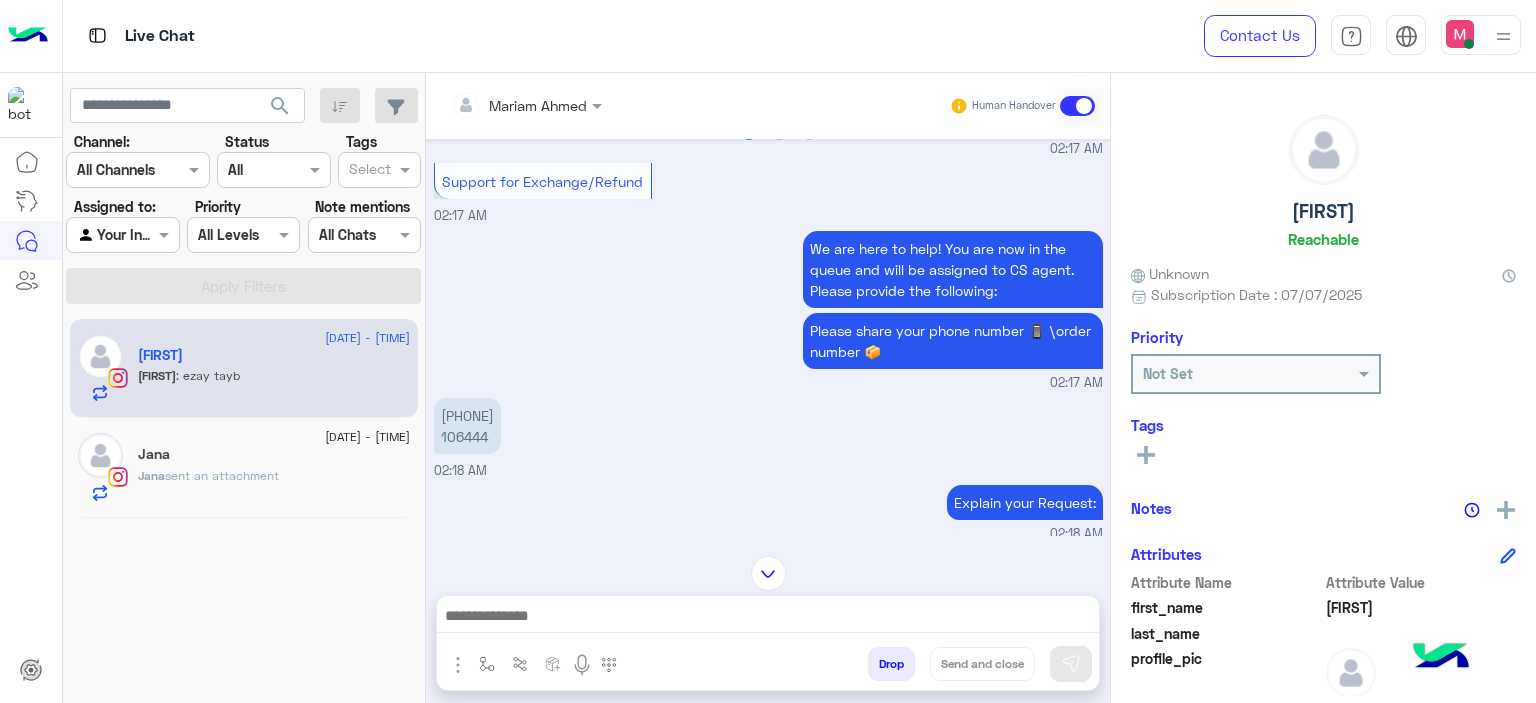scroll, scrollTop: 768, scrollLeft: 0, axis: vertical 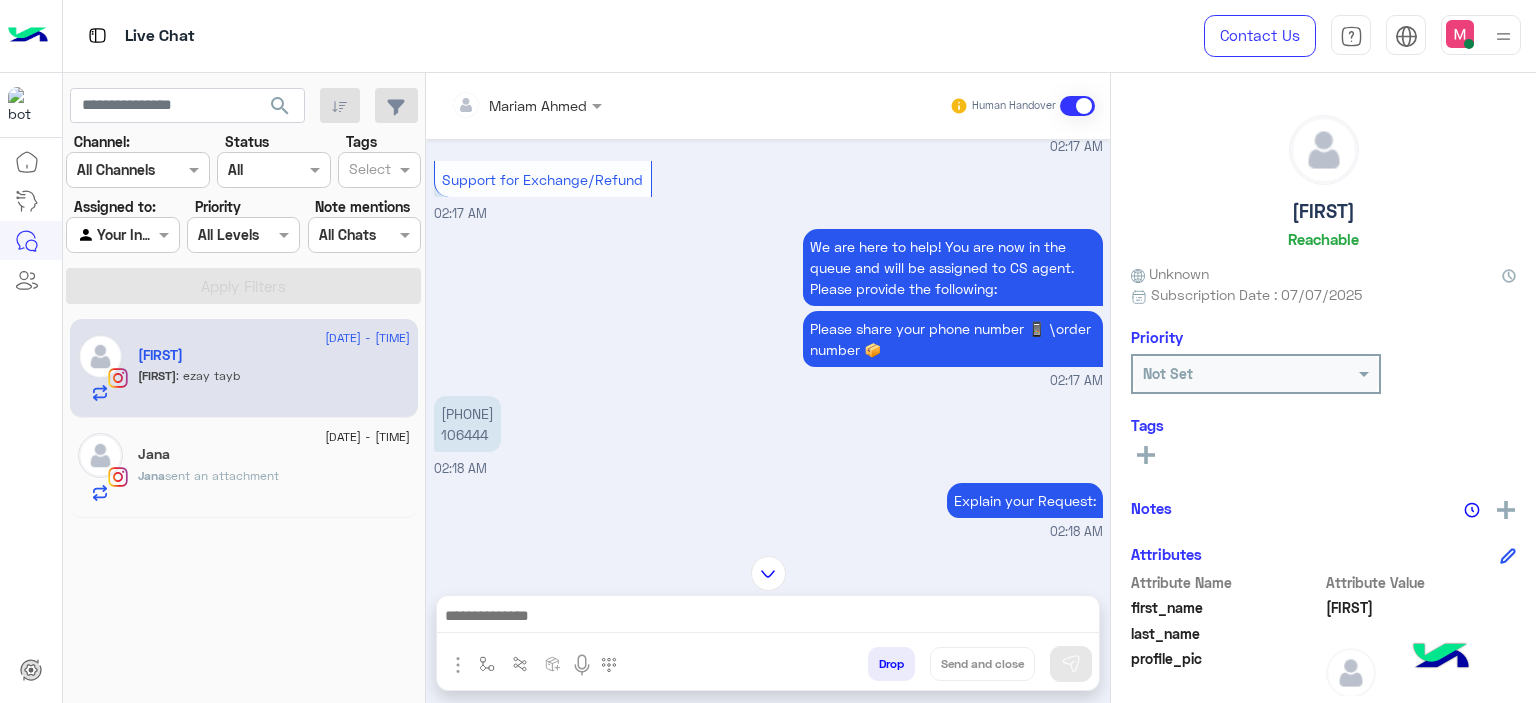click on "01090889176 106444" at bounding box center [467, 424] 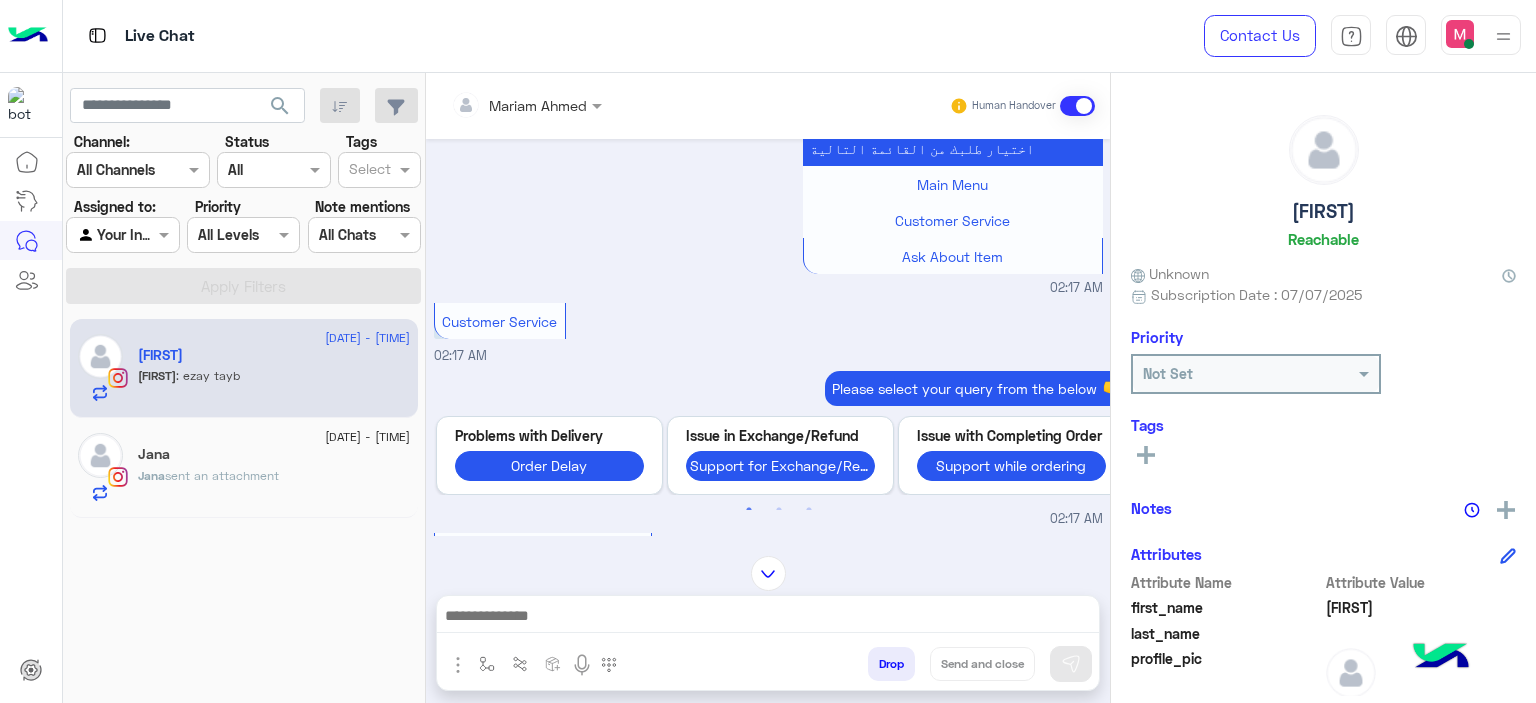 scroll, scrollTop: 433, scrollLeft: 0, axis: vertical 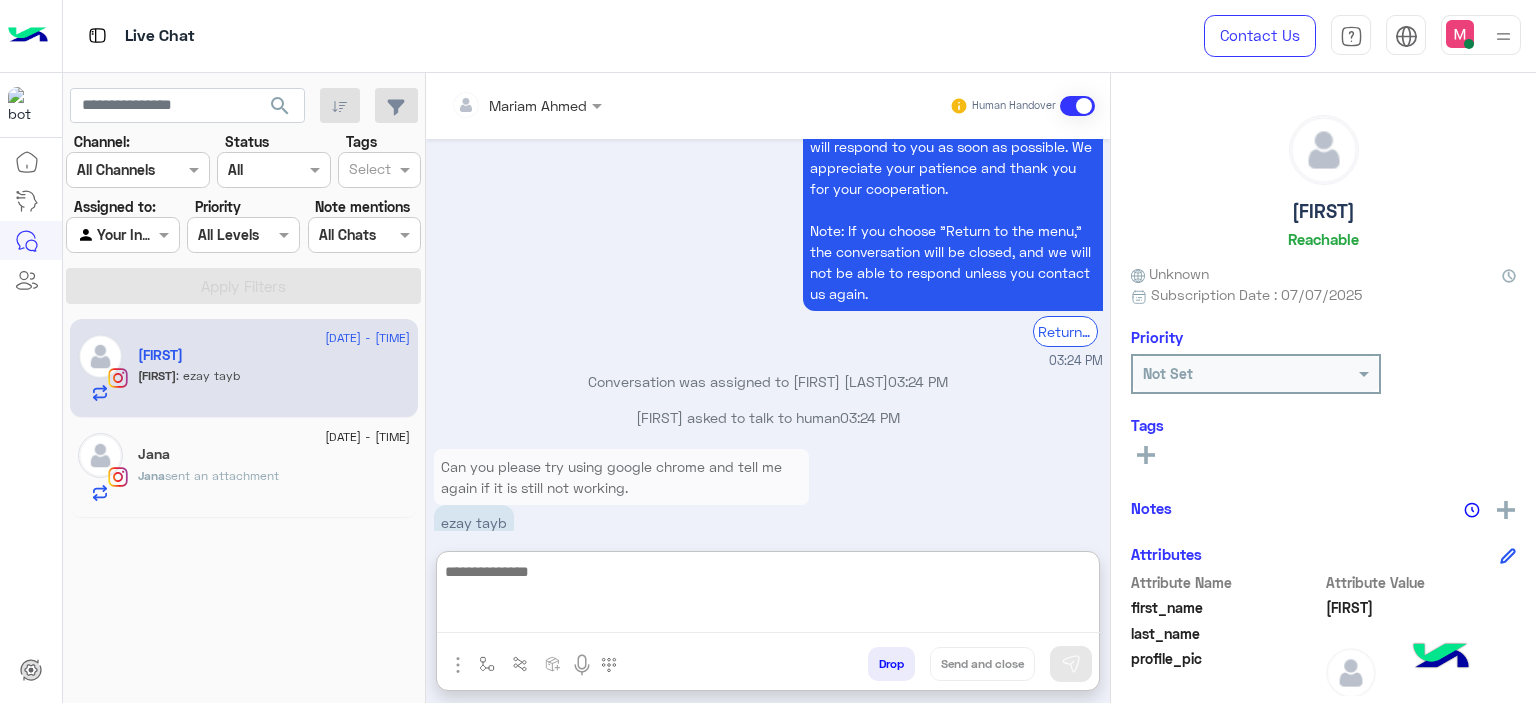 click at bounding box center (768, 596) 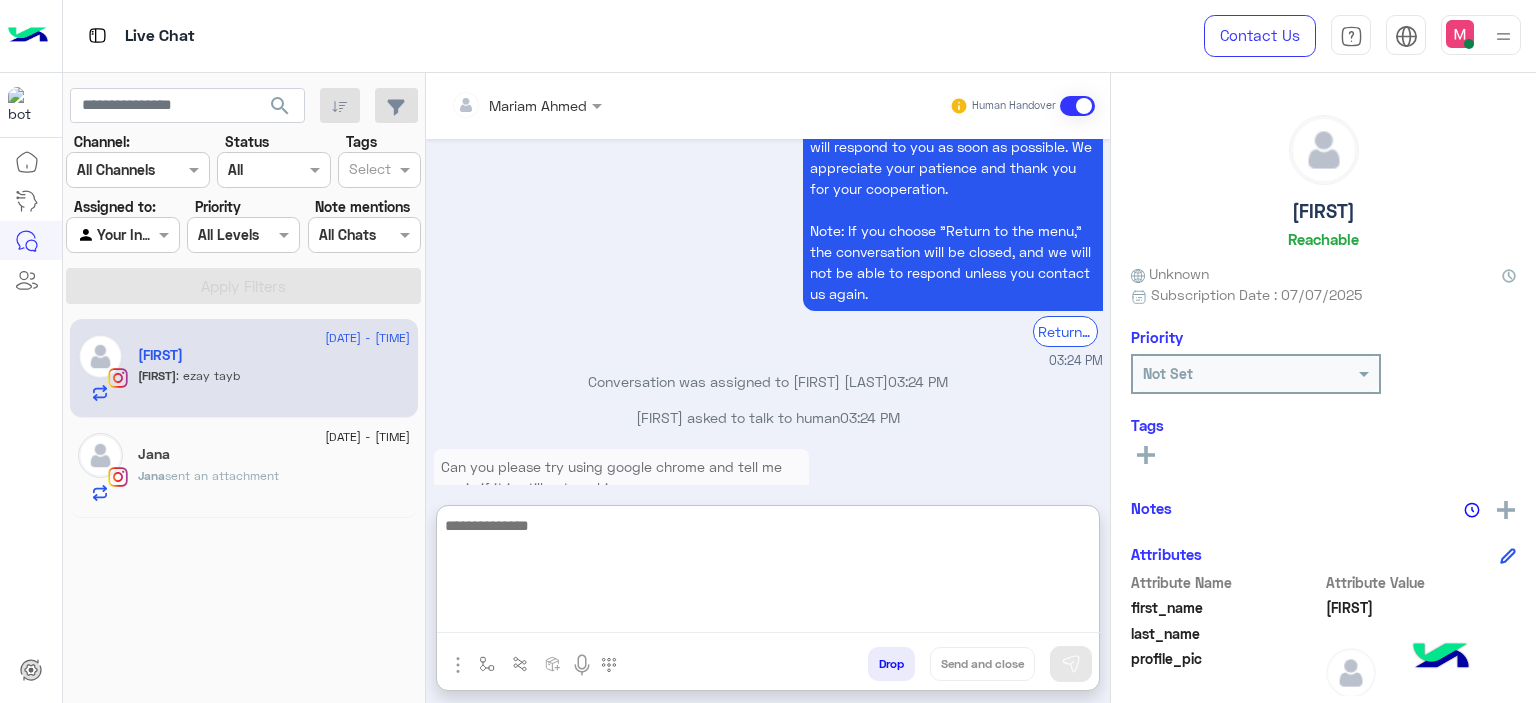 scroll, scrollTop: 7367, scrollLeft: 0, axis: vertical 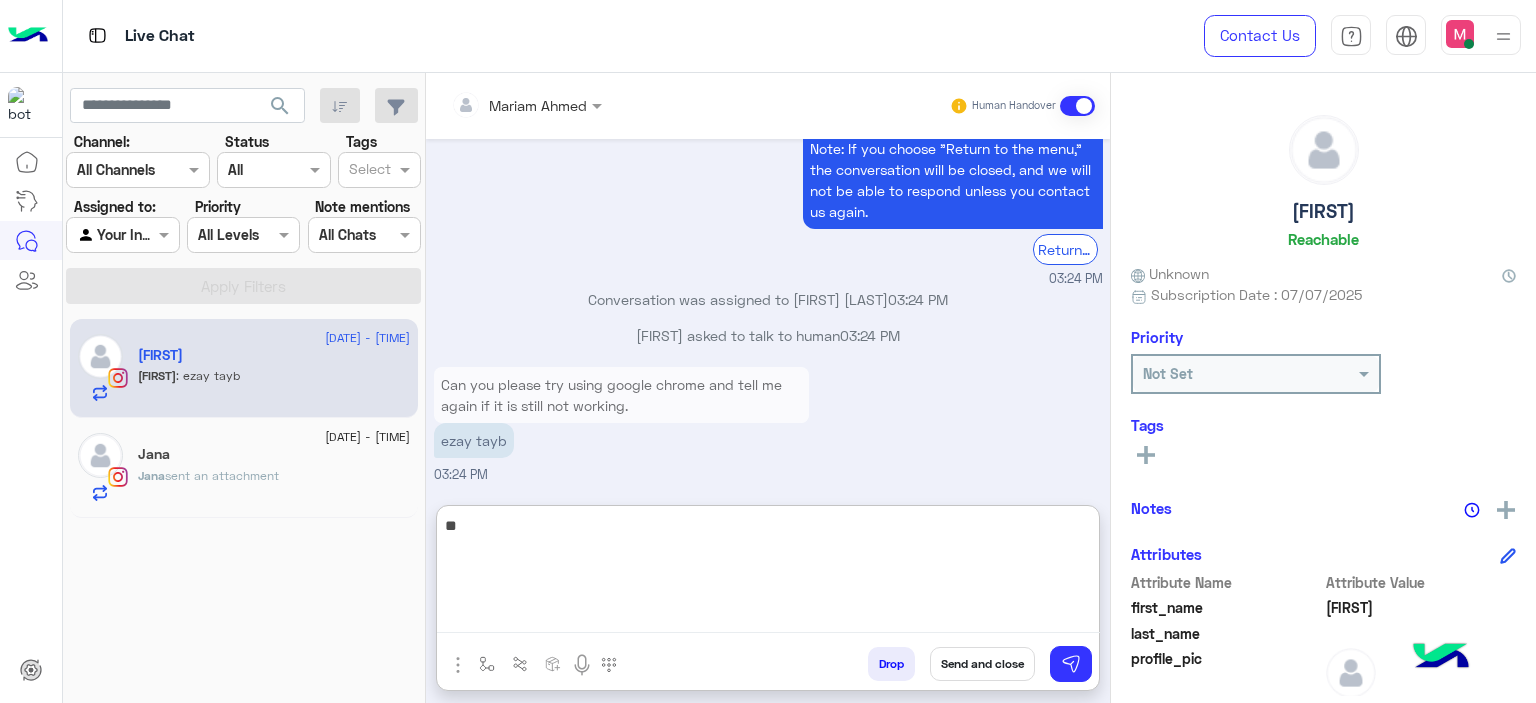 type on "*" 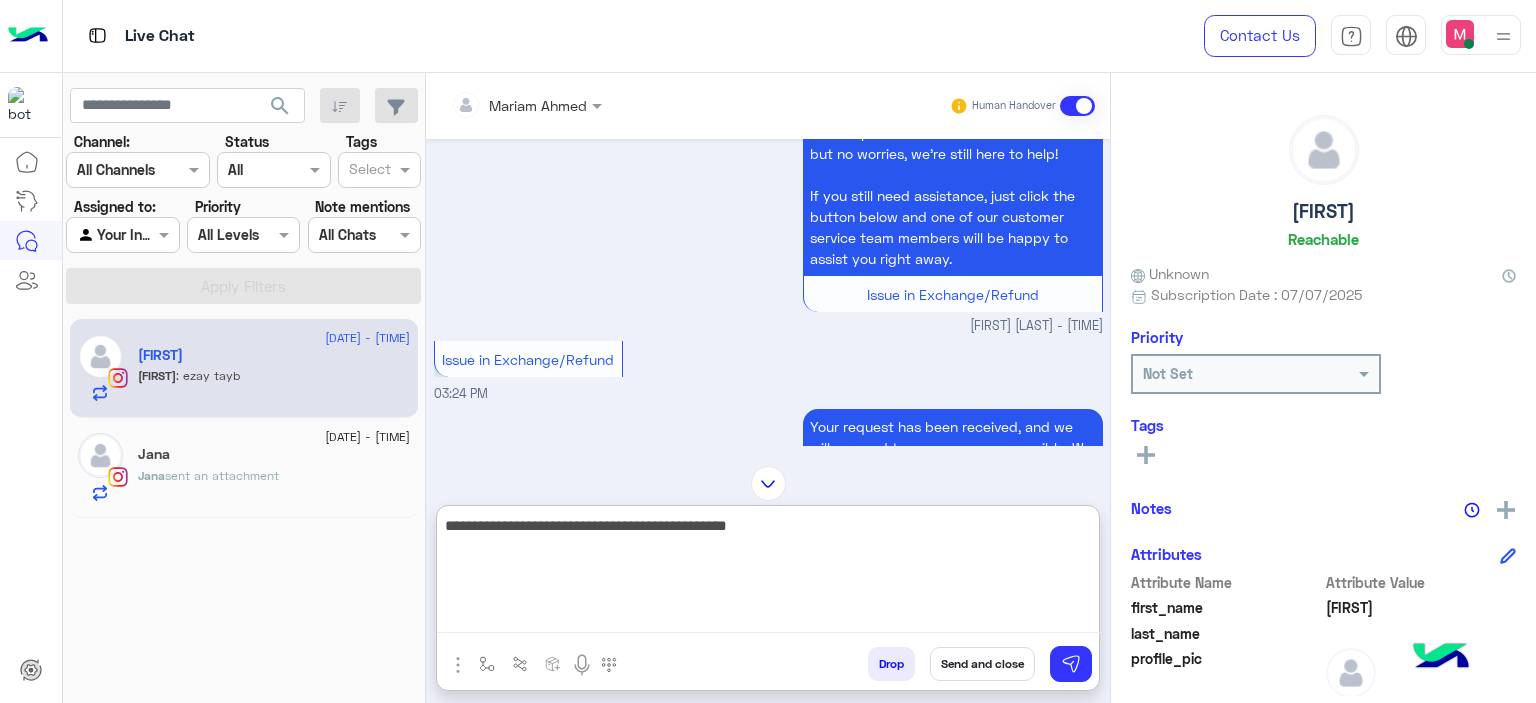 scroll, scrollTop: 7367, scrollLeft: 0, axis: vertical 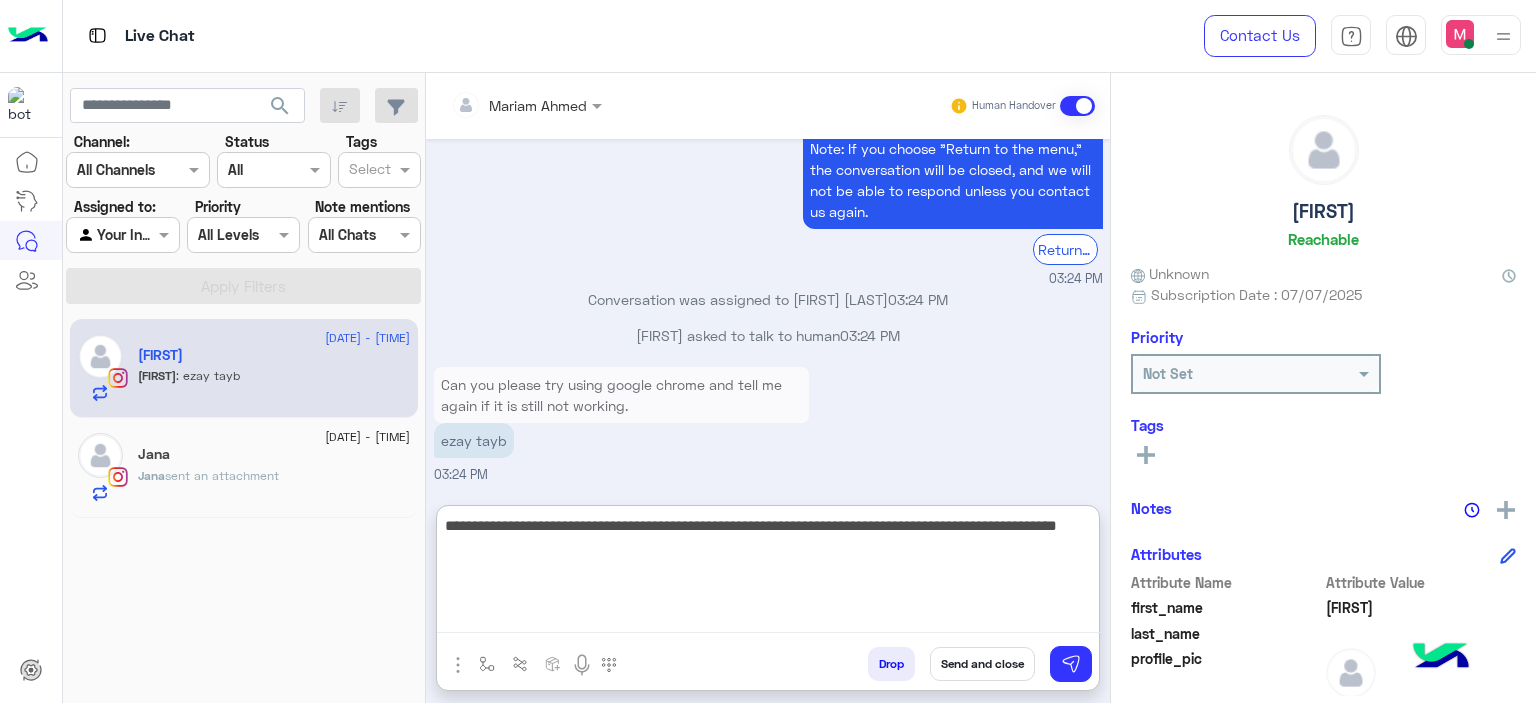 type on "**********" 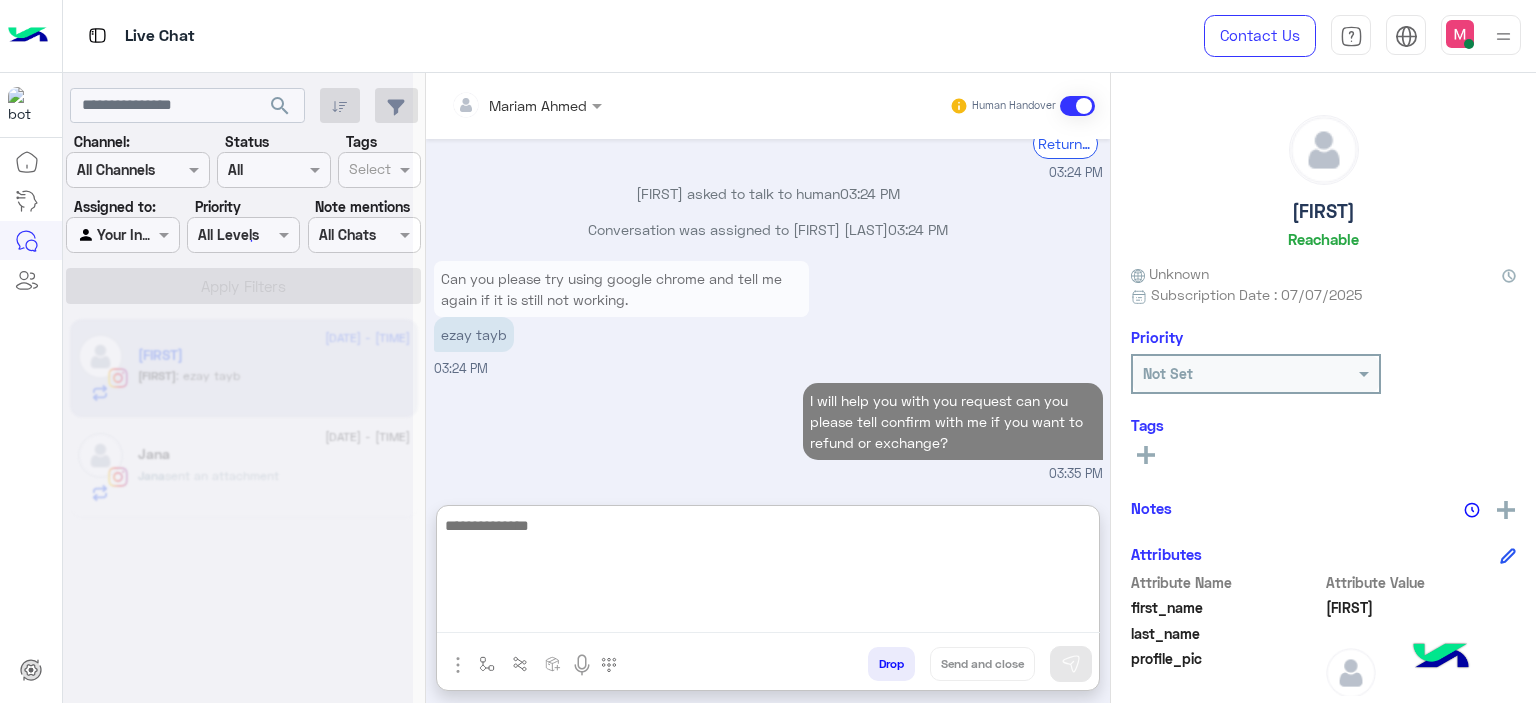 scroll, scrollTop: 7509, scrollLeft: 0, axis: vertical 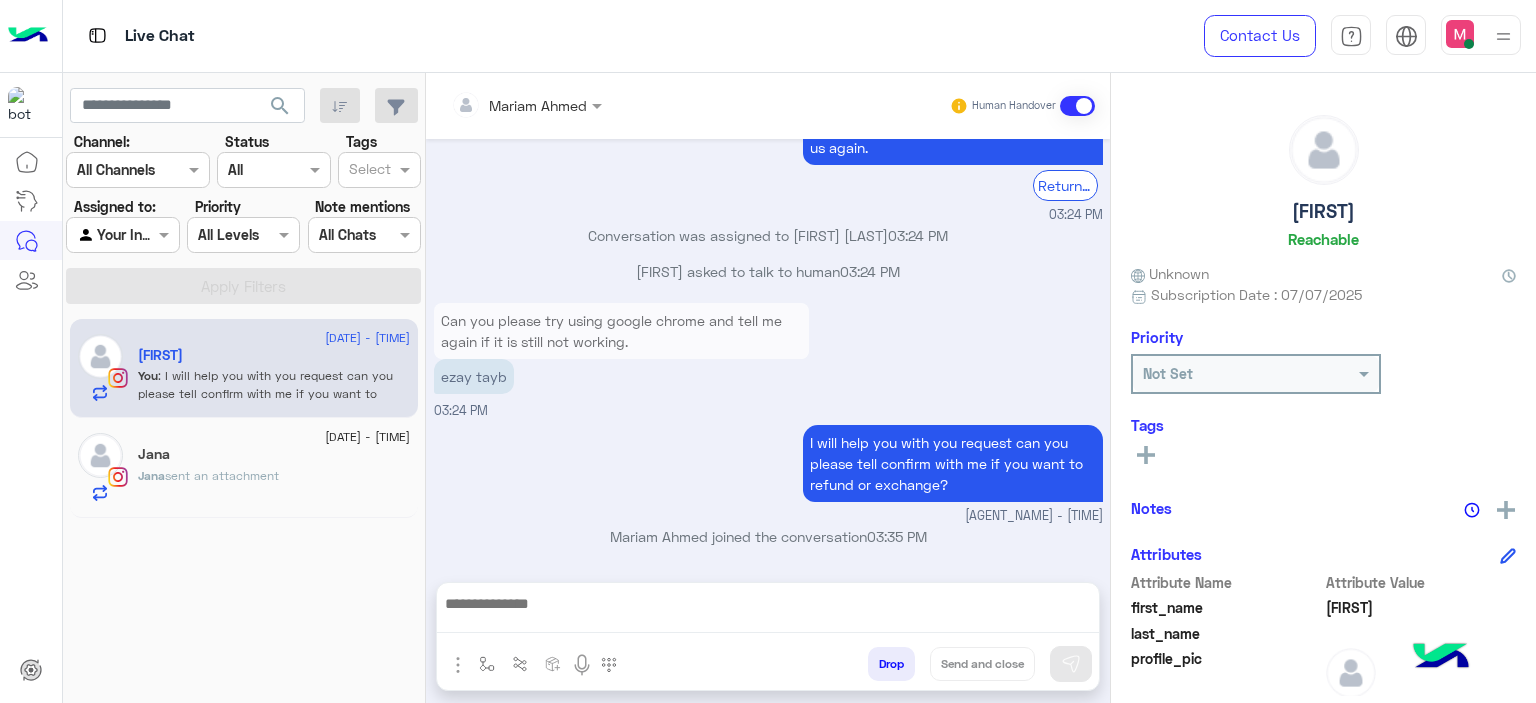 click on "Jana" 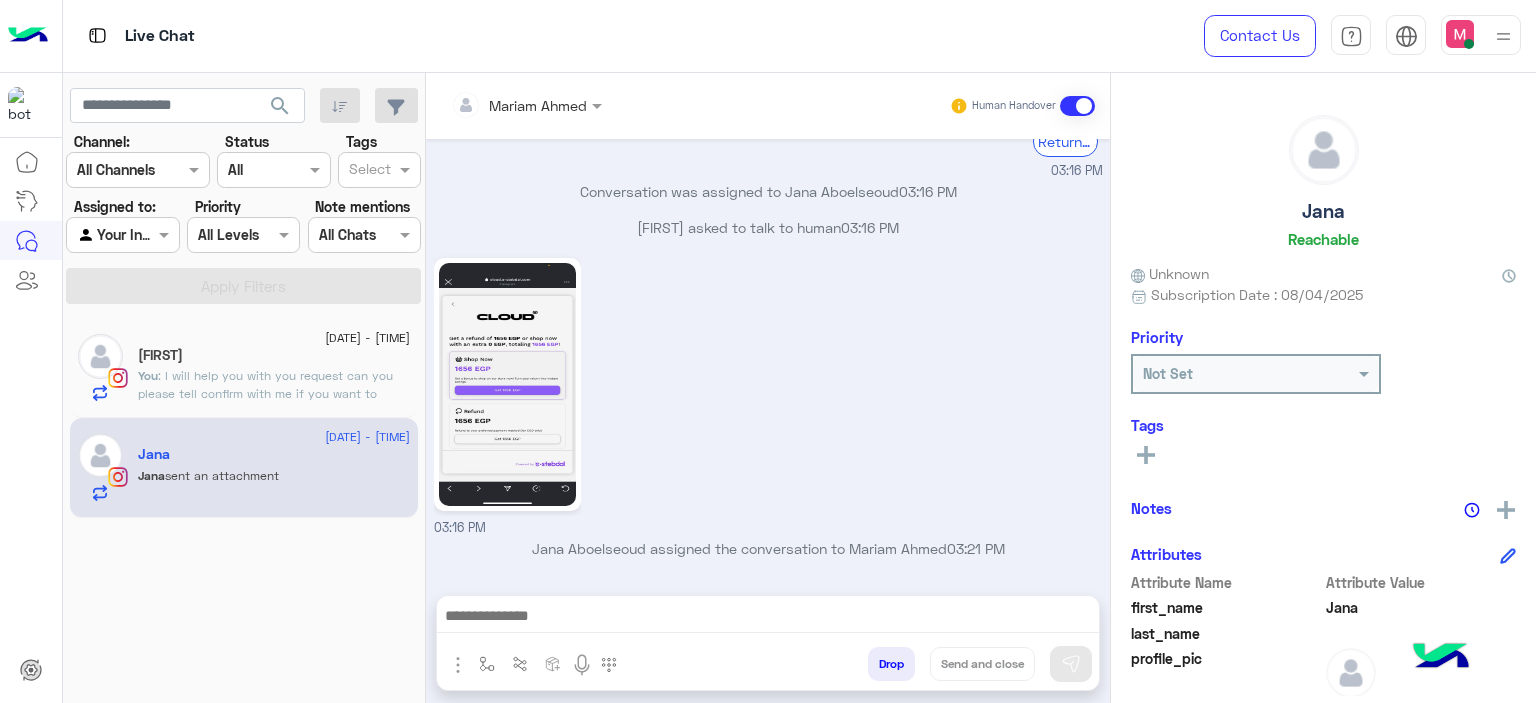 scroll, scrollTop: 2224, scrollLeft: 0, axis: vertical 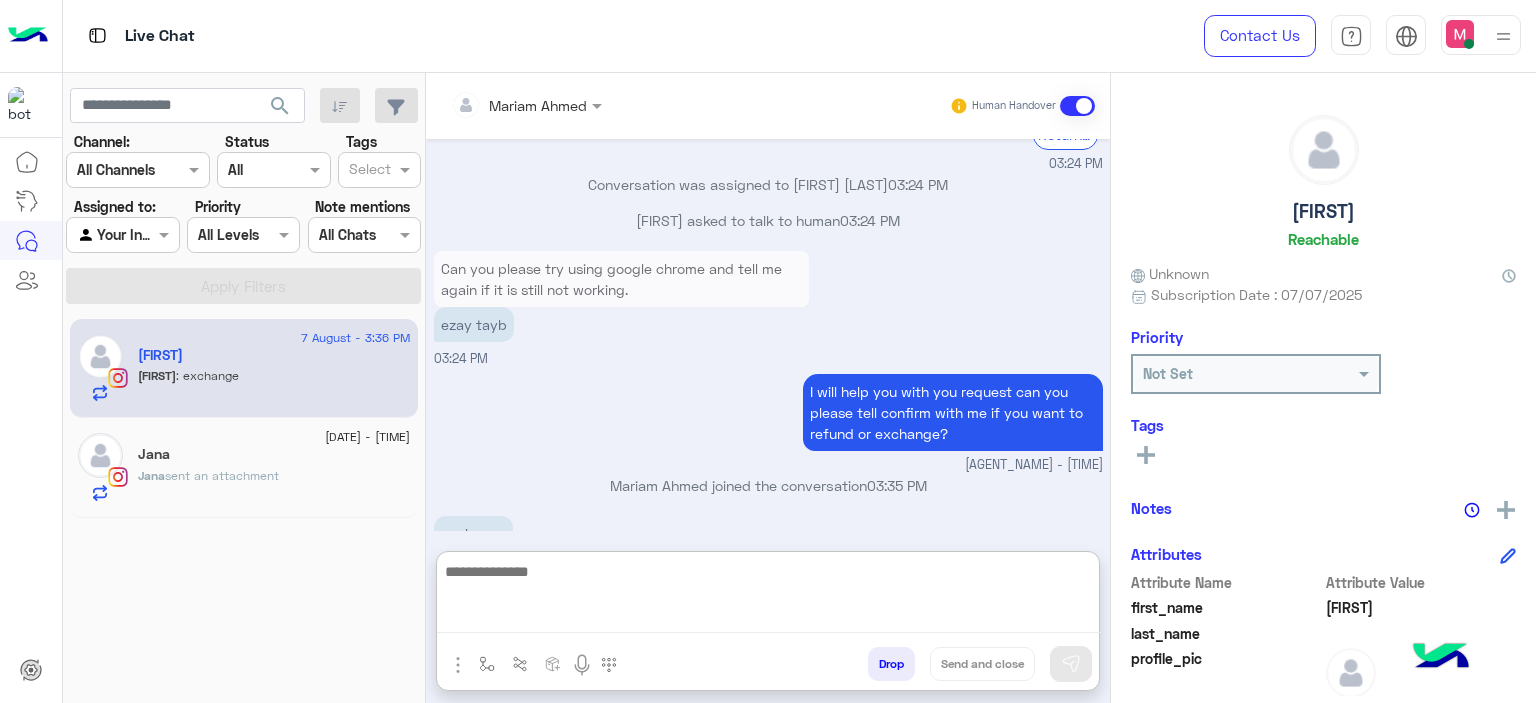 click at bounding box center (768, 596) 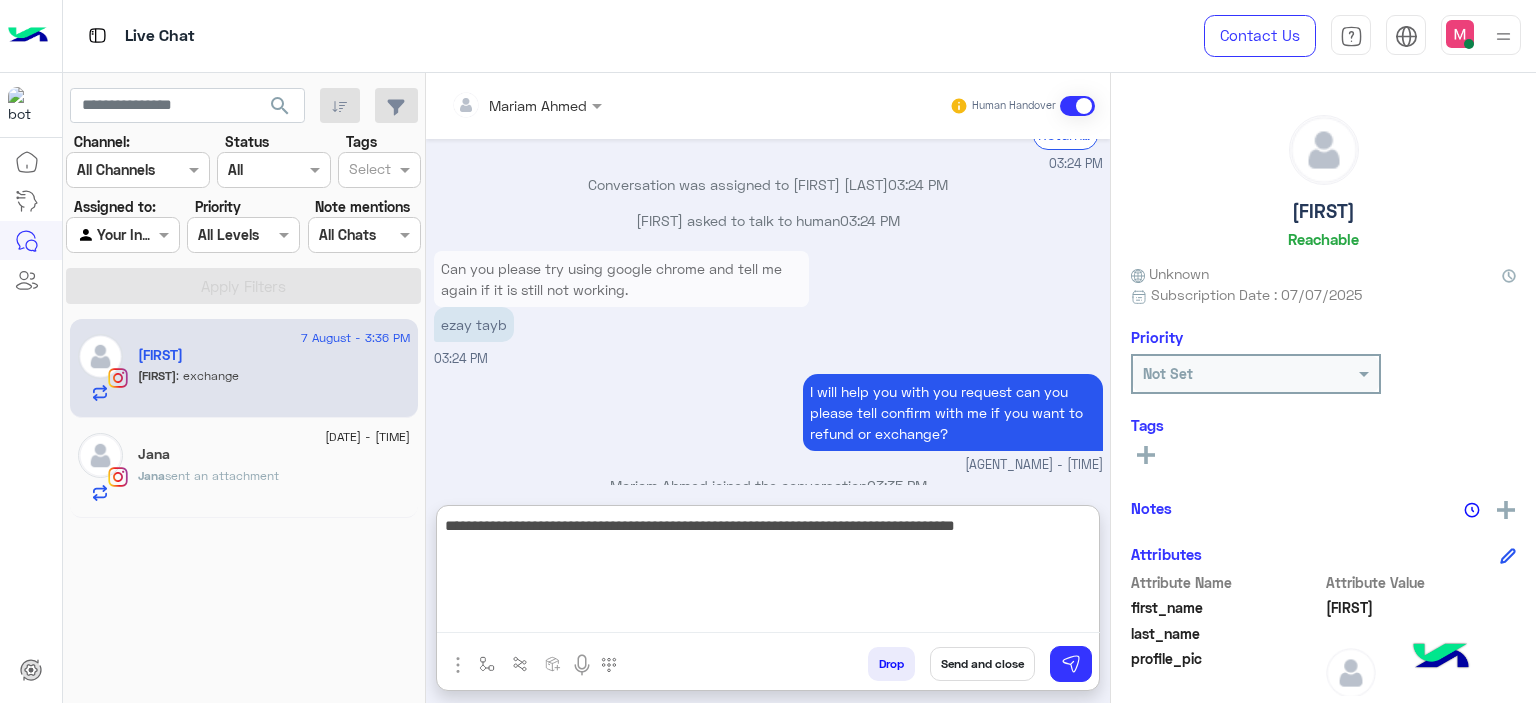 type on "**********" 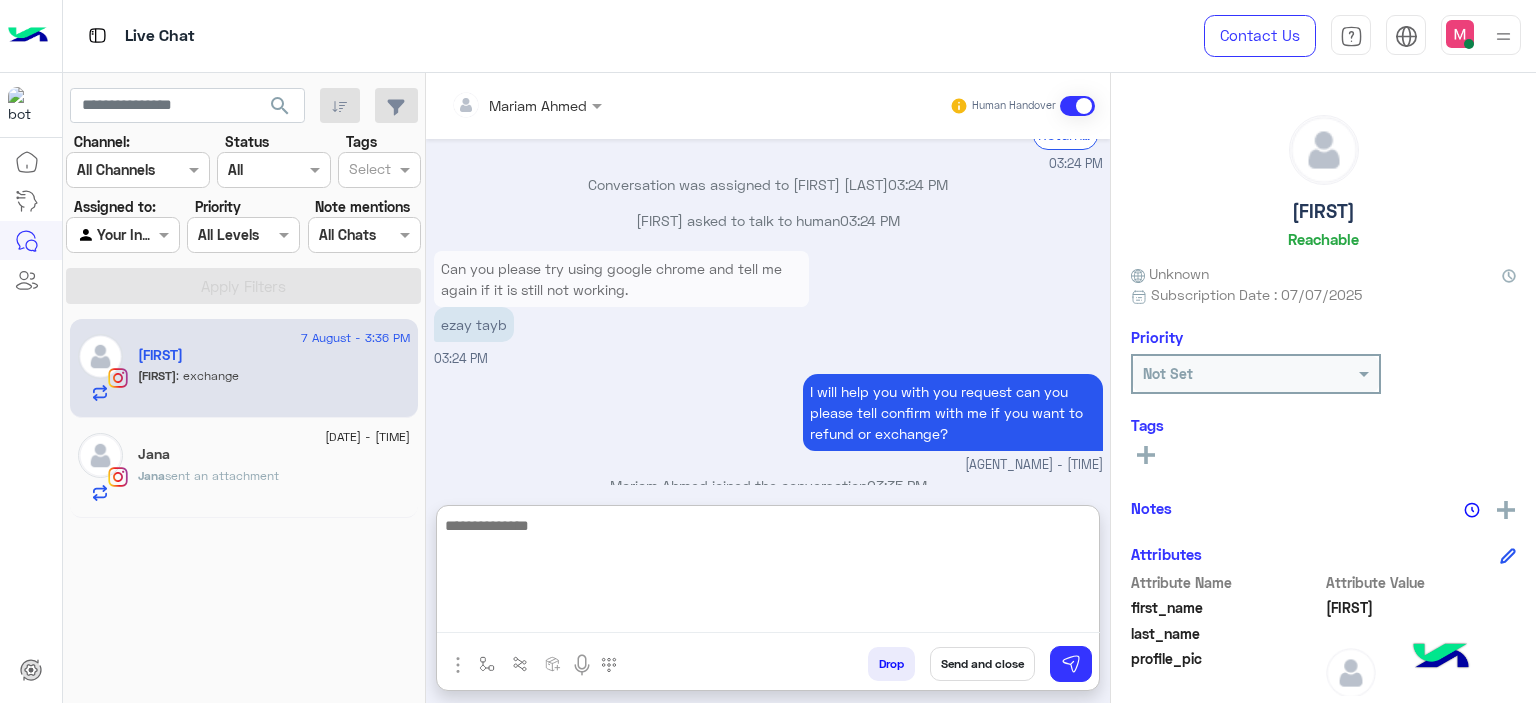 scroll, scrollTop: 2084, scrollLeft: 0, axis: vertical 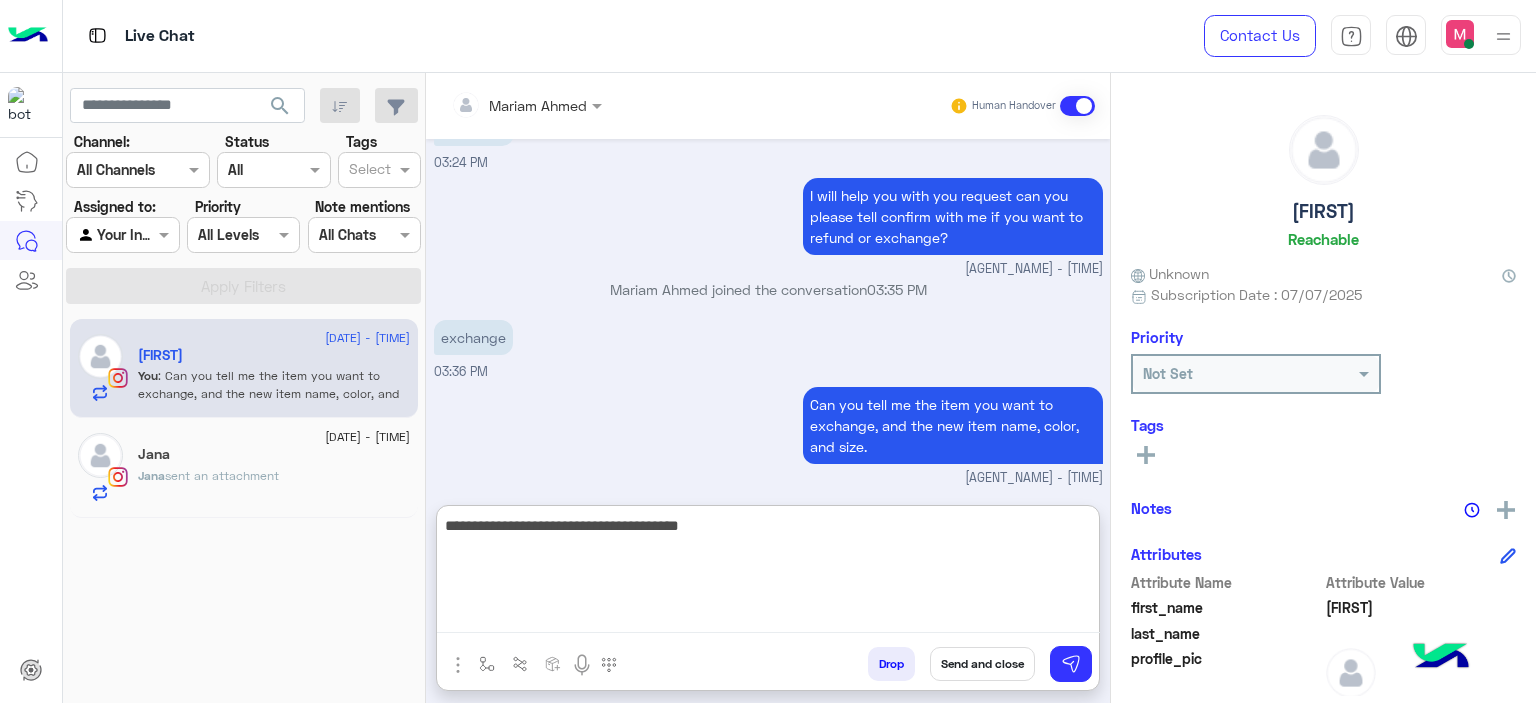 type on "**********" 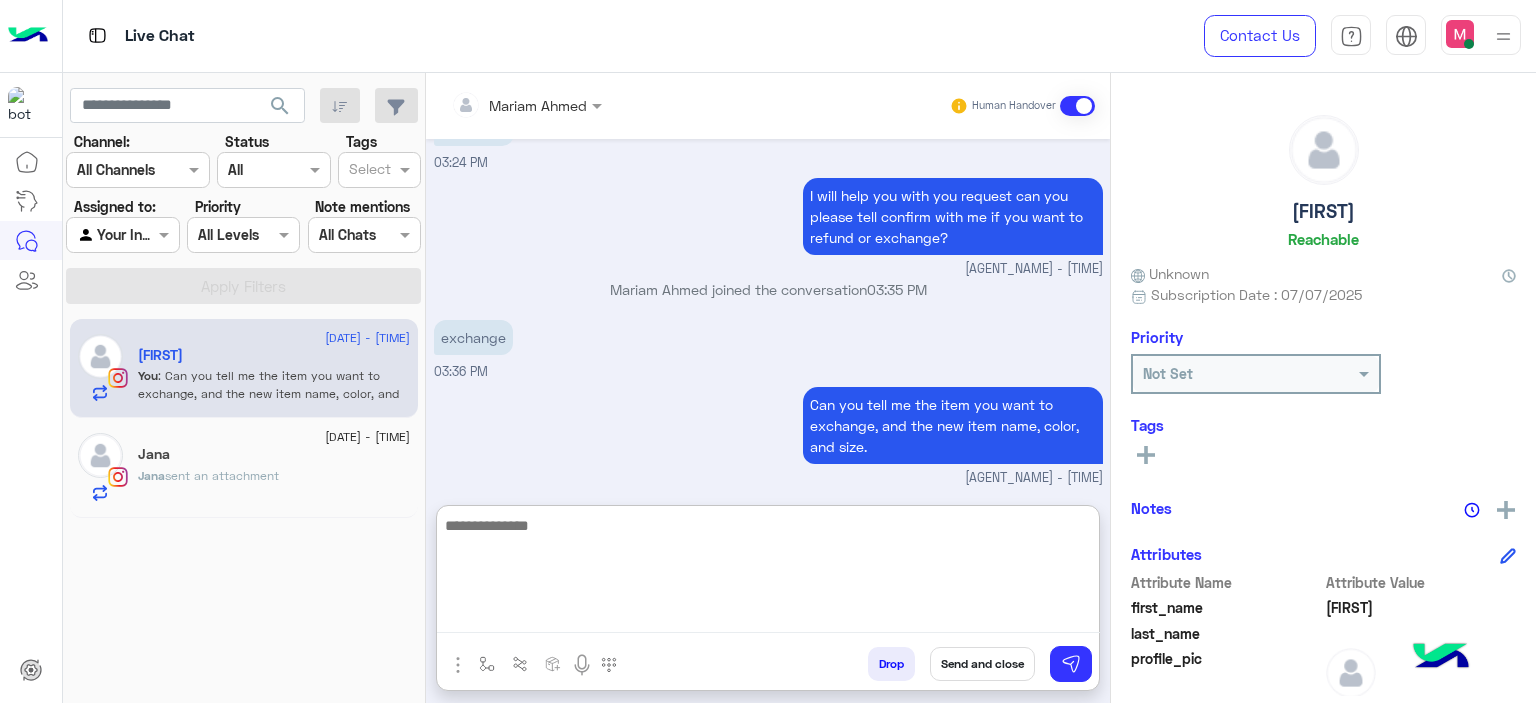 scroll, scrollTop: 2148, scrollLeft: 0, axis: vertical 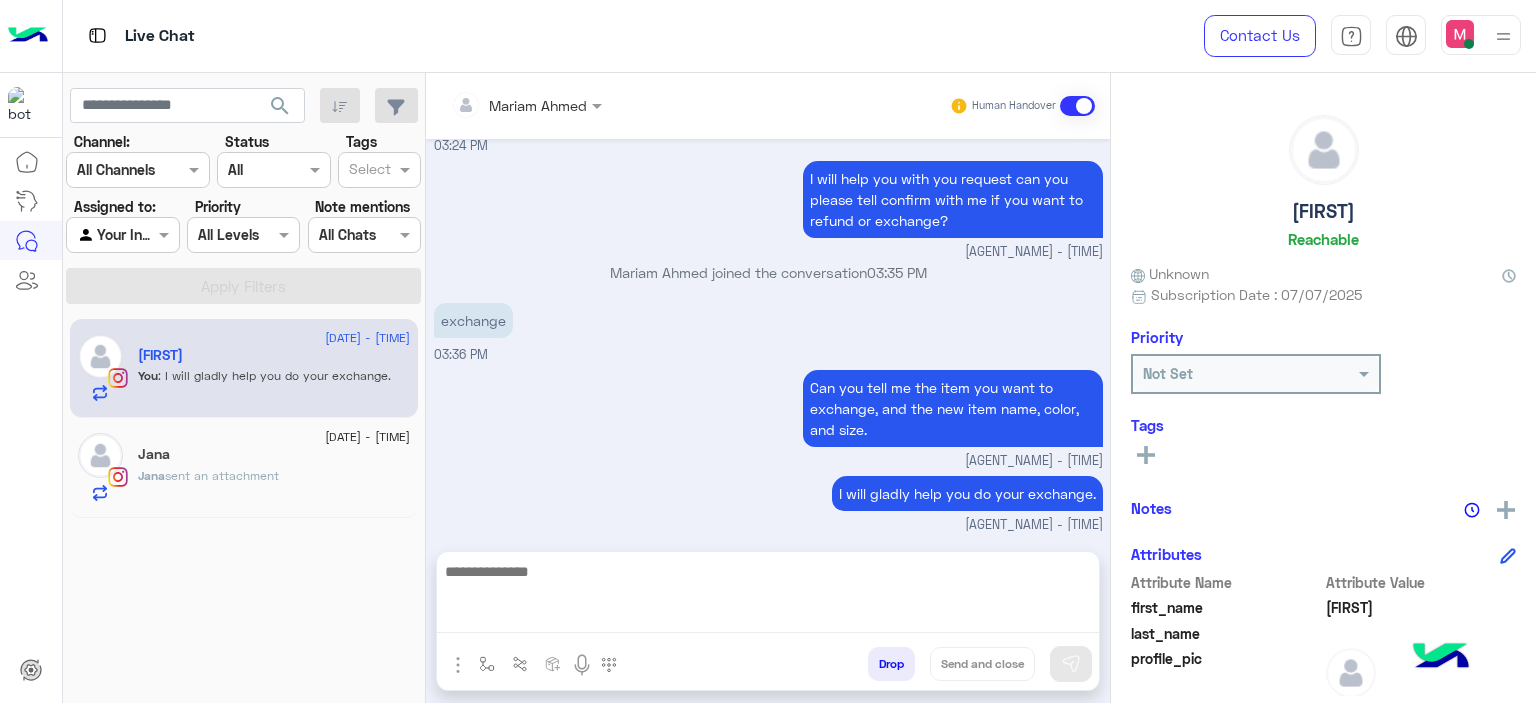 click on "sent an attachment" 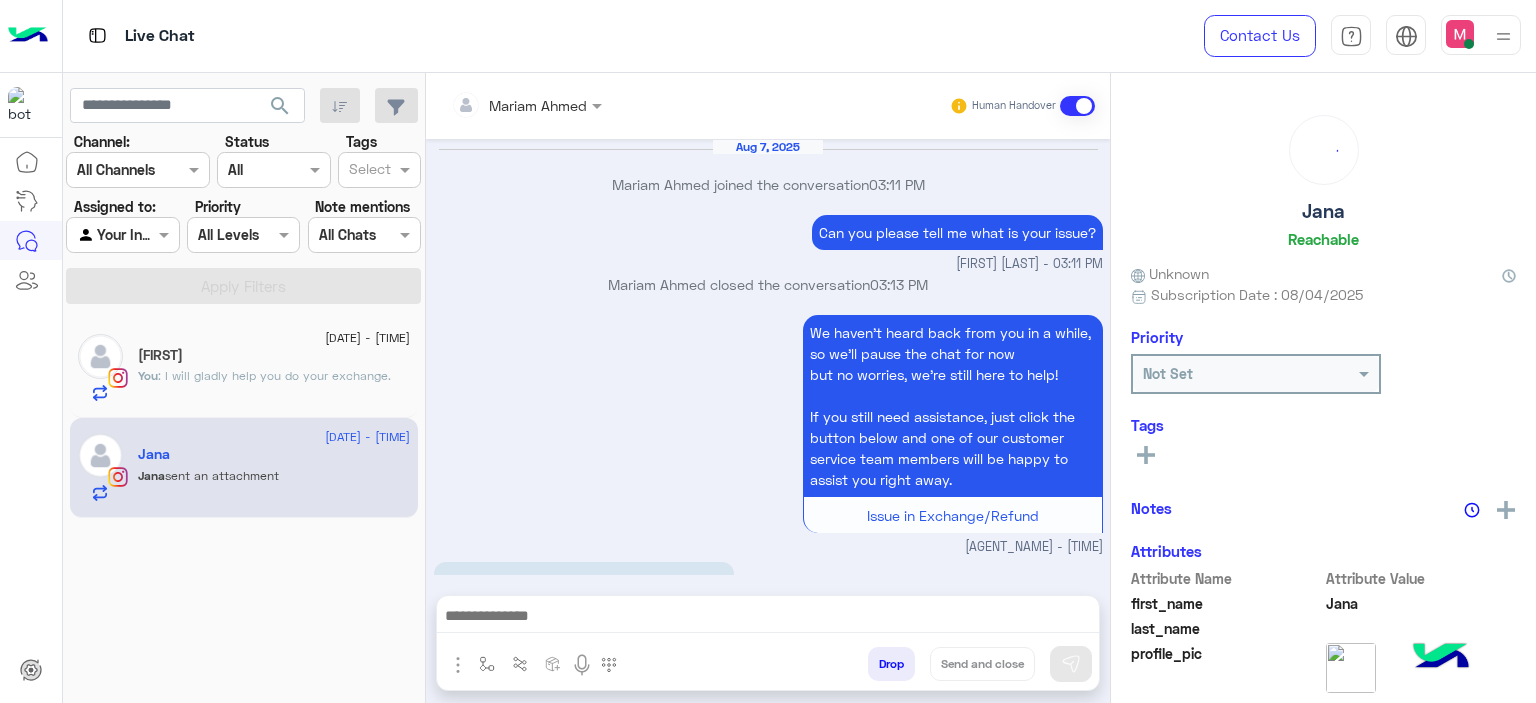 scroll, scrollTop: 2227, scrollLeft: 0, axis: vertical 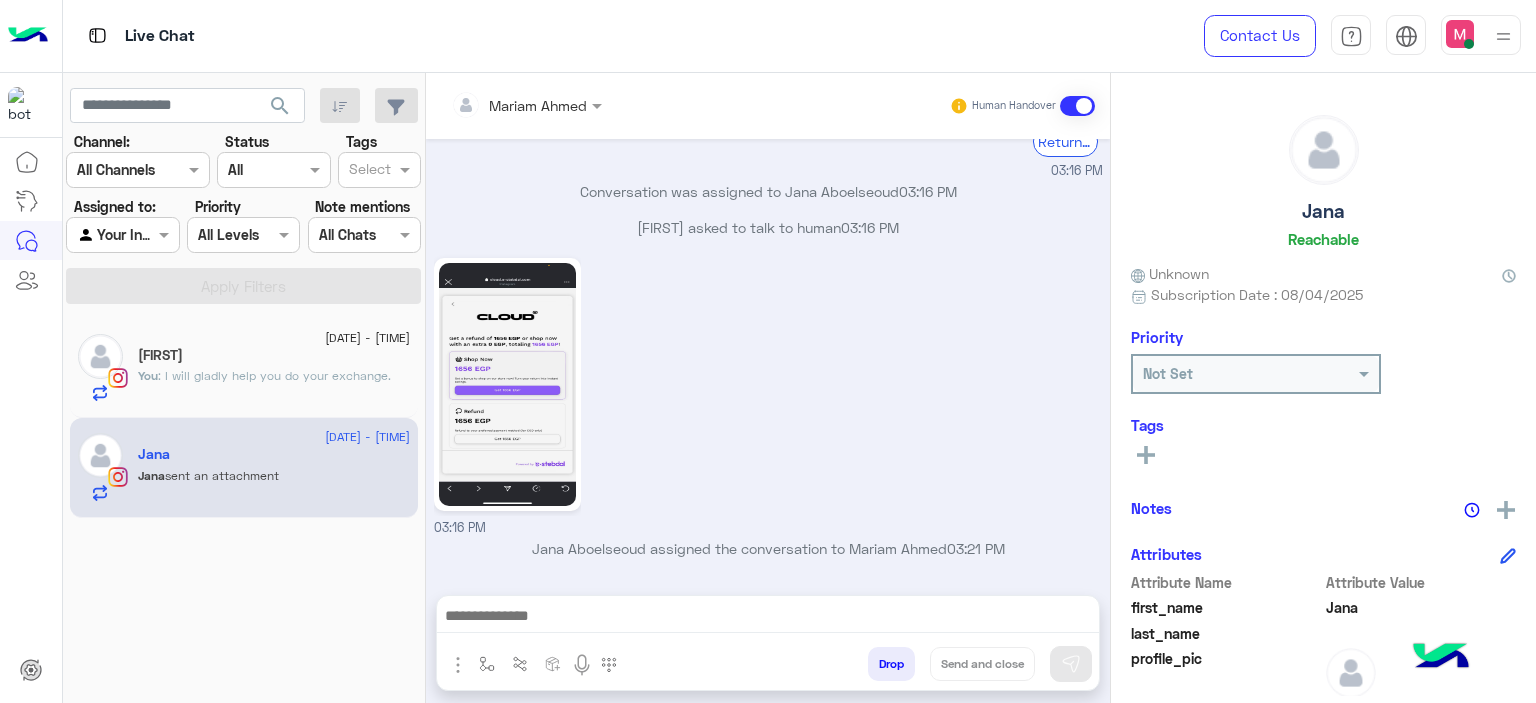 click on ": I will gladly help you do your exchange." 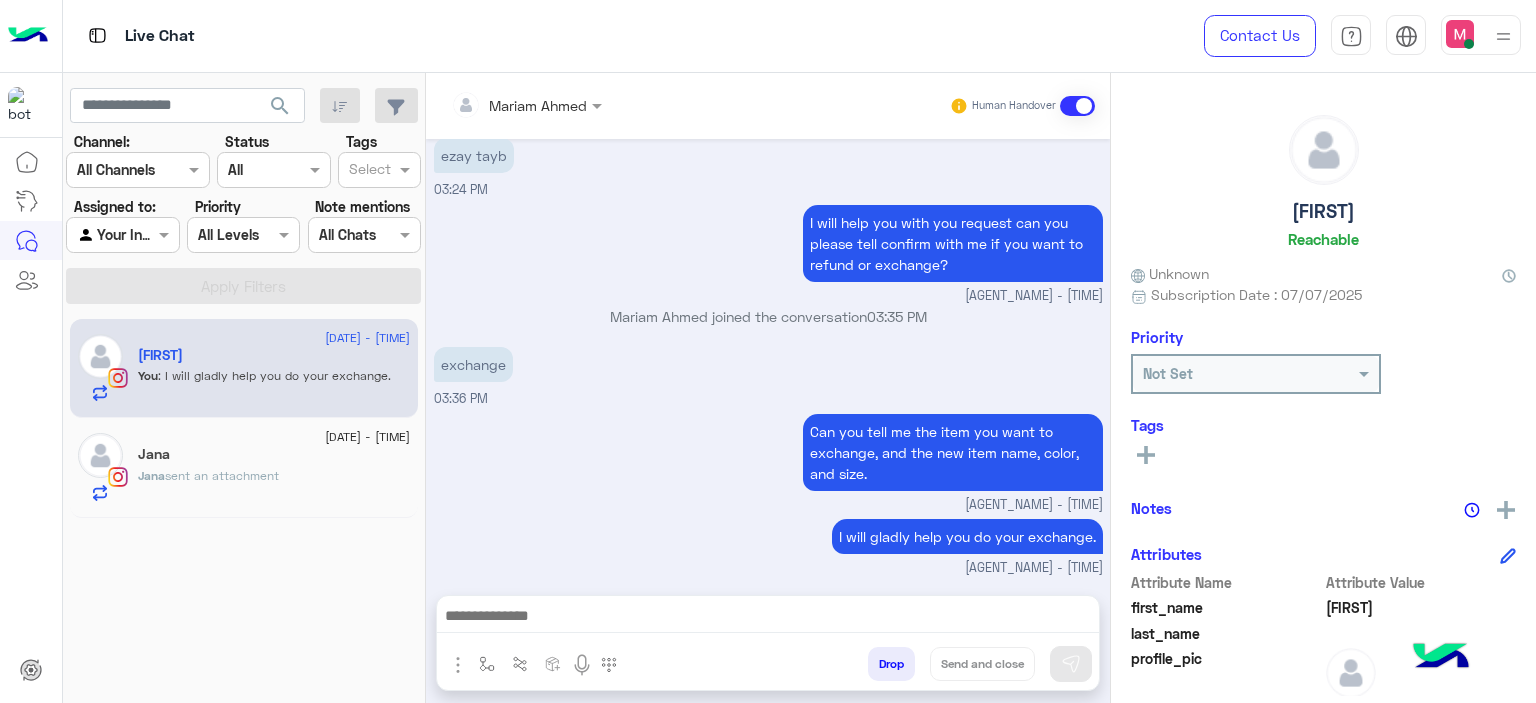 scroll, scrollTop: 1477, scrollLeft: 0, axis: vertical 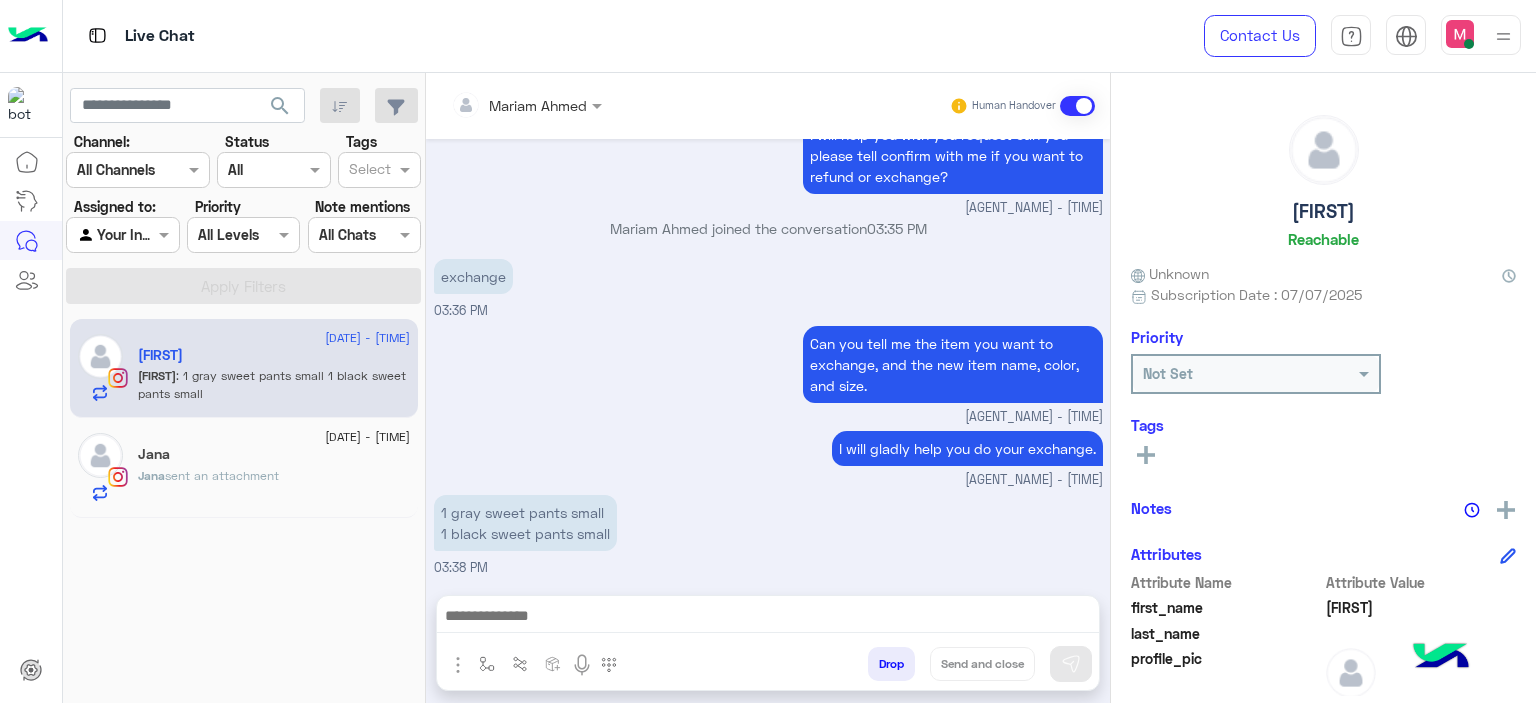 click on "1 gray sweet pants small  1 black sweet pants small   03:38 PM" at bounding box center [768, 534] 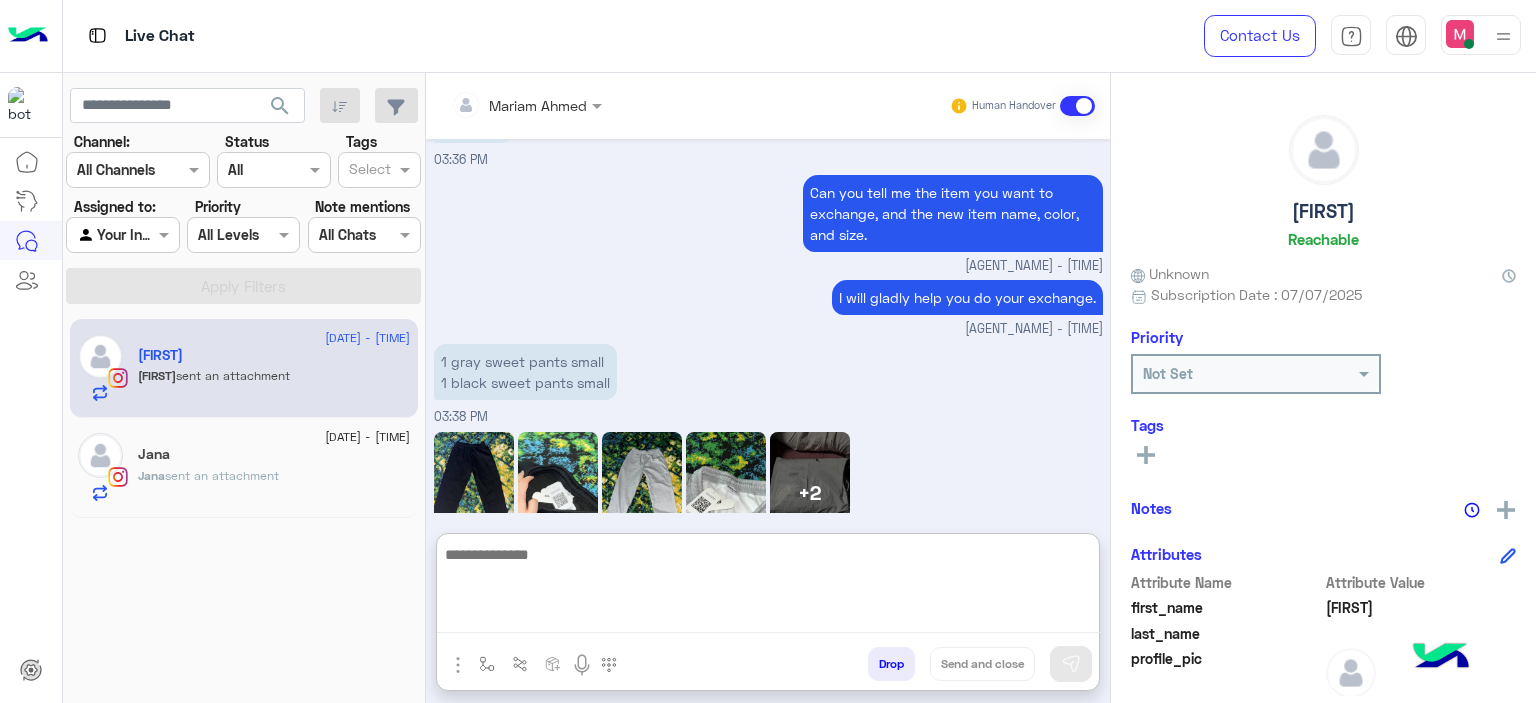 click at bounding box center [768, 588] 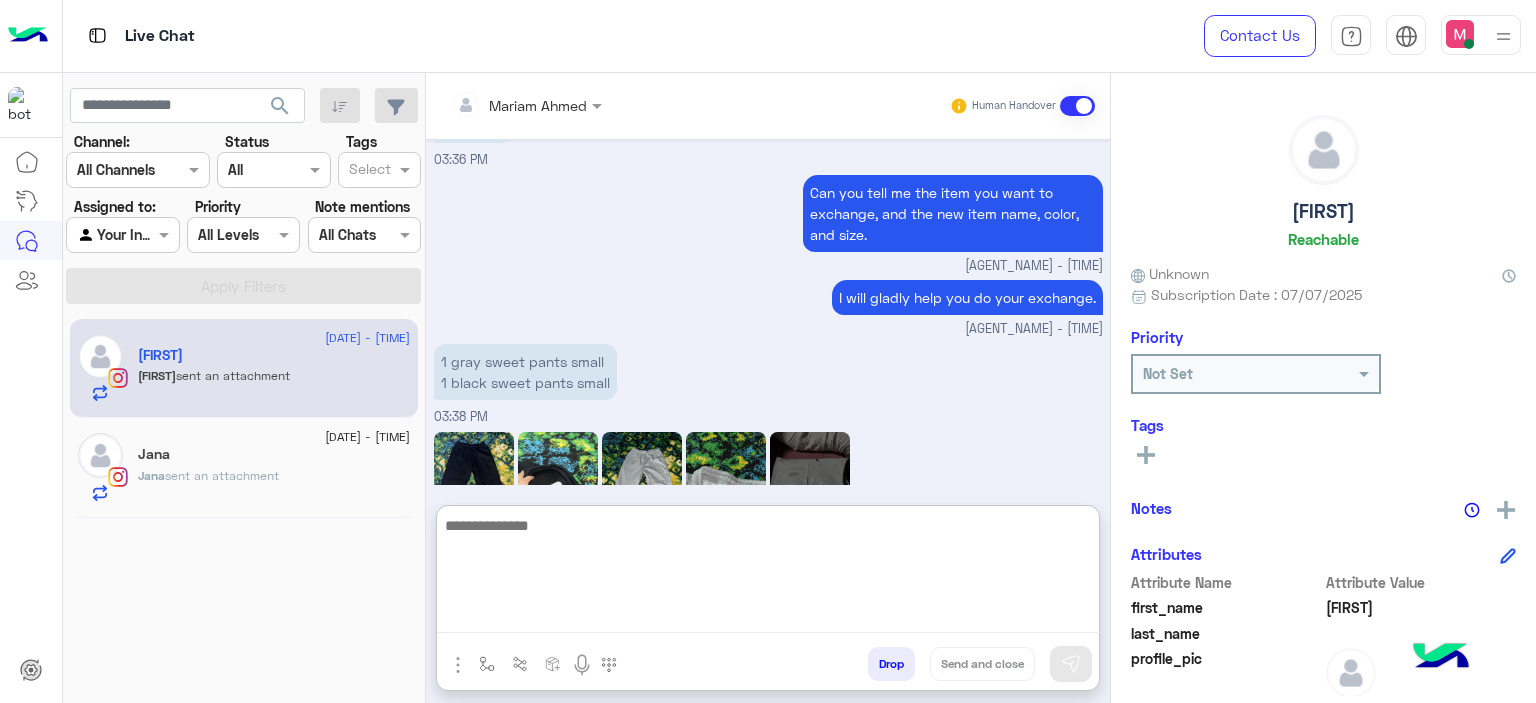 scroll, scrollTop: 1719, scrollLeft: 0, axis: vertical 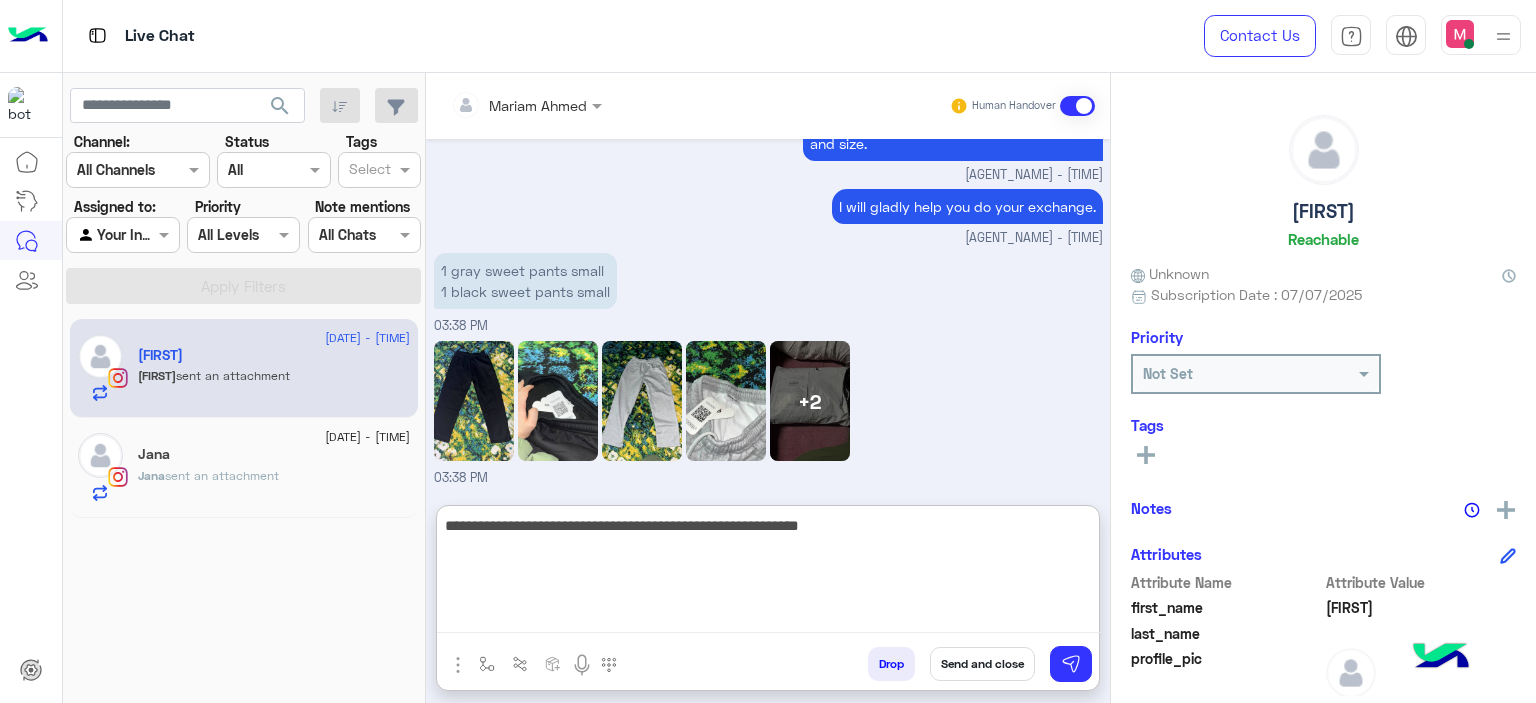 type on "**********" 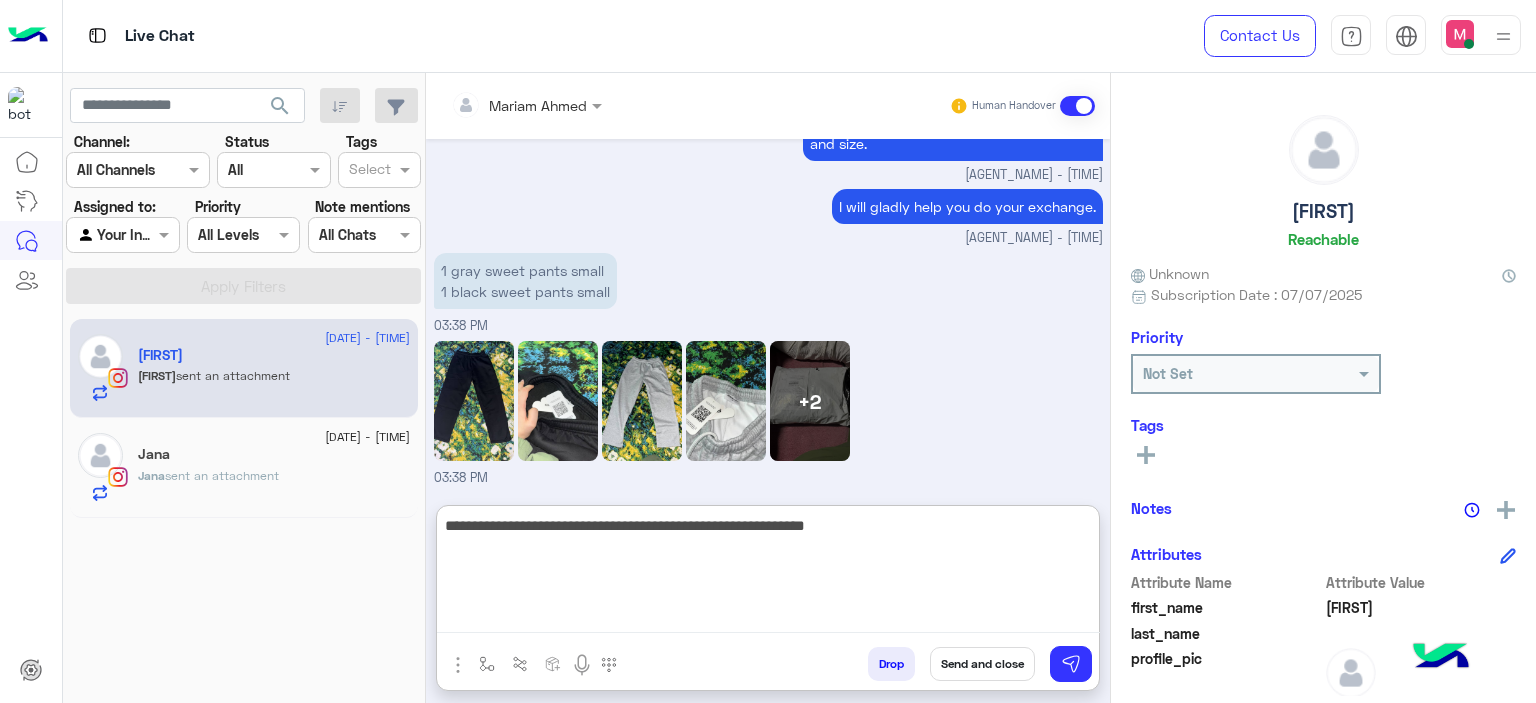 type 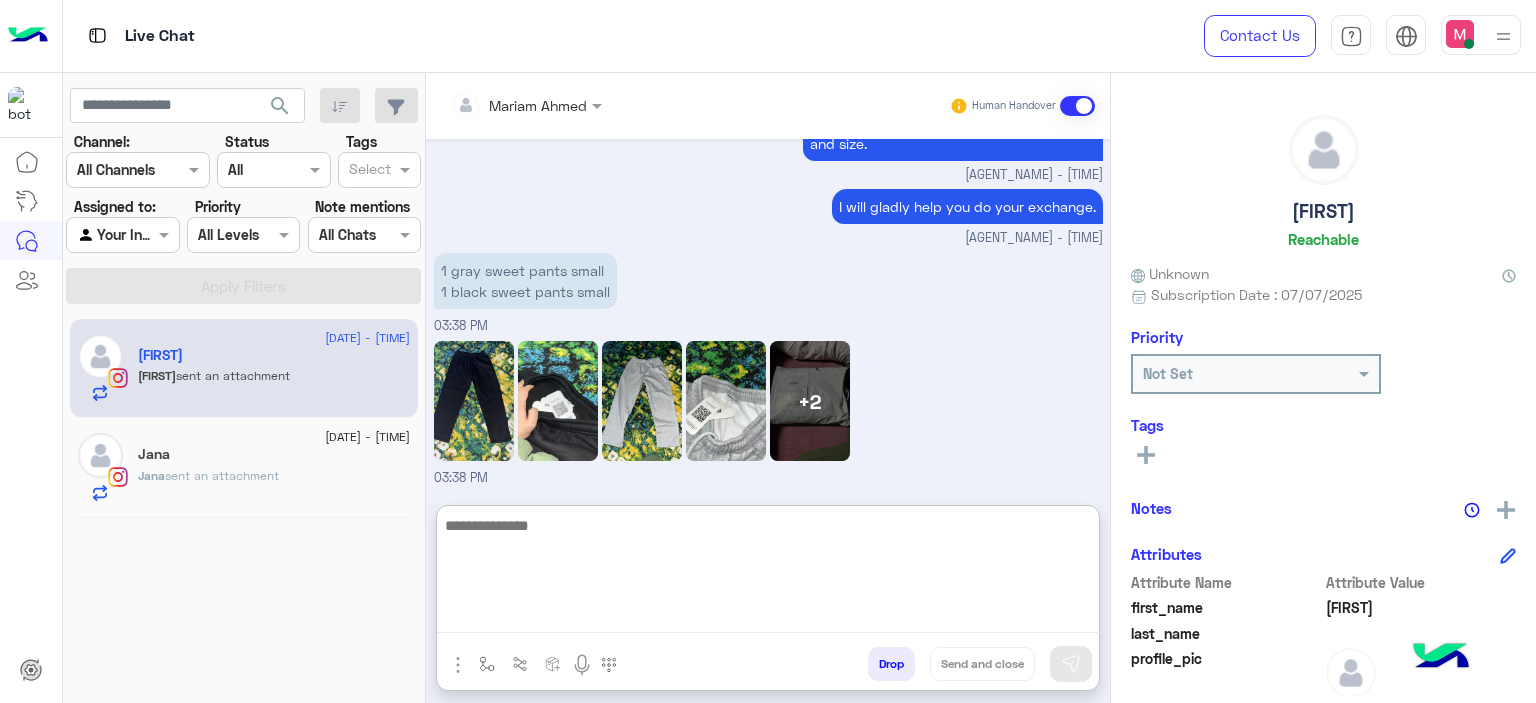 scroll, scrollTop: 1804, scrollLeft: 0, axis: vertical 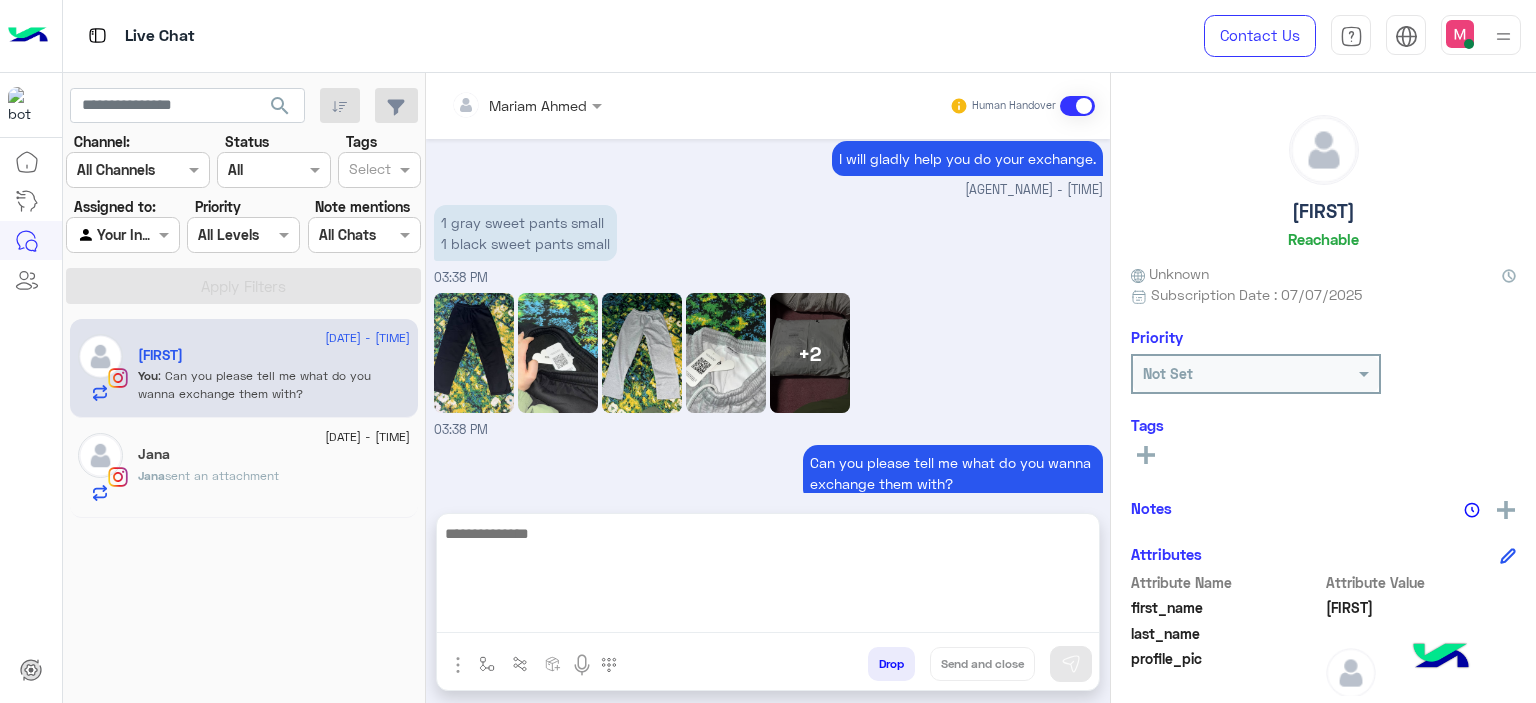click on "7 August - 3:16 PM" 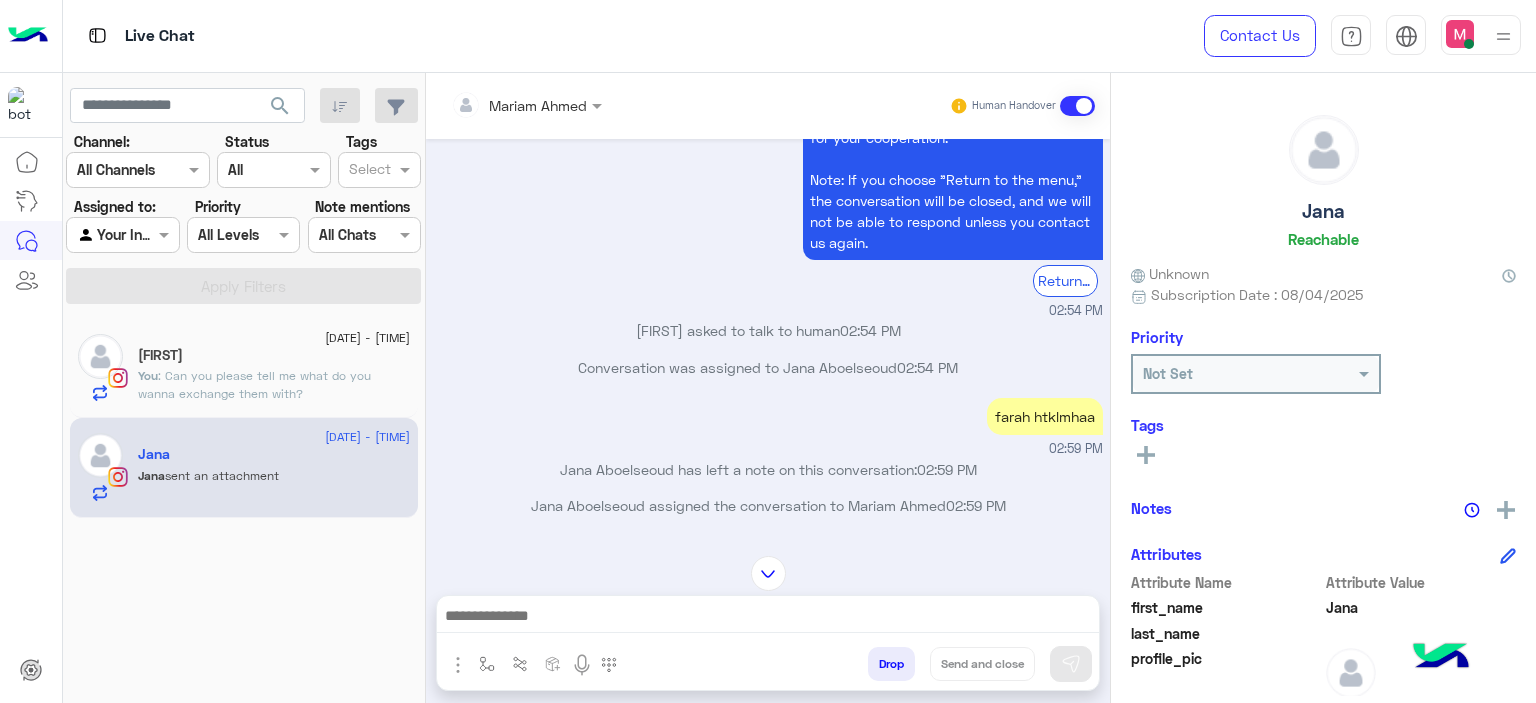 scroll, scrollTop: 1636, scrollLeft: 0, axis: vertical 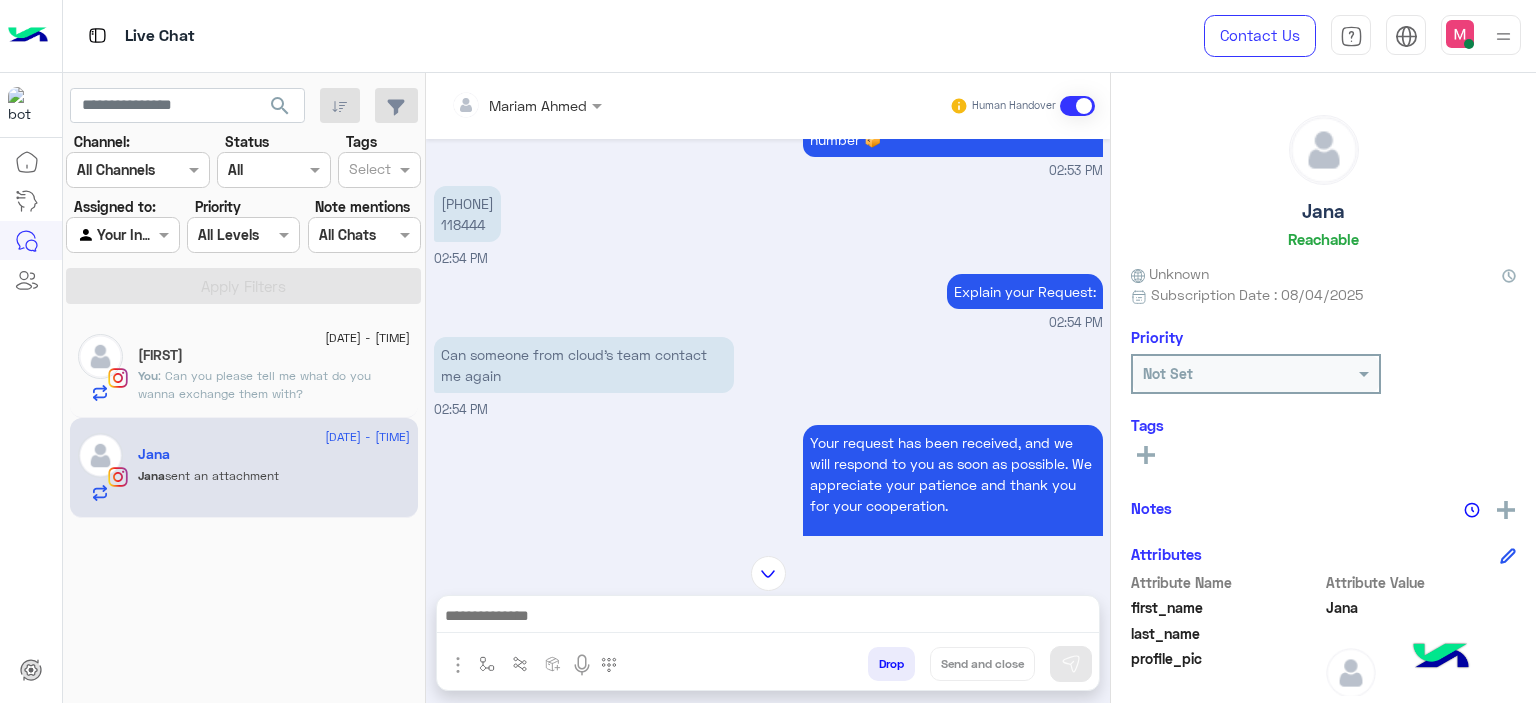 click on ": Can you please tell me what do you wanna exchange them with?" 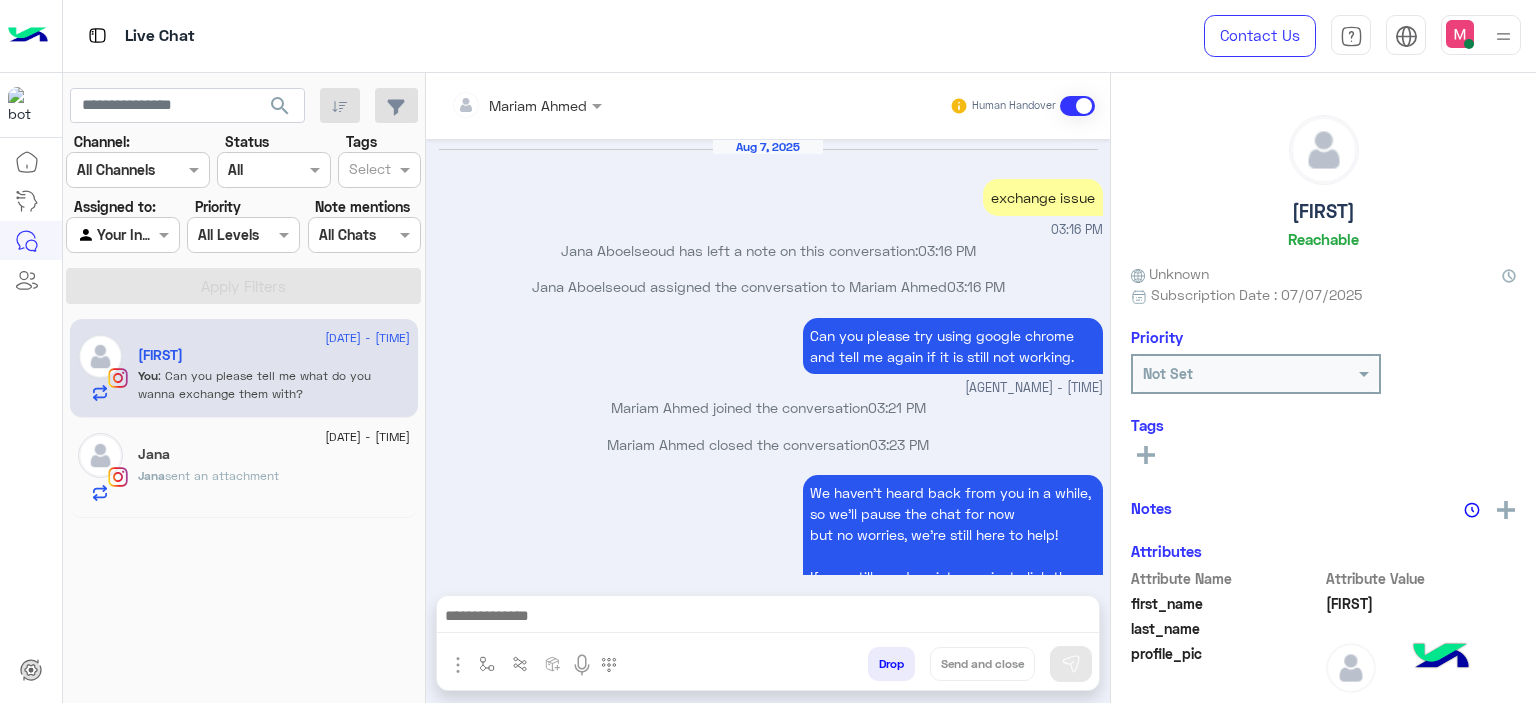 scroll, scrollTop: 1372, scrollLeft: 0, axis: vertical 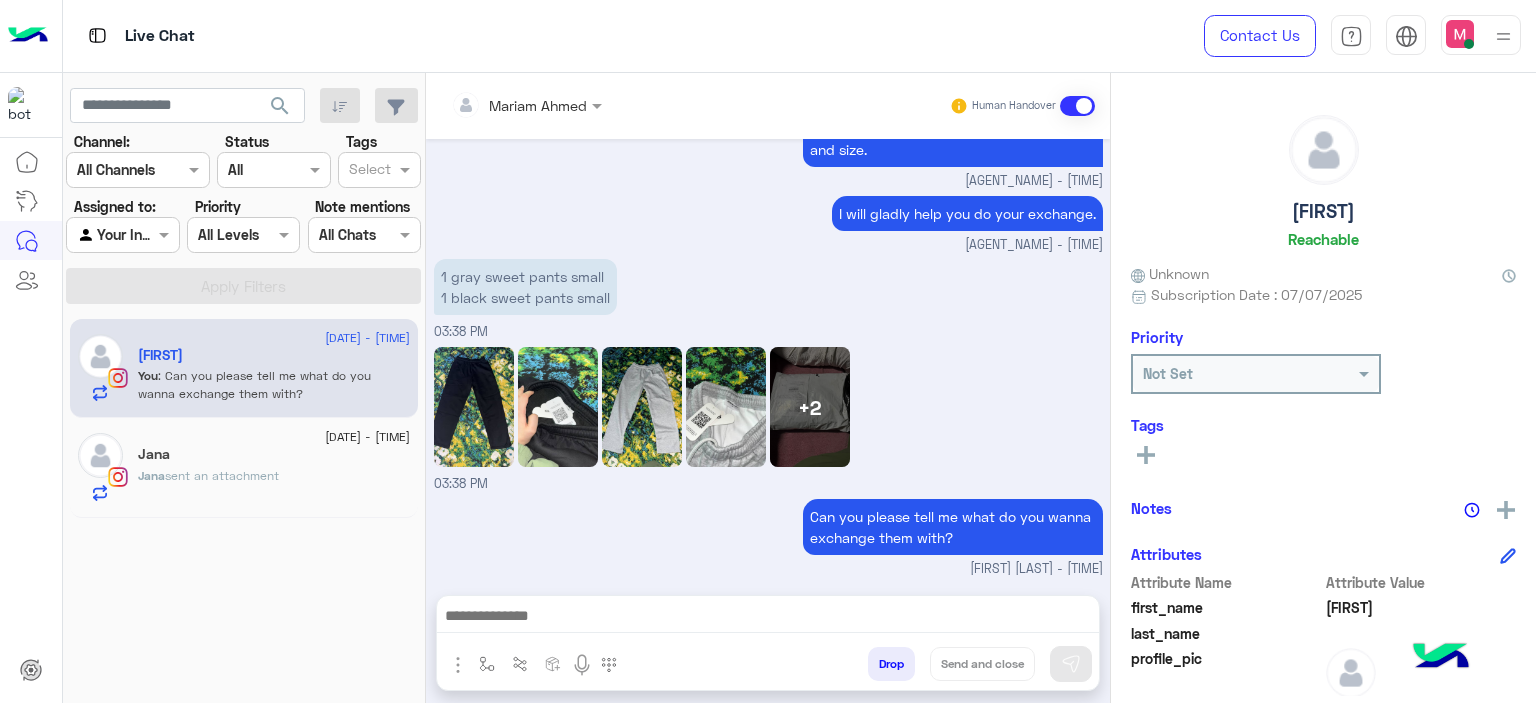 click on "Jana  sent an attachment" 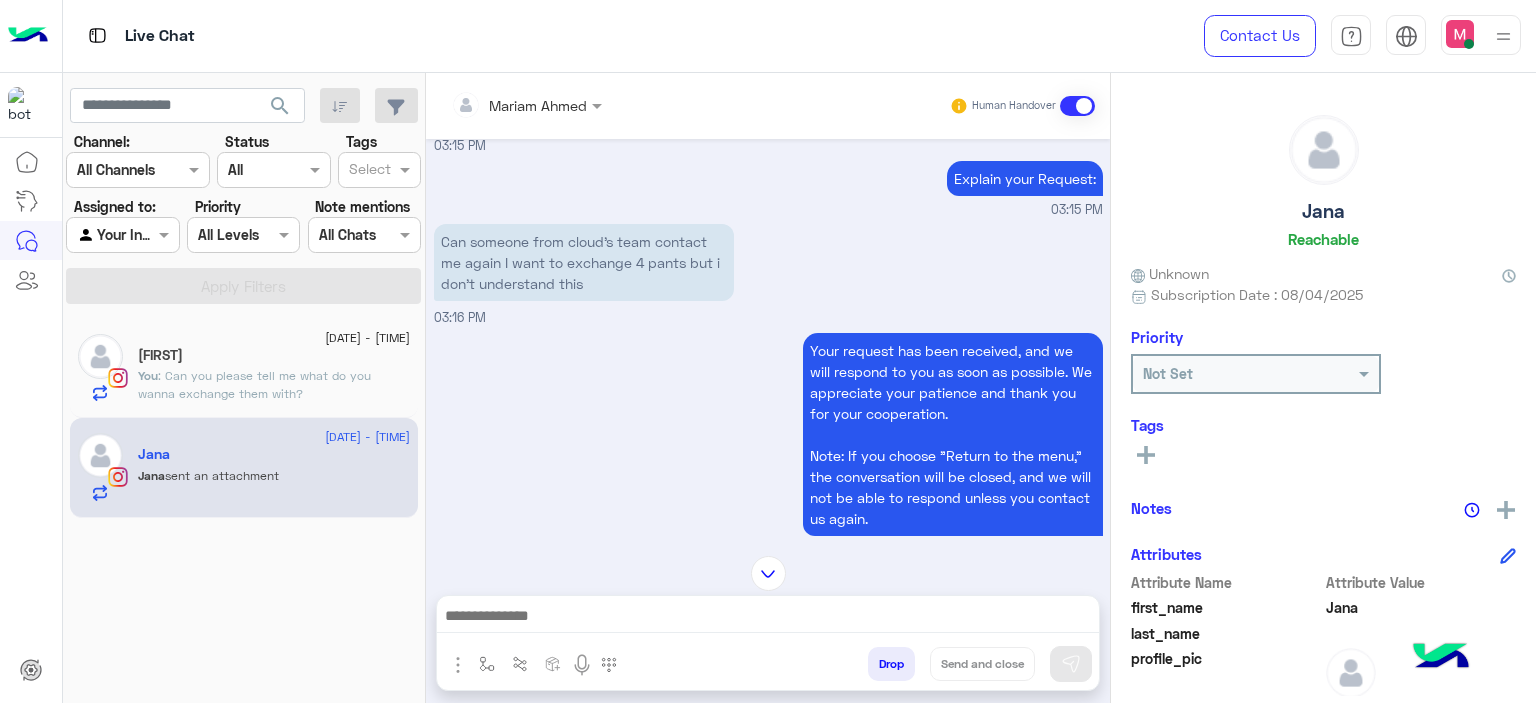 scroll, scrollTop: 6803, scrollLeft: 0, axis: vertical 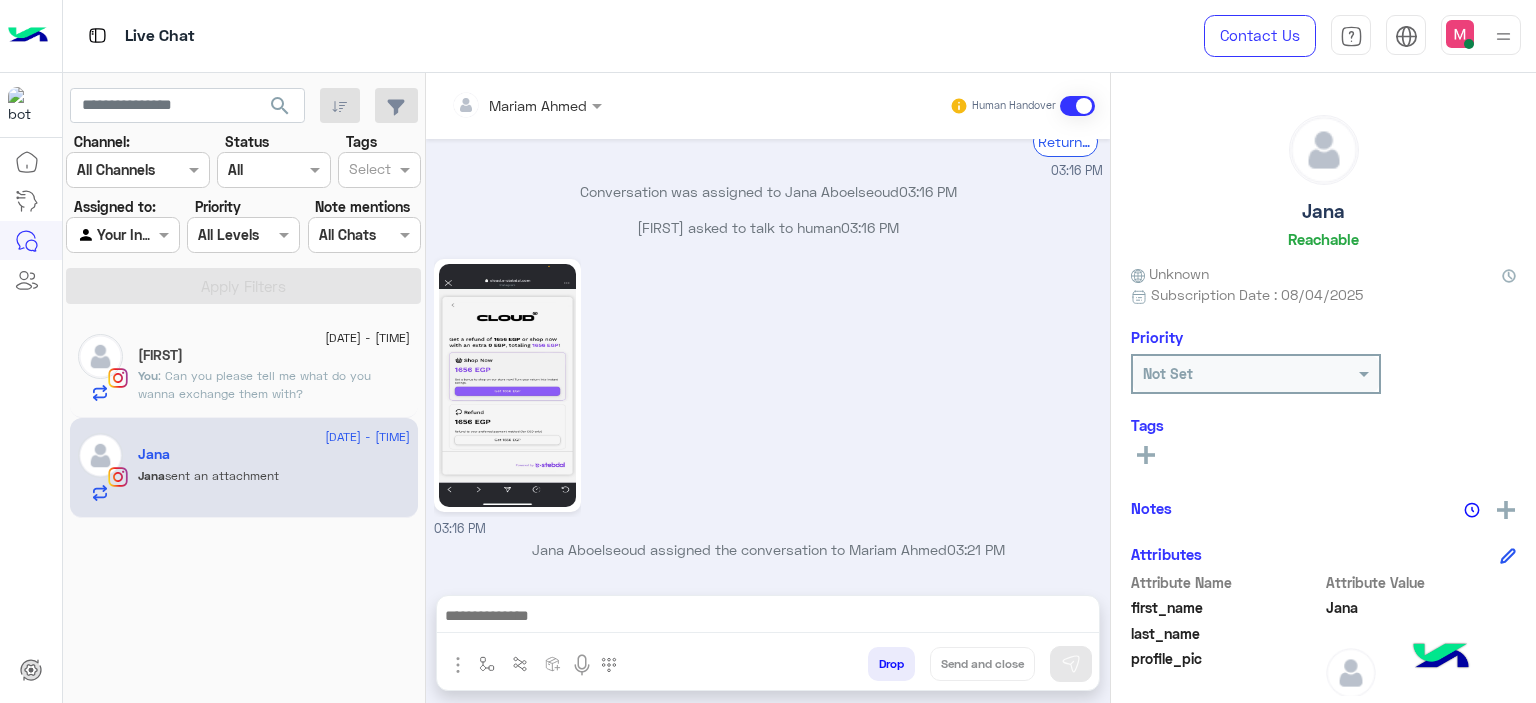 click on ": Can you please tell me what do you wanna exchange them with?" 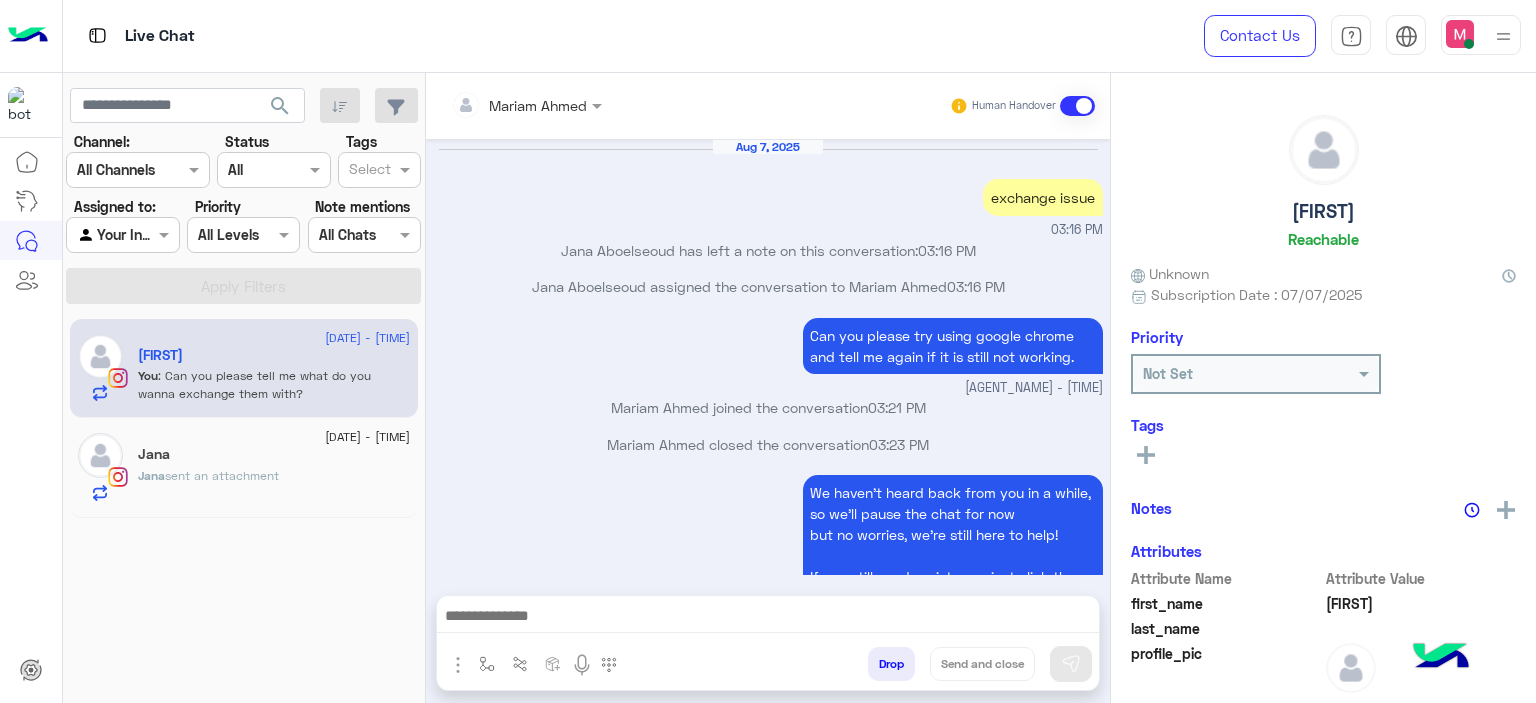 scroll, scrollTop: 1372, scrollLeft: 0, axis: vertical 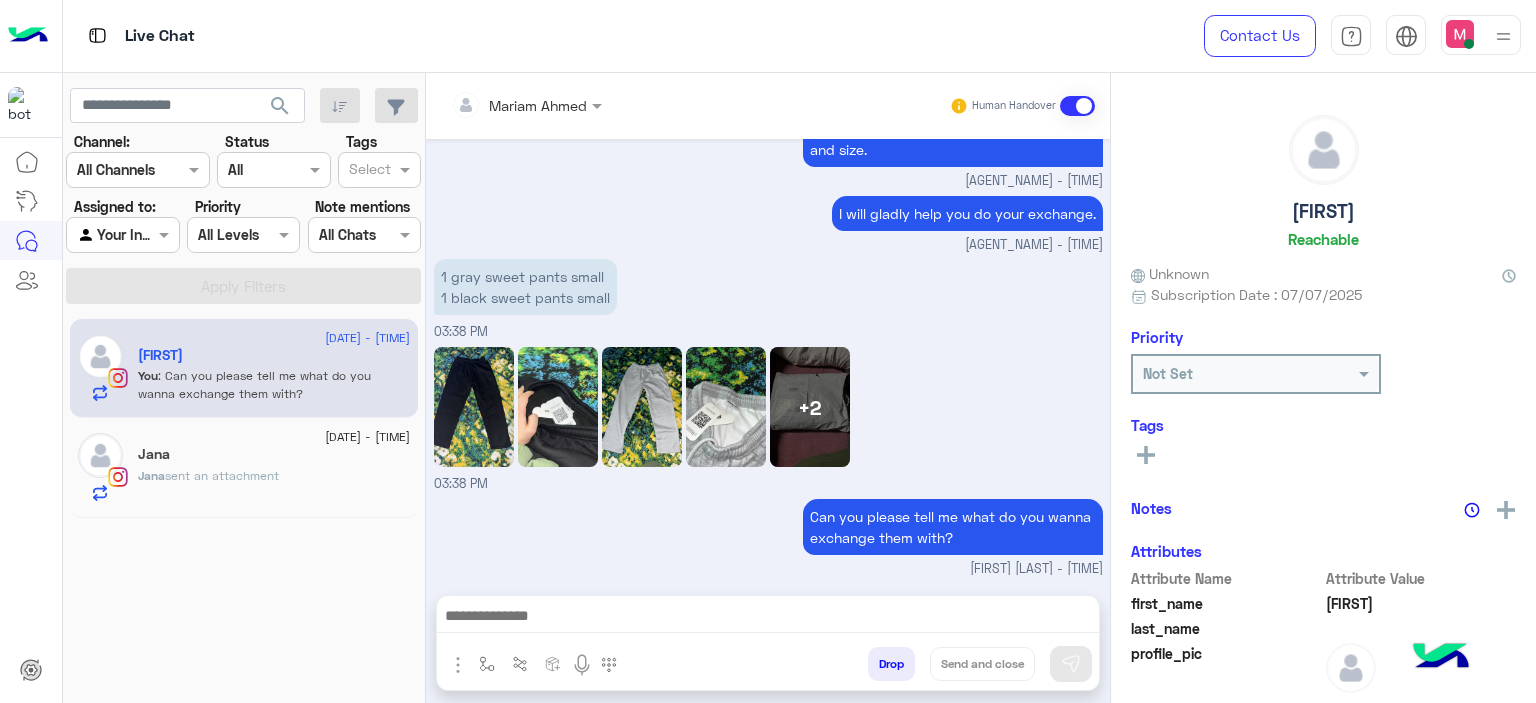 click on "Jana" 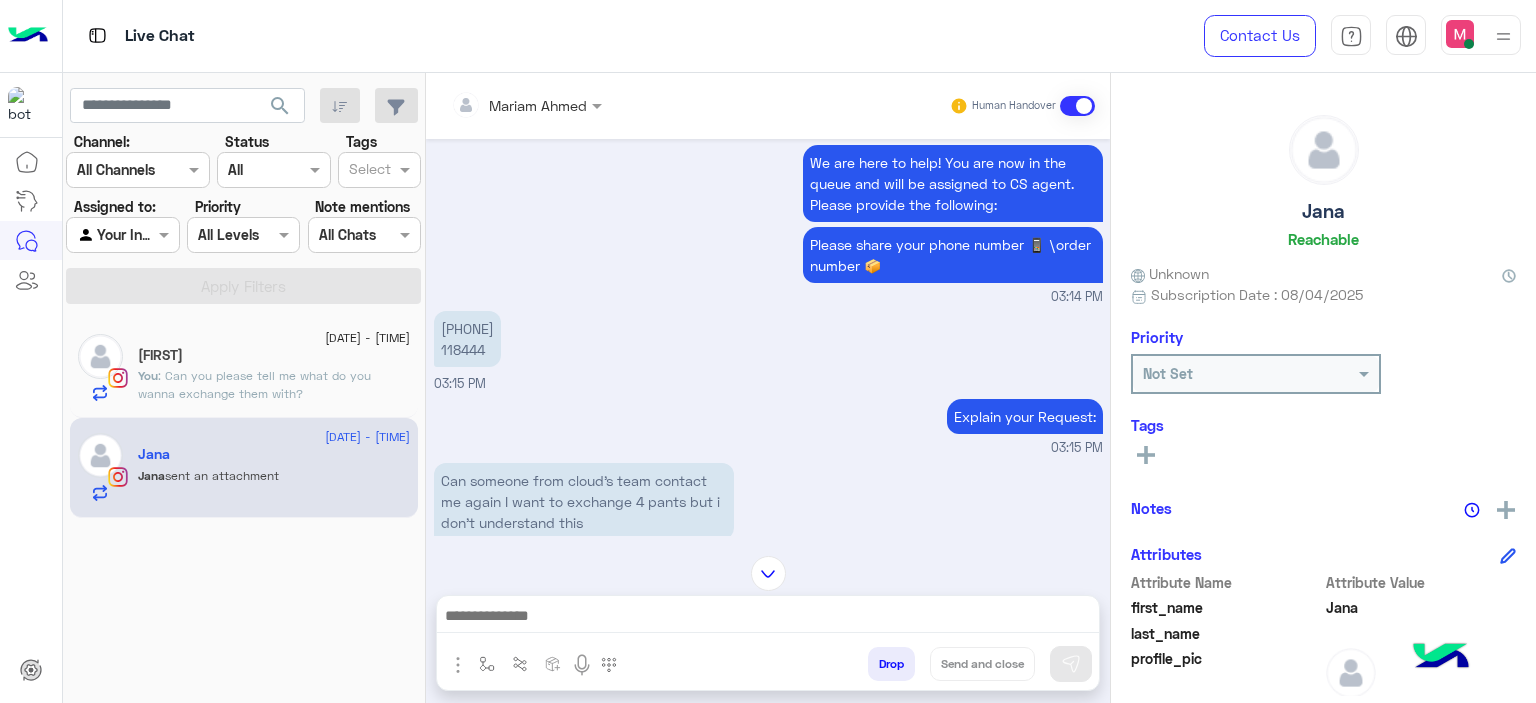 scroll, scrollTop: 1558, scrollLeft: 0, axis: vertical 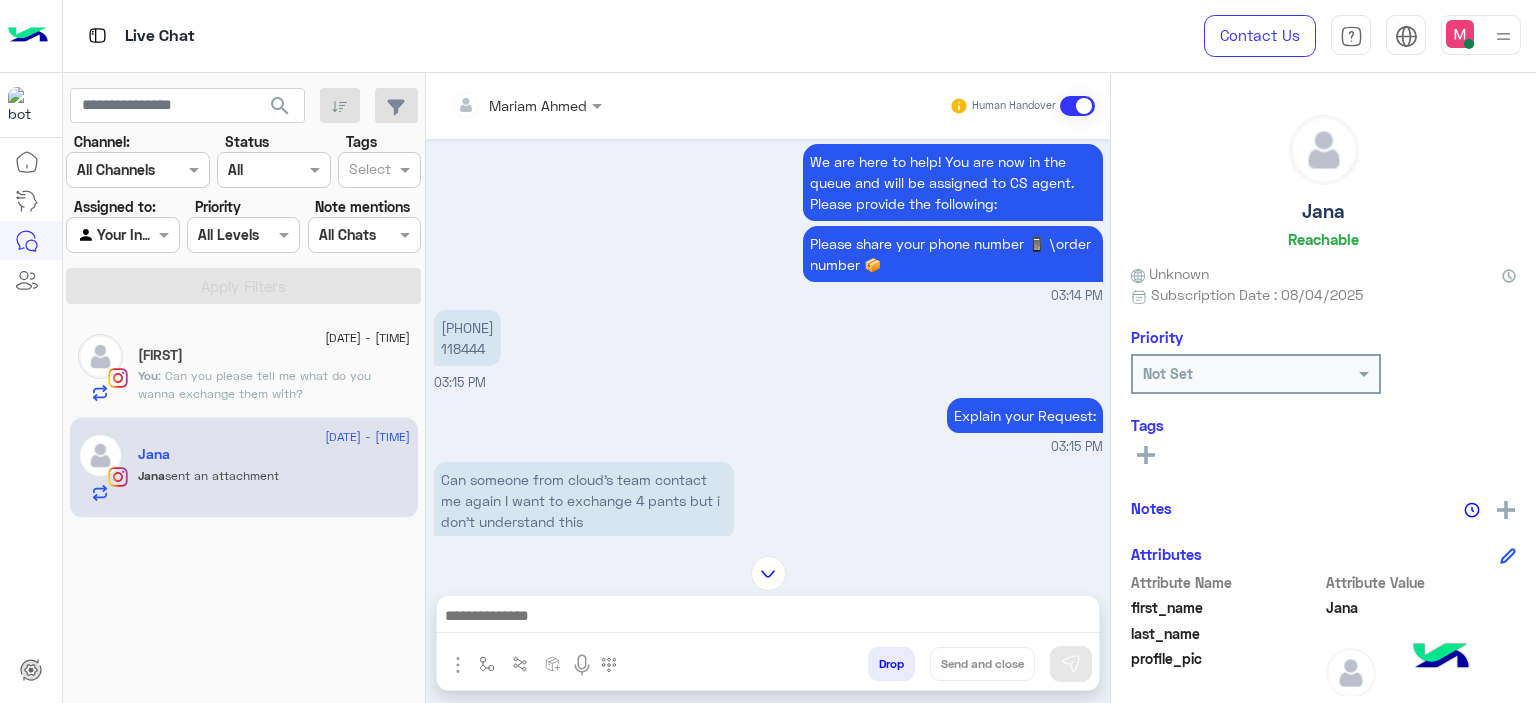 click on ": Can you please tell me what do you wanna exchange them with?" 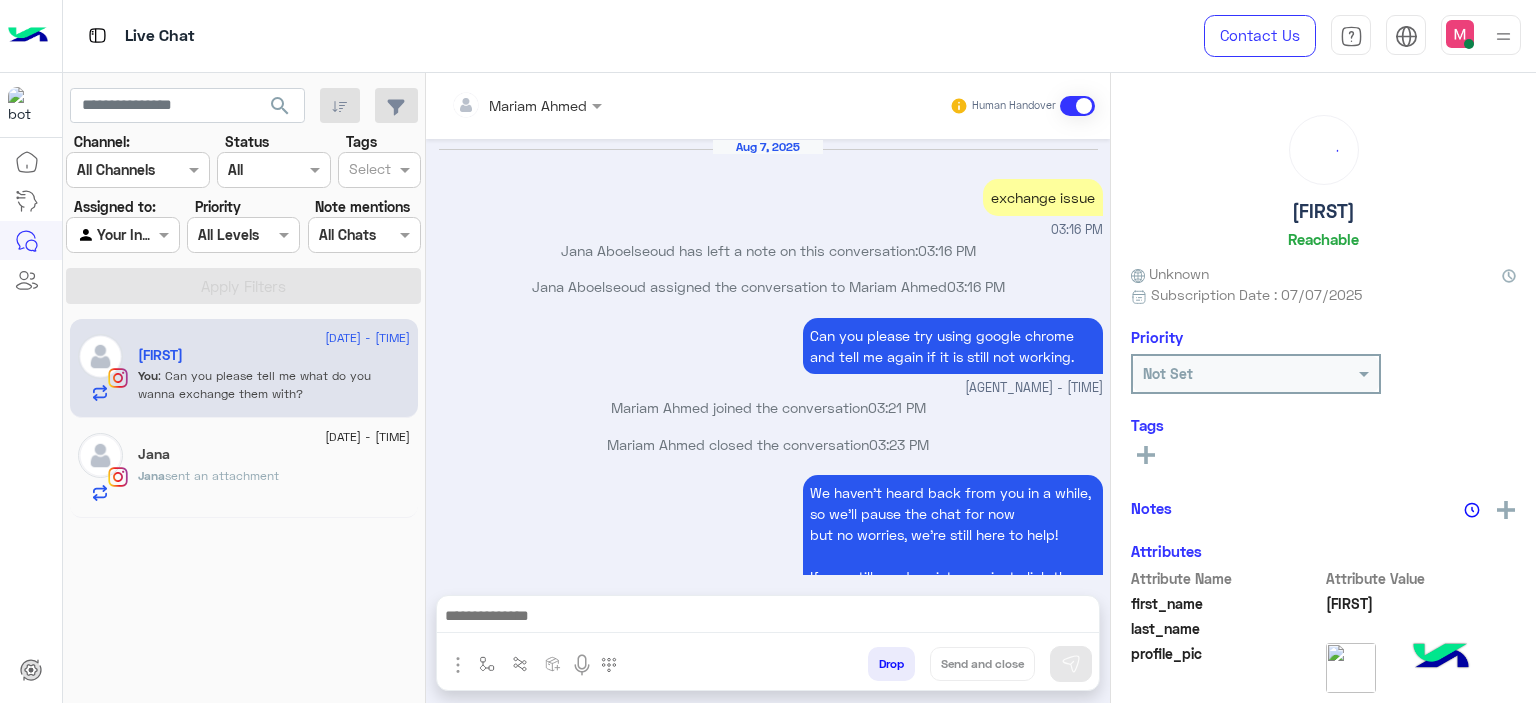 scroll, scrollTop: 1372, scrollLeft: 0, axis: vertical 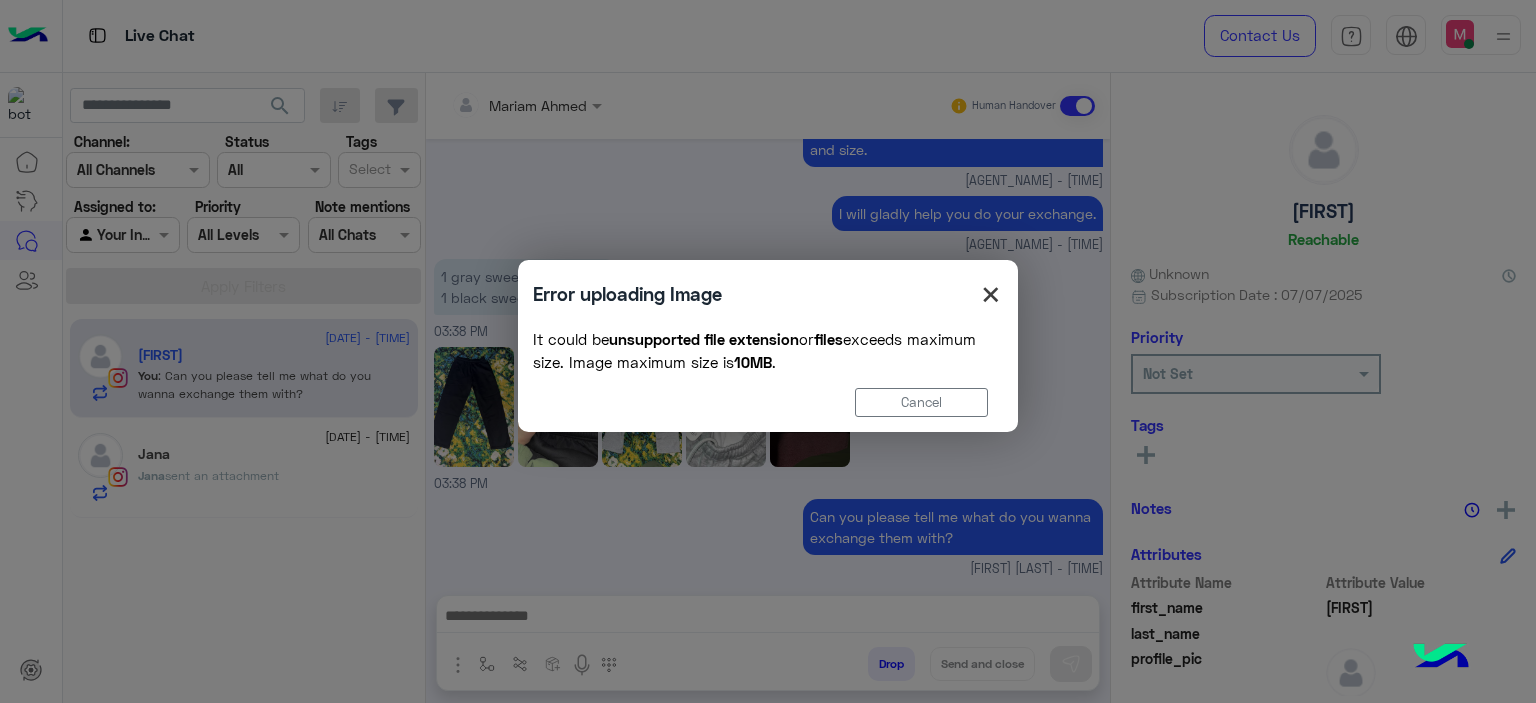 click on "×" 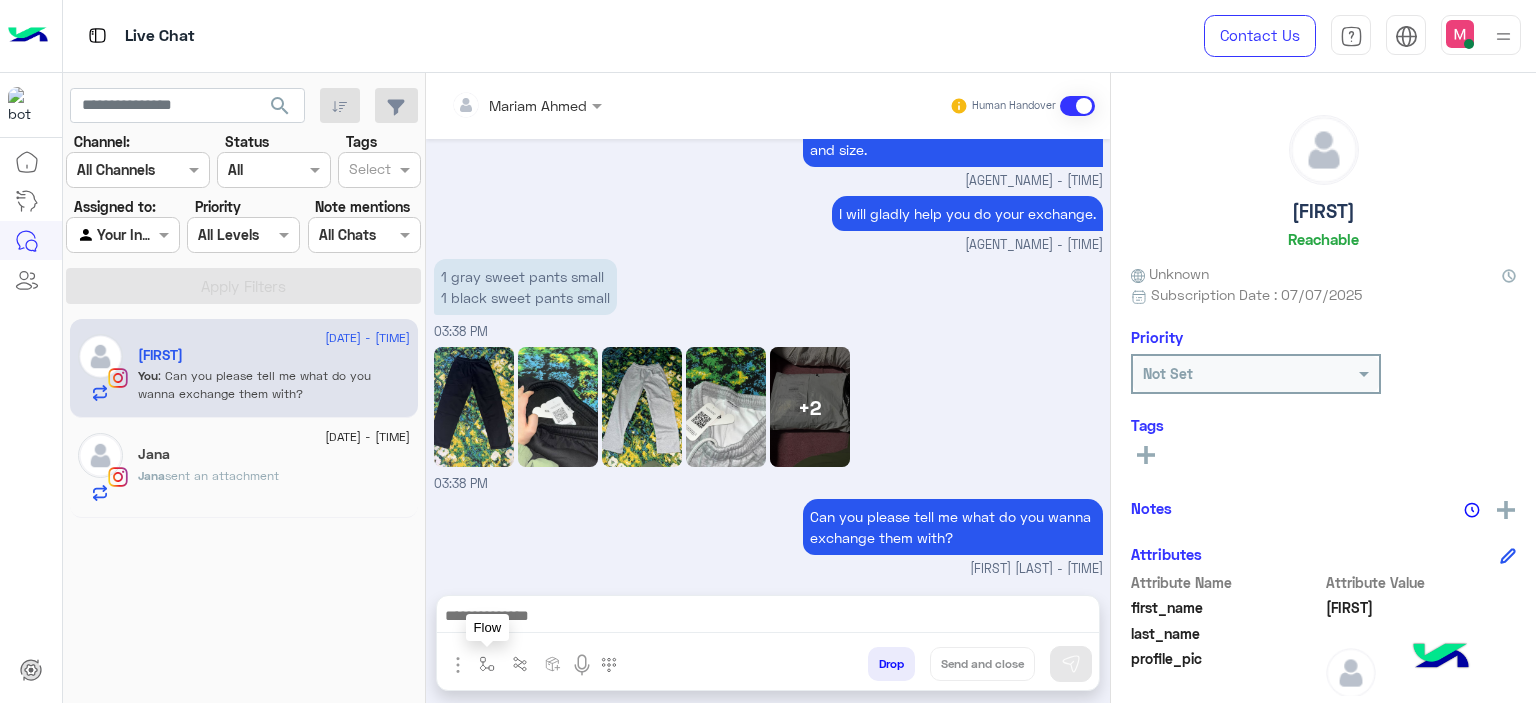 click at bounding box center [487, 664] 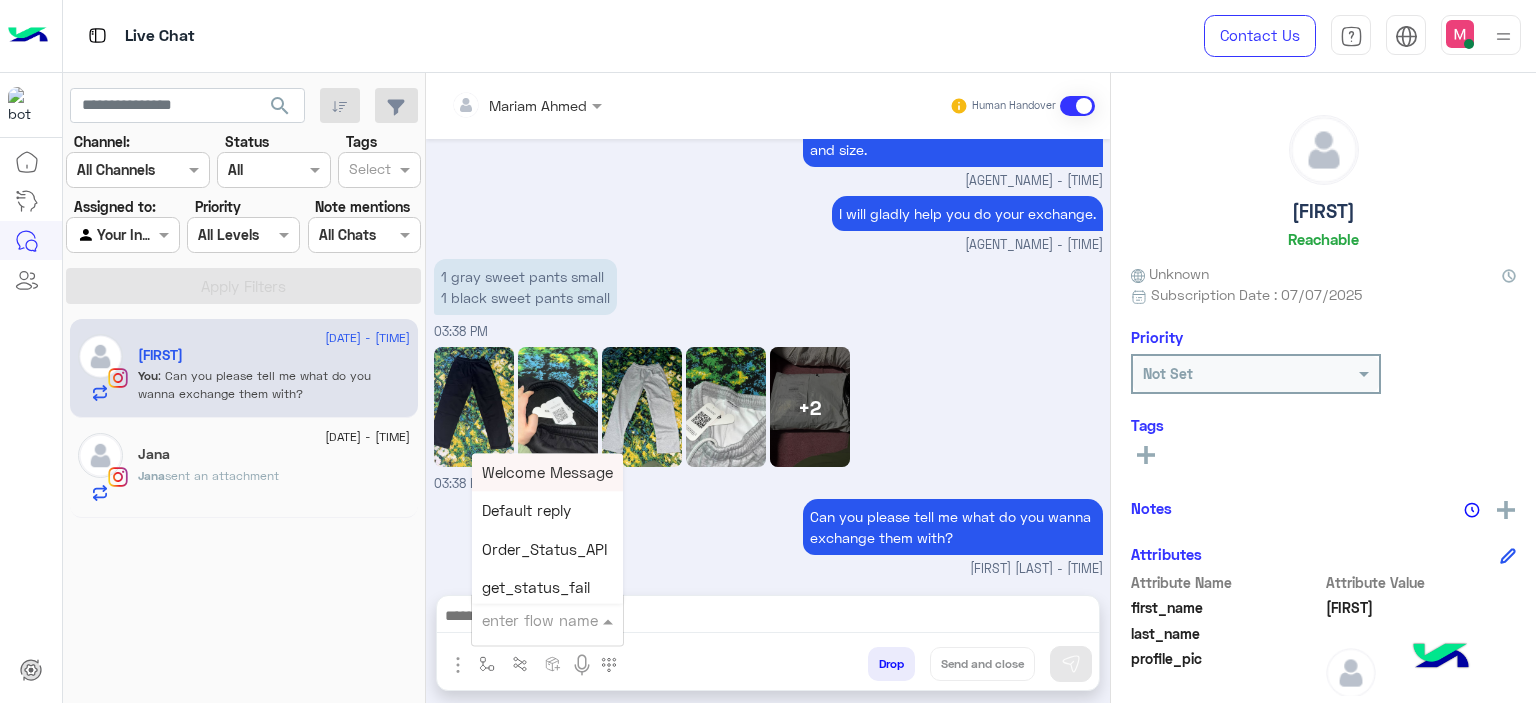 click at bounding box center (523, 620) 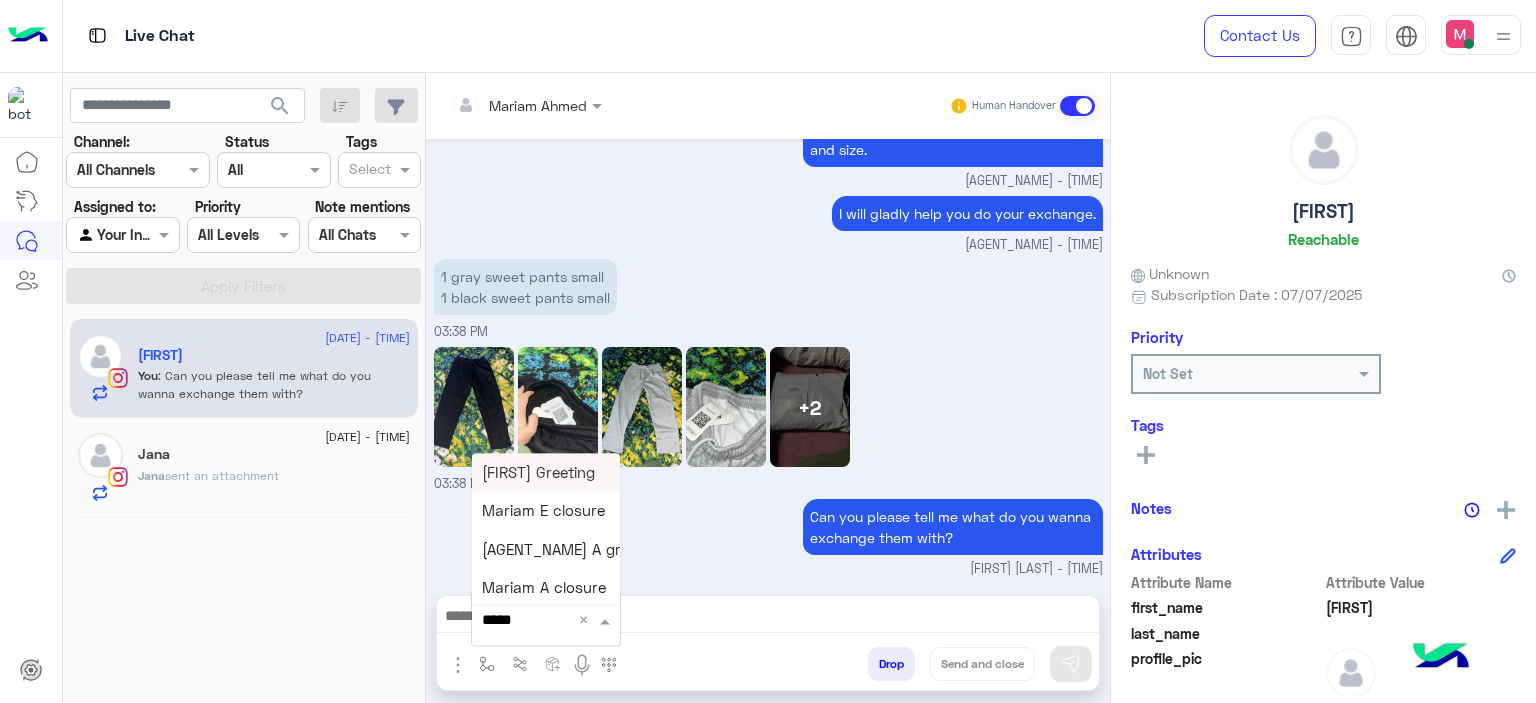 type on "******" 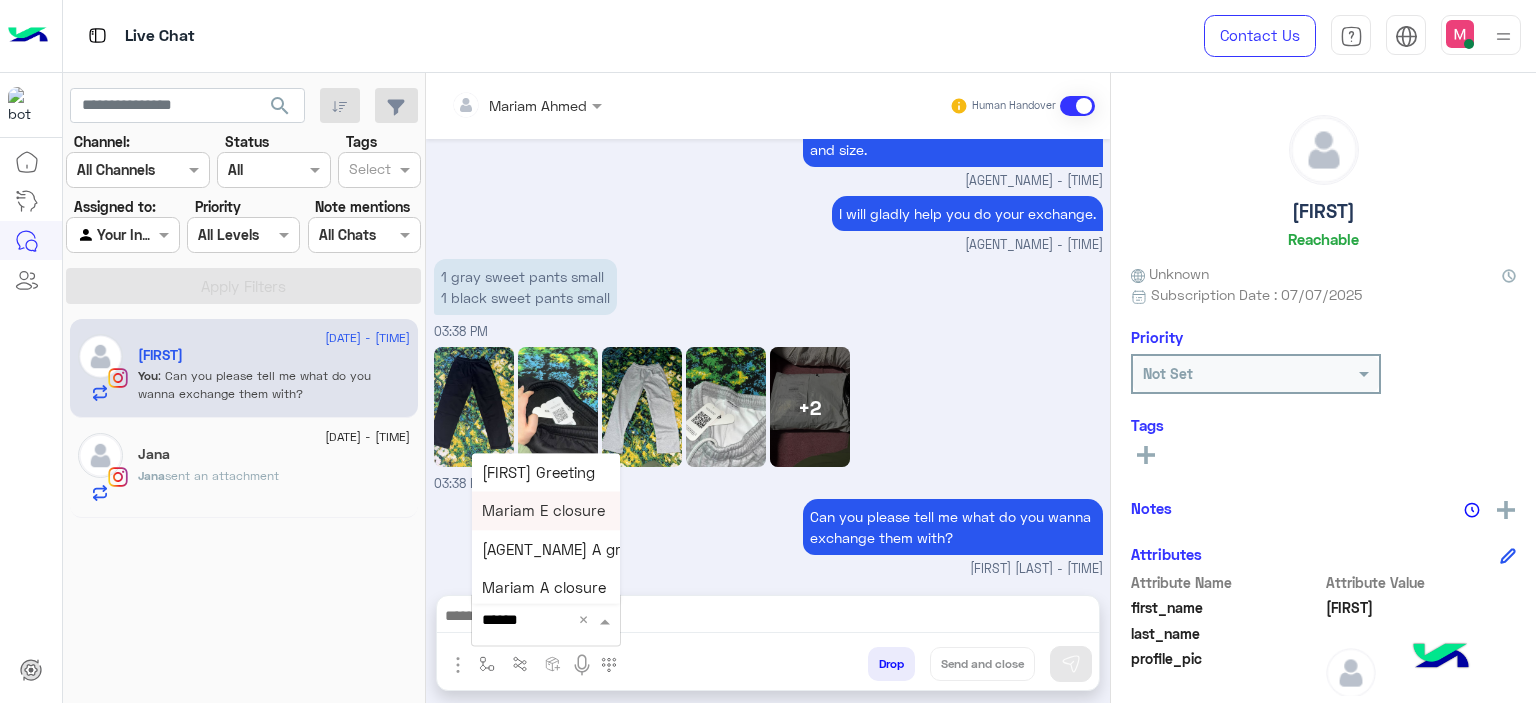 click on "Mariam E closure" at bounding box center (543, 511) 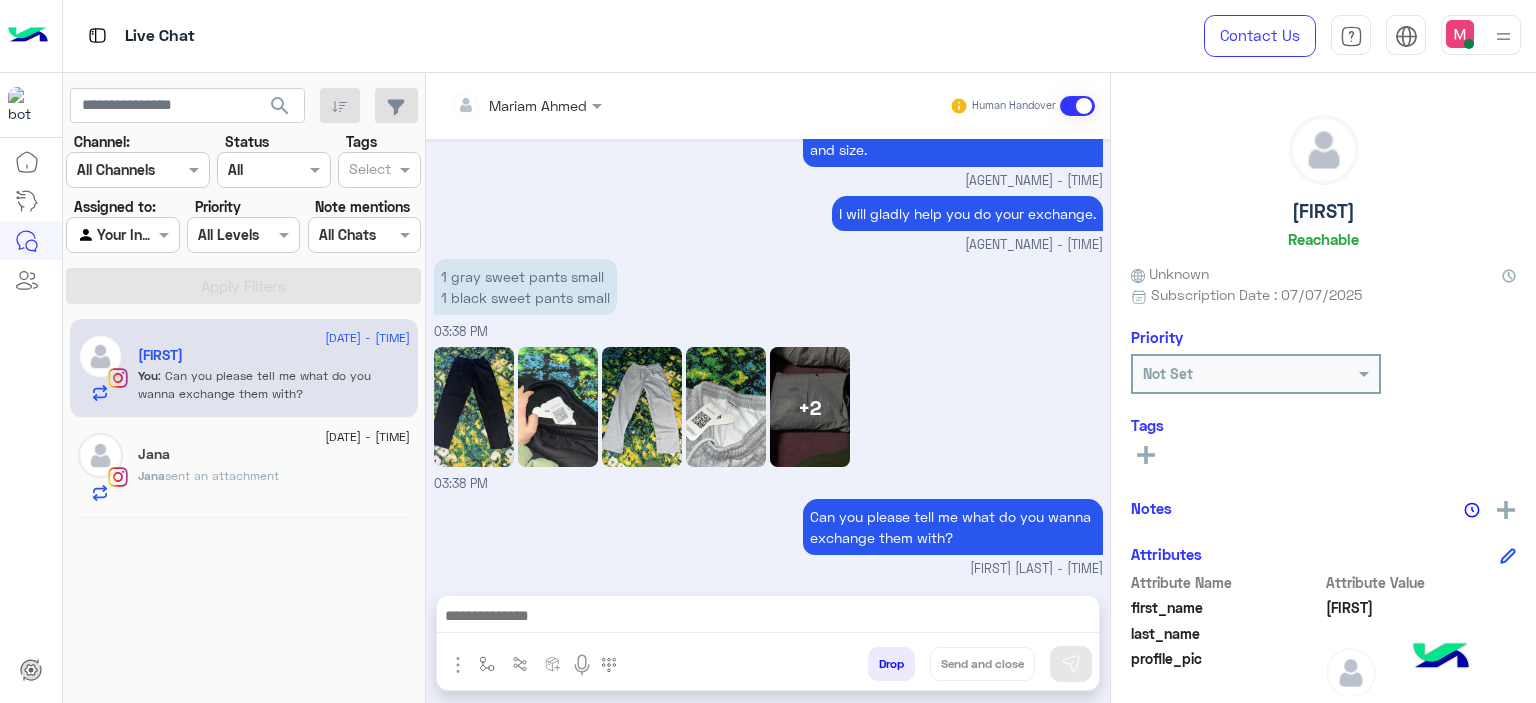 type on "**********" 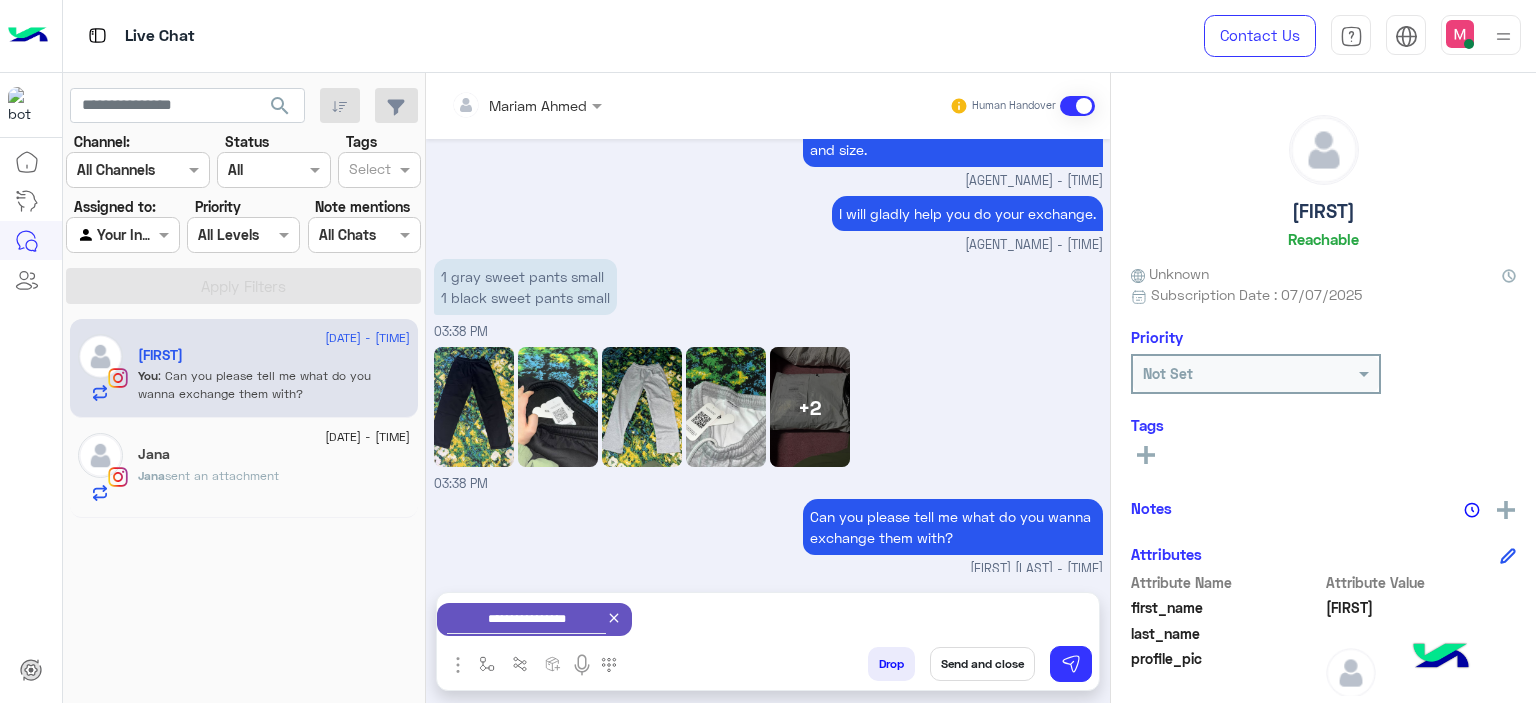 click on "Send and close" at bounding box center [982, 664] 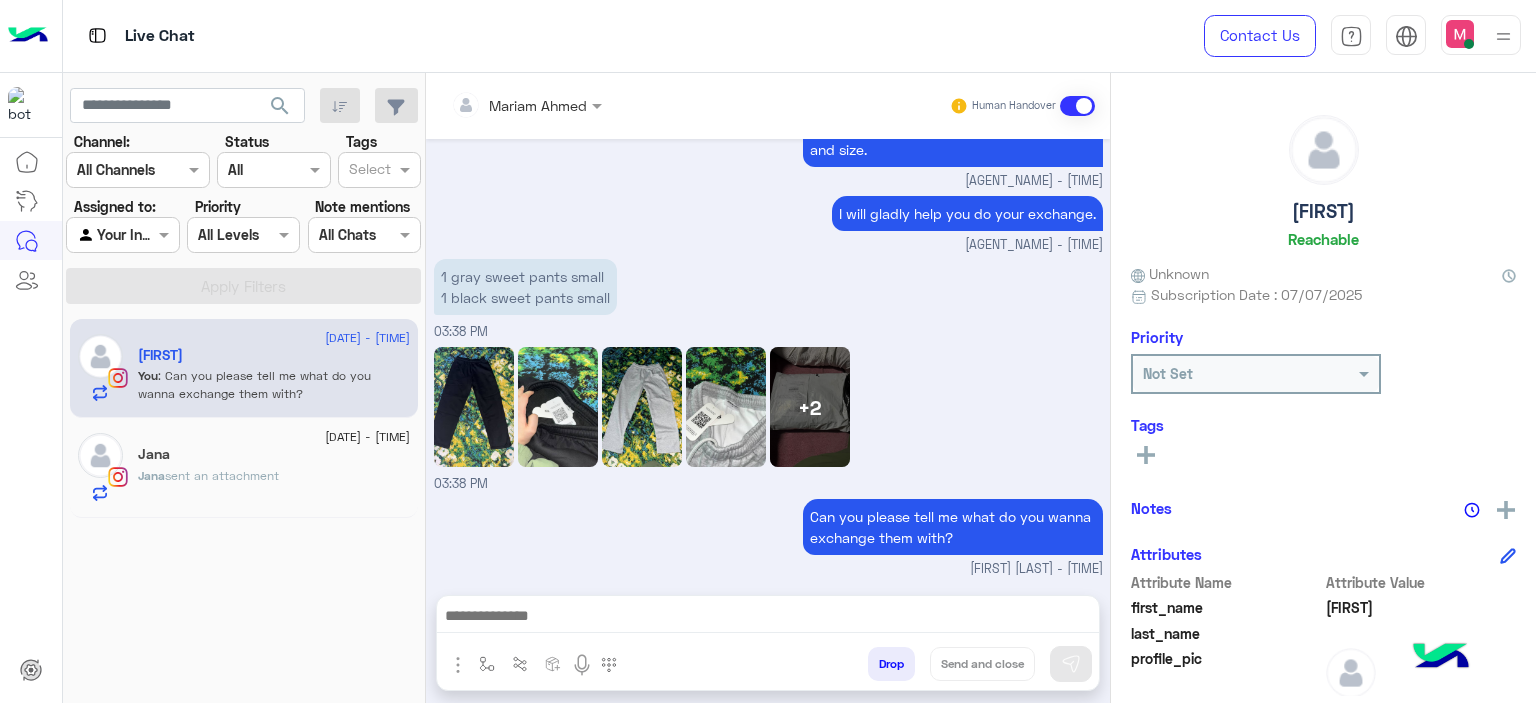 scroll, scrollTop: 1496, scrollLeft: 0, axis: vertical 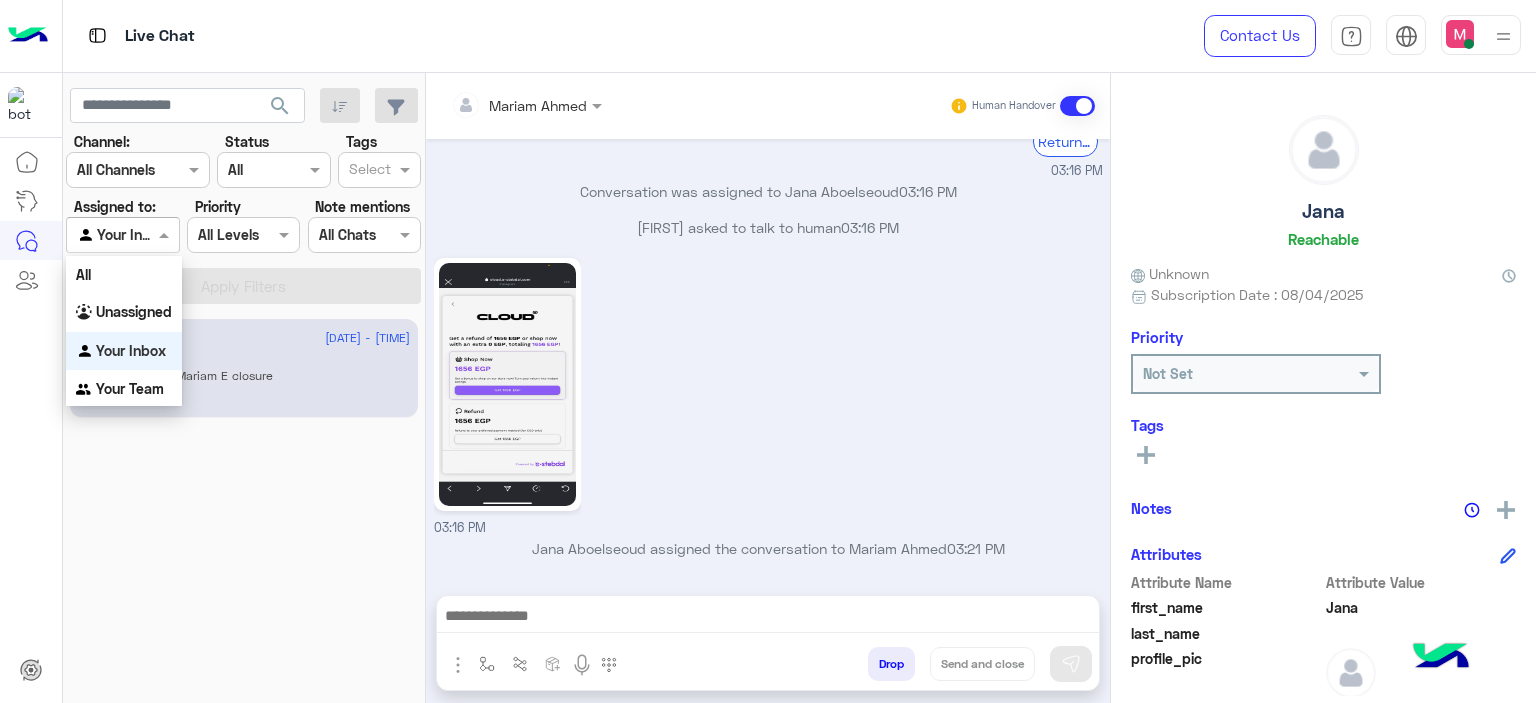 click at bounding box center (166, 234) 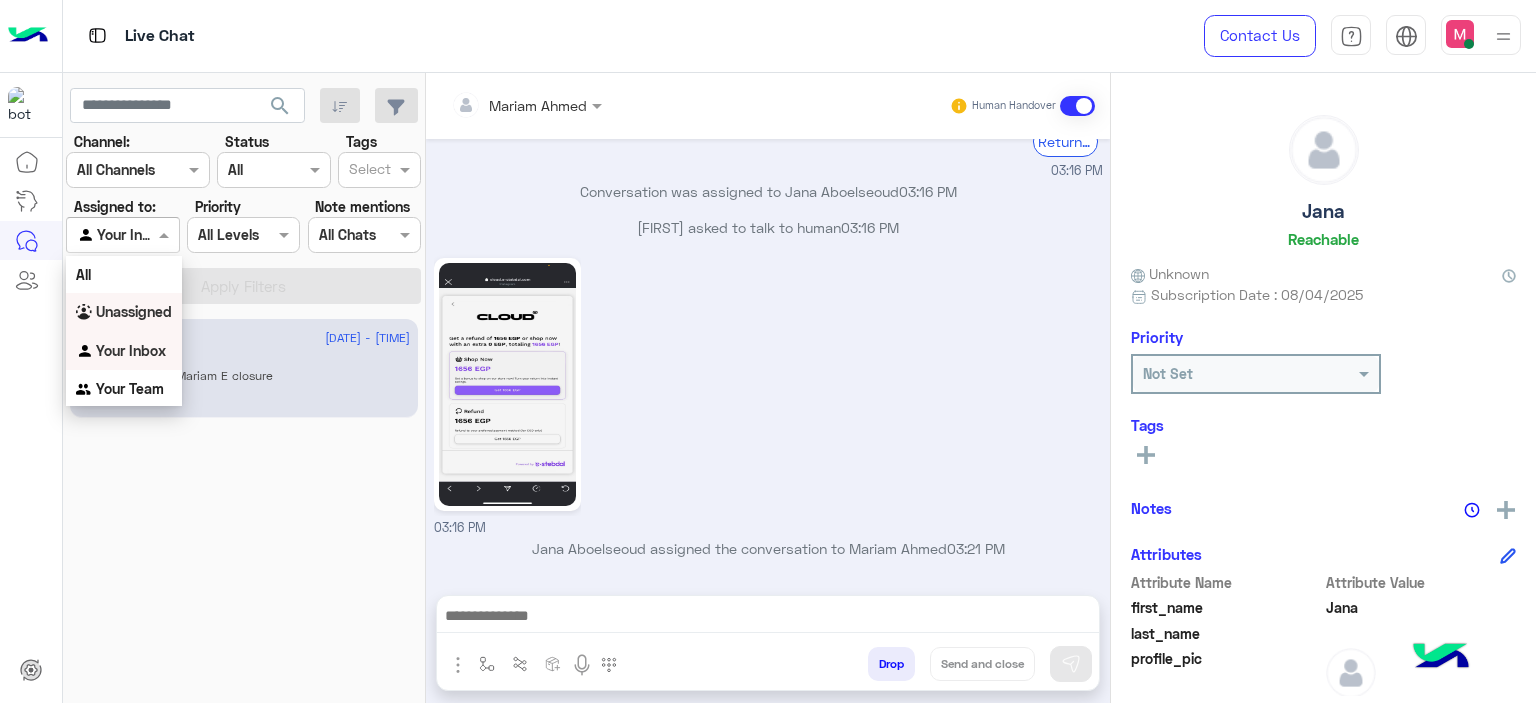 click on "Unassigned" at bounding box center (134, 311) 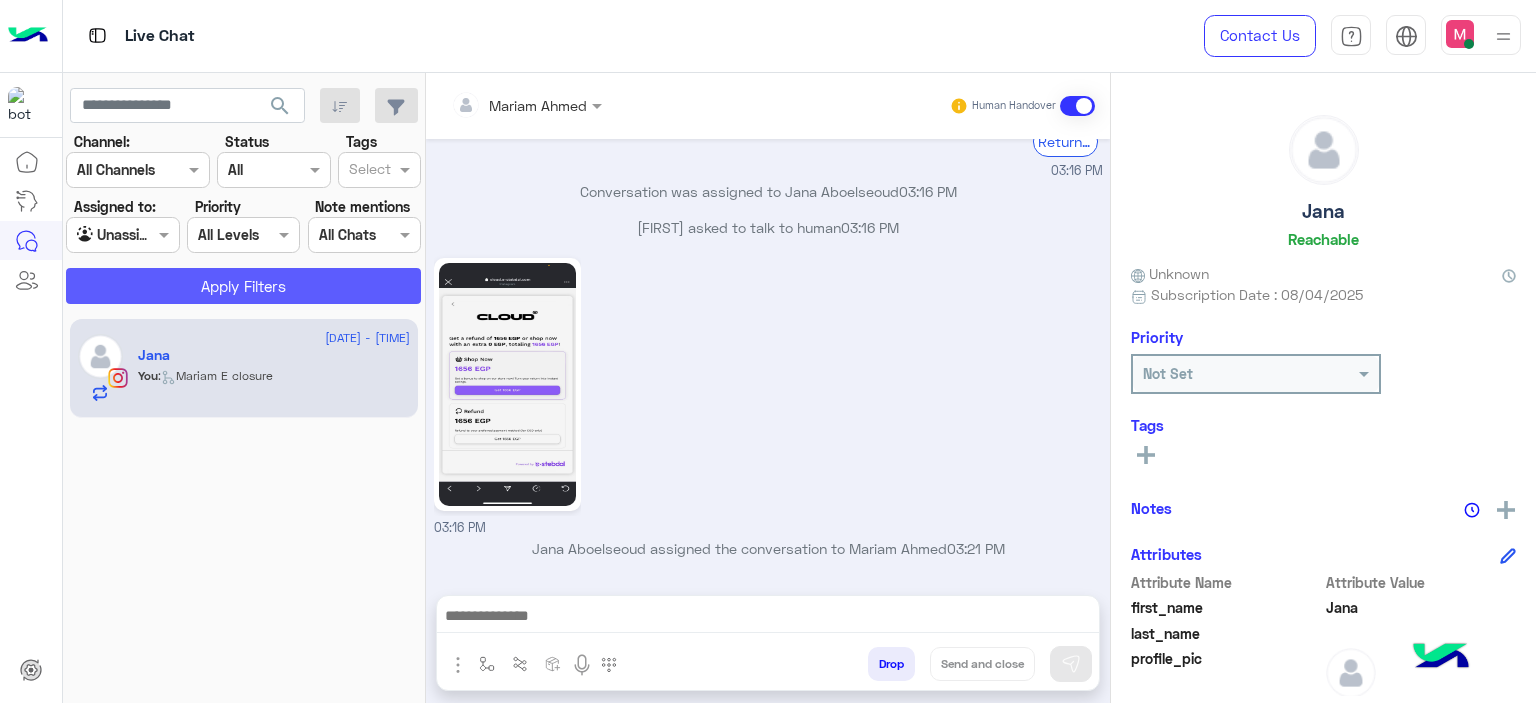 click on "Apply Filters" 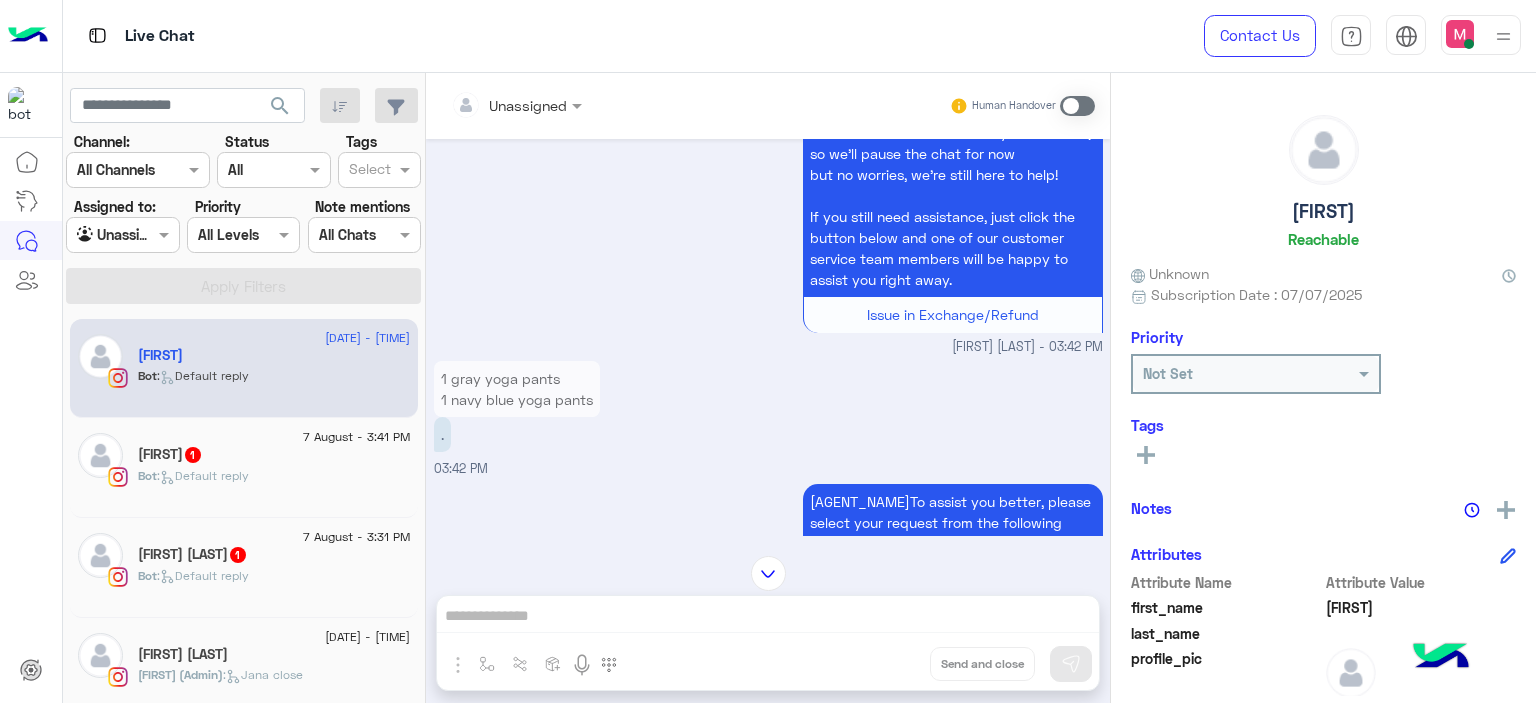scroll, scrollTop: 1676, scrollLeft: 0, axis: vertical 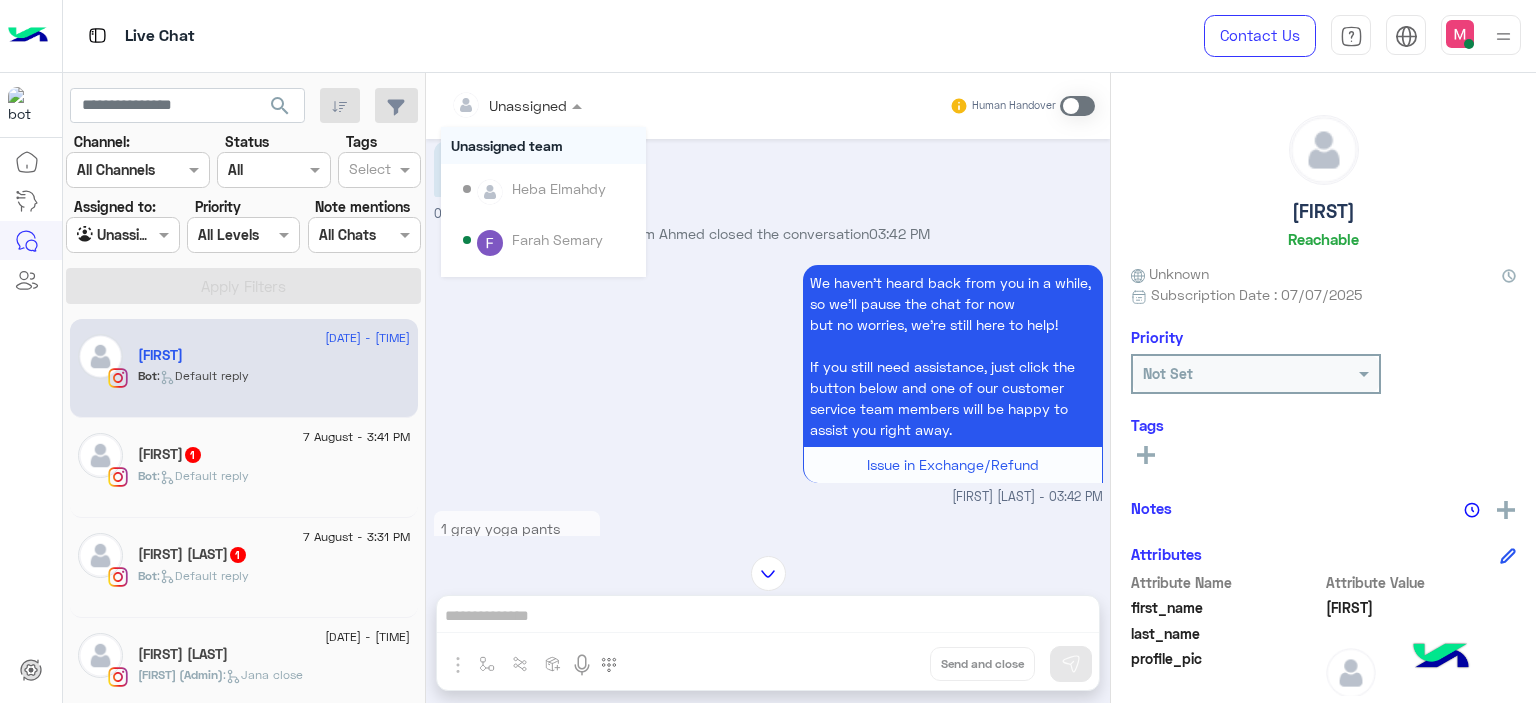 click at bounding box center [516, 104] 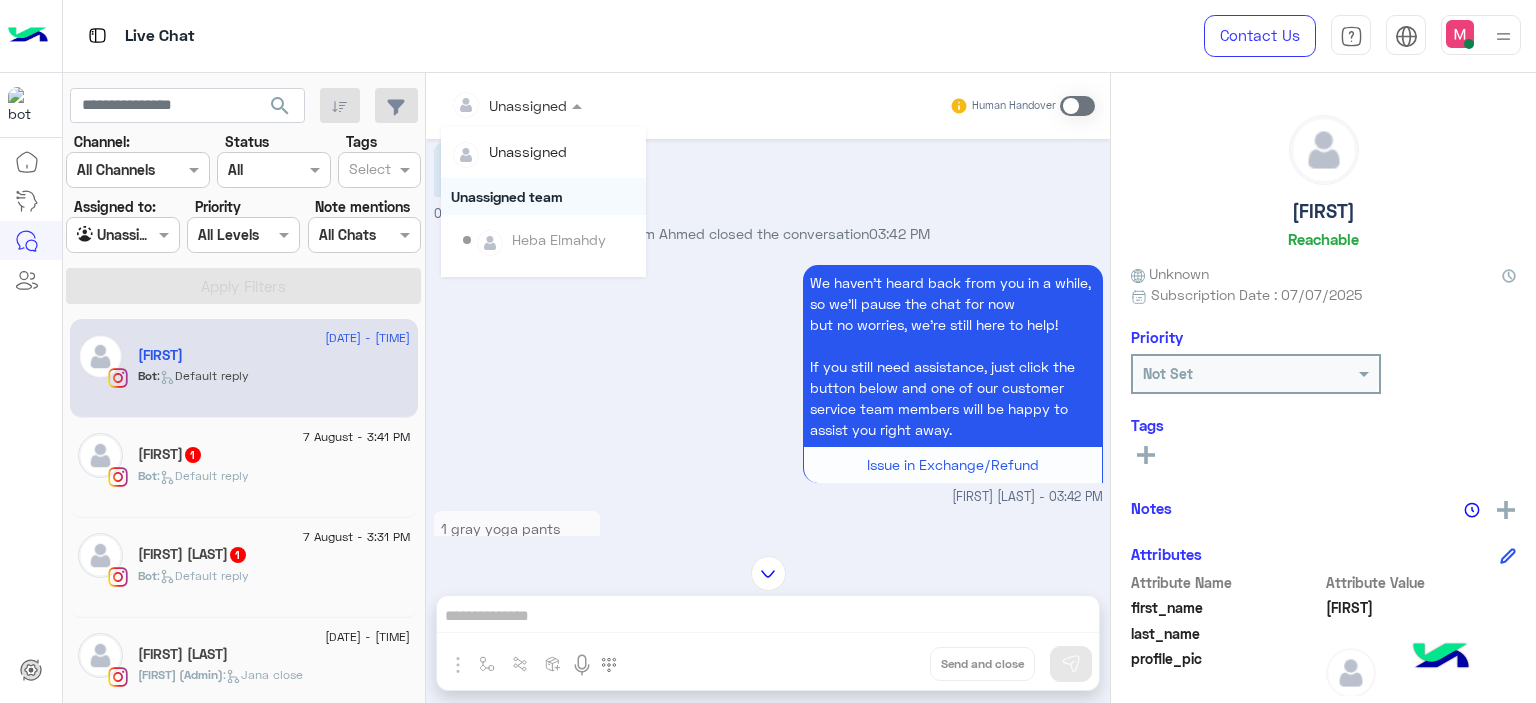 scroll, scrollTop: 405, scrollLeft: 0, axis: vertical 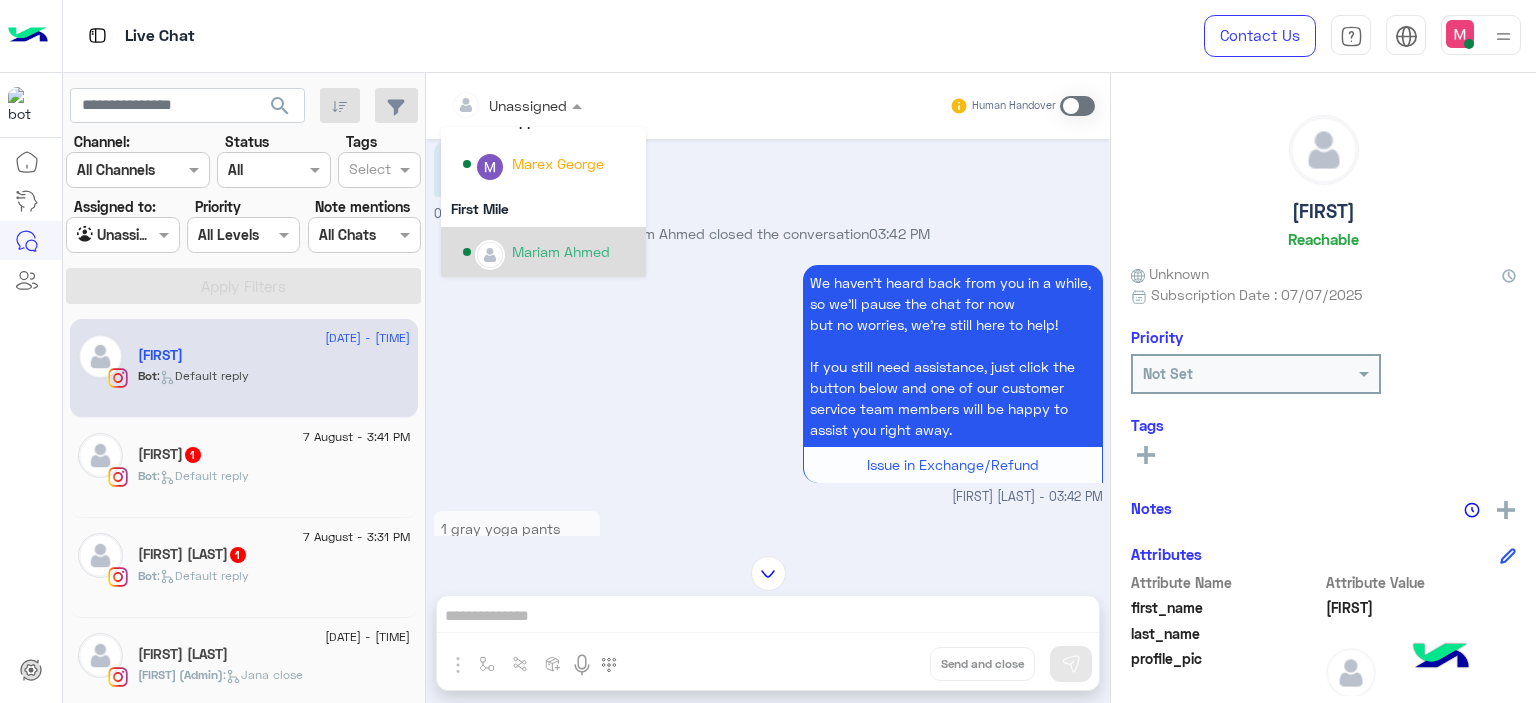 click on "Mariam Ahmed" at bounding box center (561, 251) 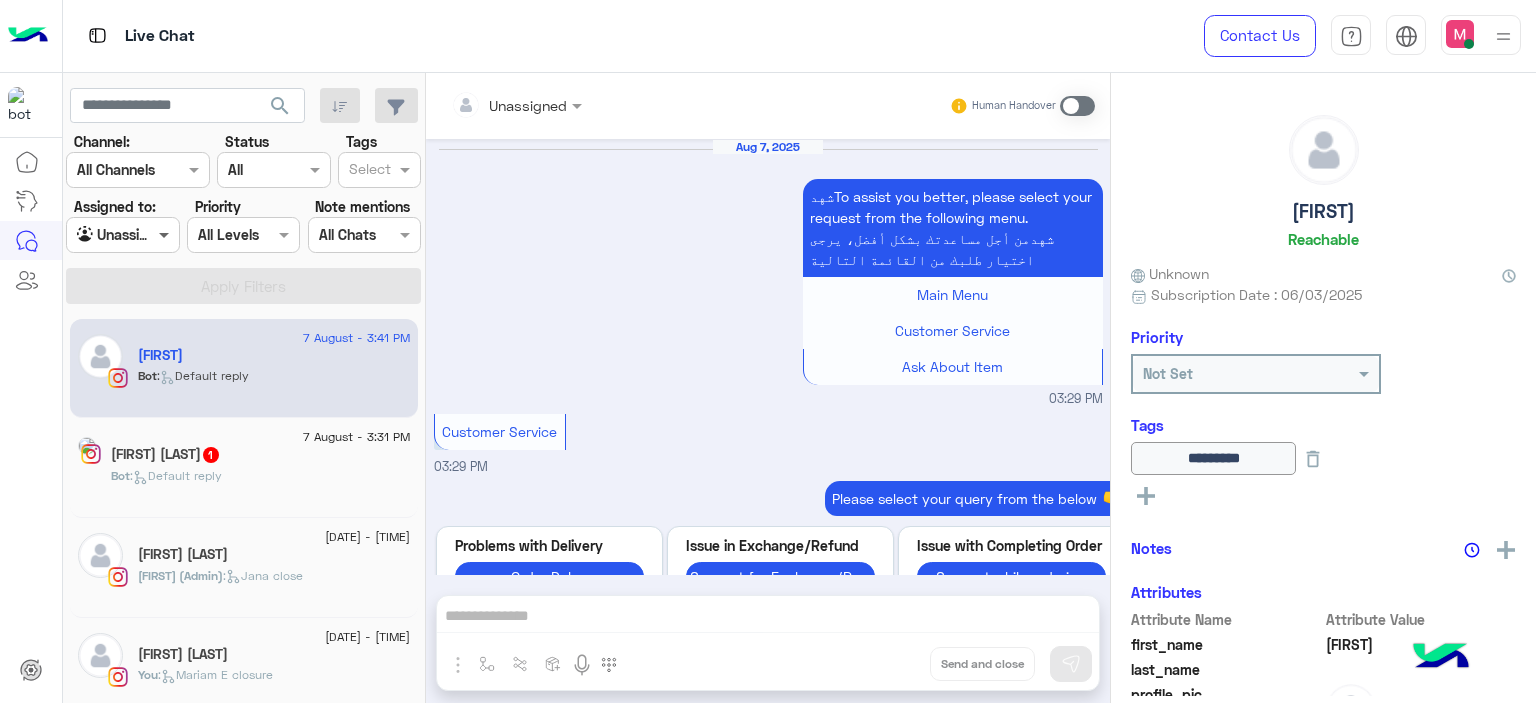 scroll, scrollTop: 1928, scrollLeft: 0, axis: vertical 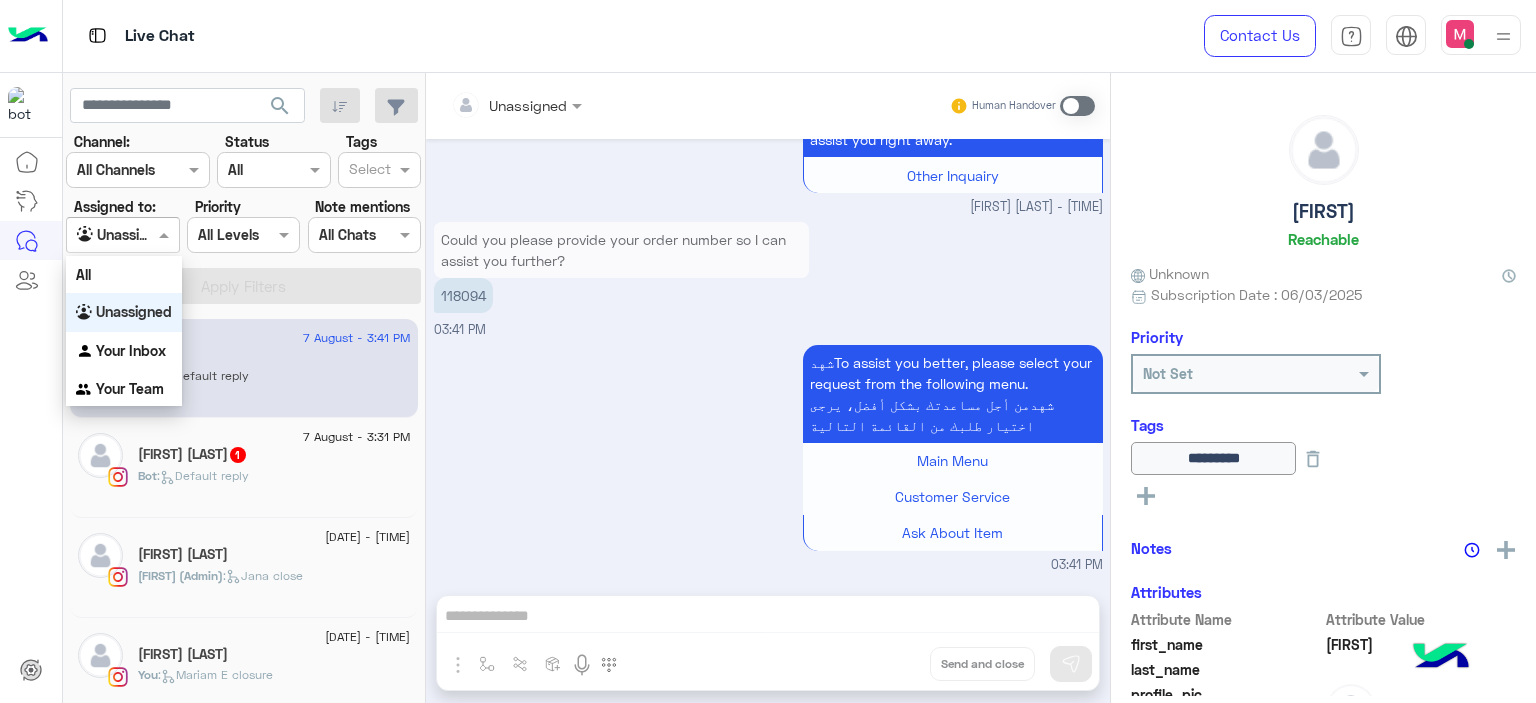 click at bounding box center (166, 234) 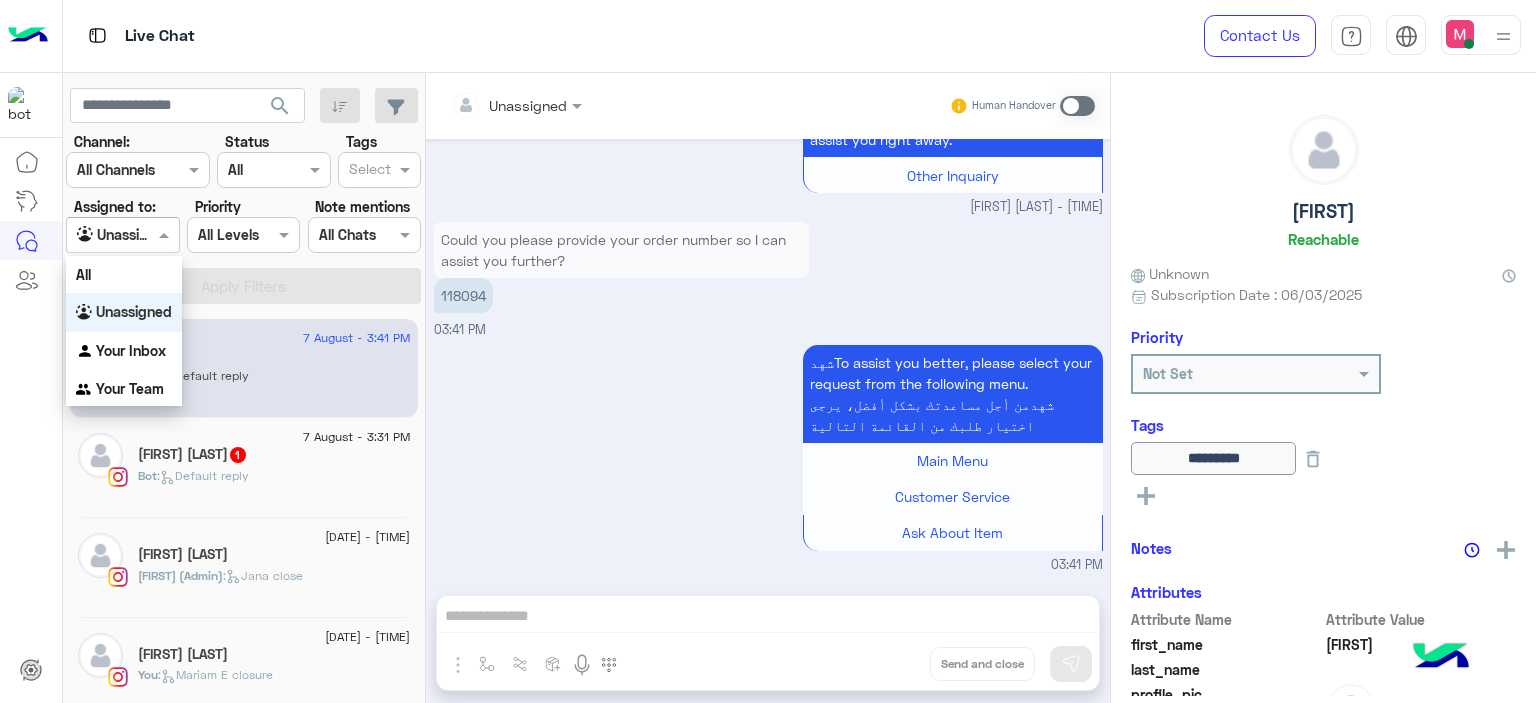 scroll, scrollTop: 2, scrollLeft: 0, axis: vertical 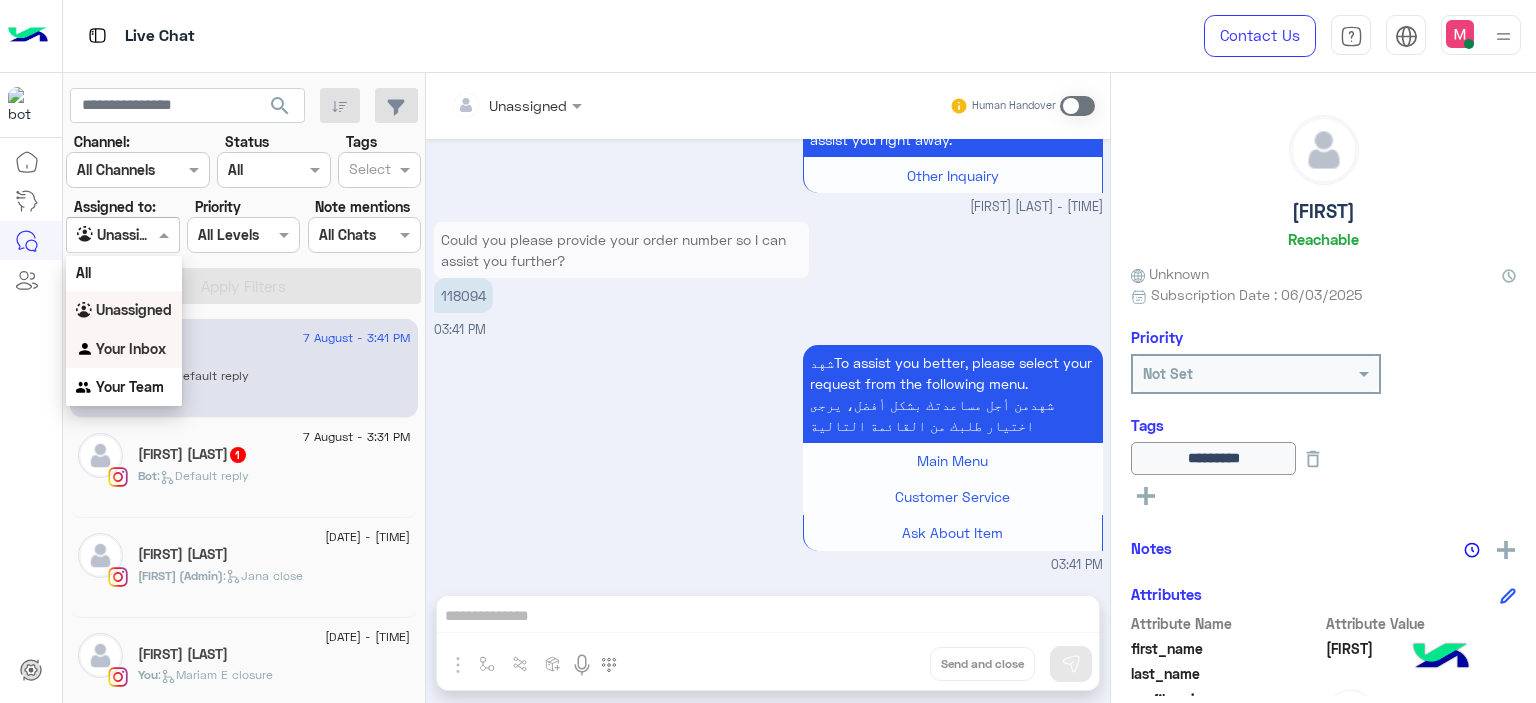 click on "Your Inbox" at bounding box center [124, 349] 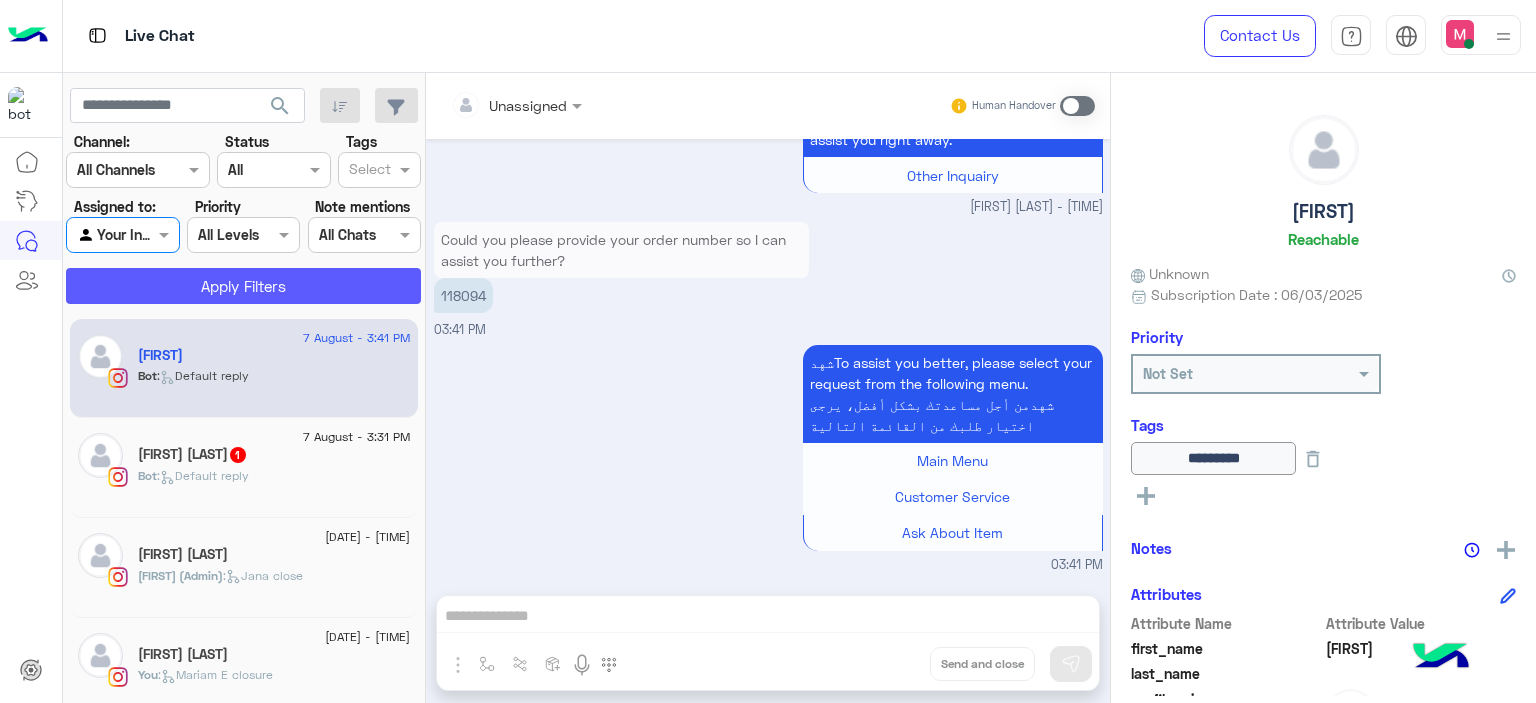 click on "Apply Filters" 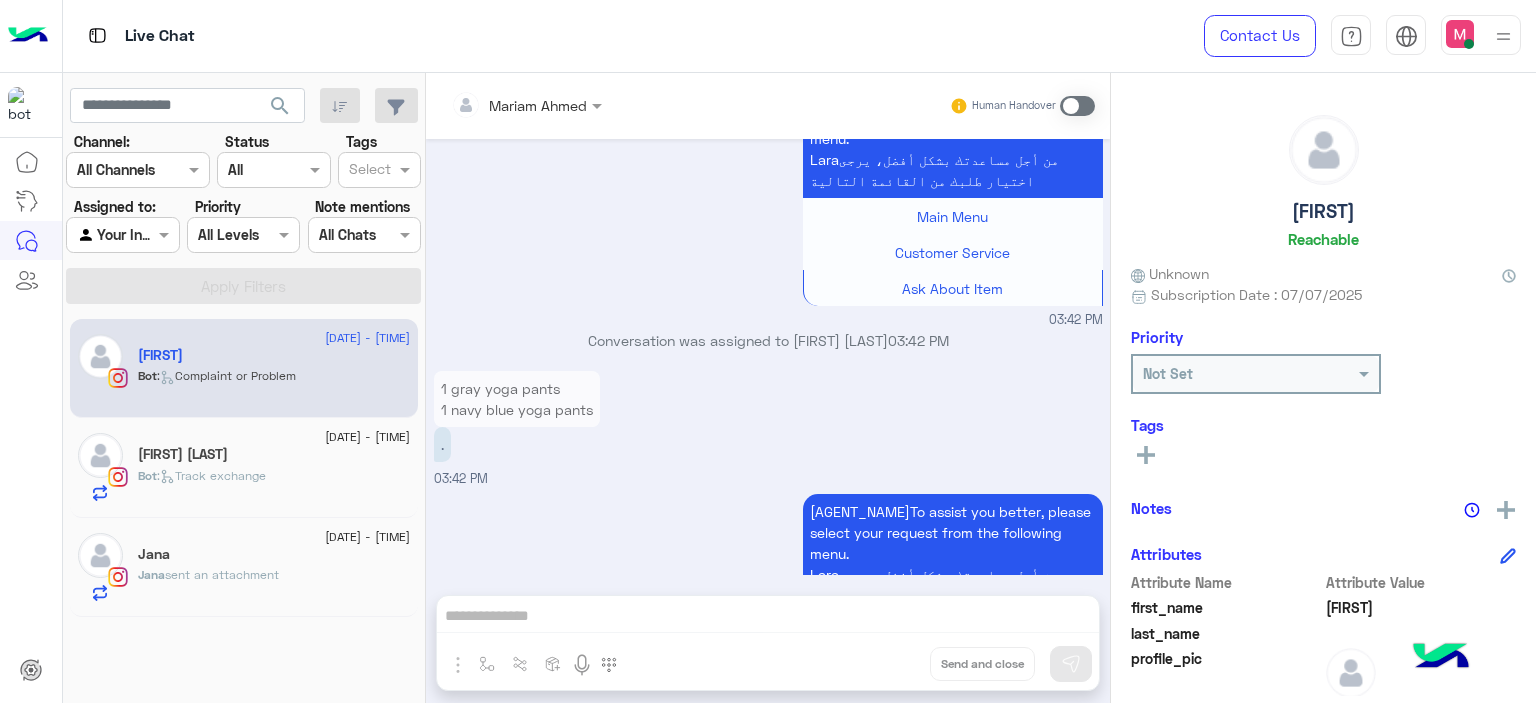 scroll, scrollTop: 2133, scrollLeft: 0, axis: vertical 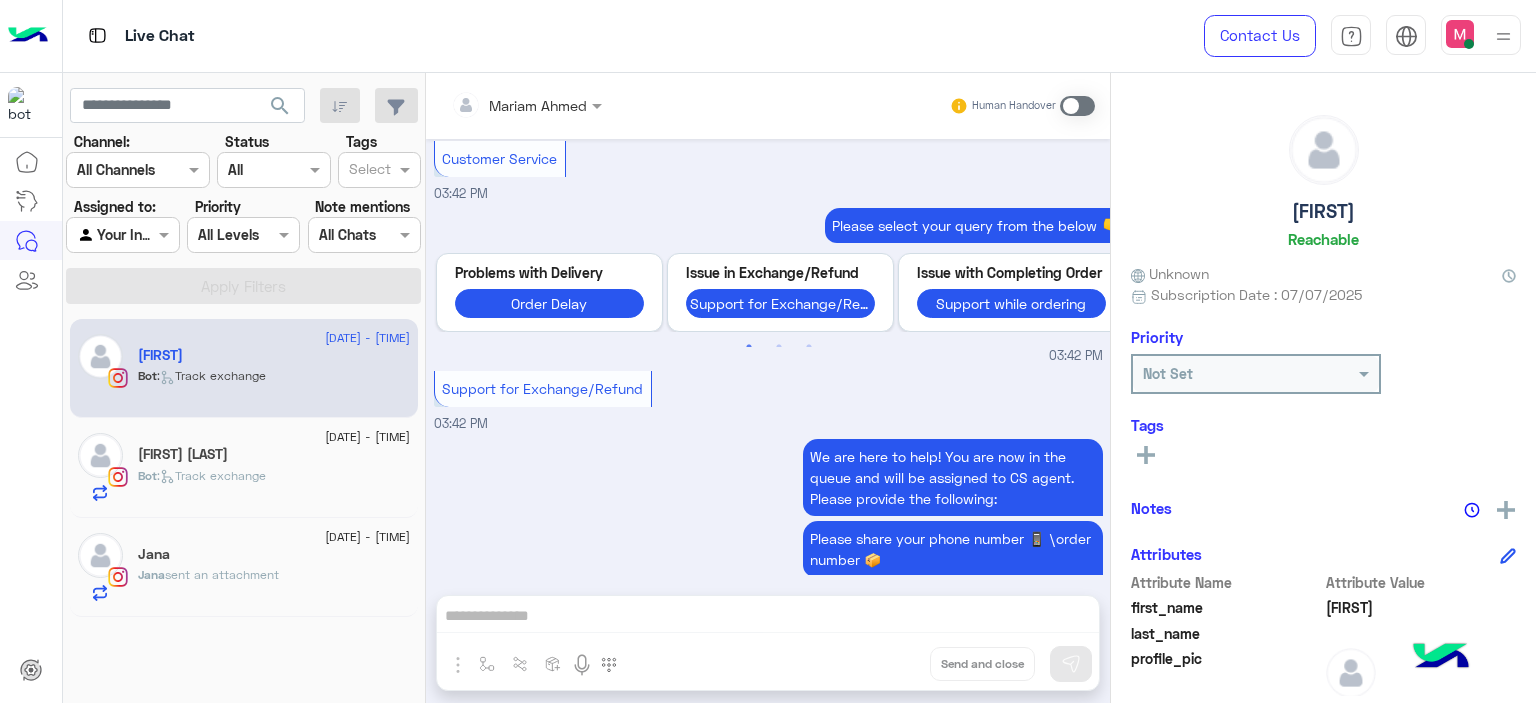click on "Mariam Ahmed Human Handover     Aug 7, 2025  Your request has been received, and we will respond to you as soon as possible. We appreciate your patience and thank you for your cooperation. Note: If you choose "Return to the menu," the conversation will be closed, and we will not be able to respond unless you contact us again.  Return to Main Menu     03:24 PM   Lara  asked to talk to human   03:24 PM       Conversation was assigned to Mariam Ahmed   03:24 PM      Can you please try using google chrome and tell me again if it is still not working. ezay tayb   03:24 PM  I will help you with you request can you please tell confirm with me if you want to refund or exchange?  Mariam Ahmed -  03:35 PM   Mariam Ahmed joined the conversation   03:35 PM      exchange   03:36 PM  Can you tell me the item you want to exchange, and the new item name, color, and size.  Mariam Ahmed -  03:37 PM  I will gladly help you do your exchange.  Mariam Ahmed -  03:37 PM  1 gray sweet pants small  1 black sweet pants small  +2" at bounding box center (768, 392) 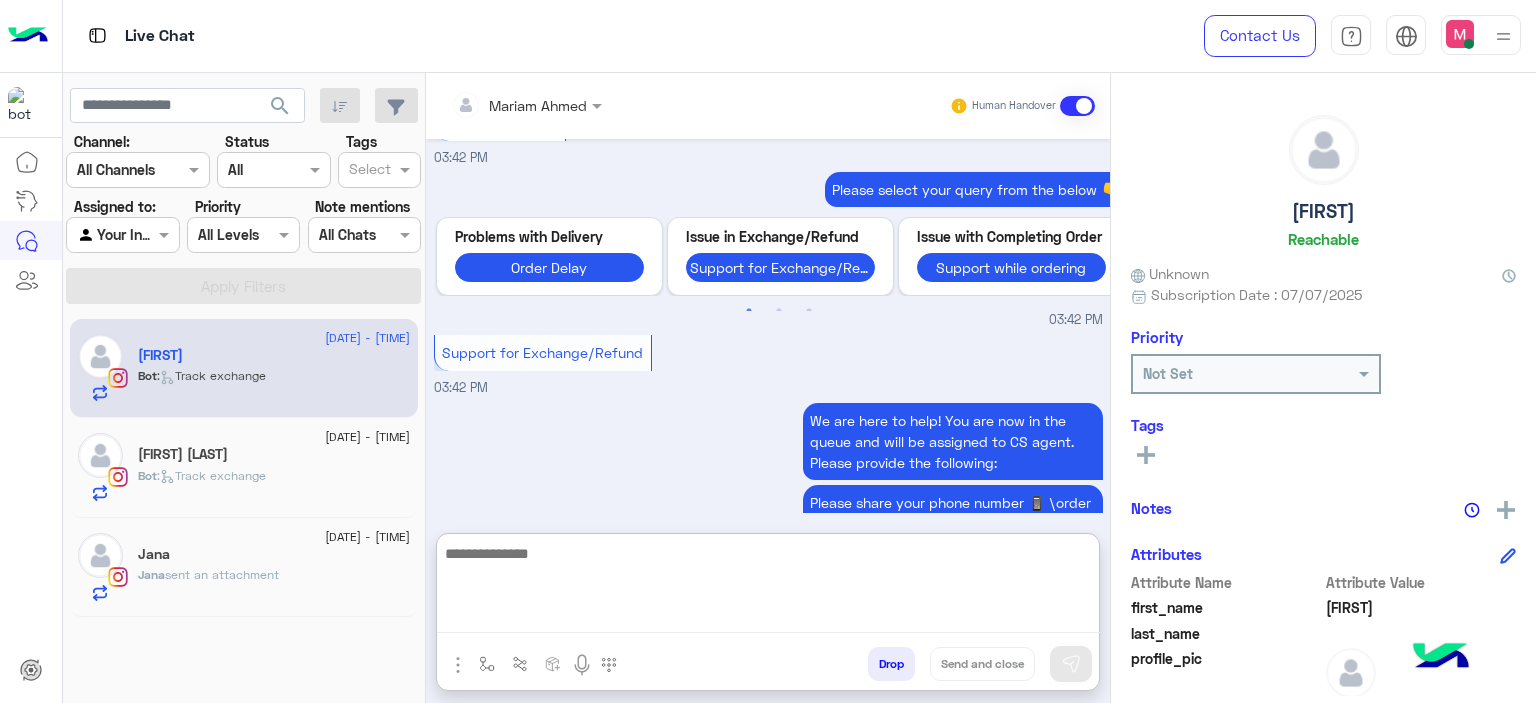 click at bounding box center (768, 587) 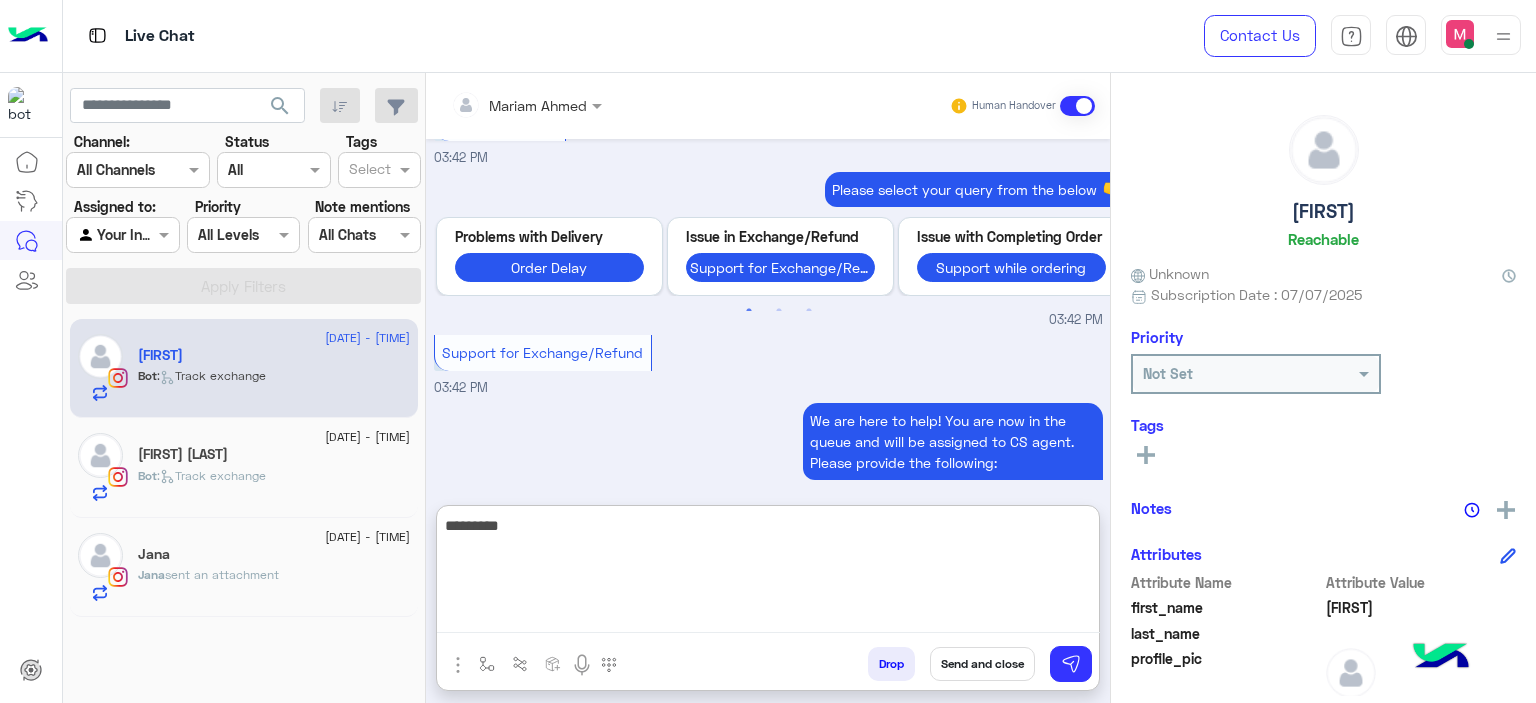 scroll, scrollTop: 2560, scrollLeft: 0, axis: vertical 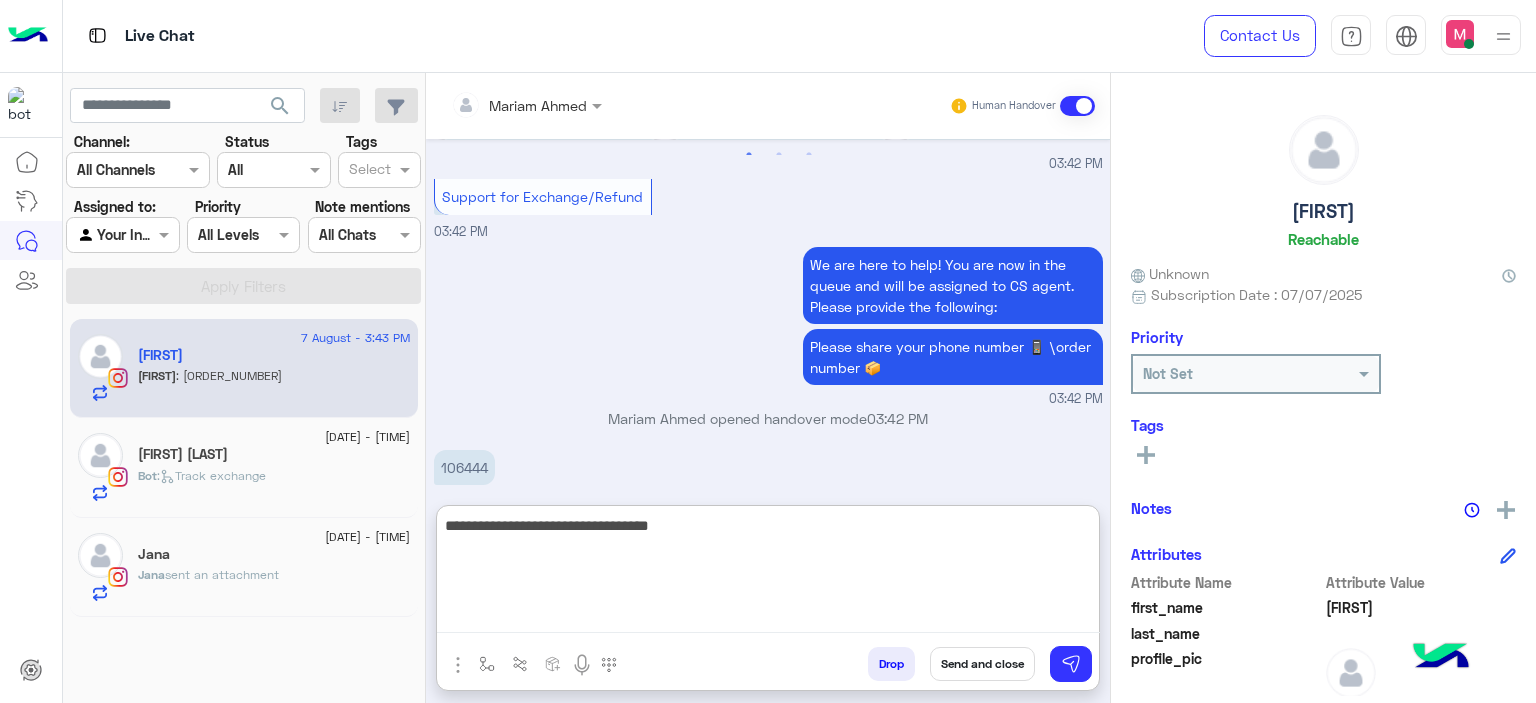 type on "**********" 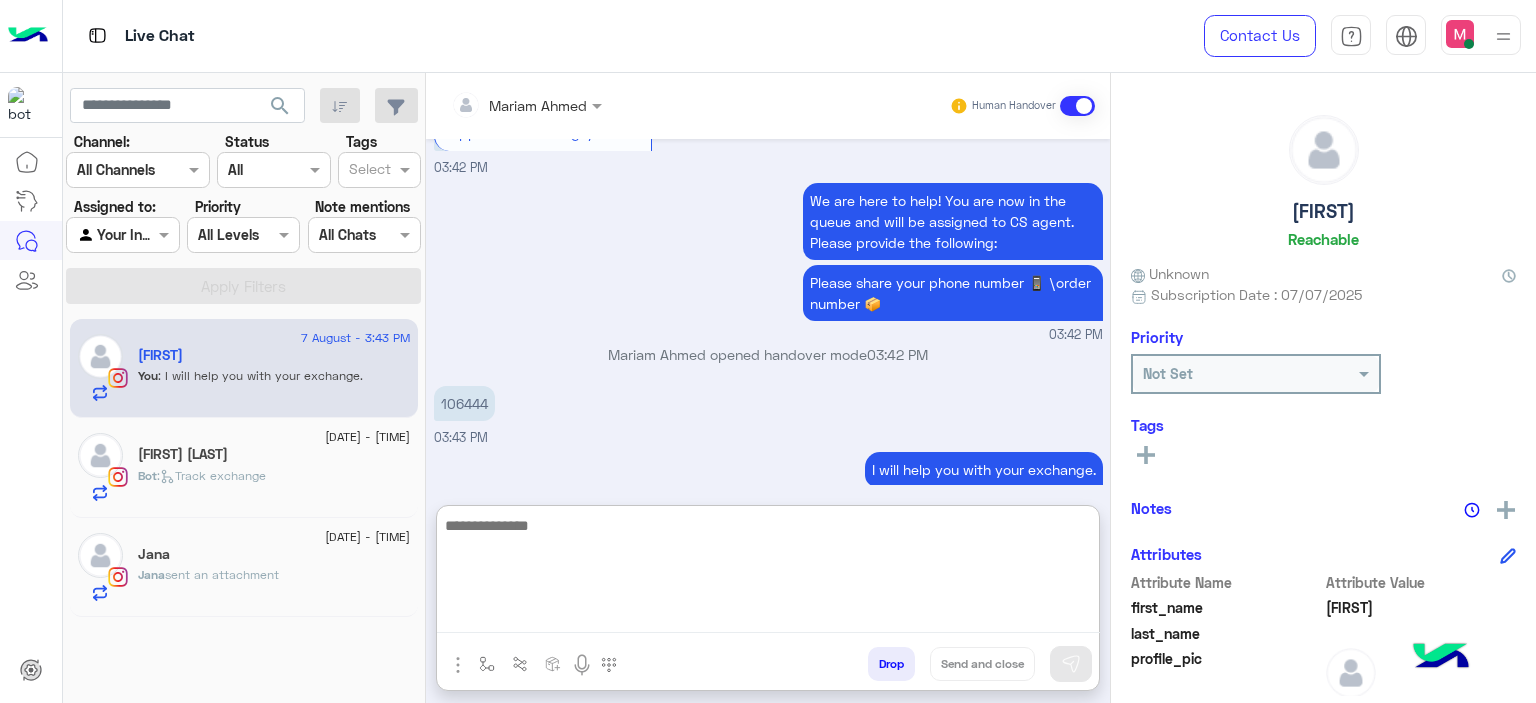 scroll, scrollTop: 2660, scrollLeft: 0, axis: vertical 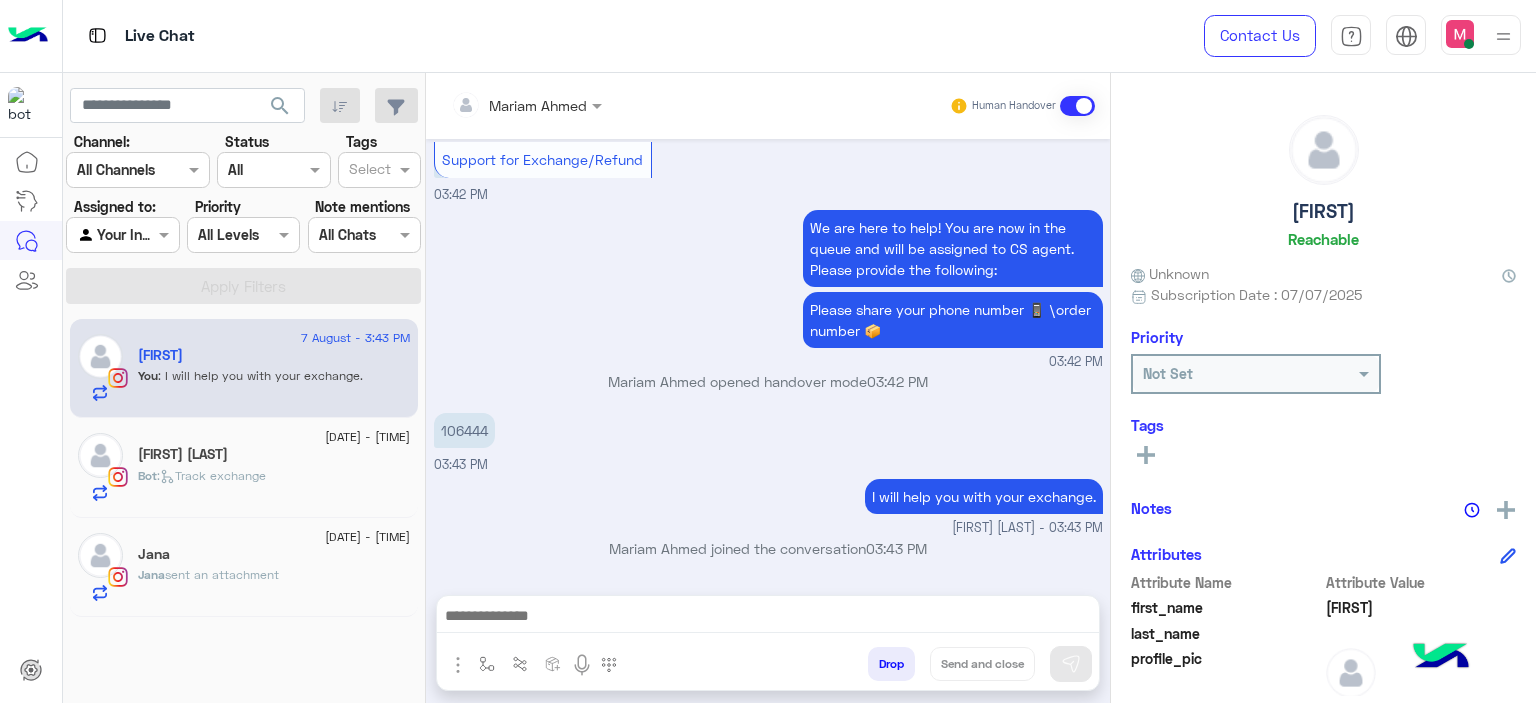 click on "Bot :   Track exchange" 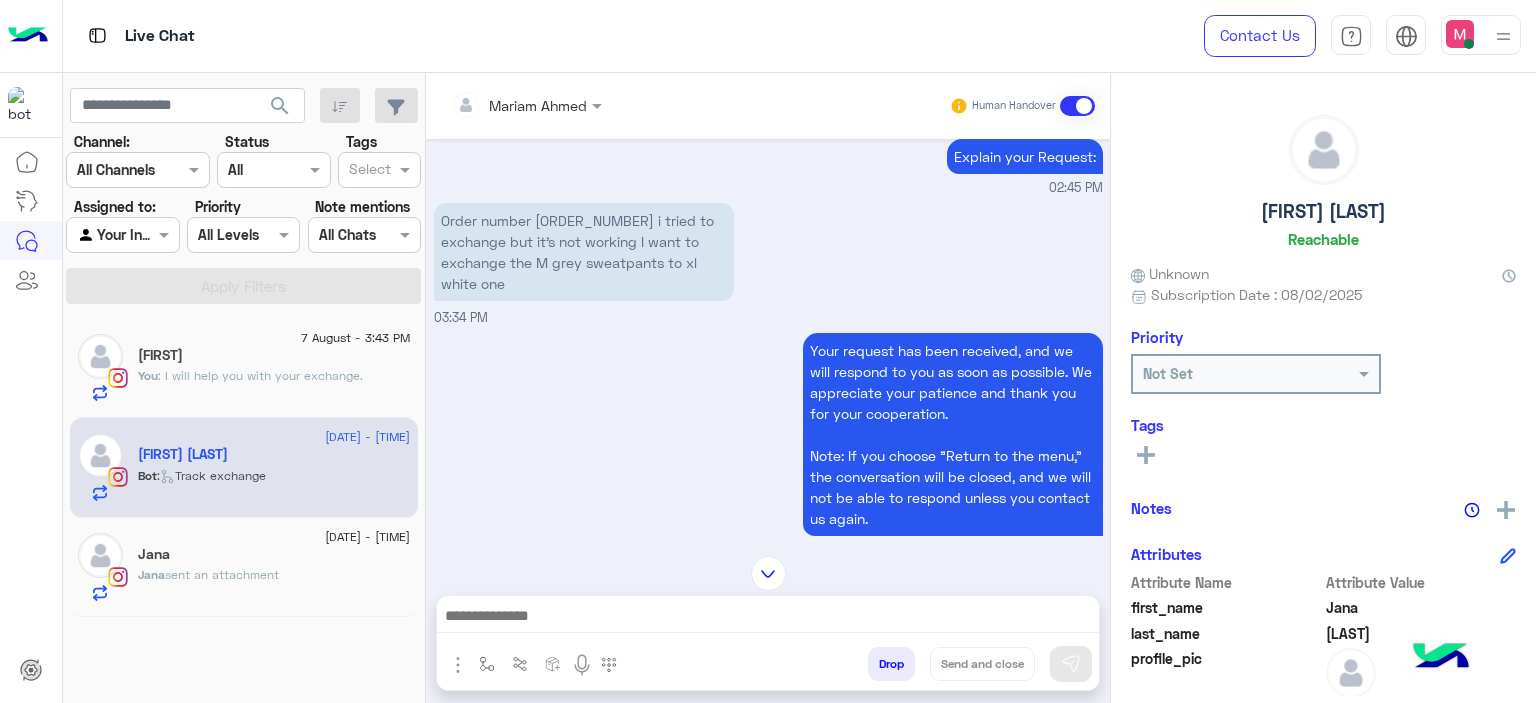 scroll, scrollTop: 2276, scrollLeft: 0, axis: vertical 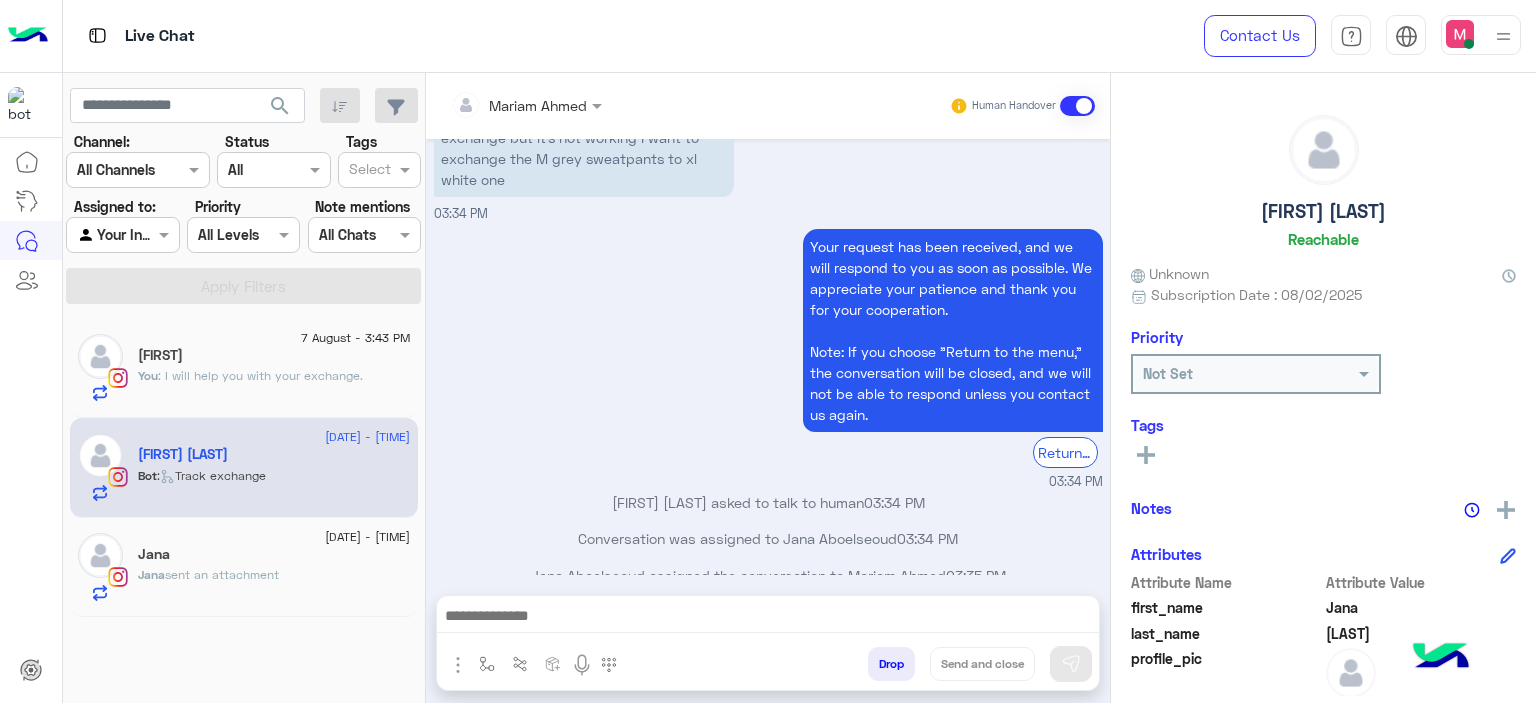 click on "You  : I will help you with your exchange." 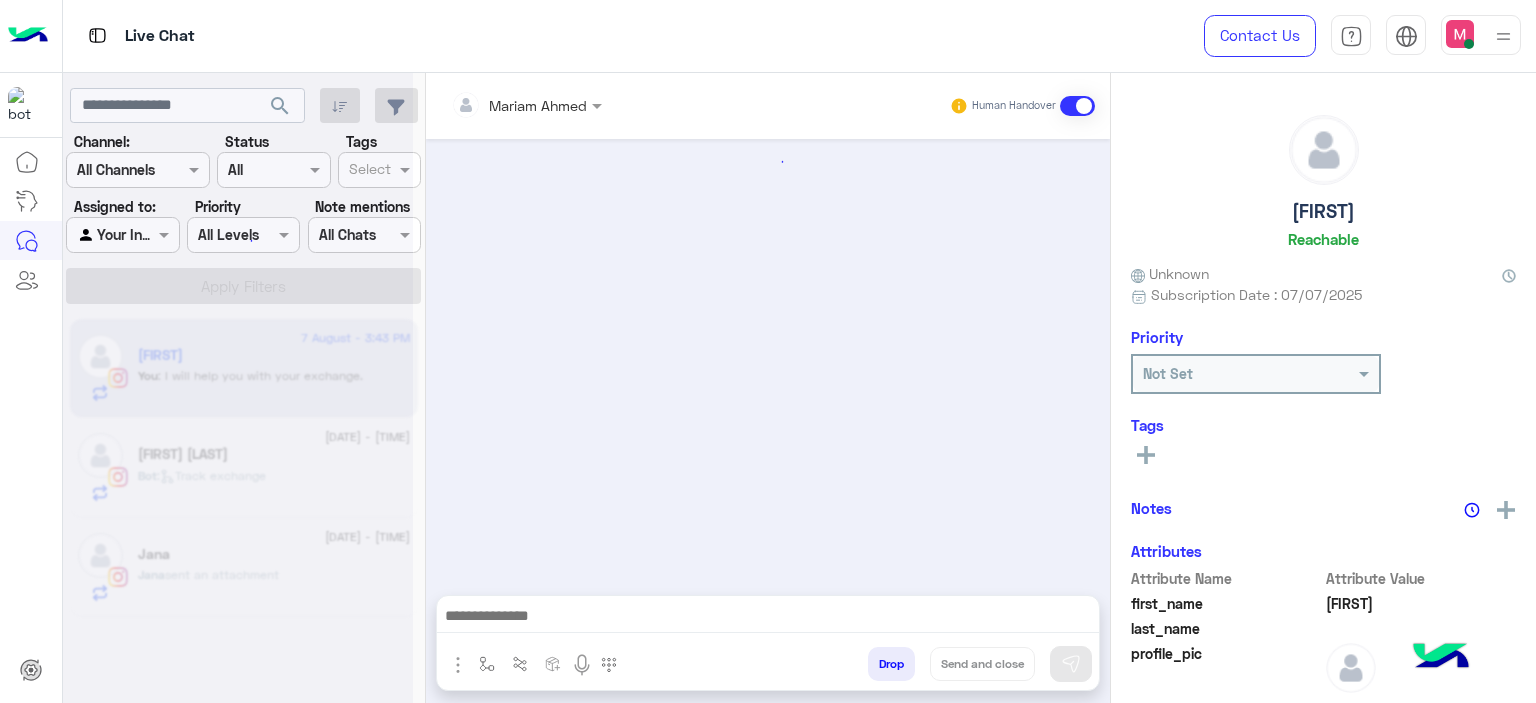 scroll, scrollTop: 1793, scrollLeft: 0, axis: vertical 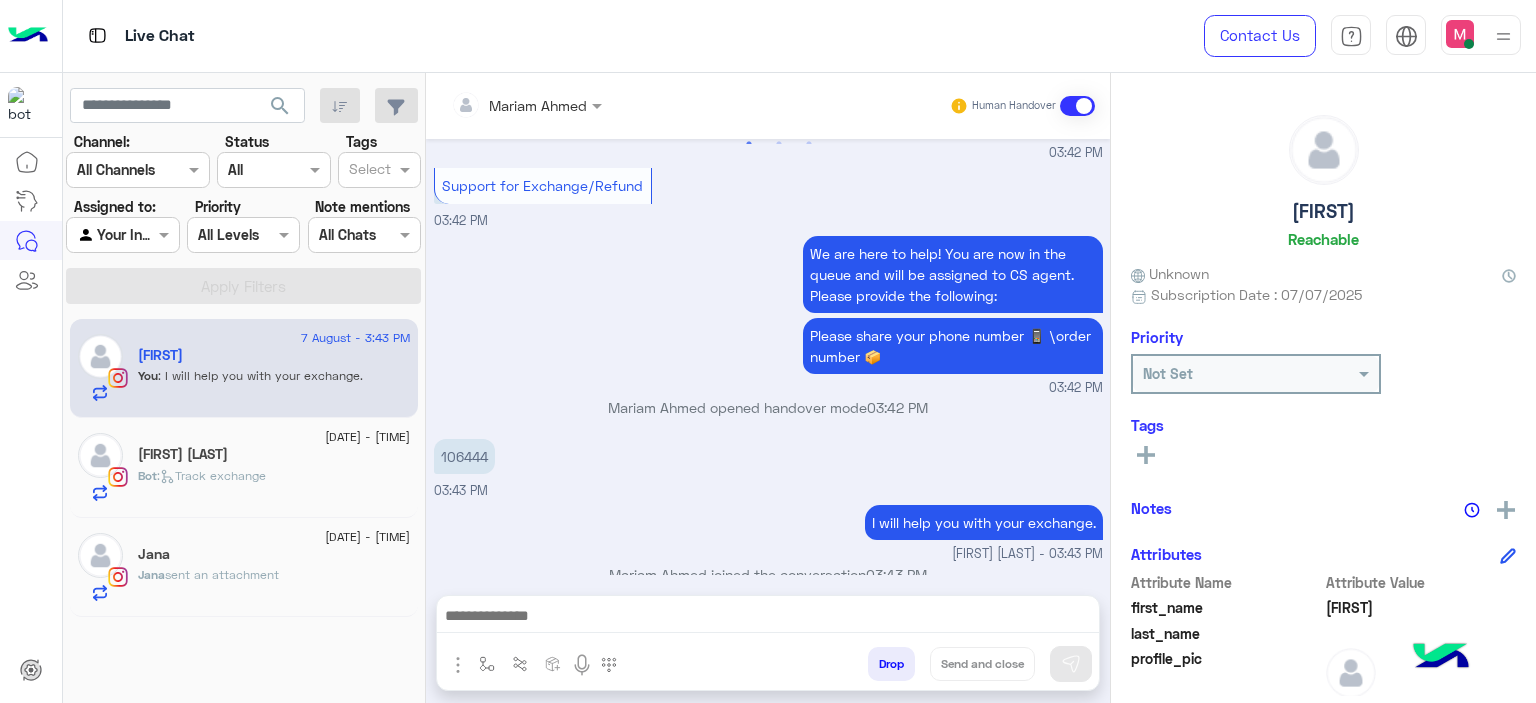 click on "Jana fahmy" 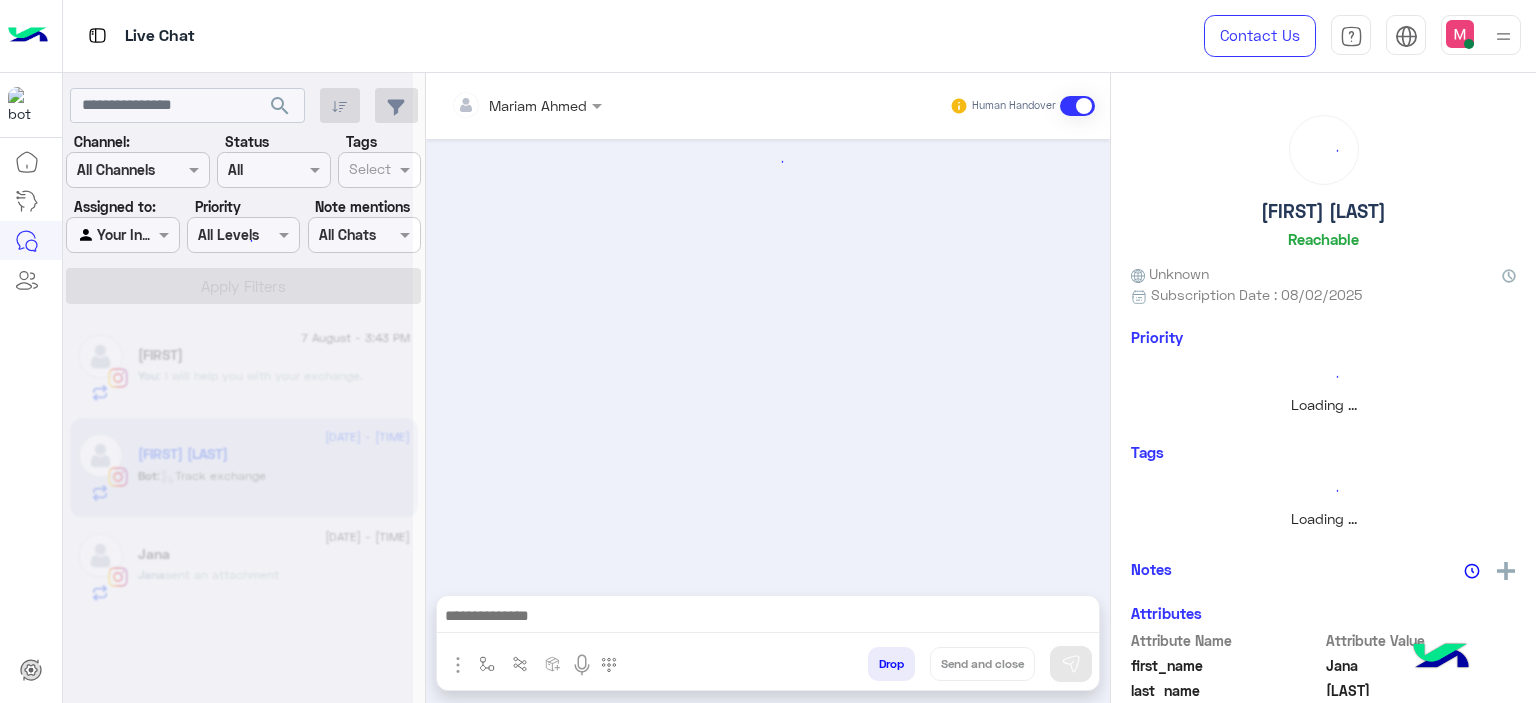 scroll, scrollTop: 2276, scrollLeft: 0, axis: vertical 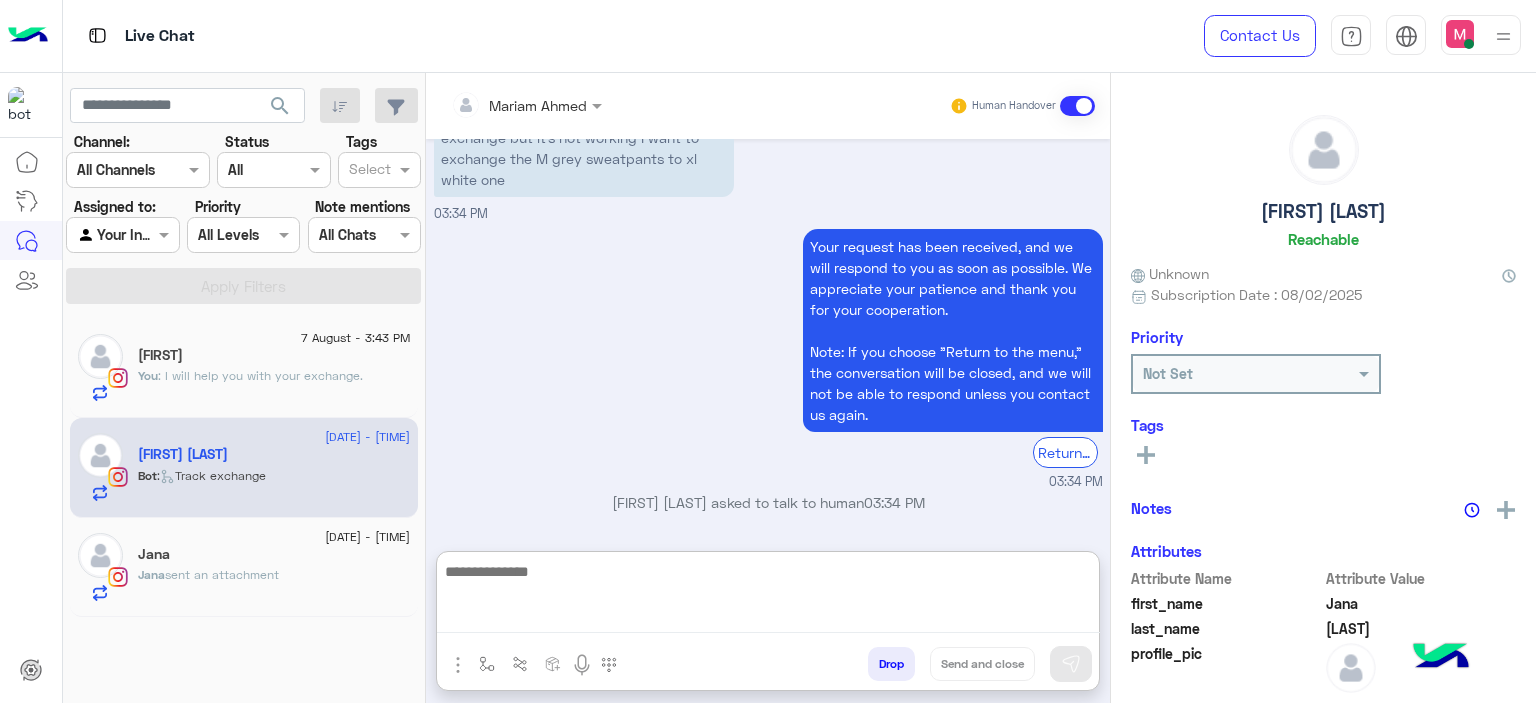 click at bounding box center [768, 596] 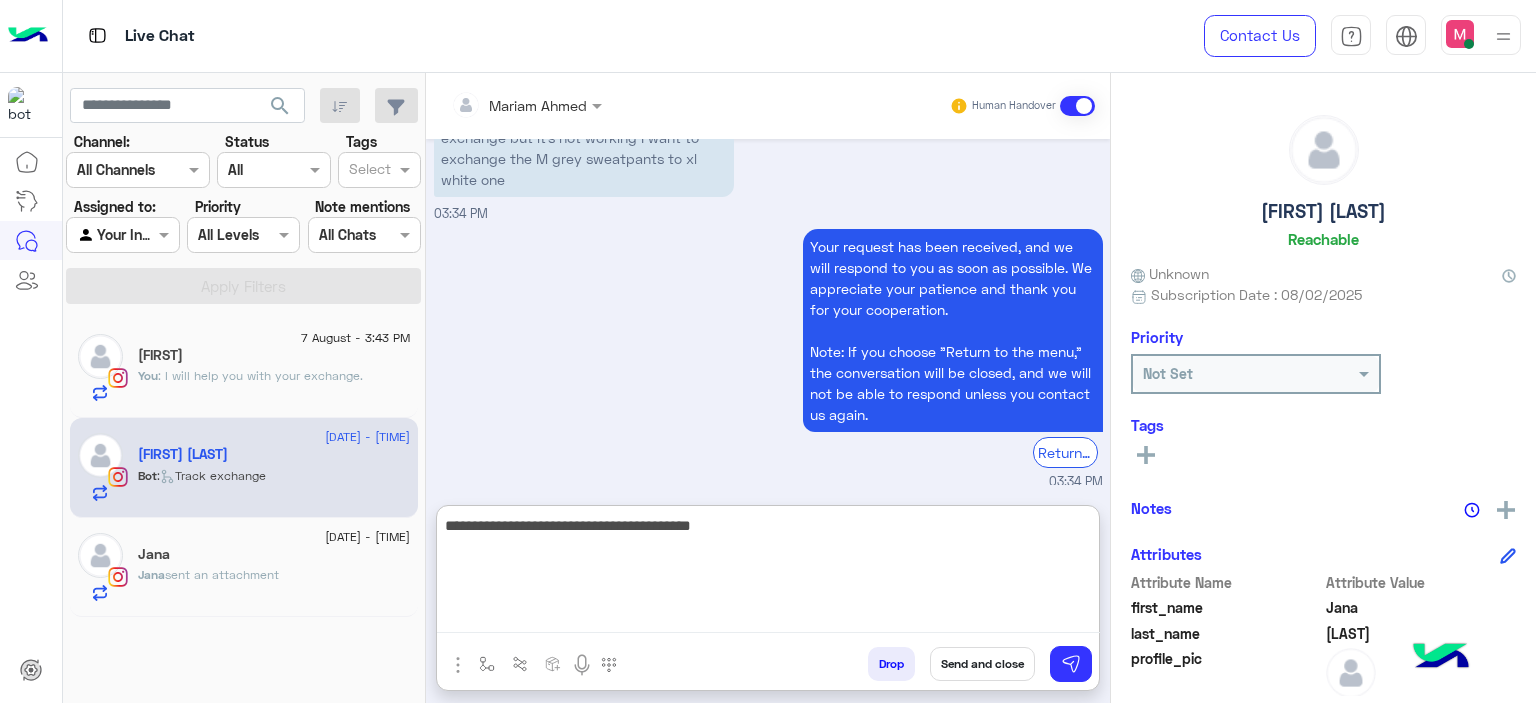 type on "**********" 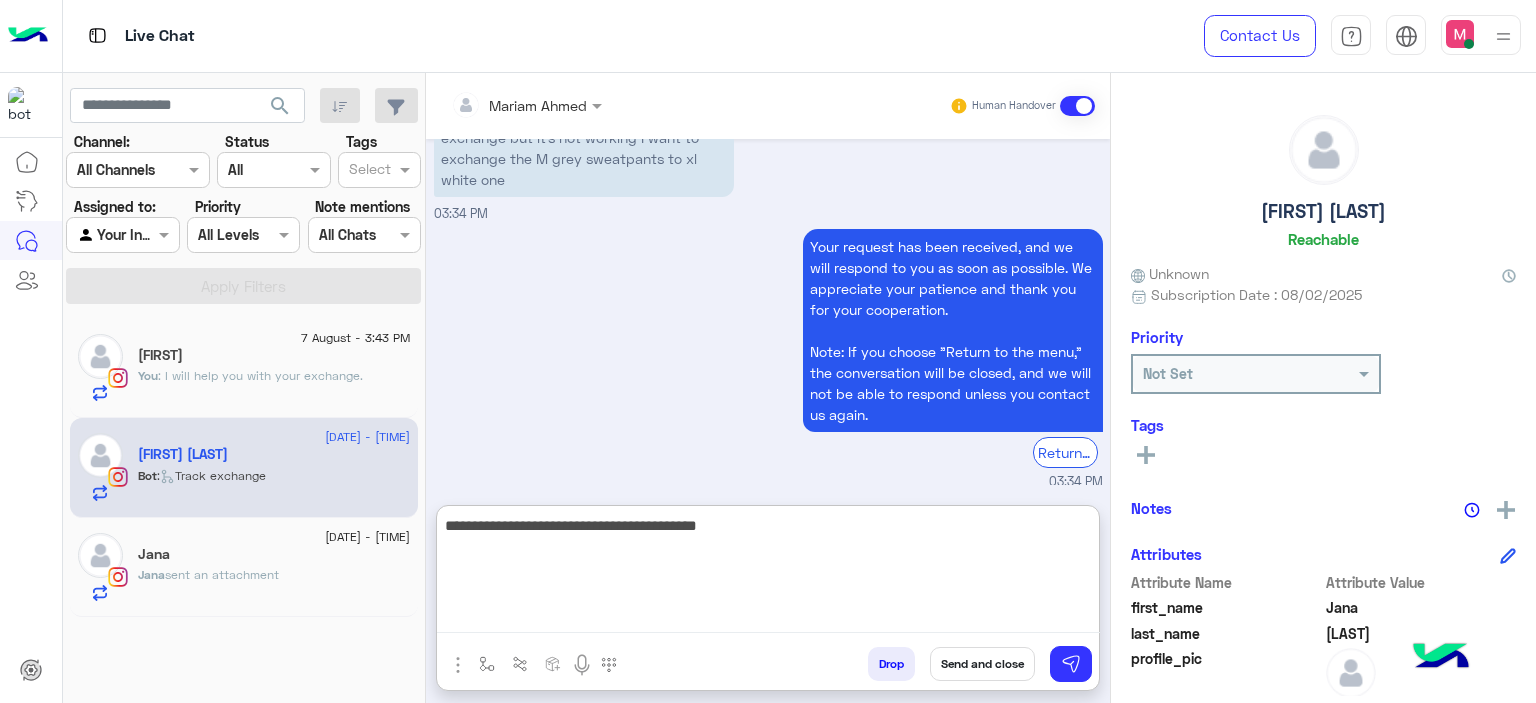 type 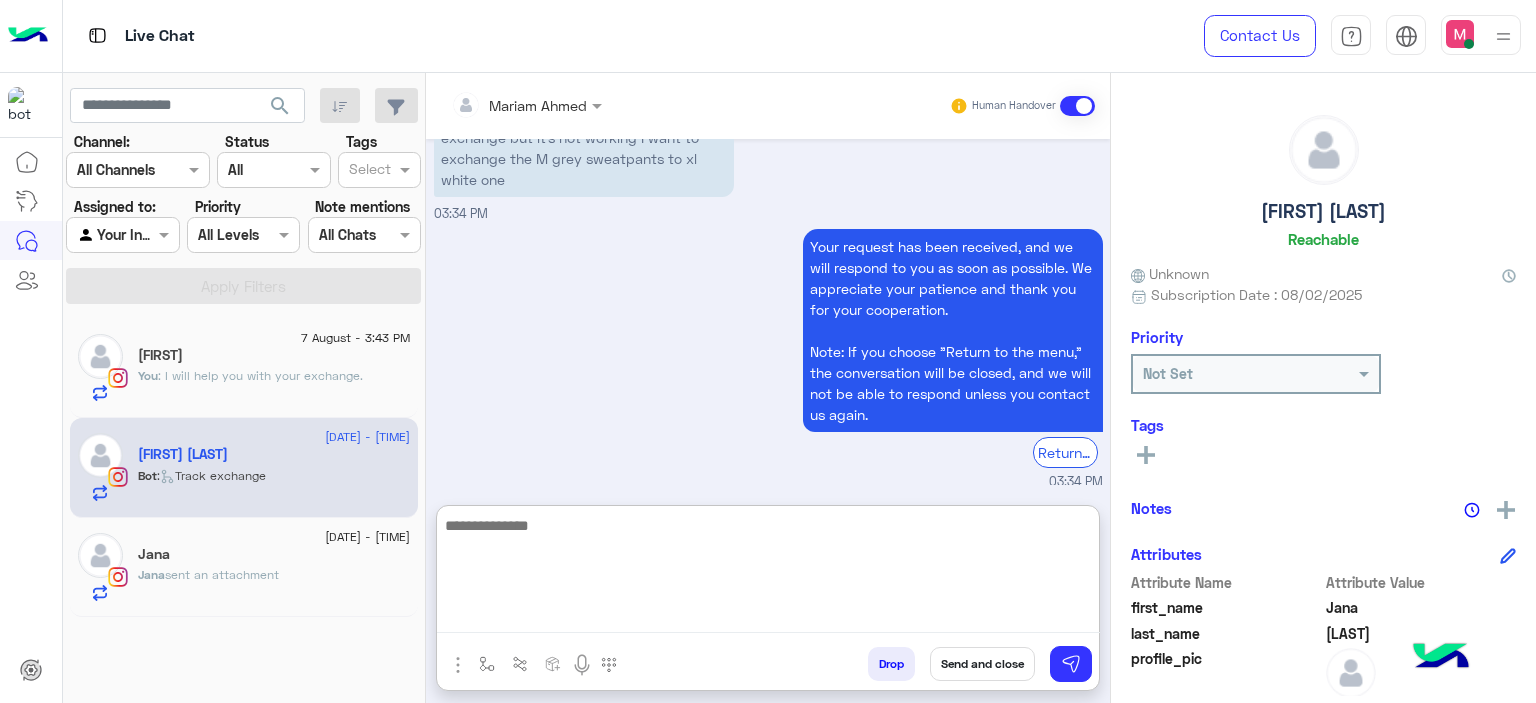 scroll, scrollTop: 2431, scrollLeft: 0, axis: vertical 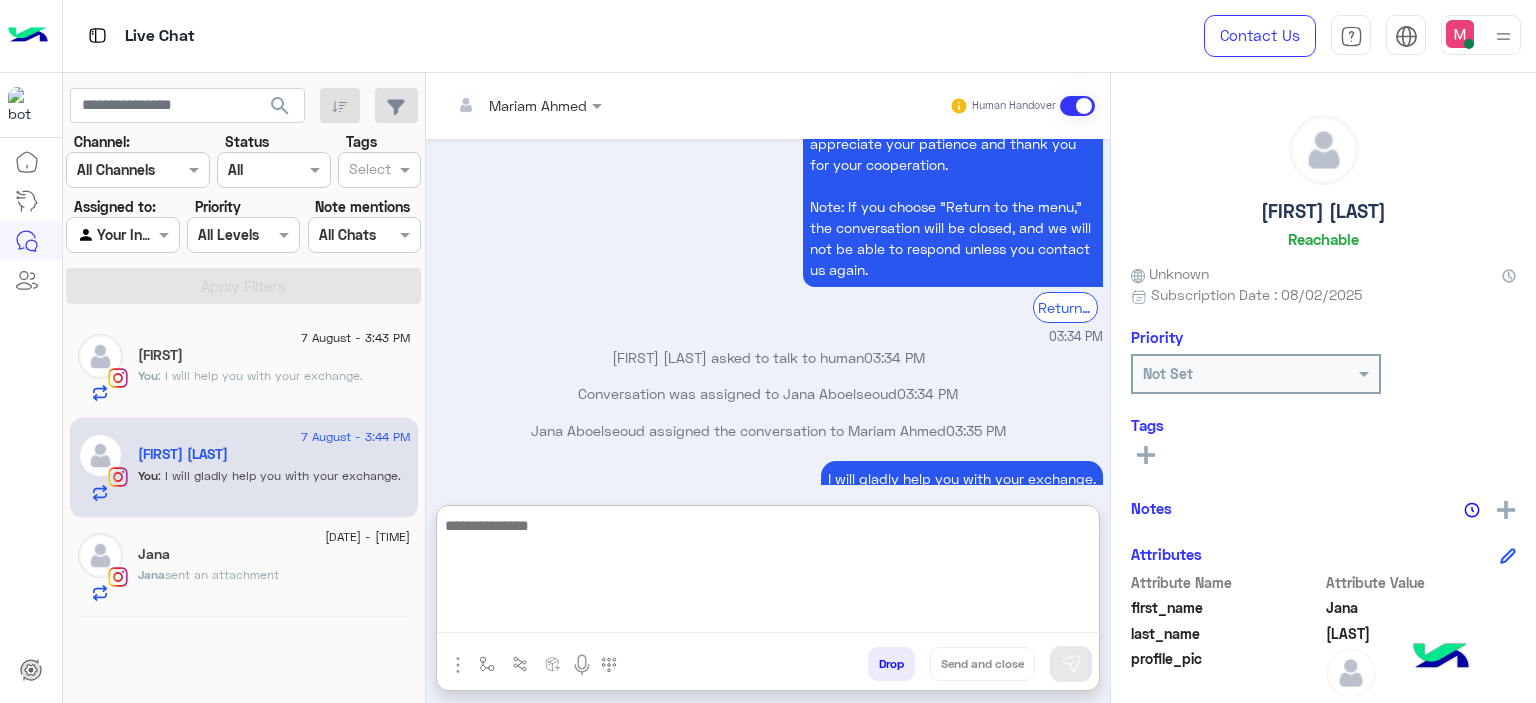 click on "You  : I will help you with your exchange." 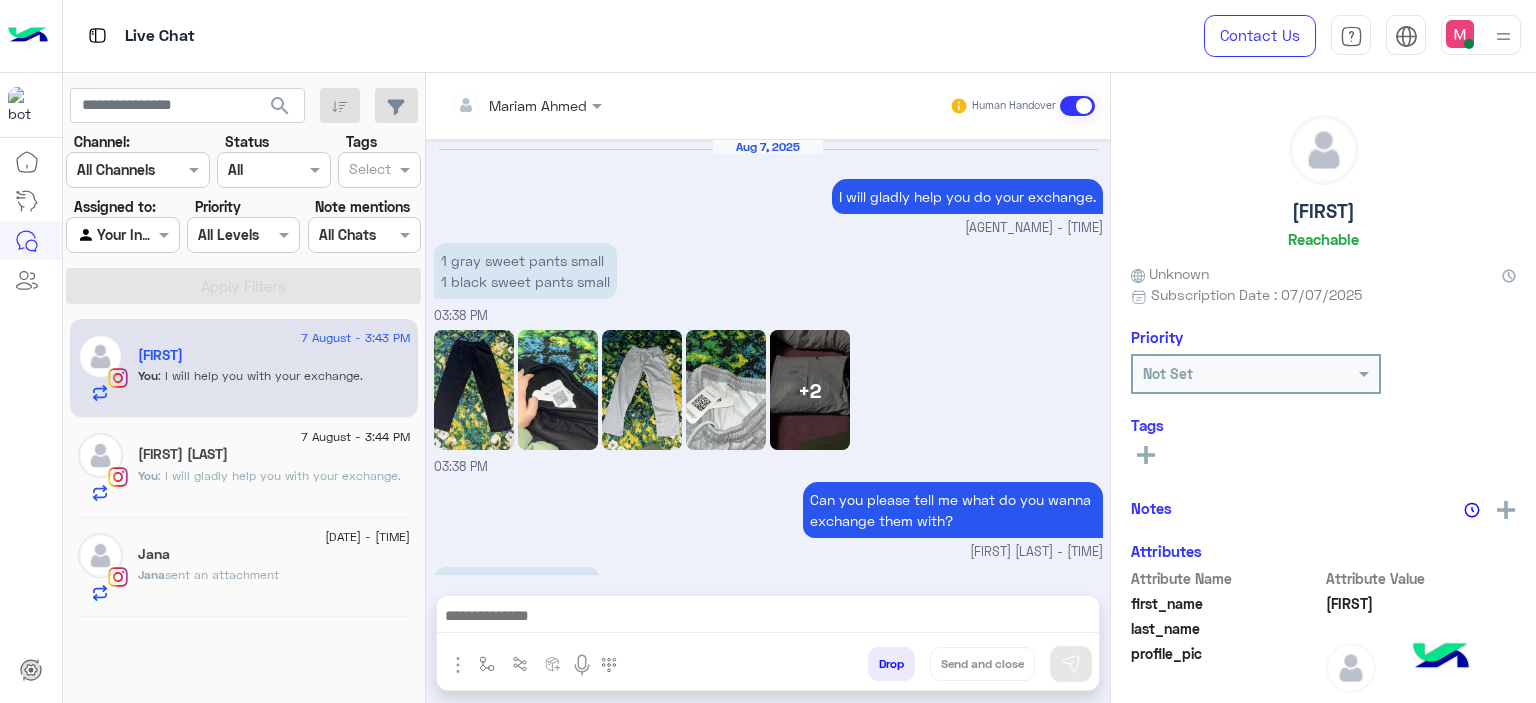 scroll, scrollTop: 1793, scrollLeft: 0, axis: vertical 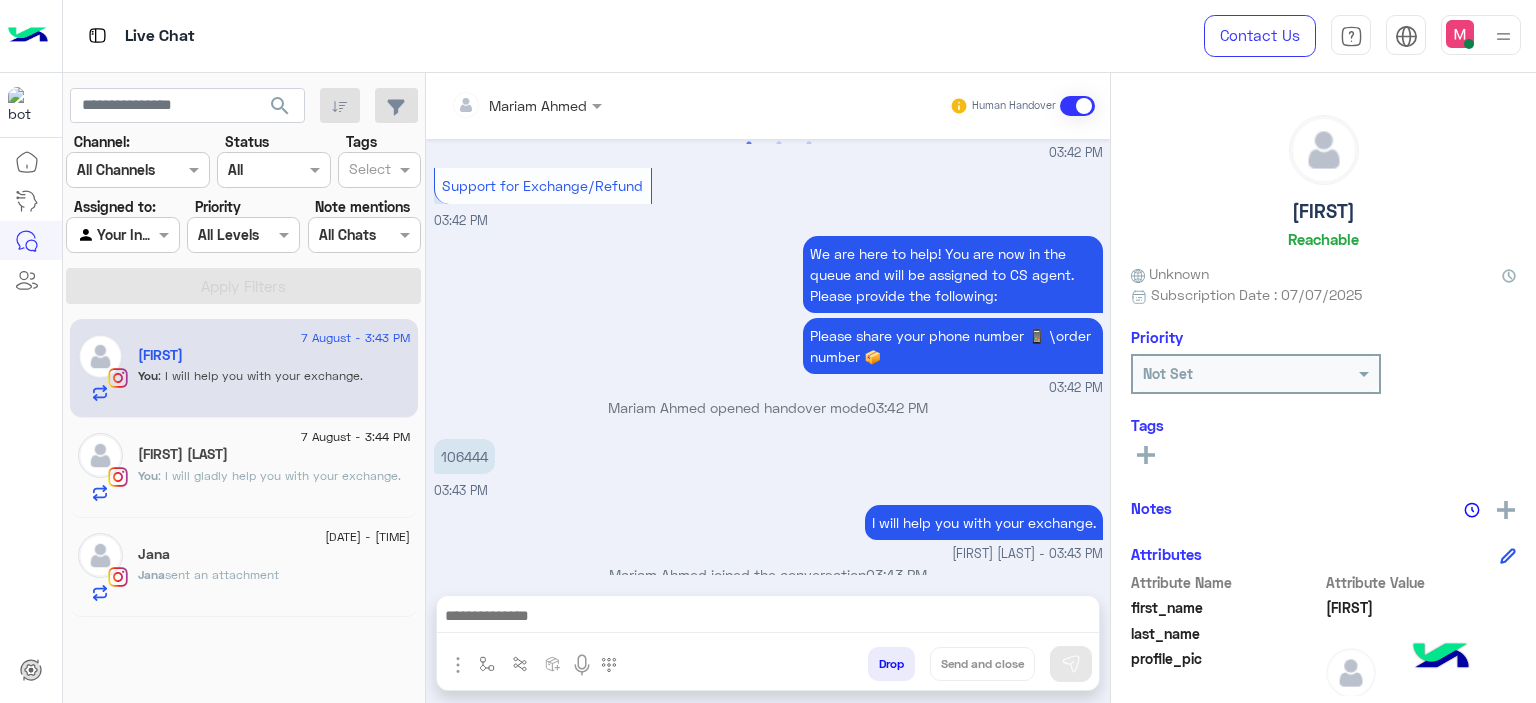 click on "7 August - 3:44 PM" 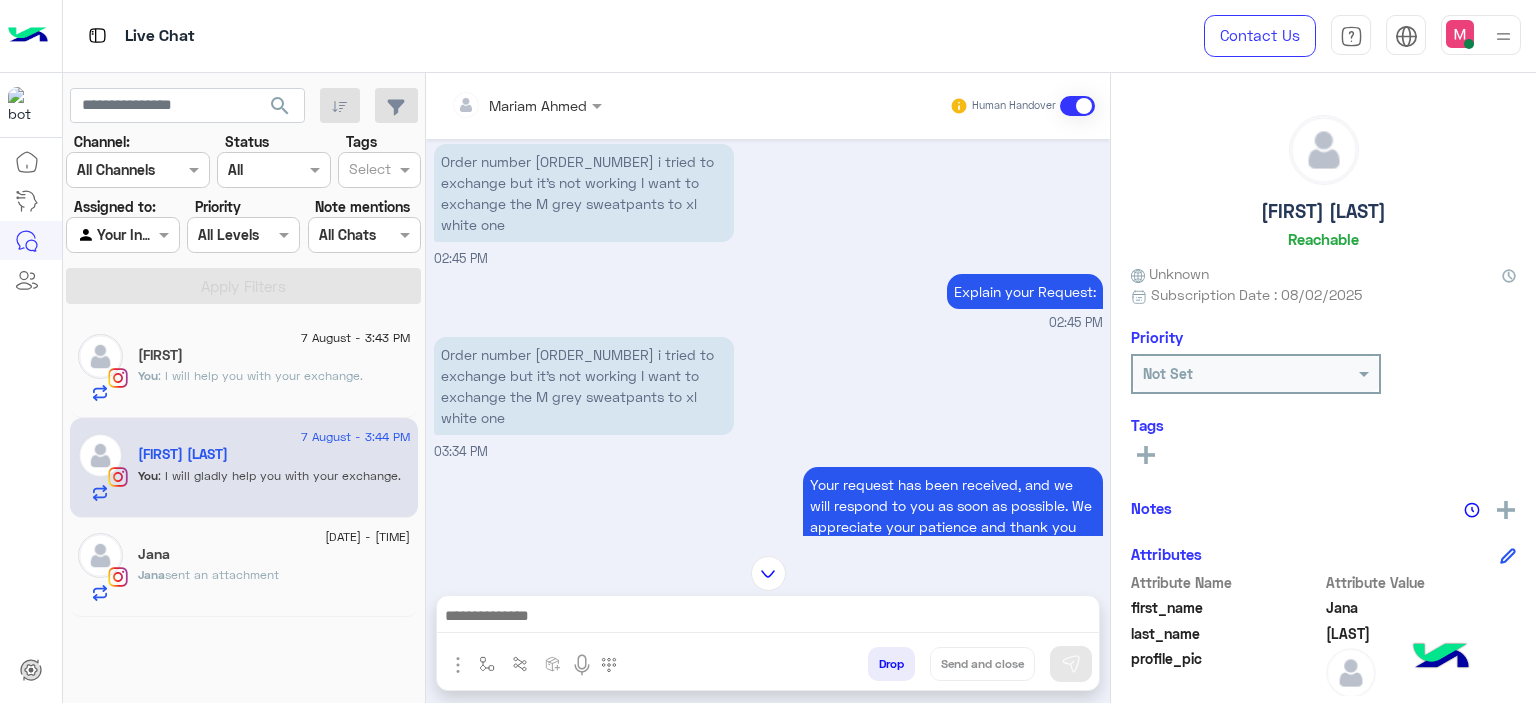 scroll, scrollTop: 1965, scrollLeft: 0, axis: vertical 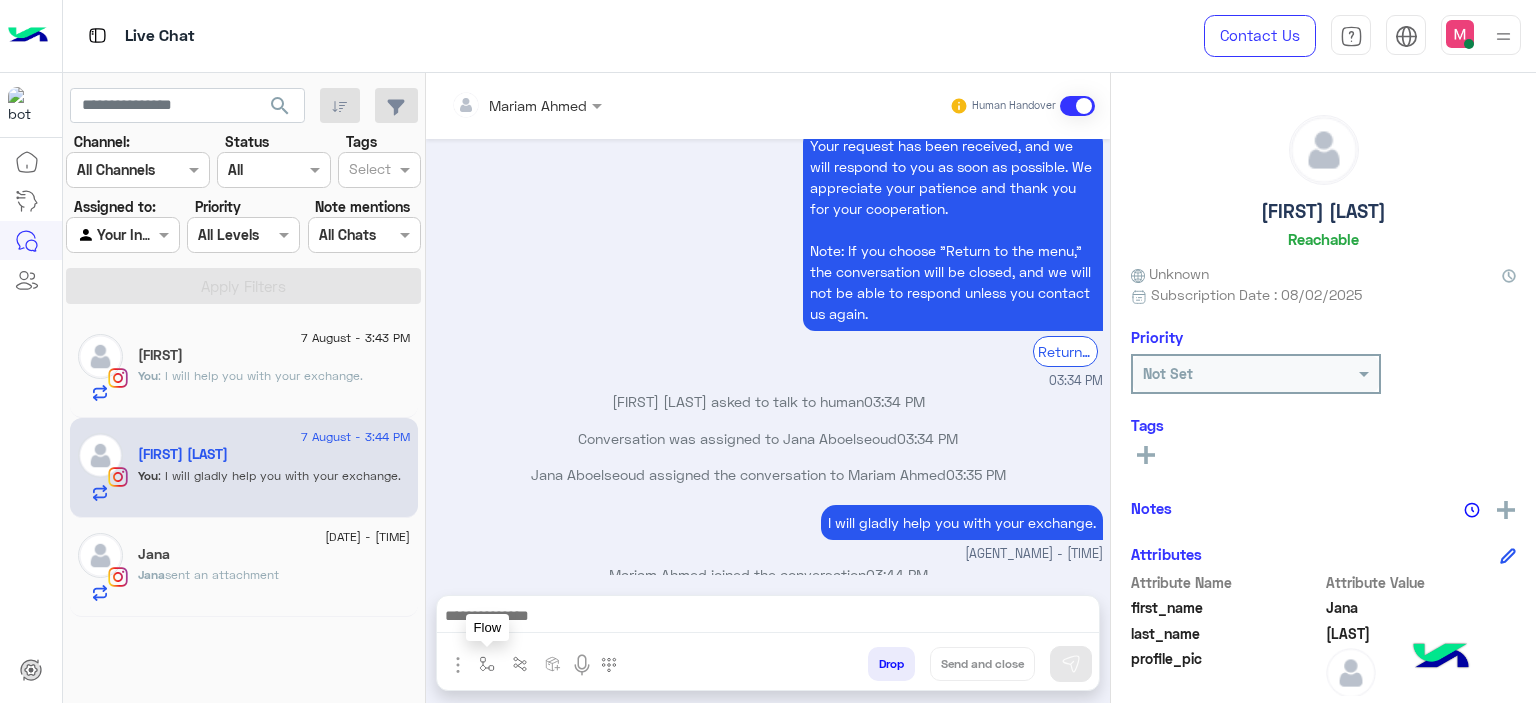 click at bounding box center [487, 664] 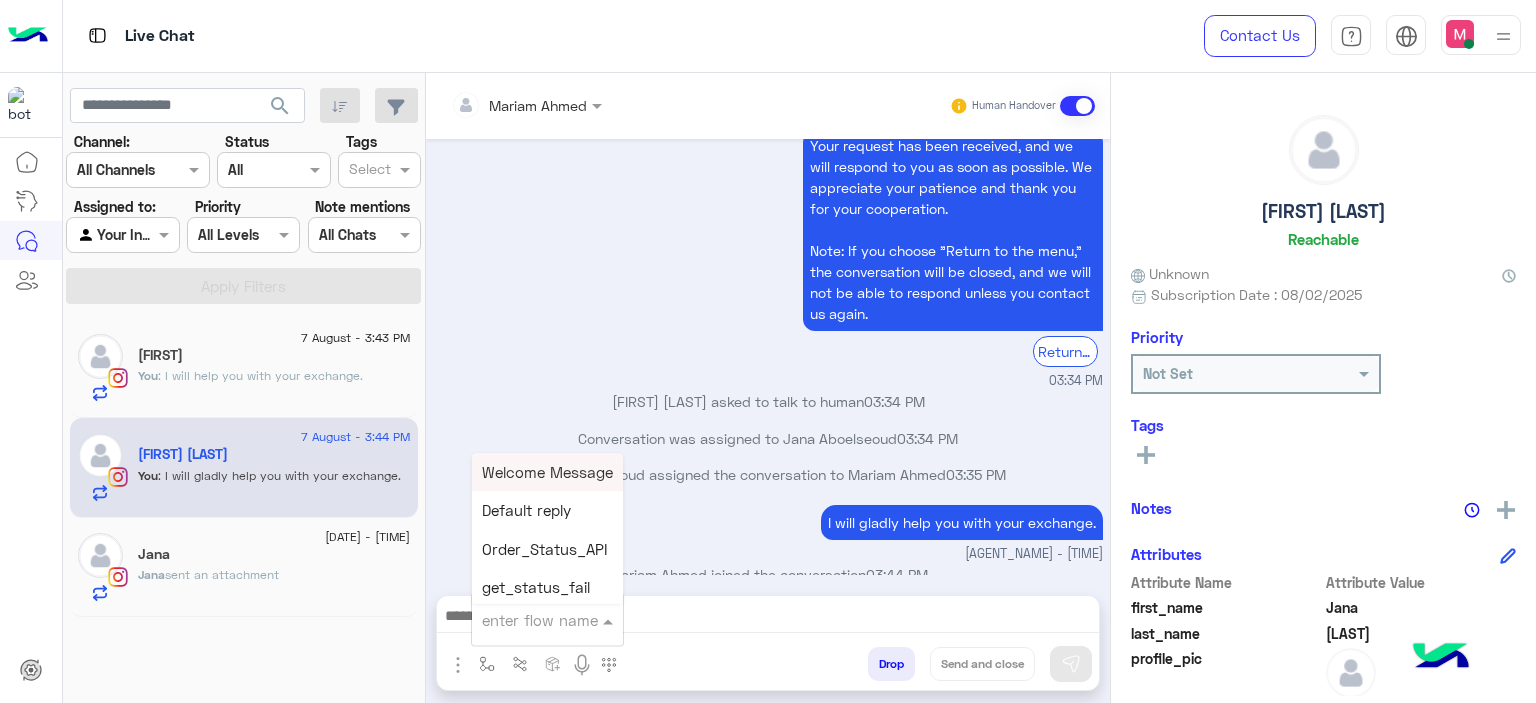 click at bounding box center (523, 620) 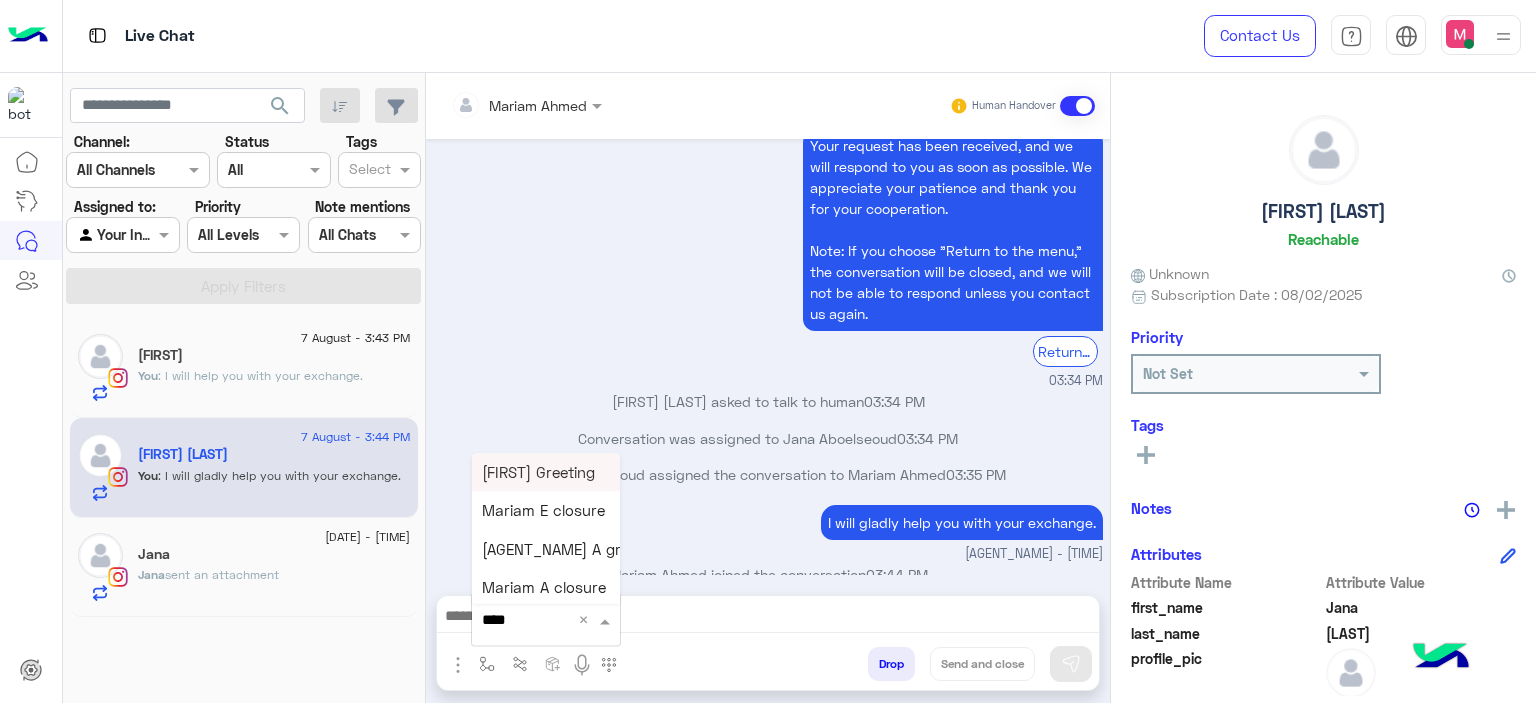 type on "*****" 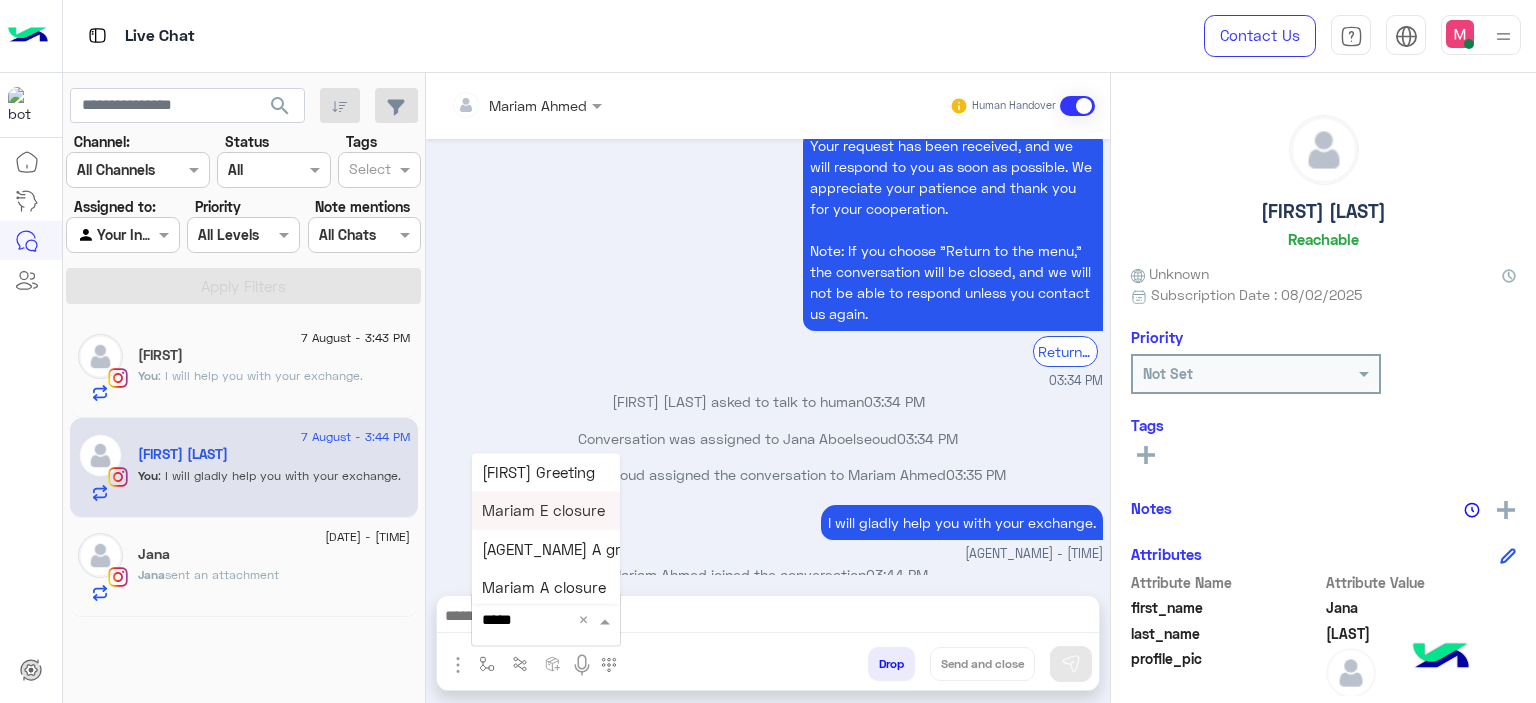 click on "Mariam E closure" at bounding box center (543, 511) 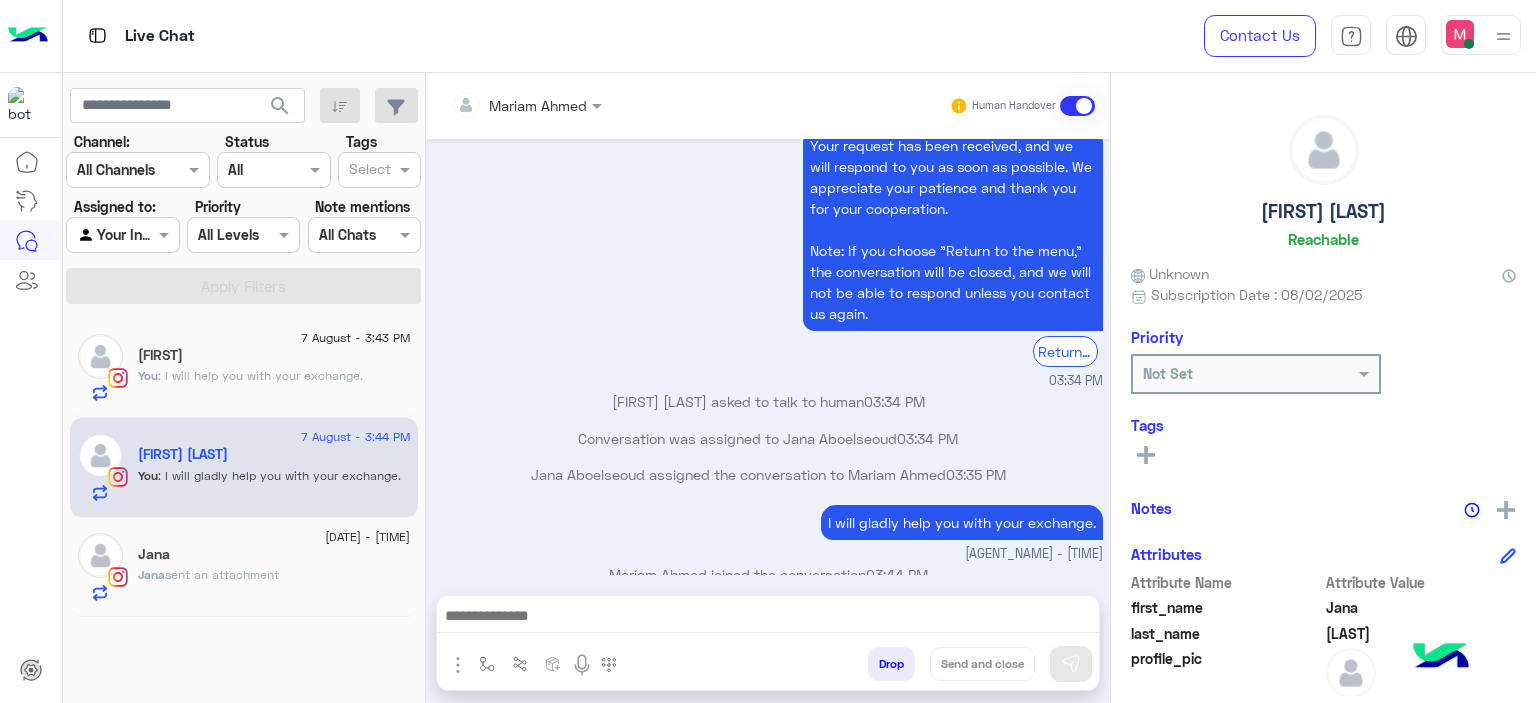 type on "**********" 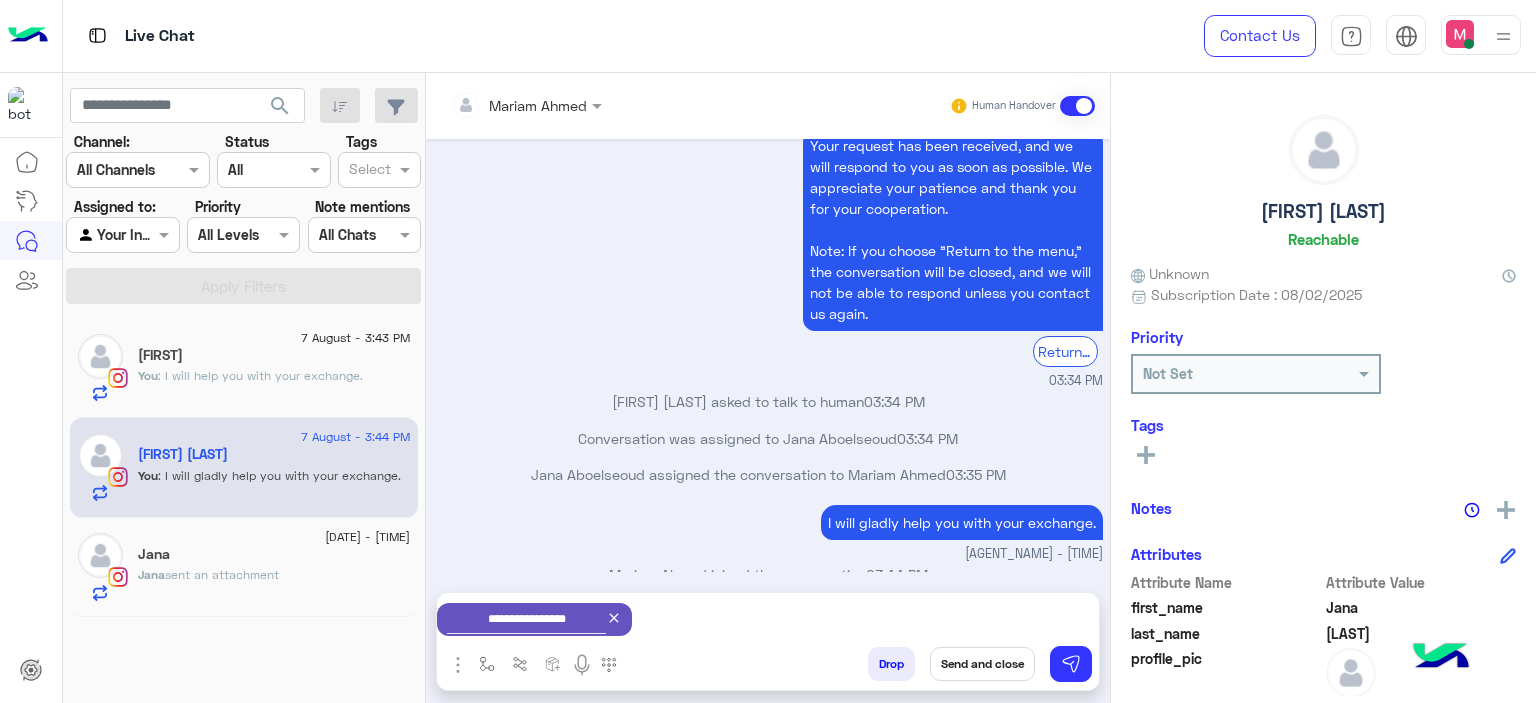 click on "Send and close" at bounding box center [982, 664] 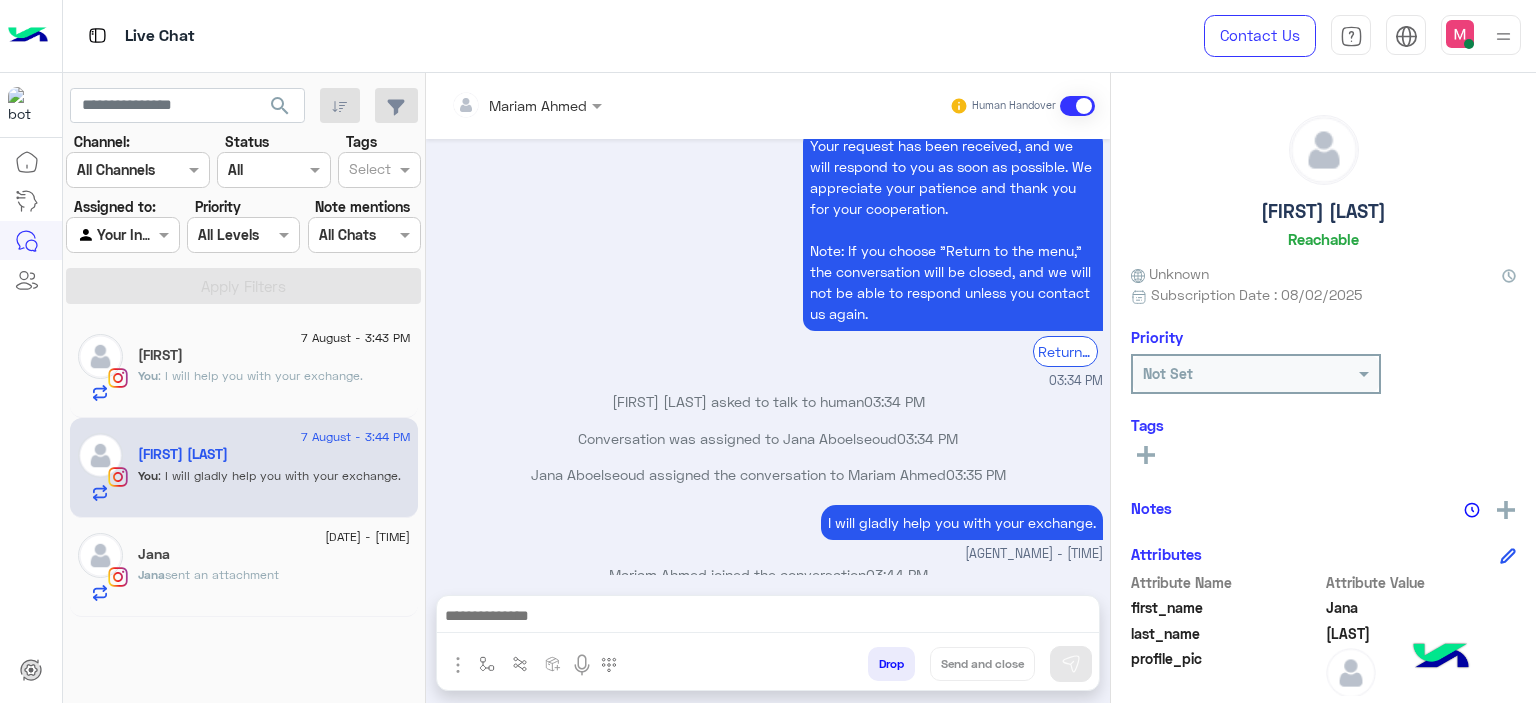 scroll, scrollTop: 2340, scrollLeft: 0, axis: vertical 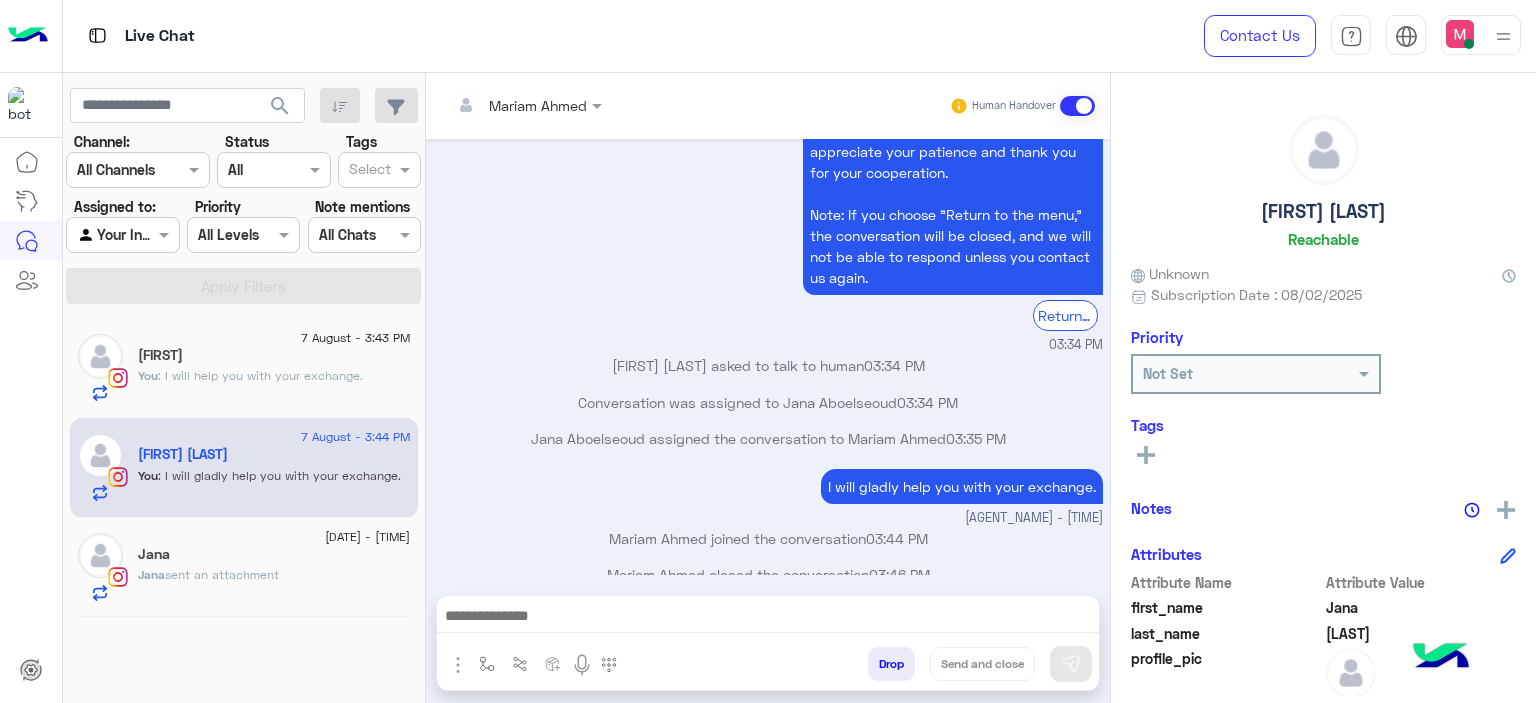 click on ": I will help you with your exchange." 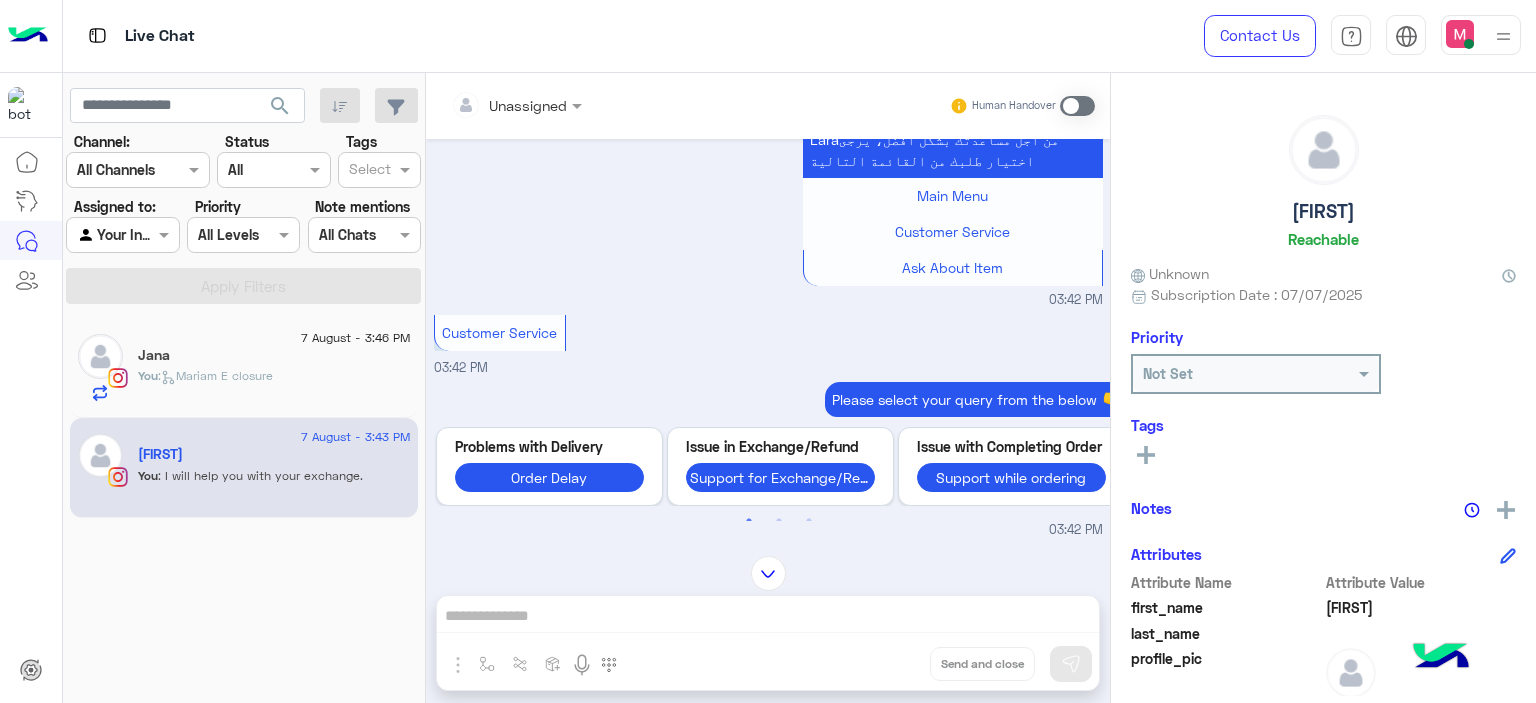 scroll, scrollTop: 1424, scrollLeft: 0, axis: vertical 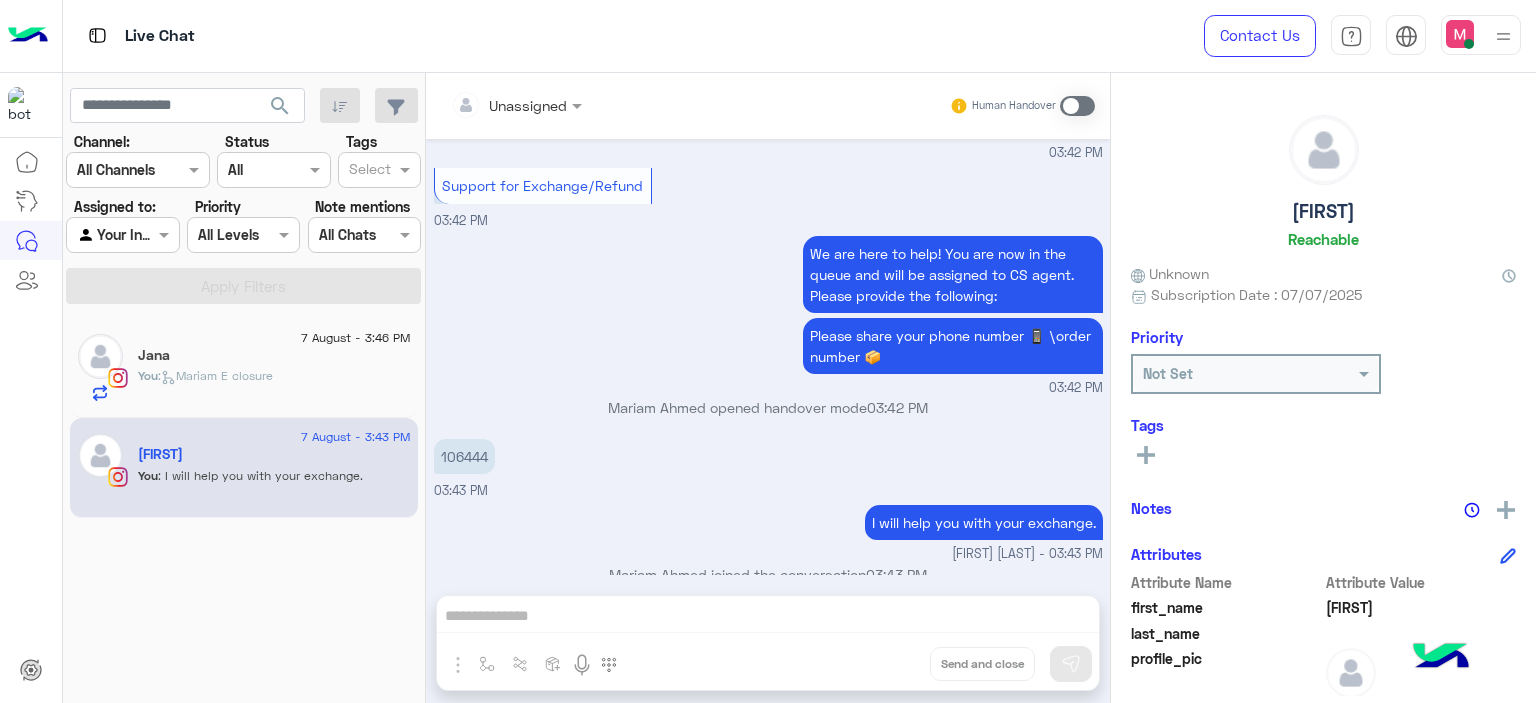 click on "Unassigned Human Handover     Aug 7, 2025  I will gladly help you do your exchange.  Mariam Ahmed -  03:37 PM  1 gray sweet pants small  1 black sweet pants small   03:38 PM   +2    03:38 PM  Can you please tell me what do you wanna exchange them with?  Mariam Ahmed -  03:39 PM  1 gray yoga pants  1  navy blue yoga pants   03:42 PM   Mariam Ahmed closed the conversation   03:42 PM      We haven’t heard back from you in a while, so we’ll pause the chat for now  but no worries, we’re still here to help! If you still need assistance, just click the button below and one of our customer service team members will be happy to assist you right away.  Issue in Exchange/Refund   Mariam Ahmed -  03:42 PM  1 gray yoga pants  1  navy blue yoga pants .   03:42 PM  LaraTo assist you better, please select your request from the following menu. Laraمن أجل مساعدتك بشكل أفضل، يرجى اختيار طلبك من القائمة التالية  Main Menu   Customer Service   Ask About Item     03:42 PM  ." at bounding box center [768, 392] 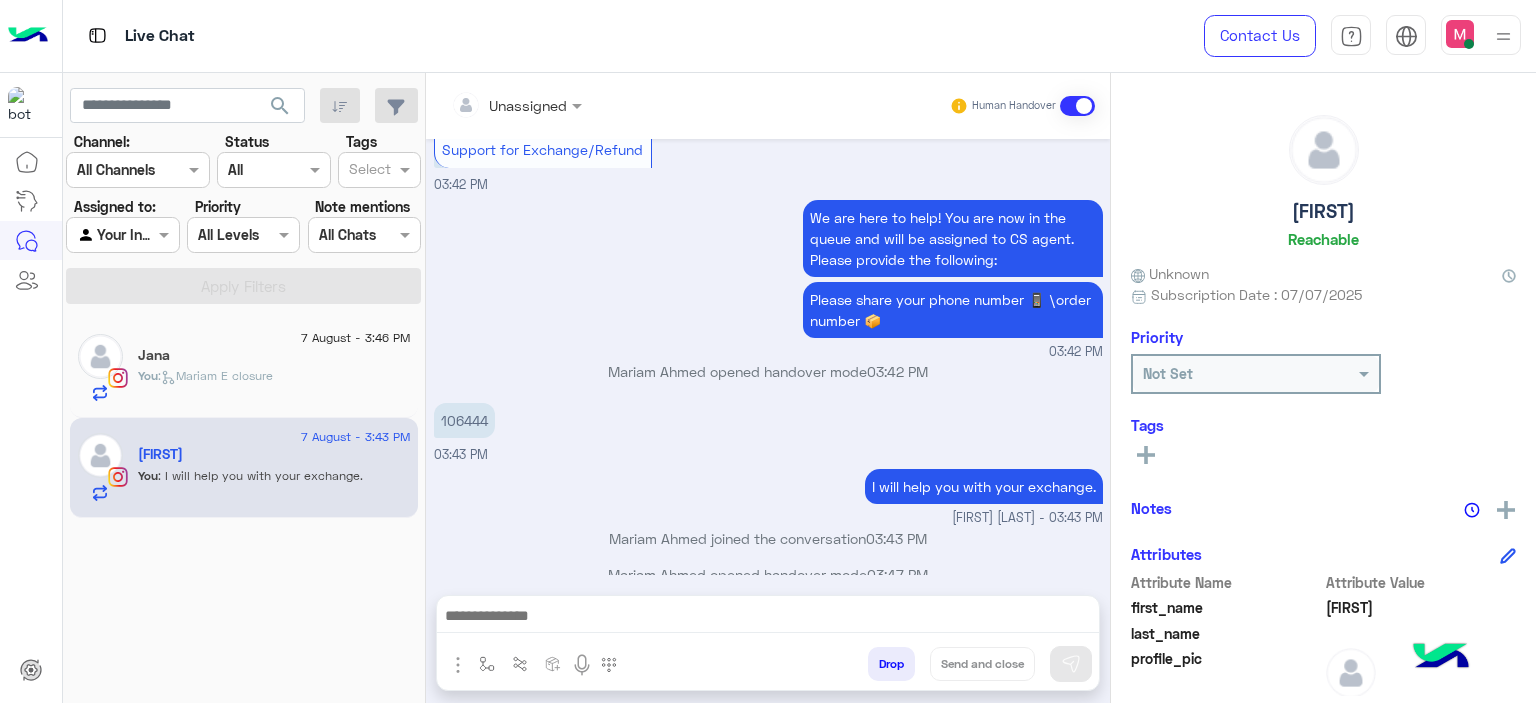click at bounding box center [768, 618] 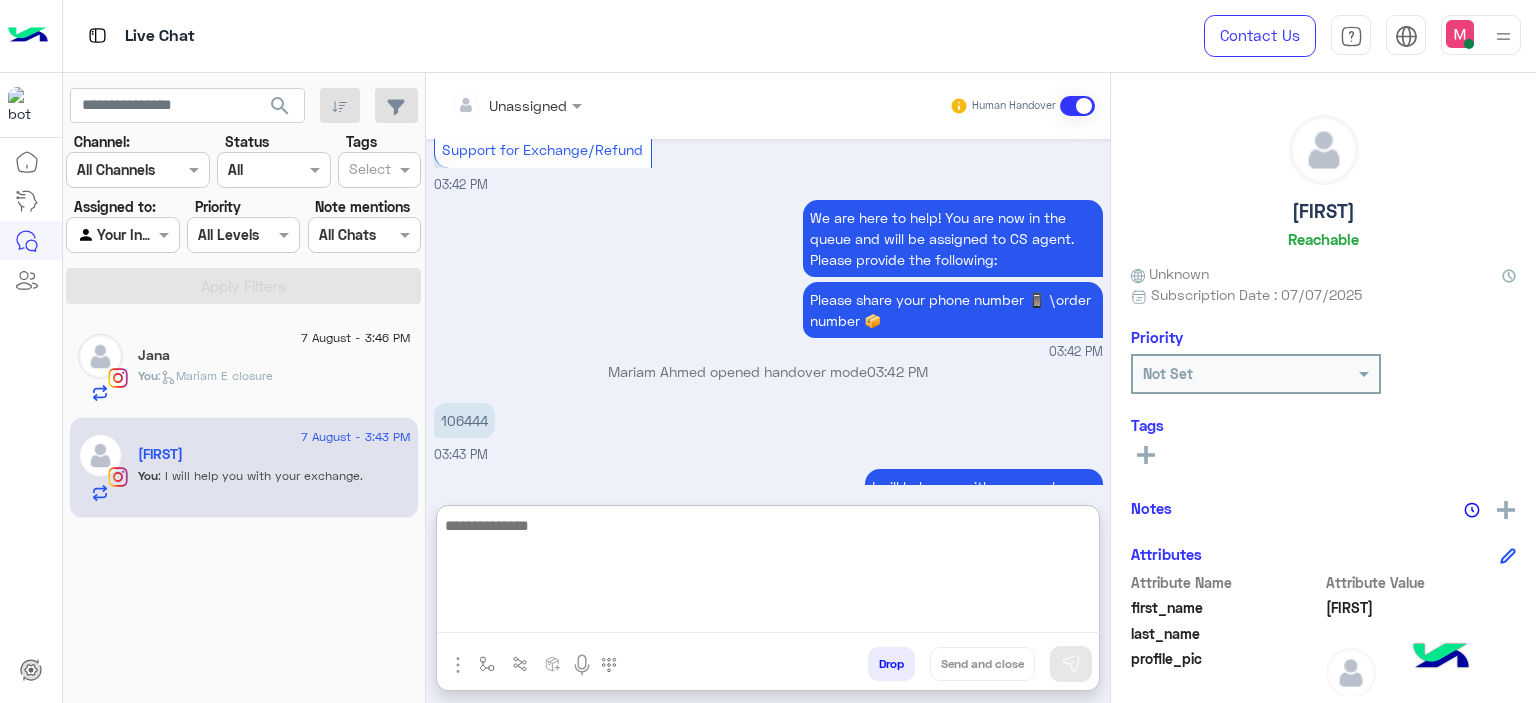type on "*" 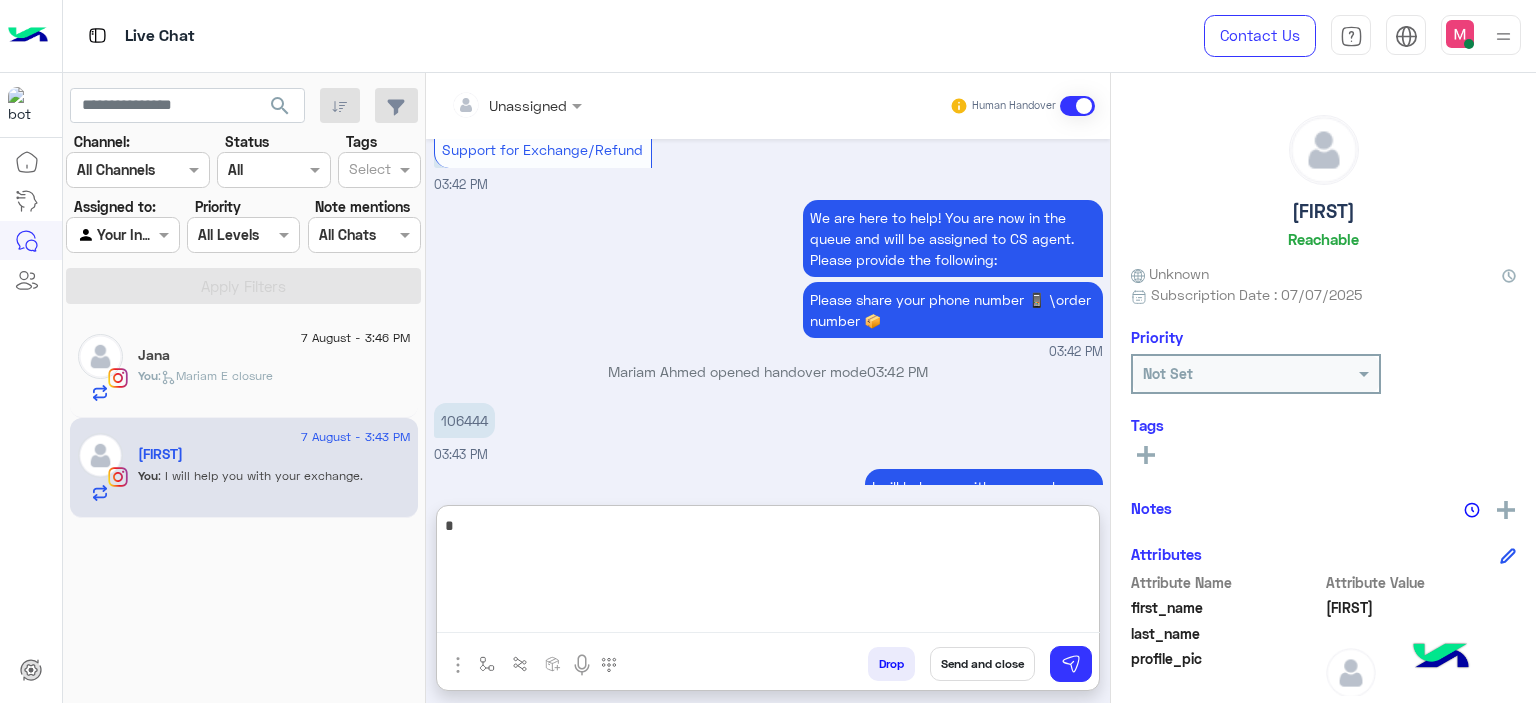 type 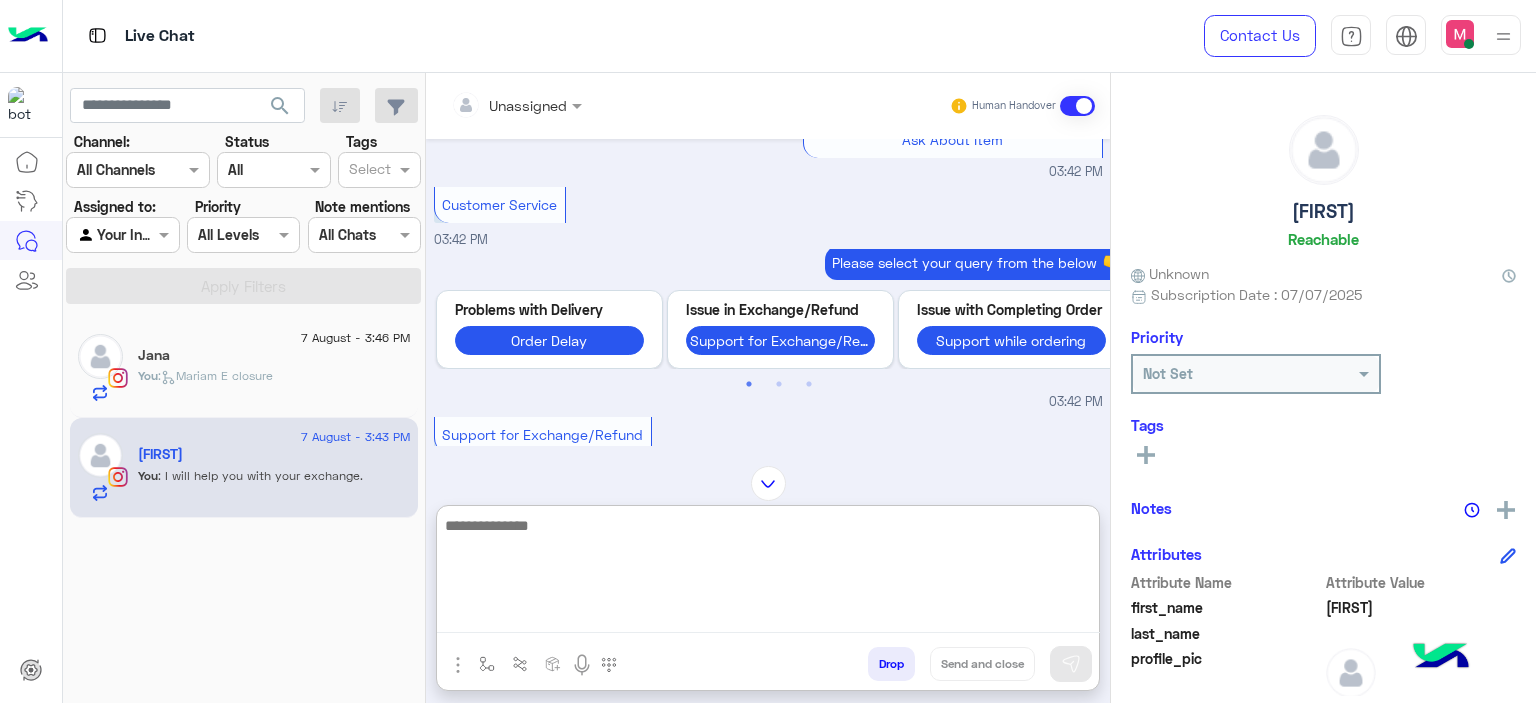 scroll, scrollTop: 1542, scrollLeft: 0, axis: vertical 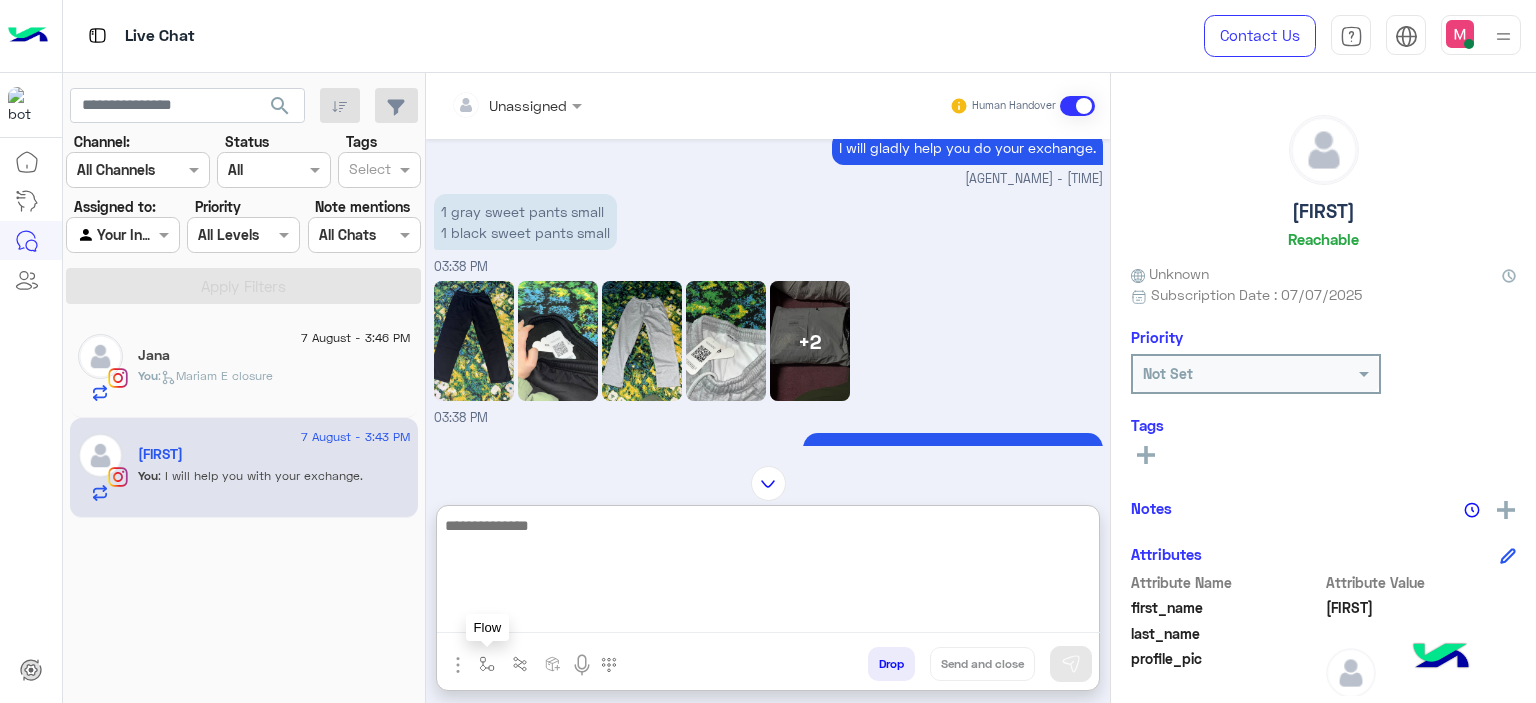 click at bounding box center [487, 664] 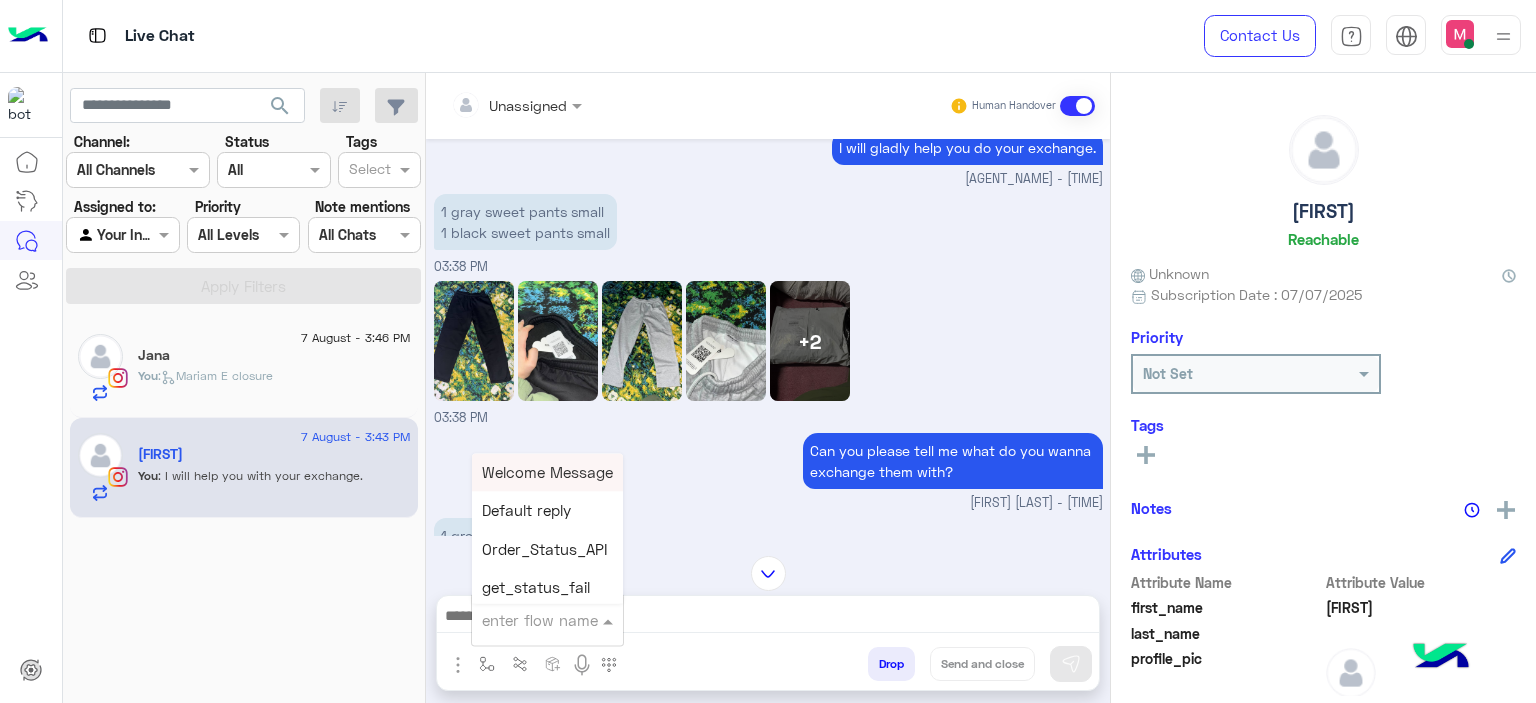 click at bounding box center [523, 620] 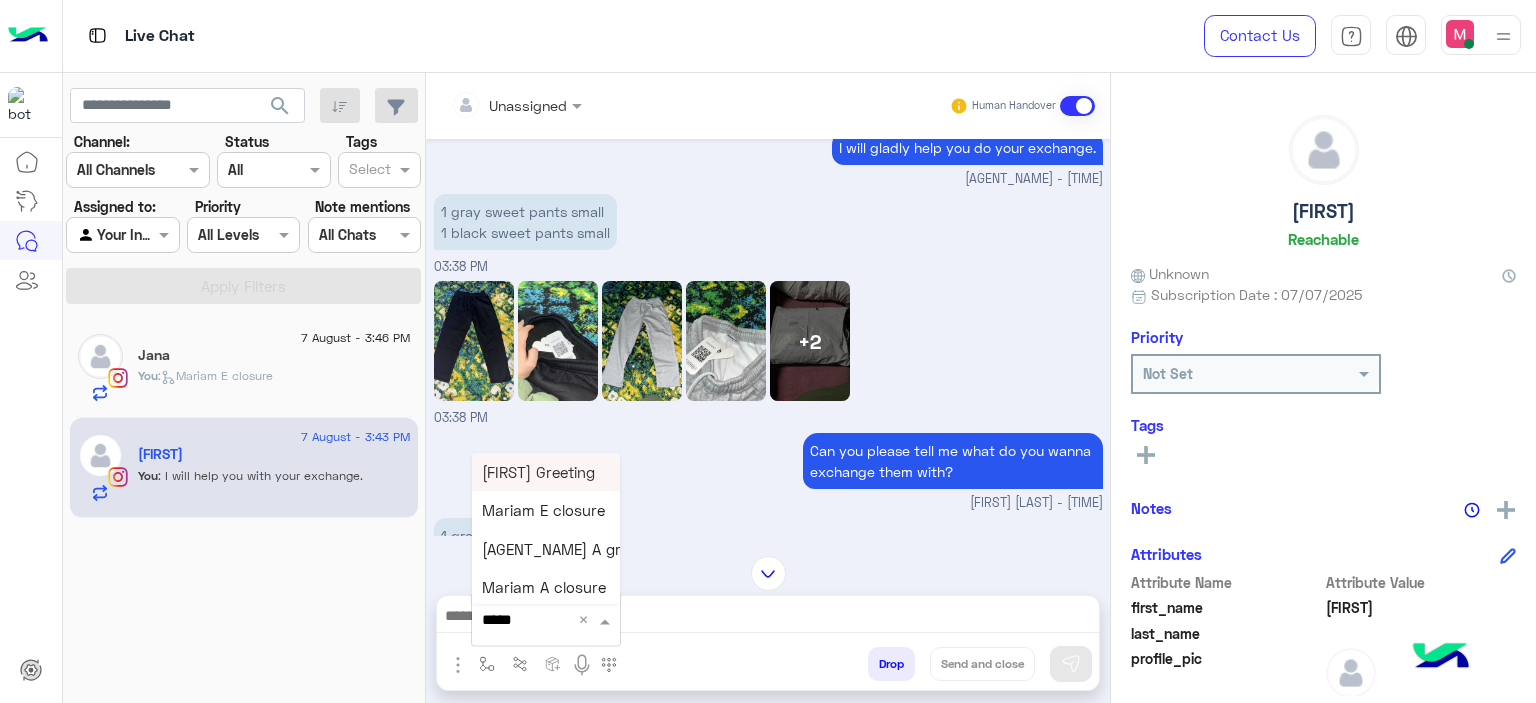 type on "******" 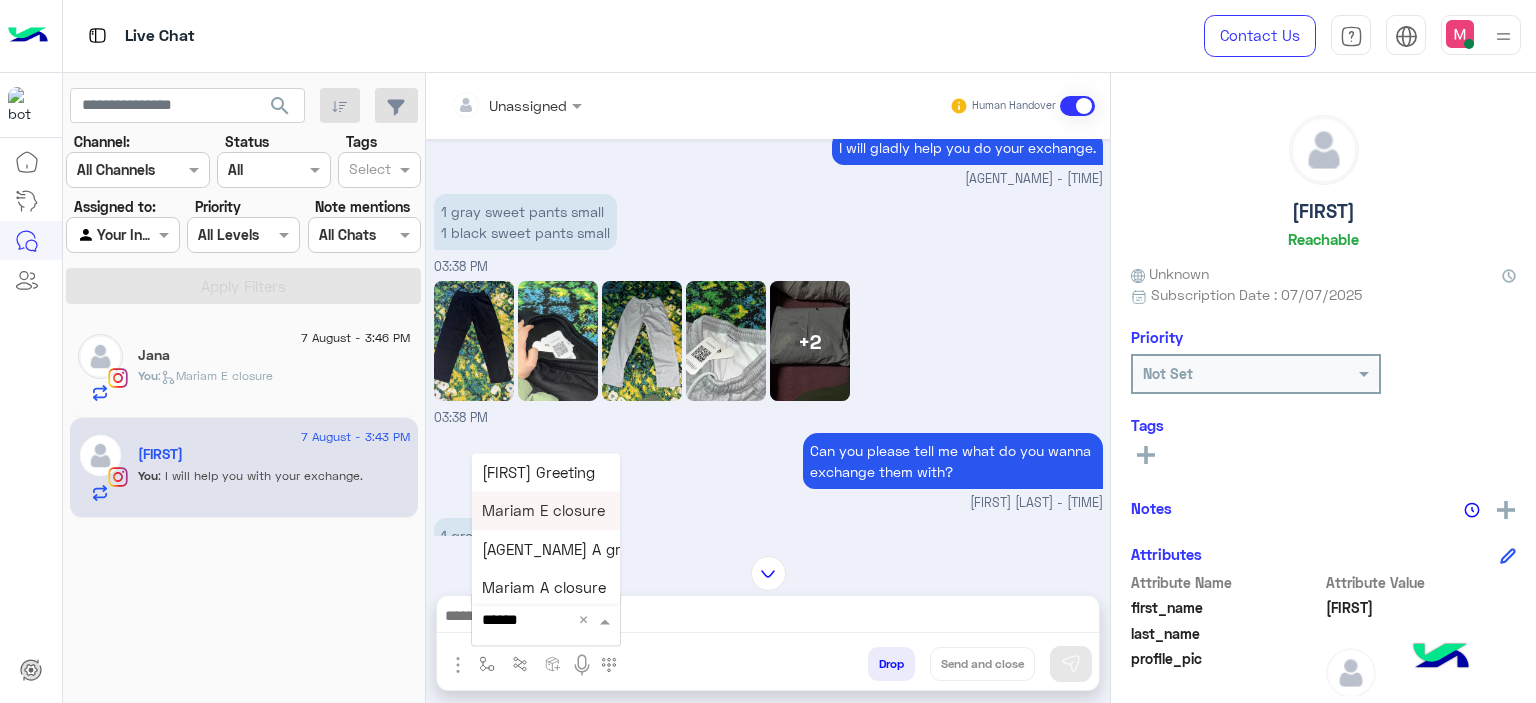 click on "Mariam E closure" at bounding box center (543, 511) 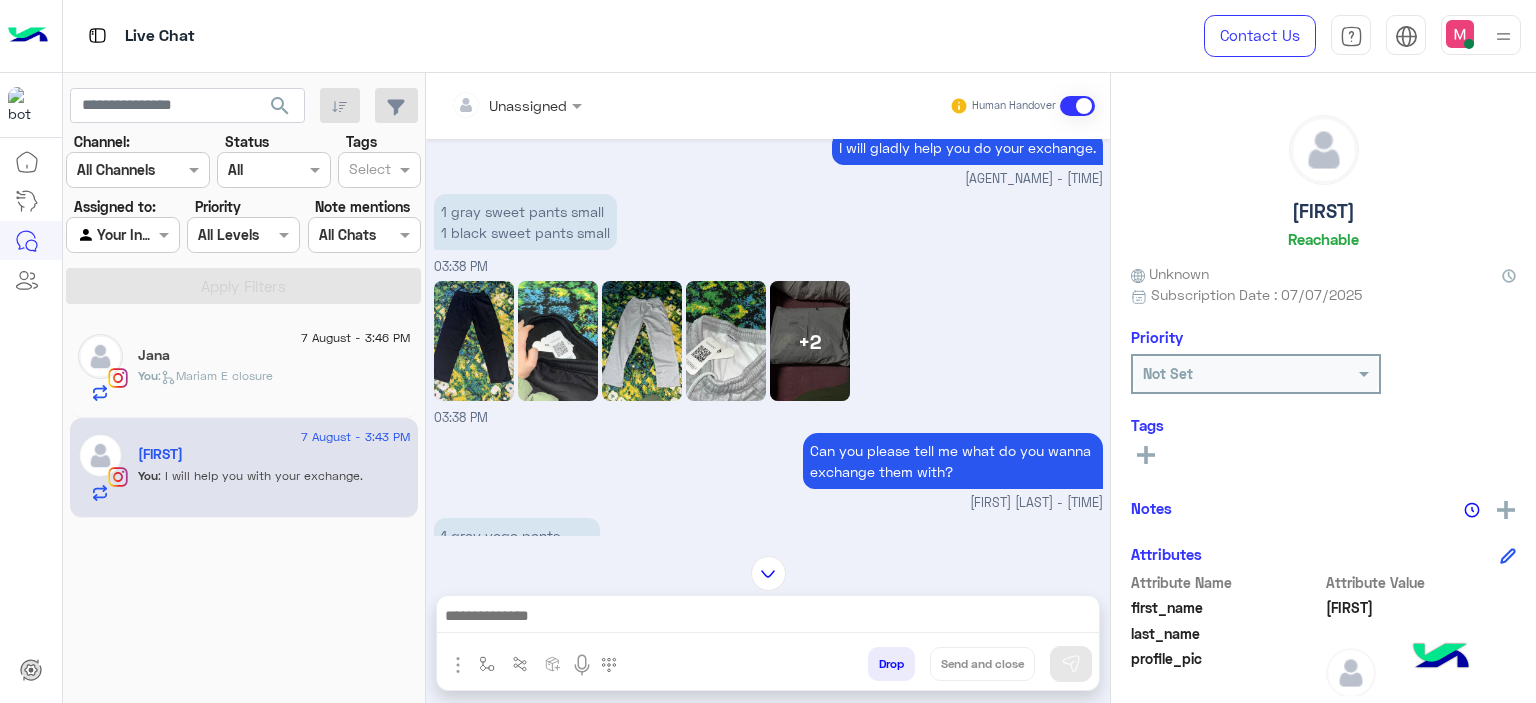 type on "**********" 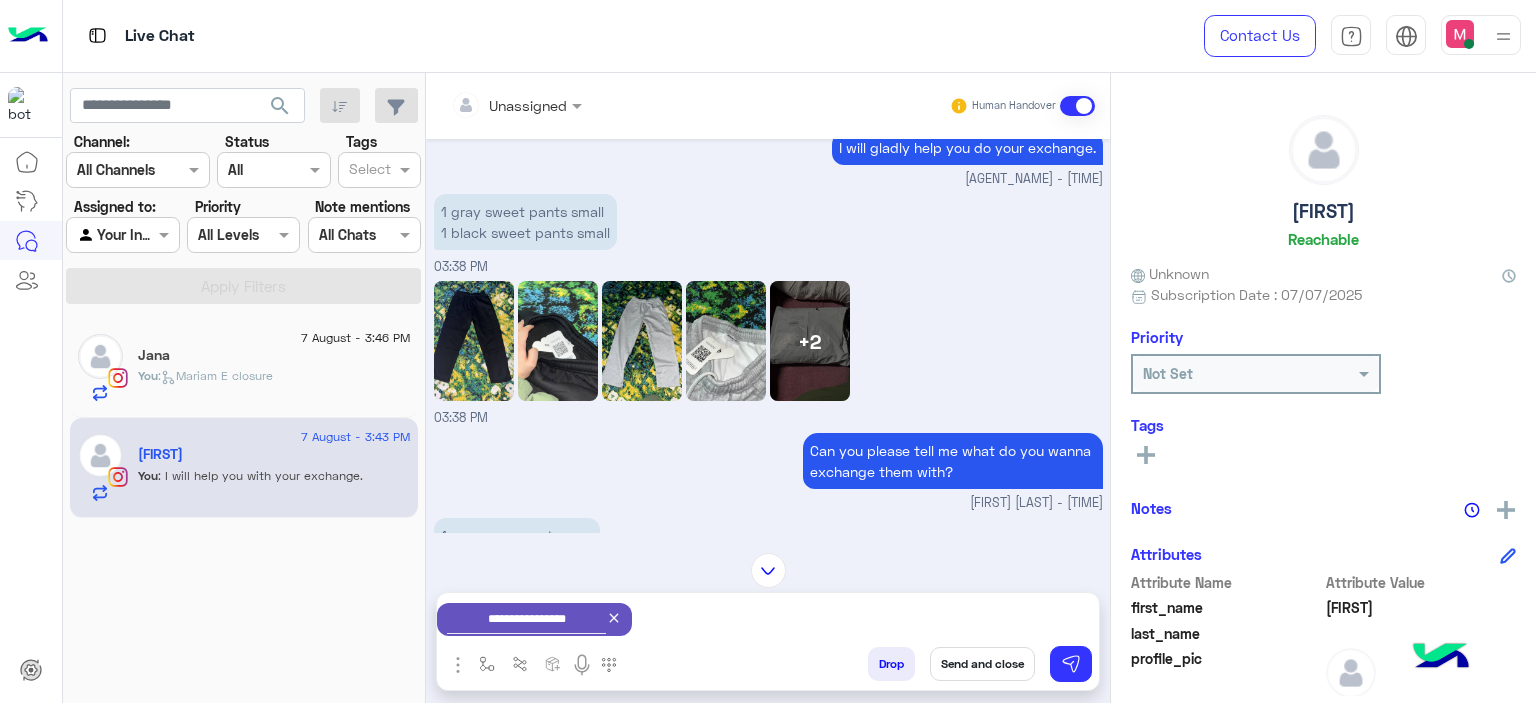 click on "Send and close" at bounding box center [982, 664] 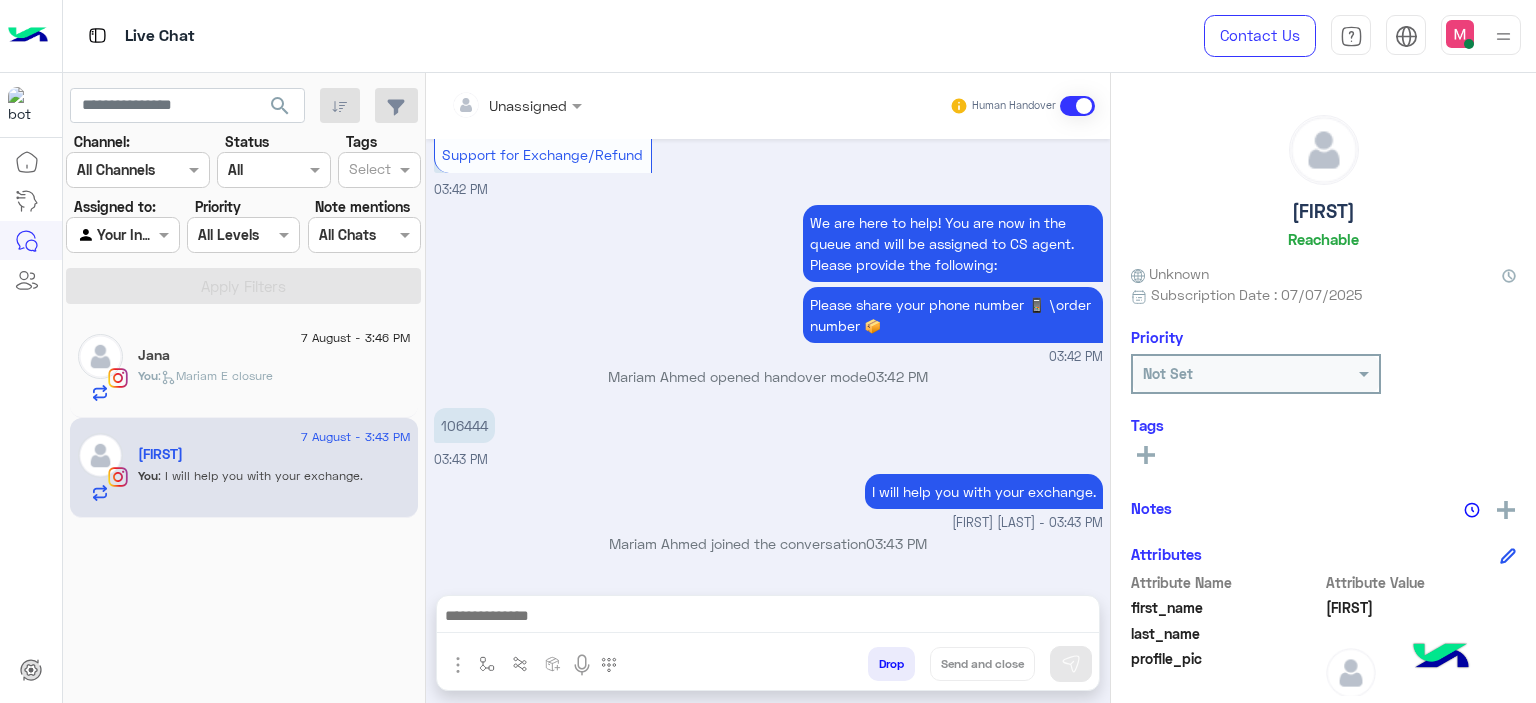scroll, scrollTop: 1866, scrollLeft: 0, axis: vertical 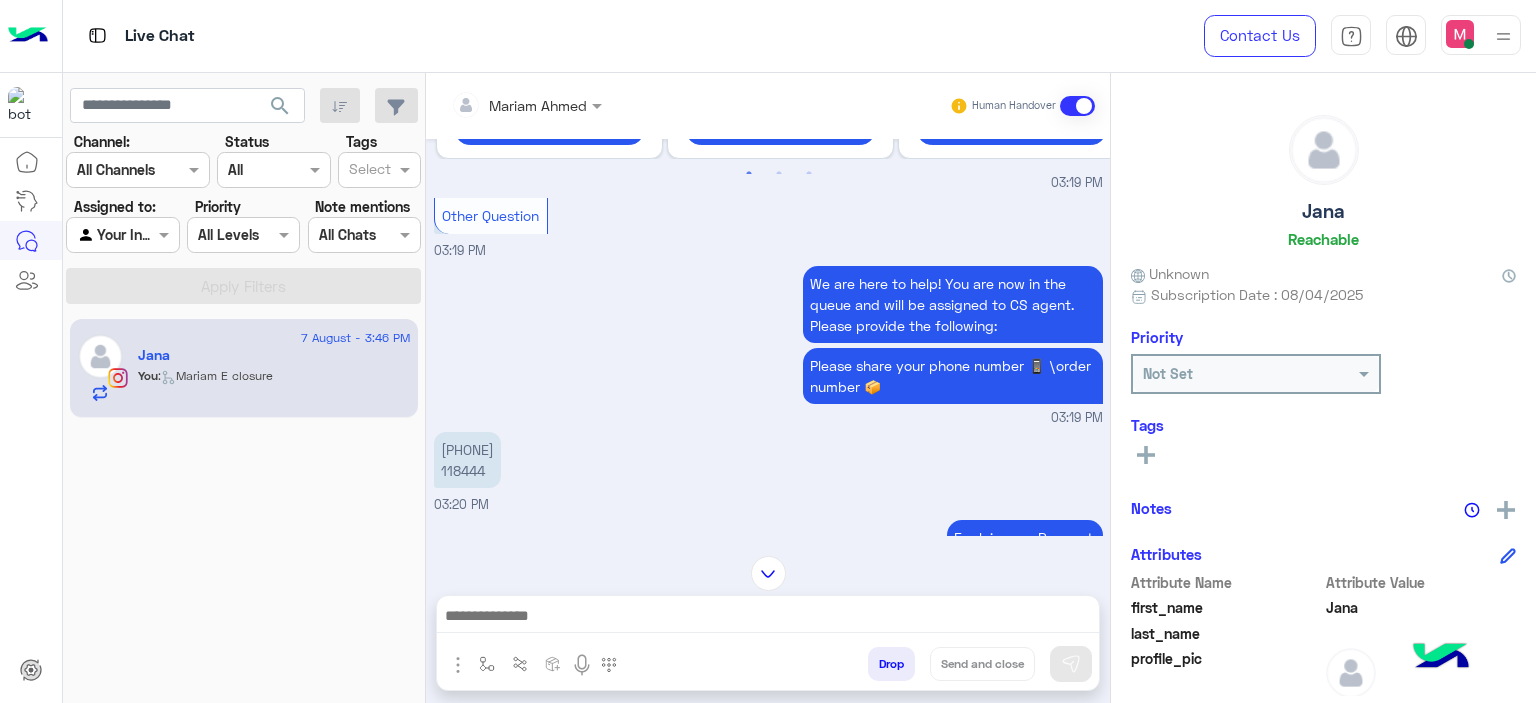 click on "01014409123 118444" at bounding box center (467, 460) 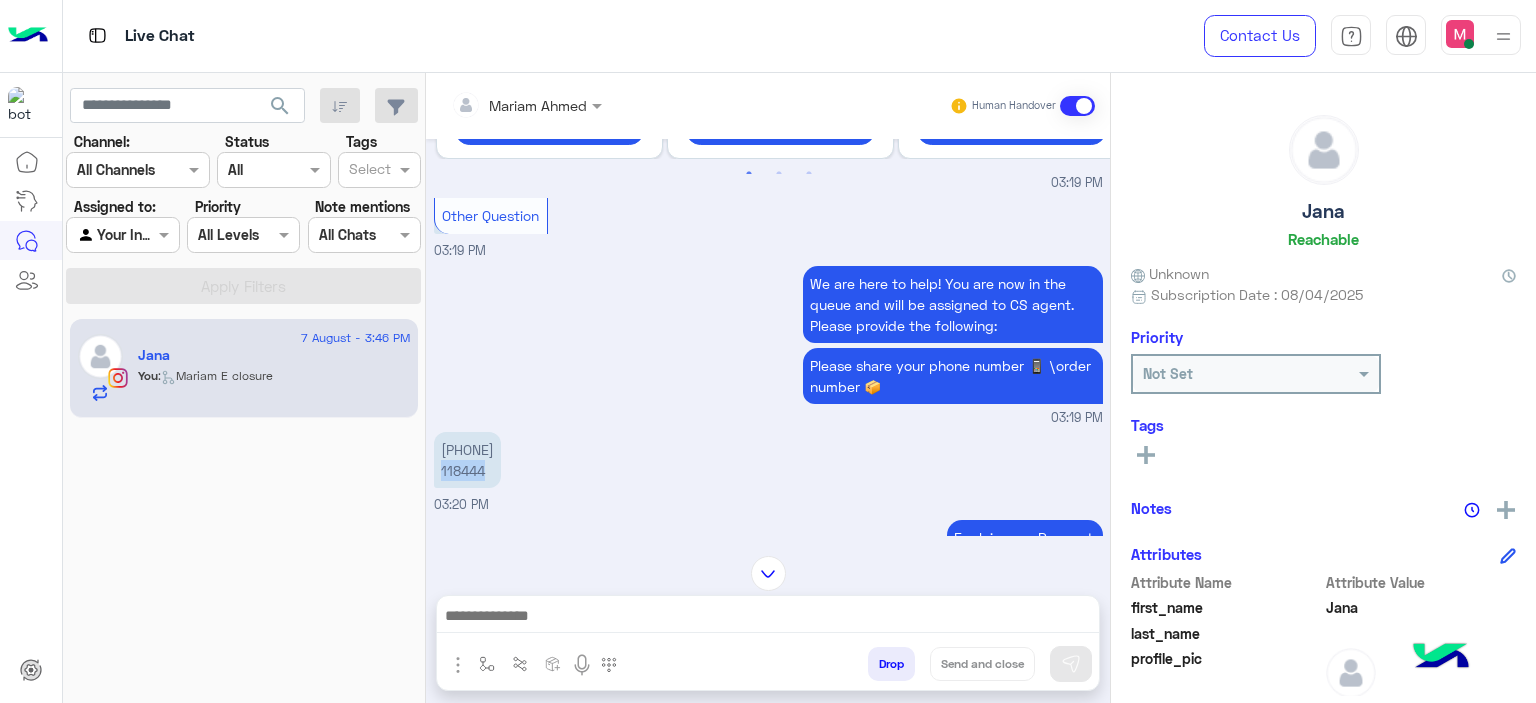 click on "01014409123 118444" at bounding box center [467, 460] 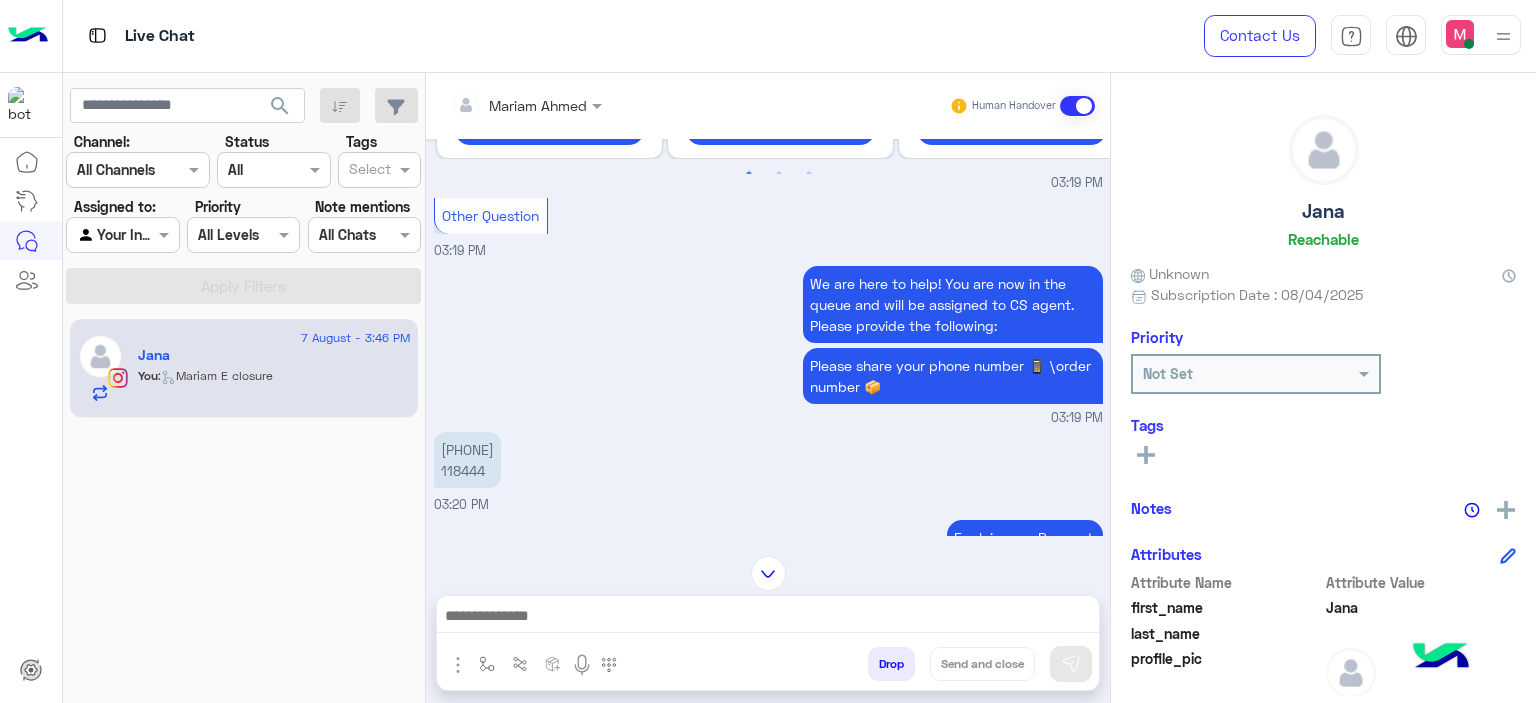 click on "We are here to help! You are now in the queue and will be assigned to CS agent. Please provide the following: Please share your phone number 📱 \order number 📦    03:19 PM" at bounding box center (768, 344) 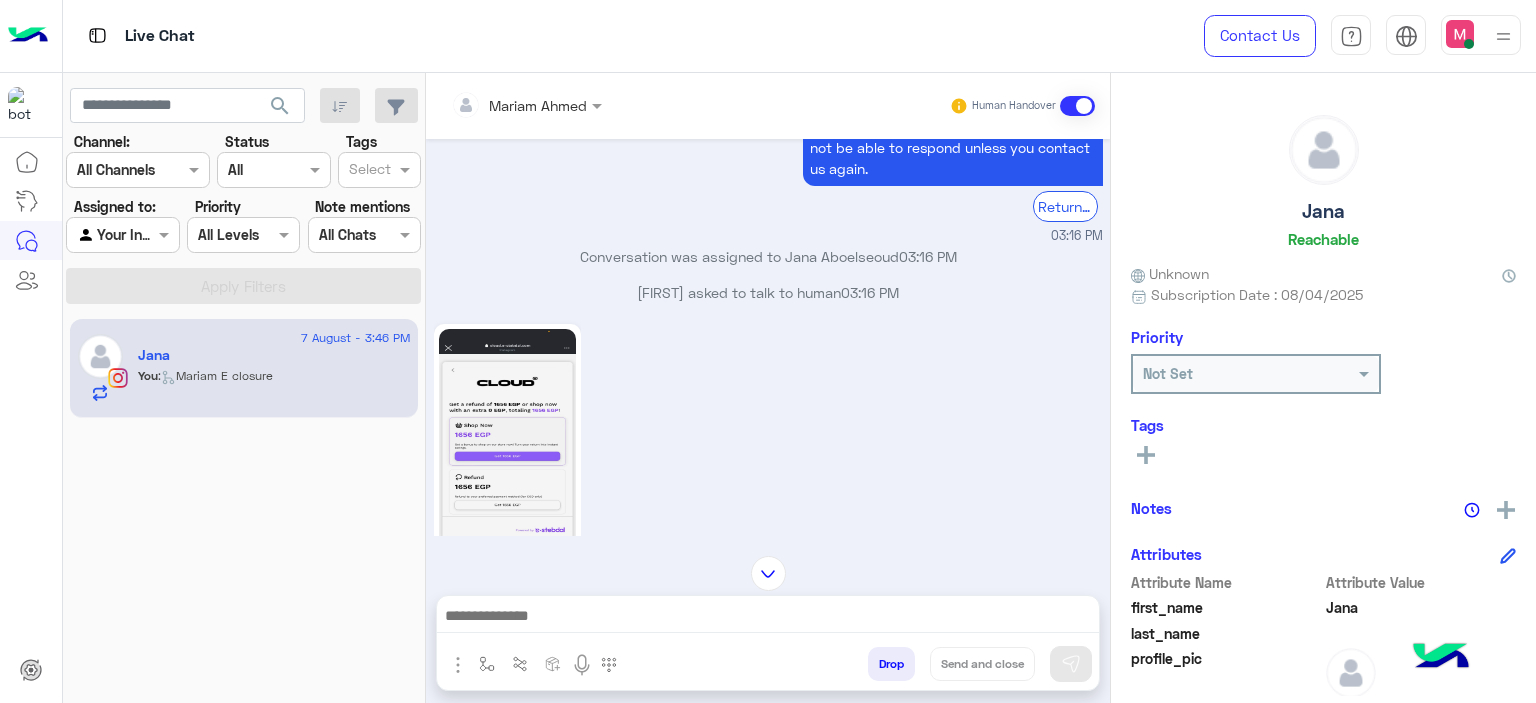 scroll, scrollTop: 9067, scrollLeft: 0, axis: vertical 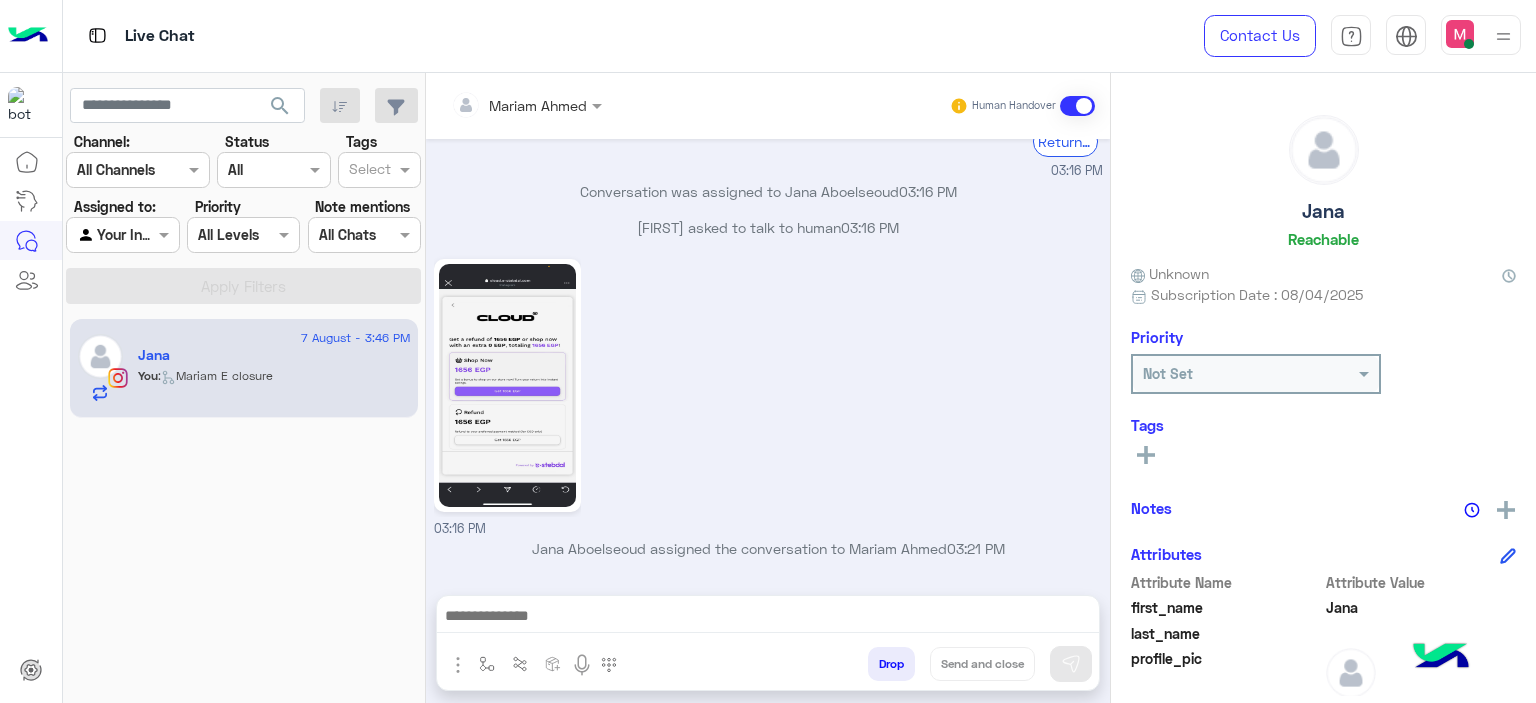 click 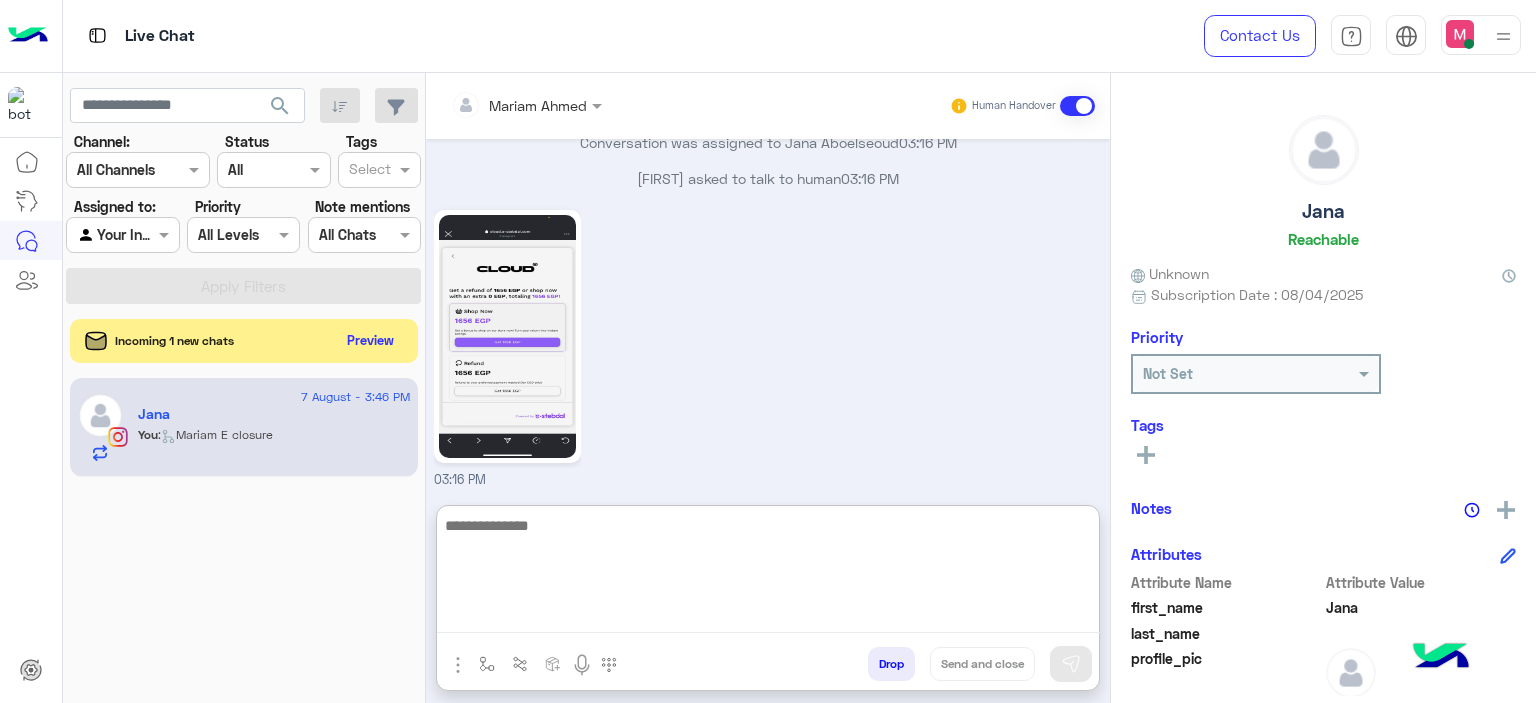 drag, startPoint x: 572, startPoint y: 616, endPoint x: 800, endPoint y: 722, distance: 251.43588 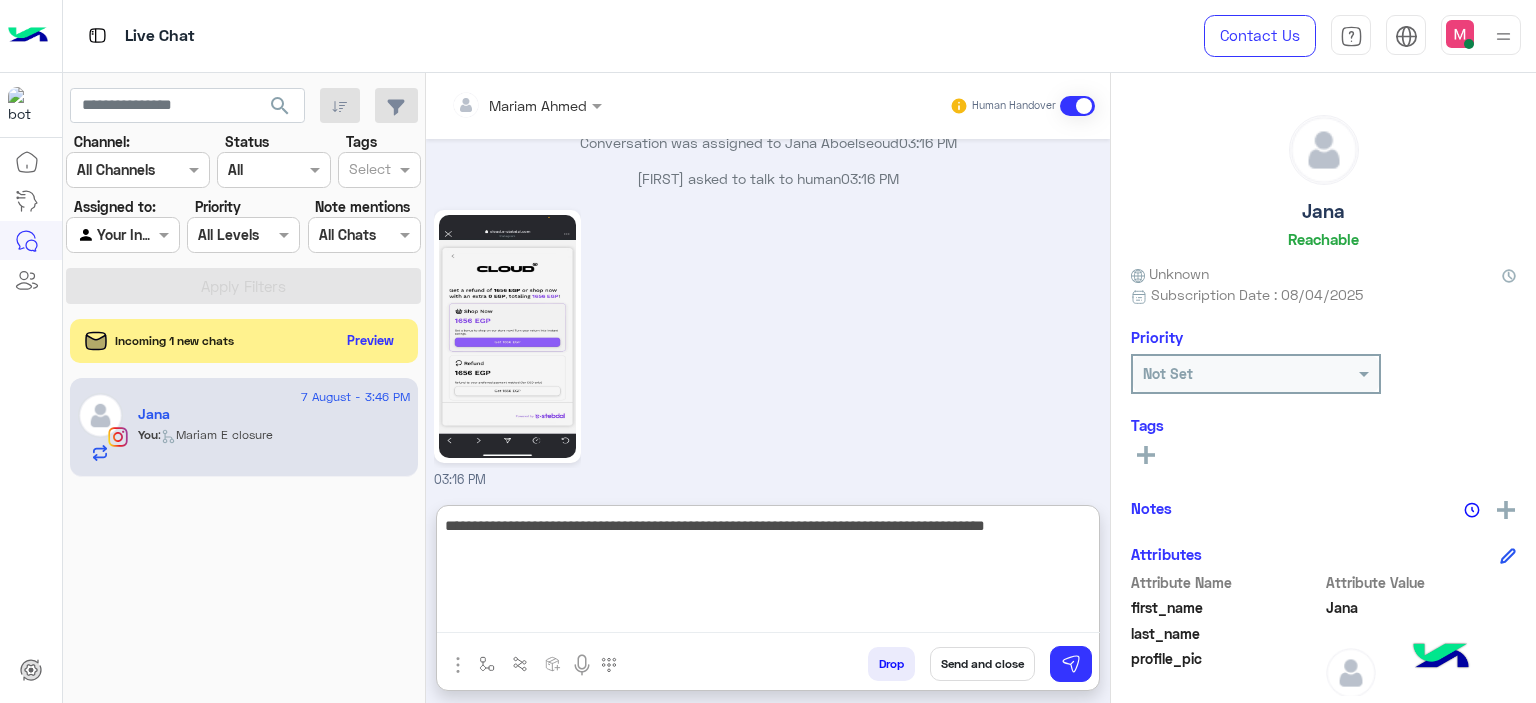 type on "**********" 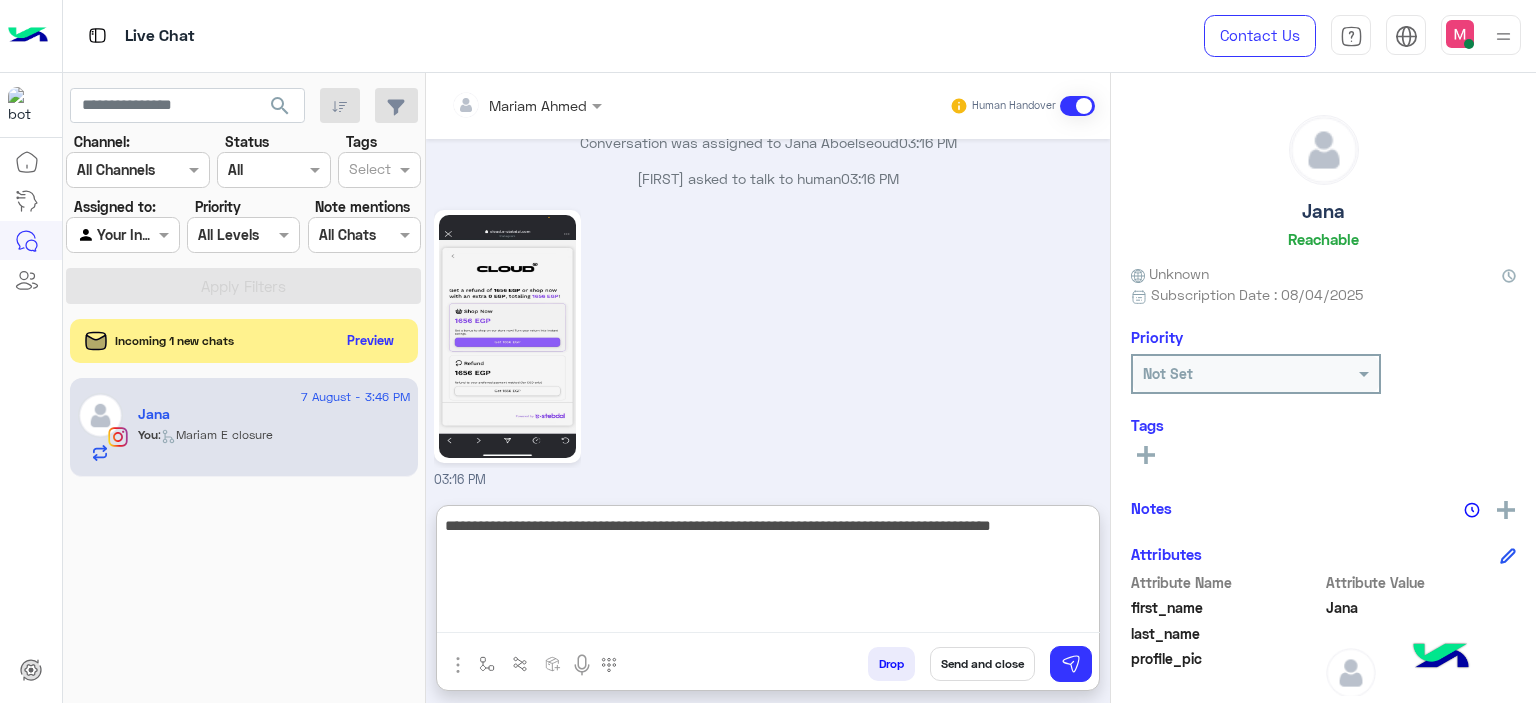 type 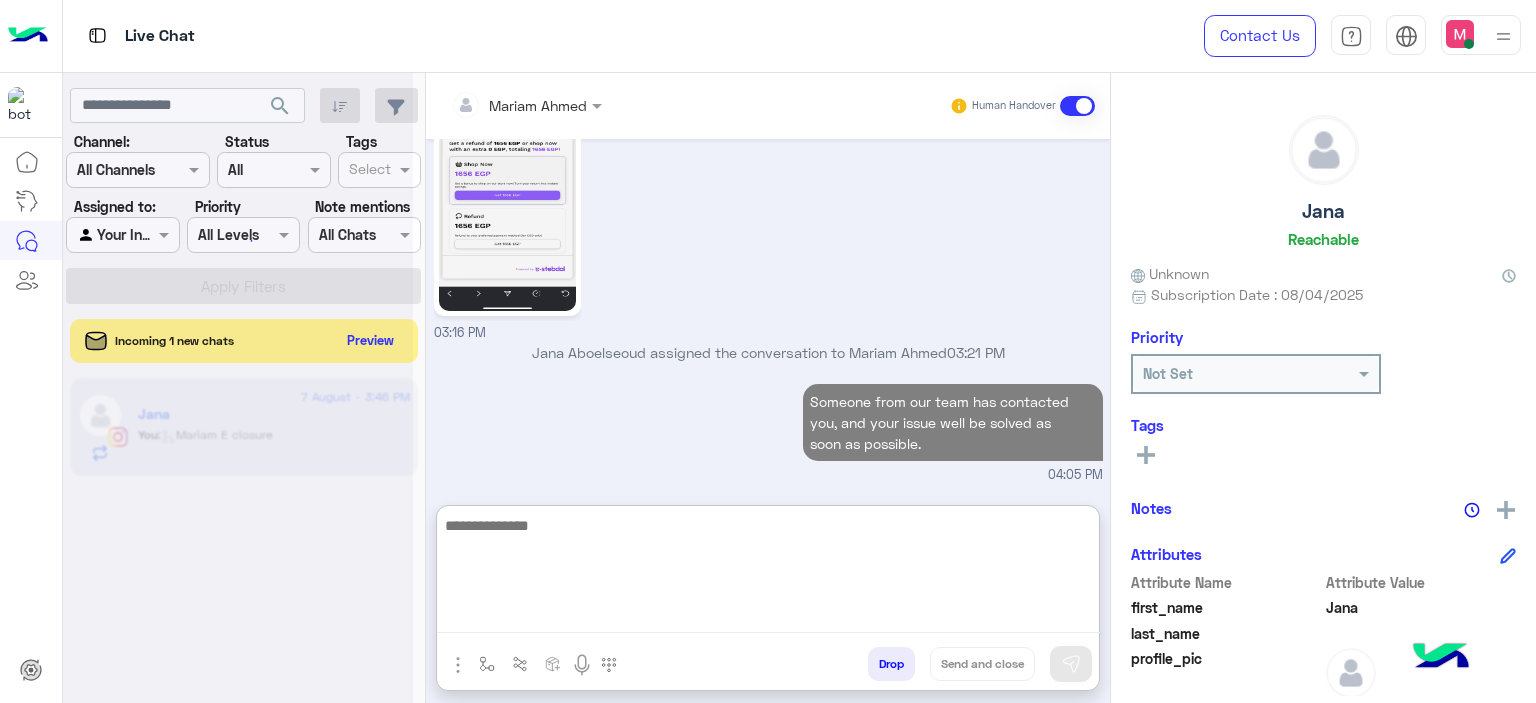 scroll, scrollTop: 9300, scrollLeft: 0, axis: vertical 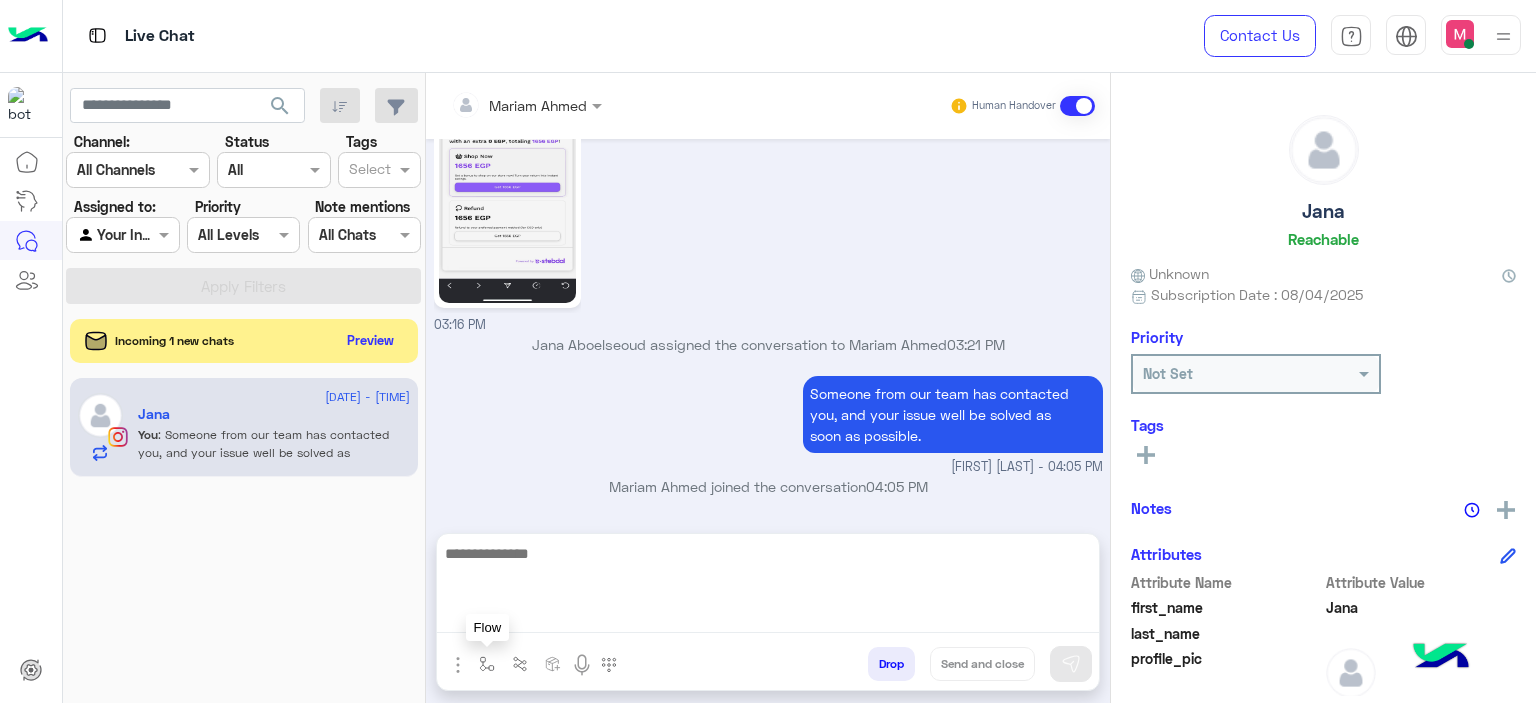 click at bounding box center [487, 663] 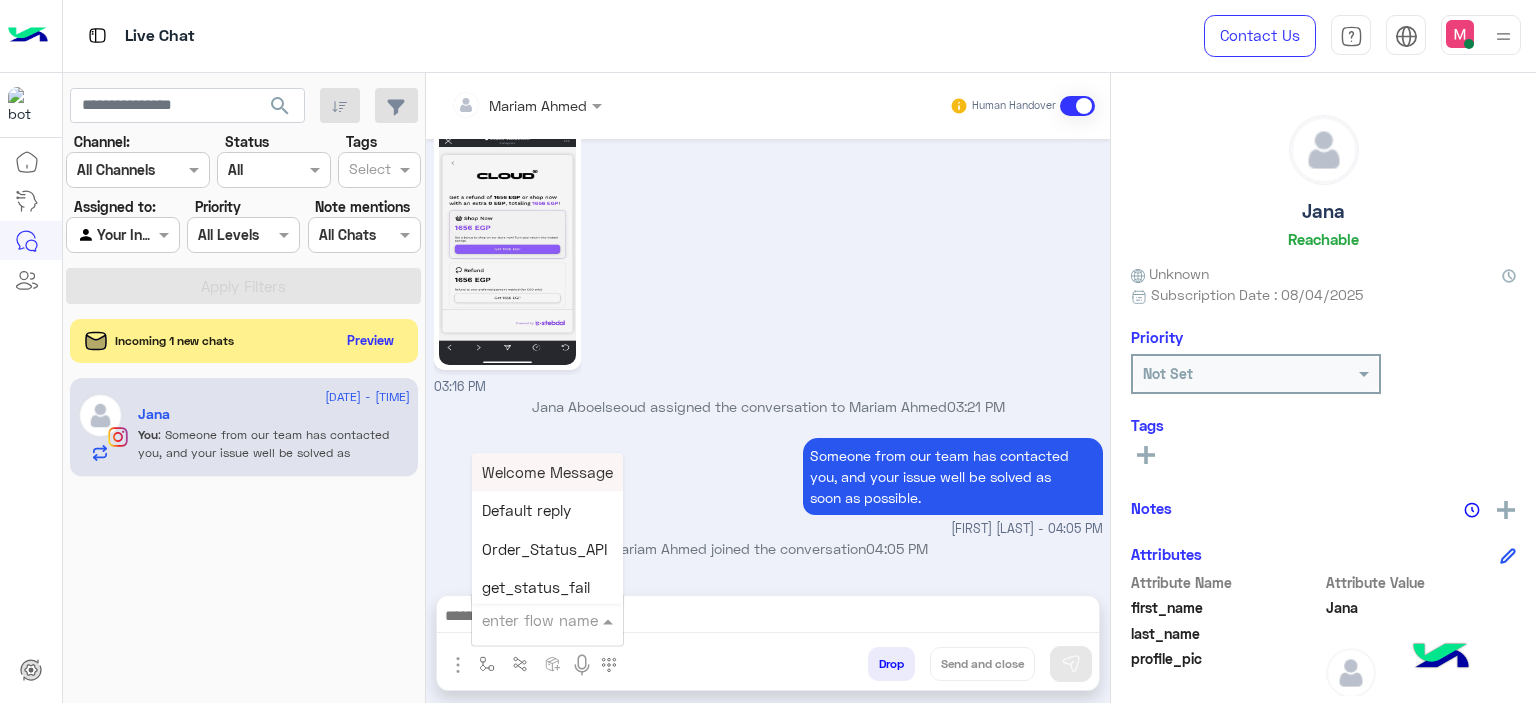 click at bounding box center [523, 620] 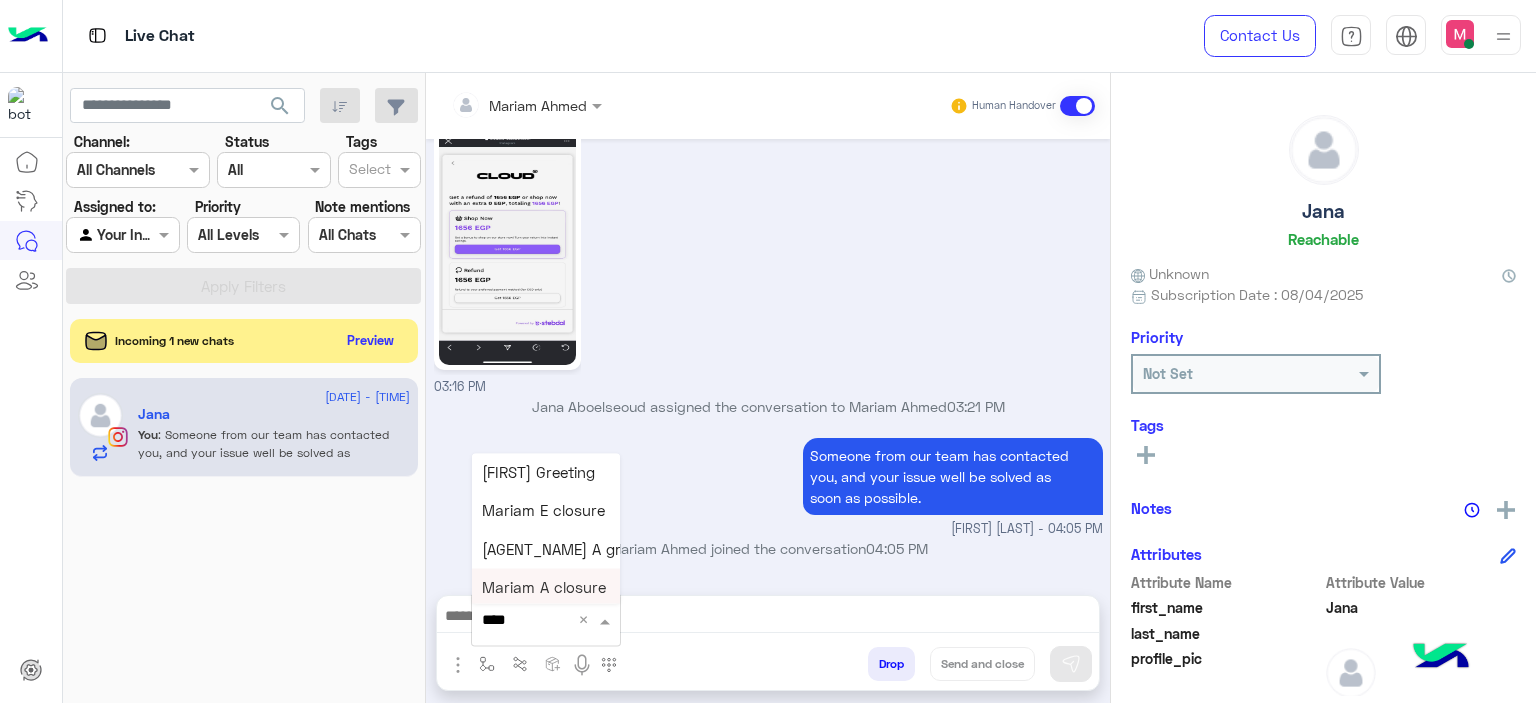 type on "*****" 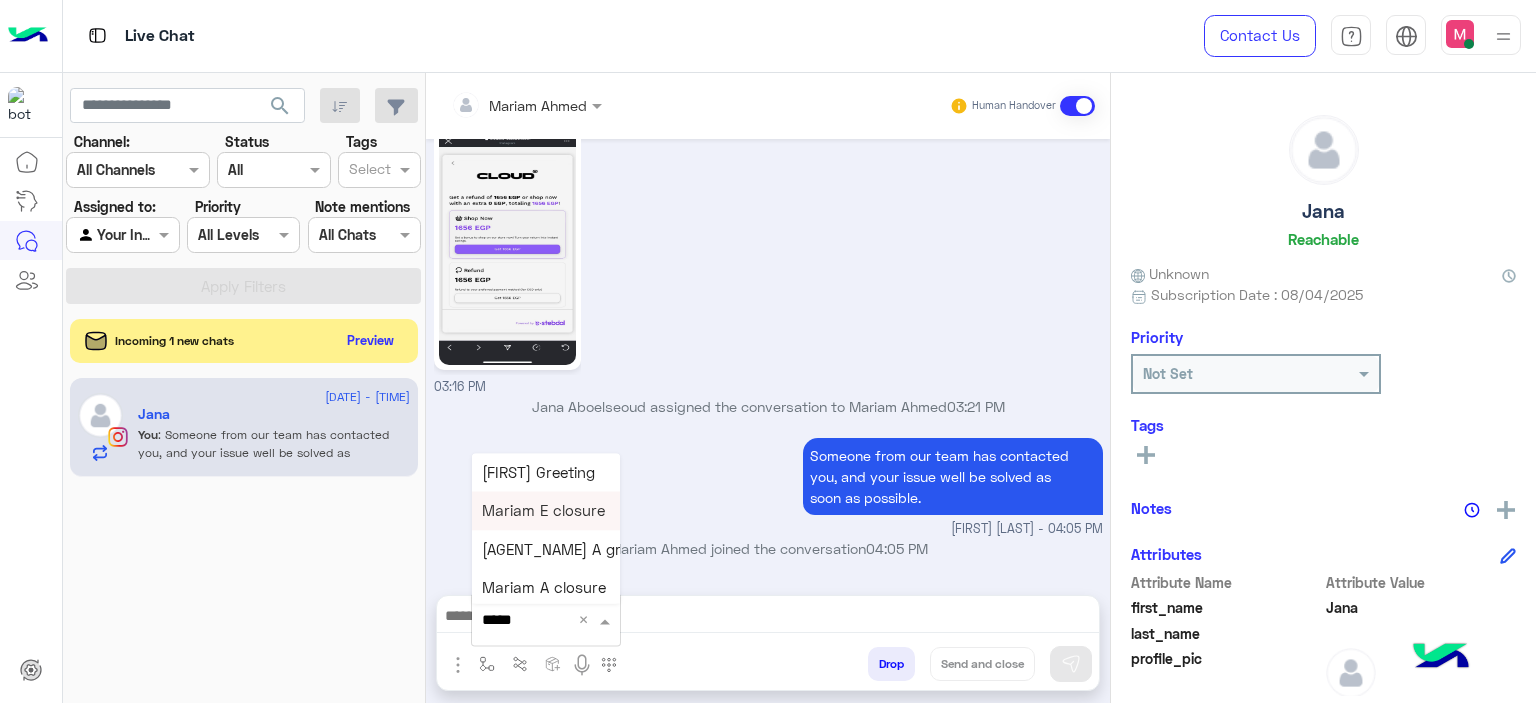 click on "Mariam E closure" at bounding box center [543, 511] 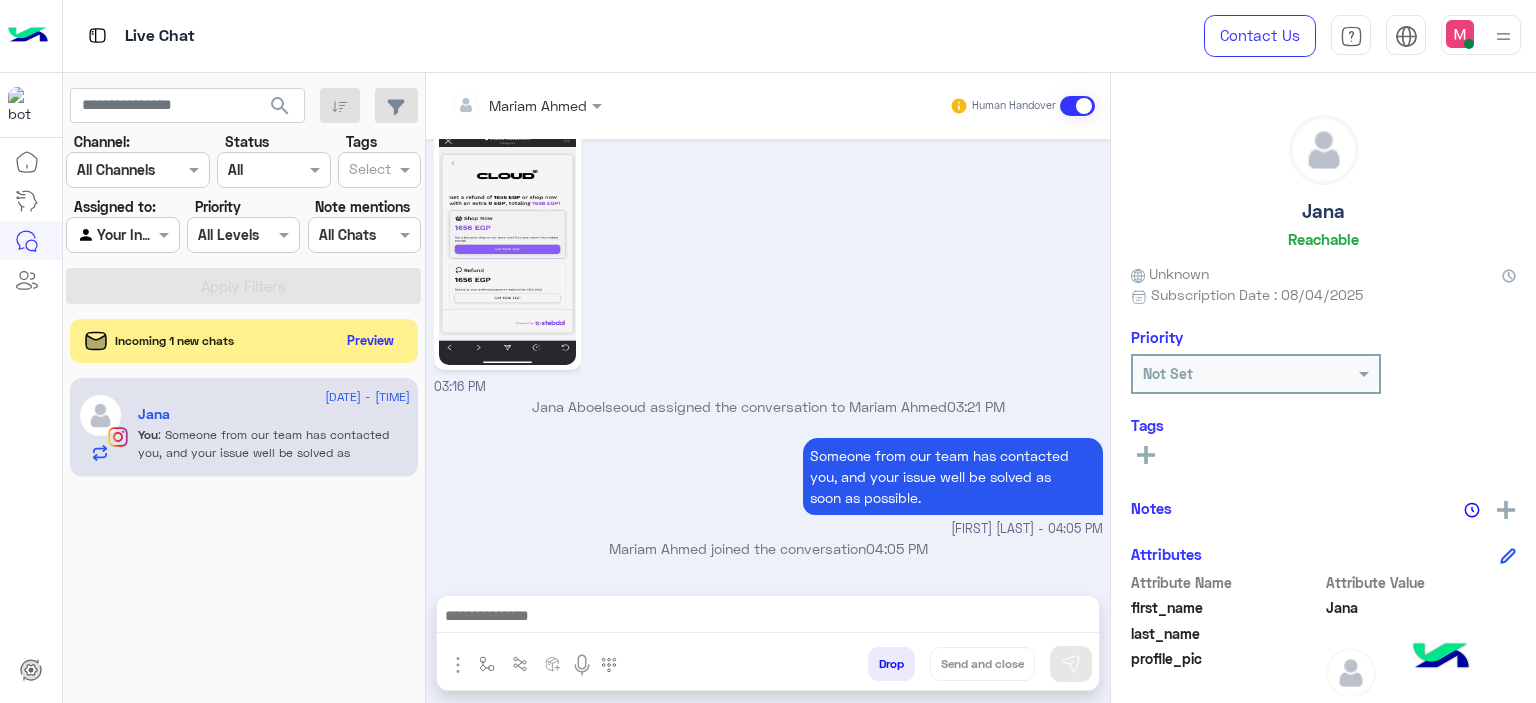 type on "**********" 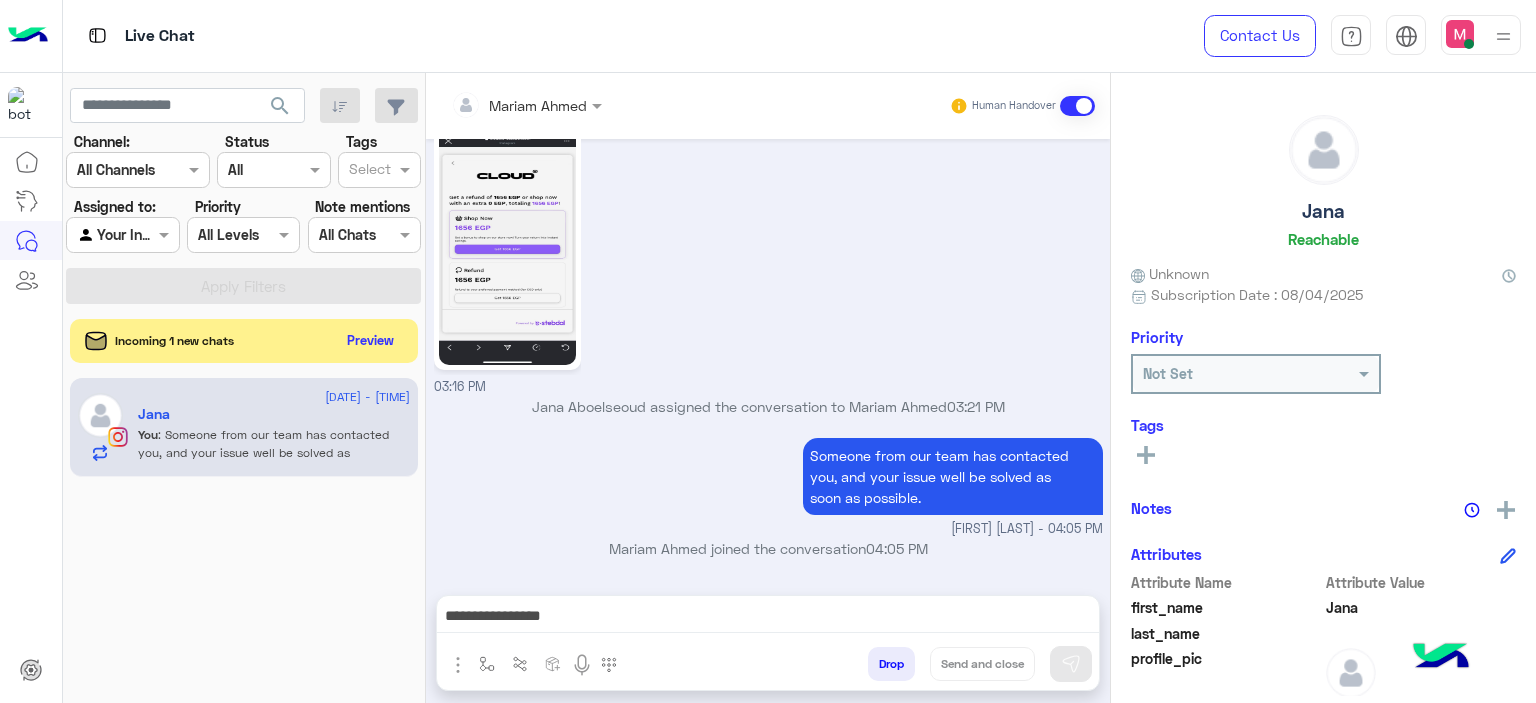 scroll, scrollTop: 9212, scrollLeft: 0, axis: vertical 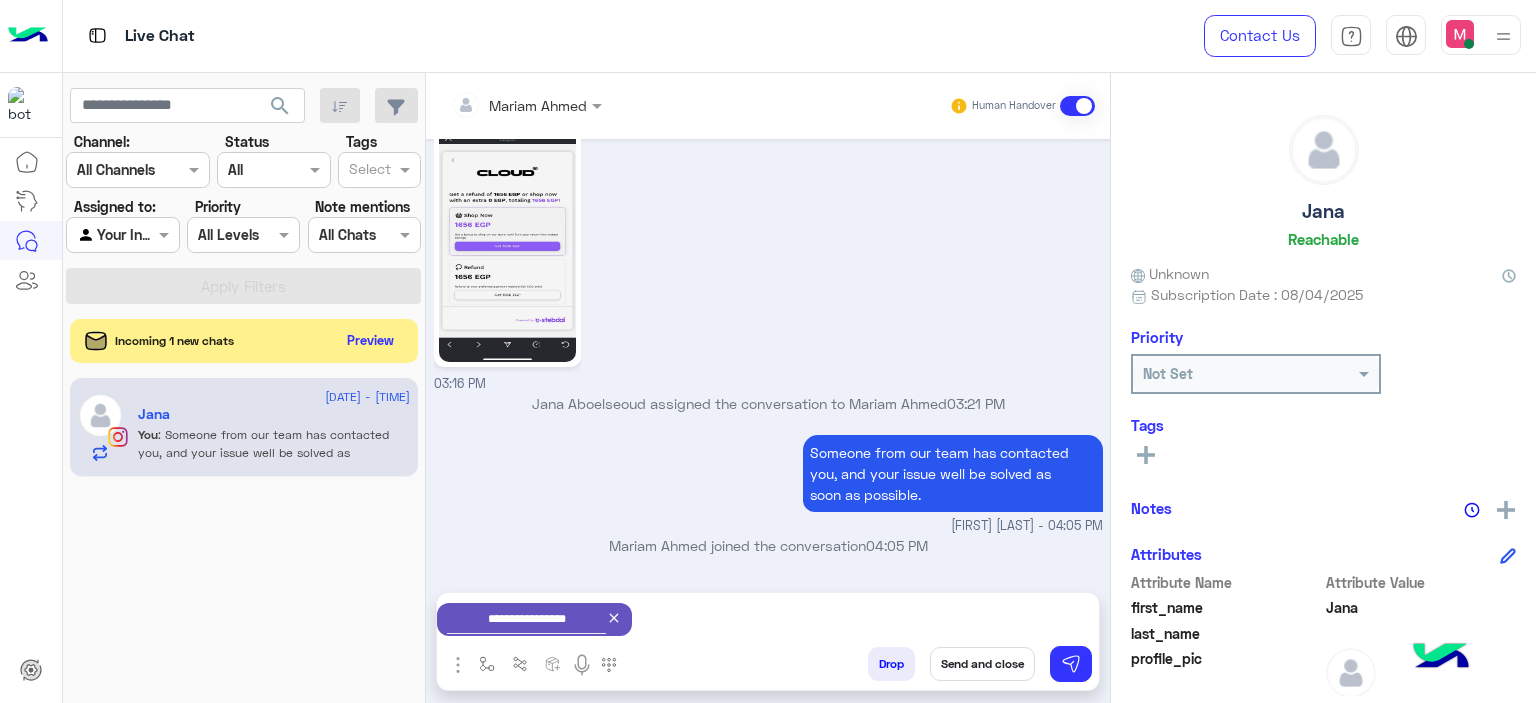 click on "Send and close" at bounding box center [982, 664] 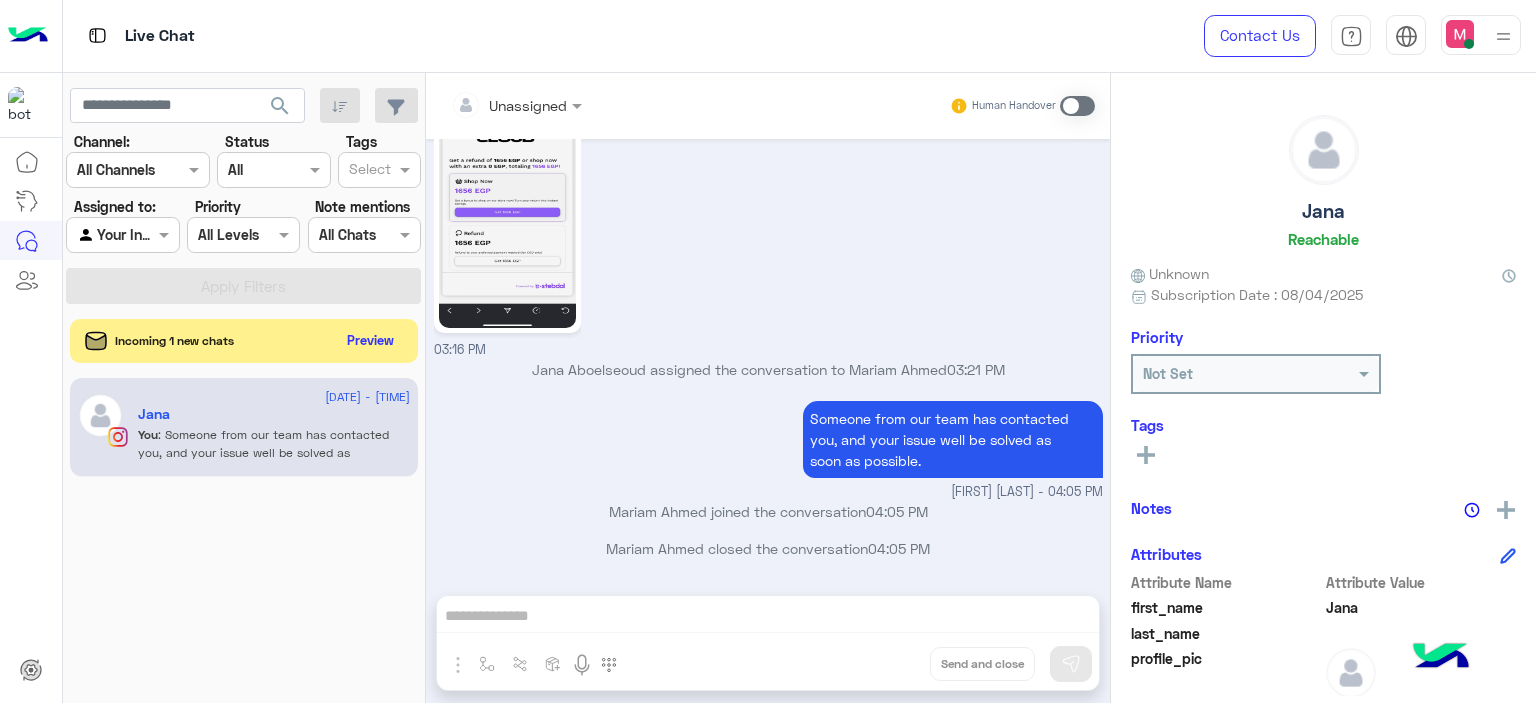 scroll, scrollTop: 9492, scrollLeft: 0, axis: vertical 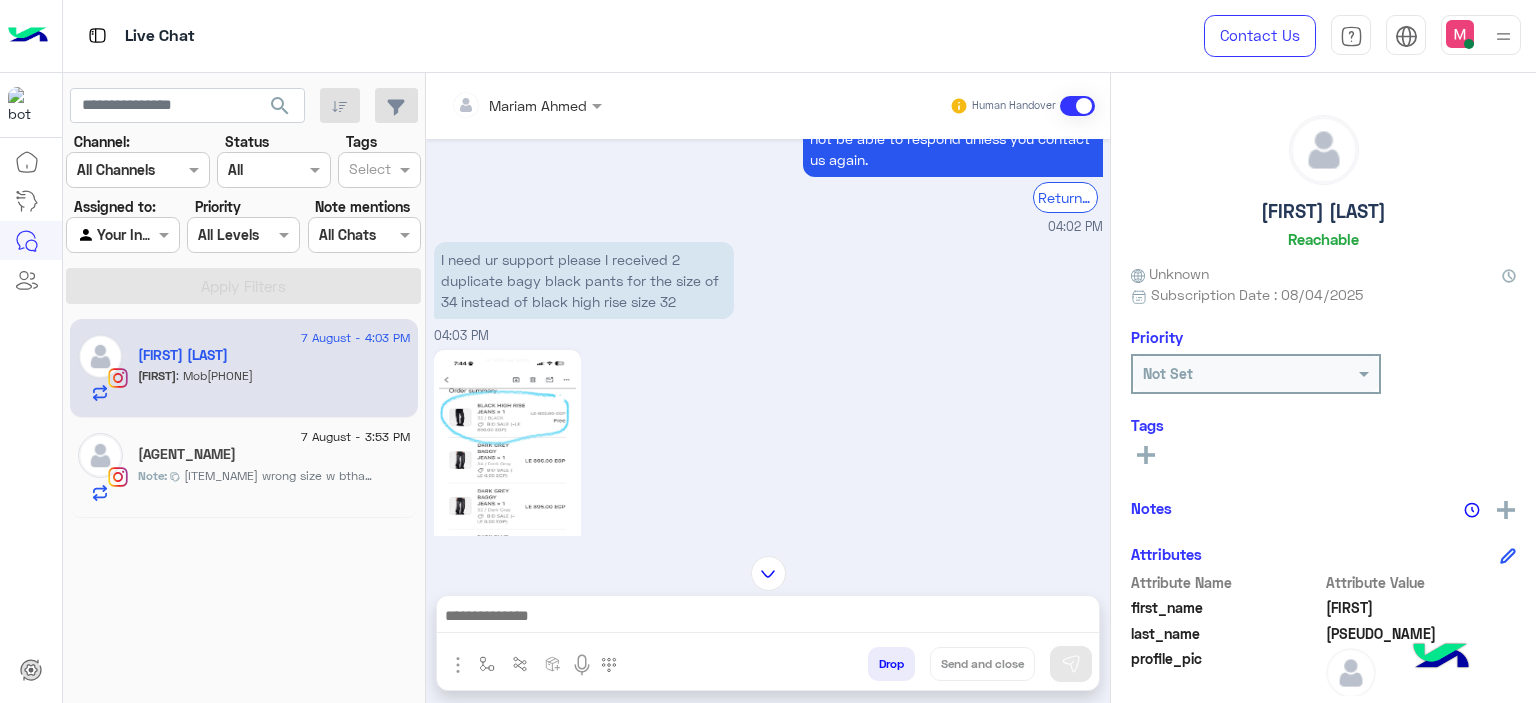 click on "Silvia" 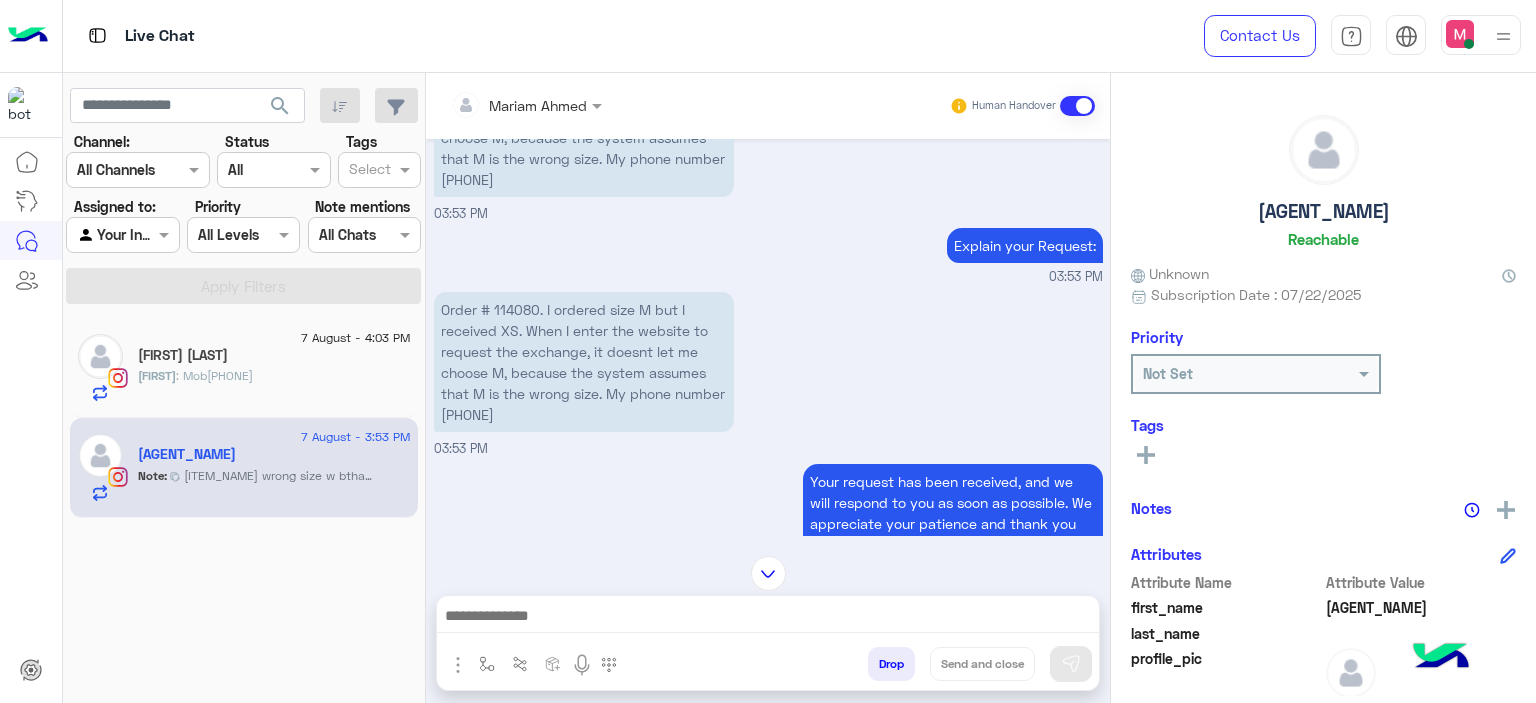 scroll, scrollTop: 1532, scrollLeft: 0, axis: vertical 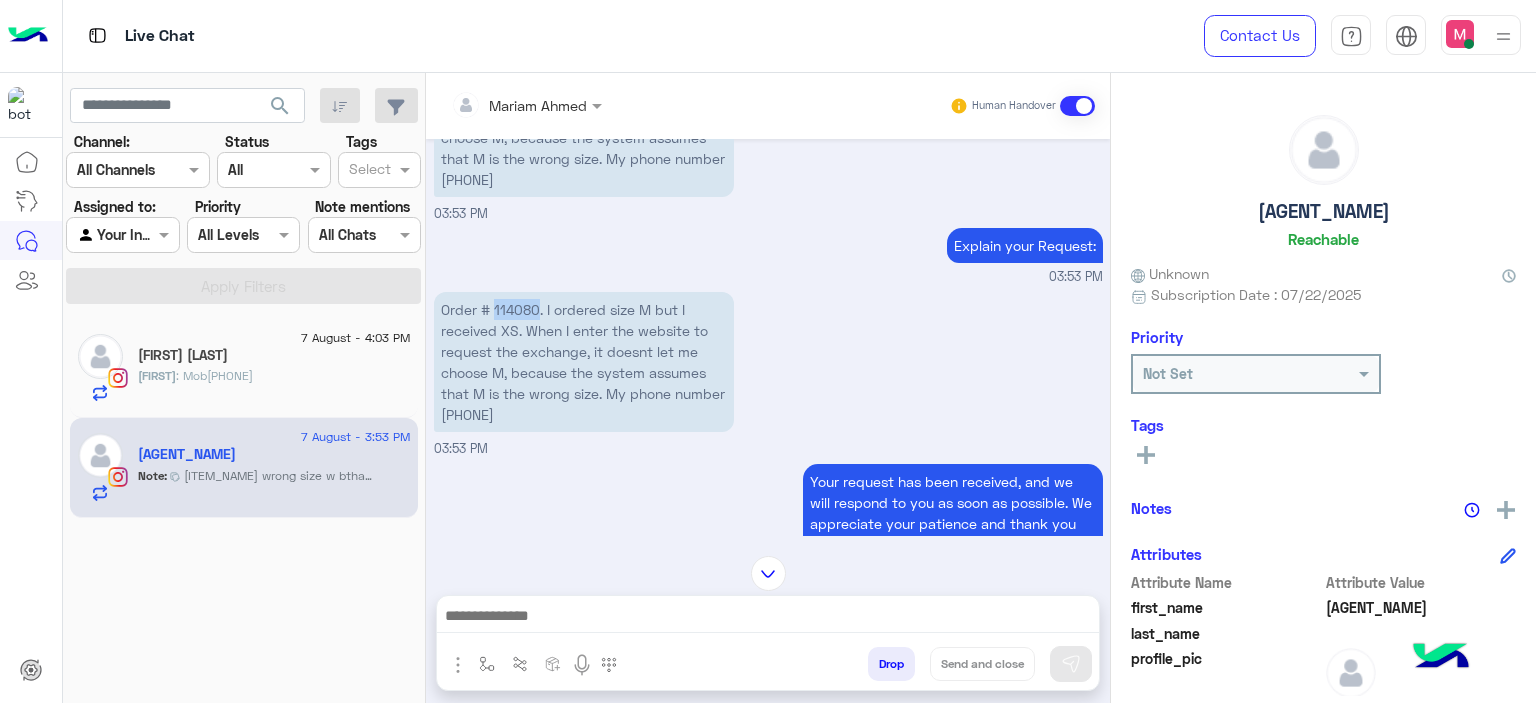 click on "Order # 114080. I ordered size M but I received XS. When I enter the website to request the exchange, it doesnt let me choose M, because the system assumes that M is the wrong size. My phone number 01099257047" at bounding box center (584, 362) 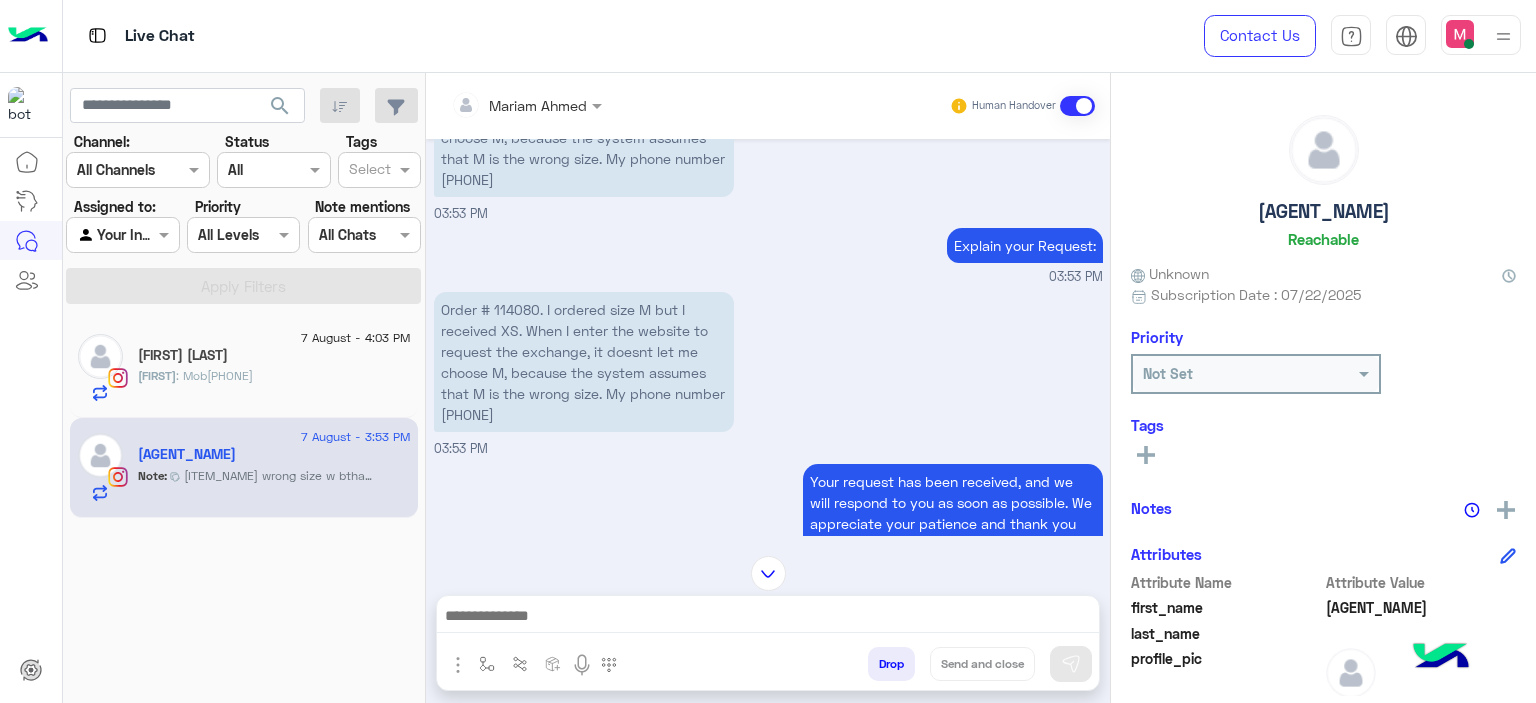 click on "Your request has been received, and we will respond to you as soon as possible. We appreciate your patience and thank you for your cooperation. Note: If you choose "Return to the menu," the conversation will be closed, and we will not be able to respond unless you contact us again.  Return to main menu     03:53 PM" at bounding box center (768, 593) 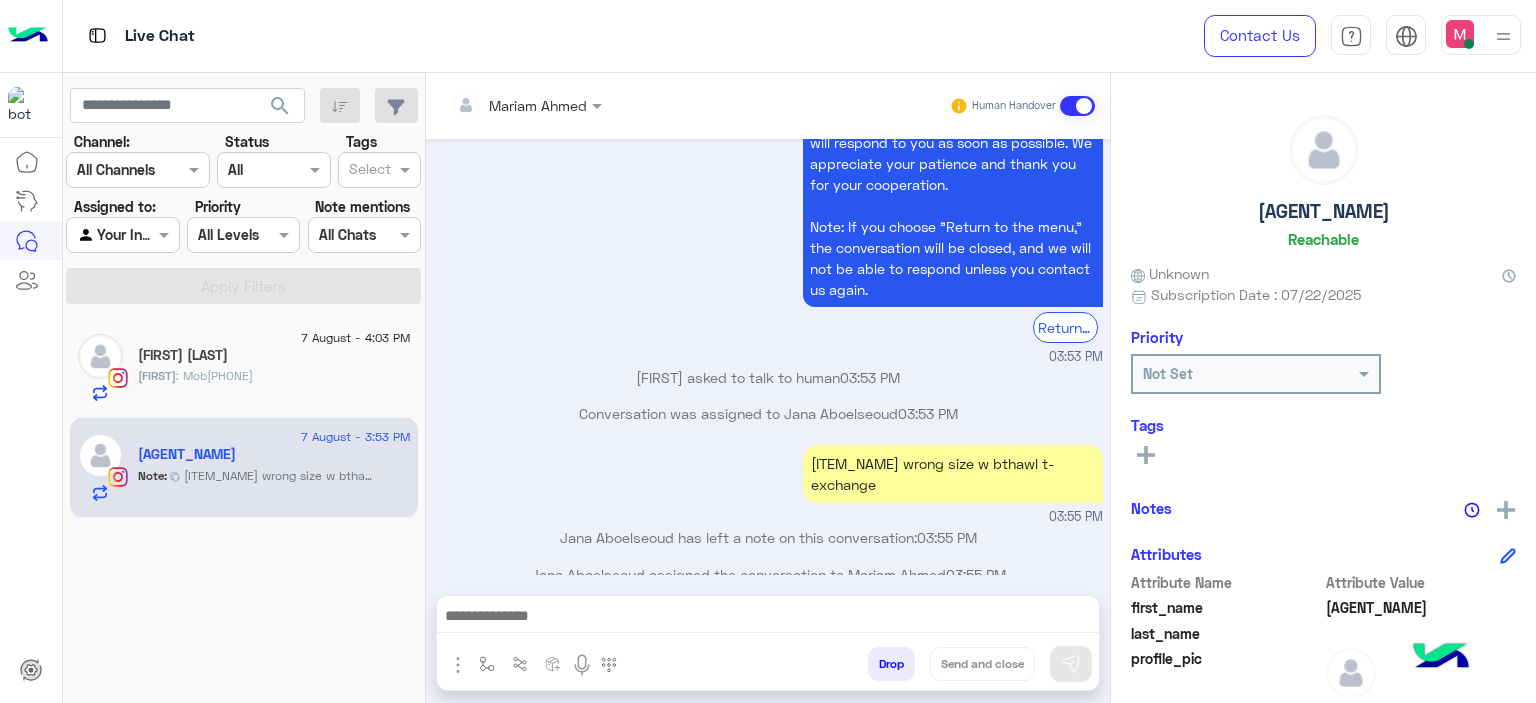 click at bounding box center (768, 618) 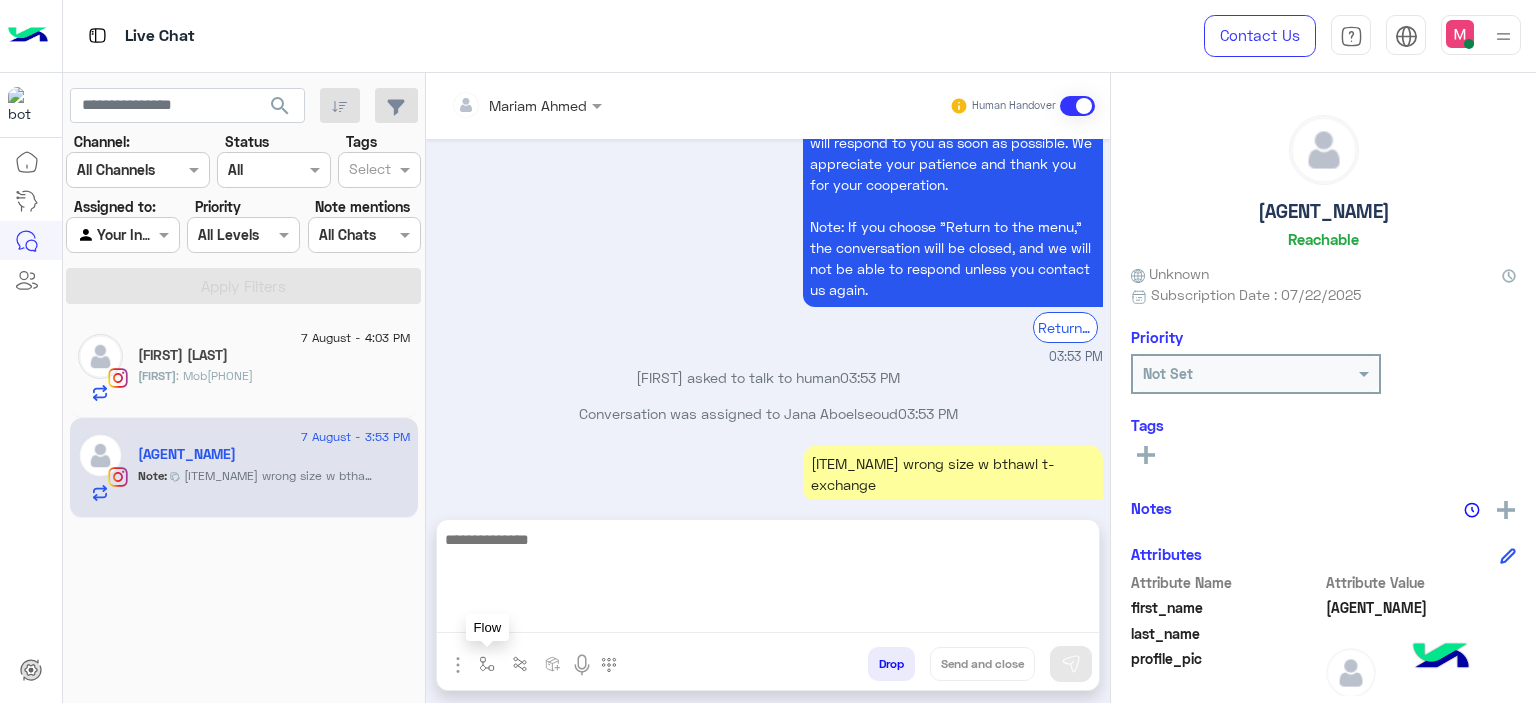 click at bounding box center (487, 664) 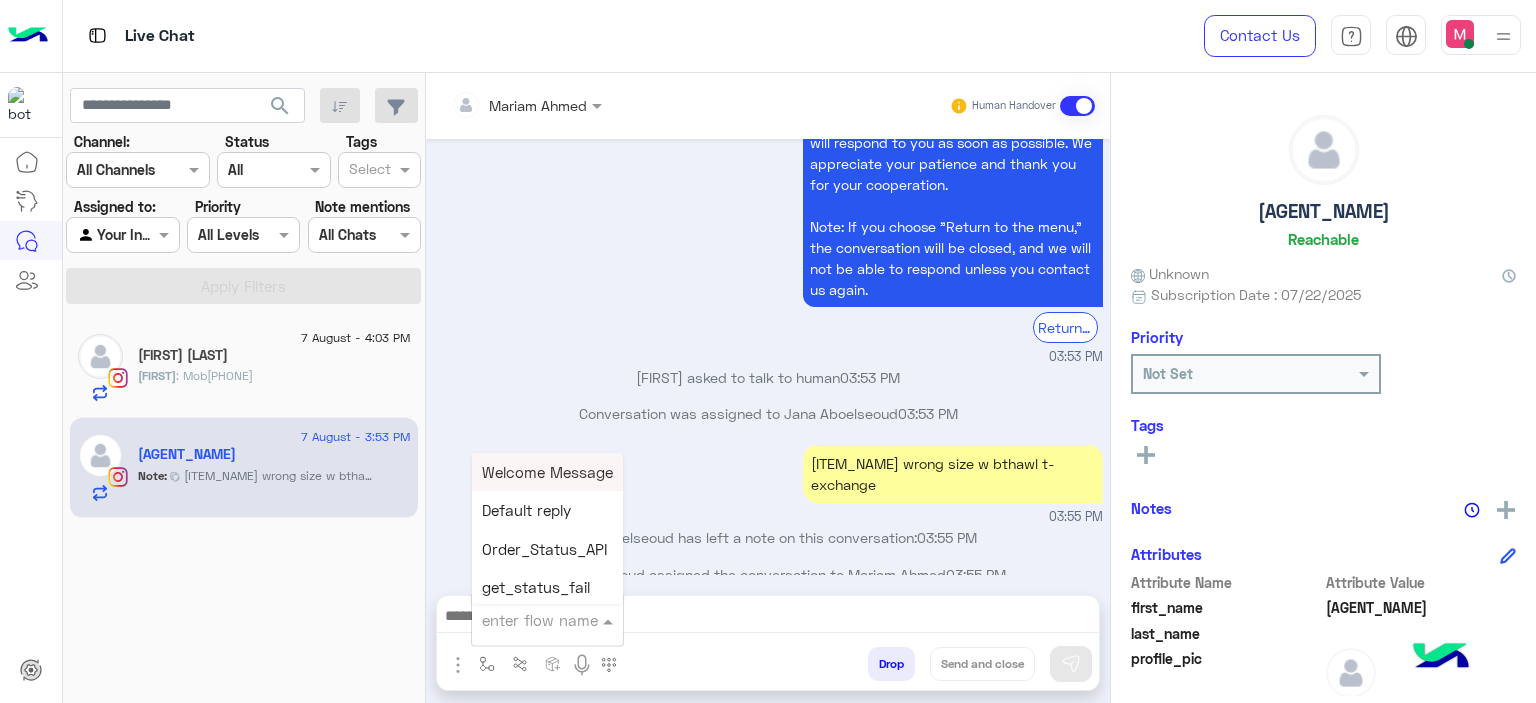 click at bounding box center [523, 620] 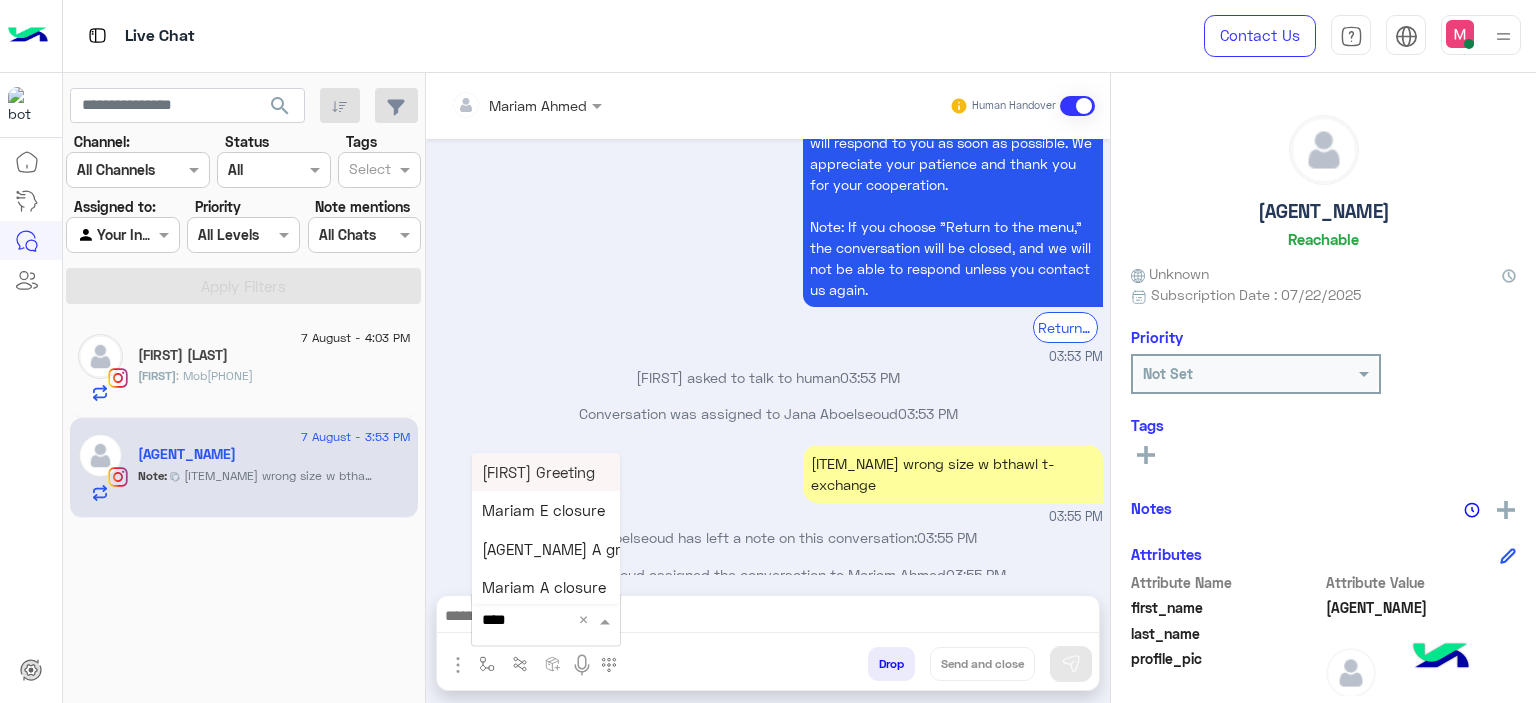 type on "*****" 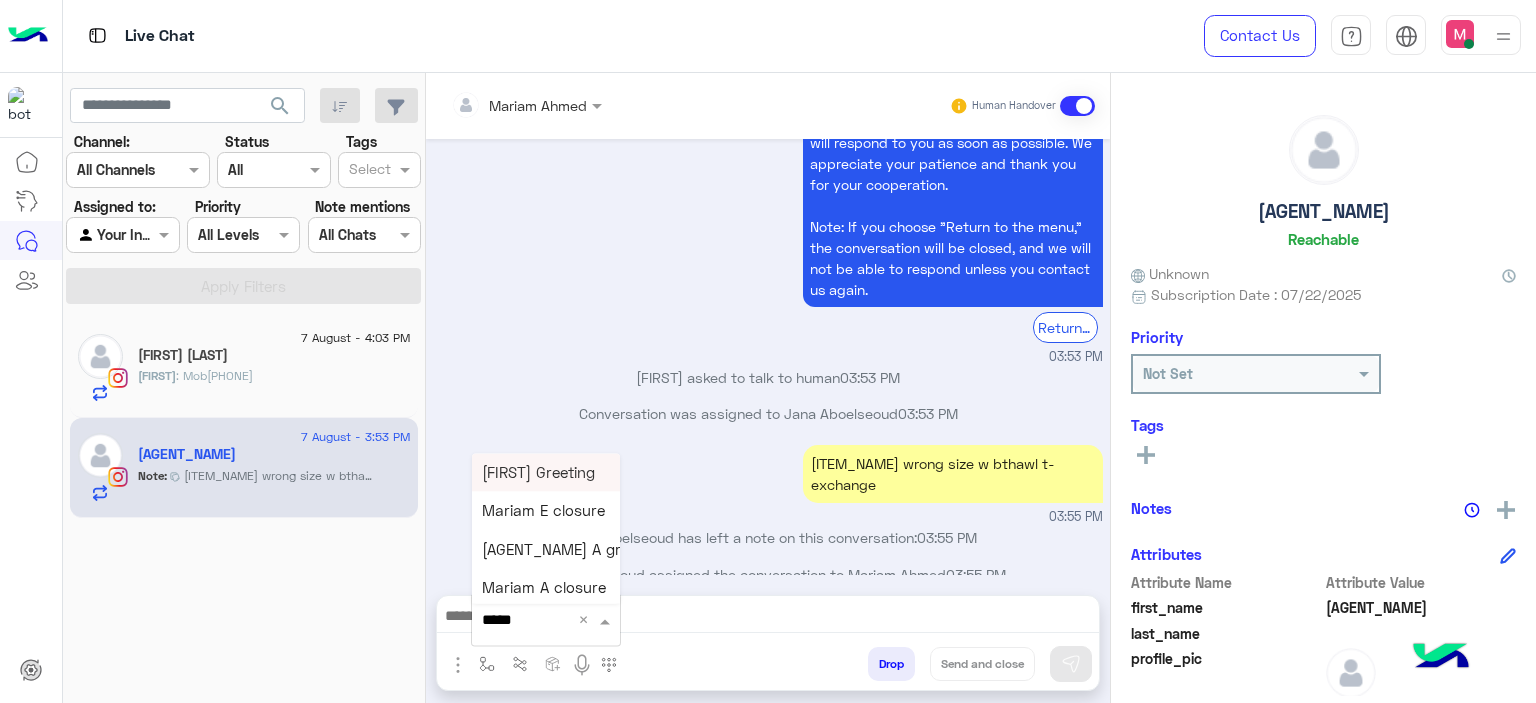 click on "Mariam E Greeting" at bounding box center [538, 472] 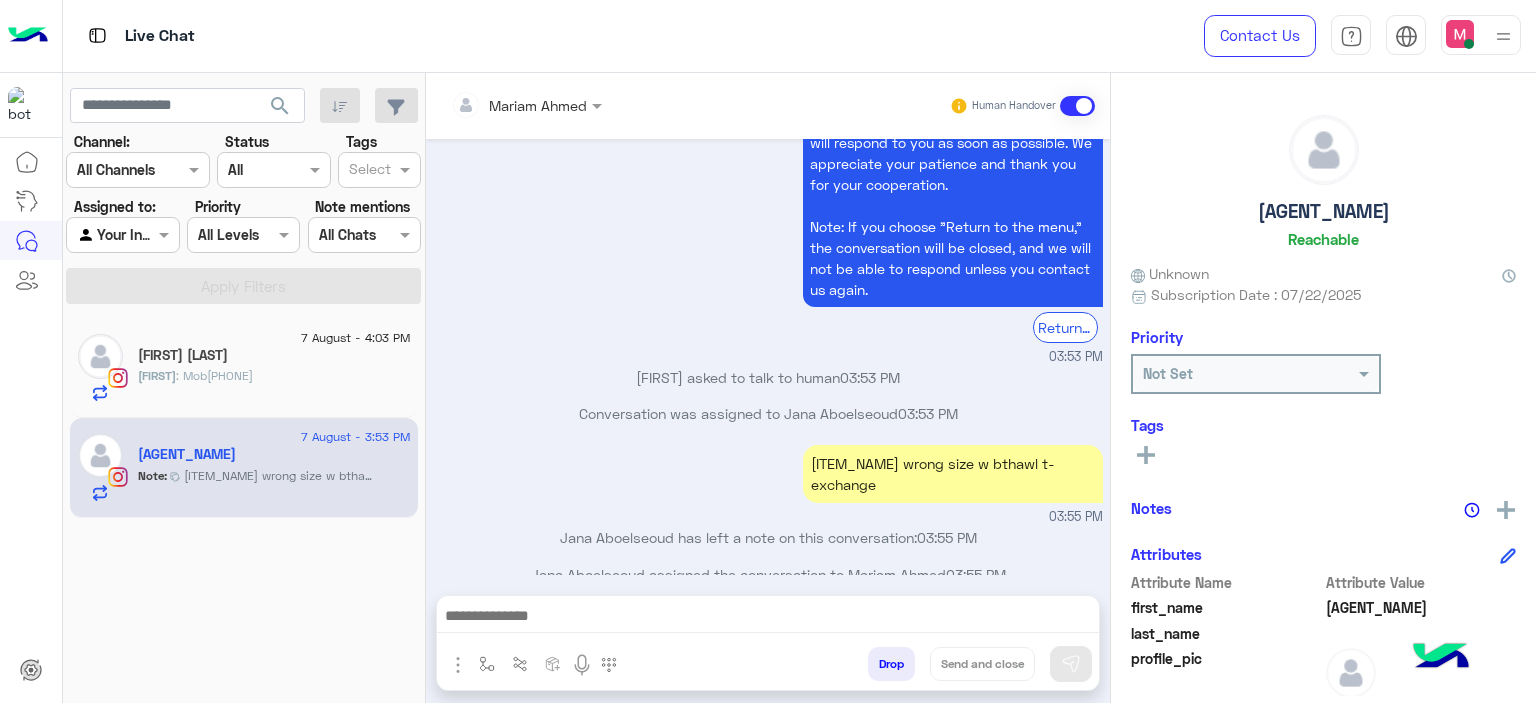 type on "**********" 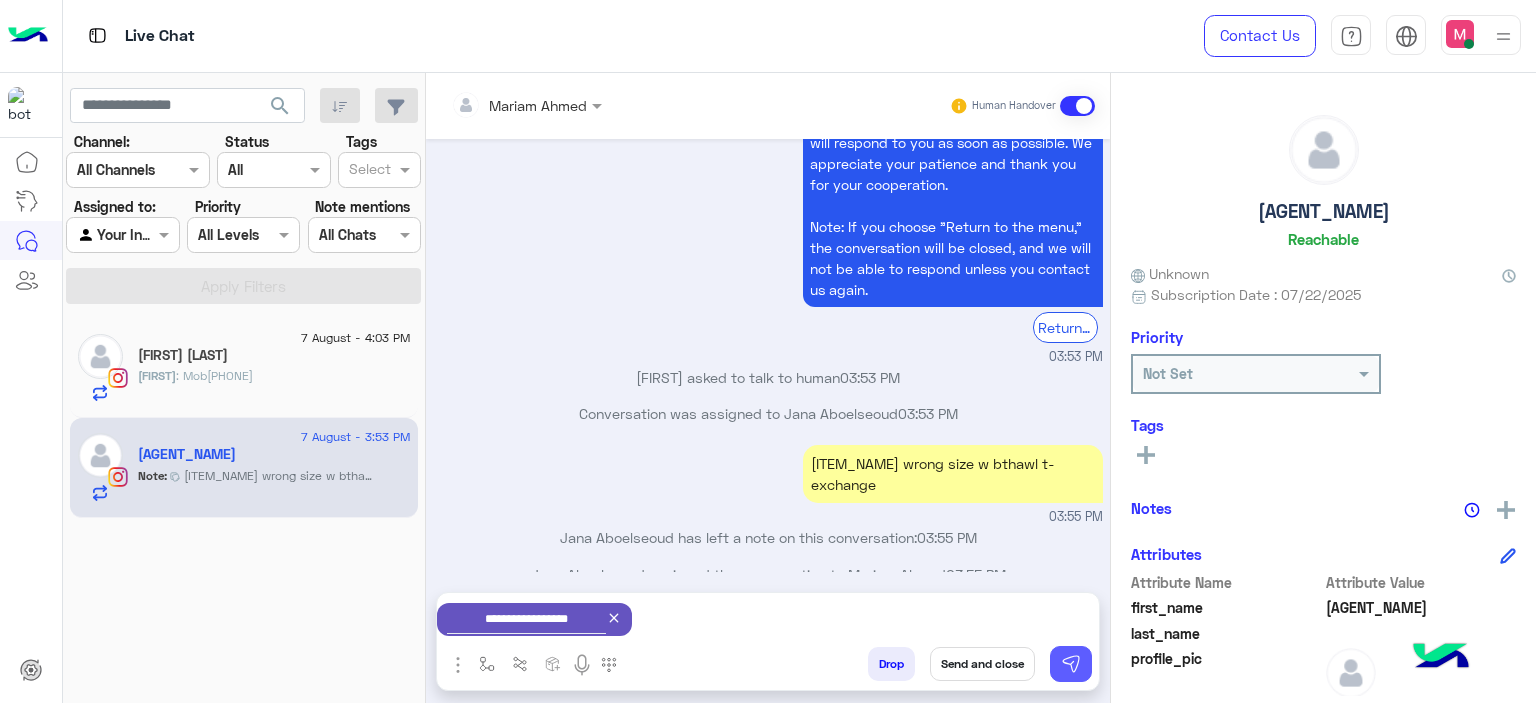 click at bounding box center [1071, 664] 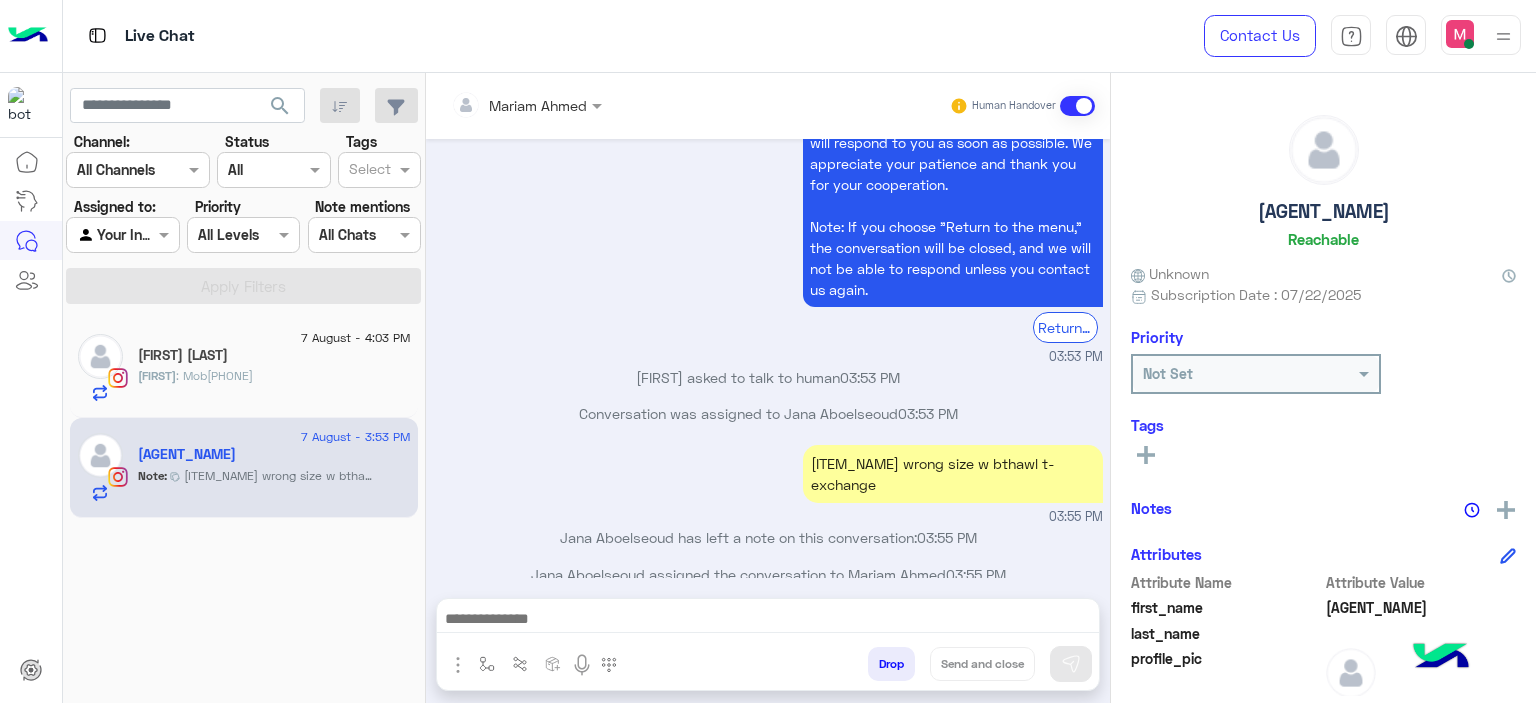 scroll, scrollTop: 1892, scrollLeft: 0, axis: vertical 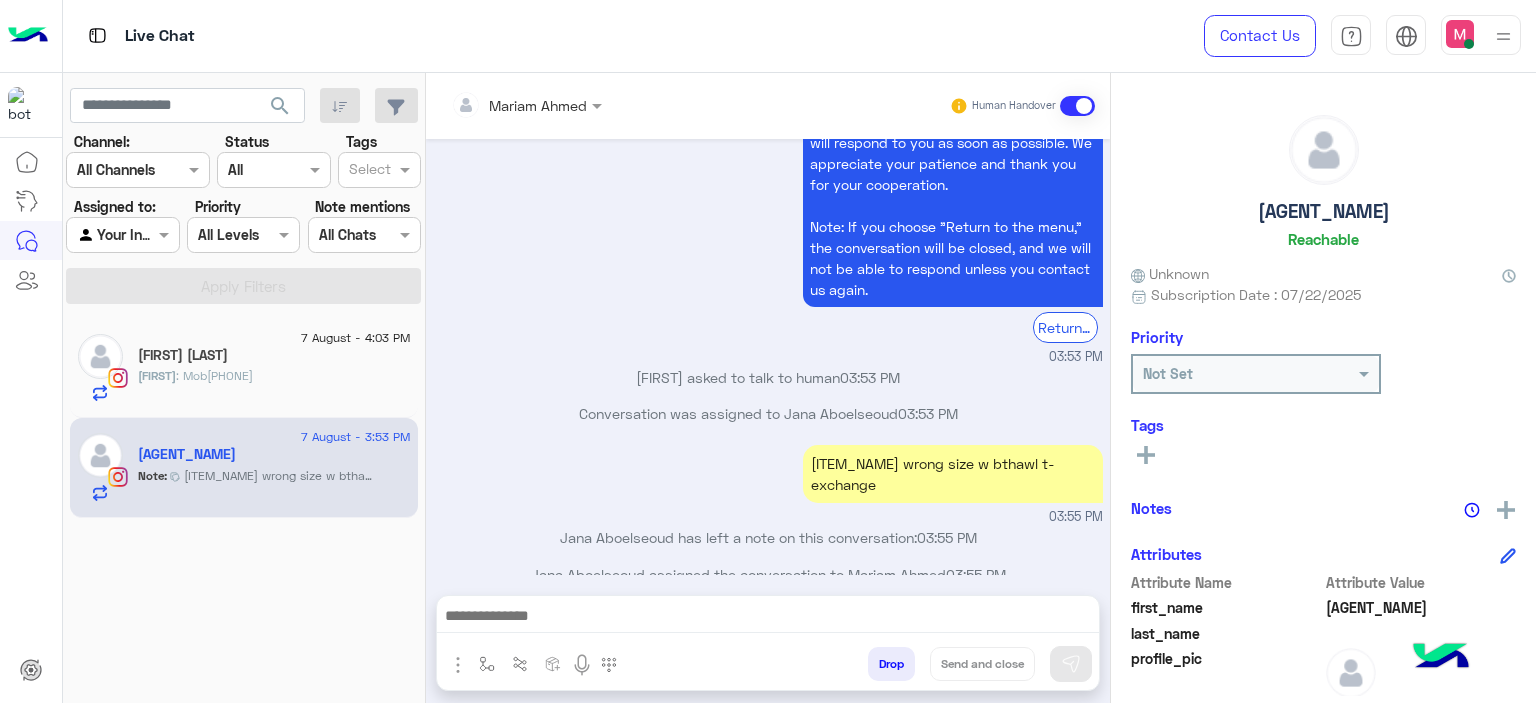 click at bounding box center (768, 618) 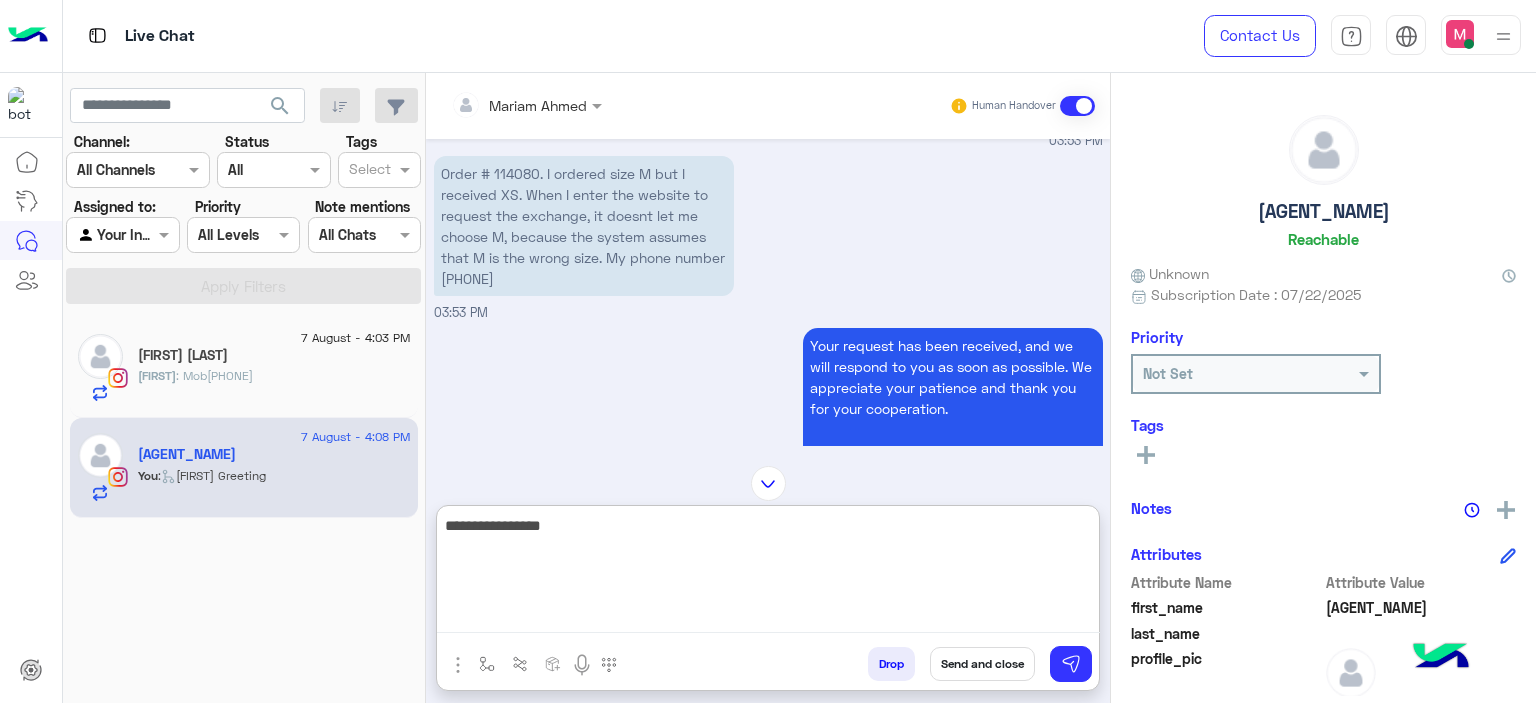 scroll, scrollTop: 2191, scrollLeft: 0, axis: vertical 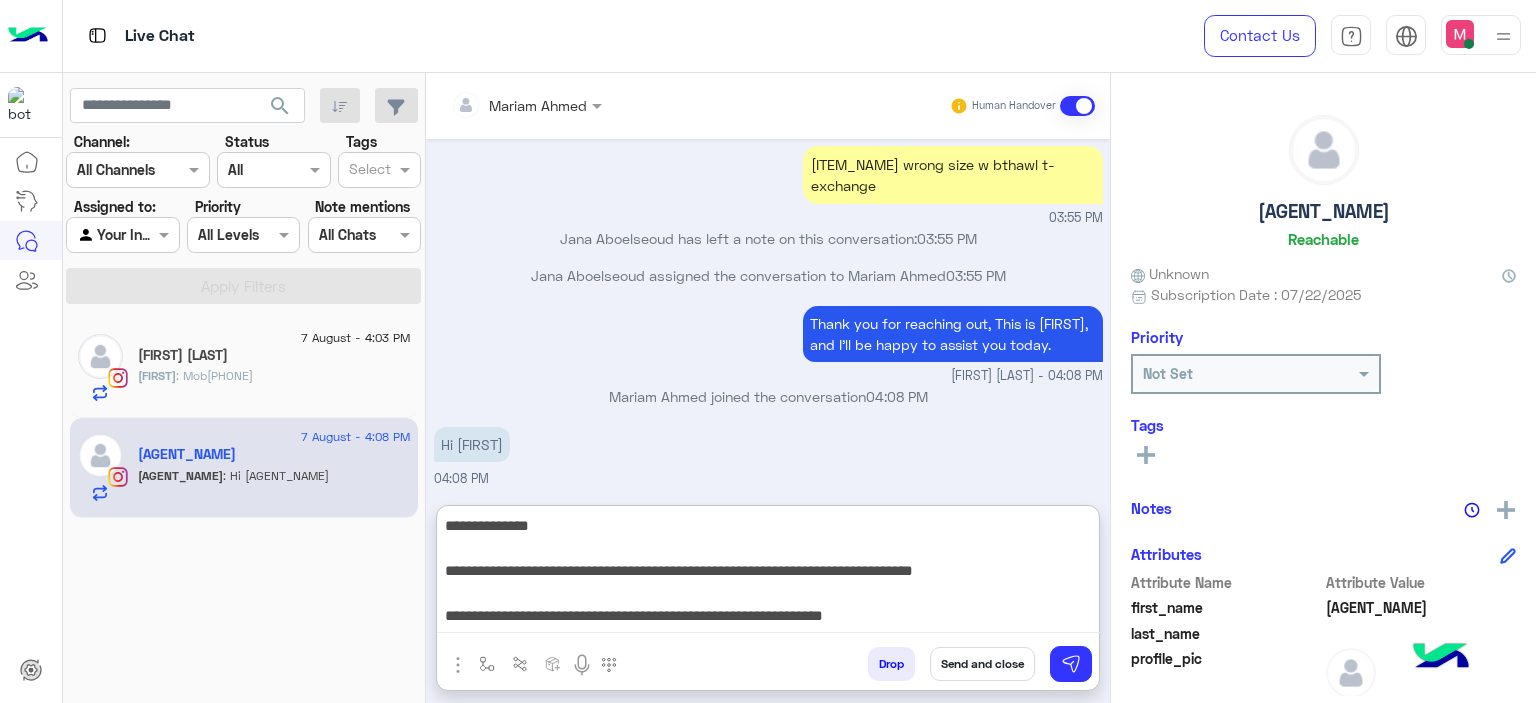type on "**********" 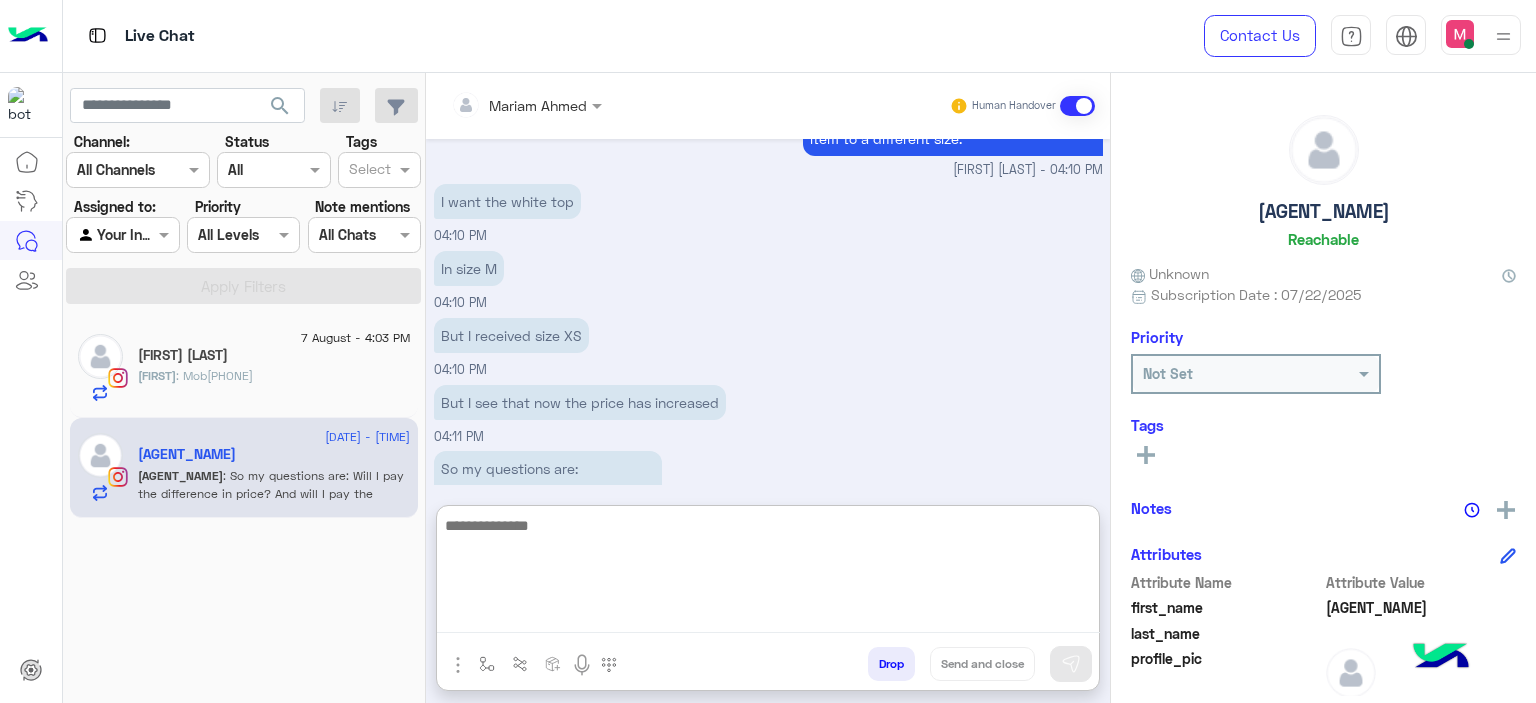 scroll, scrollTop: 2775, scrollLeft: 0, axis: vertical 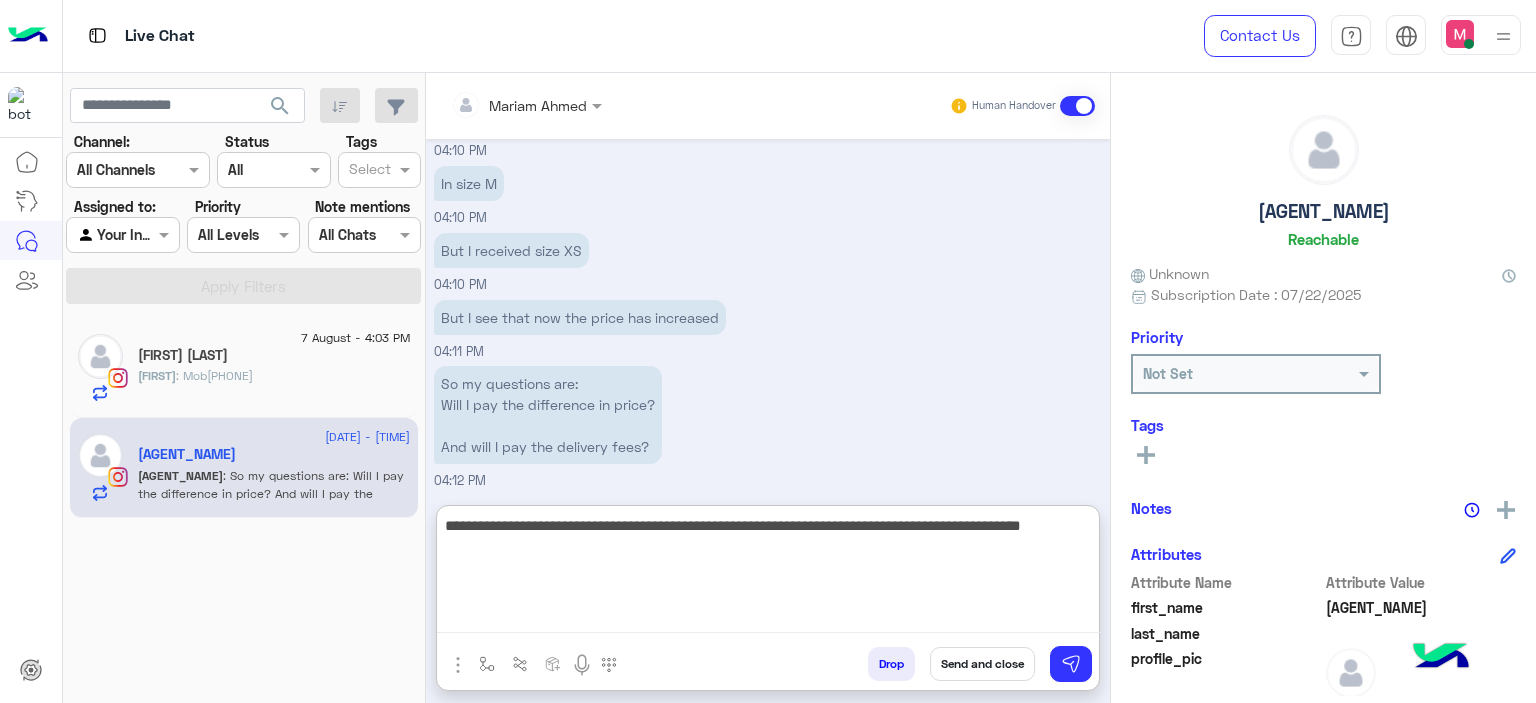 type on "**********" 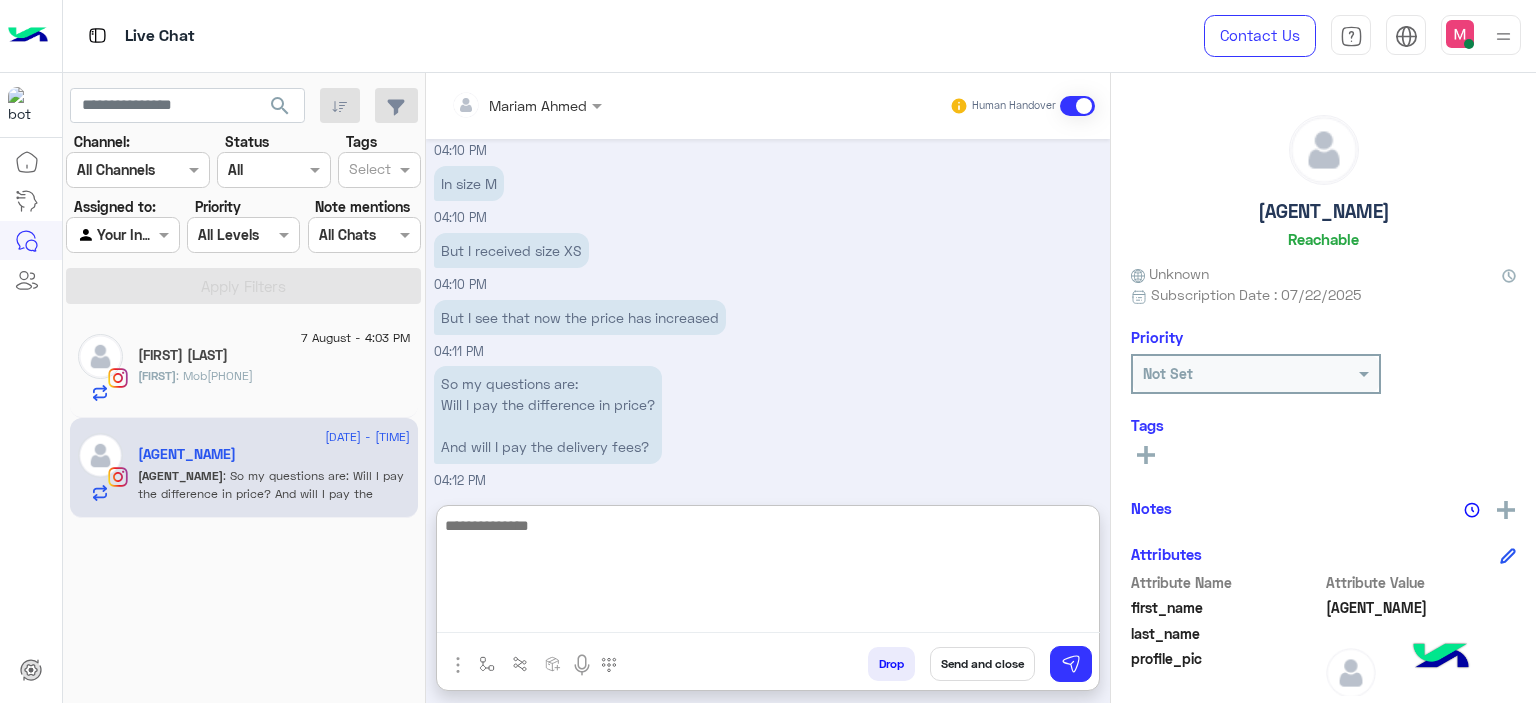 scroll, scrollTop: 2881, scrollLeft: 0, axis: vertical 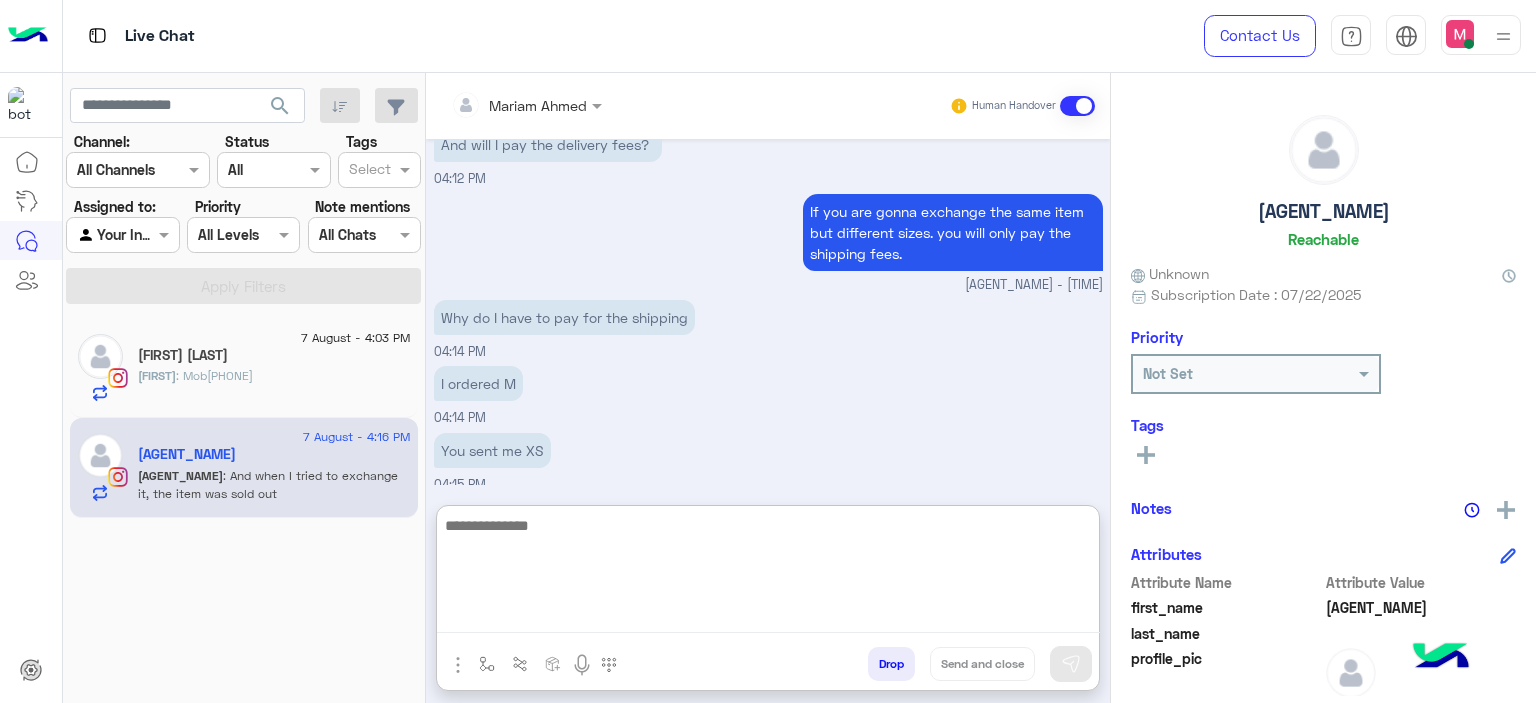 click at bounding box center [768, 573] 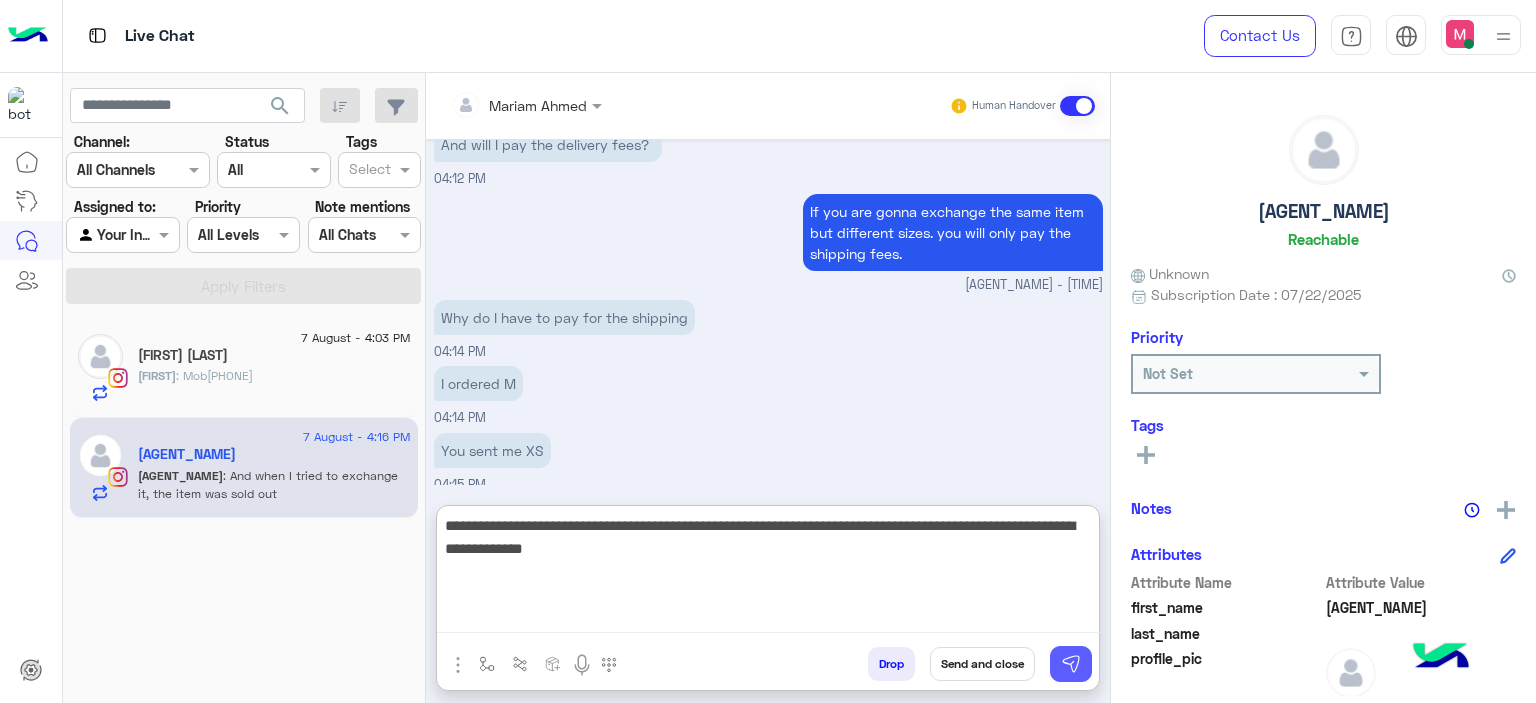 type on "**********" 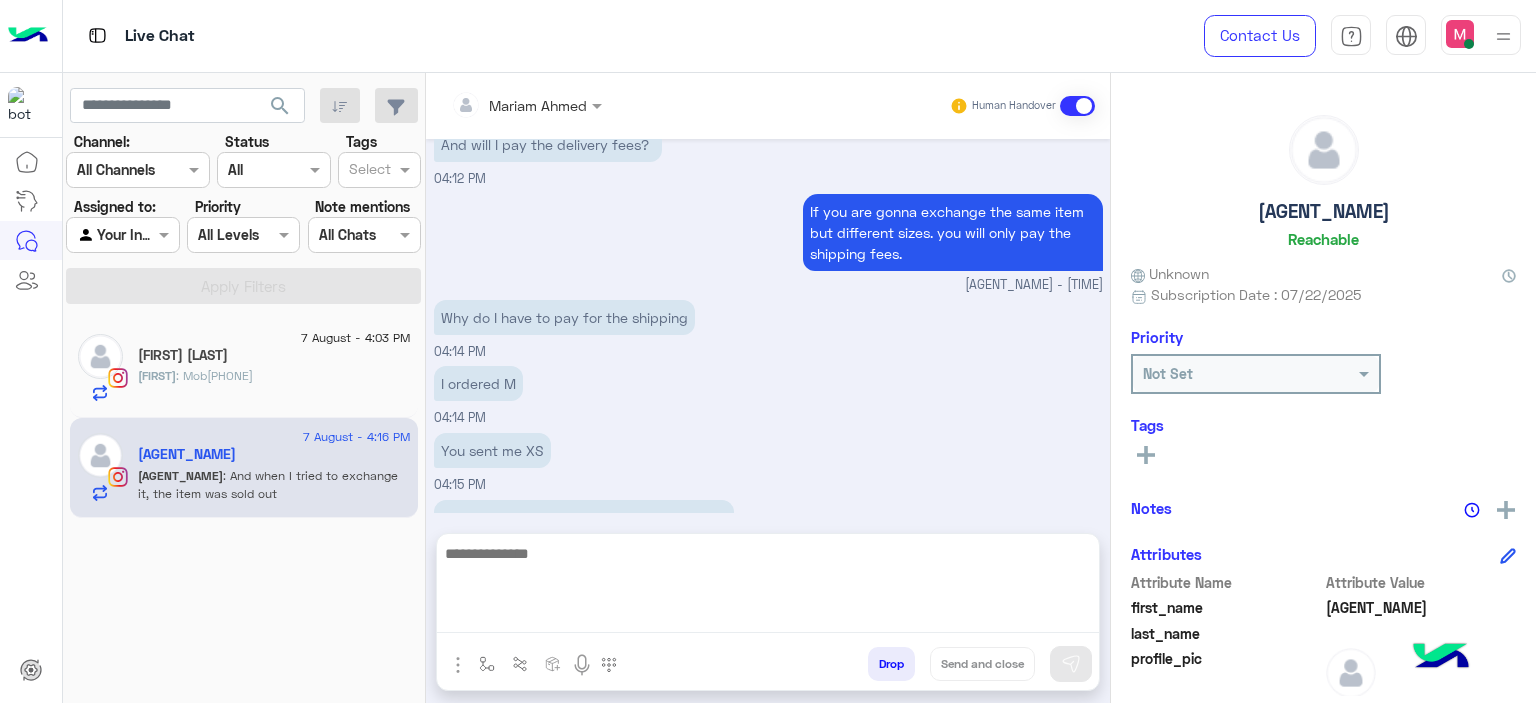 scroll, scrollTop: 3183, scrollLeft: 0, axis: vertical 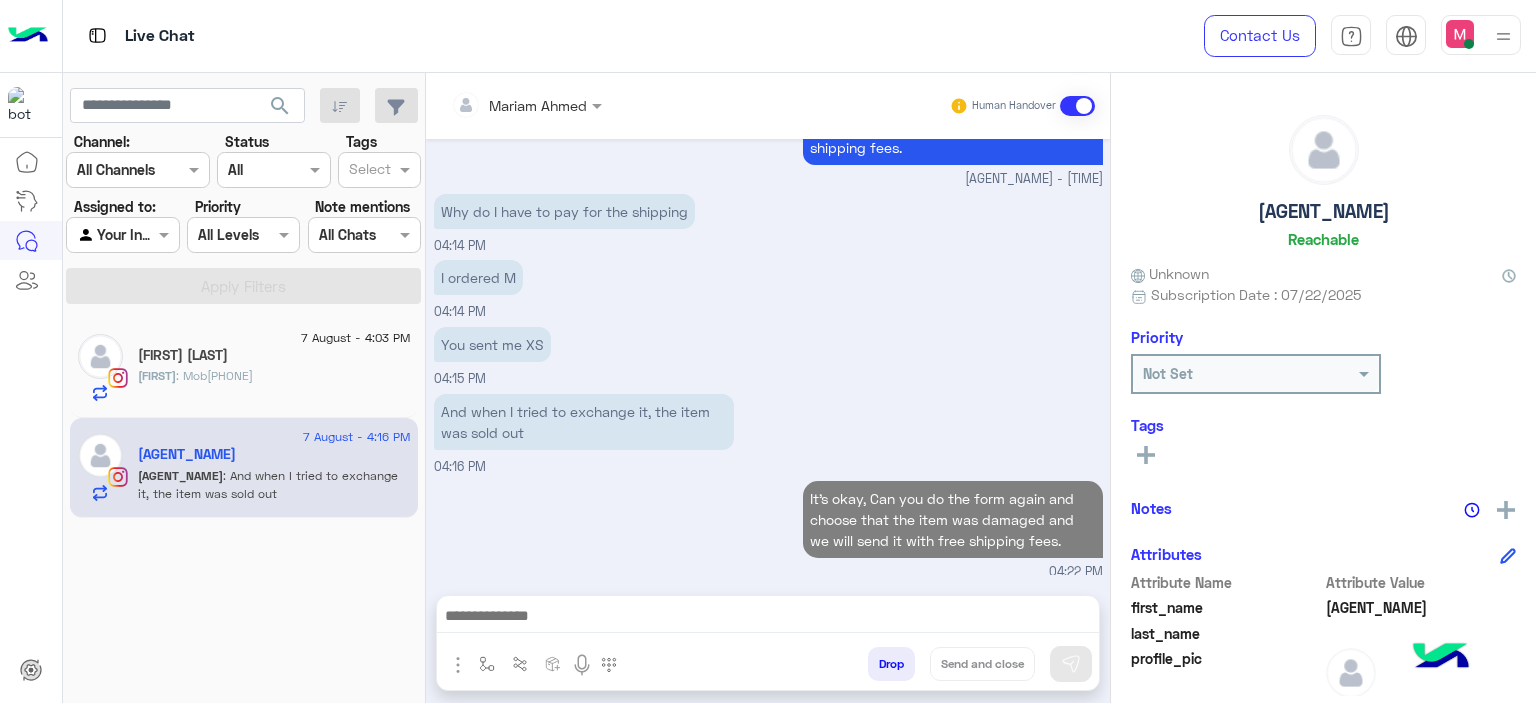 click on ": Mob#01001376700" 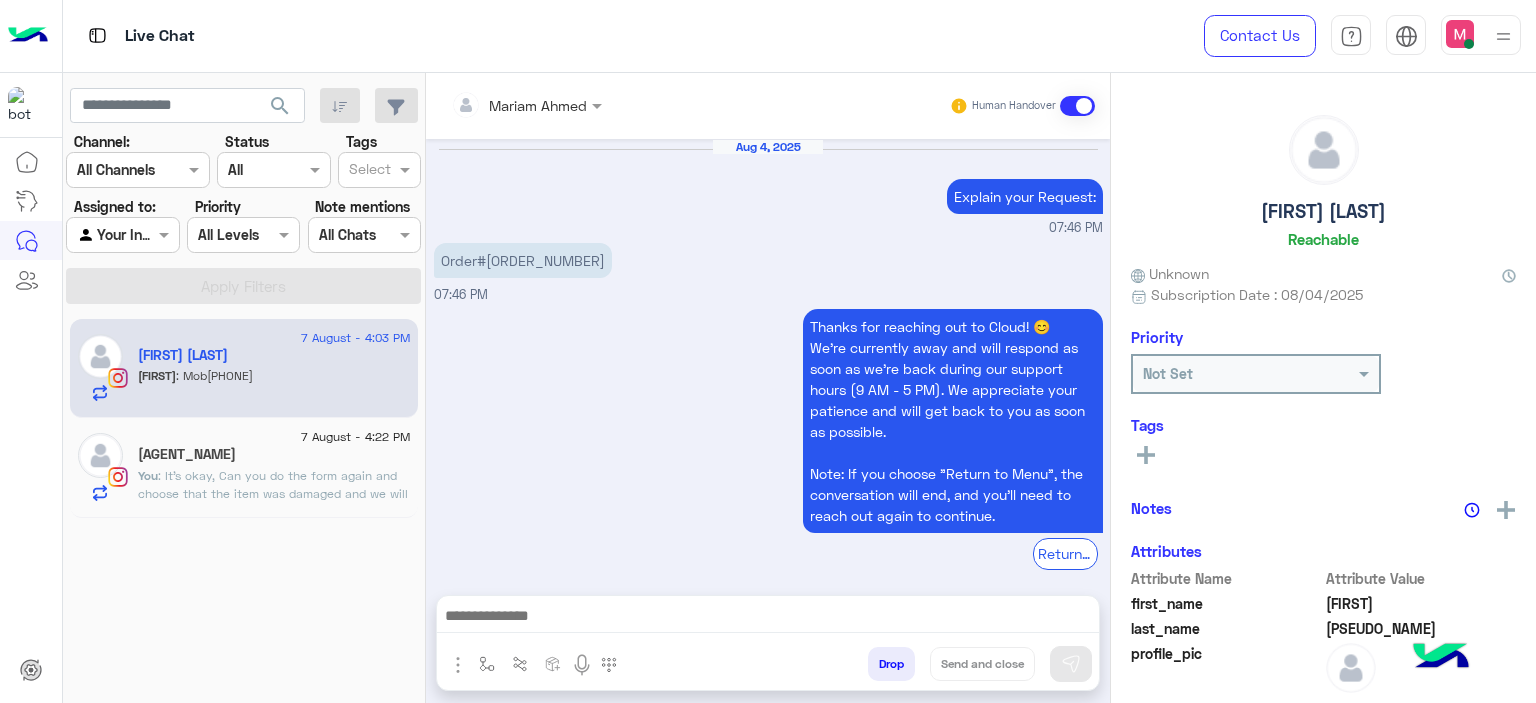 scroll, scrollTop: 2185, scrollLeft: 0, axis: vertical 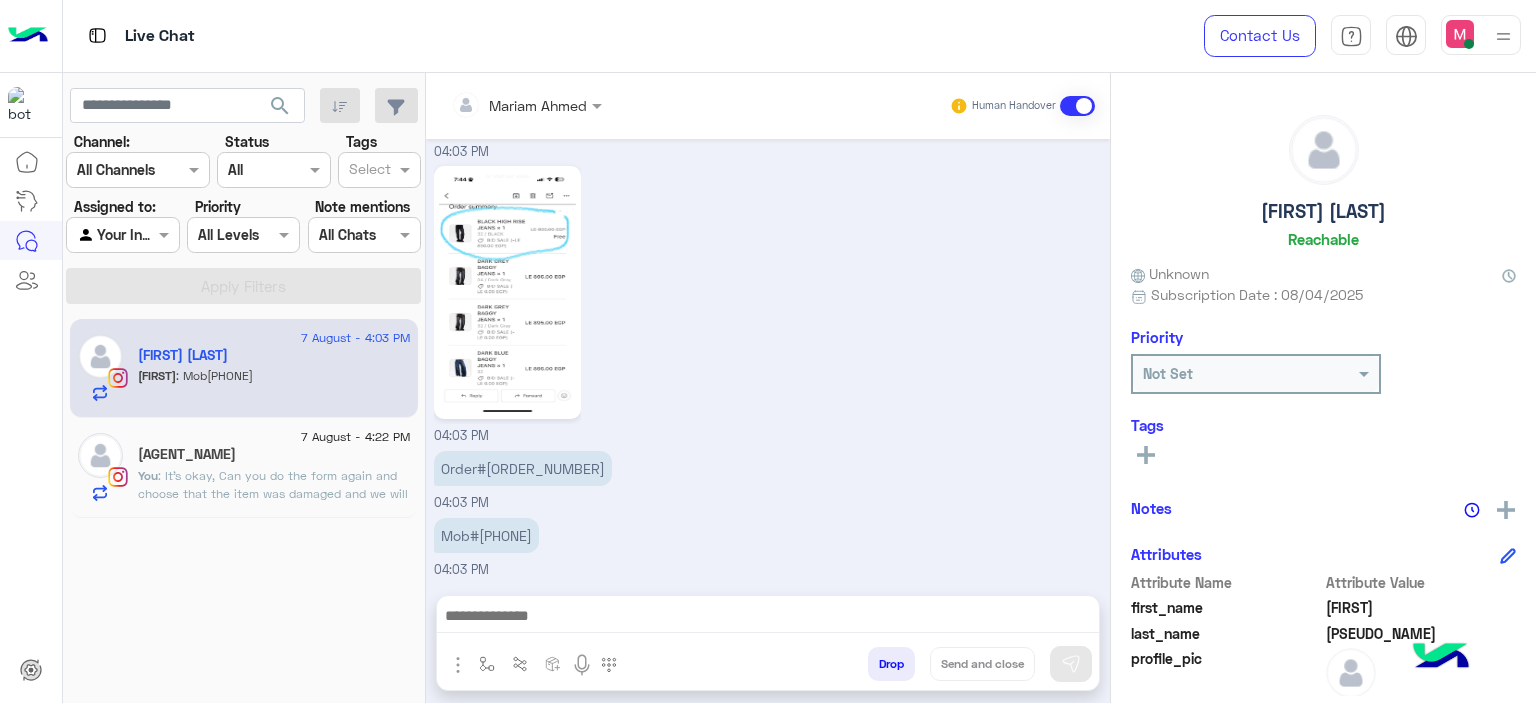 click on ": It's okay, Can you do the form again and choose that the item was damaged and we will send it with free shipping fees." 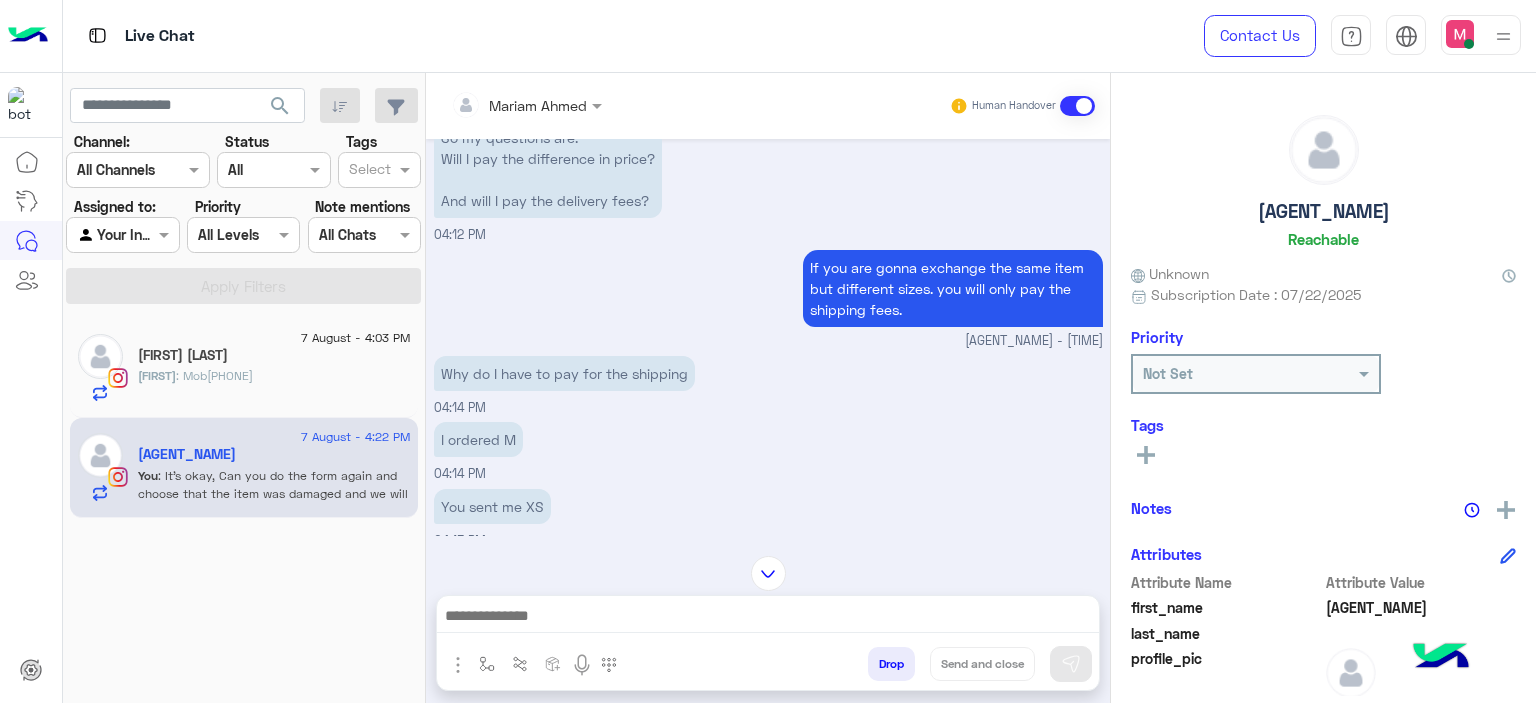 scroll, scrollTop: 1100, scrollLeft: 0, axis: vertical 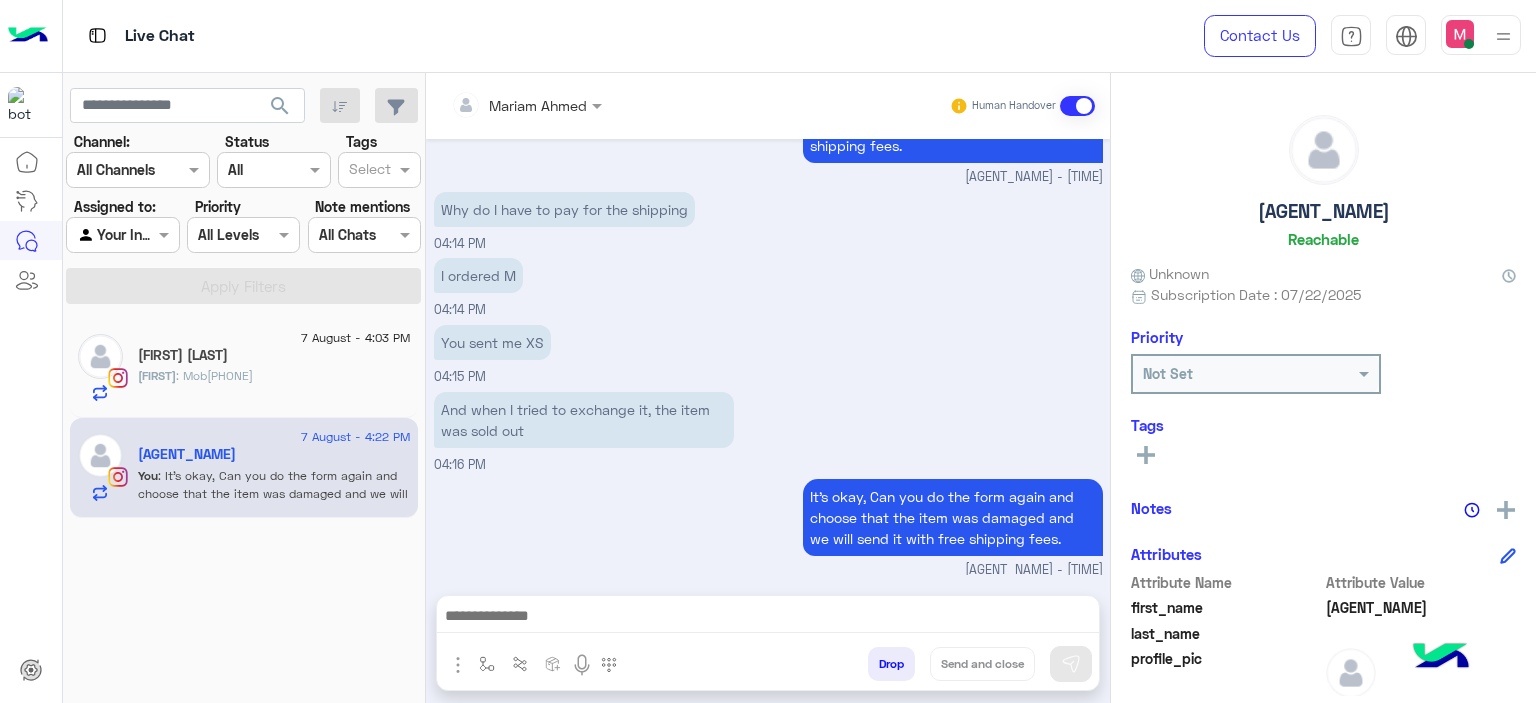 click on "𝐌𝖊𝖓𝖓𝖆𝖙𝖚𝖑𝖑𝖆𝖍 : Mob#01001376700" 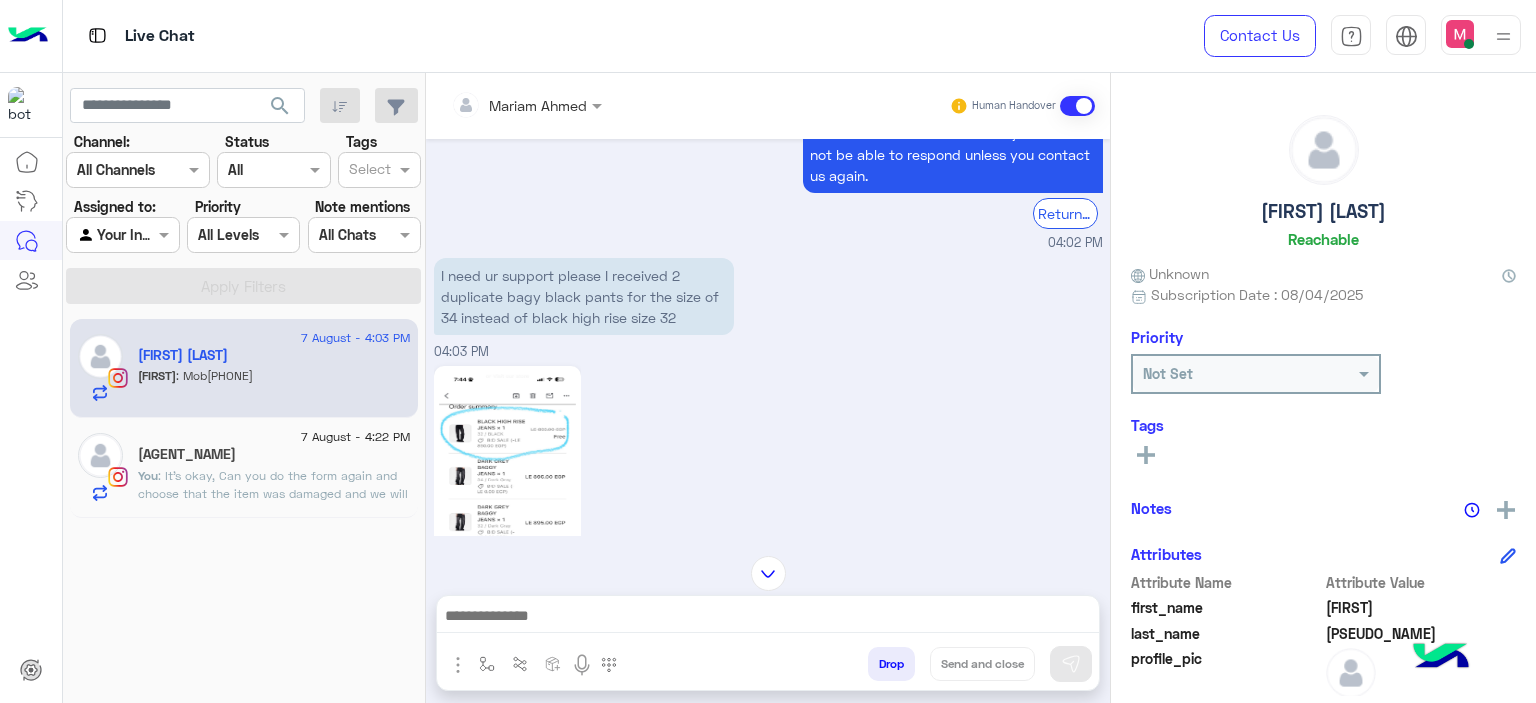 scroll, scrollTop: 1984, scrollLeft: 0, axis: vertical 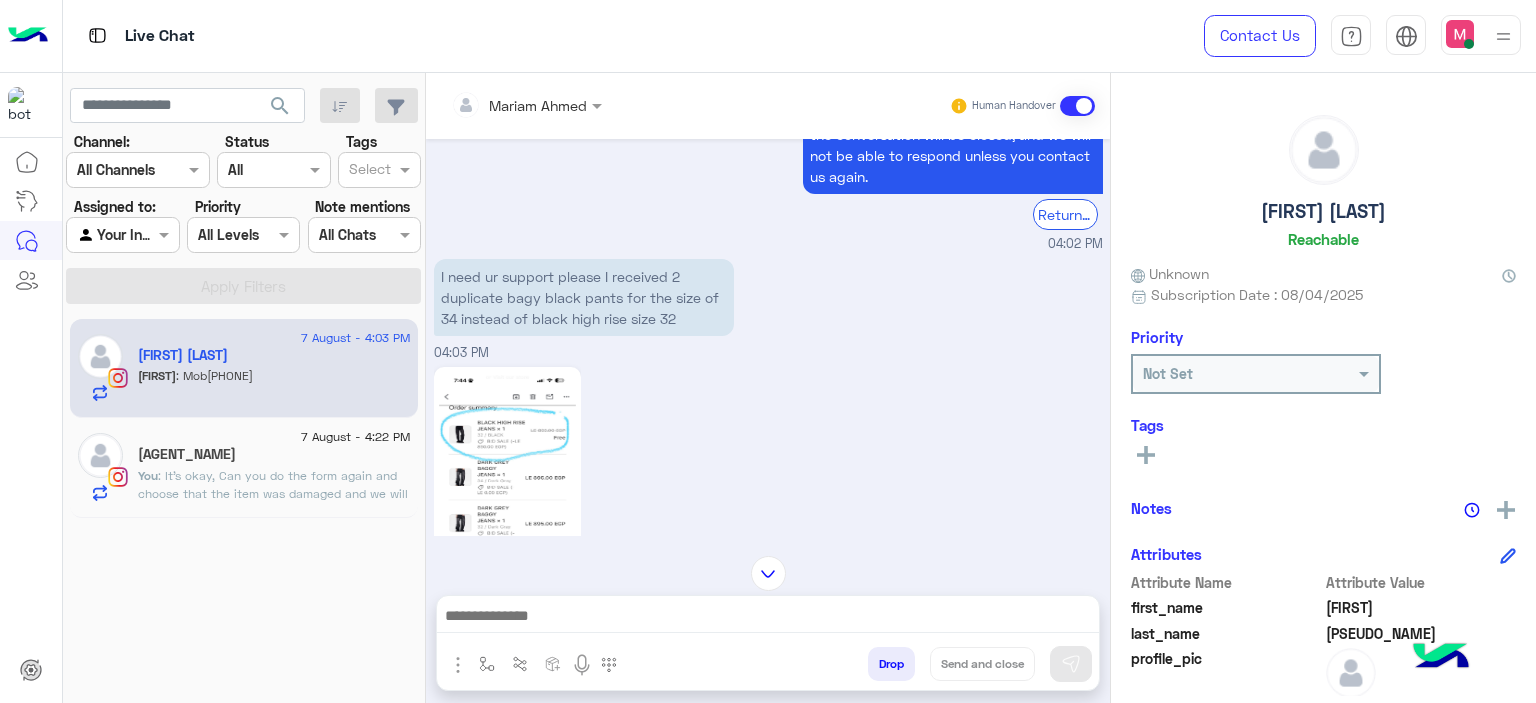 click 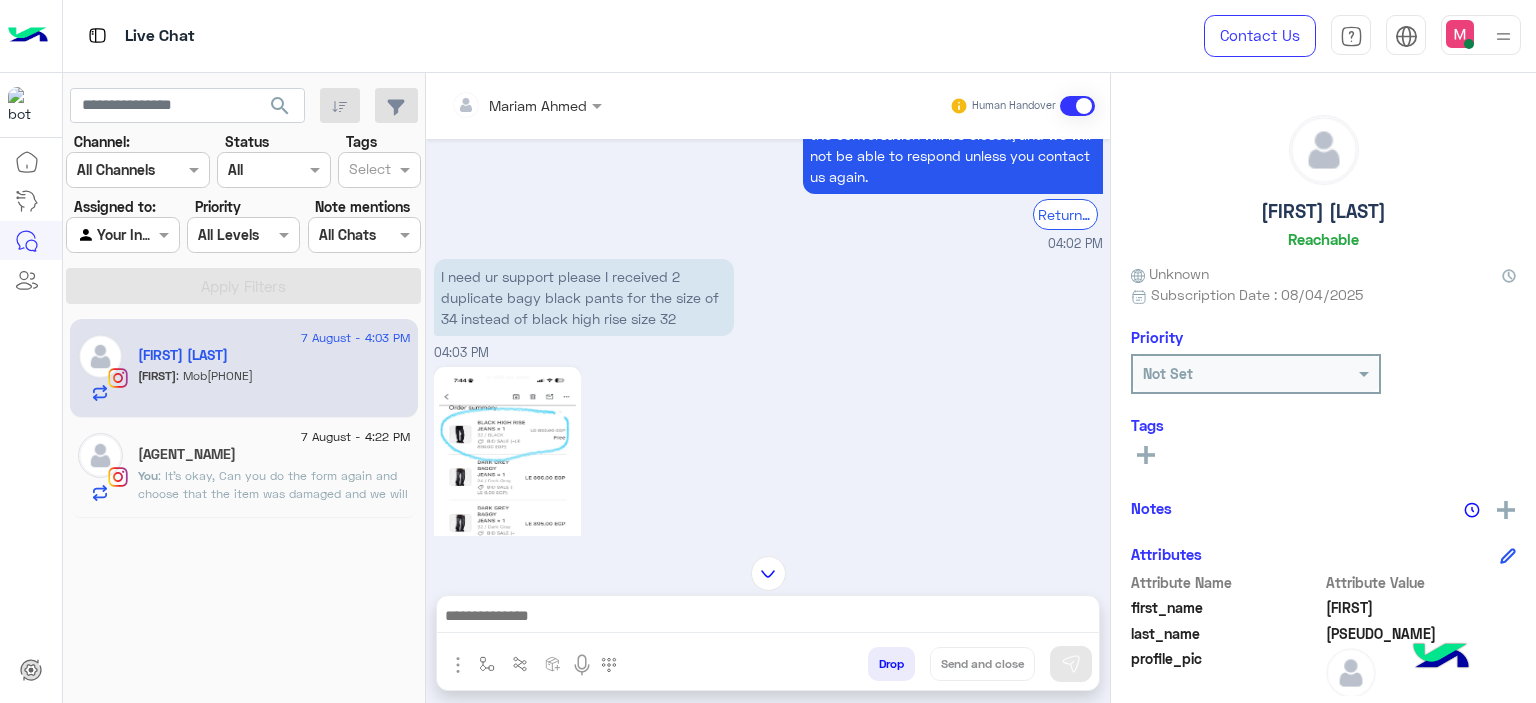 click 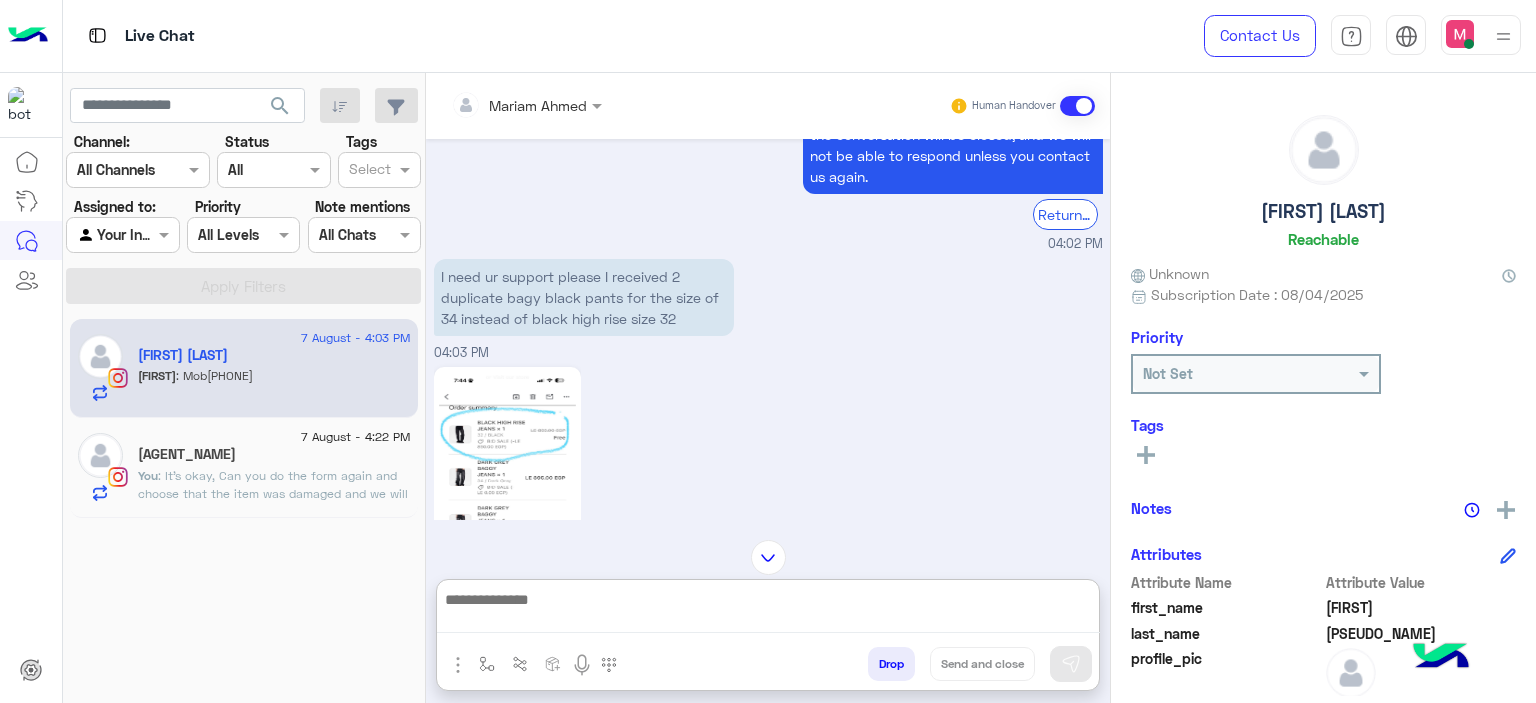 click at bounding box center (768, 610) 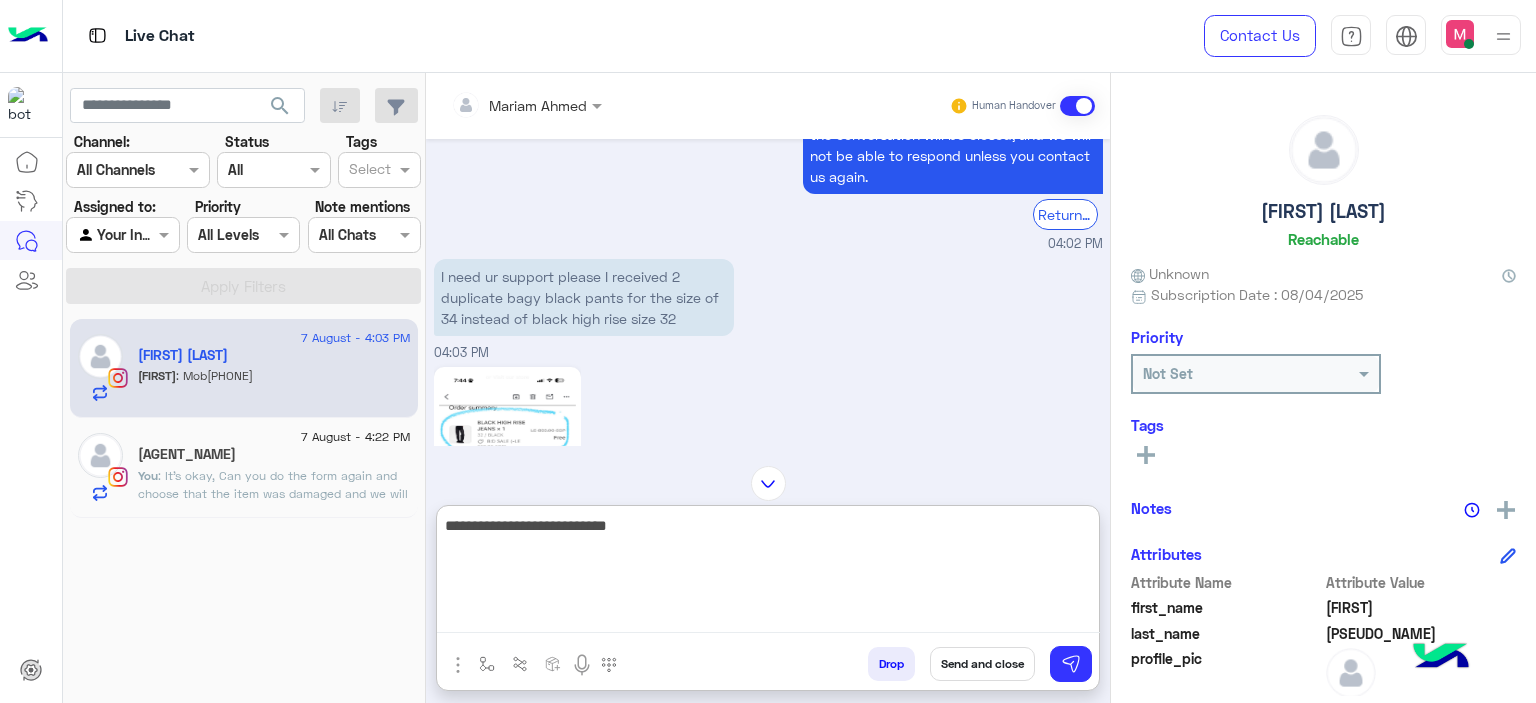 type on "**********" 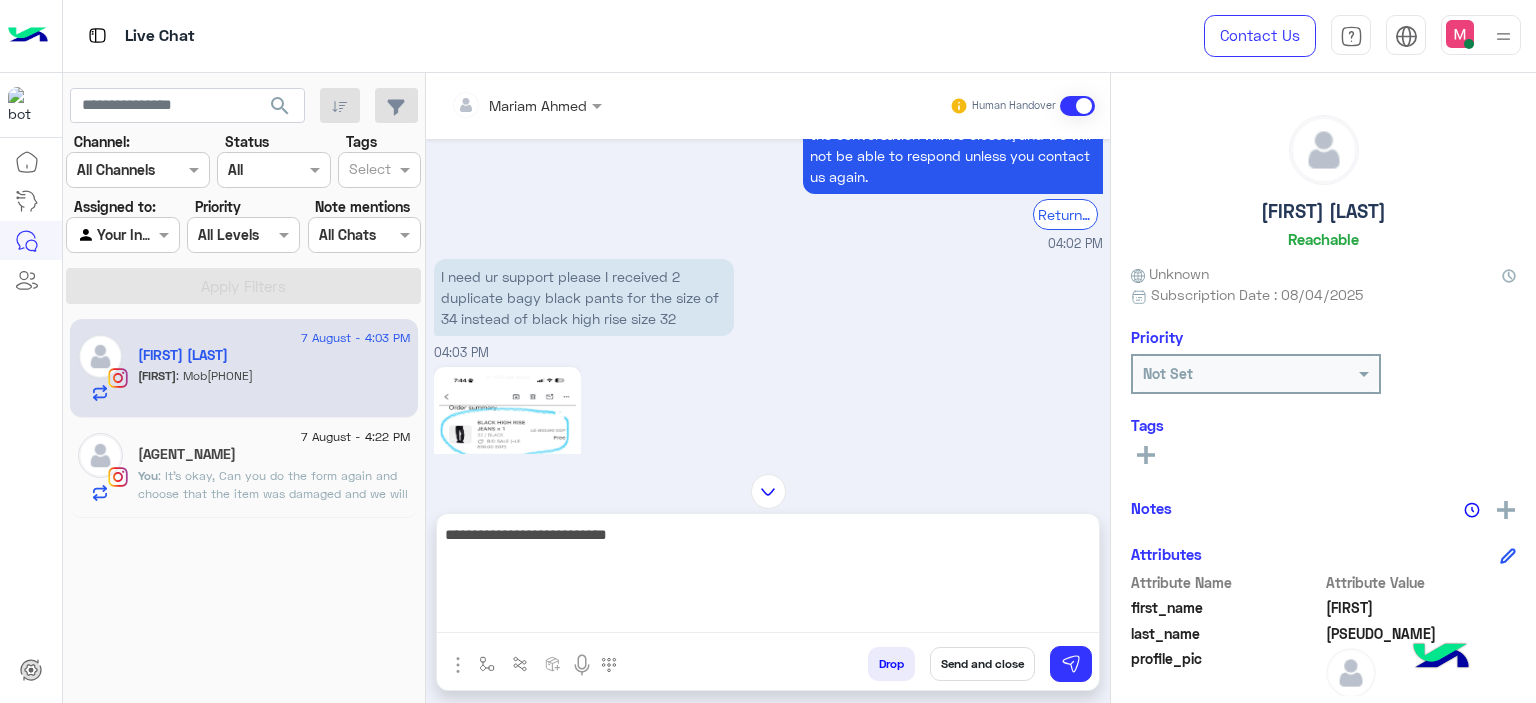 click on "You  : It's okay, Can you do the form again and choose that the item was damaged and we will send it with free shipping fees." 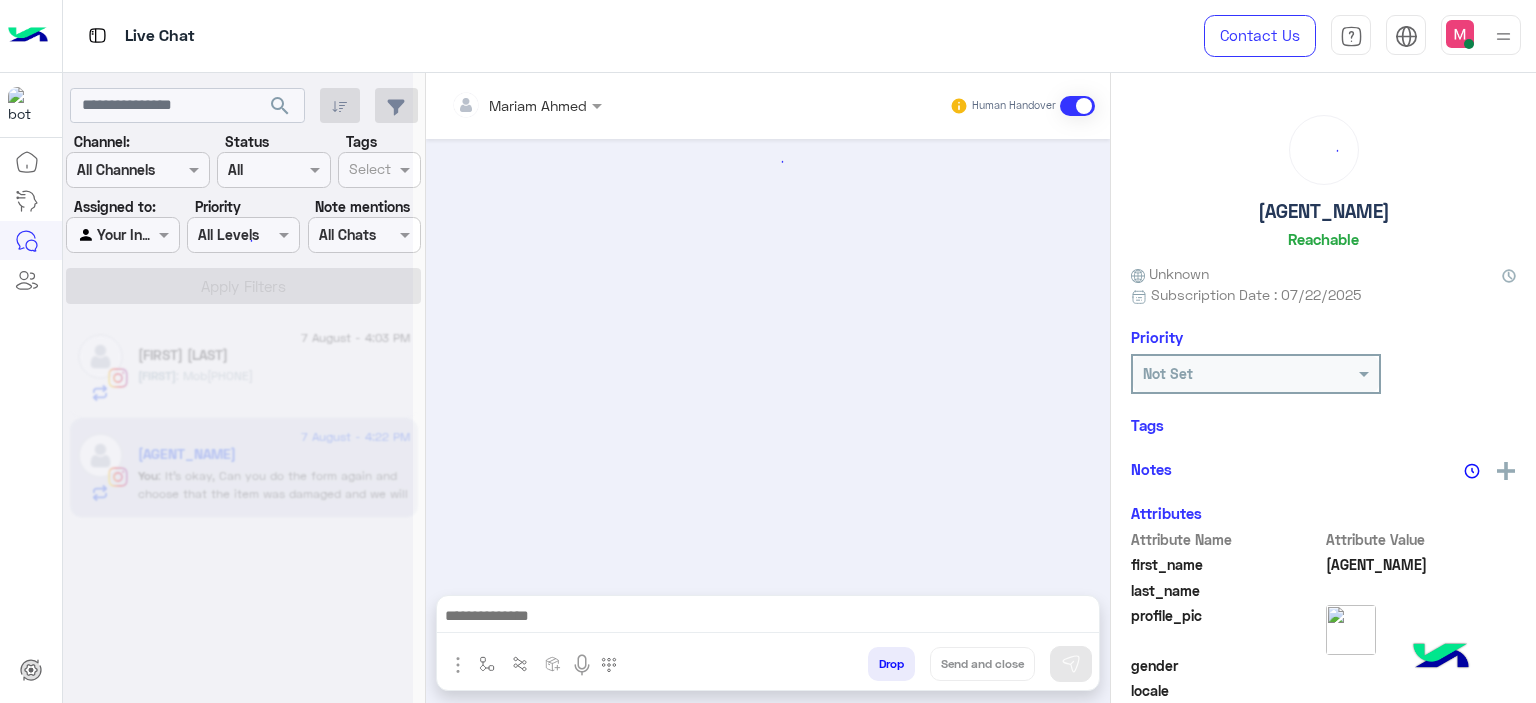 scroll, scrollTop: 1100, scrollLeft: 0, axis: vertical 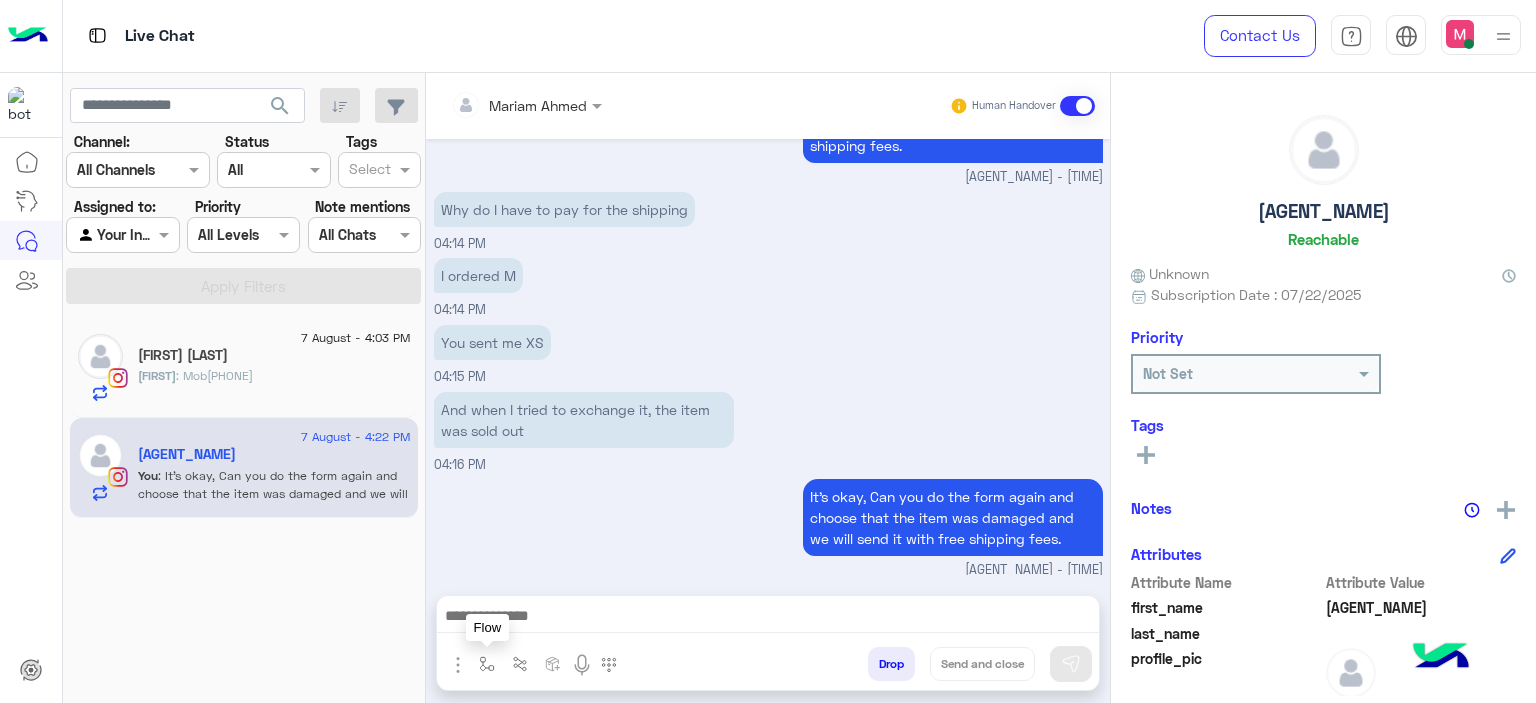 click at bounding box center [487, 664] 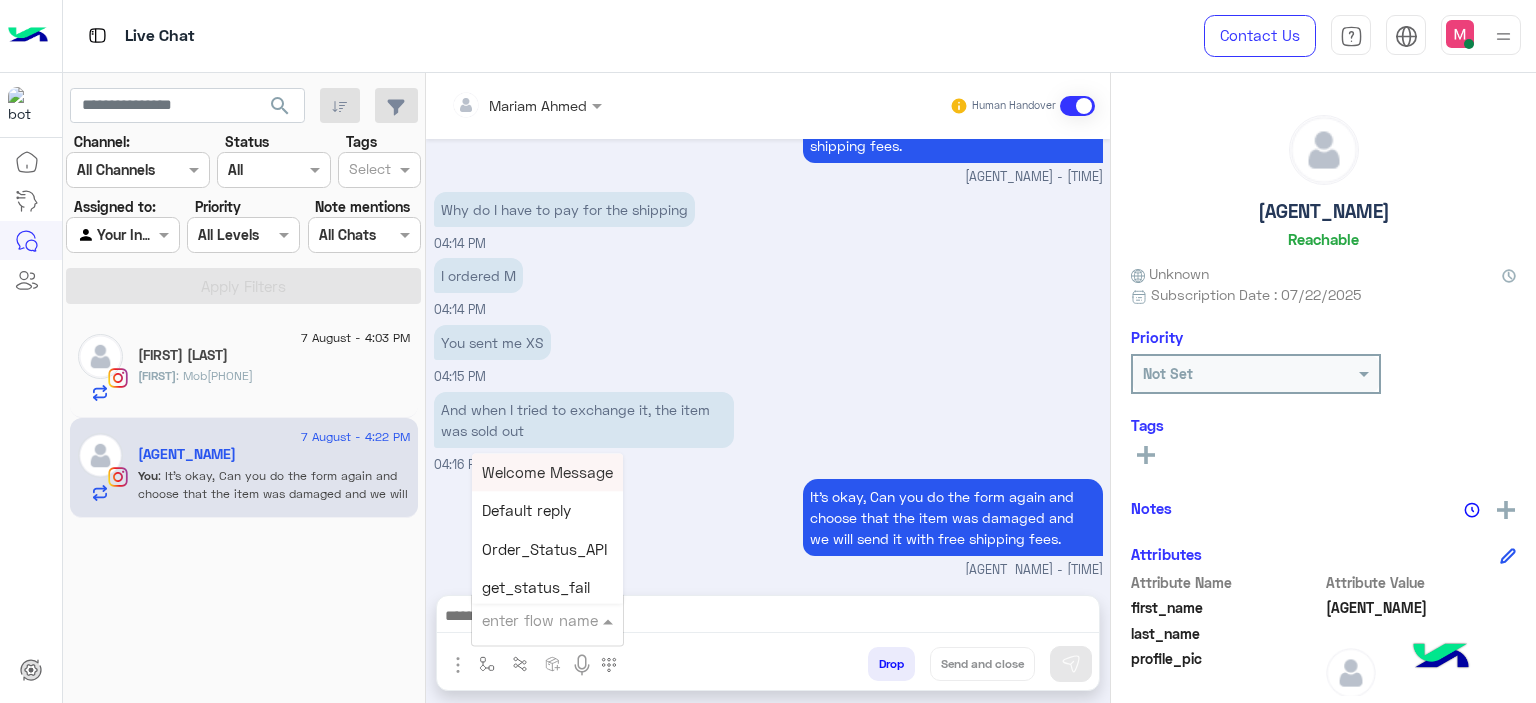 click at bounding box center [523, 620] 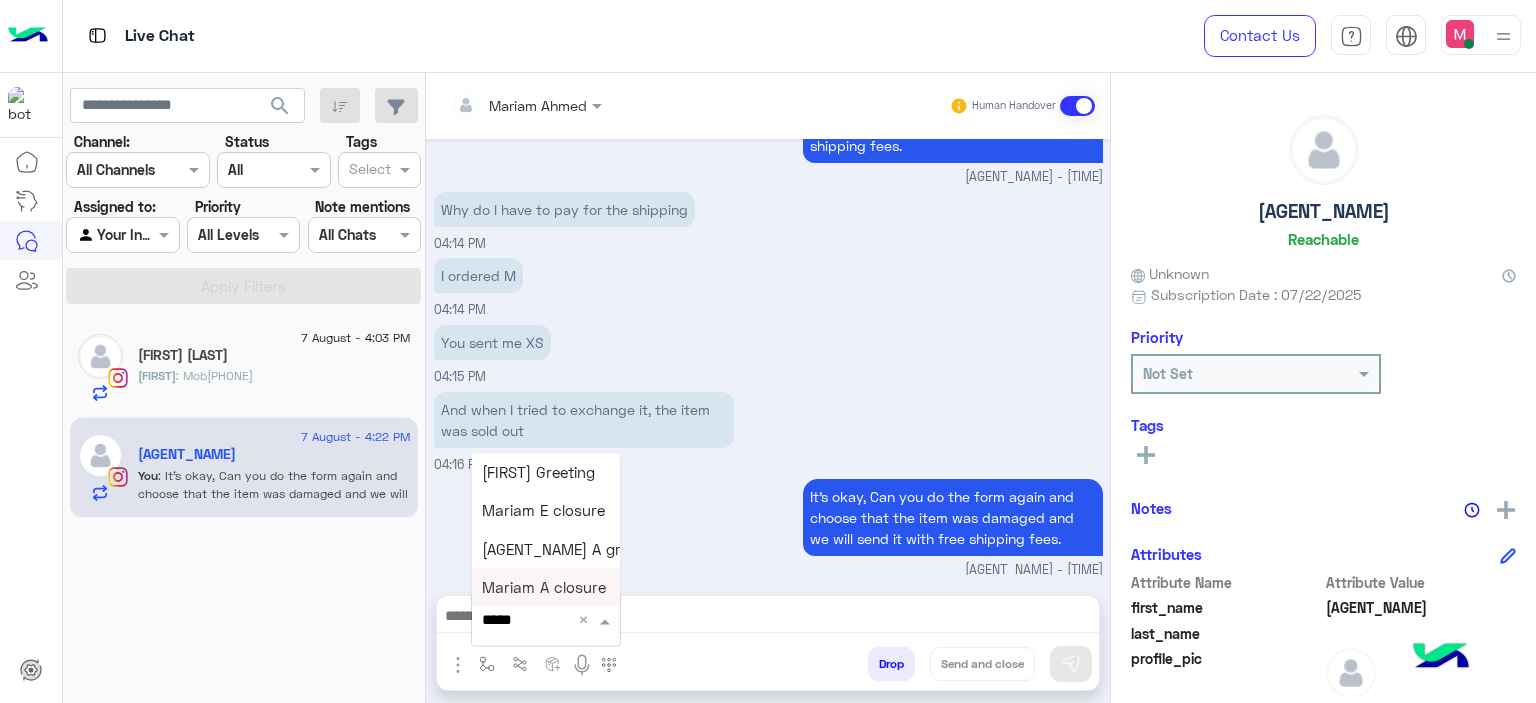 type on "******" 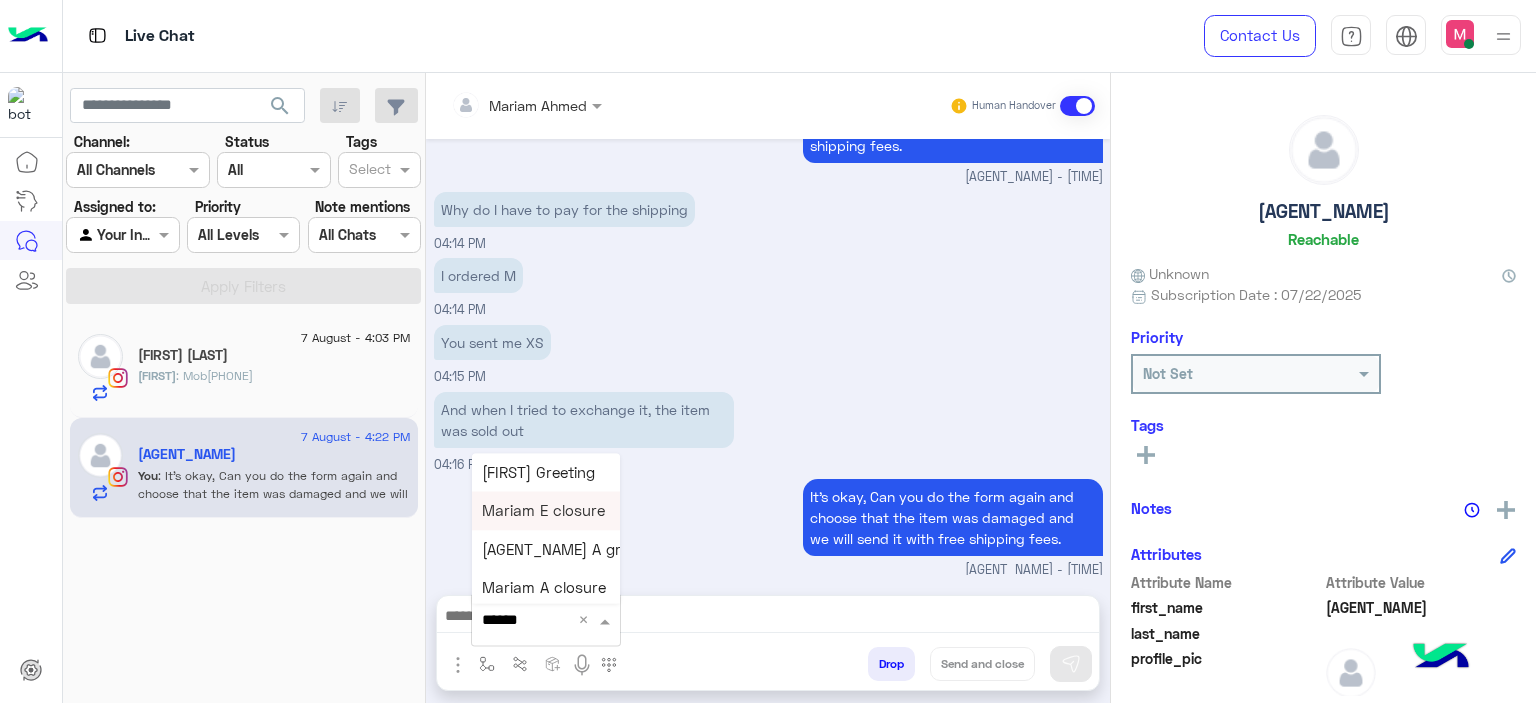 click on "Mariam E closure" at bounding box center (543, 511) 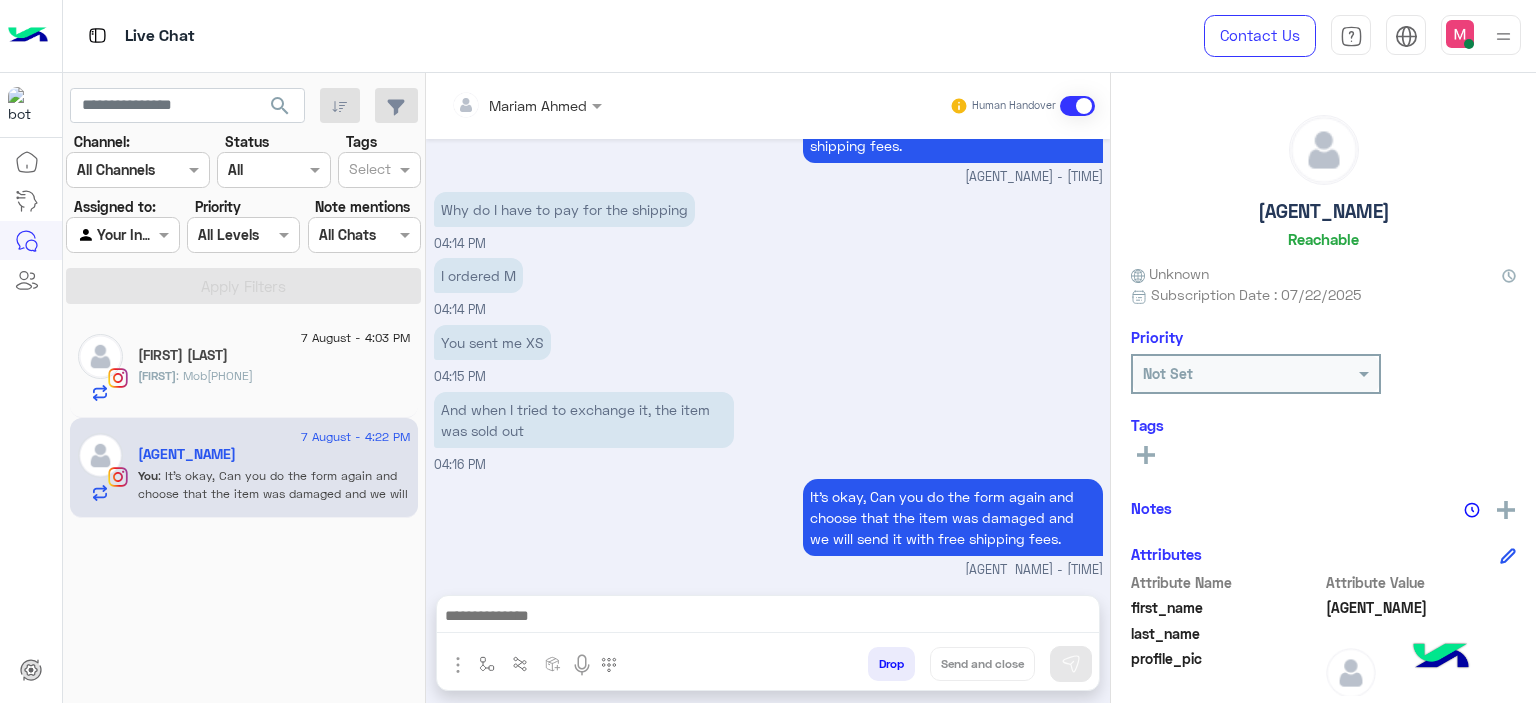 type on "**********" 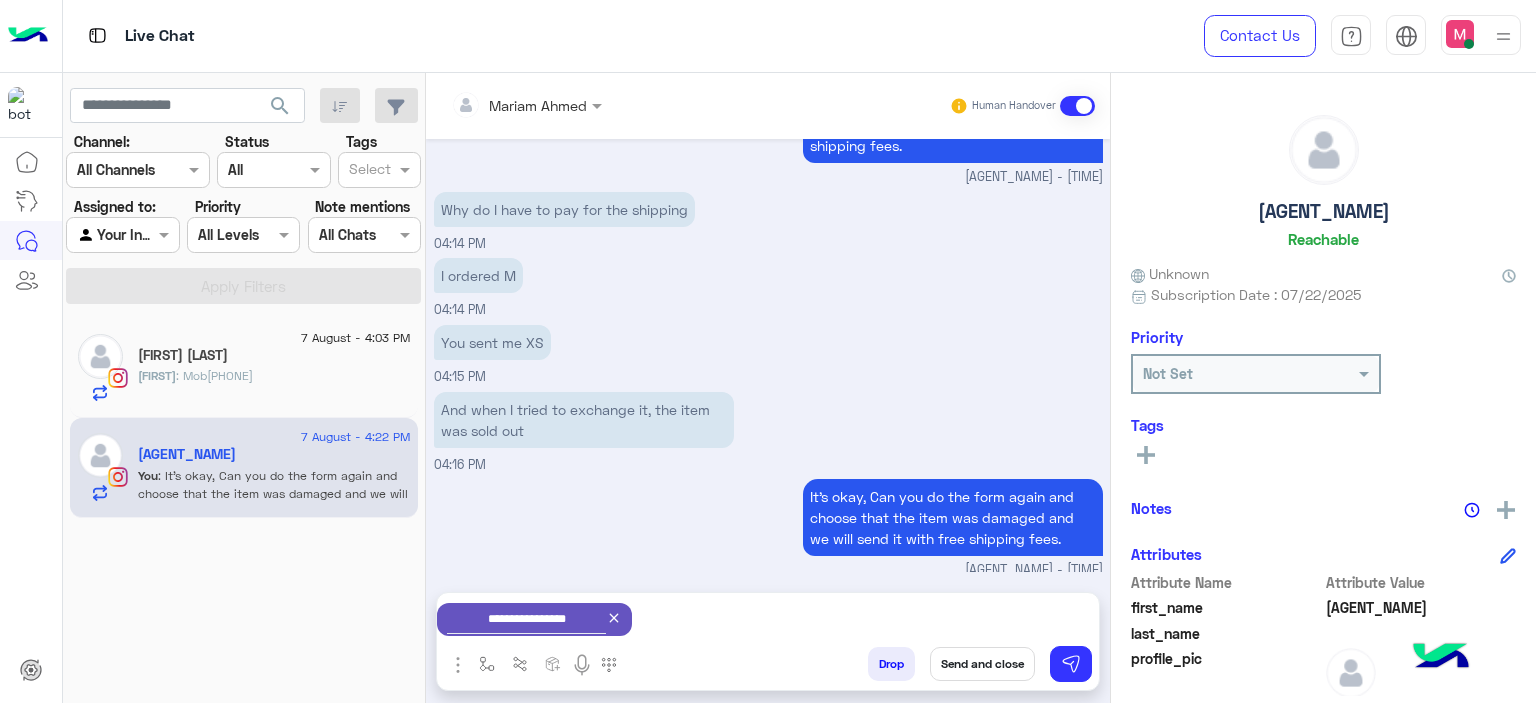 click on "Send and close" at bounding box center (982, 664) 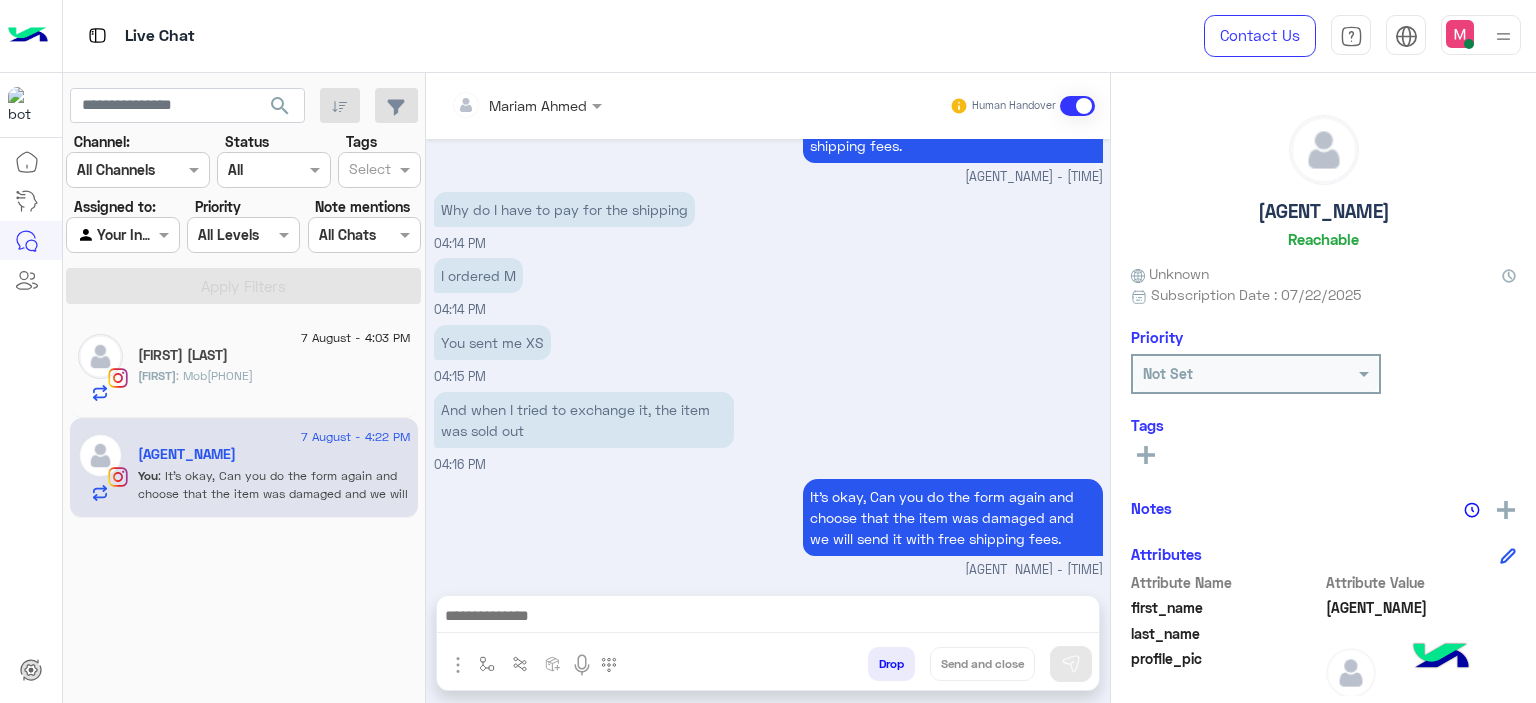 scroll, scrollTop: 1137, scrollLeft: 0, axis: vertical 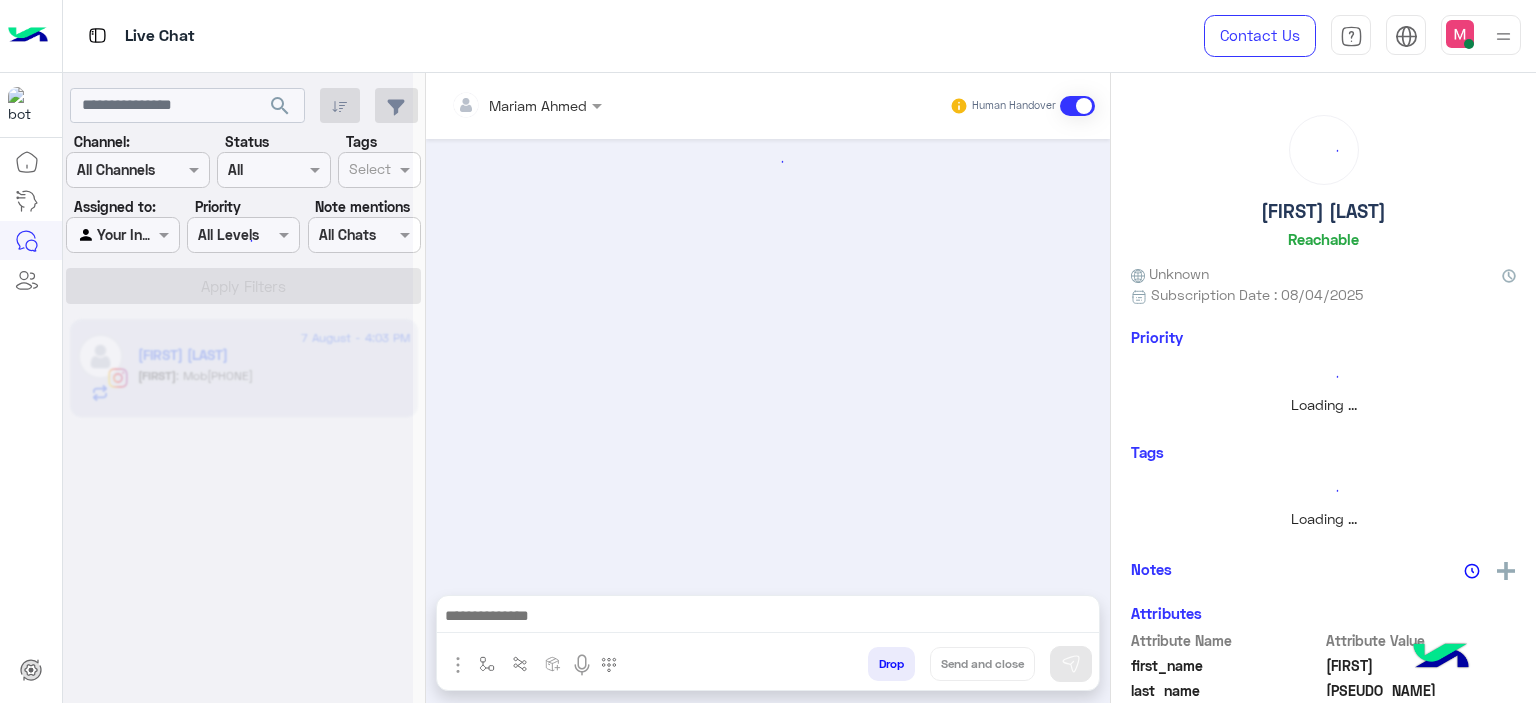 click 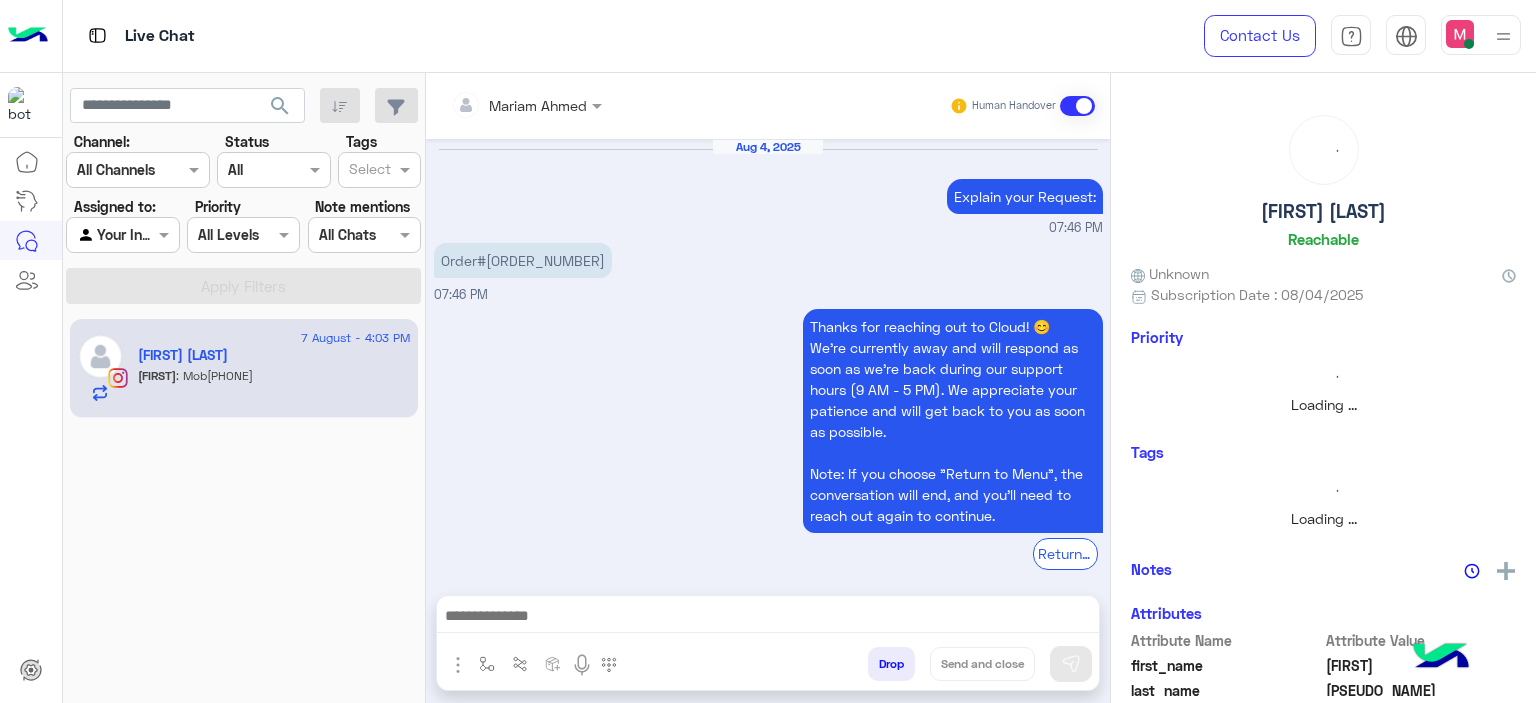 scroll, scrollTop: 2185, scrollLeft: 0, axis: vertical 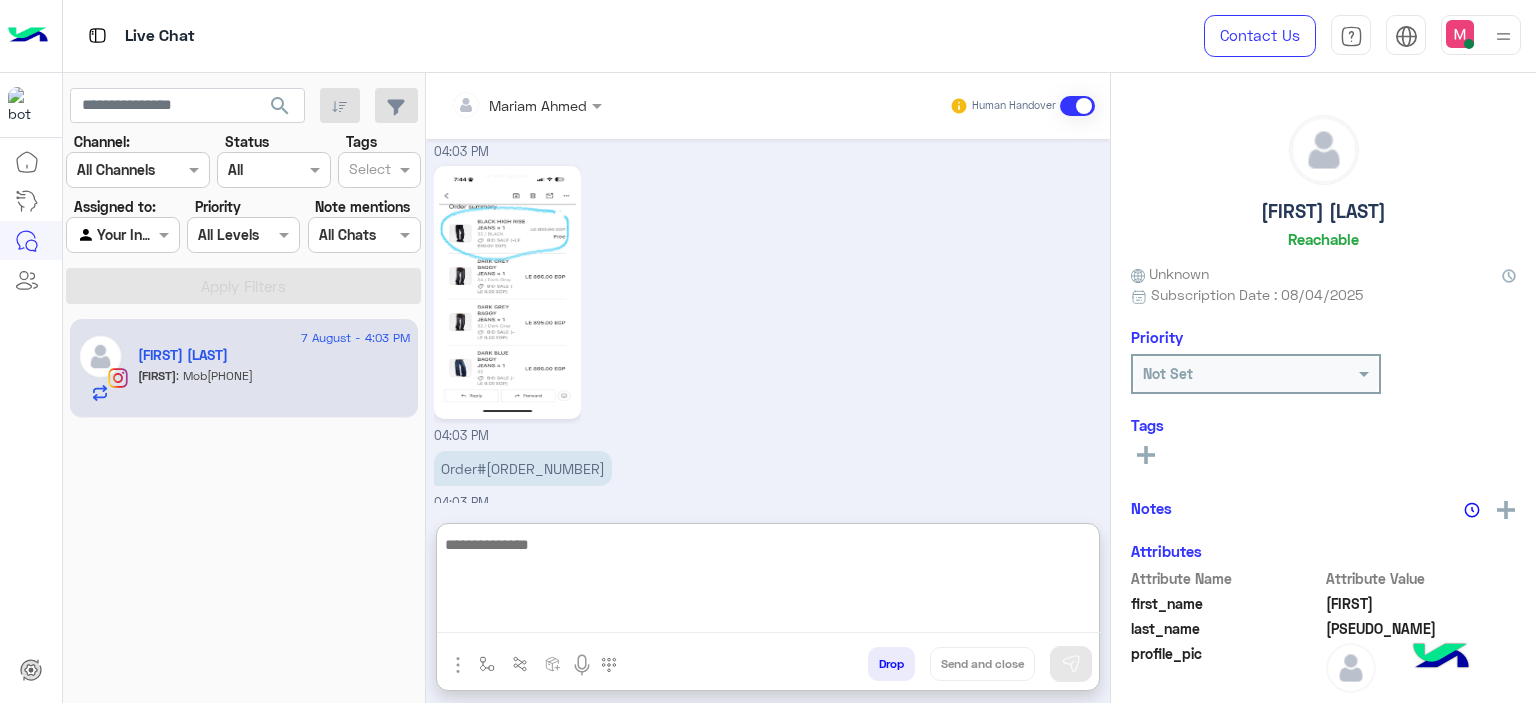 click at bounding box center [768, 583] 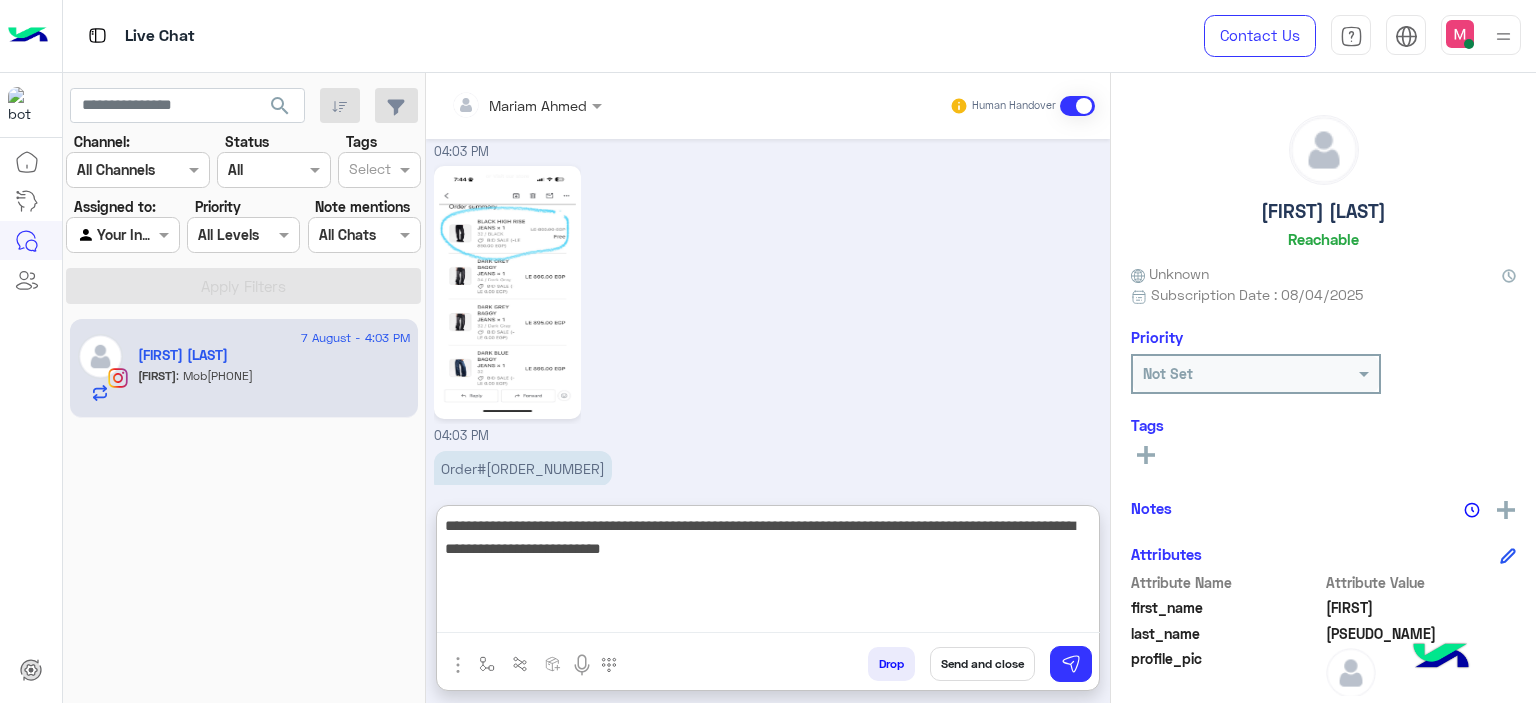 type on "**********" 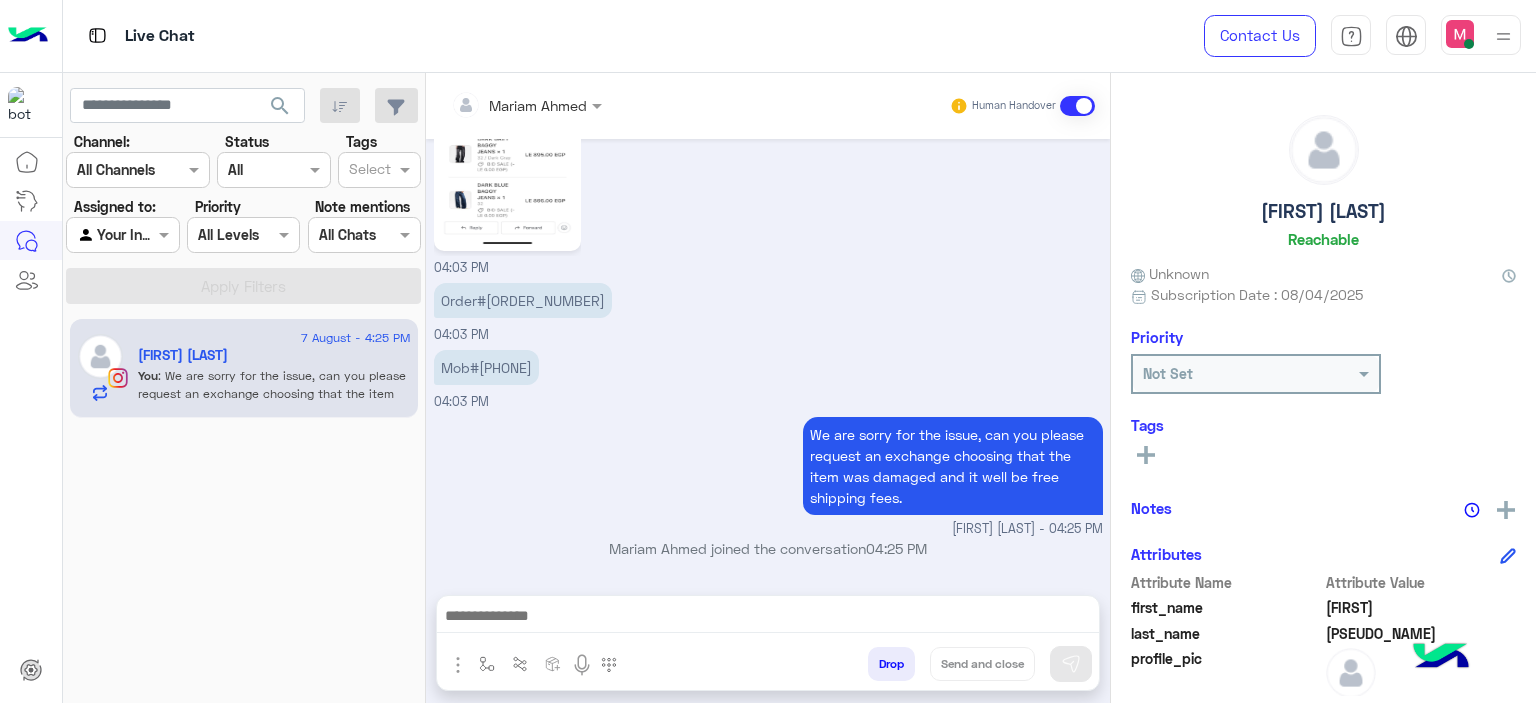 scroll, scrollTop: 2348, scrollLeft: 0, axis: vertical 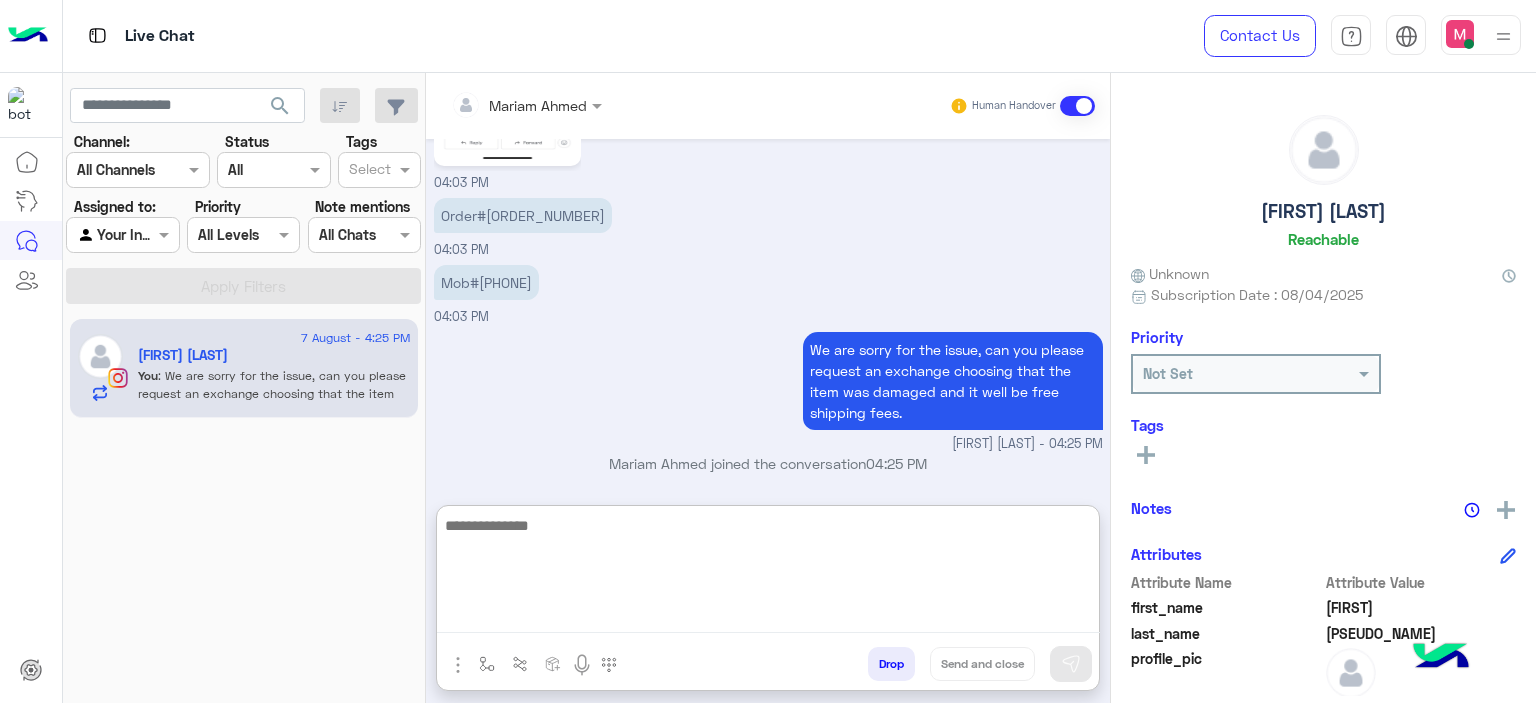 click at bounding box center [768, 573] 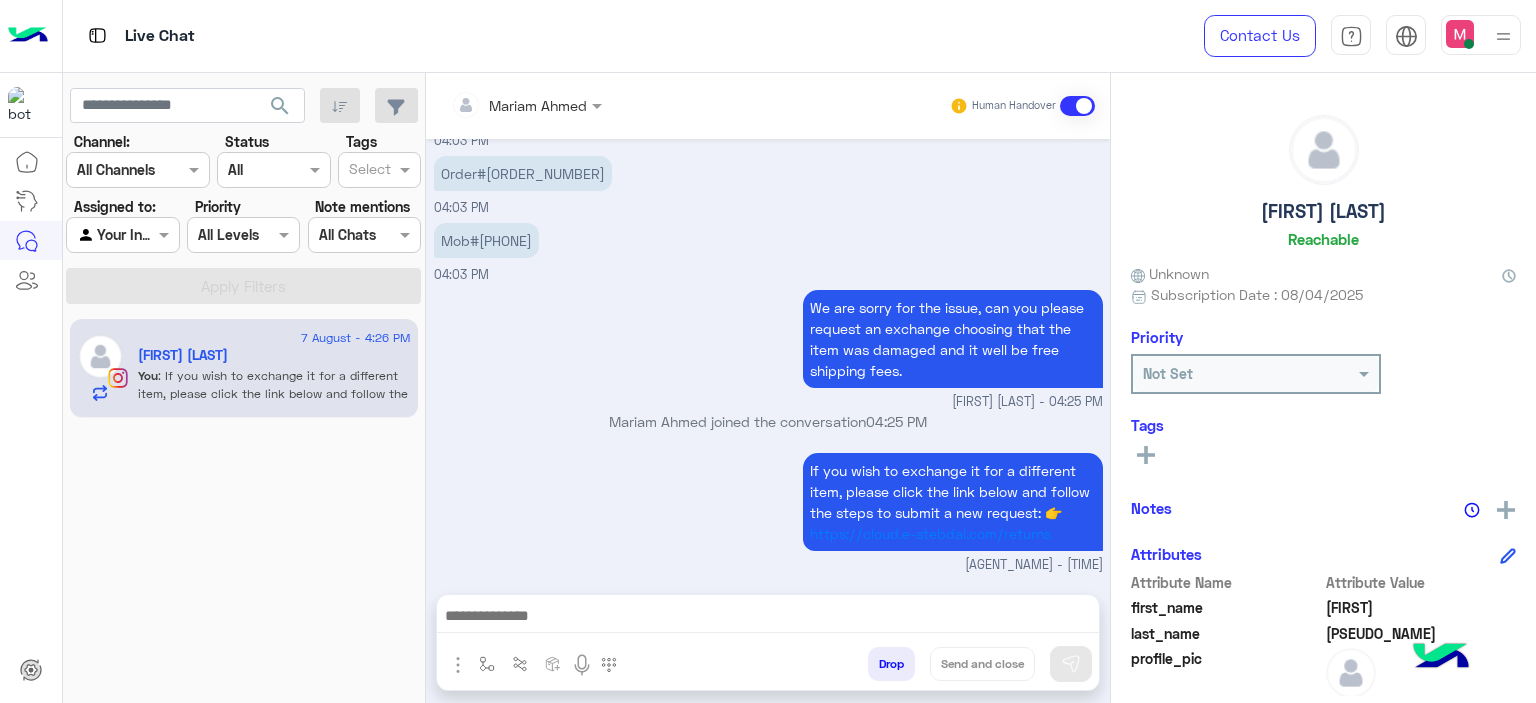 scroll, scrollTop: 2475, scrollLeft: 0, axis: vertical 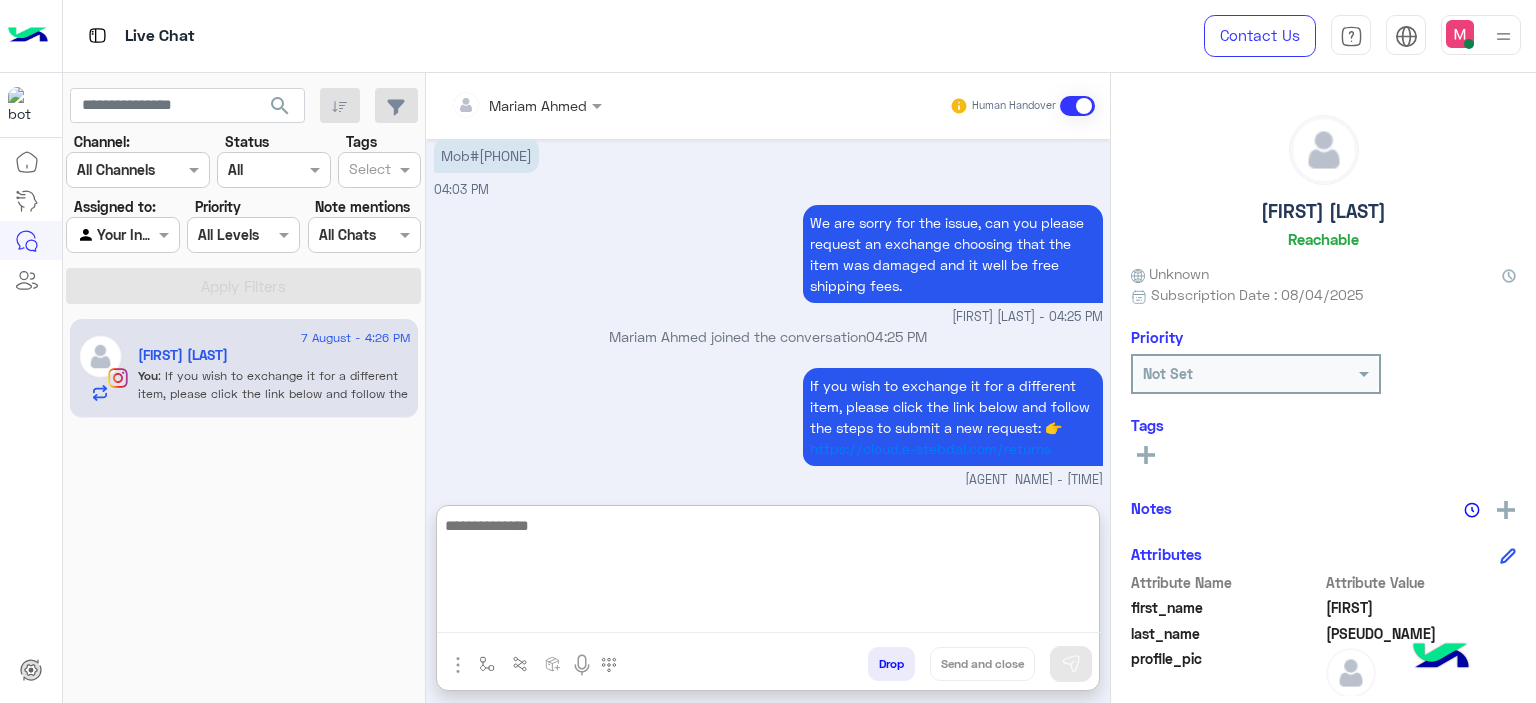paste on "**********" 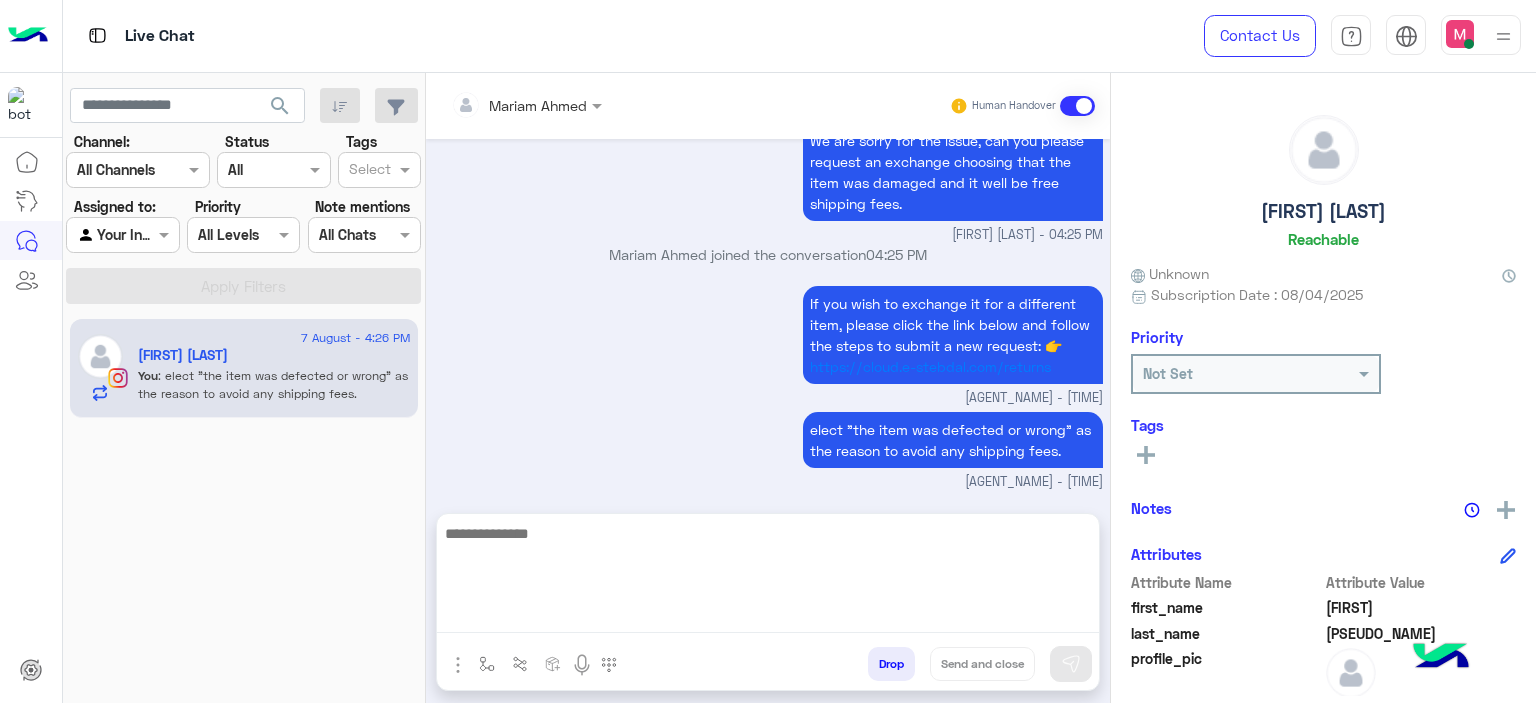 scroll, scrollTop: 2560, scrollLeft: 0, axis: vertical 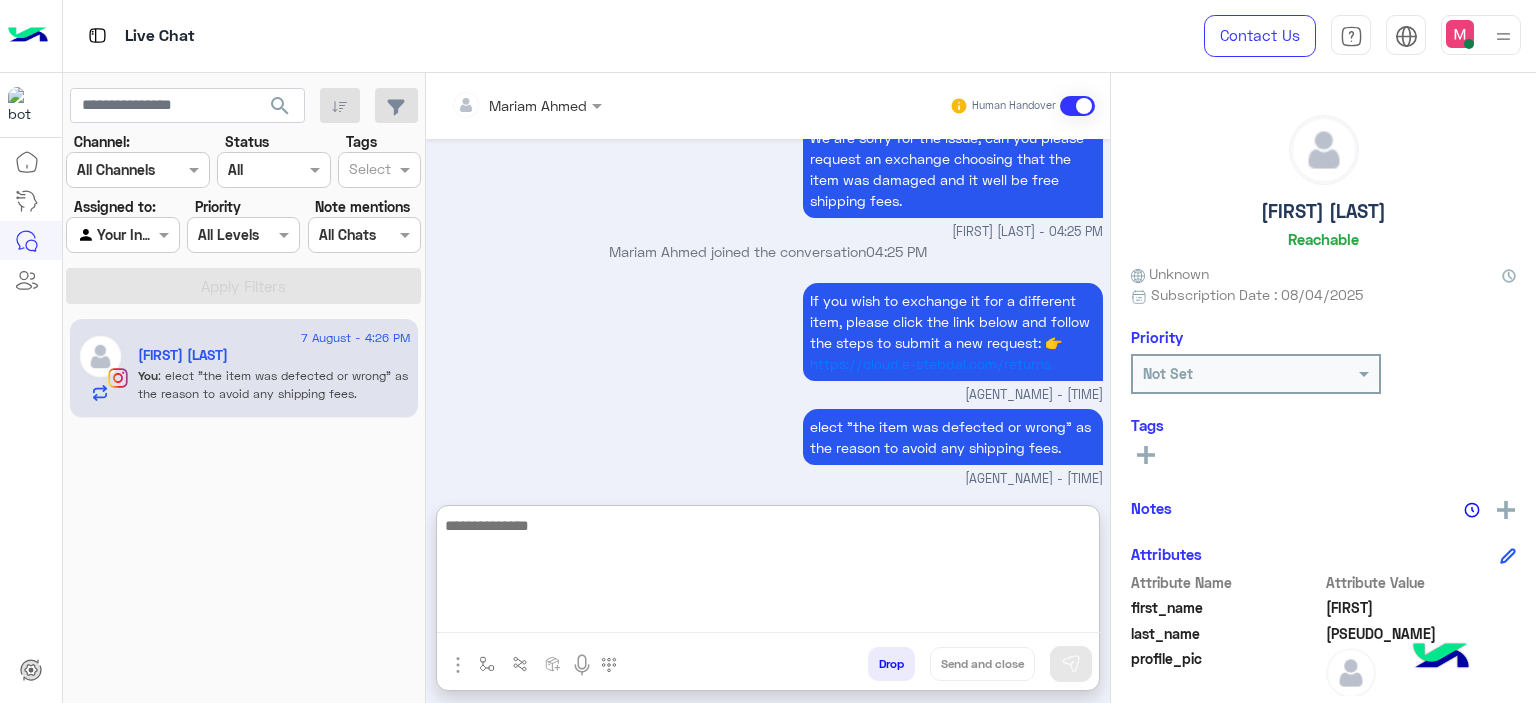 paste on "**********" 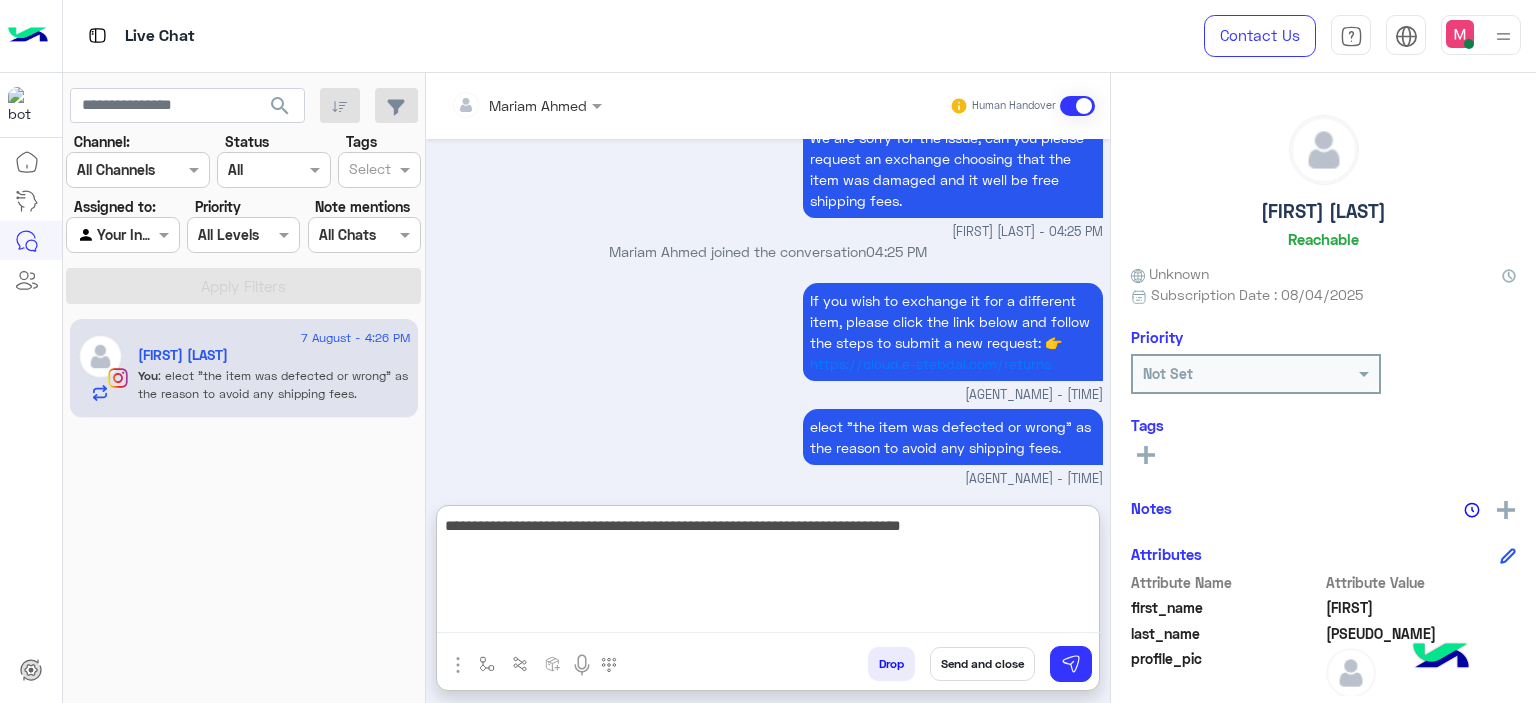 type 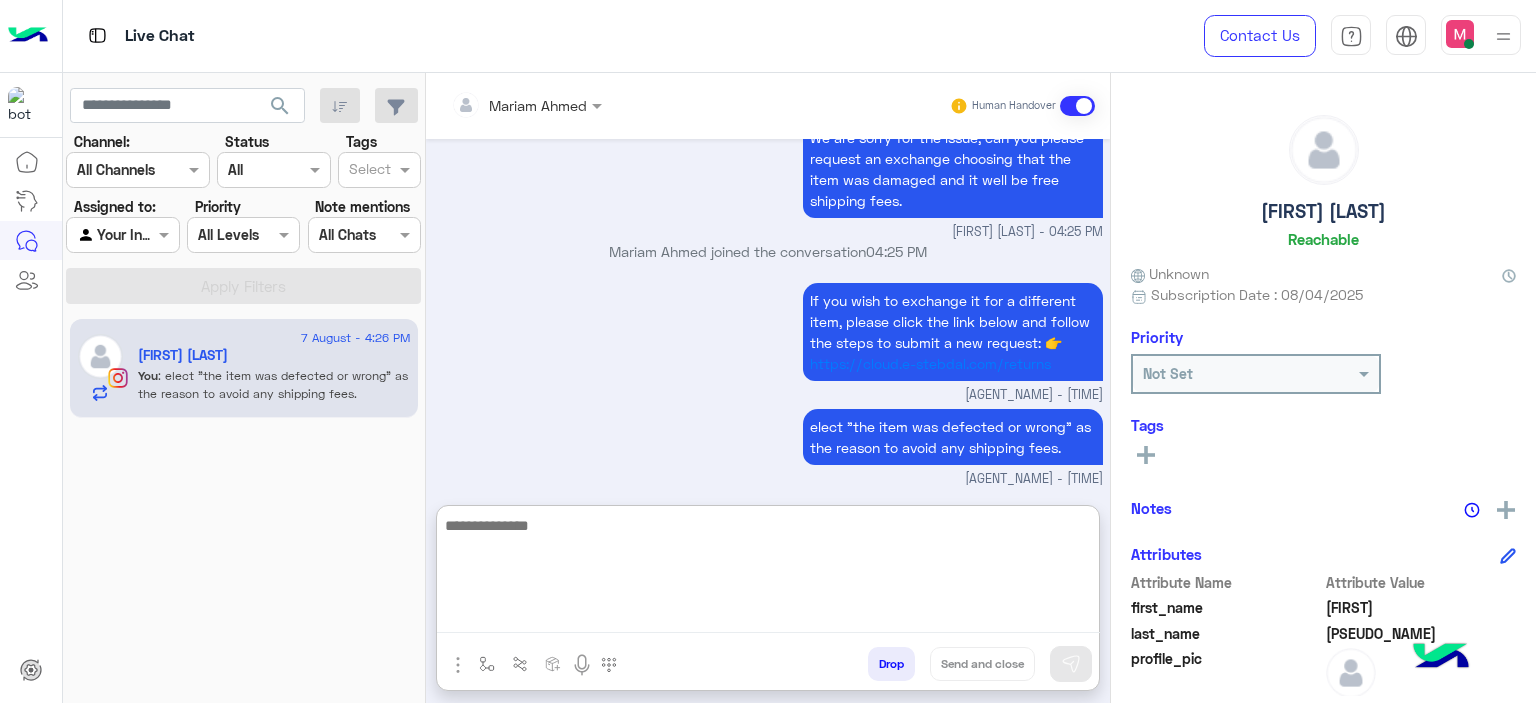 scroll, scrollTop: 2735, scrollLeft: 0, axis: vertical 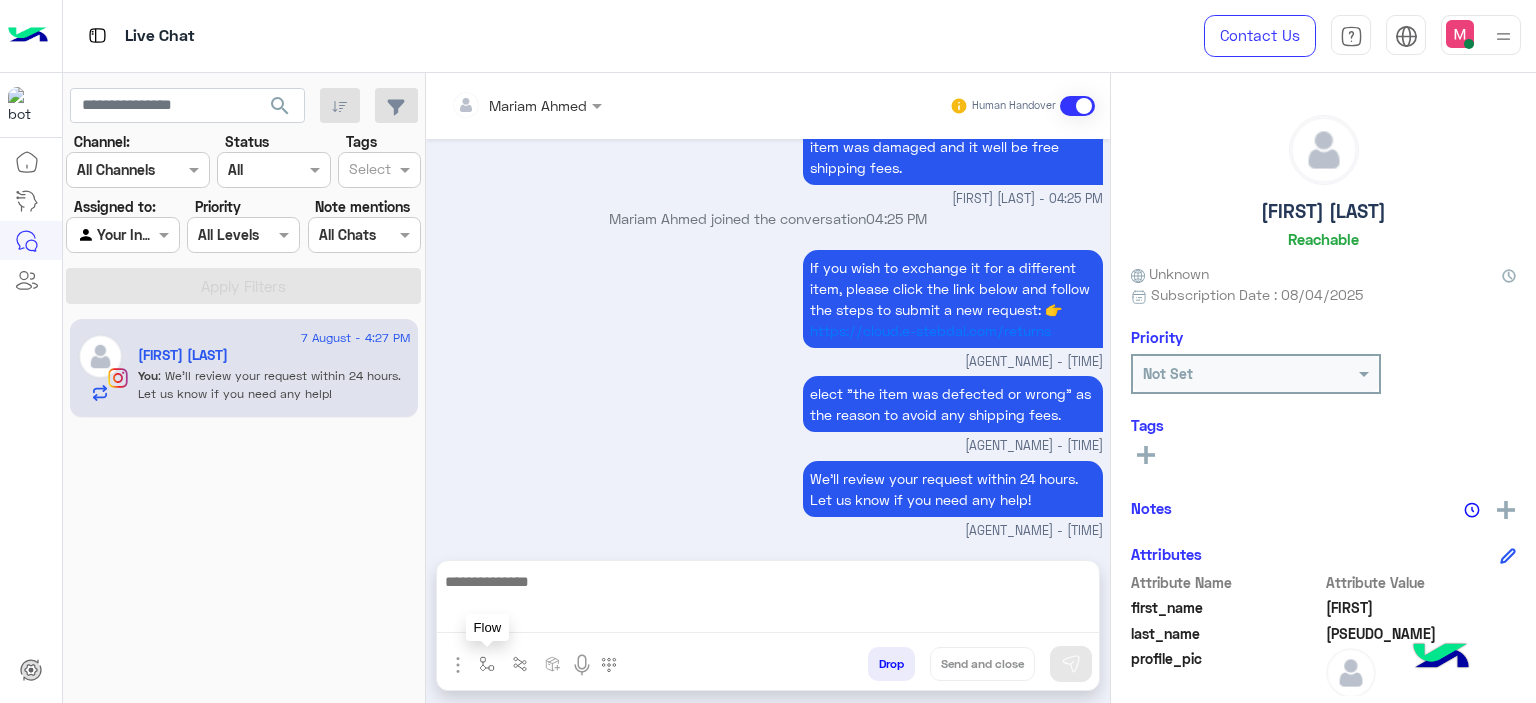 click at bounding box center [487, 664] 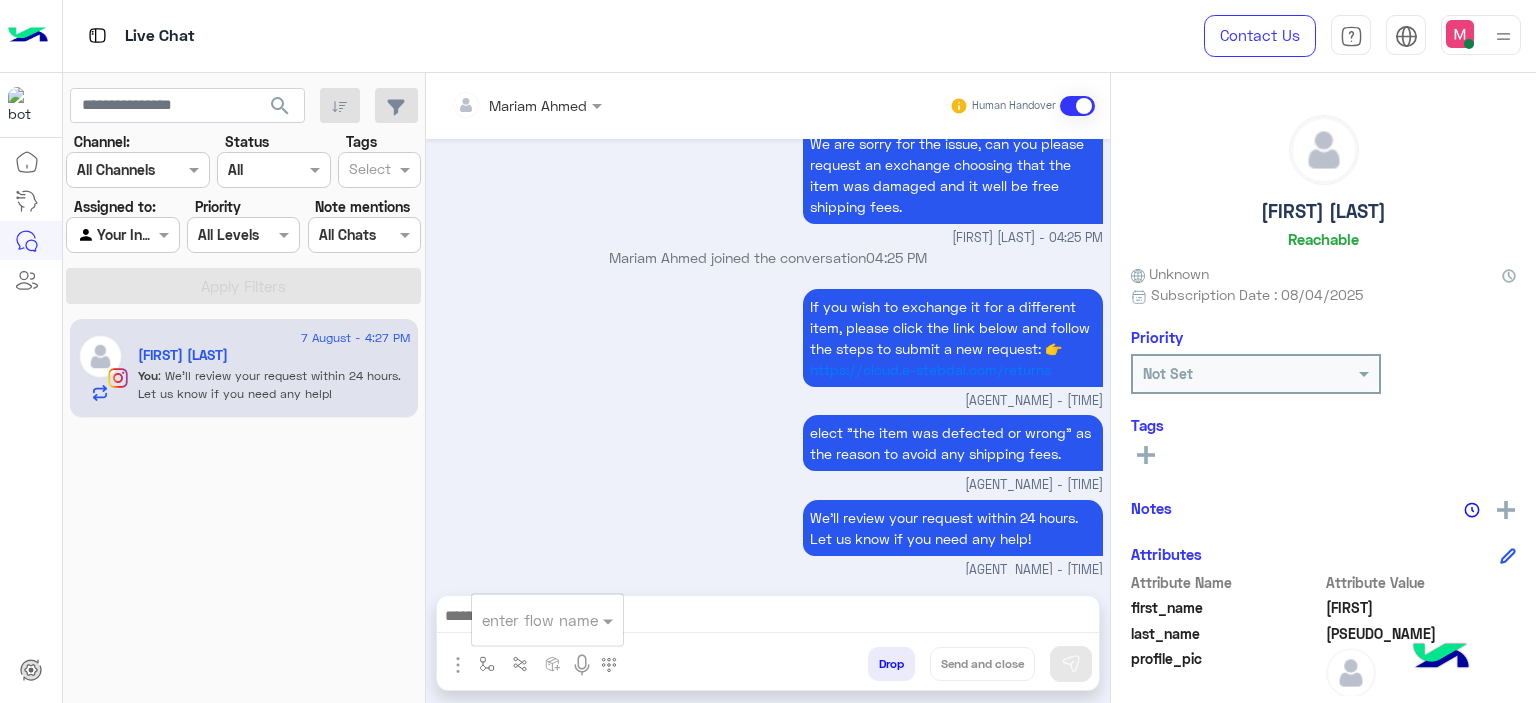 click at bounding box center [523, 620] 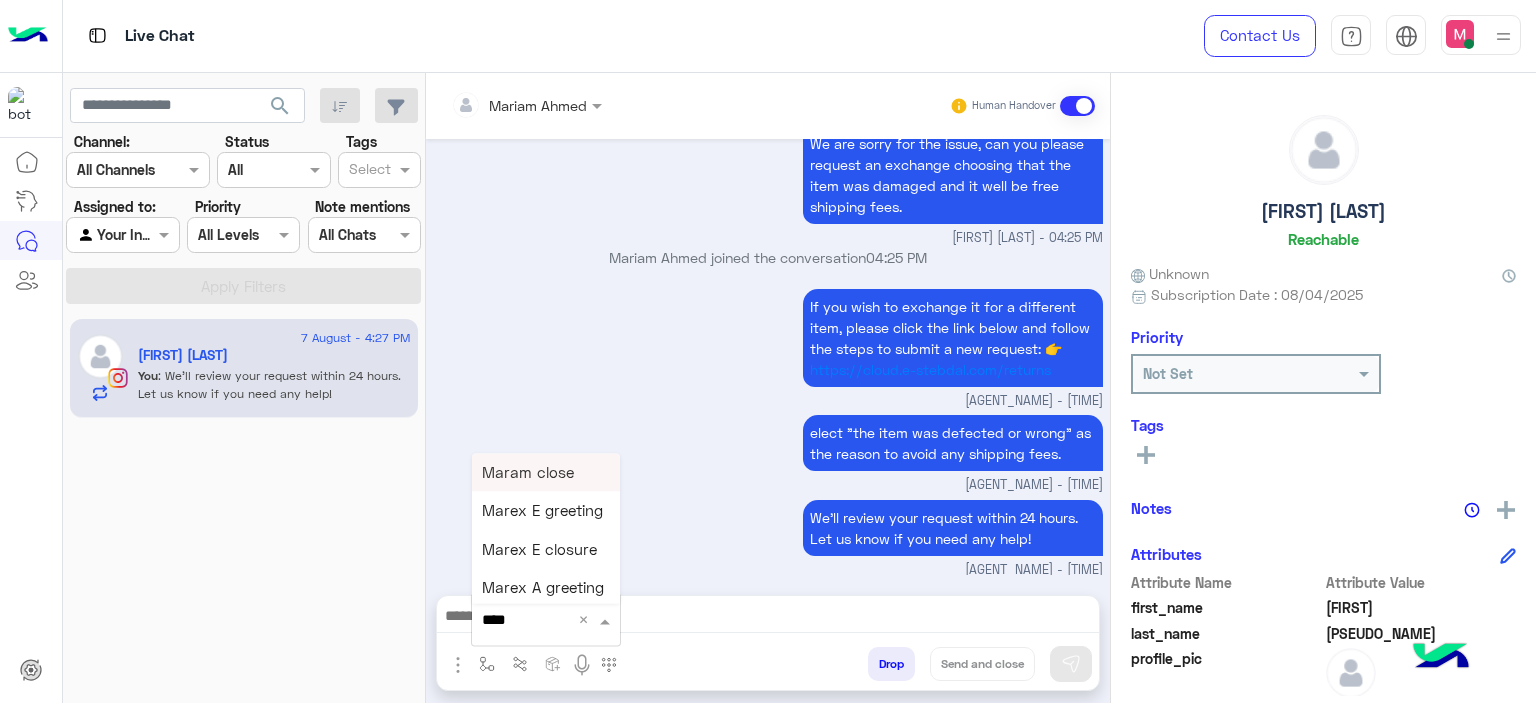 type on "*****" 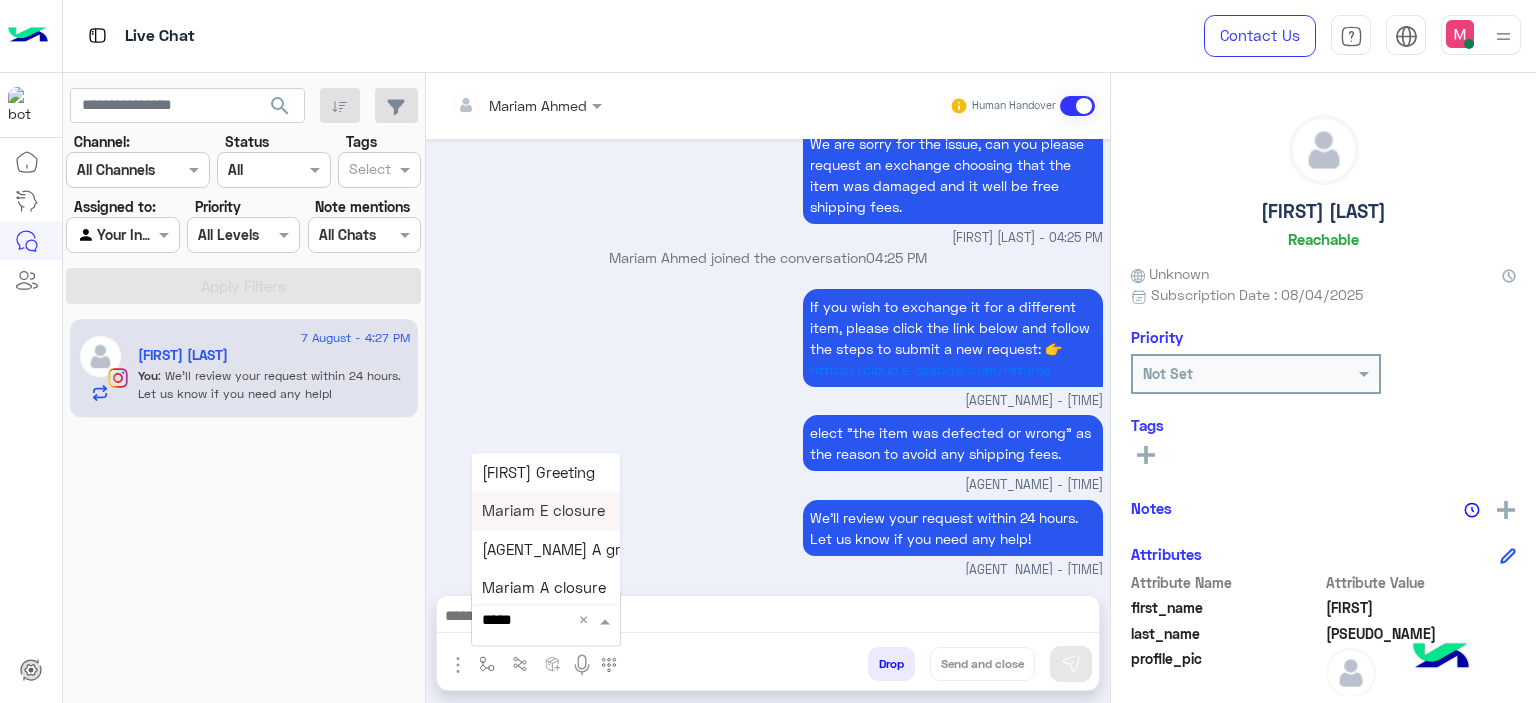 click on "Mariam E closure" at bounding box center [543, 511] 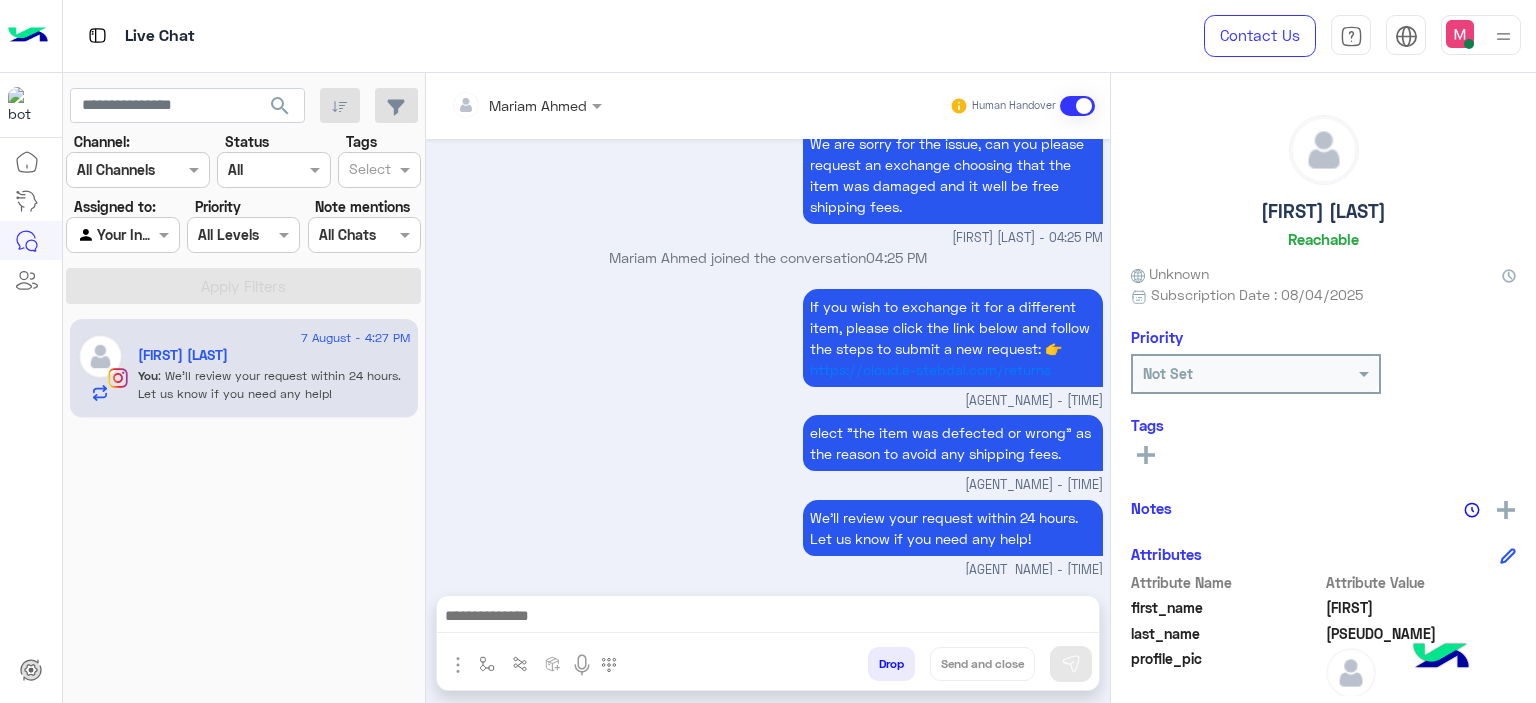 type on "**********" 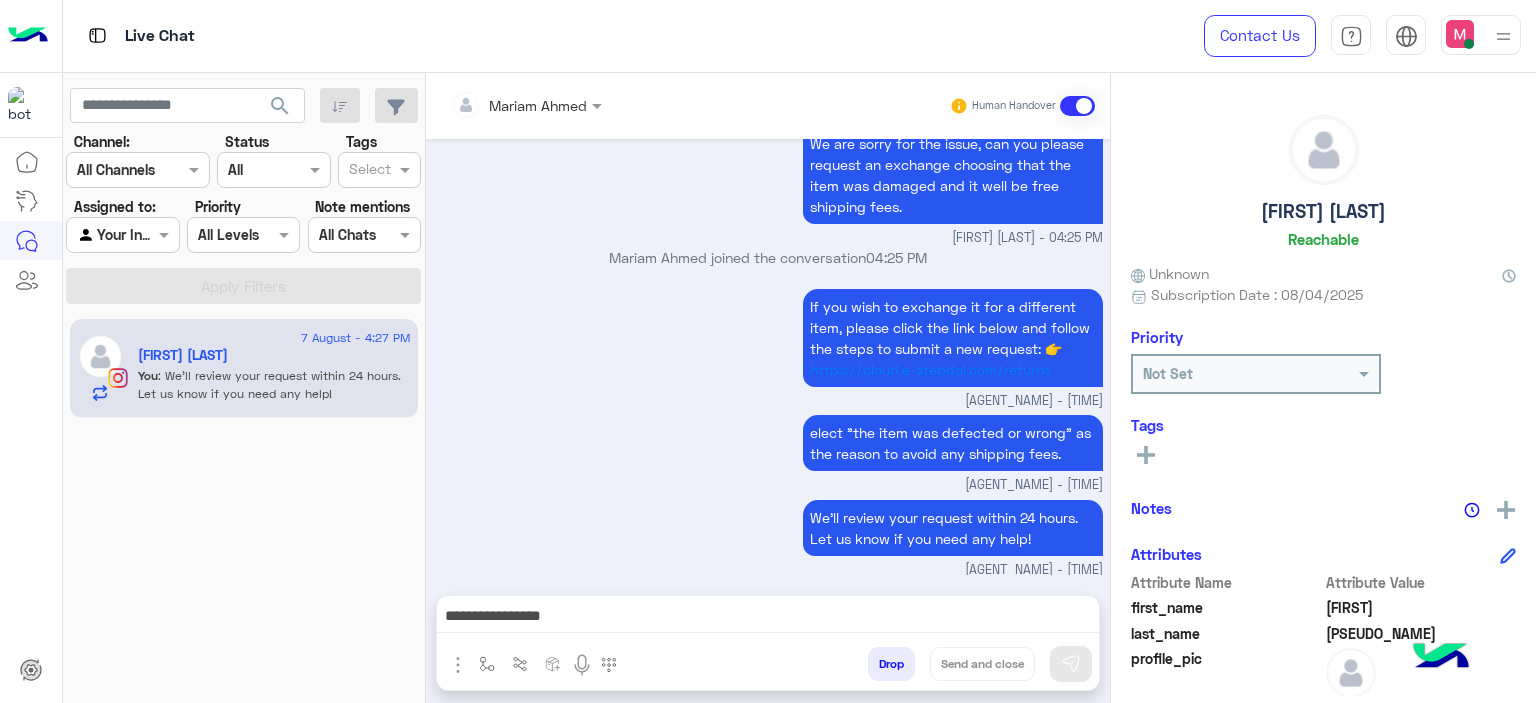 scroll, scrollTop: 2648, scrollLeft: 0, axis: vertical 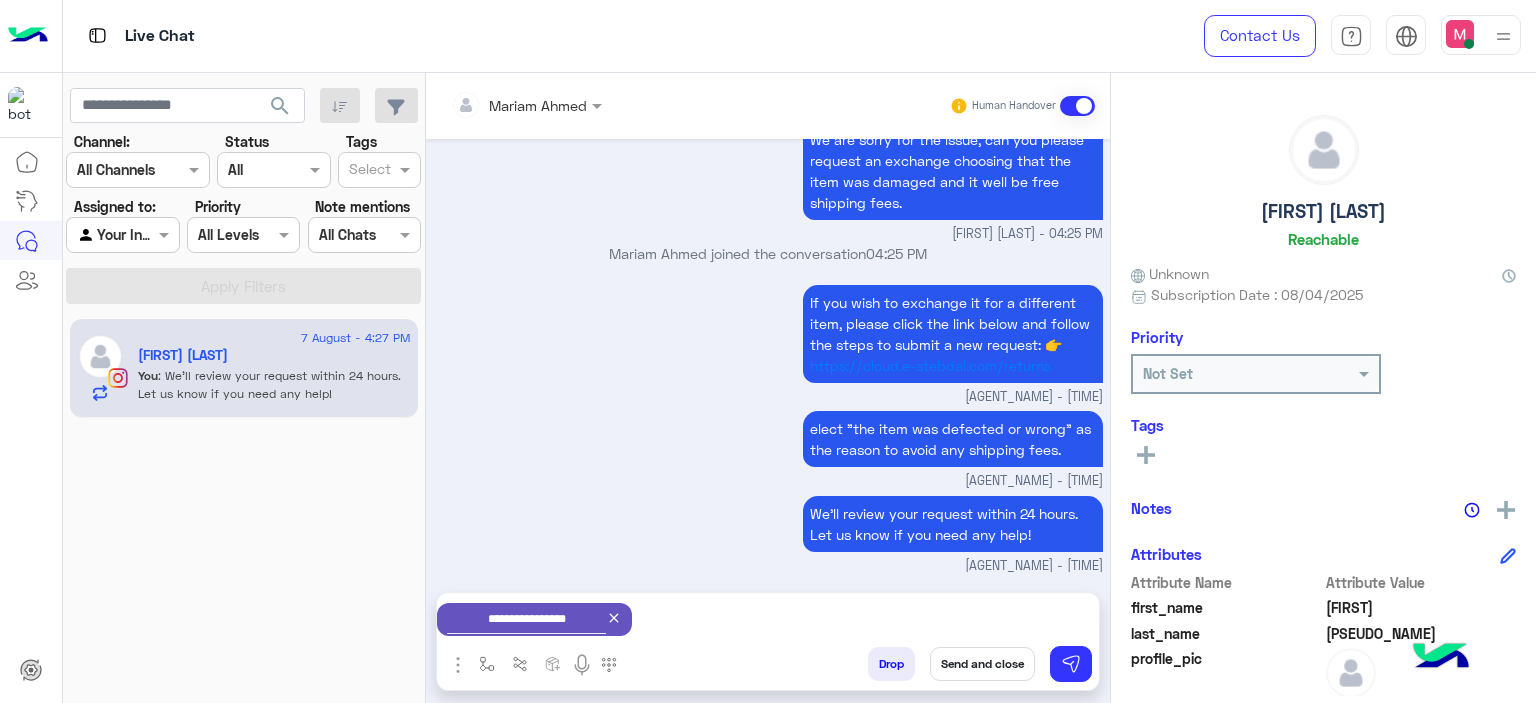 click on "Send and close" at bounding box center (982, 664) 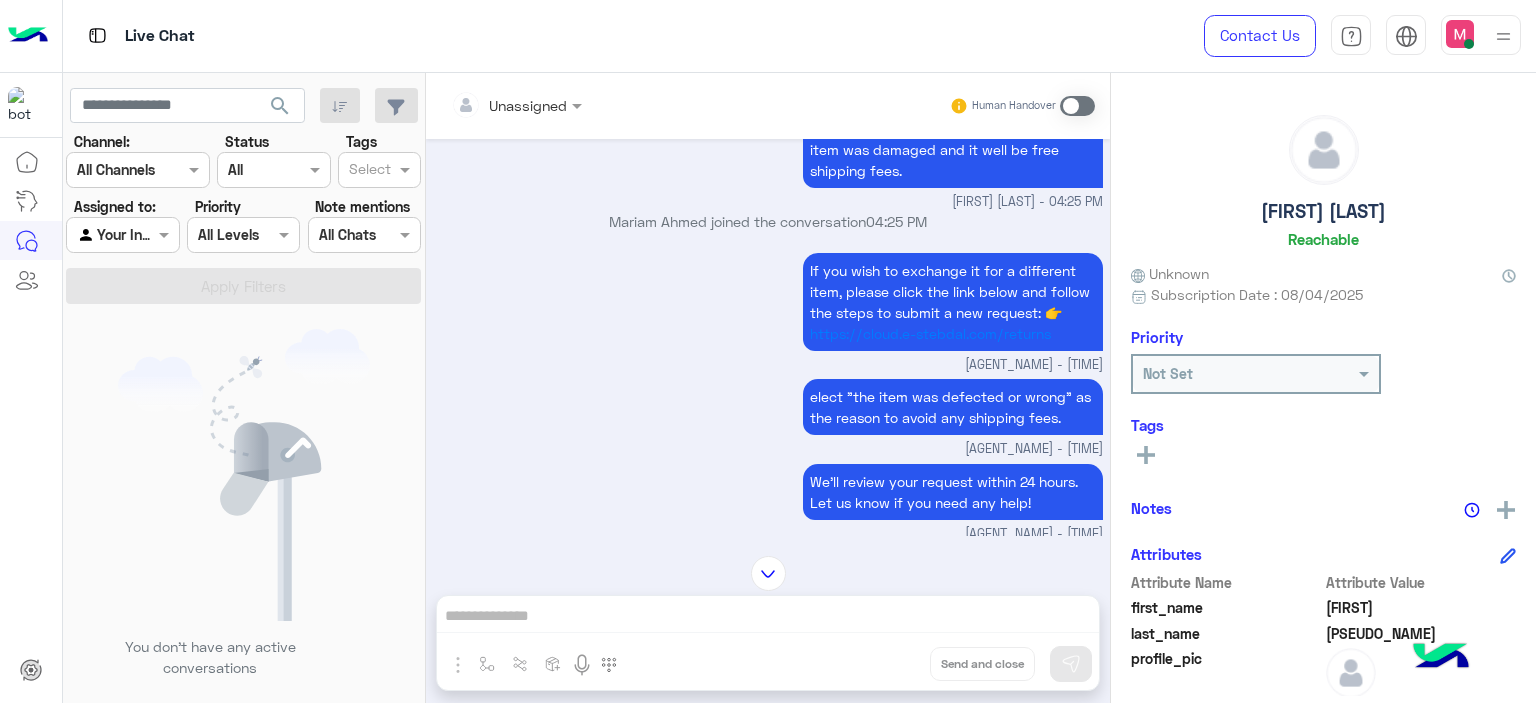 scroll, scrollTop: 2927, scrollLeft: 0, axis: vertical 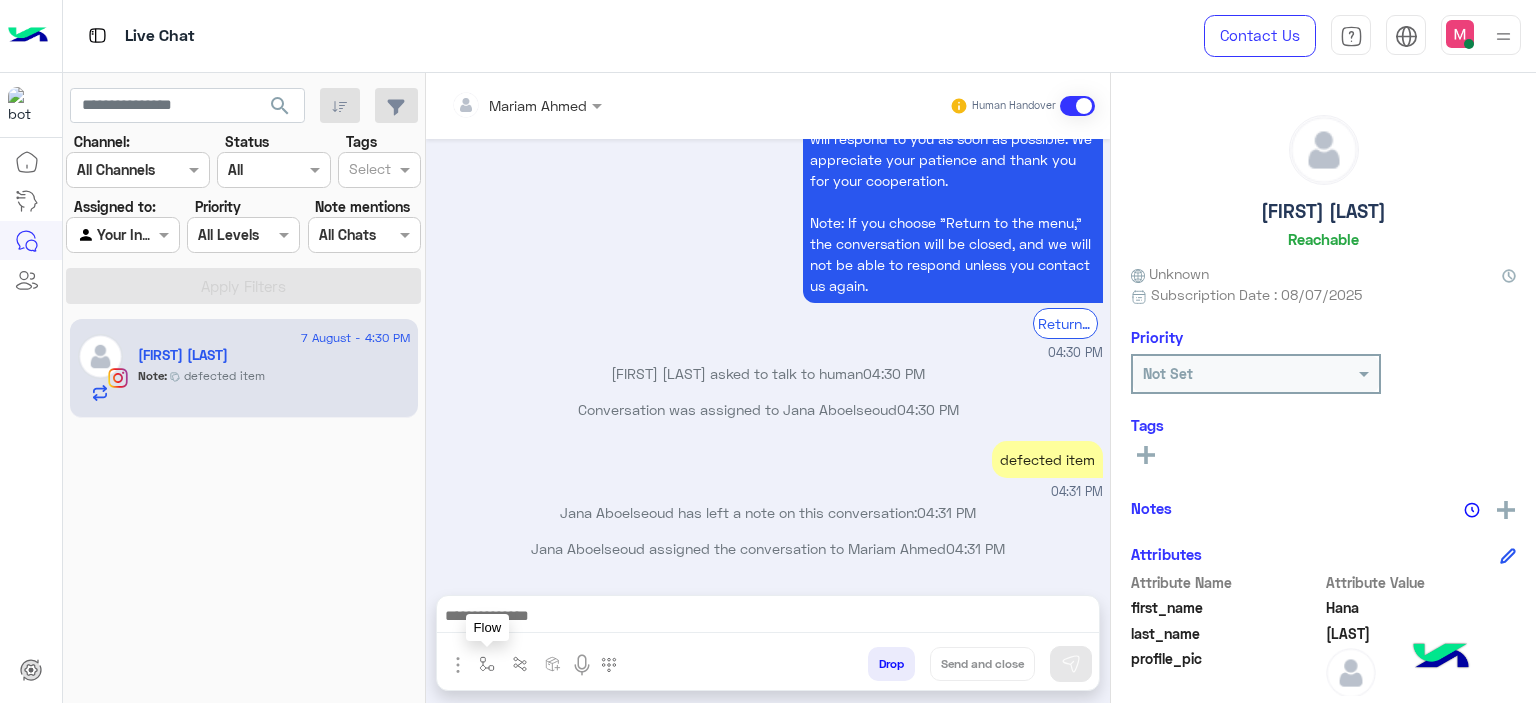 click at bounding box center (487, 664) 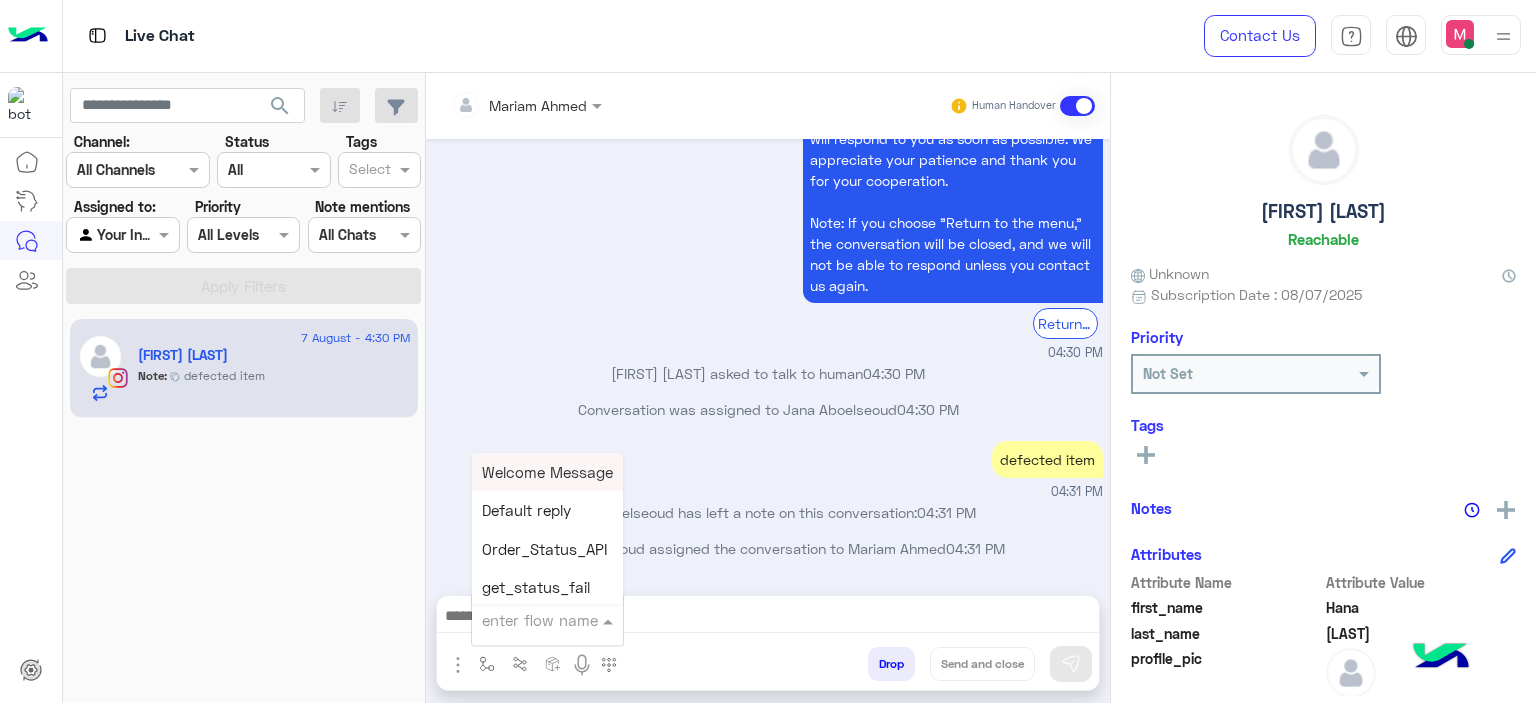 click at bounding box center (523, 620) 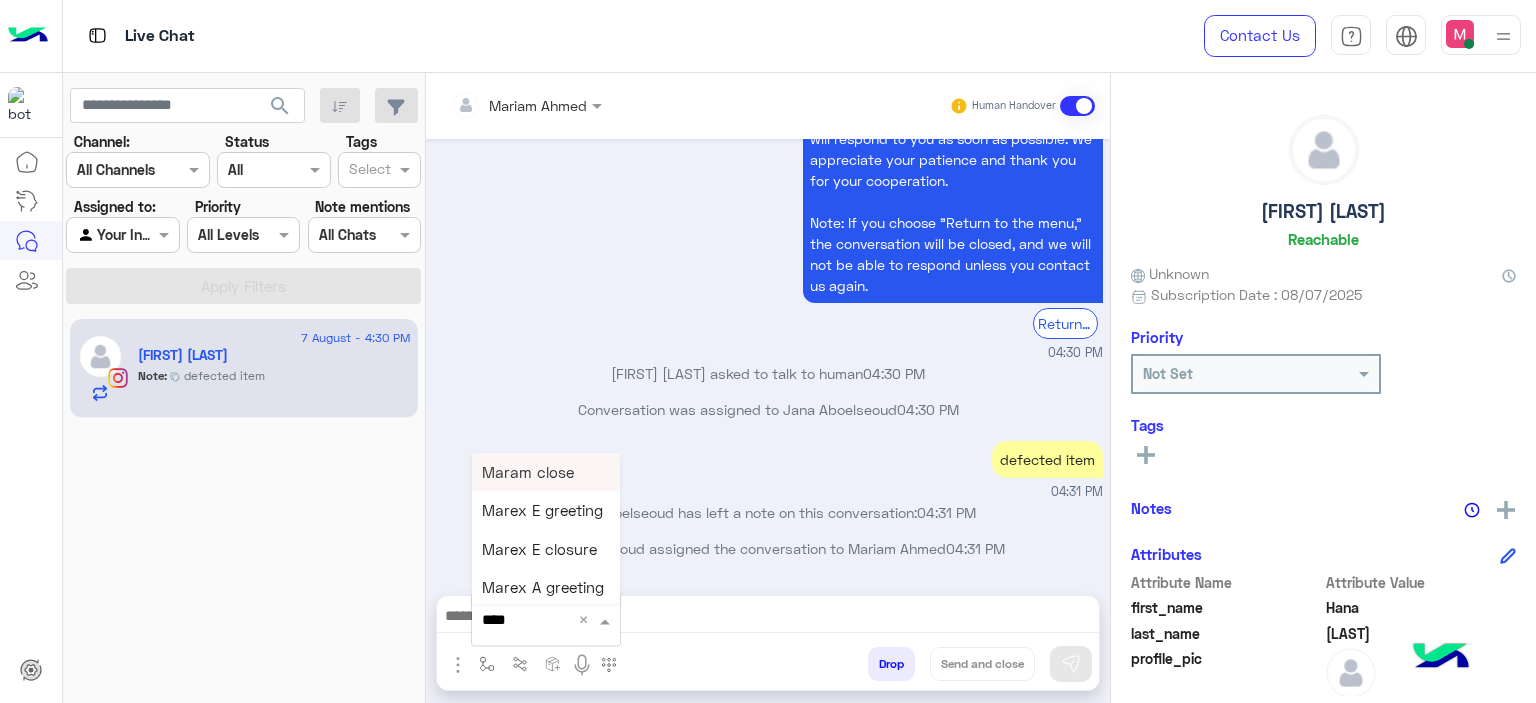 type on "*****" 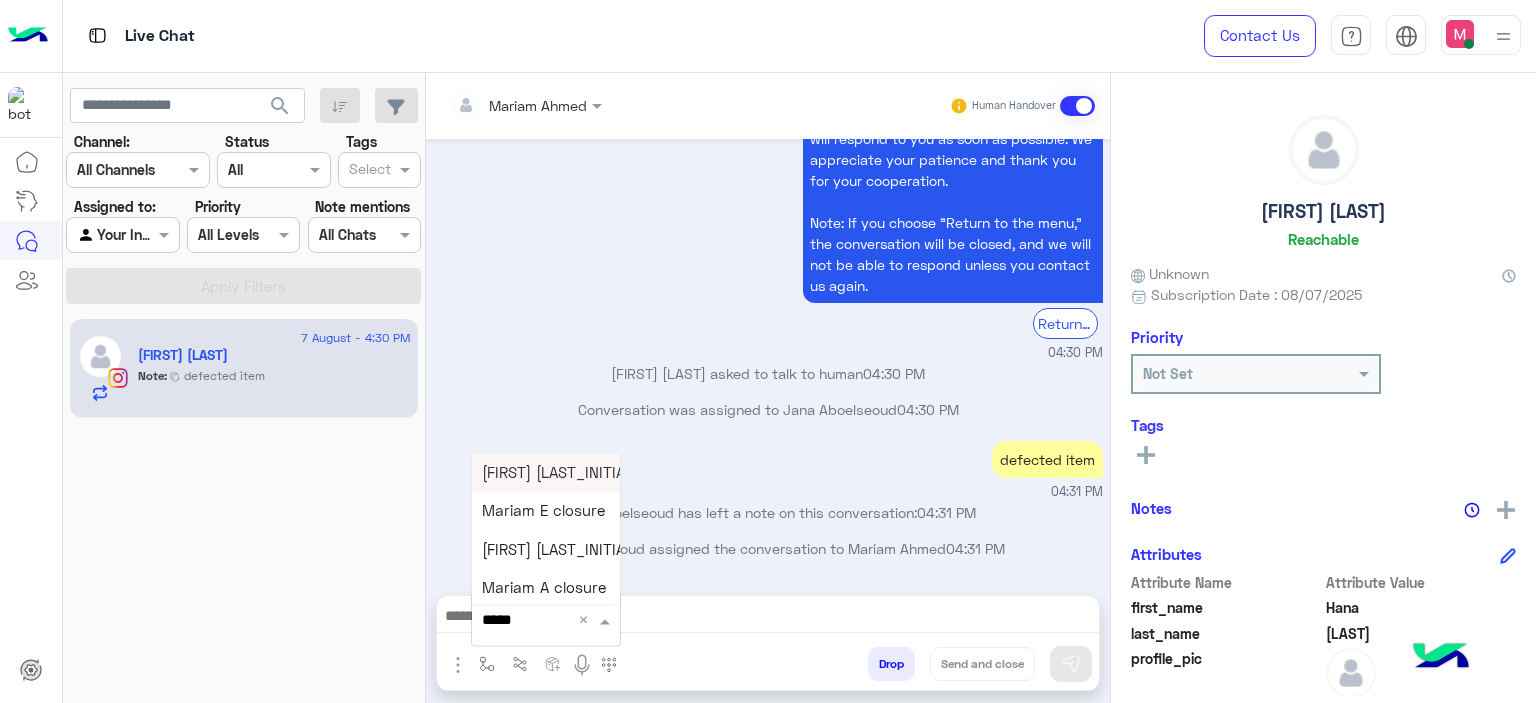 click on "[FIRST] [LAST_INITIAL] Greeting" at bounding box center [592, 472] 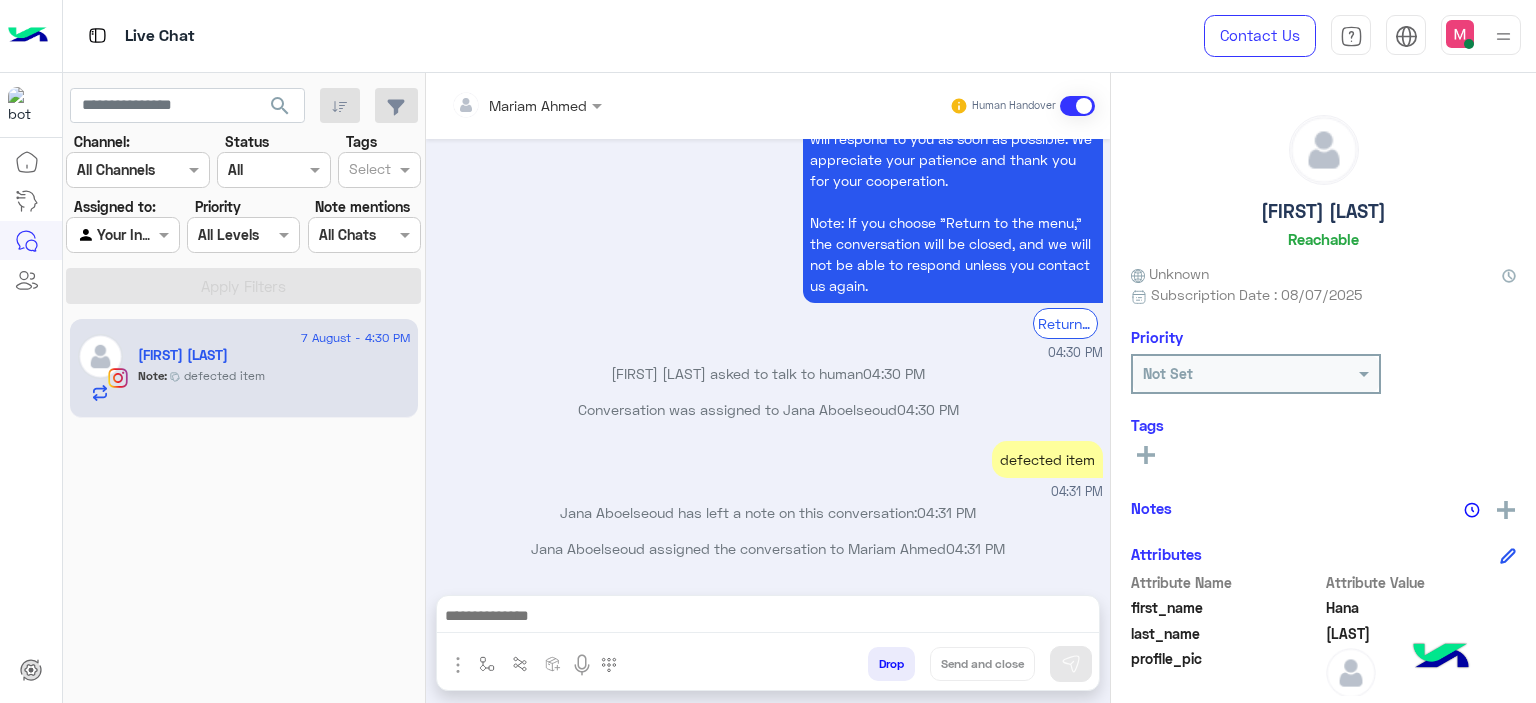 type on "**********" 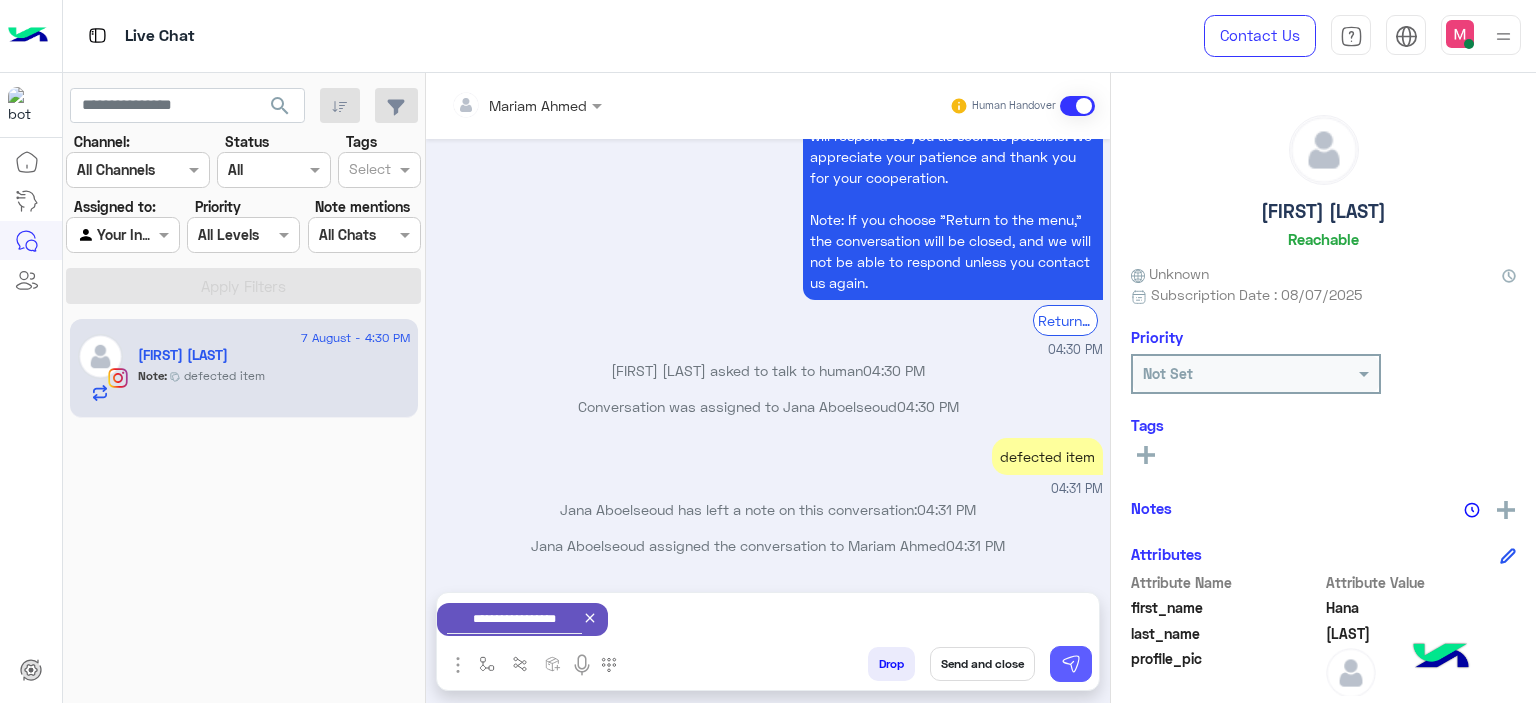 click at bounding box center (1071, 664) 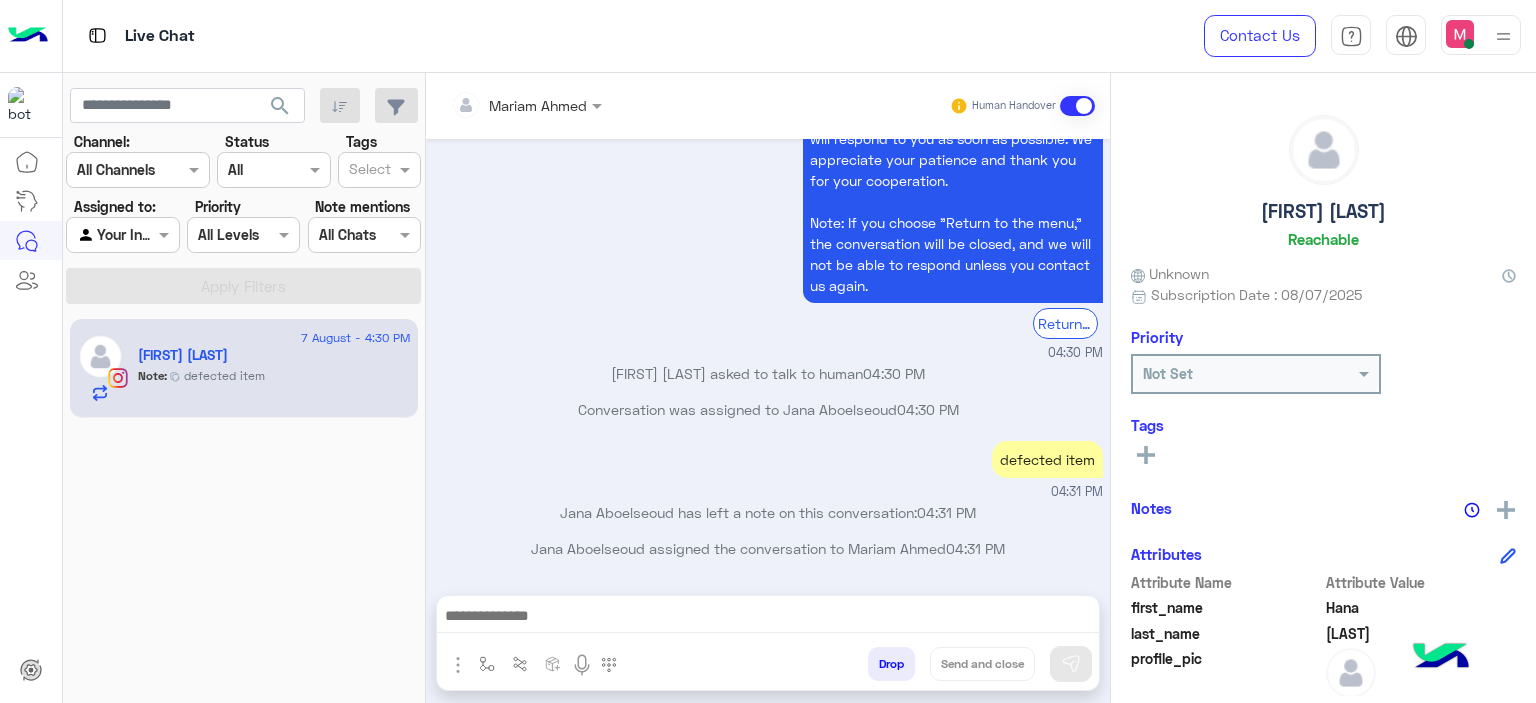 scroll, scrollTop: 2208, scrollLeft: 0, axis: vertical 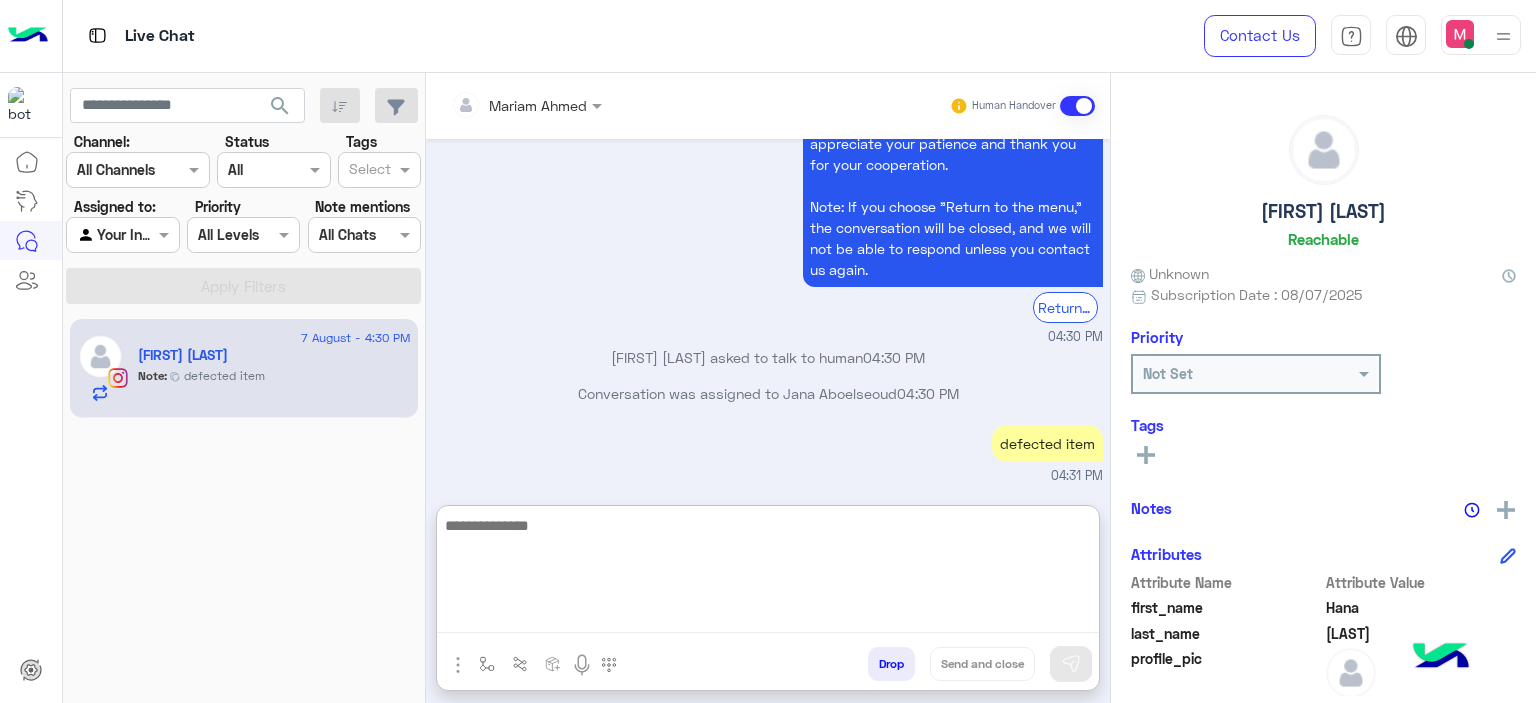 click at bounding box center [768, 573] 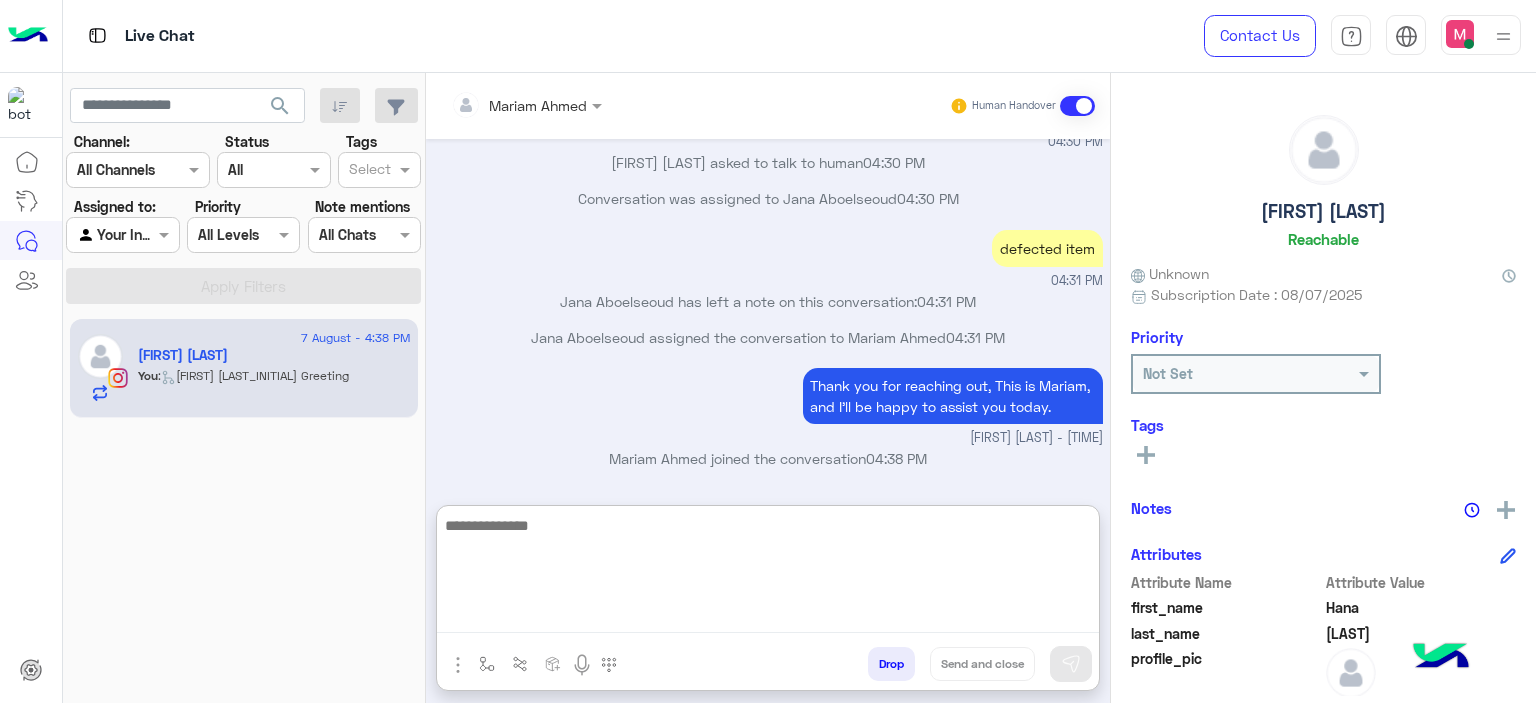 paste on "**********" 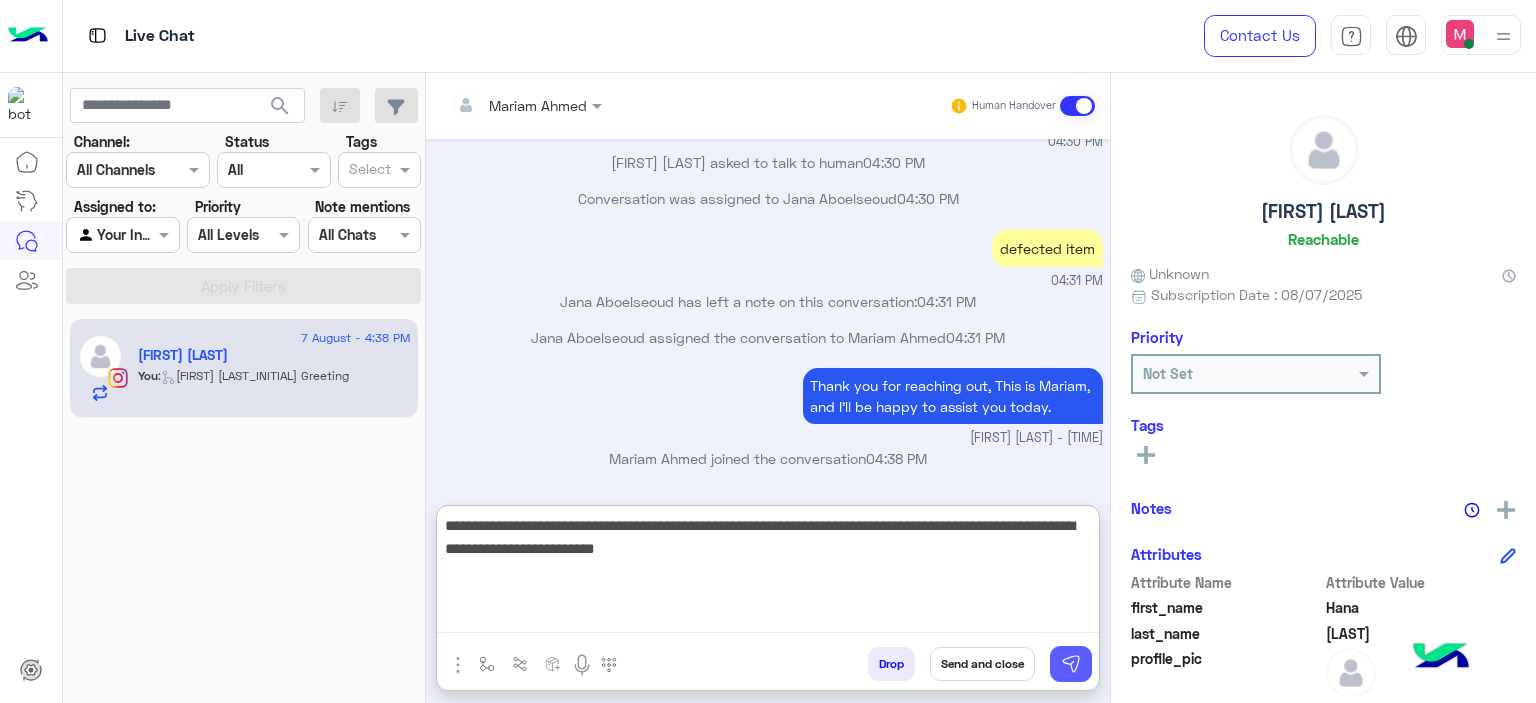 type on "**********" 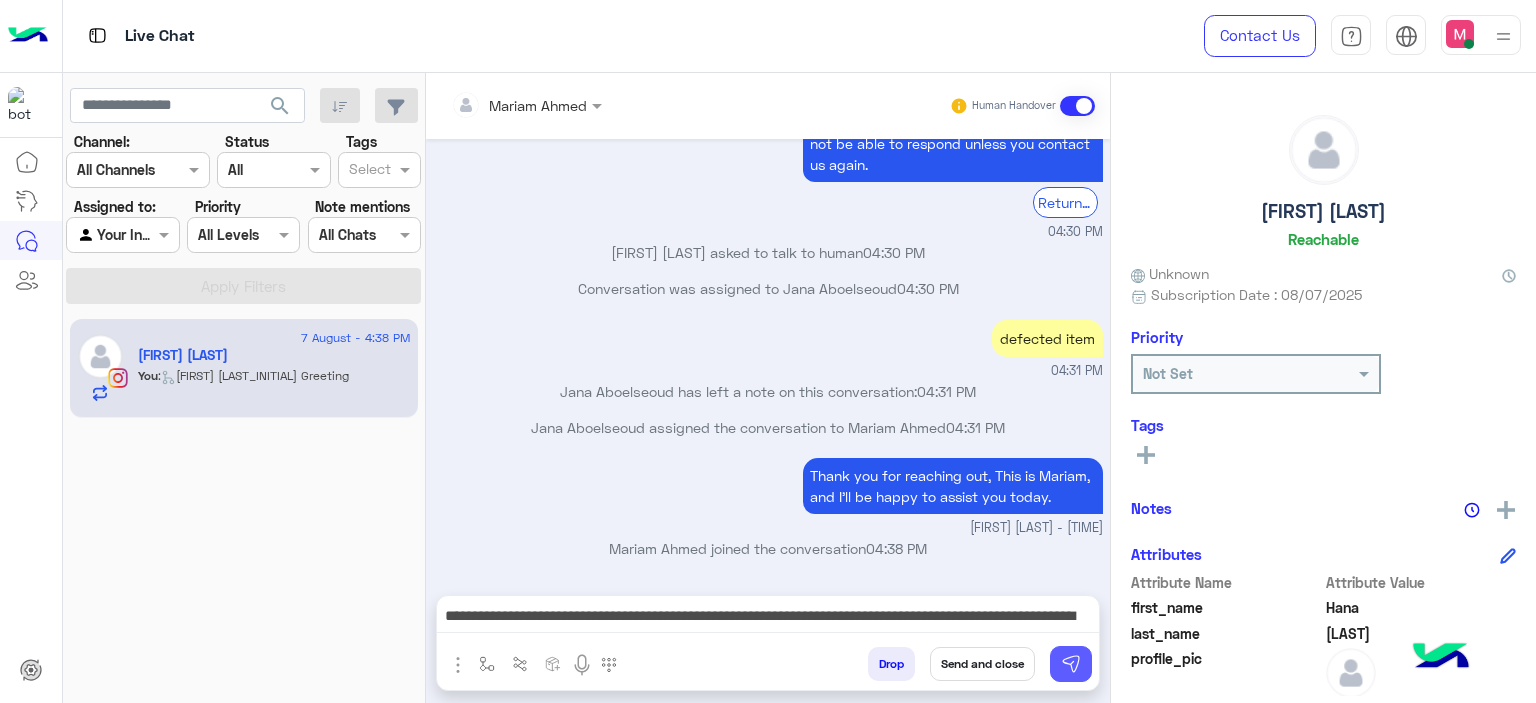 click at bounding box center [1071, 664] 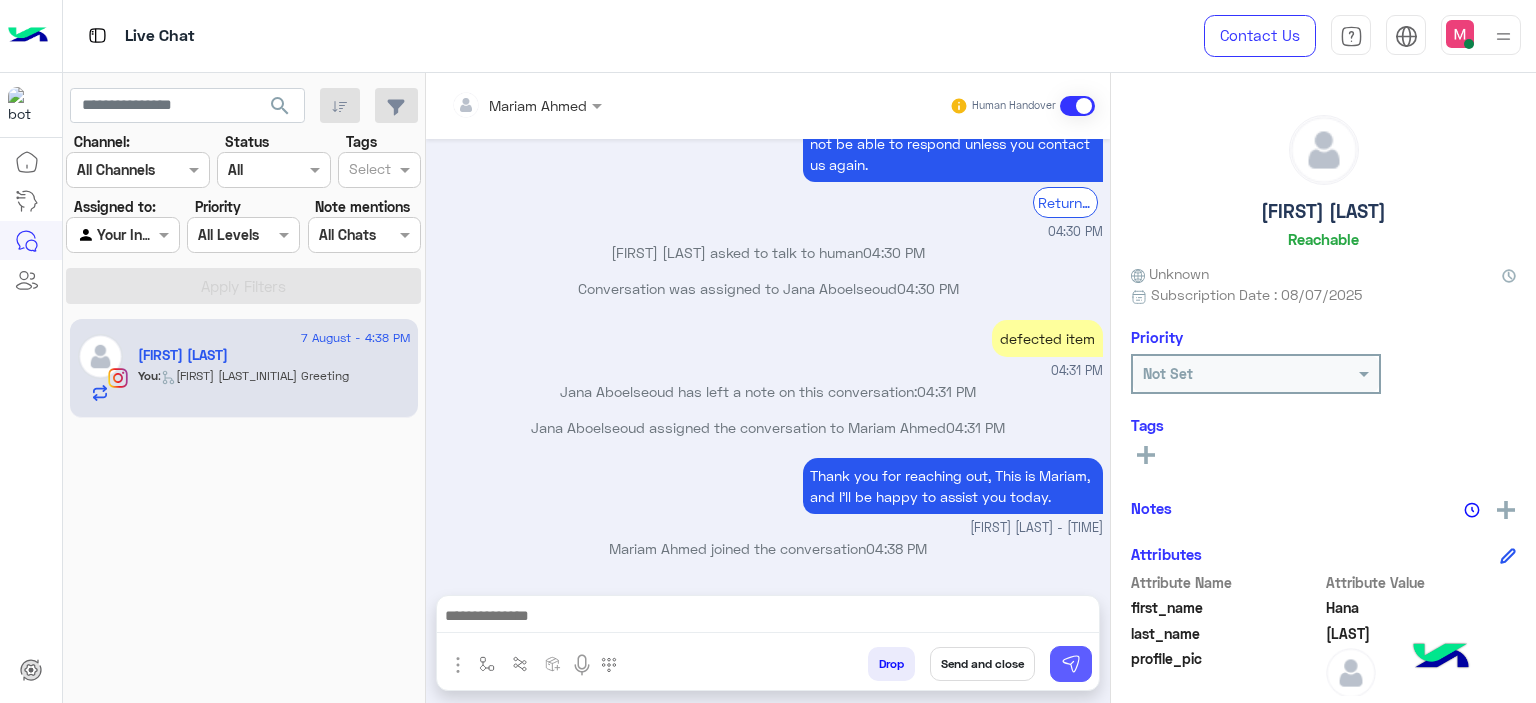 scroll, scrollTop: 2477, scrollLeft: 0, axis: vertical 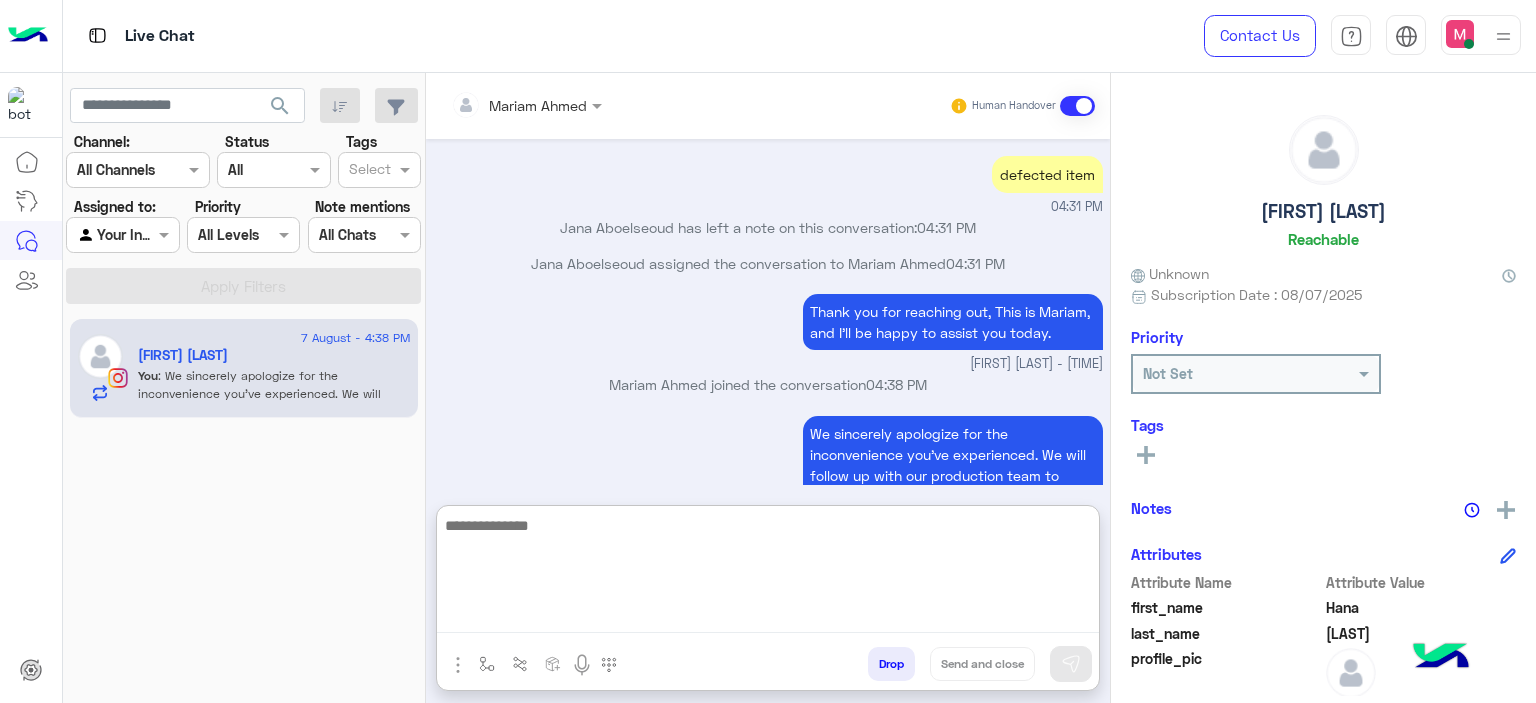 click at bounding box center [768, 573] 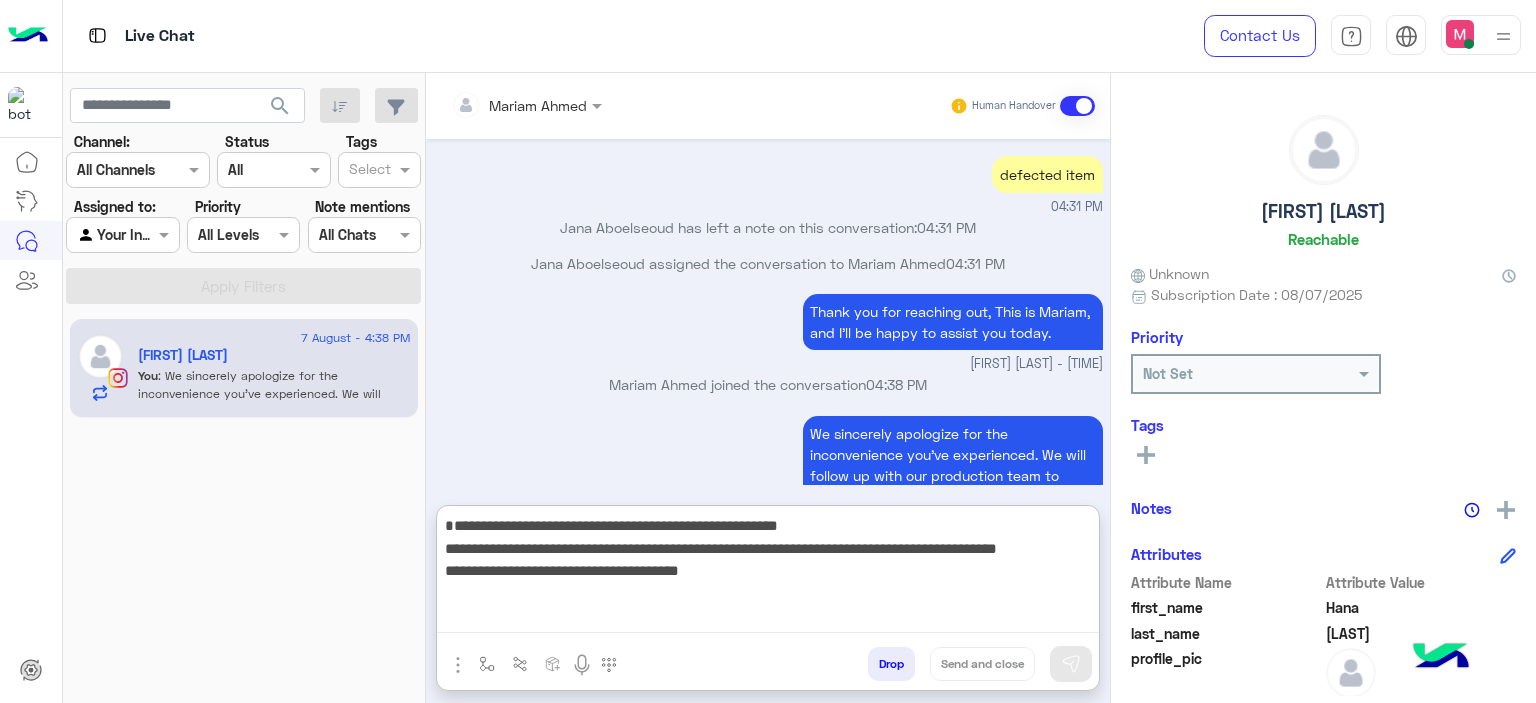 scroll, scrollTop: 15, scrollLeft: 0, axis: vertical 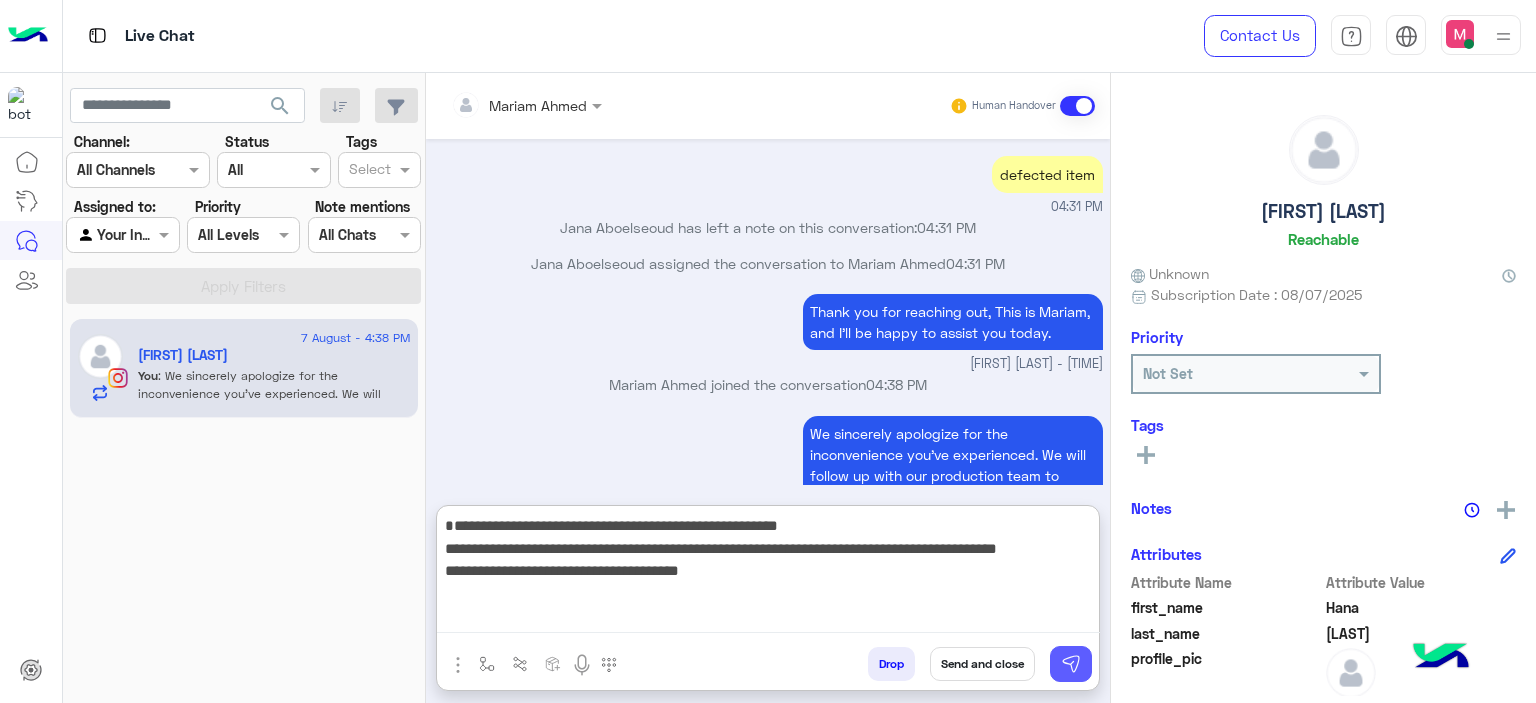 type on "**********" 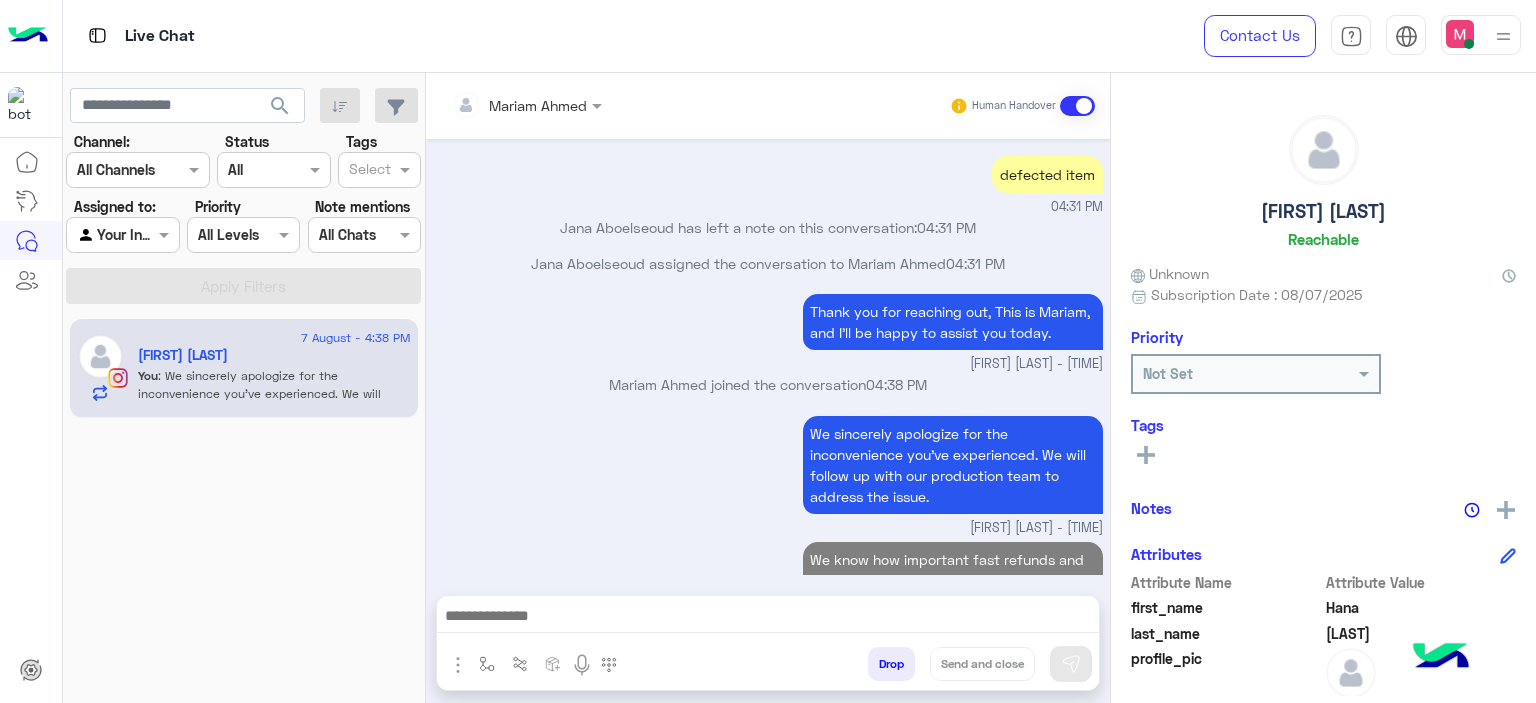 scroll, scrollTop: 0, scrollLeft: 0, axis: both 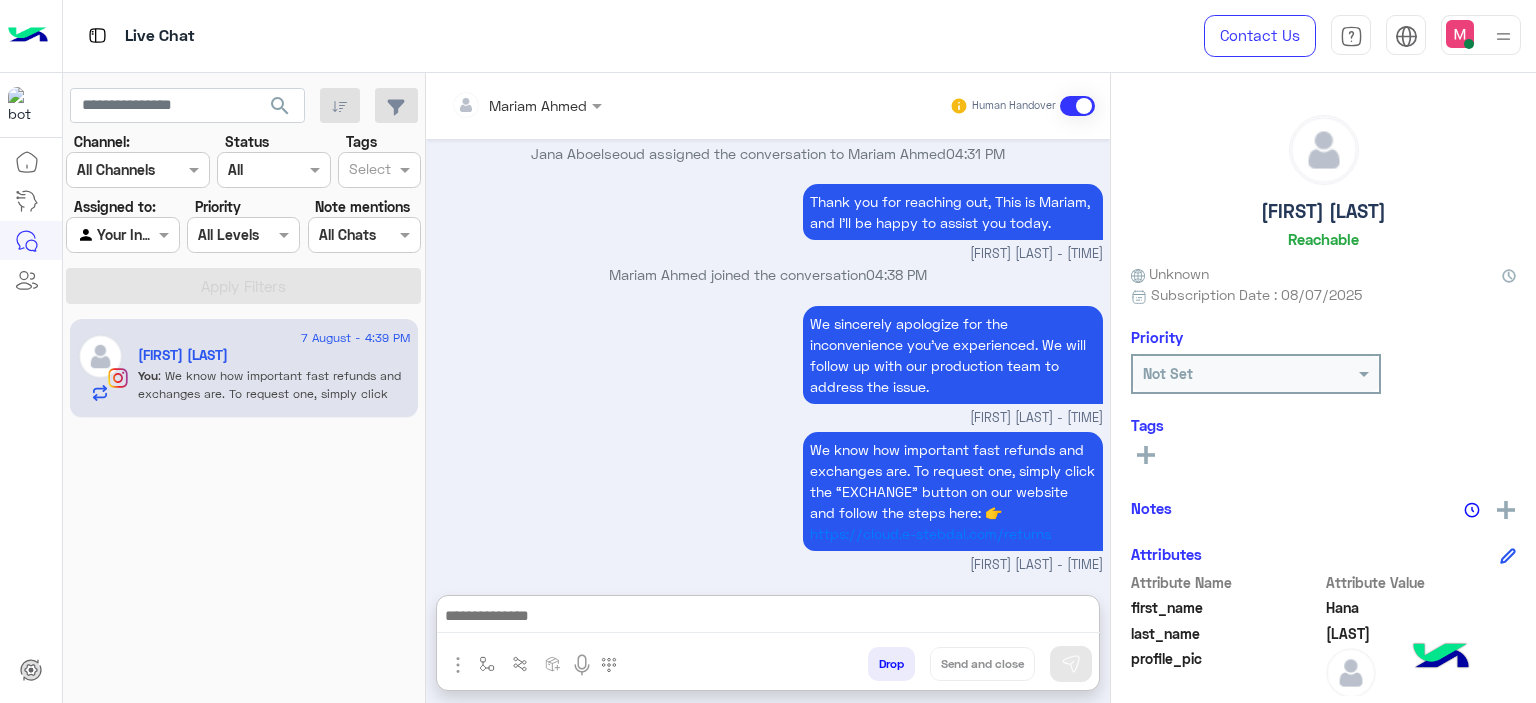 click at bounding box center (768, 618) 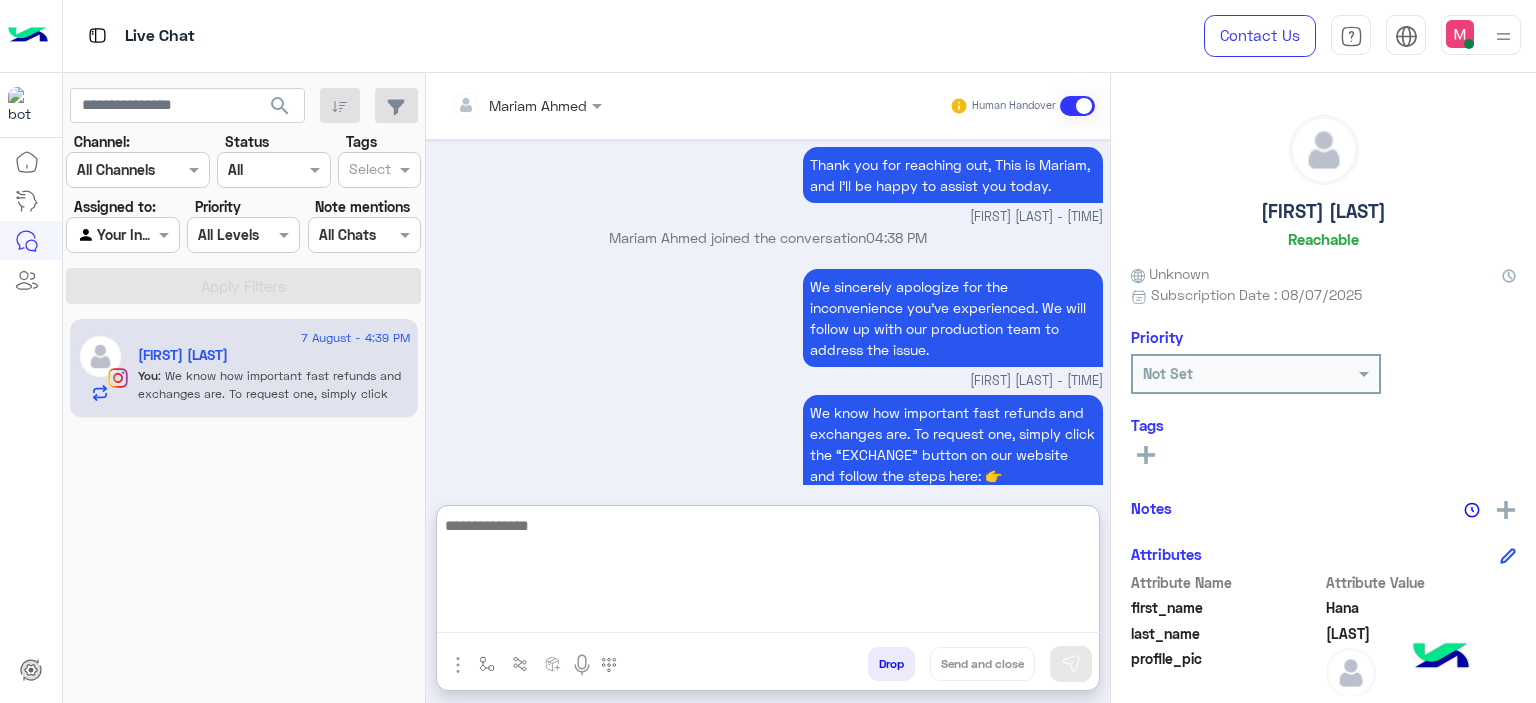 paste on "**********" 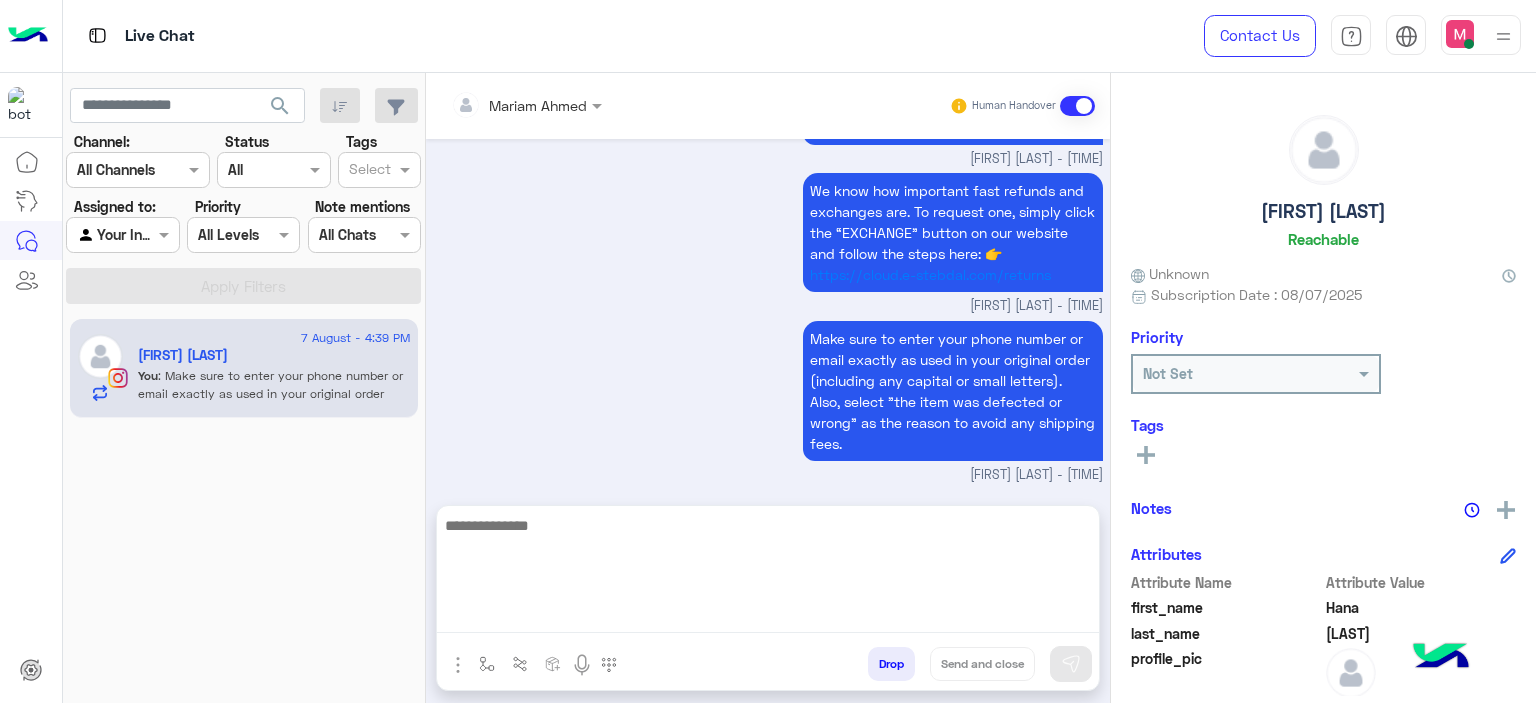scroll, scrollTop: 2793, scrollLeft: 0, axis: vertical 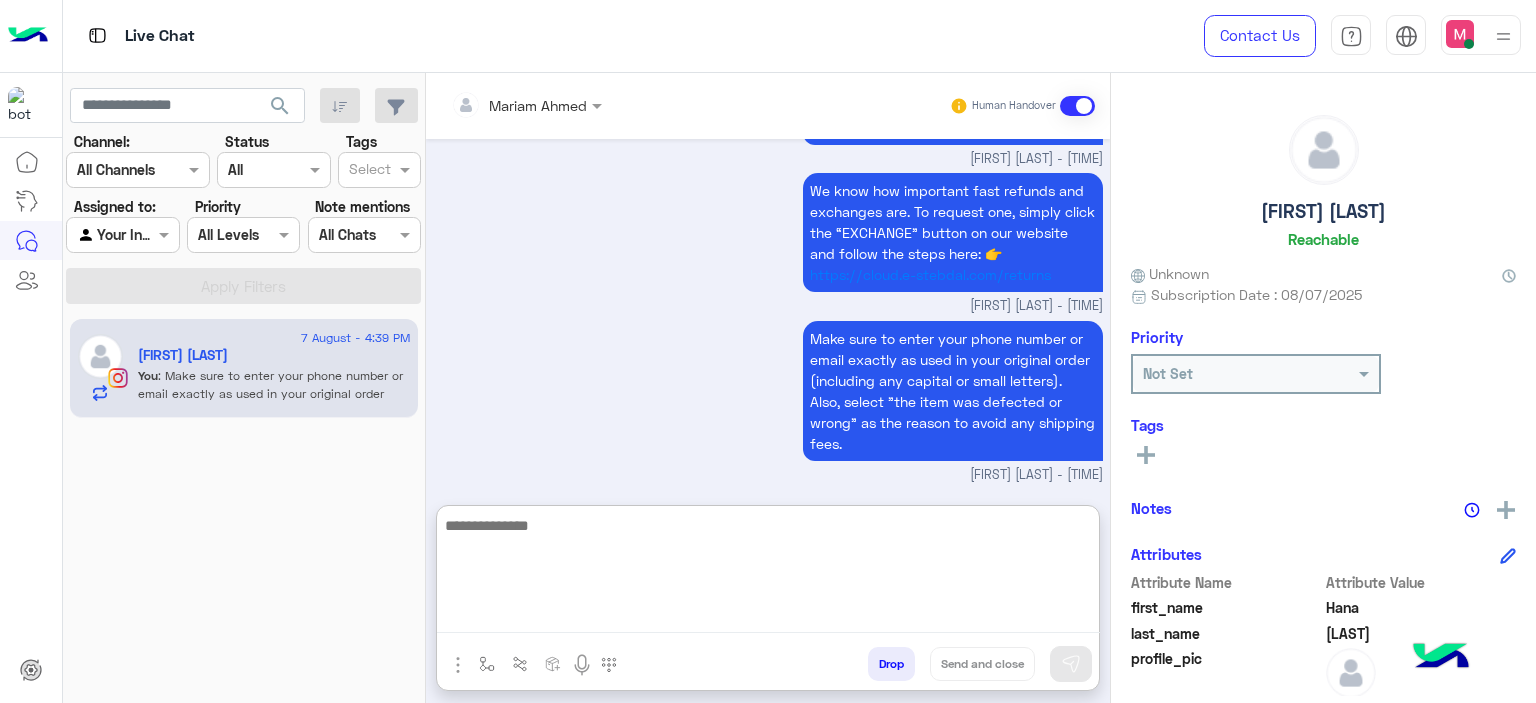 paste on "**********" 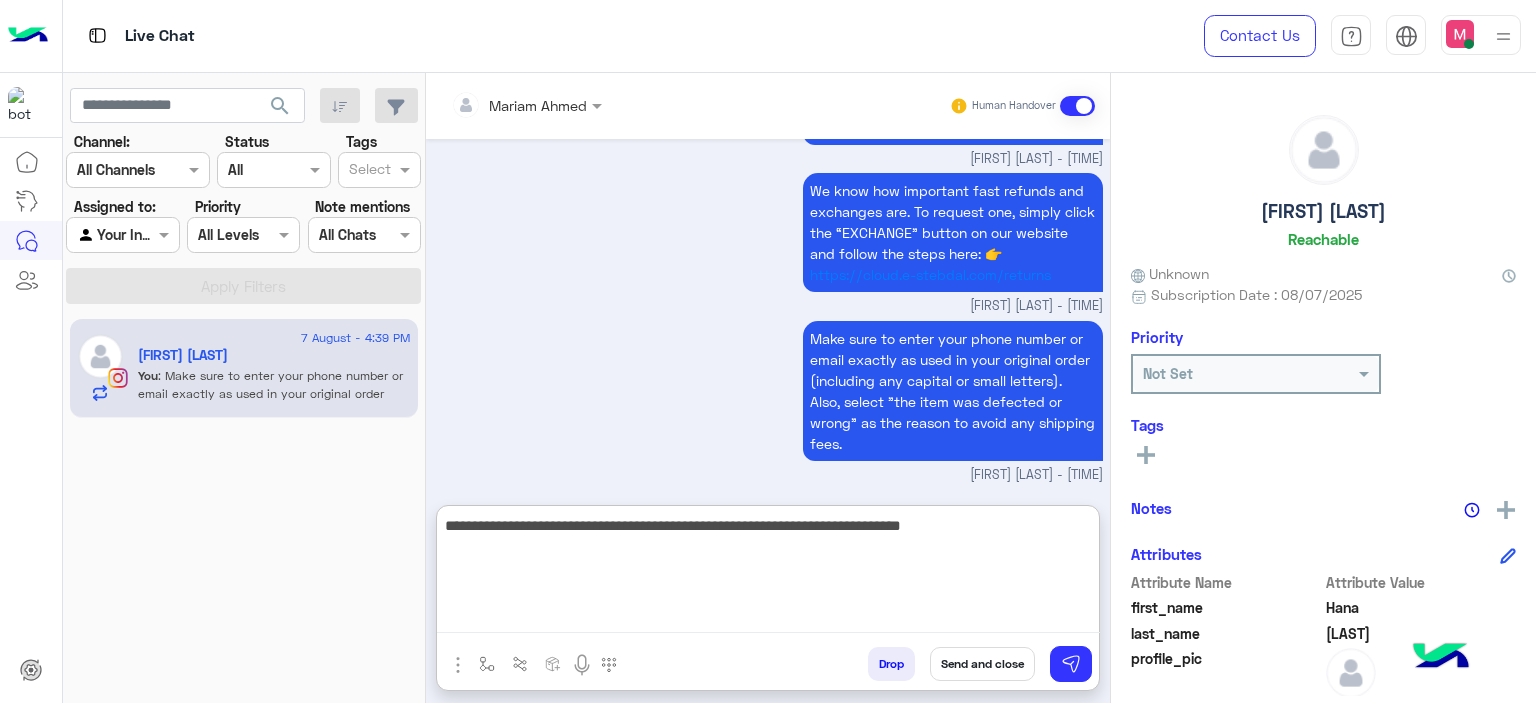 type 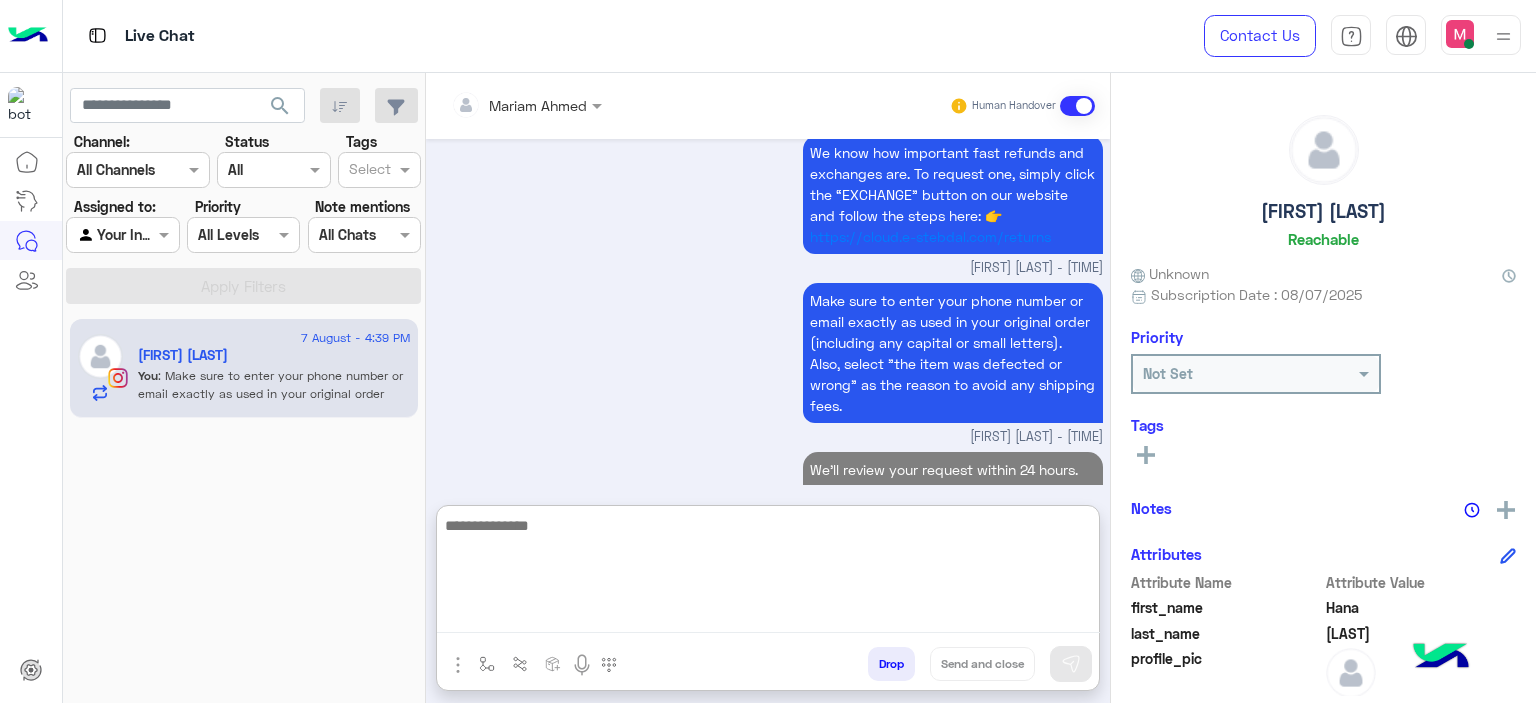 scroll, scrollTop: 2968, scrollLeft: 0, axis: vertical 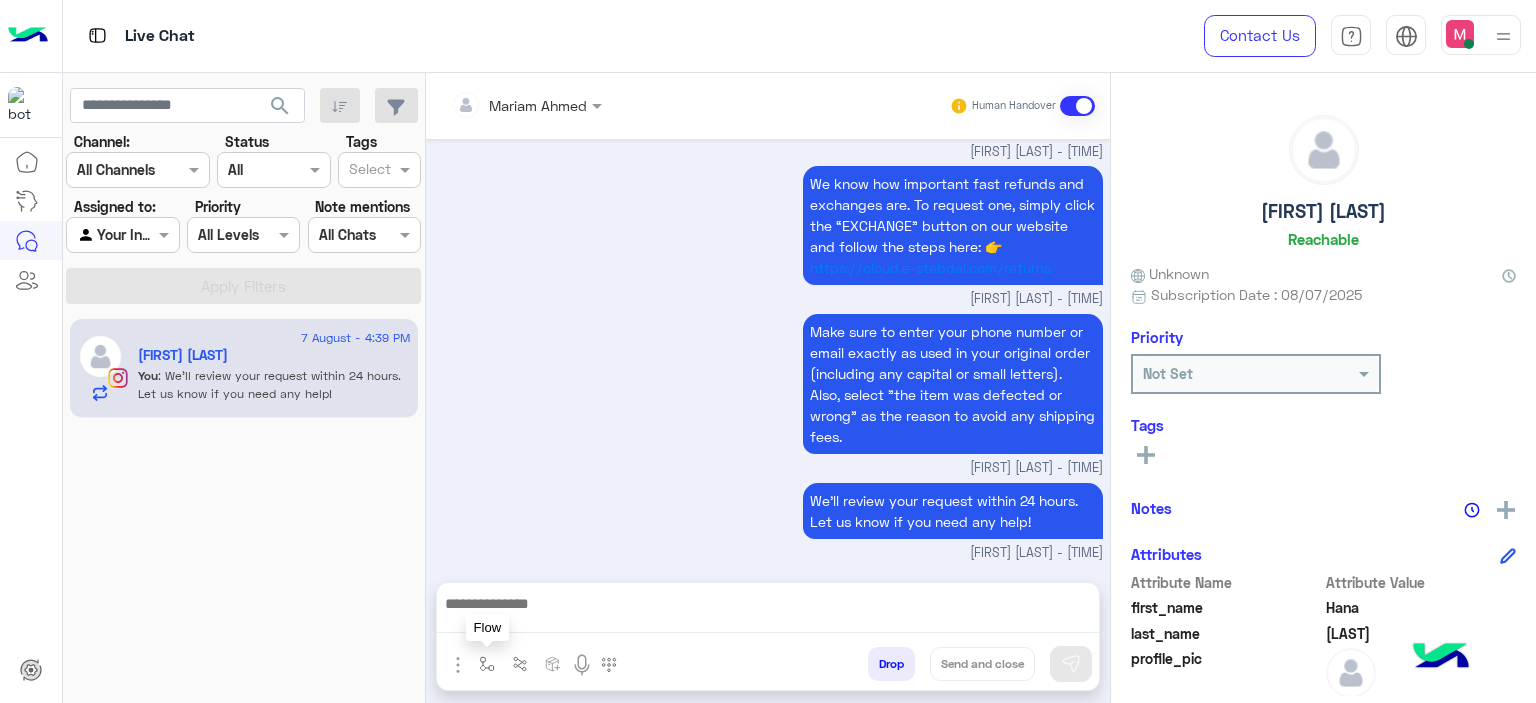 click at bounding box center (487, 664) 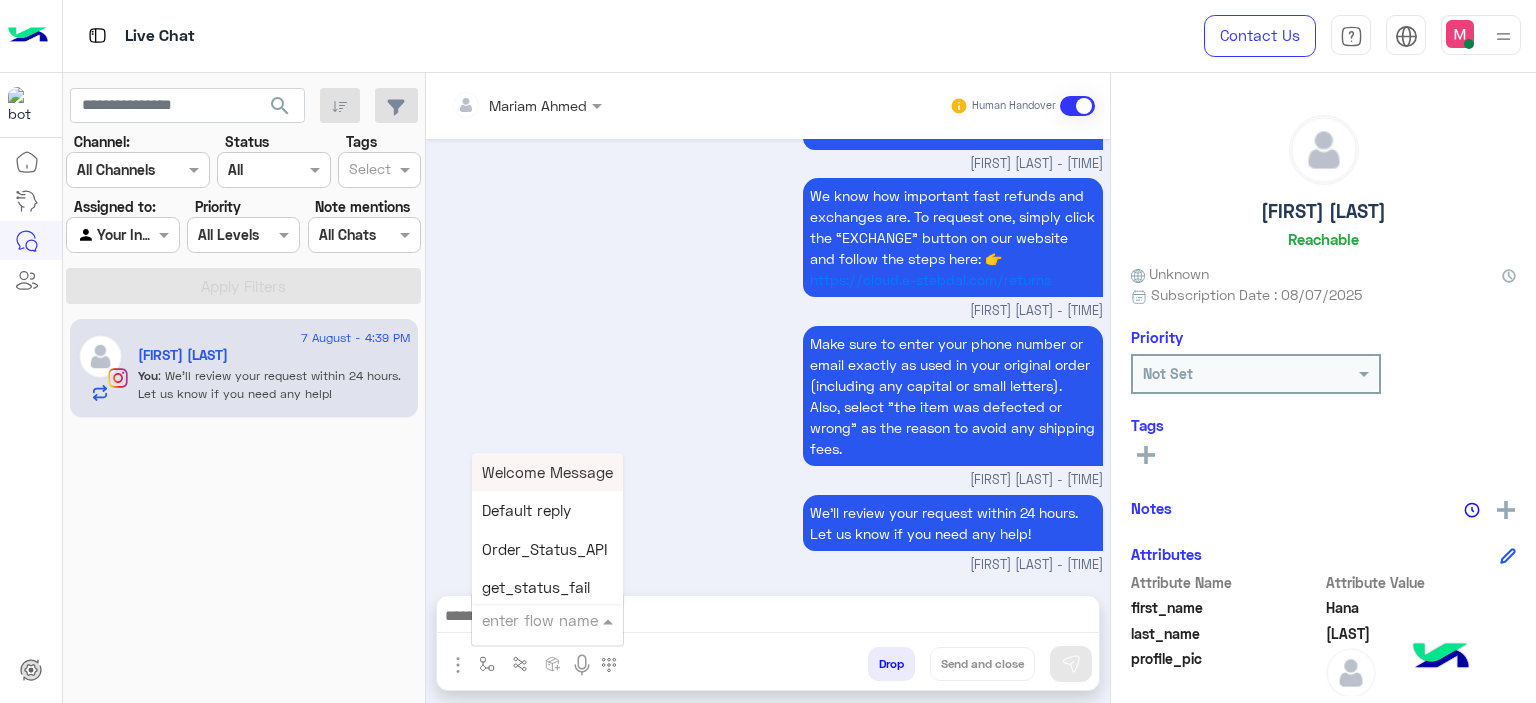 click at bounding box center (523, 620) 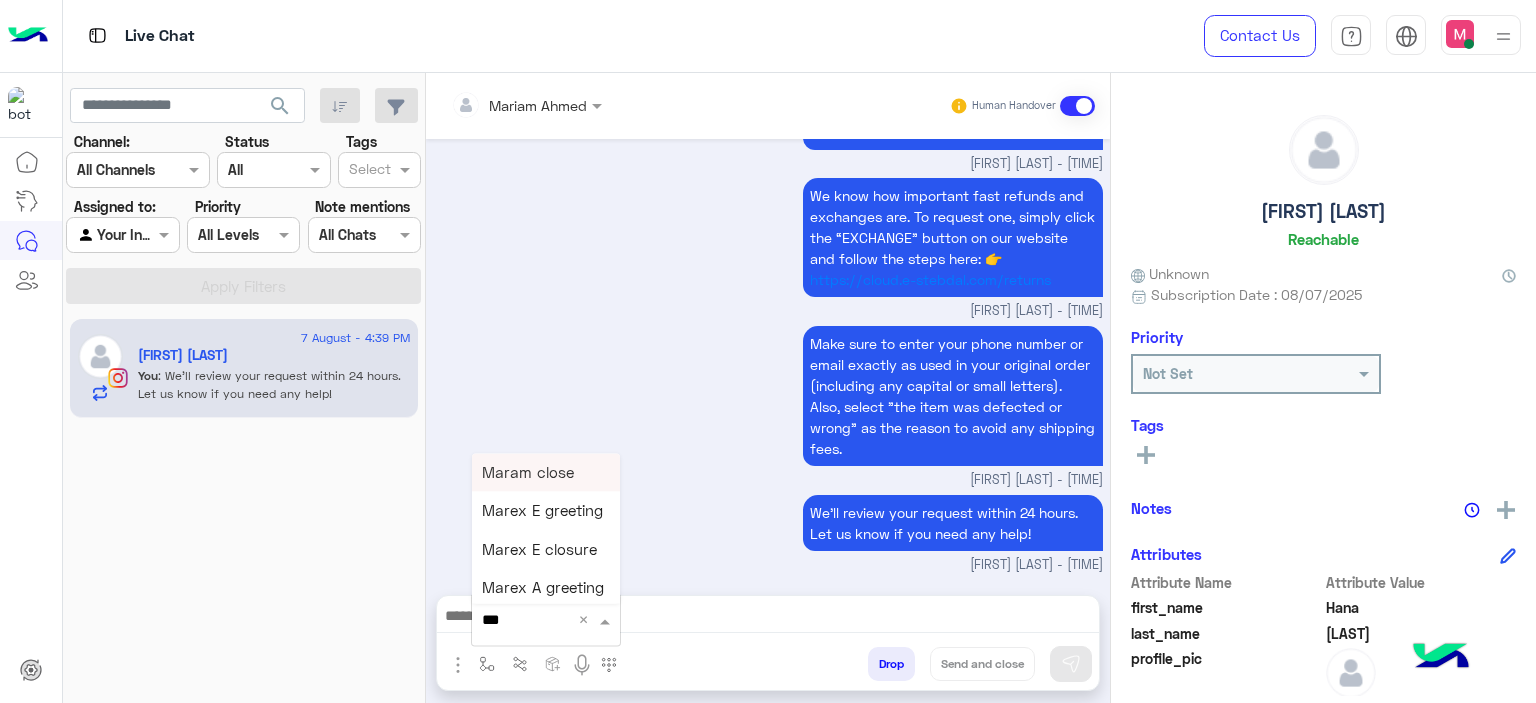 type on "****" 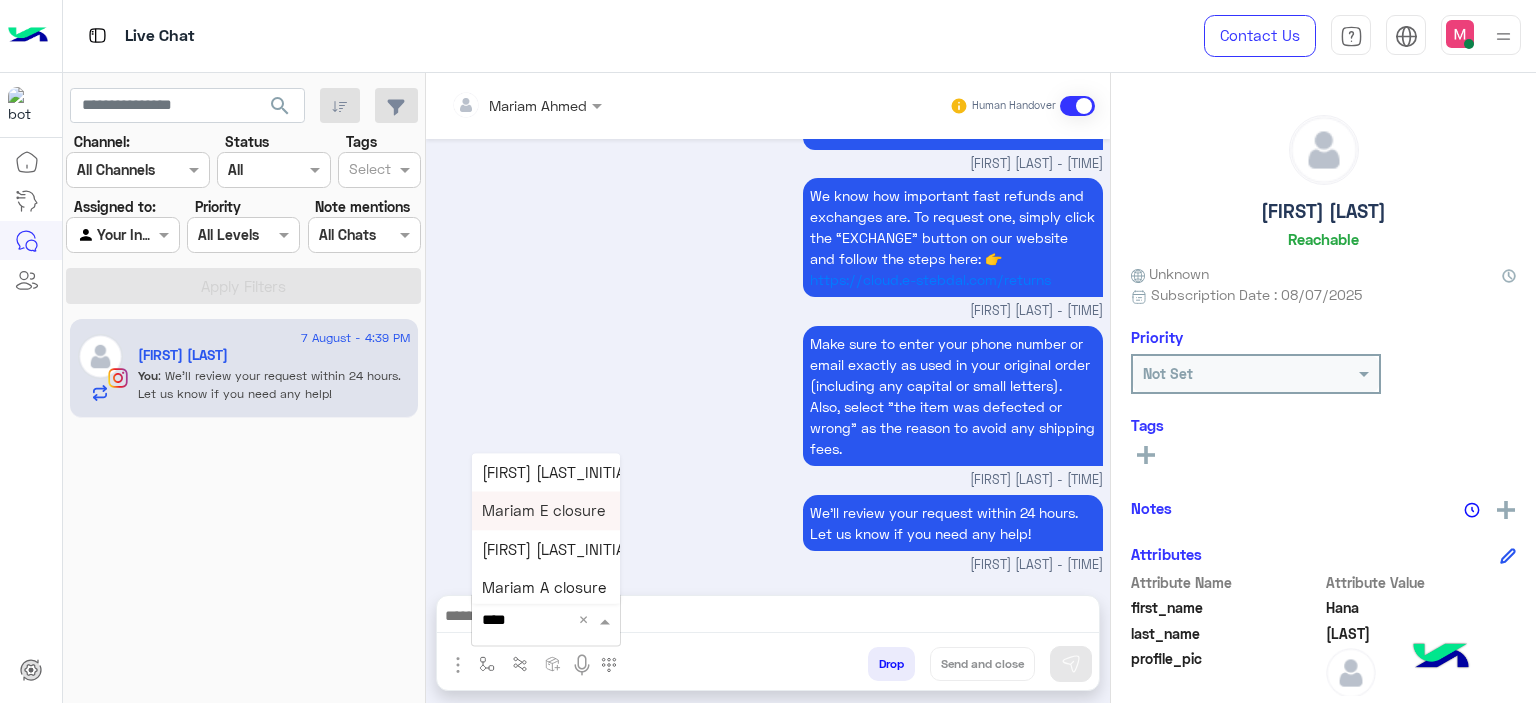 click on "Mariam E closure" at bounding box center (543, 511) 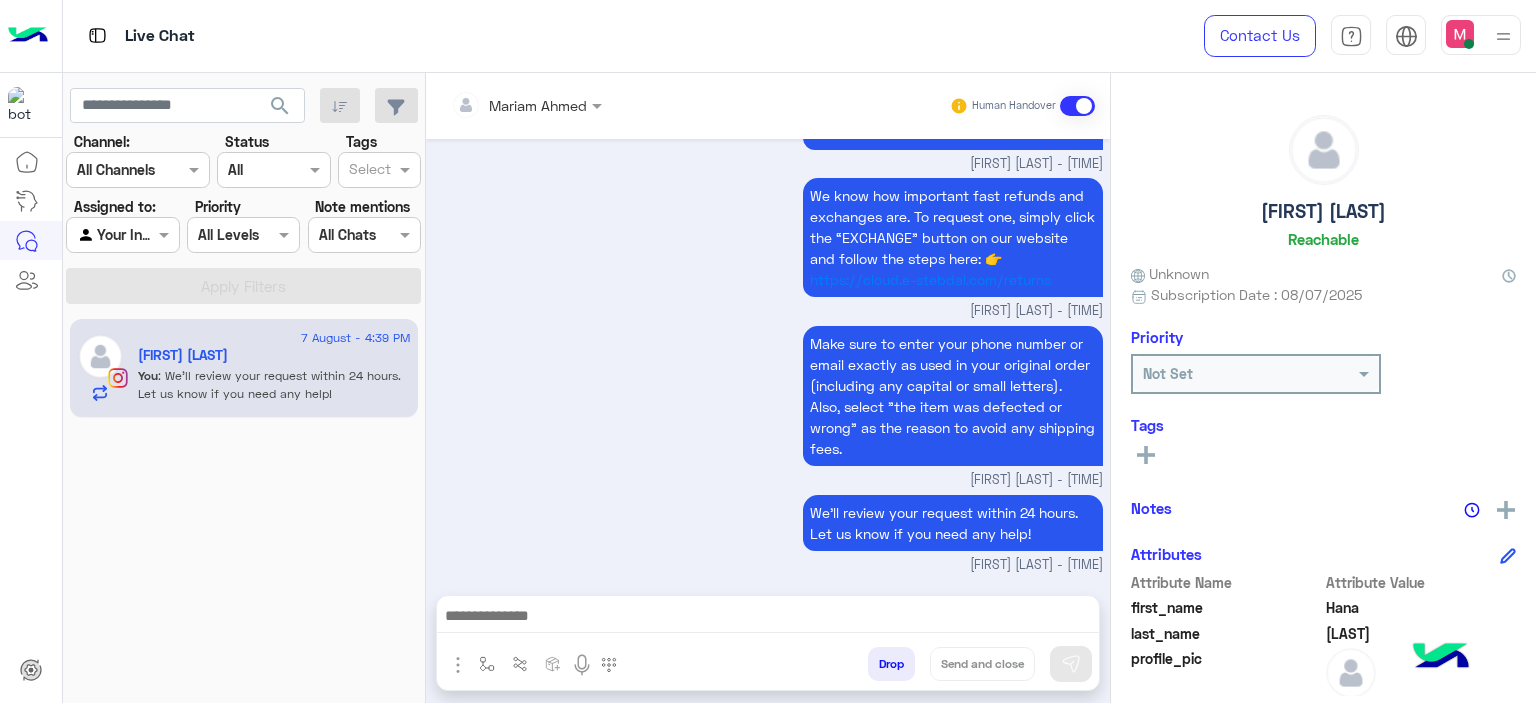 type on "**********" 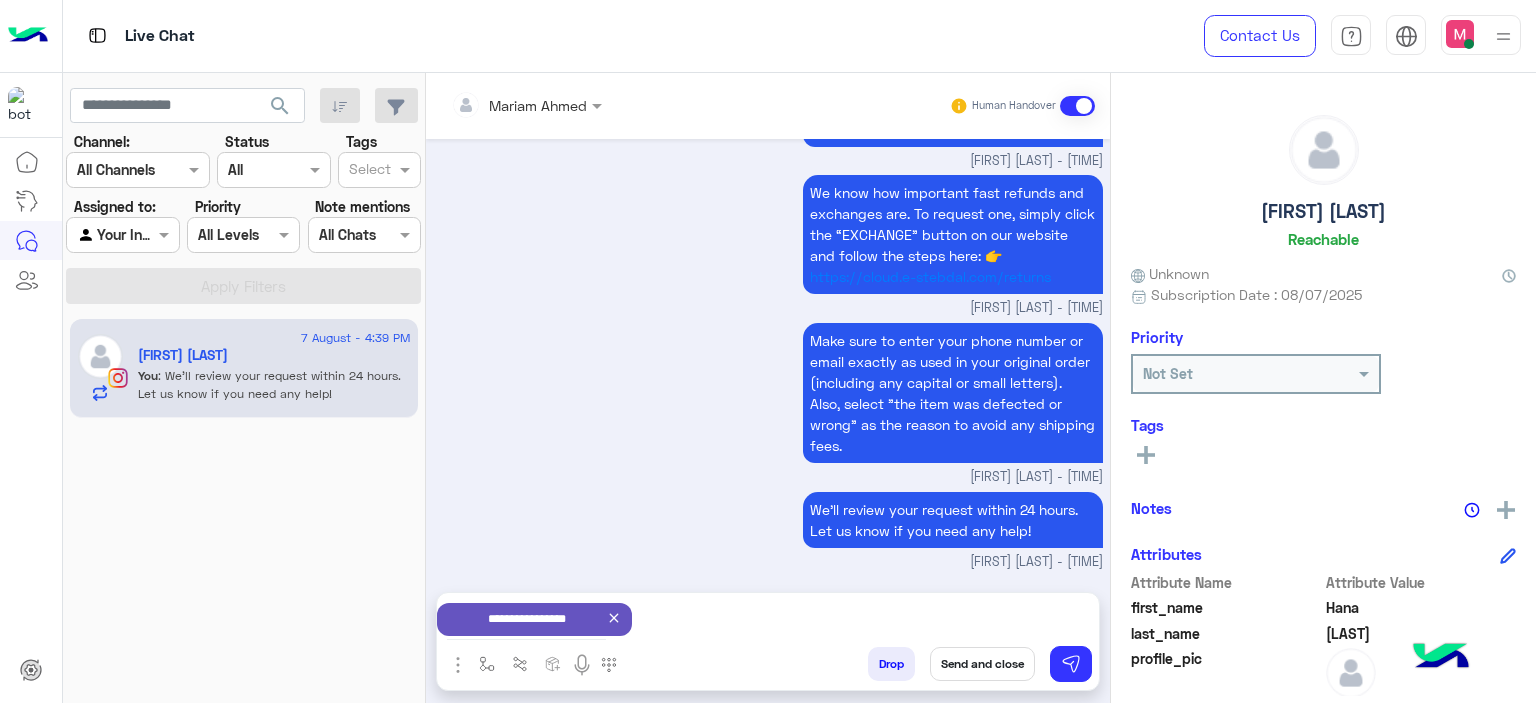 scroll, scrollTop: 2881, scrollLeft: 0, axis: vertical 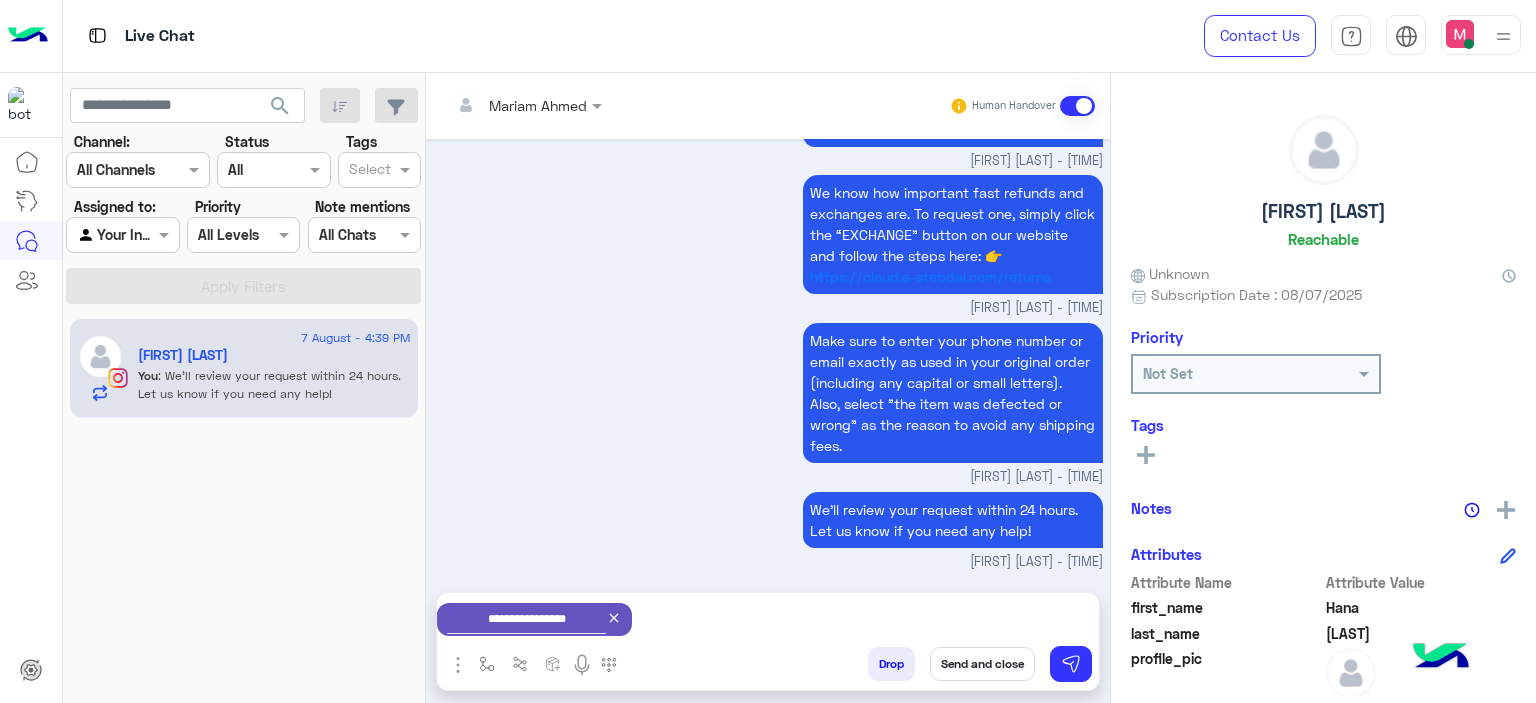click on "Send and close" at bounding box center [982, 664] 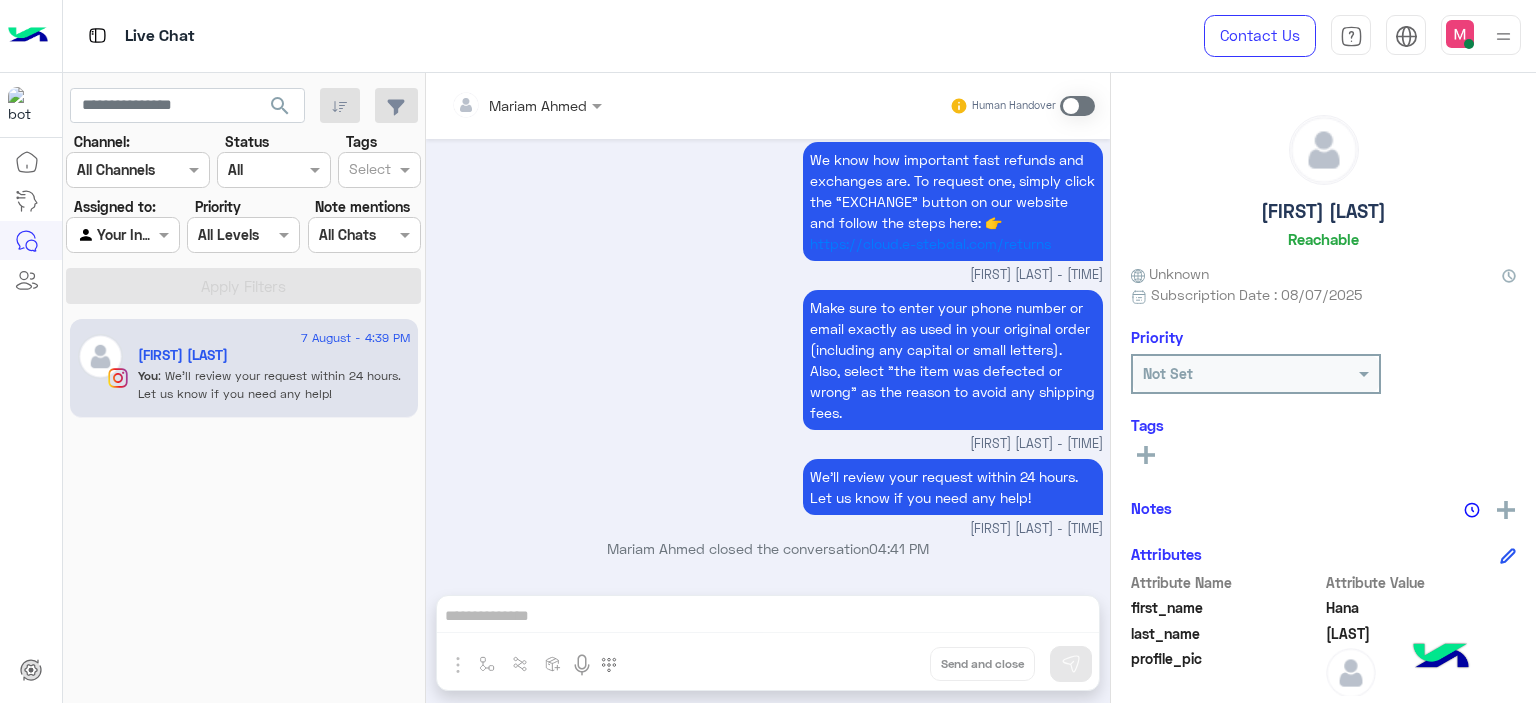 scroll, scrollTop: 3161, scrollLeft: 0, axis: vertical 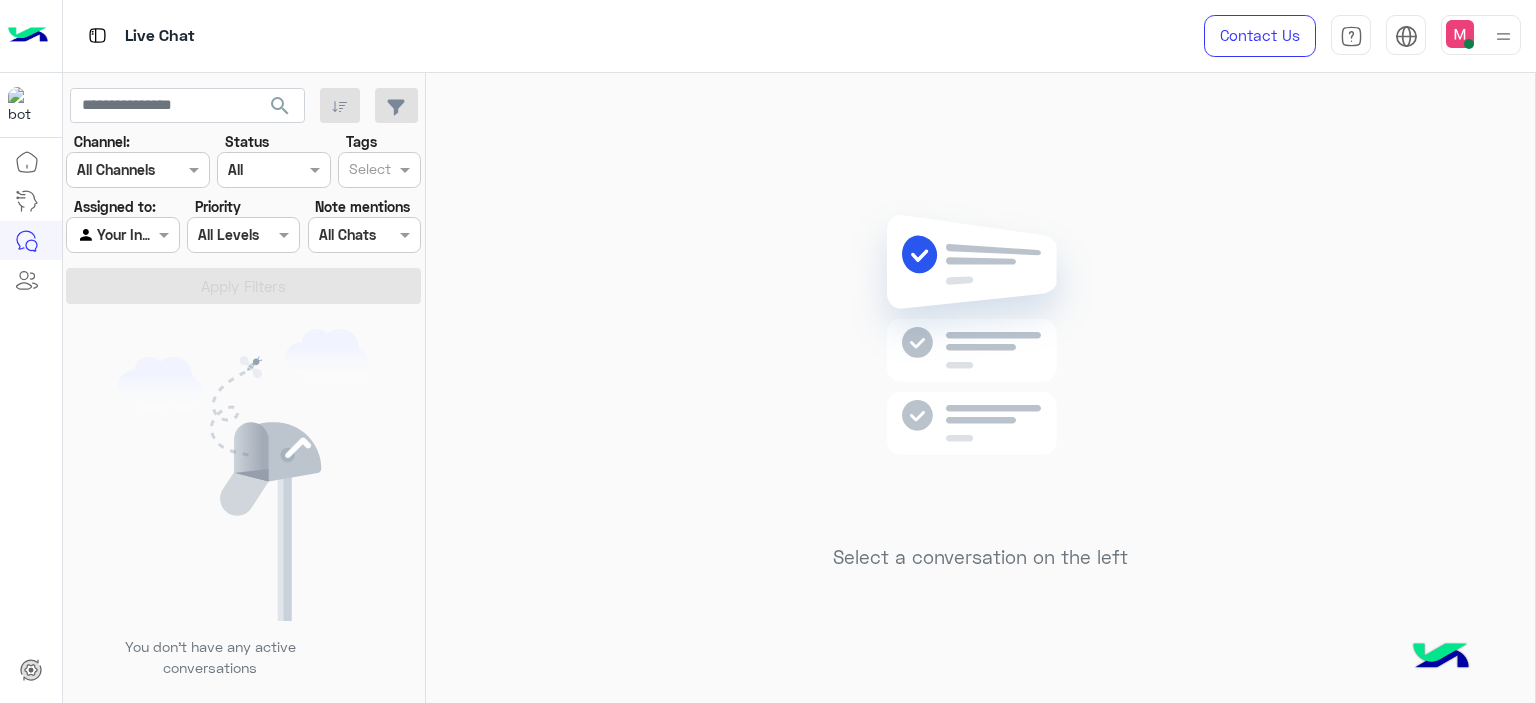 click at bounding box center (1460, 34) 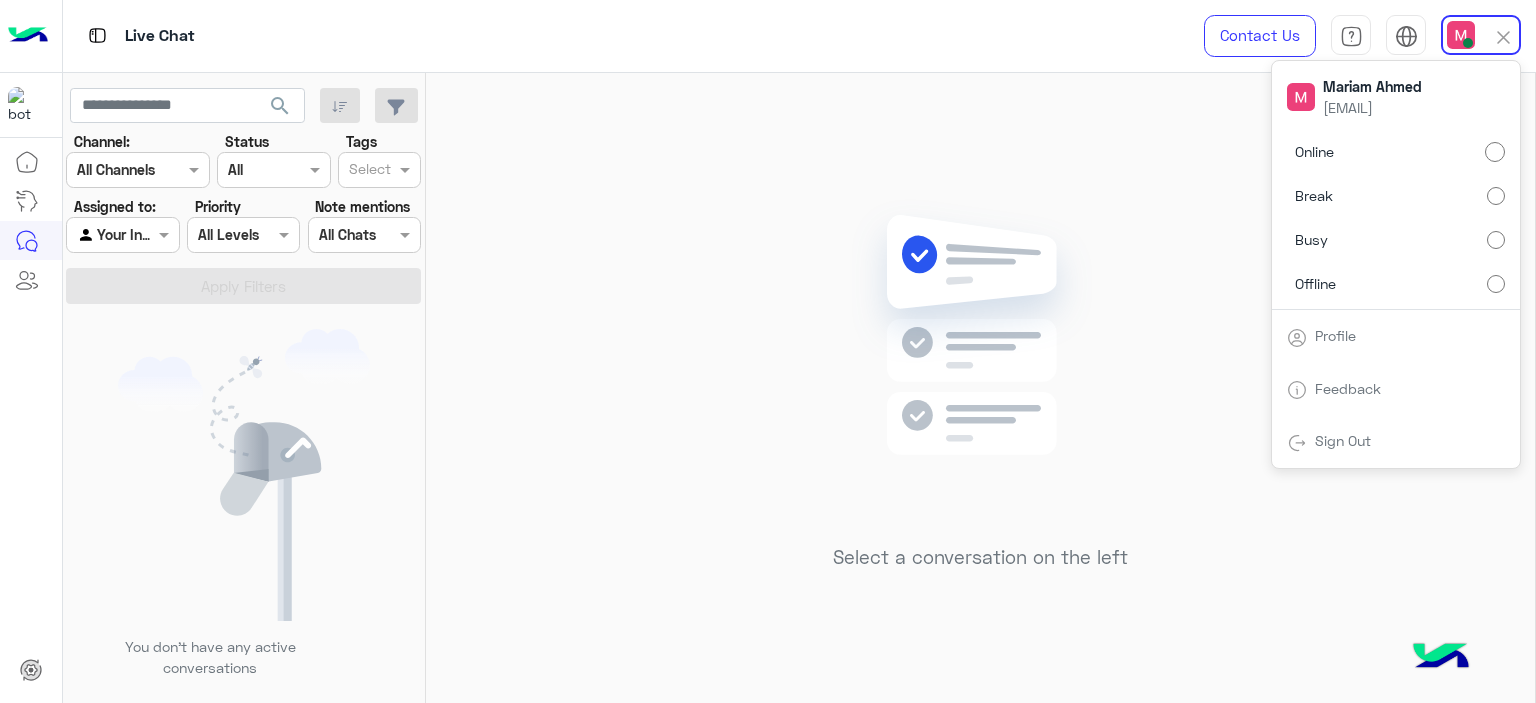 click on "Offline" at bounding box center [1396, 283] 